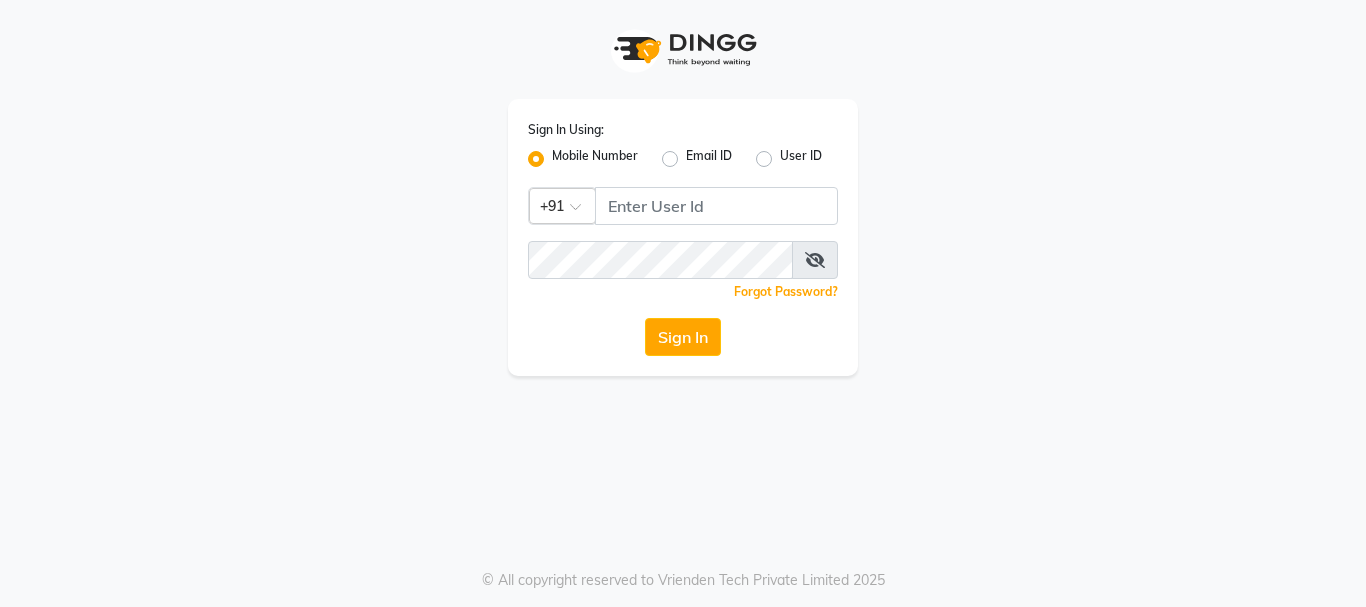 scroll, scrollTop: 0, scrollLeft: 0, axis: both 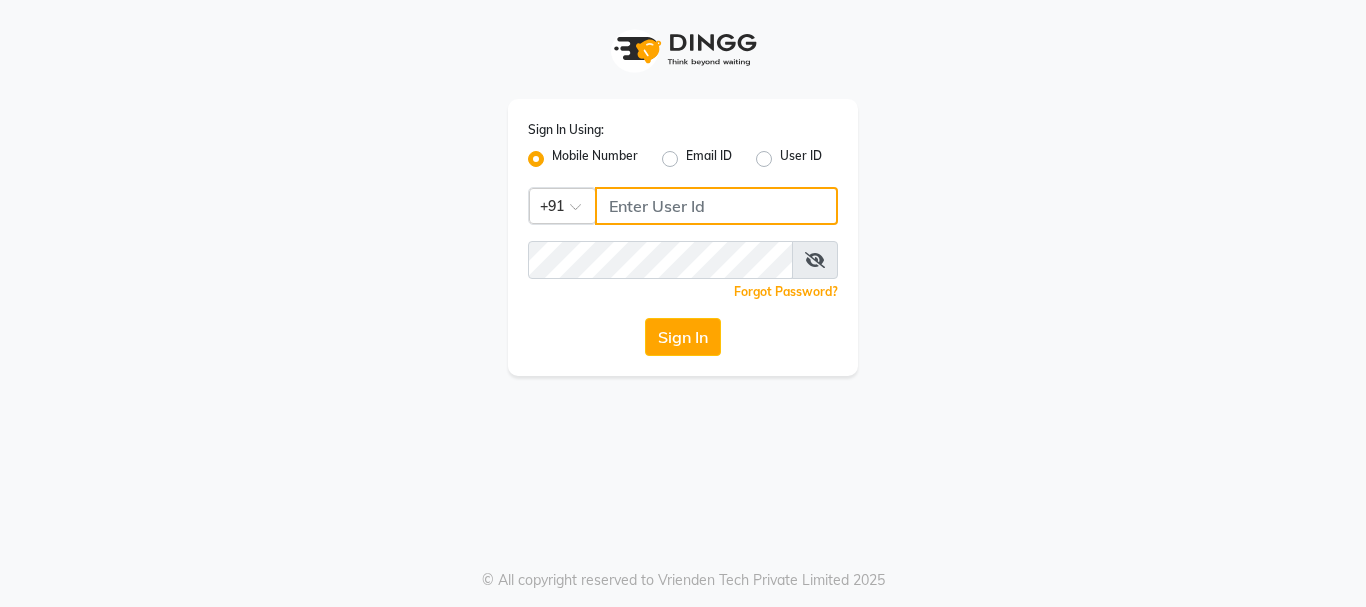 click 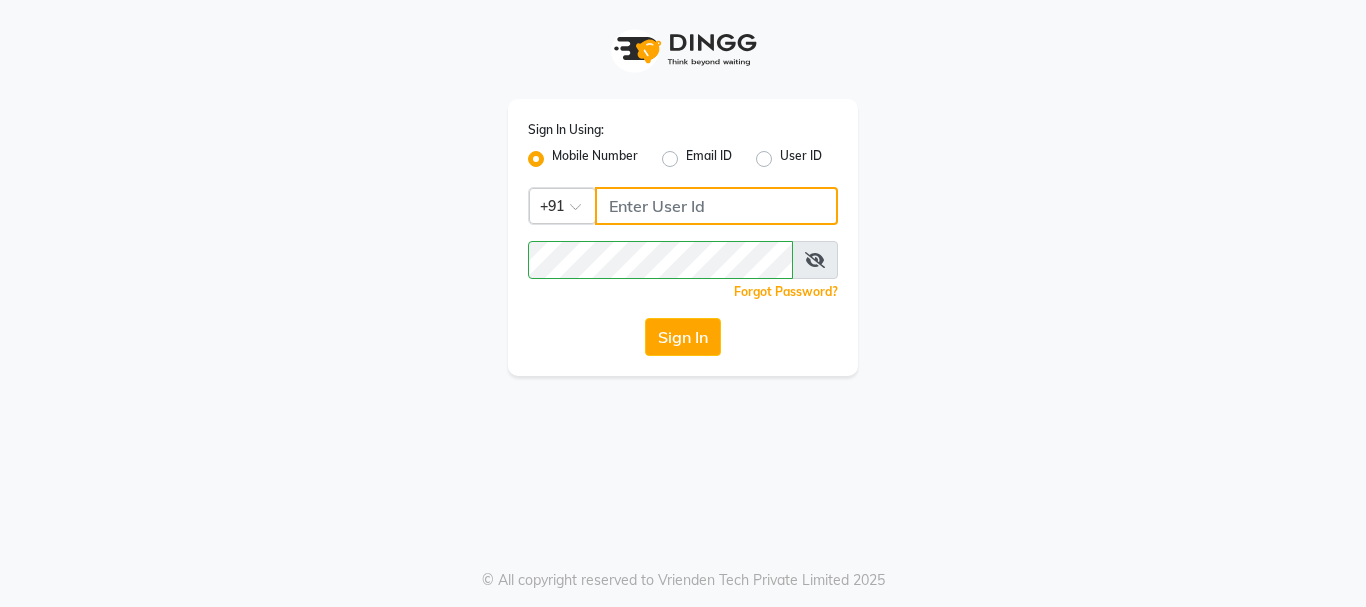 type on "9011729000" 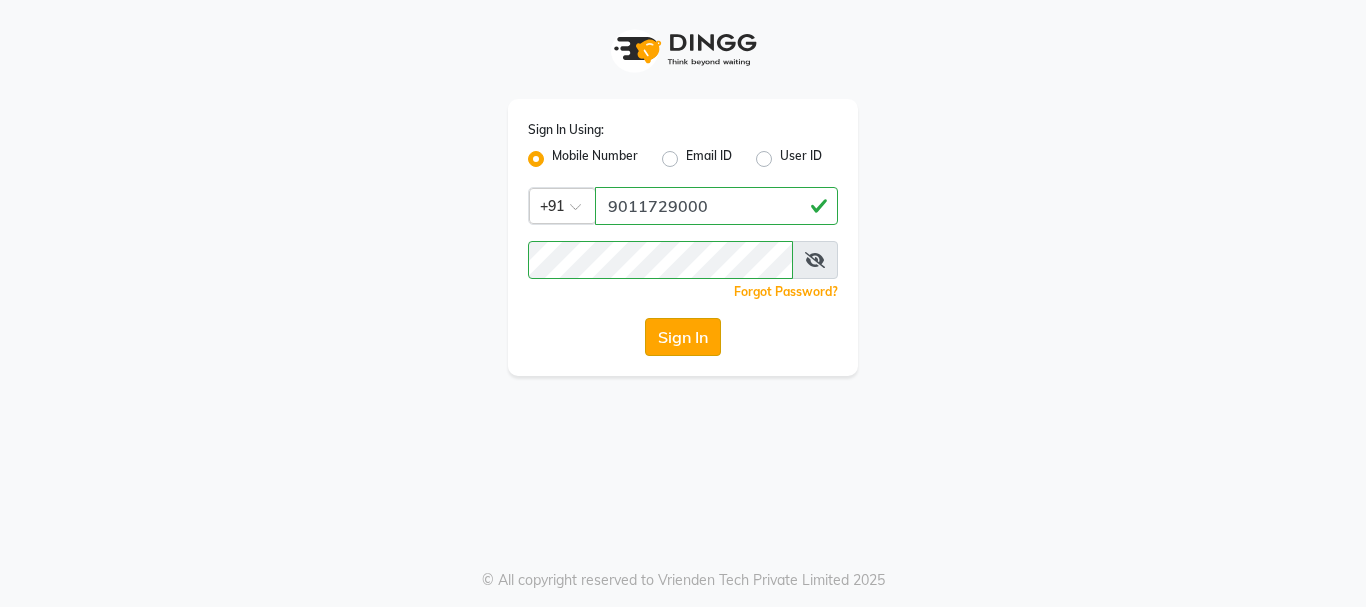 click on "Sign In" 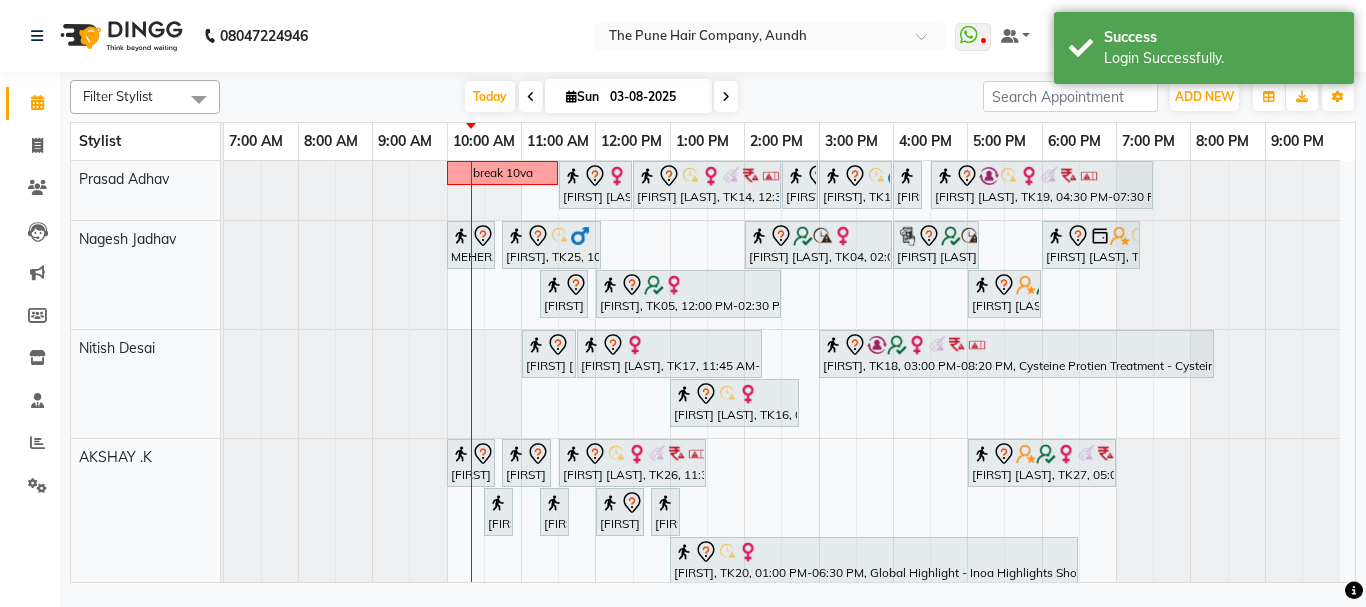 click at bounding box center [726, 96] 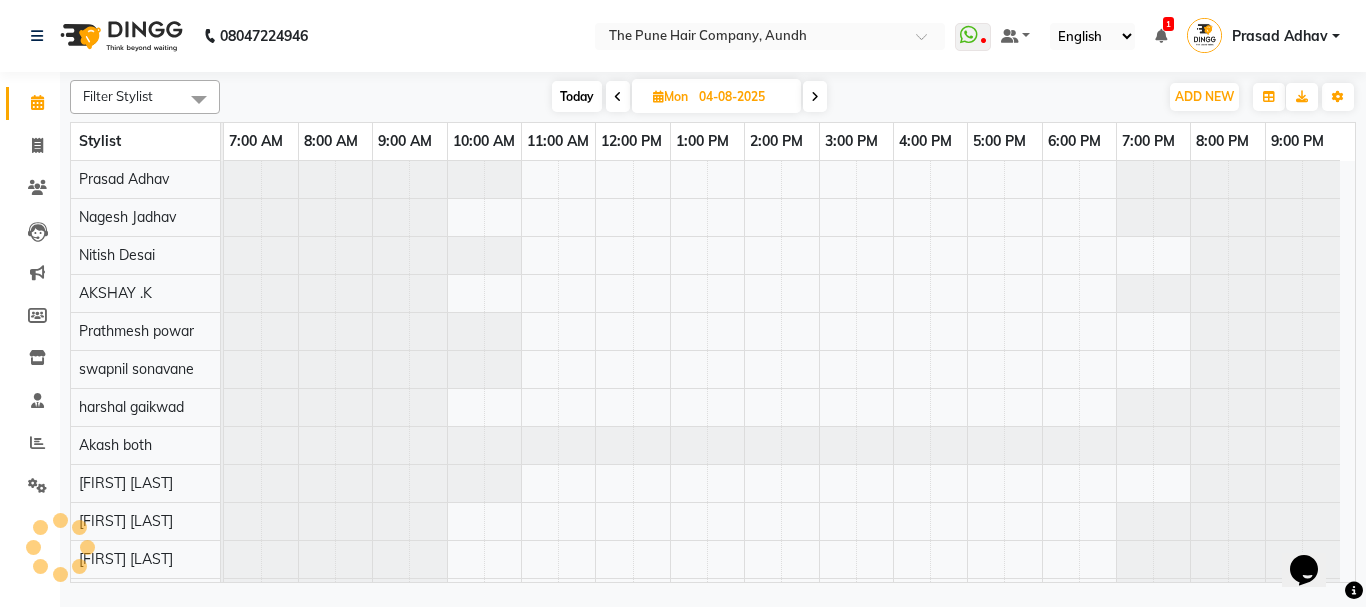 scroll, scrollTop: 0, scrollLeft: 0, axis: both 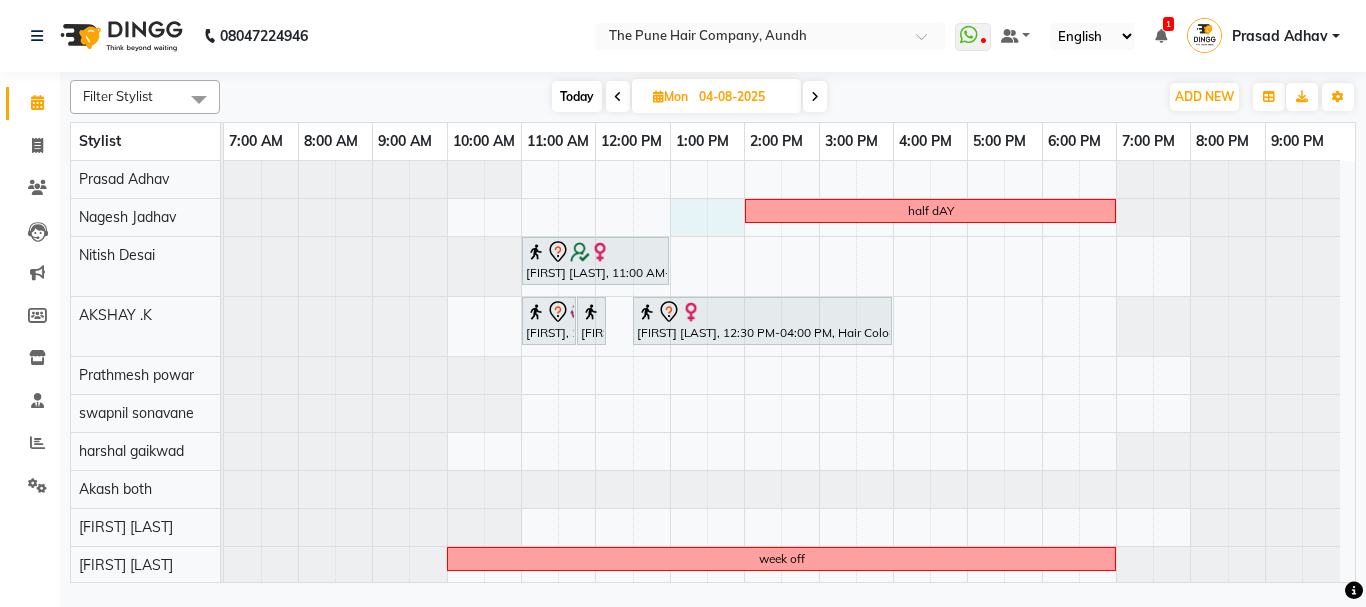 drag, startPoint x: 680, startPoint y: 216, endPoint x: 731, endPoint y: 223, distance: 51.47815 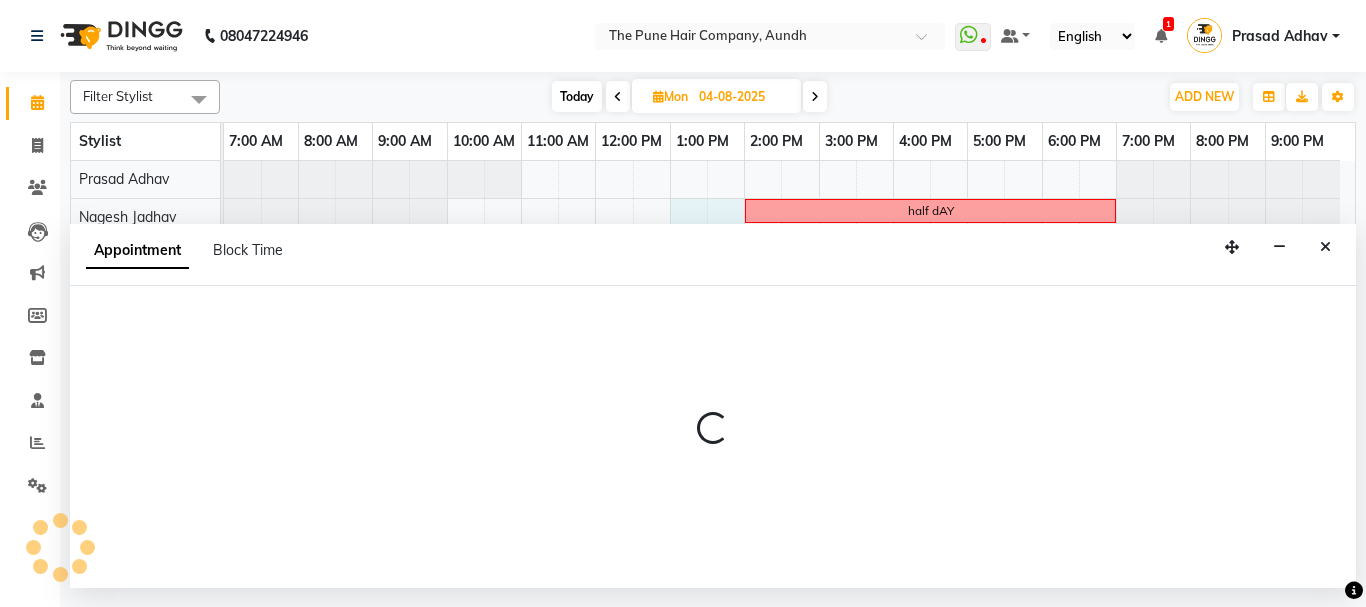select on "3339" 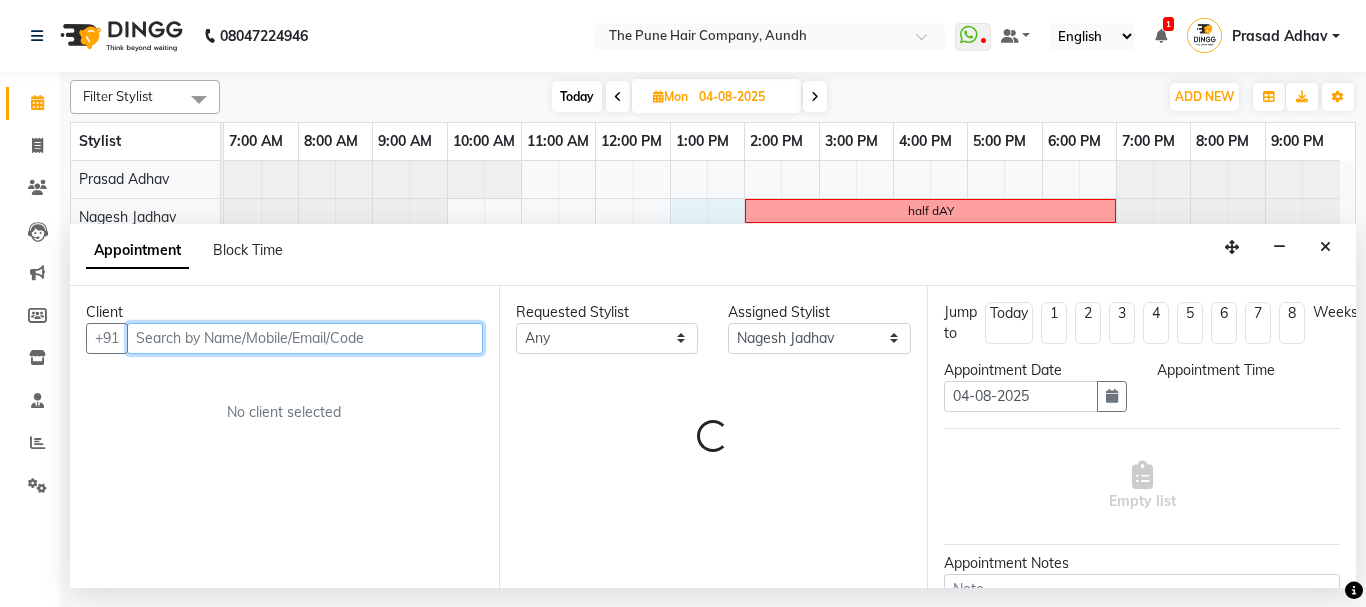 select on "780" 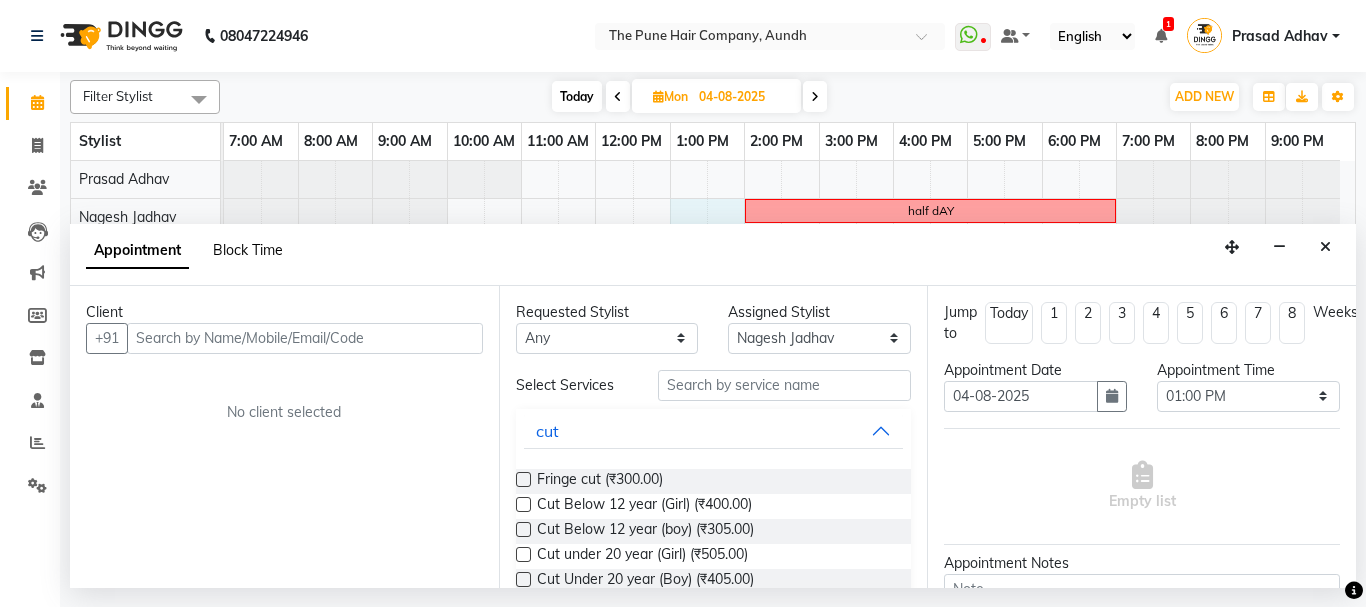 click on "Block Time" at bounding box center [248, 250] 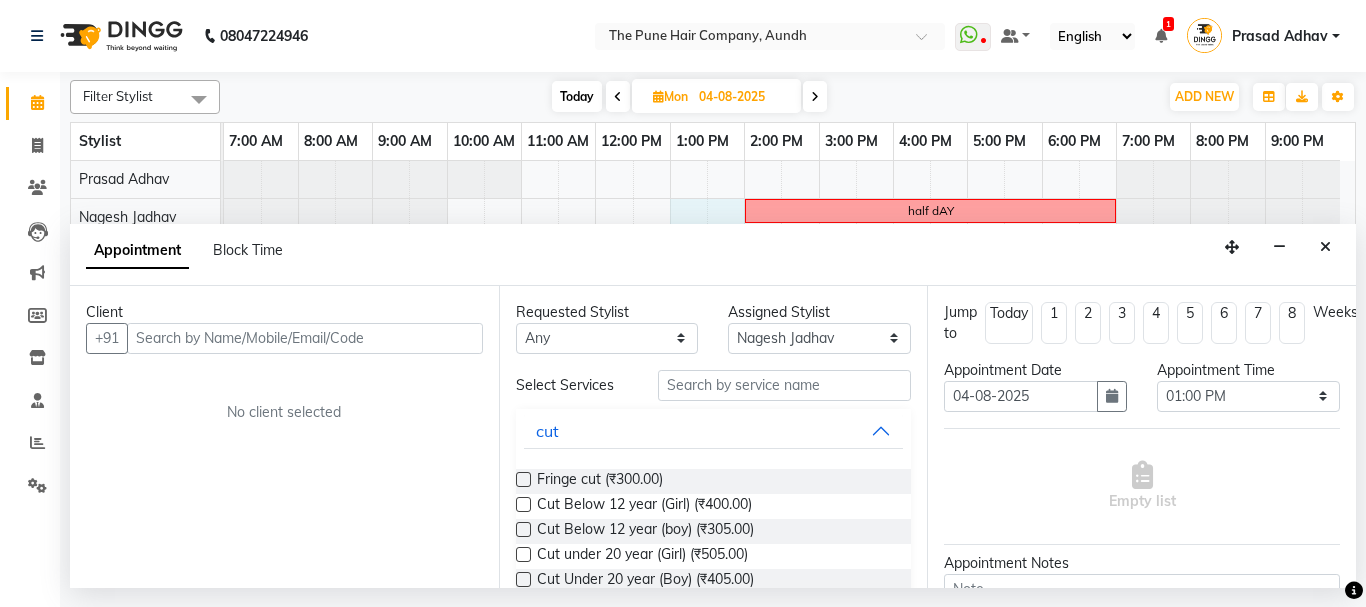 select on "3339" 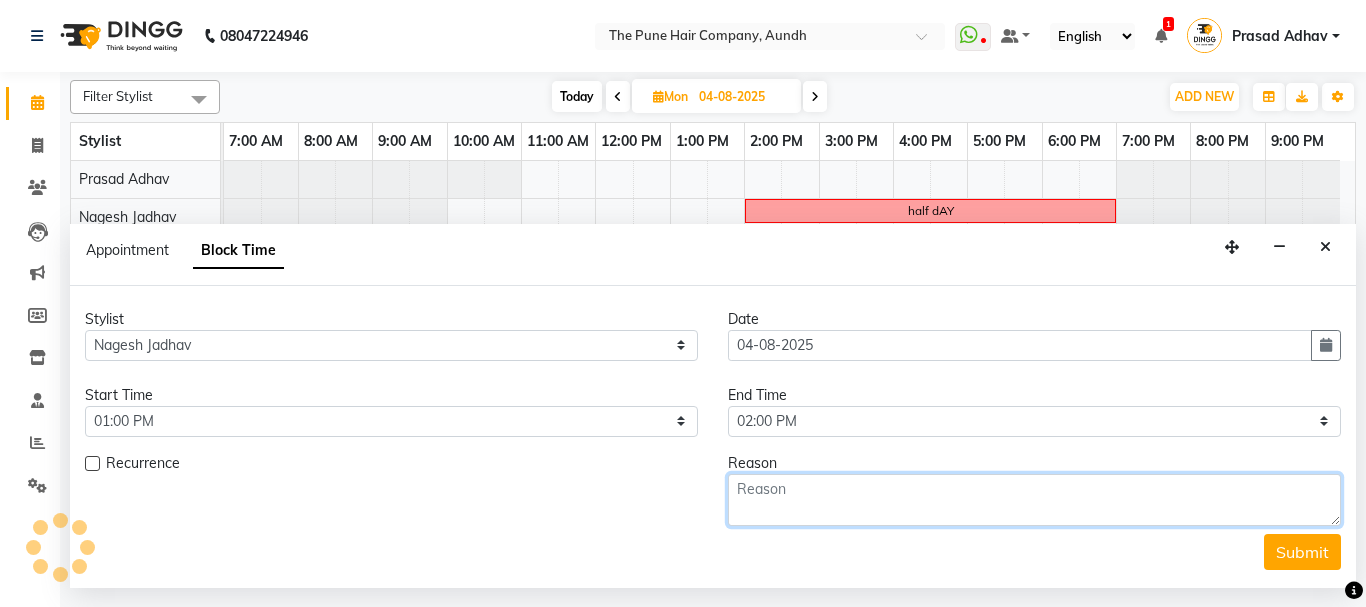 click at bounding box center (1034, 500) 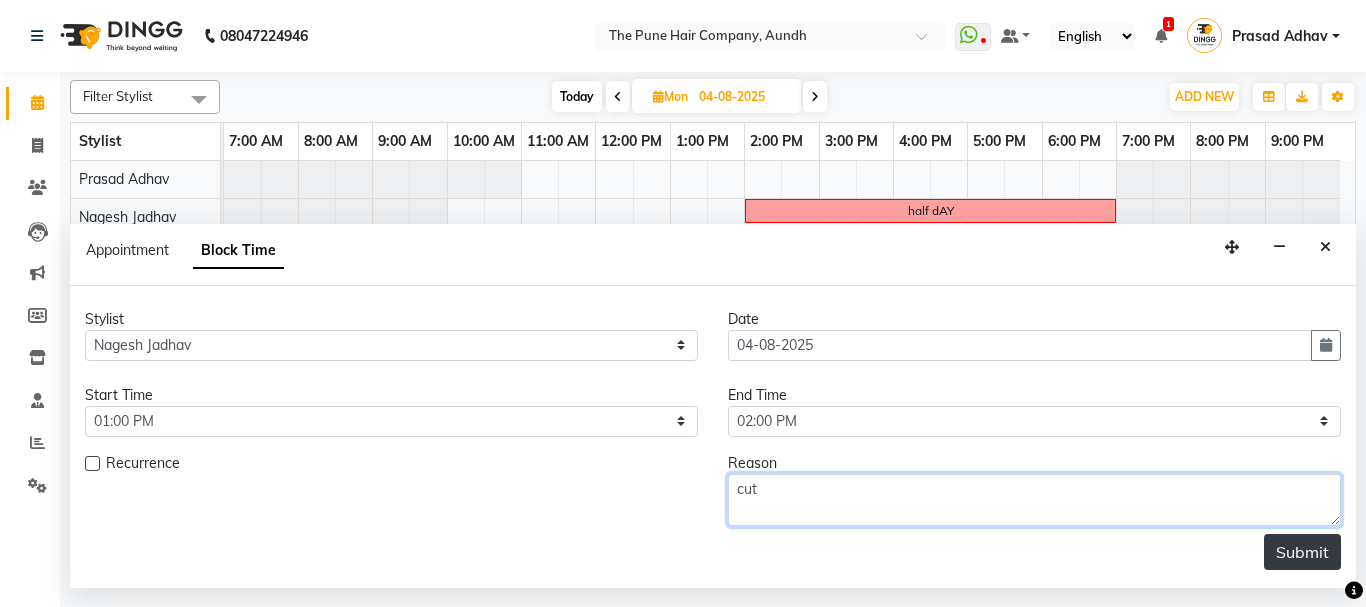 type on "cut" 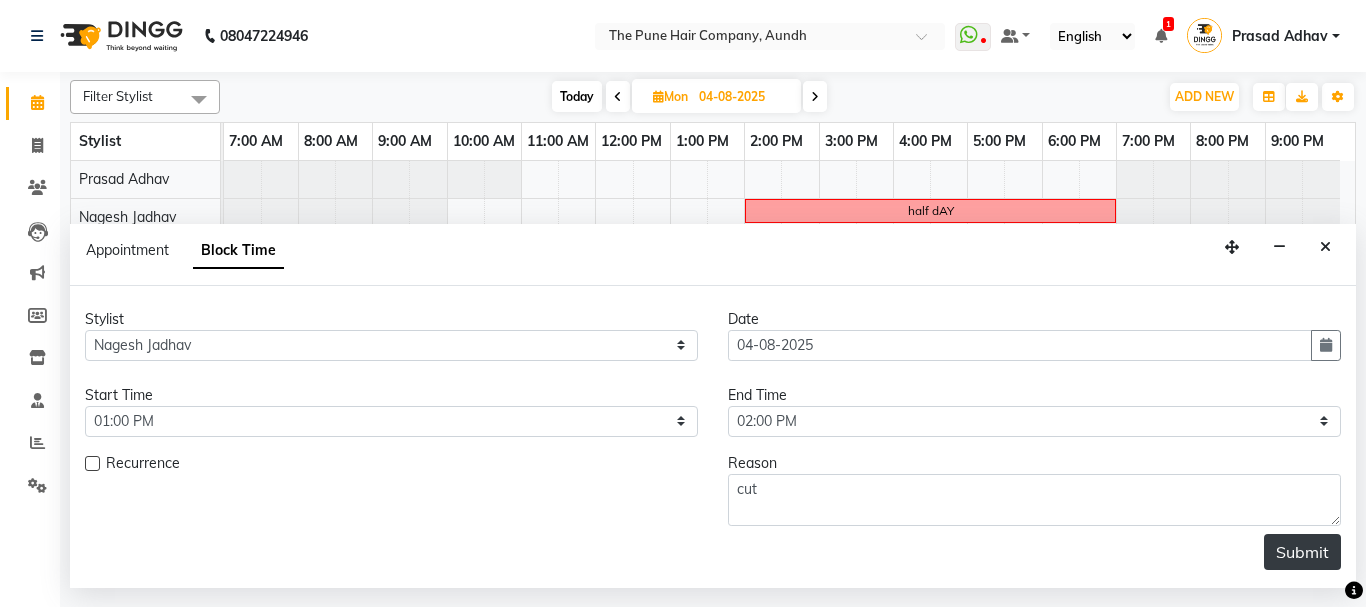 click on "Submit" at bounding box center (1302, 552) 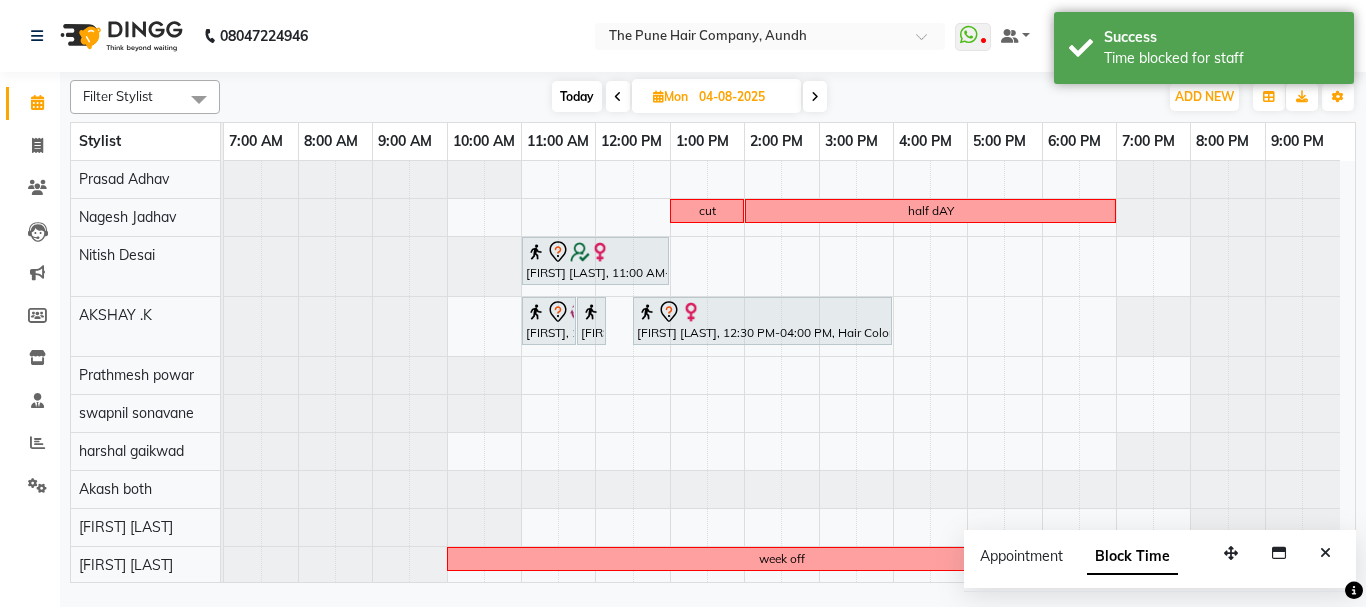 scroll, scrollTop: 152, scrollLeft: 0, axis: vertical 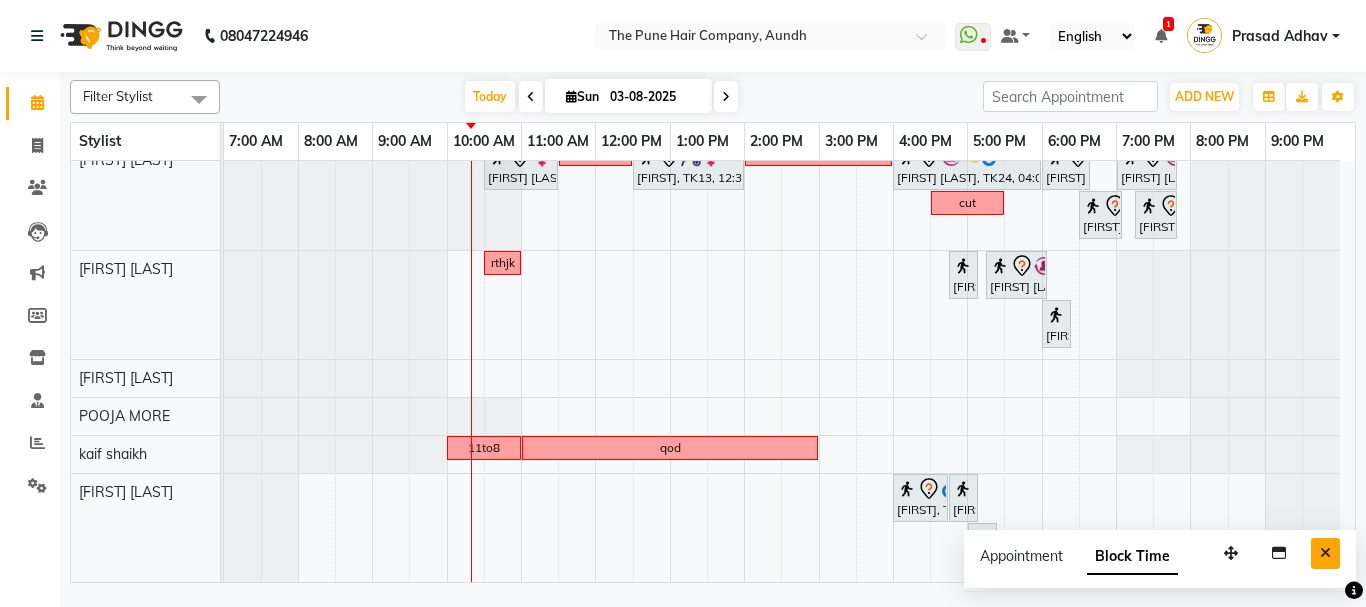 click at bounding box center (1325, 553) 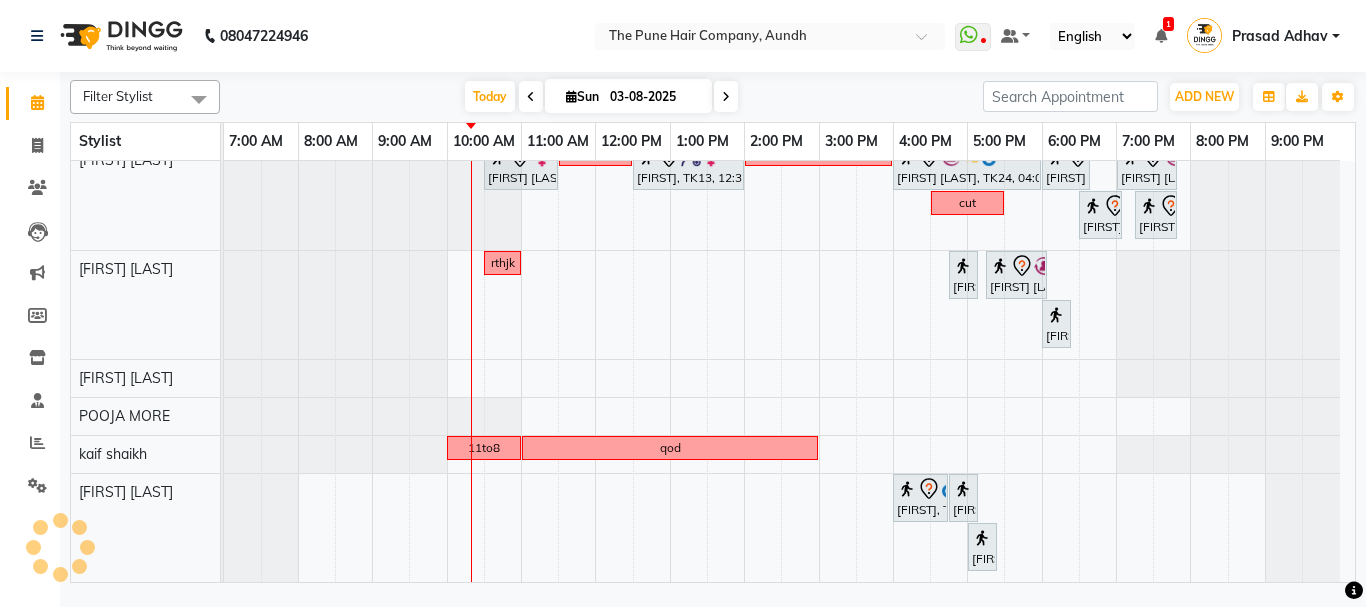 scroll, scrollTop: 368, scrollLeft: 0, axis: vertical 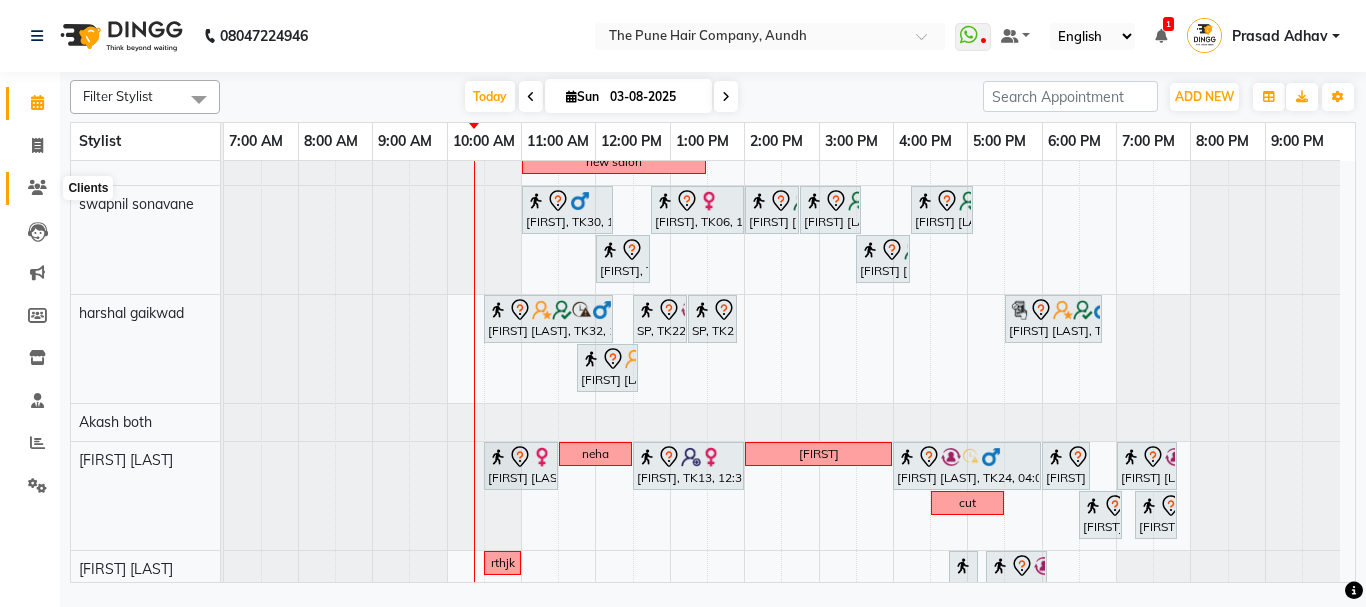 click 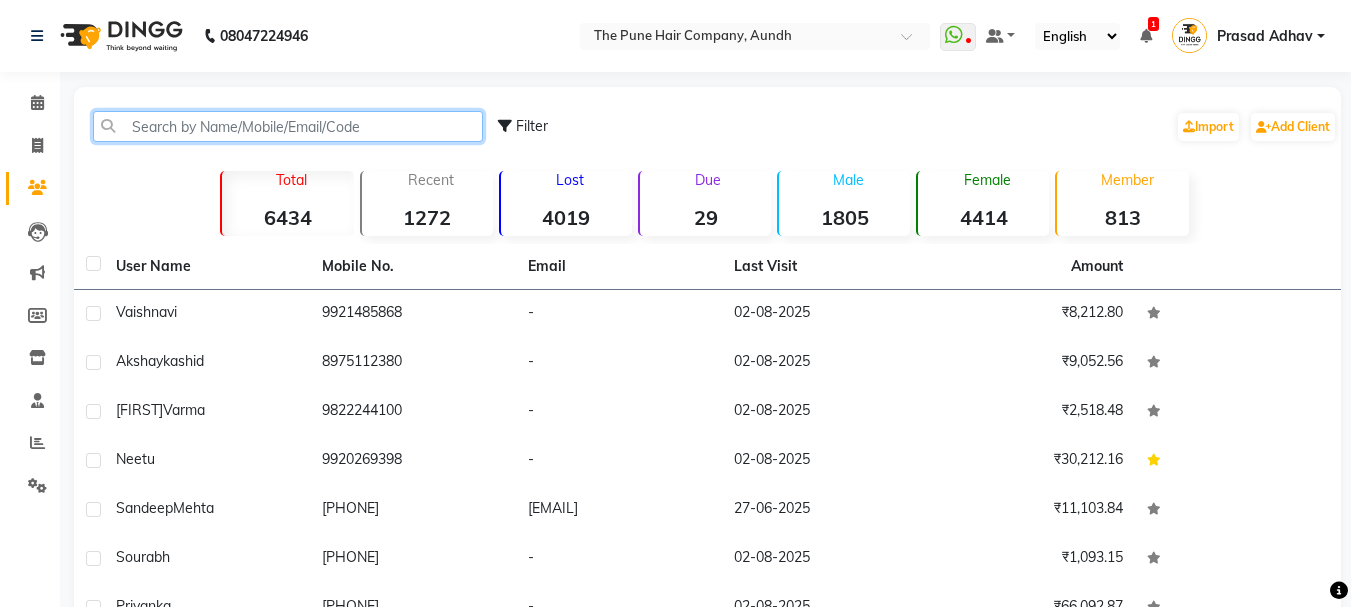 click 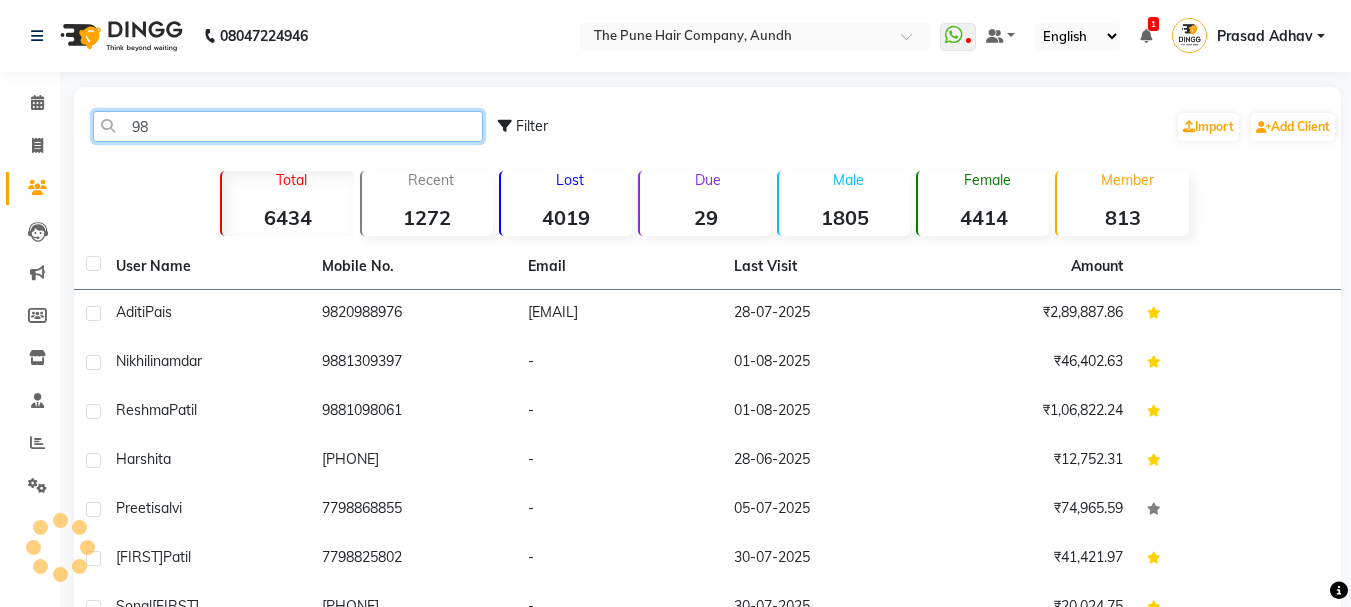 type on "9" 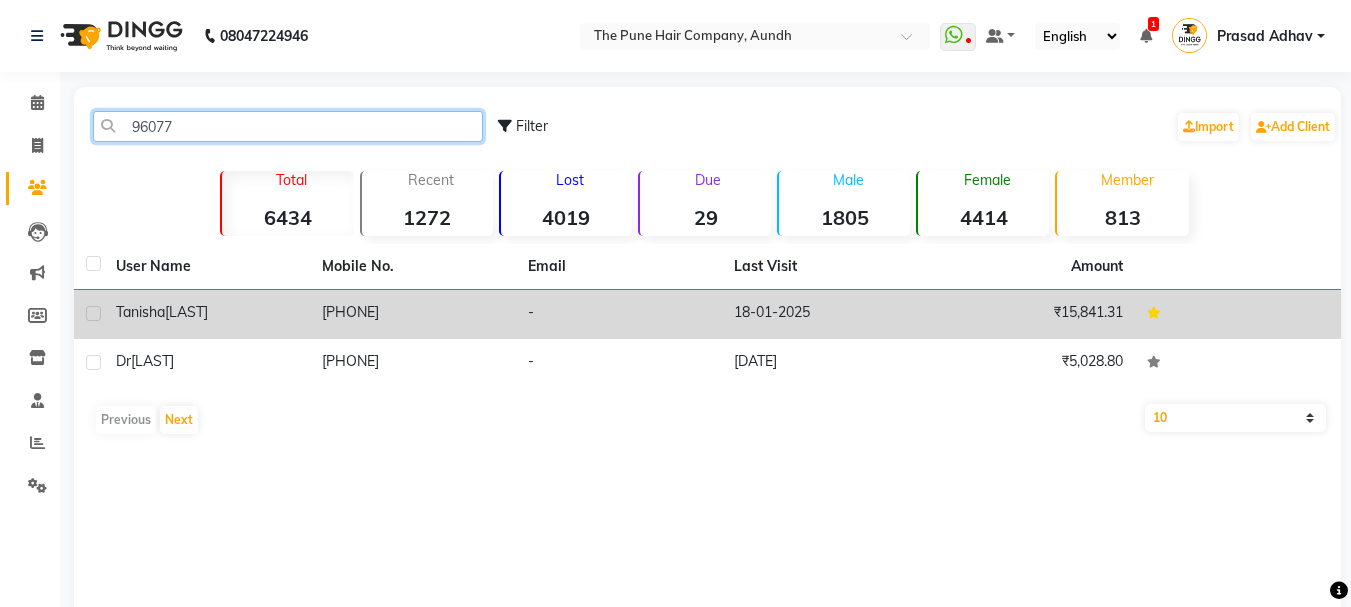 type on "96077" 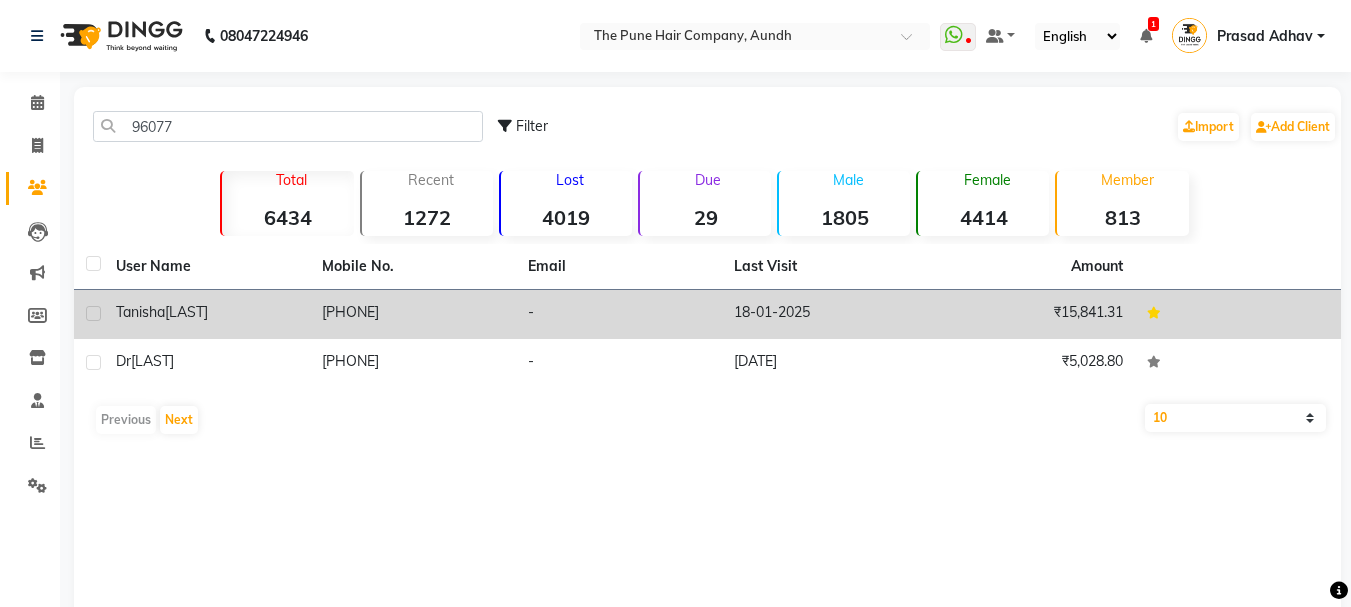click on "Tanisha  Sardey" 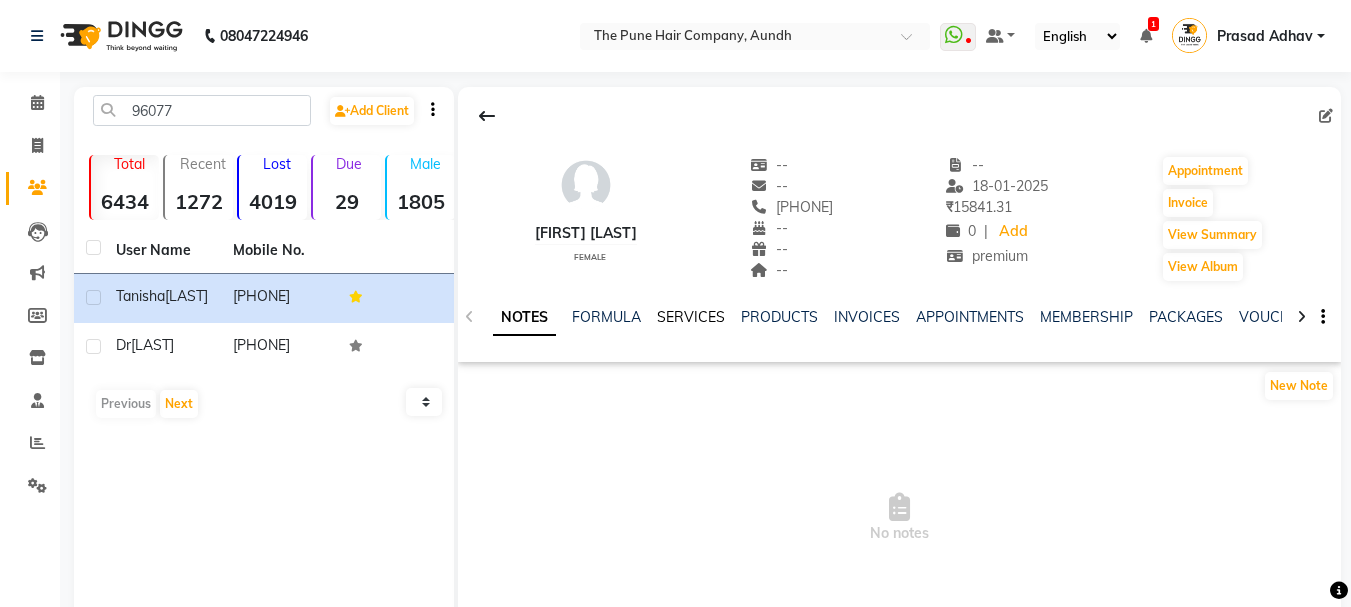 click on "SERVICES" 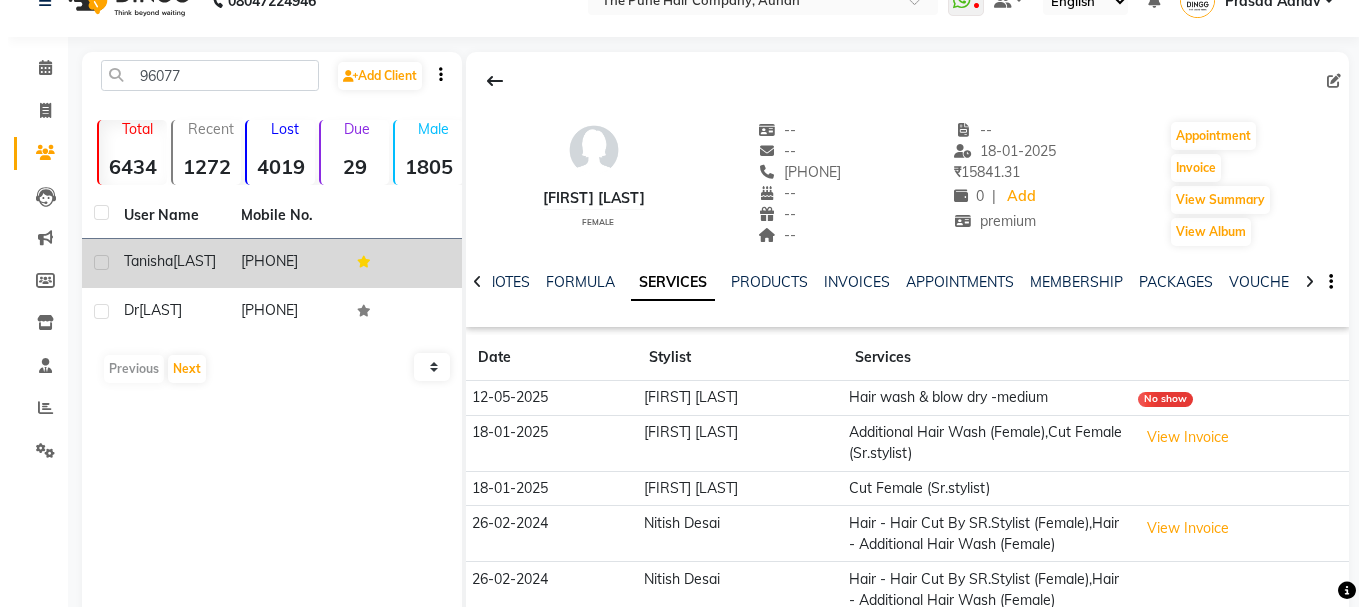 scroll, scrollTop: 0, scrollLeft: 0, axis: both 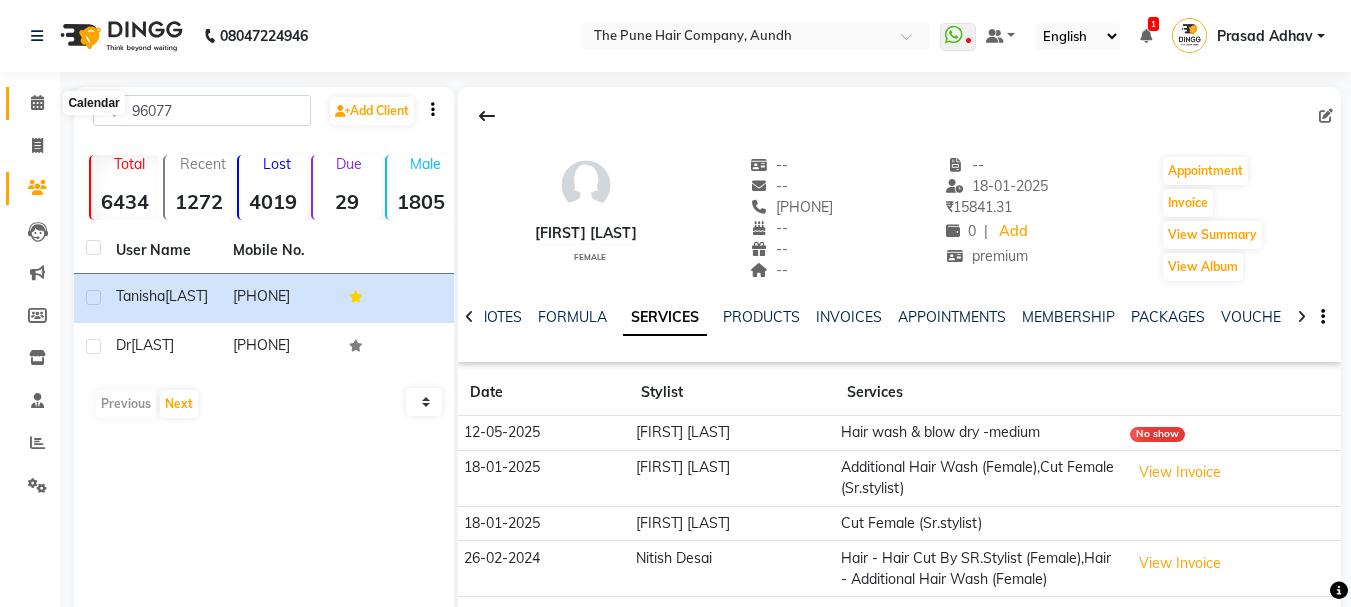 click 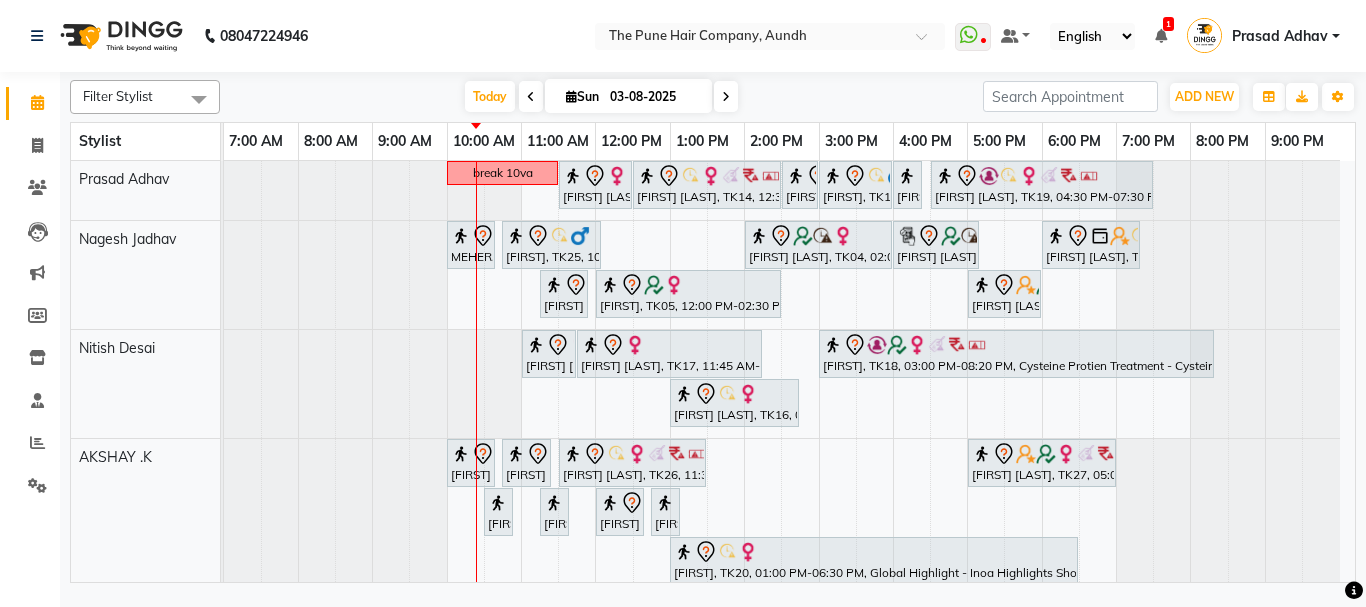 scroll, scrollTop: 500, scrollLeft: 0, axis: vertical 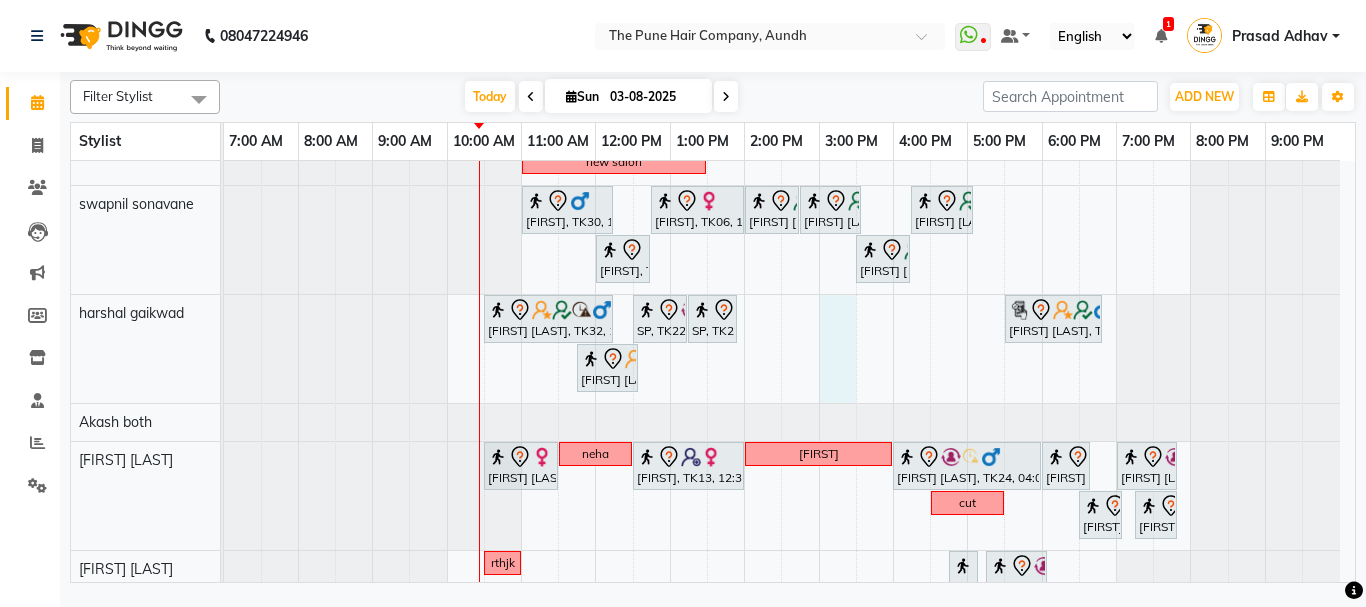 click on "break 10va              Prachi sonde, TK23, 11:30 AM-12:30 PM, Hair wash & blow dry -medium             Amita kulkarni, TK14, 12:30 PM-02:30 PM, Hair Color Inoa - Inoa Touchup 2 Inch             Amita kulkarni, TK14, 02:30 PM-03:00 PM, Cut Female ( Top Stylist )             adarsh, TK12, 03:00 PM-04:00 PM, Cut Male ( Top Stylist )             adarsh, TK12, 04:00 PM-04:20 PM,  Beard Crafting             preeti salvi, TK19, 04:30 PM-07:30 PM, Hair Color Inoa - Inoa Touchup 2 Inch             MEHER, TK25, 10:00 AM-10:40 AM, Cut male (Expert)             MEHER, TK25, 10:45 AM-12:05 PM,  Beard Crafting             aditi shignan, TK04, 02:00 PM-04:00 PM, Hair Color Inoa - Inoa Touchup 2 Inch             aditi shignan, TK04, 04:00 PM-05:10 PM, Cut male (Expert)             sudeep sawant, TK02, 06:00 PM-07:20 PM,  Beard Crafting             Sandeep Mehta, TK29, 11:15 AM-11:55 AM, Cut male (Expert)             Pranjali, TK05, 12:00 PM-02:30 PM, Hair Color Inoa - Inoa Touchup 2 Inch" at bounding box center [789, 273] 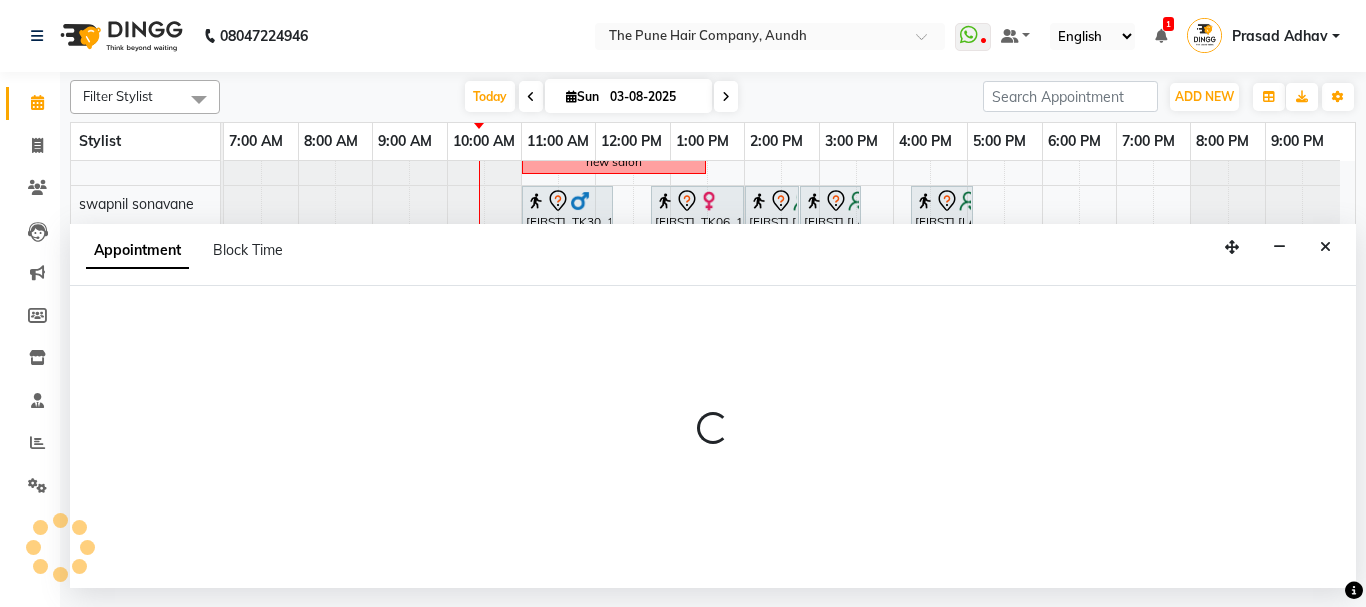 select on "25240" 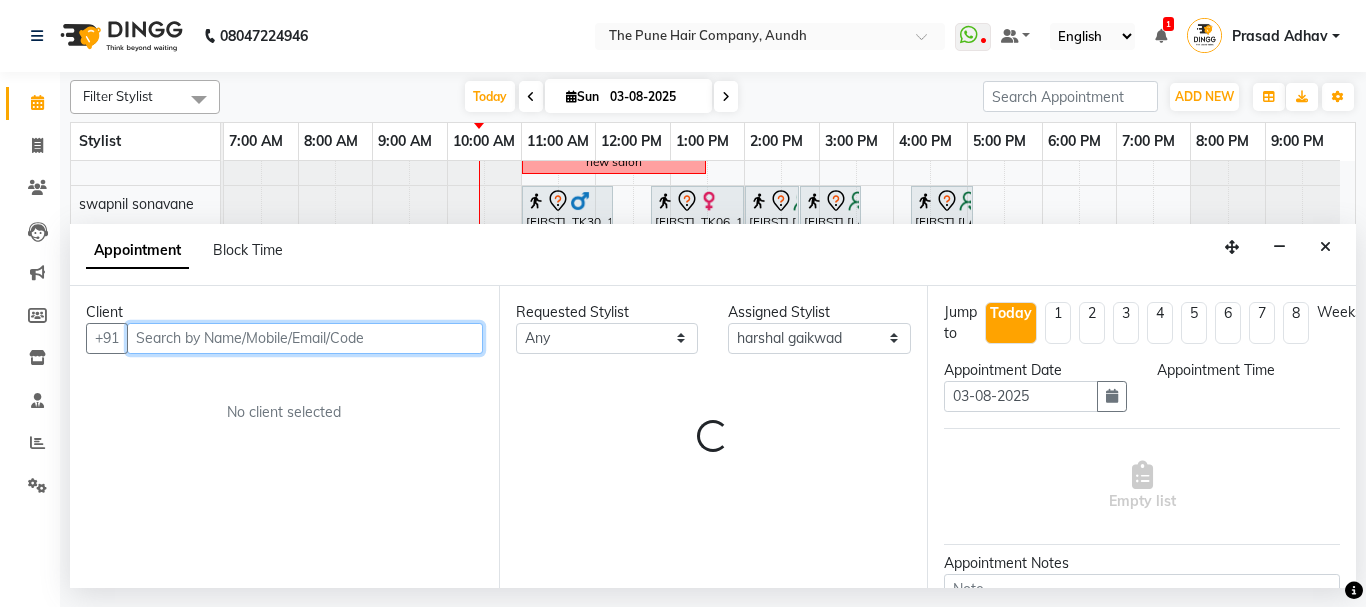 select on "900" 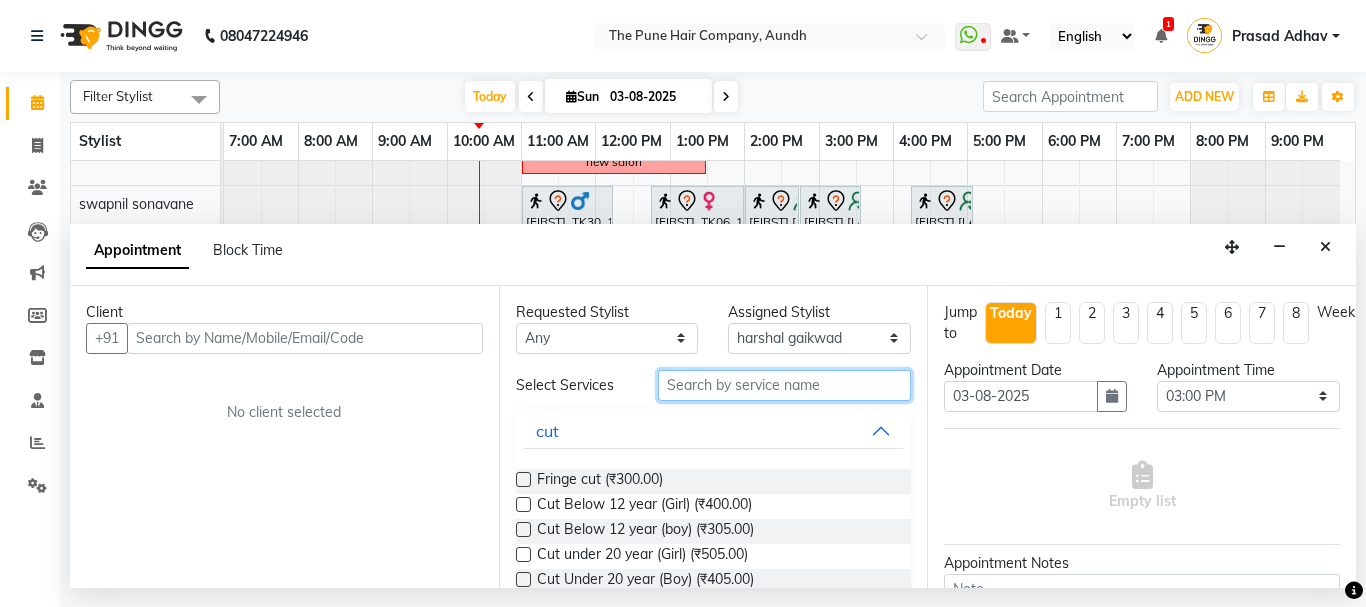 click at bounding box center (785, 385) 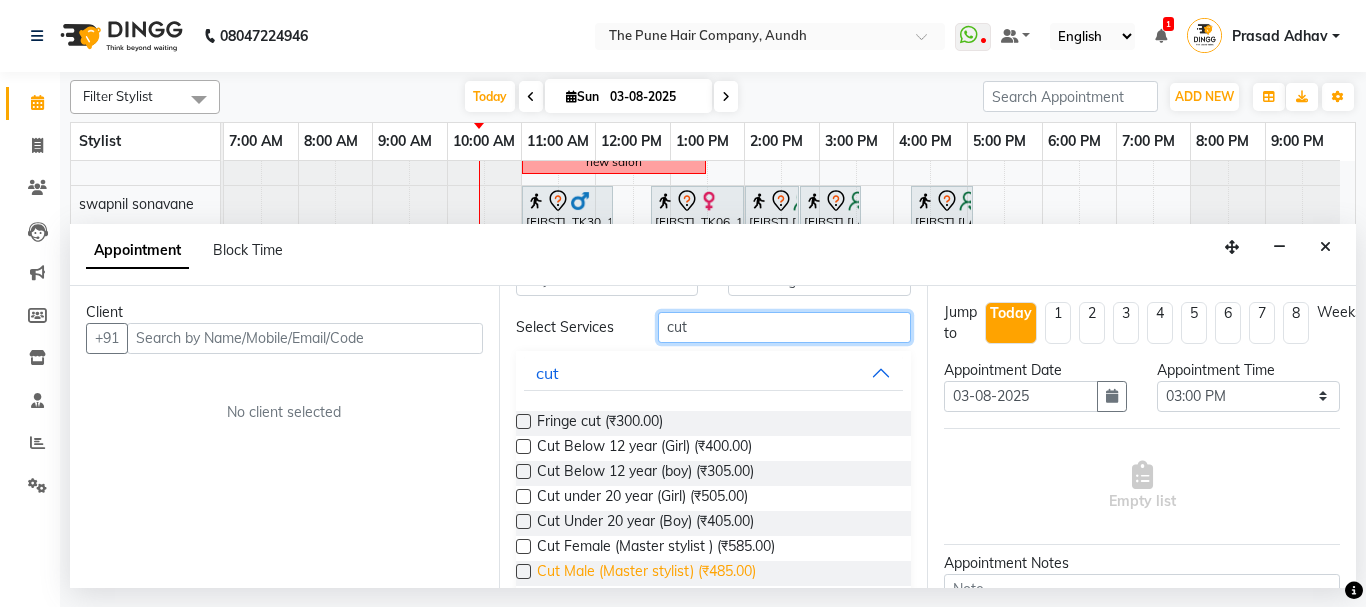 scroll, scrollTop: 100, scrollLeft: 0, axis: vertical 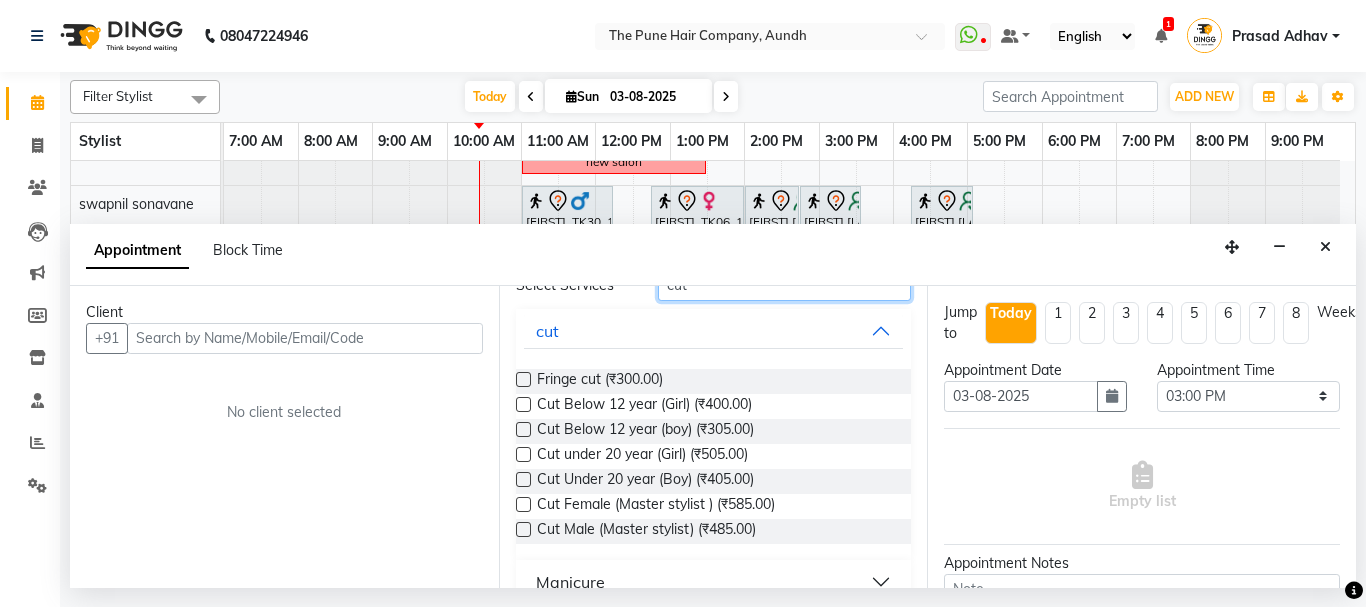 type on "cut" 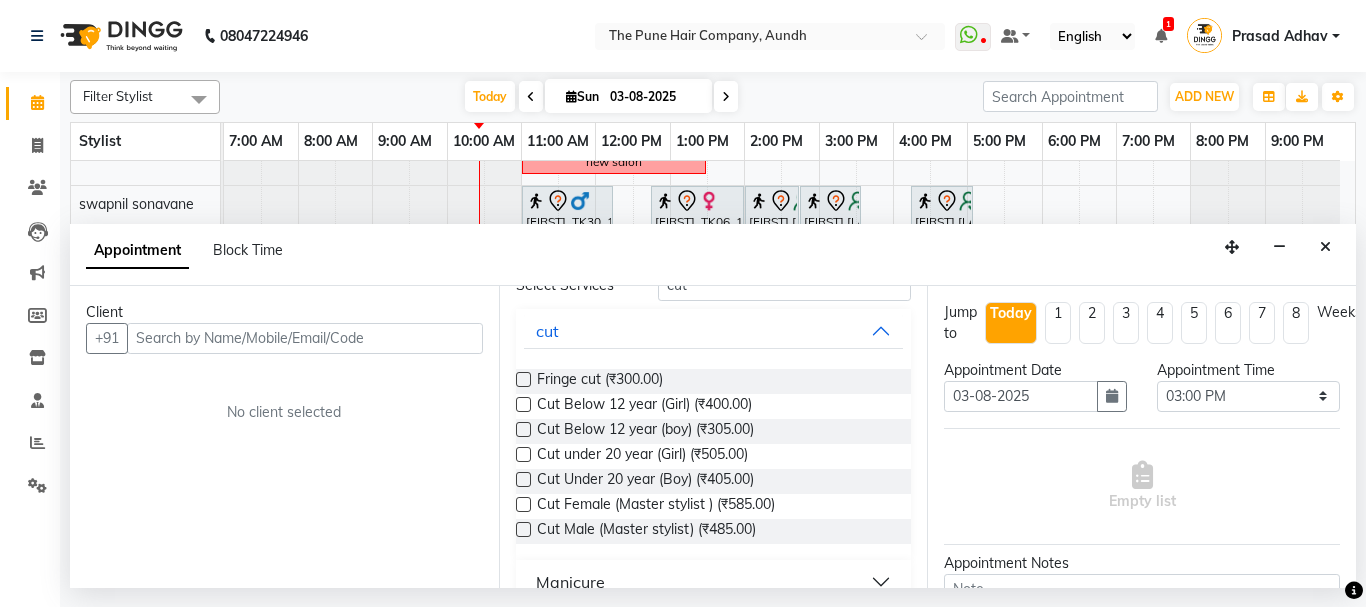 click at bounding box center [523, 504] 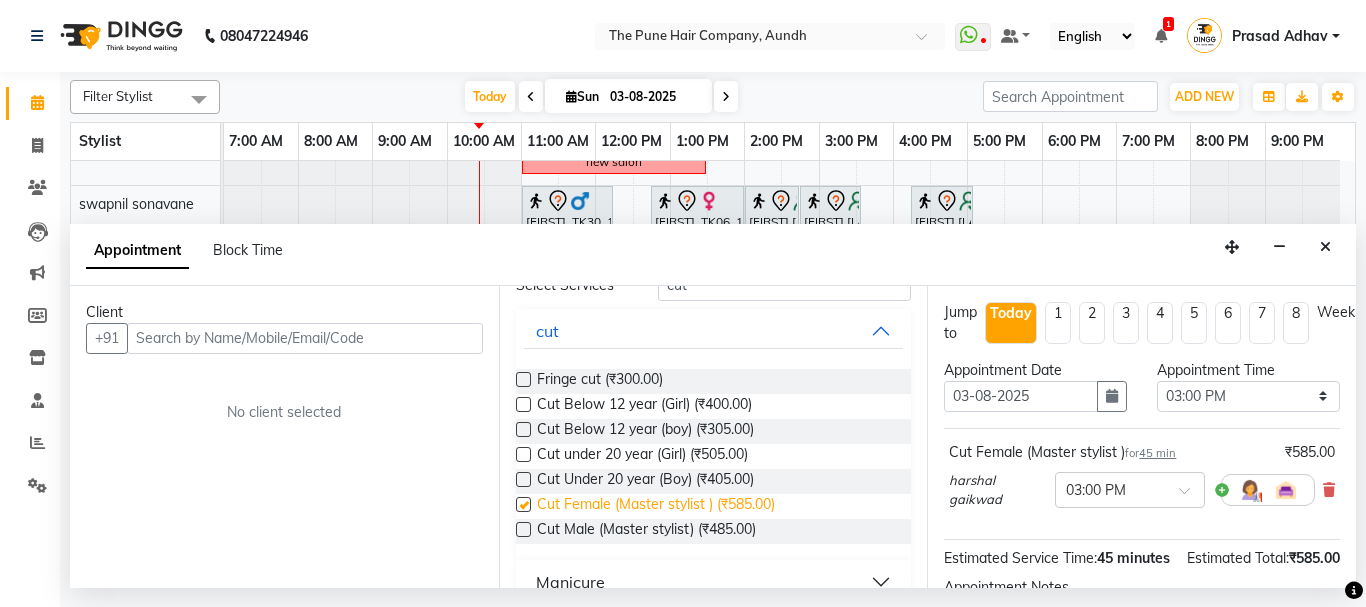 checkbox on "false" 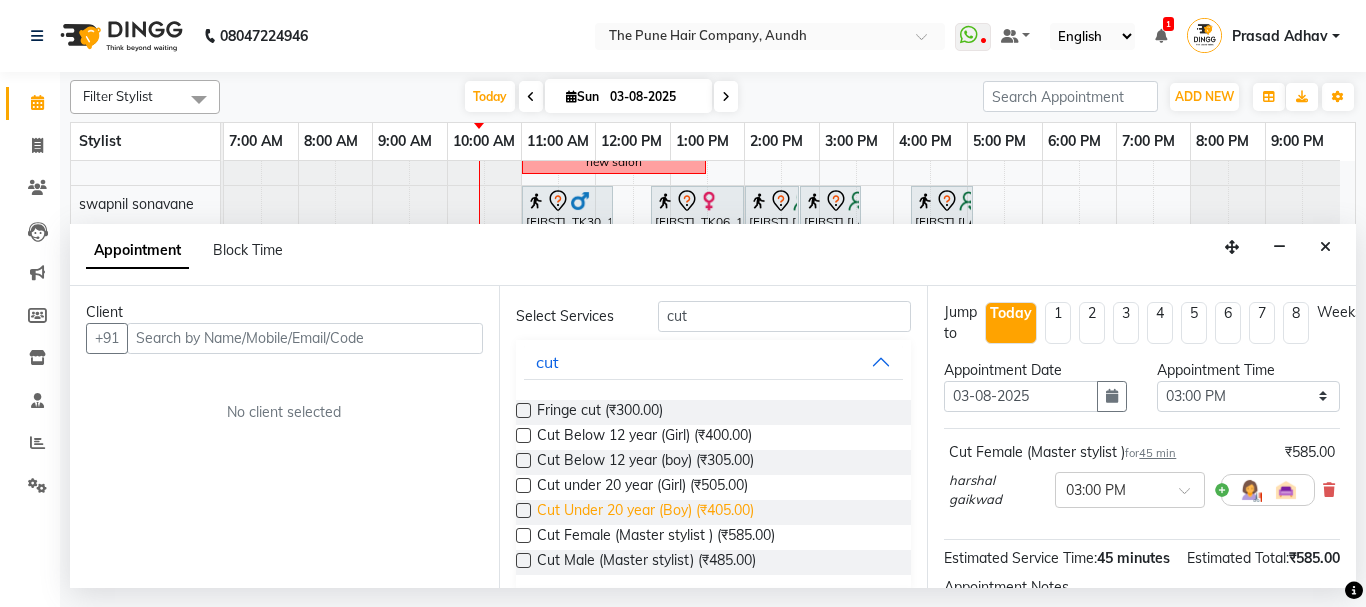 scroll, scrollTop: 0, scrollLeft: 0, axis: both 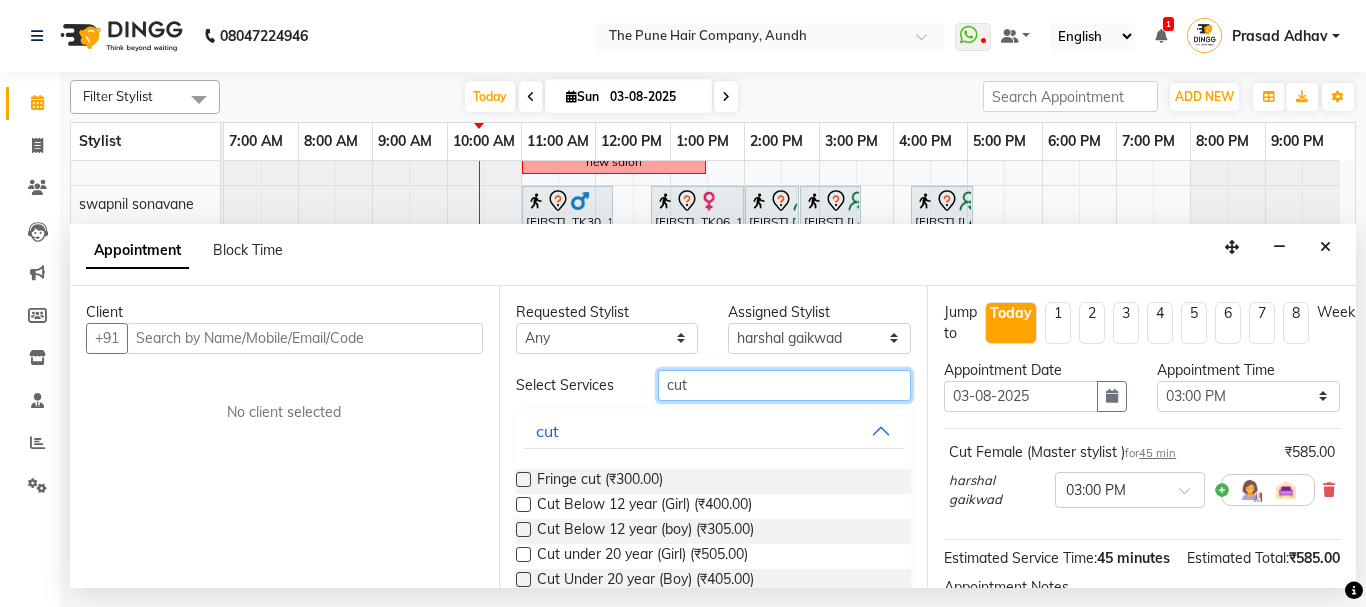 click on "cut" at bounding box center [785, 385] 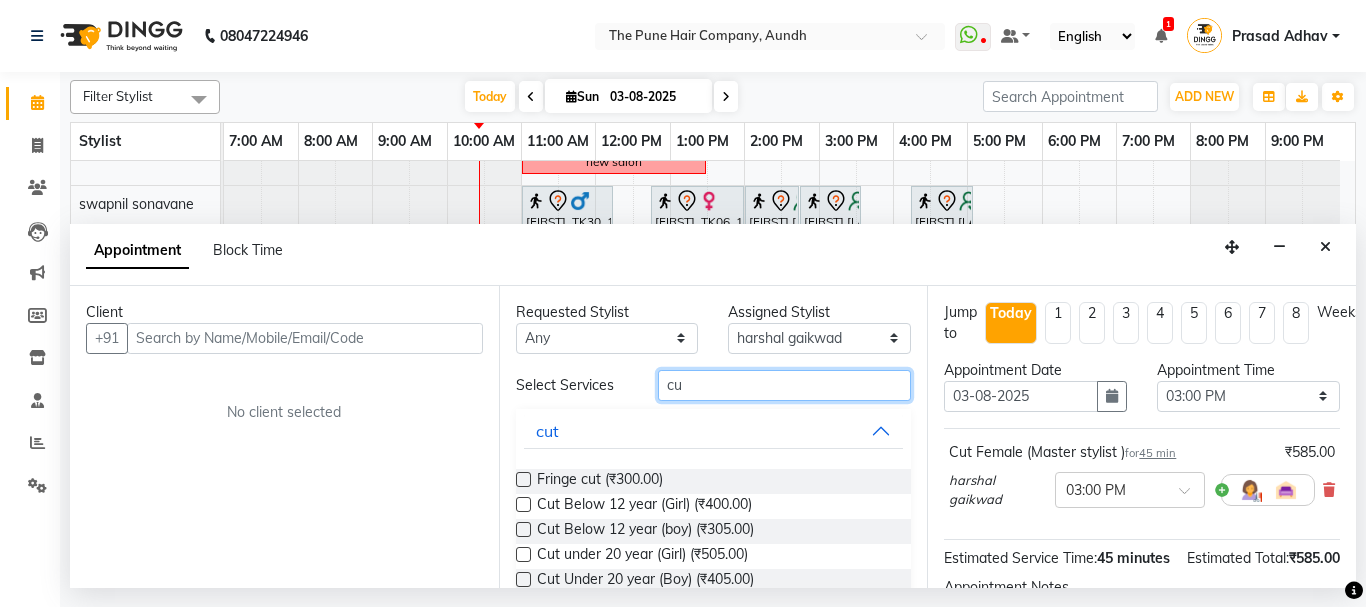 type on "c" 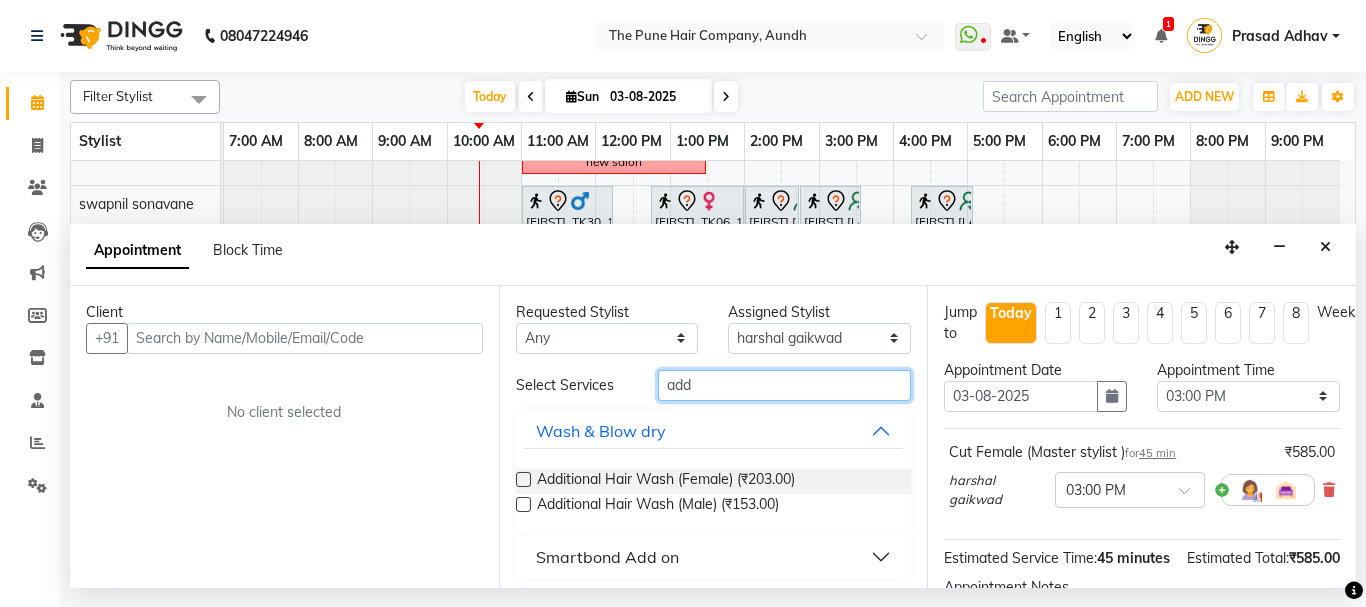 type on "add" 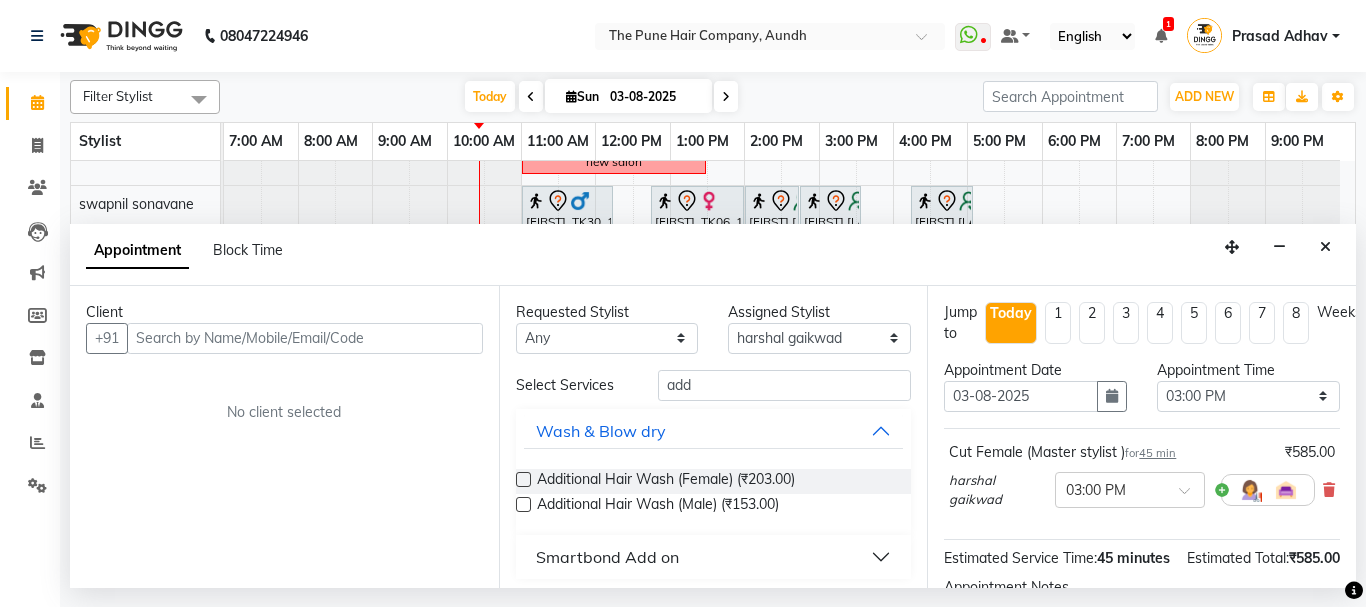 click at bounding box center [523, 479] 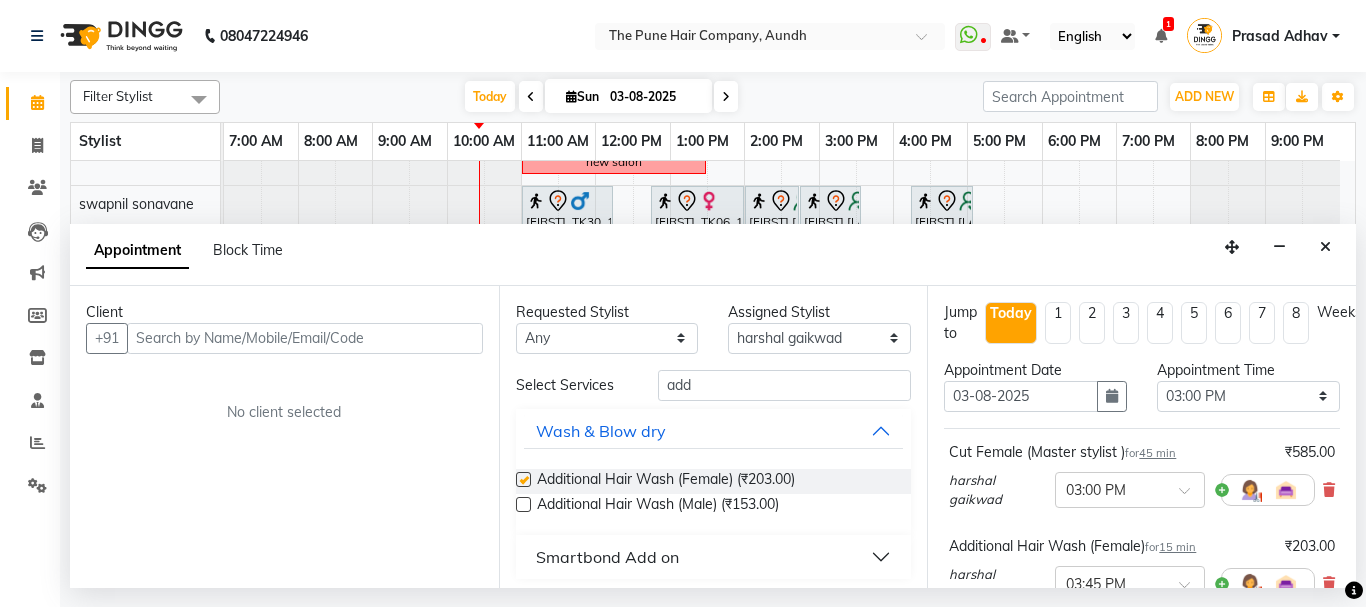checkbox on "false" 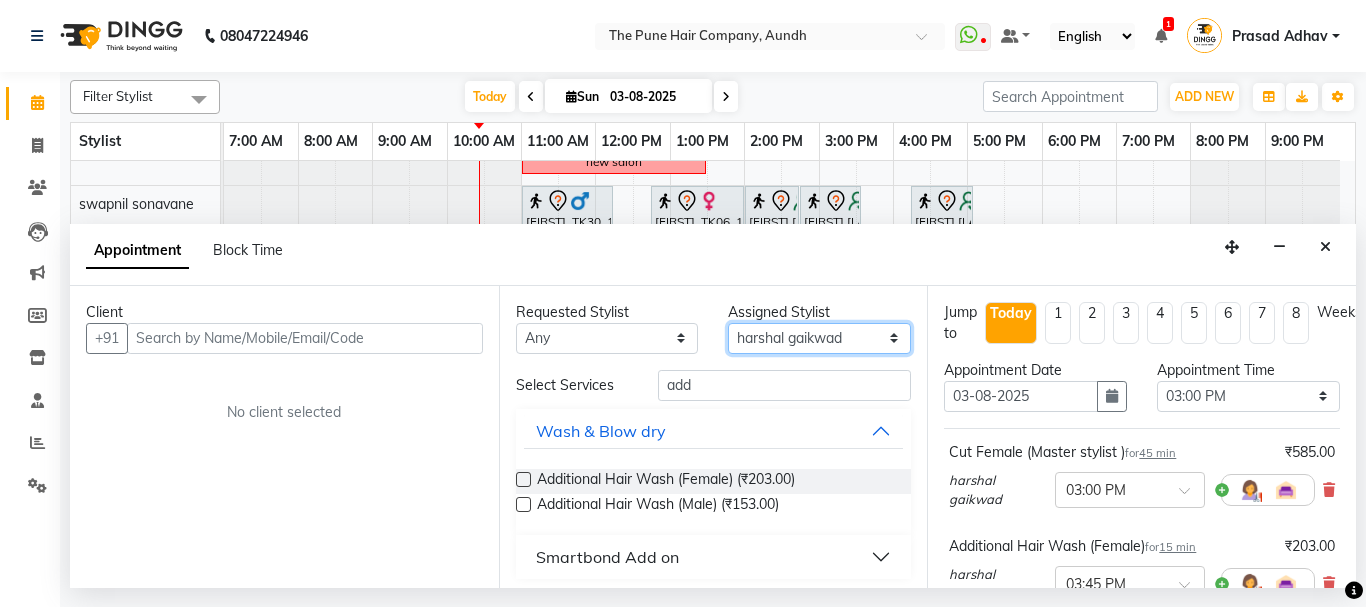 click on "Select [FIRST] both [FIRST] [LAST] [FIRST] [LAST] [FIRST] [LAST] [FIRST] [LAST] [FIRST] [LAST] [FIRST] [LAST] [FIRST] [LAST] [FIRST] [LAST] [FIRST] [LAST] [FIRST] [LAST] [FIRST] [LAST]" at bounding box center (819, 338) 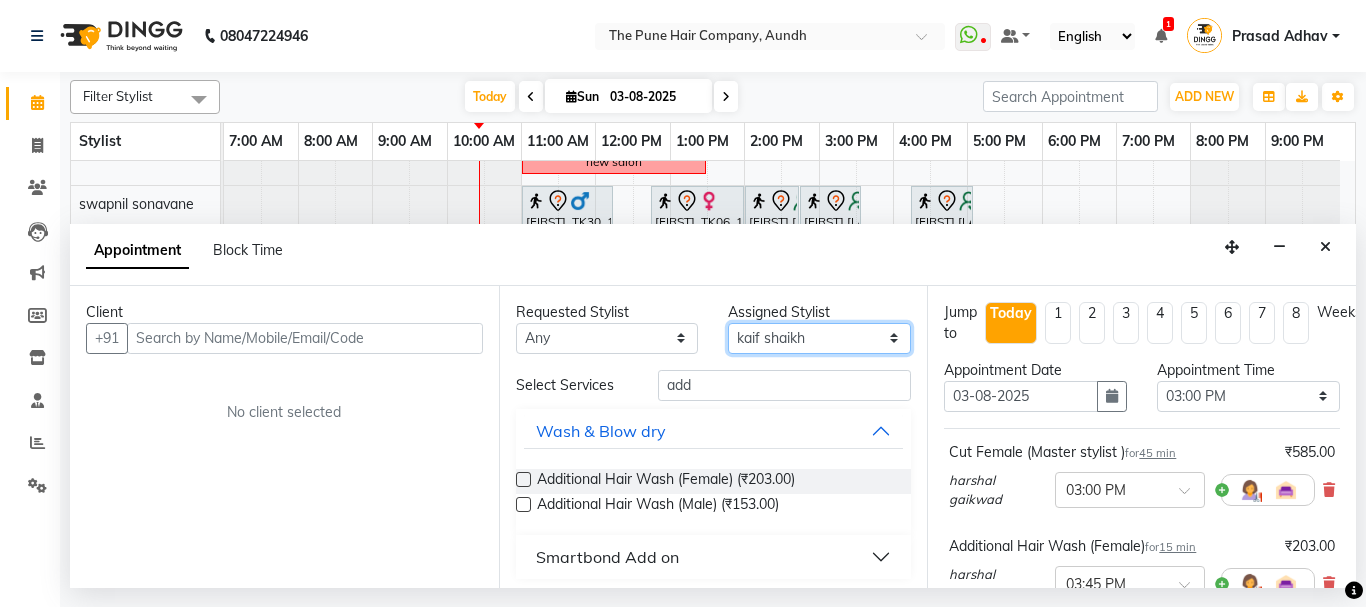 click on "Select [FIRST] both [FIRST] [LAST] [FIRST] [LAST] [FIRST] [LAST] [FIRST] [LAST] [FIRST] [LAST] [FIRST] [LAST] [FIRST] [LAST] [FIRST] [LAST] [FIRST] [LAST] [FIRST] [LAST] [FIRST] [LAST]" at bounding box center (819, 338) 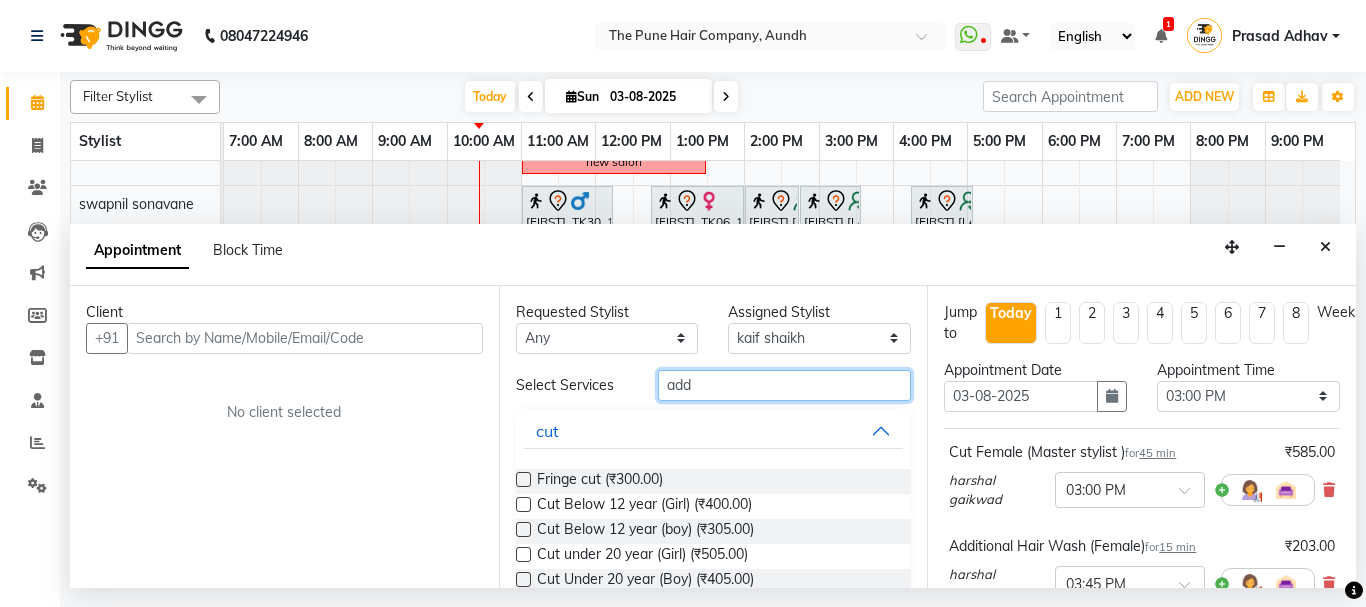 click on "add" at bounding box center (785, 385) 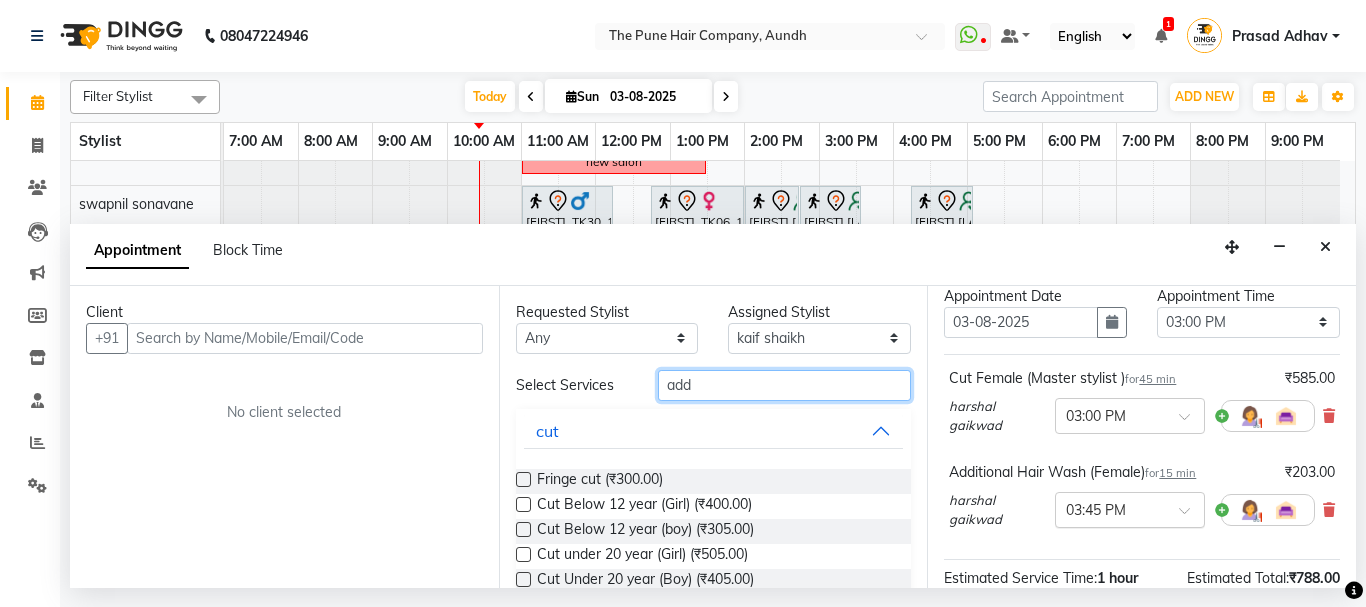 scroll, scrollTop: 100, scrollLeft: 0, axis: vertical 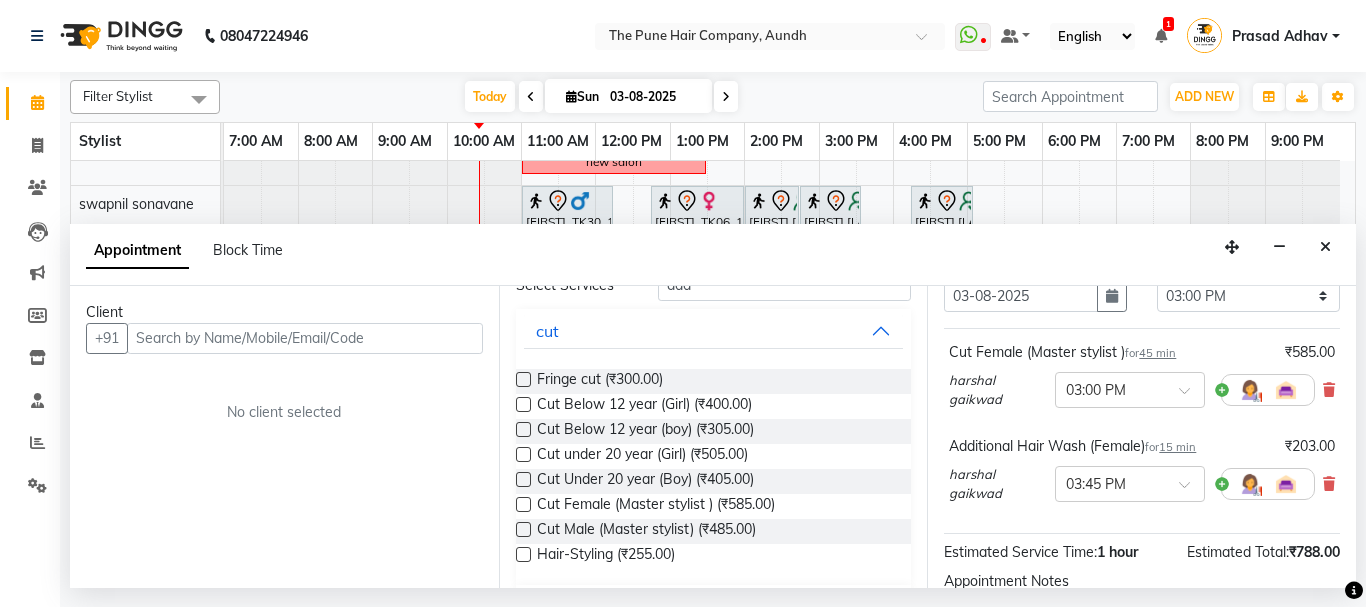 click at bounding box center (523, 504) 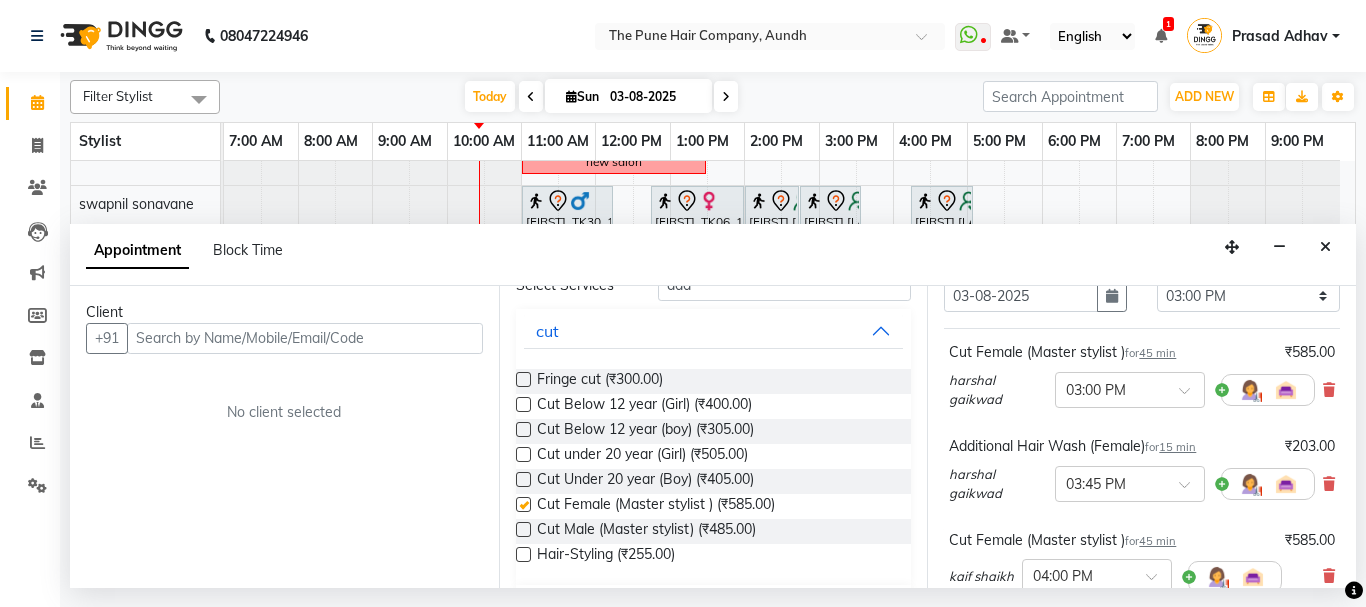 checkbox on "false" 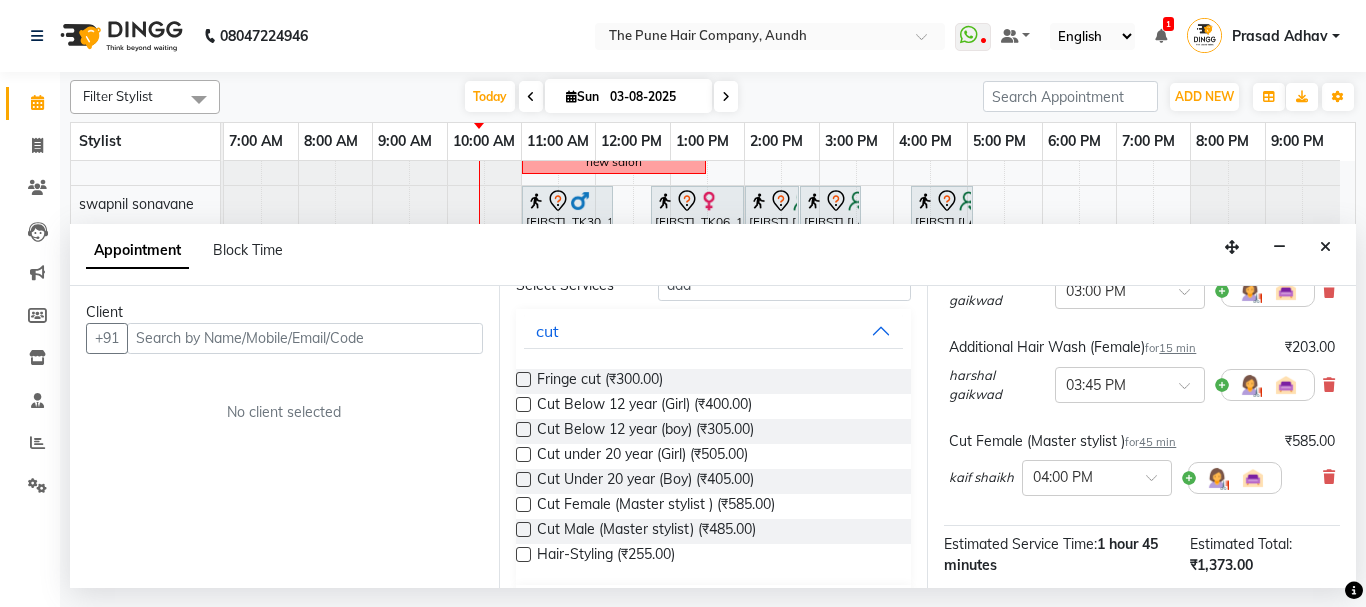 scroll, scrollTop: 200, scrollLeft: 0, axis: vertical 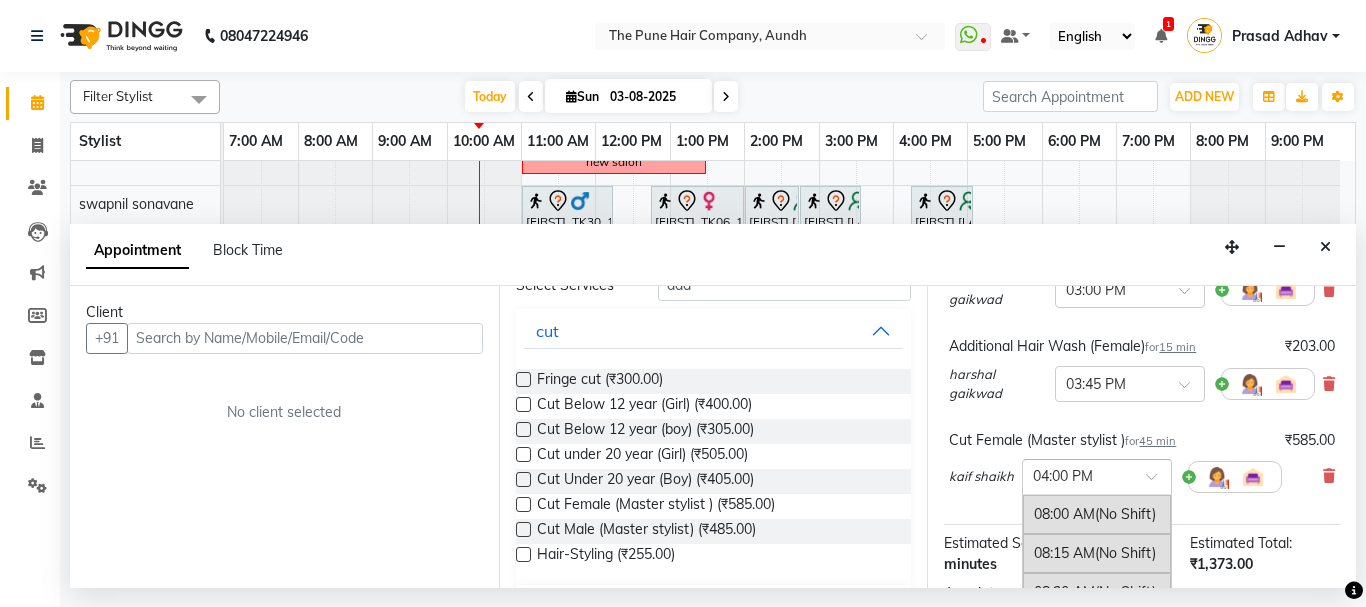 click at bounding box center [1158, 482] 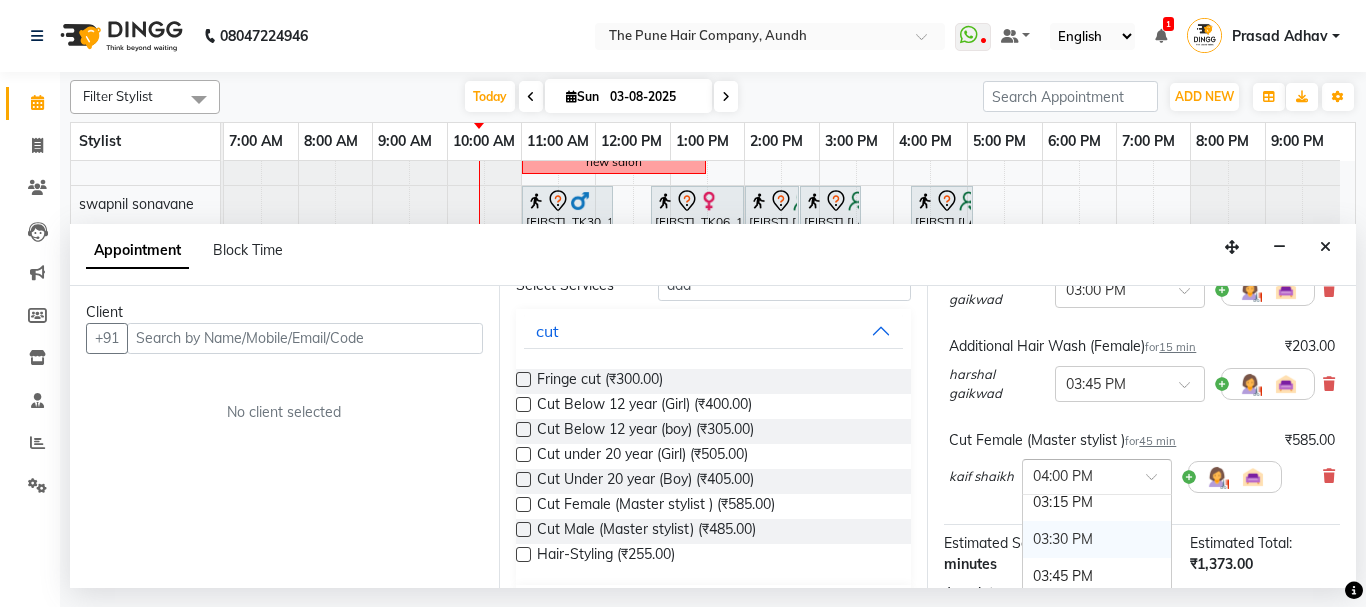 scroll, scrollTop: 1040, scrollLeft: 0, axis: vertical 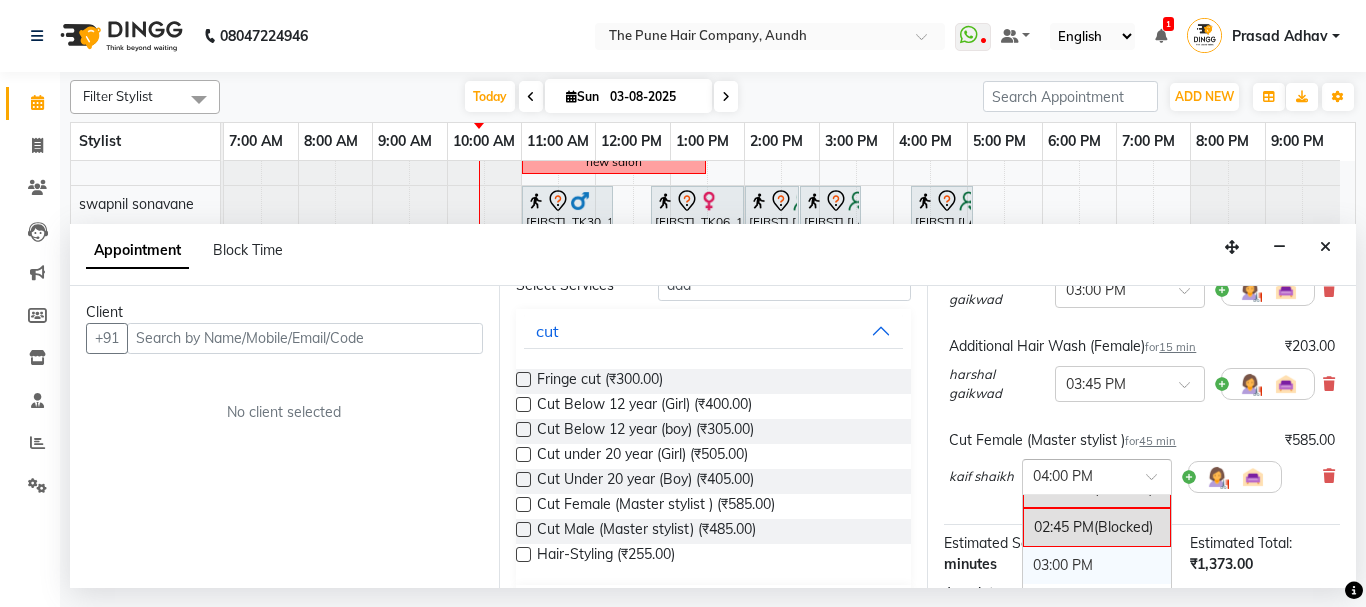 click on "03:00 PM" at bounding box center [1097, 565] 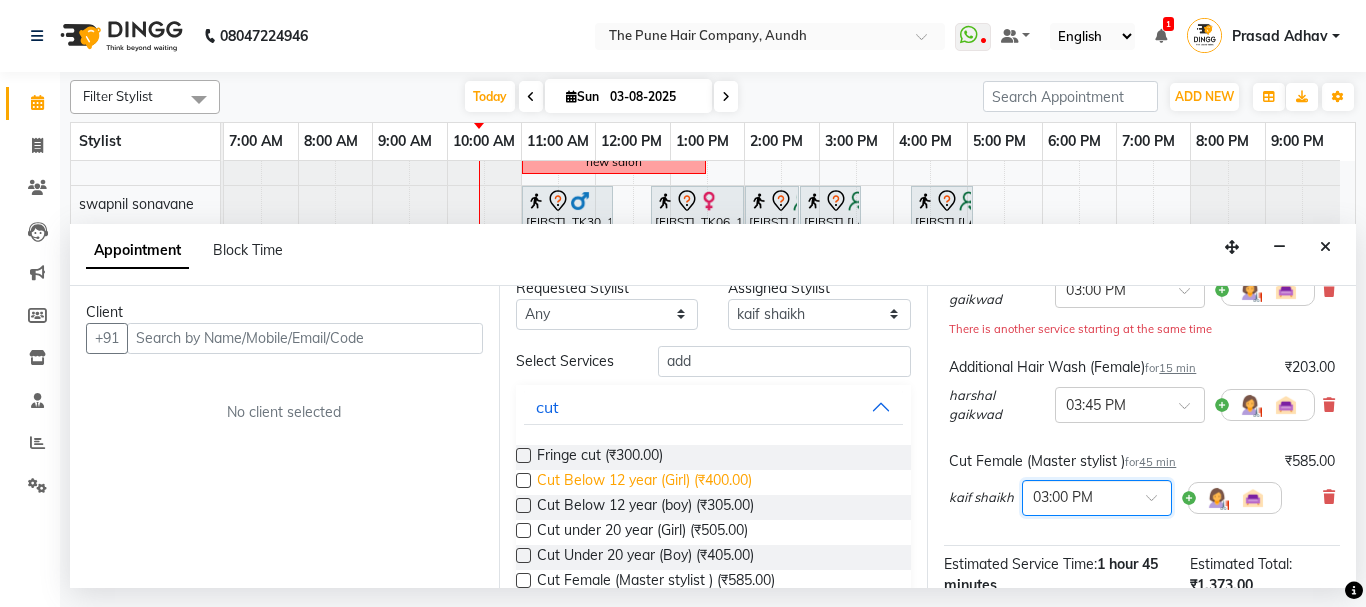scroll, scrollTop: 0, scrollLeft: 0, axis: both 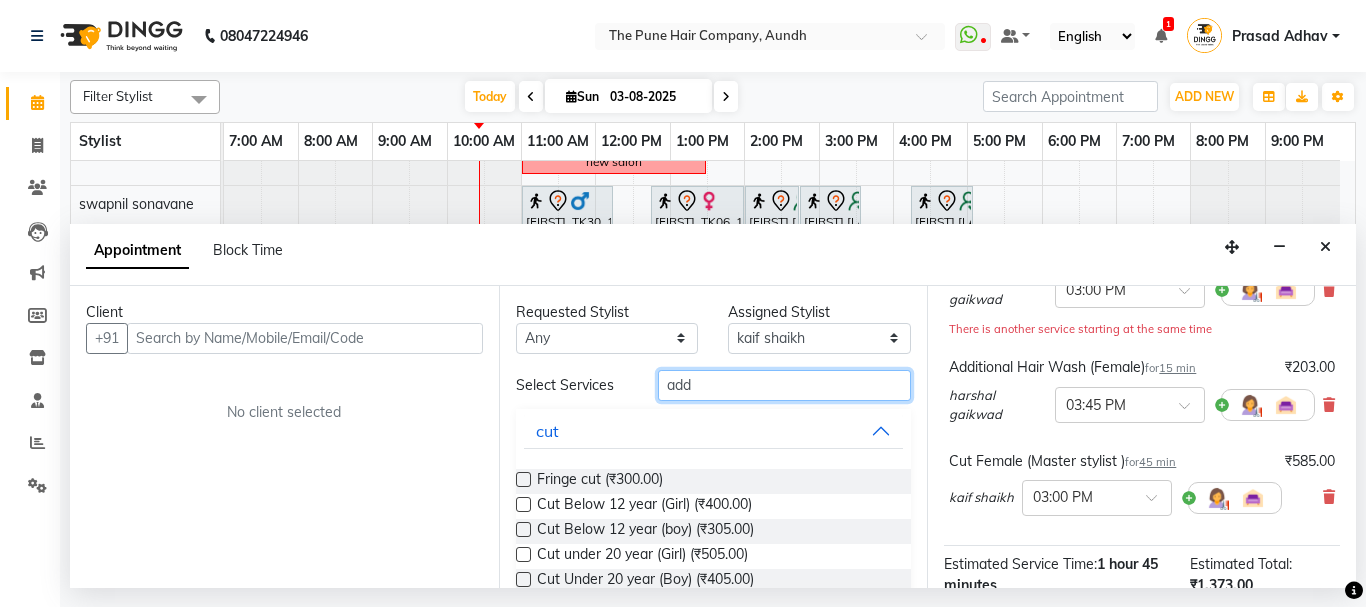 click on "add" at bounding box center (785, 385) 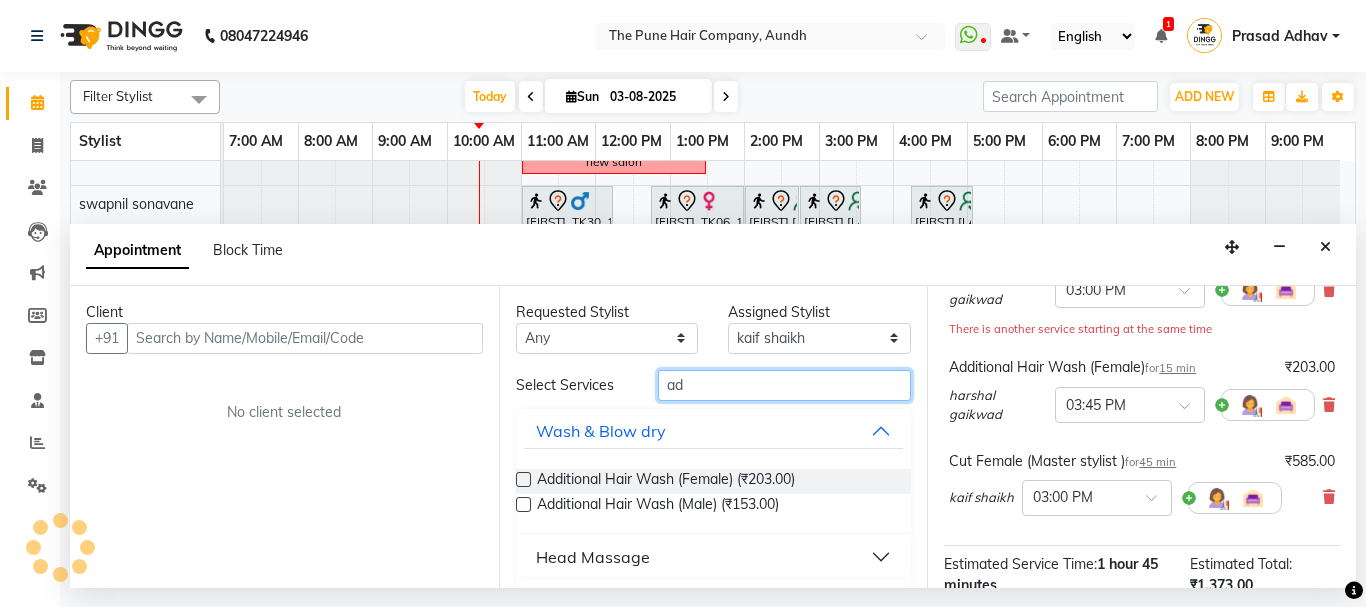 type on "add" 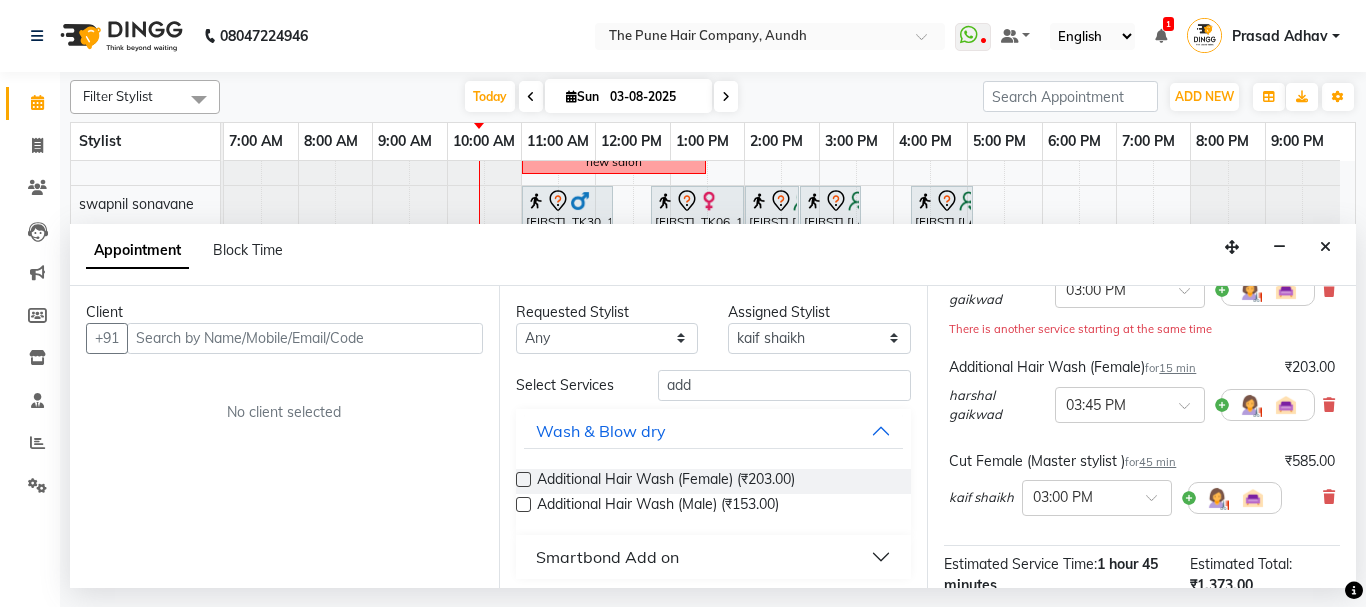 click at bounding box center [523, 479] 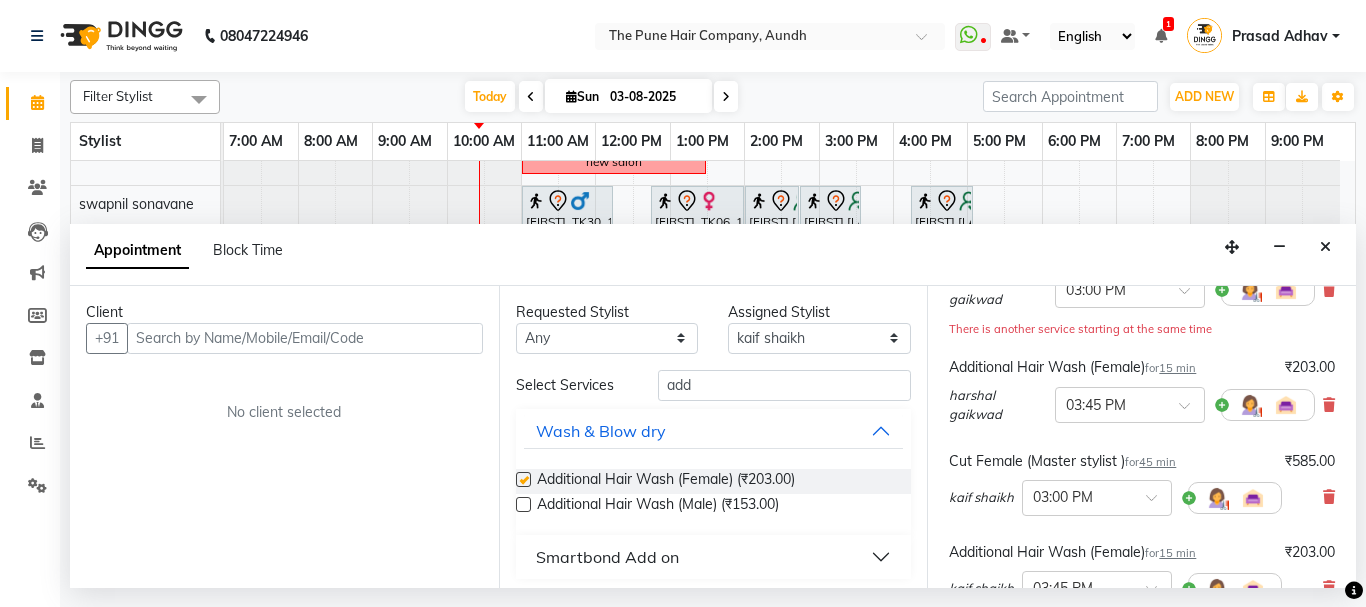 checkbox on "false" 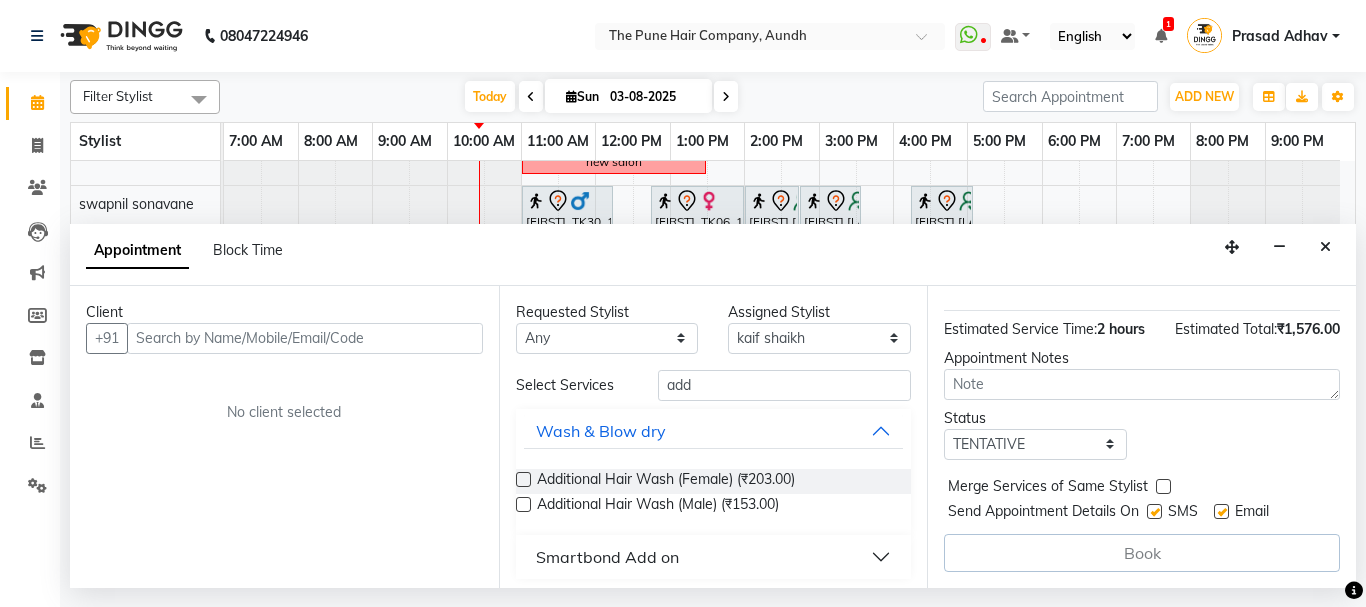 scroll, scrollTop: 562, scrollLeft: 0, axis: vertical 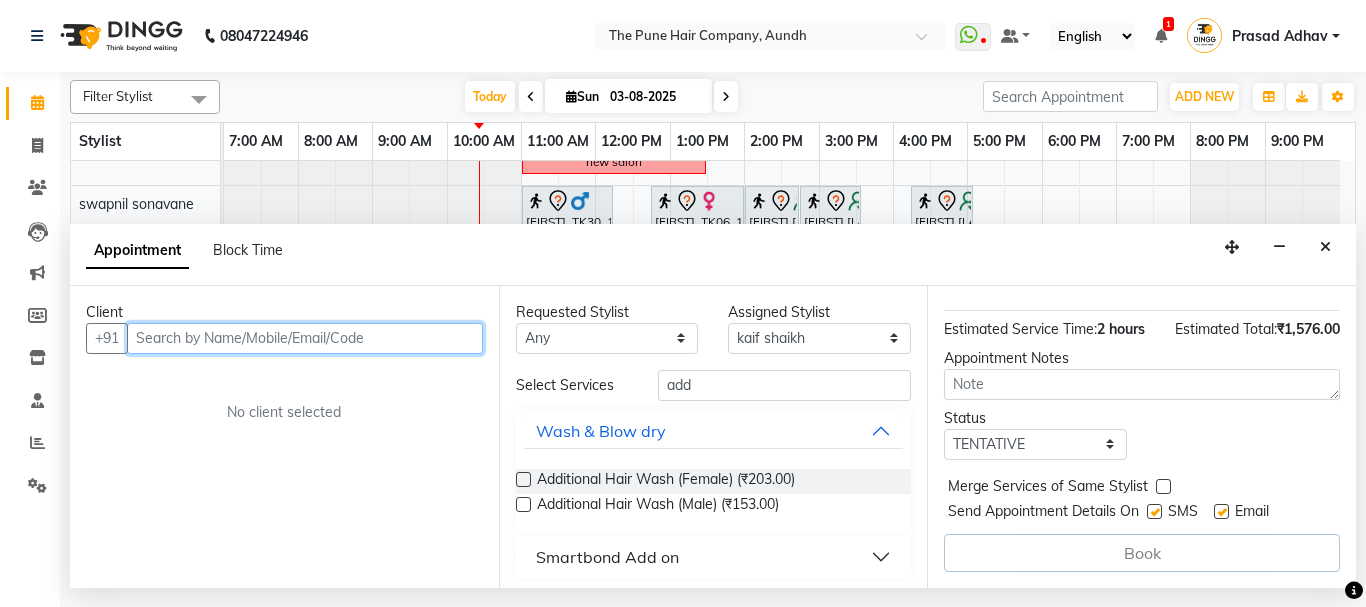 click at bounding box center (305, 338) 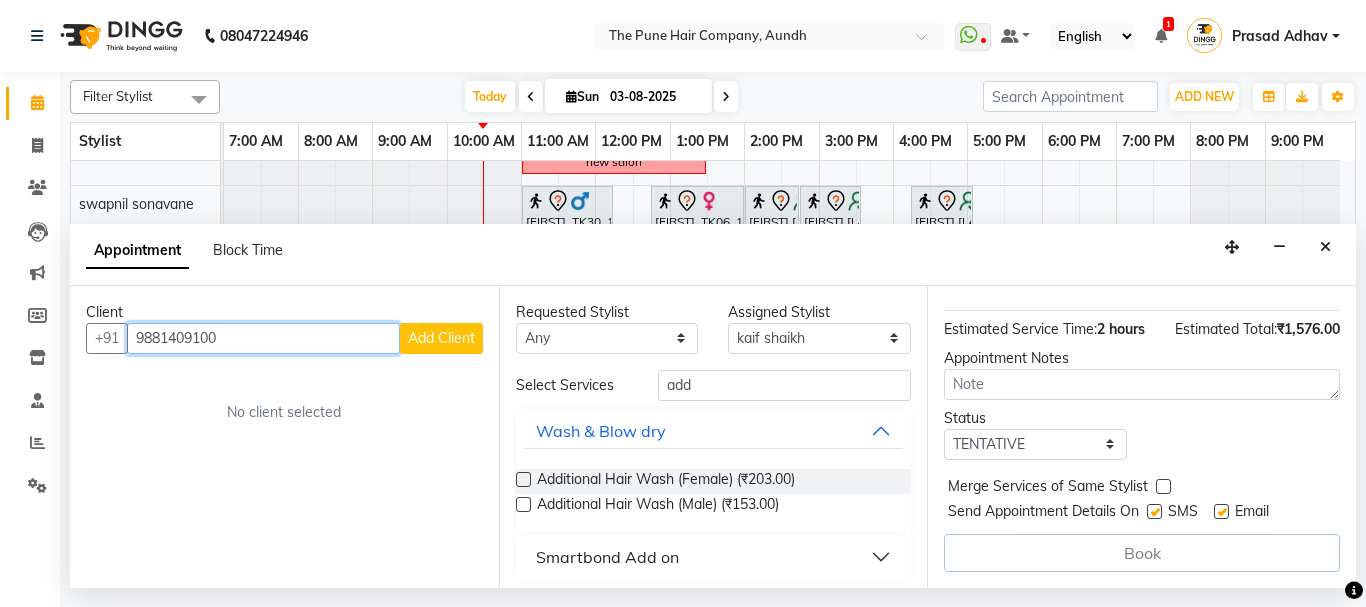type on "9881409100" 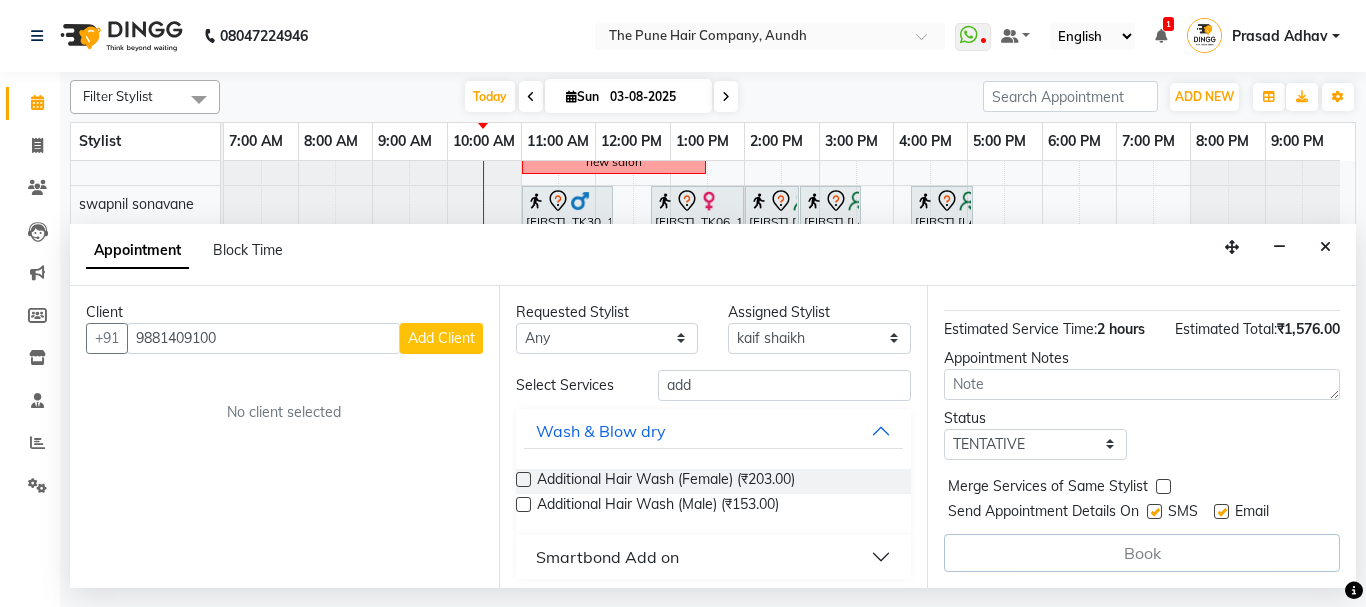 click on "Add Client" at bounding box center (441, 338) 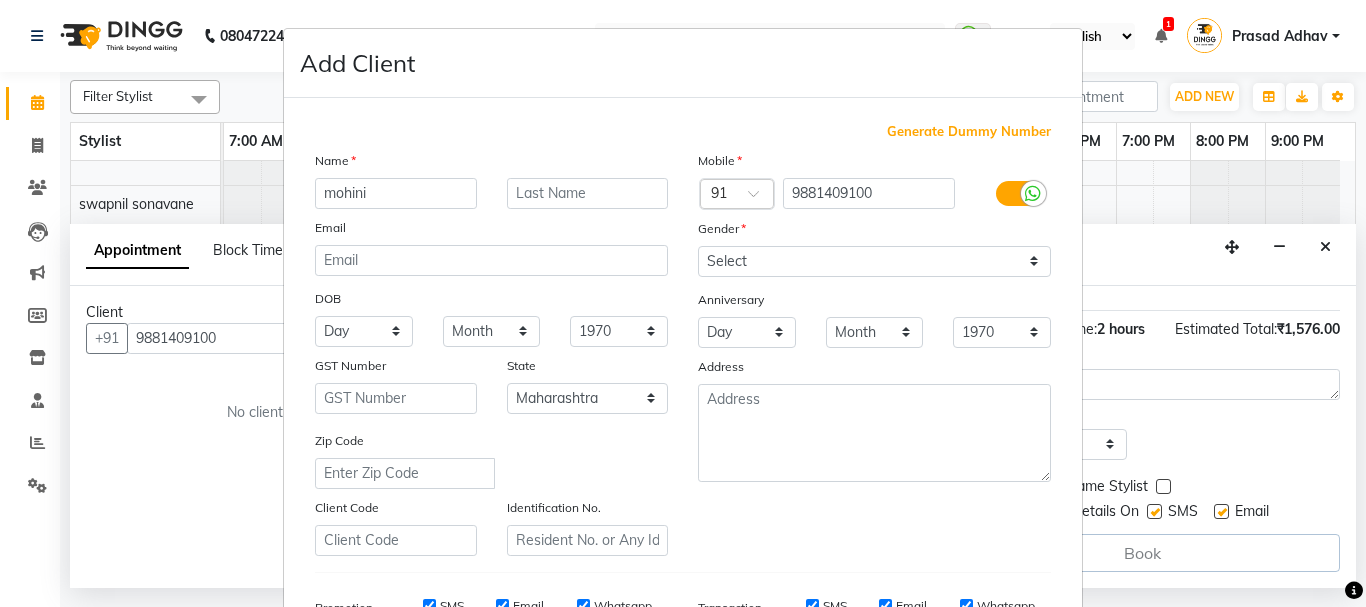 type on "mohini" 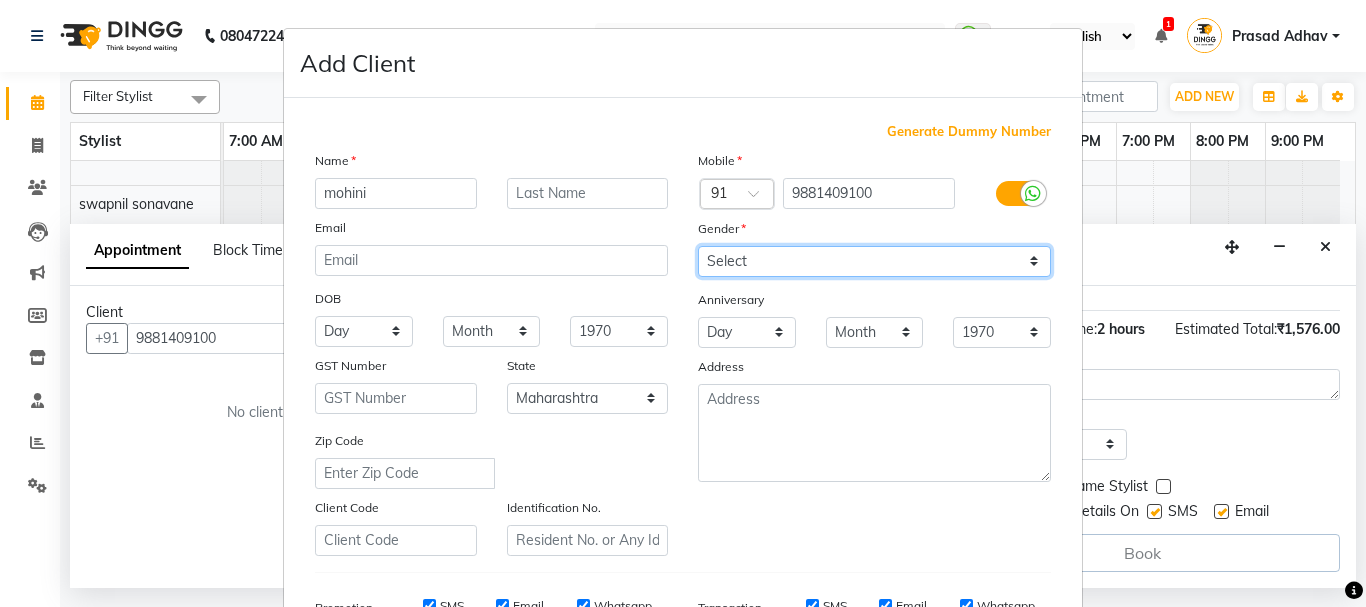 click on "Select Male Female Other Prefer Not To Say" at bounding box center (874, 261) 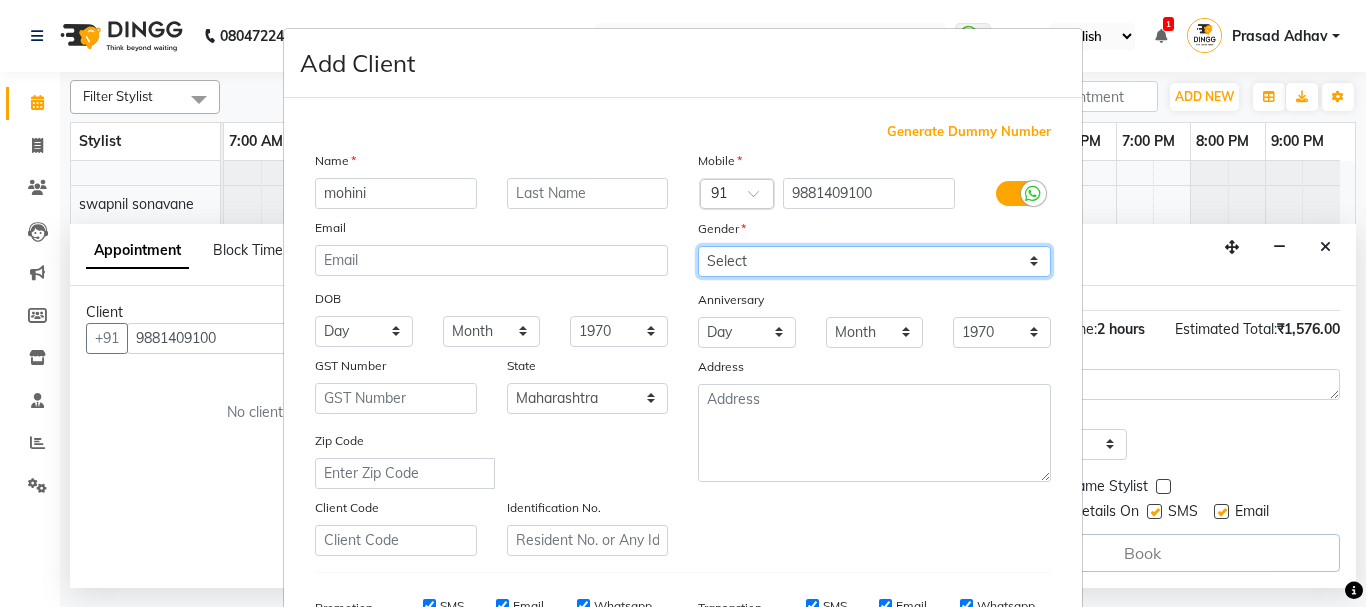select on "female" 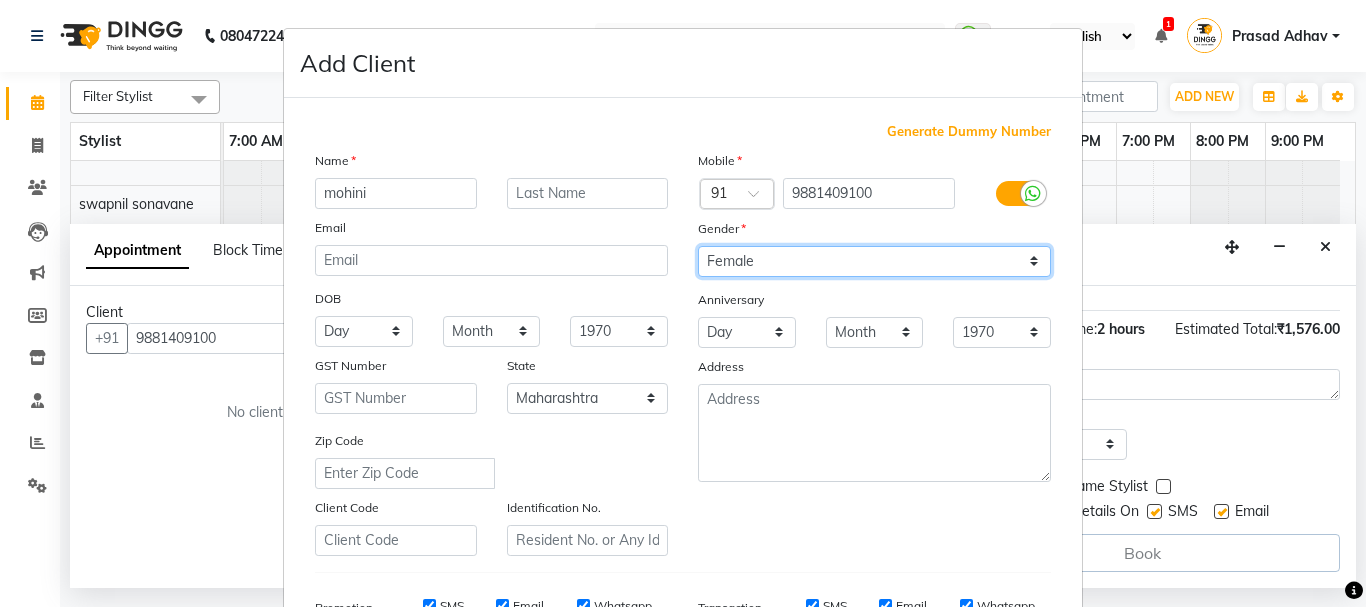 click on "Select Male Female Other Prefer Not To Say" at bounding box center [874, 261] 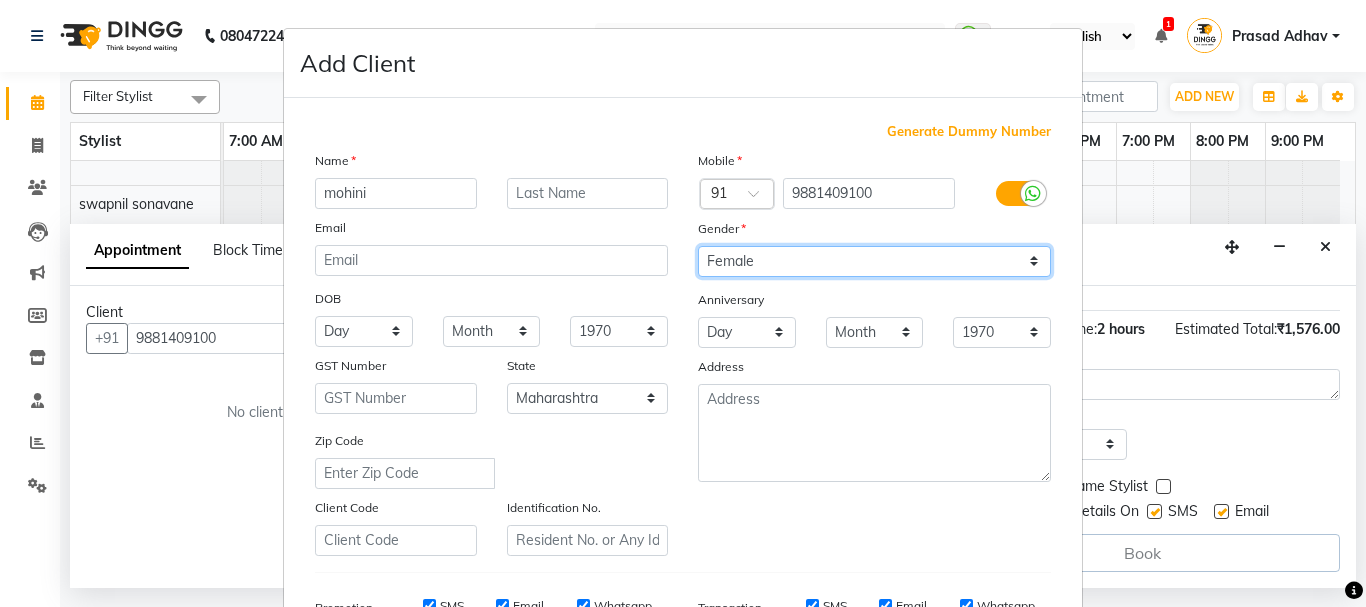scroll, scrollTop: 316, scrollLeft: 0, axis: vertical 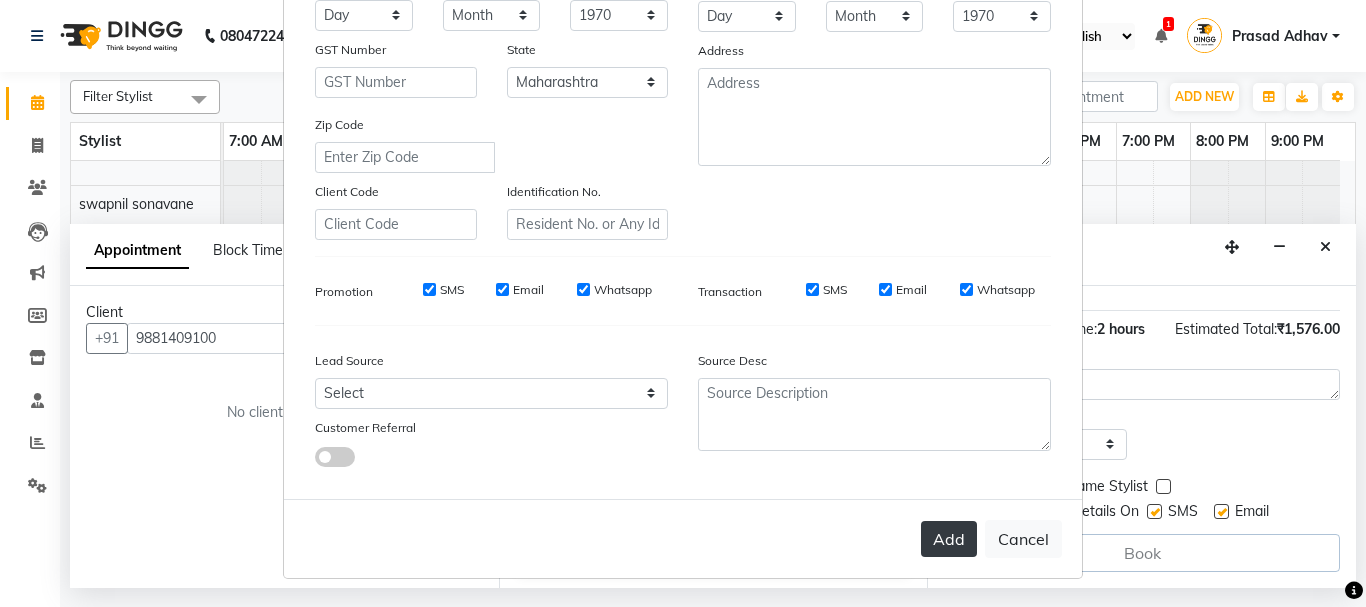 click on "Add" at bounding box center (949, 539) 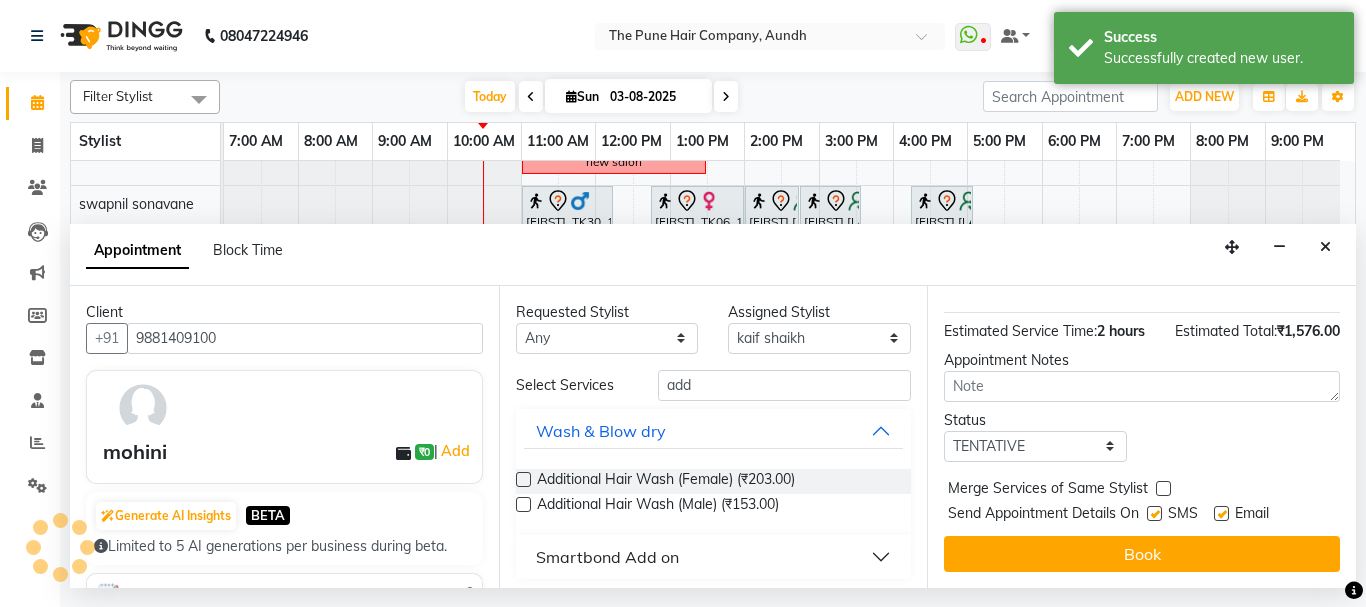 scroll, scrollTop: 560, scrollLeft: 0, axis: vertical 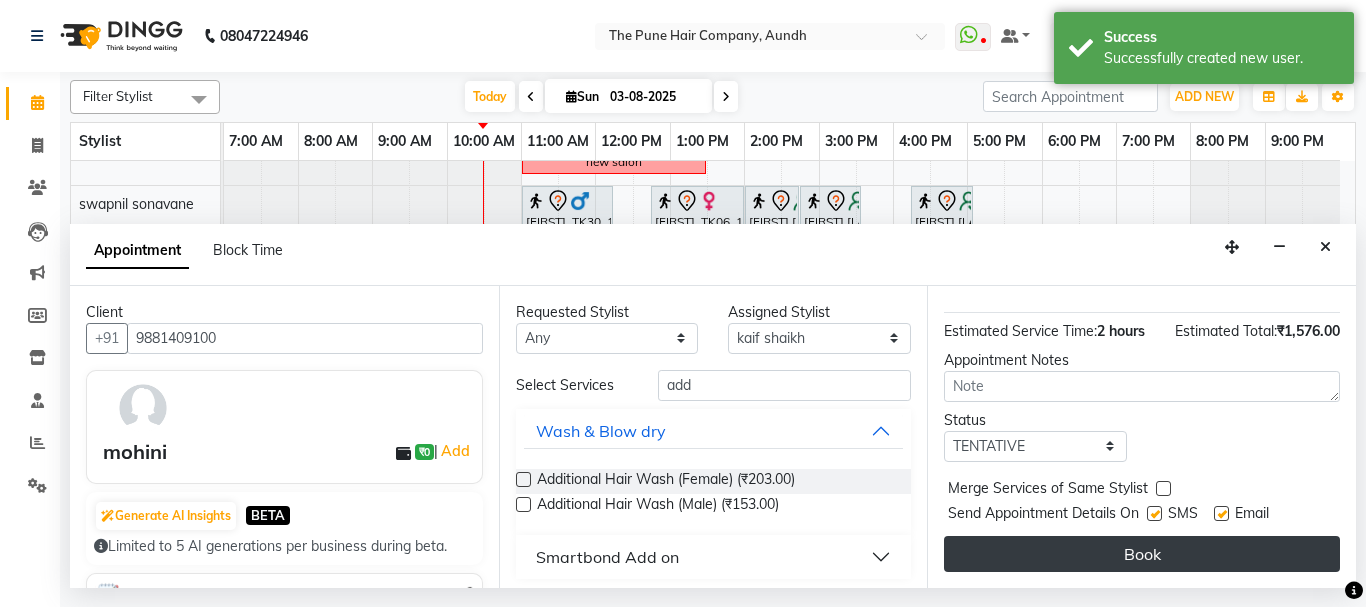 click on "Book" at bounding box center [1142, 554] 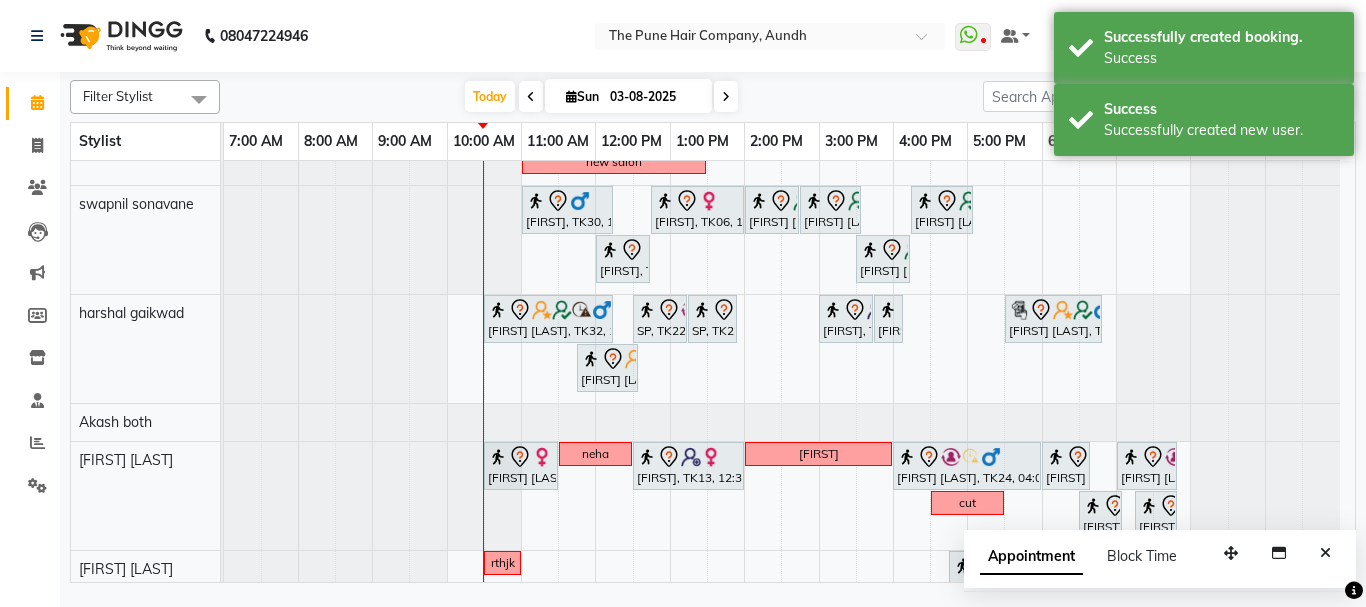 scroll, scrollTop: 818, scrollLeft: 0, axis: vertical 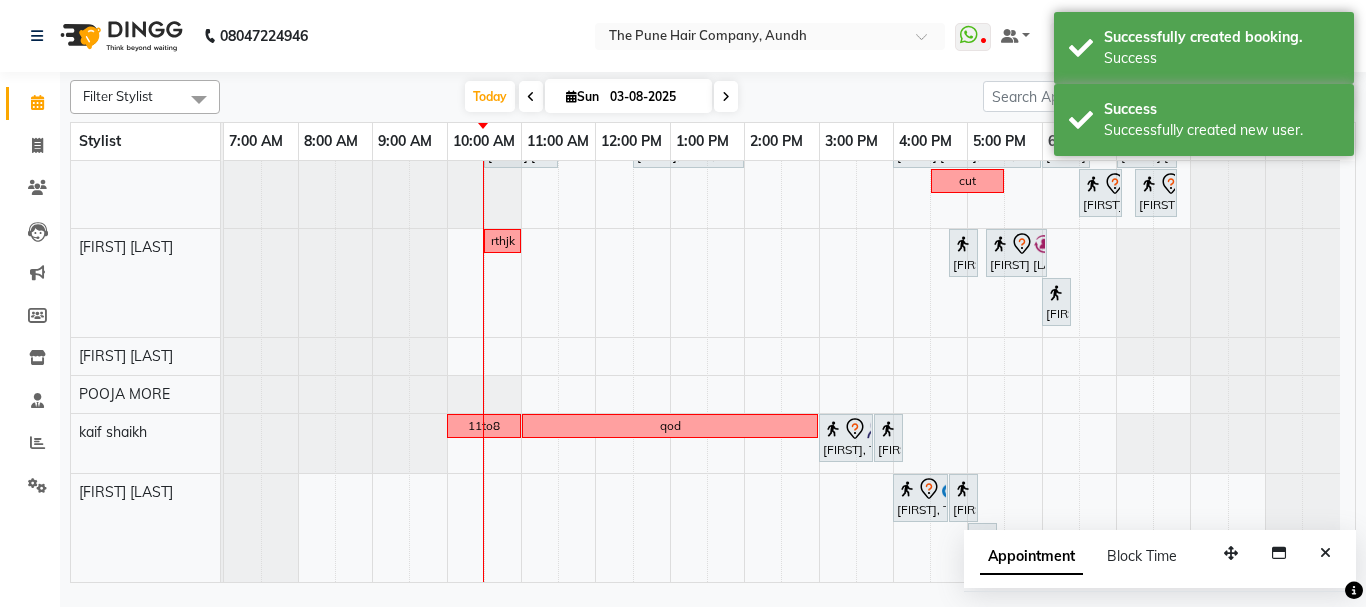 click at bounding box center [1325, 553] 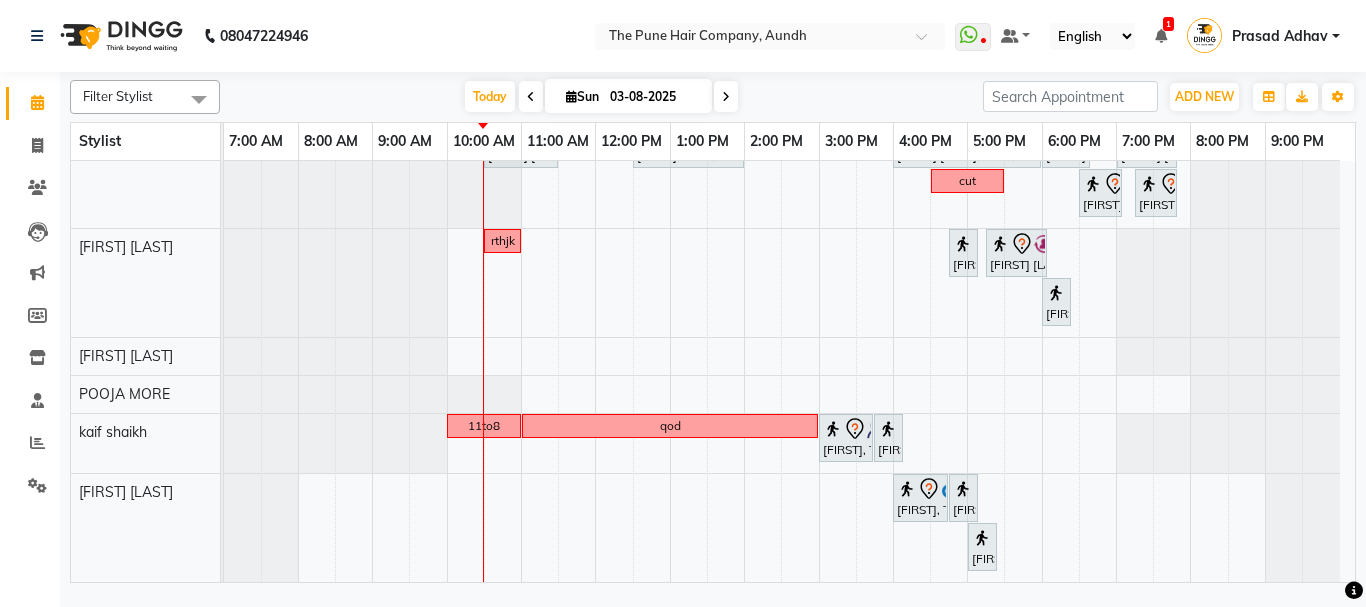 click on "break 10va              Prachi sonde, TK23, 11:30 AM-12:30 PM, Hair wash & blow dry -medium             Amita kulkarni, TK14, 12:30 PM-02:30 PM, Hair Color Inoa - Inoa Touchup 2 Inch             Amita kulkarni, TK14, 02:30 PM-03:00 PM, Cut Female ( Top Stylist )             adarsh, TK12, 03:00 PM-04:00 PM, Cut Male ( Top Stylist )             adarsh, TK12, 04:00 PM-04:20 PM,  Beard Crafting             preeti salvi, TK19, 04:30 PM-07:30 PM, Hair Color Inoa - Inoa Touchup 2 Inch             MEHER, TK25, 10:00 AM-10:40 AM, Cut male (Expert)             MEHER, TK25, 10:45 AM-12:05 PM,  Beard Crafting             aditi shignan, TK04, 02:00 PM-04:00 PM, Hair Color Inoa - Inoa Touchup 2 Inch             aditi shignan, TK04, 04:00 PM-05:10 PM, Cut male (Expert)             sudeep sawant, TK02, 06:00 PM-07:20 PM,  Beard Crafting             Sandeep Mehta, TK29, 11:15 AM-11:55 AM, Cut male (Expert)             Pranjali, TK05, 12:00 PM-02:30 PM, Hair Color Inoa - Inoa Touchup 2 Inch" at bounding box center [789, -38] 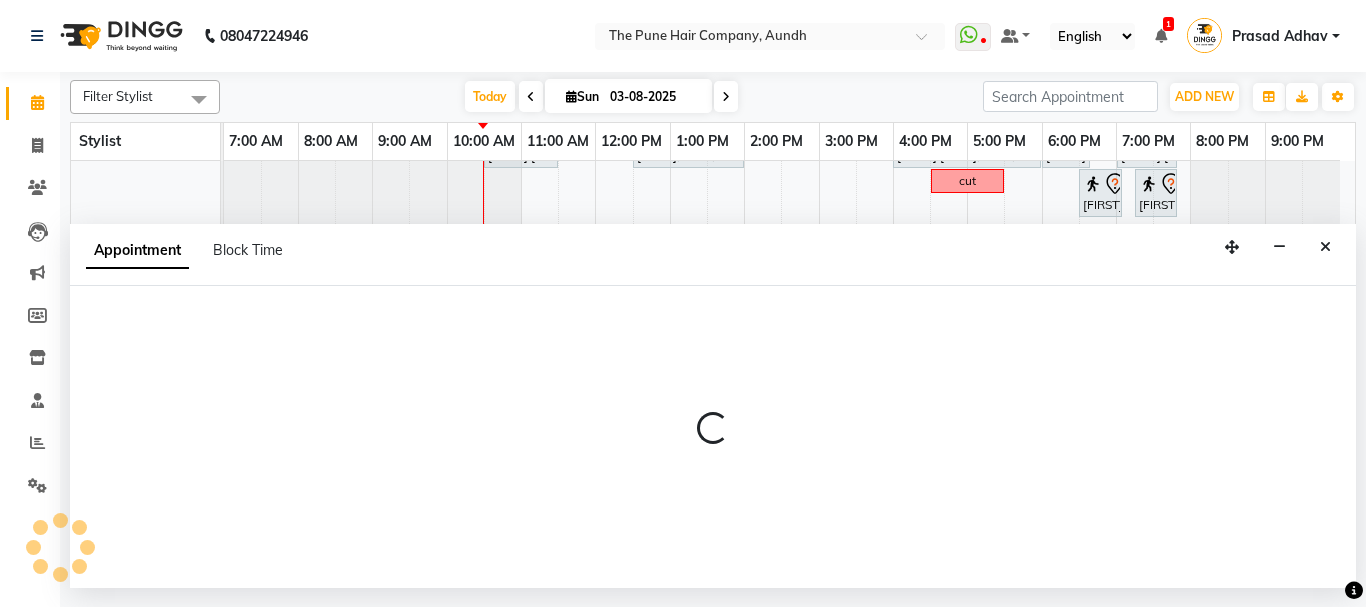 select on "49798" 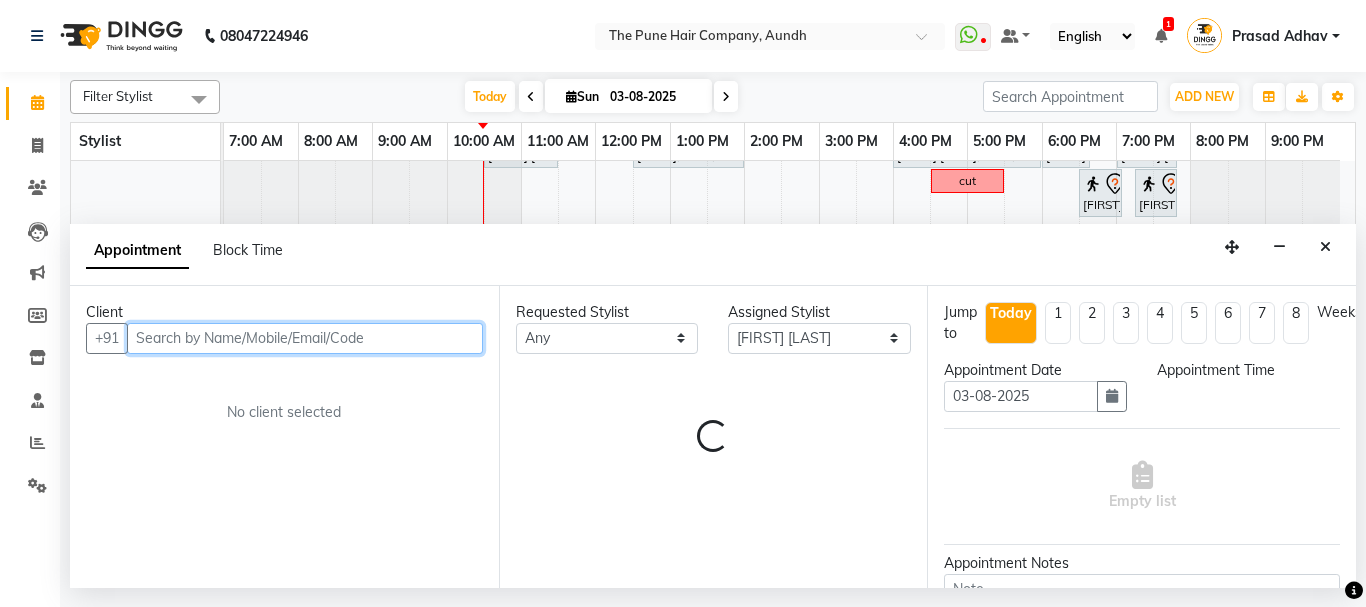 select on "870" 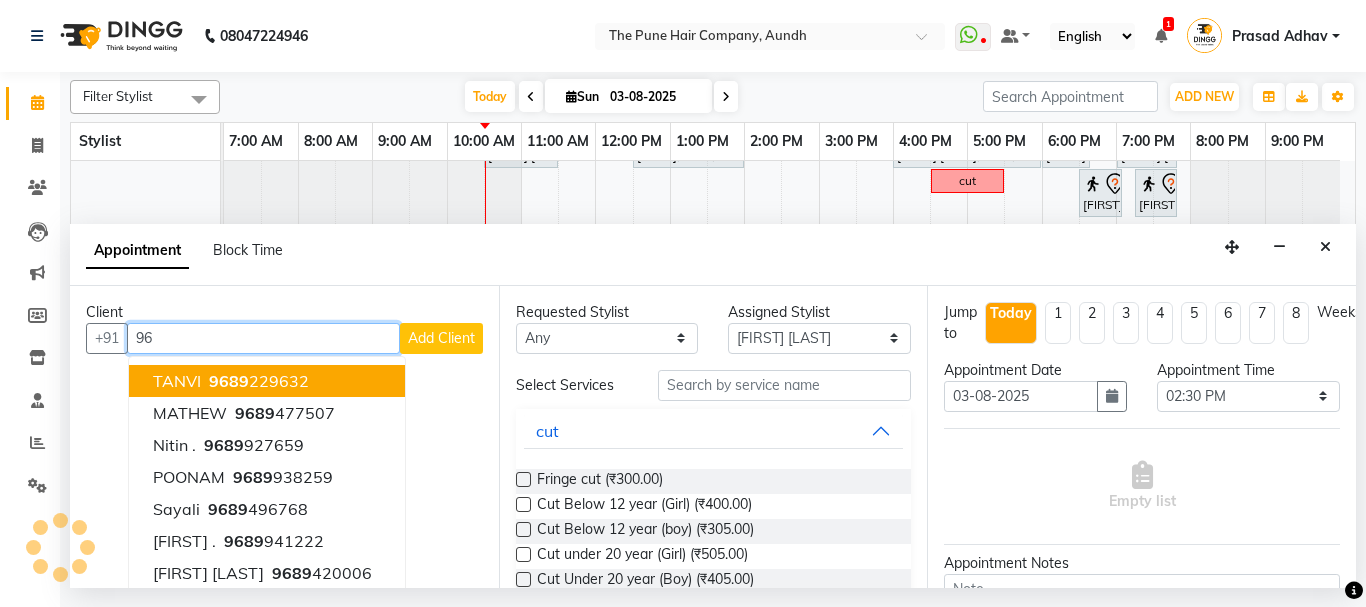 type on "9" 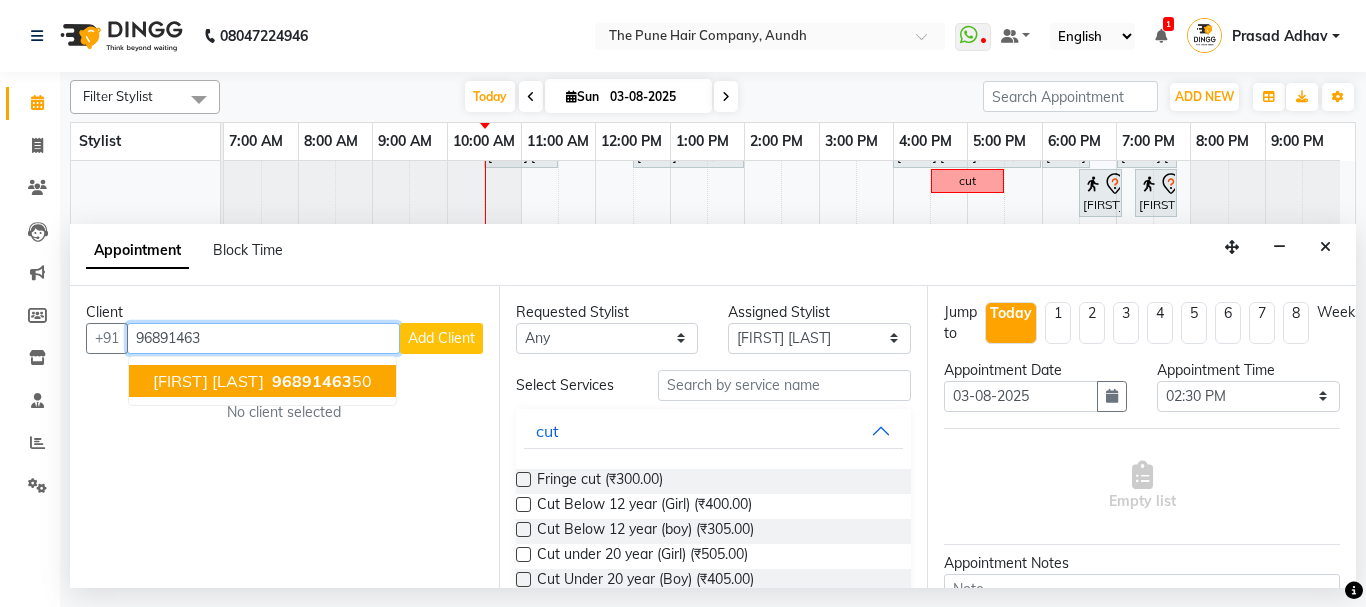 click on "96891463" at bounding box center (312, 381) 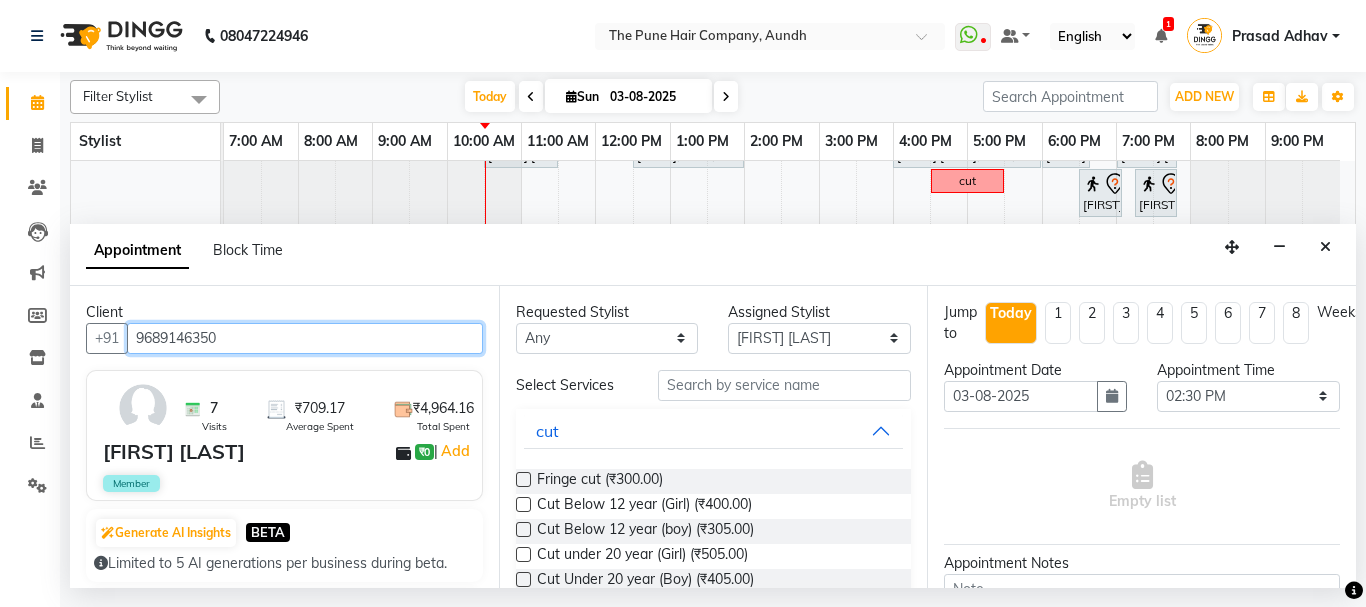 type on "[PHONE]" 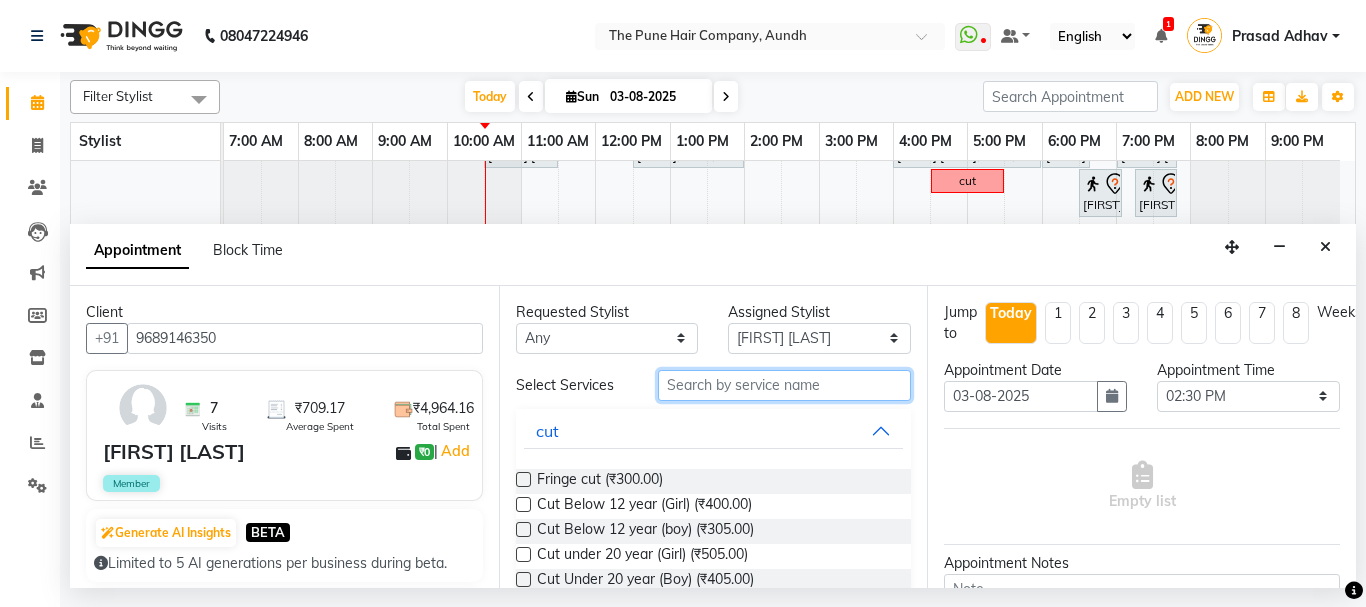 click at bounding box center [785, 385] 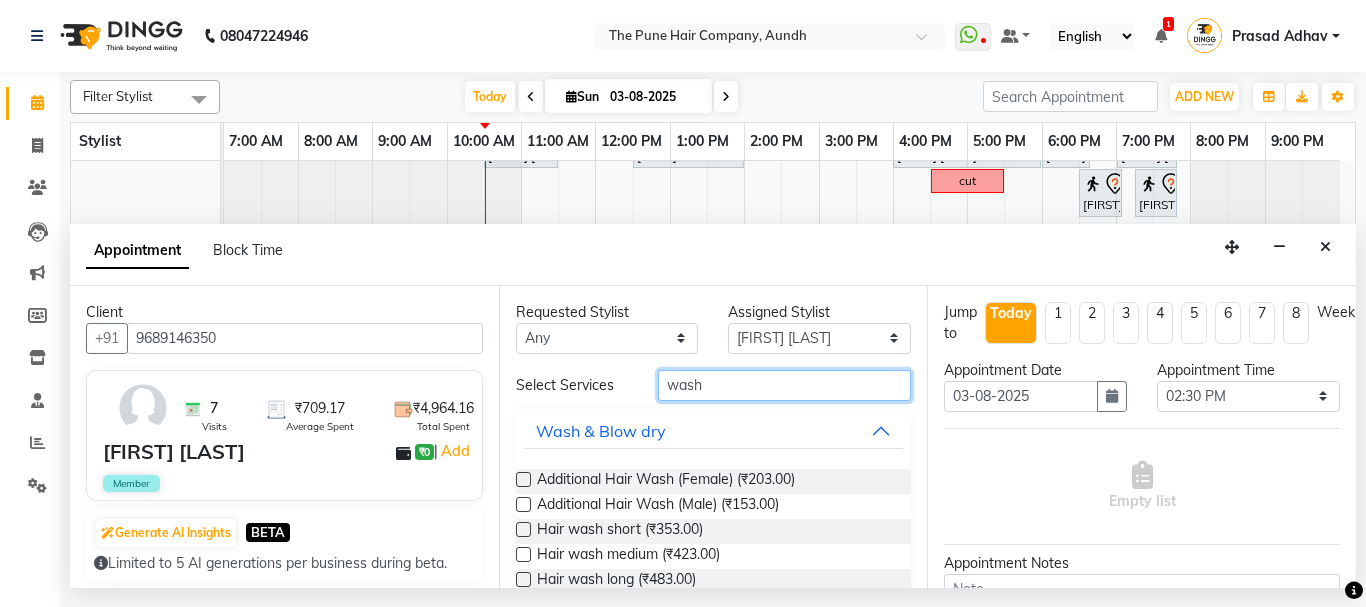 type on "wash" 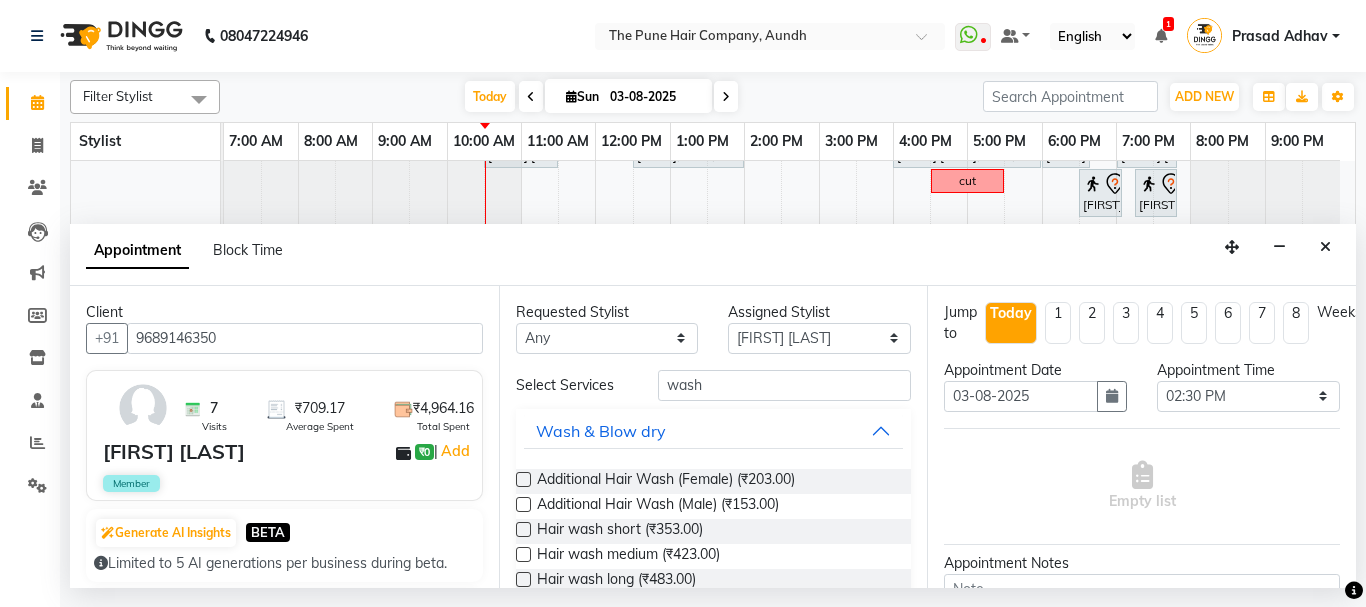 click at bounding box center (523, 579) 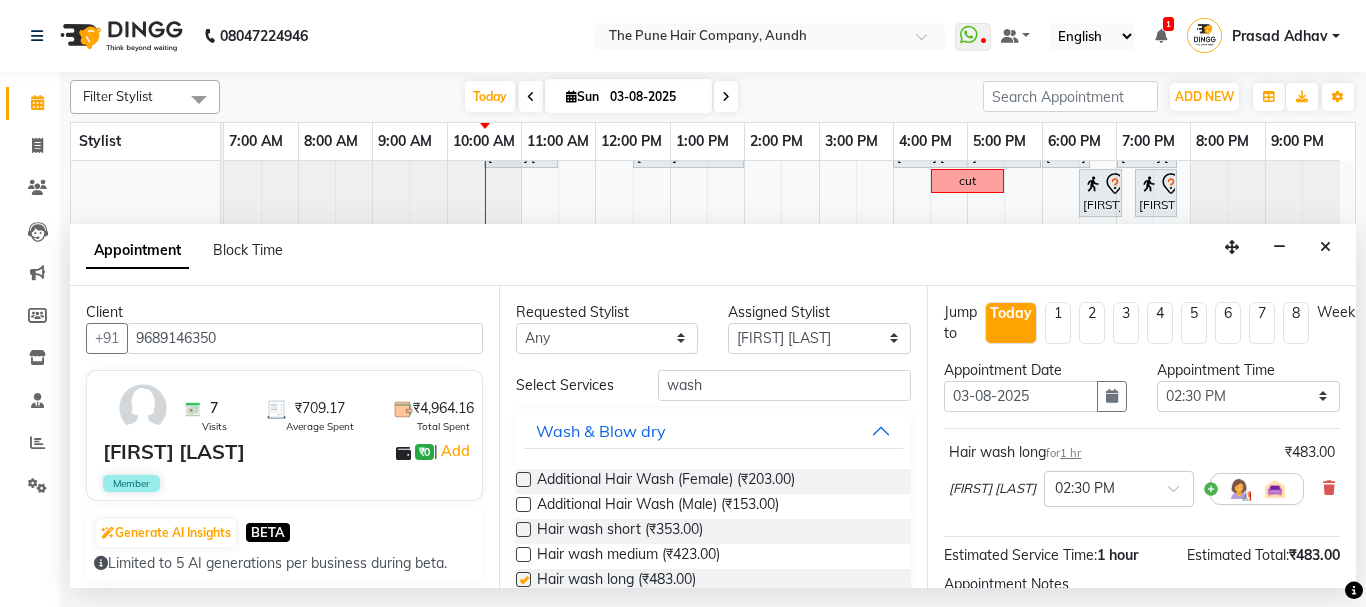 checkbox on "false" 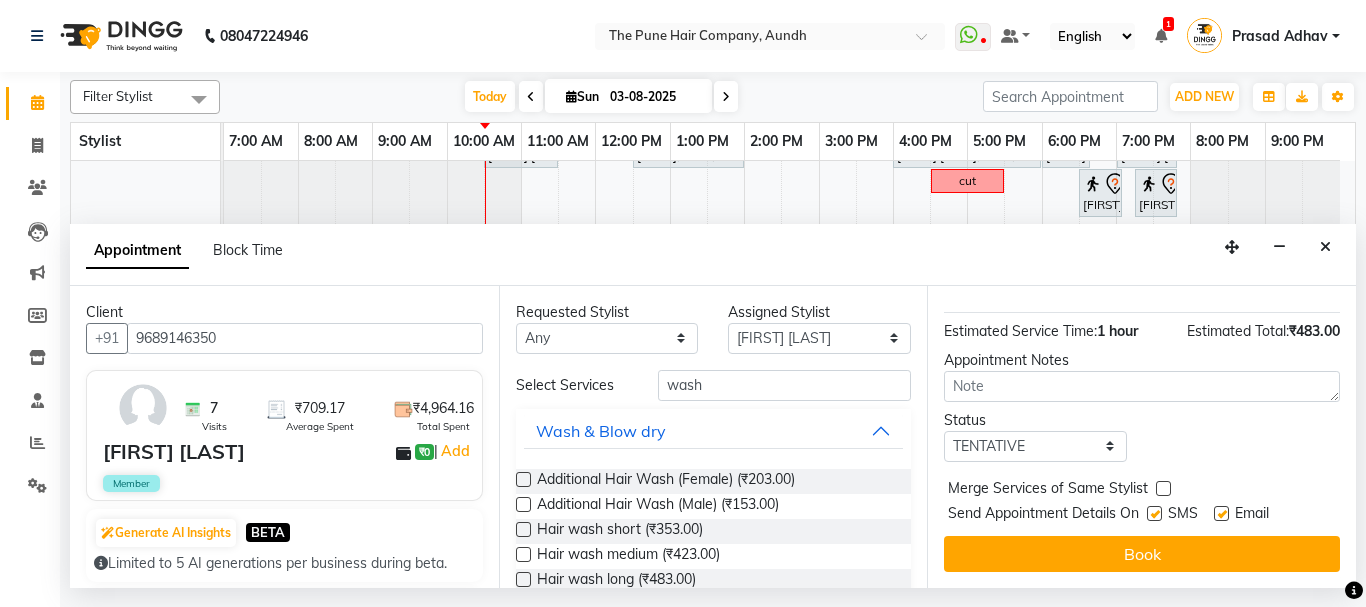 scroll, scrollTop: 242, scrollLeft: 0, axis: vertical 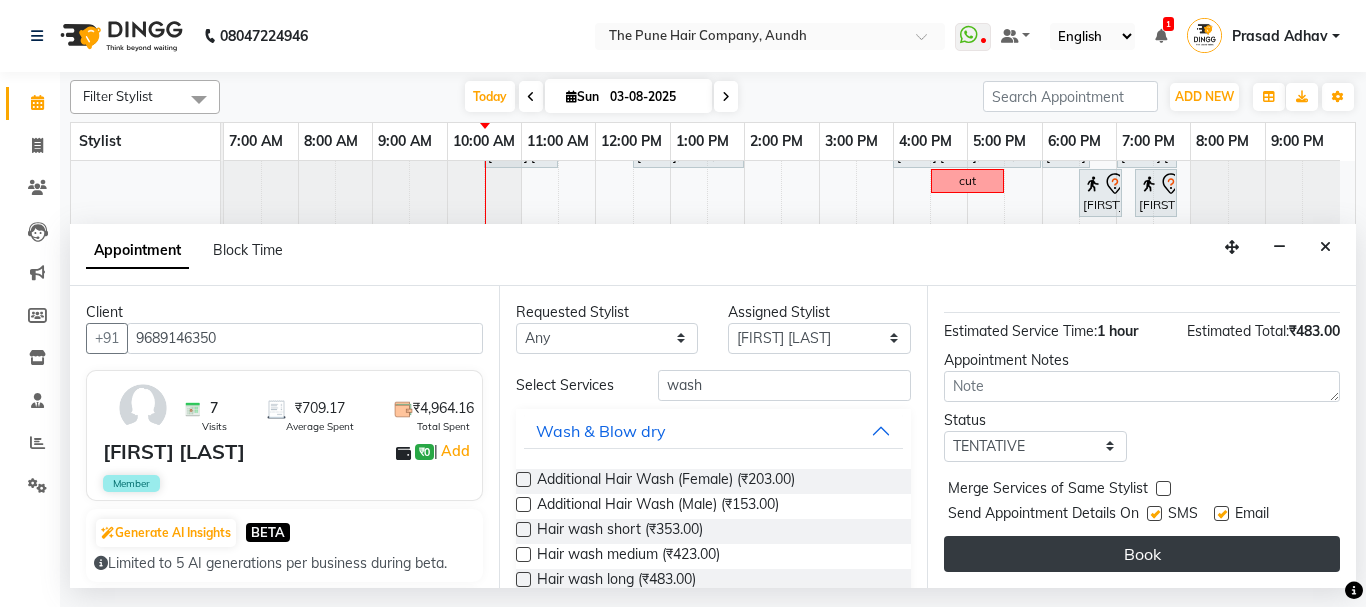 click on "Book" at bounding box center (1142, 554) 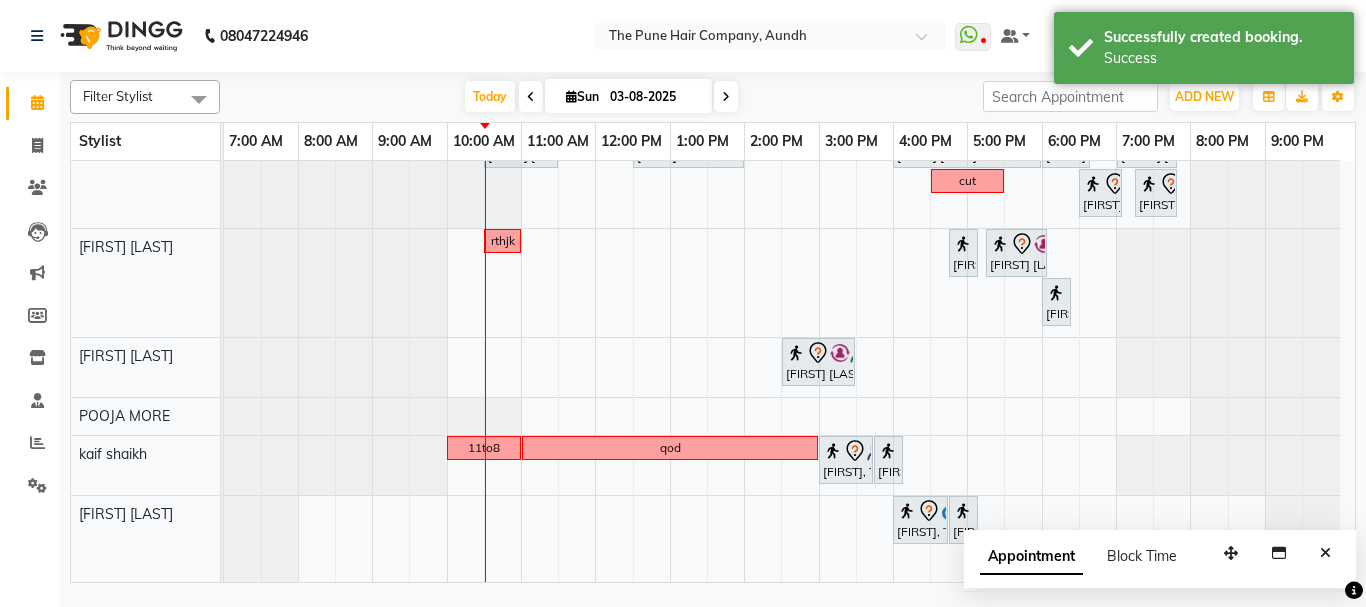 scroll, scrollTop: 818, scrollLeft: 0, axis: vertical 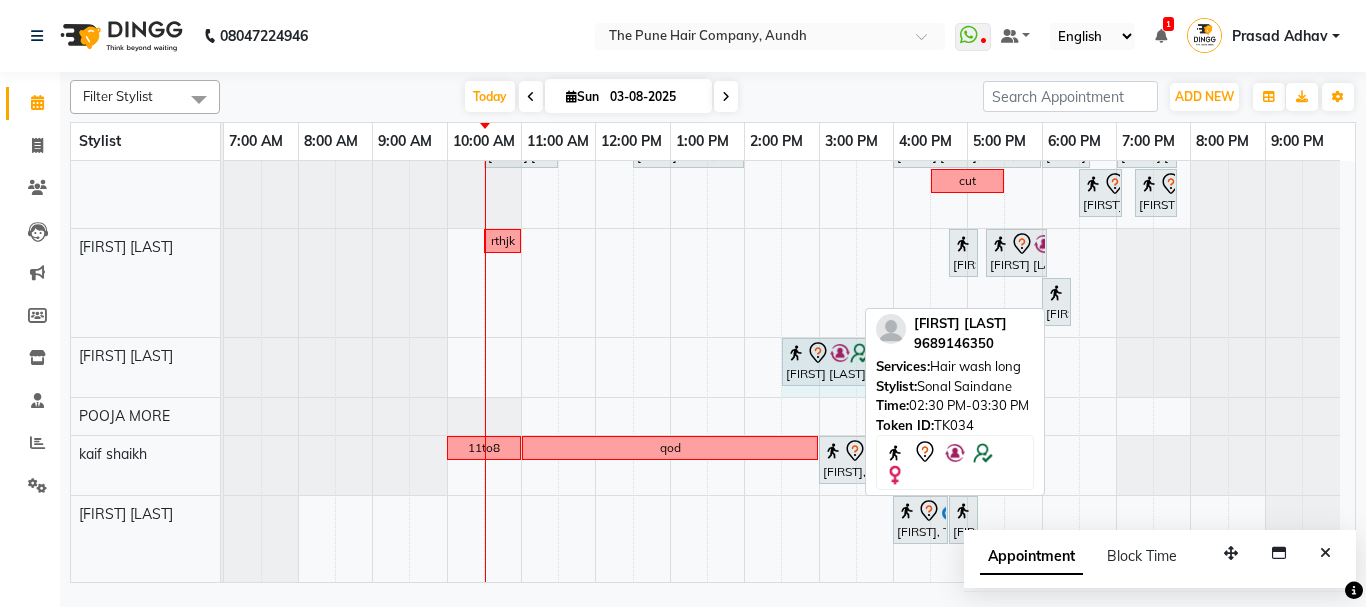 drag, startPoint x: 851, startPoint y: 352, endPoint x: 872, endPoint y: 344, distance: 22.472204 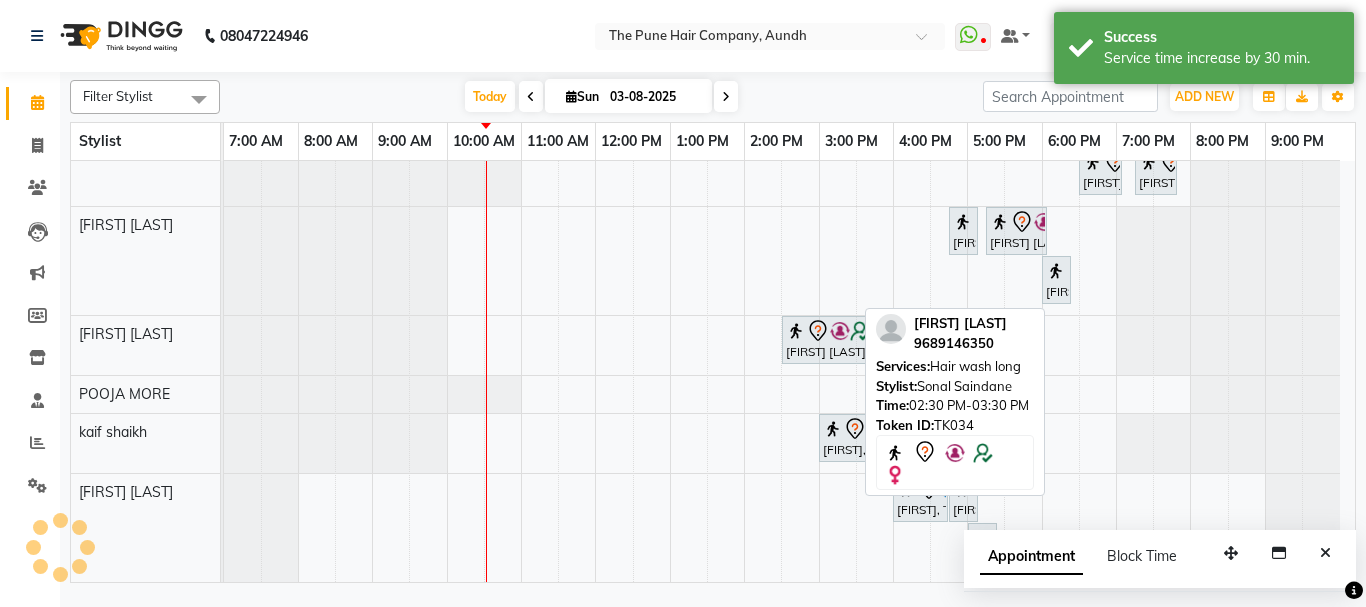 scroll, scrollTop: 818, scrollLeft: 0, axis: vertical 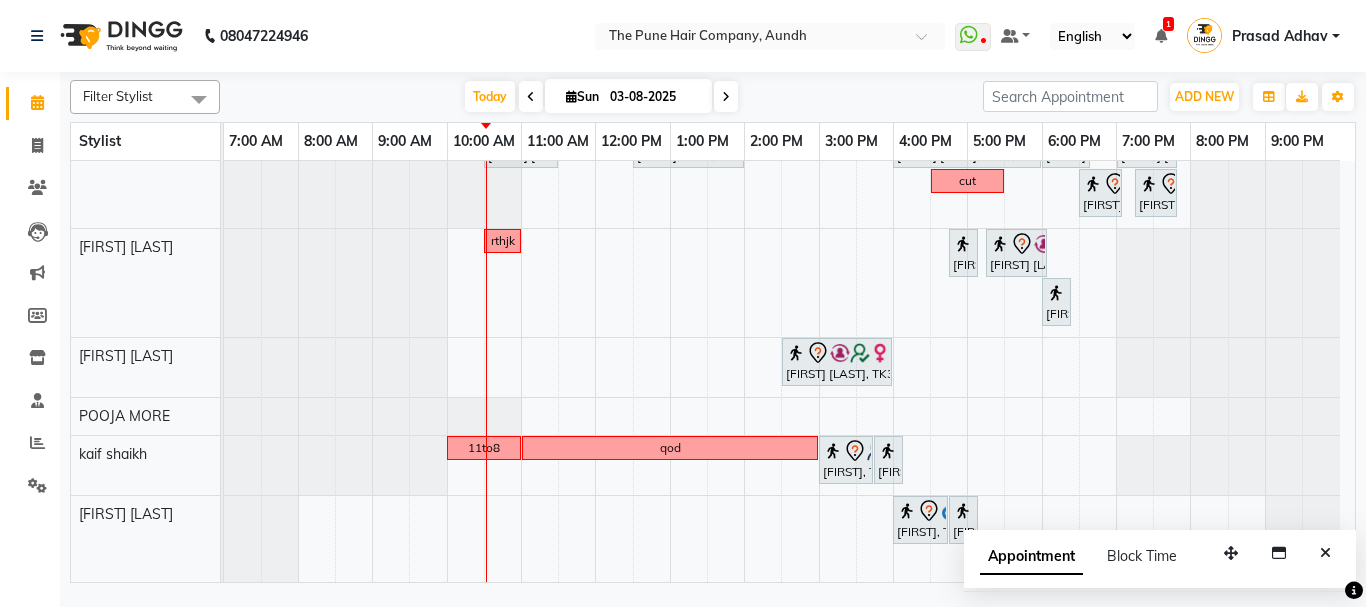 click at bounding box center [726, 97] 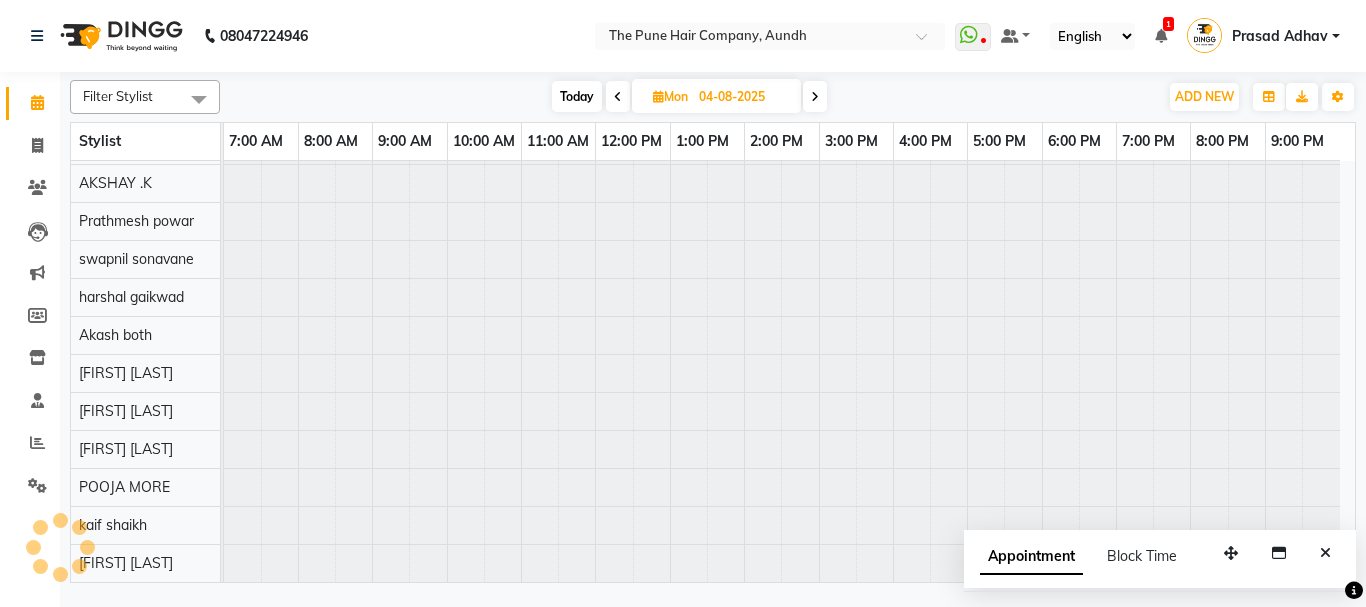 scroll, scrollTop: 63, scrollLeft: 0, axis: vertical 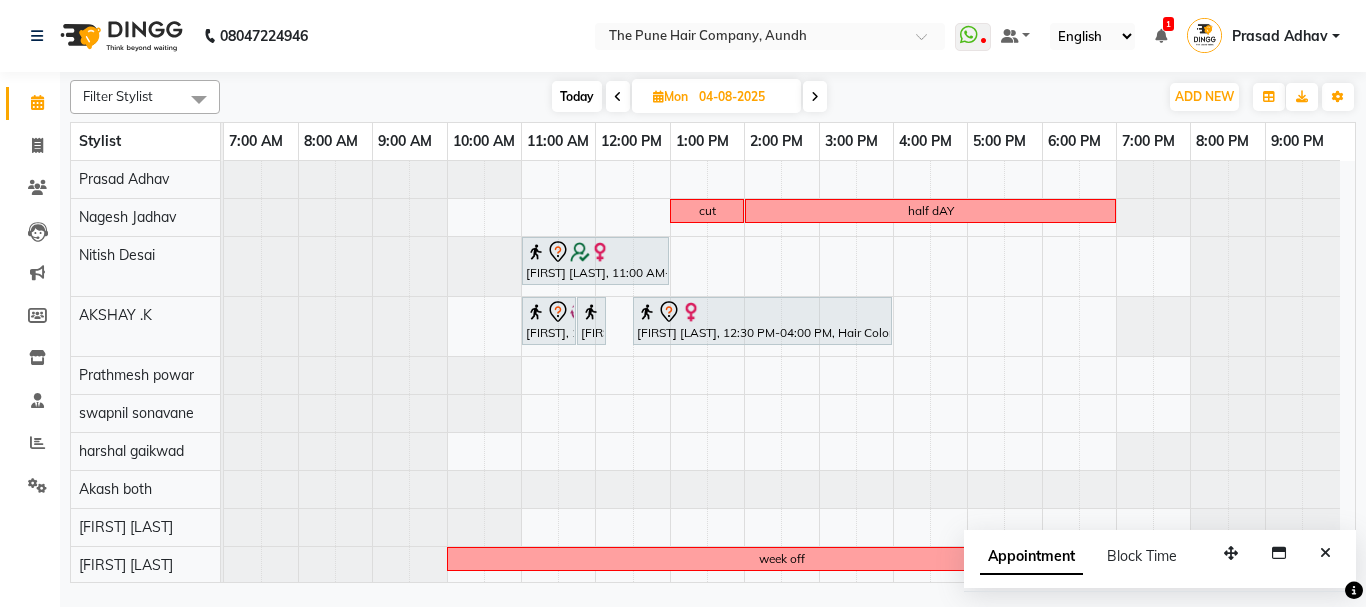 click at bounding box center (815, 97) 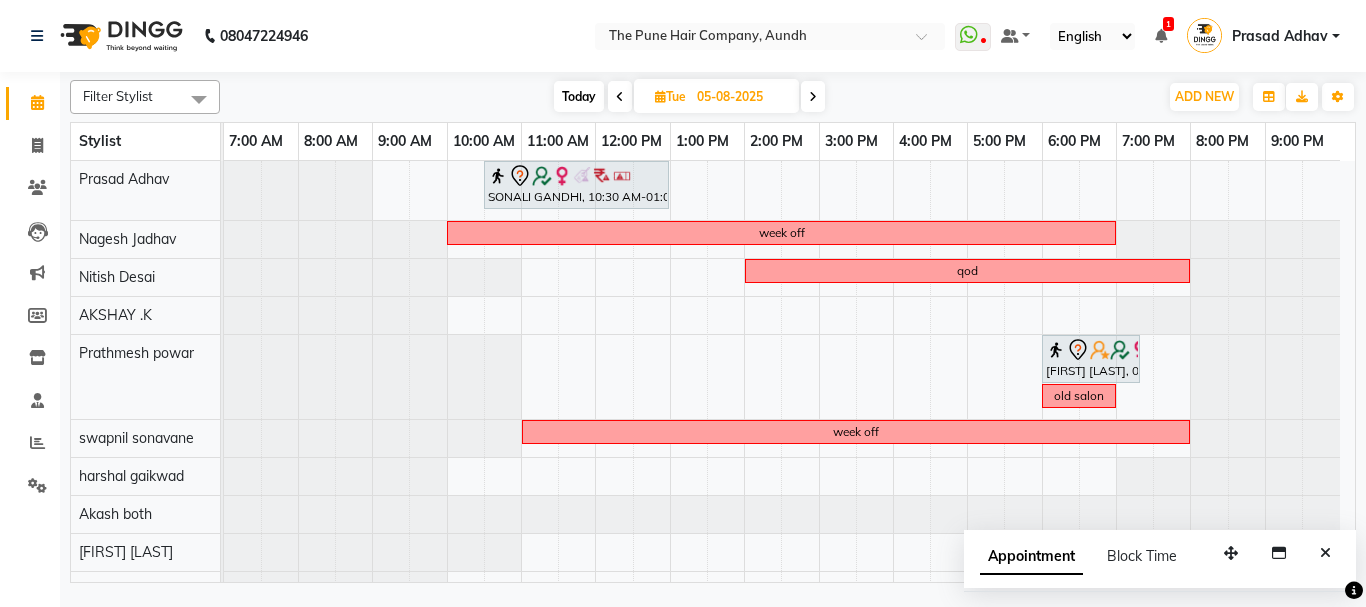 click at bounding box center [813, 96] 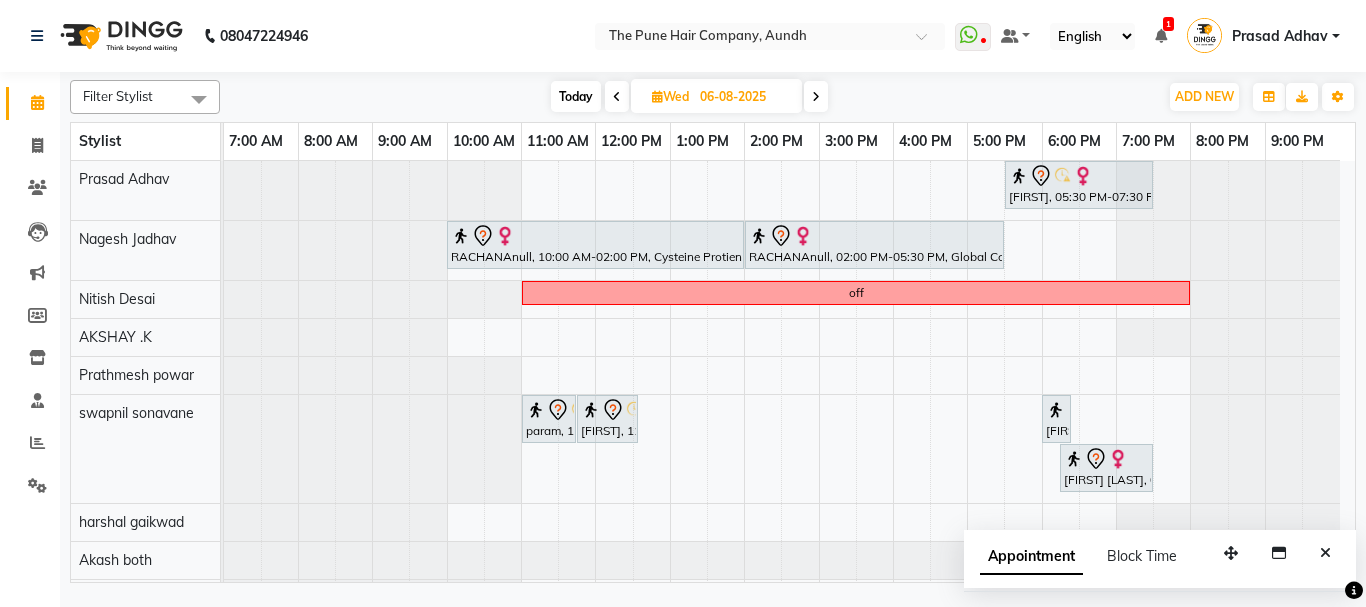 click at bounding box center (816, 96) 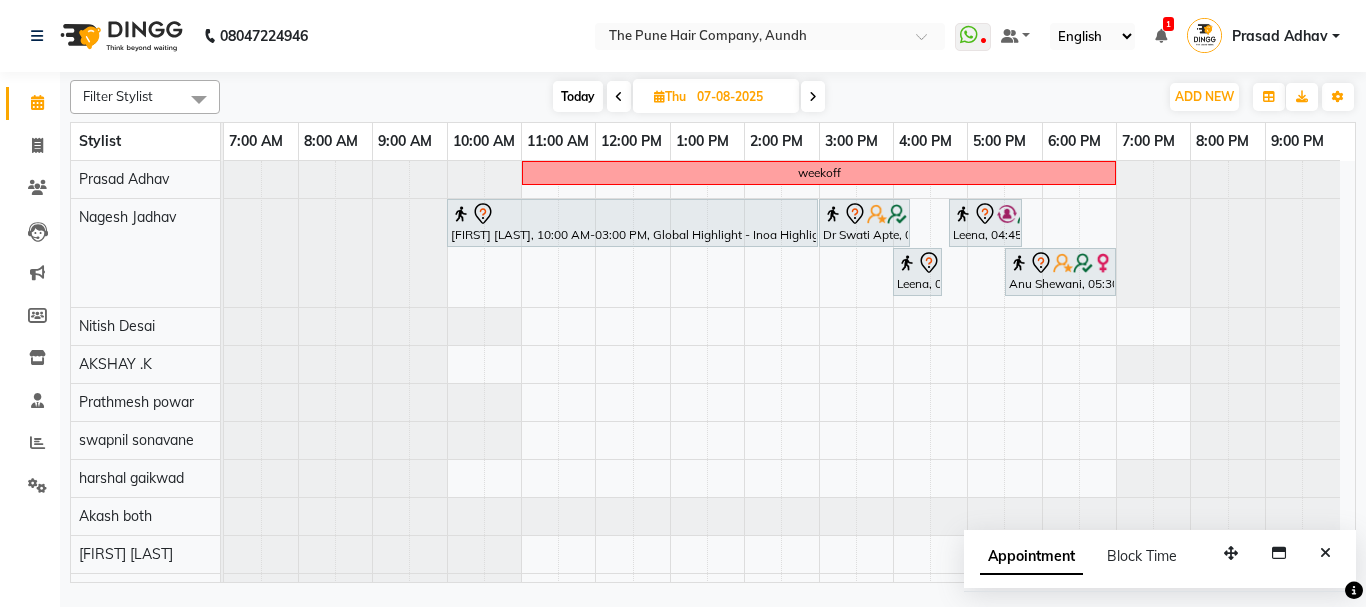 click at bounding box center (813, 96) 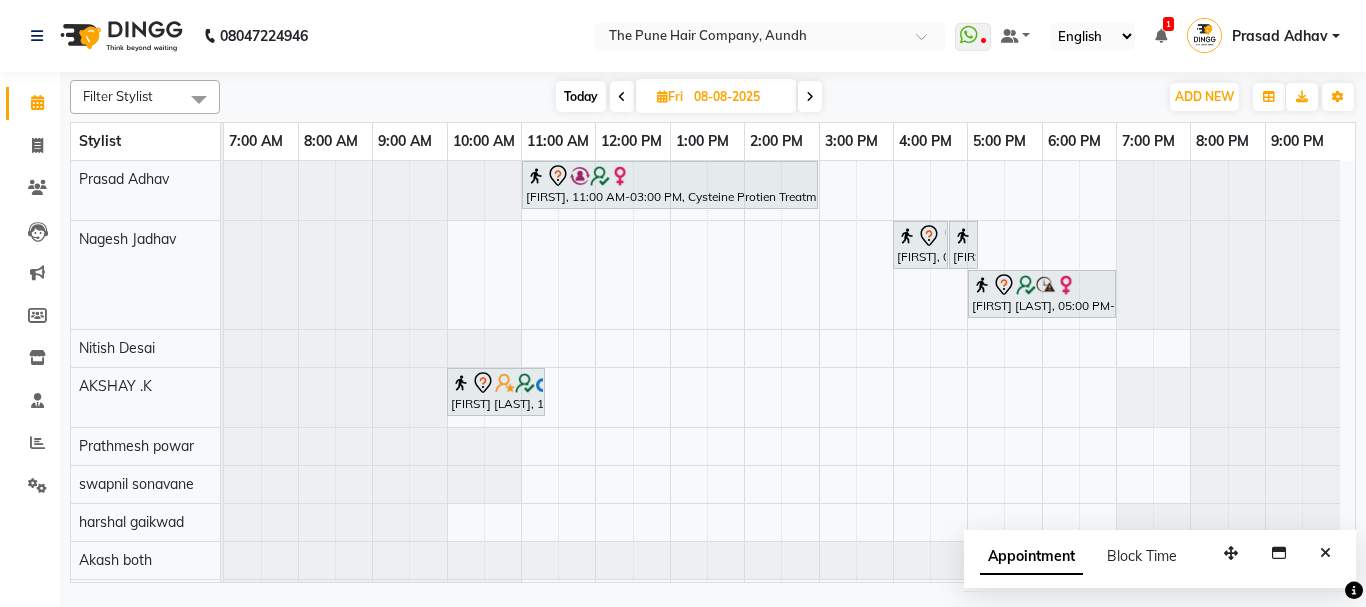 click at bounding box center (810, 96) 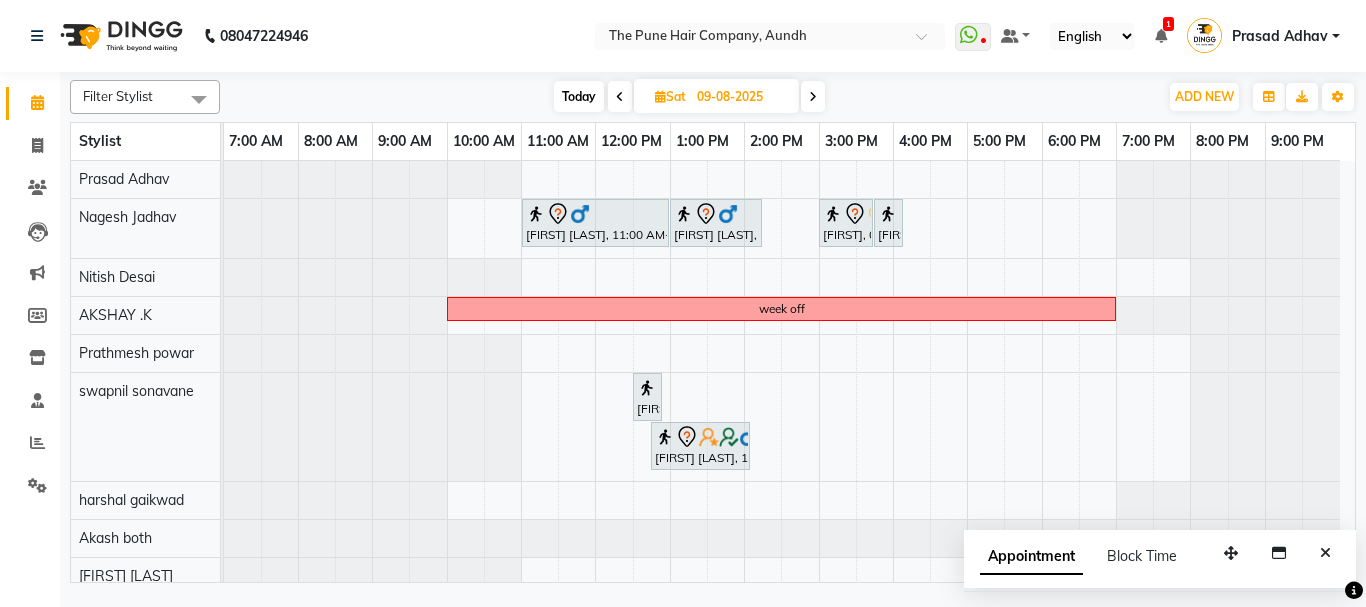 click at bounding box center (813, 96) 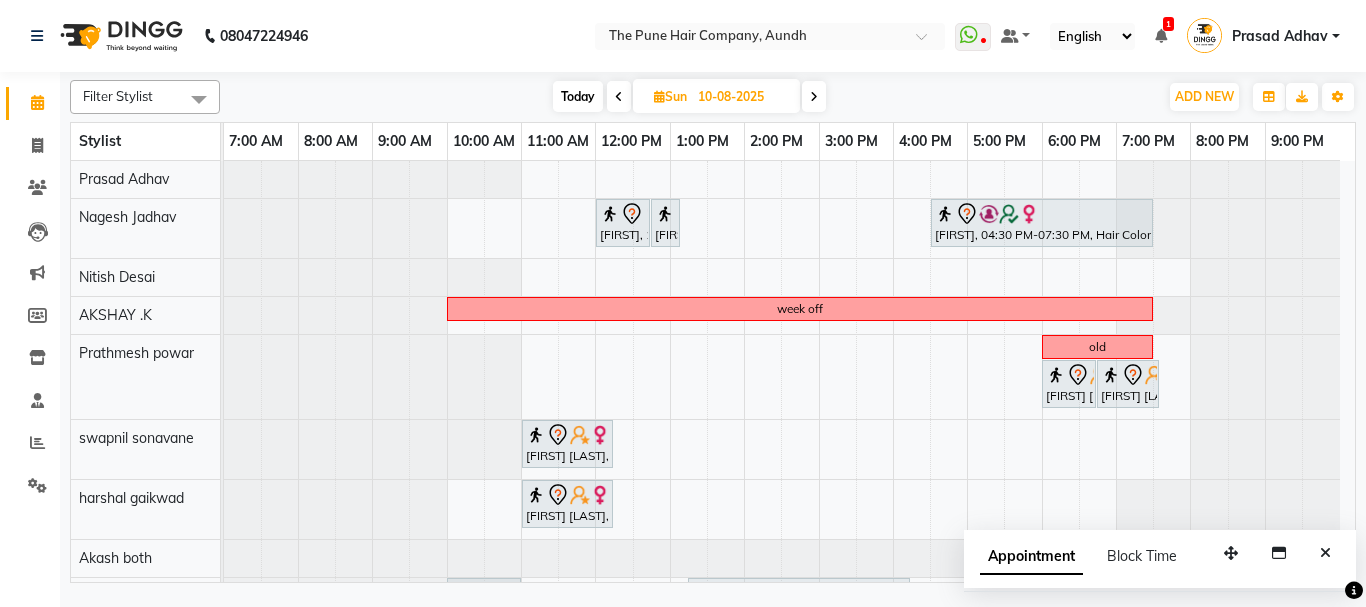 scroll, scrollTop: 365, scrollLeft: 0, axis: vertical 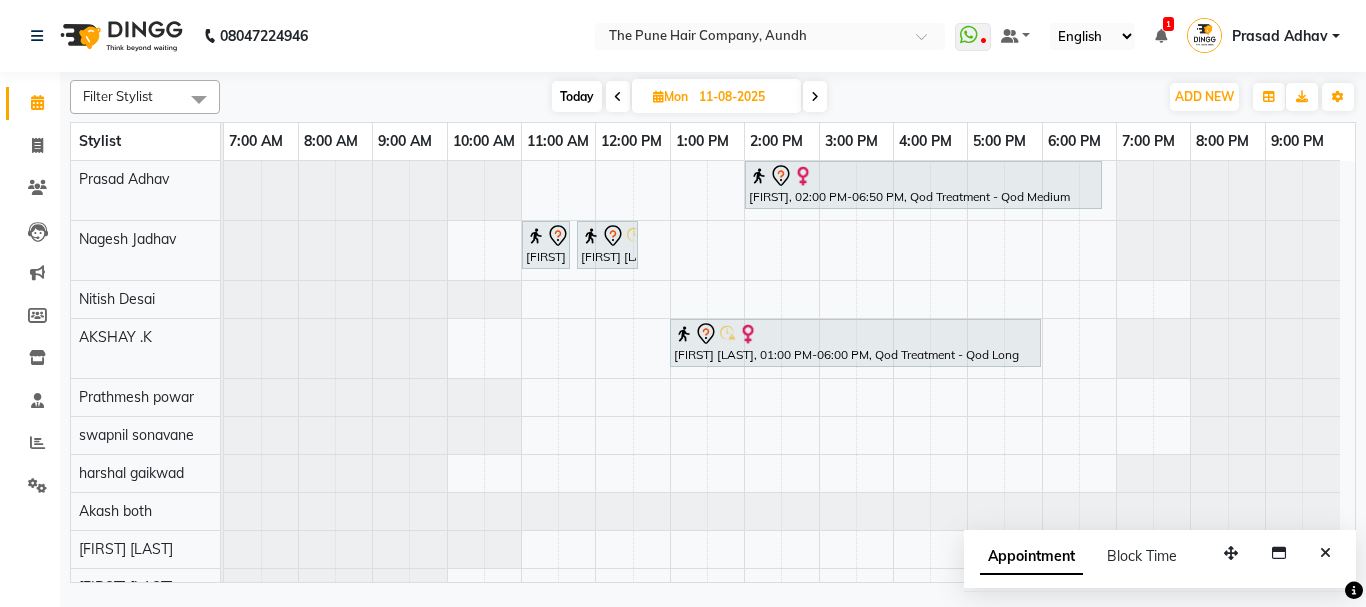 click at bounding box center [815, 96] 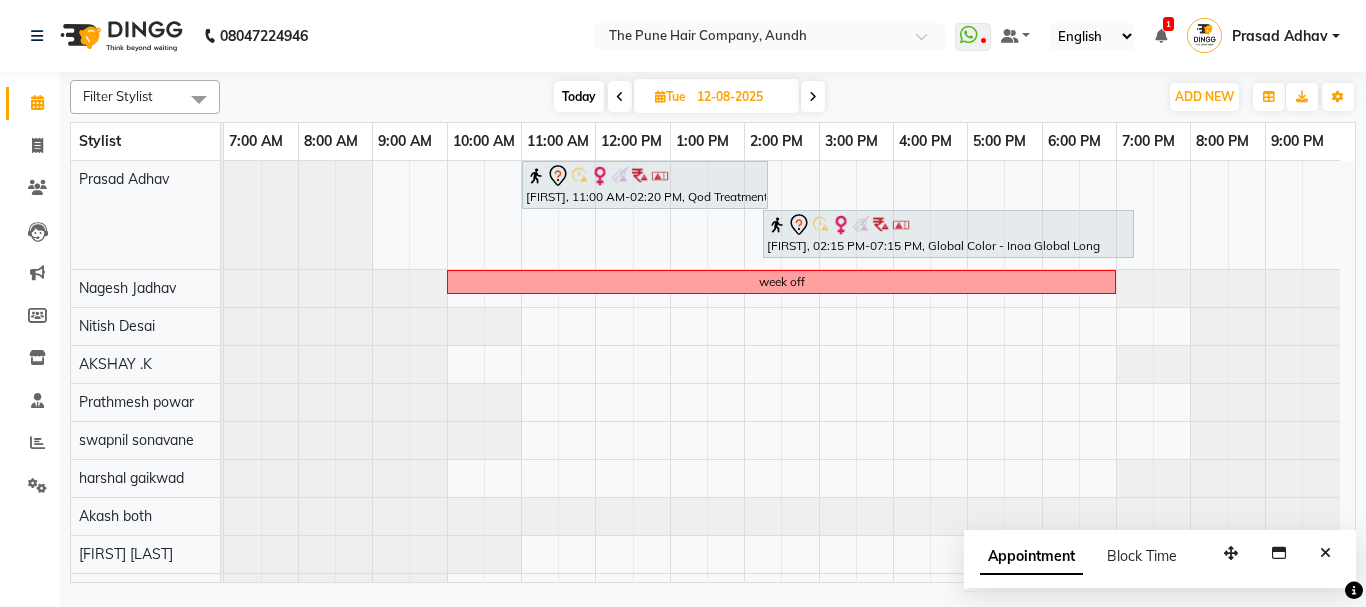 click at bounding box center [813, 96] 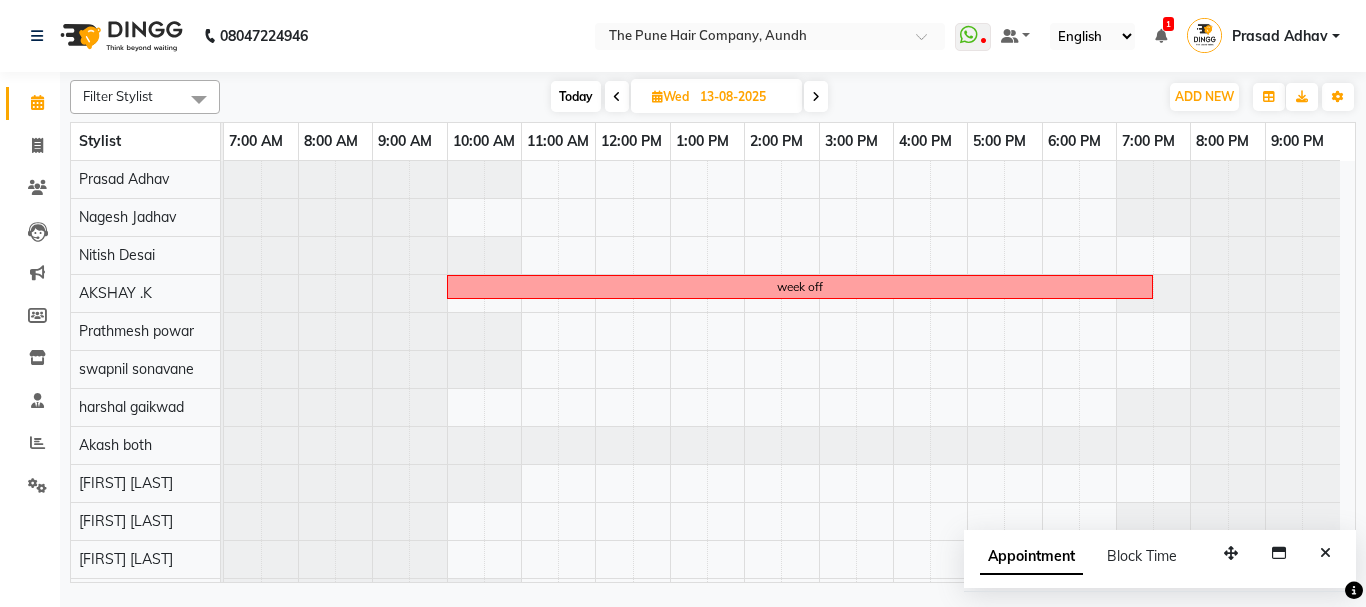 click at bounding box center (816, 96) 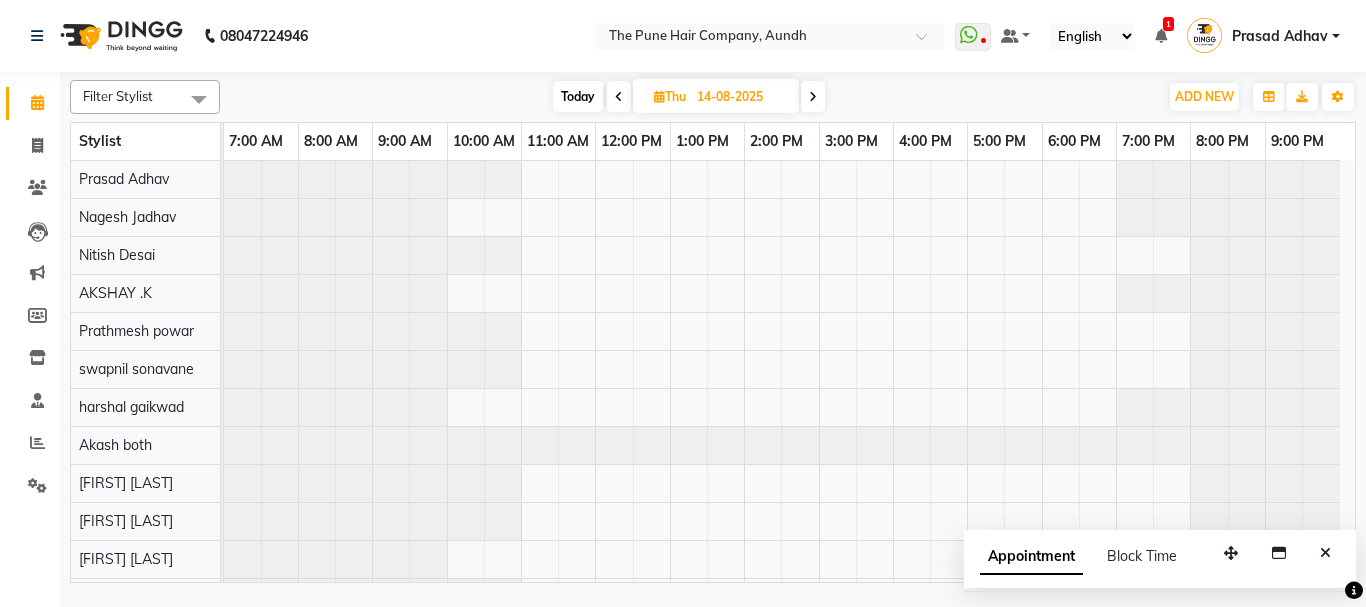 click at bounding box center (813, 96) 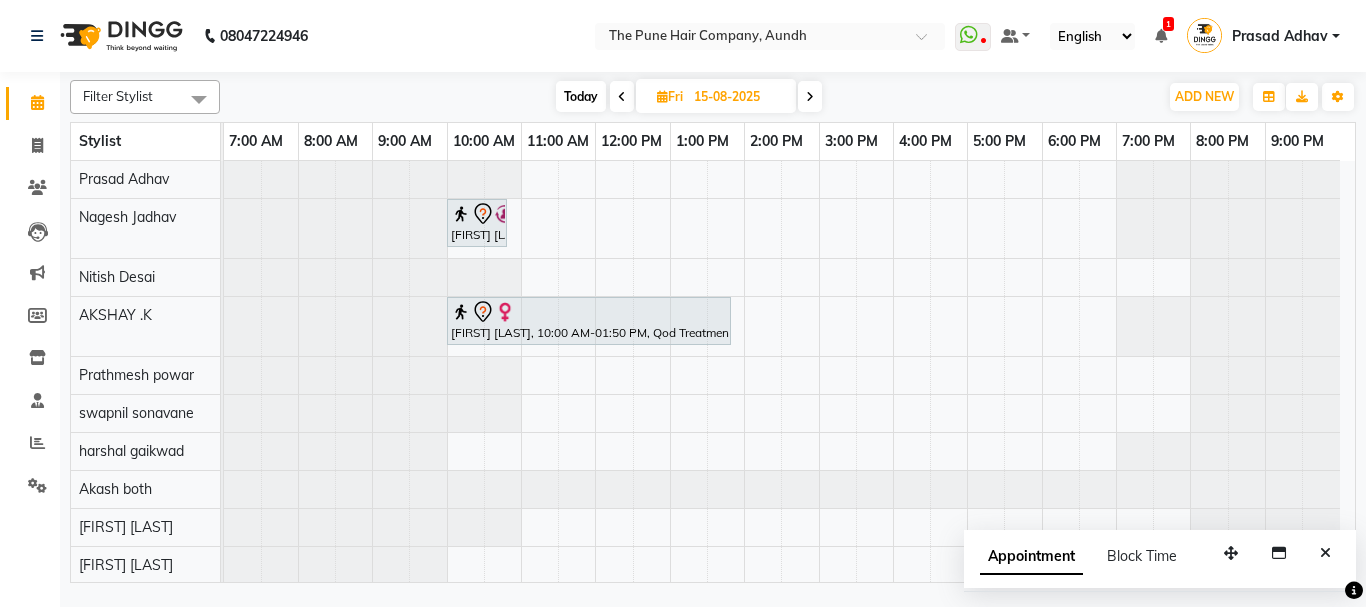 click at bounding box center (810, 97) 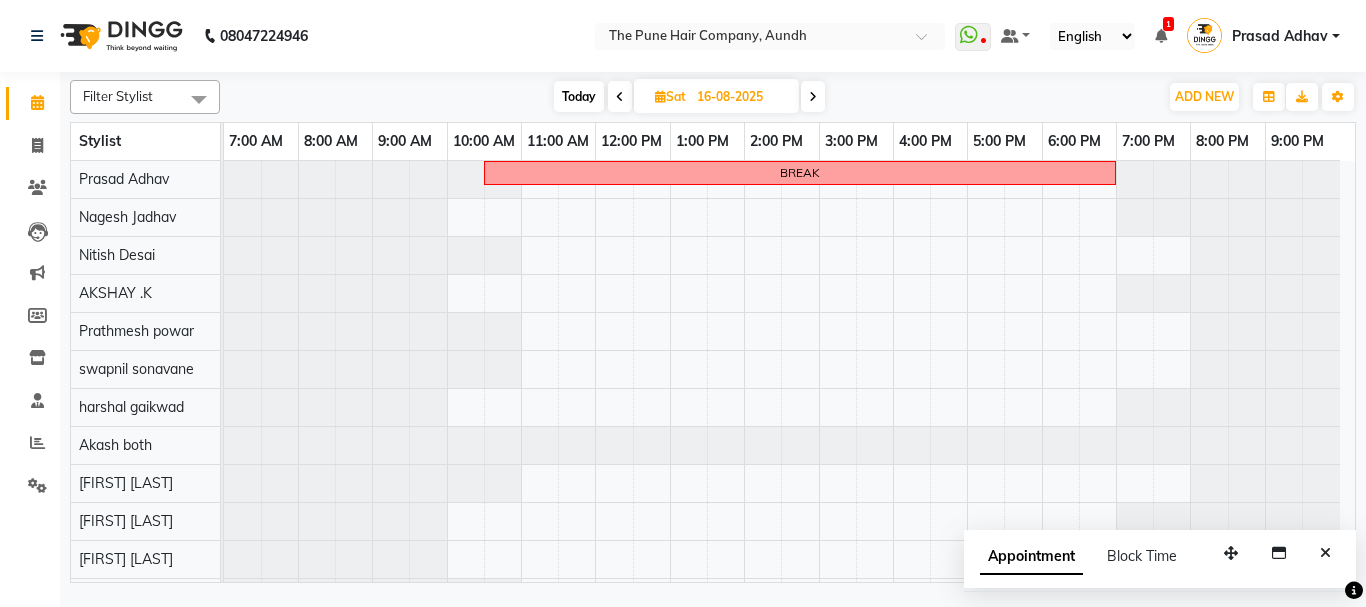 click at bounding box center [813, 96] 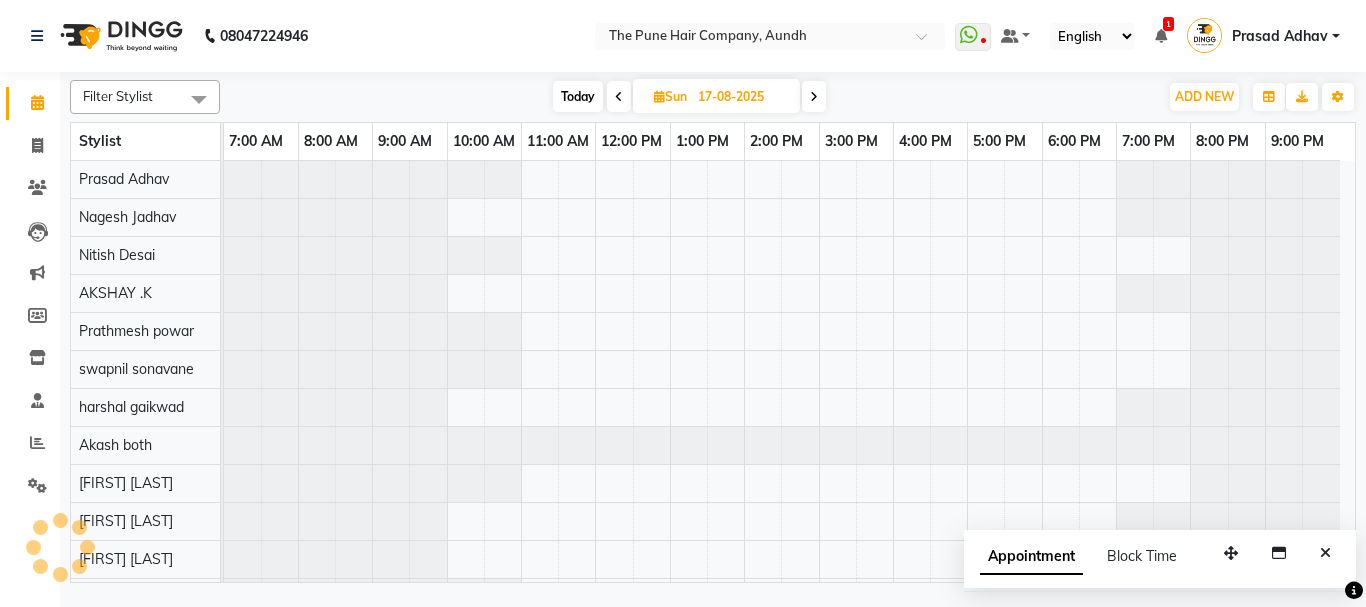 click at bounding box center [814, 96] 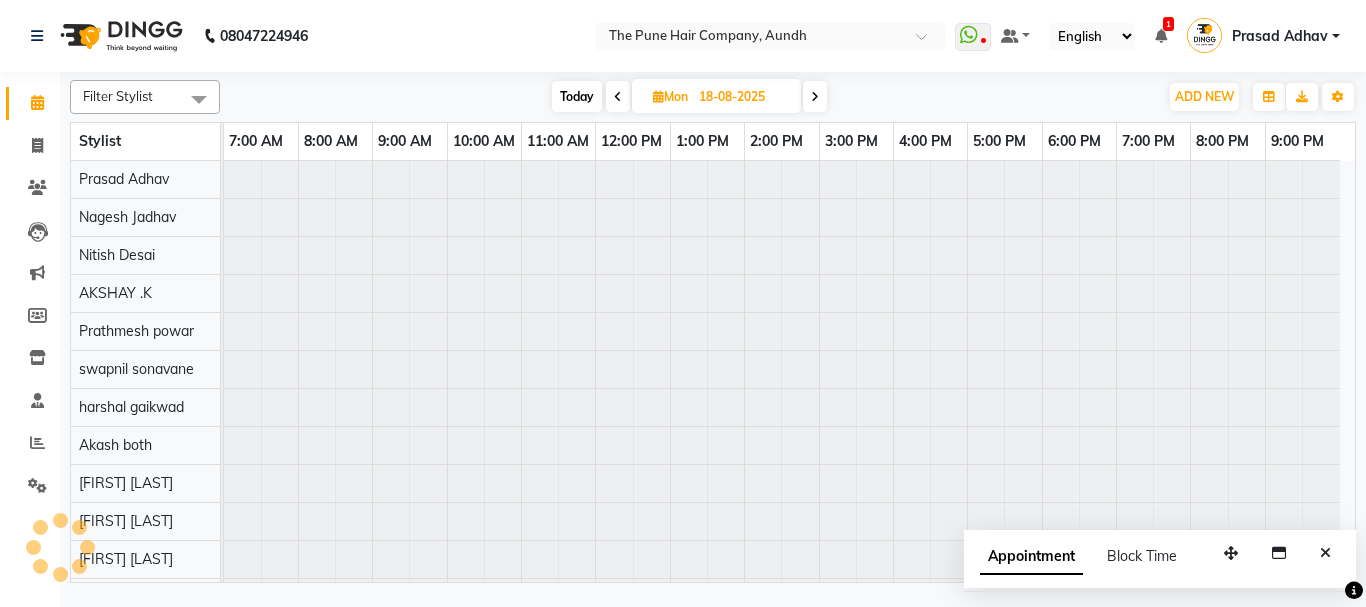 click at bounding box center (815, 96) 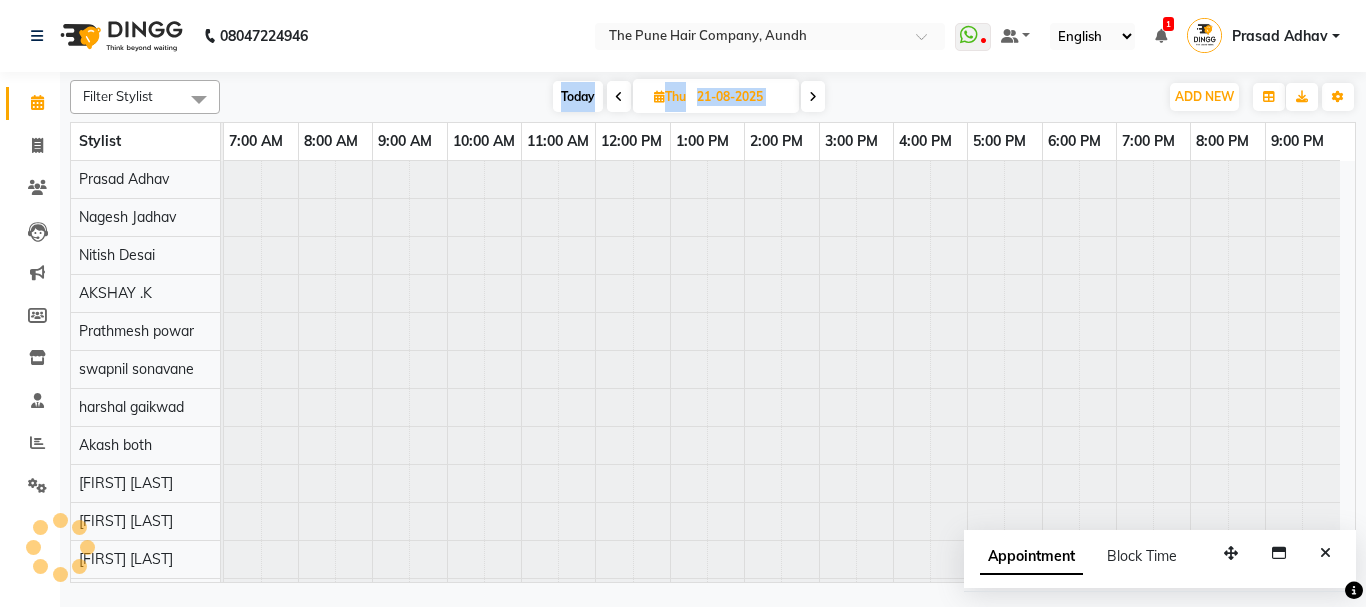 click on "Today" at bounding box center [578, 96] 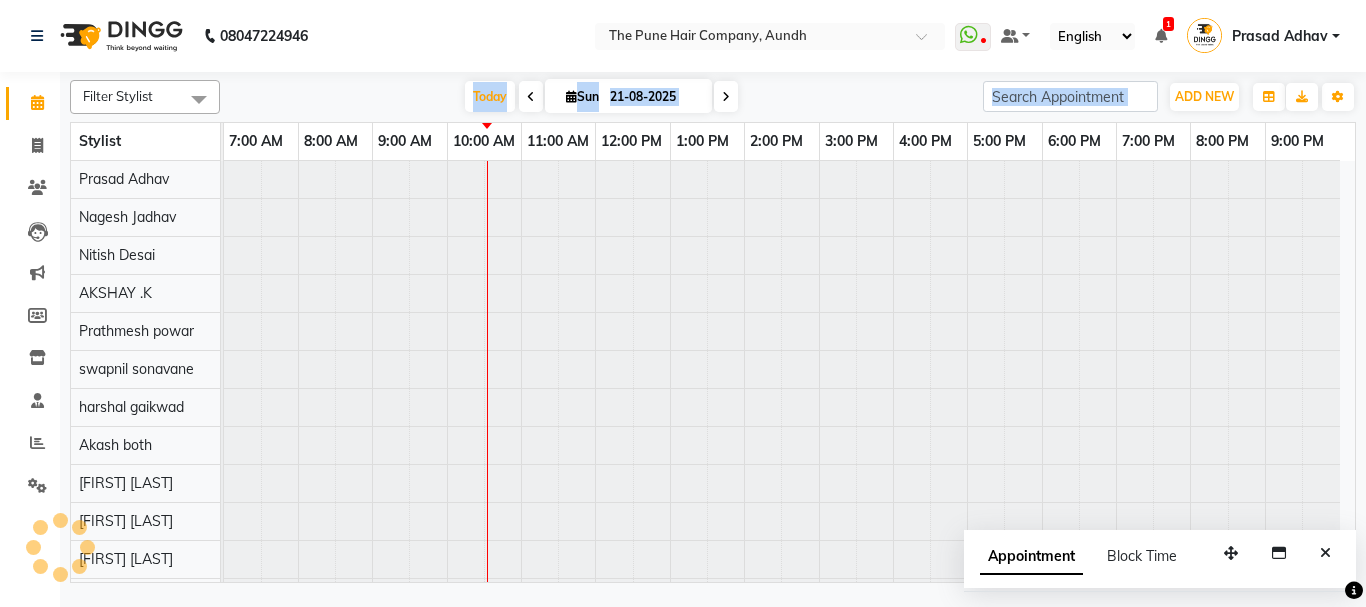 click on "Sun" at bounding box center (582, 96) 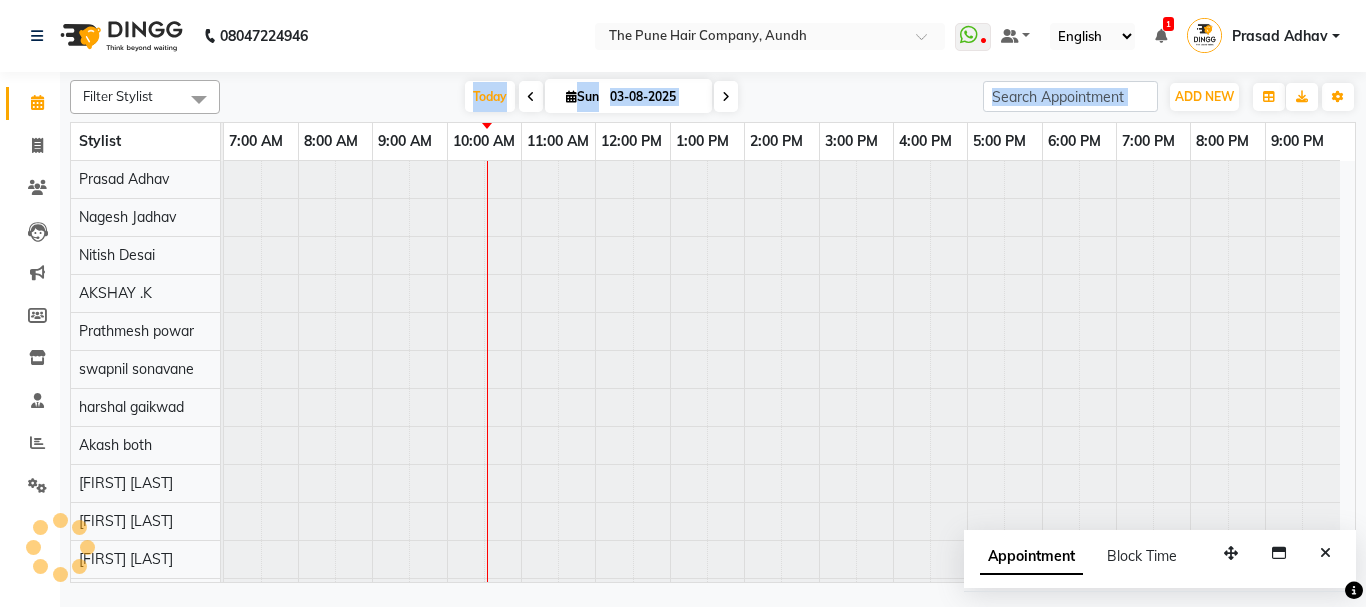 select on "8" 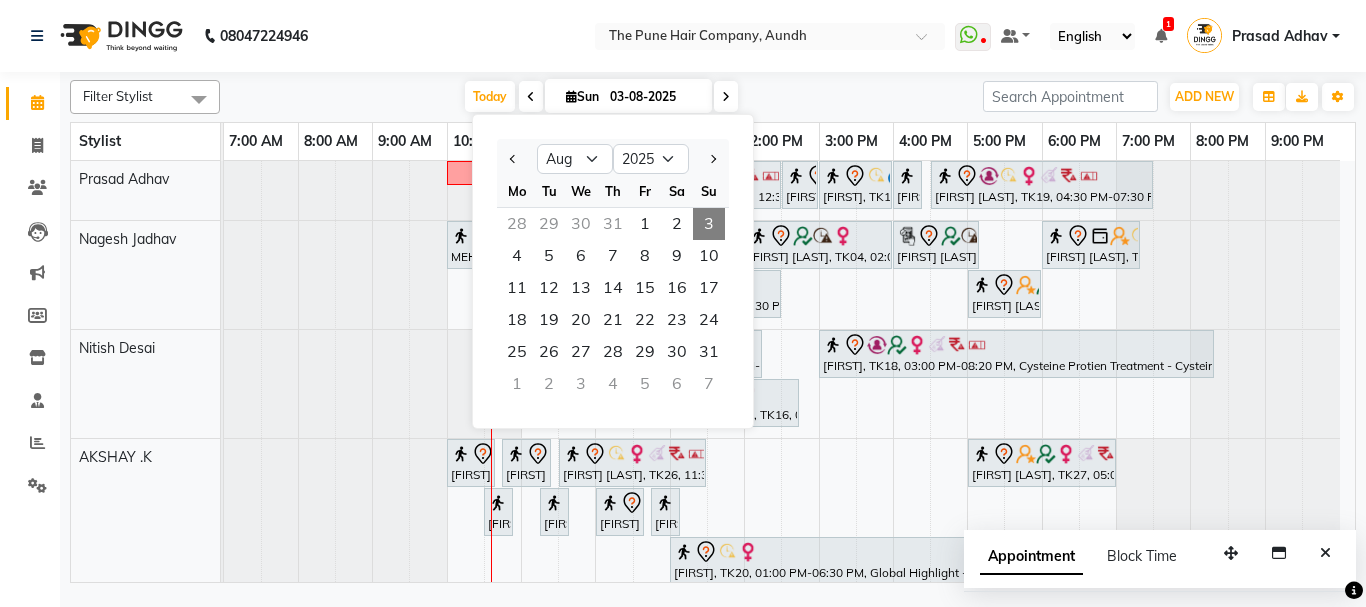 click on "3" at bounding box center (709, 224) 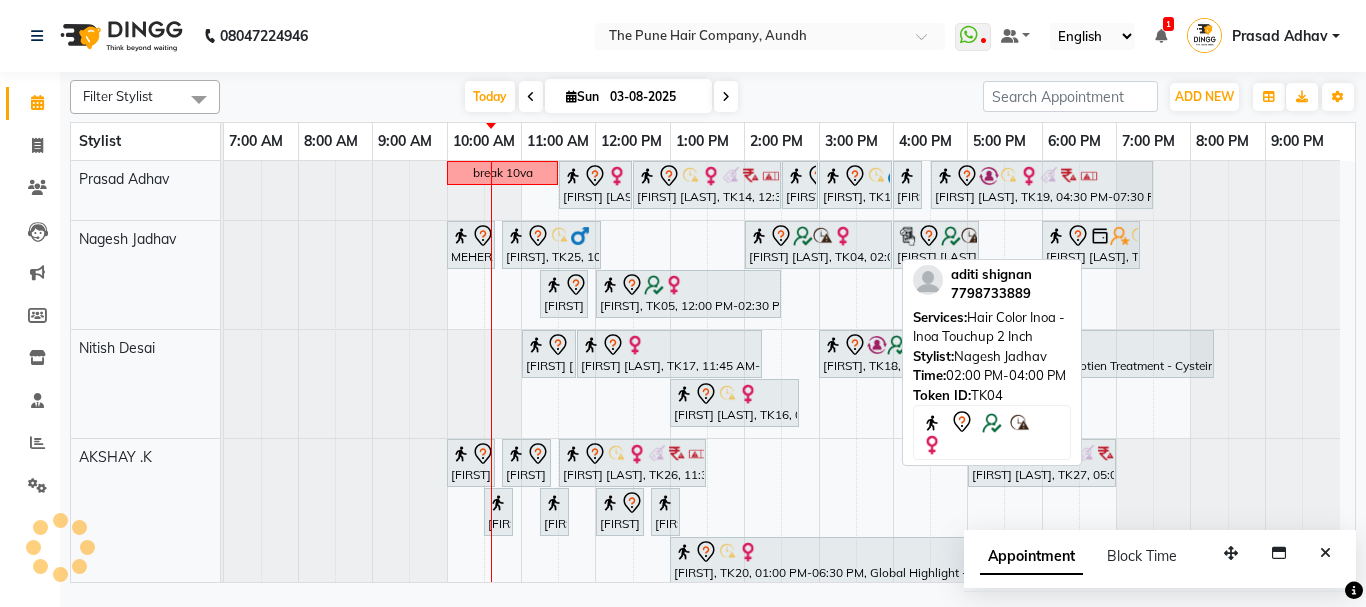 scroll, scrollTop: 300, scrollLeft: 0, axis: vertical 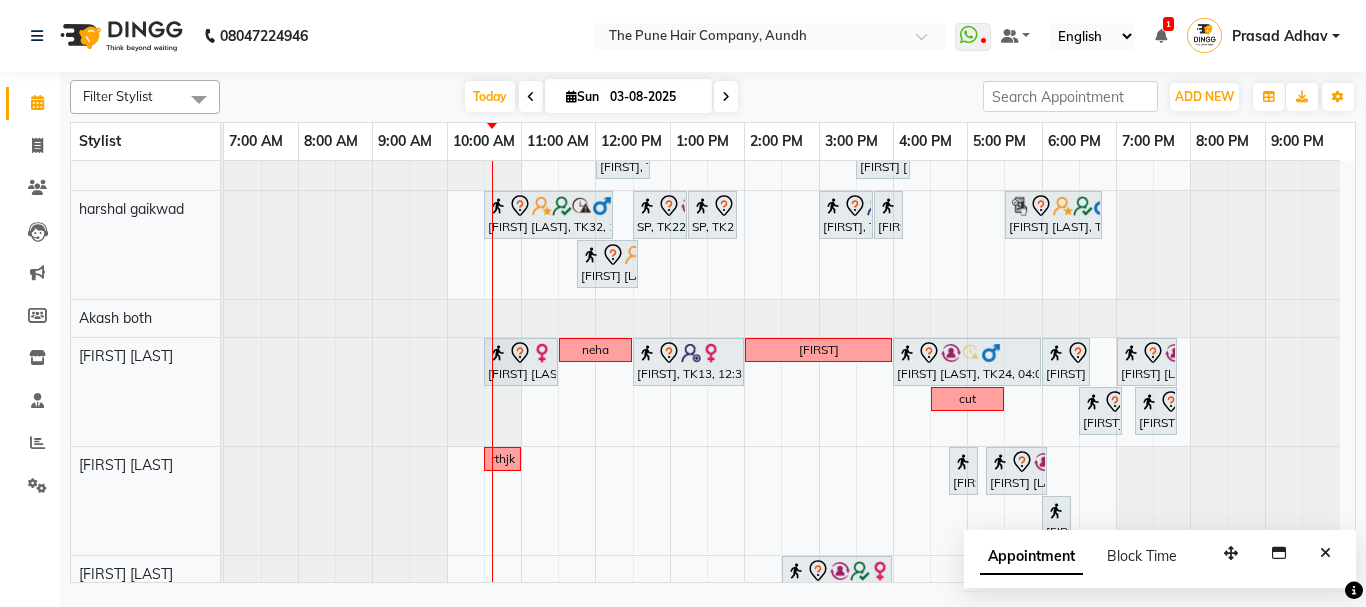 click at bounding box center [531, 97] 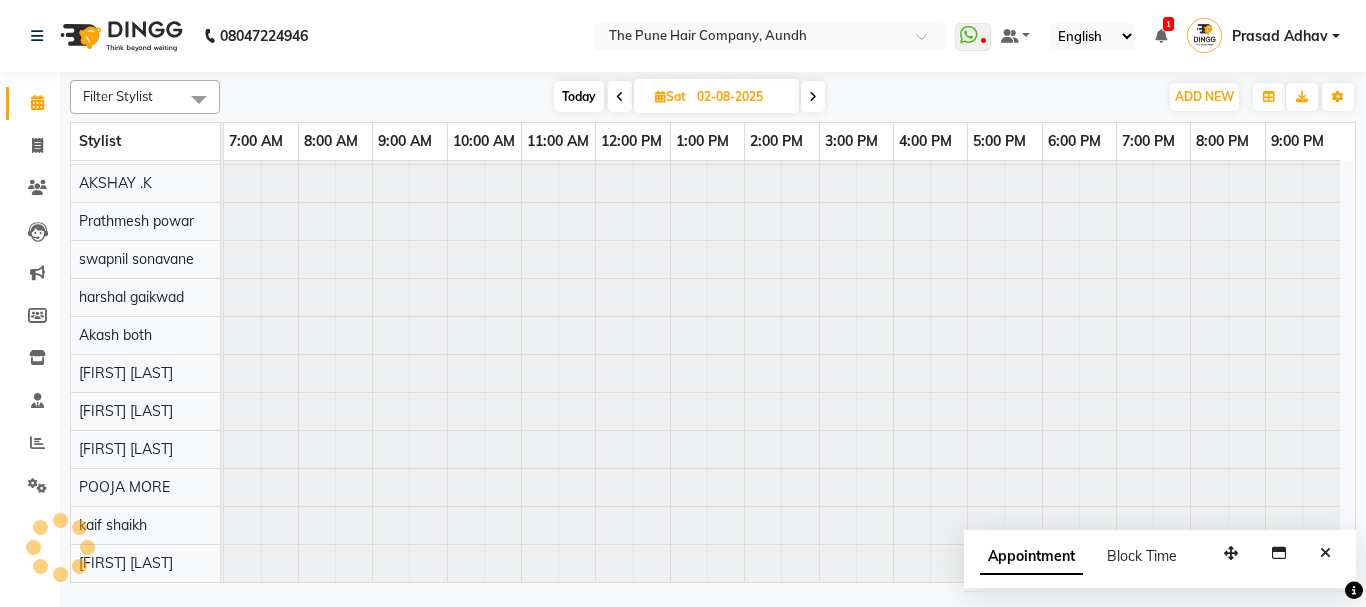 scroll, scrollTop: 110, scrollLeft: 0, axis: vertical 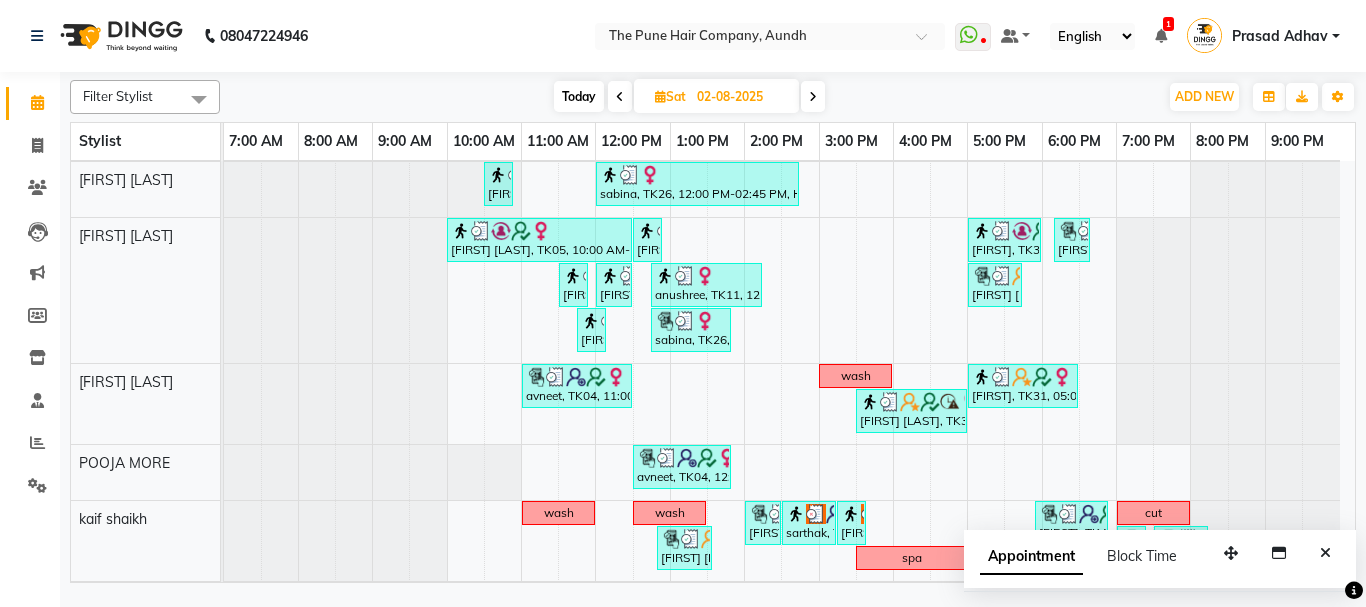click at bounding box center [813, 97] 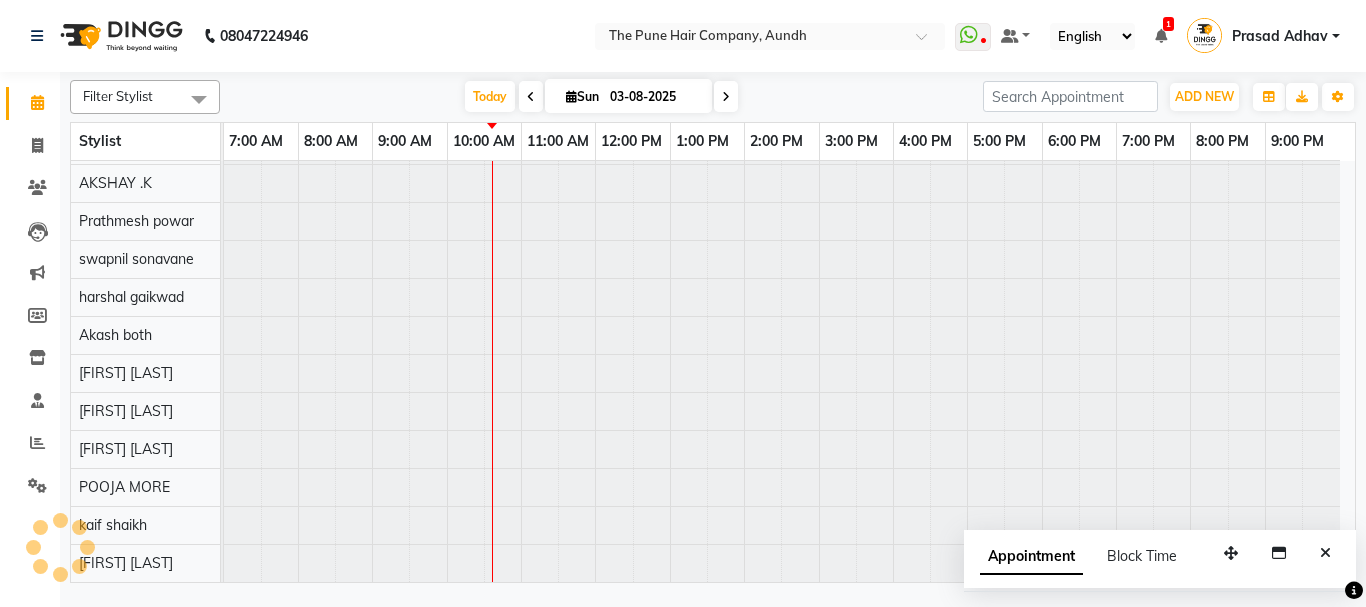 scroll, scrollTop: 110, scrollLeft: 0, axis: vertical 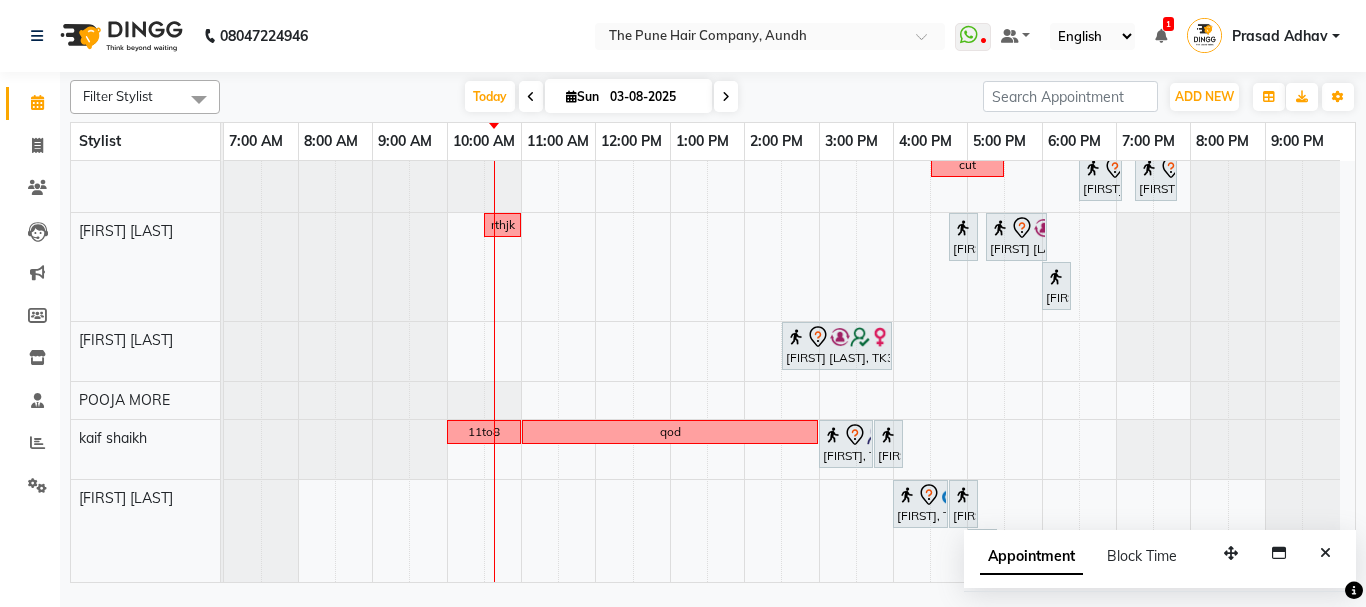 click on "break 10va              Prachi sonde, TK23, 11:30 AM-12:30 PM, Hair wash & blow dry -medium             Amita kulkarni, TK14, 12:30 PM-02:30 PM, Hair Color Inoa - Inoa Touchup 2 Inch             Amita kulkarni, TK14, 02:30 PM-03:00 PM, Cut Female ( Top Stylist )             adarsh, TK12, 03:00 PM-04:00 PM, Cut Male ( Top Stylist )             adarsh, TK12, 04:00 PM-04:20 PM,  Beard Crafting             preeti salvi, TK19, 04:30 PM-07:30 PM, Hair Color Inoa - Inoa Touchup 2 Inch             MEHER, TK25, 10:00 AM-10:40 AM, Cut male (Expert)             MEHER, TK25, 10:45 AM-12:05 PM,  Beard Crafting             aditi shignan, TK04, 02:00 PM-04:00 PM, Hair Color Inoa - Inoa Touchup 2 Inch             aditi shignan, TK04, 04:00 PM-05:10 PM, Cut male (Expert)             sudeep sawant, TK02, 06:00 PM-07:20 PM,  Beard Crafting             Sandeep Mehta, TK29, 11:15 AM-11:55 AM, Cut male (Expert)             Pranjali, TK05, 12:00 PM-02:30 PM, Hair Color Inoa - Inoa Touchup 2 Inch" at bounding box center (789, -43) 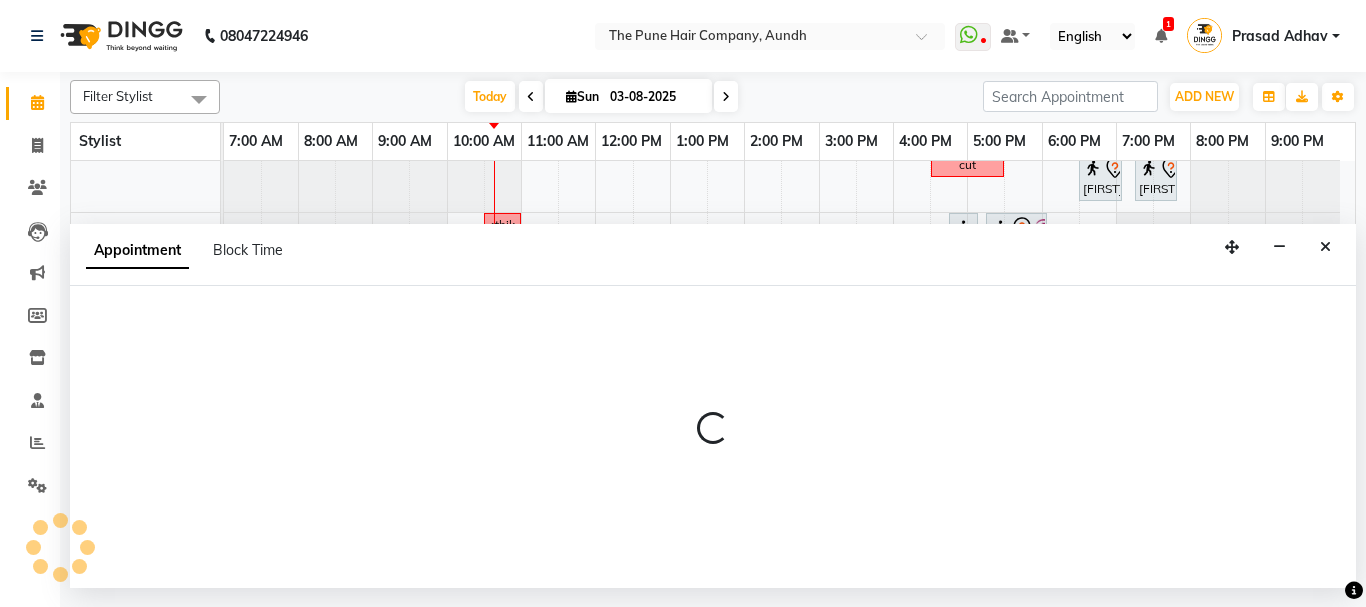 select on "49798" 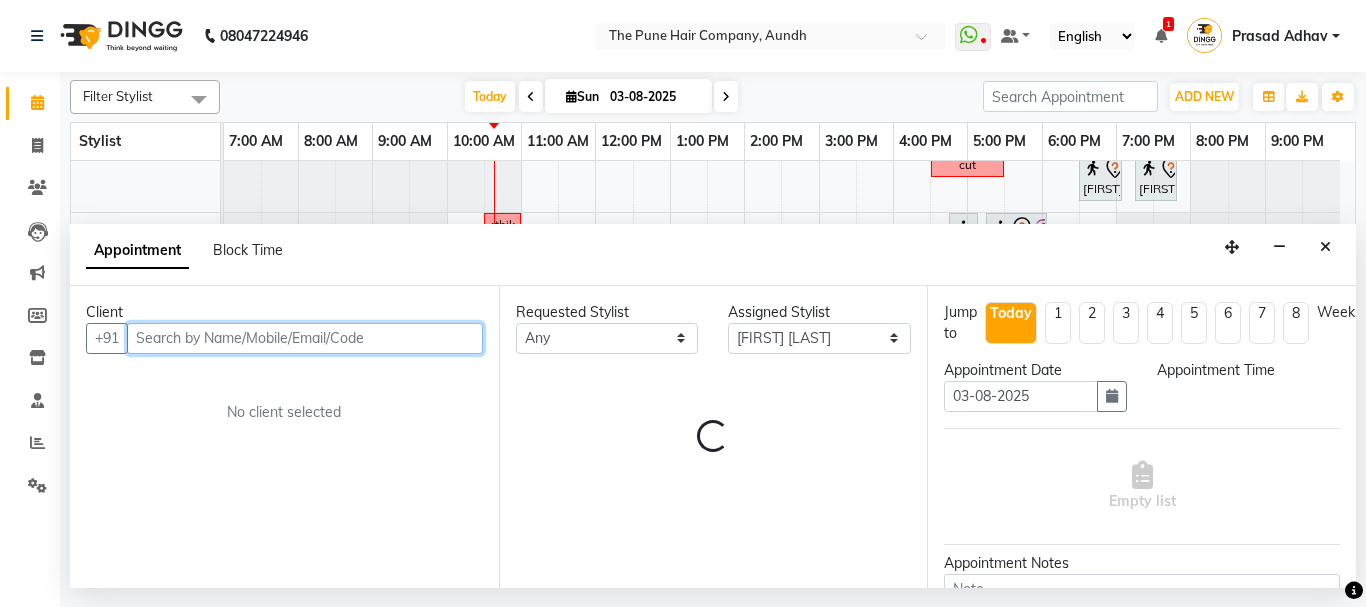 select on "690" 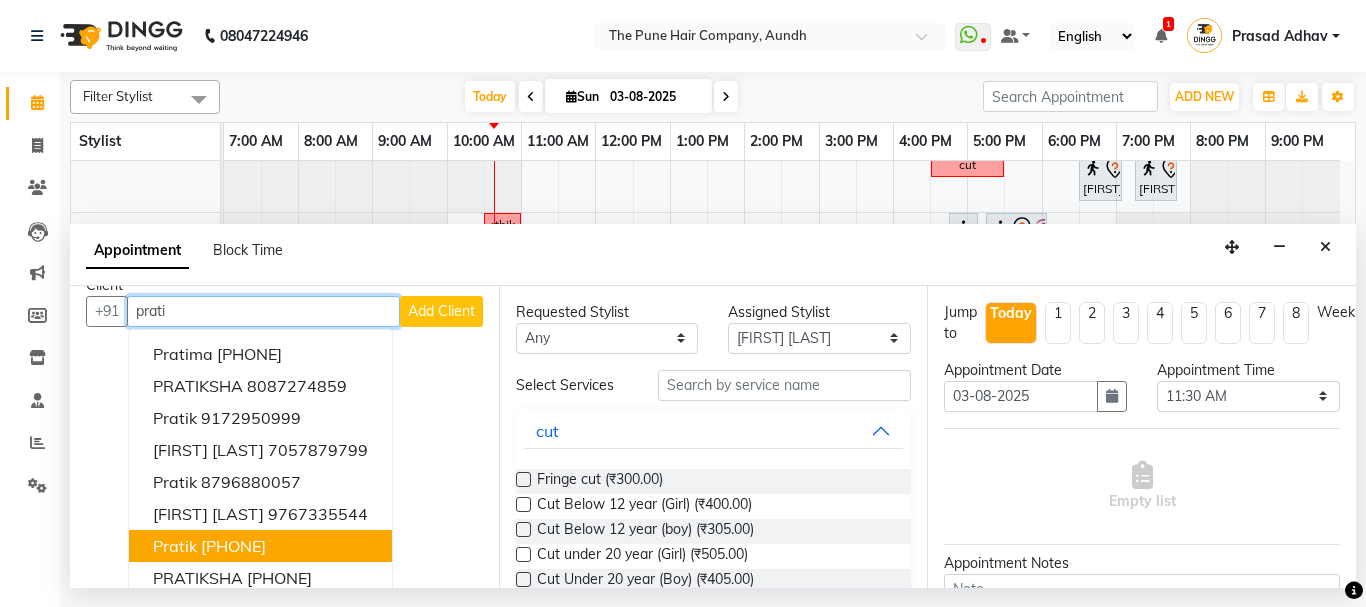 scroll, scrollTop: 0, scrollLeft: 0, axis: both 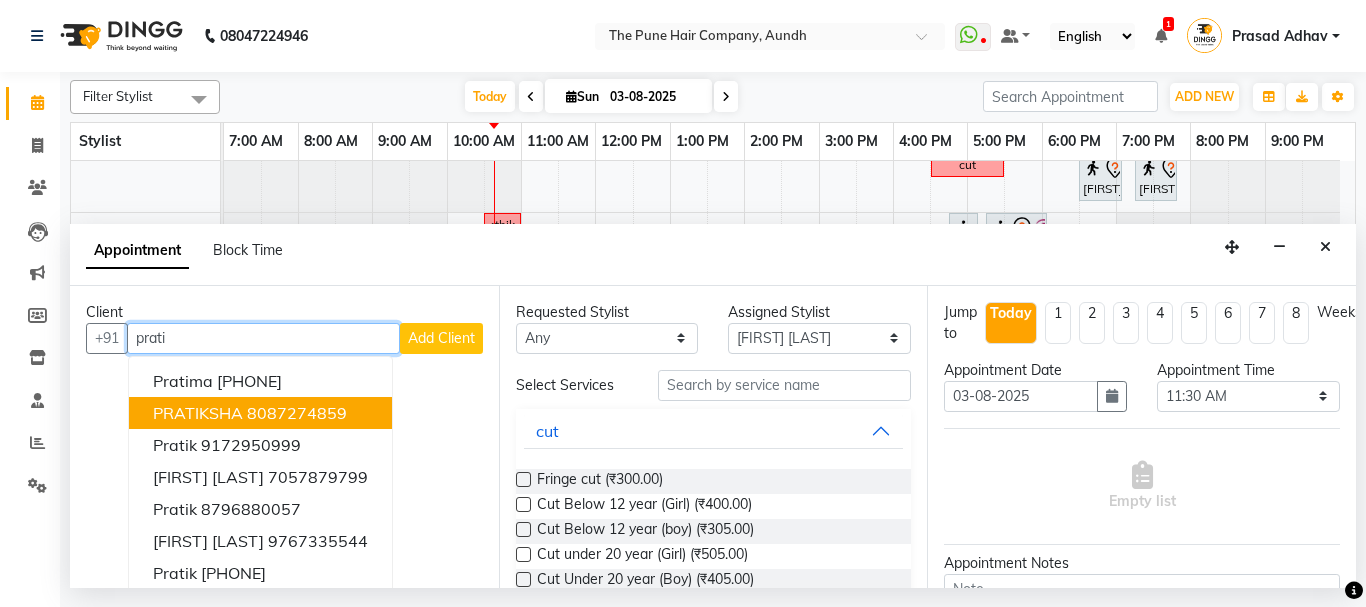 click on "prati" at bounding box center [263, 338] 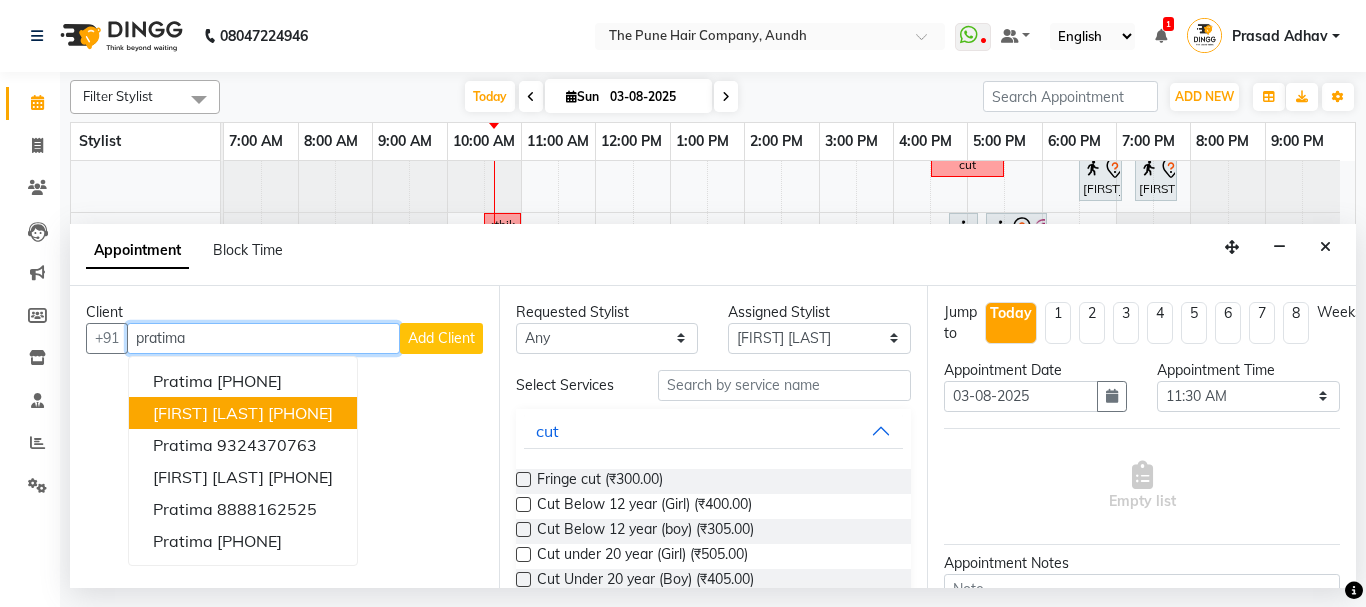 click on "[PHONE]" at bounding box center (300, 413) 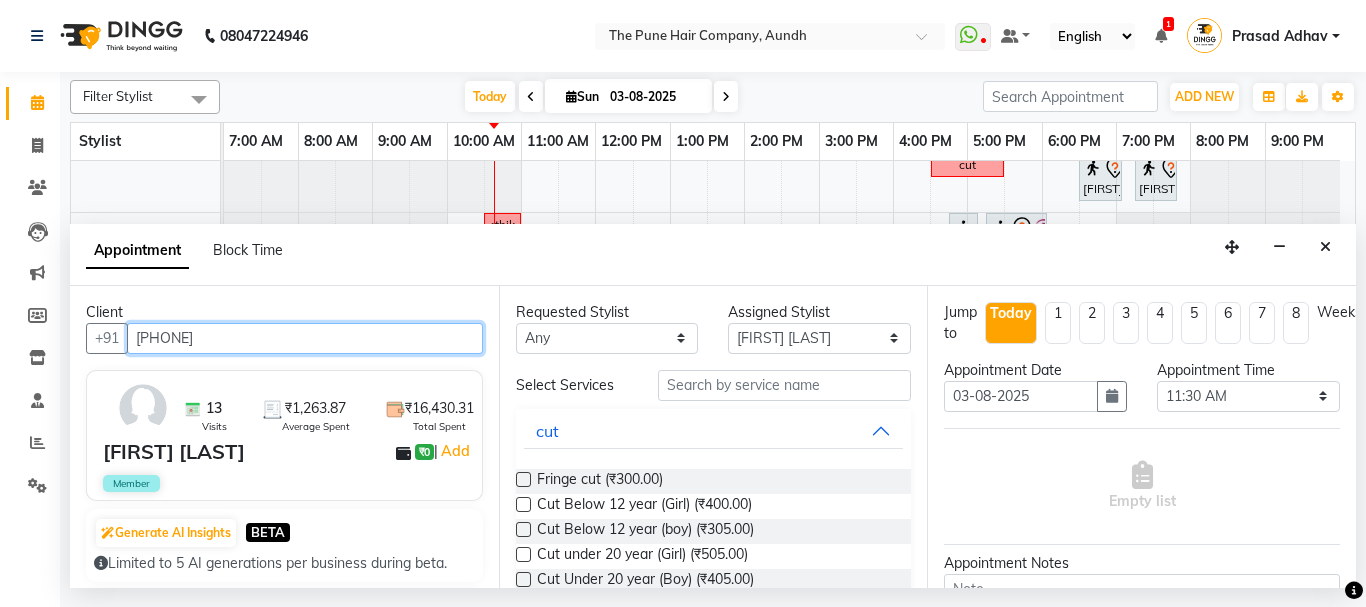 type on "[PHONE]" 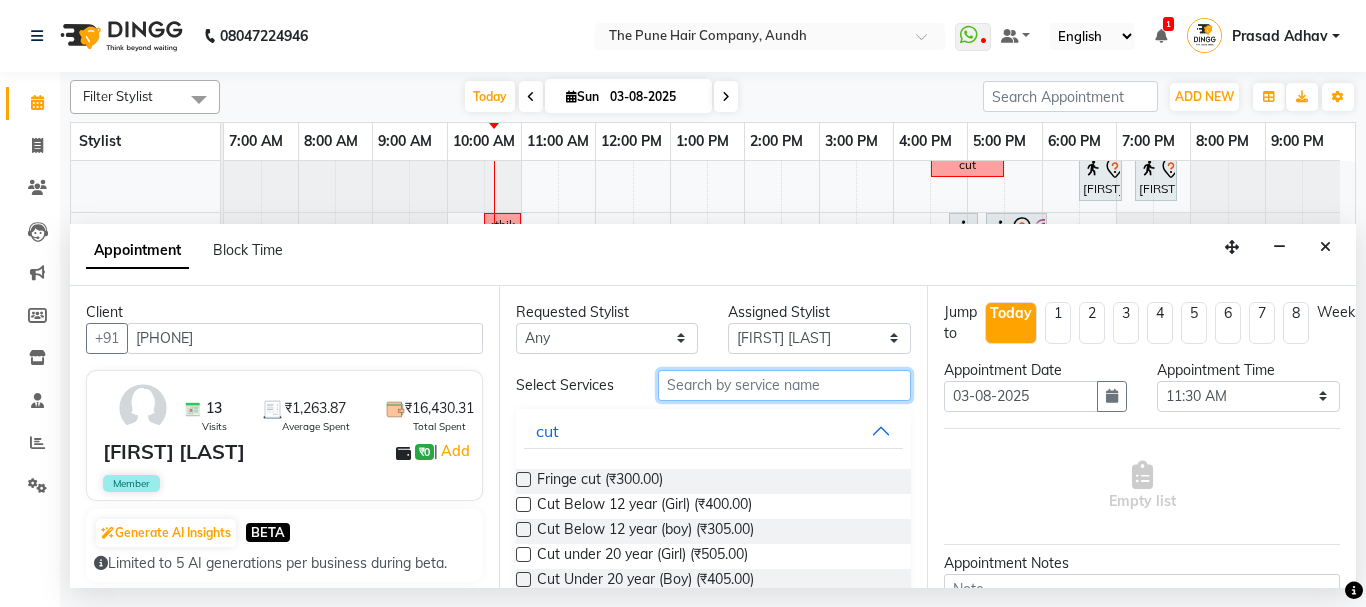 click at bounding box center [785, 385] 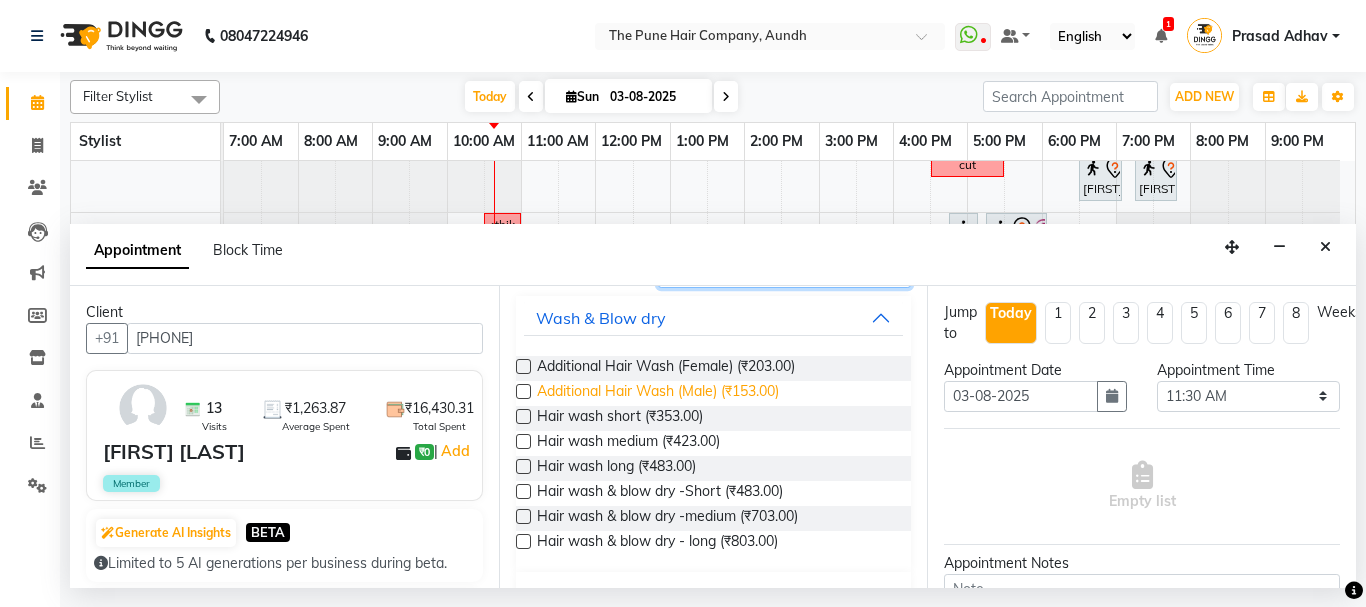 scroll, scrollTop: 157, scrollLeft: 0, axis: vertical 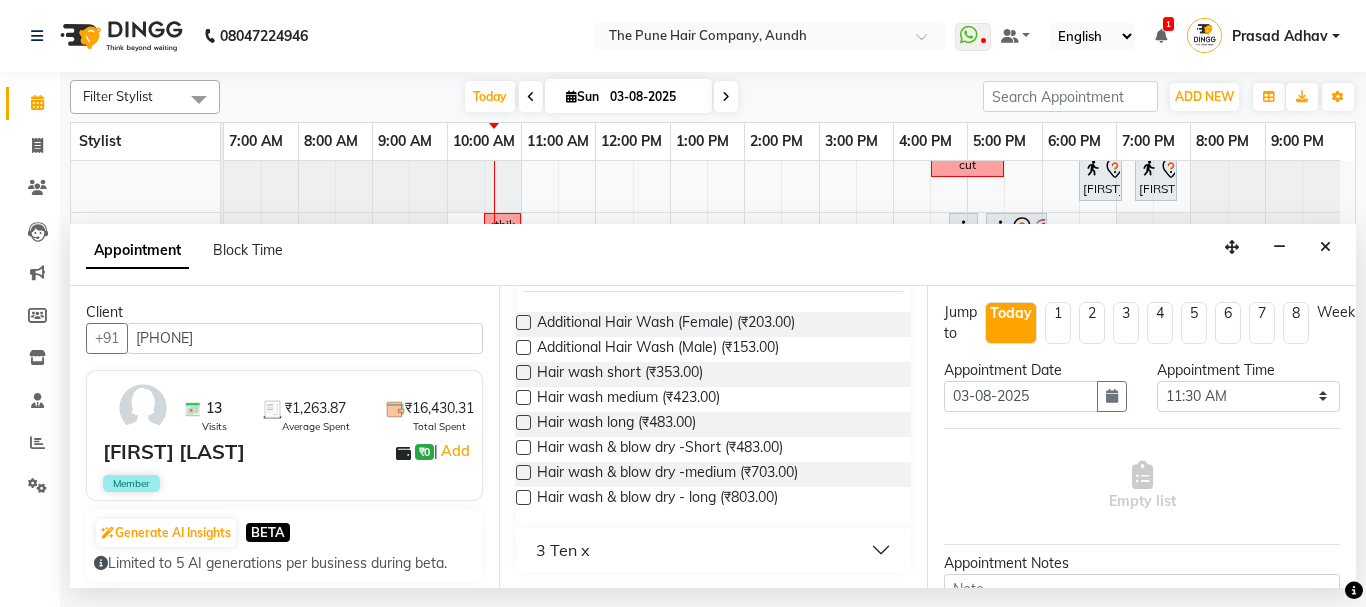 type on "wash" 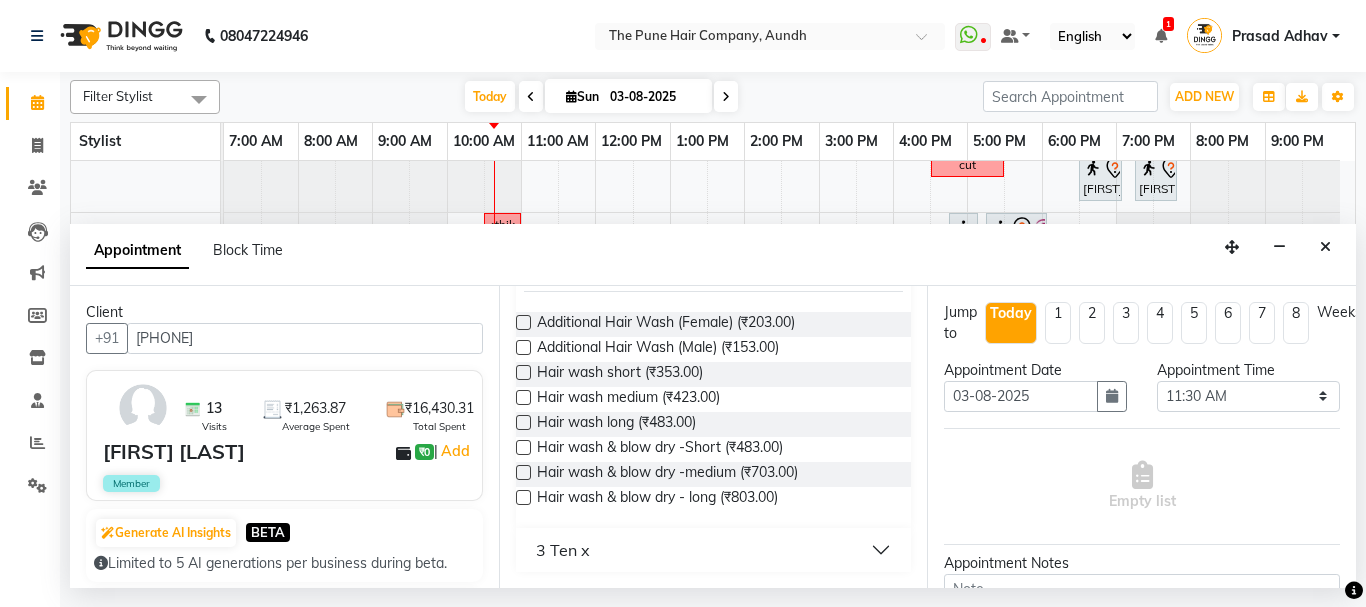 click at bounding box center (523, 472) 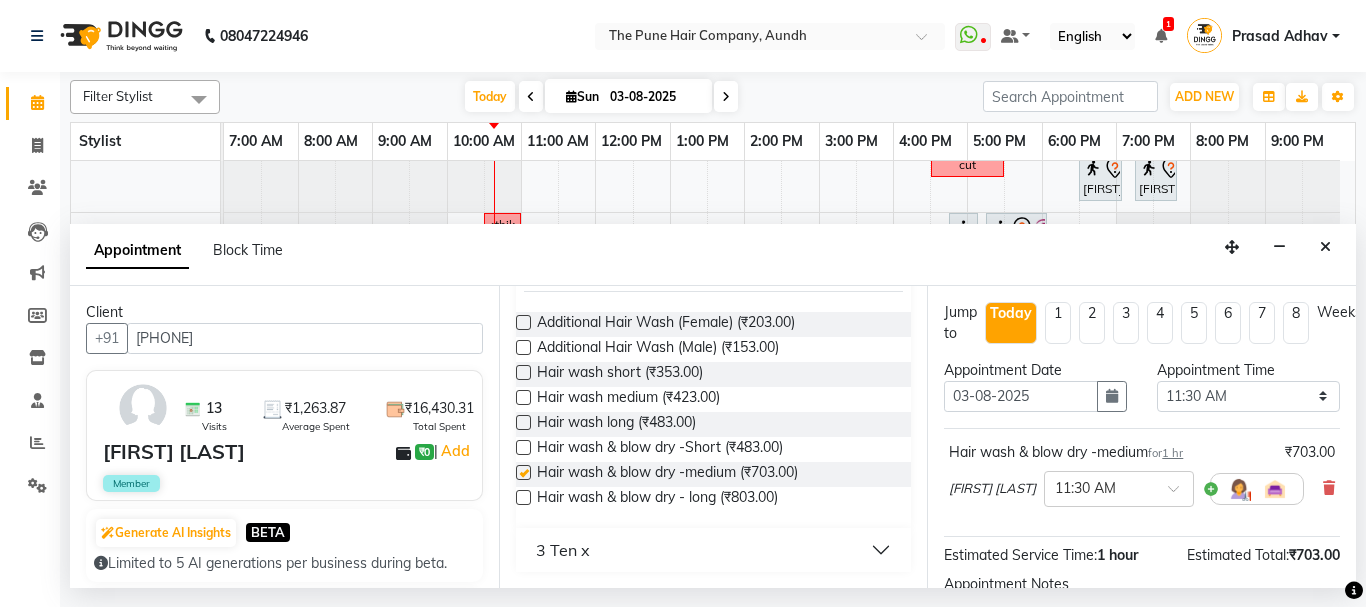 checkbox on "false" 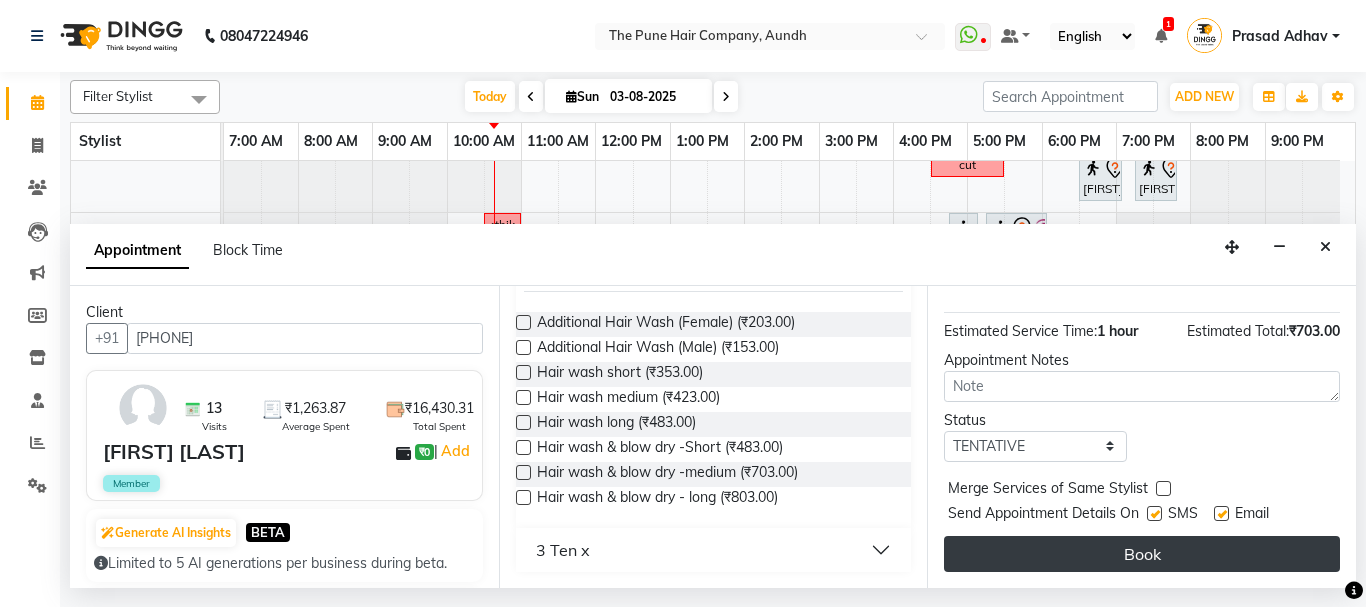 scroll, scrollTop: 242, scrollLeft: 0, axis: vertical 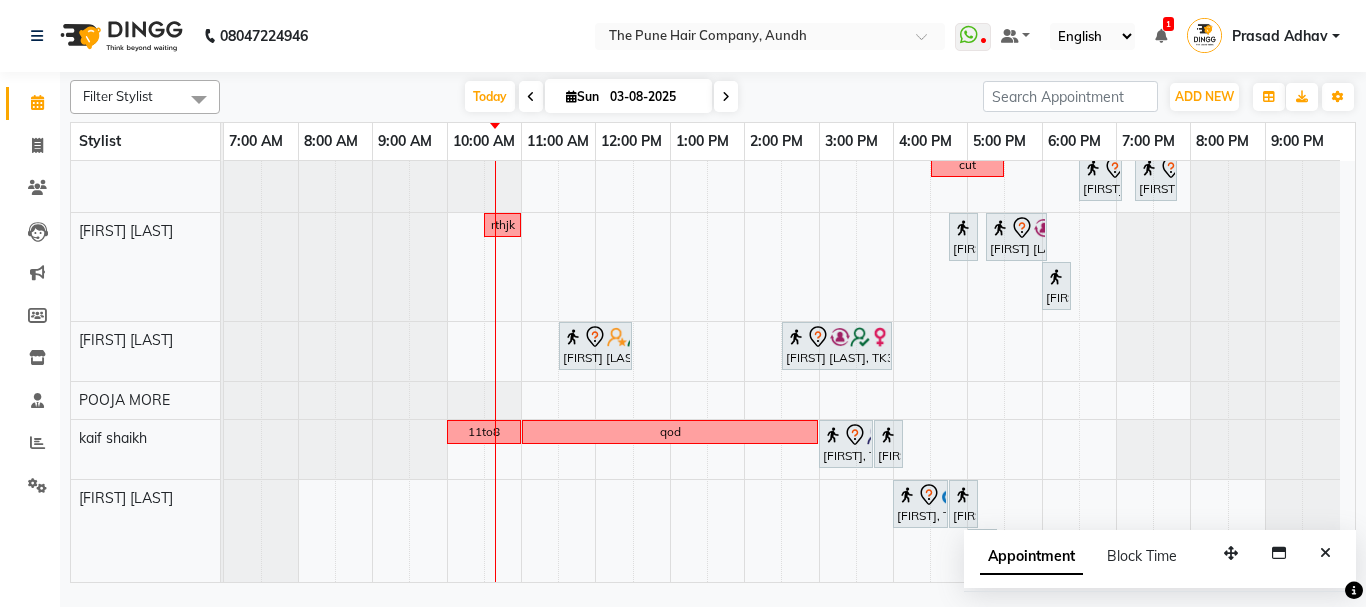 click at bounding box center (1325, 553) 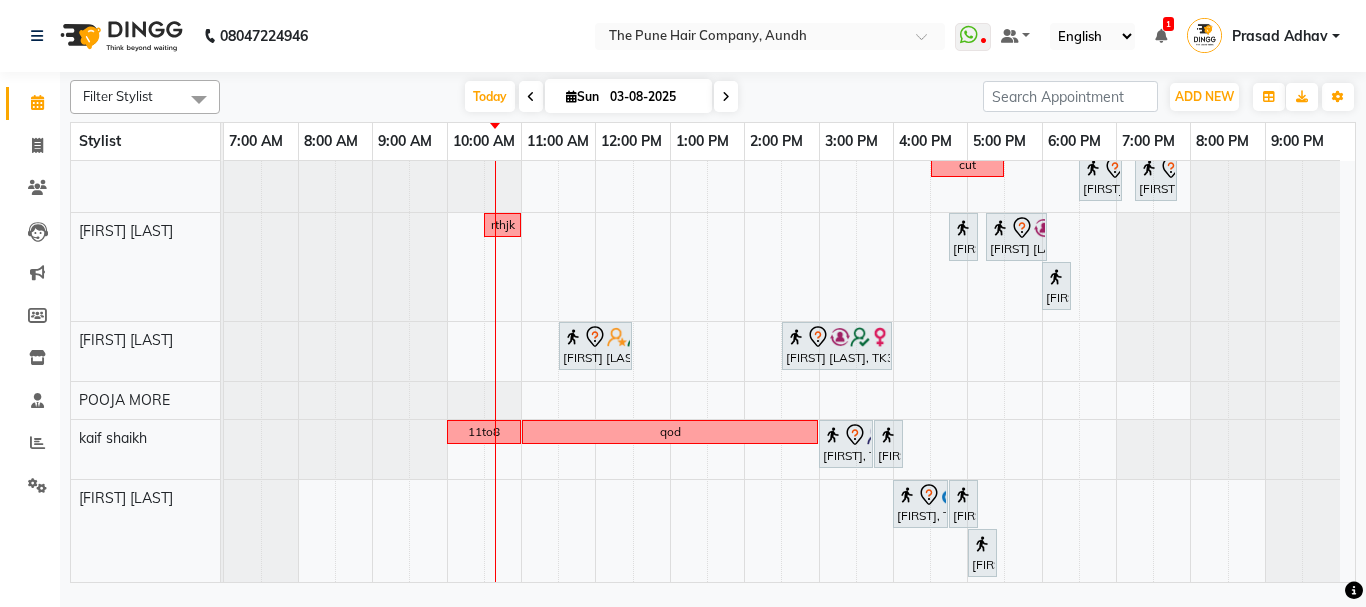 scroll, scrollTop: 840, scrollLeft: 0, axis: vertical 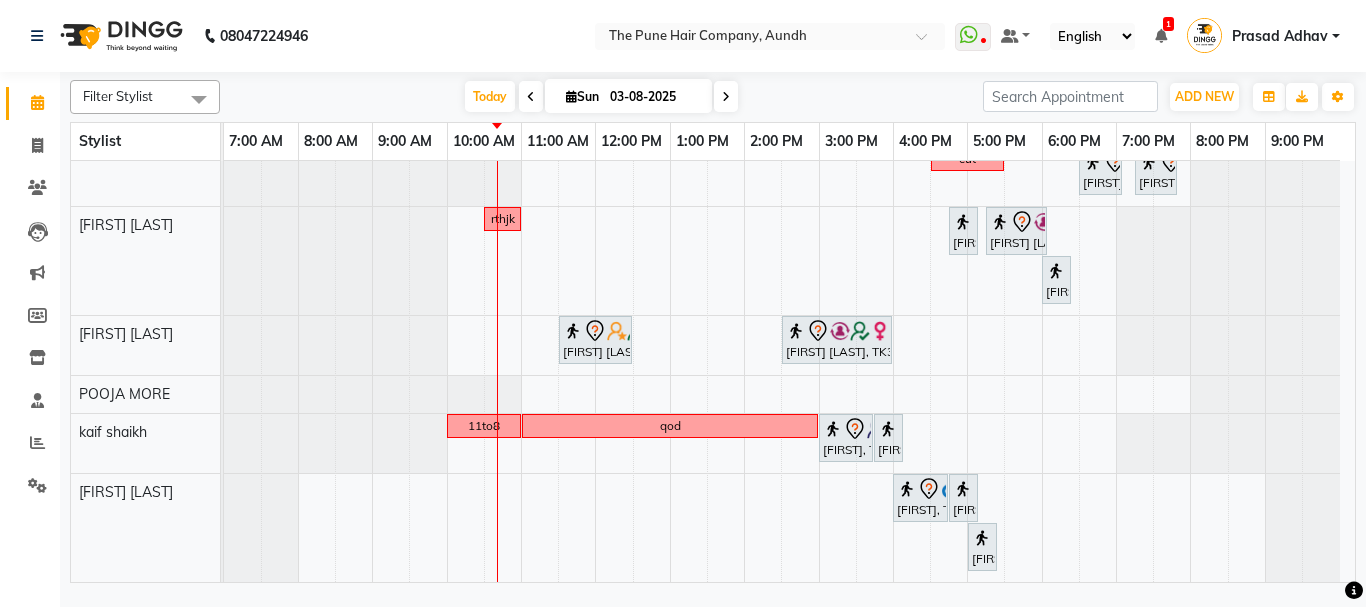 click on "break 10va              Prachi sonde, TK23, 11:30 AM-12:30 PM, Hair wash & blow dry -medium             Amita kulkarni, TK14, 12:30 PM-02:30 PM, Hair Color Inoa - Inoa Touchup 2 Inch             Amita kulkarni, TK14, 02:30 PM-03:00 PM, Cut Female ( Top Stylist )             adarsh, TK12, 03:00 PM-04:00 PM, Cut Male ( Top Stylist )             adarsh, TK12, 04:00 PM-04:20 PM,  Beard Crafting             preeti salvi, TK19, 04:30 PM-07:30 PM, Hair Color Inoa - Inoa Touchup 2 Inch             MEHER, TK25, 10:00 AM-10:40 AM, Cut male (Expert)             MEHER, TK25, 10:45 AM-12:05 PM,  Beard Crafting             aditi shignan, TK04, 02:00 PM-04:00 PM, Hair Color Inoa - Inoa Touchup 2 Inch             aditi shignan, TK04, 04:00 PM-05:10 PM, Cut male (Expert)             sudeep sawant, TK02, 06:00 PM-07:20 PM,  Beard Crafting             Sandeep Mehta, TK29, 11:15 AM-11:55 AM, Cut male (Expert)             Pranjali, TK05, 12:00 PM-02:30 PM, Hair Color Inoa - Inoa Touchup 2 Inch" at bounding box center (789, -49) 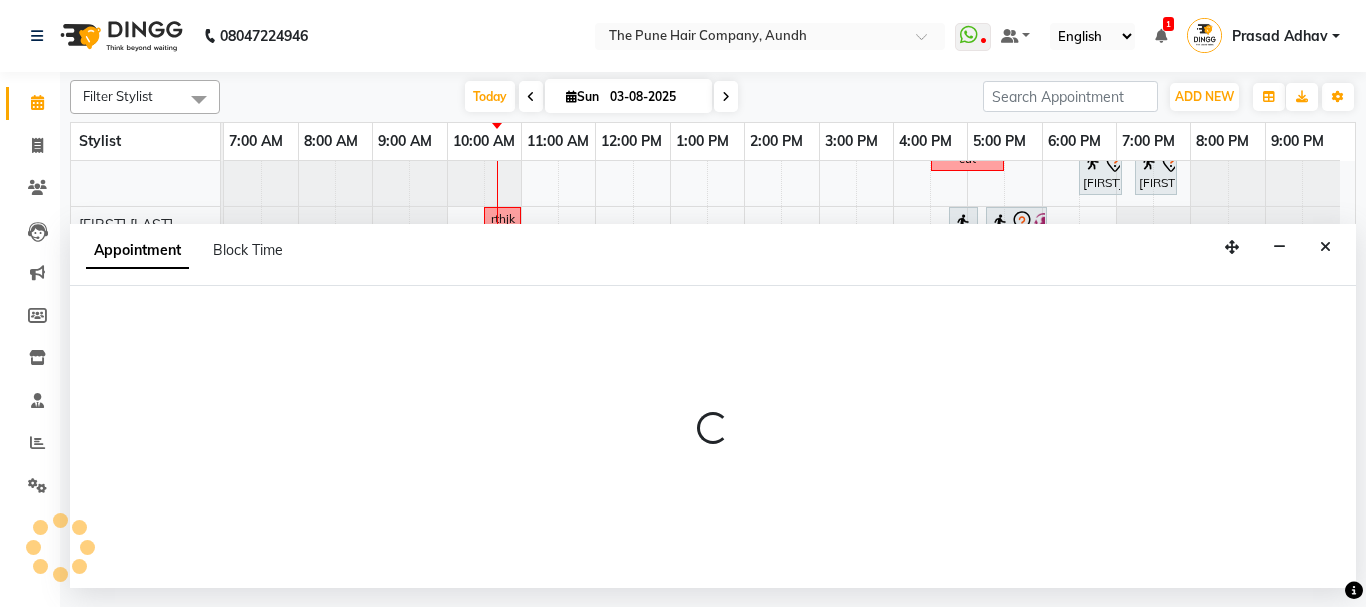 select on "78334" 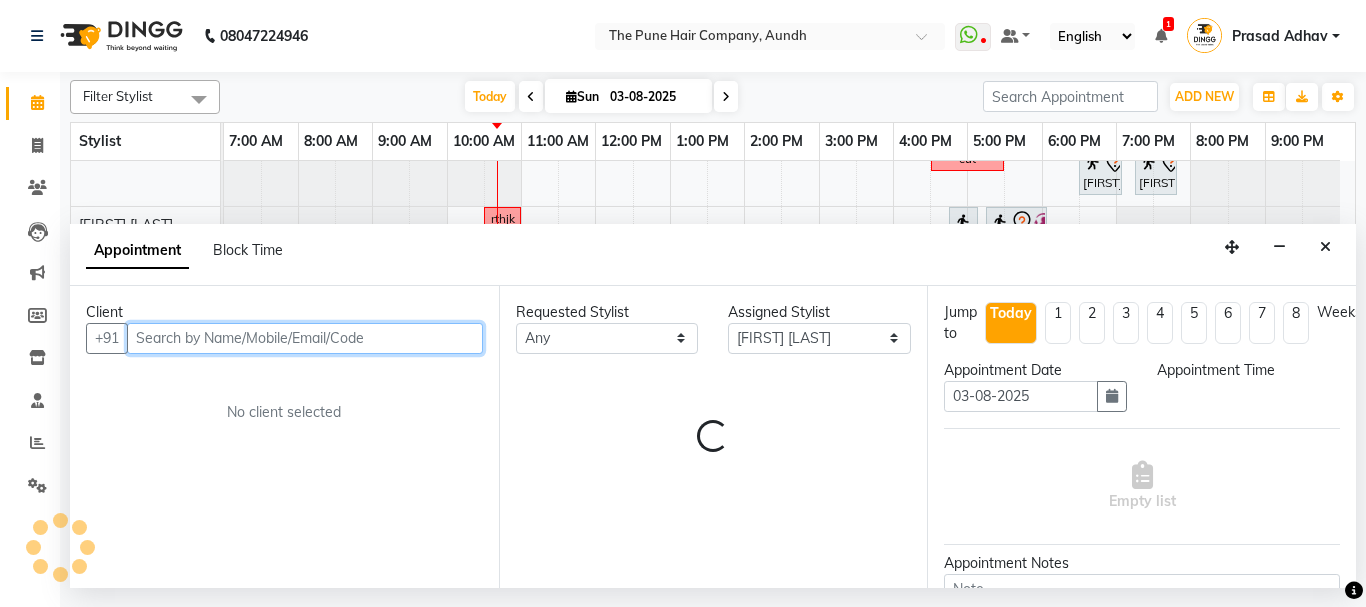 select on "720" 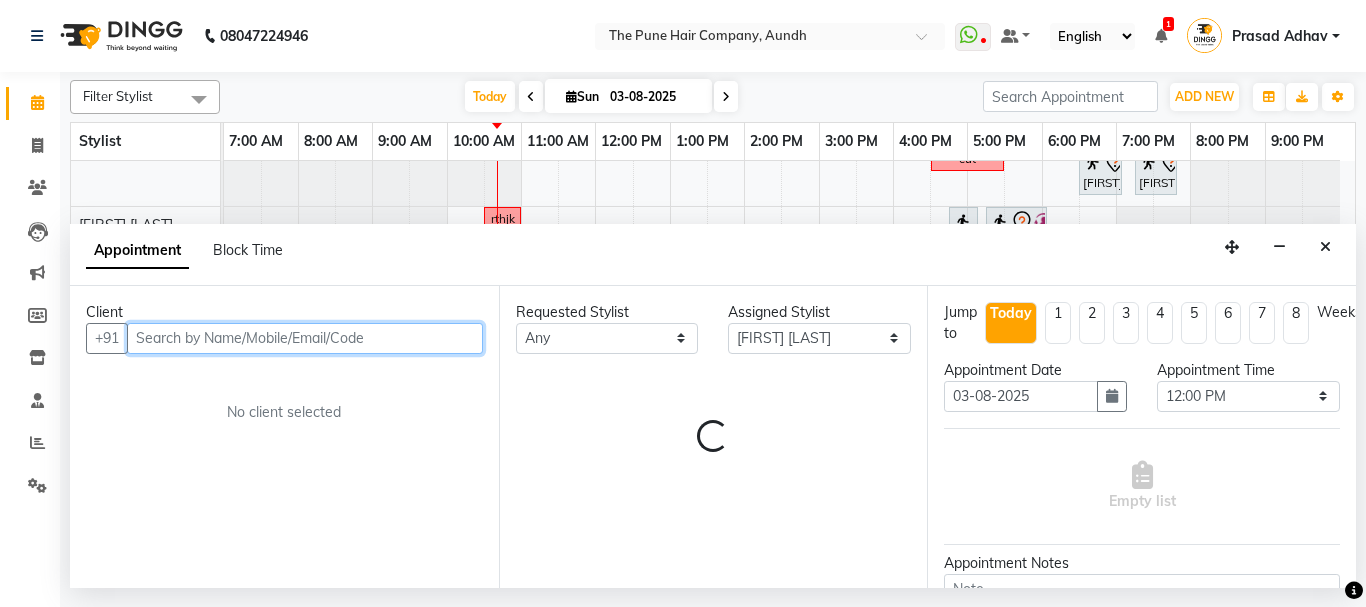 click at bounding box center (305, 338) 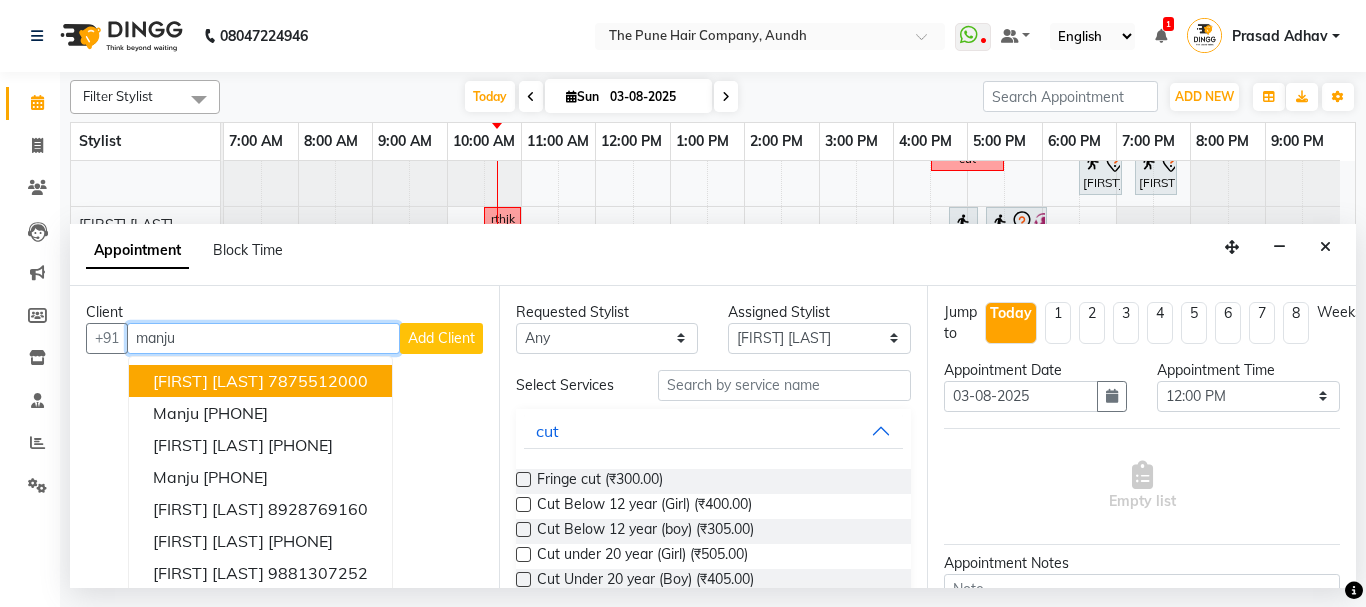 click on "manju gupta  7875512000" at bounding box center (260, 381) 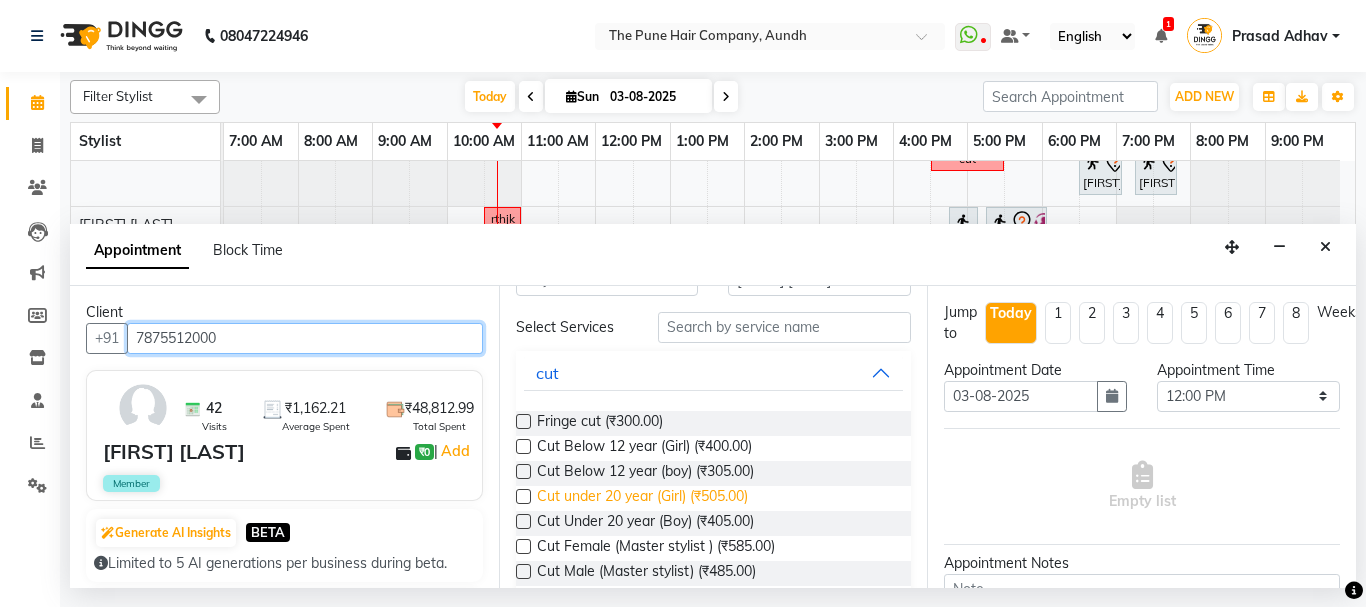 scroll, scrollTop: 100, scrollLeft: 0, axis: vertical 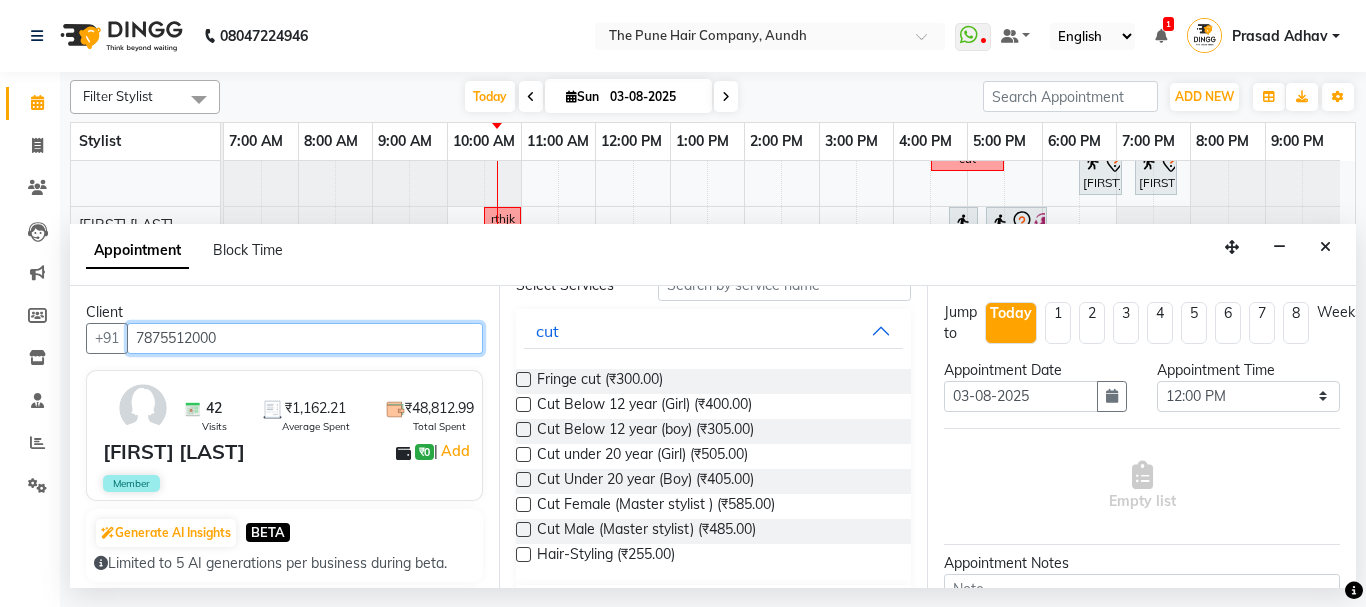 type on "7875512000" 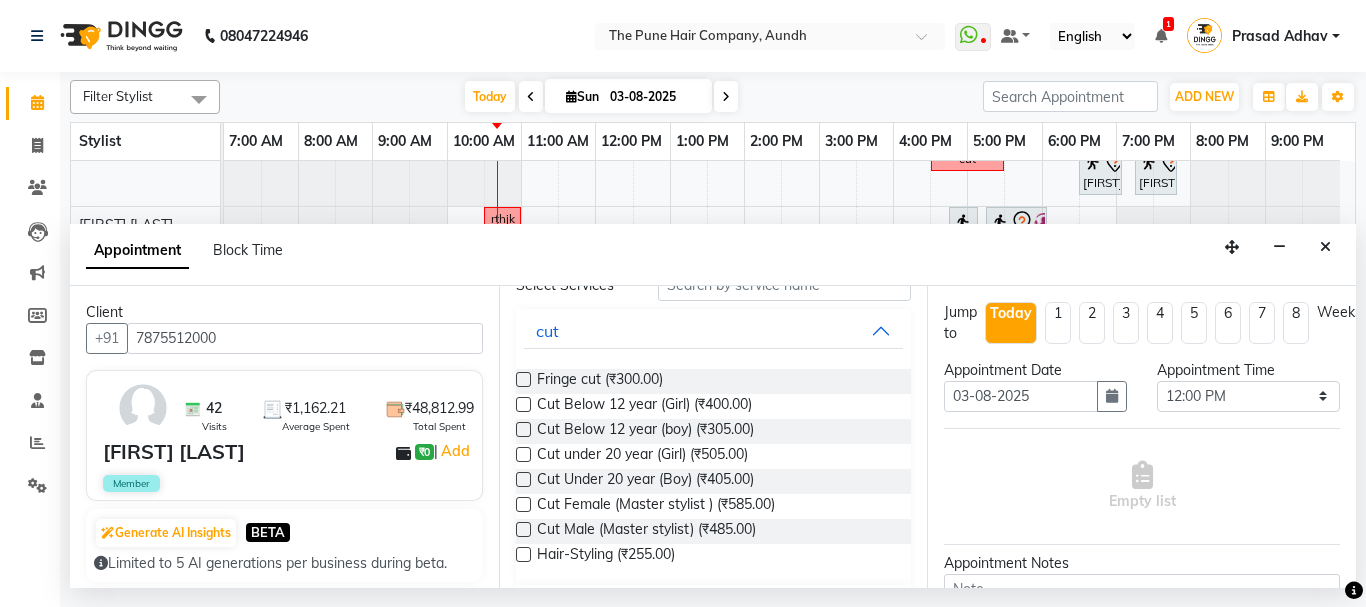 click at bounding box center (523, 479) 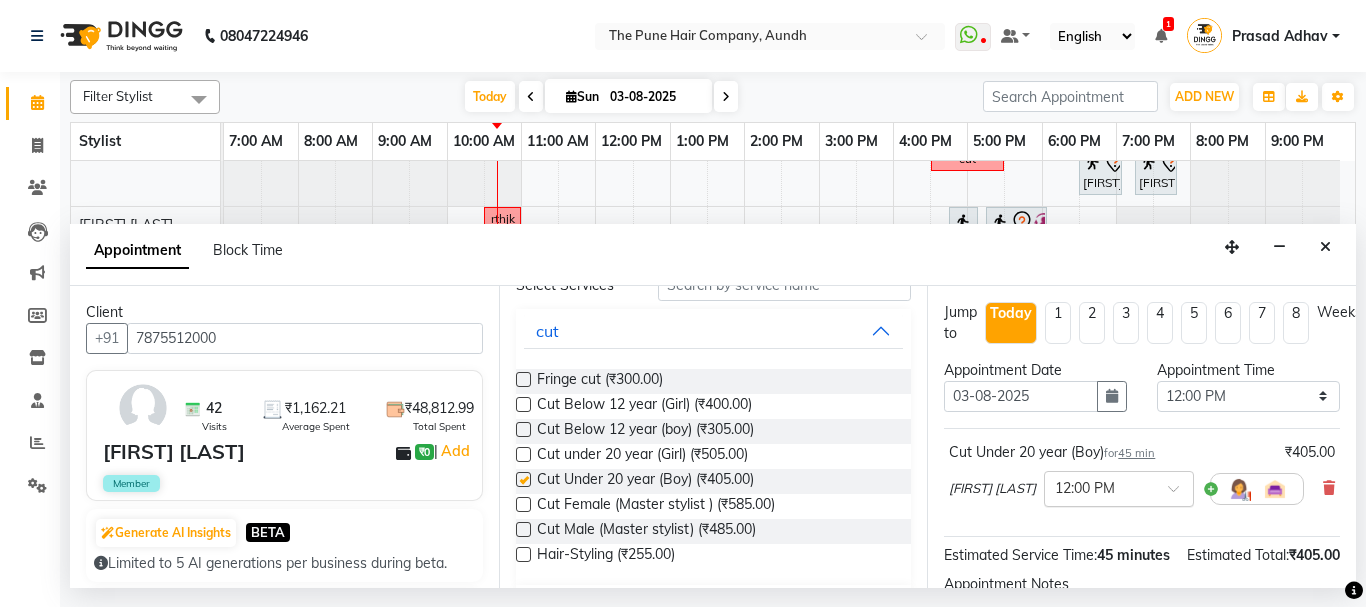 checkbox on "false" 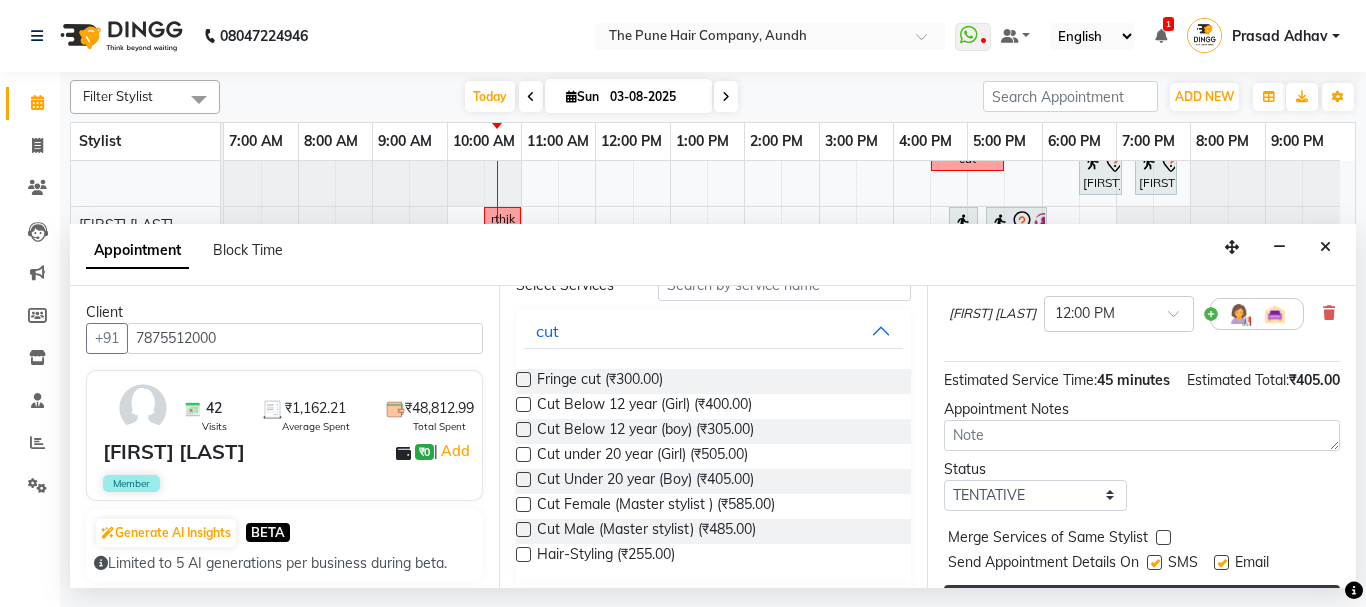 scroll, scrollTop: 260, scrollLeft: 0, axis: vertical 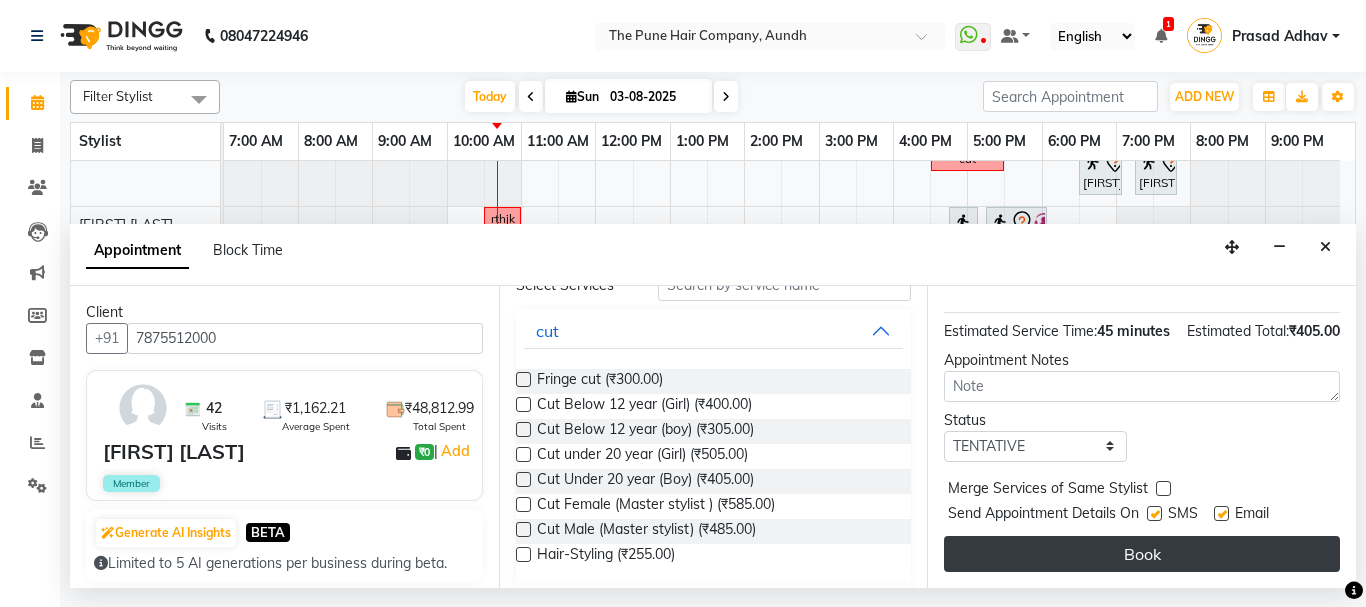 click on "Book" at bounding box center (1142, 554) 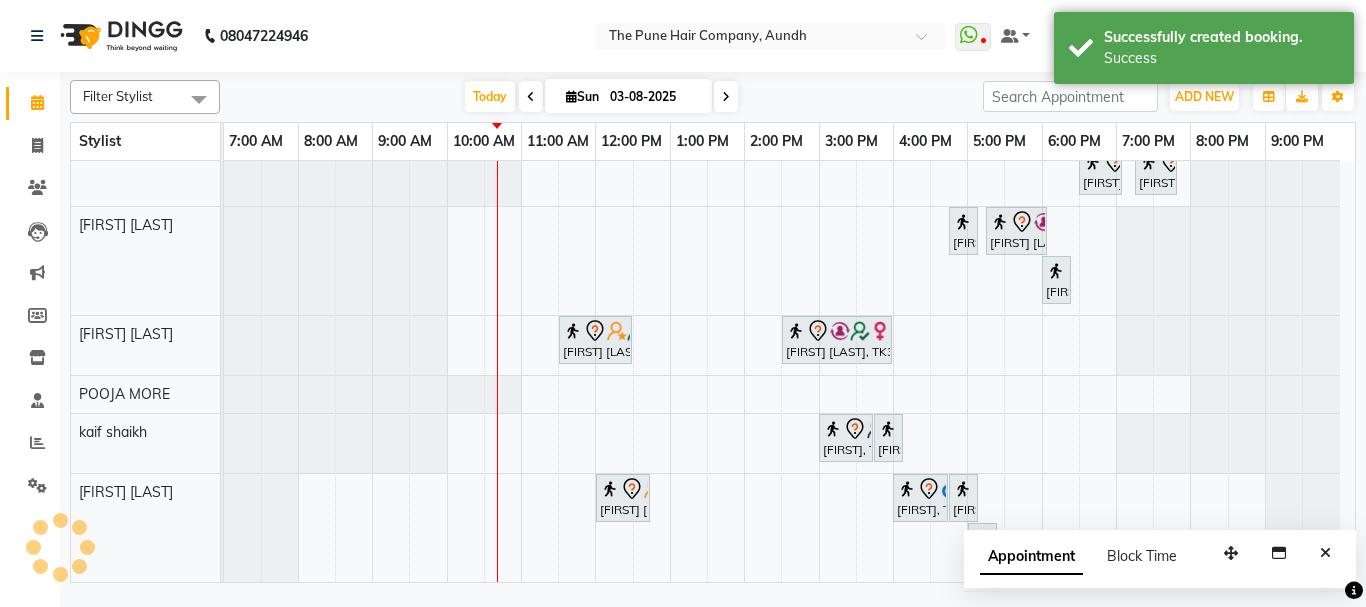 scroll, scrollTop: 815, scrollLeft: 0, axis: vertical 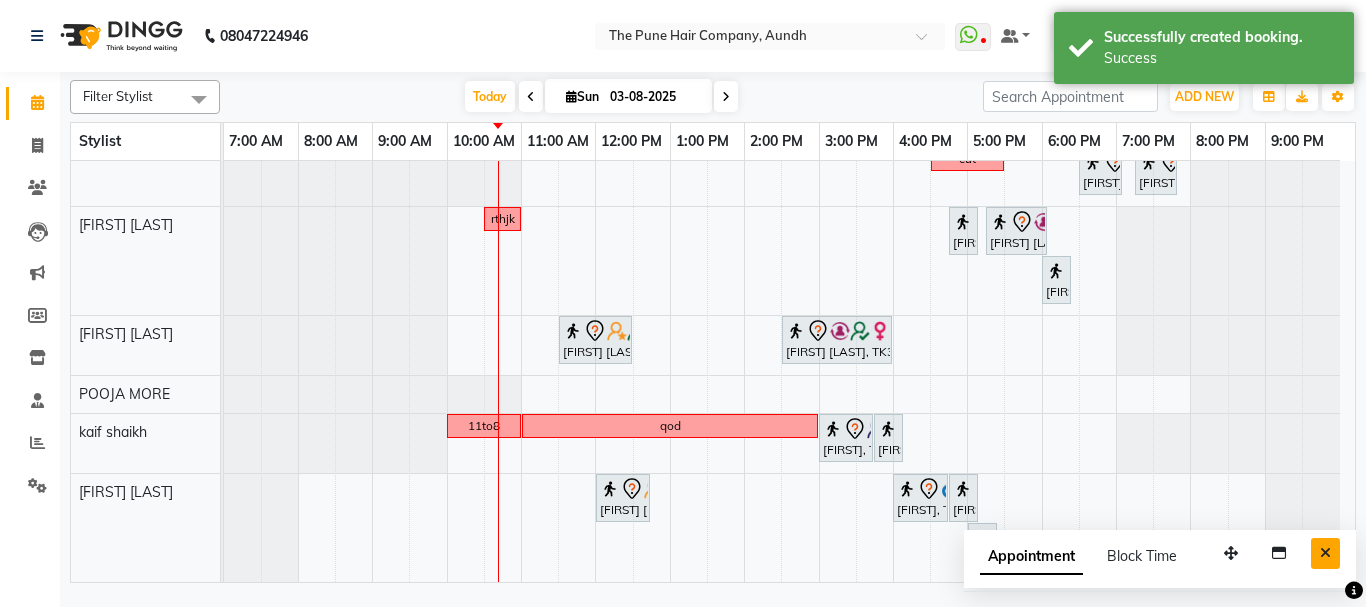 click at bounding box center (1325, 553) 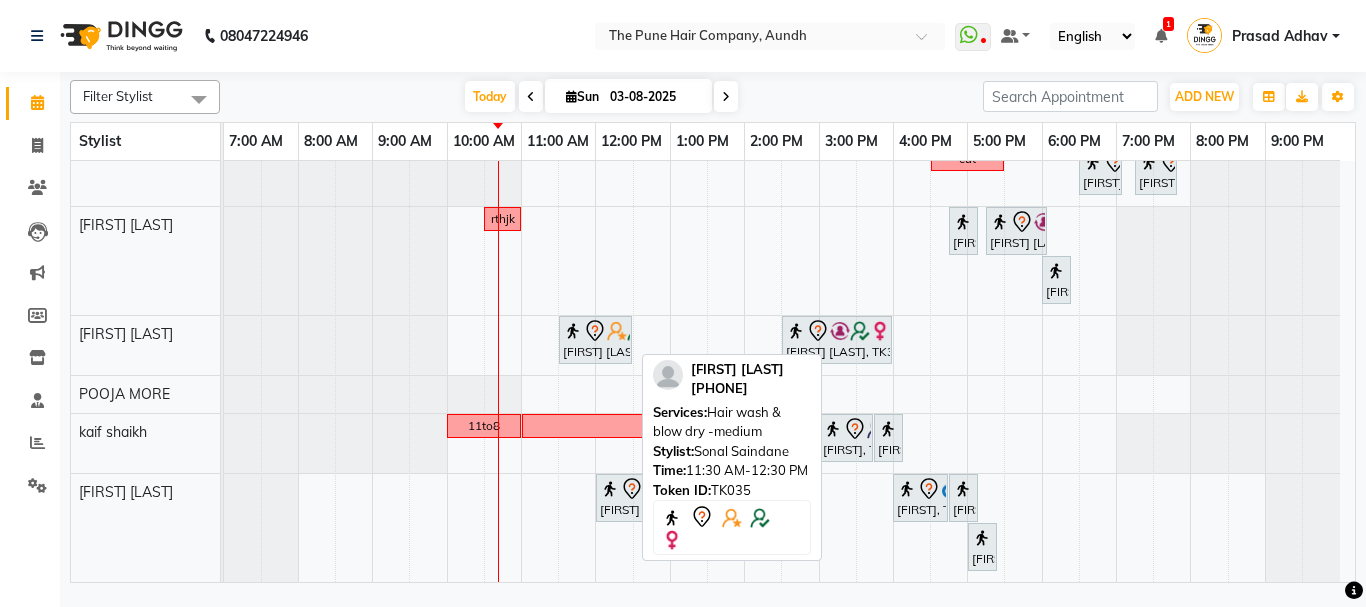 click at bounding box center [617, 331] 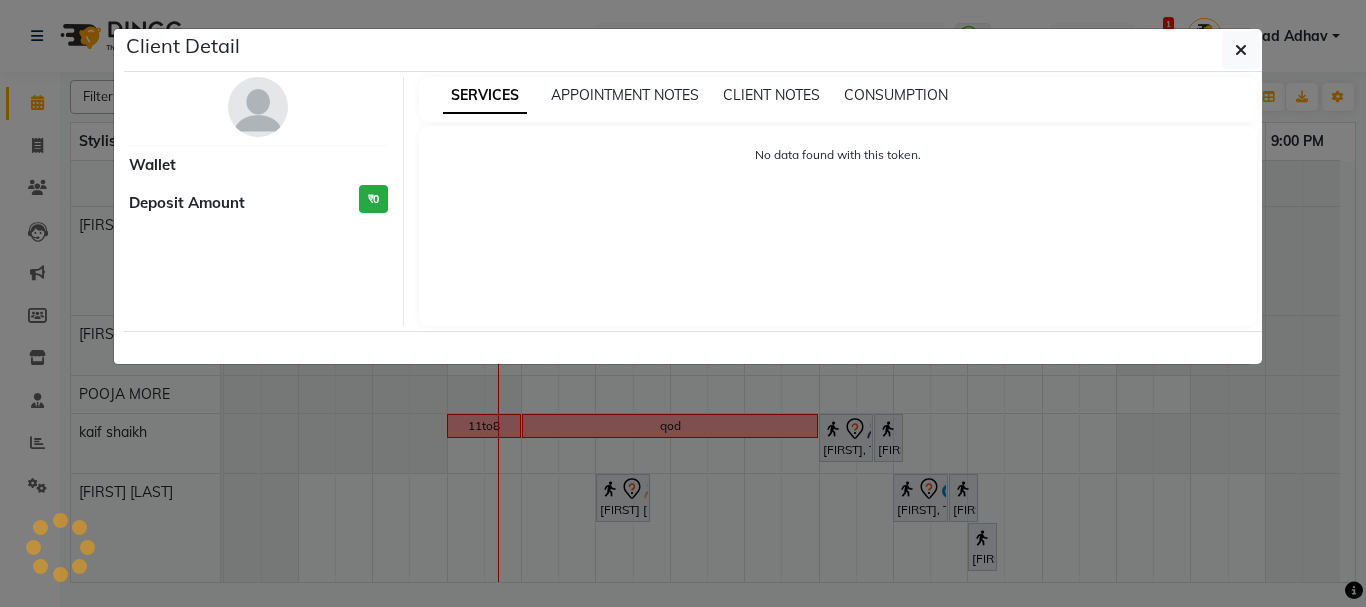 select on "7" 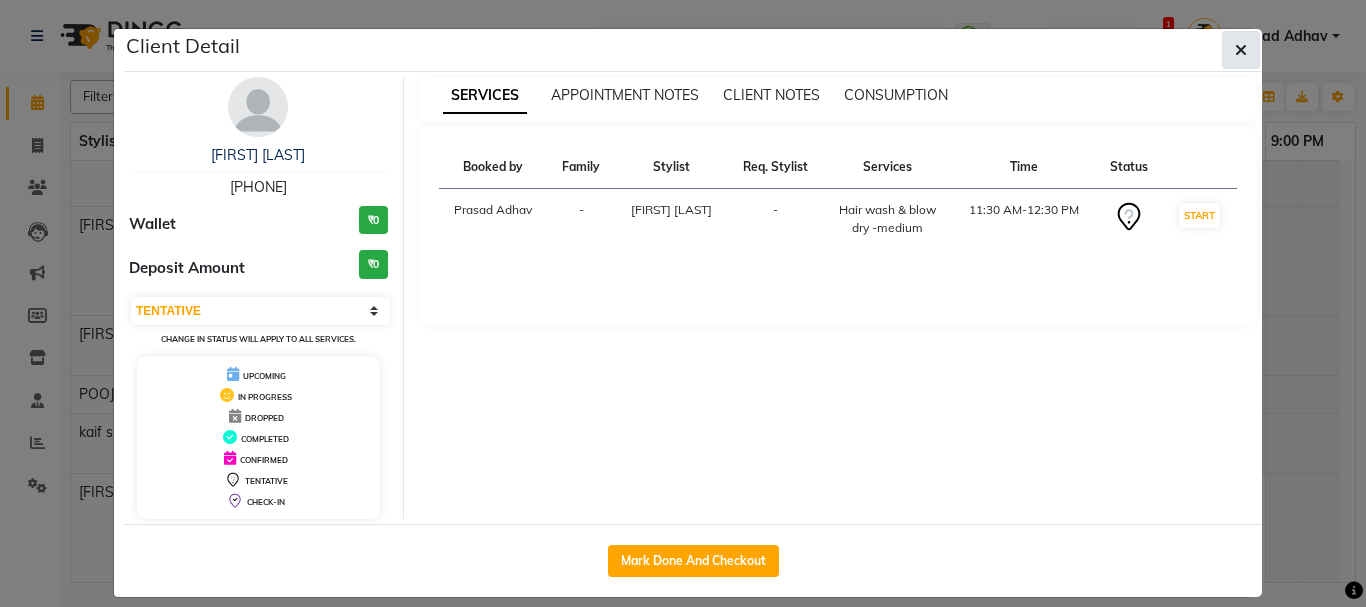 click 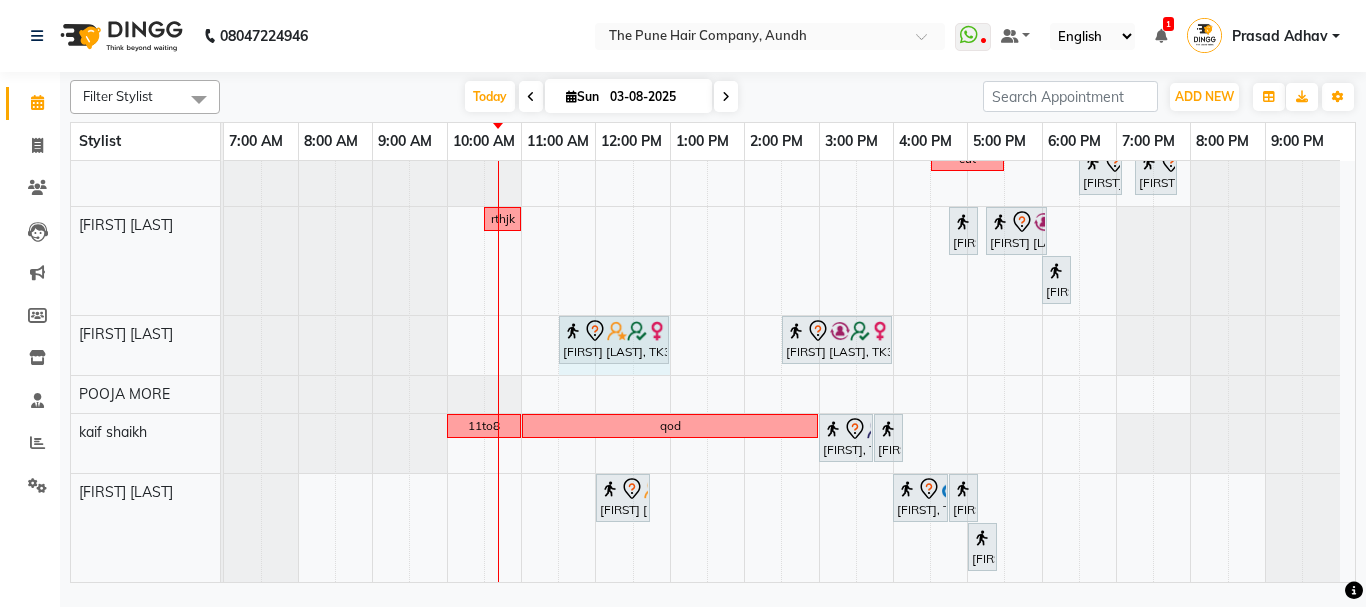 drag, startPoint x: 628, startPoint y: 335, endPoint x: 650, endPoint y: 336, distance: 22.022715 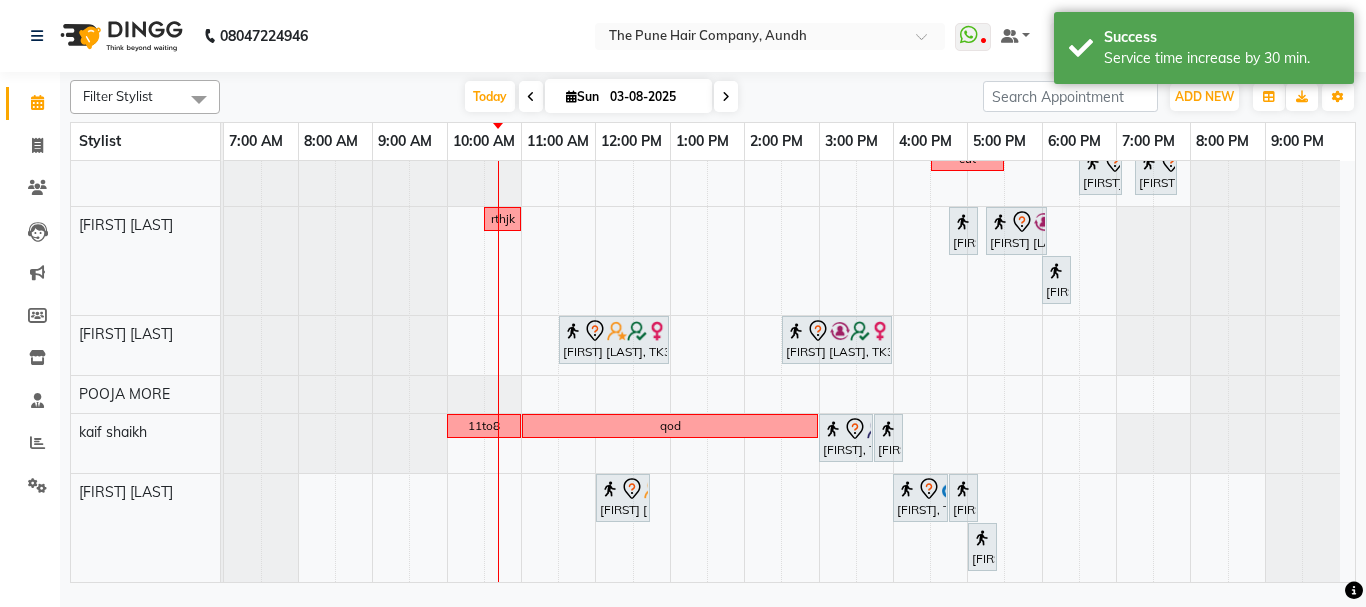scroll, scrollTop: 840, scrollLeft: 0, axis: vertical 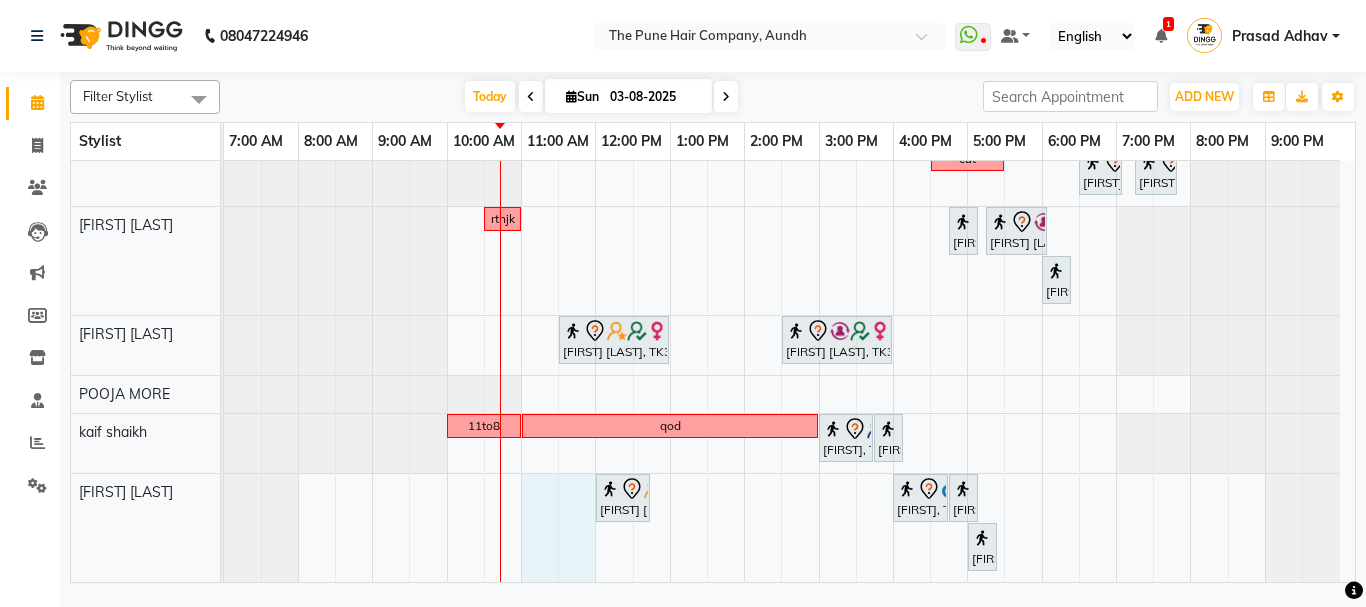 drag, startPoint x: 535, startPoint y: 504, endPoint x: 571, endPoint y: 508, distance: 36.221542 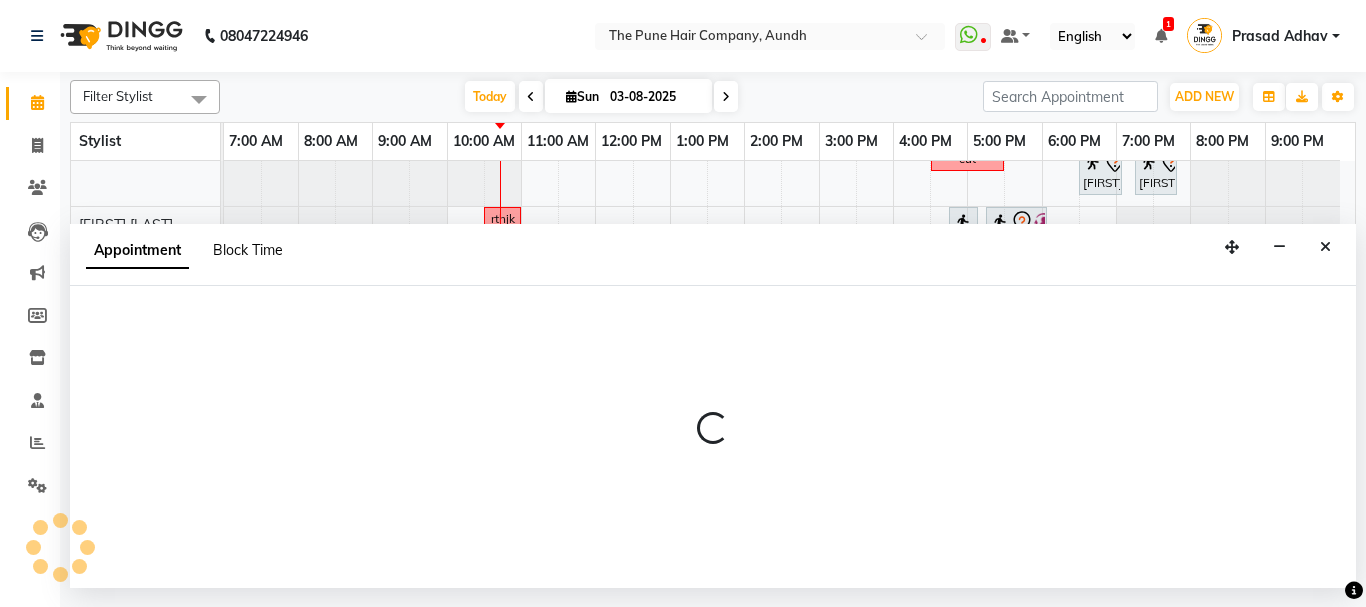 click on "Block Time" at bounding box center (248, 250) 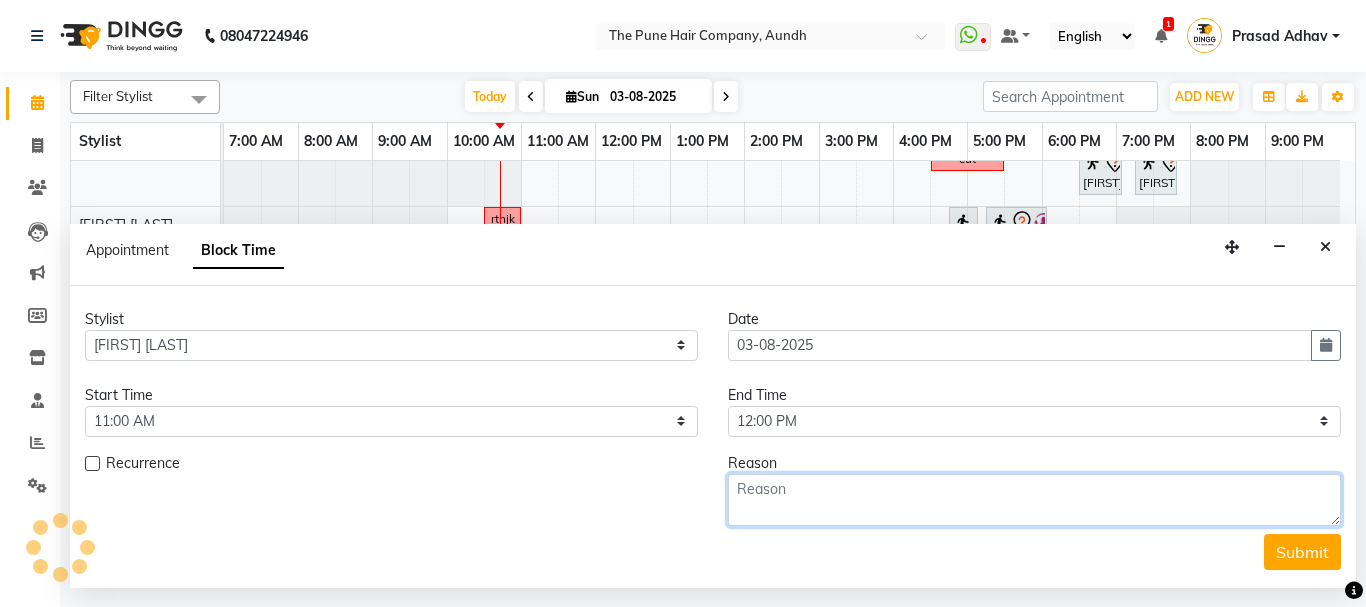 click at bounding box center [1034, 500] 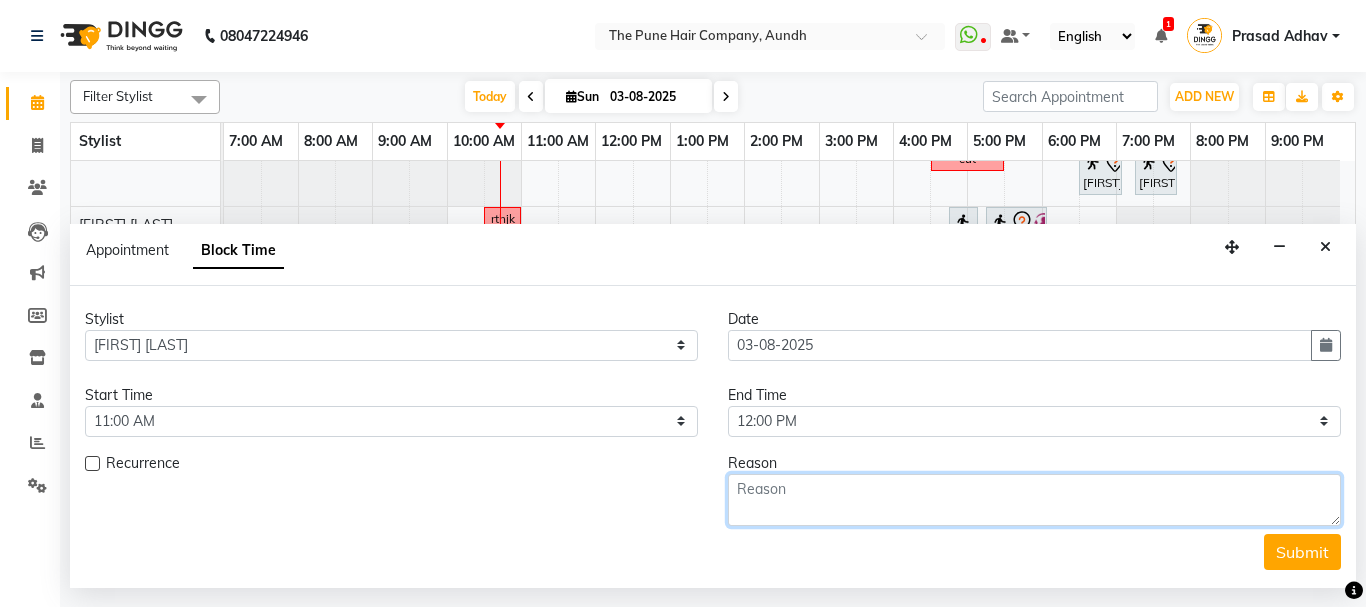 scroll, scrollTop: 840, scrollLeft: 0, axis: vertical 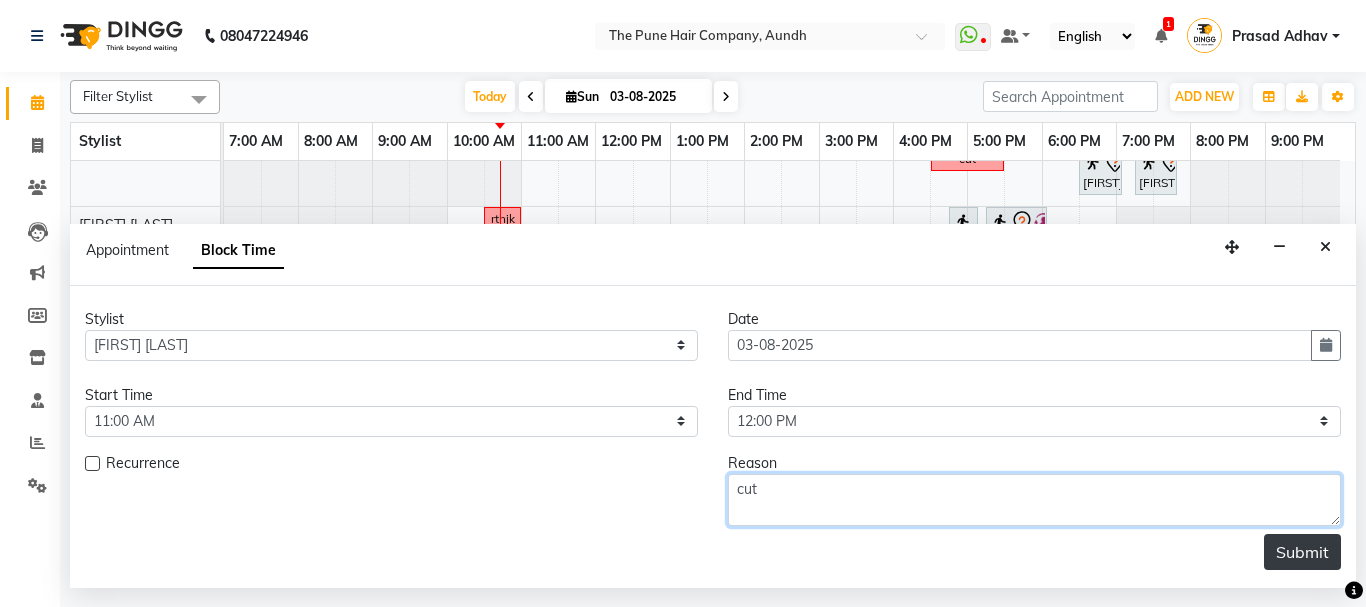 type on "cut" 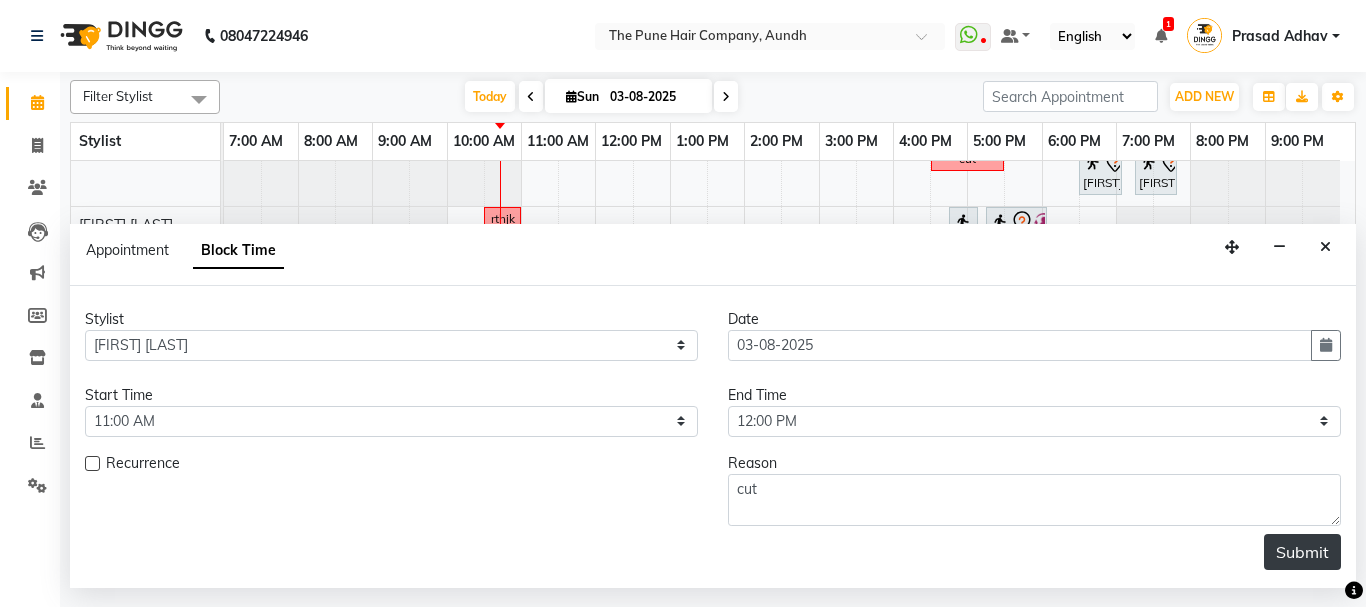 click on "Submit" at bounding box center (1302, 552) 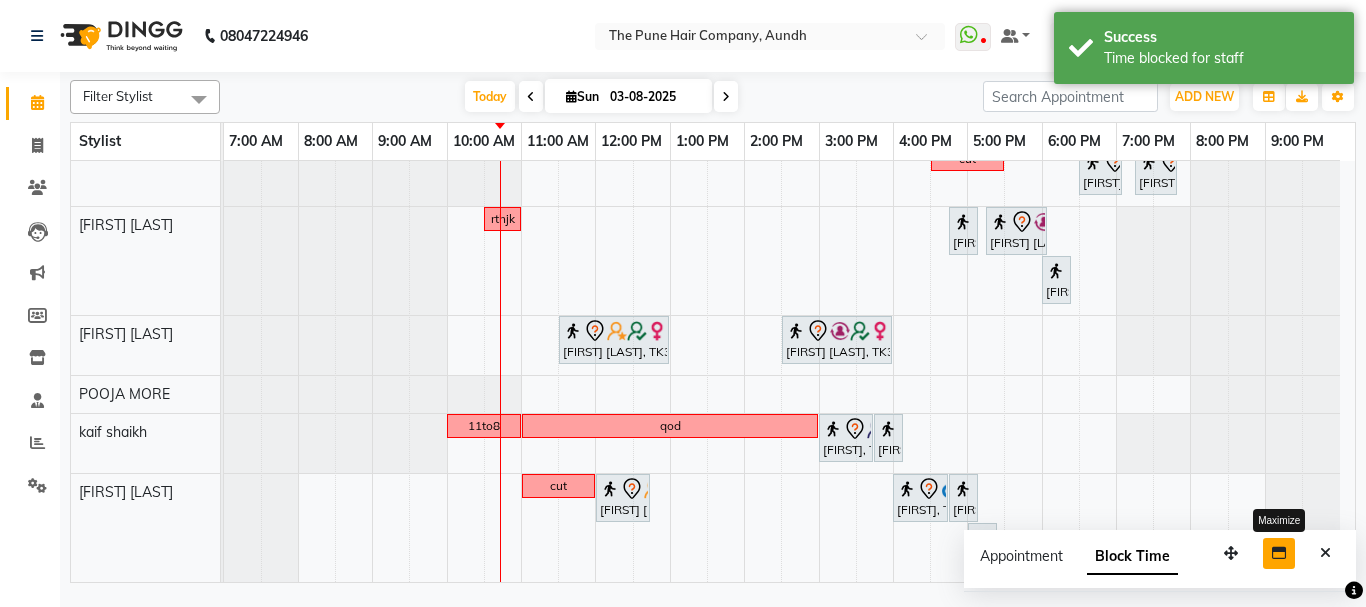 scroll, scrollTop: 840, scrollLeft: 0, axis: vertical 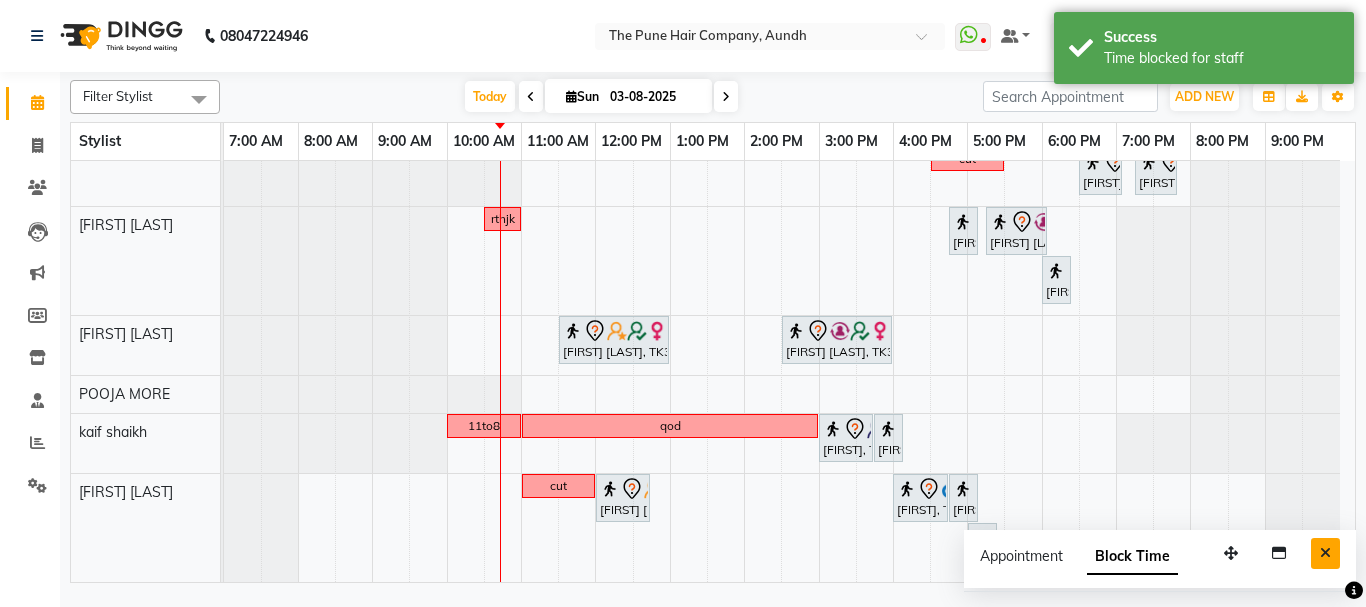 click at bounding box center (1325, 553) 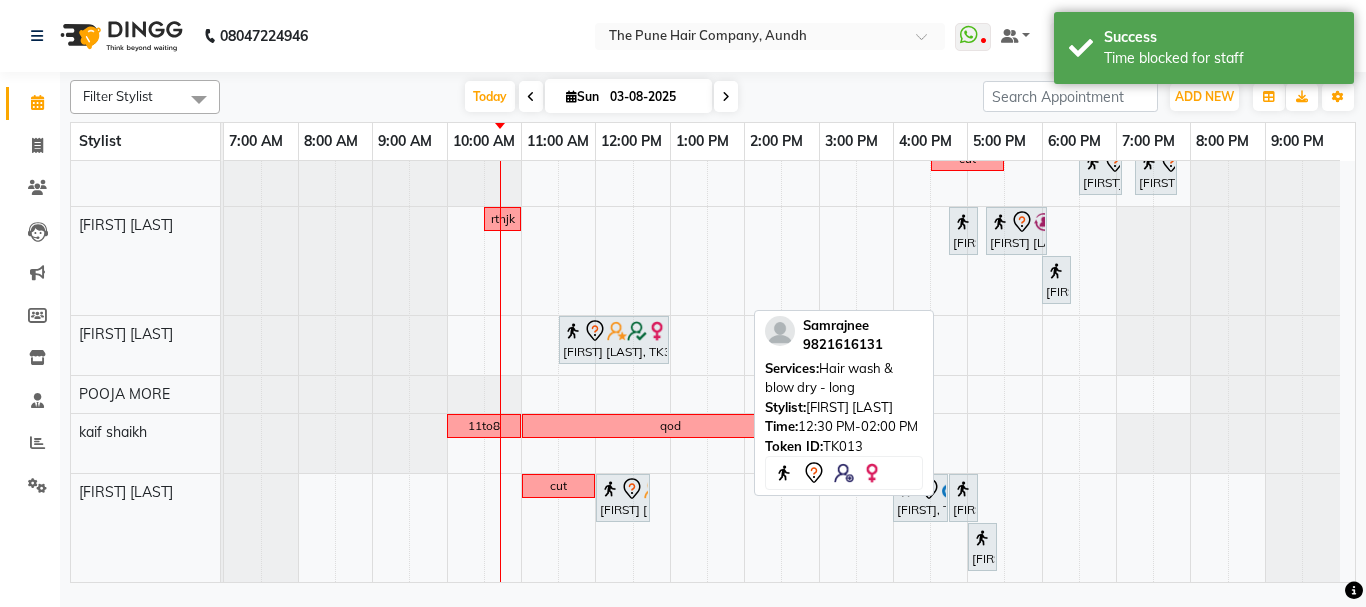 scroll, scrollTop: 540, scrollLeft: 0, axis: vertical 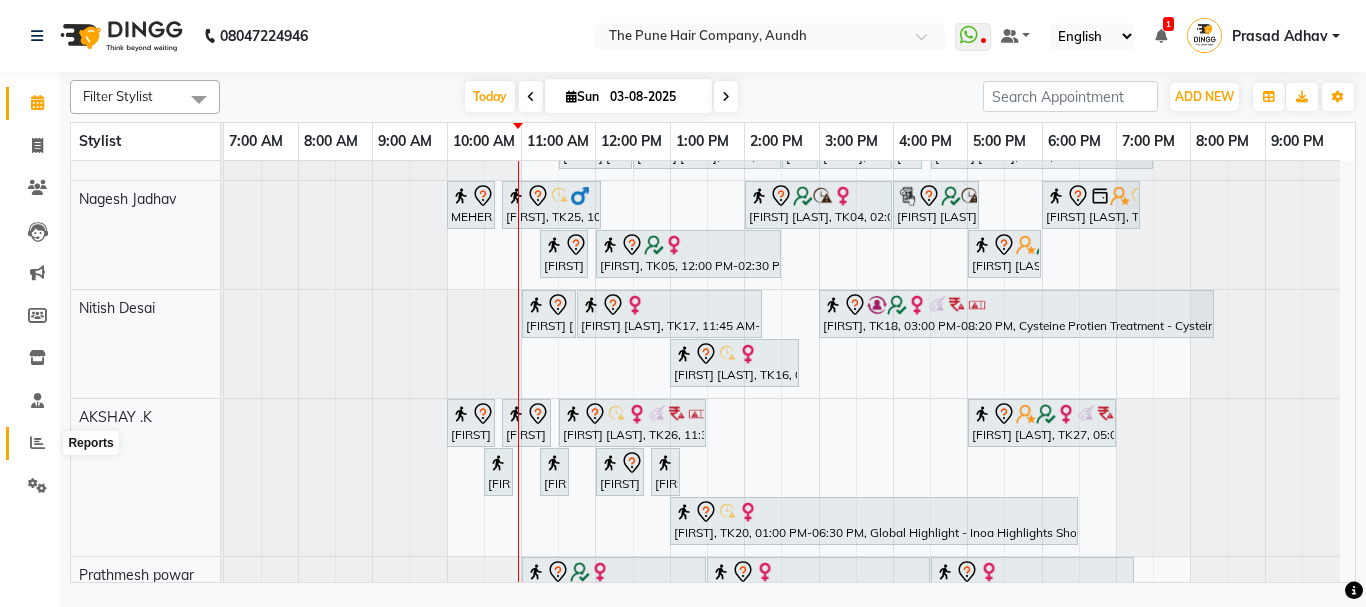 click 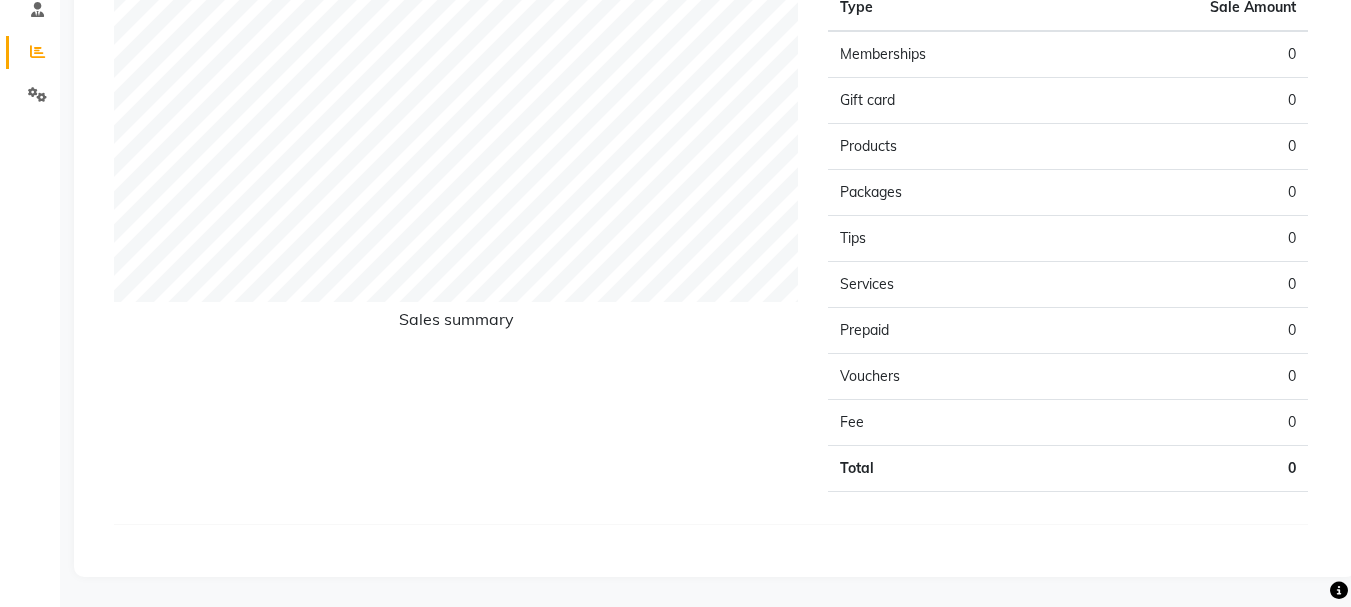 scroll, scrollTop: 0, scrollLeft: 0, axis: both 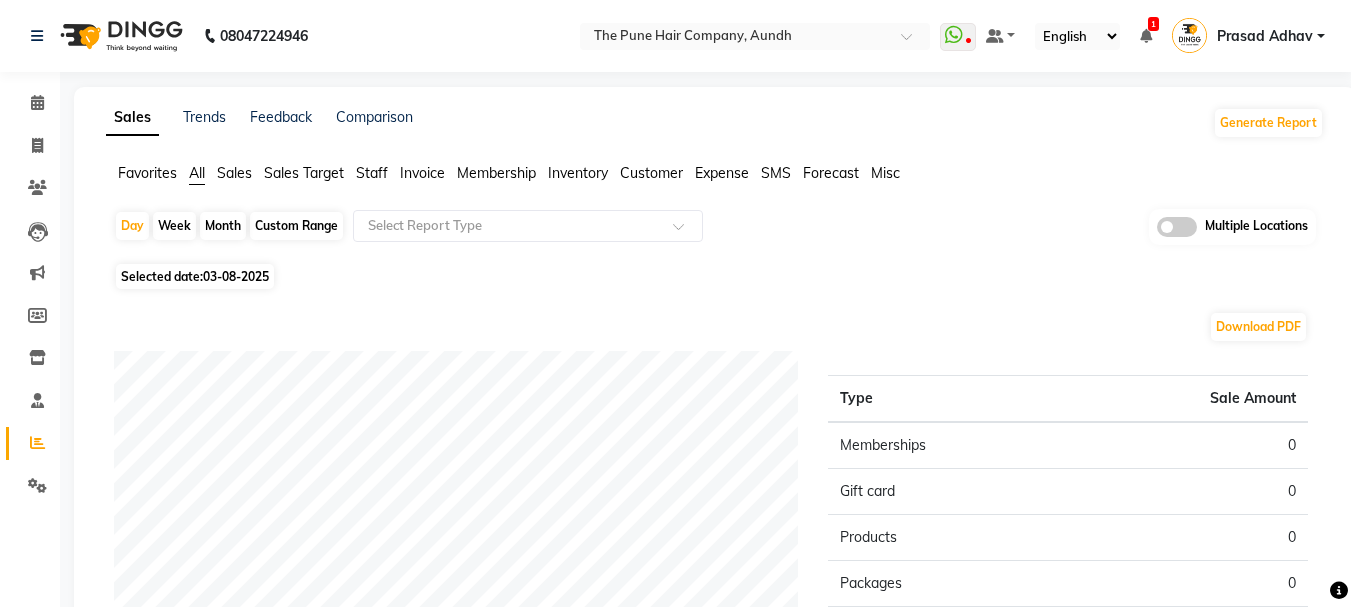 click on "Month" 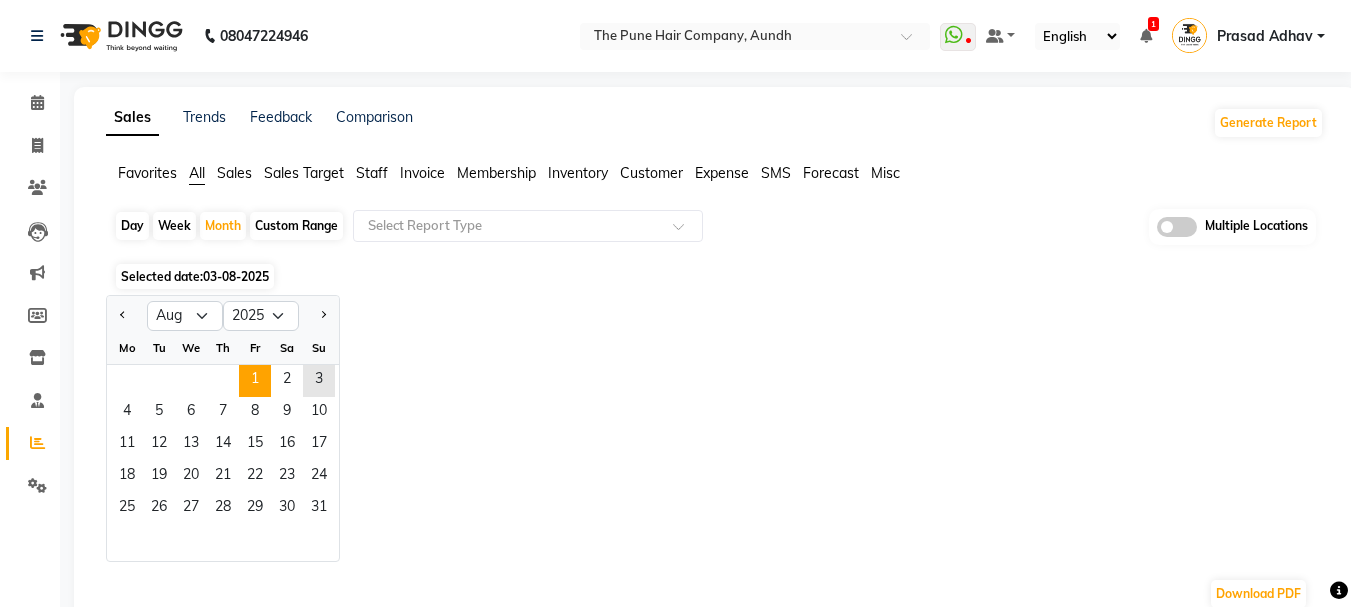 click on "1" 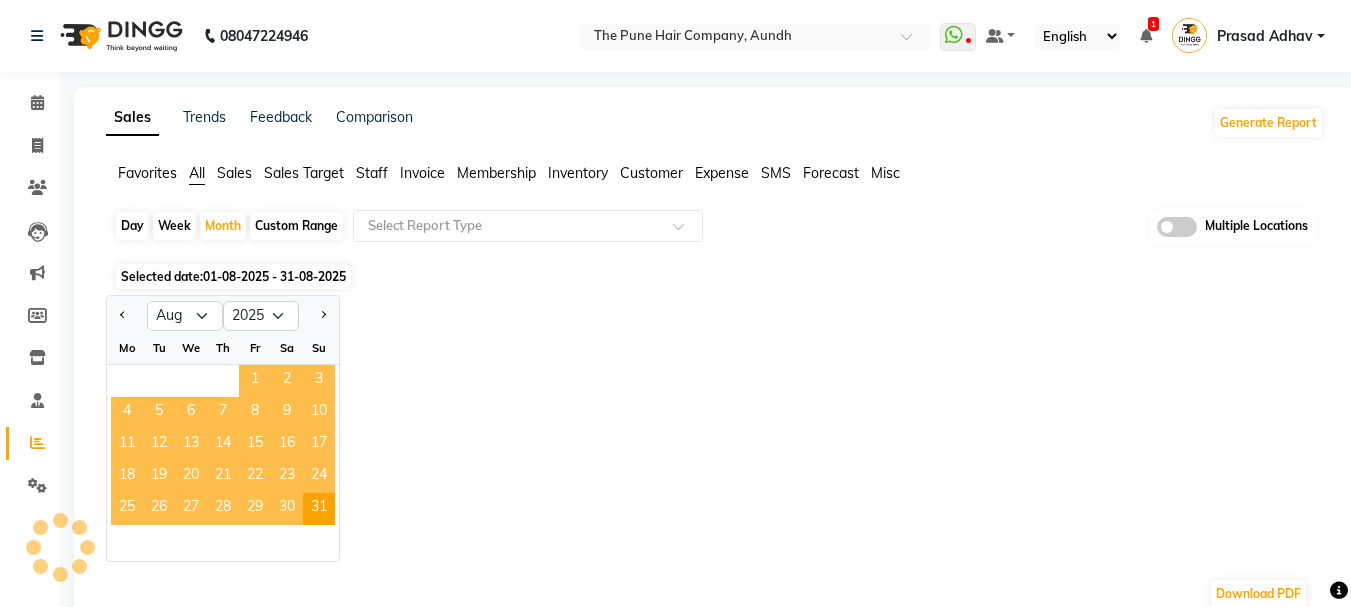 click on "1" 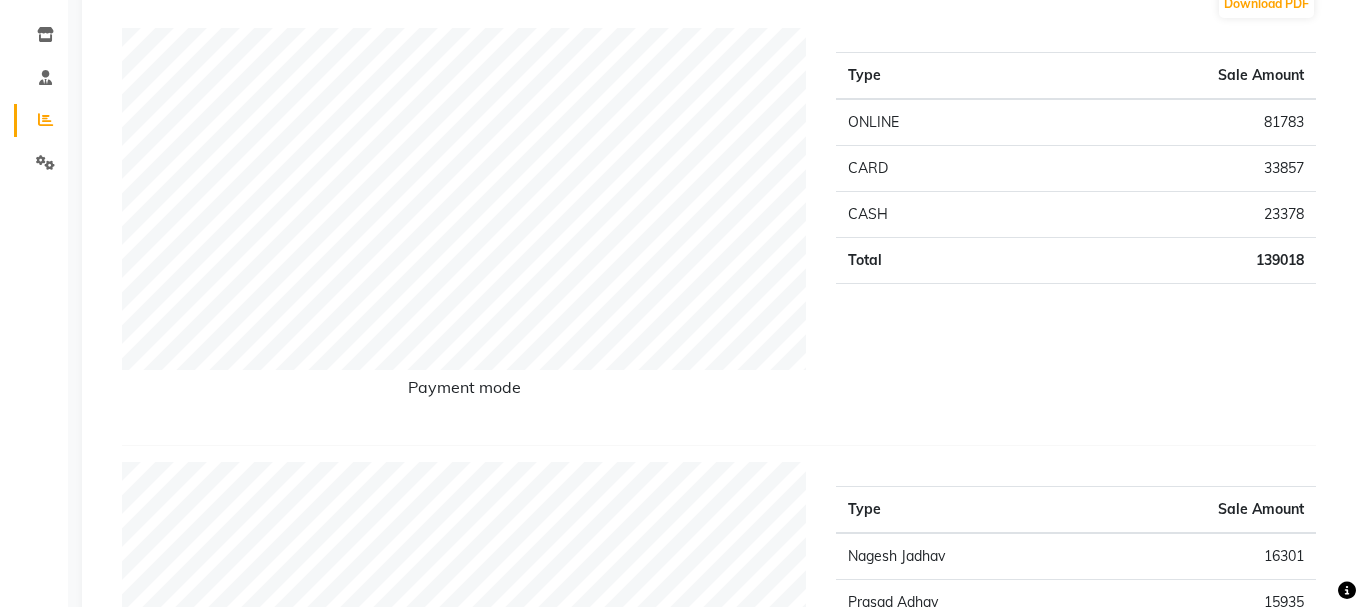 scroll, scrollTop: 0, scrollLeft: 0, axis: both 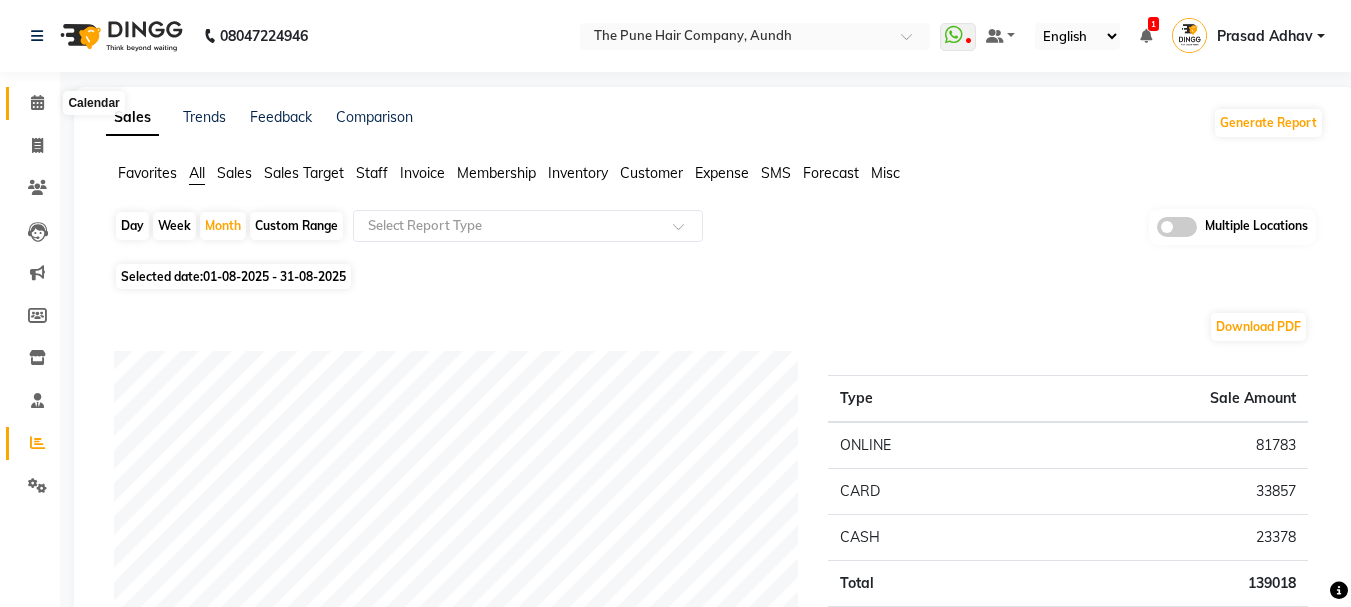 click 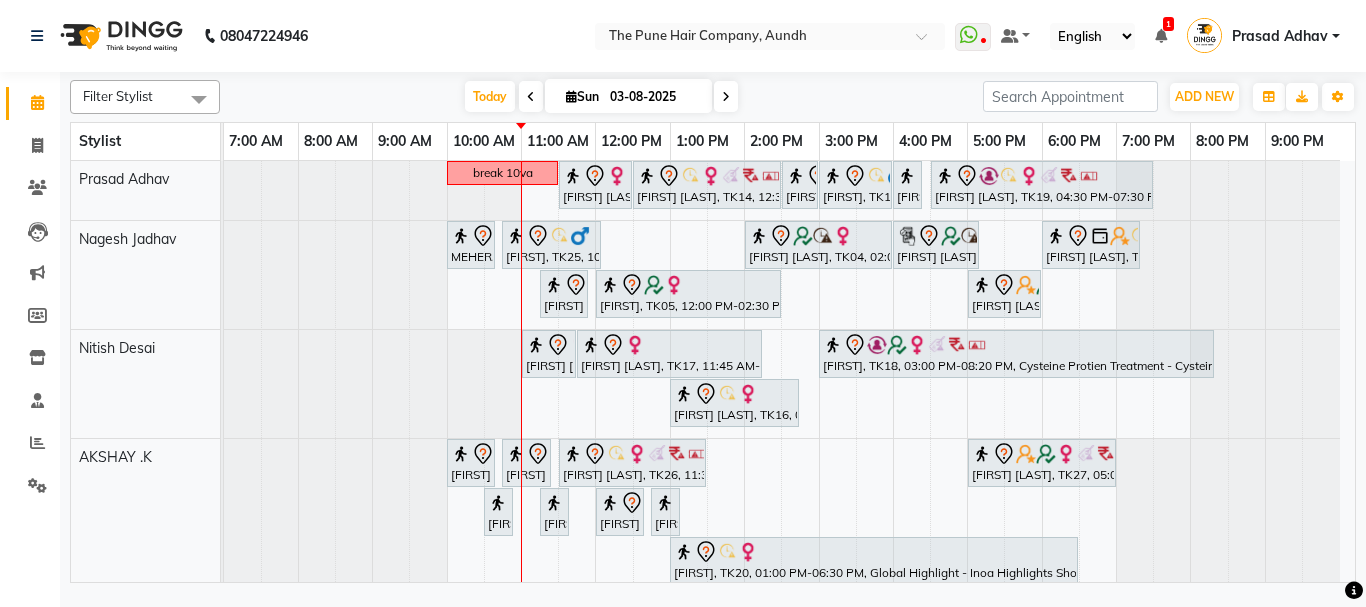 scroll, scrollTop: 400, scrollLeft: 0, axis: vertical 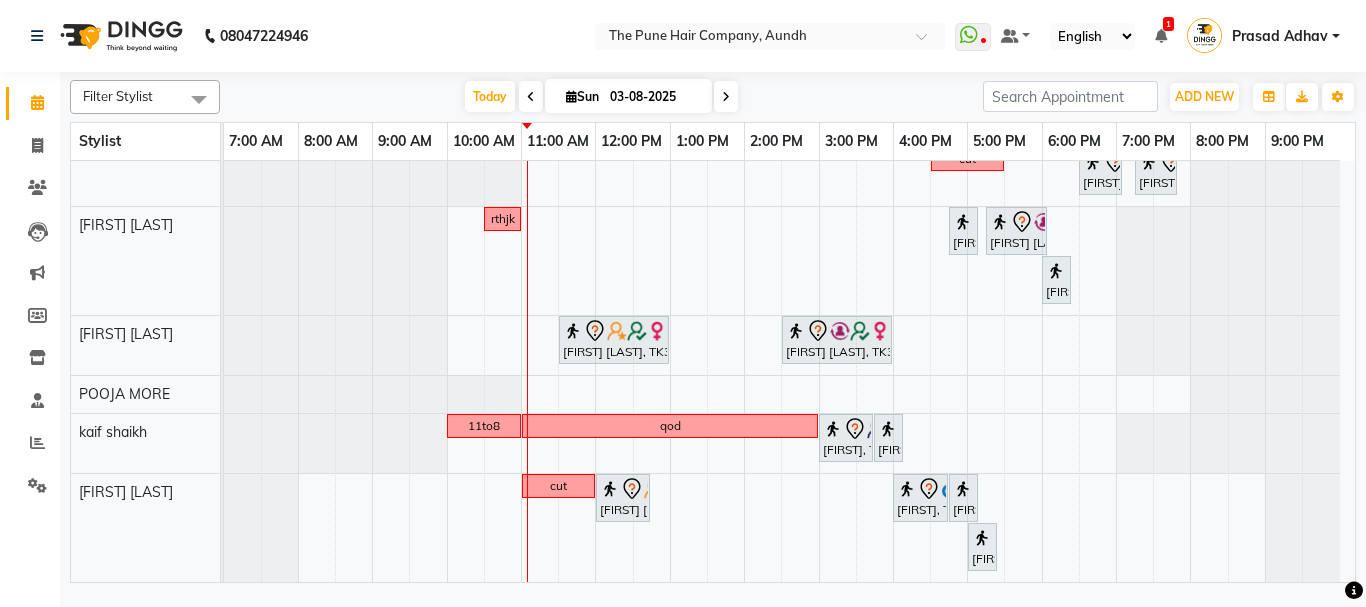 click at bounding box center [726, 96] 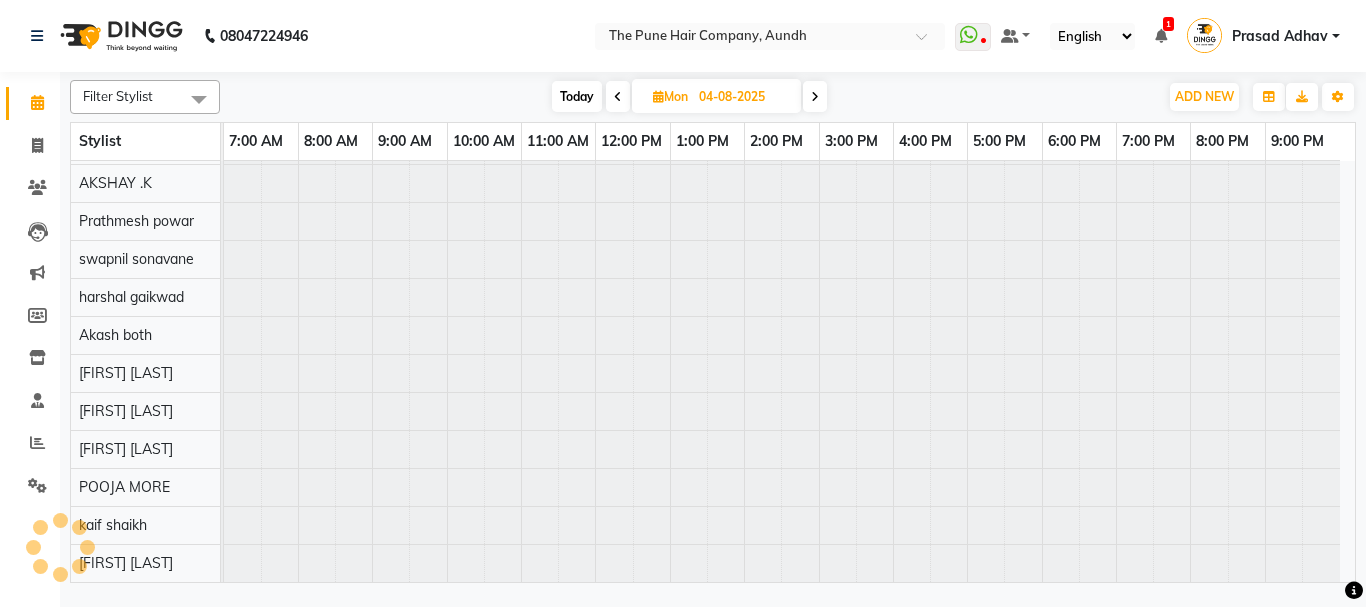 scroll, scrollTop: 110, scrollLeft: 0, axis: vertical 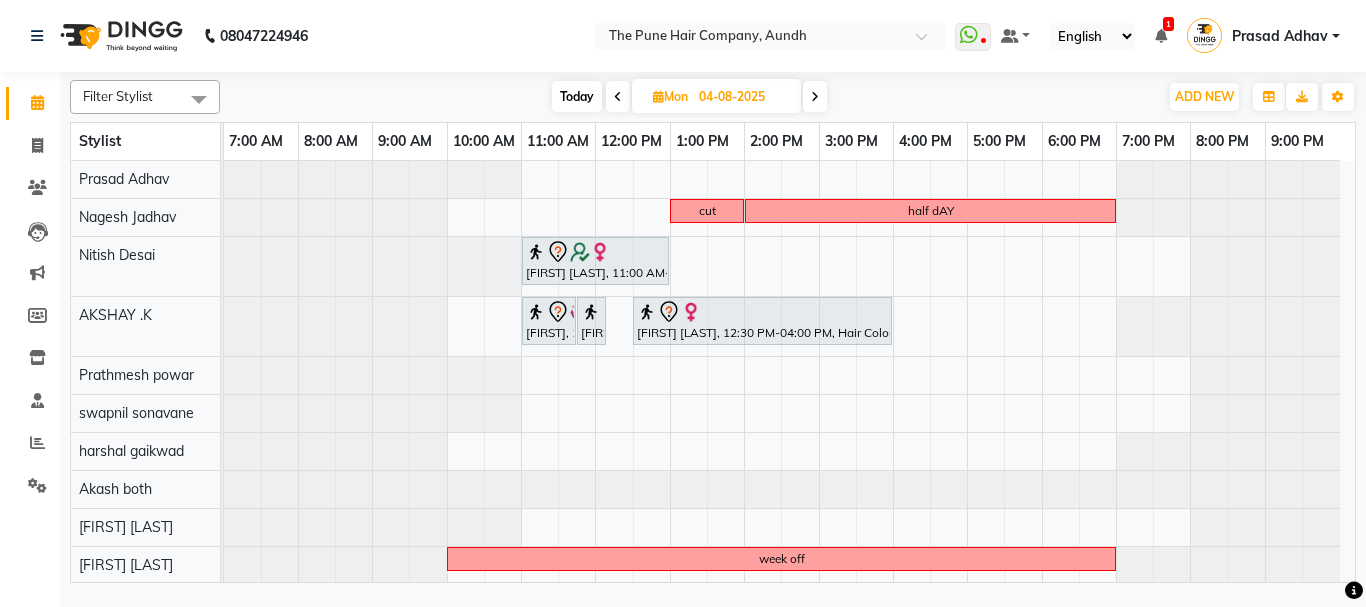 click at bounding box center [815, 97] 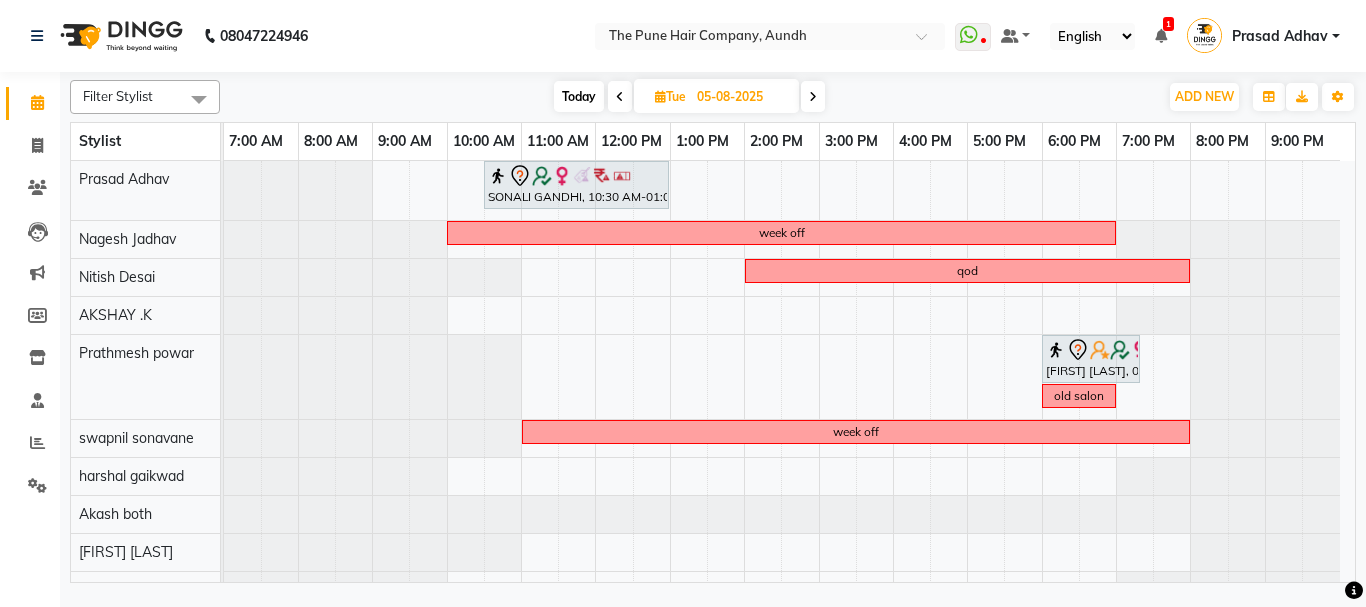 scroll, scrollTop: 179, scrollLeft: 0, axis: vertical 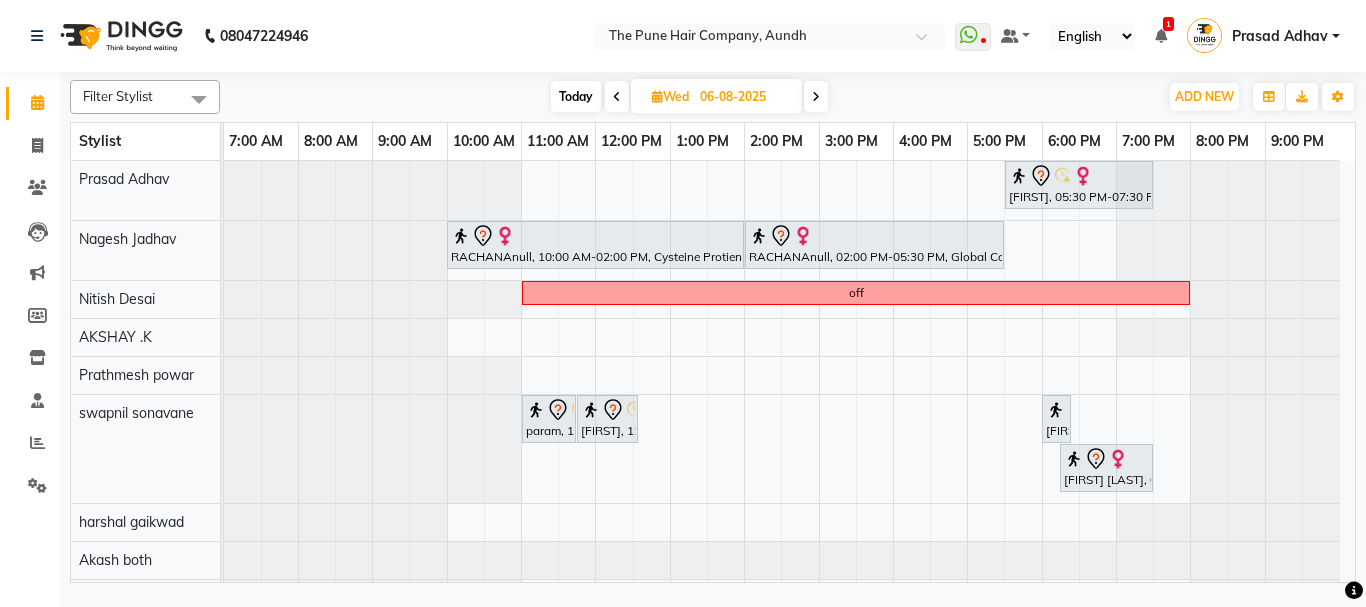 click at bounding box center (816, 97) 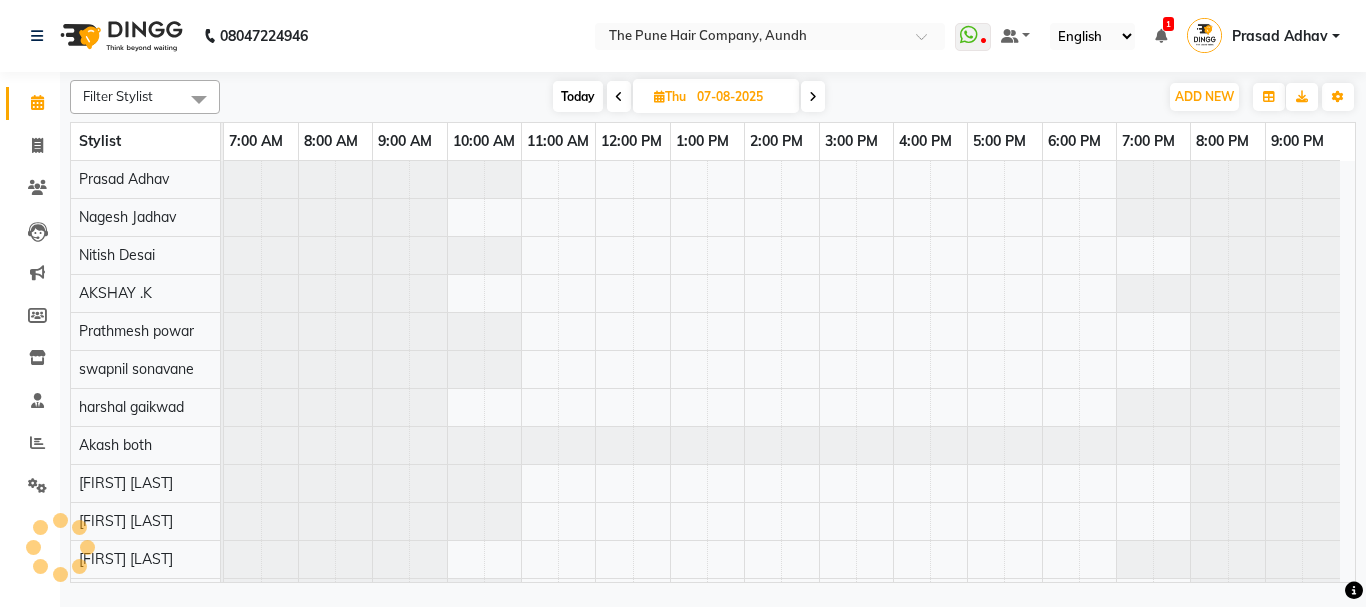 scroll, scrollTop: 0, scrollLeft: 0, axis: both 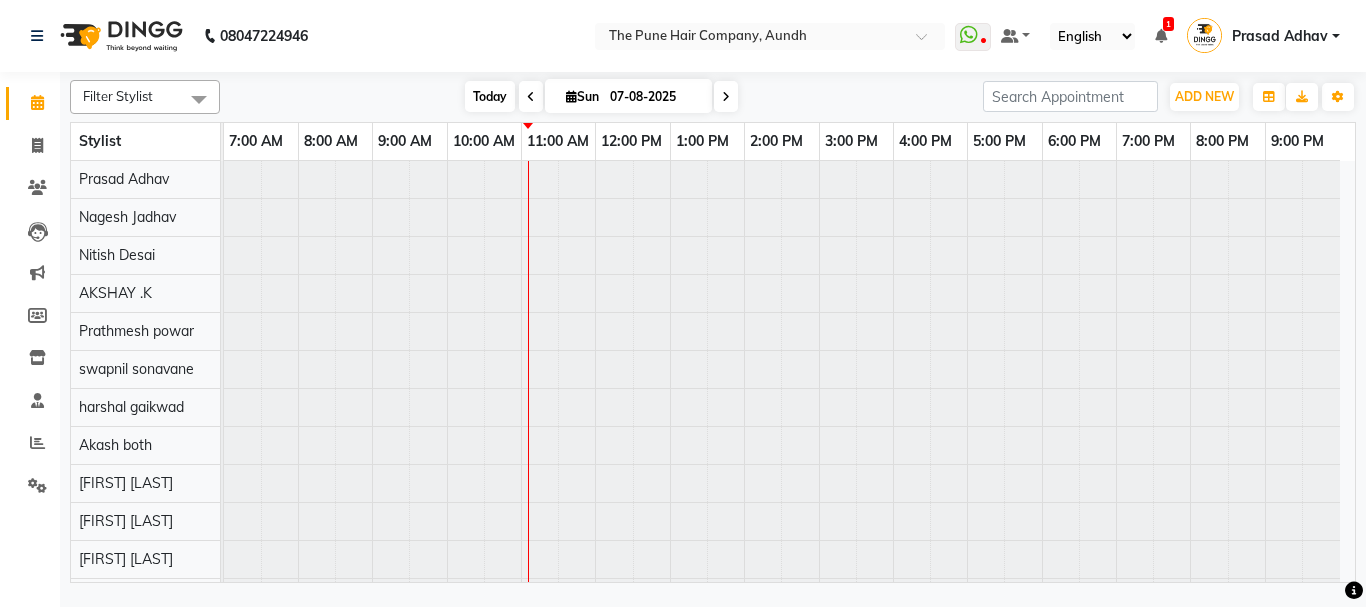 type on "03-08-2025" 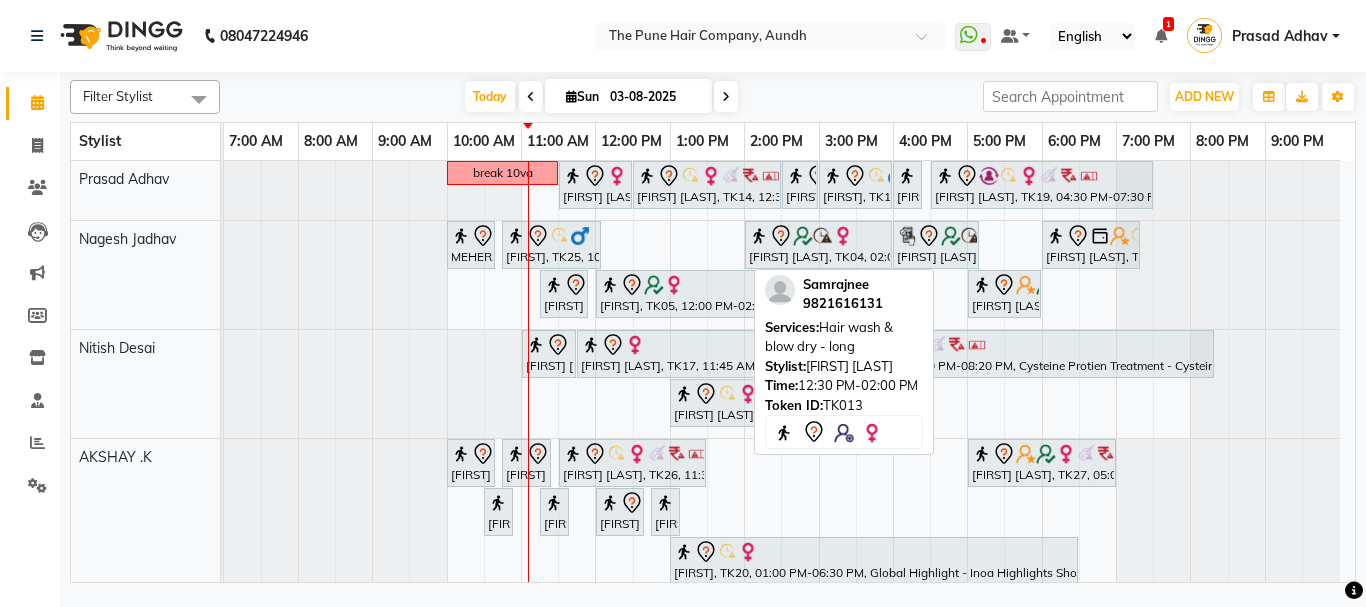 scroll, scrollTop: 840, scrollLeft: 0, axis: vertical 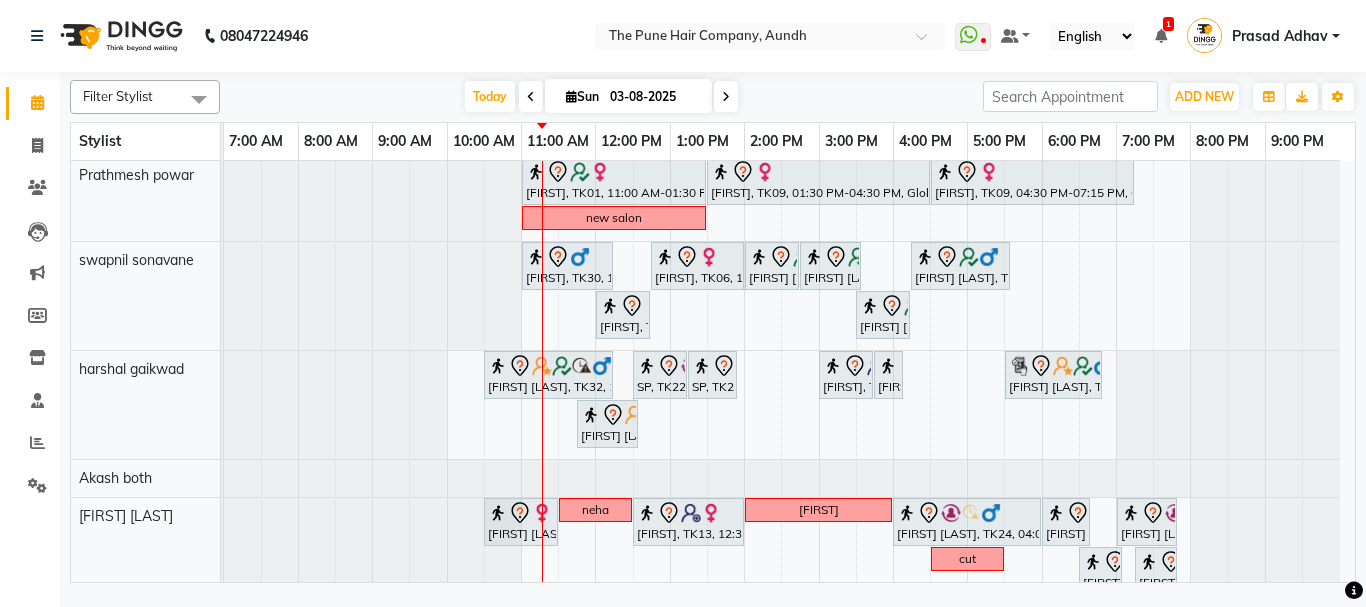 click on "break 10va              Prachi sonde, TK23, 11:30 AM-12:30 PM, Hair wash & blow dry -medium             Amita kulkarni, TK14, 12:30 PM-02:30 PM, Hair Color Inoa - Inoa Touchup 2 Inch             Amita kulkarni, TK14, 02:30 PM-03:00 PM, Cut Female ( Top Stylist )             adarsh, TK12, 03:00 PM-04:00 PM, Cut Male ( Top Stylist )             adarsh, TK12, 04:00 PM-04:20 PM,  Beard Crafting             preeti salvi, TK19, 04:30 PM-07:30 PM, Hair Color Inoa - Inoa Touchup 2 Inch             MEHER, TK25, 10:00 AM-10:40 AM, Cut male (Expert)             MEHER, TK25, 10:45 AM-12:05 PM,  Beard Crafting             aditi shignan, TK04, 02:00 PM-04:00 PM, Hair Color Inoa - Inoa Touchup 2 Inch             aditi shignan, TK04, 04:00 PM-05:10 PM, Cut male (Expert)             sudeep sawant, TK02, 06:00 PM-07:20 PM,  Beard Crafting             Sandeep Mehta, TK29, 11:15 AM-11:55 AM, Cut male (Expert)             Pranjali, TK05, 12:00 PM-02:30 PM, Hair Color Inoa - Inoa Touchup 2 Inch" at bounding box center (789, 351) 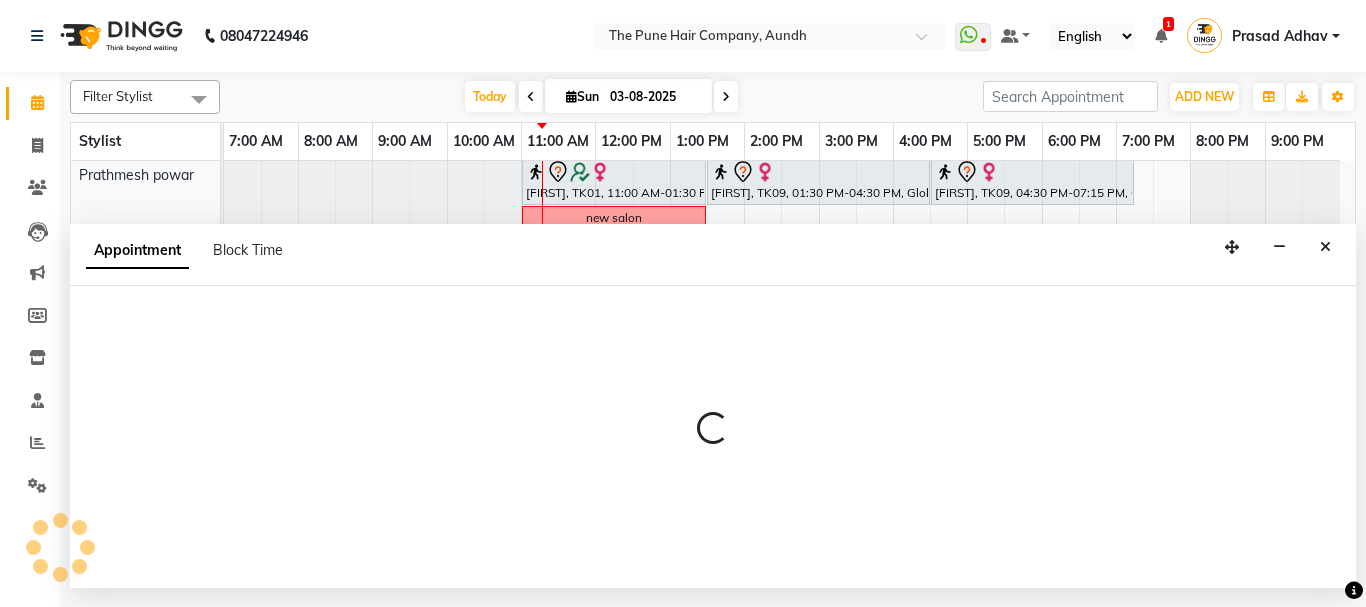 select on "25240" 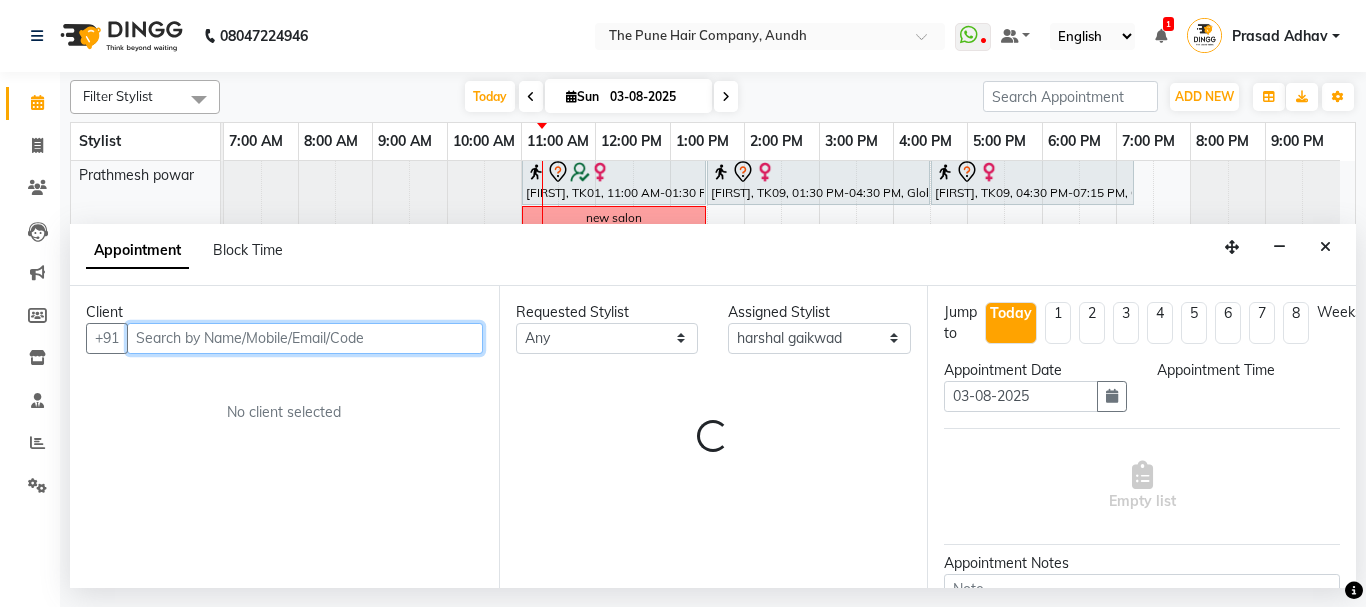 select on "840" 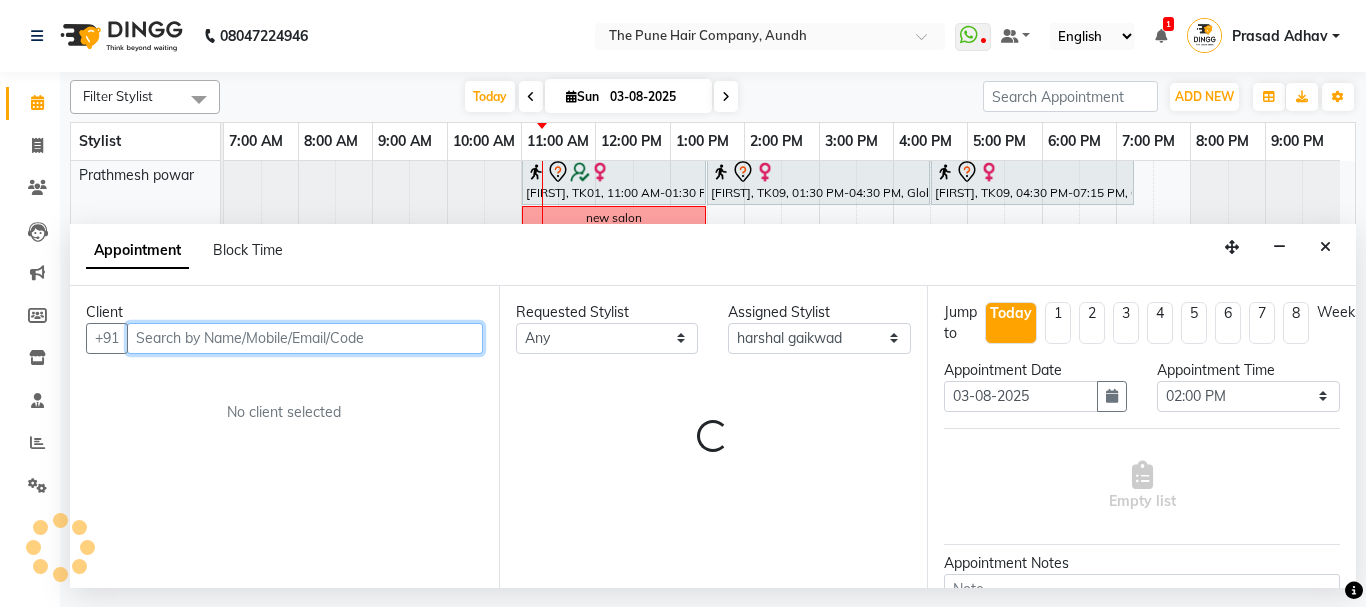 click at bounding box center [305, 338] 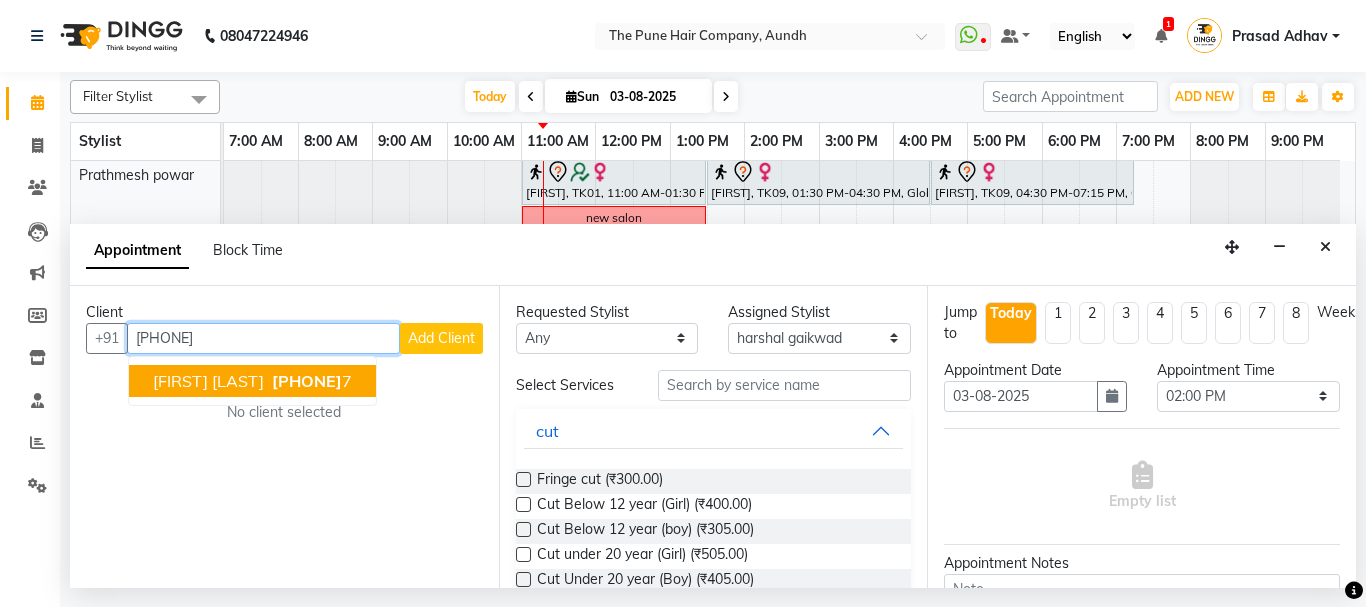 click on "Nutan Jadhav   988109422 7" at bounding box center [252, 381] 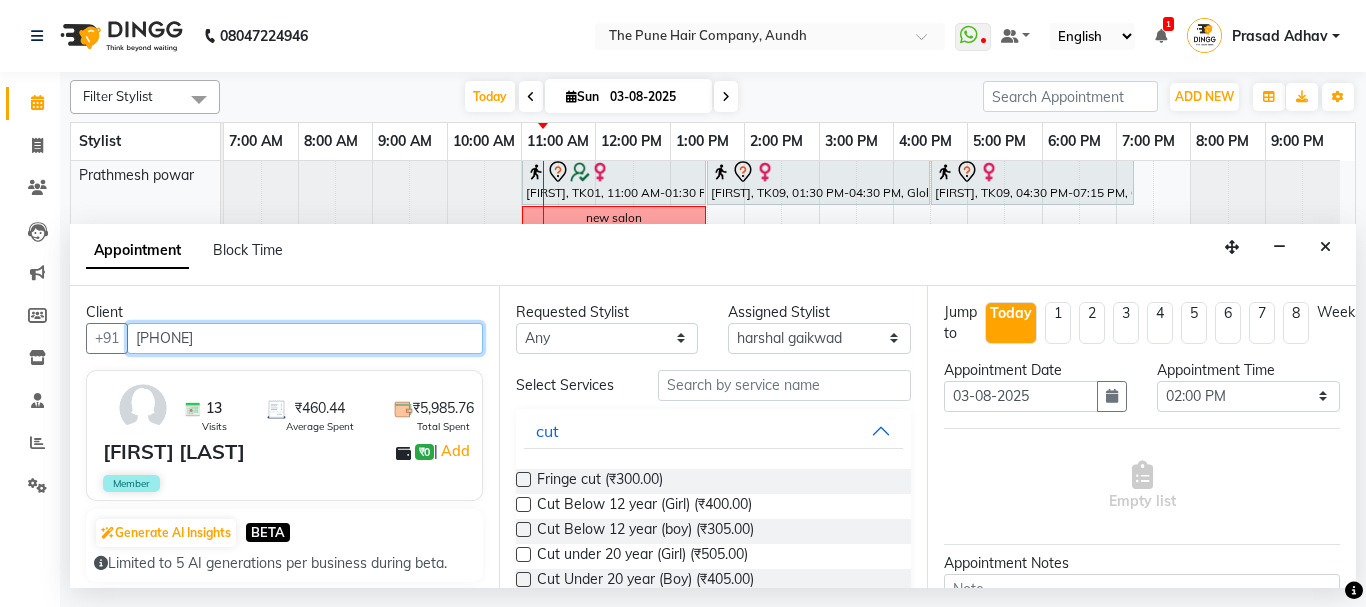 type on "[PHONE]" 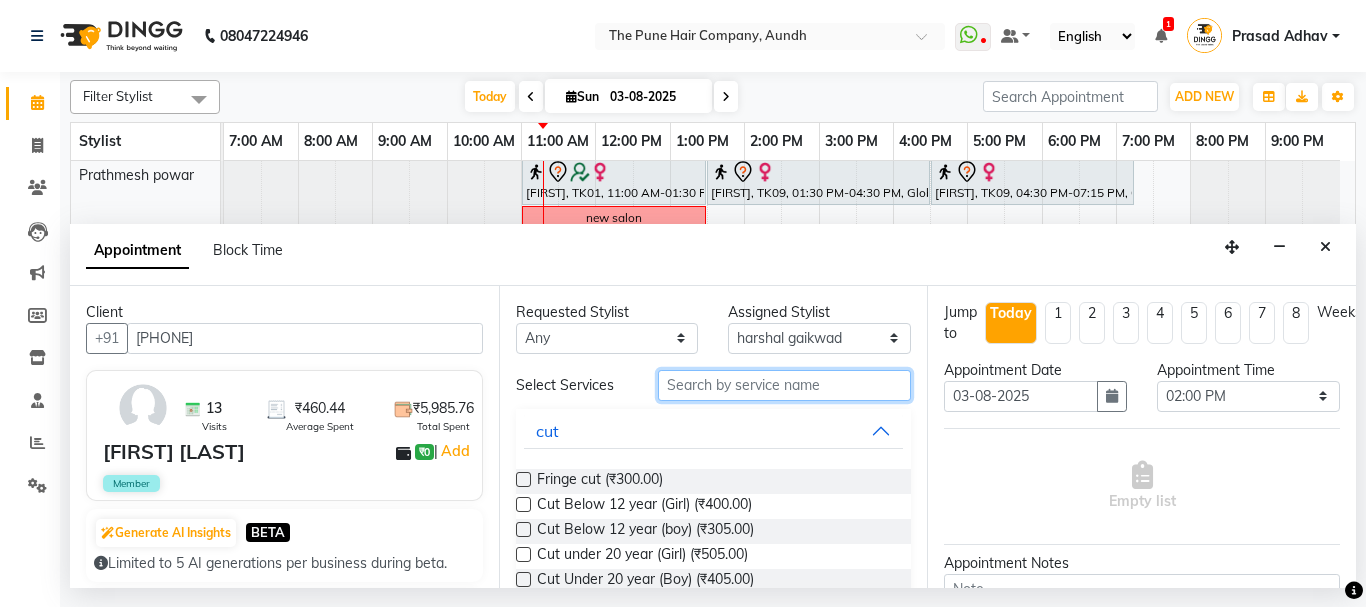 click at bounding box center [785, 385] 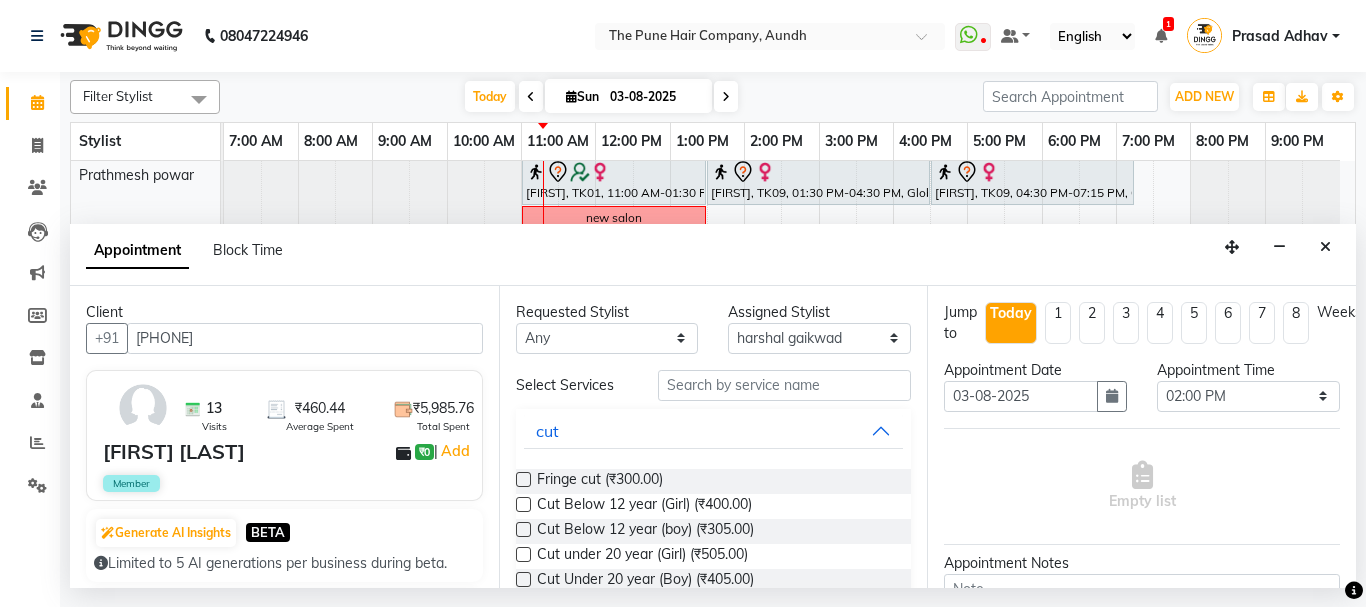 click at bounding box center (523, 529) 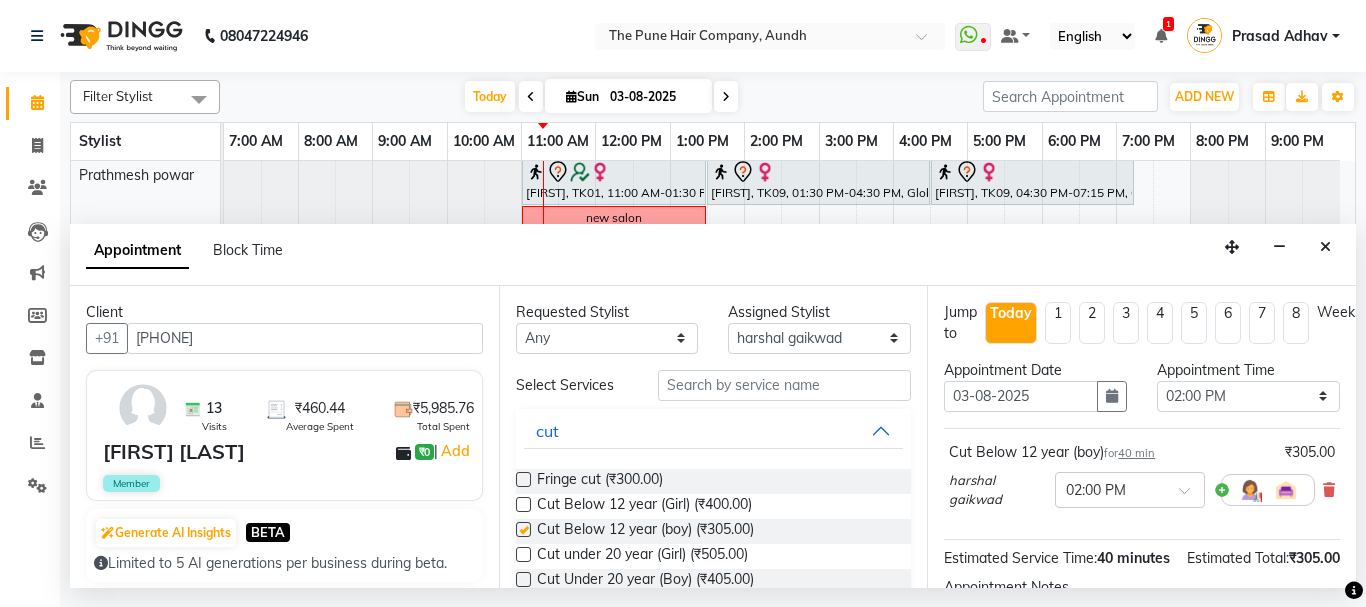 checkbox on "false" 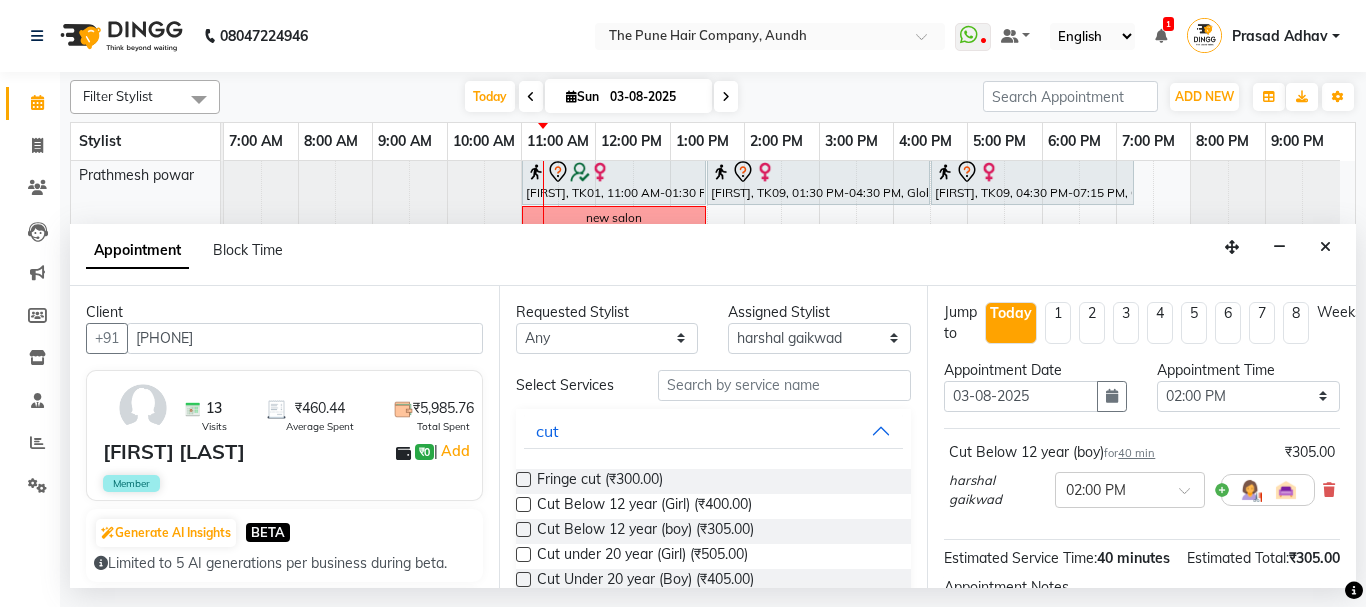 scroll, scrollTop: 263, scrollLeft: 0, axis: vertical 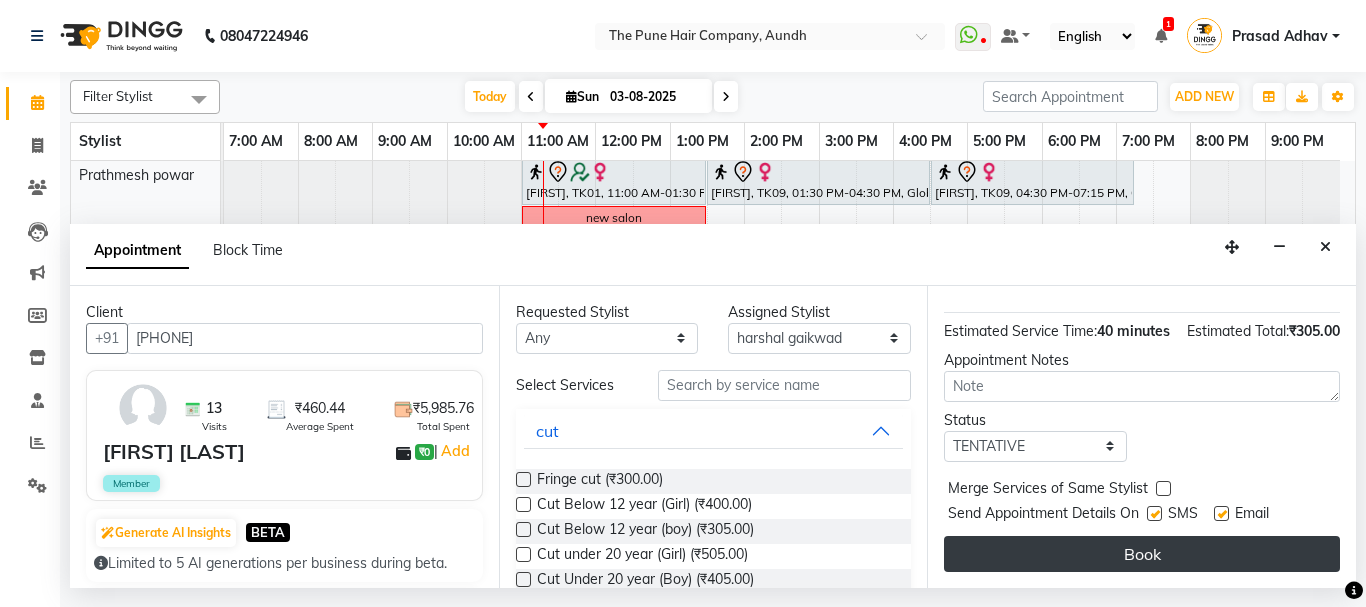 click on "Book" at bounding box center [1142, 554] 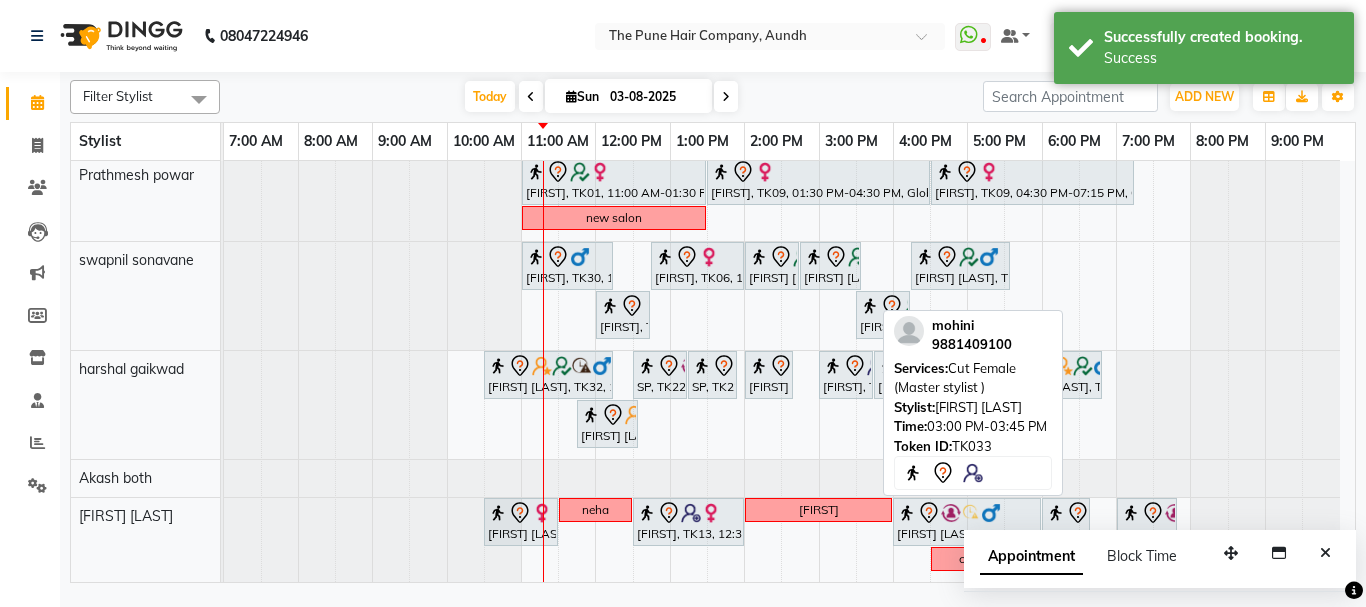 click on "harish pille, TK32, 10:30 AM-12:15 PM, Cut Male (Master stylist)             SP, TK22, 12:30 PM-01:15 PM, Cut Under 20 year (Boy)             SP, TK22, 01:15 PM-01:55 PM, Scalp detox (male)             Nutan Jadhav, TK37, 02:00 PM-02:40 PM, Cut Below 12 year (boy)             mohini, TK33, 03:00 PM-03:45 PM, Cut Female (Master stylist )             mohini, TK33, 03:45 PM-04:00 PM,  Additional Hair Wash (Female)             Ranjan Pardeshi, TK15, 05:30 PM-06:50 PM,  Beard Crafting             harish pille, TK32, 11:45 AM-12:35 PM,  Beard Crafting" at bounding box center (224, 405) 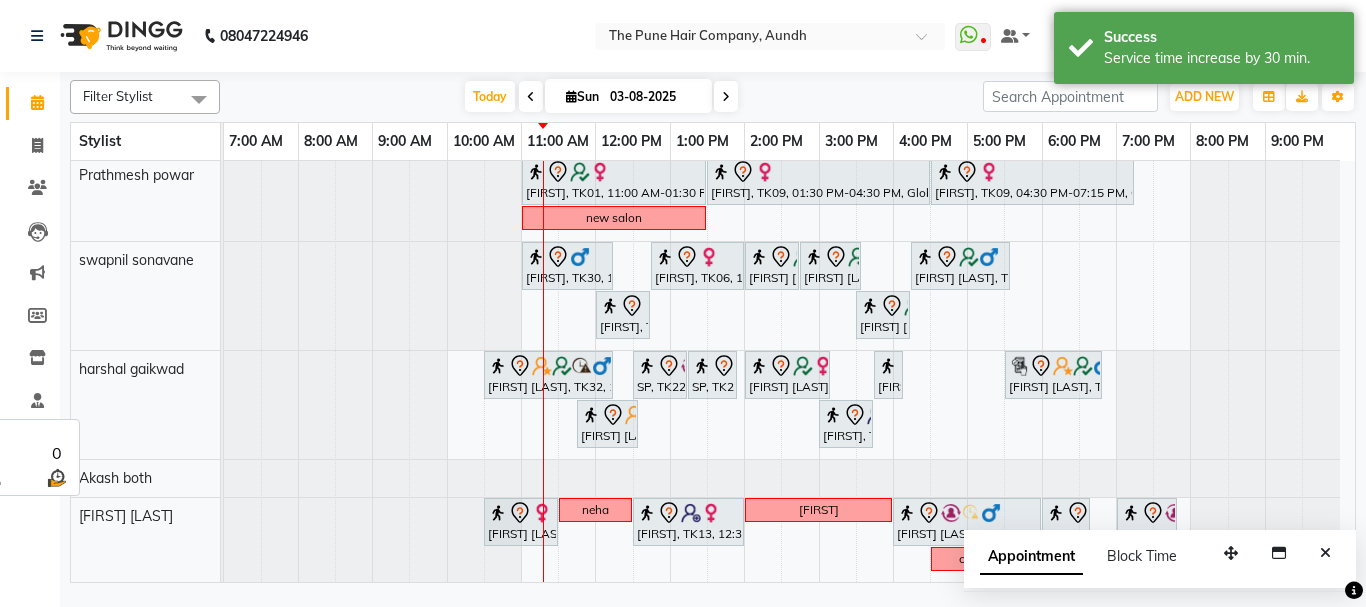 scroll, scrollTop: 740, scrollLeft: 0, axis: vertical 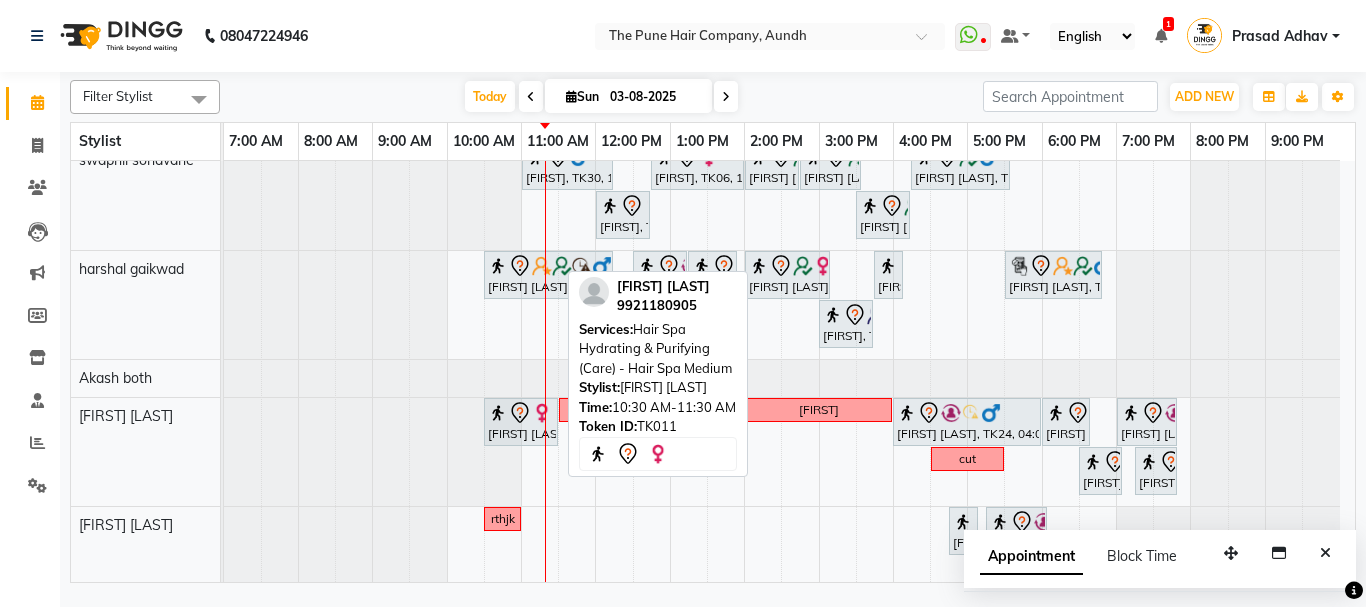 click 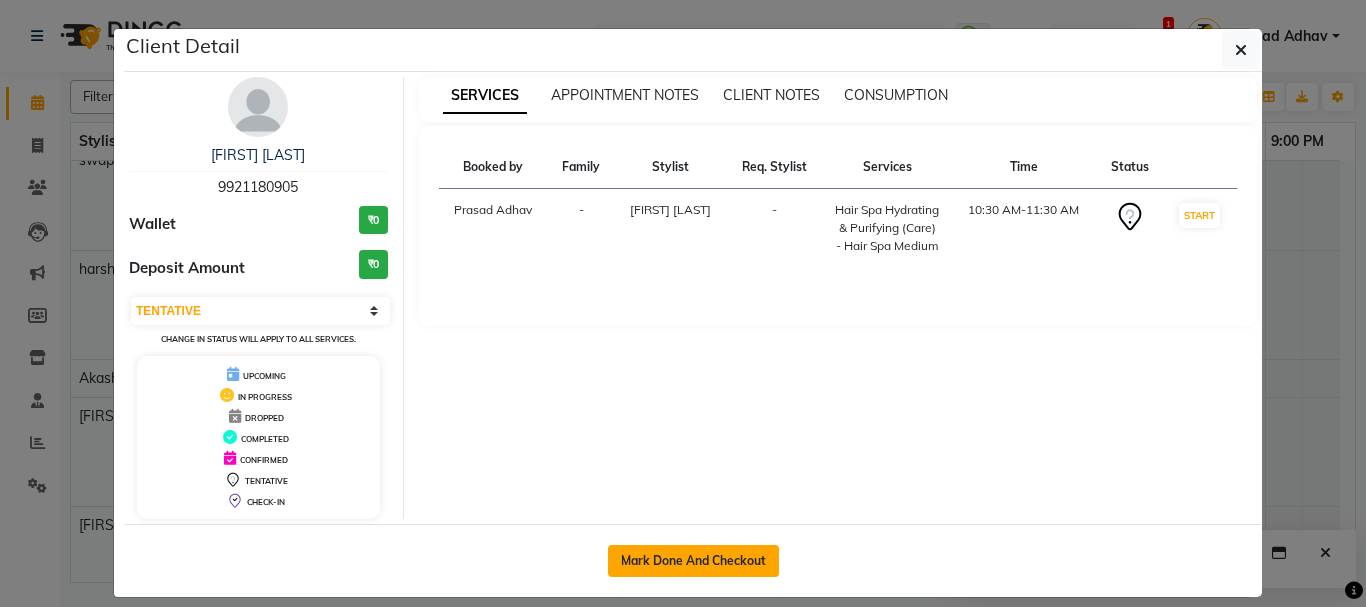click on "Mark Done And Checkout" 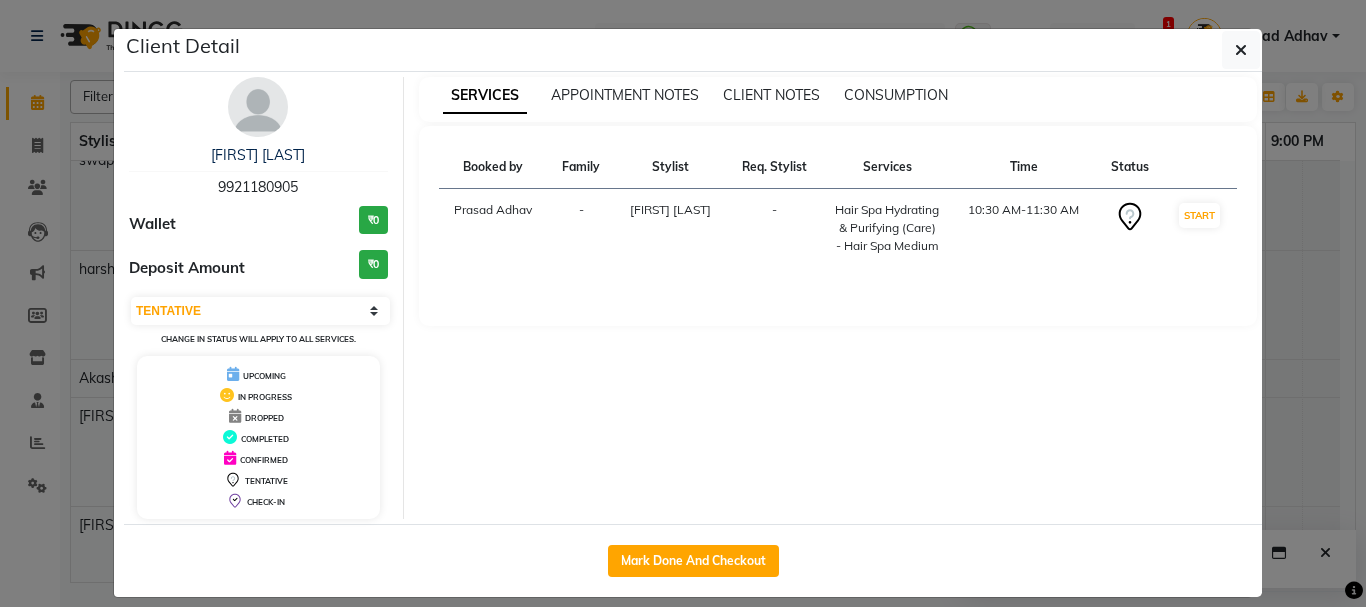 select on "service" 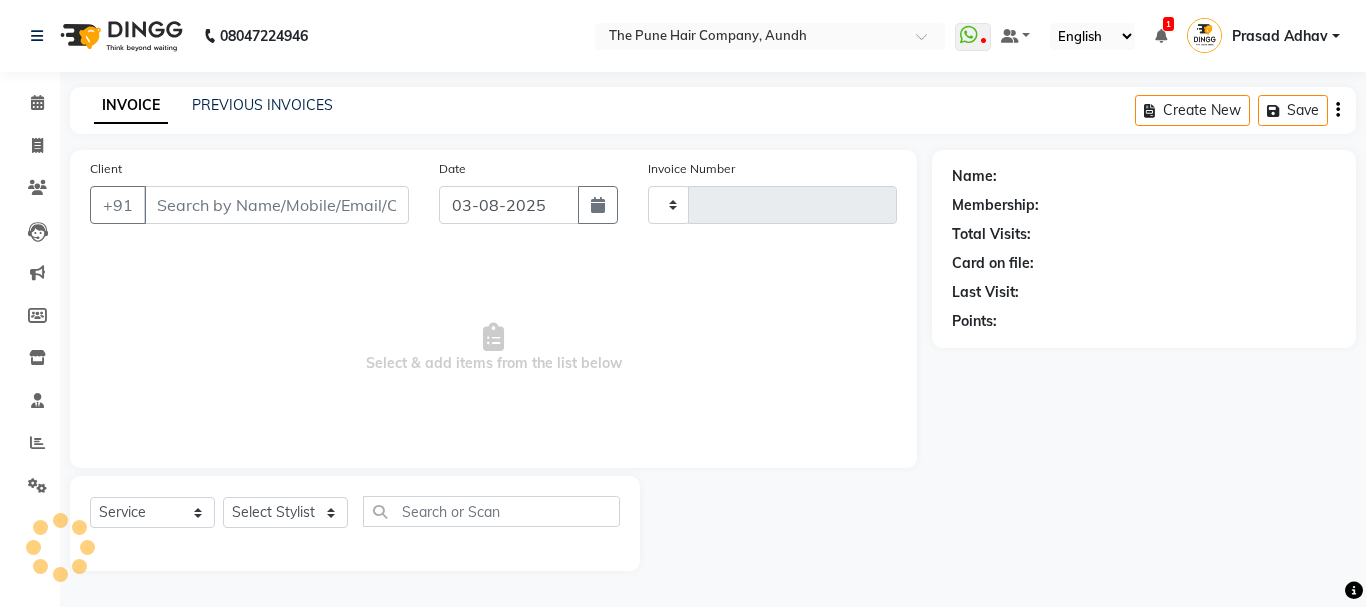 type on "3731" 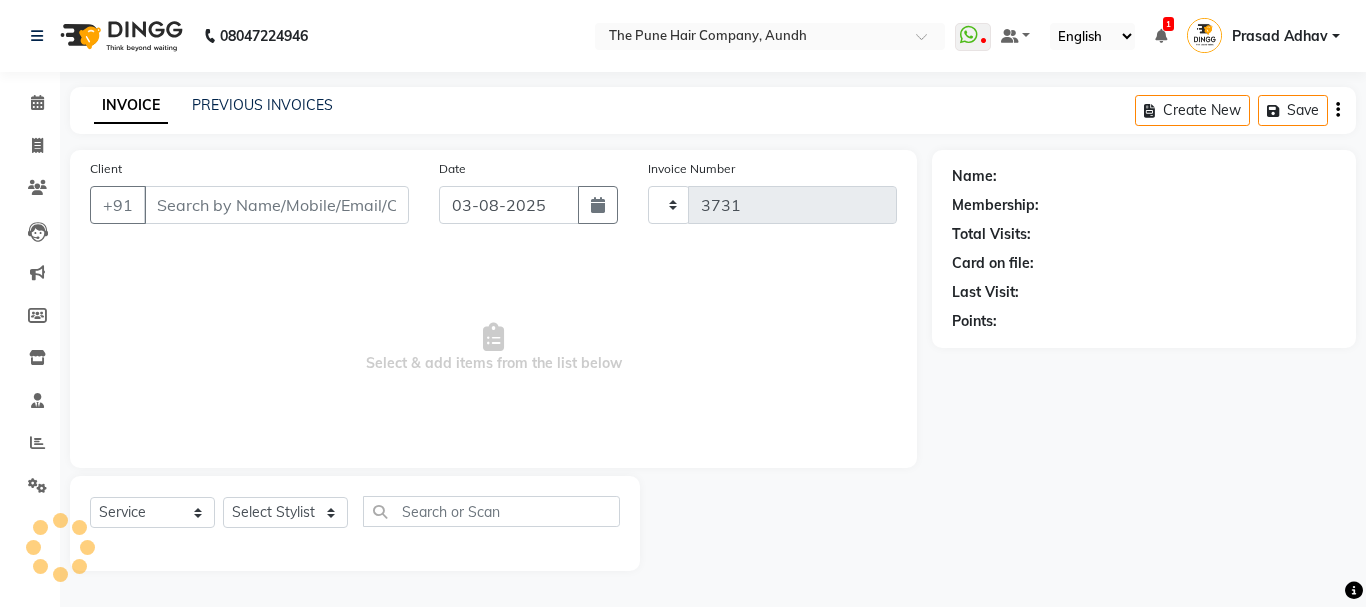 select on "106" 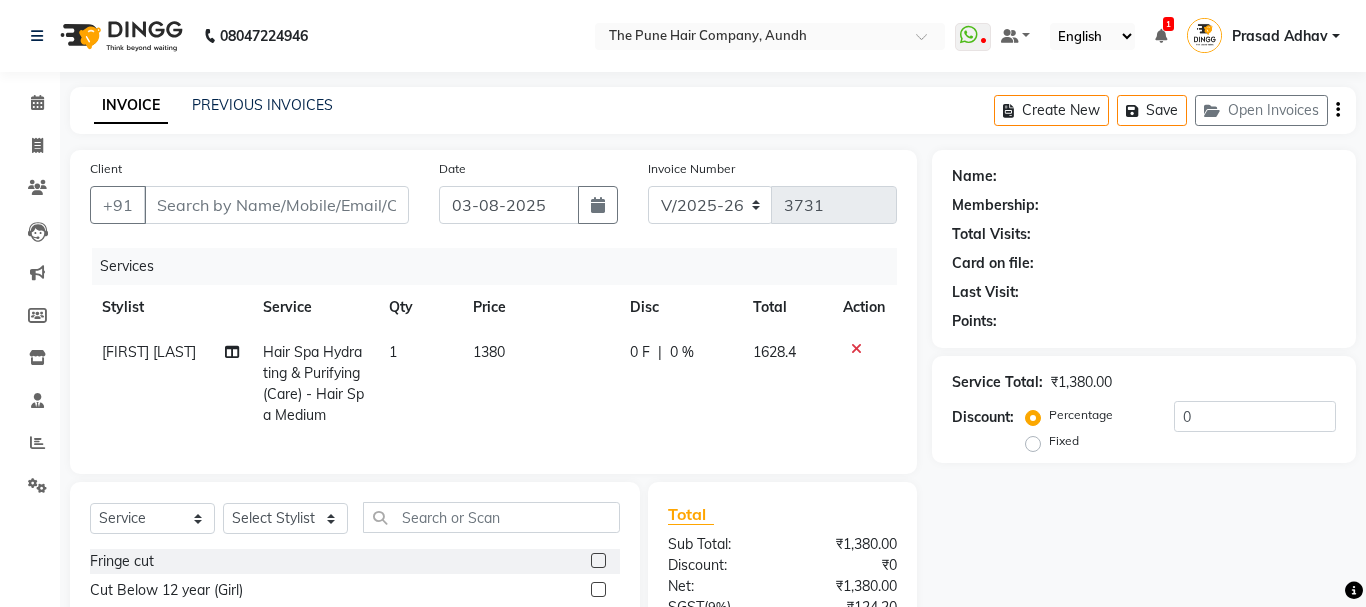type on "9921180905" 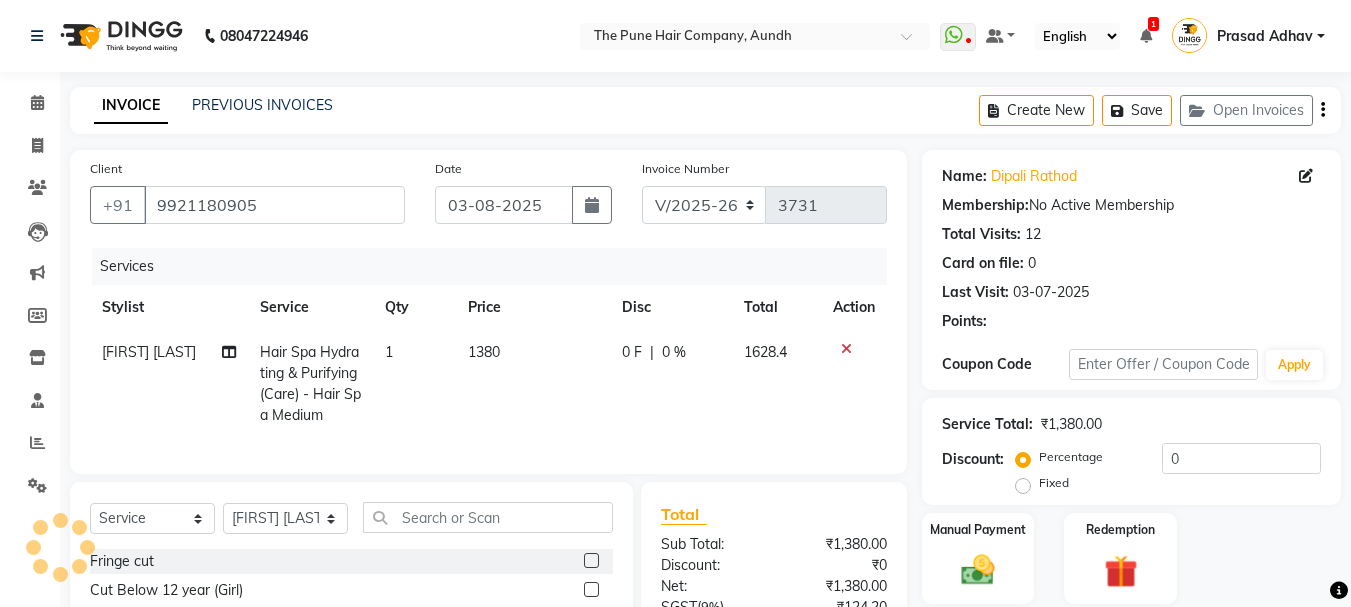 click on "Hair Spa Hydrating & Purifying (Care) - Hair Spa Medium" 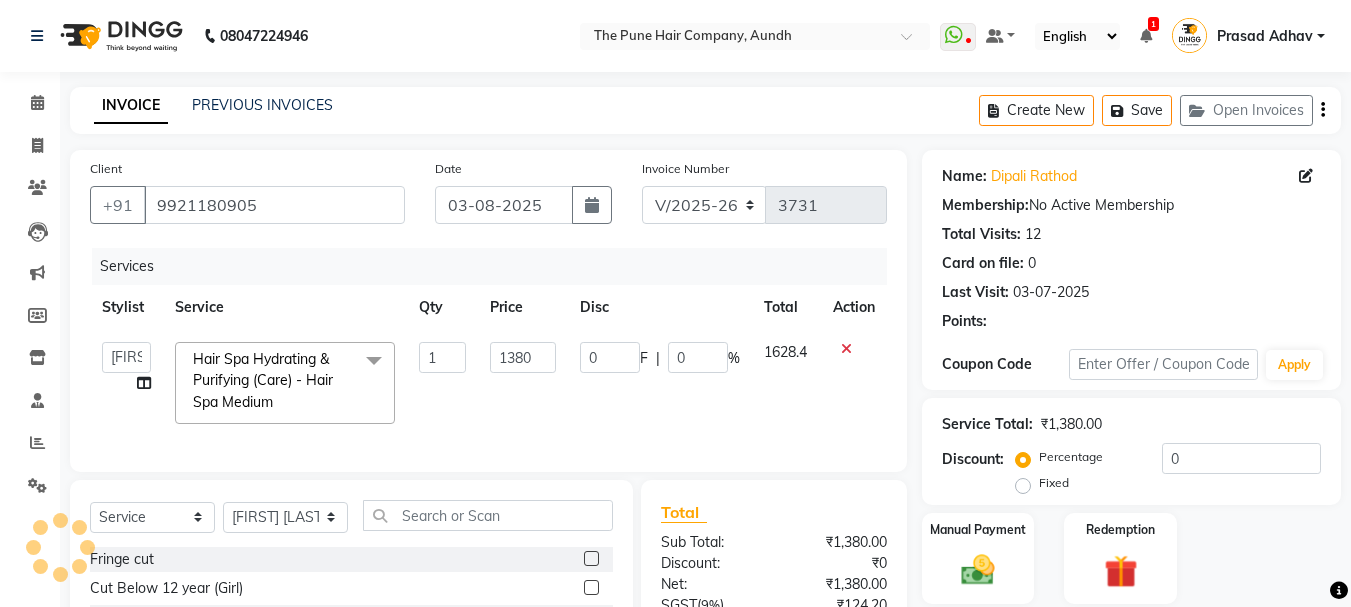 click on "Hair Spa Hydrating & Purifying (Care) - Hair Spa Medium  x" 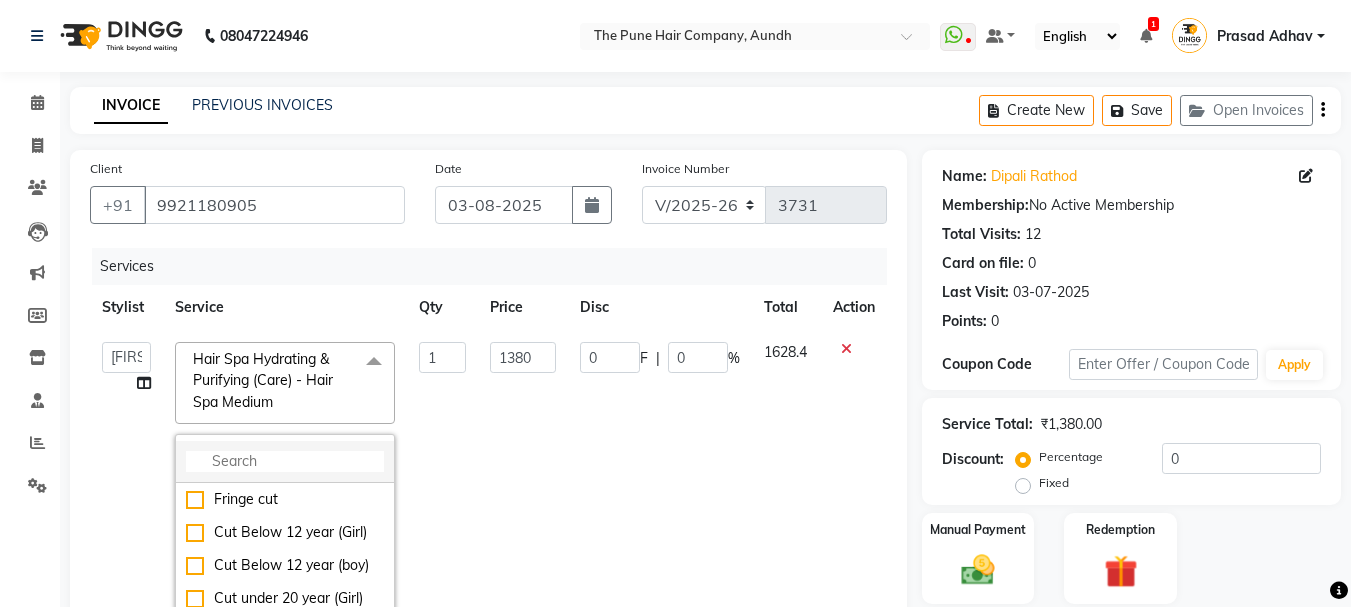 click 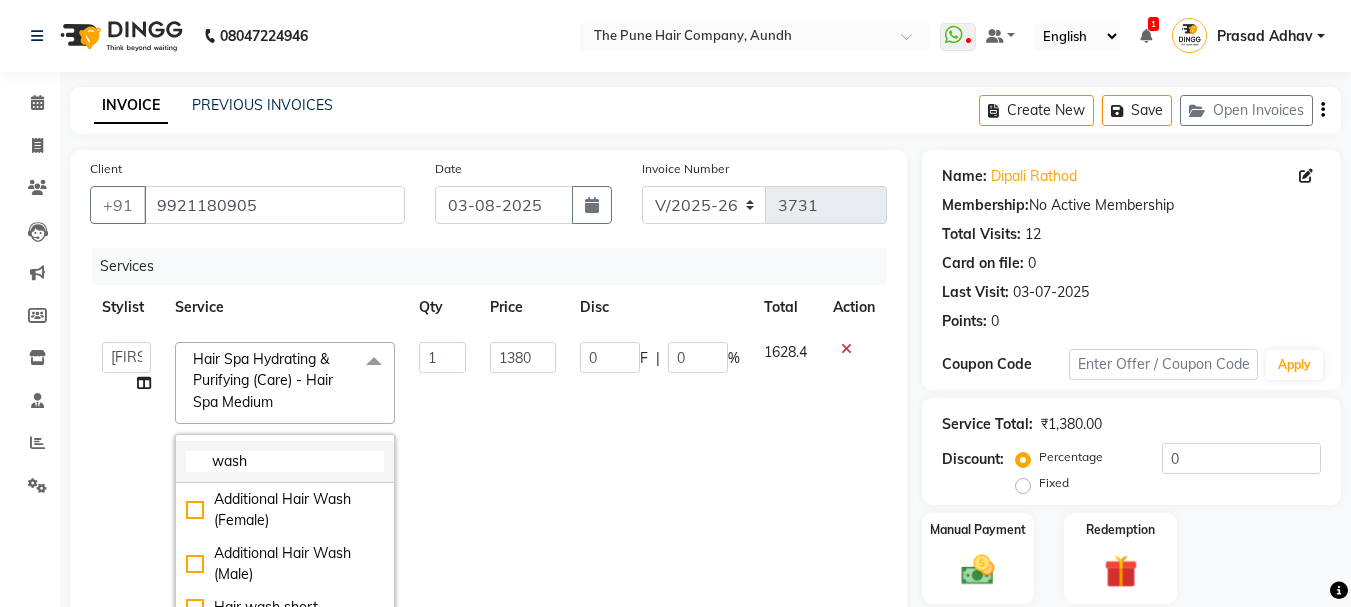 scroll, scrollTop: 200, scrollLeft: 0, axis: vertical 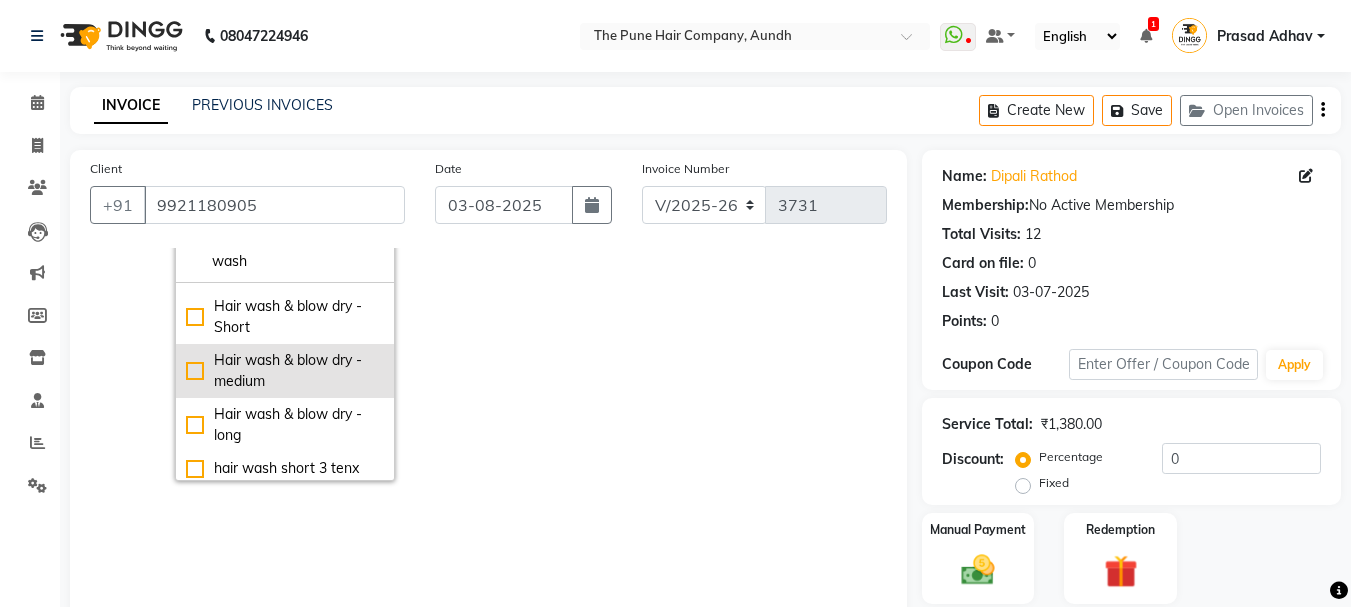 type on "wash" 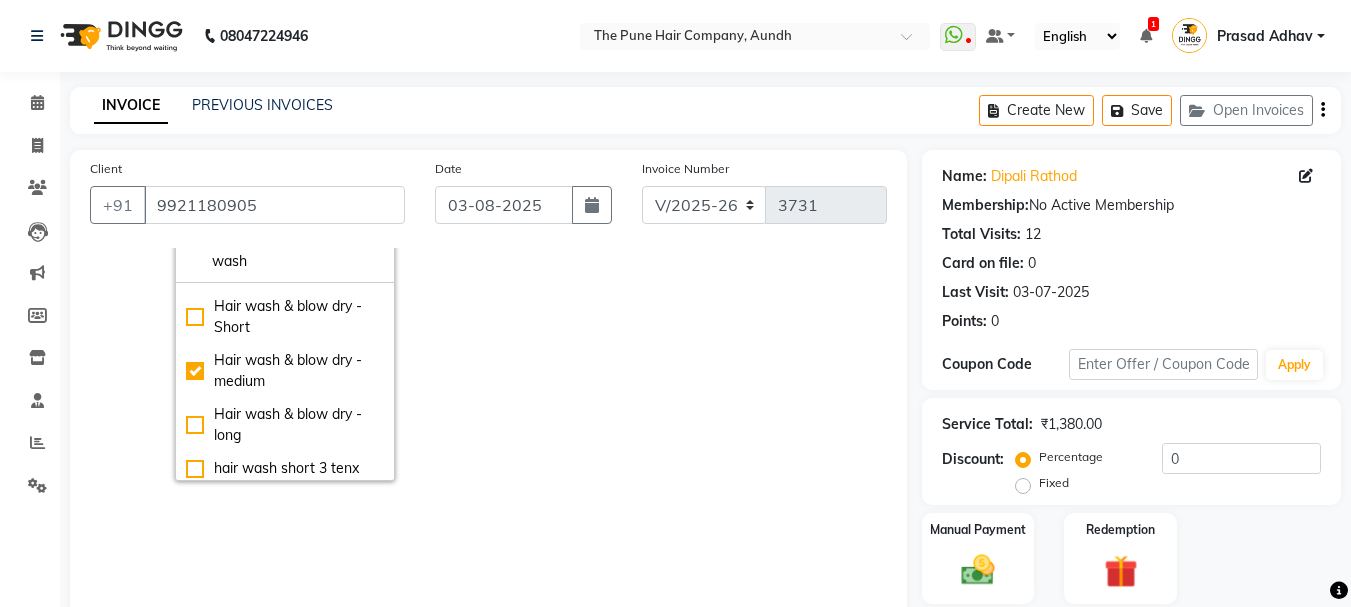 checkbox on "true" 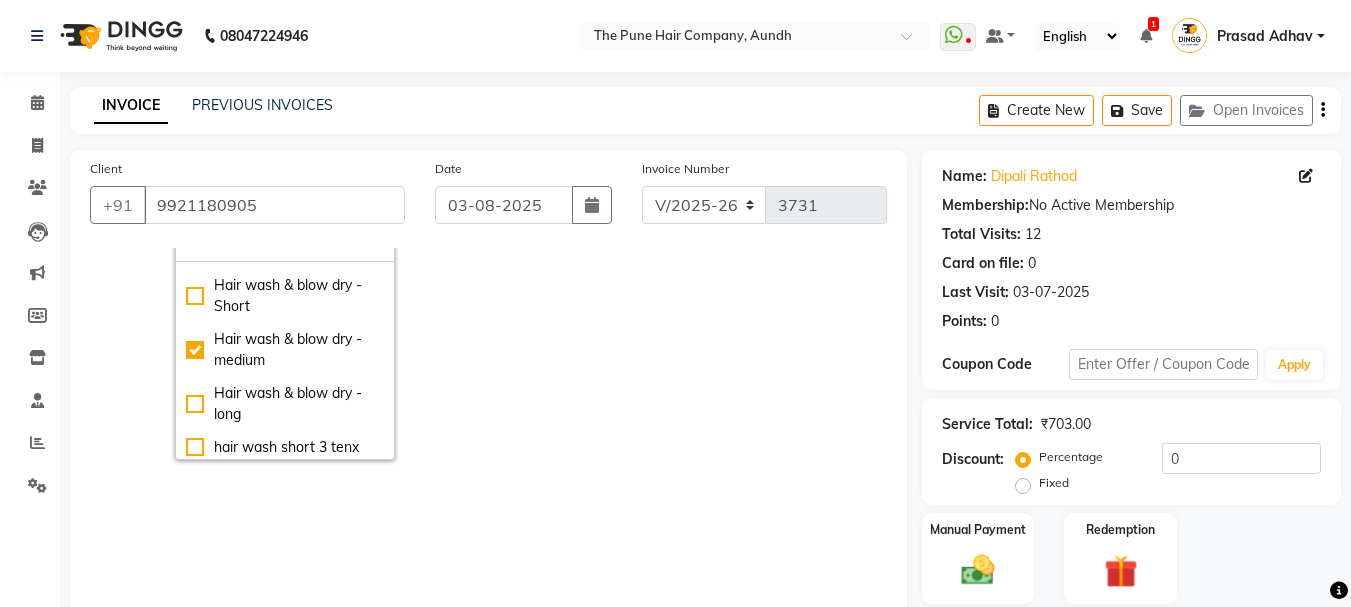 click on "703" 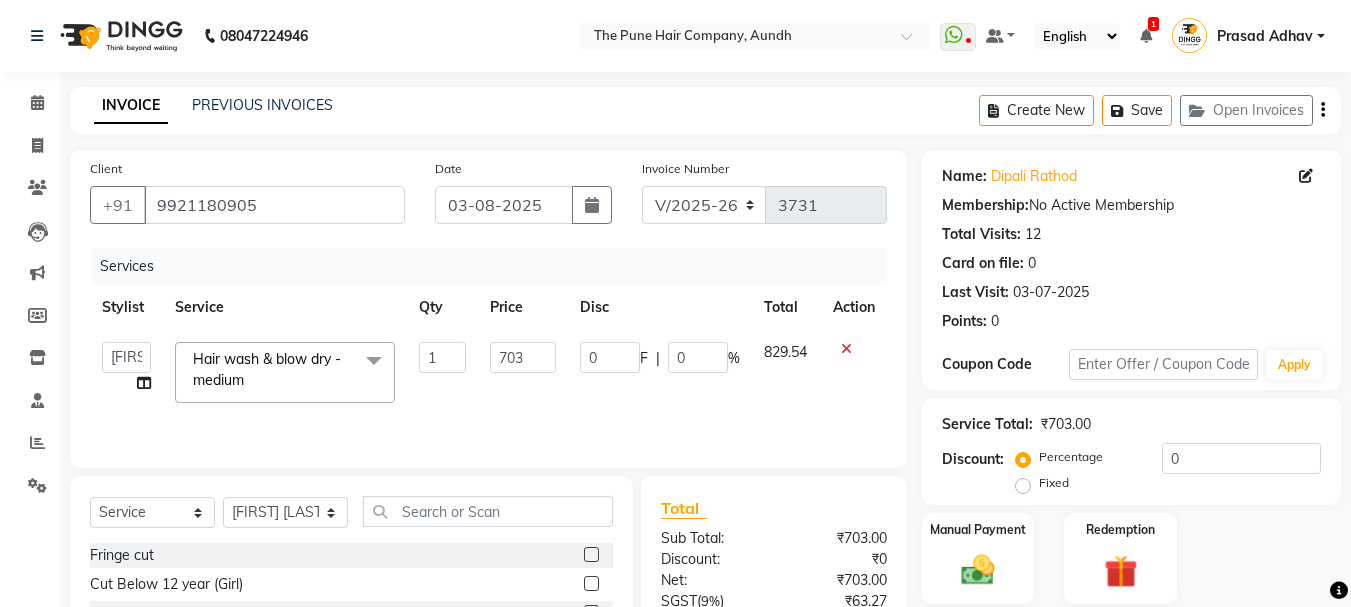 click on "Service Total:  ₹703.00" 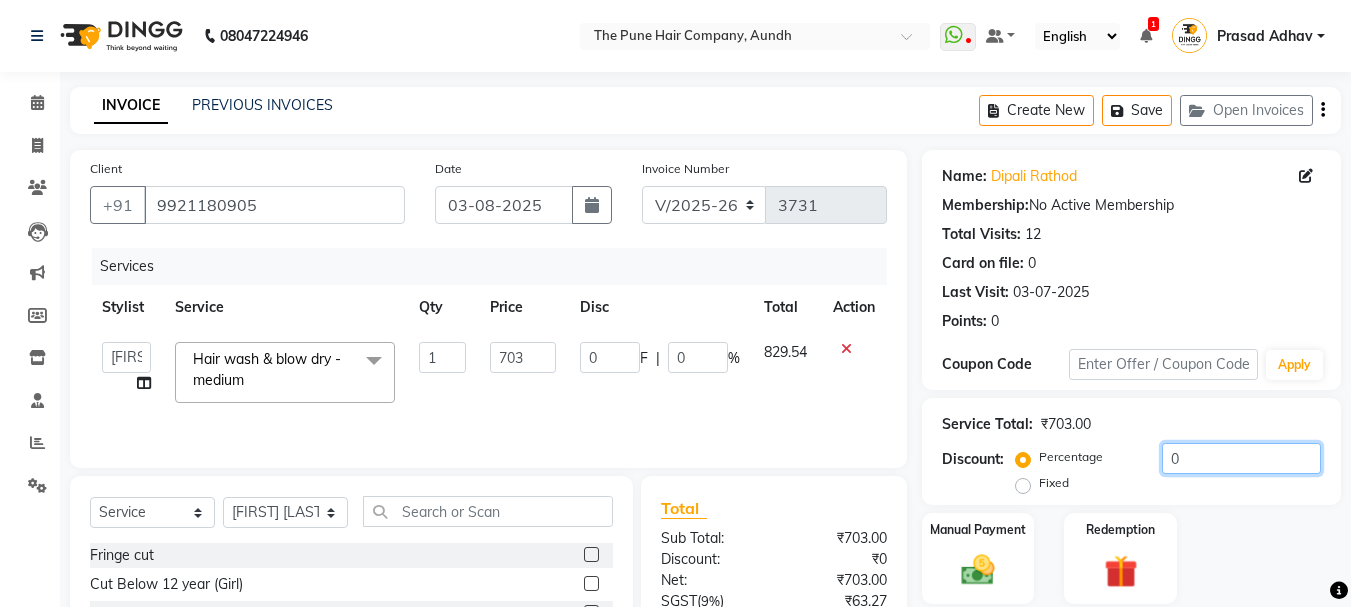 click on "0" 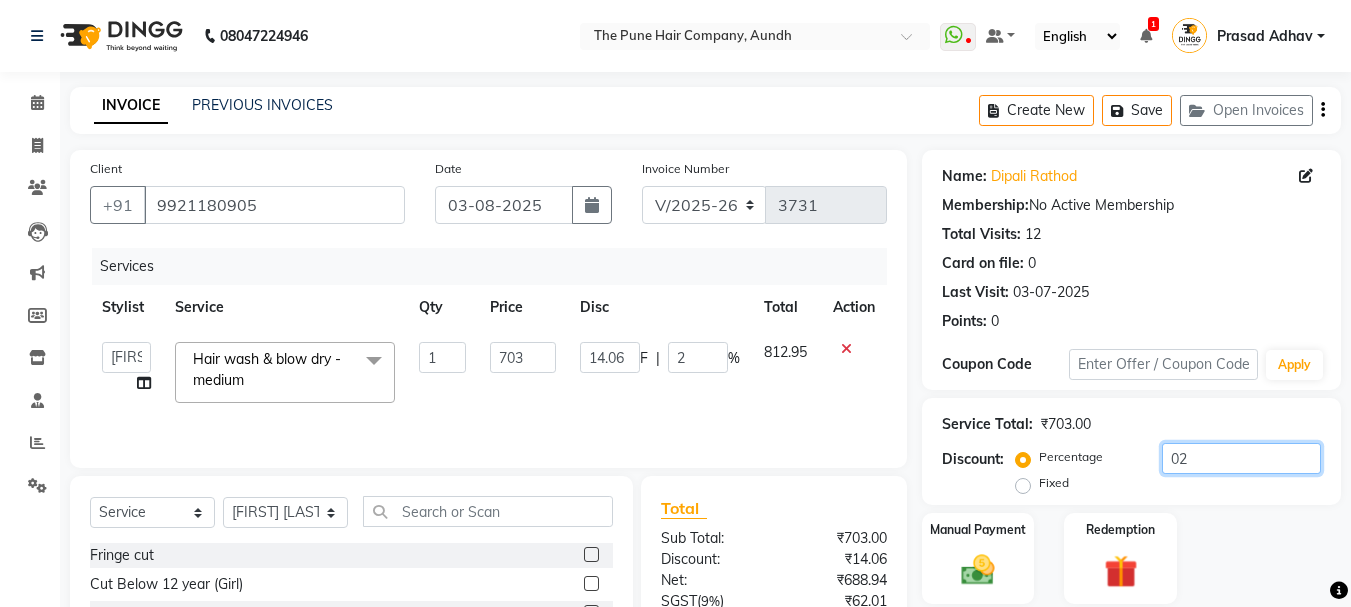 type on "020" 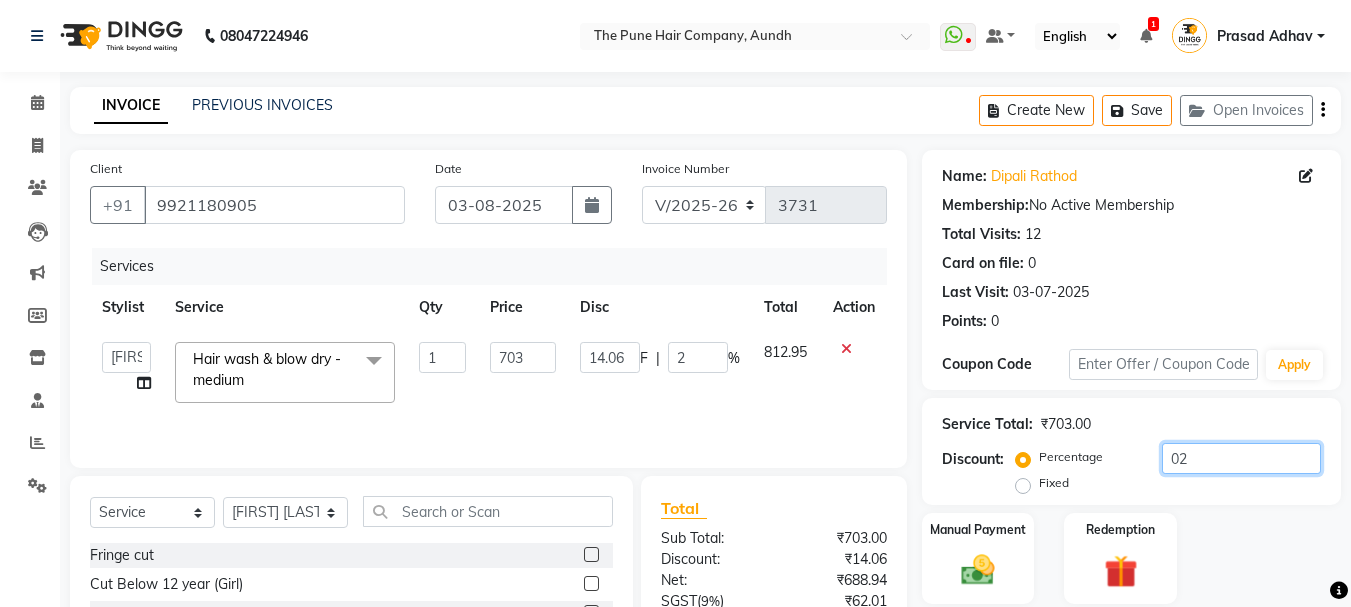 type on "140.6" 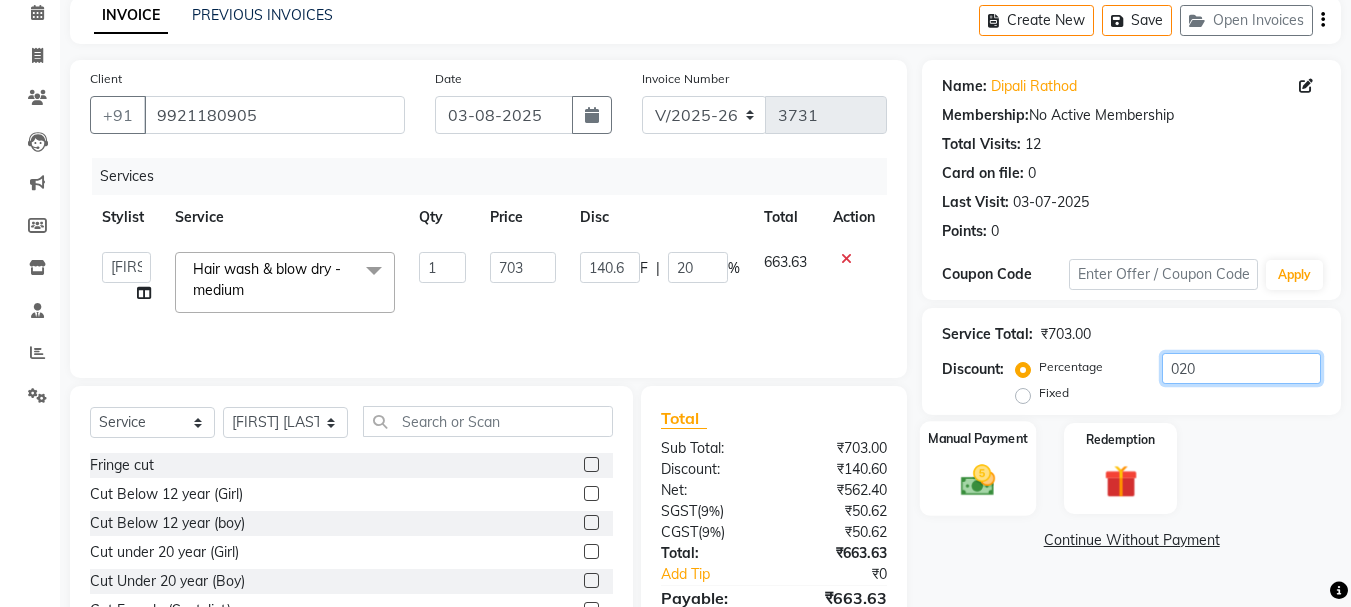 scroll, scrollTop: 194, scrollLeft: 0, axis: vertical 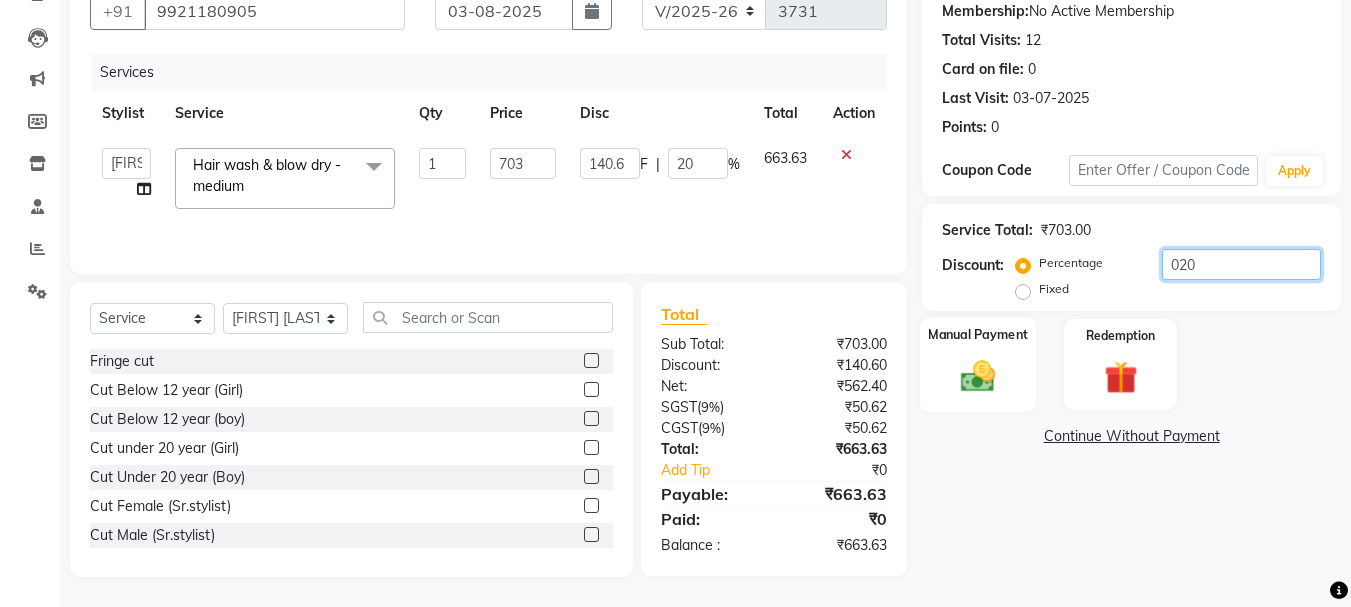 type on "020" 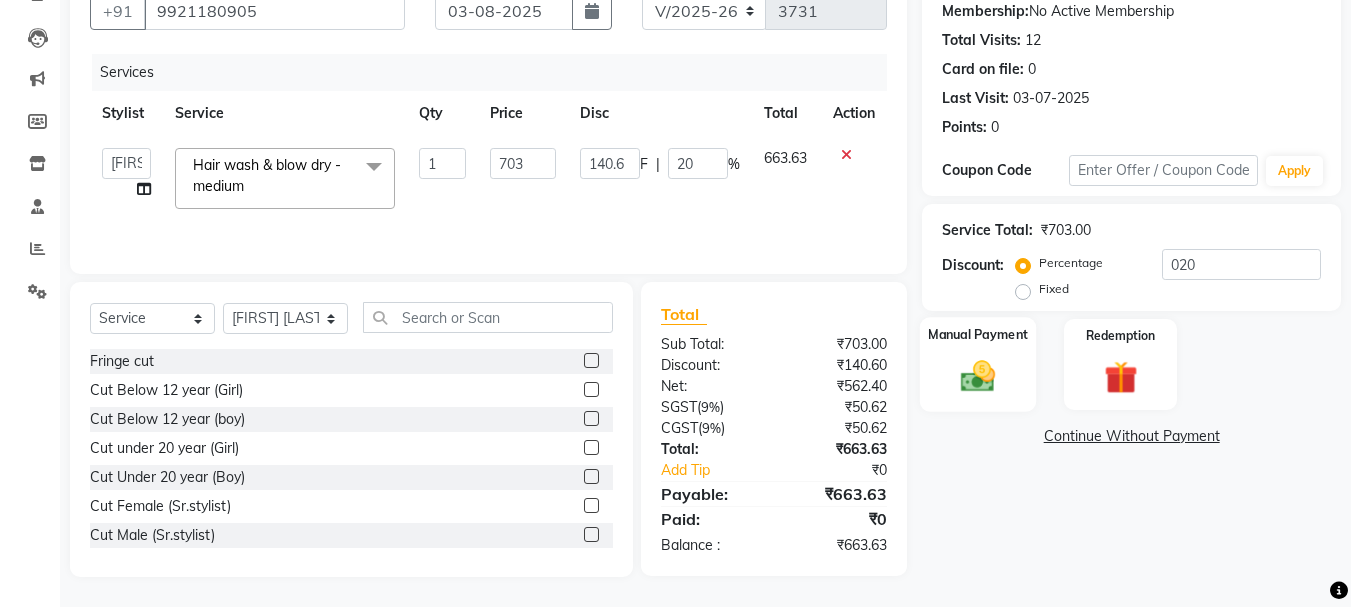 click on "Manual Payment" 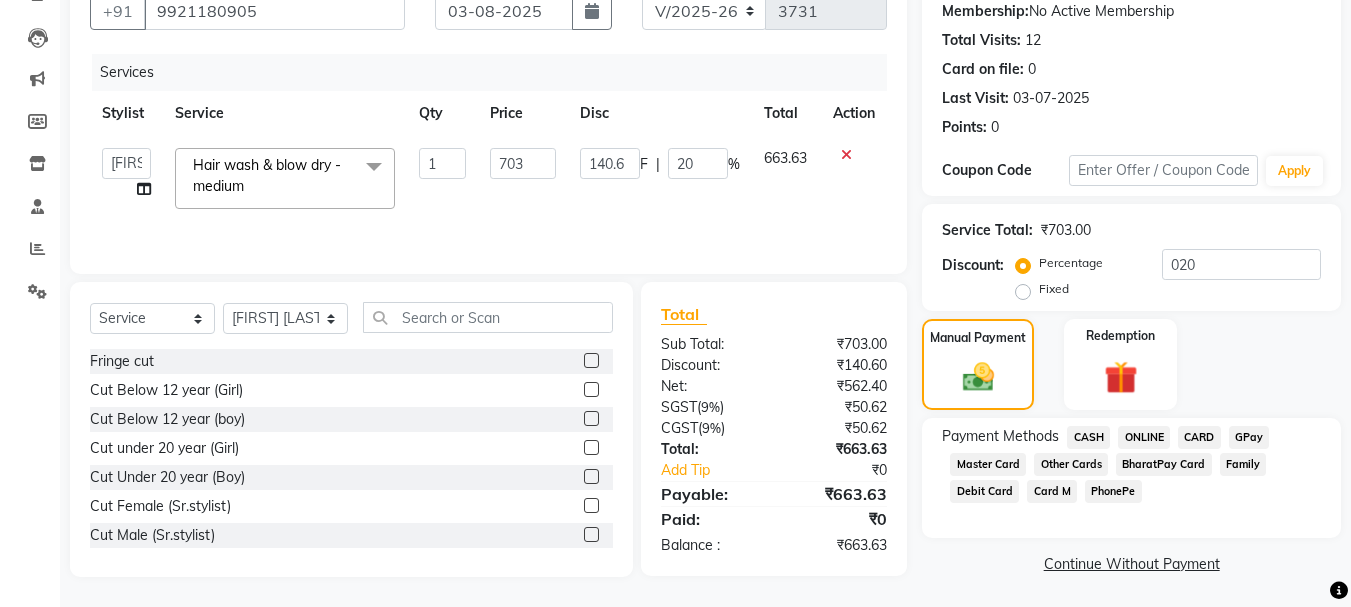 click on "ONLINE" 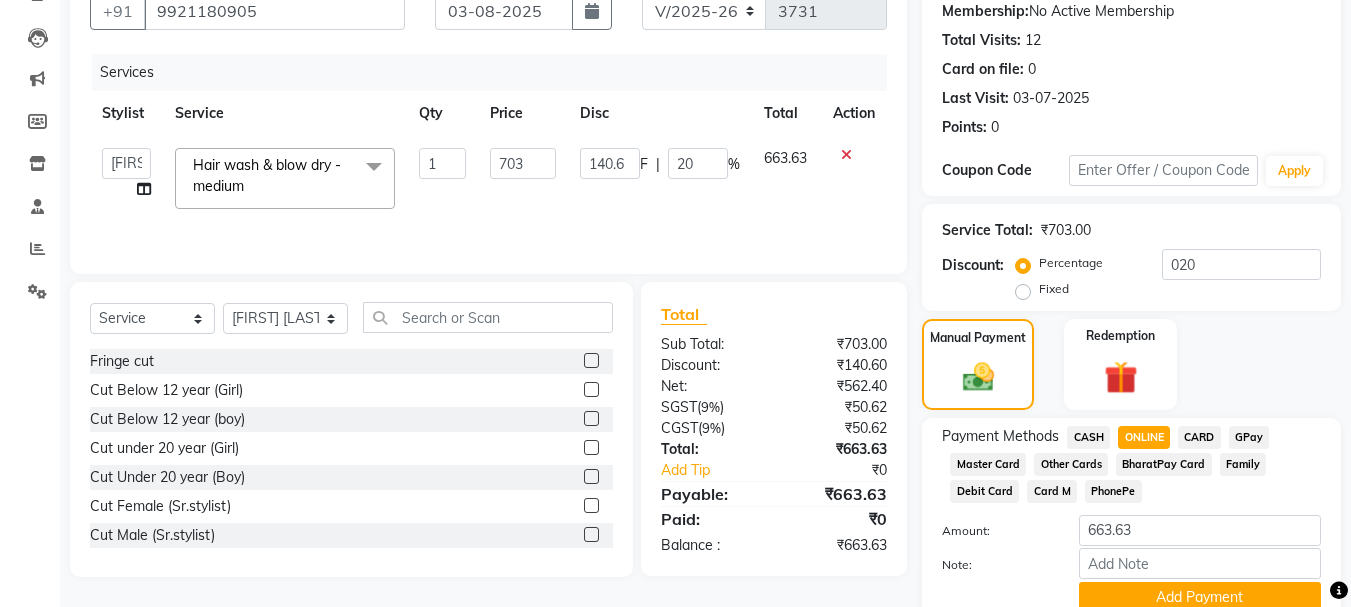 scroll, scrollTop: 279, scrollLeft: 0, axis: vertical 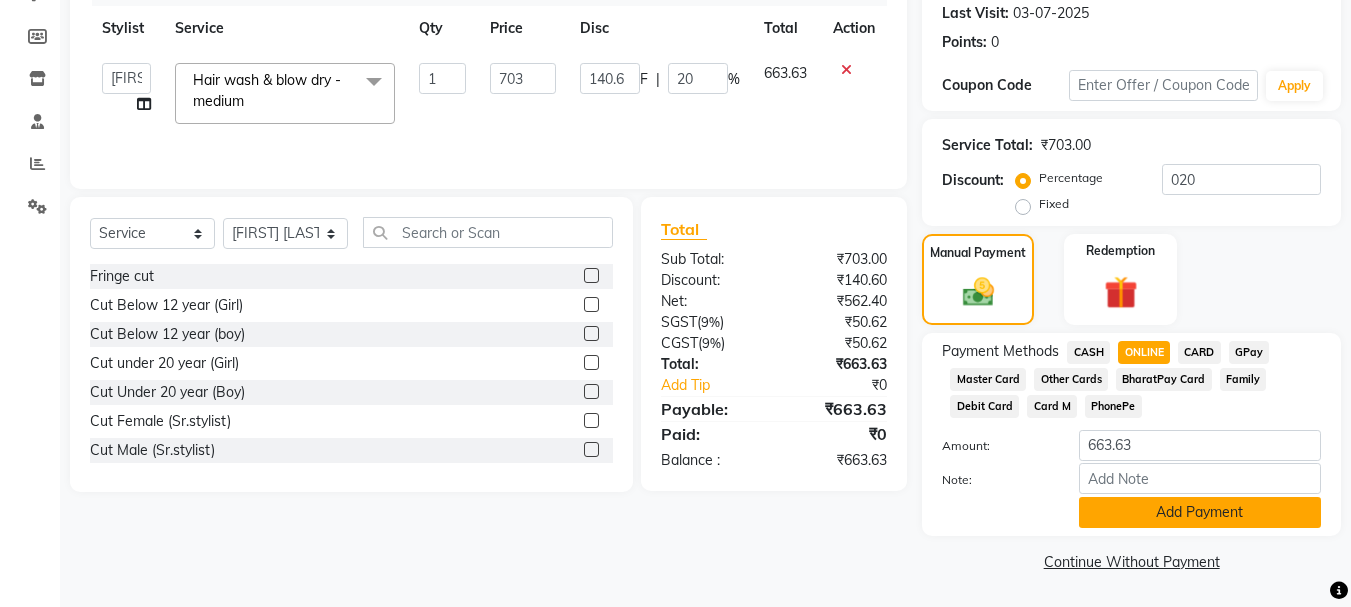 click on "Add Payment" 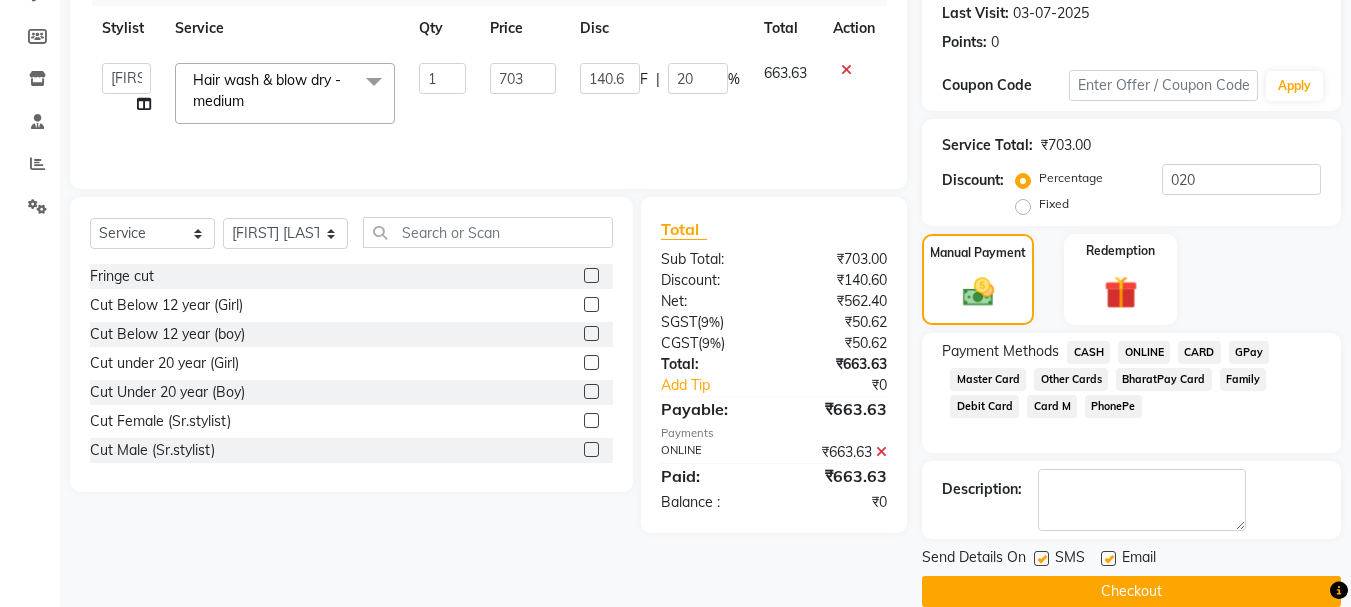 click on "Checkout" 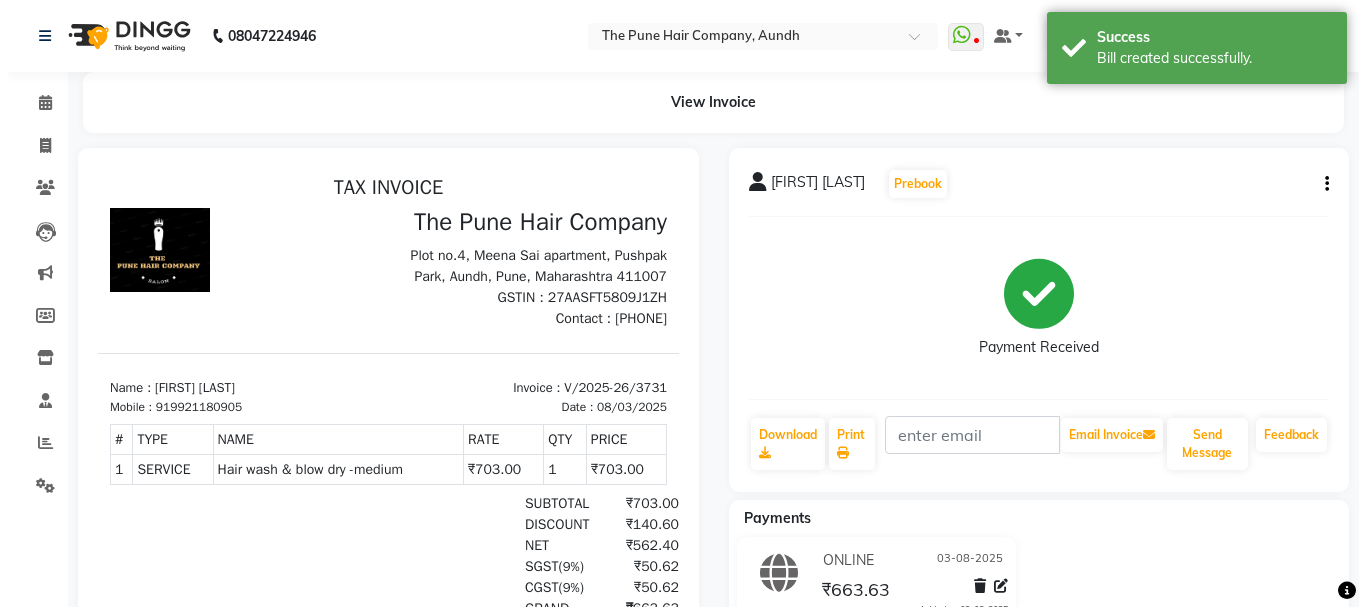 scroll, scrollTop: 0, scrollLeft: 0, axis: both 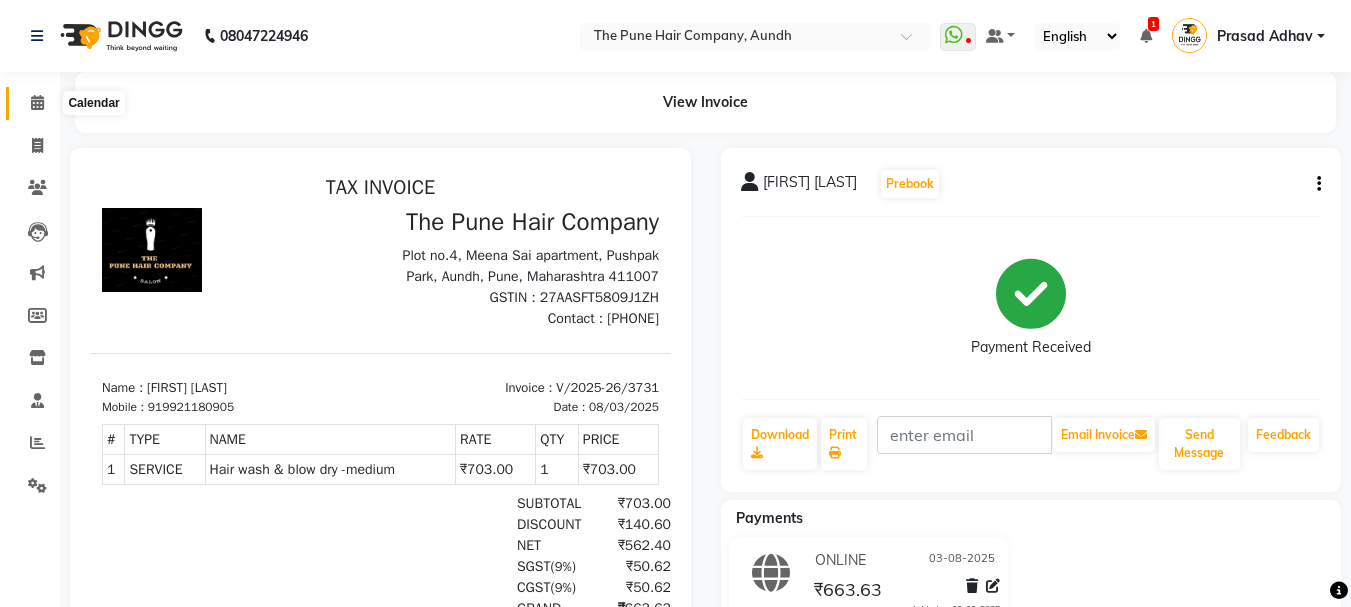 click 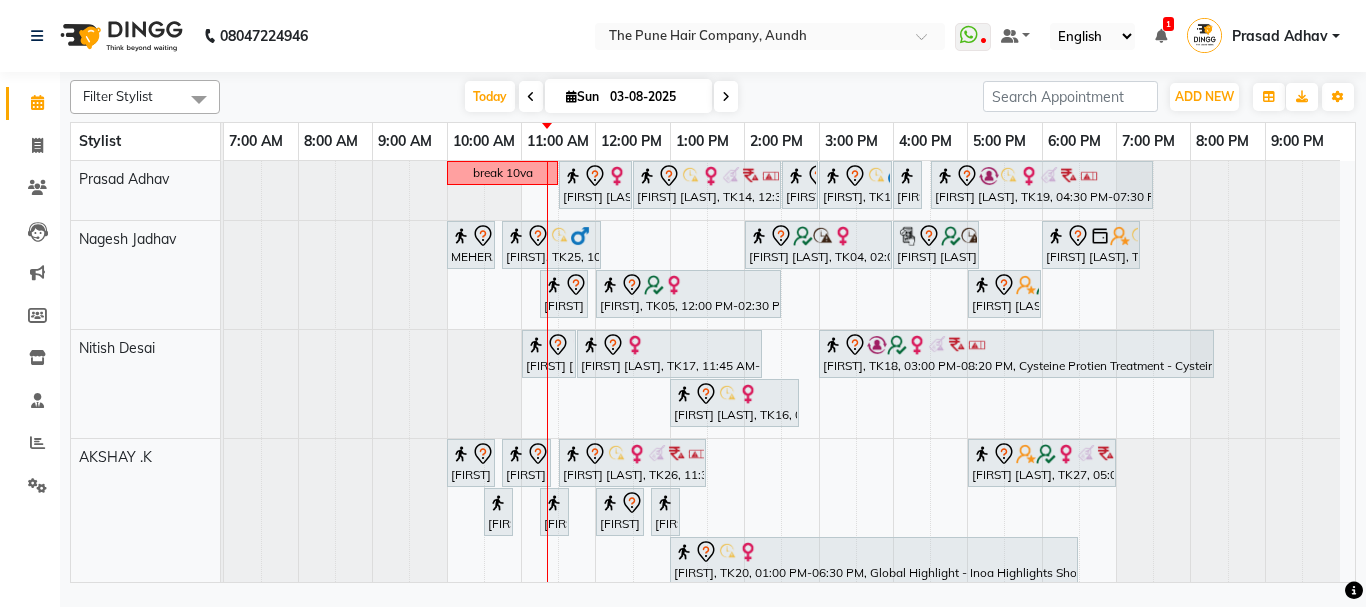 click at bounding box center [726, 96] 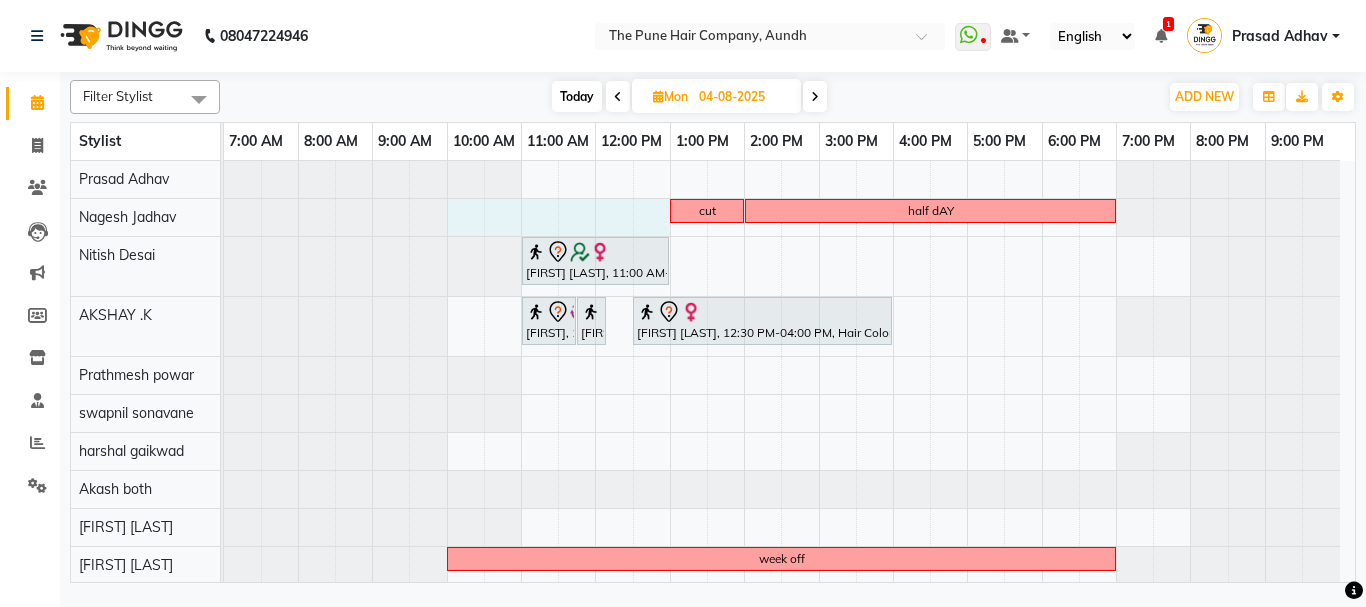 drag, startPoint x: 462, startPoint y: 219, endPoint x: 641, endPoint y: 212, distance: 179.13683 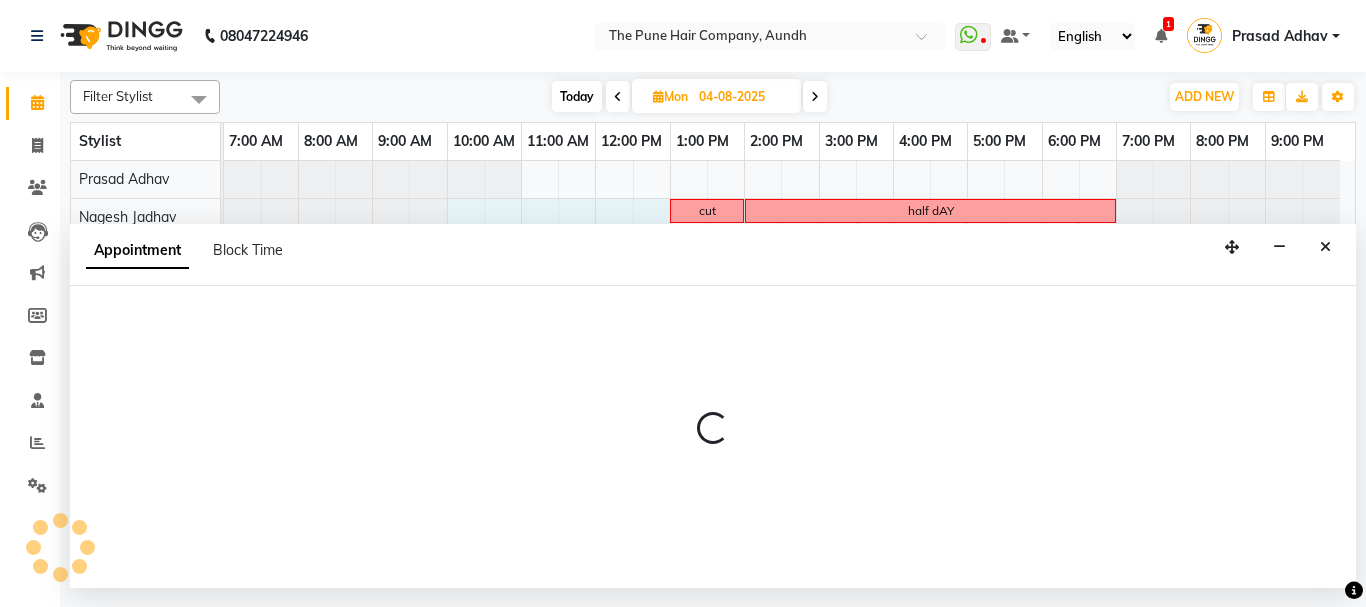 select on "3339" 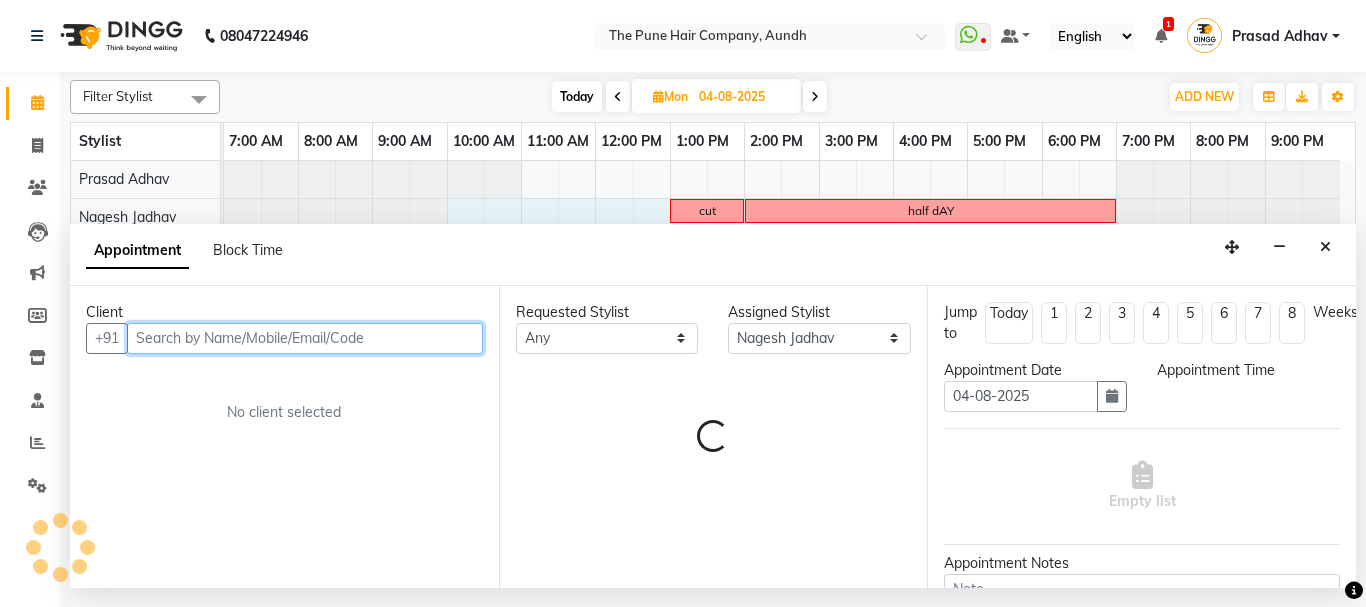 select on "600" 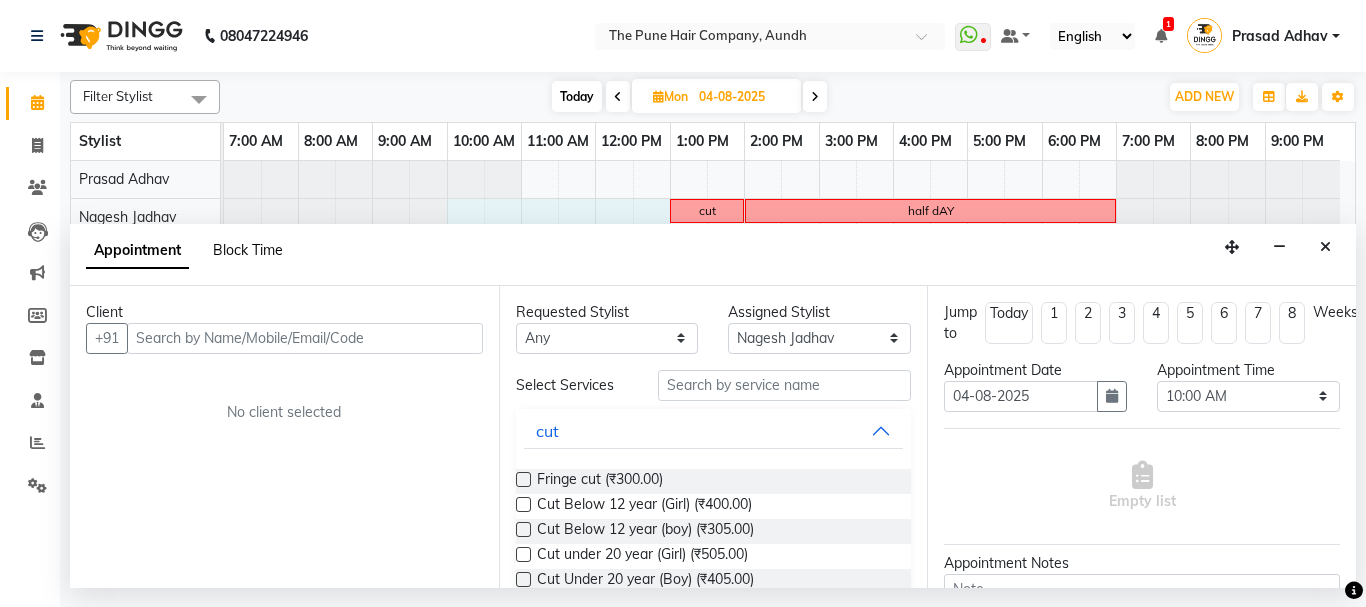 click on "Block Time" at bounding box center (248, 250) 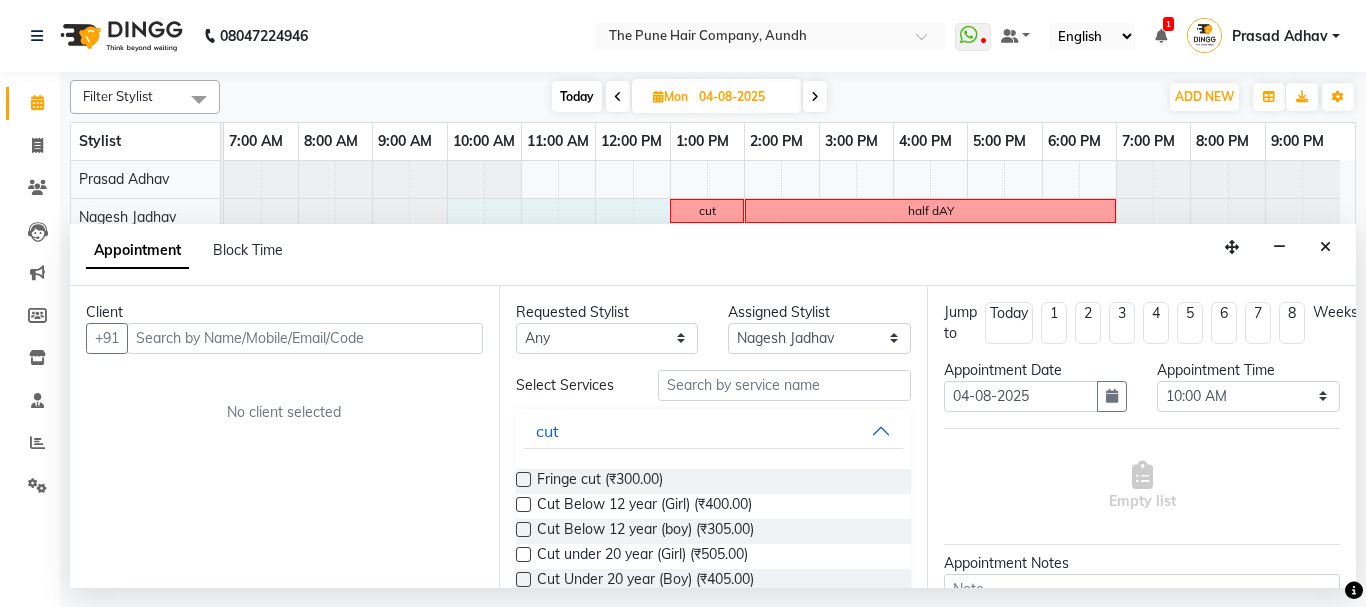 select on "3339" 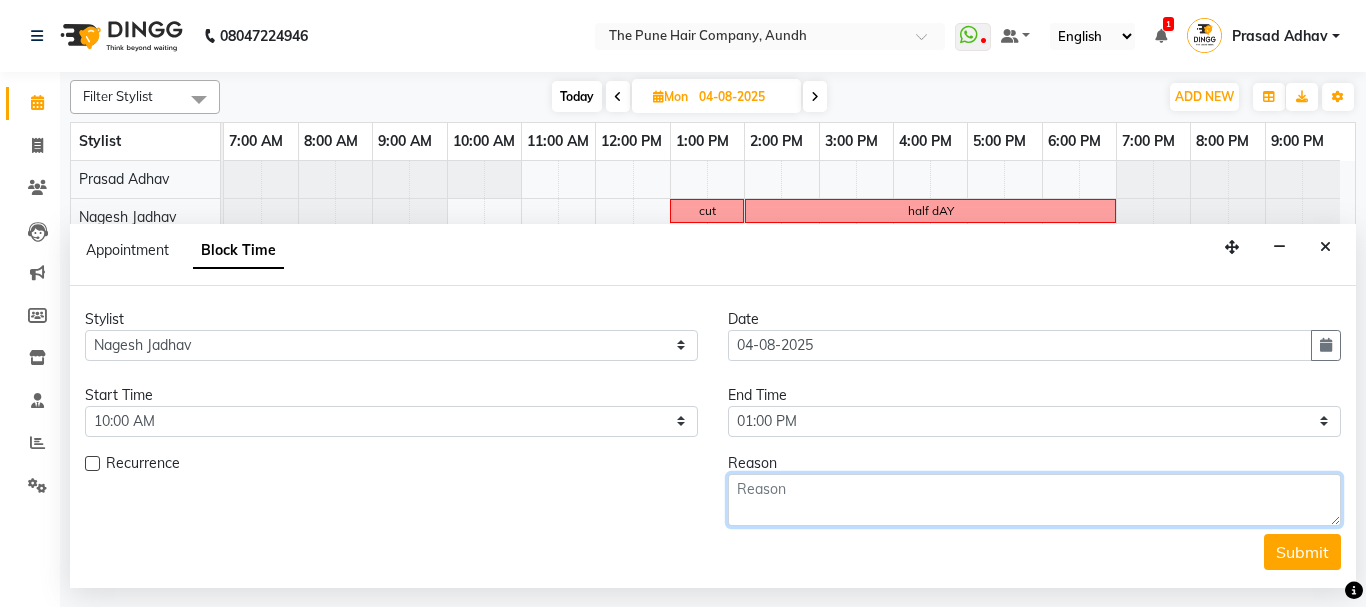 click at bounding box center [1034, 500] 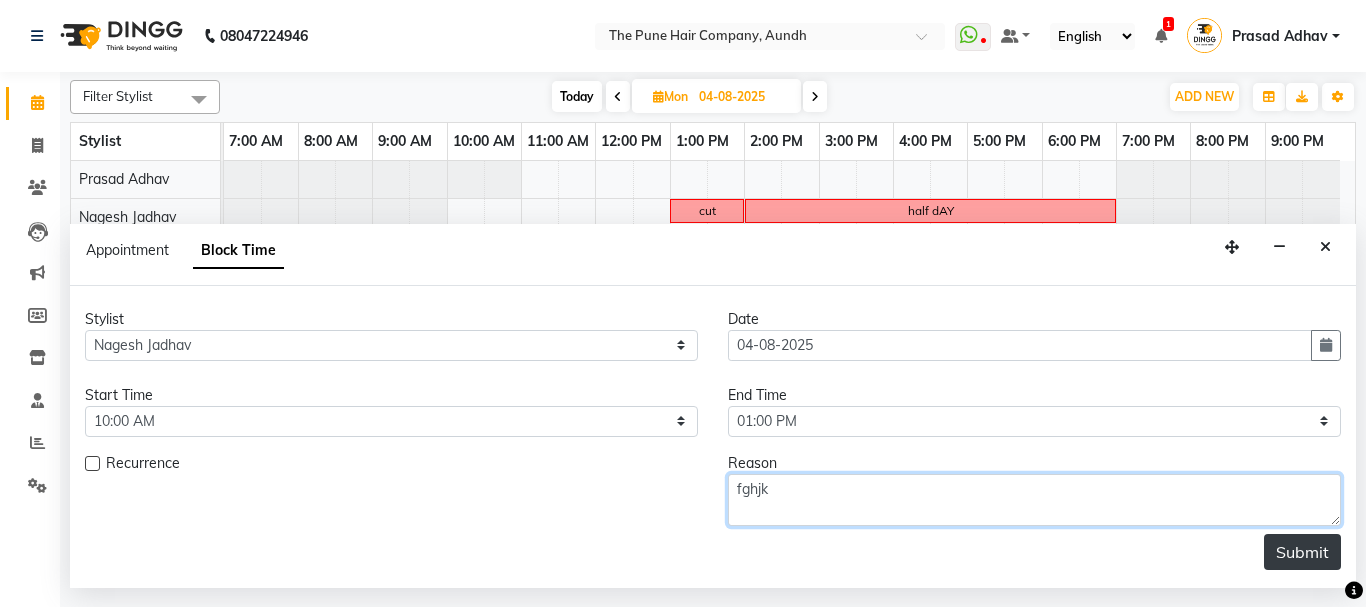 type on "fghjk" 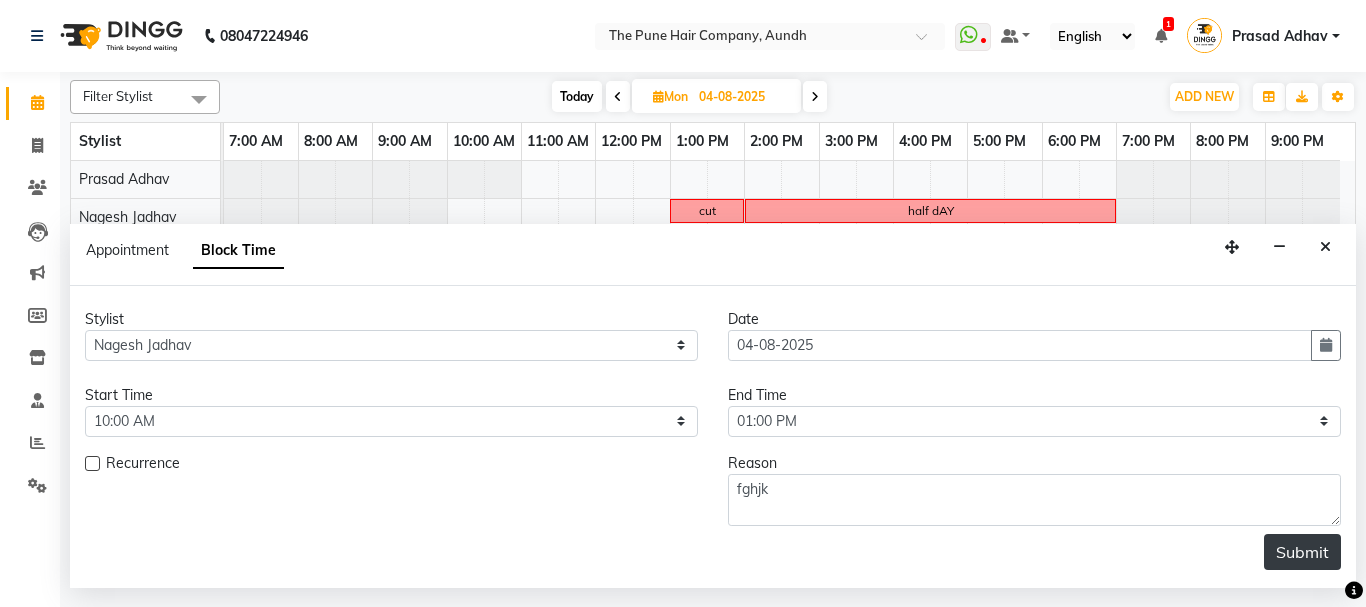 click on "Submit" at bounding box center [1302, 552] 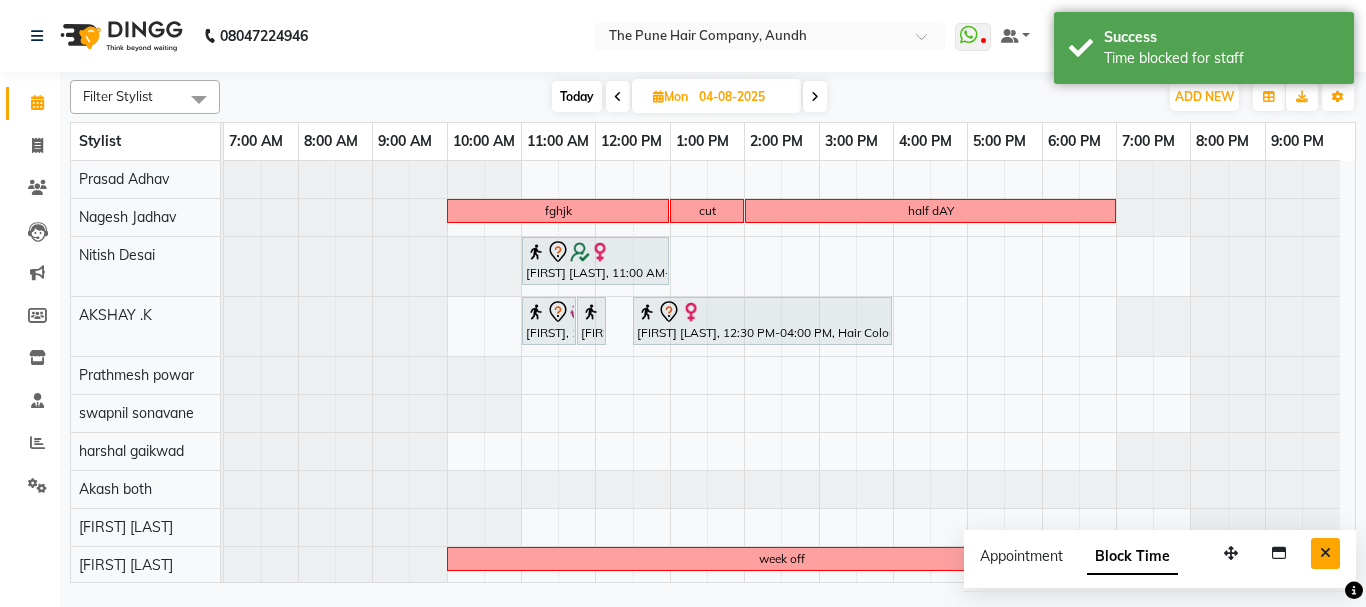 click at bounding box center (1325, 553) 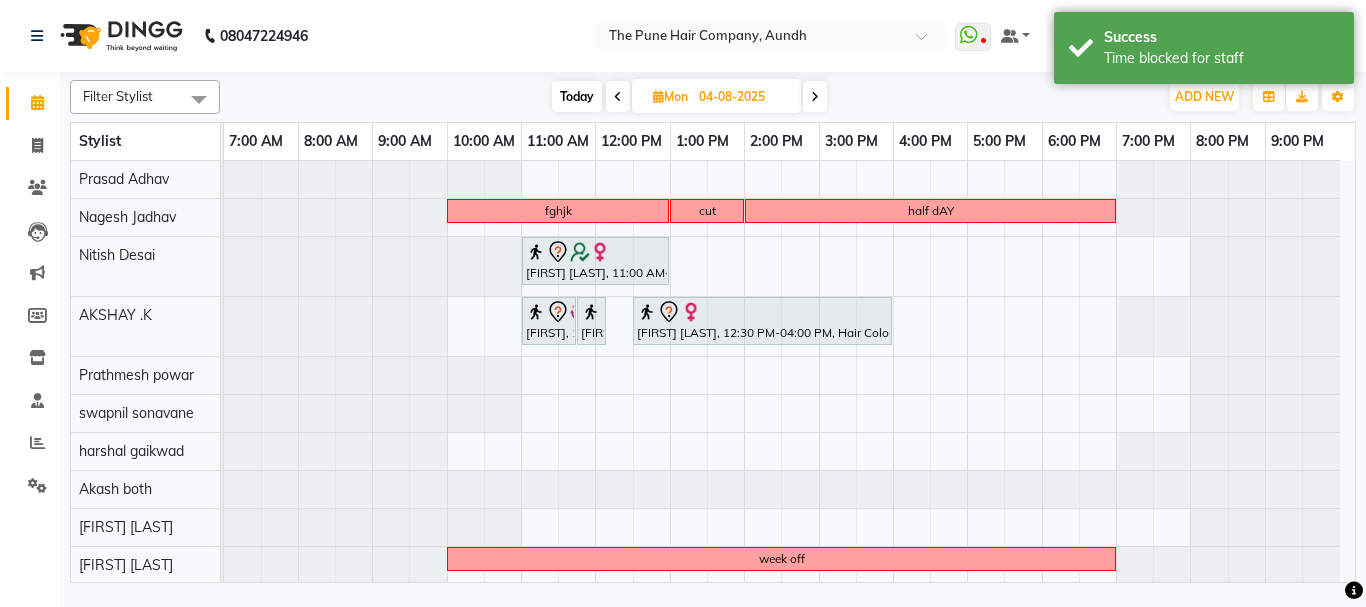 click on "Today" at bounding box center [577, 96] 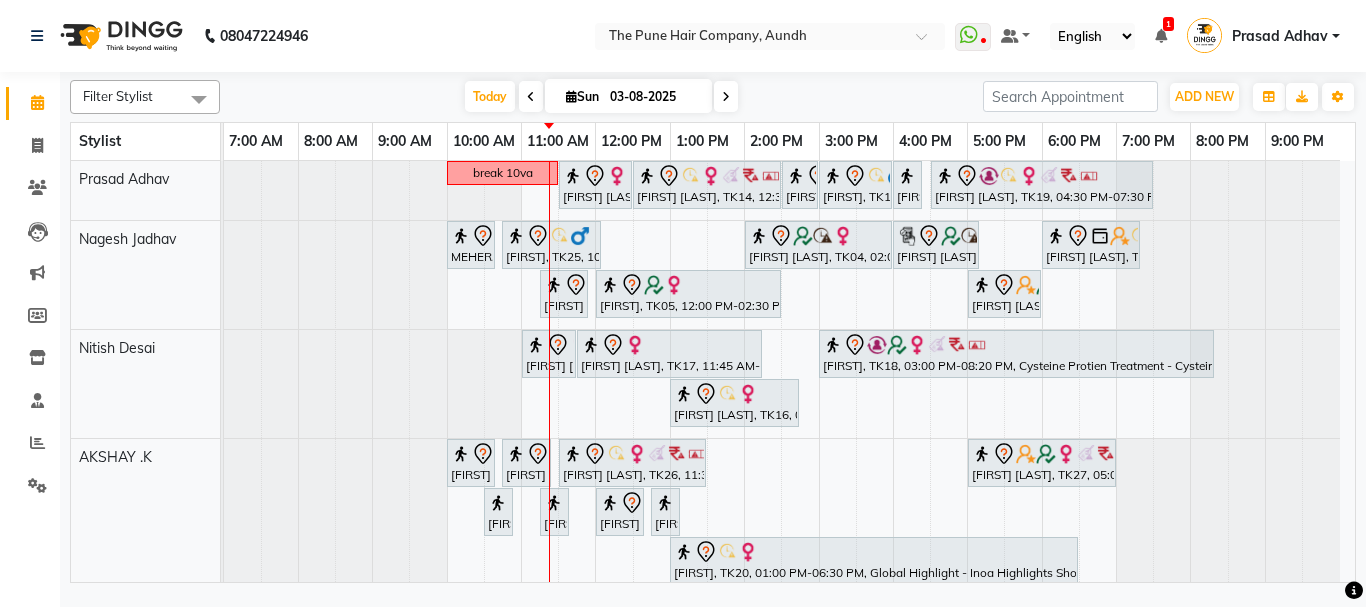 scroll, scrollTop: 500, scrollLeft: 0, axis: vertical 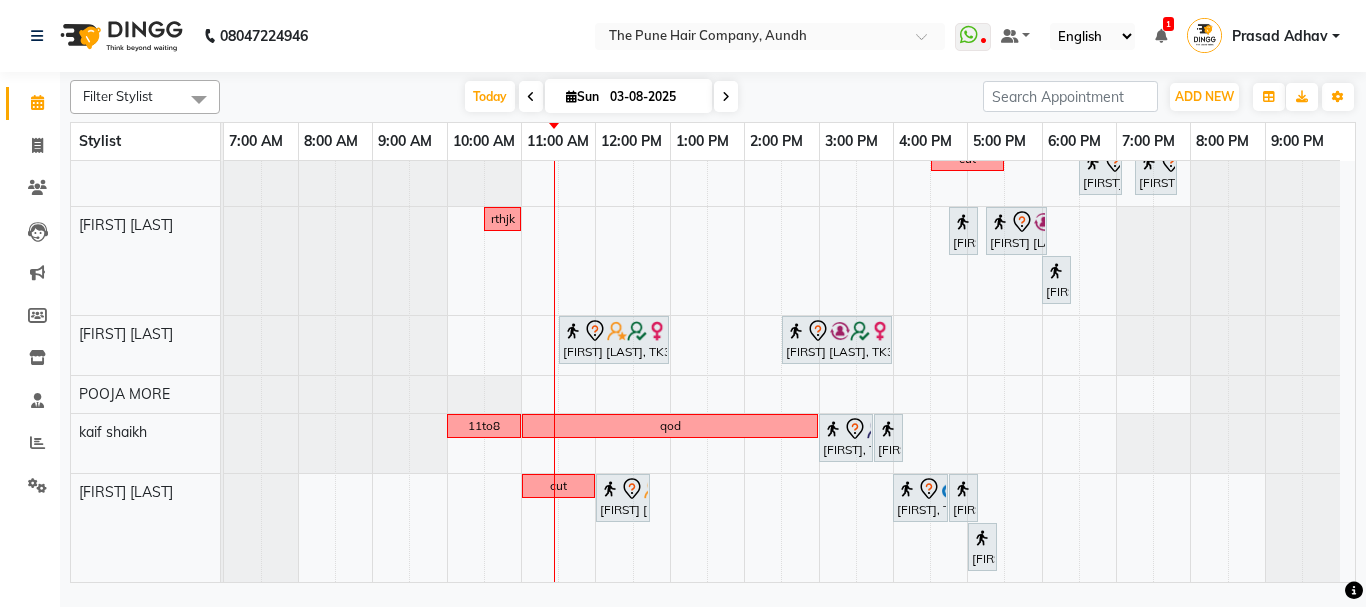 click on "break 10va              Prachi sonde, TK23, 11:30 AM-12:30 PM, Hair wash & blow dry -medium             Amita kulkarni, TK14, 12:30 PM-02:30 PM, Hair Color Inoa - Inoa Touchup 2 Inch             Amita kulkarni, TK14, 02:30 PM-03:00 PM, Cut Female ( Top Stylist )             adarsh, TK12, 03:00 PM-04:00 PM, Cut Male ( Top Stylist )             adarsh, TK12, 04:00 PM-04:20 PM,  Beard Crafting             preeti salvi, TK19, 04:30 PM-07:30 PM, Hair Color Inoa - Inoa Touchup 2 Inch             MEHER, TK25, 10:00 AM-10:40 AM, Cut male (Expert)             MEHER, TK25, 10:45 AM-12:05 PM,  Beard Crafting             aditi shignan, TK04, 02:00 PM-04:00 PM, Hair Color Inoa - Inoa Touchup 2 Inch             aditi shignan, TK04, 04:00 PM-05:10 PM, Cut male (Expert)             sudeep sawant, TK02, 06:00 PM-07:20 PM,  Beard Crafting             Sandeep Mehta, TK29, 11:15 AM-11:55 AM, Cut male (Expert)             Pranjali, TK05, 12:00 PM-02:30 PM, Hair Color Inoa - Inoa Touchup 2 Inch" at bounding box center [789, -49] 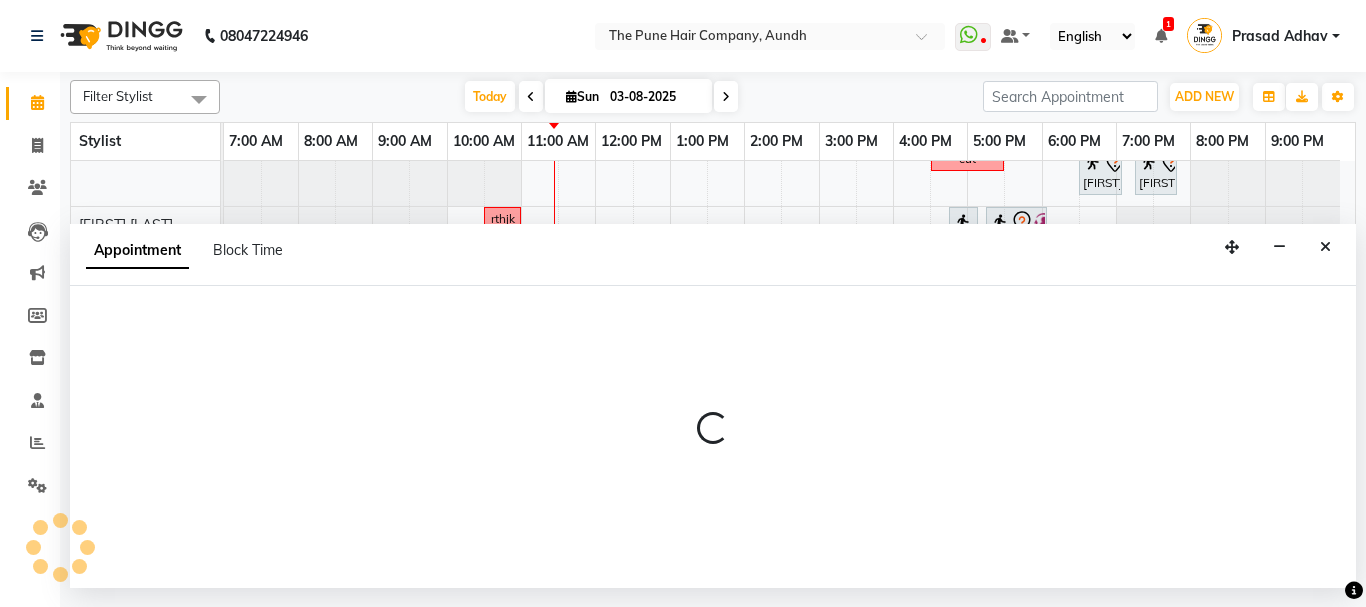 select on "78334" 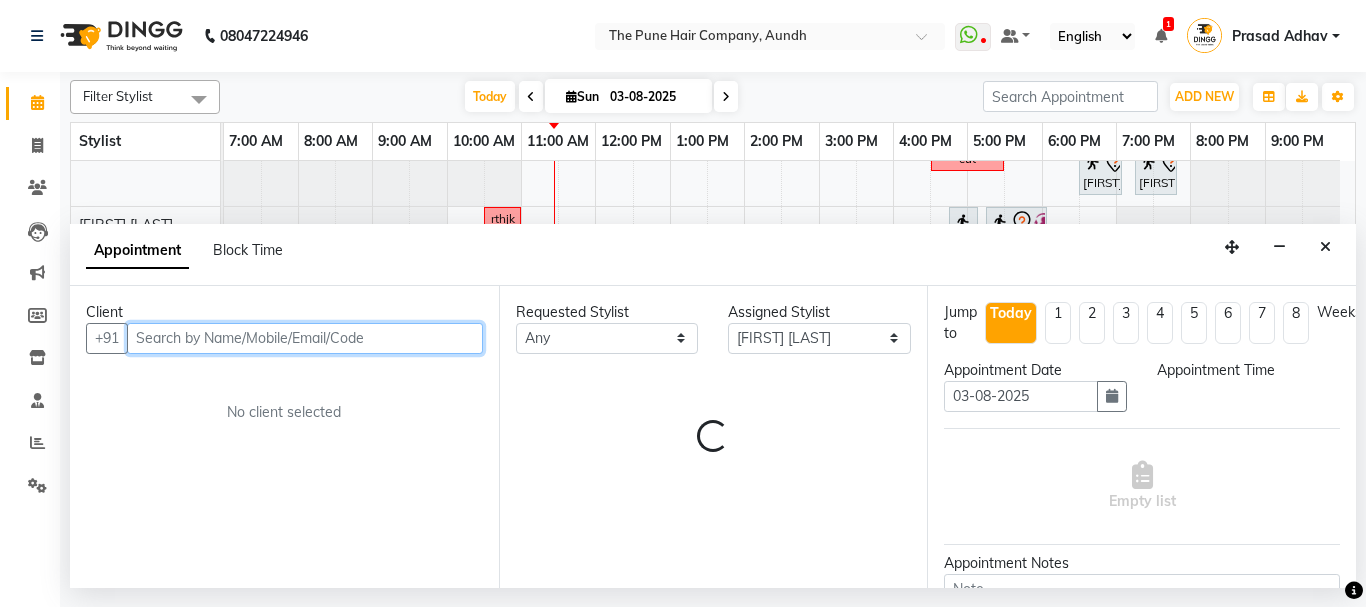 select on "780" 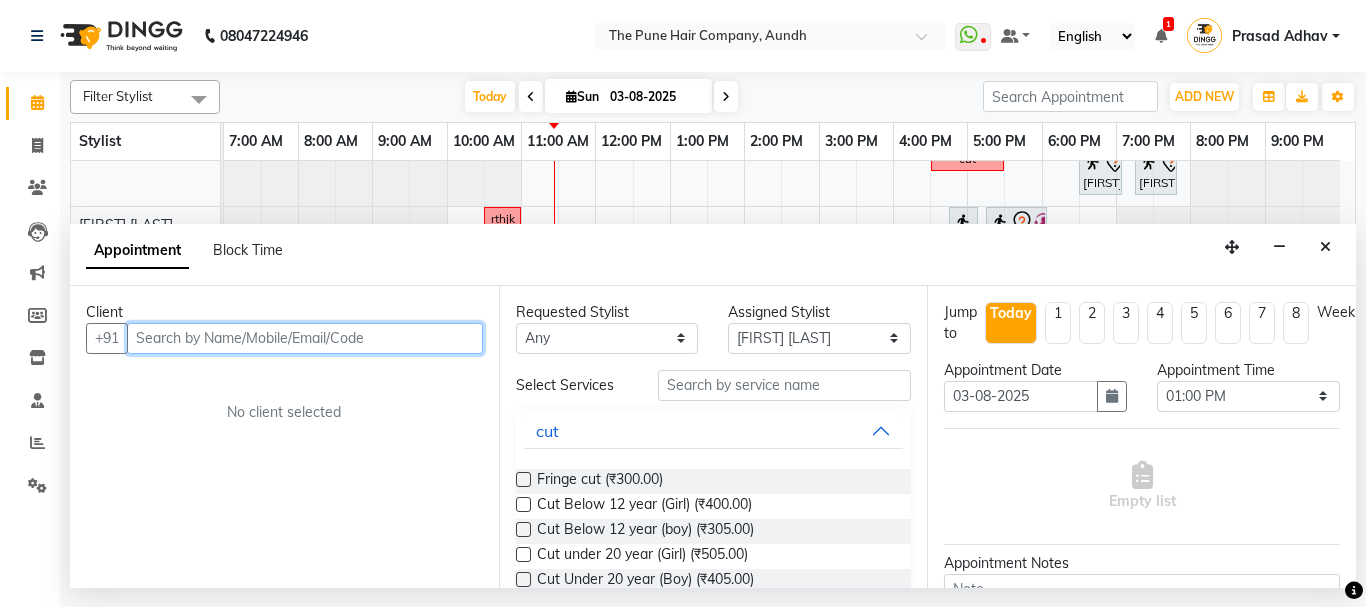 click at bounding box center [305, 338] 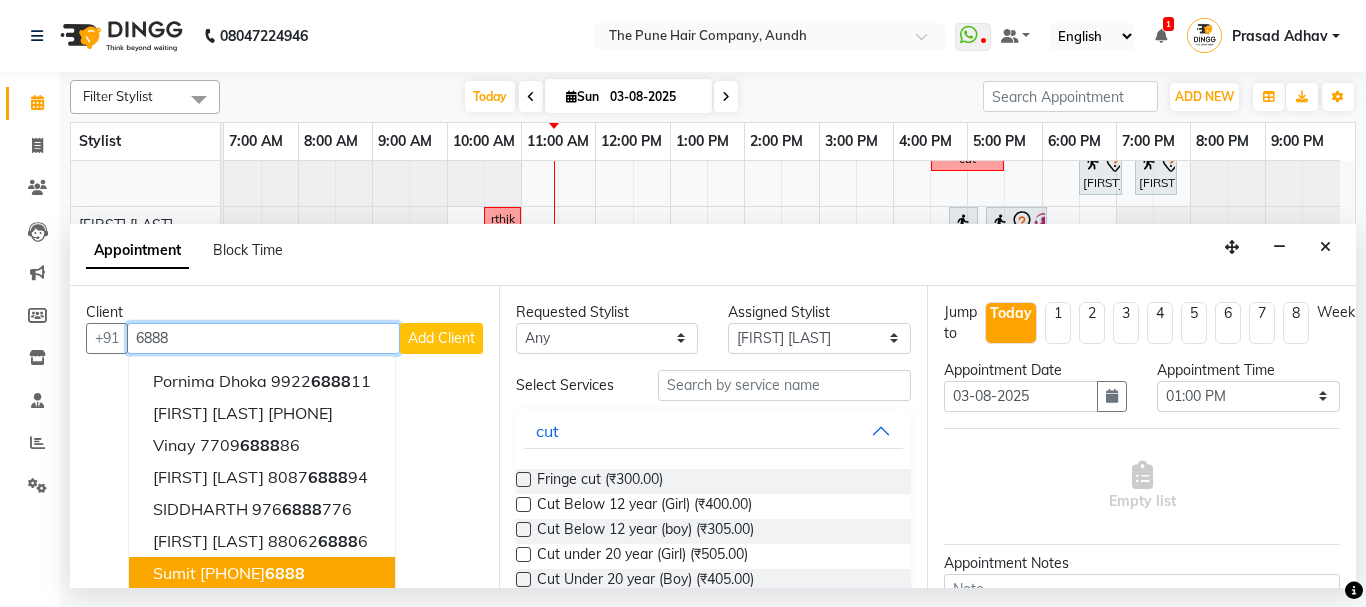 click on "6888" at bounding box center (285, 573) 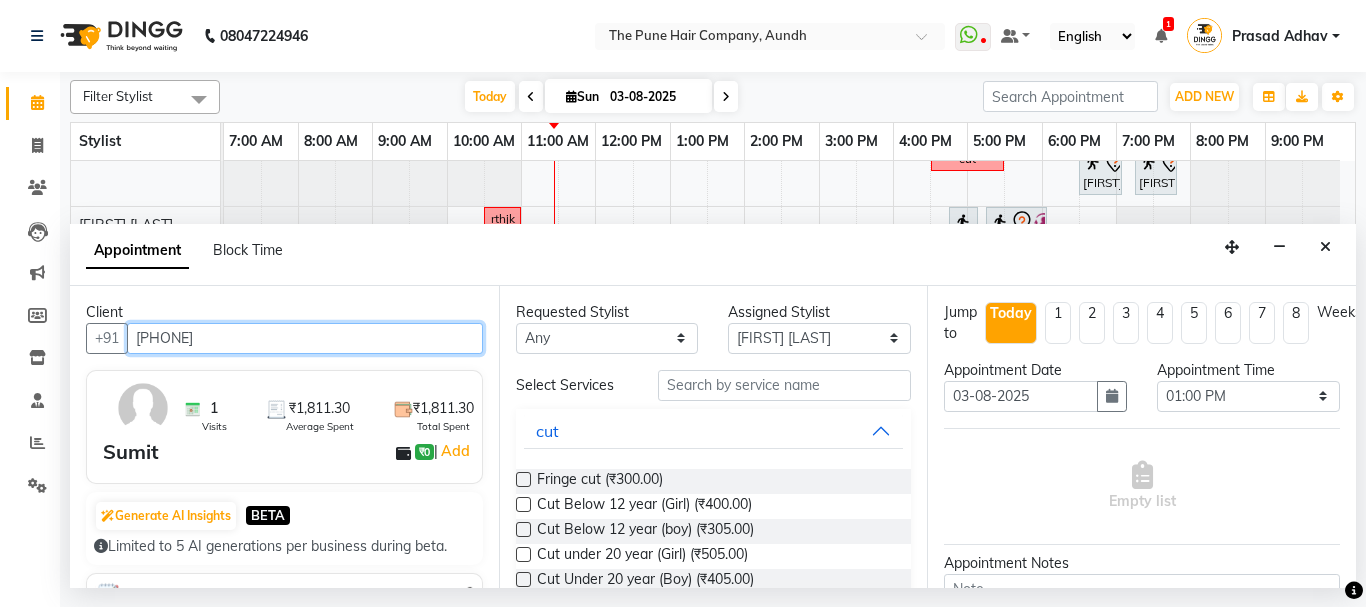 type on "[PHONE]" 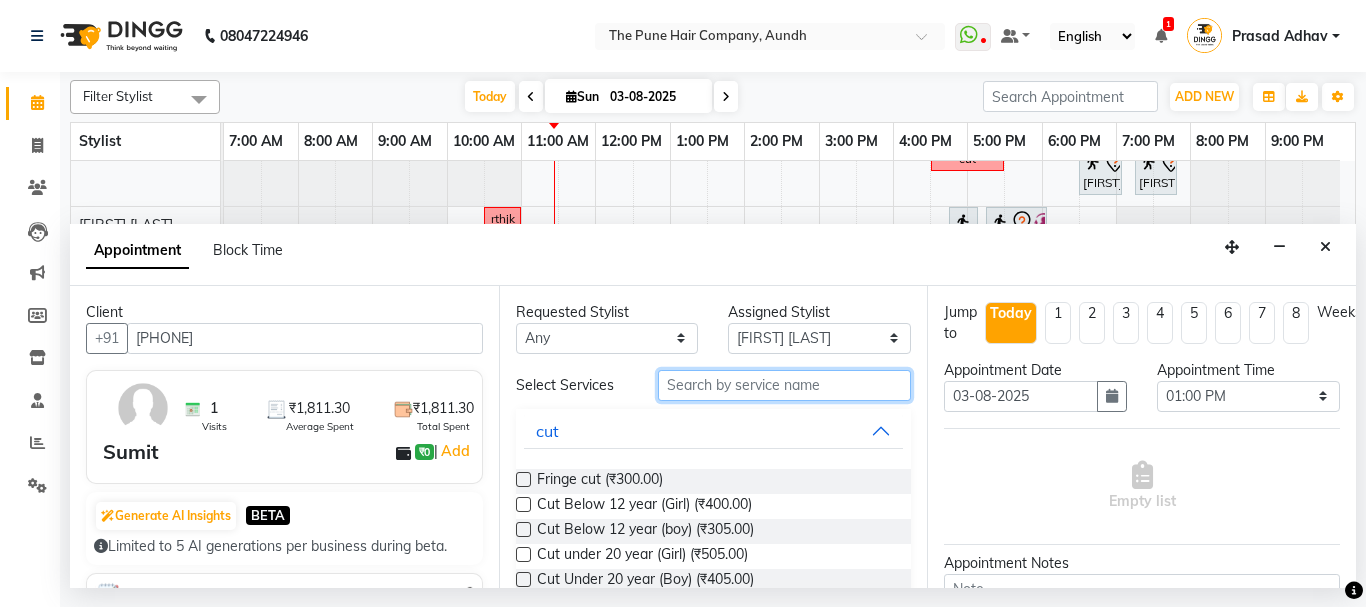 drag, startPoint x: 290, startPoint y: 570, endPoint x: 744, endPoint y: 384, distance: 490.62408 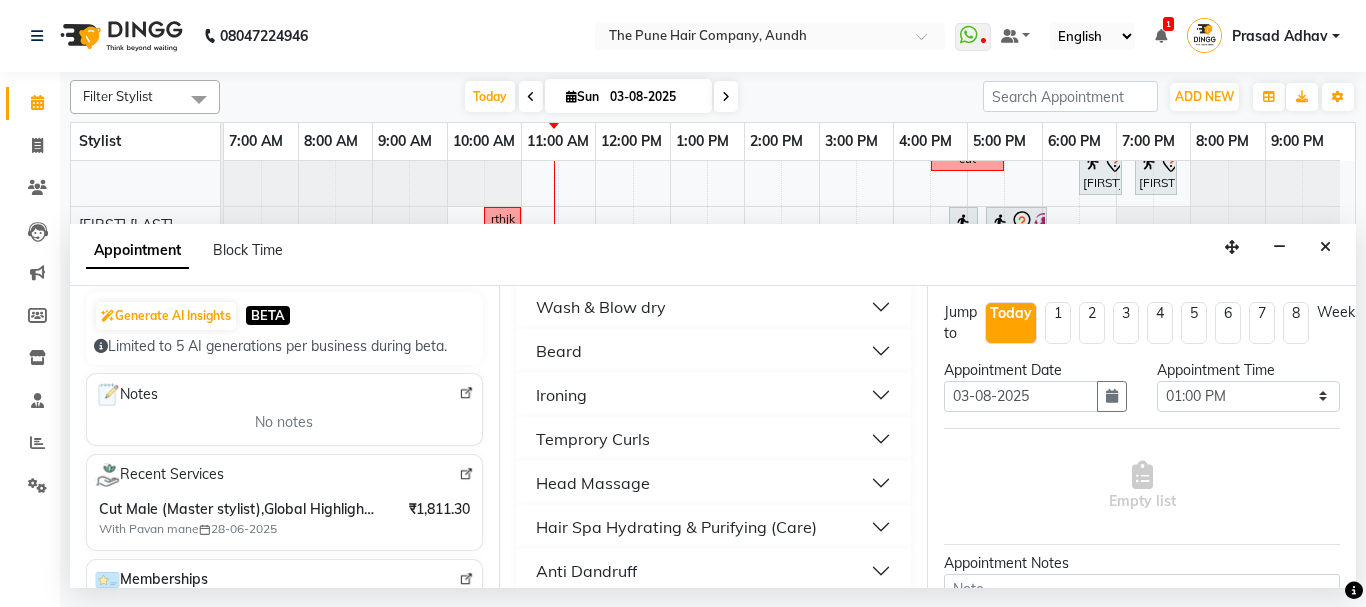 scroll, scrollTop: 300, scrollLeft: 0, axis: vertical 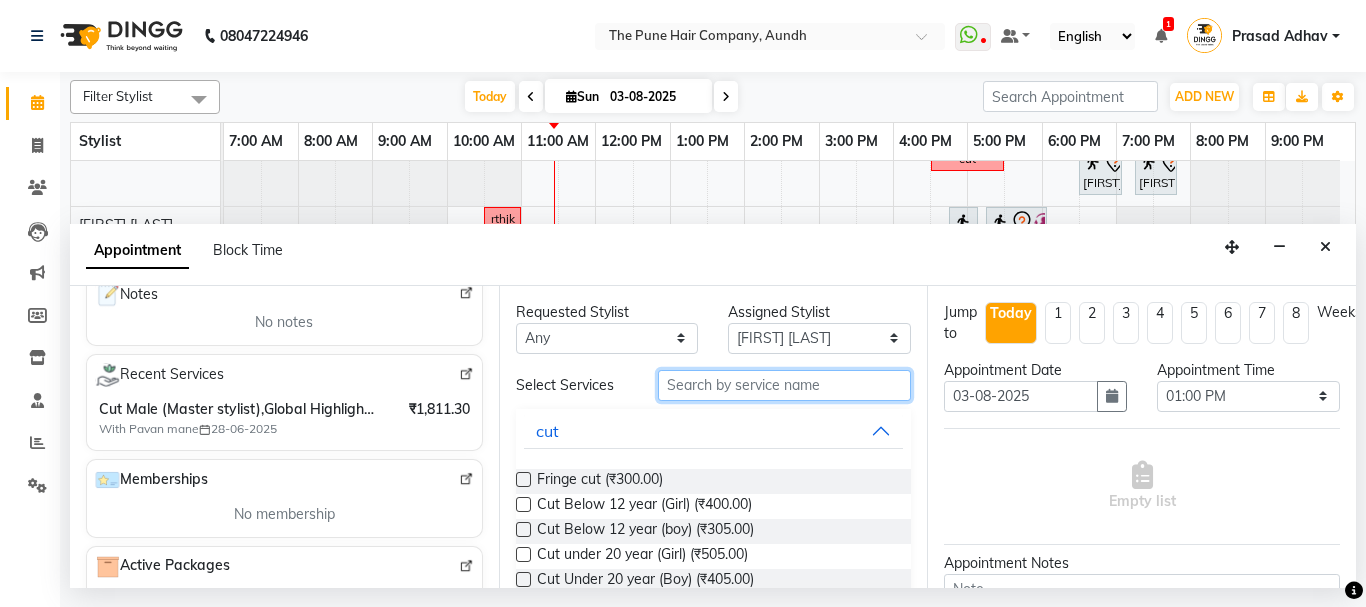 click at bounding box center [785, 385] 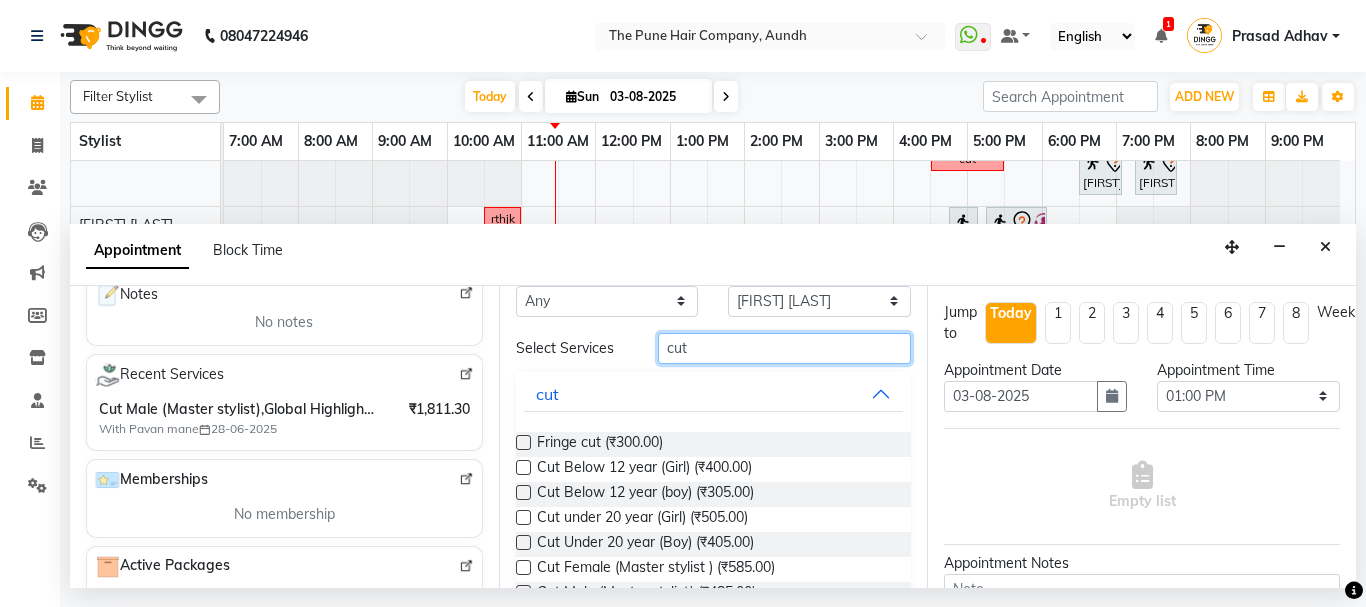 scroll, scrollTop: 88, scrollLeft: 0, axis: vertical 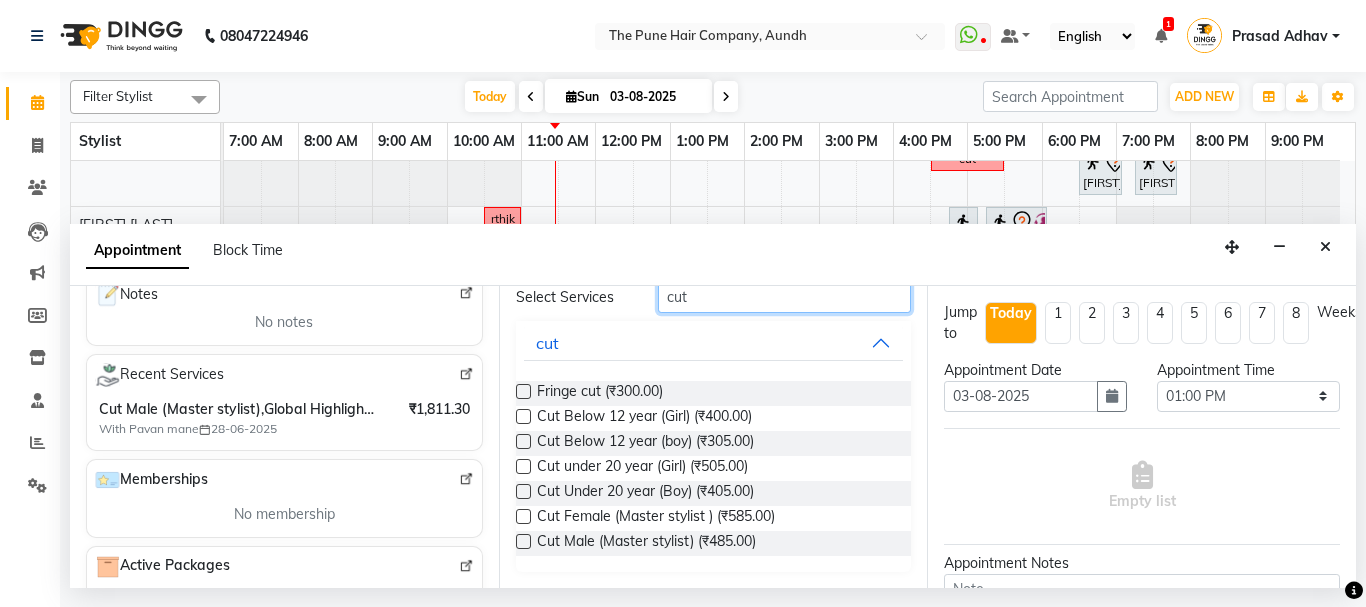type on "cut" 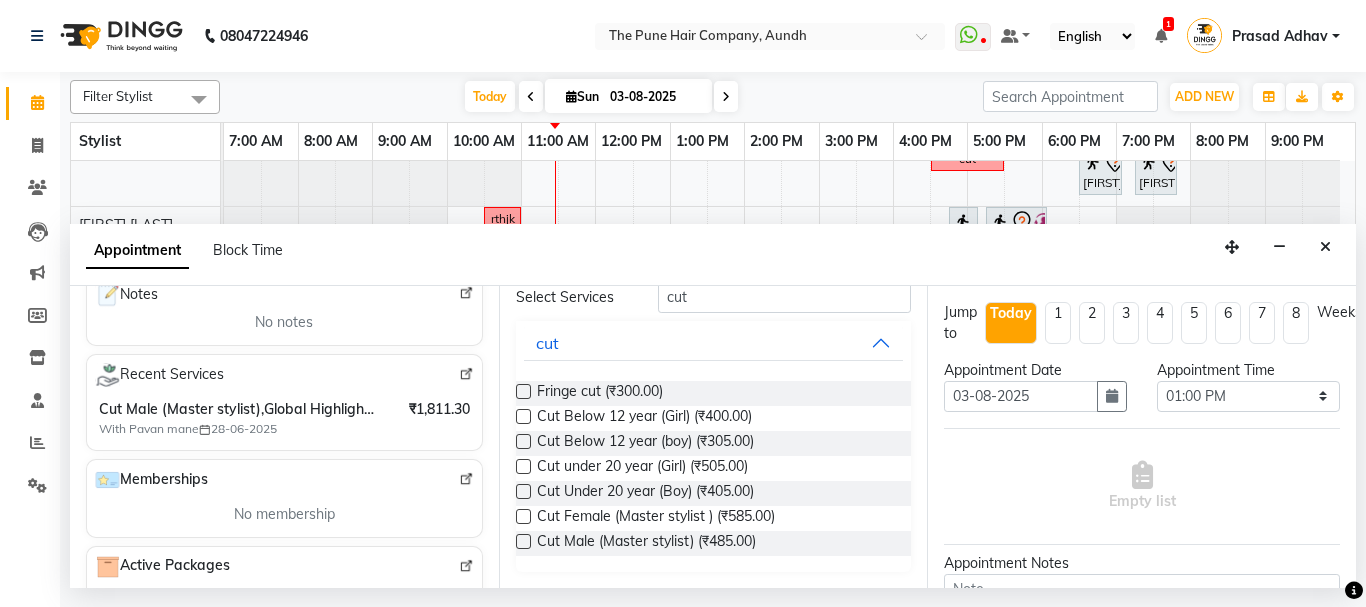 click at bounding box center (523, 541) 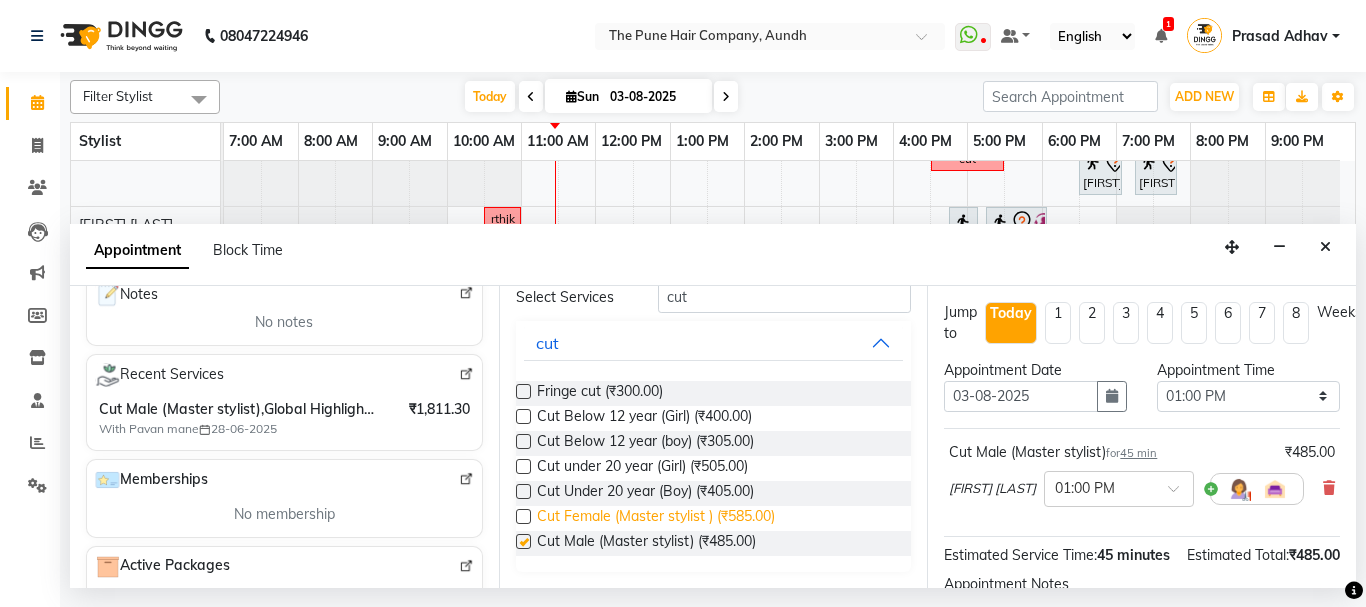 checkbox on "false" 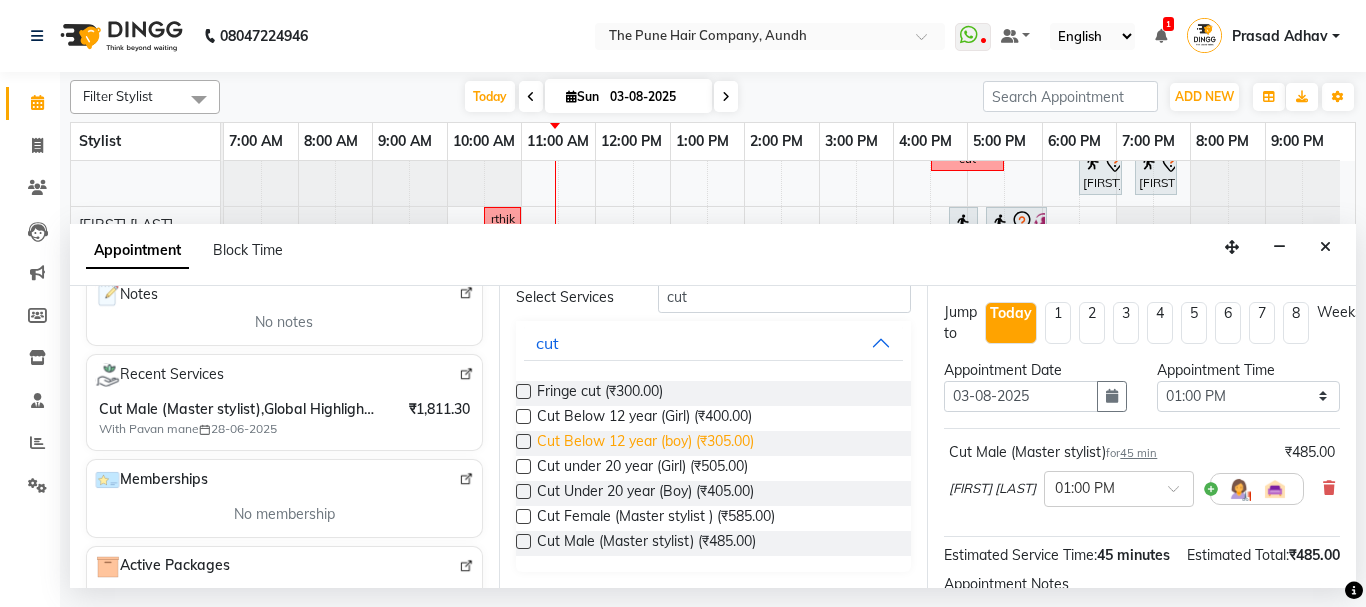 scroll, scrollTop: 0, scrollLeft: 0, axis: both 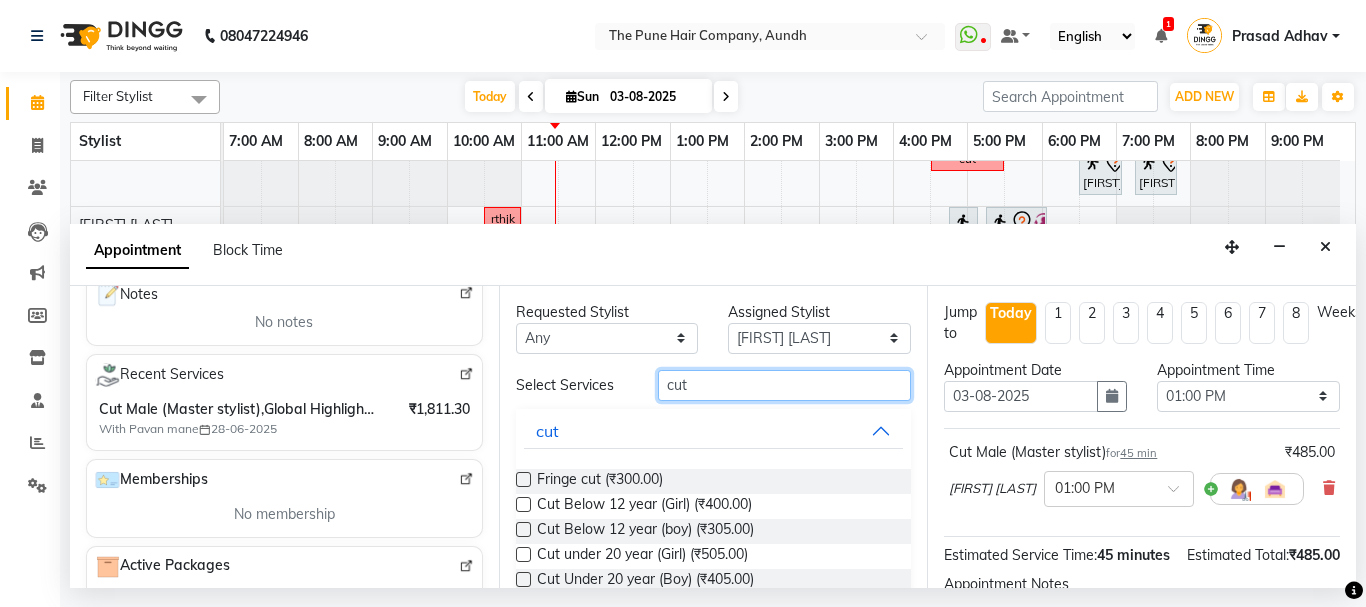 click on "cut" at bounding box center (785, 385) 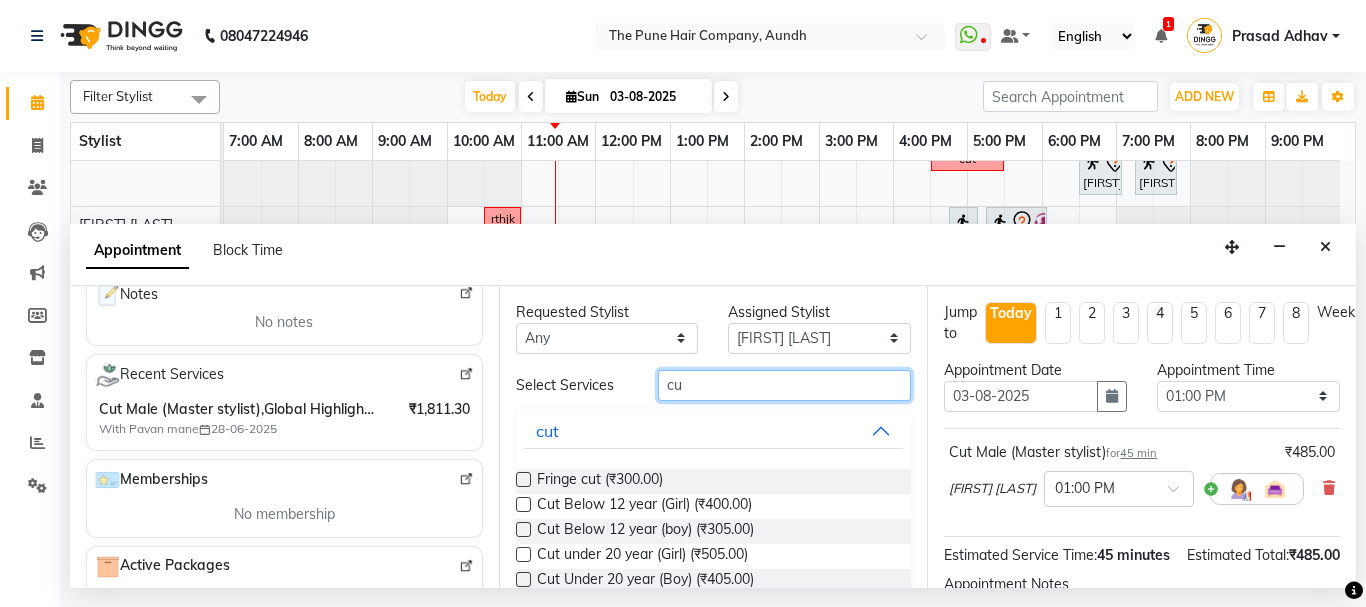type on "c" 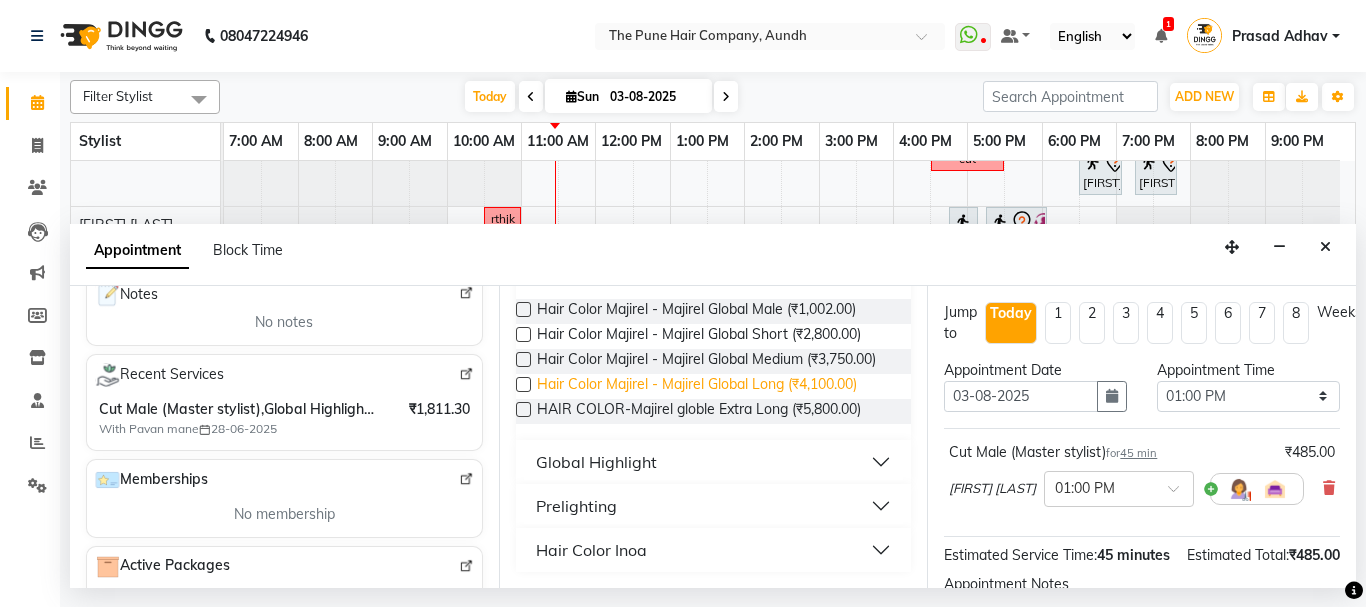 scroll, scrollTop: 87, scrollLeft: 0, axis: vertical 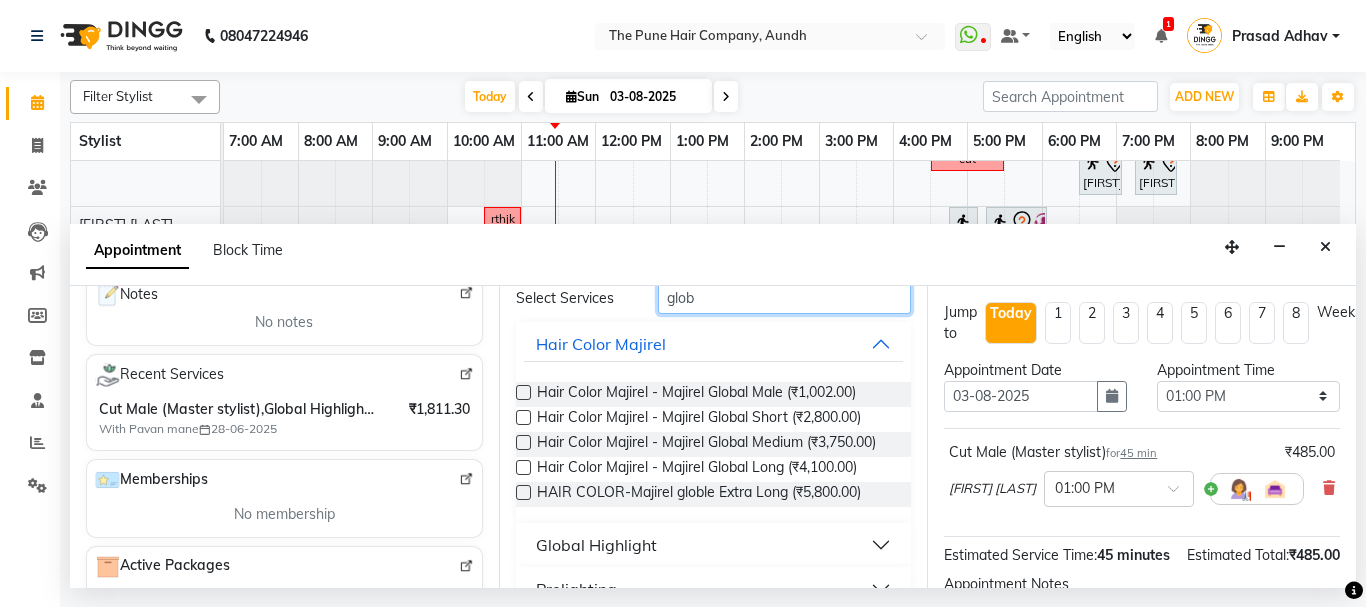 type on "glob" 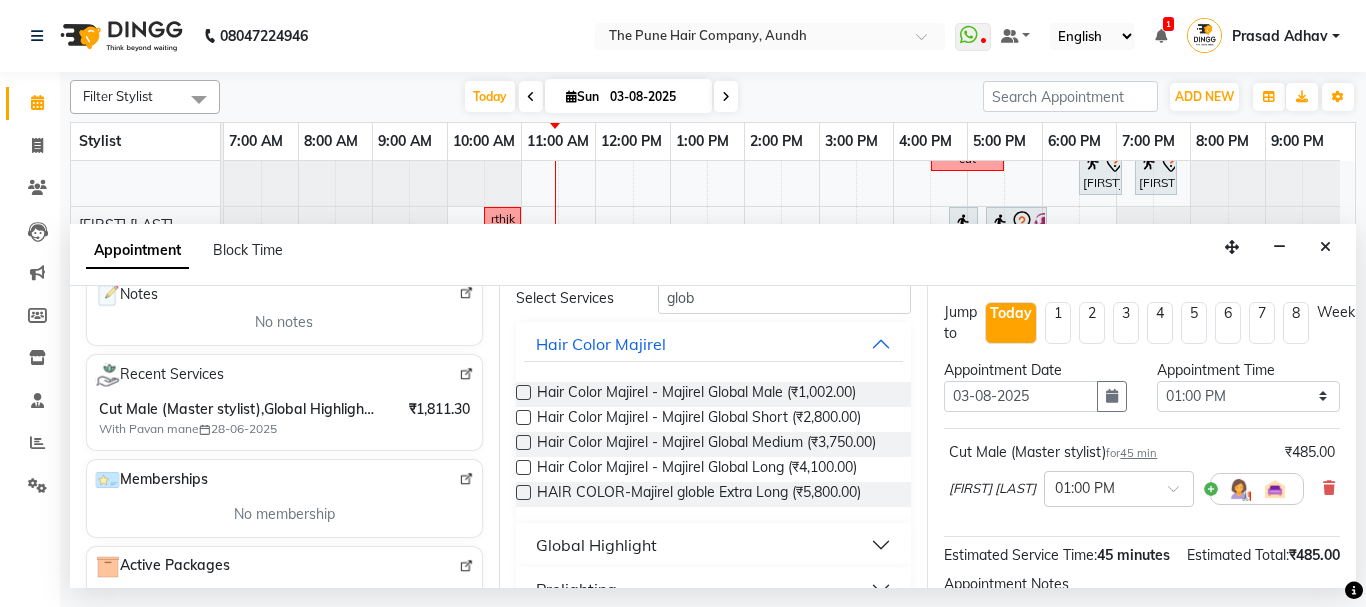 click at bounding box center (523, 392) 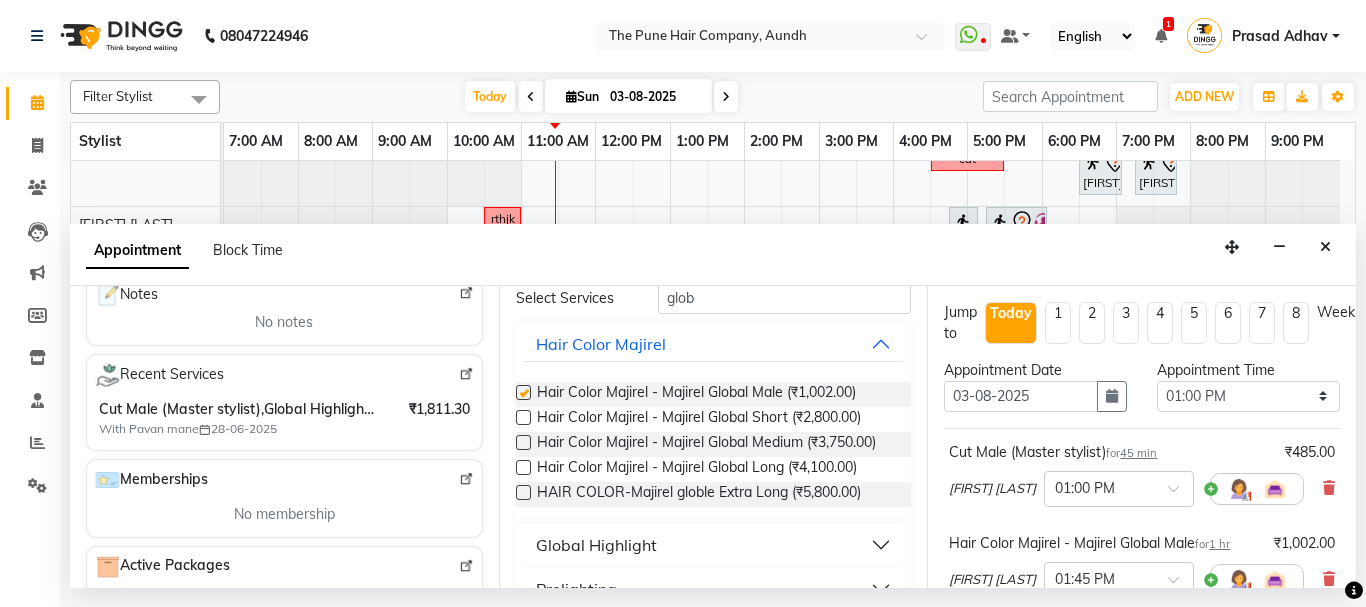 checkbox on "false" 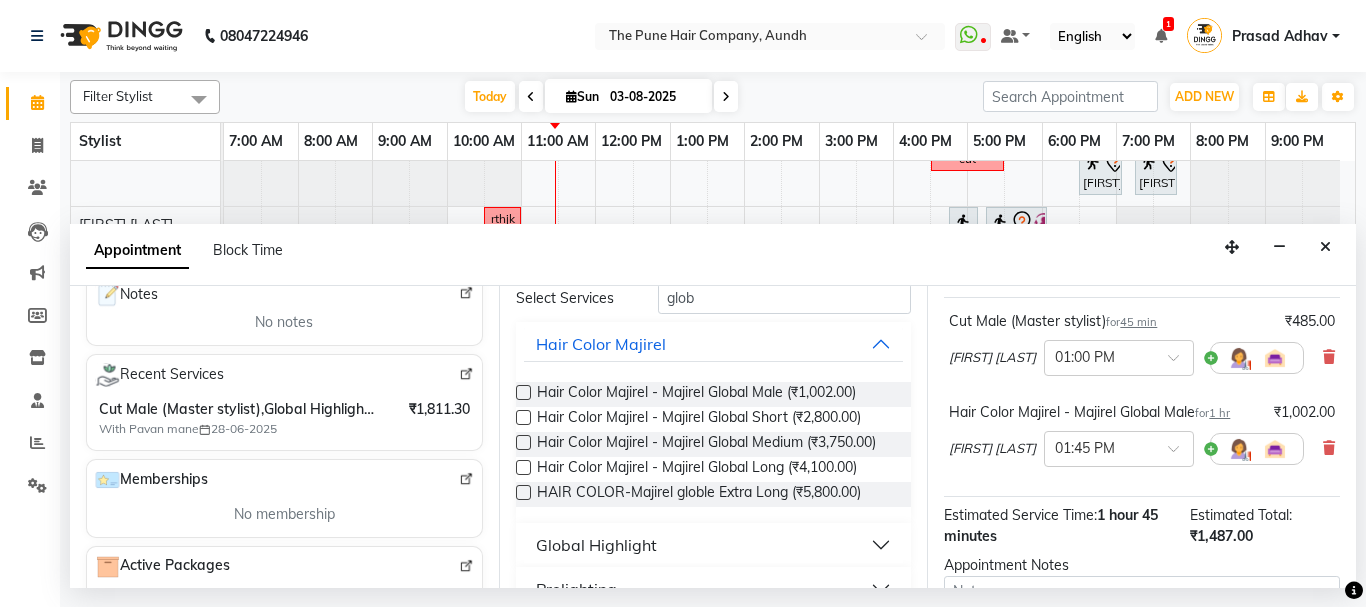 scroll, scrollTop: 351, scrollLeft: 0, axis: vertical 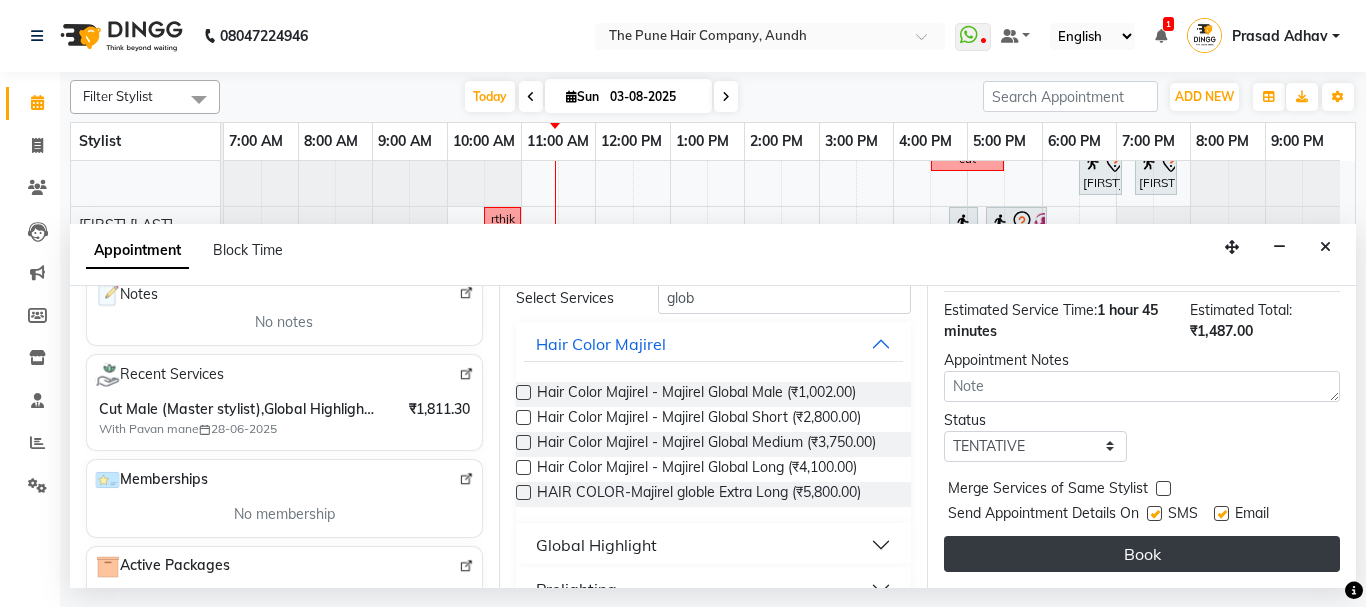 click on "Book" at bounding box center (1142, 554) 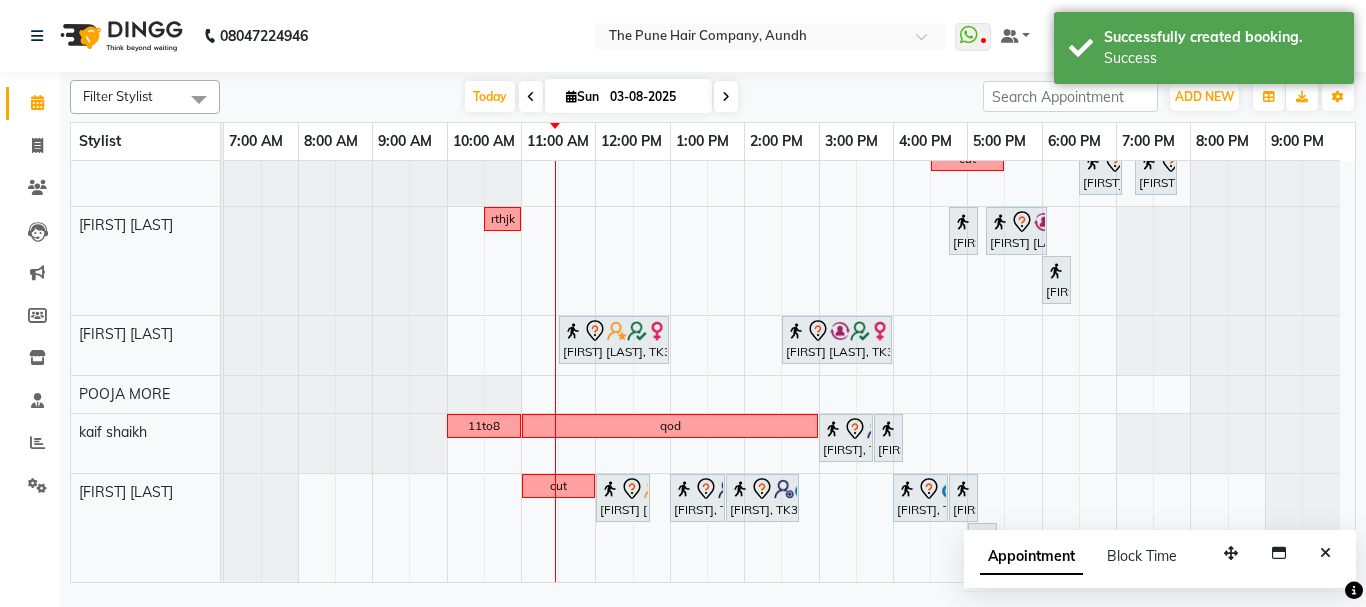 scroll, scrollTop: 840, scrollLeft: 0, axis: vertical 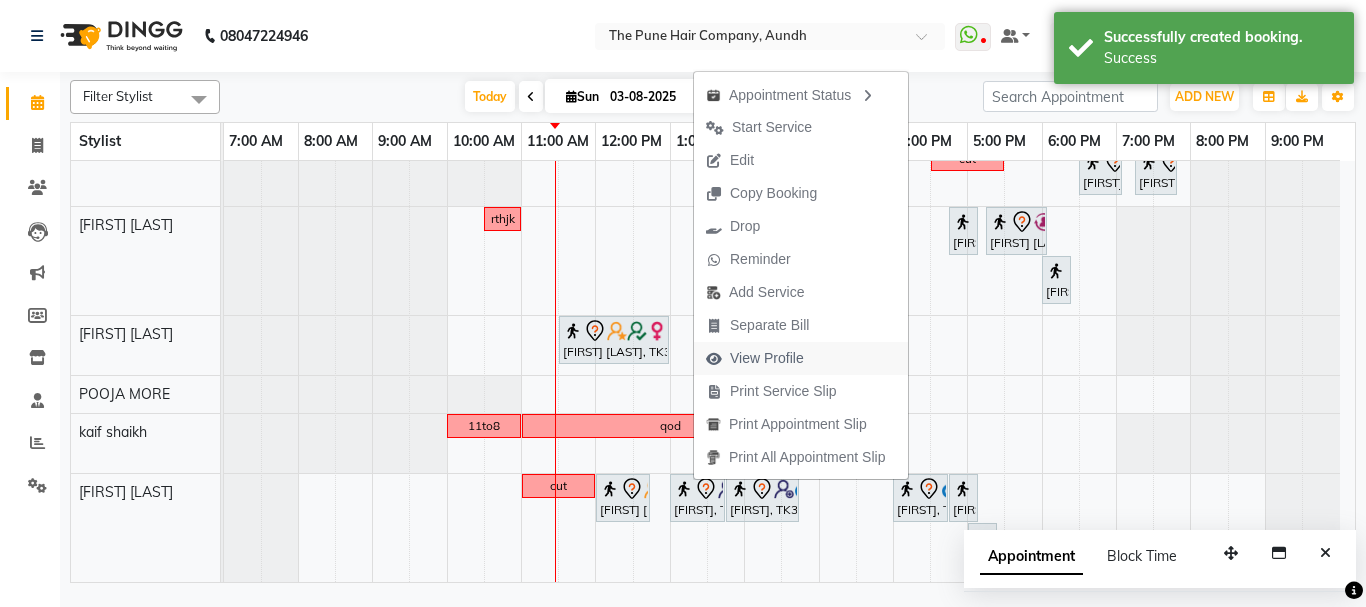 click on "View Profile" at bounding box center [767, 358] 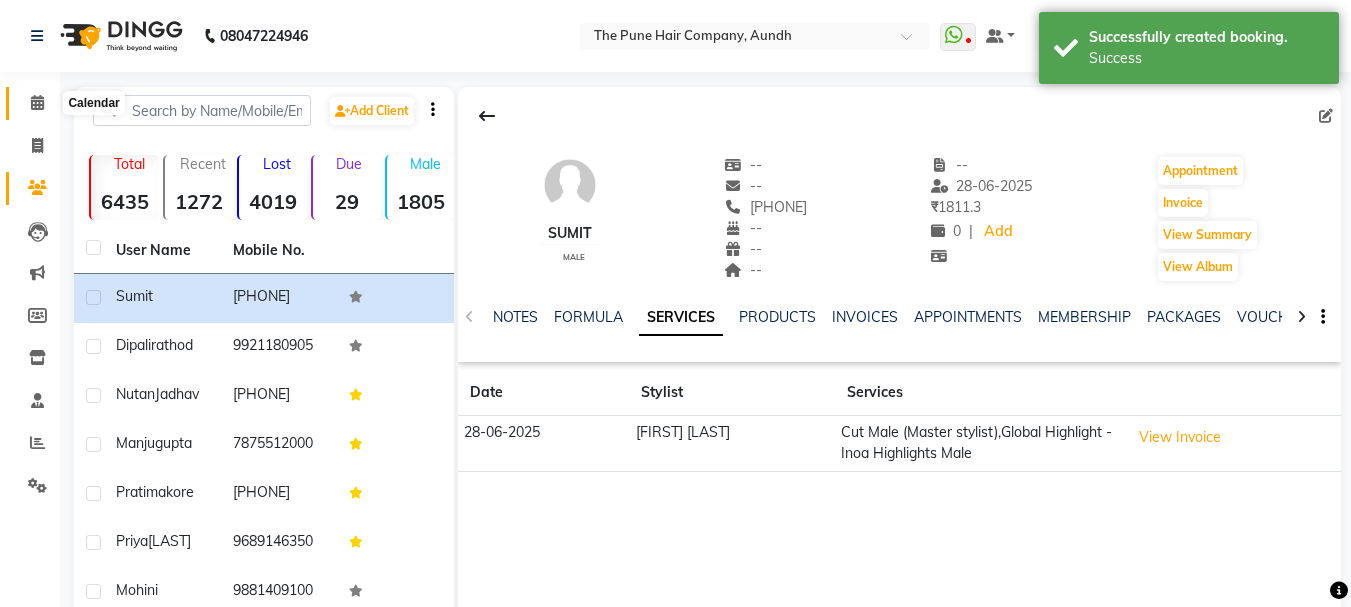 click 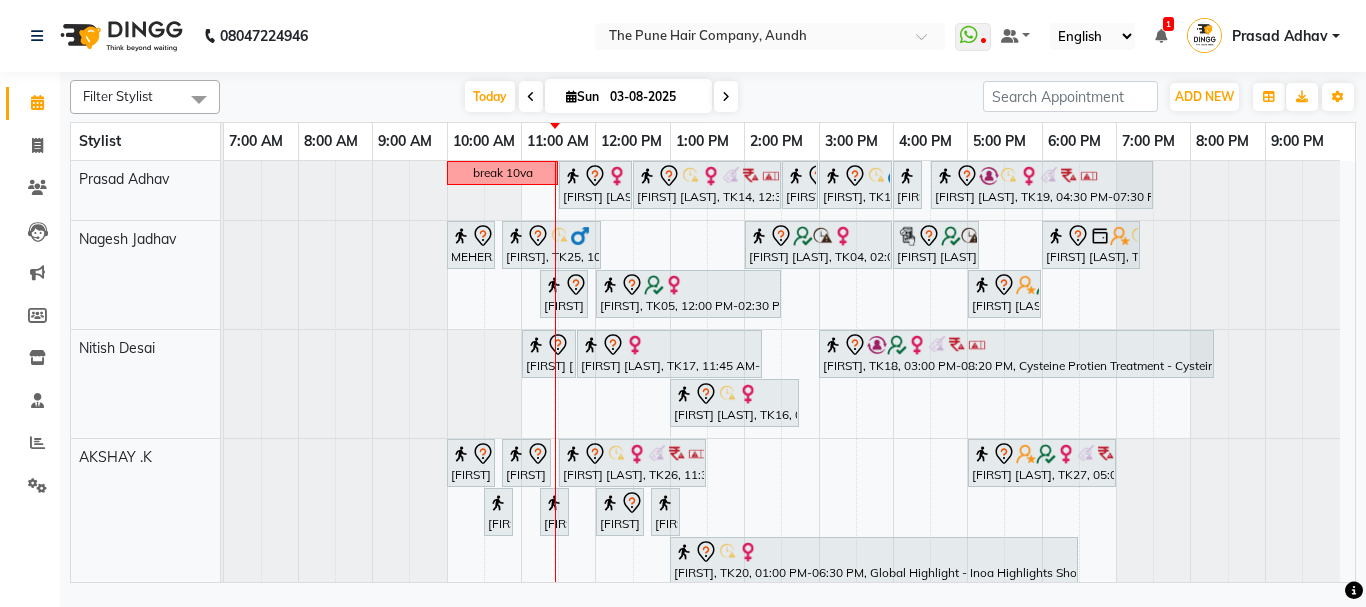 scroll, scrollTop: 100, scrollLeft: 0, axis: vertical 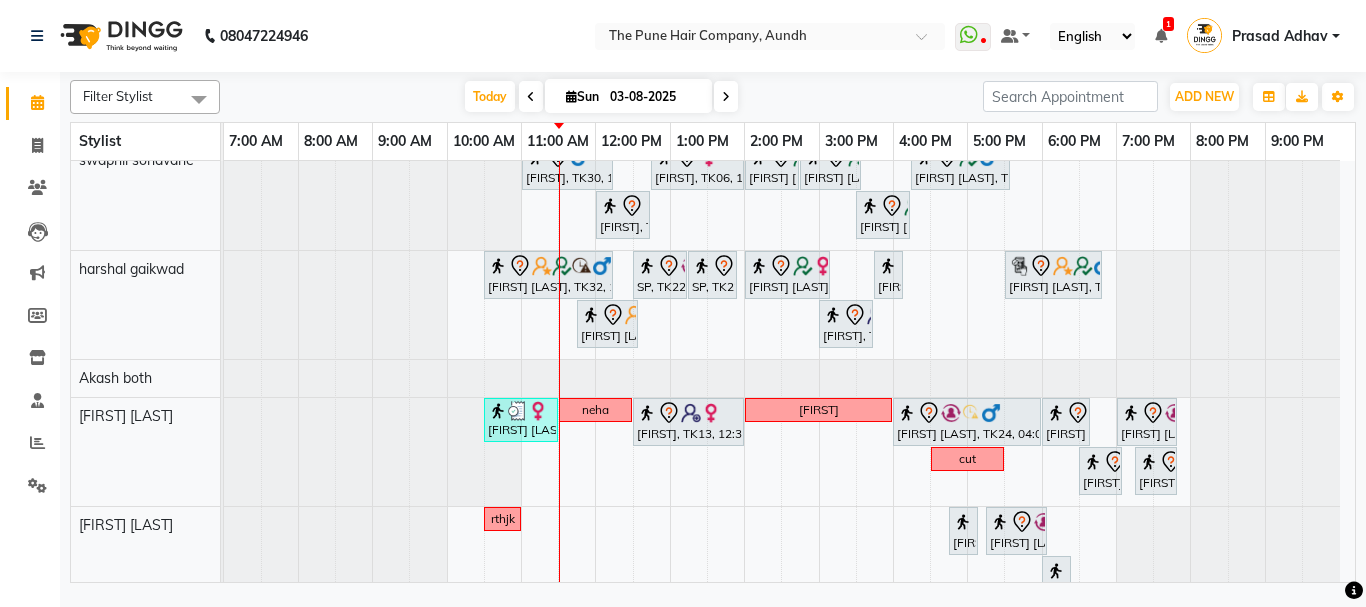 click at bounding box center (726, 96) 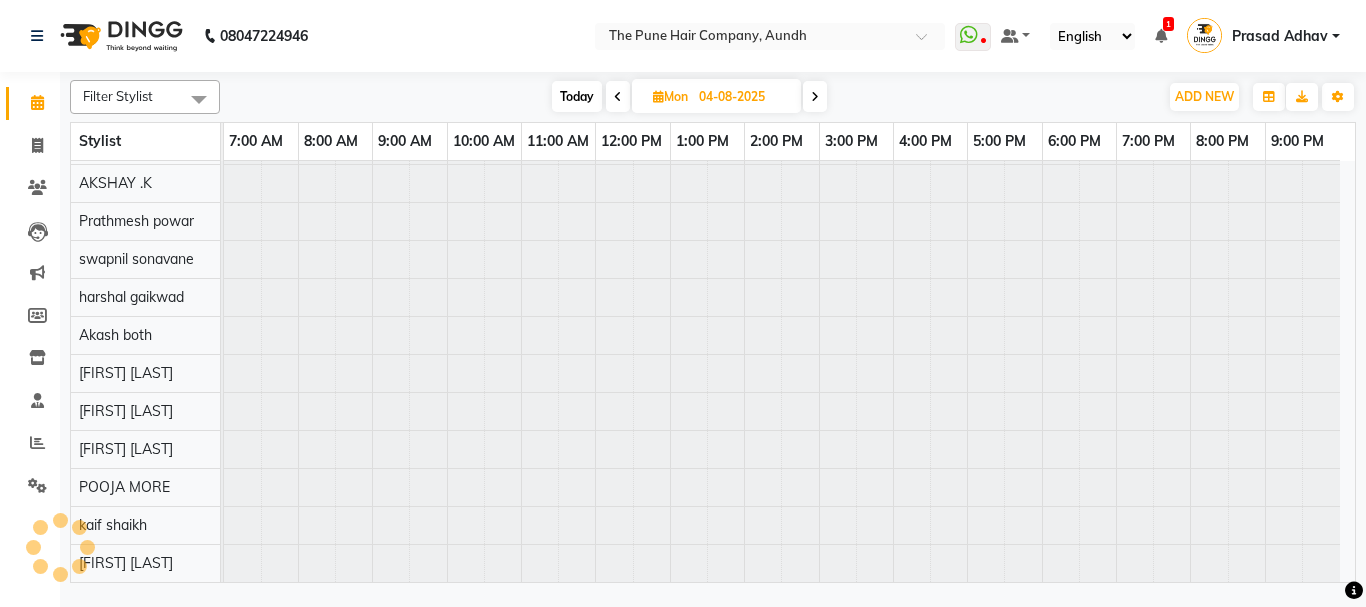 click on "04-08-2025" at bounding box center (743, 97) 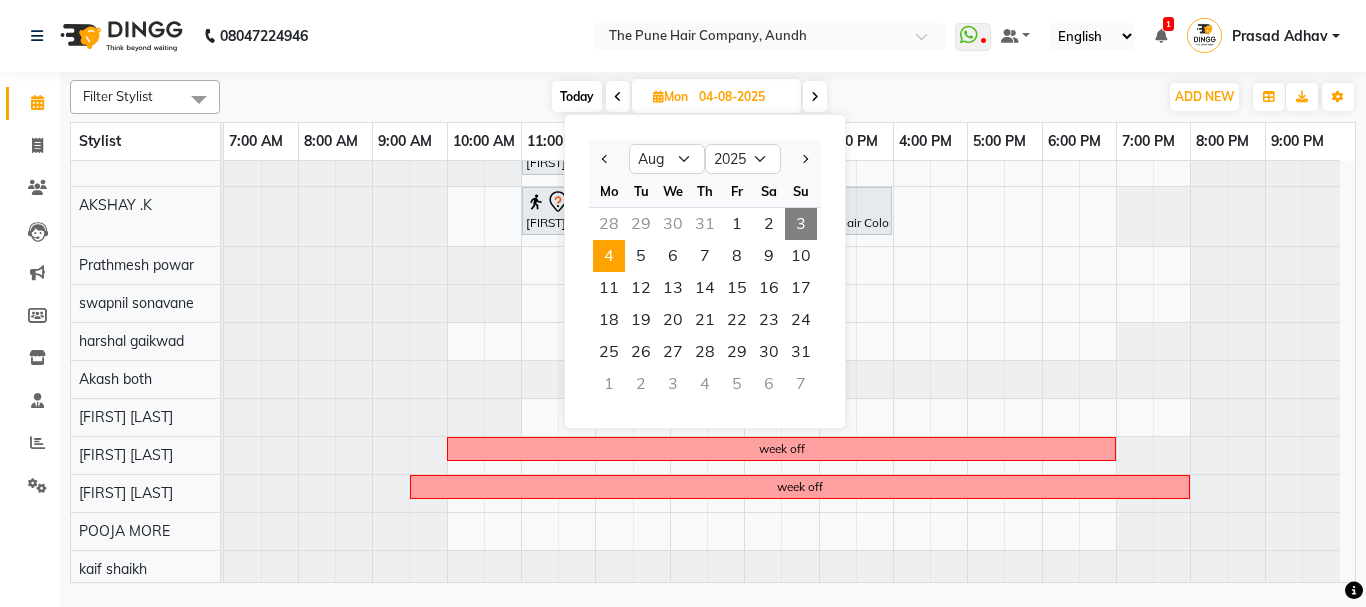 scroll, scrollTop: 154, scrollLeft: 0, axis: vertical 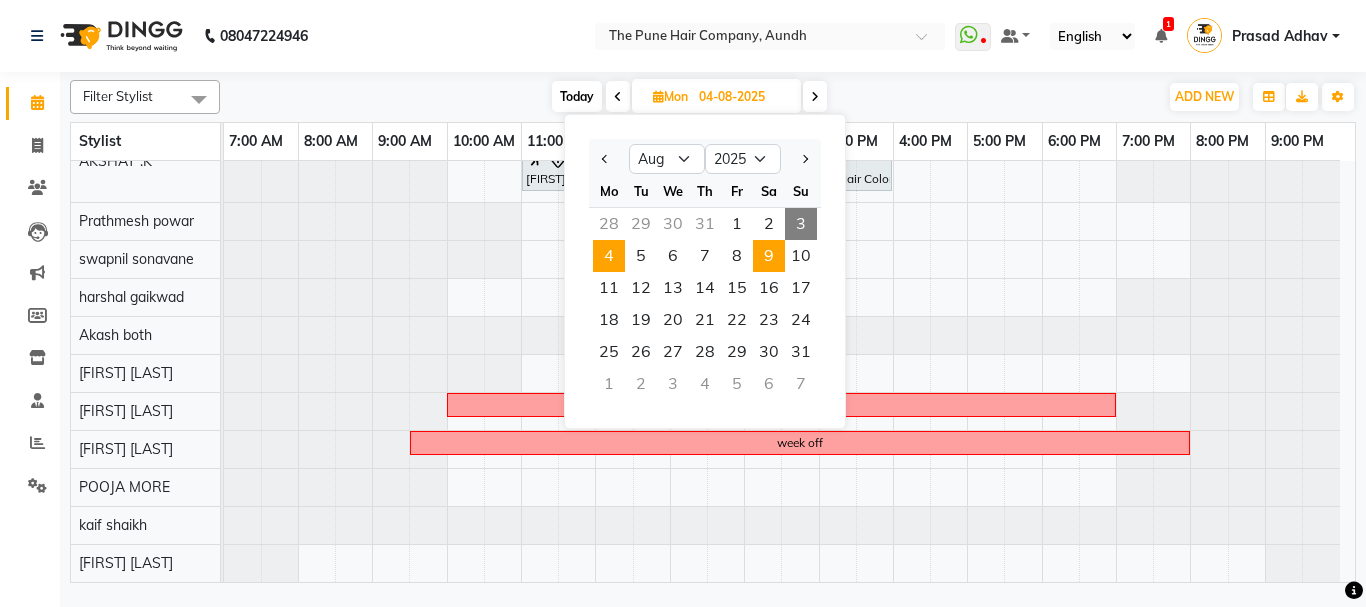click on "9" at bounding box center (769, 256) 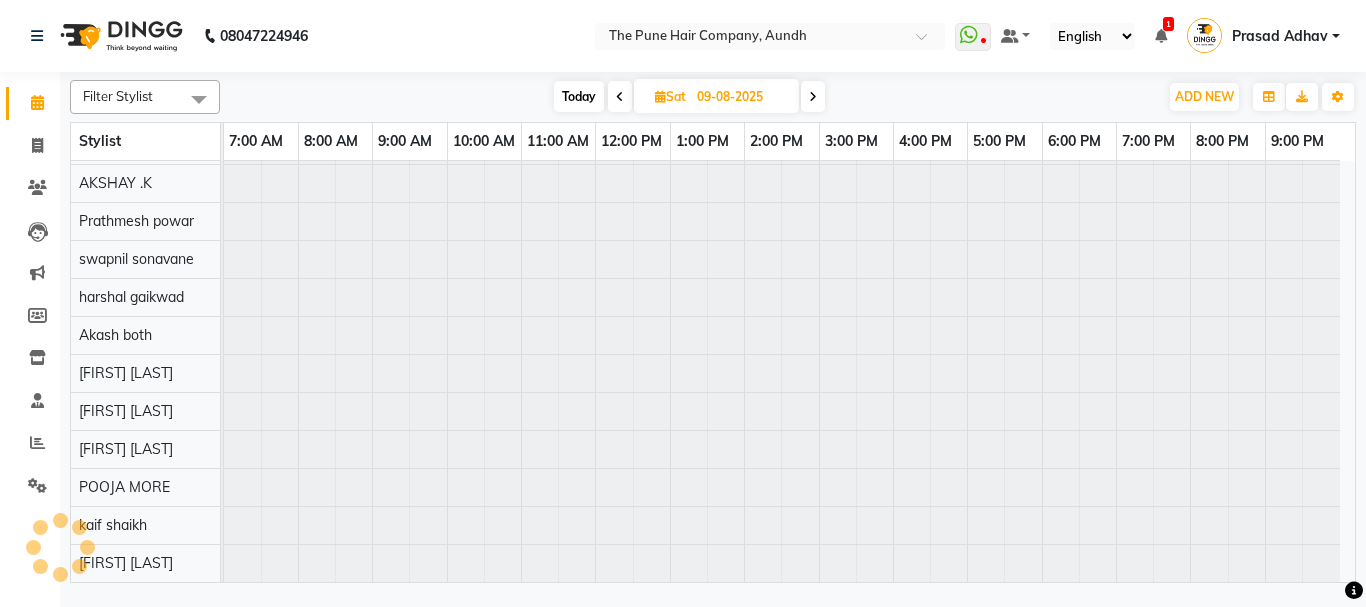 scroll, scrollTop: 110, scrollLeft: 0, axis: vertical 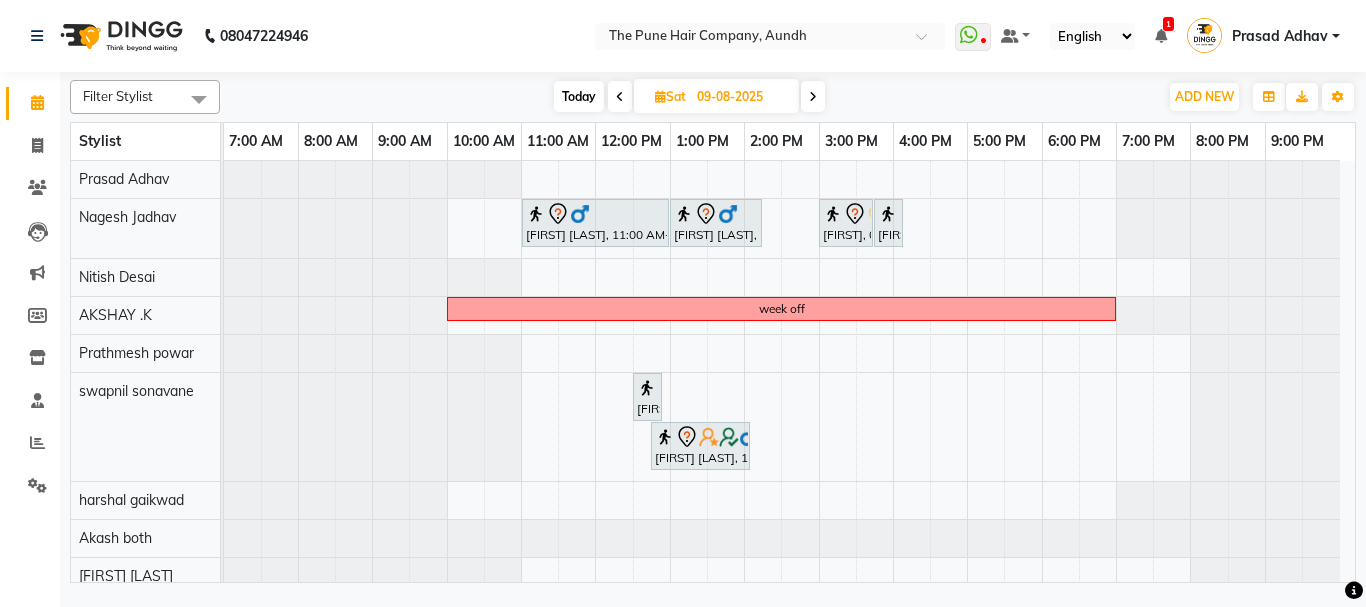 click on "Today" at bounding box center [579, 96] 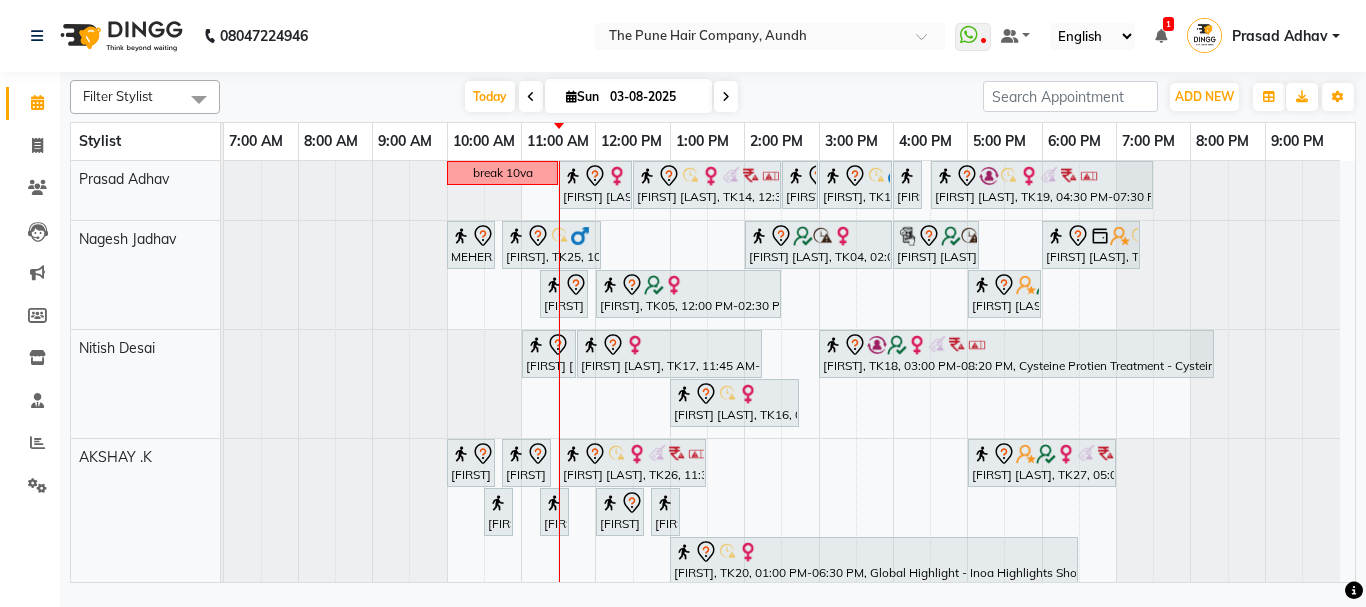 scroll, scrollTop: 400, scrollLeft: 0, axis: vertical 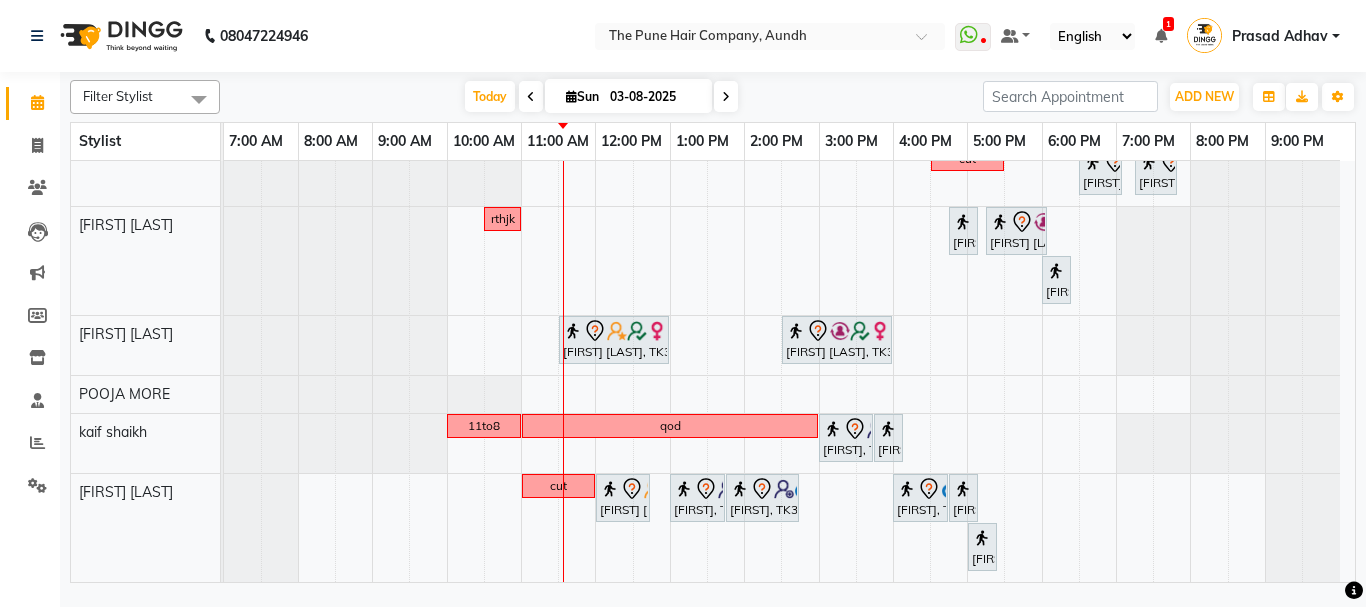 click on "break 10va              Prachi sonde, TK23, 11:30 AM-12:30 PM, Hair wash & blow dry -medium             Amita kulkarni, TK14, 12:30 PM-02:30 PM, Hair Color Inoa - Inoa Touchup 2 Inch             Amita kulkarni, TK14, 02:30 PM-03:00 PM, Cut Female ( Top Stylist )             adarsh, TK12, 03:00 PM-04:00 PM, Cut Male ( Top Stylist )             adarsh, TK12, 04:00 PM-04:20 PM,  Beard Crafting             preeti salvi, TK19, 04:30 PM-07:30 PM, Hair Color Inoa - Inoa Touchup 2 Inch             MEHER, TK25, 10:00 AM-10:40 AM, Cut male (Expert)             MEHER, TK25, 10:45 AM-12:05 PM,  Beard Crafting             aditi shignan, TK04, 02:00 PM-04:00 PM, Hair Color Inoa - Inoa Touchup 2 Inch             aditi shignan, TK04, 04:00 PM-05:10 PM, Cut male (Expert)             sudeep sawant, TK02, 06:00 PM-07:20 PM,  Beard Crafting             Sandeep Mehta, TK29, 11:15 AM-11:55 AM, Cut male (Expert)             Pranjali, TK05, 12:00 PM-02:30 PM, Hair Color Inoa - Inoa Touchup 2 Inch" at bounding box center (789, -49) 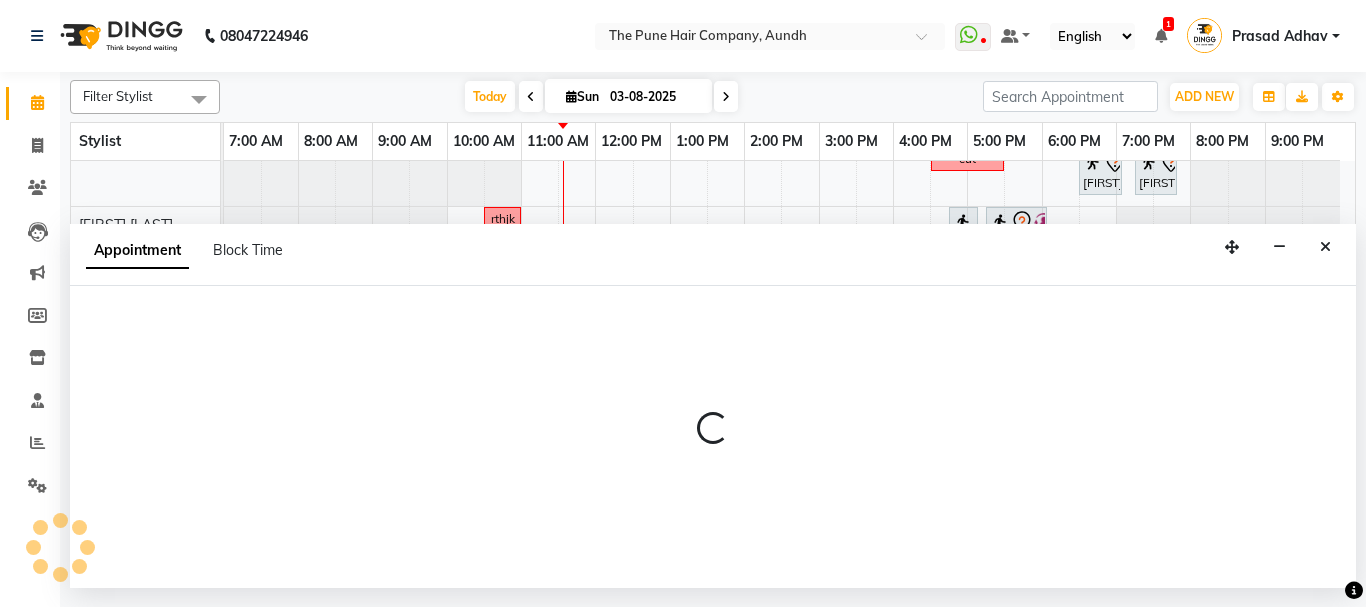 select on "49798" 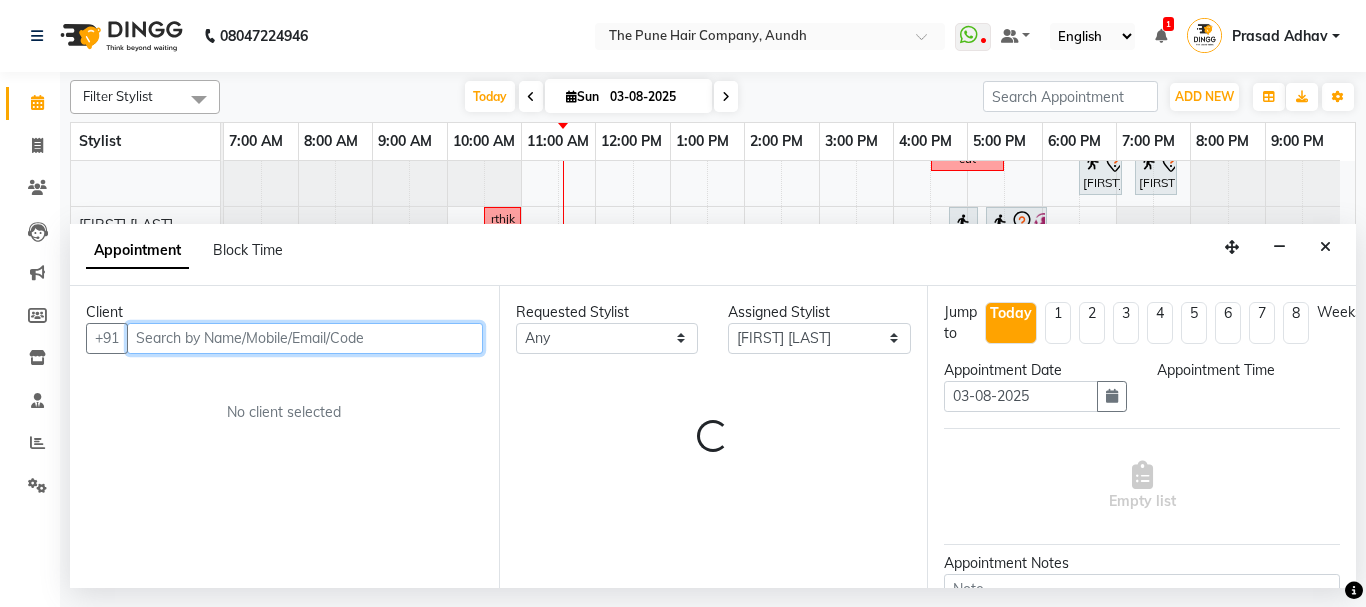 select on "780" 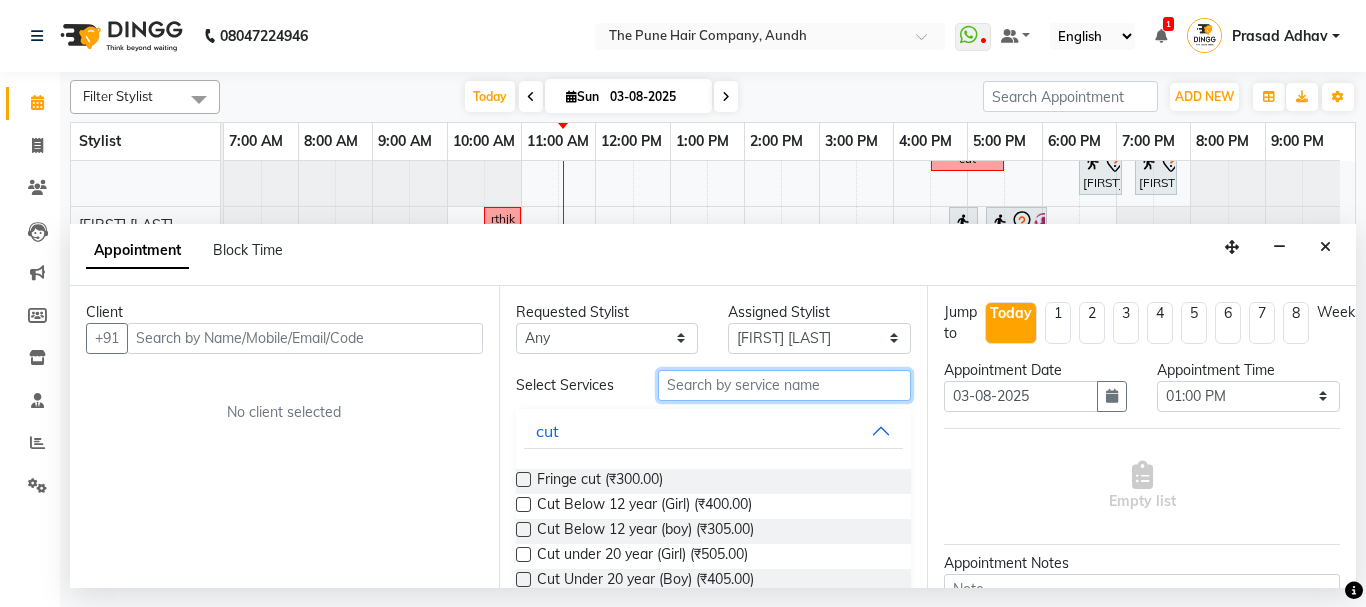 click at bounding box center [785, 385] 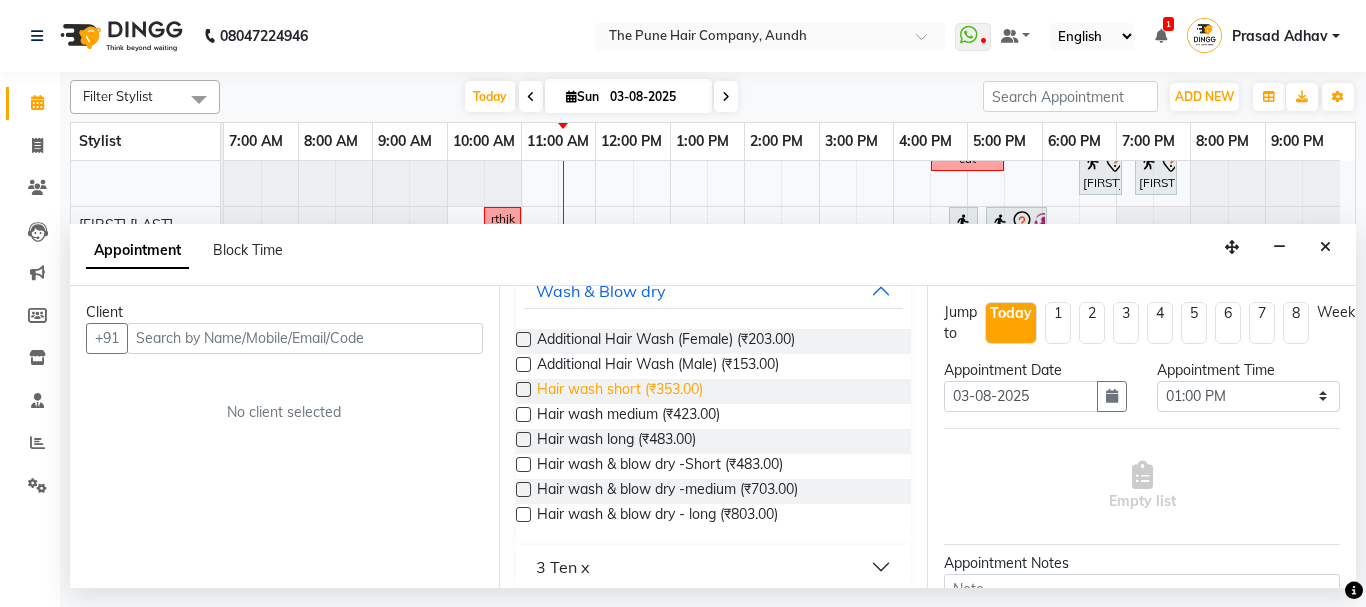 scroll, scrollTop: 157, scrollLeft: 0, axis: vertical 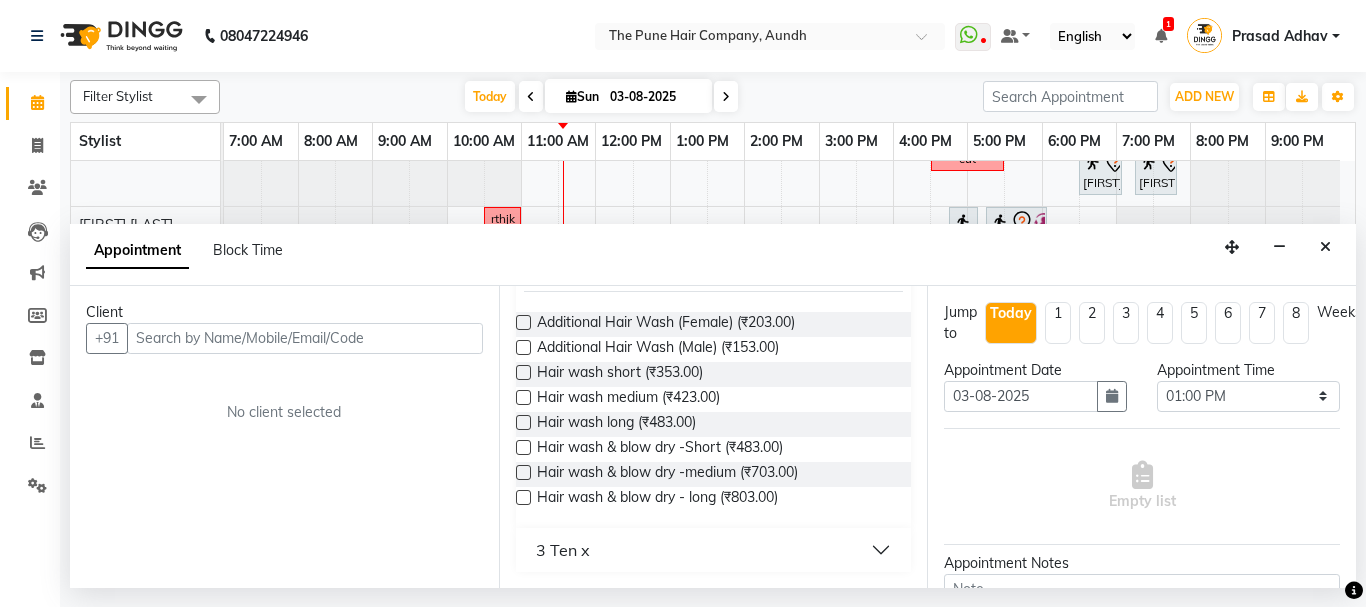 type on "wash" 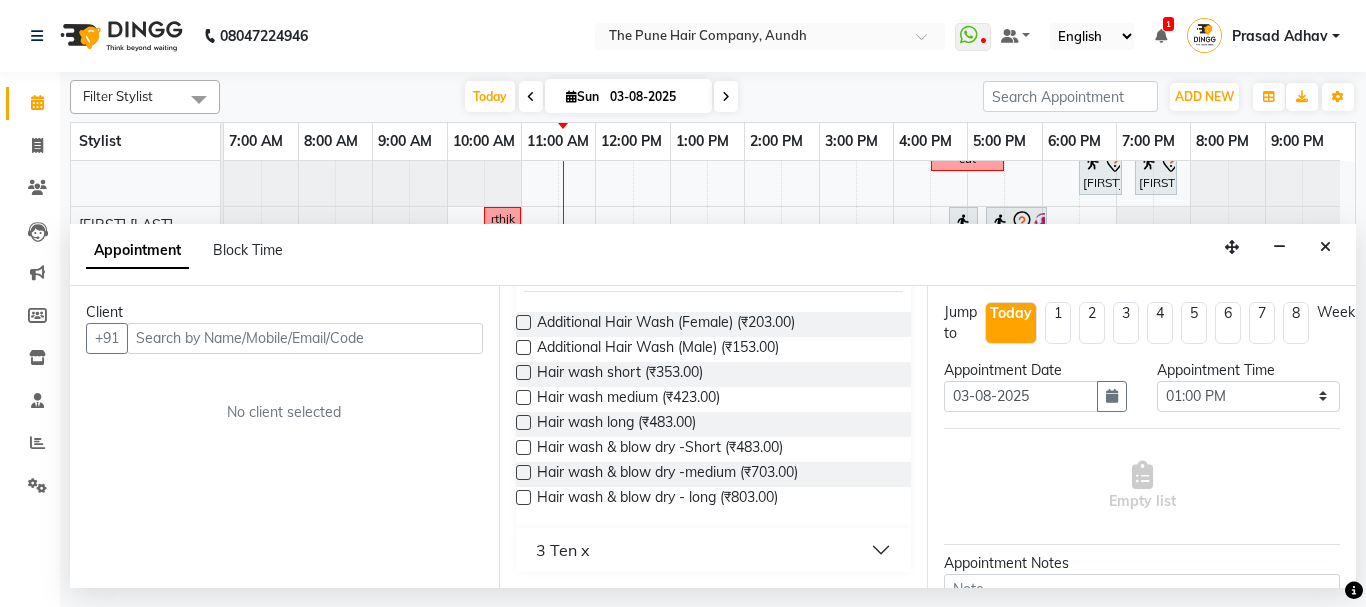 click at bounding box center (523, 422) 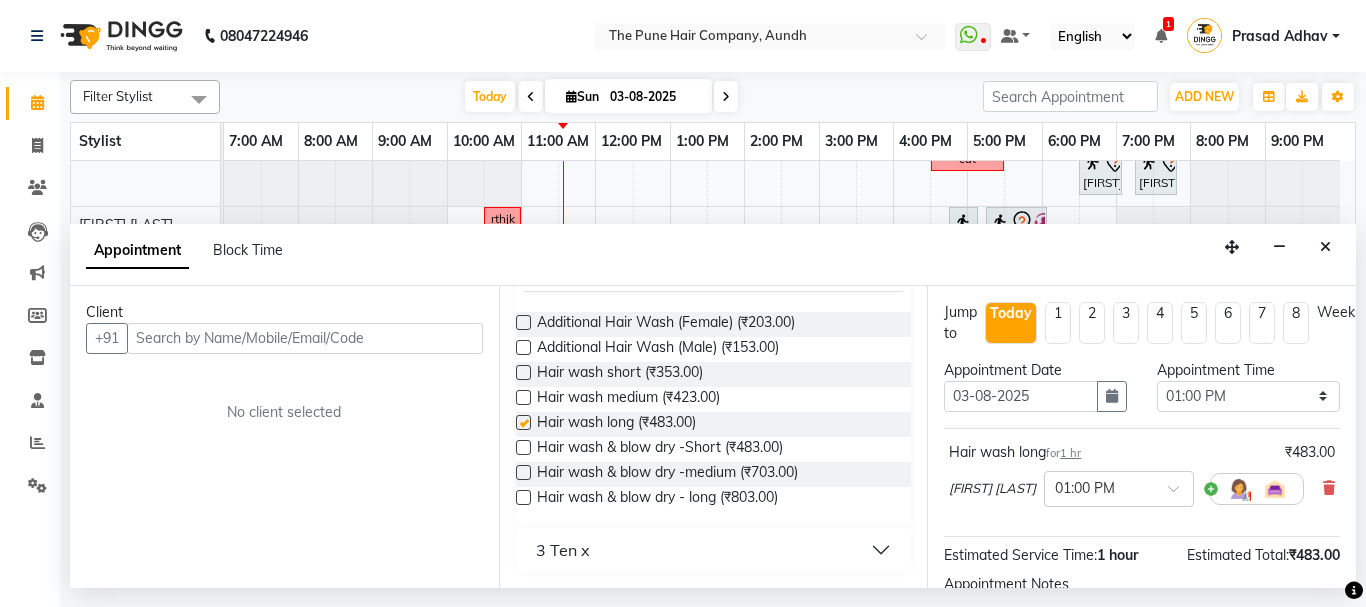 checkbox on "false" 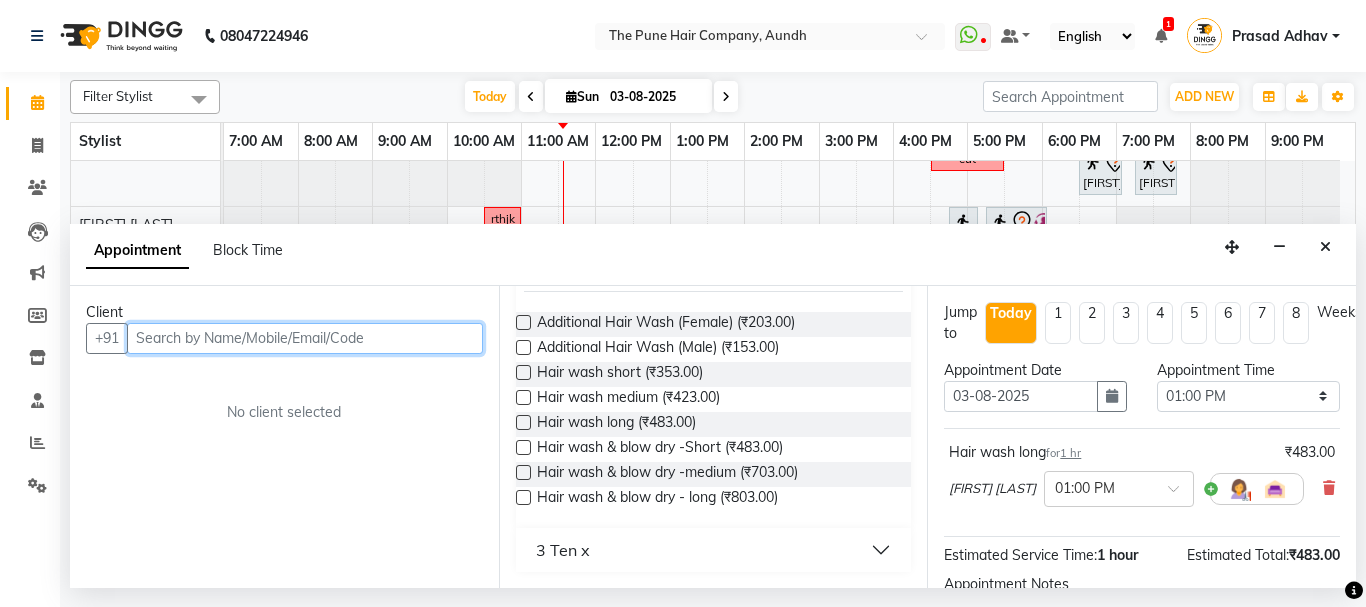 click at bounding box center (305, 338) 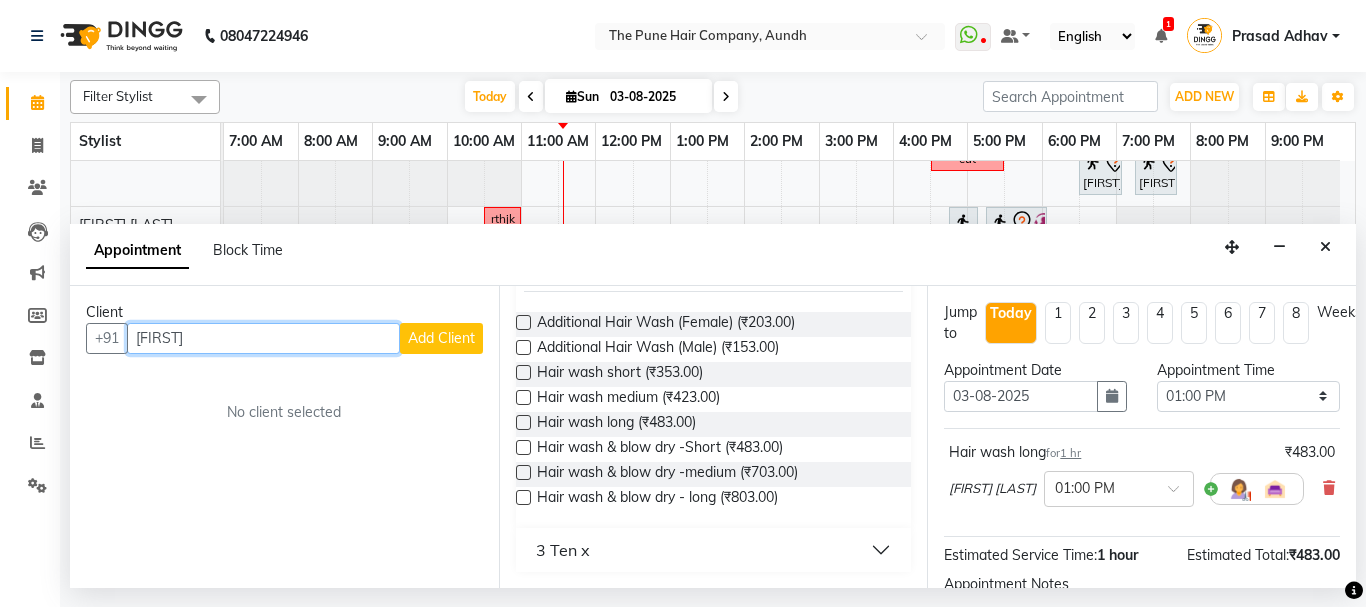 type on "neellam" 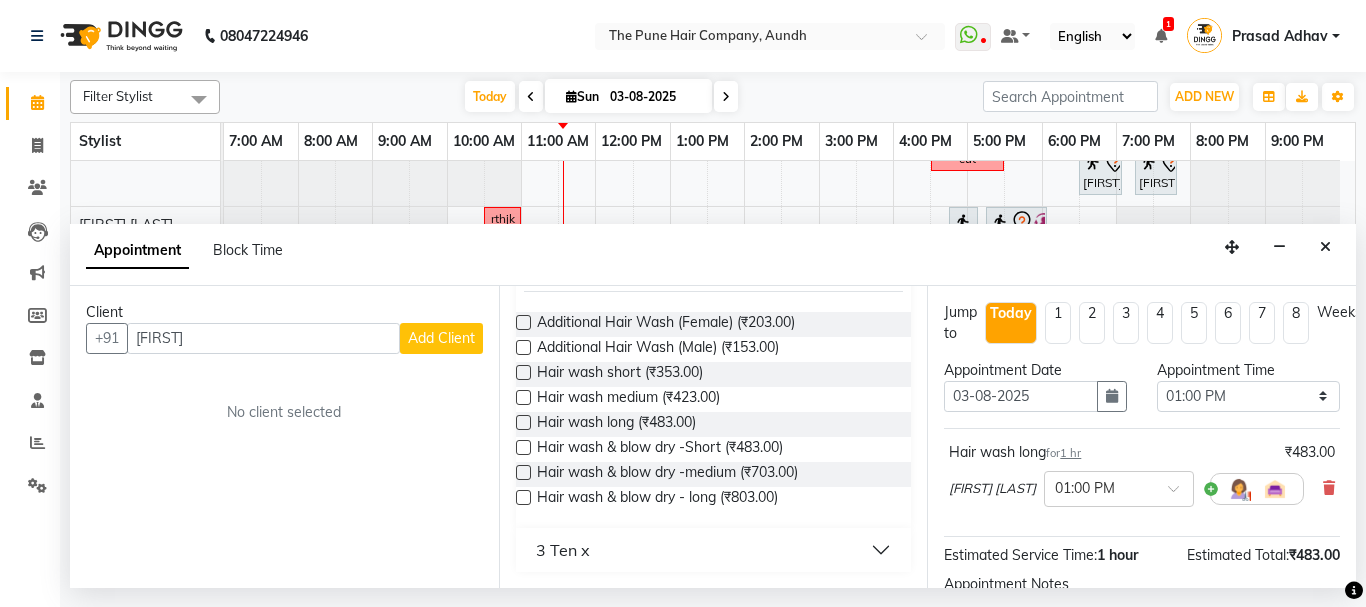 type 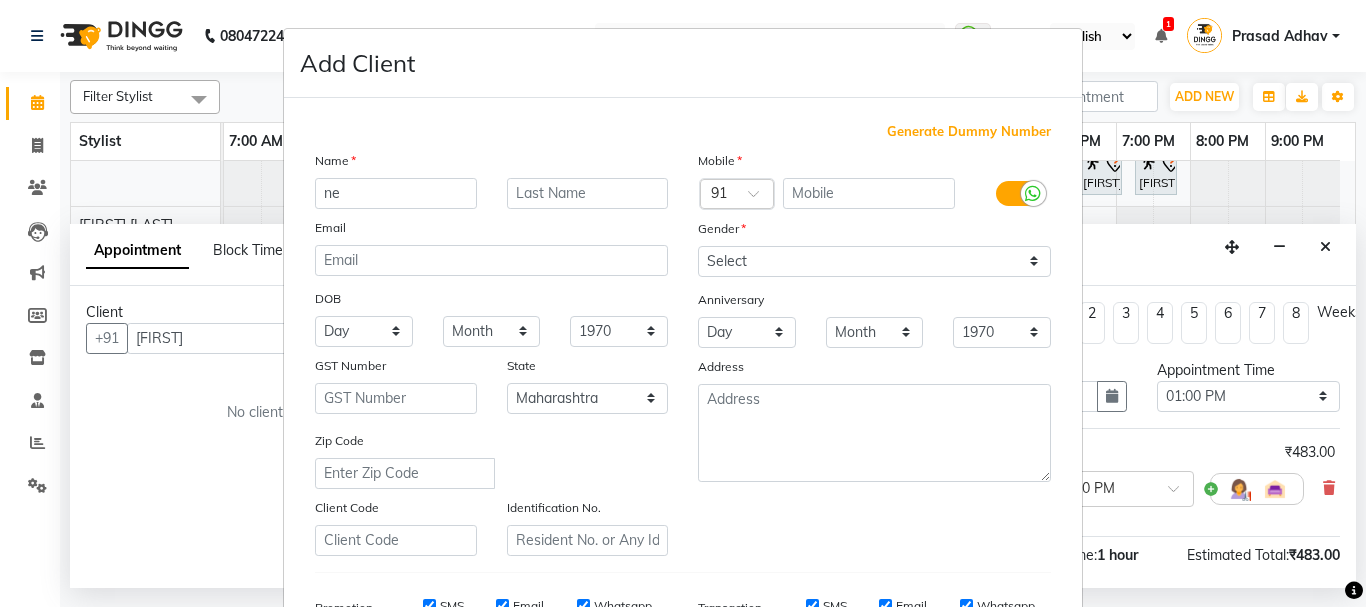 type on "n" 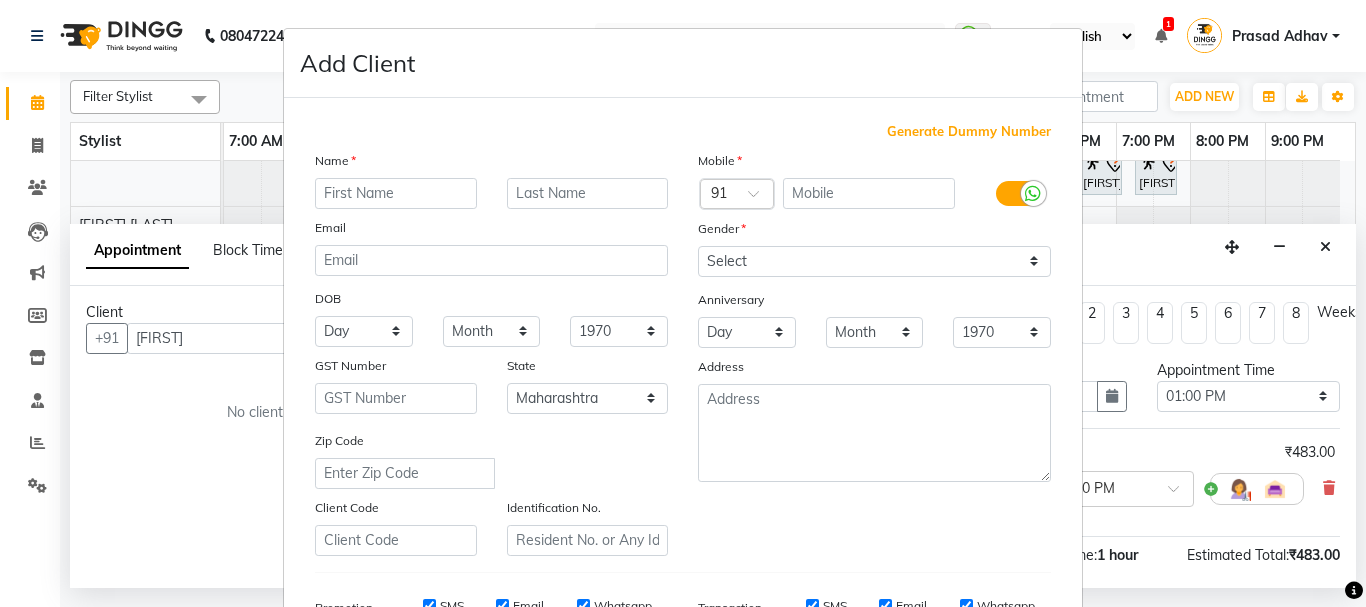 type 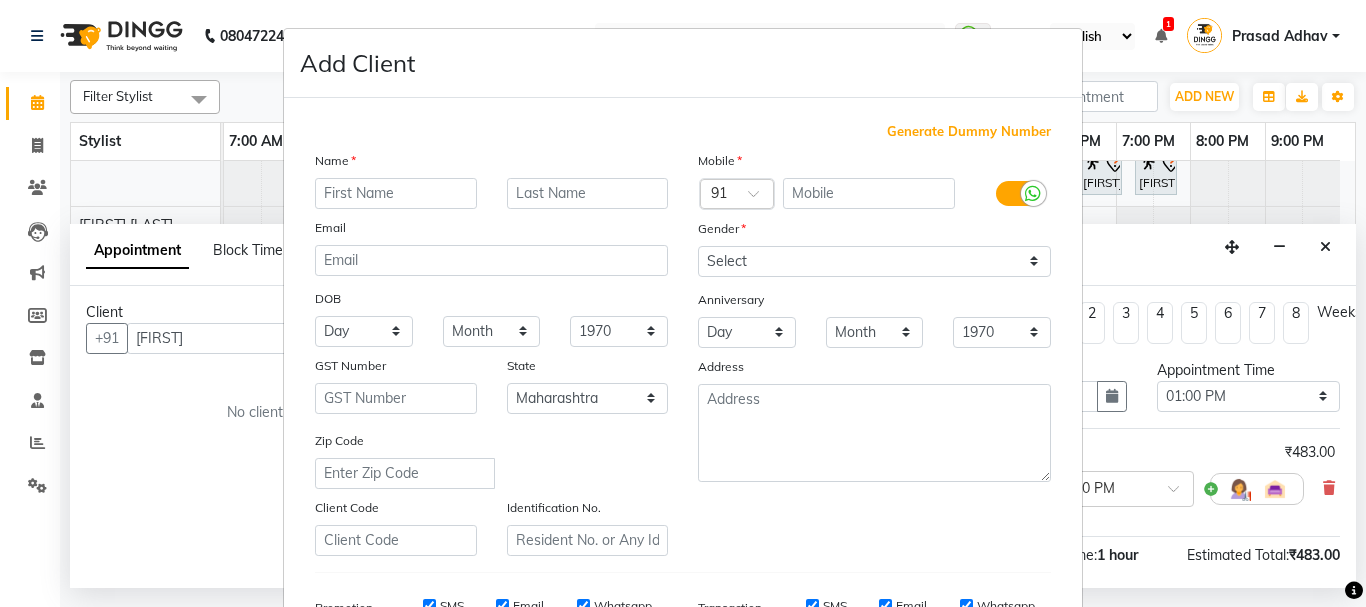 click on "Add Client Generate Dummy Number Name Email DOB Day 01 02 03 04 05 06 07 08 09 10 11 12 13 14 15 16 17 18 19 20 21 22 23 24 25 26 27 28 29 30 31 Month January February March April May June July August September October November December 1940 1941 1942 1943 1944 1945 1946 1947 1948 1949 1950 1951 1952 1953 1954 1955 1956 1957 1958 1959 1960 1961 1962 1963 1964 1965 1966 1967 1968 1969 1970 1971 1972 1973 1974 1975 1976 1977 1978 1979 1980 1981 1982 1983 1984 1985 1986 1987 1988 1989 1990 1991 1992 1993 1994 1995 1996 1997 1998 1999 2000 2001 2002 2003 2004 2005 2006 2007 2008 2009 2010 2011 2012 2013 2014 2015 2016 2017 2018 2019 2020 2021 2022 2023 2024 GST Number State Select Andaman and Nicobar Islands Andhra Pradesh Arunachal Pradesh Assam Bihar Chandigarh Chhattisgarh Dadra and Nagar Haveli Daman and Diu Delhi Goa Gujarat Haryana Himachal Pradesh Jammu and Kashmir Jharkhand Karnataka Kerala Lakshadweep Madhya Pradesh Maharashtra Manipur Meghalaya Mizoram Nagaland Odisha Pondicherry Punjab Rajasthan Sikkim" at bounding box center (683, 303) 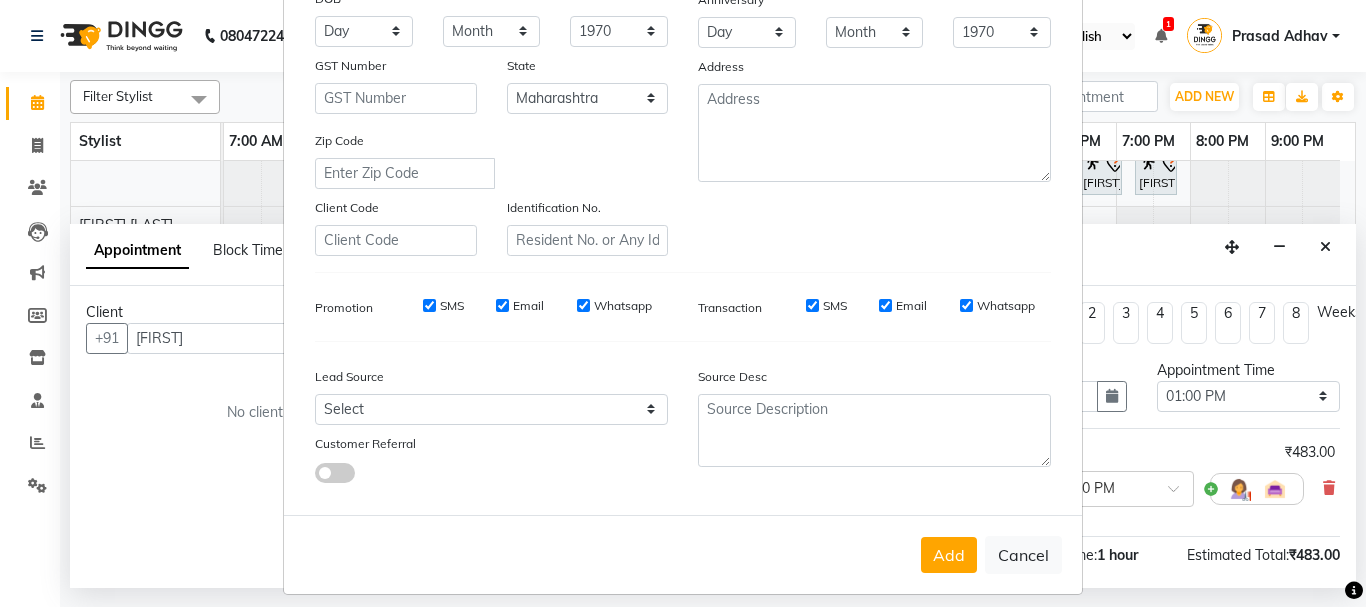 scroll, scrollTop: 316, scrollLeft: 0, axis: vertical 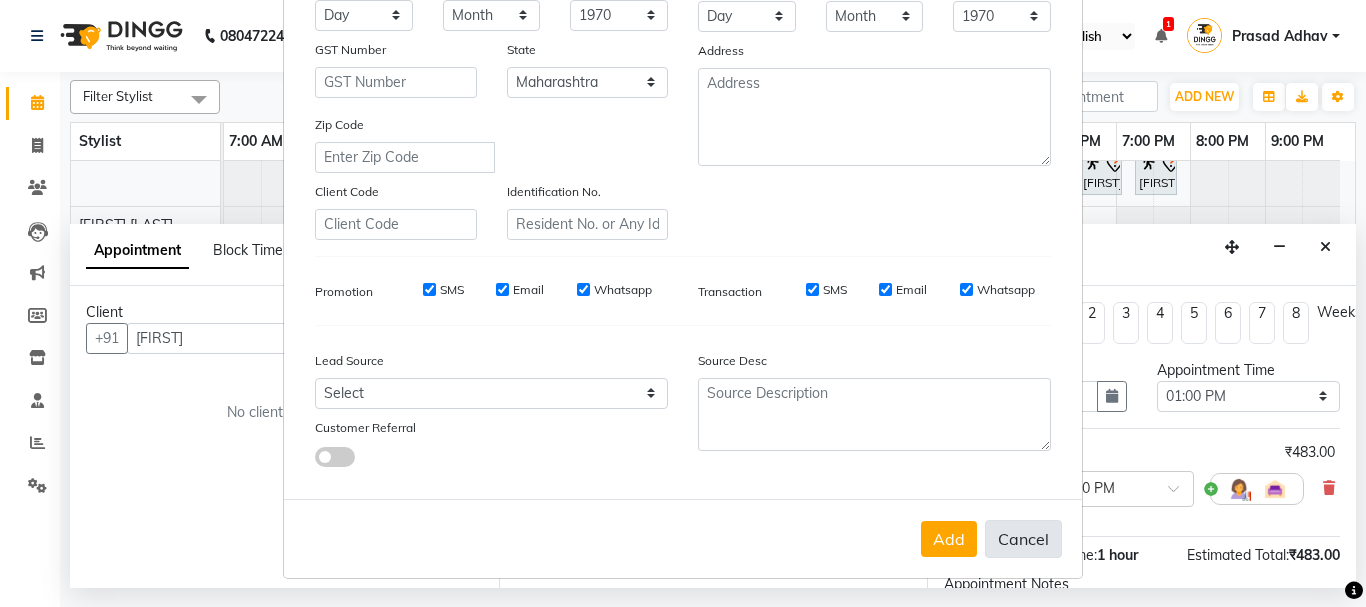 click on "Cancel" at bounding box center (1023, 539) 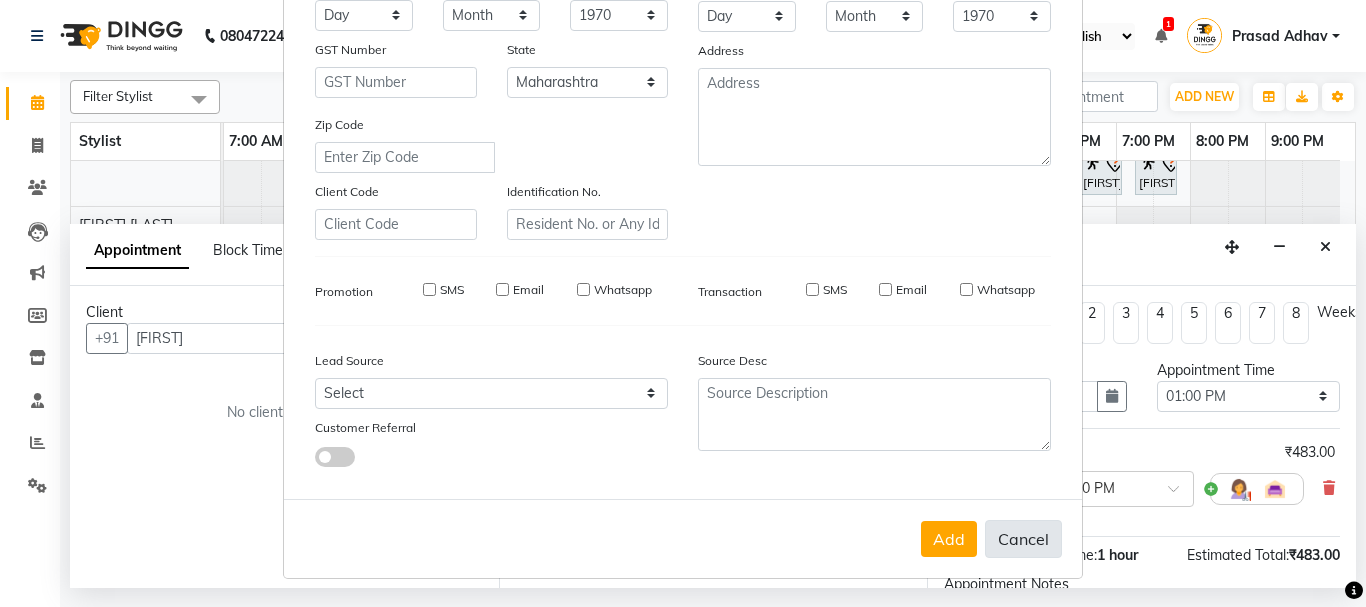 select 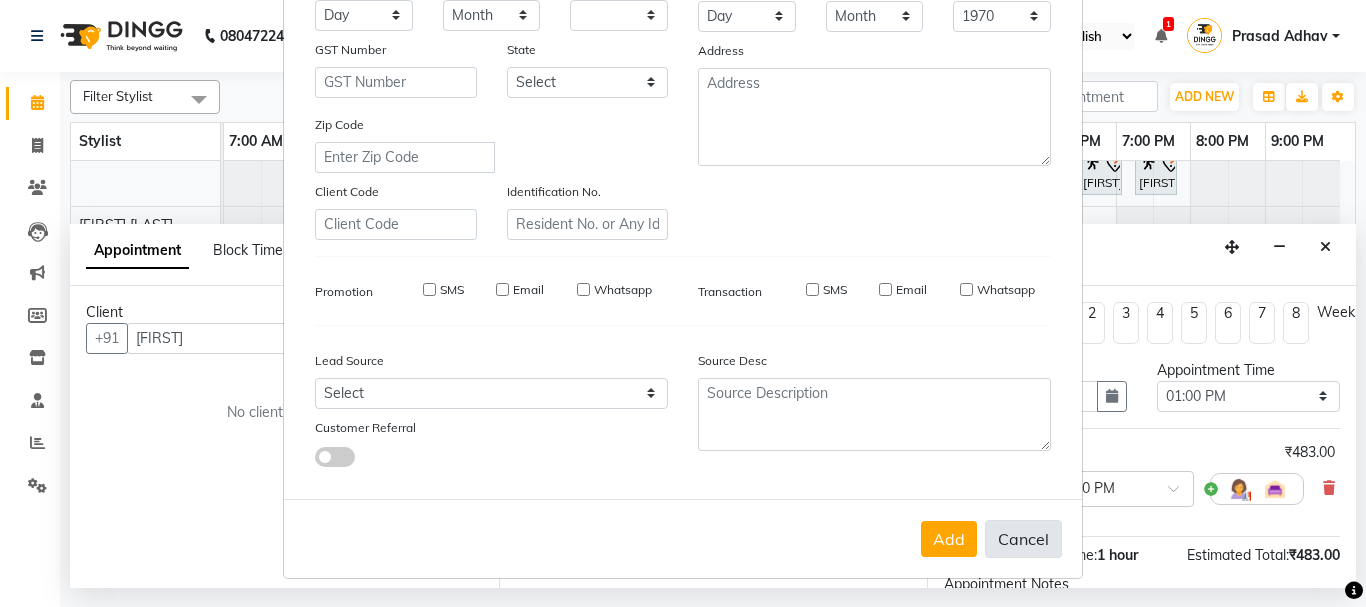 select 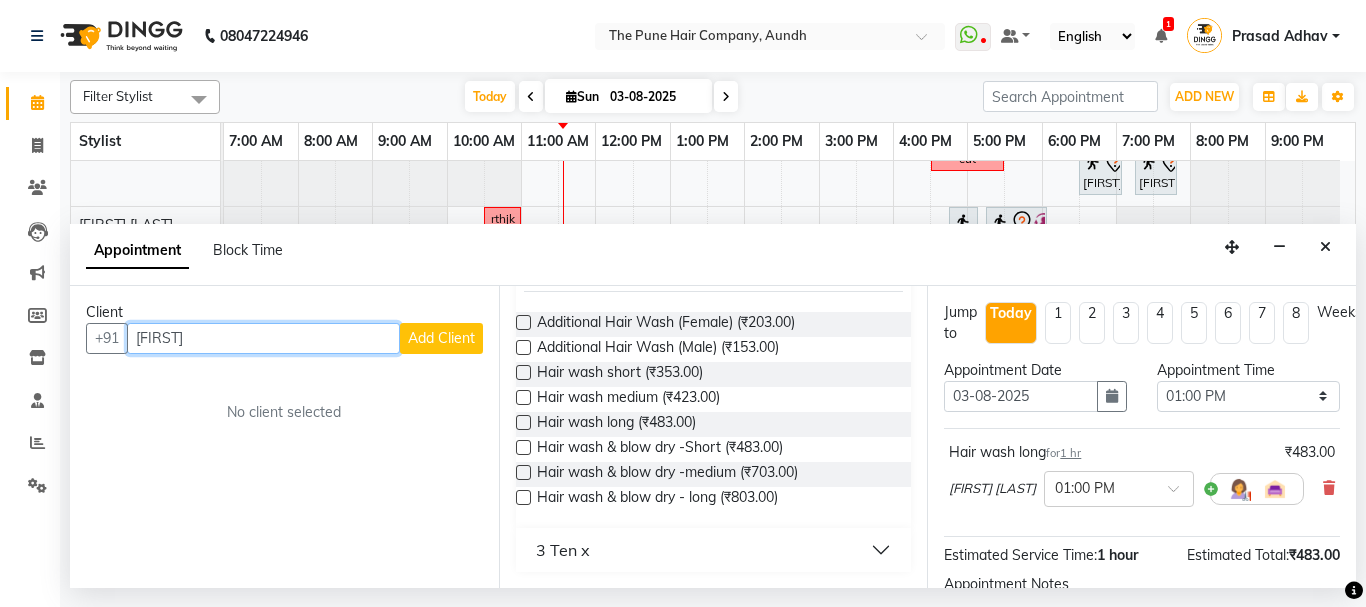 click on "neellam" at bounding box center [263, 338] 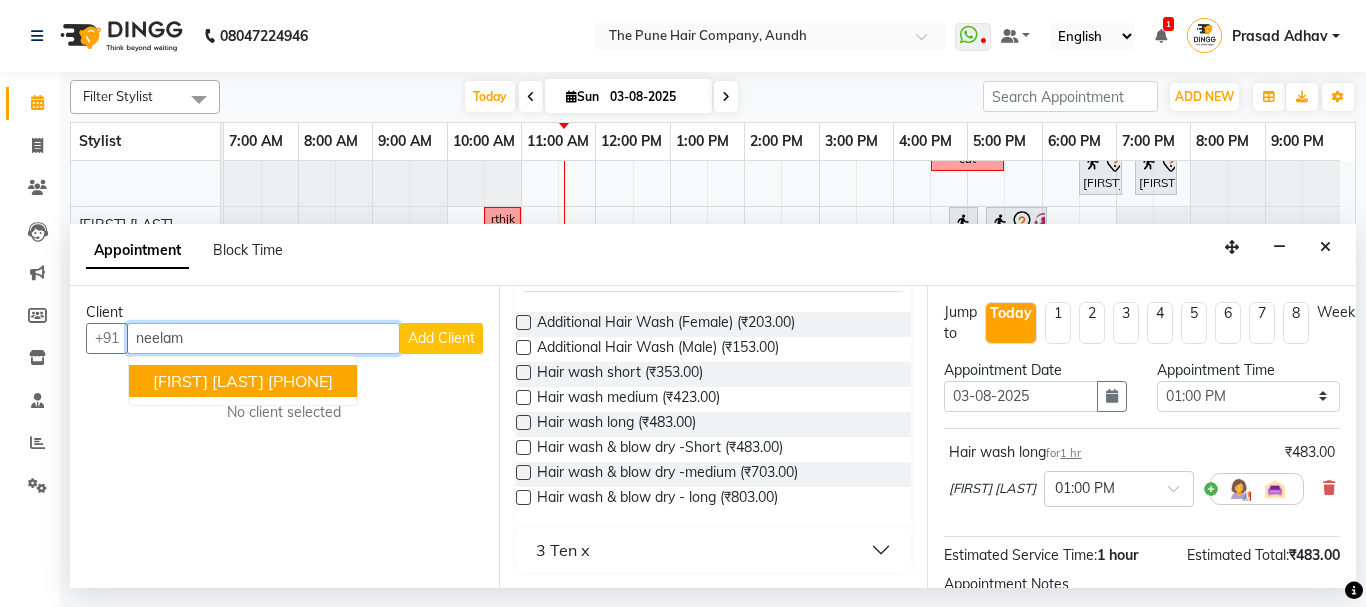 click on "neelam" at bounding box center [263, 338] 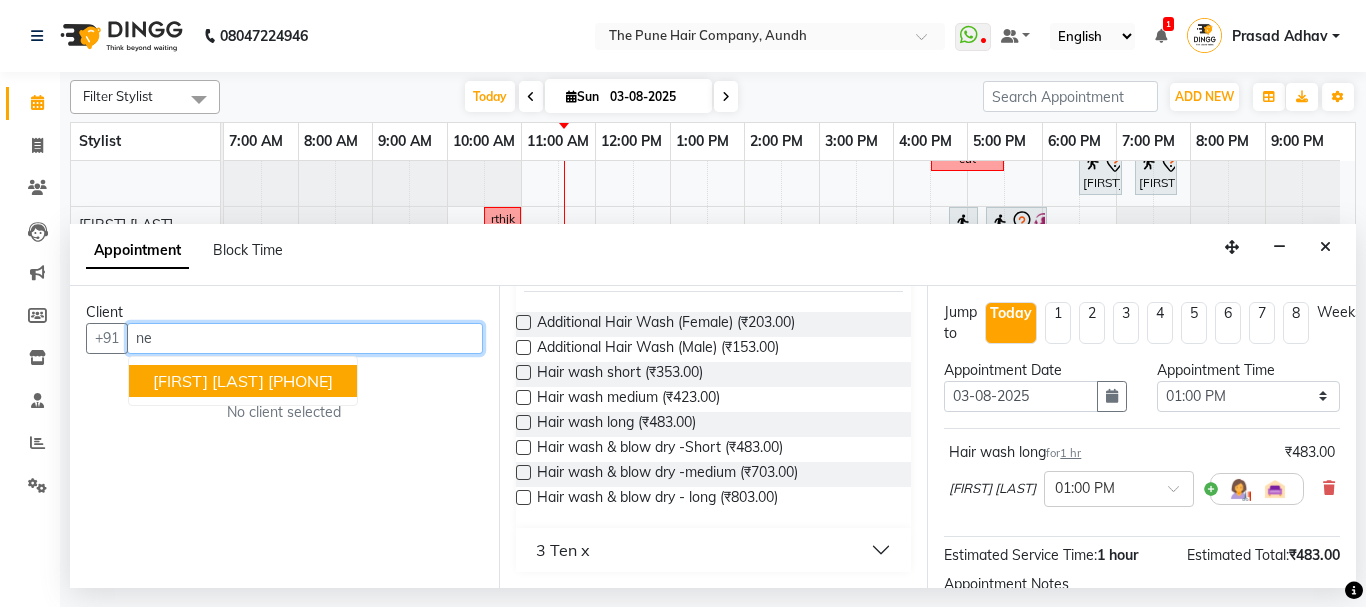 type on "n" 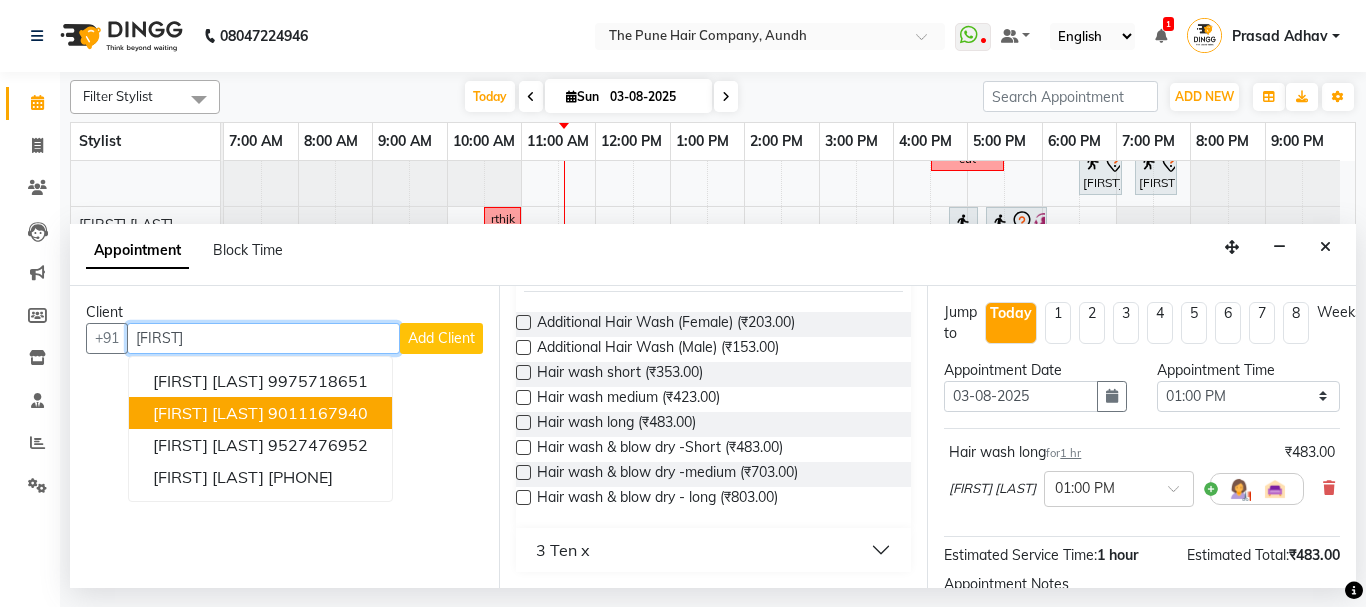 click on "[FIRST] [LAST]" at bounding box center [208, 413] 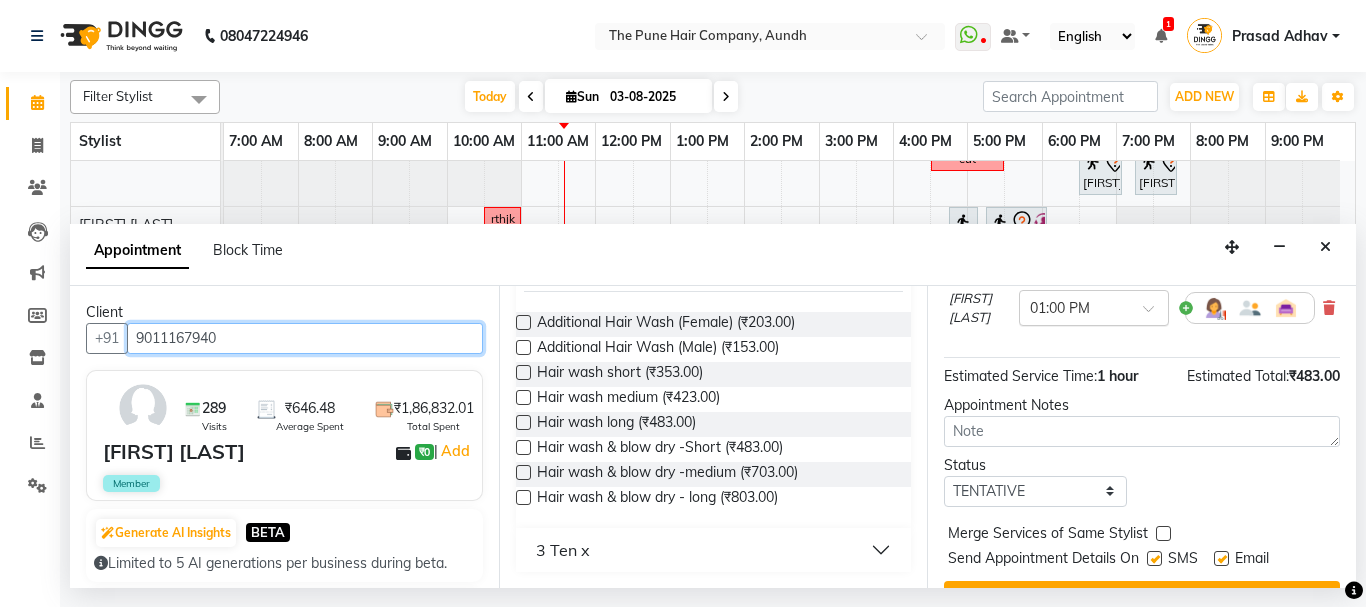 scroll, scrollTop: 242, scrollLeft: 0, axis: vertical 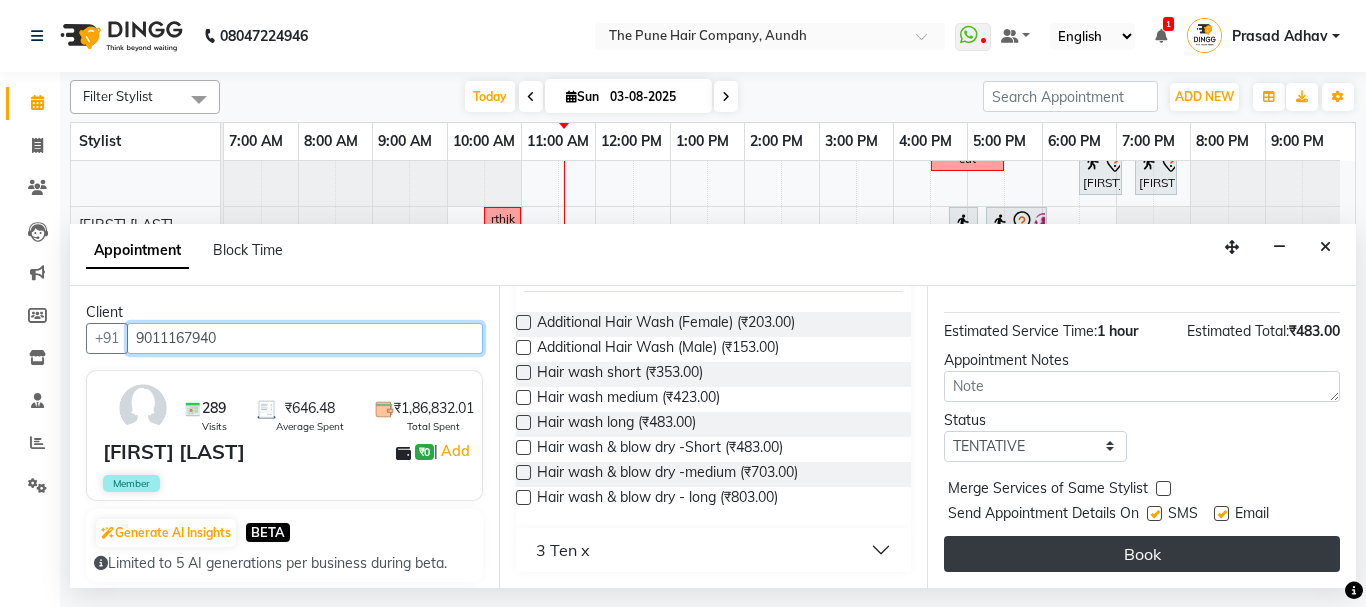 type on "[PHONE]" 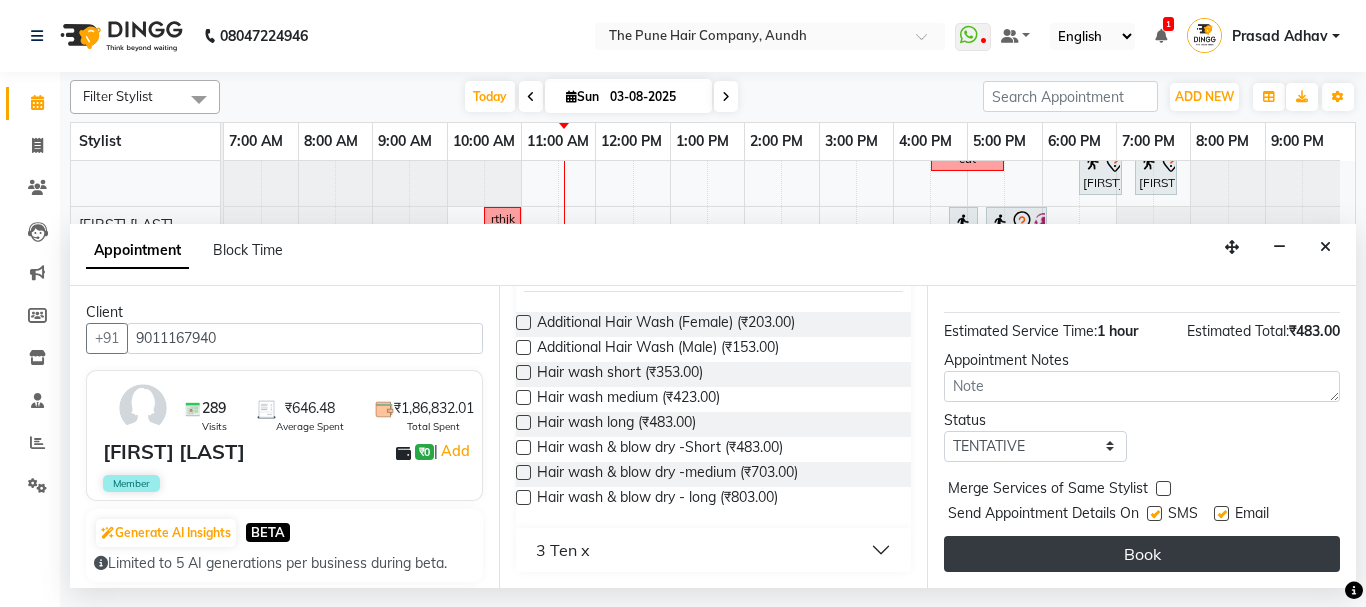 click on "Book" at bounding box center [1142, 554] 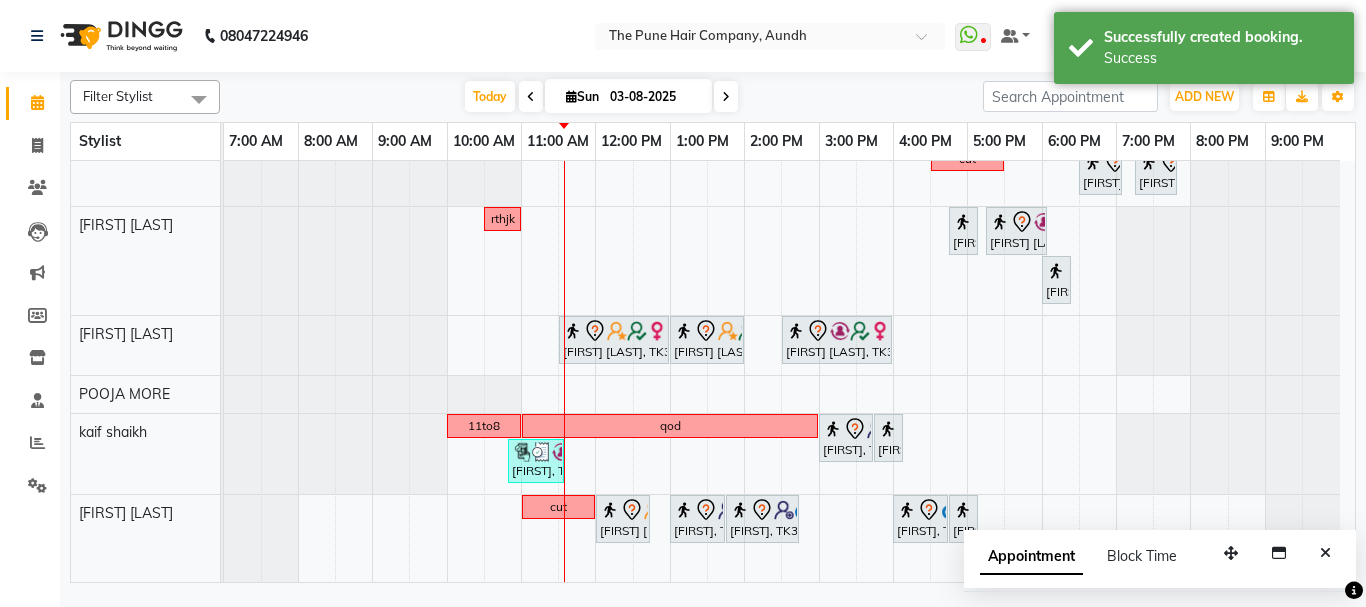 scroll, scrollTop: 840, scrollLeft: 0, axis: vertical 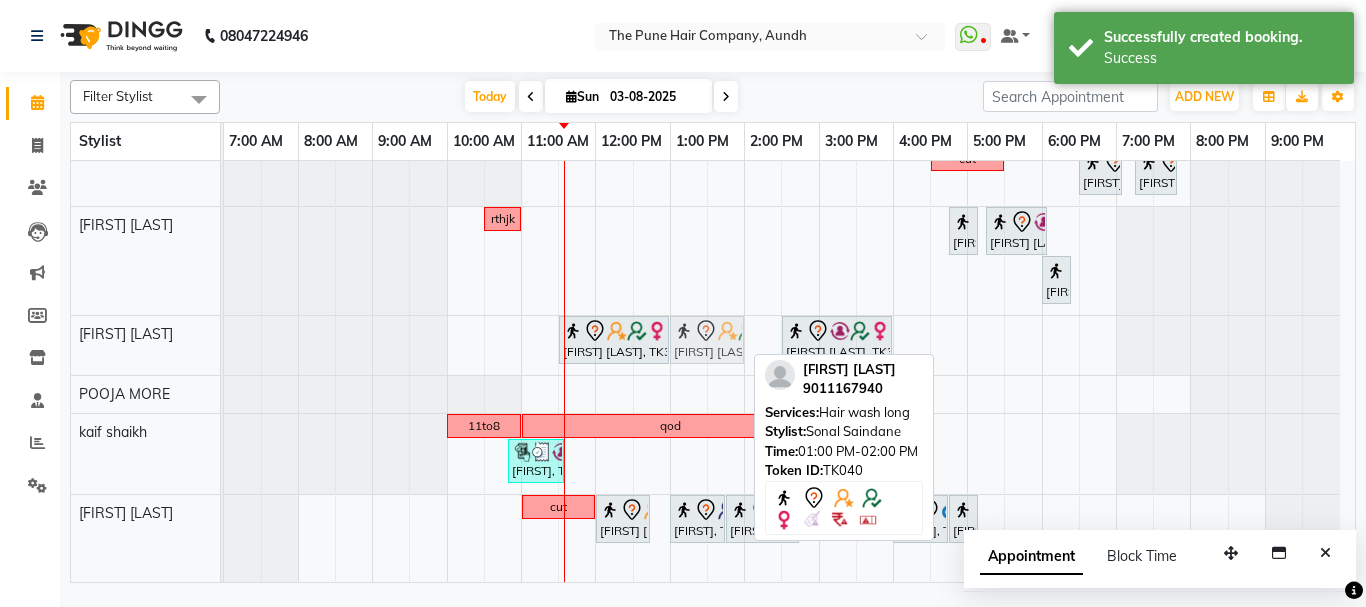 drag, startPoint x: 737, startPoint y: 338, endPoint x: 745, endPoint y: 331, distance: 10.630146 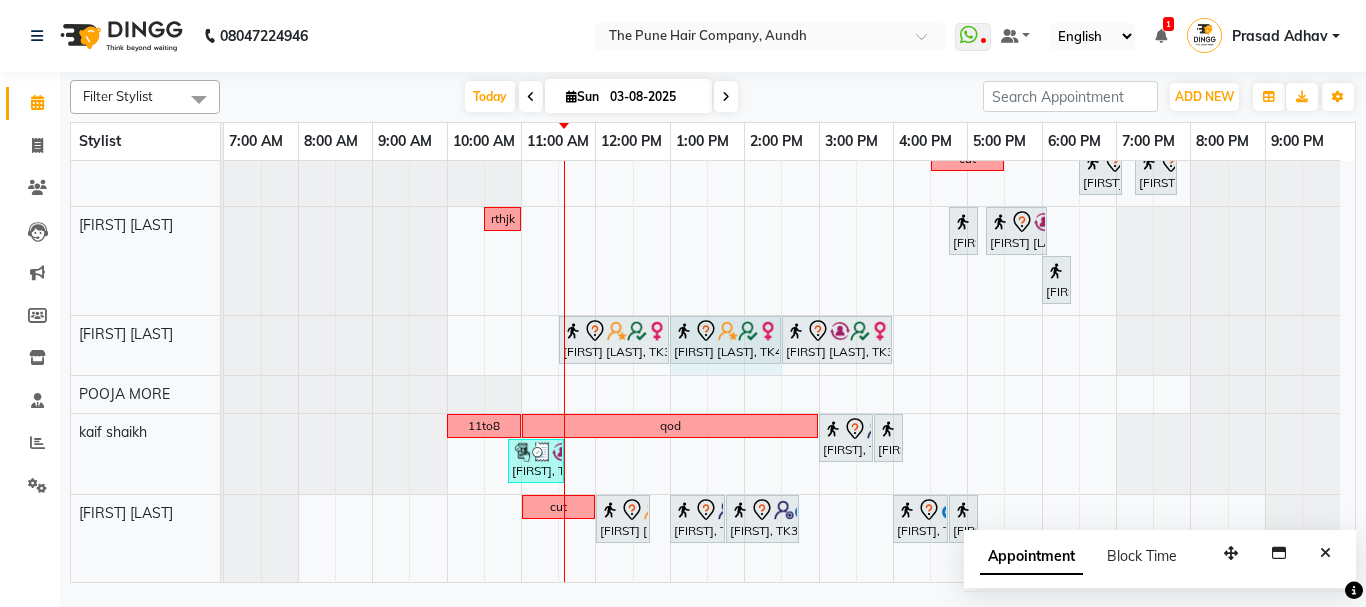 drag, startPoint x: 743, startPoint y: 335, endPoint x: 767, endPoint y: 362, distance: 36.124783 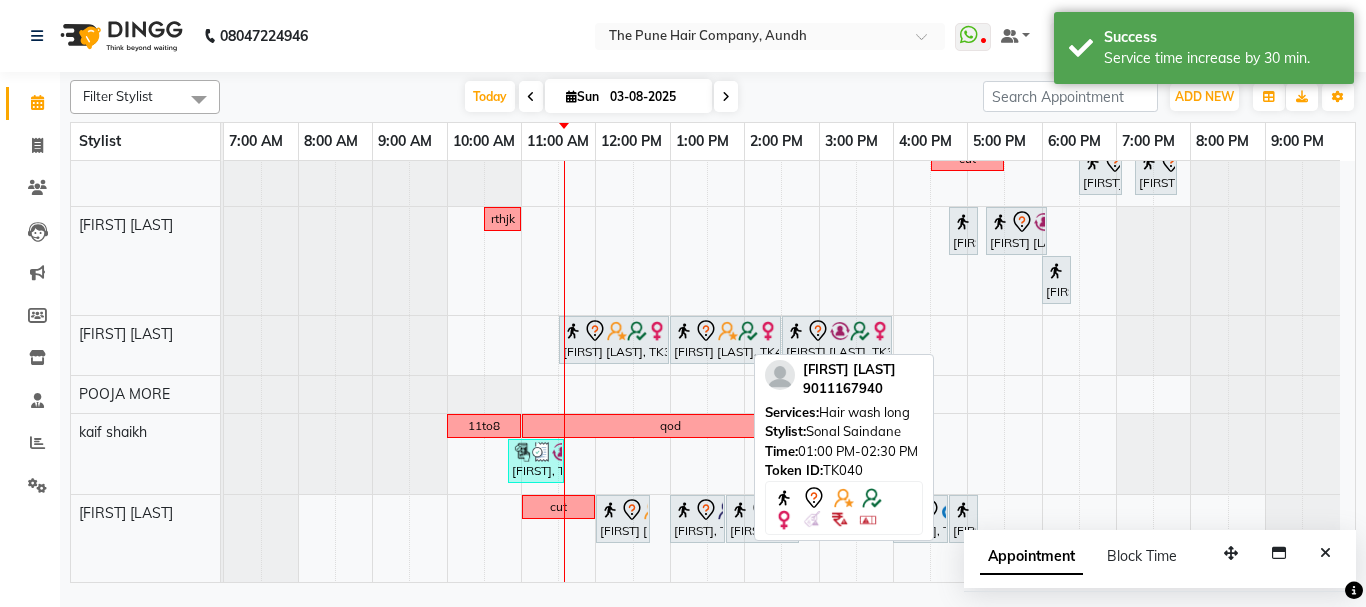 scroll, scrollTop: 840, scrollLeft: 0, axis: vertical 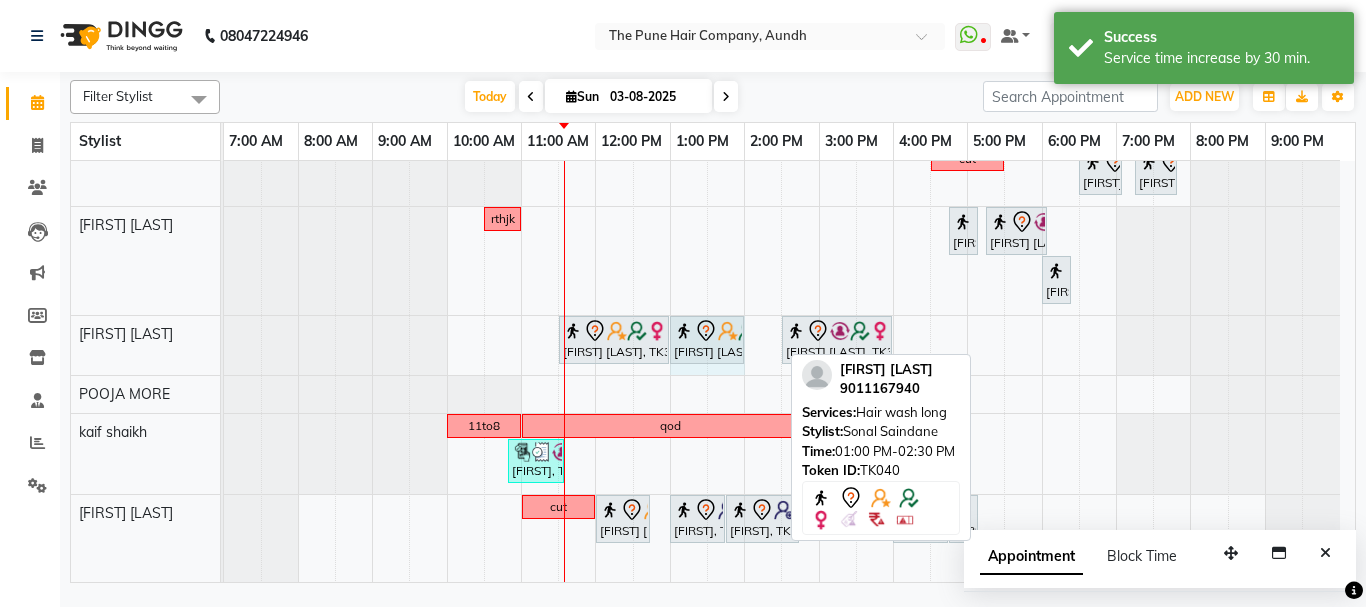 drag, startPoint x: 777, startPoint y: 331, endPoint x: 742, endPoint y: 339, distance: 35.902645 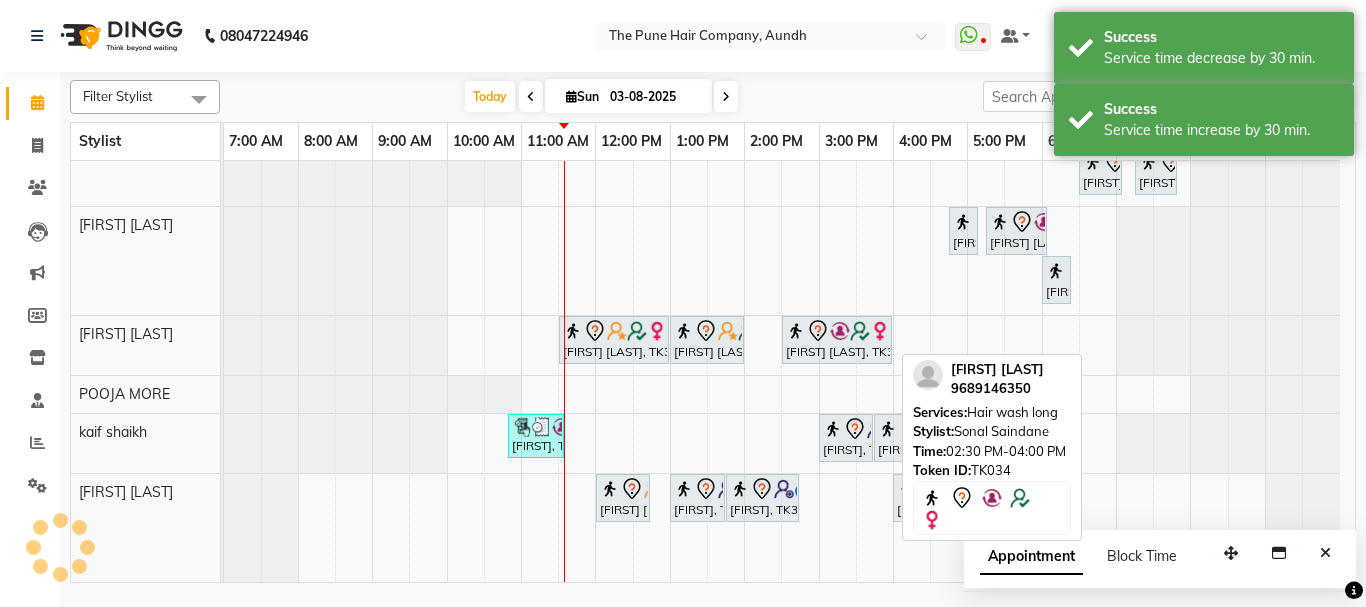 scroll, scrollTop: 815, scrollLeft: 0, axis: vertical 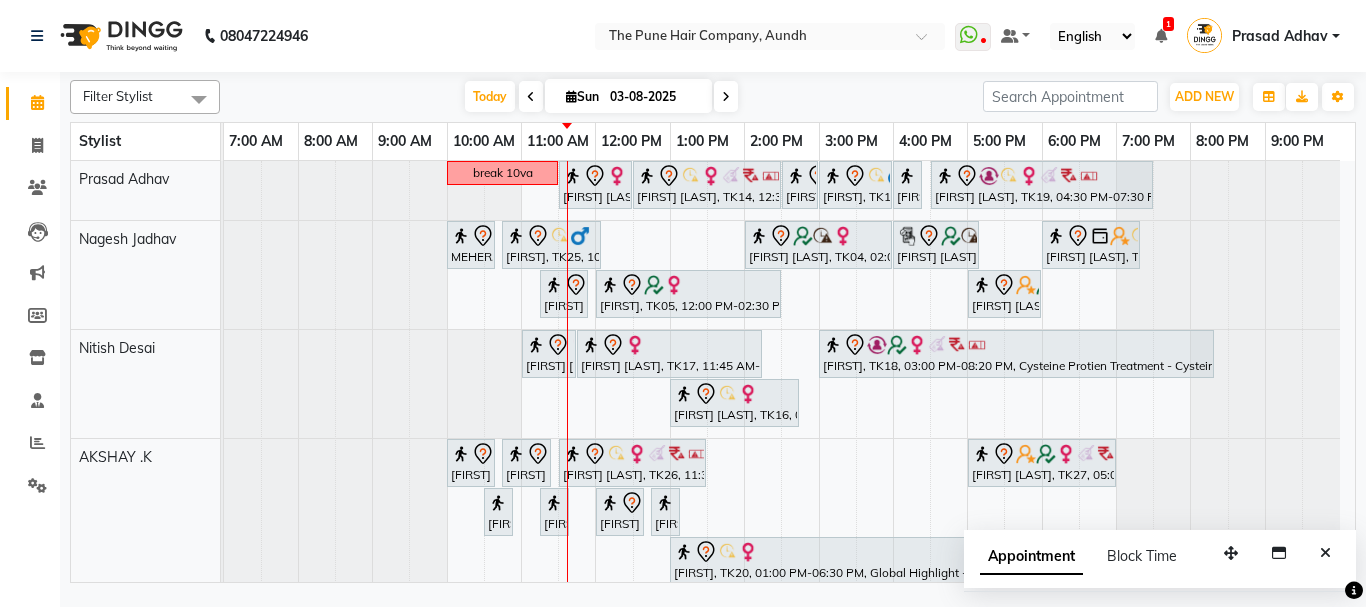 click at bounding box center (726, 97) 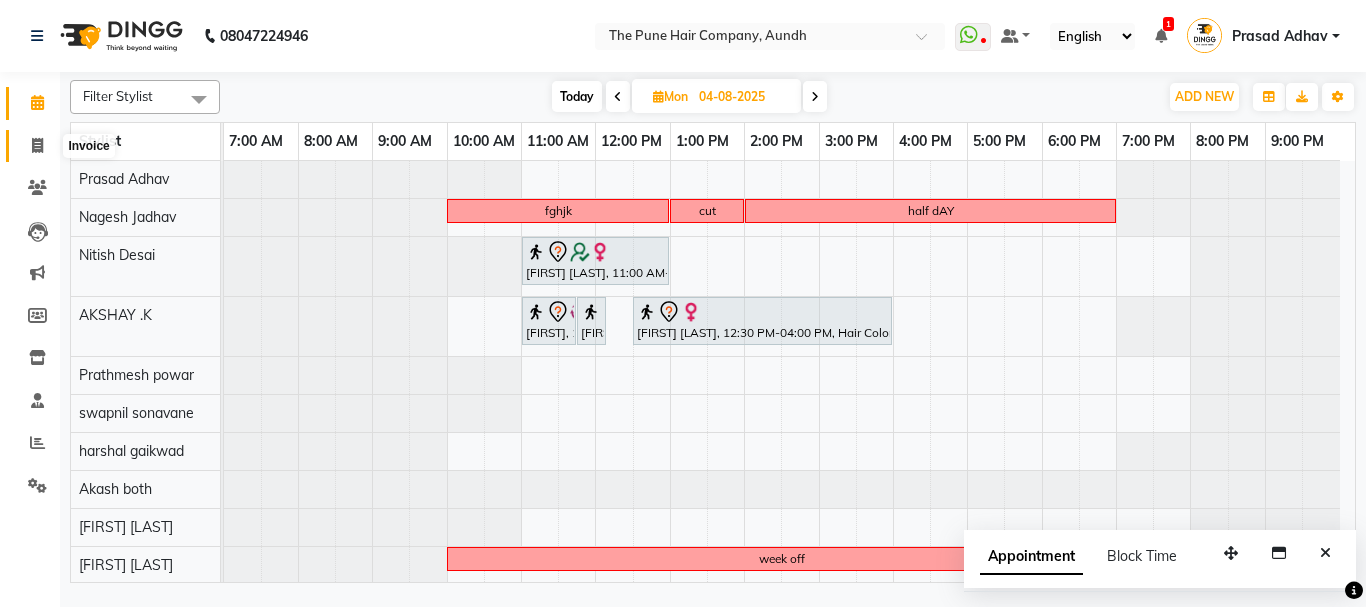 click 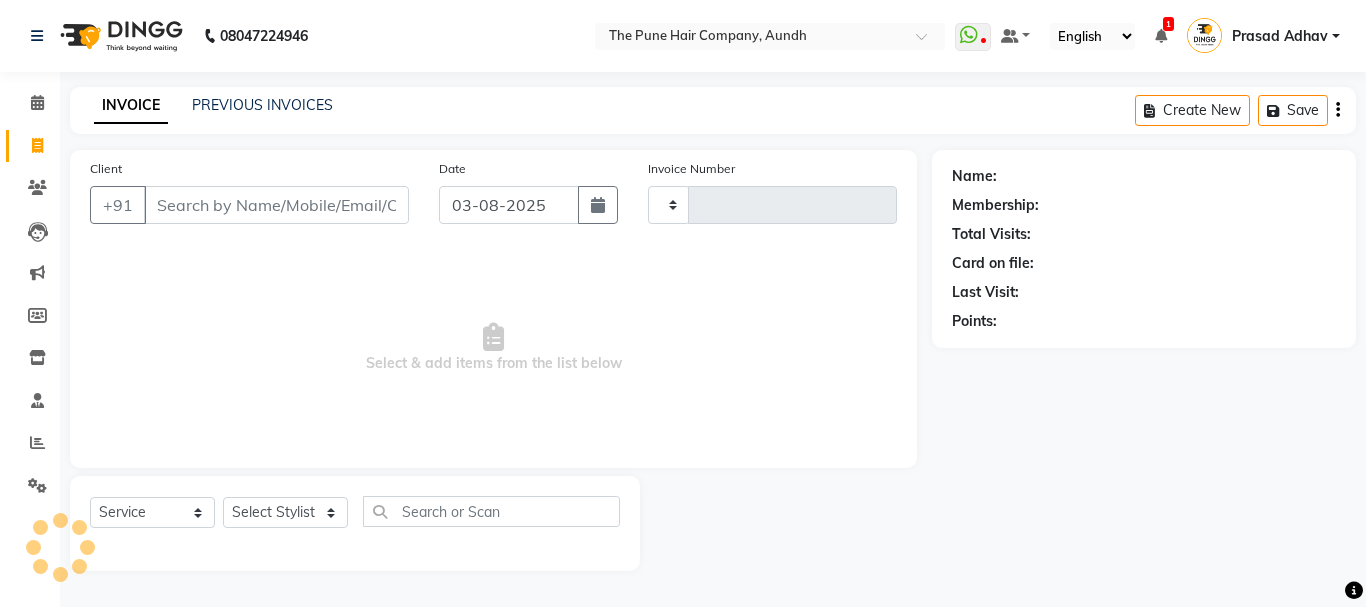 type on "3733" 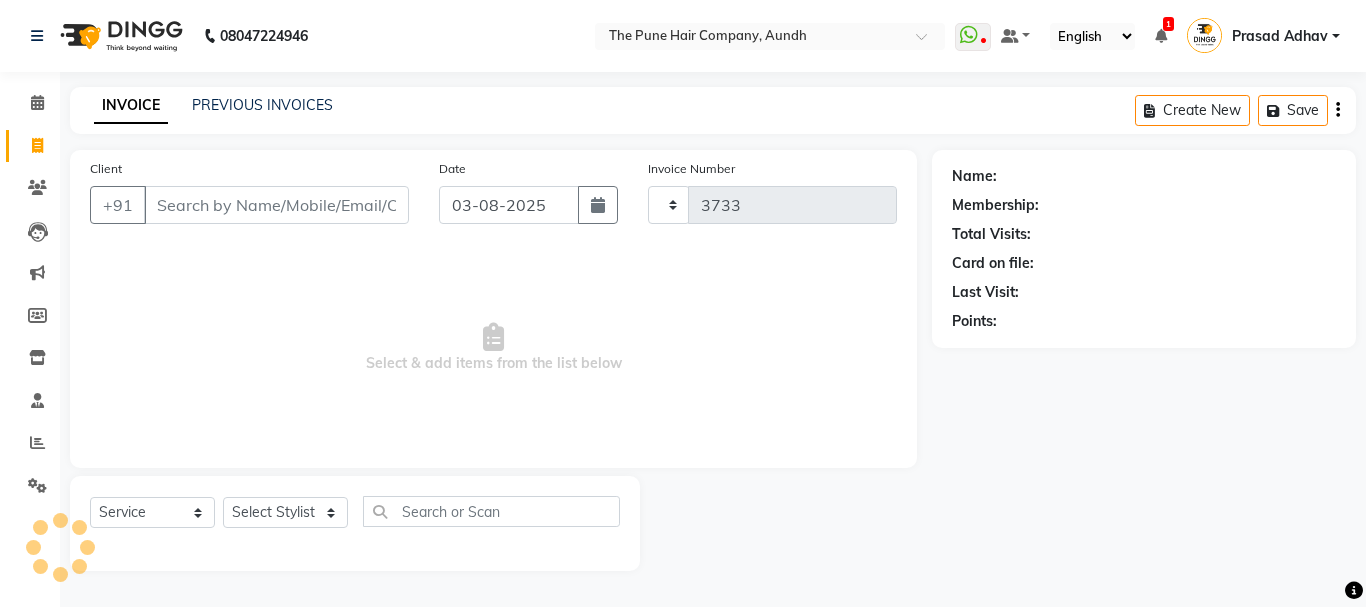 select on "106" 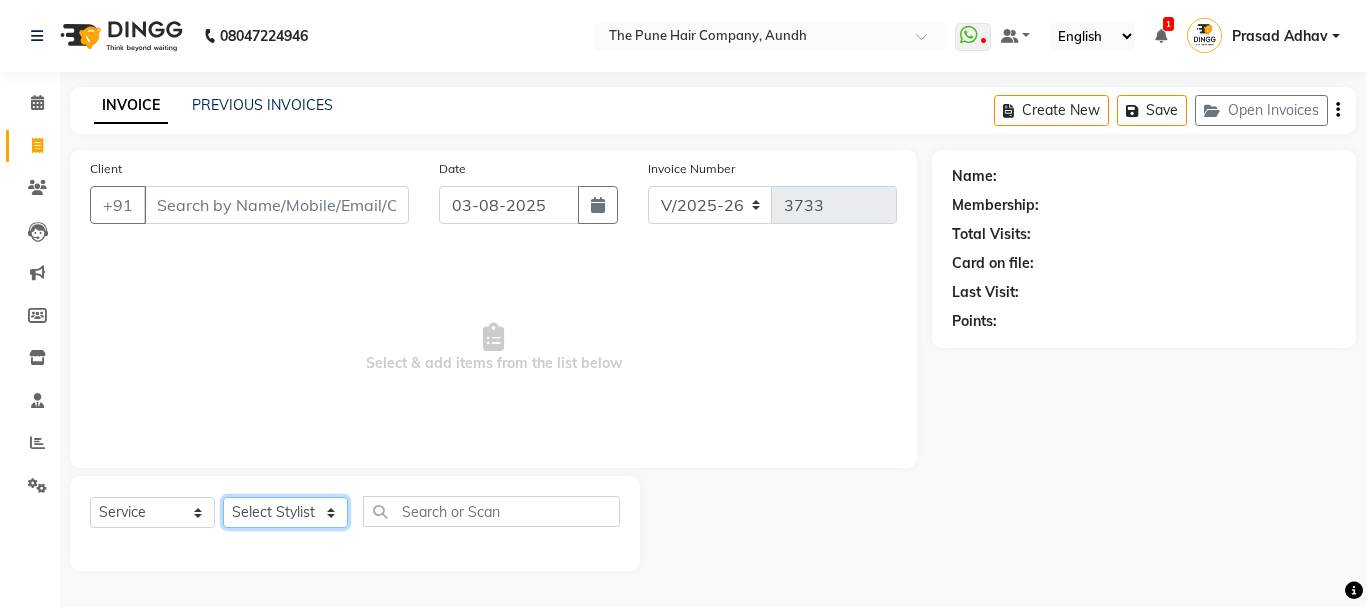 click on "Select Stylist Akash both AKSHAY .K harshal gaikwad kaif shaikh LAKKHAN SHINDE Nagesh Jadhav Nitish Desai  Pavan mane POOJA MORE Prasad Adhav  Prathmesh powar Shweta gotur Sonal saindane swapnil sonavane" 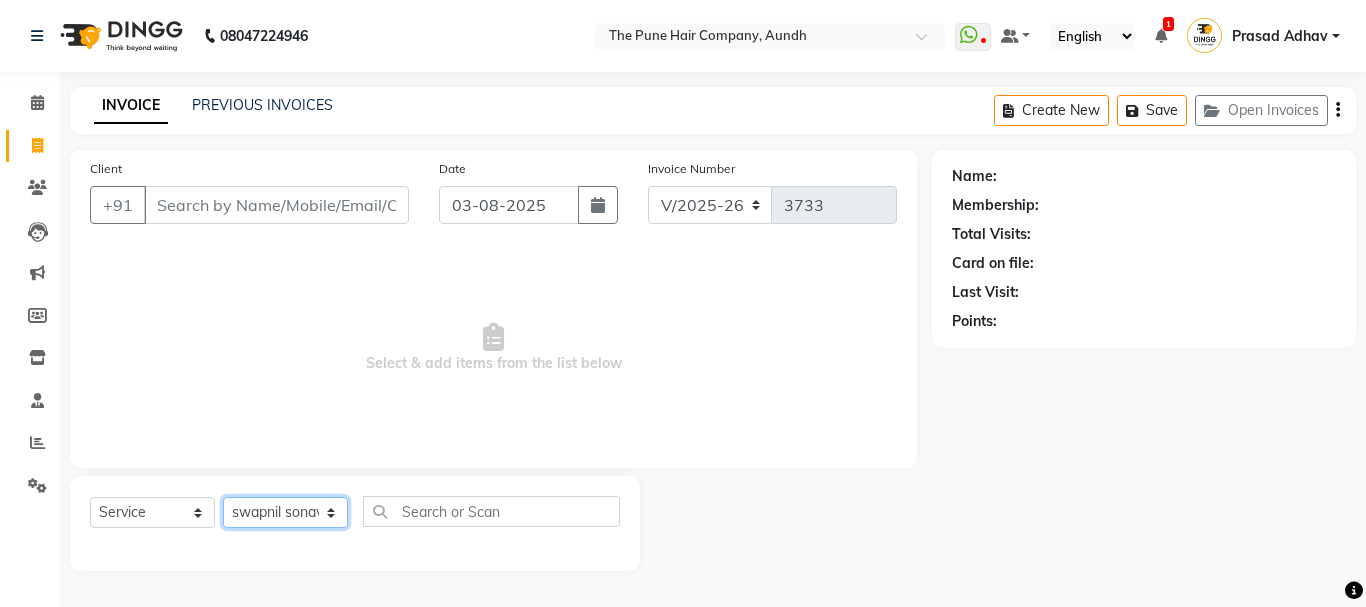 click on "Select Stylist Akash both AKSHAY .K harshal gaikwad kaif shaikh LAKKHAN SHINDE Nagesh Jadhav Nitish Desai  Pavan mane POOJA MORE Prasad Adhav  Prathmesh powar Shweta gotur Sonal saindane swapnil sonavane" 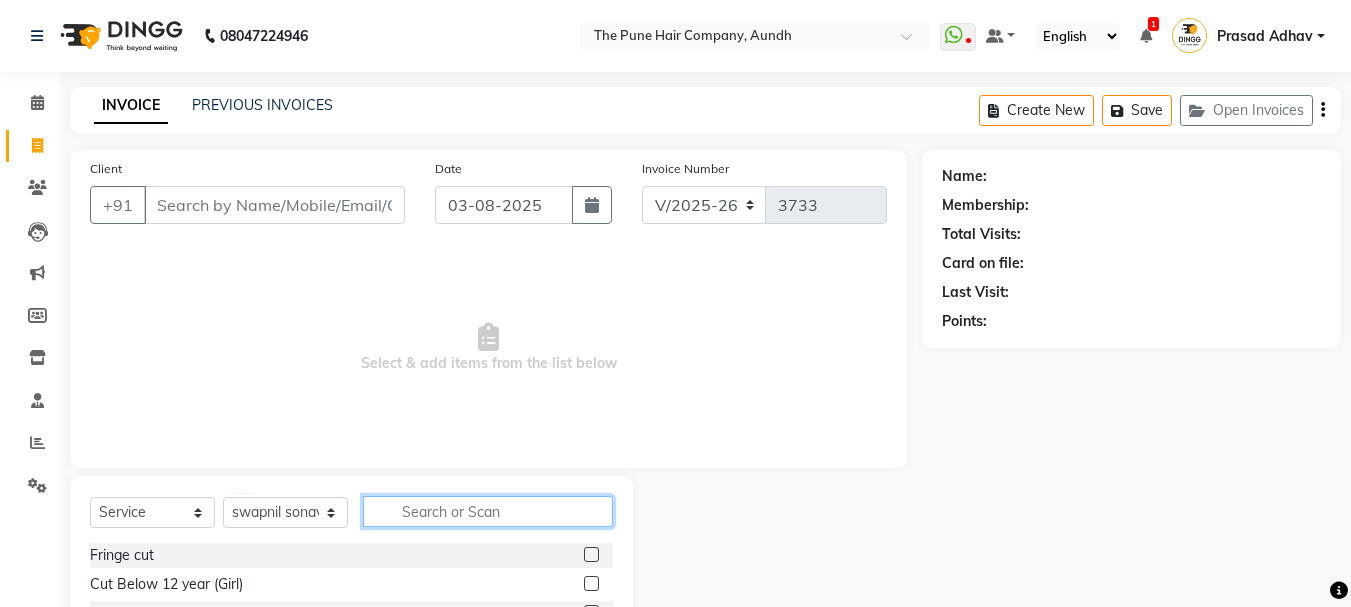 click 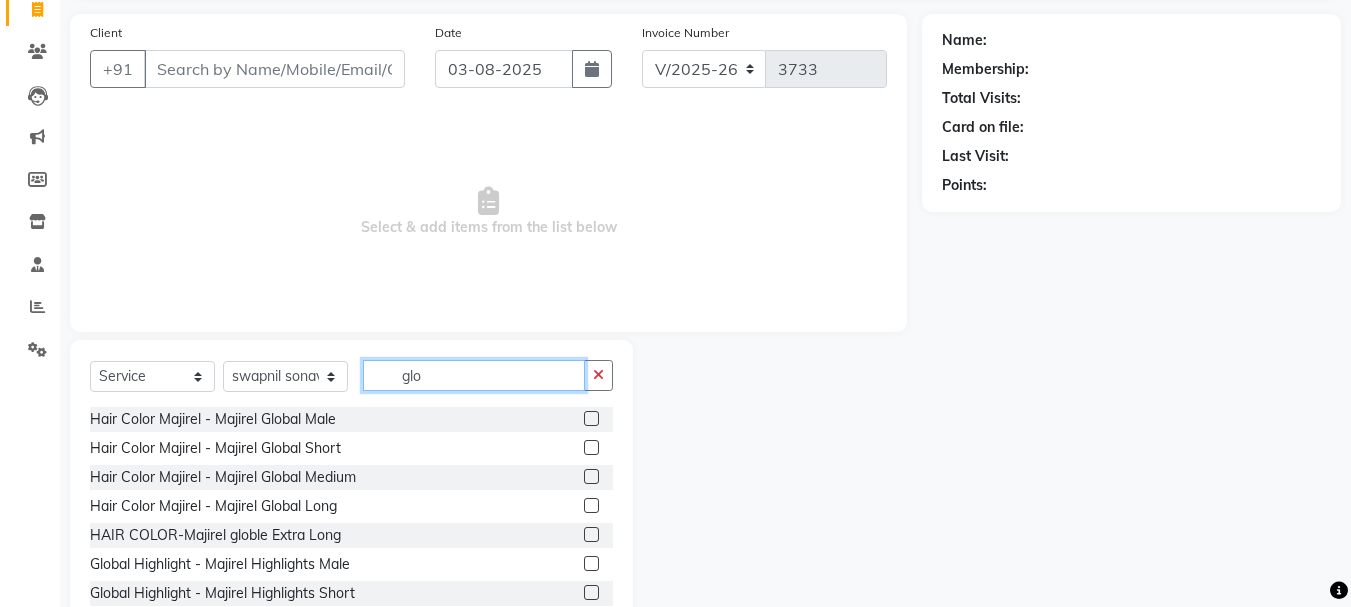 scroll, scrollTop: 194, scrollLeft: 0, axis: vertical 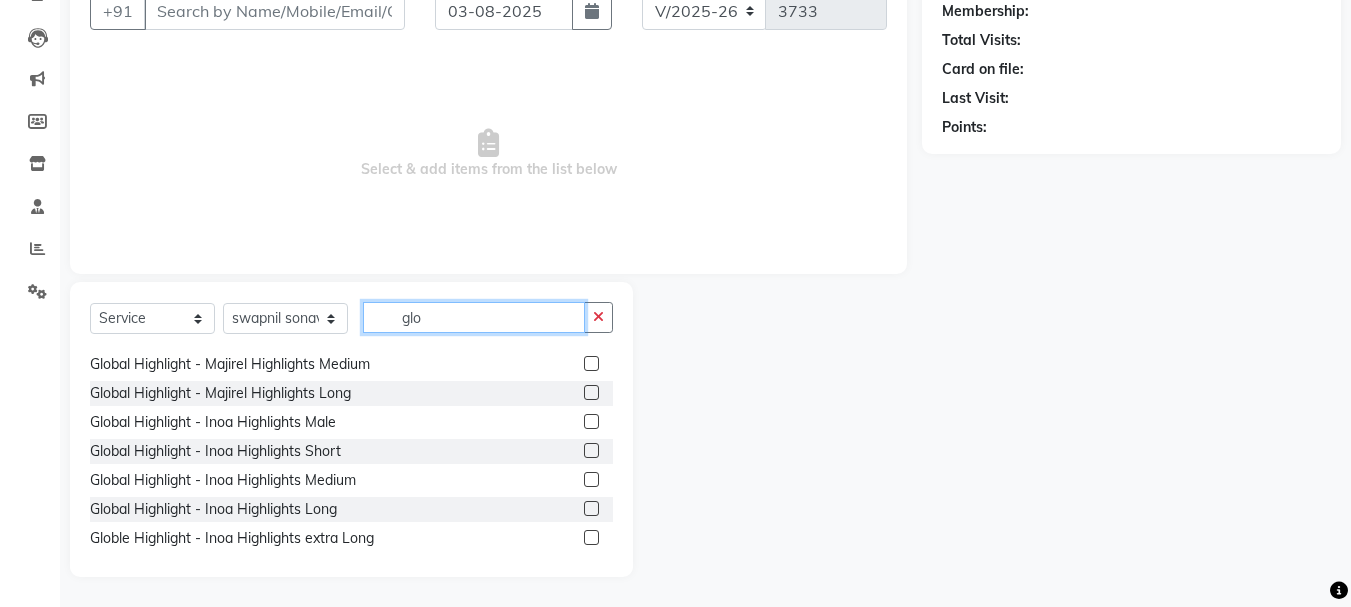 type on "glo" 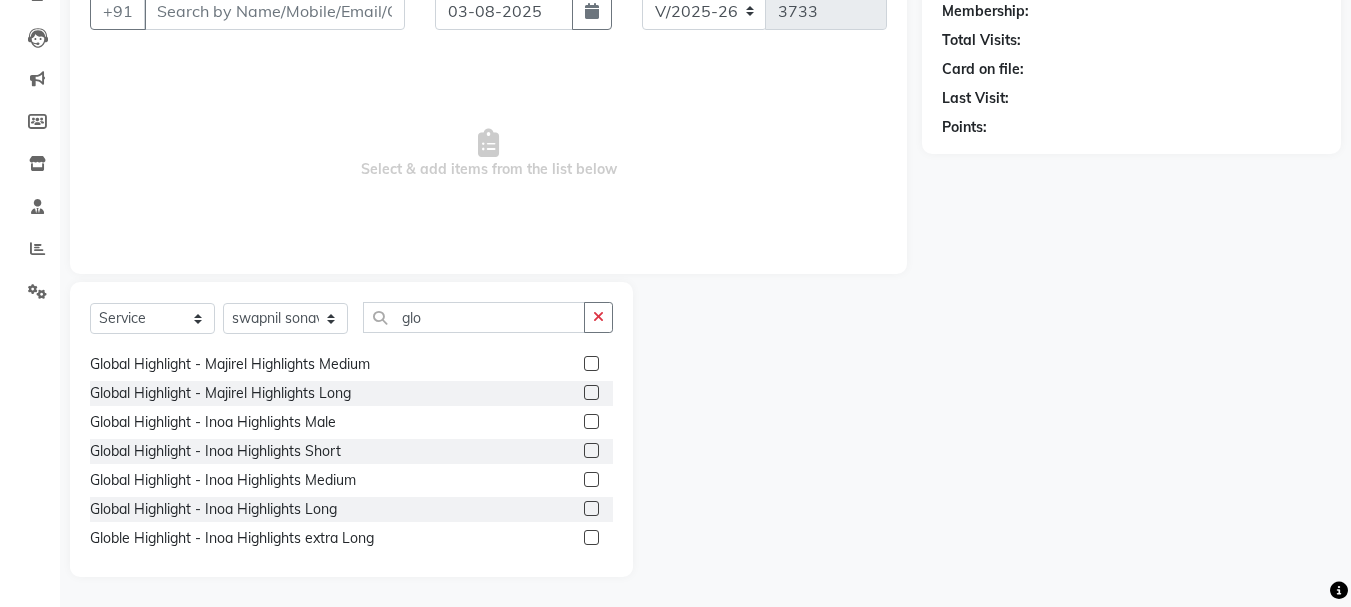 click 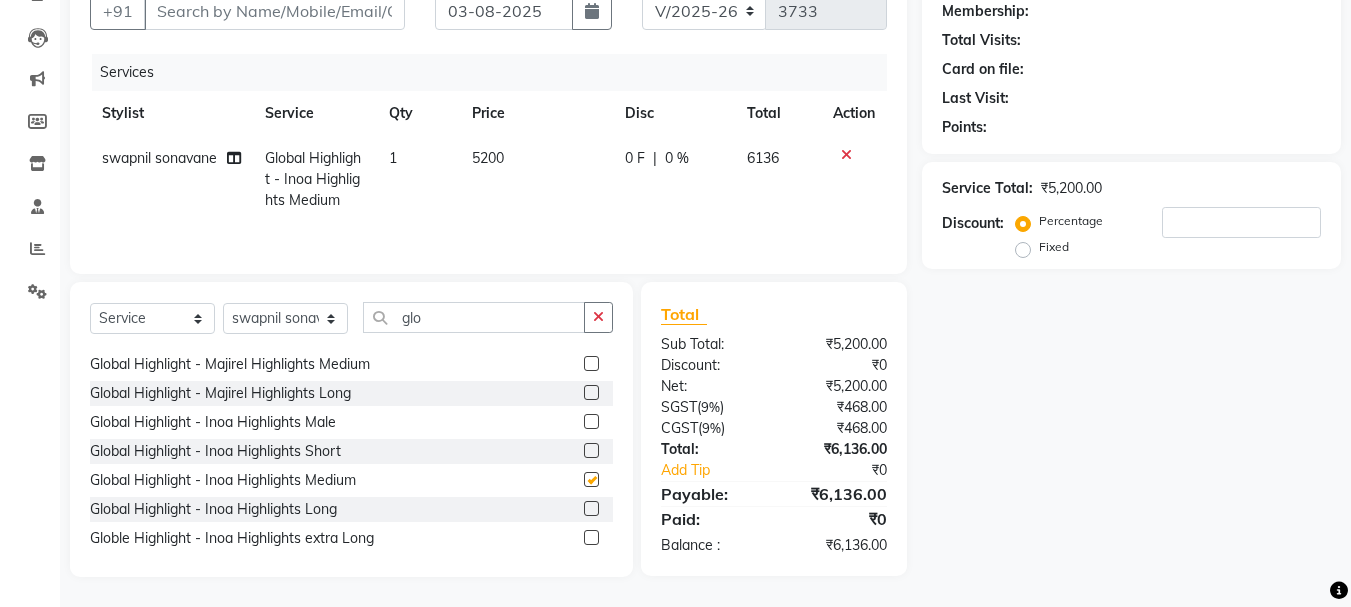 checkbox on "false" 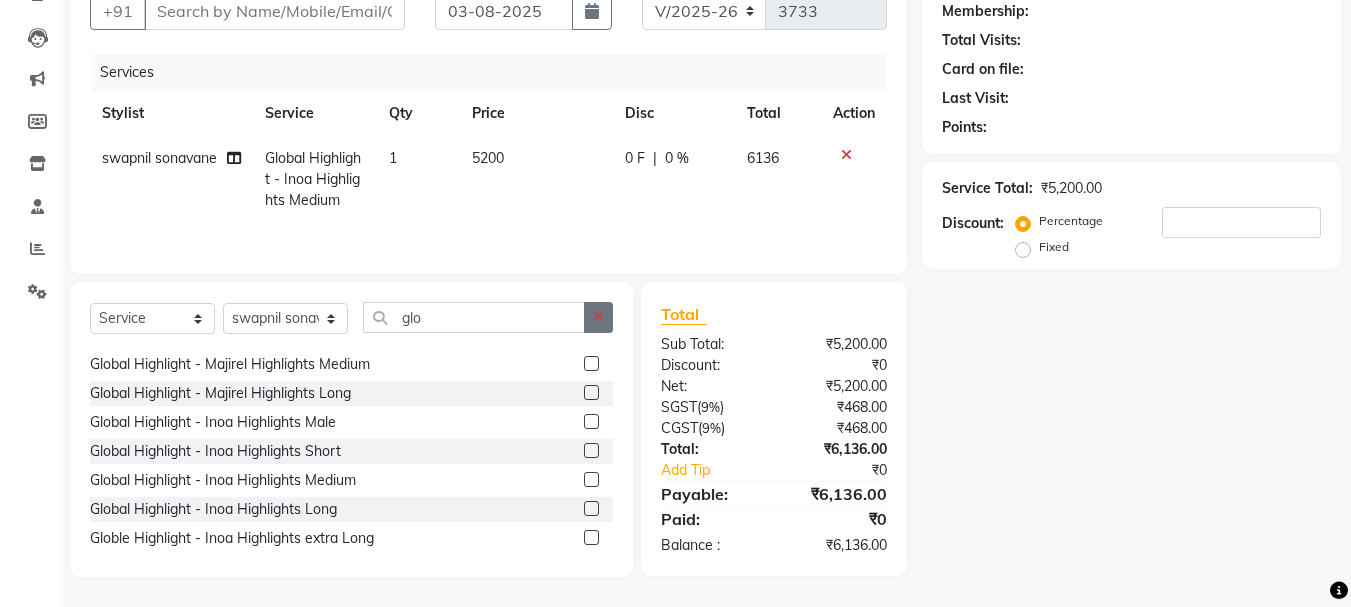 click 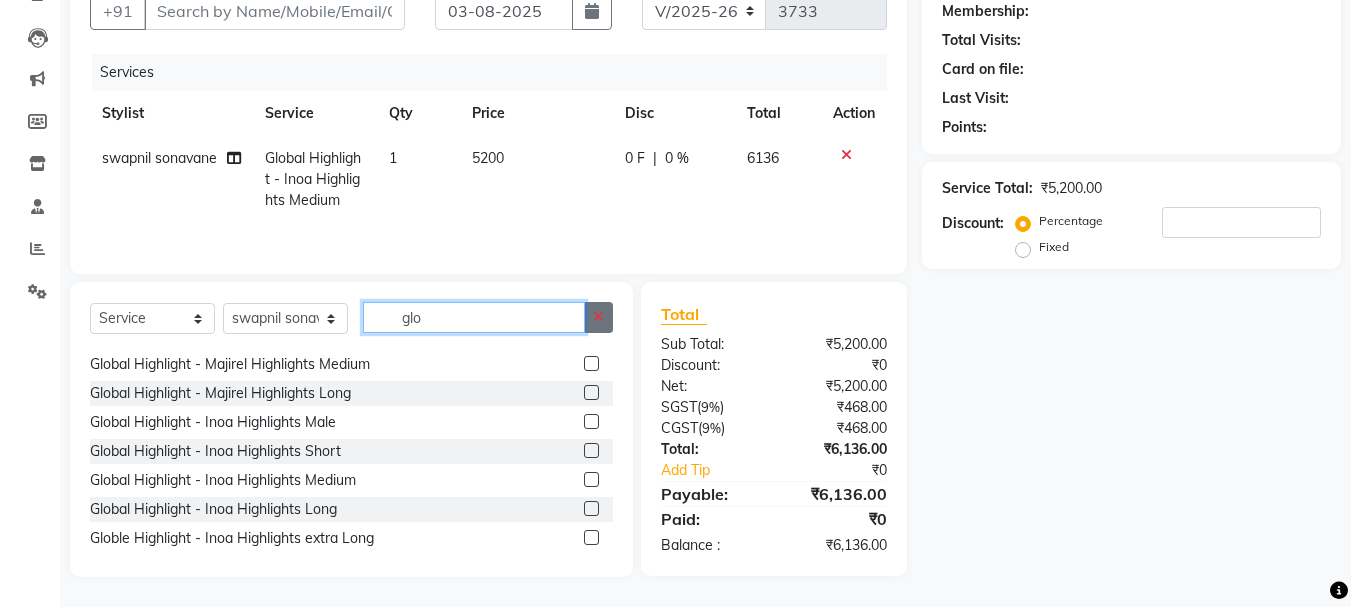type 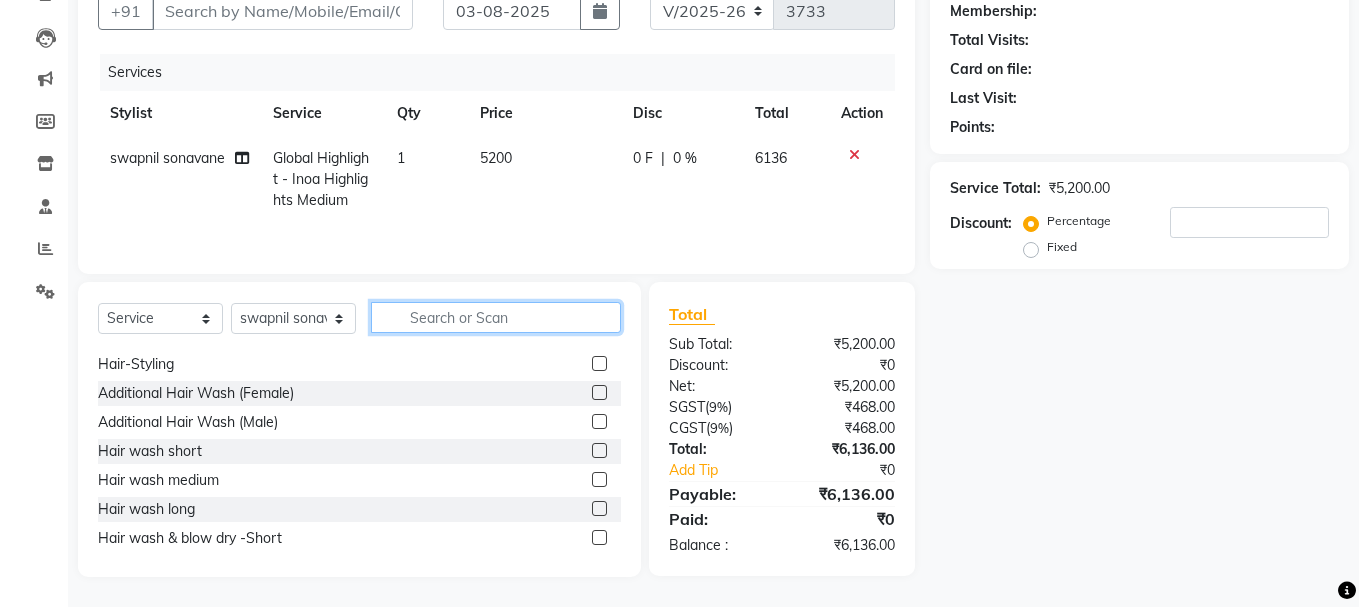 scroll, scrollTop: 0, scrollLeft: 0, axis: both 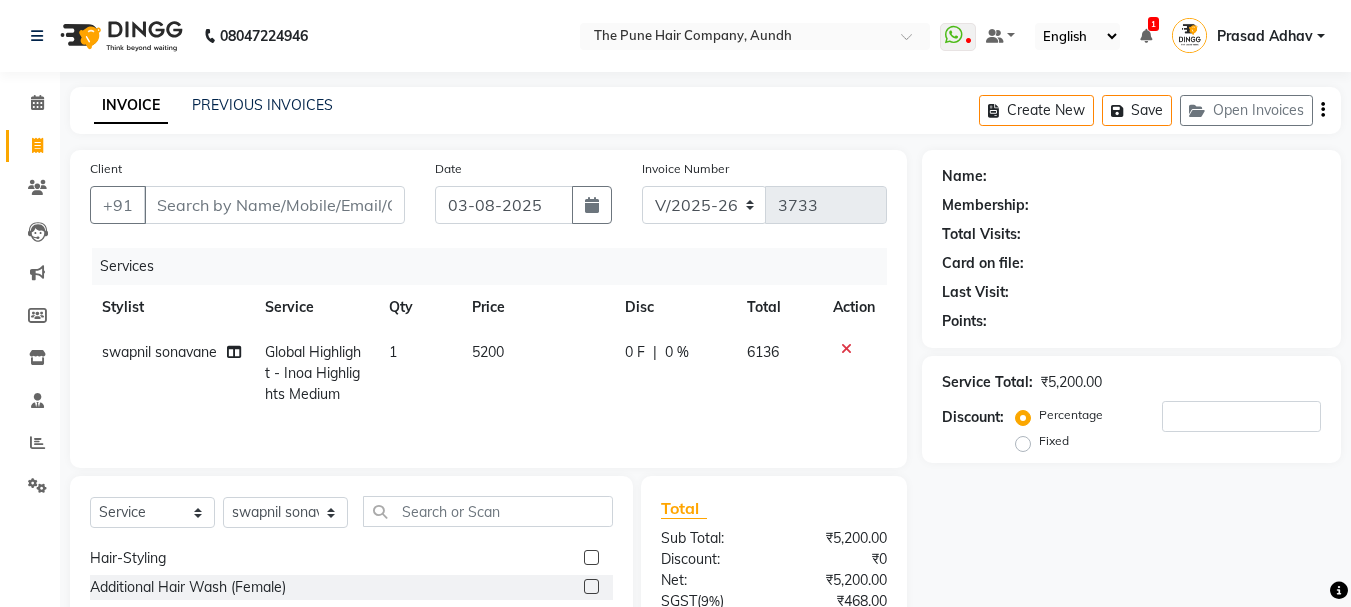 click on "Calendar" 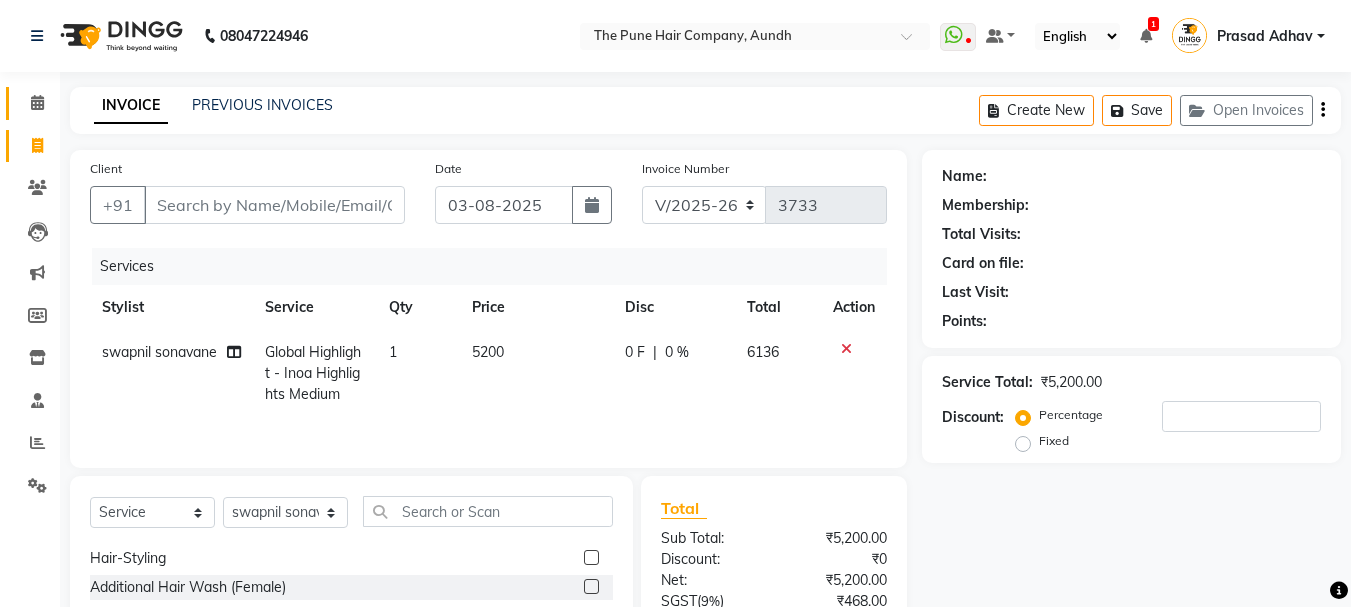 click on "Calendar" 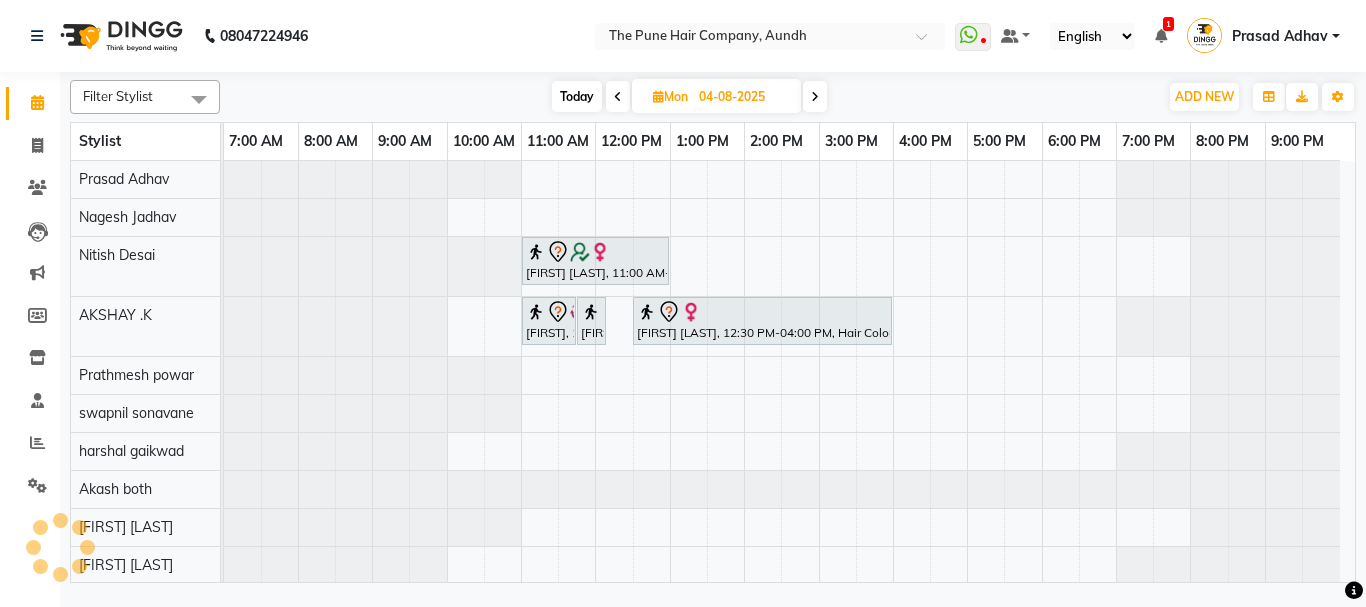 scroll, scrollTop: 110, scrollLeft: 0, axis: vertical 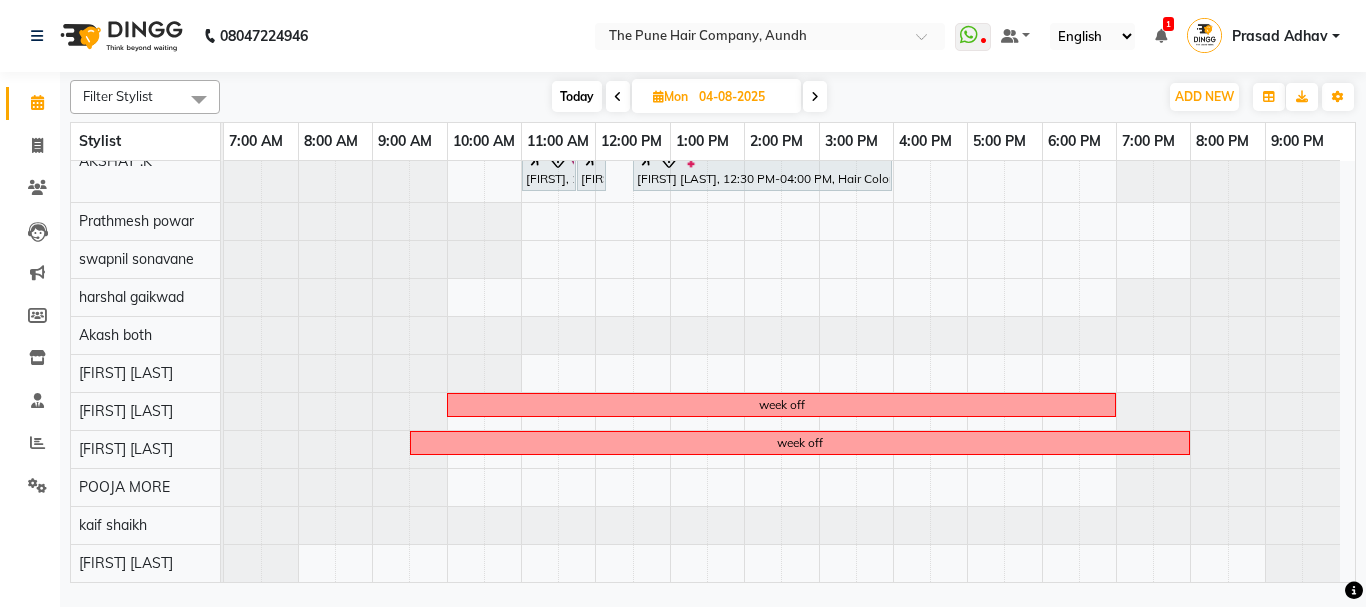 click on "Today" at bounding box center [577, 96] 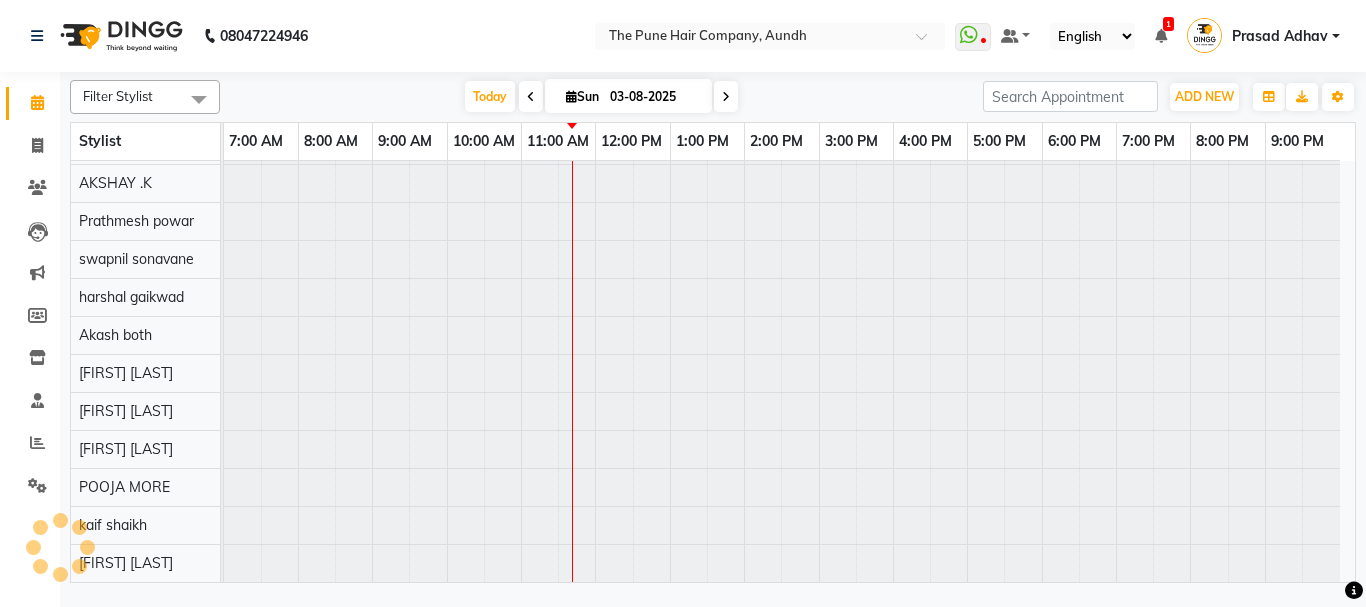 scroll, scrollTop: 110, scrollLeft: 0, axis: vertical 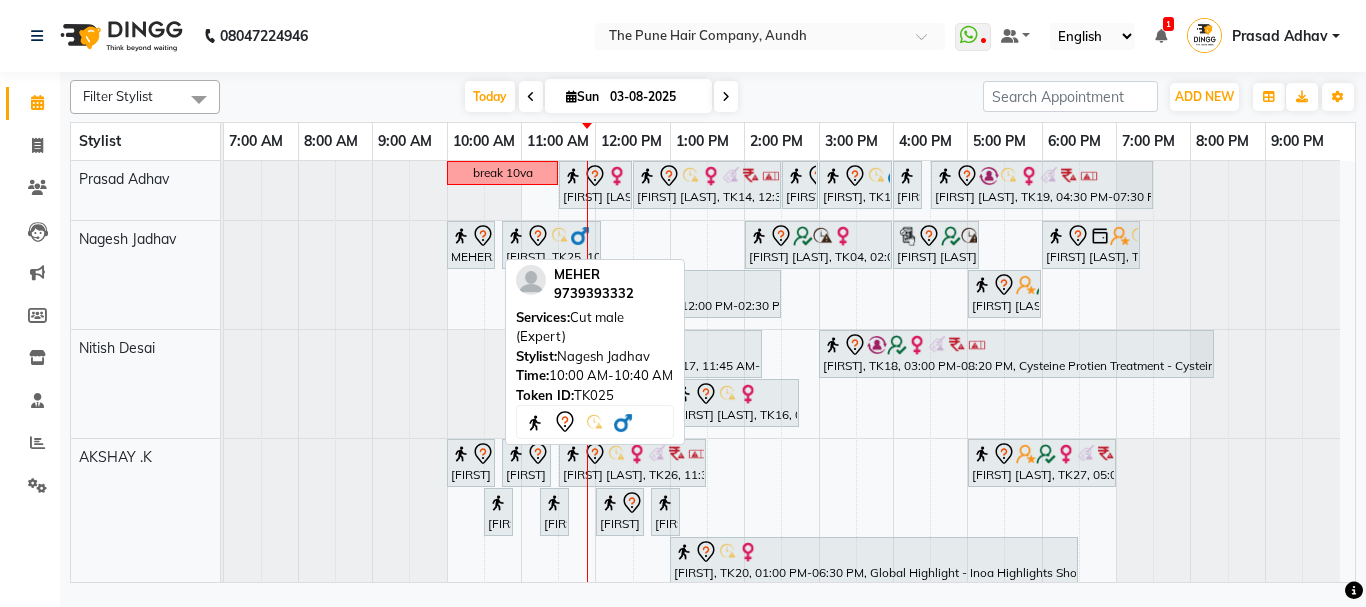 click at bounding box center [461, 236] 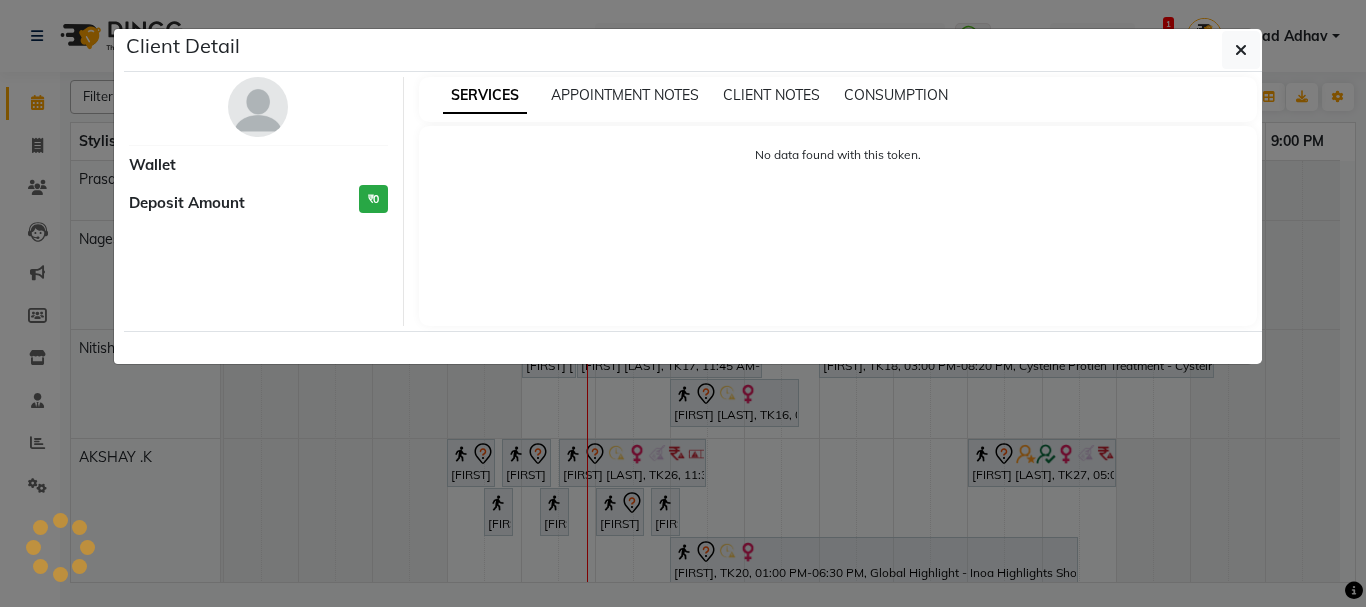 select on "7" 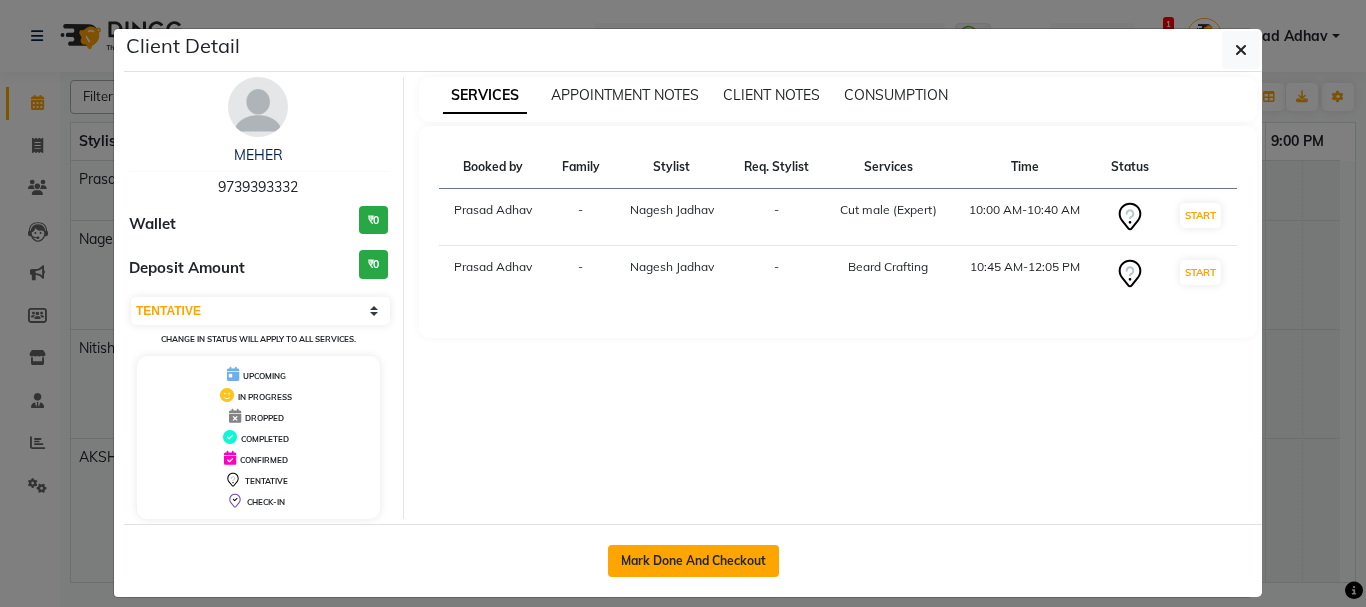 click on "Mark Done And Checkout" 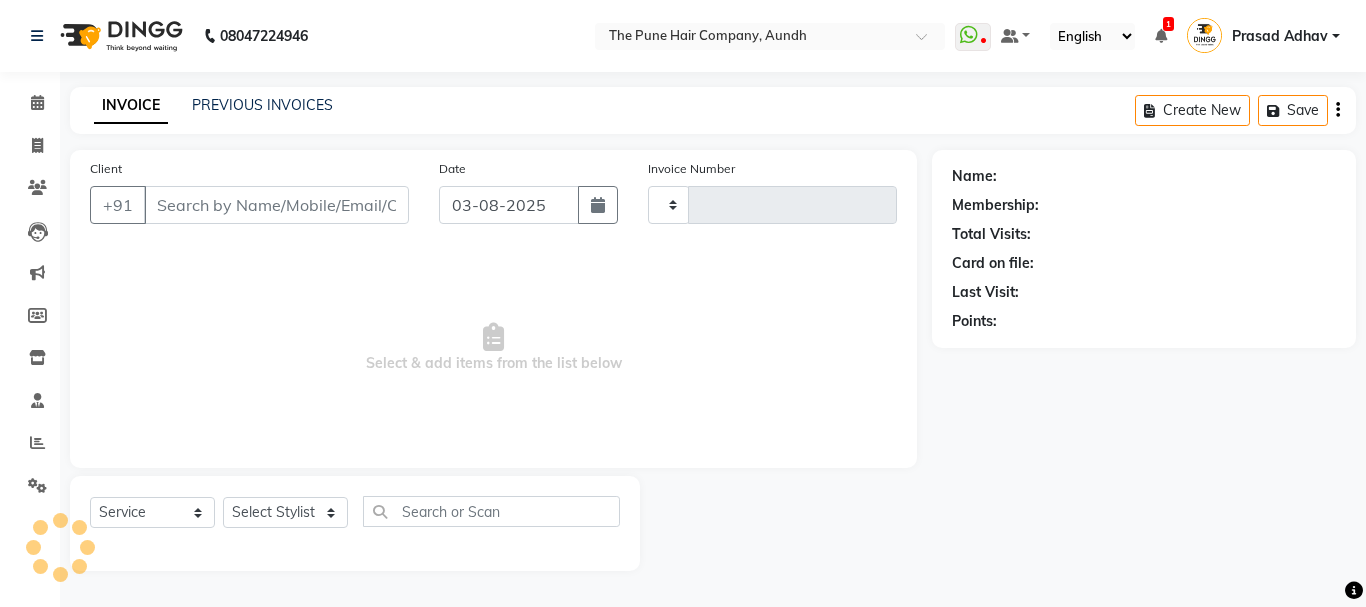 type on "3735" 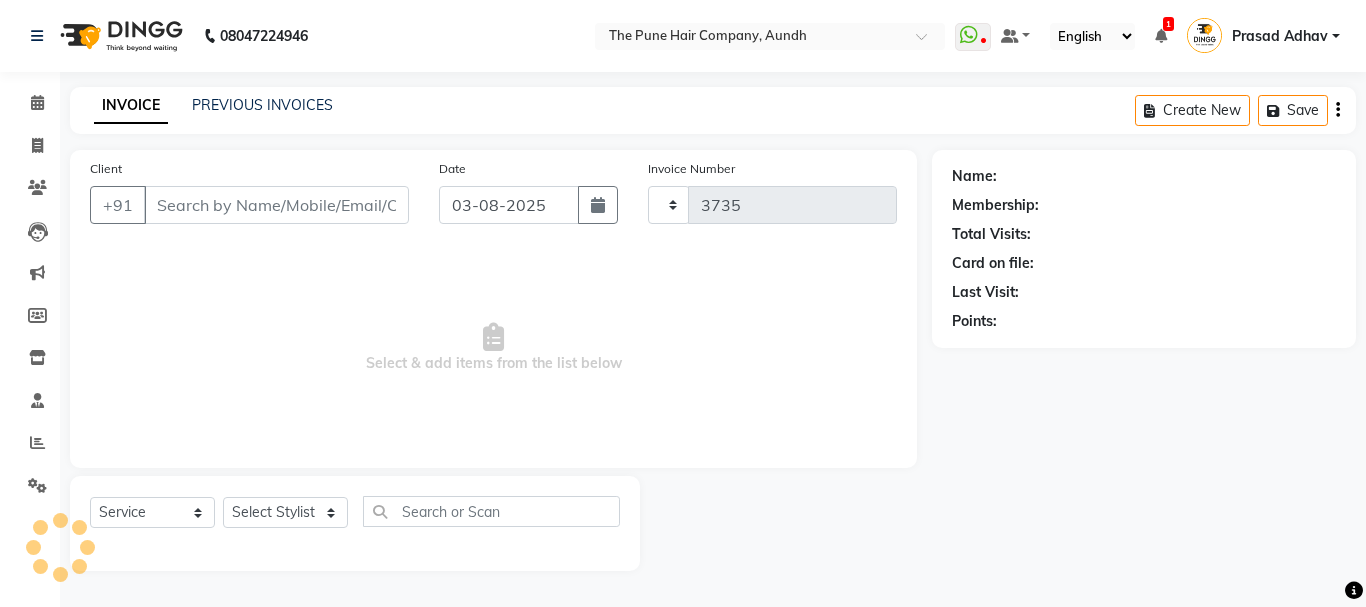 select on "106" 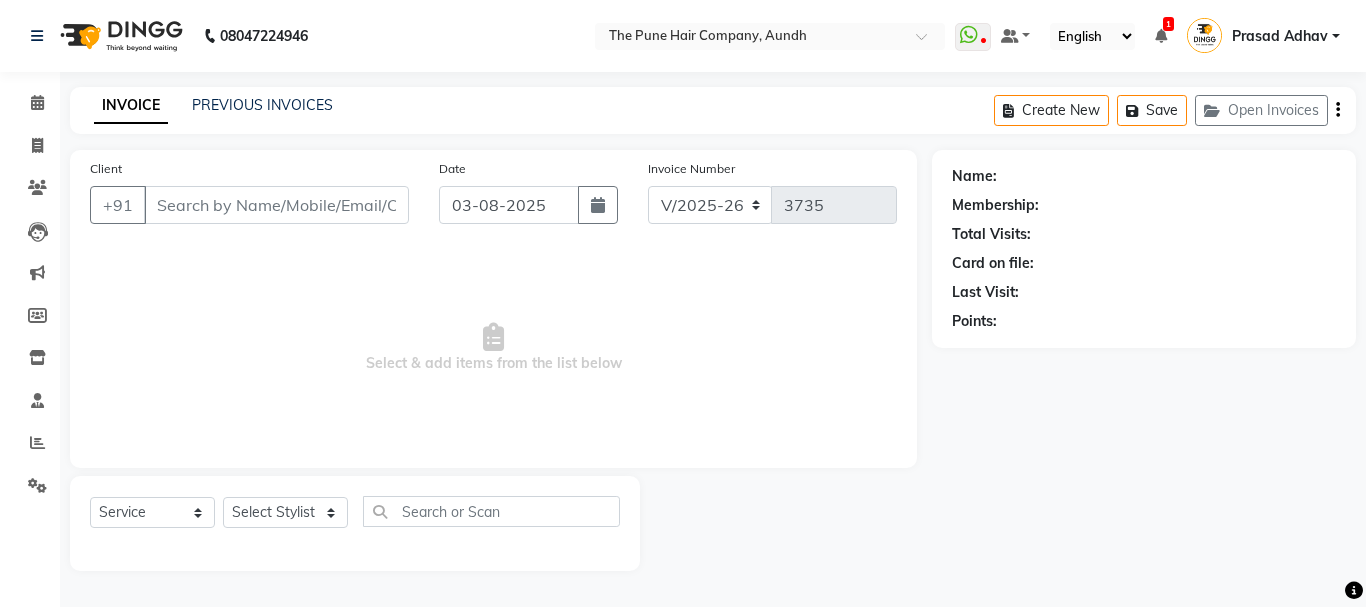 type on "9739393332" 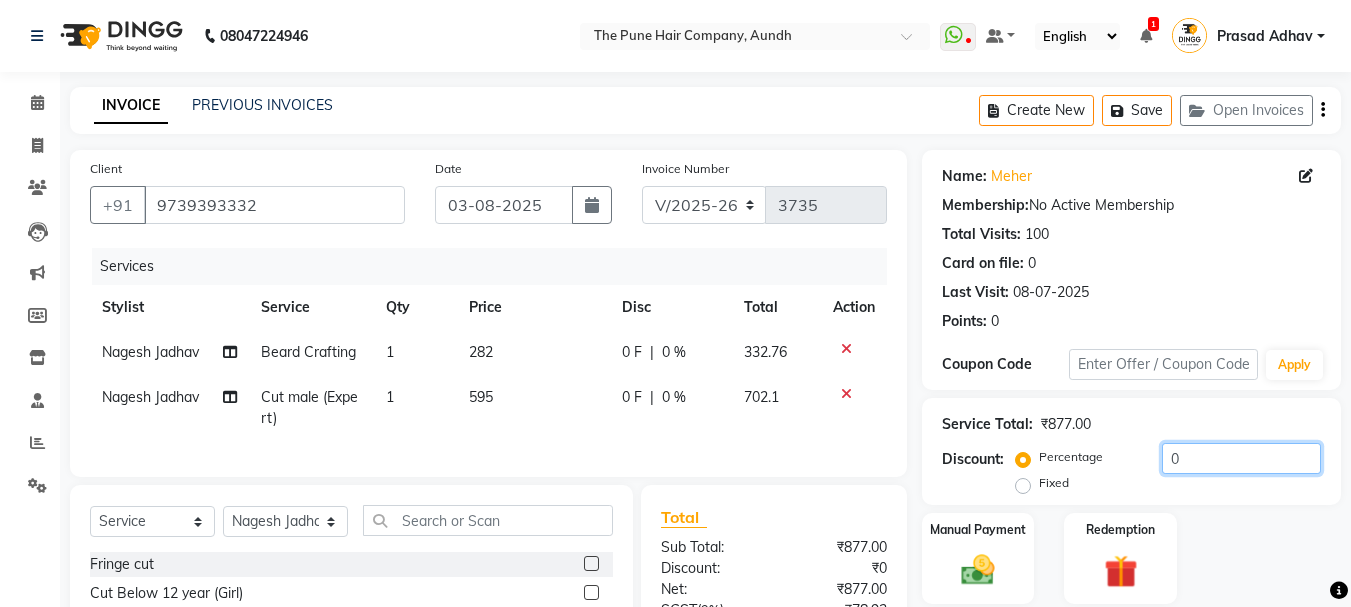 click on "0" 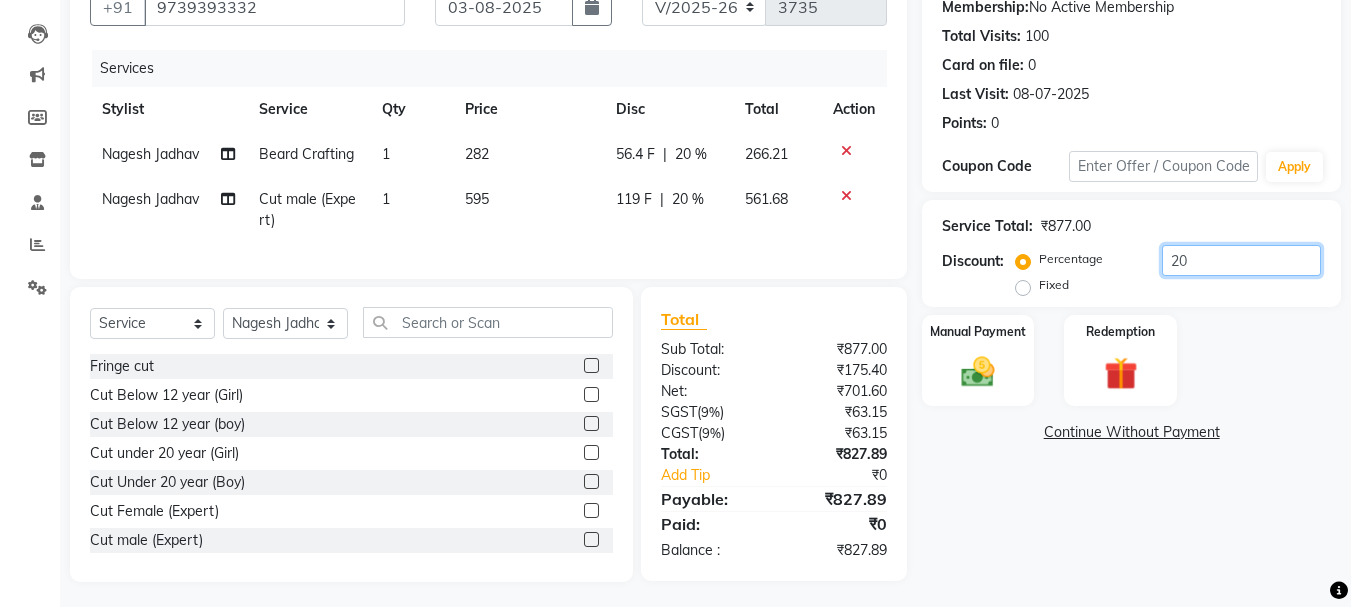 scroll, scrollTop: 200, scrollLeft: 0, axis: vertical 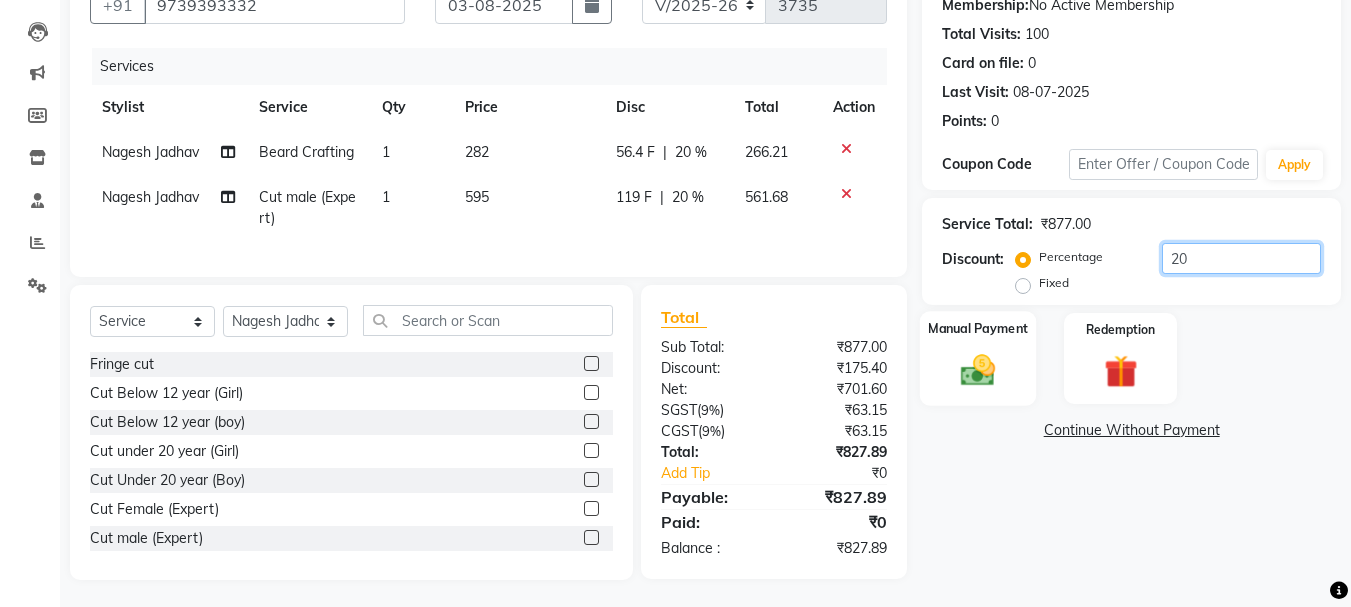 type on "20" 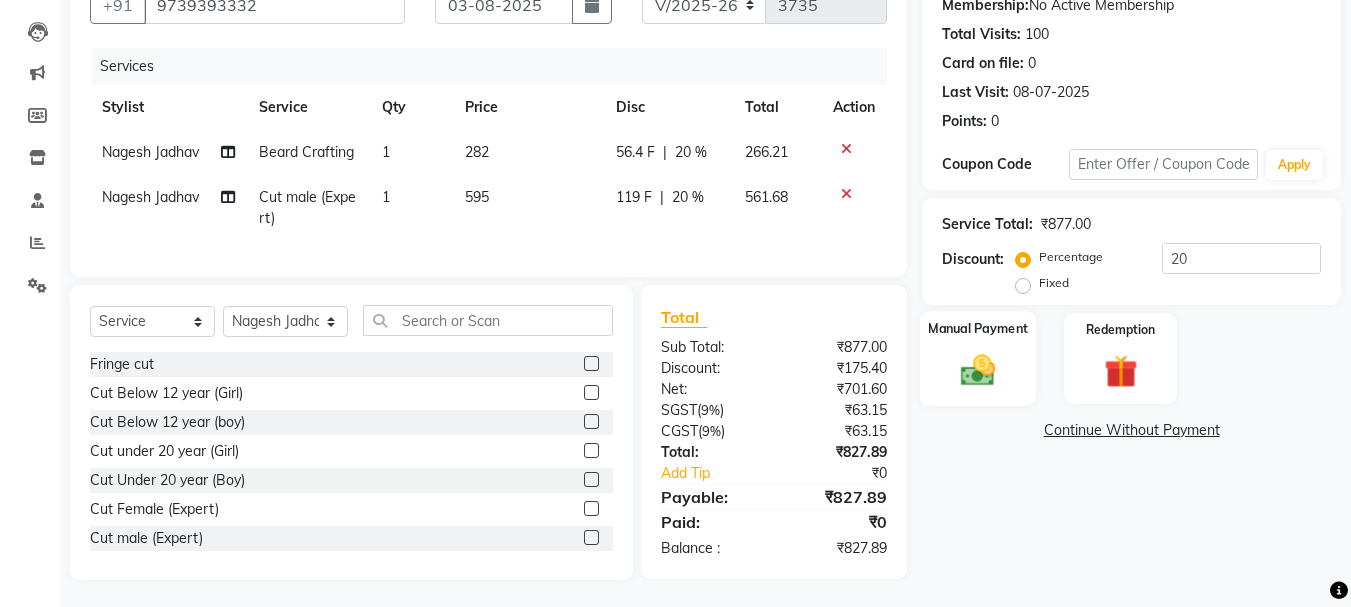 click 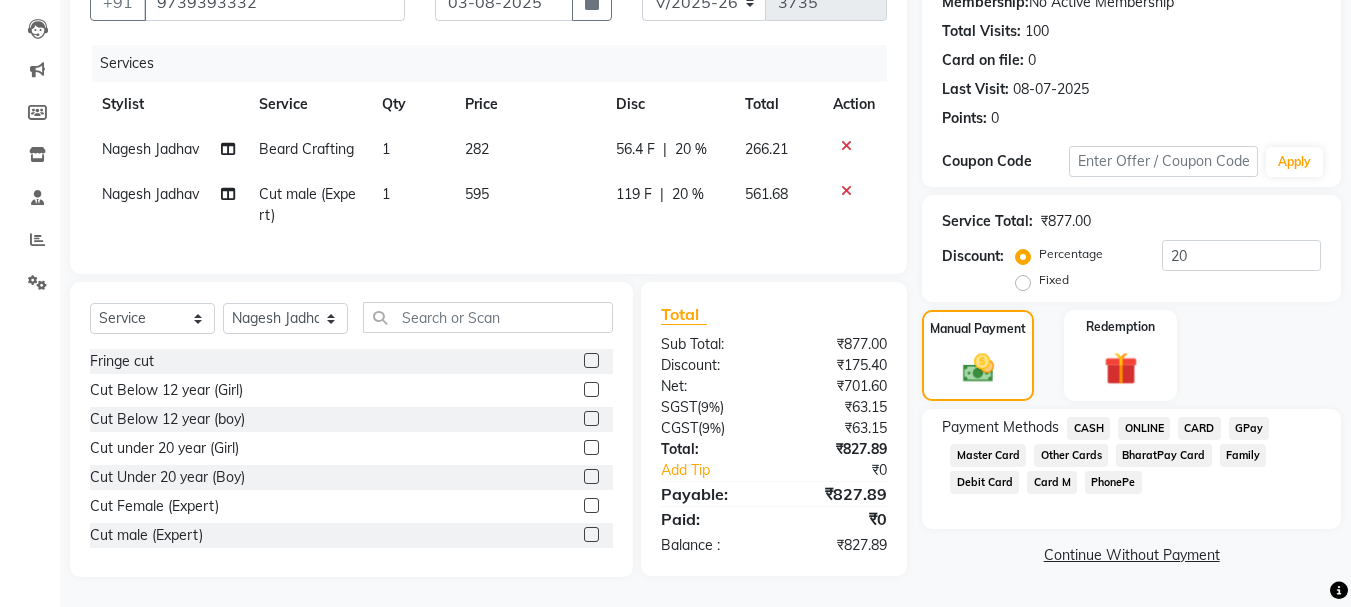 scroll, scrollTop: 218, scrollLeft: 0, axis: vertical 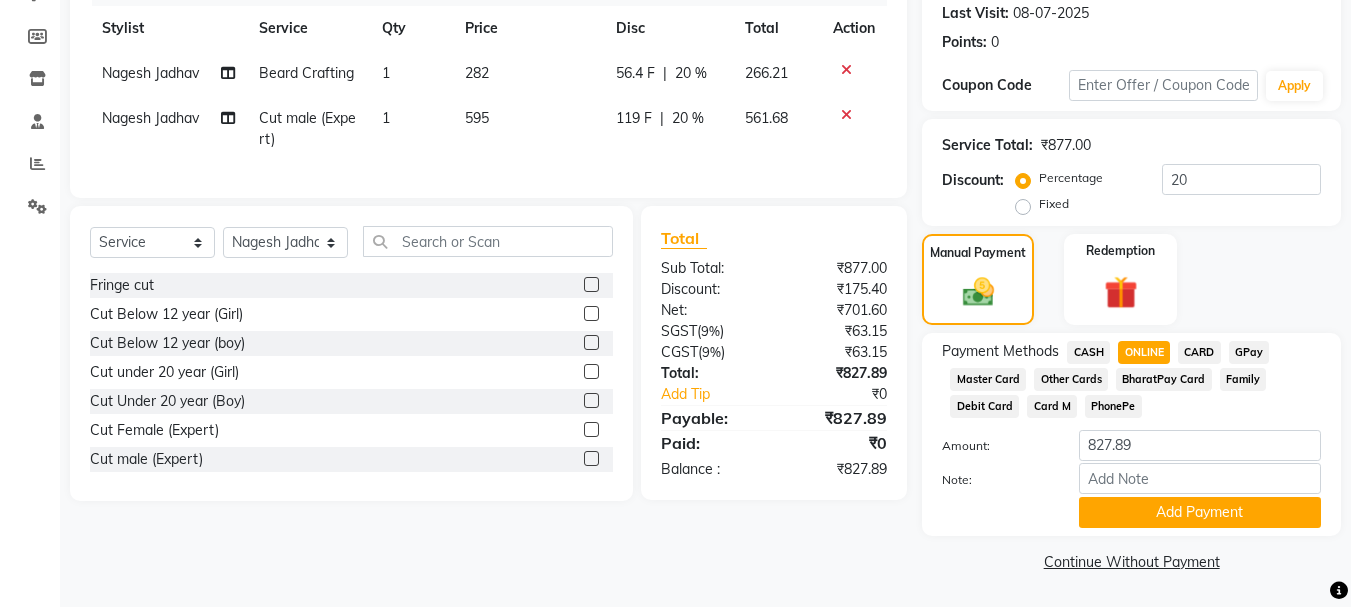 click on "Note:" 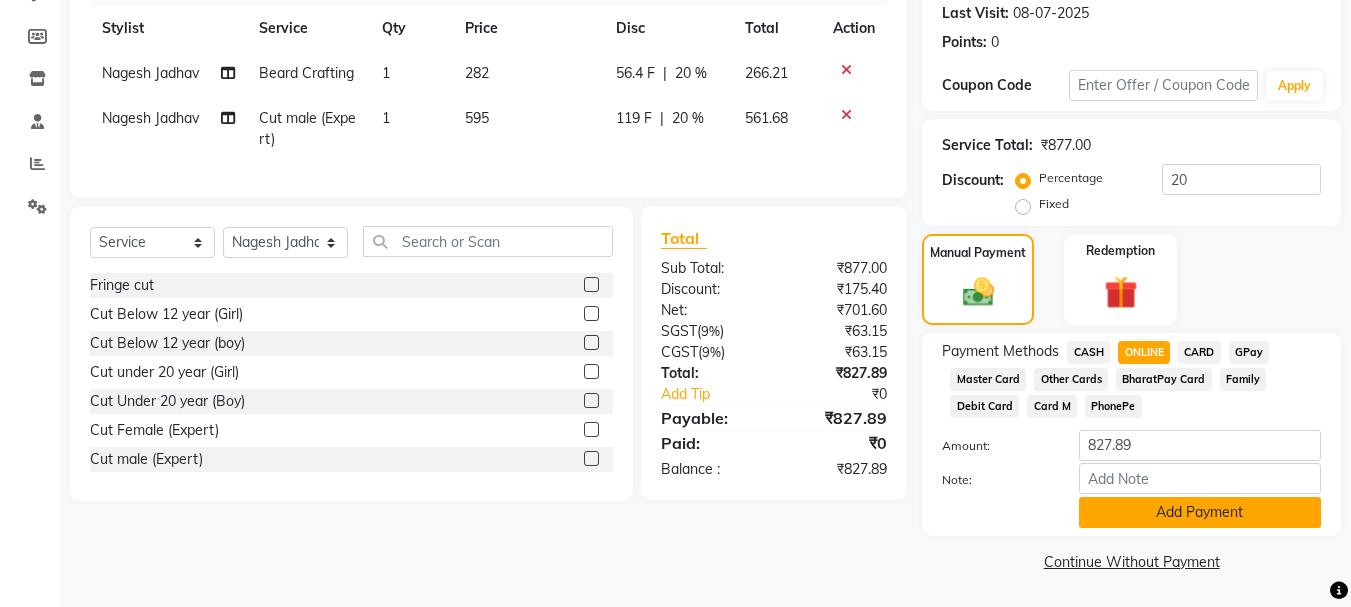 click on "Add Payment" 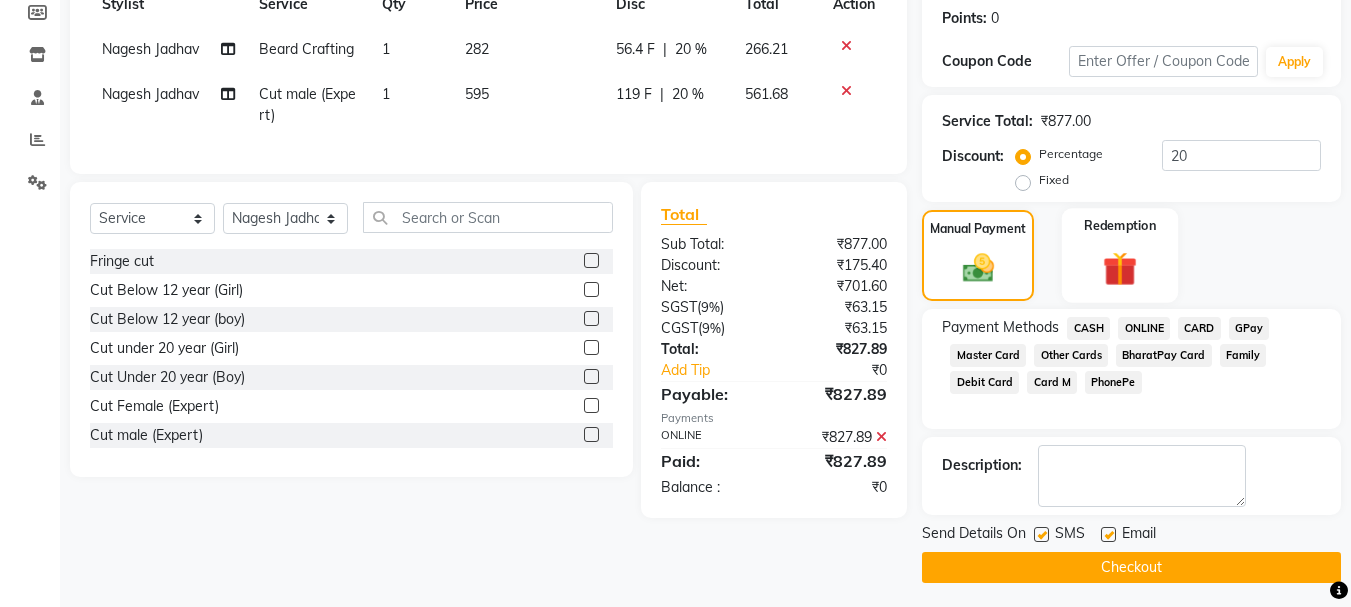 scroll, scrollTop: 309, scrollLeft: 0, axis: vertical 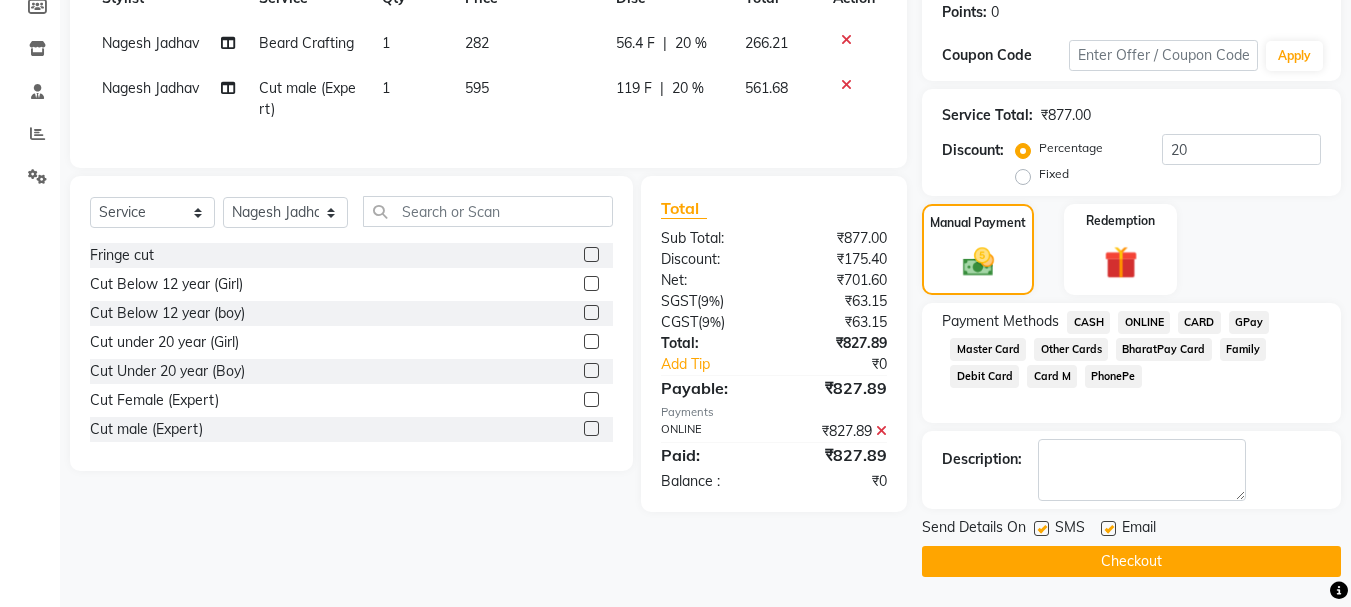 click on "INVOICE PREVIOUS INVOICES Create New   Save   Open Invoices  Client +91 9739393332 Date 03-08-2025 Invoice Number V/2025 V/2025-26 3735 Services Stylist Service Qty Price Disc Total Action Nagesh Jadhav  Beard Crafting 1 282 56.4 F | 20 % 266.21 Nagesh Jadhav Cut male (Expert) 1 595 119 F | 20 % 561.68 Select  Service  Product  Membership  Package Voucher Prepaid Gift Card  Select Stylist Akash both AKSHAY .K harshal gaikwad kaif shaikh LAKKHAN SHINDE Nagesh Jadhav Nitish Desai  Pavan mane POOJA MORE Prasad Adhav  Prathmesh powar Shweta gotur Sonal saindane swapnil sonavane Fringe cut  Cut Below 12 year (Girl)  Cut Below 12 year (boy)  Cut under 20 year (Girl)  Cut Under 20 year (Boy)  Cut Female (Expert)  Cut male (Expert)  Hair-Styling   Additional Hair Wash (Female)  Additional Hair Wash (Male)  Hair wash short   Hair wash medium   Hair wash long  Hair wash & blow dry -Short  Hair wash & blow dry -medium  Hair wash & blow dry - long  Blow dry short  Blow dry medium   Blow dry long   Shaving   Beard Trim  )" 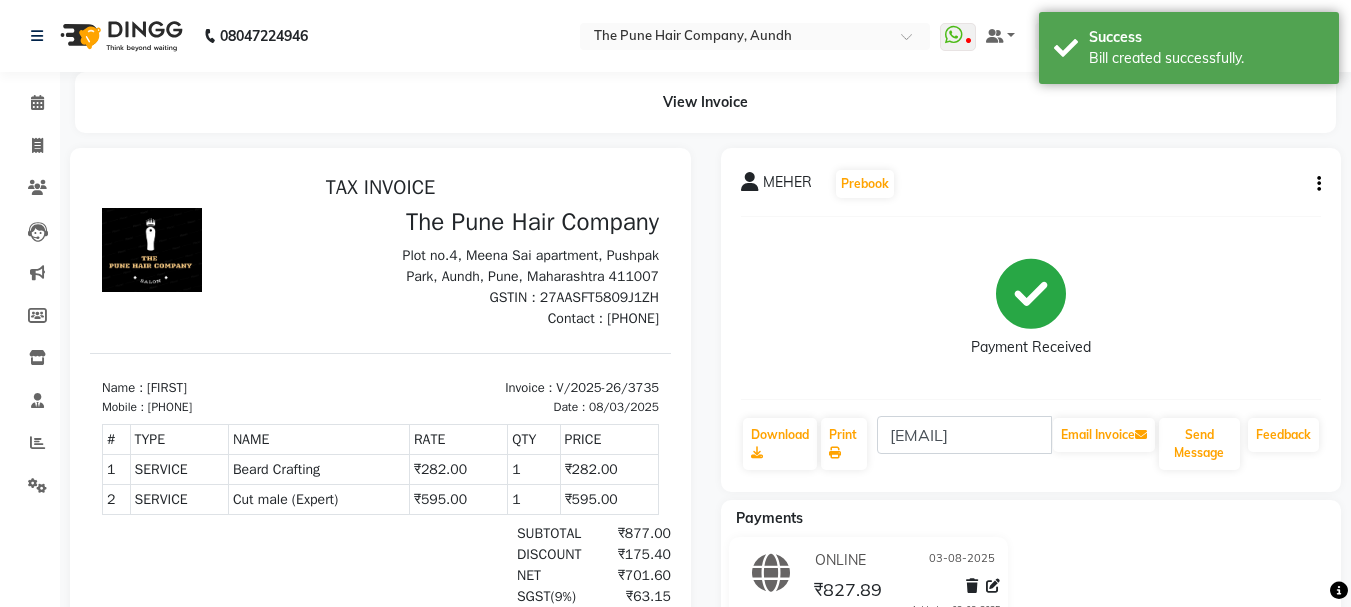scroll, scrollTop: 0, scrollLeft: 0, axis: both 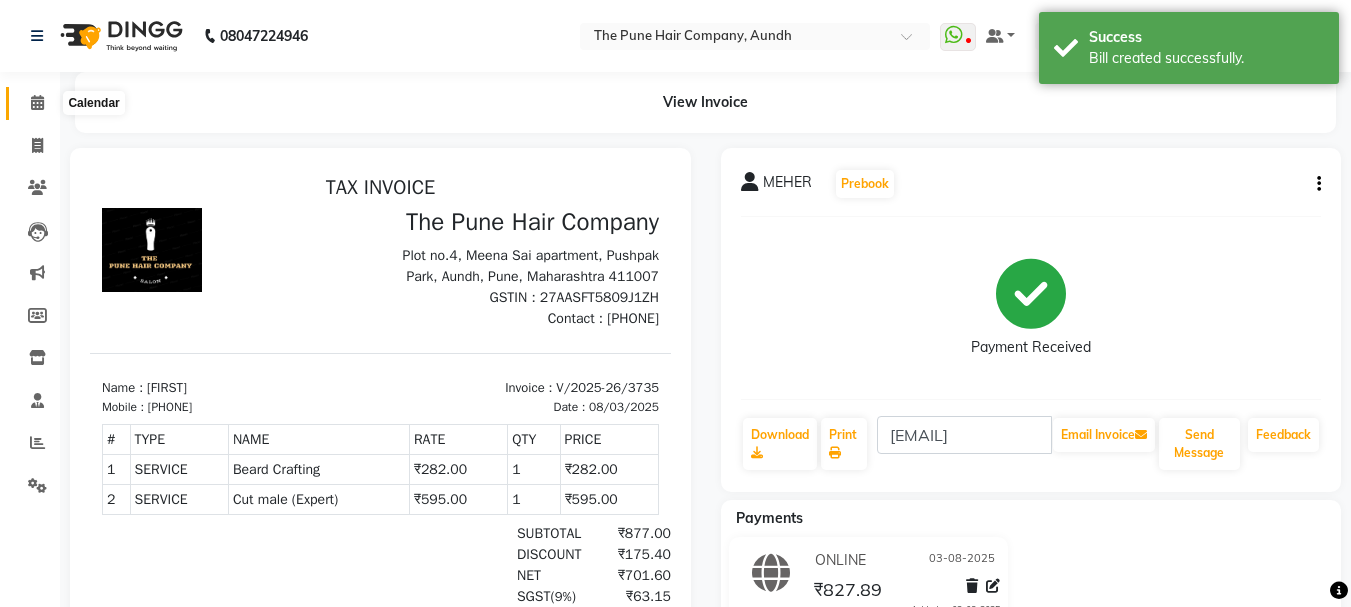 click 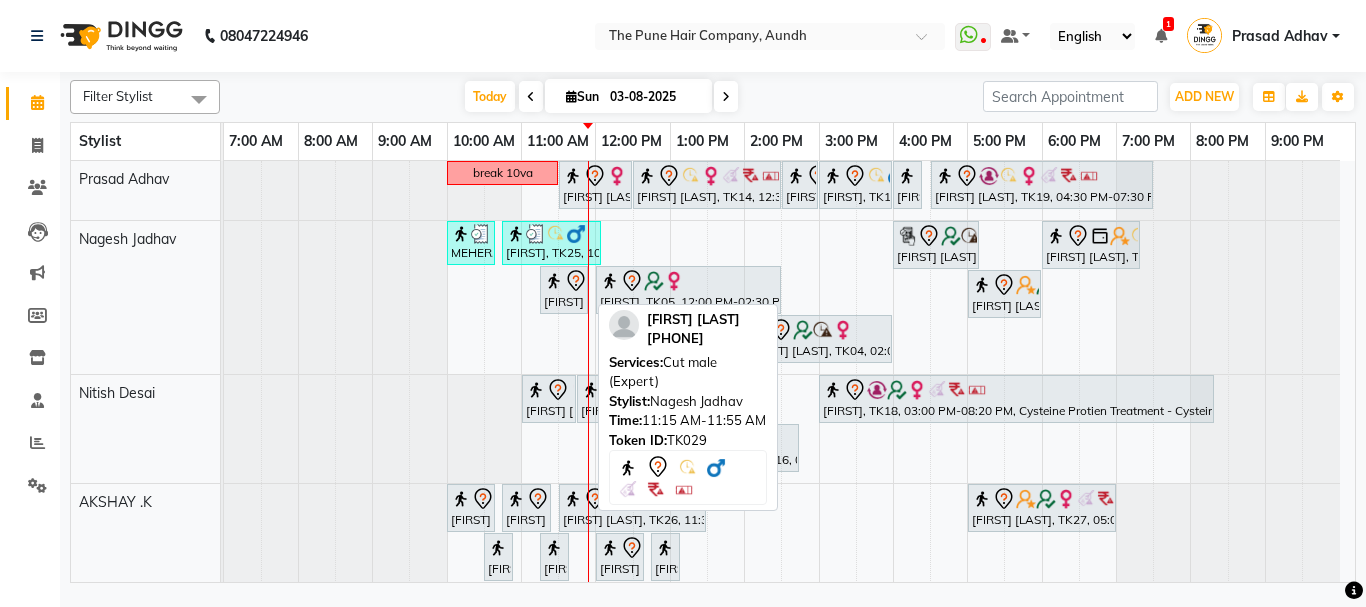 click on "[FIRST] [LAST], TK29, 11:15 AM-11:55 AM, Cut male (Expert)" at bounding box center [564, 290] 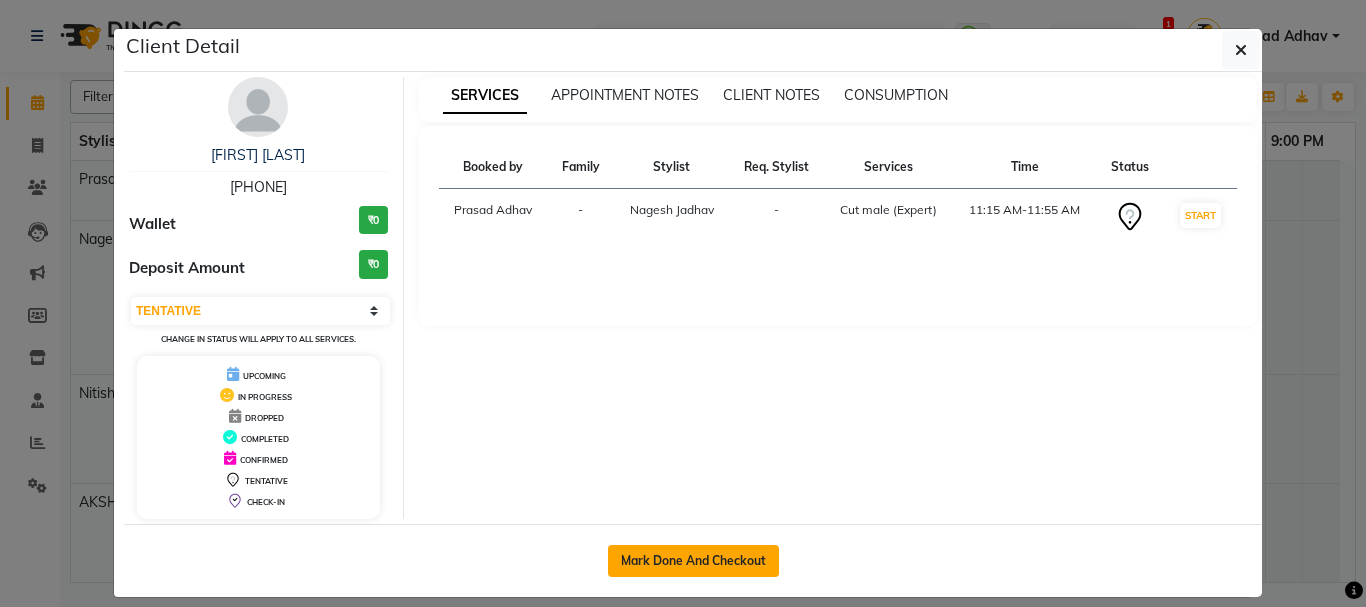 click on "Mark Done And Checkout" 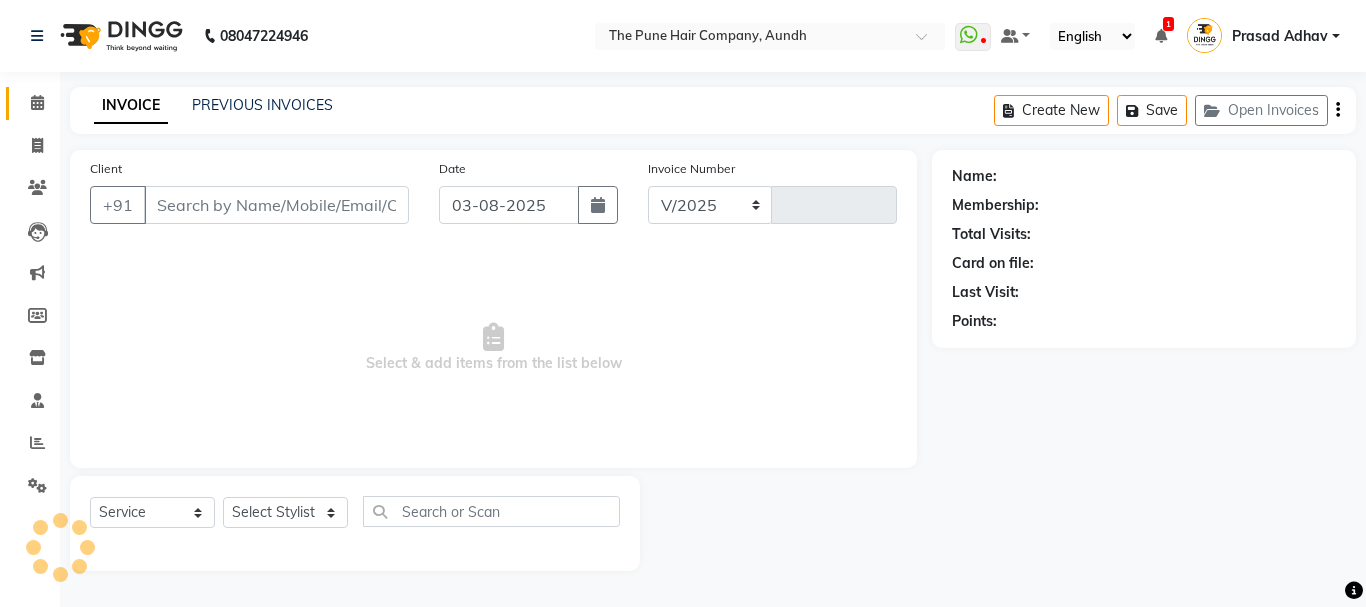 select on "106" 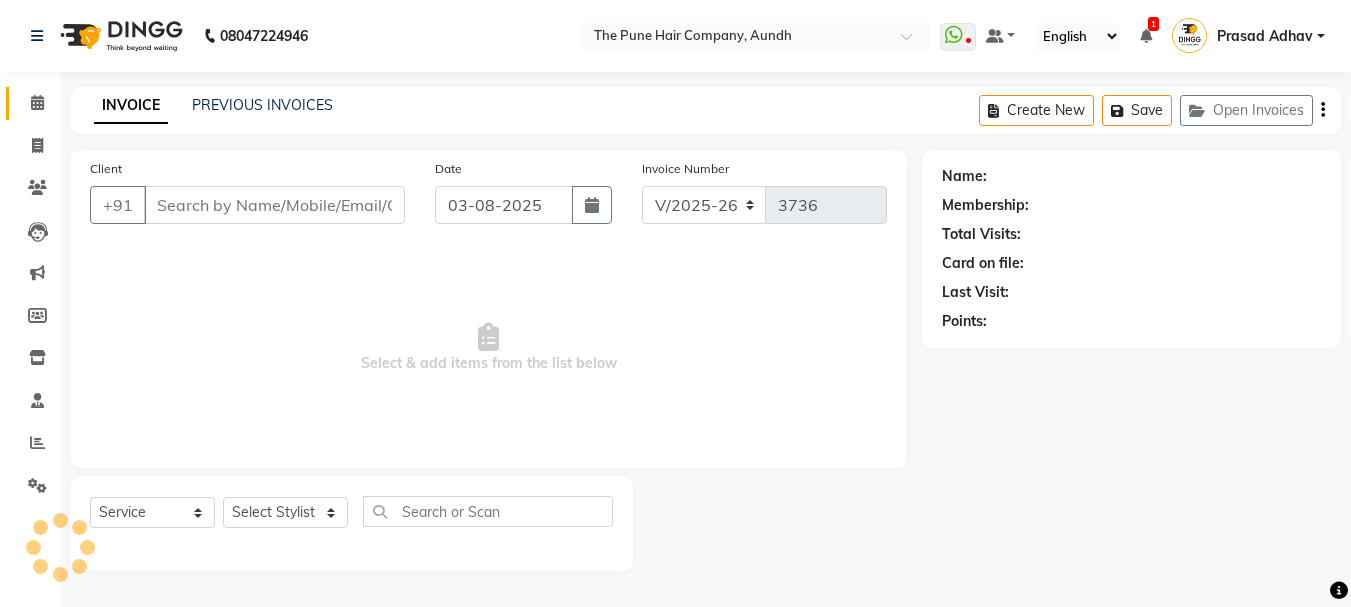 type on "[PHONE]" 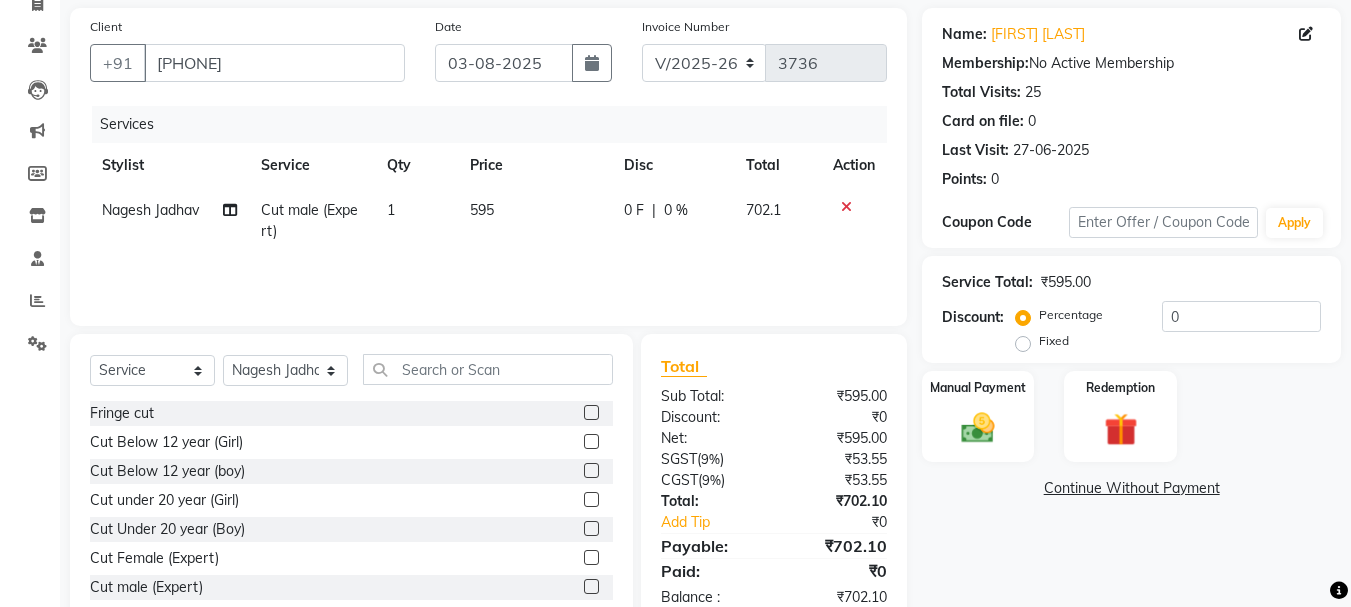 scroll, scrollTop: 194, scrollLeft: 0, axis: vertical 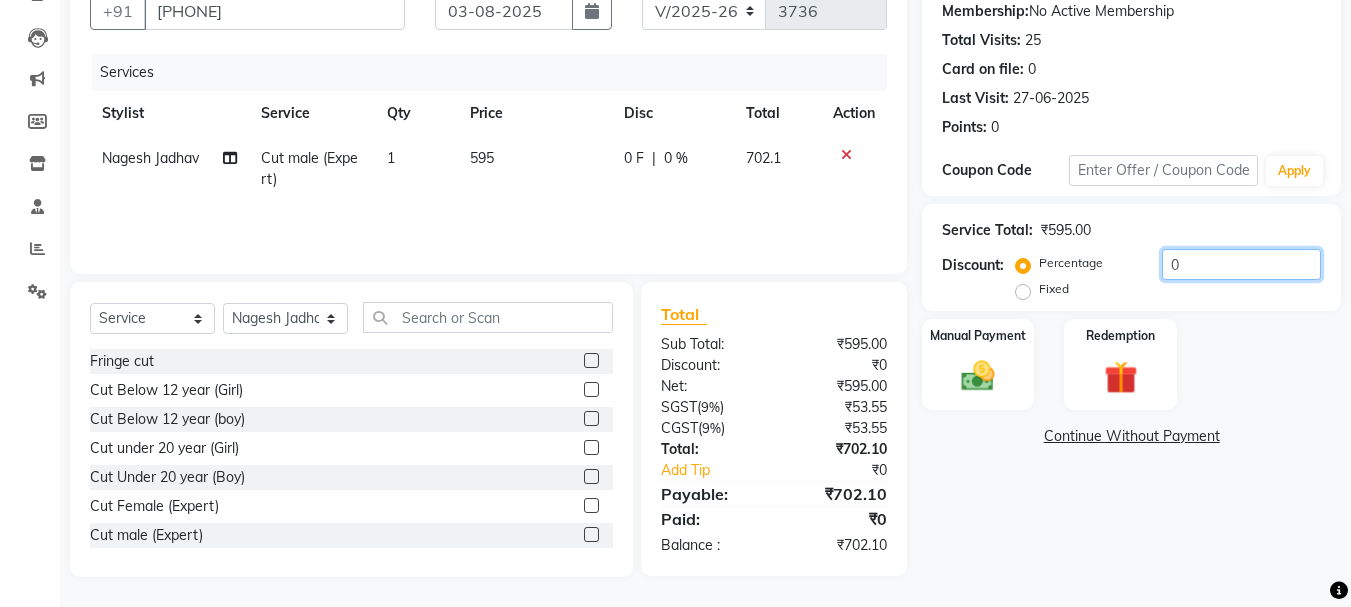 click on "0" 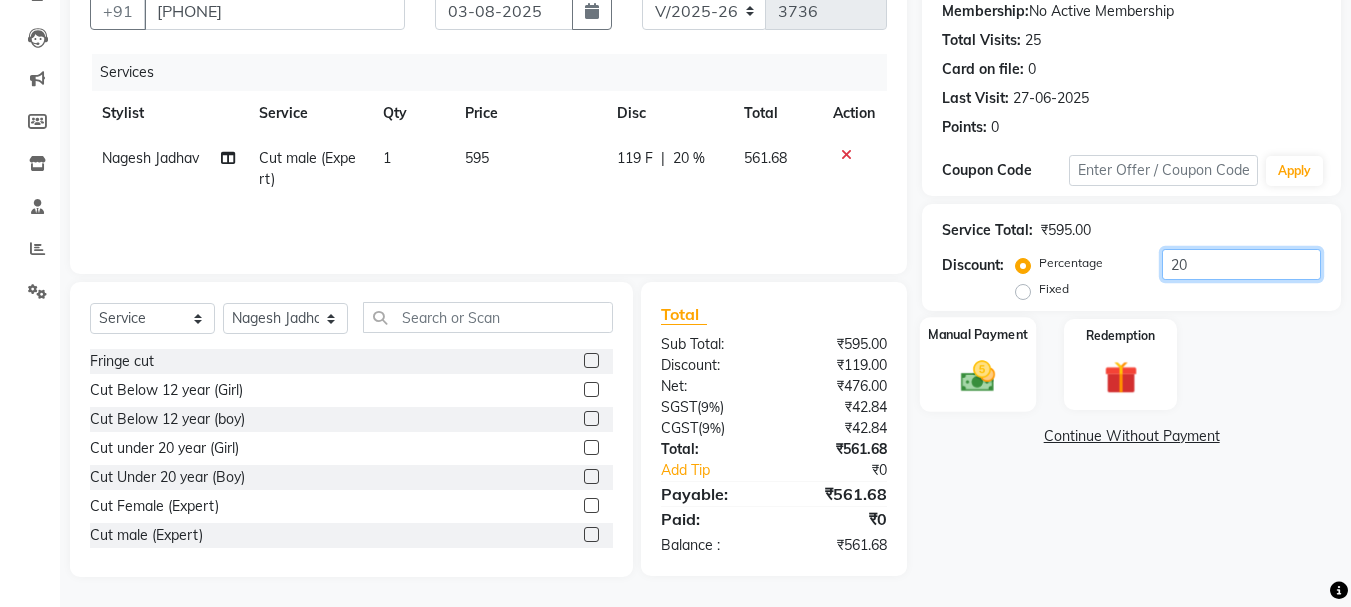 type on "20" 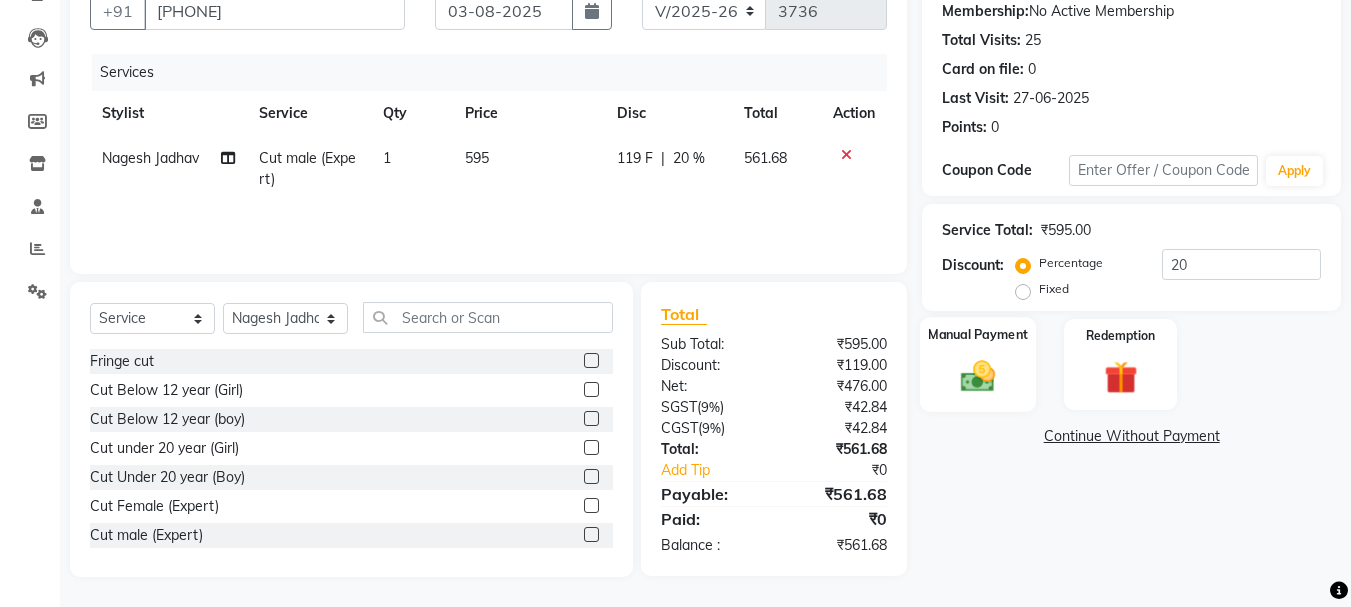 click 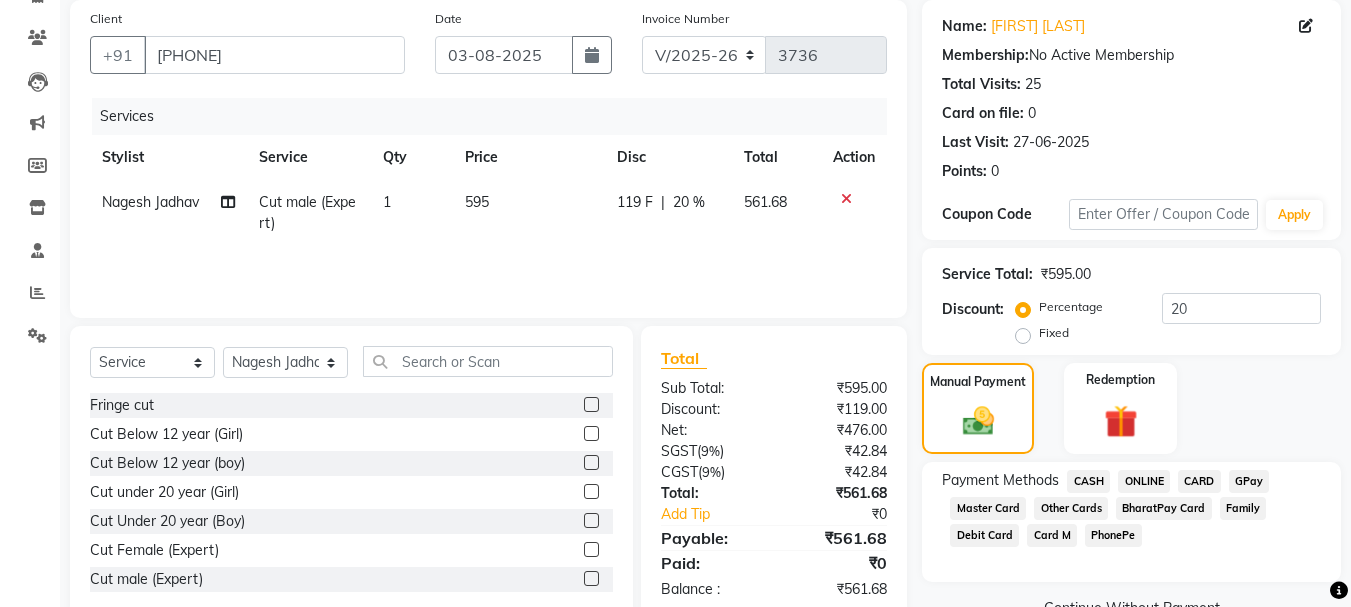 scroll, scrollTop: 196, scrollLeft: 0, axis: vertical 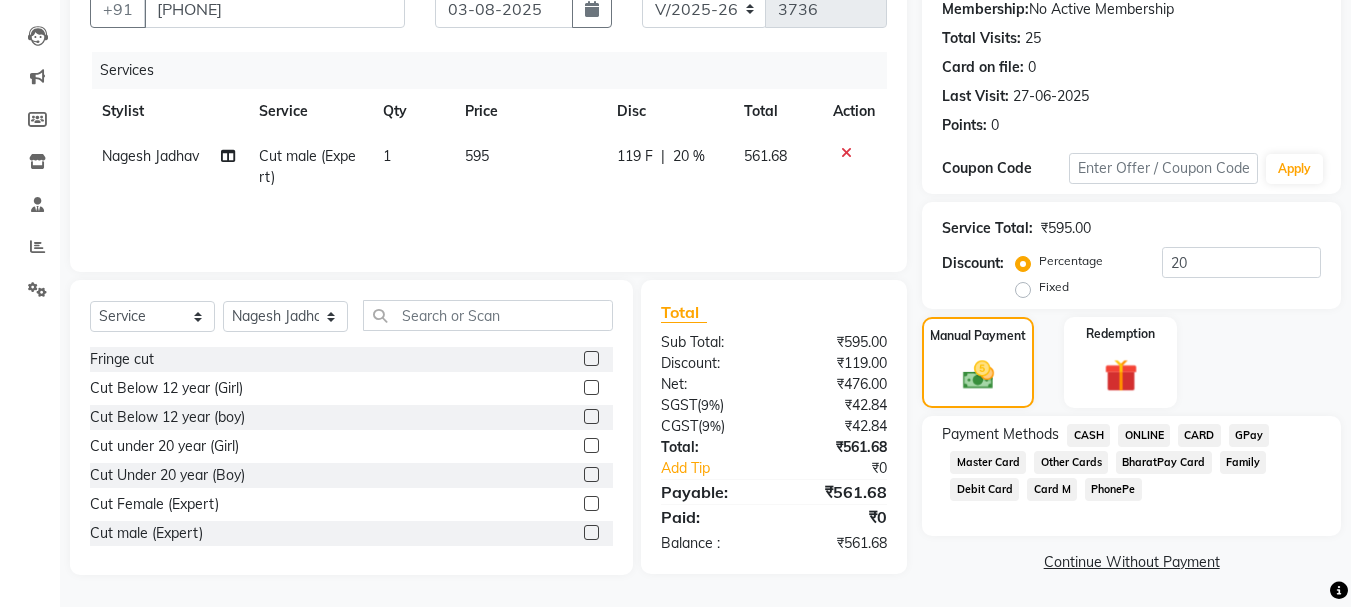 click on "ONLINE" 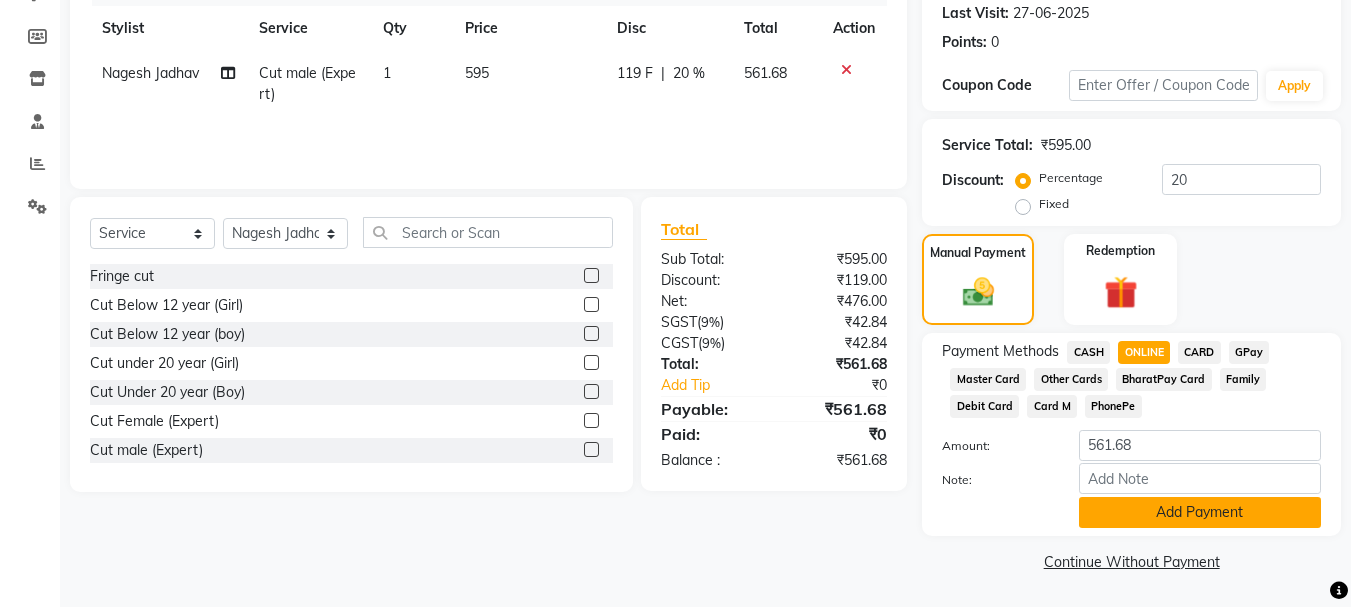 click on "Add Payment" 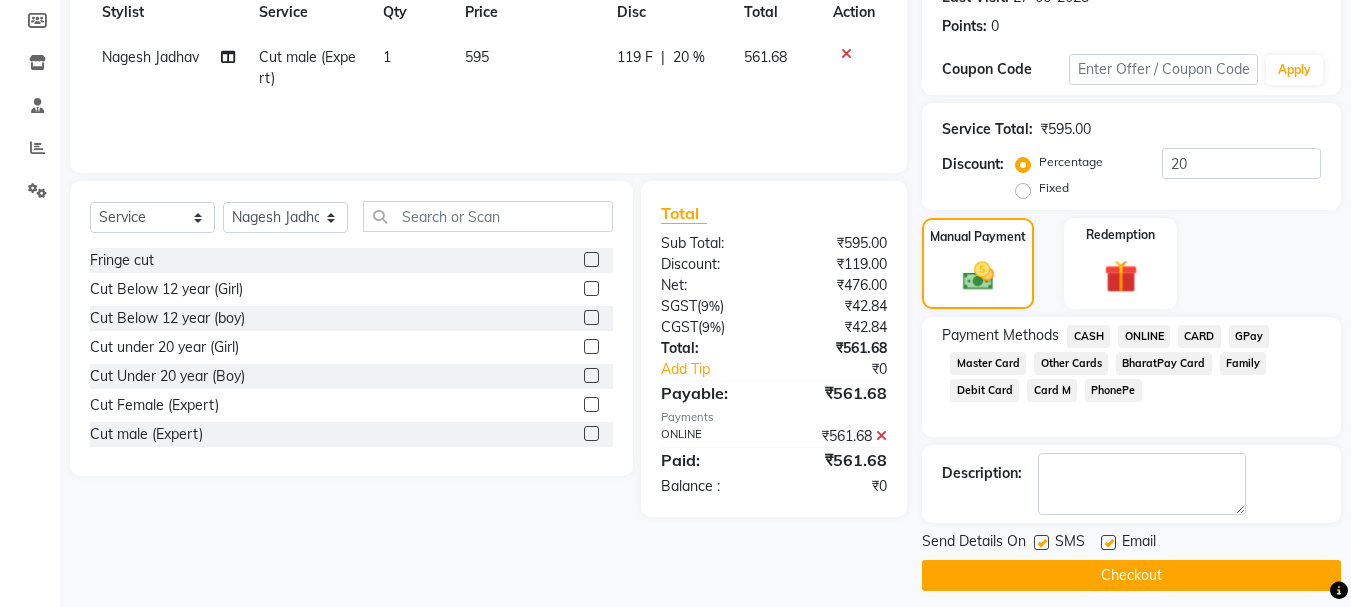 scroll, scrollTop: 309, scrollLeft: 0, axis: vertical 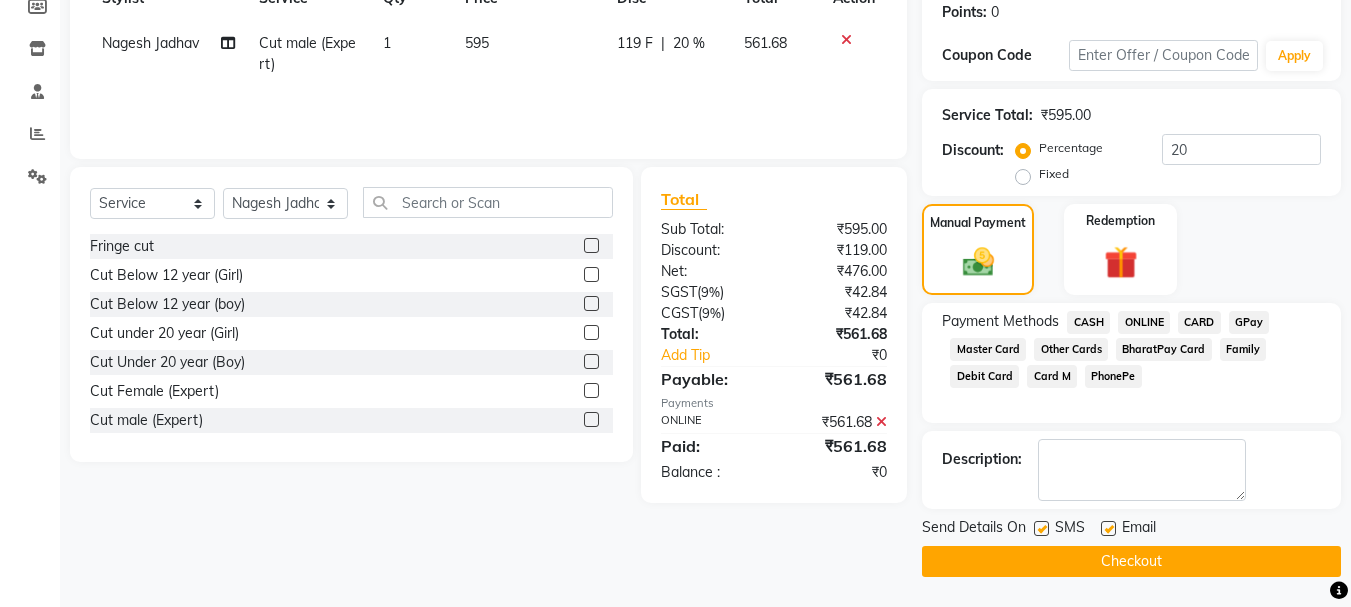 click on "INVOICE PREVIOUS INVOICES Create New   Save   Open Invoices  Client +91 9822022780 Date 03-08-2025 Invoice Number V/2025 V/2025-26 3736 Services Stylist Service Qty Price Disc Total Action Nagesh Jadhav Cut male (Expert) 1 595 119 F | 20 % 561.68 Select  Service  Product  Membership  Package Voucher Prepaid Gift Card  Select Stylist Akash both AKSHAY .K harshal gaikwad kaif shaikh LAKKHAN SHINDE Nagesh Jadhav Nitish Desai  Pavan mane POOJA MORE Prasad Adhav  Prathmesh powar Shweta gotur Sonal saindane swapnil sonavane Fringe cut  Cut Below 12 year (Girl)  Cut Below 12 year (boy)  Cut under 20 year (Girl)  Cut Under 20 year (Boy)  Cut Female (Expert)  Cut male (Expert)  Hair-Styling   Additional Hair Wash (Female)  Additional Hair Wash (Male)  Hair wash short   Hair wash medium   Hair wash long  Hair wash & blow dry -Short  Hair wash & blow dry -medium  Hair wash & blow dry - long  Blow dry short  Blow dry medium   Blow dry long   Shaving  Shaving - Luxury   Beard Trim   Beard Crafting  Iron - Short Hair  Net:" 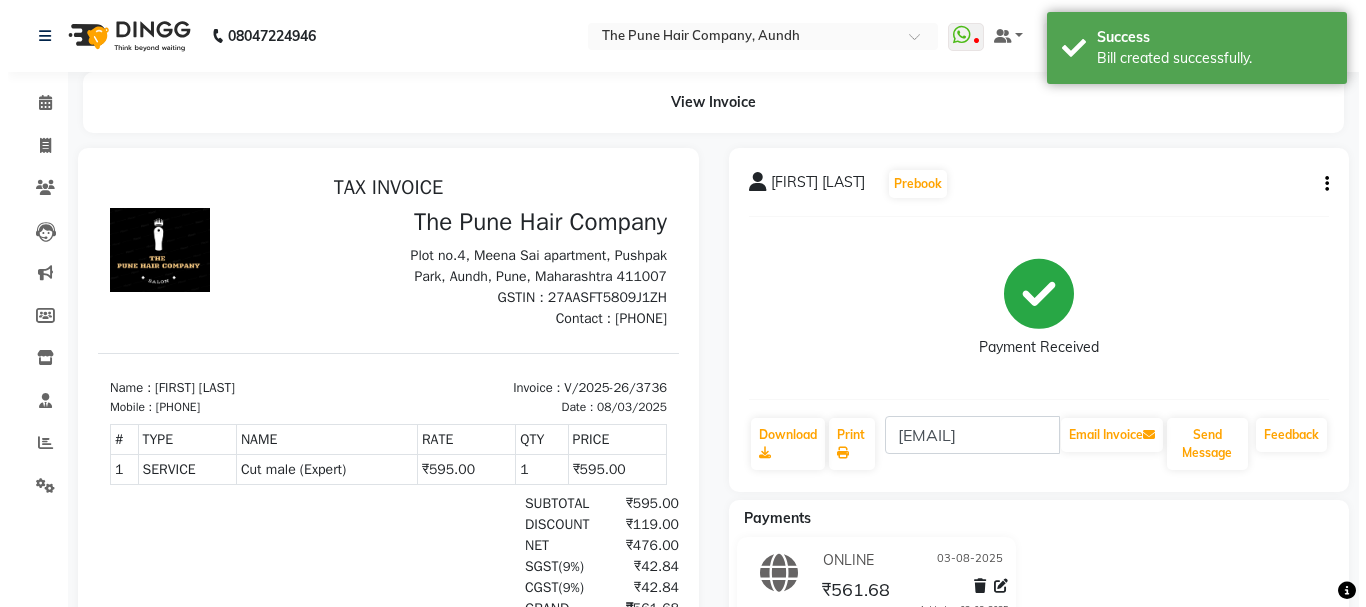 scroll, scrollTop: 0, scrollLeft: 0, axis: both 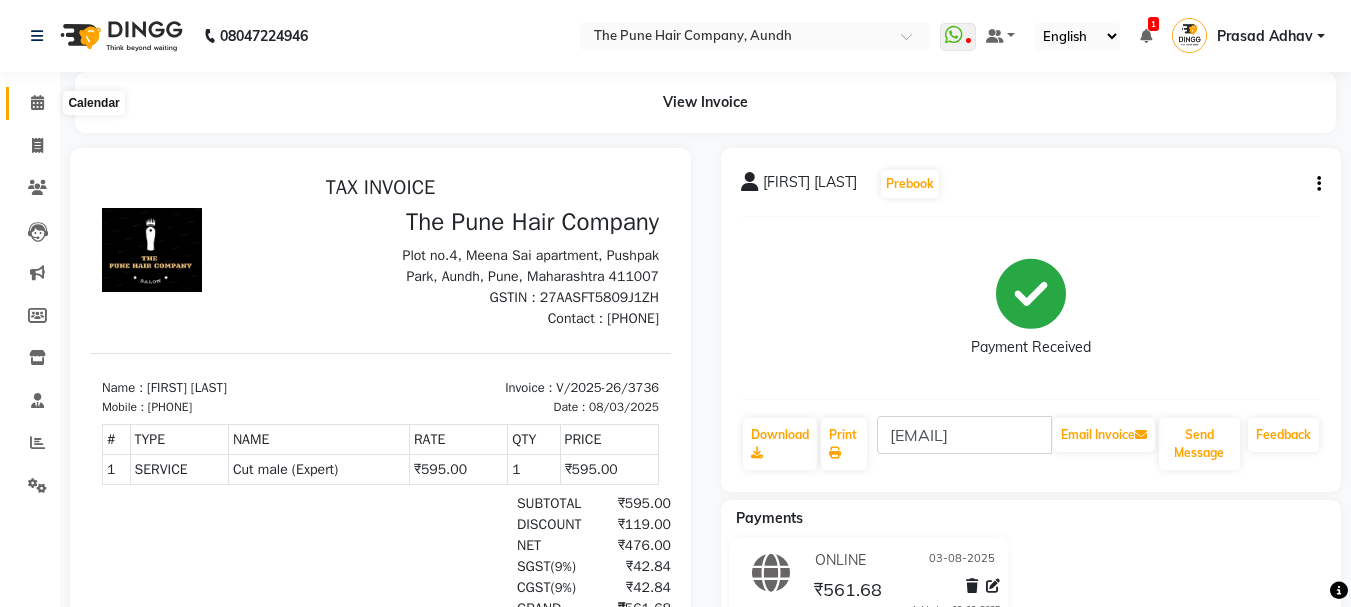 click 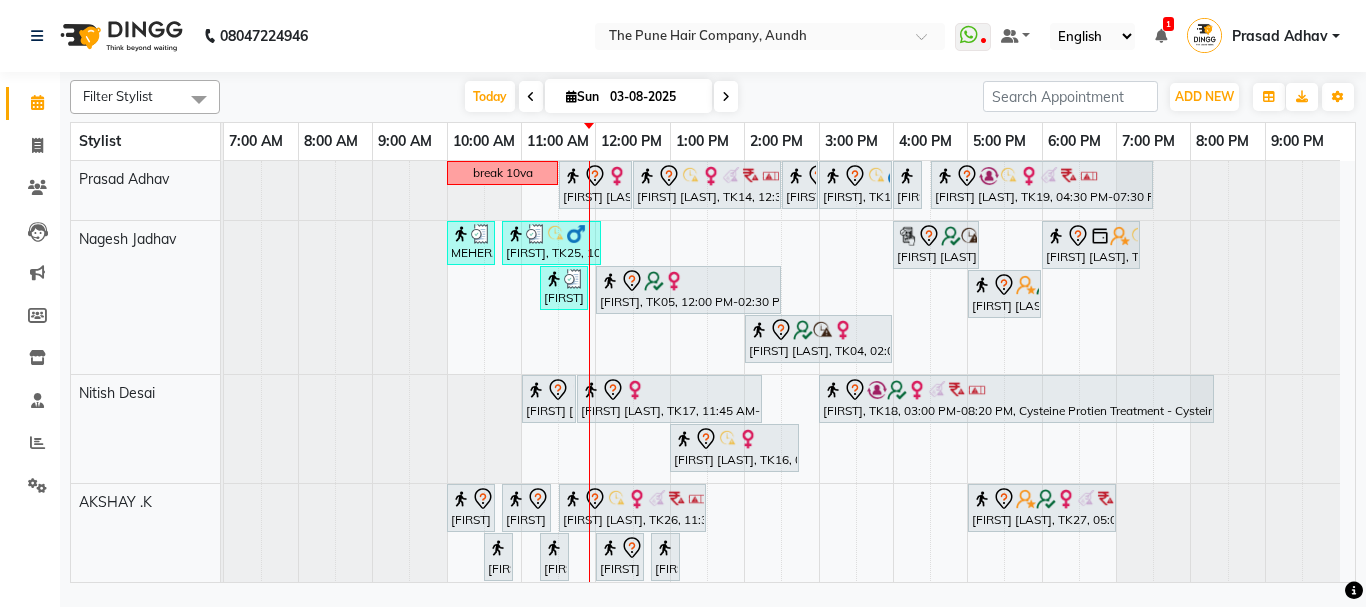 scroll, scrollTop: 386, scrollLeft: 0, axis: vertical 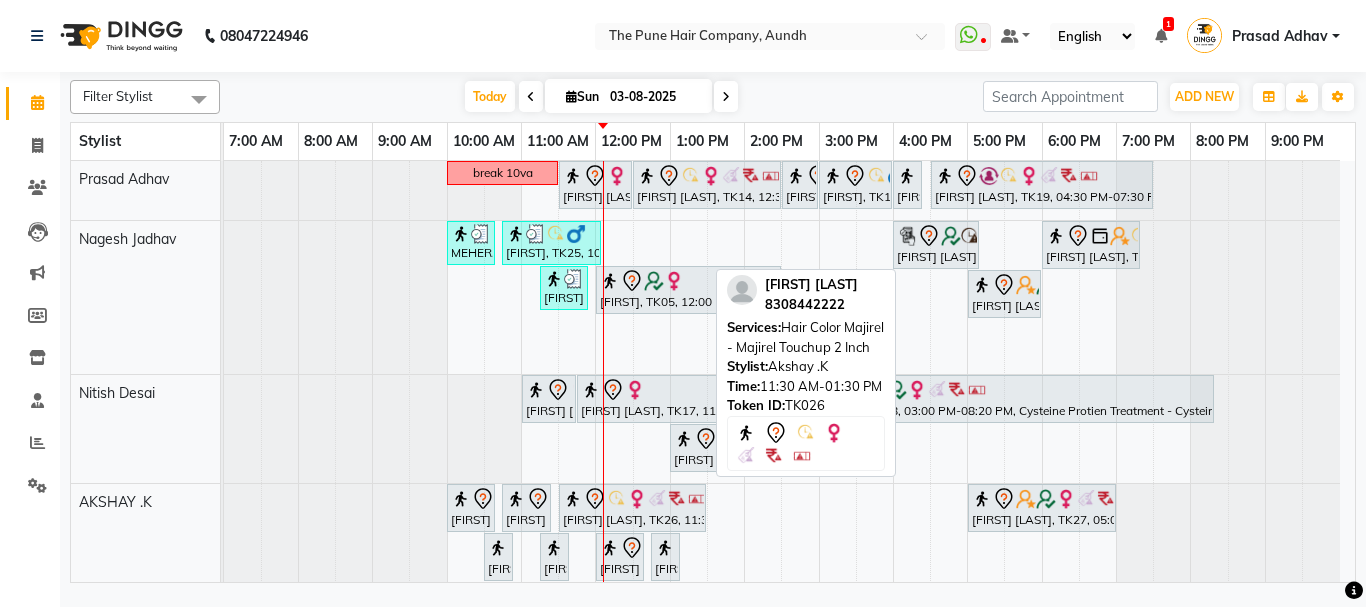 click at bounding box center [603, 845] 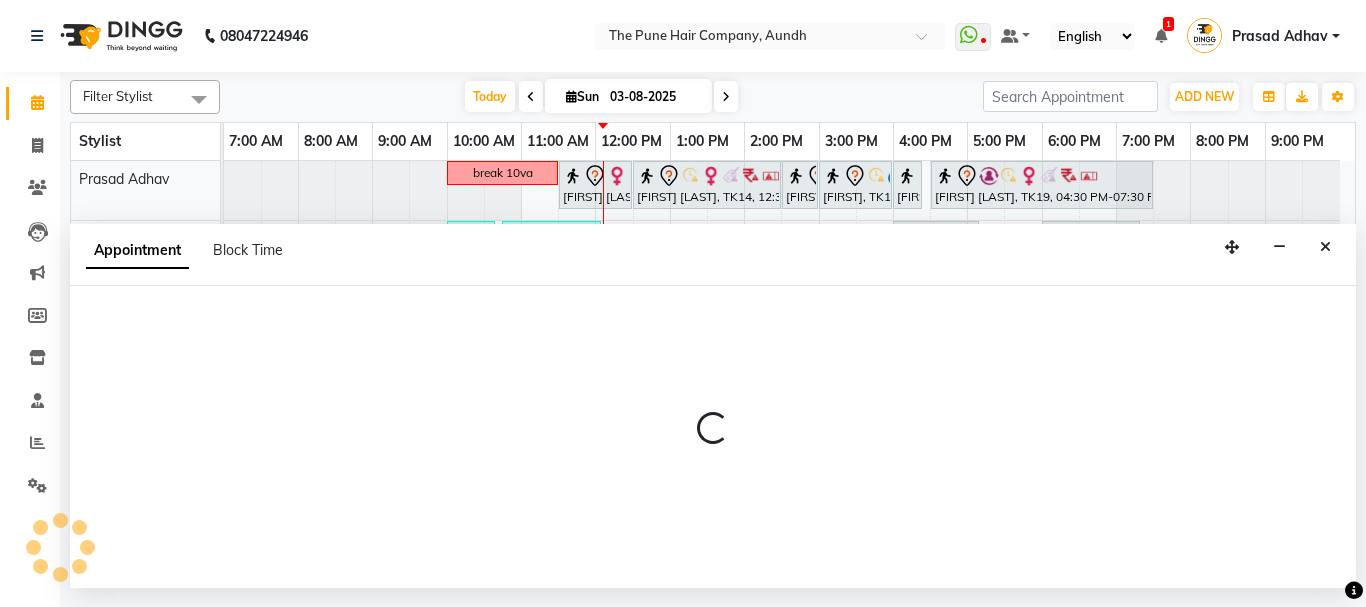 select on "6746" 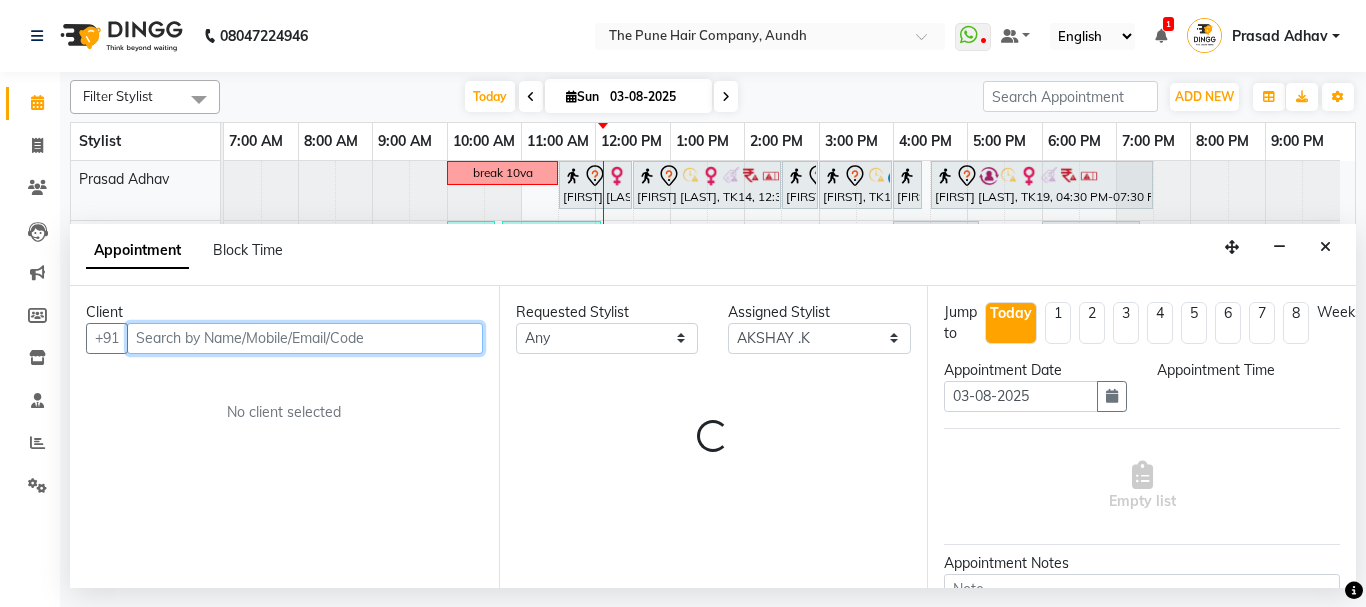 select on "720" 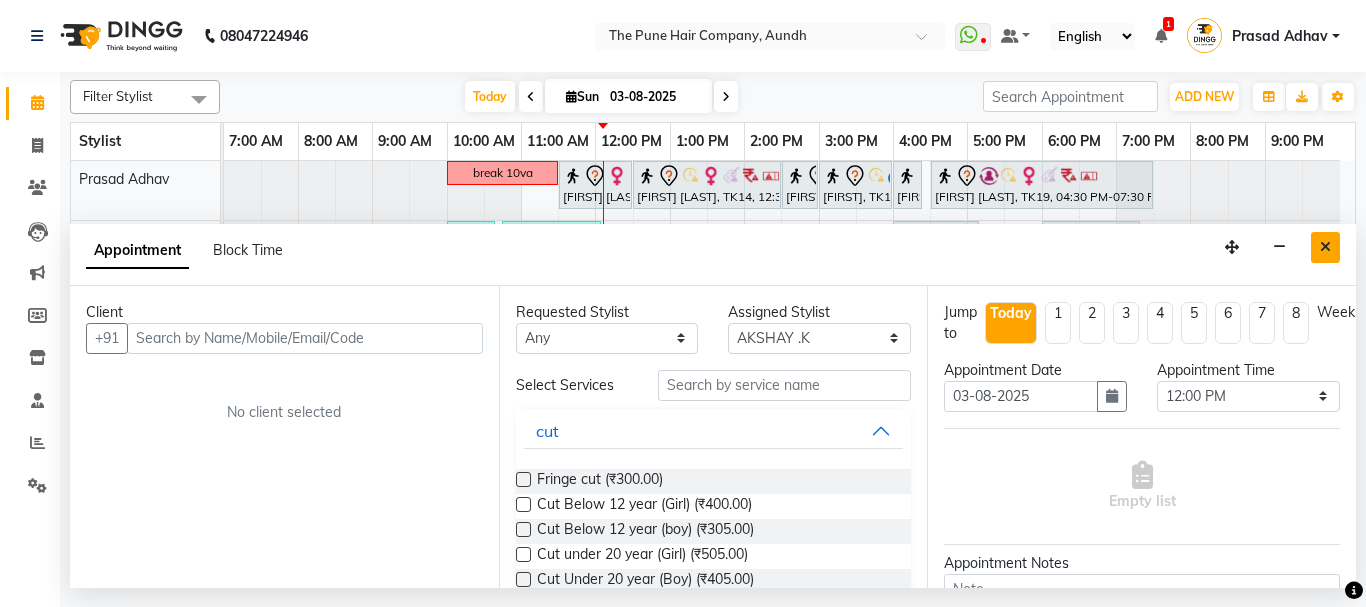 click at bounding box center [1325, 247] 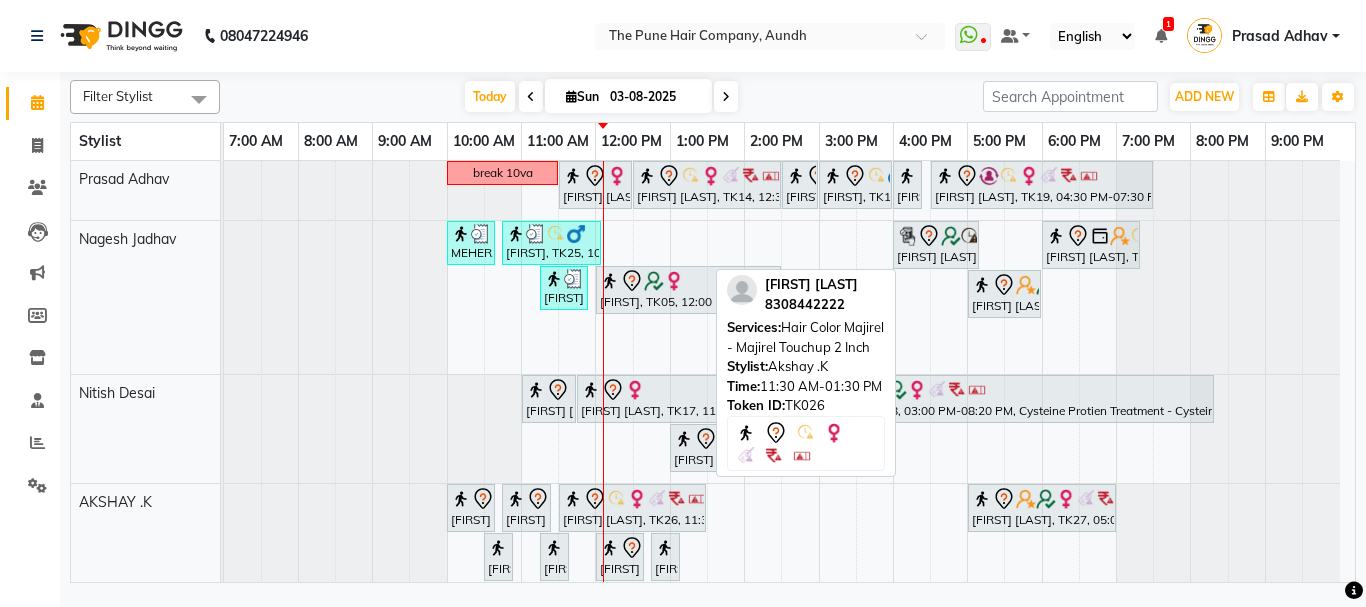 click on "[FIRST] [LAST], TK26, 11:30 AM-01:30 PM, Hair Color Majirel - Majirel Touchup 2 Inch" at bounding box center [632, 508] 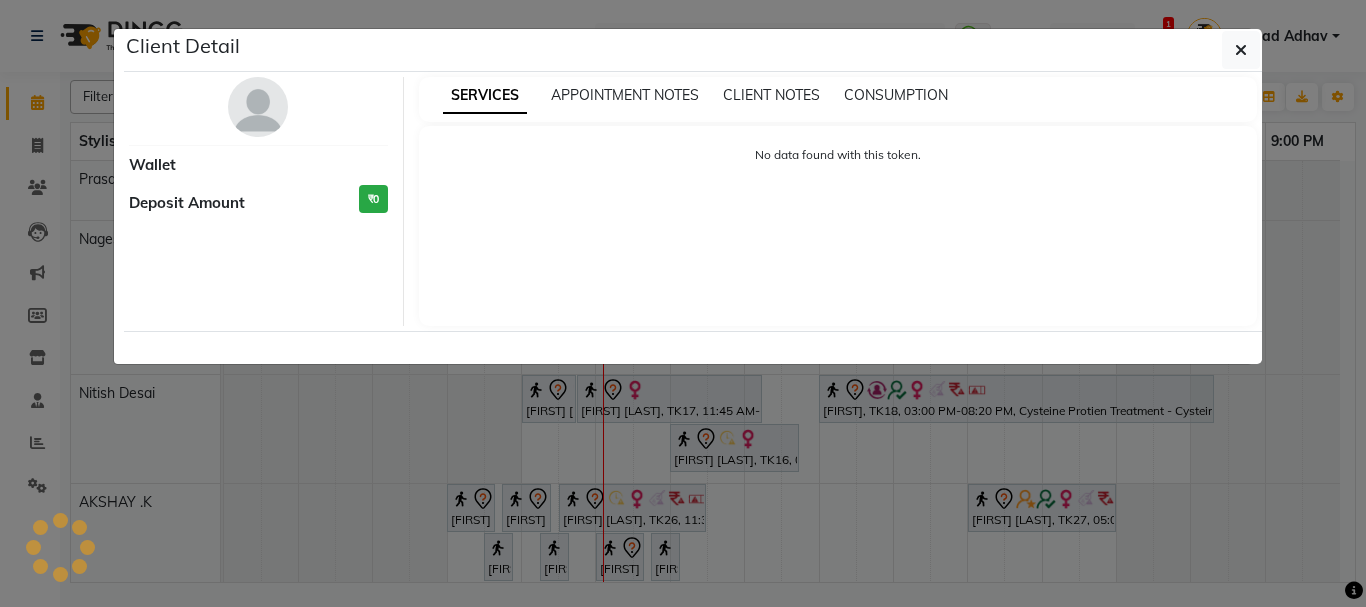 select on "7" 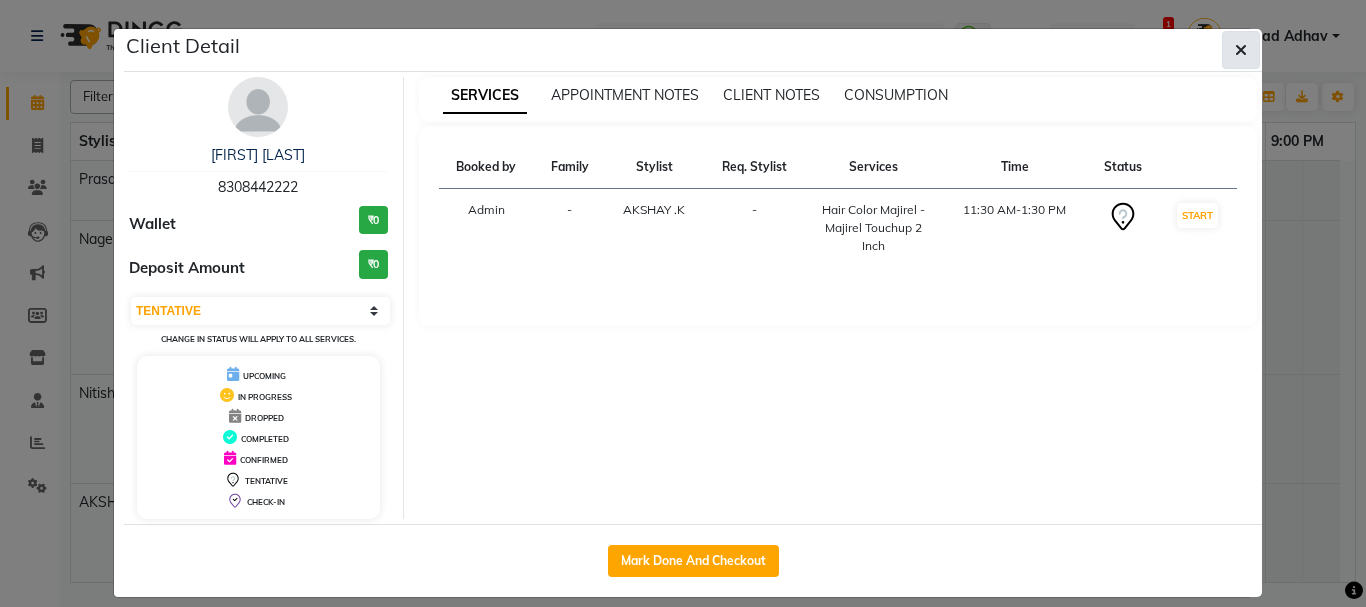 click 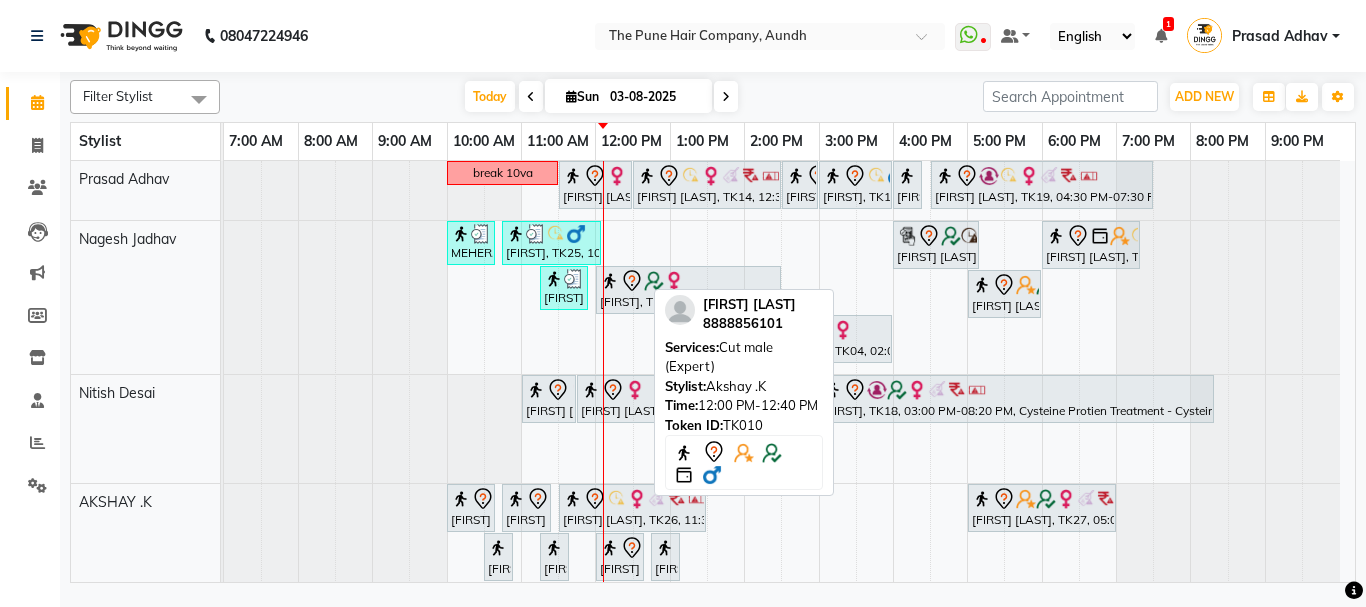 click on "[FIRST] [LAST], TK10, 12:00 PM-12:40 PM, Cut male (Expert)" at bounding box center [620, 557] 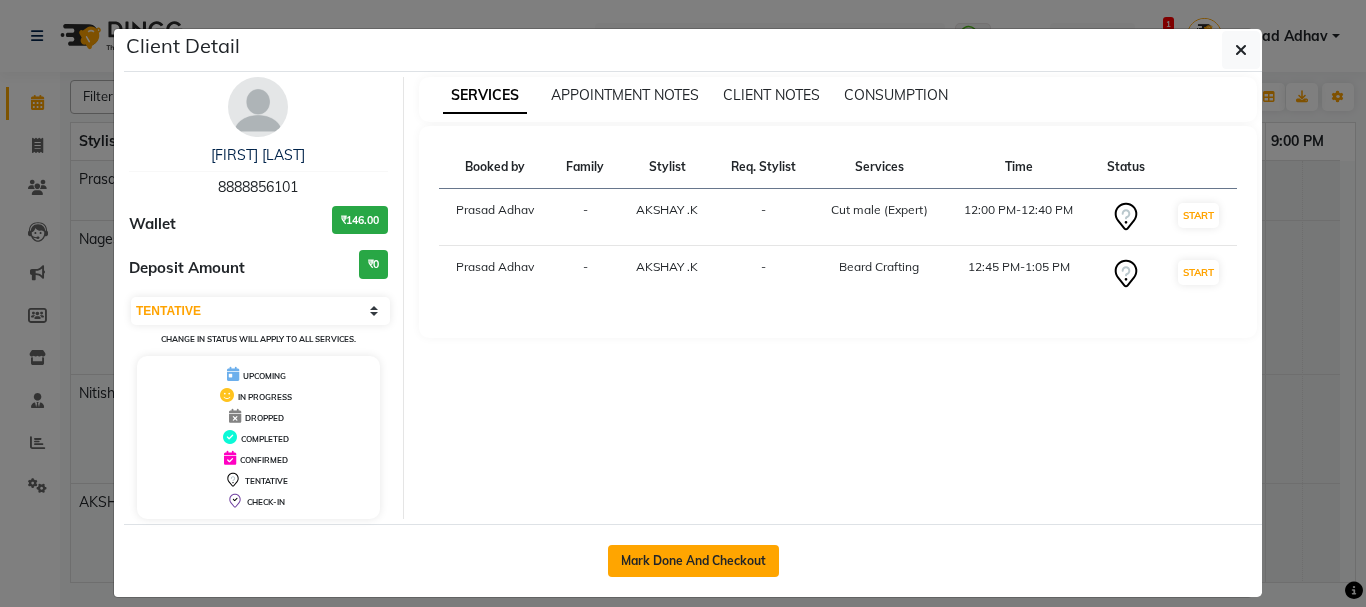 click on "Mark Done And Checkout" 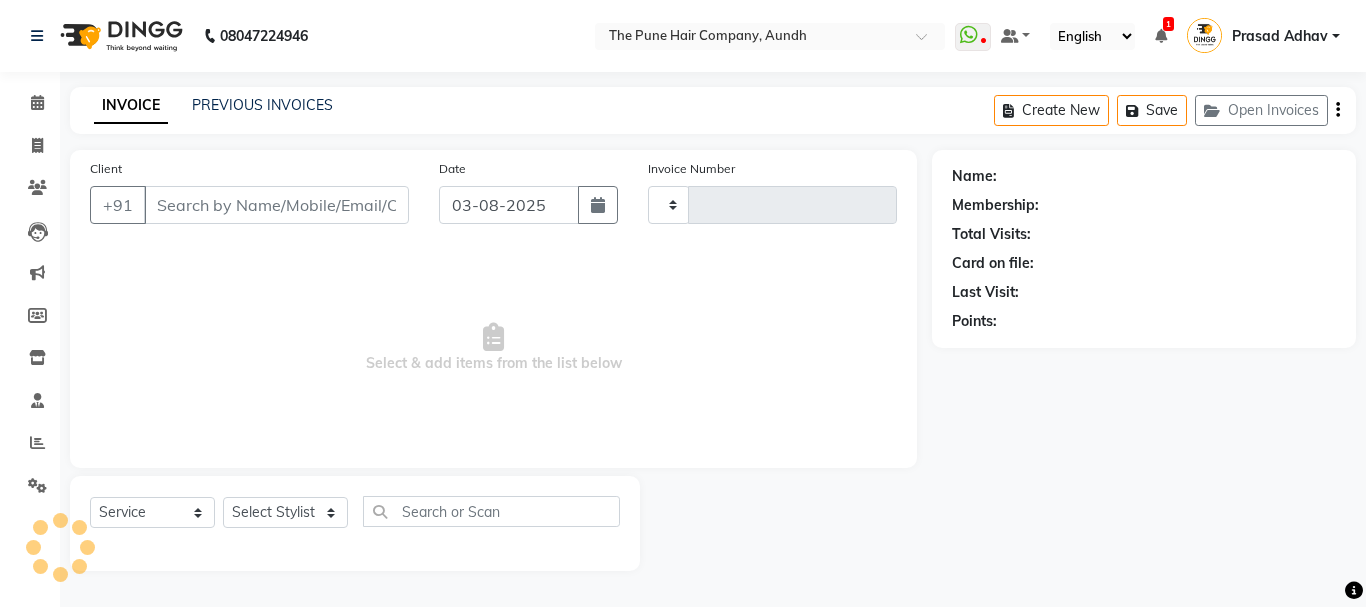 type on "3737" 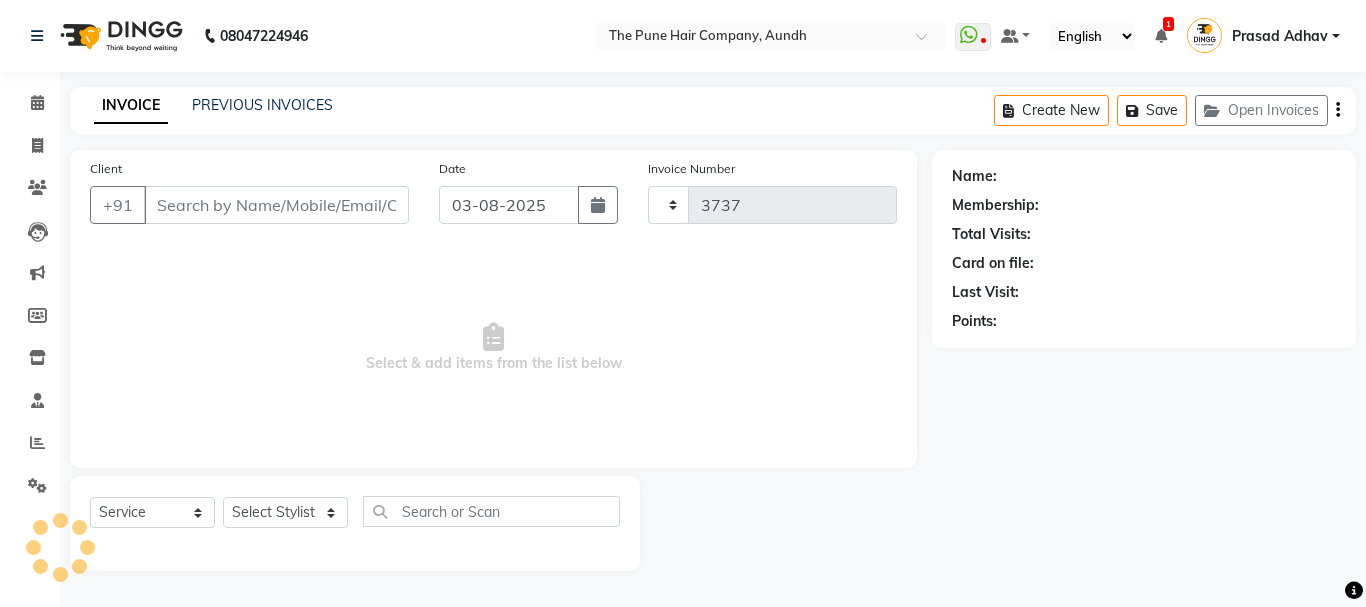 select on "106" 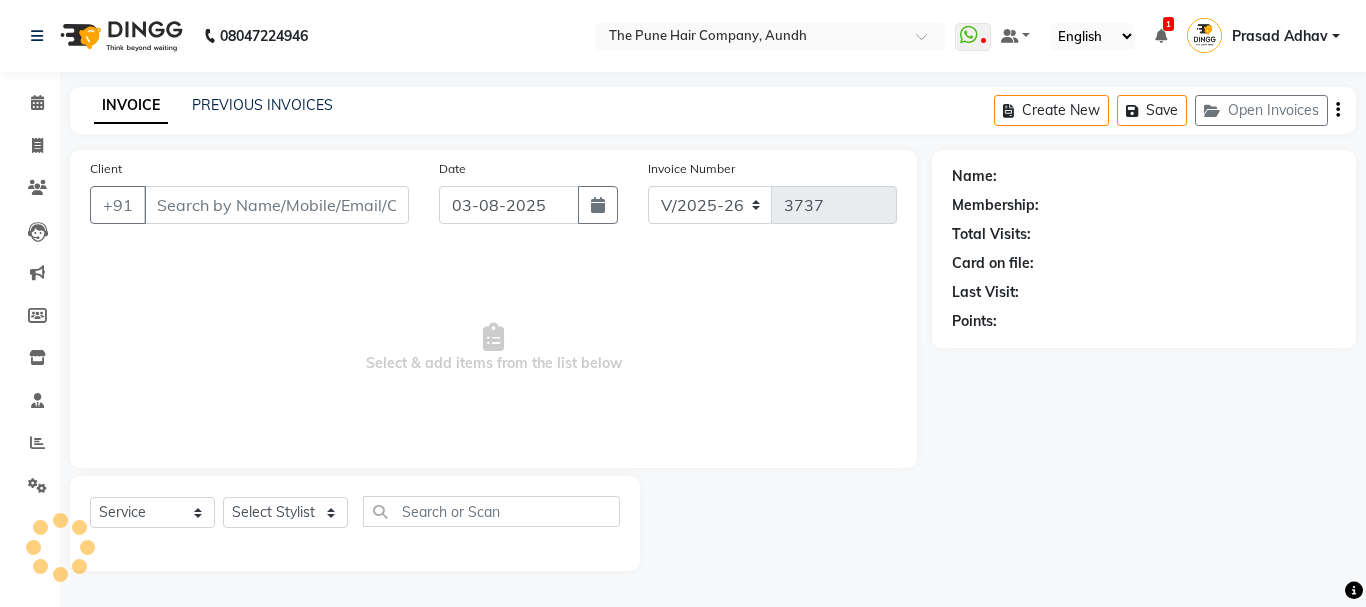 type on "8888856101" 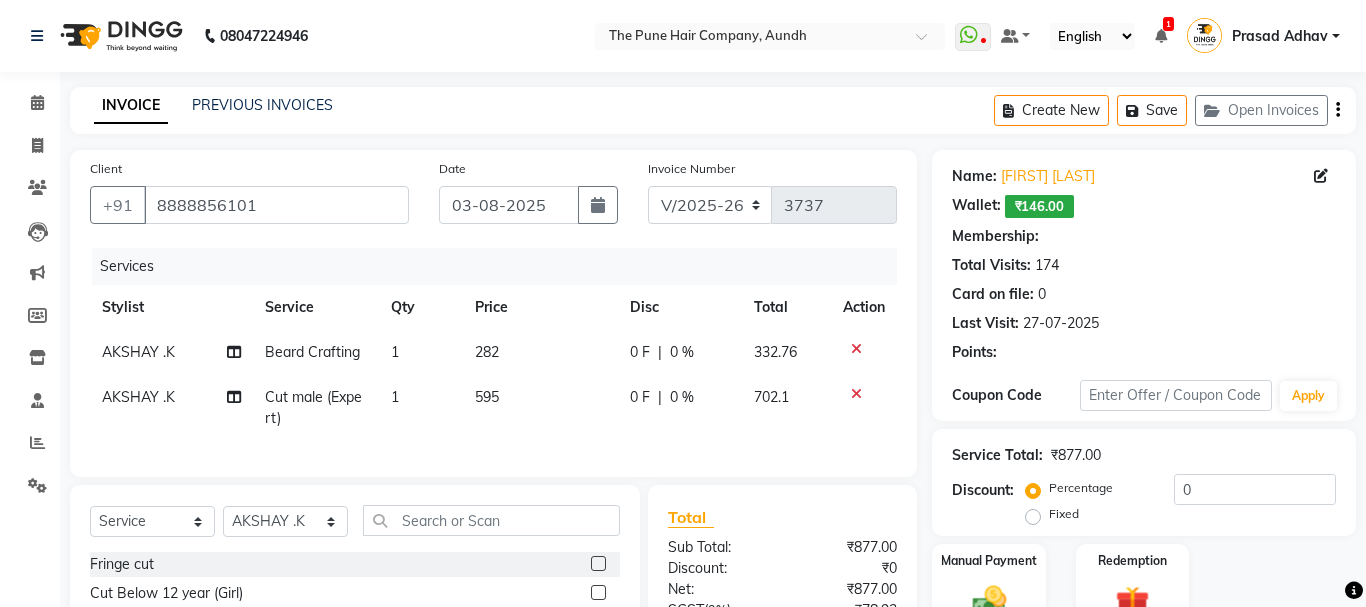 select on "1: Object" 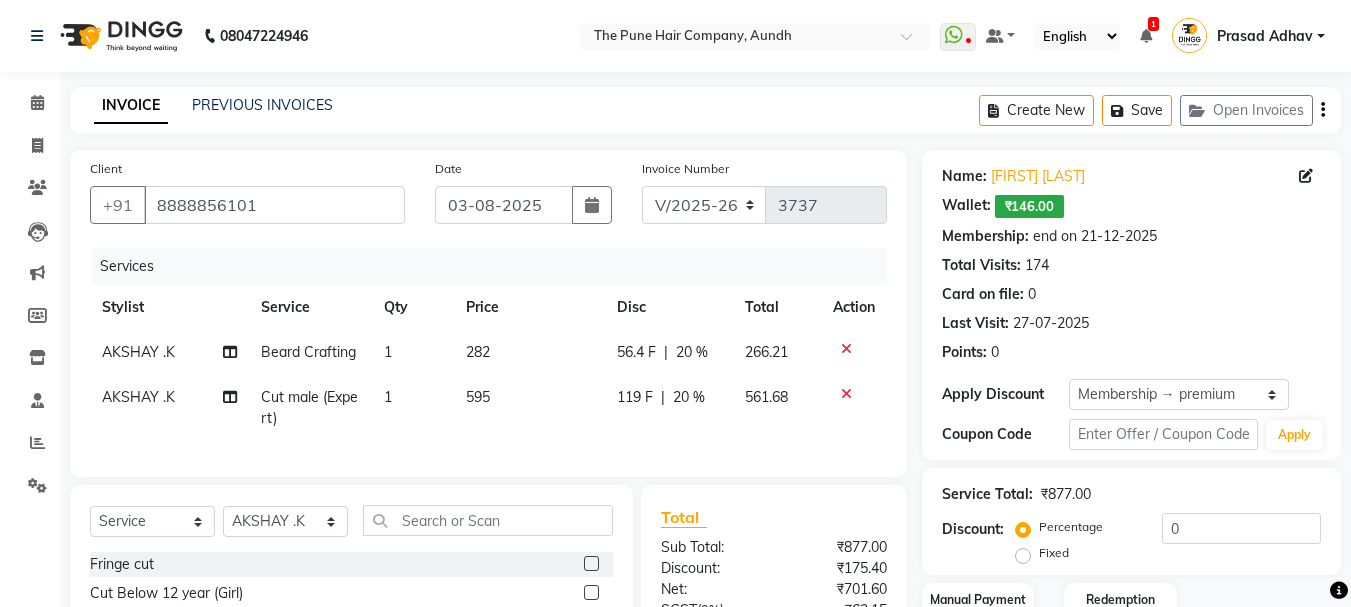 type on "20" 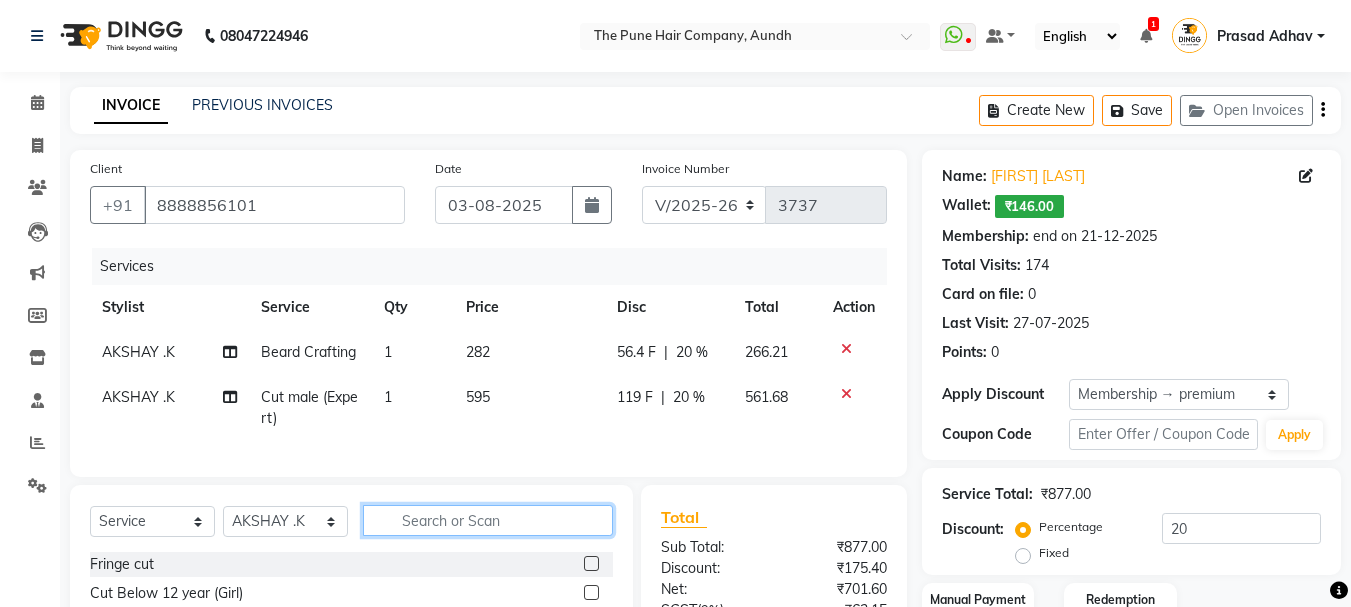 click 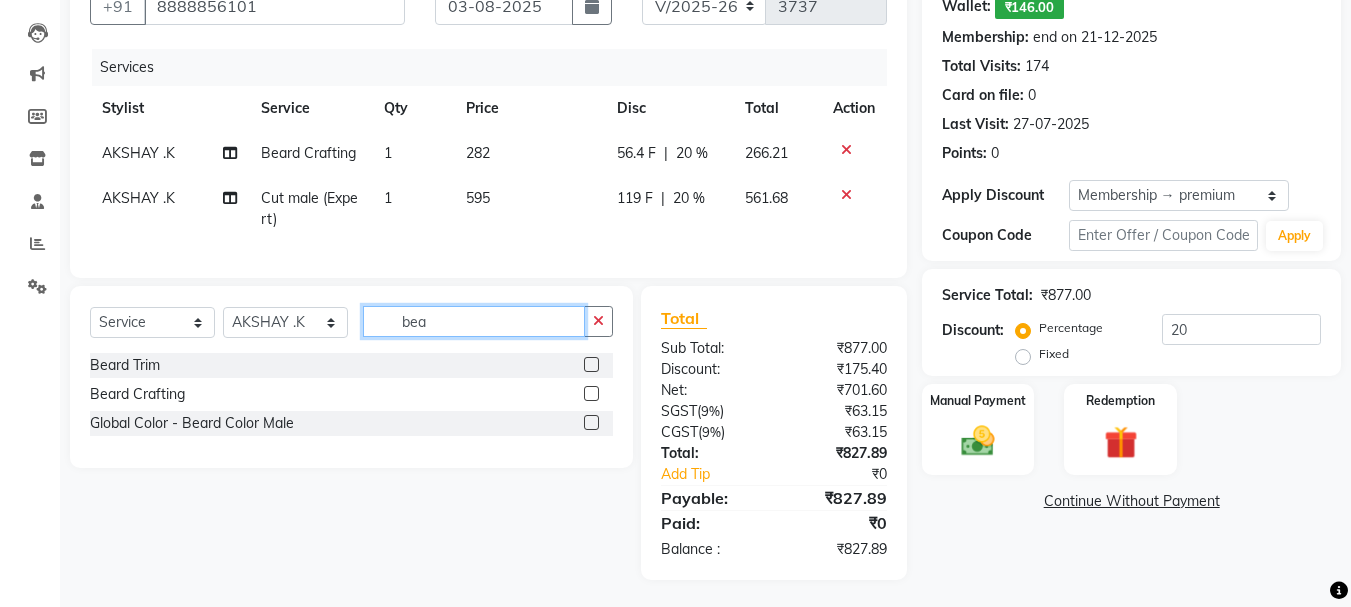 scroll, scrollTop: 200, scrollLeft: 0, axis: vertical 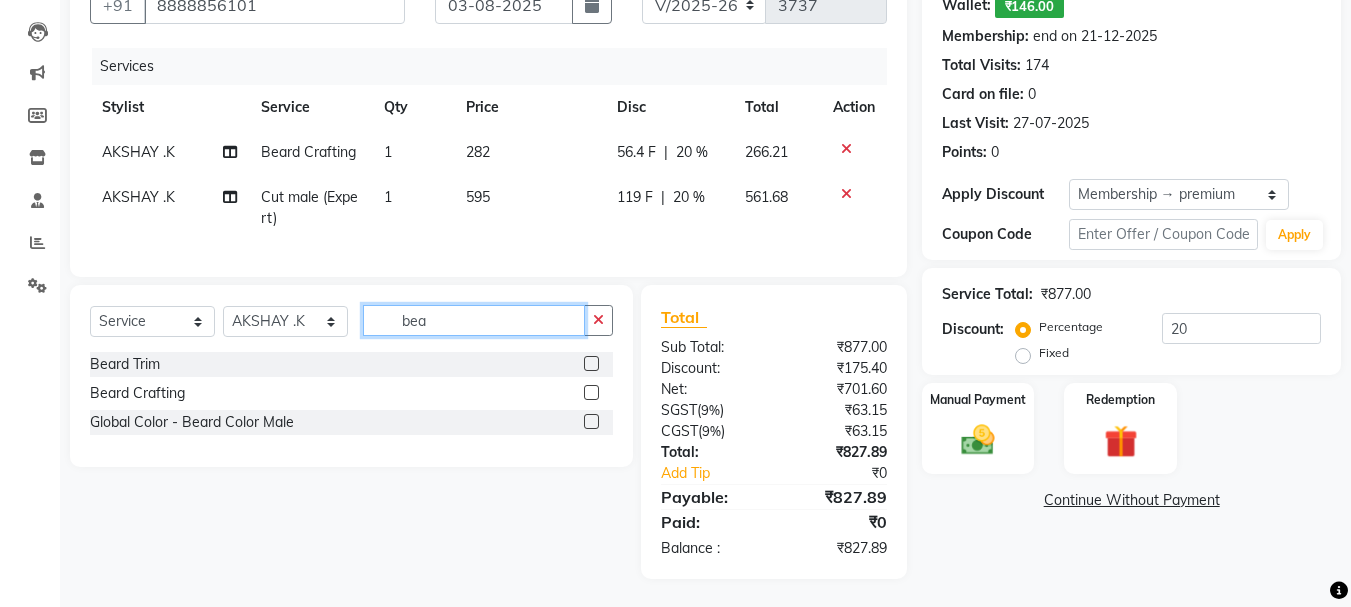 type on "bea" 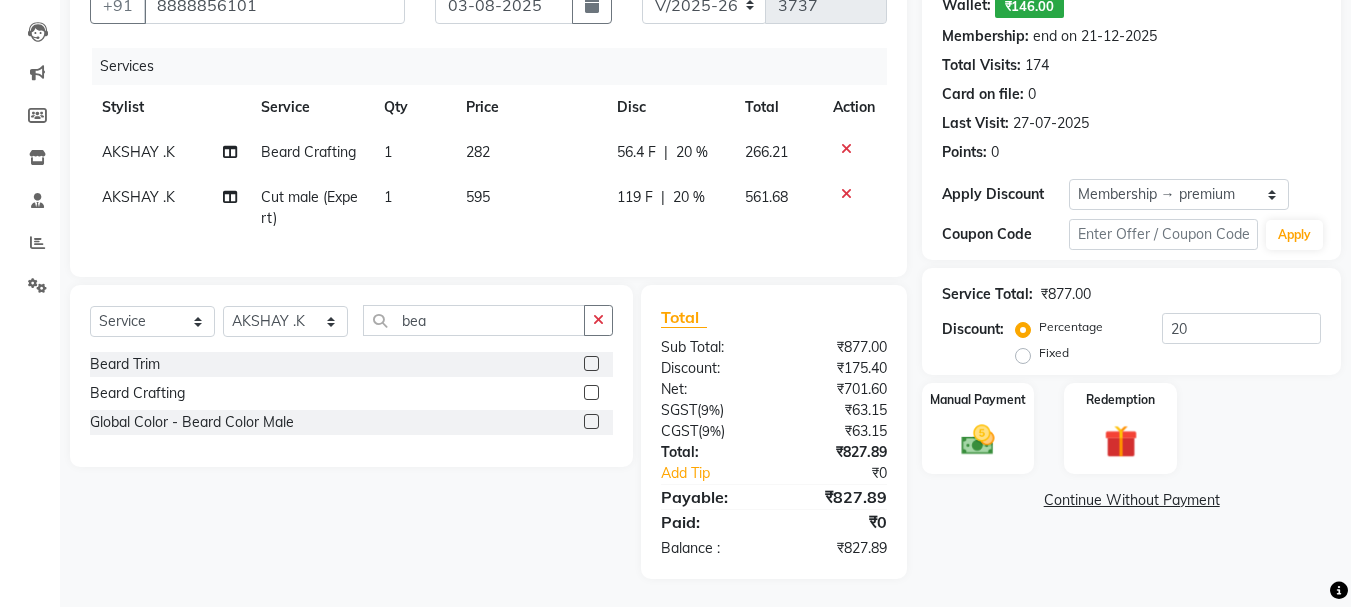 click 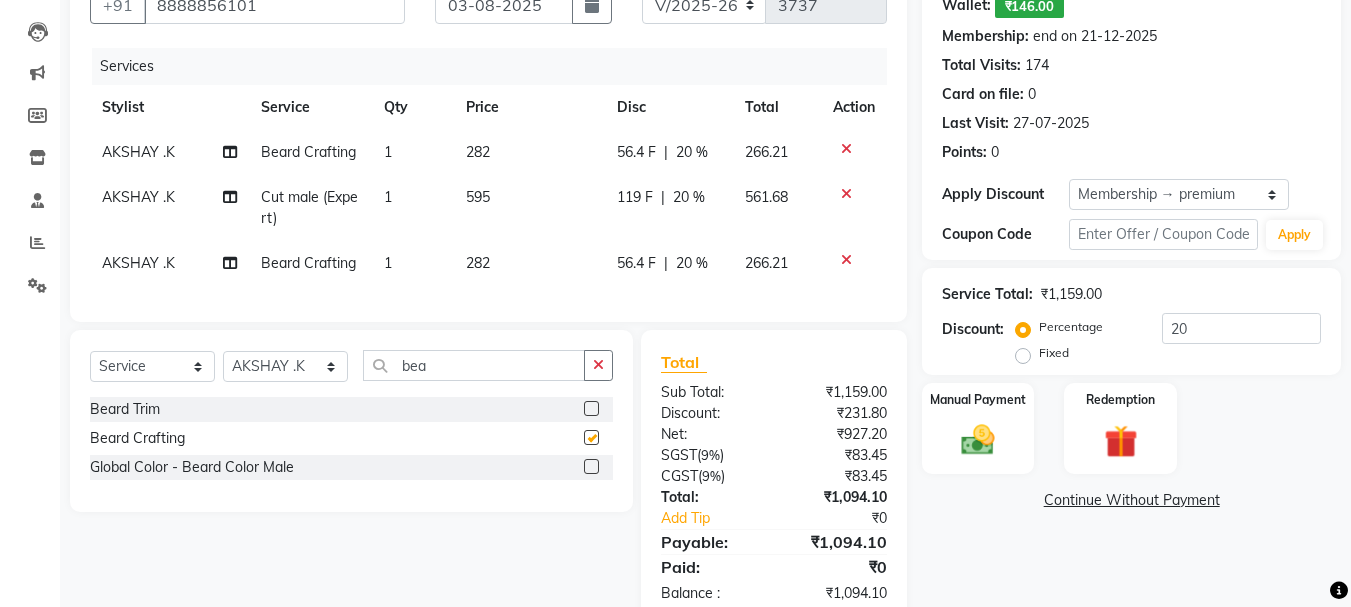 checkbox on "false" 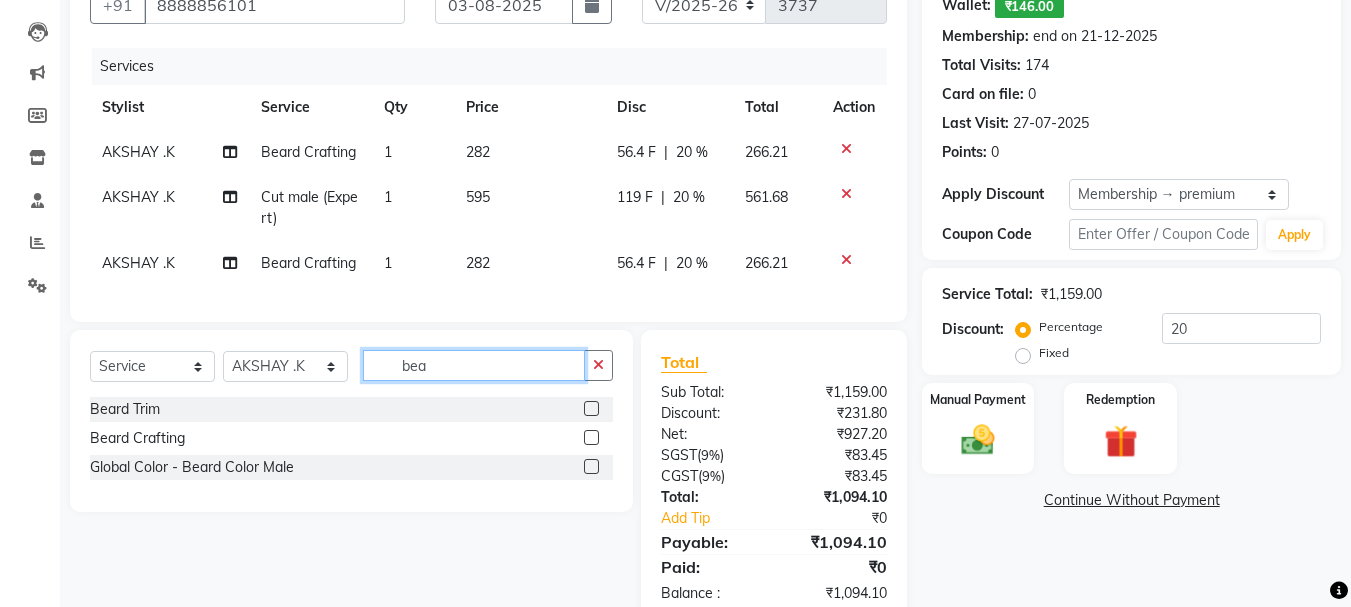 click on "bea" 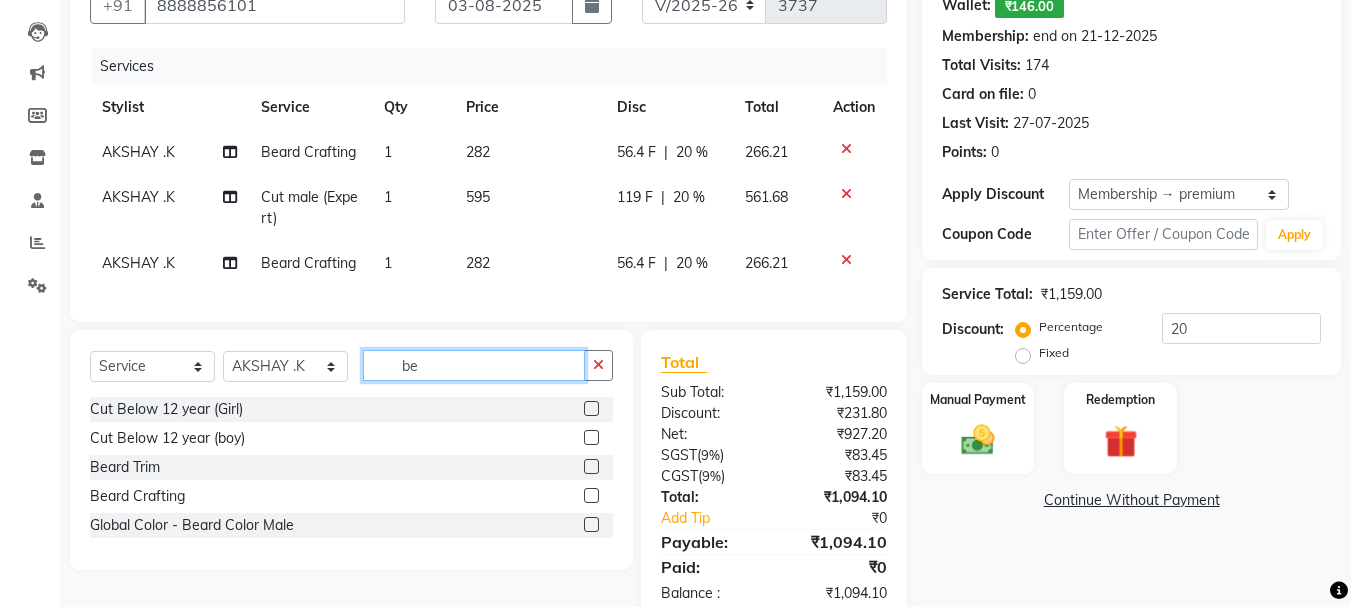type on "b" 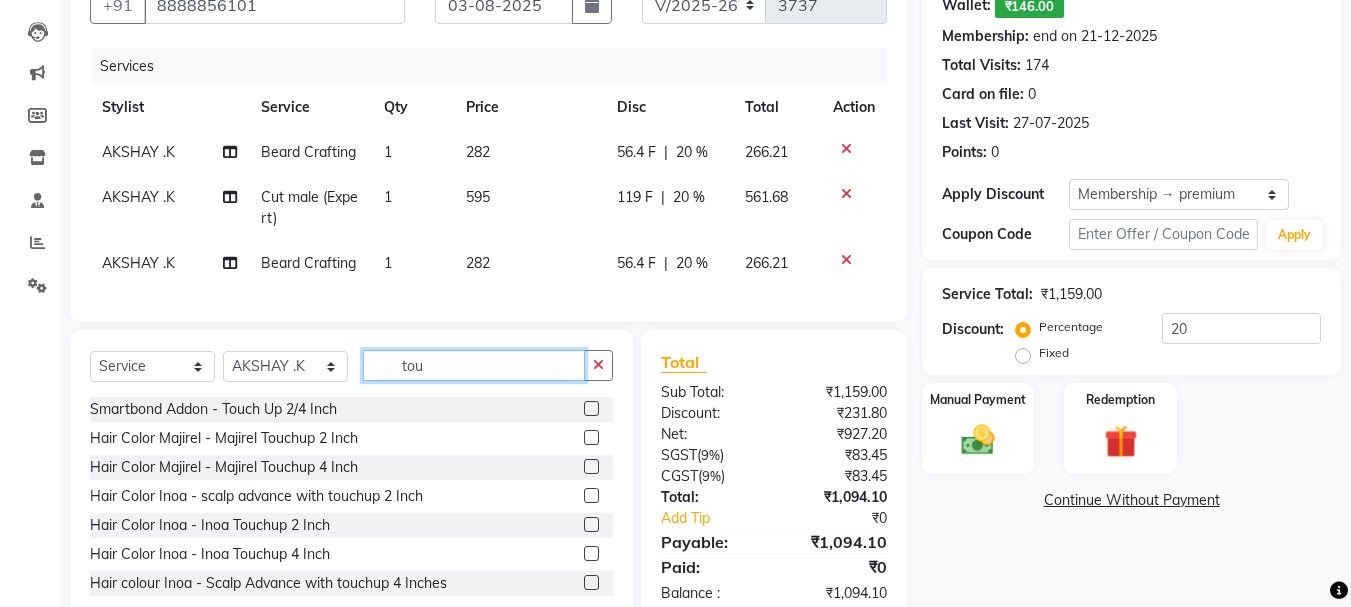 type on "tou" 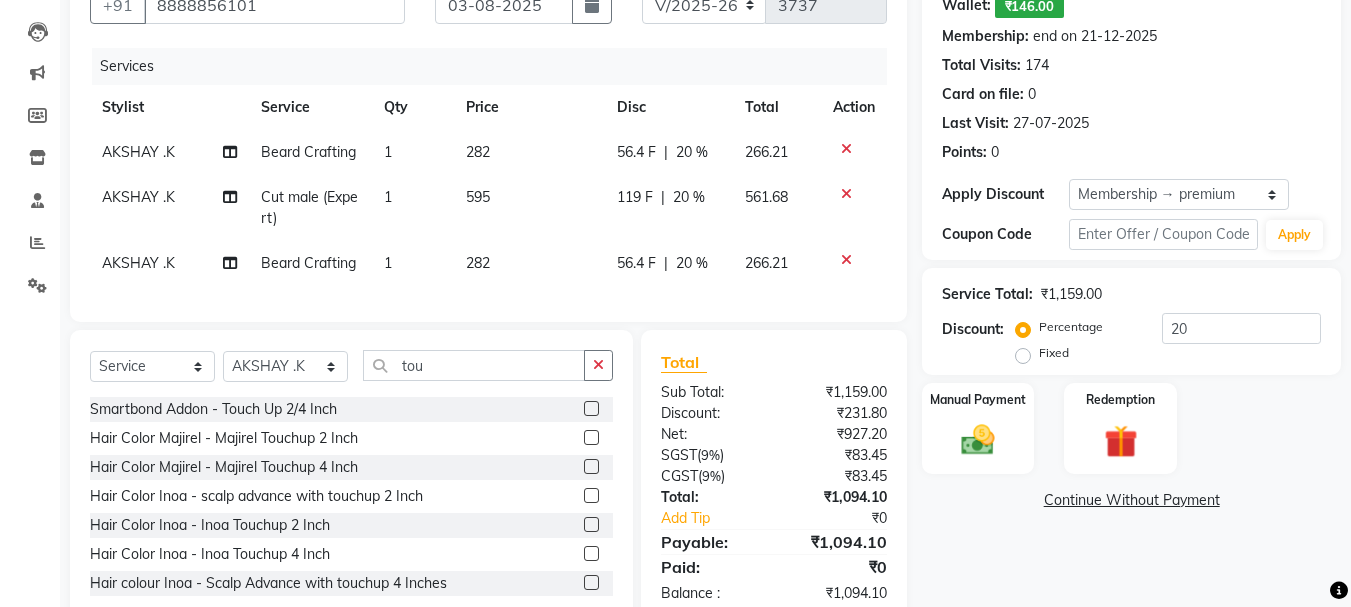click 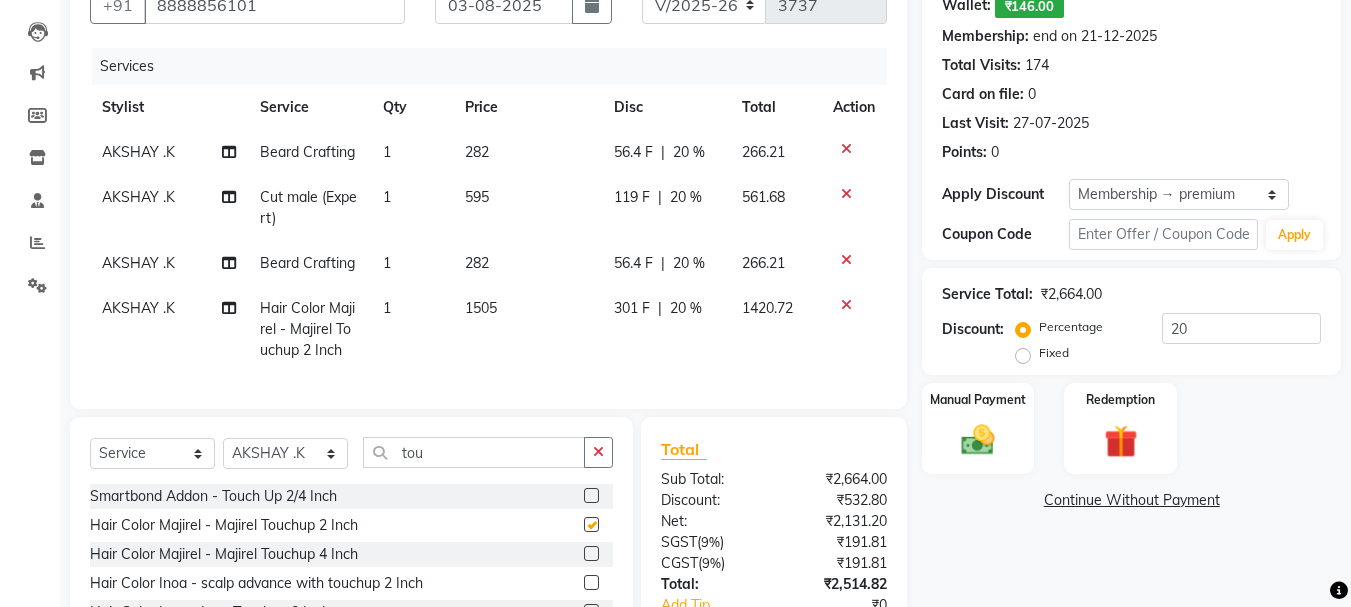 checkbox on "false" 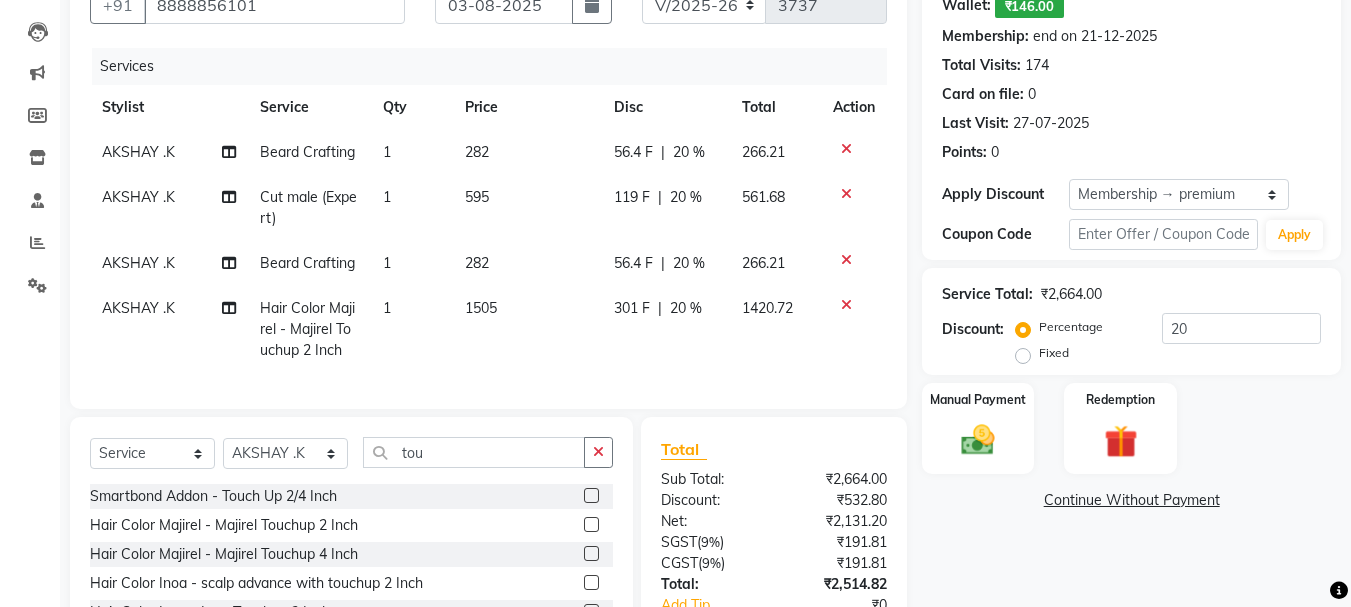 scroll, scrollTop: 300, scrollLeft: 0, axis: vertical 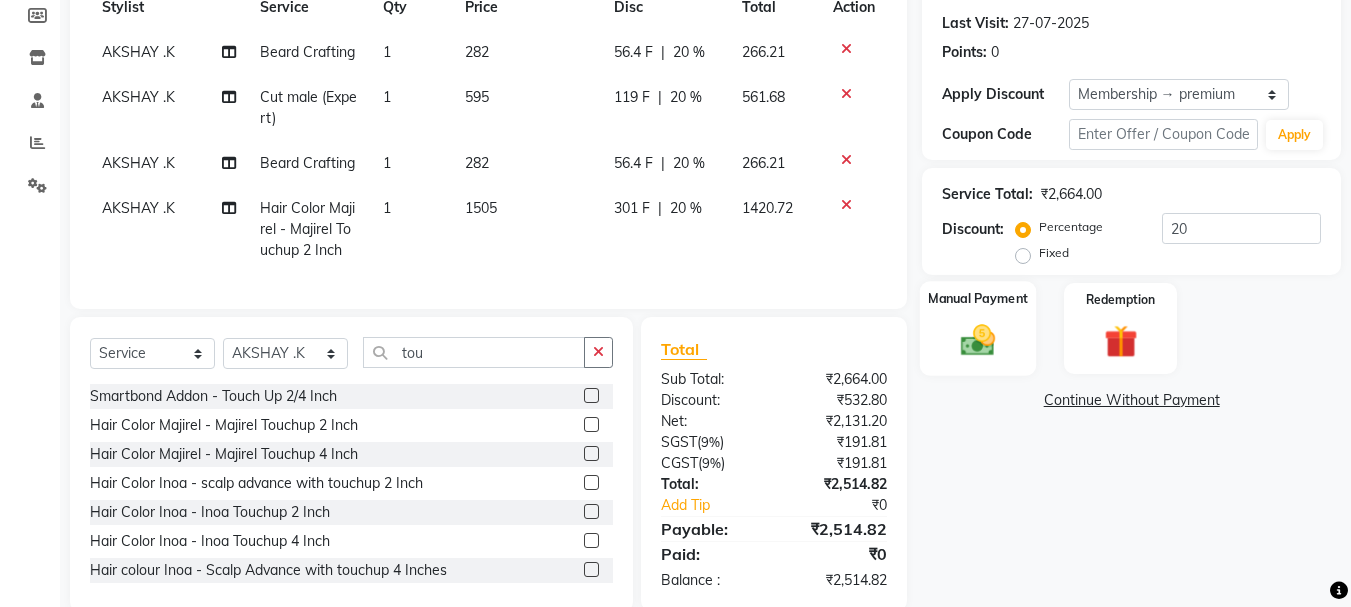 click 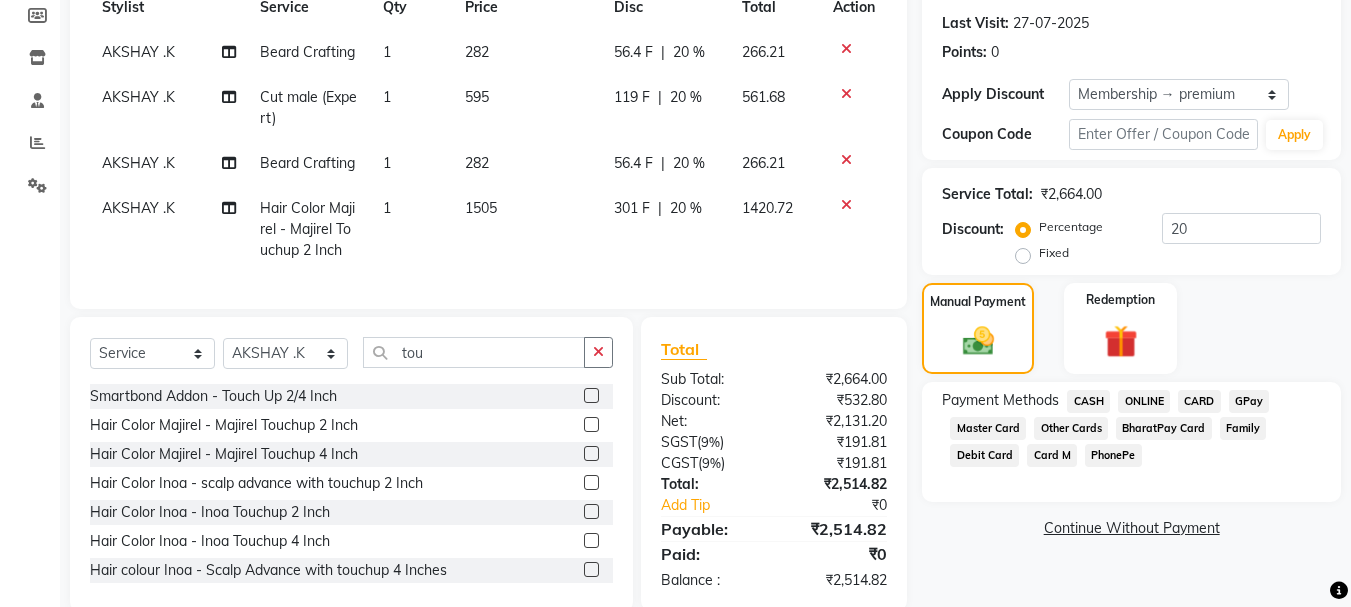 click on "CARD" 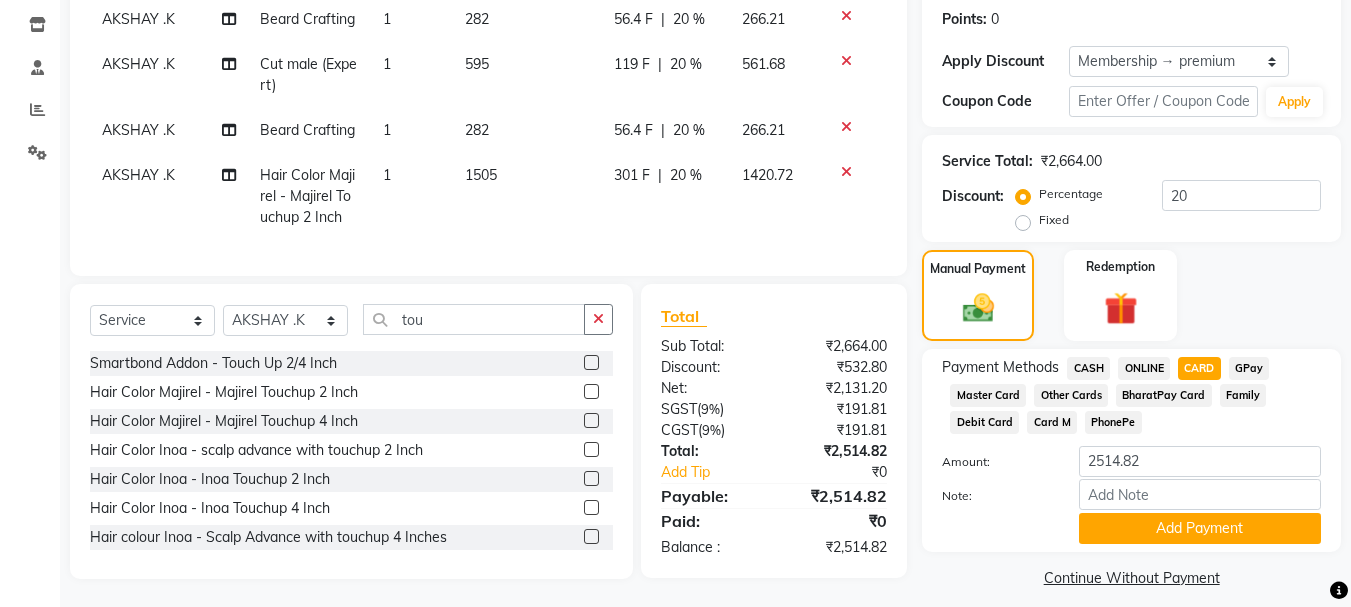 scroll, scrollTop: 350, scrollLeft: 0, axis: vertical 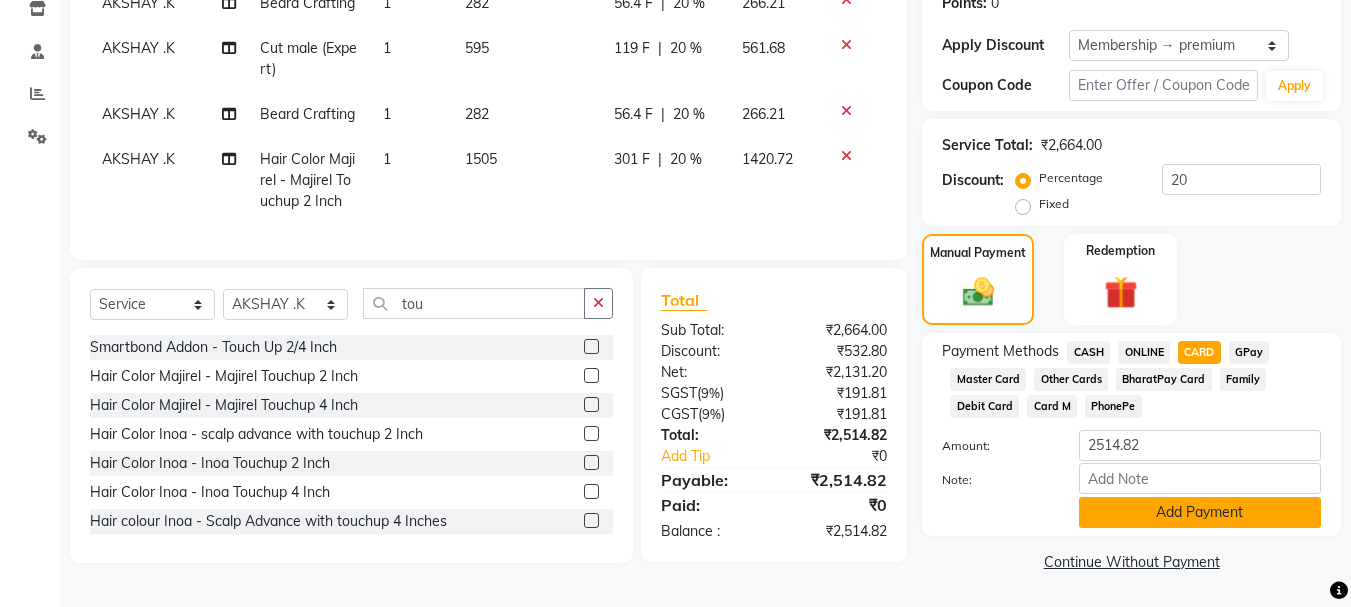 click on "Add Payment" 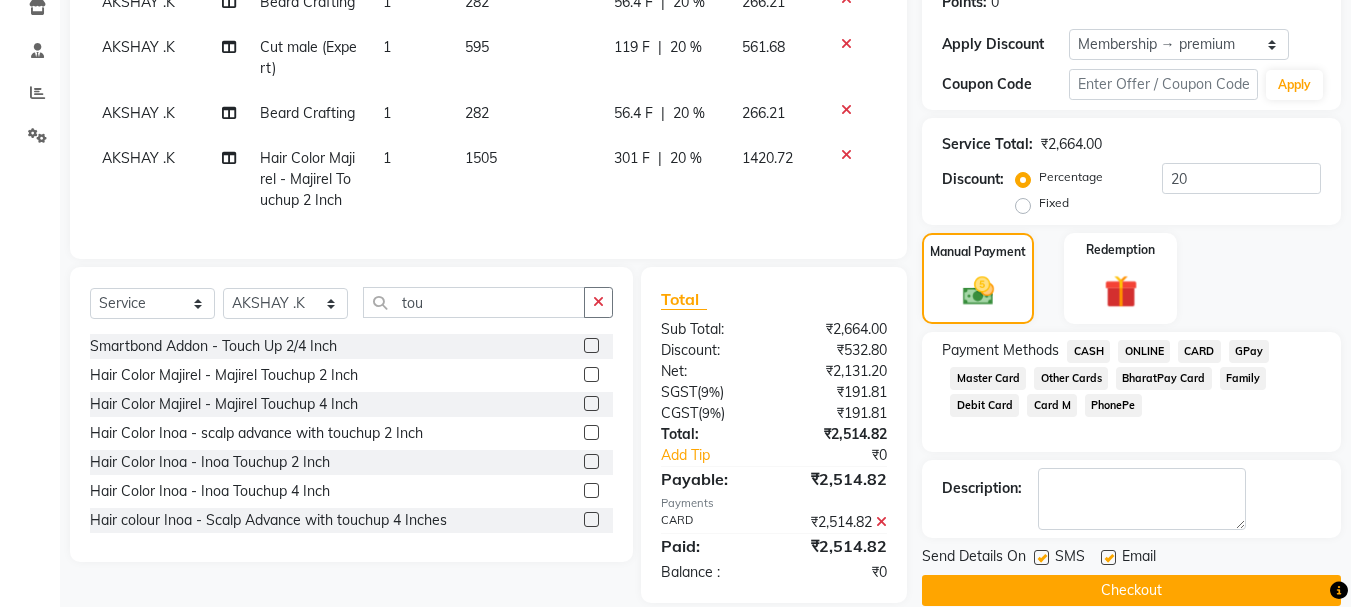 click on "Checkout" 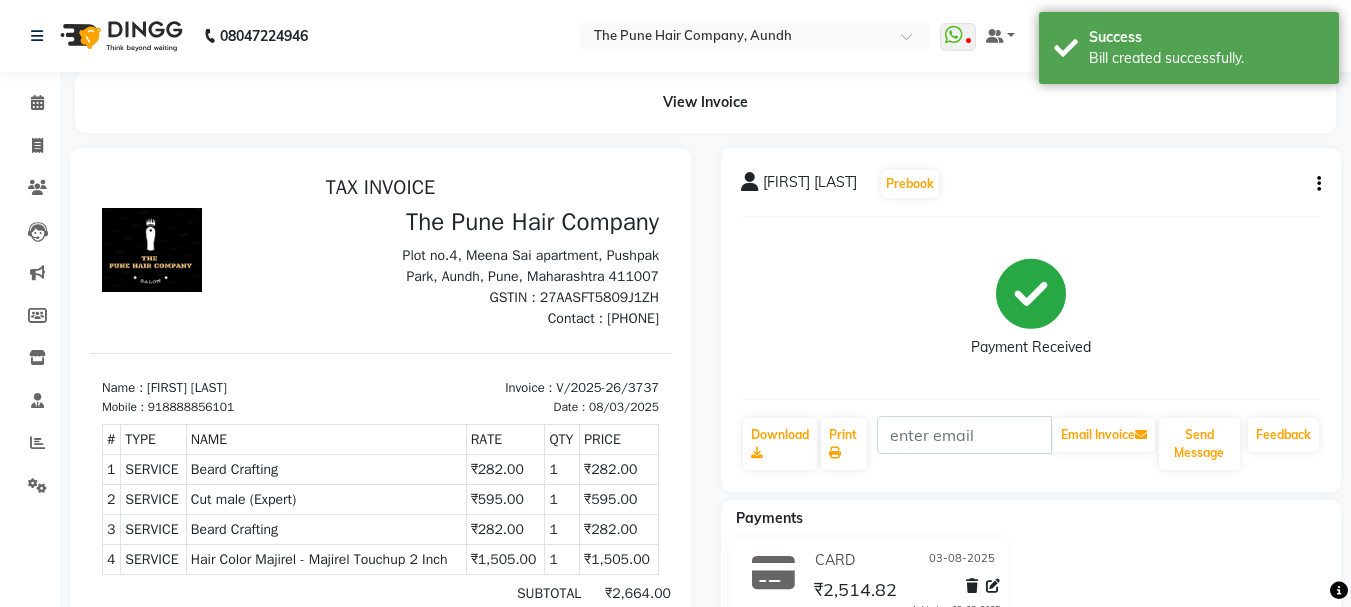 scroll, scrollTop: 0, scrollLeft: 0, axis: both 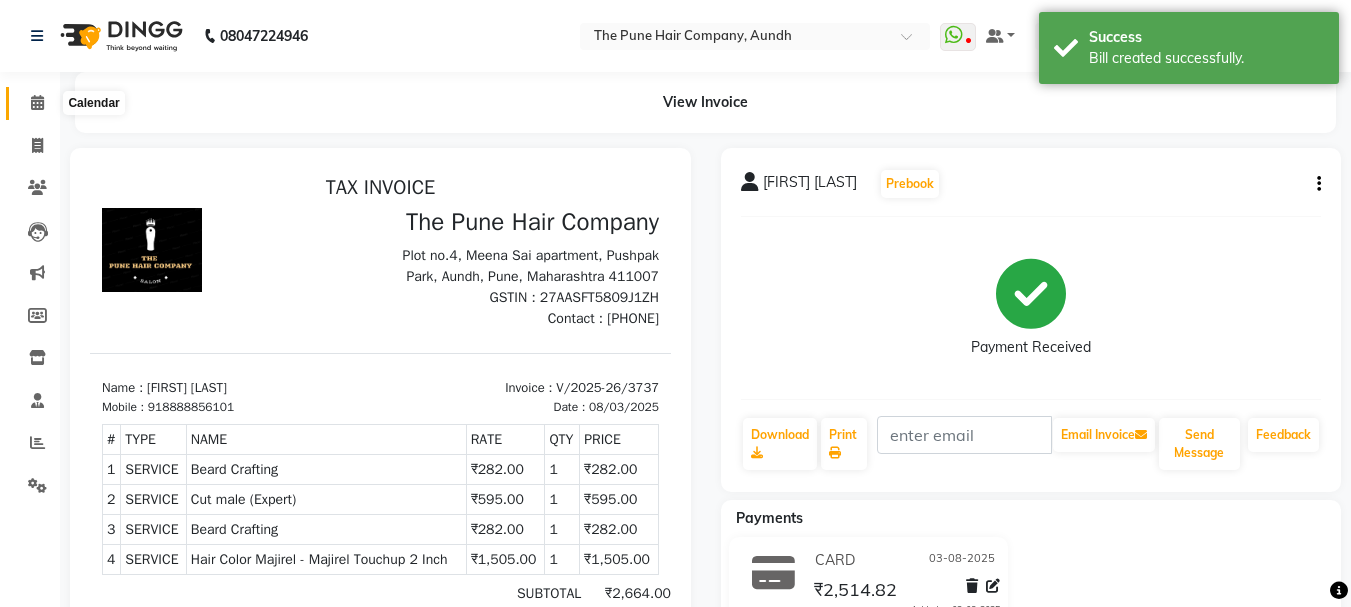 click 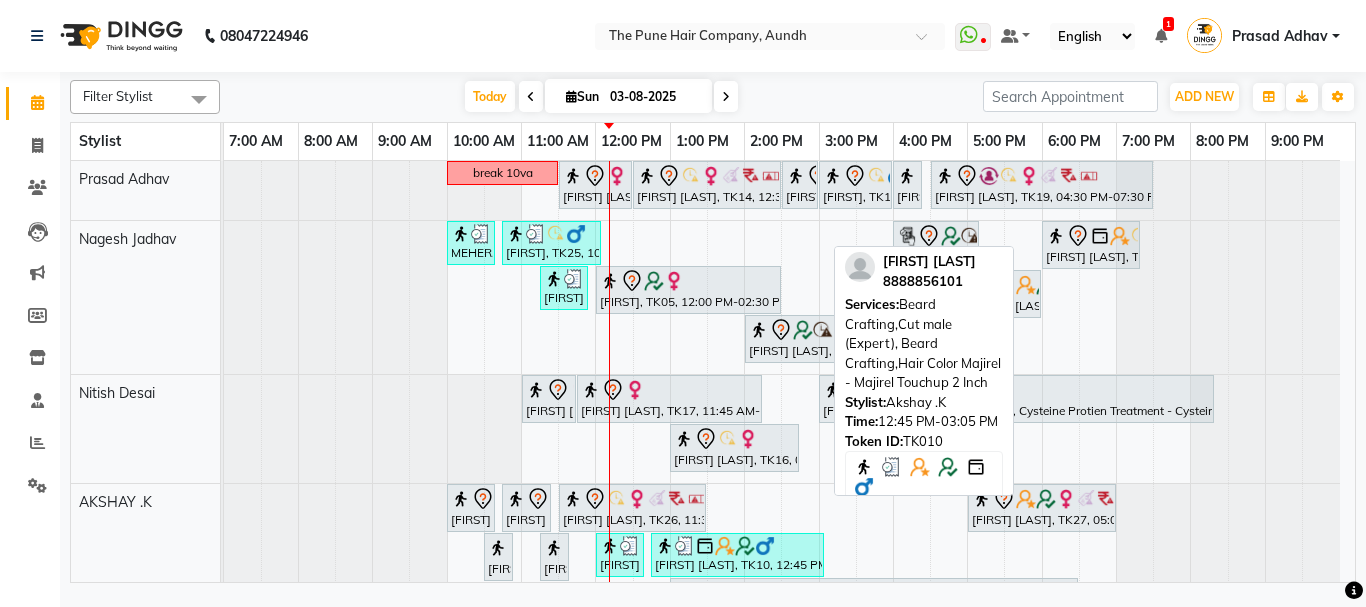 click on "[FIRST] [LAST], TK10, 12:45 PM-03:05 PM,  Beard Crafting,Cut male (Expert), Beard Crafting,Hair Color Majirel - Majirel Touchup 2 Inch" at bounding box center [737, 555] 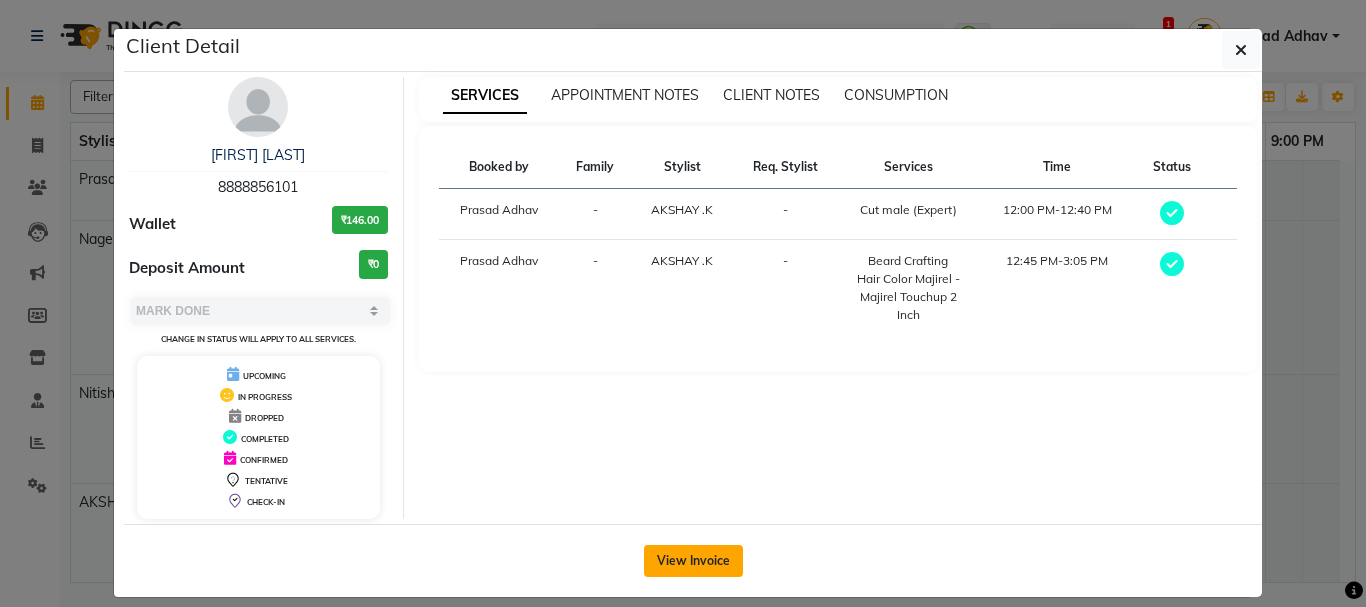 click on "View Invoice" 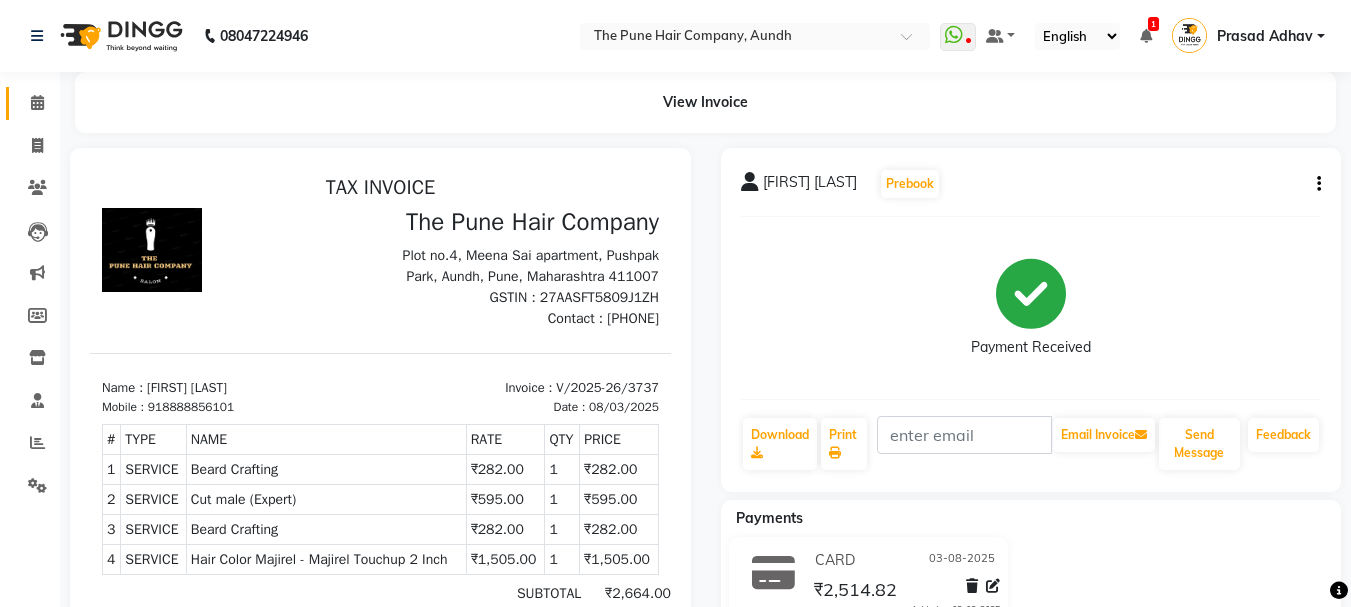 scroll, scrollTop: 0, scrollLeft: 0, axis: both 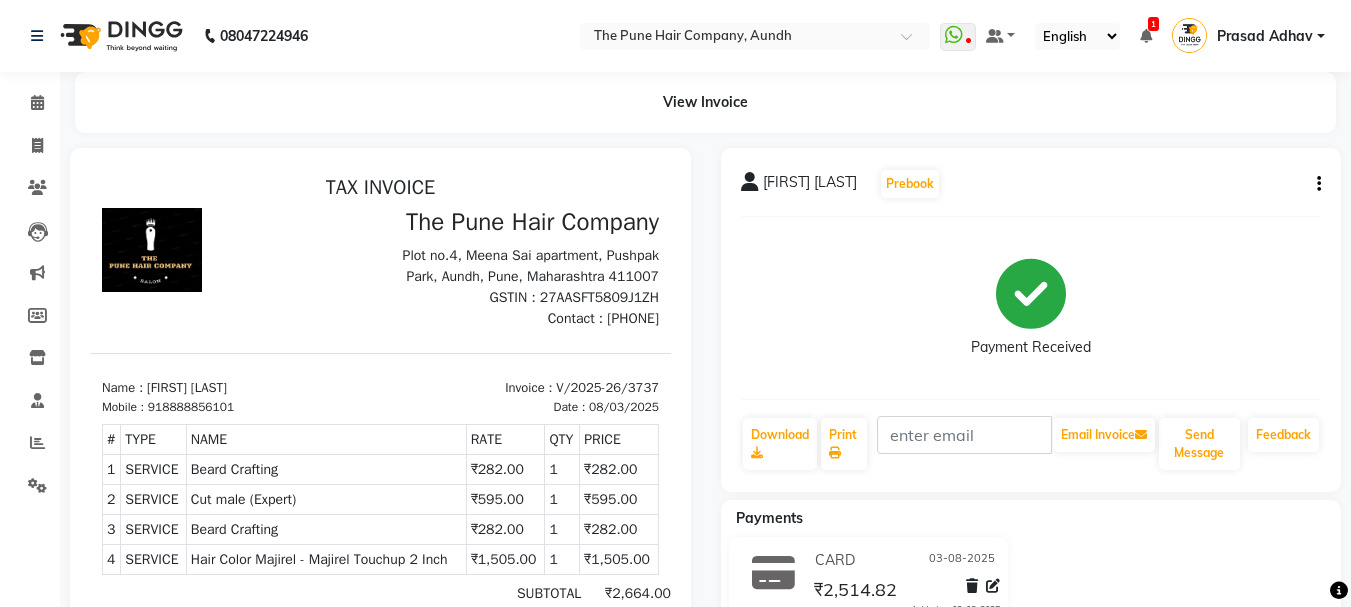 click 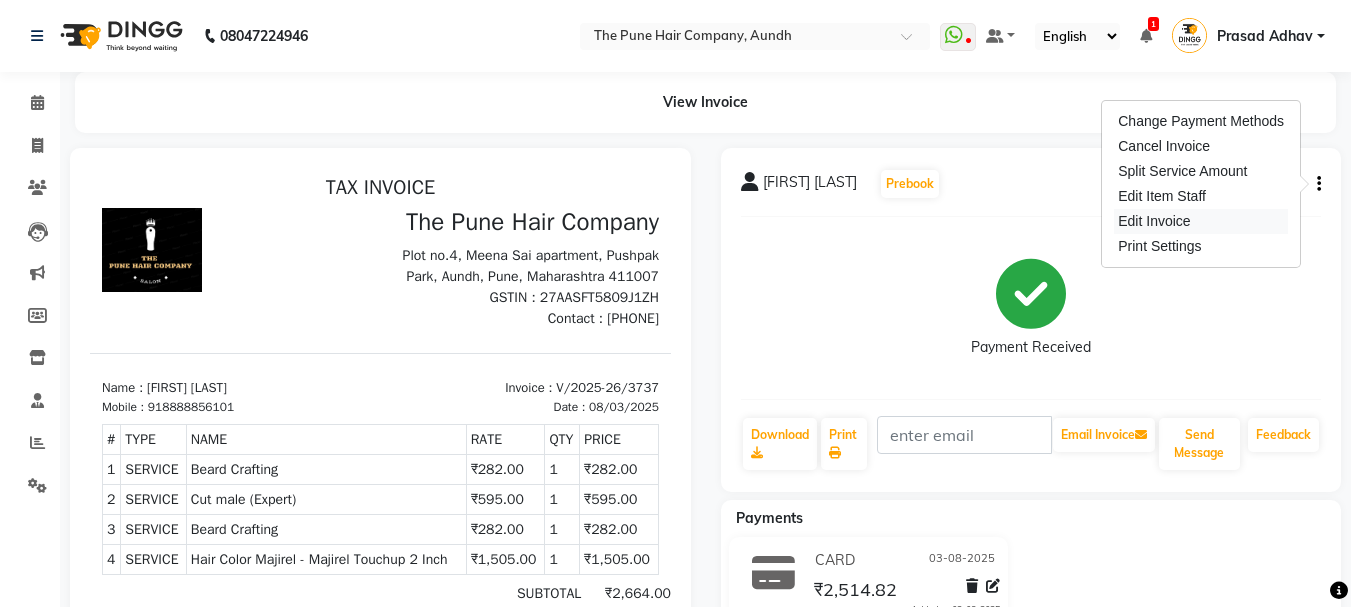 click on "Edit Invoice" at bounding box center [1201, 221] 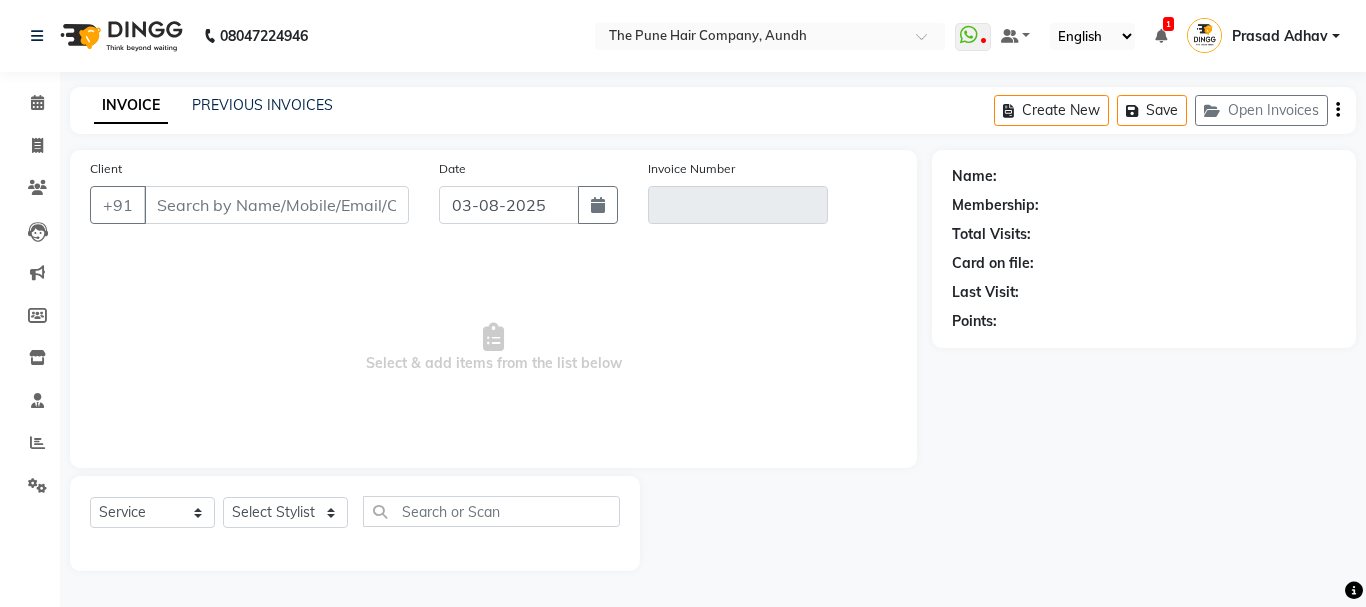 type on "8888856101" 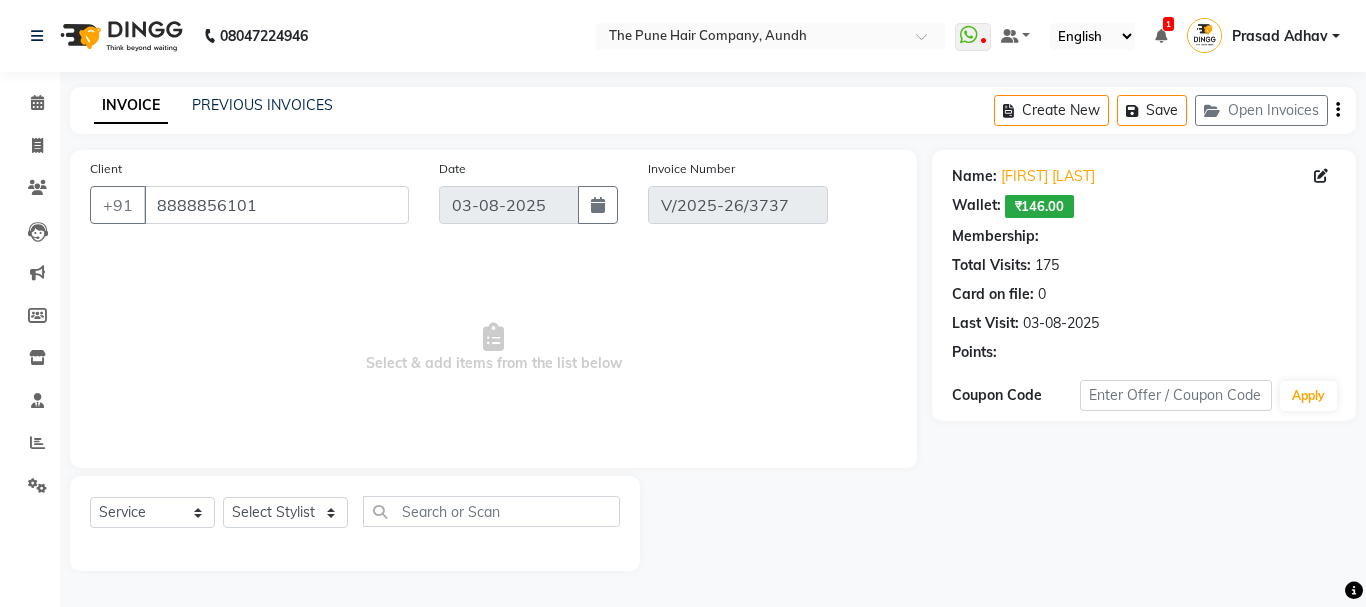select on "1: Object" 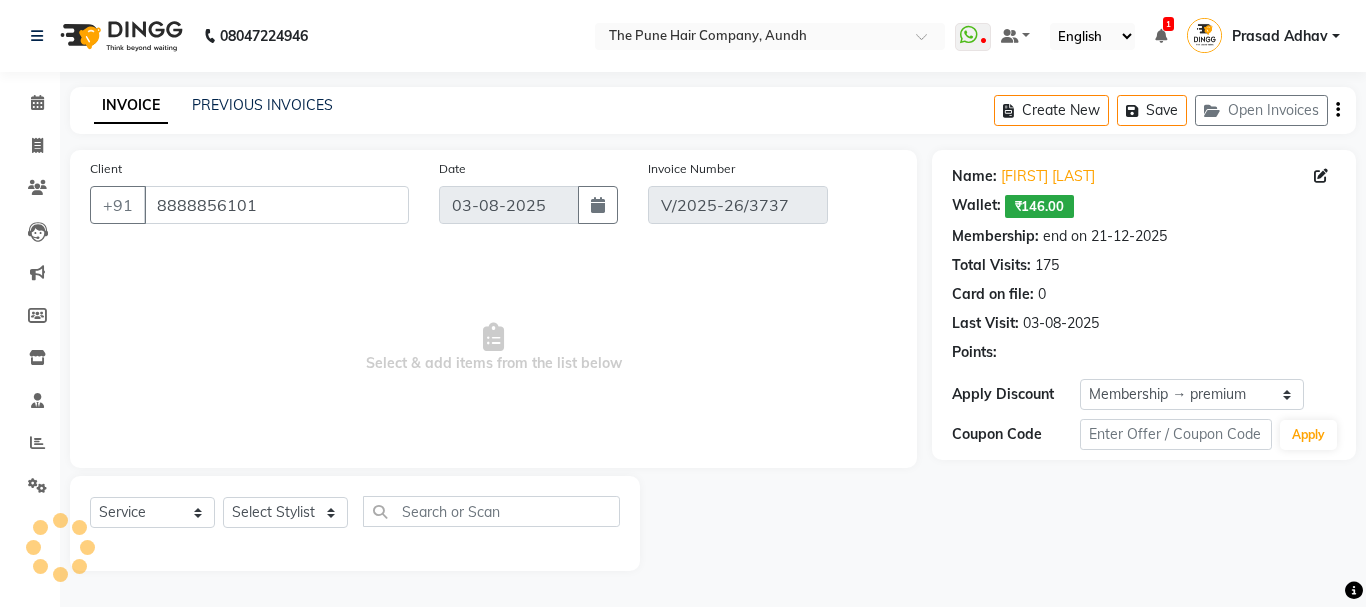 select on "select" 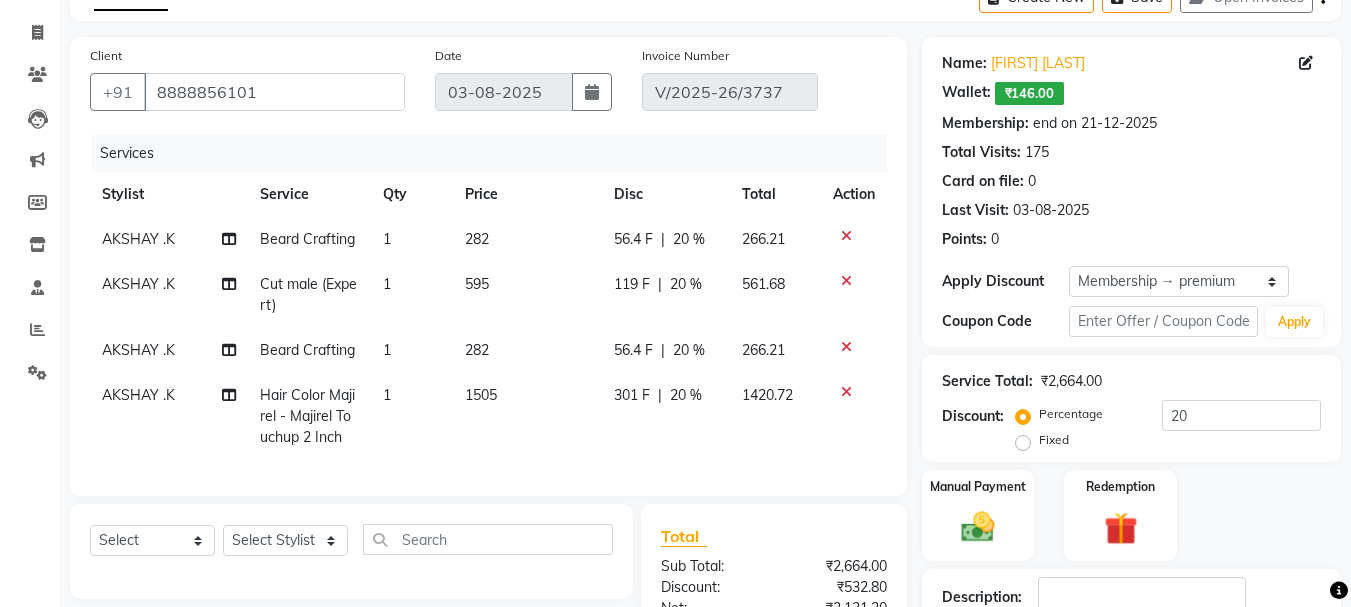 scroll, scrollTop: 300, scrollLeft: 0, axis: vertical 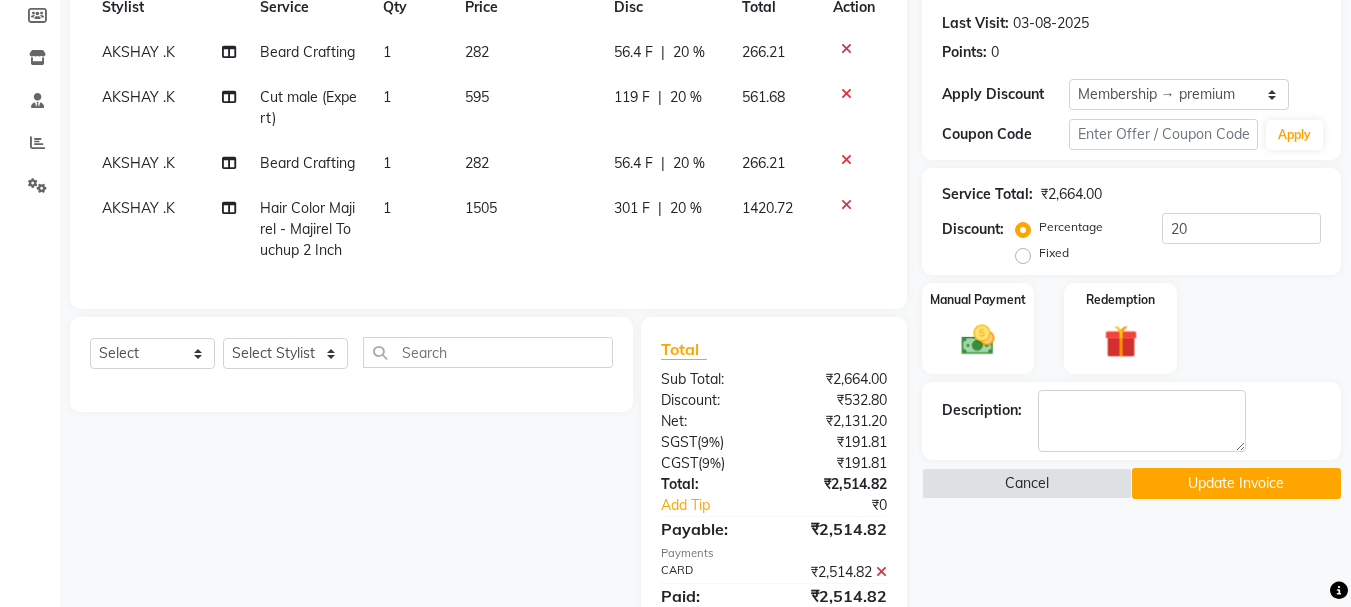 click 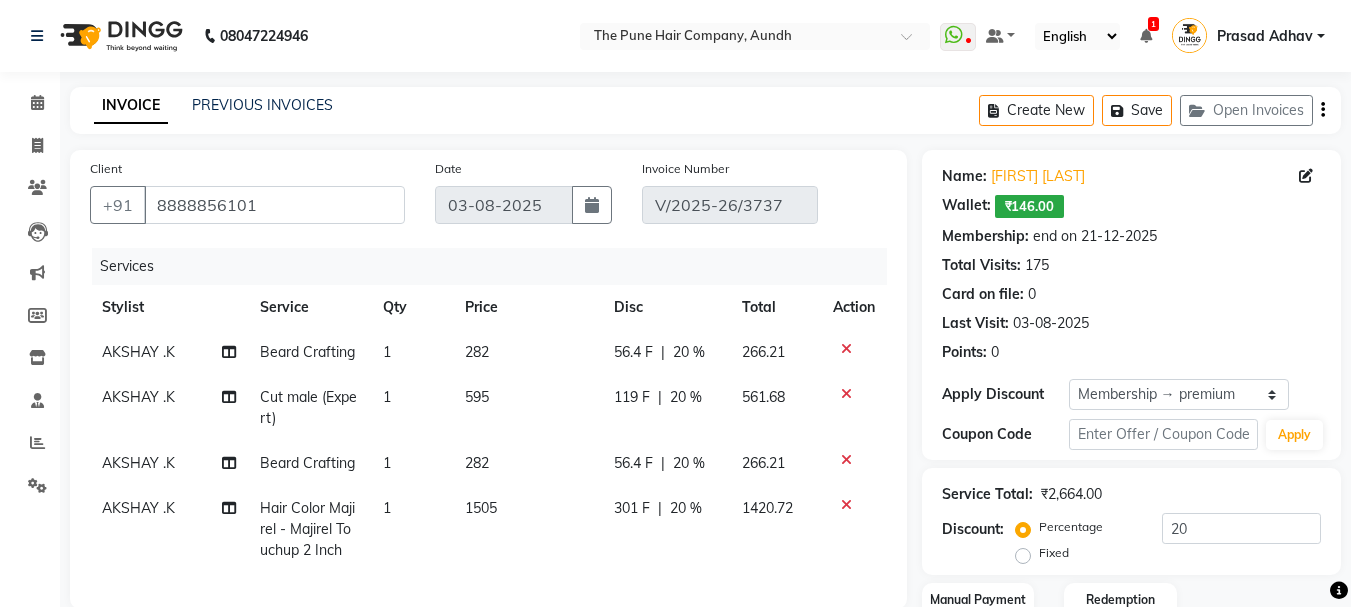 select on "1: Object" 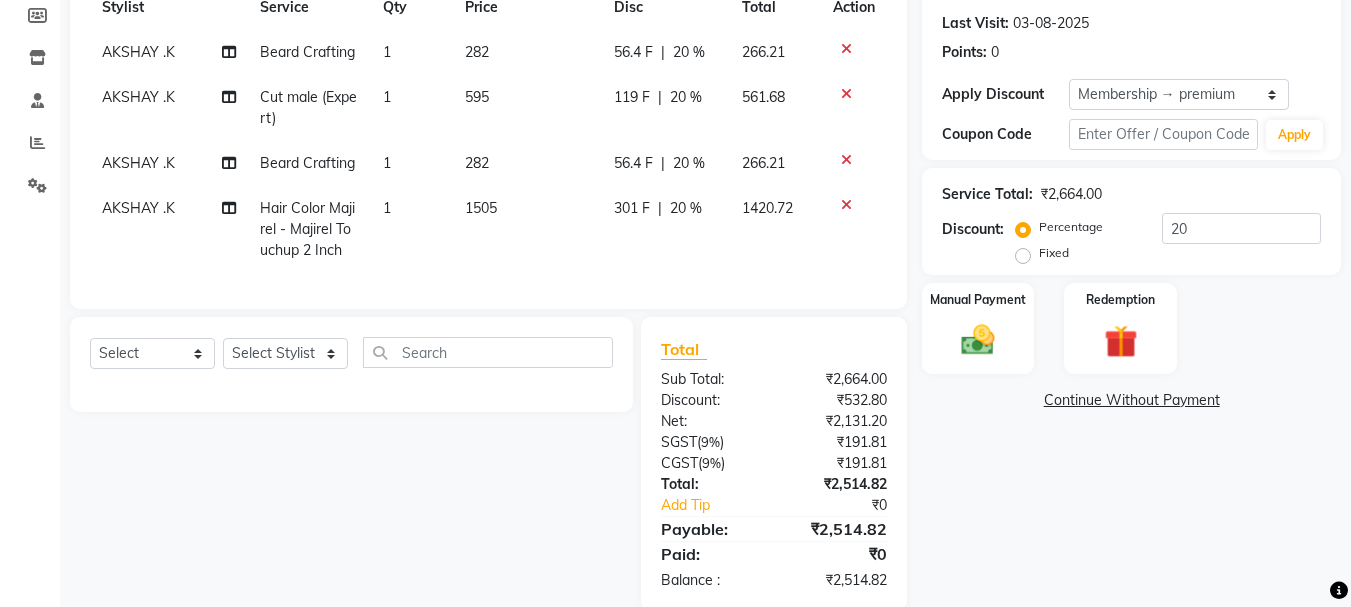 scroll, scrollTop: 0, scrollLeft: 0, axis: both 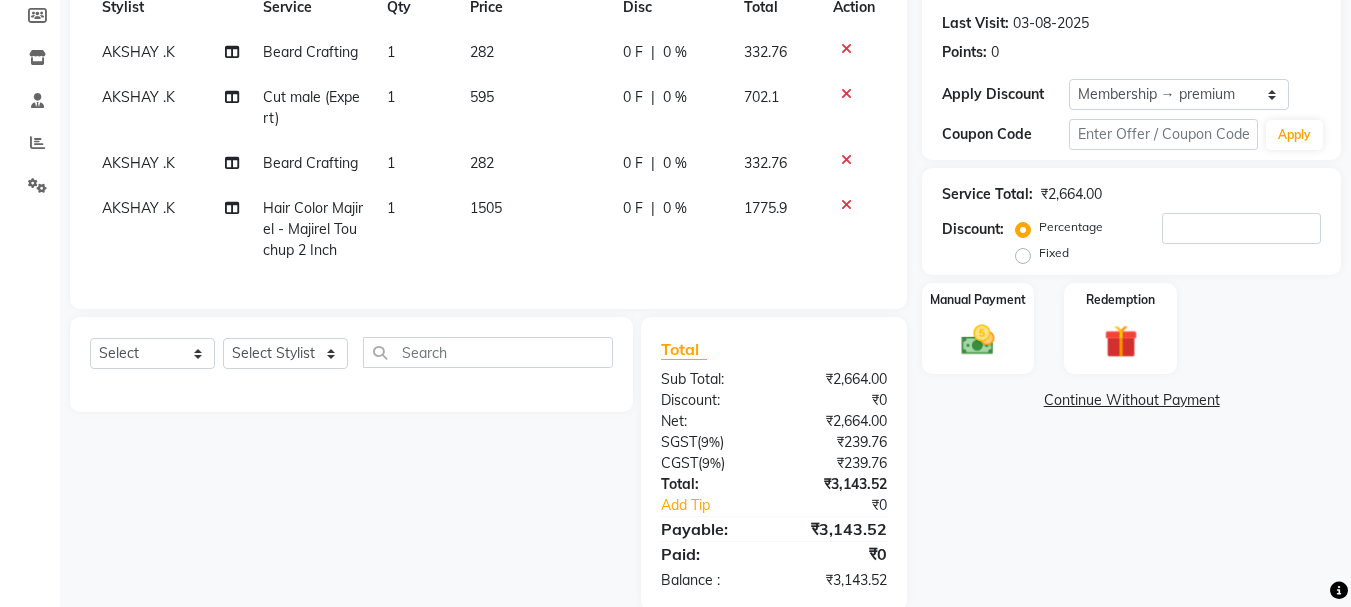 type on "2" 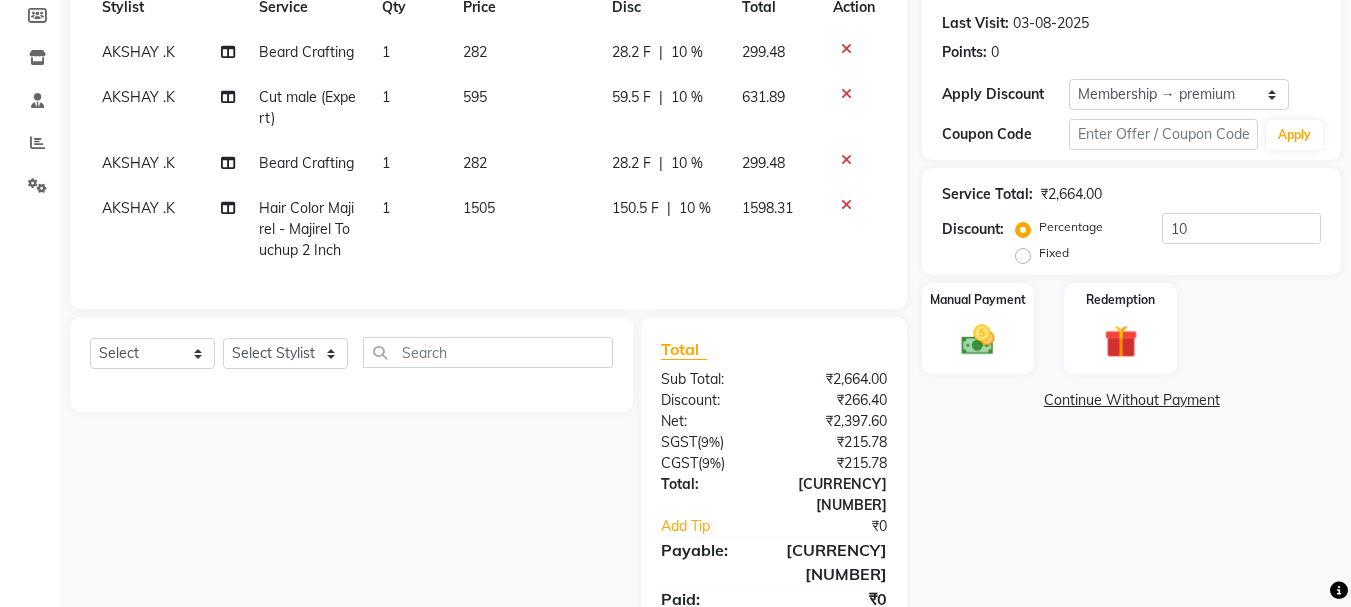 type on "1" 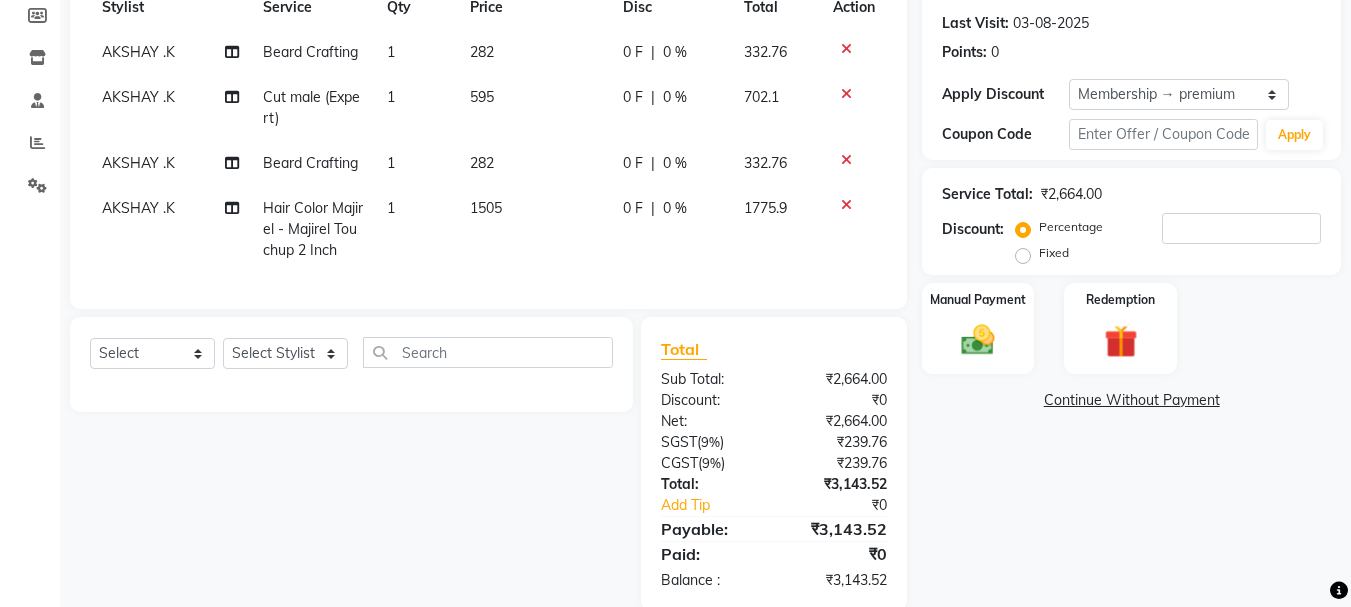 type on "3" 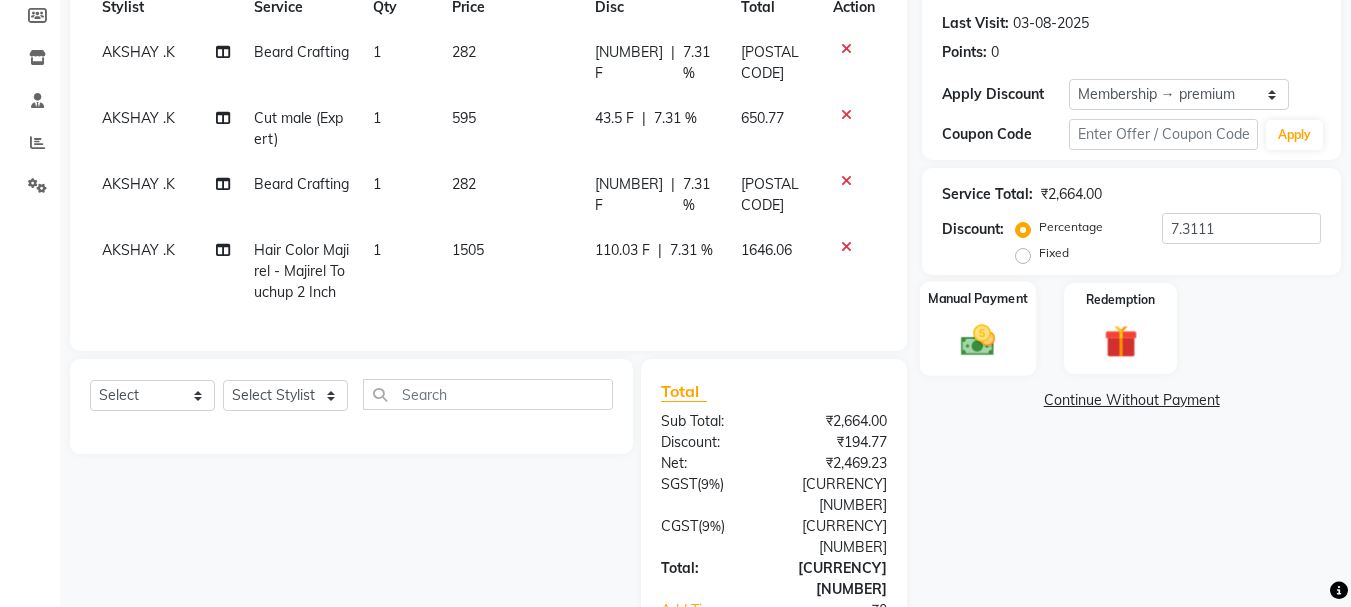 type on "7.3111" 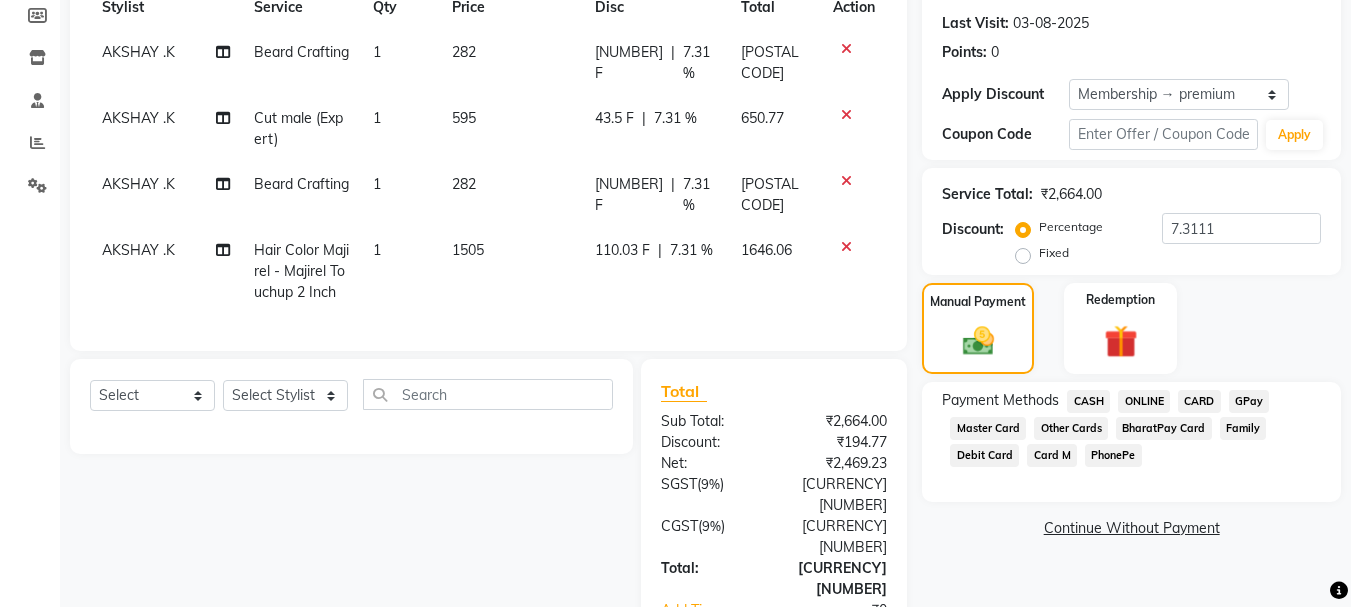click on "CARD" 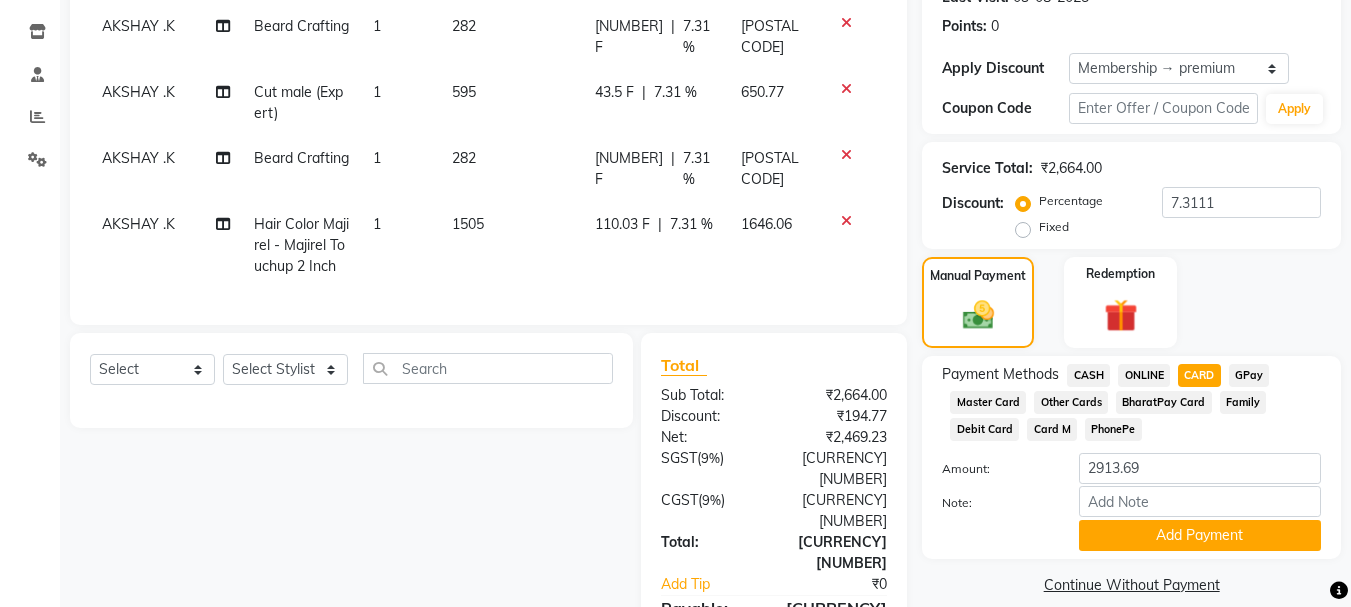 scroll, scrollTop: 349, scrollLeft: 0, axis: vertical 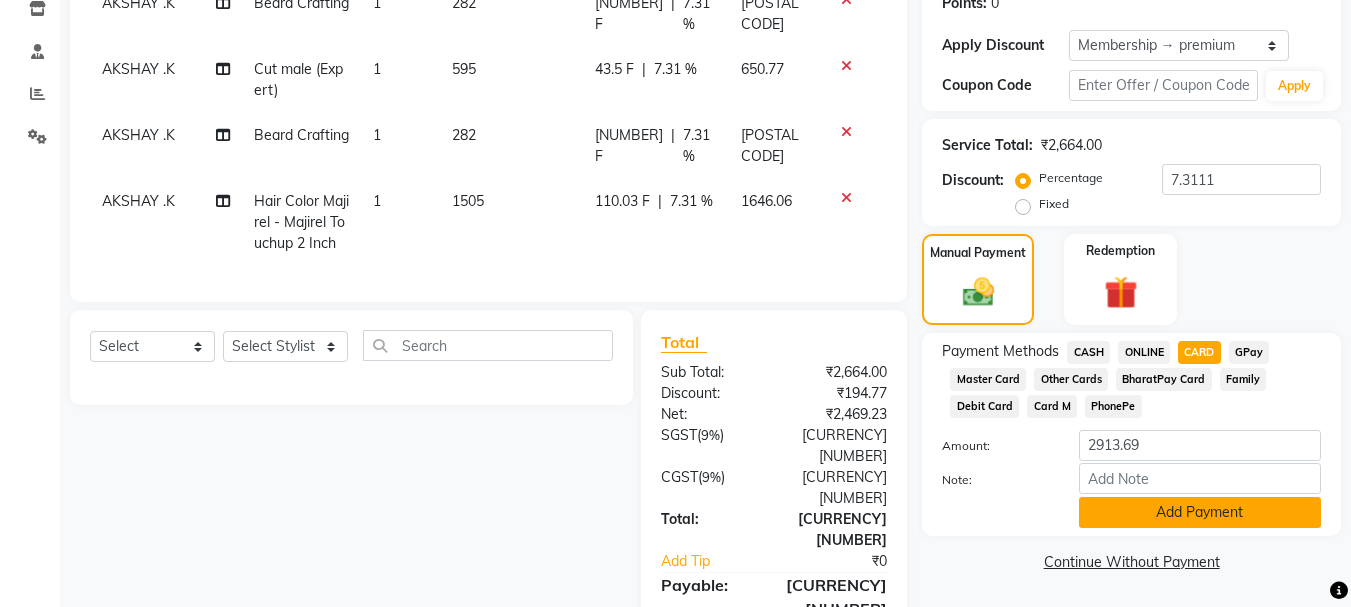 click on "Add Payment" 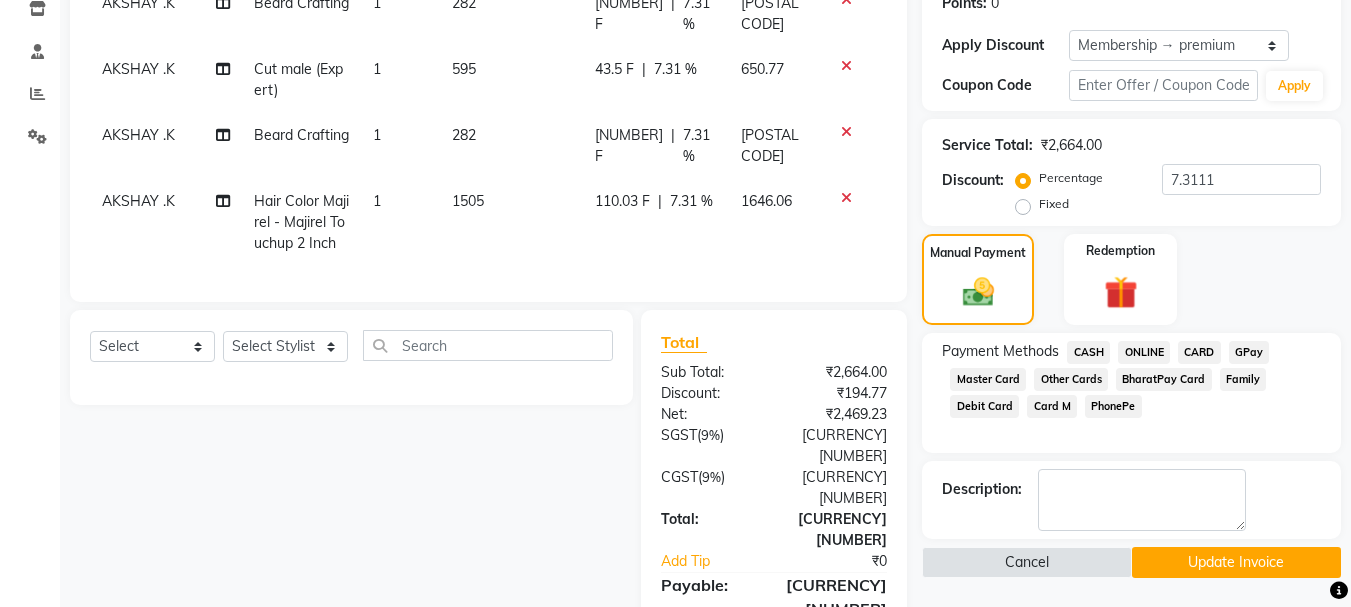 click on "Update Invoice" 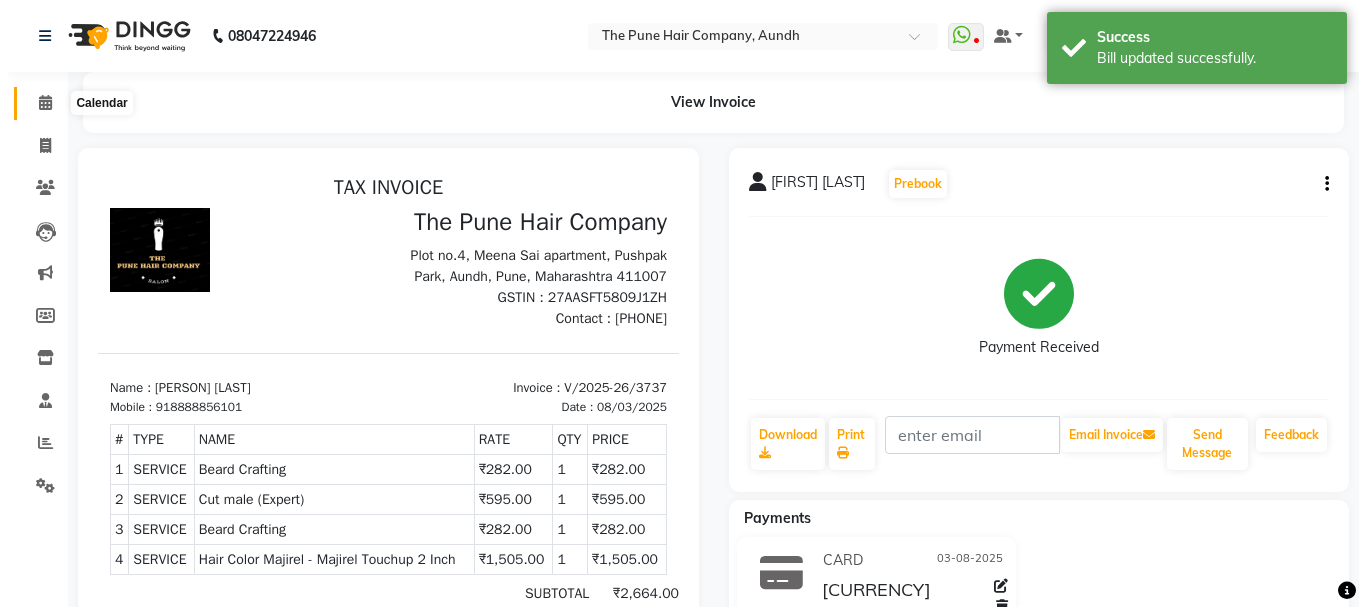 scroll, scrollTop: 0, scrollLeft: 0, axis: both 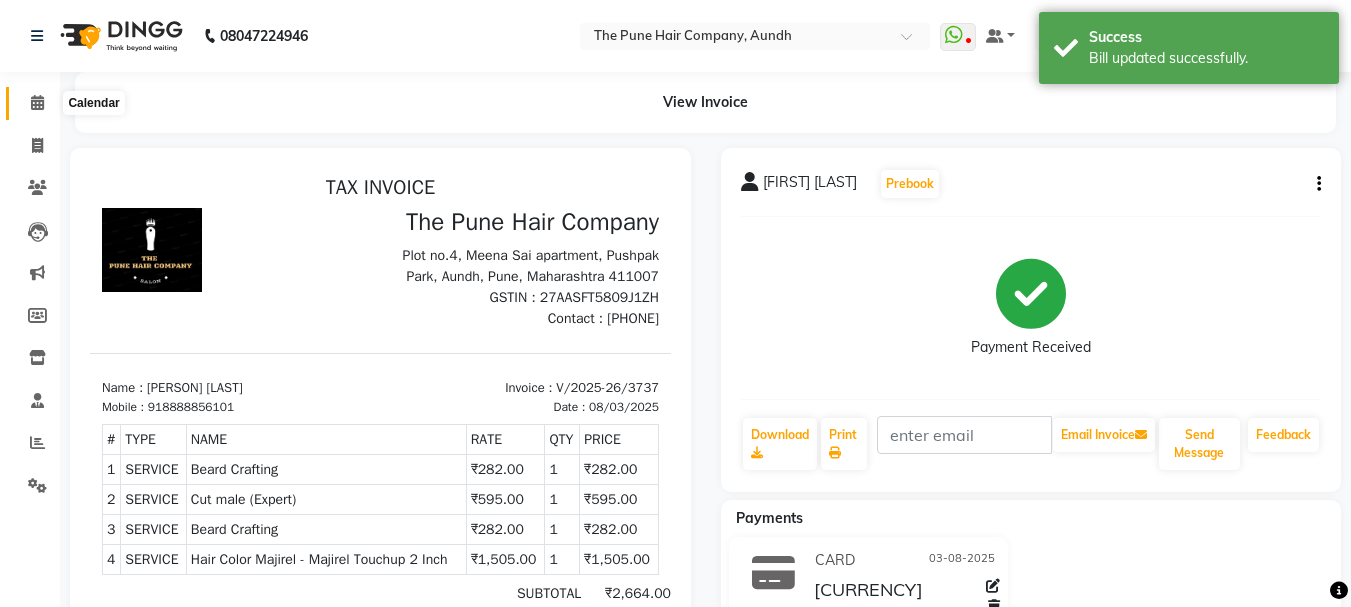 click 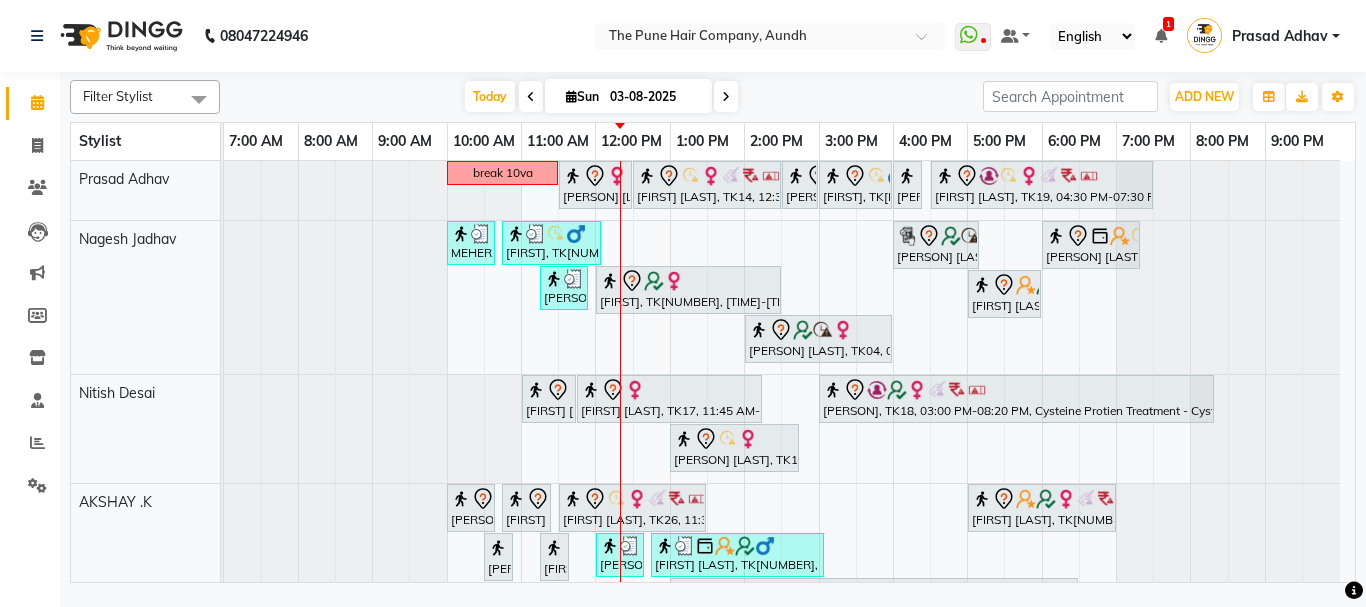 scroll, scrollTop: 300, scrollLeft: 0, axis: vertical 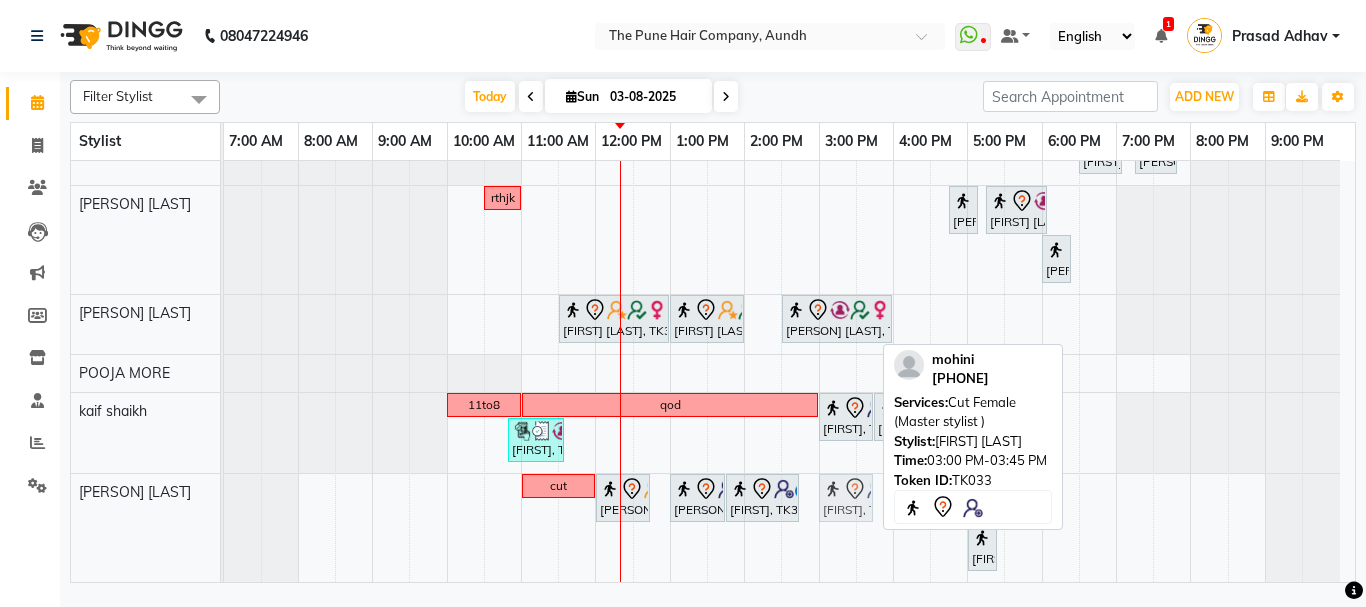 drag, startPoint x: 838, startPoint y: 329, endPoint x: 849, endPoint y: 519, distance: 190.31816 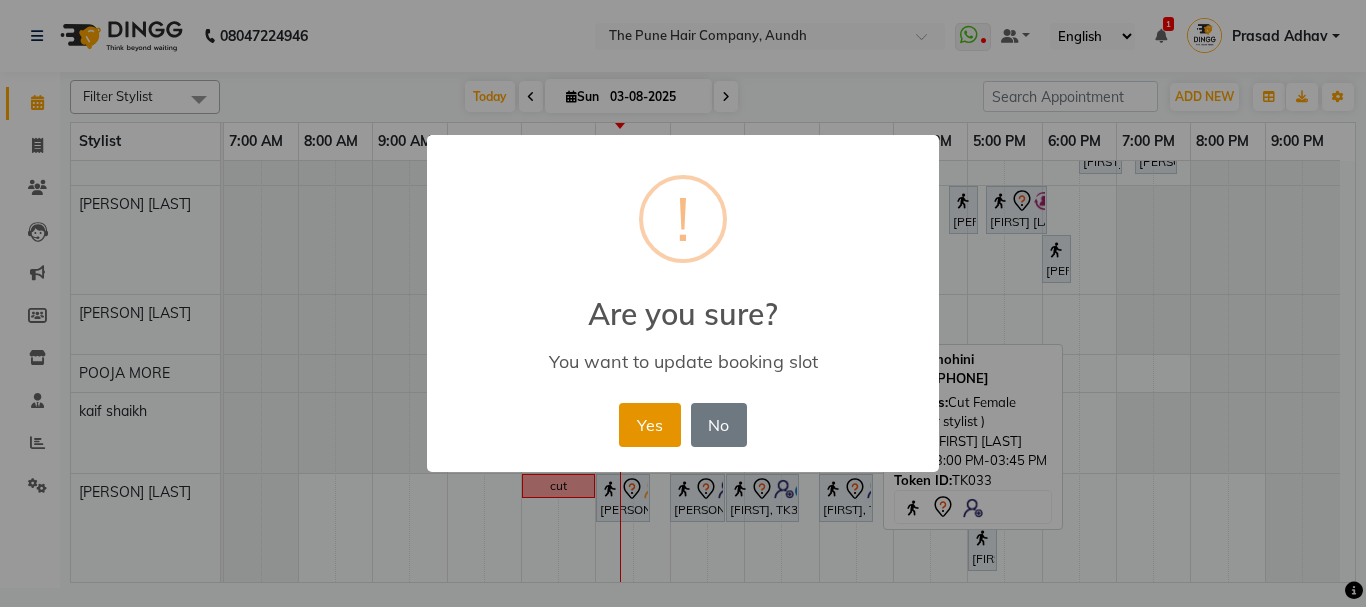 click on "Yes" at bounding box center (649, 425) 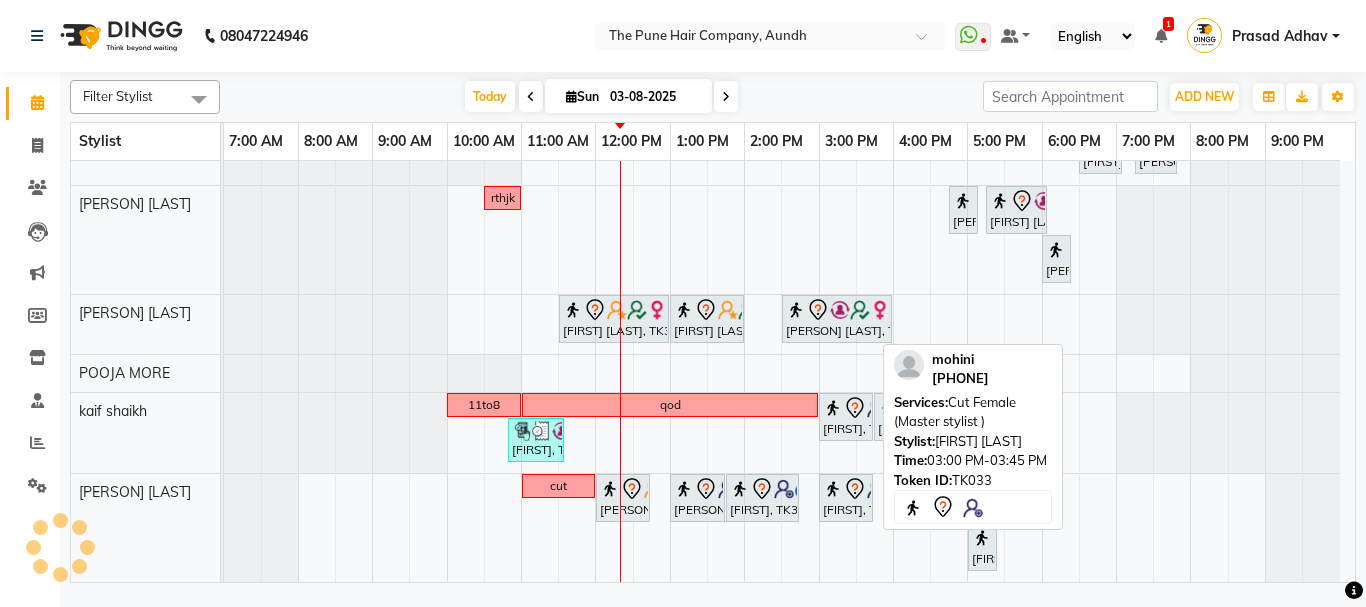 scroll 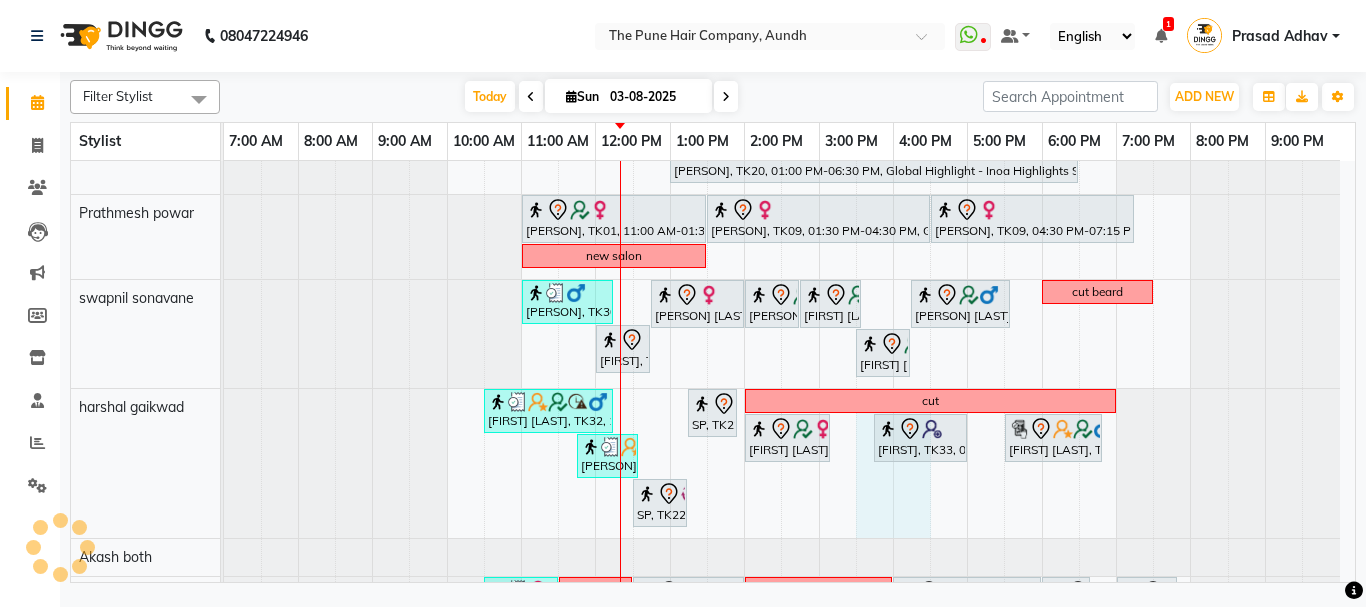 drag, startPoint x: 912, startPoint y: 437, endPoint x: 875, endPoint y: 293, distance: 148.6775 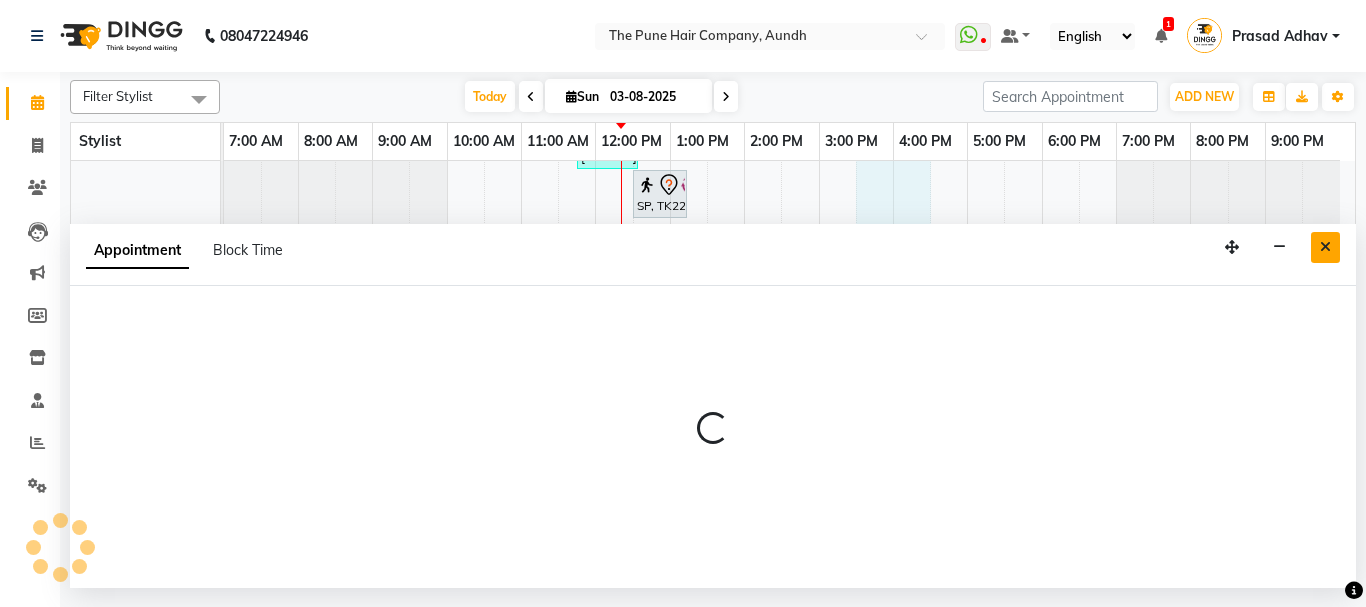 click at bounding box center (1325, 247) 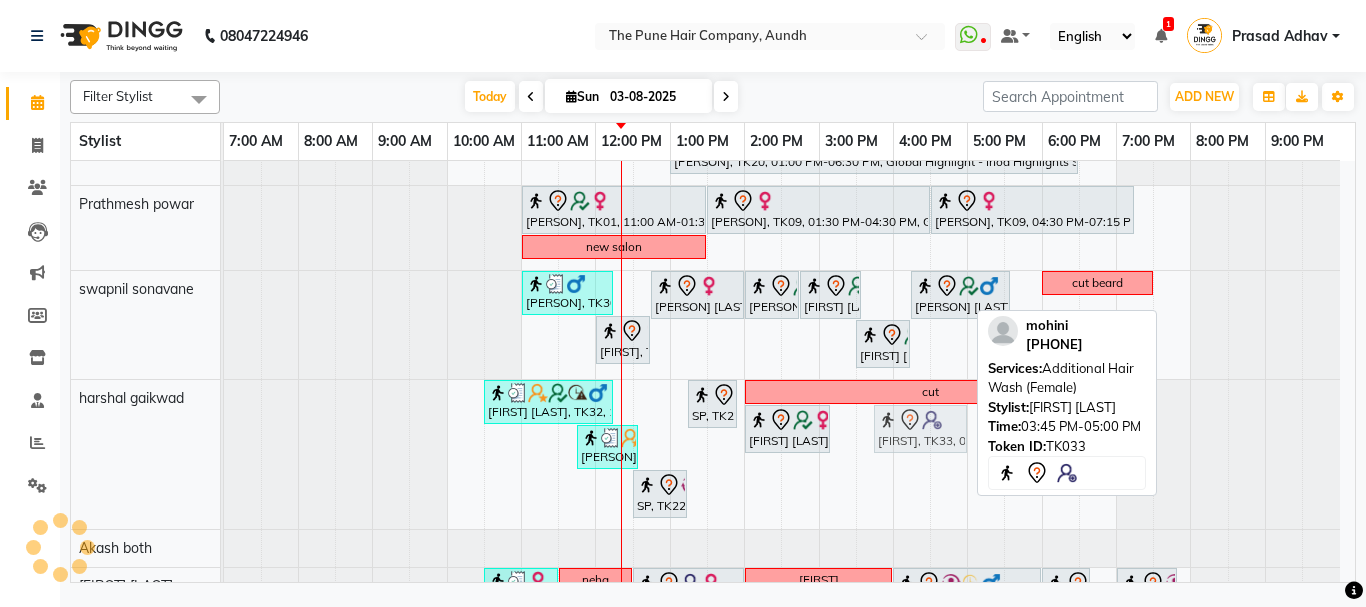 drag, startPoint x: 914, startPoint y: 451, endPoint x: 937, endPoint y: 413, distance: 44.418465 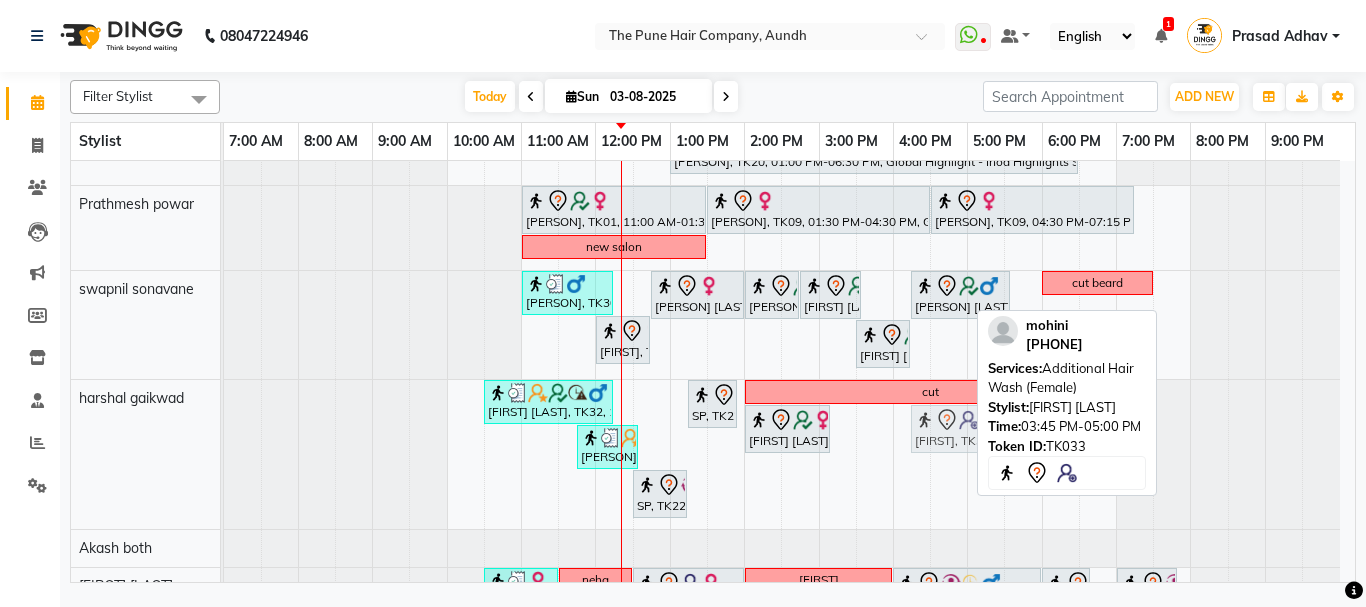 drag, startPoint x: 903, startPoint y: 428, endPoint x: 920, endPoint y: 446, distance: 24.758837 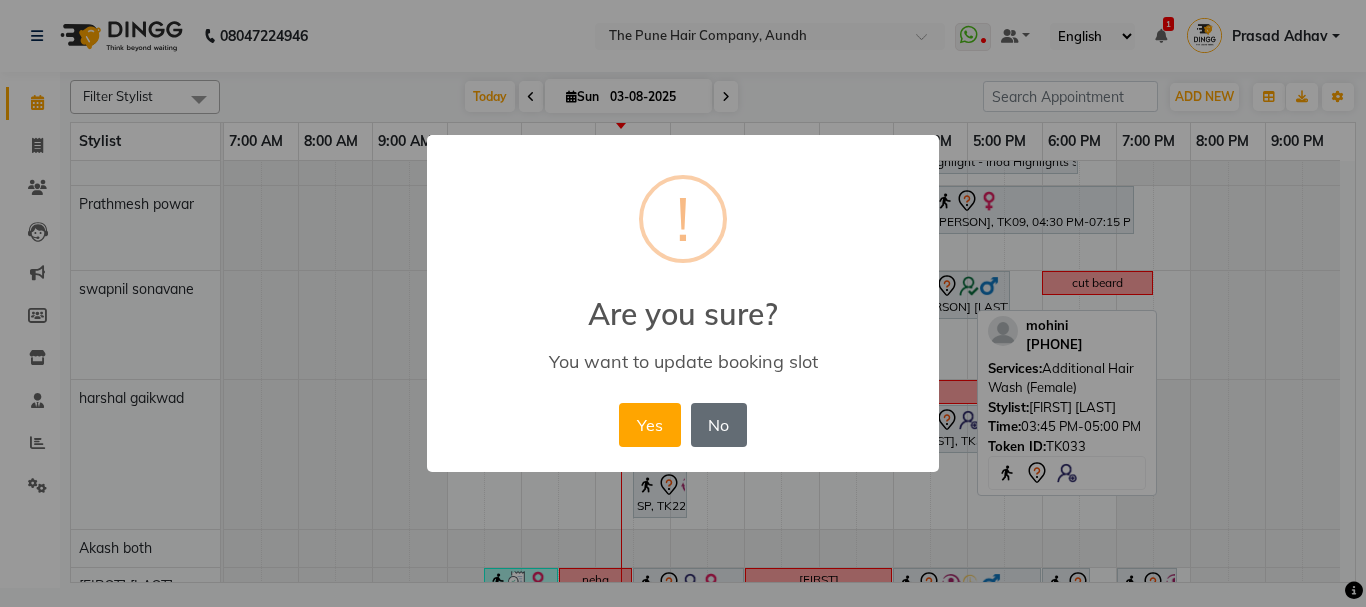 click on "No" at bounding box center [719, 425] 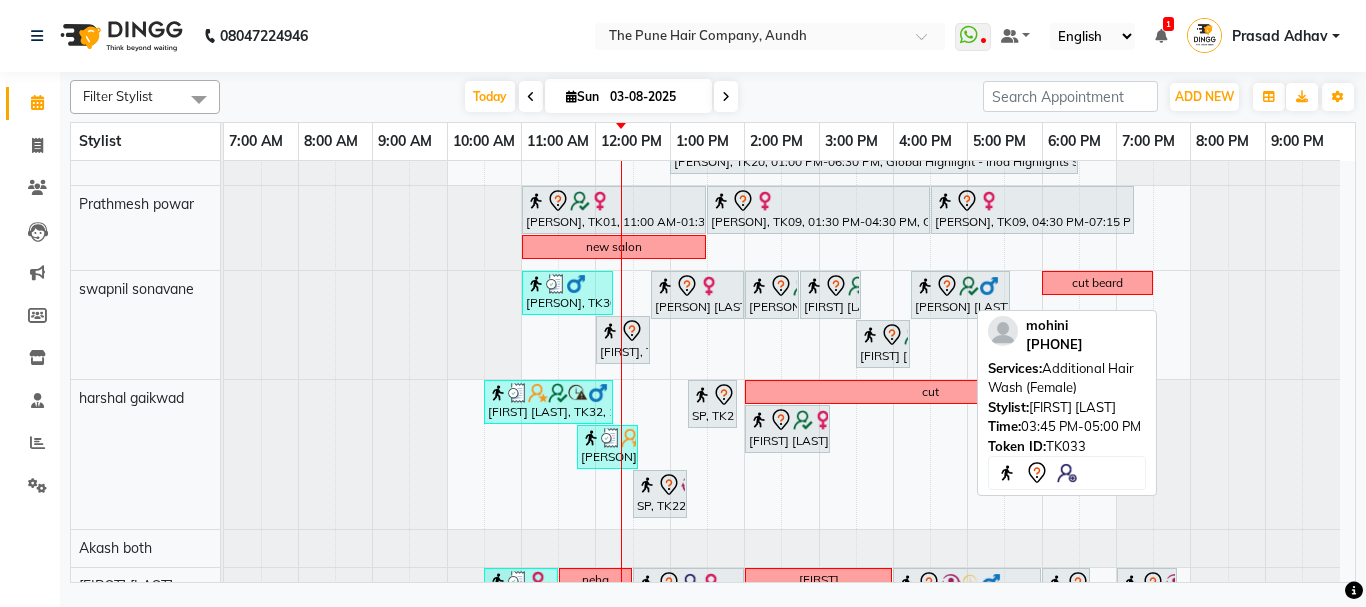 scroll, scrollTop: 602, scrollLeft: 0, axis: vertical 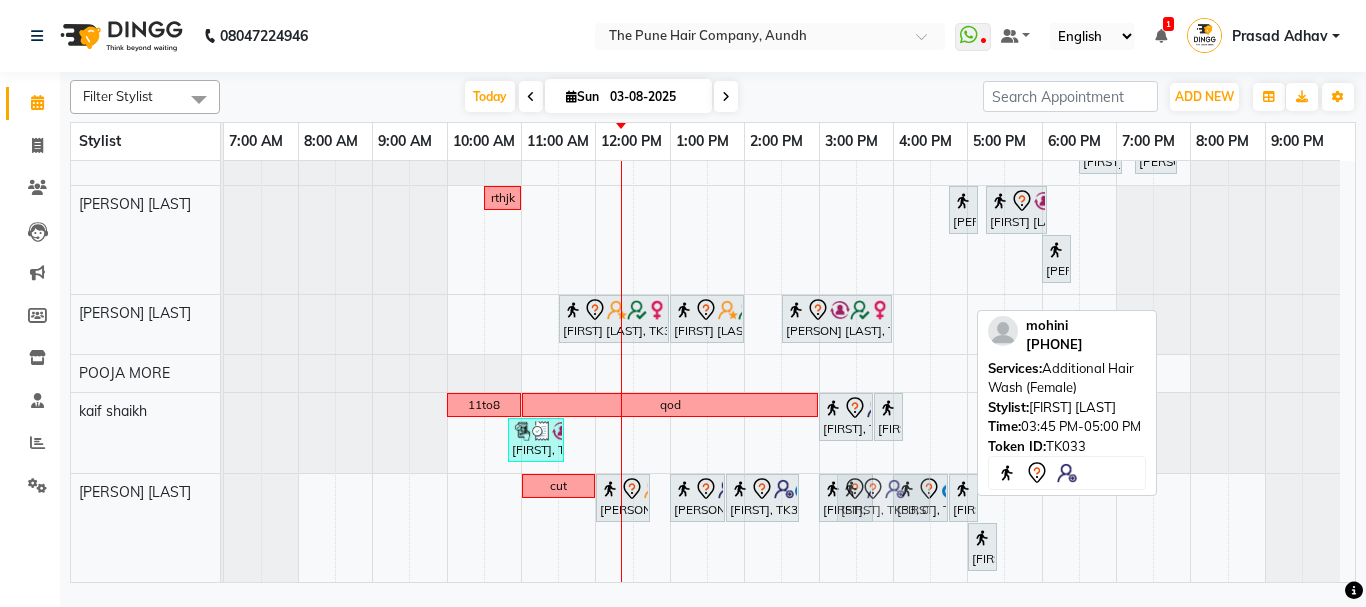 drag, startPoint x: 899, startPoint y: 434, endPoint x: 852, endPoint y: 531, distance: 107.78683 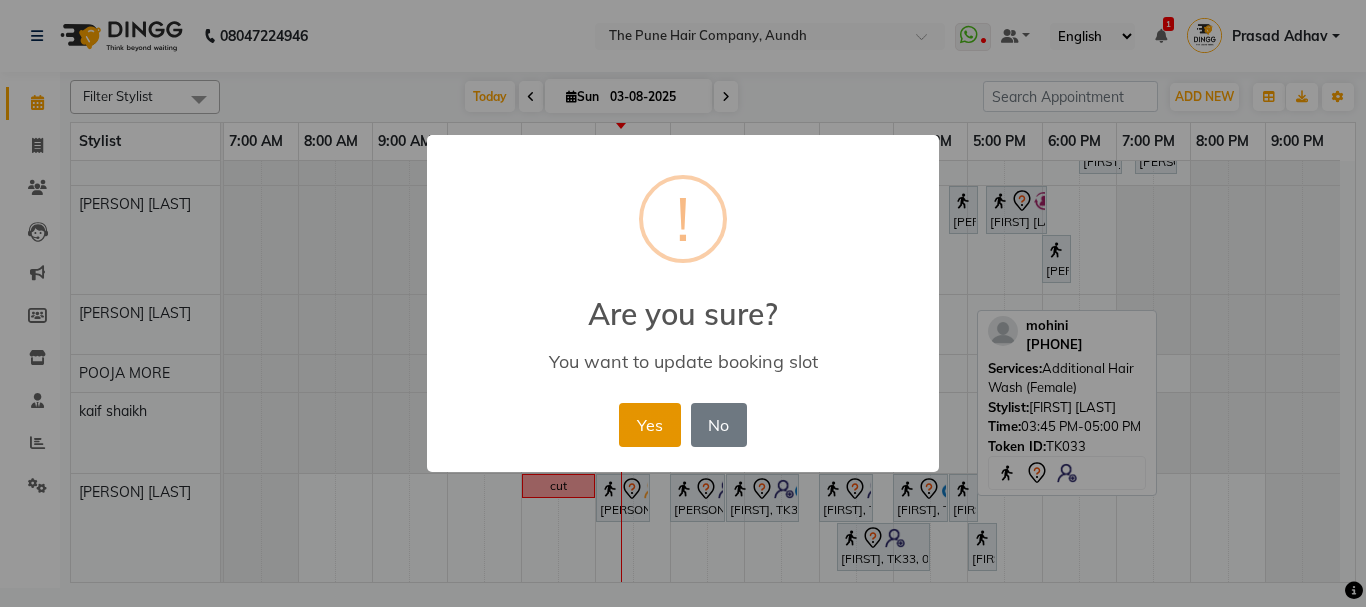 click on "Yes" at bounding box center (649, 425) 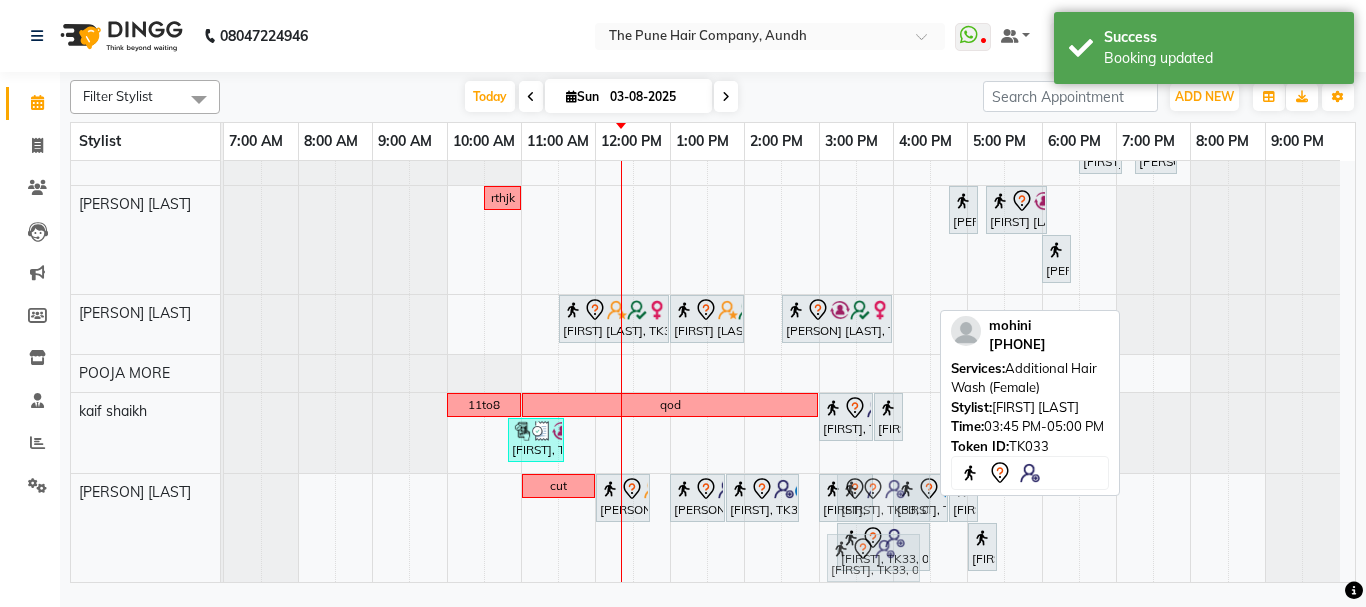 drag, startPoint x: 876, startPoint y: 555, endPoint x: 857, endPoint y: 549, distance: 19.924858 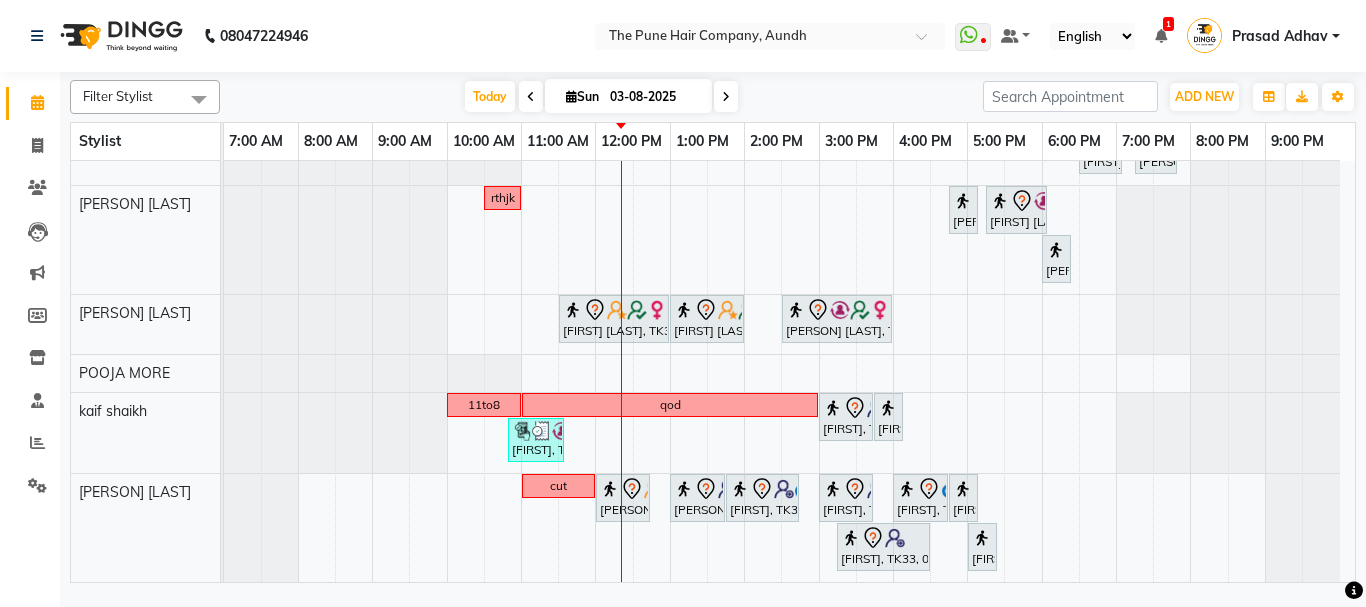 scroll, scrollTop: 843, scrollLeft: 0, axis: vertical 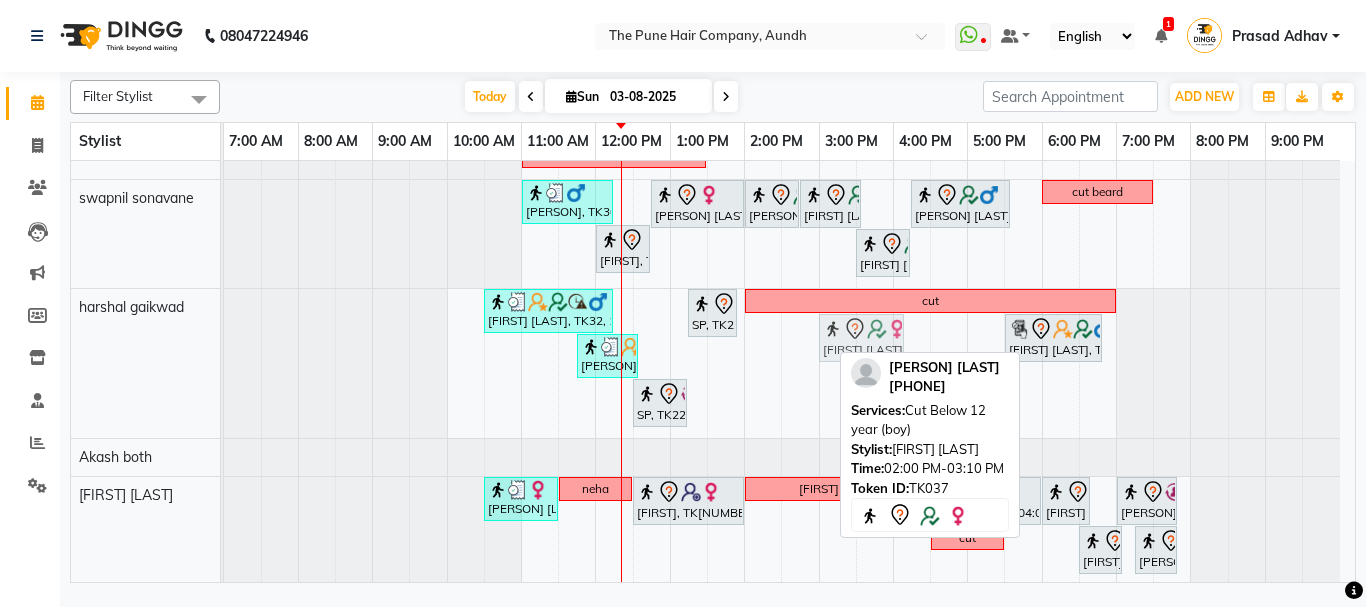 drag, startPoint x: 779, startPoint y: 341, endPoint x: 836, endPoint y: 348, distance: 57.428215 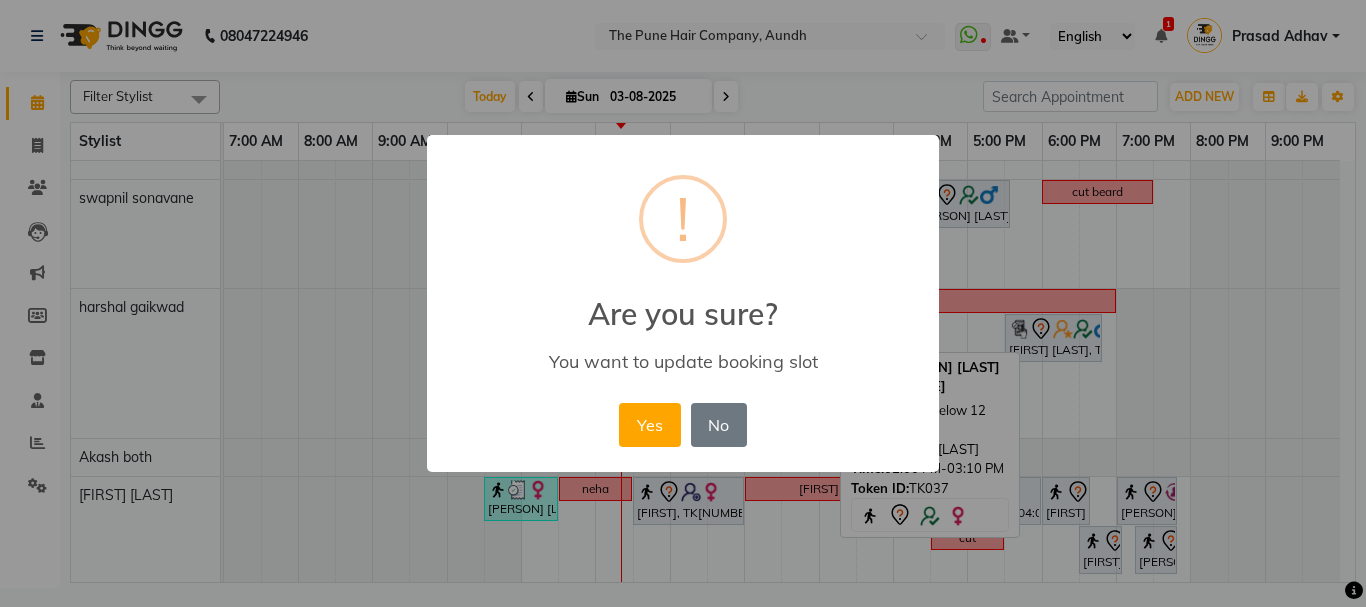 click on "Yes" at bounding box center [649, 425] 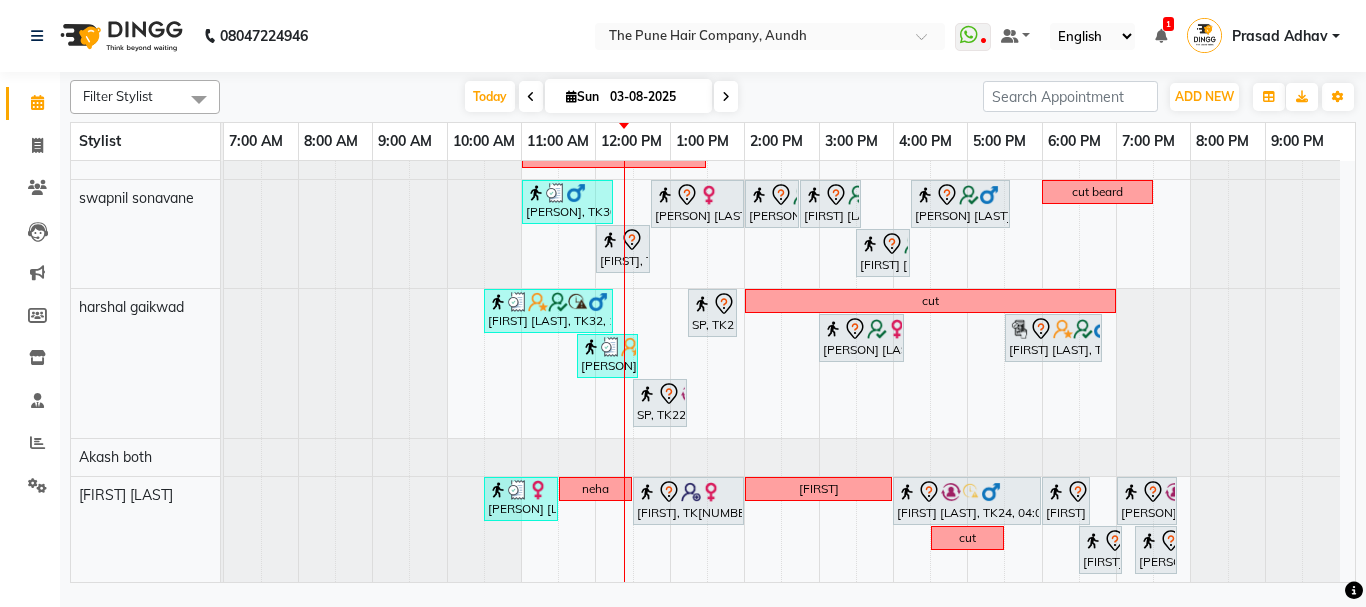 scroll, scrollTop: 641, scrollLeft: 0, axis: vertical 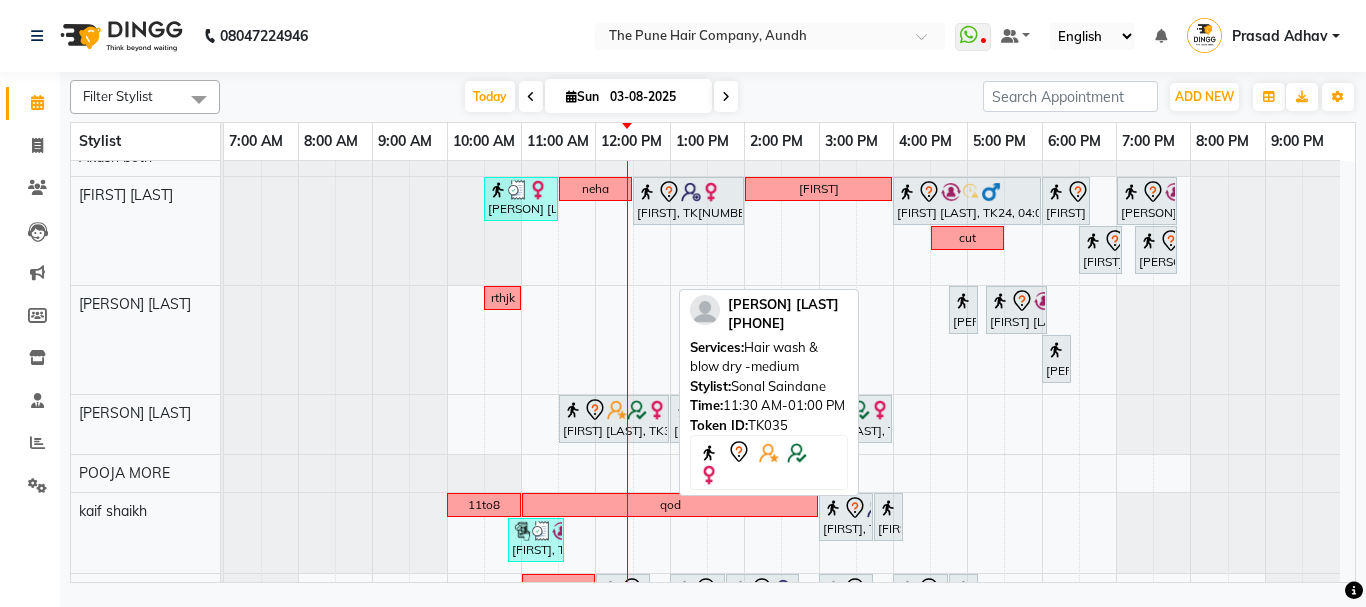 click at bounding box center (617, 410) 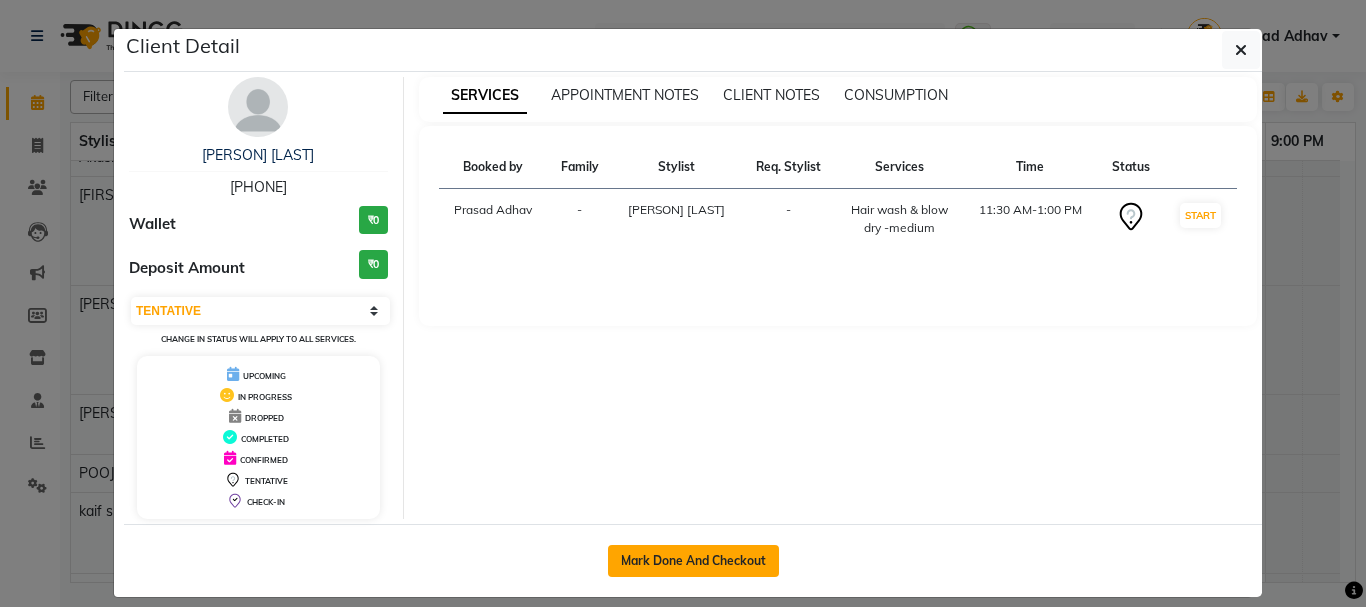 click on "Mark Done And Checkout" 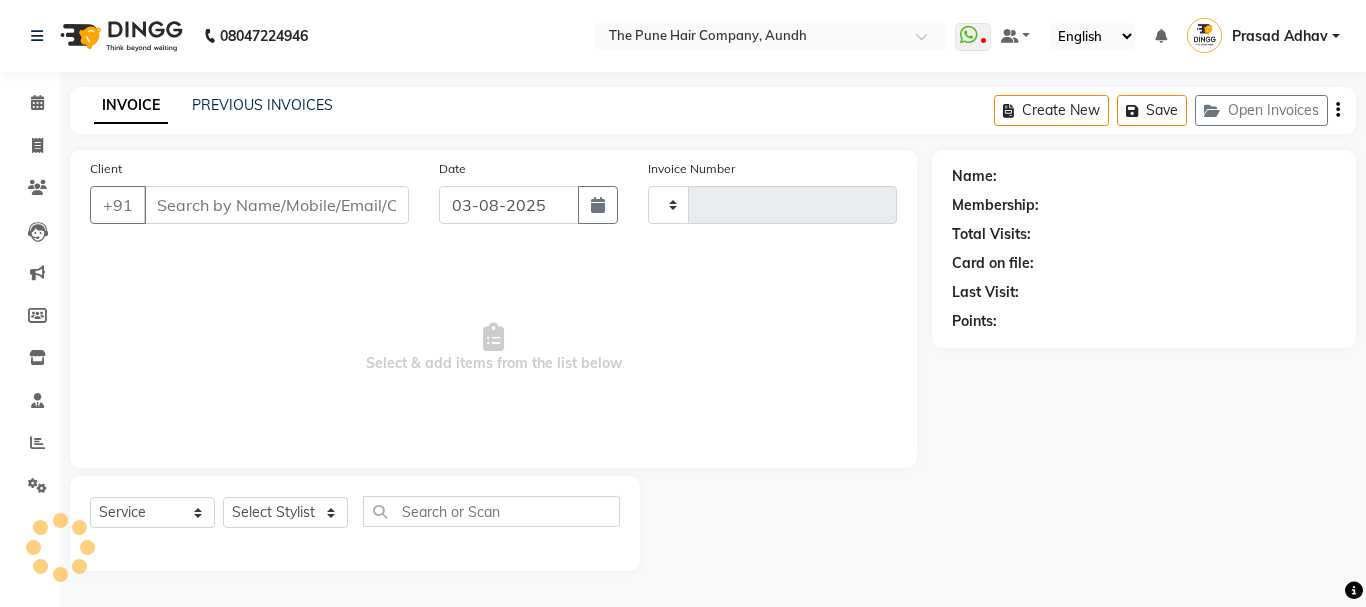 type on "3739" 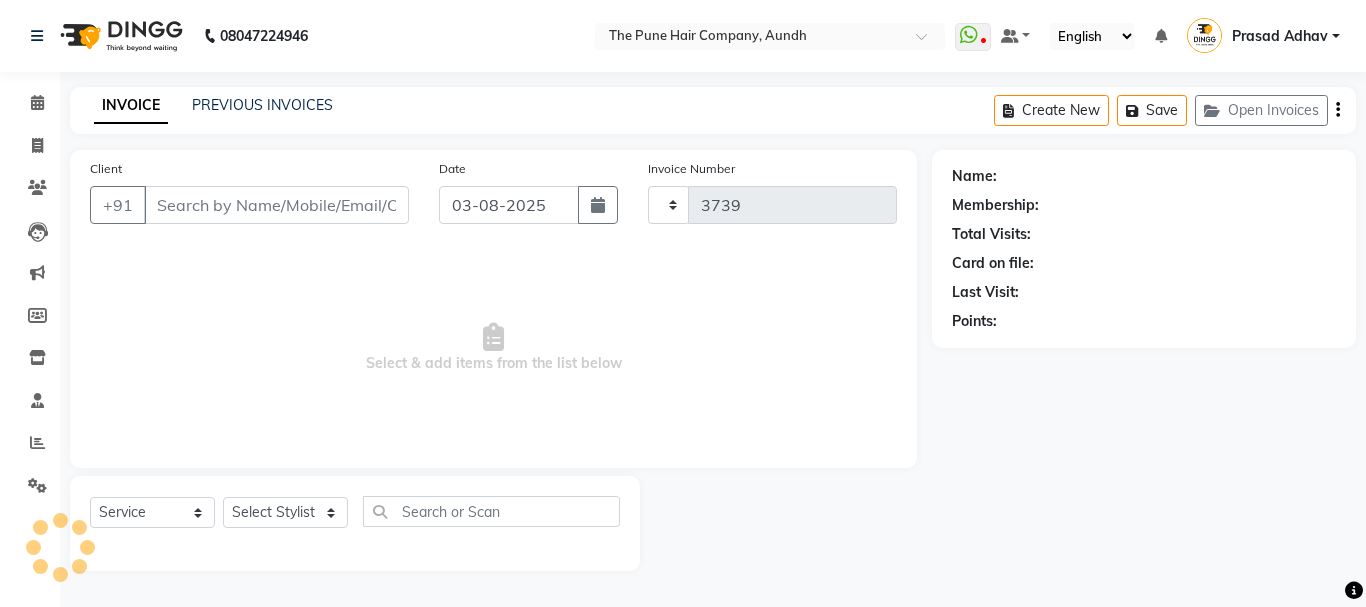 select on "106" 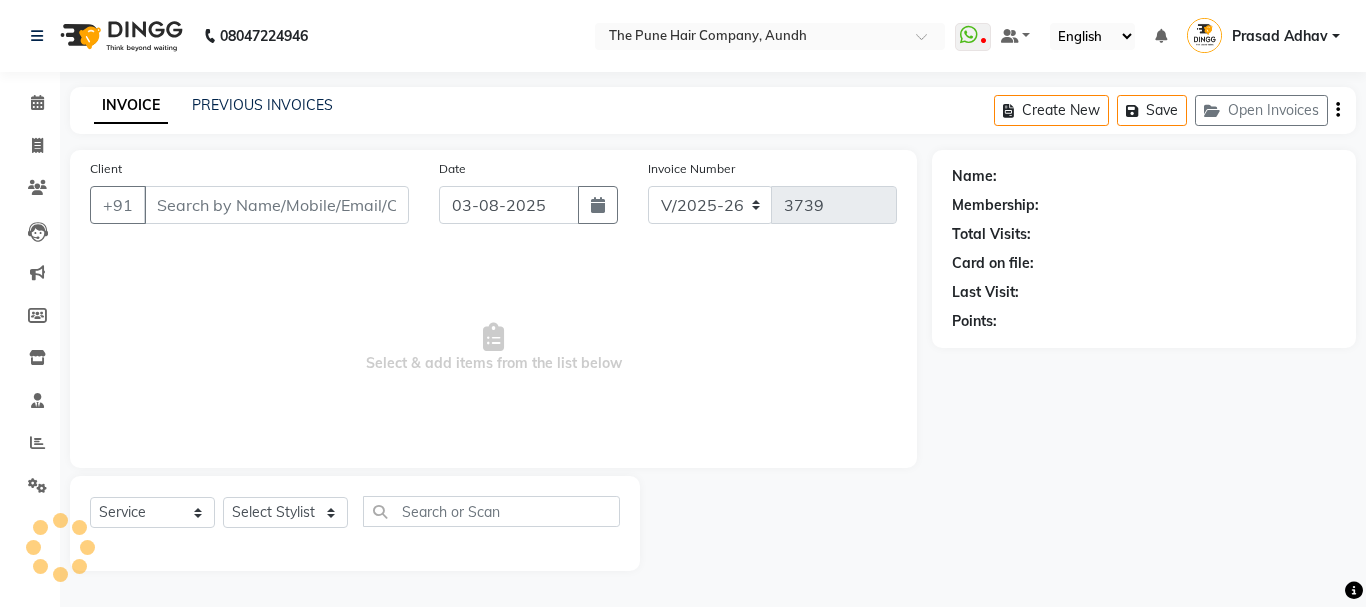 type on "[PHONE]" 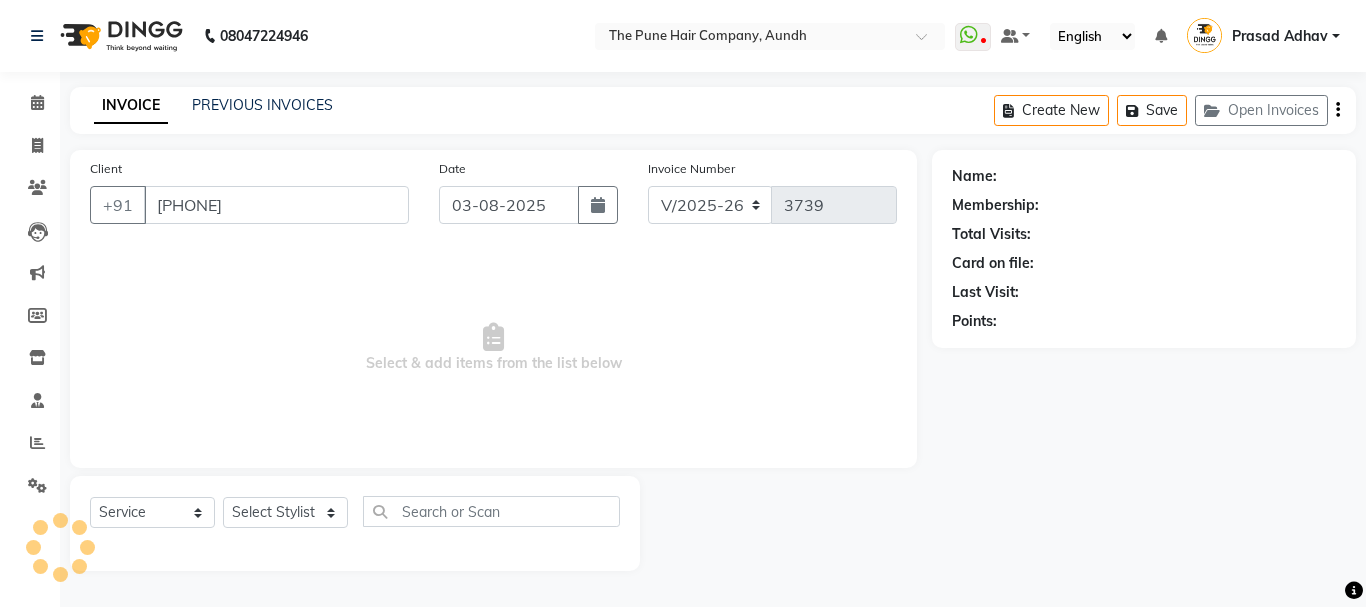 select on "49798" 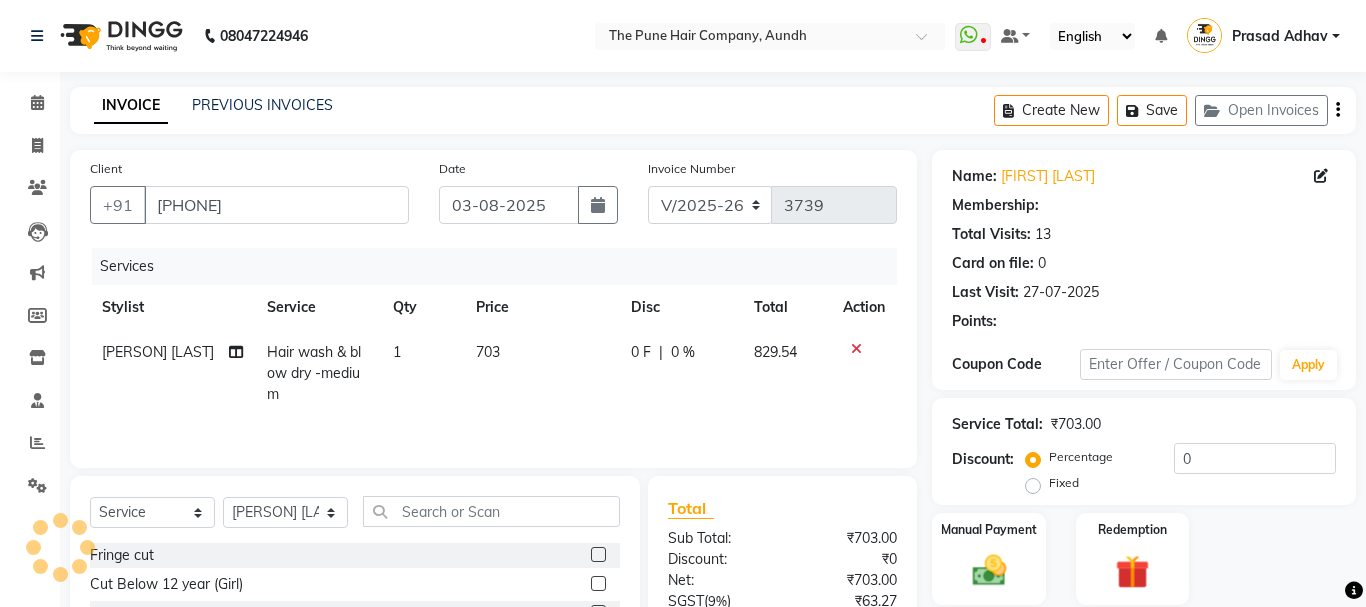 select on "1: Object" 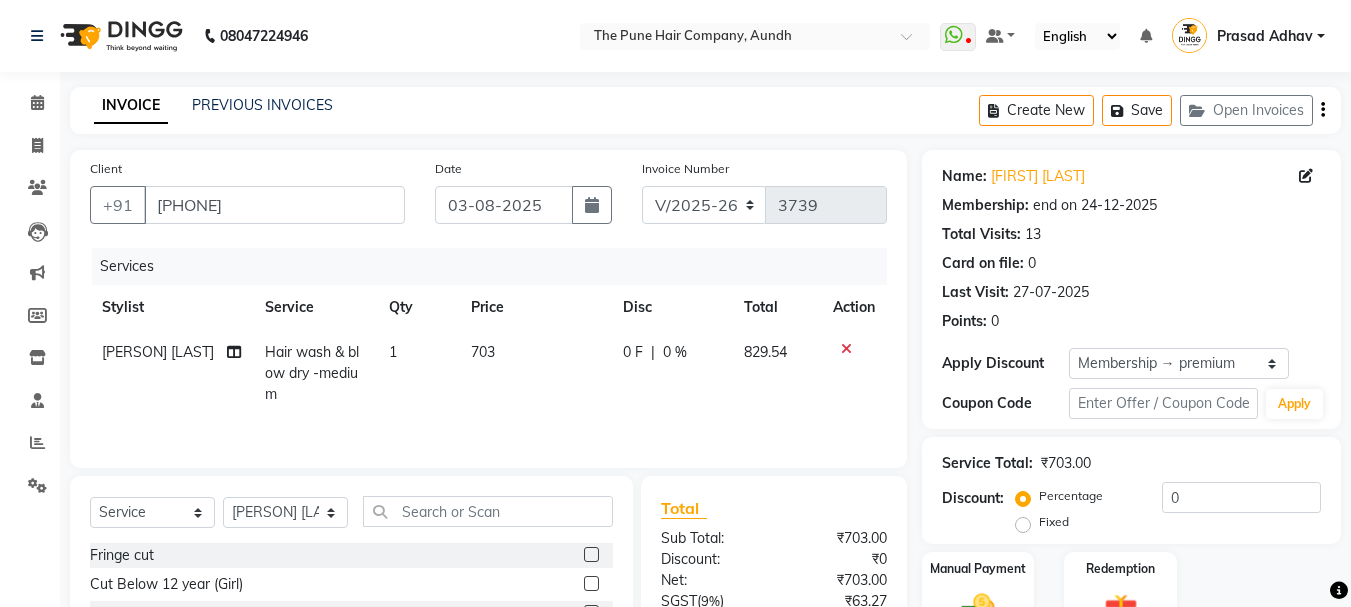 click on "Hair wash & blow dry -medium" 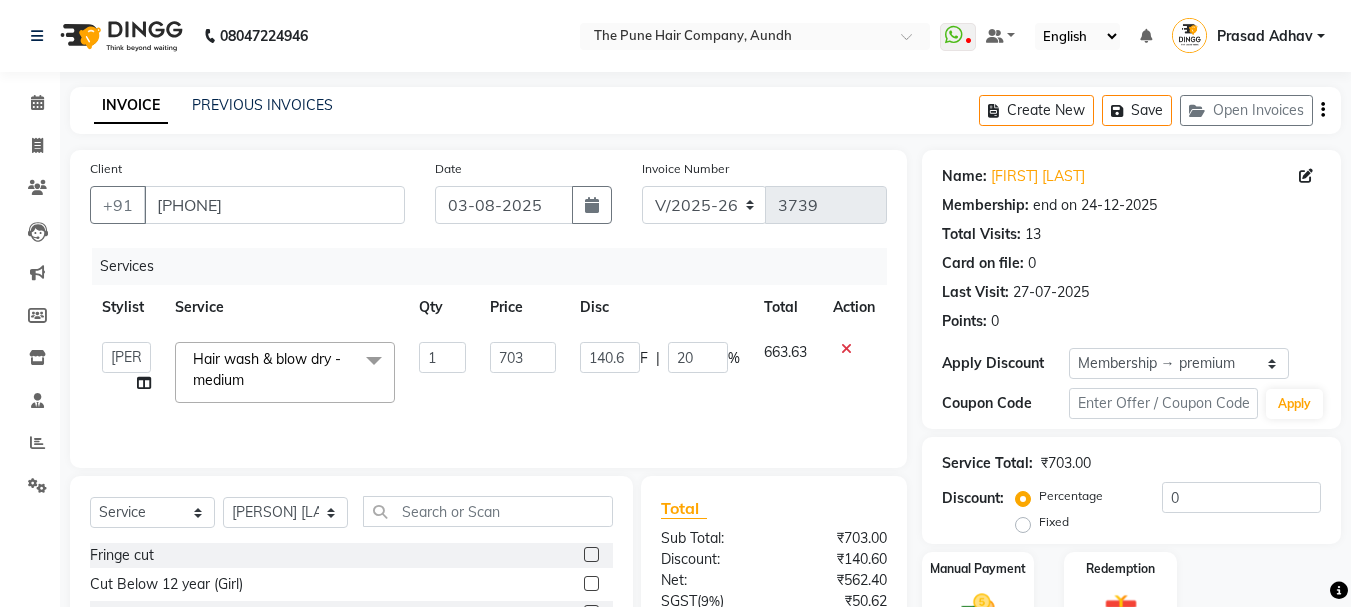type on "20" 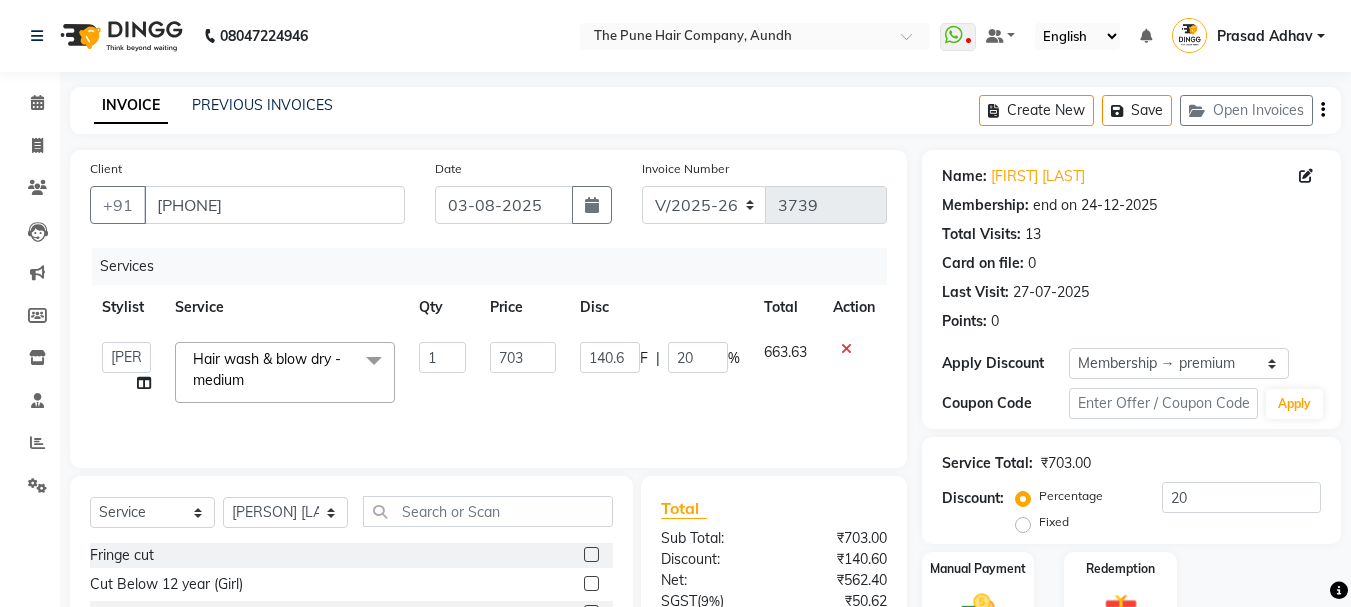click on "Hair wash & blow dry -medium  x" 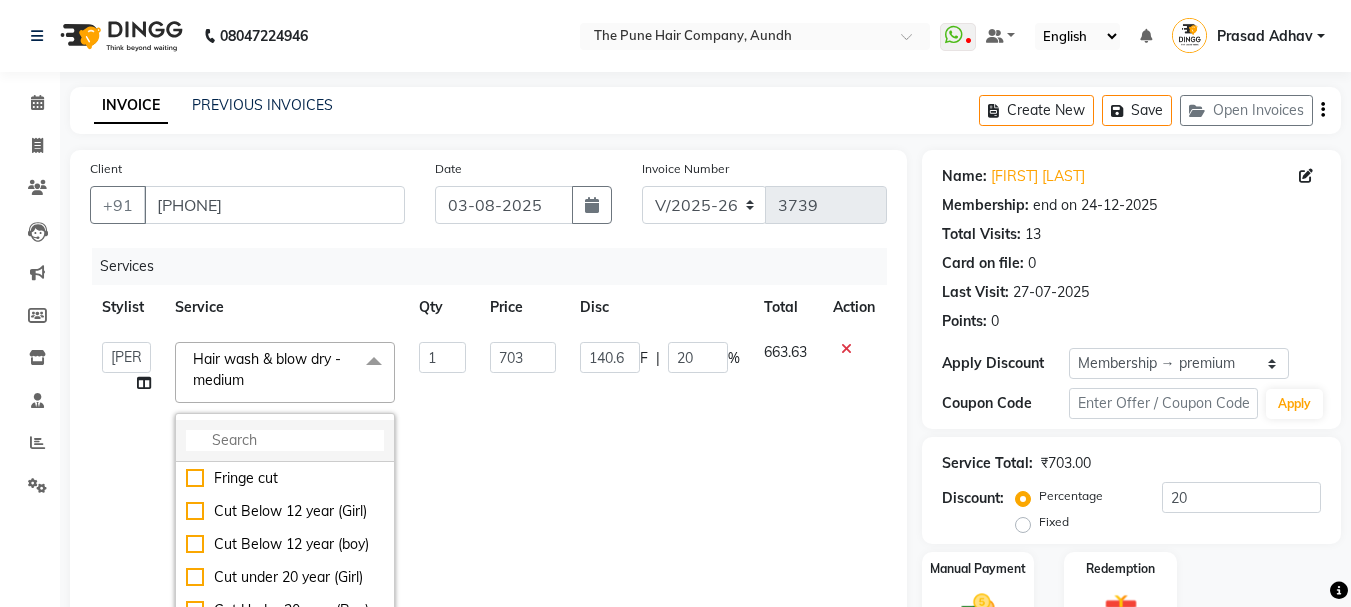 click 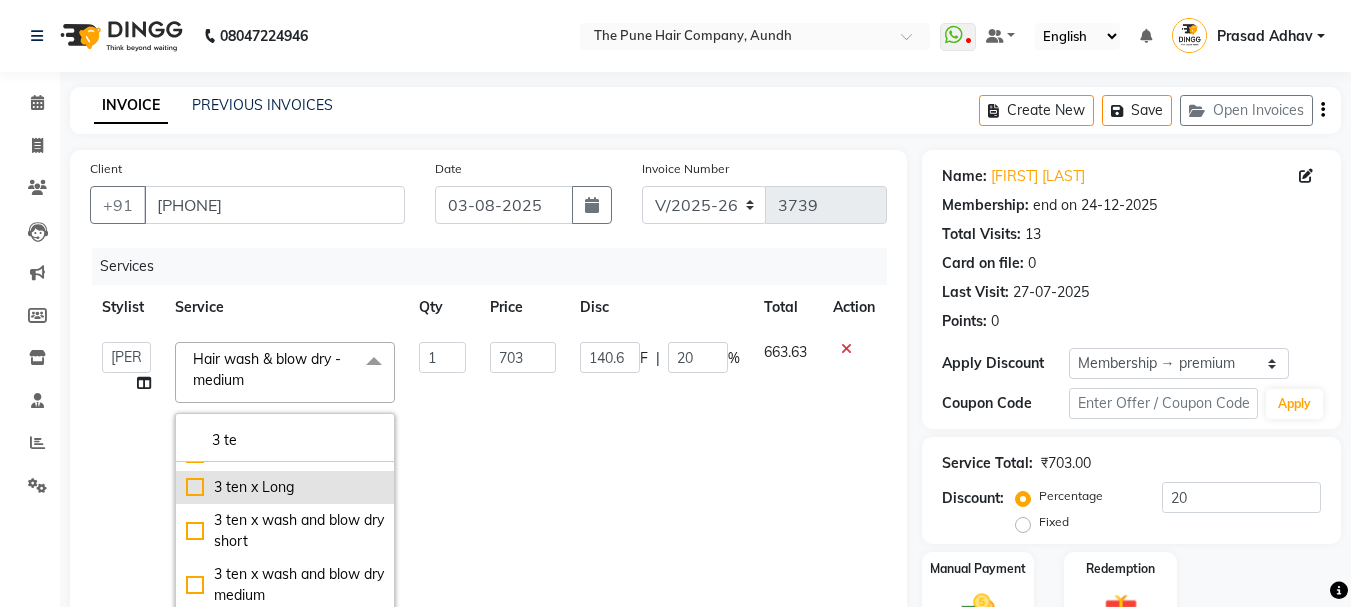 scroll, scrollTop: 184, scrollLeft: 0, axis: vertical 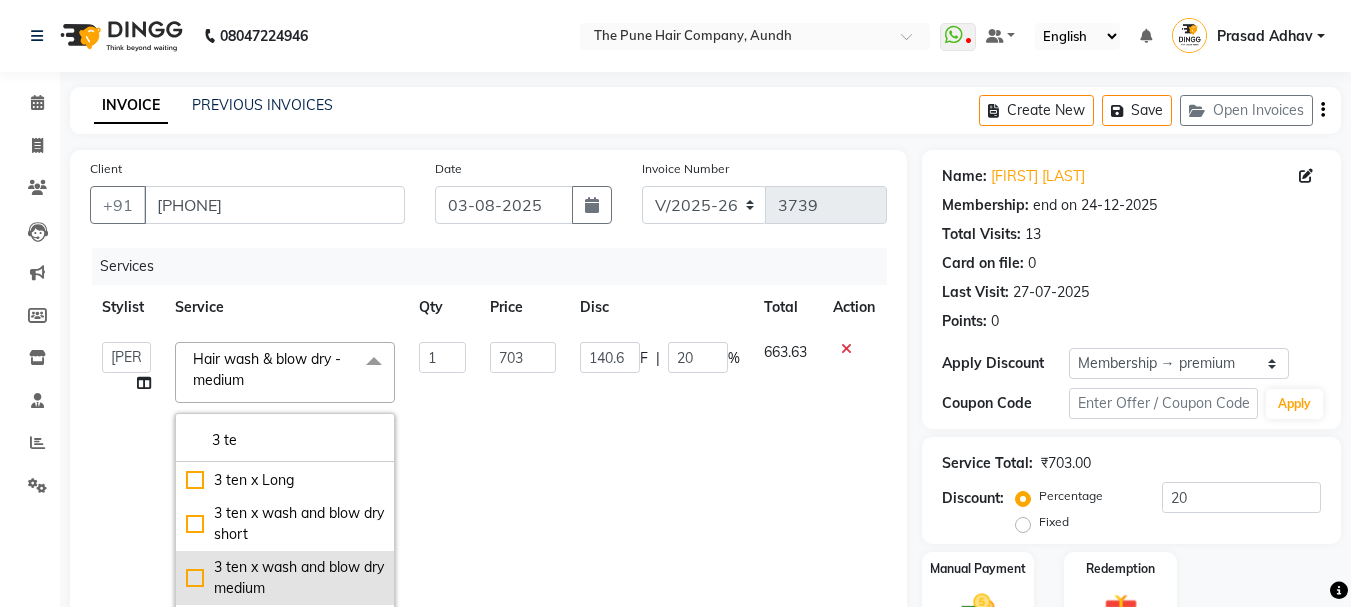 type on "3 te" 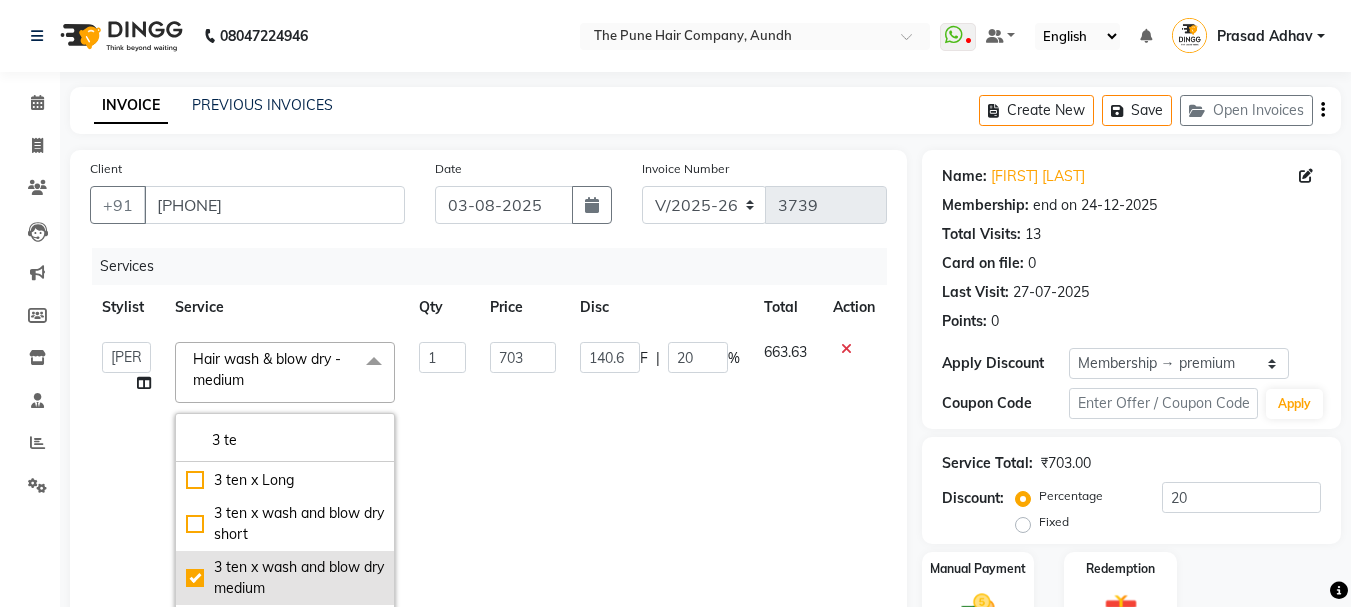 checkbox on "true" 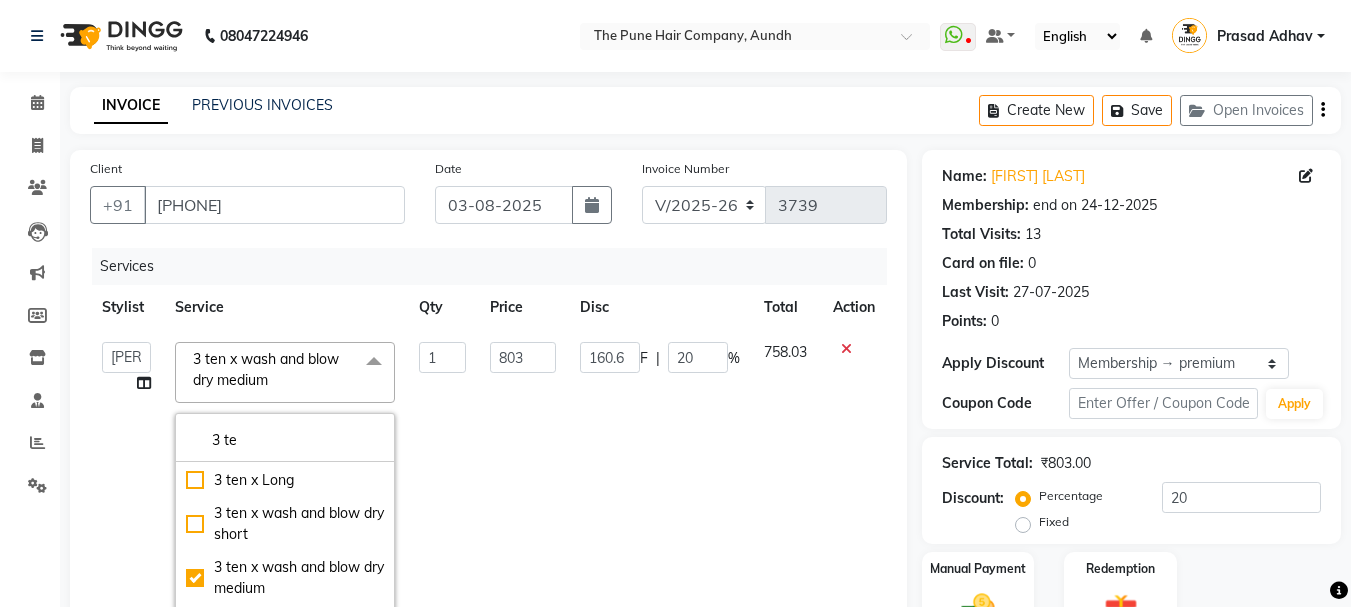 click on "803" 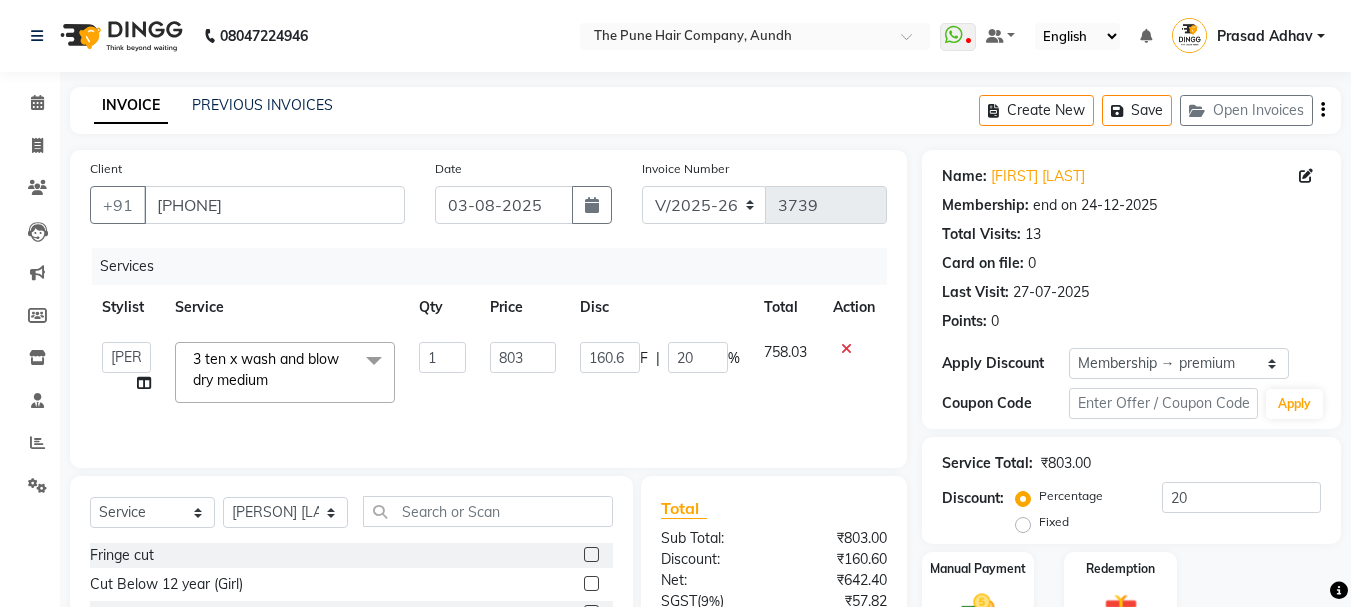 scroll, scrollTop: 194, scrollLeft: 0, axis: vertical 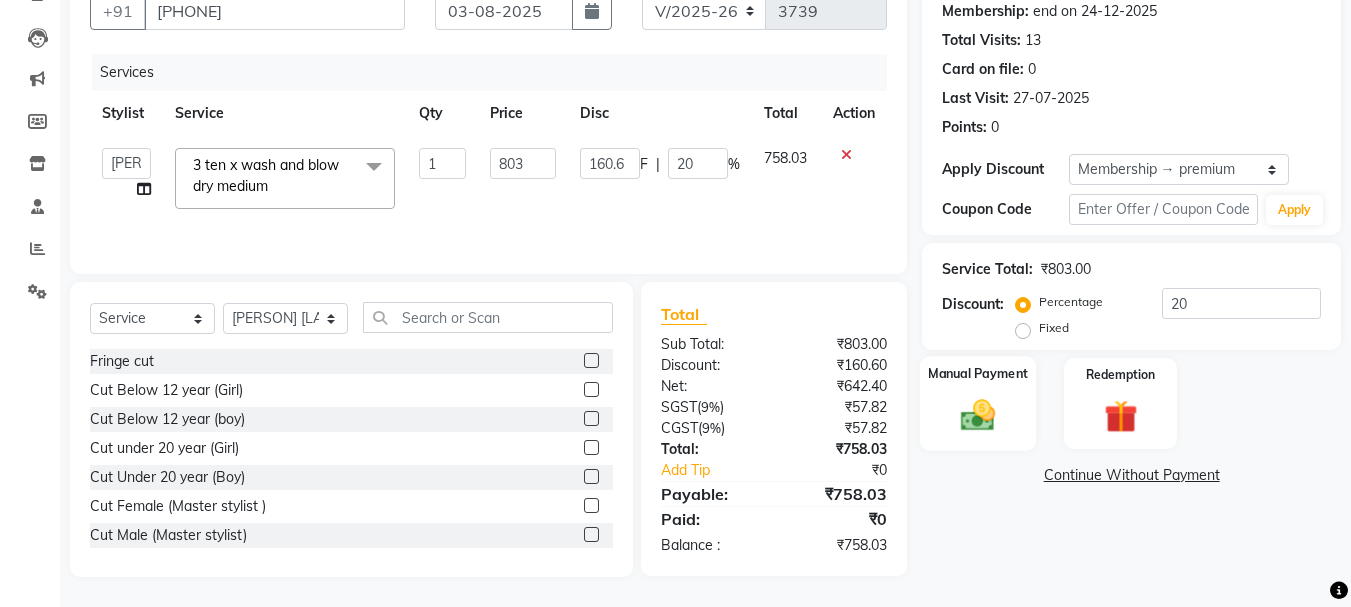 click 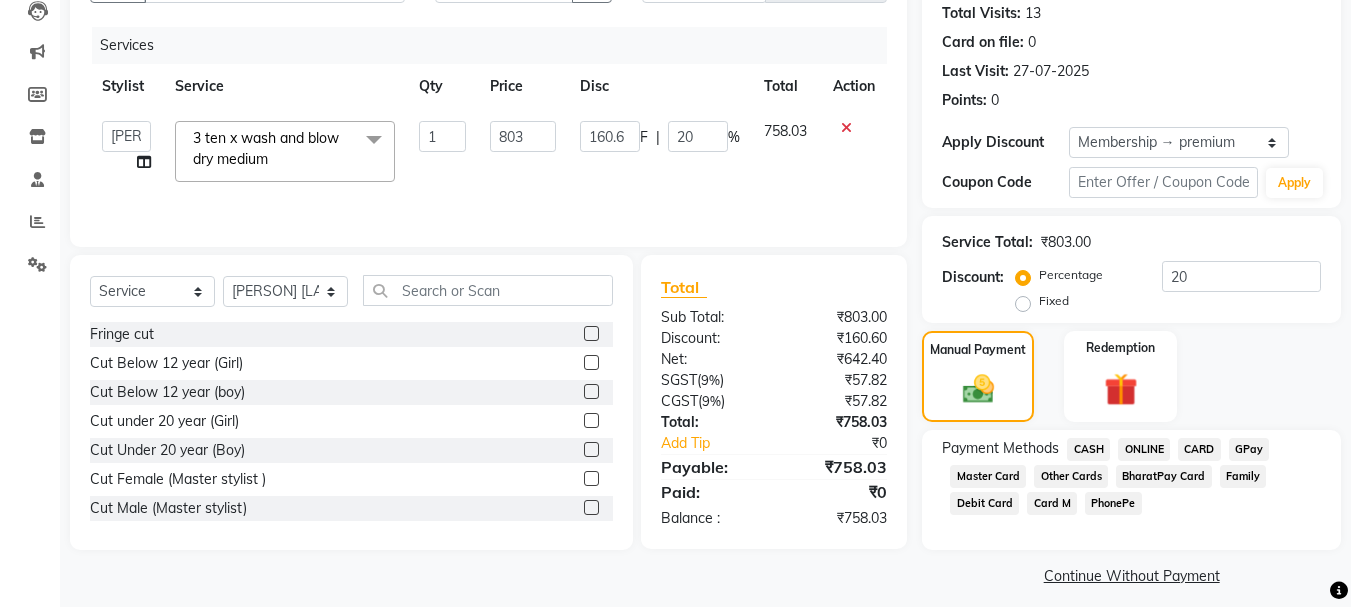 scroll, scrollTop: 235, scrollLeft: 0, axis: vertical 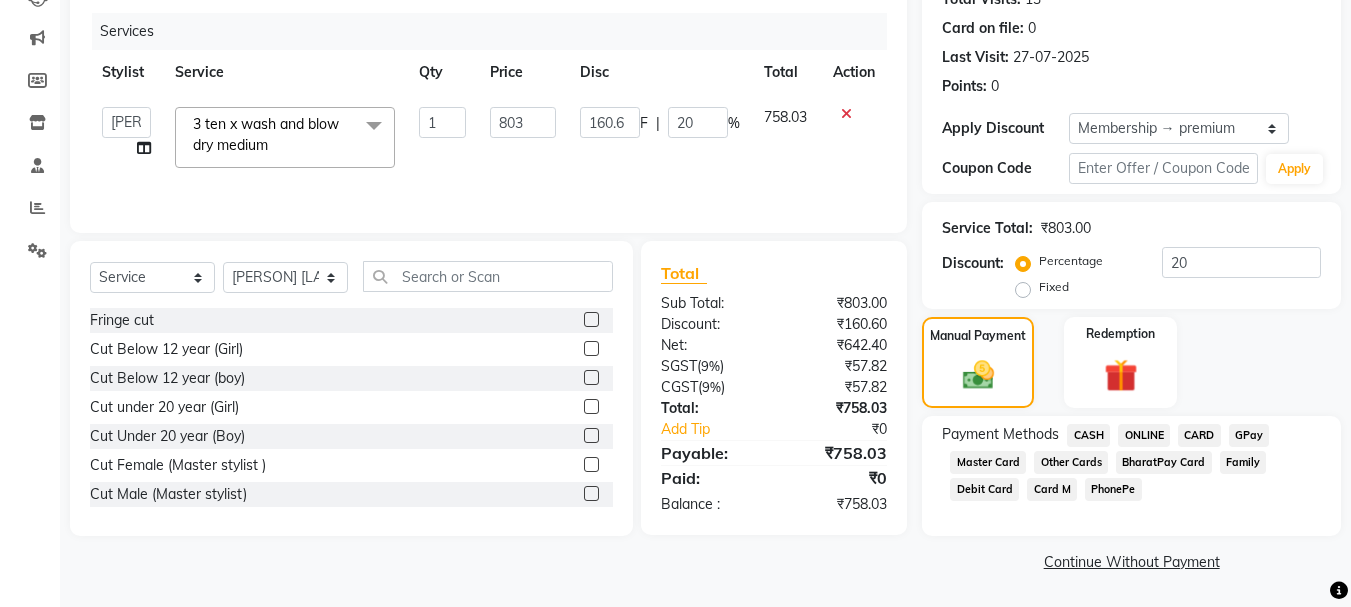 click on "Manual Payment Redemption" 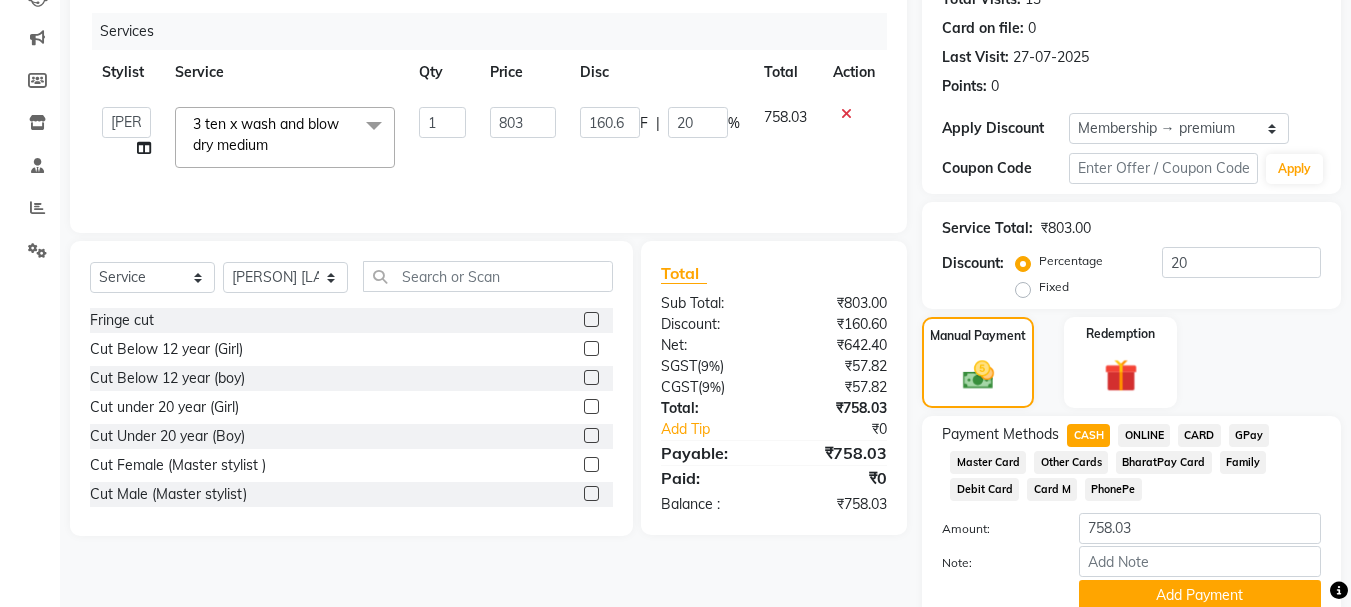 scroll, scrollTop: 318, scrollLeft: 0, axis: vertical 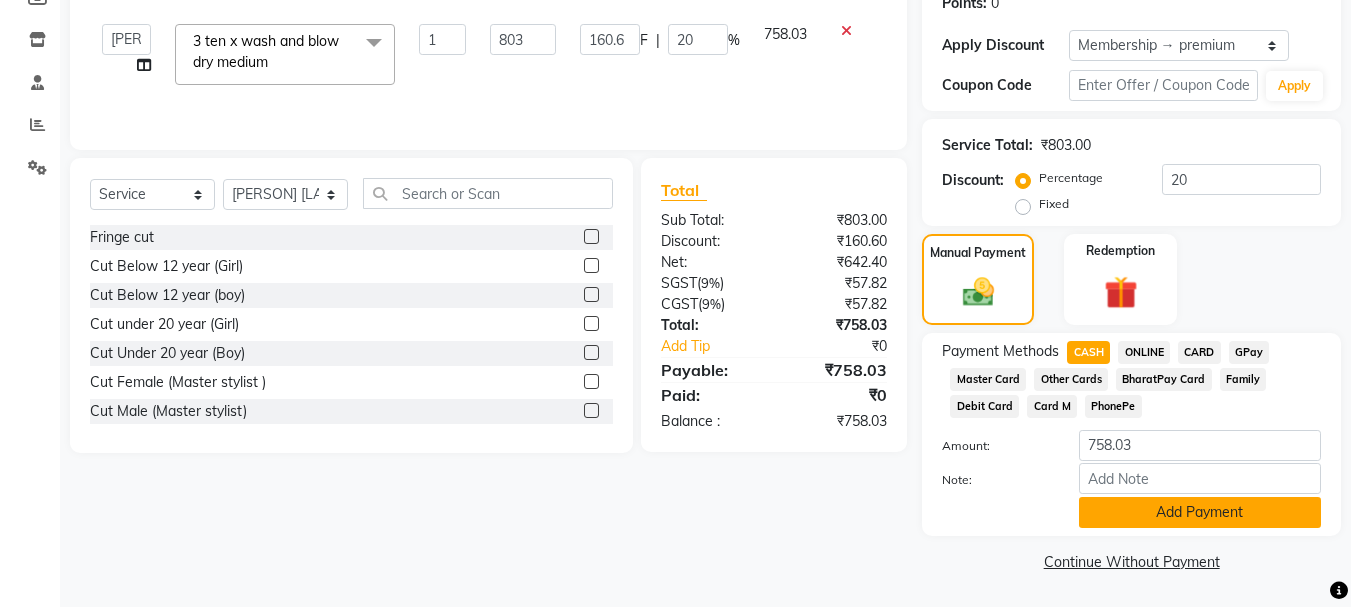 click on "Add Payment" 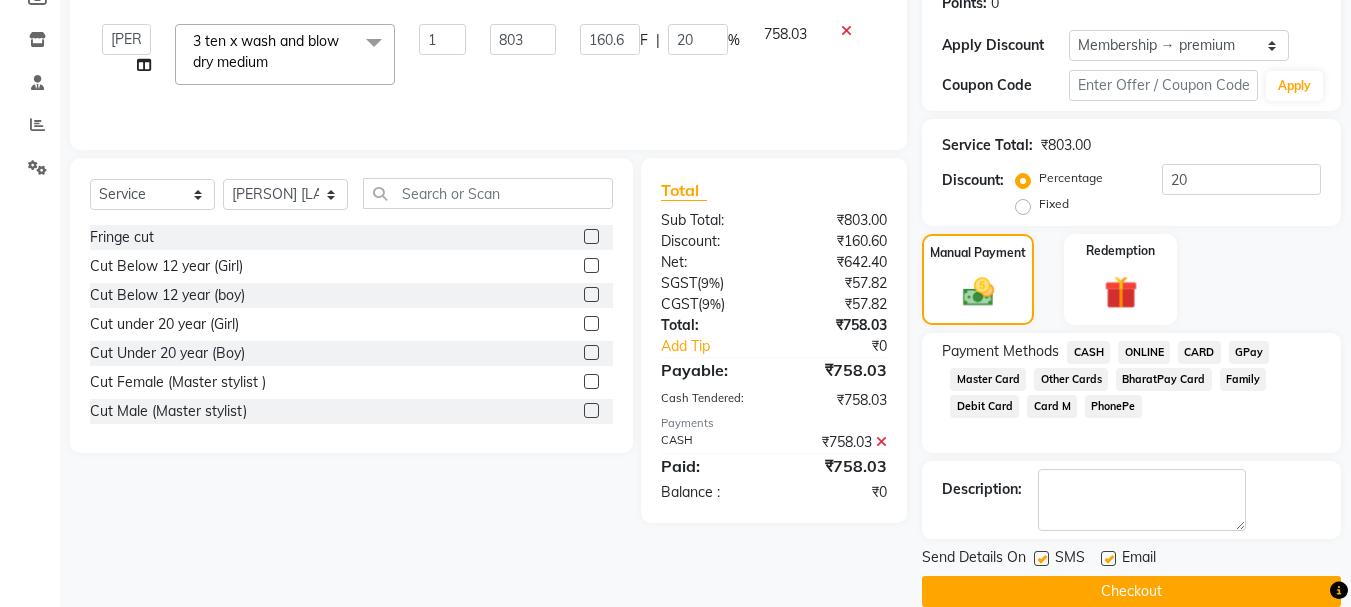 click on "Checkout" 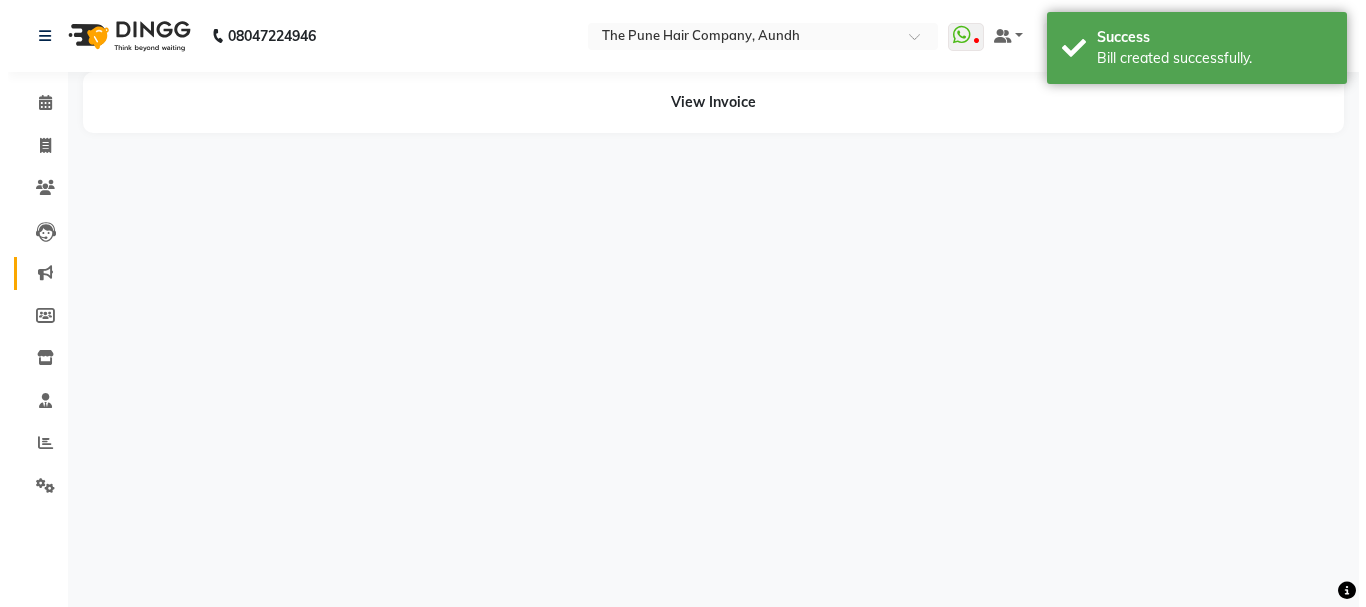 scroll, scrollTop: 0, scrollLeft: 0, axis: both 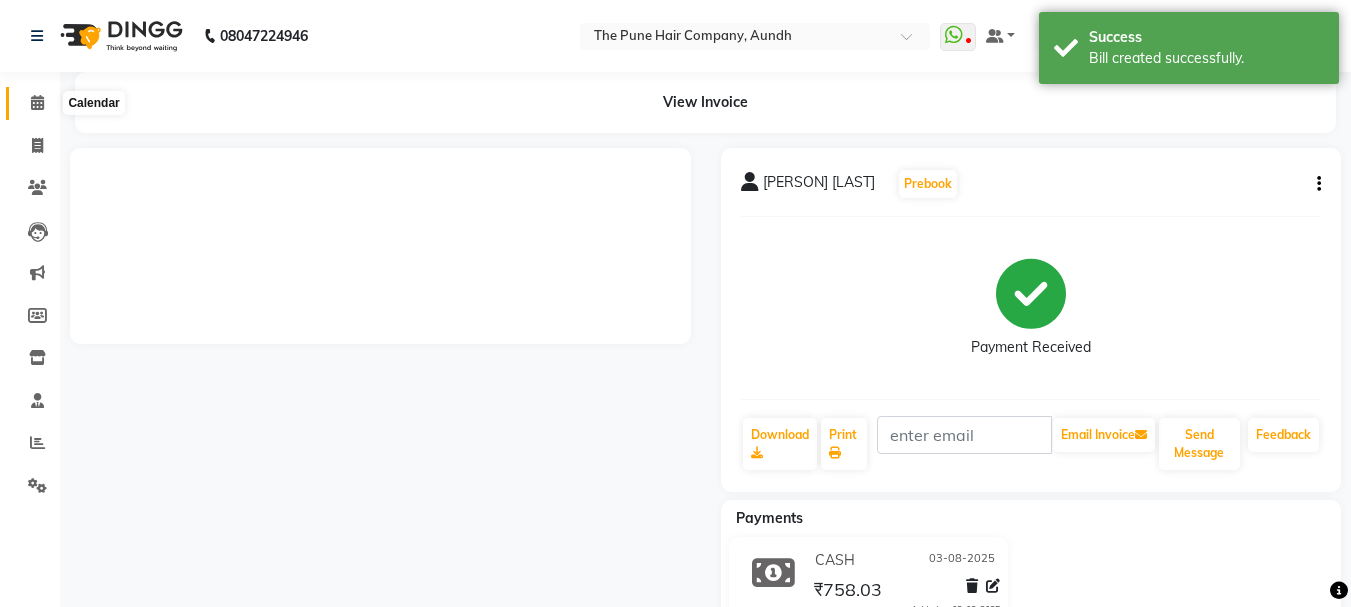 click 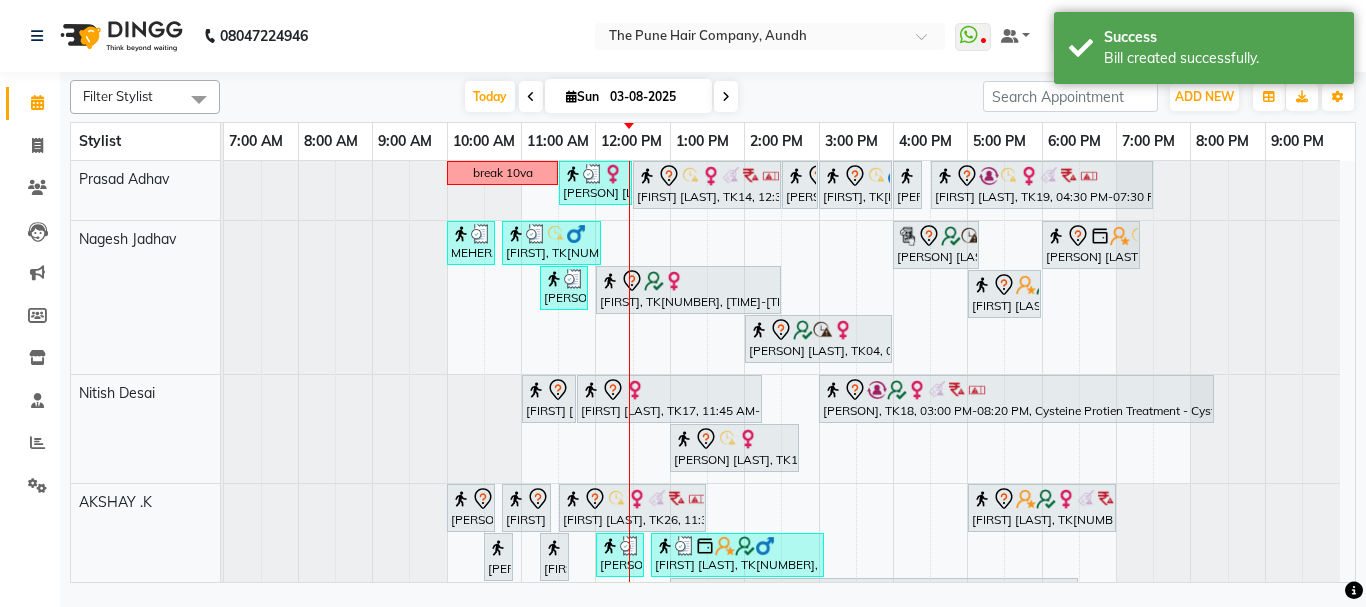 scroll, scrollTop: 600, scrollLeft: 0, axis: vertical 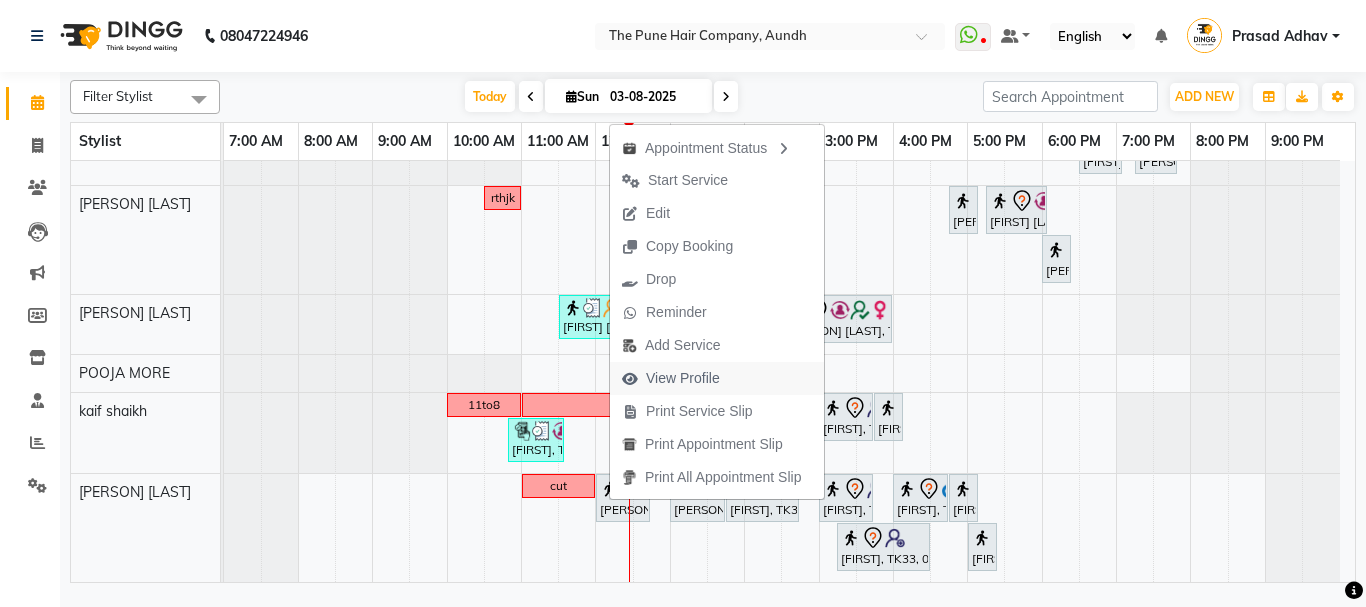 click on "View Profile" at bounding box center [683, 378] 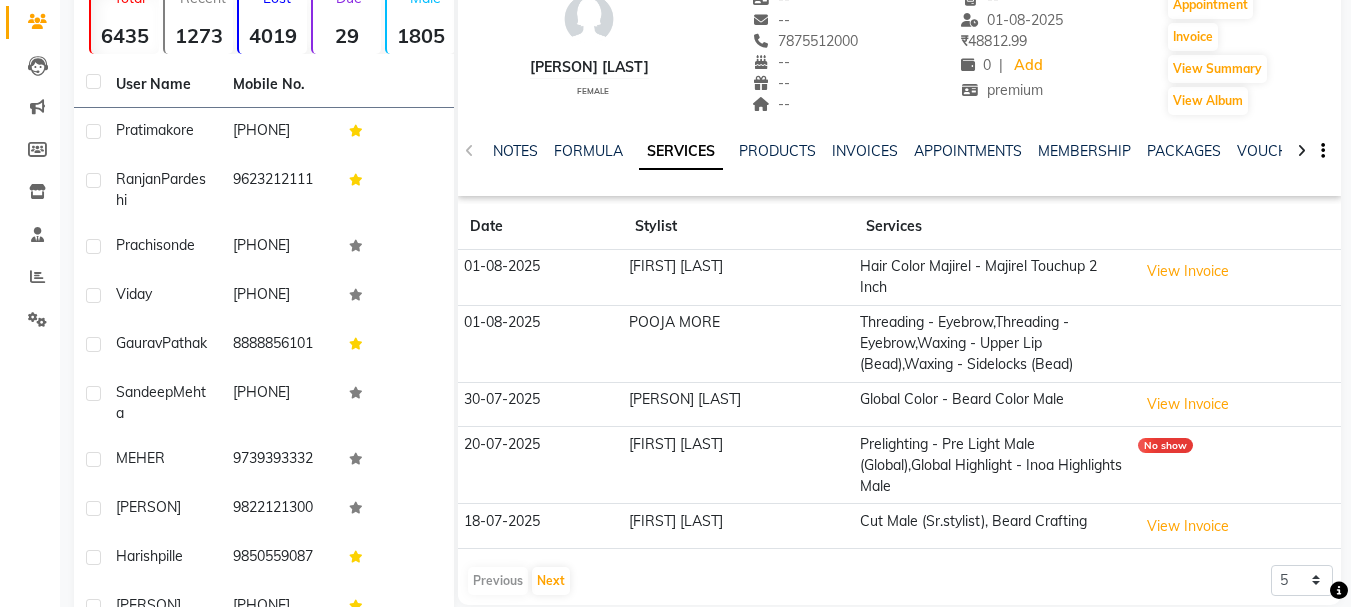 scroll, scrollTop: 200, scrollLeft: 0, axis: vertical 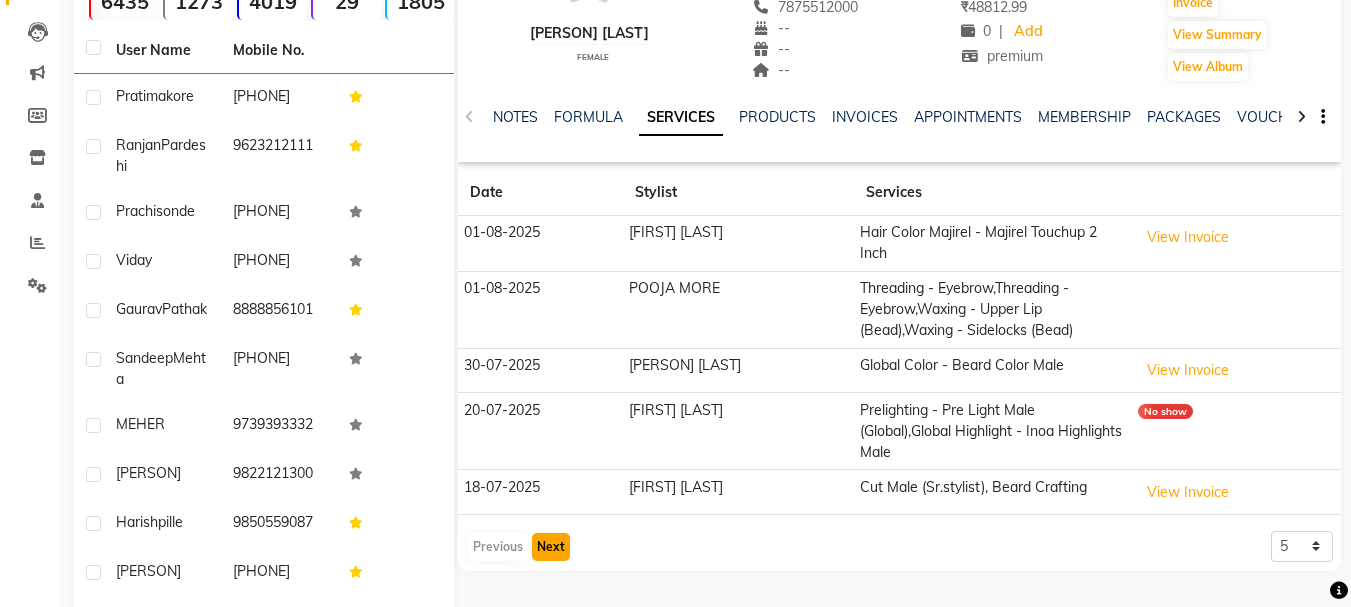 click on "Next" 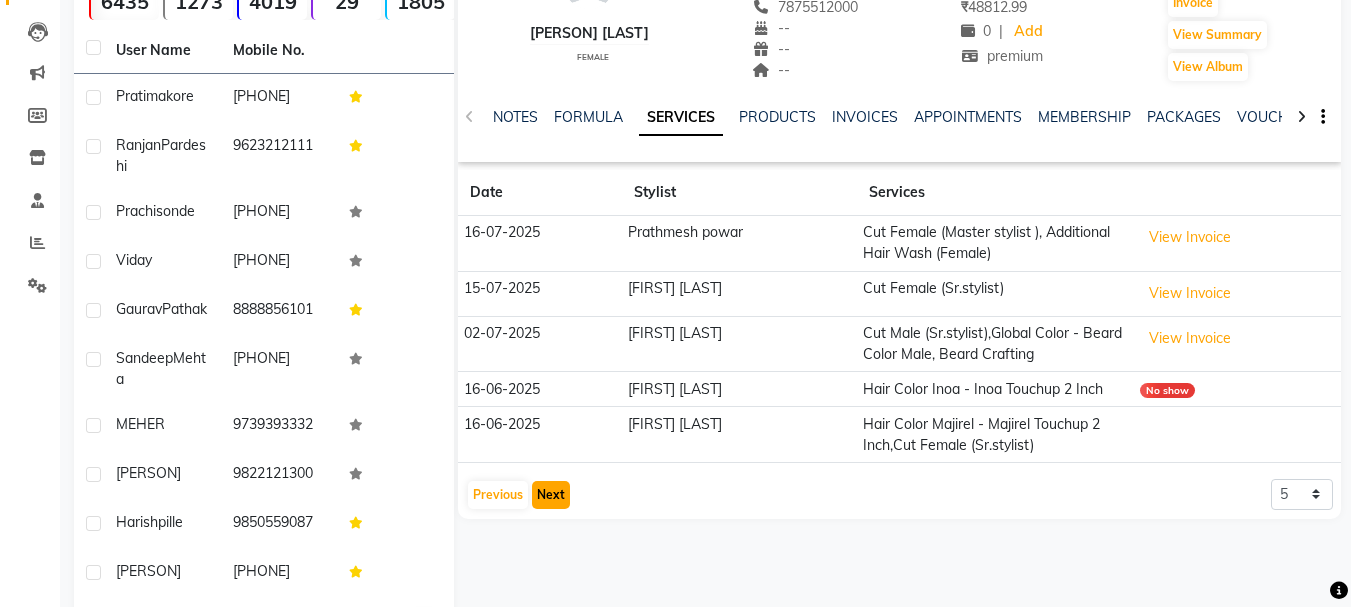 click on "Next" 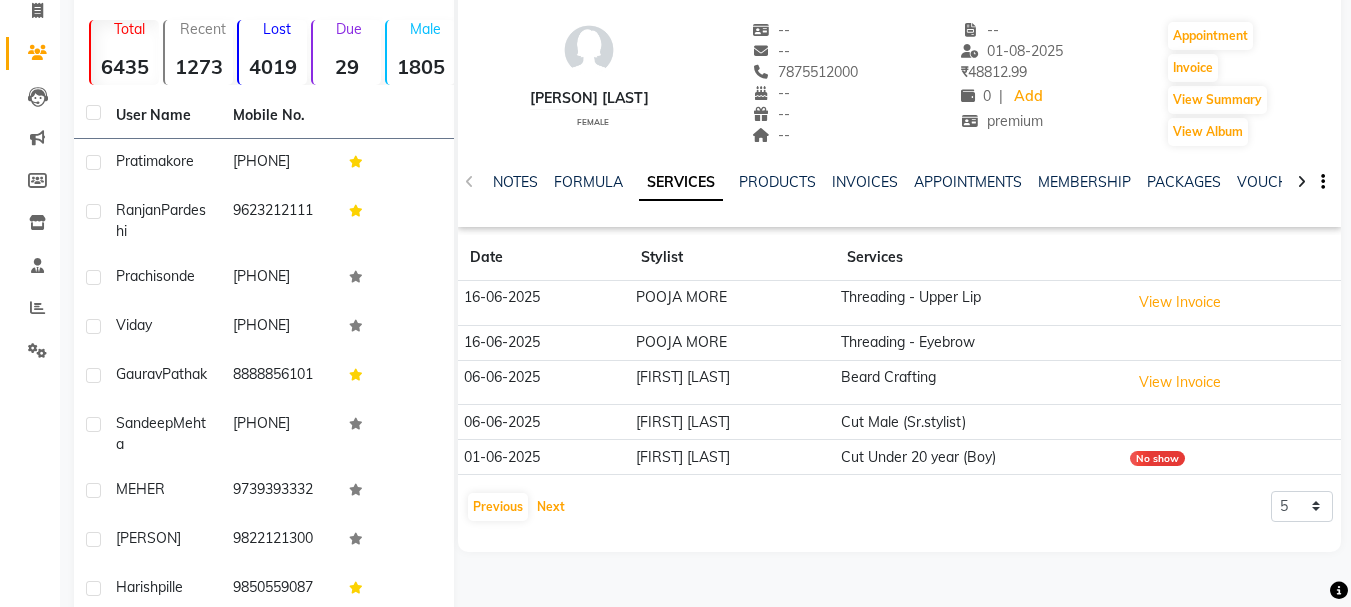 scroll, scrollTop: 100, scrollLeft: 0, axis: vertical 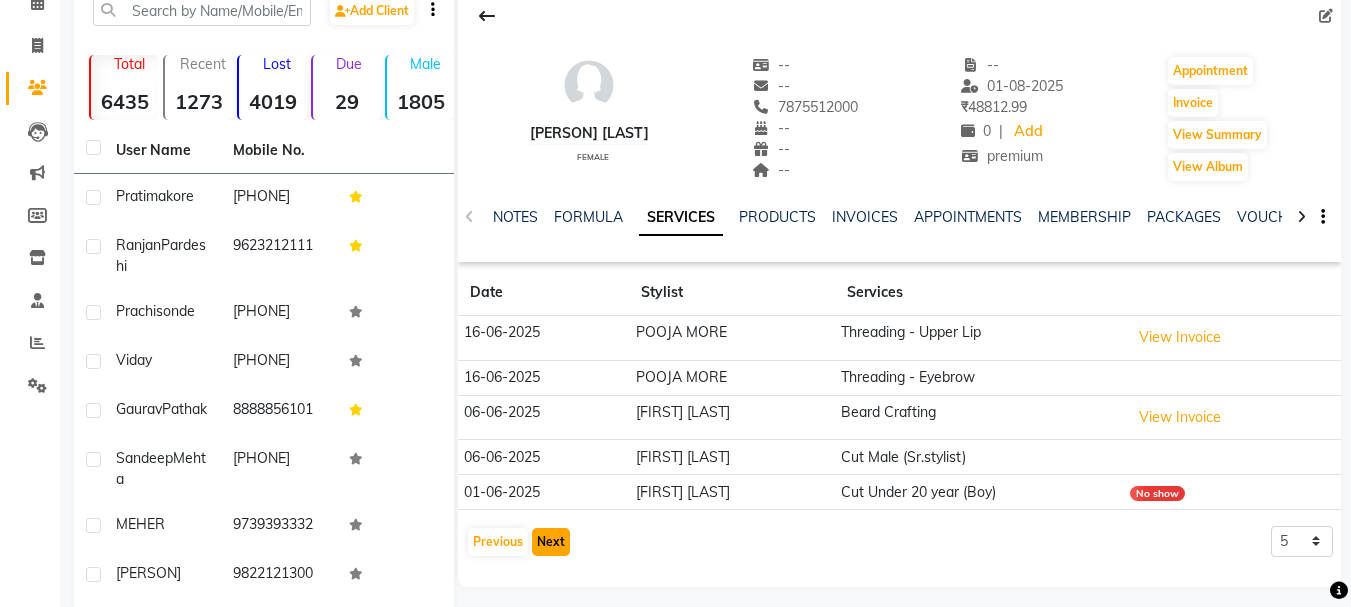 click on "Next" 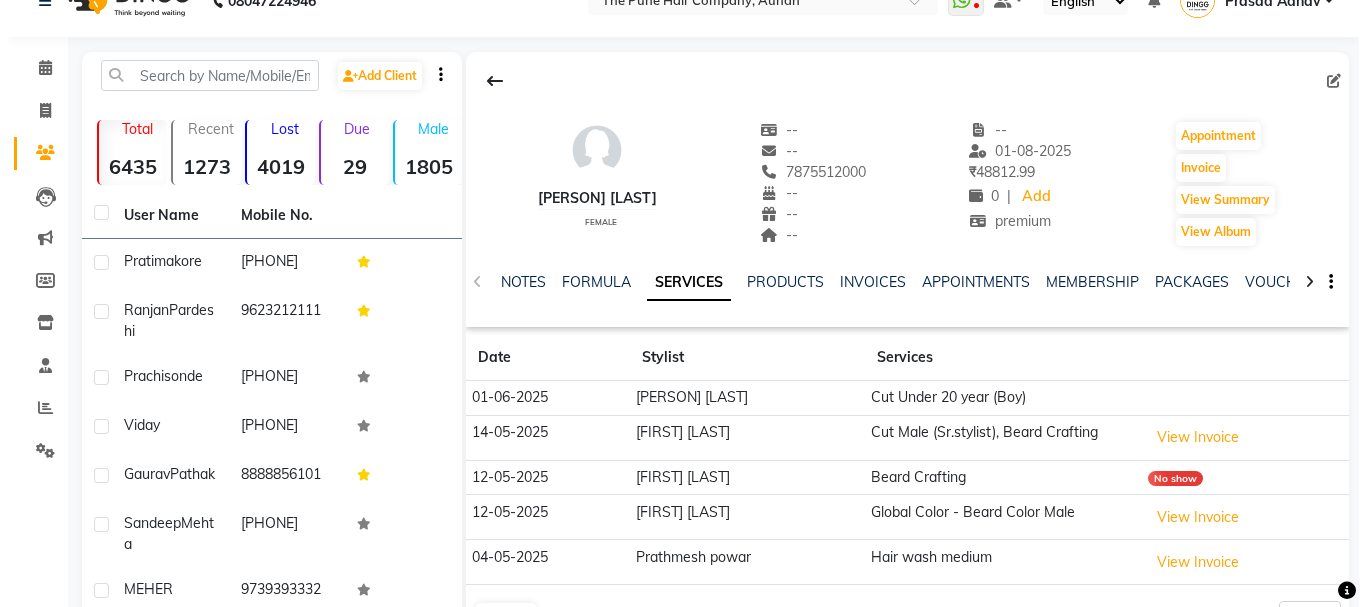 scroll, scrollTop: 0, scrollLeft: 0, axis: both 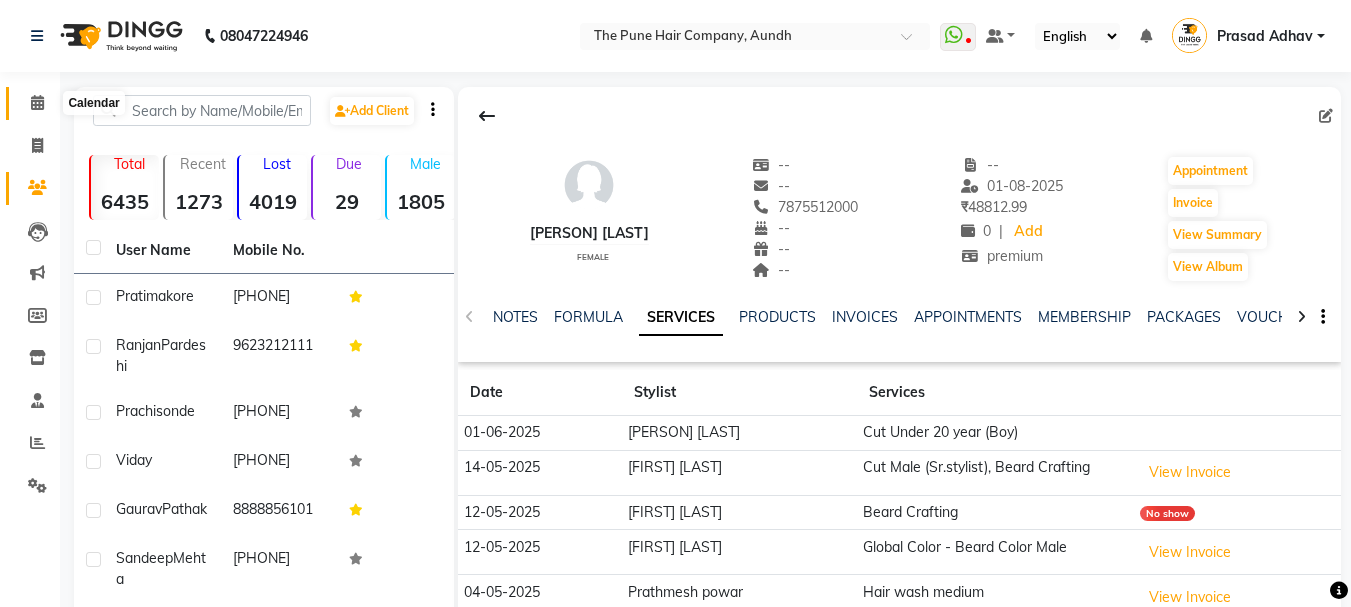 click 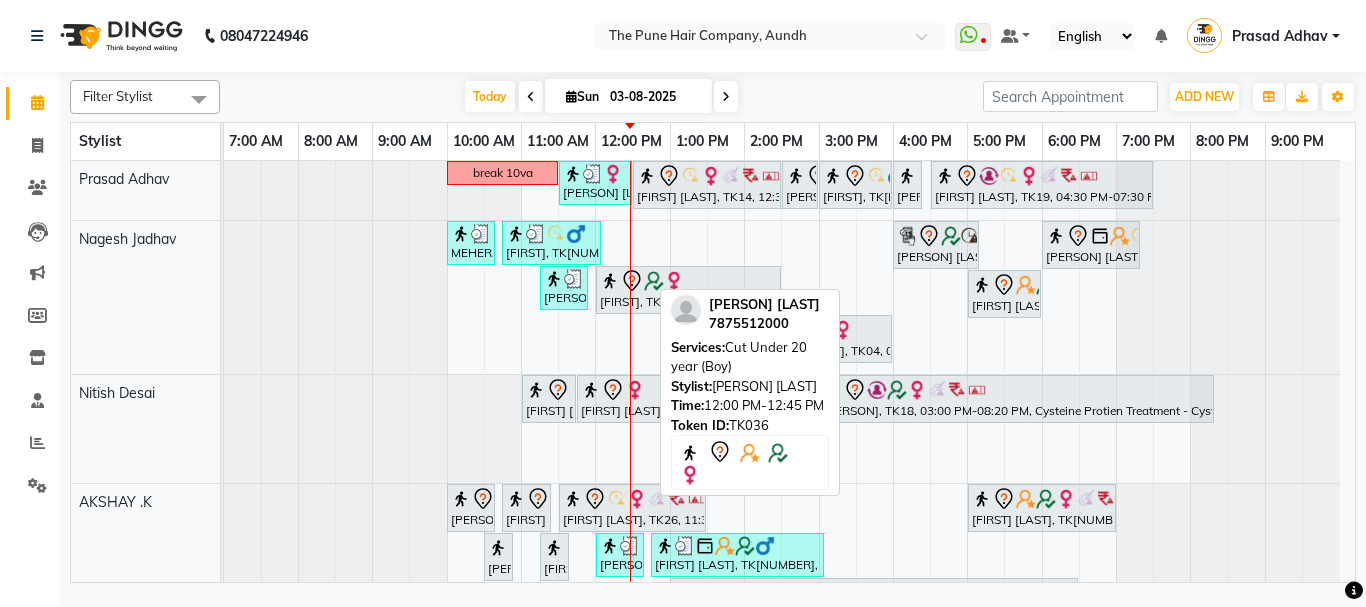 scroll, scrollTop: 943, scrollLeft: 0, axis: vertical 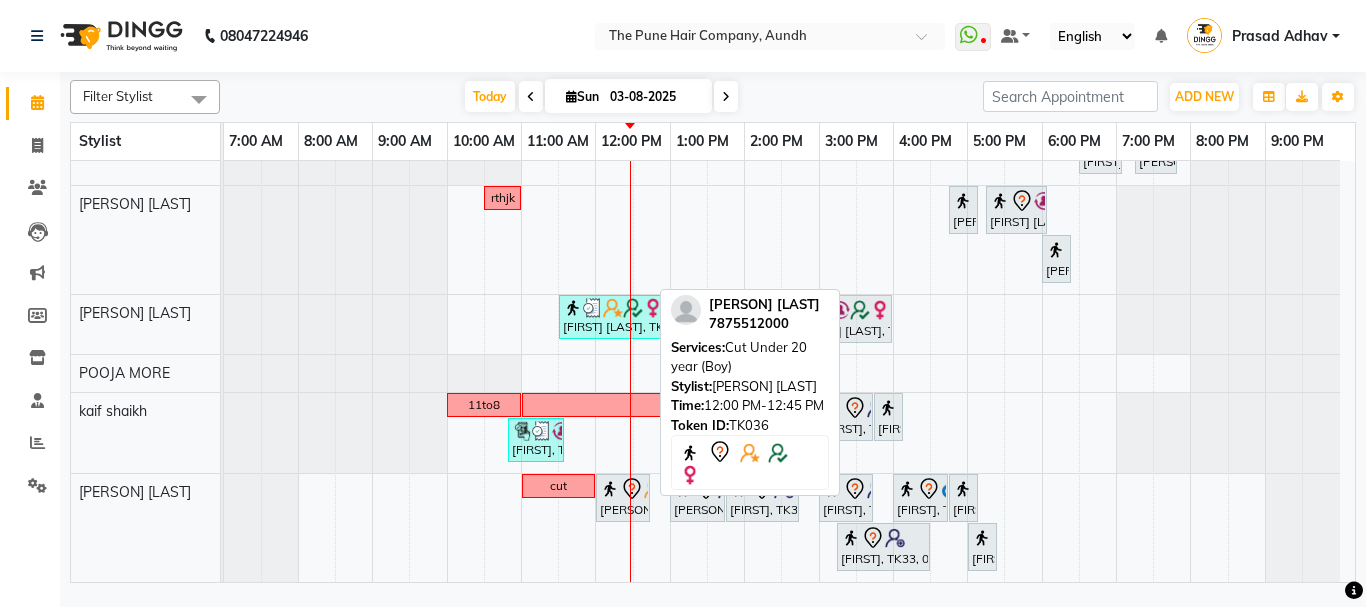 click at bounding box center (610, 489) 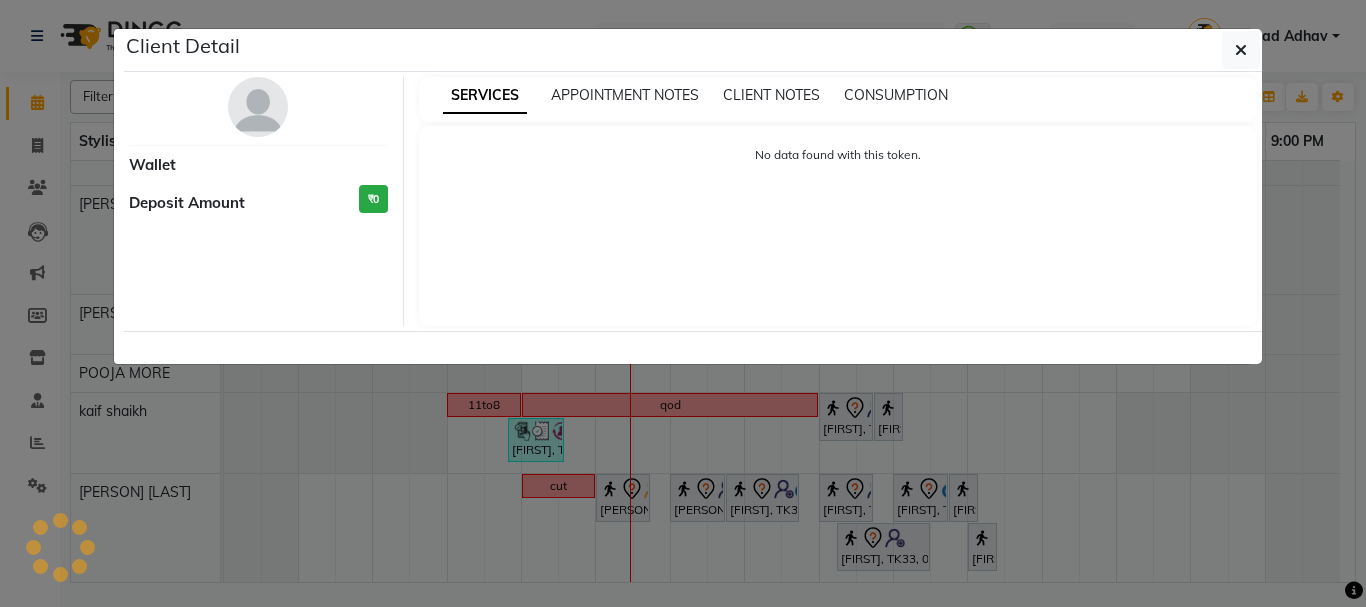 select on "7" 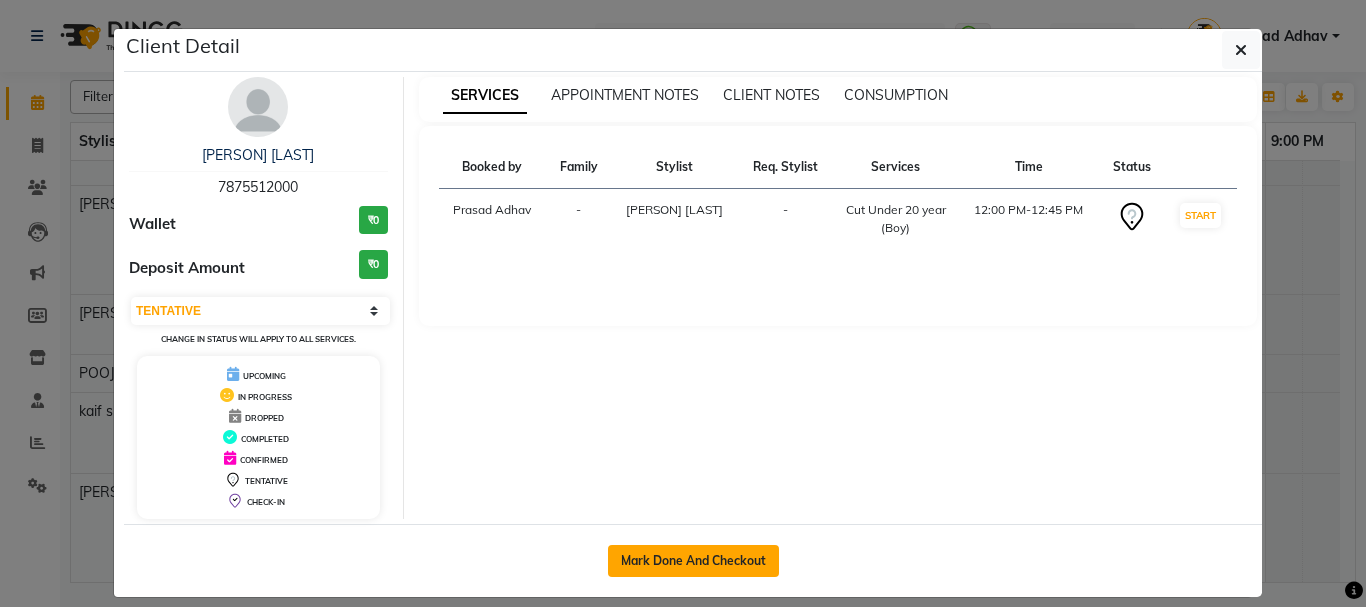 click on "Mark Done And Checkout" 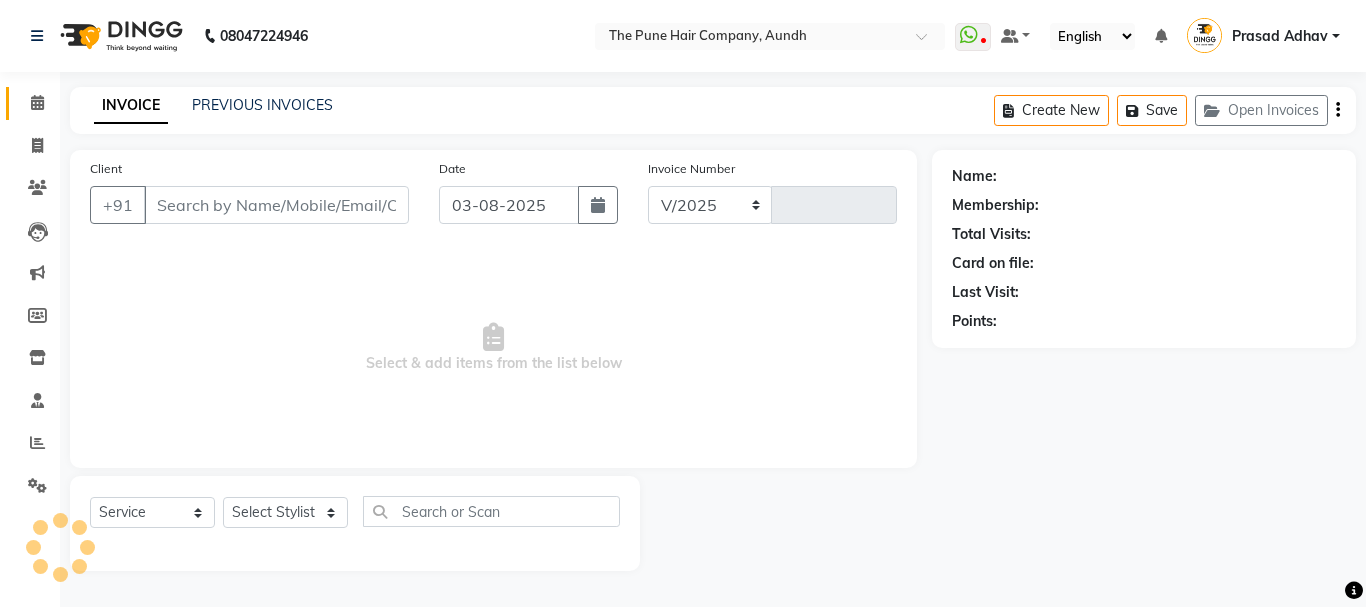 select on "106" 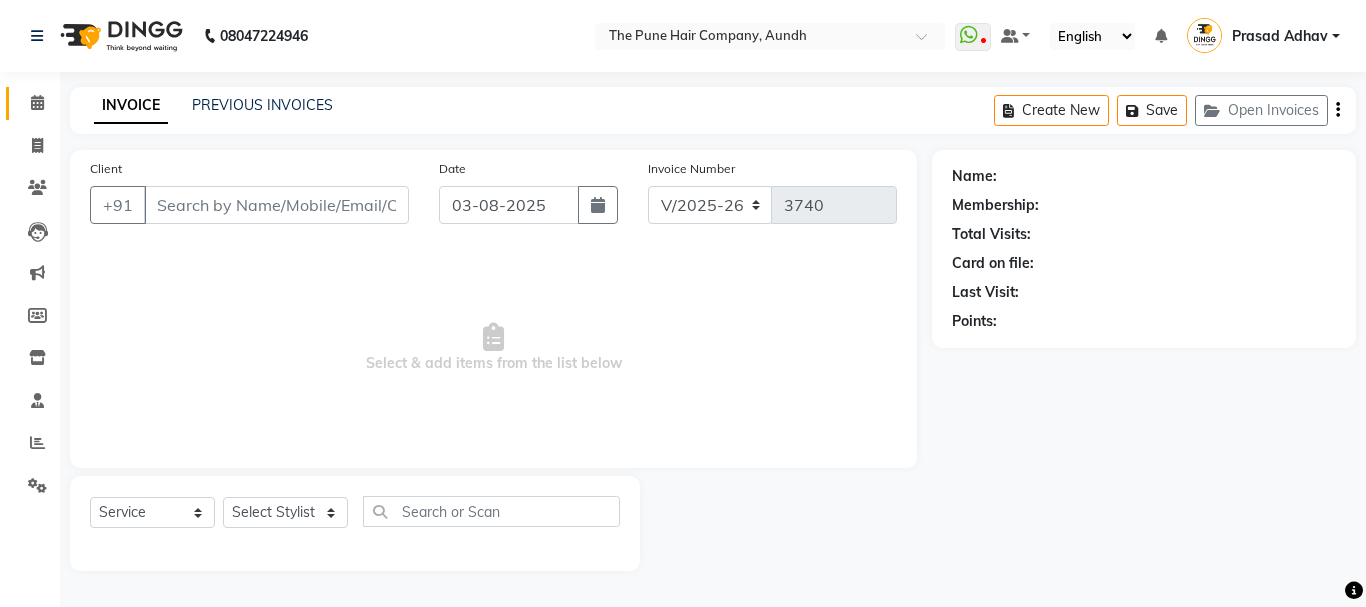 type on "7875512000" 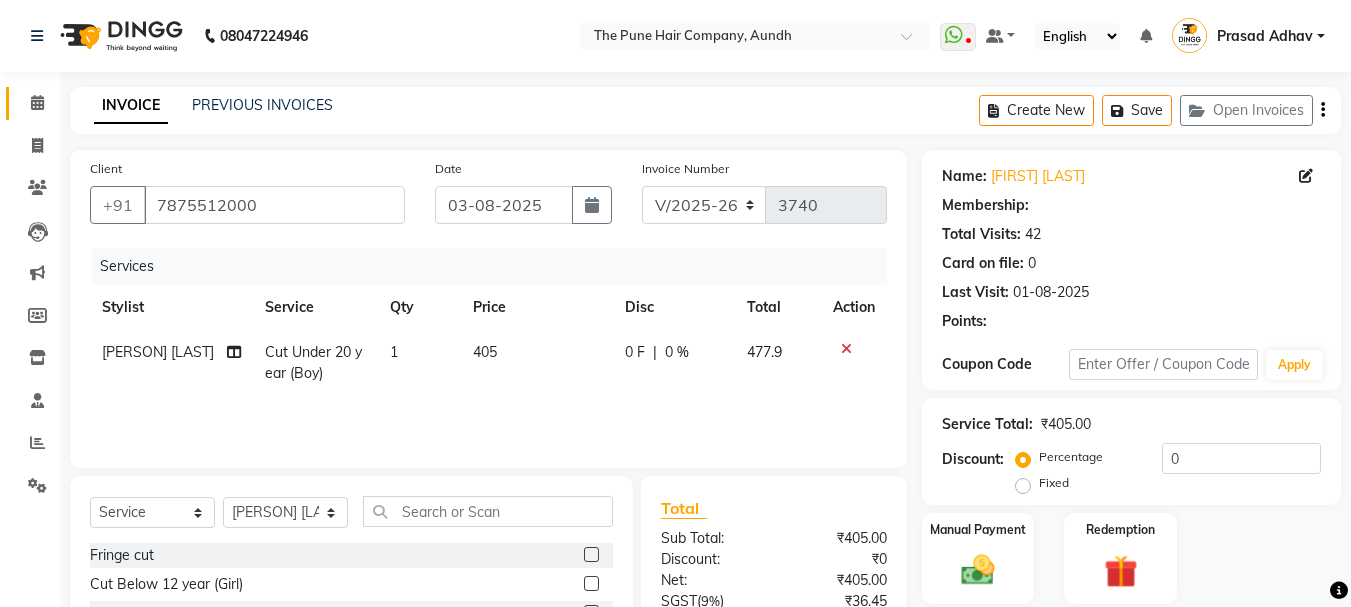 select on "1: Object" 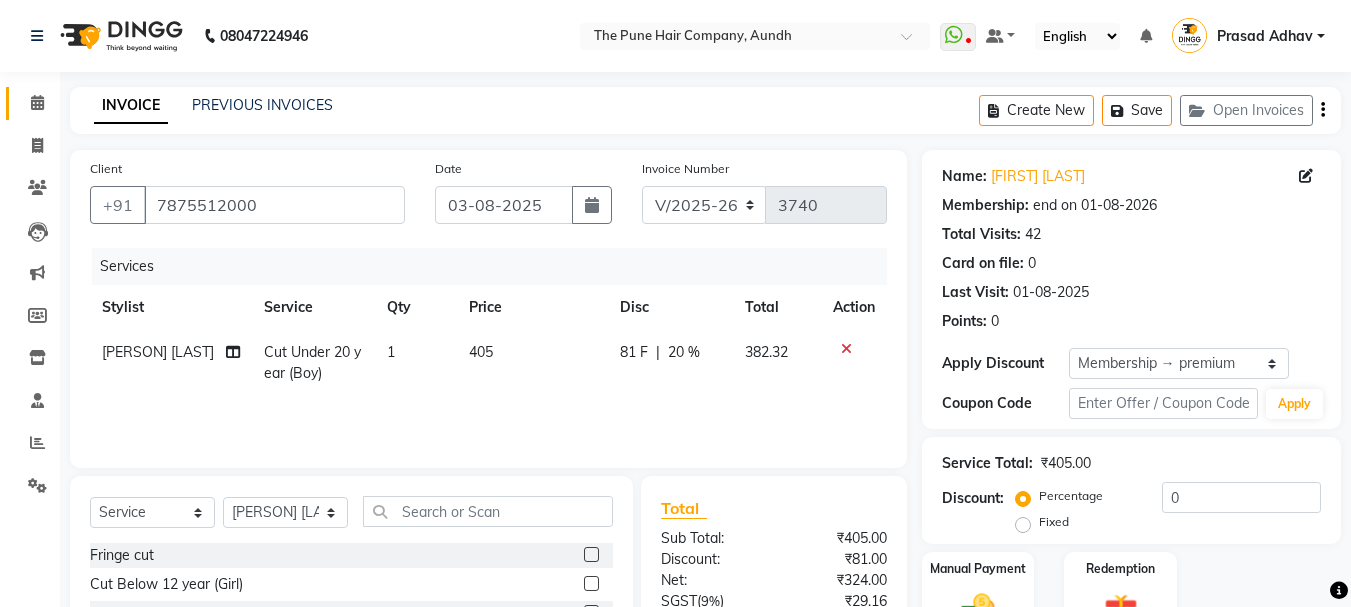 type on "20" 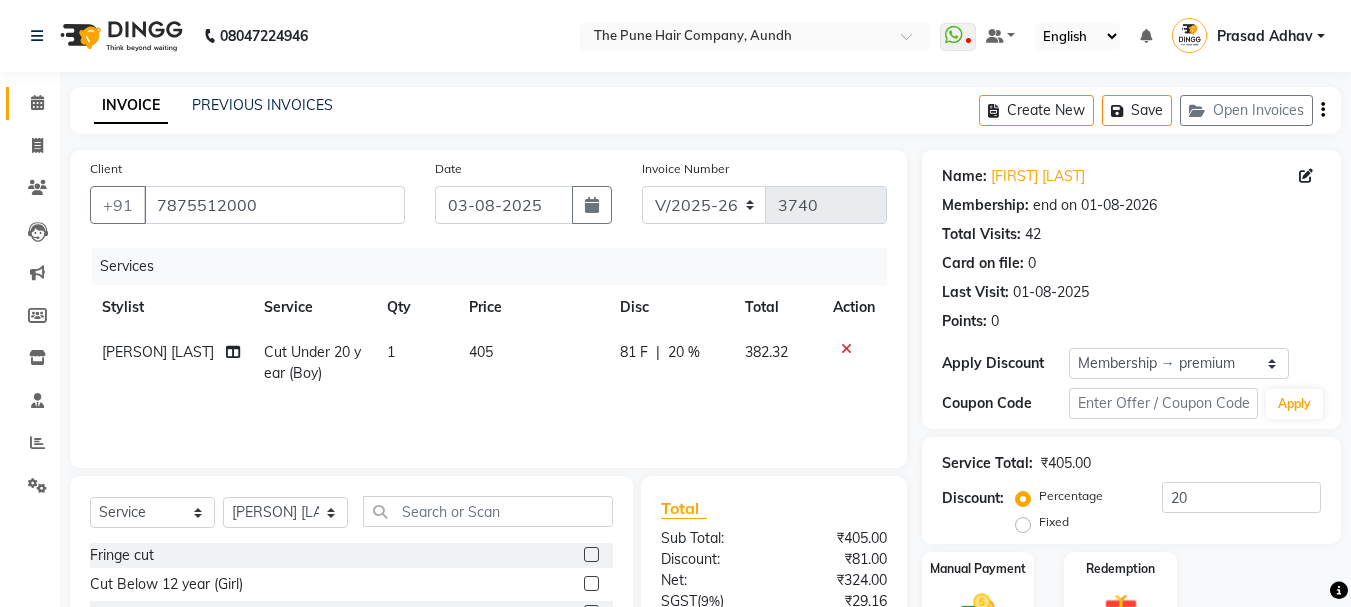 scroll, scrollTop: 194, scrollLeft: 0, axis: vertical 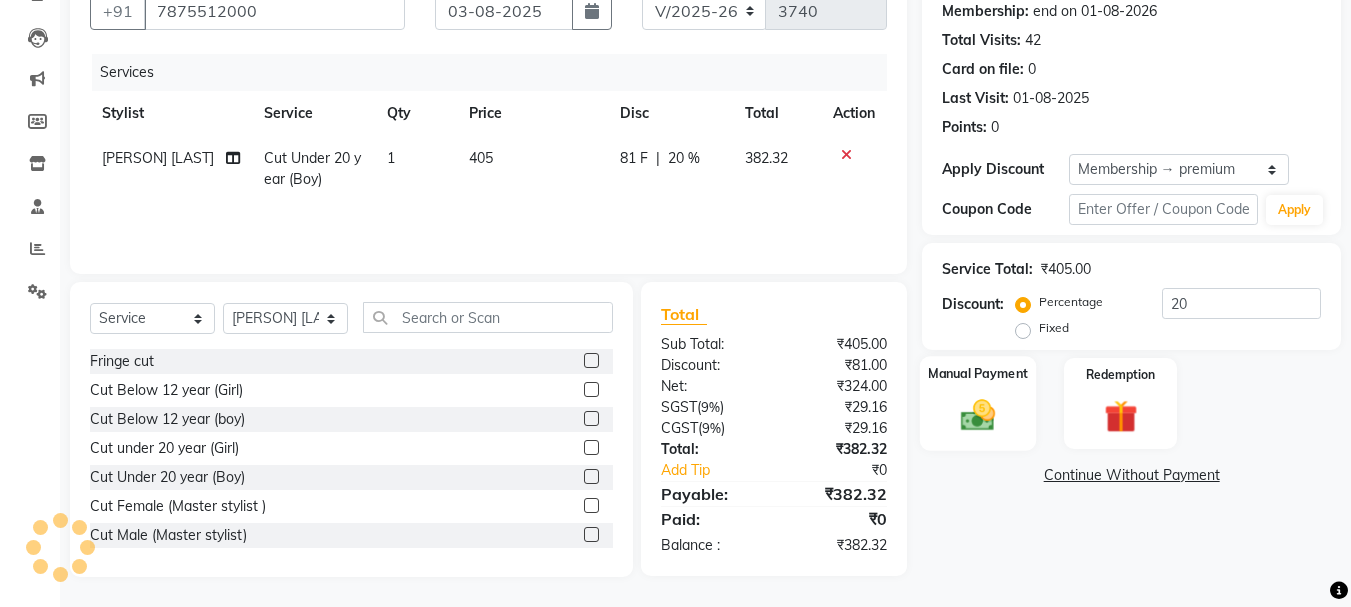 click 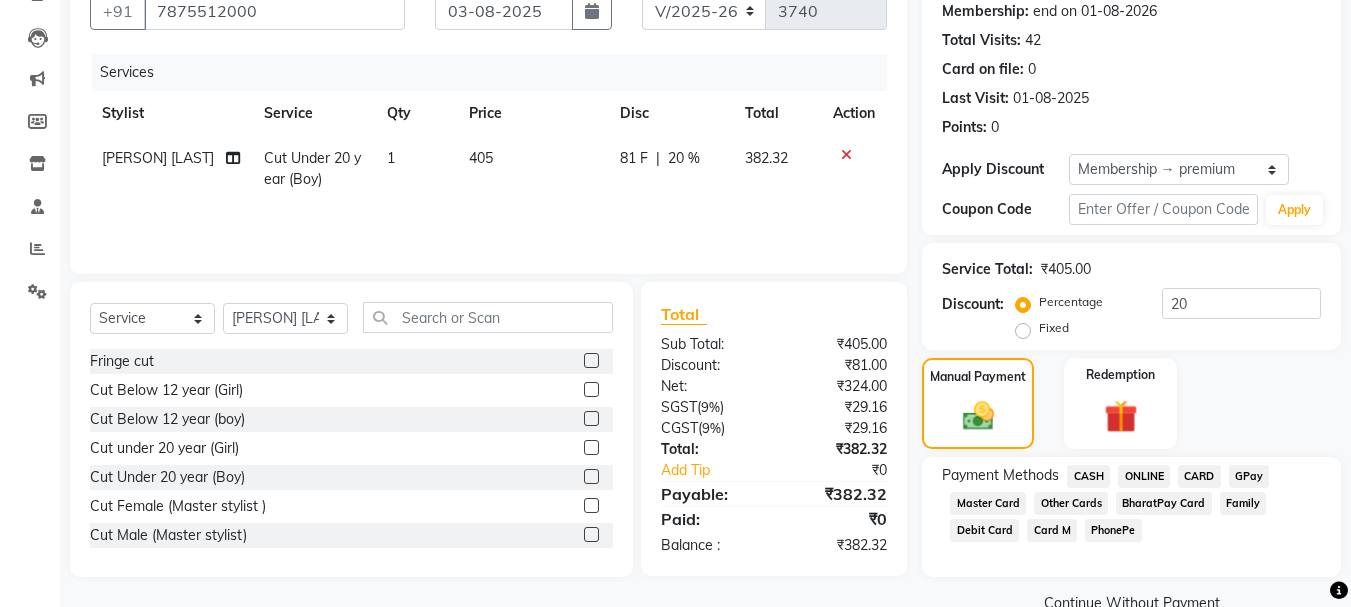 click on "ONLINE" 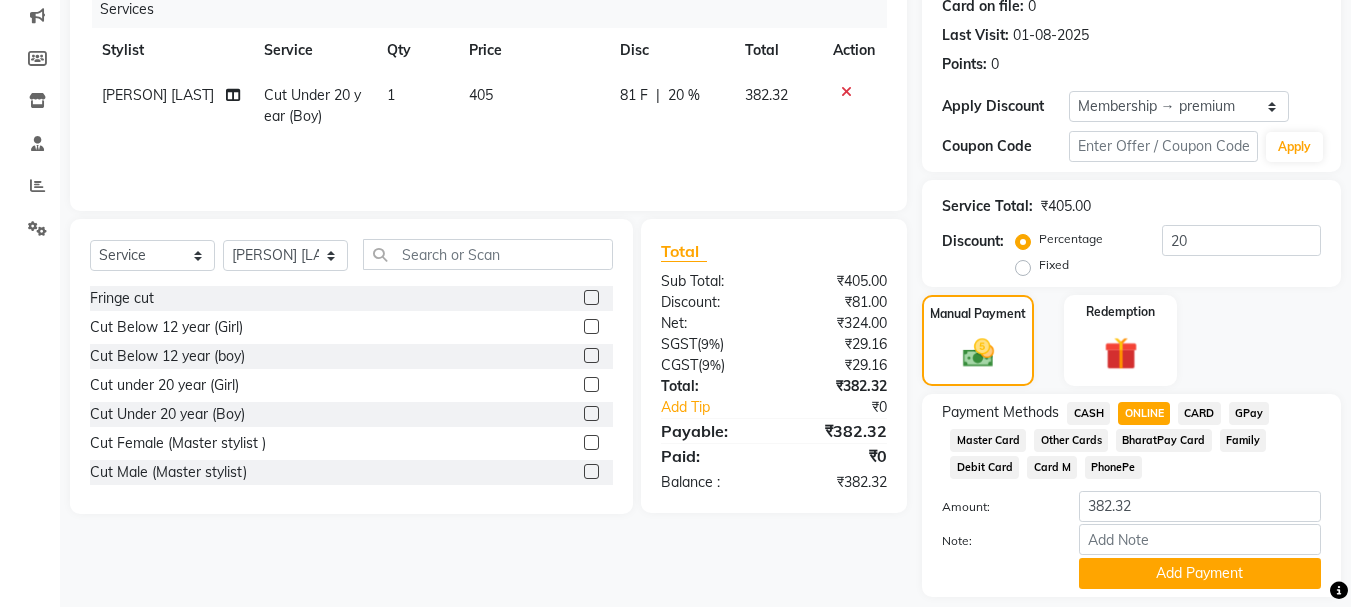 scroll, scrollTop: 318, scrollLeft: 0, axis: vertical 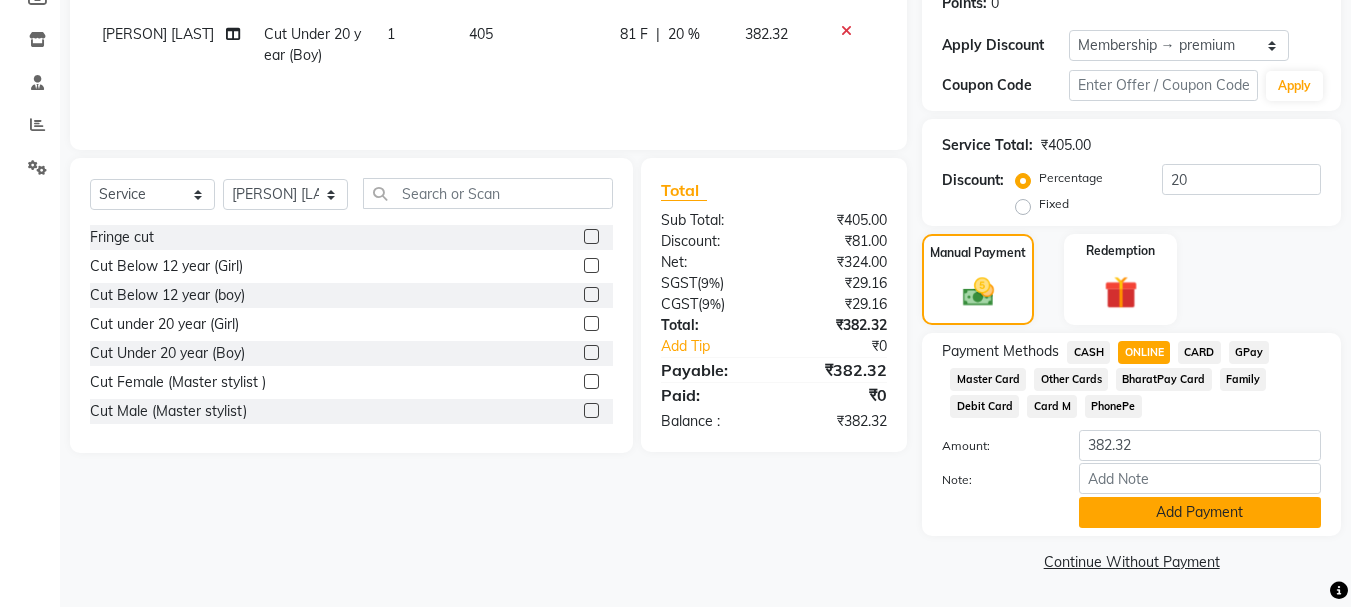 click on "Add Payment" 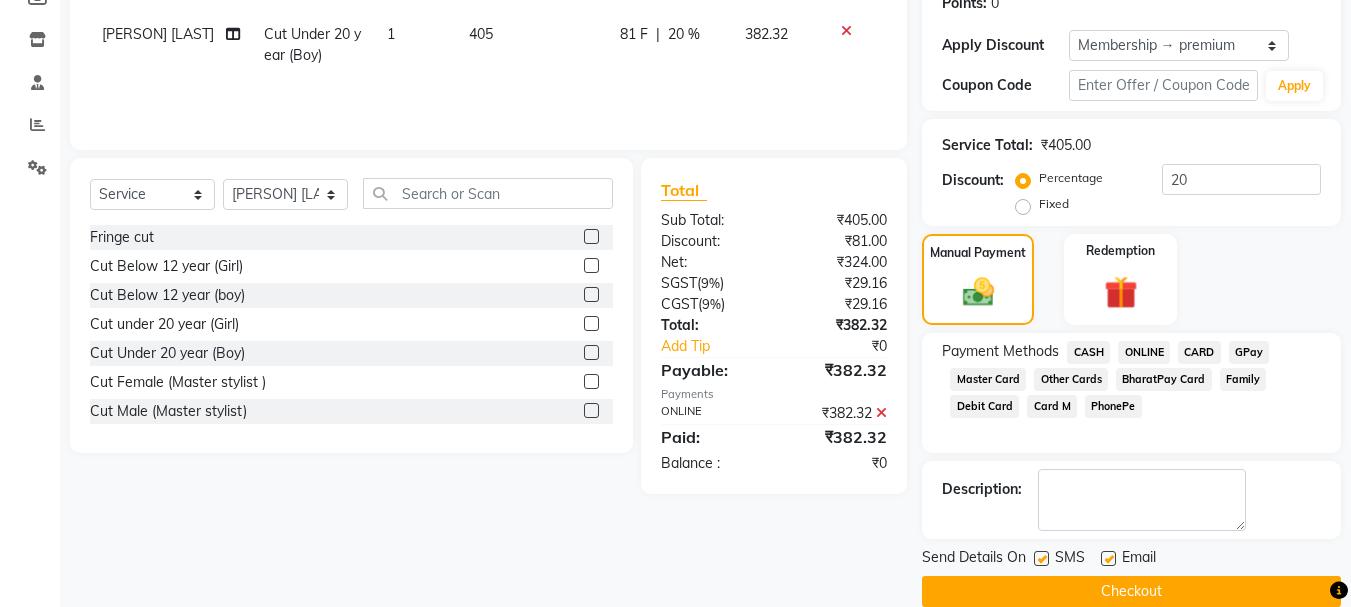 click on "Checkout" 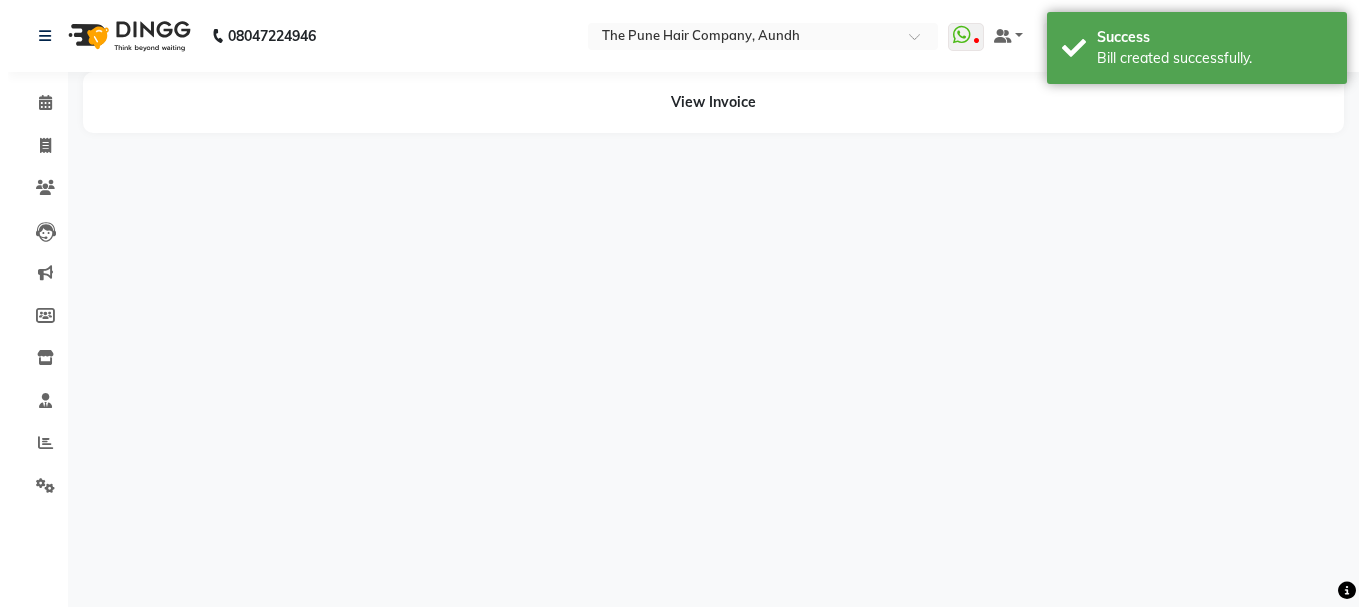 scroll, scrollTop: 0, scrollLeft: 0, axis: both 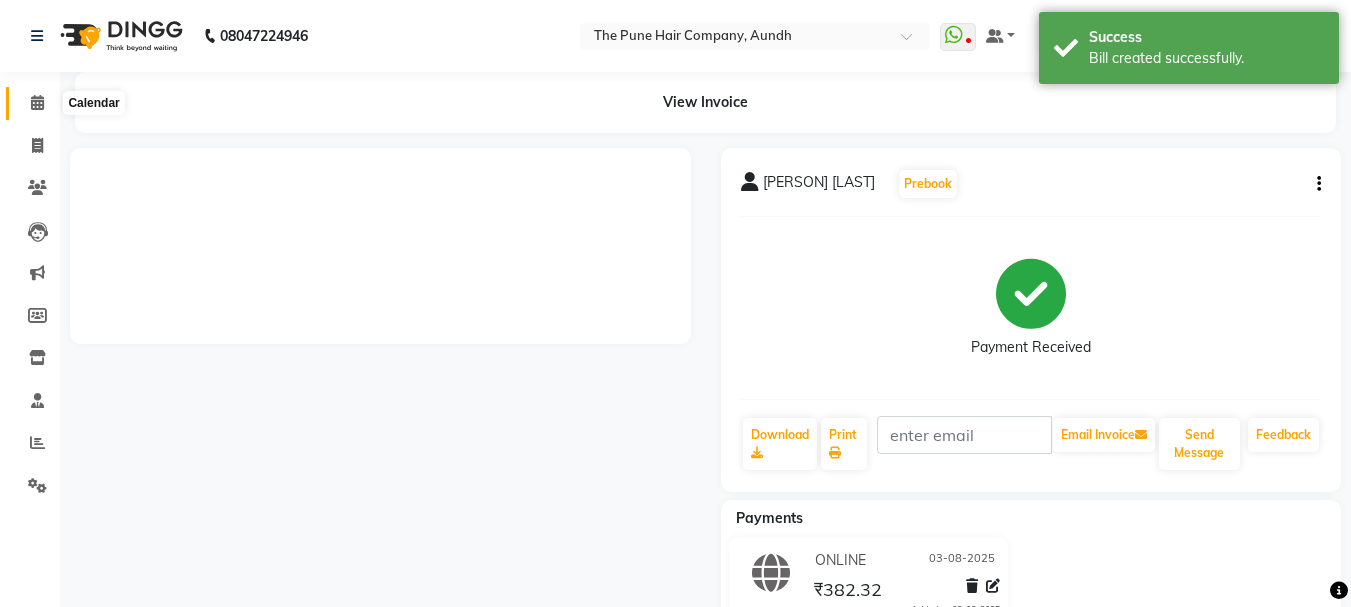 click 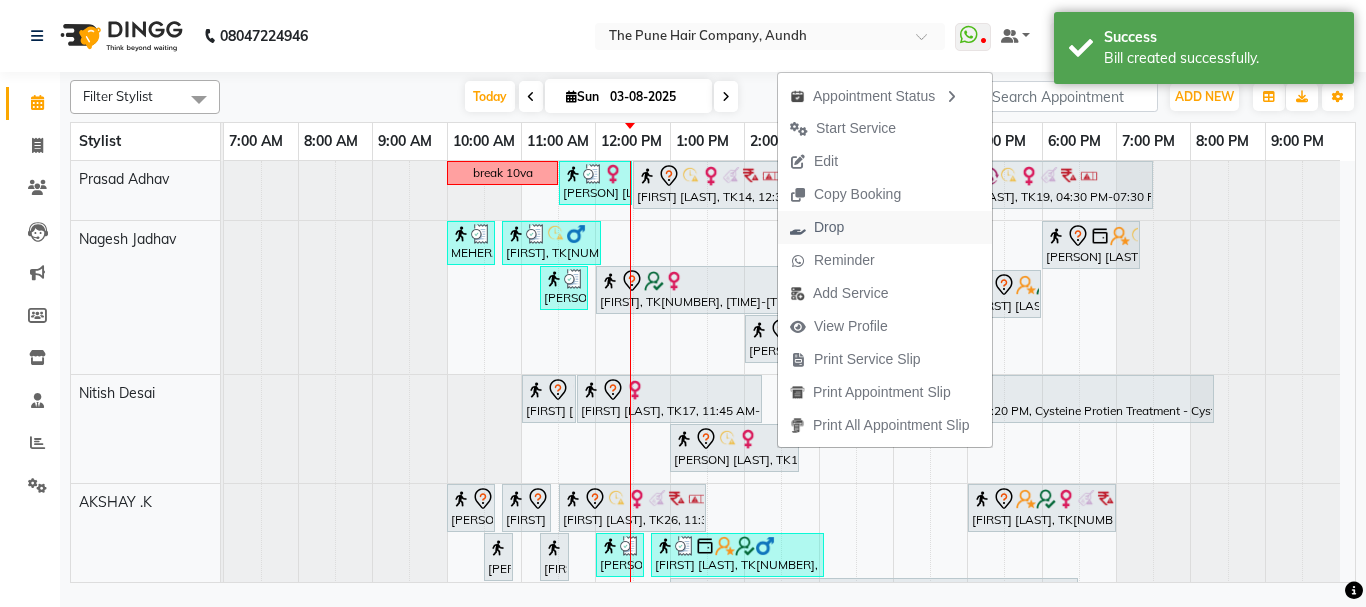 click on "Drop" at bounding box center (885, 227) 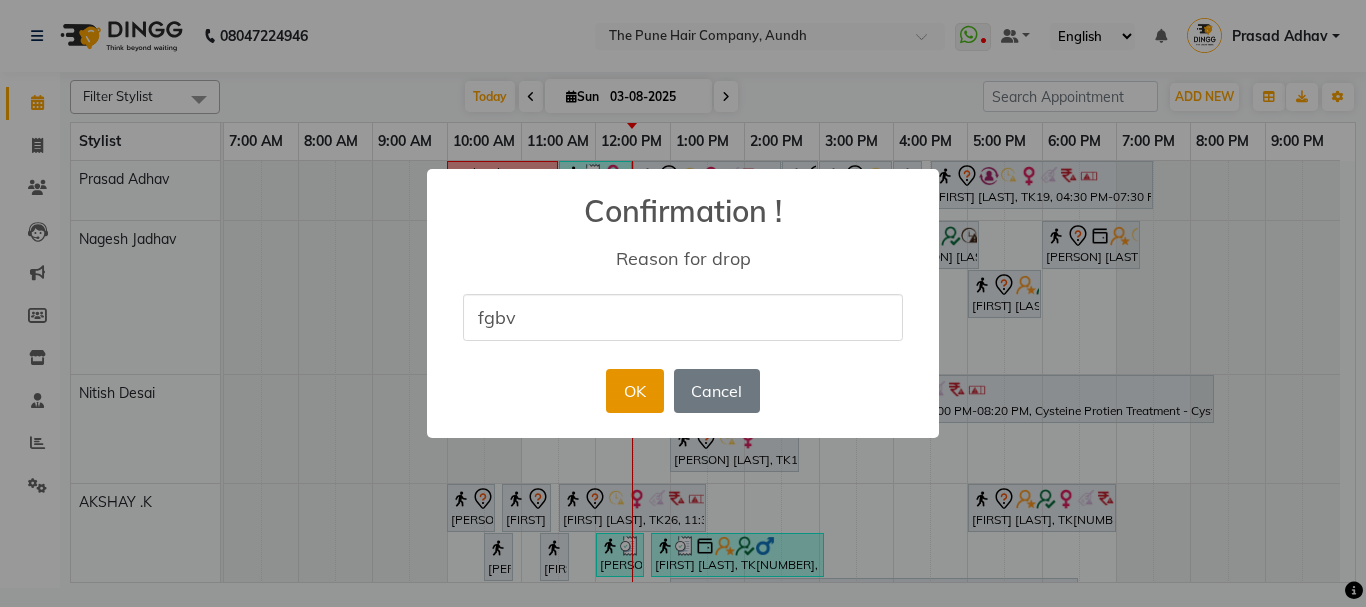 type on "fgbv" 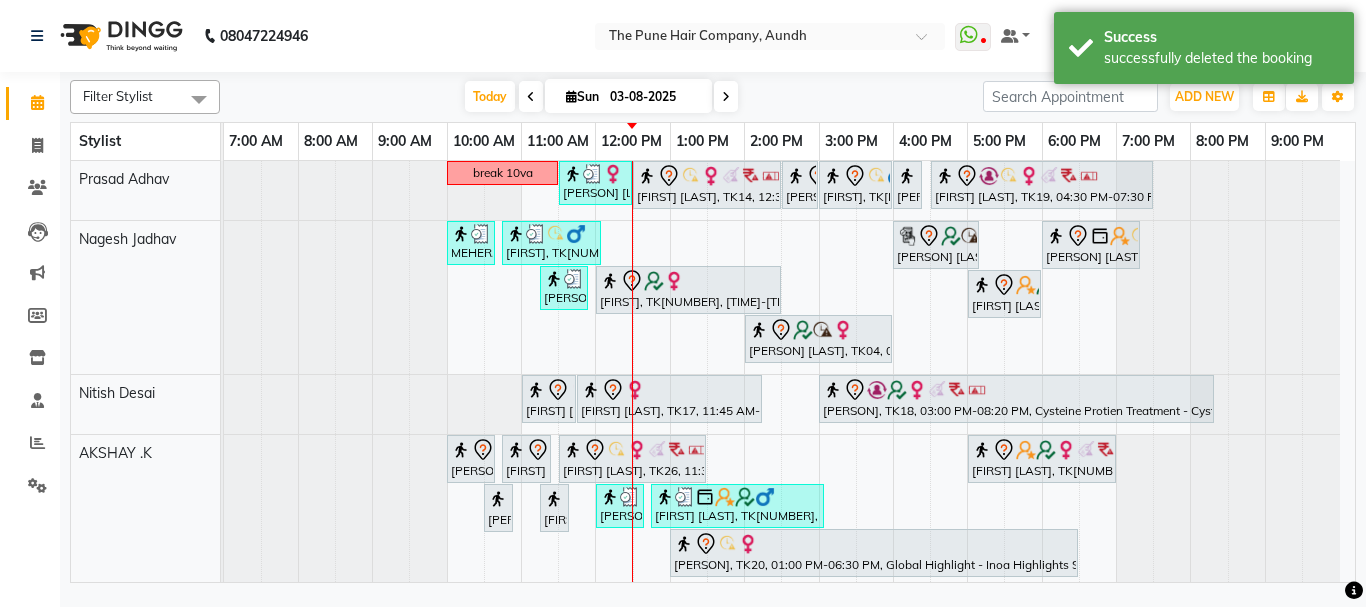 click at bounding box center (726, 96) 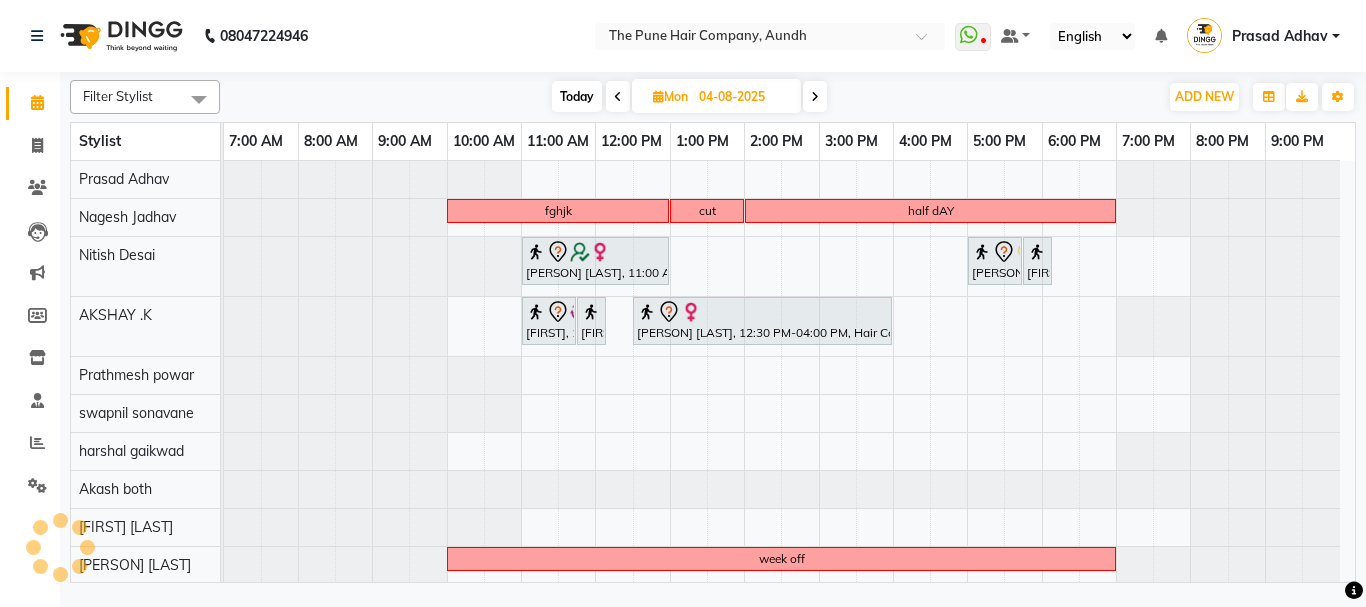 click at bounding box center (815, 97) 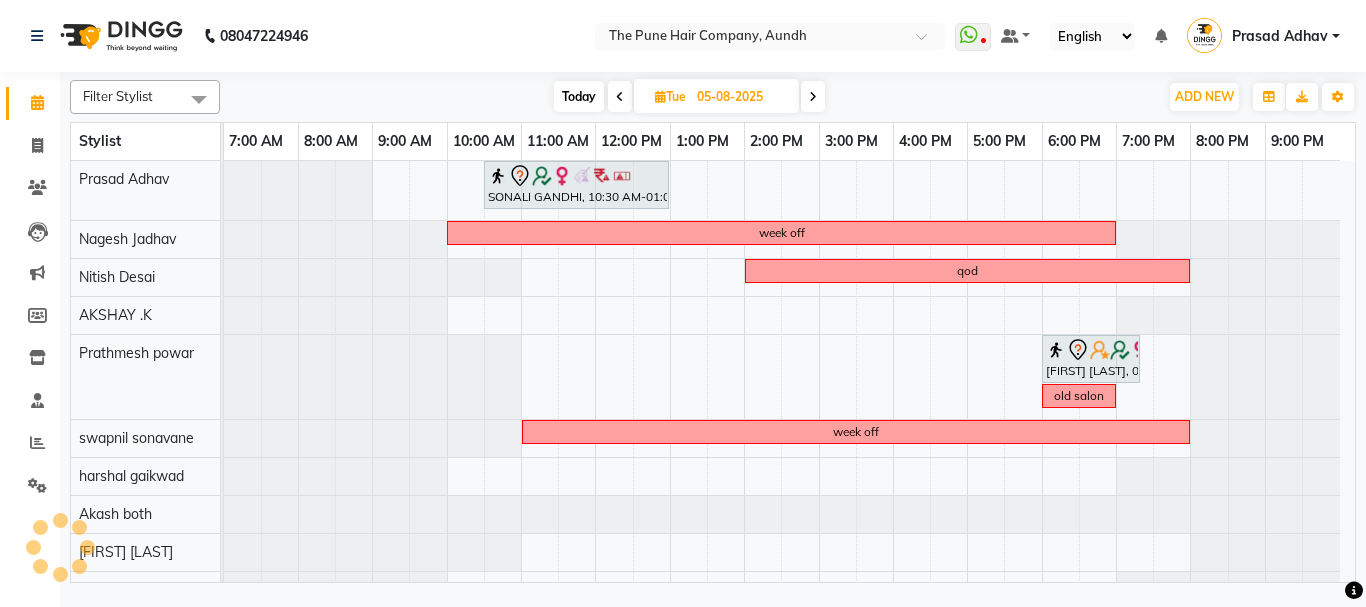 click at bounding box center (813, 97) 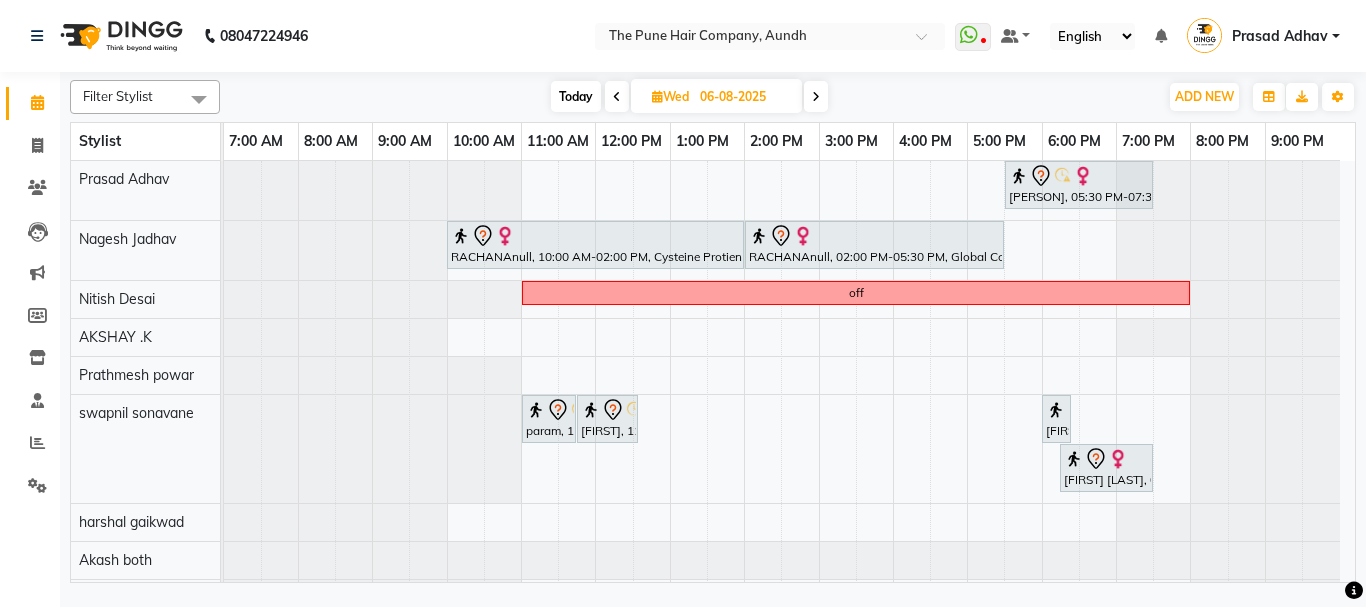 click at bounding box center [617, 96] 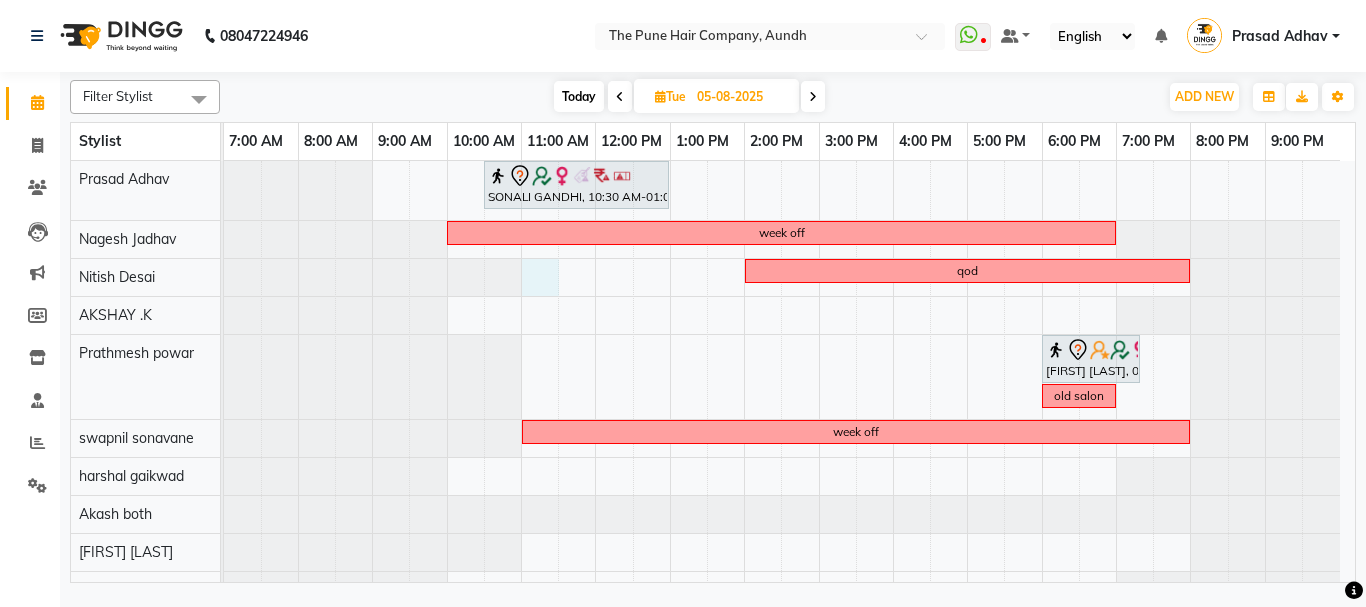 click on "SONALI GANDHI, 10:30 AM-01:00 PM, Hair Color Inoa - Inoa Touchup 2 Inch  week off   qod              Pravin Jain, 06:00 PM-07:20 PM,  Beard Crafting  old salon   week off" at bounding box center (789, 461) 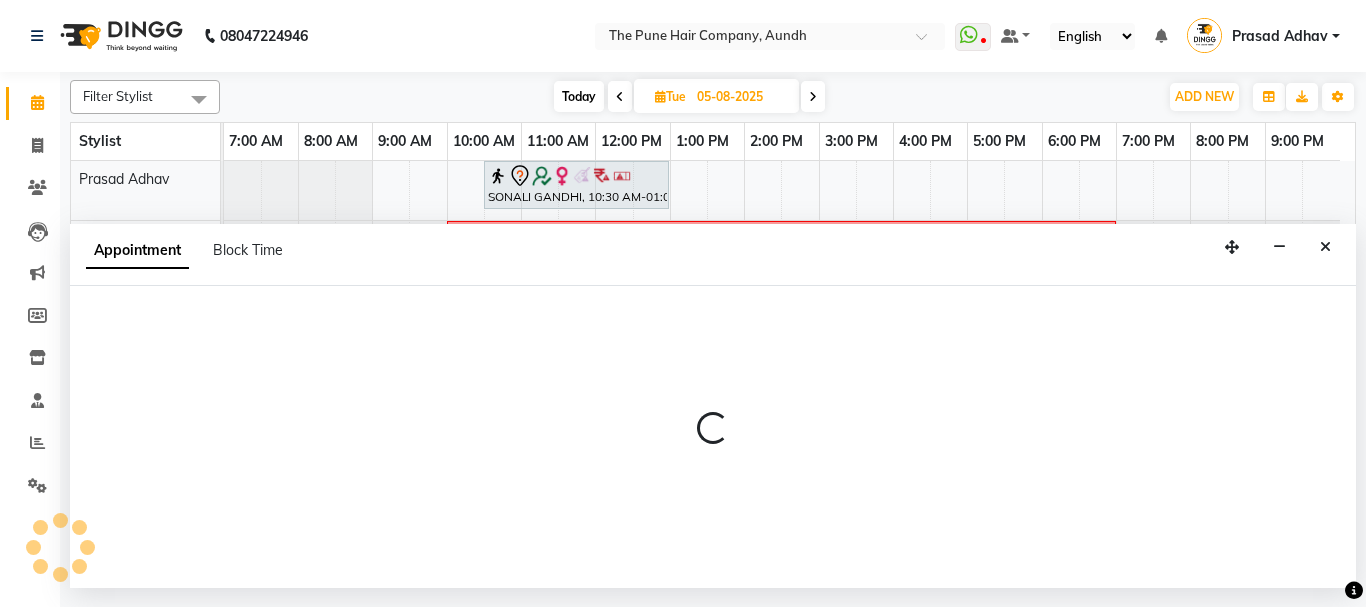 select on "3340" 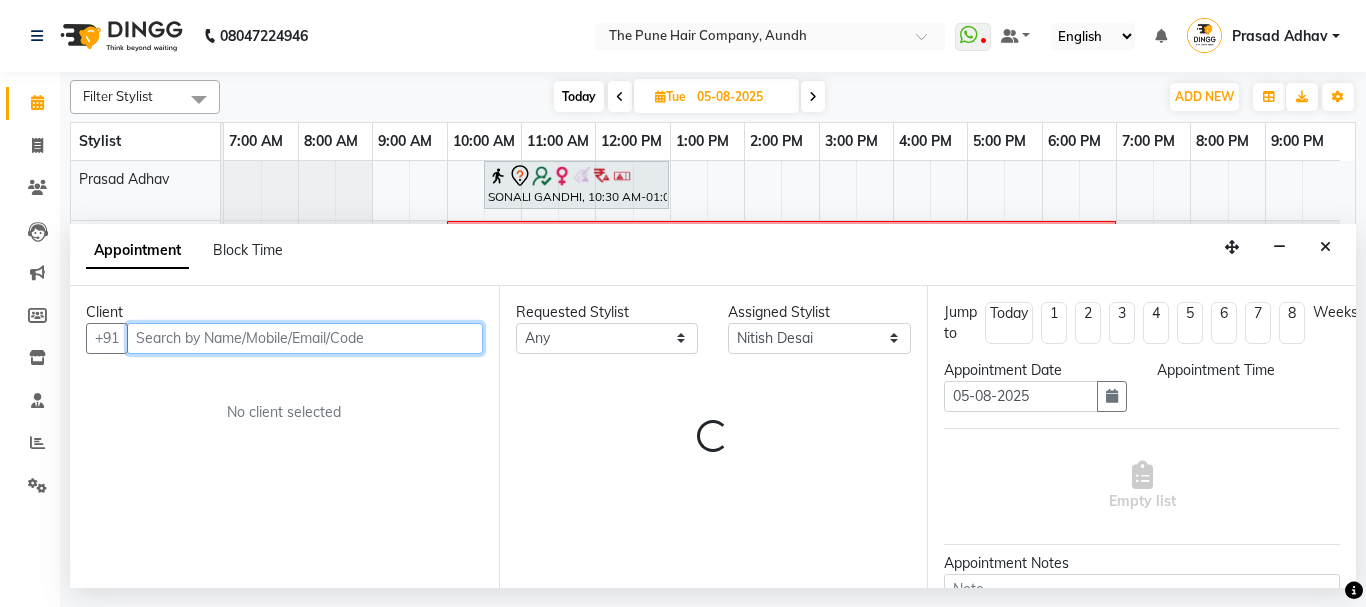 select on "660" 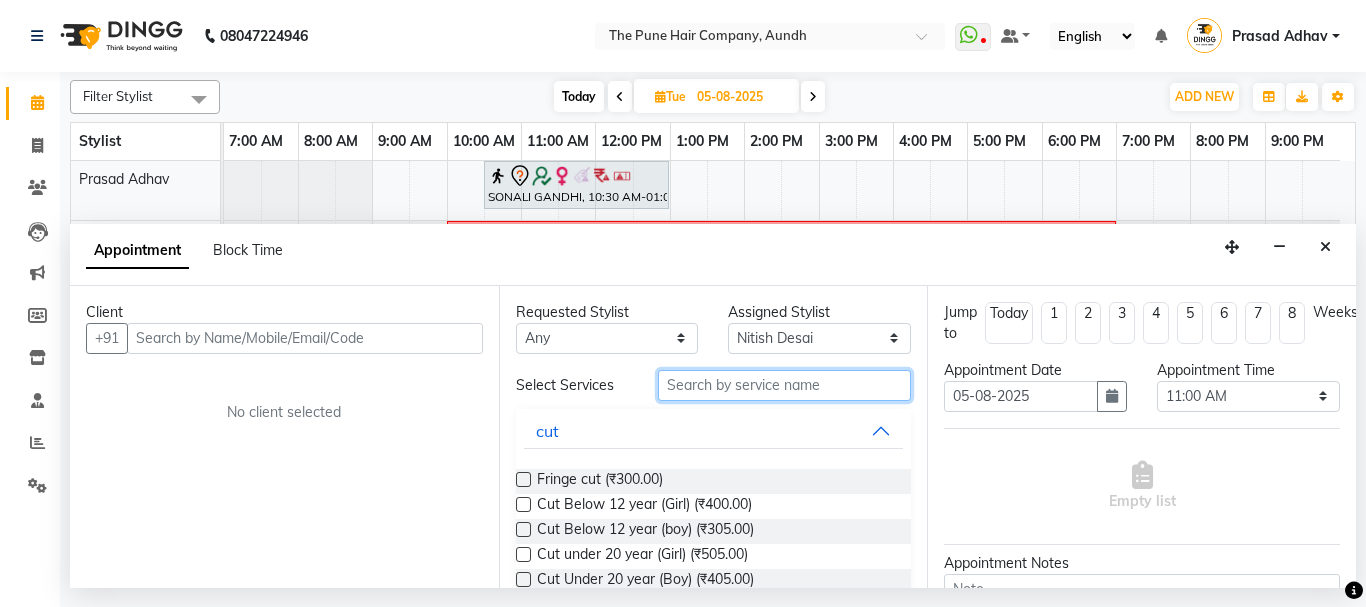click at bounding box center [785, 385] 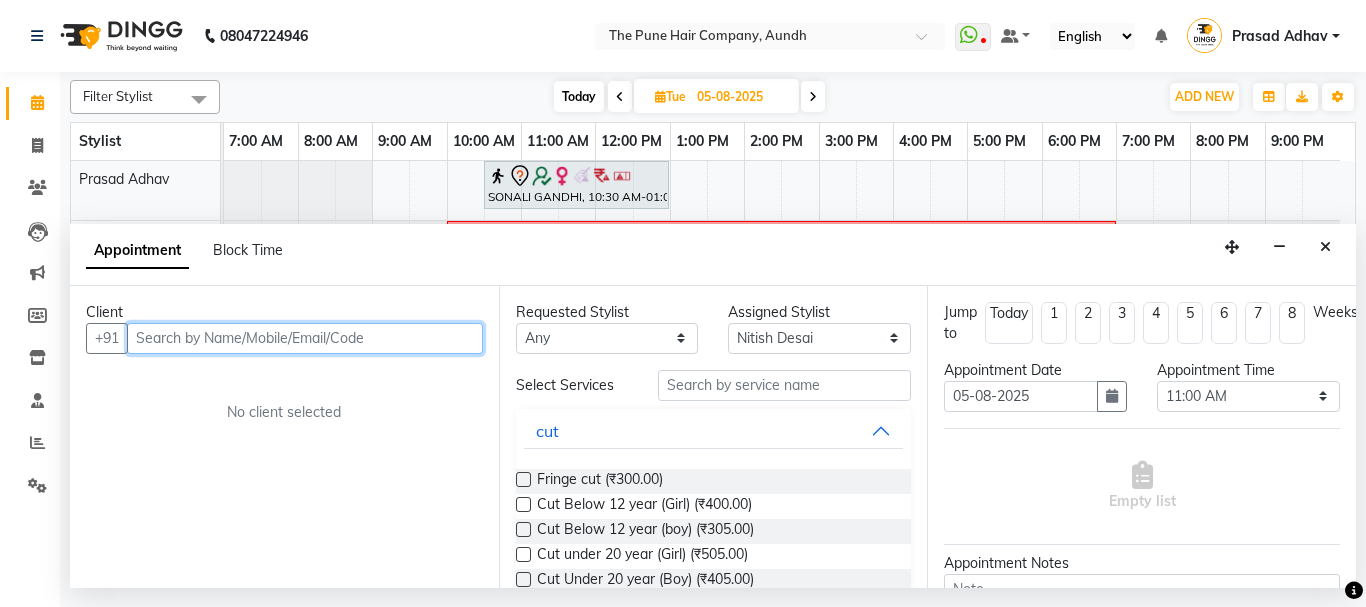 click at bounding box center (305, 338) 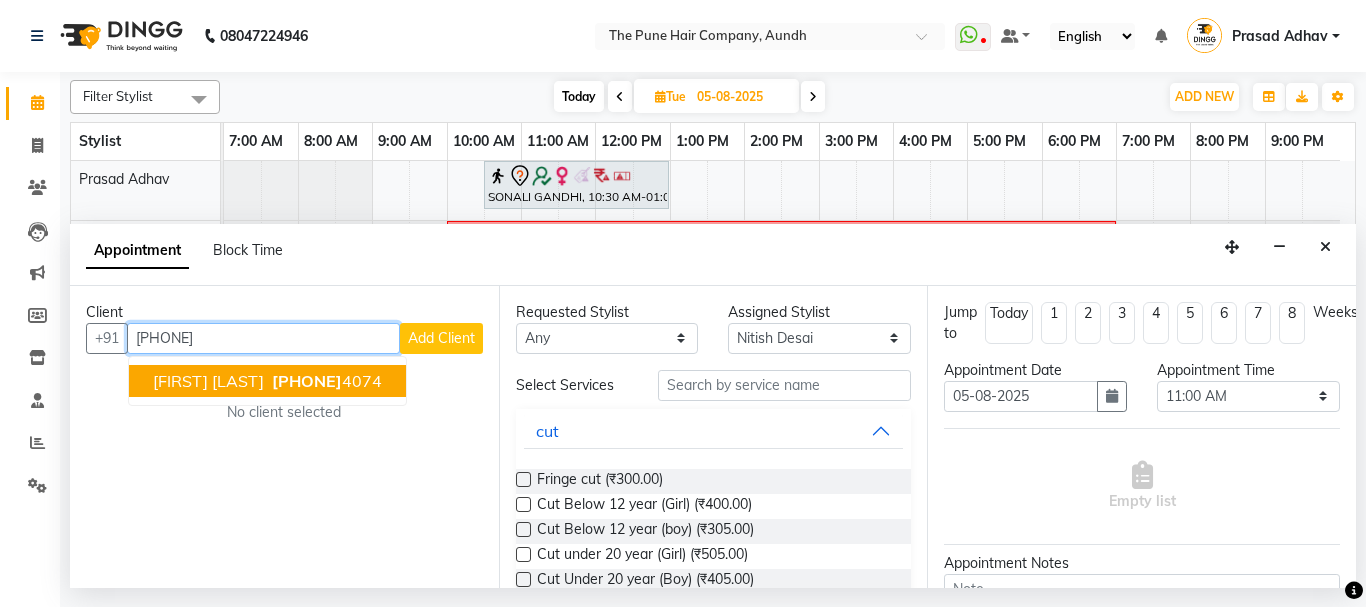 click on "937123 4074" at bounding box center [325, 381] 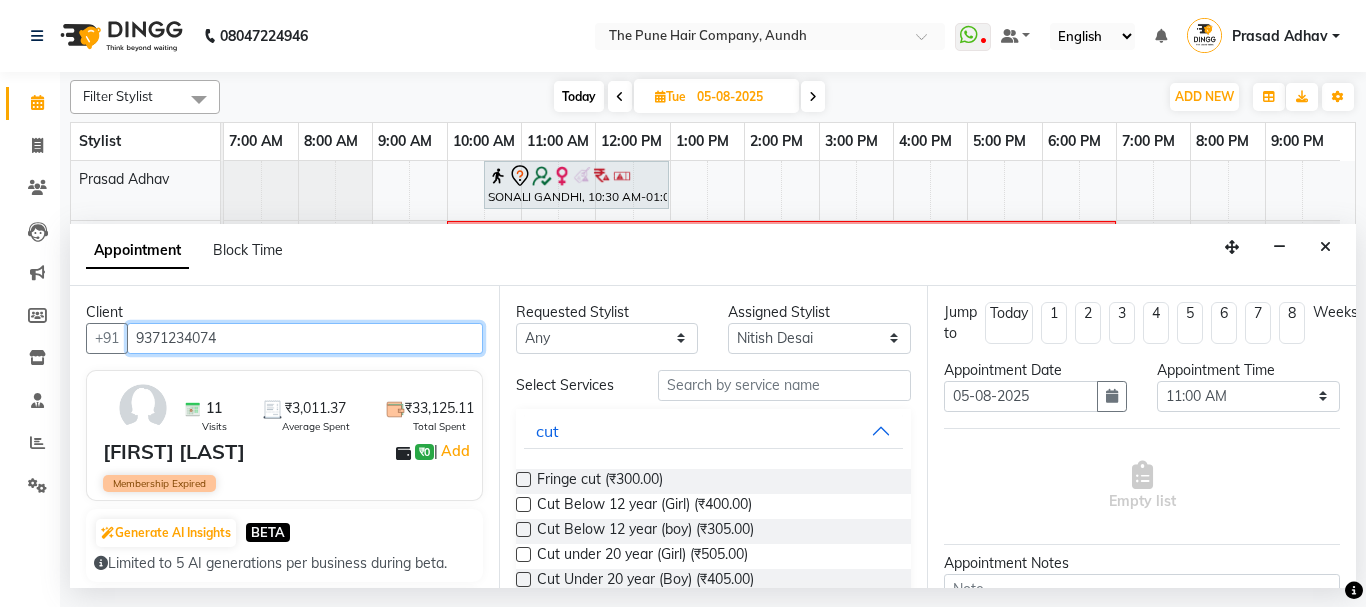 type on "9371234074" 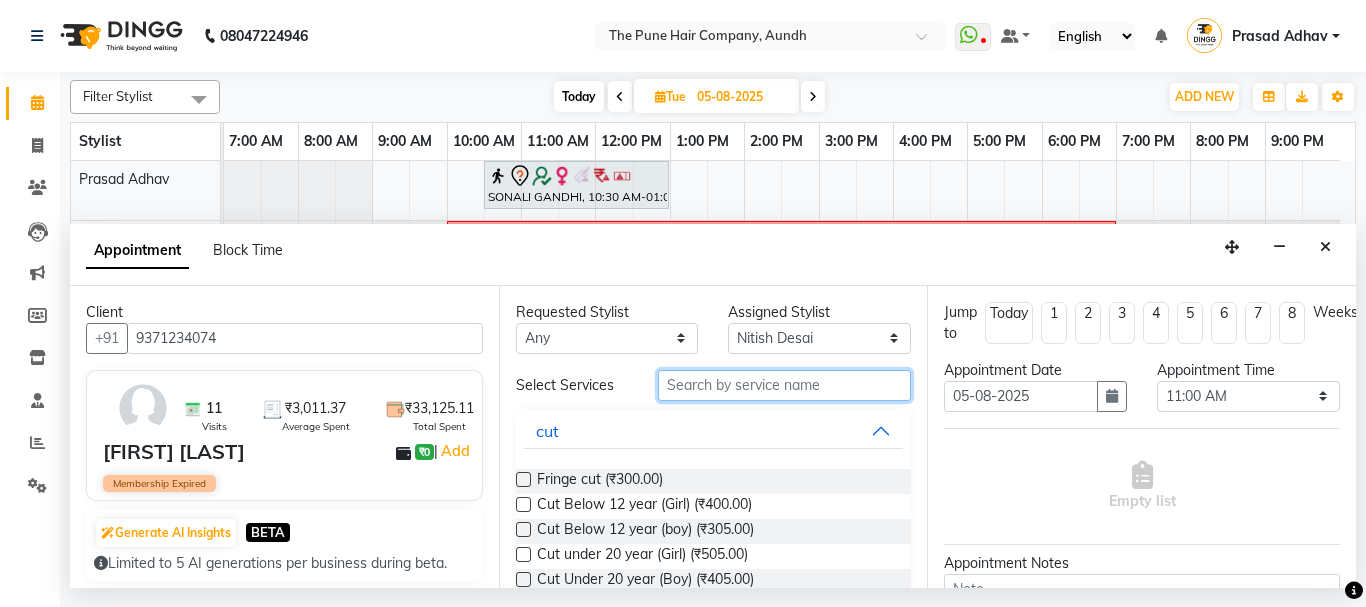 click at bounding box center (785, 385) 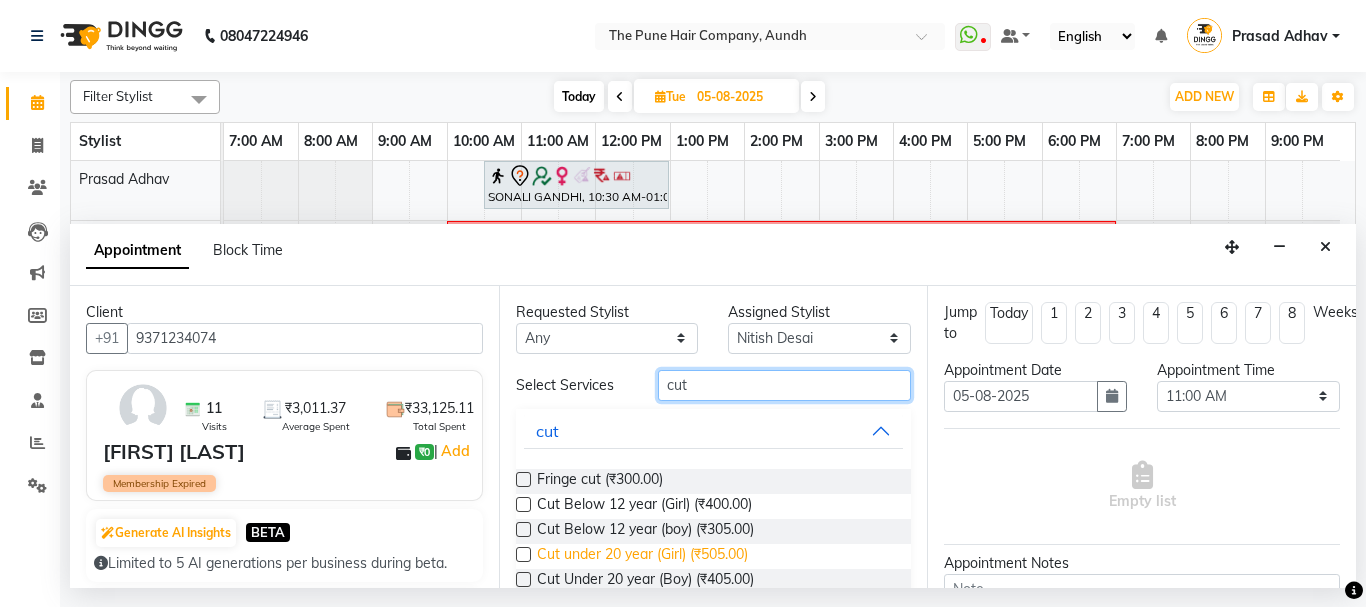 scroll, scrollTop: 88, scrollLeft: 0, axis: vertical 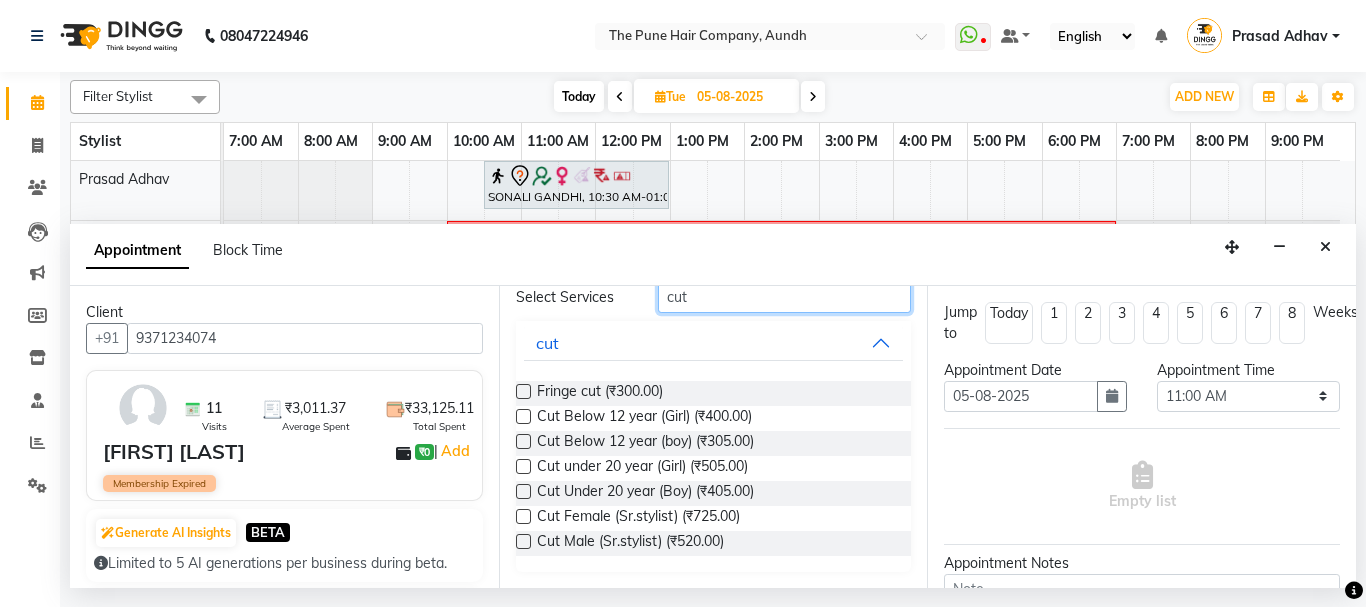 type on "cut" 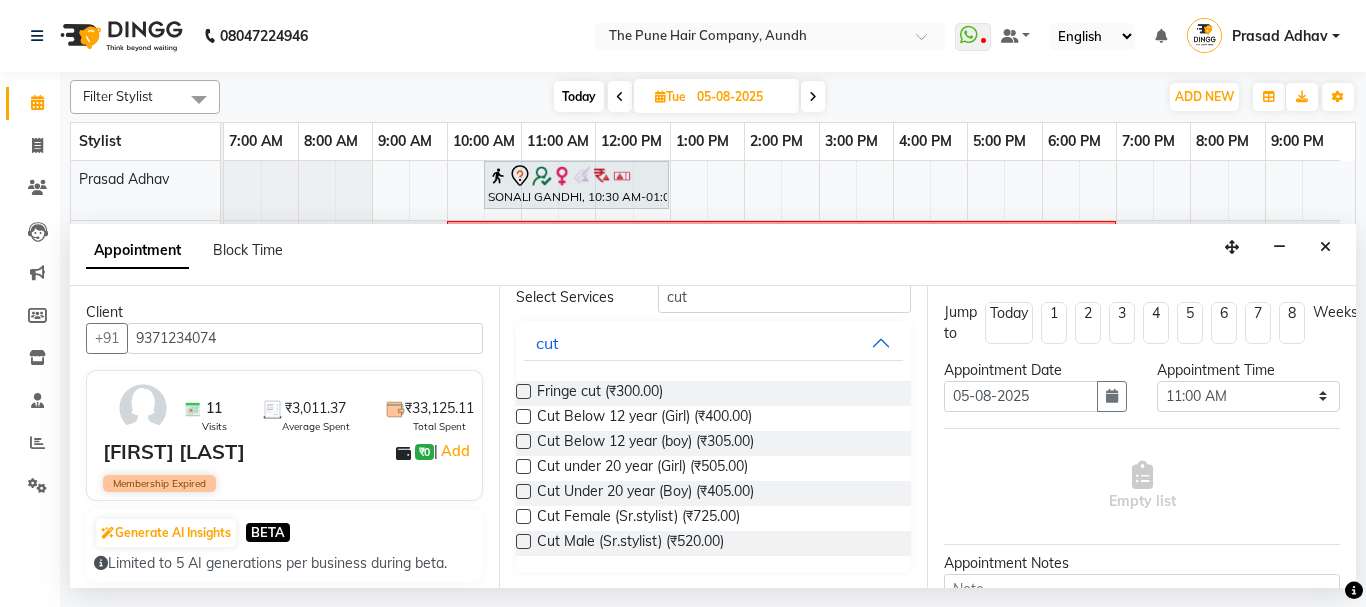 click at bounding box center [523, 516] 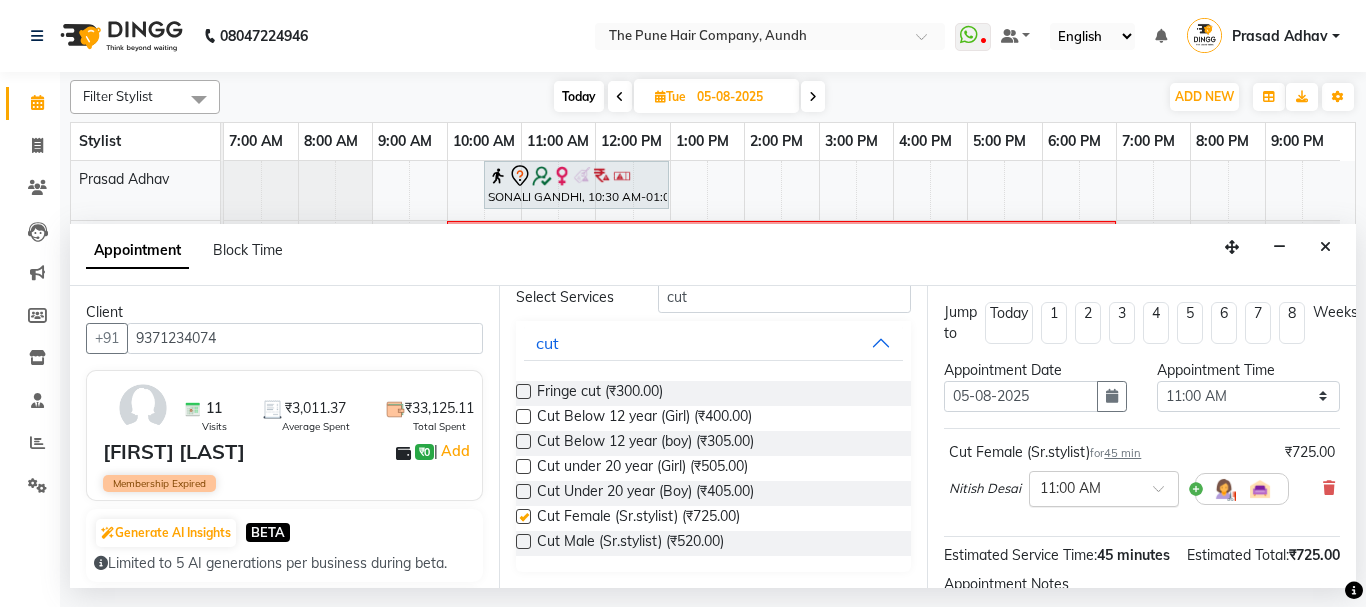 checkbox on "false" 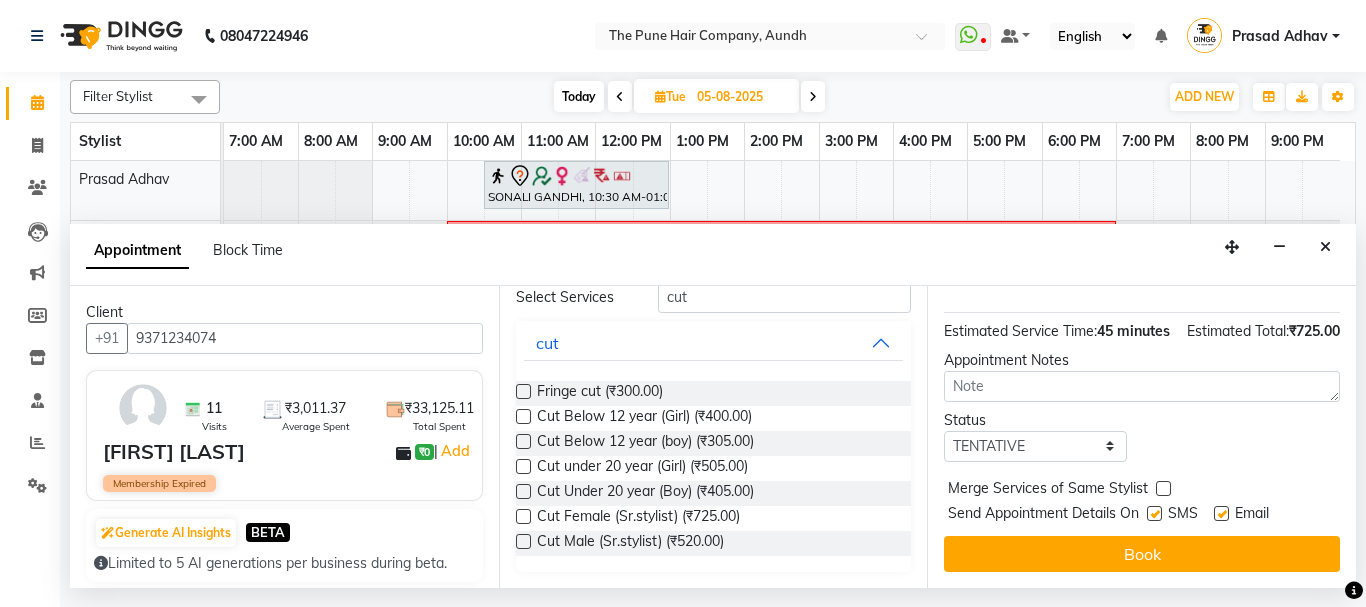 scroll, scrollTop: 260, scrollLeft: 0, axis: vertical 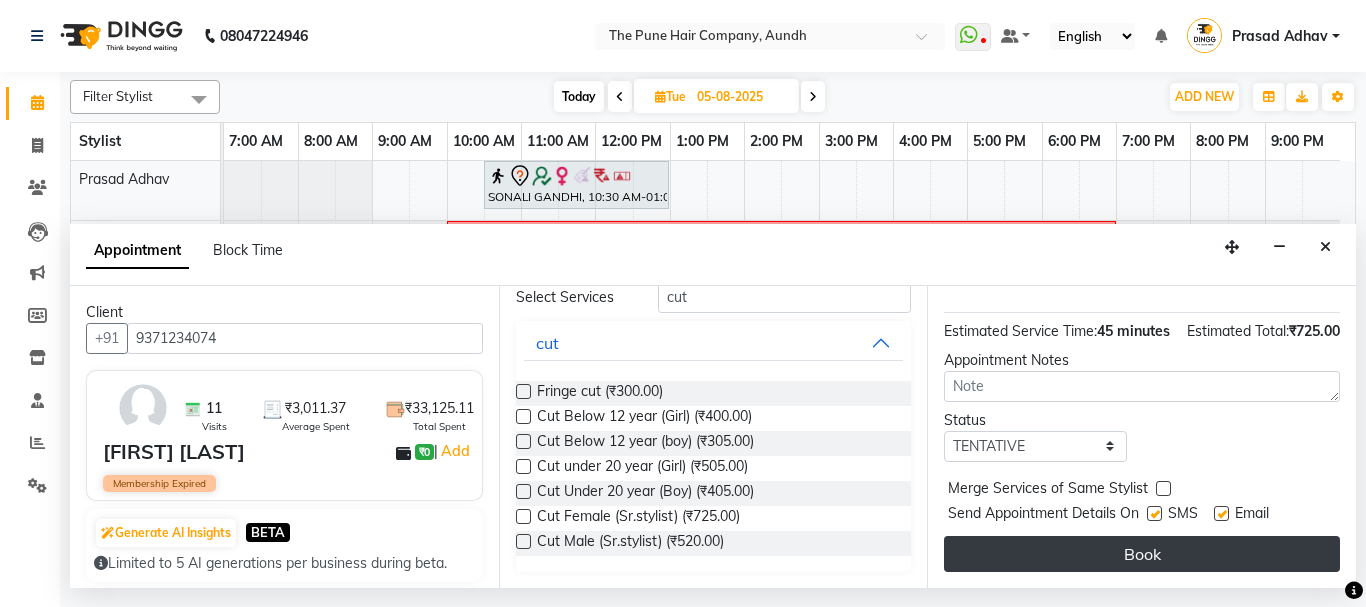 click on "Book" at bounding box center [1142, 554] 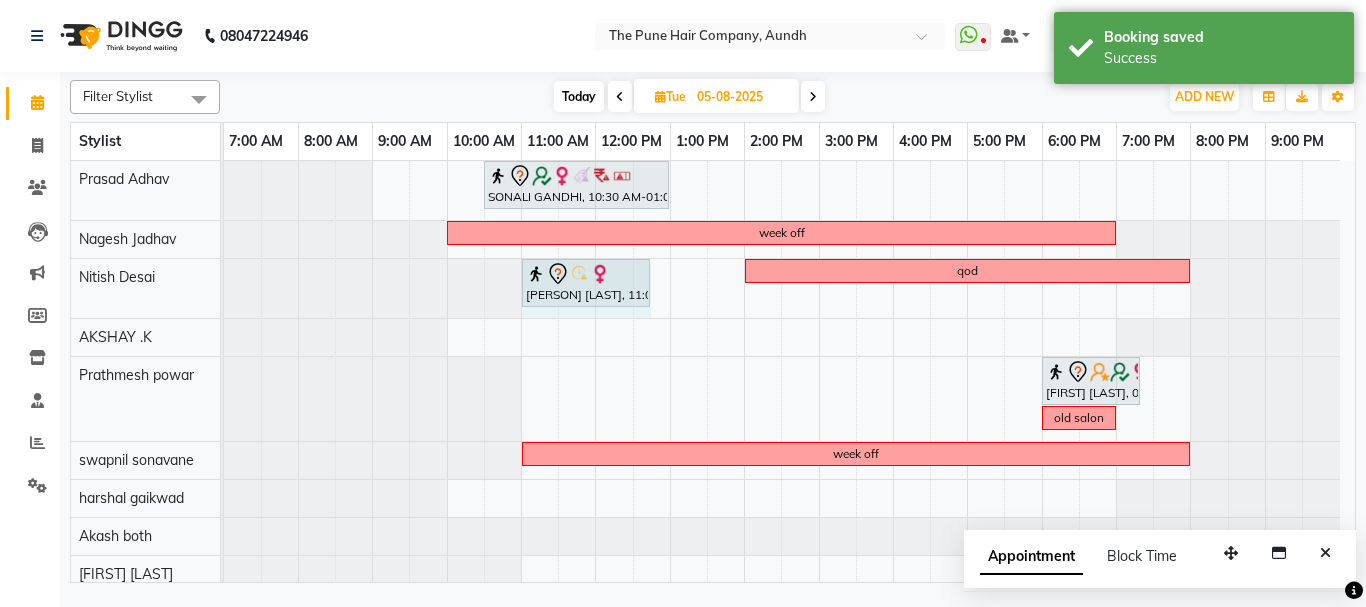 drag, startPoint x: 573, startPoint y: 277, endPoint x: 648, endPoint y: 279, distance: 75.026665 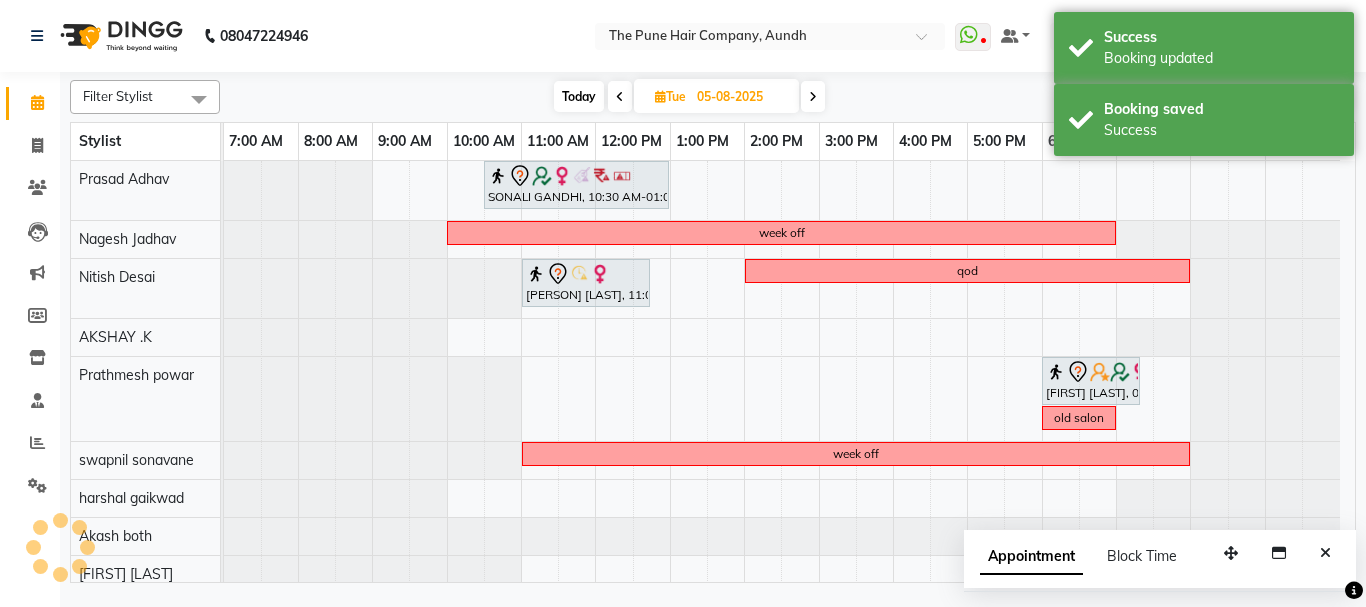 click on "Today" at bounding box center [579, 96] 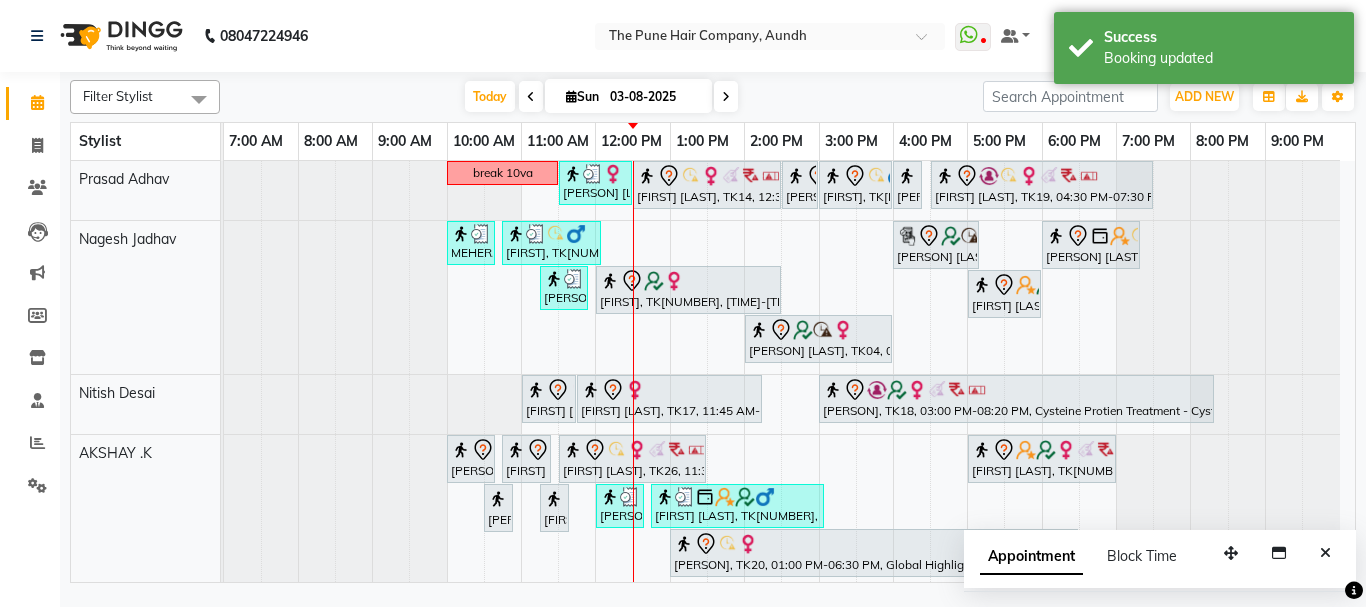 scroll, scrollTop: 222, scrollLeft: 0, axis: vertical 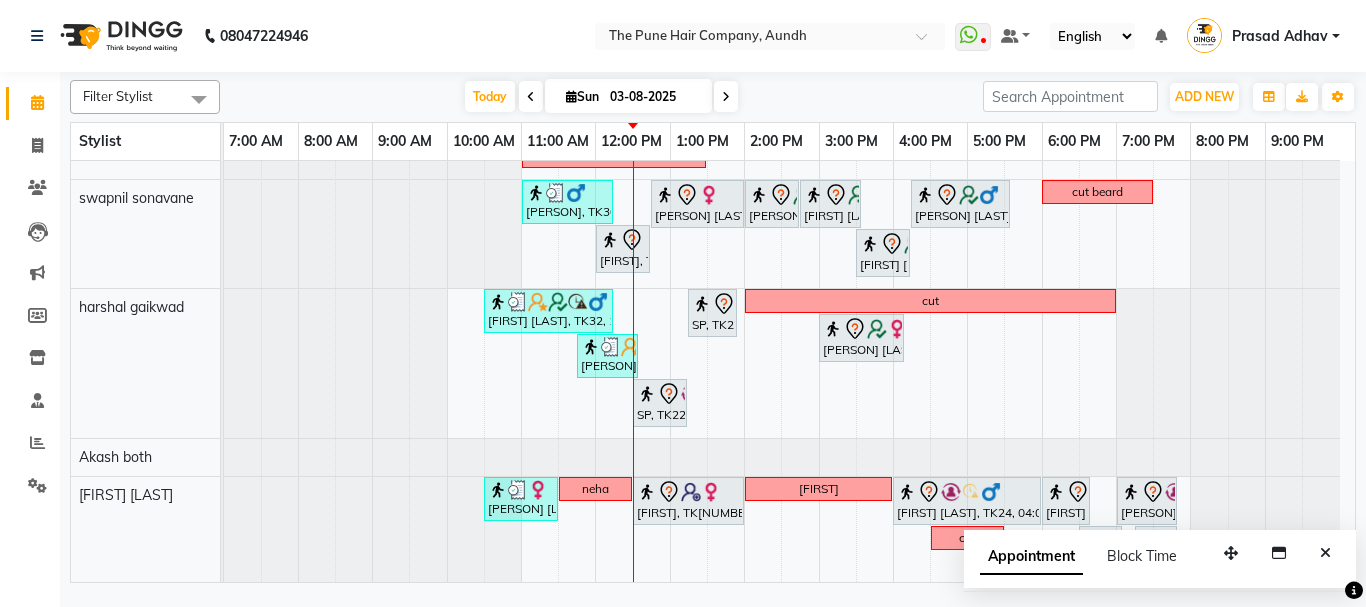click on "Invoice" 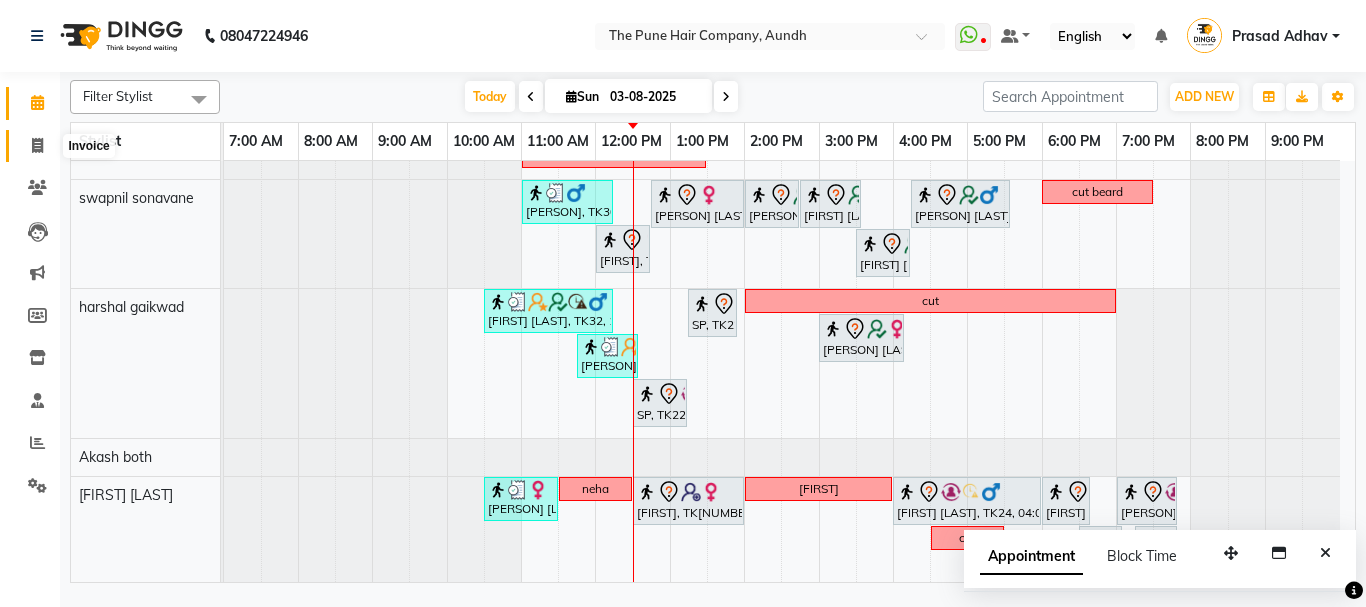 click 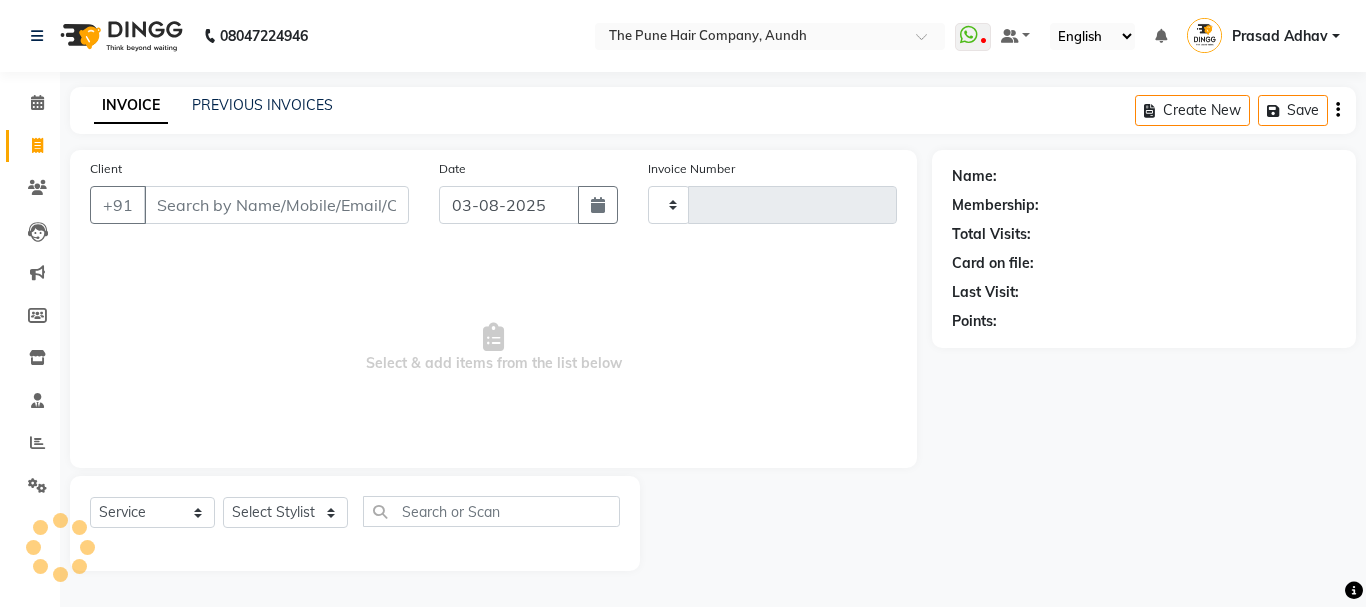click on "Client" at bounding box center (276, 205) 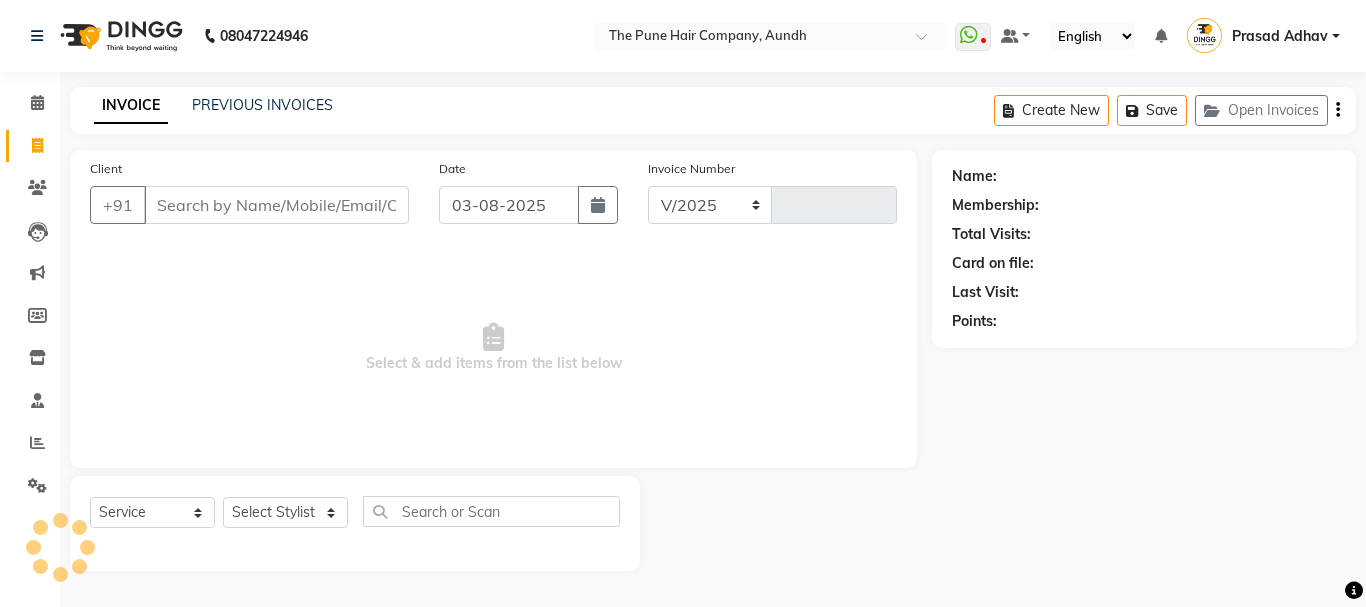 select on "106" 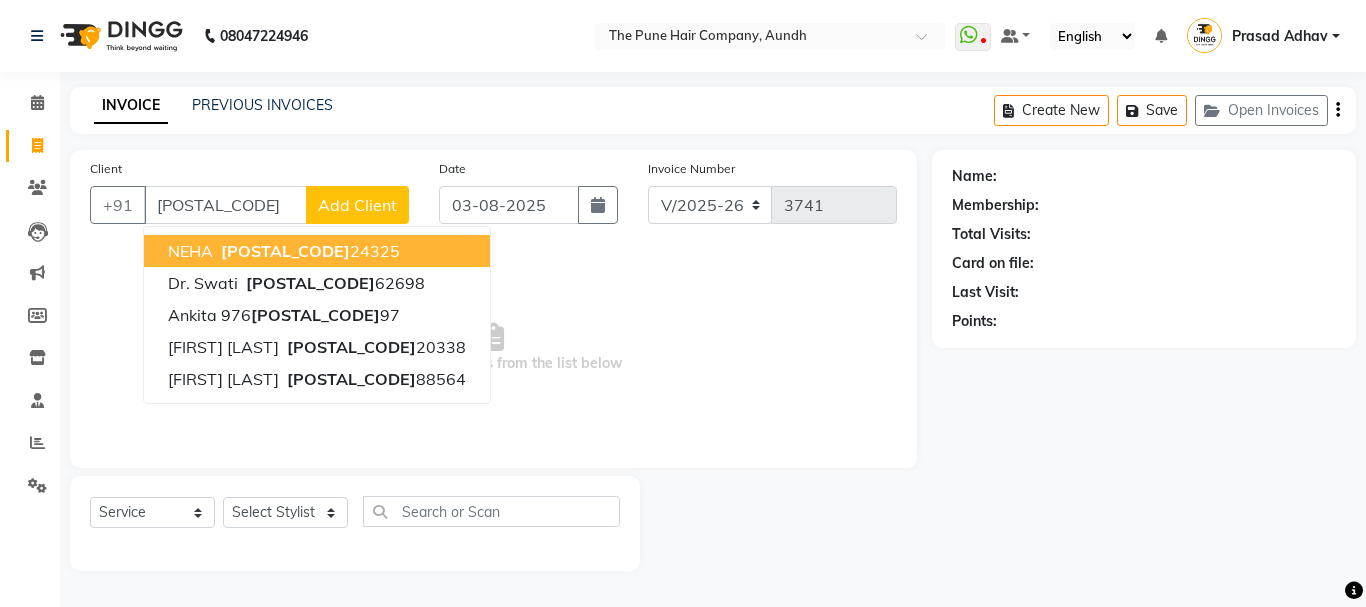 click on "95034" at bounding box center [285, 251] 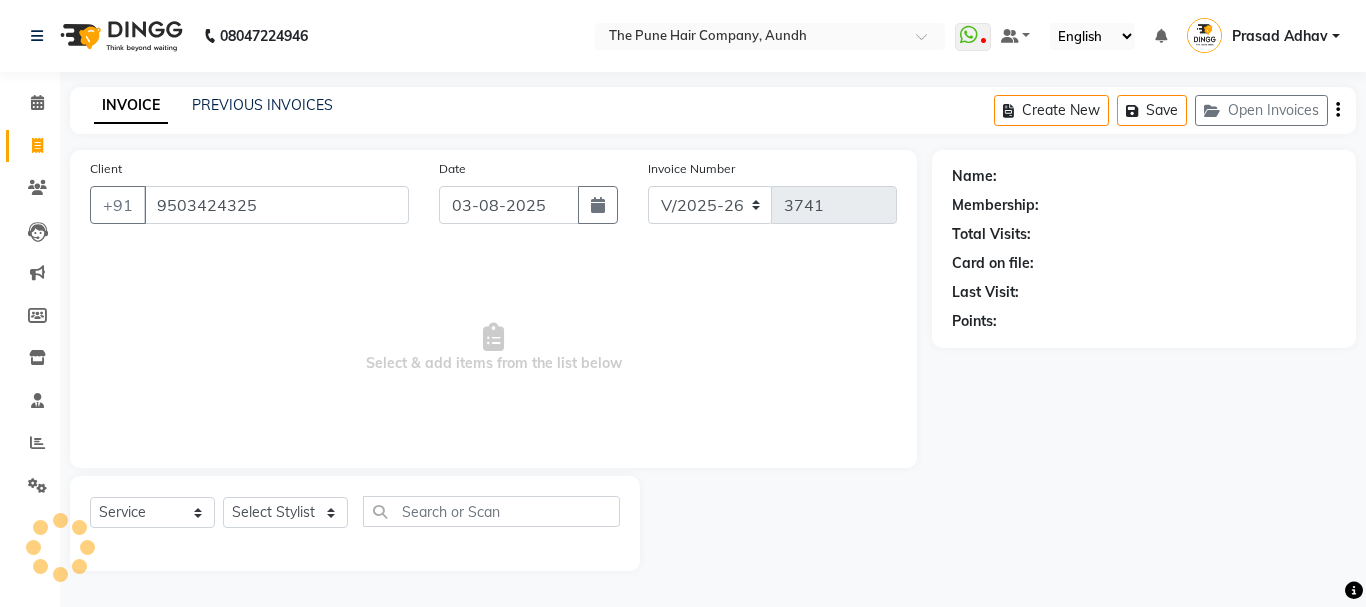 type on "9503424325" 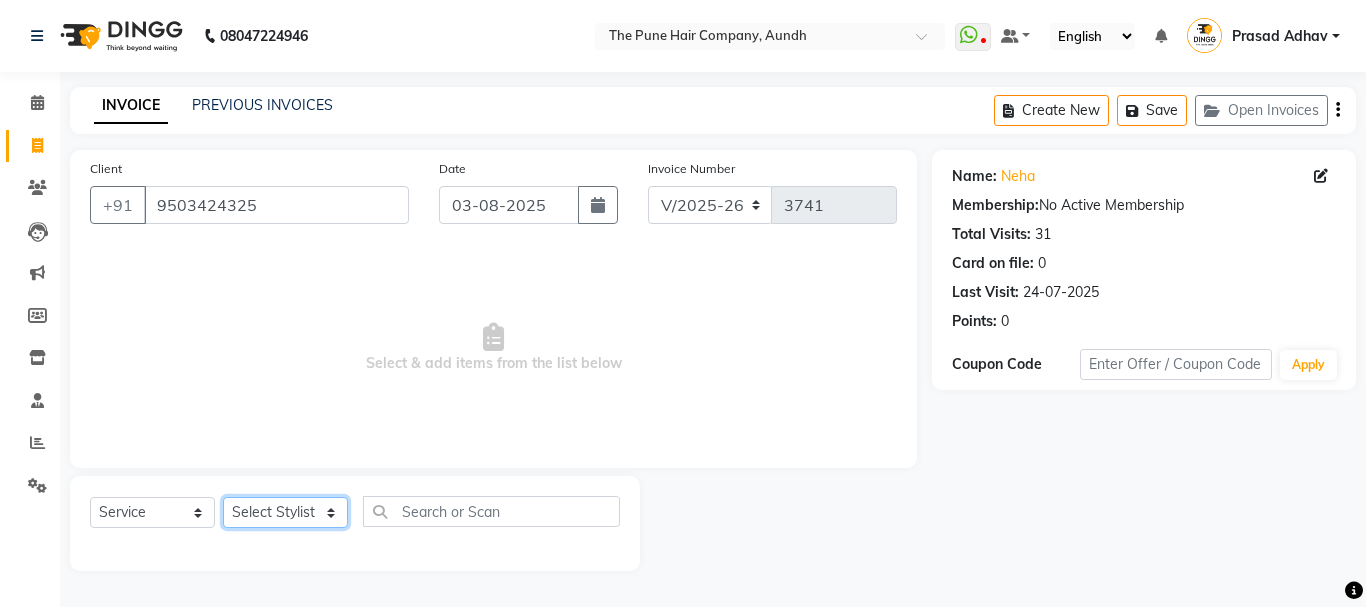 click on "Select Stylist Akash both AKSHAY .K harshal gaikwad kaif shaikh LAKKHAN SHINDE Nagesh Jadhav Nitish Desai  Pavan mane POOJA MORE Prasad Adhav  Prathmesh powar Shweta gotur Sonal saindane swapnil sonavane" 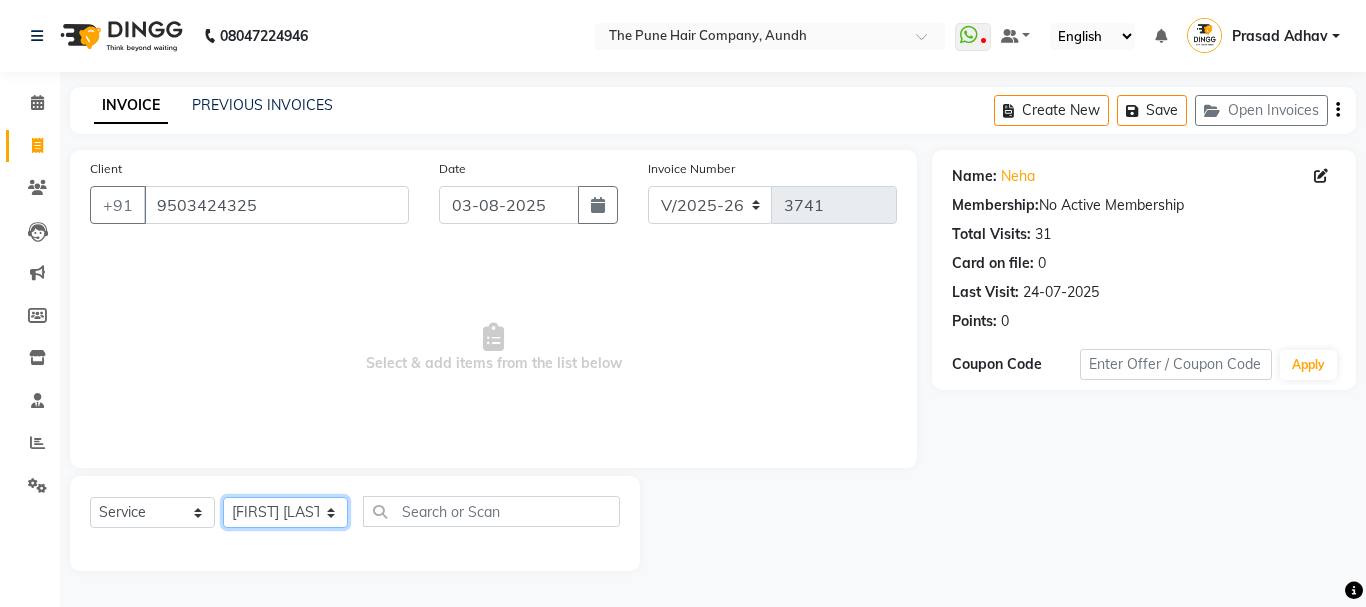 click on "Select Stylist Akash both AKSHAY .K harshal gaikwad kaif shaikh LAKKHAN SHINDE Nagesh Jadhav Nitish Desai  Pavan mane POOJA MORE Prasad Adhav  Prathmesh powar Shweta gotur Sonal saindane swapnil sonavane" 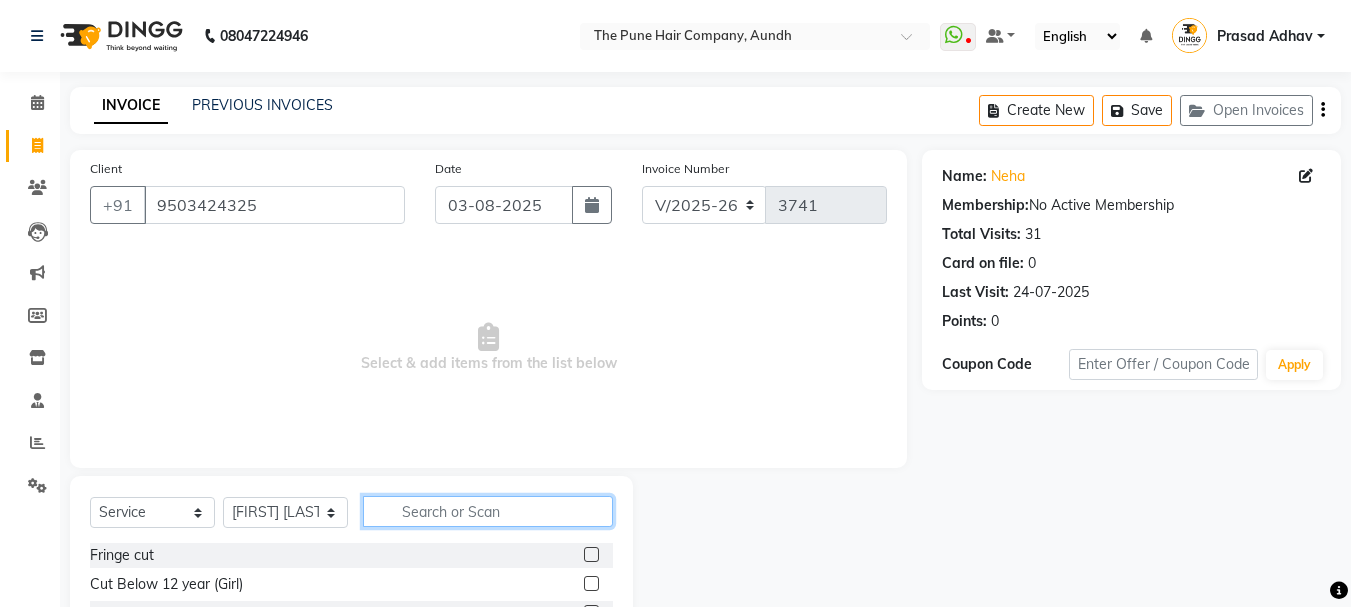 click 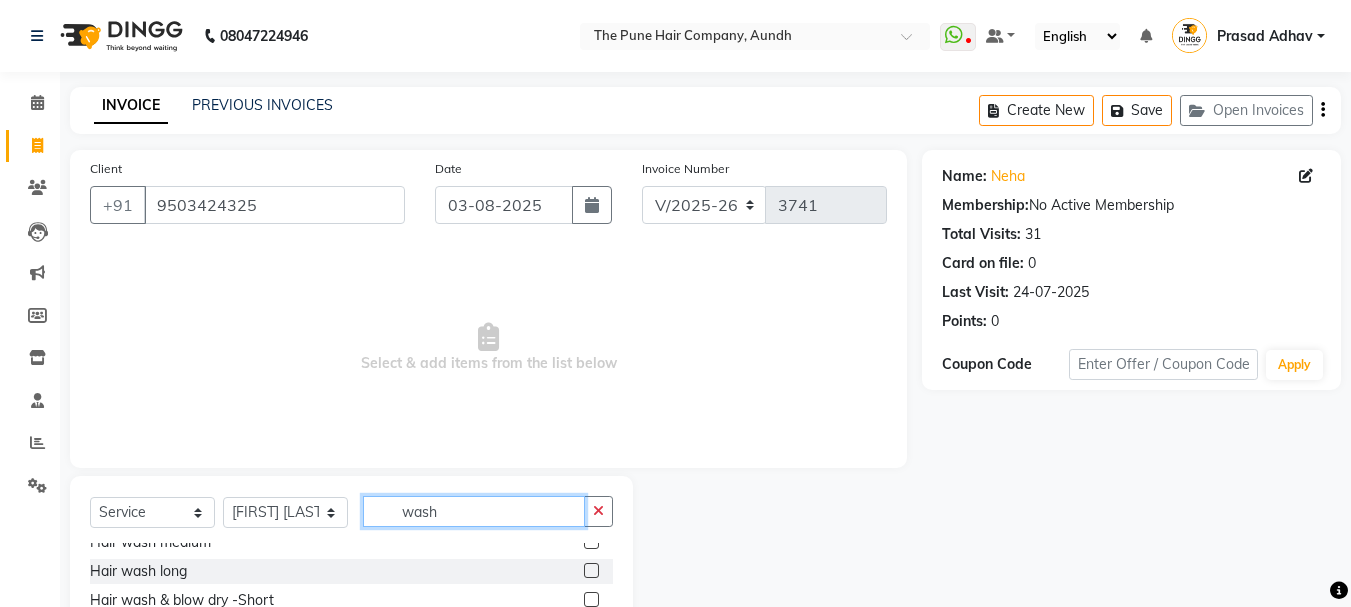scroll, scrollTop: 206, scrollLeft: 0, axis: vertical 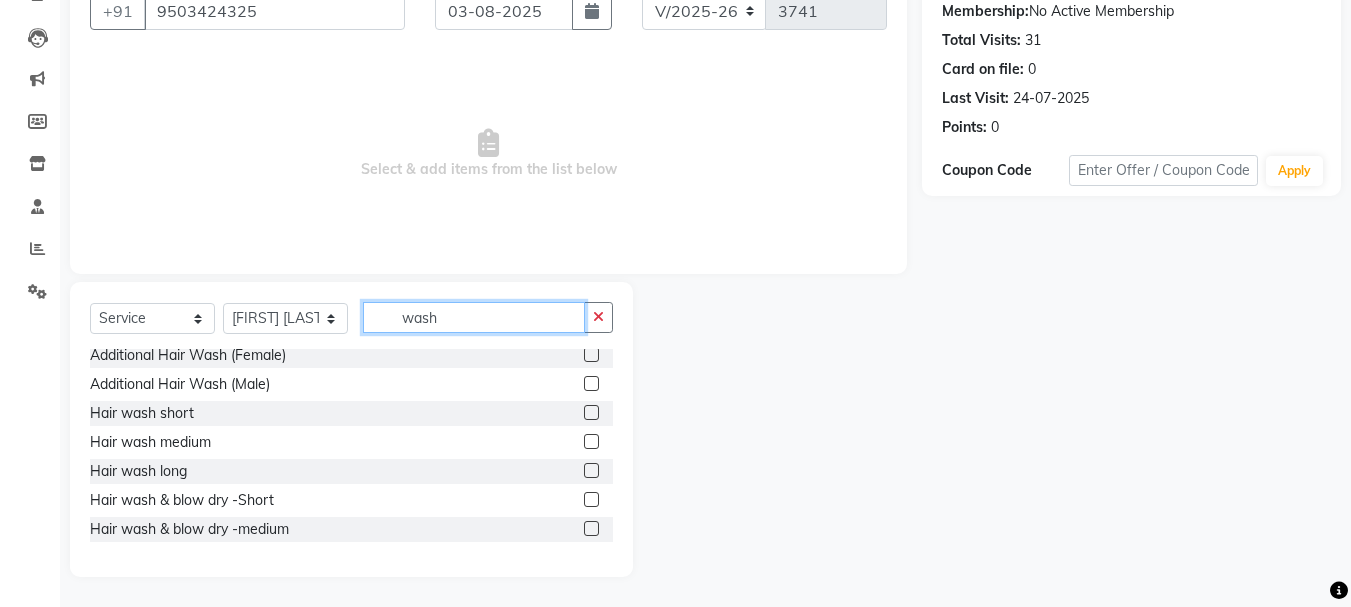type on "wash" 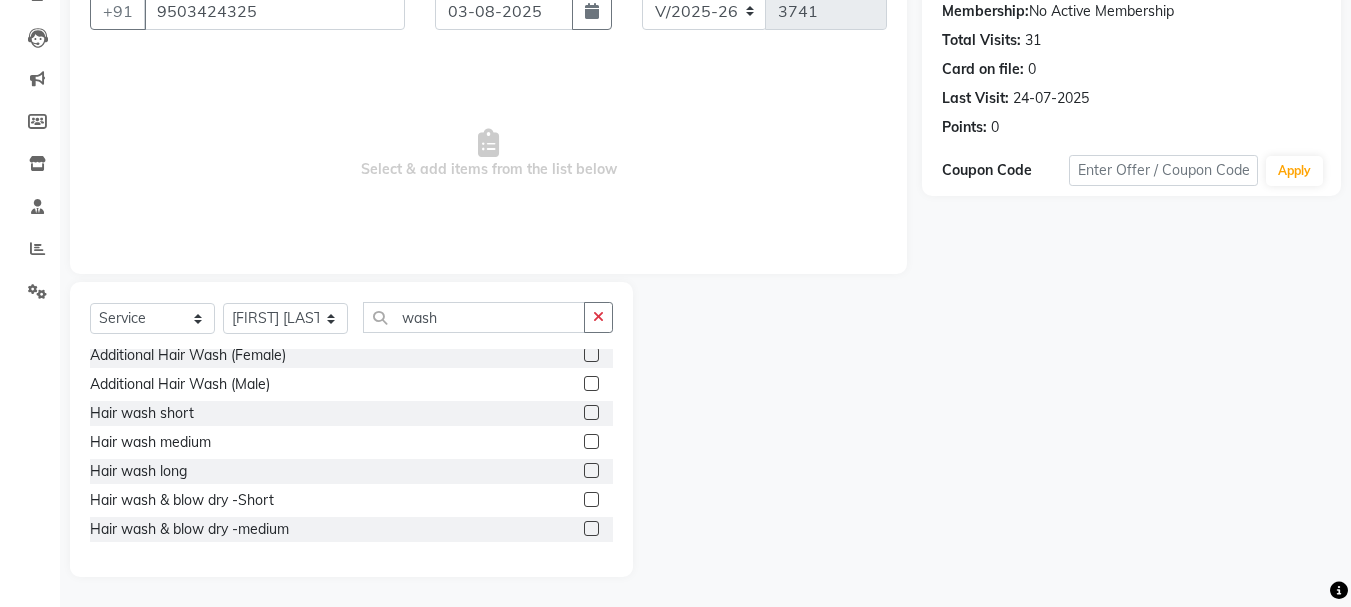 click 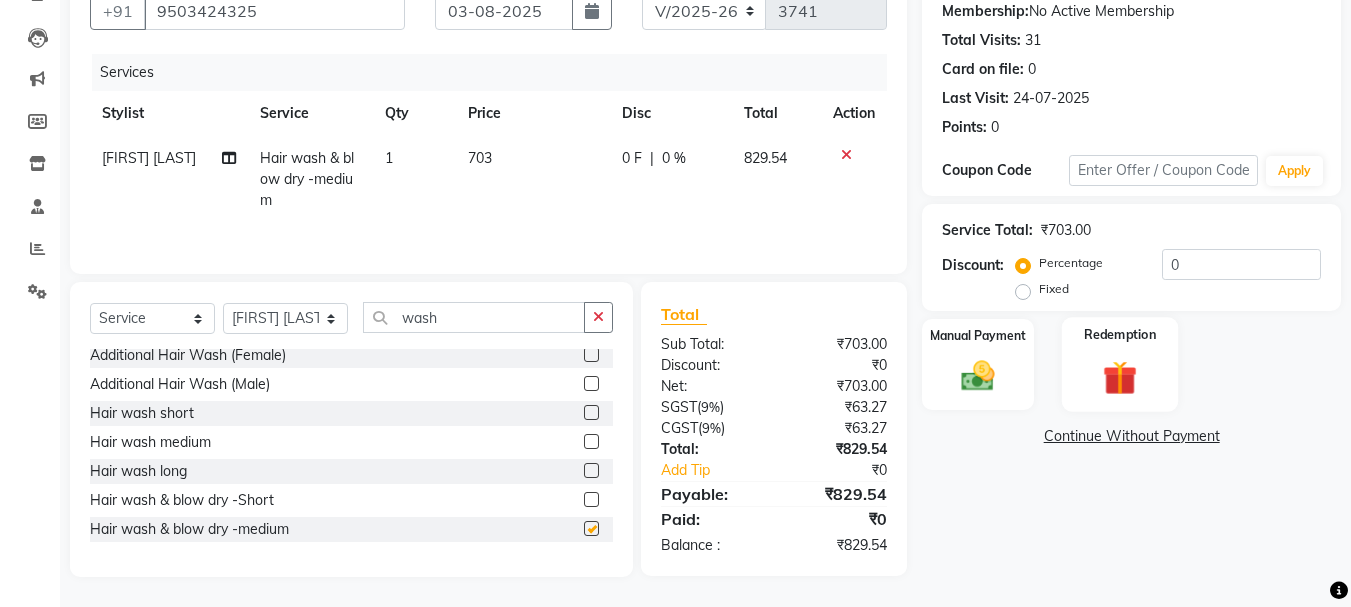 checkbox on "false" 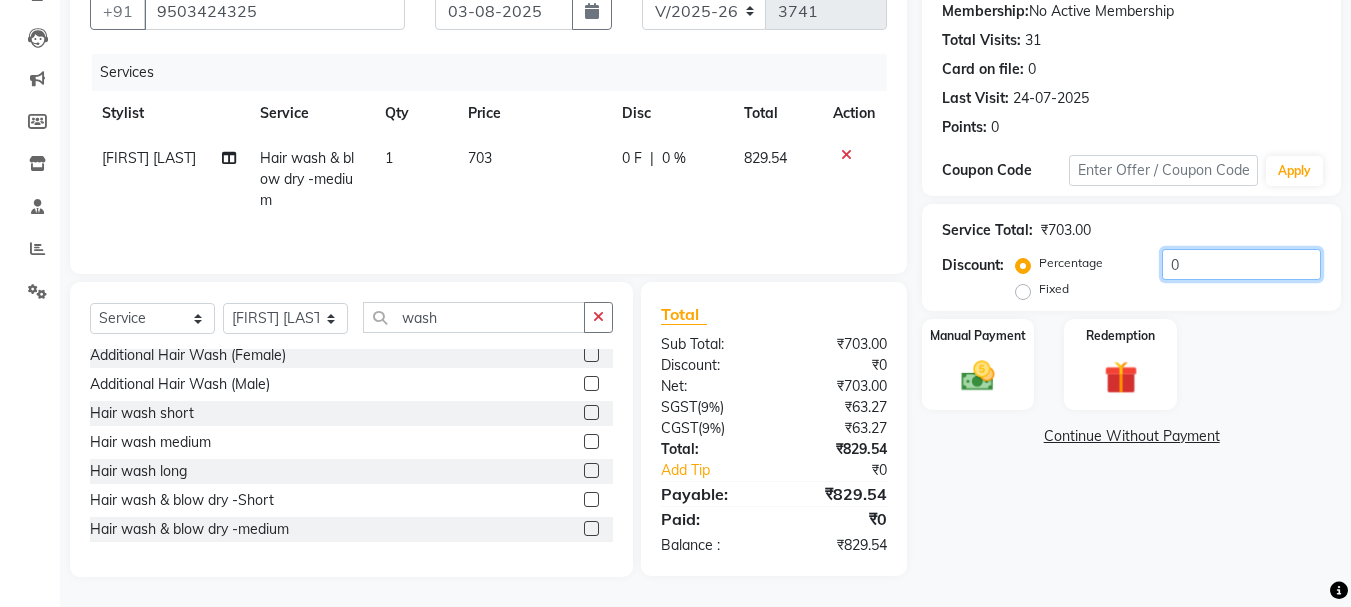 click on "0" 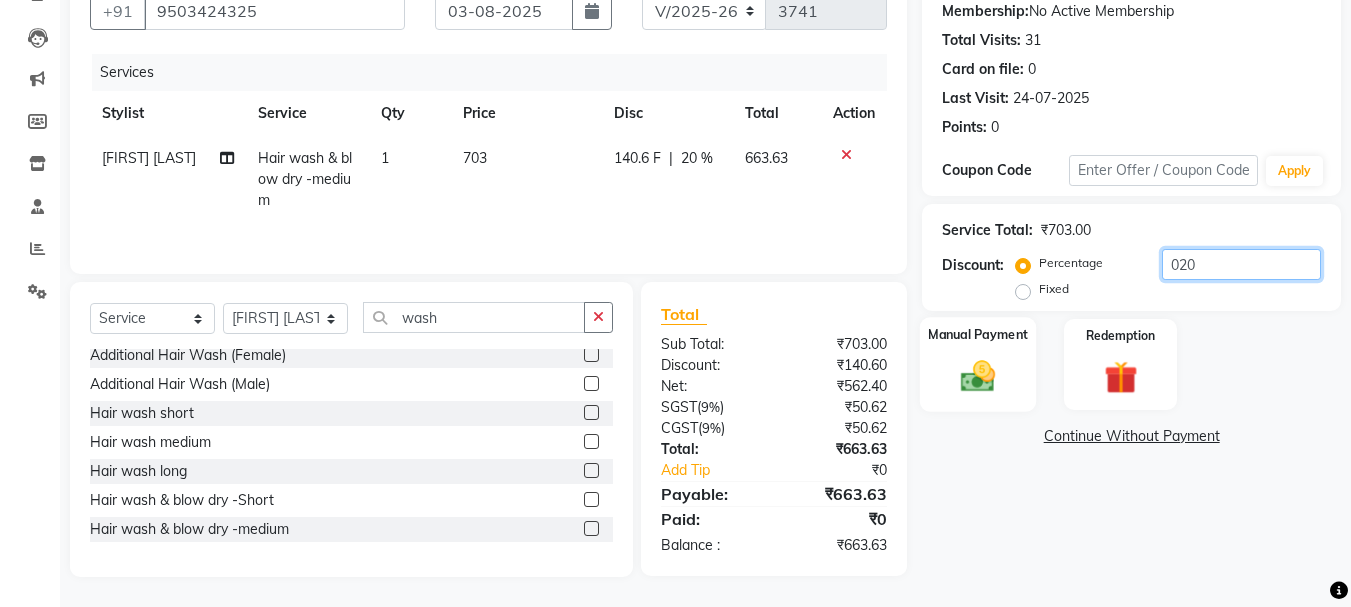 type on "020" 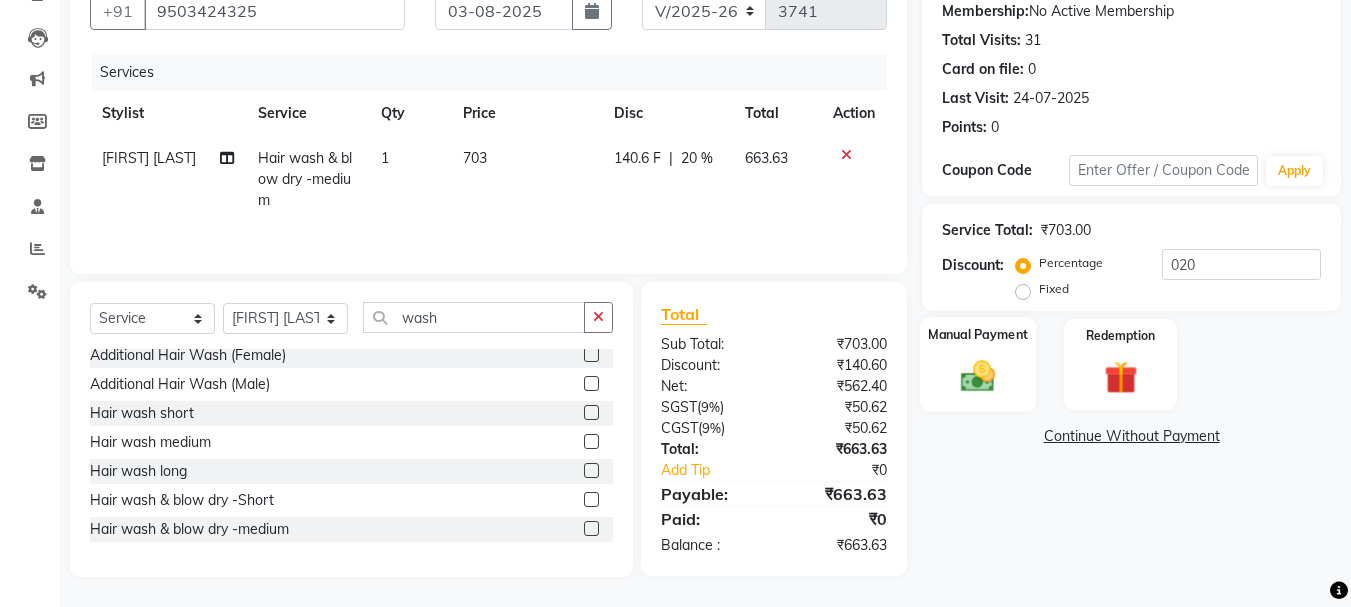 click on "Manual Payment" 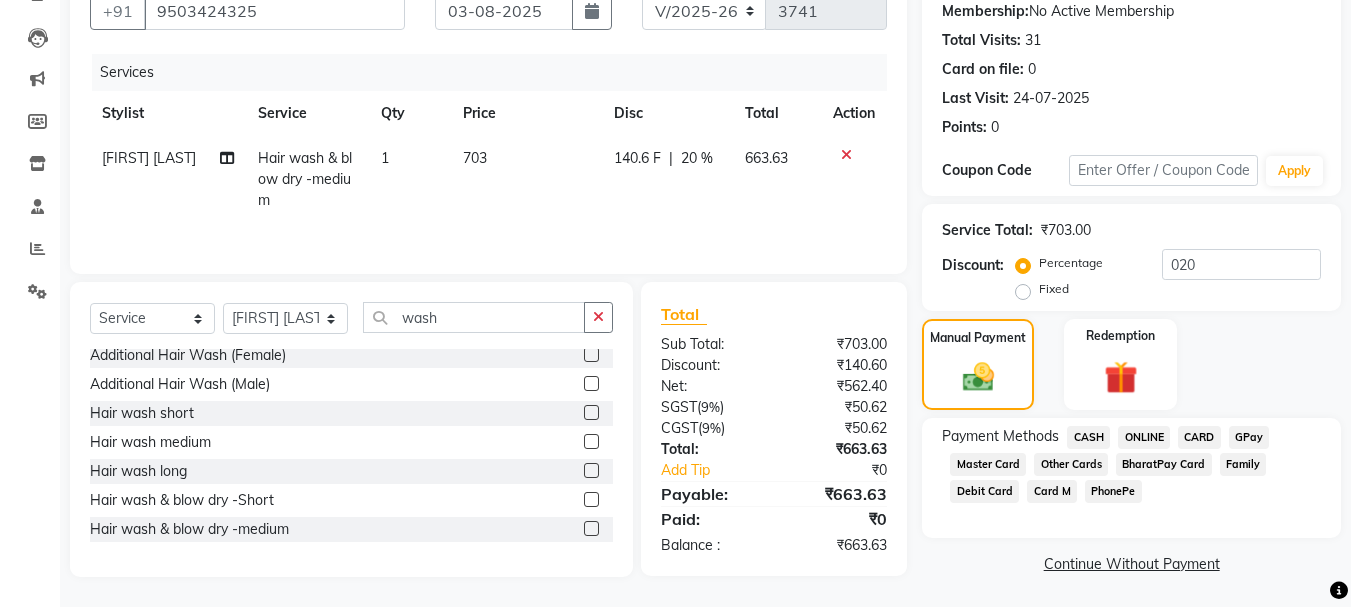 click on "ONLINE" 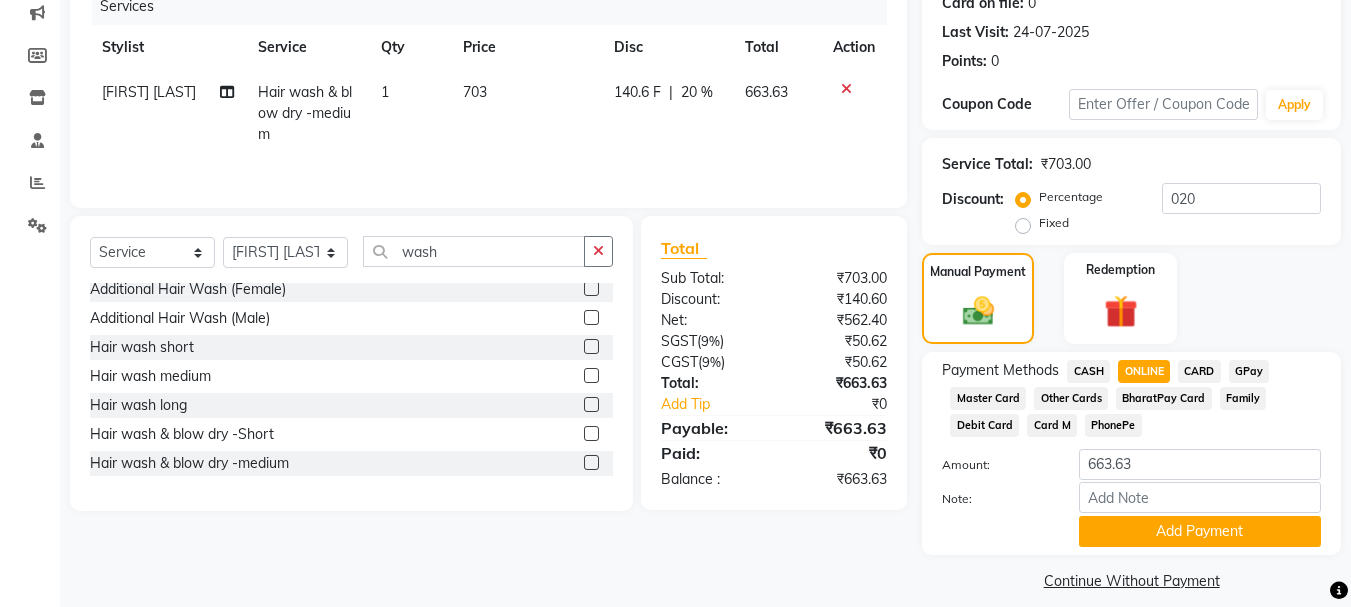 scroll, scrollTop: 279, scrollLeft: 0, axis: vertical 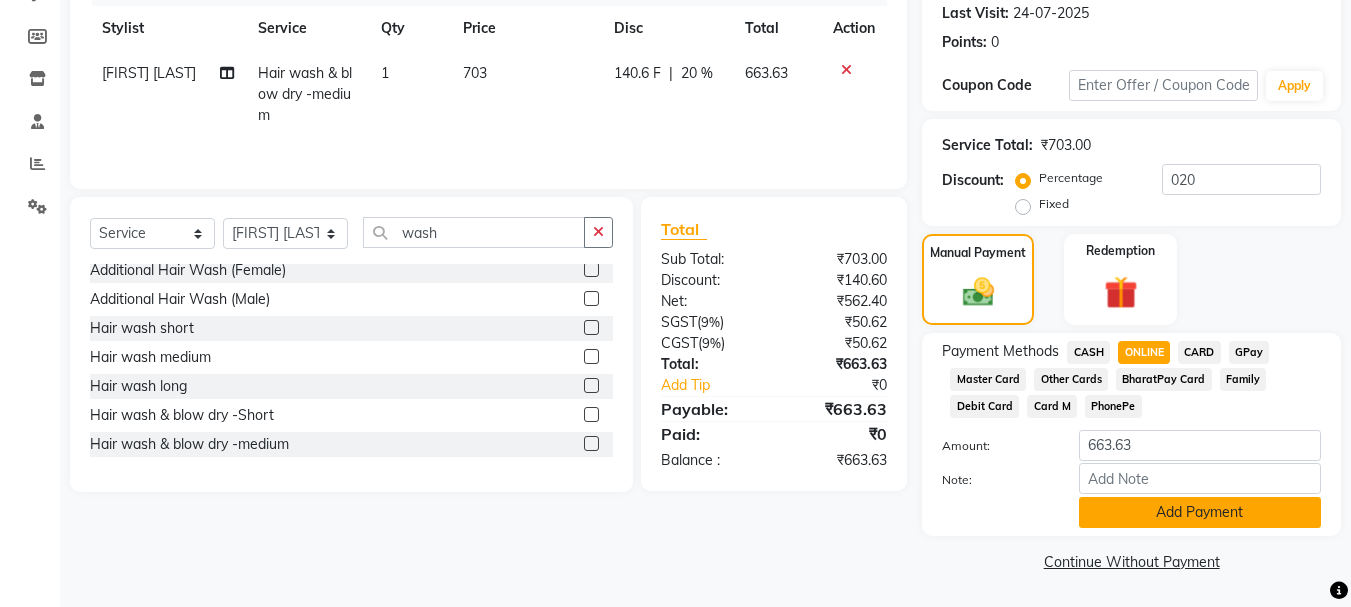 click on "Add Payment" 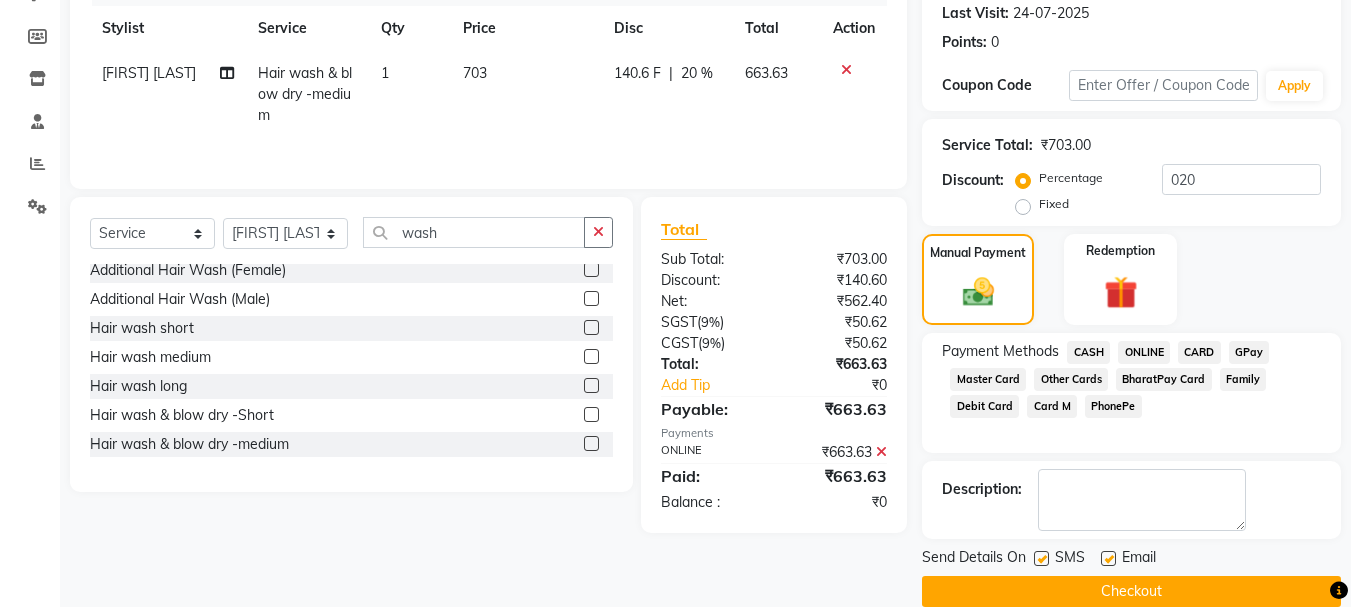 click on "Client +91 9503424325 Date 03-08-2025 Invoice Number V/2025 V/2025-26 3741 Services Stylist Service Qty Price Disc Total Action LAKKHAN SHINDE Hair wash & blow dry -medium 1 703 140.6 F | 20 % 663.63 Select  Service  Product  Membership  Package Voucher Prepaid Gift Card  Select Stylist Akash both AKSHAY .K harshal gaikwad kaif shaikh LAKKHAN SHINDE Nagesh Jadhav Nitish Desai  Pavan mane POOJA MORE Prasad Adhav  Prathmesh powar Shweta gotur Sonal saindane swapnil sonavane wash  Additional Hair Wash (Female)  Additional Hair Wash (Male)  Hair wash short   Hair wash medium   Hair wash long  Hair wash & blow dry -Short  Hair wash & blow dry -medium  Hair wash & blow dry - long  hair wash short 3 tenx  hair wash medium 3 tenx  haior wash long 3 tenx   3 ten x wash and blow dry short  3 ten x wash and blow dry medium  3 ten x wash and blow dry long  Total Sub Total: ₹703.00 Discount: ₹140.60 Net: ₹562.40 SGST  ( 9% ) ₹50.62 CGST  ( 9% ) ₹50.62 Total: ₹663.63 Add Tip ₹0 Payable: ₹663.63 Payments  :" 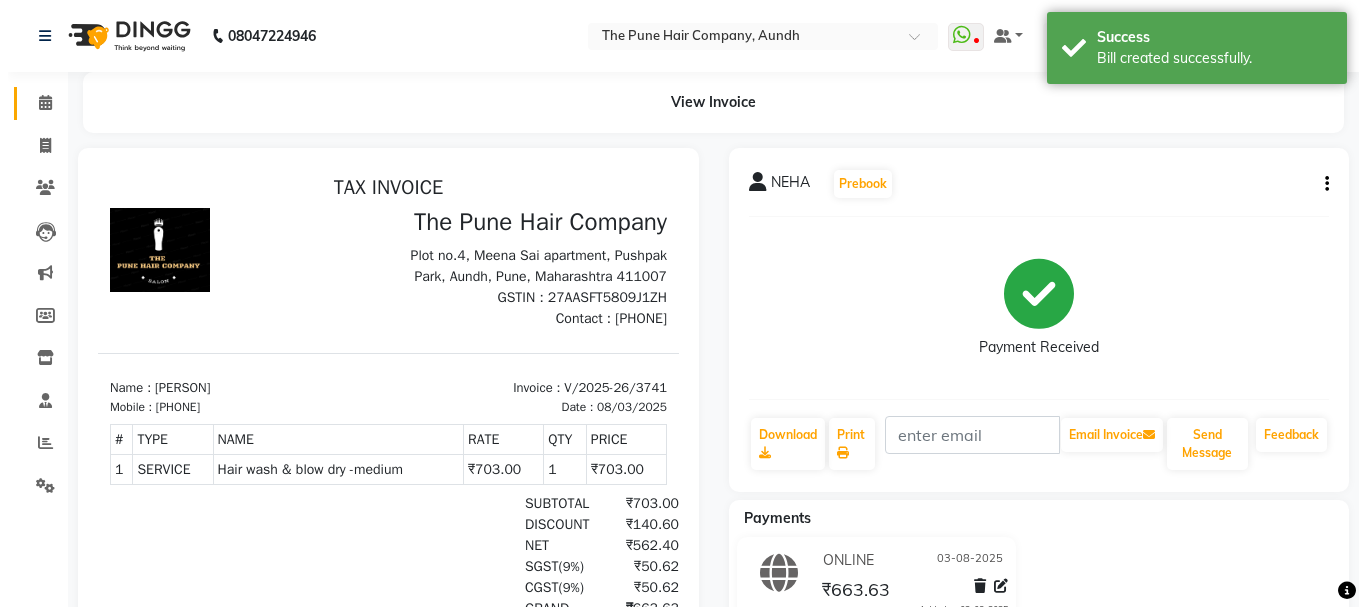 scroll, scrollTop: 0, scrollLeft: 0, axis: both 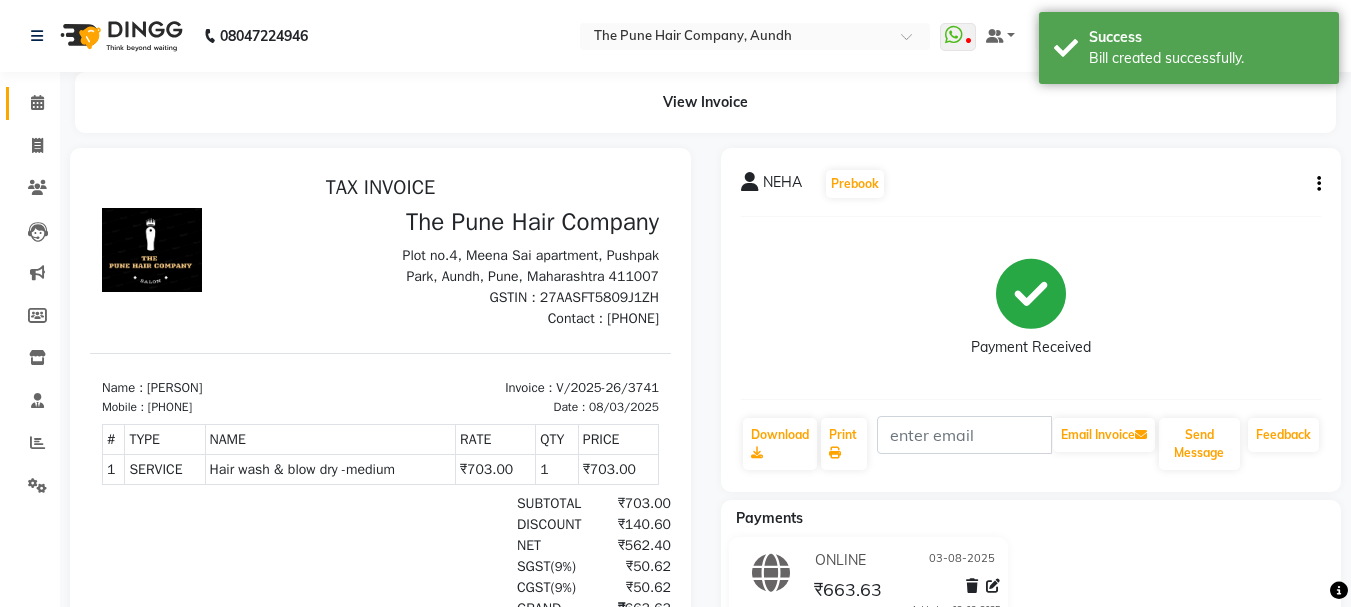 click on "Calendar" 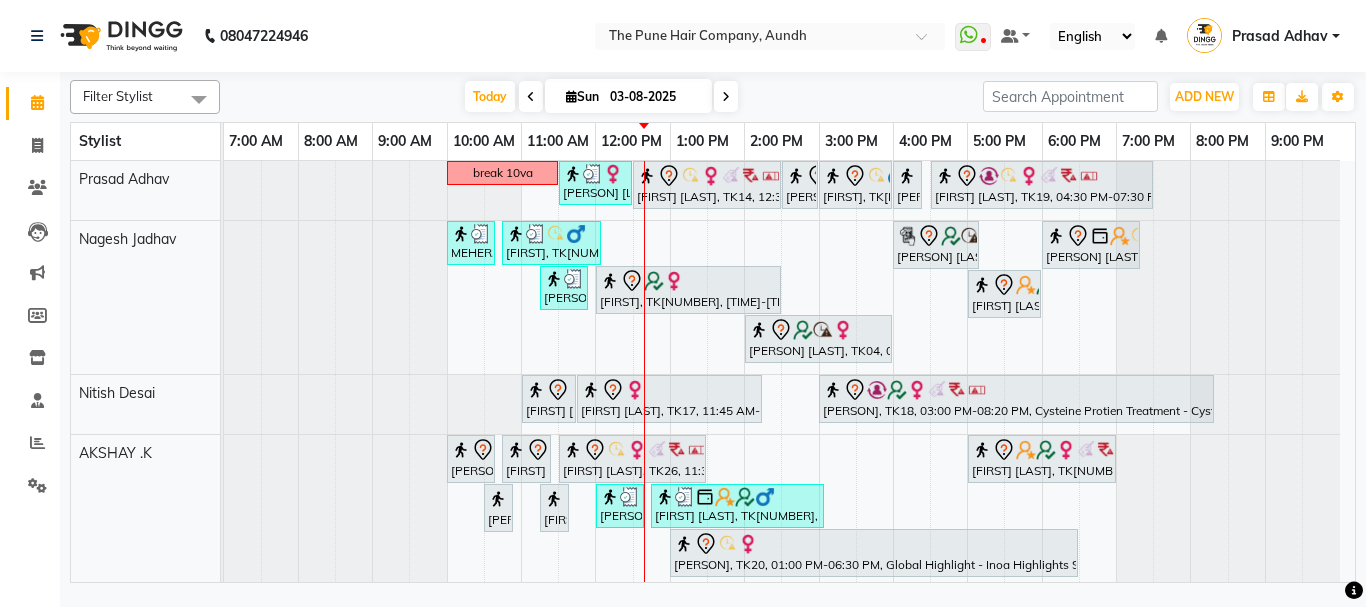 click at bounding box center [726, 96] 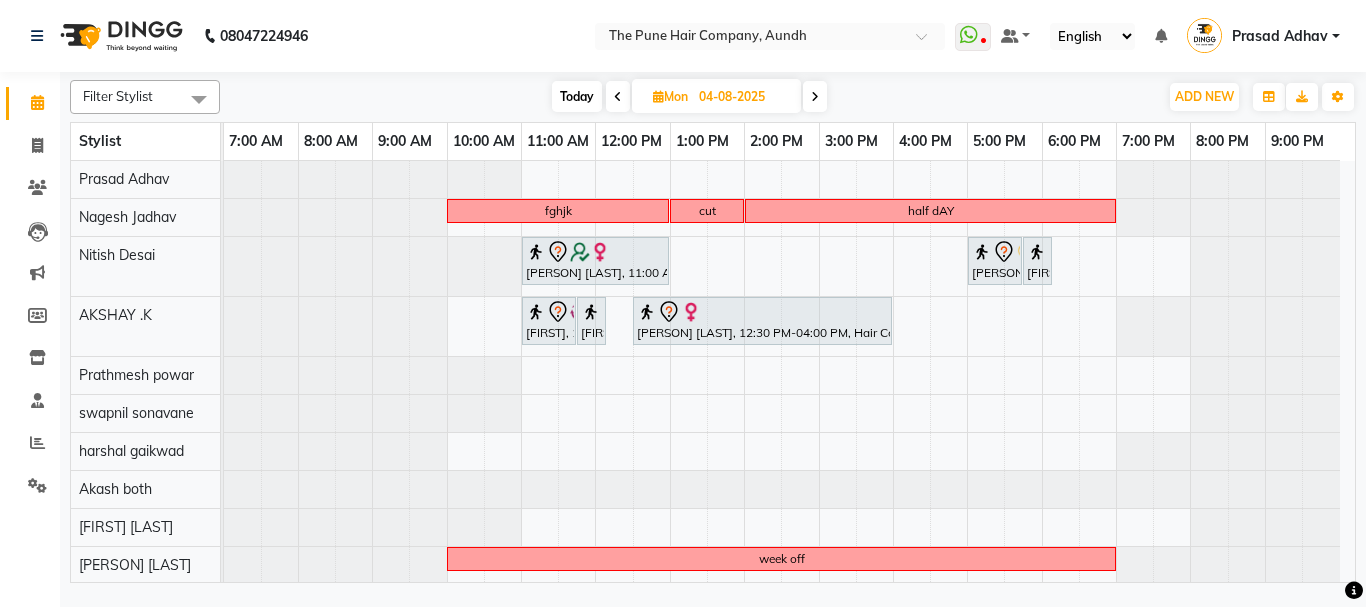 click on "Today" at bounding box center (577, 96) 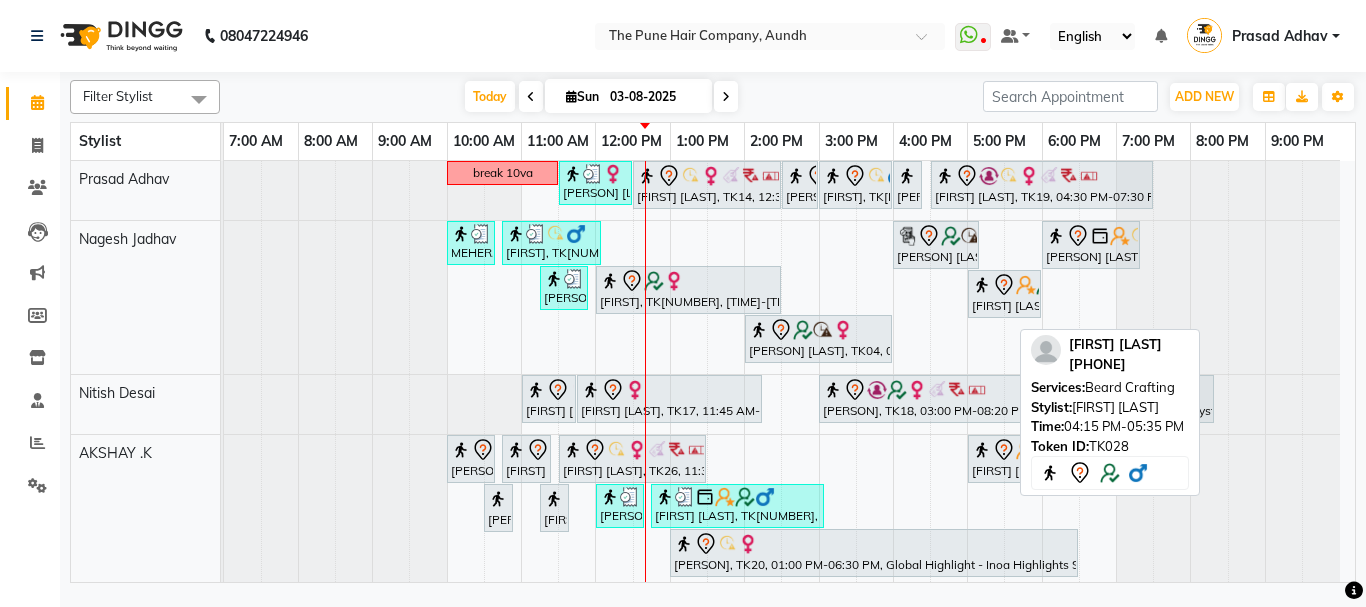 scroll, scrollTop: 200, scrollLeft: 0, axis: vertical 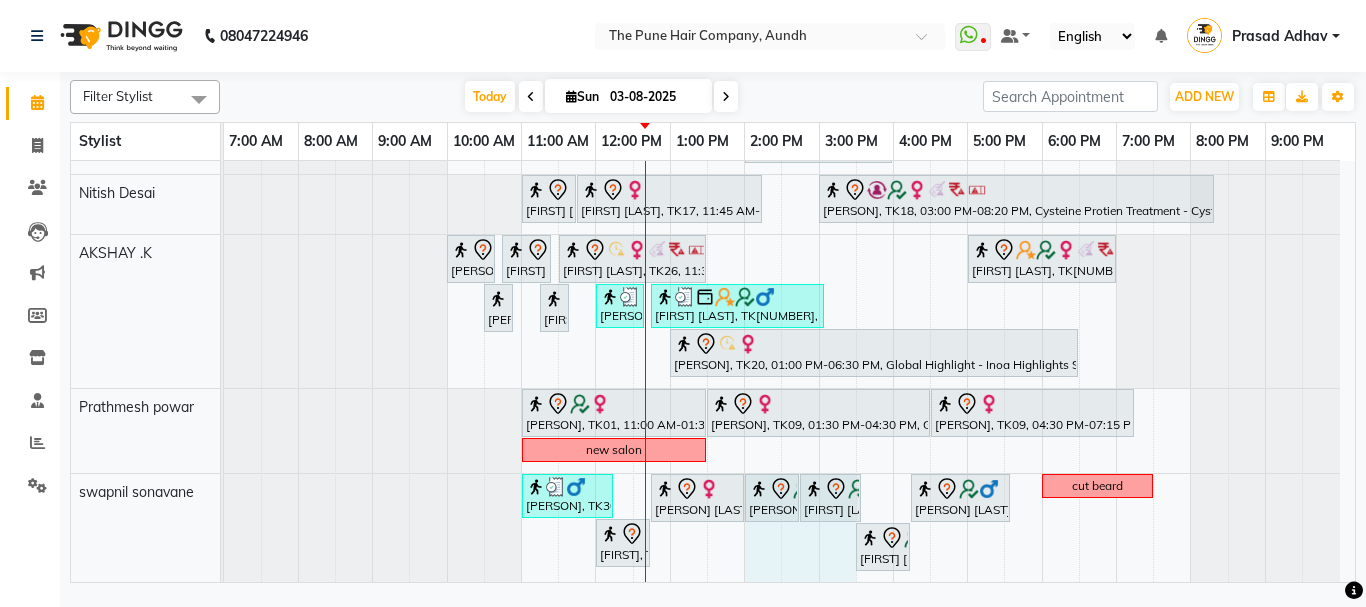 drag, startPoint x: 756, startPoint y: 552, endPoint x: 827, endPoint y: 548, distance: 71.11259 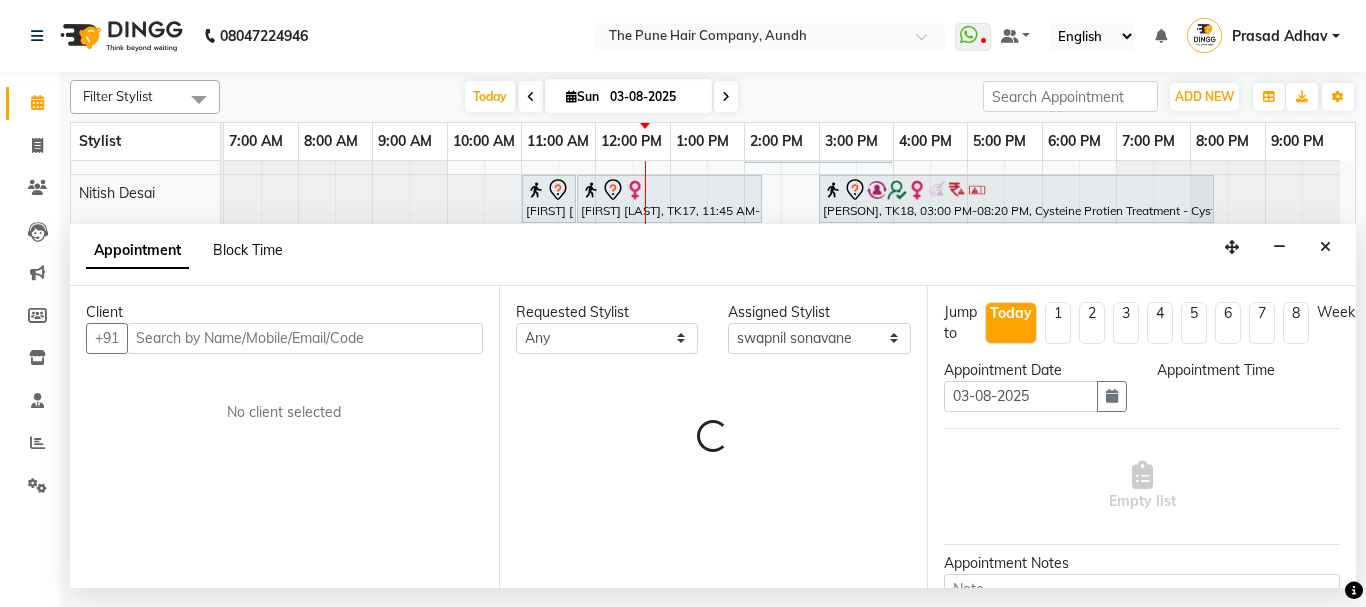 click on "Block Time" at bounding box center (248, 250) 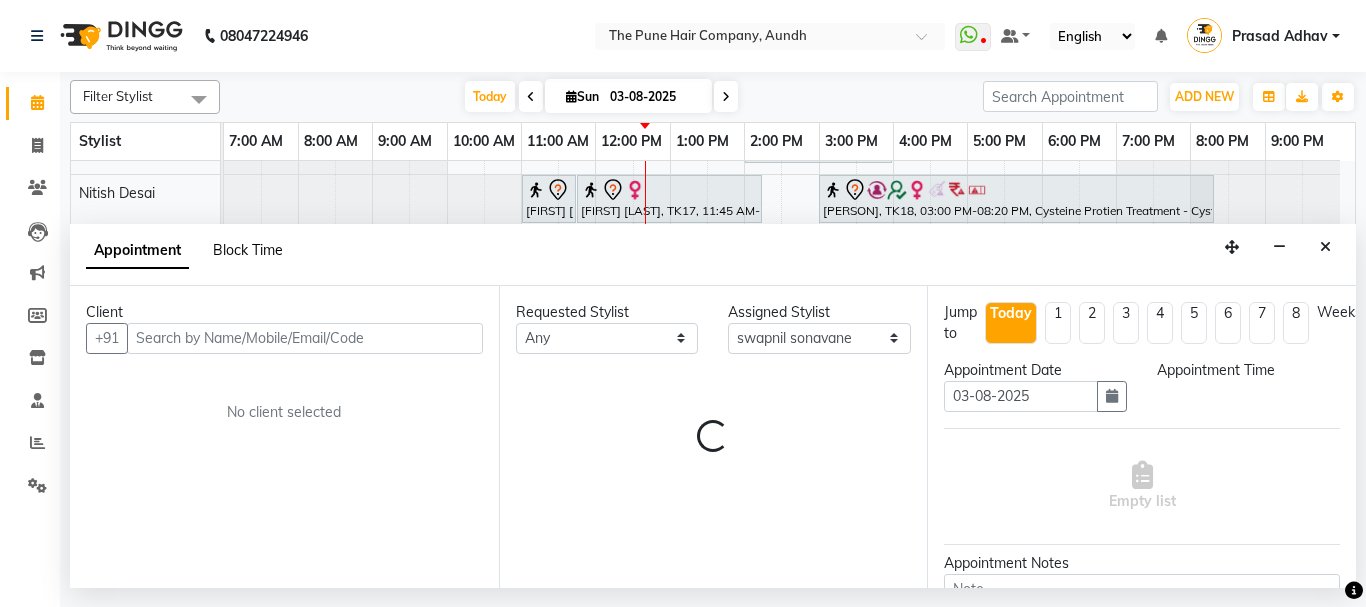 select on "18078" 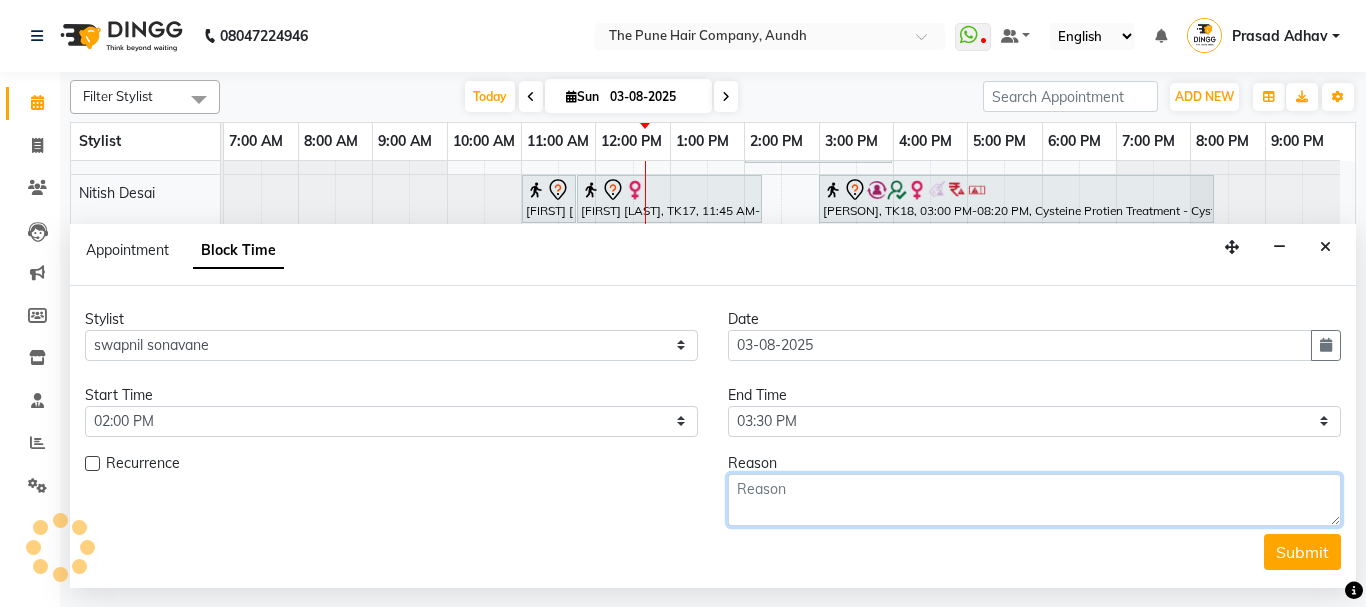 click at bounding box center [1034, 500] 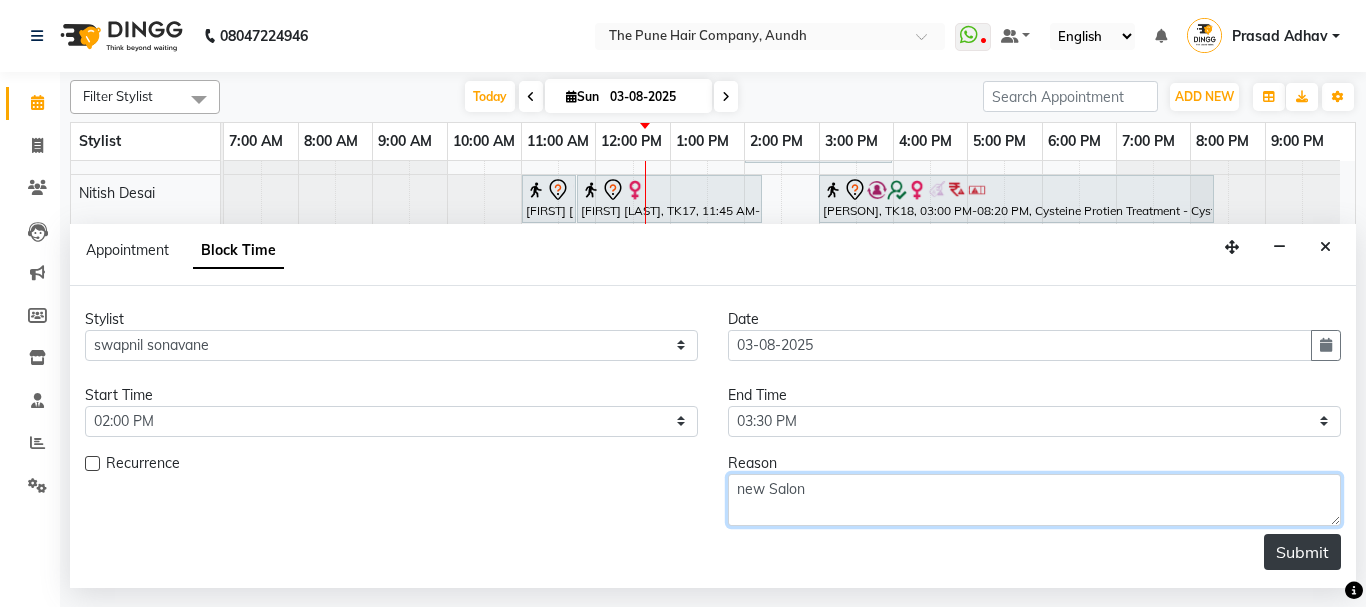 type on "new Salon" 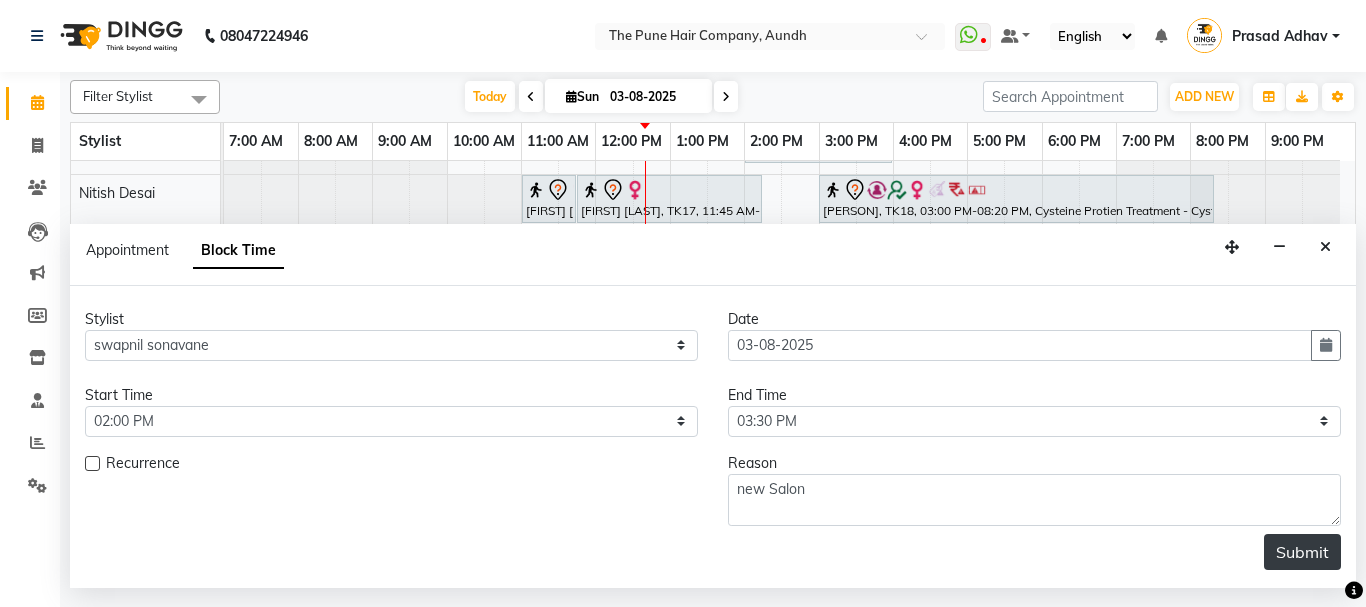 click on "Submit" at bounding box center (1302, 552) 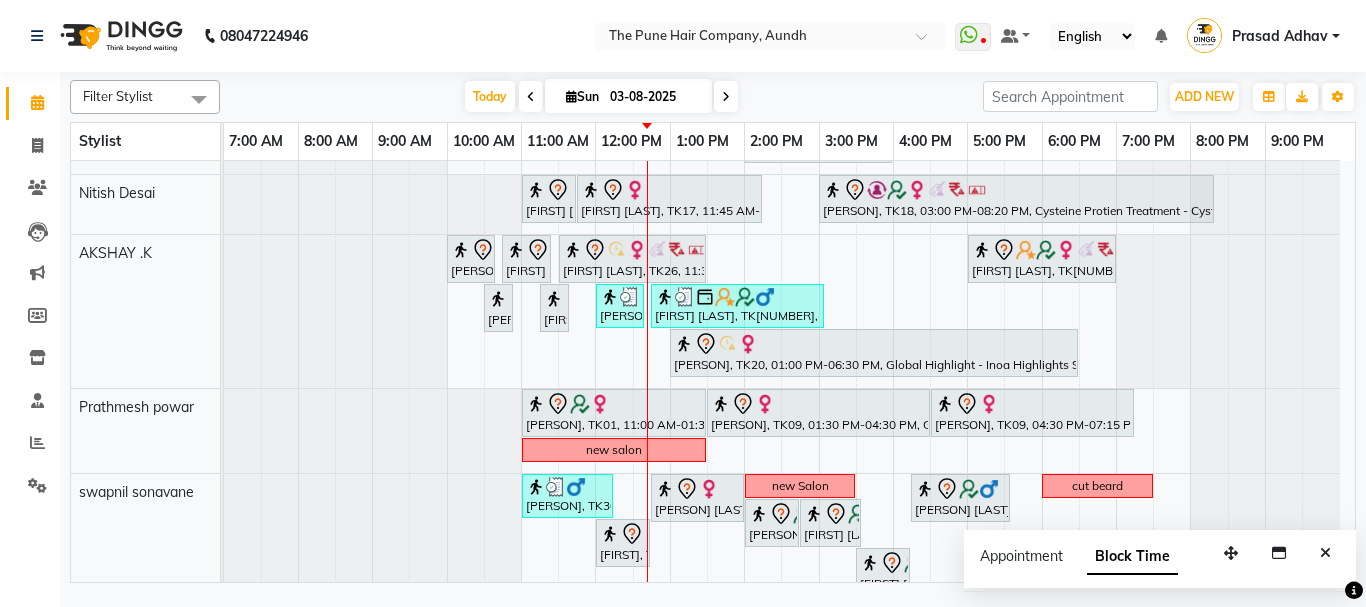 scroll, scrollTop: 100, scrollLeft: 0, axis: vertical 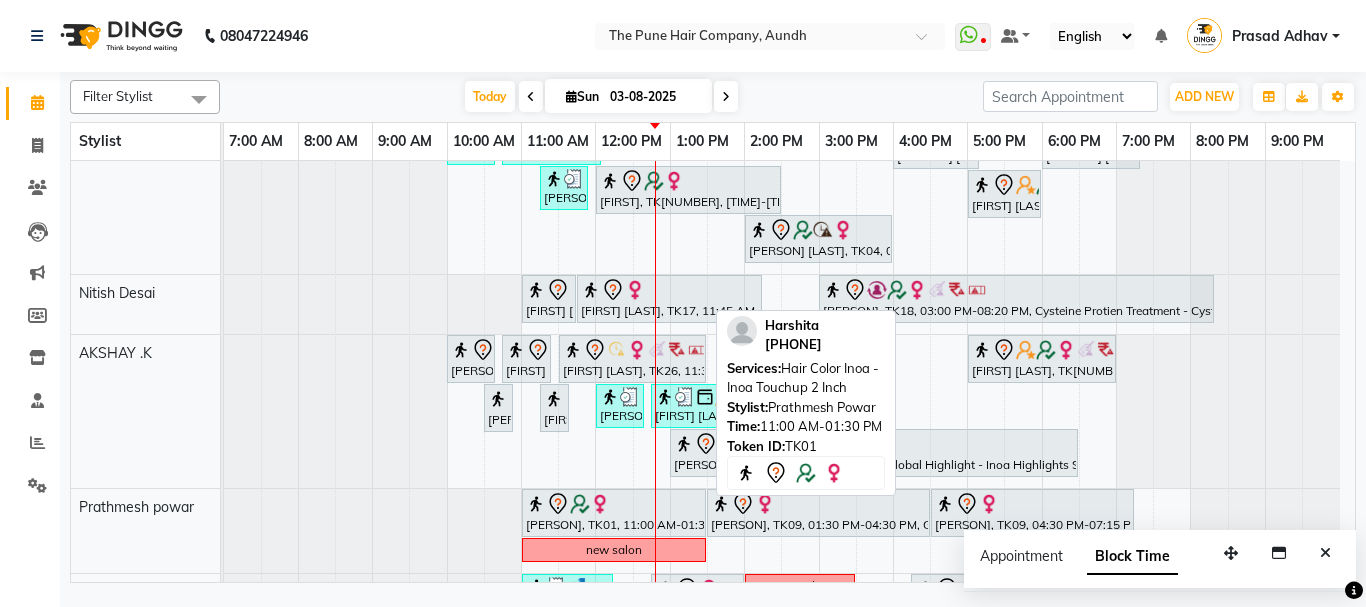 click at bounding box center (600, 504) 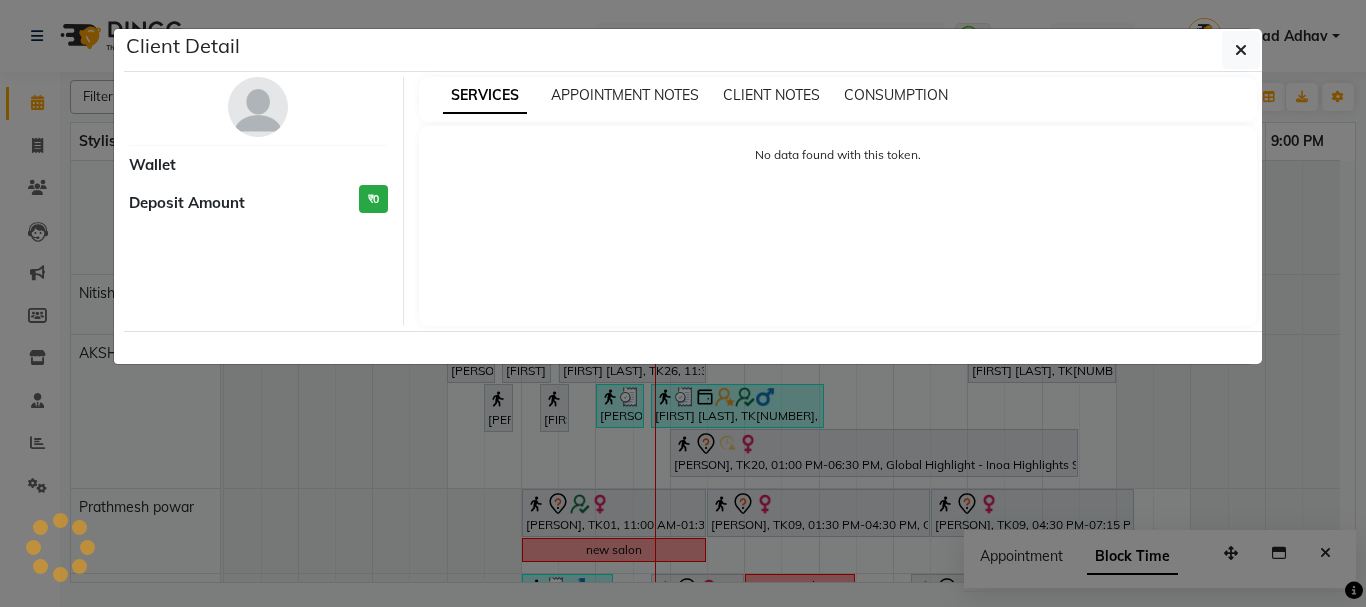 select on "7" 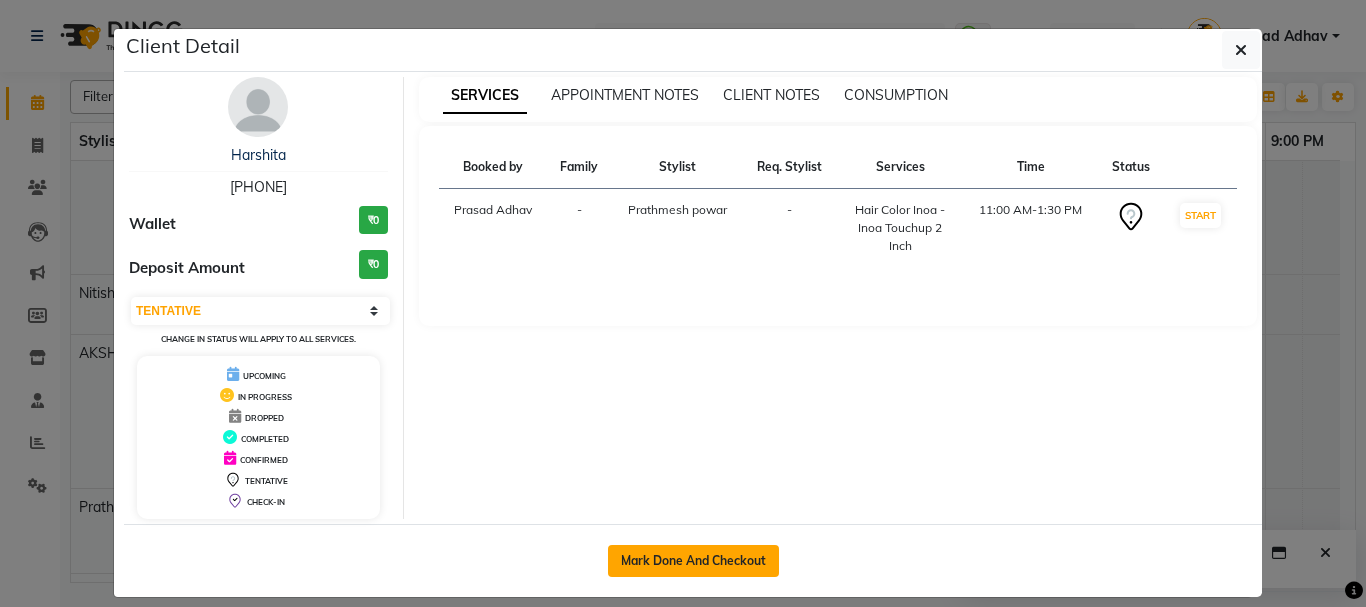 click on "Mark Done And Checkout" 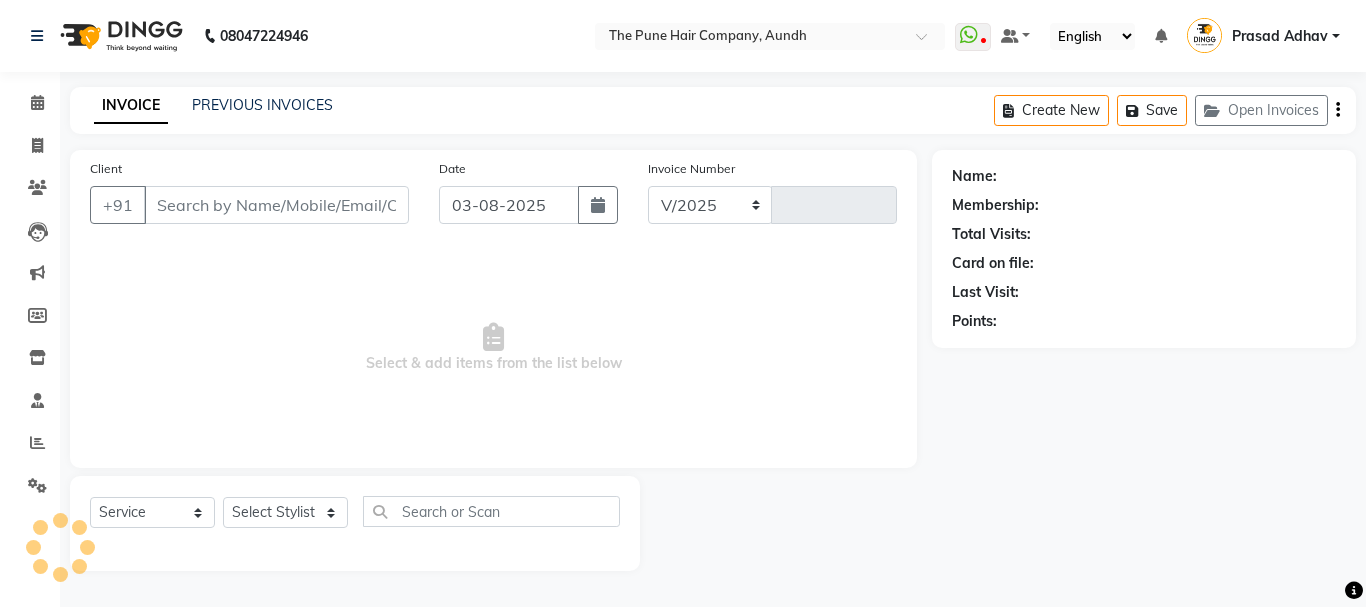 select on "106" 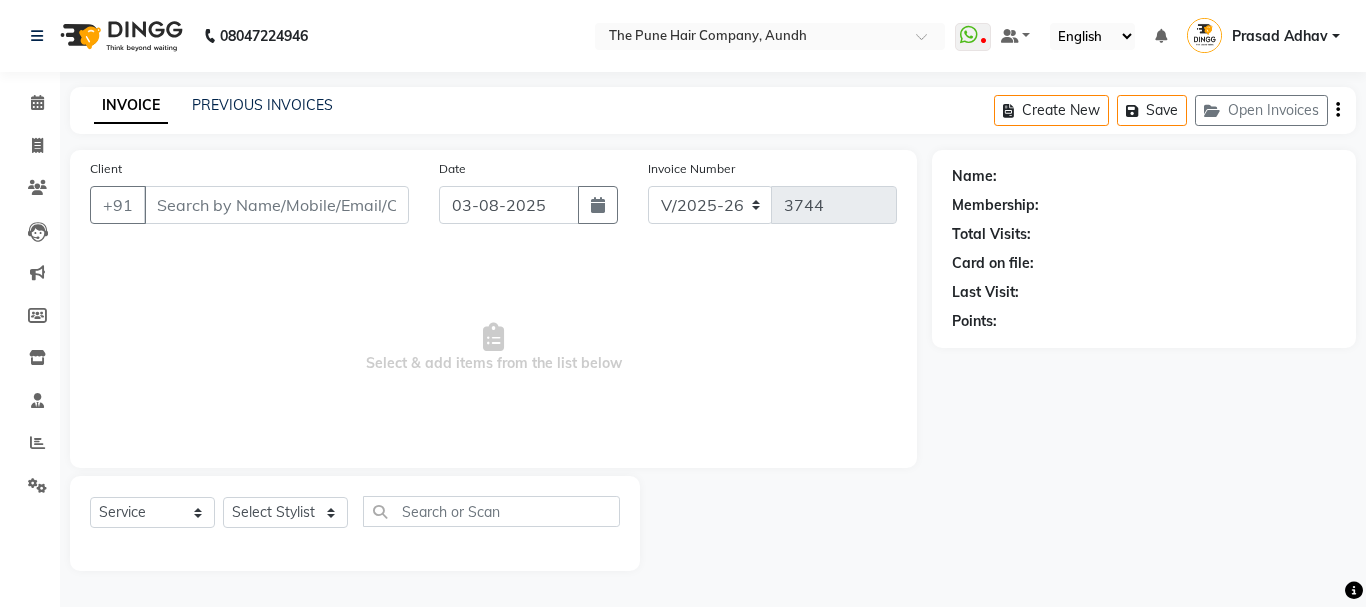 type on "9881094113" 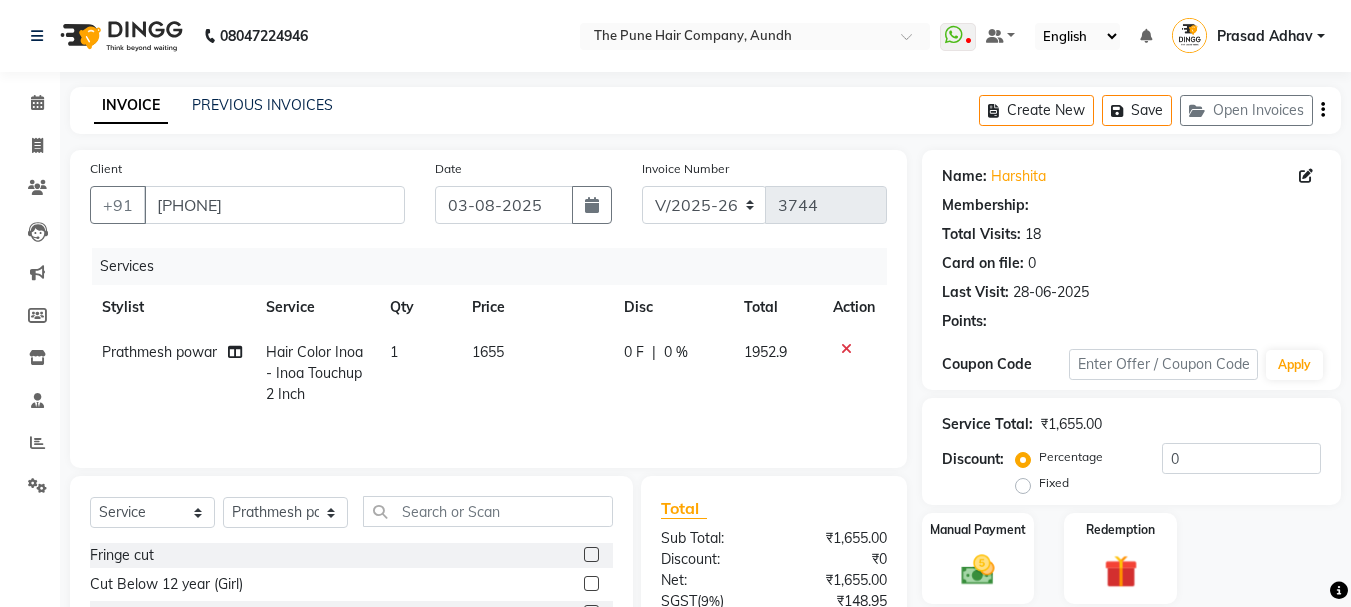 select on "1: Object" 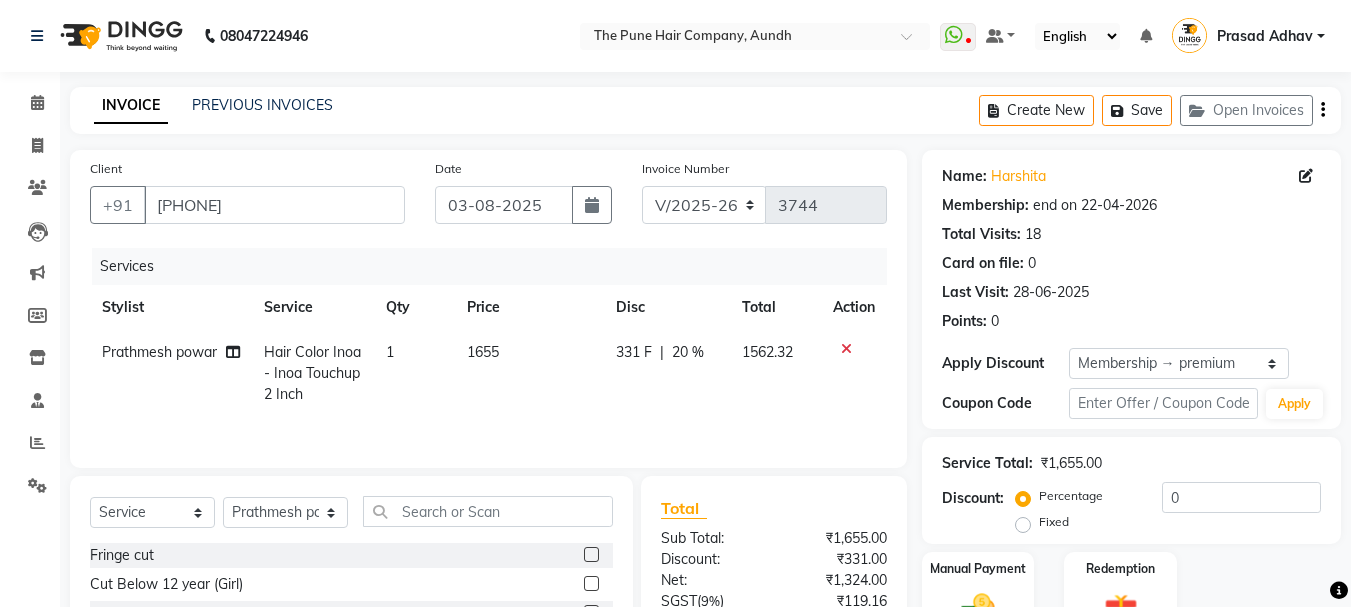 type on "20" 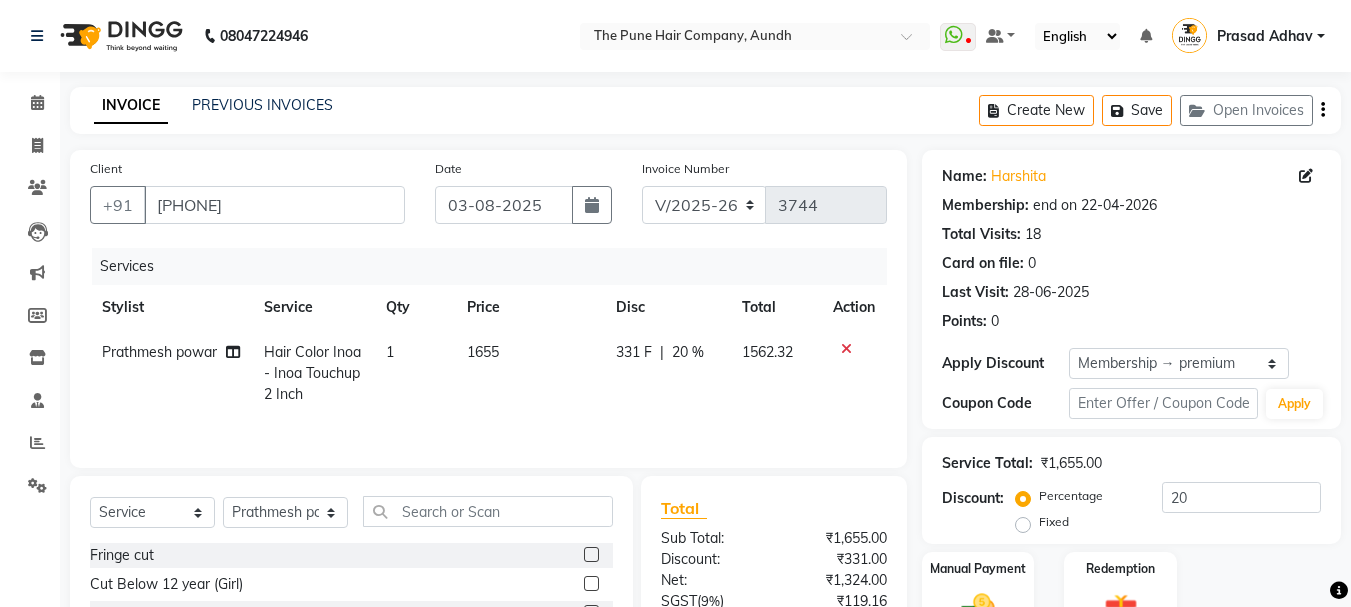 click on "Hair Color Inoa - Inoa Touchup 2 Inch" 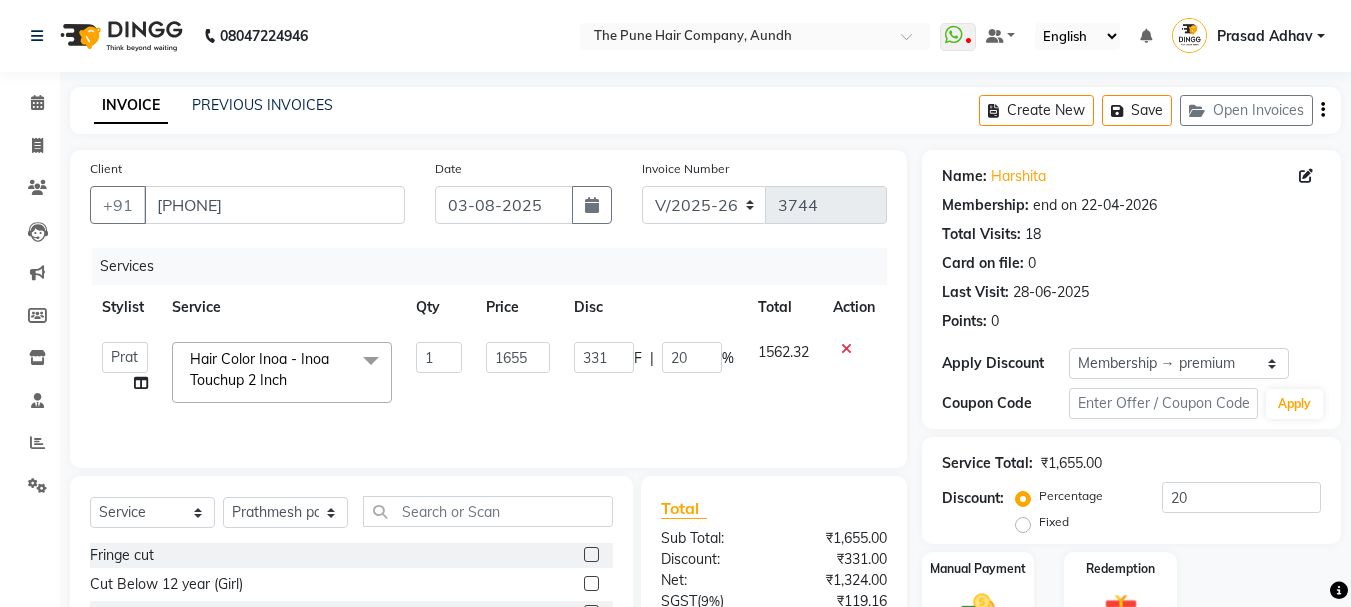 click on "Hair Color Inoa - Inoa Touchup 2 Inch" 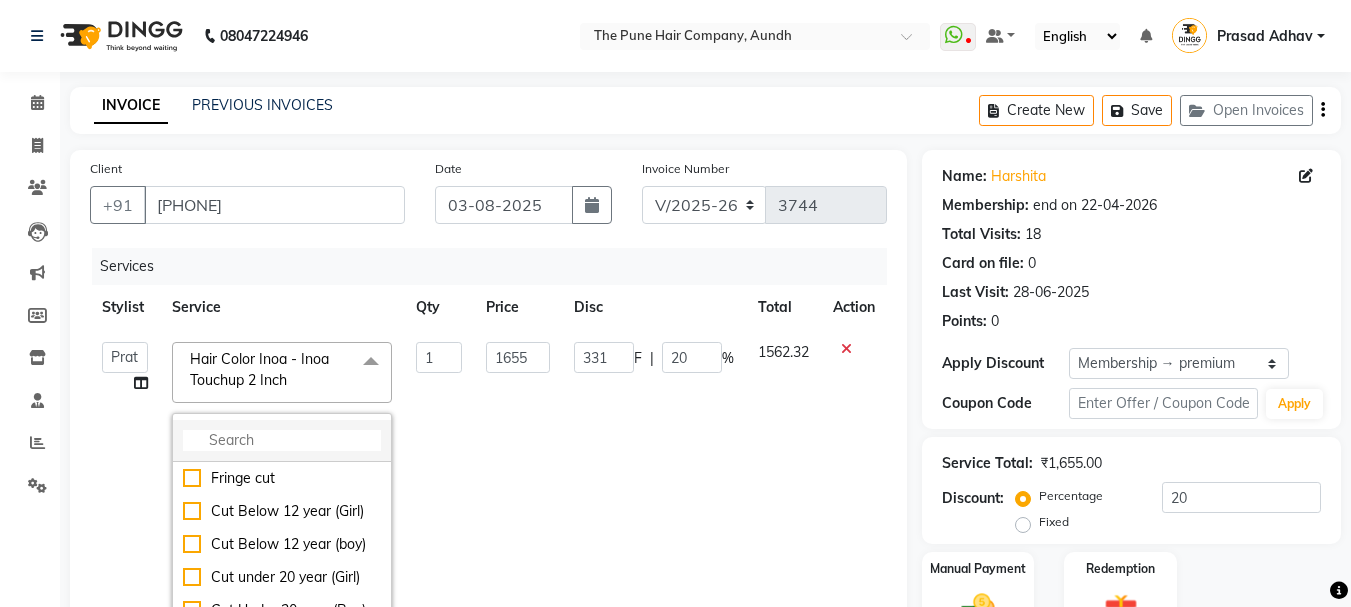 click 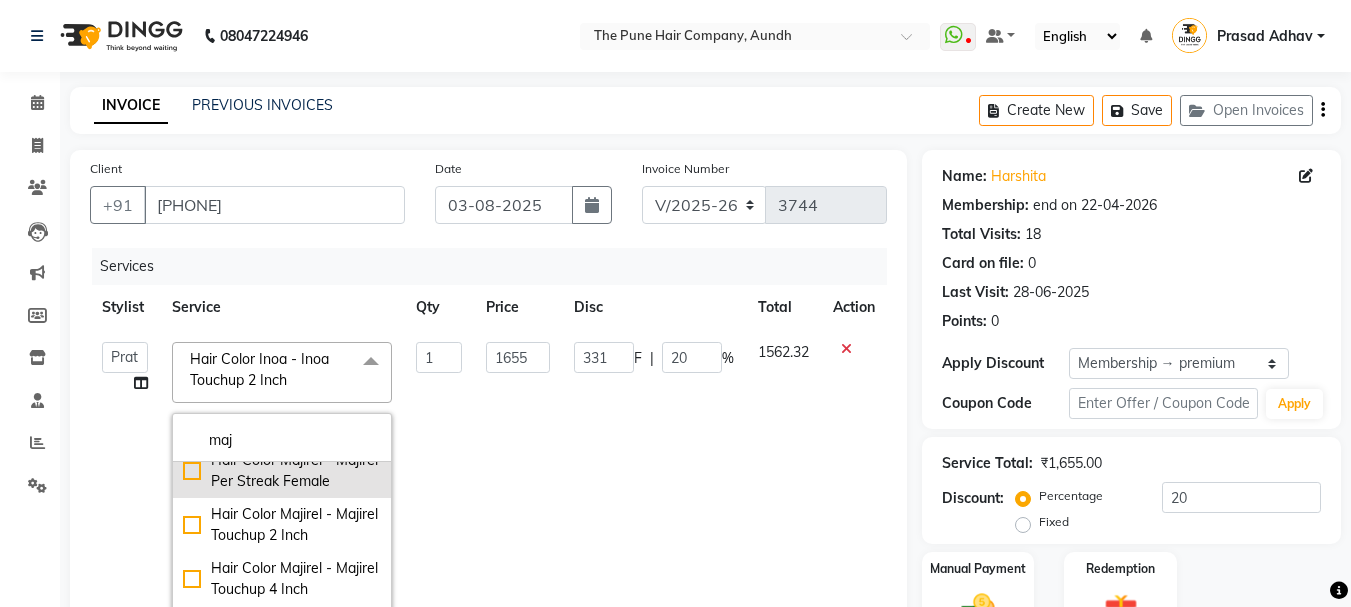 scroll, scrollTop: 100, scrollLeft: 0, axis: vertical 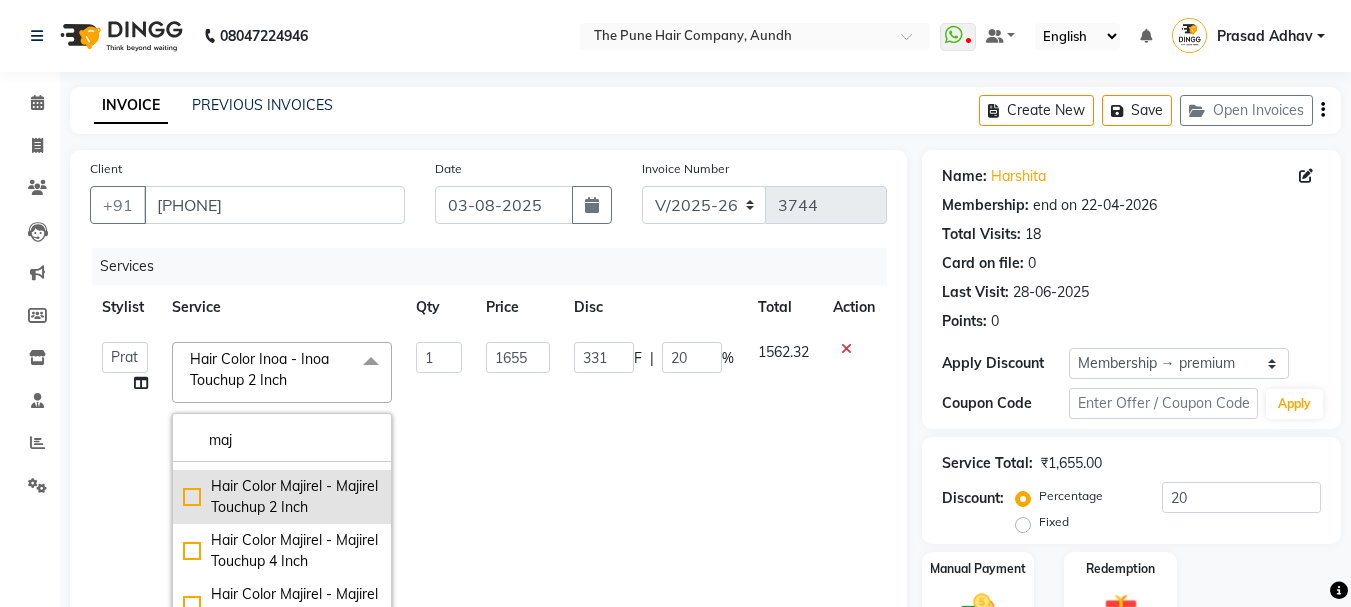 type on "maj" 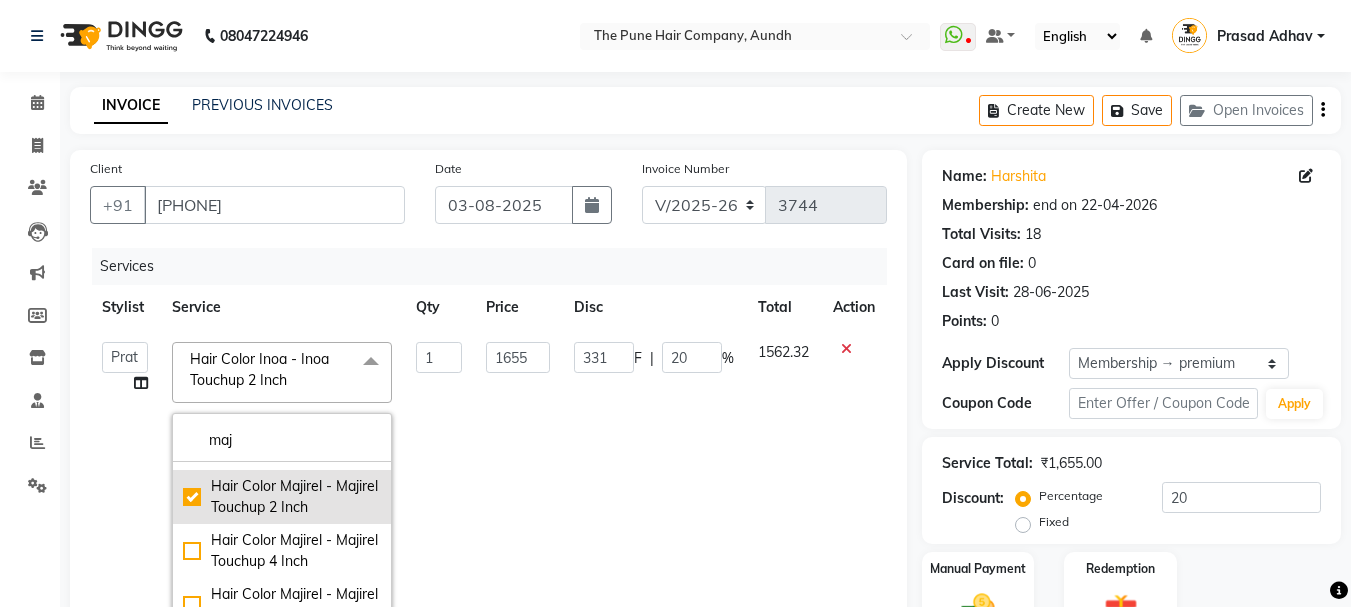 checkbox on "true" 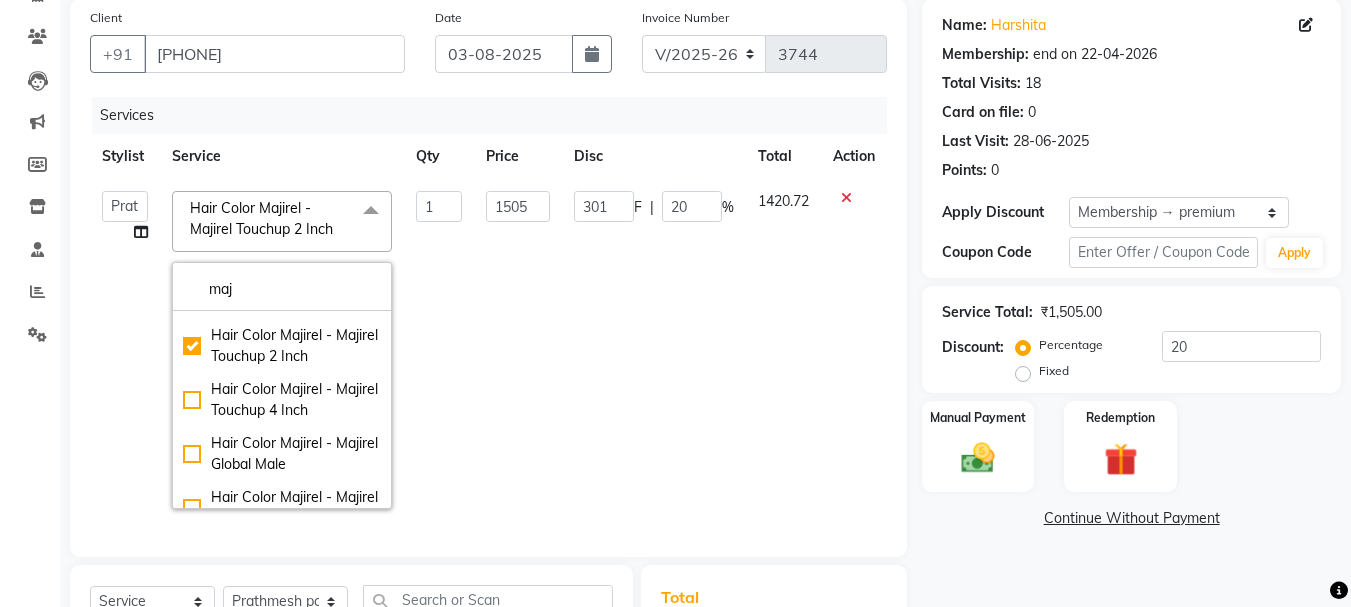 scroll, scrollTop: 200, scrollLeft: 0, axis: vertical 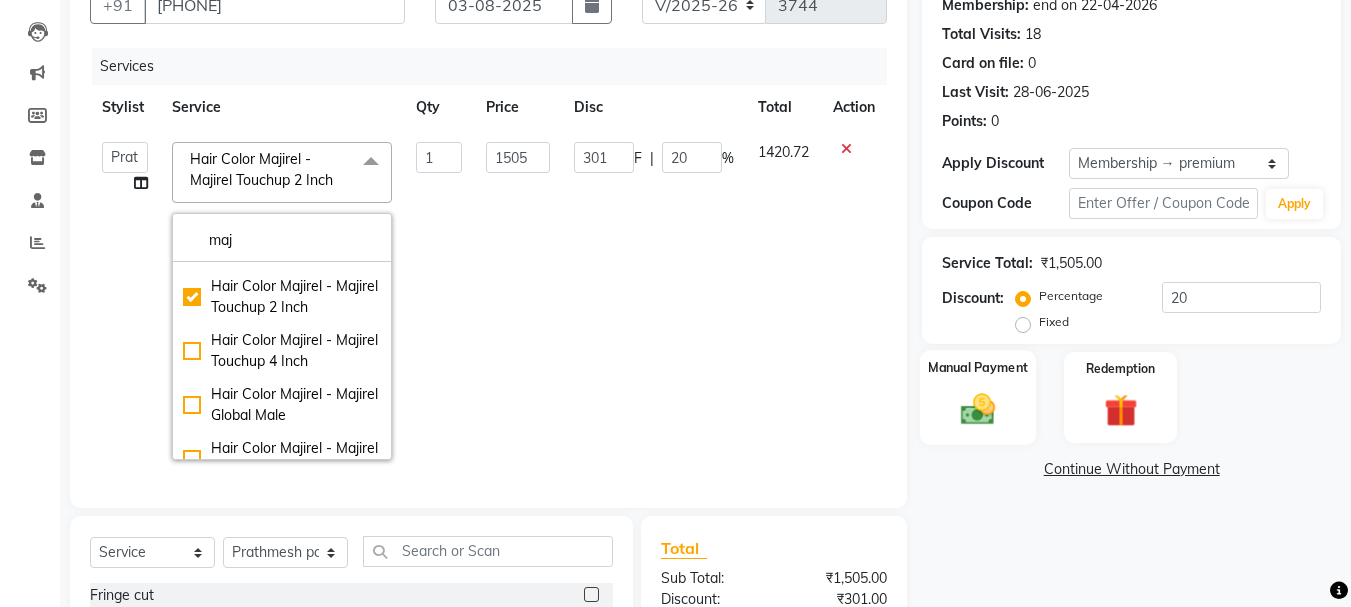 click 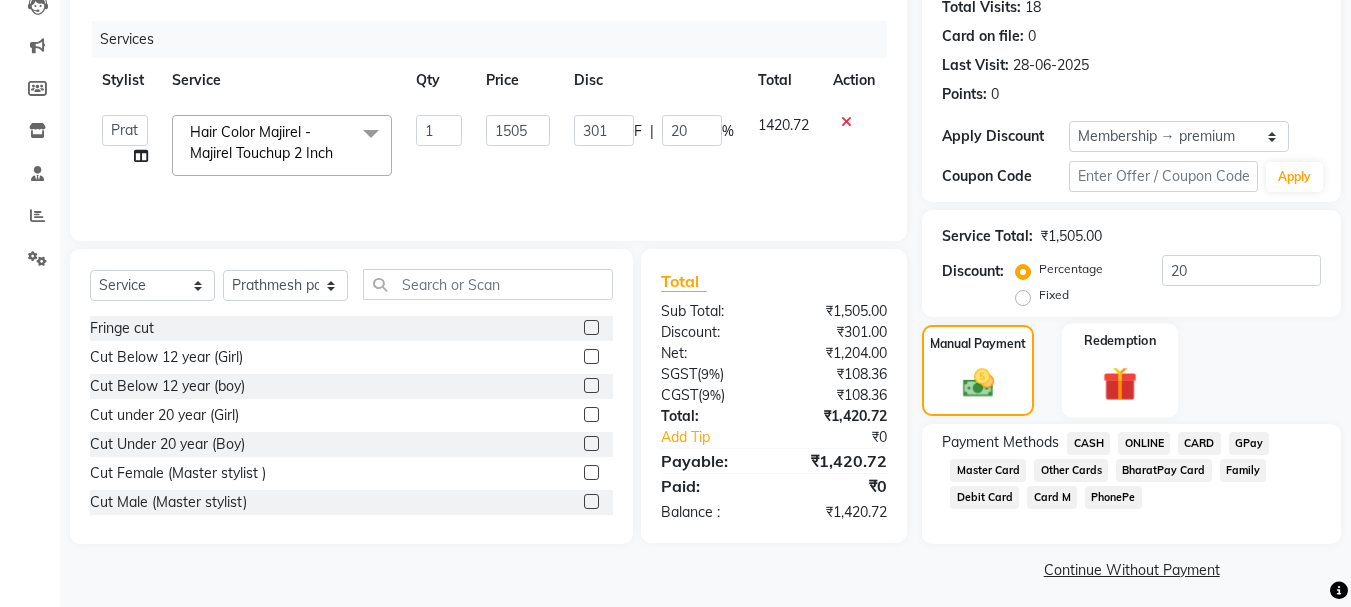 scroll, scrollTop: 235, scrollLeft: 0, axis: vertical 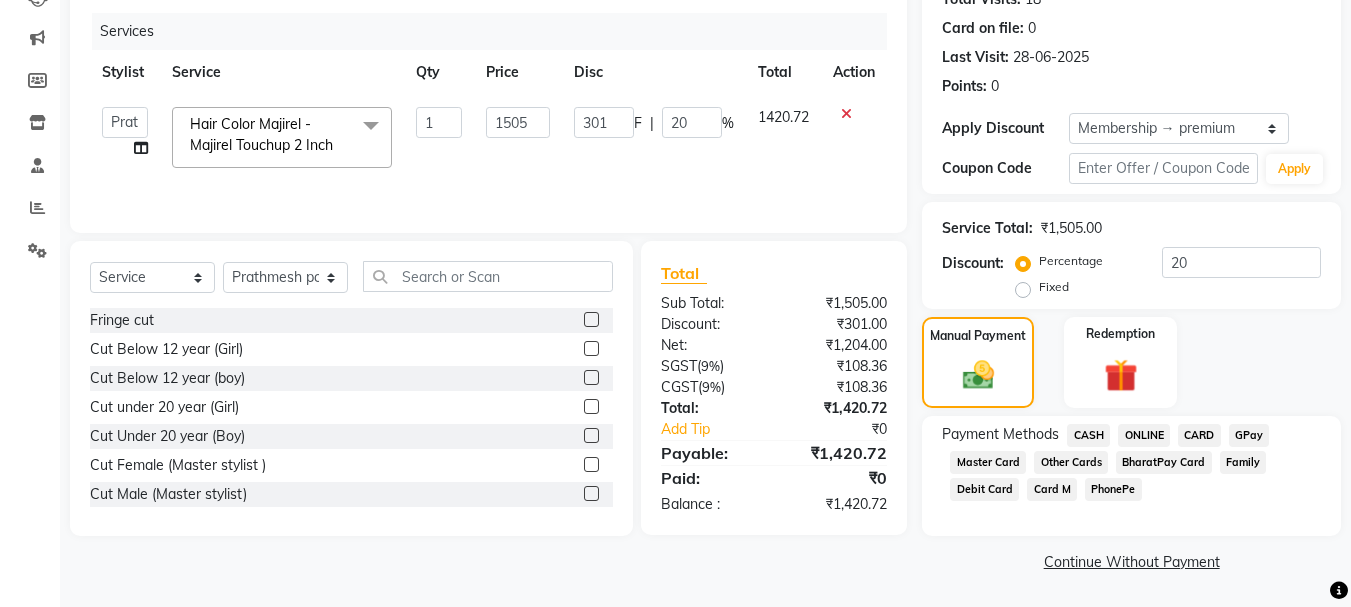 click on "ONLINE" 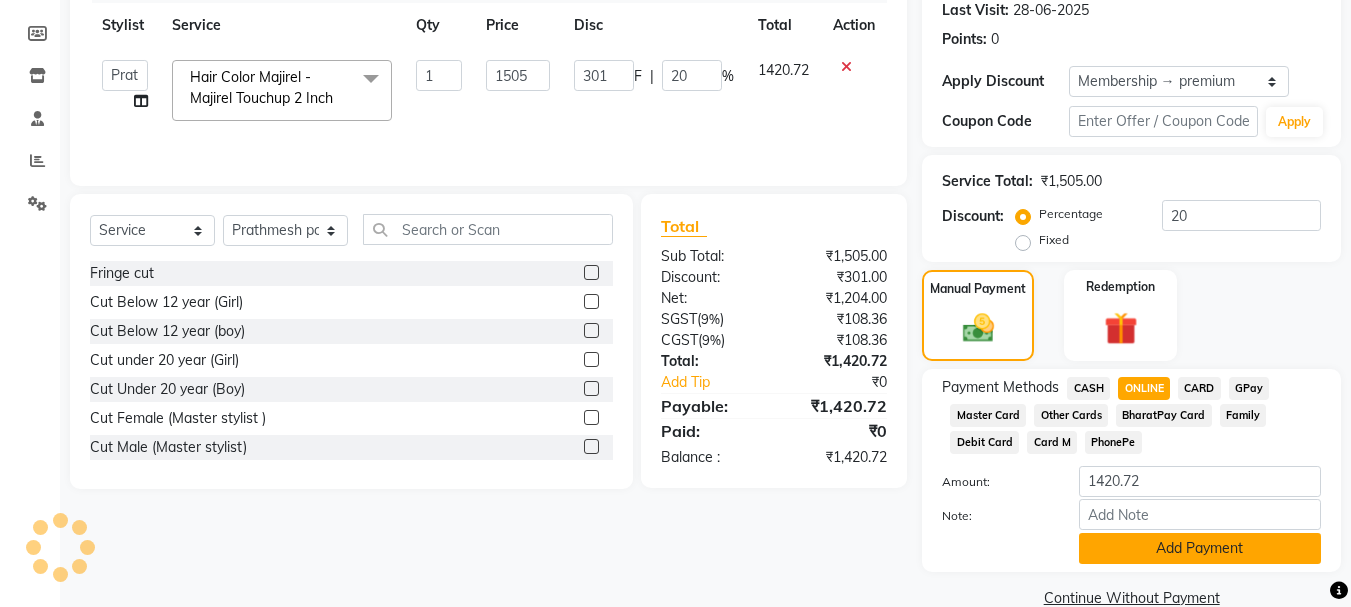 scroll, scrollTop: 318, scrollLeft: 0, axis: vertical 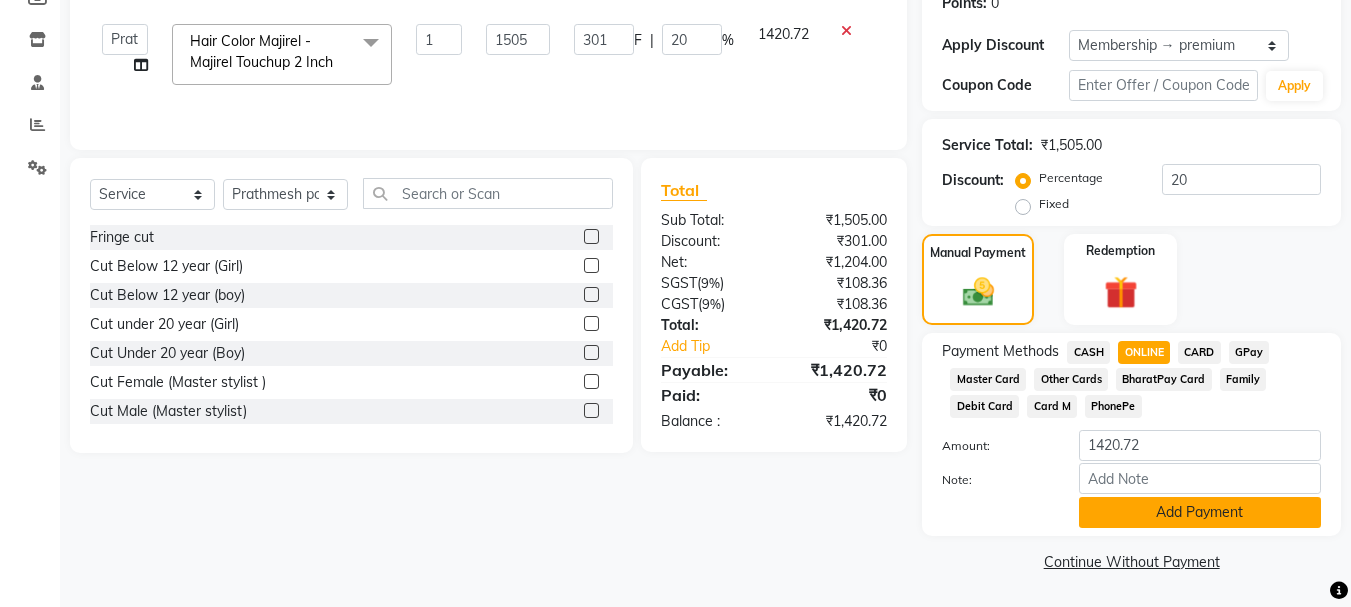 click on "Add Payment" 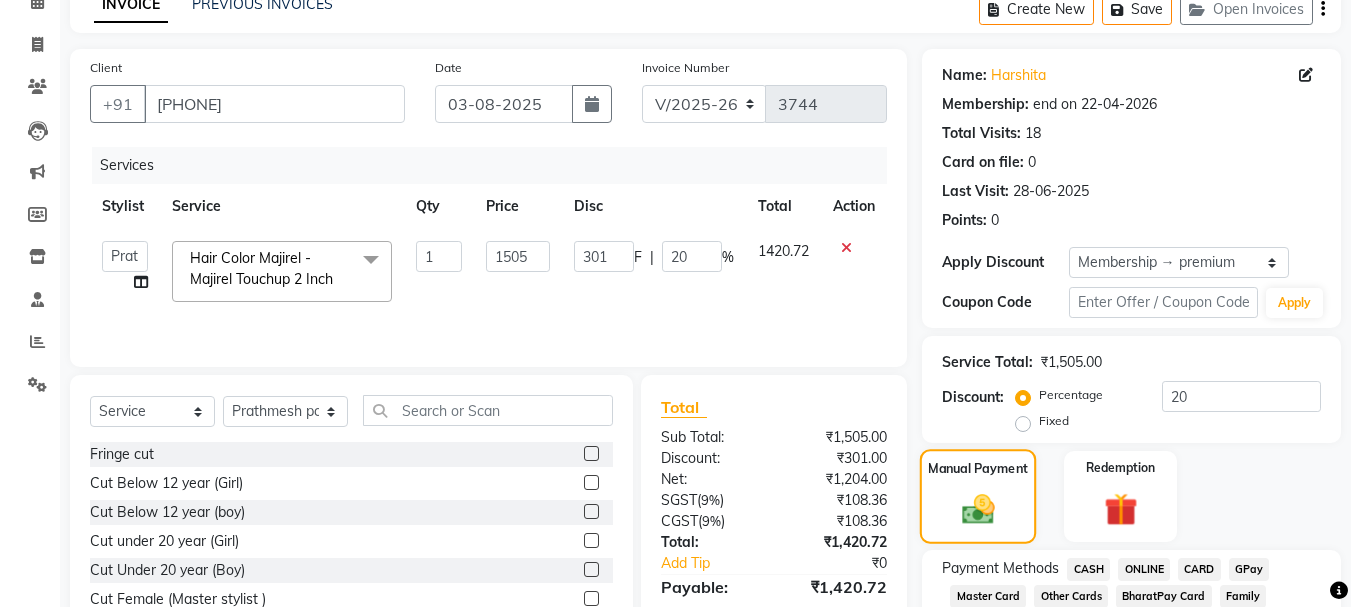 scroll, scrollTop: 18, scrollLeft: 0, axis: vertical 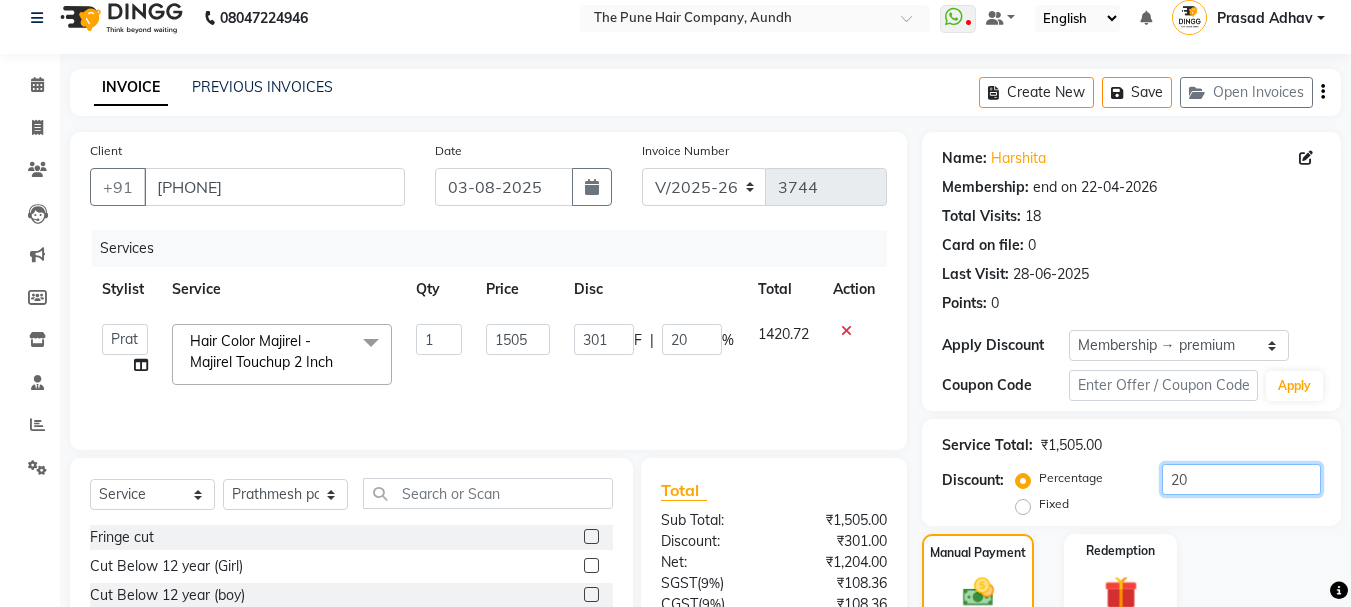 click on "20" 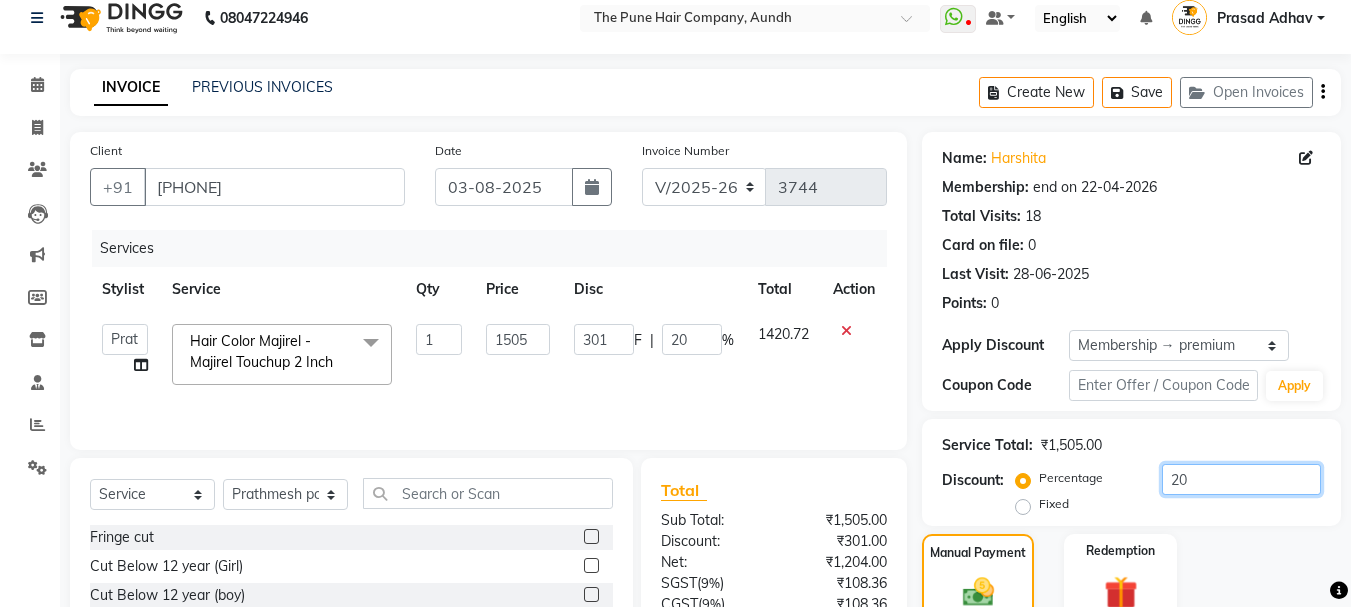 type on "2" 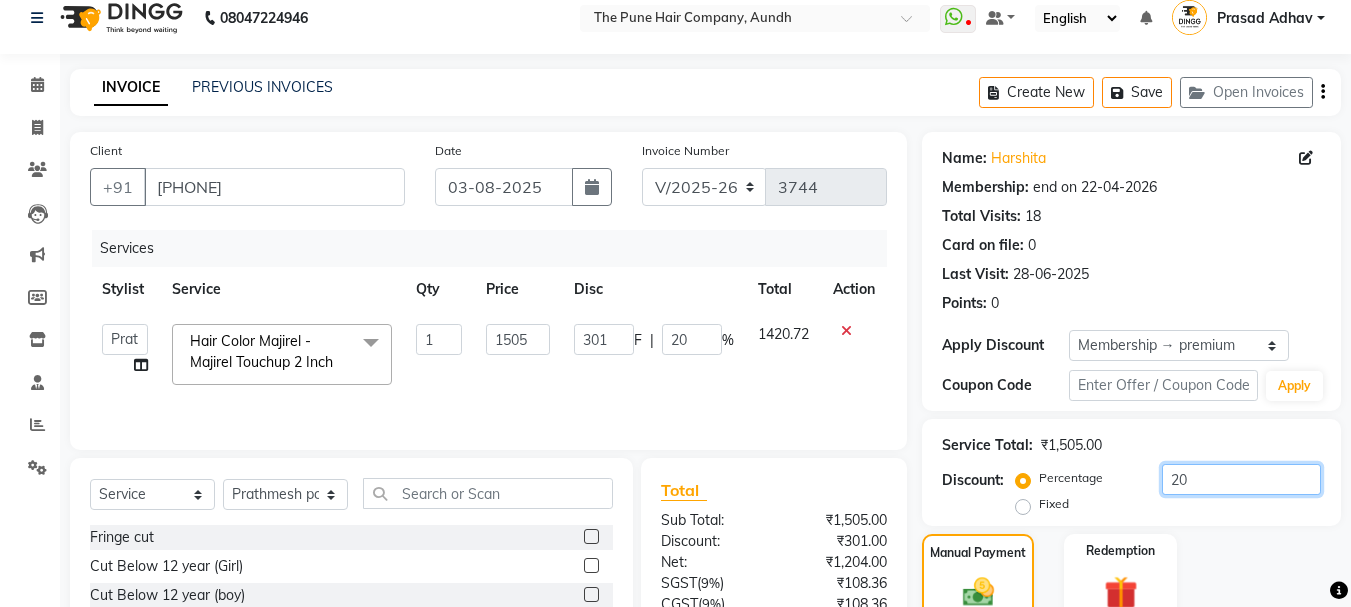 type on "30.1" 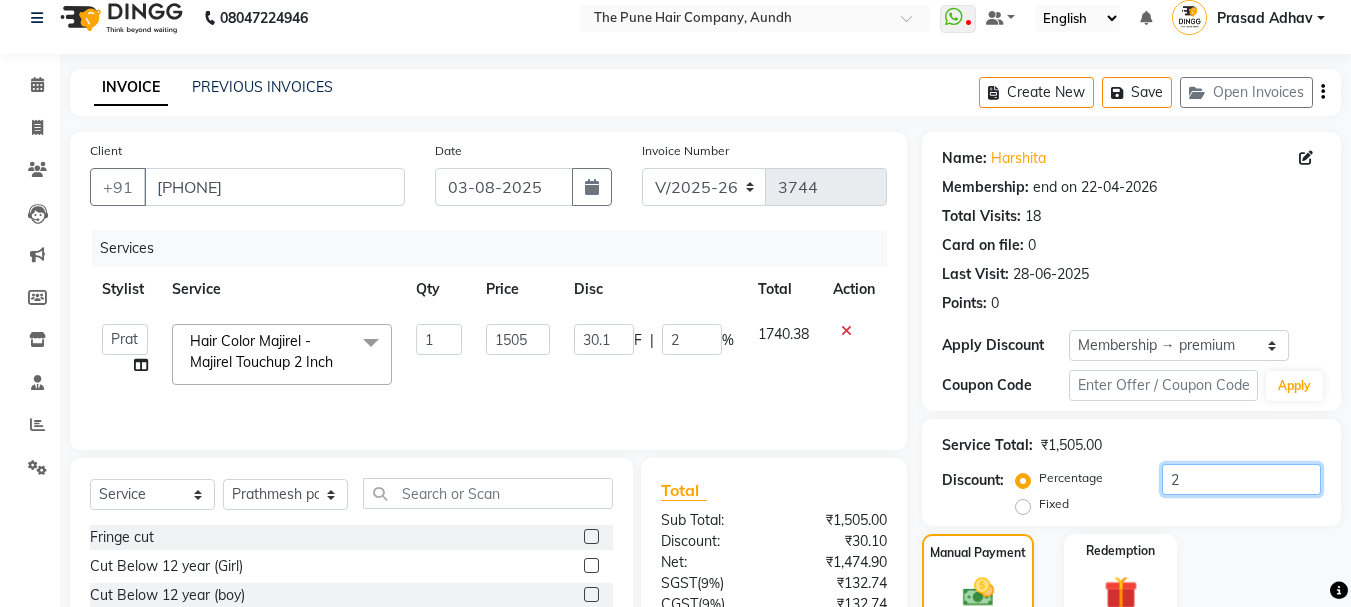 type 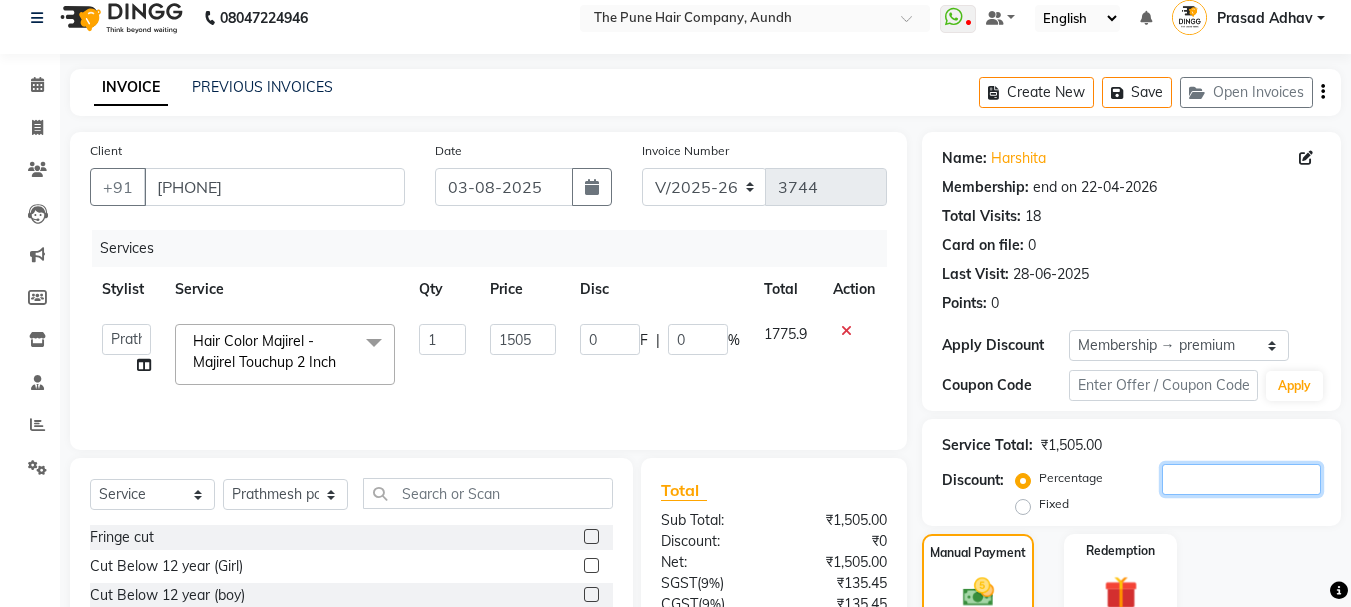 type on "2" 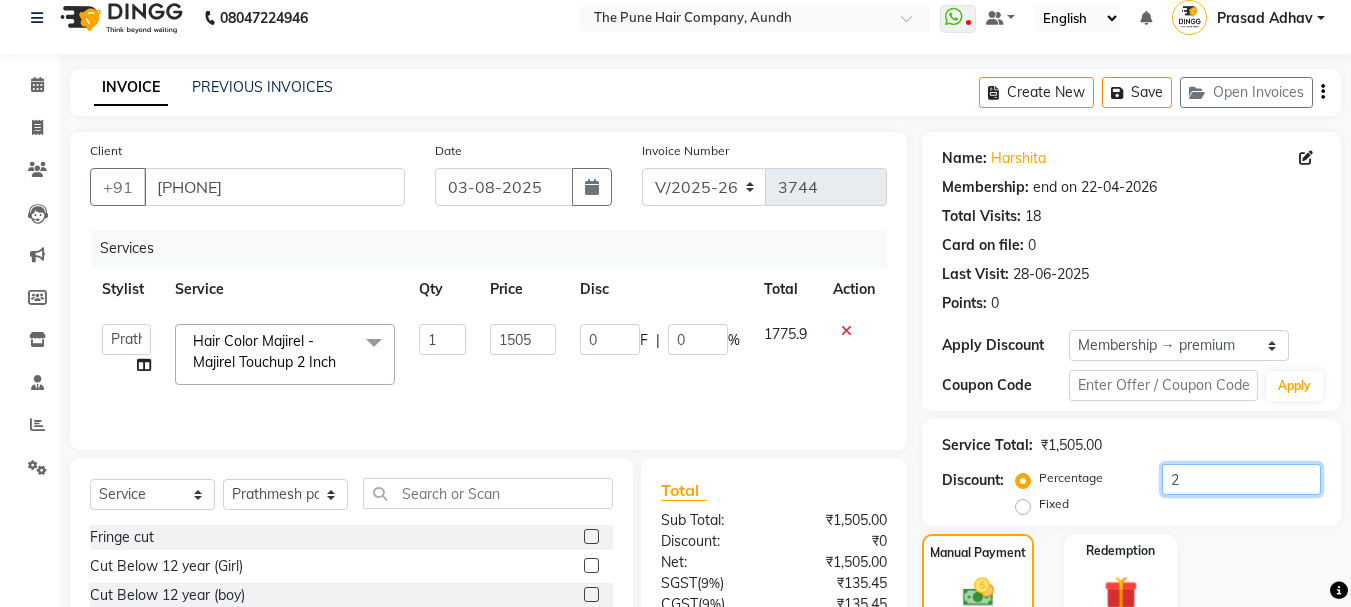 type on "30.1" 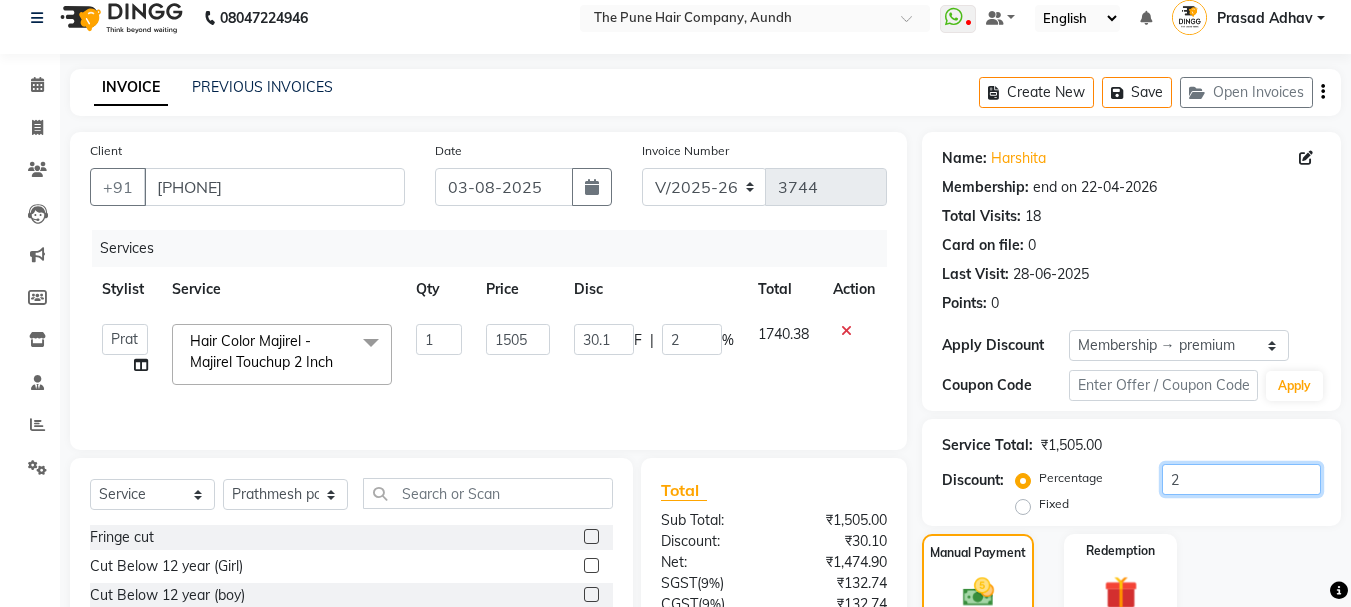 type on "20" 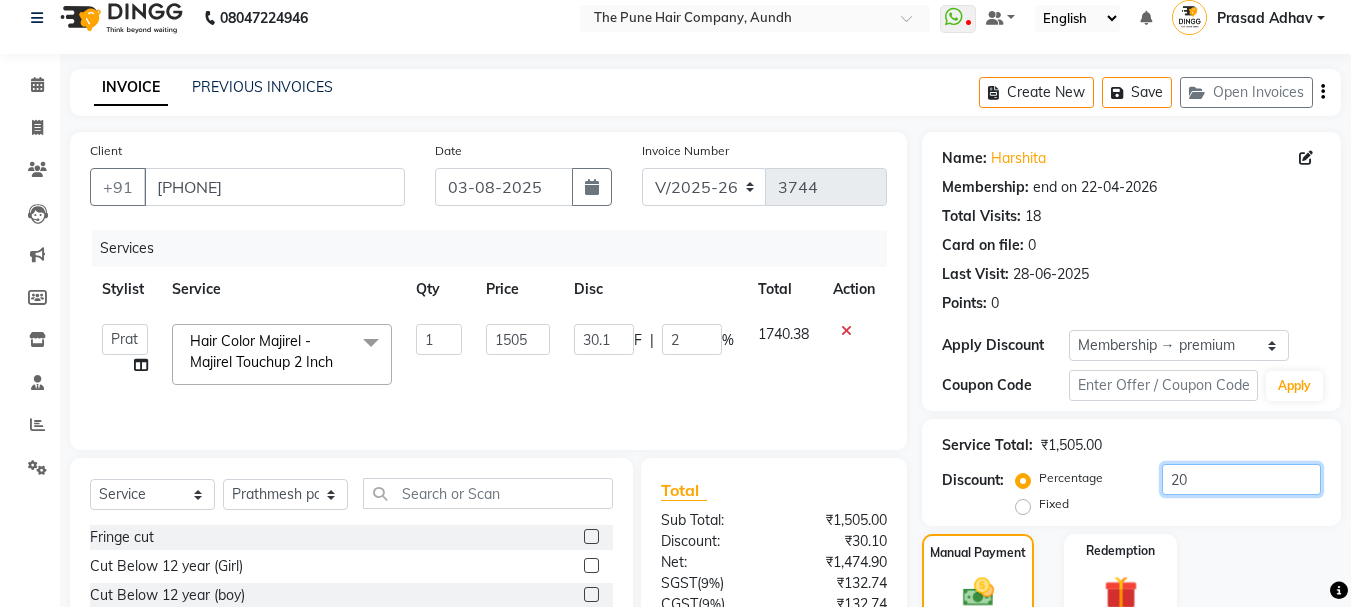 type on "301" 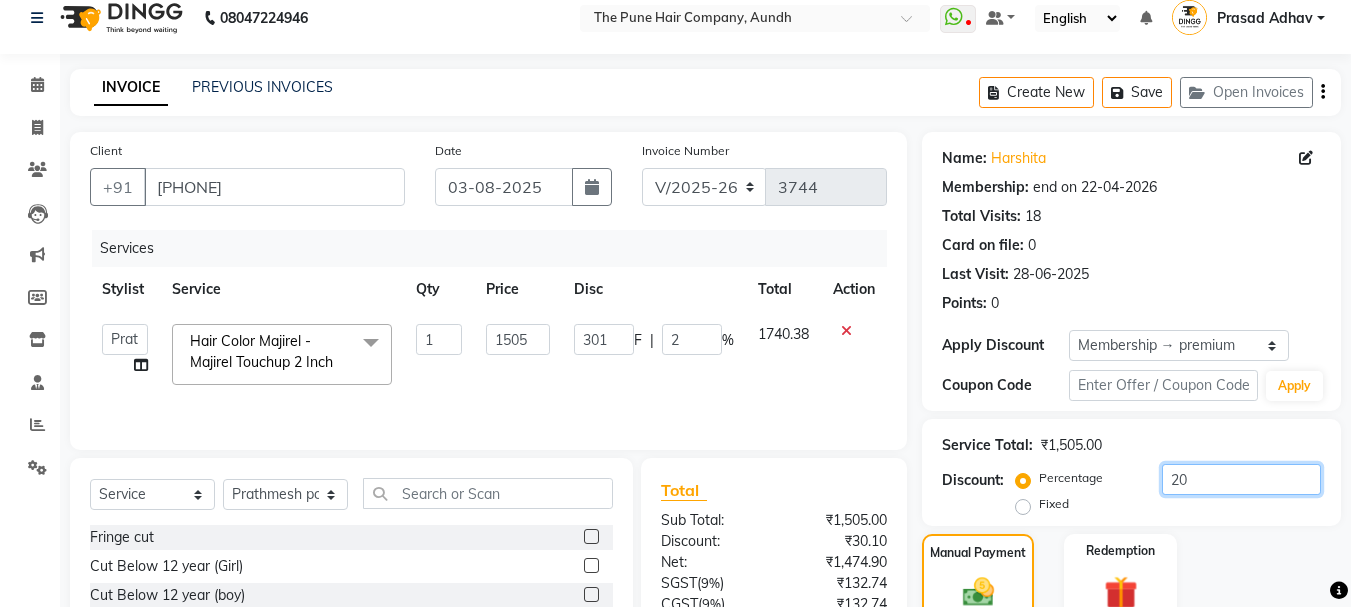 type on "20" 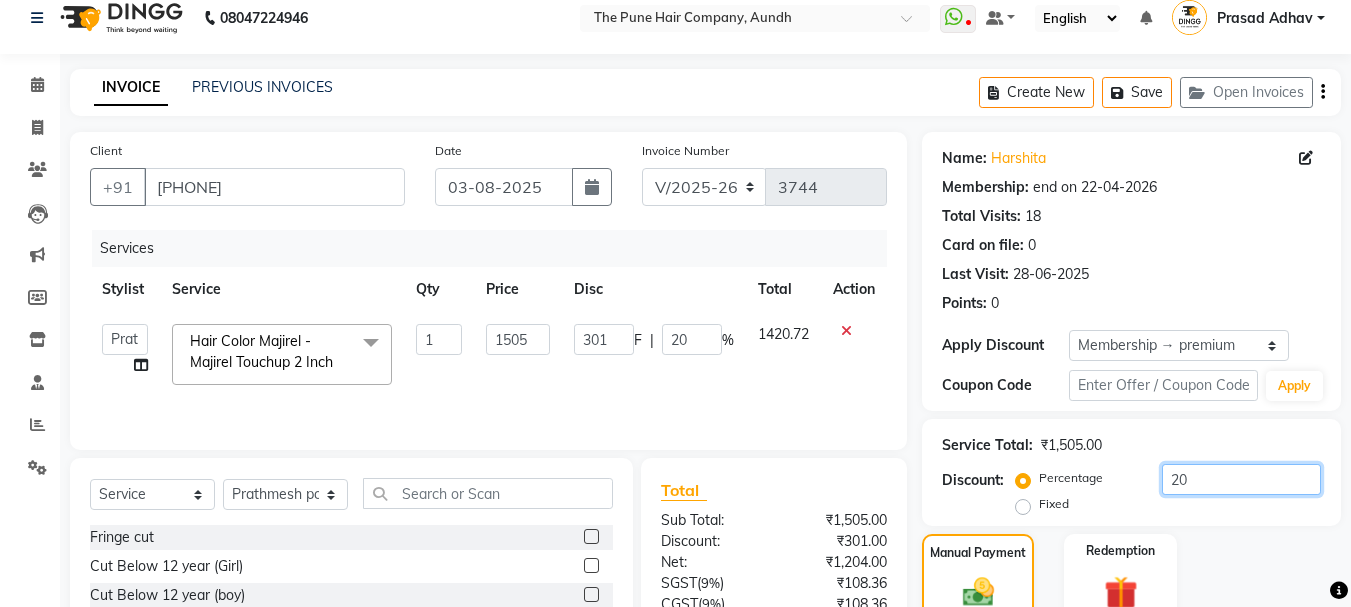 type on "2" 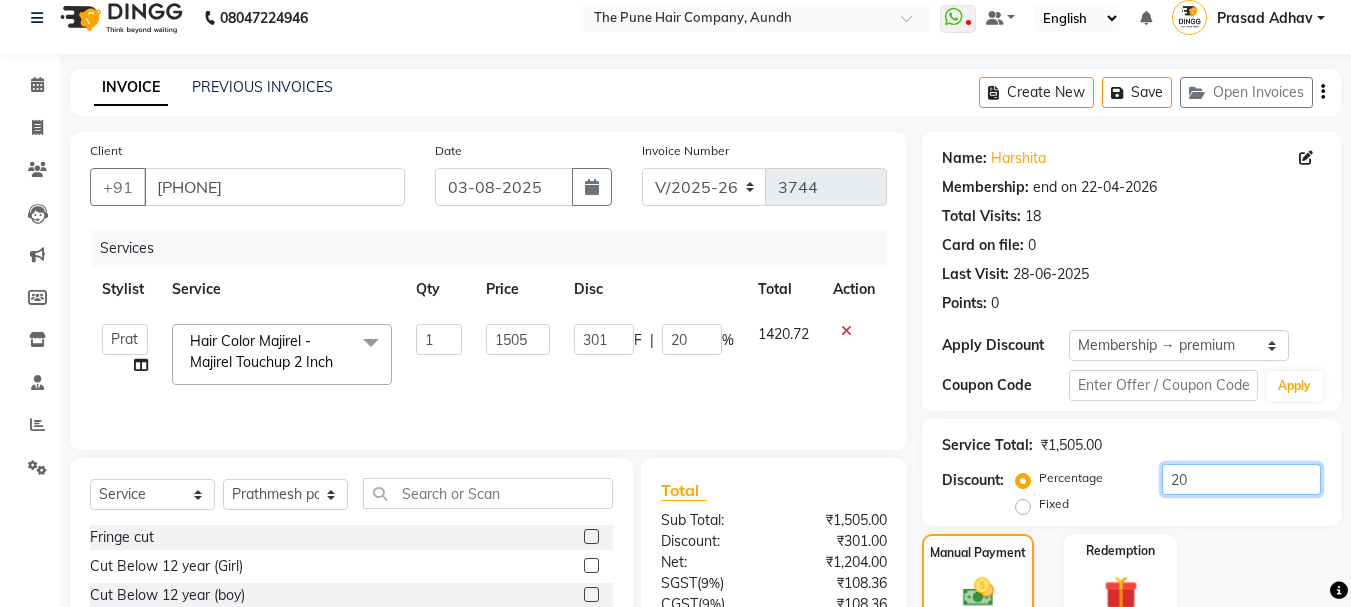 type on "30.1" 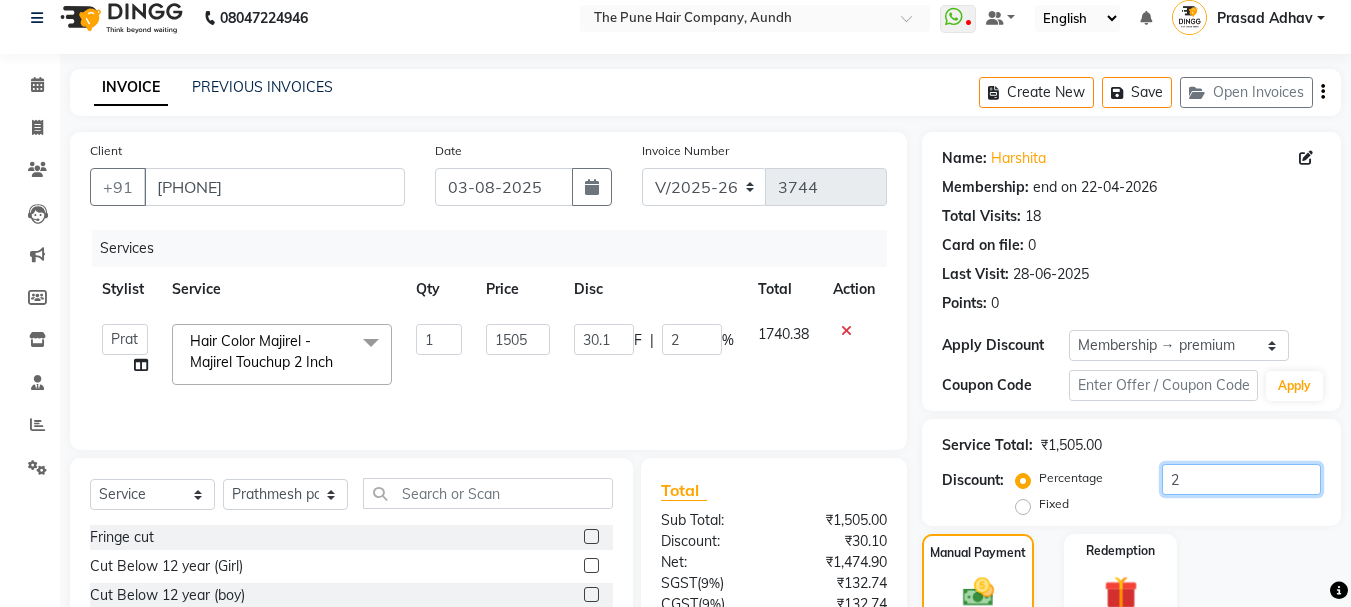 type 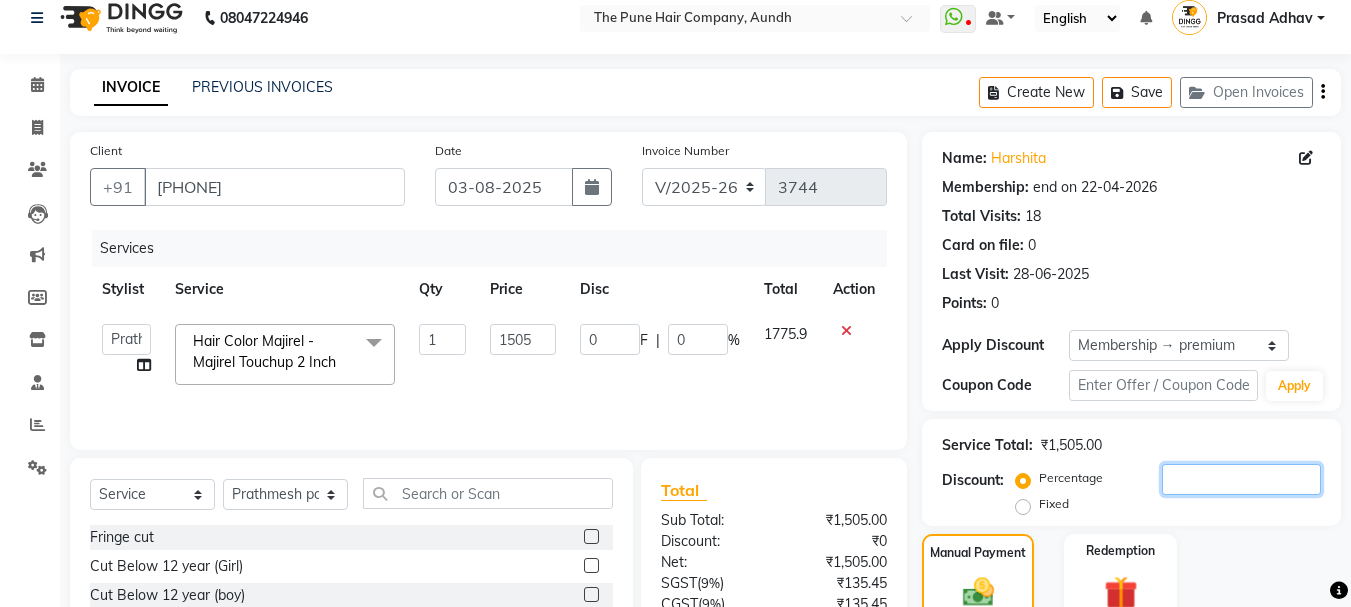 type on "2" 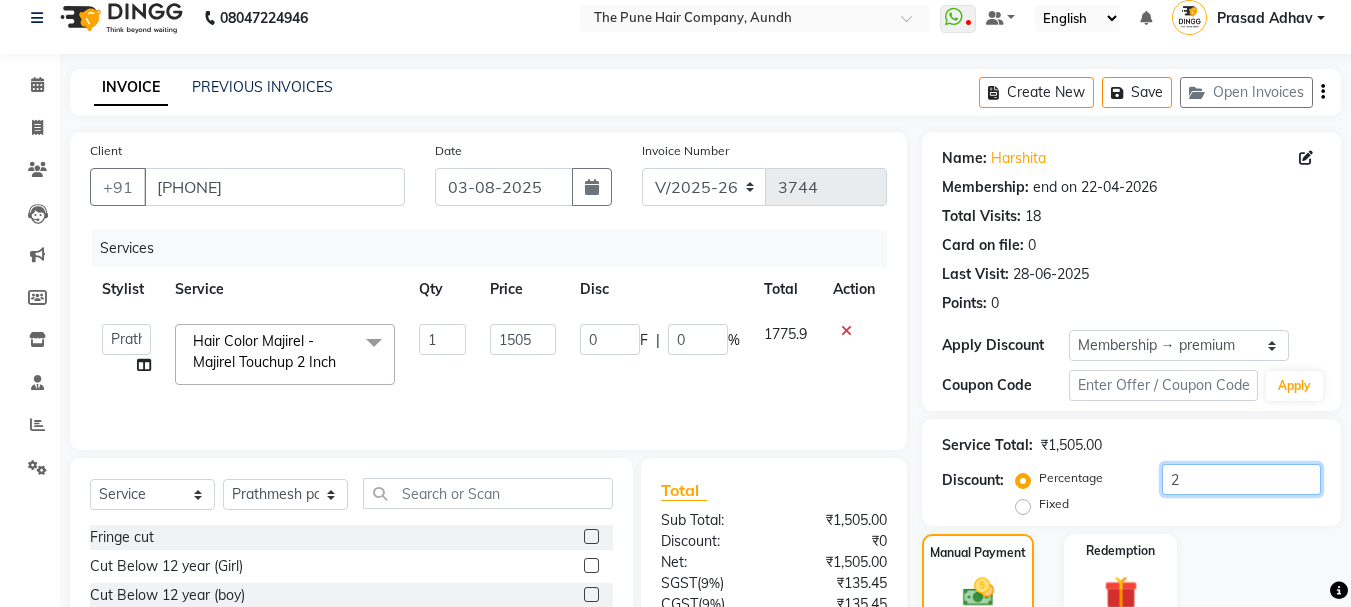type on "30.1" 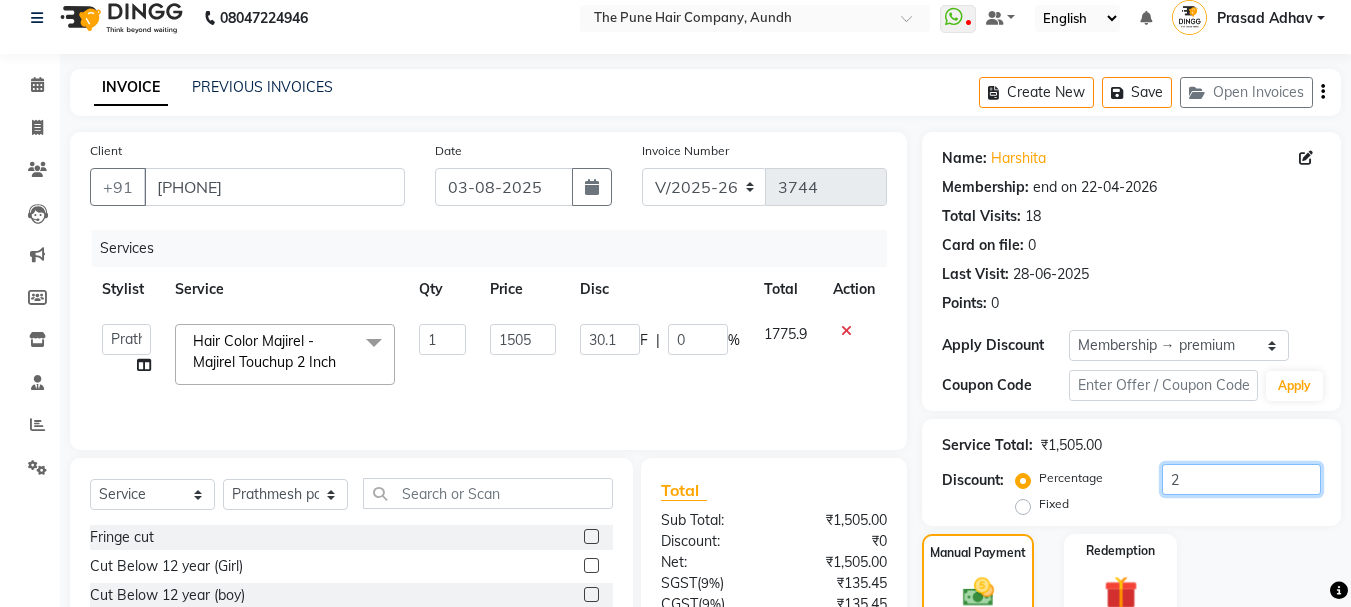 type on "2" 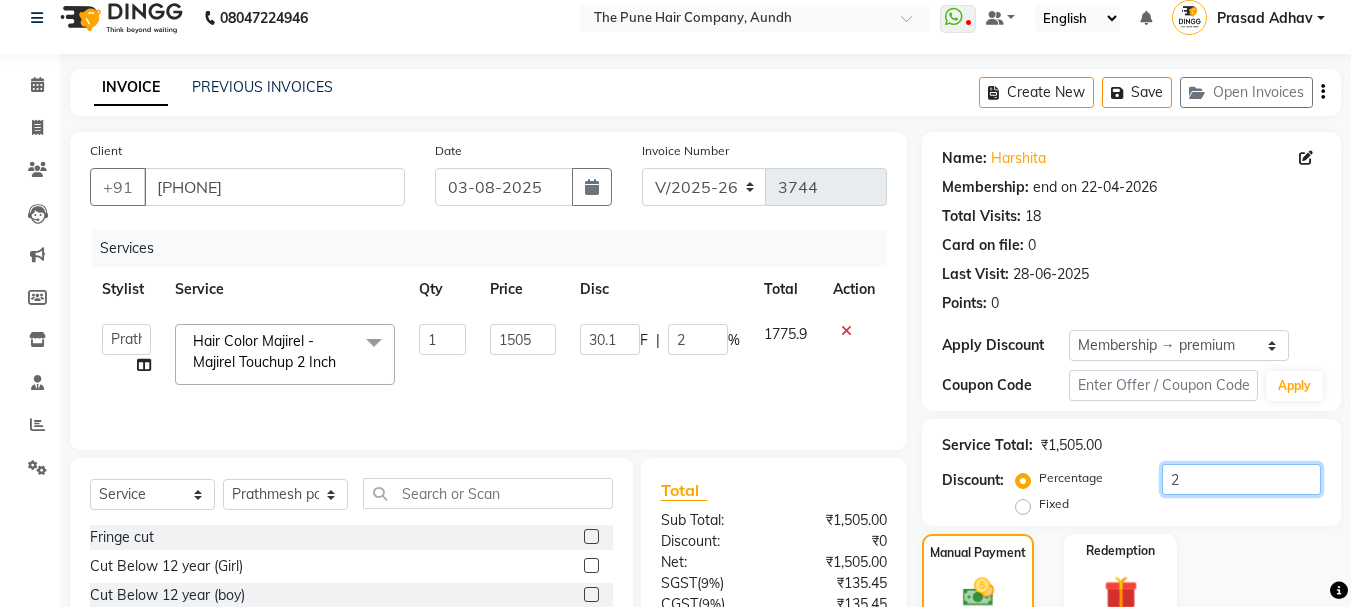type on "20" 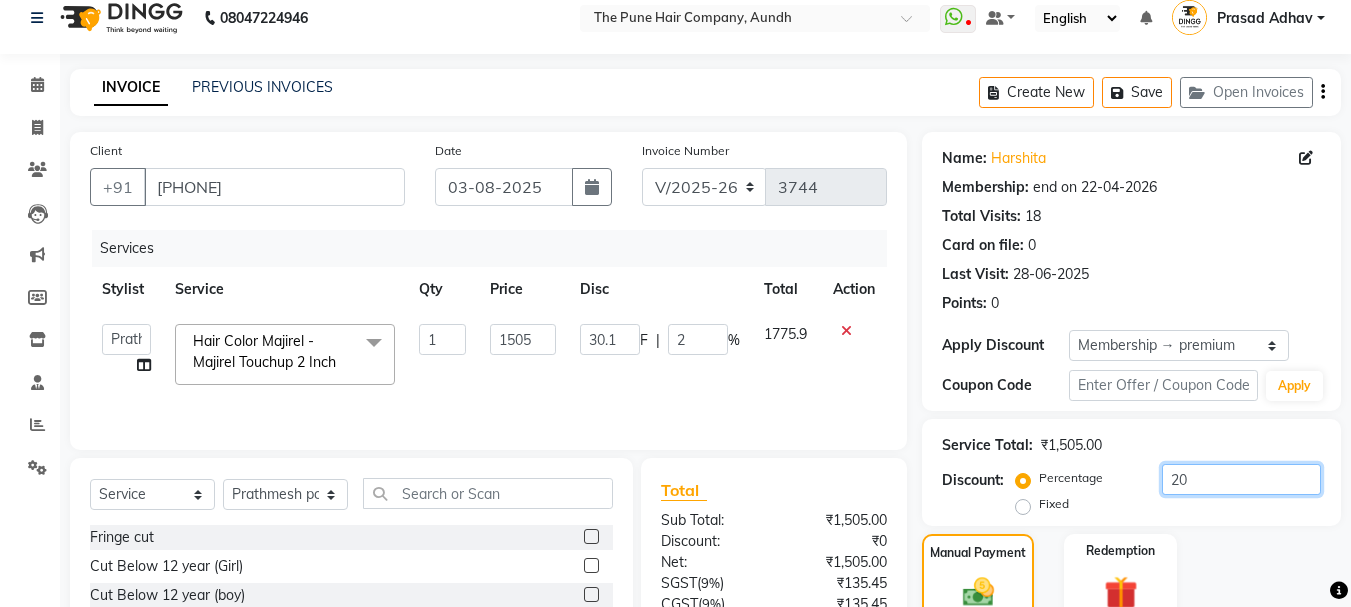 type on "301" 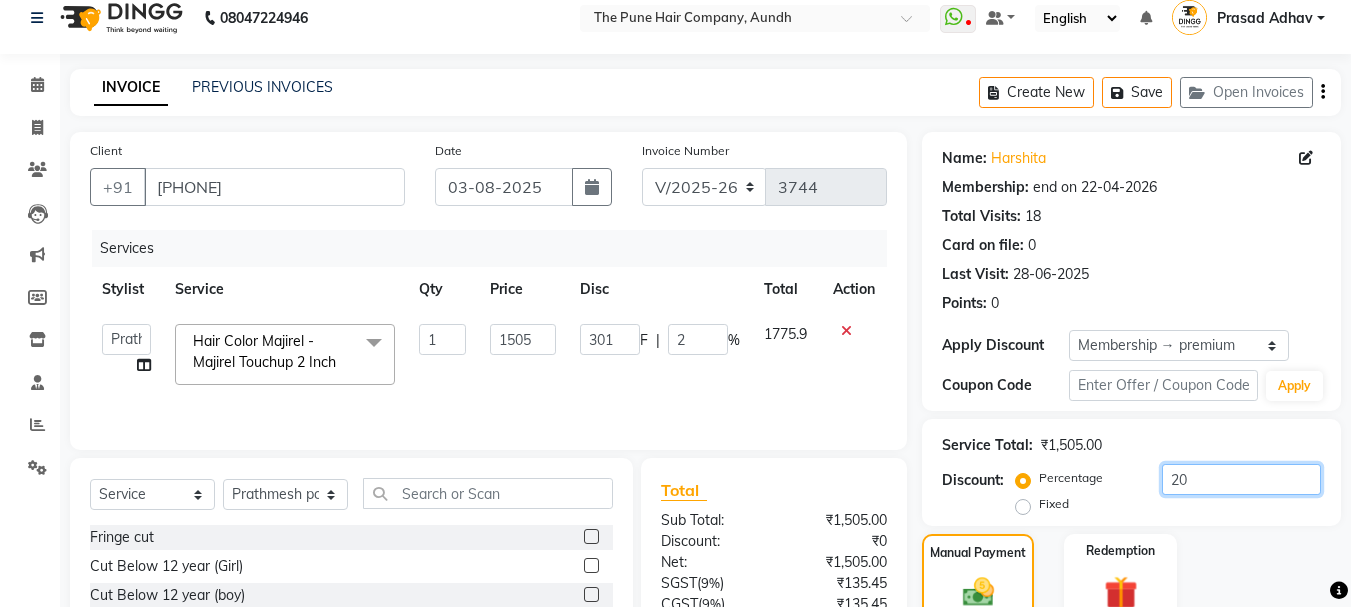 type on "20" 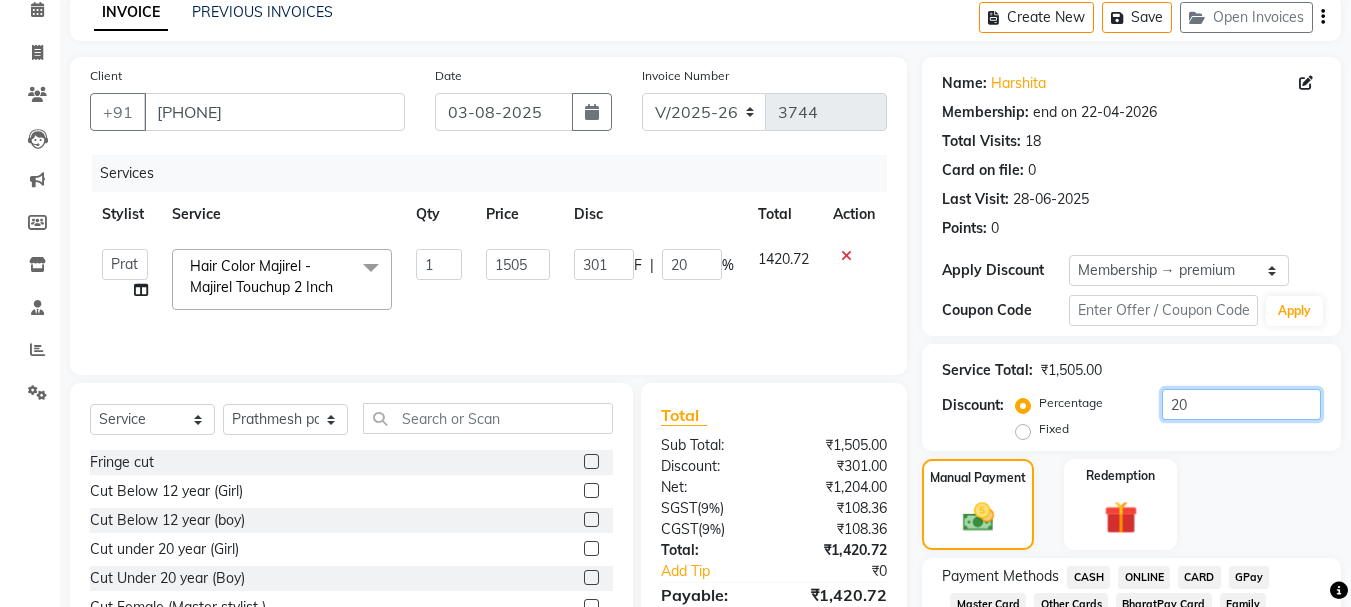 scroll, scrollTop: 218, scrollLeft: 0, axis: vertical 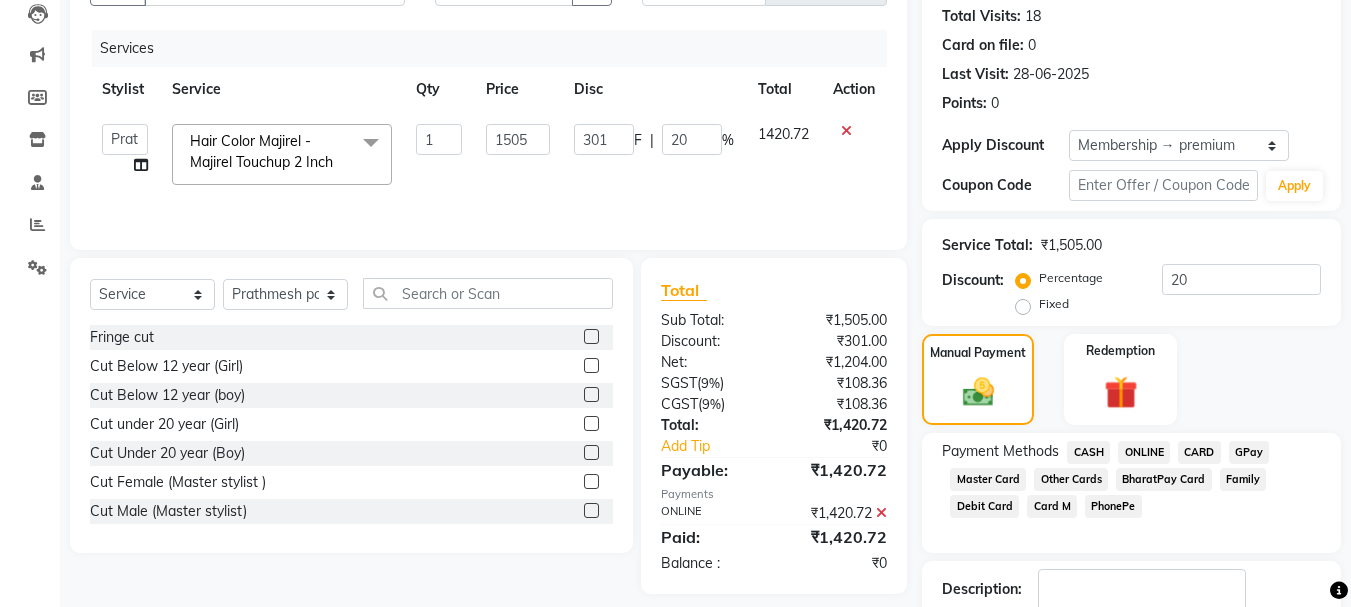 click on "ONLINE" 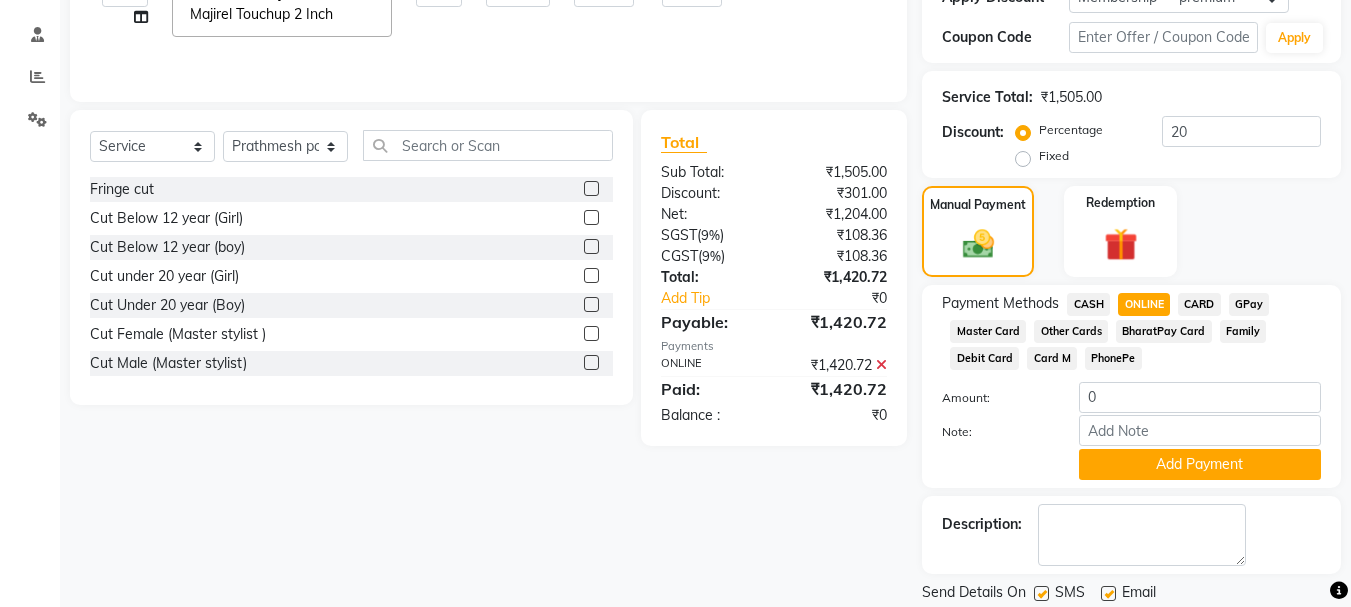 scroll, scrollTop: 431, scrollLeft: 0, axis: vertical 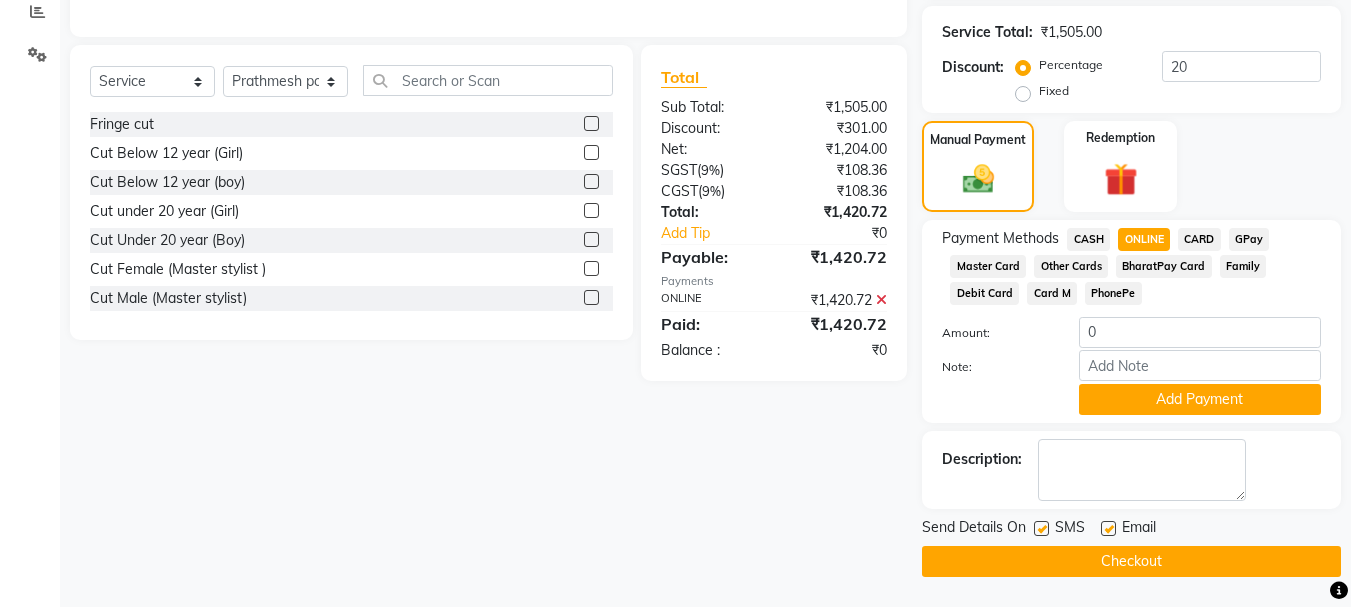 click on "Checkout" 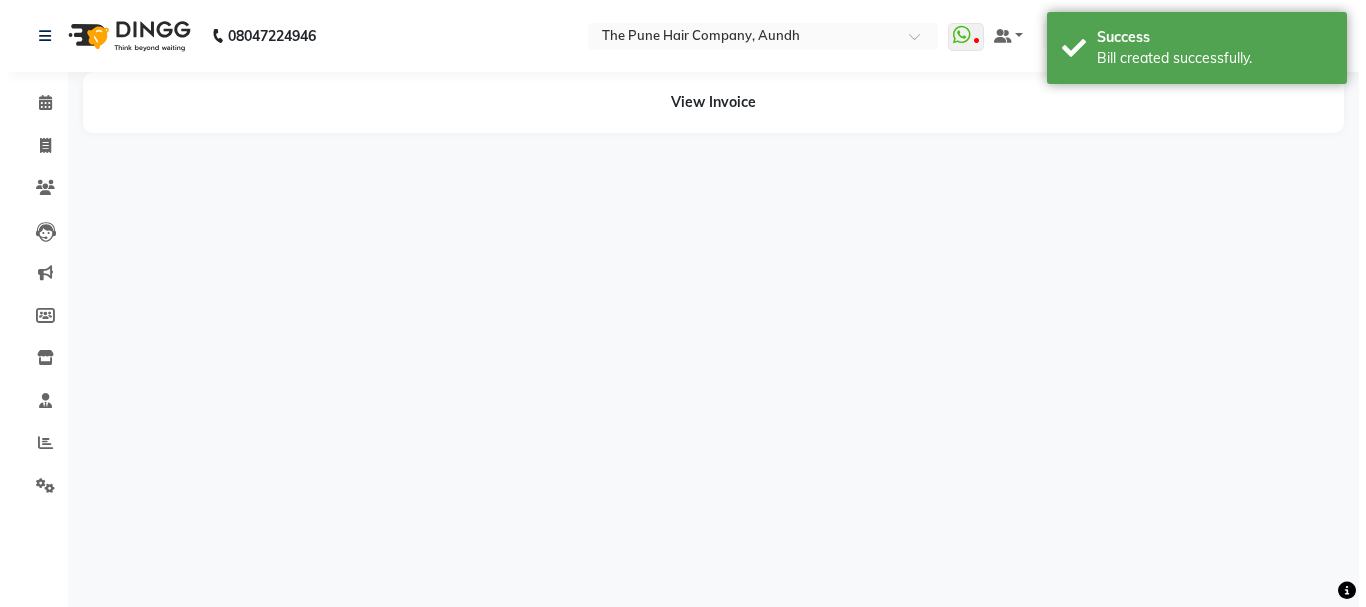 scroll, scrollTop: 0, scrollLeft: 0, axis: both 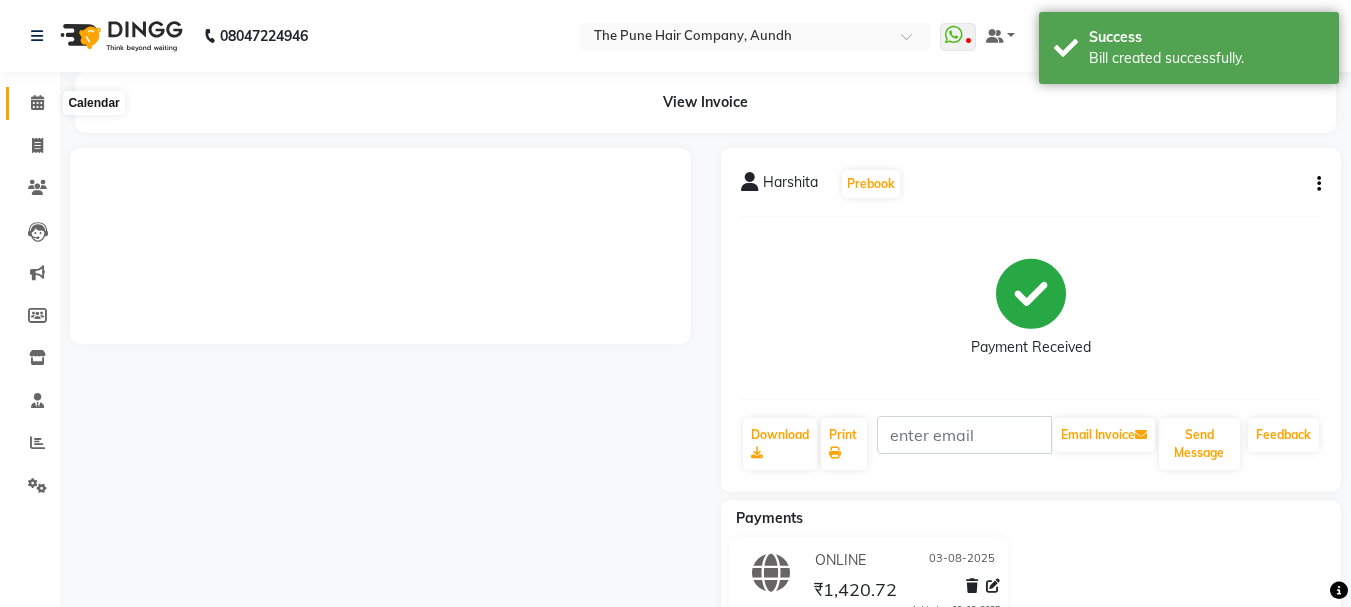 click 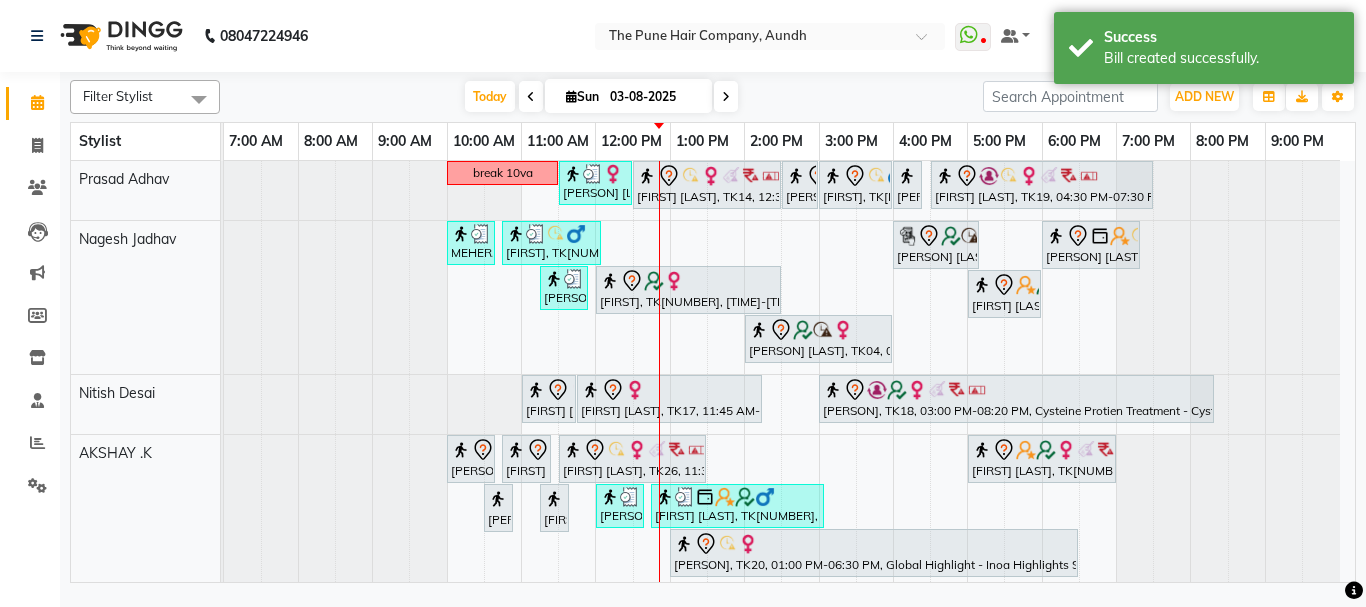 scroll, scrollTop: 203, scrollLeft: 0, axis: vertical 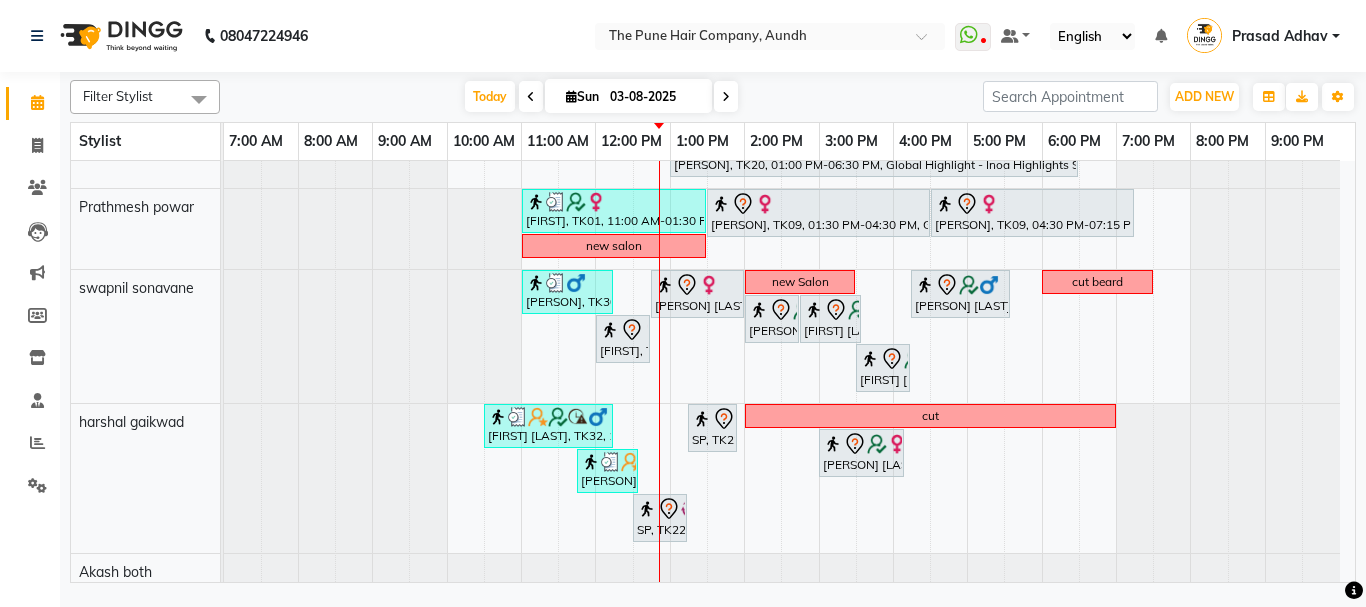 click at bounding box center (726, 97) 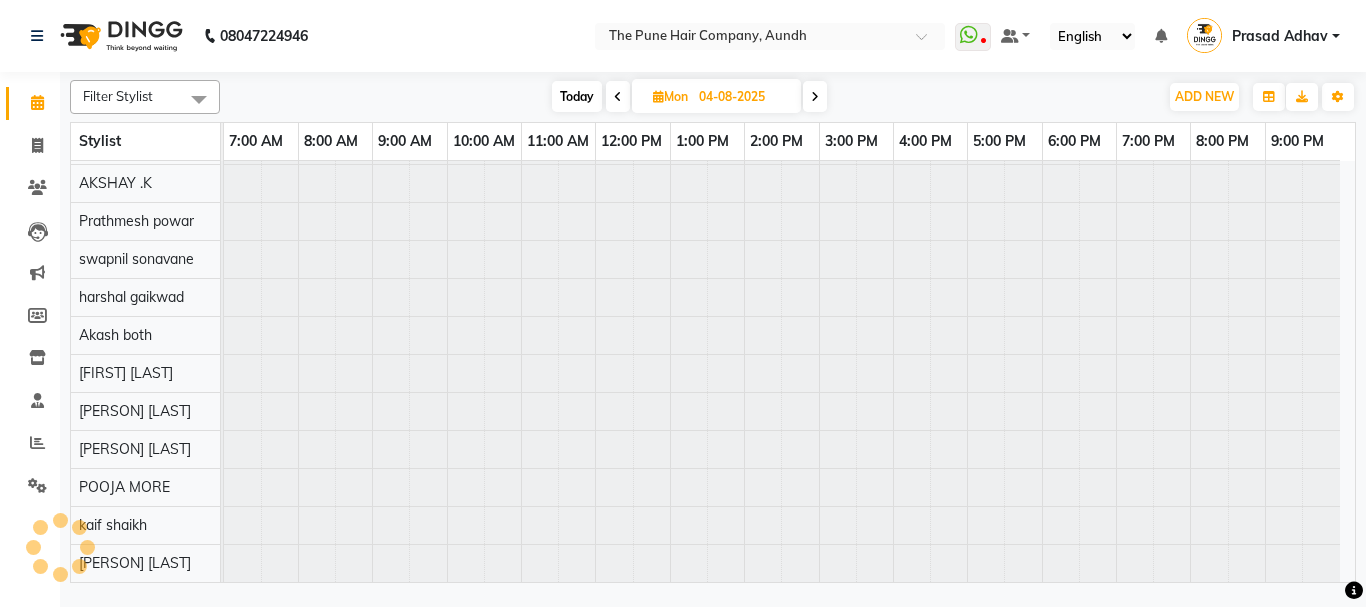 scroll, scrollTop: 110, scrollLeft: 0, axis: vertical 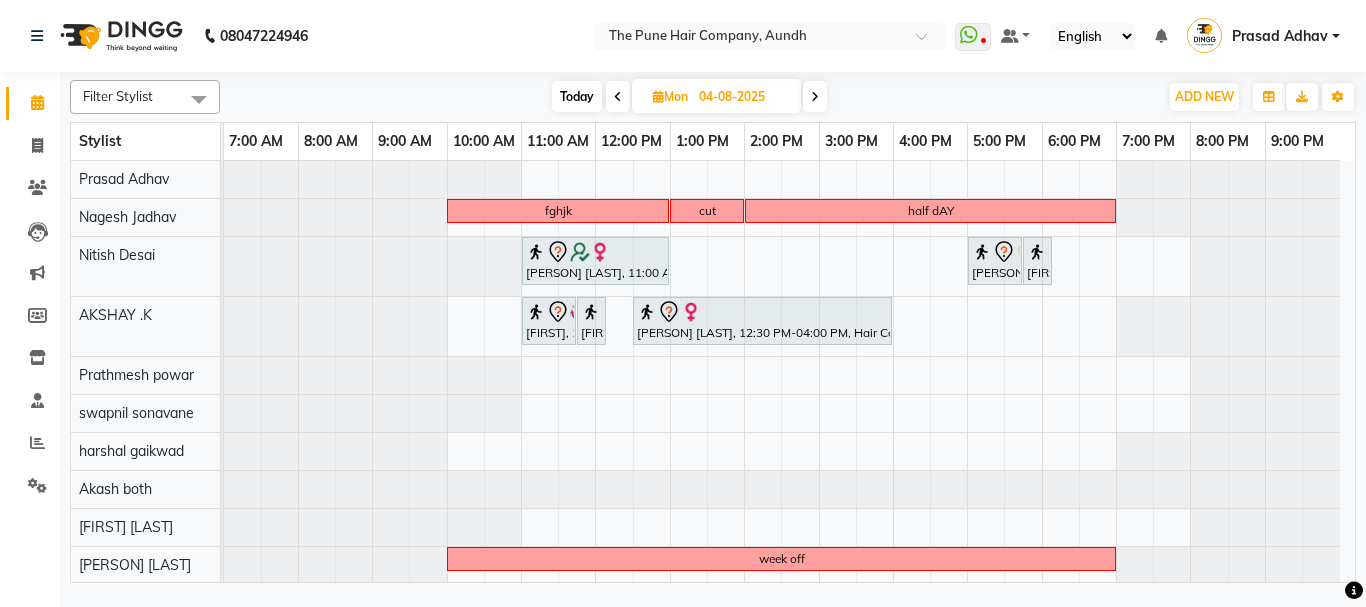 click at bounding box center [815, 97] 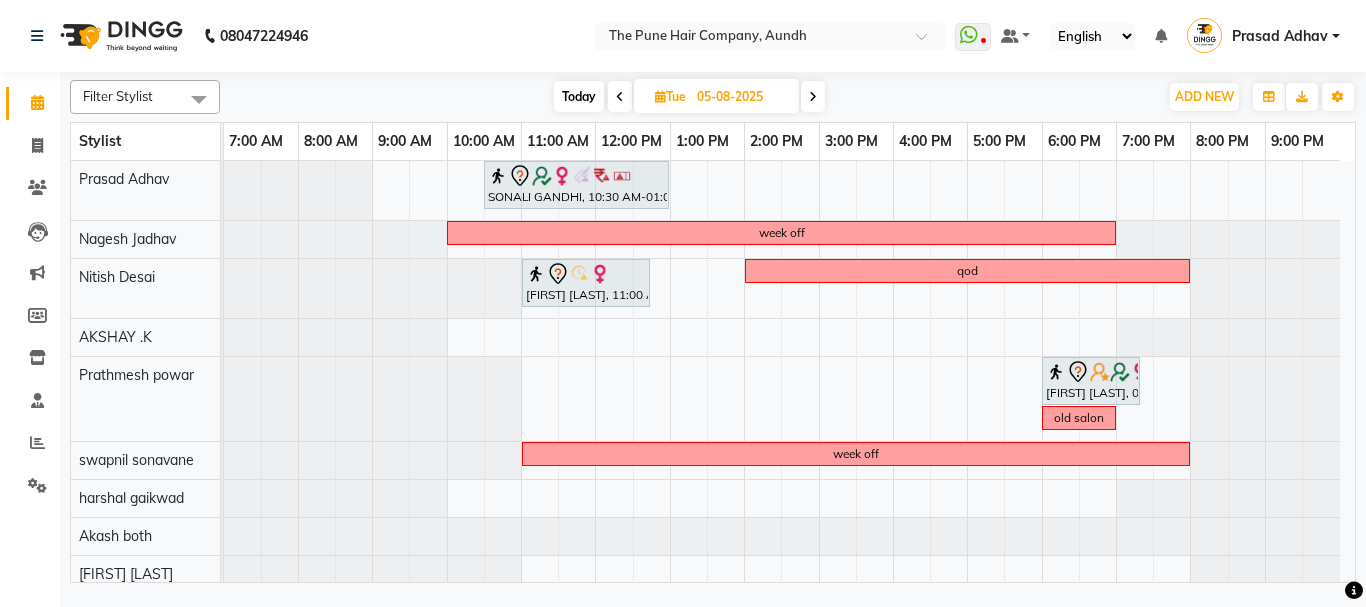click at bounding box center [813, 97] 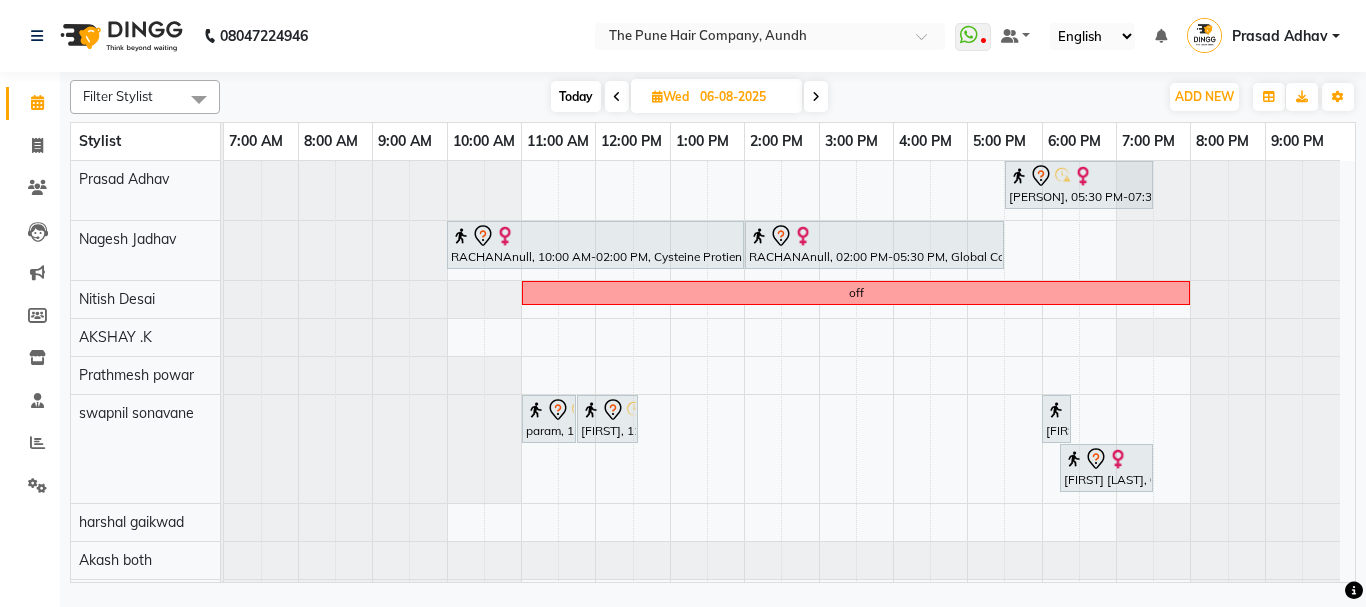 click on "Today" at bounding box center (576, 96) 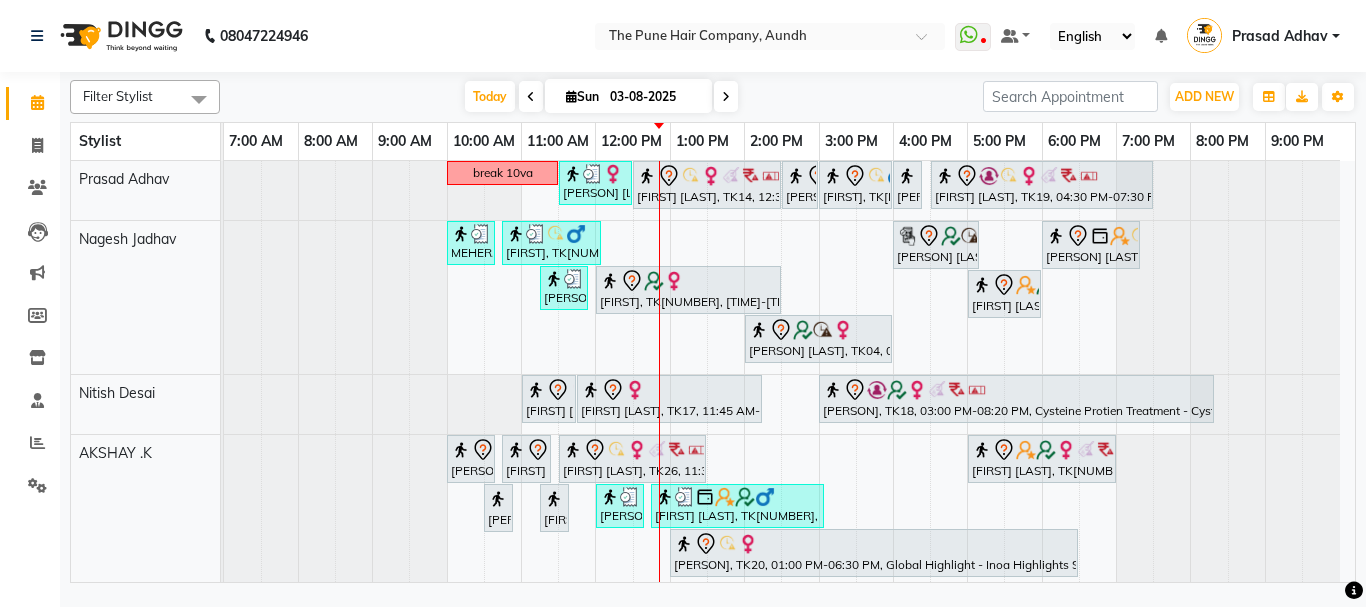 scroll, scrollTop: 100, scrollLeft: 0, axis: vertical 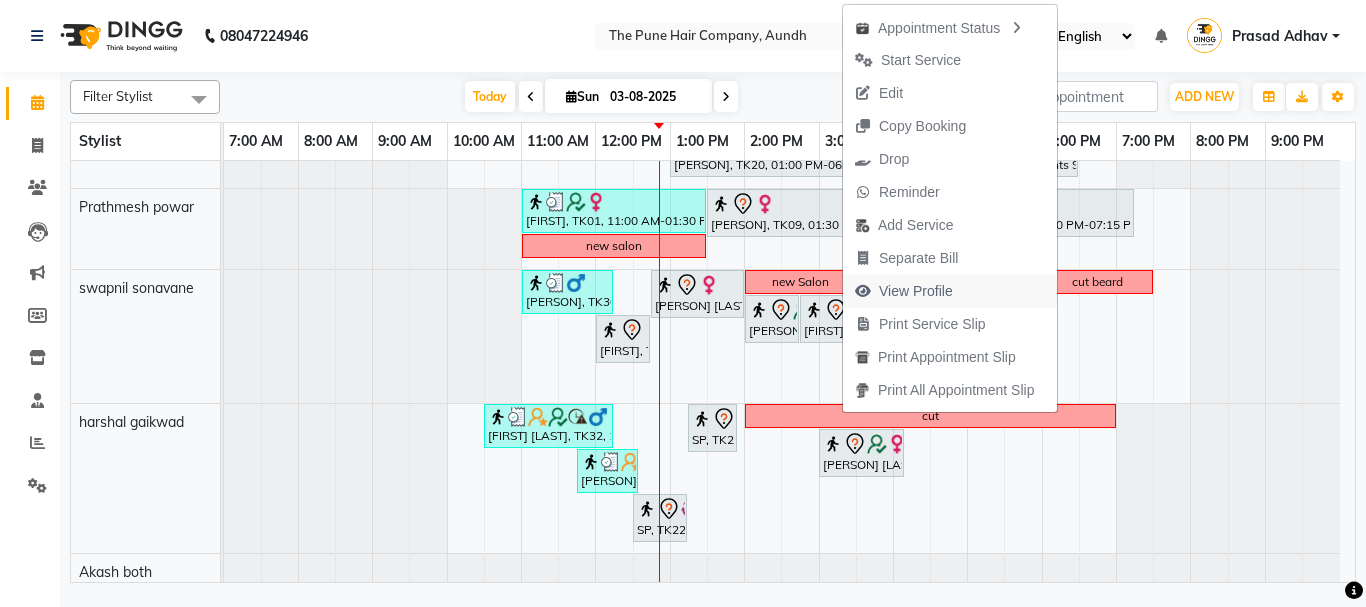 click on "View Profile" at bounding box center (916, 291) 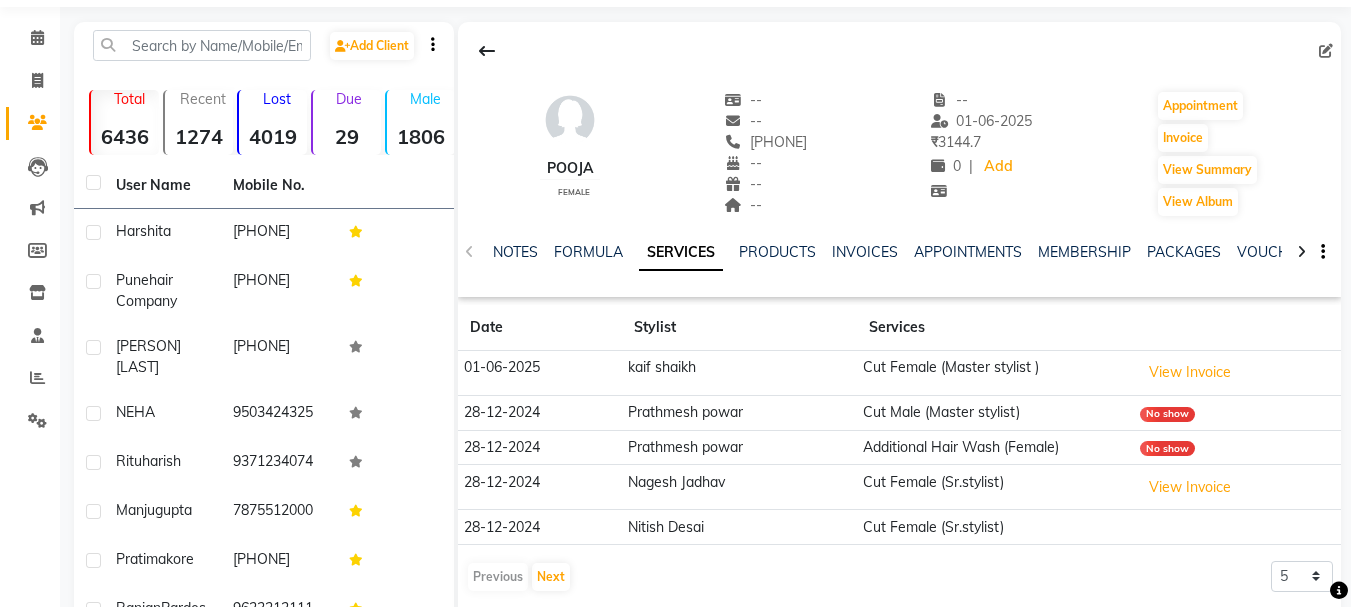 scroll, scrollTop: 100, scrollLeft: 0, axis: vertical 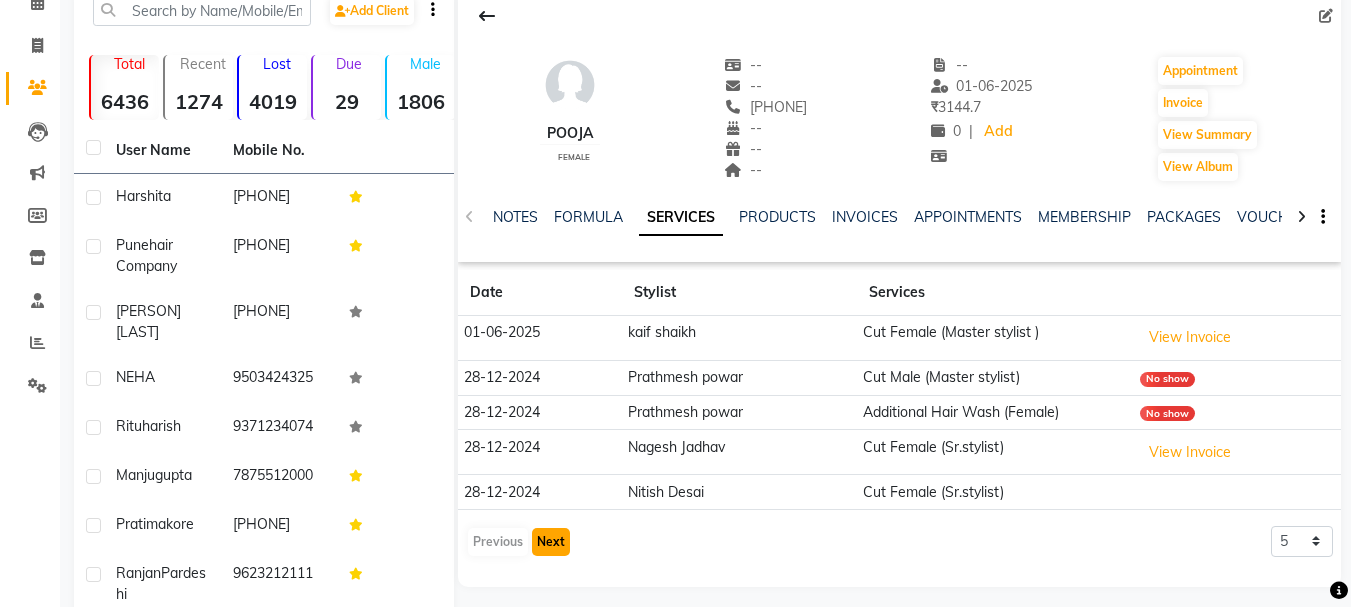 click on "Next" 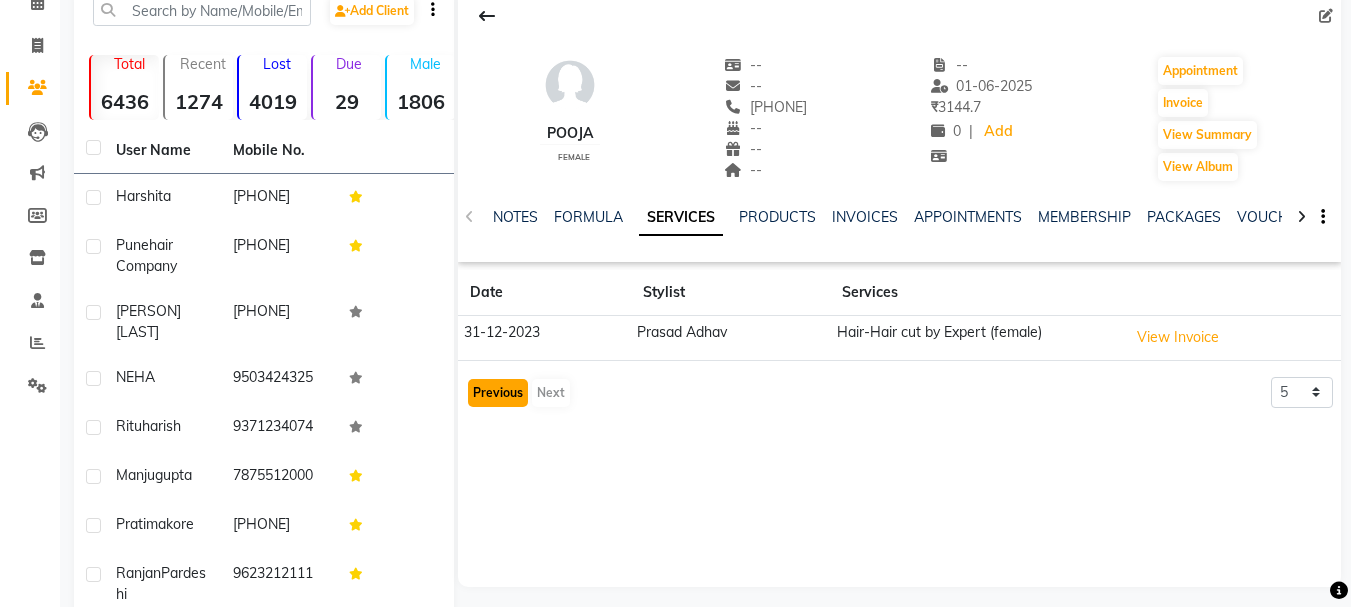 click on "Previous" 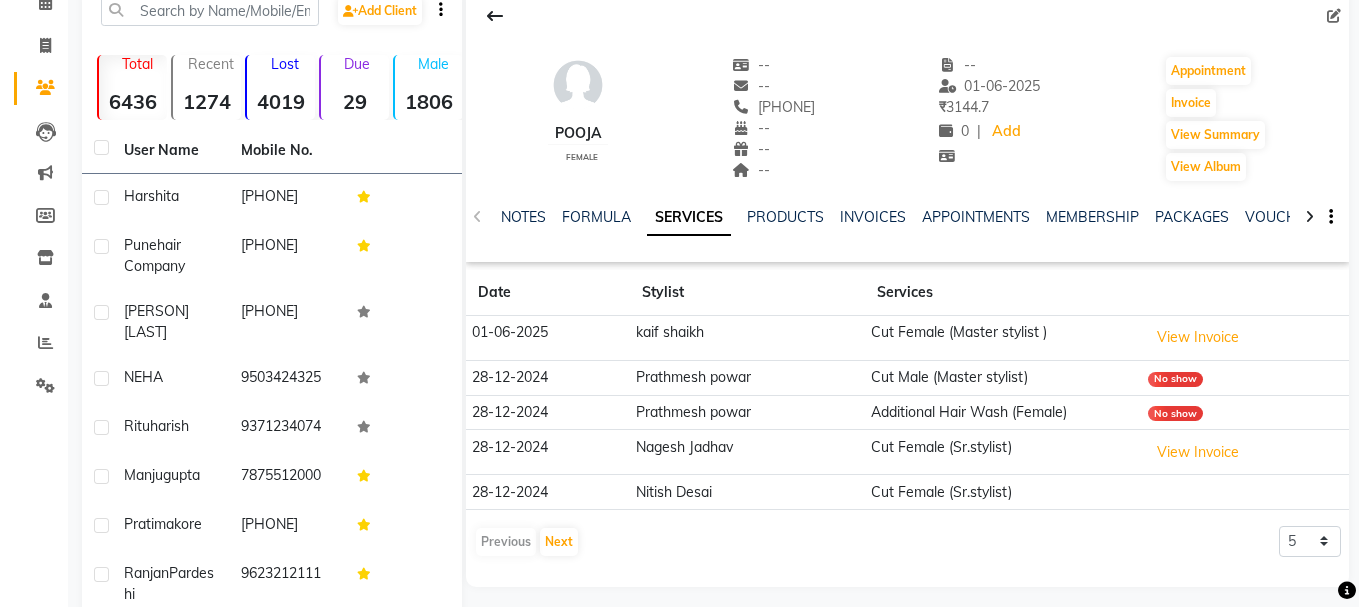 scroll, scrollTop: 0, scrollLeft: 0, axis: both 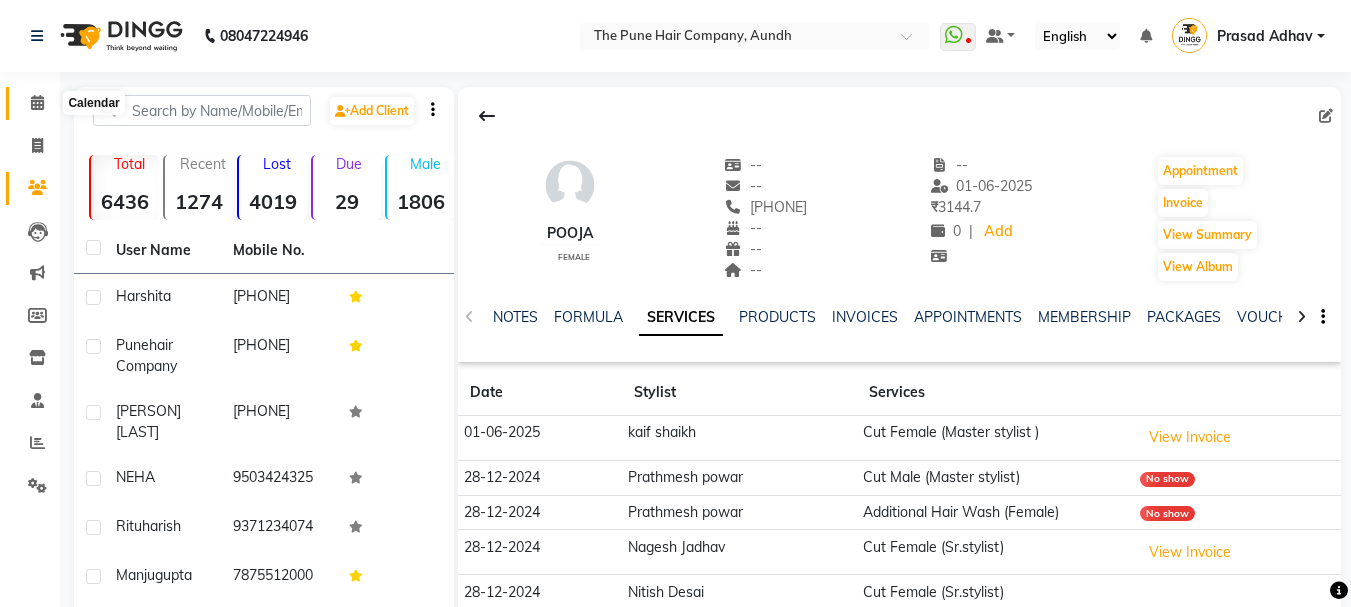 click 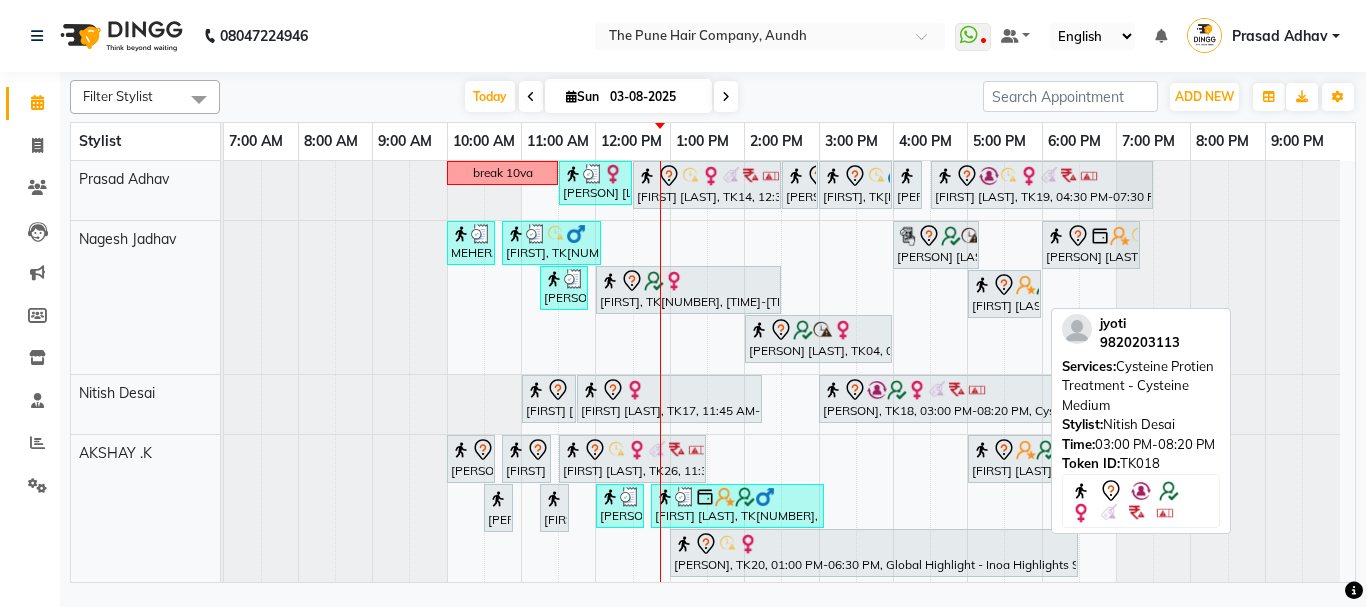 scroll, scrollTop: 100, scrollLeft: 0, axis: vertical 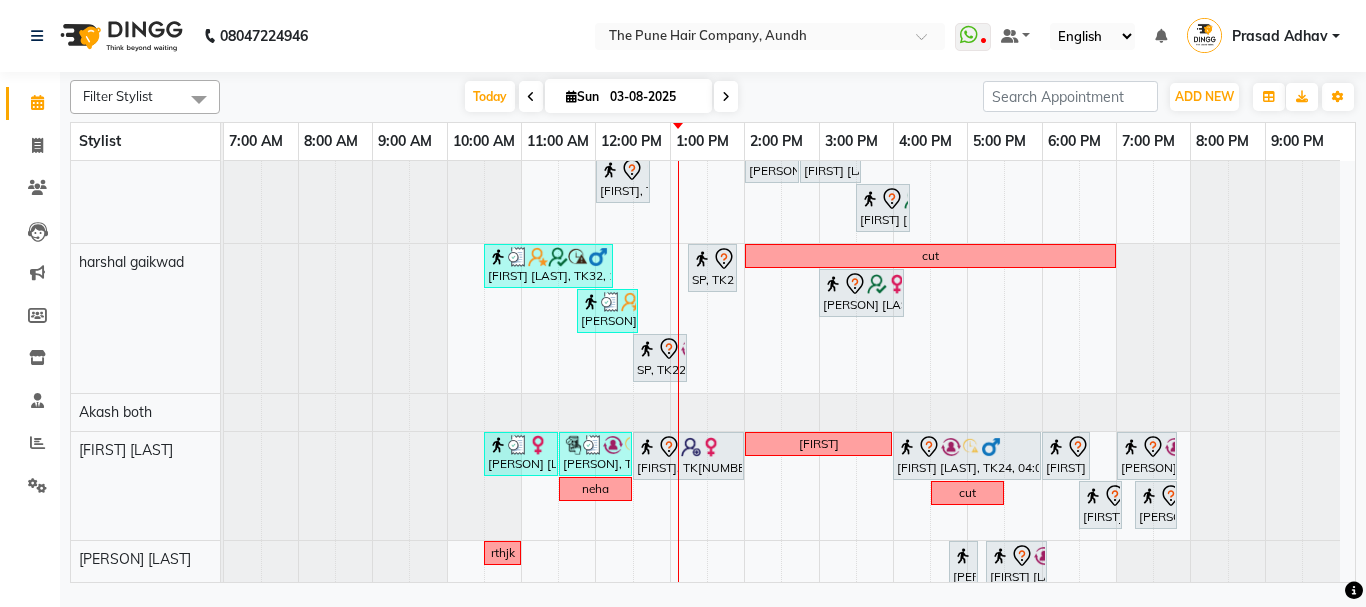 click at bounding box center (726, 97) 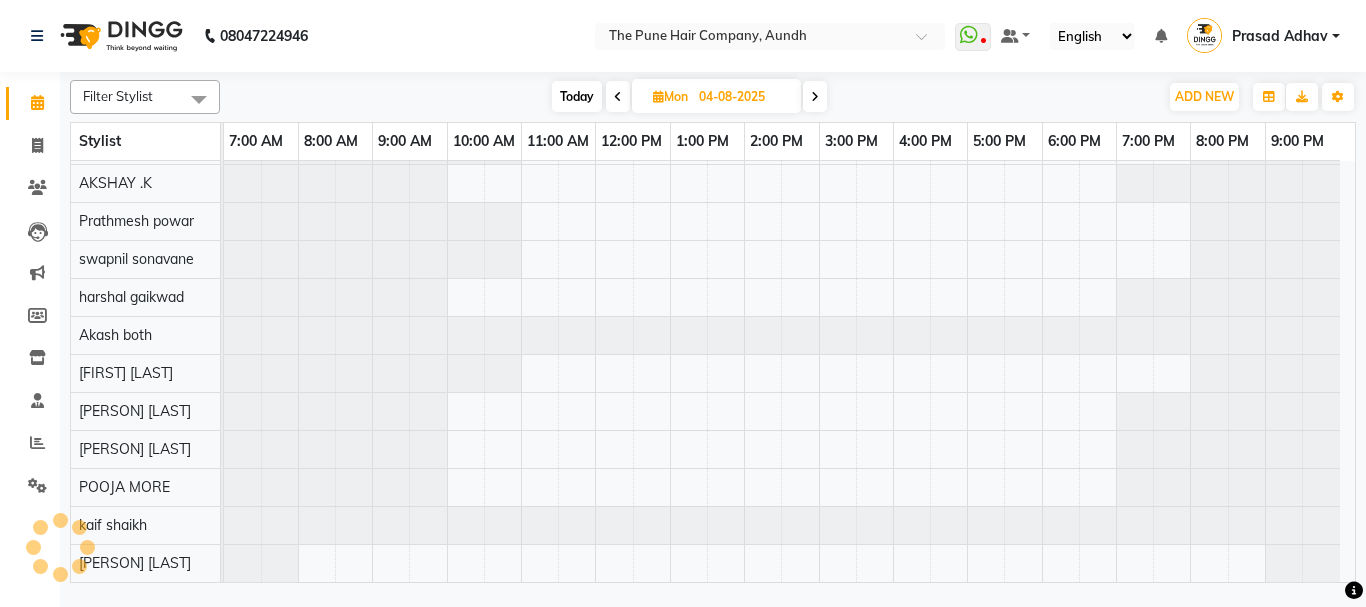 scroll, scrollTop: 110, scrollLeft: 0, axis: vertical 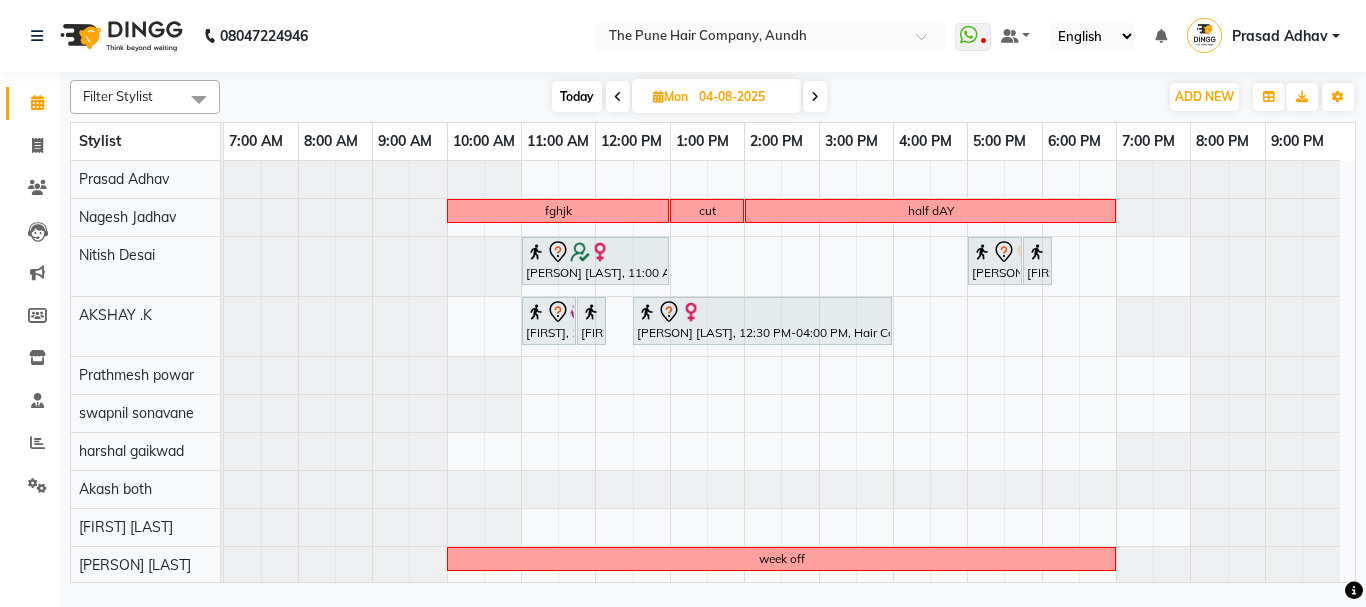 click at bounding box center (618, 97) 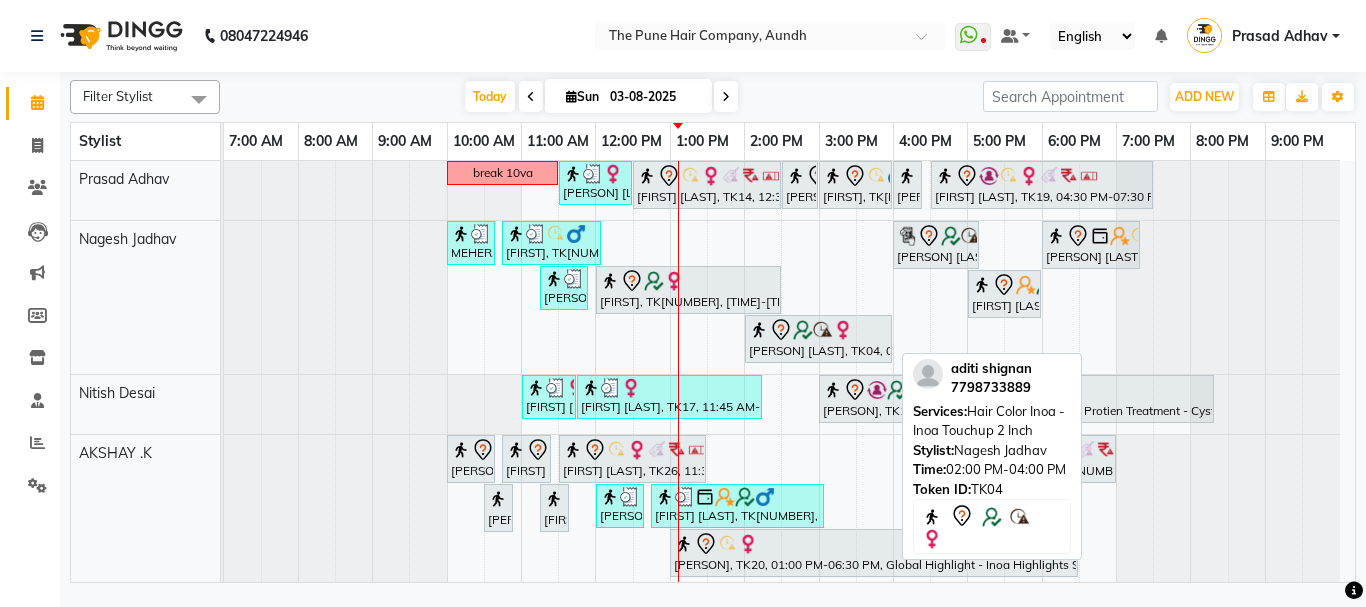 scroll, scrollTop: 300, scrollLeft: 0, axis: vertical 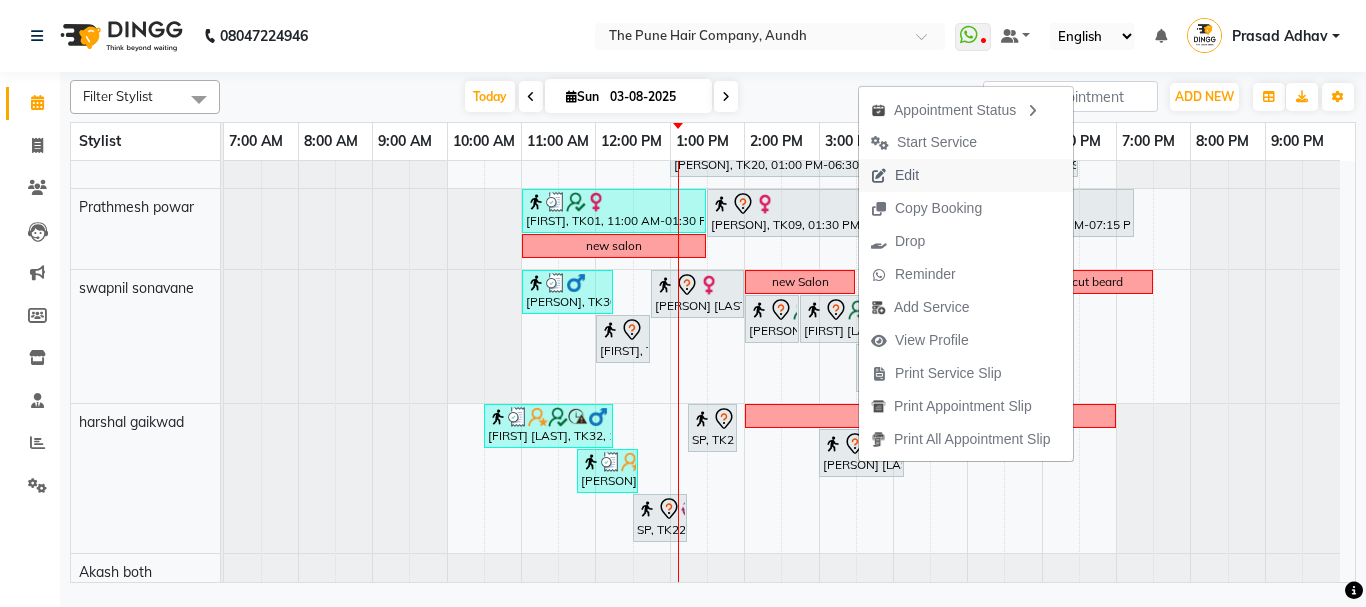 click on "Edit" at bounding box center [966, 175] 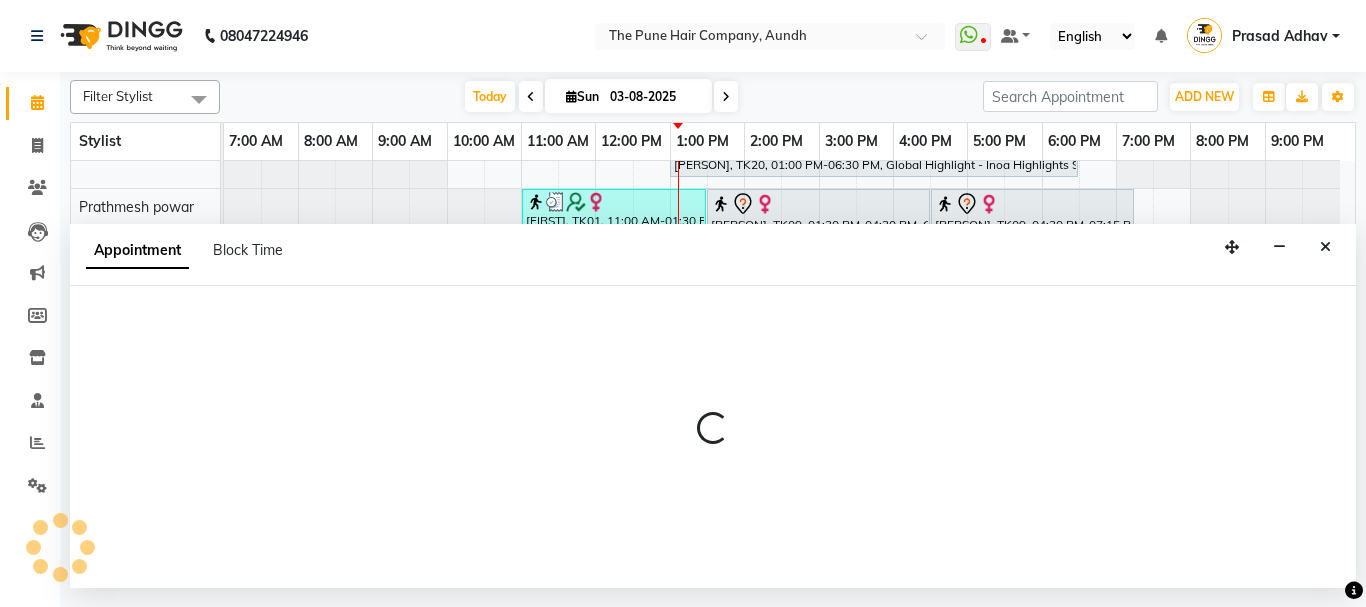 select on "tentative" 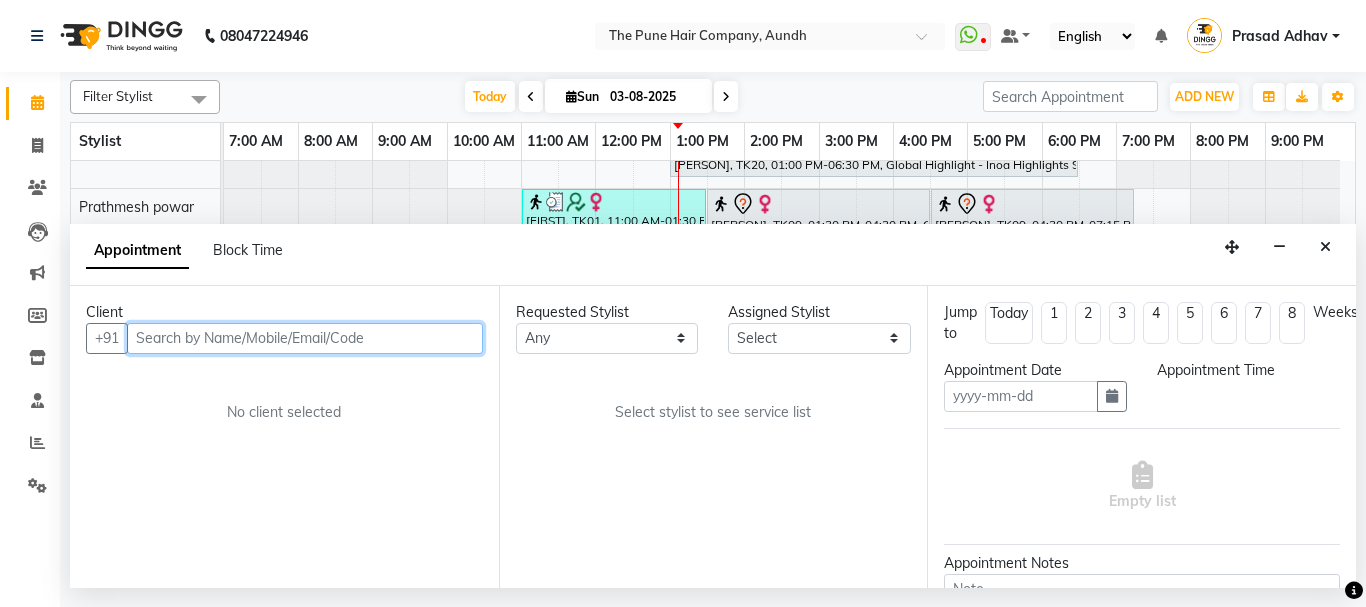 type on "03-08-2025" 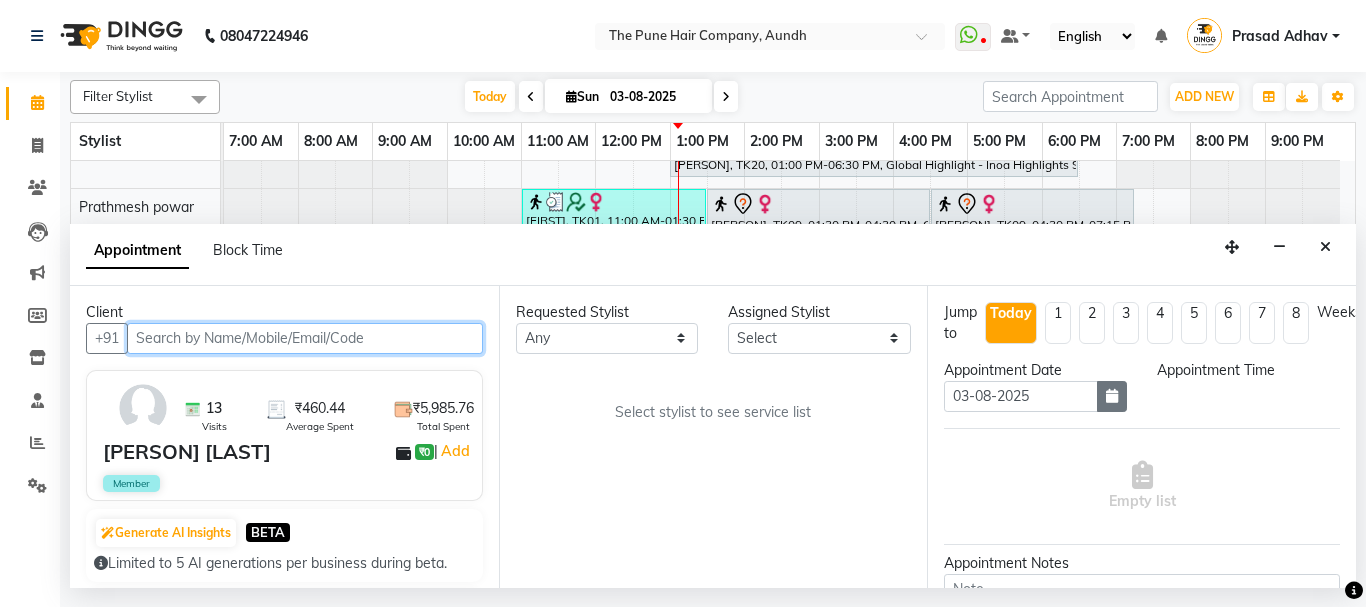 select on "900" 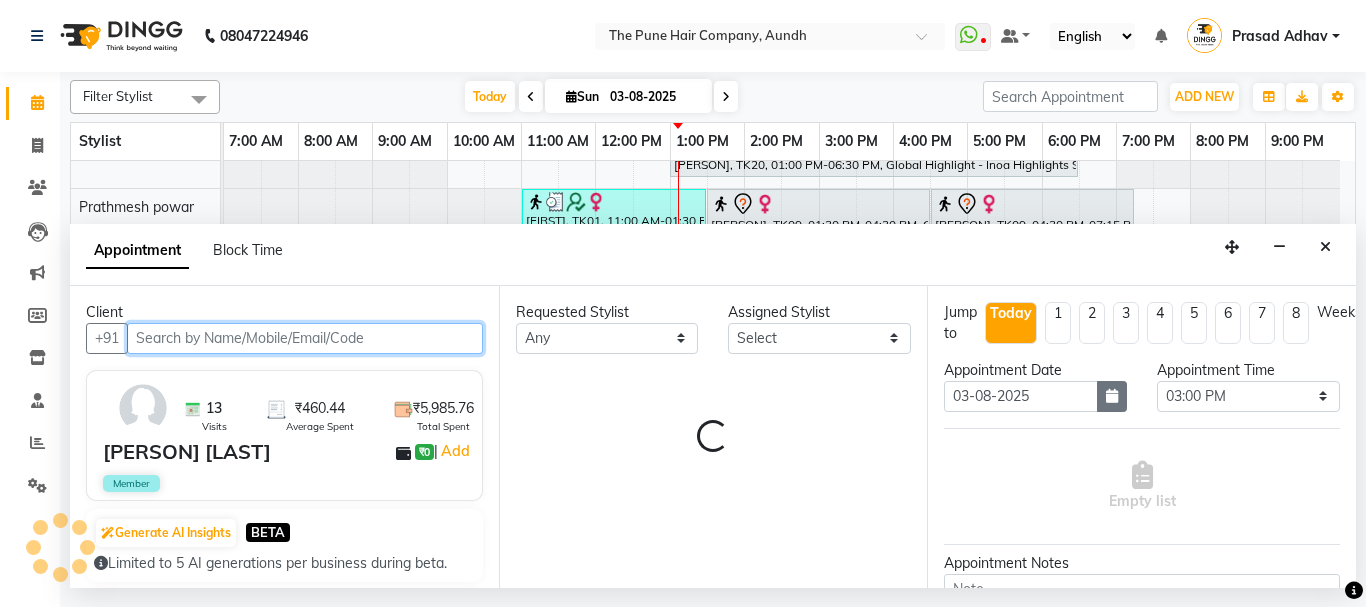 select on "25240" 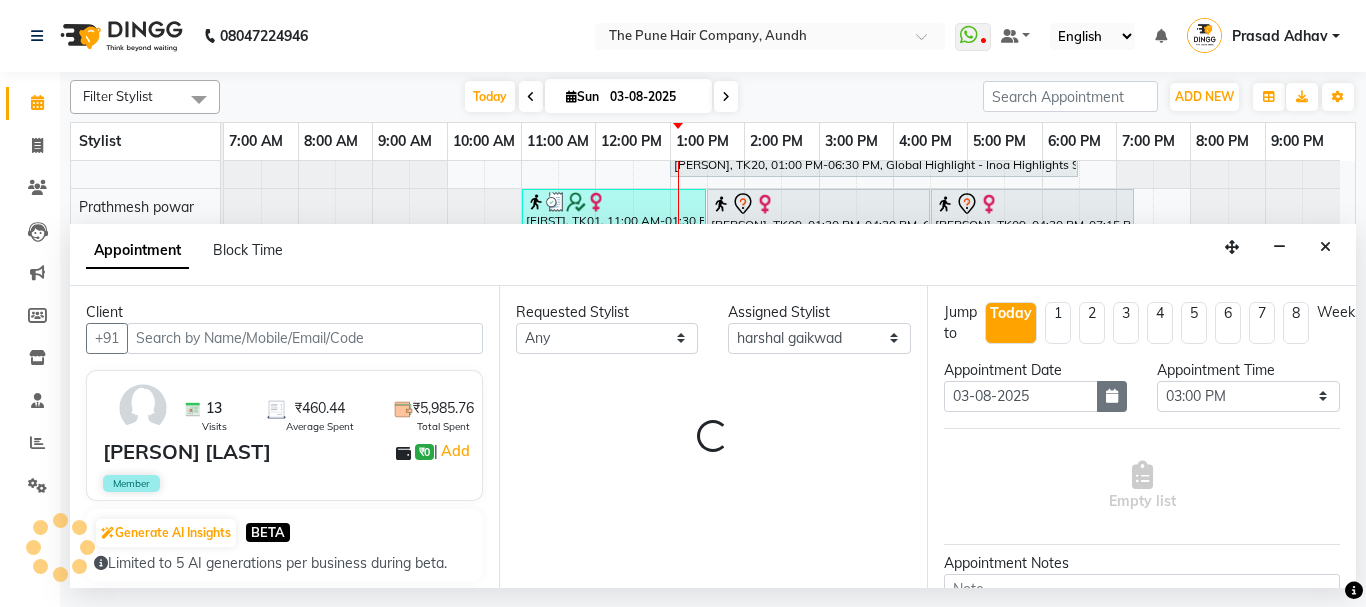 click at bounding box center (1112, 396) 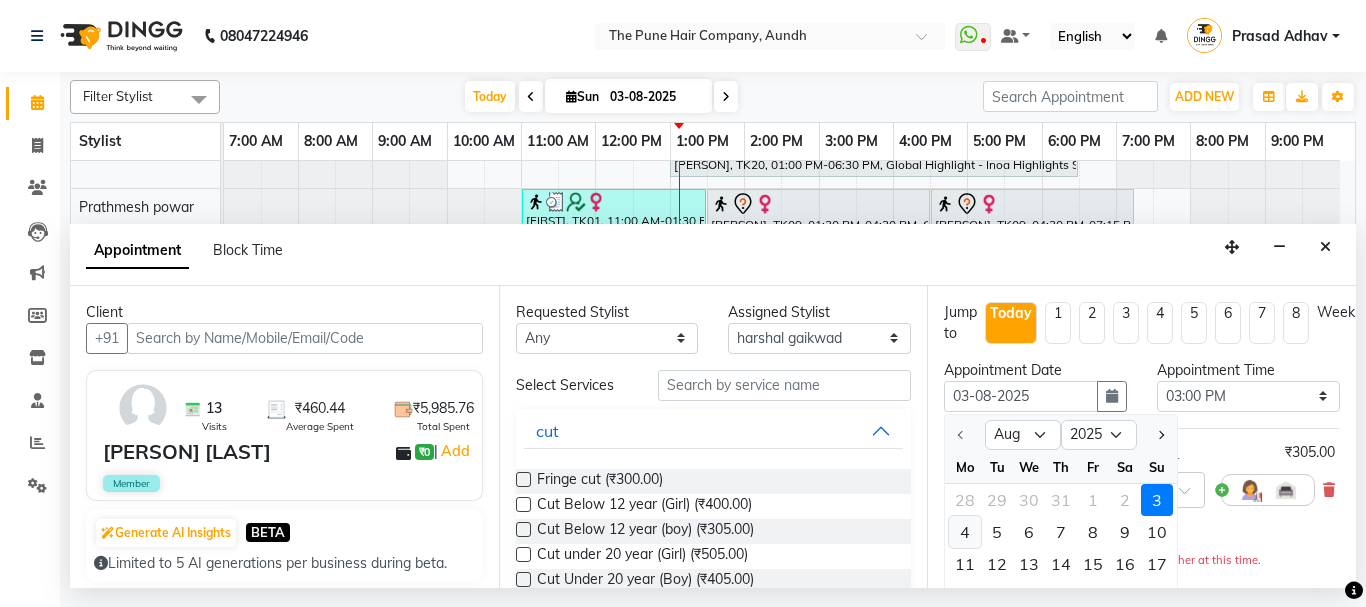 click on "4" at bounding box center [965, 532] 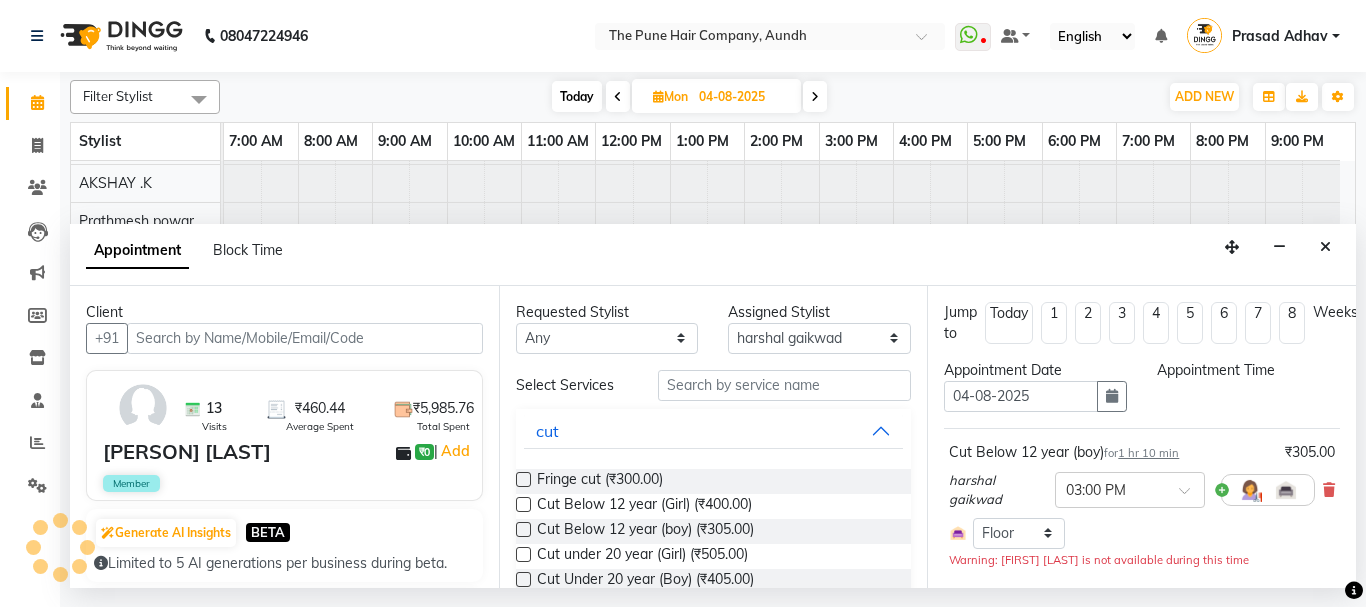 scroll, scrollTop: 110, scrollLeft: 0, axis: vertical 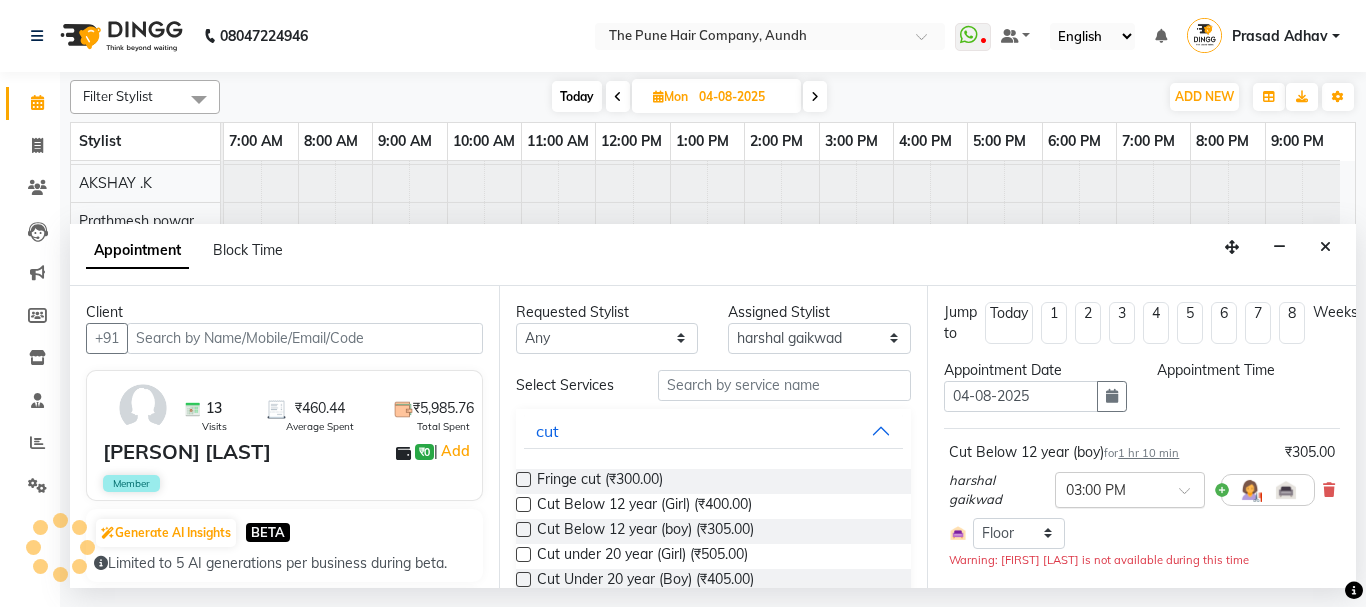 select on "900" 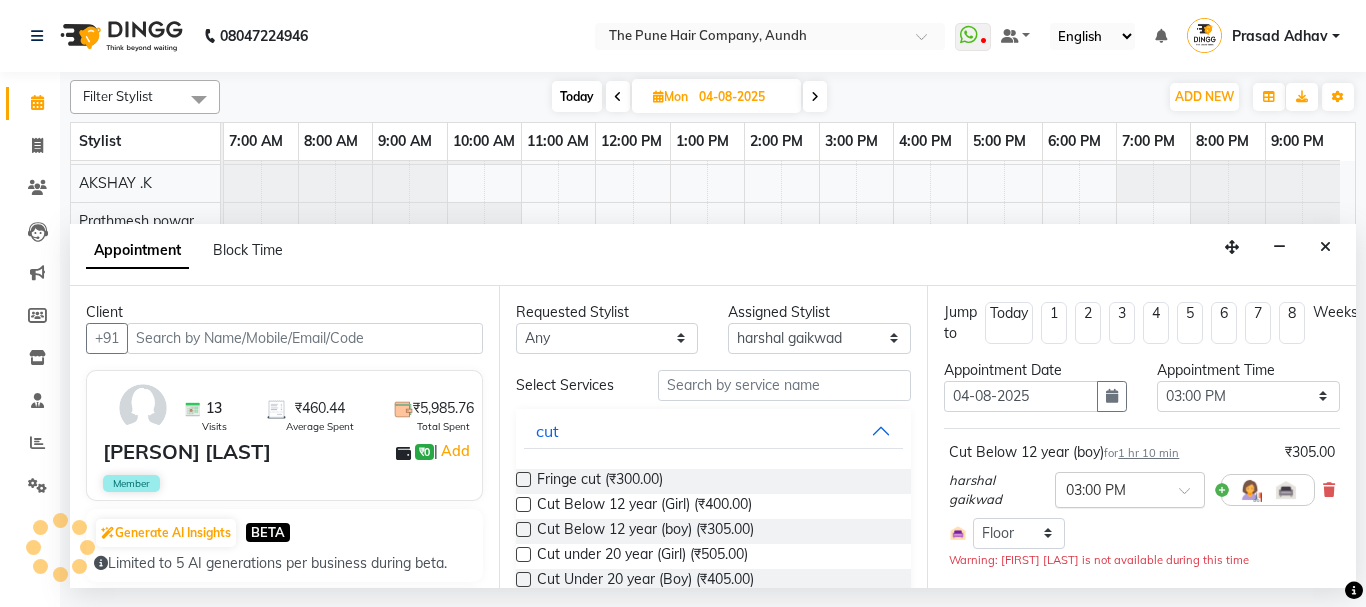 click at bounding box center [1130, 488] 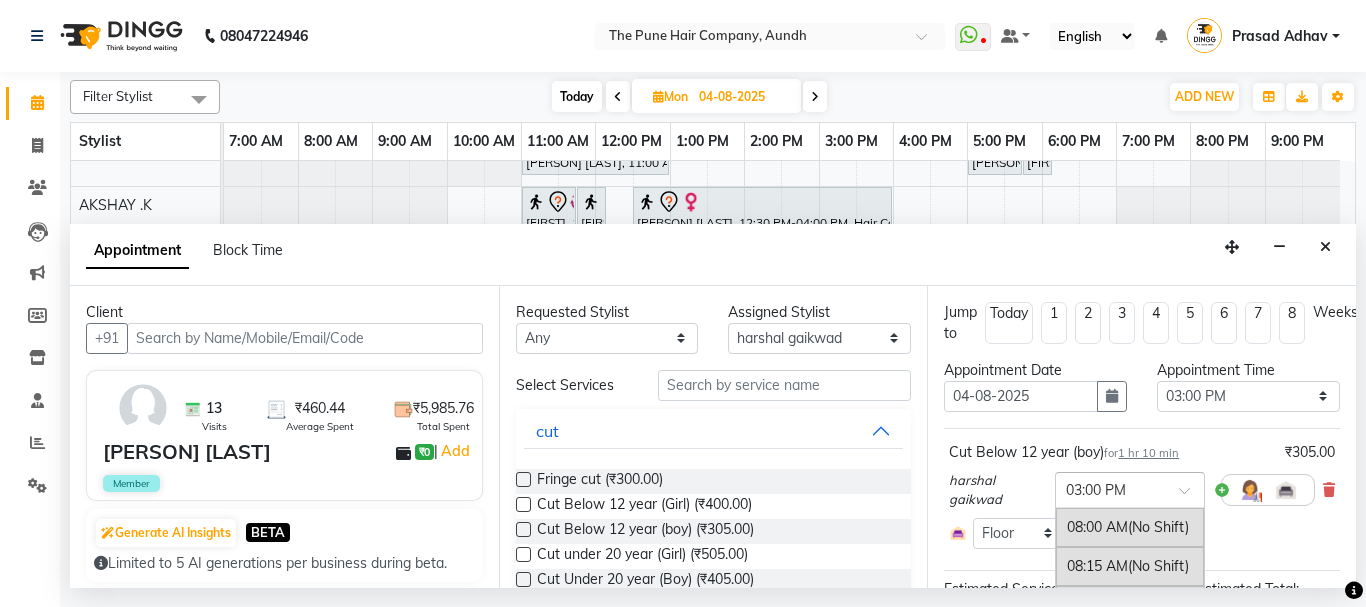 scroll, scrollTop: 154, scrollLeft: 0, axis: vertical 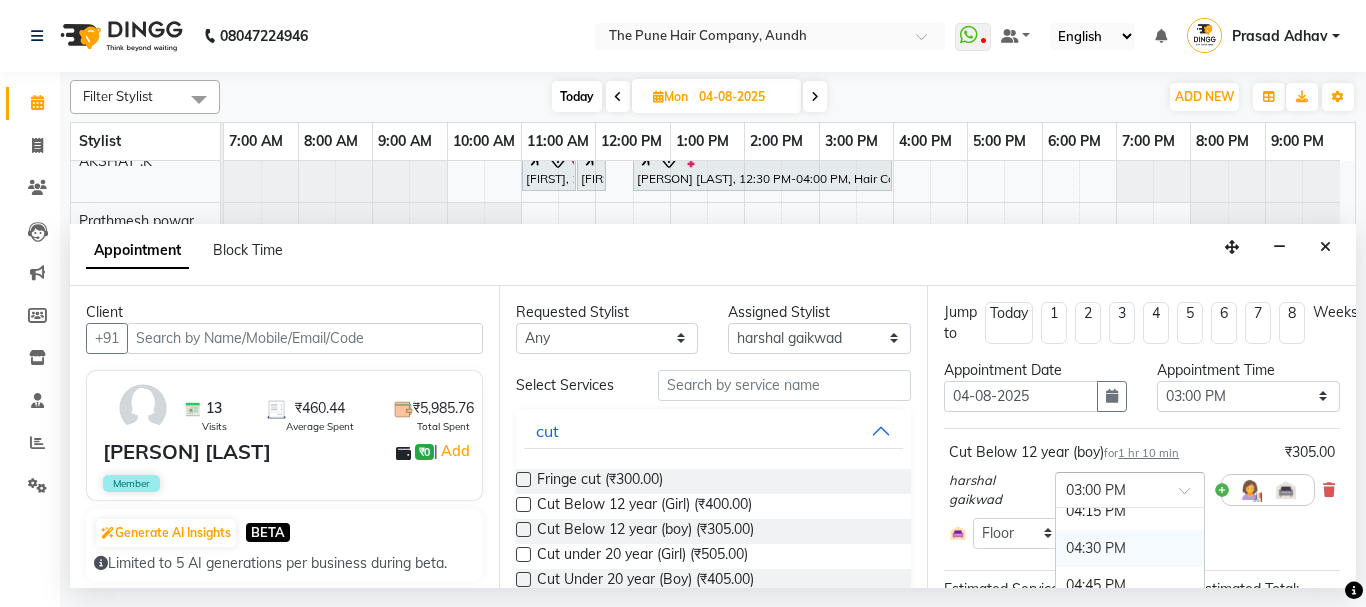 click on "04:30 PM" at bounding box center (1130, 548) 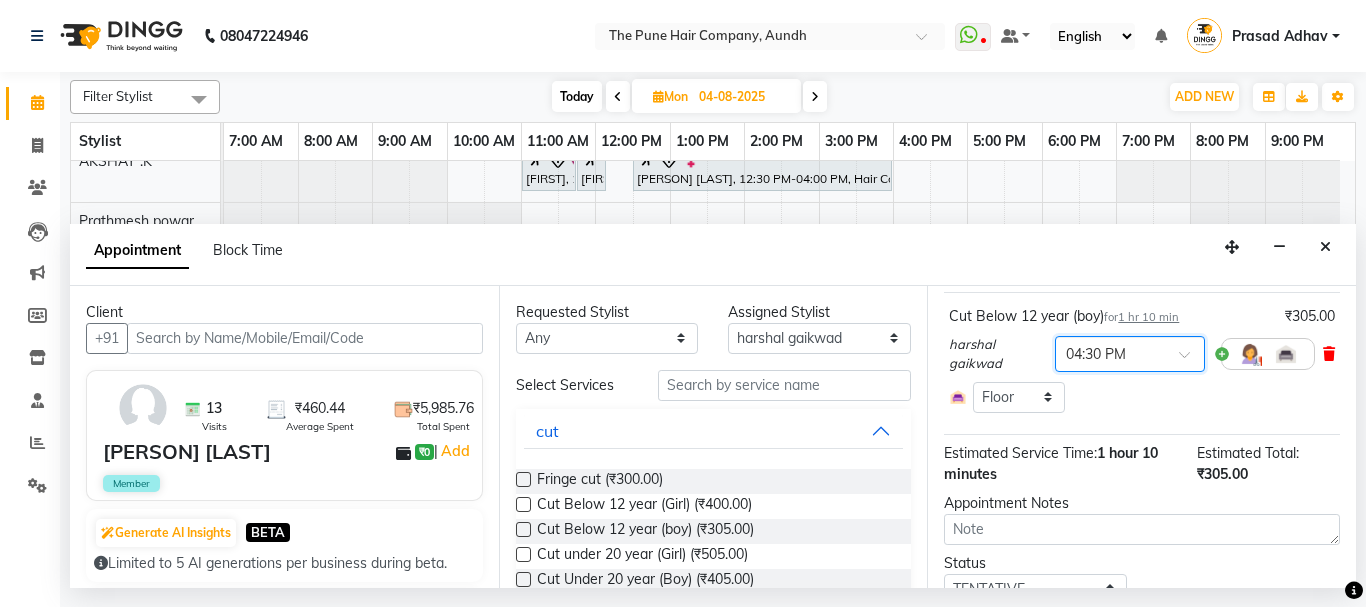 click at bounding box center [1329, 354] 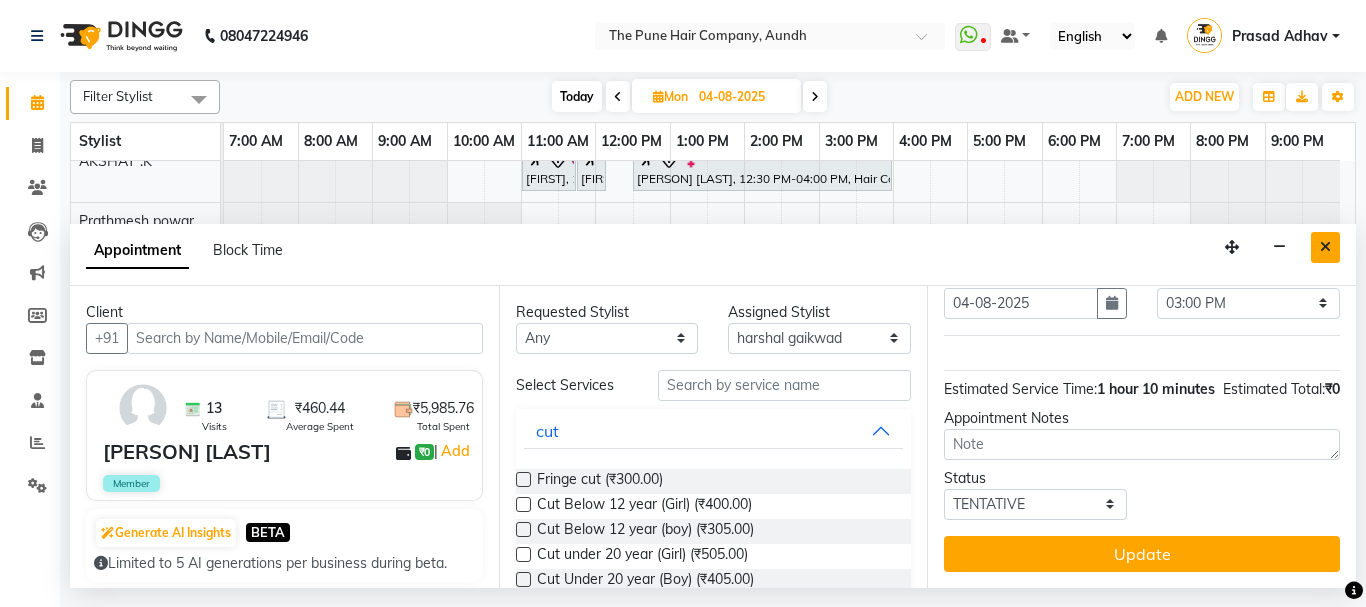 click at bounding box center [1325, 247] 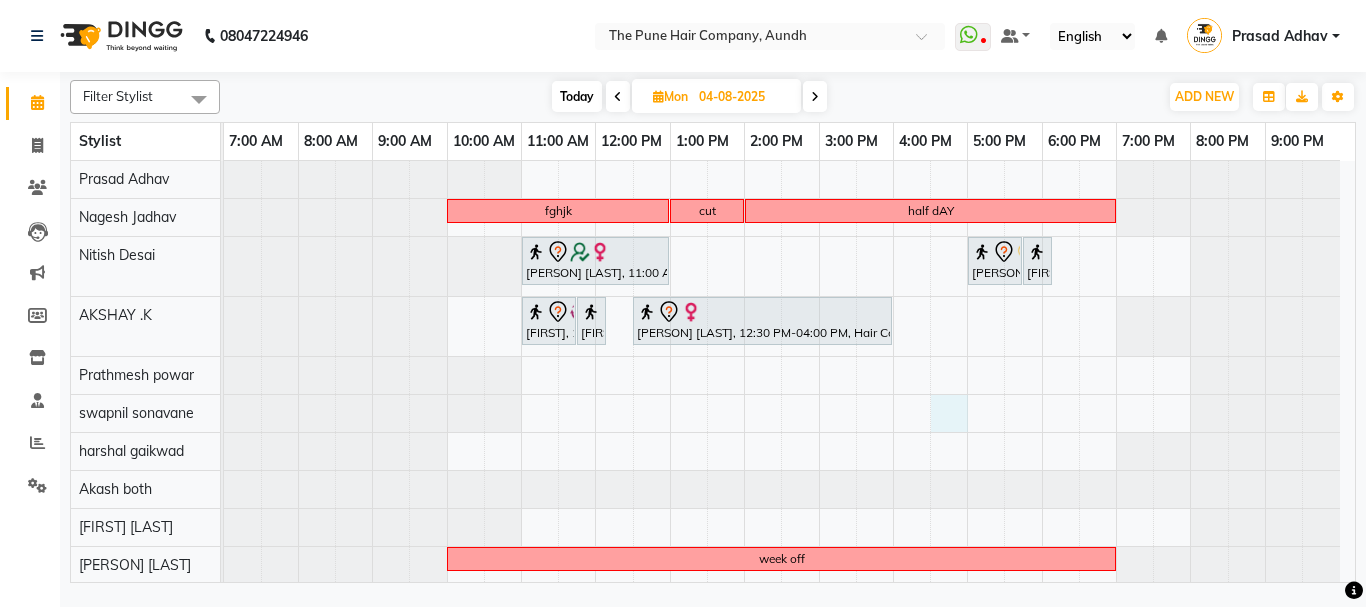 click on "fghjk   cut   half dAY              somya PANDE, 11:00 AM-01:00 PM, Hair Color Inoa - Inoa Touchup 2 Inch             viday, 05:00 PM-05:45 PM, Cut Female (Sr.stylist)             viday, 05:45 PM-06:00 PM,  Additional Hair Wash (Female)             Priyanka, 11:00 AM-11:45 AM, Cut Female (Expert)             Priyanka, 11:45 AM-12:00 PM,  Additional Hair Wash (Female)             tanvi kadam, 12:30 PM-04:00 PM, Hair Color Majirel - Majirel Global Medium  week off   week off" at bounding box center [789, 448] 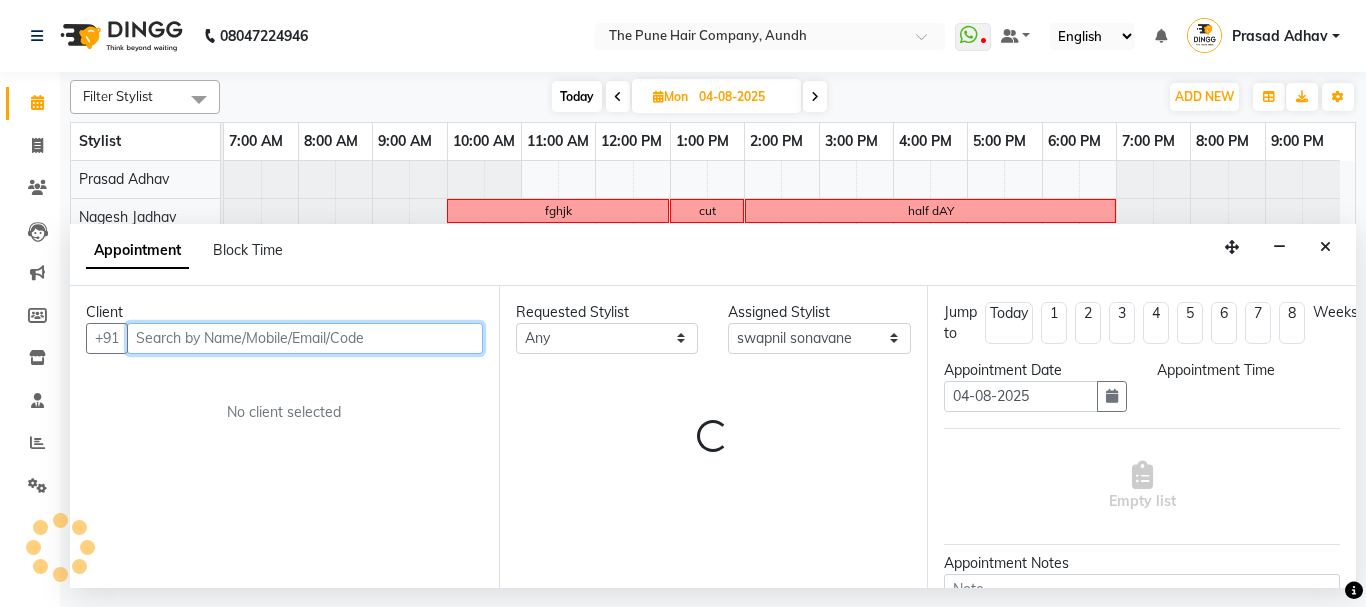 select on "990" 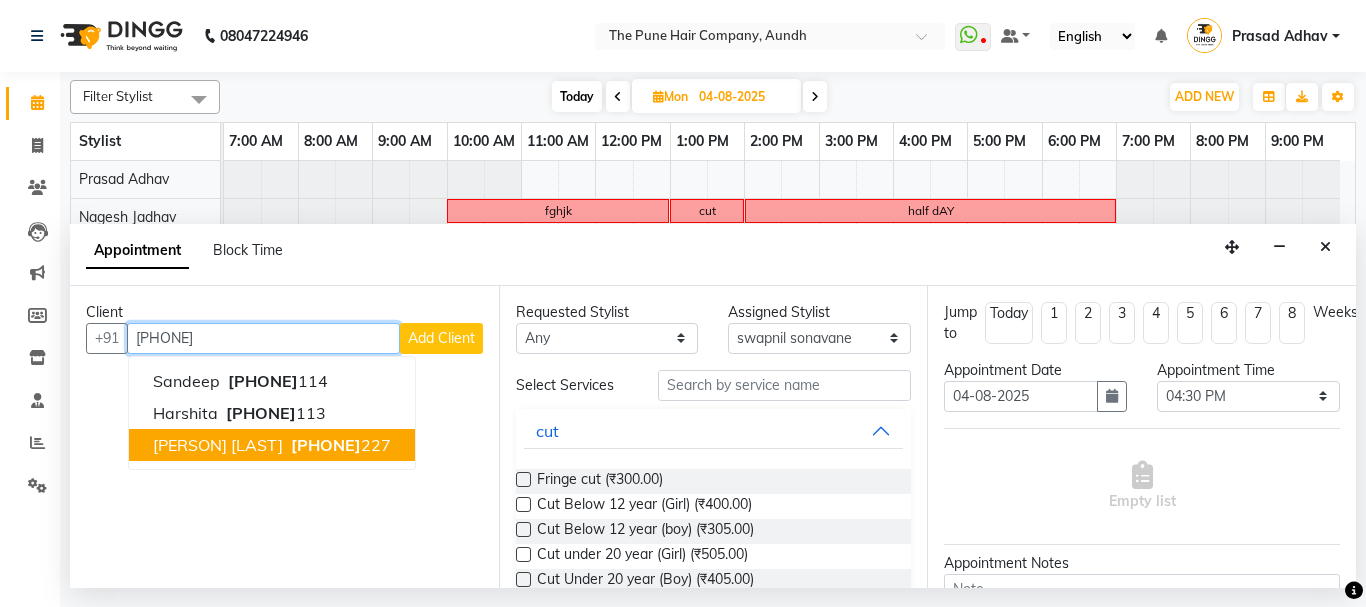 click on "[FIRST] [LAST]" at bounding box center (218, 445) 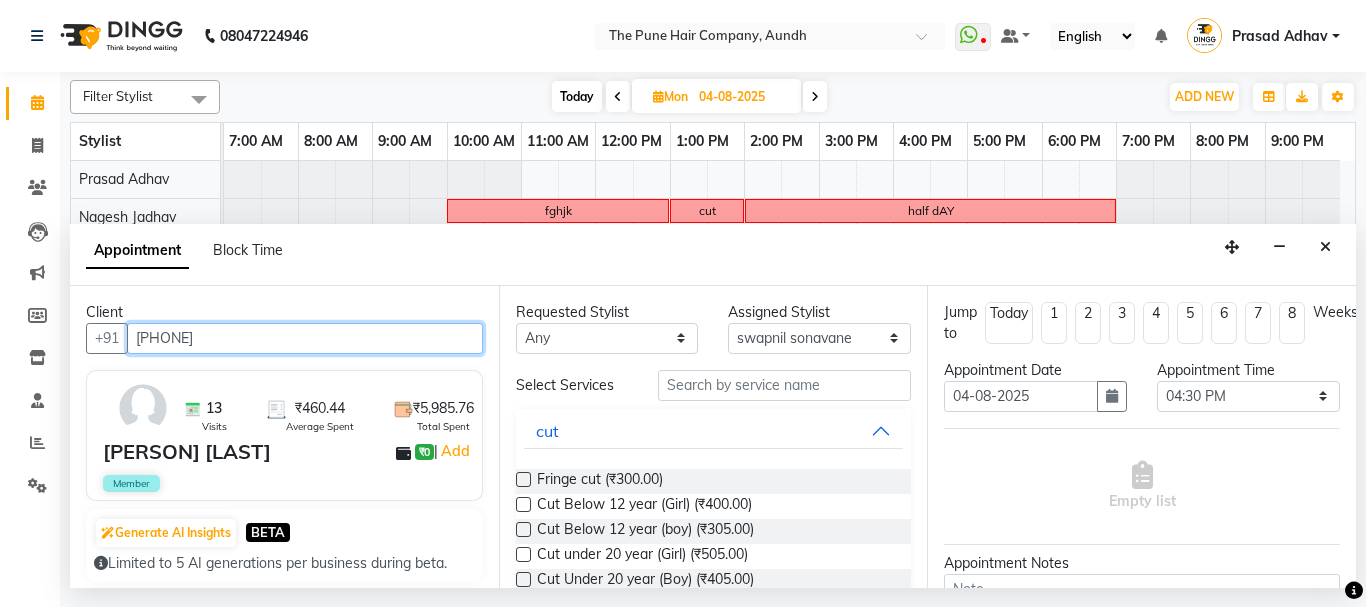 type on "[PHONE]" 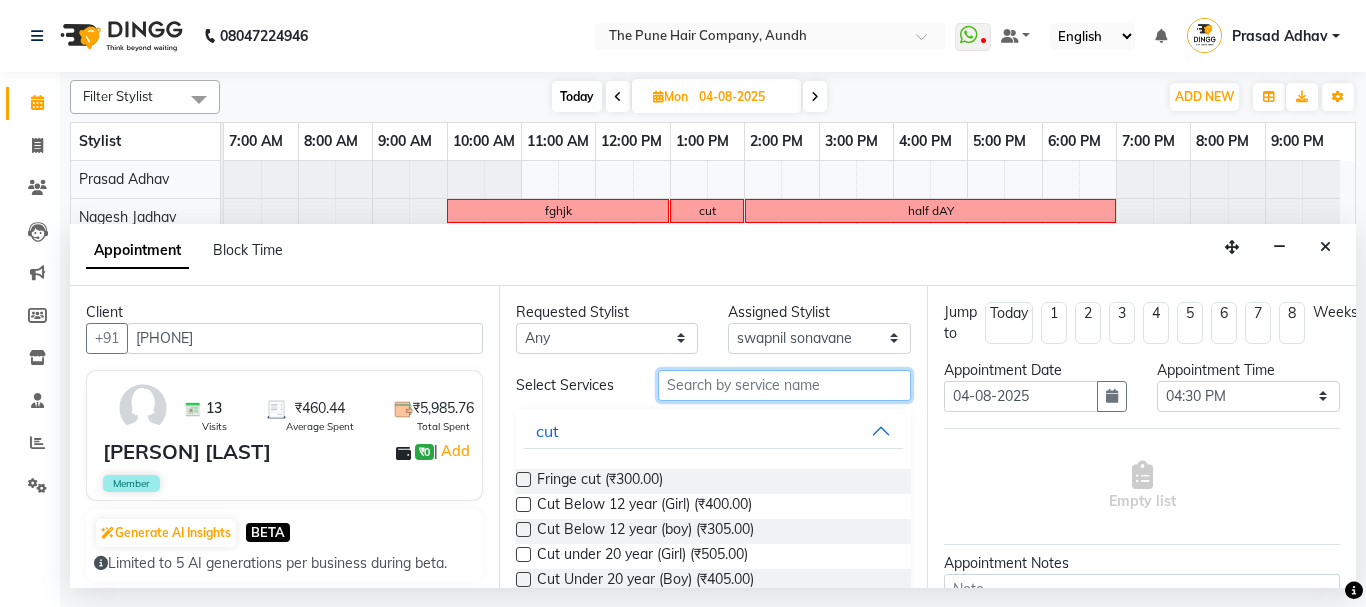 click at bounding box center (785, 385) 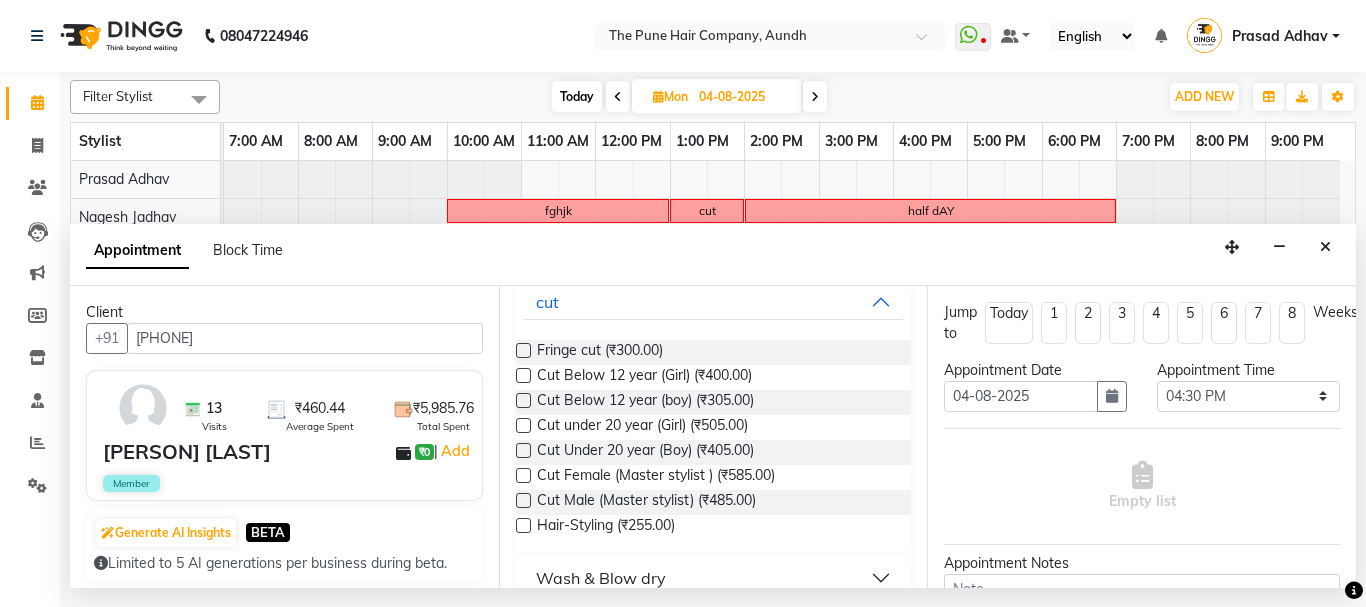 scroll, scrollTop: 200, scrollLeft: 0, axis: vertical 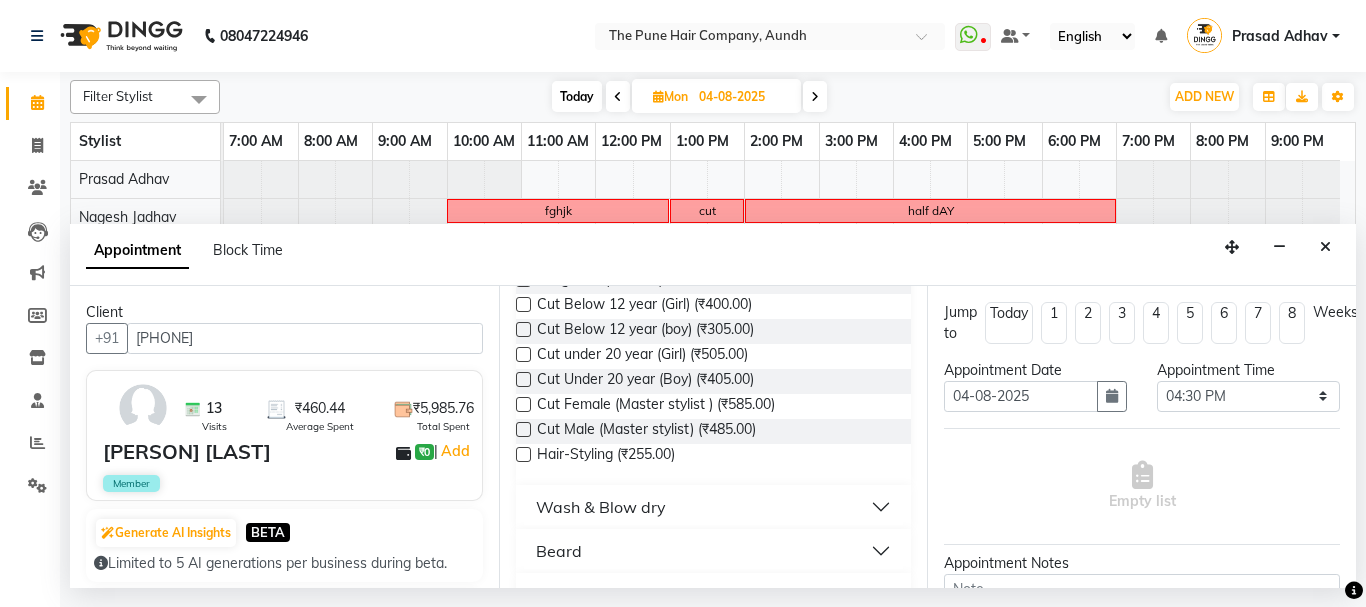 click at bounding box center [523, 379] 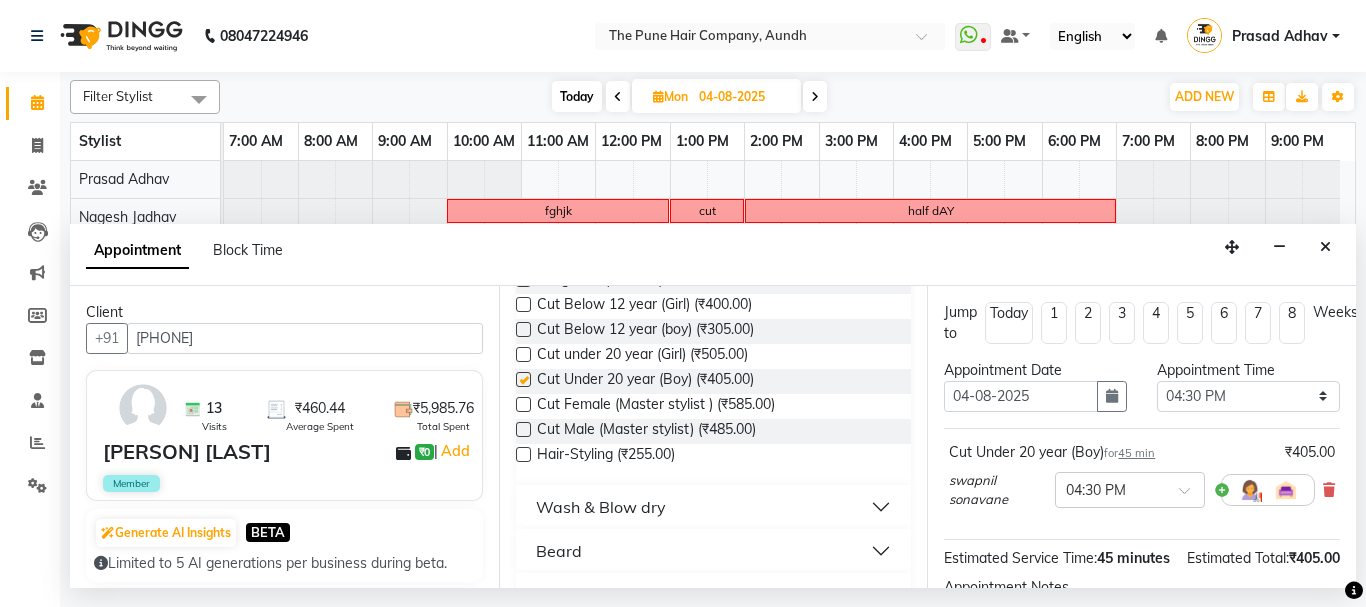 checkbox on "false" 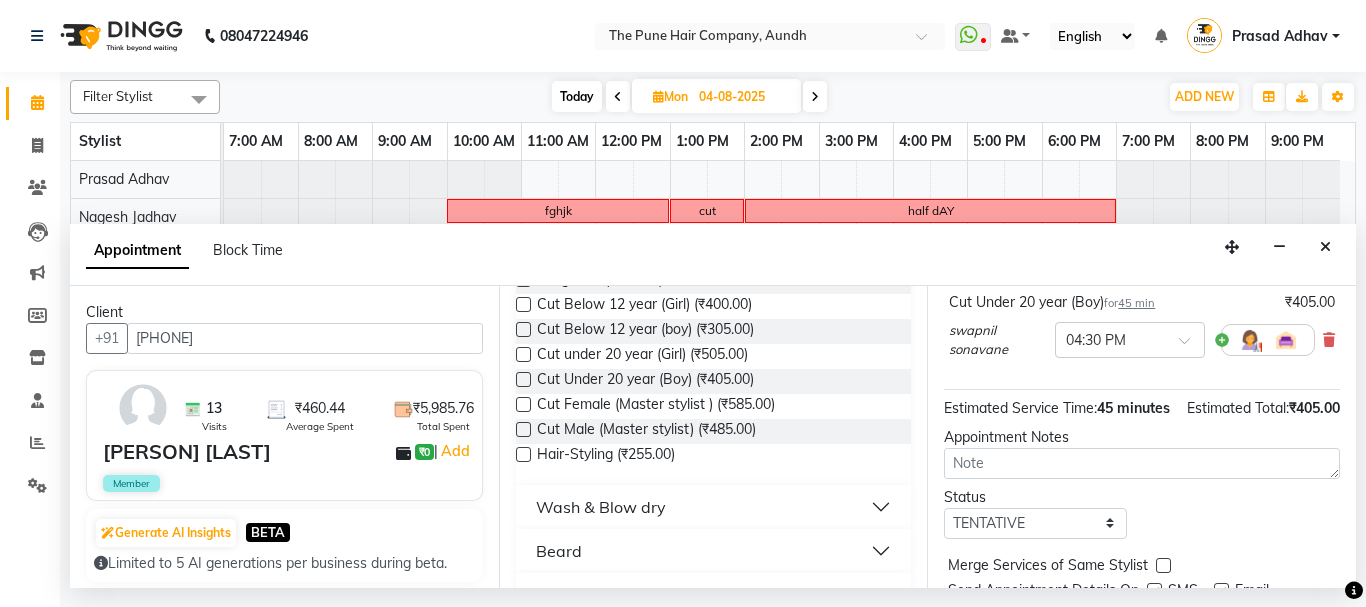 scroll, scrollTop: 263, scrollLeft: 0, axis: vertical 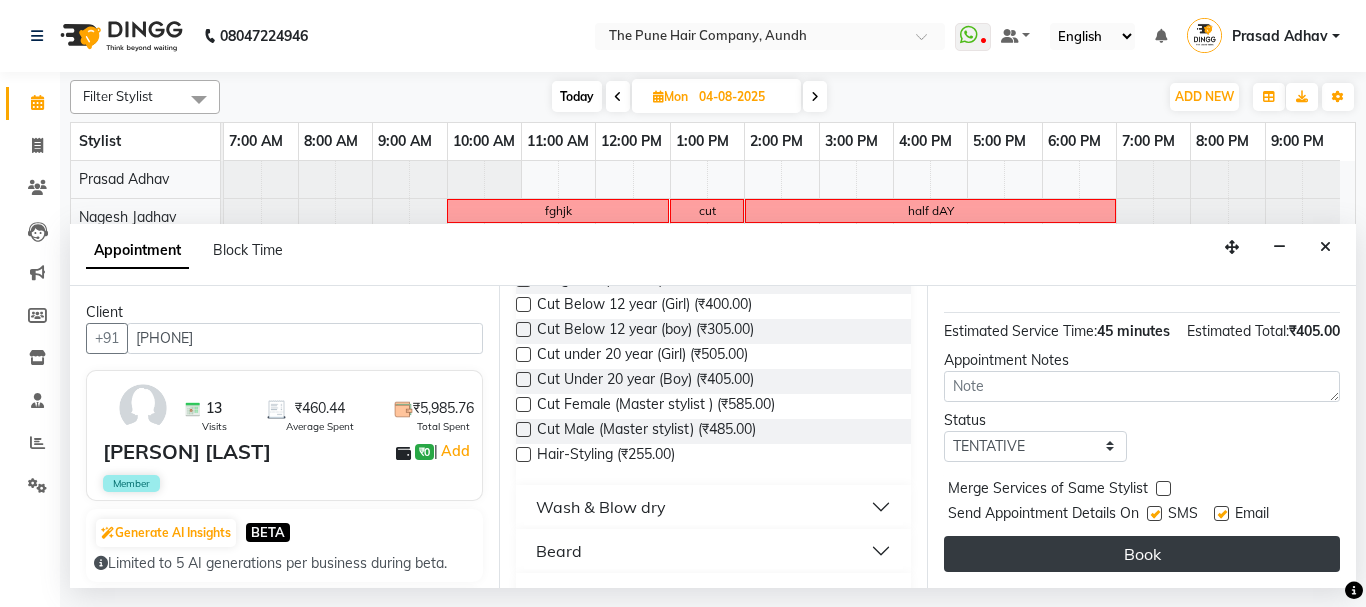click on "Book" at bounding box center [1142, 554] 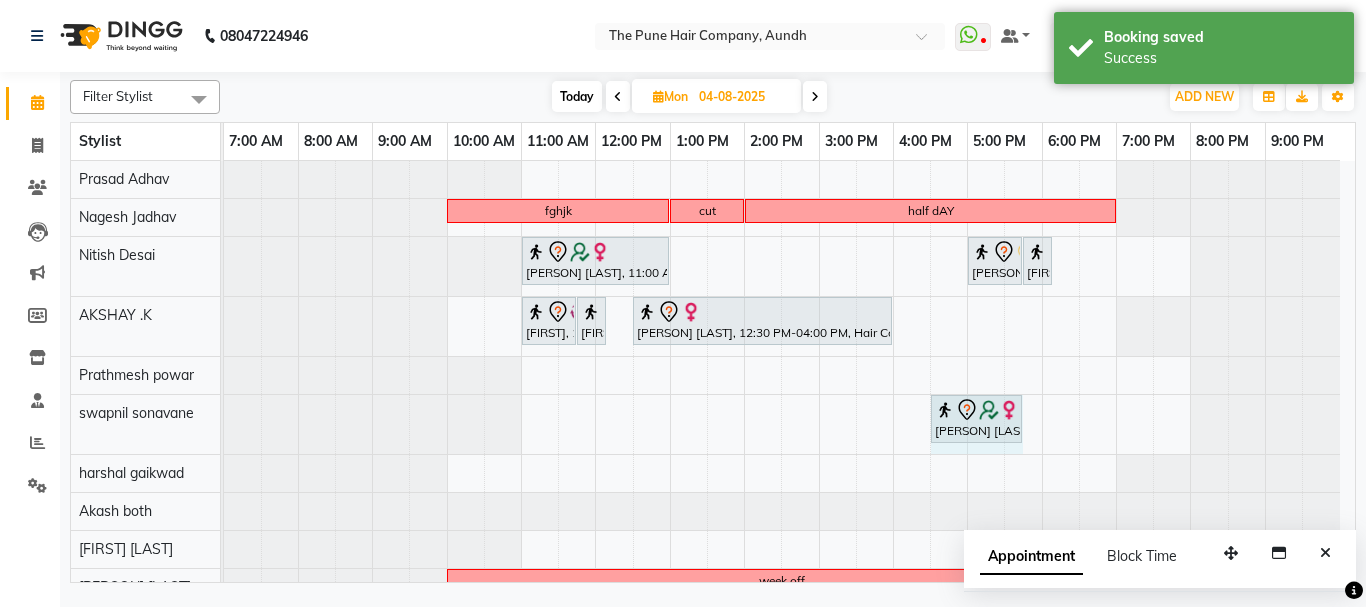 drag, startPoint x: 983, startPoint y: 408, endPoint x: 1023, endPoint y: 426, distance: 43.863426 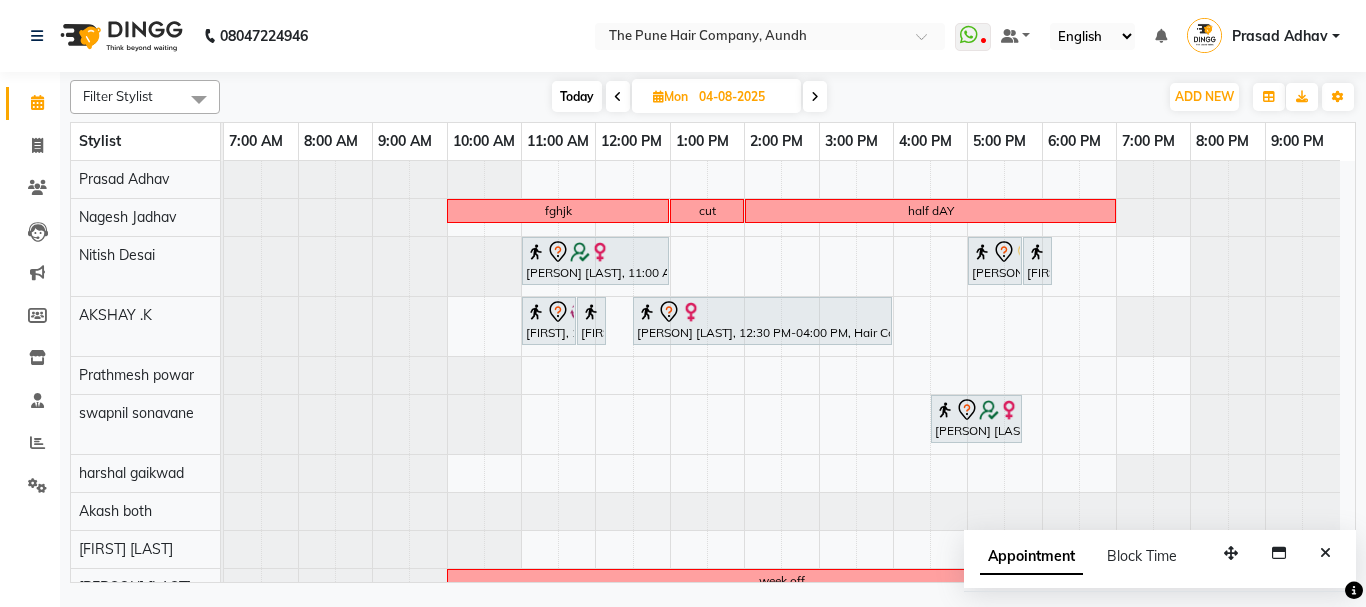 click on "Today" at bounding box center [577, 96] 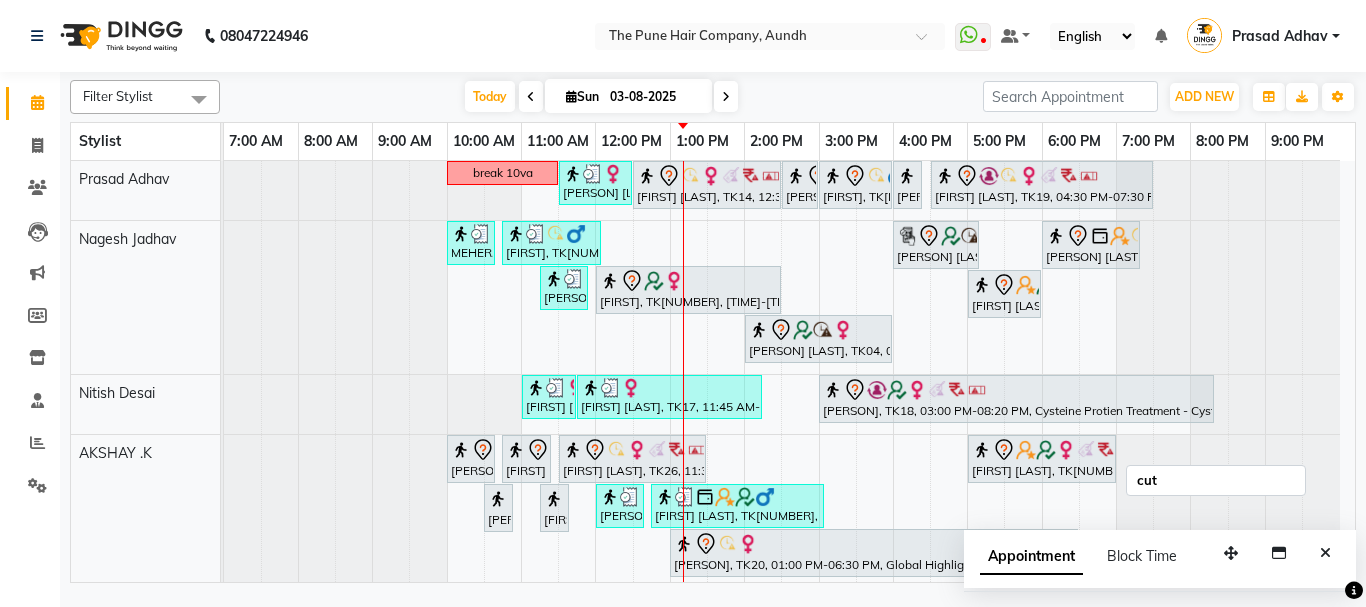 scroll, scrollTop: 400, scrollLeft: 0, axis: vertical 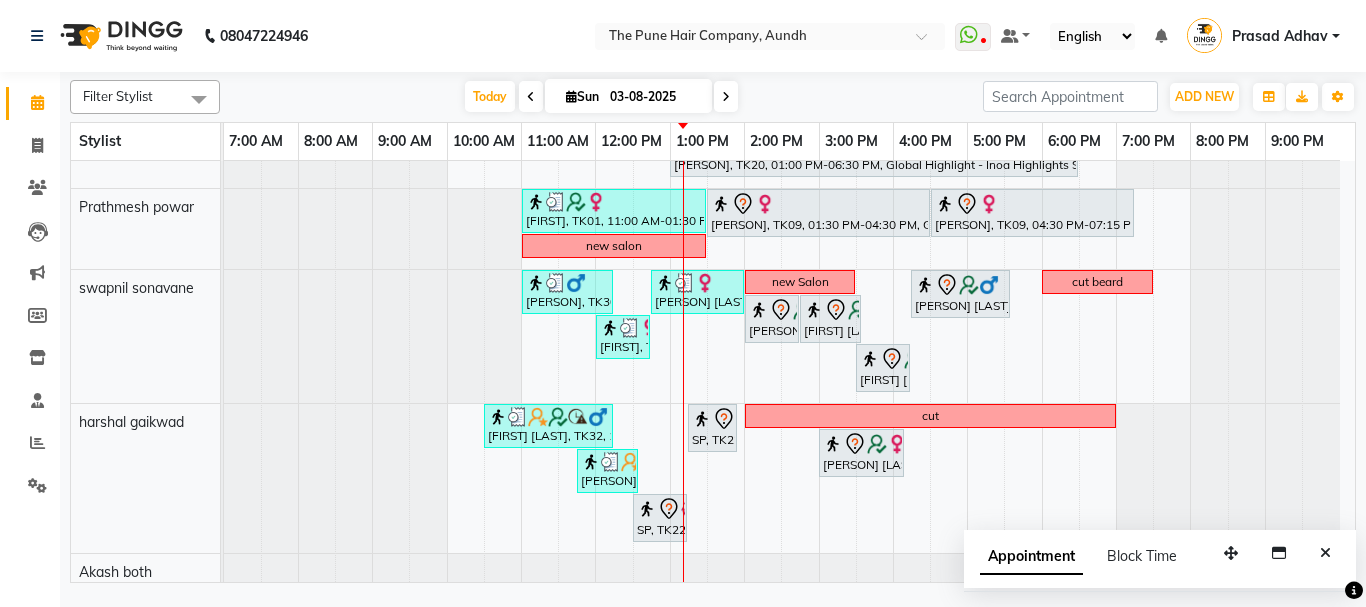 click at bounding box center [726, 96] 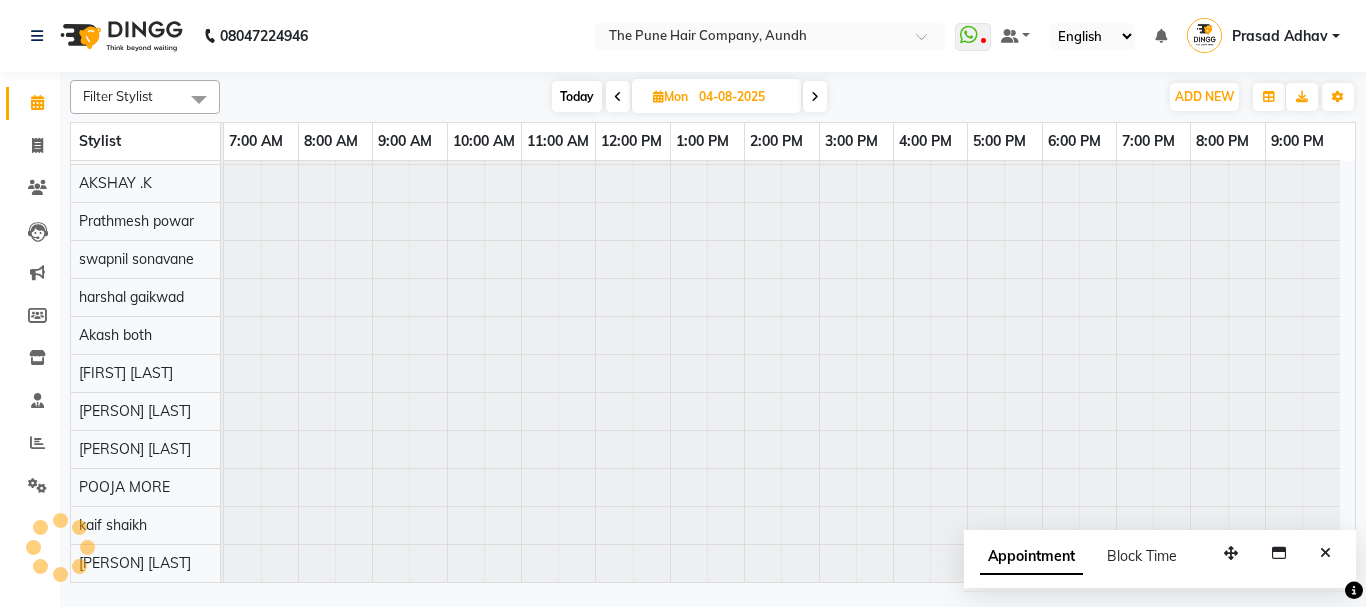 scroll, scrollTop: 110, scrollLeft: 0, axis: vertical 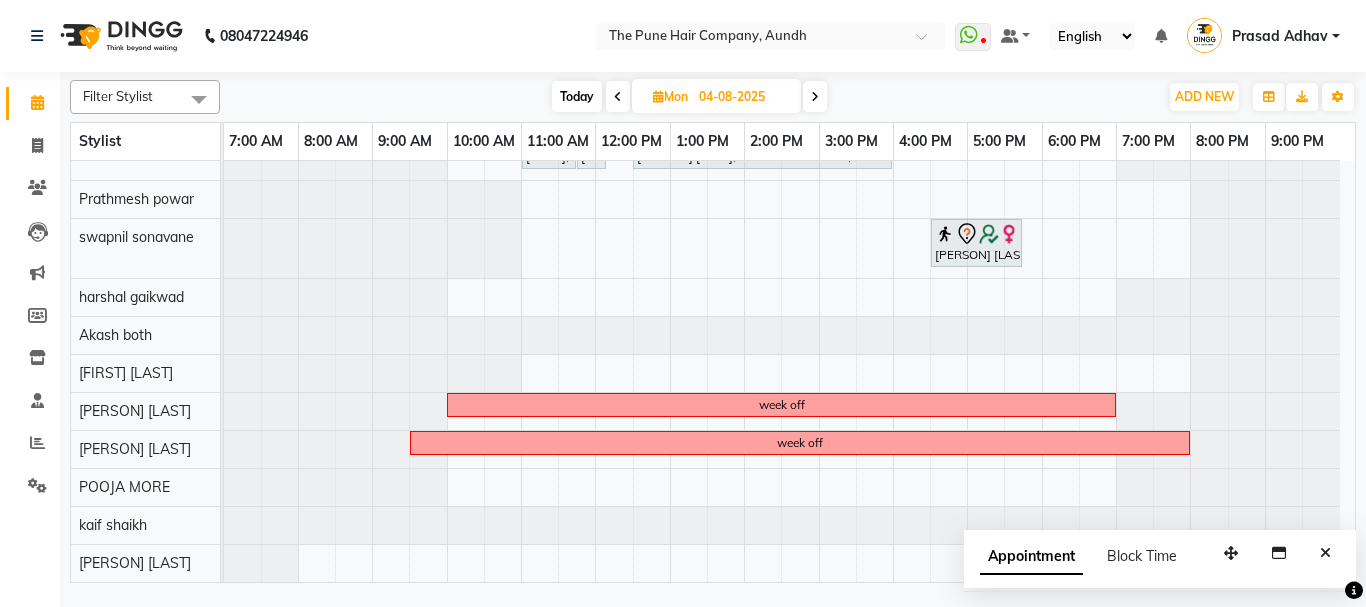 click on "fghjk   cut   half dAY              somya PANDE, 11:00 AM-01:00 PM, Hair Color Inoa - Inoa Touchup 2 Inch             viday, 05:00 PM-05:45 PM, Cut Female (Sr.stylist)             viday, 05:45 PM-06:00 PM,  Additional Hair Wash (Female)             Priyanka, 11:00 AM-11:45 AM, Cut Female (Expert)             Priyanka, 11:45 AM-12:00 PM,  Additional Hair Wash (Female)             tanvi kadam, 12:30 PM-04:00 PM, Hair Color Majirel - Majirel Global Medium             Nutan Jadhav, 04:30 PM-05:45 PM, Cut Under 20 year (Boy)  week off   week off" at bounding box center (789, 283) 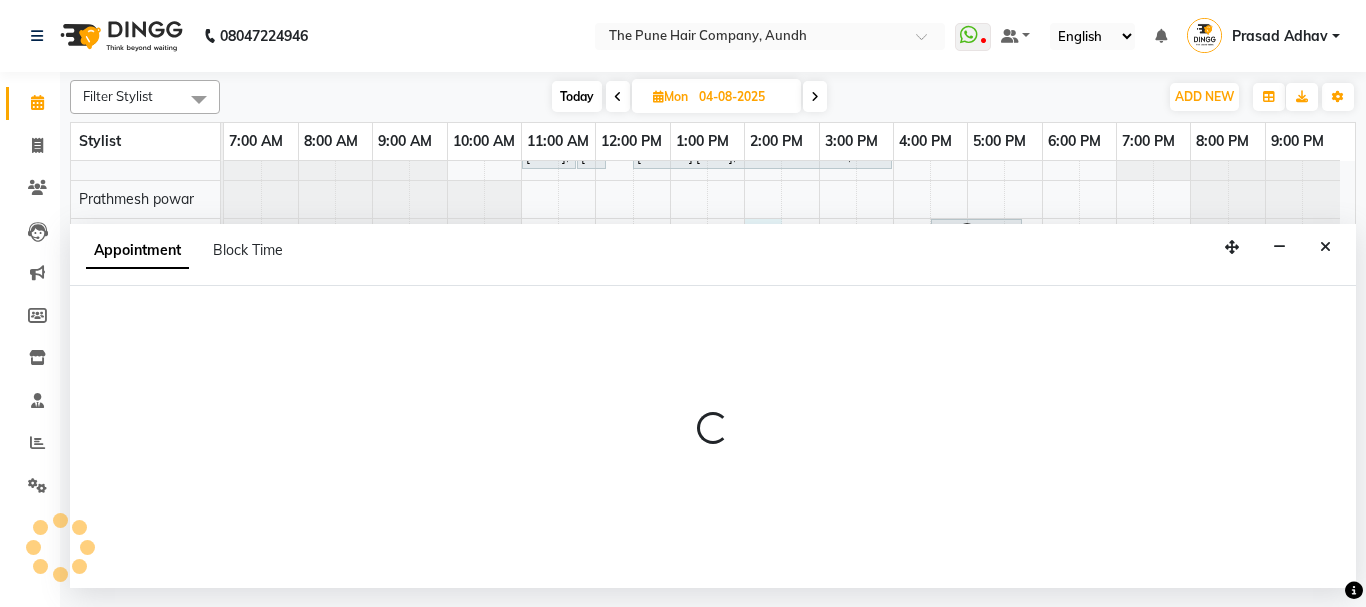 select on "18078" 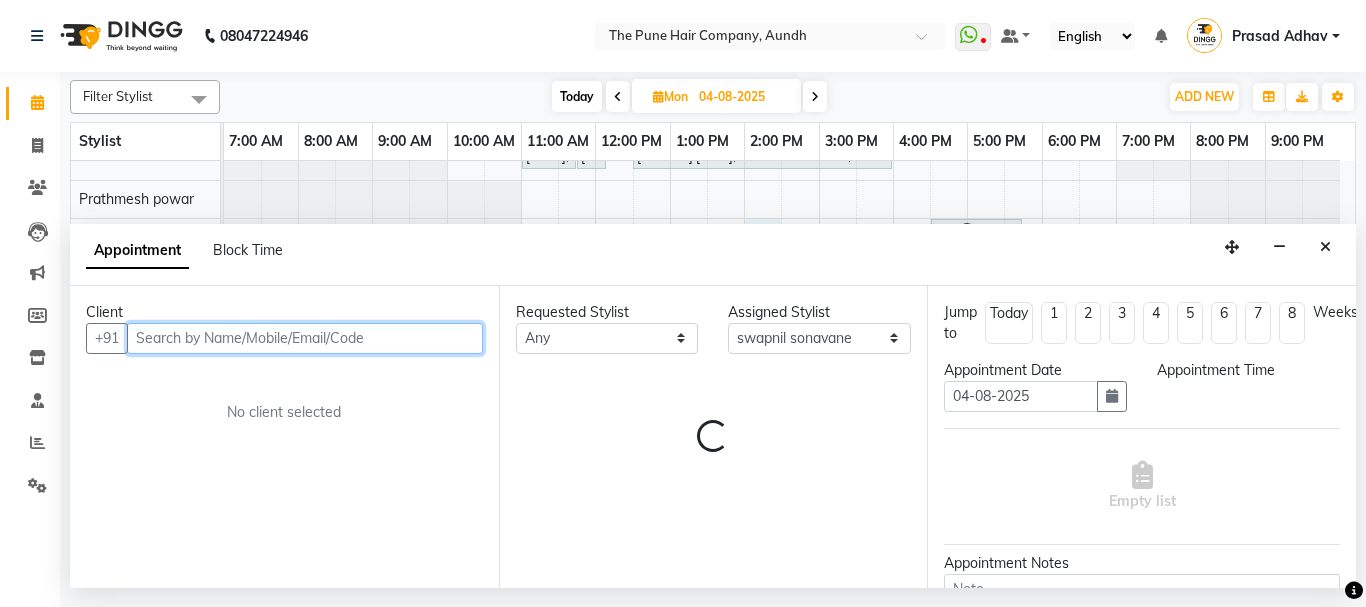 select on "840" 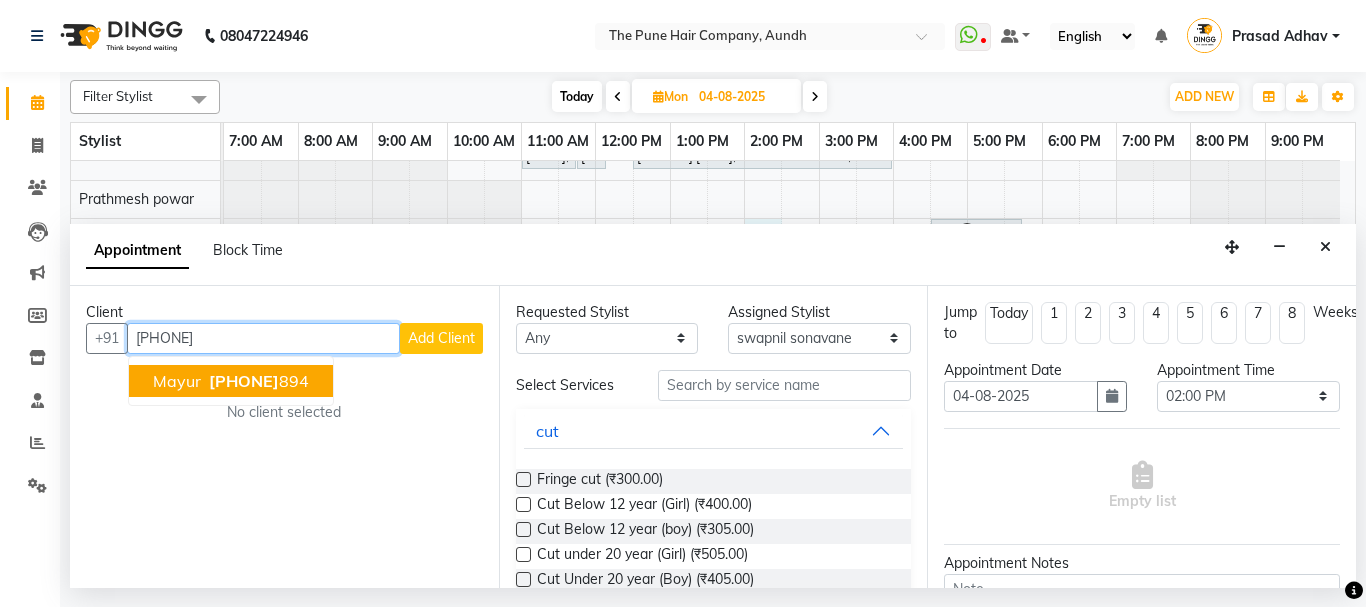 click on "9011897" at bounding box center [244, 381] 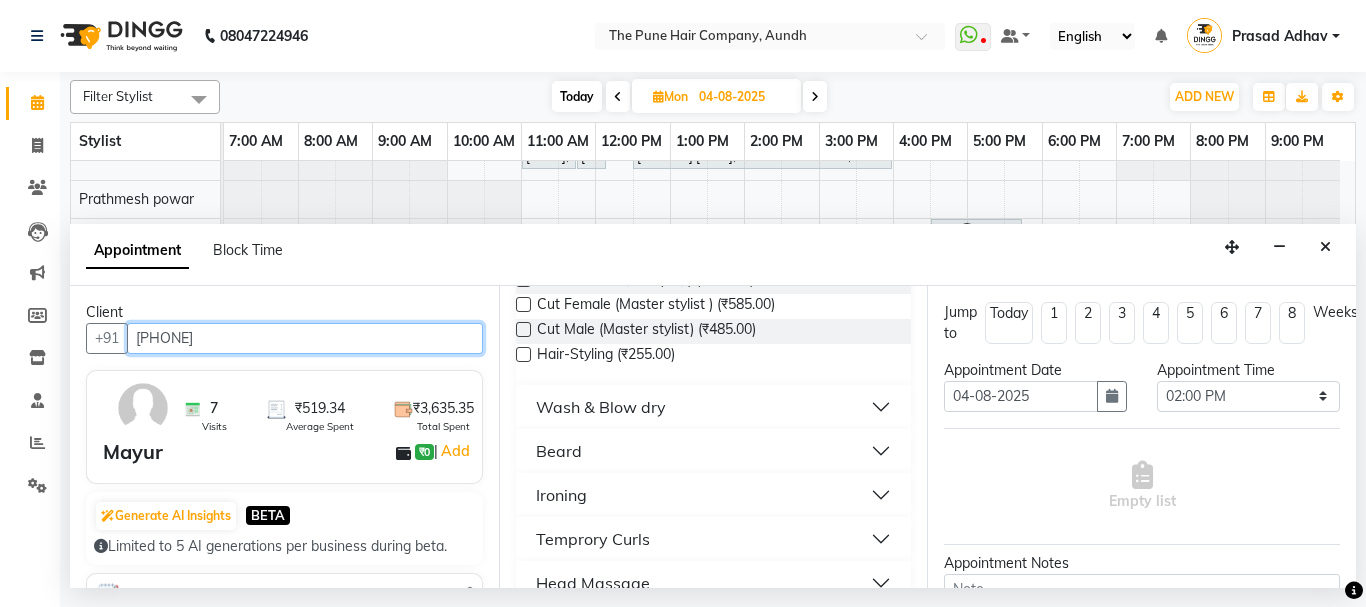 scroll, scrollTop: 200, scrollLeft: 0, axis: vertical 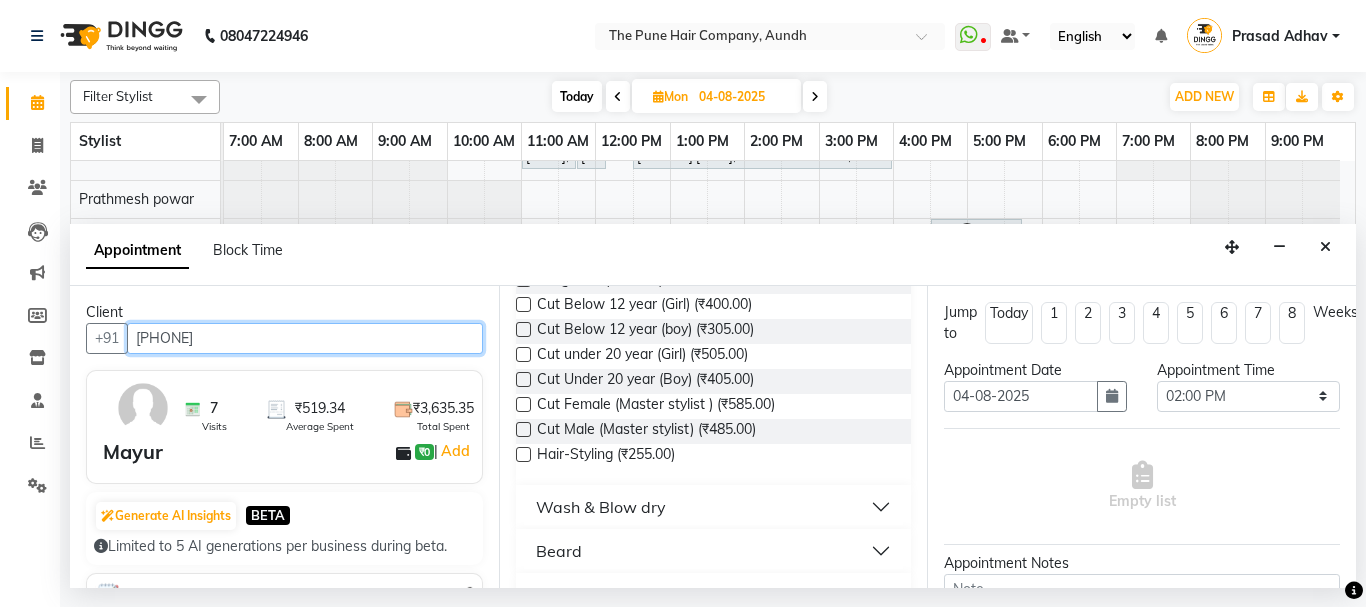 type on "9011897894" 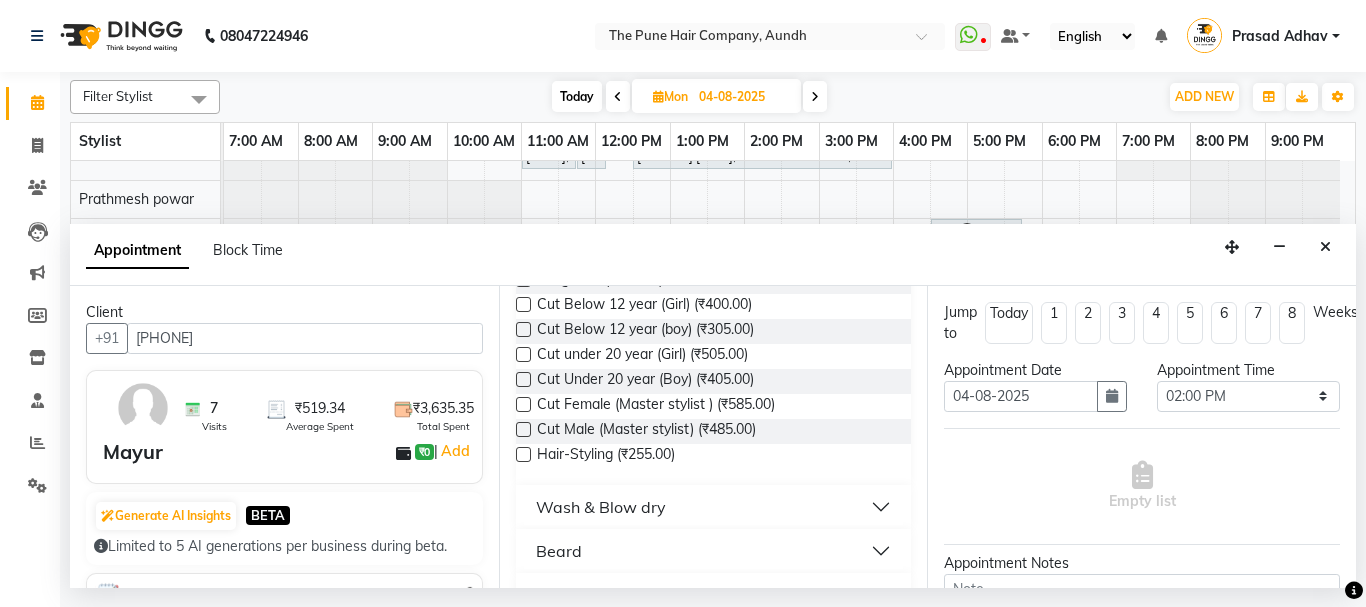 click at bounding box center (523, 429) 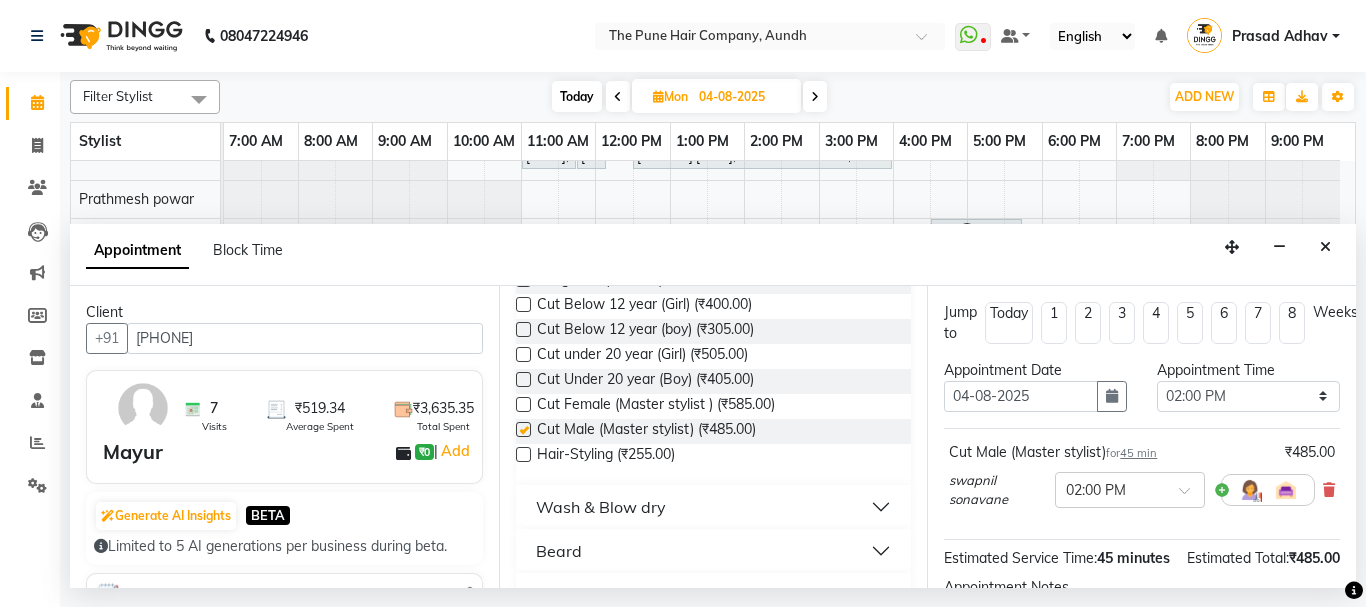 checkbox on "false" 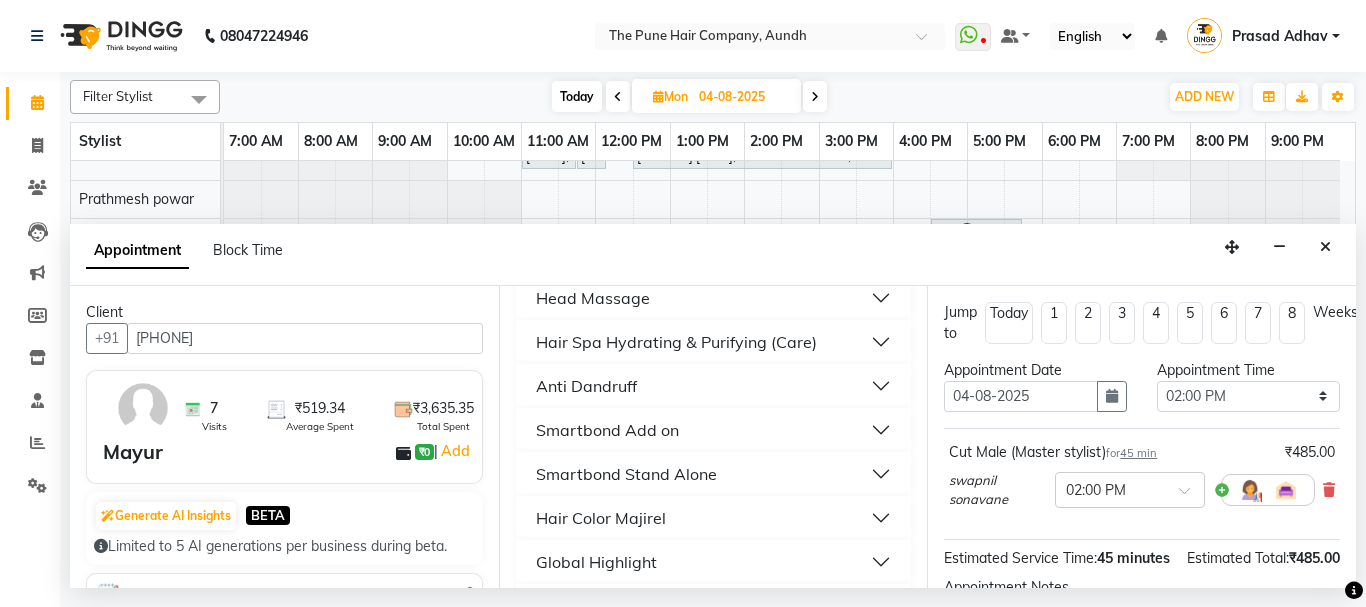 scroll, scrollTop: 600, scrollLeft: 0, axis: vertical 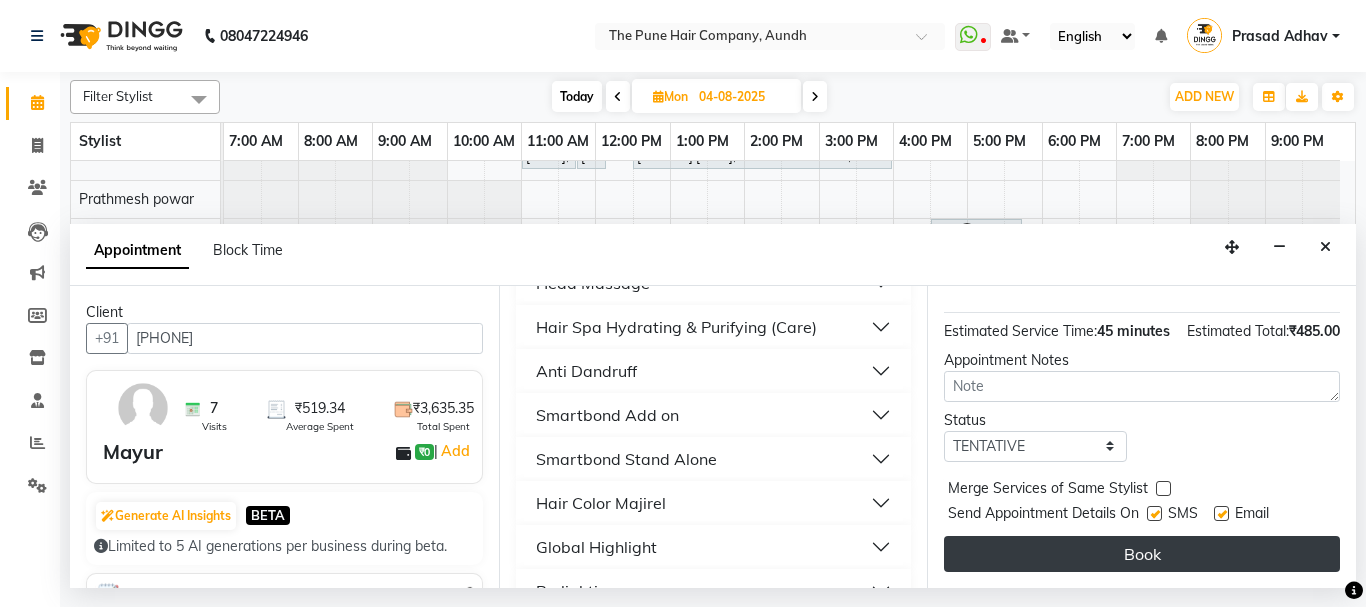 click on "Book" at bounding box center (1142, 554) 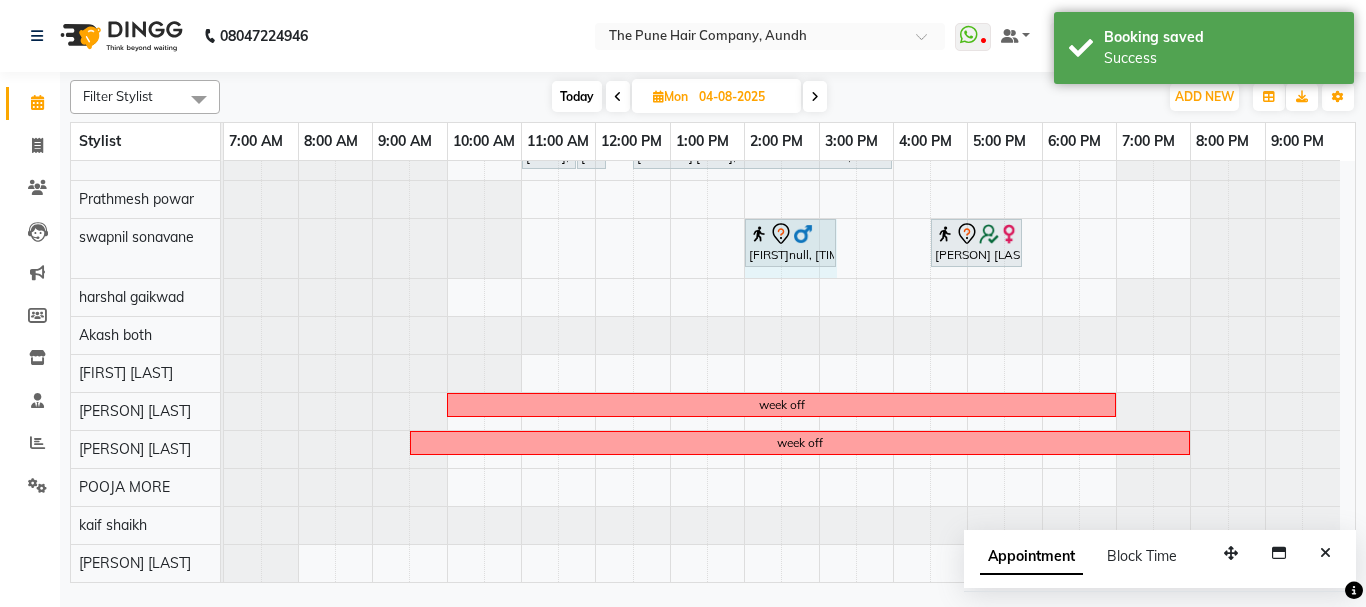 drag, startPoint x: 801, startPoint y: 249, endPoint x: 826, endPoint y: 282, distance: 41.400482 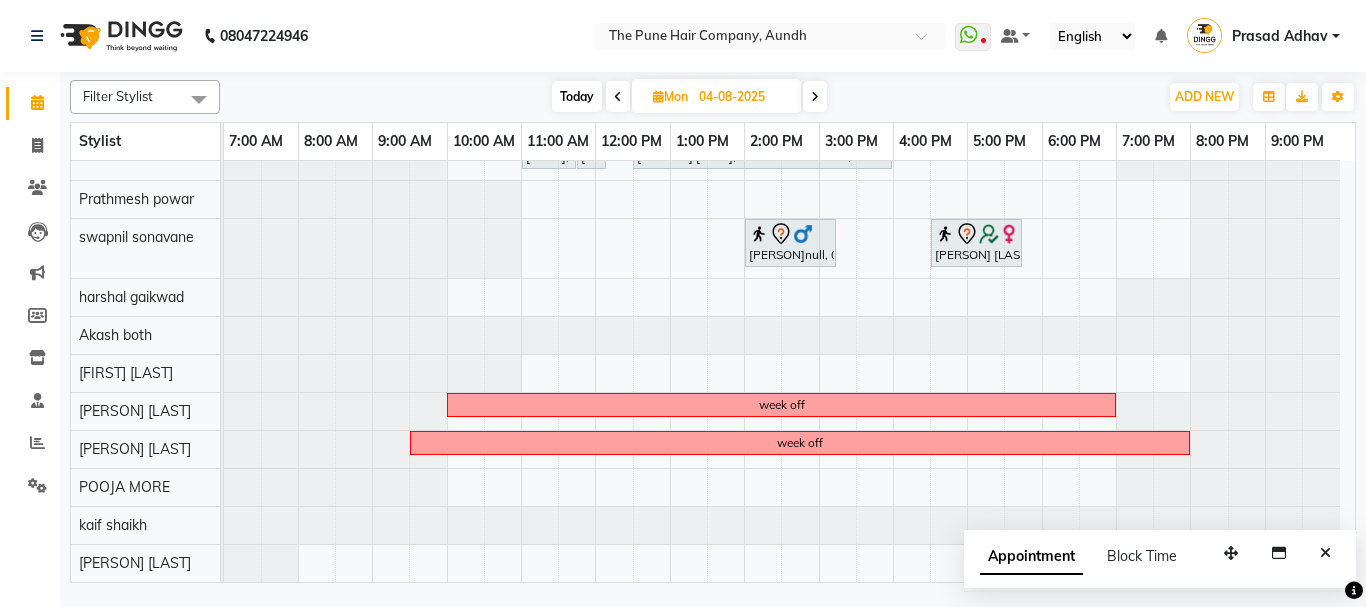 click on "Today" at bounding box center [577, 96] 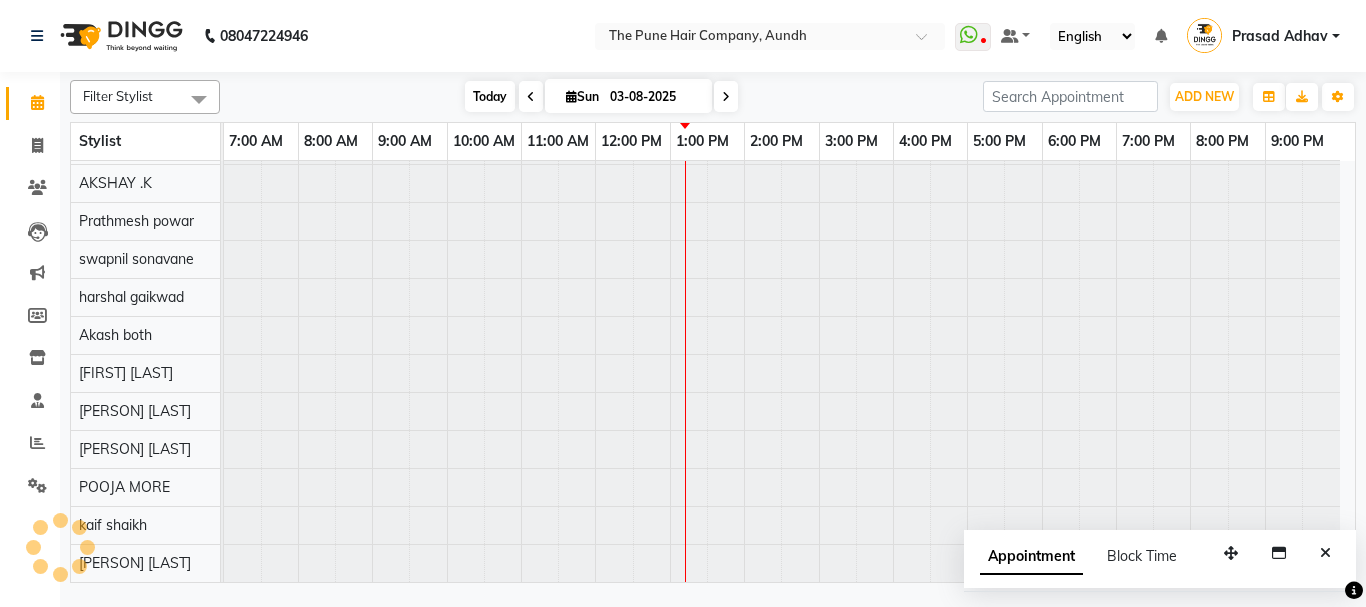 scroll, scrollTop: 110, scrollLeft: 0, axis: vertical 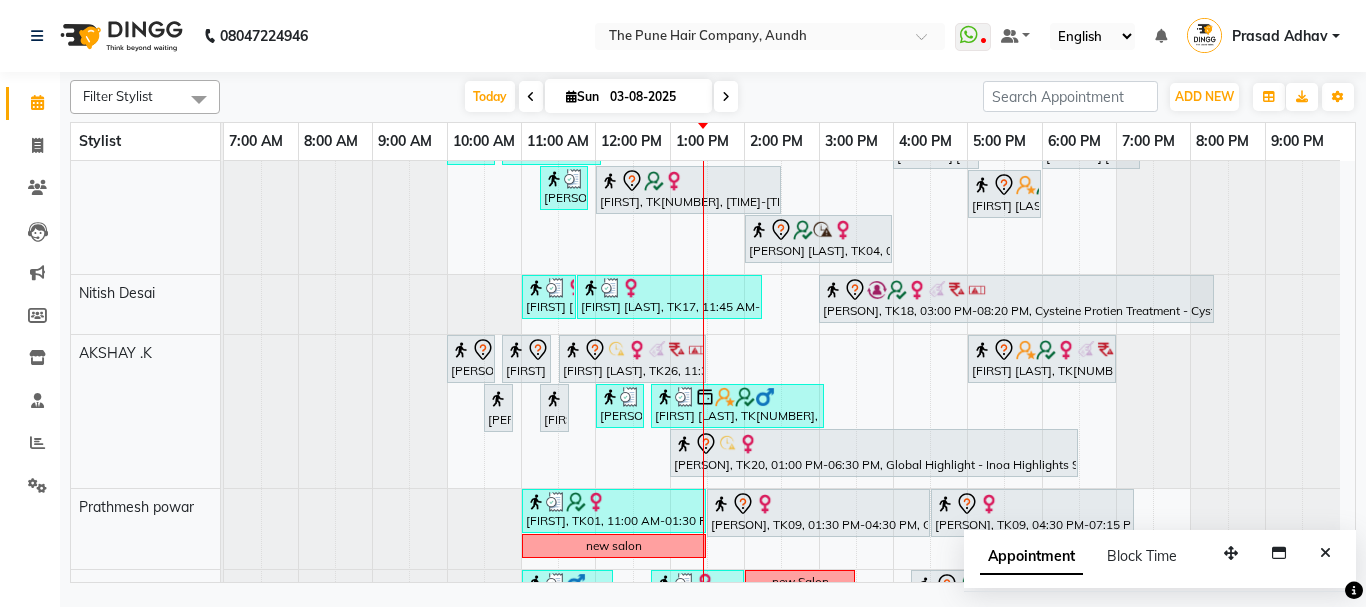 click at bounding box center [726, 97] 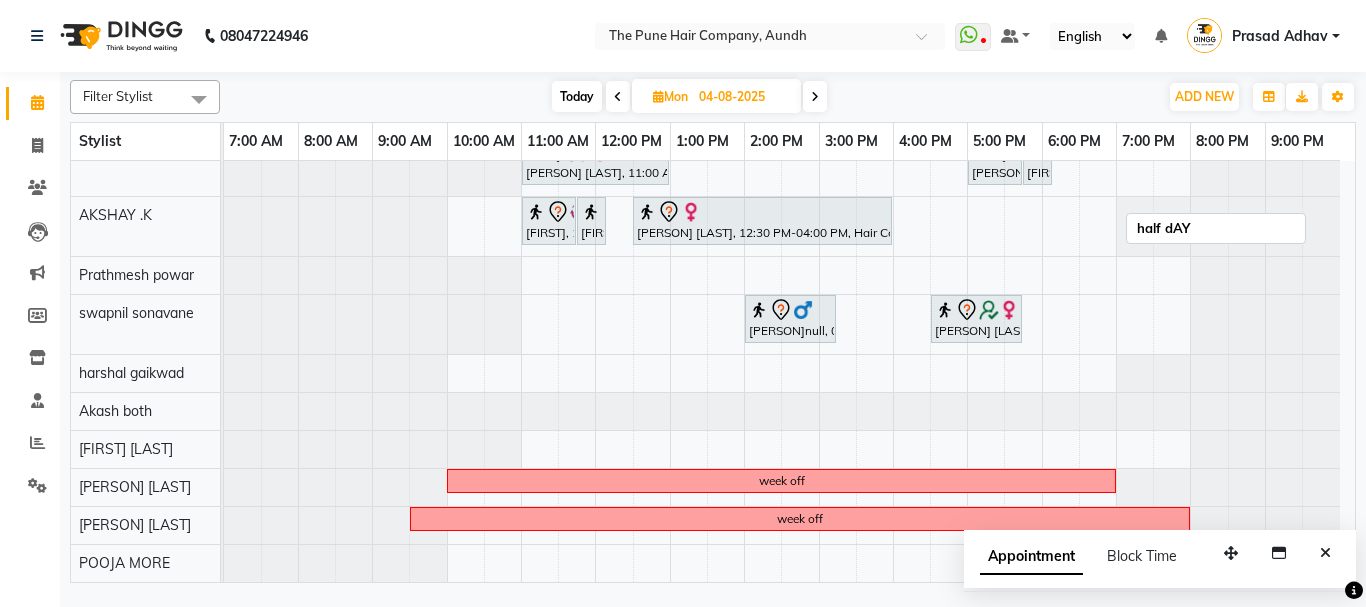 scroll, scrollTop: 0, scrollLeft: 0, axis: both 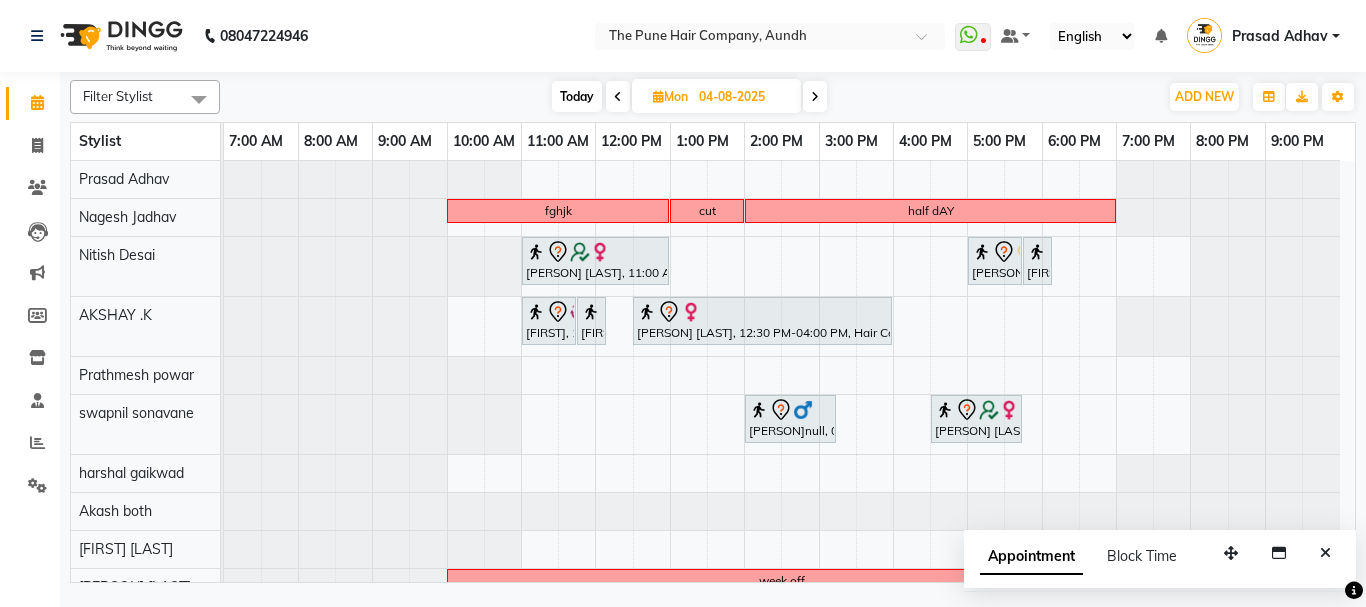 click at bounding box center (815, 96) 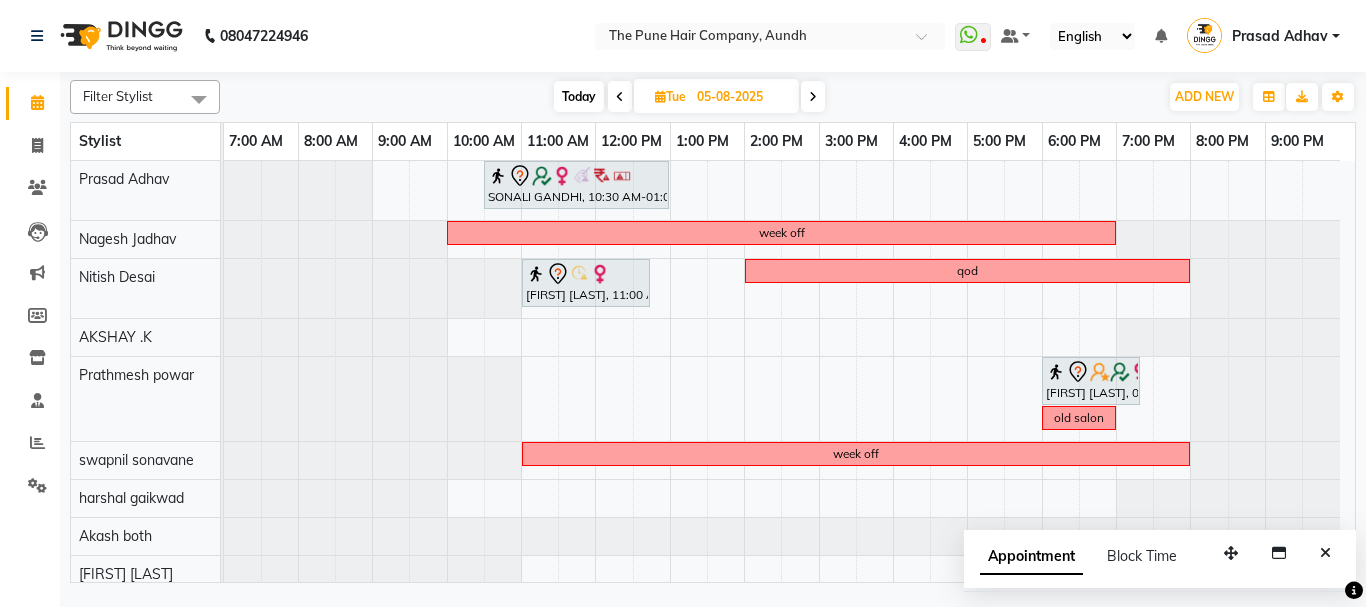 click at bounding box center [813, 96] 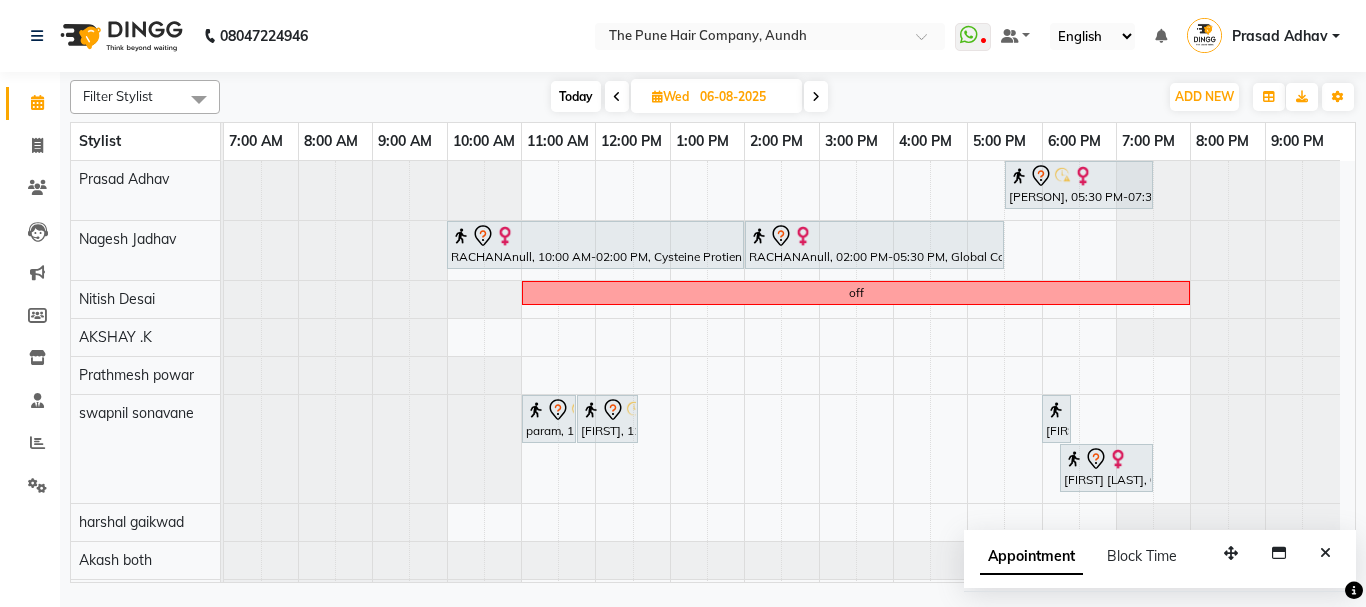 click at bounding box center (816, 97) 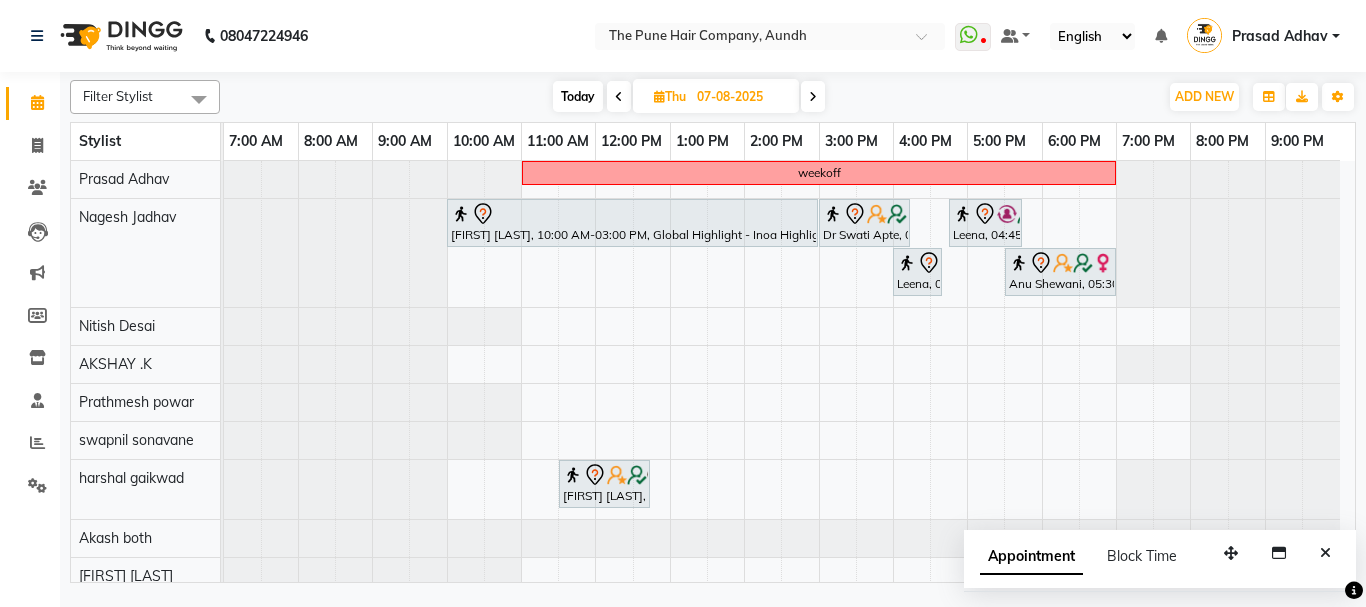 click at bounding box center (813, 96) 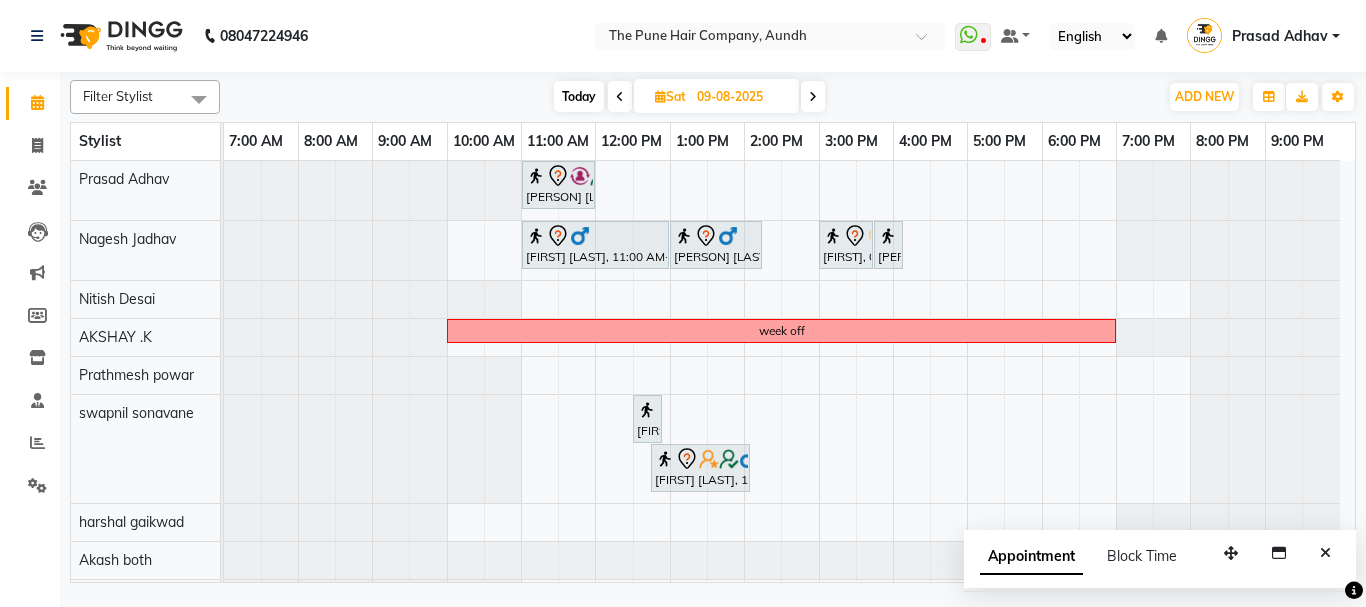 click at bounding box center (813, 96) 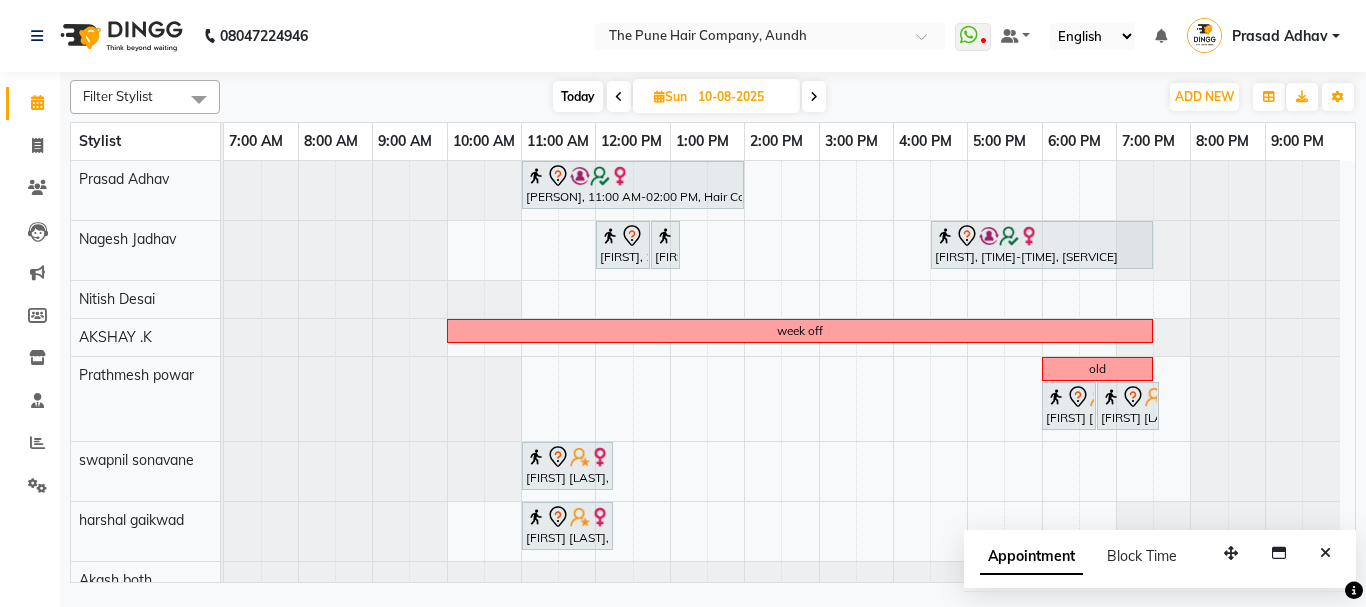 click at bounding box center (619, 96) 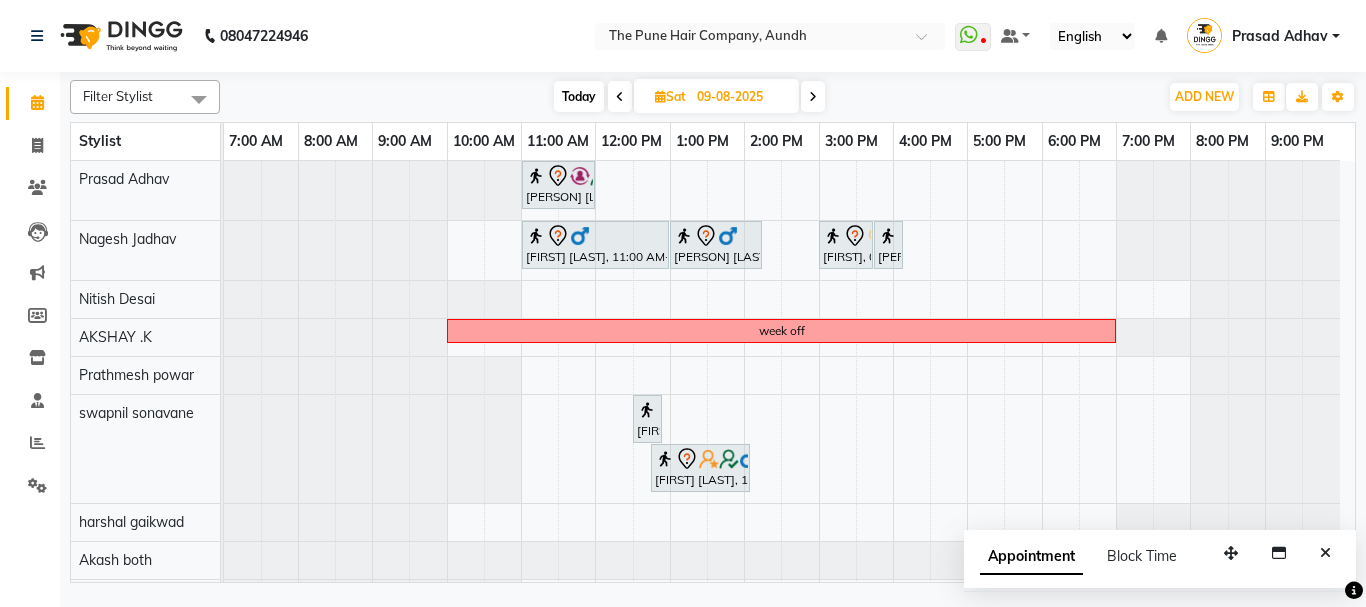 click at bounding box center [620, 97] 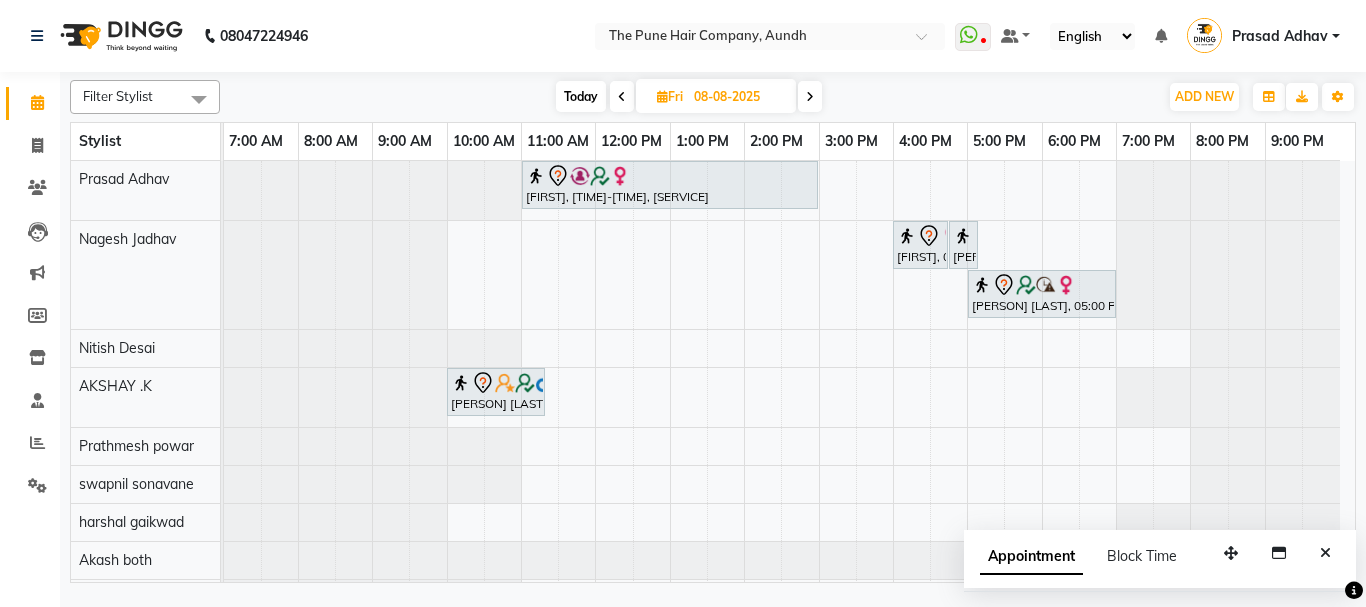 click at bounding box center [622, 96] 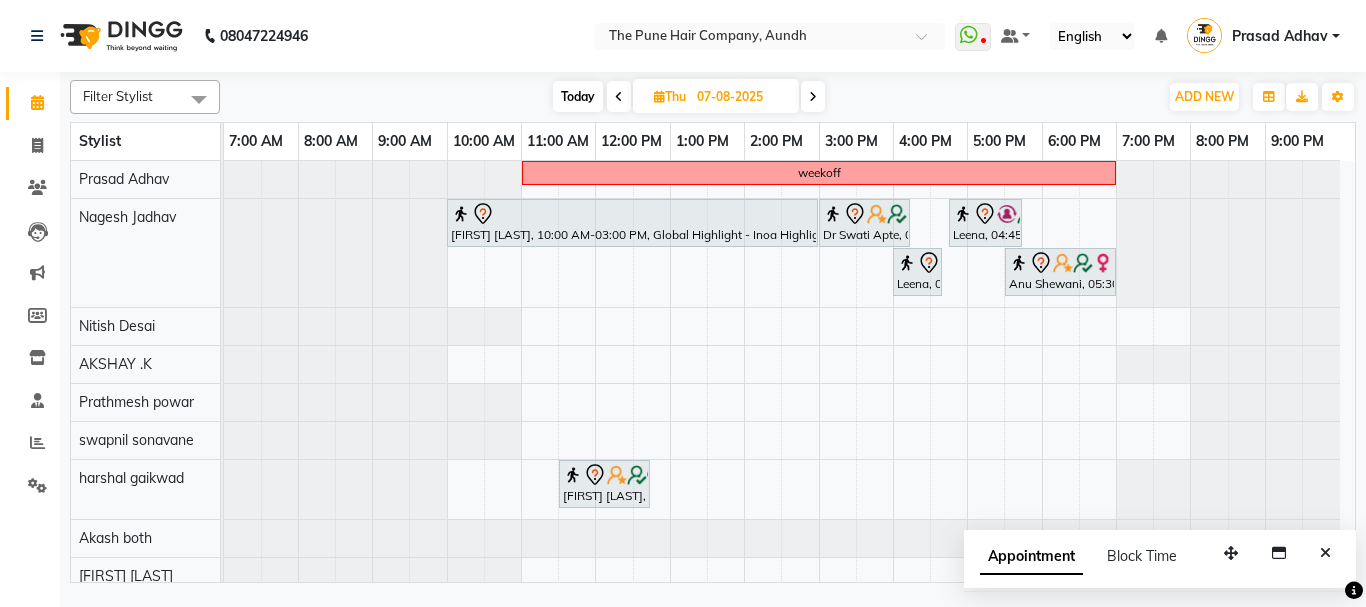 click at bounding box center [619, 97] 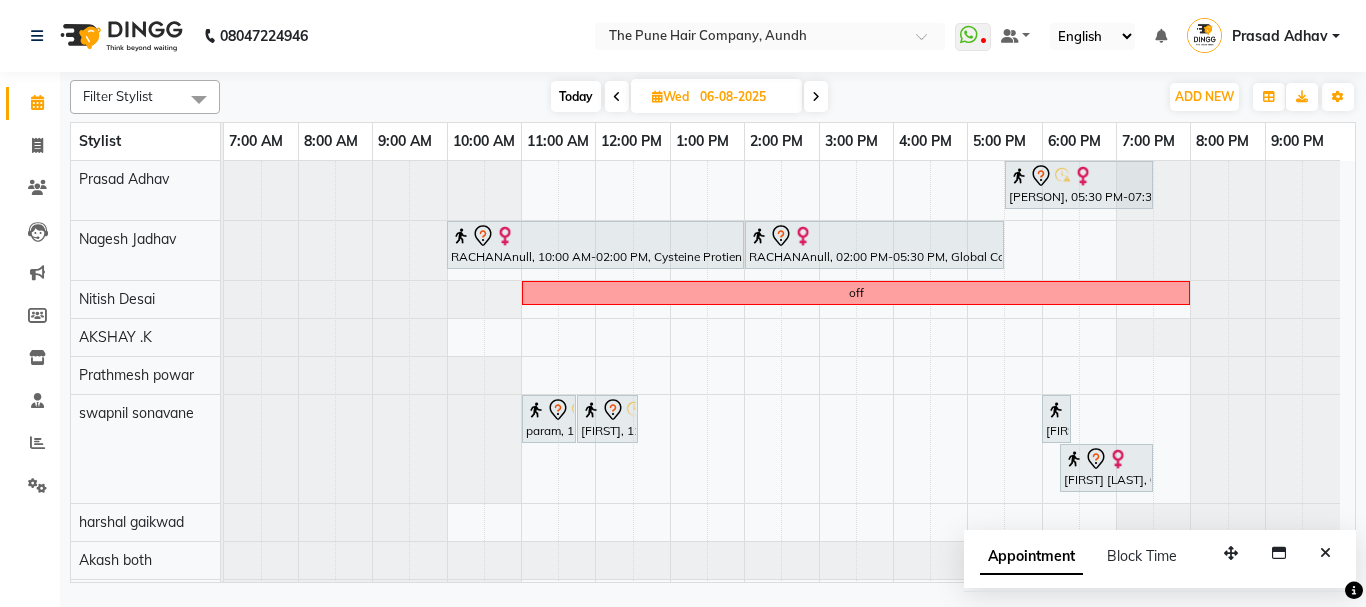 click at bounding box center (617, 97) 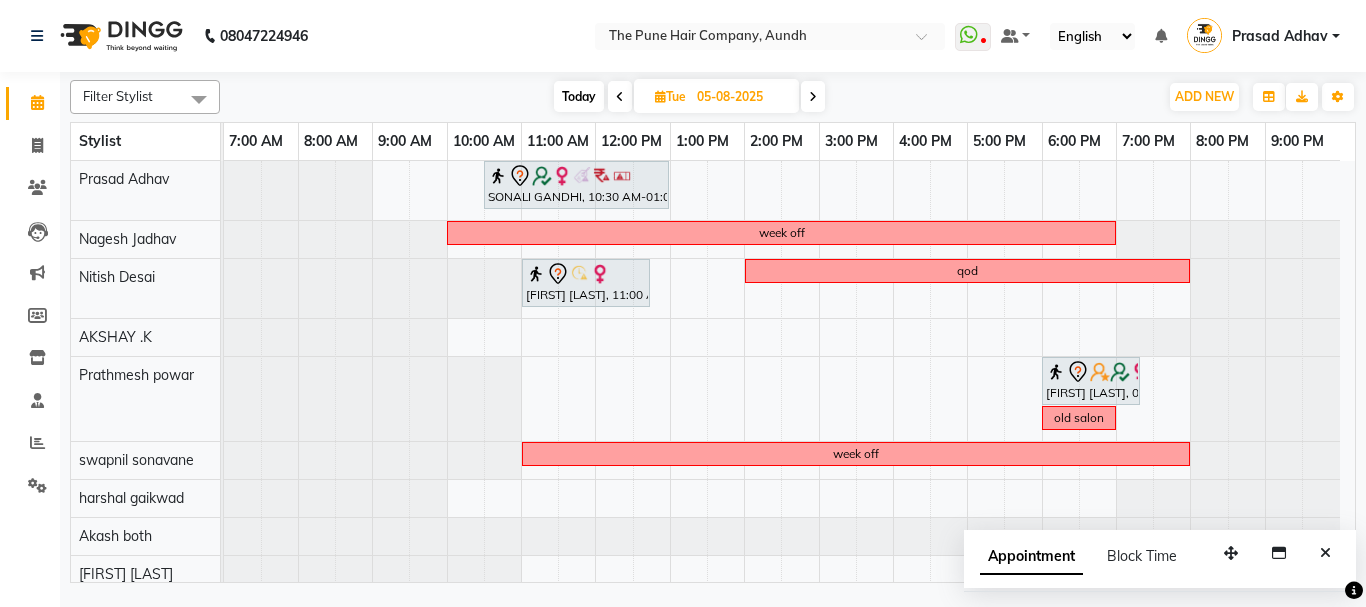 click at bounding box center (620, 97) 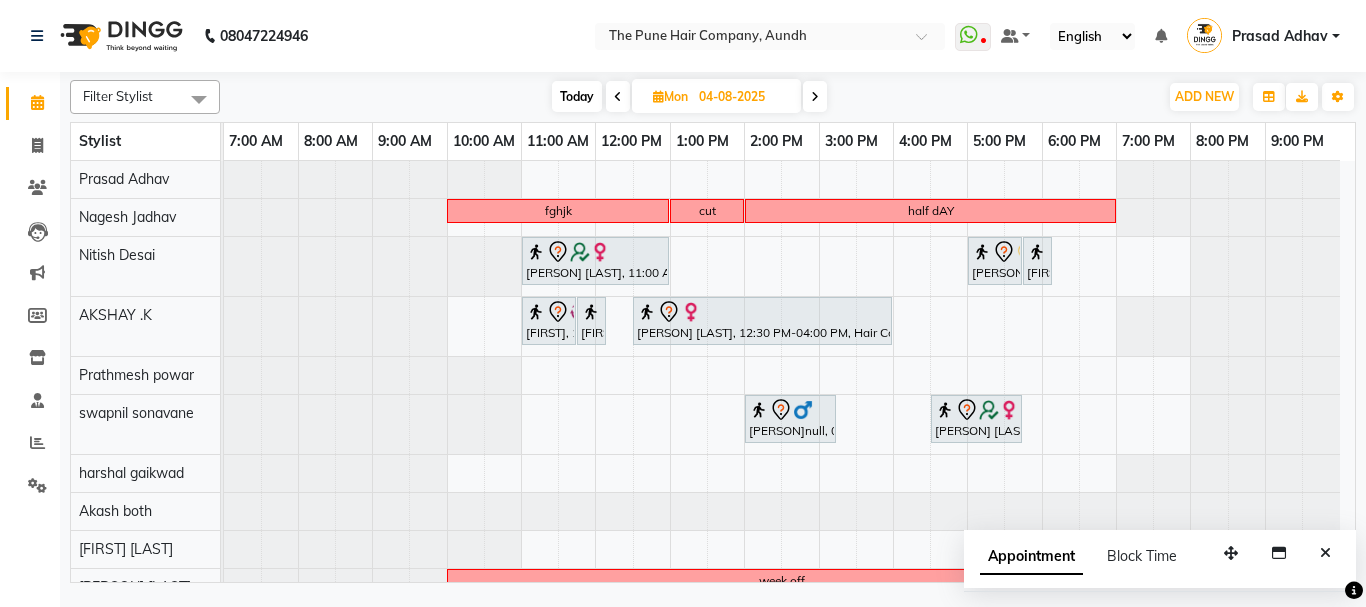 click on "Today" at bounding box center [577, 96] 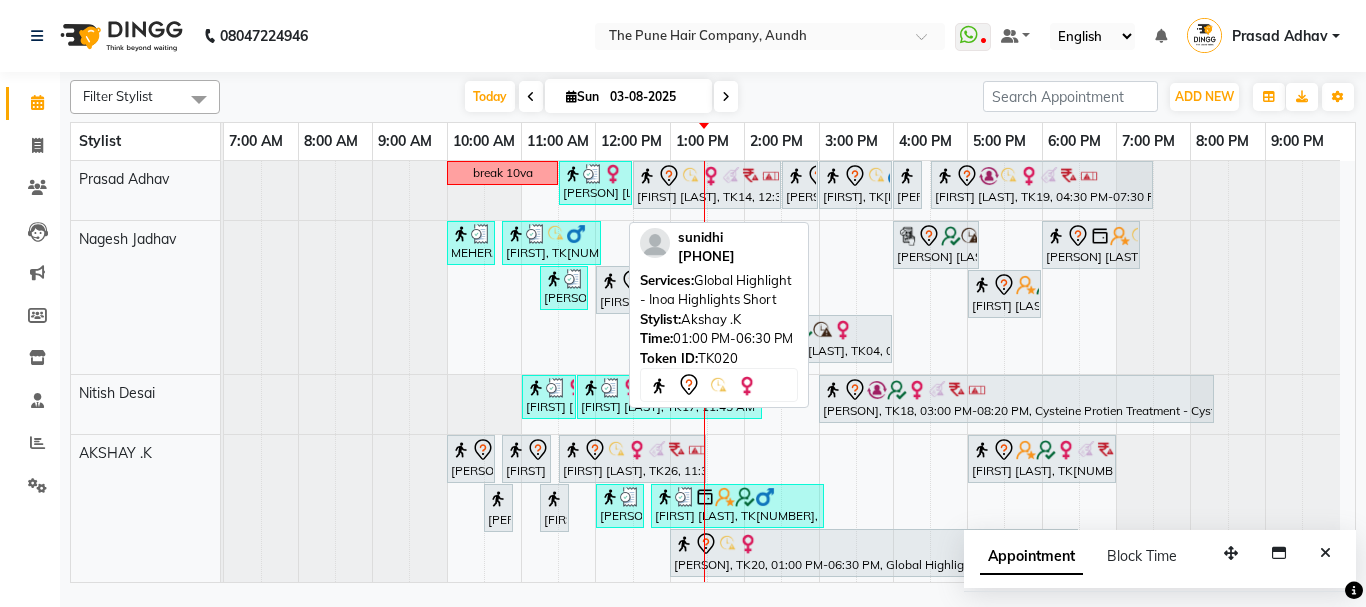 scroll, scrollTop: 200, scrollLeft: 0, axis: vertical 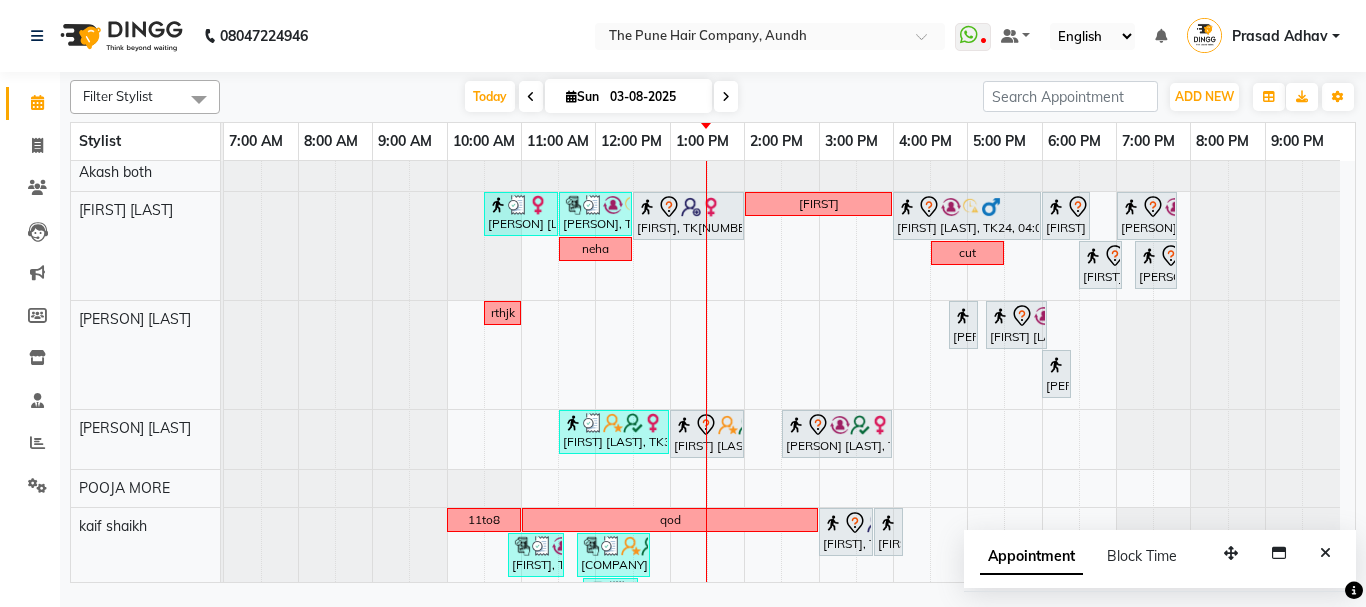 click at bounding box center (726, 97) 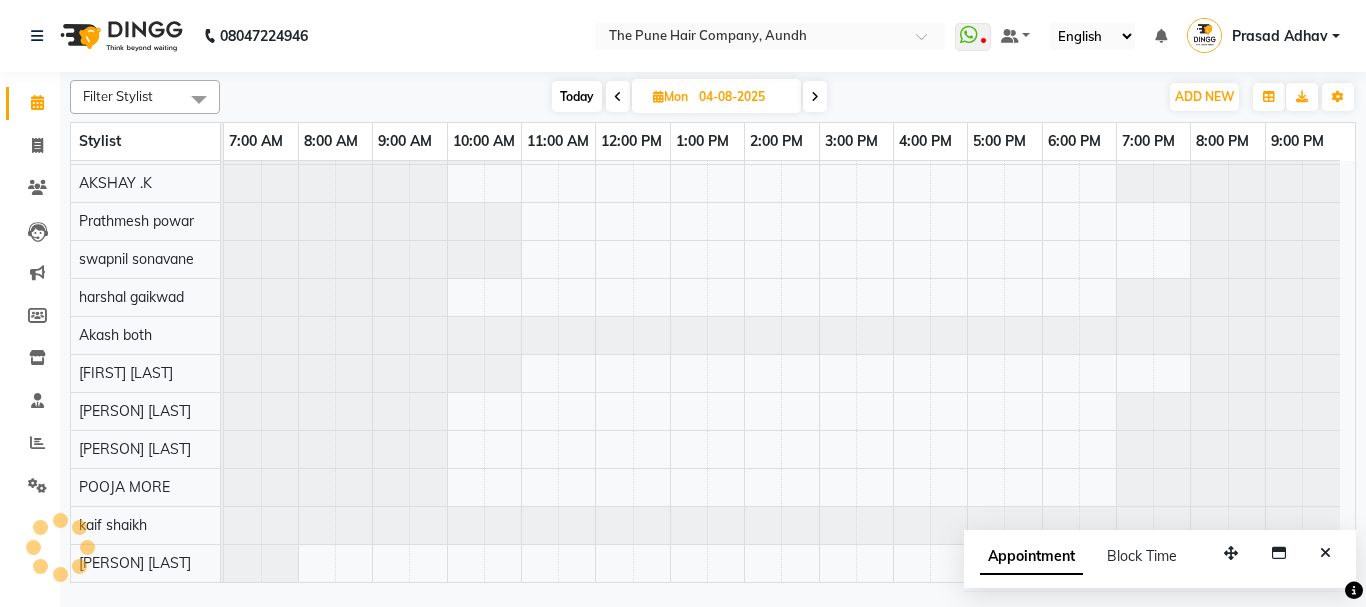 scroll, scrollTop: 110, scrollLeft: 0, axis: vertical 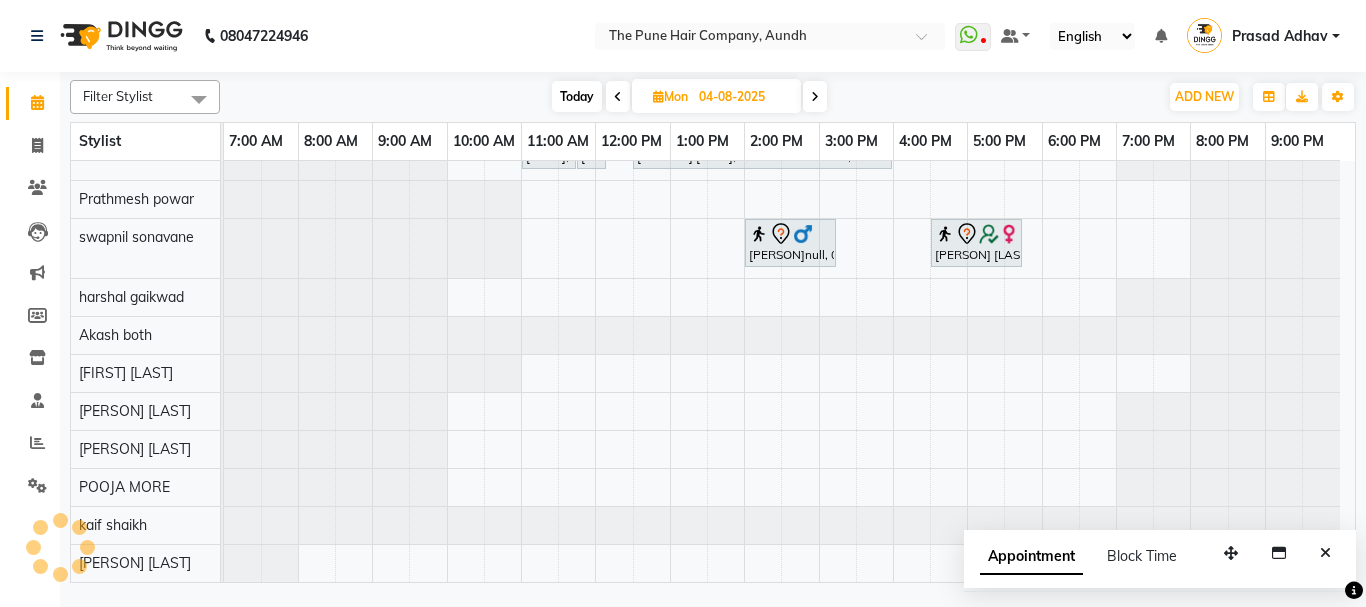 click at bounding box center (815, 97) 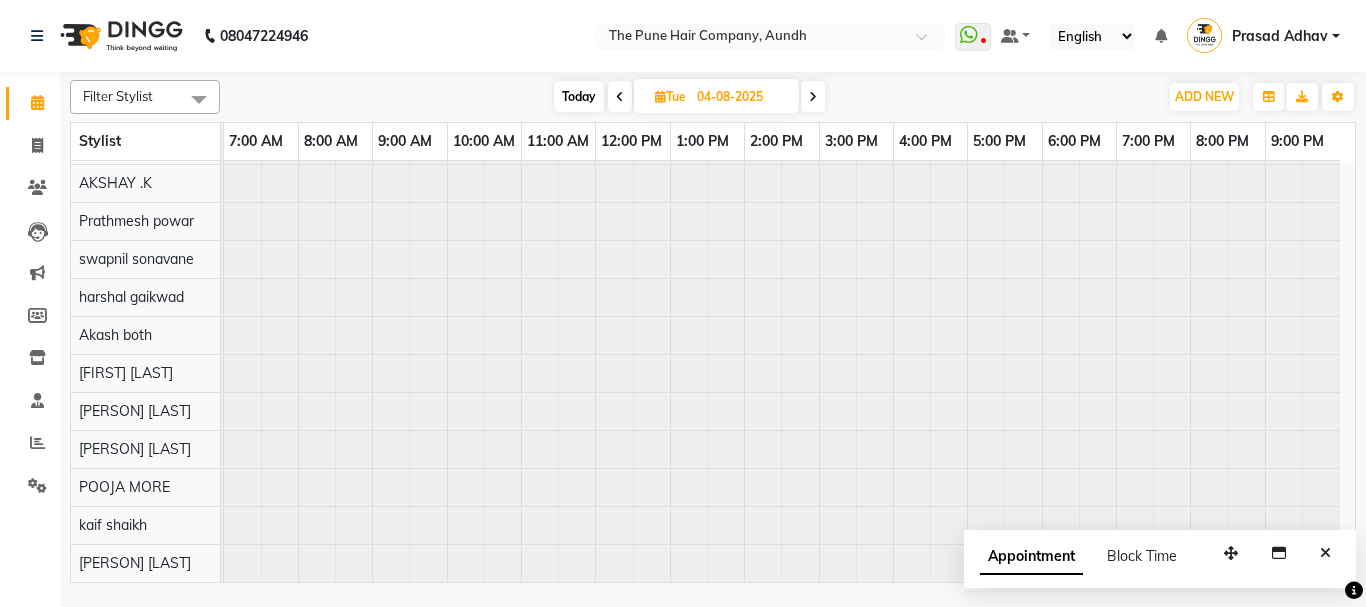 type on "05-08-2025" 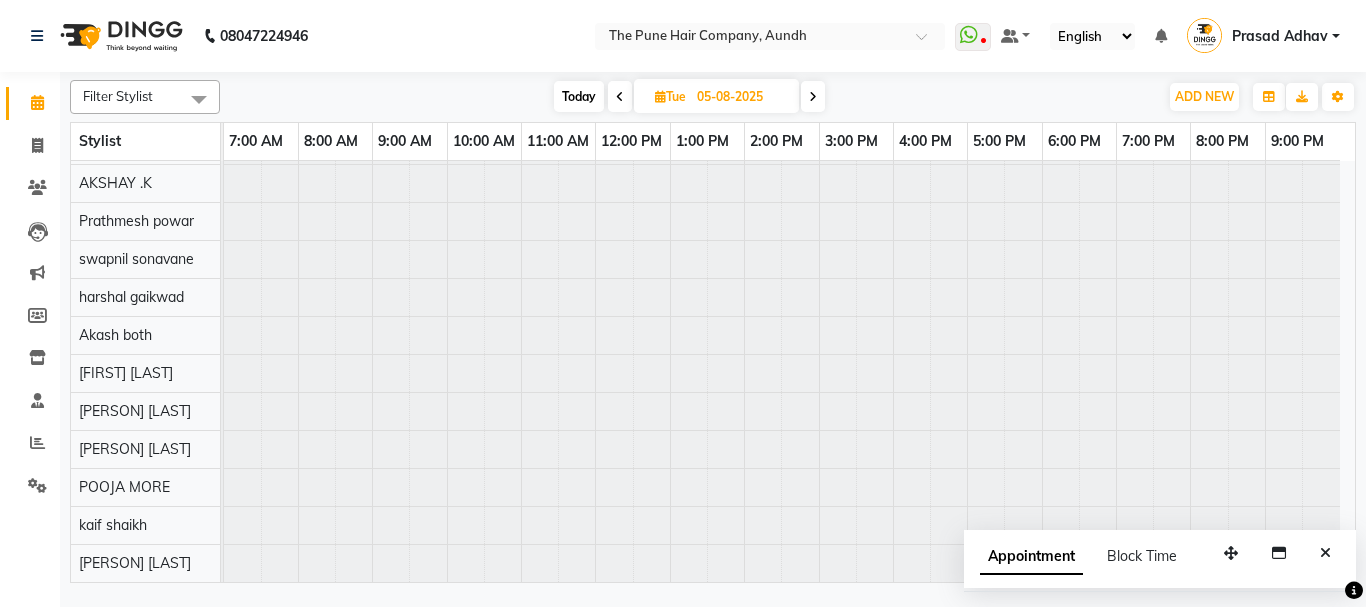 scroll, scrollTop: 110, scrollLeft: 0, axis: vertical 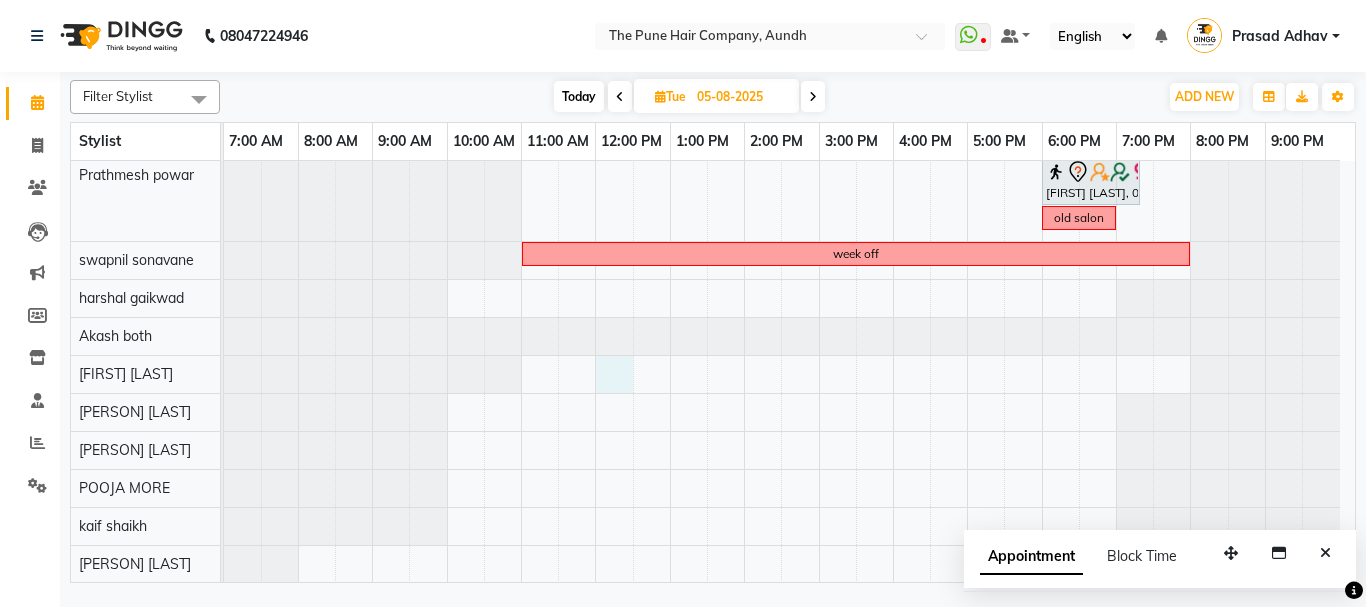 click on "SONALI GANDHI, 10:30 AM-01:00 PM, Hair Color Inoa - Inoa Touchup 2 Inch  week off              ritu harish, 11:00 AM-12:45 PM, Cut Female (Sr.stylist)  qod              Pravin Jain, 06:00 PM-07:20 PM,  Beard Crafting  old salon   week off" at bounding box center [789, 272] 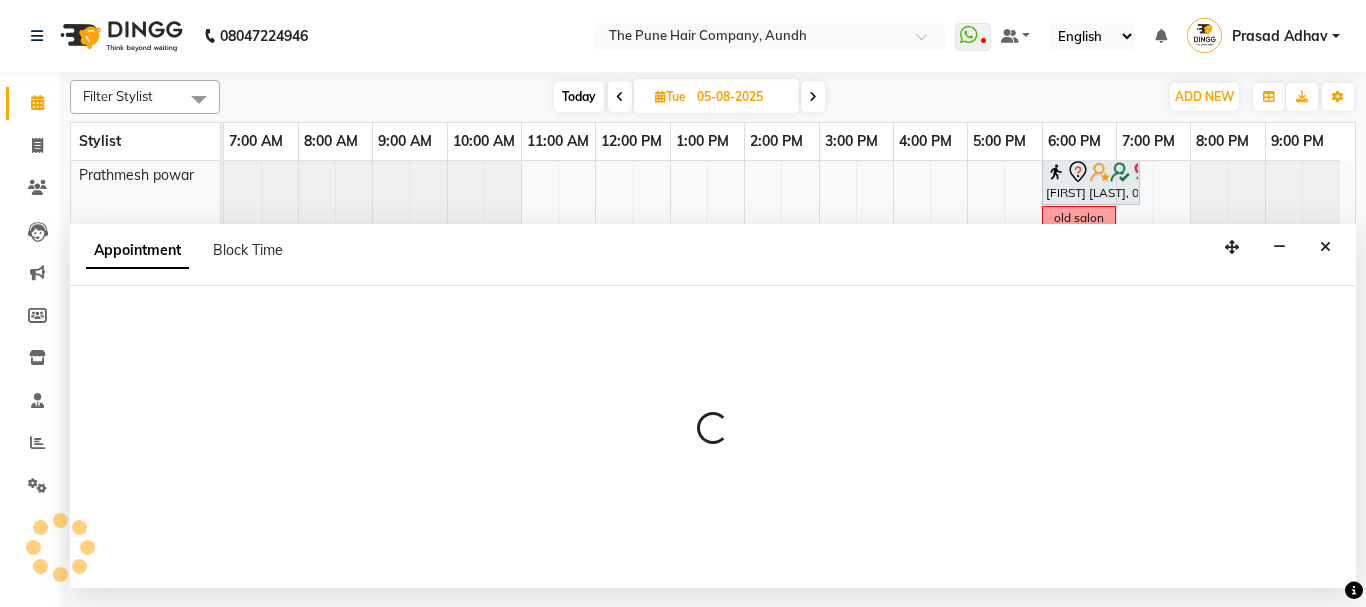 select on "49441" 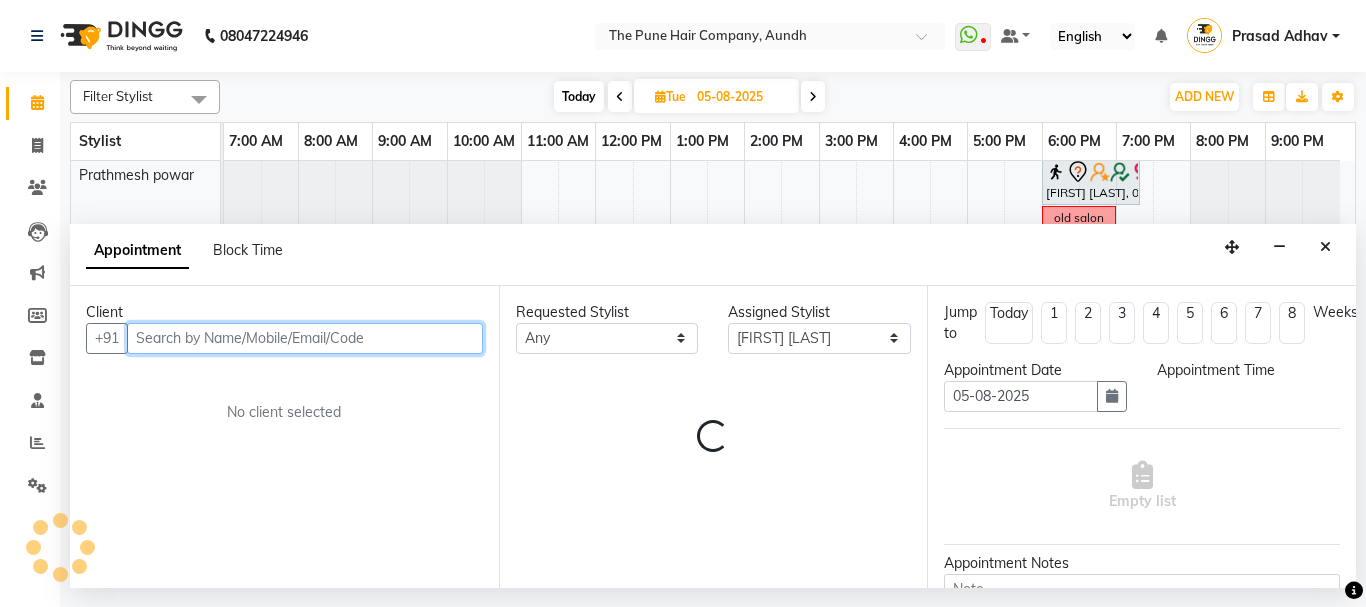select on "720" 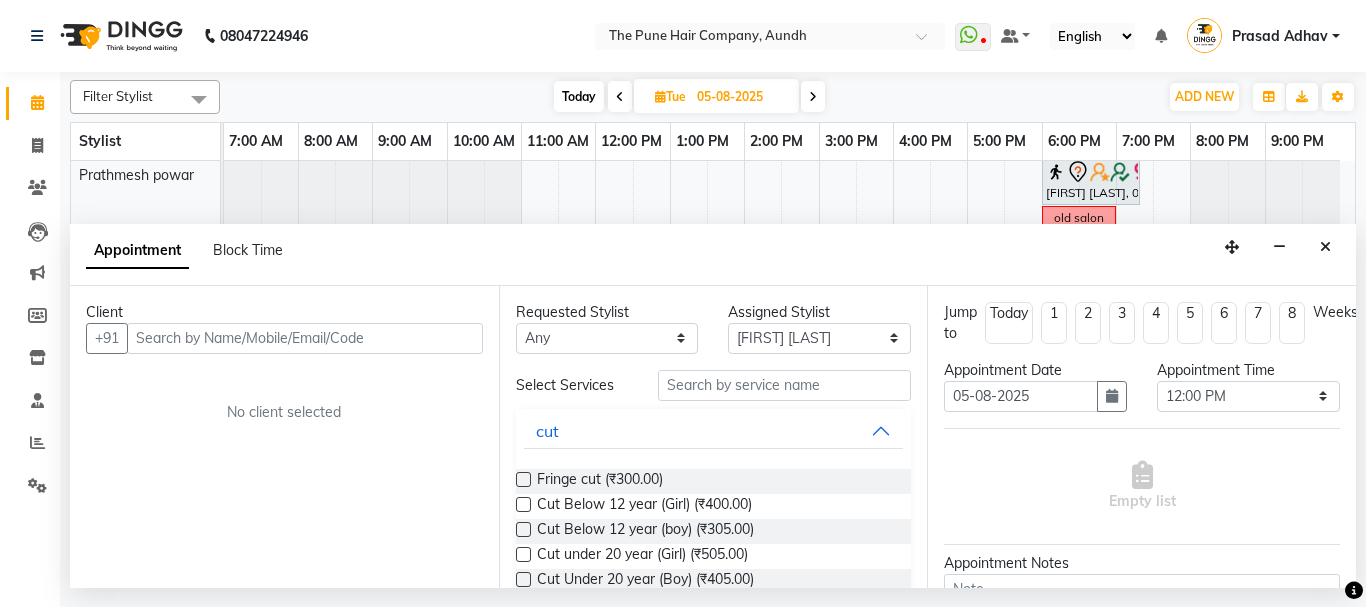 click at bounding box center (620, 96) 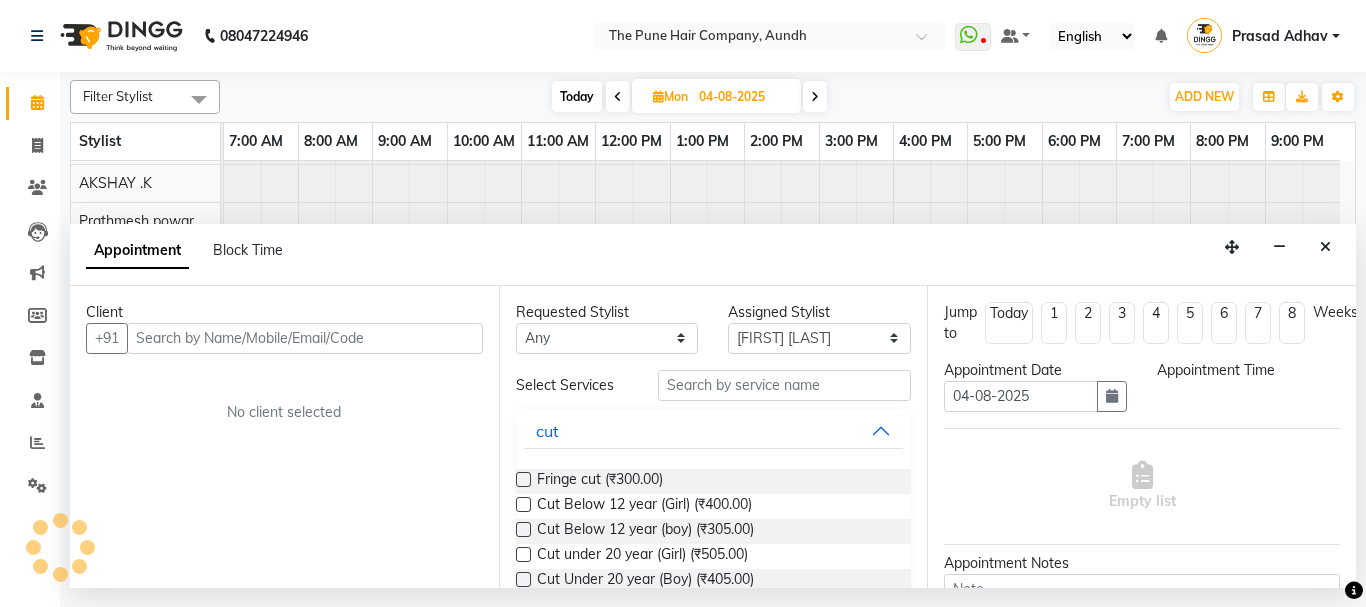 select on "720" 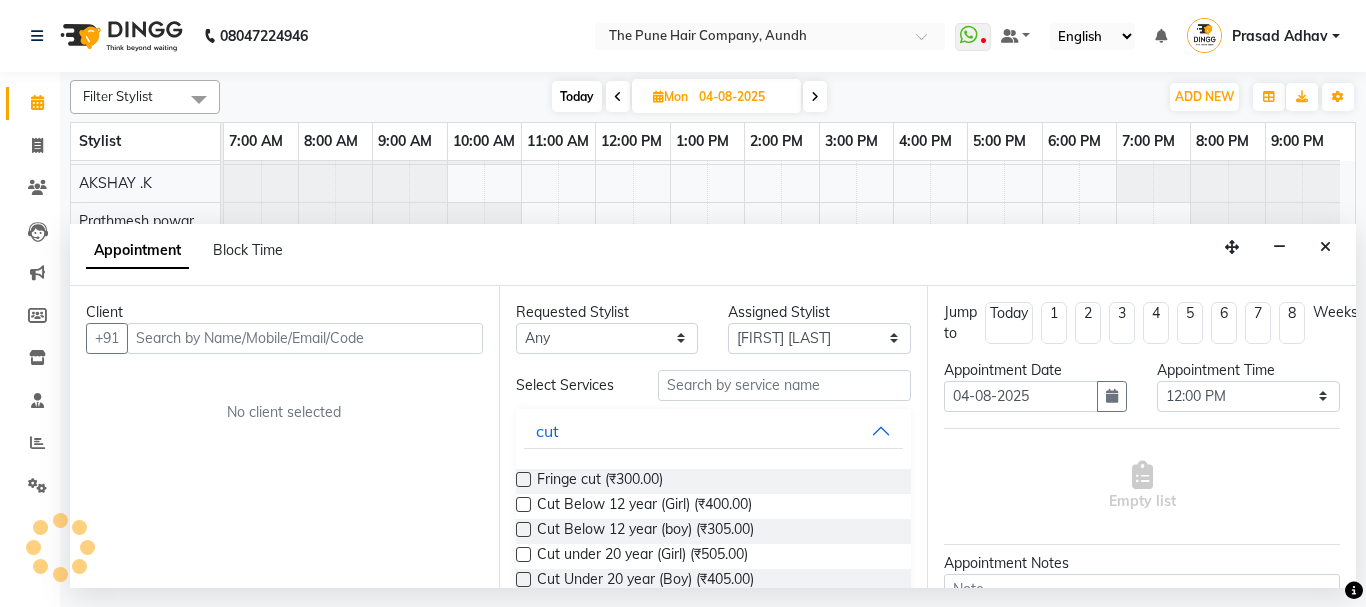scroll, scrollTop: 110, scrollLeft: 0, axis: vertical 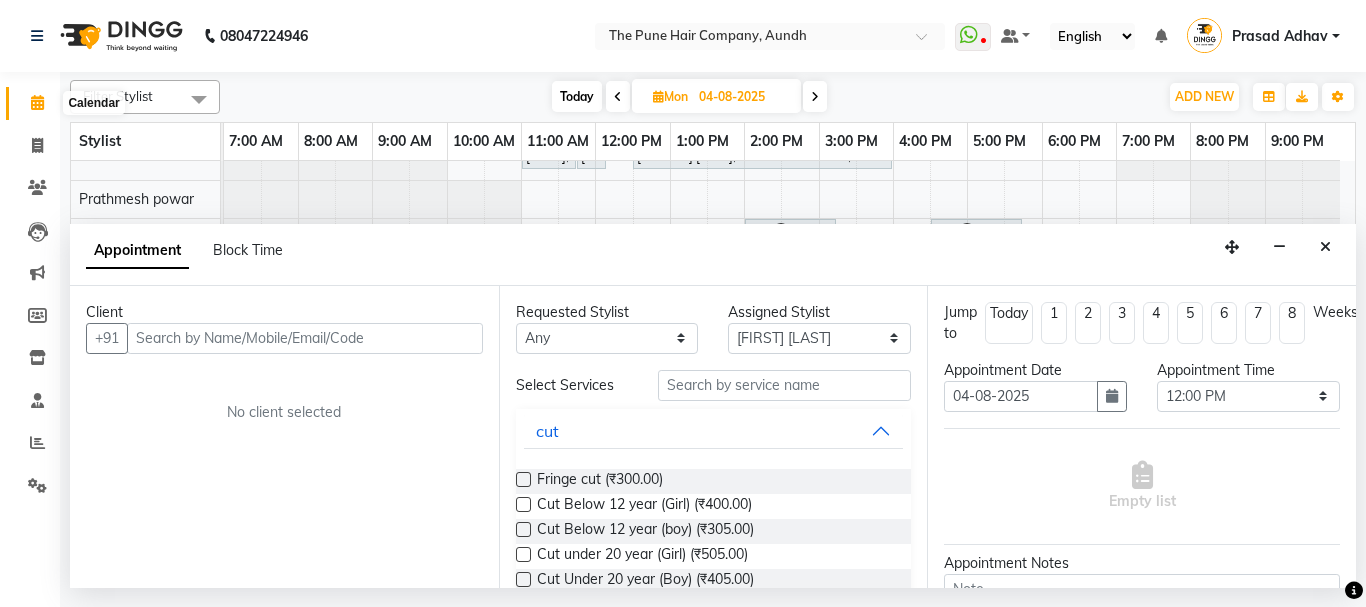 click 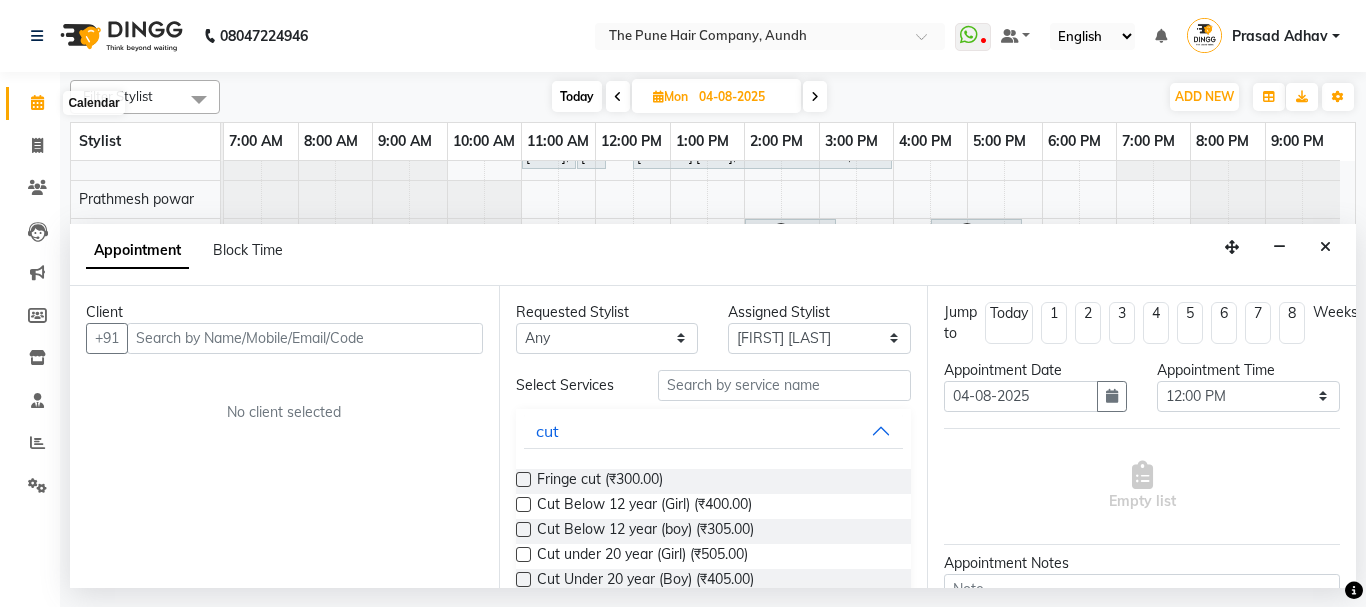 click 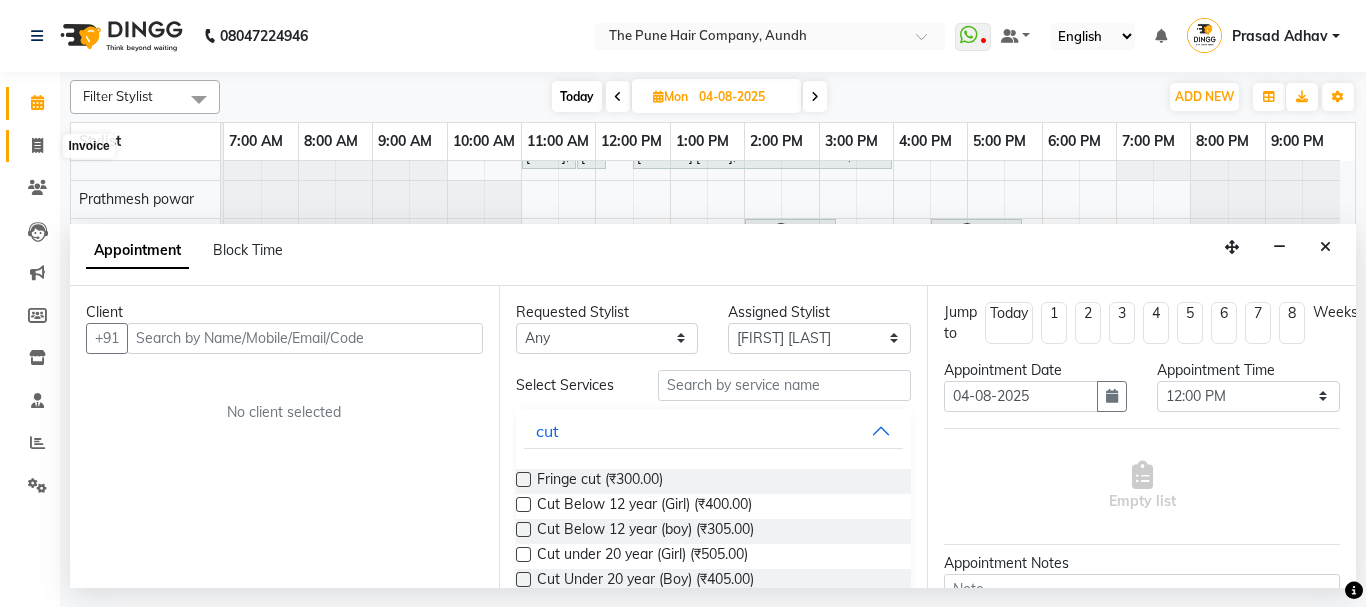click 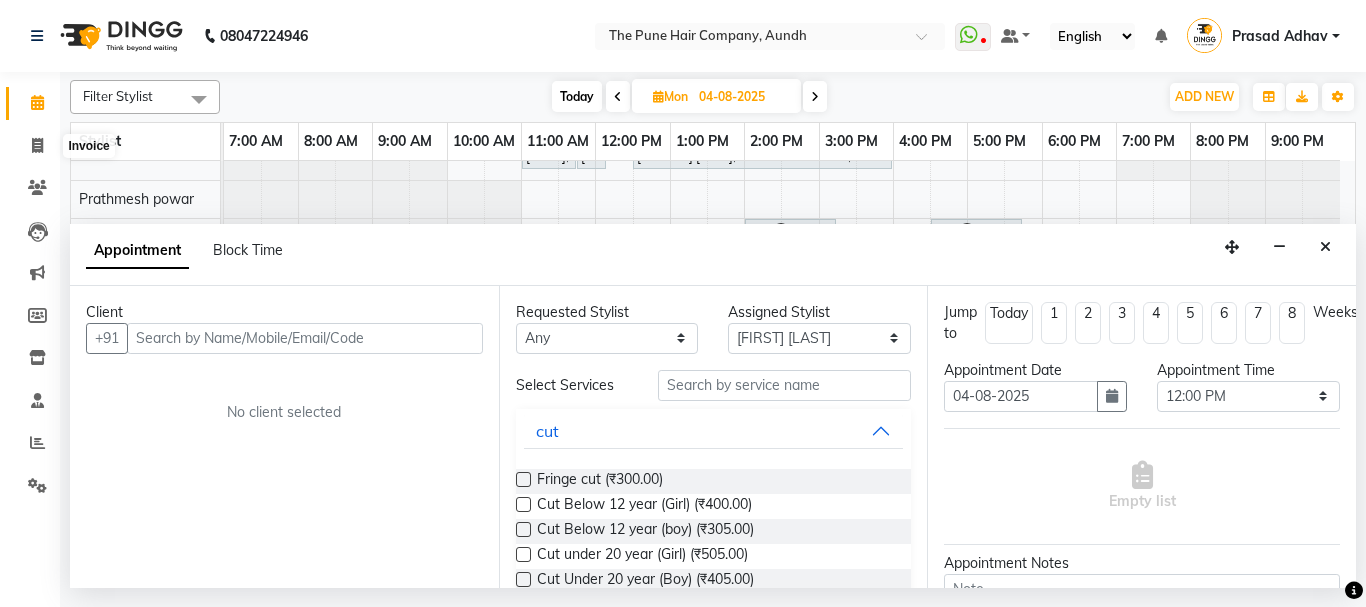 select on "service" 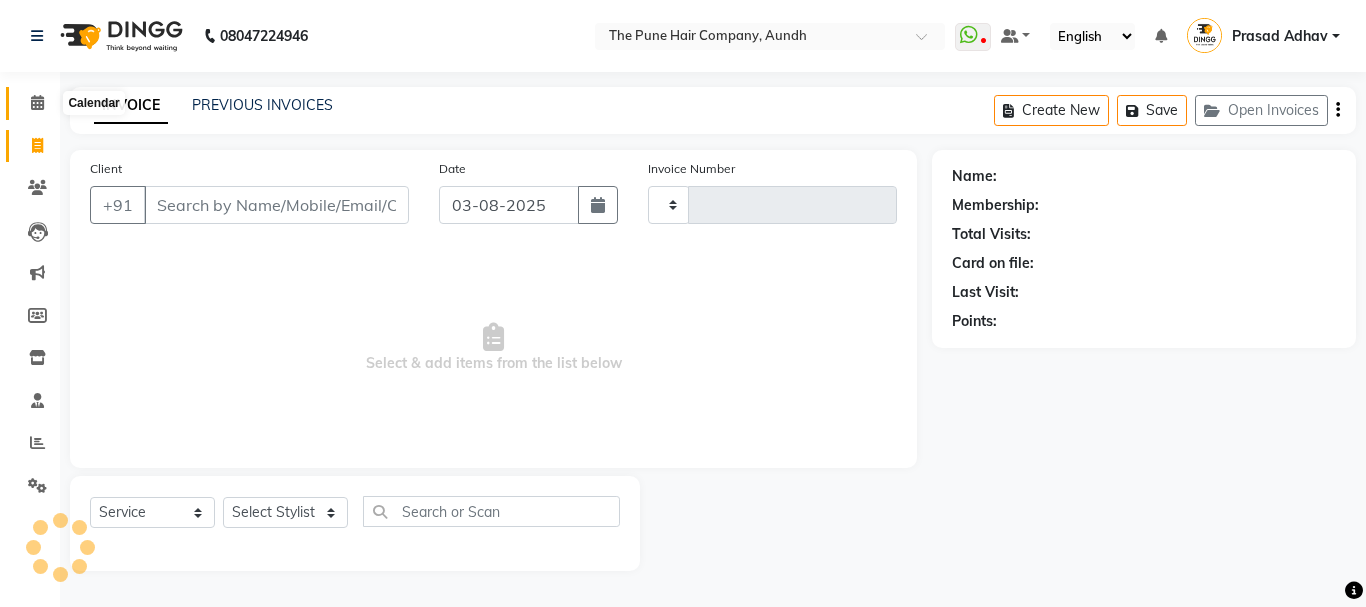 type on "3747" 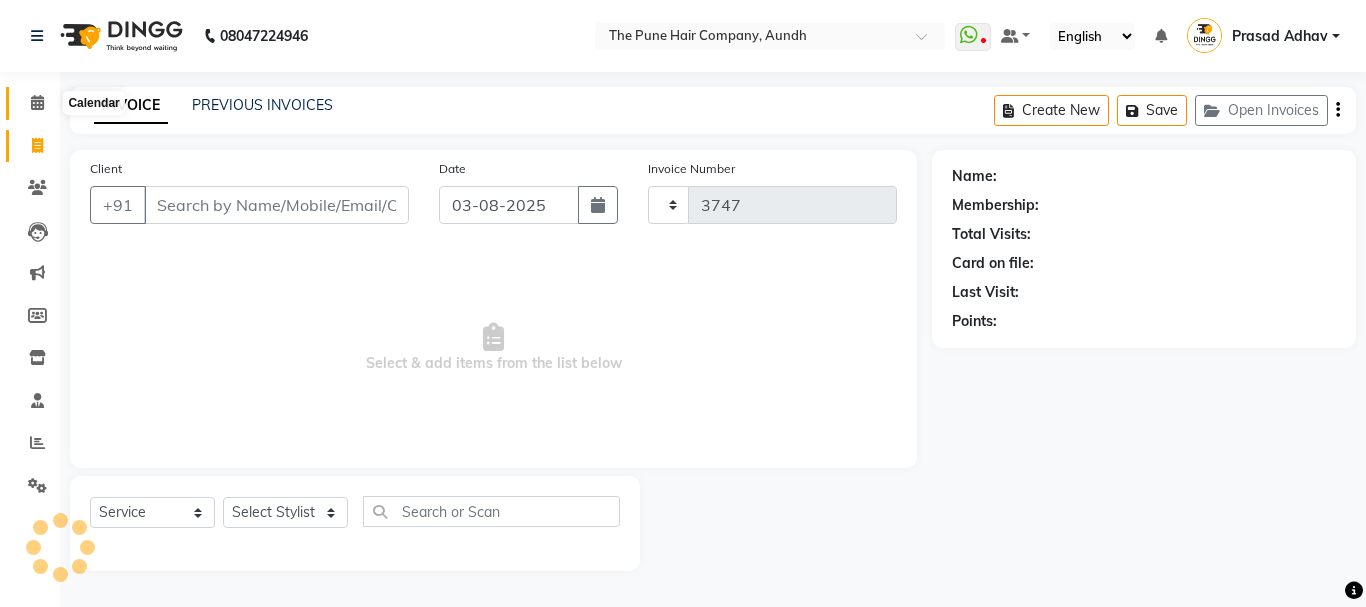 select on "106" 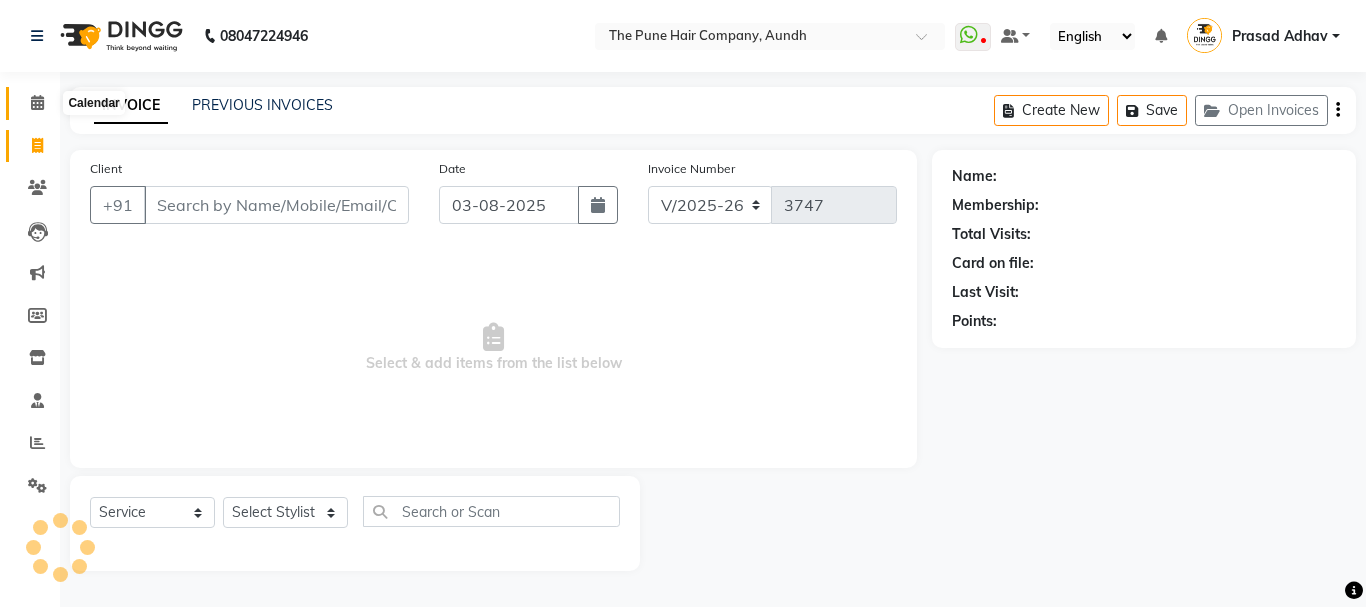 click 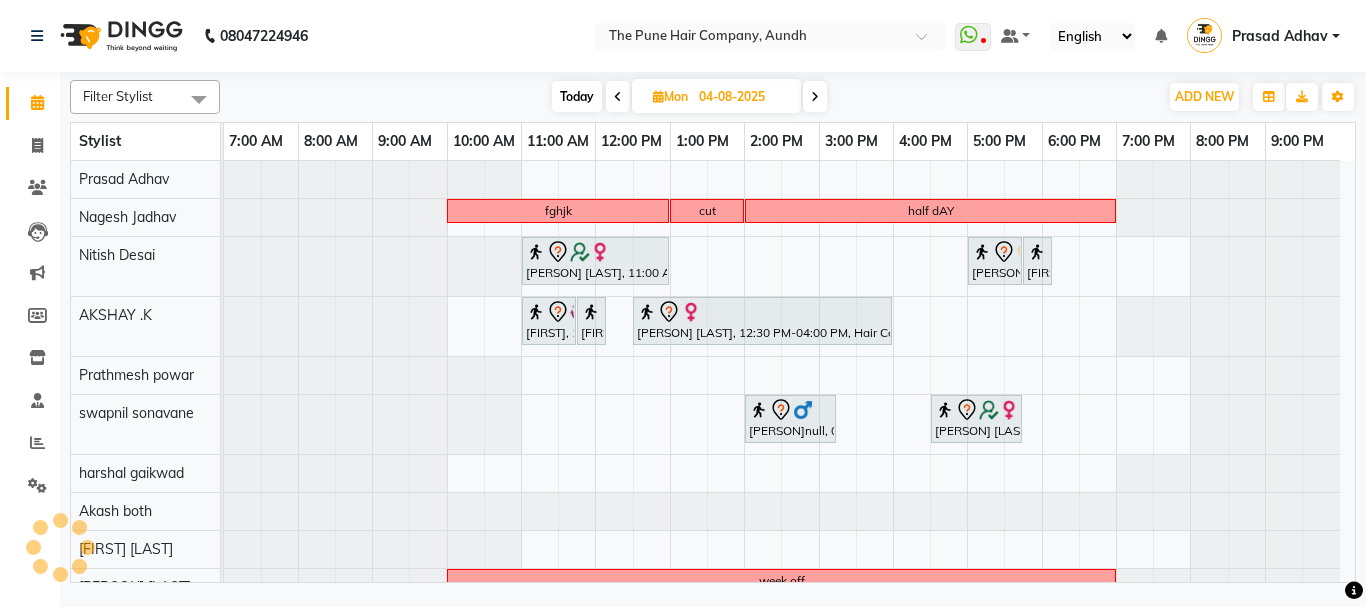 scroll, scrollTop: 176, scrollLeft: 0, axis: vertical 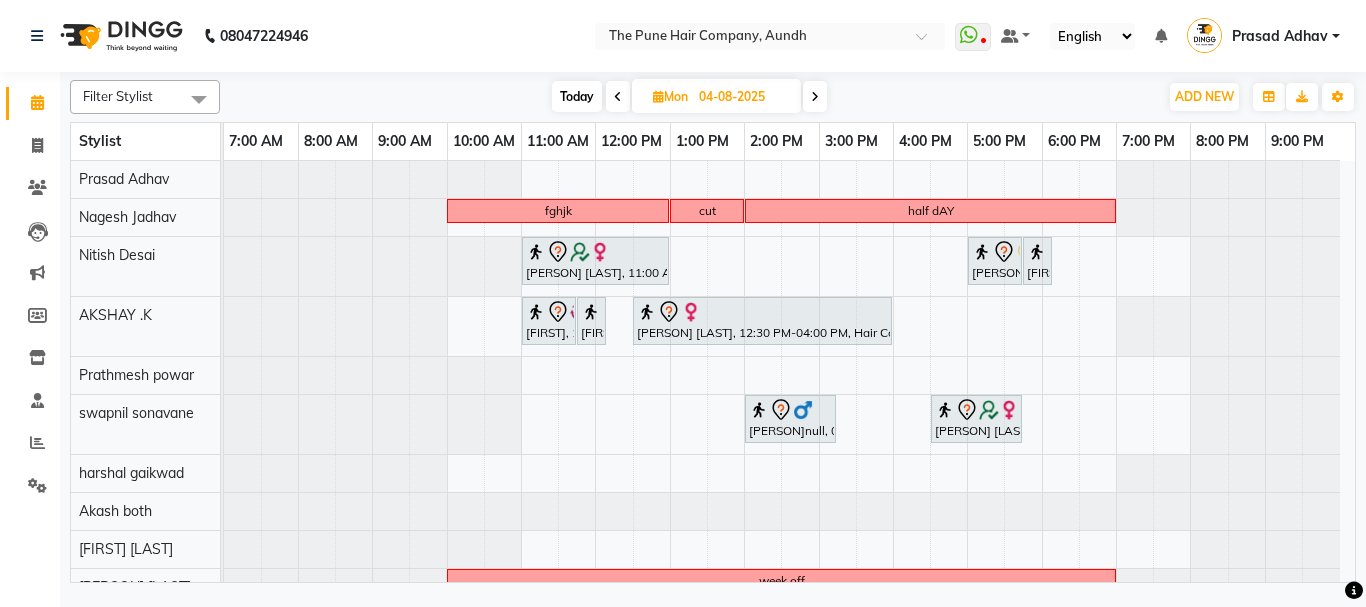 click at bounding box center [815, 97] 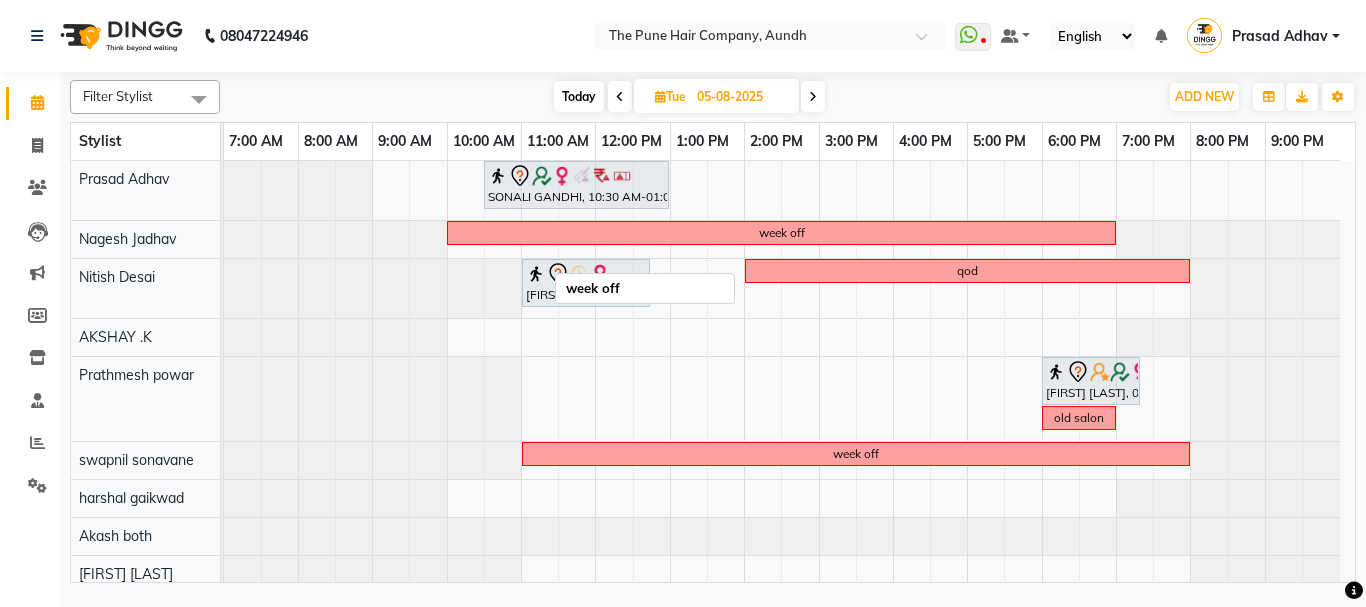 scroll, scrollTop: 200, scrollLeft: 0, axis: vertical 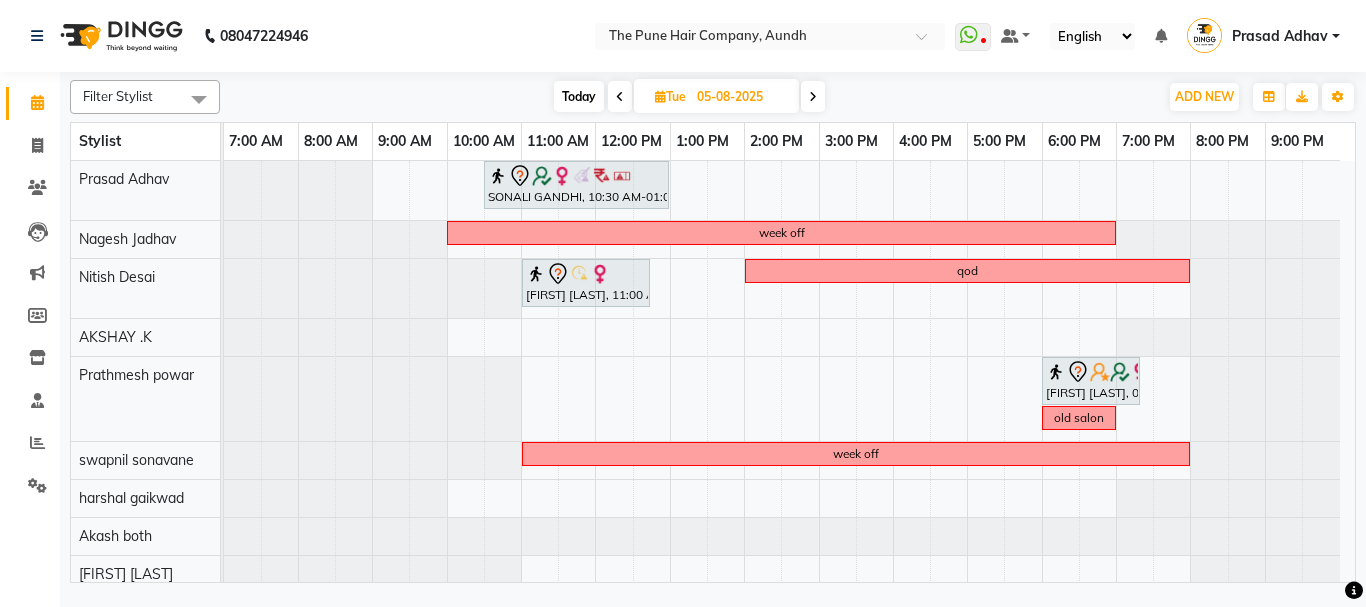 click at bounding box center [813, 97] 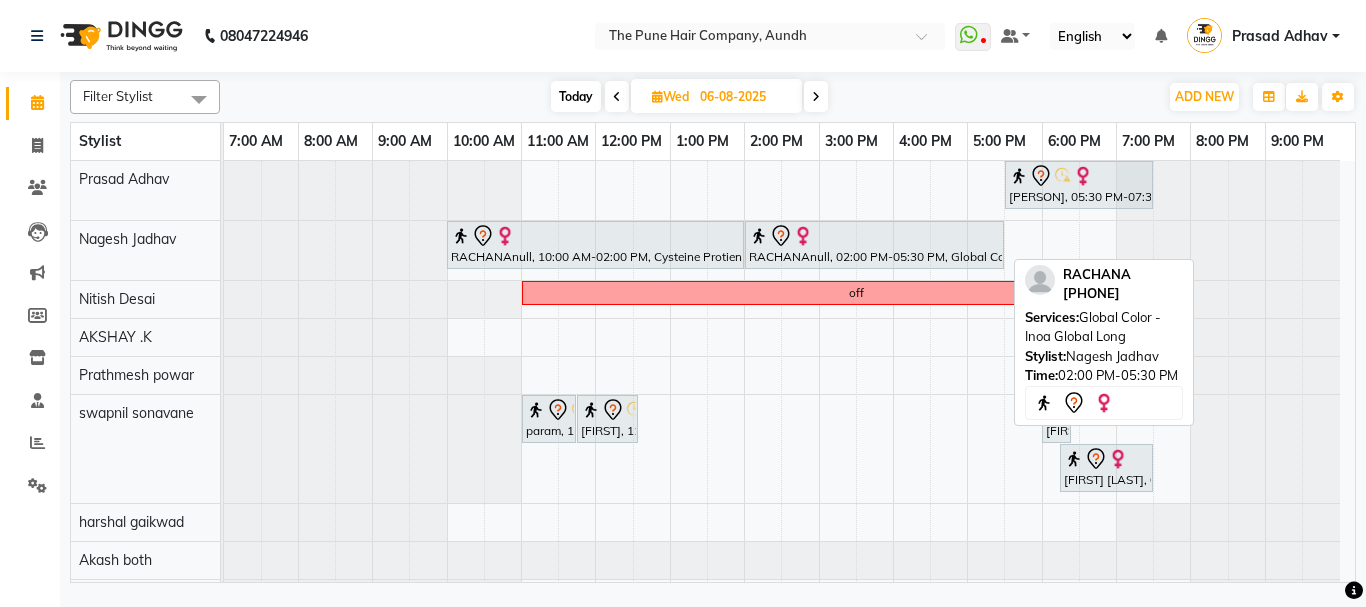 scroll, scrollTop: 158, scrollLeft: 0, axis: vertical 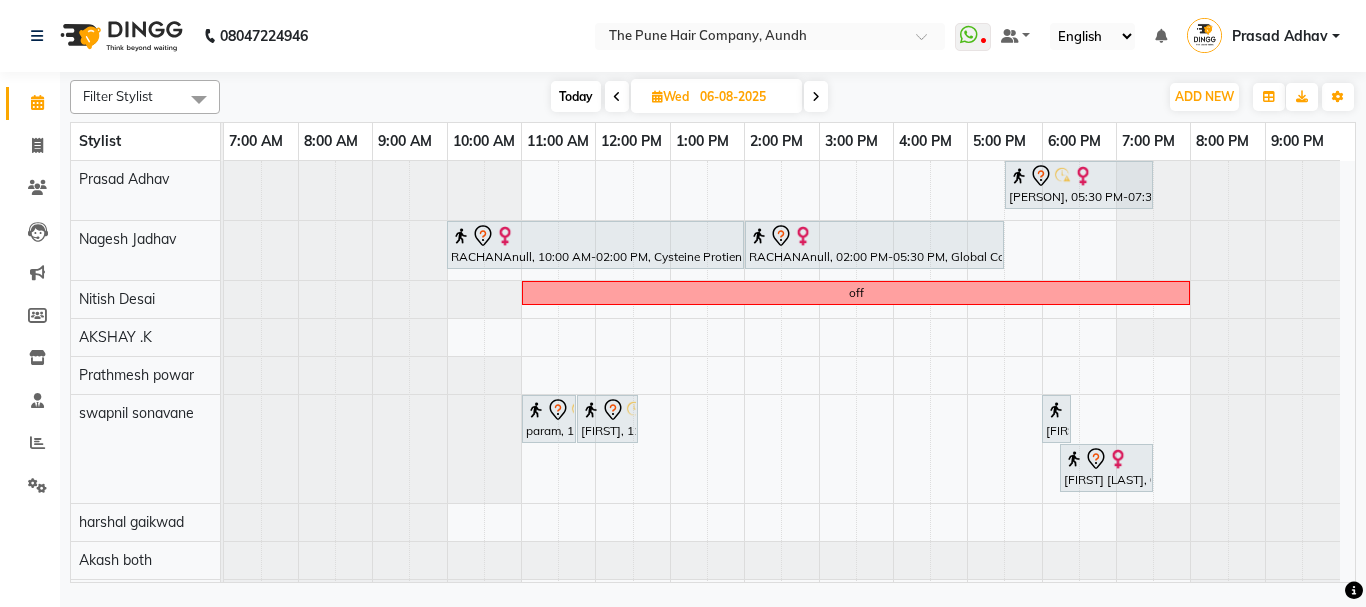 click at bounding box center (617, 97) 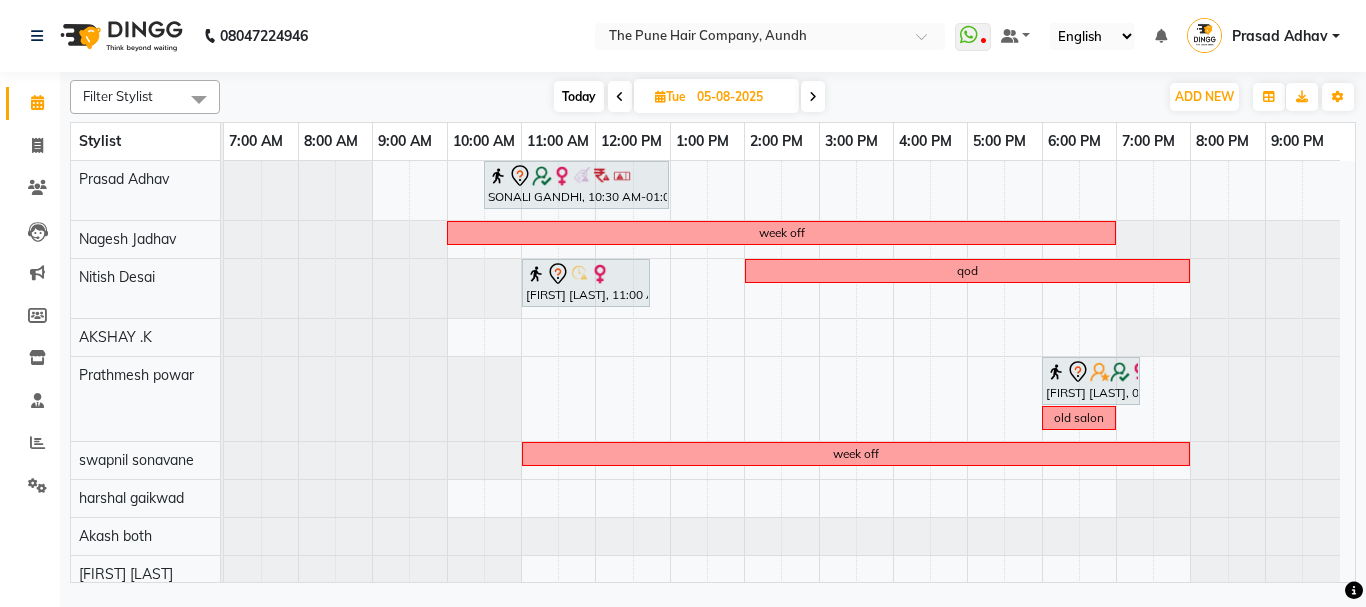 scroll, scrollTop: 100, scrollLeft: 0, axis: vertical 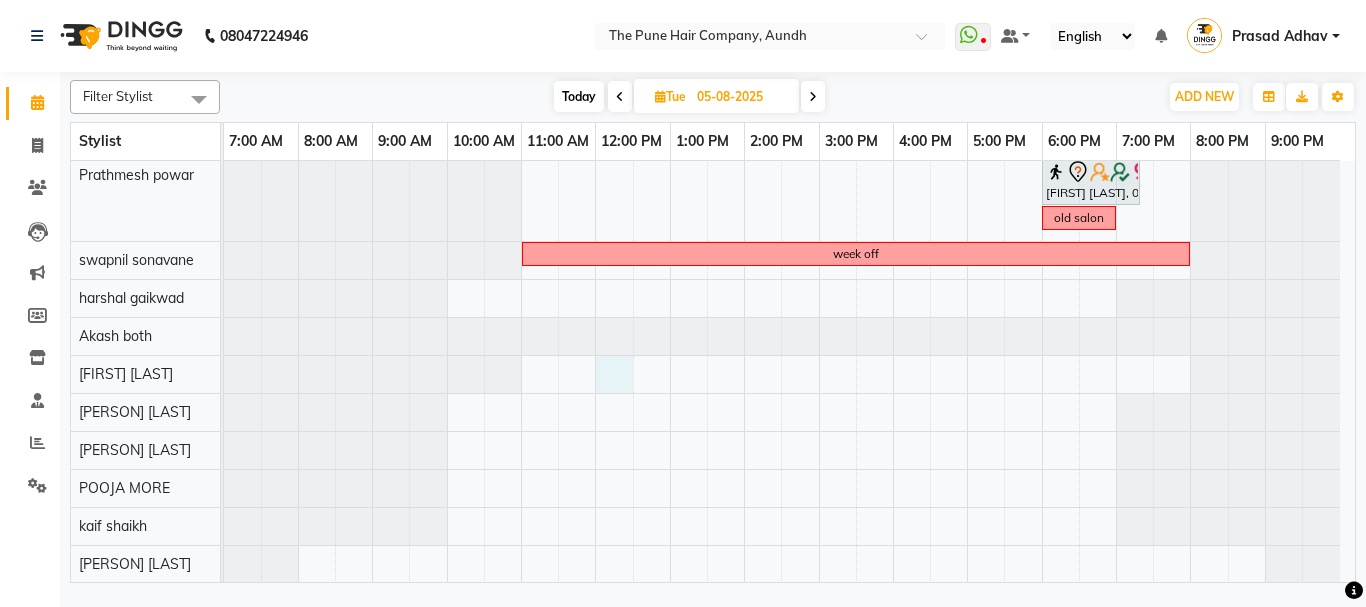 click on "SONALI GANDHI, 10:30 AM-01:00 PM, Hair Color Inoa - Inoa Touchup 2 Inch  week off              ritu harish, 11:00 AM-12:45 PM, Cut Female (Sr.stylist)  qod              Pravin Jain, 06:00 PM-07:20 PM,  Beard Crafting  old salon   week off" at bounding box center [789, 272] 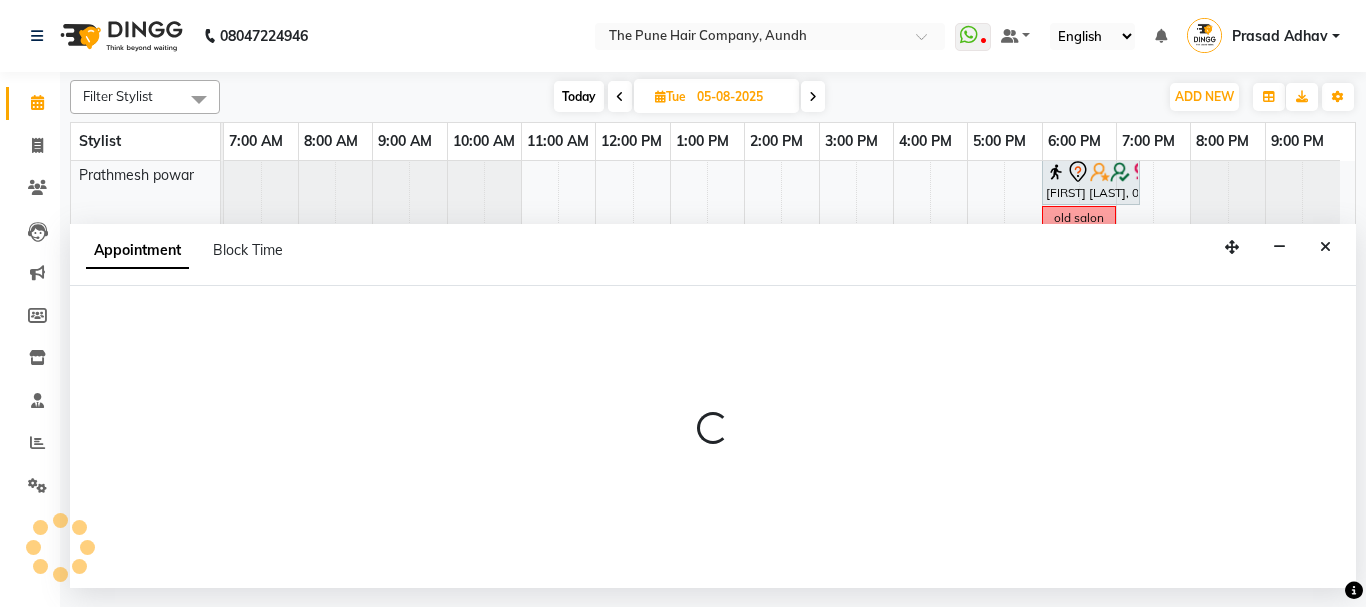 select on "49441" 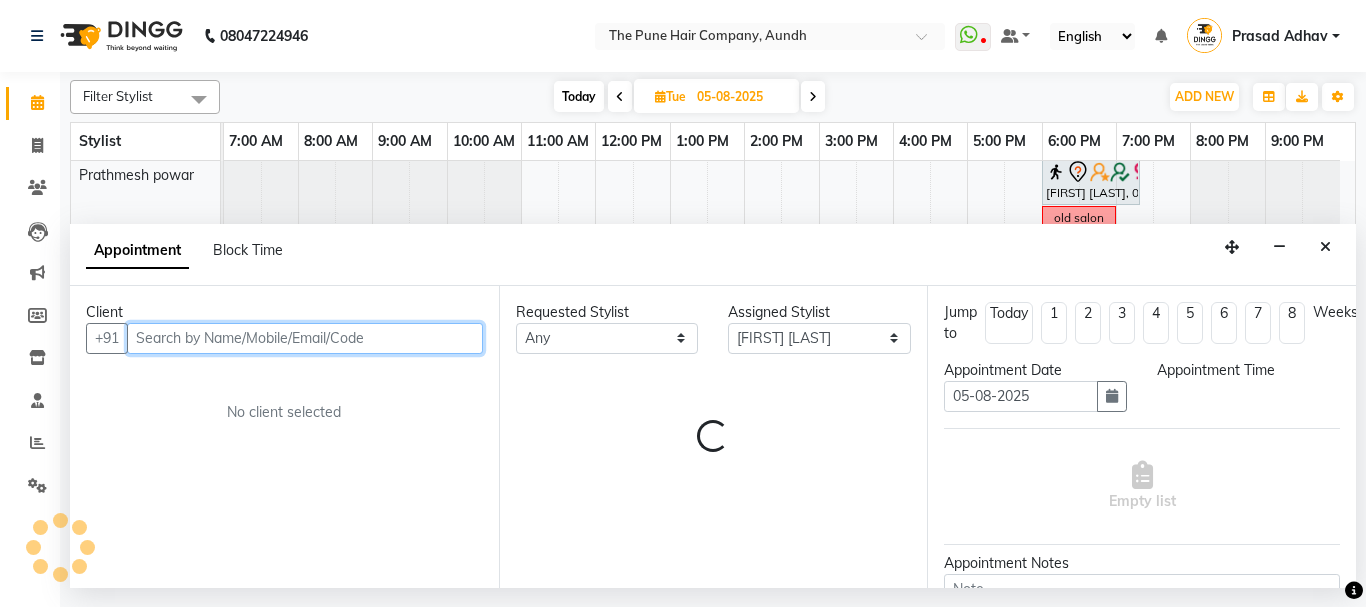 select on "720" 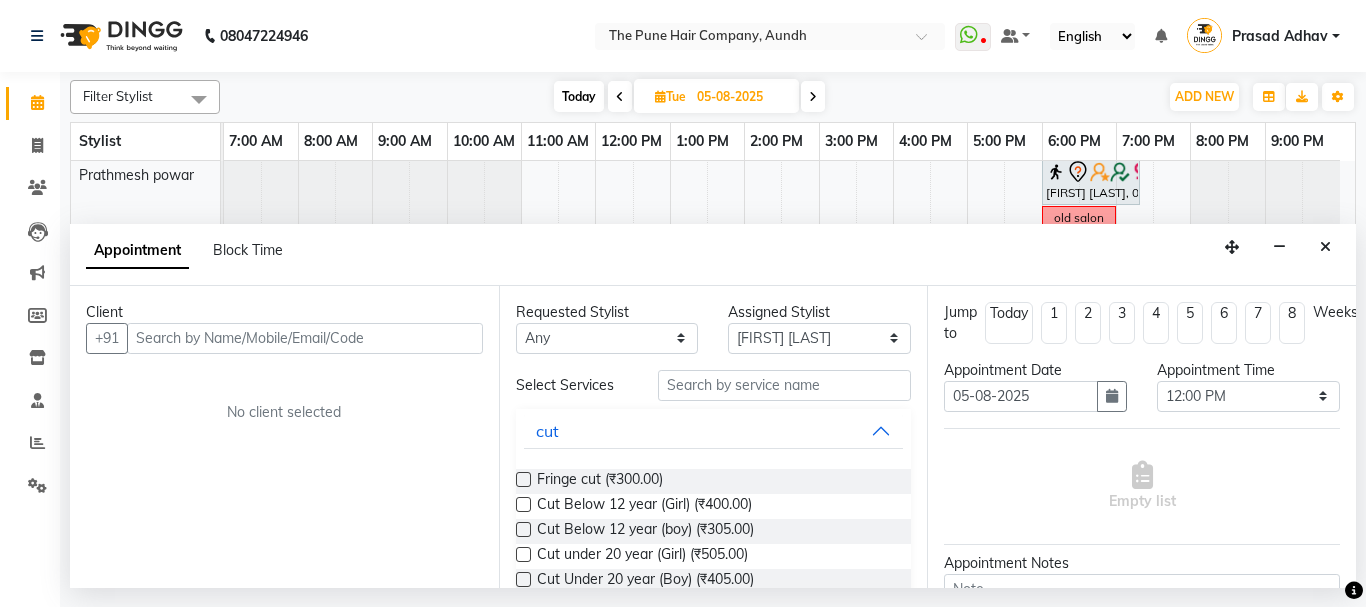 click at bounding box center (620, 97) 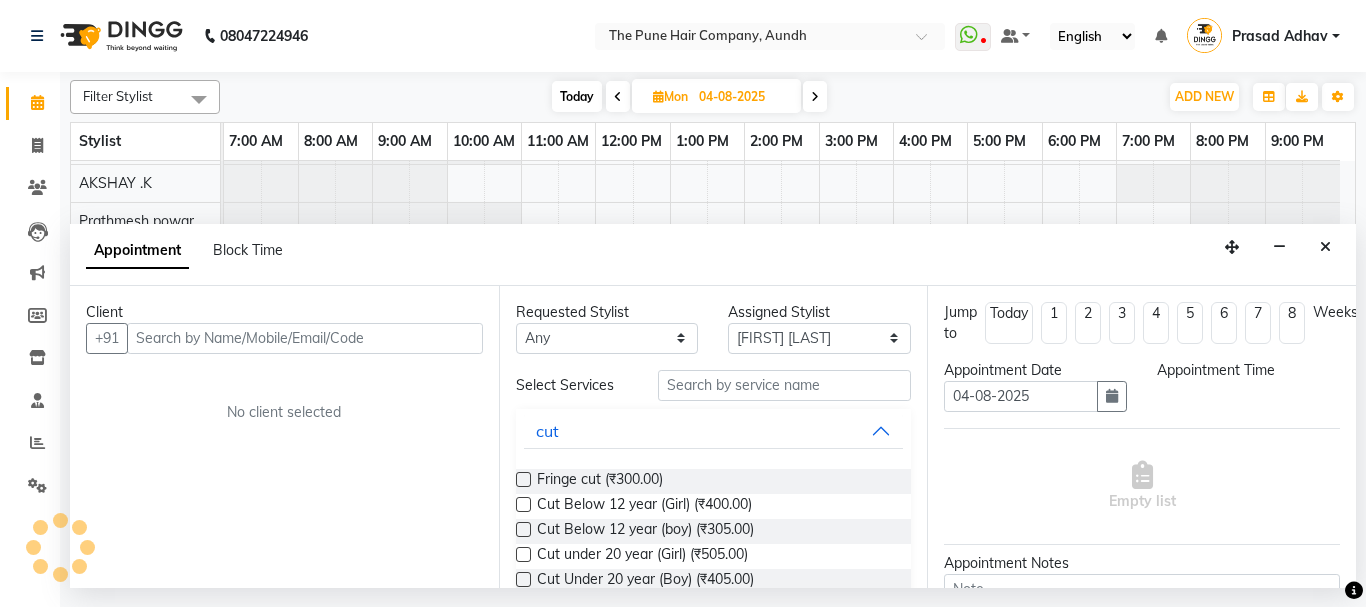 select on "720" 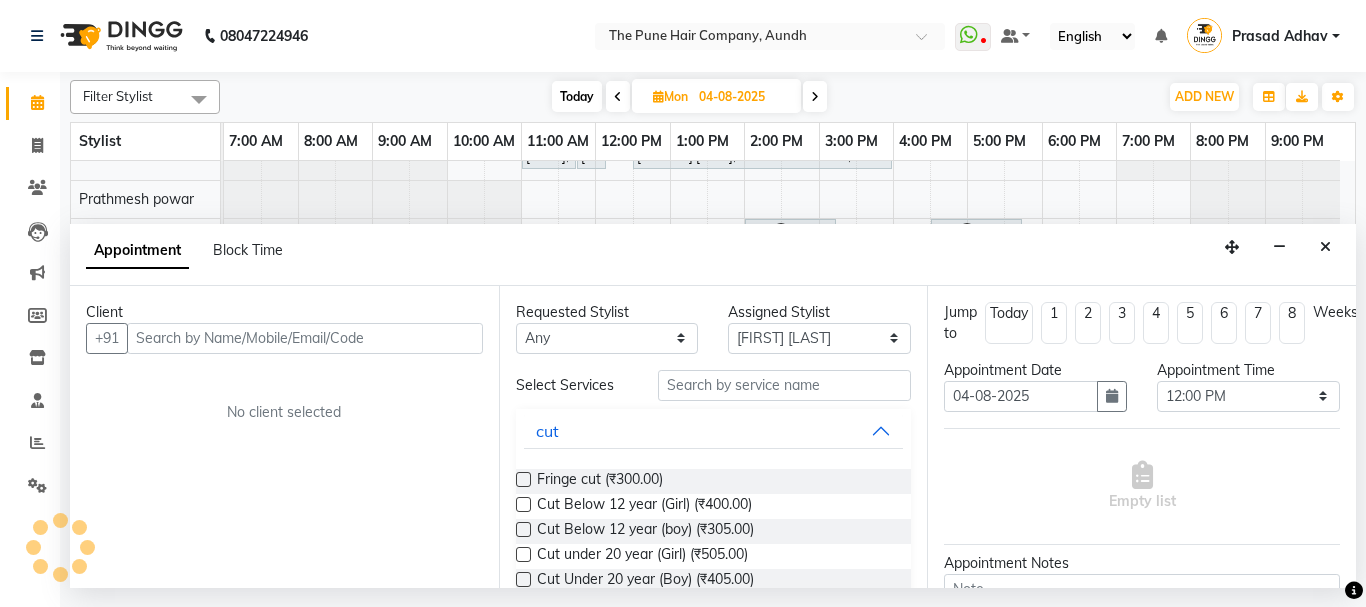 scroll, scrollTop: 176, scrollLeft: 0, axis: vertical 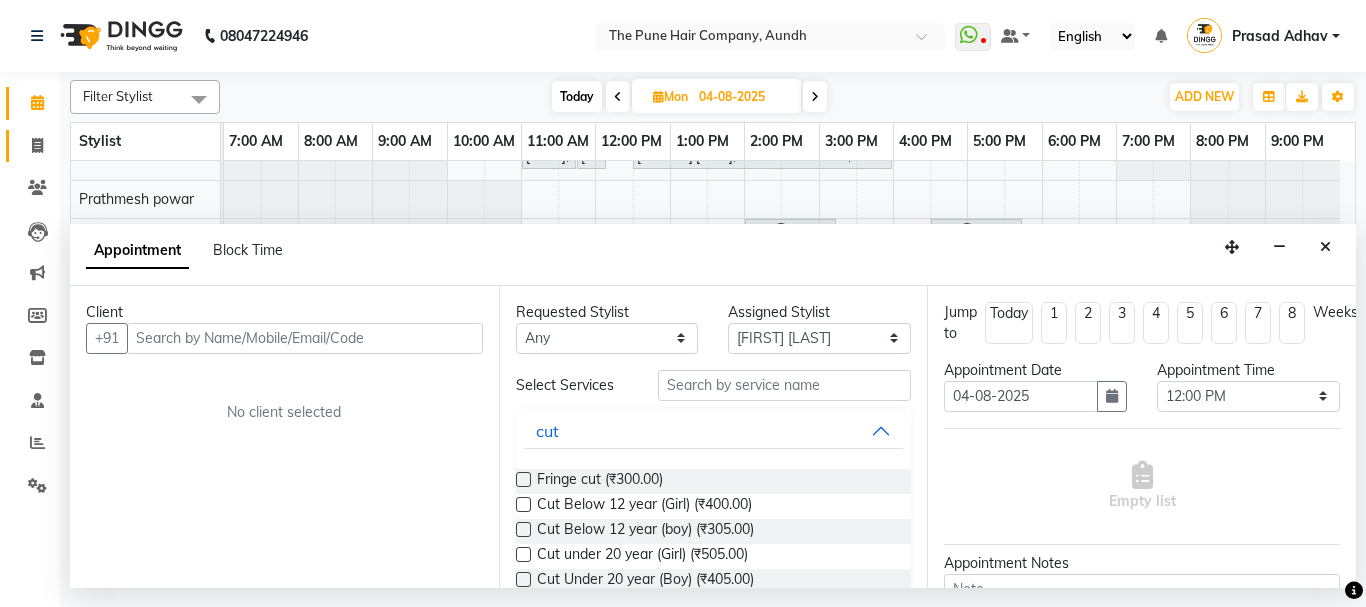 click 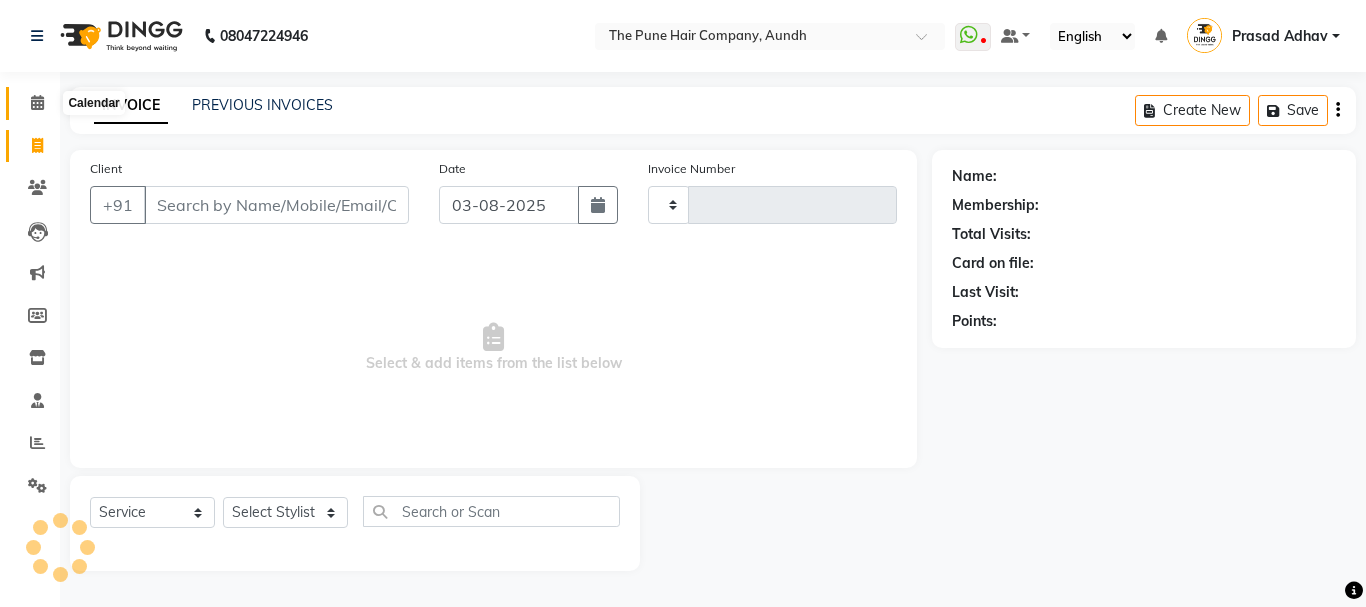 click 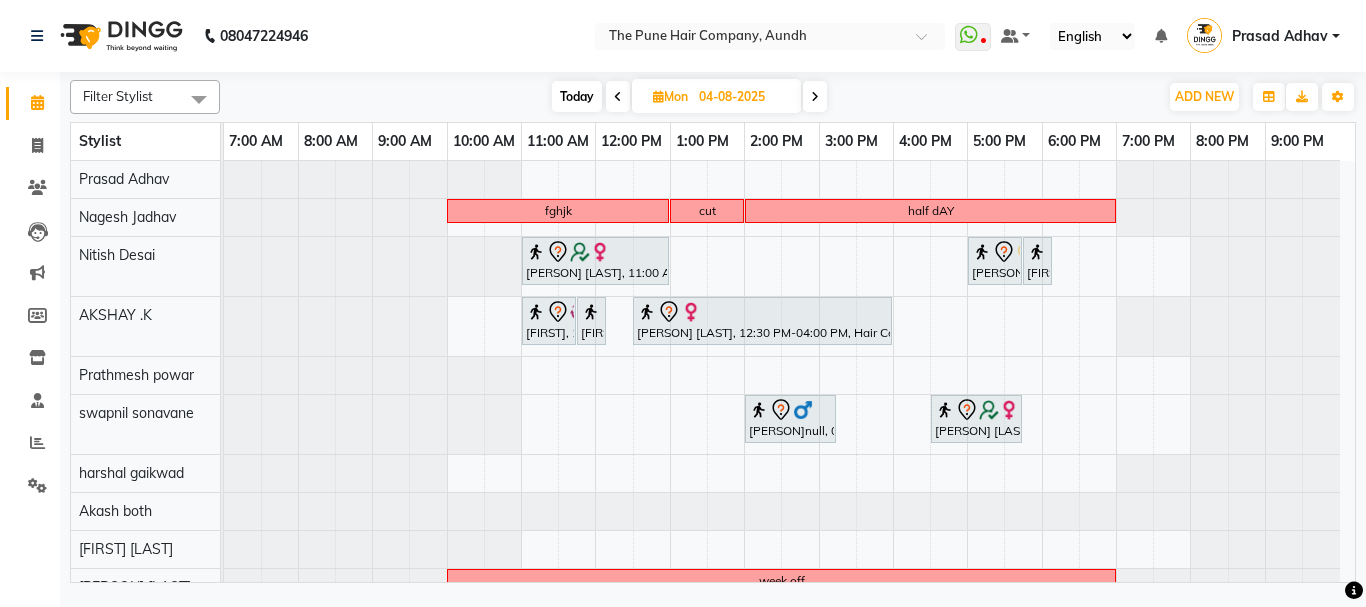 click at bounding box center (618, 97) 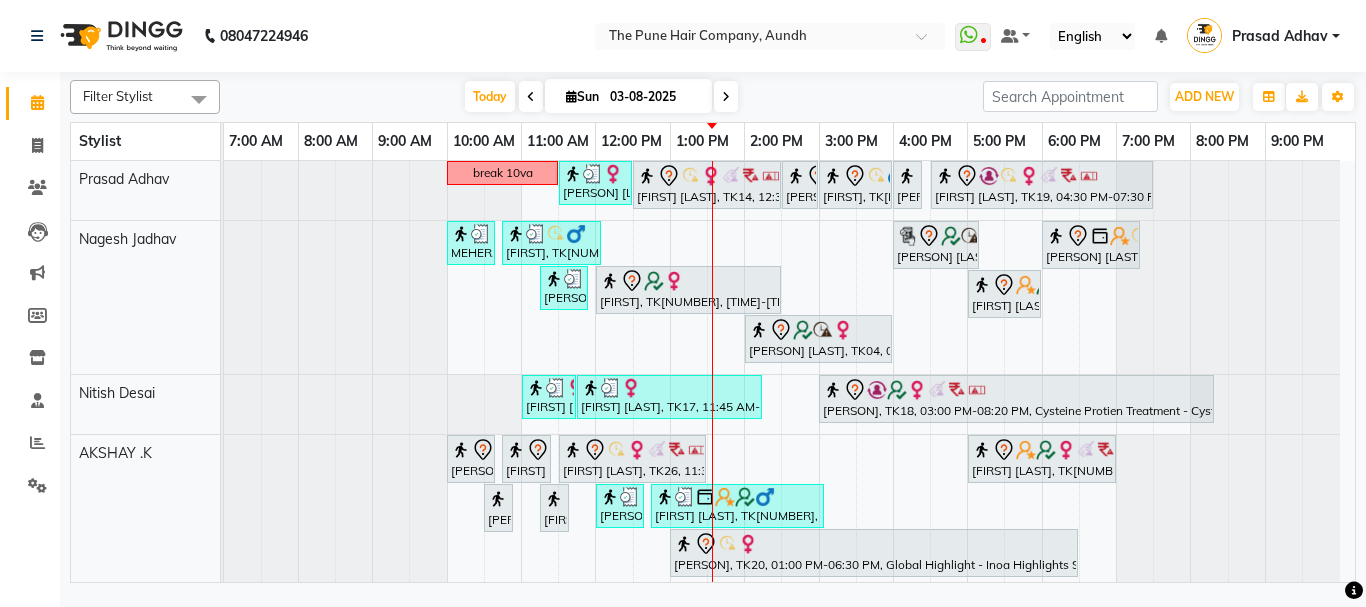 scroll, scrollTop: 100, scrollLeft: 0, axis: vertical 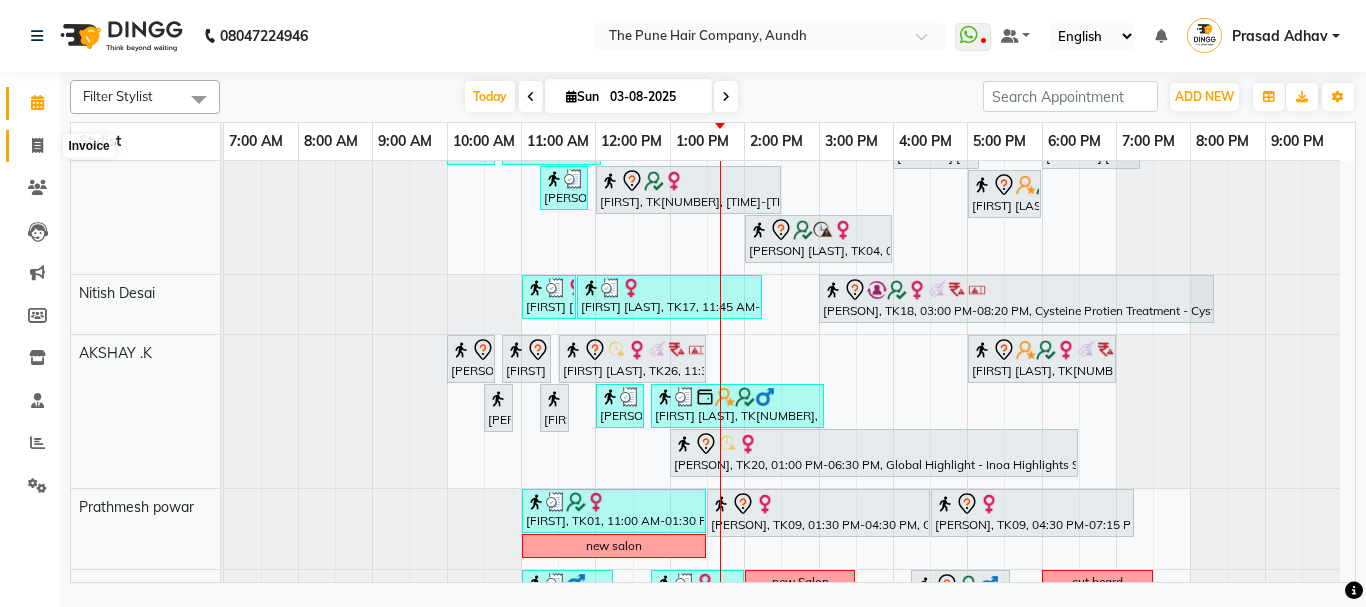 click 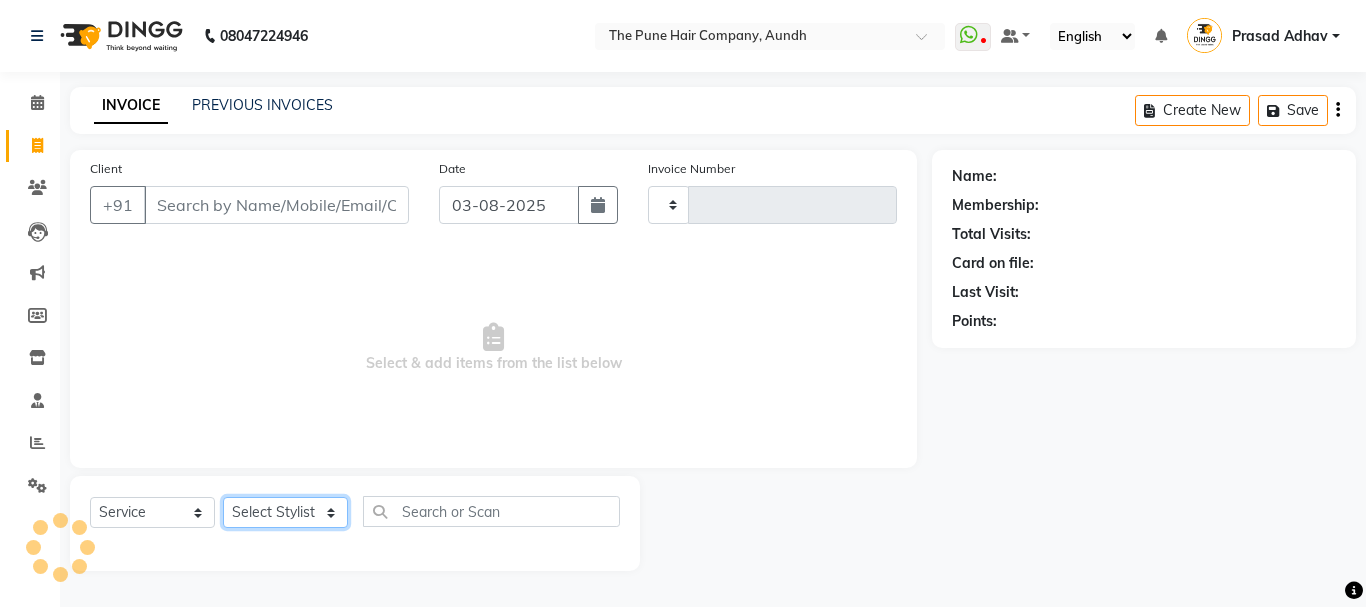 click on "Select Stylist" 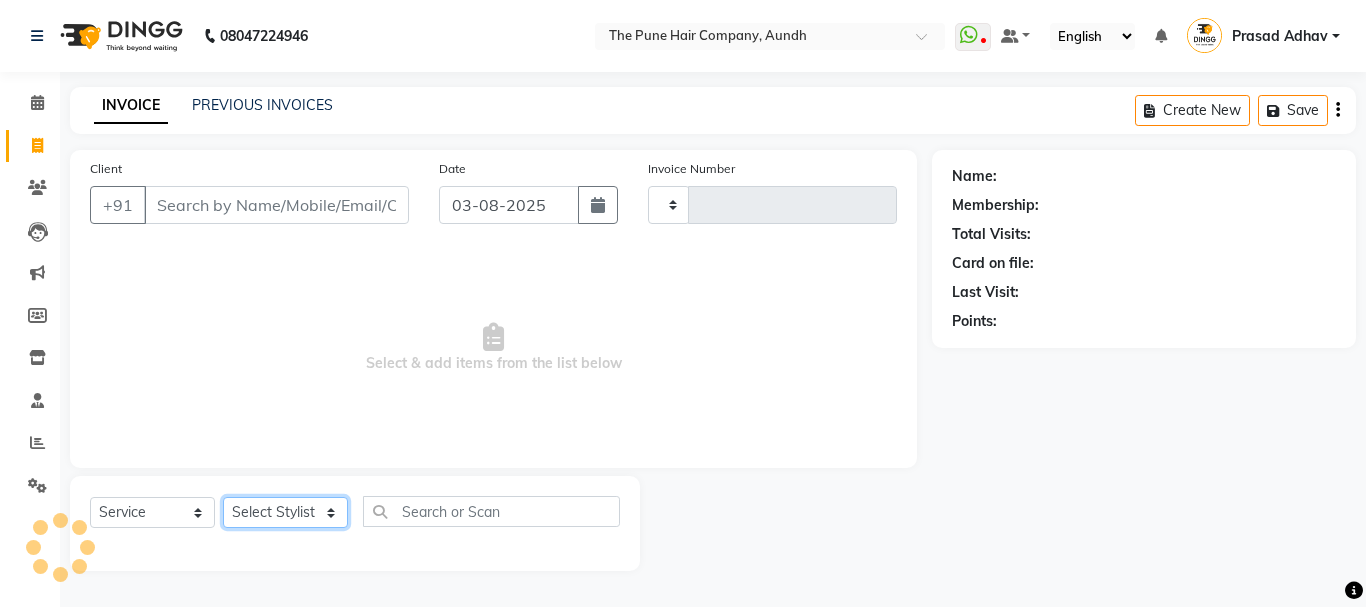 type on "3747" 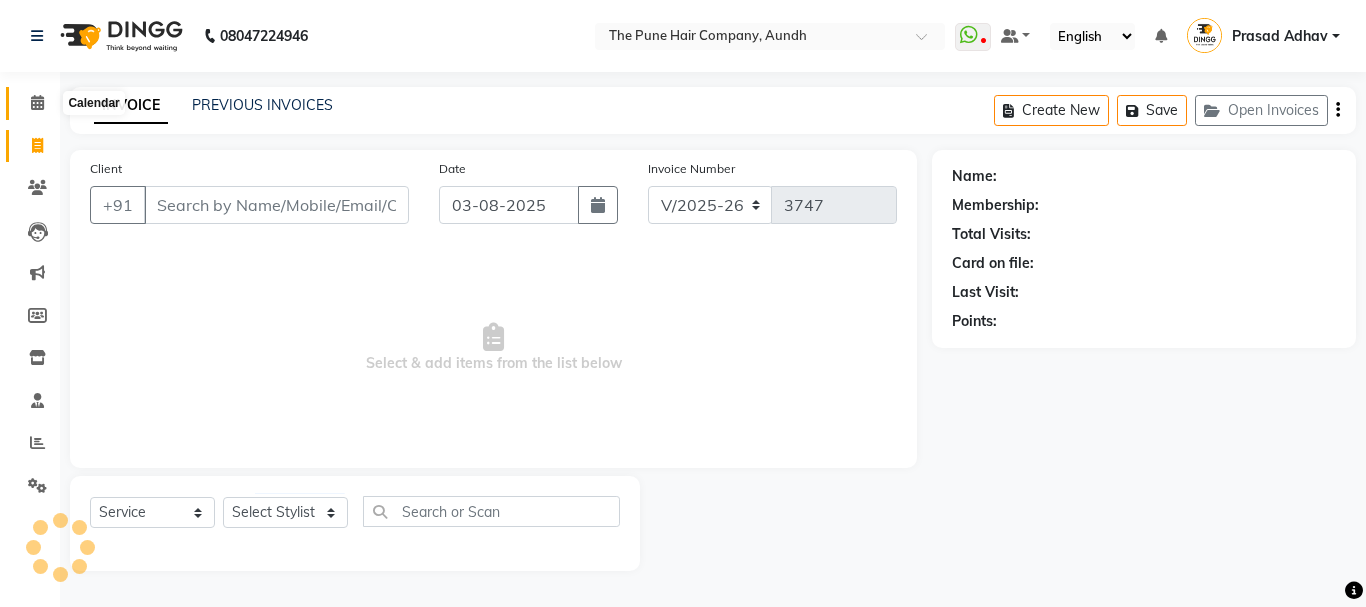 click 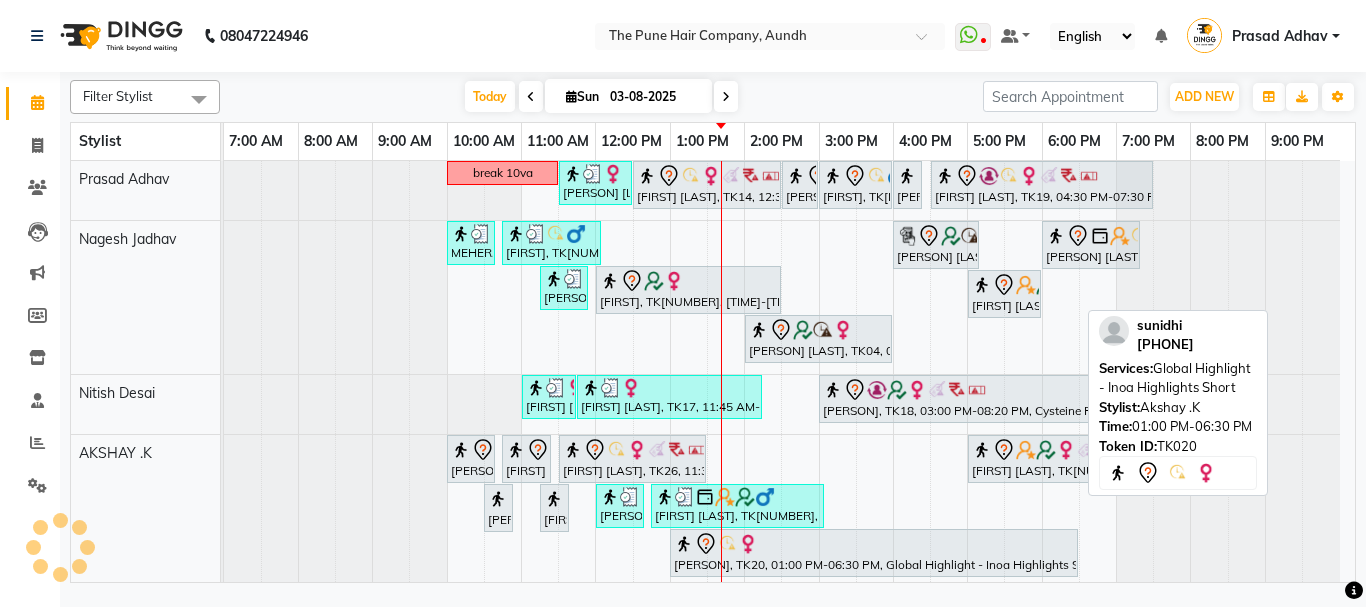 click on "[FIRST], TK20, 01:00 PM-06:30 PM, Global Highlight - Inoa Highlights Short" at bounding box center [874, 553] 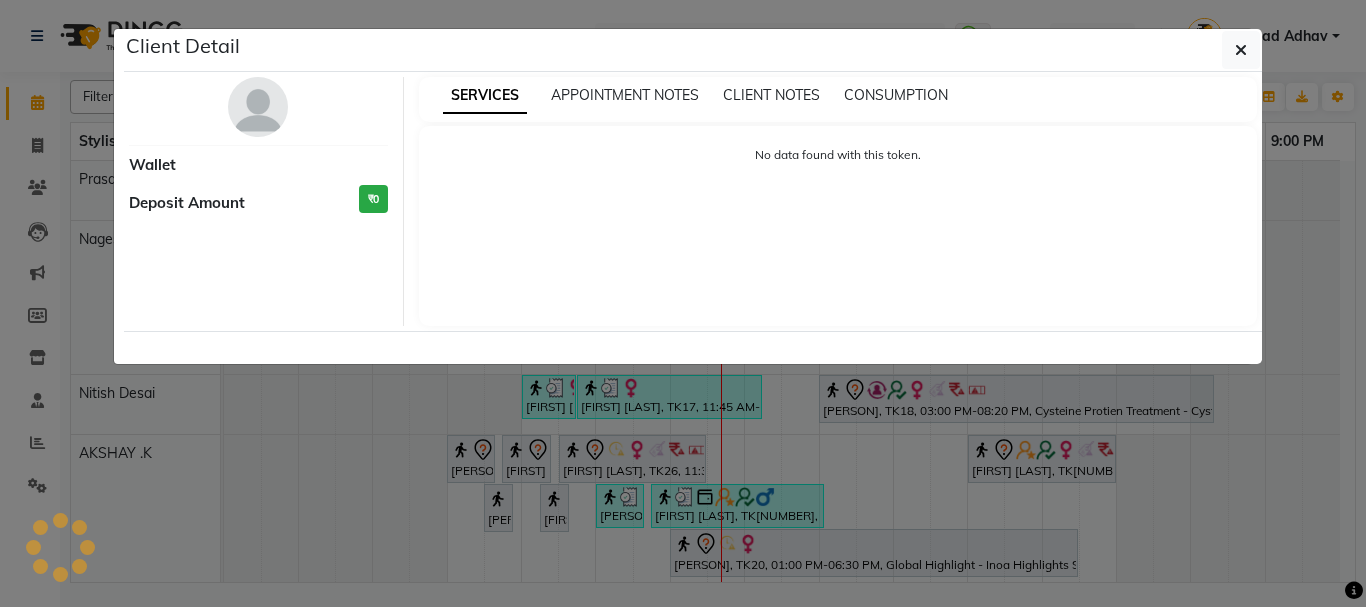 select on "7" 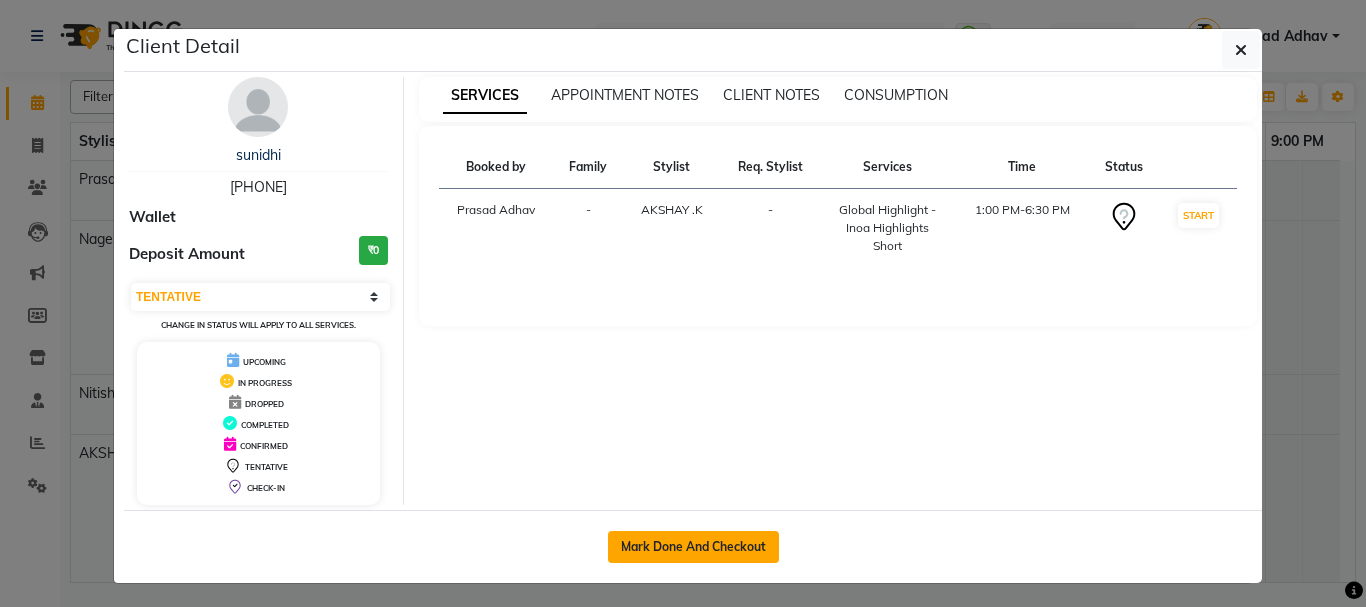 click on "Mark Done And Checkout" 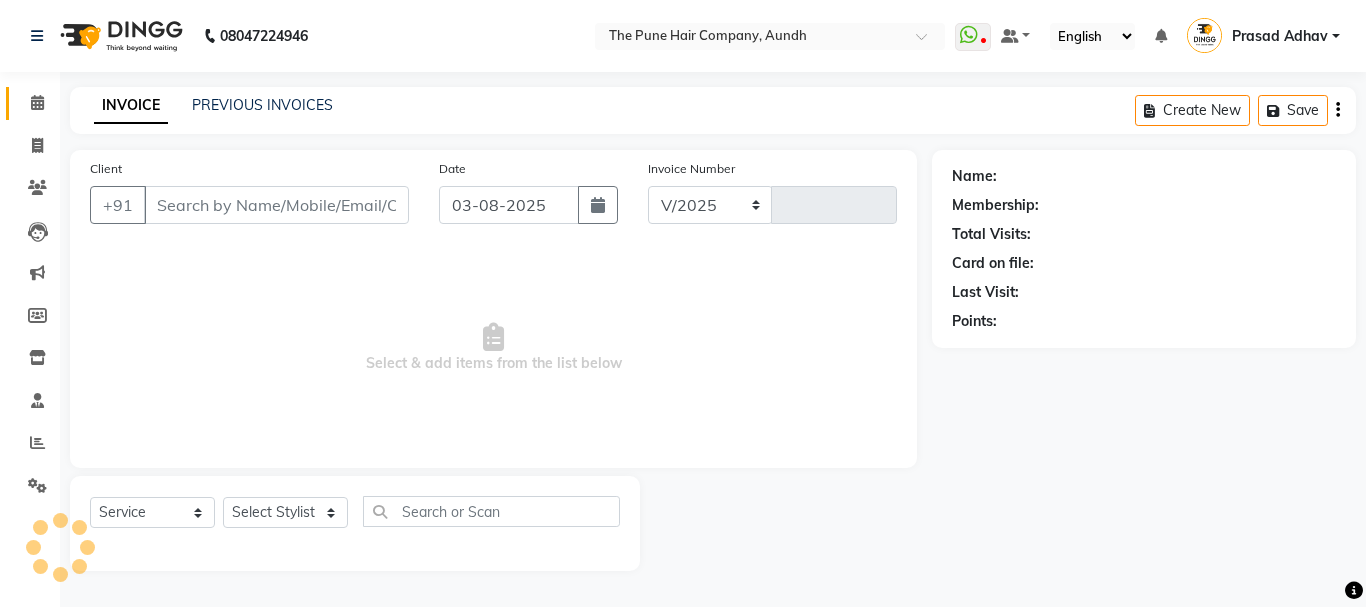 select on "106" 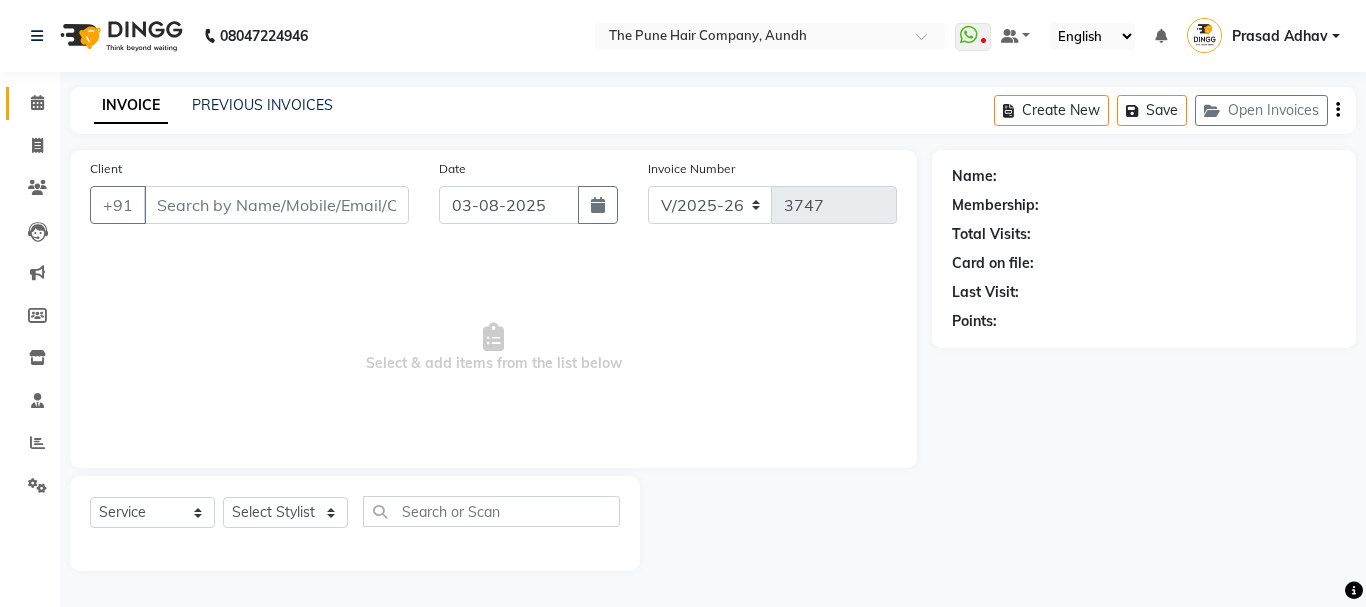 type on "[PHONE]" 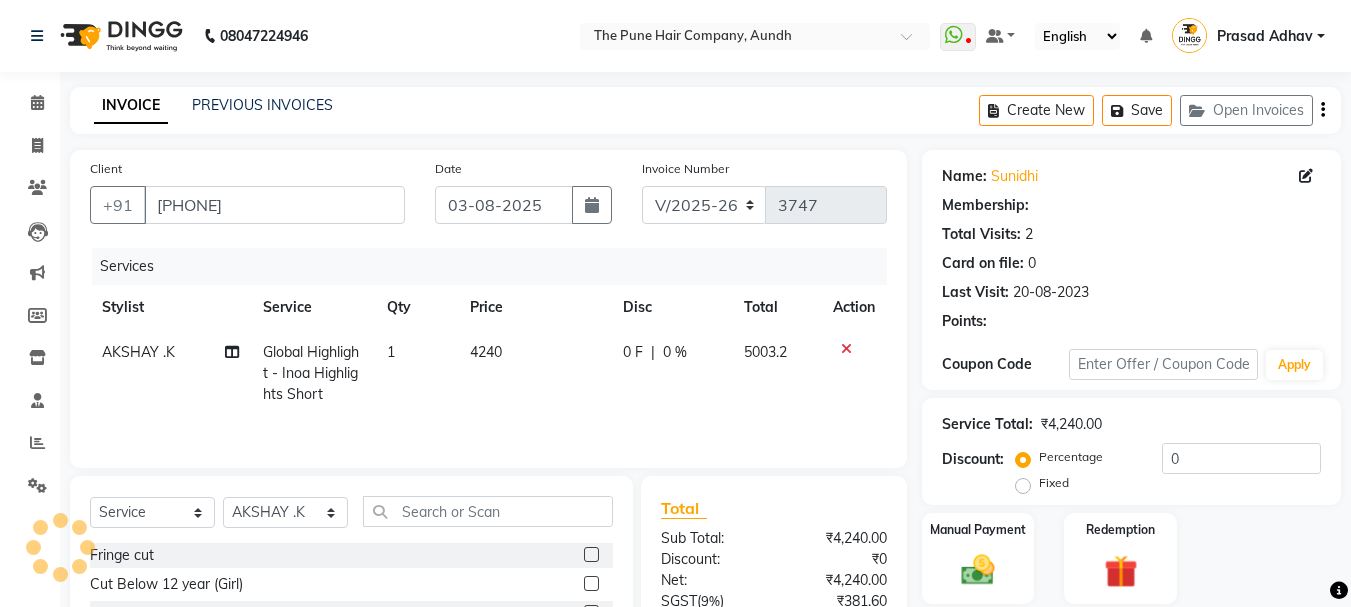 click on "Global Highlight - Inoa Highlights Short" 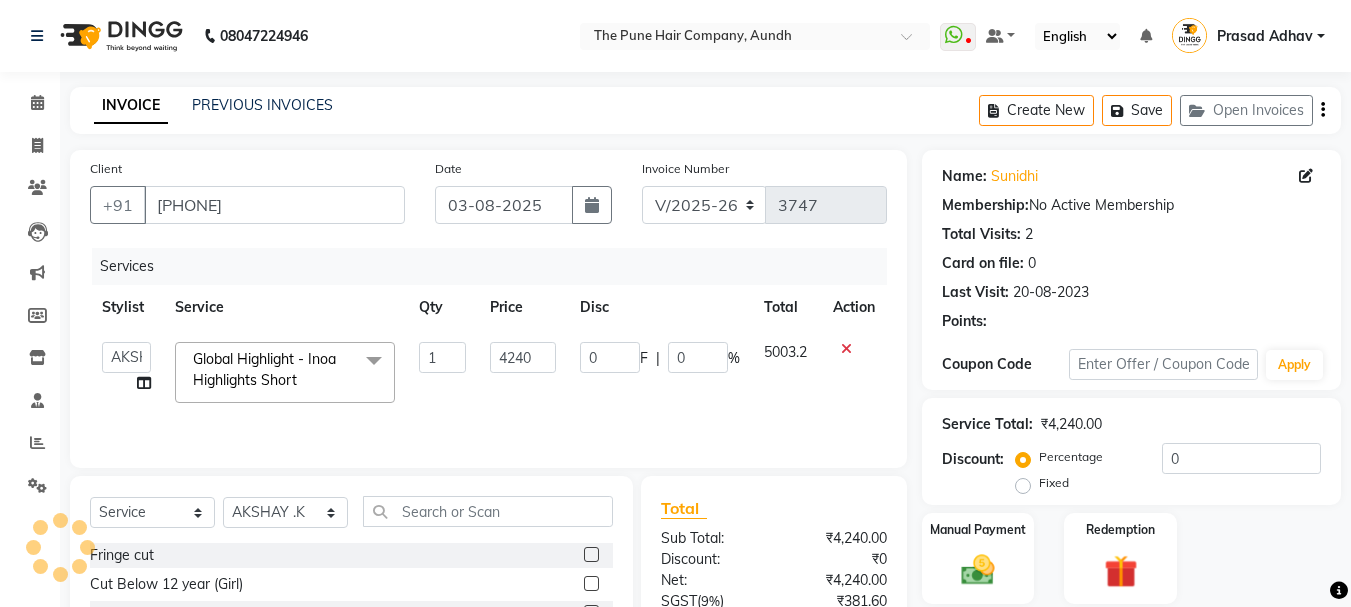 click on "Global Highlight - Inoa Highlights Short" 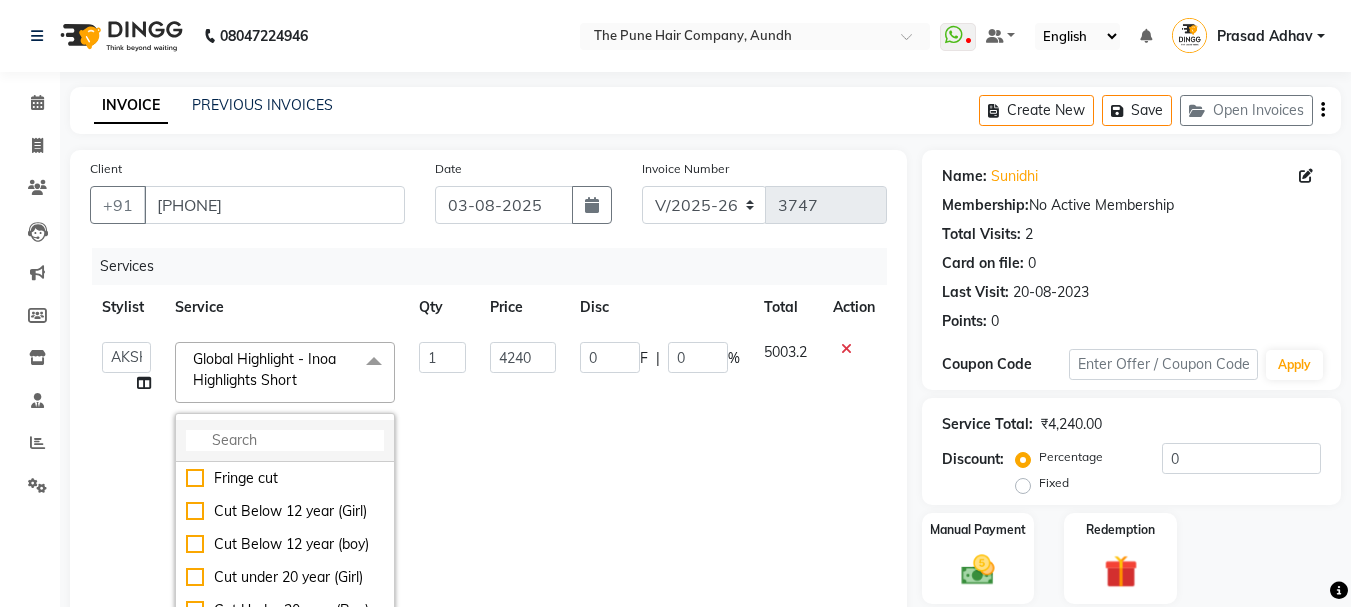 click 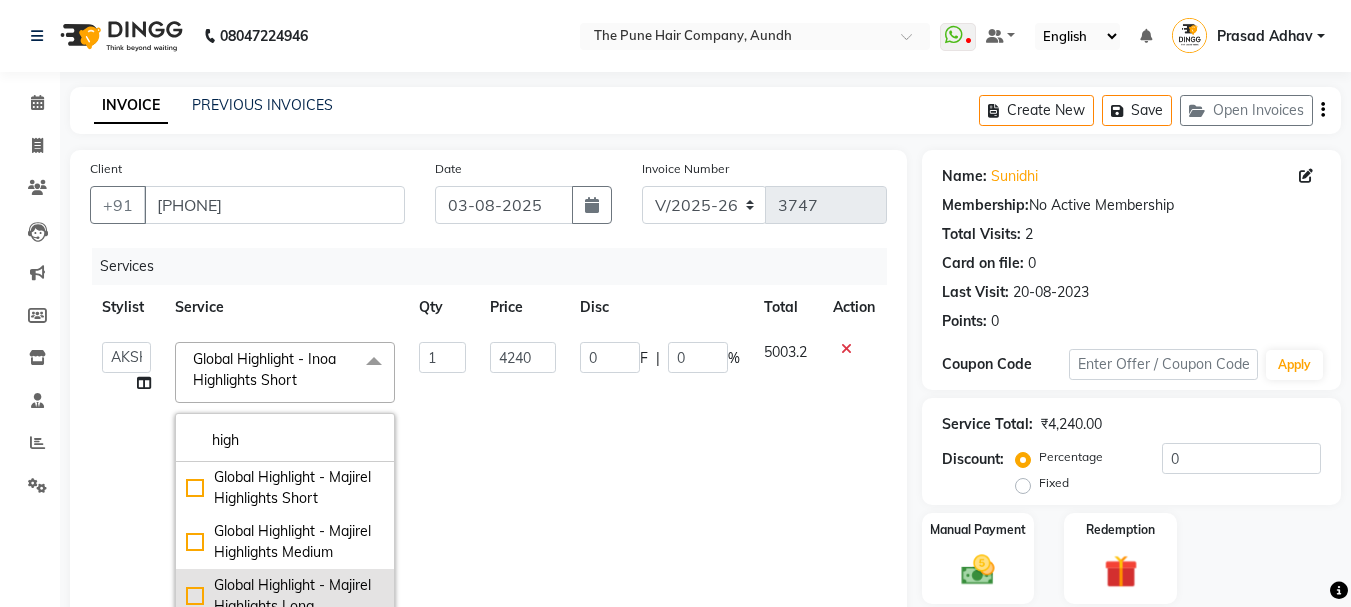 scroll, scrollTop: 100, scrollLeft: 0, axis: vertical 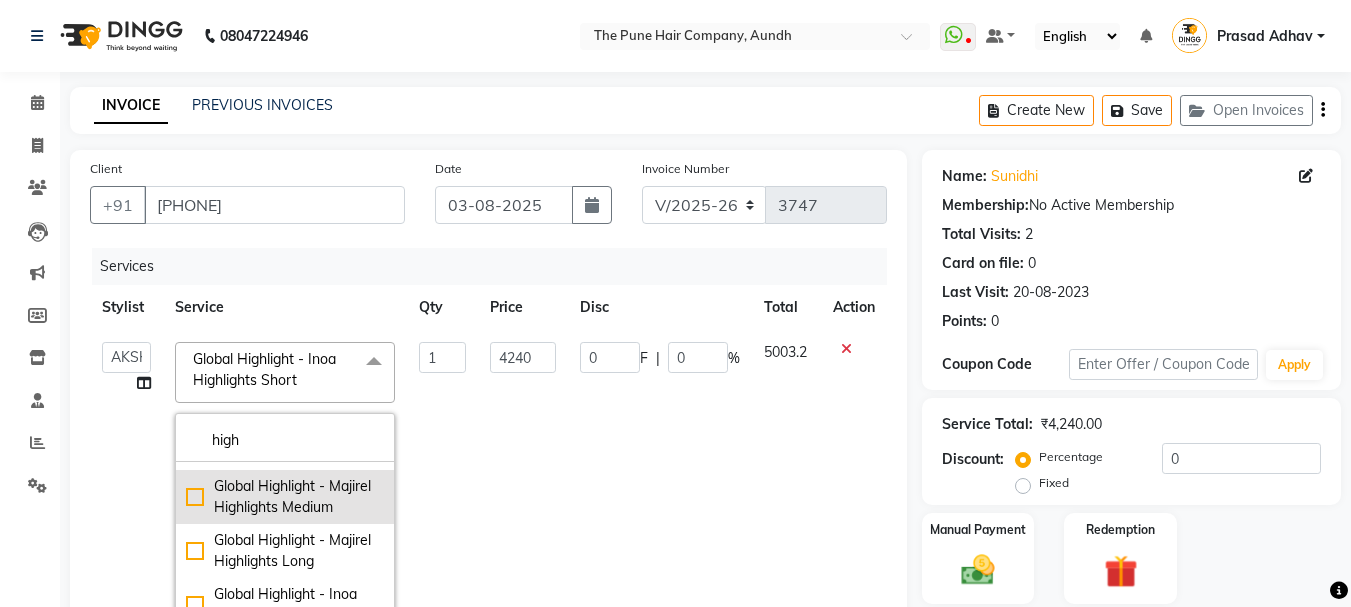 type on "high" 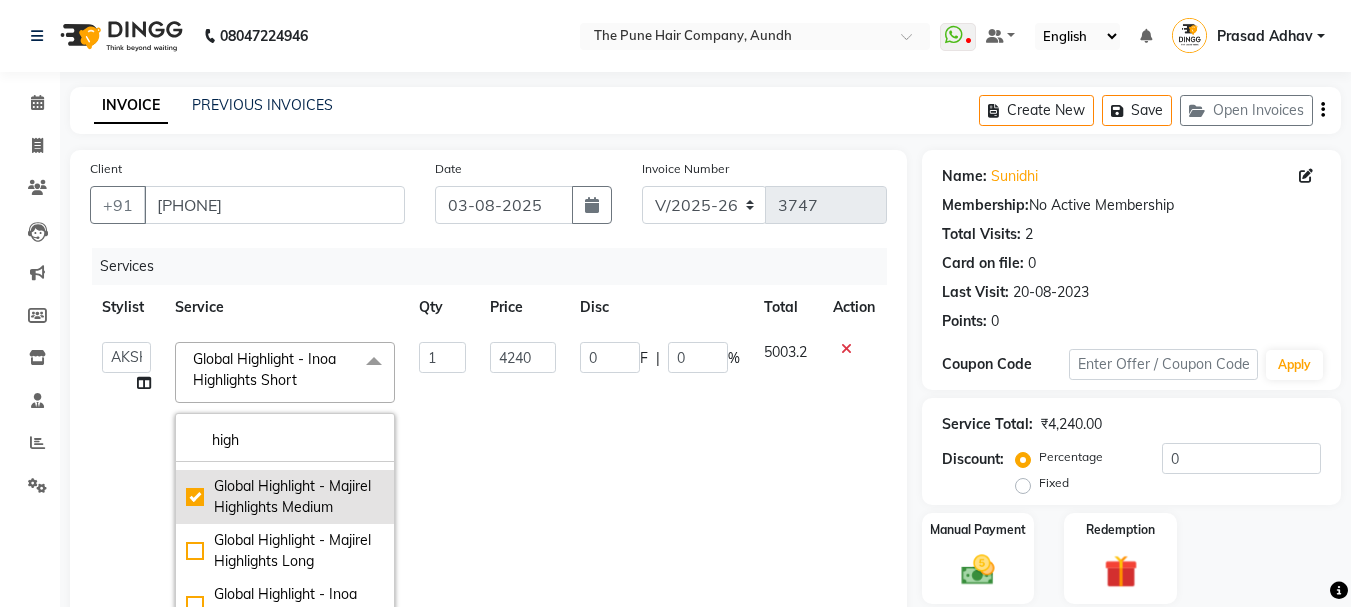 checkbox on "true" 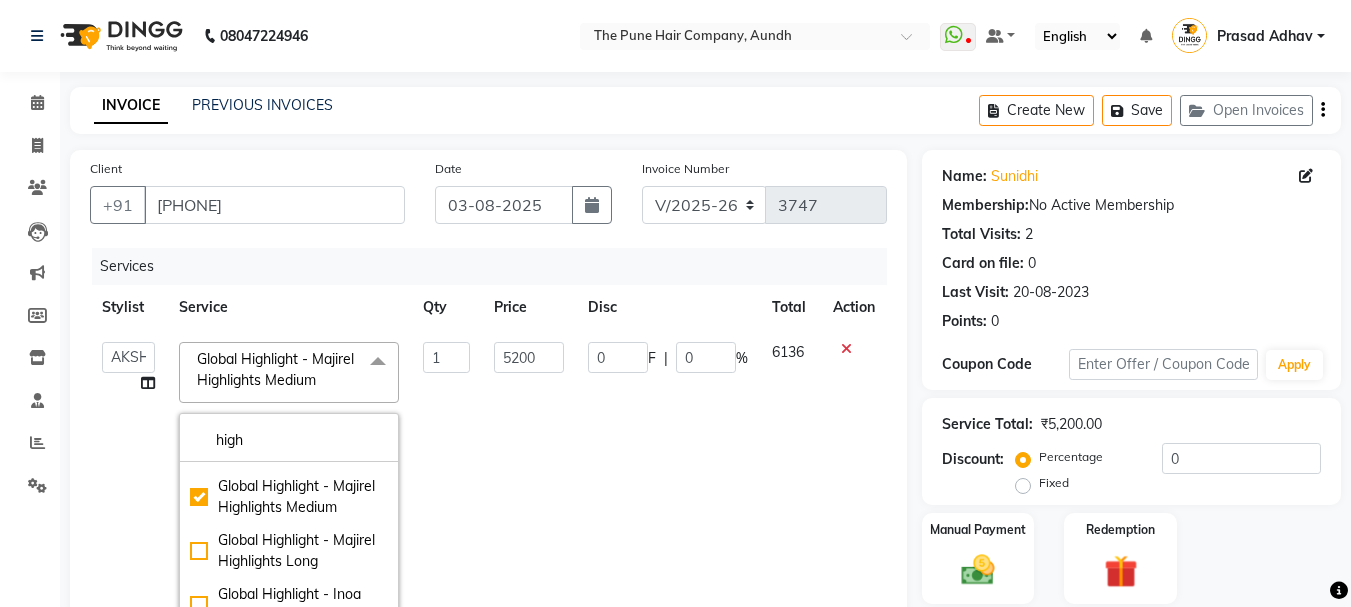 click on "0 F | 0 %" 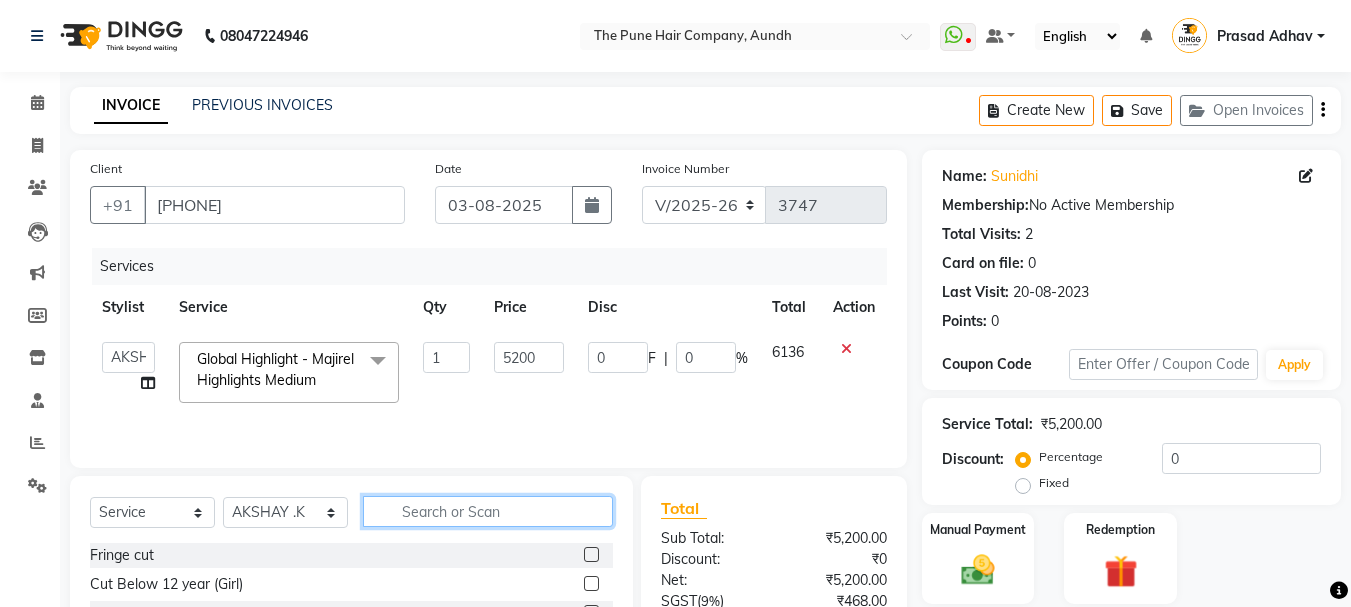click 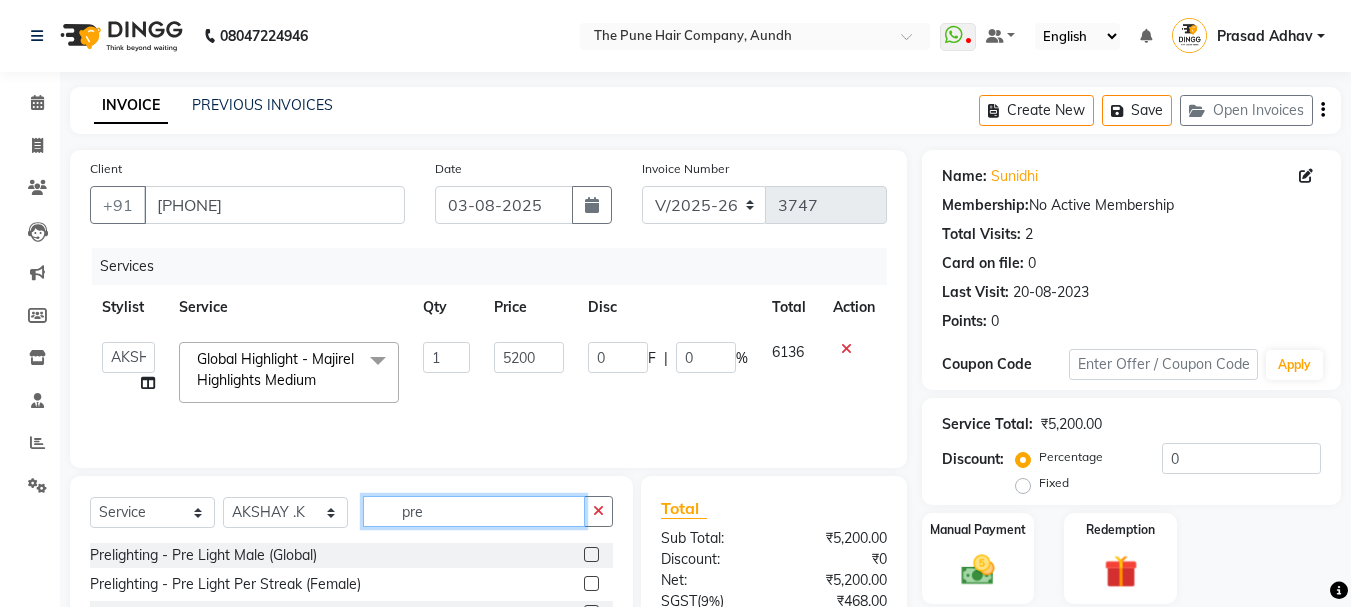 scroll, scrollTop: 100, scrollLeft: 0, axis: vertical 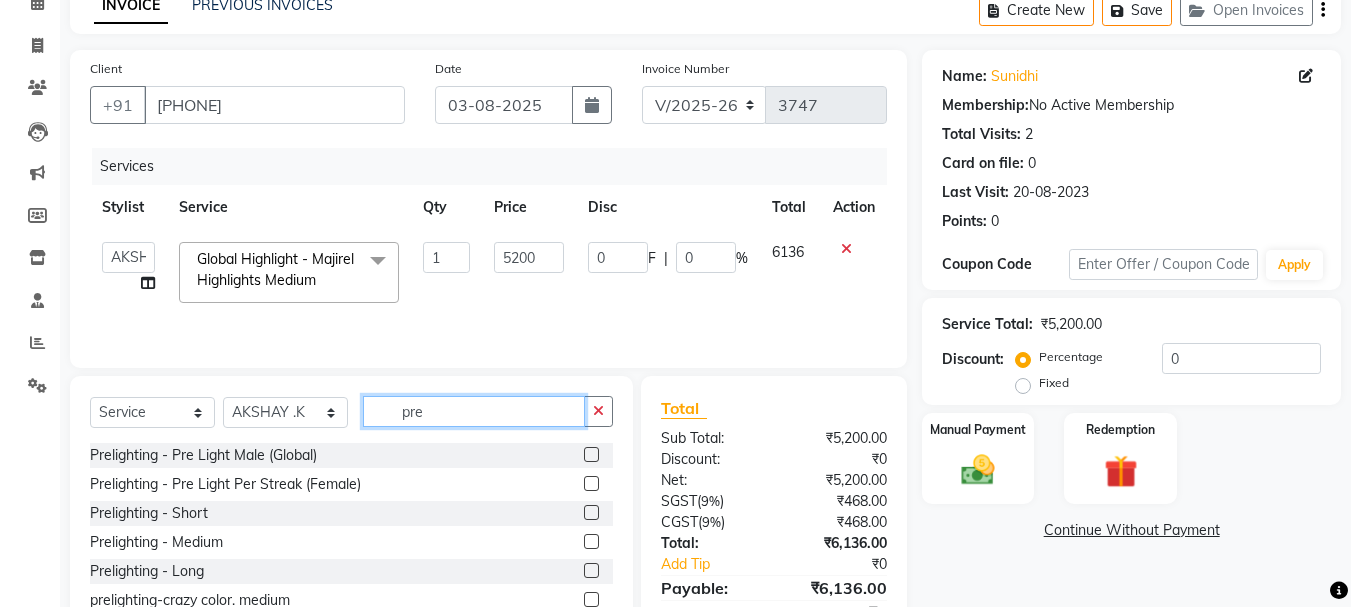 type on "pre" 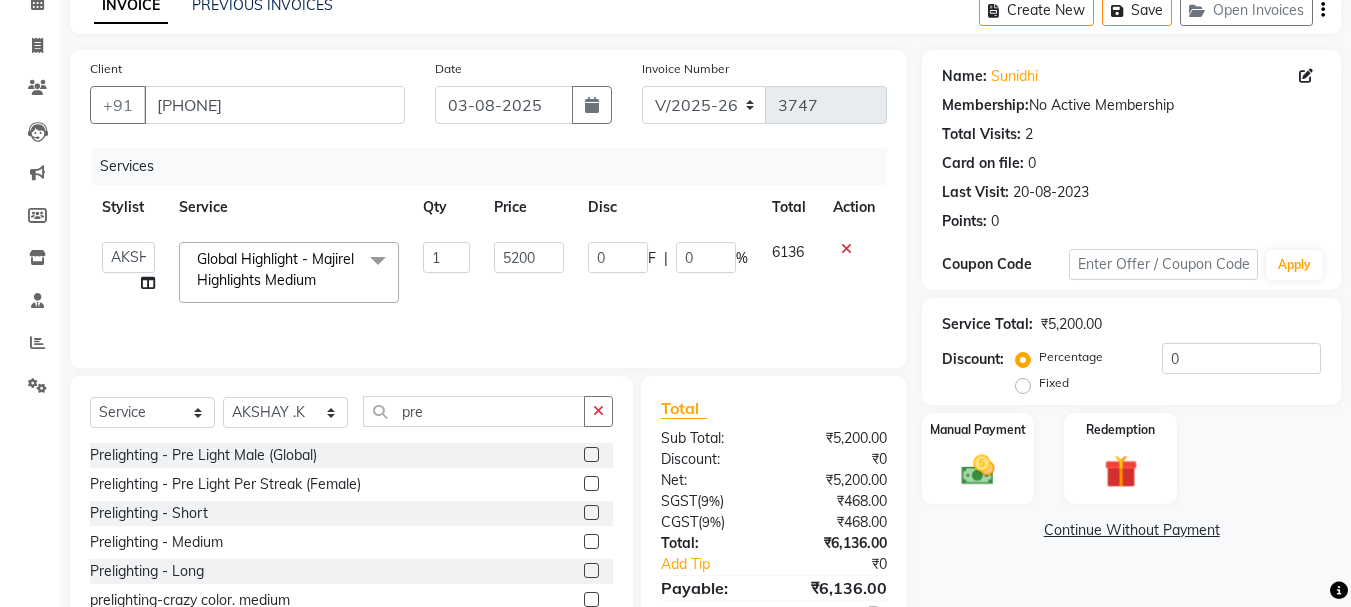 click 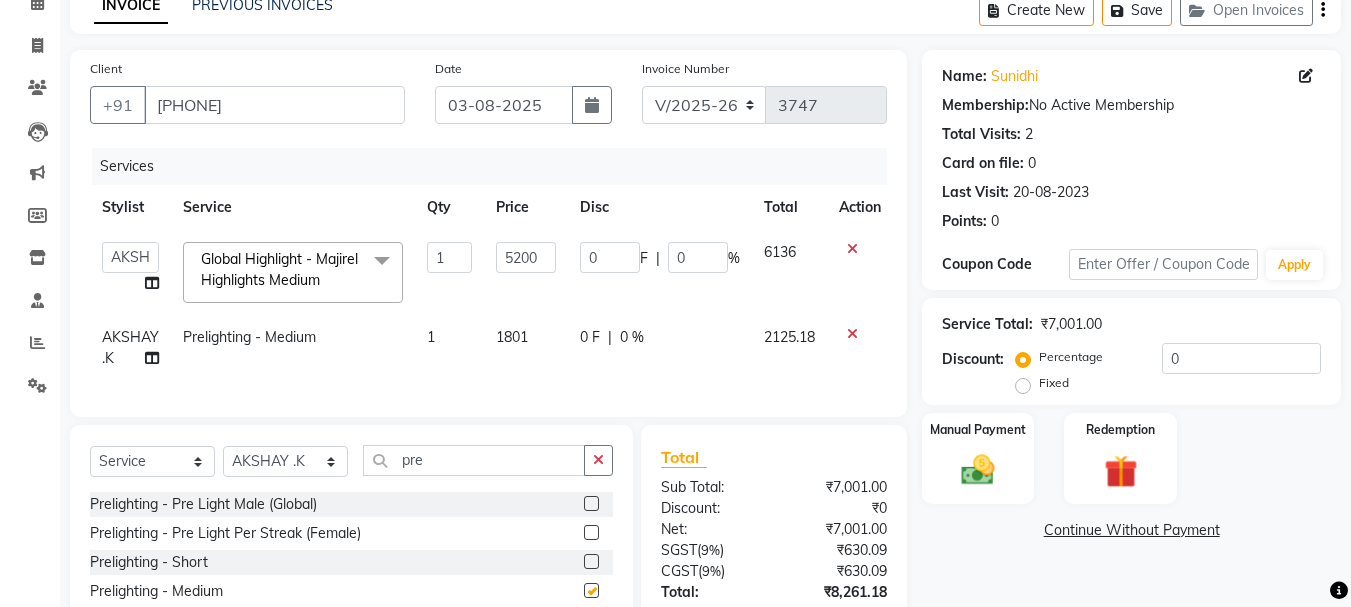 checkbox on "false" 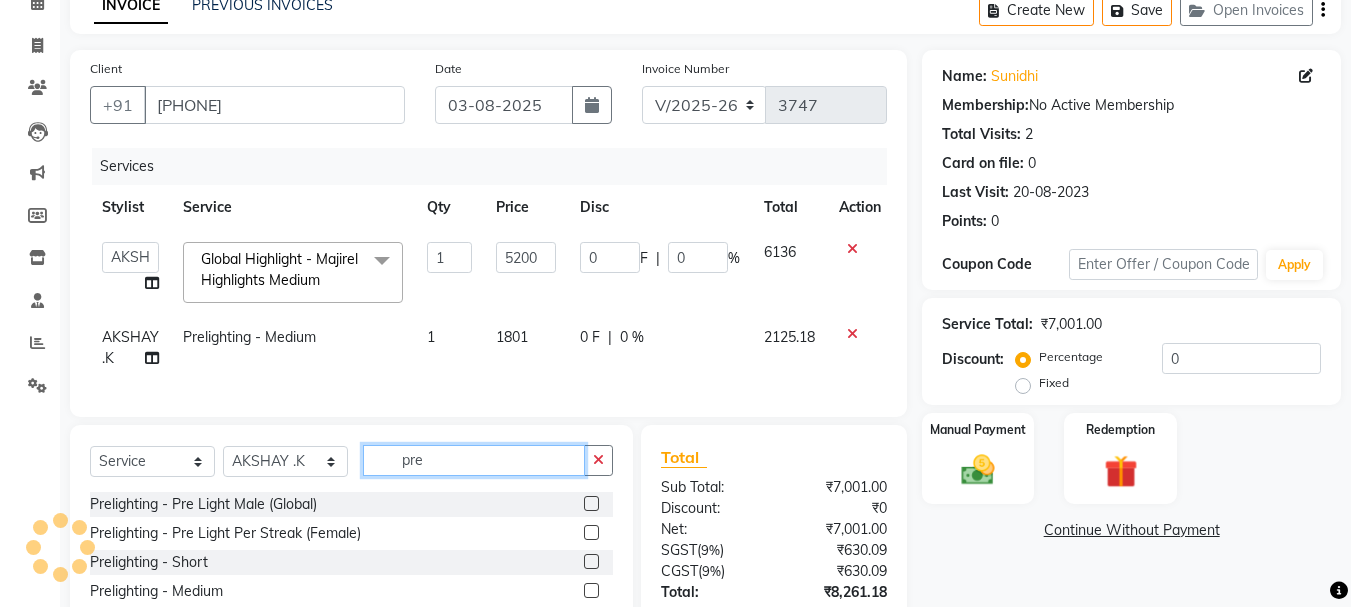 click on "pre" 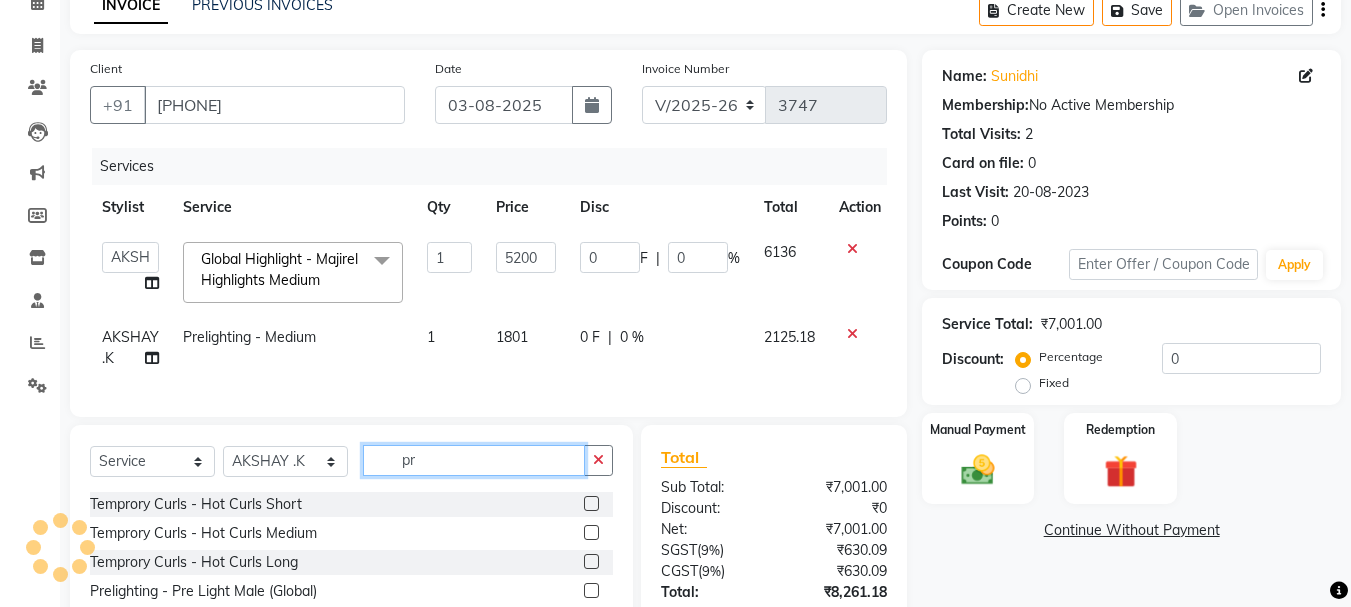 type on "p" 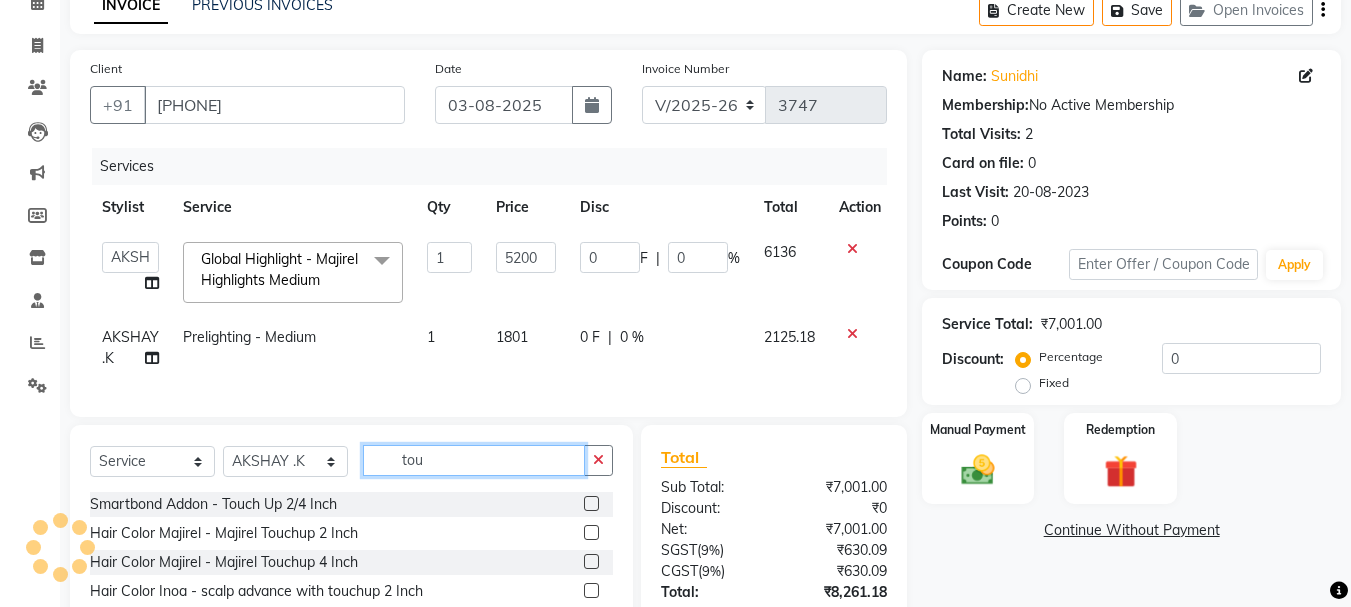 scroll, scrollTop: 200, scrollLeft: 0, axis: vertical 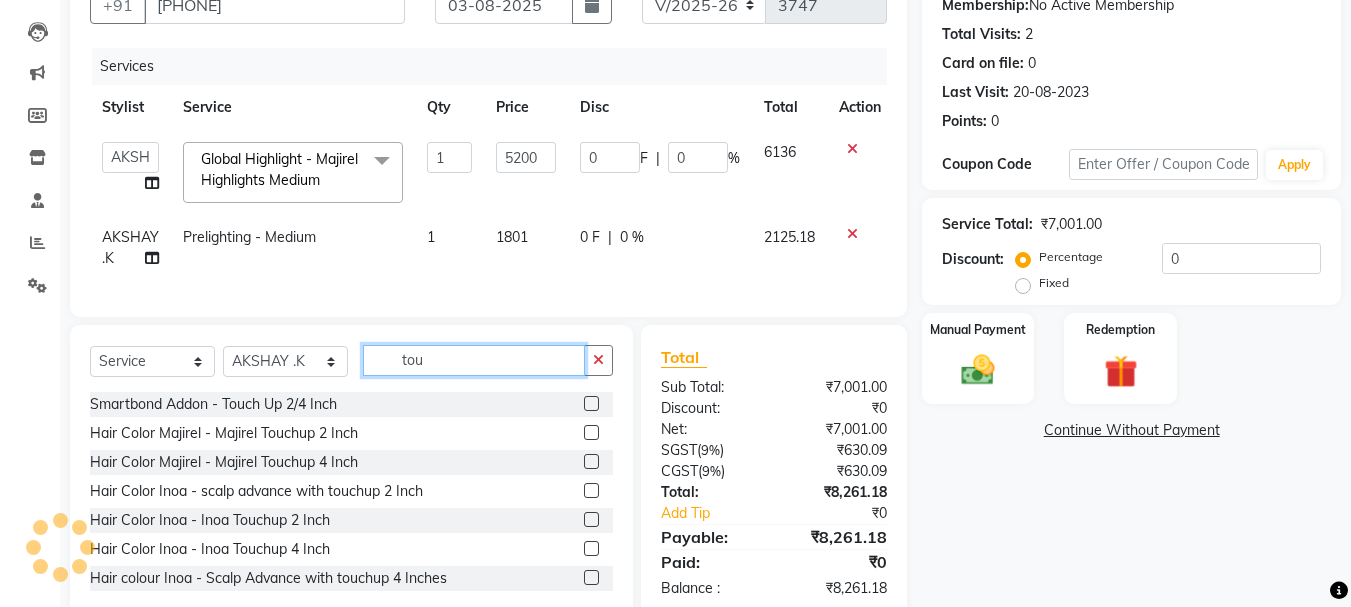 type on "tou" 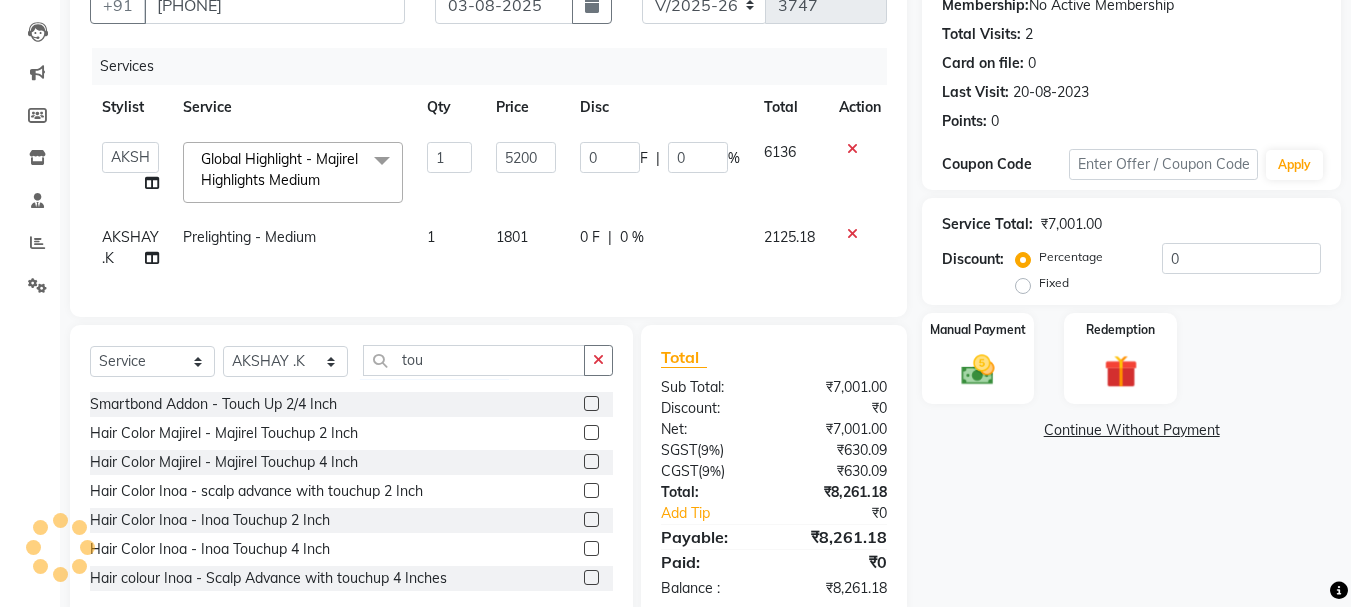 click 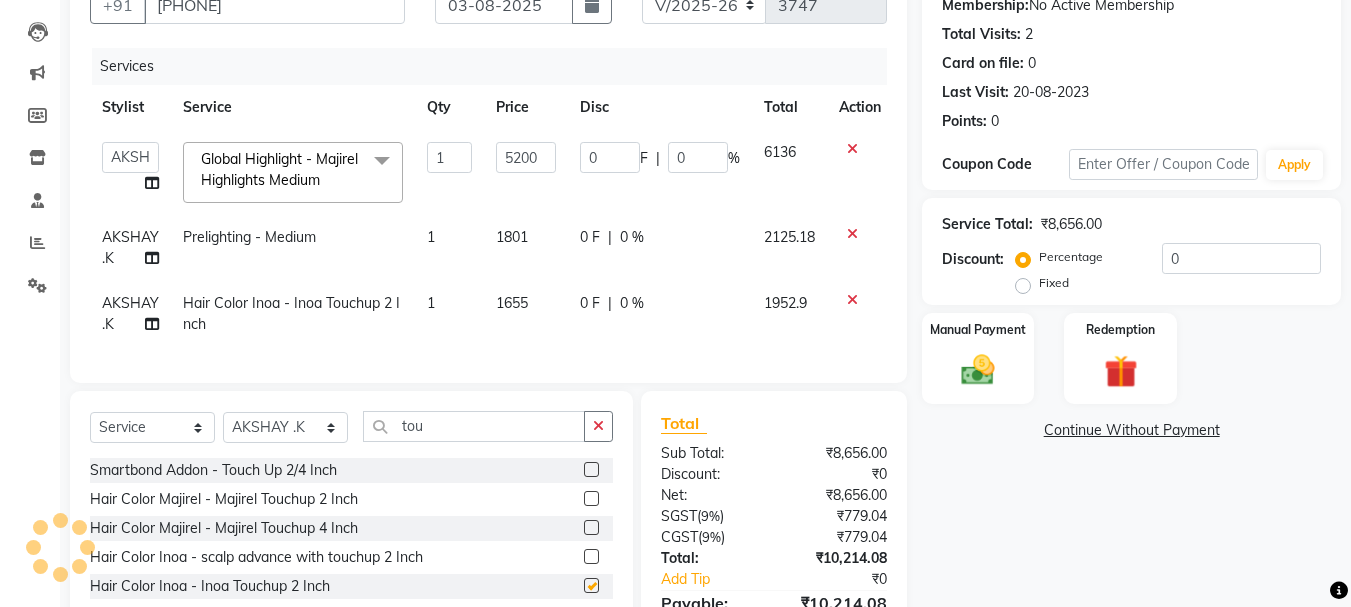 checkbox on "false" 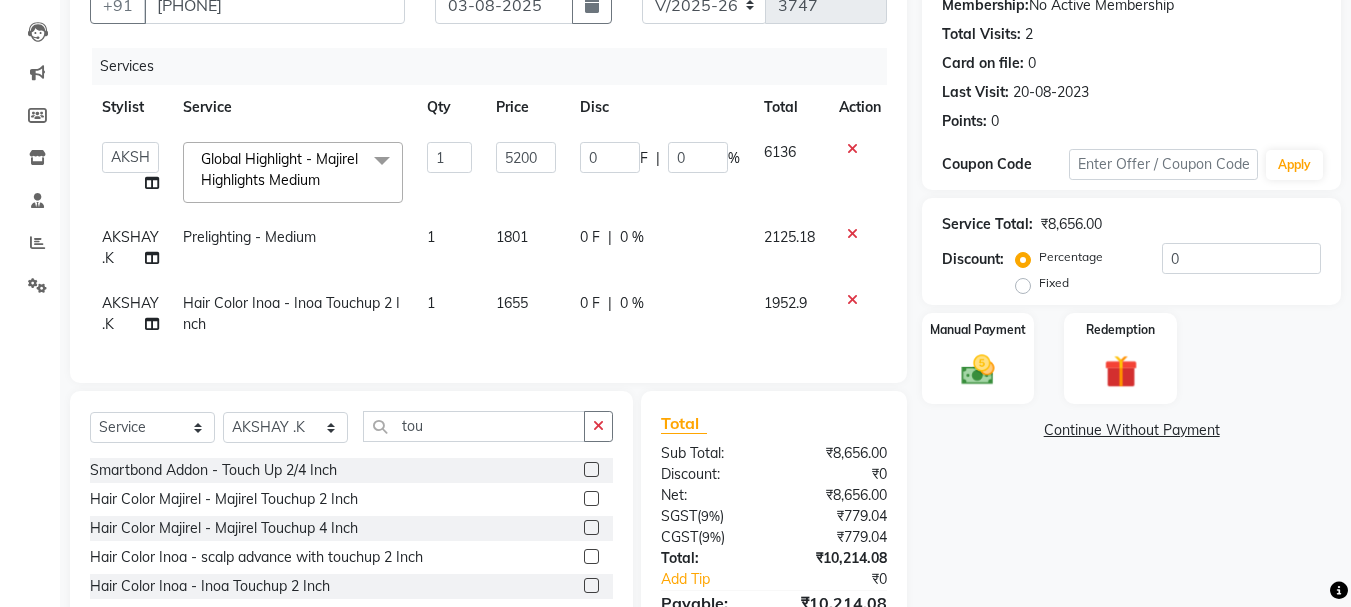 click 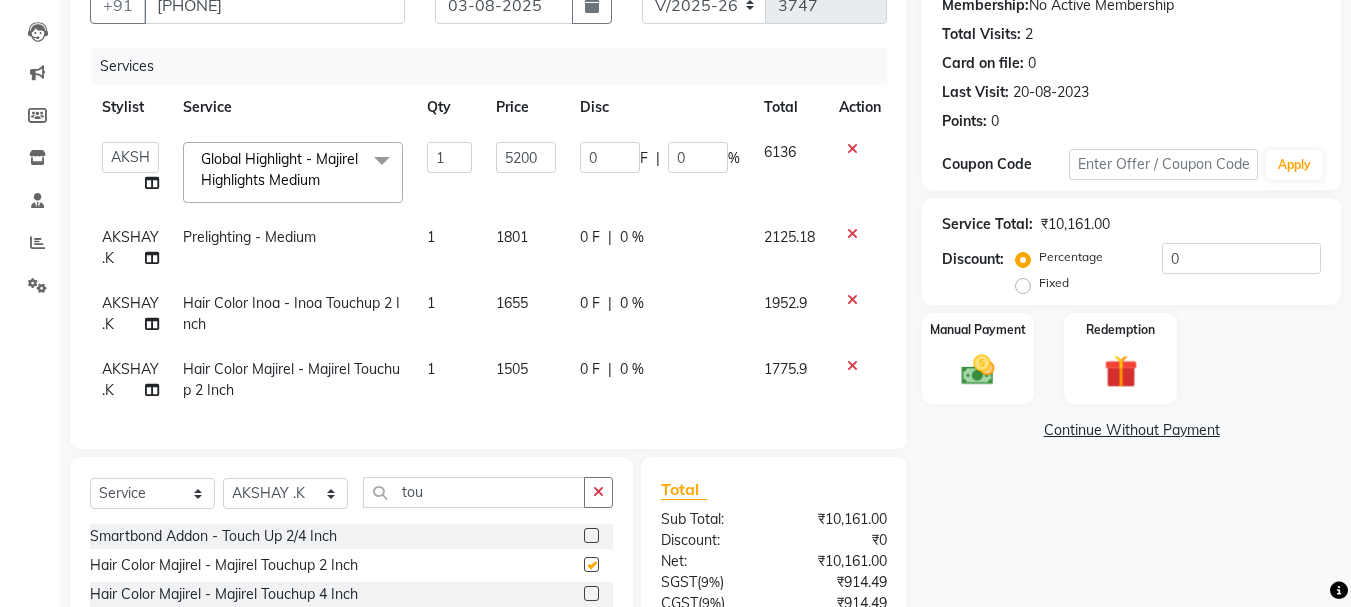 checkbox on "false" 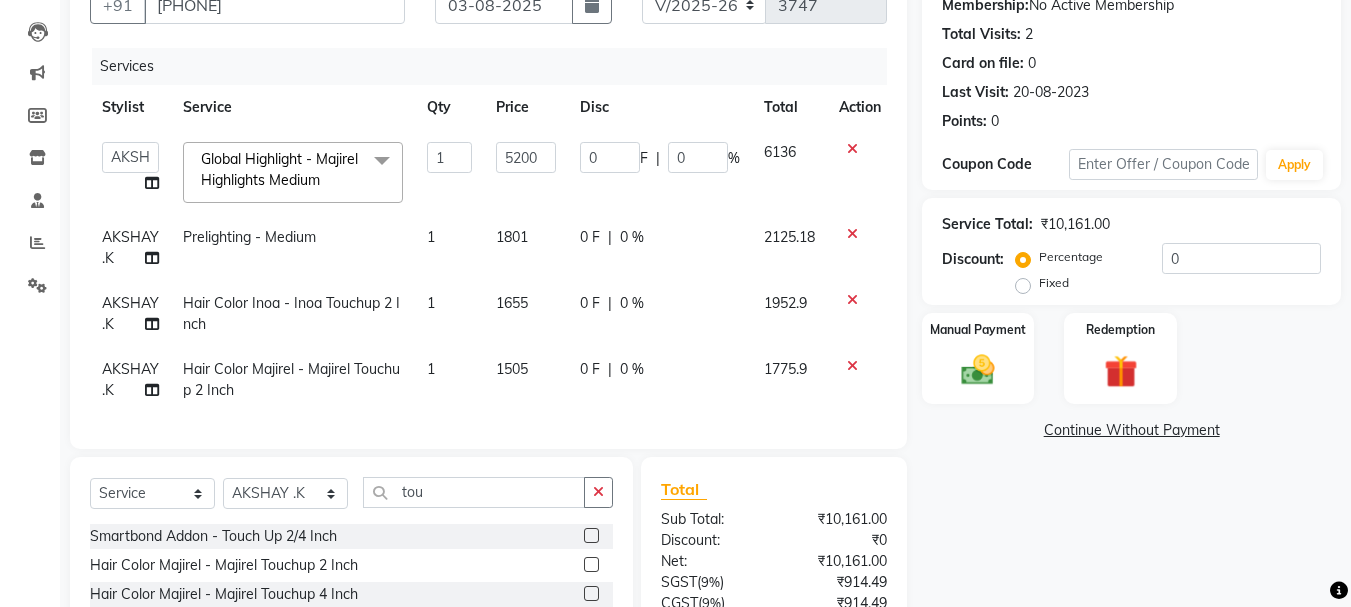 click 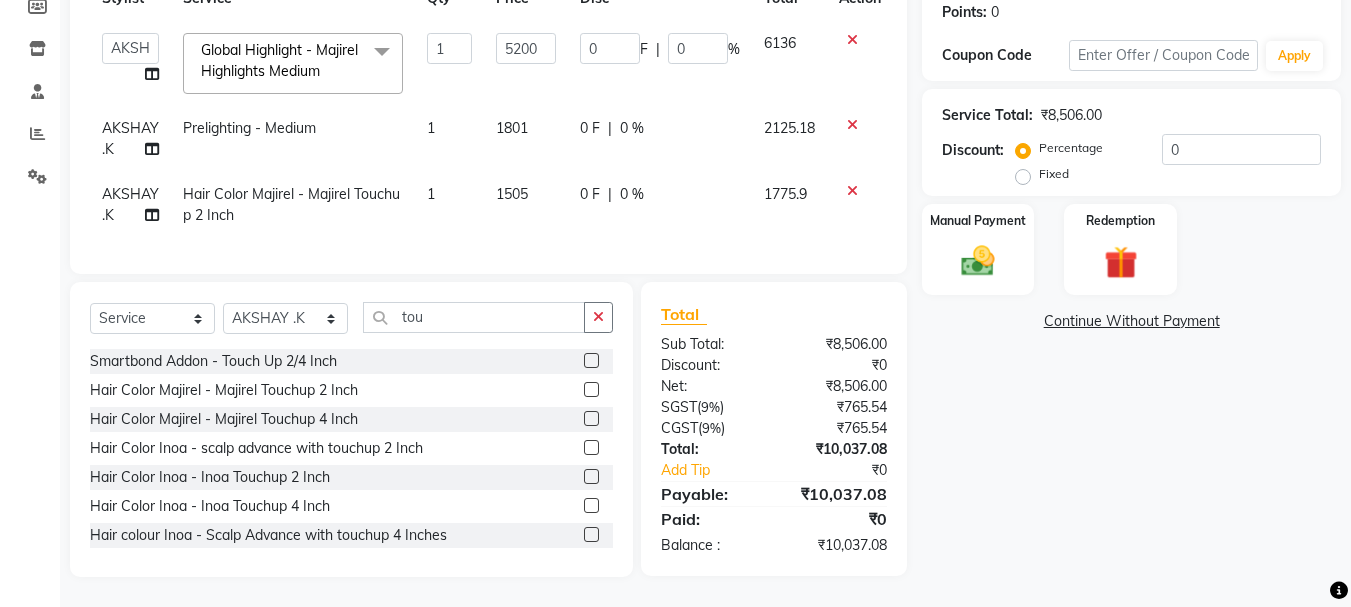 scroll, scrollTop: 324, scrollLeft: 0, axis: vertical 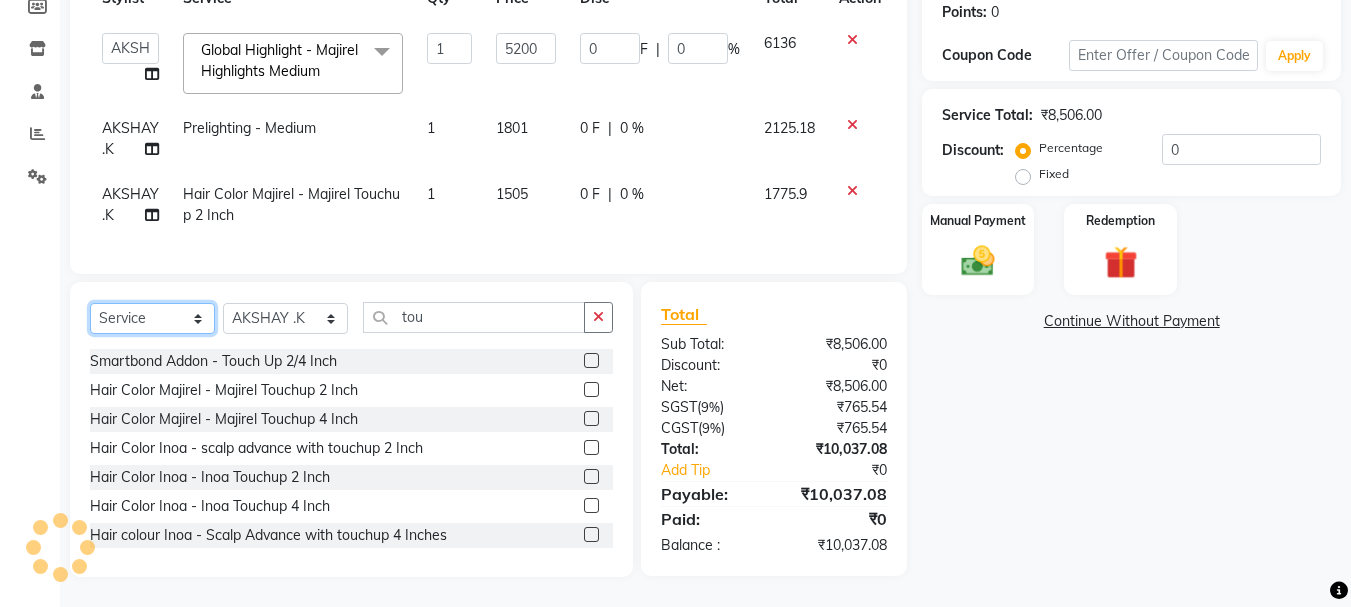 click on "Select  Service  Product  Membership  Package Voucher Prepaid Gift Card" 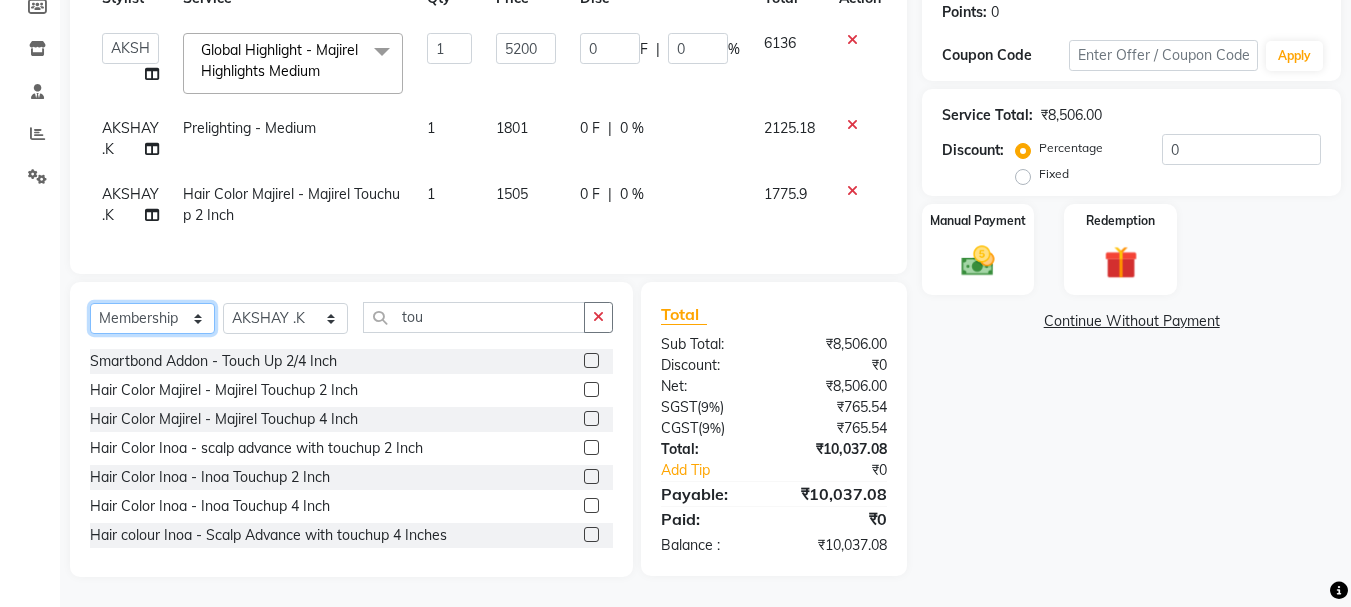 click on "Select  Service  Product  Membership  Package Voucher Prepaid Gift Card" 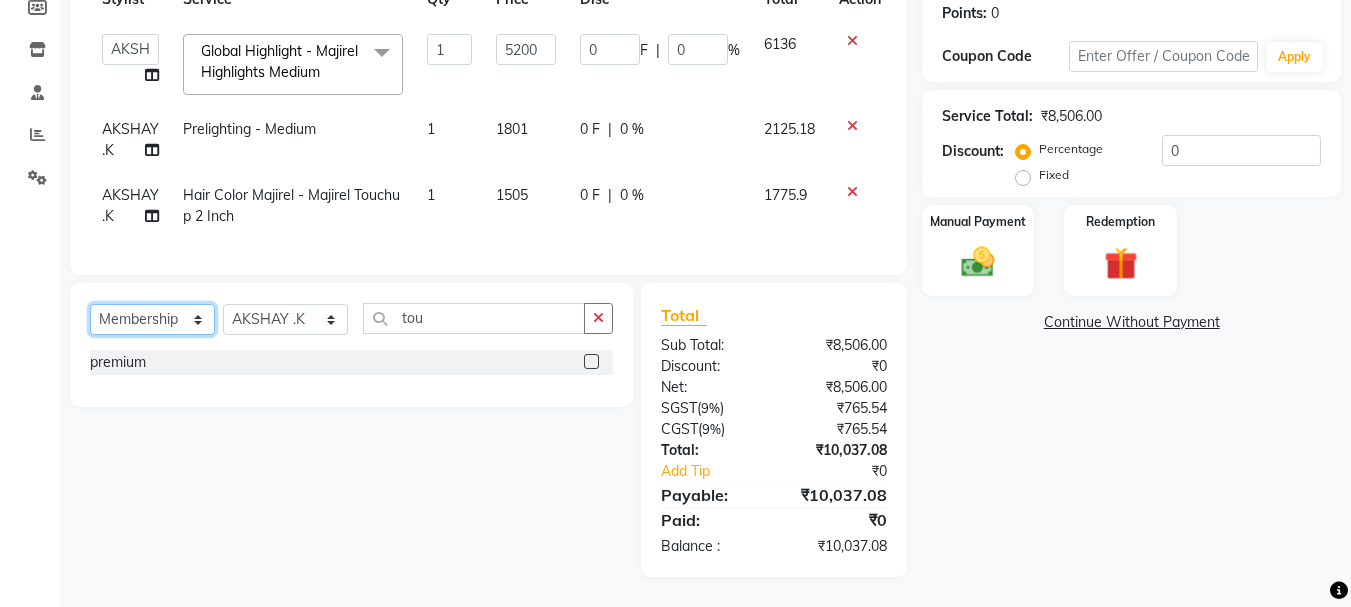 scroll, scrollTop: 323, scrollLeft: 0, axis: vertical 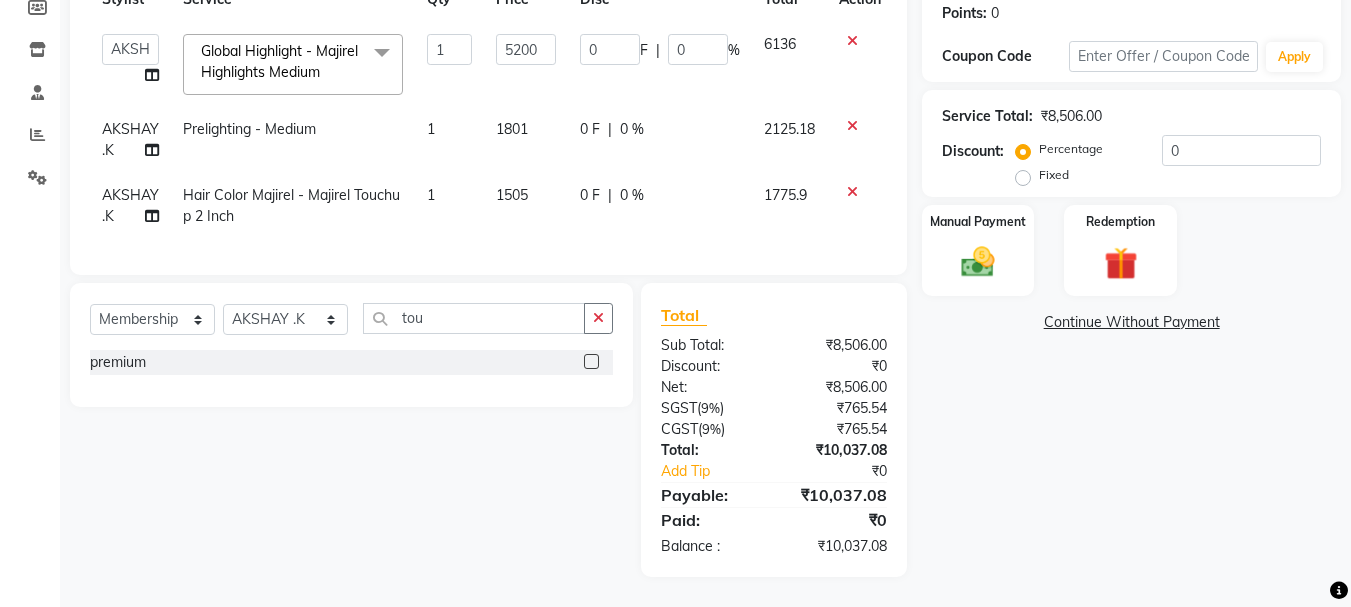 click 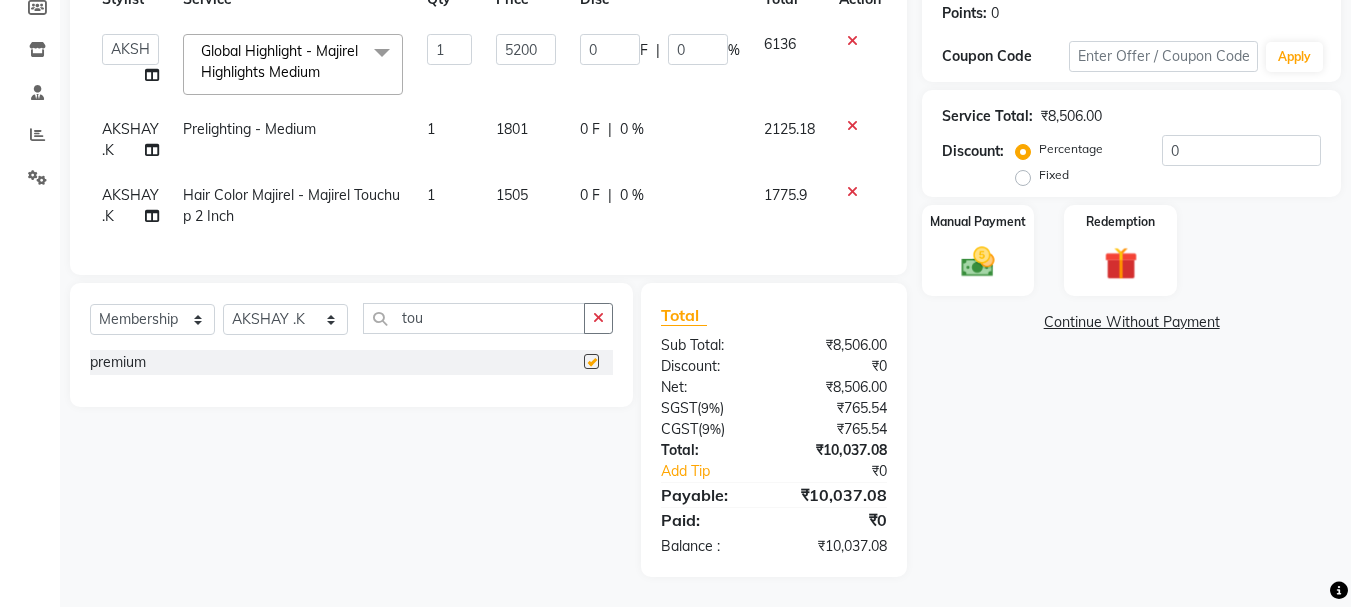 select on "select" 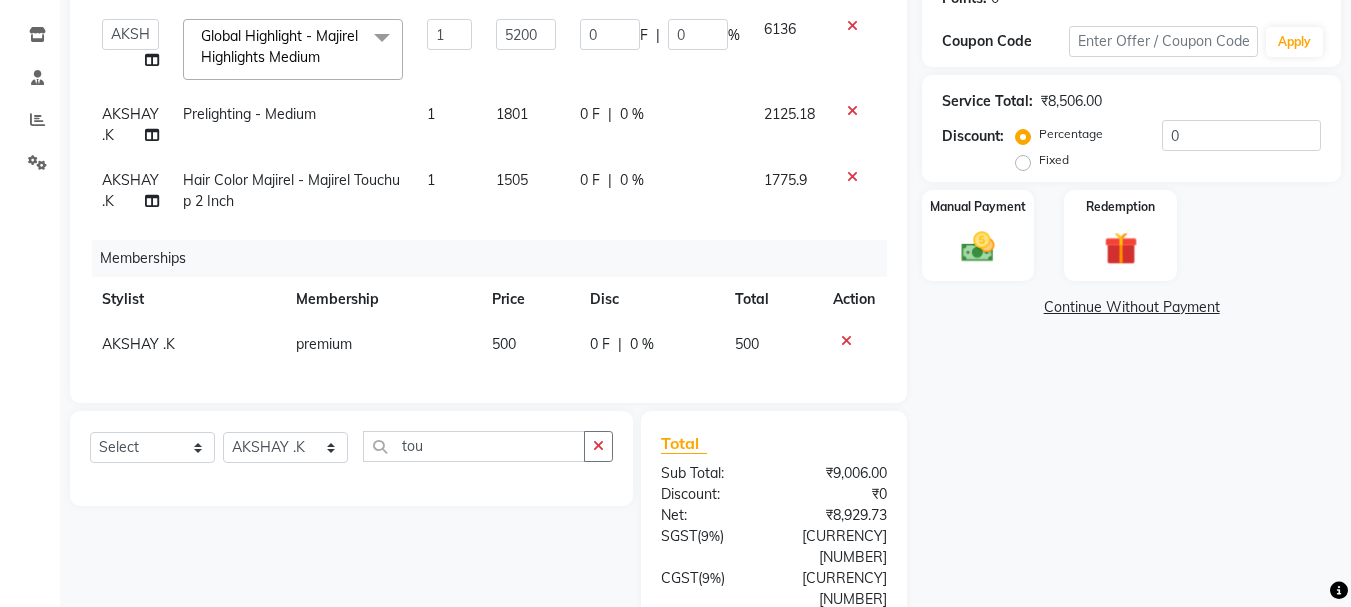 click on "500" 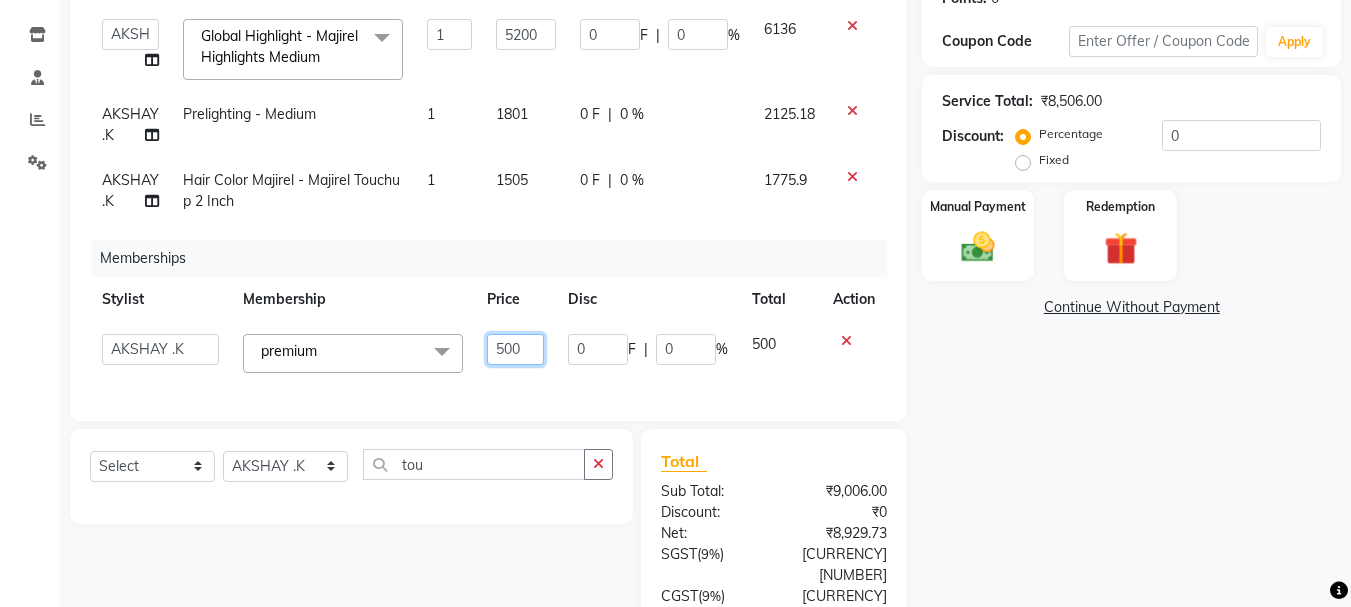 click on "500" 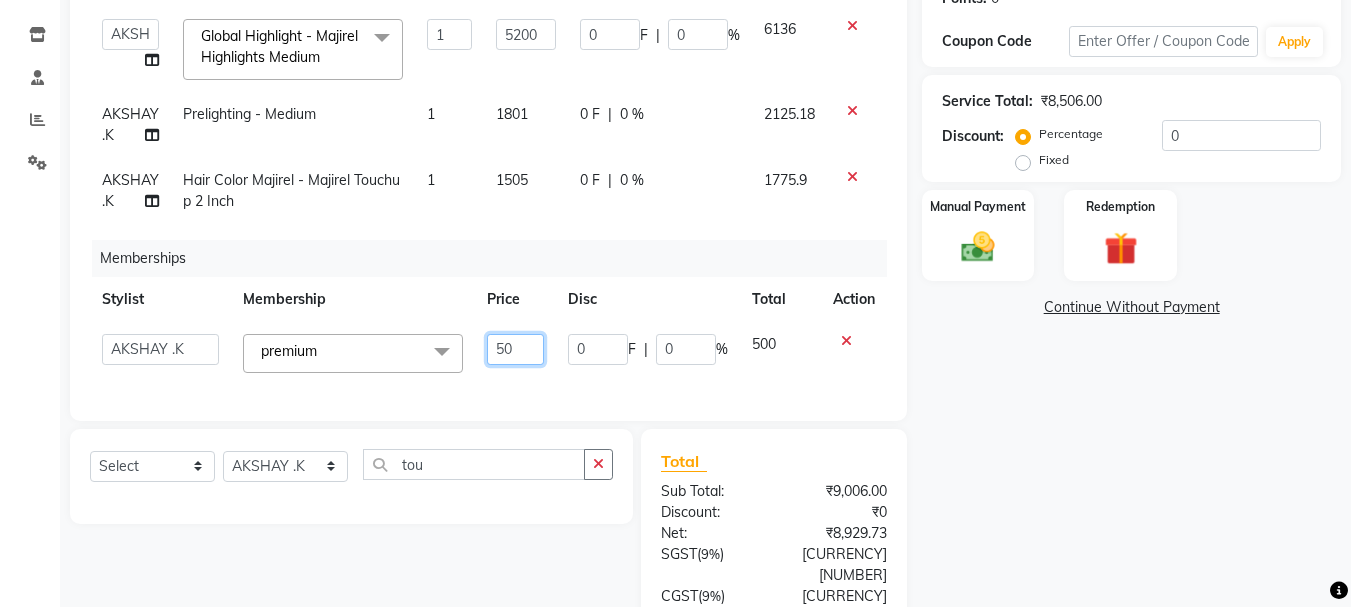 type on "5" 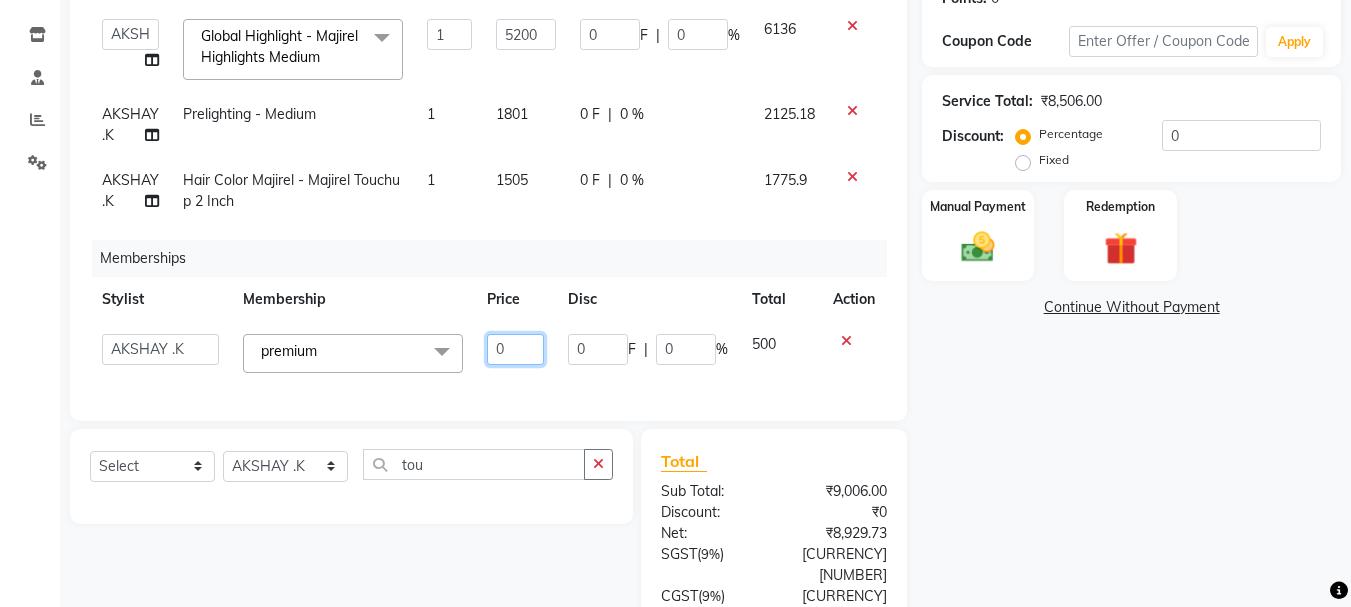 type on "00" 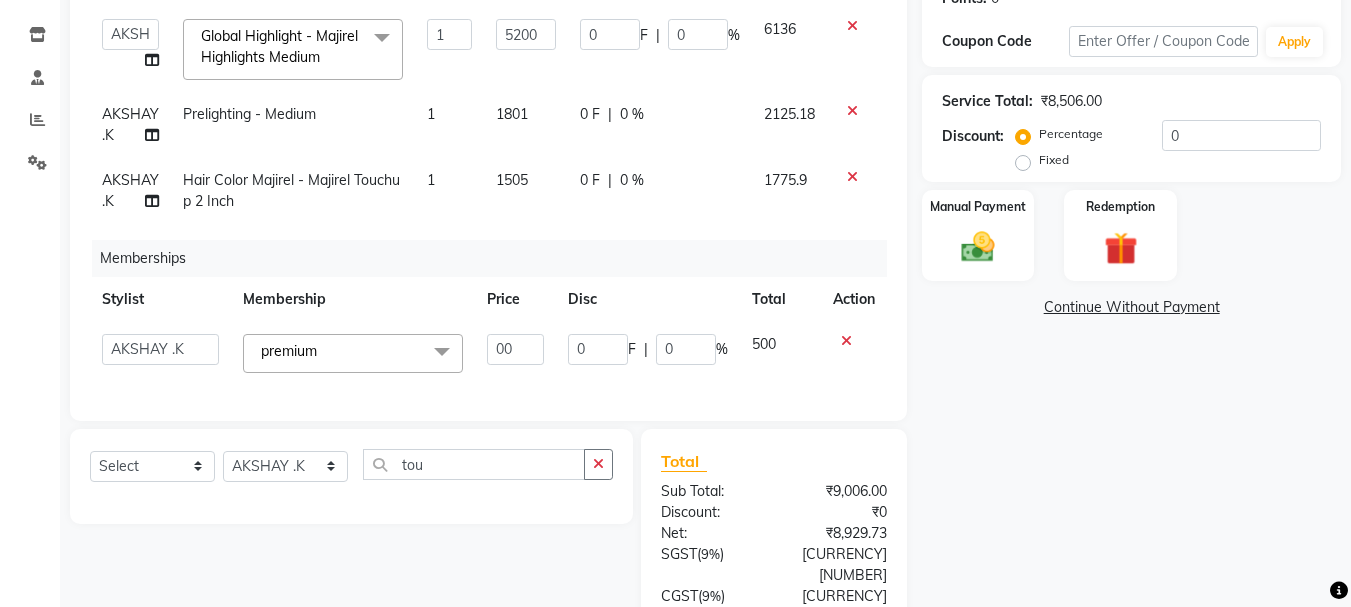 click on "Name: Sunidhi  Membership:  No Active Membership  Total Visits:  2 Card on file:  0 Last Visit:   20-08-2023 Points:   0  Coupon Code Apply Service Total:  ₹8,506.00  Discount:  Percentage   Fixed  0 Manual Payment Redemption  Continue Without Payment" 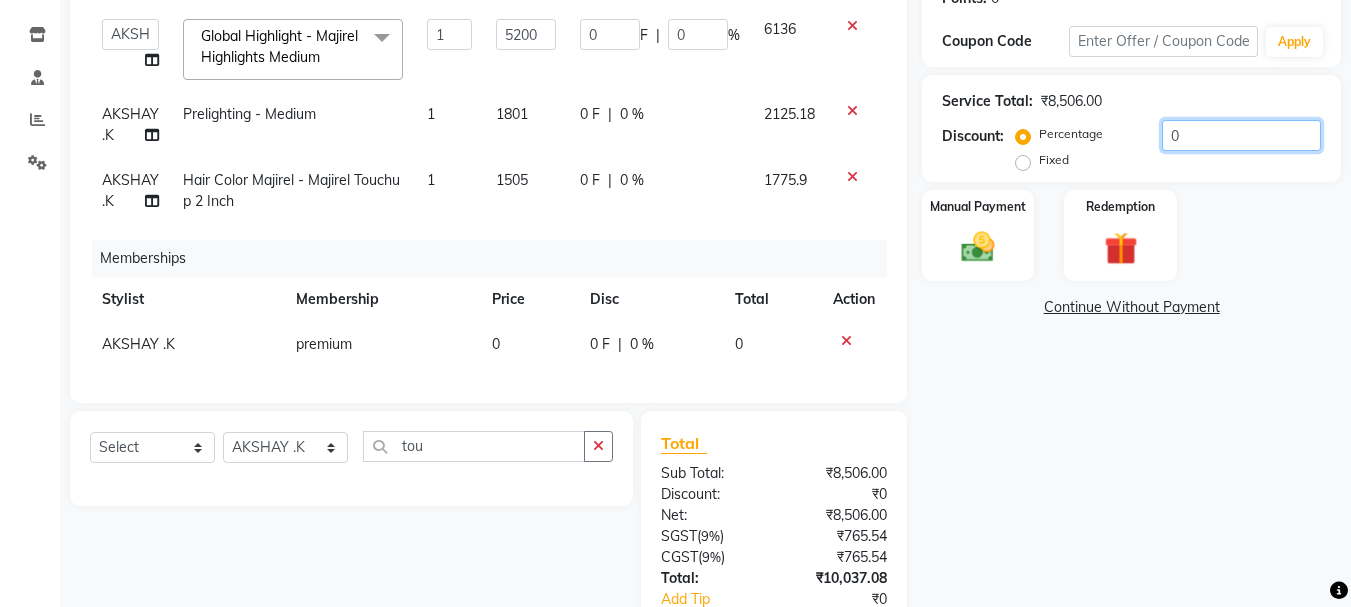 click on "0" 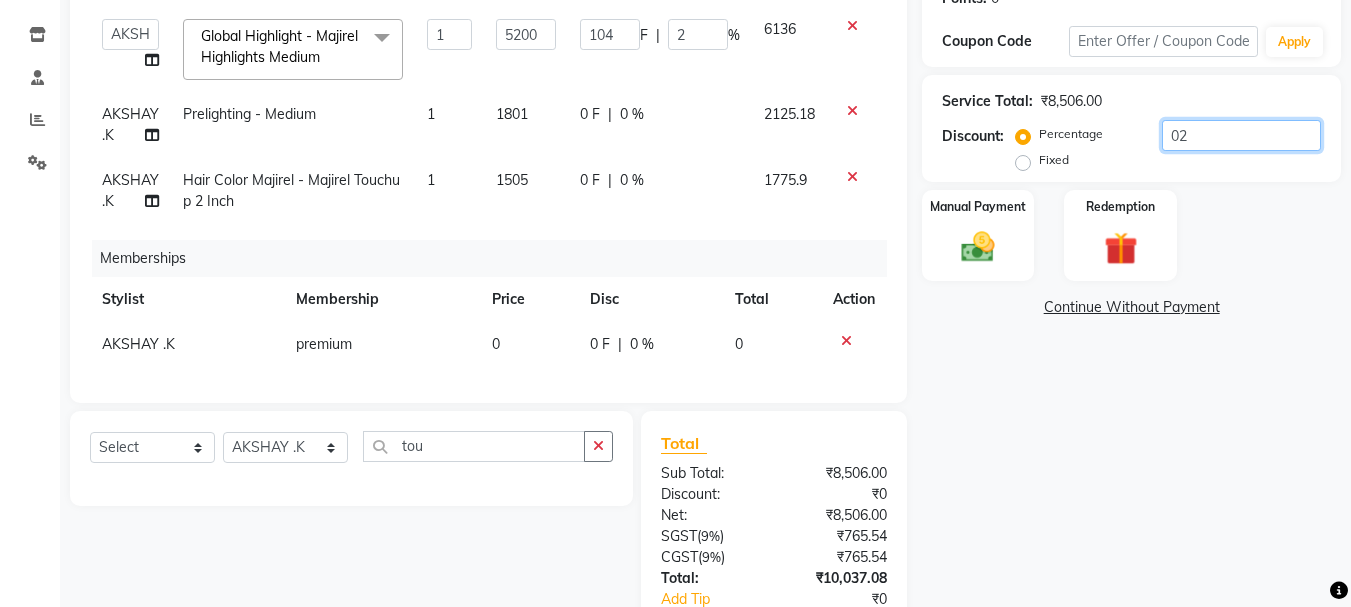 type on "020" 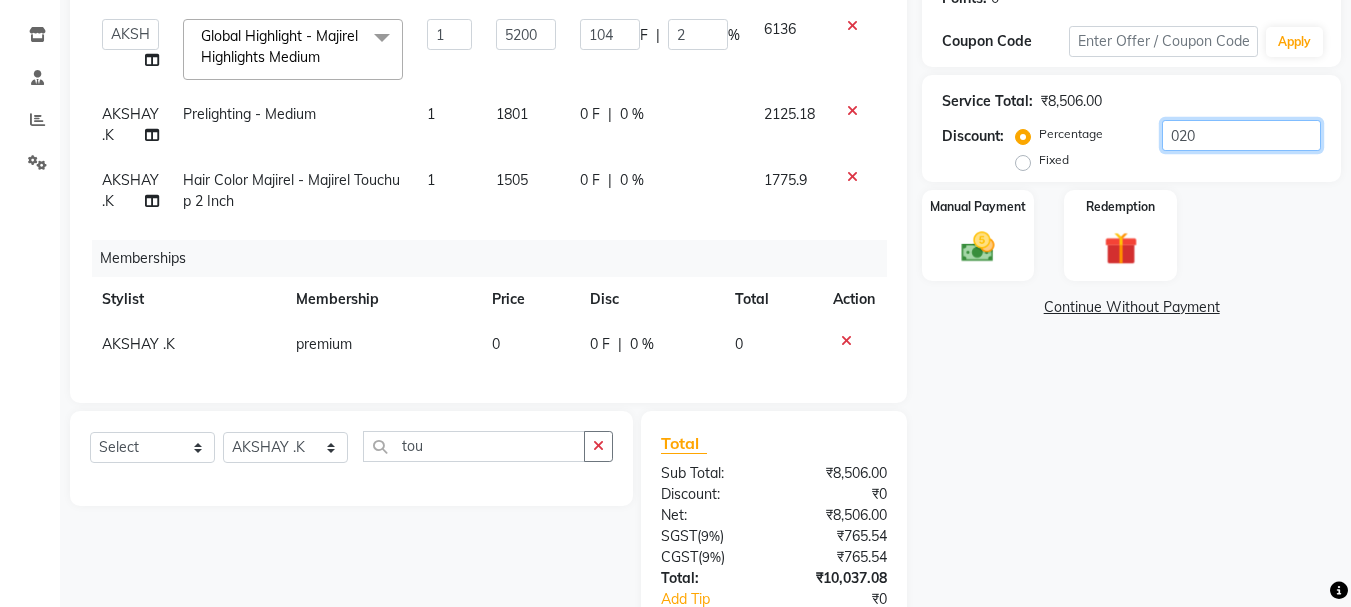 type on "1040" 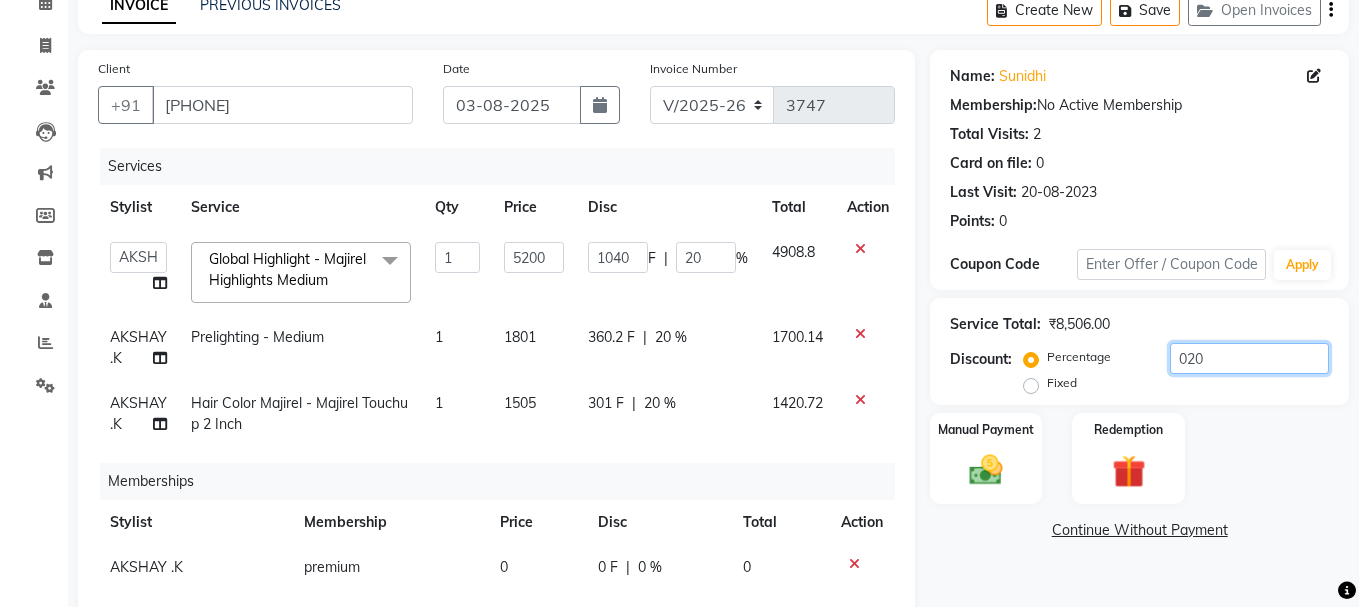 scroll, scrollTop: 0, scrollLeft: 0, axis: both 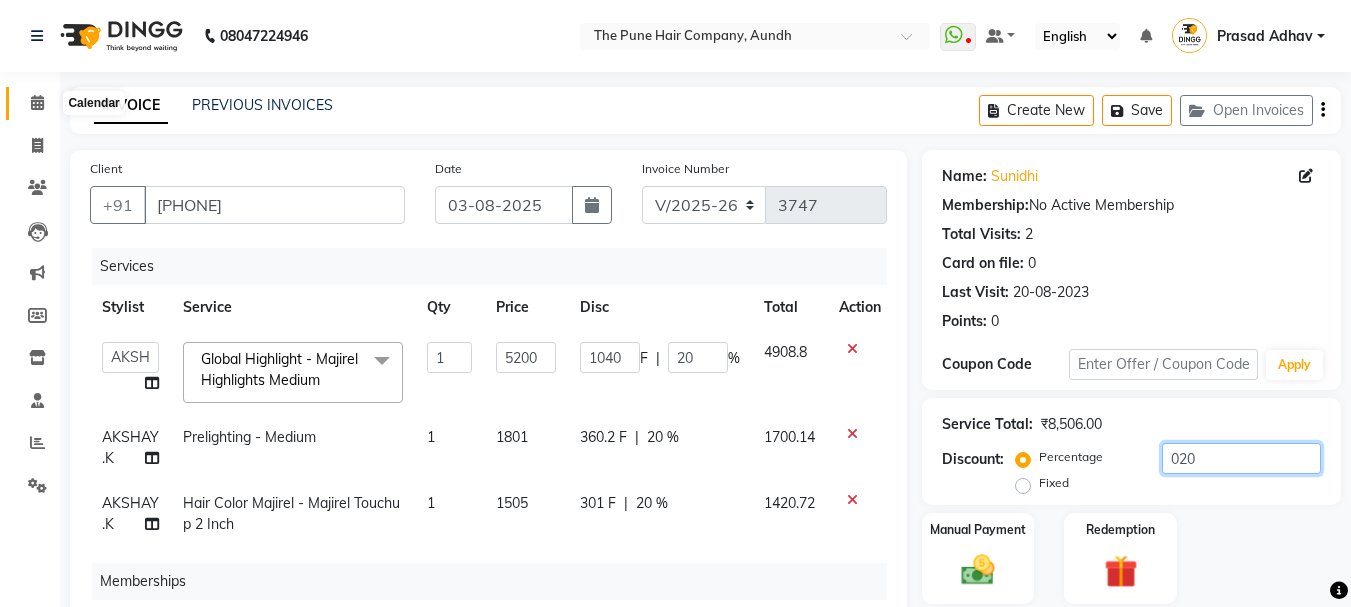 type on "020" 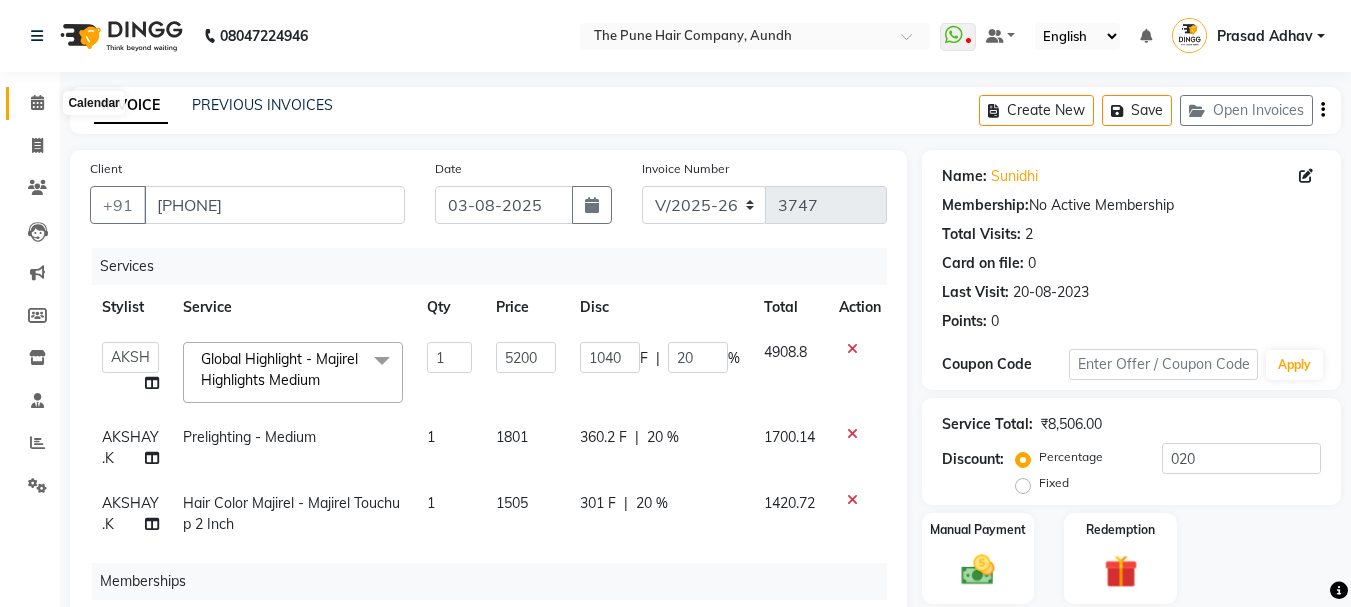 click 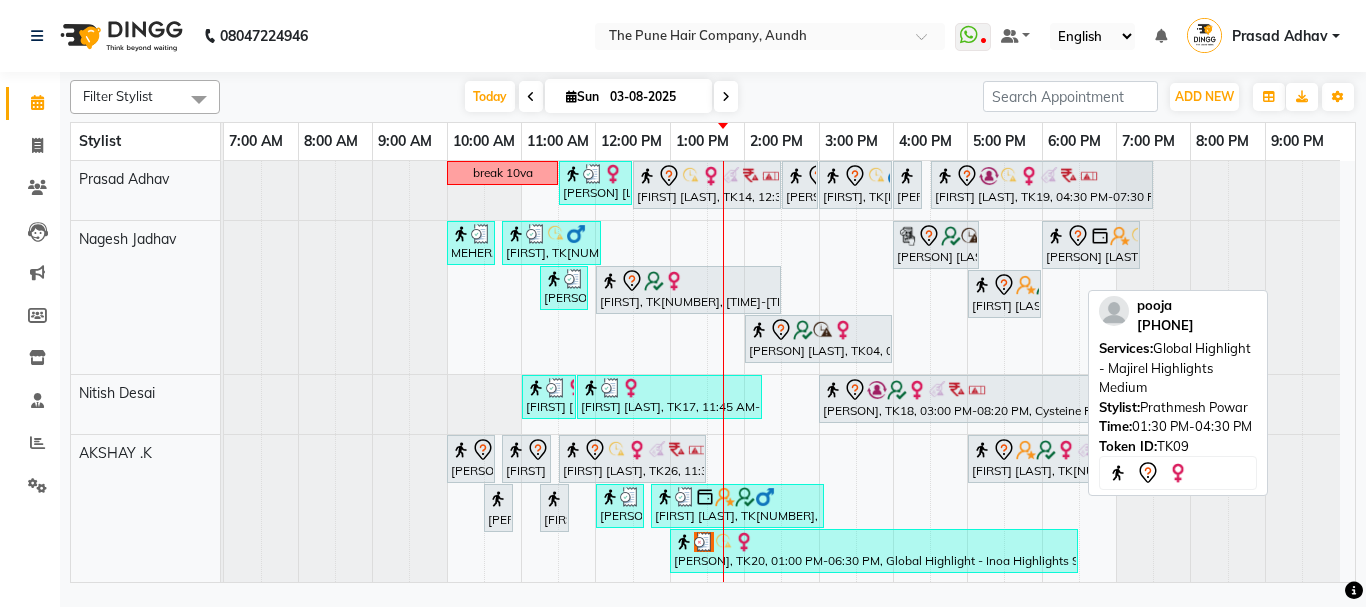 scroll, scrollTop: 100, scrollLeft: 0, axis: vertical 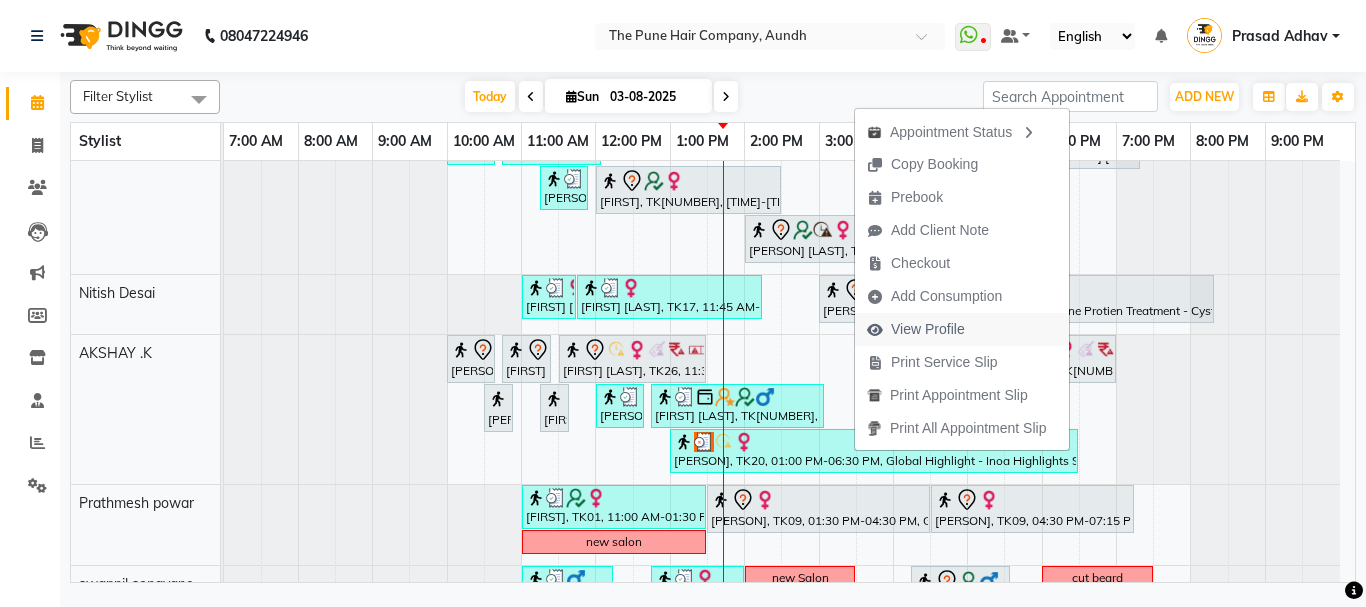 click on "View Profile" at bounding box center [928, 329] 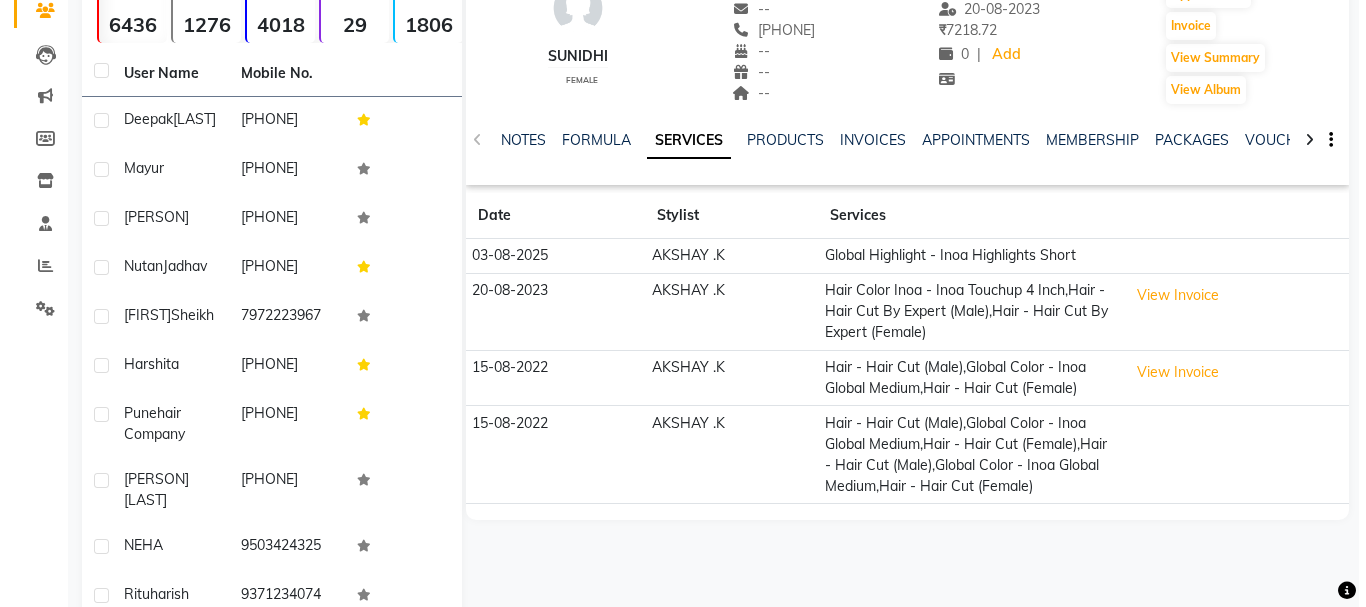 scroll, scrollTop: 277, scrollLeft: 0, axis: vertical 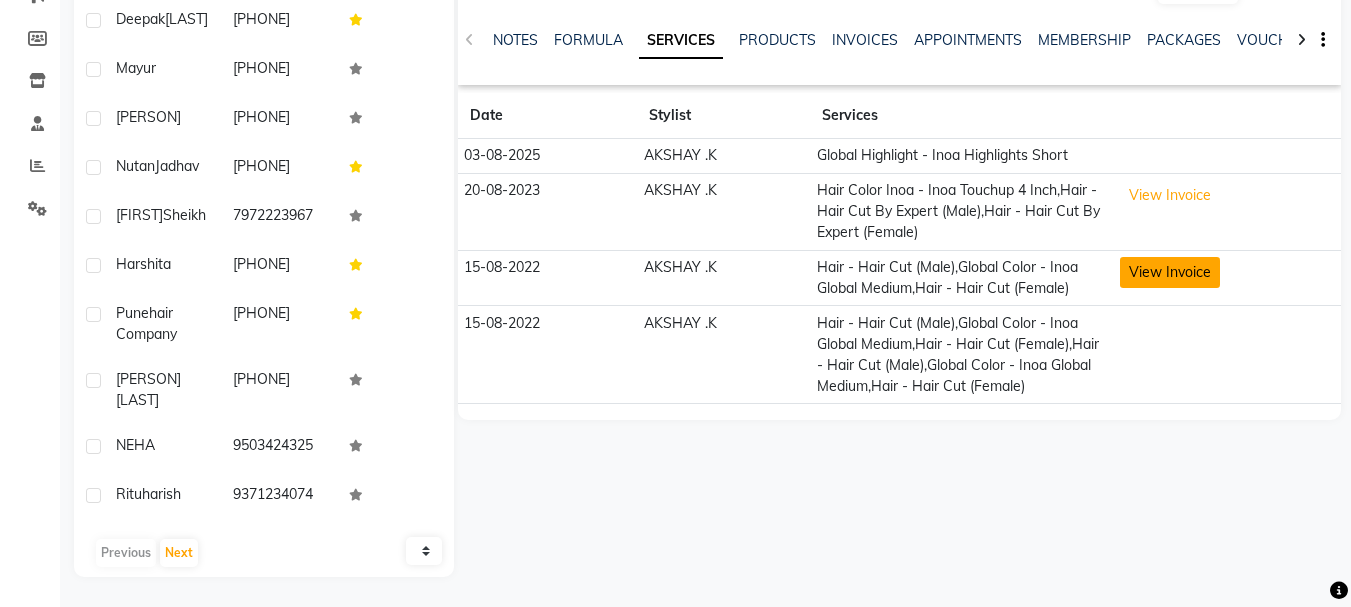 click on "View Invoice" 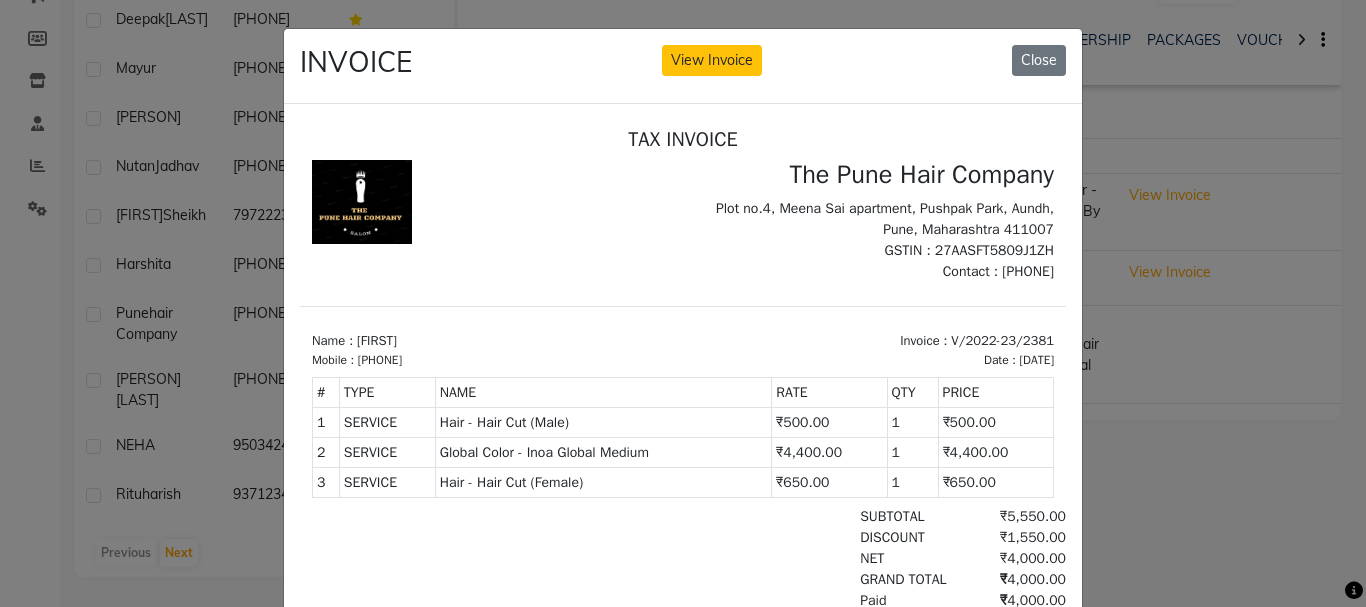 scroll, scrollTop: 0, scrollLeft: 0, axis: both 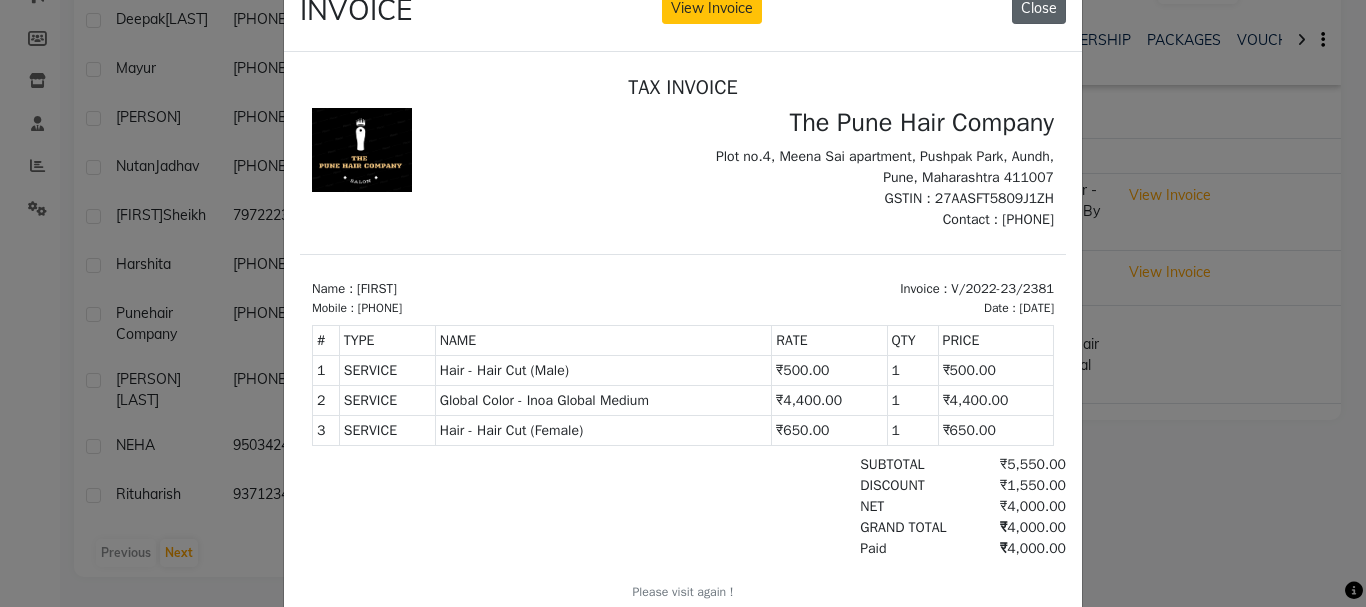 click on "Close" 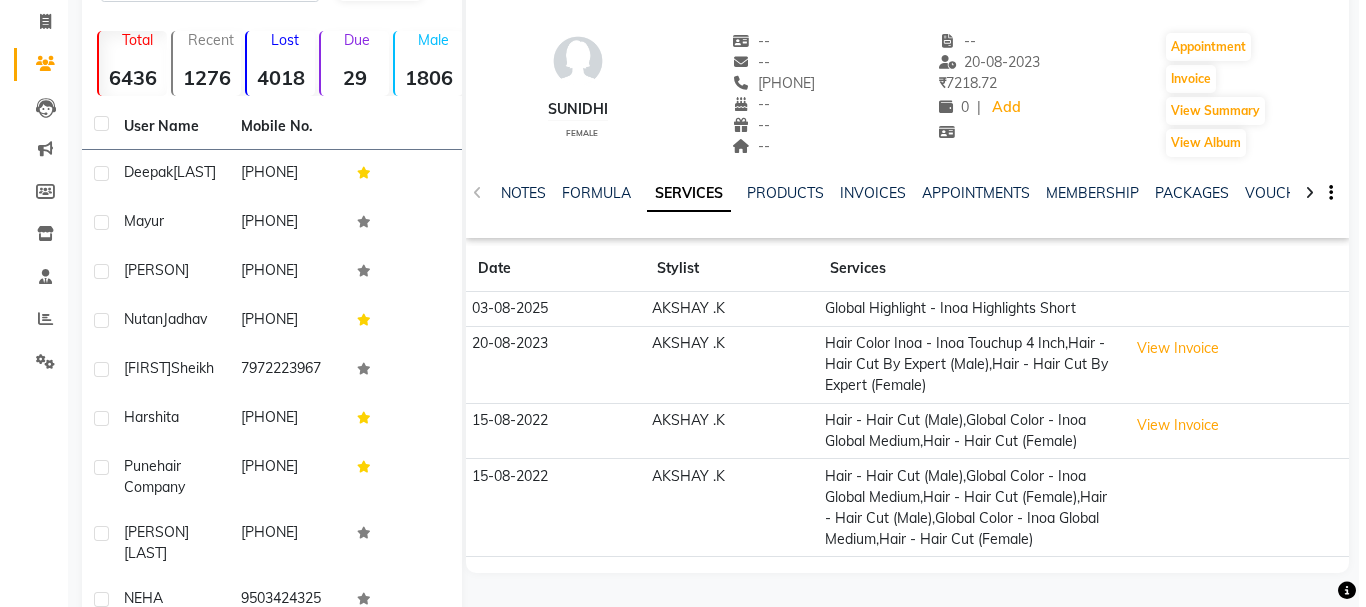 scroll, scrollTop: 77, scrollLeft: 0, axis: vertical 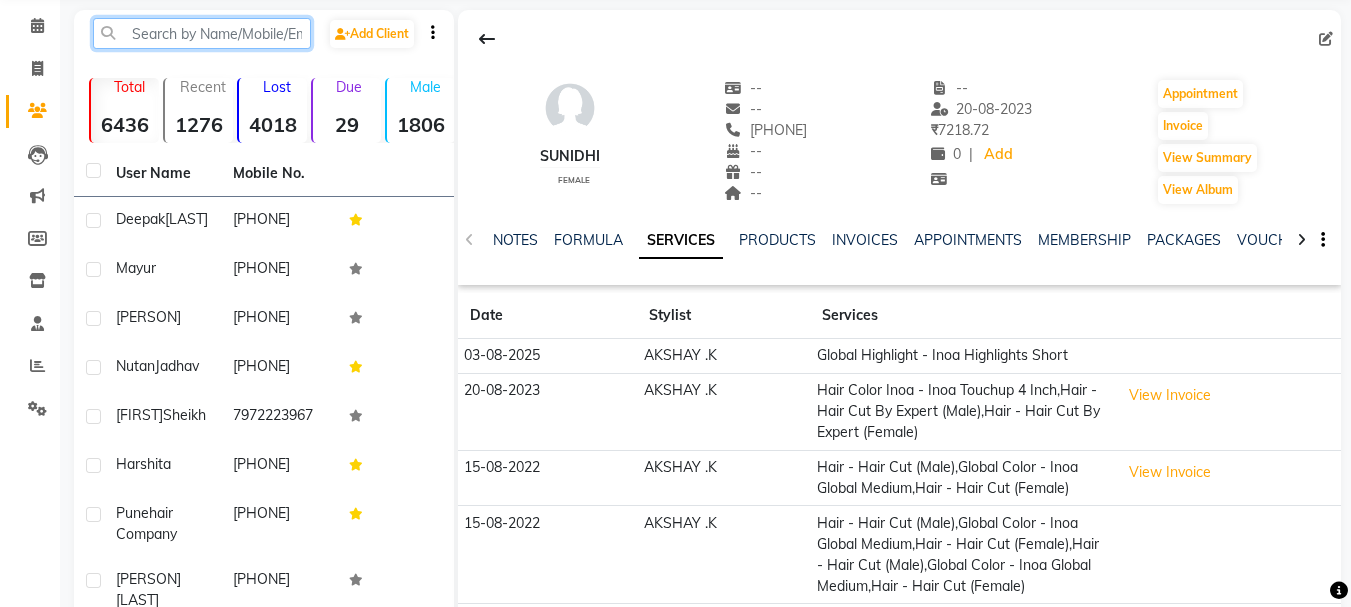 click 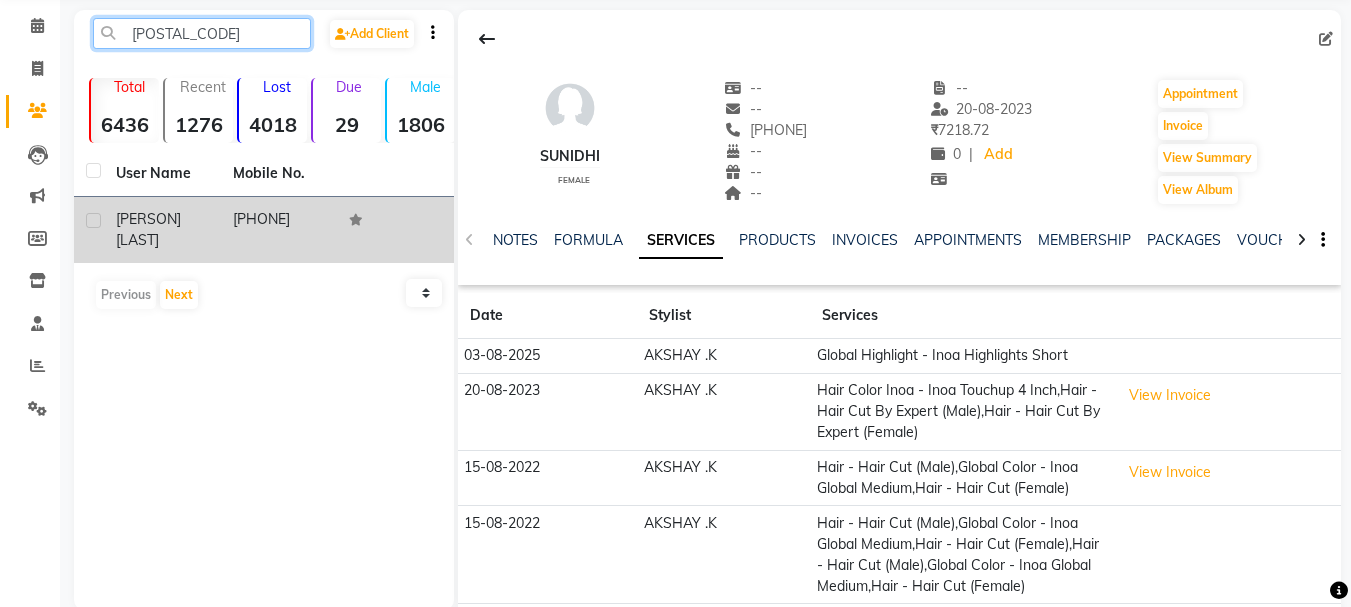 type on "999201" 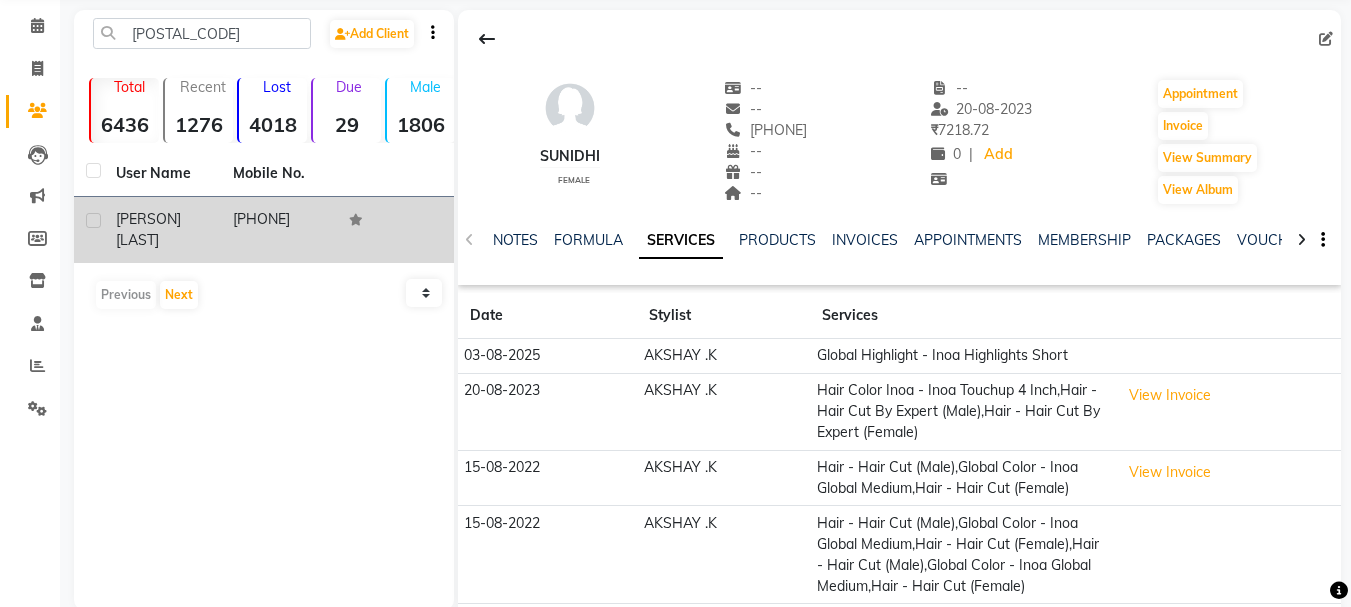 click on "Jateen Sharma" 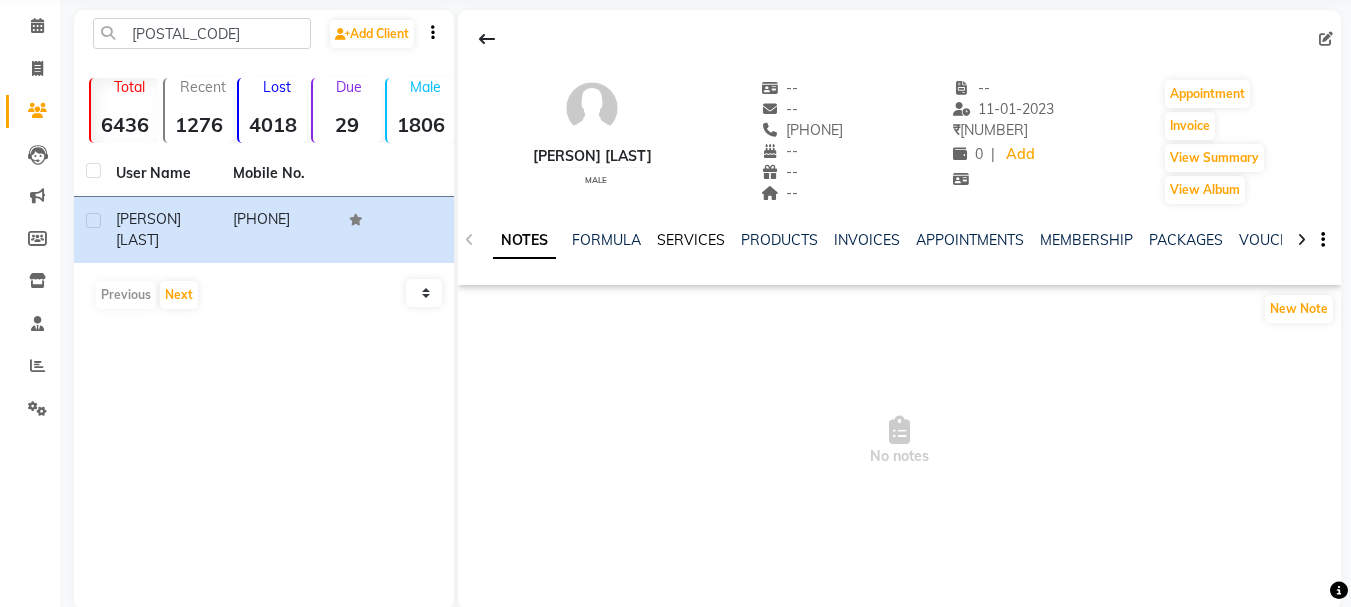 click on "SERVICES" 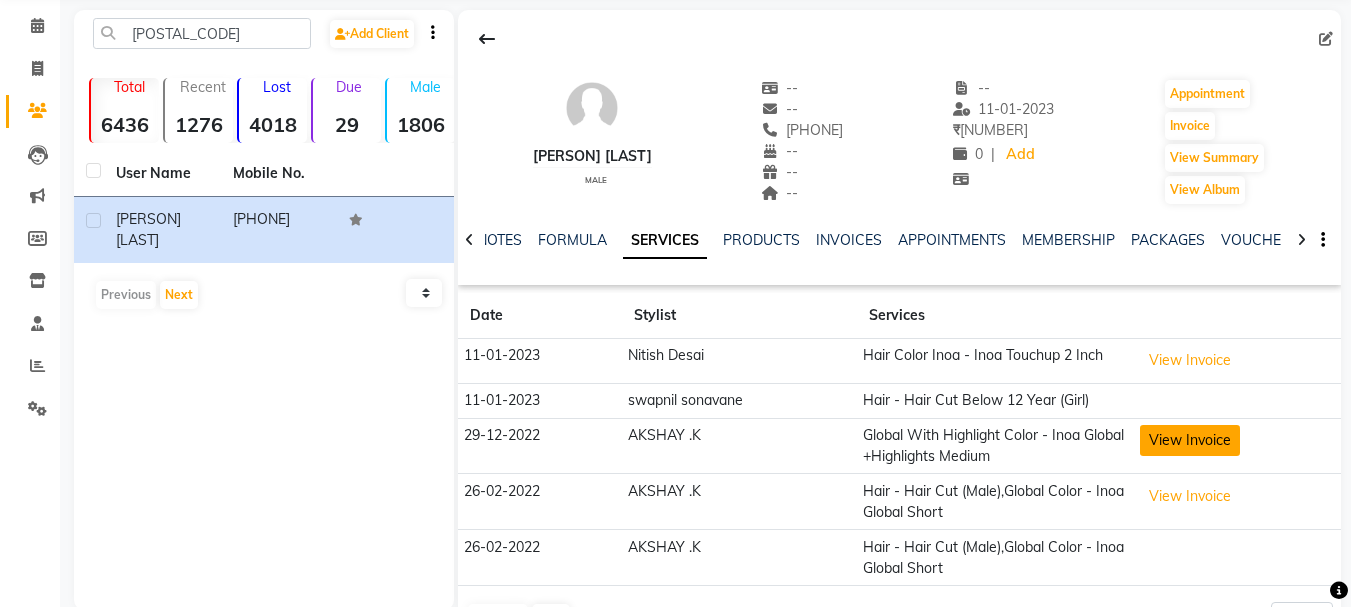 click on "View Invoice" 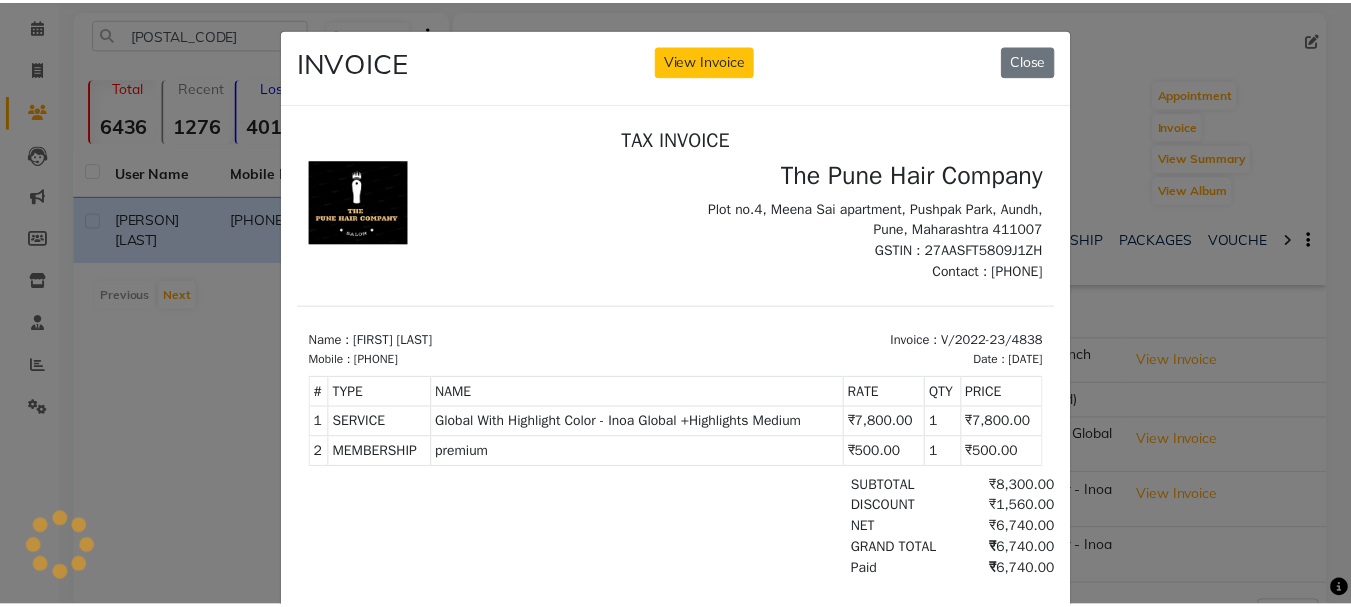 scroll, scrollTop: 16, scrollLeft: 0, axis: vertical 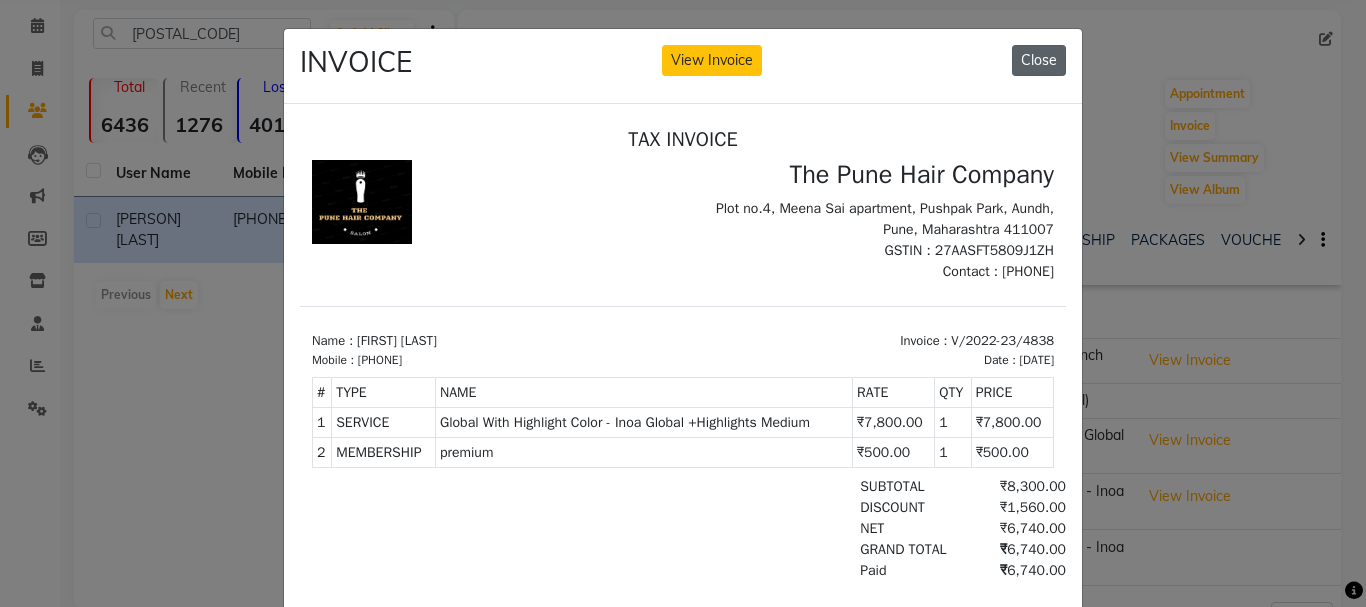 click on "Close" 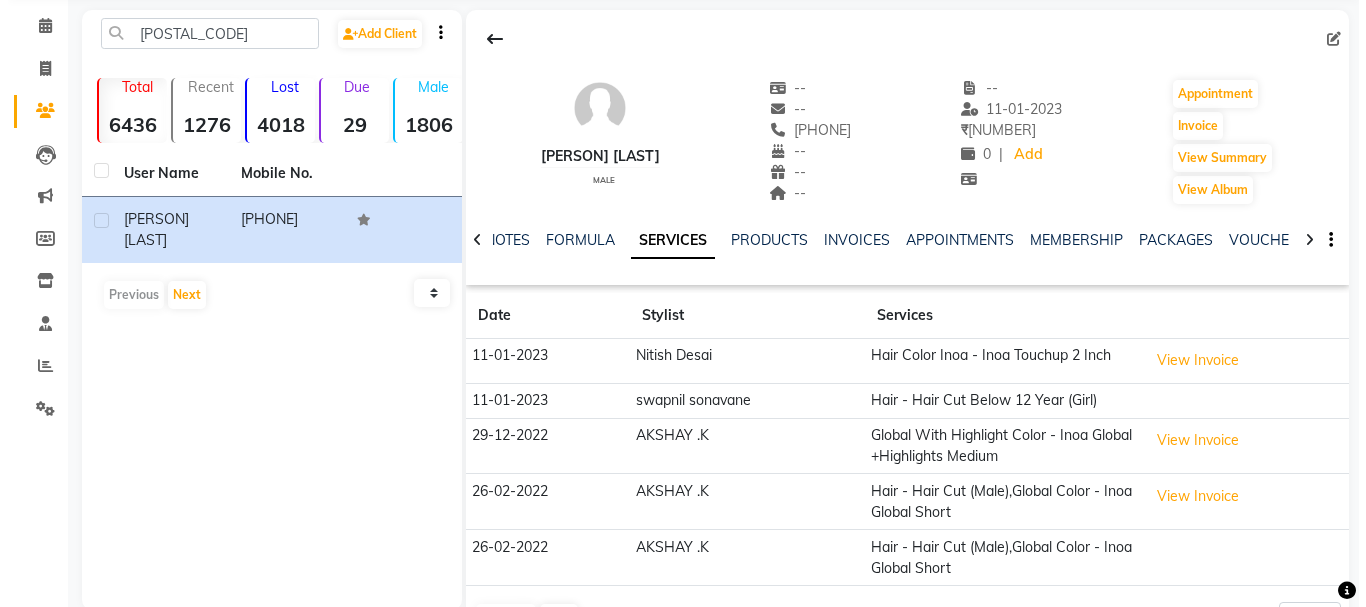 scroll, scrollTop: 0, scrollLeft: 0, axis: both 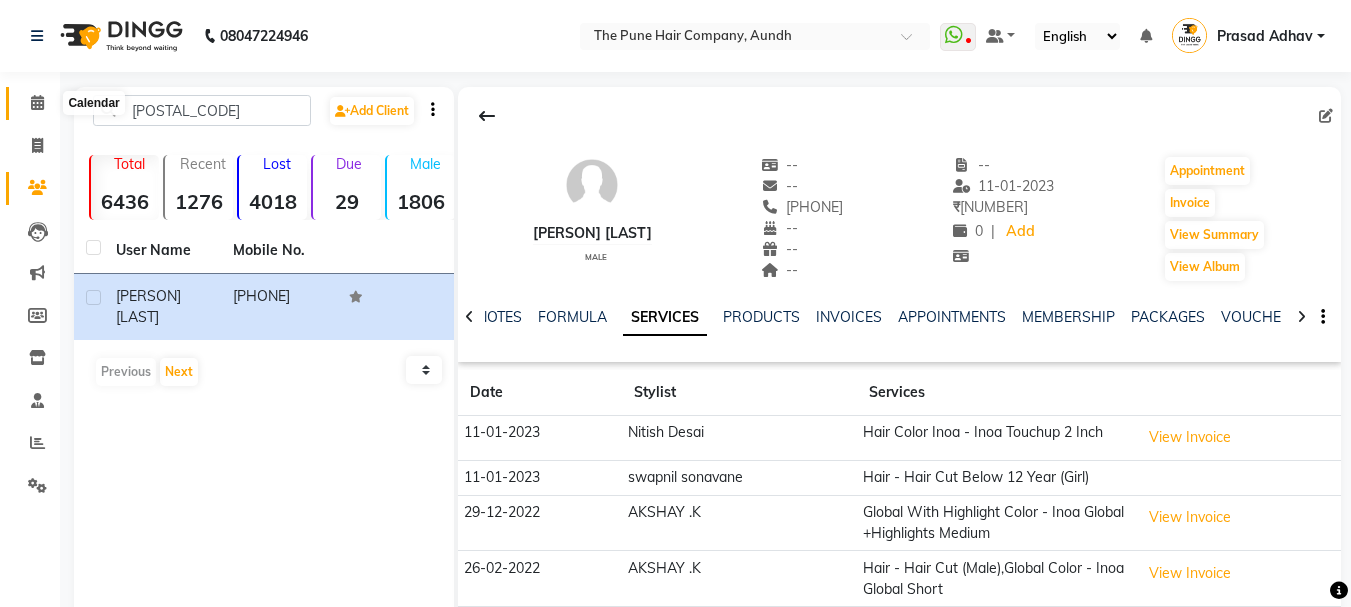 click 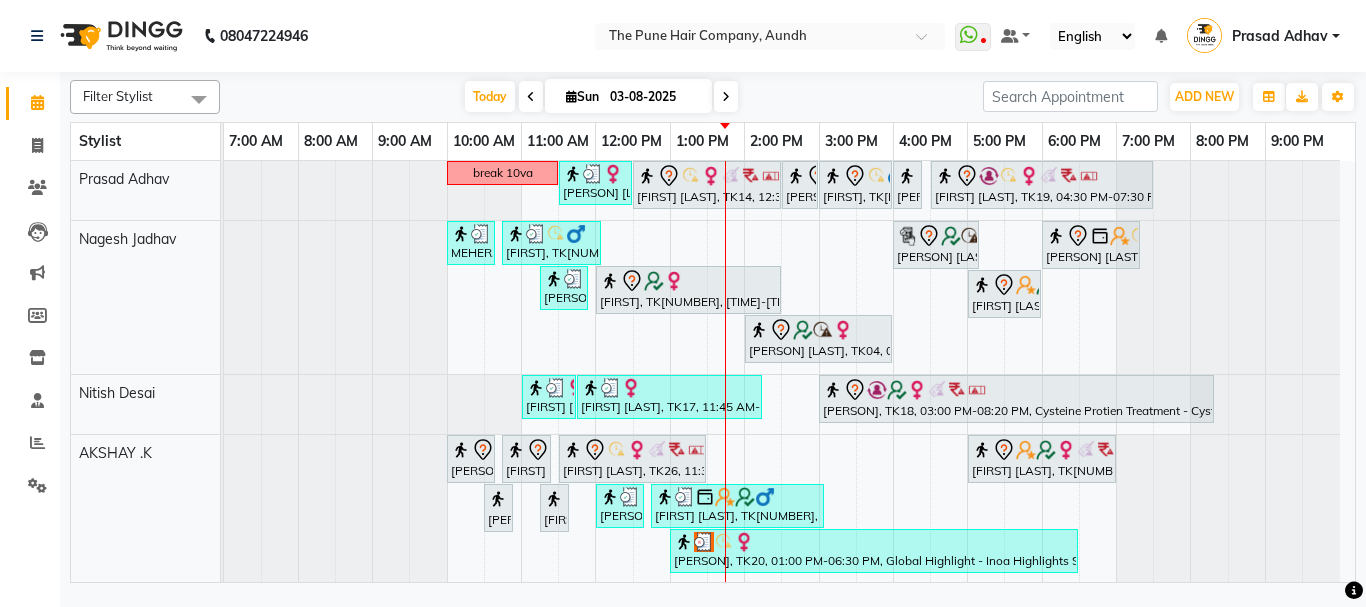scroll, scrollTop: 100, scrollLeft: 0, axis: vertical 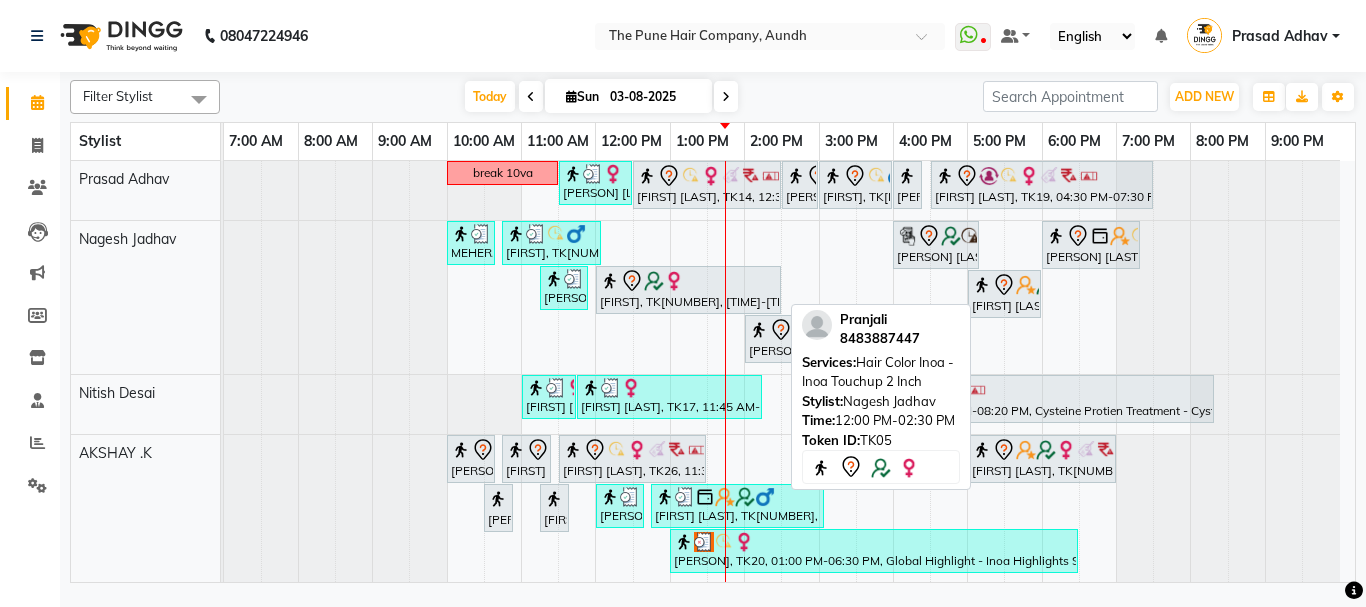 click on "Pranjali, TK05, 12:00 PM-02:30 PM, Hair Color Inoa - Inoa Touchup 2 Inch" at bounding box center [688, 290] 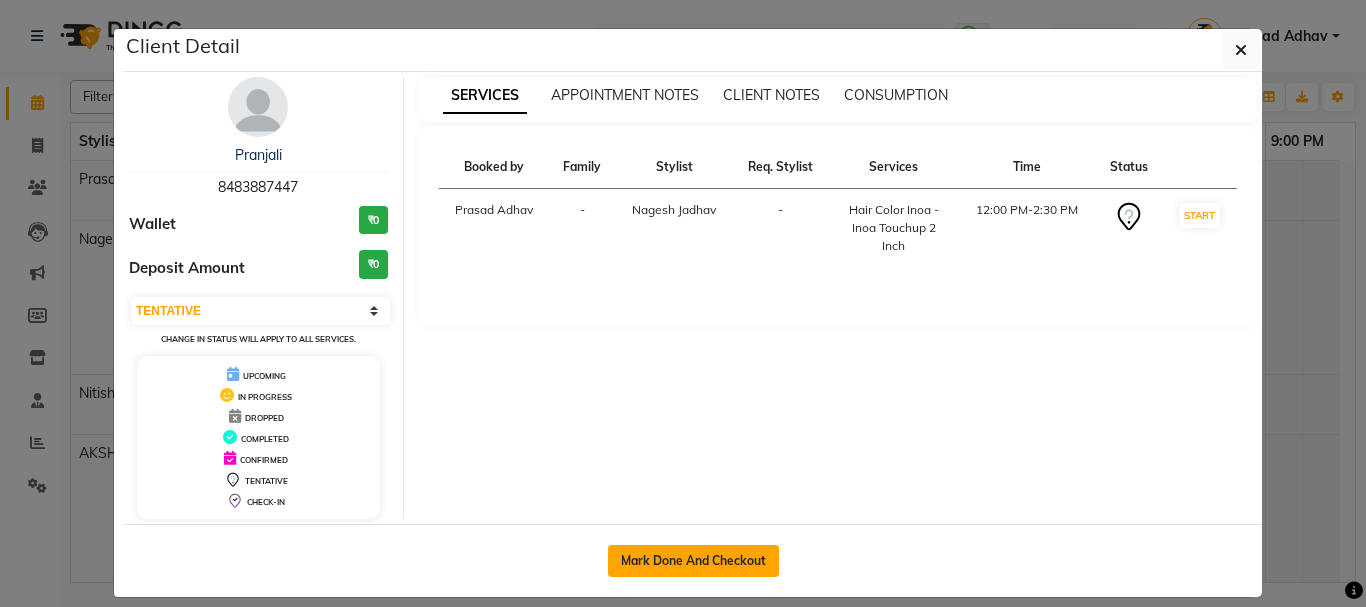 click on "Mark Done And Checkout" 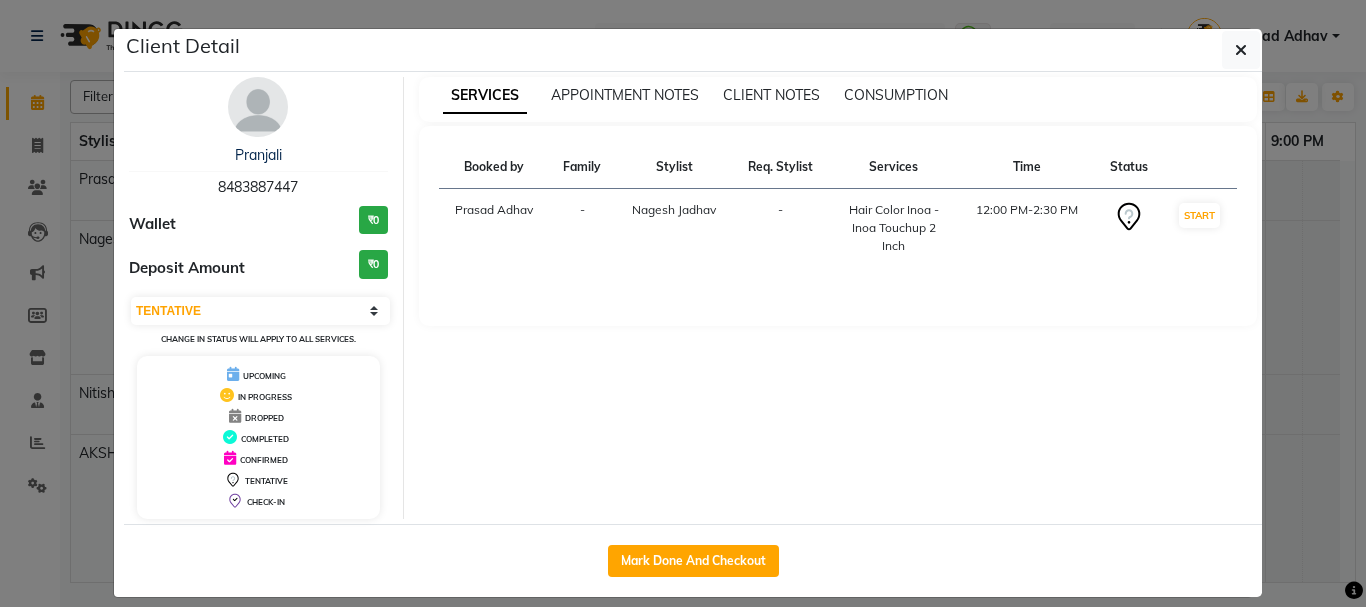 select on "service" 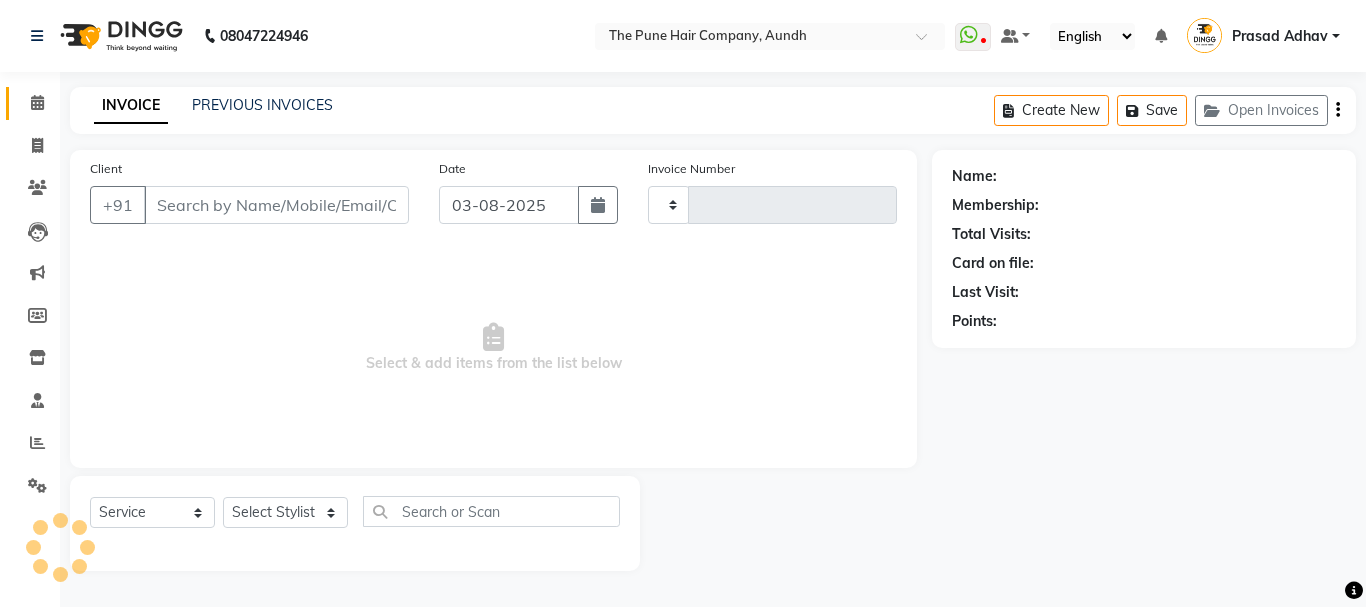 type on "3747" 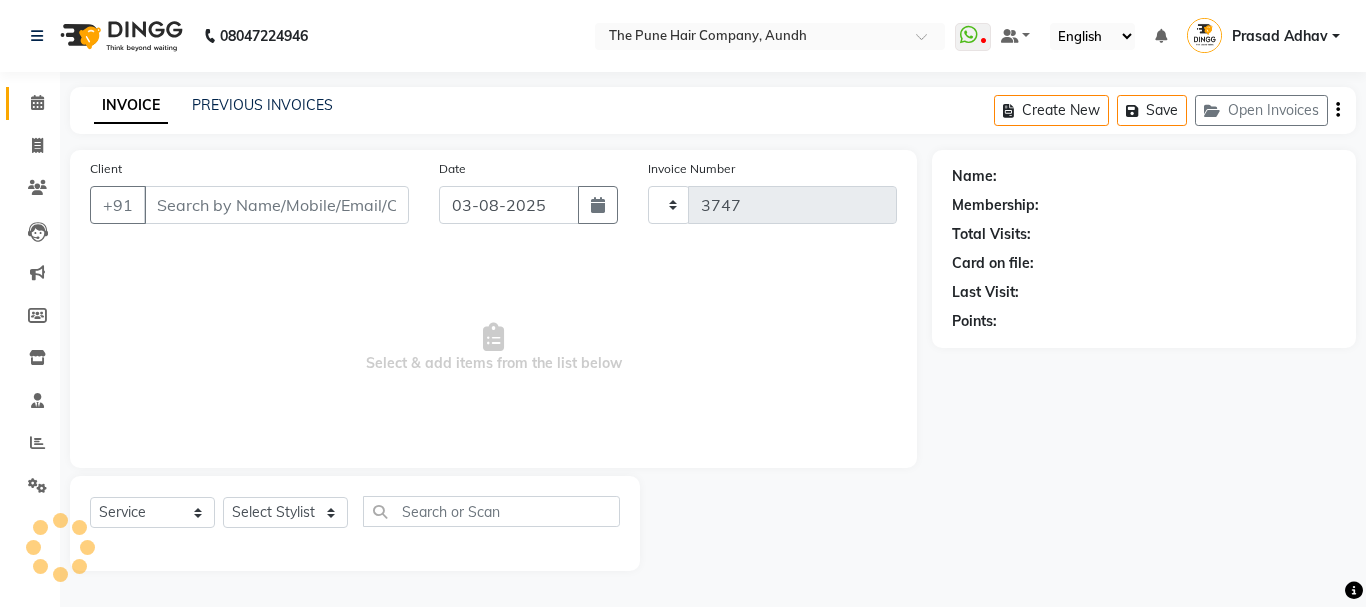 select on "106" 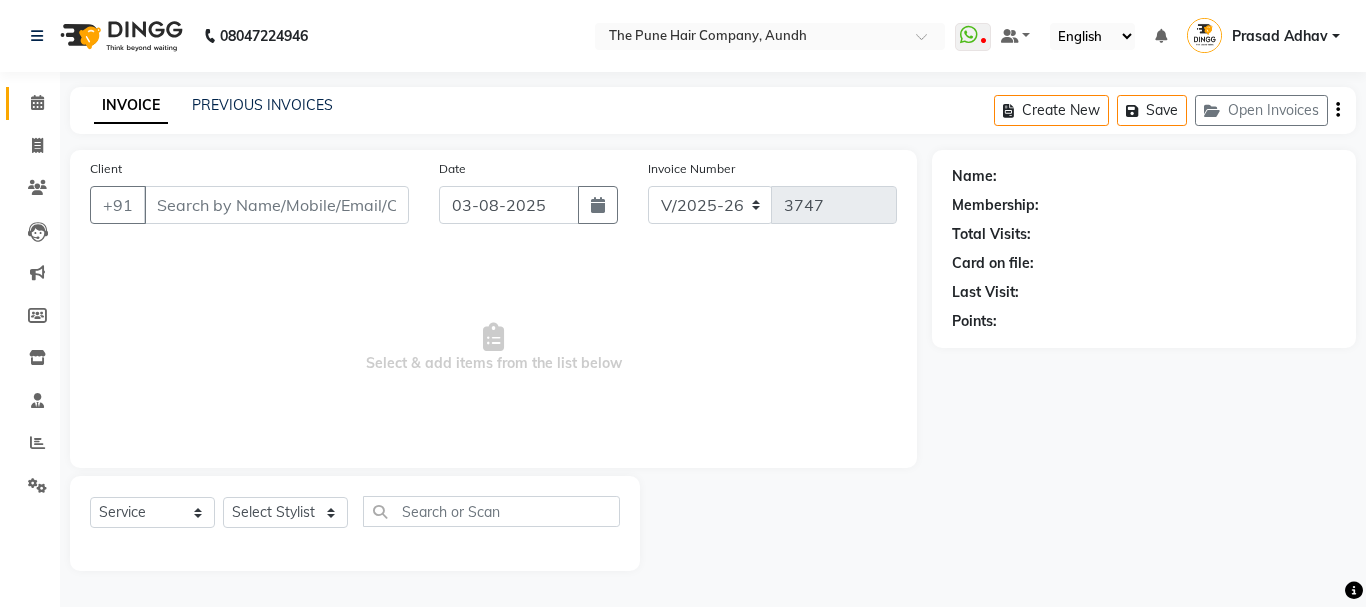 type on "8483887447" 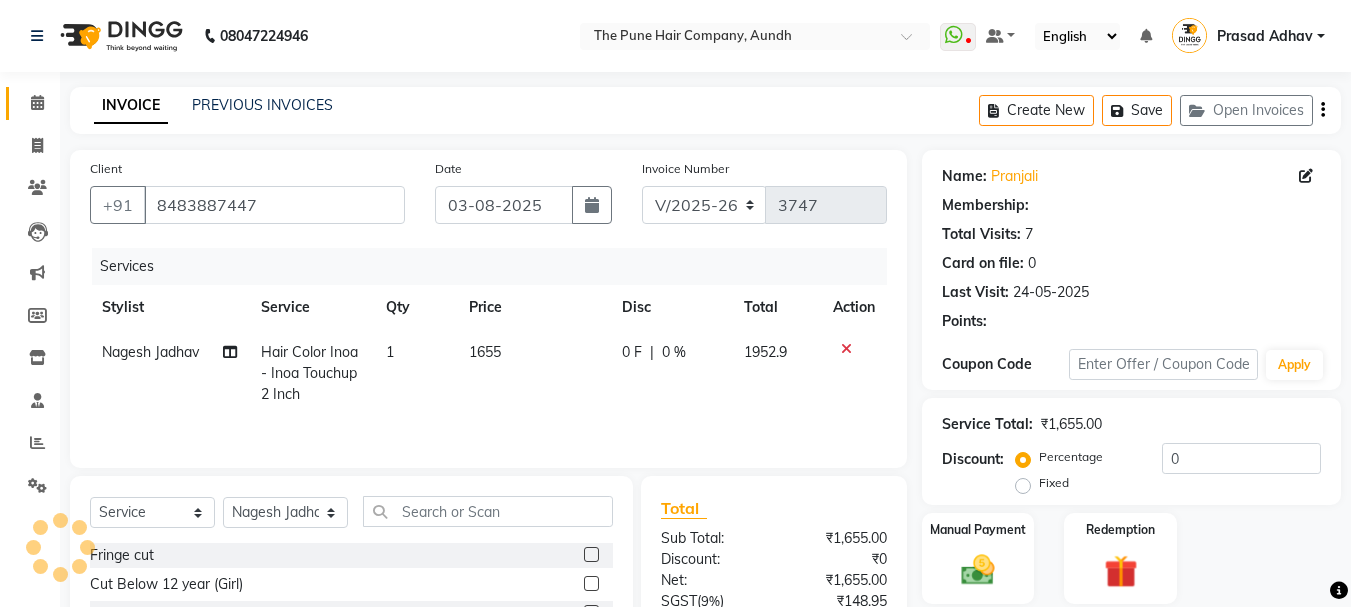 select on "1: Object" 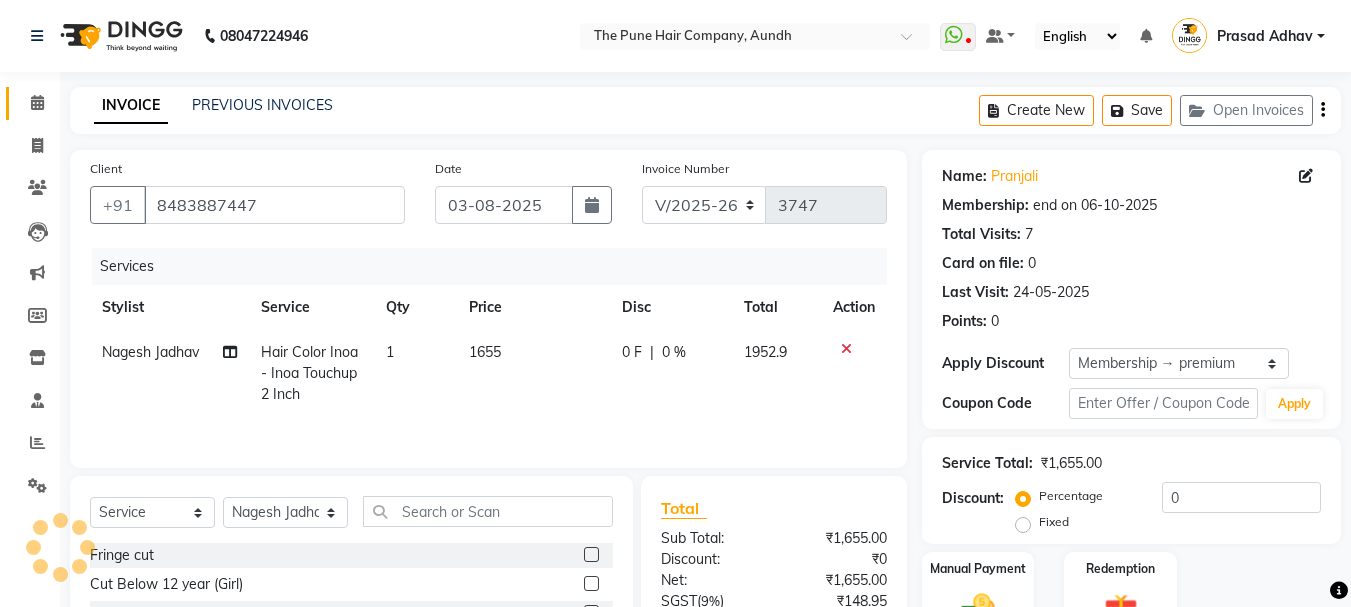 type on "20" 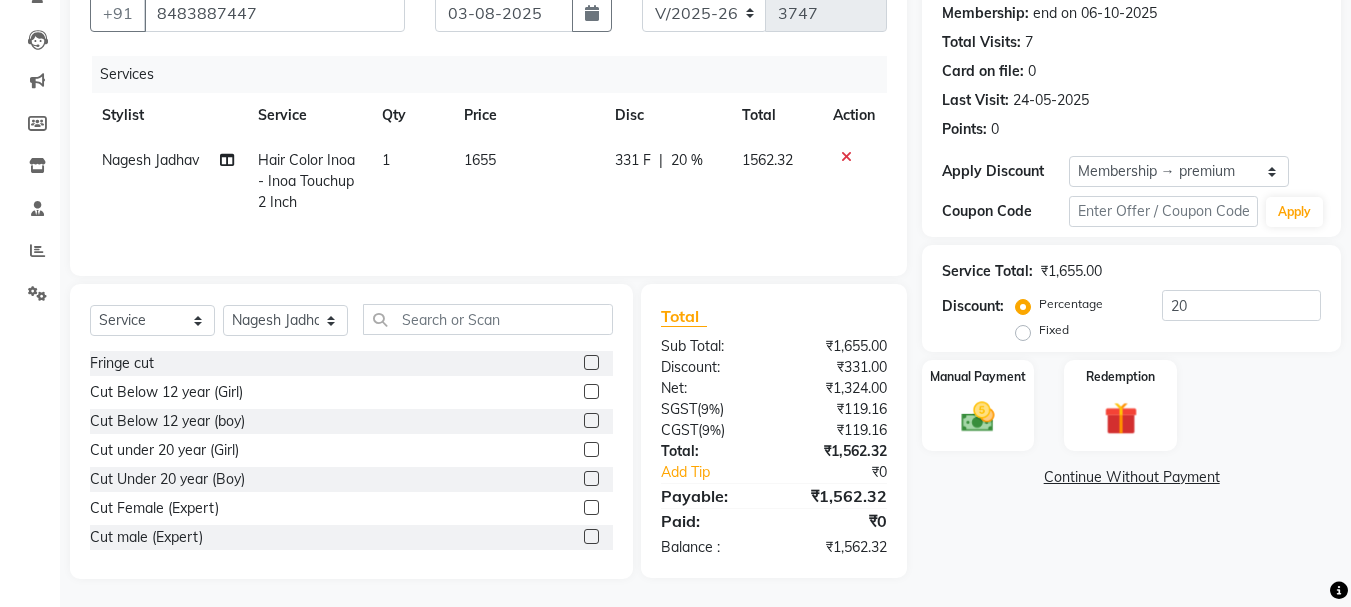 scroll, scrollTop: 194, scrollLeft: 0, axis: vertical 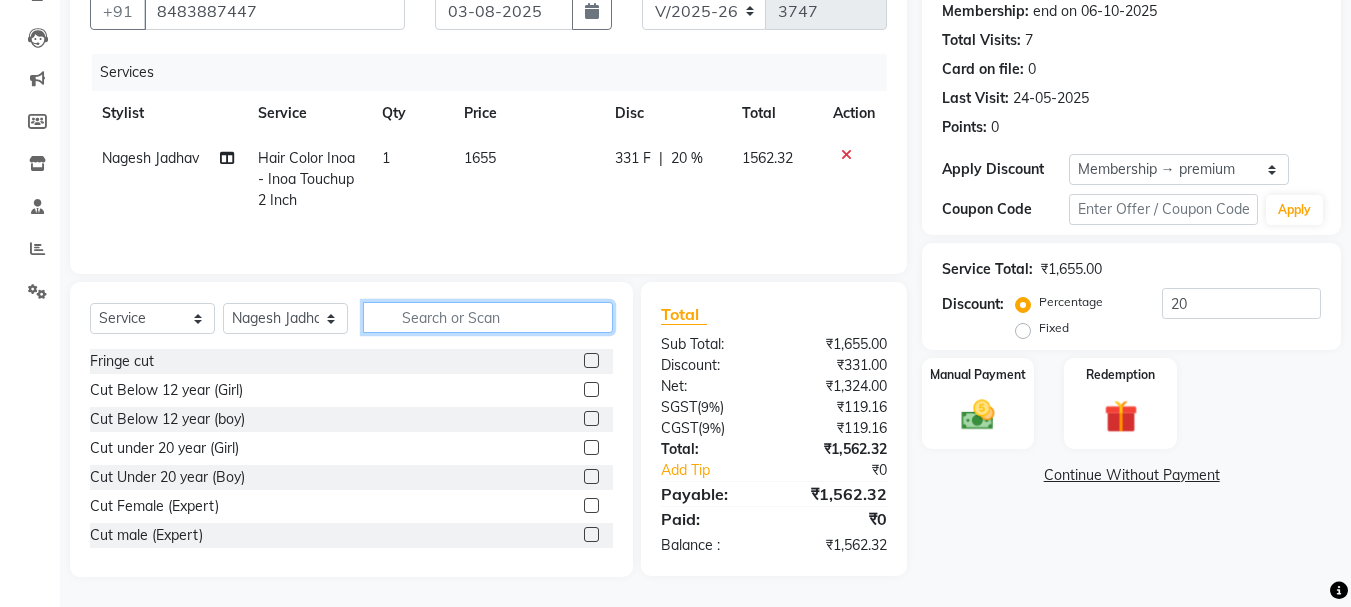 click 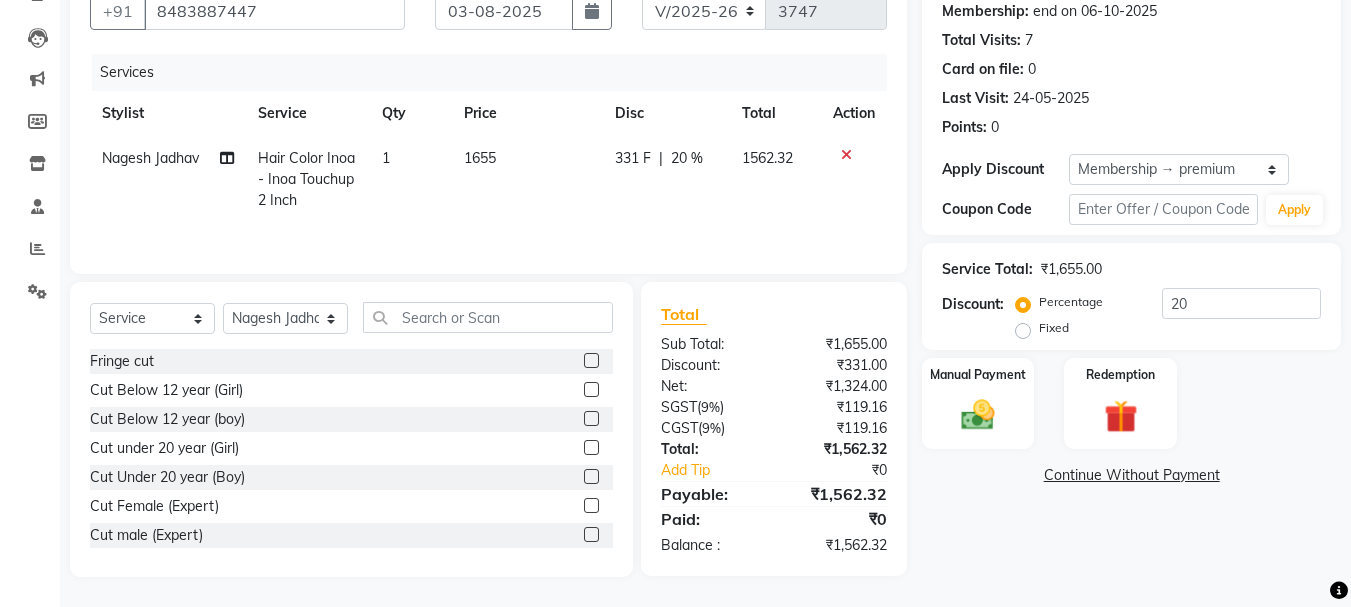 click 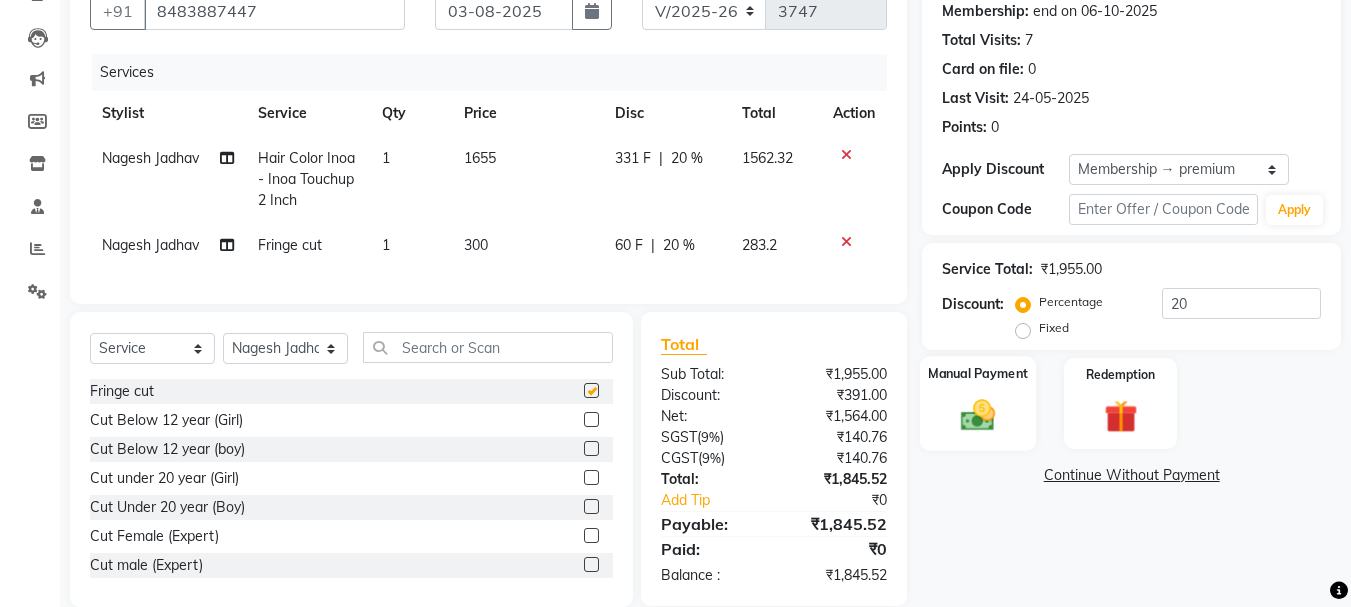 checkbox on "false" 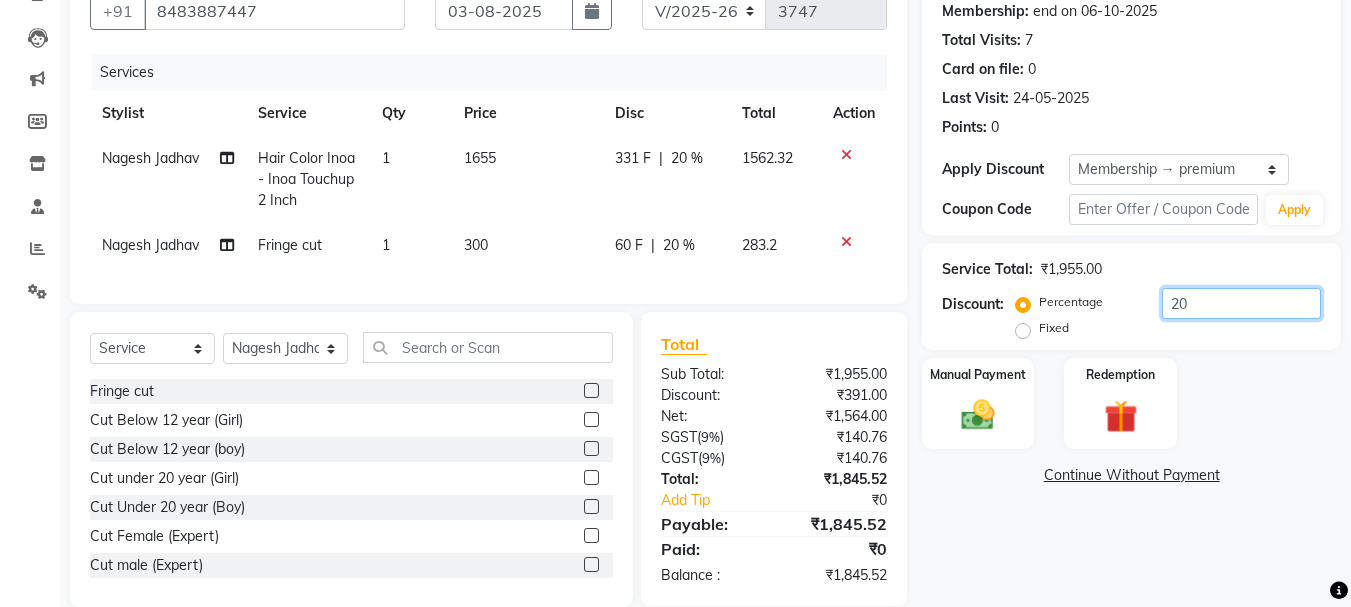 click on "20" 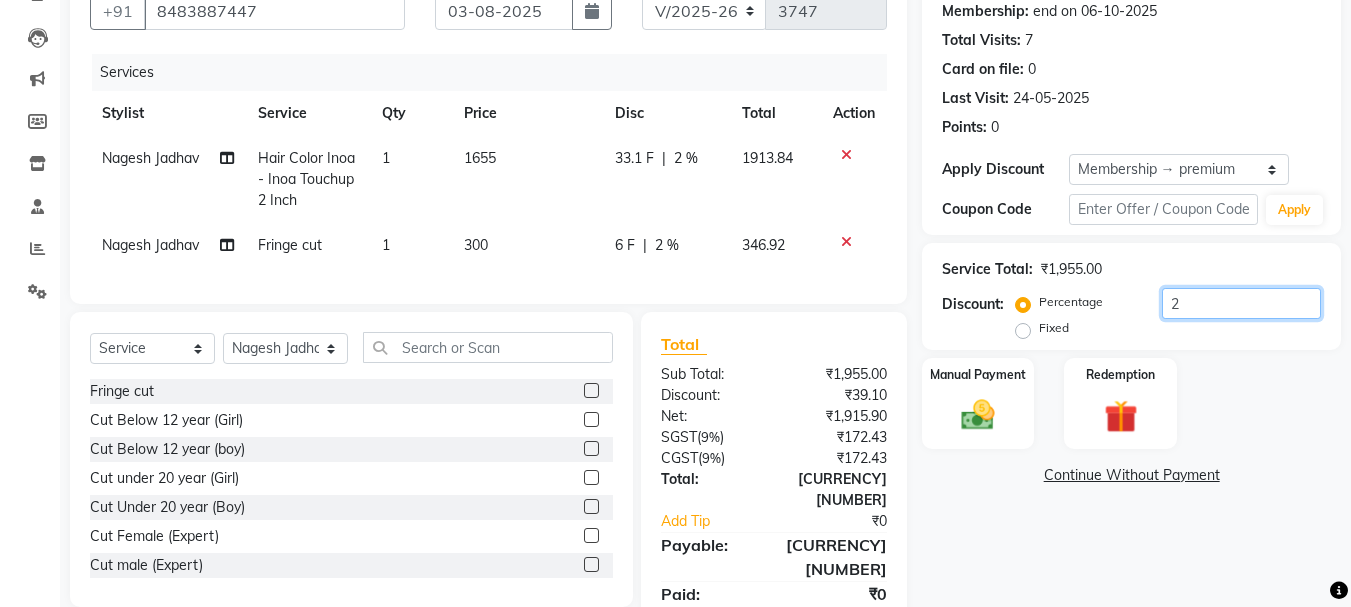 type on "20" 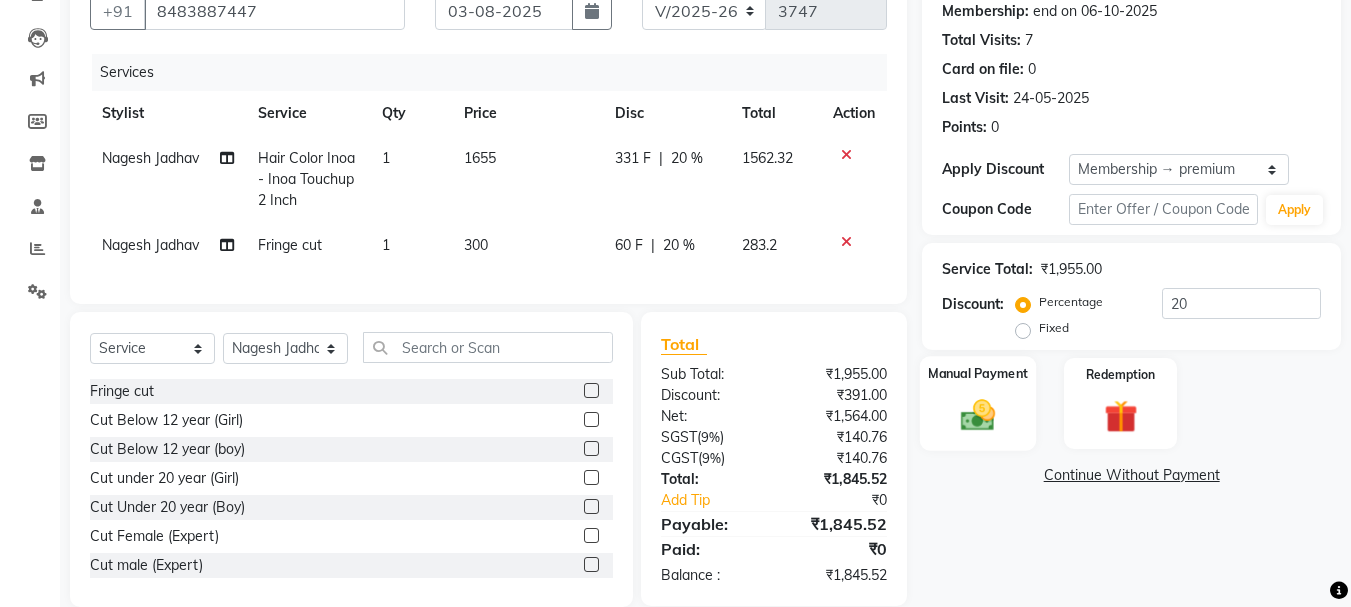 click 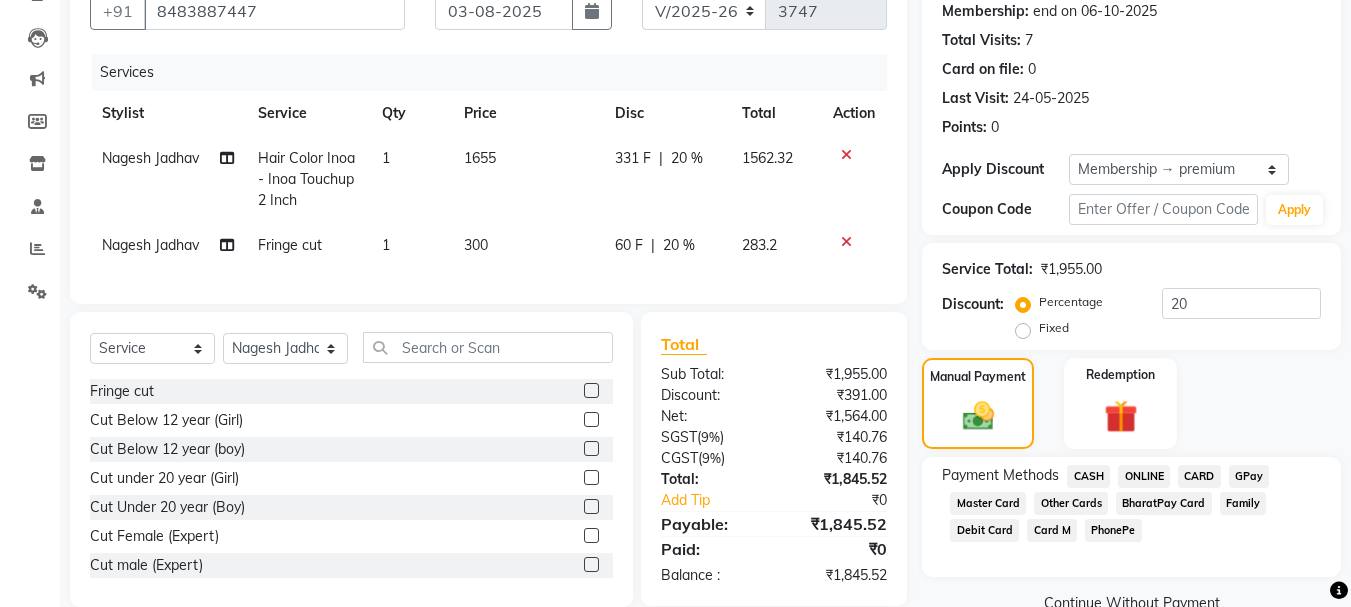click on "CARD" 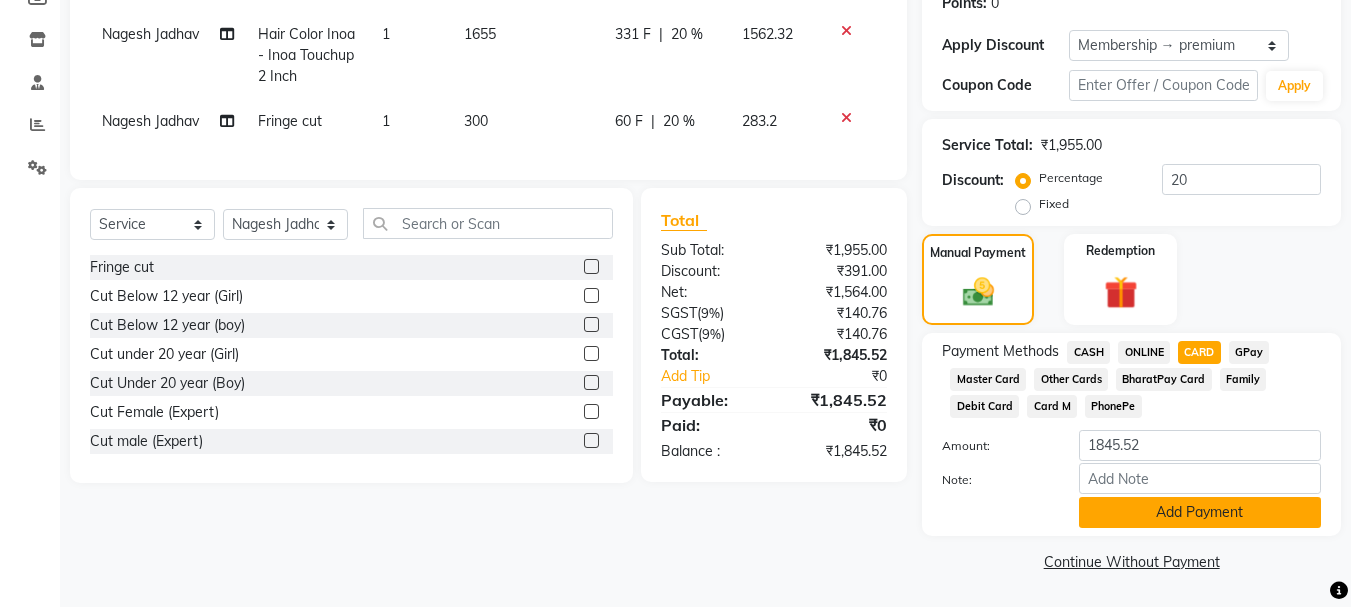 click on "Add Payment" 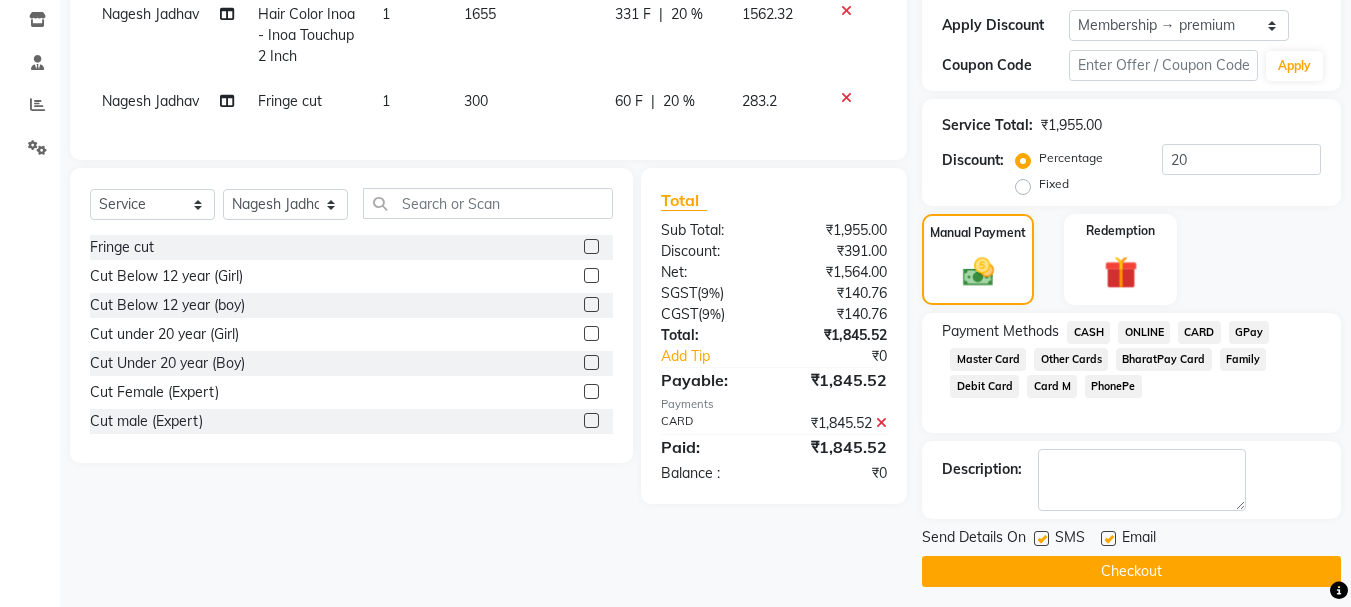 scroll, scrollTop: 348, scrollLeft: 0, axis: vertical 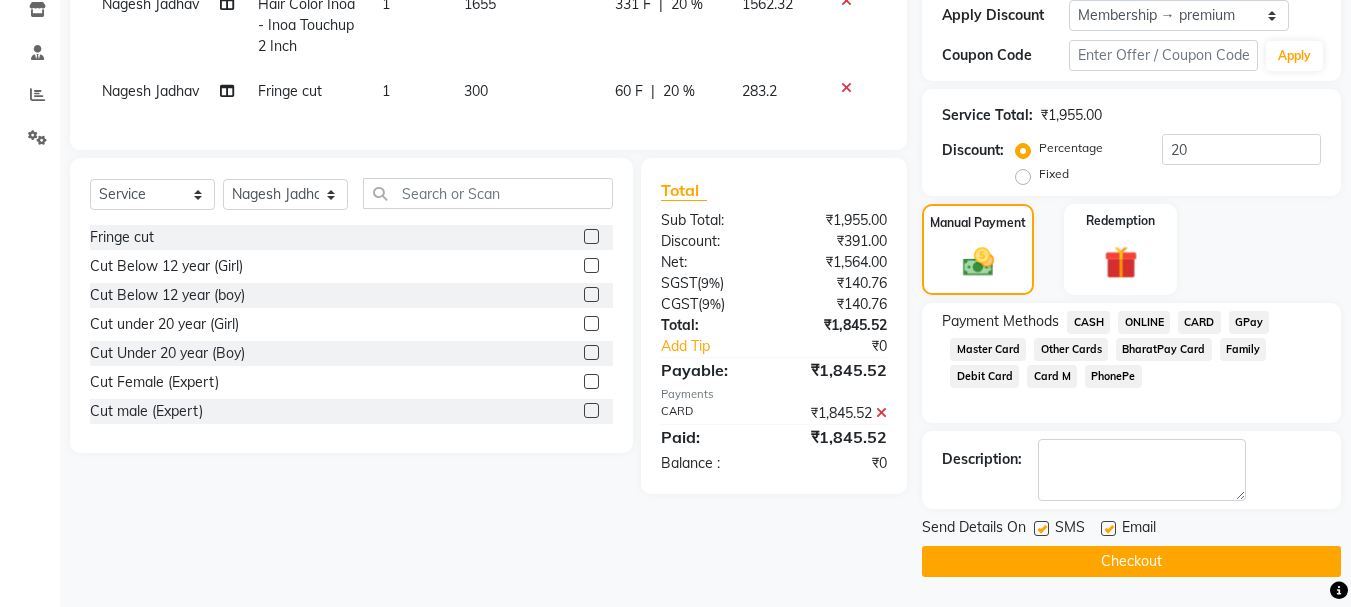 click on "Checkout" 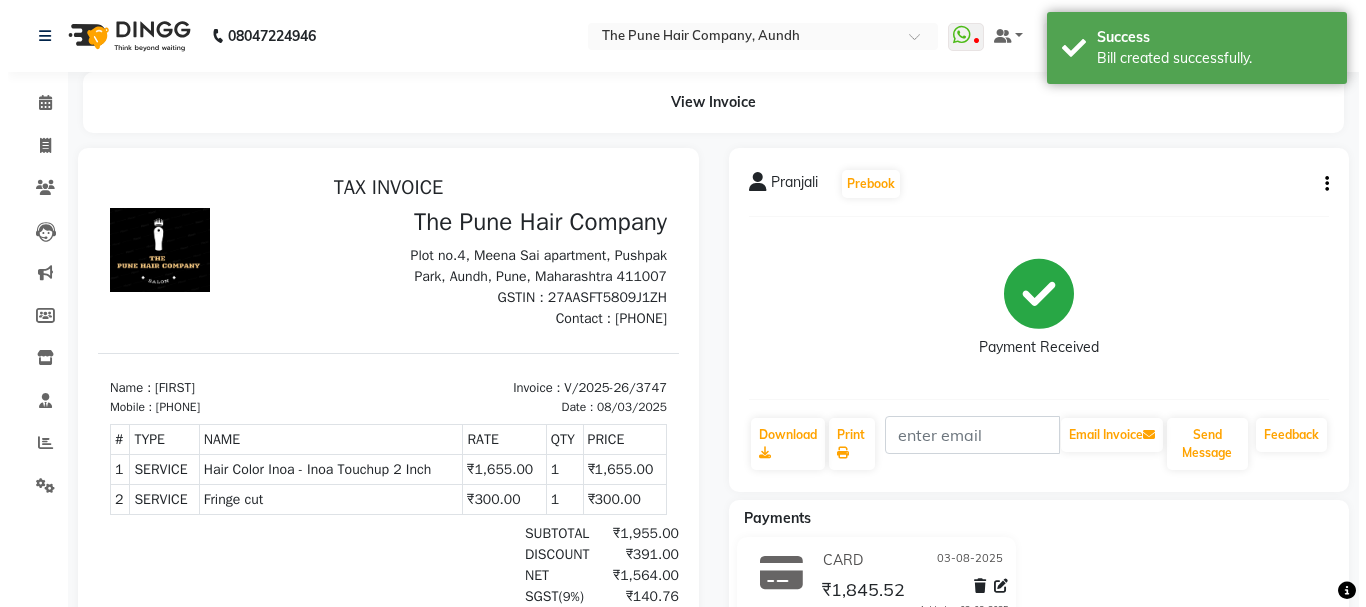 scroll, scrollTop: 0, scrollLeft: 0, axis: both 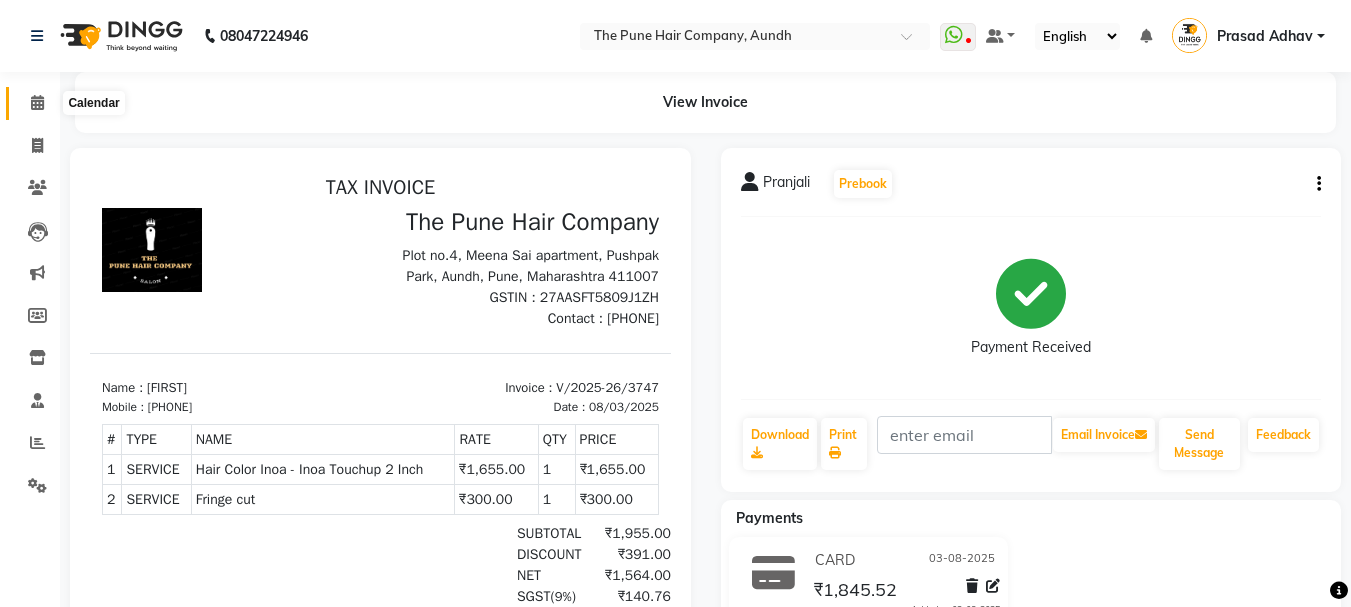 click 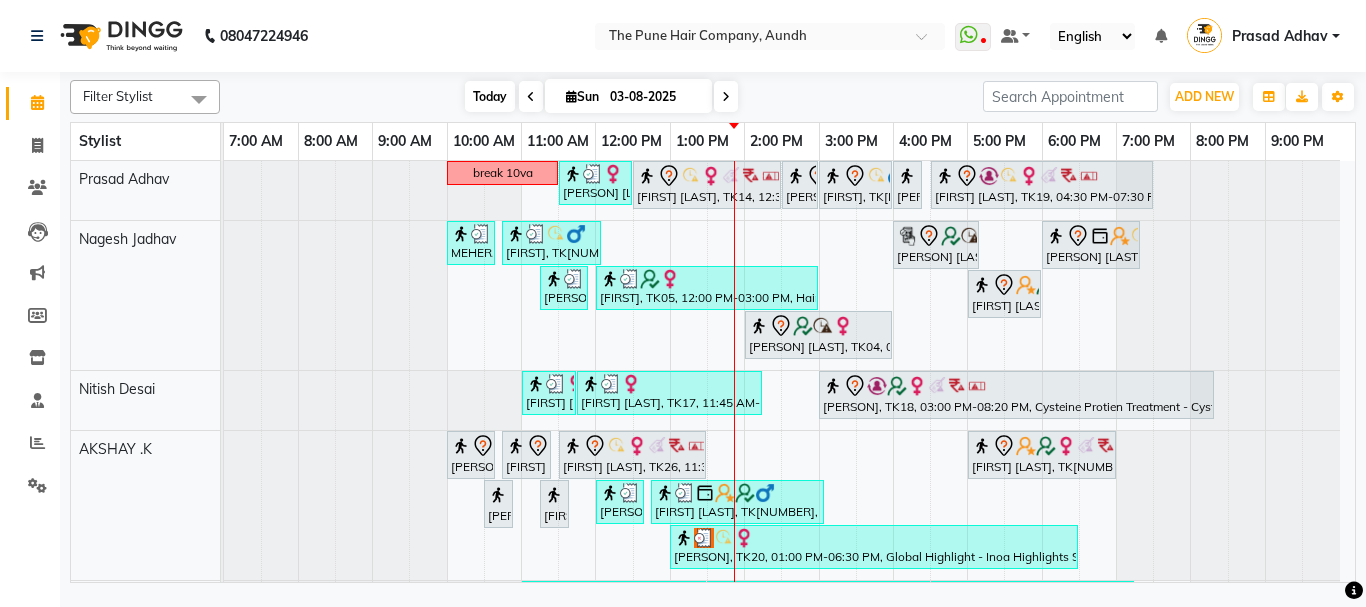 click on "Today" at bounding box center (490, 96) 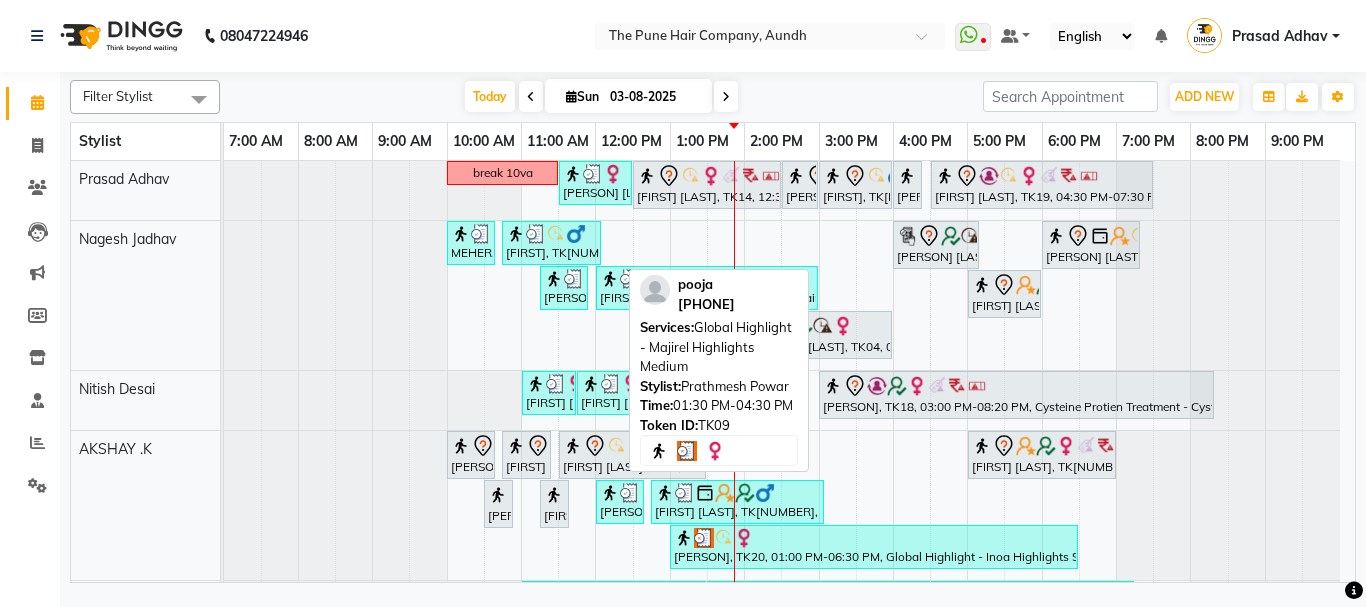 scroll, scrollTop: 200, scrollLeft: 0, axis: vertical 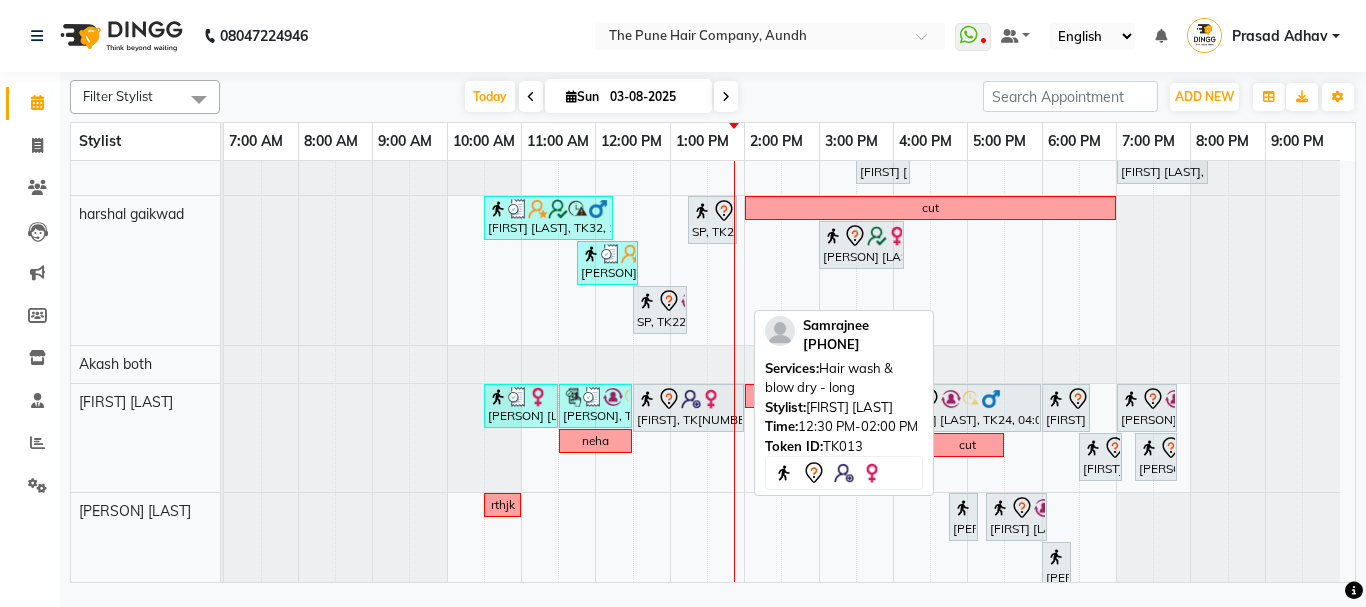 click on "[FIRST], TK13, 12:30 PM-02:00 PM, Hair wash & blow dry - long" at bounding box center [688, 408] 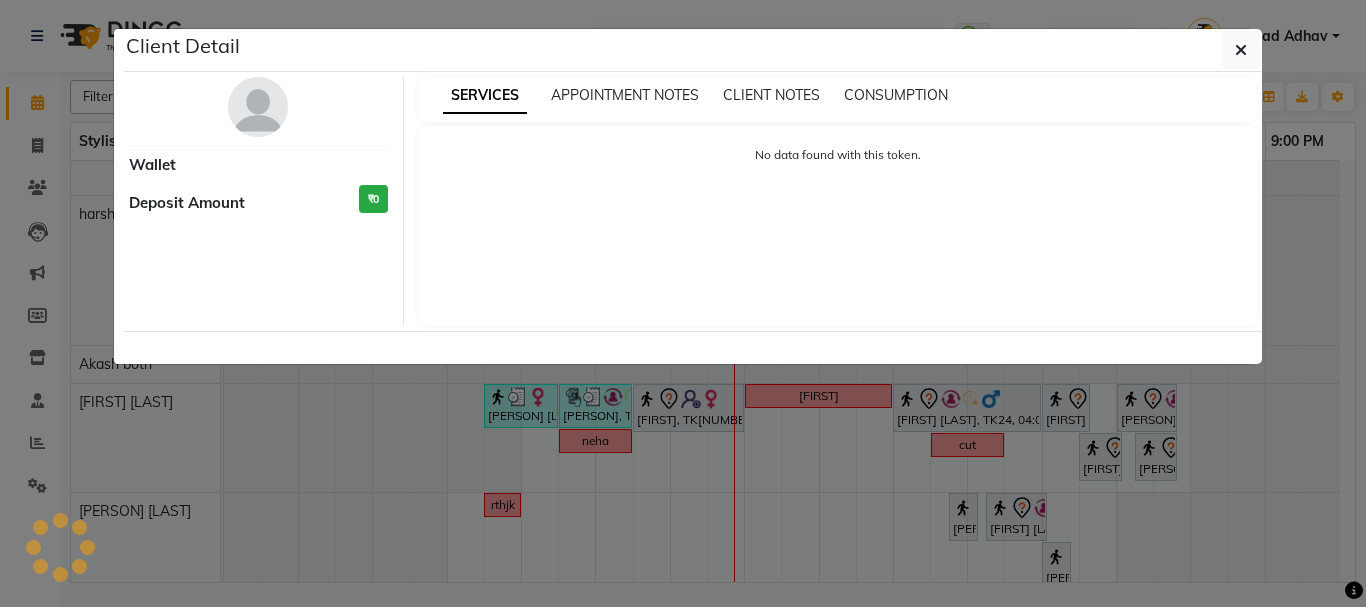 select on "7" 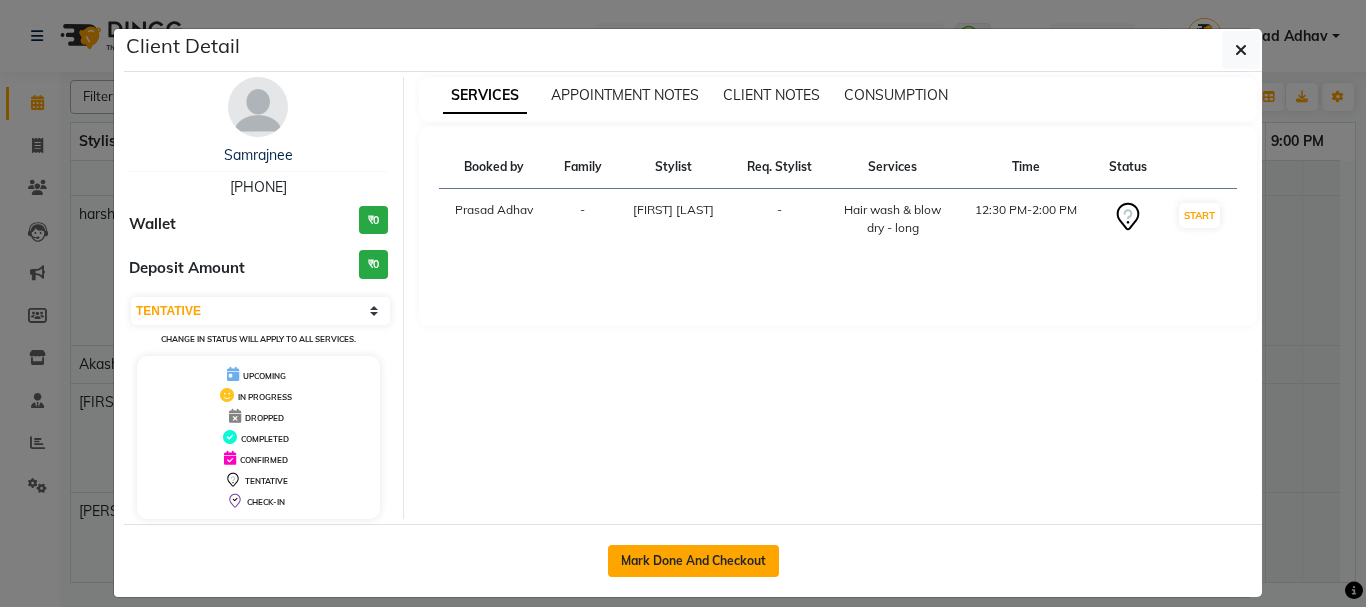 click on "Mark Done And Checkout" 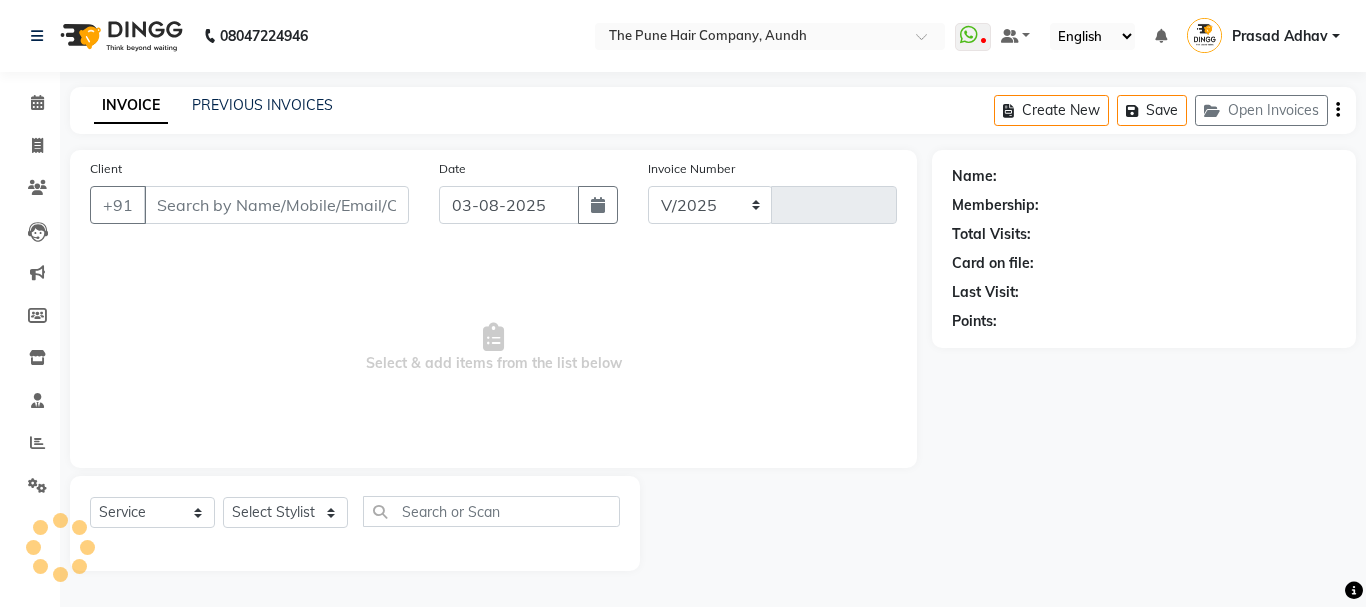 select on "106" 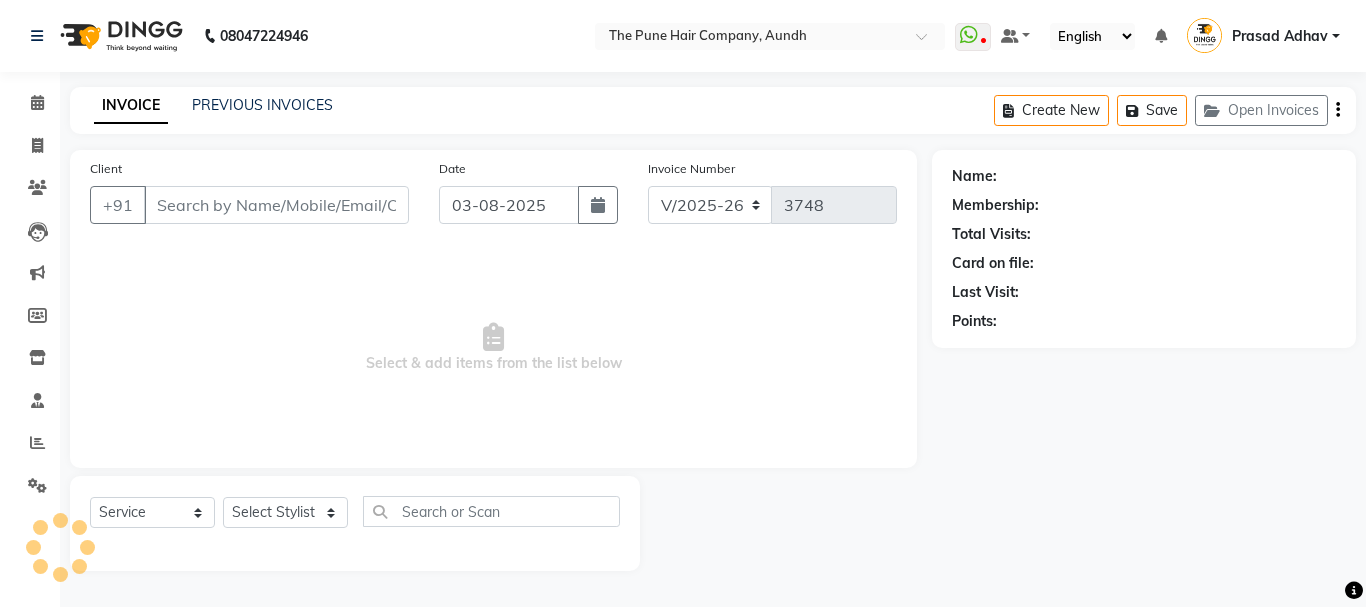 type on "9821616131" 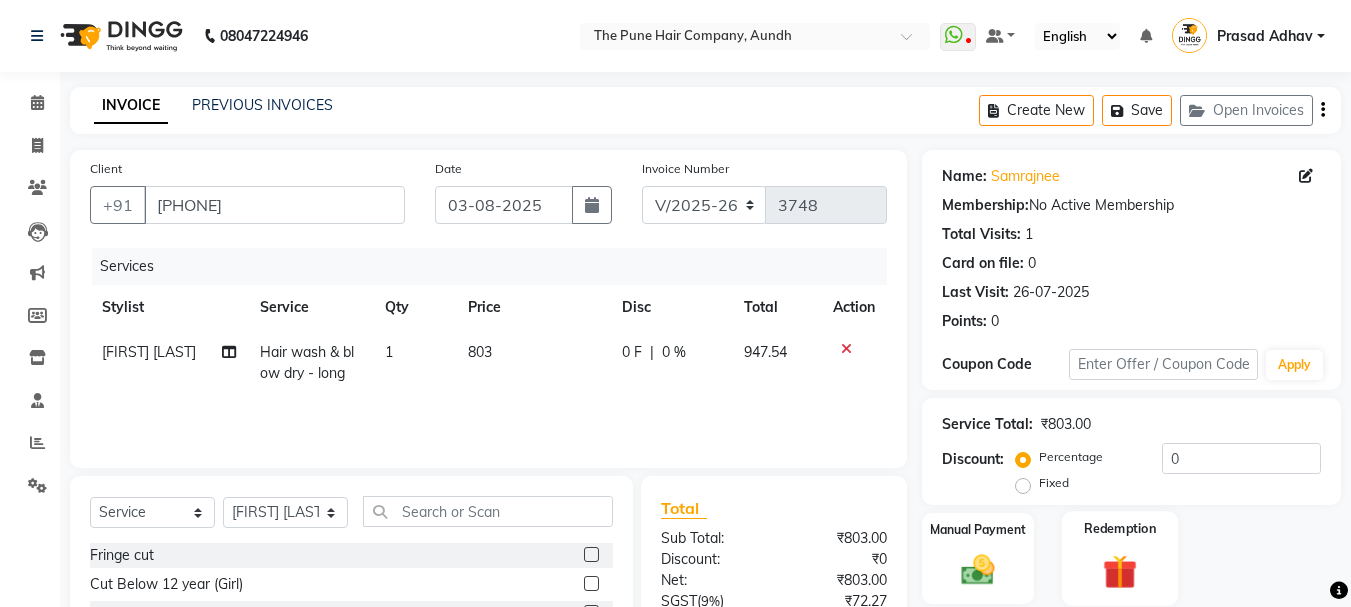 scroll, scrollTop: 100, scrollLeft: 0, axis: vertical 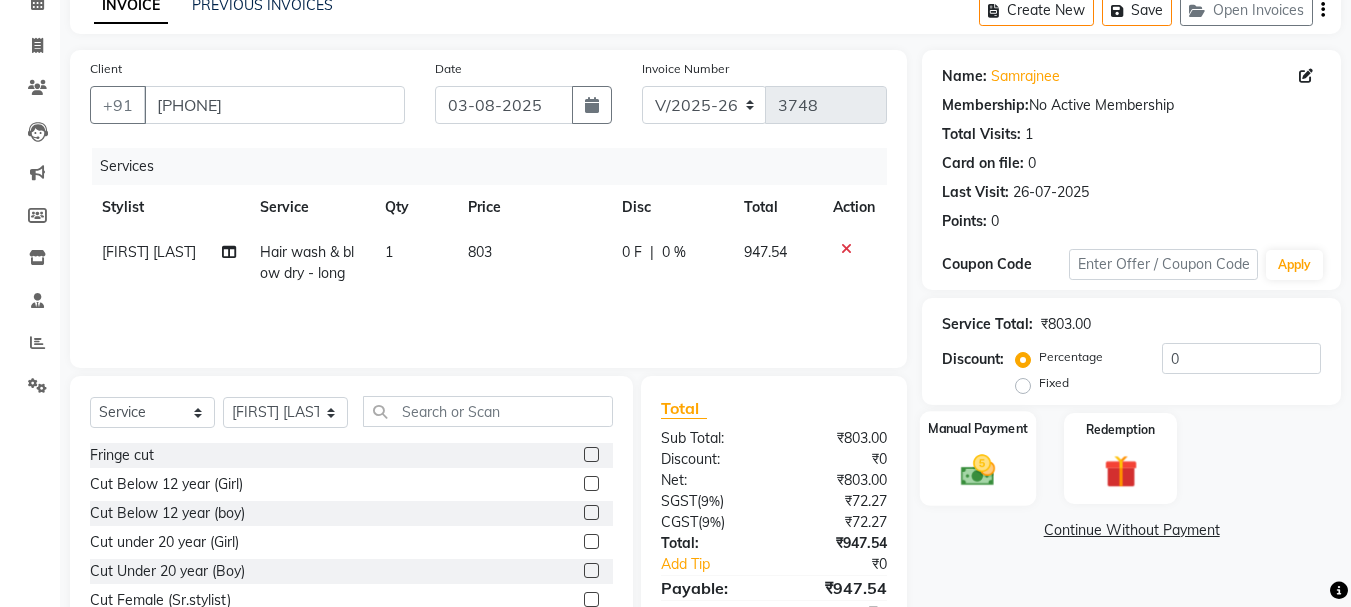 click 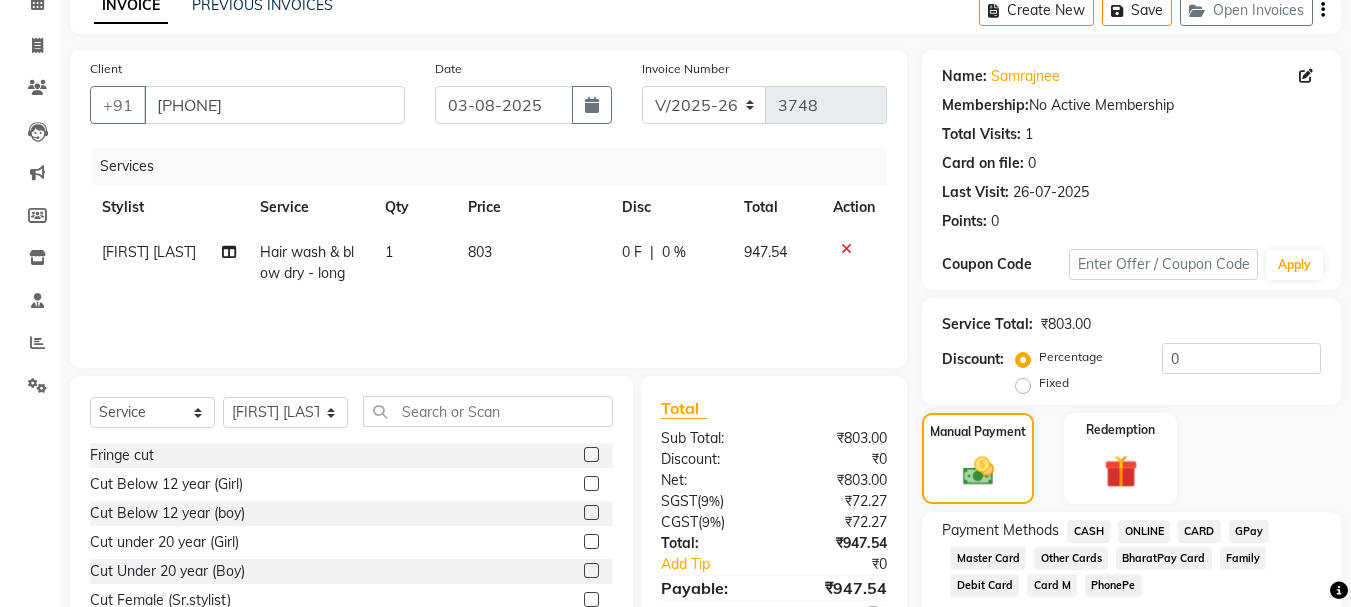 click on "CASH" 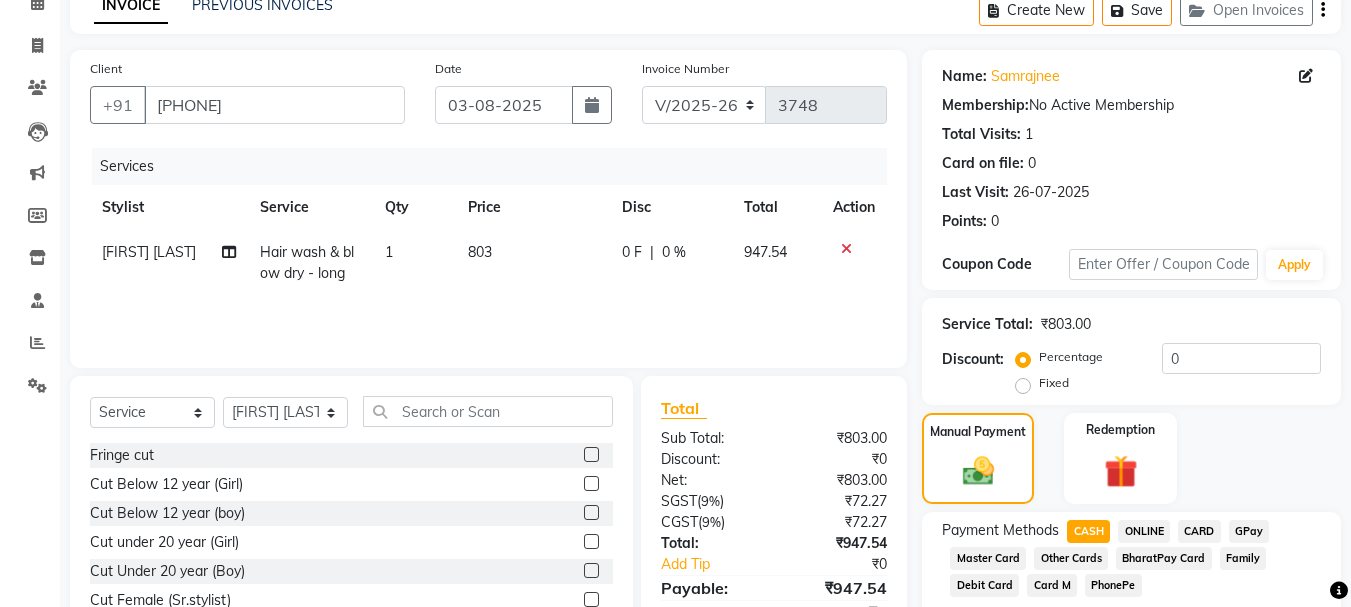 click on "CASH" 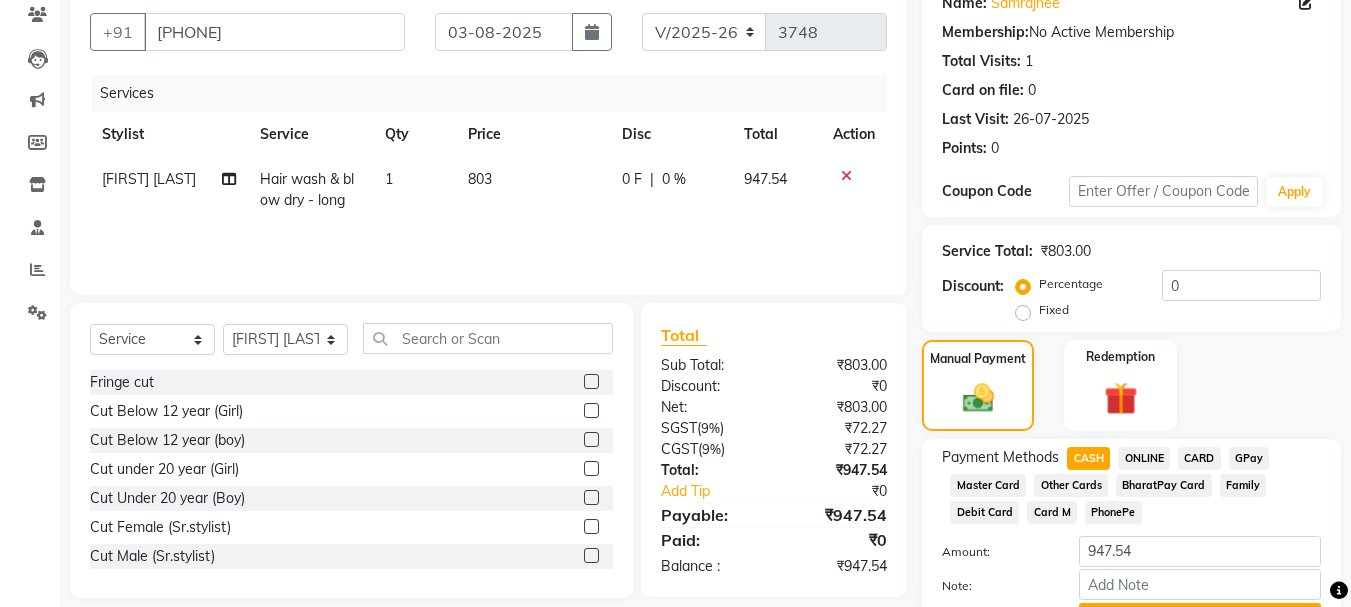 scroll, scrollTop: 279, scrollLeft: 0, axis: vertical 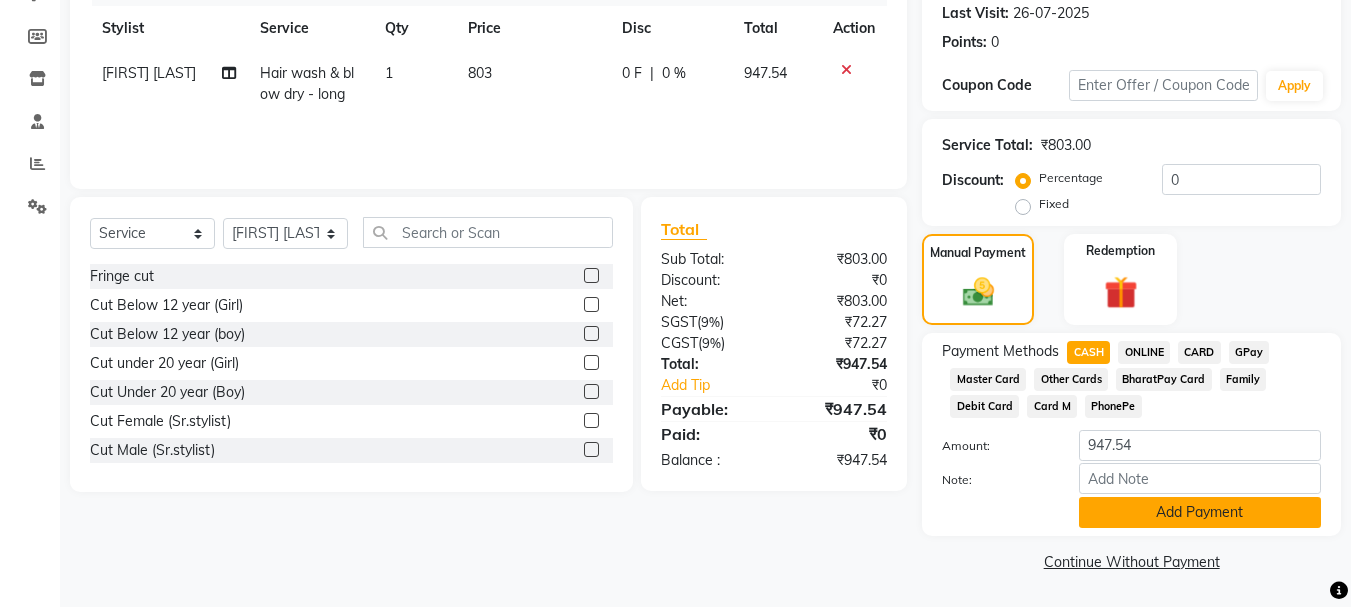 click on "Add Payment" 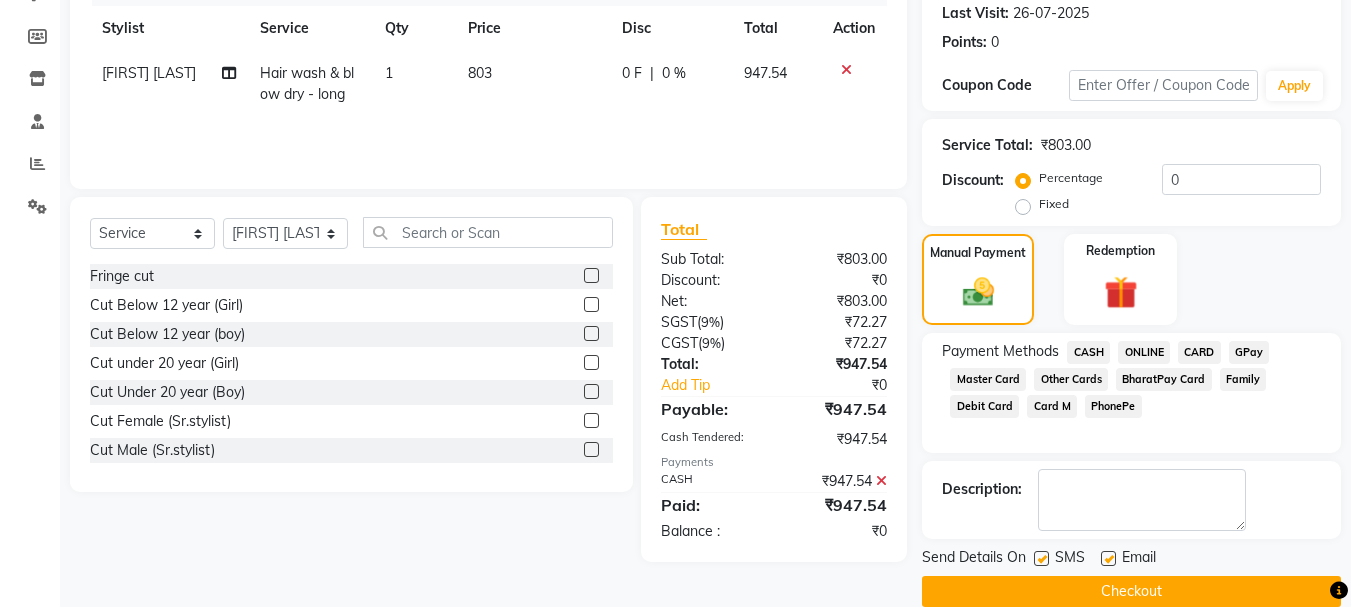 click 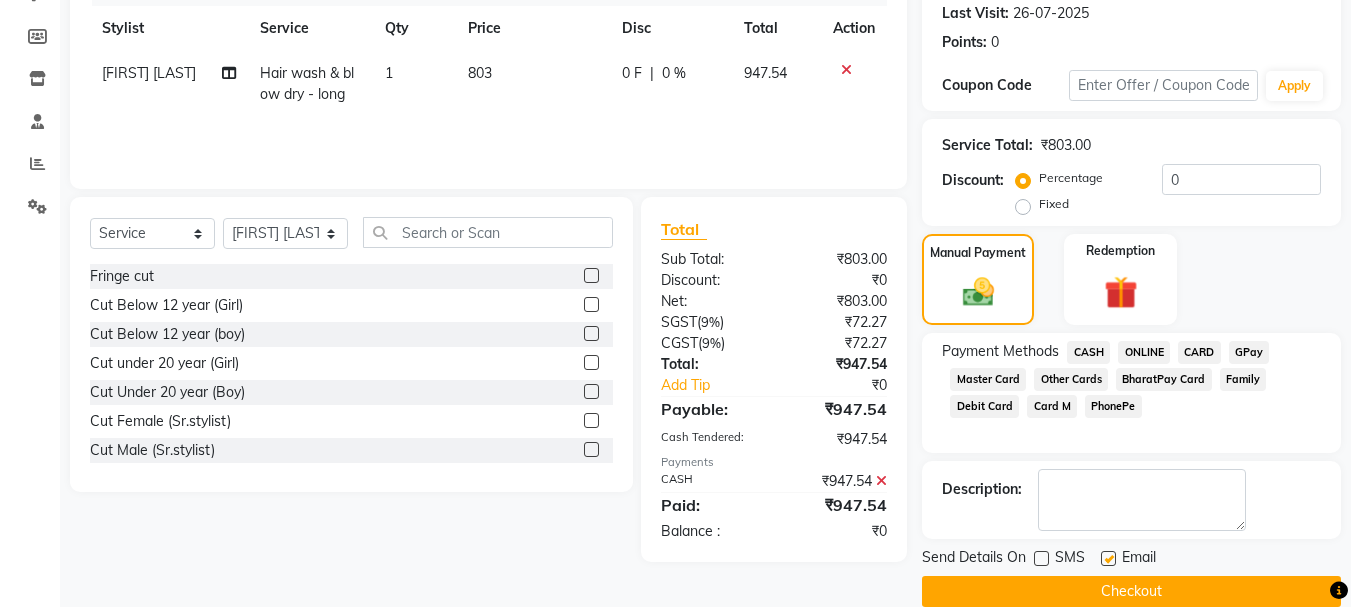 click 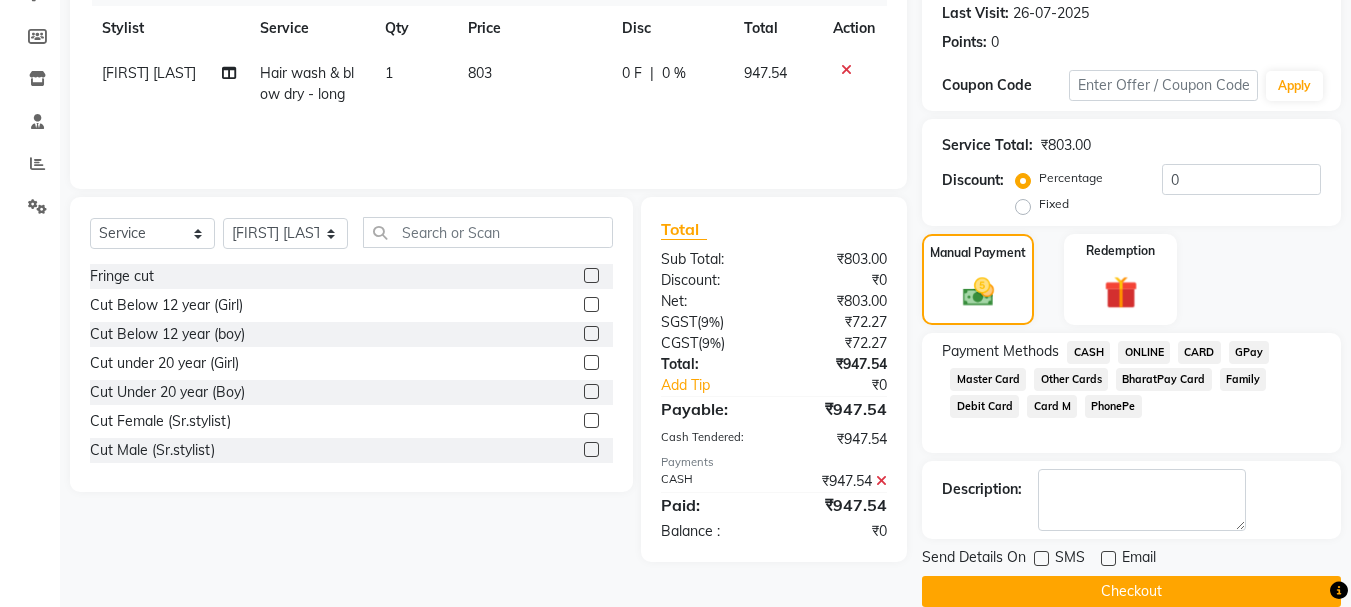 click 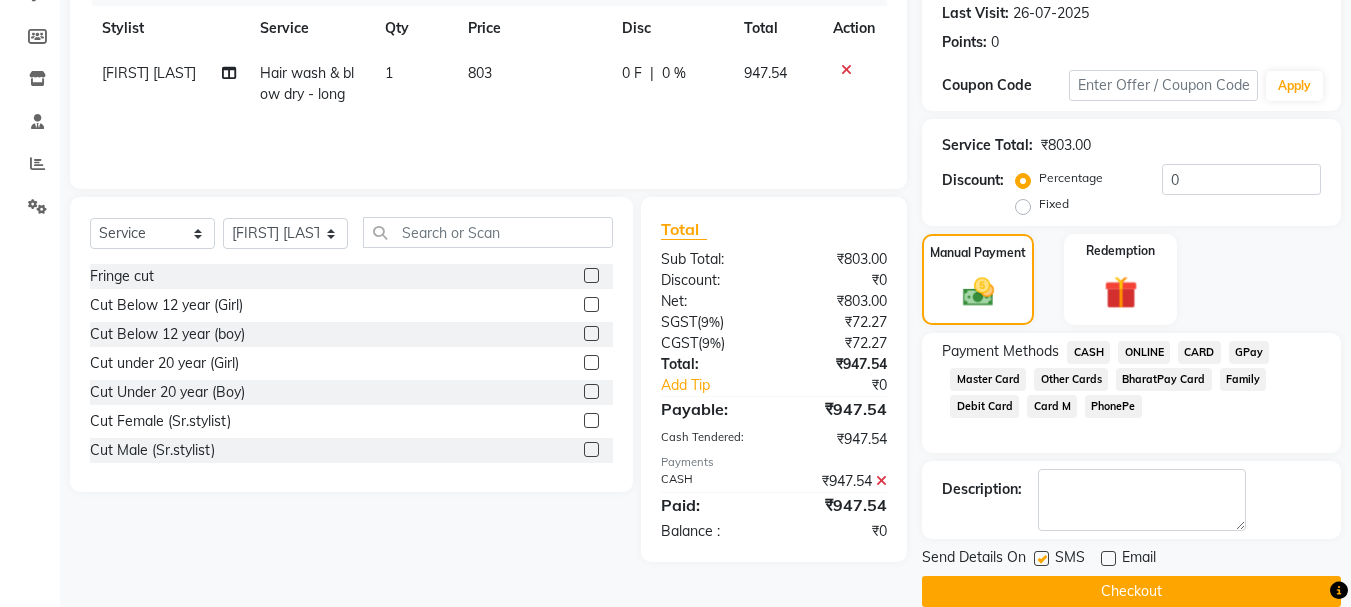 click on "Checkout" 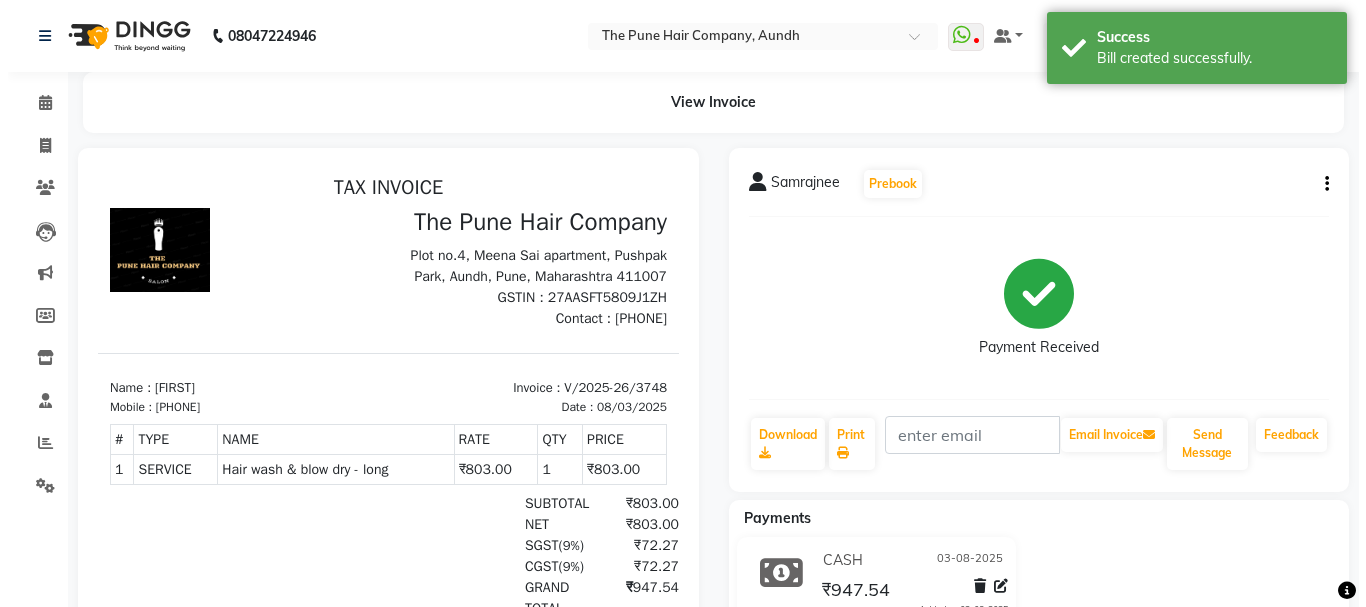 scroll, scrollTop: 0, scrollLeft: 0, axis: both 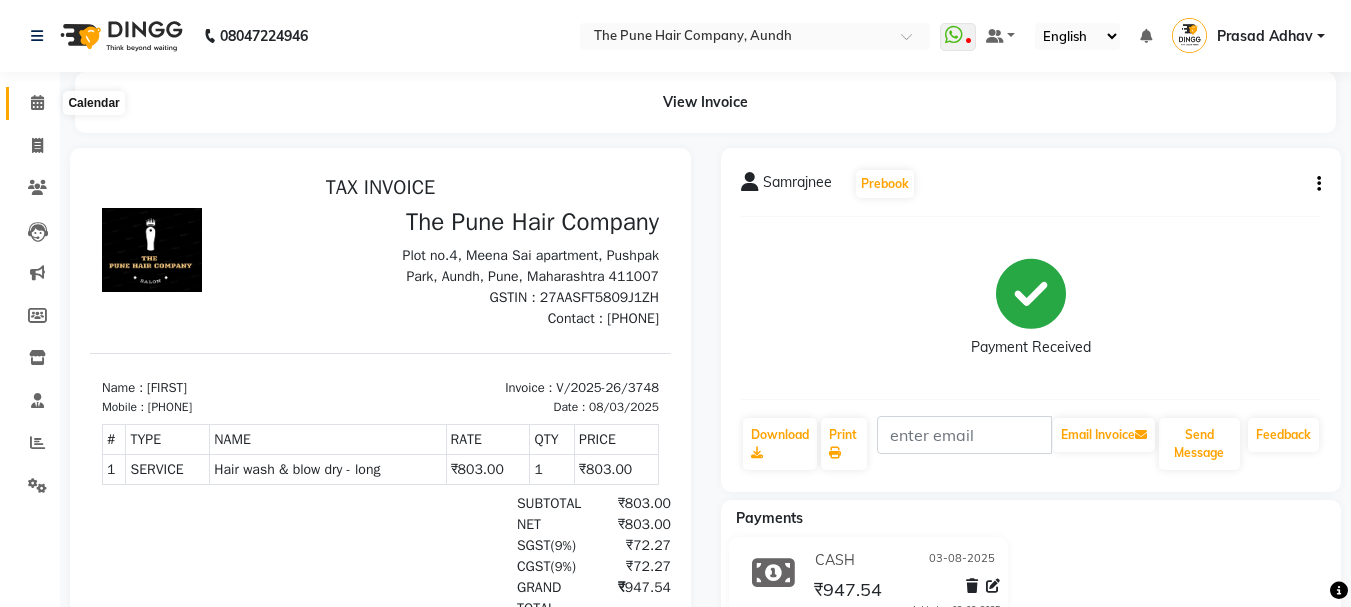 click 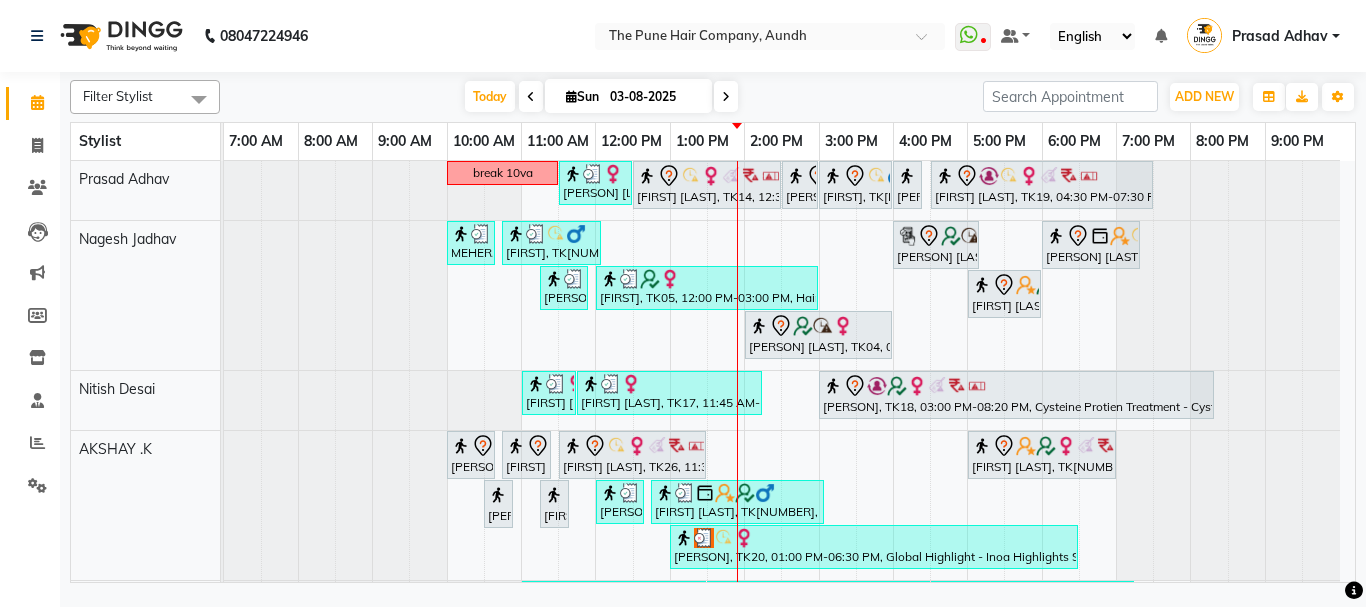scroll, scrollTop: 100, scrollLeft: 0, axis: vertical 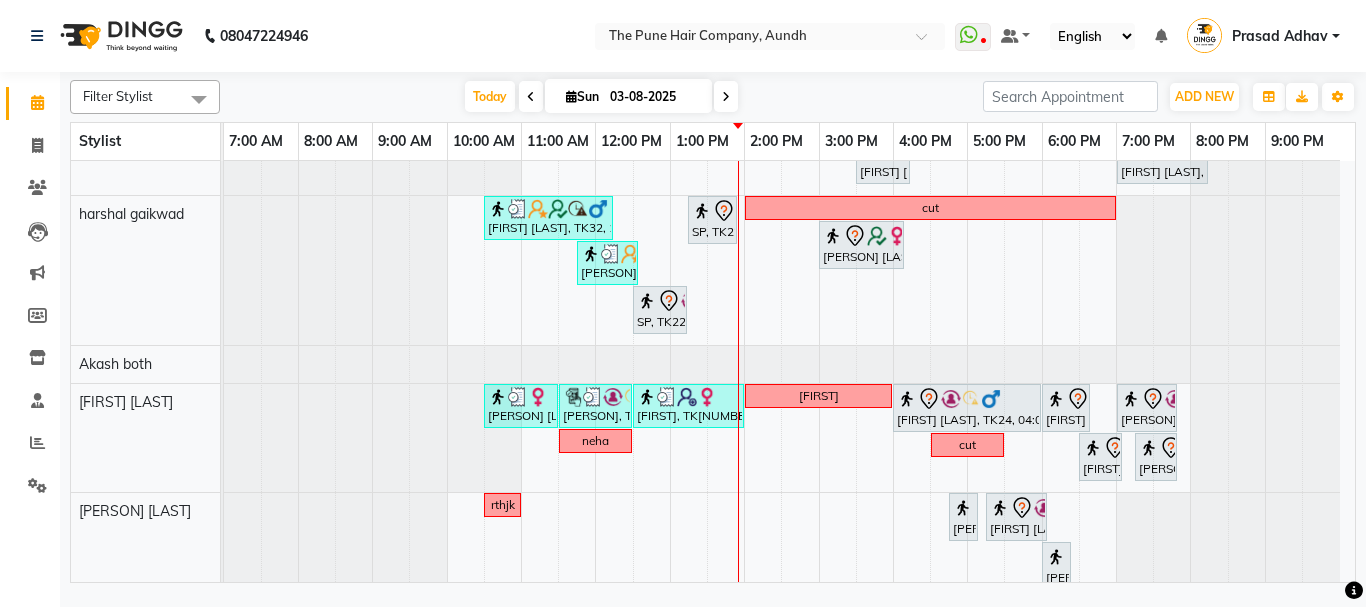 click at bounding box center [726, 96] 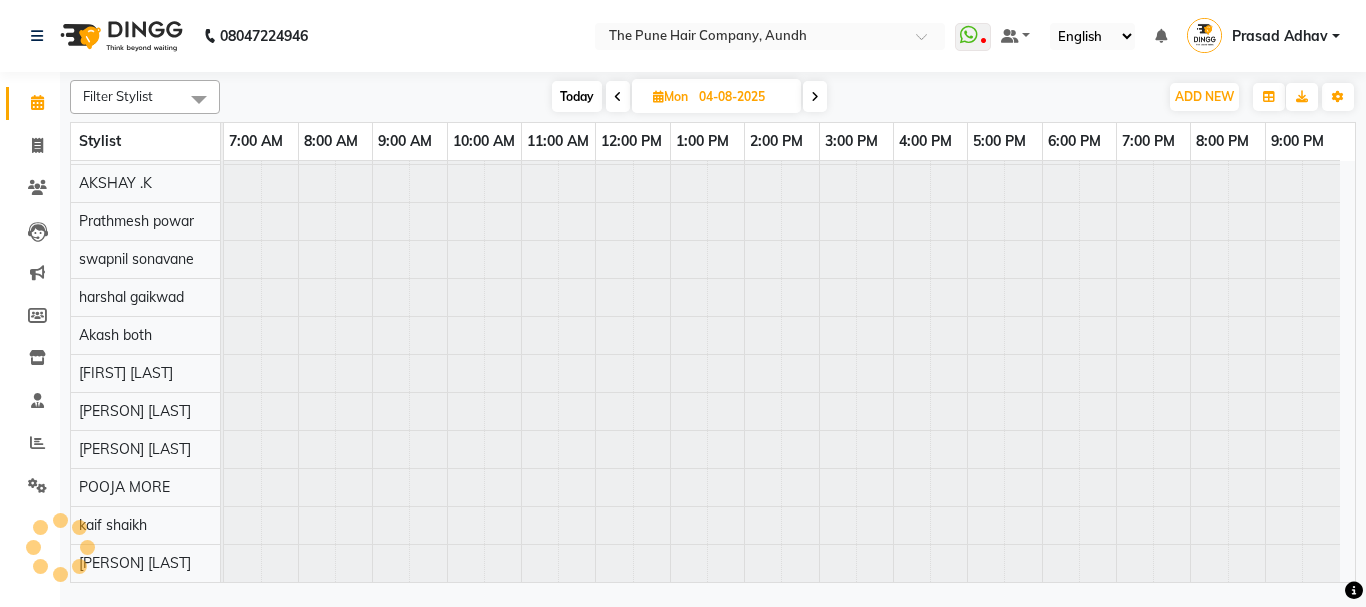 scroll, scrollTop: 110, scrollLeft: 0, axis: vertical 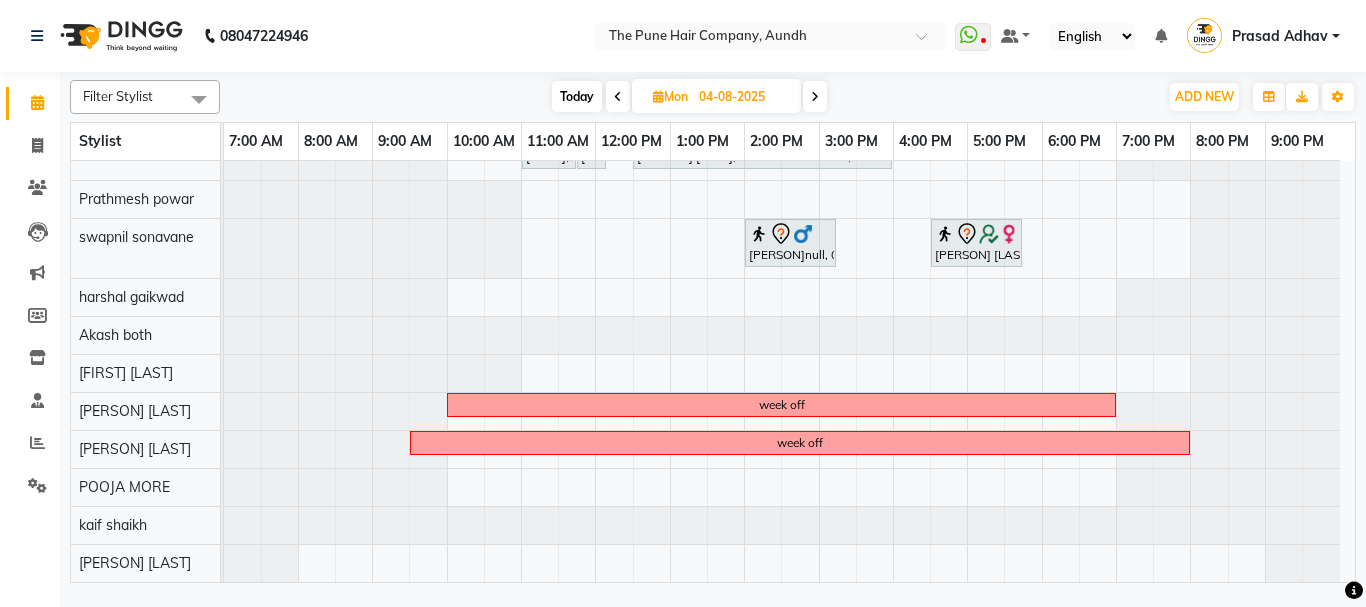 click at bounding box center (815, 97) 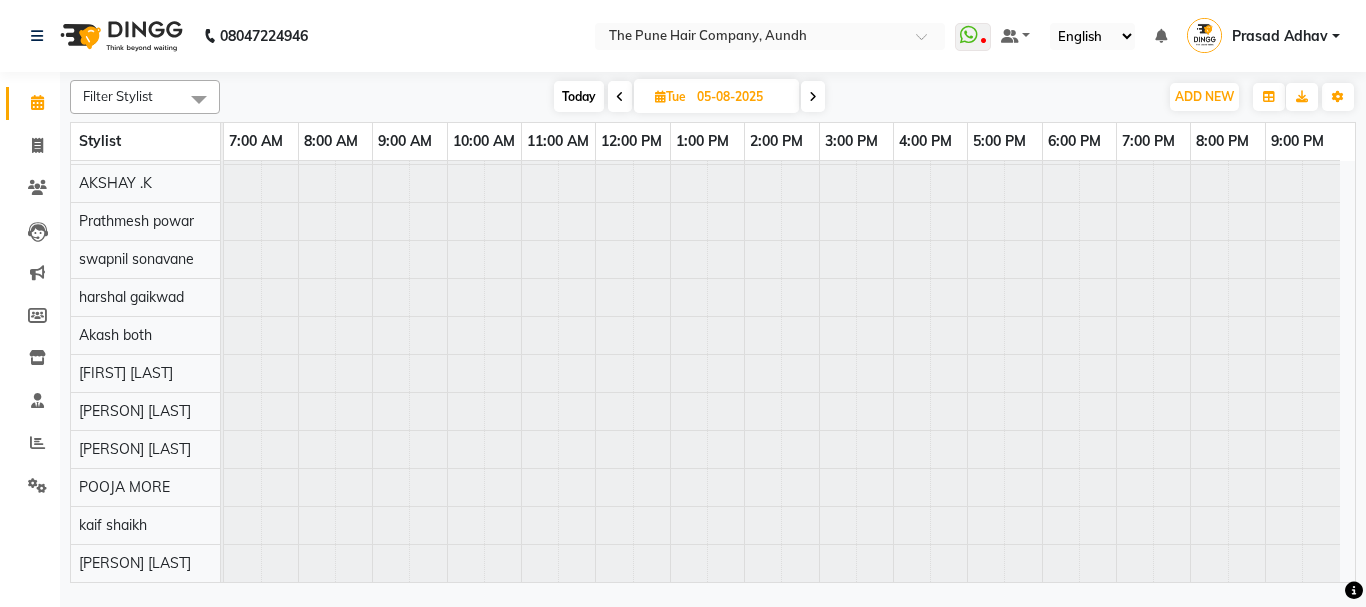 scroll, scrollTop: 110, scrollLeft: 0, axis: vertical 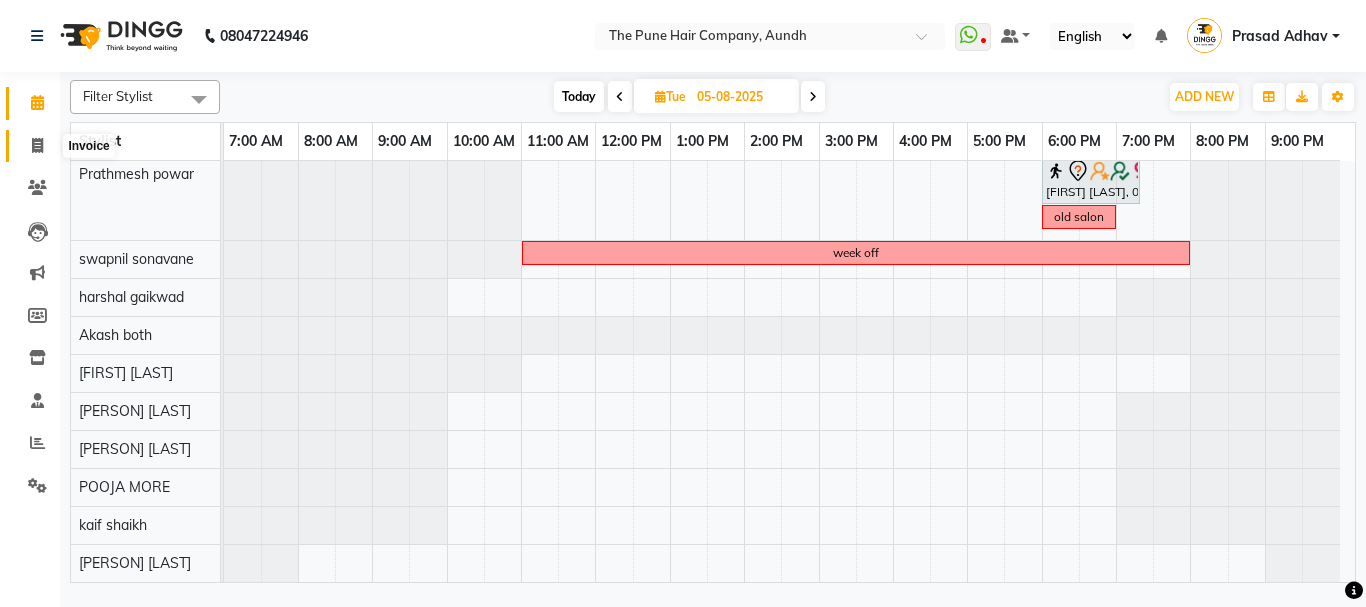 click 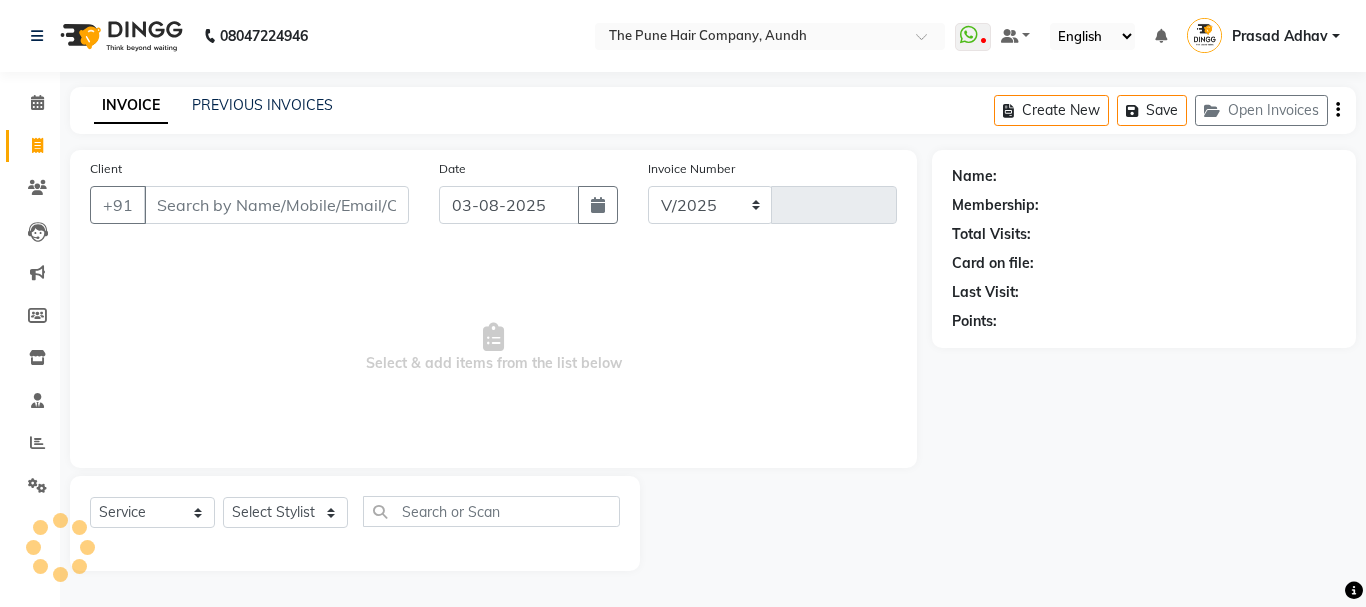 select on "106" 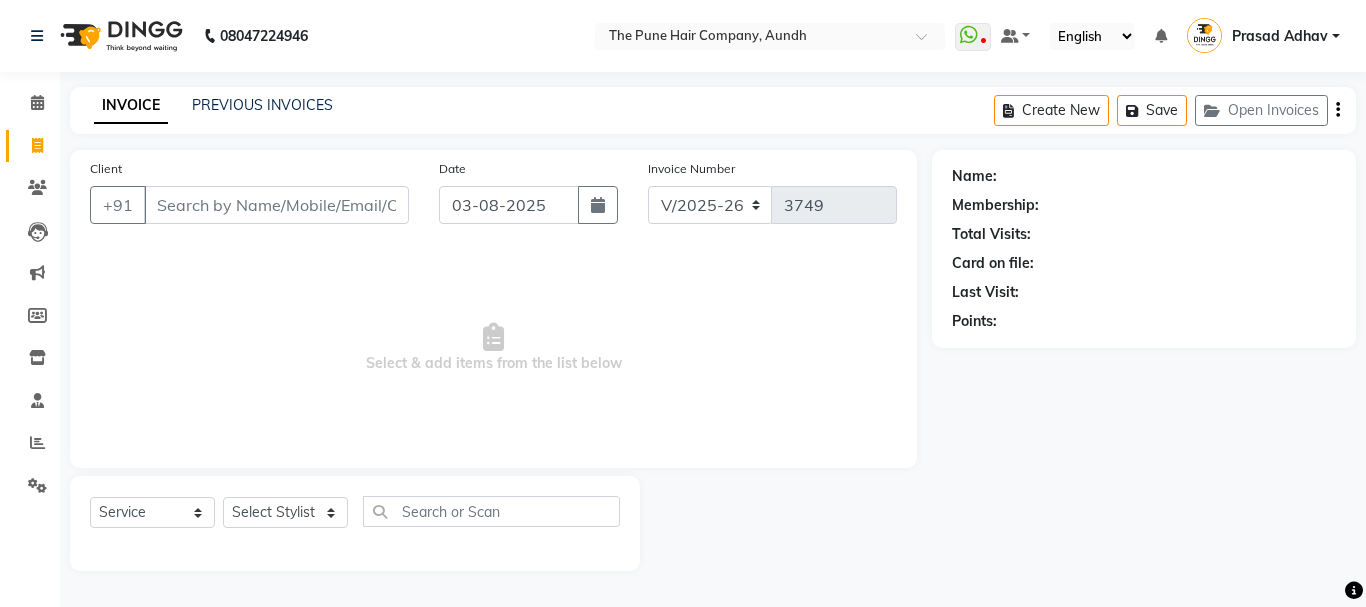 click on "Client" at bounding box center [276, 205] 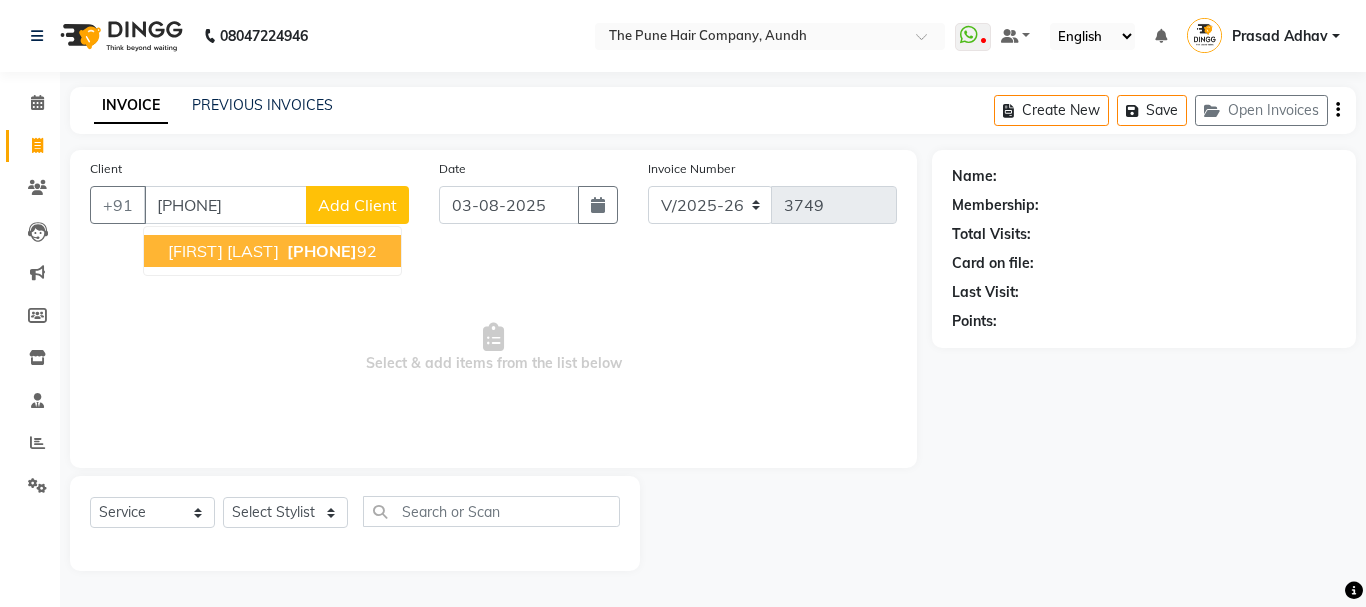 click on "vedangi bharate" at bounding box center (223, 251) 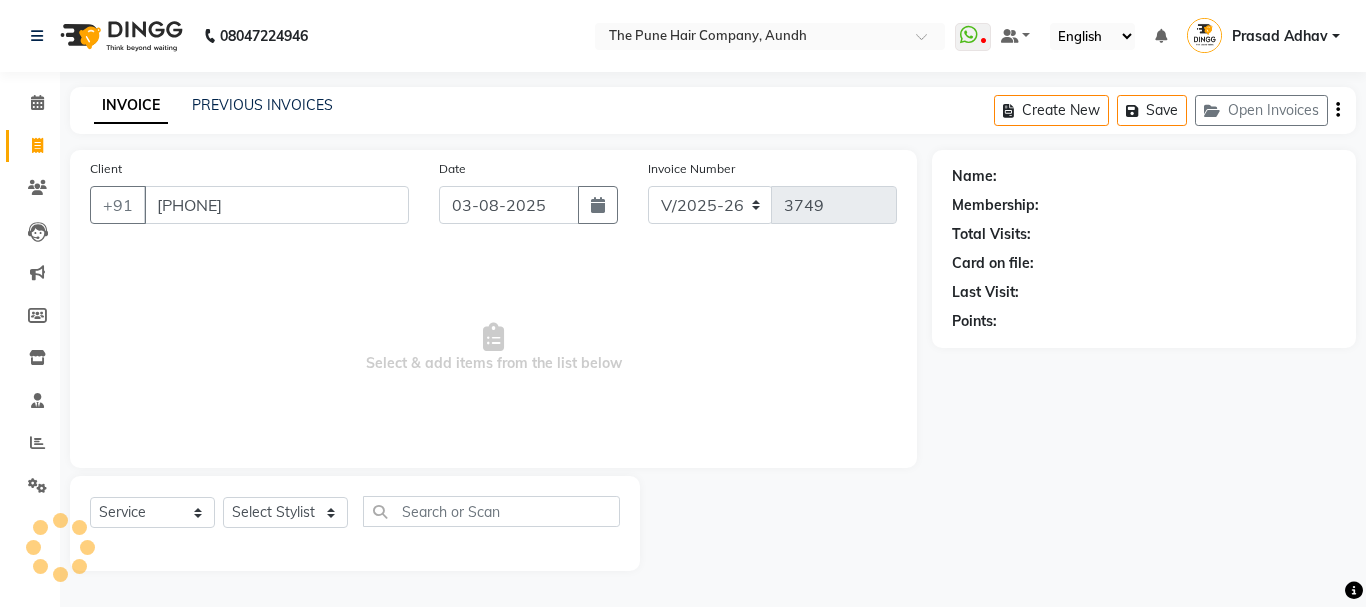 type on "7276619592" 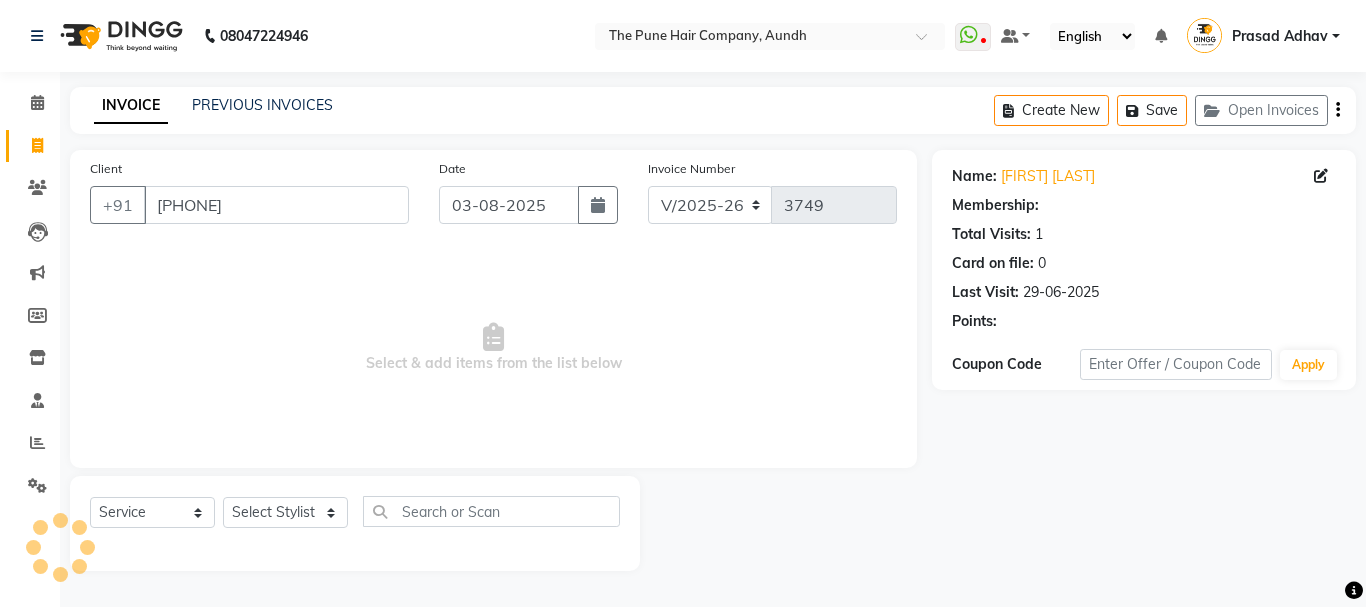 select on "1: Object" 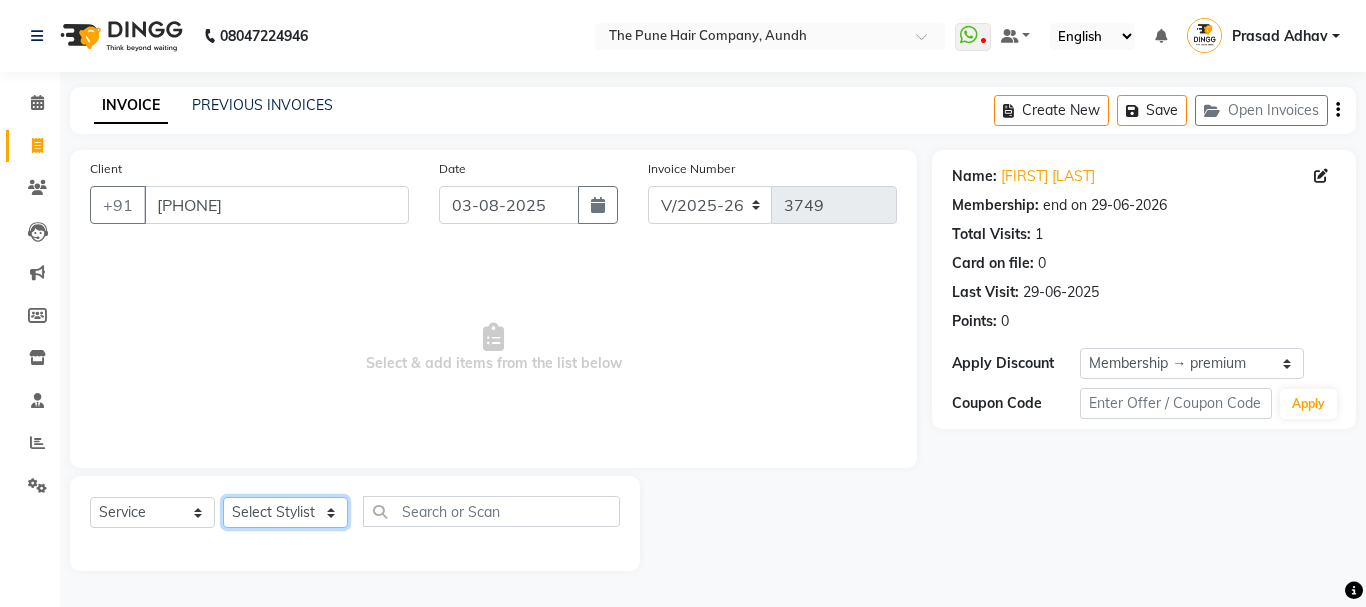 click on "Select Stylist Akash both AKSHAY .K harshal gaikwad kaif shaikh LAKKHAN SHINDE Nagesh Jadhav Nitish Desai  Pavan mane POOJA MORE Prasad Adhav  Prathmesh powar Shweta gotur Sonal saindane swapnil sonavane" 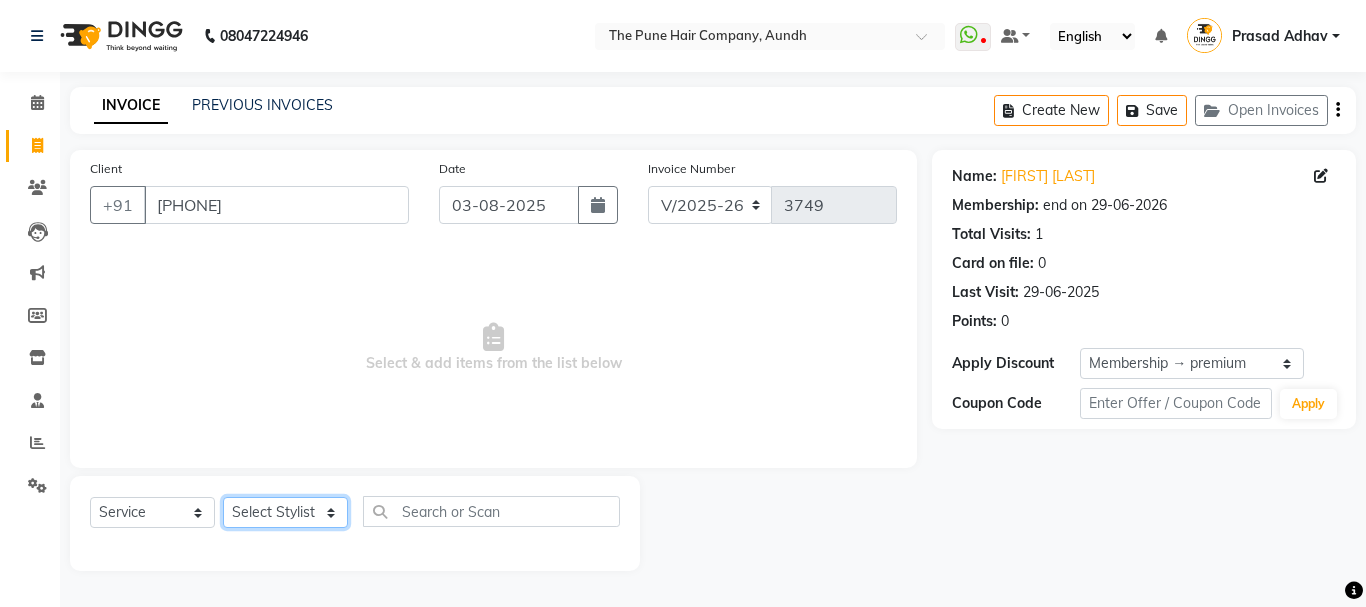 select on "49797" 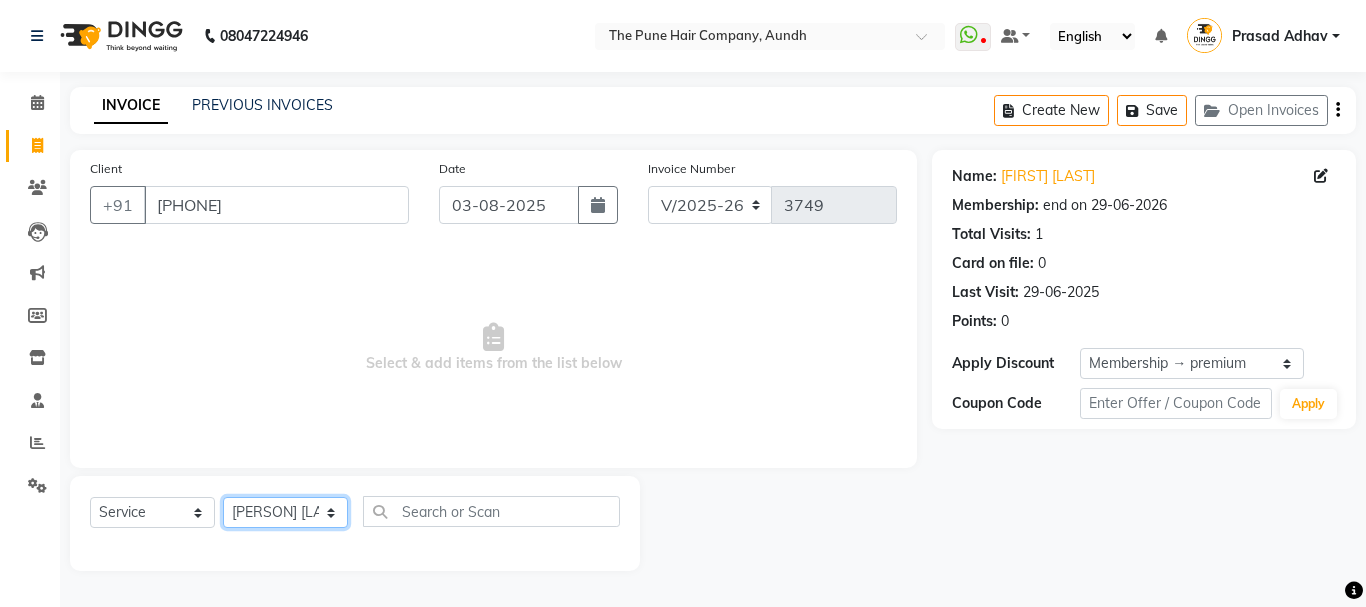 click on "Select Stylist Akash both AKSHAY .K harshal gaikwad kaif shaikh LAKKHAN SHINDE Nagesh Jadhav Nitish Desai  Pavan mane POOJA MORE Prasad Adhav  Prathmesh powar Shweta gotur Sonal saindane swapnil sonavane" 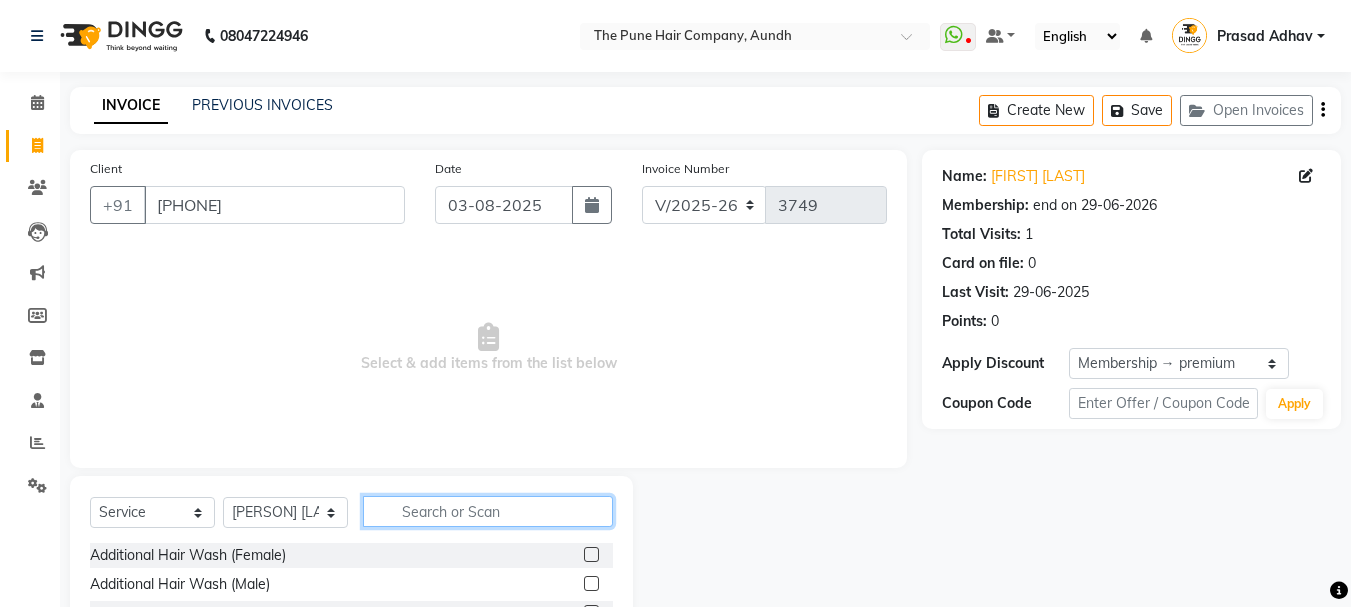 click 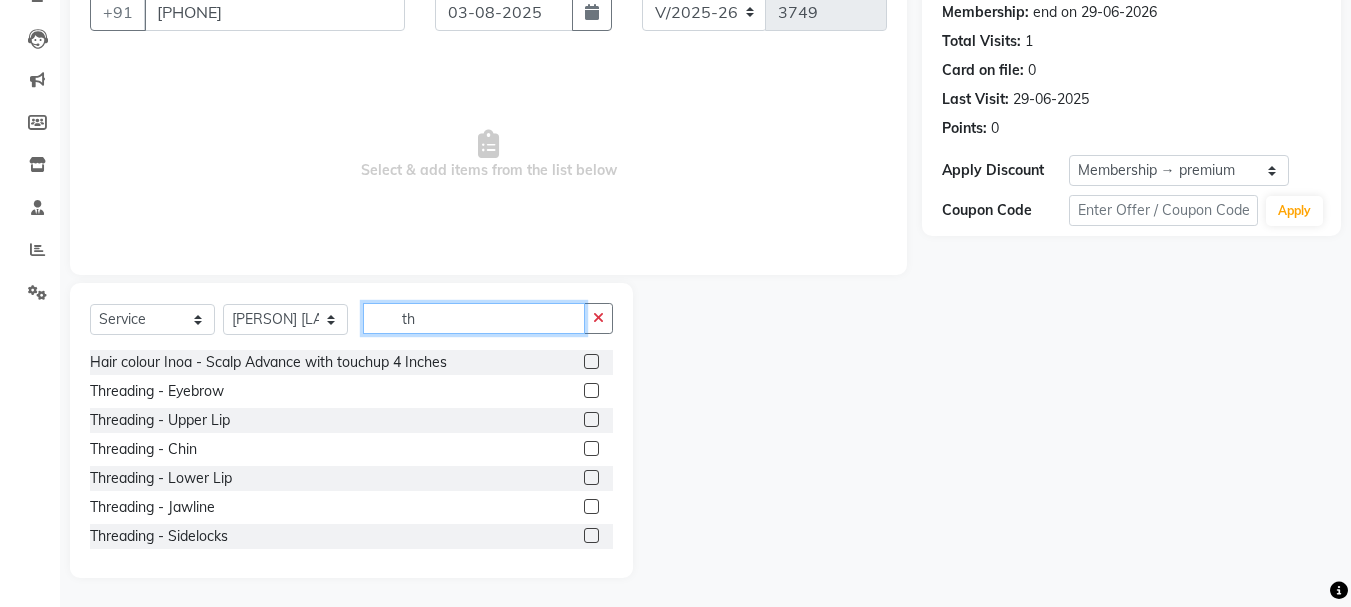 scroll, scrollTop: 194, scrollLeft: 0, axis: vertical 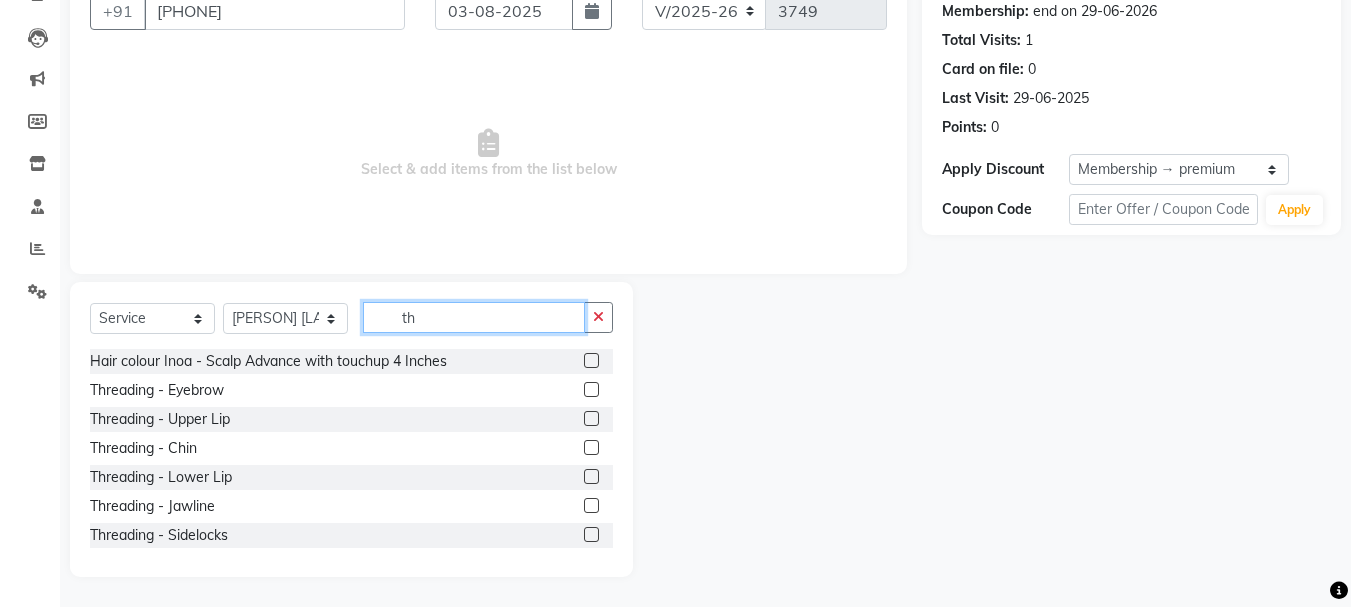 type on "th" 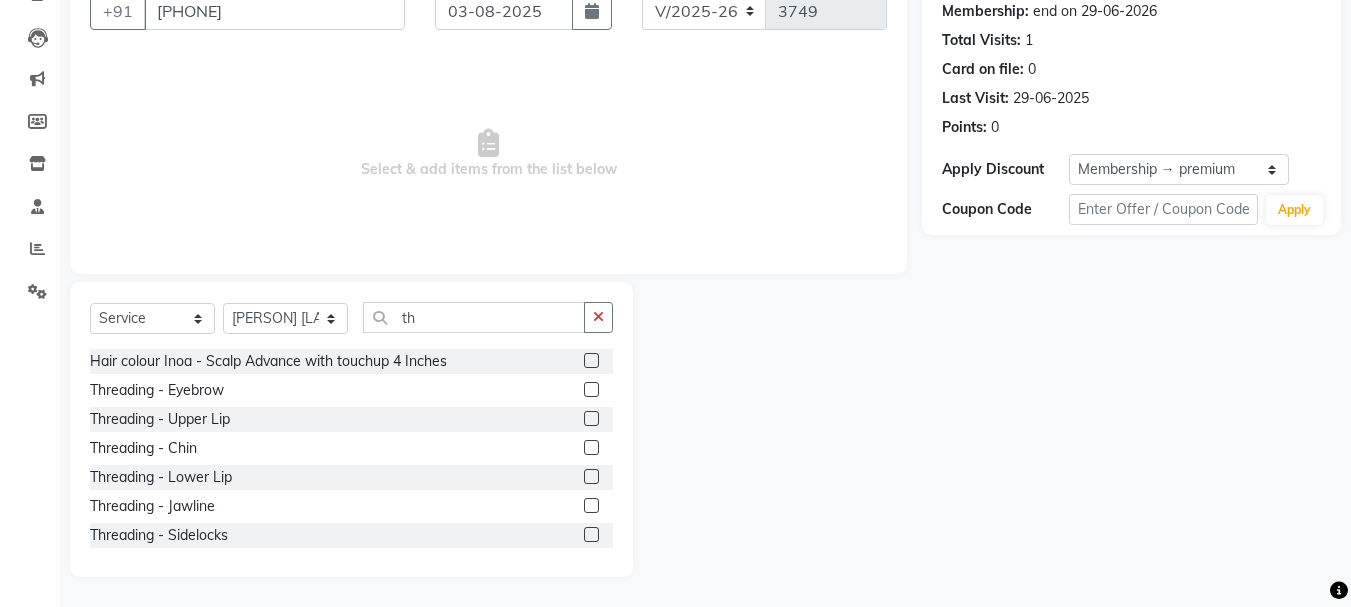 click 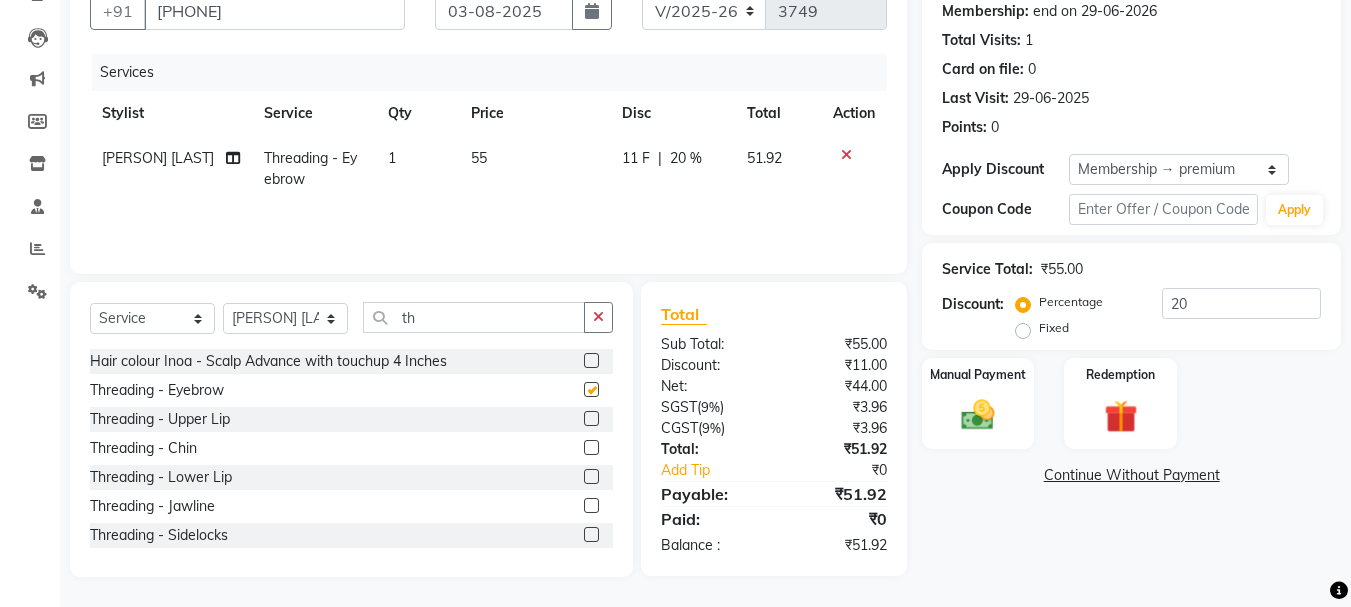 checkbox on "false" 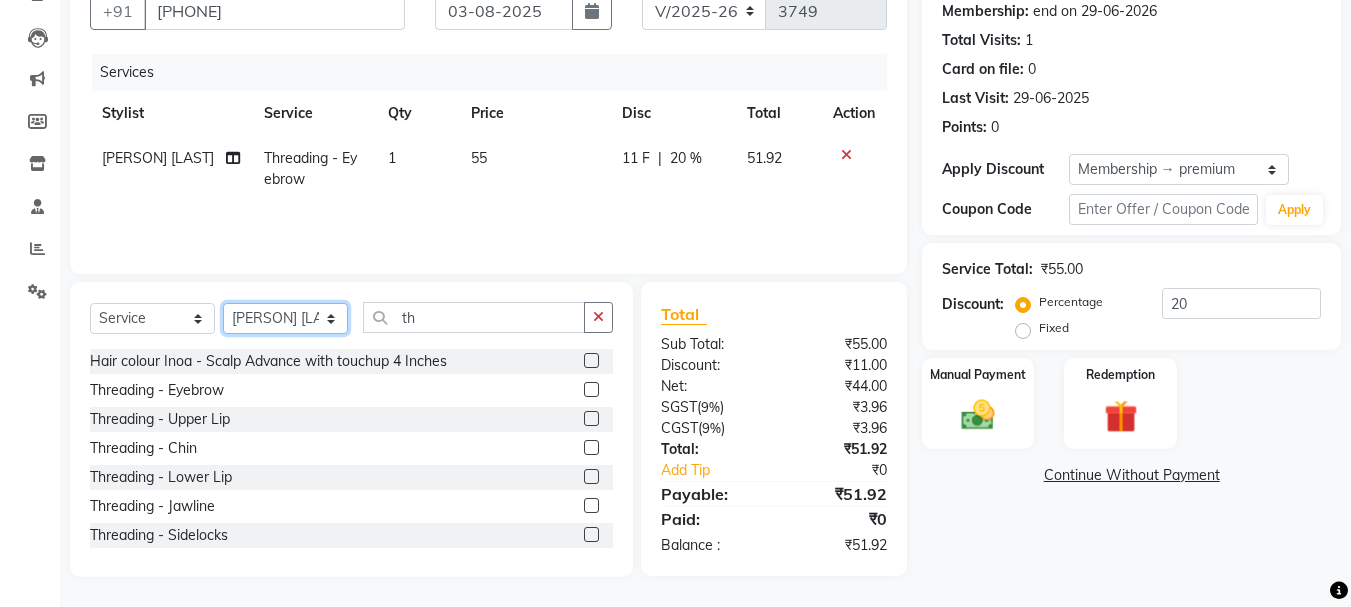 click on "Select Stylist Akash both AKSHAY .K harshal gaikwad kaif shaikh LAKKHAN SHINDE Nagesh Jadhav Nitish Desai  Pavan mane POOJA MORE Prasad Adhav  Prathmesh powar Shweta gotur Sonal saindane swapnil sonavane" 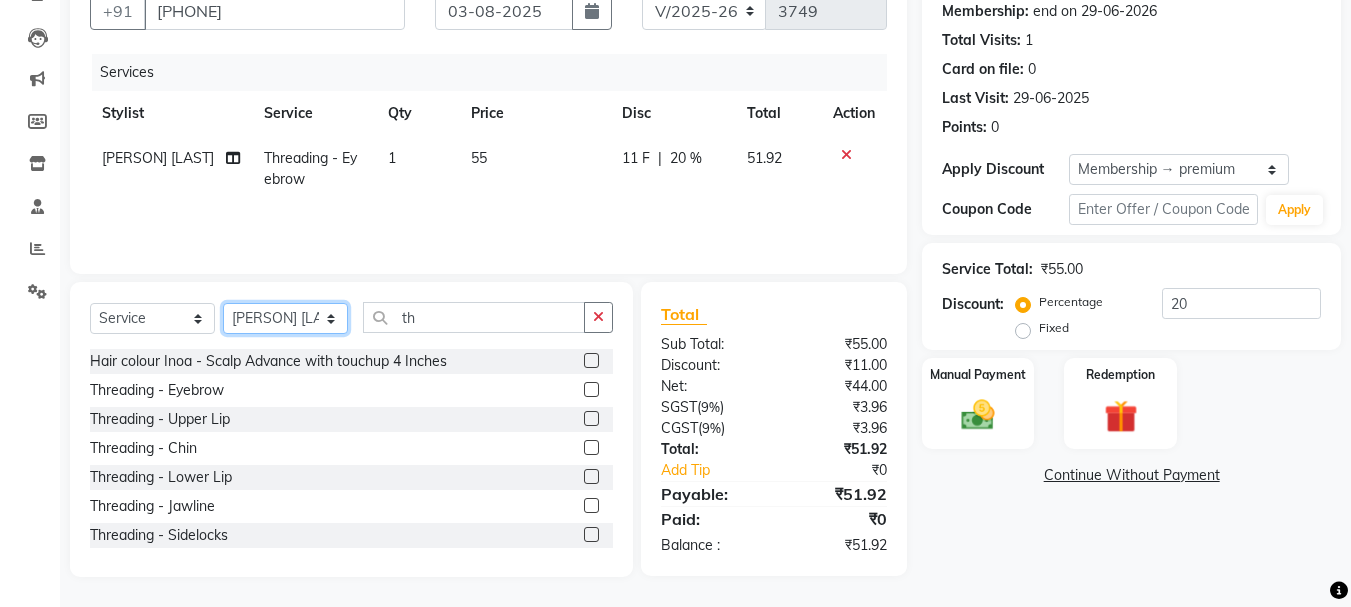 select on "49799" 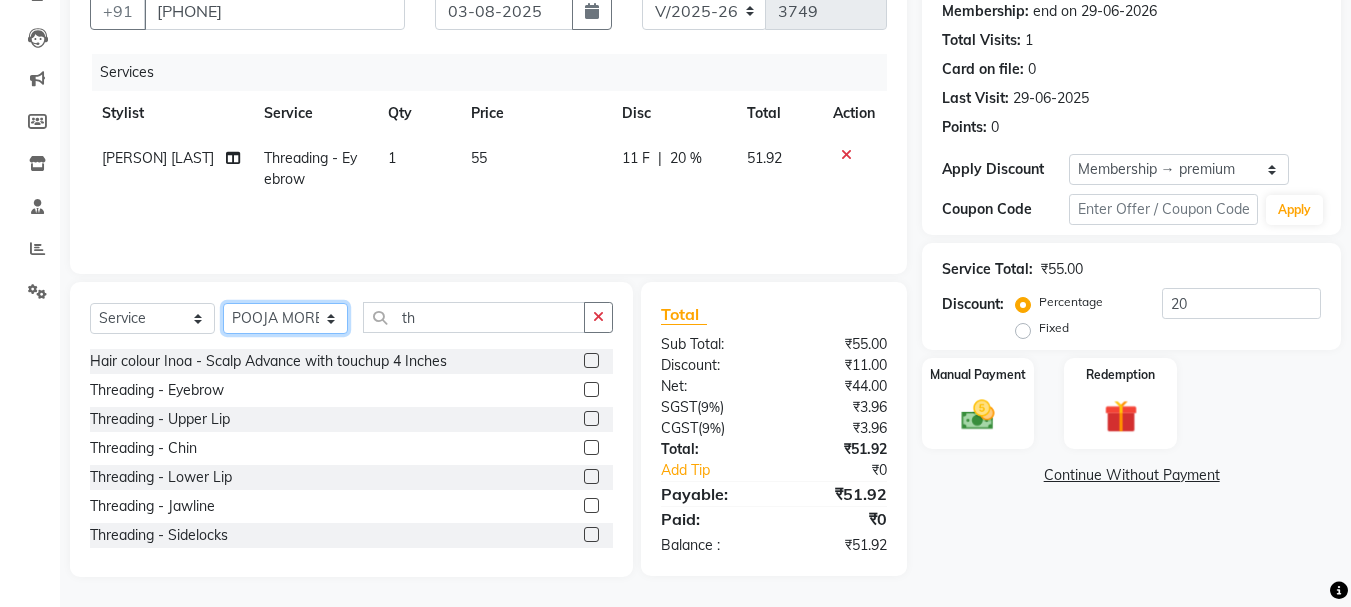 click on "Select Stylist Akash both AKSHAY .K harshal gaikwad kaif shaikh LAKKHAN SHINDE Nagesh Jadhav Nitish Desai  Pavan mane POOJA MORE Prasad Adhav  Prathmesh powar Shweta gotur Sonal saindane swapnil sonavane" 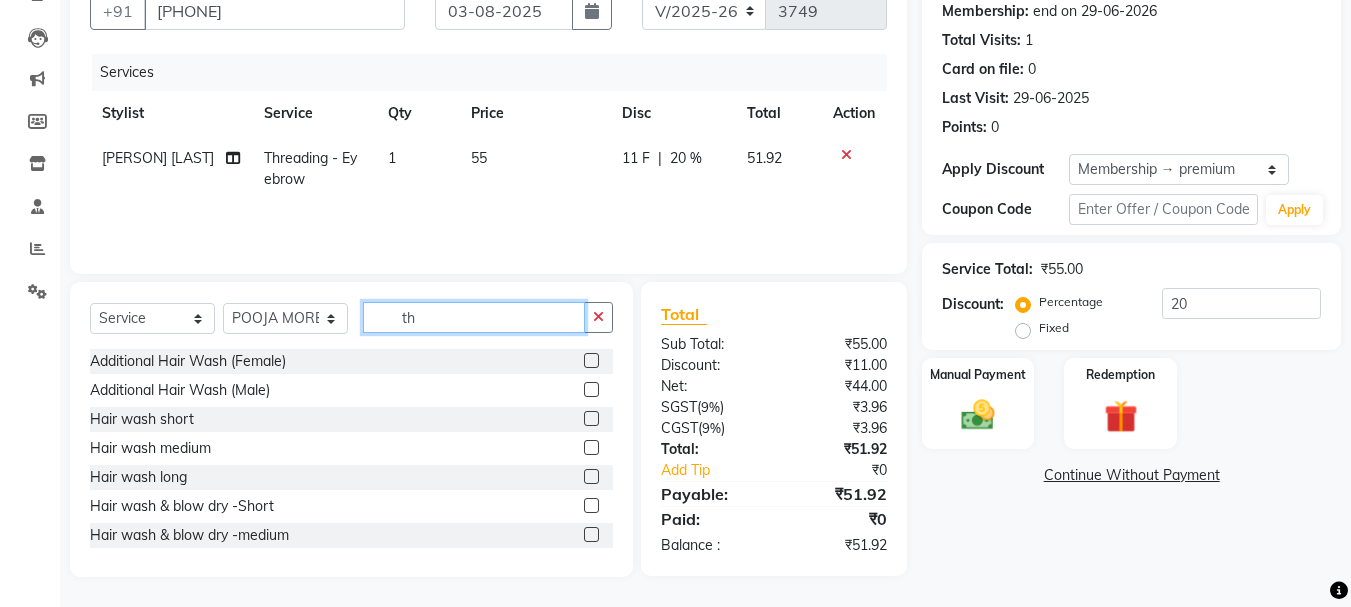 click on "th" 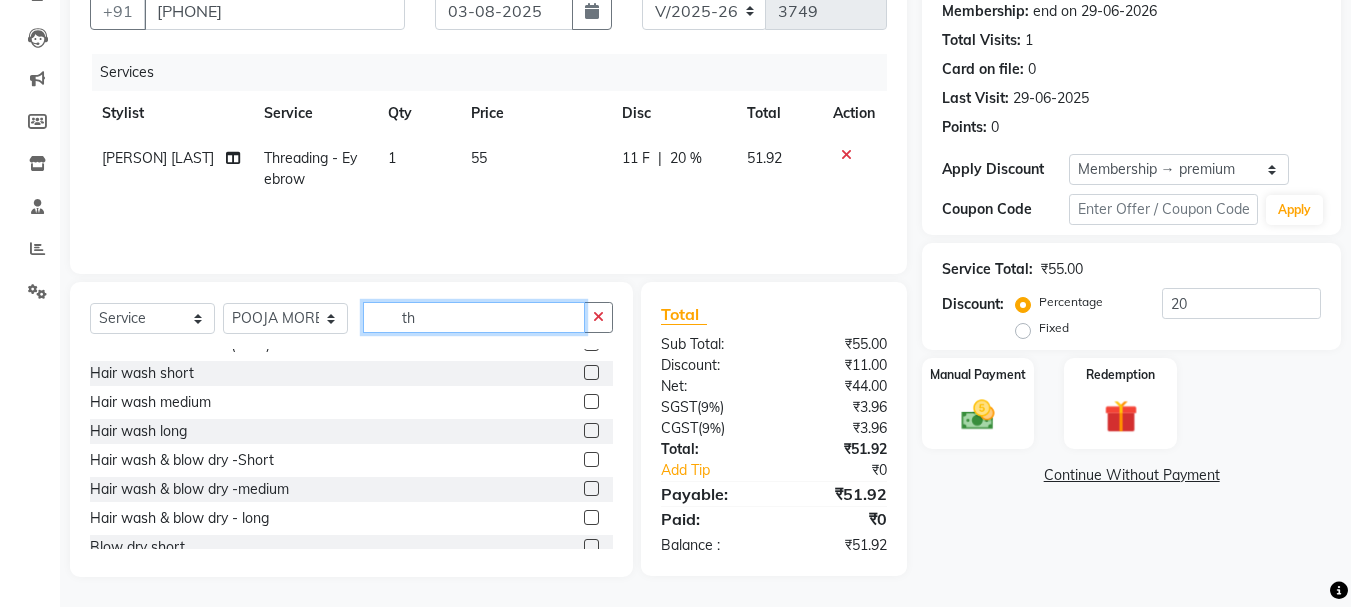 scroll, scrollTop: 0, scrollLeft: 0, axis: both 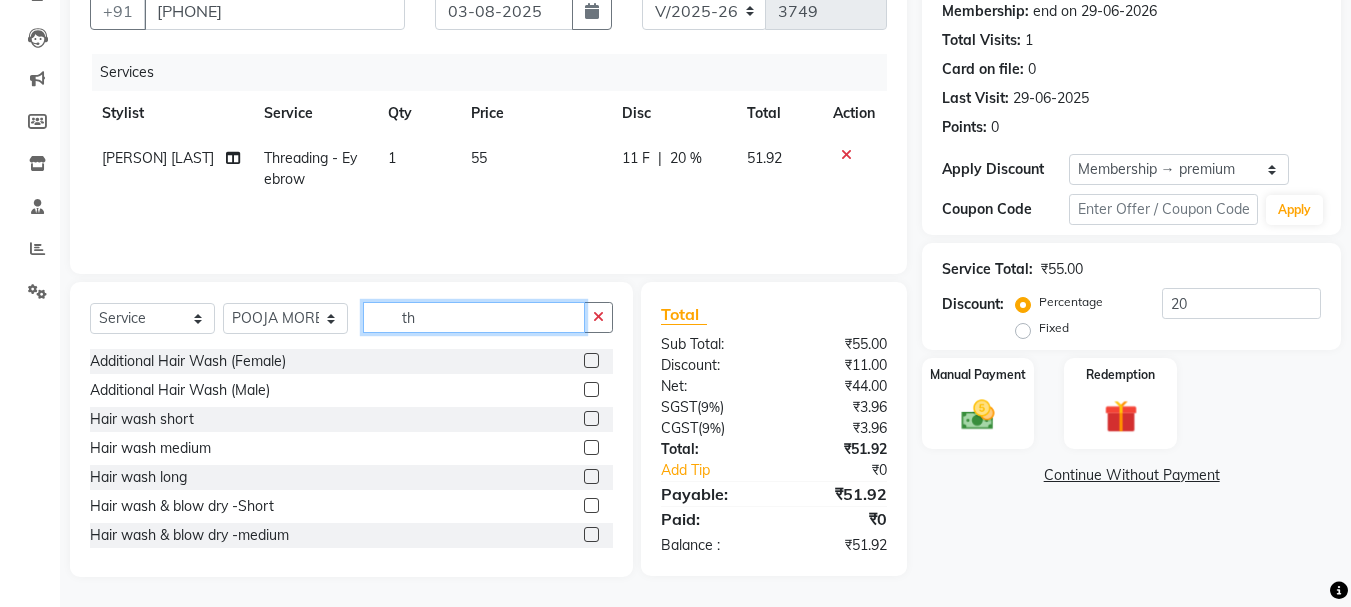 type on "t" 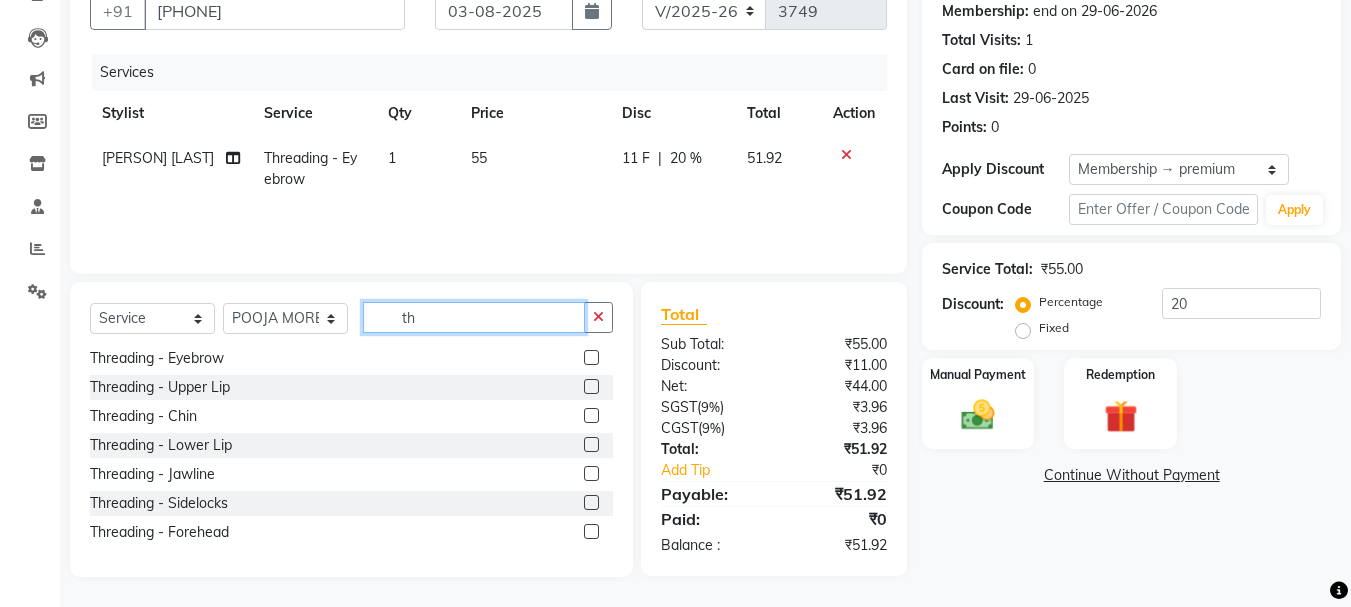 scroll, scrollTop: 0, scrollLeft: 0, axis: both 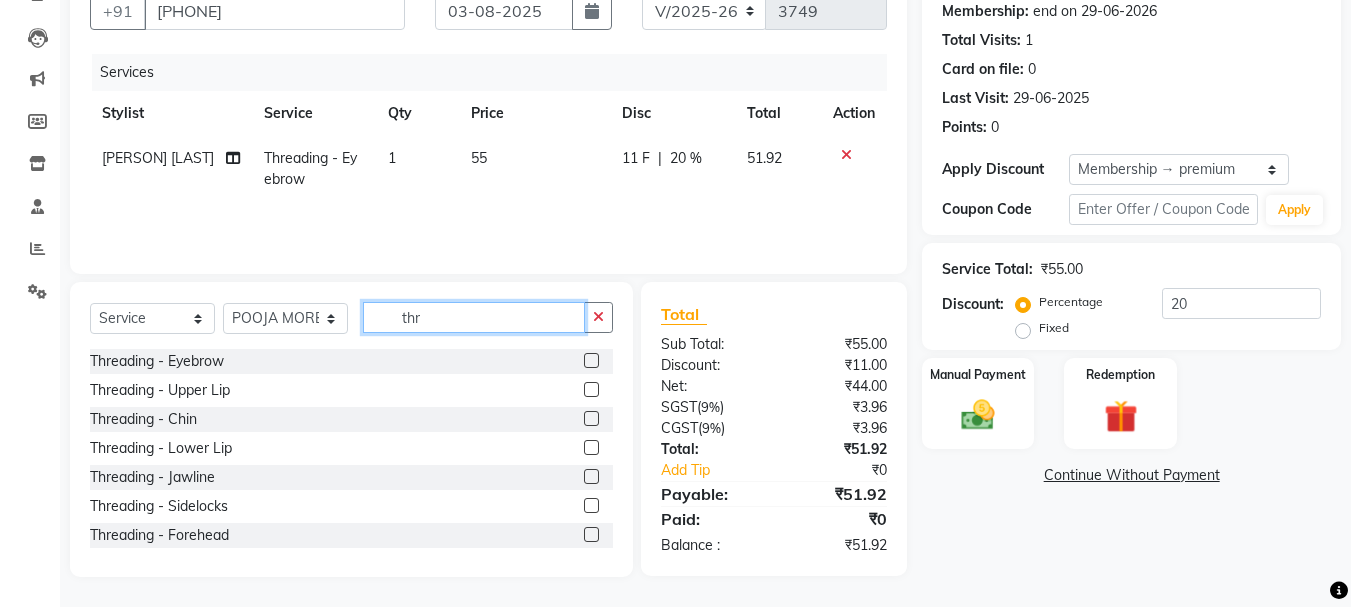 type on "thr" 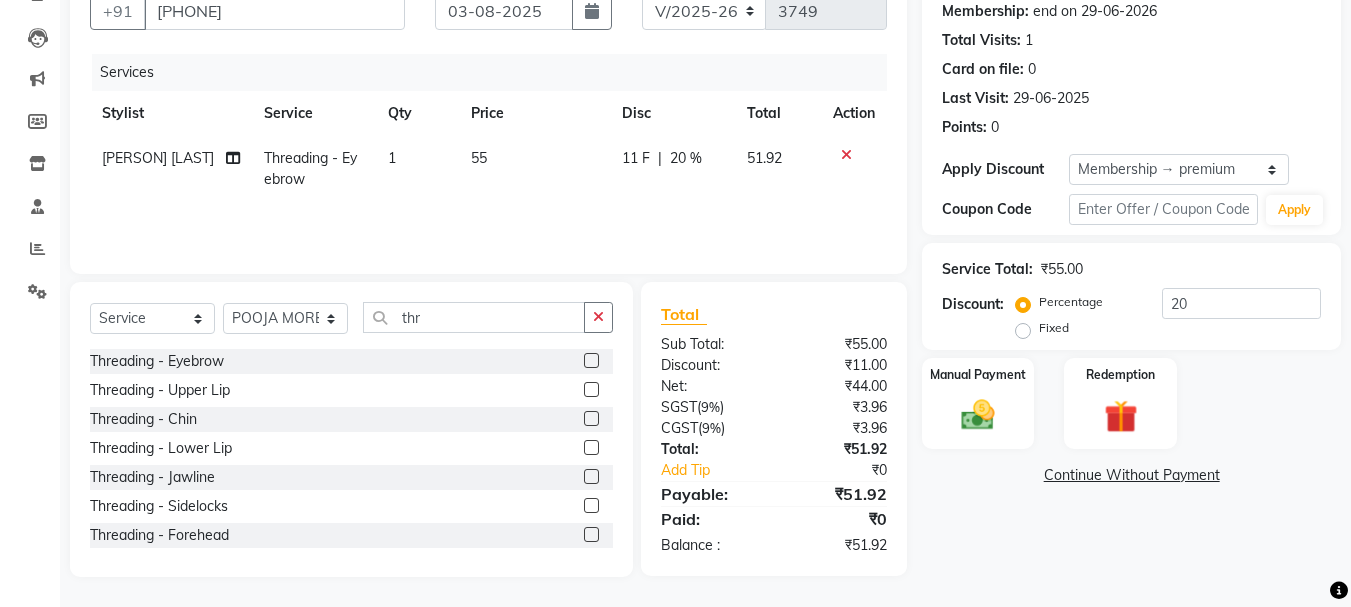 click 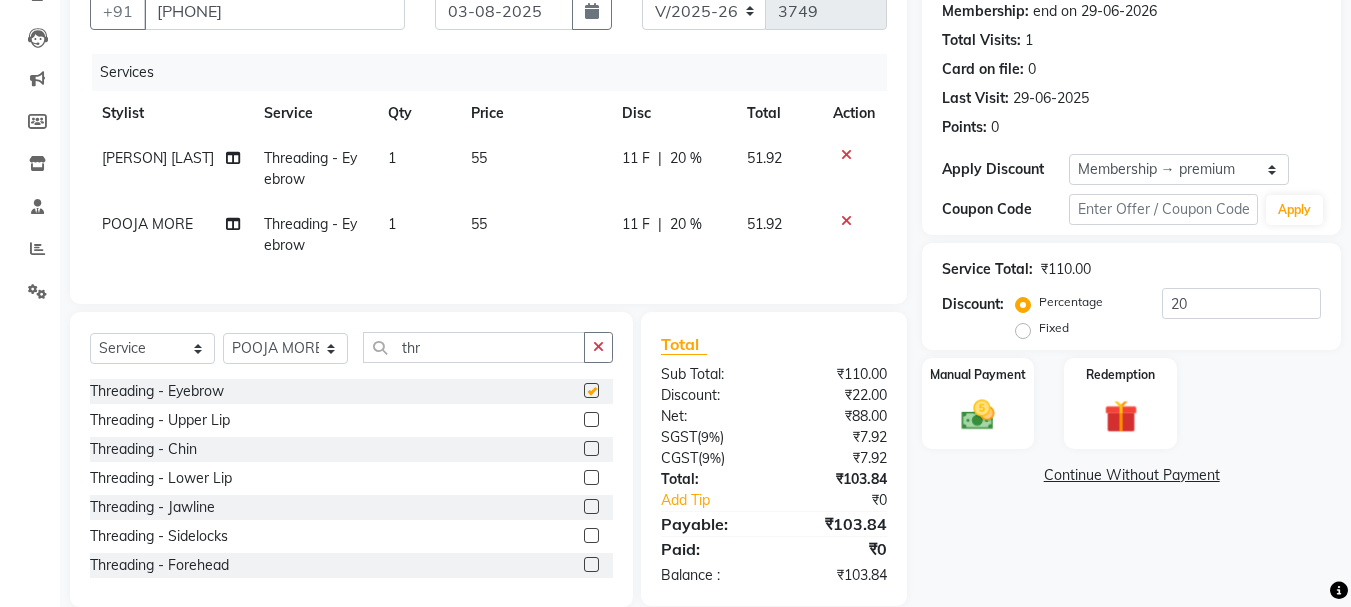 checkbox on "false" 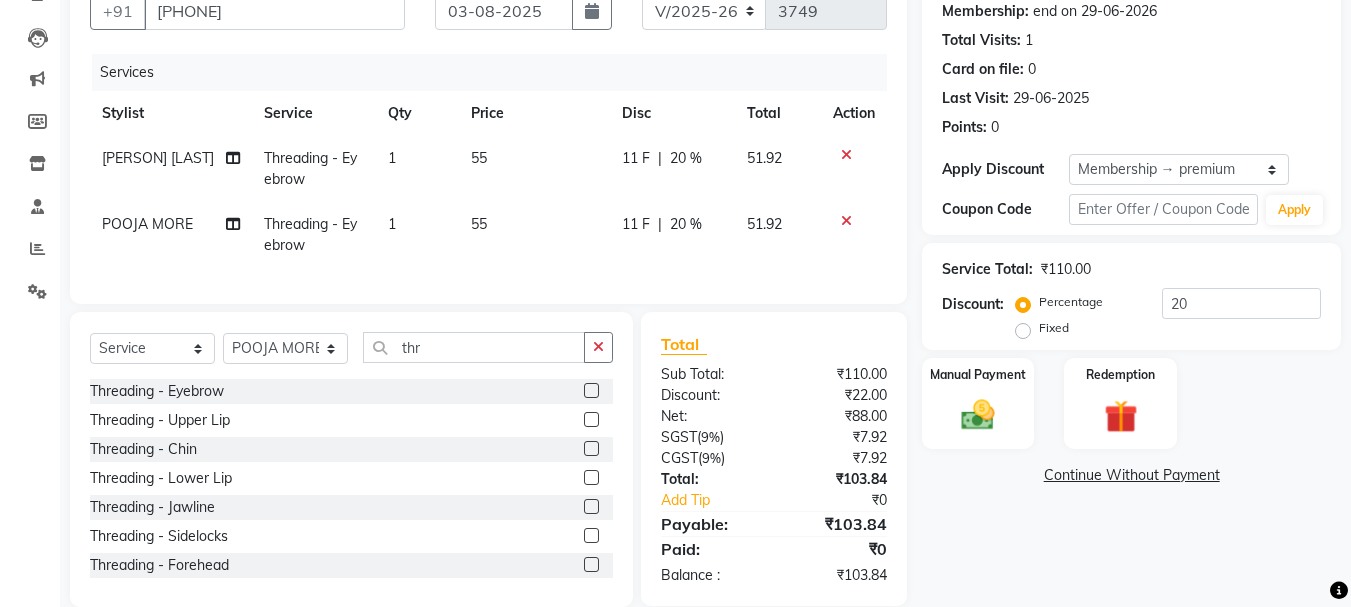 click 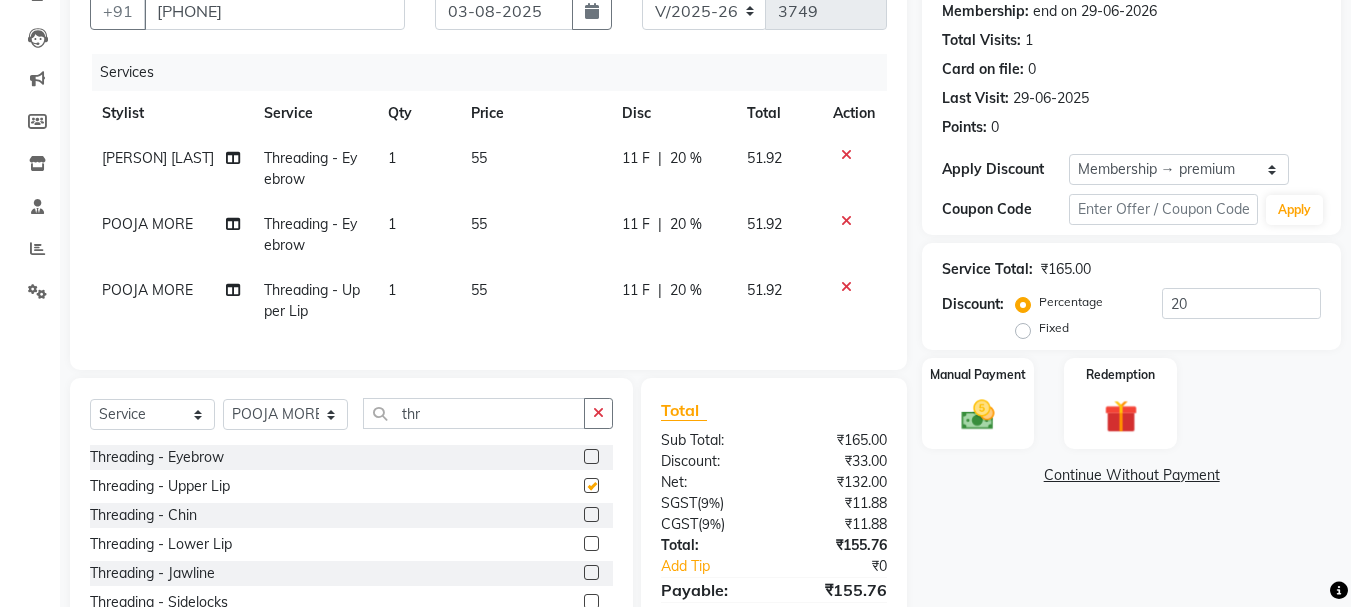 checkbox on "false" 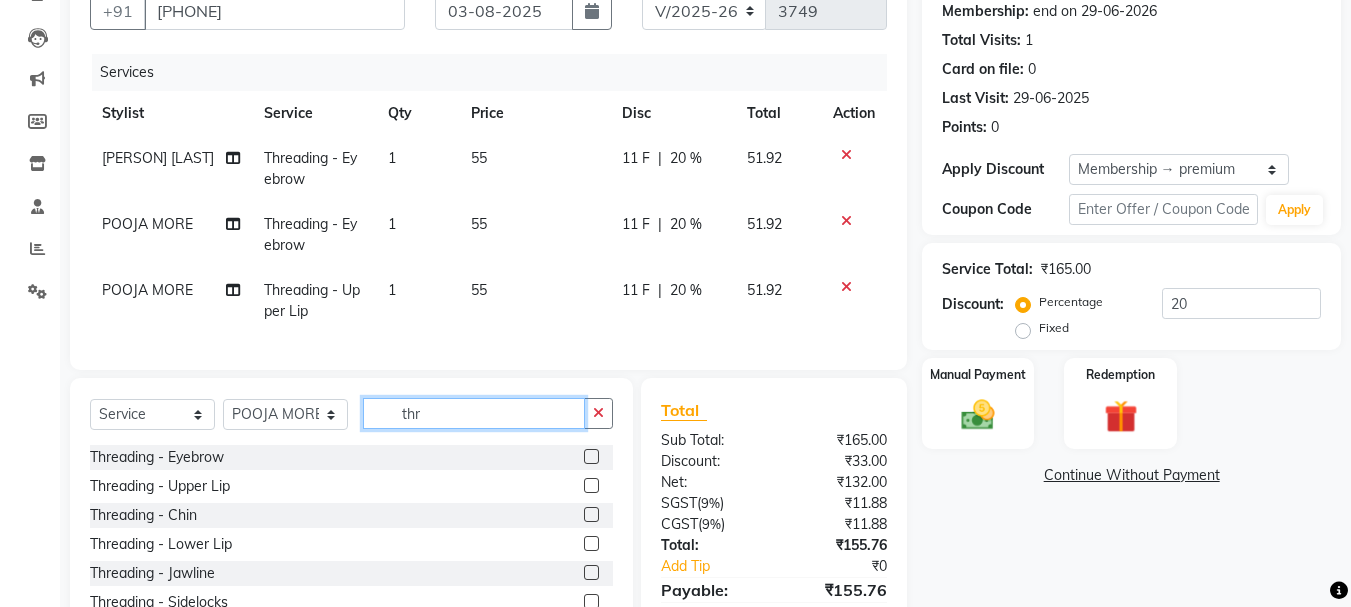 click on "thr" 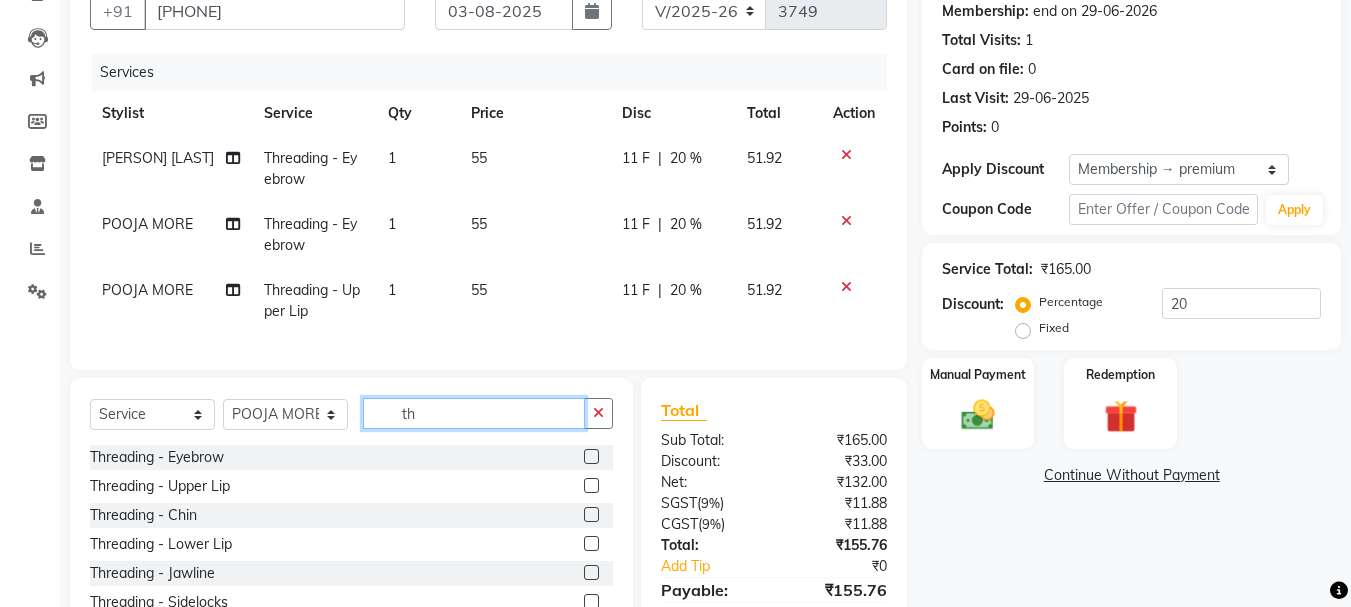 type on "t" 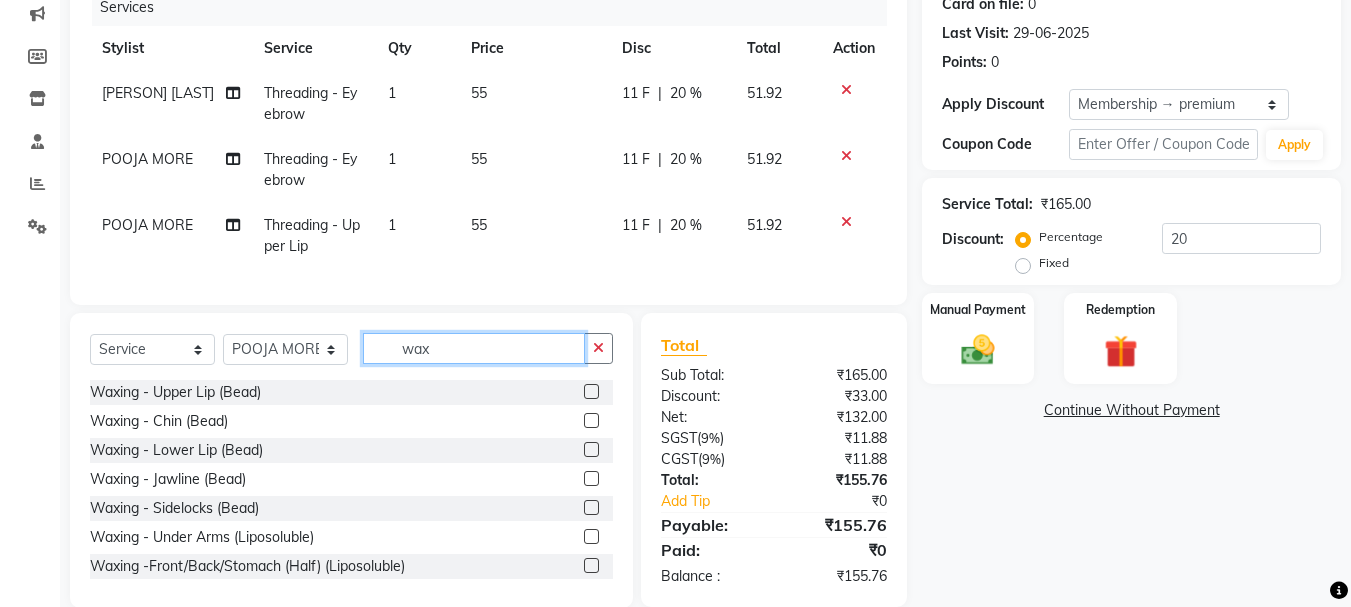 scroll, scrollTop: 294, scrollLeft: 0, axis: vertical 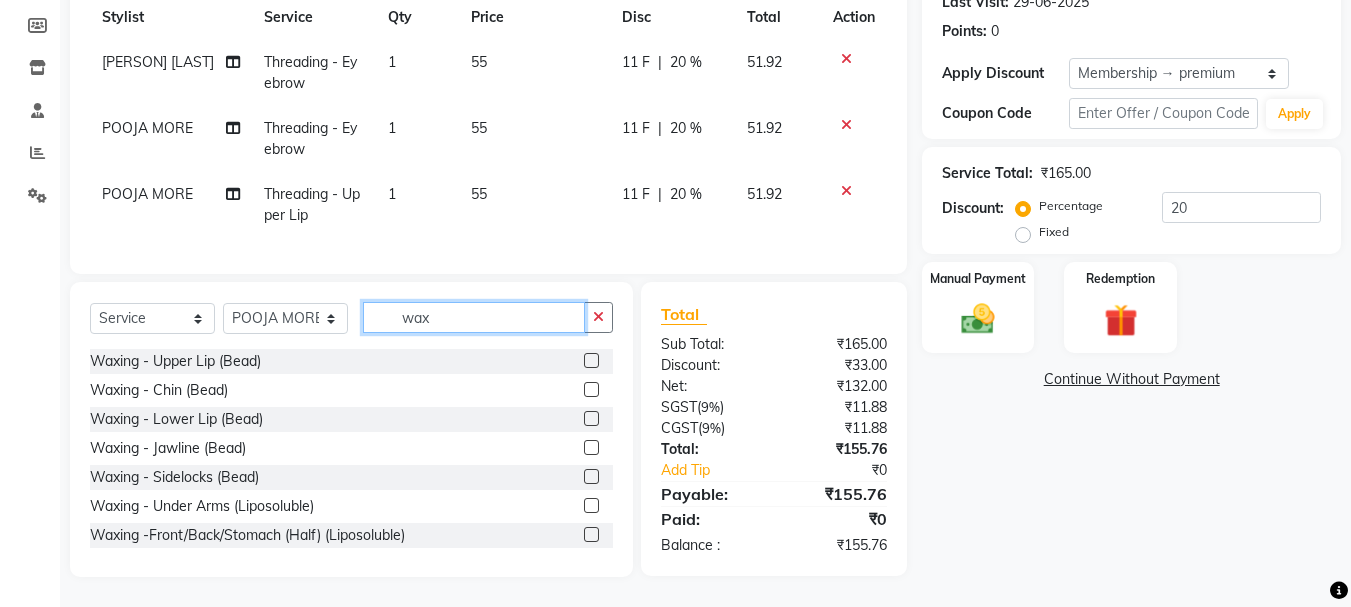 type on "wax" 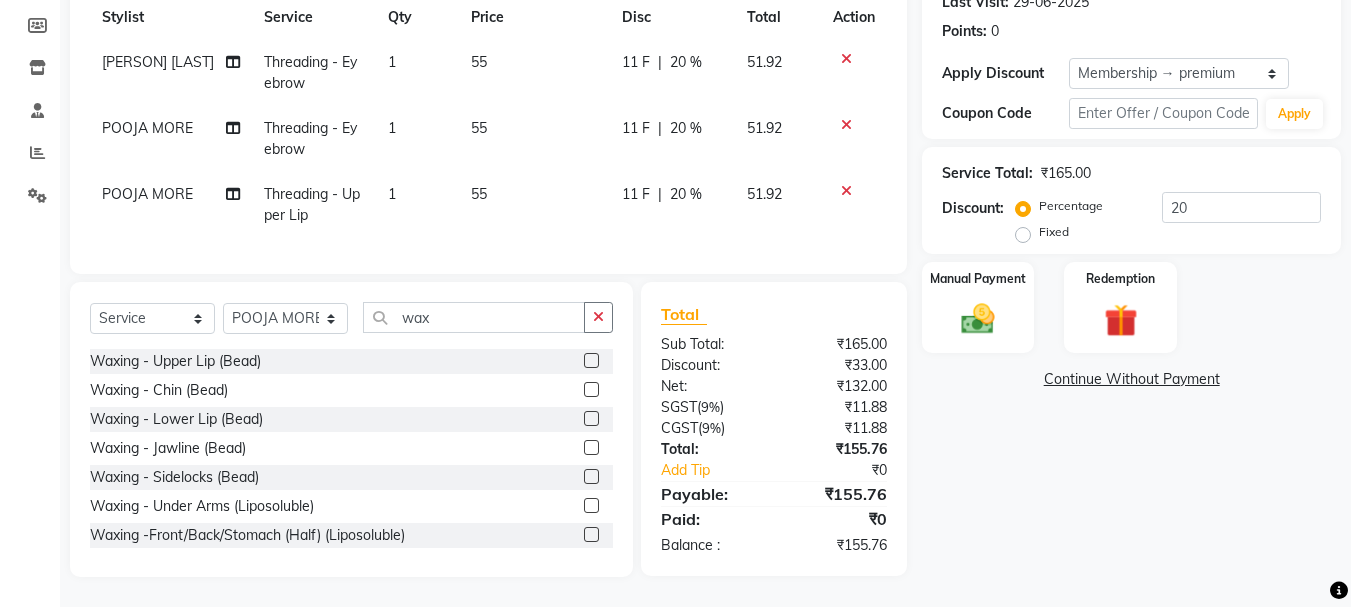 click 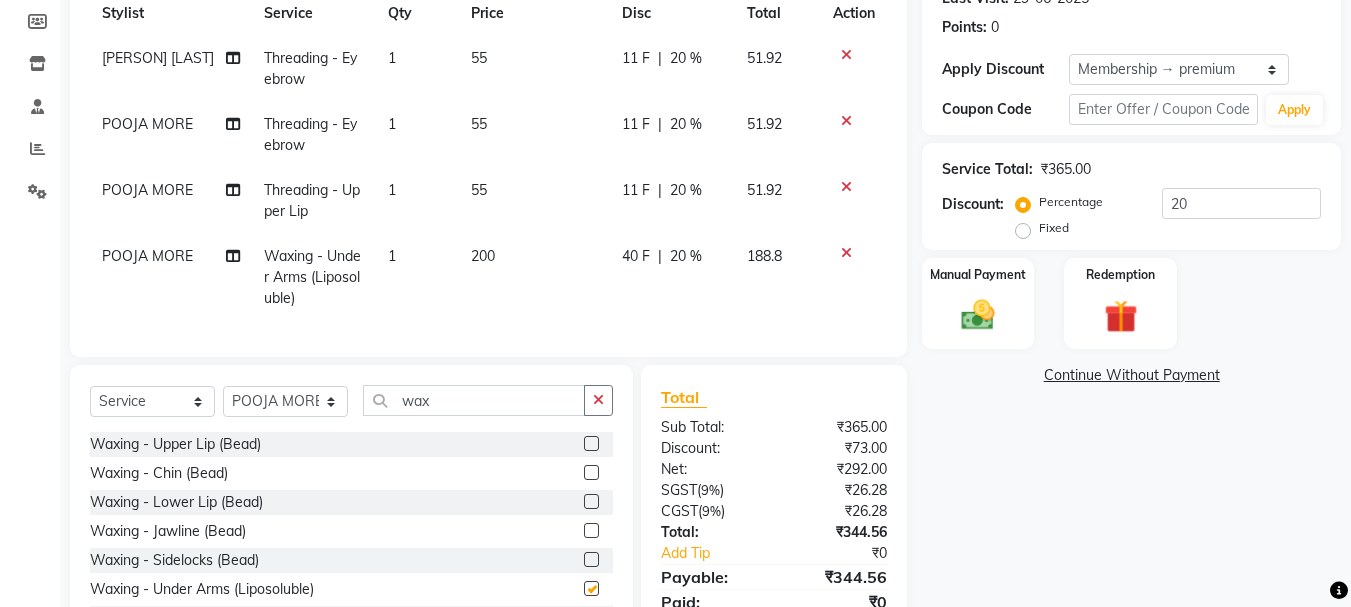 checkbox on "false" 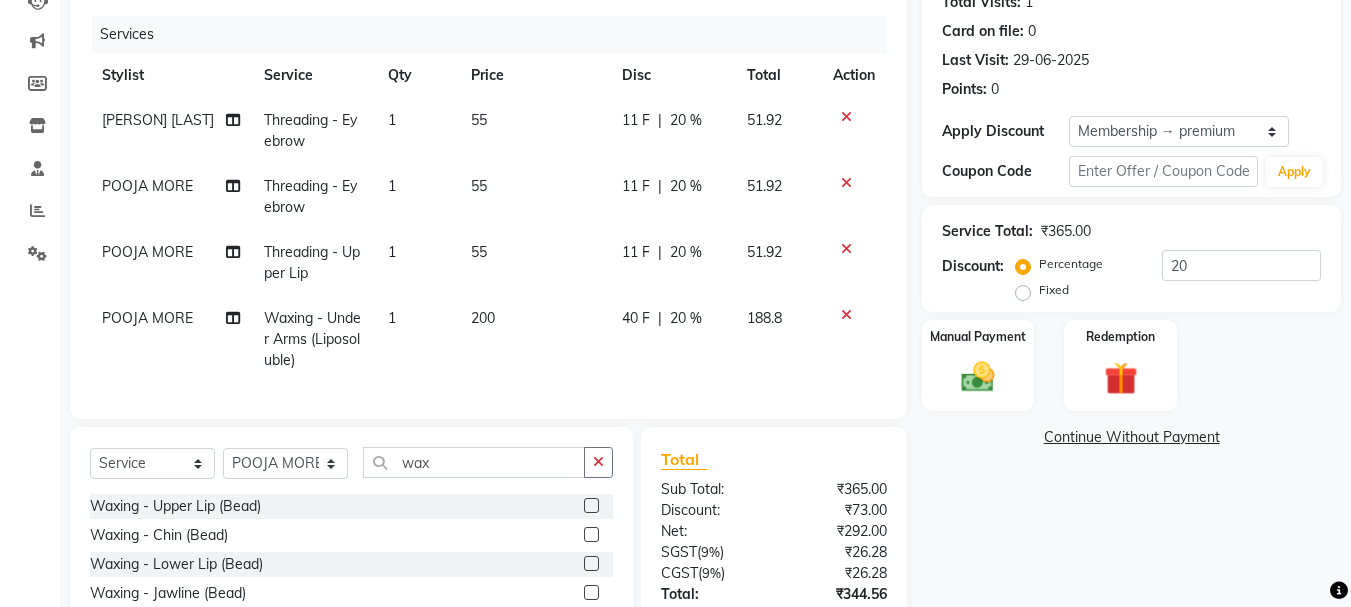 scroll, scrollTop: 392, scrollLeft: 0, axis: vertical 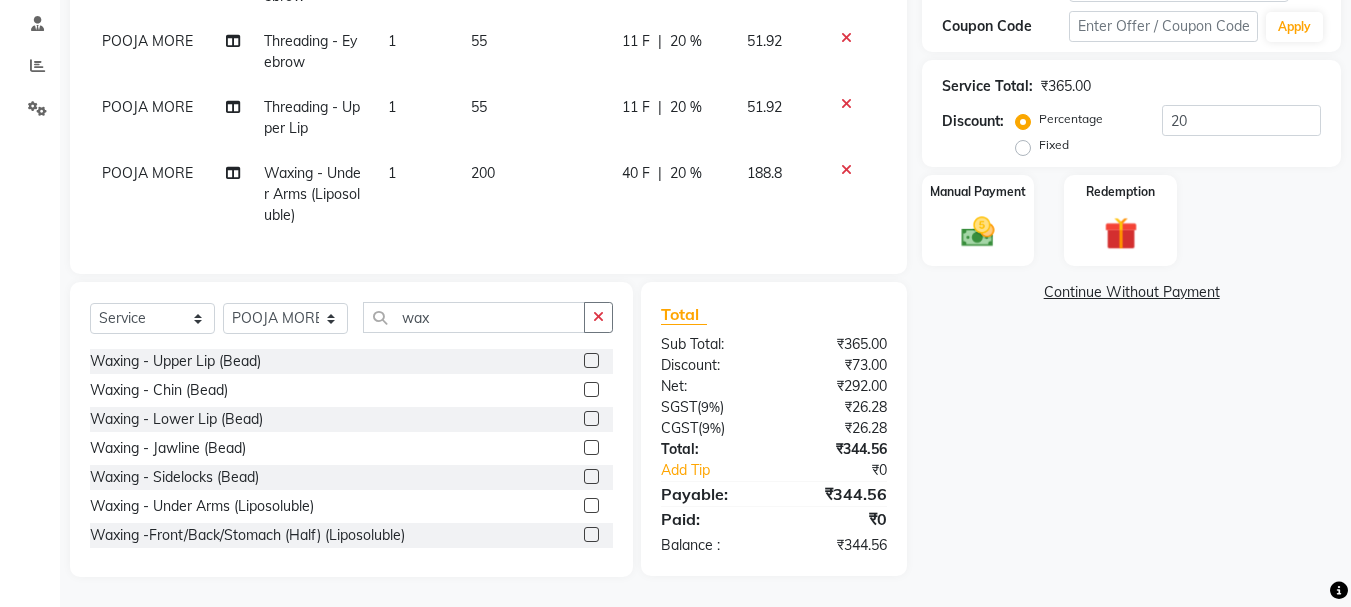 click on "POOJA MORE" 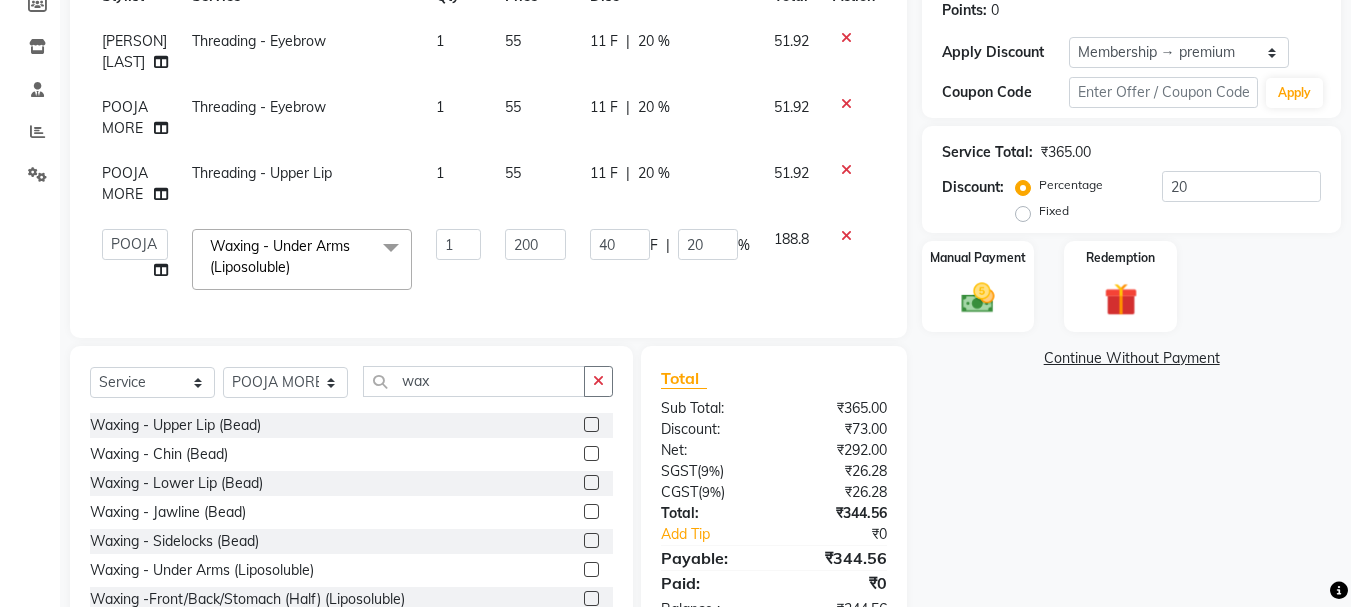 scroll, scrollTop: 190, scrollLeft: 0, axis: vertical 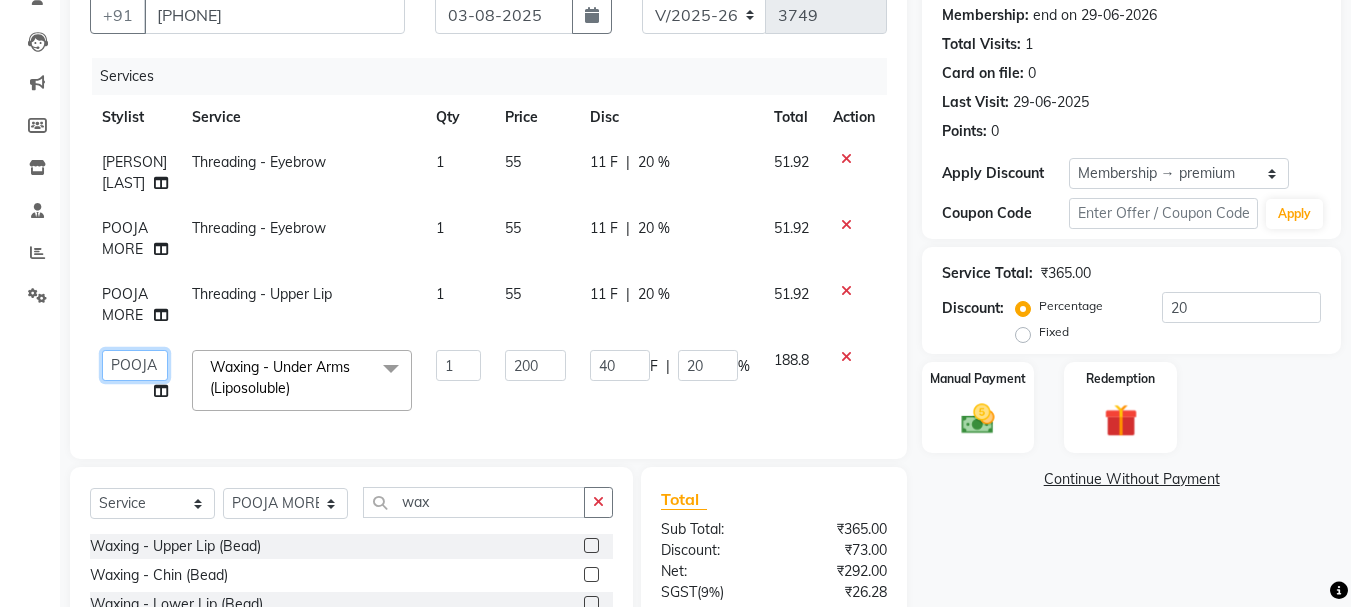 click on "Akash both   AKSHAY .K   harshal gaikwad   kaif shaikh   LAKKHAN SHINDE   Nagesh Jadhav   Nitish Desai    Pavan mane   POOJA MORE   Prasad Adhav    Prathmesh powar   Shweta gotur   Sonal saindane   swapnil sonavane" 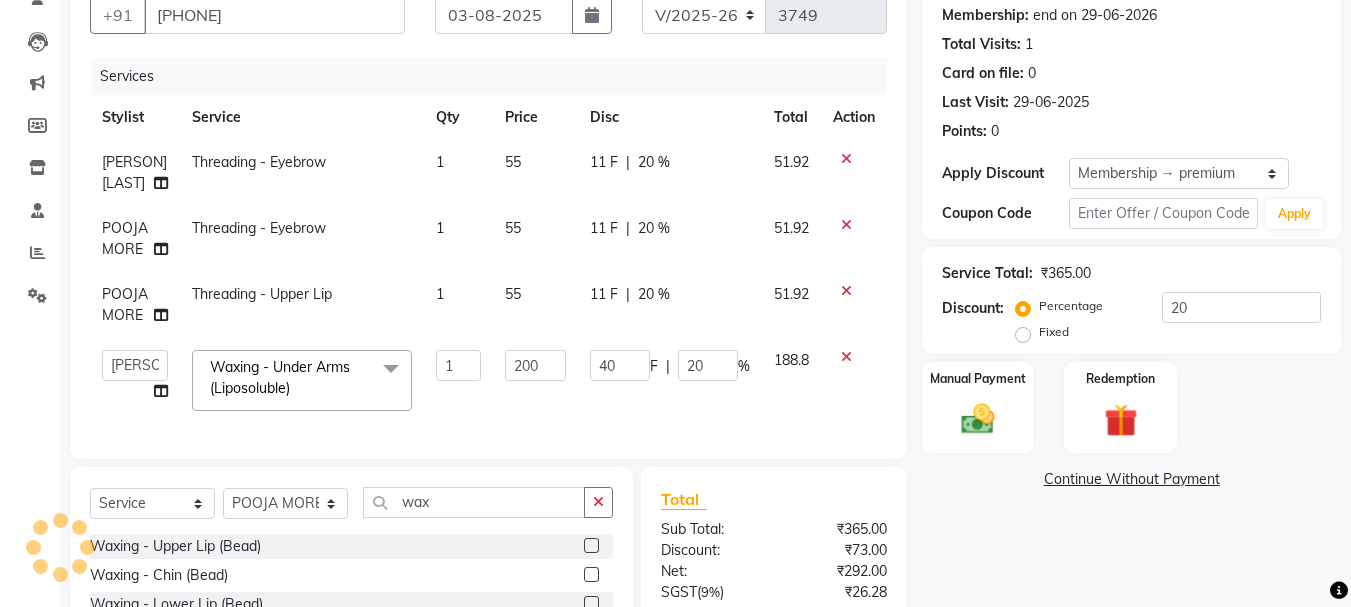 select on "49797" 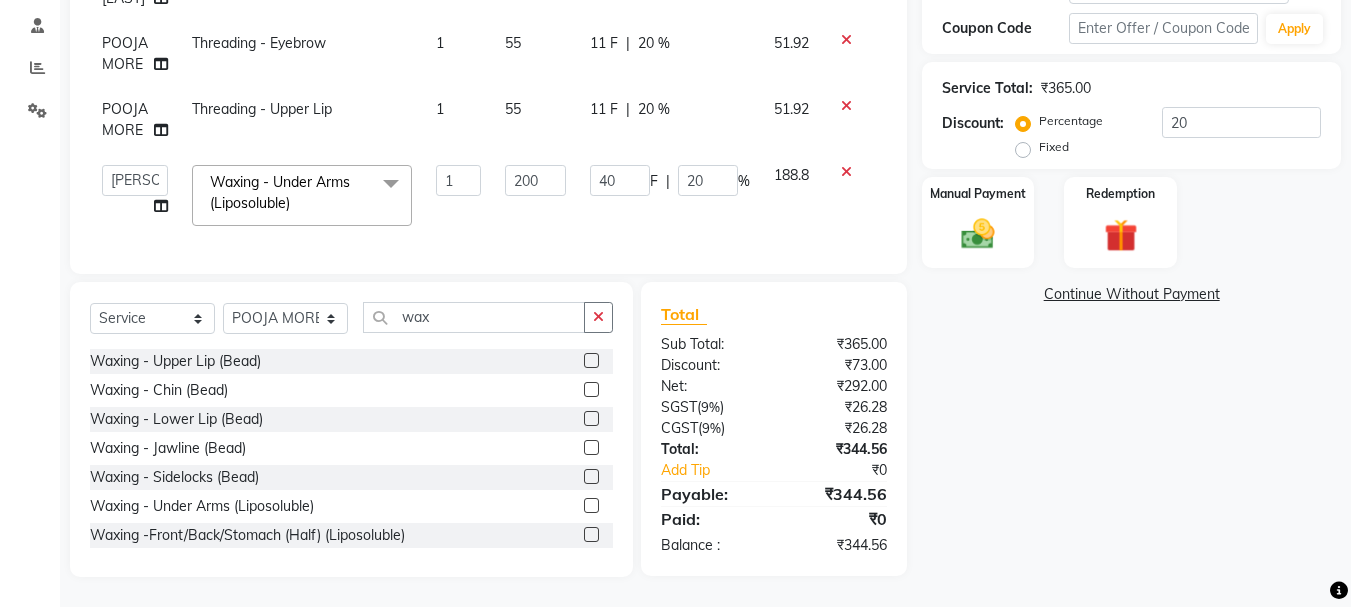 scroll, scrollTop: 390, scrollLeft: 0, axis: vertical 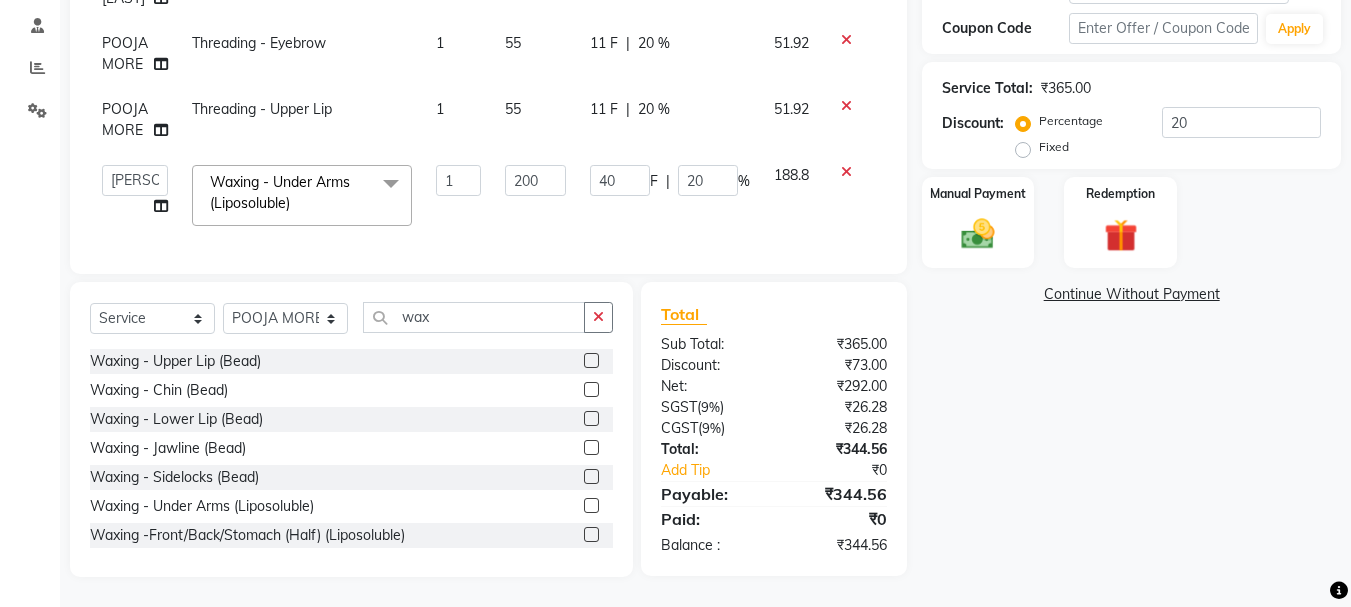 click on "Name: Vedangi Bharate Membership: end on 29-06-2026 Total Visits:  1 Card on file:  0 Last Visit:   29-06-2025 Points:   0  Apply Discount Select Membership → premium  Coupon Code Apply Service Total:  ₹365.00  Discount:  Percentage   Fixed  20 Manual Payment Redemption  Continue Without Payment" 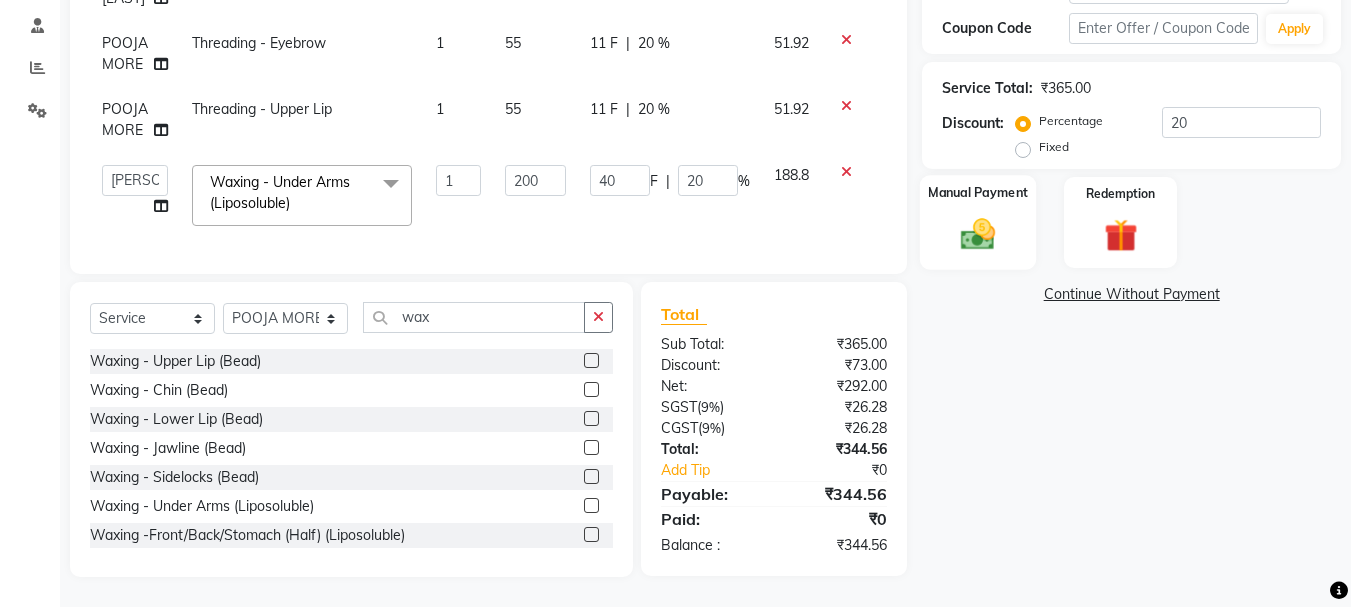 click 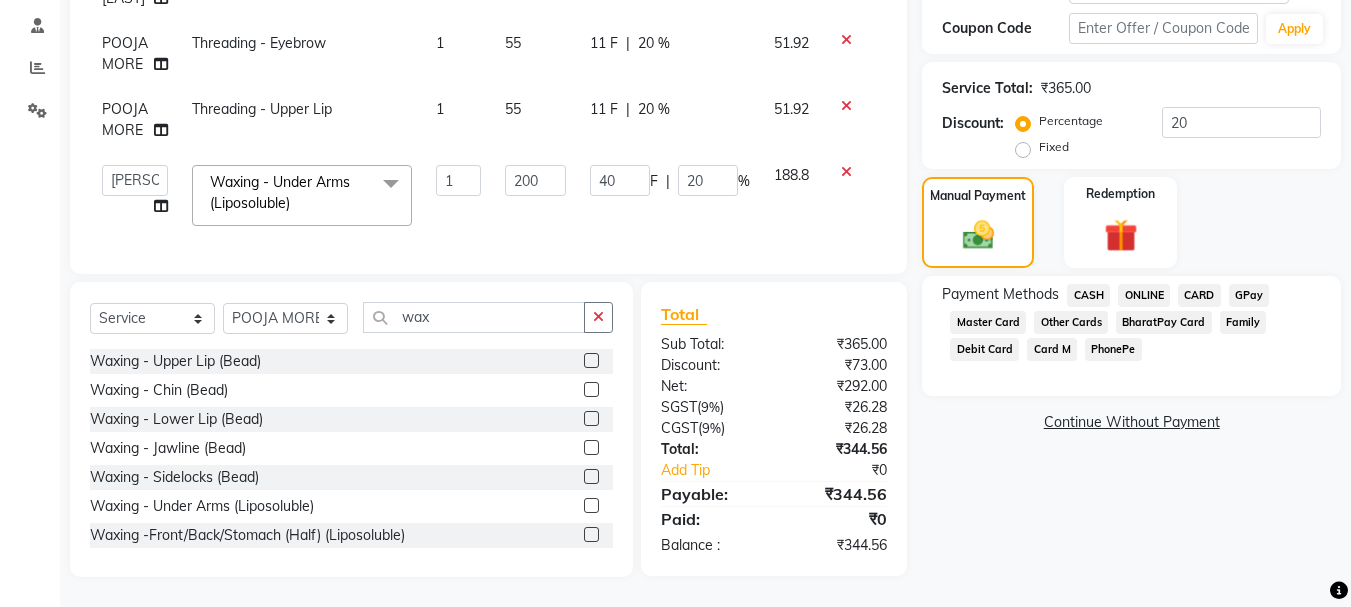 click on "ONLINE" 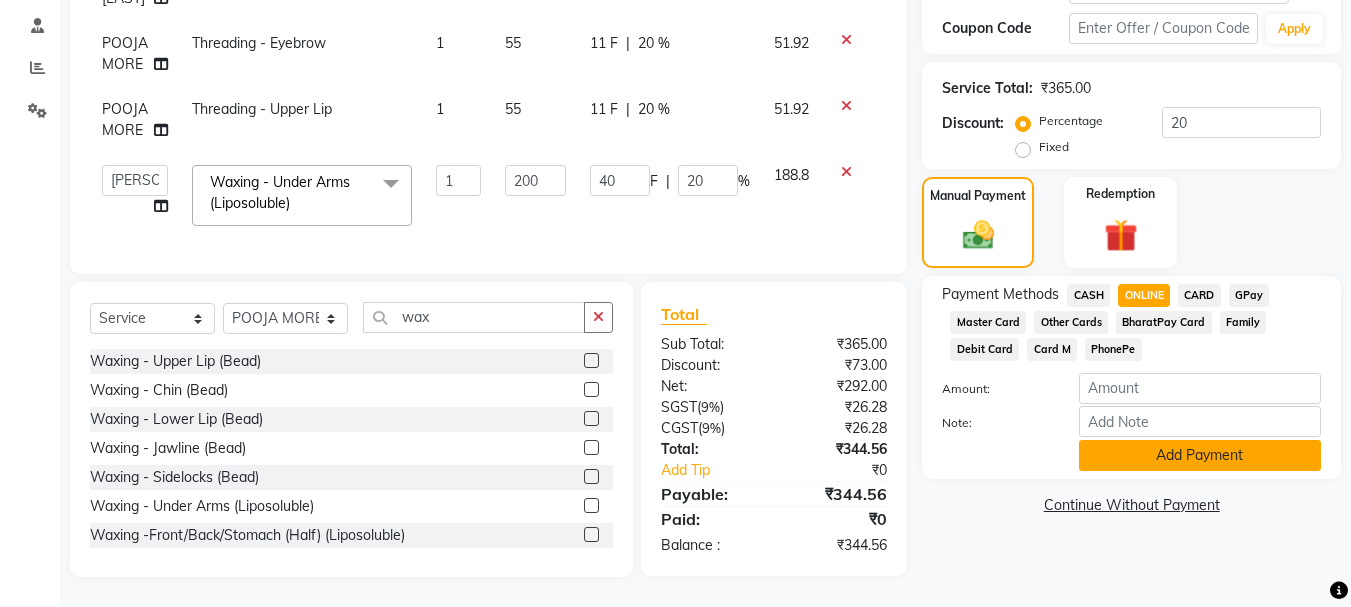 click on "Add Payment" 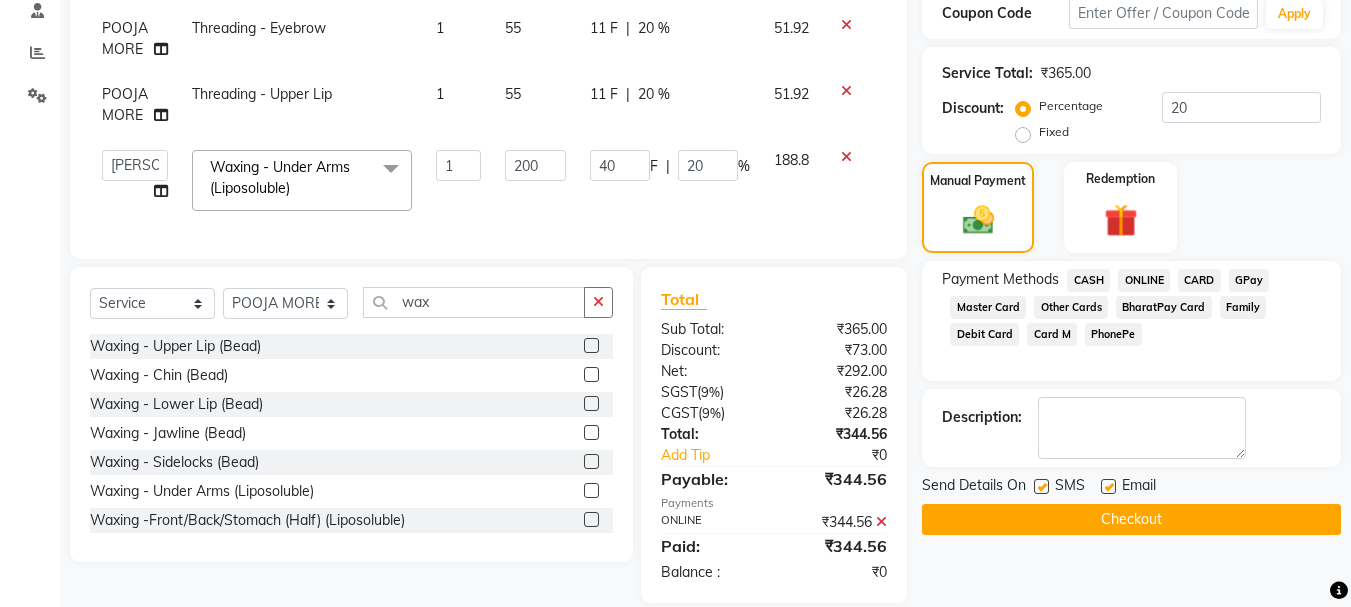 click on "Checkout" 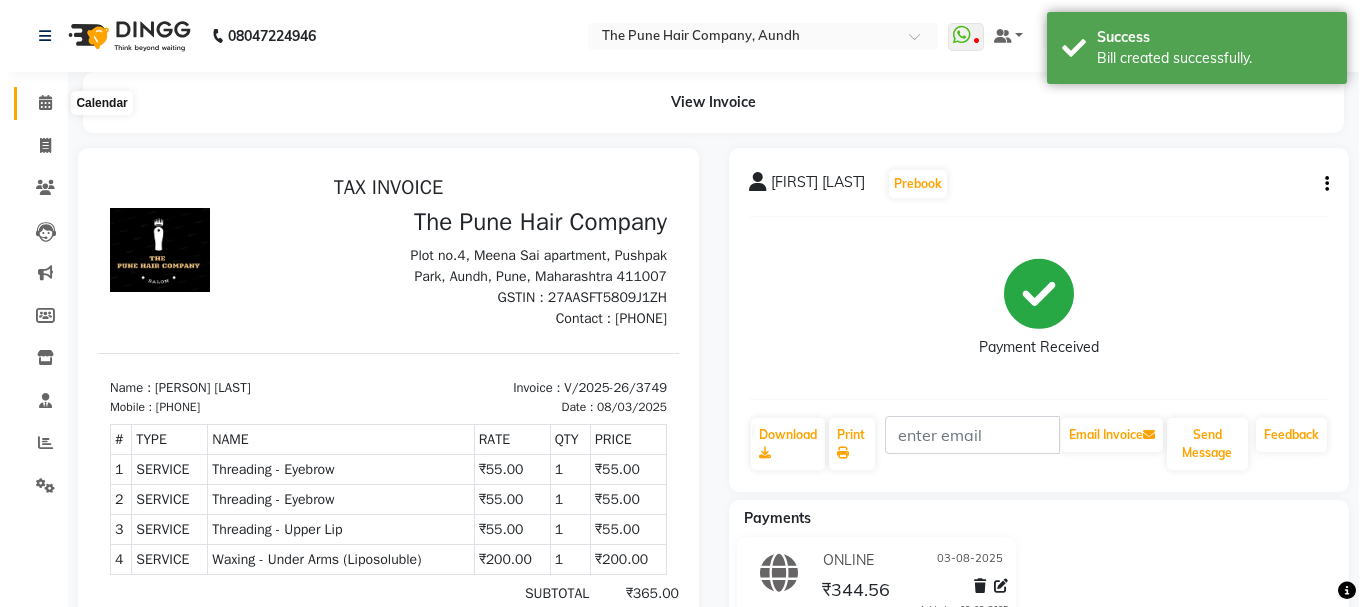 scroll, scrollTop: 0, scrollLeft: 0, axis: both 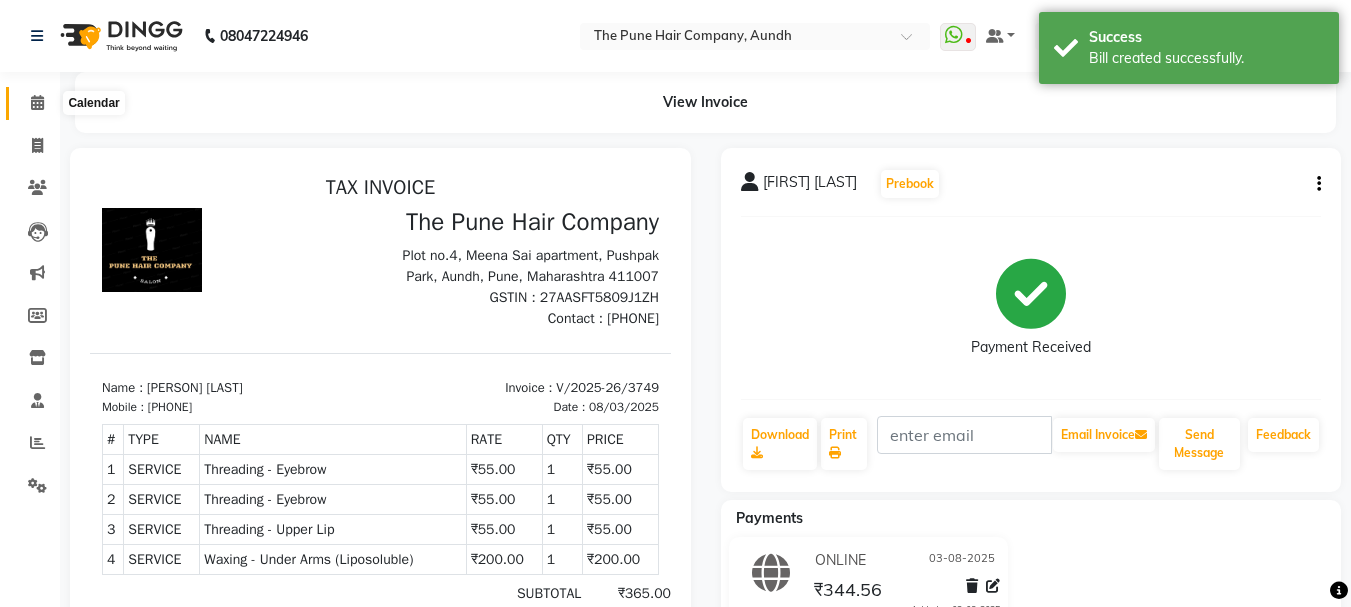 click 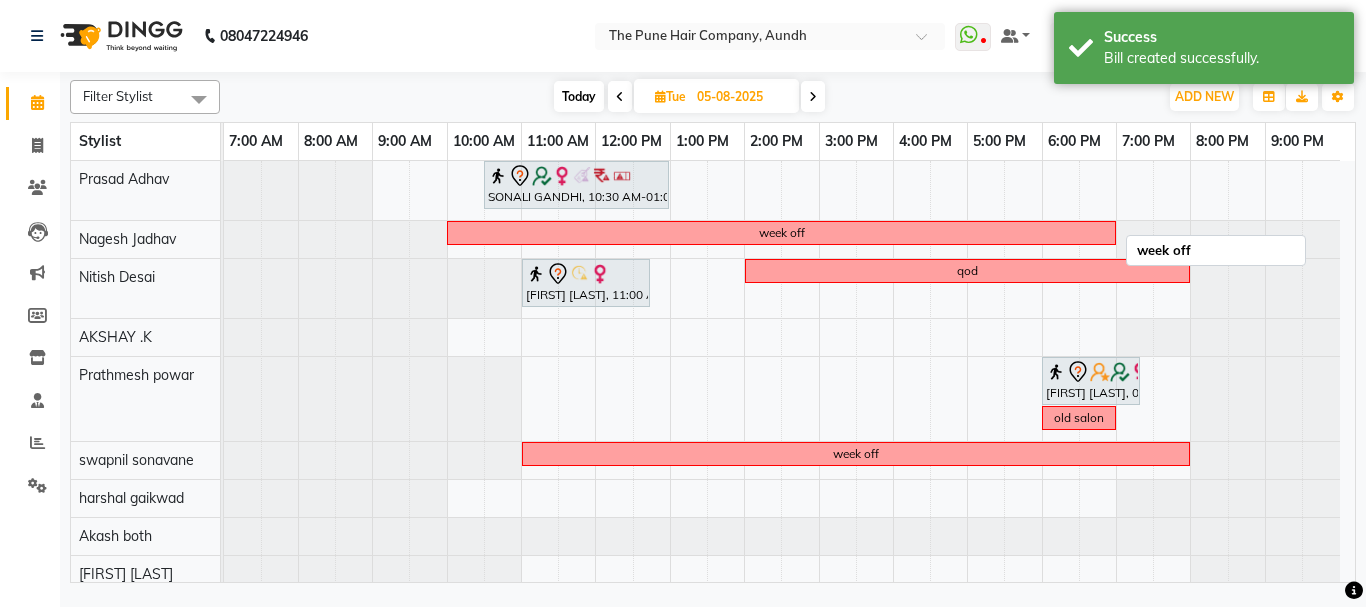 scroll, scrollTop: 201, scrollLeft: 0, axis: vertical 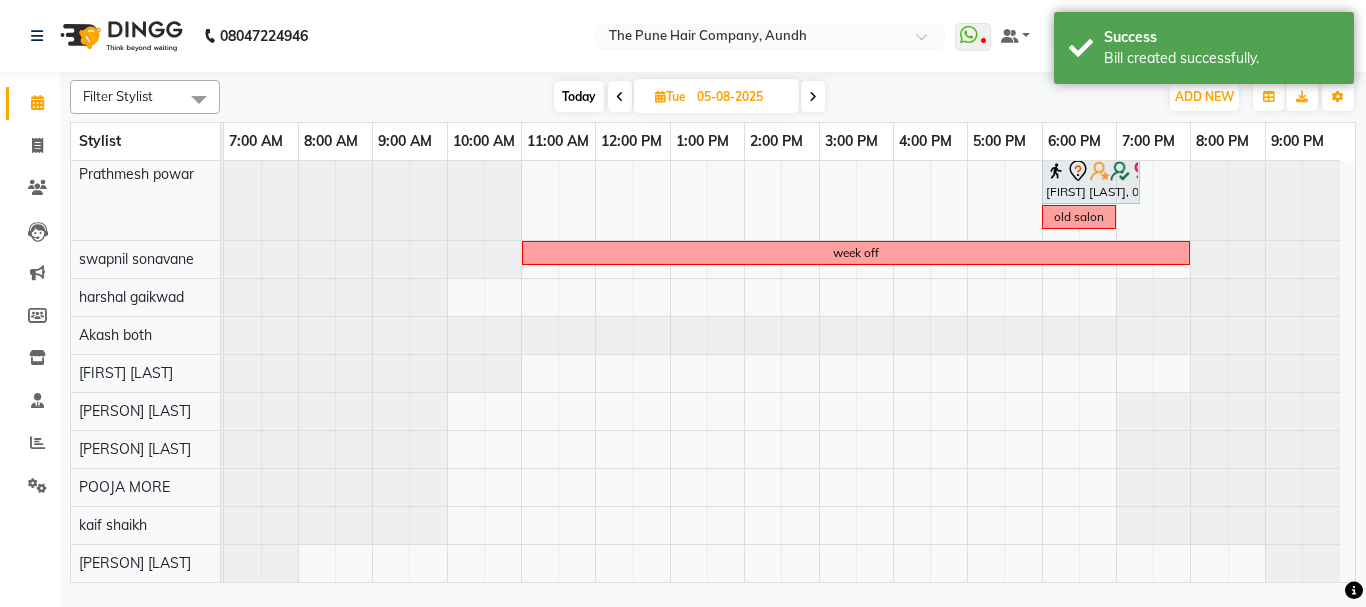 click on "SONALI GANDHI, 10:30 AM-01:00 PM, Hair Color Inoa - Inoa Touchup 2 Inch  week off              ritu harish, 11:00 AM-12:45 PM, Cut Female (Sr.stylist)  qod              Pravin Jain, 06:00 PM-07:20 PM,  Beard Crafting  old salon   week off" at bounding box center [789, 271] 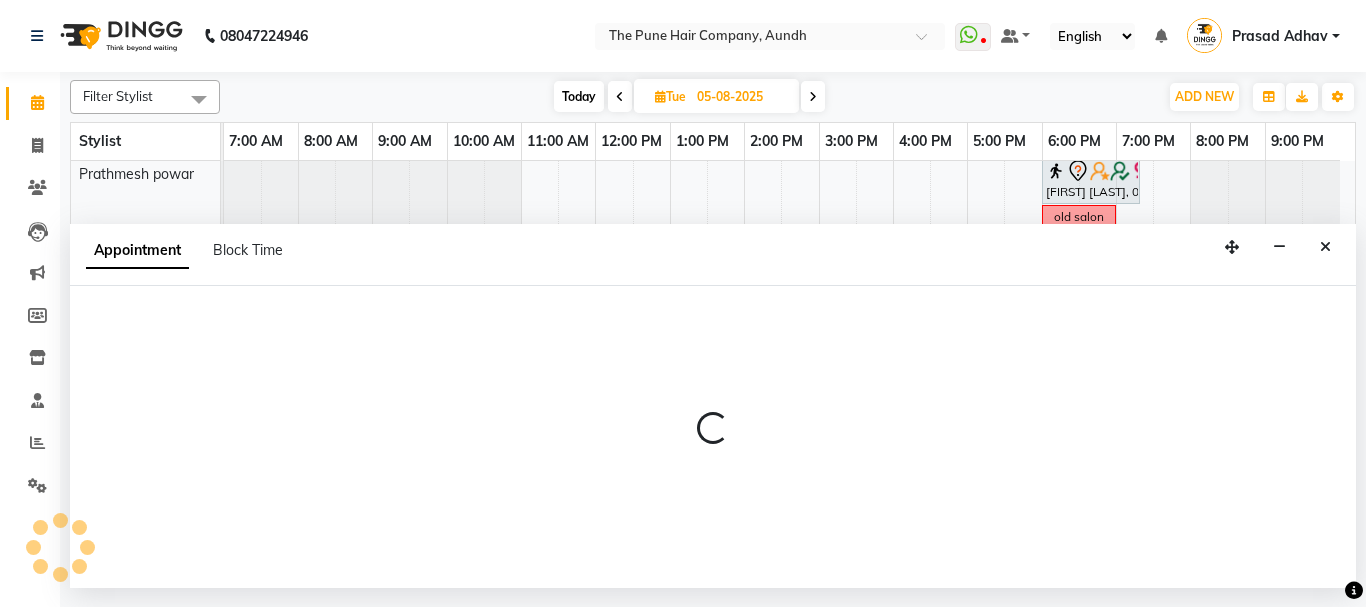 select on "49441" 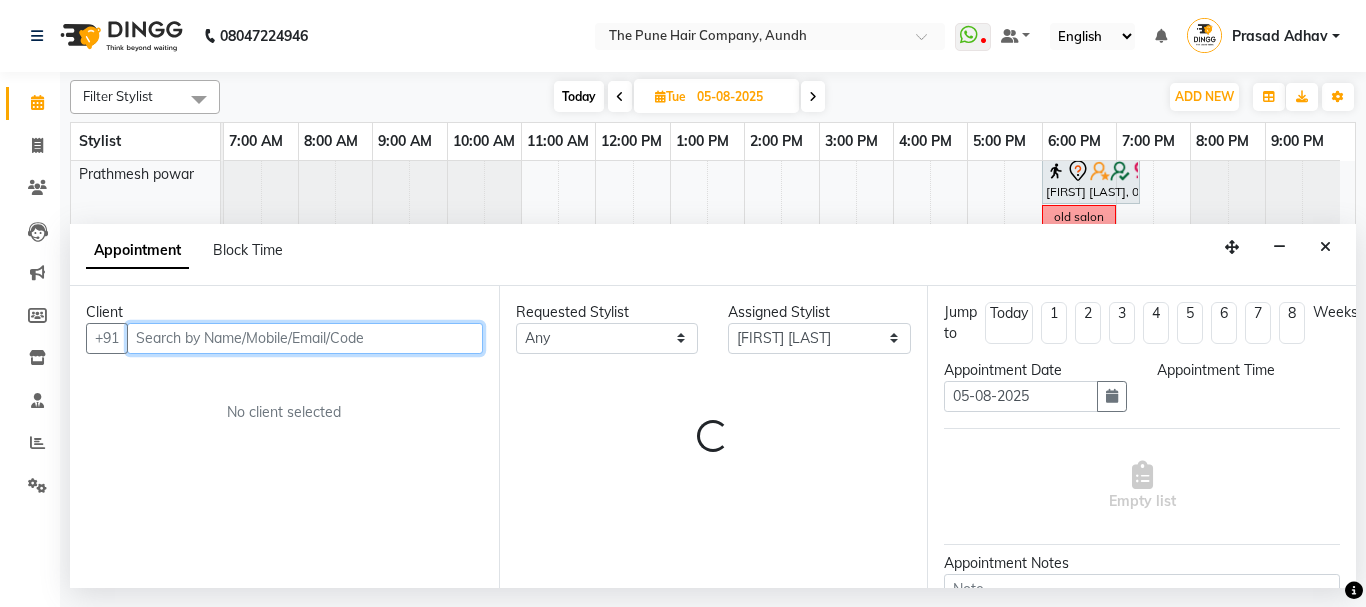 click at bounding box center [305, 338] 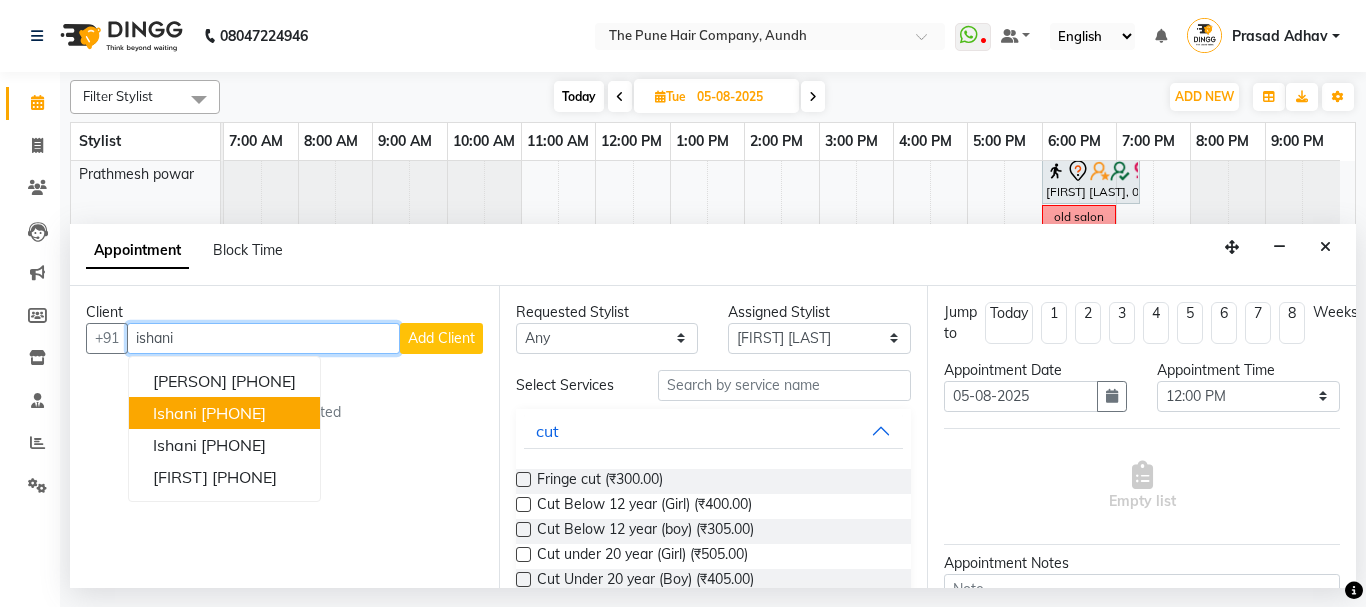 click on "ishani" at bounding box center [175, 413] 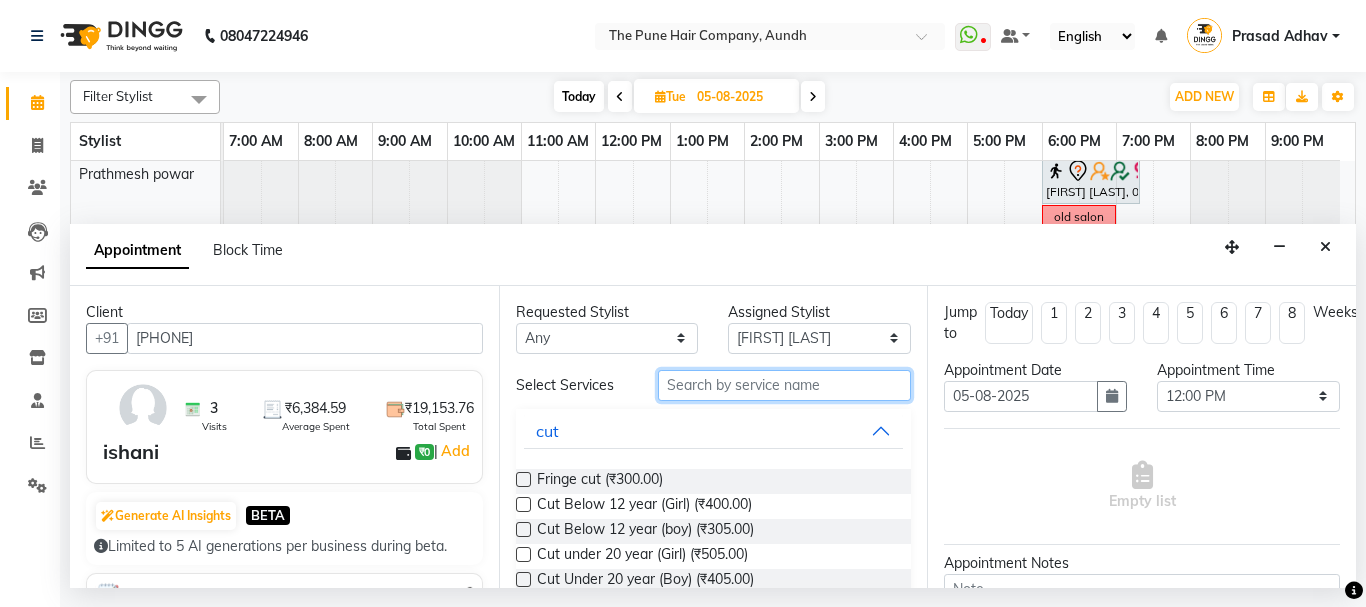 click at bounding box center (785, 385) 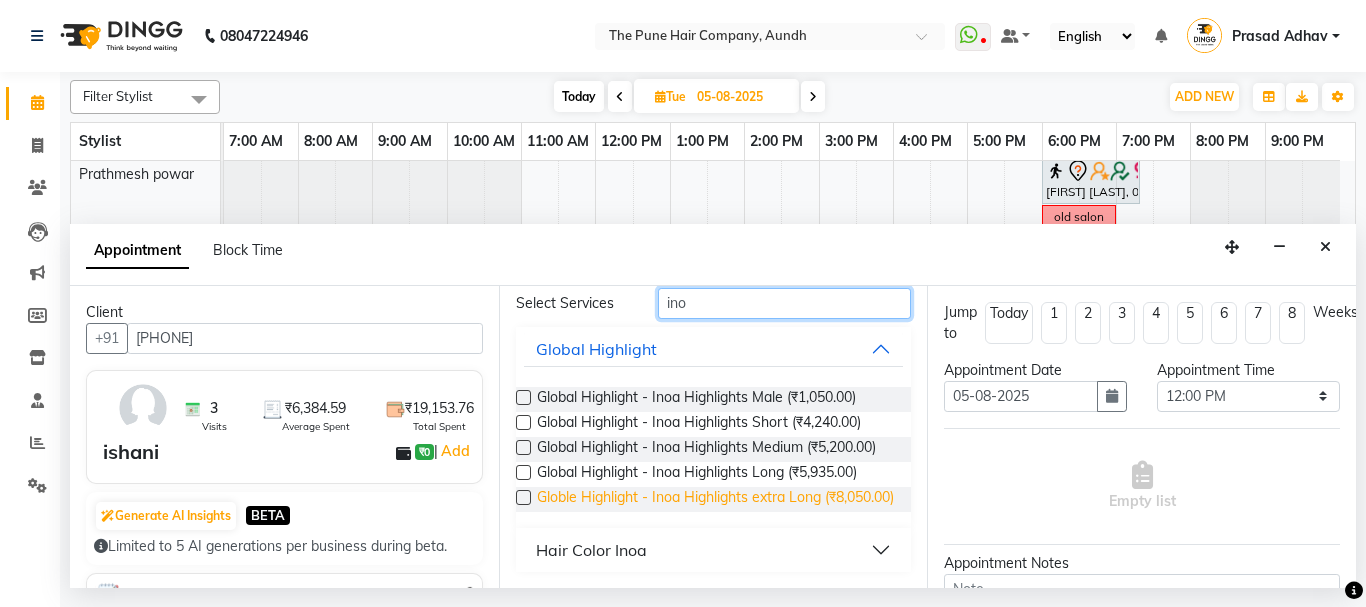 scroll, scrollTop: 116, scrollLeft: 0, axis: vertical 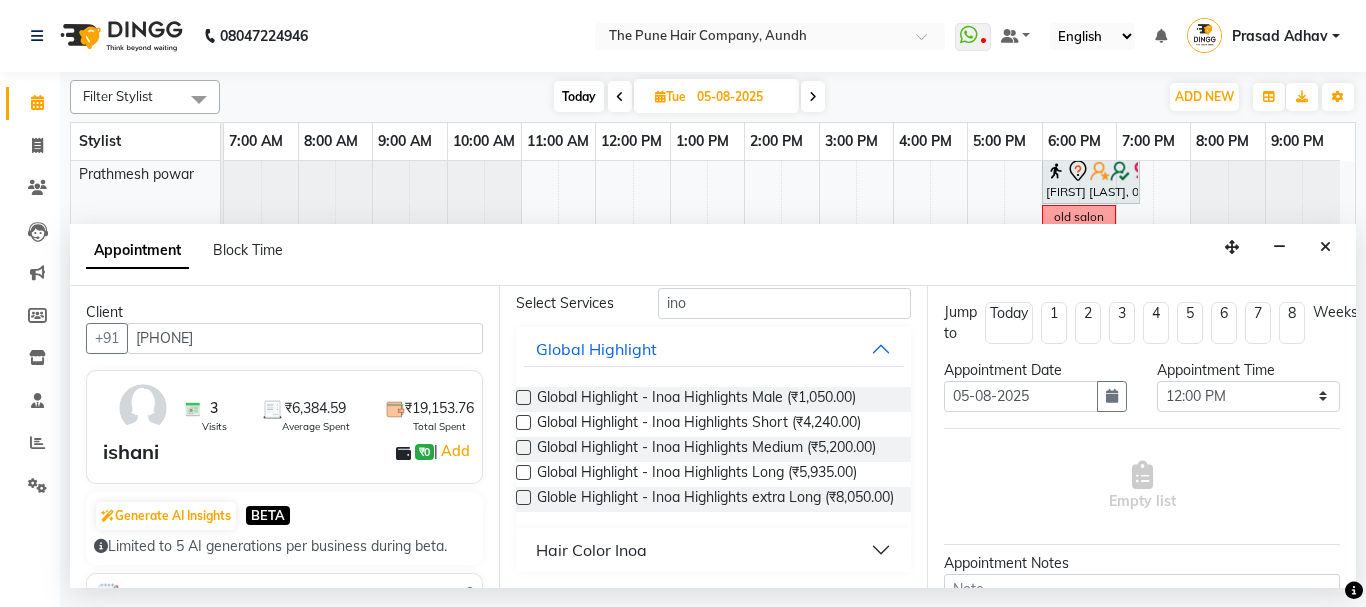 click on "Hair Color Inoa" at bounding box center [714, 550] 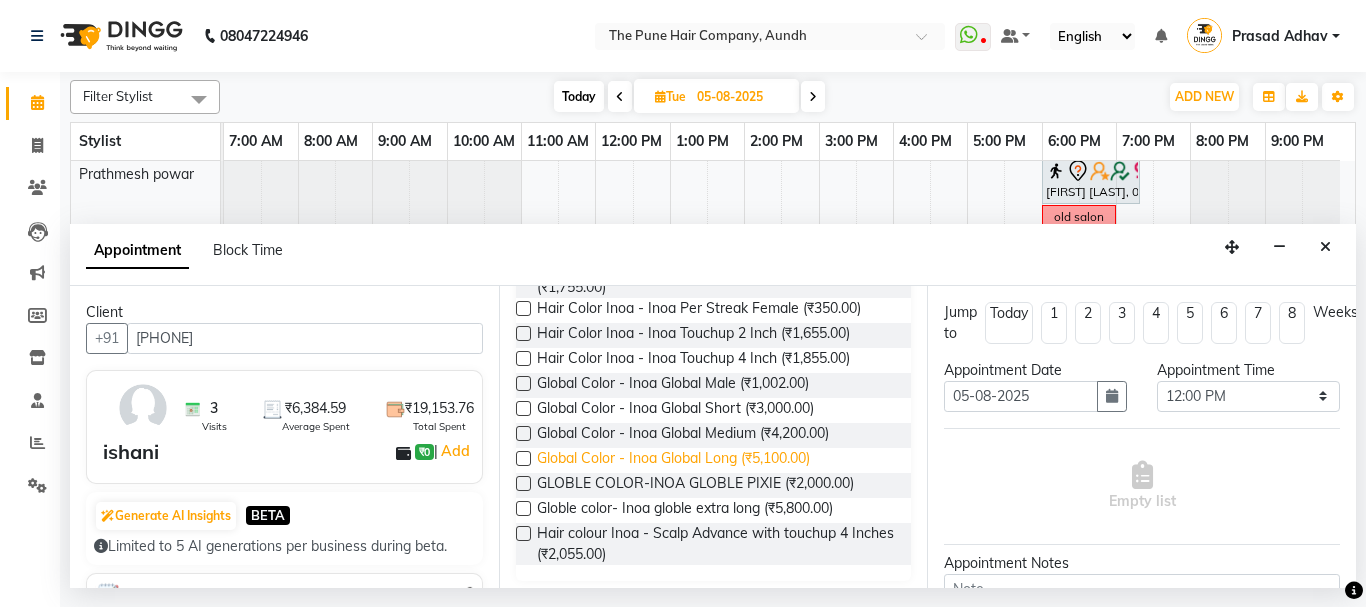 scroll, scrollTop: 416, scrollLeft: 0, axis: vertical 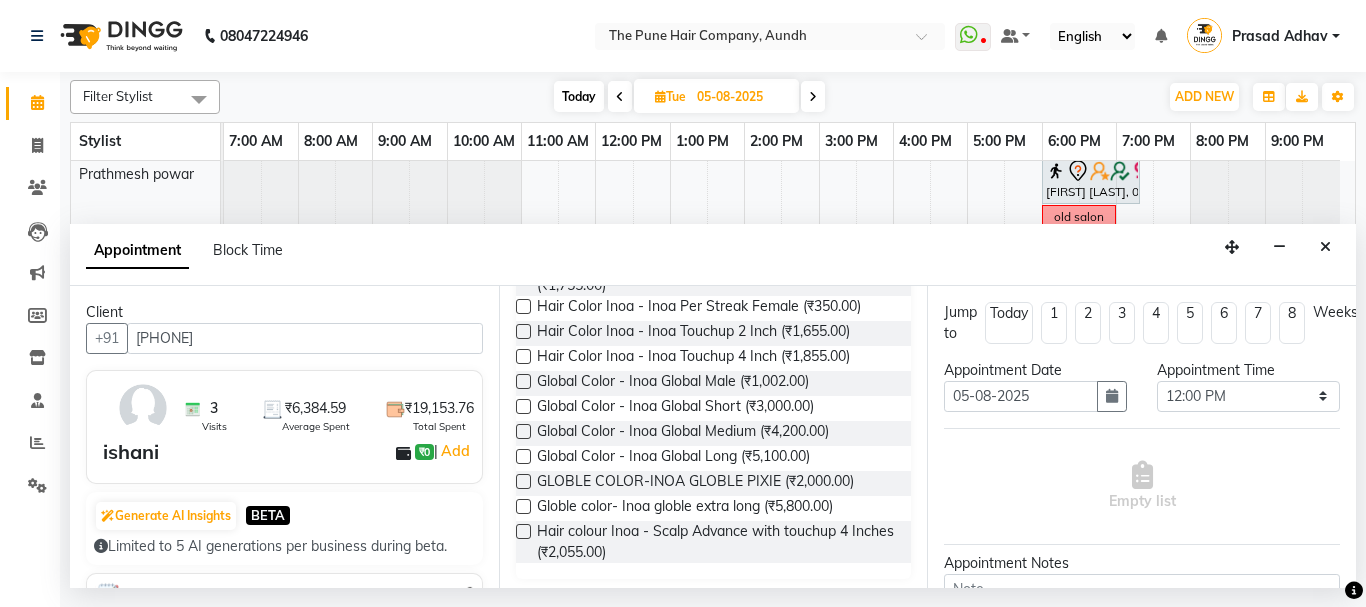 click at bounding box center [523, 431] 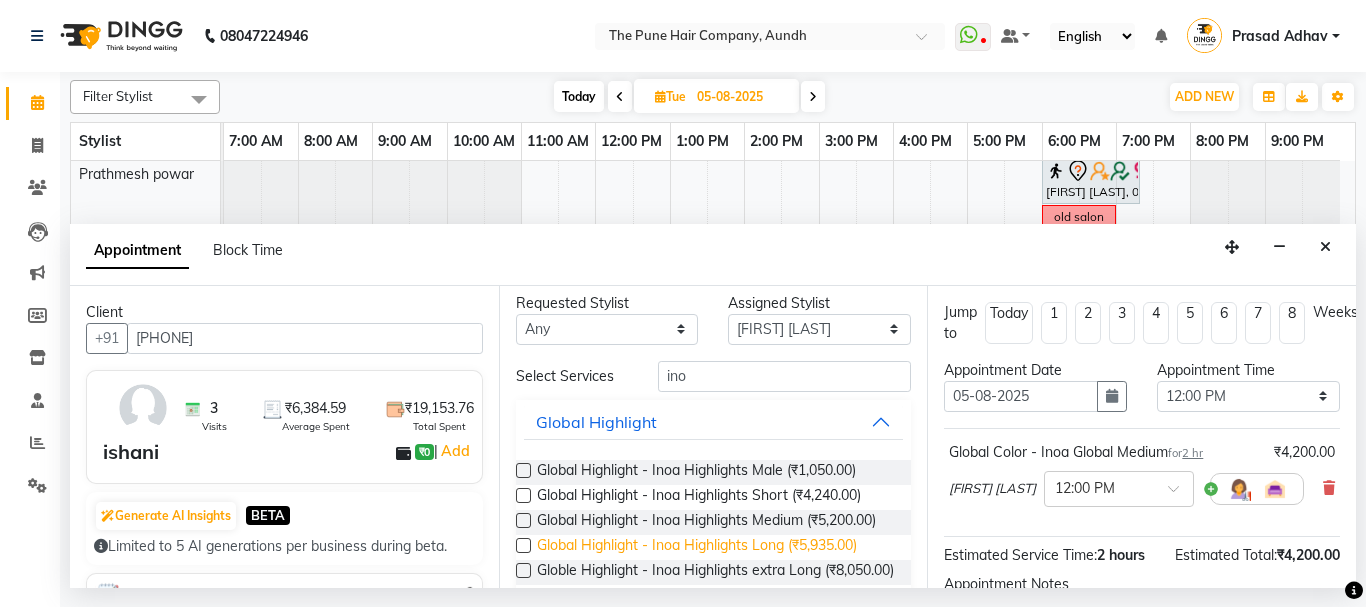 scroll, scrollTop: 0, scrollLeft: 0, axis: both 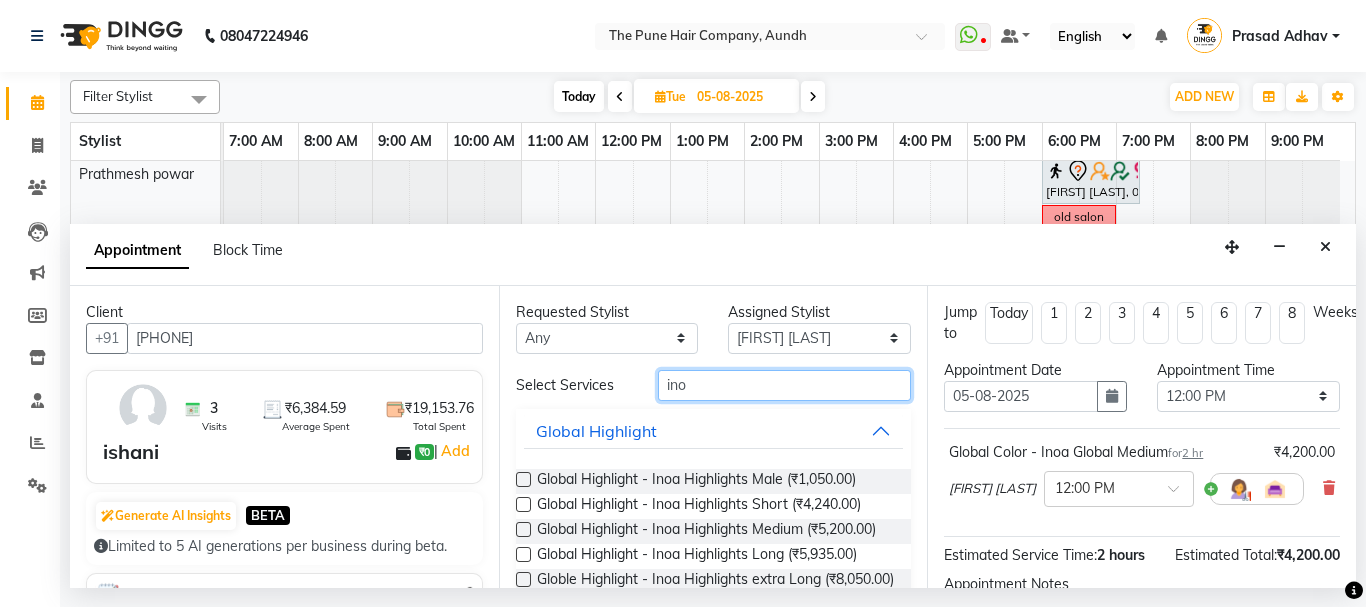 click on "ino" at bounding box center [785, 385] 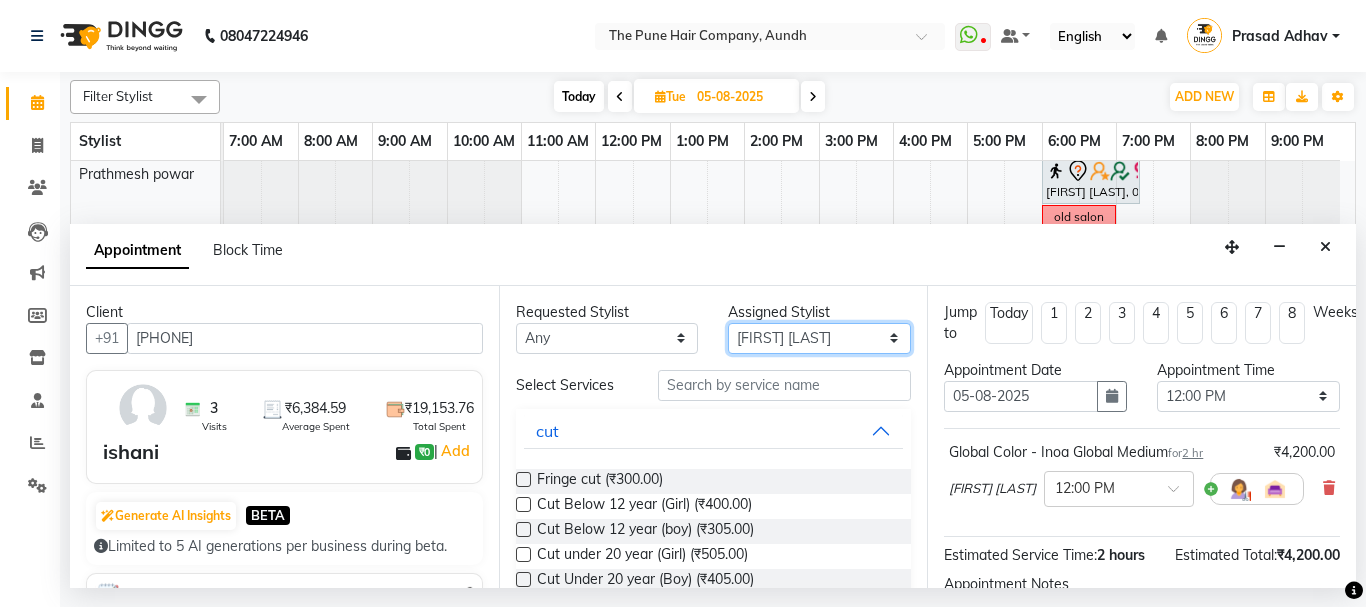 click on "Select Akash both AKSHAY .K harshal gaikwad kaif shaikh LAKKHAN SHINDE Nagesh Jadhav Nitish Desai  Pavan mane POOJA MORE Prasad Adhav  Prathmesh powar Shweta gotur Sonal saindane swapnil sonavane" at bounding box center [819, 338] 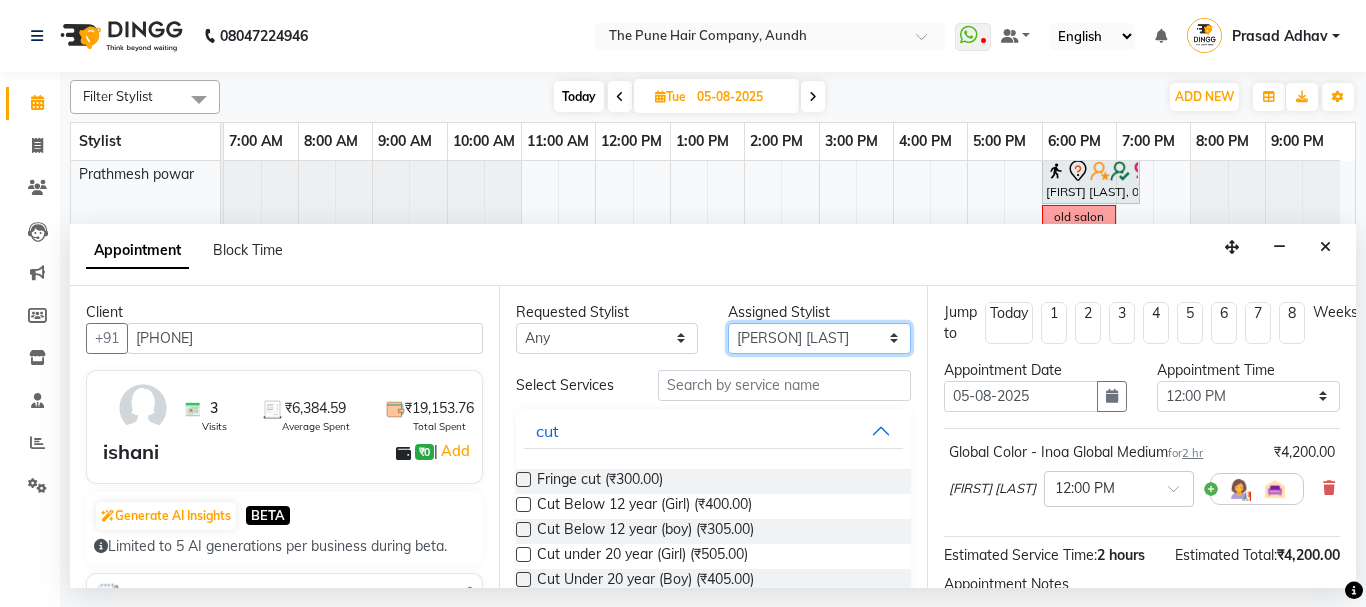 click on "Select Akash both AKSHAY .K harshal gaikwad kaif shaikh LAKKHAN SHINDE Nagesh Jadhav Nitish Desai  Pavan mane POOJA MORE Prasad Adhav  Prathmesh powar Shweta gotur Sonal saindane swapnil sonavane" at bounding box center [819, 338] 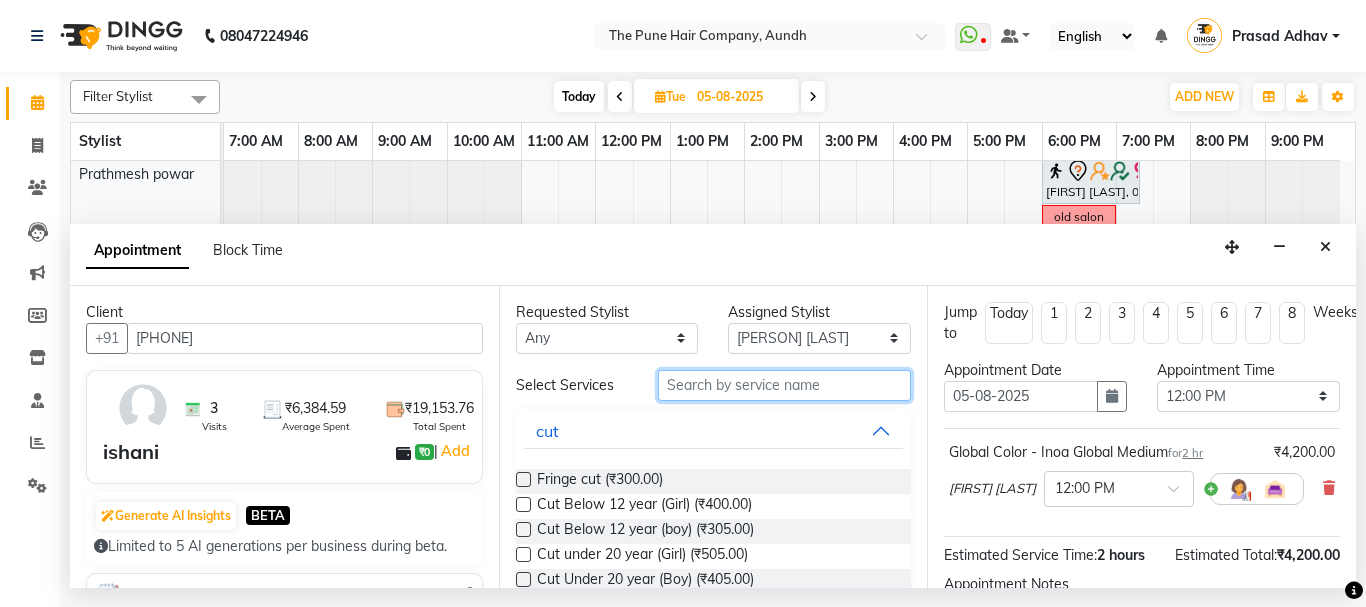 click at bounding box center (785, 385) 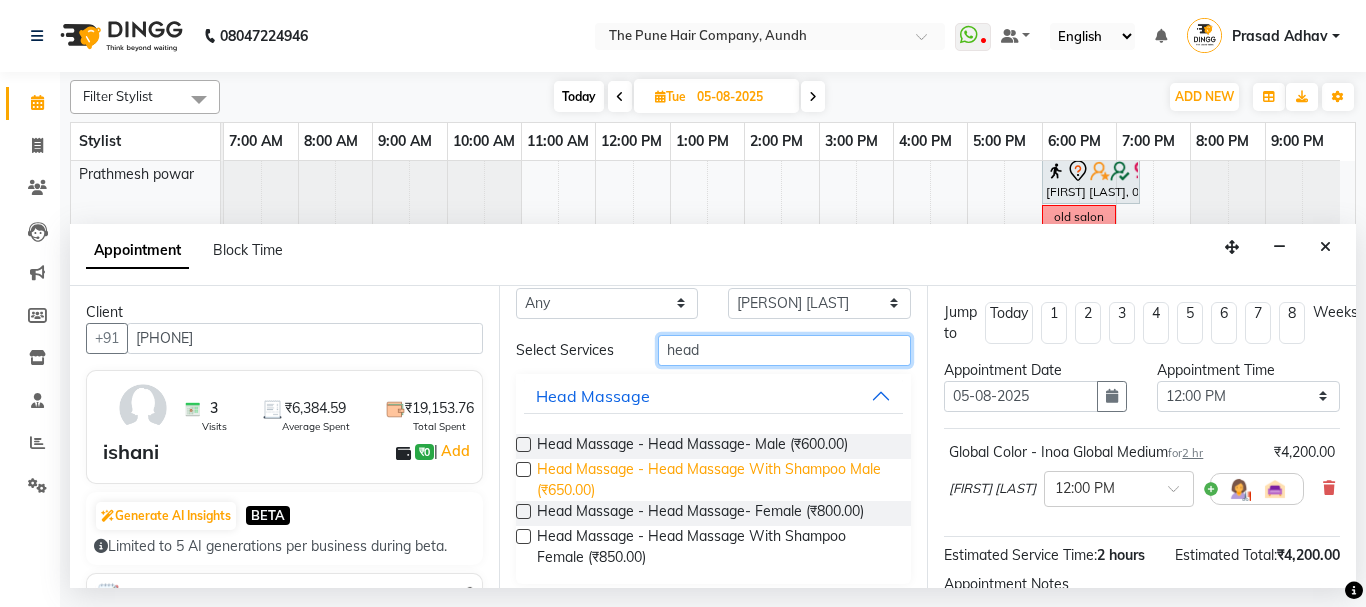 scroll, scrollTop: 47, scrollLeft: 0, axis: vertical 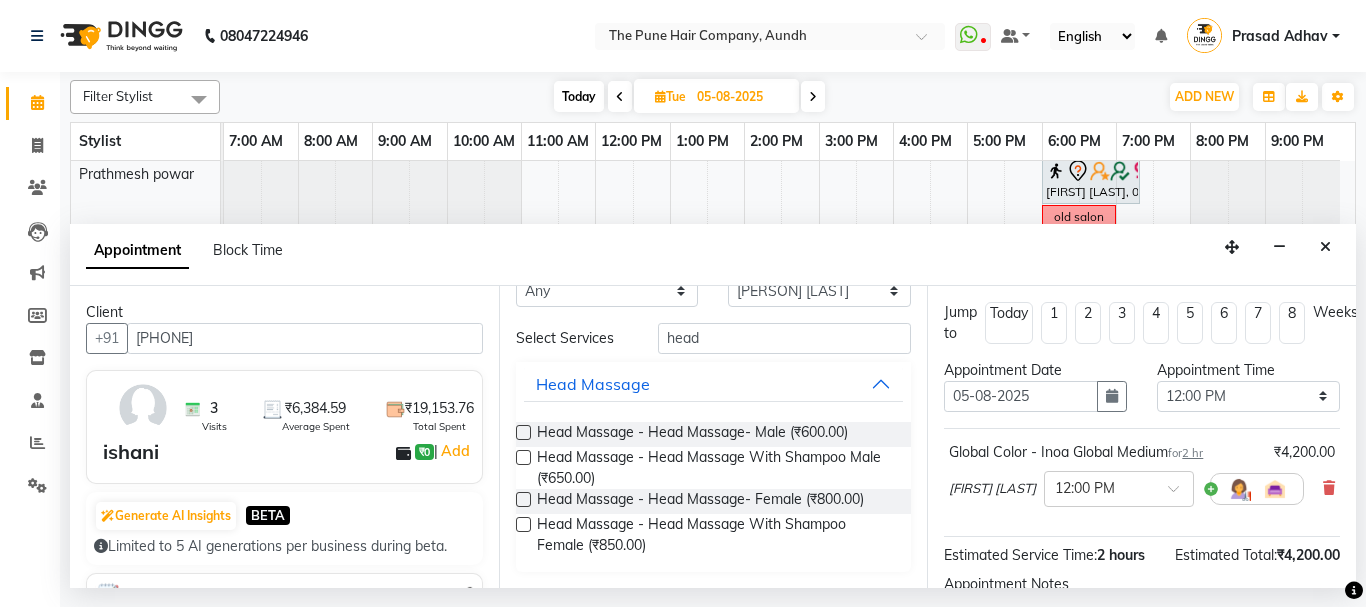 click at bounding box center [523, 524] 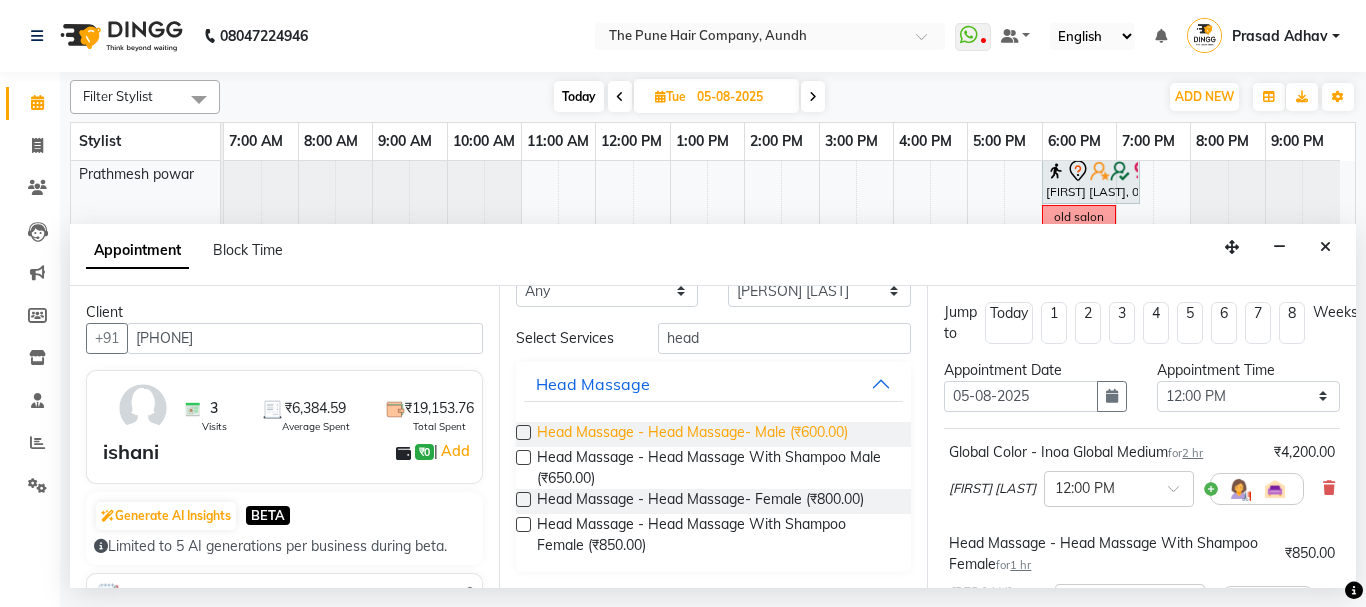 scroll, scrollTop: 0, scrollLeft: 0, axis: both 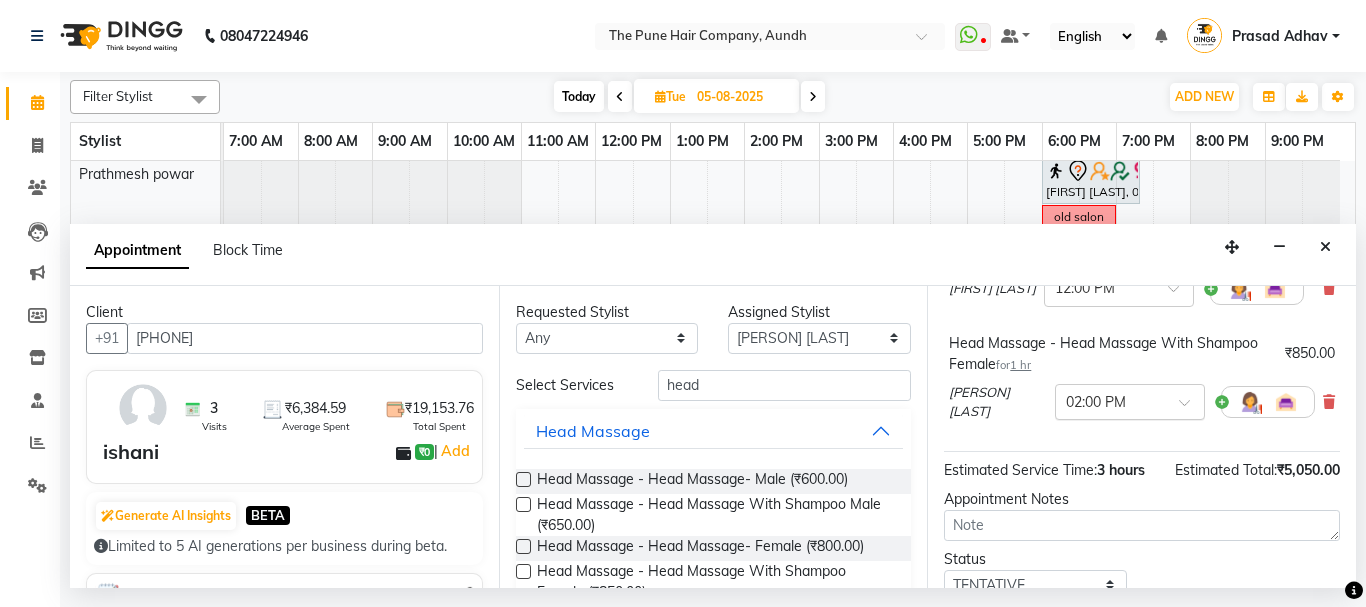 click at bounding box center (1110, 400) 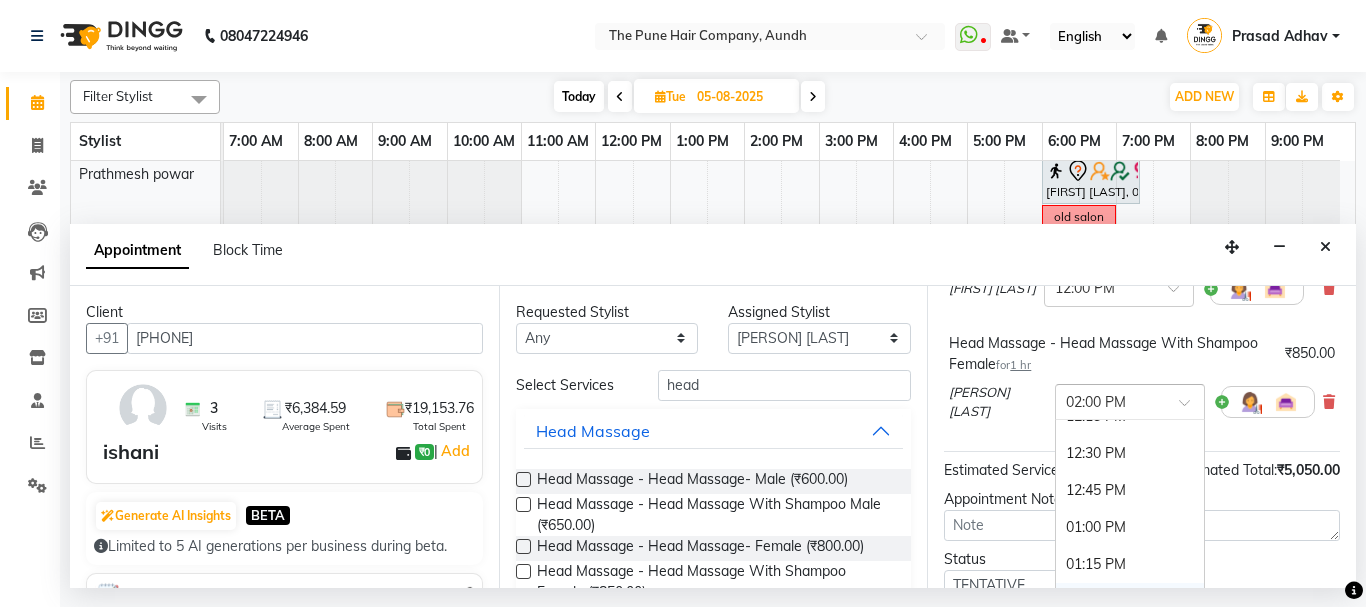 scroll, scrollTop: 588, scrollLeft: 0, axis: vertical 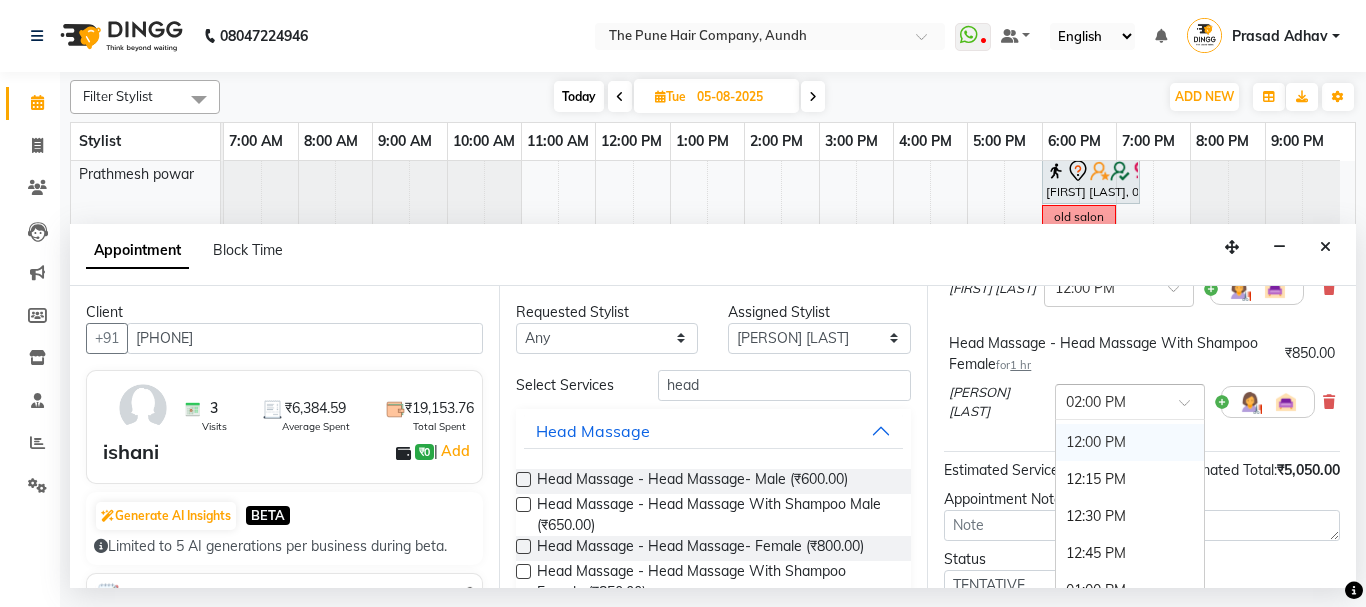 click on "12:00 PM" at bounding box center [1130, 442] 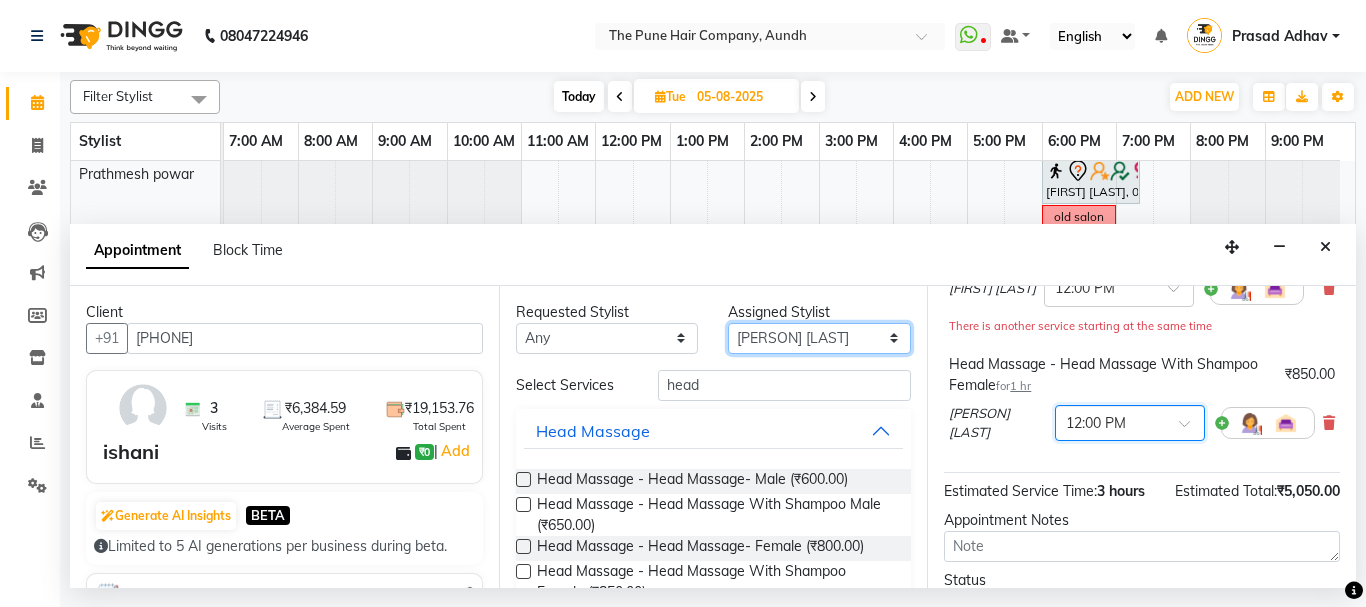 click on "Select Akash both AKSHAY .K harshal gaikwad kaif shaikh LAKKHAN SHINDE Nagesh Jadhav Nitish Desai  Pavan mane POOJA MORE Prasad Adhav  Prathmesh powar Shweta gotur Sonal saindane swapnil sonavane" at bounding box center [819, 338] 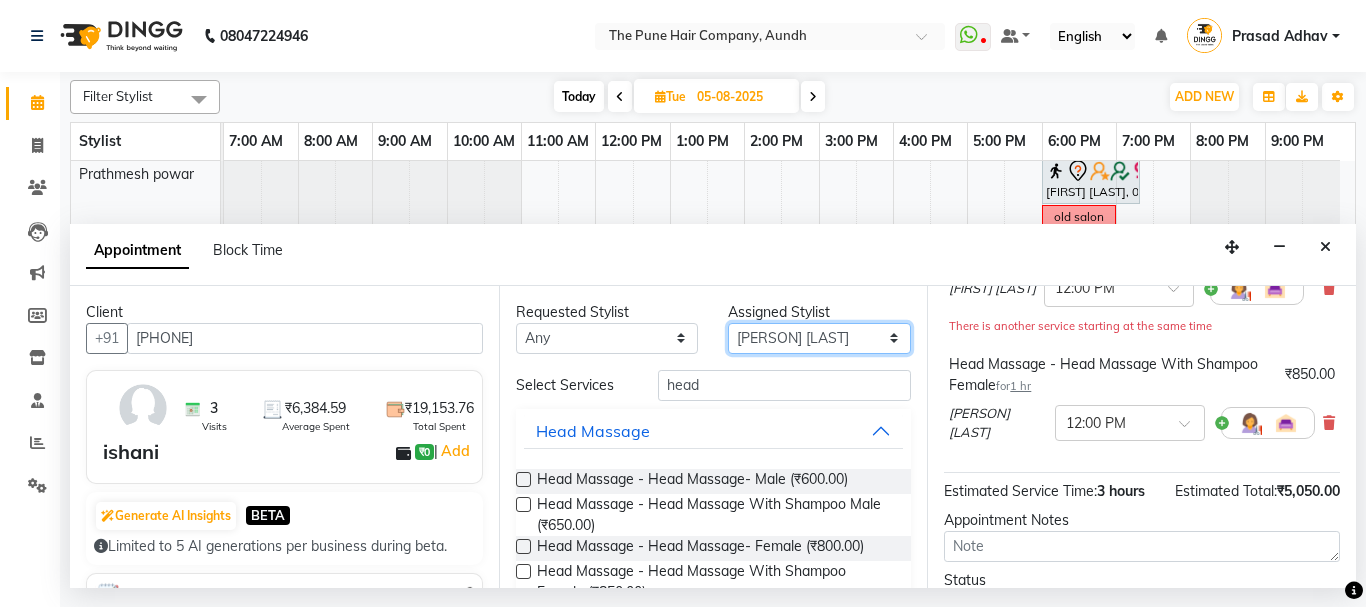 click on "Select Akash both AKSHAY .K harshal gaikwad kaif shaikh LAKKHAN SHINDE Nagesh Jadhav Nitish Desai  Pavan mane POOJA MORE Prasad Adhav  Prathmesh powar Shweta gotur Sonal saindane swapnil sonavane" at bounding box center [819, 338] 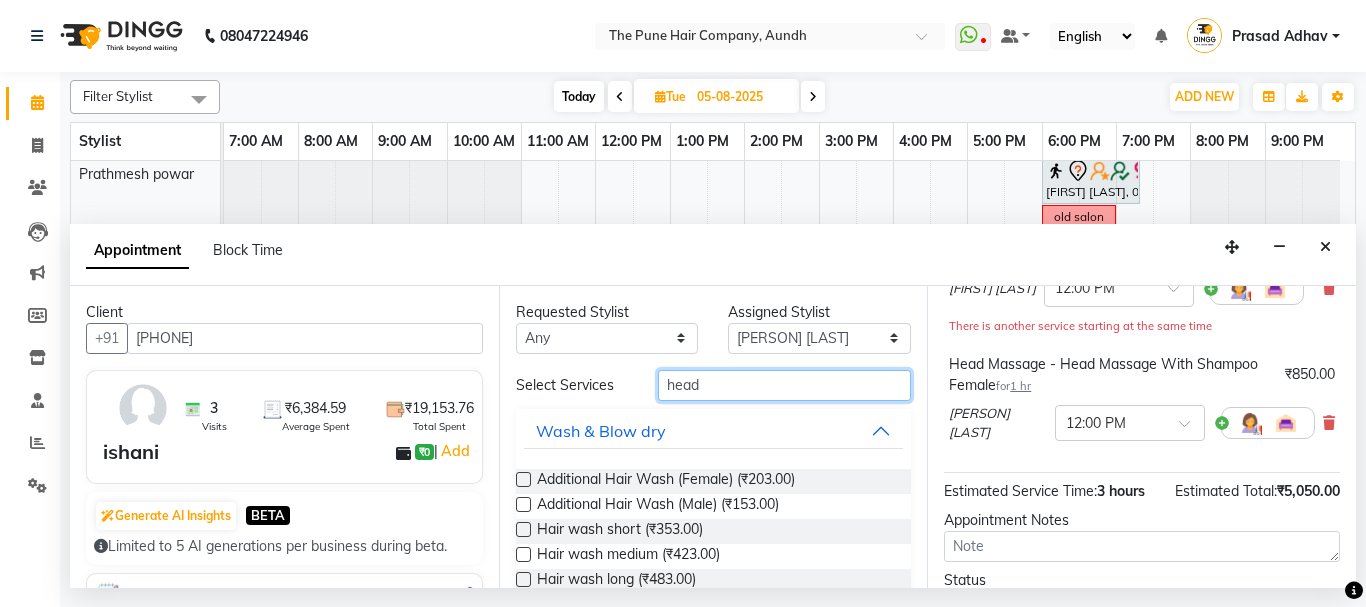 click on "head" at bounding box center [785, 385] 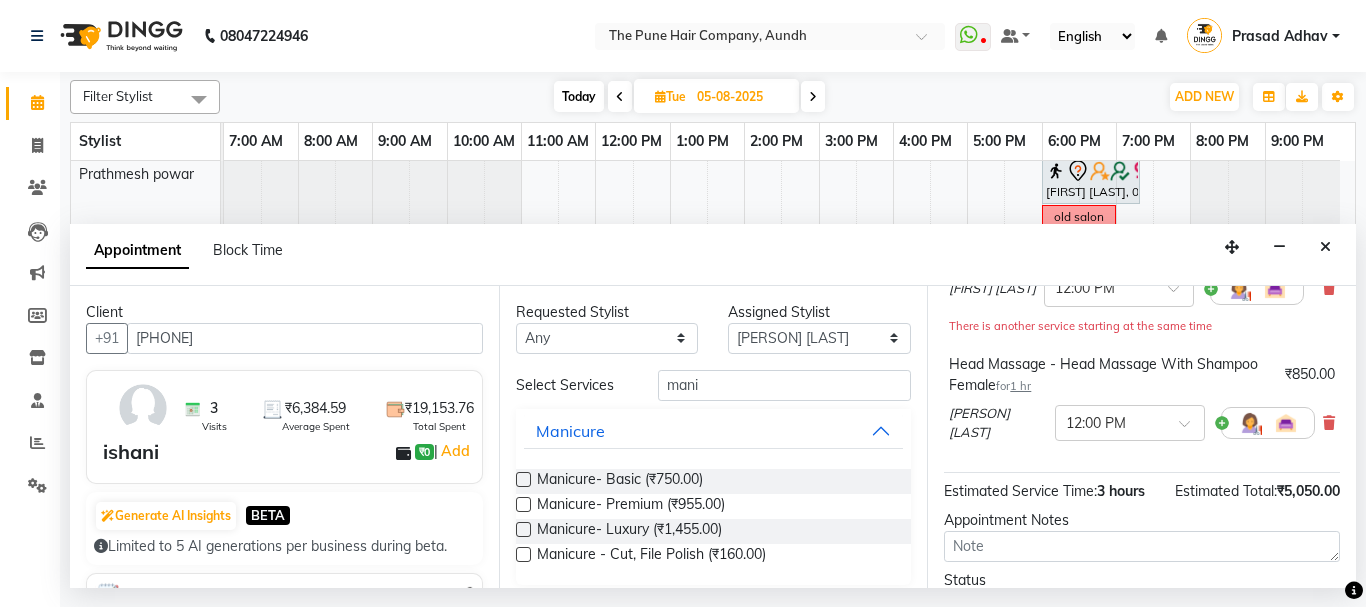 click at bounding box center [523, 504] 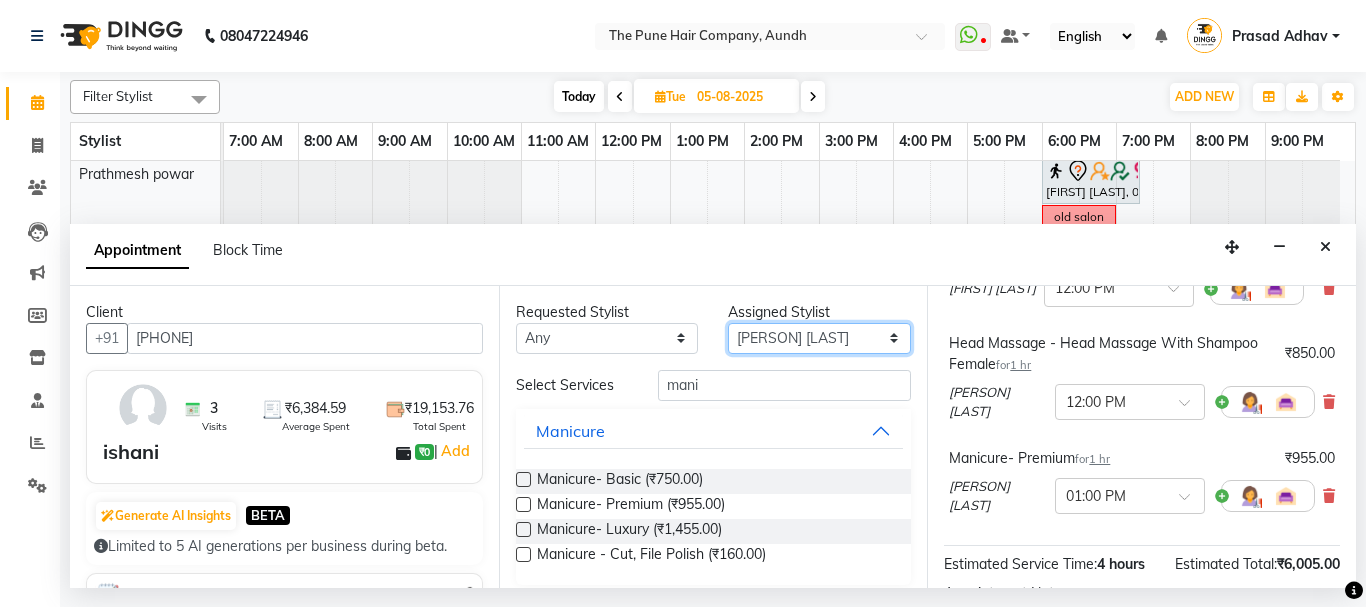 click on "Select Akash both AKSHAY .K harshal gaikwad kaif shaikh LAKKHAN SHINDE Nagesh Jadhav Nitish Desai  Pavan mane POOJA MORE Prasad Adhav  Prathmesh powar Shweta gotur Sonal saindane swapnil sonavane" at bounding box center [819, 338] 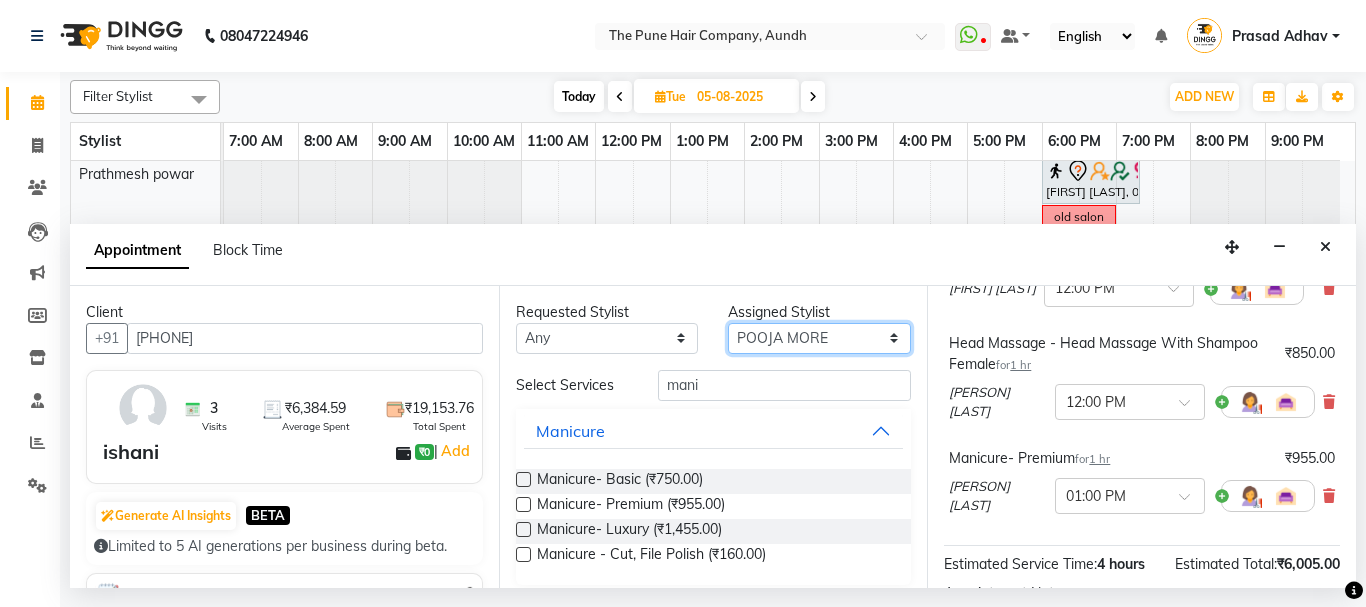 click on "Select Akash both AKSHAY .K harshal gaikwad kaif shaikh LAKKHAN SHINDE Nagesh Jadhav Nitish Desai  Pavan mane POOJA MORE Prasad Adhav  Prathmesh powar Shweta gotur Sonal saindane swapnil sonavane" at bounding box center [819, 338] 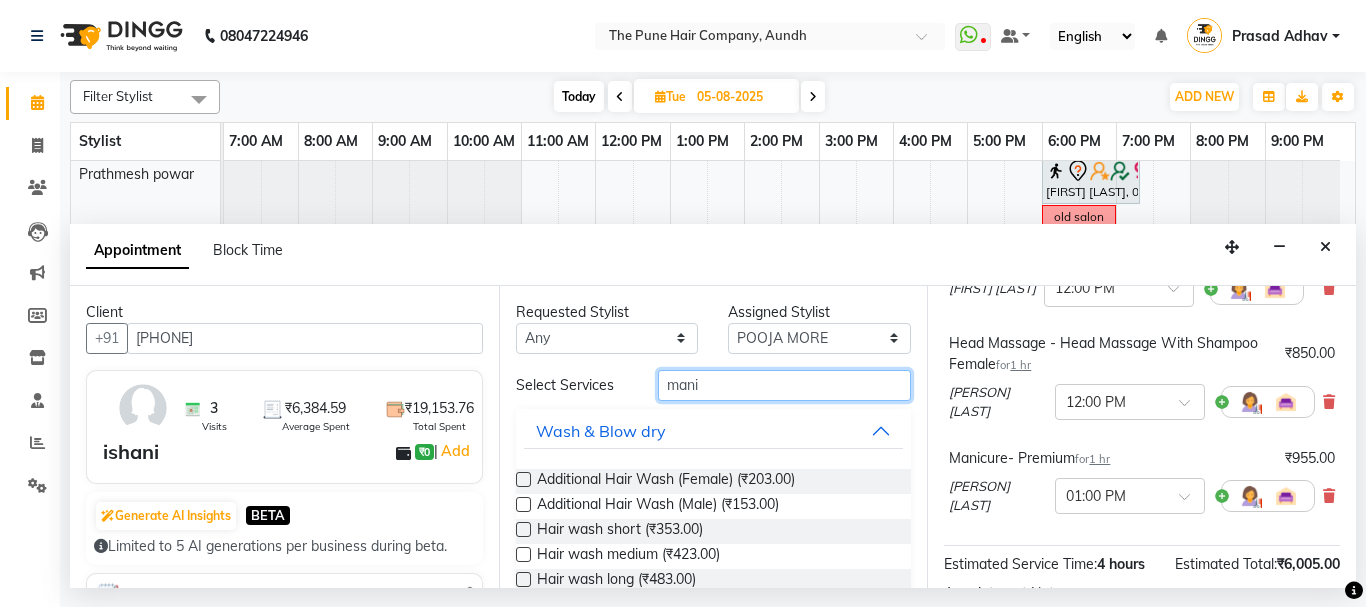 click on "mani" at bounding box center (785, 385) 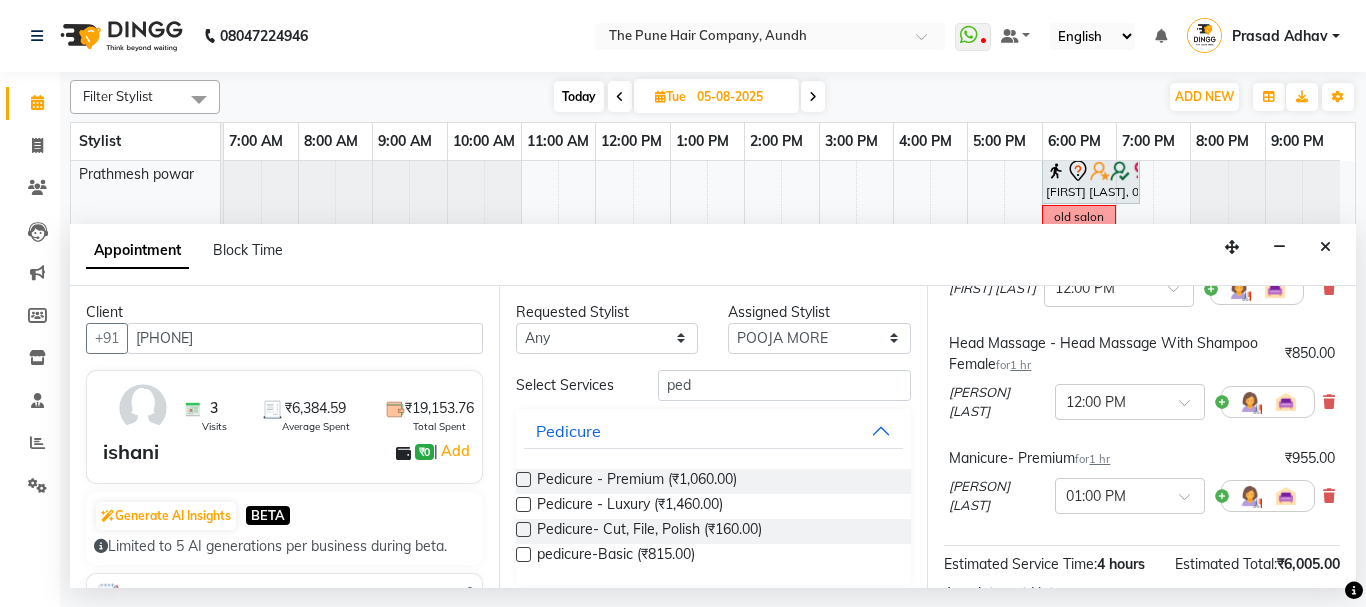 click at bounding box center (523, 479) 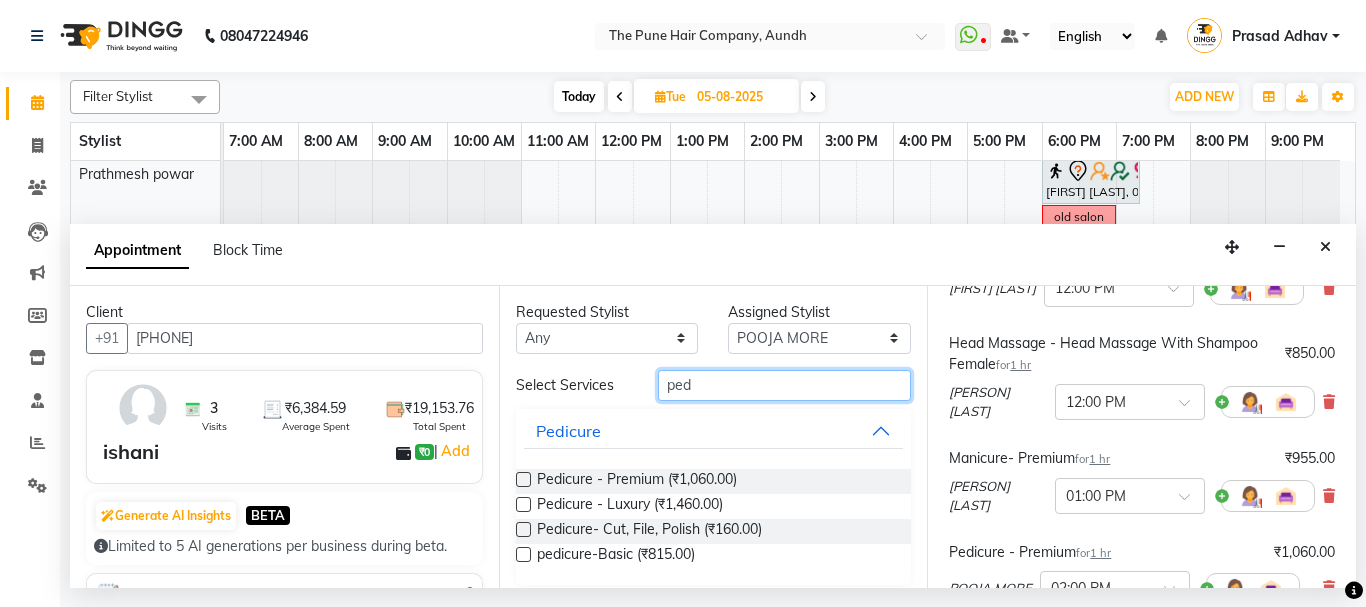 click on "ped" at bounding box center (785, 385) 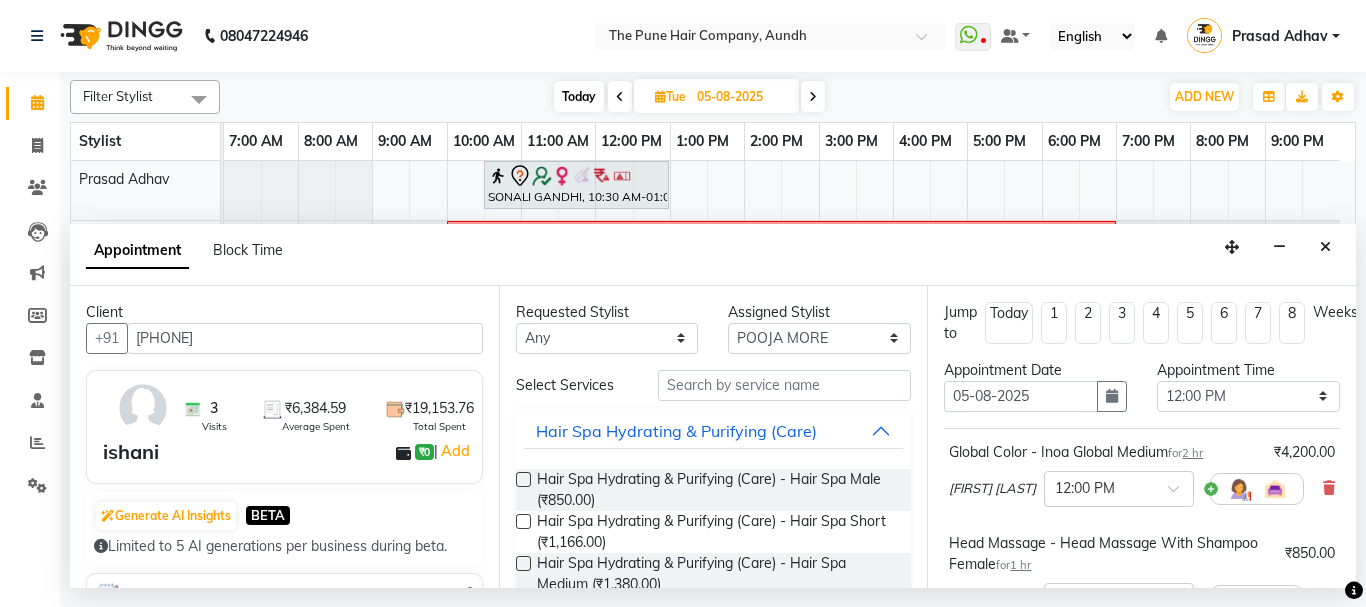 select on "49799" 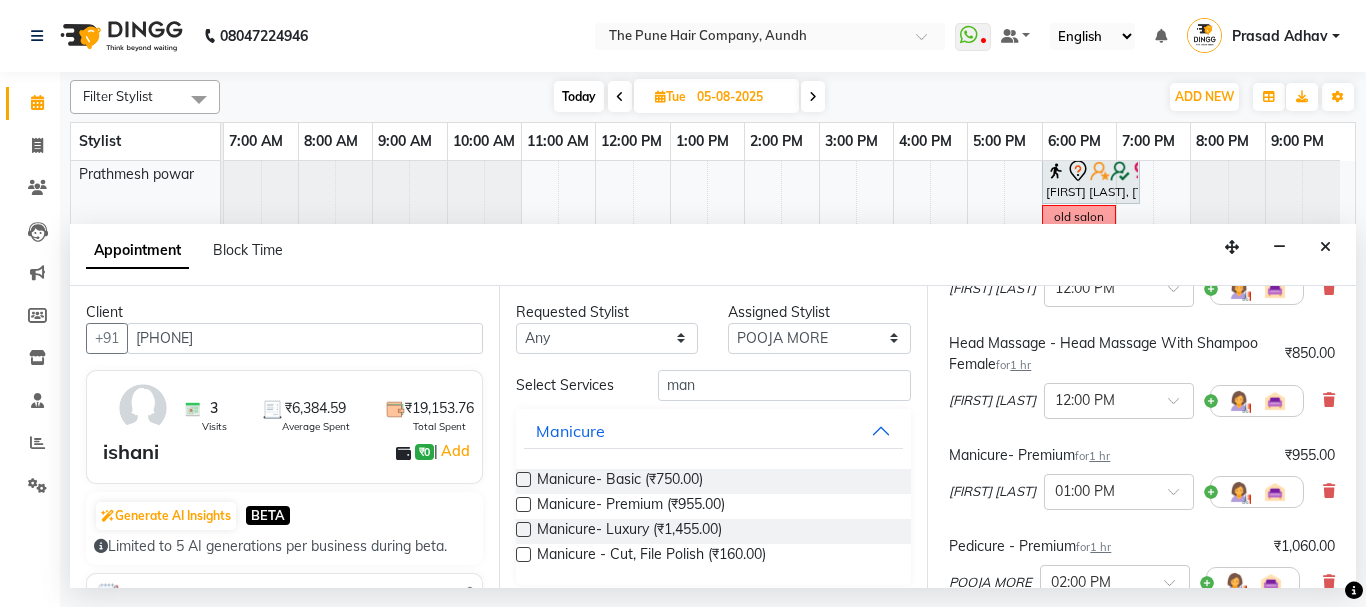 type on "man" 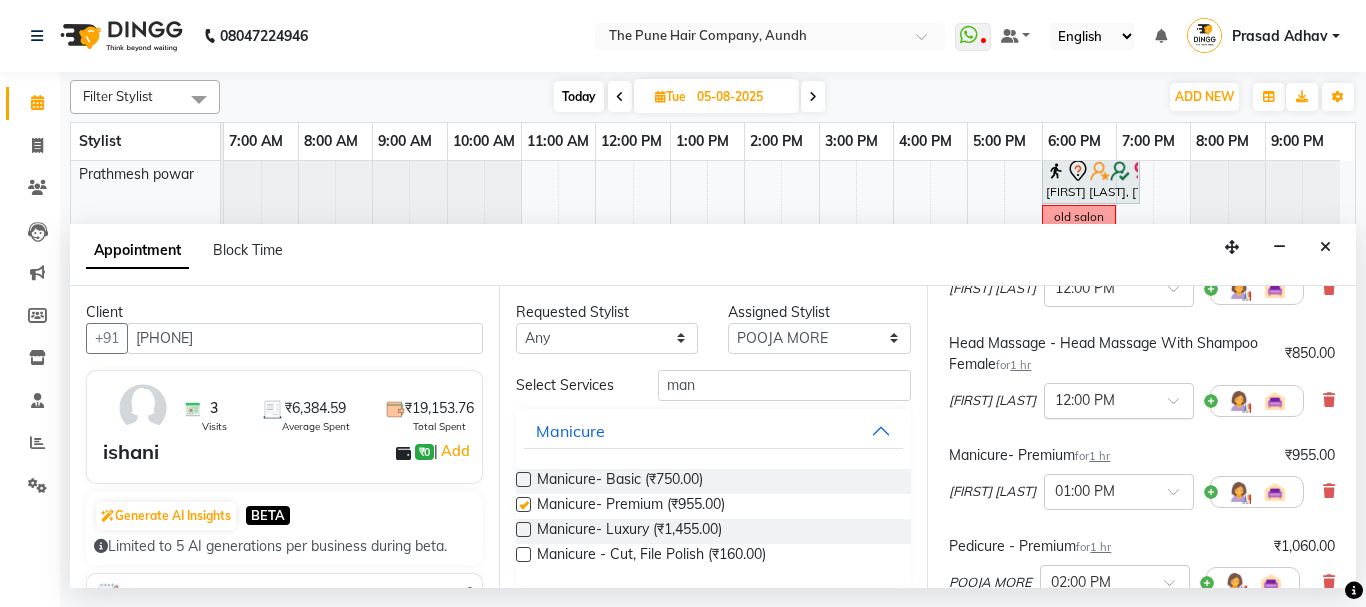 checkbox on "false" 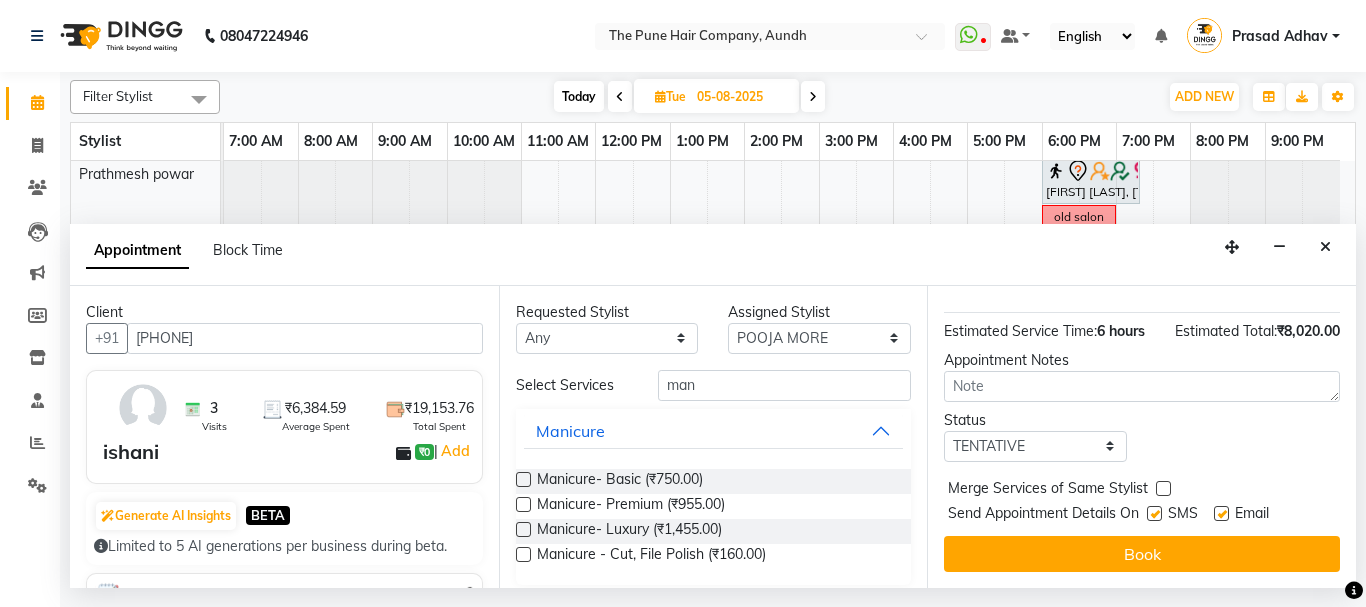 scroll, scrollTop: 654, scrollLeft: 0, axis: vertical 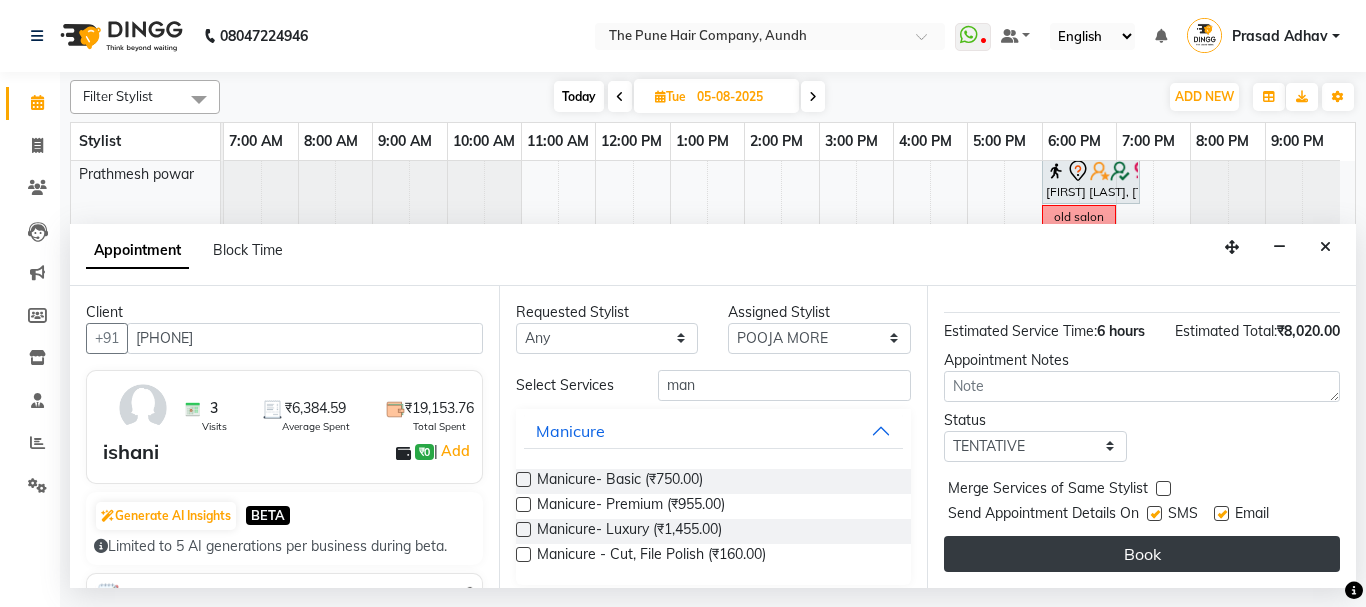 click on "Book" at bounding box center [1142, 554] 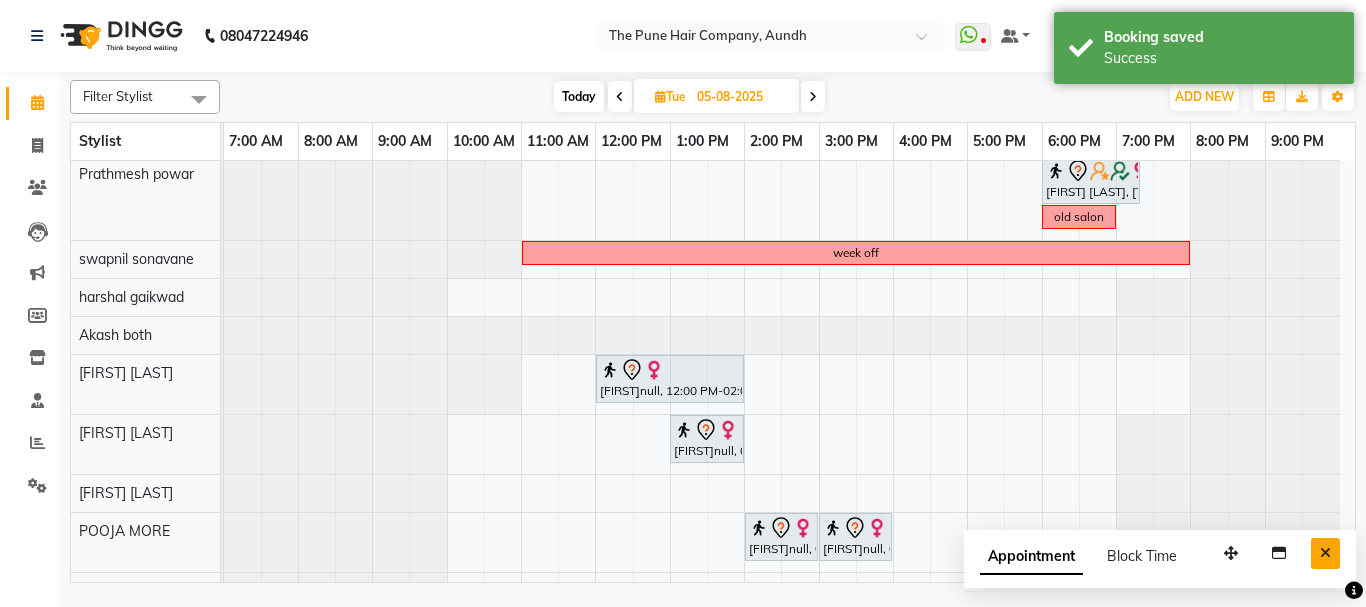 click at bounding box center [1325, 553] 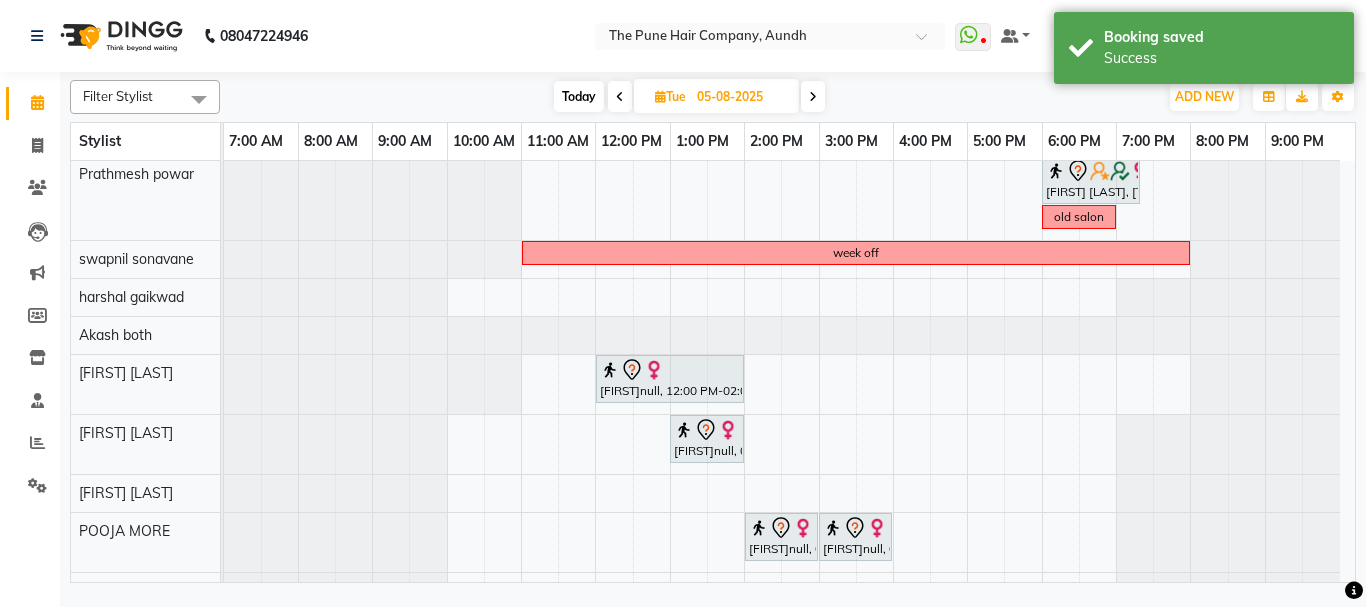 scroll, scrollTop: 289, scrollLeft: 0, axis: vertical 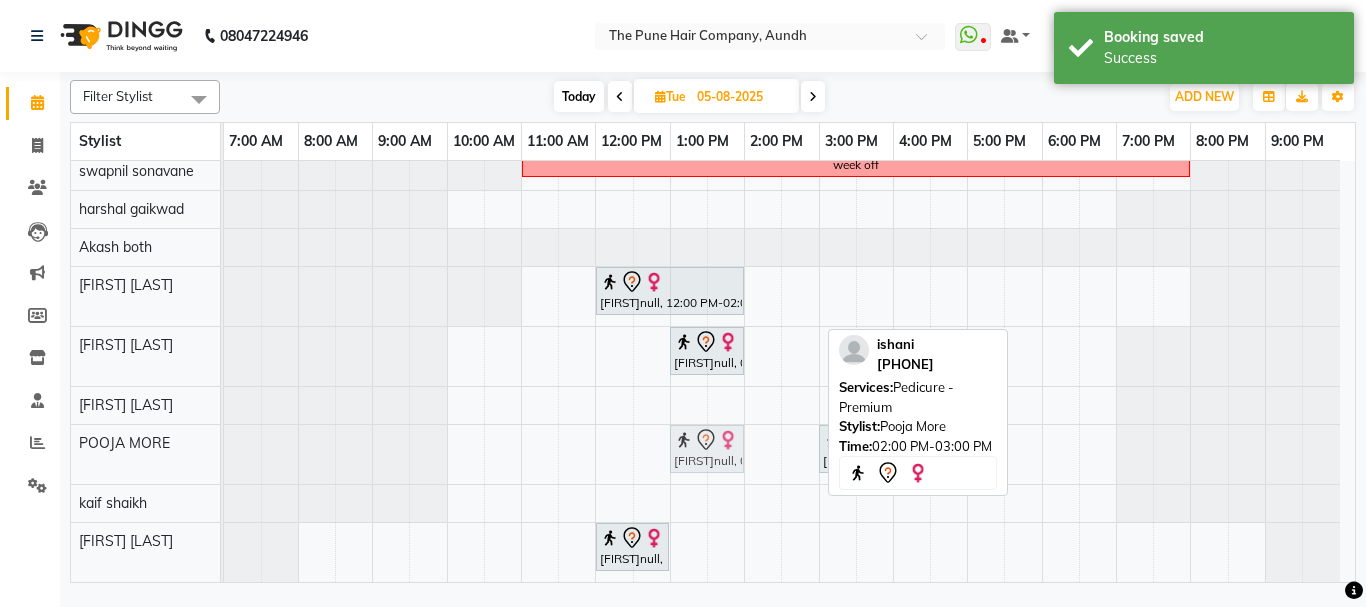 drag, startPoint x: 786, startPoint y: 456, endPoint x: 695, endPoint y: 461, distance: 91.13726 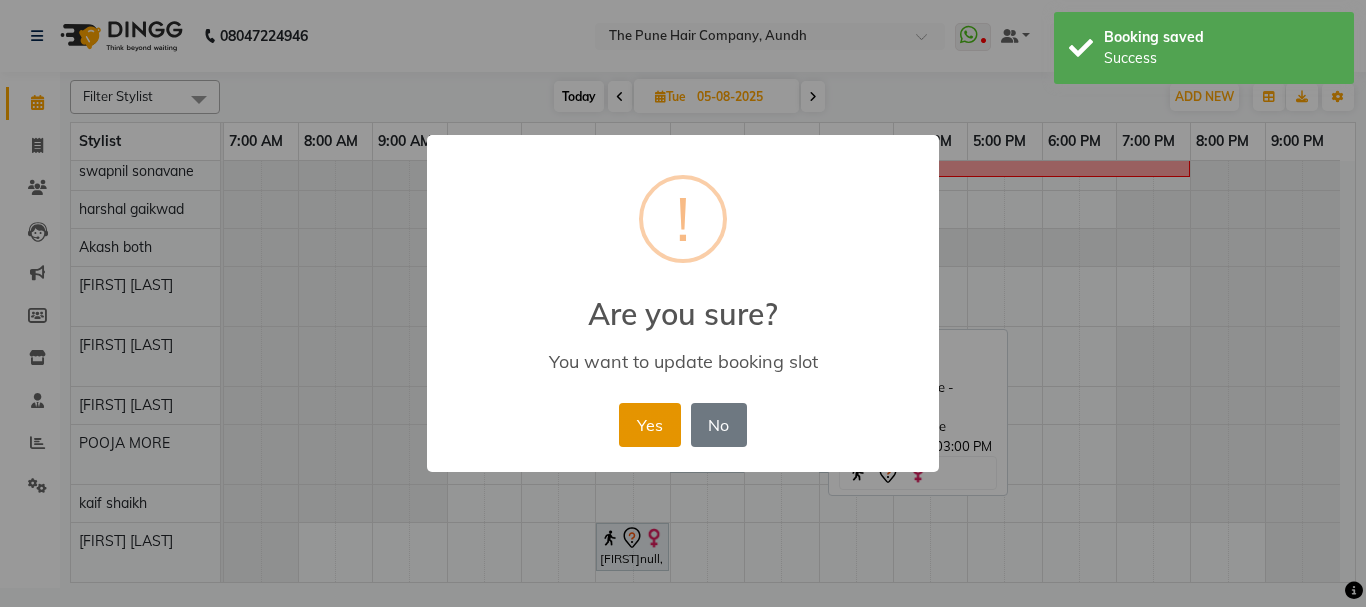 click on "Yes" at bounding box center [649, 425] 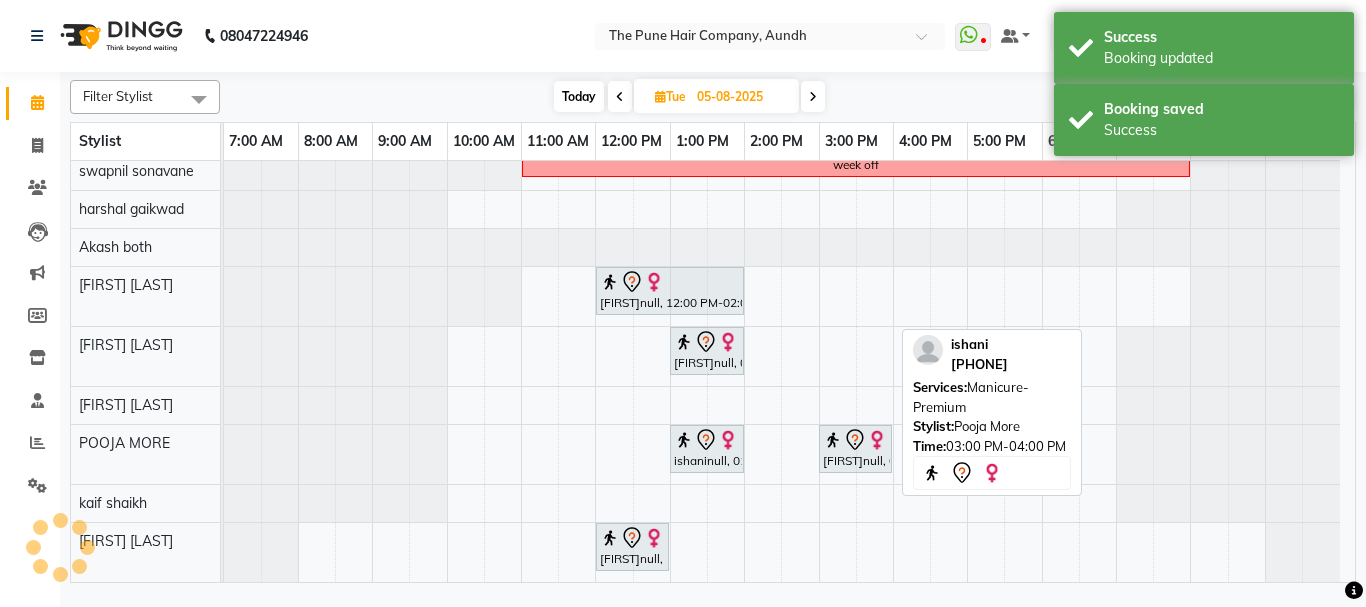 scroll, scrollTop: 289, scrollLeft: 0, axis: vertical 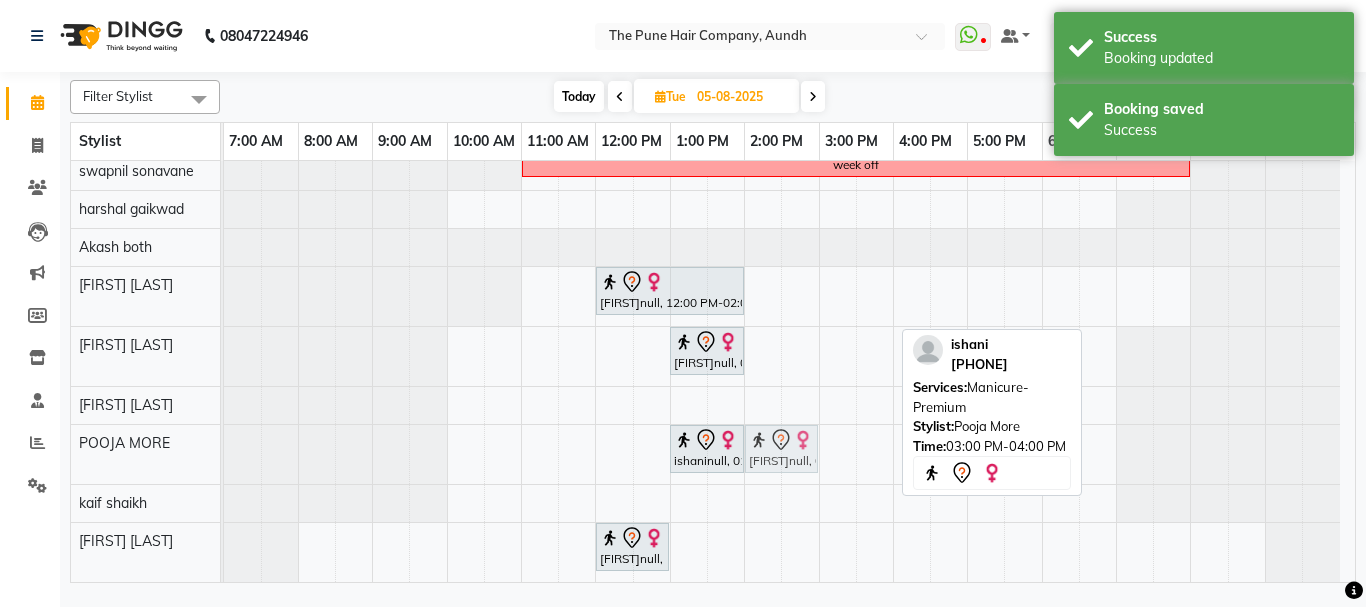 drag, startPoint x: 845, startPoint y: 447, endPoint x: 755, endPoint y: 460, distance: 90.934044 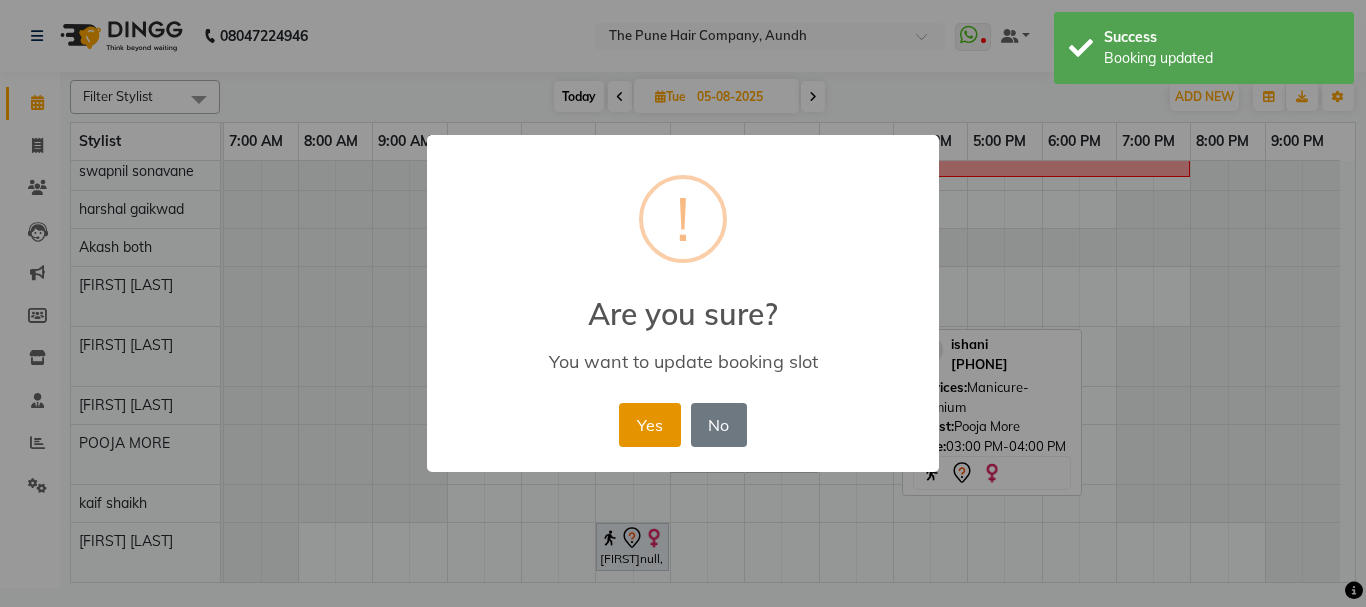 click on "Yes" at bounding box center [649, 425] 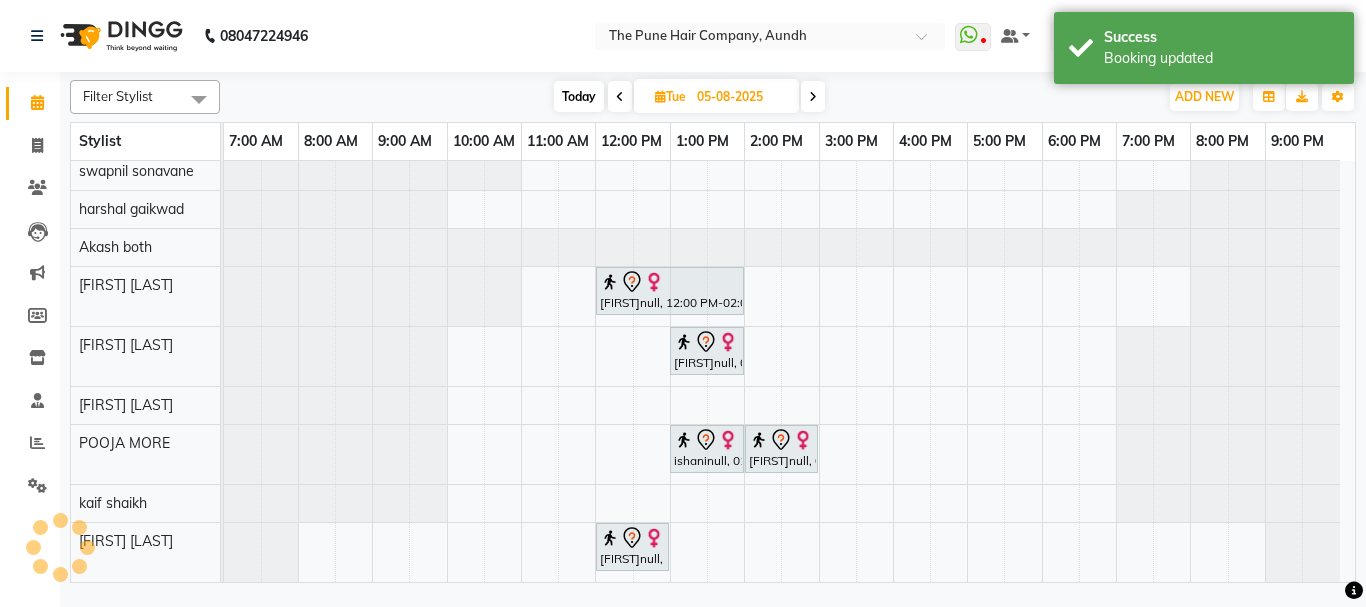 scroll, scrollTop: 264, scrollLeft: 0, axis: vertical 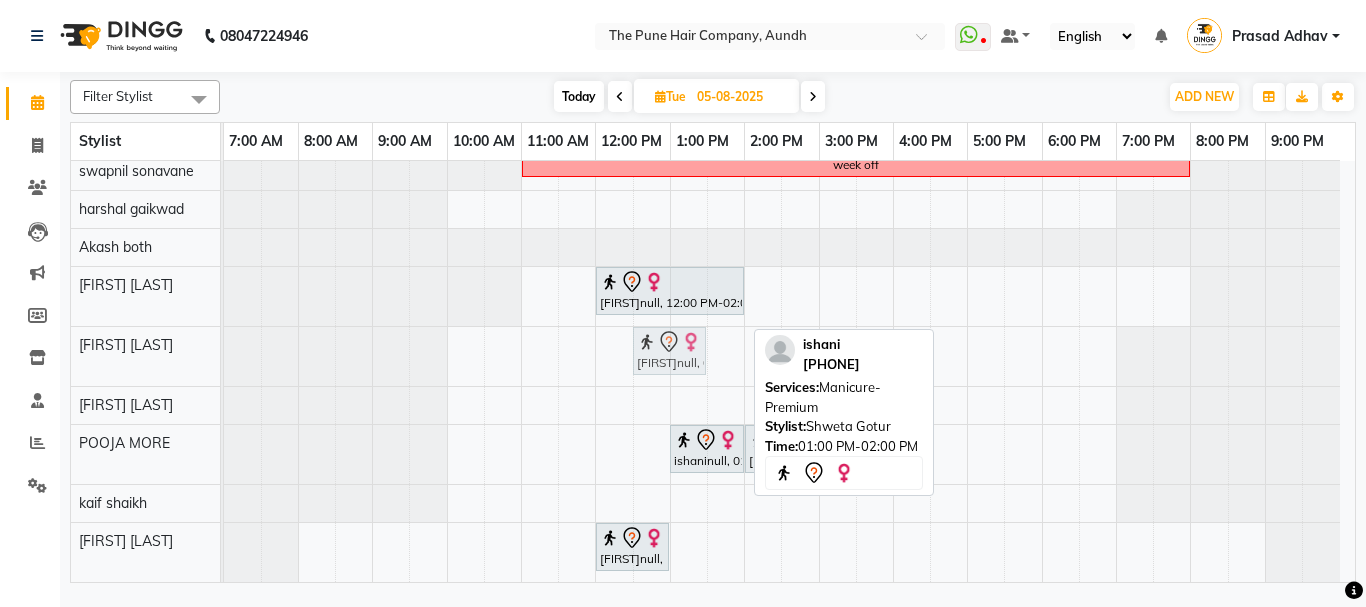 drag, startPoint x: 702, startPoint y: 356, endPoint x: 679, endPoint y: 366, distance: 25.079872 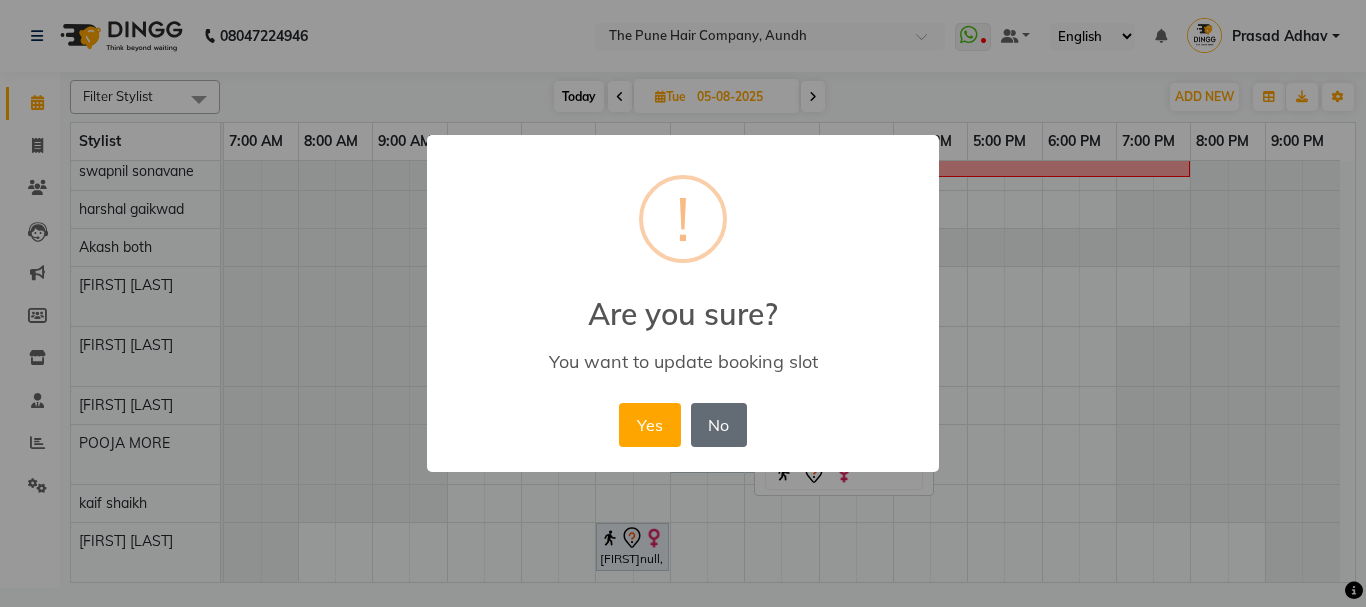 click on "No" at bounding box center (719, 425) 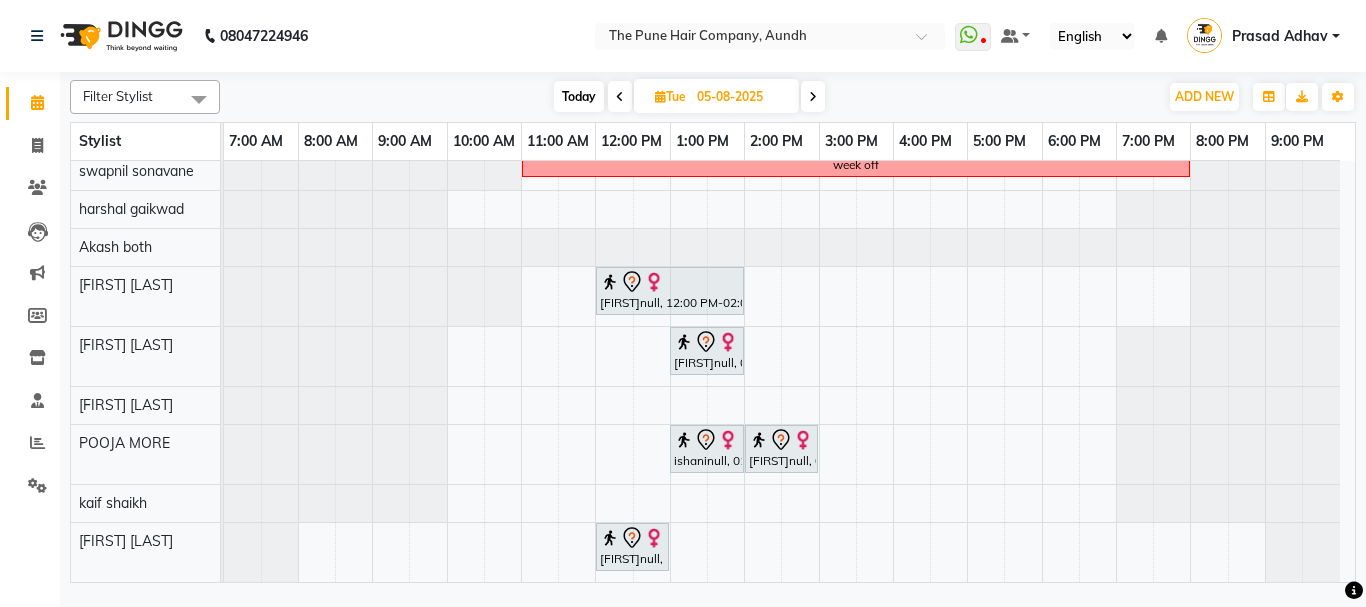 click on "Today" at bounding box center (579, 96) 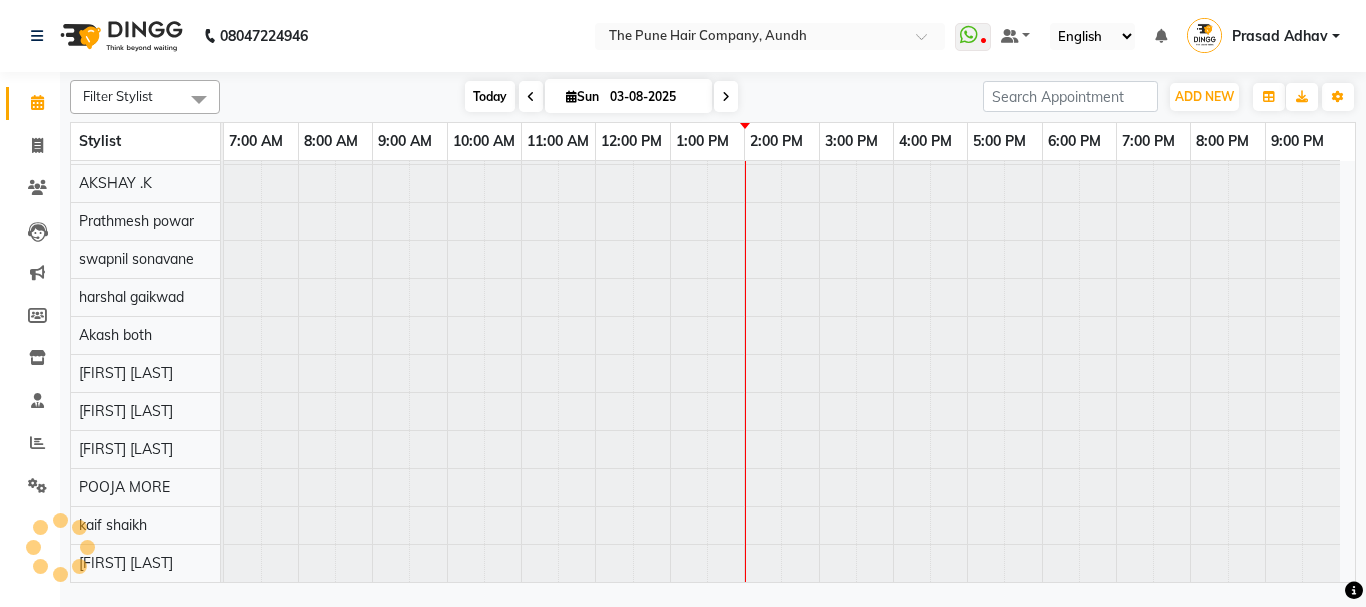 scroll, scrollTop: 110, scrollLeft: 0, axis: vertical 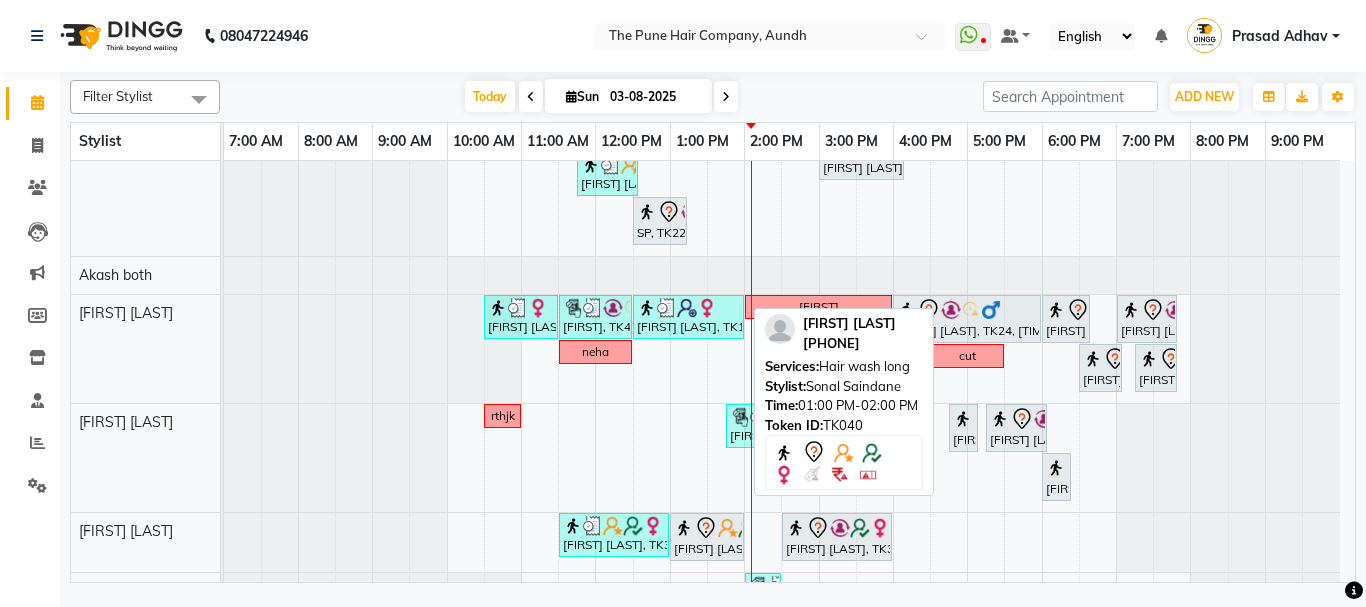 click 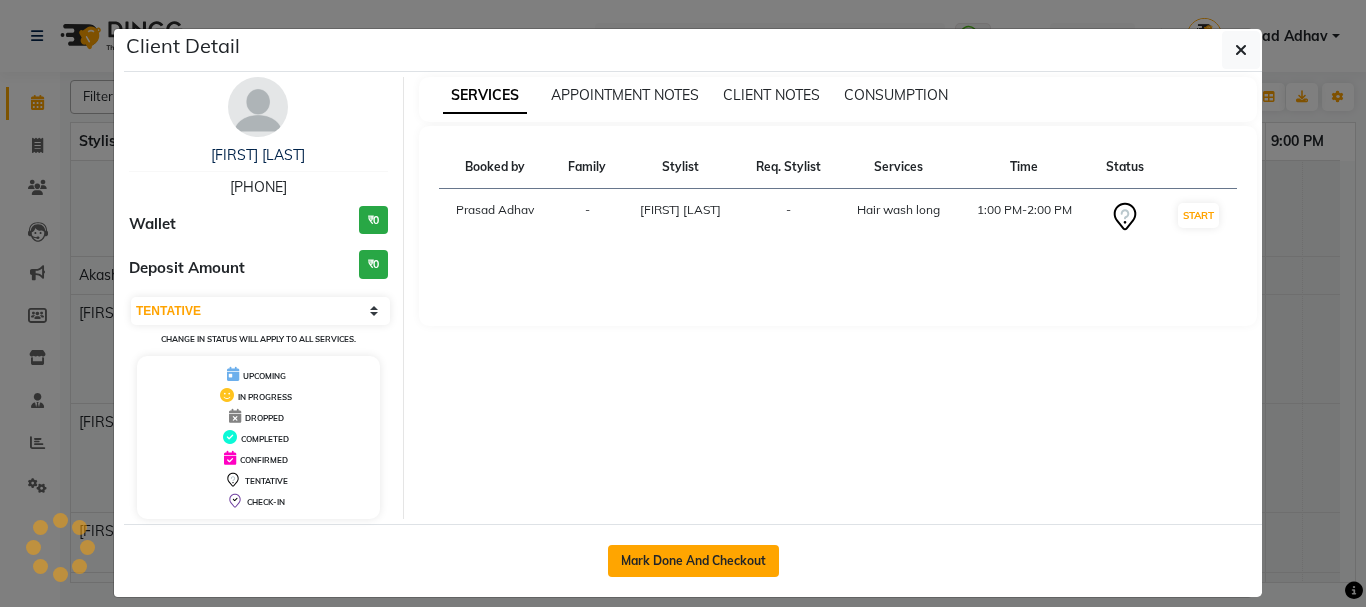 click on "Mark Done And Checkout" 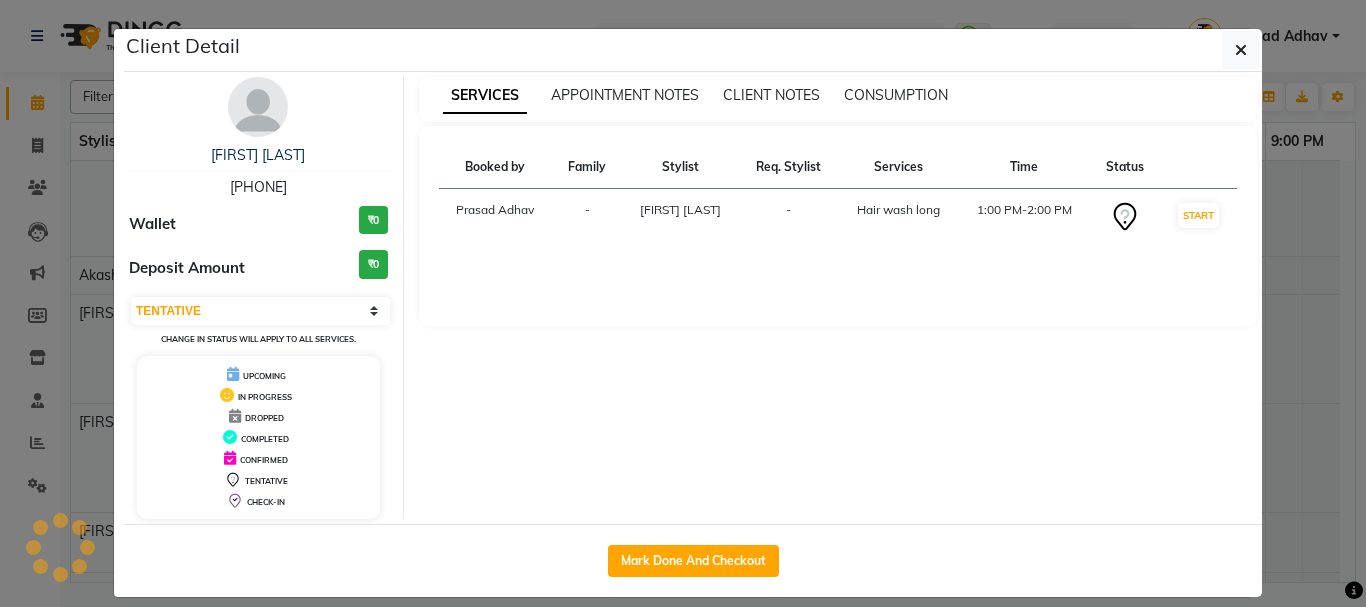 select on "service" 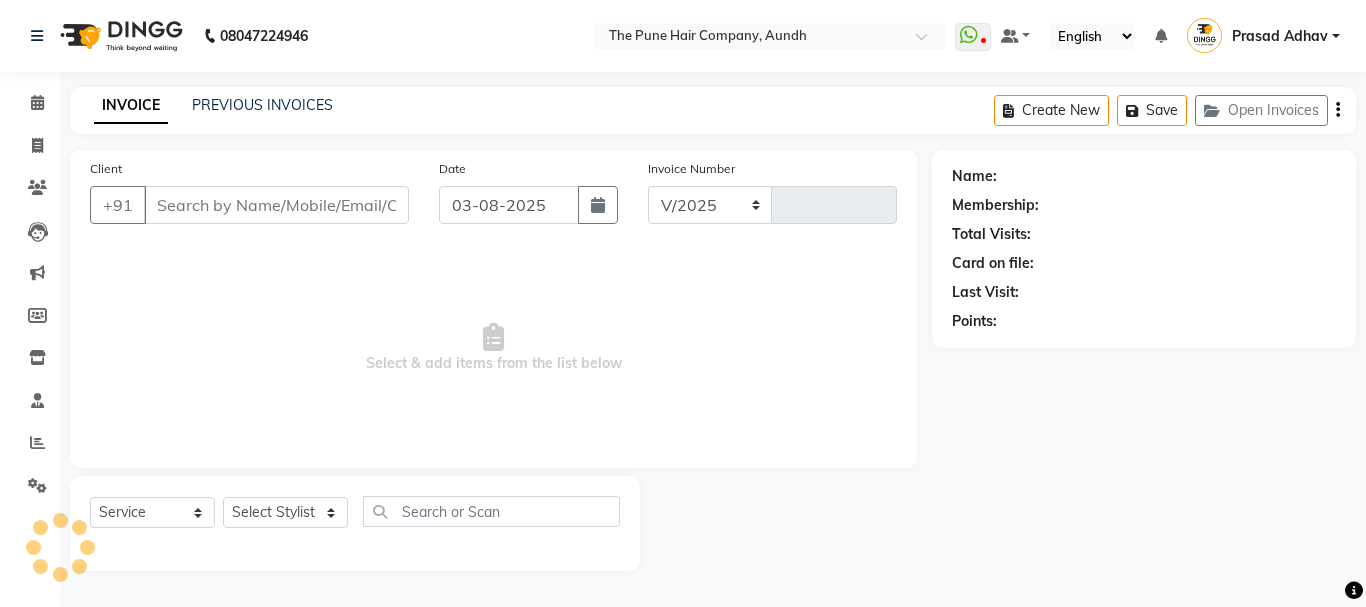 select on "106" 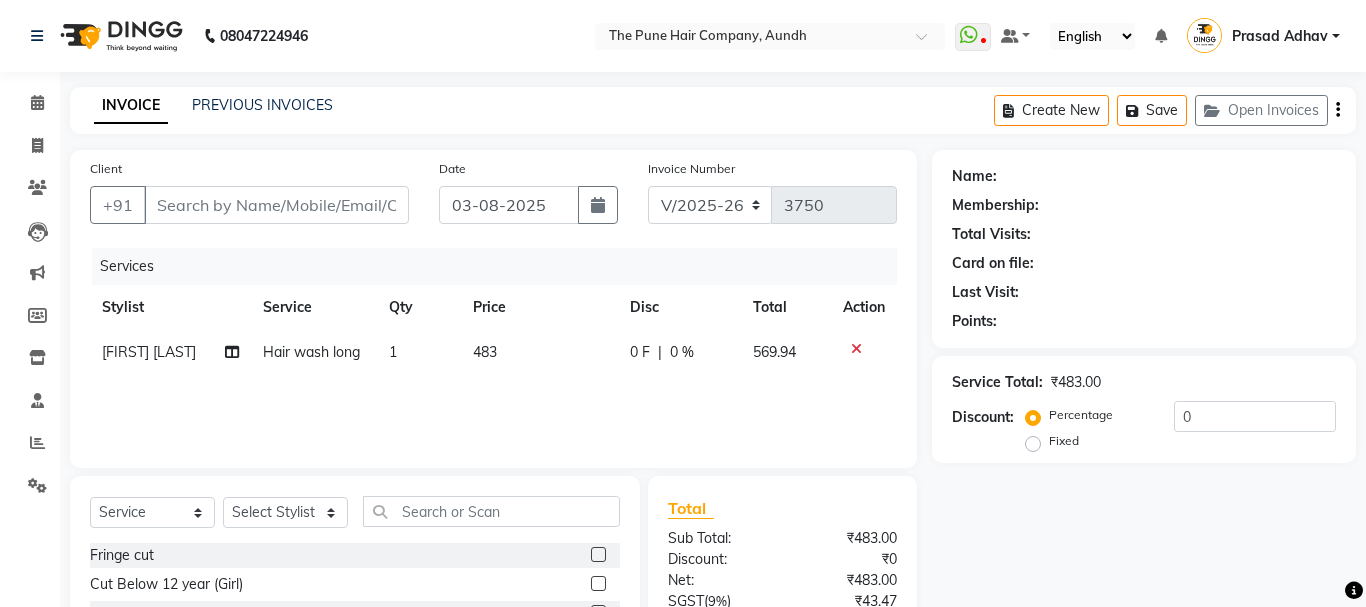 type on "[PHONE]" 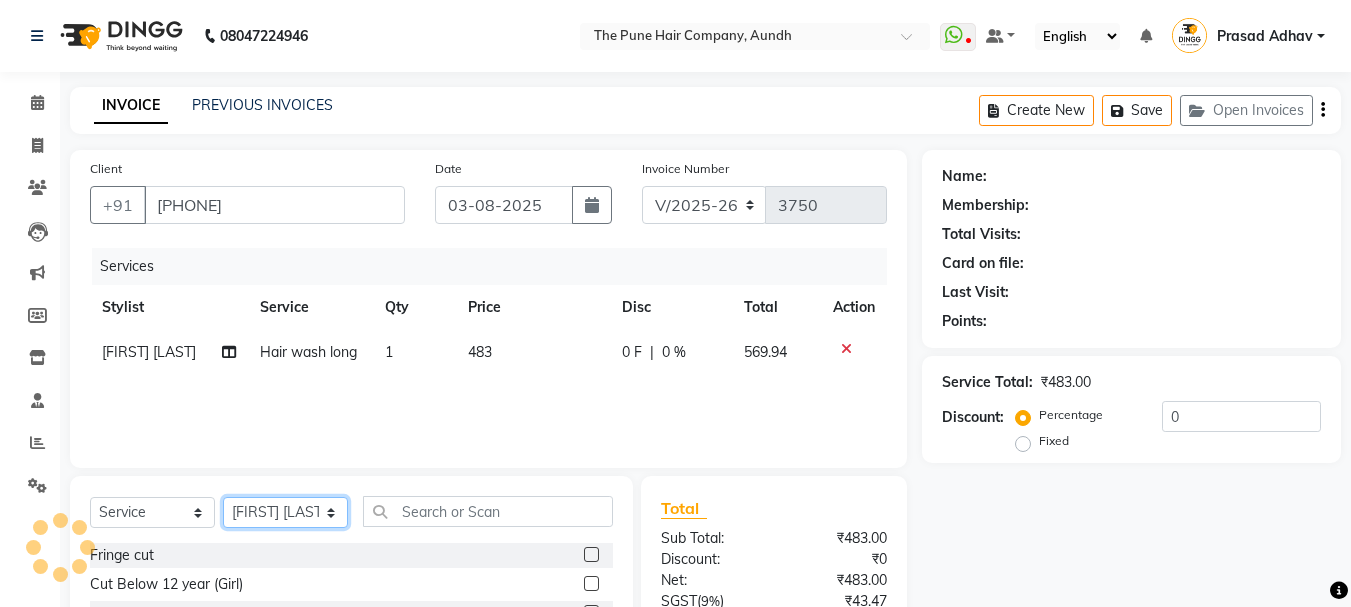 click on "Select Stylist Akash both AKSHAY .K harshal gaikwad kaif shaikh LAKKHAN SHINDE Nagesh Jadhav Nitish Desai  Pavan mane POOJA MORE Prasad Adhav  Prathmesh powar Shweta gotur Sonal saindane swapnil sonavane" 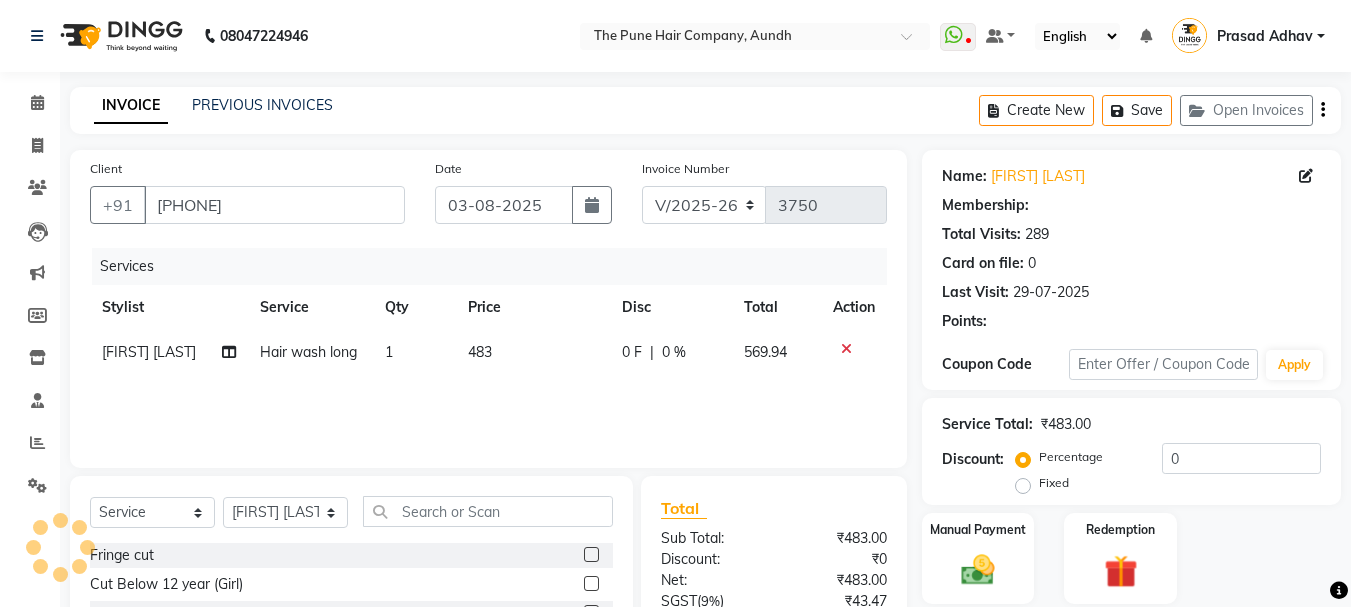 click 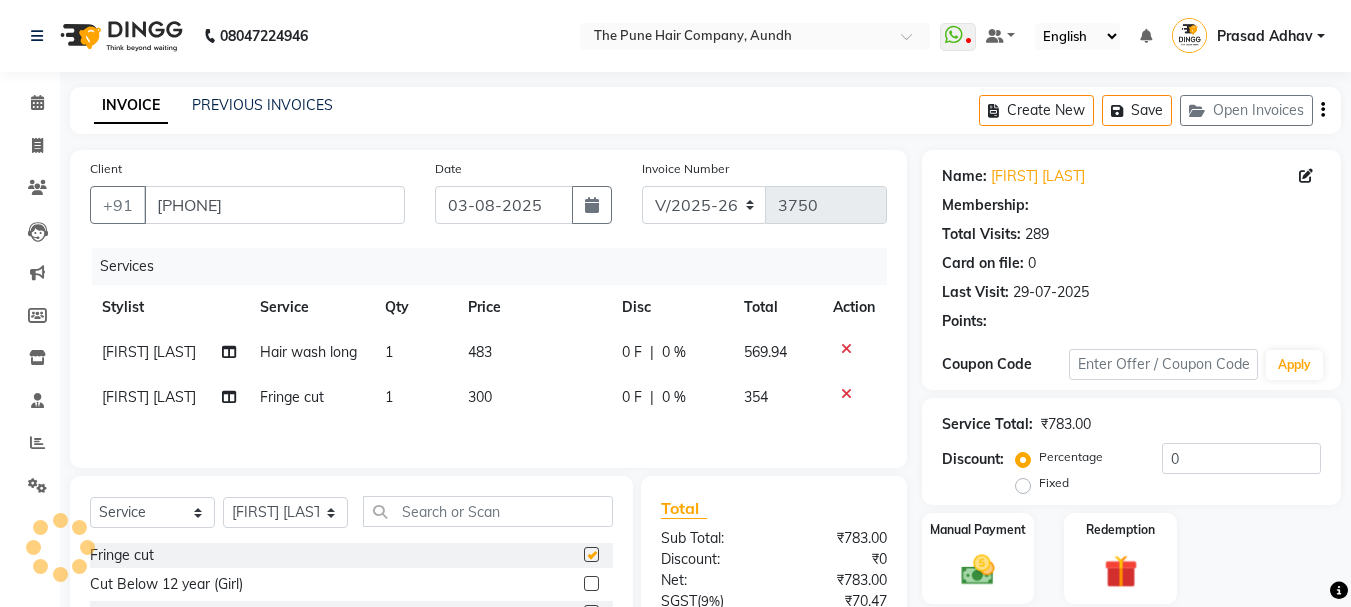 checkbox on "false" 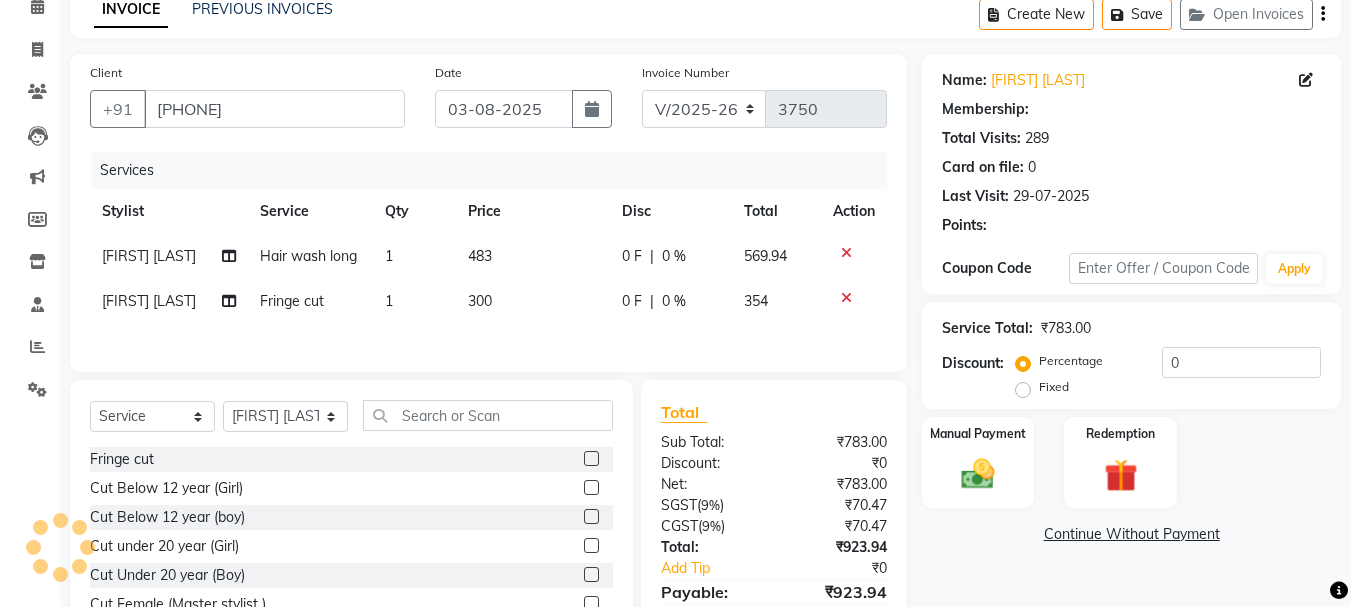 select on "1: Object" 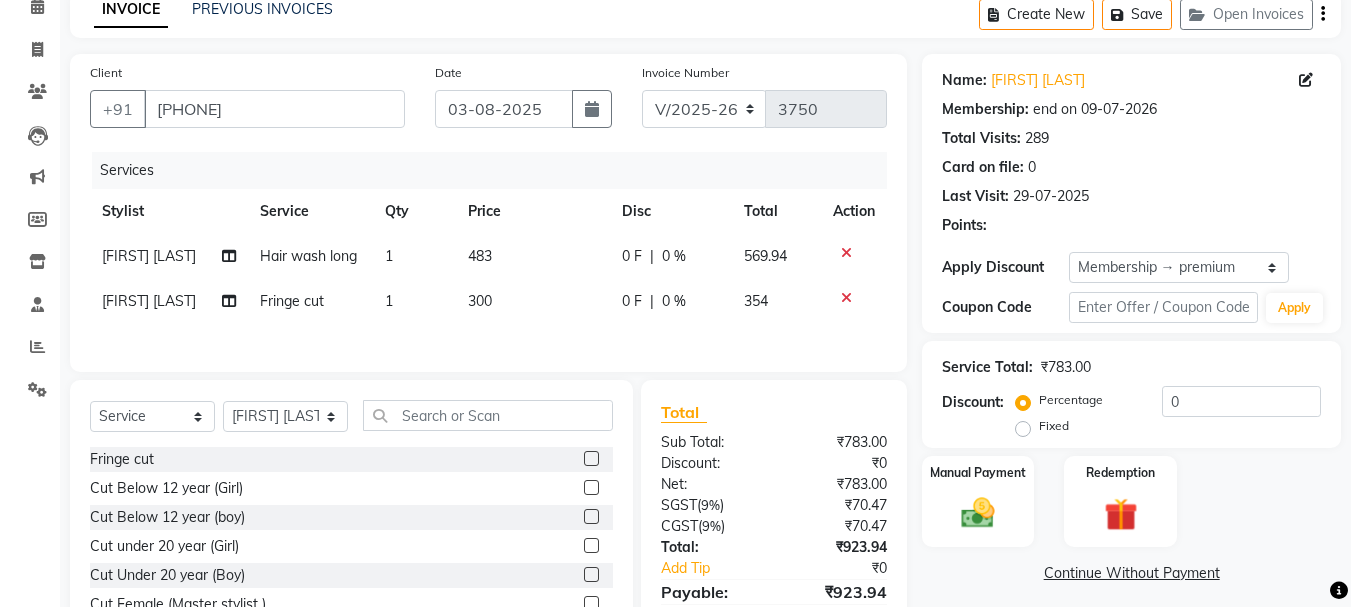 scroll, scrollTop: 100, scrollLeft: 0, axis: vertical 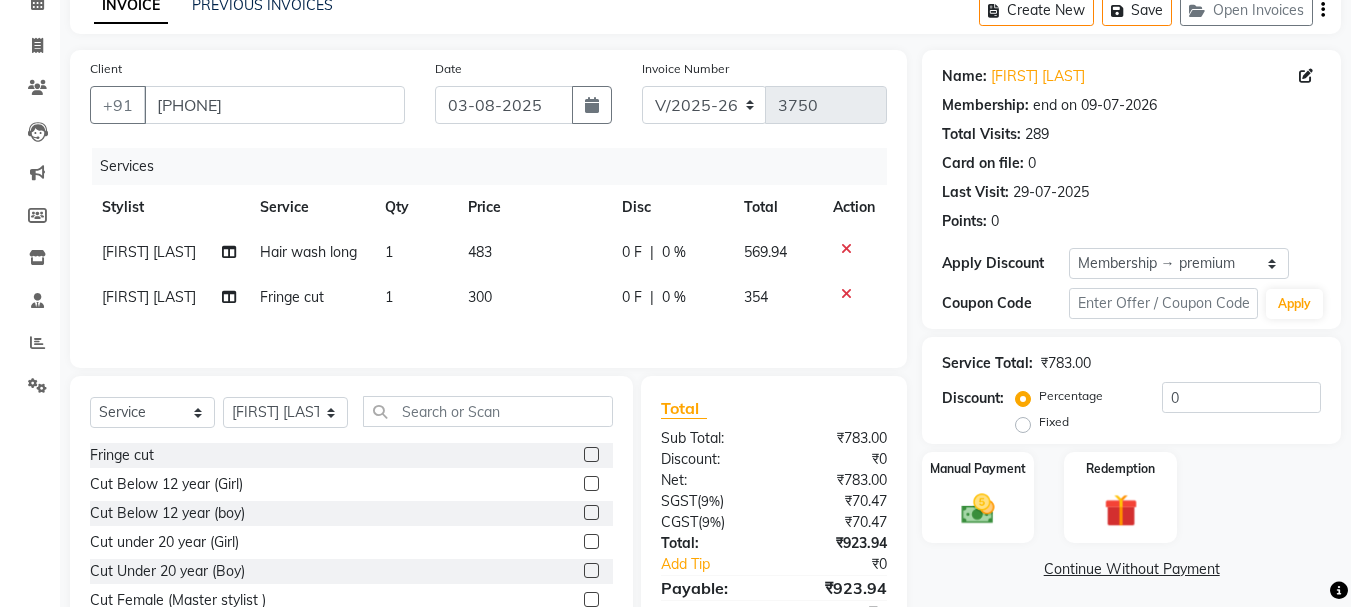type on "20" 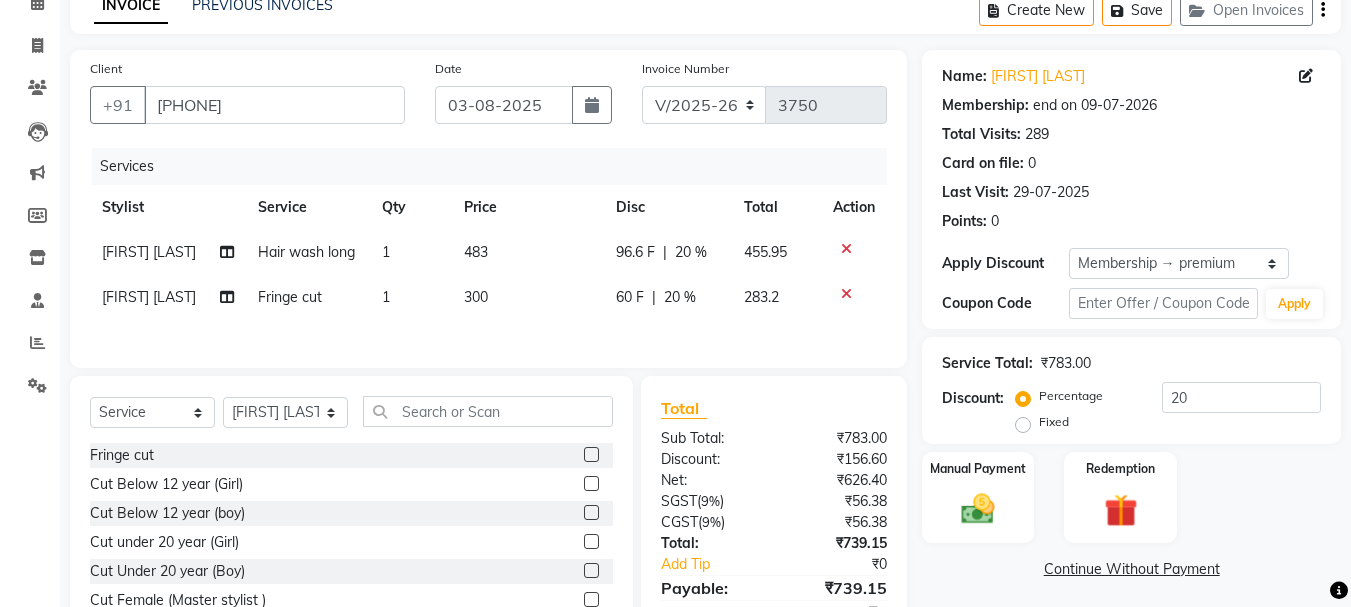 click 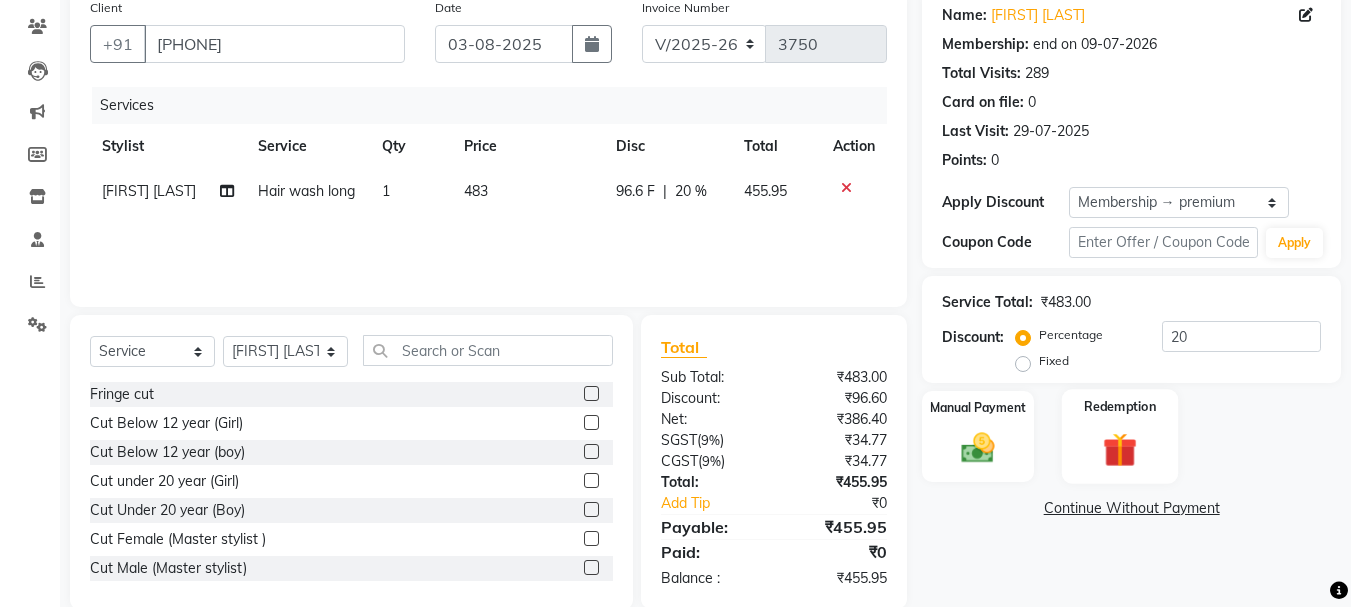 scroll, scrollTop: 194, scrollLeft: 0, axis: vertical 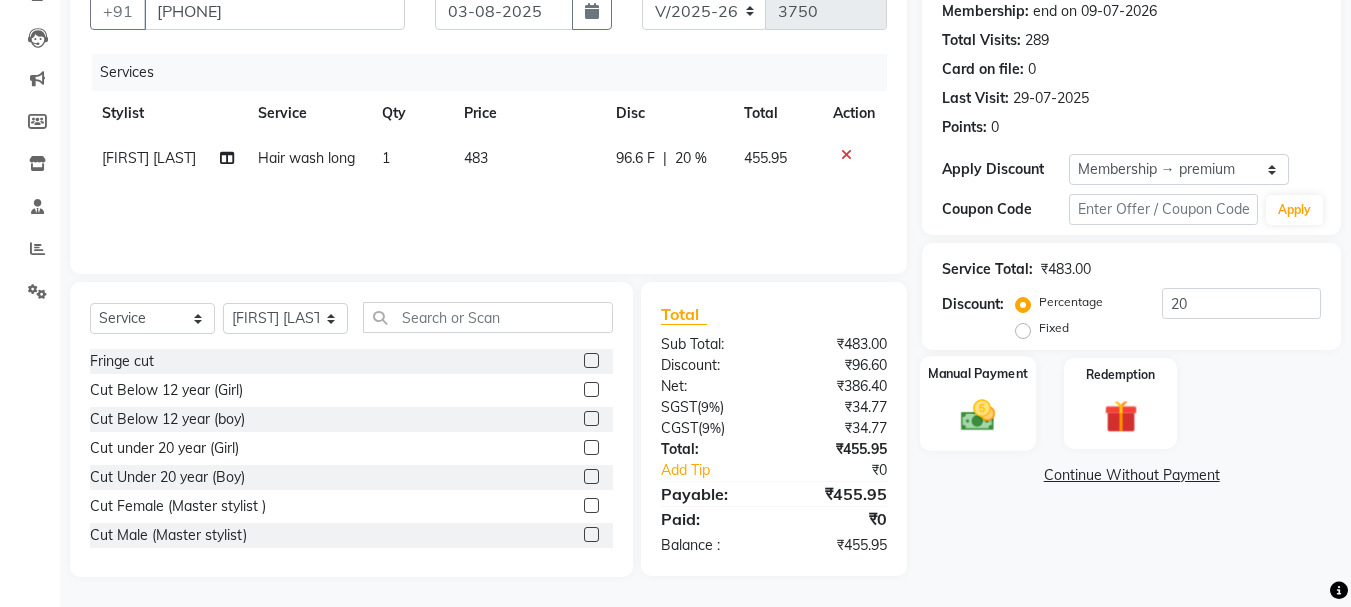 click 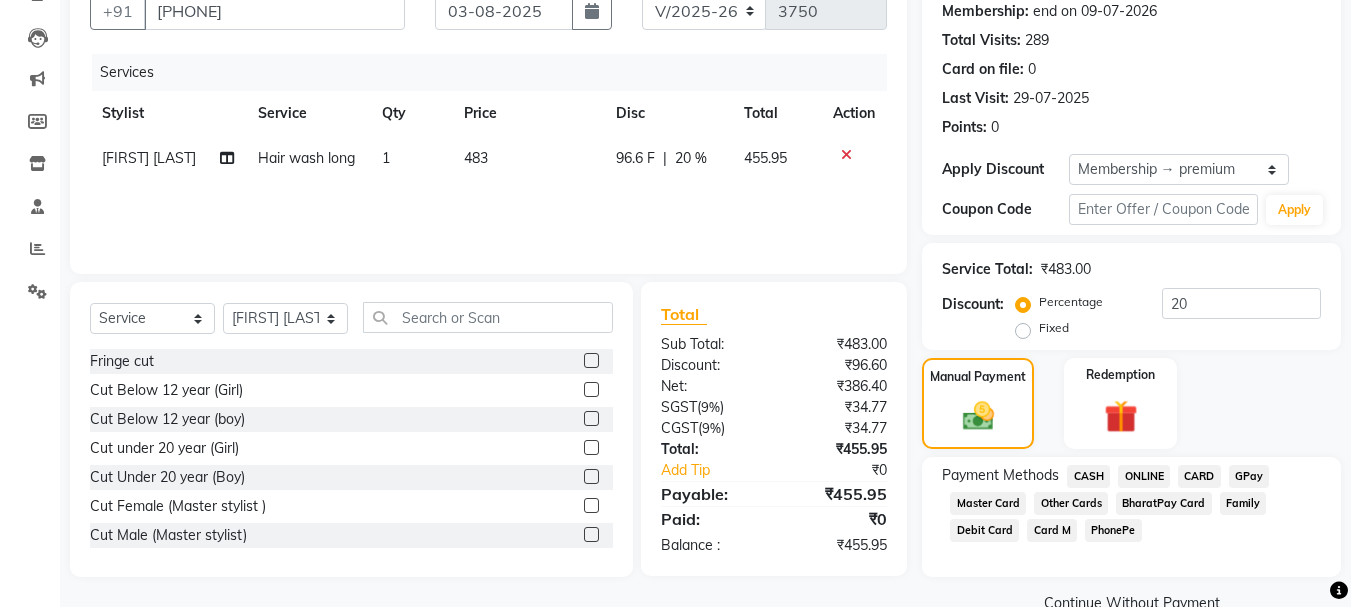 click on "ONLINE" 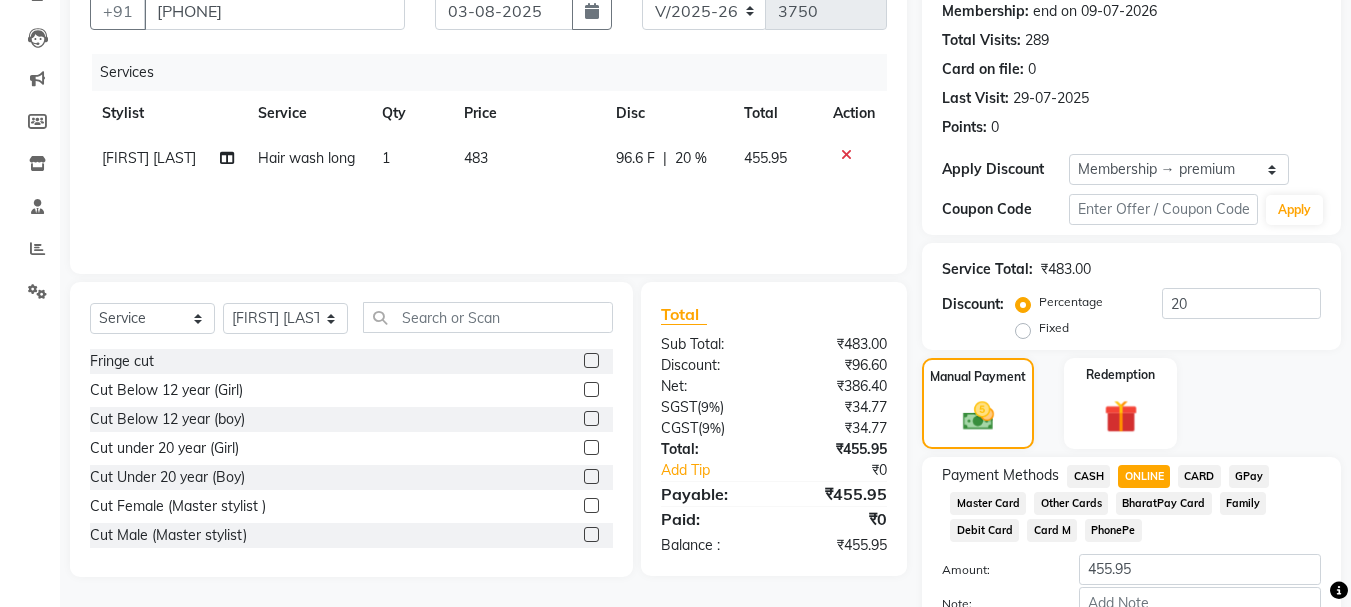 scroll, scrollTop: 318, scrollLeft: 0, axis: vertical 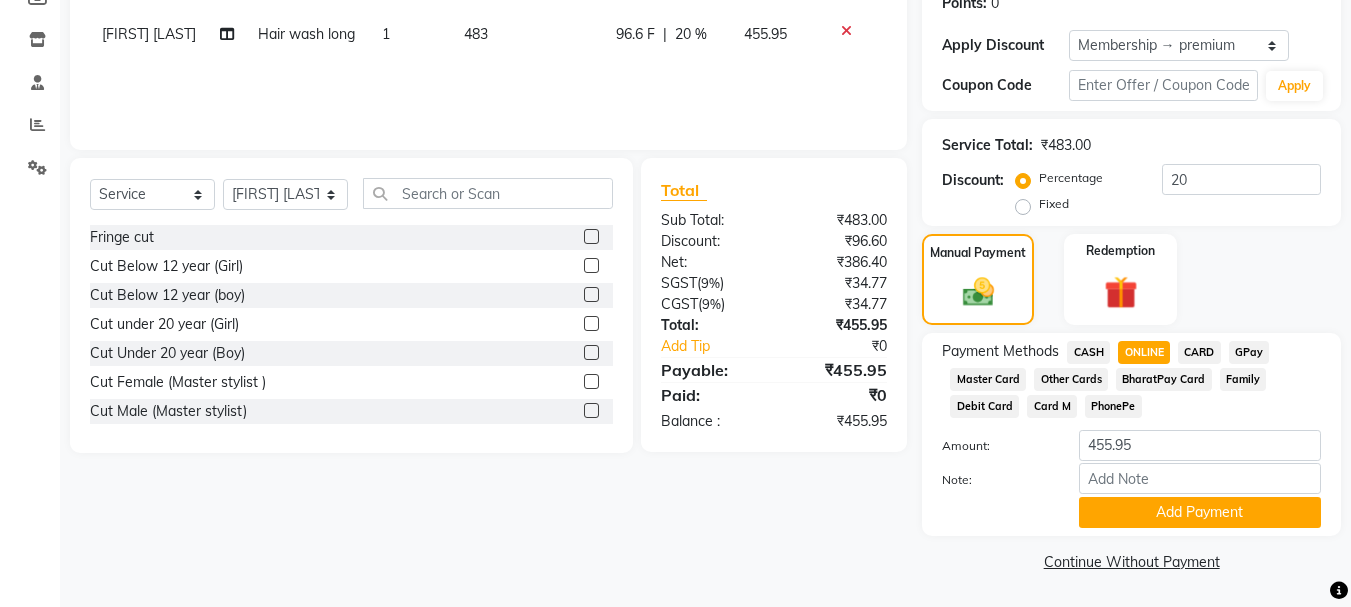 click on "CARD" 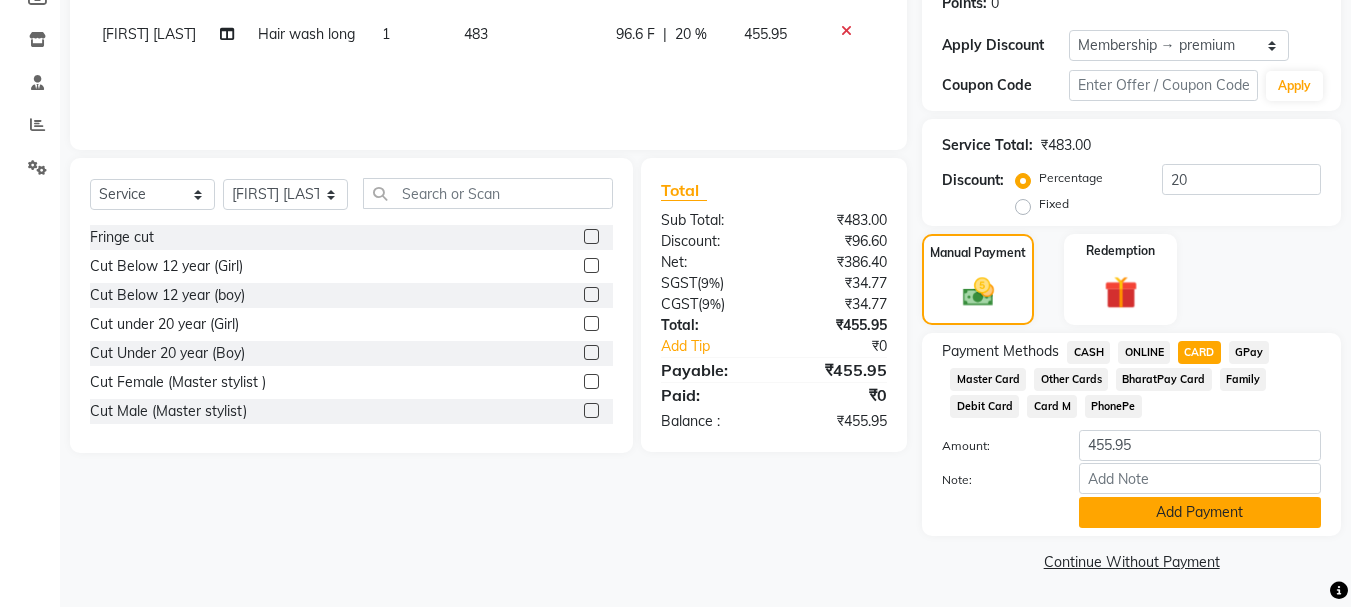 click on "Add Payment" 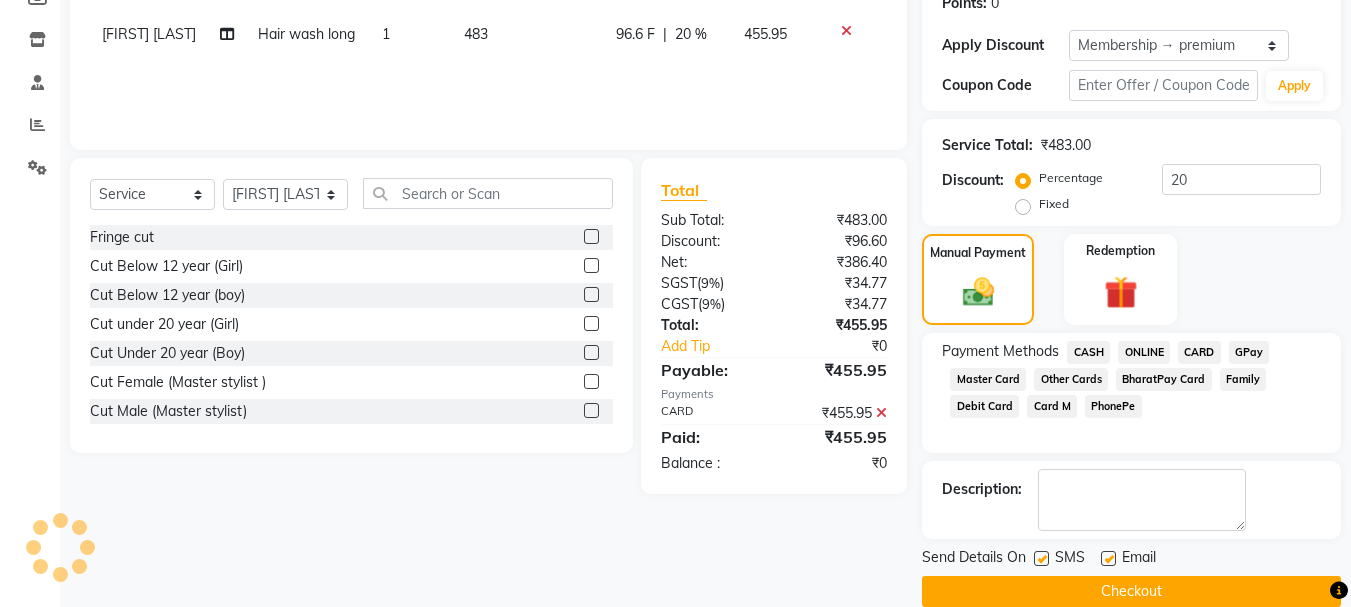 click on "Checkout" 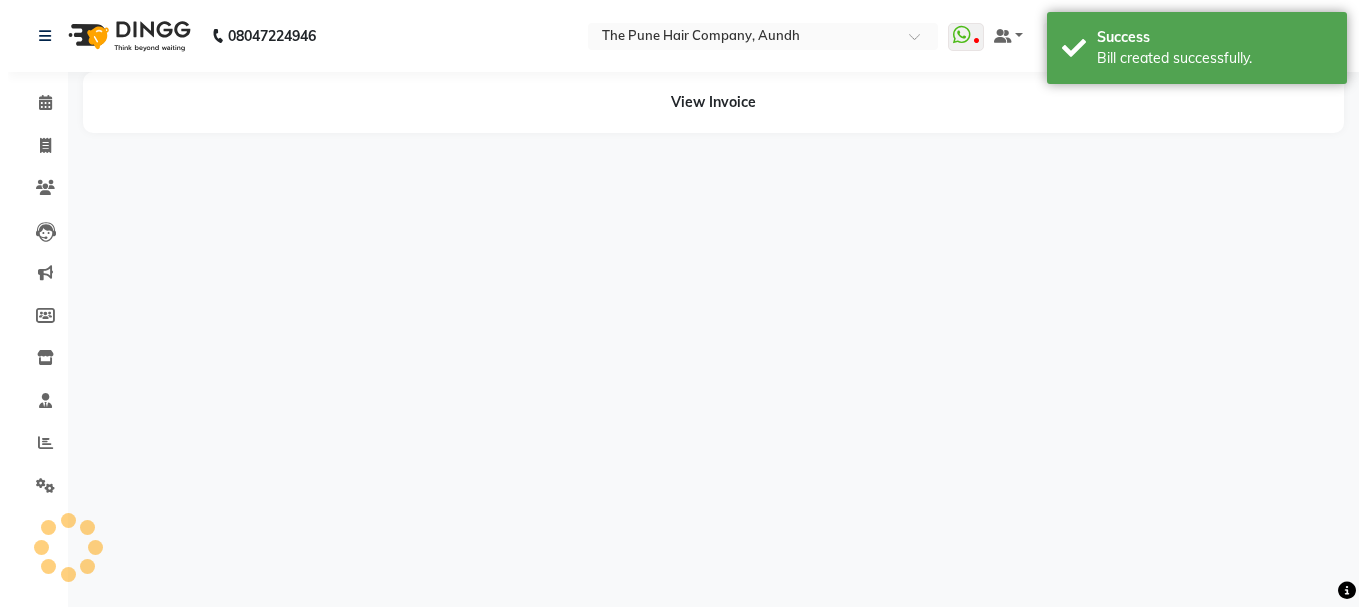 scroll, scrollTop: 0, scrollLeft: 0, axis: both 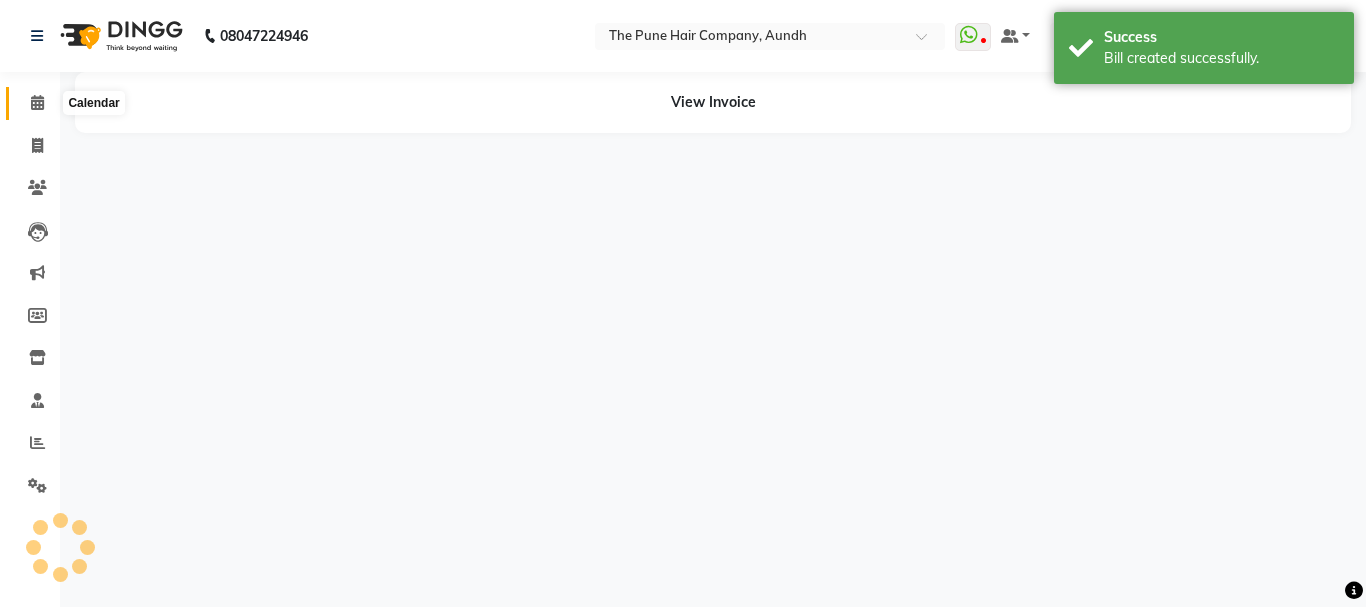 click 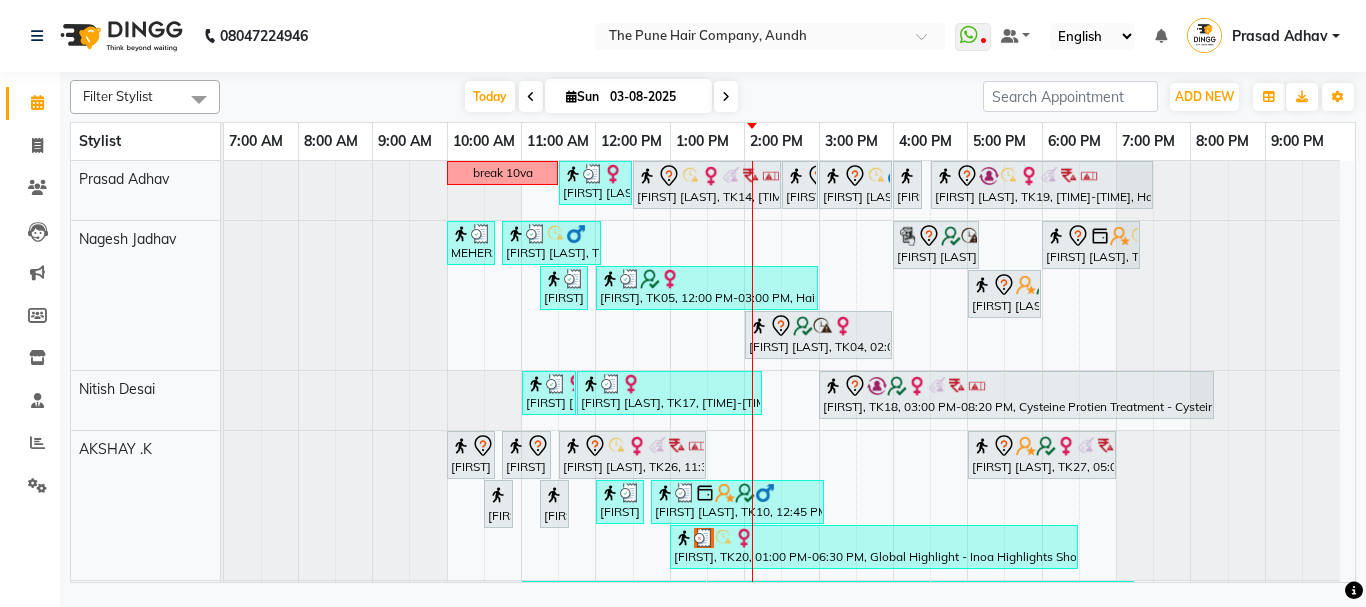 scroll, scrollTop: 600, scrollLeft: 0, axis: vertical 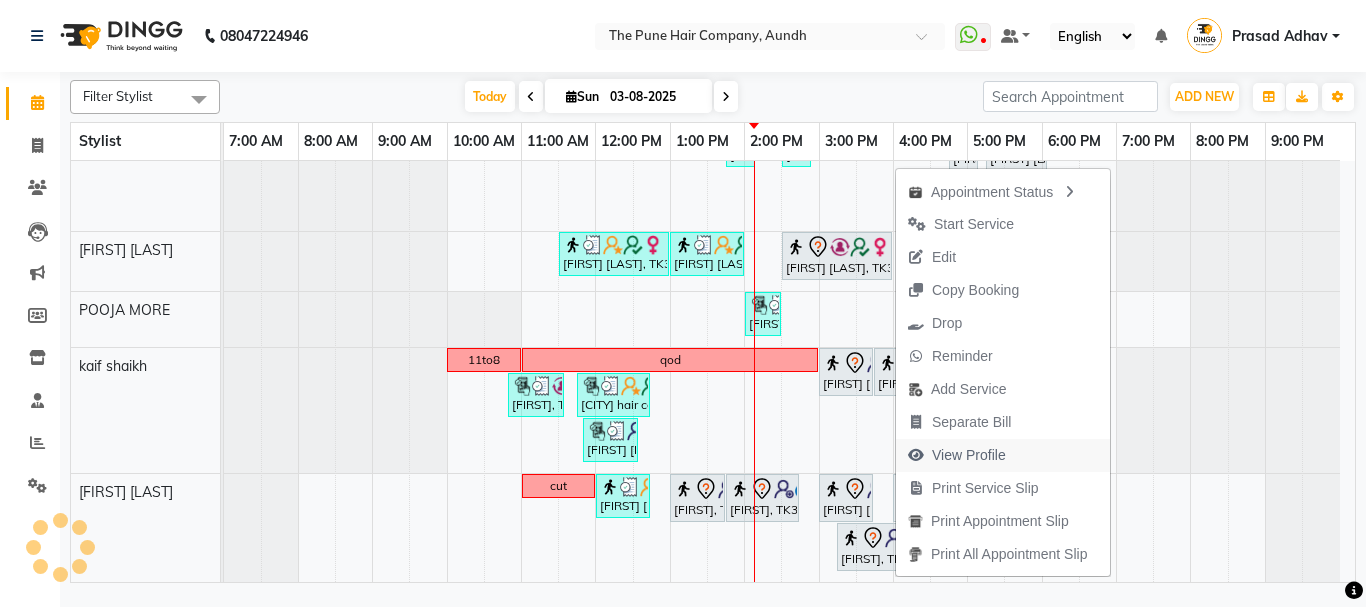 click on "View Profile" at bounding box center (969, 455) 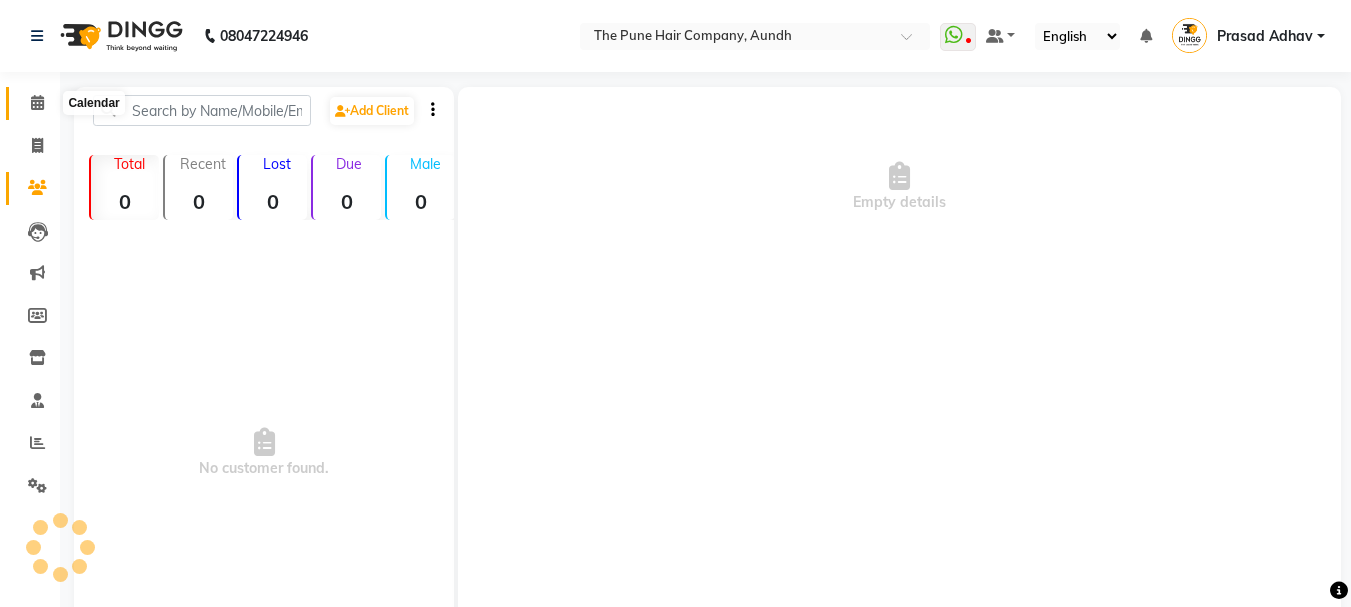 click 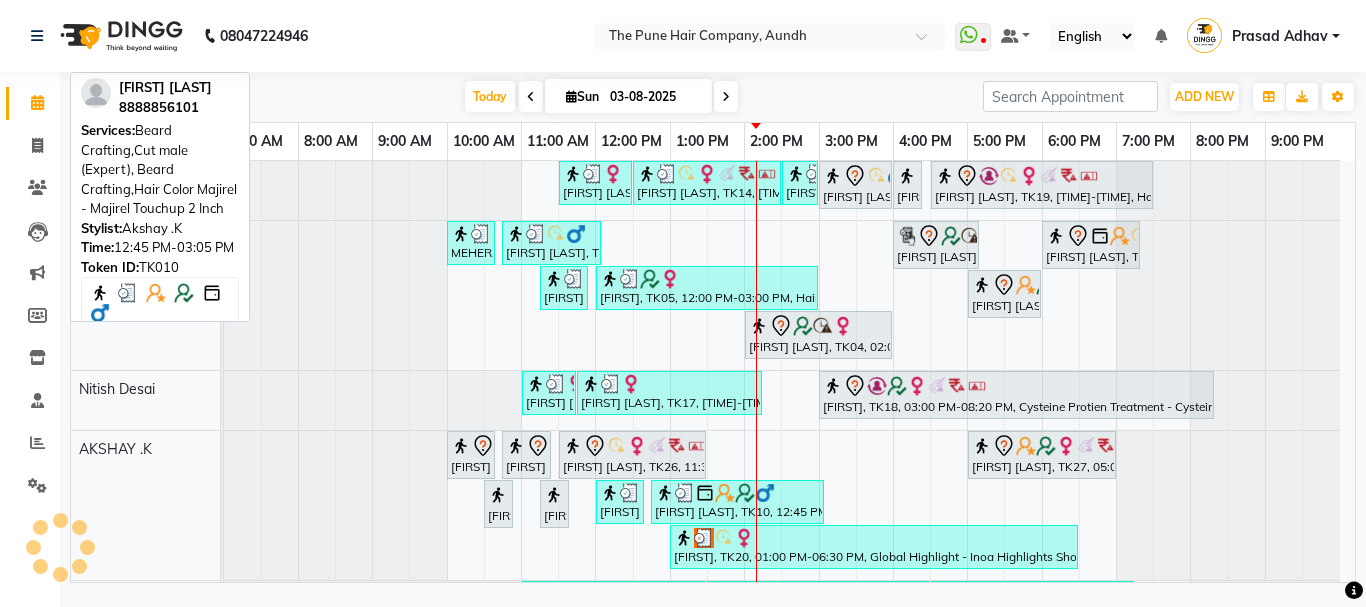 scroll, scrollTop: 110, scrollLeft: 0, axis: vertical 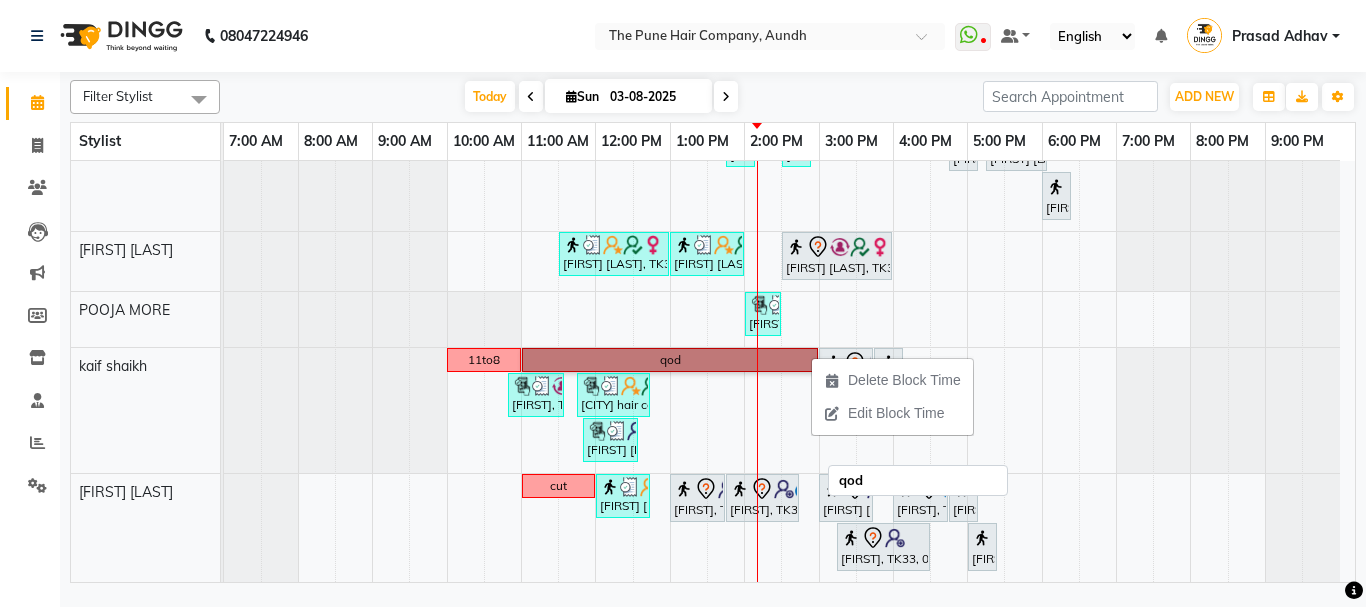 click on "qod" at bounding box center (670, 360) 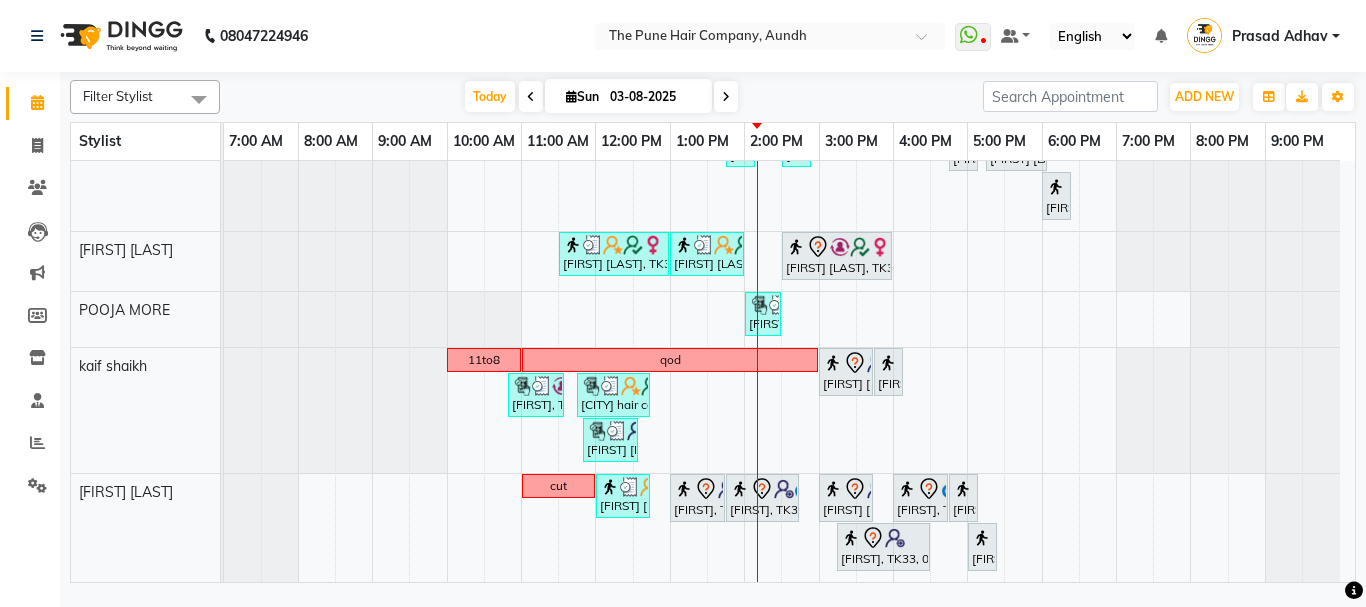 click on "Today  Sun 03-08-2025" at bounding box center [601, 97] 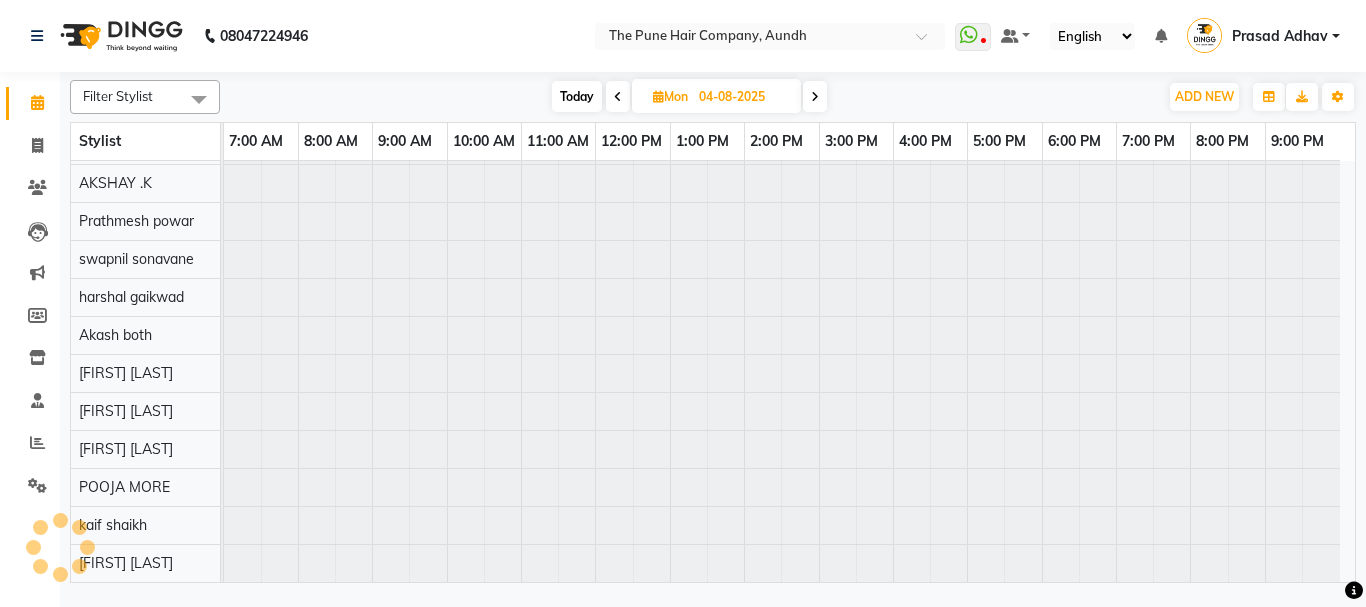 scroll, scrollTop: 110, scrollLeft: 0, axis: vertical 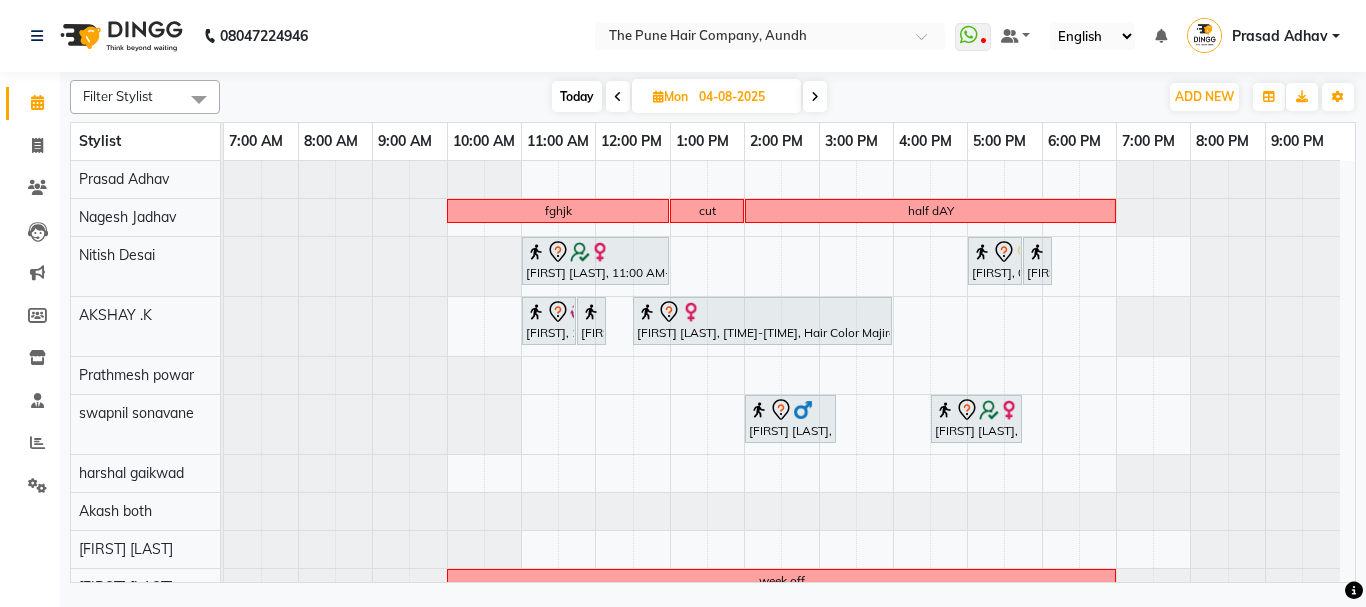 click on "Today" at bounding box center [577, 96] 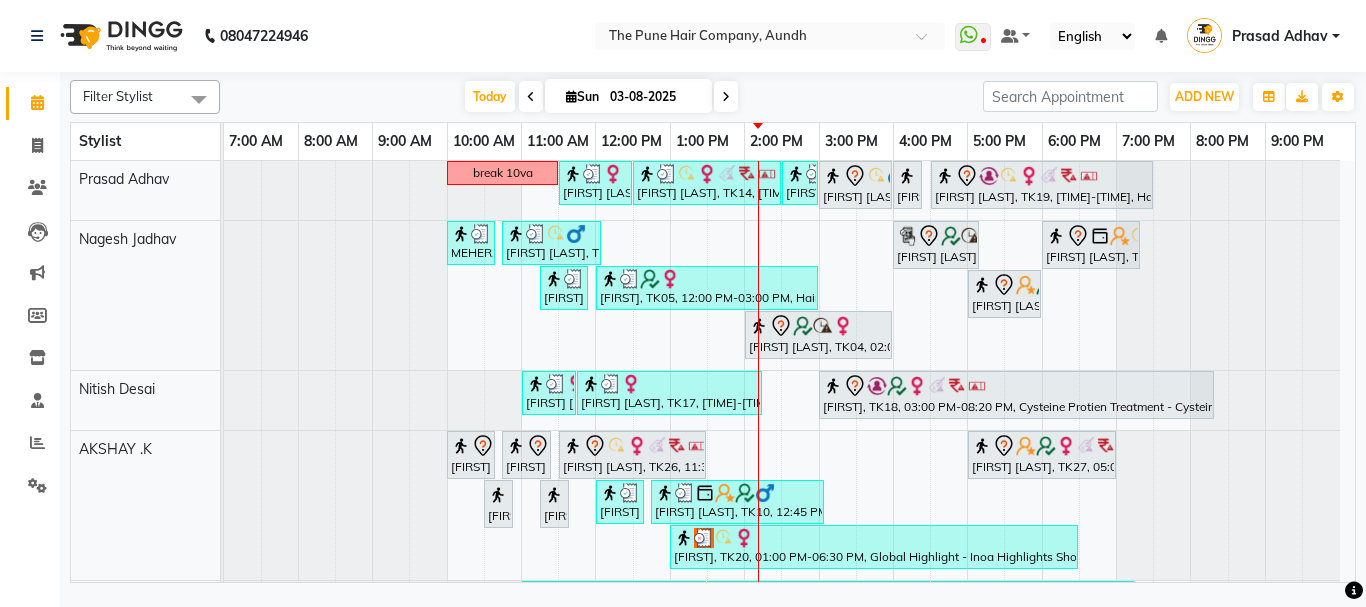 scroll, scrollTop: 104, scrollLeft: 0, axis: vertical 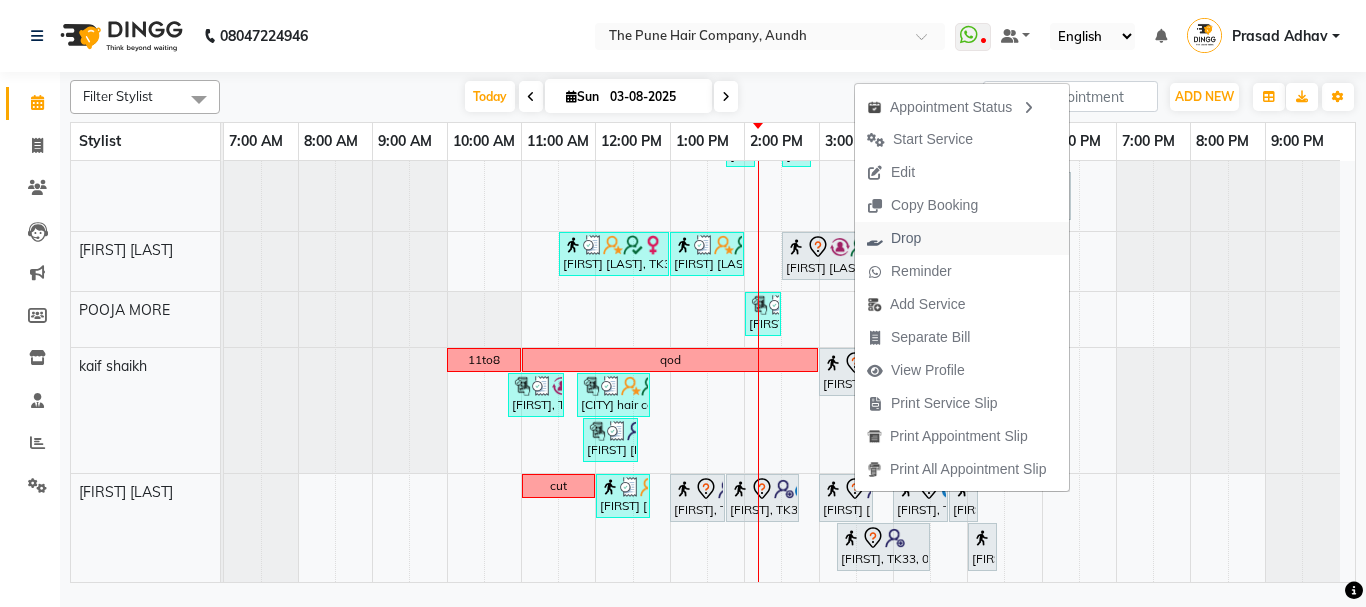 click on "Drop" at bounding box center (962, 238) 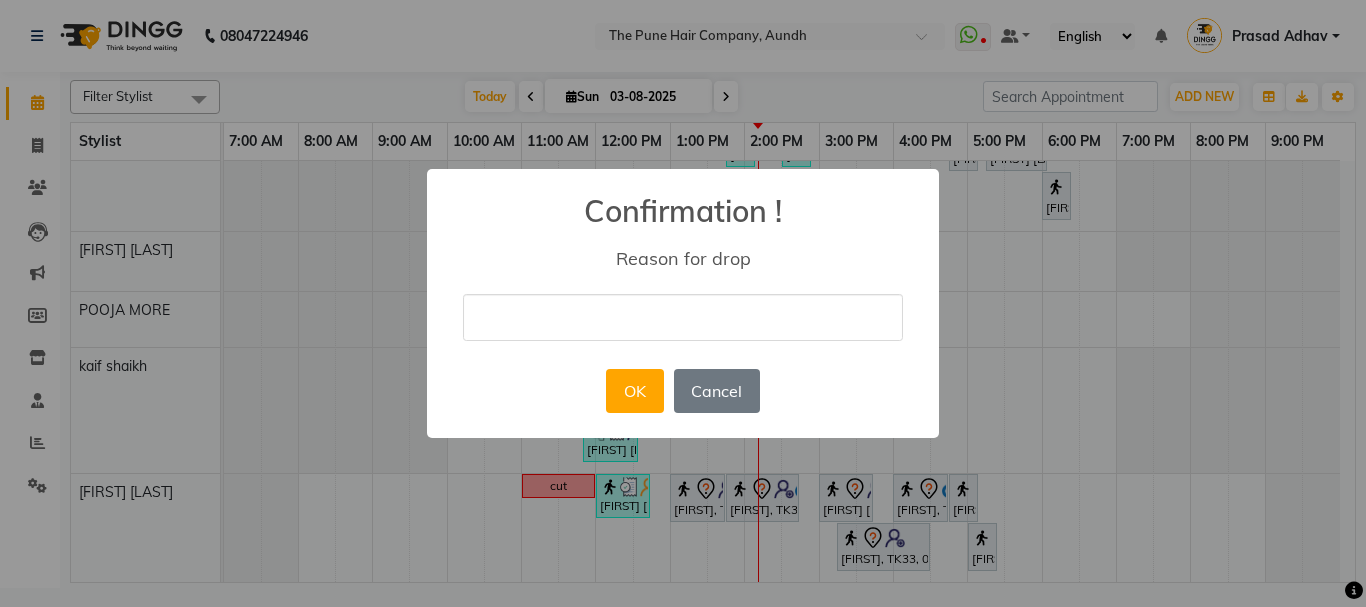 click at bounding box center [683, 317] 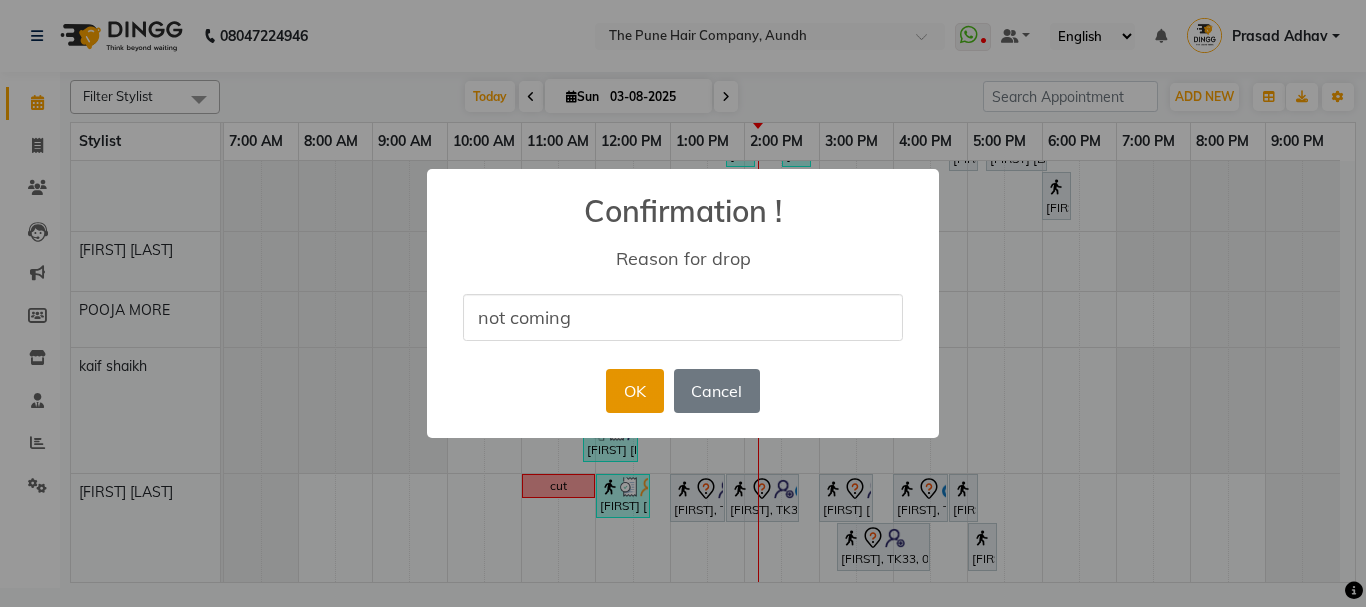 click on "OK" at bounding box center (634, 391) 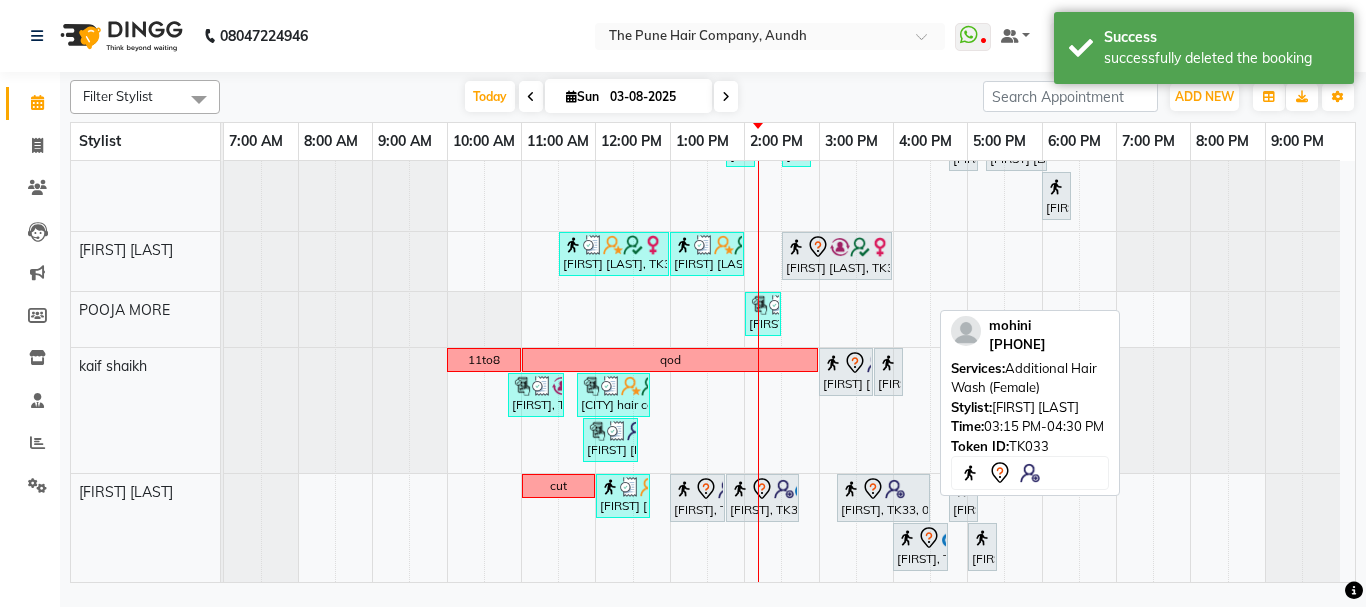scroll, scrollTop: 970, scrollLeft: 0, axis: vertical 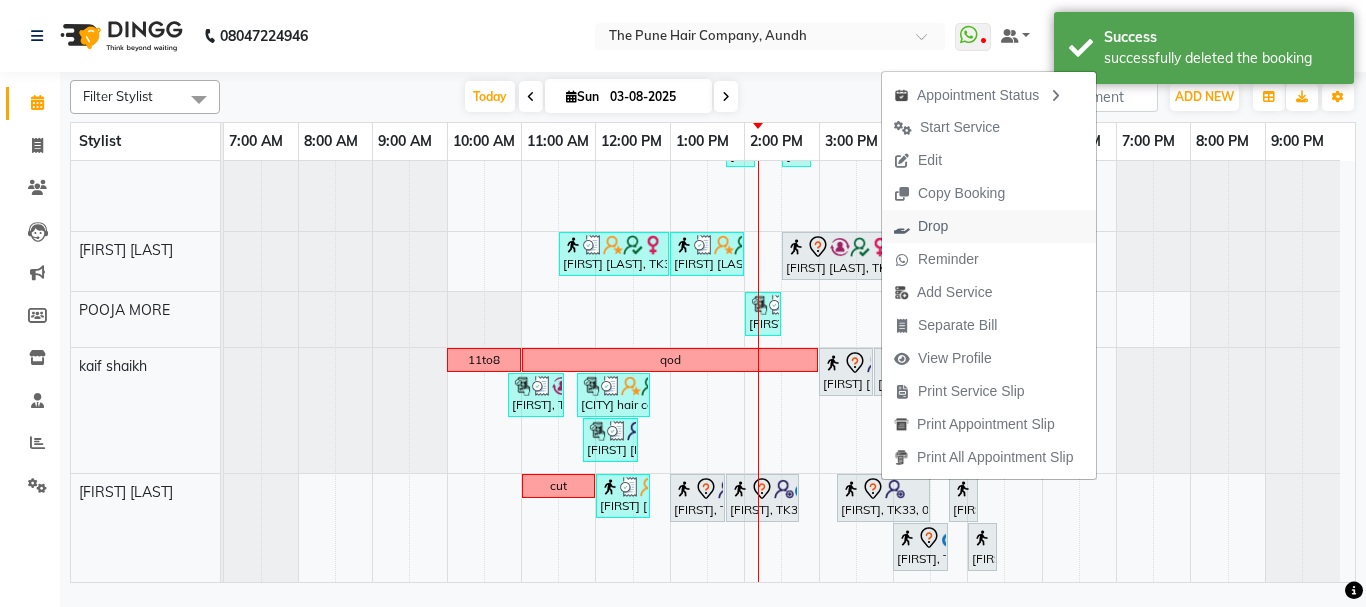 click on "Drop" at bounding box center (921, 226) 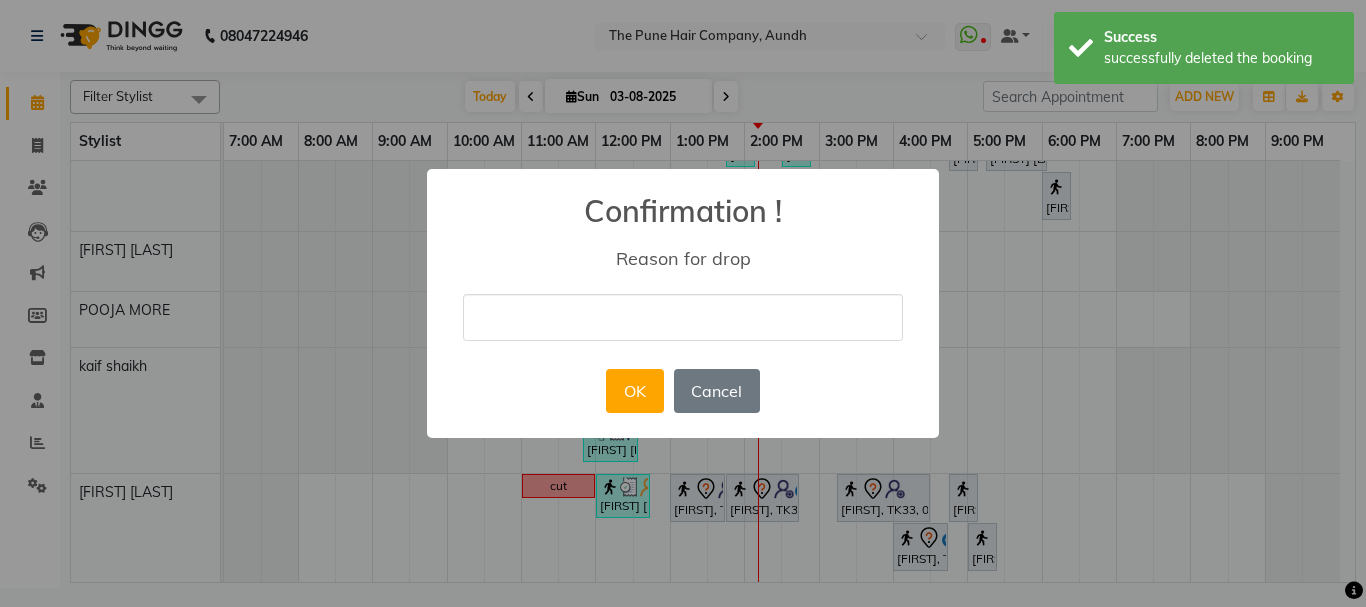 drag, startPoint x: 765, startPoint y: 321, endPoint x: 673, endPoint y: 340, distance: 93.941475 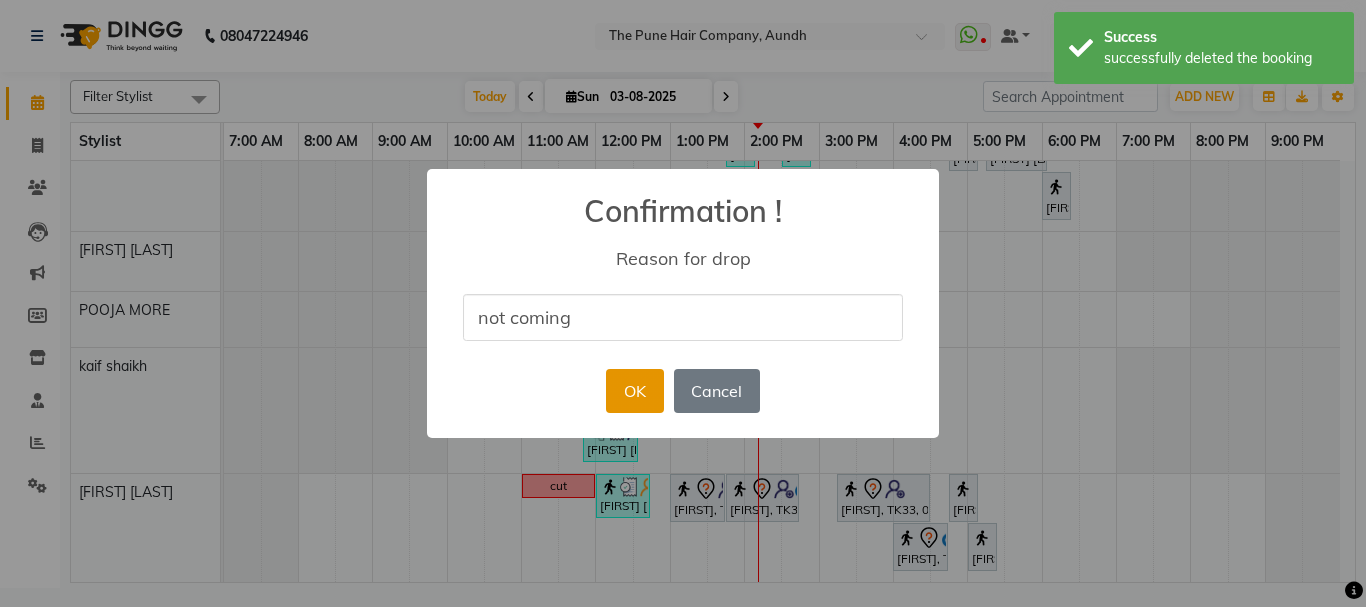 click on "OK" at bounding box center [634, 391] 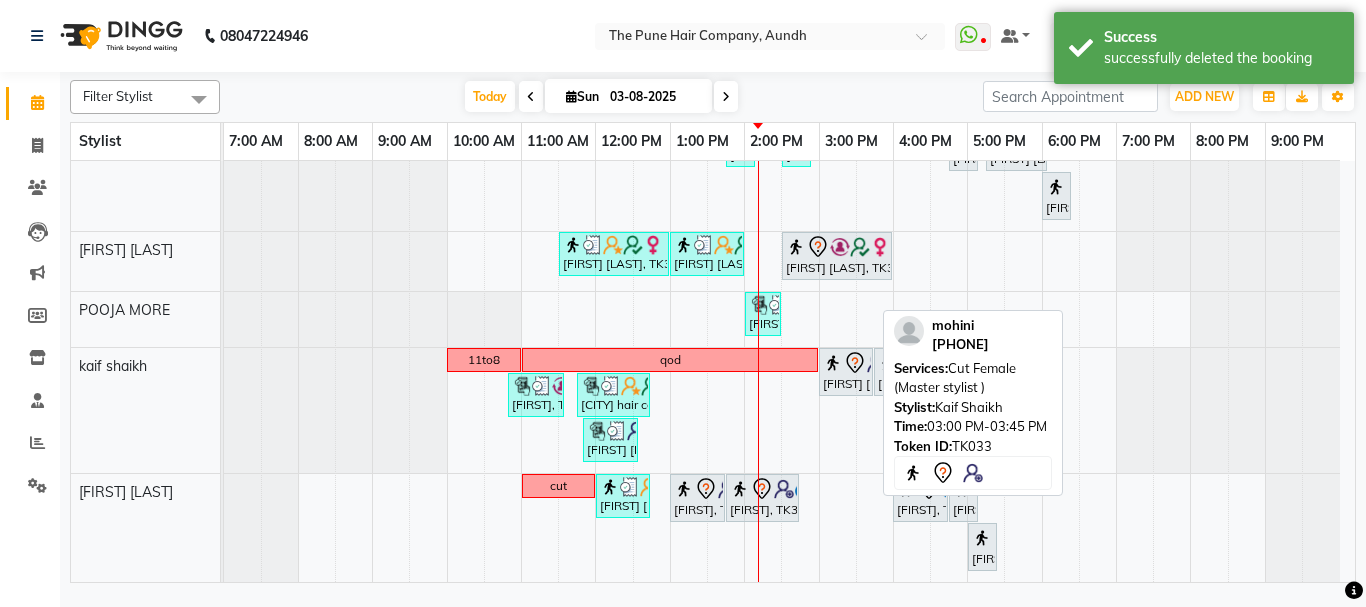 scroll, scrollTop: 970, scrollLeft: 0, axis: vertical 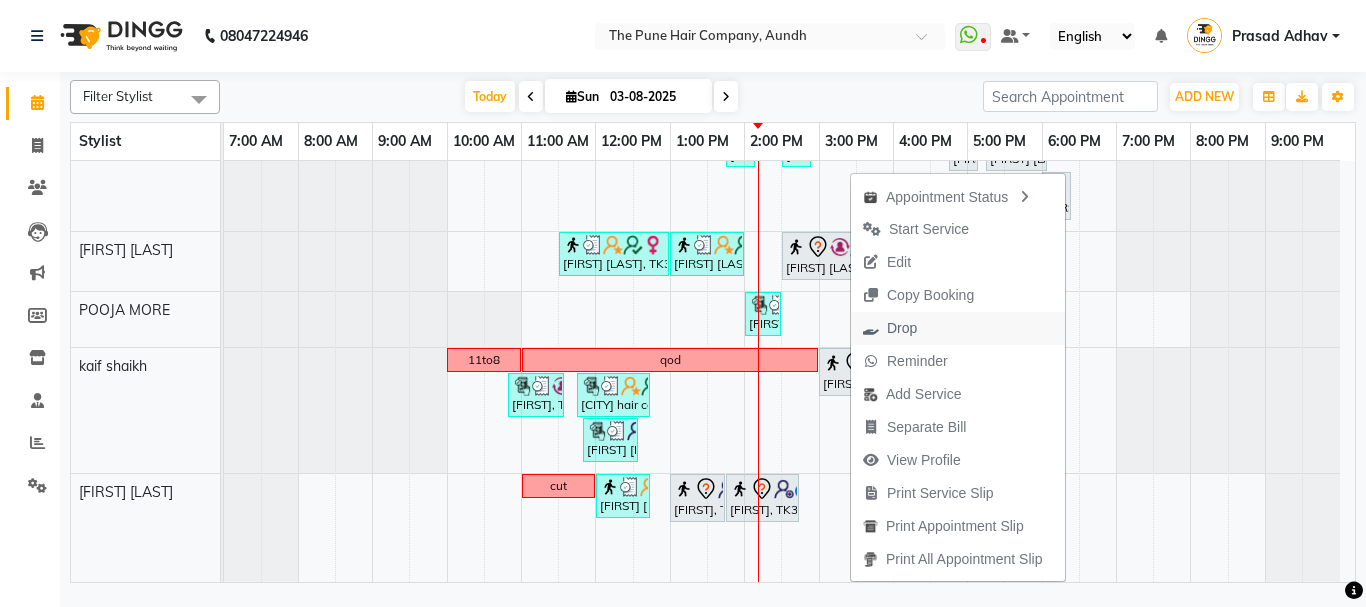 click on "Drop" at bounding box center [902, 328] 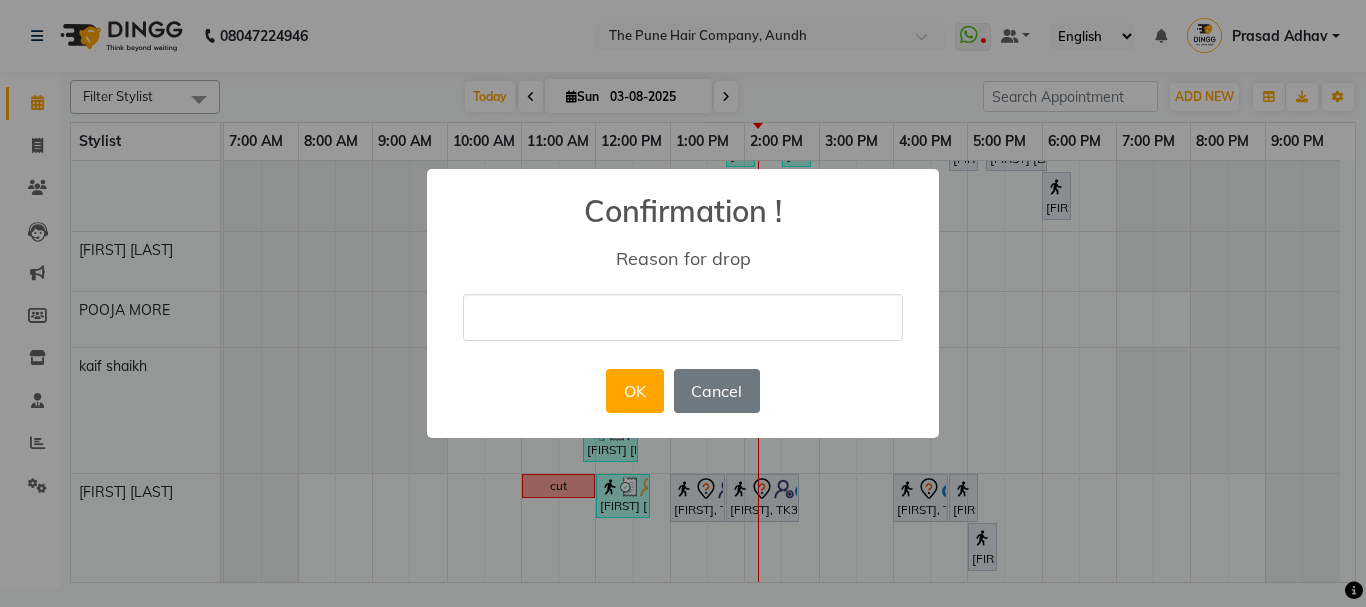 click at bounding box center (683, 317) 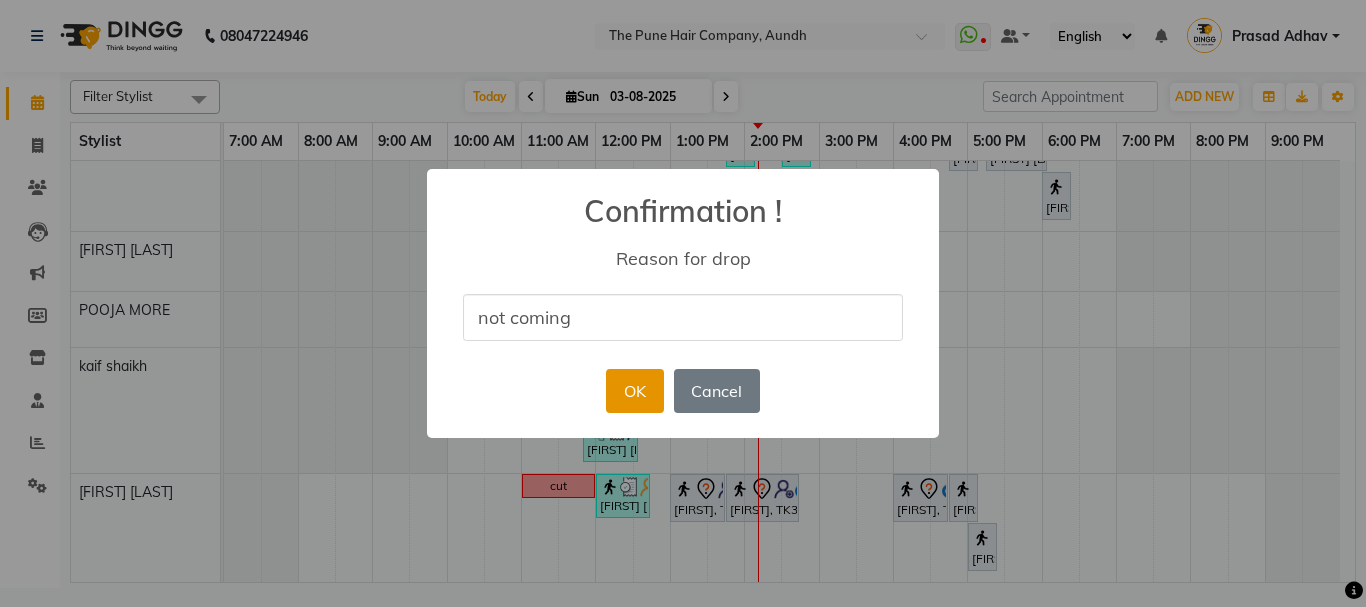 click on "OK" at bounding box center [634, 391] 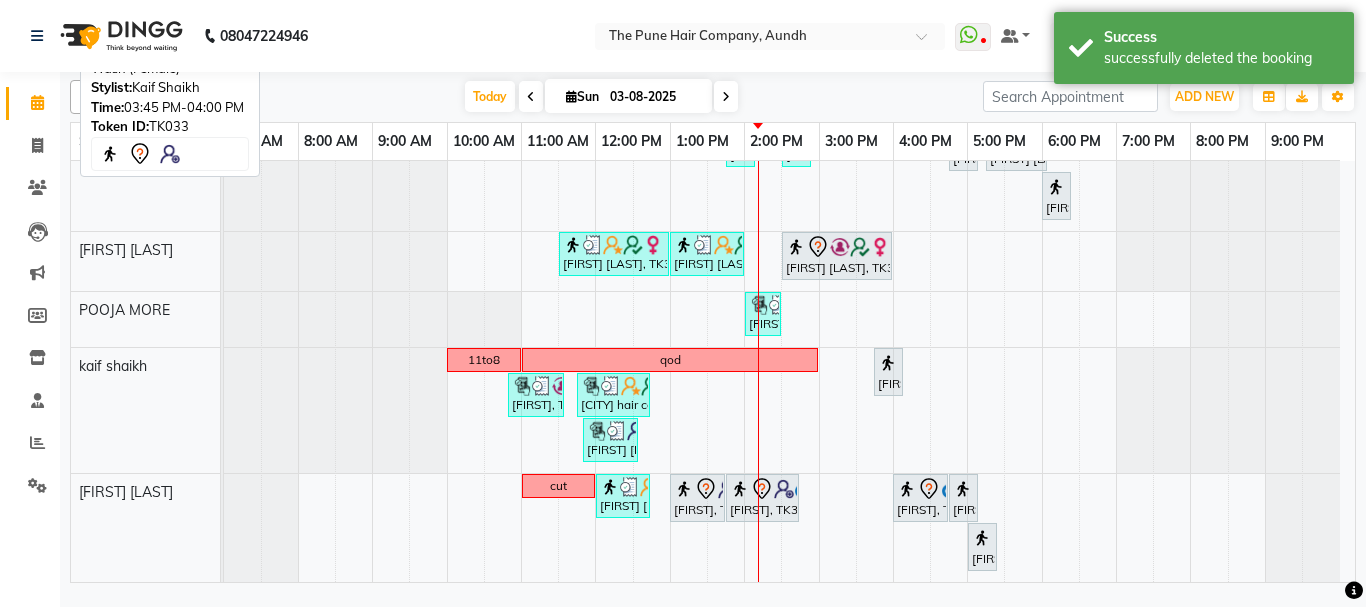 scroll, scrollTop: 970, scrollLeft: 0, axis: vertical 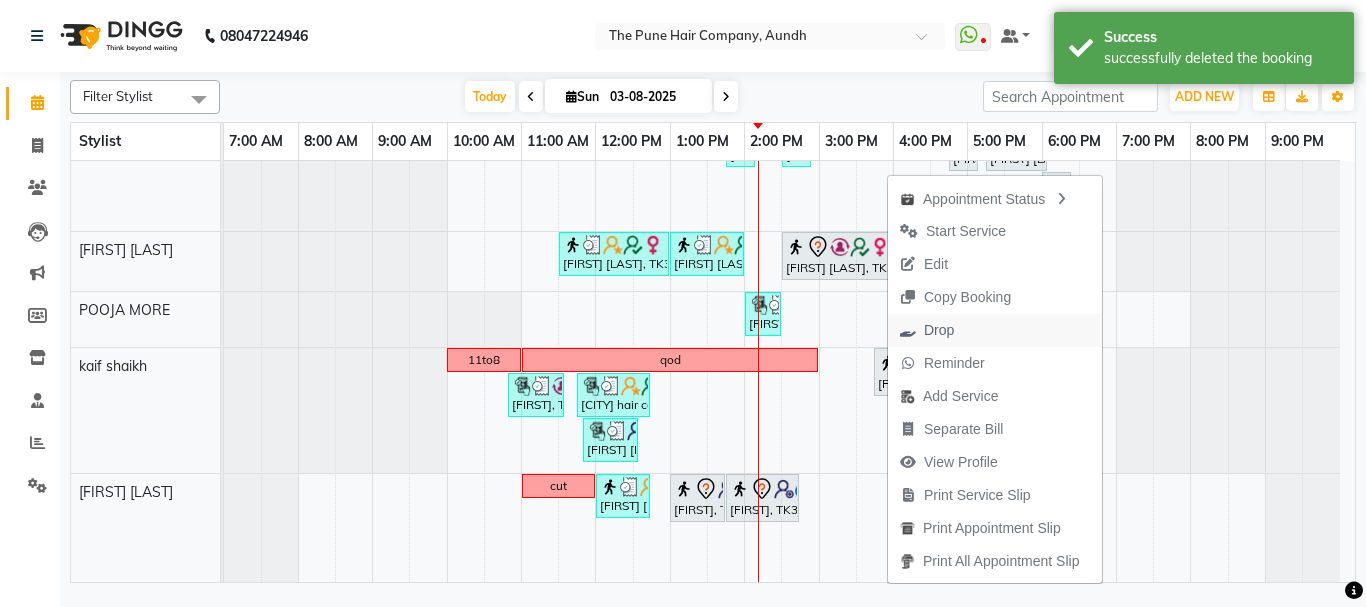 click on "Drop" at bounding box center (927, 330) 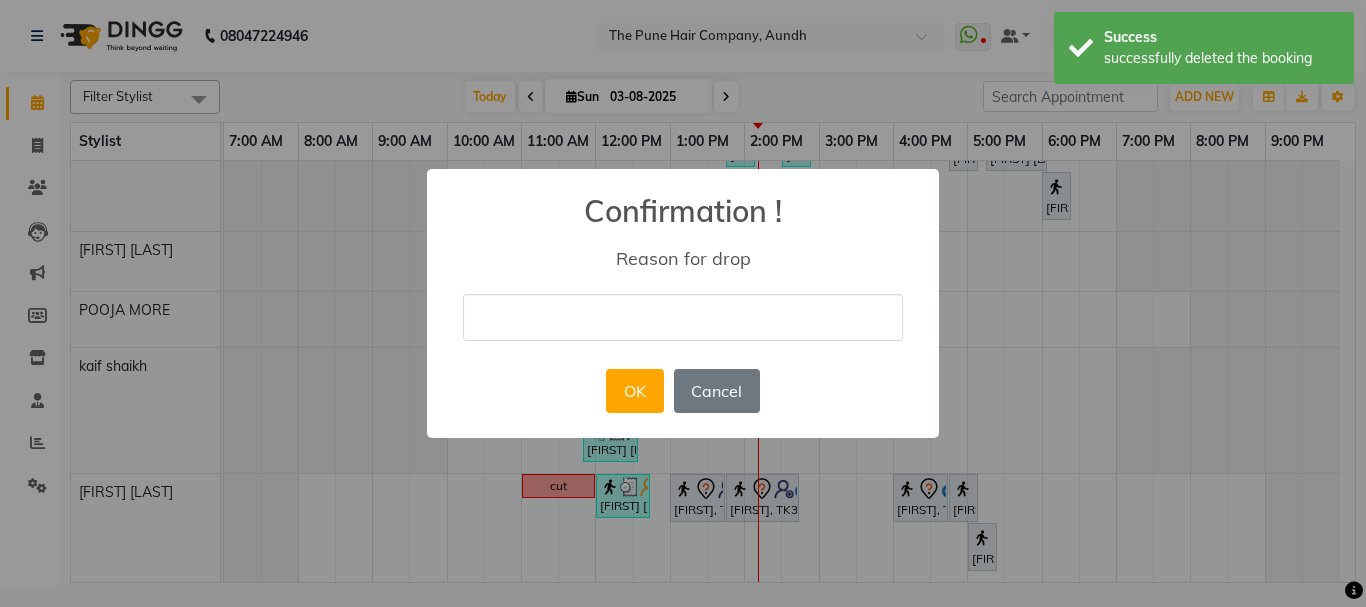 click at bounding box center [683, 317] 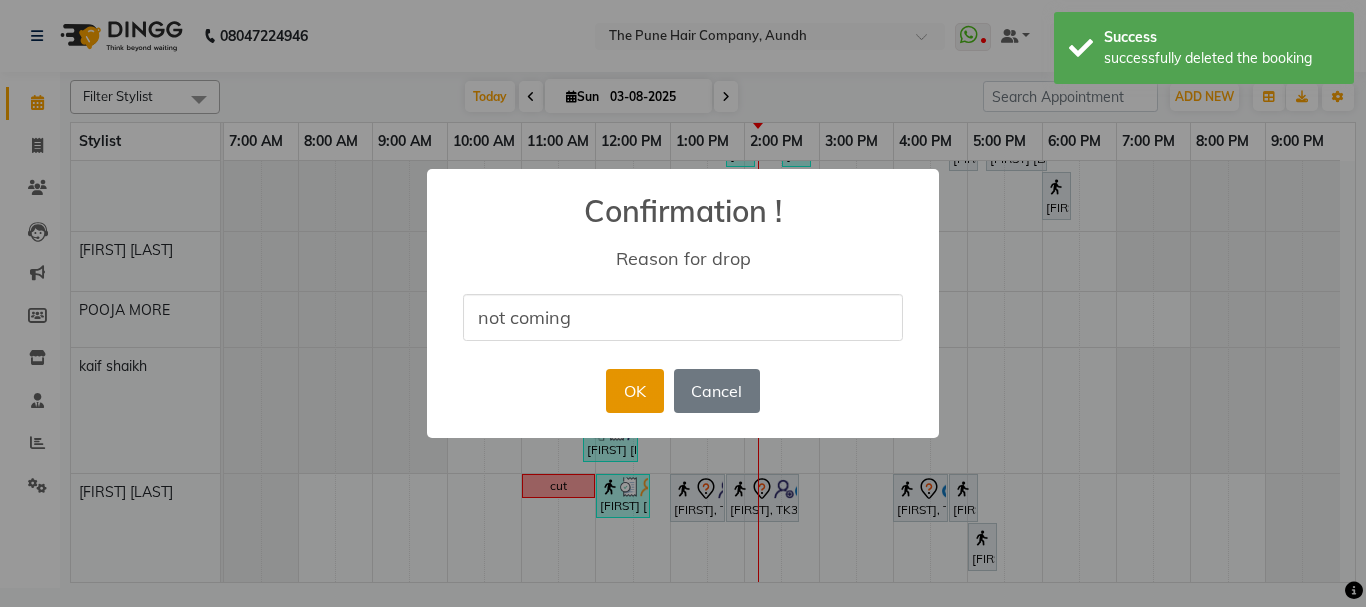 click on "OK" at bounding box center (634, 391) 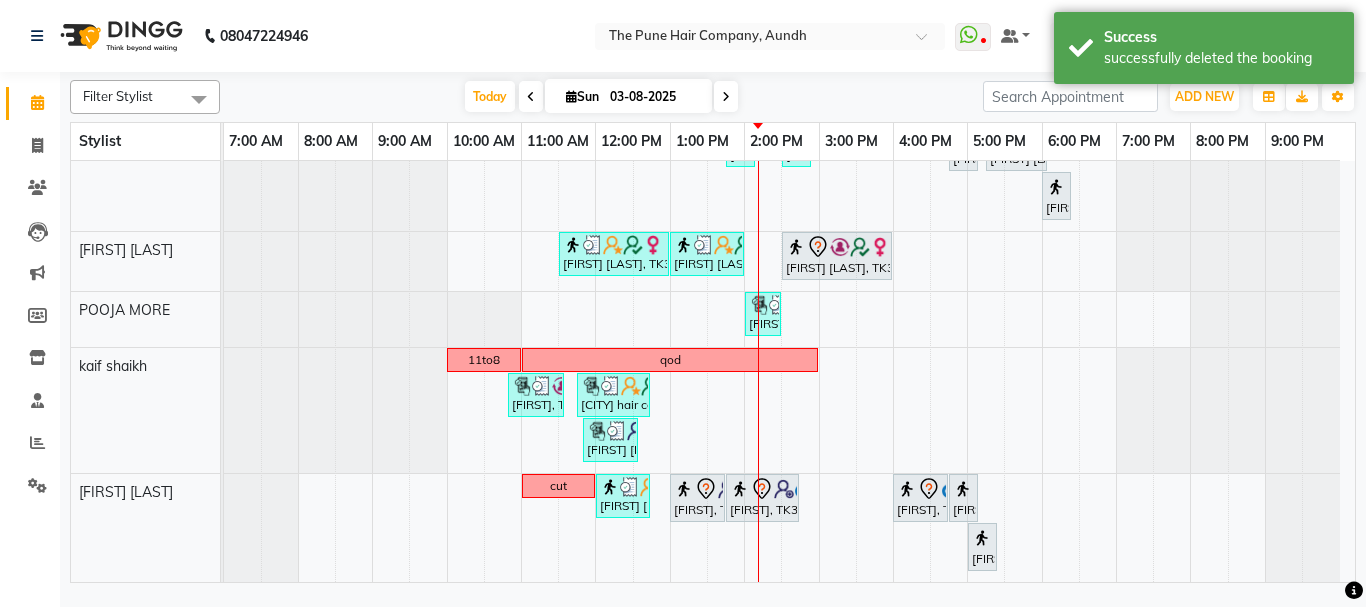 scroll, scrollTop: 970, scrollLeft: 0, axis: vertical 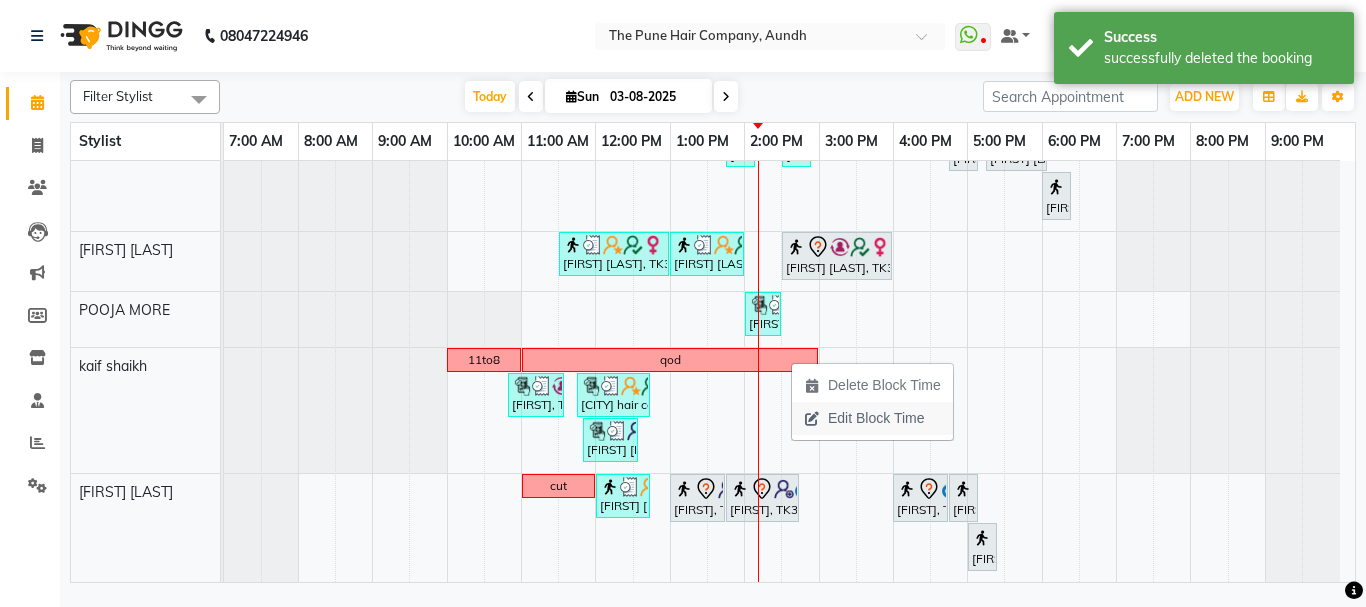 click on "Edit Block Time" at bounding box center [876, 418] 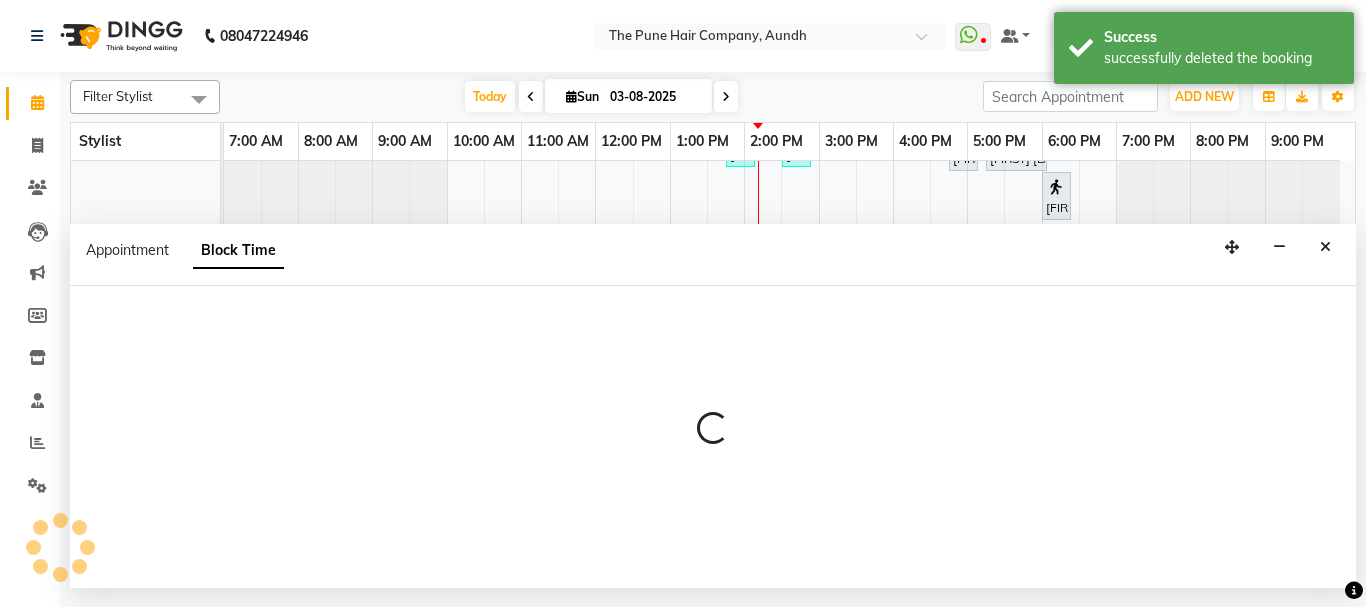 select on "50093" 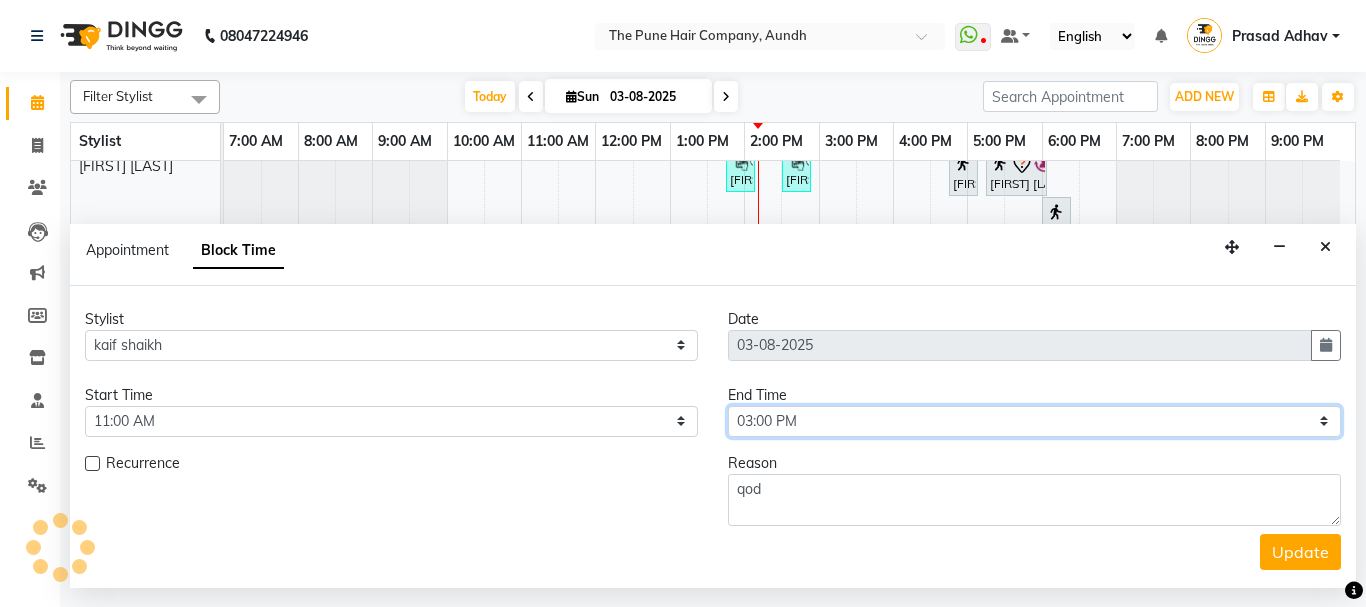 click on "Select 08:00 AM 08:15 AM 08:30 AM 08:45 AM 09:00 AM 09:15 AM 09:30 AM 09:45 AM 10:00 AM 10:15 AM 10:30 AM 10:45 AM 11:00 AM 11:15 AM 11:30 AM 11:45 AM 12:00 PM 12:15 PM 12:30 PM 12:45 PM 01:00 PM 01:15 PM 01:30 PM 01:45 PM 02:00 PM 02:15 PM 02:30 PM 02:45 PM 03:00 PM 03:15 PM 03:30 PM 03:45 PM 04:00 PM 04:15 PM 04:30 PM 04:45 PM 05:00 PM 05:15 PM 05:30 PM 05:45 PM 06:00 PM 06:15 PM 06:30 PM 06:45 PM 07:00 PM 07:15 PM 07:30 PM 07:45 PM 08:00 PM 08:15 PM 08:30 PM 08:45 PM 09:00 PM" at bounding box center (1034, 421) 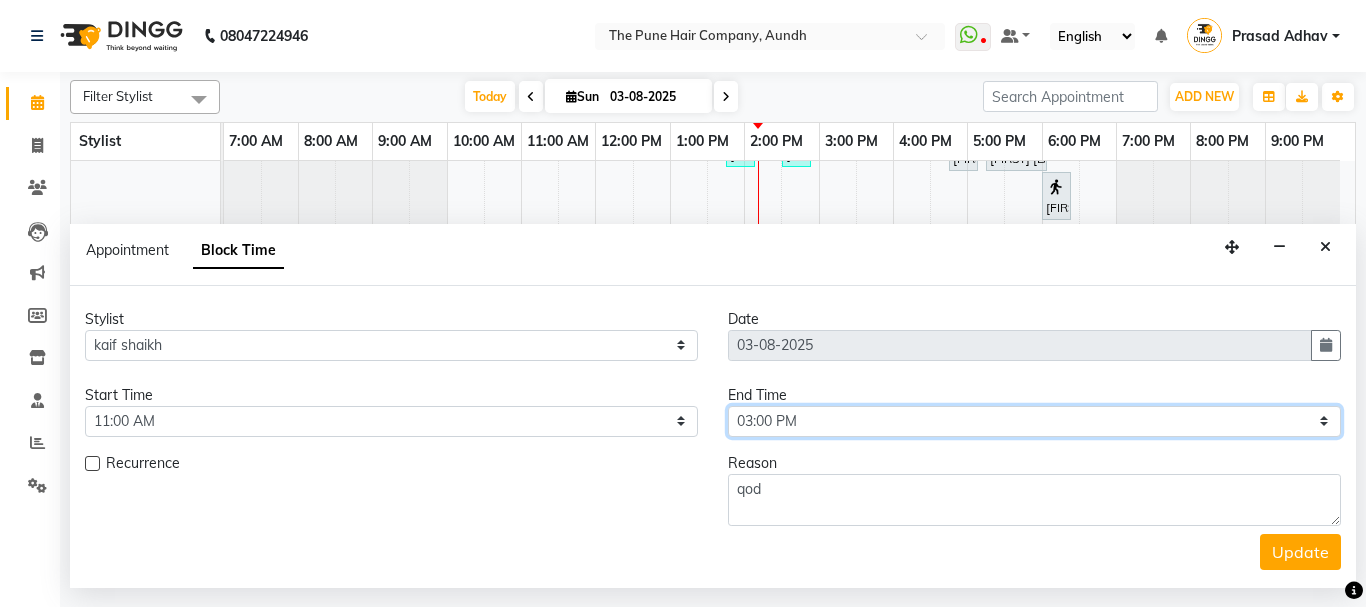 scroll, scrollTop: 970, scrollLeft: 0, axis: vertical 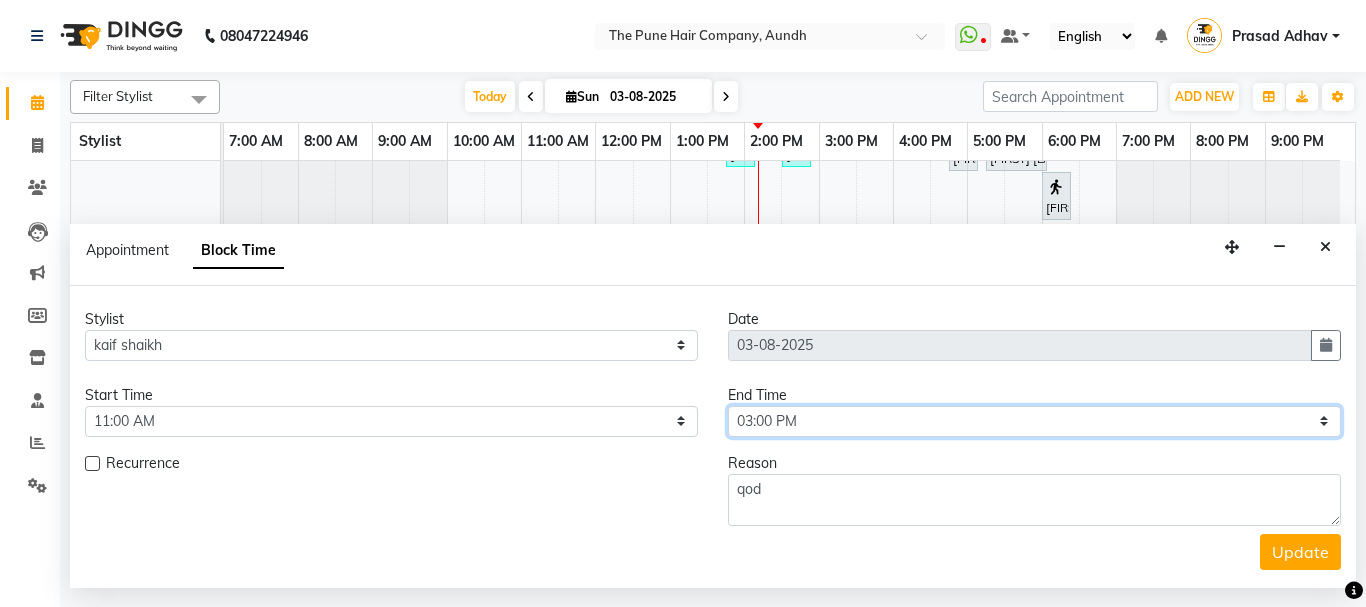 select on "990" 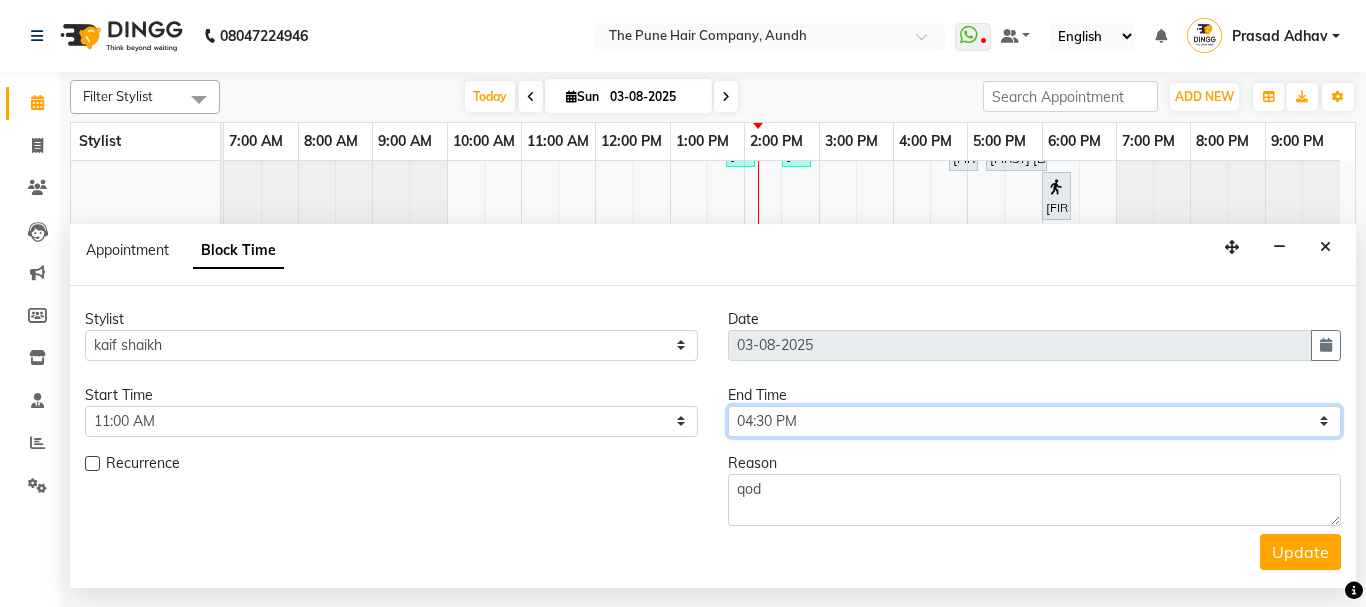 click on "Select 08:00 AM 08:15 AM 08:30 AM 08:45 AM 09:00 AM 09:15 AM 09:30 AM 09:45 AM 10:00 AM 10:15 AM 10:30 AM 10:45 AM 11:00 AM 11:15 AM 11:30 AM 11:45 AM 12:00 PM 12:15 PM 12:30 PM 12:45 PM 01:00 PM 01:15 PM 01:30 PM 01:45 PM 02:00 PM 02:15 PM 02:30 PM 02:45 PM 03:00 PM 03:15 PM 03:30 PM 03:45 PM 04:00 PM 04:15 PM 04:30 PM 04:45 PM 05:00 PM 05:15 PM 05:30 PM 05:45 PM 06:00 PM 06:15 PM 06:30 PM 06:45 PM 07:00 PM 07:15 PM 07:30 PM 07:45 PM 08:00 PM 08:15 PM 08:30 PM 08:45 PM 09:00 PM" at bounding box center (1034, 421) 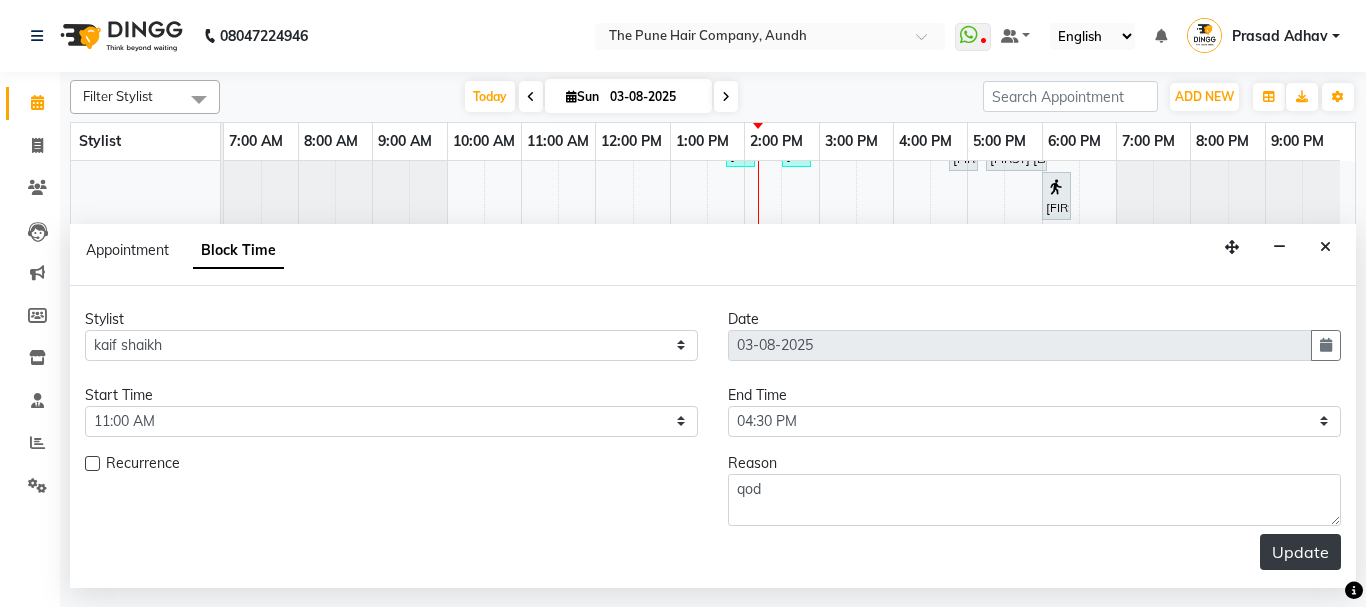 click on "Update" at bounding box center [1300, 552] 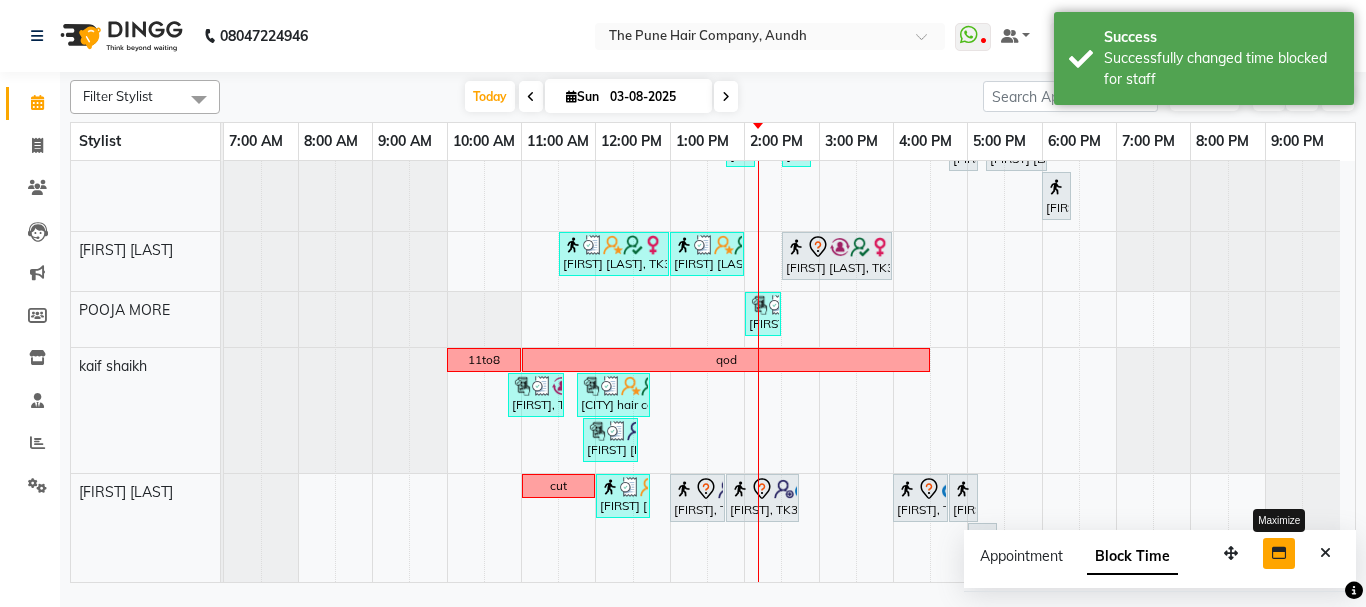 scroll, scrollTop: 970, scrollLeft: 0, axis: vertical 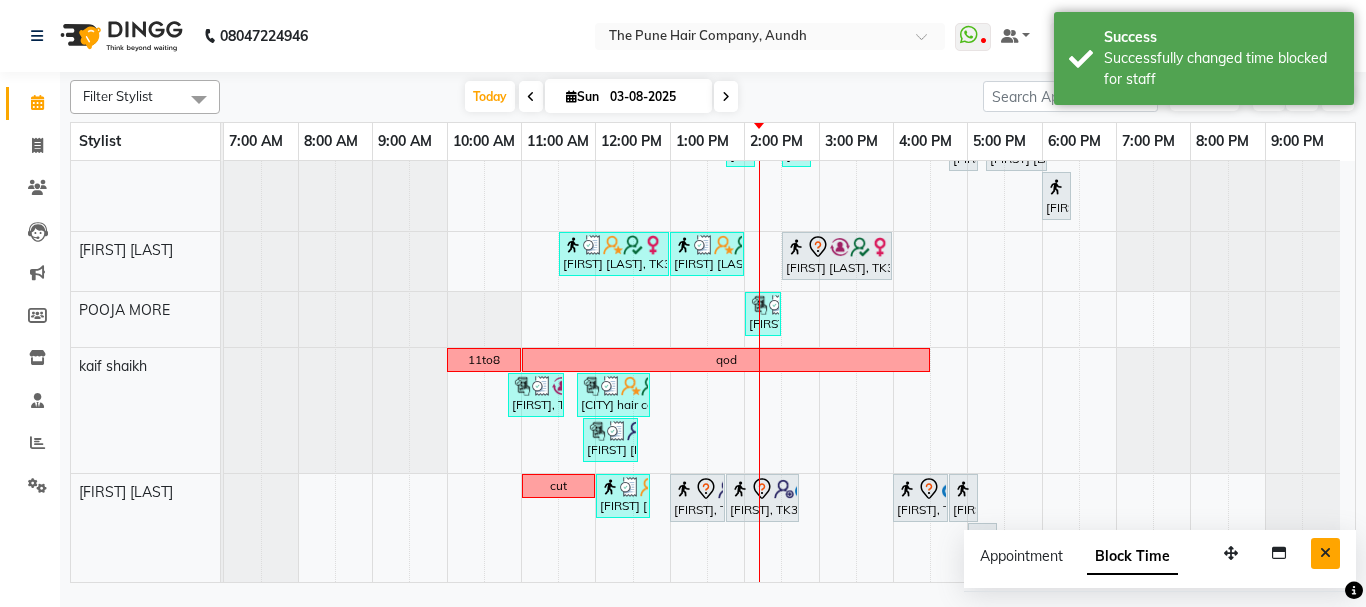 click at bounding box center [1325, 553] 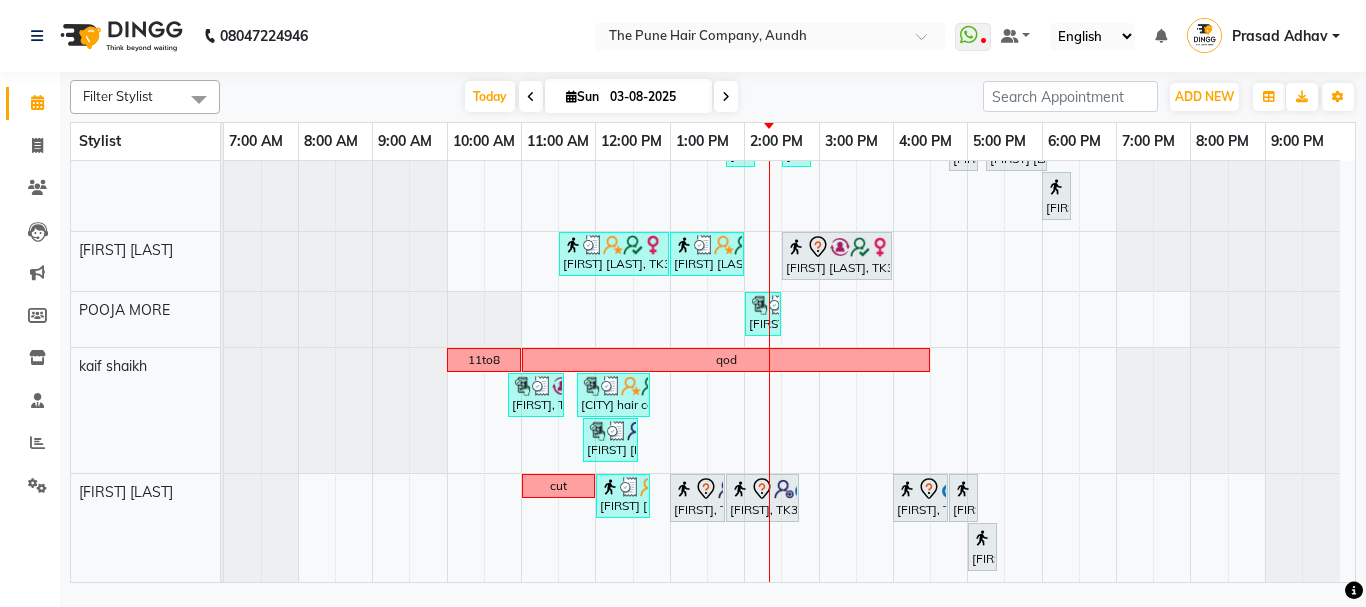 scroll, scrollTop: 670, scrollLeft: 0, axis: vertical 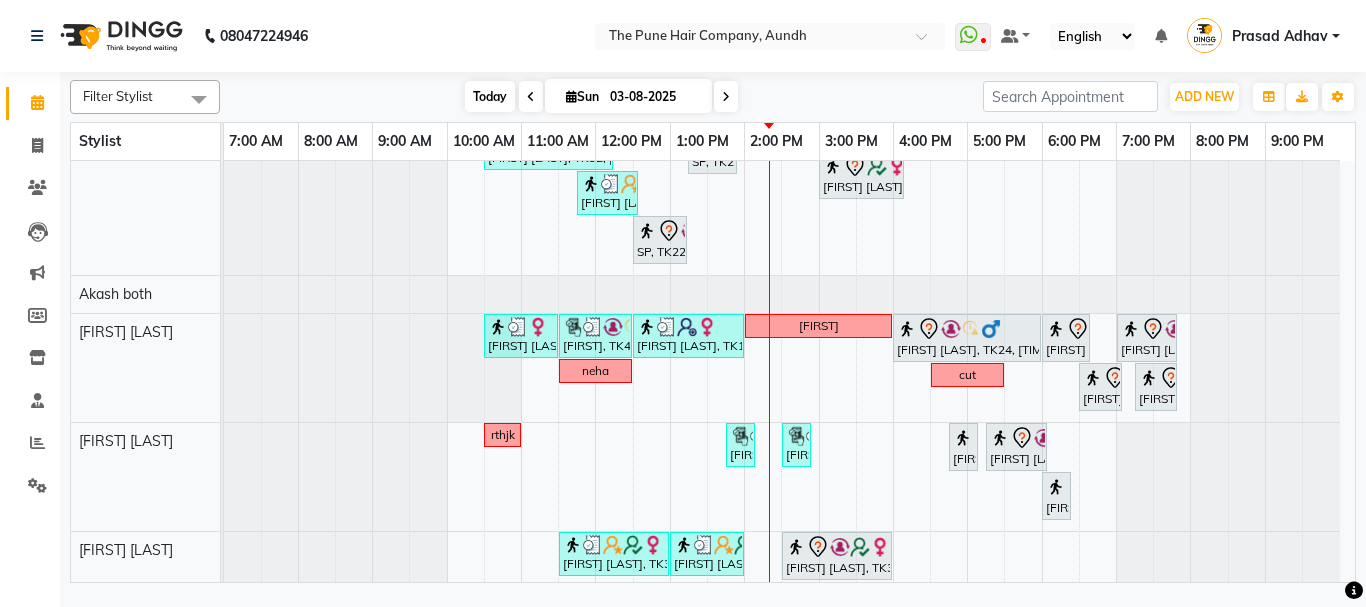 click on "Today" at bounding box center [490, 96] 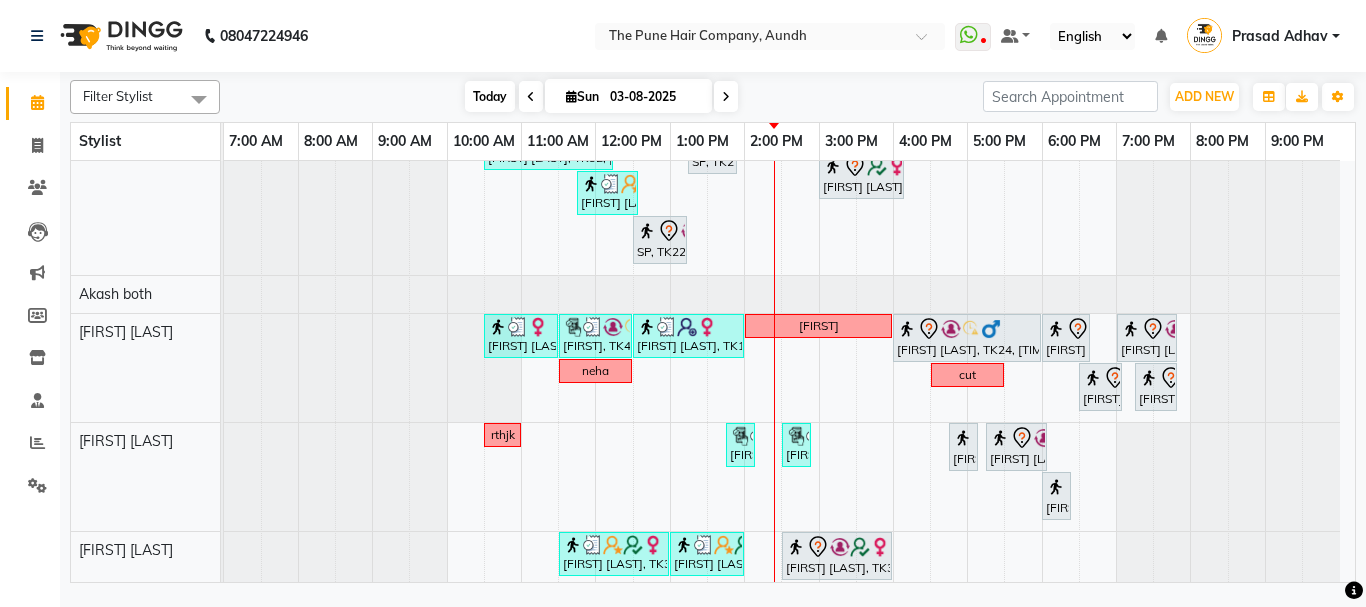 click on "Today" at bounding box center [490, 96] 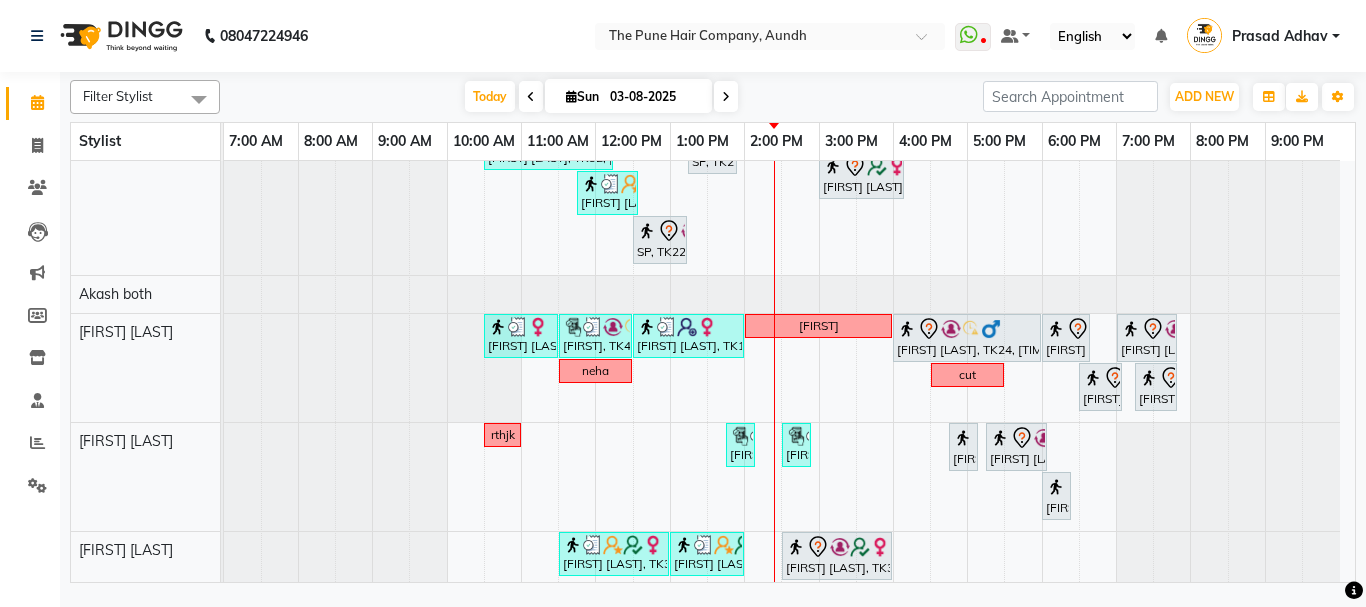 scroll, scrollTop: 470, scrollLeft: 0, axis: vertical 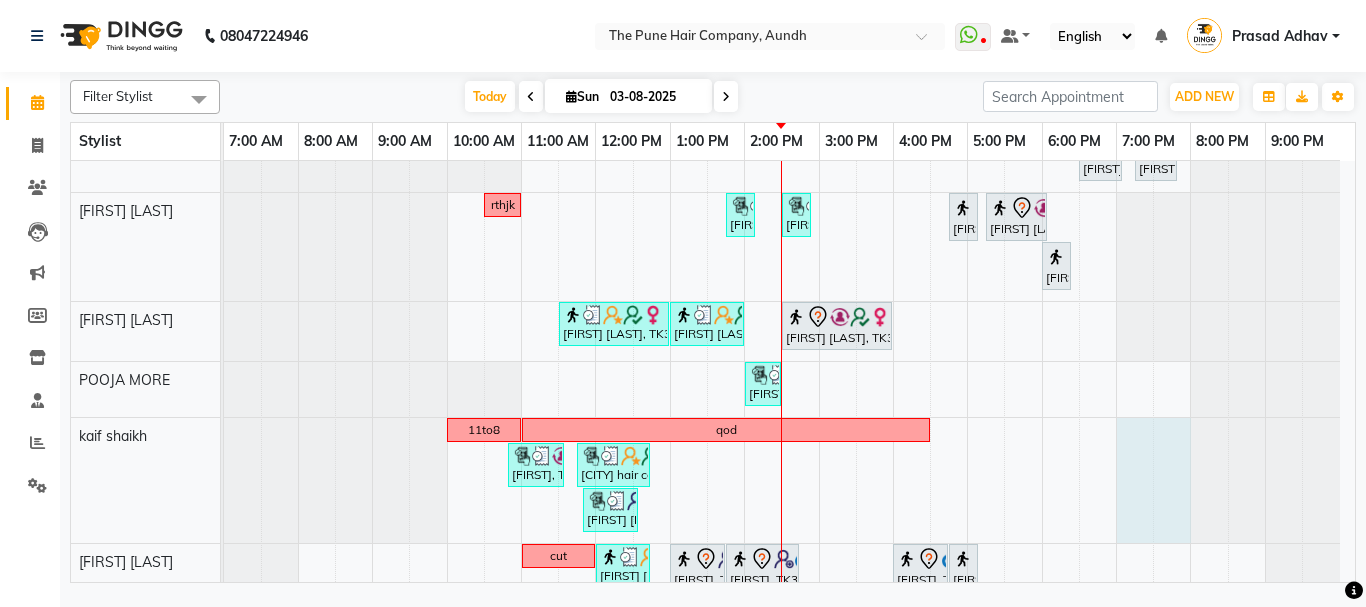 drag, startPoint x: 1117, startPoint y: 461, endPoint x: 1156, endPoint y: 469, distance: 39.812057 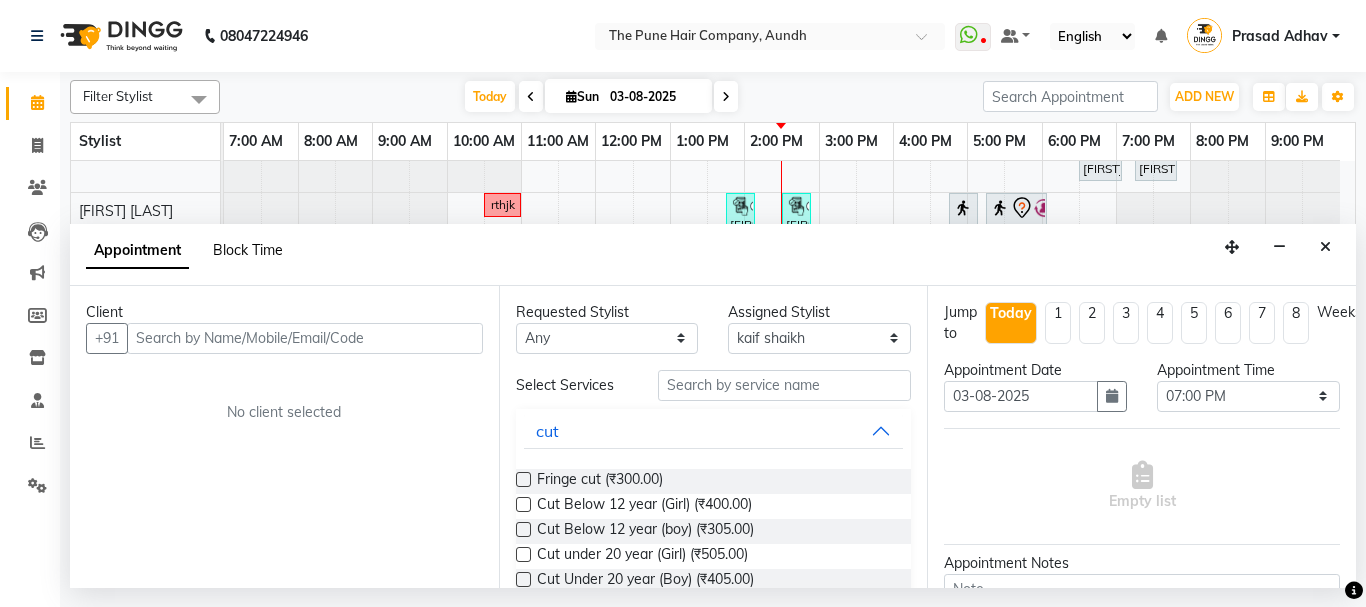 click on "Block Time" at bounding box center (248, 250) 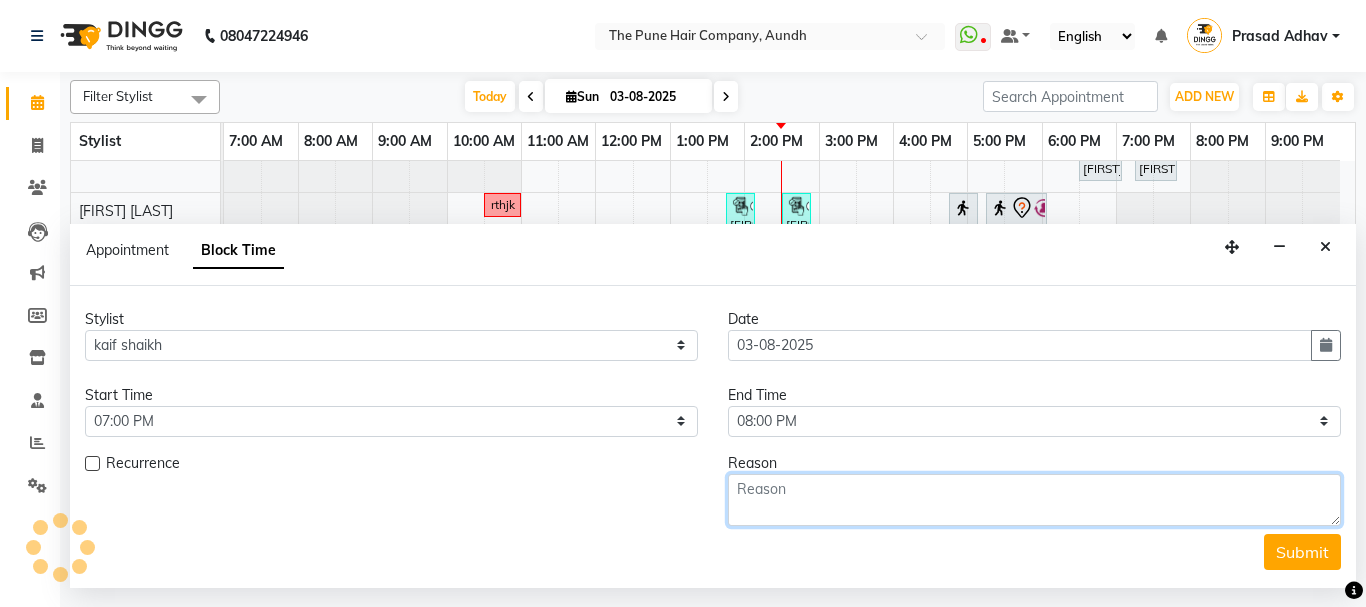 click at bounding box center [1034, 500] 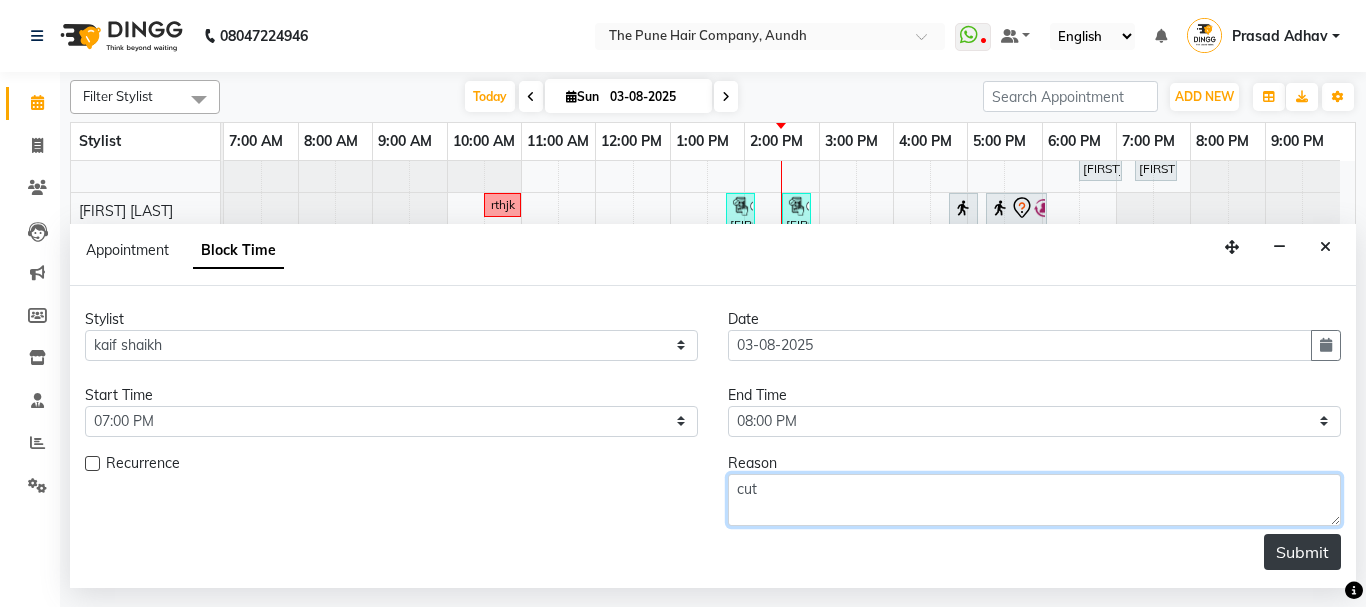 type on "cut" 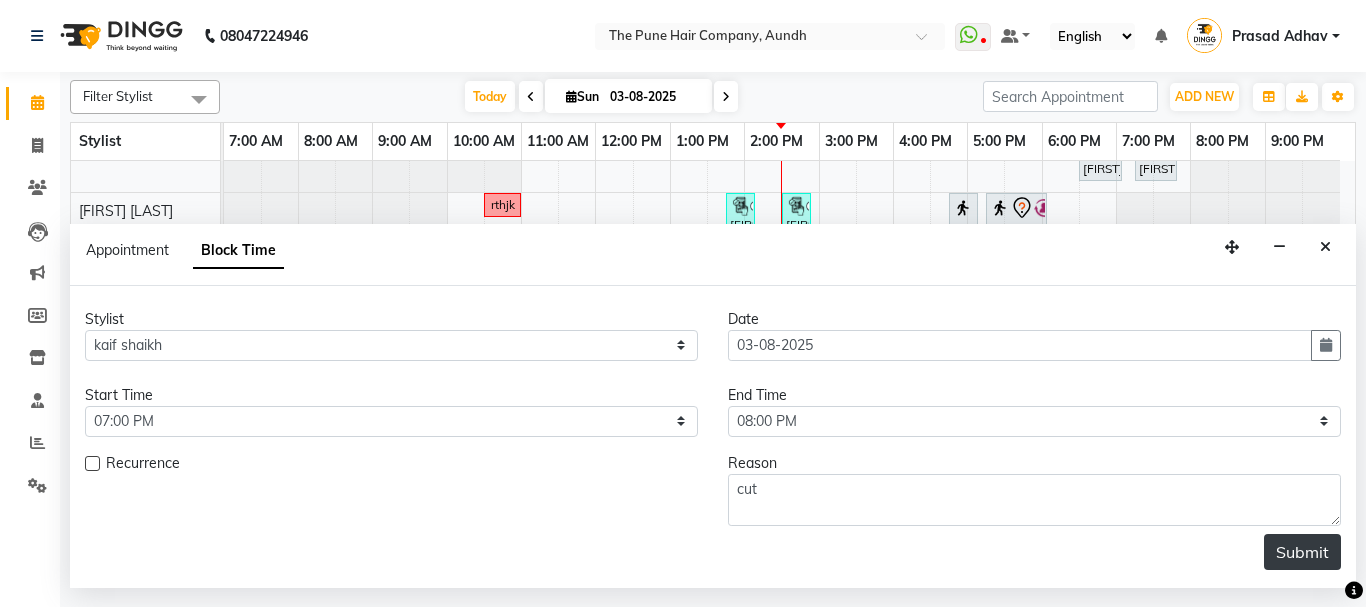 click on "Submit" at bounding box center [1302, 552] 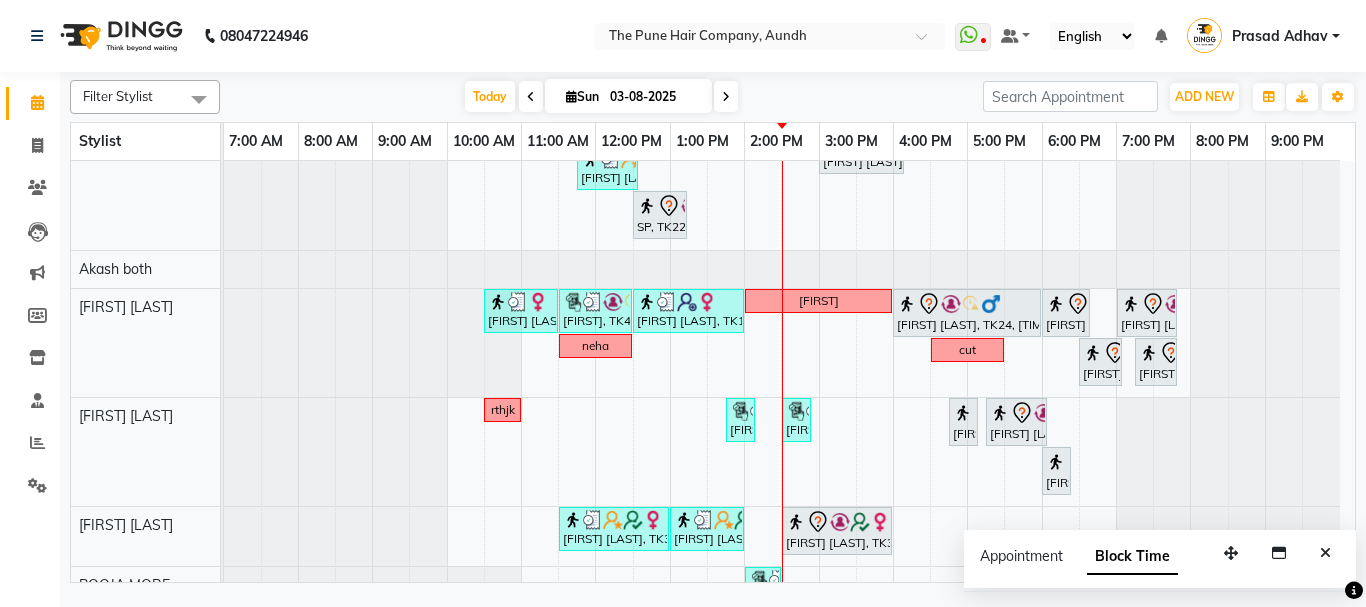 click at bounding box center [726, 96] 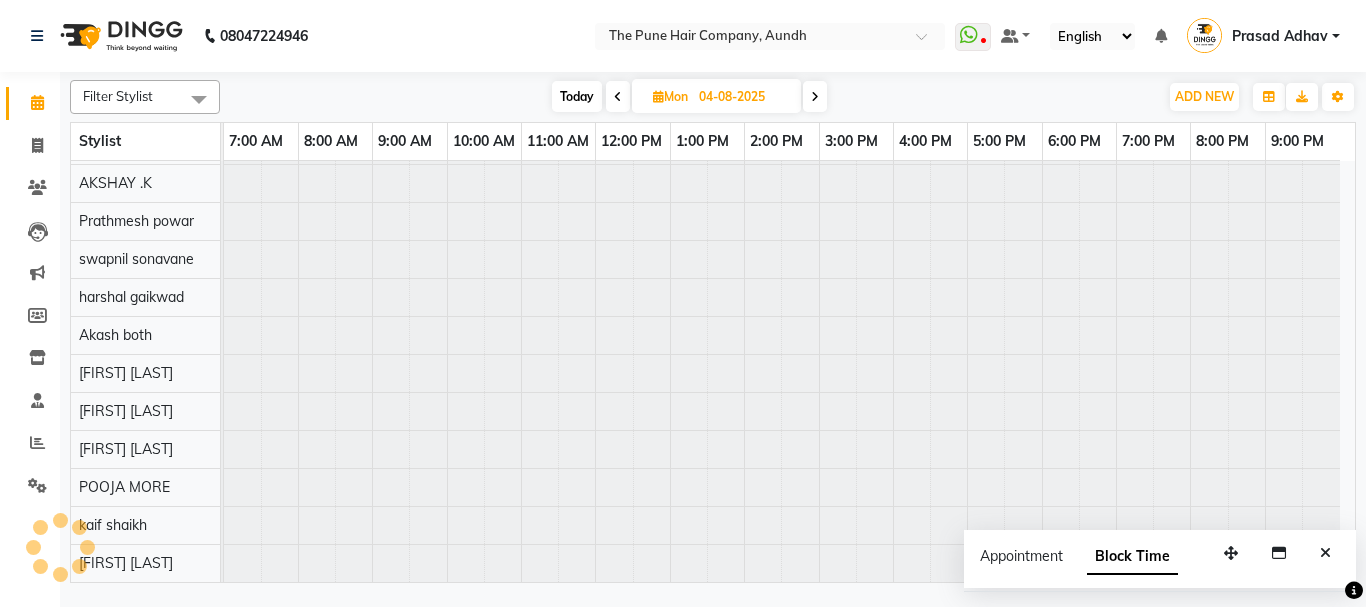 scroll, scrollTop: 110, scrollLeft: 0, axis: vertical 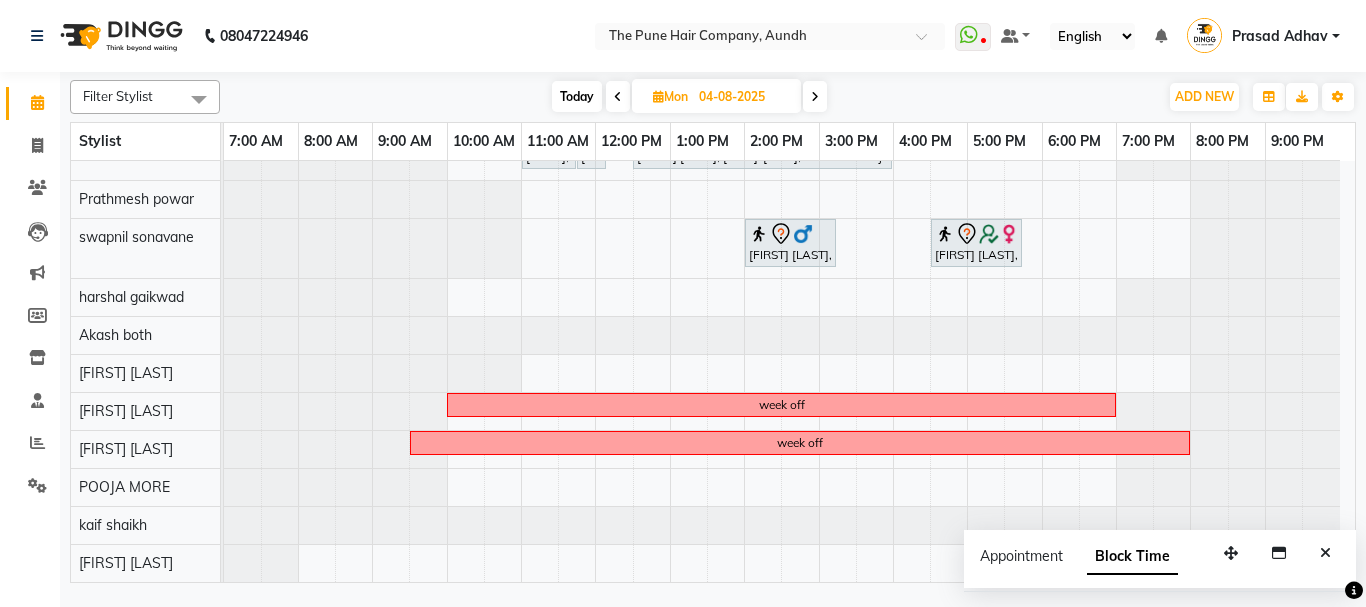 click at bounding box center (815, 96) 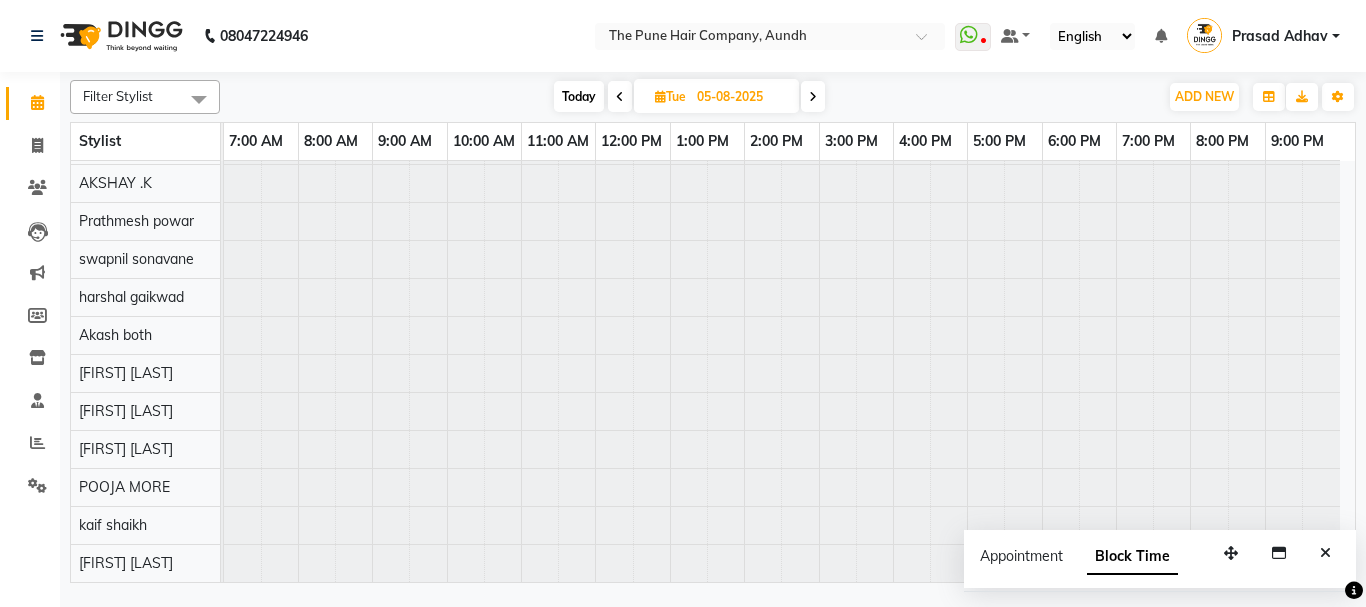 scroll, scrollTop: 110, scrollLeft: 0, axis: vertical 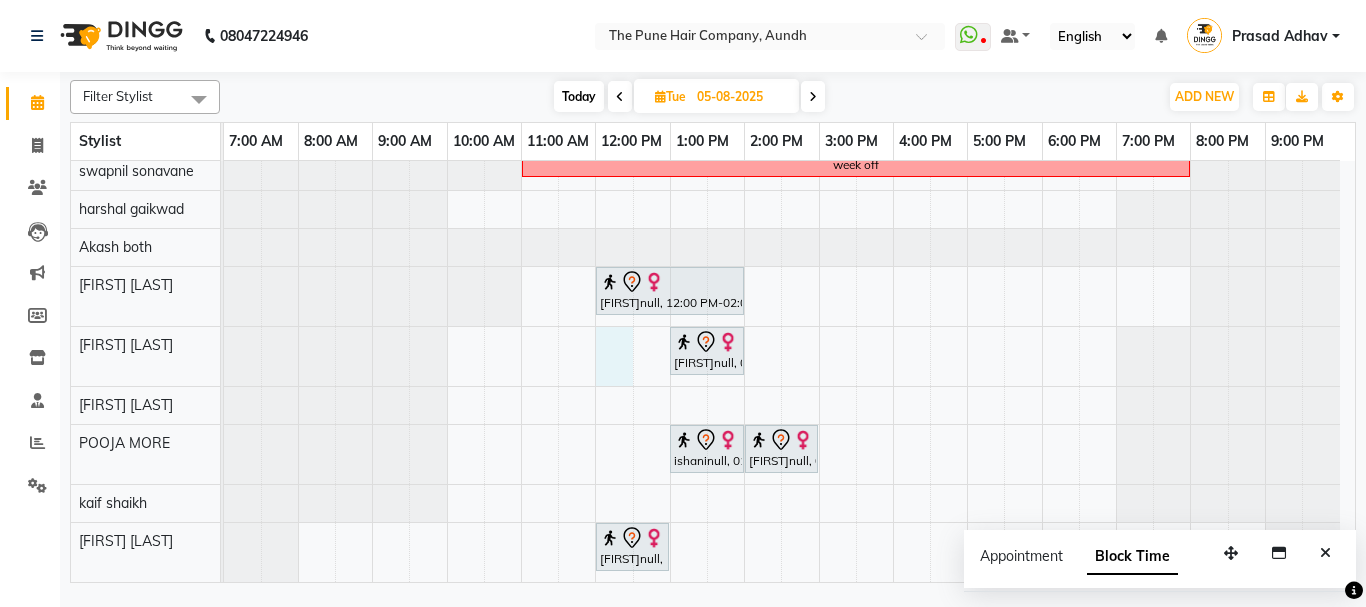 click on "SONALI GANDHI, 10:30 AM-01:00 PM, Hair Color Inoa - Inoa Touchup 2 Inch  week off              ritu harish, 11:00 AM-12:45 PM, Cut Female (Sr.stylist)  qod              Pravin Jain, 06:00 PM-07:20 PM,  Beard Crafting  old salon   week off              ishaninull, 12:00 PM-02:00 PM, Global Color - Inoa Global Medium             ishaninull, 01:00 PM-02:00 PM, Manicure- Premium              ishaninull, 01:00 PM-02:00 PM, Pedicure - Premium              ishaninull, 02:00 PM-03:00 PM, Manicure- Premium              ishaninull, 12:00 PM-01:00 PM, Head Massage - Head Massage With Shampoo Female" at bounding box center [789, 227] 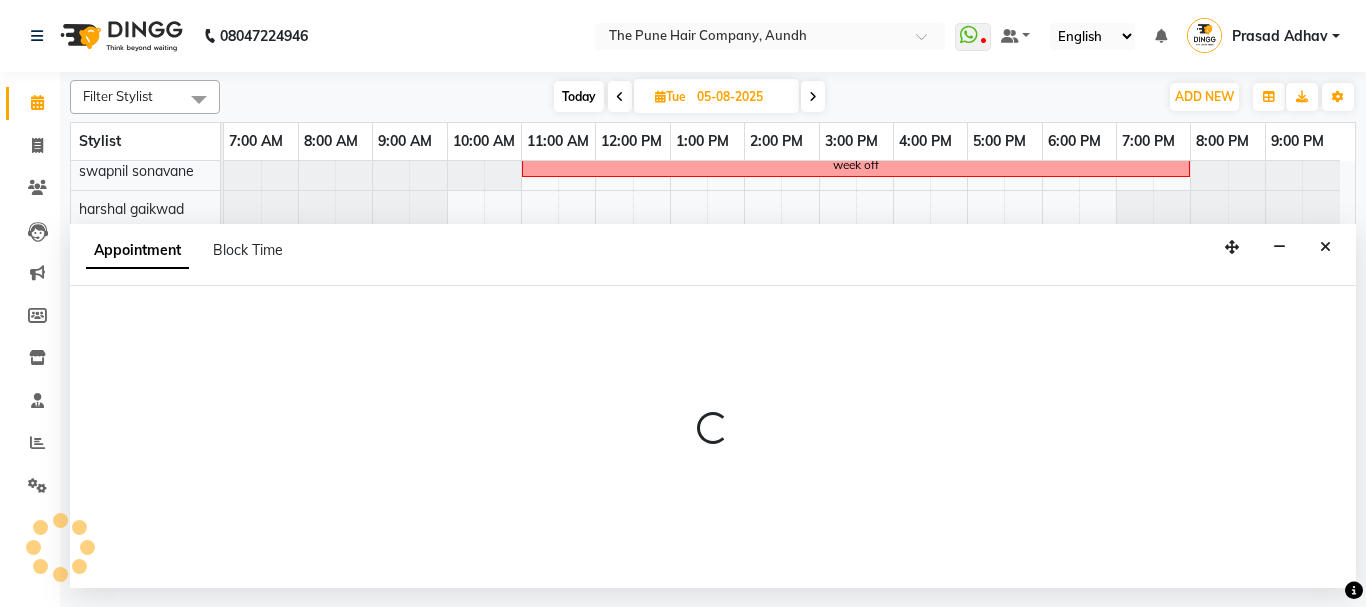 select on "49797" 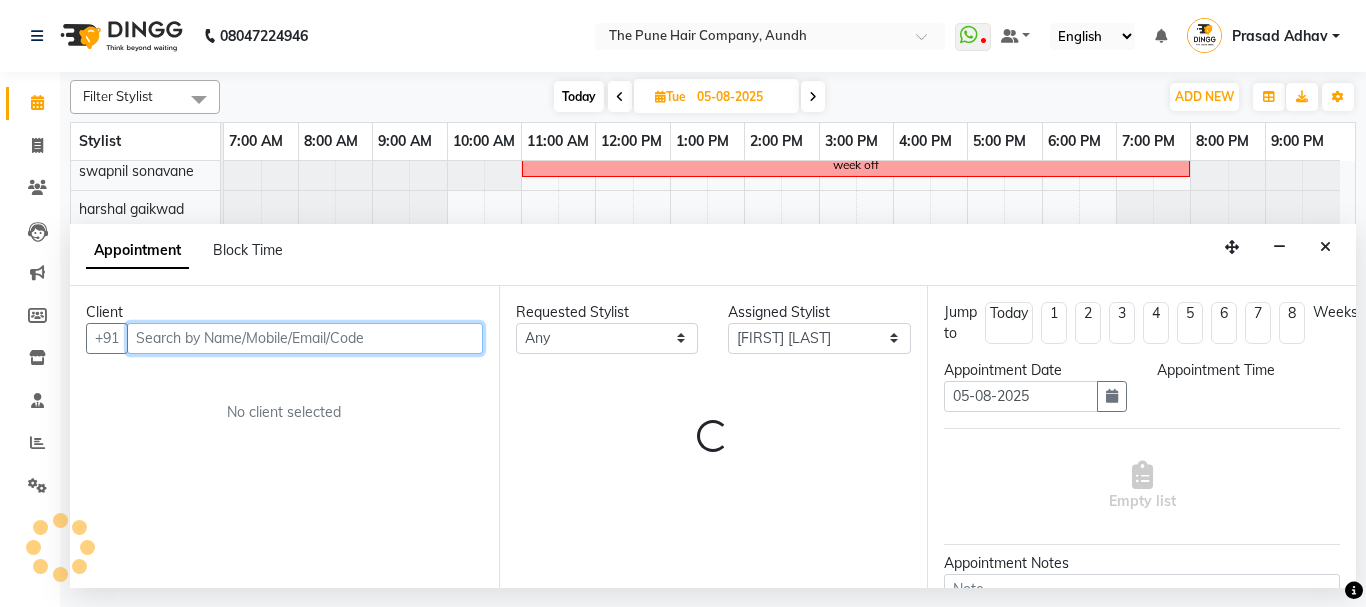 select on "720" 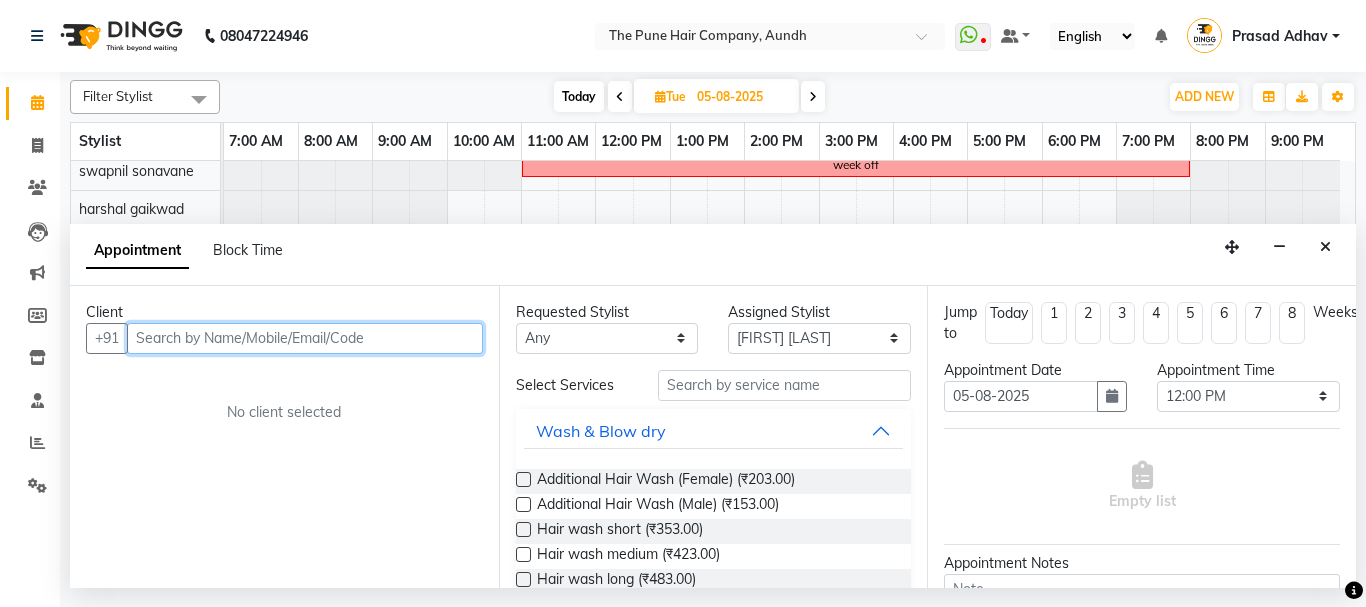 click at bounding box center [305, 338] 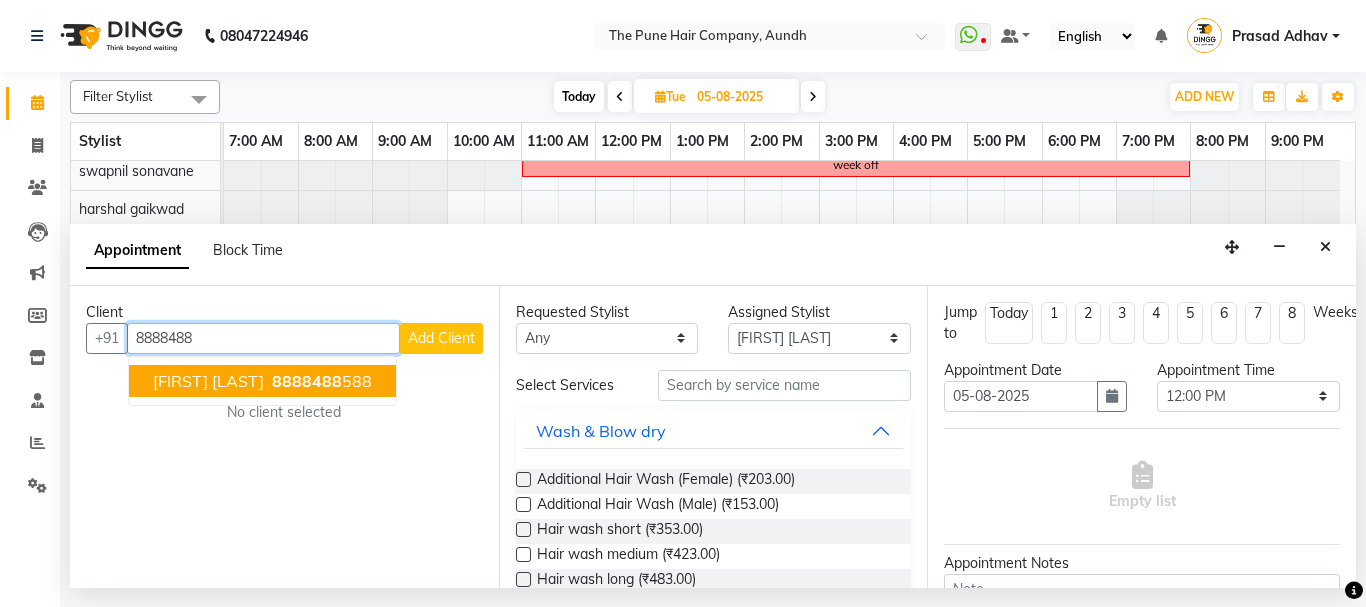 click on "8888488 588" at bounding box center (320, 381) 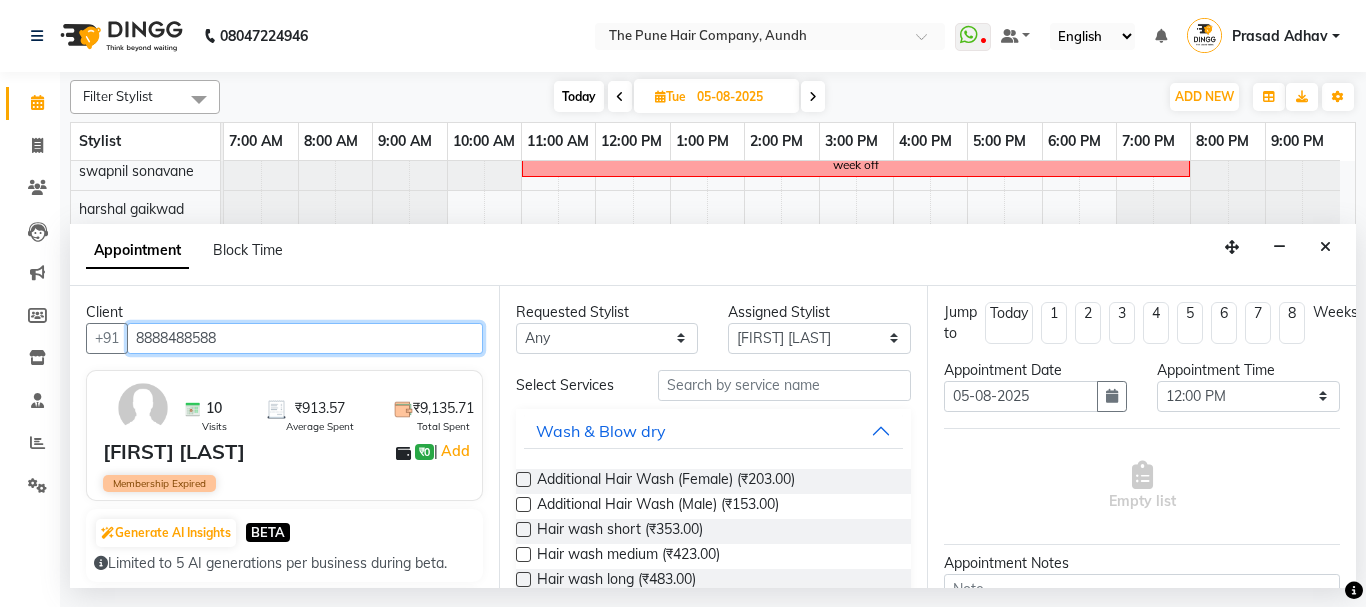 type on "8888488588" 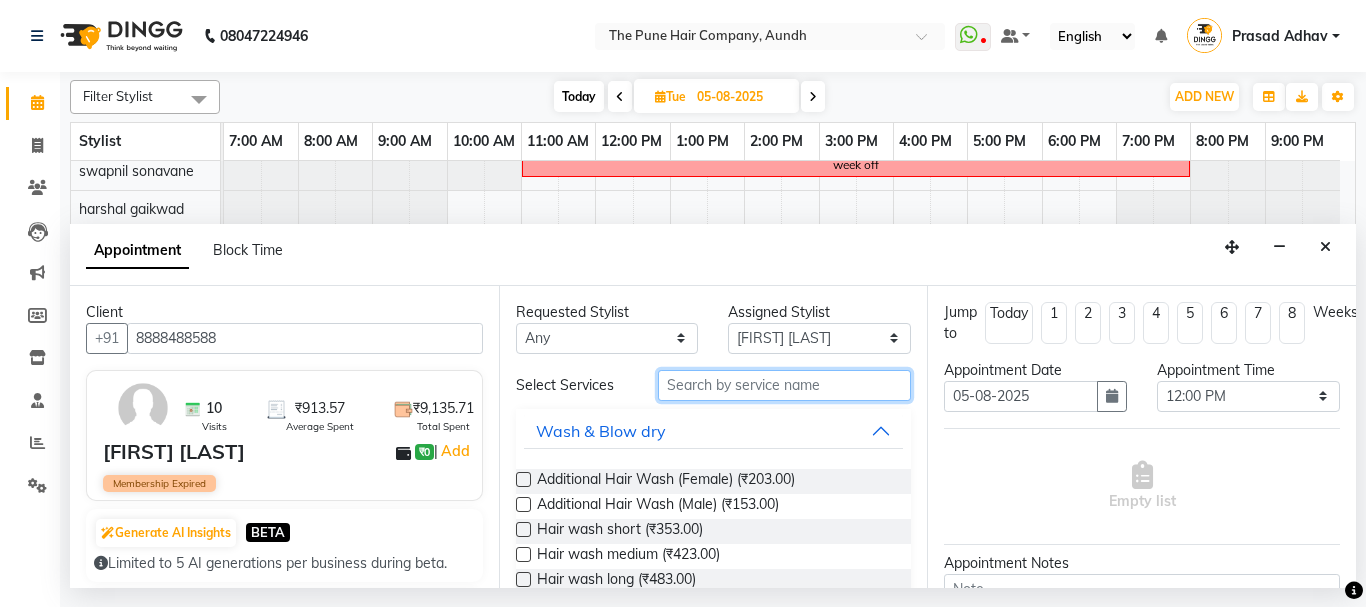 click at bounding box center (785, 385) 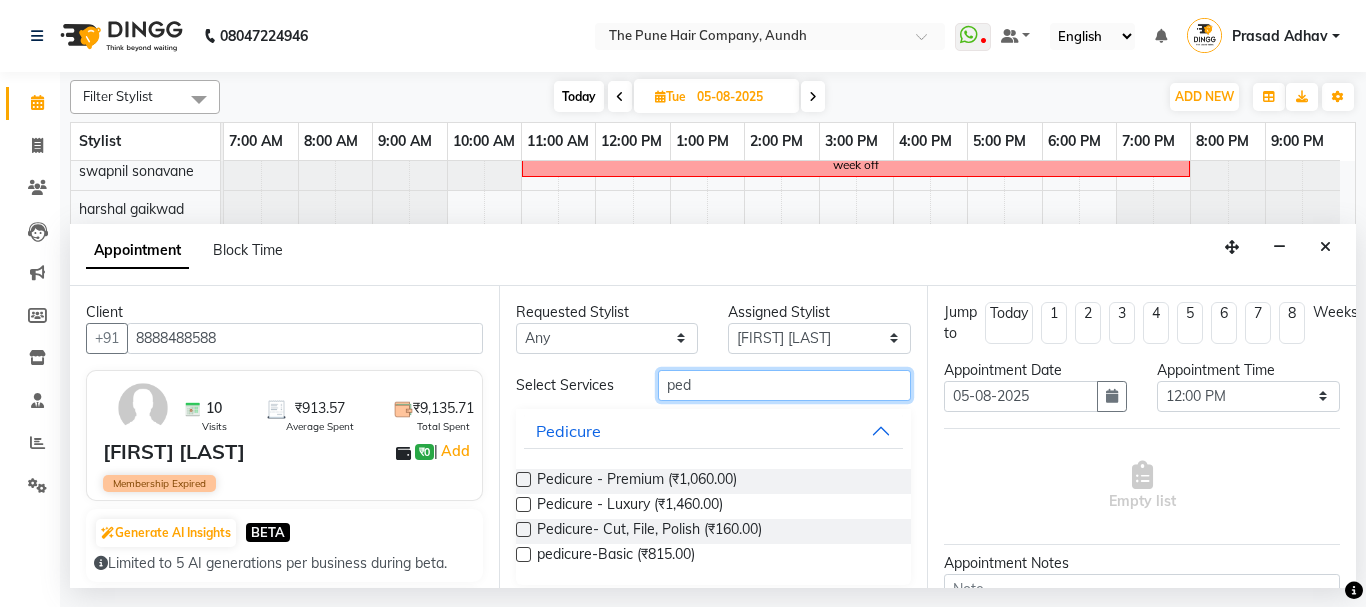 type on "ped" 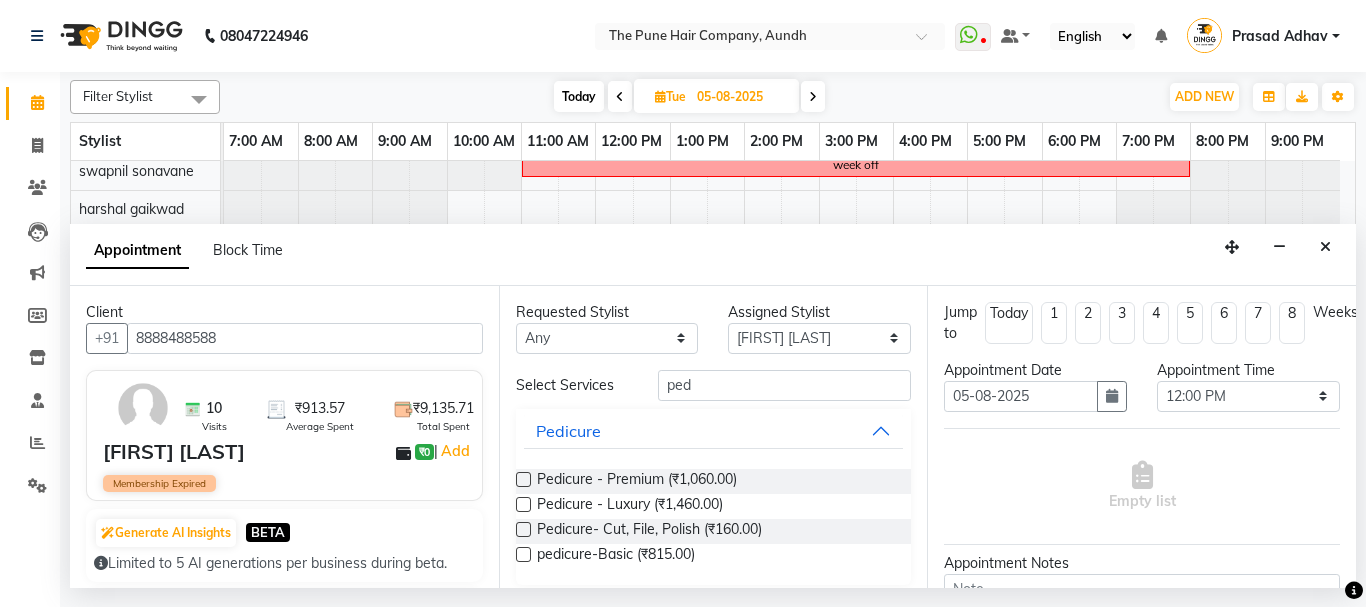 click at bounding box center [523, 554] 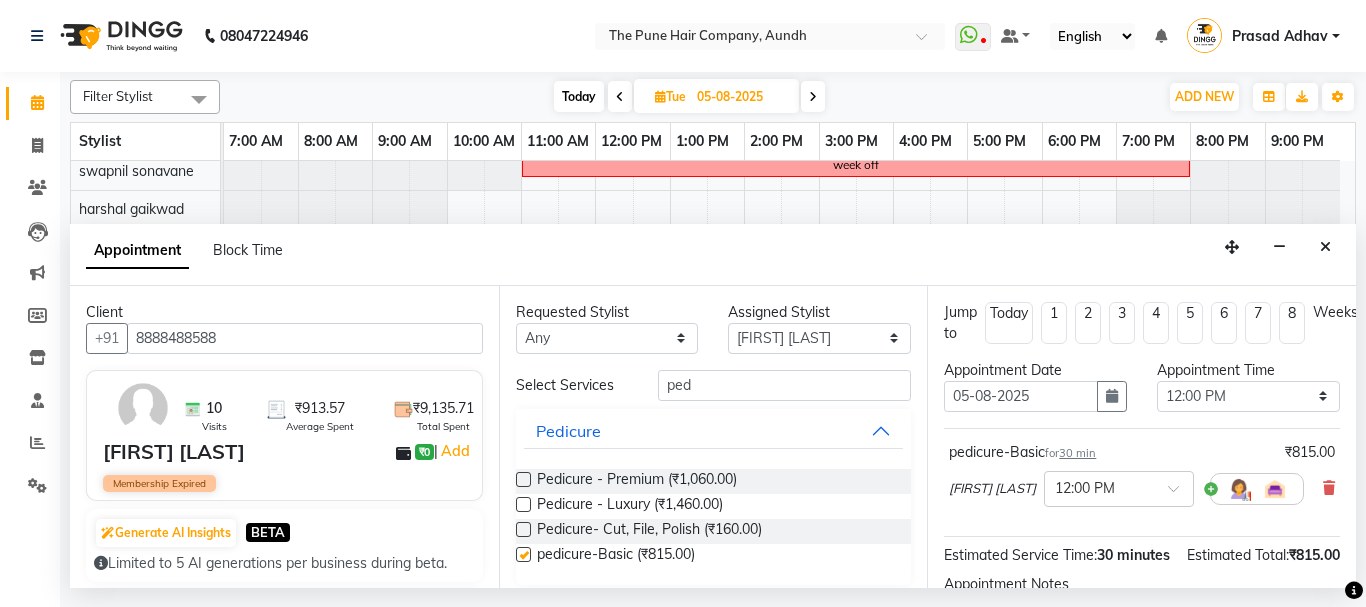 checkbox on "false" 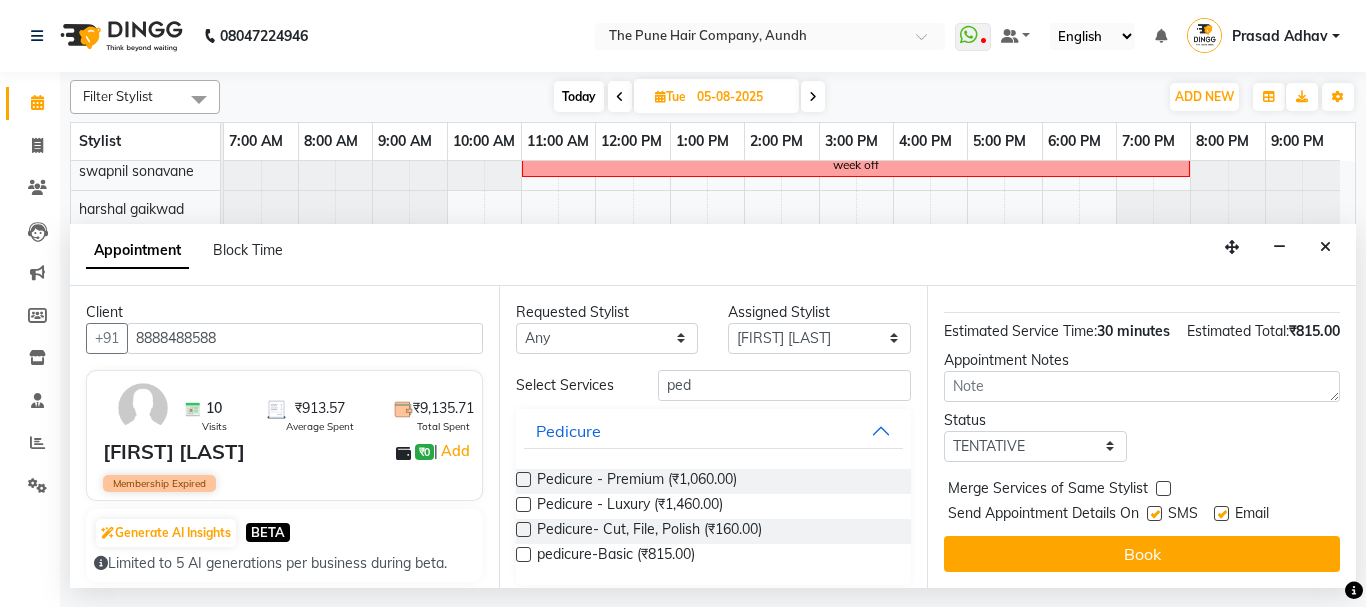 scroll, scrollTop: 260, scrollLeft: 0, axis: vertical 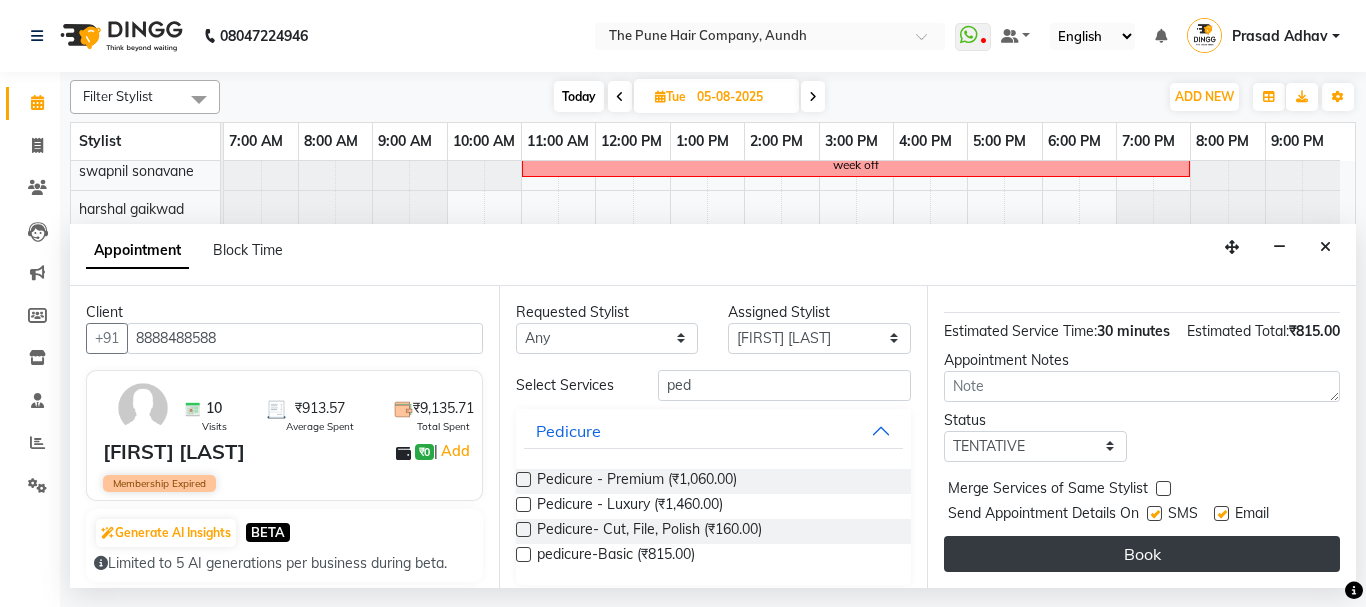 click on "Book" at bounding box center [1142, 554] 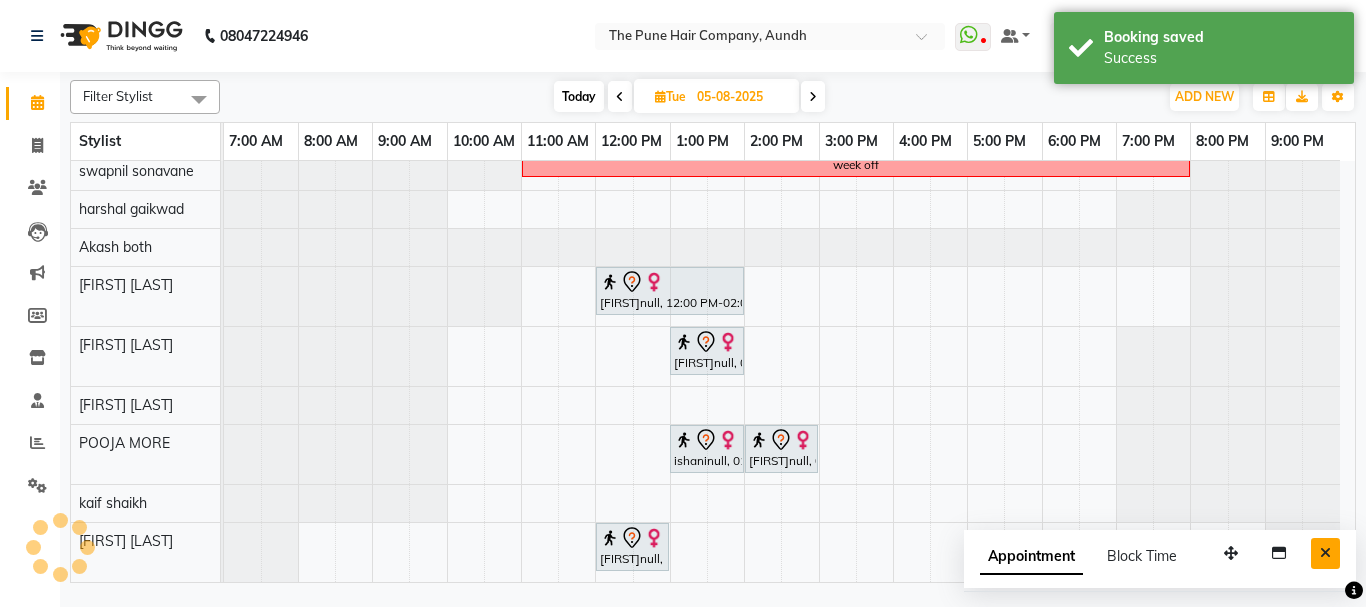 click at bounding box center (1325, 553) 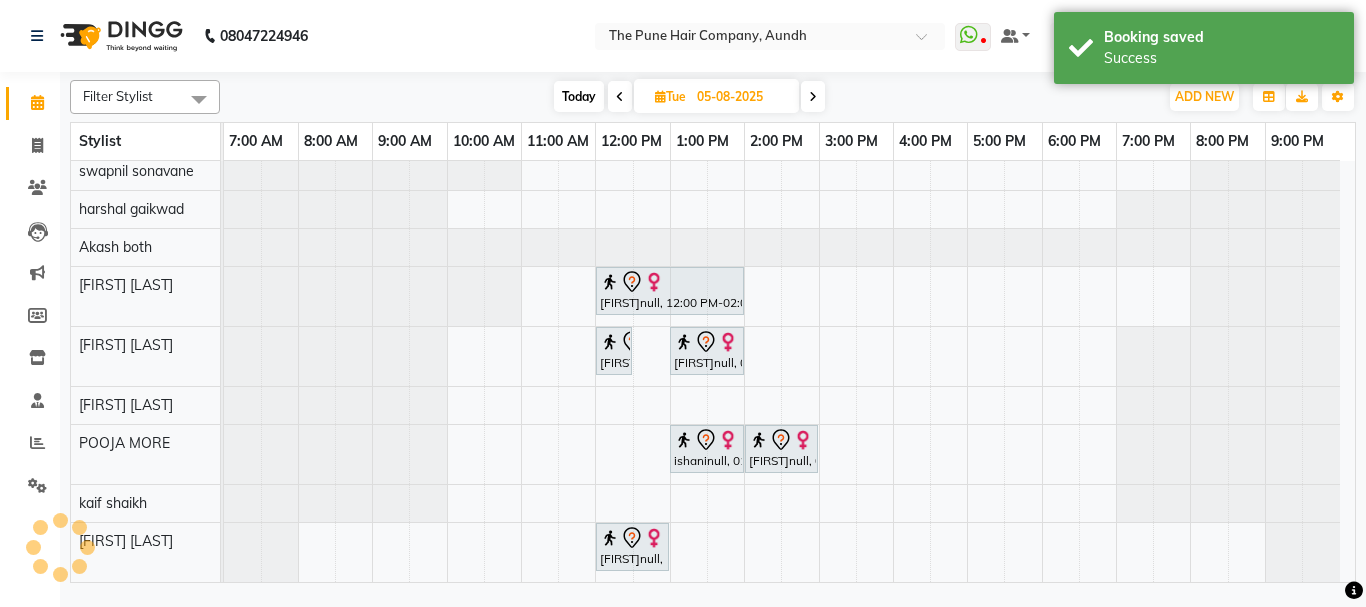 scroll, scrollTop: 264, scrollLeft: 0, axis: vertical 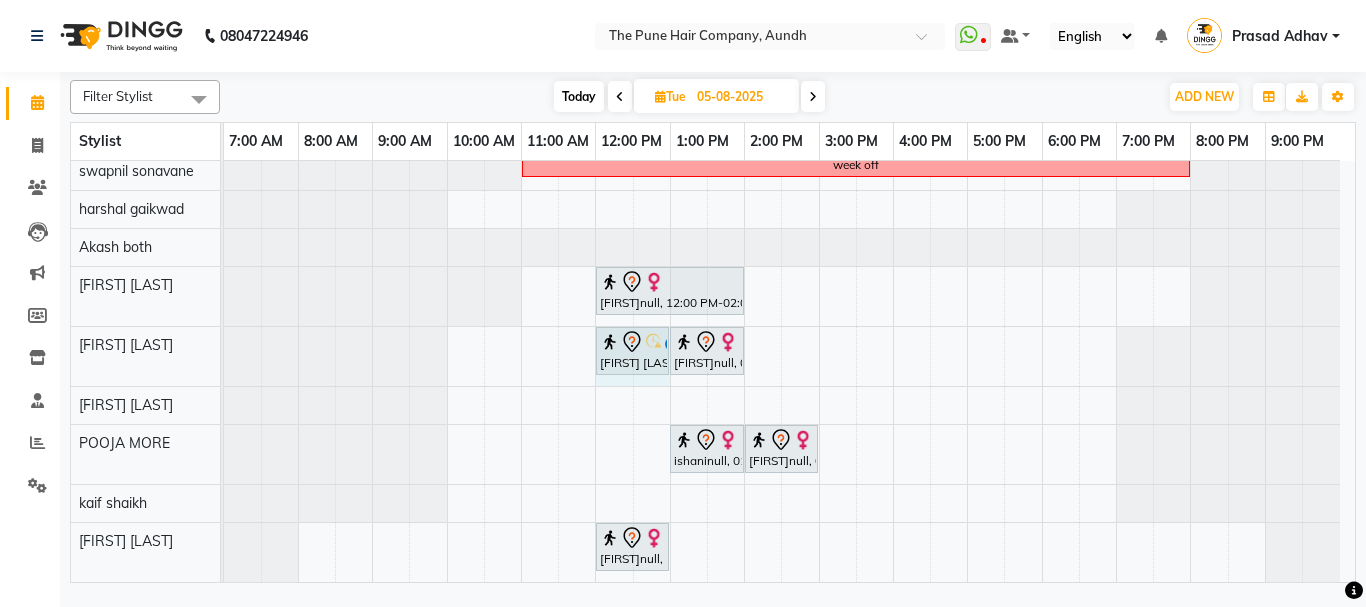 click on "prasad nagre, 12:00 PM-12:30 PM, pedicure-Basic             ishaninull, 01:00 PM-02:00 PM, Manicure- Premium              prasad nagre, 12:00 PM-12:30 PM, pedicure-Basic" at bounding box center [224, 356] 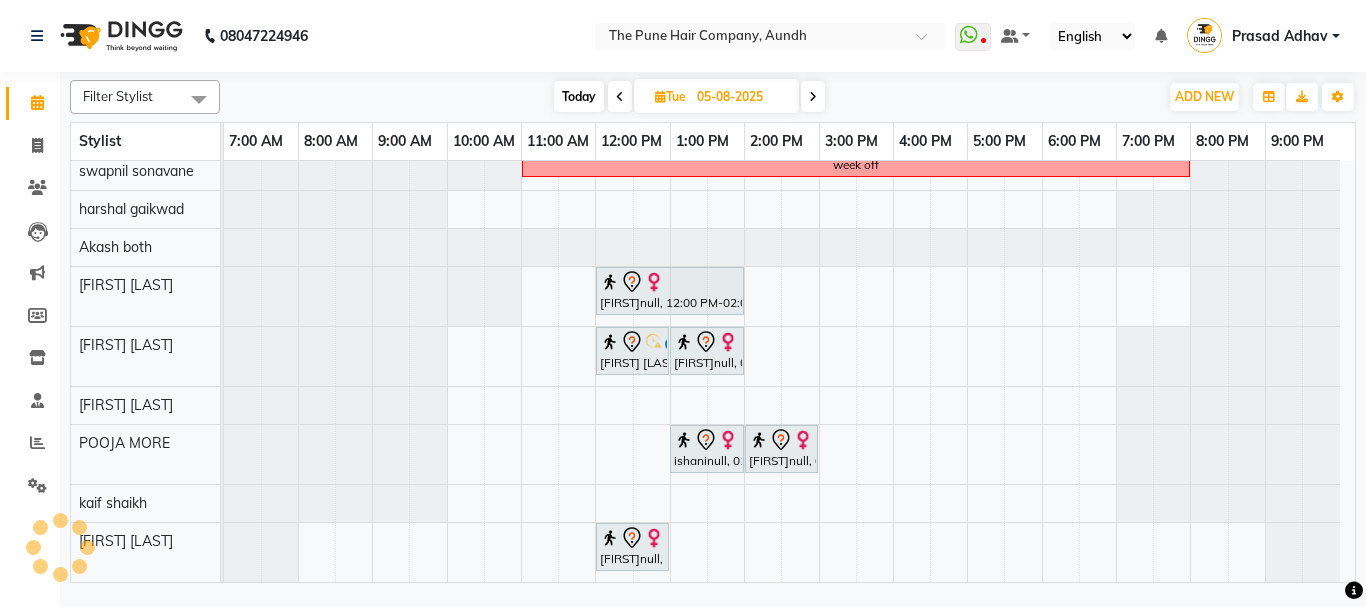 click on "Today" at bounding box center [579, 96] 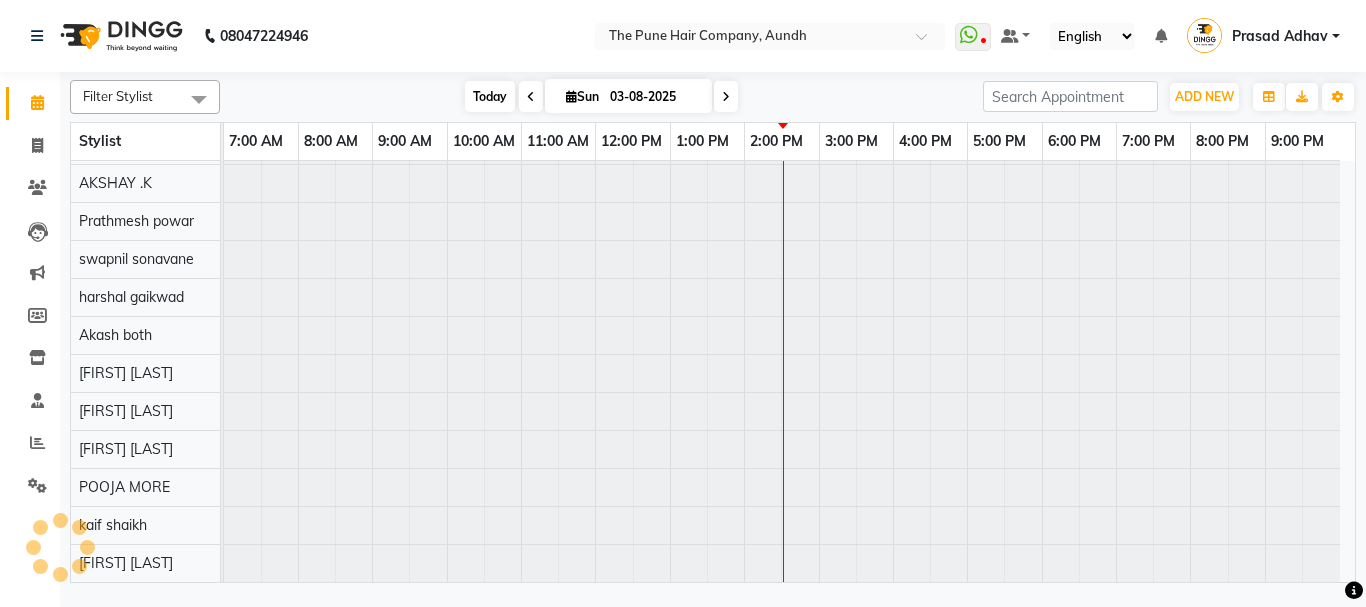 scroll, scrollTop: 110, scrollLeft: 0, axis: vertical 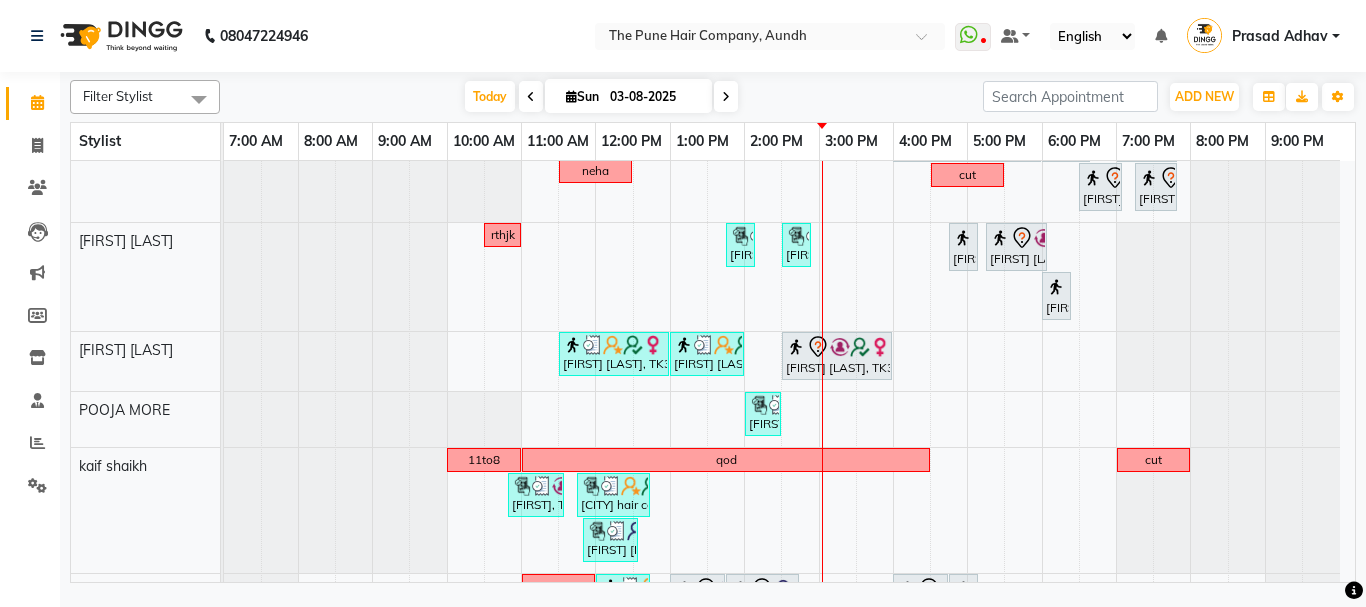 click at bounding box center [726, 96] 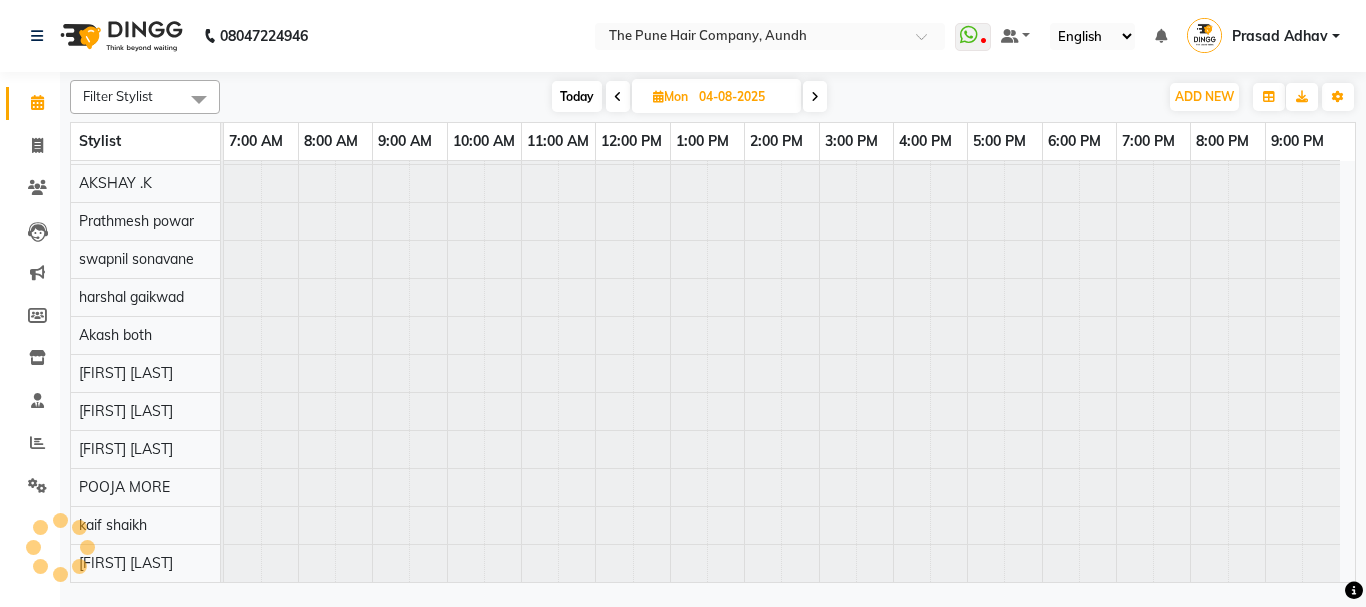 scroll, scrollTop: 110, scrollLeft: 0, axis: vertical 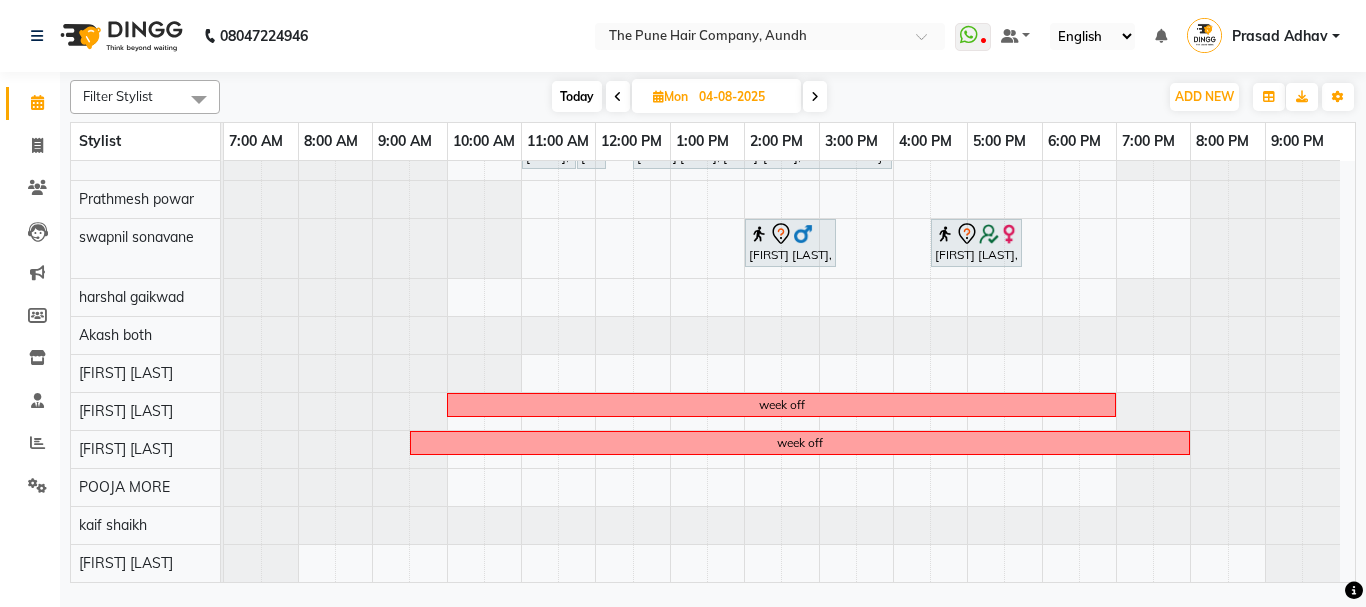 click at bounding box center (815, 96) 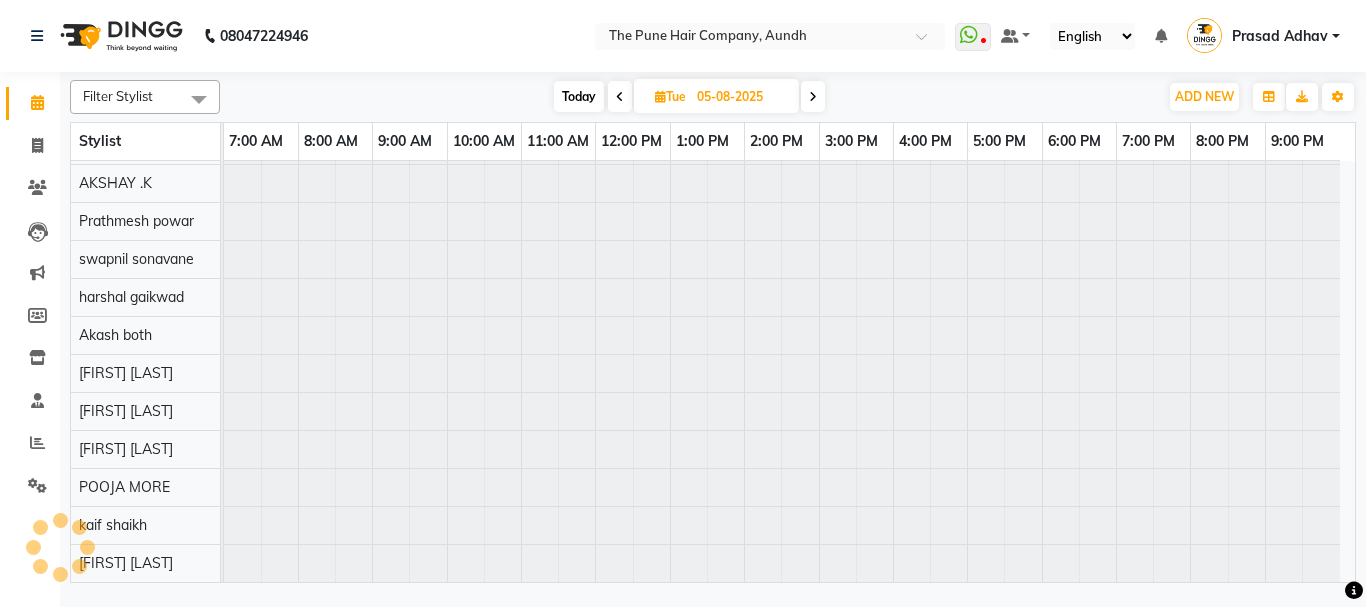 scroll, scrollTop: 110, scrollLeft: 0, axis: vertical 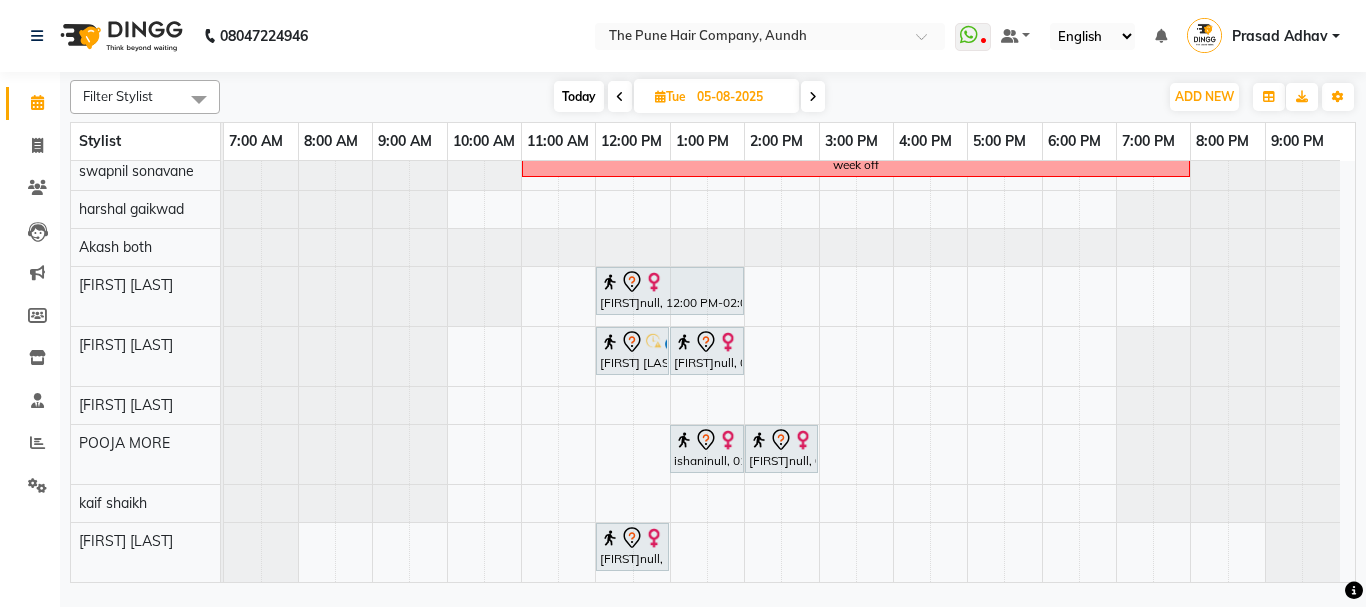 click at bounding box center (620, 97) 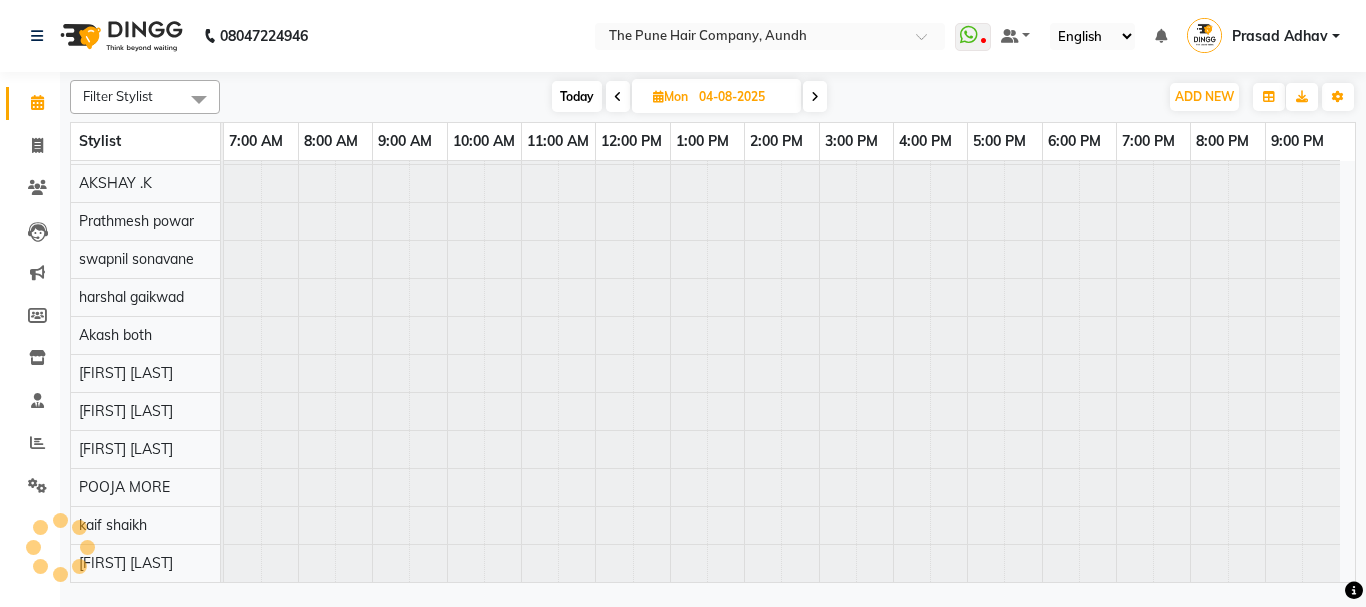scroll, scrollTop: 110, scrollLeft: 0, axis: vertical 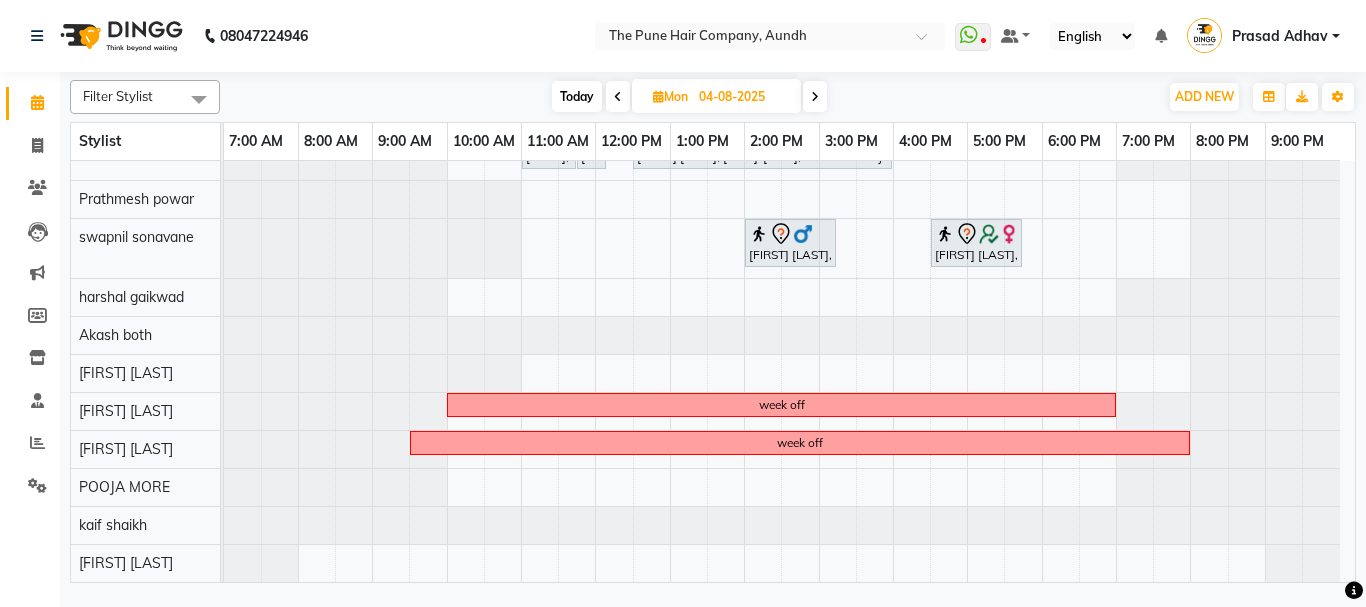 click at bounding box center [618, 97] 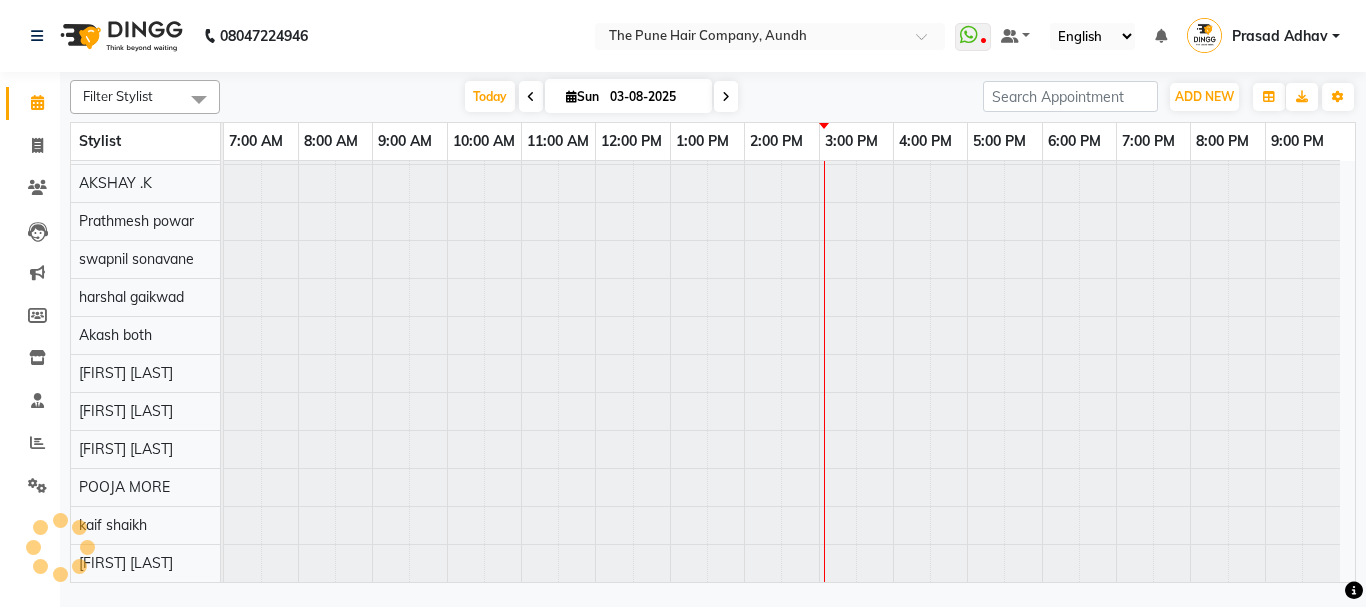 scroll, scrollTop: 110, scrollLeft: 0, axis: vertical 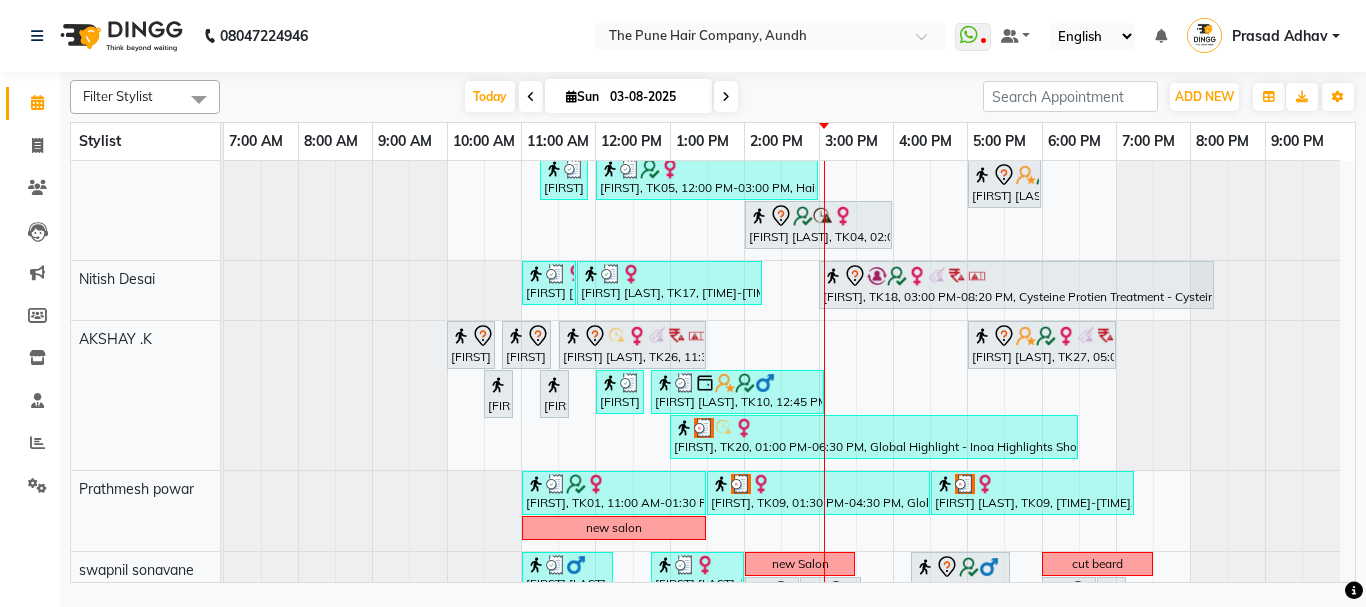 click at bounding box center (726, 97) 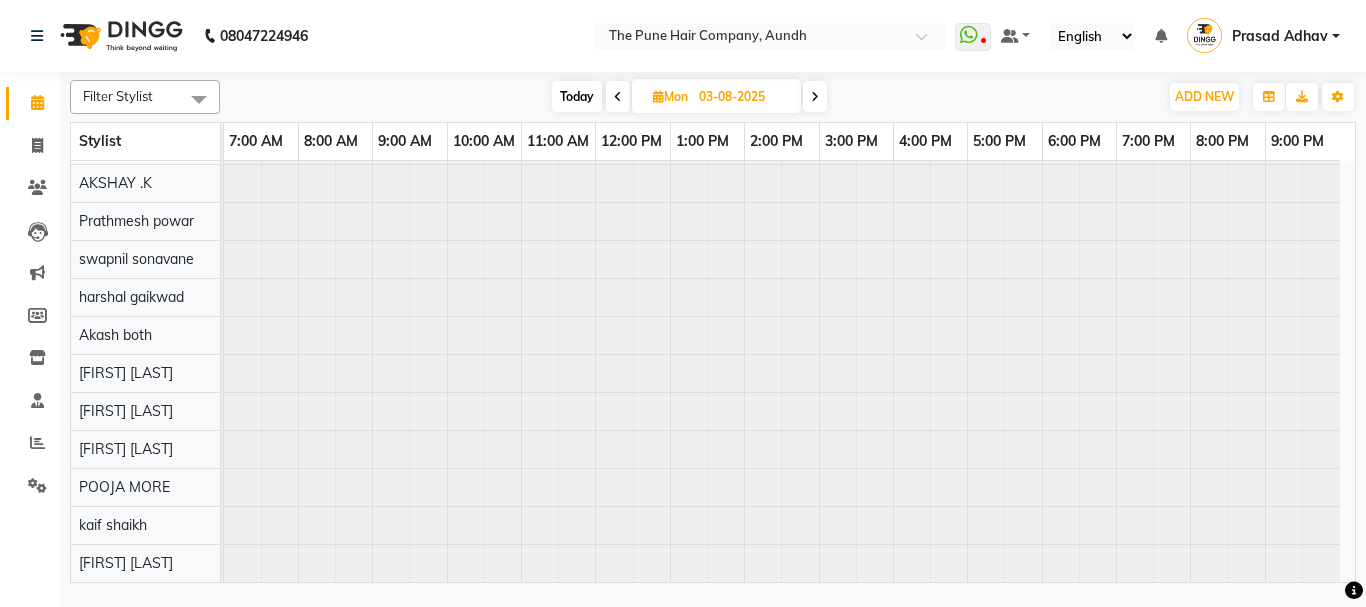 type on "04-08-2025" 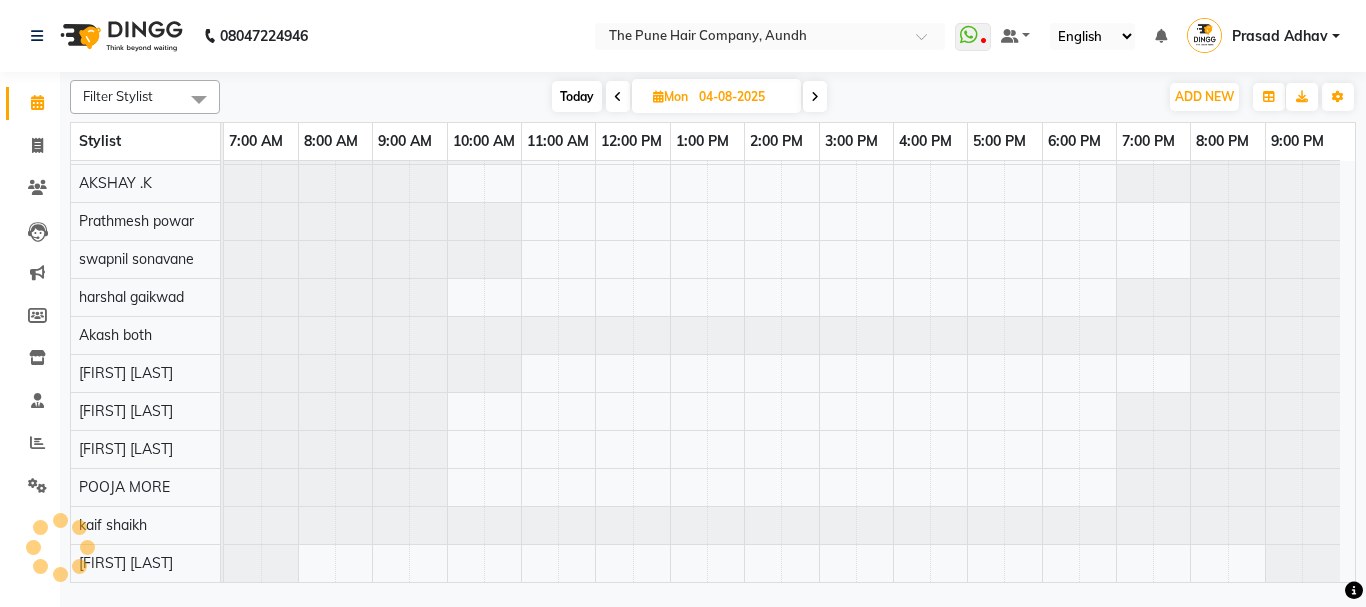scroll, scrollTop: 110, scrollLeft: 0, axis: vertical 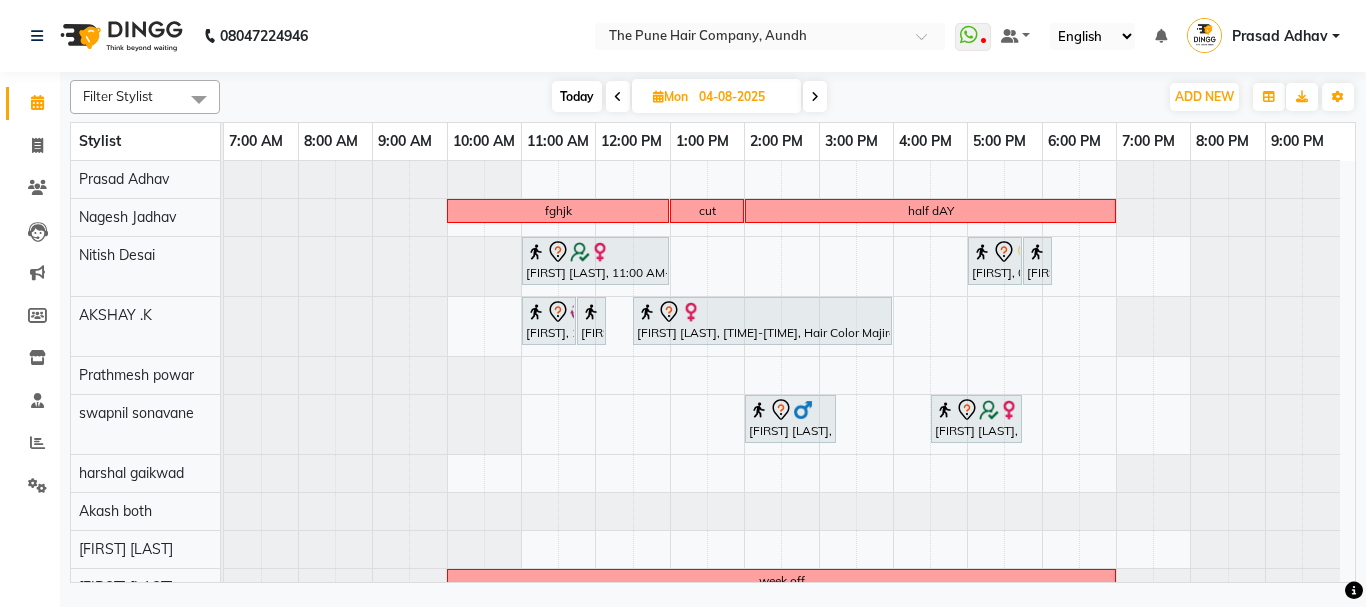 click on "fghjk   cut   half dAY              somya PANDE, 11:00 AM-01:00 PM, Hair Color Inoa - Inoa Touchup 2 Inch             viday, 05:00 PM-05:45 PM, Cut Female (Sr.stylist)             viday, 05:45 PM-06:00 PM,  Additional Hair Wash (Female)             Priyanka, 11:00 AM-11:45 AM, Cut Female (Expert)             Priyanka, 11:45 AM-12:00 PM,  Additional Hair Wash (Female)             tanvi kadam, 12:30 PM-04:00 PM, Hair Color Majirel - Majirel Global Medium             Mayurnull, 02:00 PM-03:15 PM, Cut Male (Master stylist)             Nutan Jadhav, 04:30 PM-05:45 PM, Cut Under 20 year (Boy)  week off   week off" at bounding box center (789, 459) 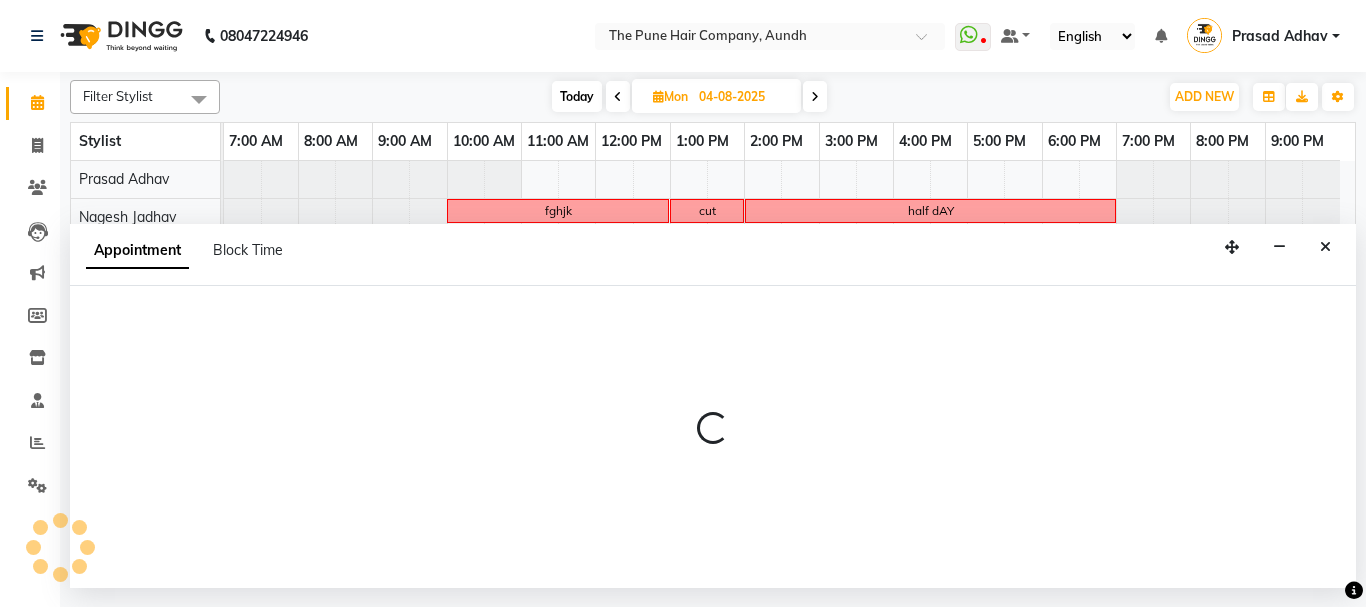 select on "6746" 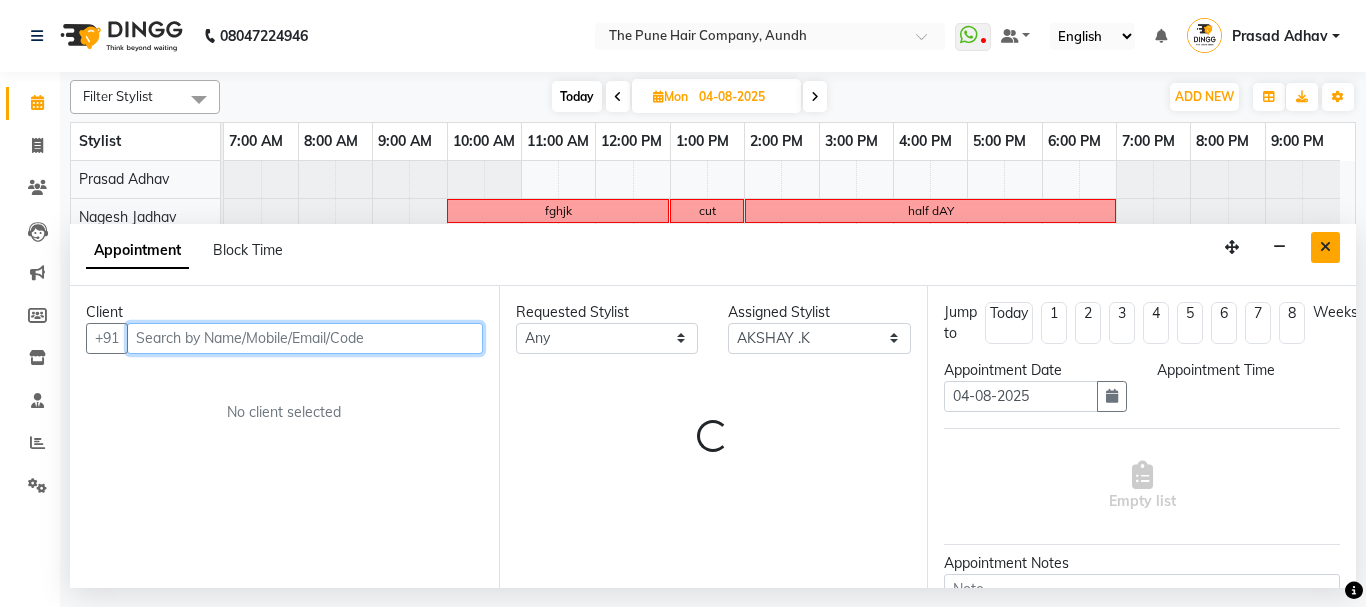 select on "1050" 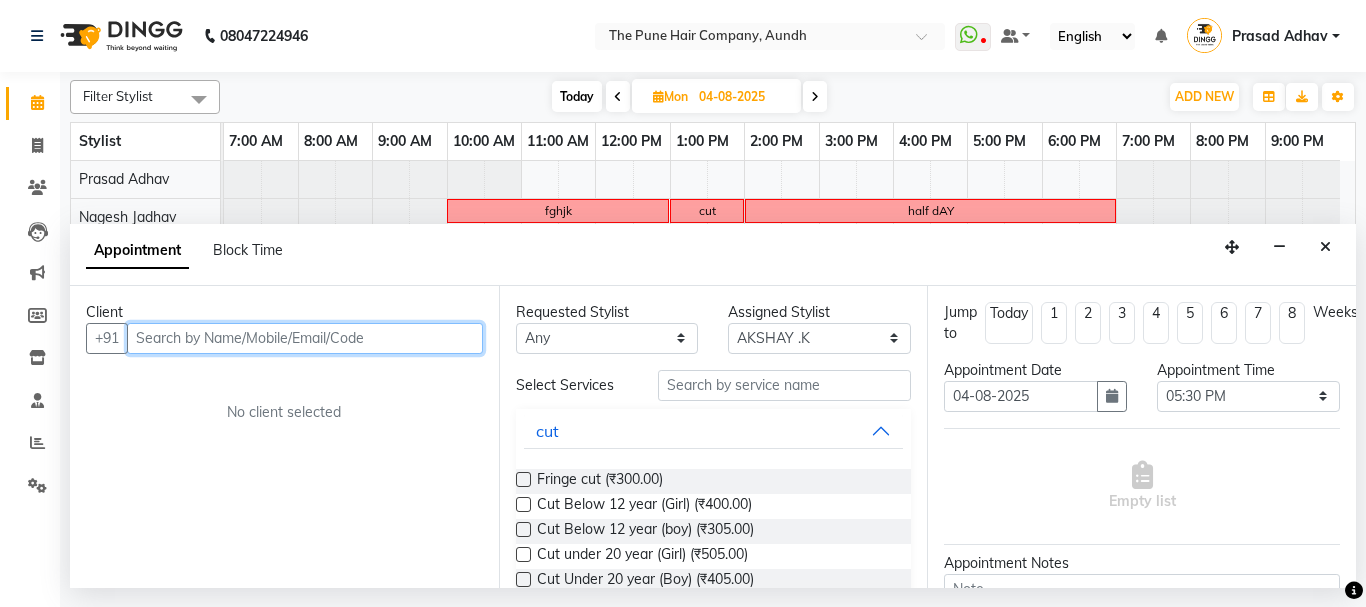 click at bounding box center [305, 338] 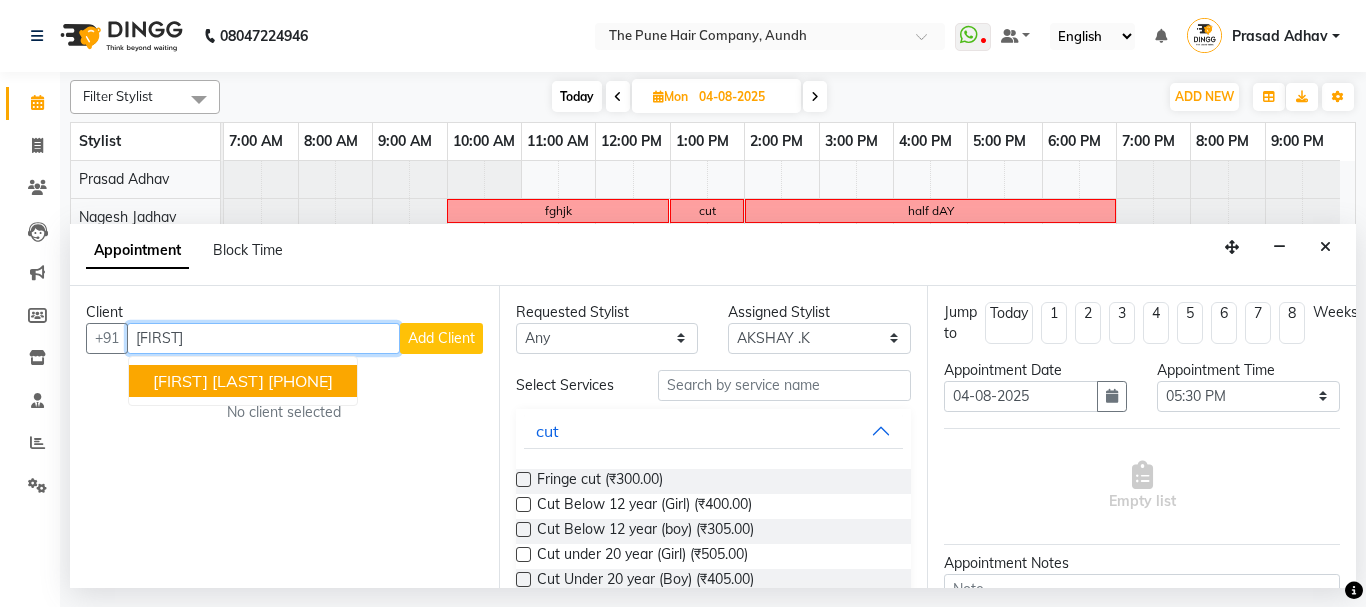 click on "8805864135" at bounding box center (300, 381) 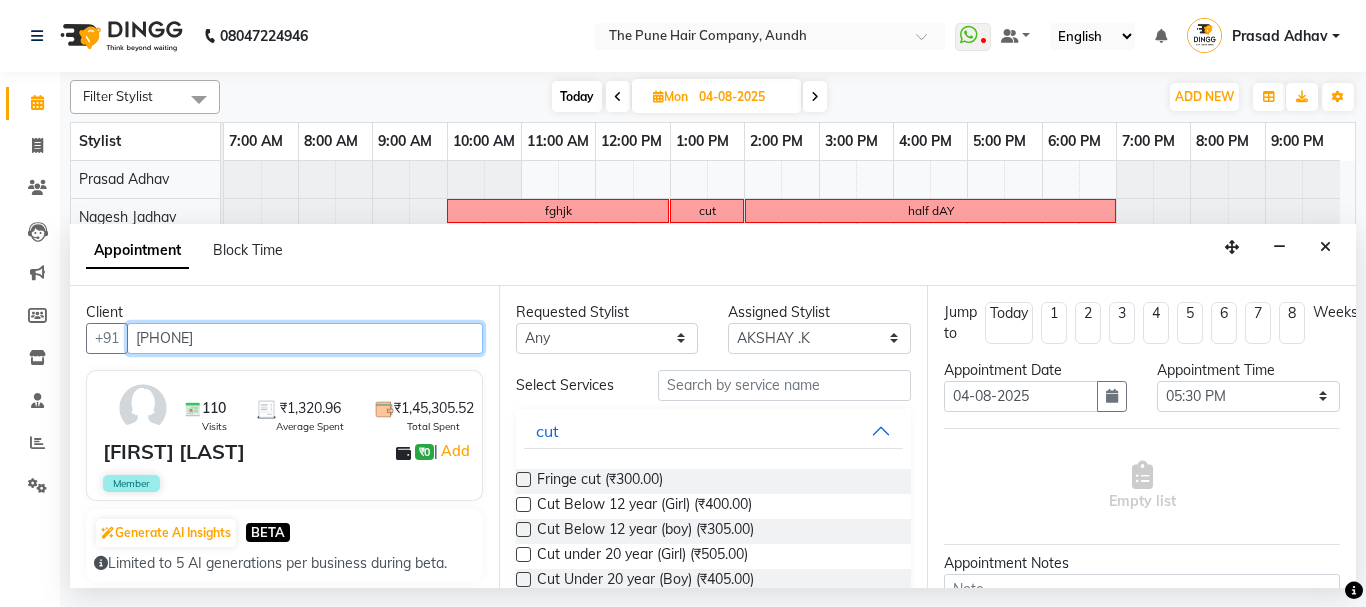 type on "8805864135" 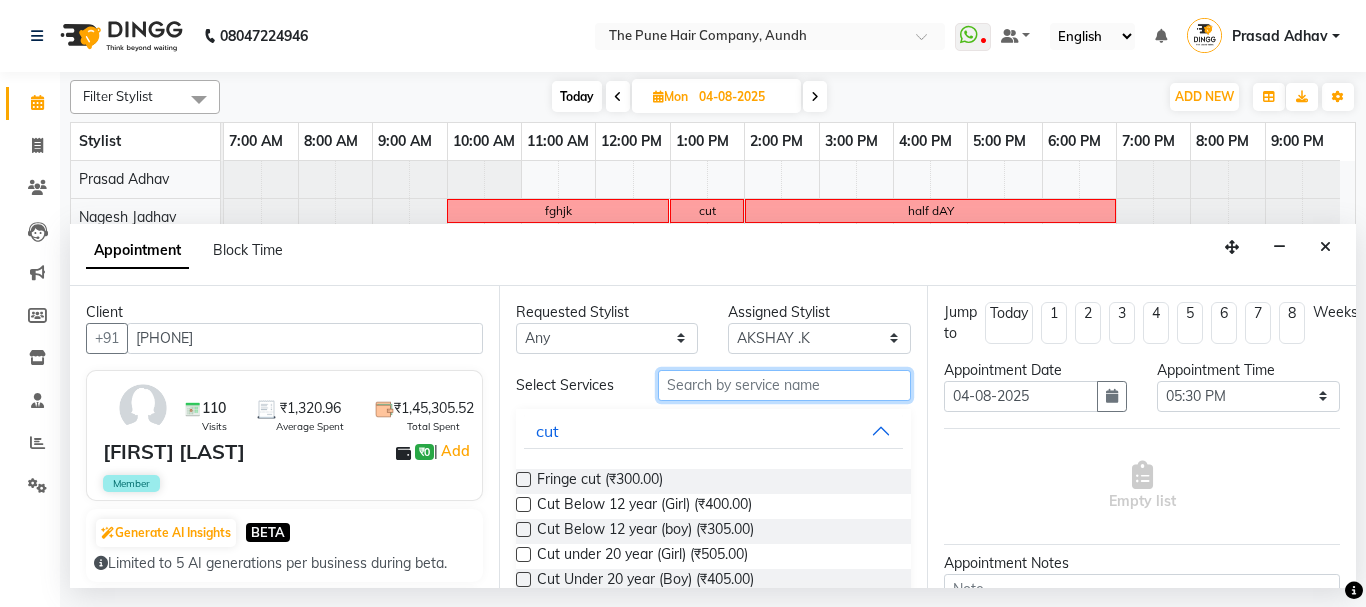 click at bounding box center [785, 385] 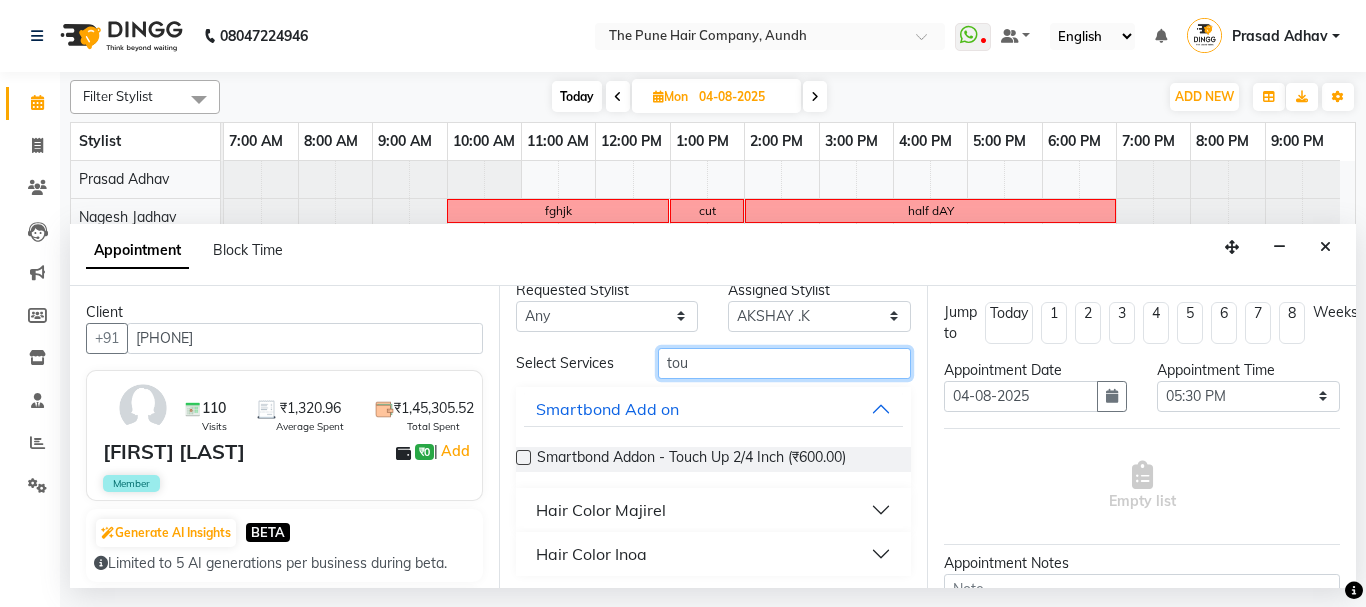 scroll, scrollTop: 26, scrollLeft: 0, axis: vertical 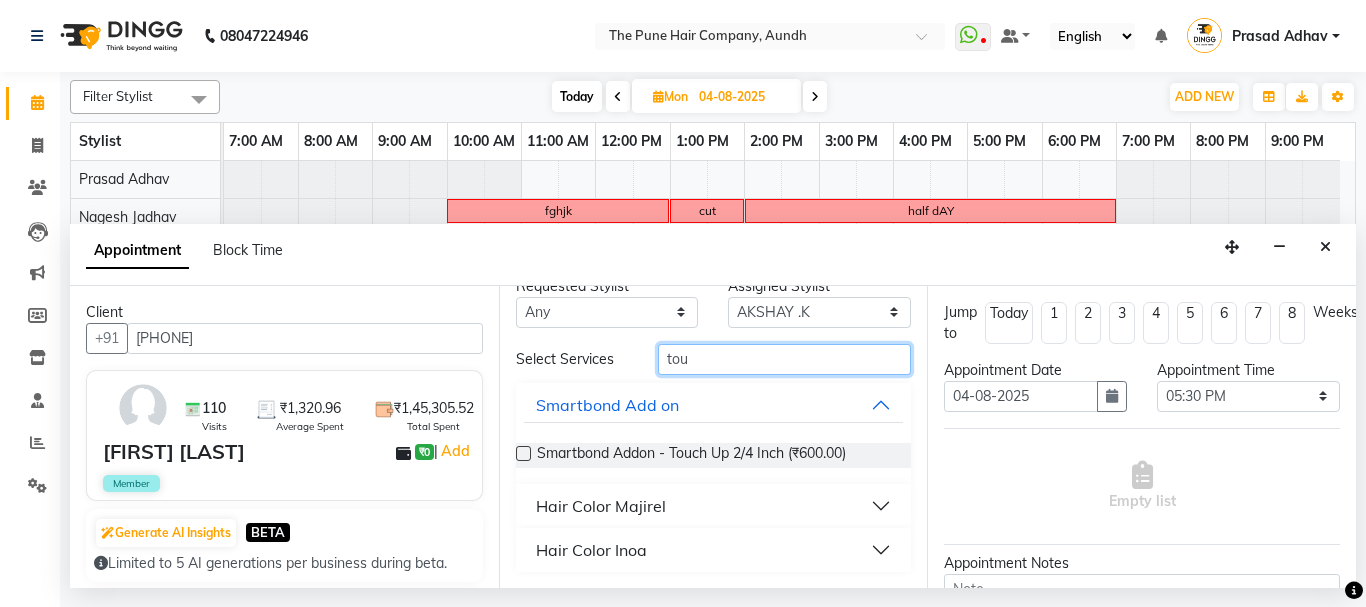 type on "tou" 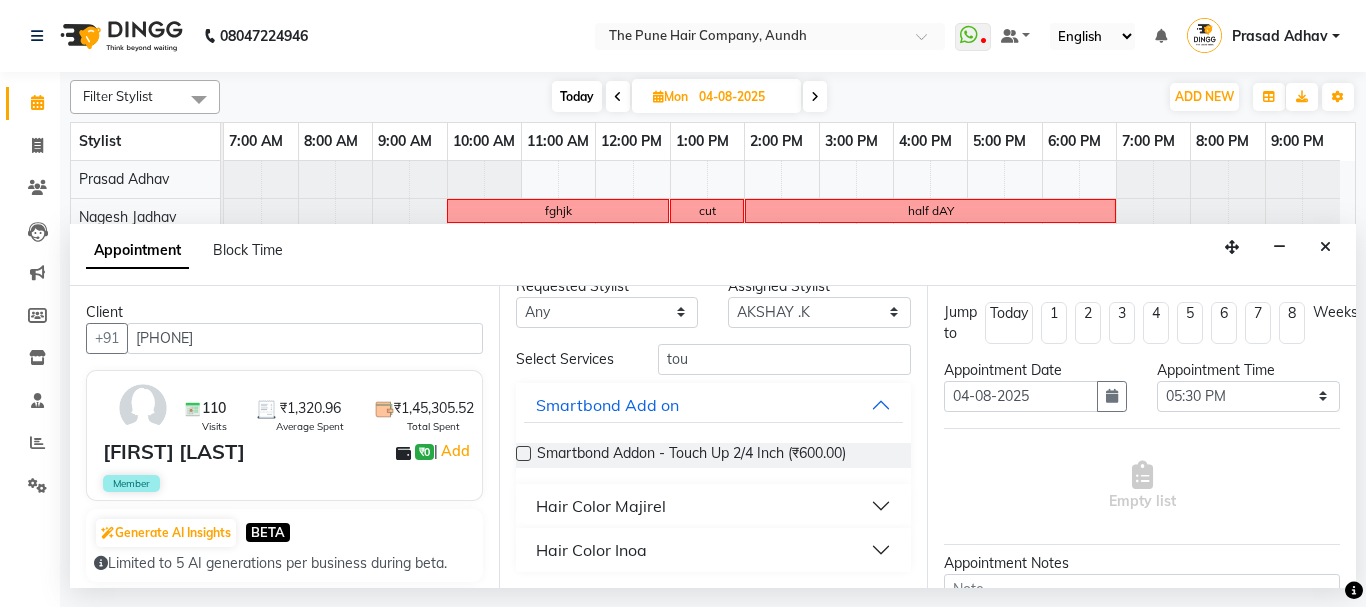click on "Hair Color Inoa" at bounding box center [591, 550] 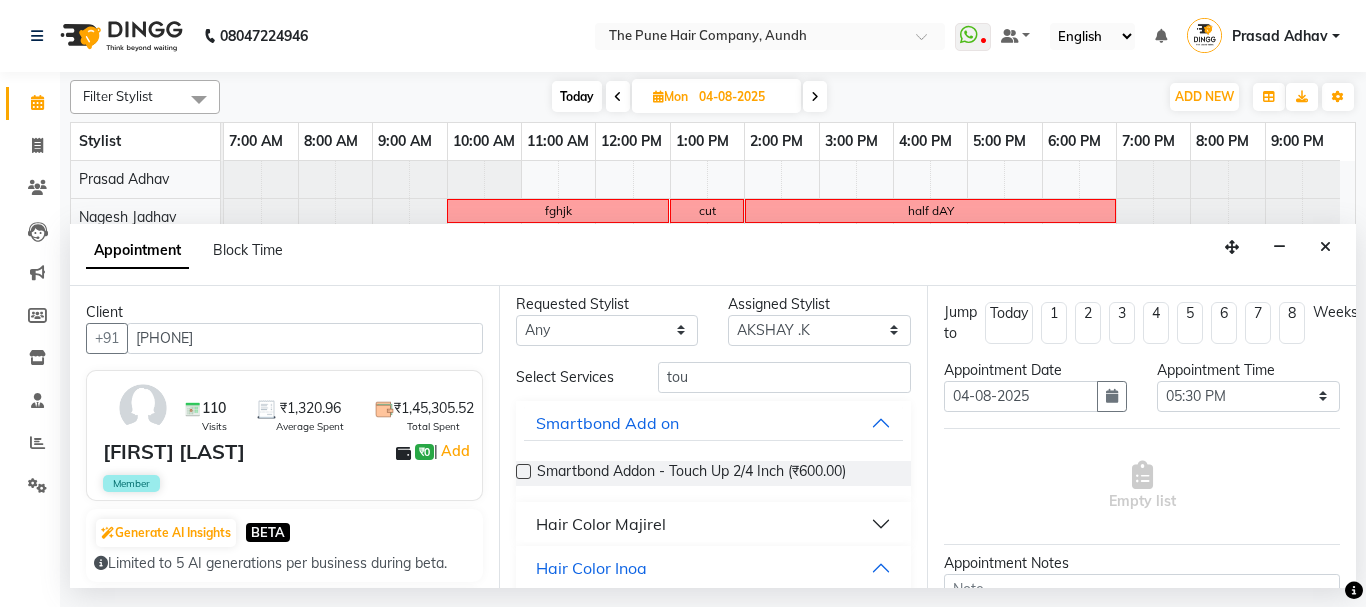 scroll, scrollTop: 0, scrollLeft: 0, axis: both 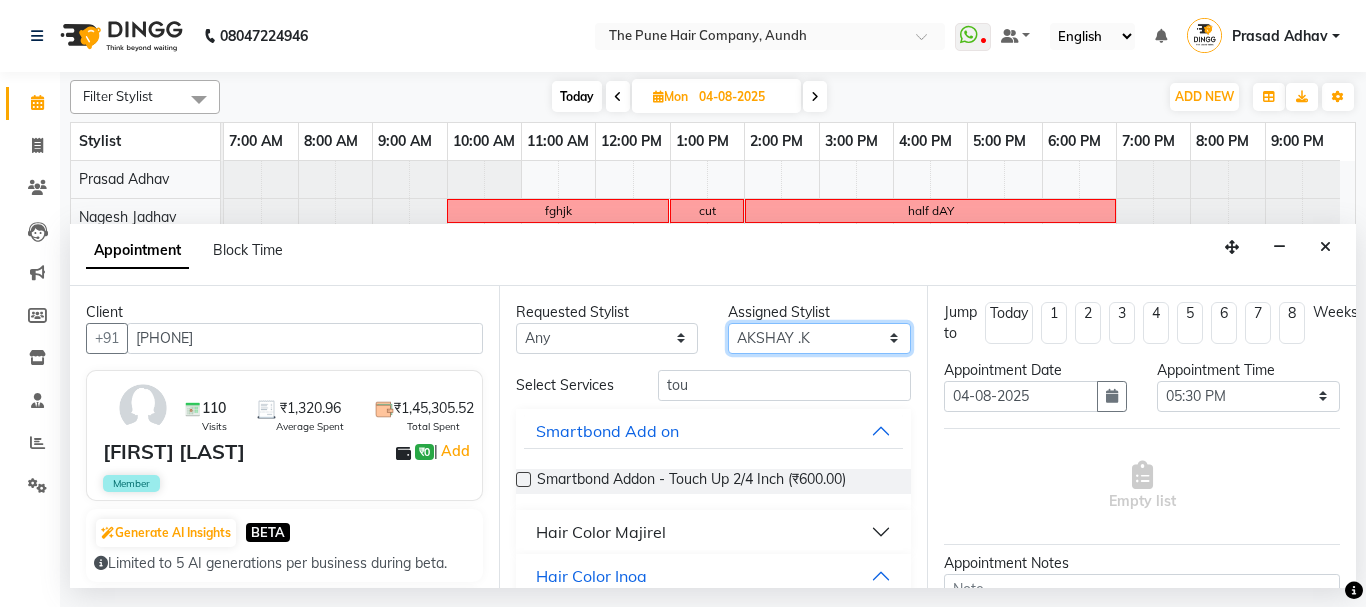click on "Select [FIRST] both [FIRST] [LAST] [FIRST] [LAST] [FIRST] [LAST] [FIRST] [LAST] [FIRST] [LAST] [FIRST] [LAST] [FIRST] [LAST] [FIRST] [LAST] [FIRST] [LAST] [FIRST] [LAST] [FIRST] [LAST]" at bounding box center (819, 338) 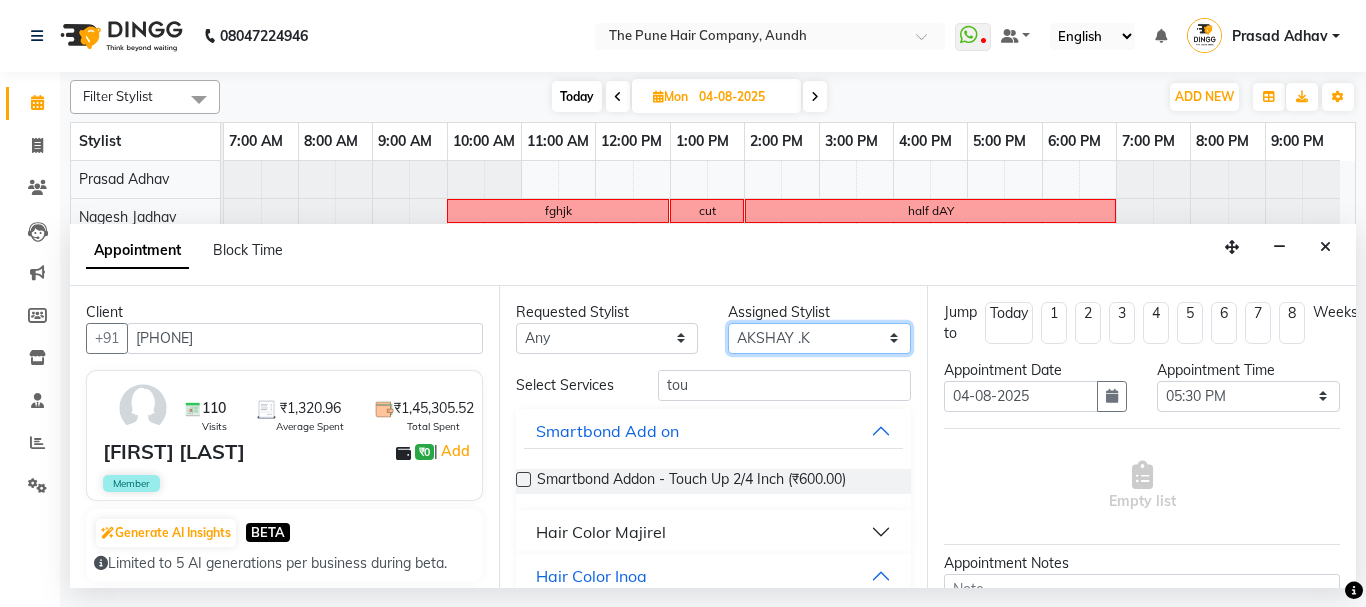 select on "49797" 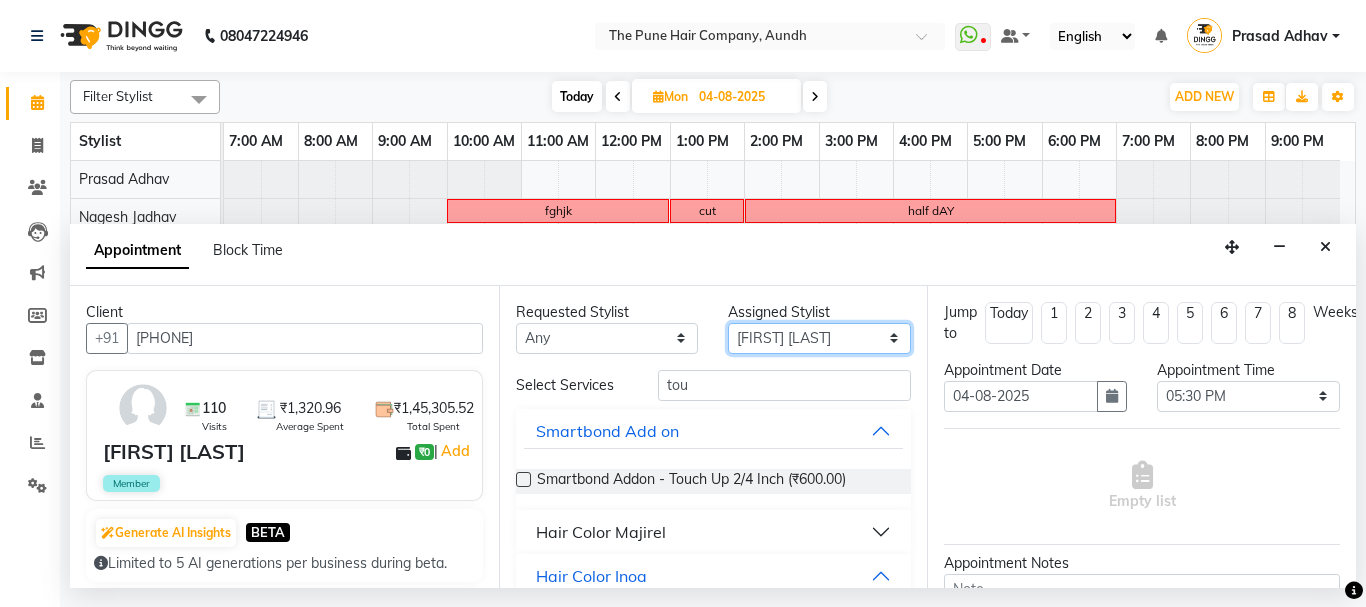 click on "Select [FIRST] both [FIRST] [LAST] [FIRST] [LAST] [FIRST] [LAST] [FIRST] [LAST] [FIRST] [LAST] [FIRST] [LAST] [FIRST] [LAST] [FIRST] [LAST] [FIRST] [LAST] [FIRST] [LAST] [FIRST] [LAST]" at bounding box center (819, 338) 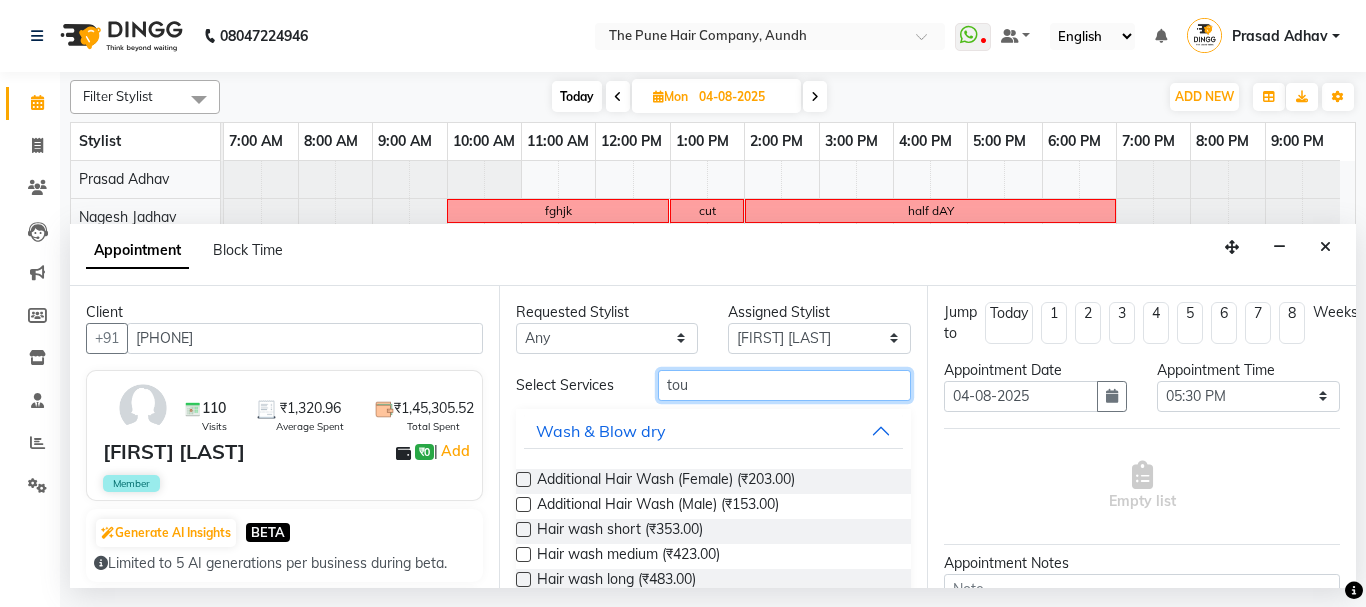 click on "tou" at bounding box center [785, 385] 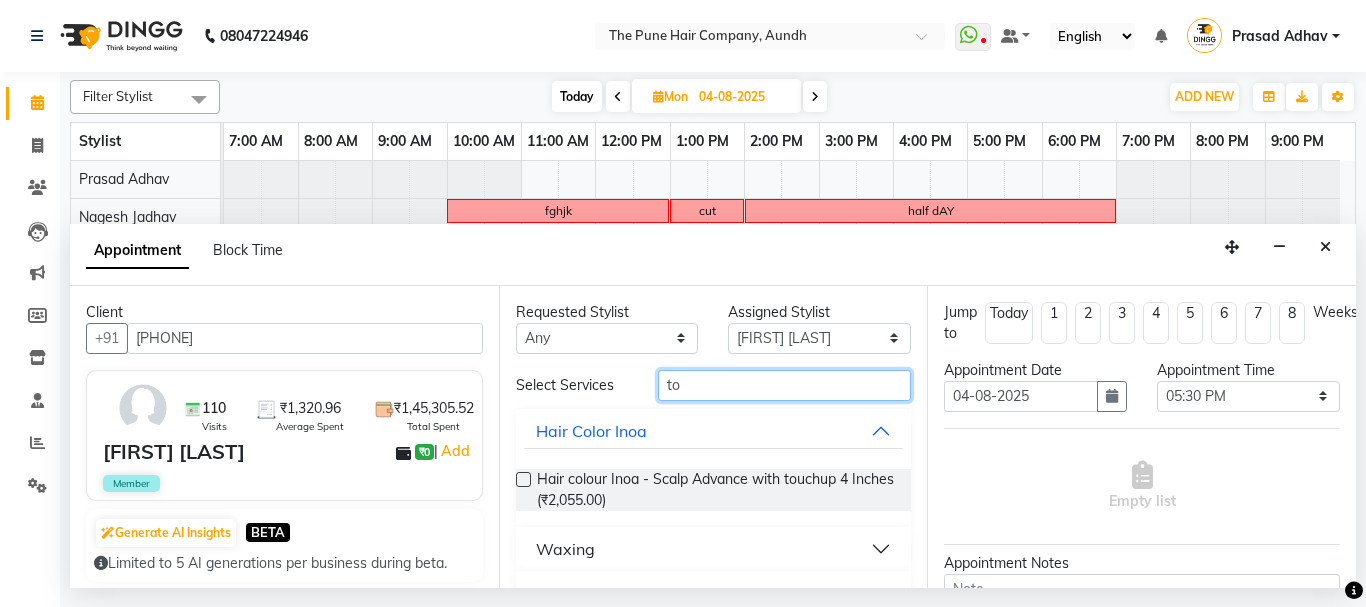 type on "t" 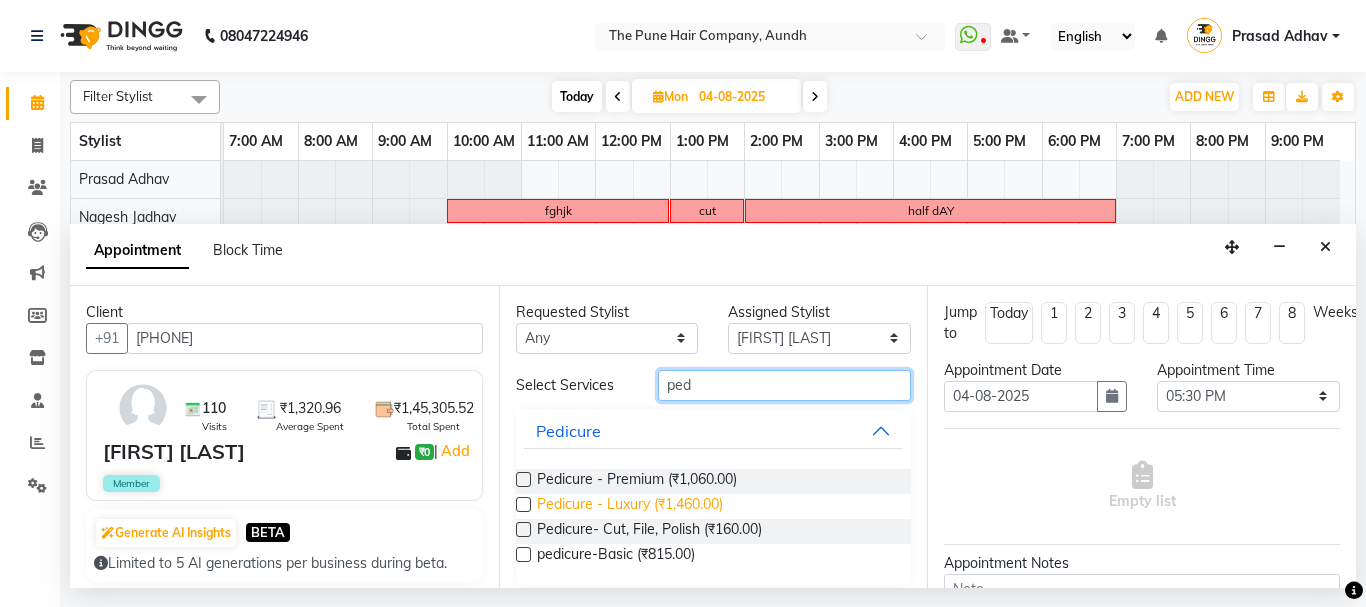 type on "ped" 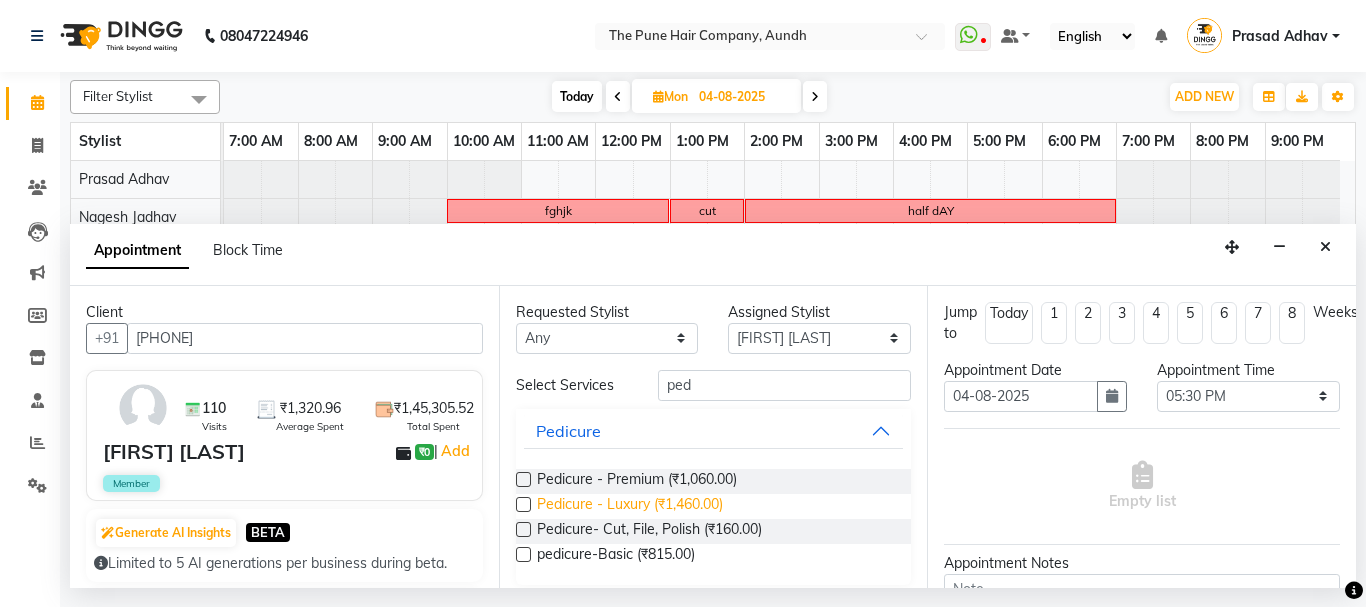 click on "Pedicure - Luxury  (₹1,460.00)" at bounding box center (630, 506) 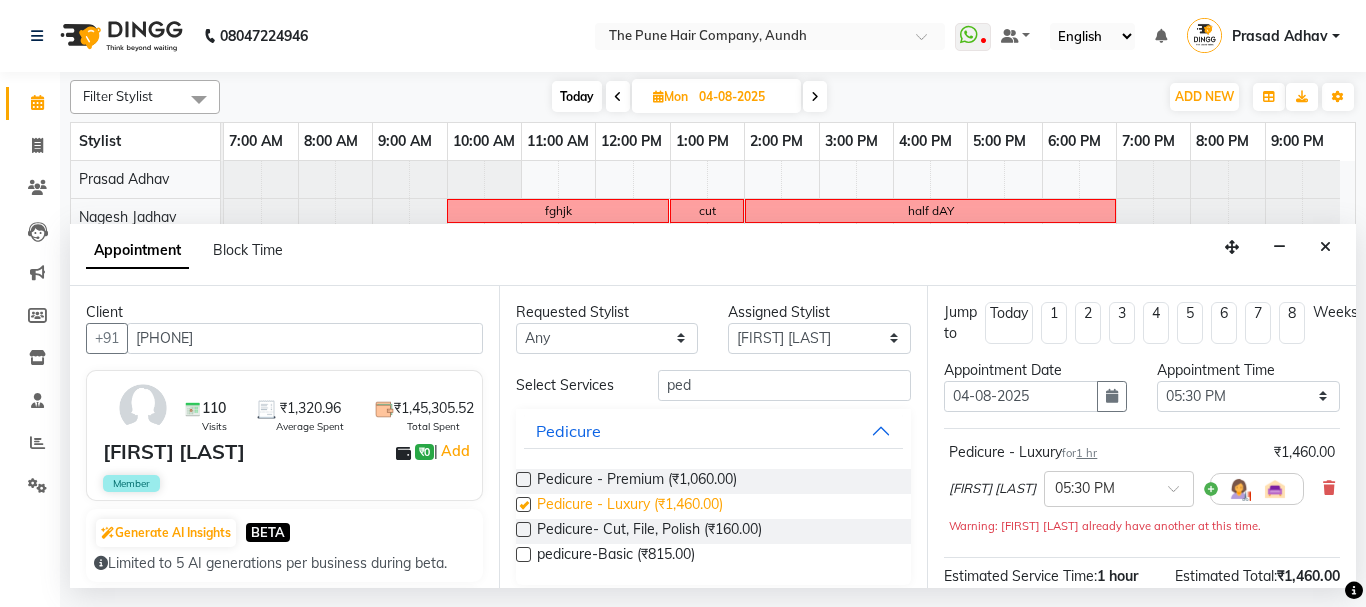 checkbox on "false" 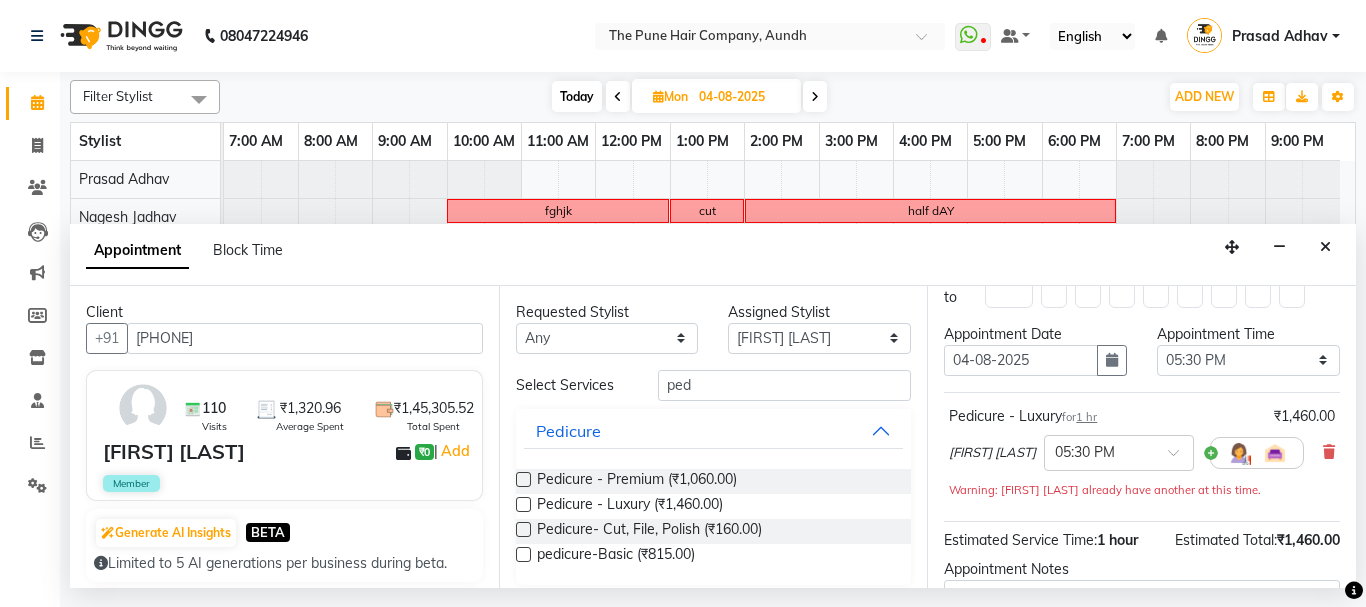 scroll, scrollTop: 0, scrollLeft: 0, axis: both 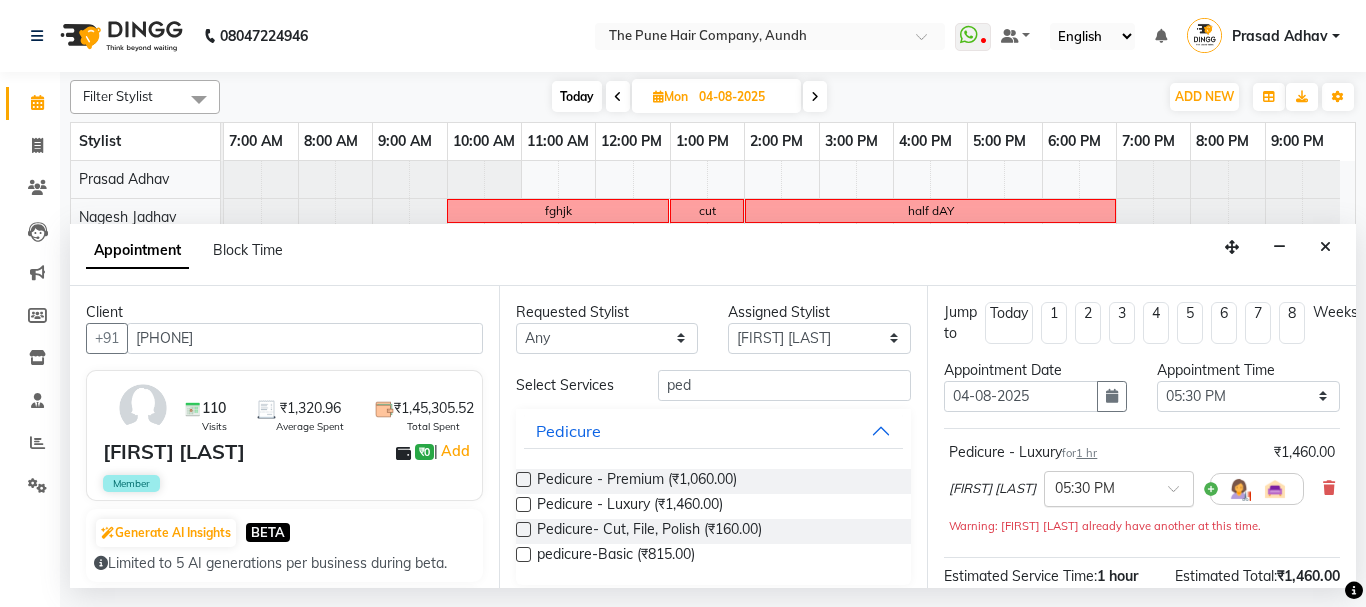 click at bounding box center [1180, 494] 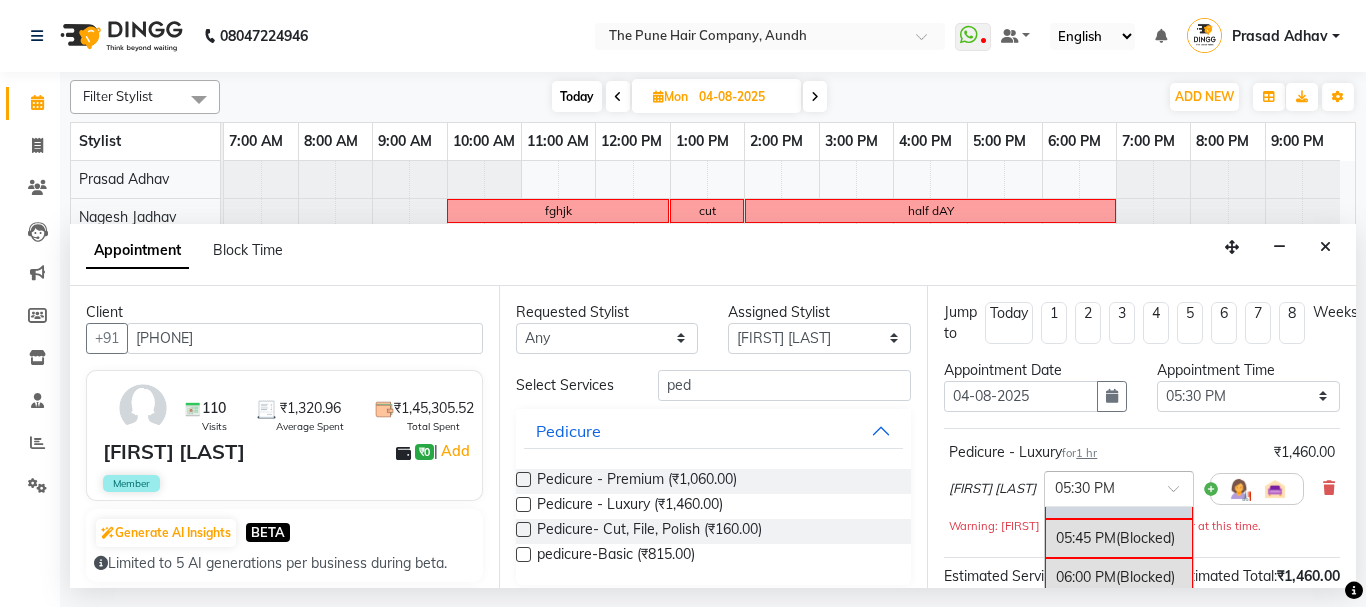 scroll, scrollTop: 1482, scrollLeft: 0, axis: vertical 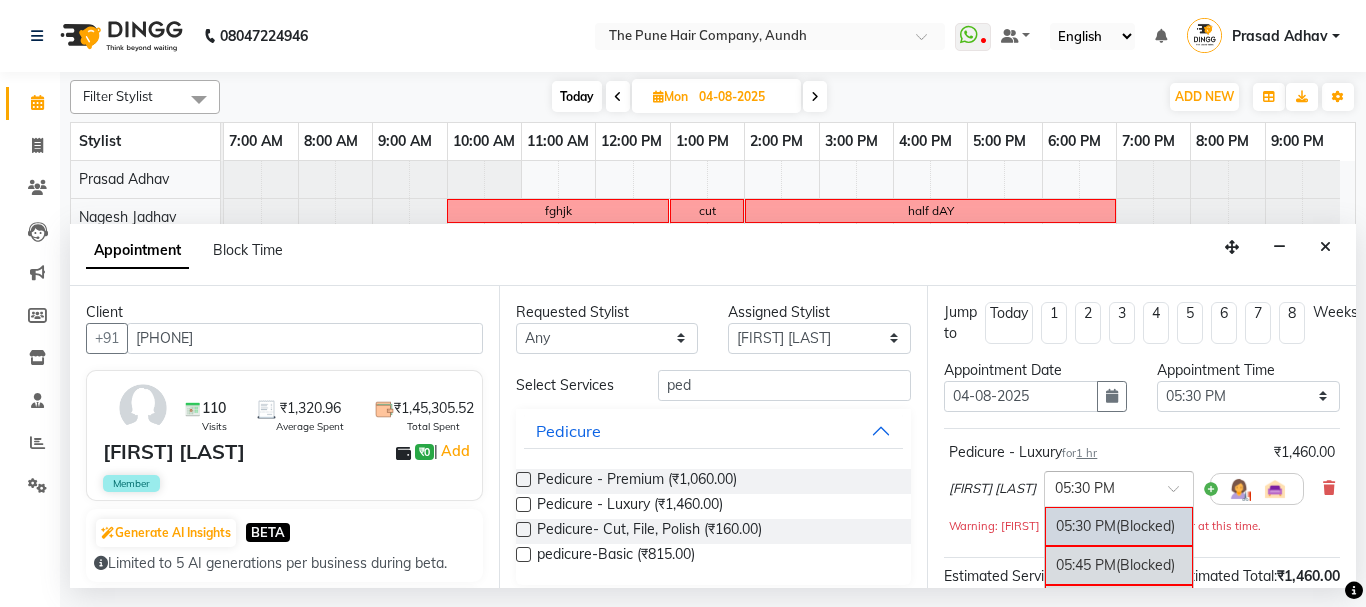 click on "05:45 PM   (Blocked)" at bounding box center [1119, 565] 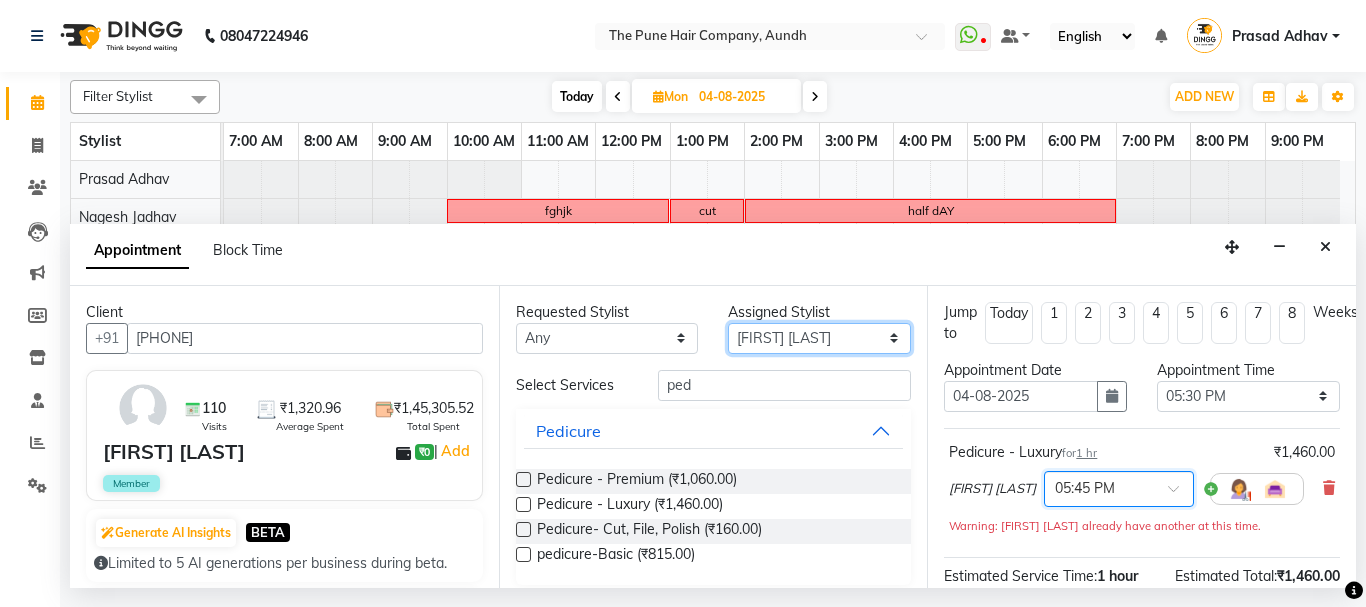 click on "Select [FIRST] both [FIRST] [LAST] [FIRST] [LAST] [FIRST] [LAST] [FIRST] [LAST] [FIRST] [LAST] [FIRST] [LAST] [FIRST] [LAST] [FIRST] [LAST] [FIRST] [LAST] [FIRST] [LAST] [FIRST] [LAST]" at bounding box center [819, 338] 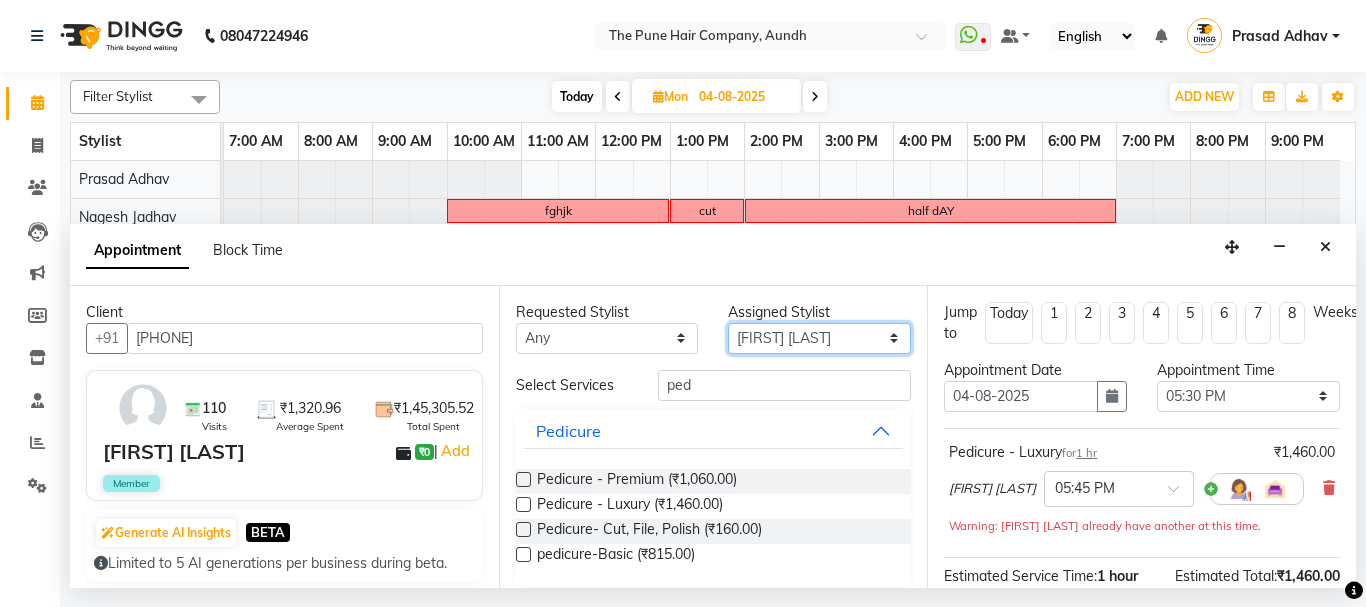 select on "6746" 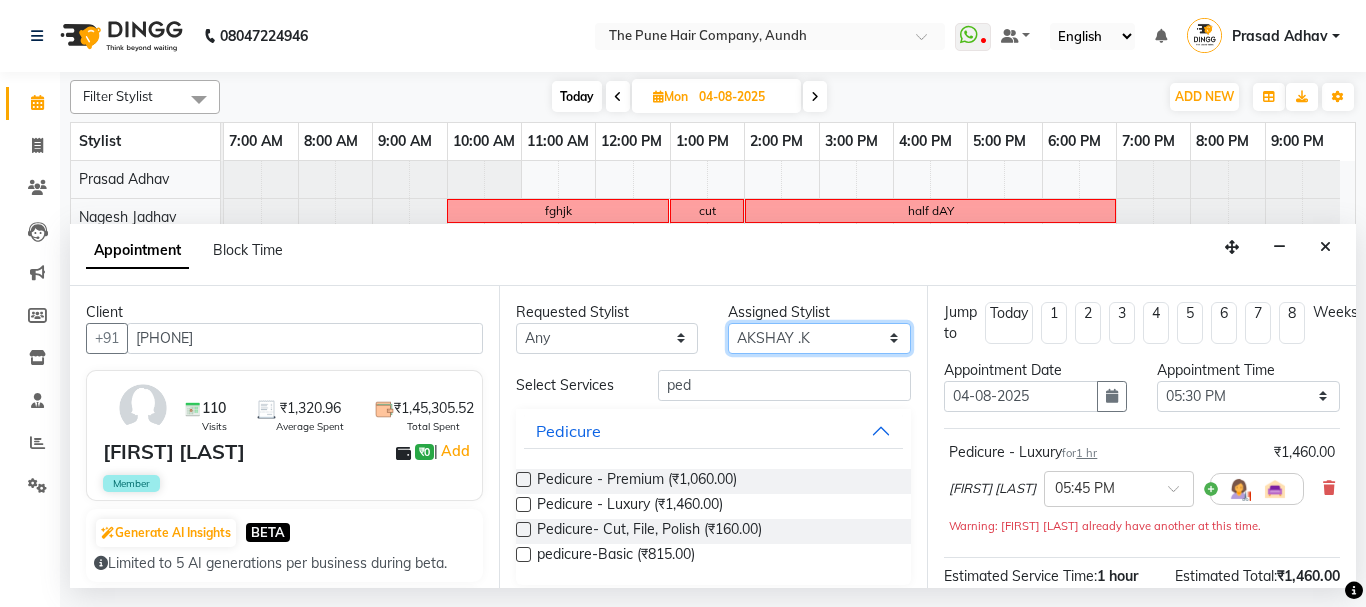 click on "Select [FIRST] both [FIRST] [LAST] [FIRST] [LAST] [FIRST] [LAST] [FIRST] [LAST] [FIRST] [LAST] [FIRST] [LAST] [FIRST] [LAST] [FIRST] [LAST] [FIRST] [LAST] [FIRST] [LAST] [FIRST] [LAST]" at bounding box center (819, 338) 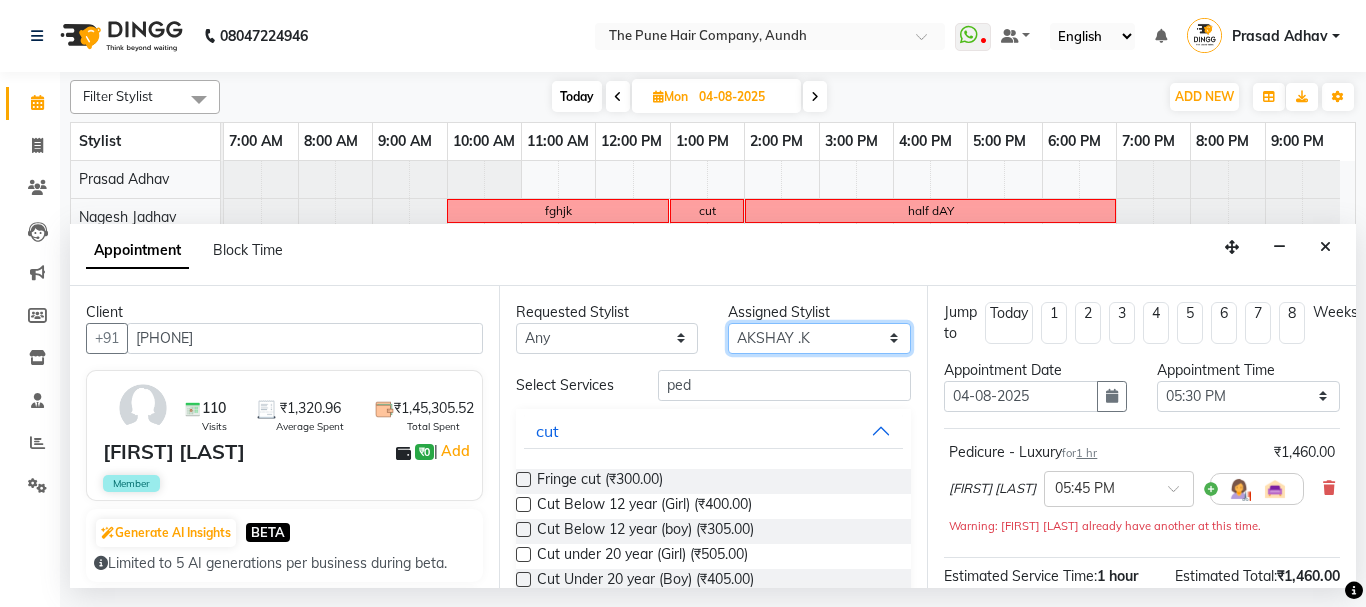 click on "Select [FIRST] both [FIRST] [LAST] [FIRST] [LAST] [FIRST] [LAST] [FIRST] [LAST] [FIRST] [LAST] [FIRST] [LAST] [FIRST] [LAST] [FIRST] [LAST] [FIRST] [LAST] [FIRST] [LAST] [FIRST] [LAST]" at bounding box center [819, 338] 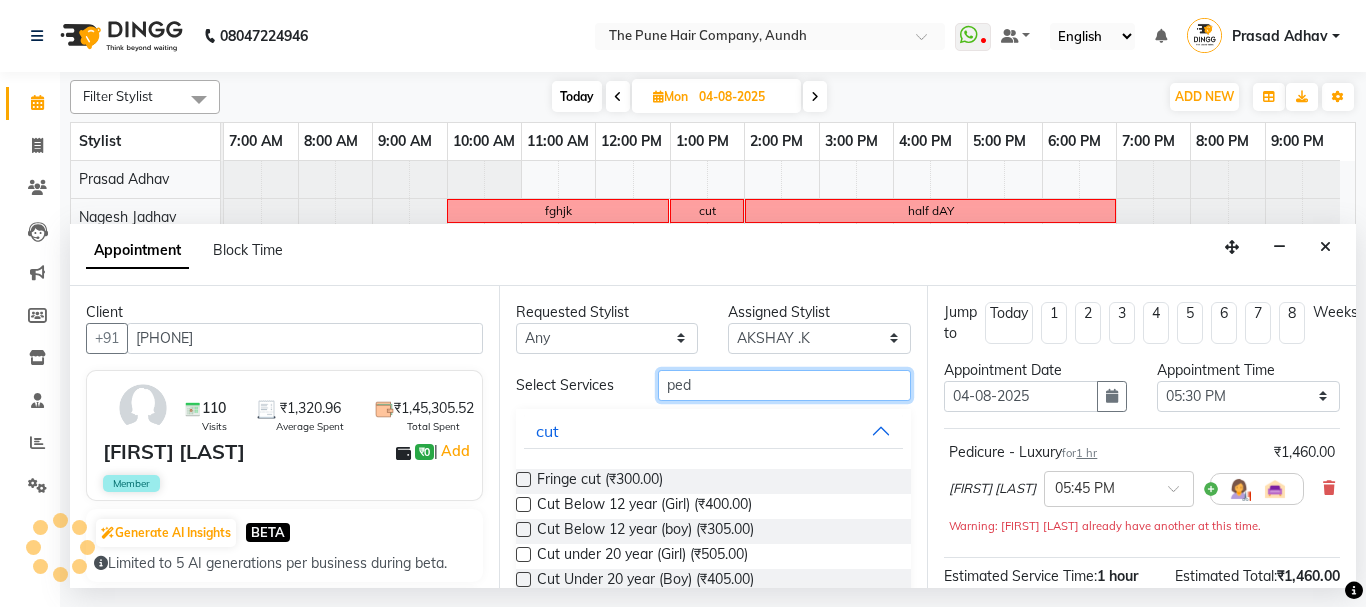 click on "ped" at bounding box center [785, 385] 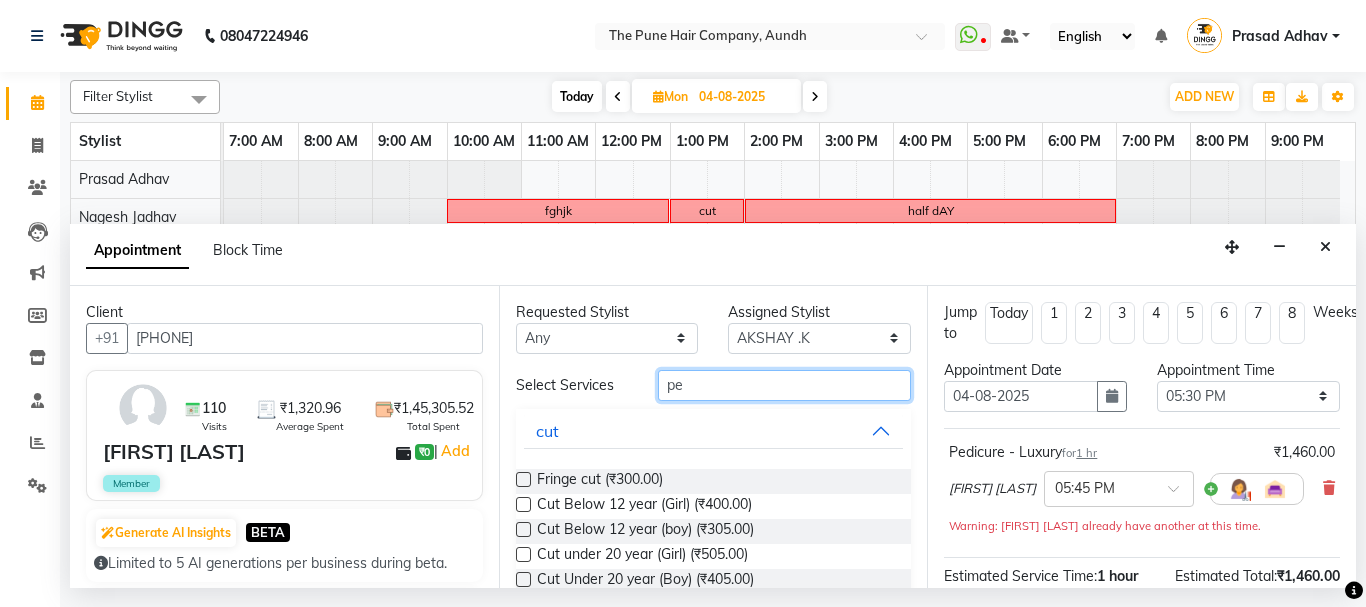 type on "p" 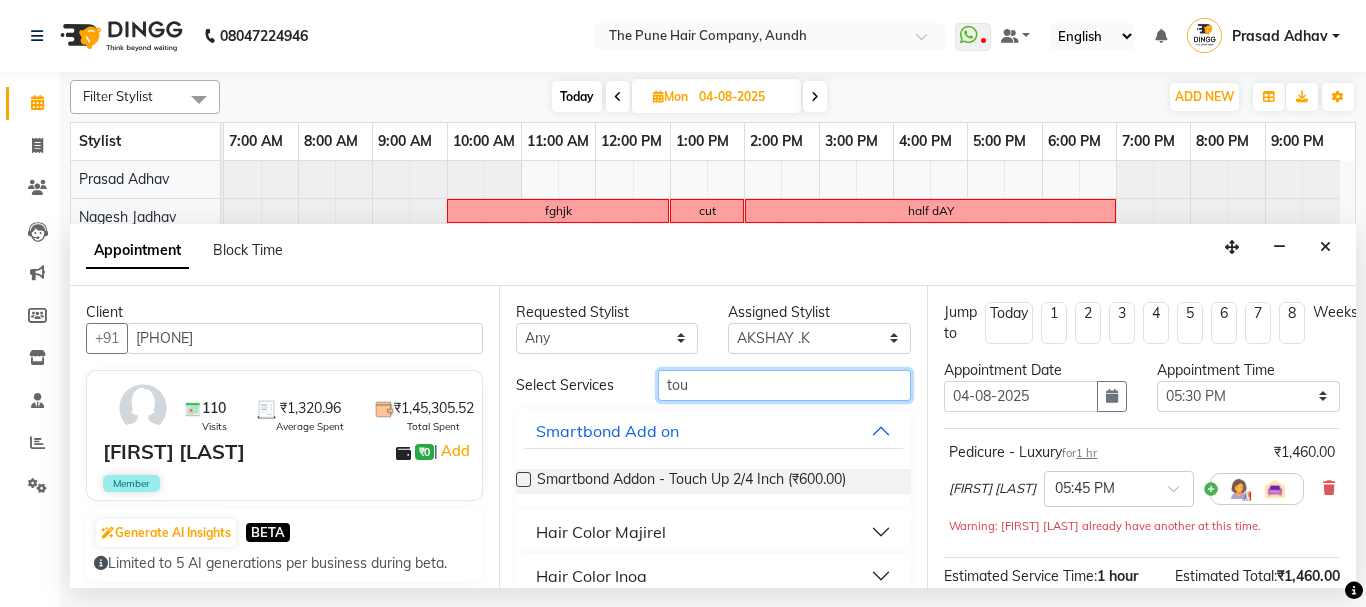 scroll, scrollTop: 26, scrollLeft: 0, axis: vertical 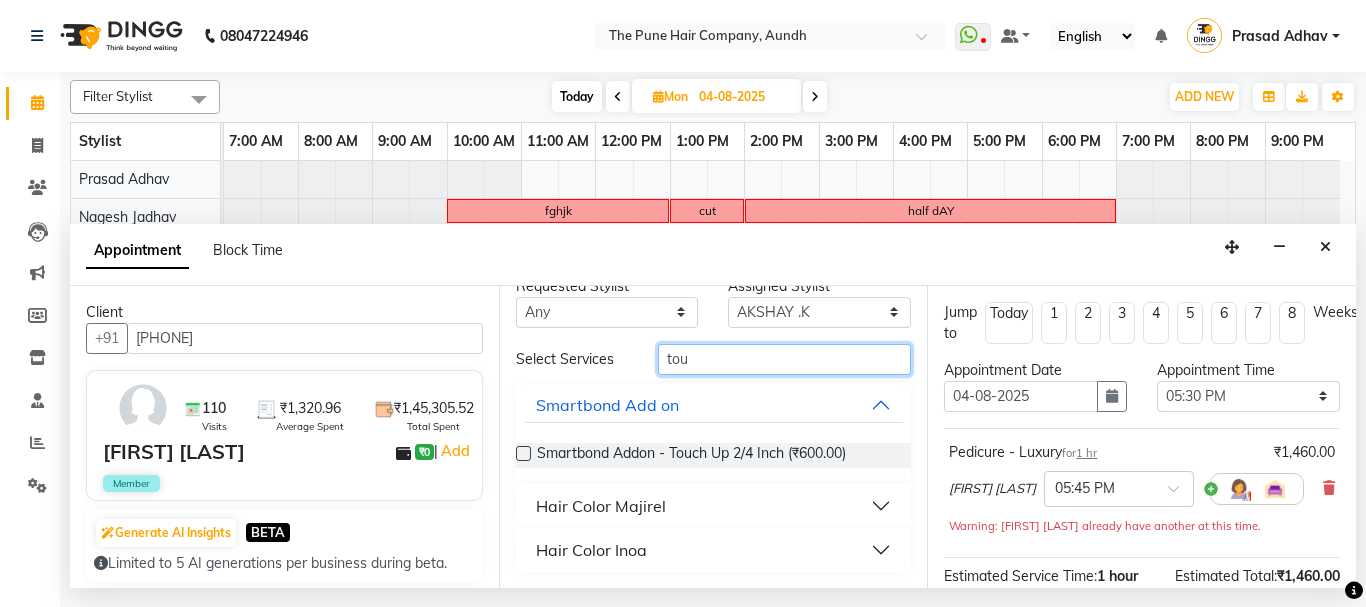 type on "tou" 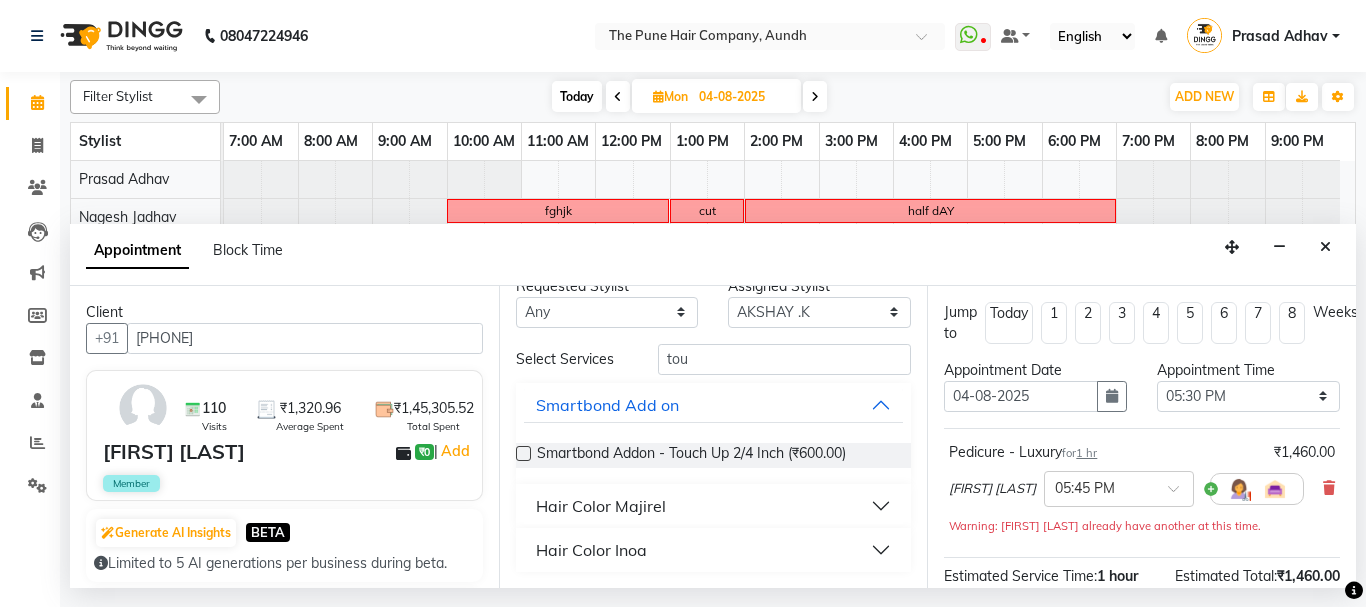 click on "Hair Color Inoa" at bounding box center (591, 550) 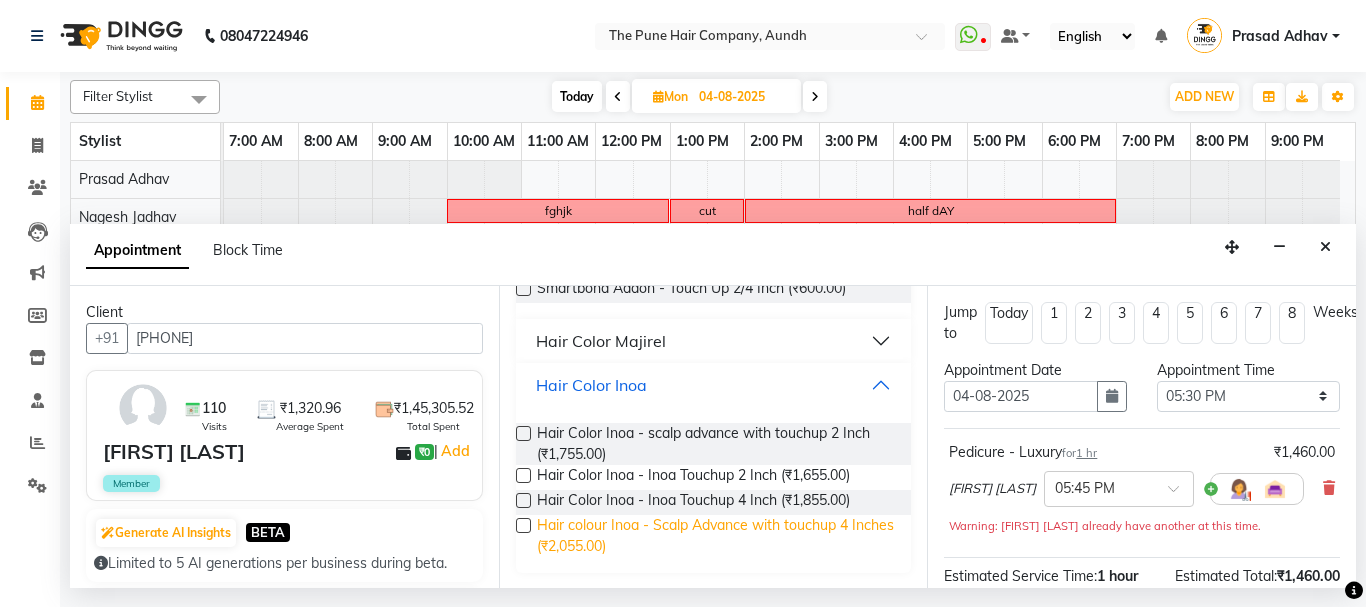 scroll, scrollTop: 192, scrollLeft: 0, axis: vertical 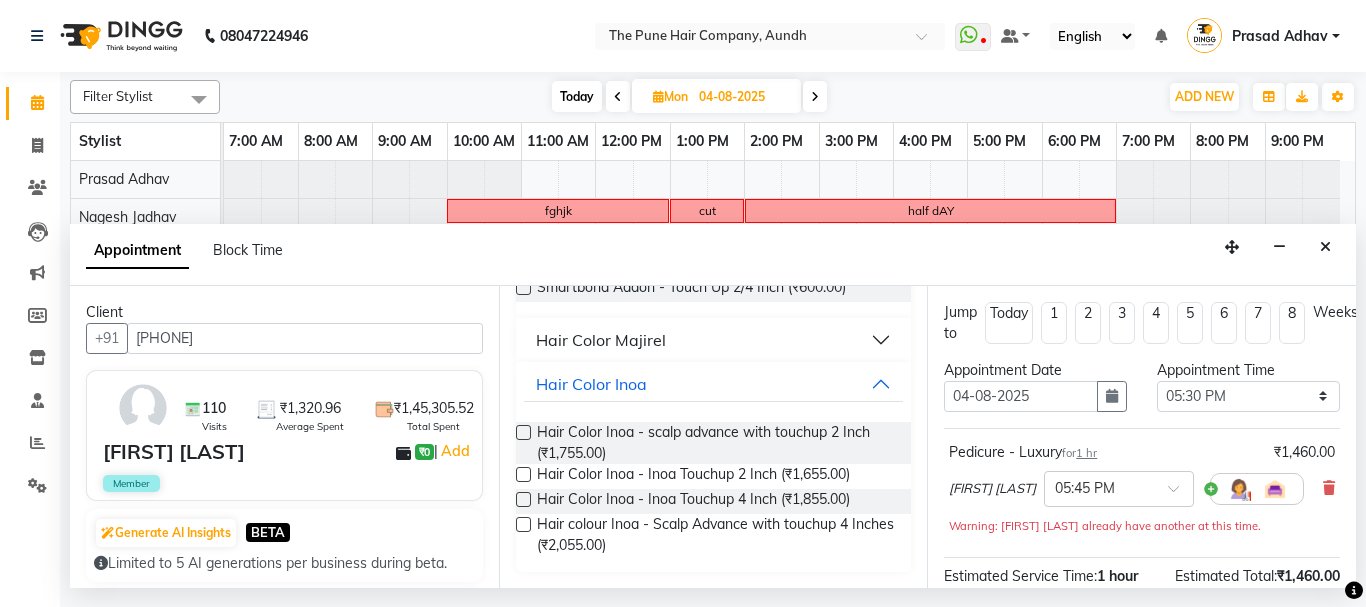 click at bounding box center [523, 474] 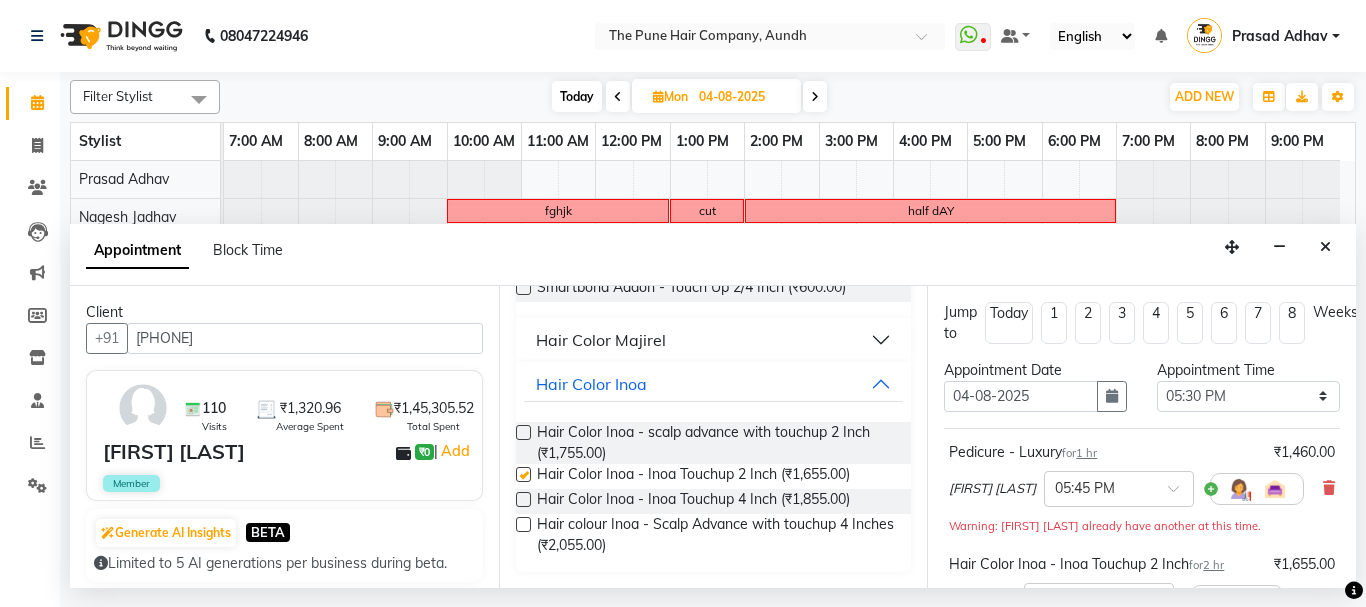 checkbox on "false" 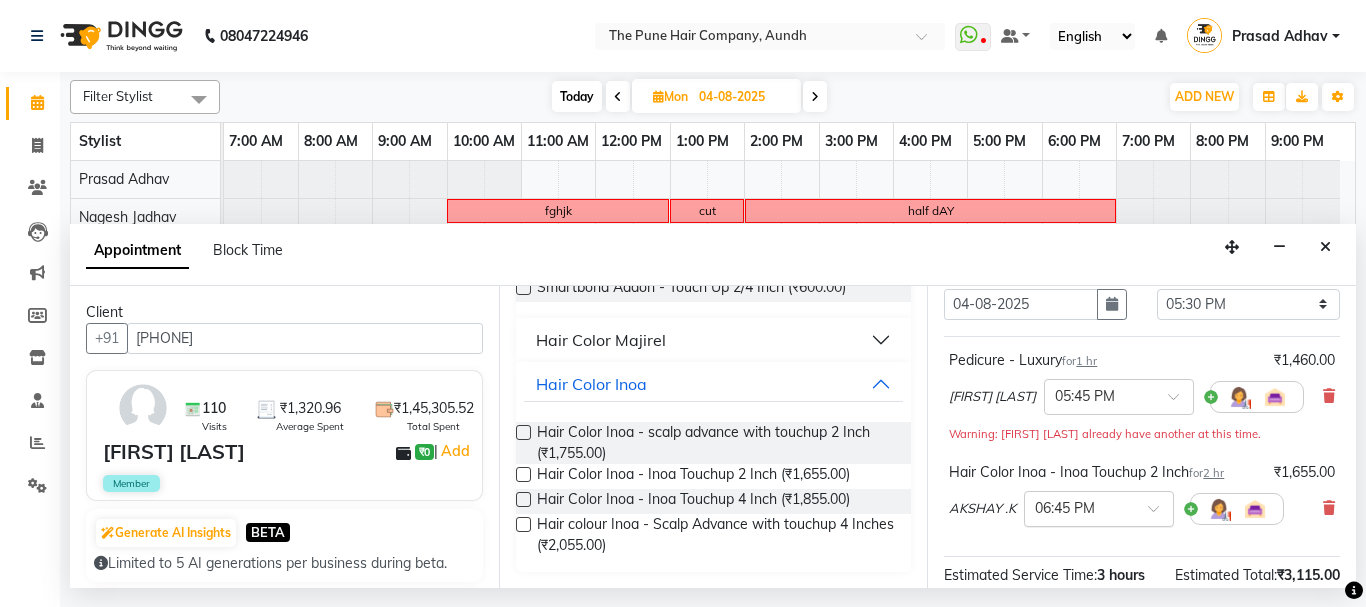 scroll, scrollTop: 100, scrollLeft: 0, axis: vertical 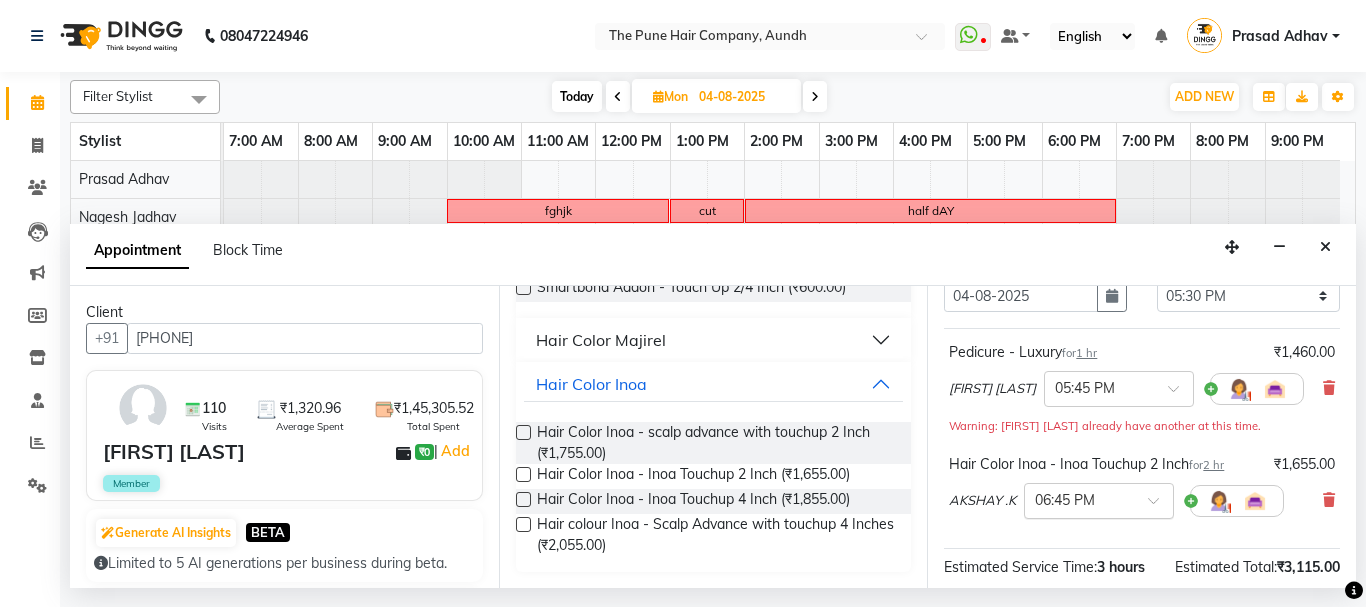 click at bounding box center (1099, 499) 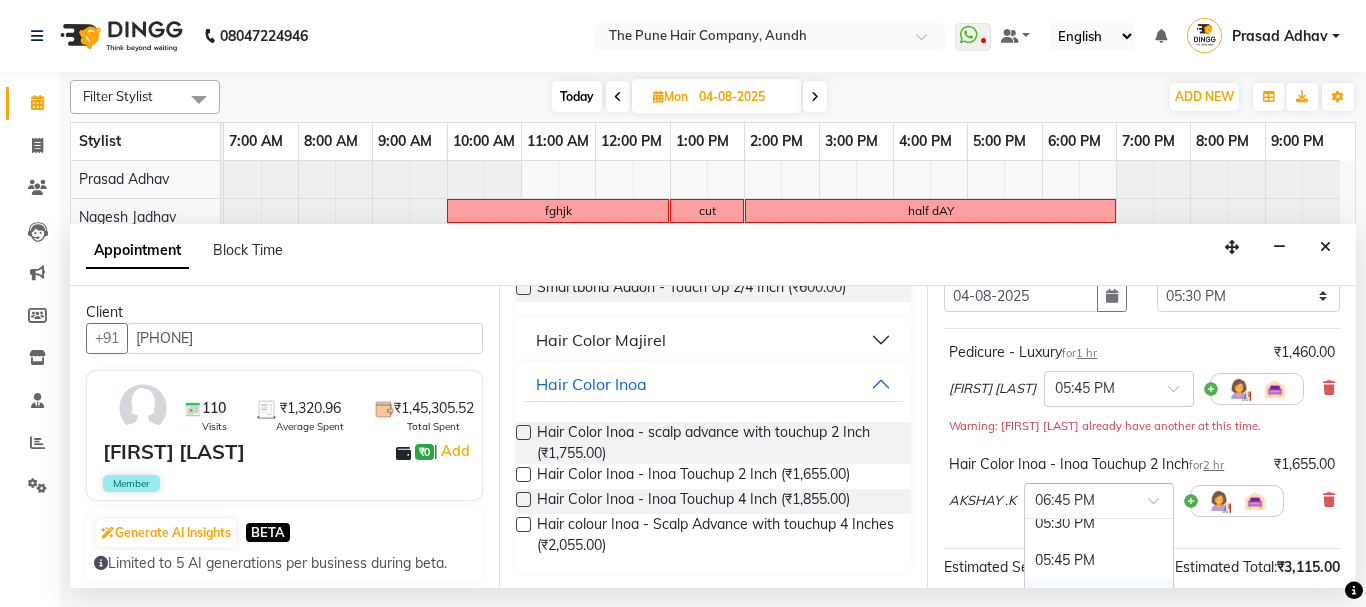 scroll, scrollTop: 1443, scrollLeft: 0, axis: vertical 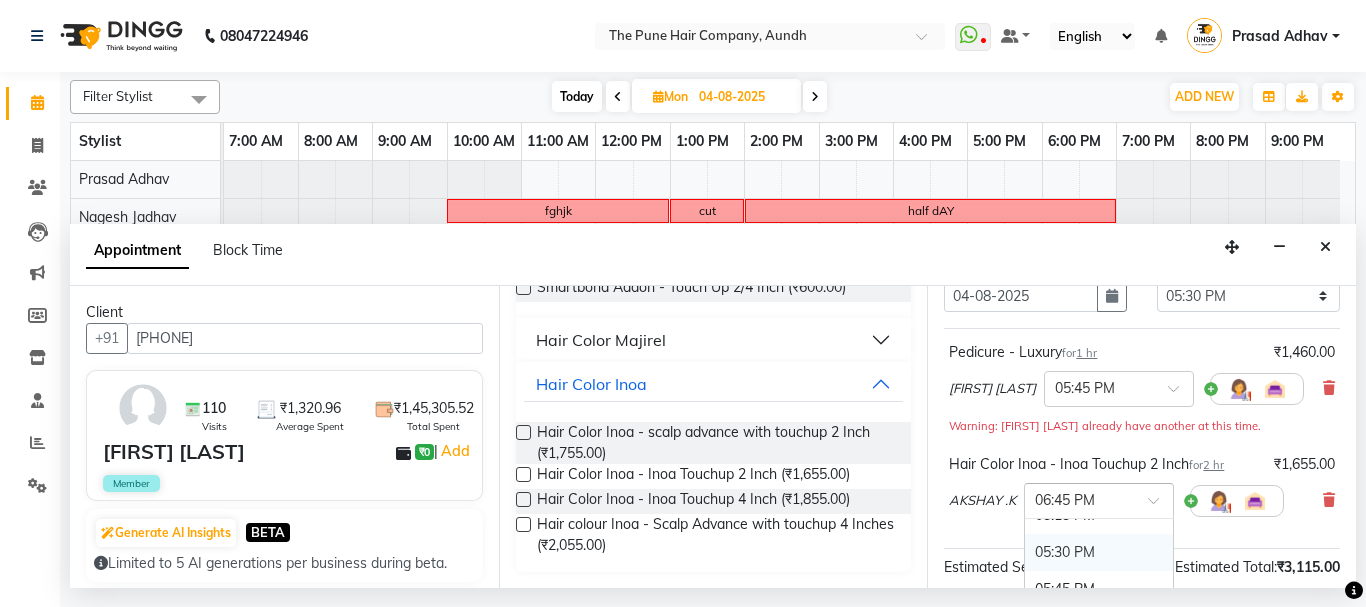 click on "05:30 PM" at bounding box center [1099, 552] 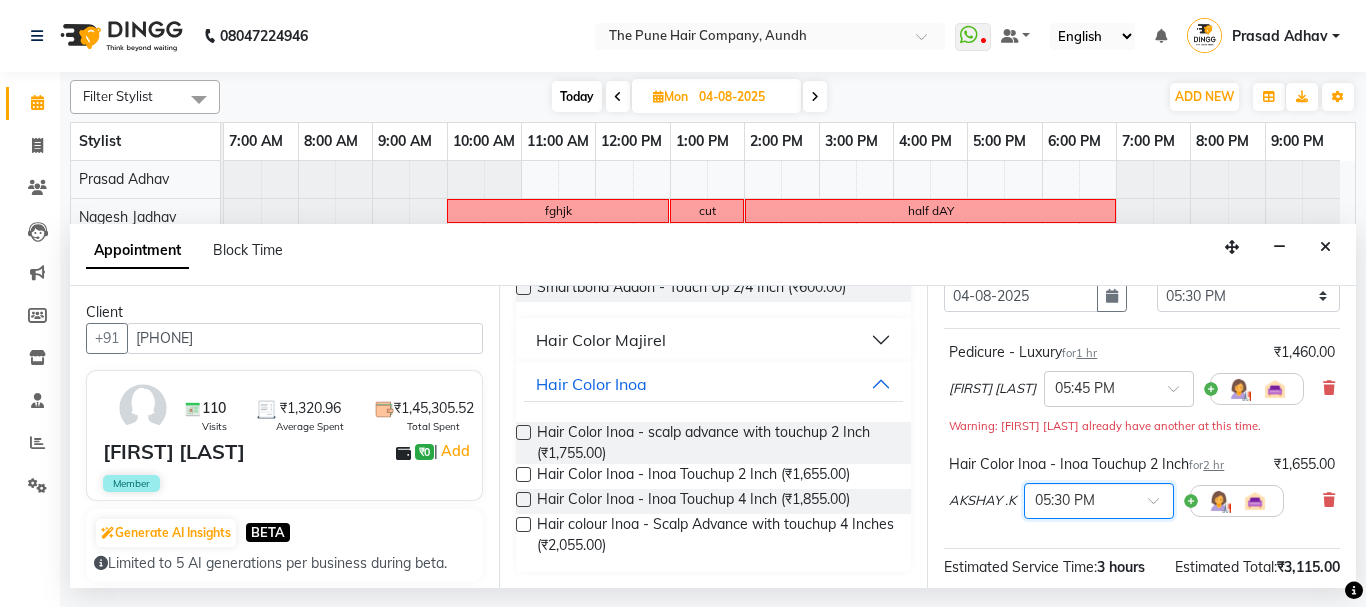 scroll, scrollTop: 372, scrollLeft: 0, axis: vertical 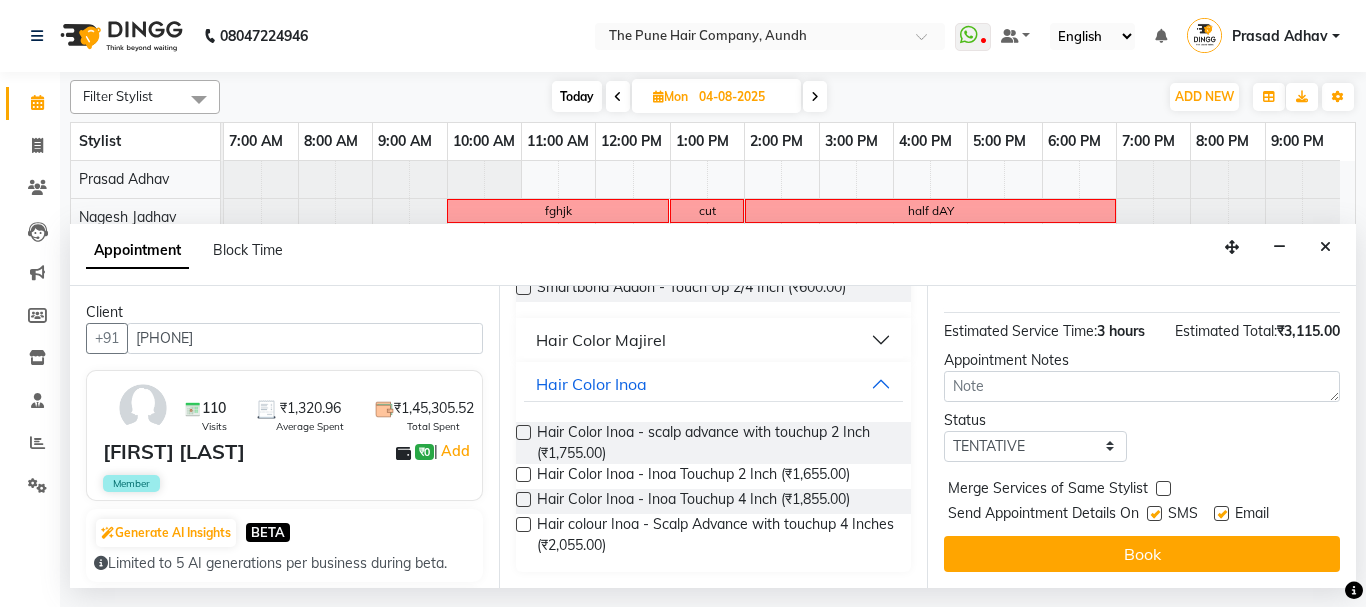 click on "Book" at bounding box center [1142, 554] 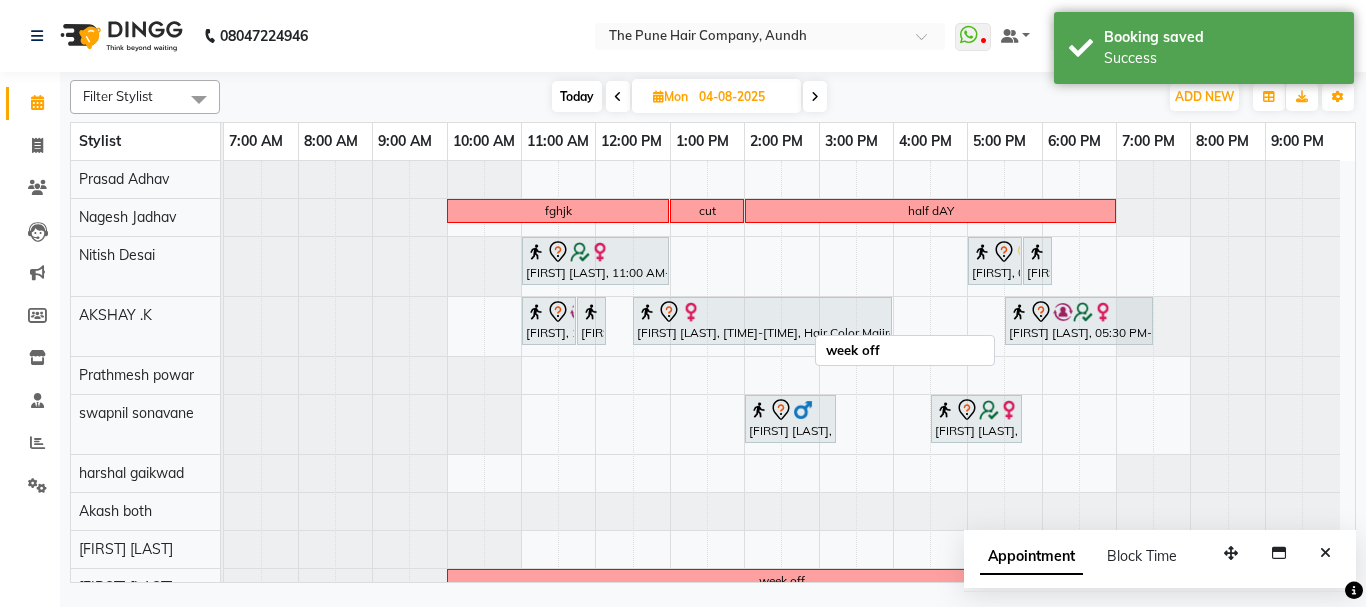 scroll, scrollTop: 223, scrollLeft: 0, axis: vertical 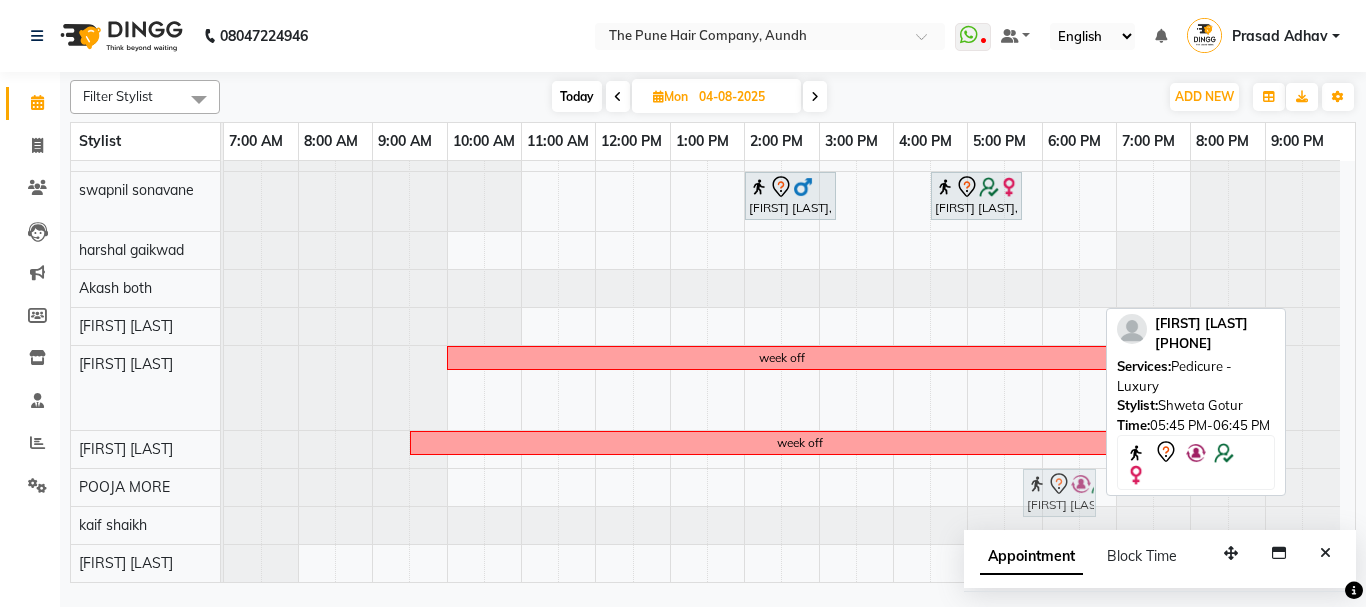drag, startPoint x: 1058, startPoint y: 401, endPoint x: 1068, endPoint y: 484, distance: 83.60024 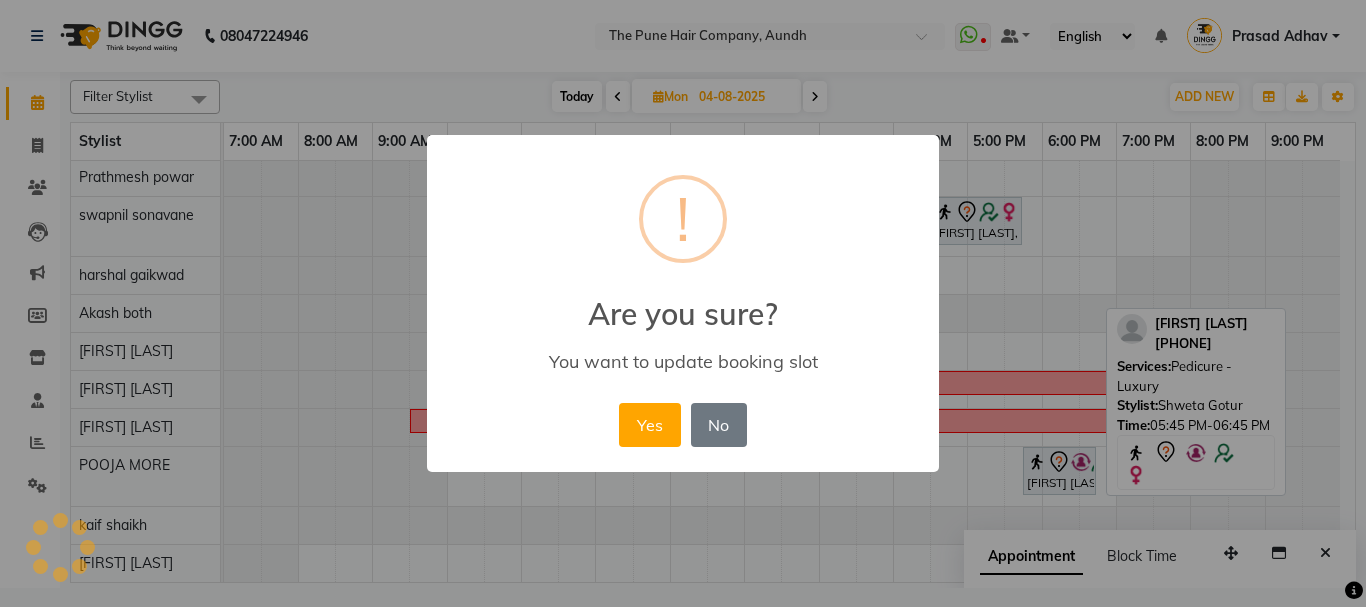 scroll, scrollTop: 198, scrollLeft: 0, axis: vertical 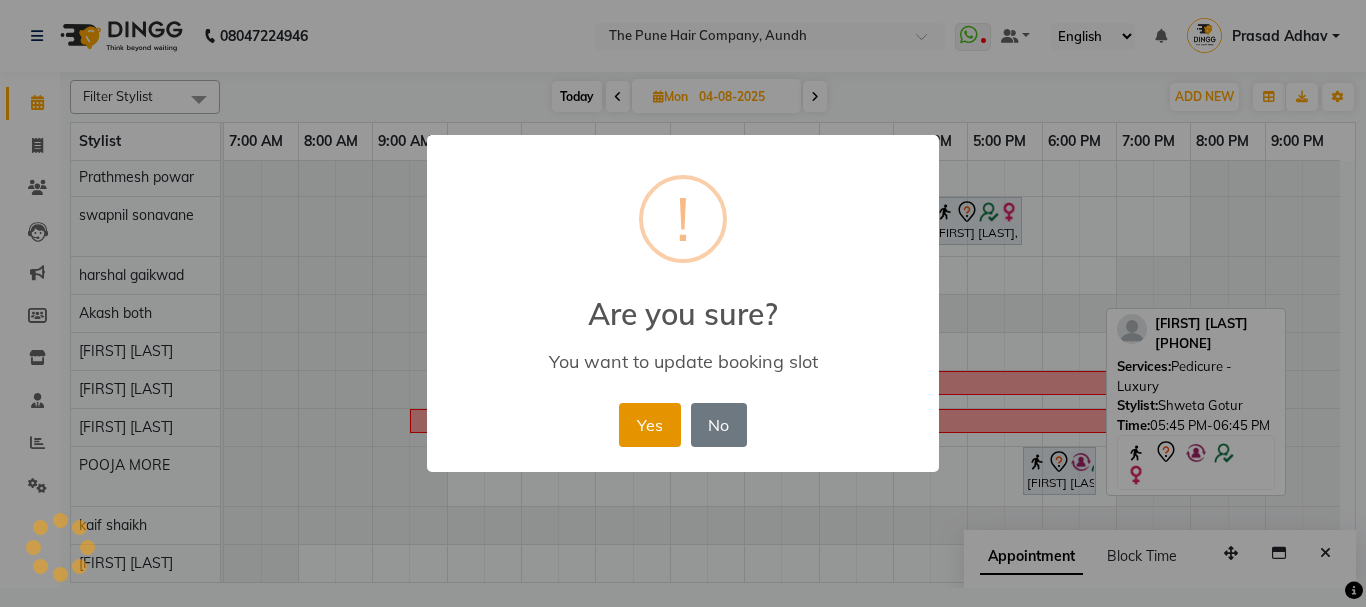 click on "Yes" at bounding box center (649, 425) 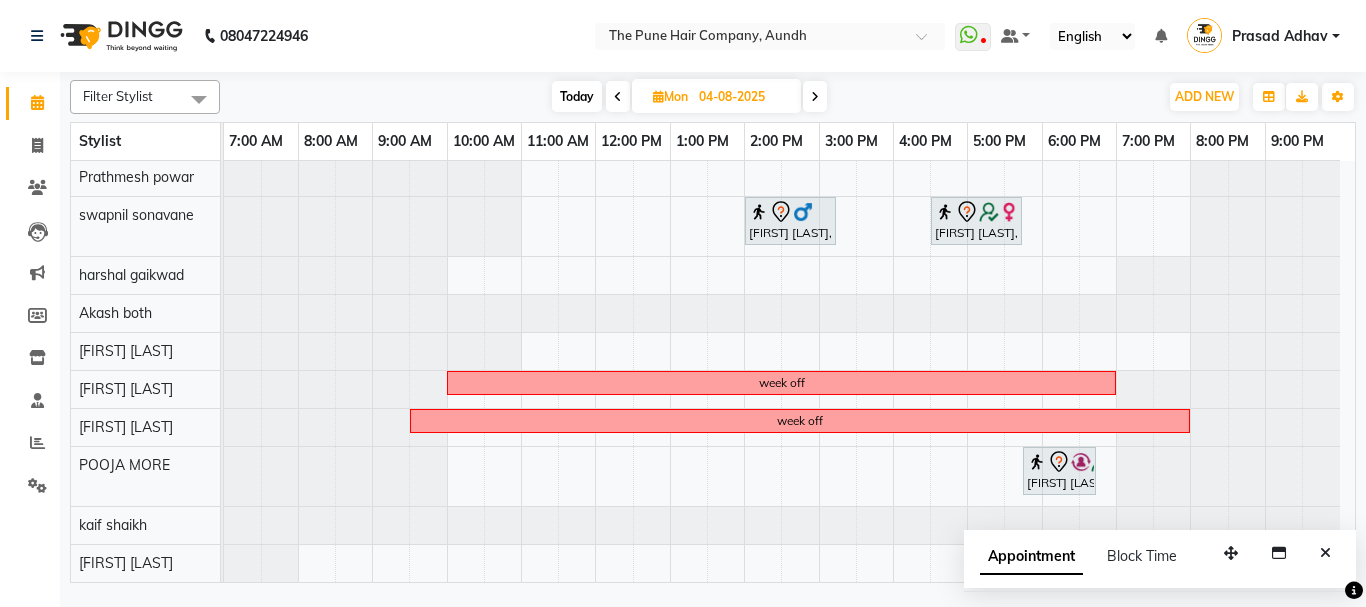 click on "Today" at bounding box center (577, 96) 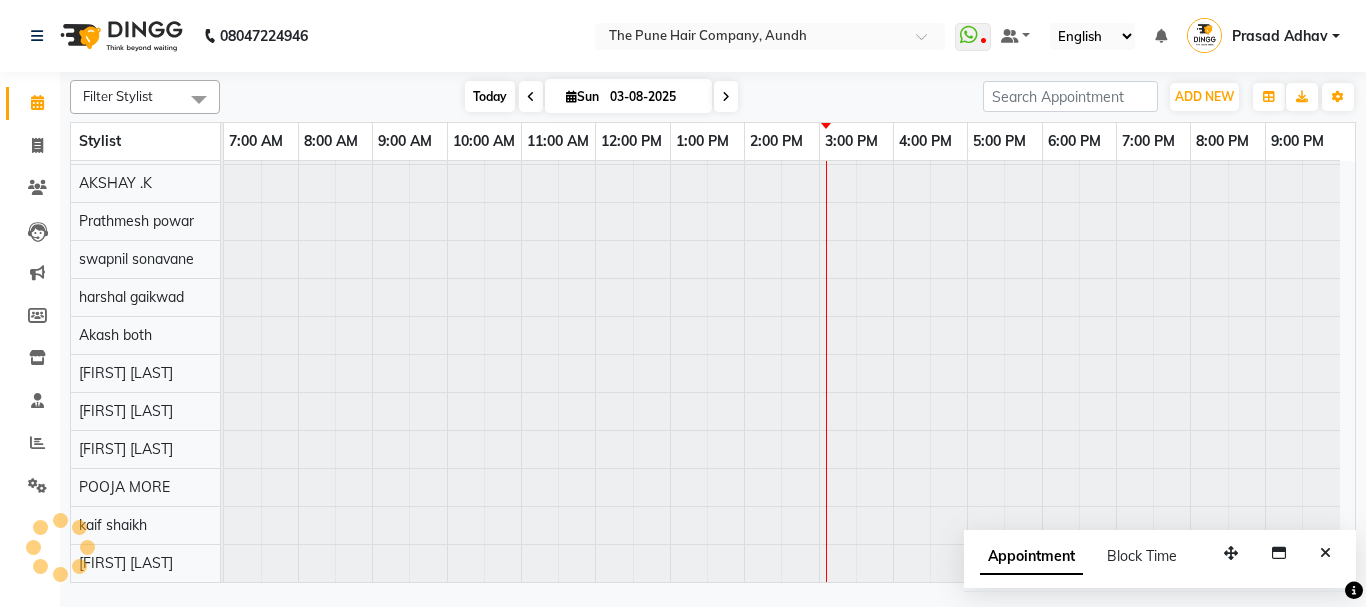 scroll, scrollTop: 110, scrollLeft: 0, axis: vertical 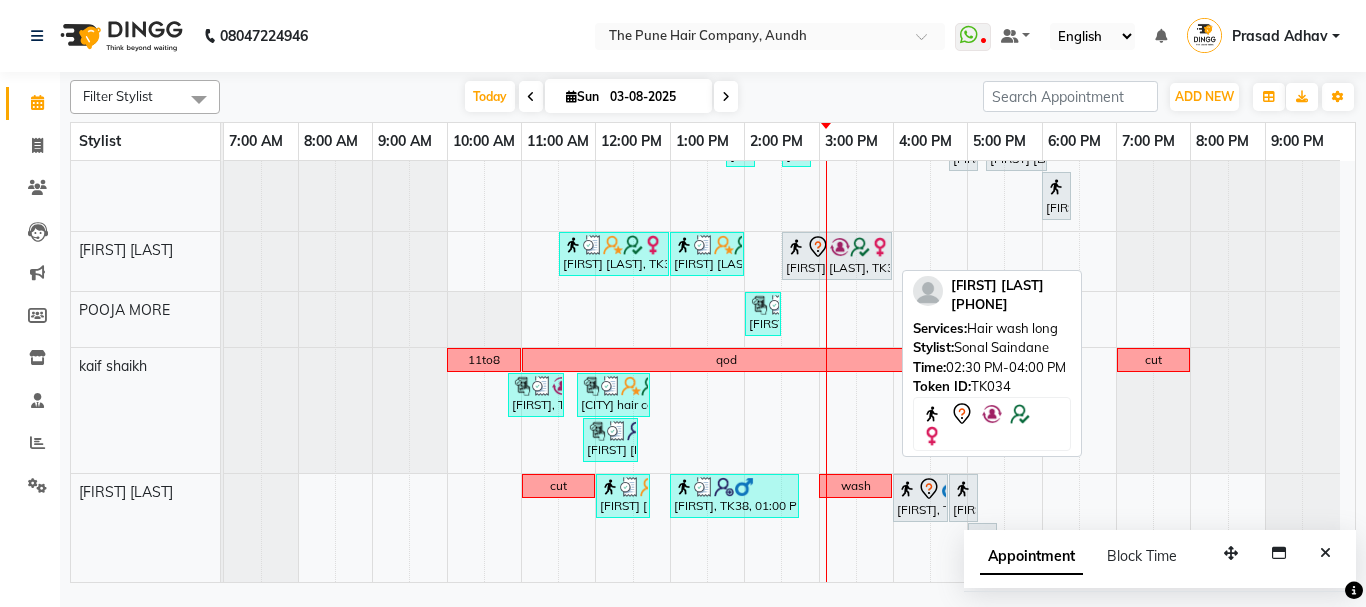 click on "priya wagholikar, TK34, 02:30 PM-04:00 PM,  Hair wash long" at bounding box center (837, 256) 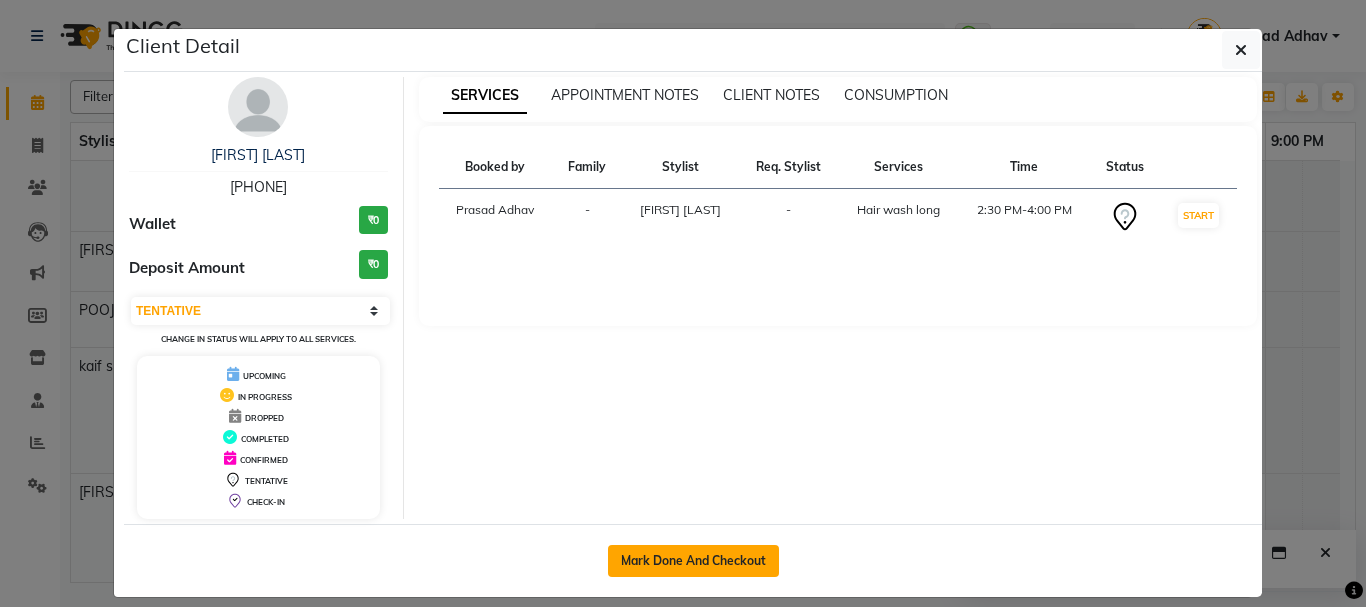 click on "Mark Done And Checkout" 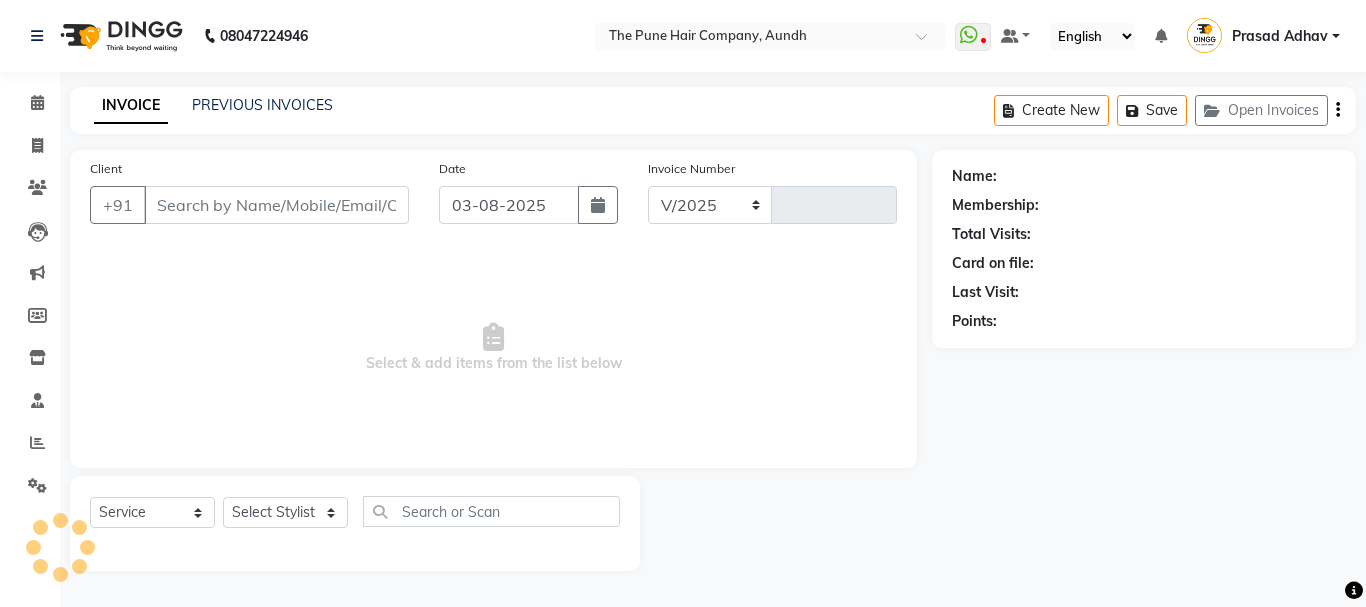 select on "106" 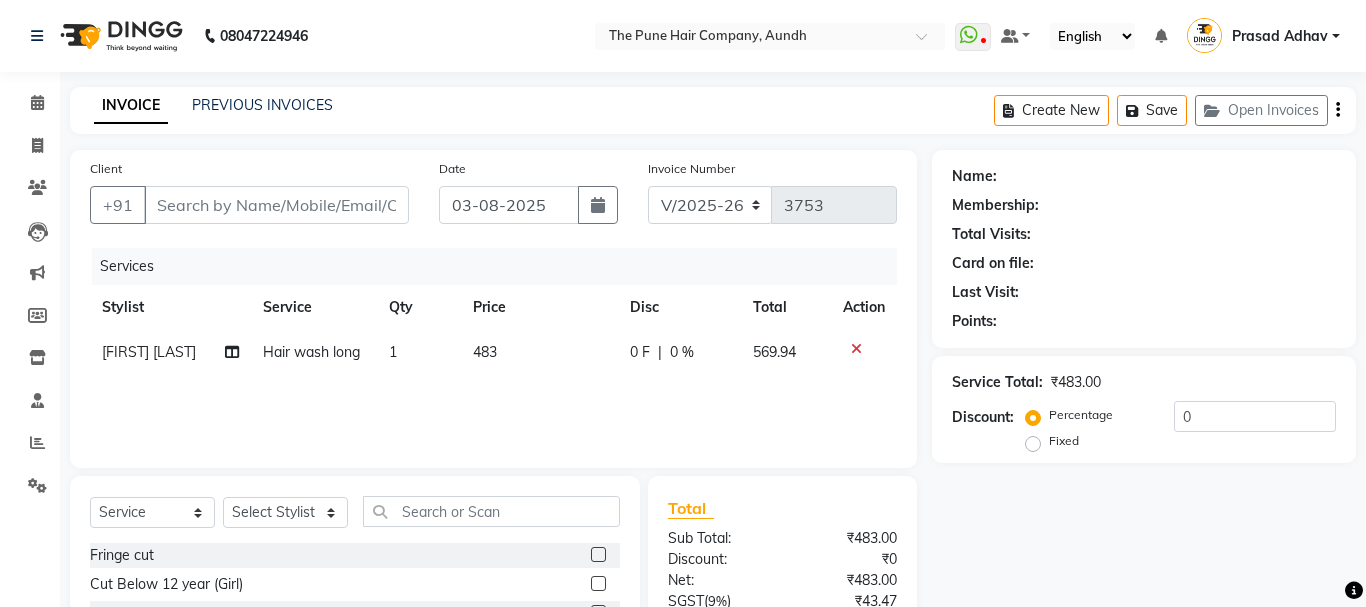 type on "[PHONE]" 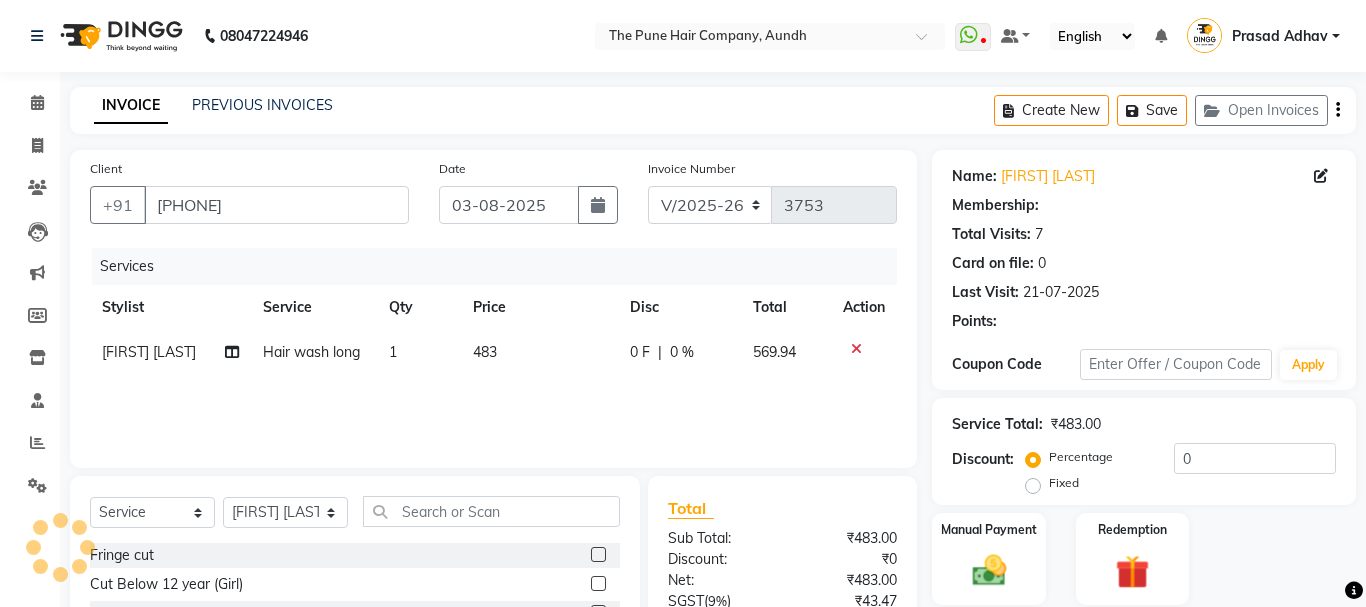select on "1: Object" 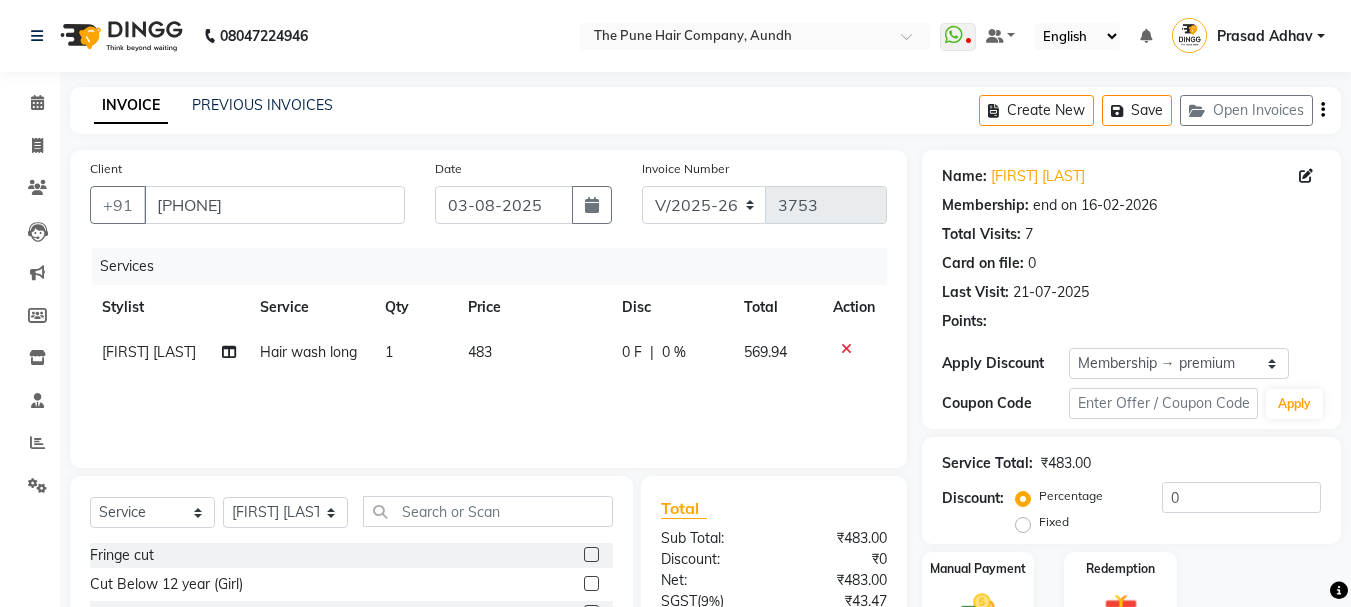 click on "Hair wash long" 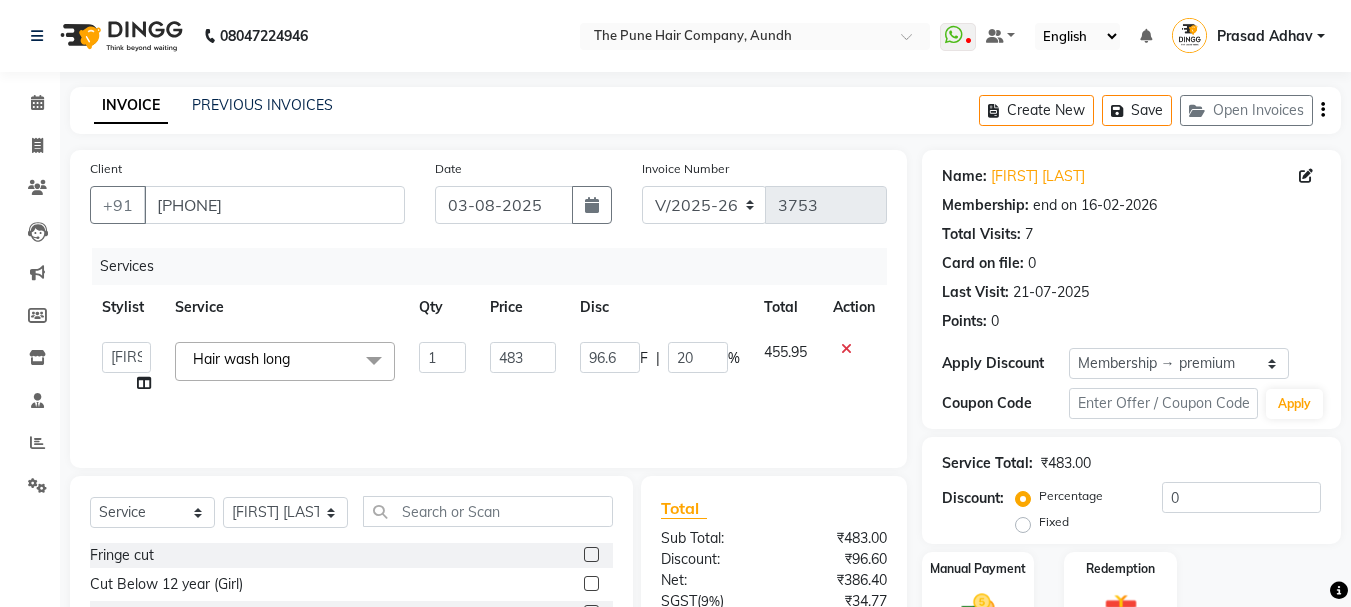 type on "20" 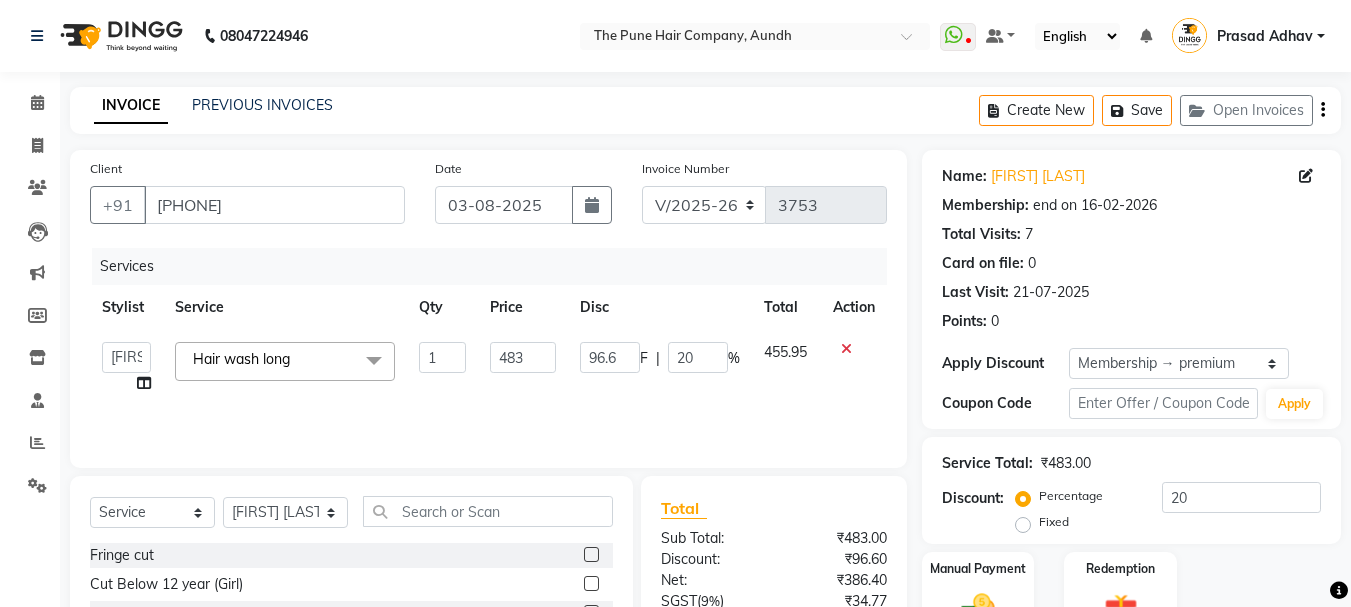 click on "Hair wash long  x" 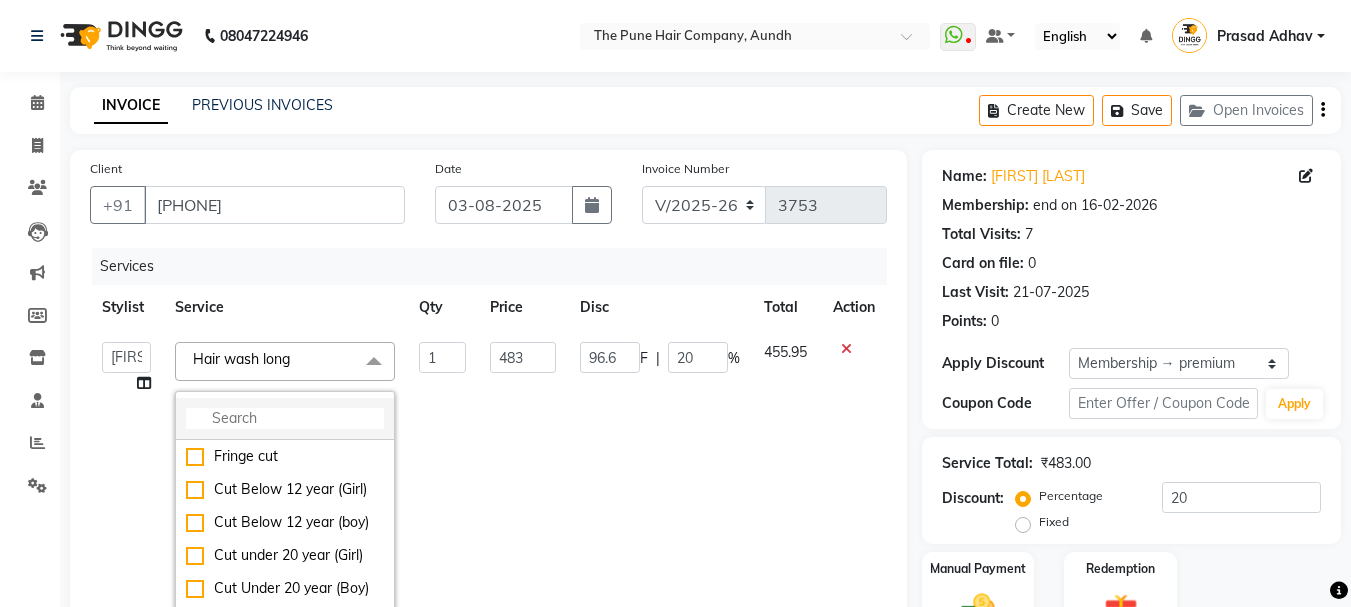 click 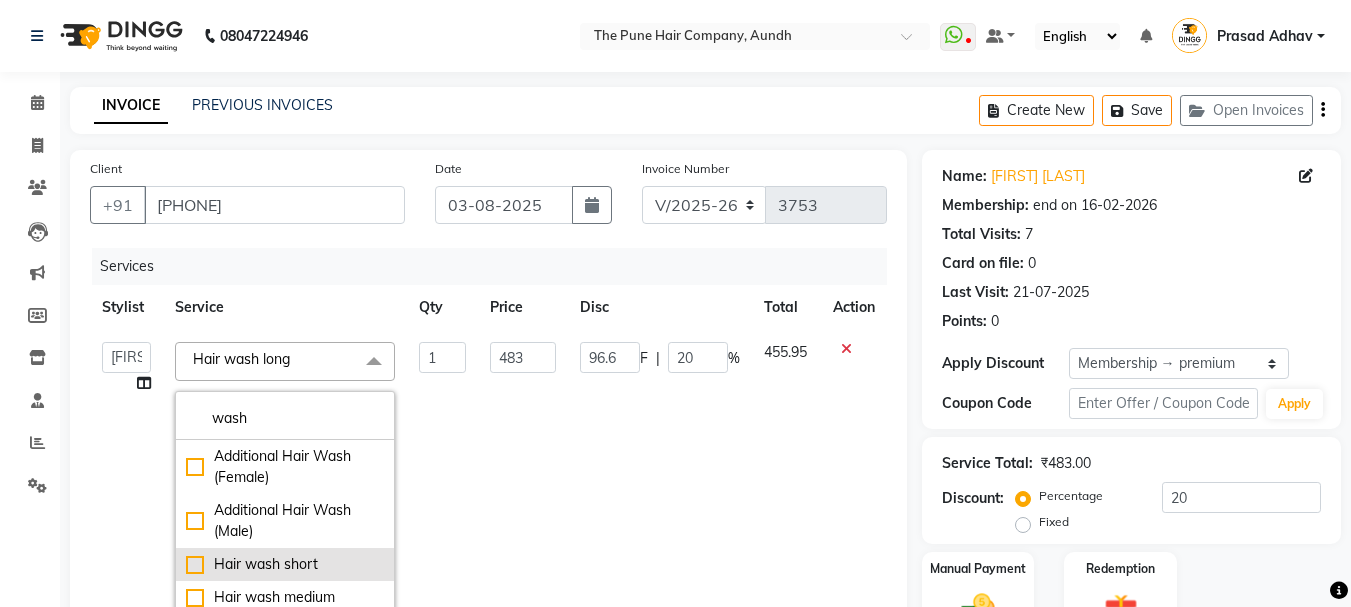 type on "wash" 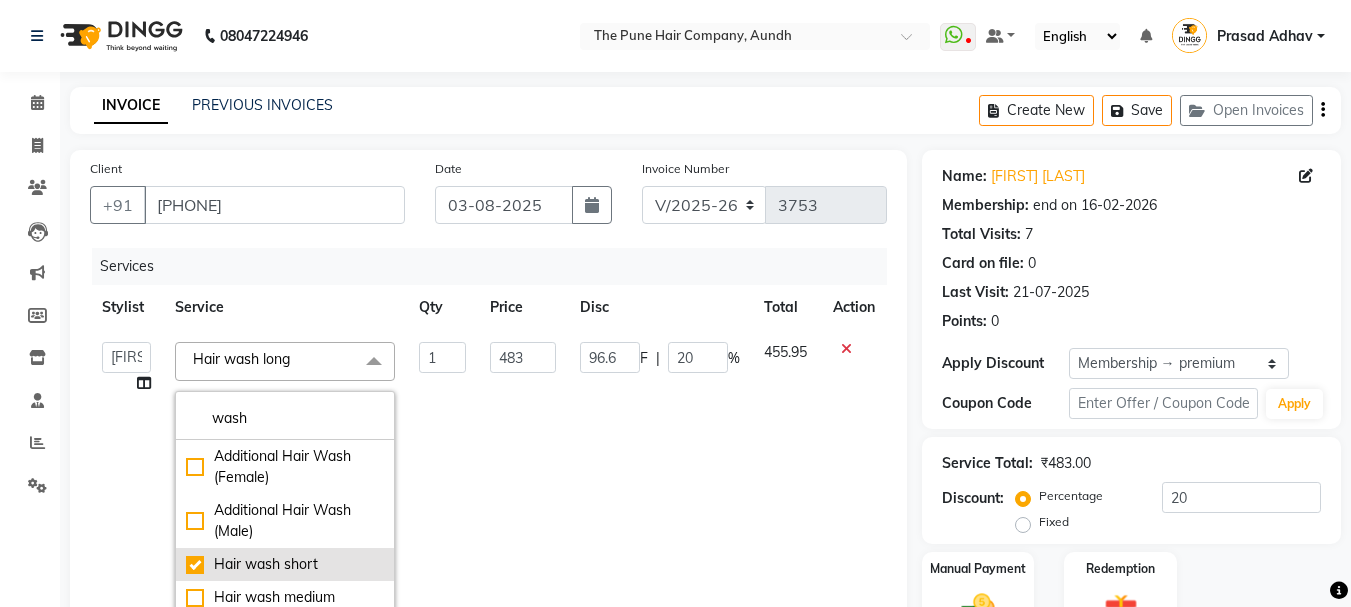 checkbox on "true" 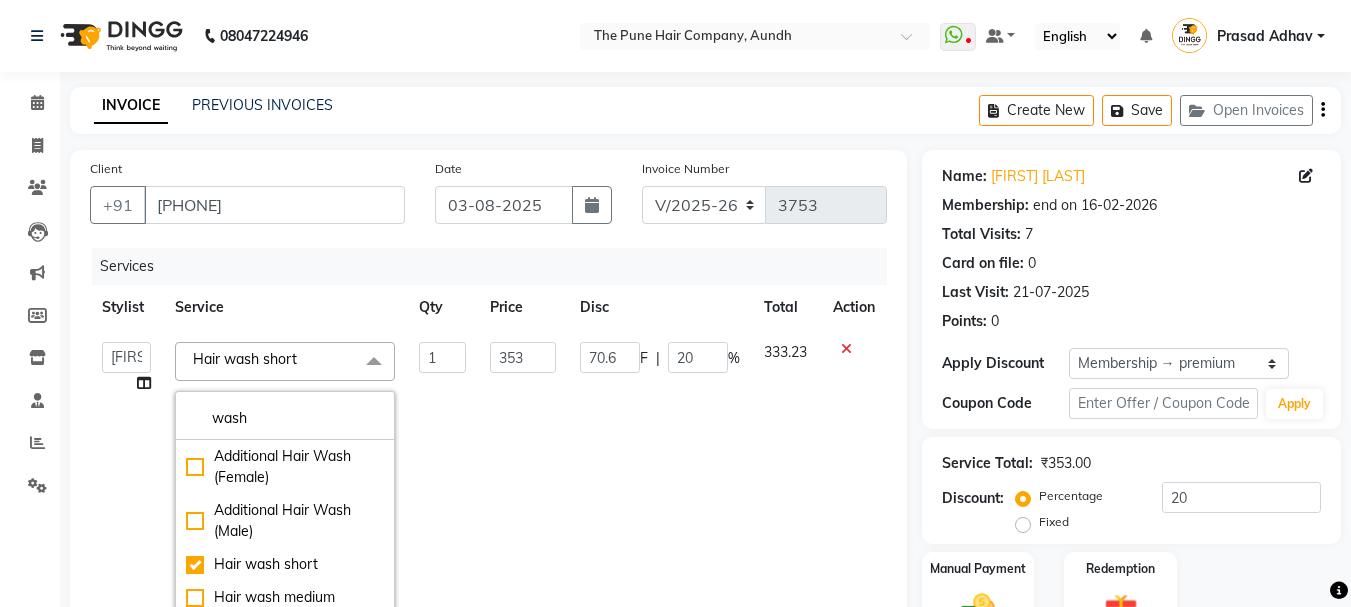 click on "70.6 F | 20 %" 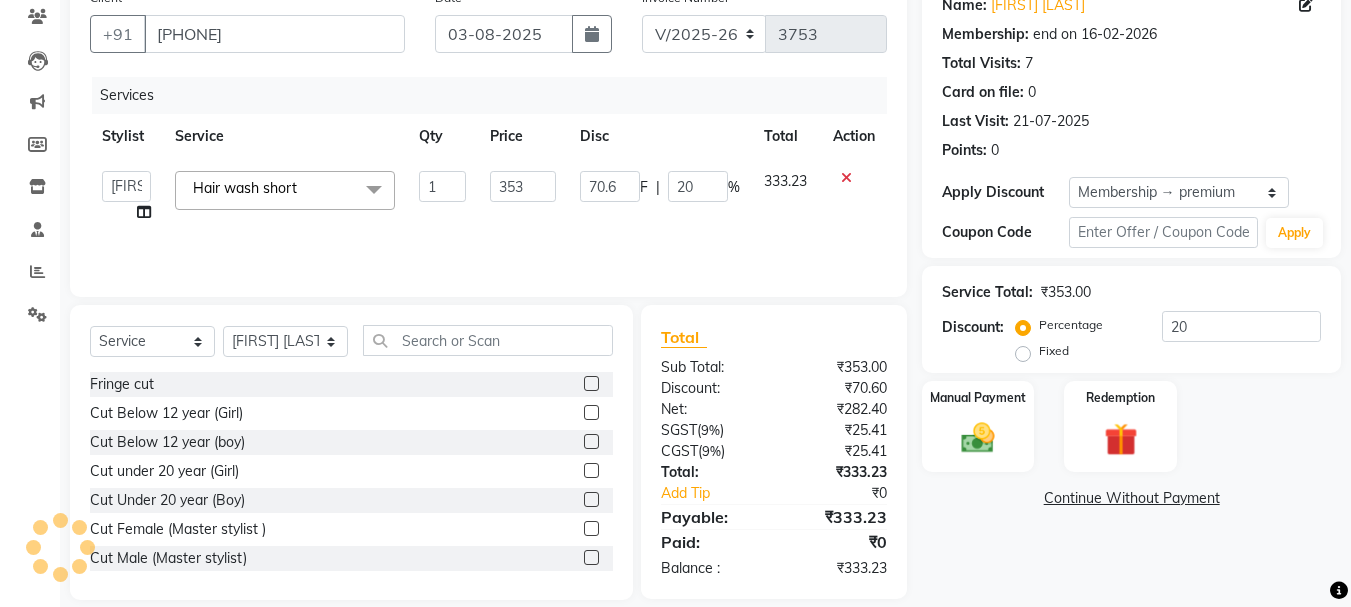 scroll, scrollTop: 194, scrollLeft: 0, axis: vertical 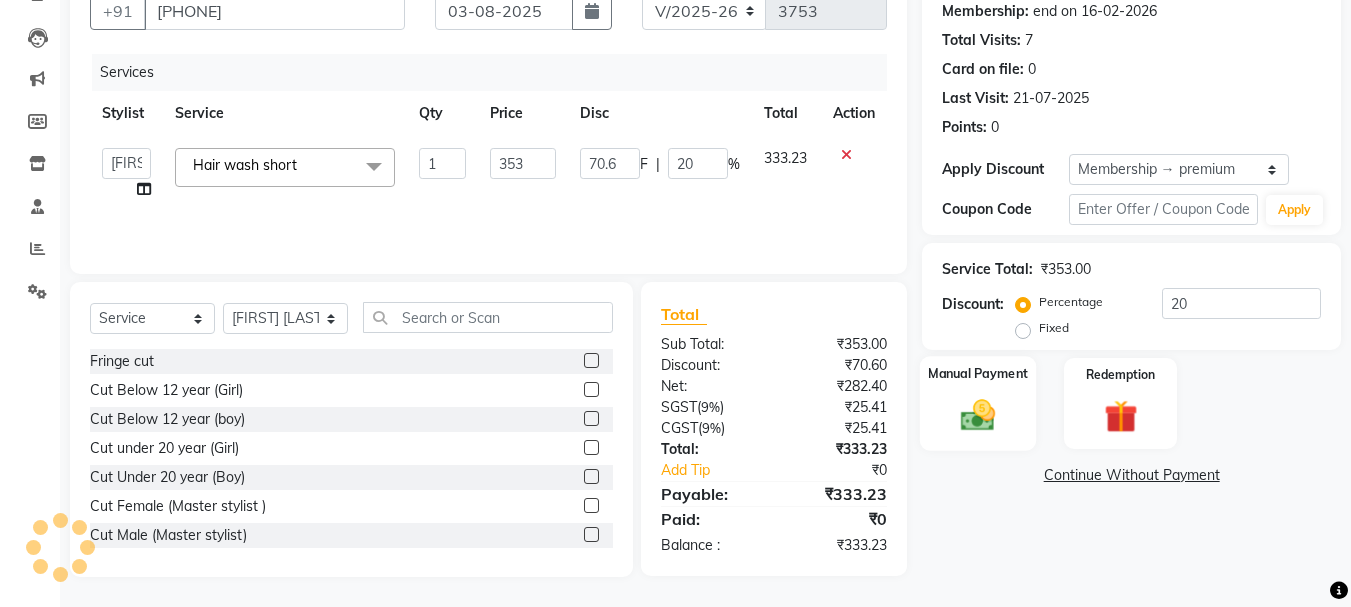 click on "Manual Payment" 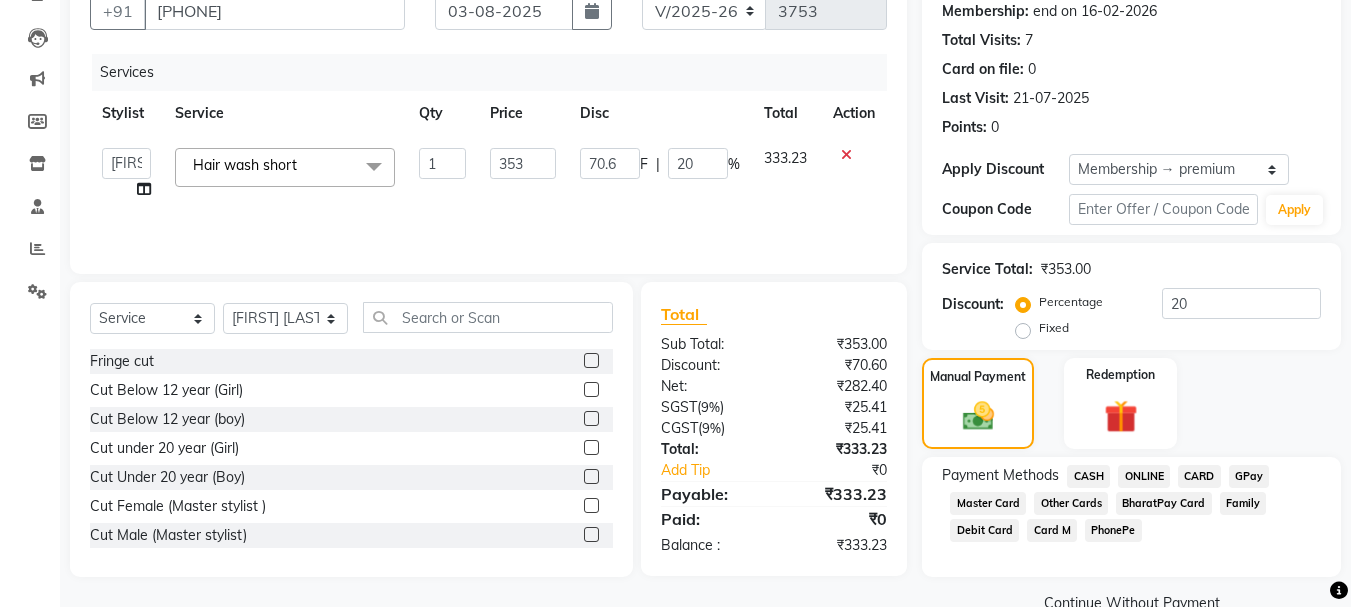 click on "ONLINE" 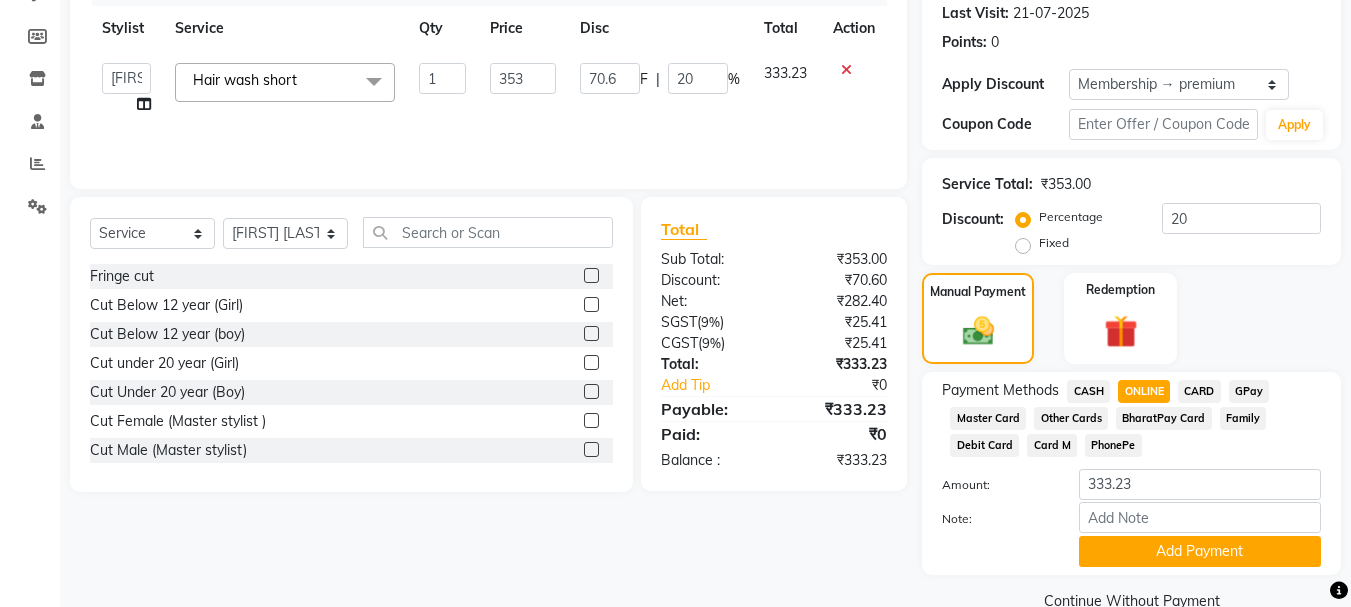 scroll, scrollTop: 318, scrollLeft: 0, axis: vertical 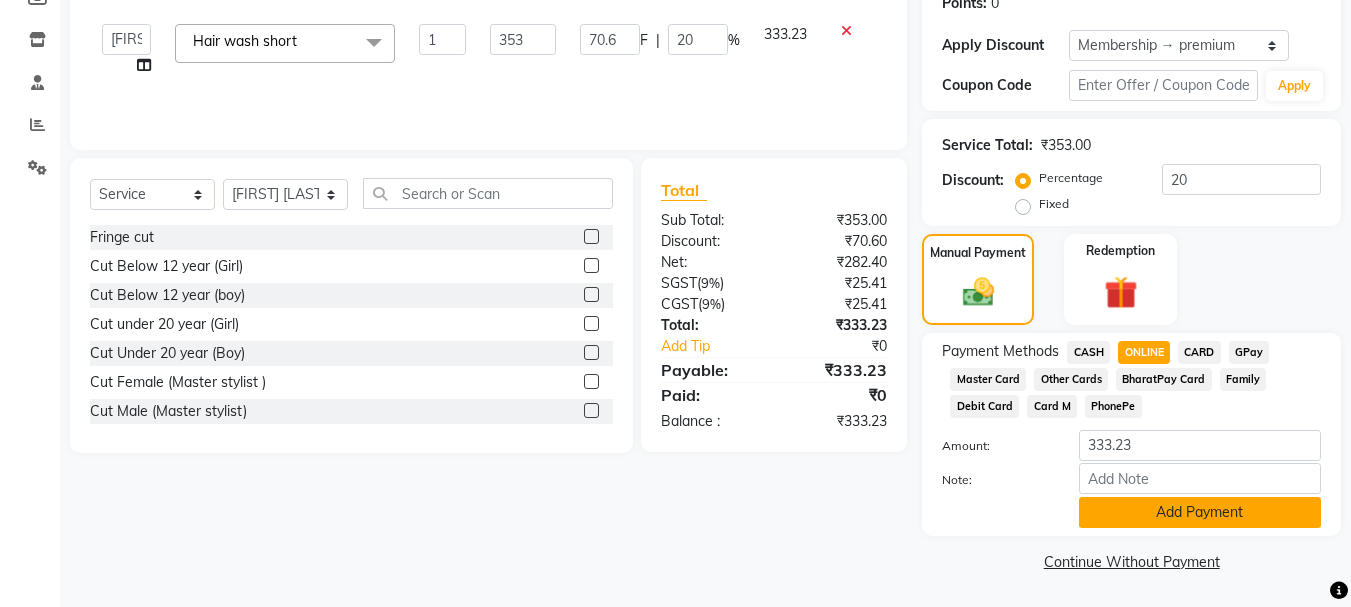 click on "Add Payment" 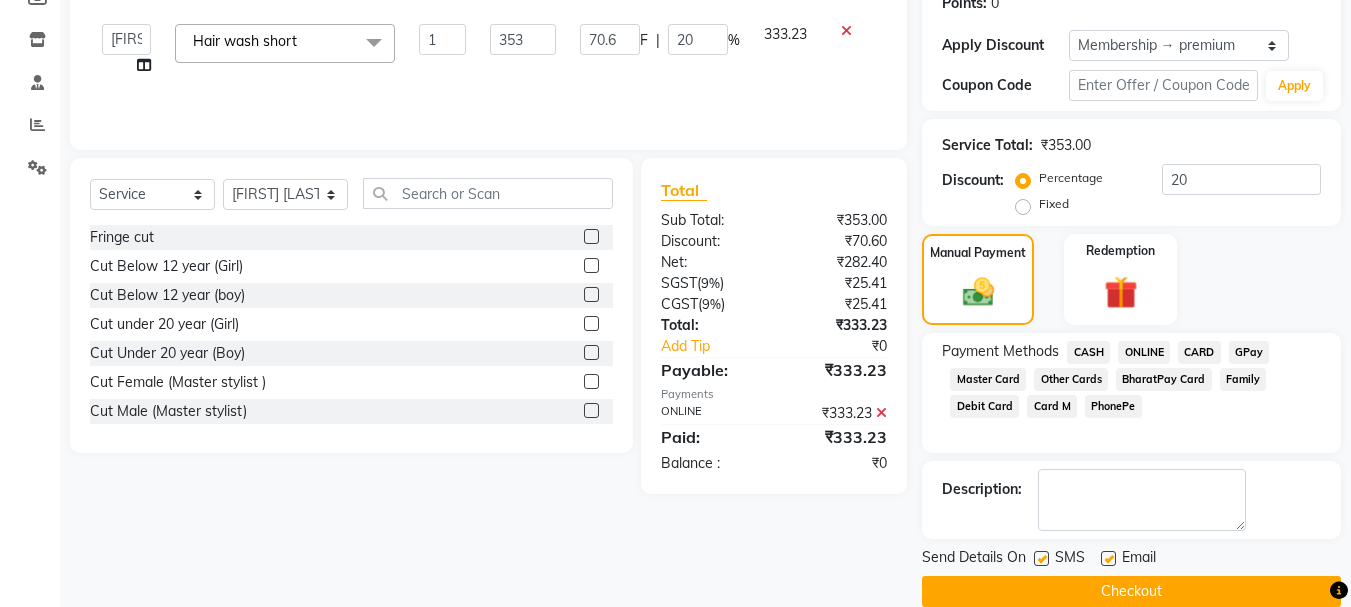 click on "Checkout" 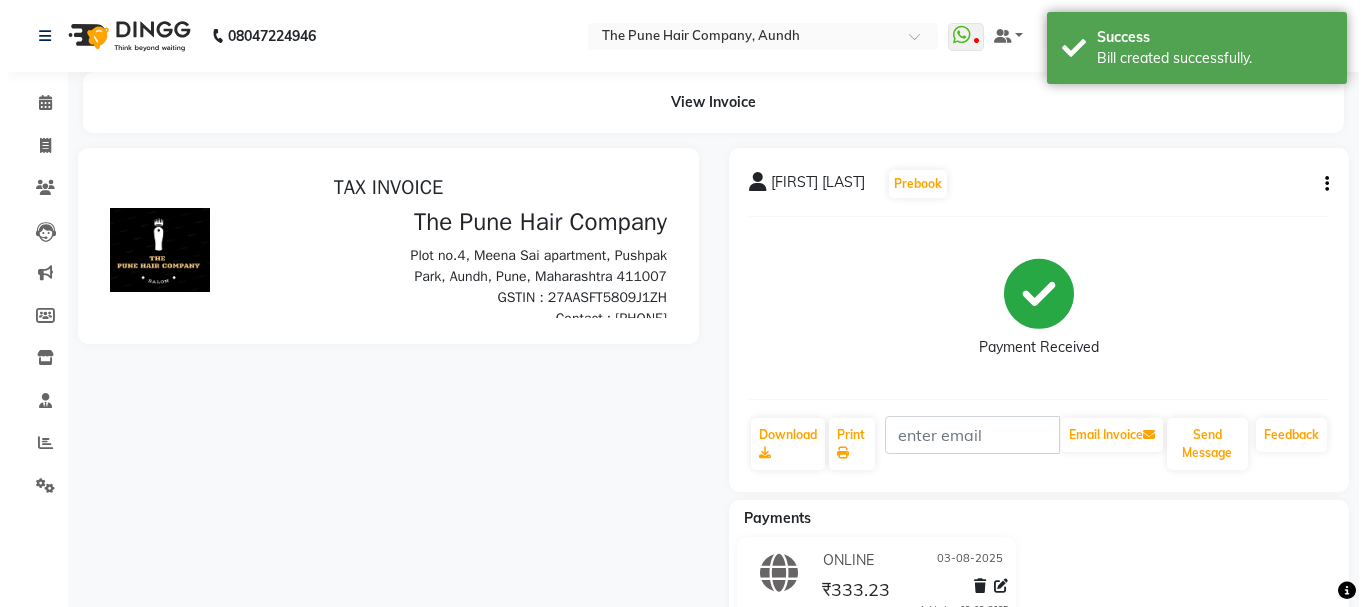 scroll, scrollTop: 0, scrollLeft: 0, axis: both 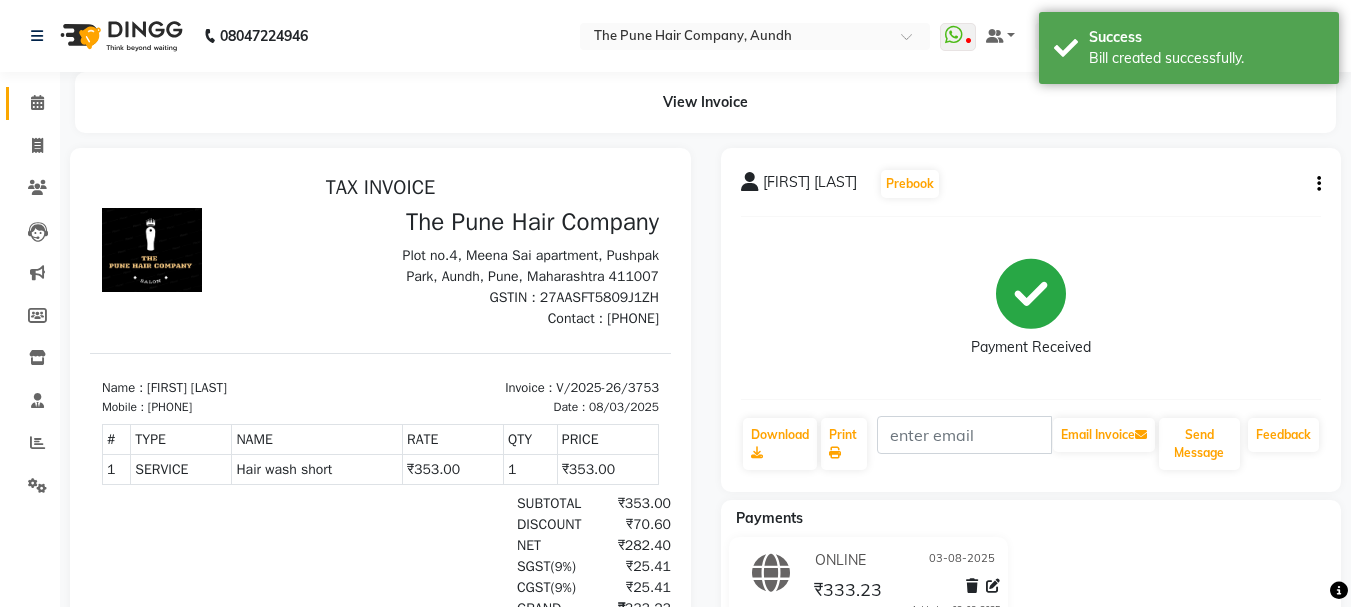 click 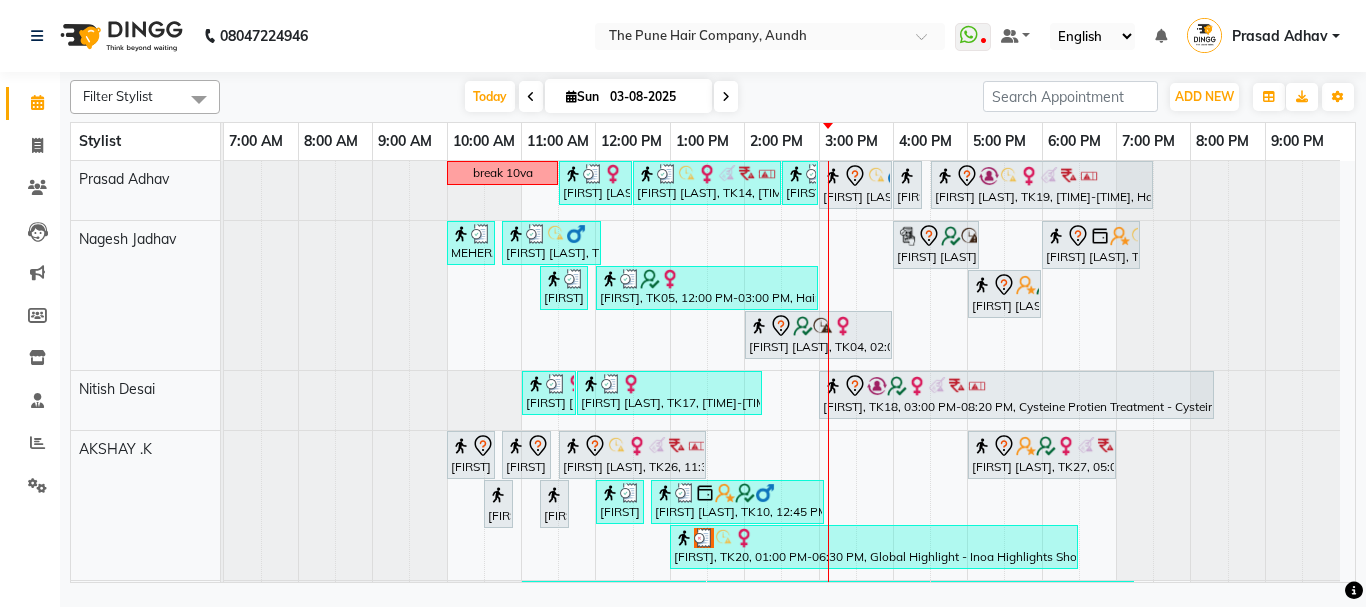 scroll, scrollTop: 500, scrollLeft: 0, axis: vertical 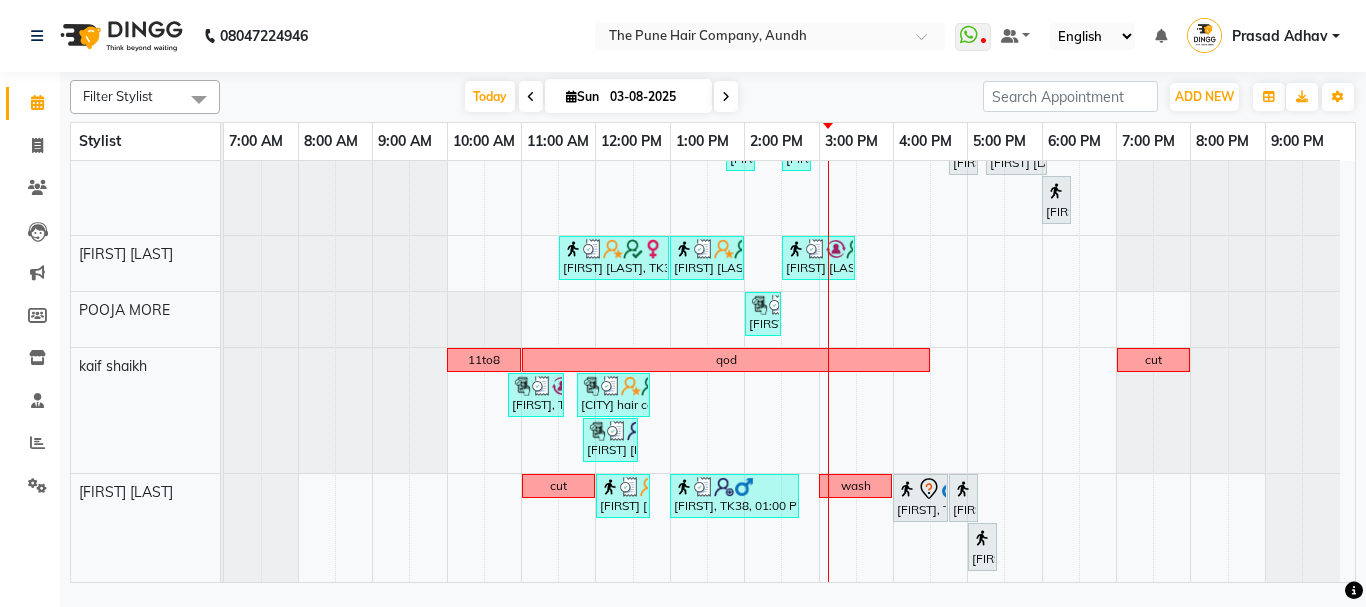 click at bounding box center [726, 96] 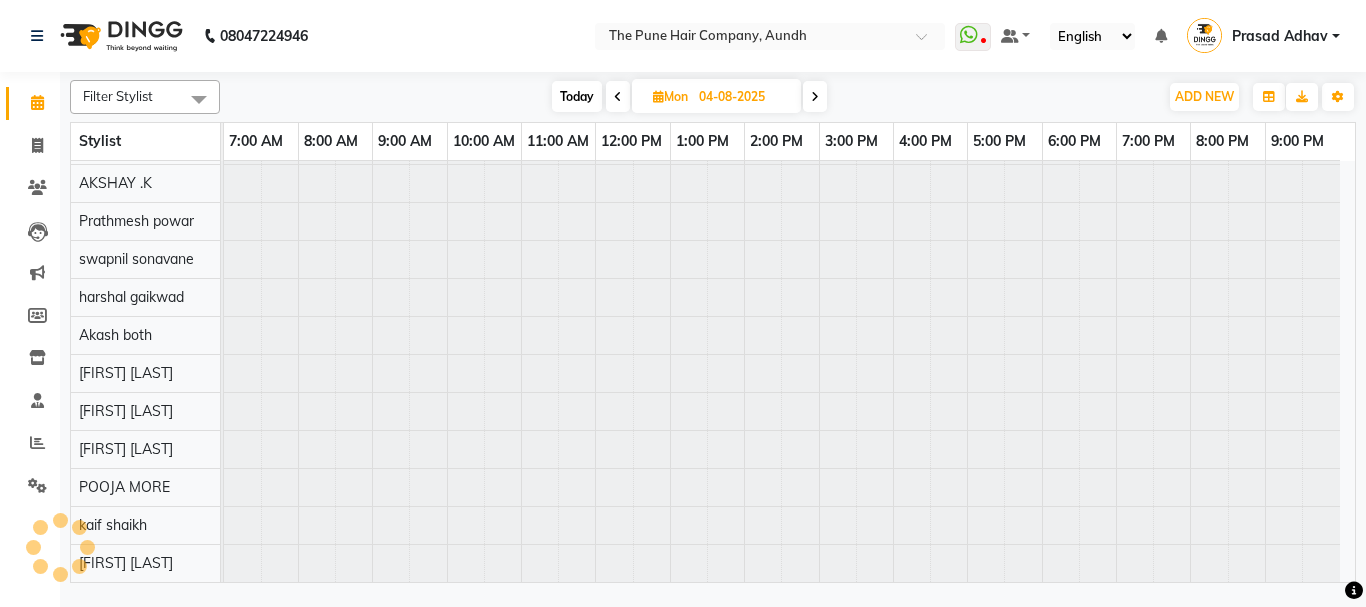 scroll, scrollTop: 110, scrollLeft: 0, axis: vertical 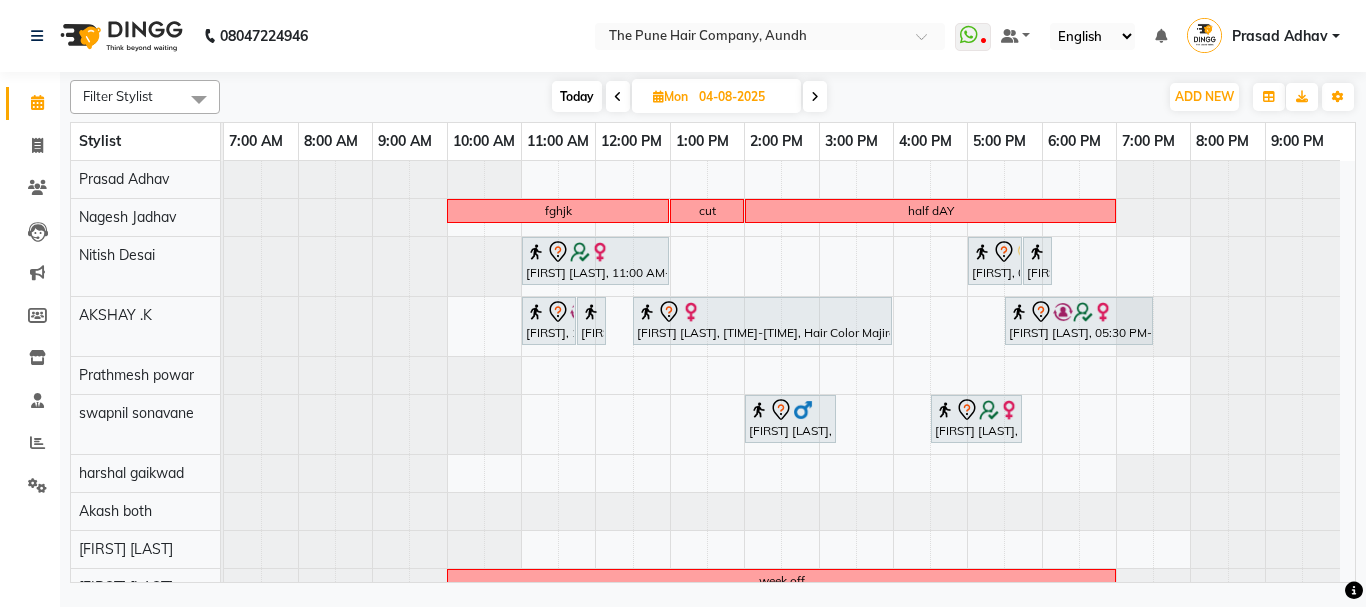 click at bounding box center (815, 96) 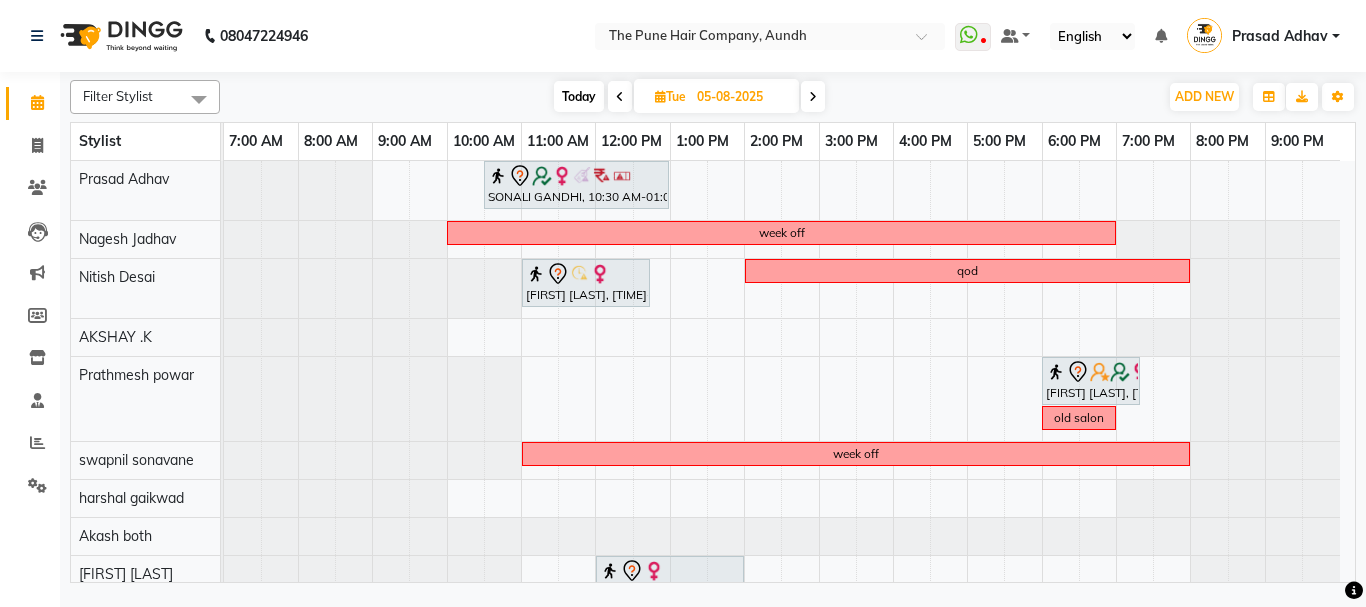 scroll, scrollTop: 289, scrollLeft: 0, axis: vertical 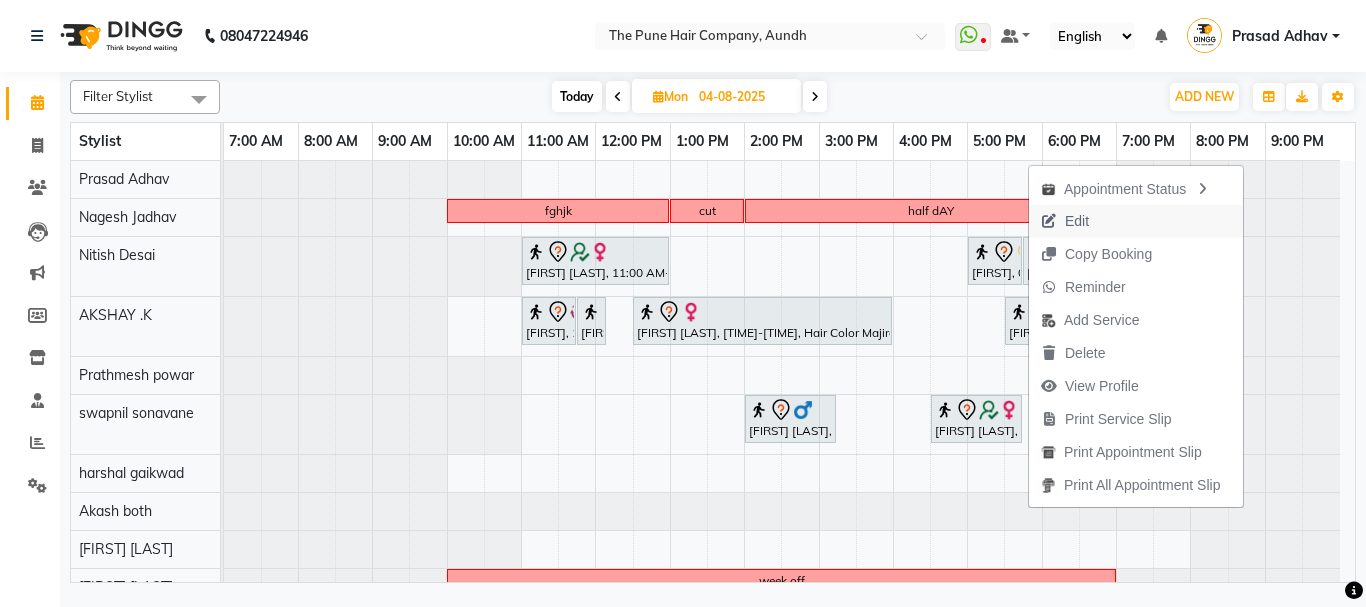 click on "Edit" at bounding box center (1077, 221) 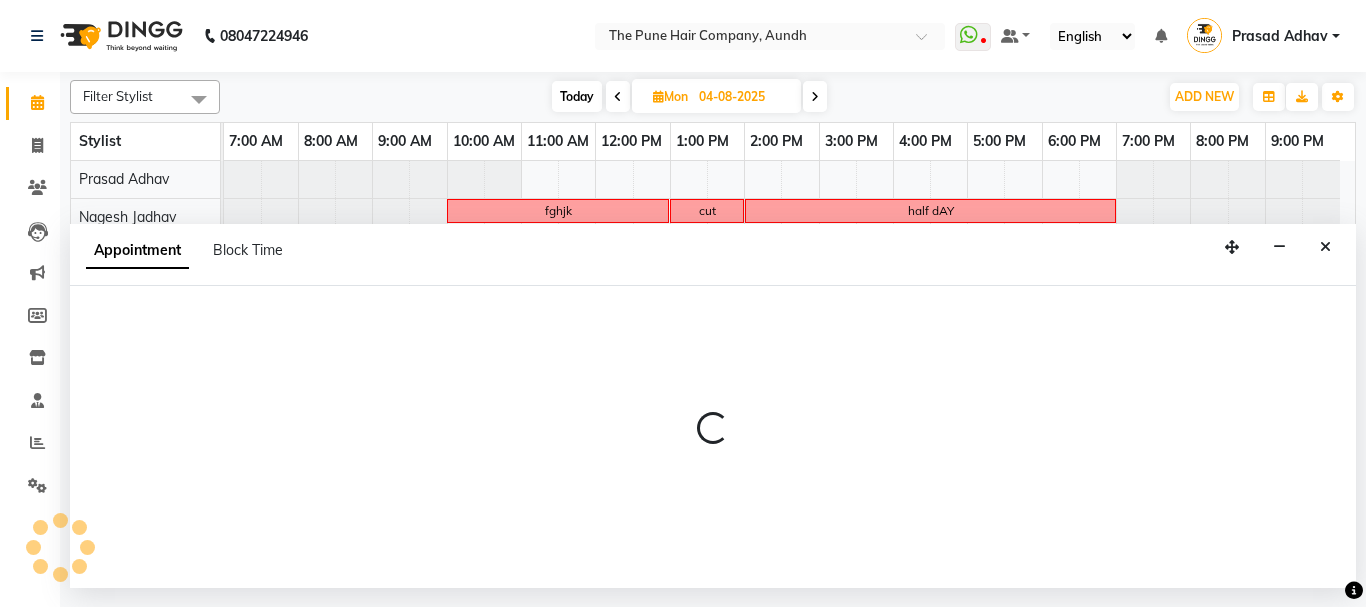 select on "tentative" 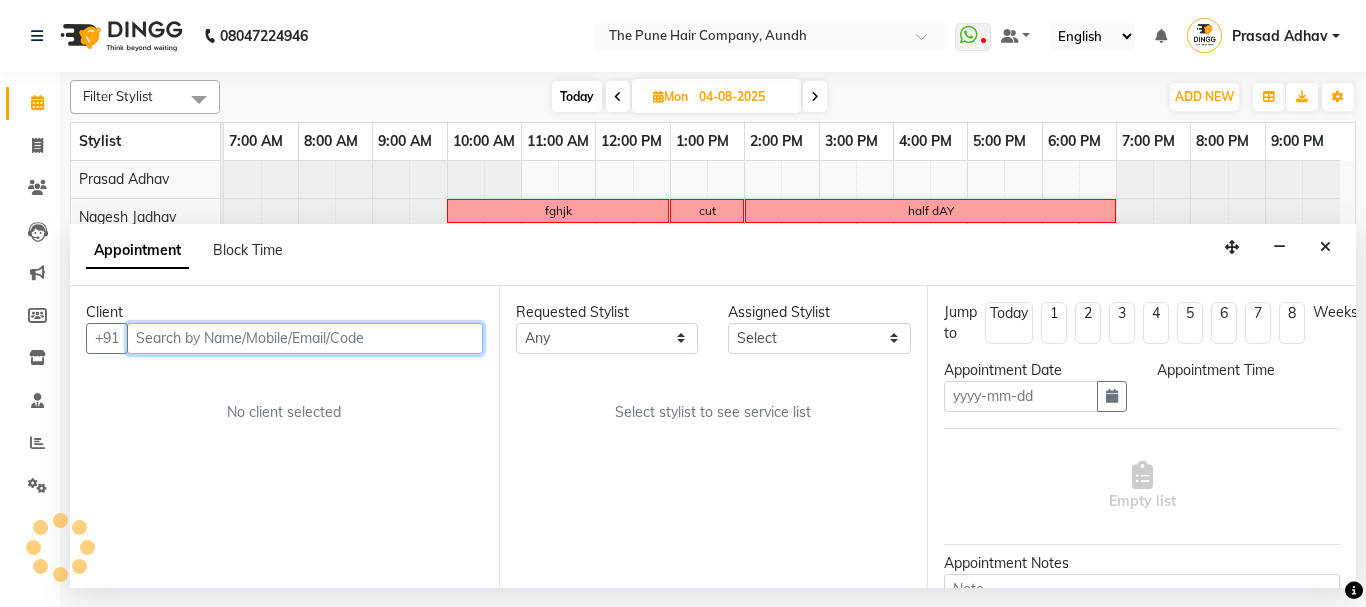 type on "04-08-2025" 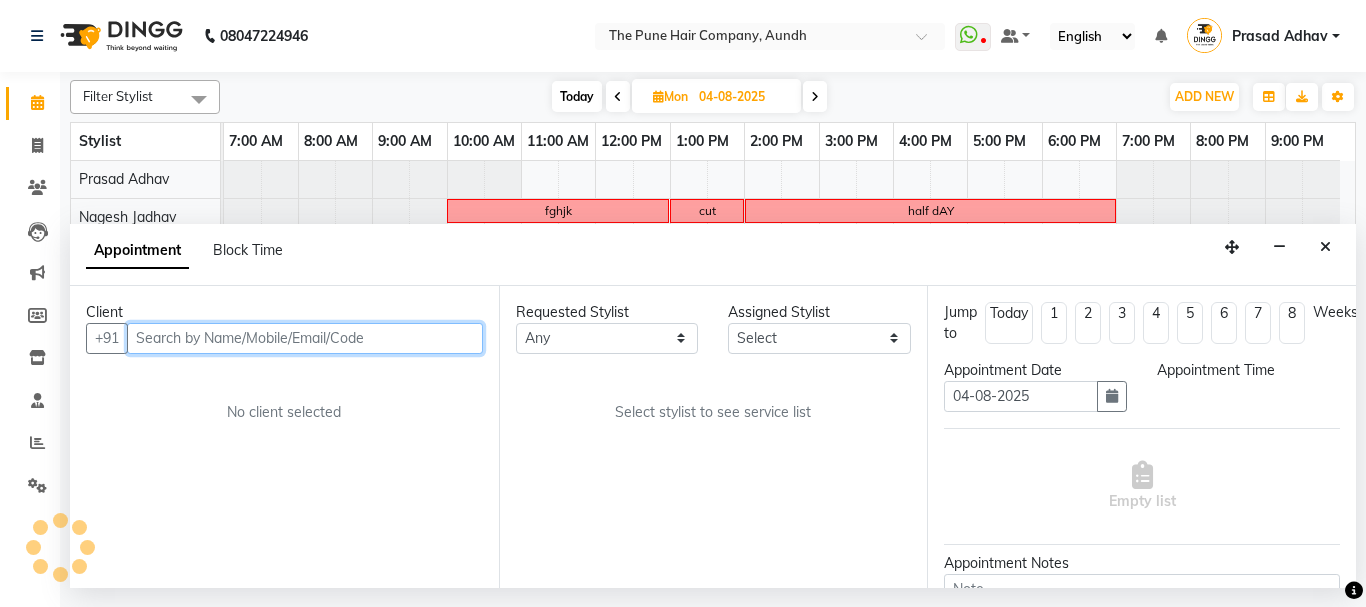 select on "1050" 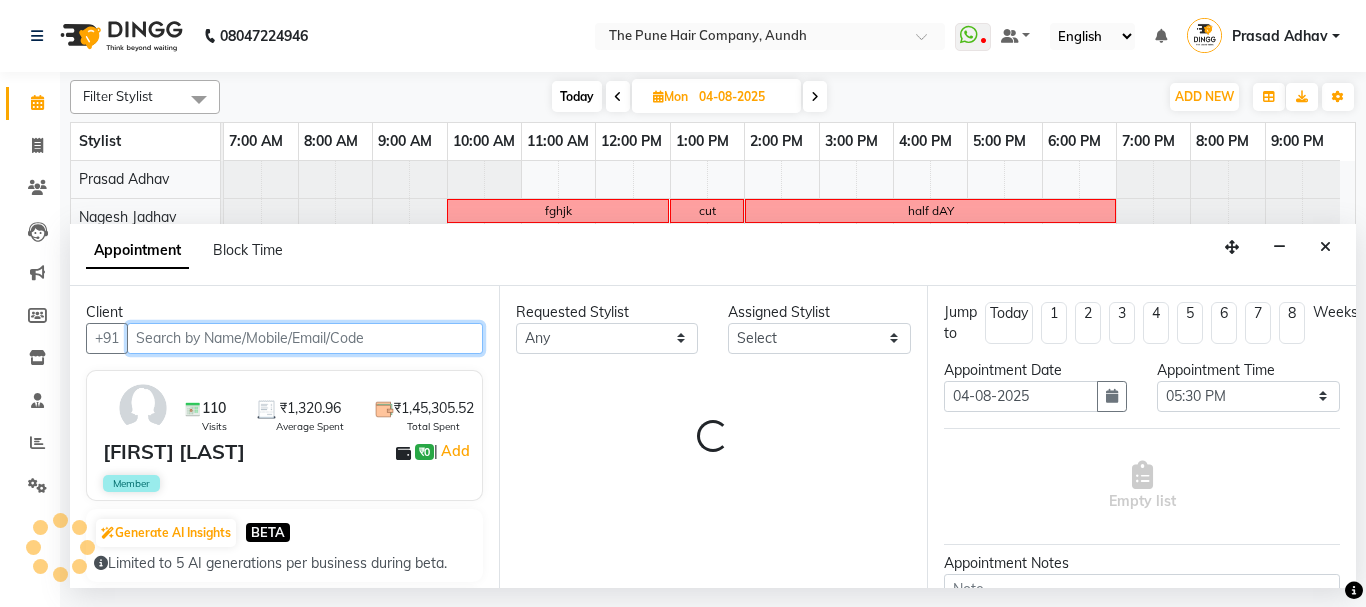 select on "49799" 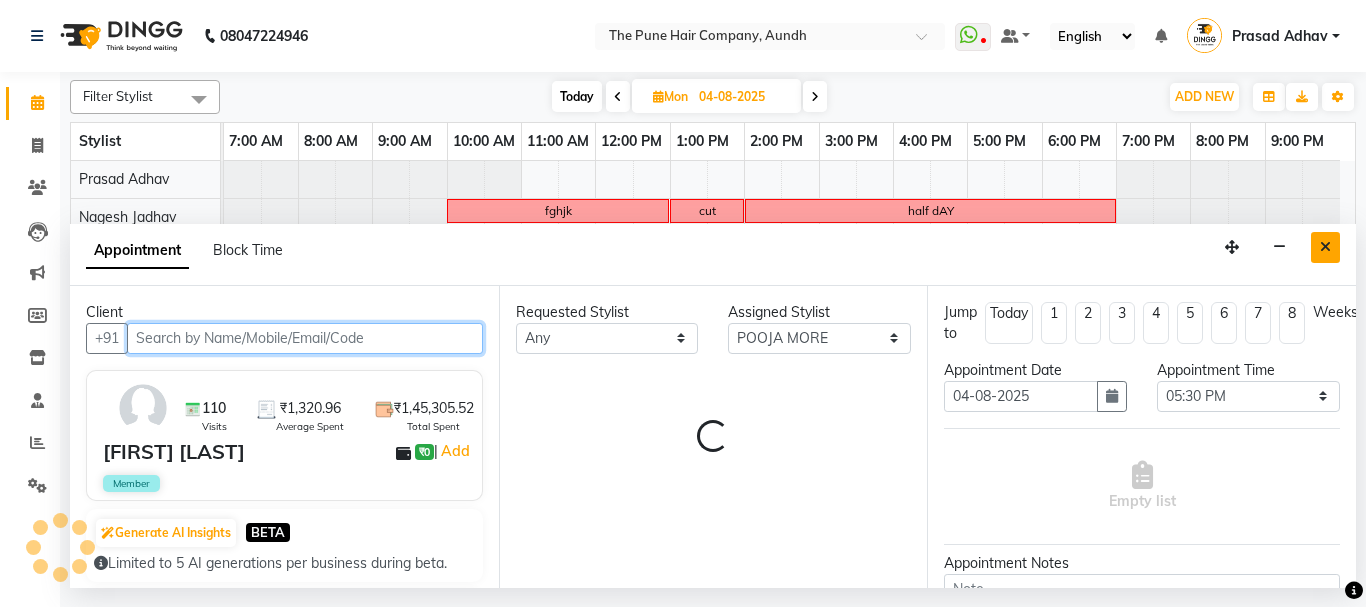 select on "660" 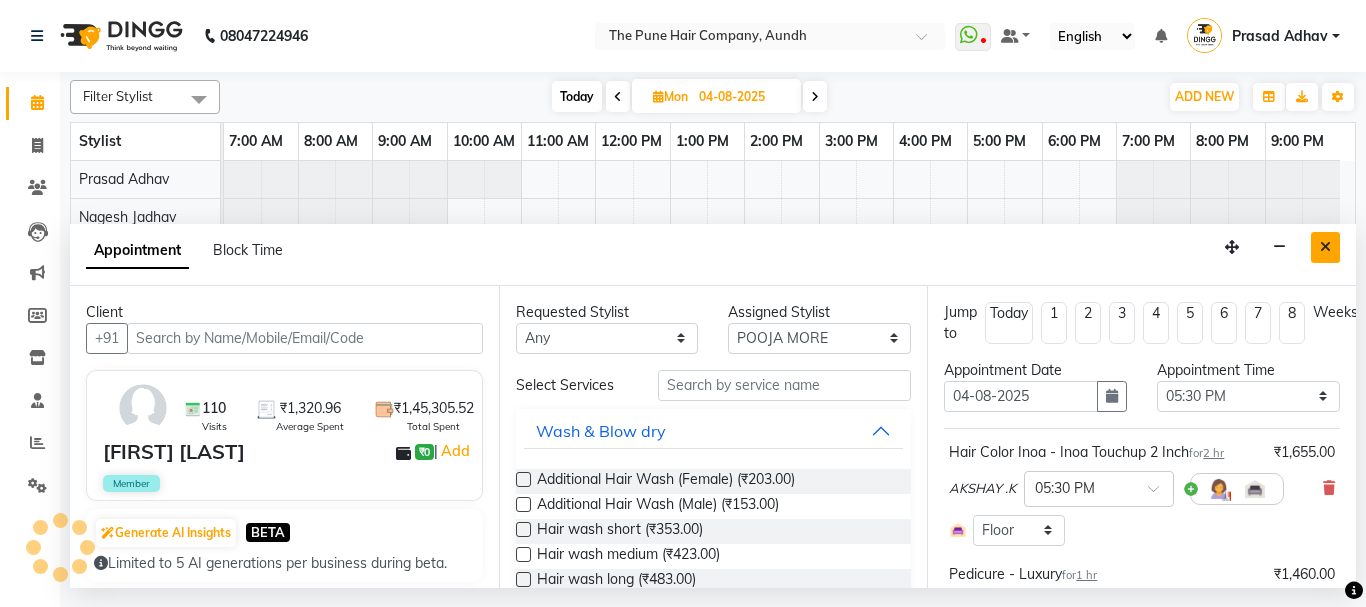 click at bounding box center [1325, 247] 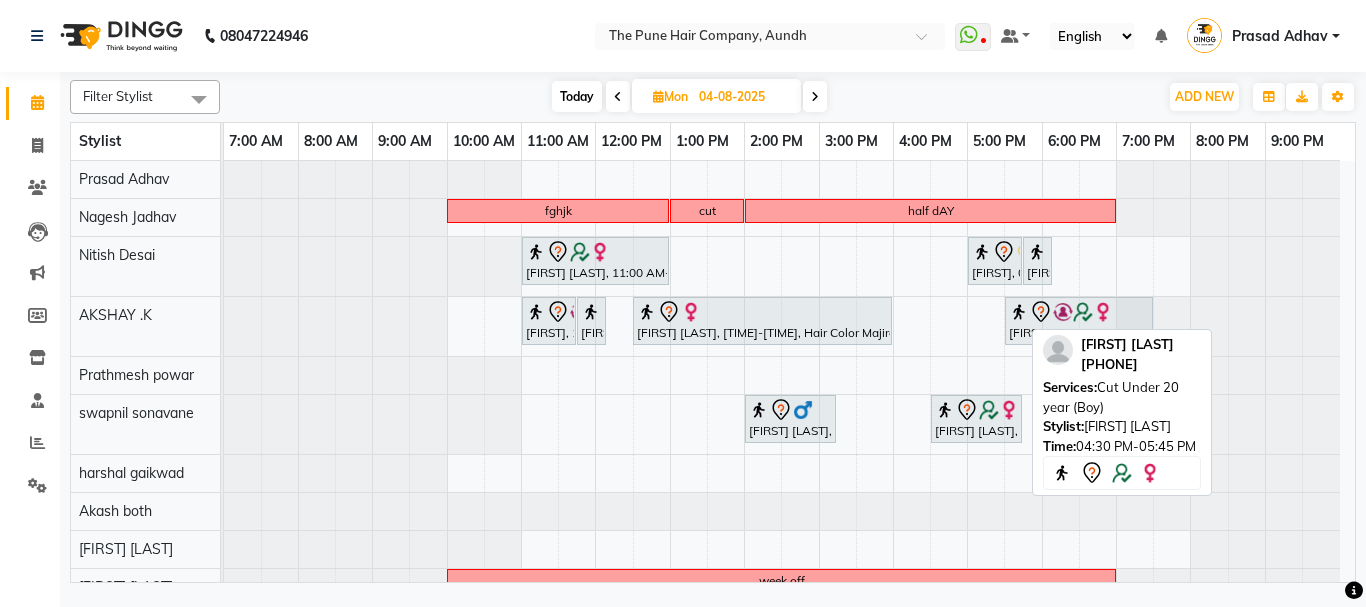 scroll, scrollTop: 94, scrollLeft: 0, axis: vertical 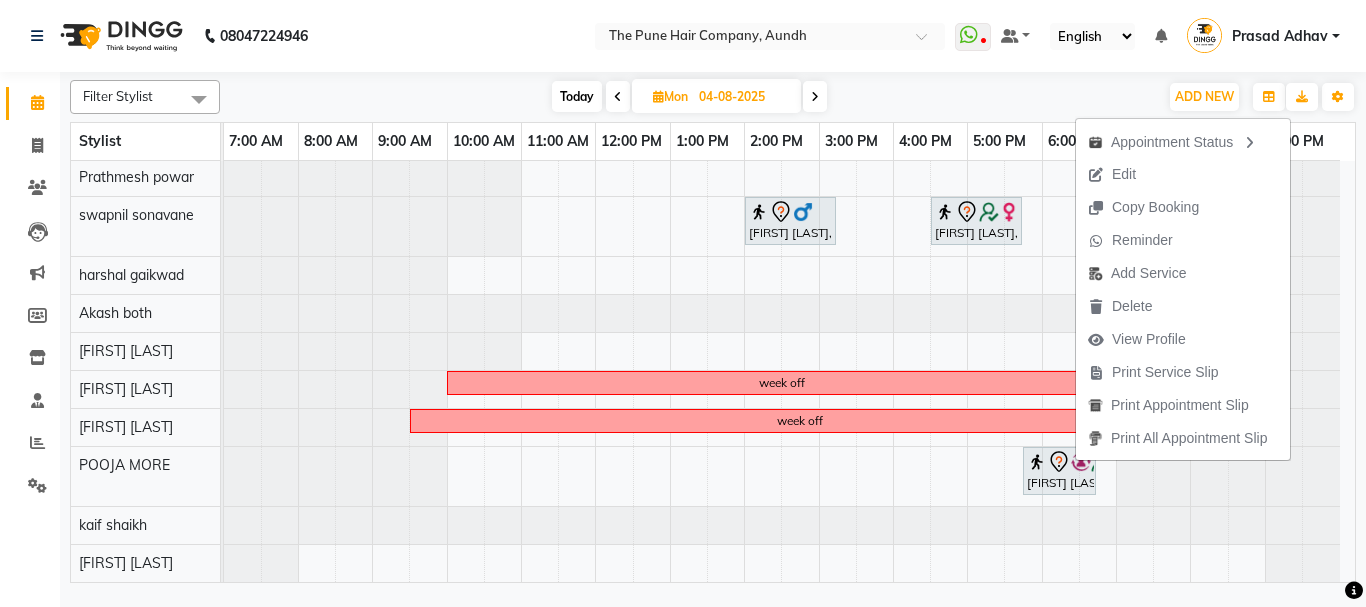 click on "Filter Stylist Select All Akash both AKSHAY .K harshal gaikwad kaif shaikh LAKKHAN SHINDE Nagesh Jadhav Nitish Desai  Pavan mane POOJA MORE Prasad Adhav  Prathmesh powar Shweta gotur Sonal saindane swapnil sonavane Today  Mon 04-08-2025 Toggle Dropdown Add Appointment Add Invoice Add Expense Add Attendance Add Client Add Transaction Toggle Dropdown Add Appointment Add Invoice Add Expense Add Attendance Add Client ADD NEW Toggle Dropdown Add Appointment Add Invoice Add Expense Add Attendance Add Client Add Transaction Filter Stylist Select All Akash both AKSHAY .K harshal gaikwad kaif shaikh LAKKHAN SHINDE Nagesh Jadhav Nitish Desai  Pavan mane POOJA MORE Prasad Adhav  Prathmesh powar Shweta gotur Sonal saindane swapnil sonavane Group By  Staff View   Room View  View as Vertical  Vertical - Week View  Horizontal  Horizontal - Week View  List  Toggle Dropdown Calendar Settings Manage Tags   Arrange Stylists   Reset Stylists  Full Screen  Show Available Stylist  Appointment Form Zoom 50% Stylist 7:00 AM 8:00 AM" 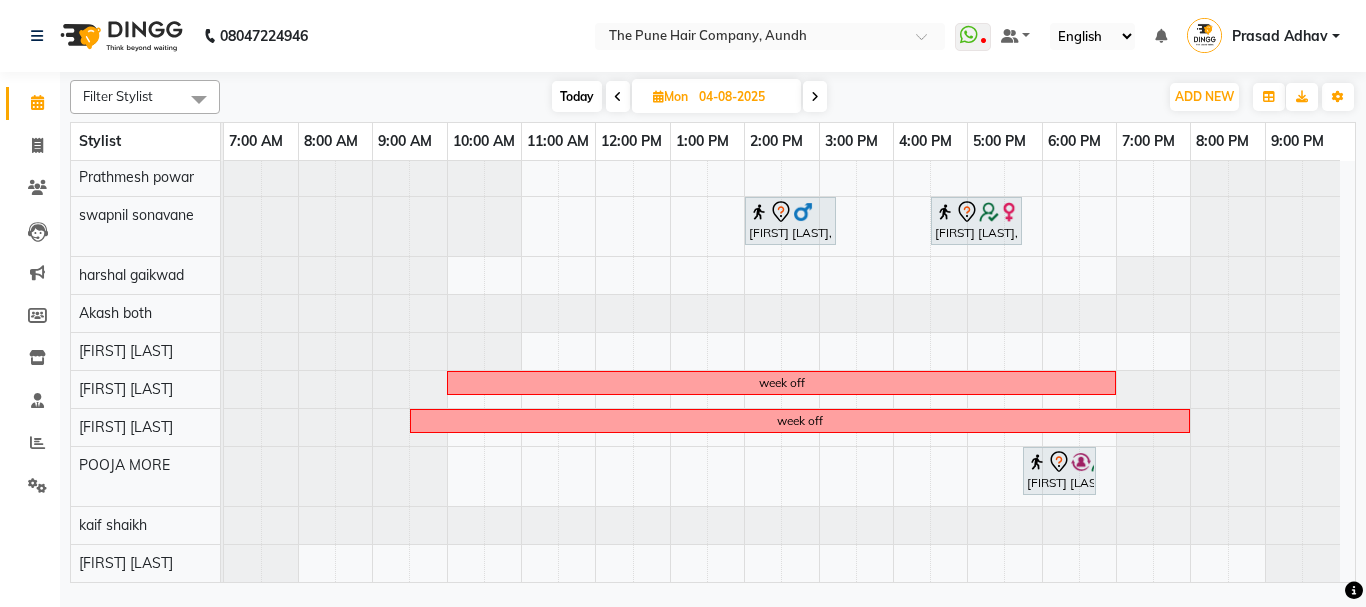 scroll, scrollTop: 0, scrollLeft: 0, axis: both 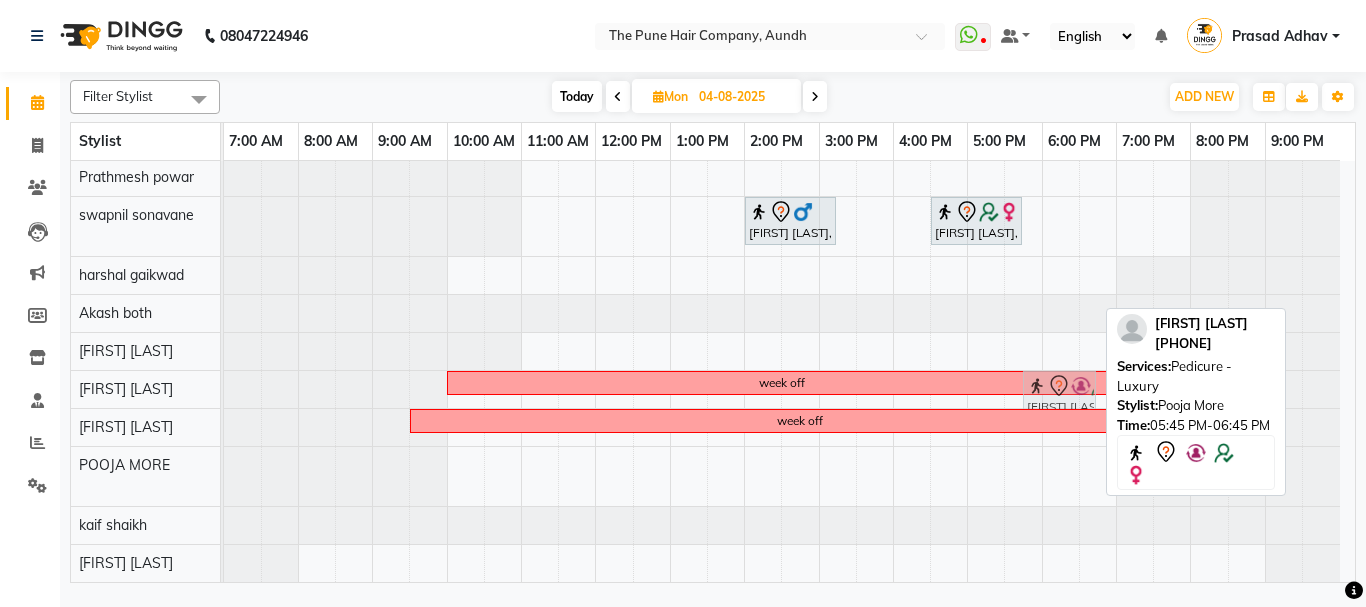 drag, startPoint x: 1046, startPoint y: 474, endPoint x: 1062, endPoint y: 408, distance: 67.911705 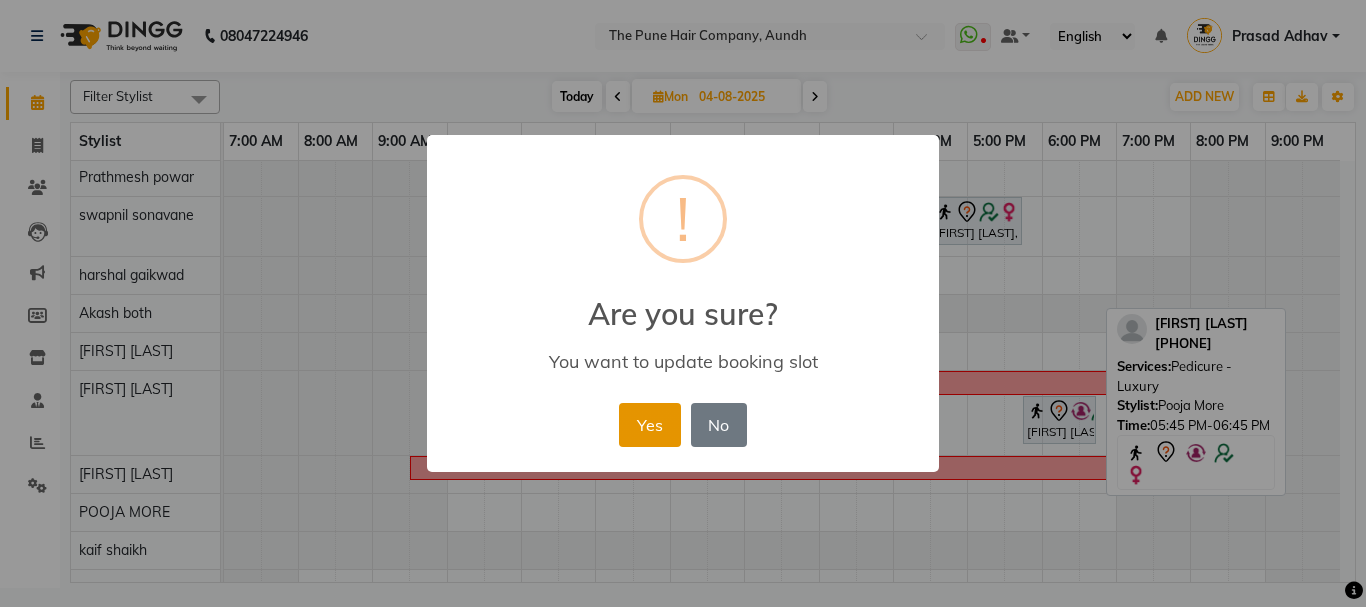click on "Yes" at bounding box center (649, 425) 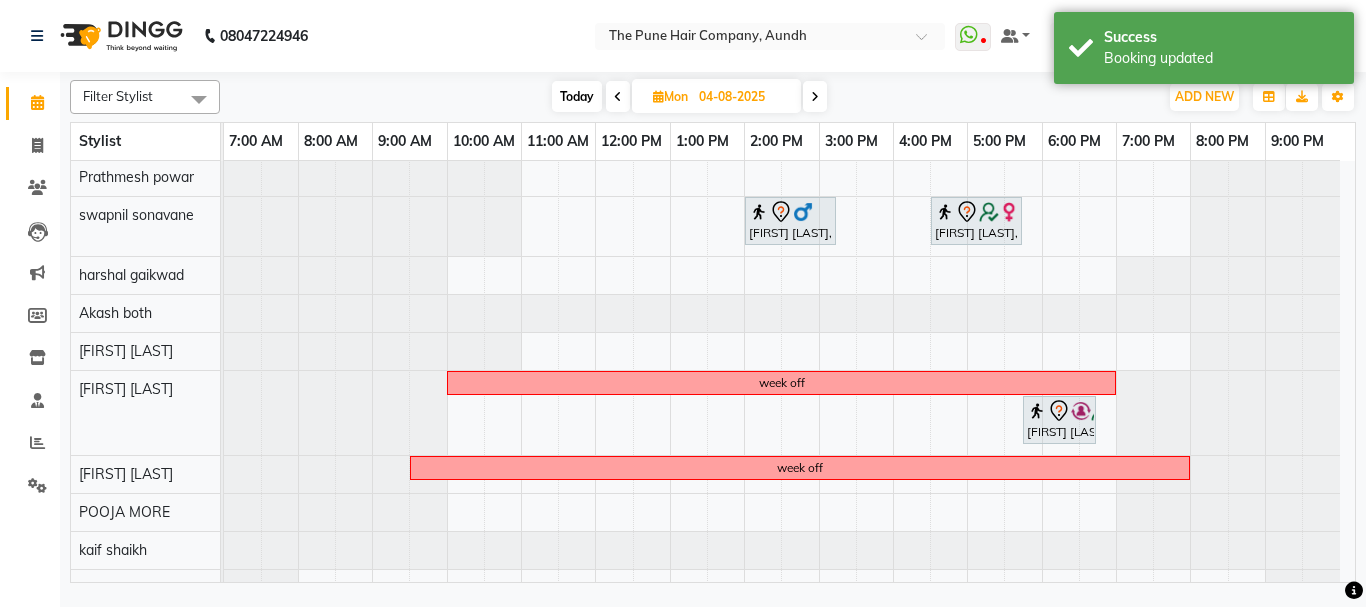 drag, startPoint x: 799, startPoint y: 87, endPoint x: 817, endPoint y: 94, distance: 19.313208 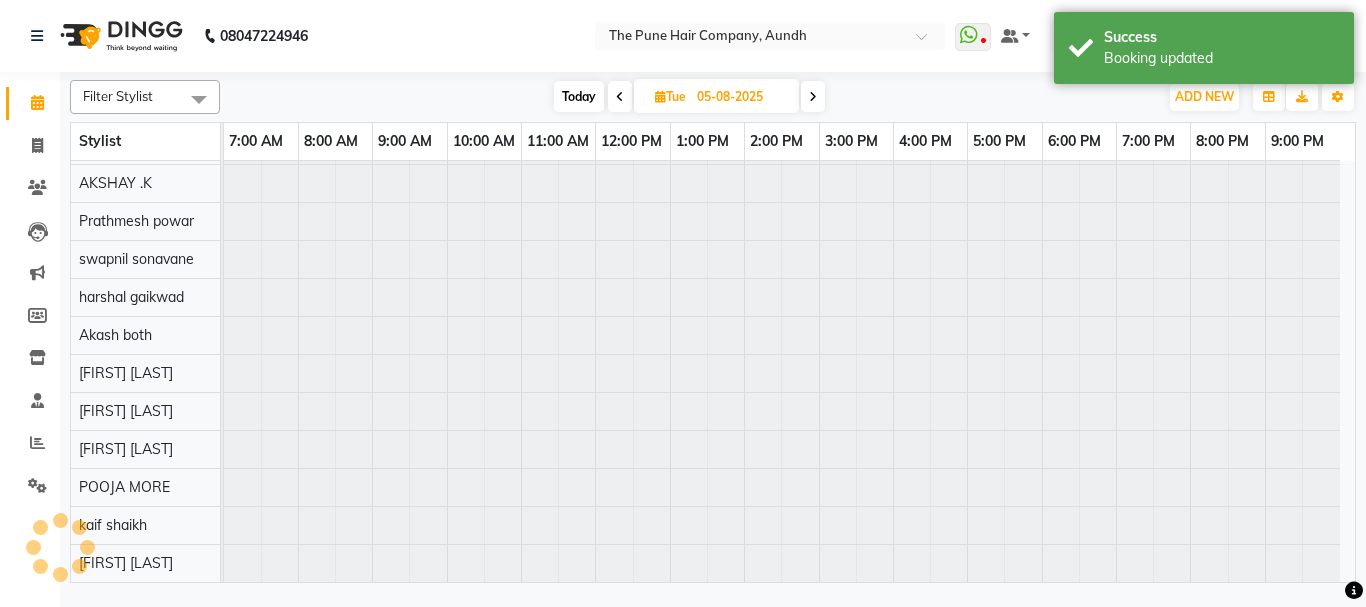 scroll, scrollTop: 110, scrollLeft: 0, axis: vertical 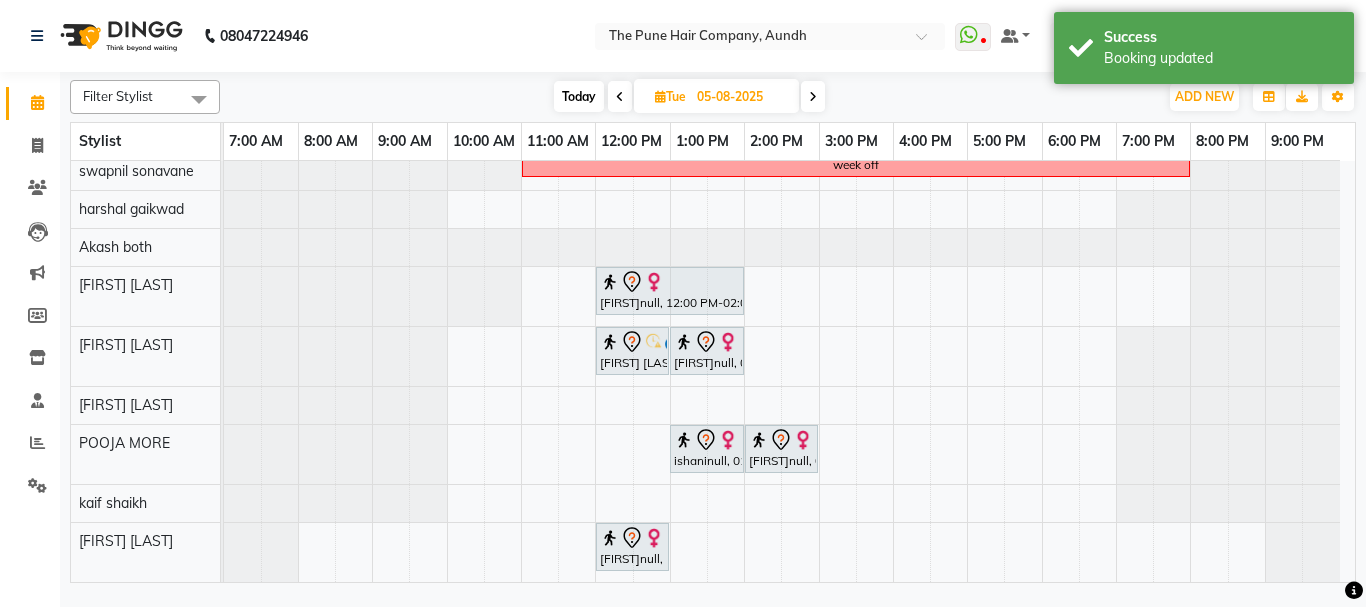 click on "Today" at bounding box center (579, 96) 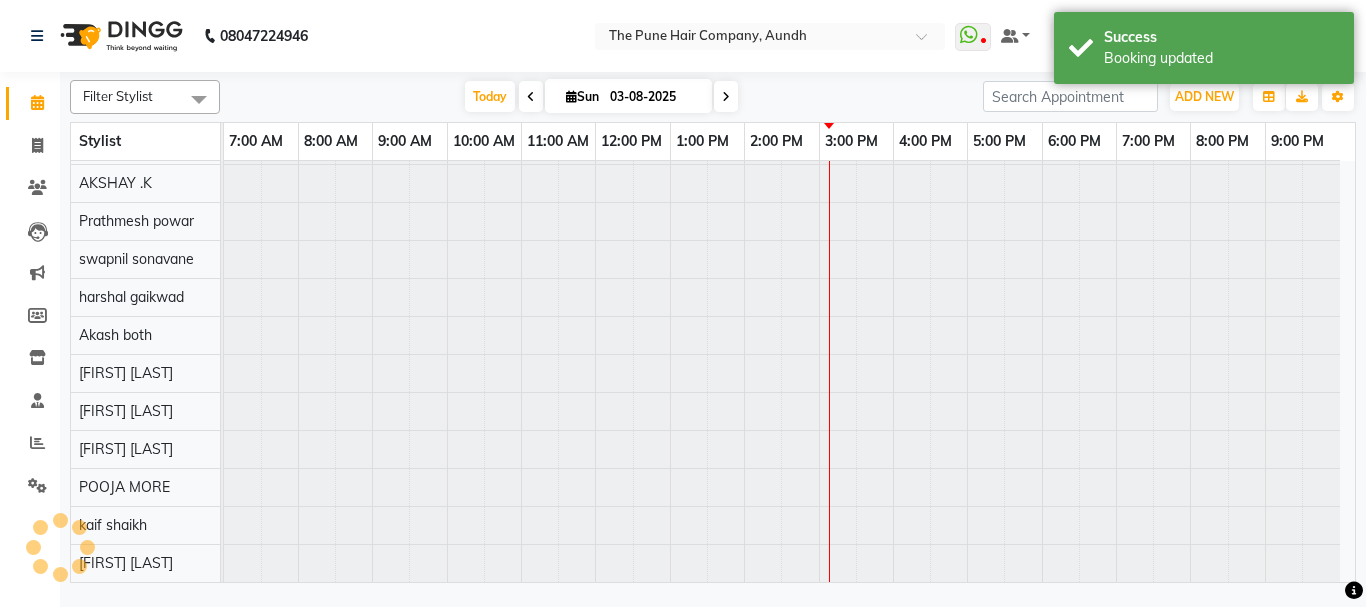 scroll, scrollTop: 110, scrollLeft: 0, axis: vertical 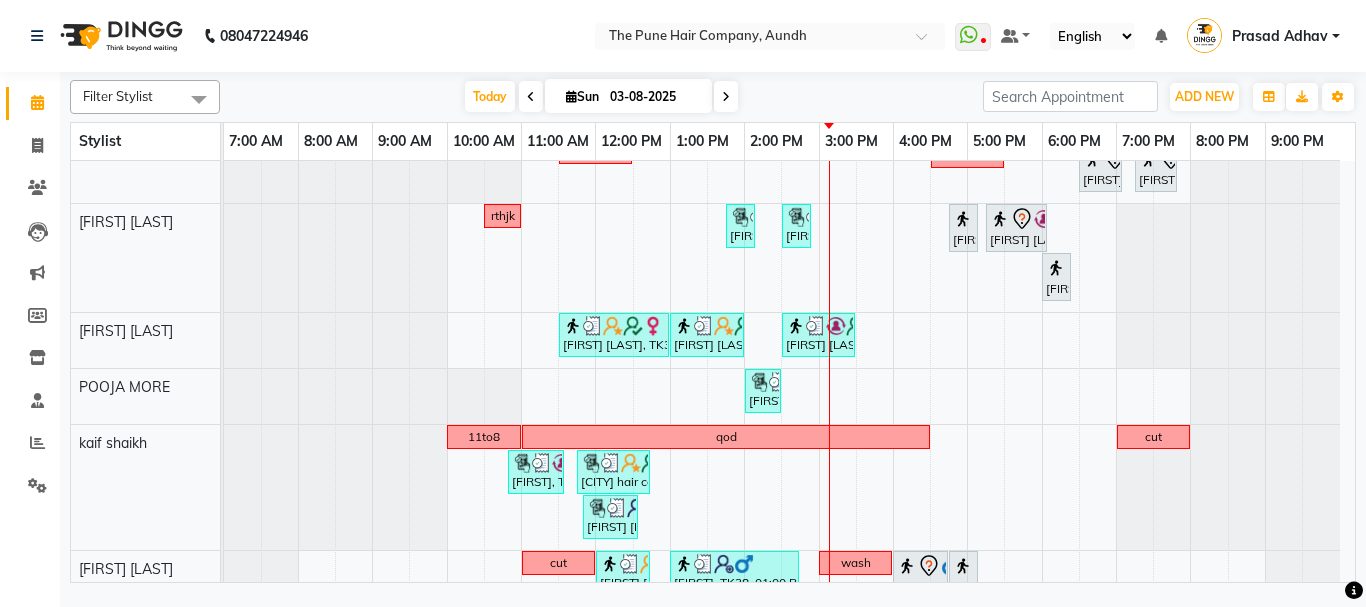 click at bounding box center [726, 97] 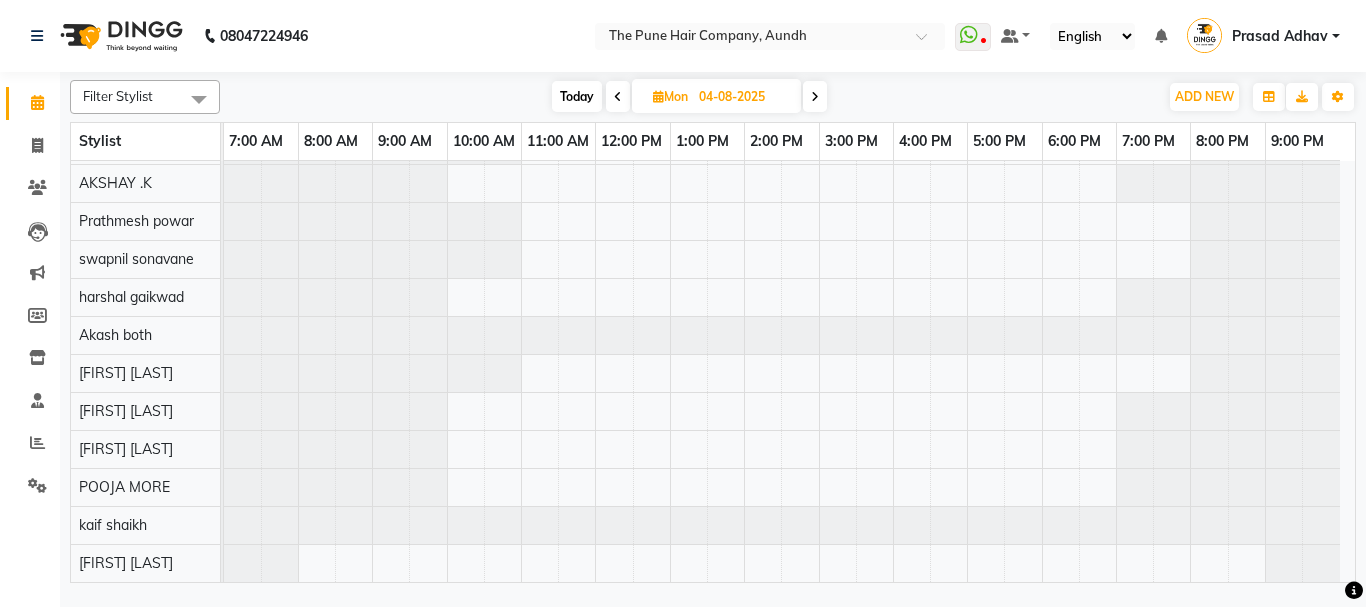 scroll, scrollTop: 110, scrollLeft: 0, axis: vertical 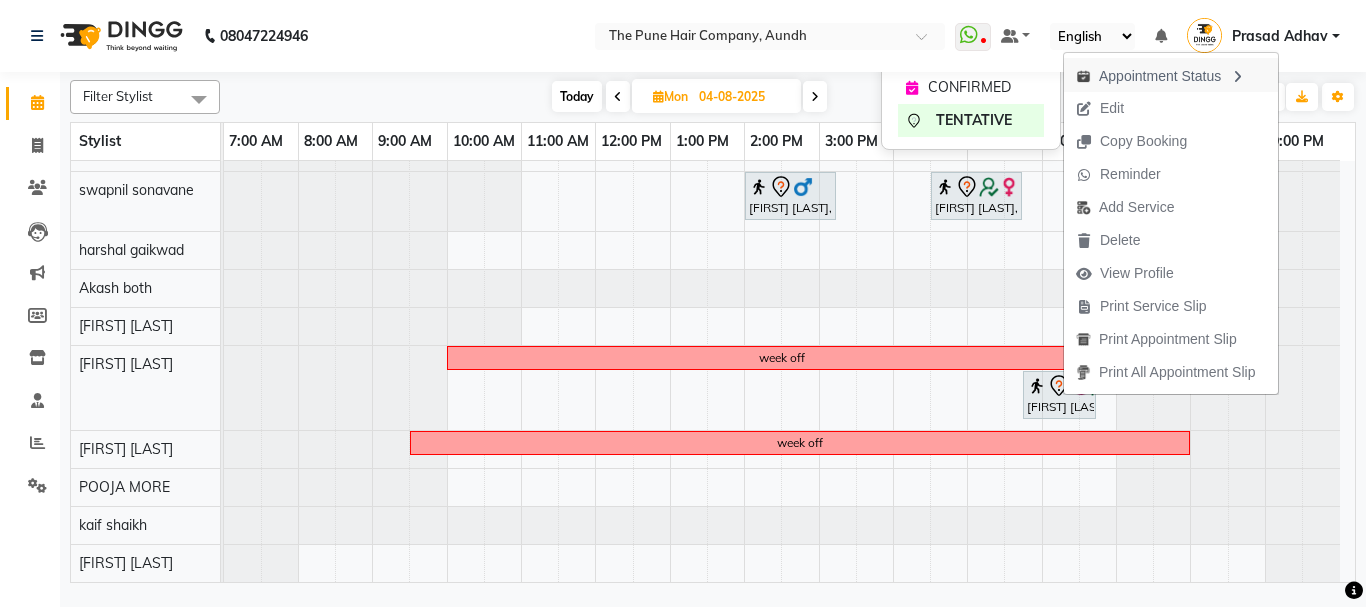 click on "Appointment Status" at bounding box center [1171, 75] 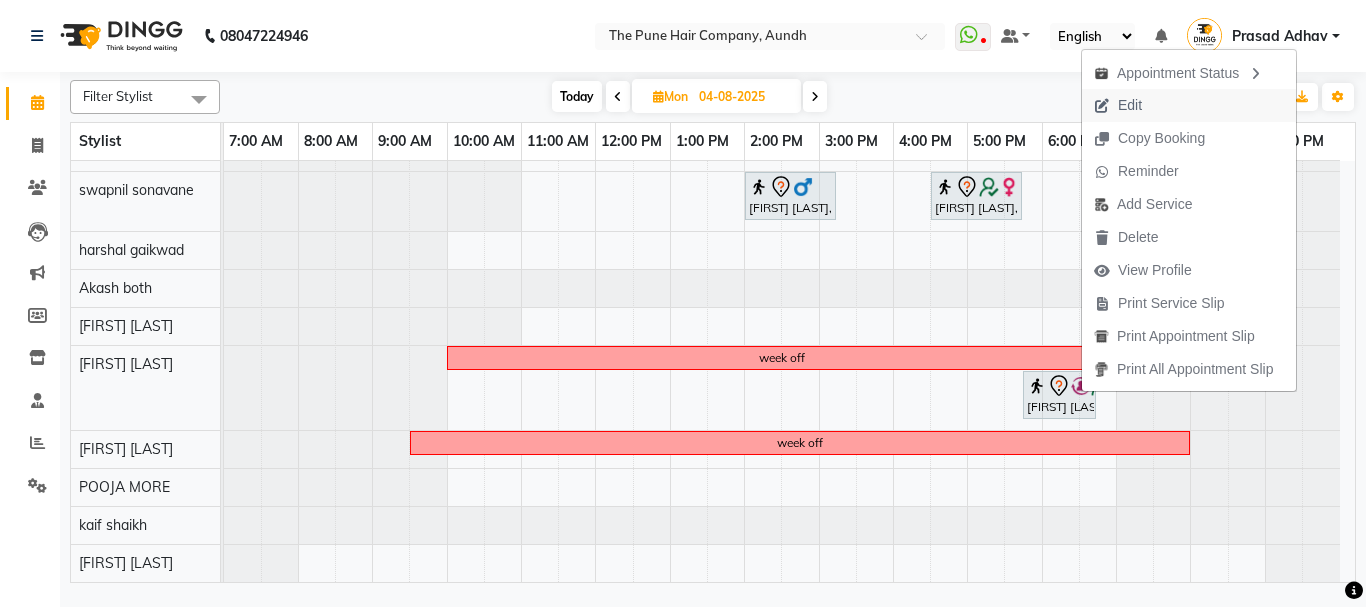 click at bounding box center (1102, 106) 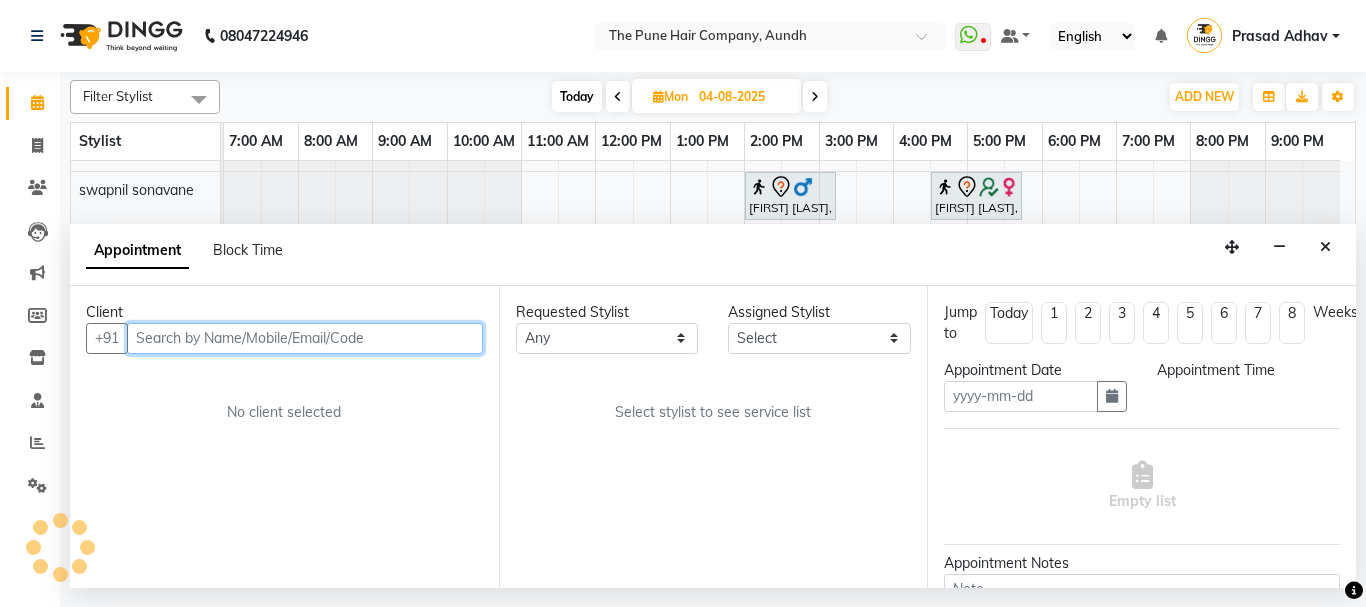 type on "04-08-2025" 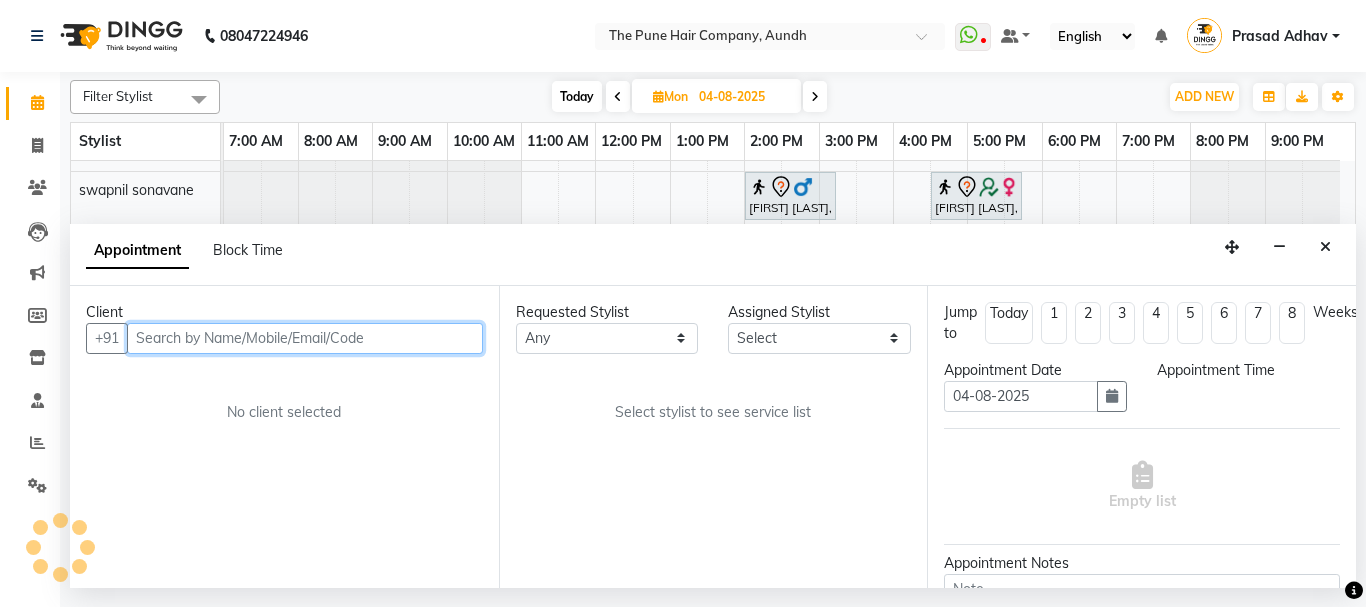 select on "1050" 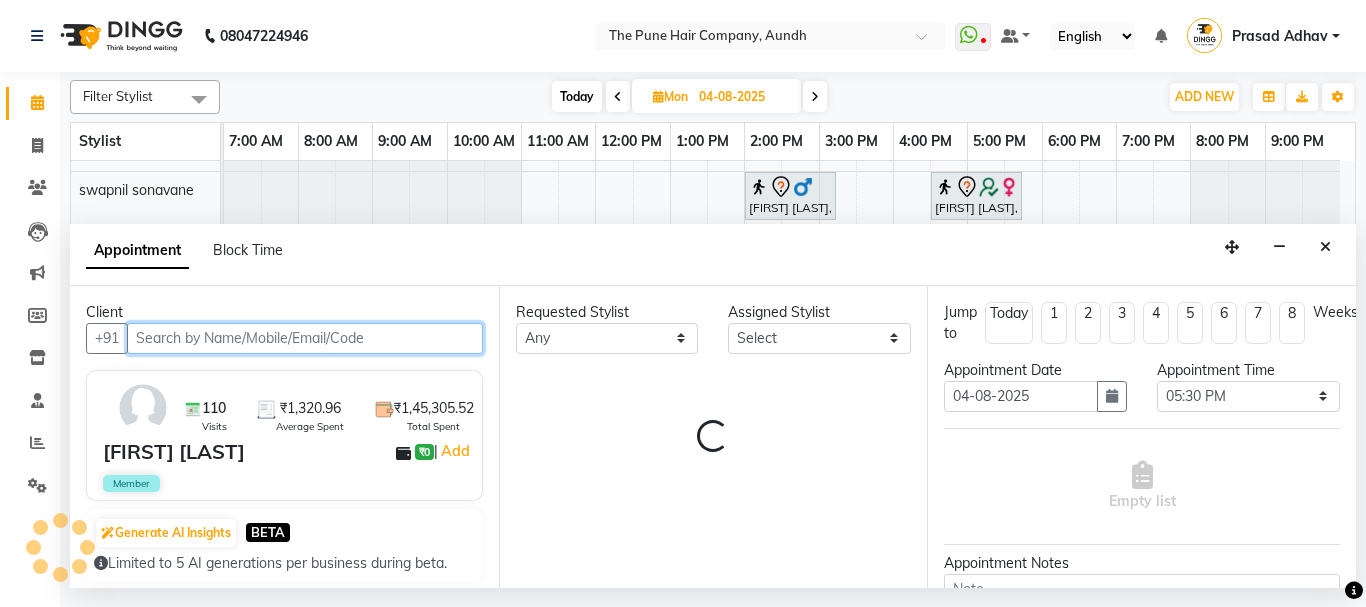 select on "49797" 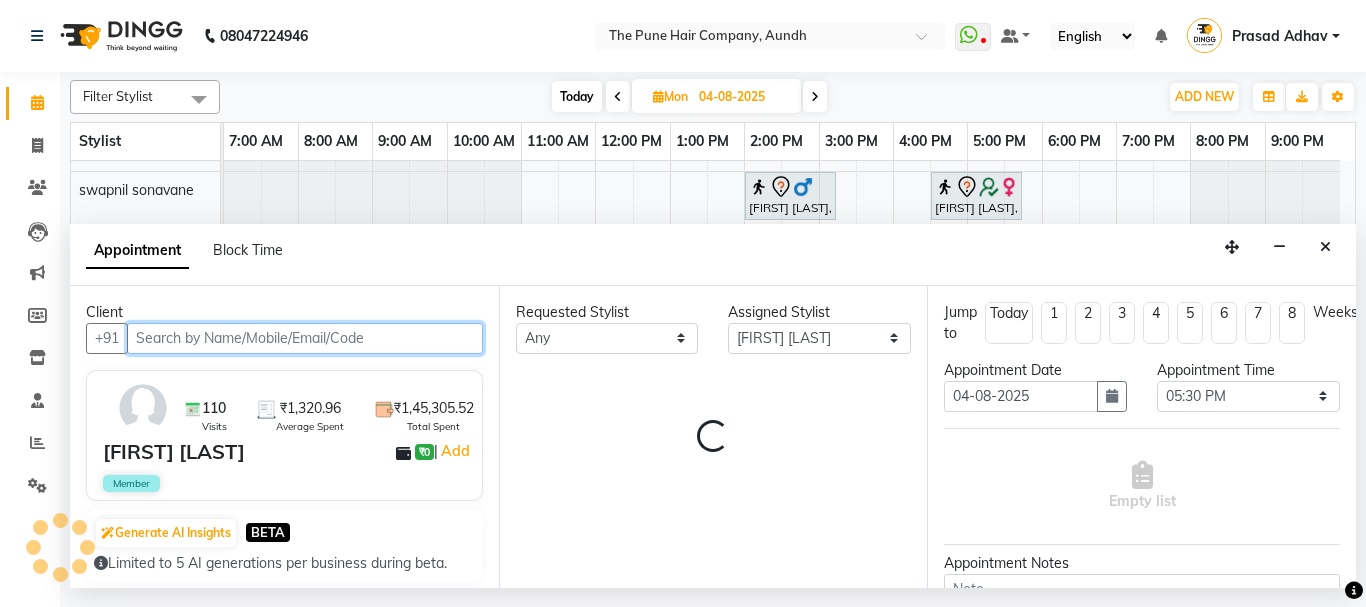 select on "660" 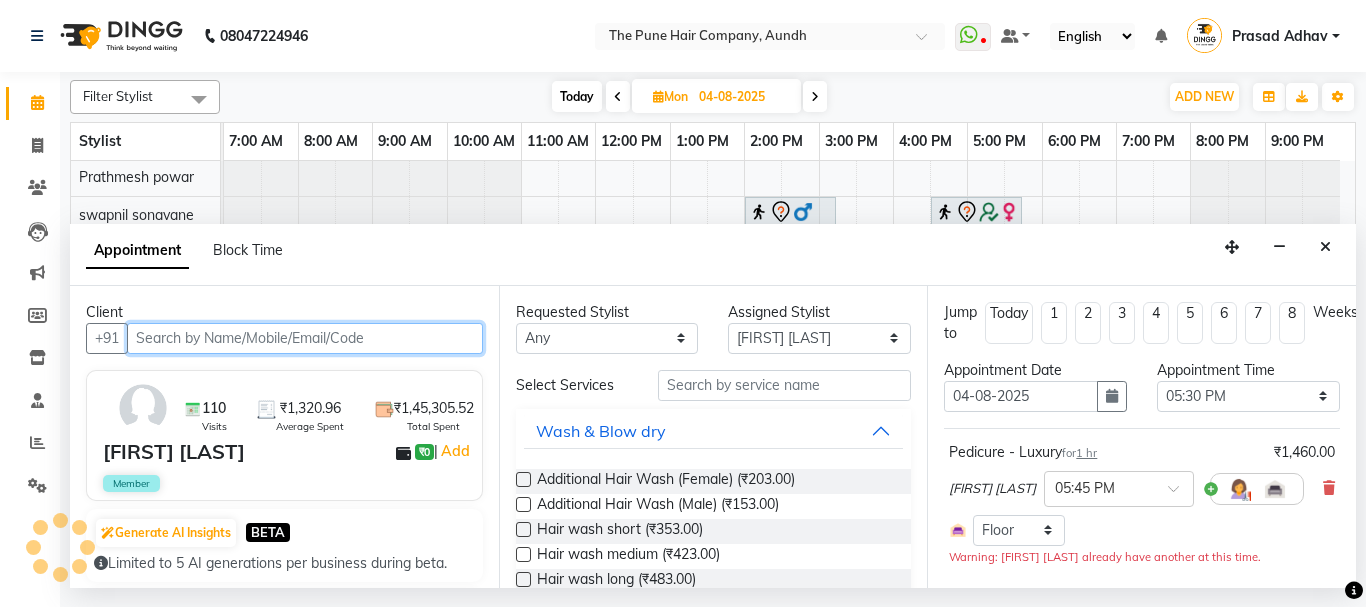 select on "660" 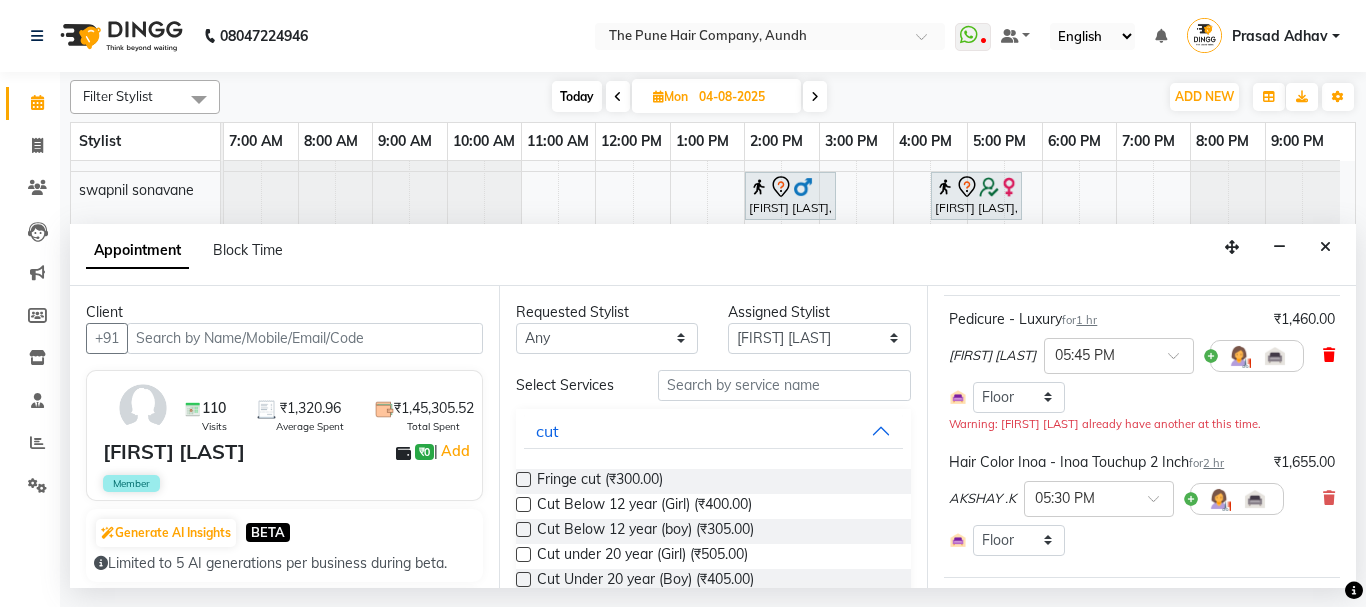 click at bounding box center [1329, 355] 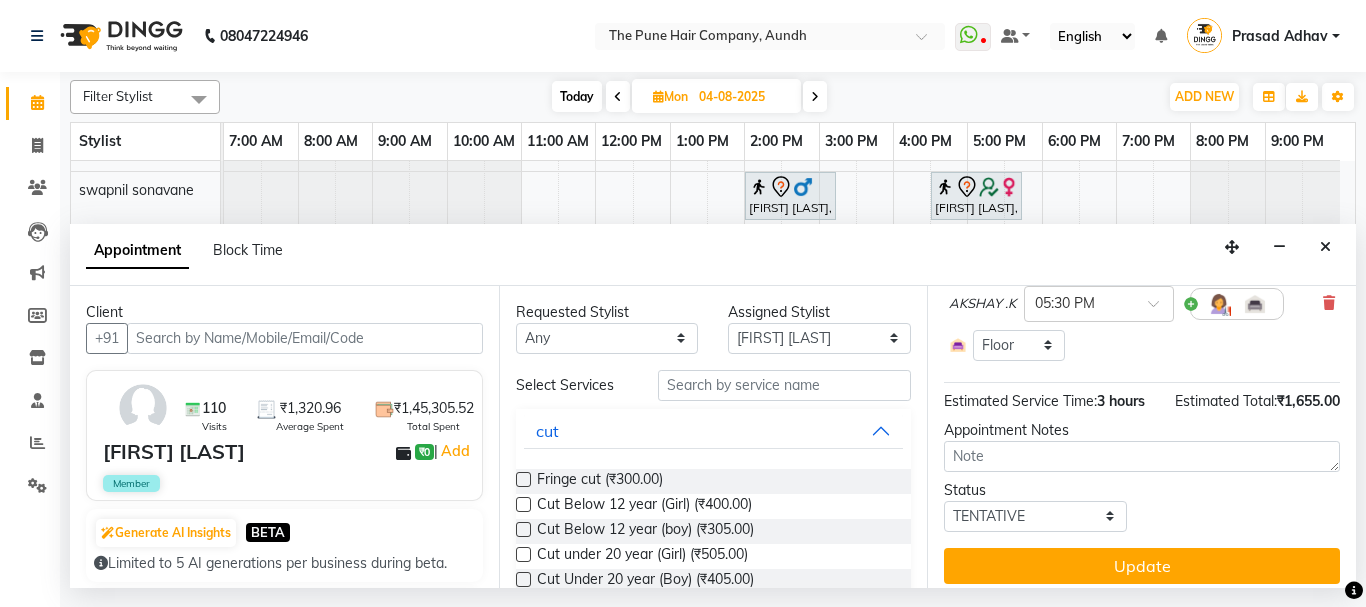 scroll, scrollTop: 251, scrollLeft: 0, axis: vertical 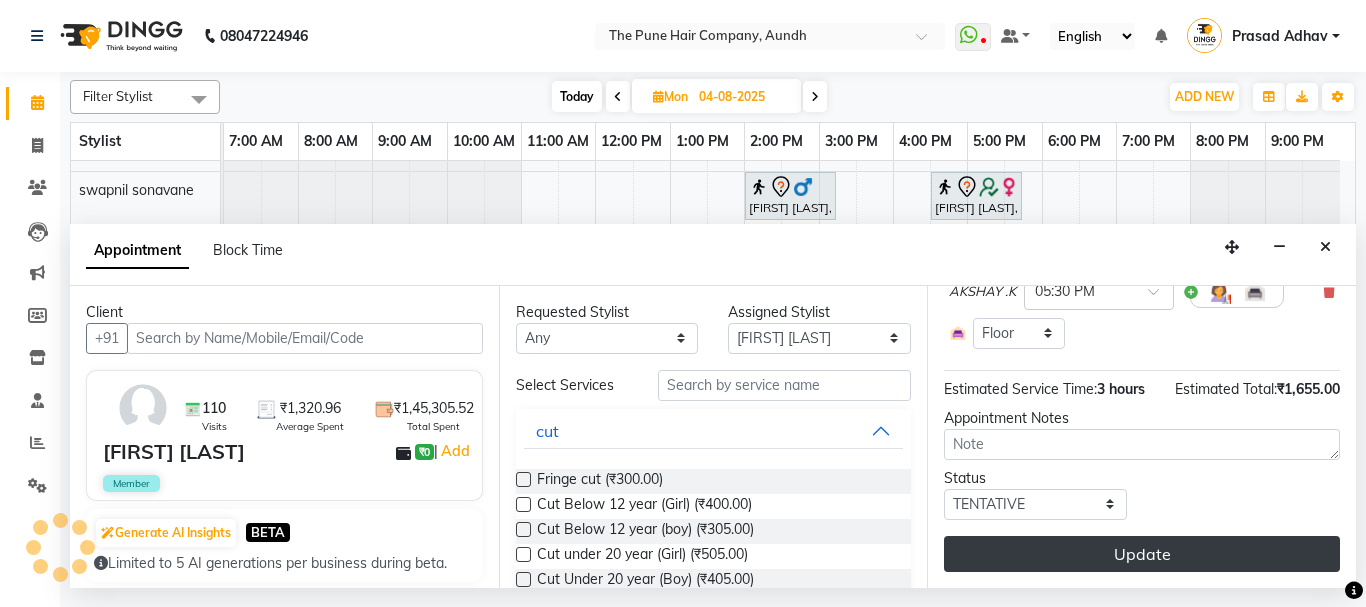 click on "Update" at bounding box center [1142, 554] 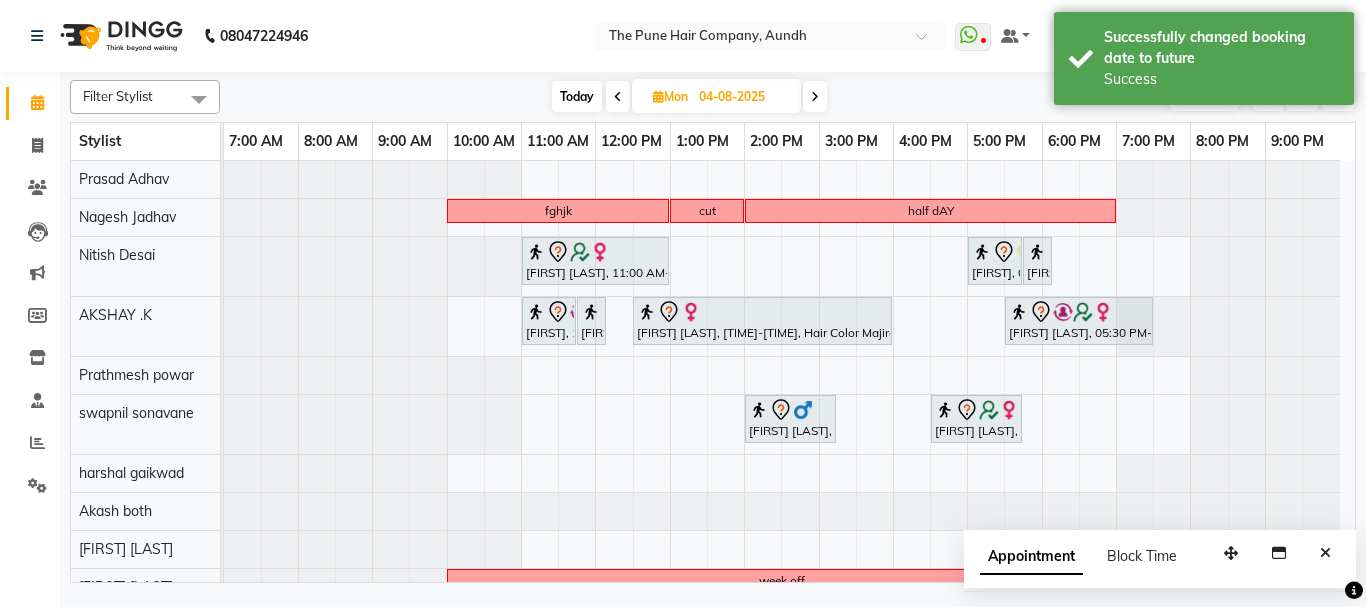 click at bounding box center (815, 96) 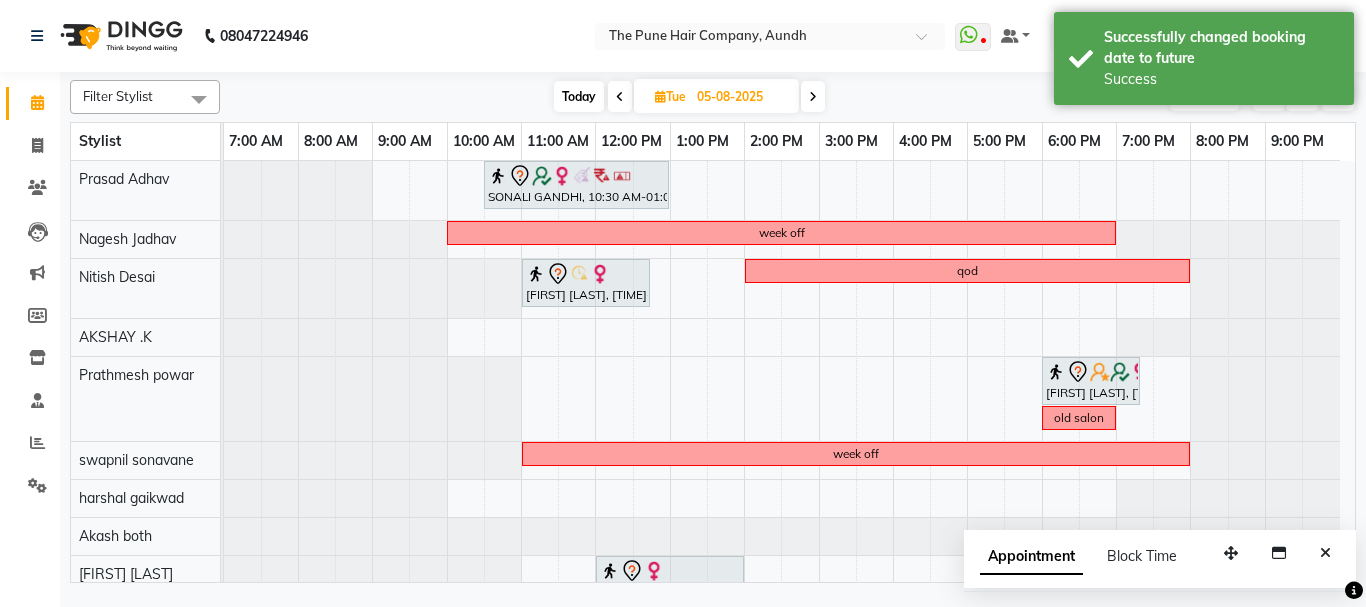 scroll, scrollTop: 289, scrollLeft: 0, axis: vertical 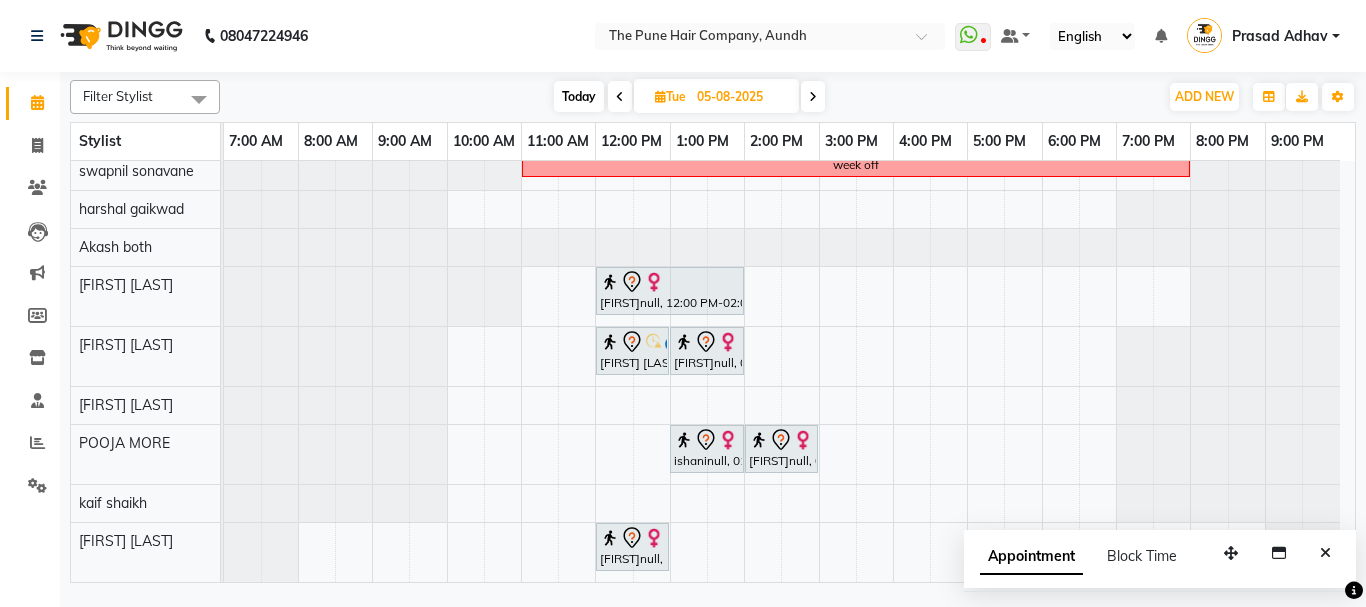 click on "SONALI GANDHI, 10:30 AM-01:00 PM, Hair Color Inoa - Inoa Touchup 2 Inch  week off              ritu harish, 11:00 AM-12:45 PM, Cut Female (Sr.stylist)  qod              Pravin Jain, 06:00 PM-07:20 PM,  Beard Crafting  old salon   week off              ishaninull, 12:00 PM-02:00 PM, Global Color - Inoa Global Medium             prasad nagre, 12:00 PM-01:00 PM, pedicure-Basic             ishaninull, 01:00 PM-02:00 PM, Manicure- Premium              ishaninull, 01:00 PM-02:00 PM, Pedicure - Premium              ishaninull, 02:00 PM-03:00 PM, Manicure- Premium              ishaninull, 12:00 PM-01:00 PM, Head Massage - Head Massage With Shampoo Female" at bounding box center (789, 227) 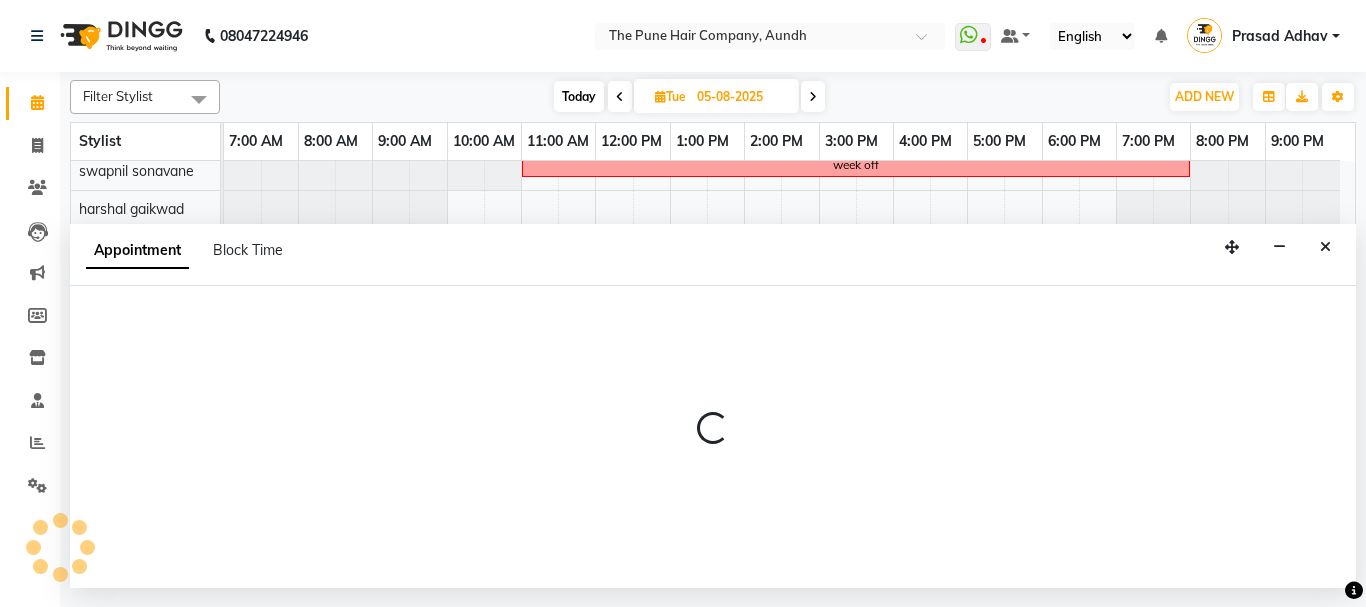 select on "49797" 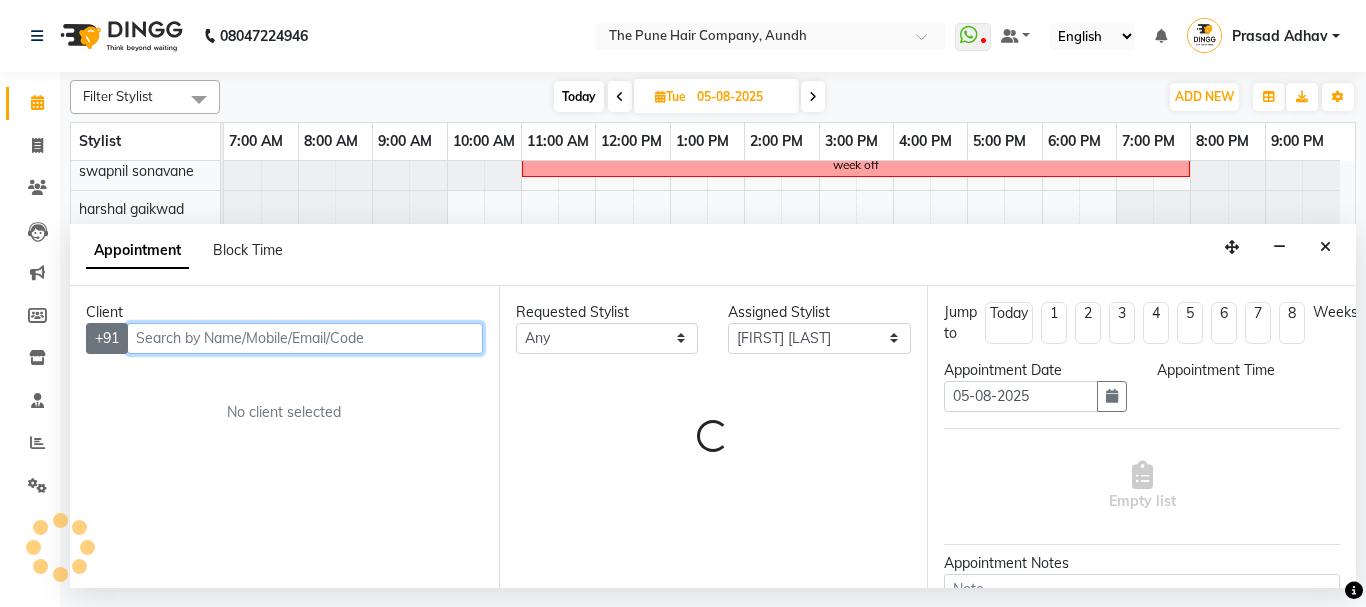 select on "1050" 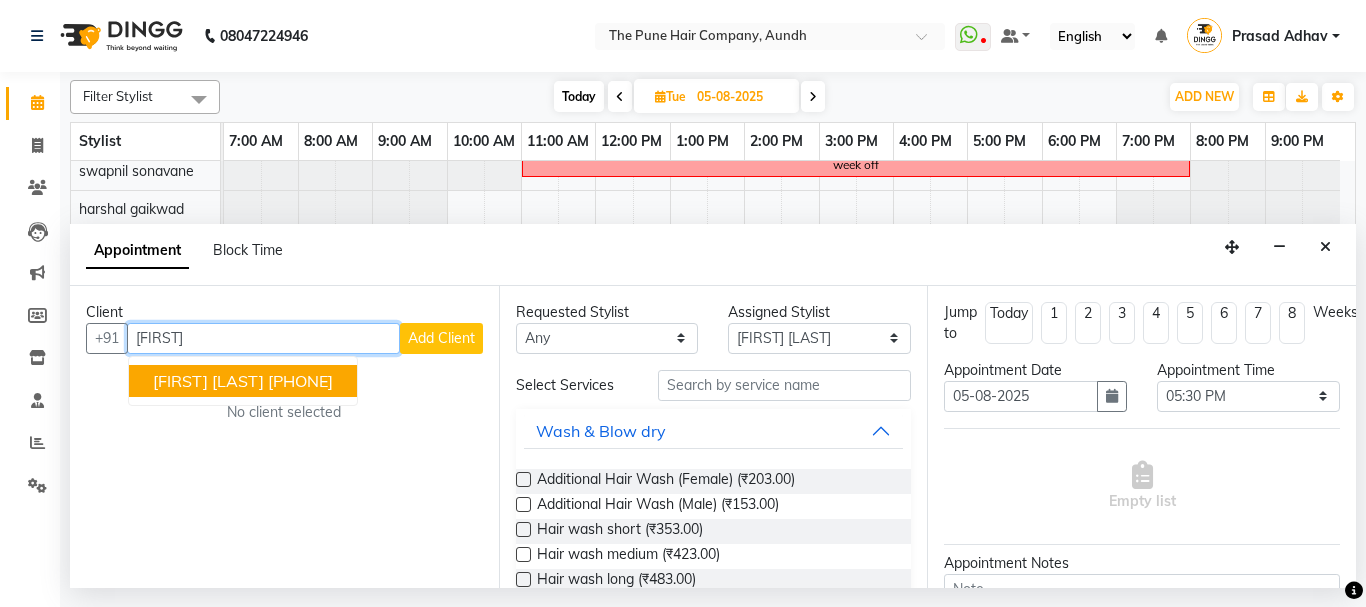 click on "Samvidha Gupta" at bounding box center [208, 381] 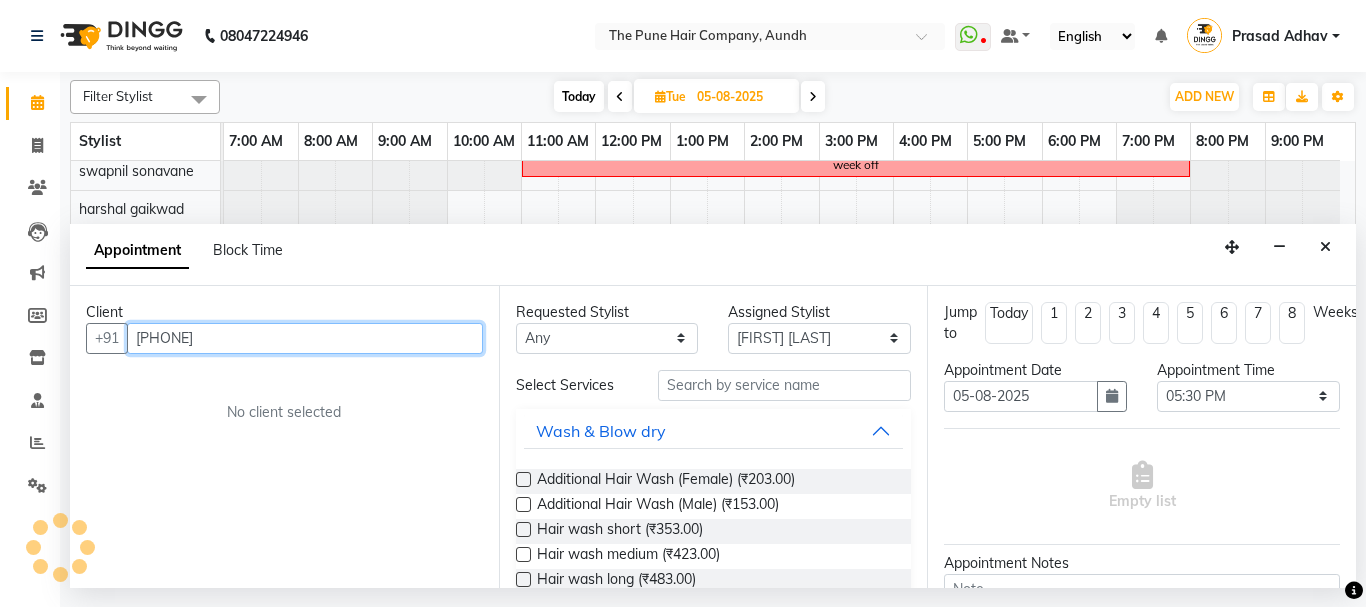 type on "8805864135" 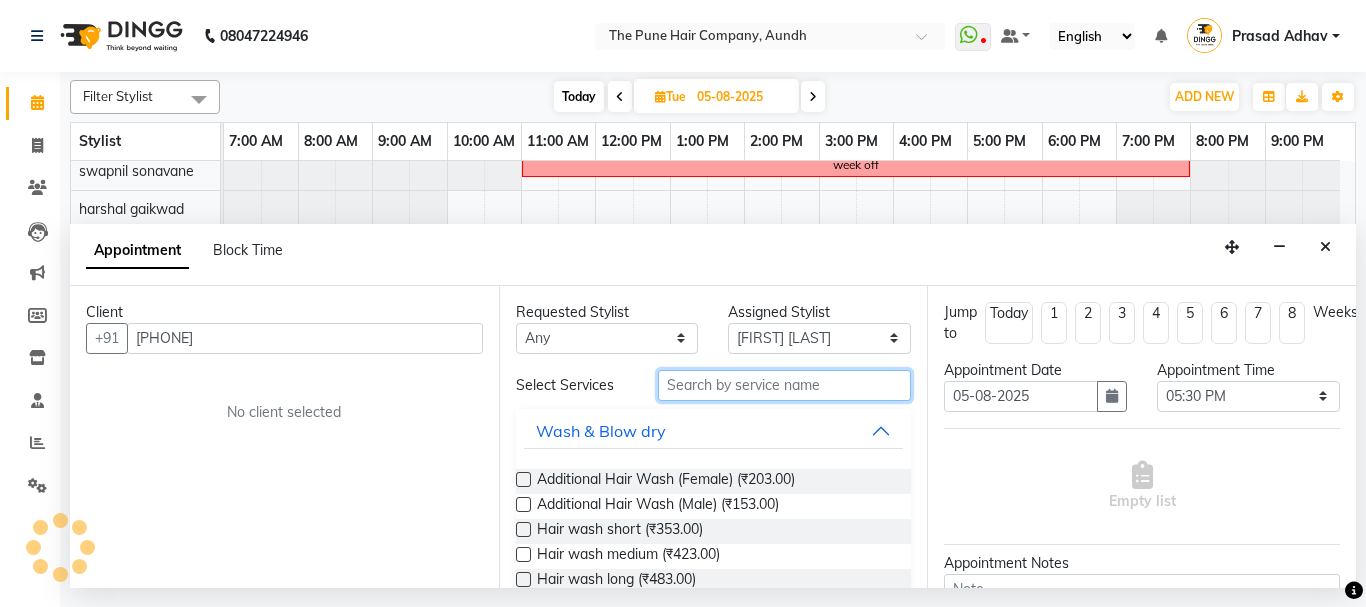 click at bounding box center (785, 385) 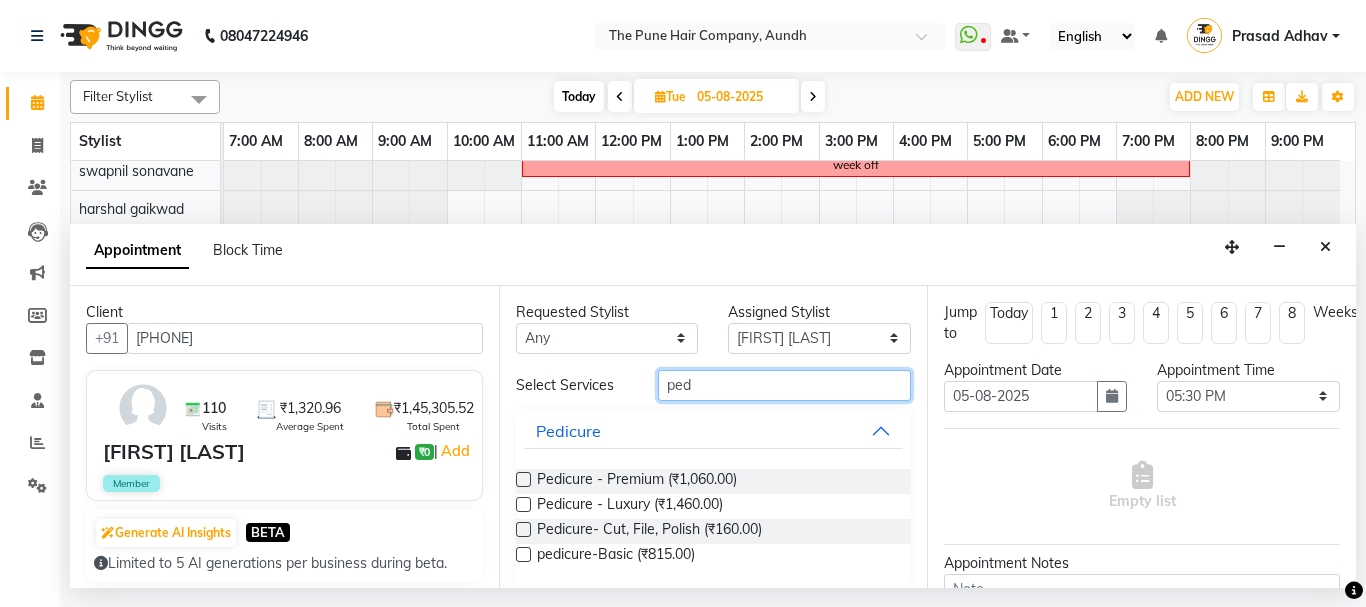 type on "ped" 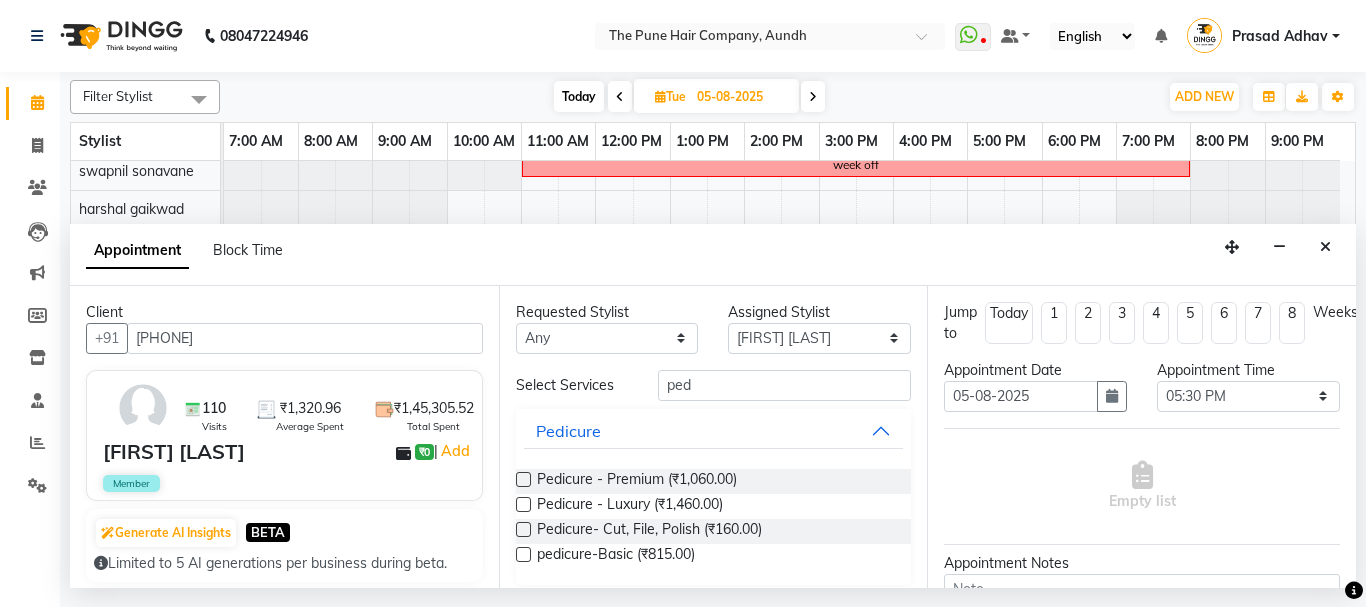 click at bounding box center (523, 479) 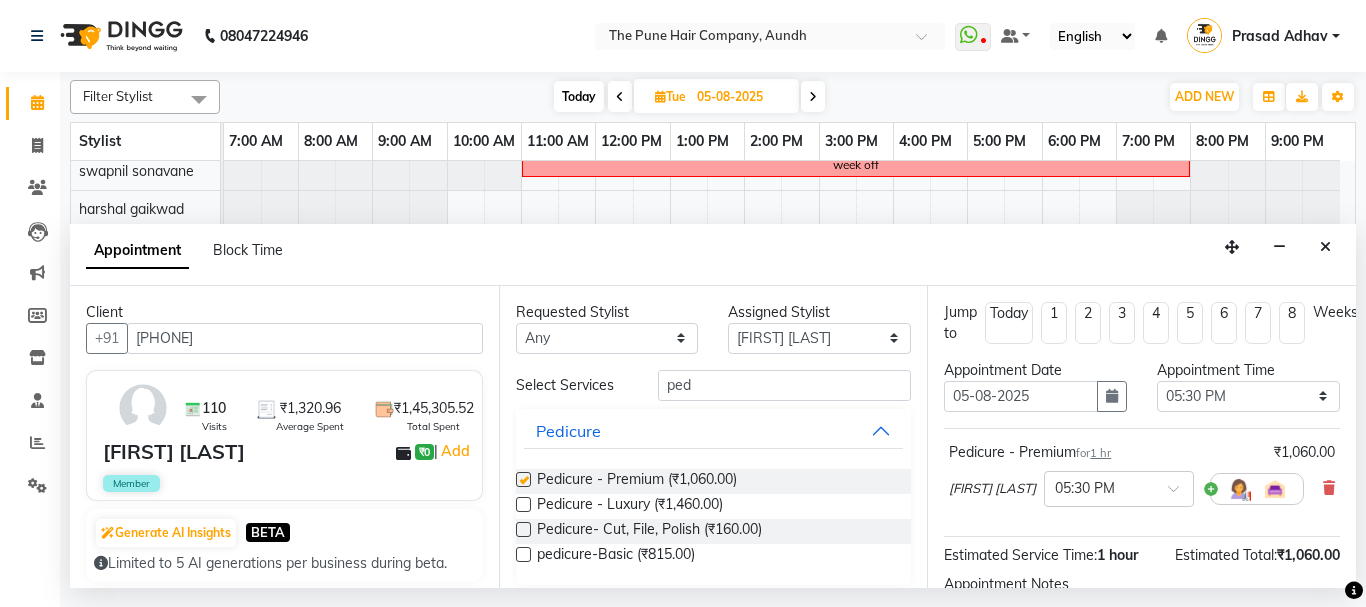 checkbox on "false" 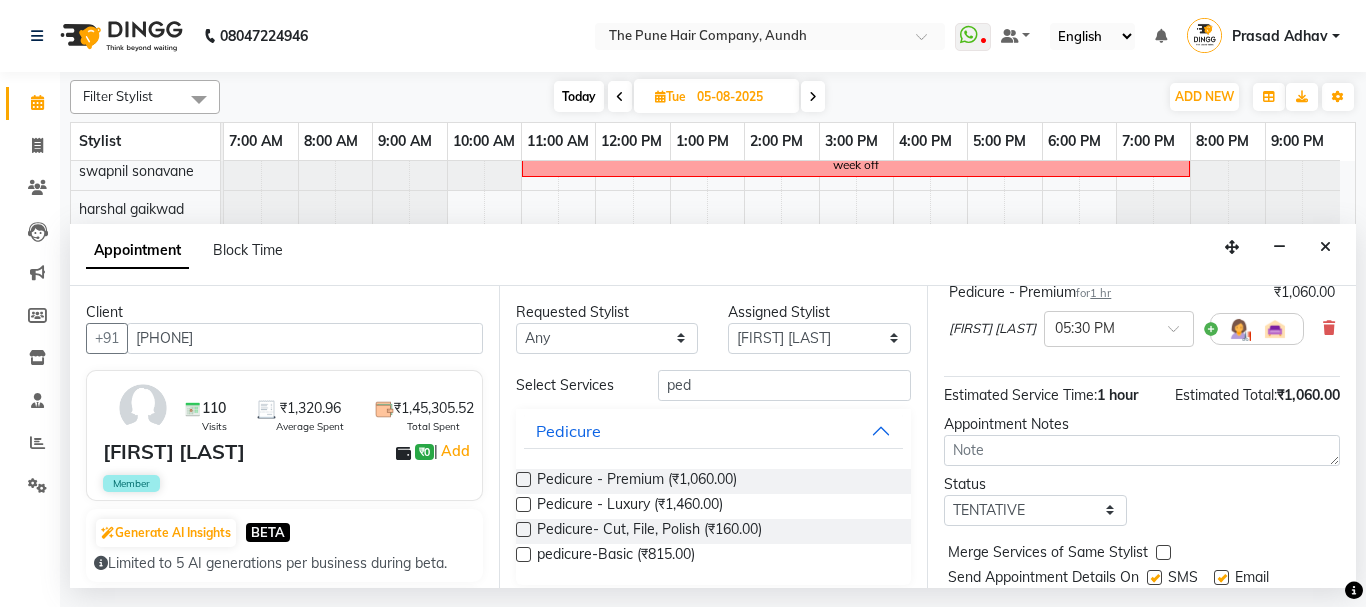 scroll, scrollTop: 239, scrollLeft: 0, axis: vertical 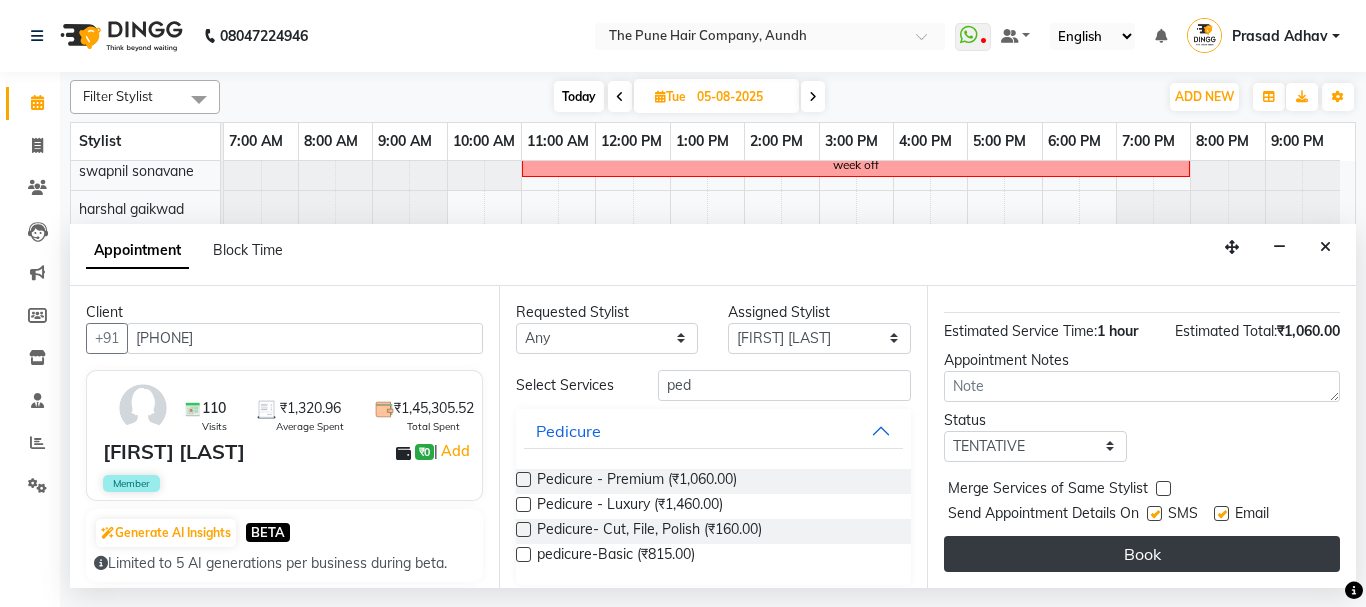 click on "Book" at bounding box center [1142, 554] 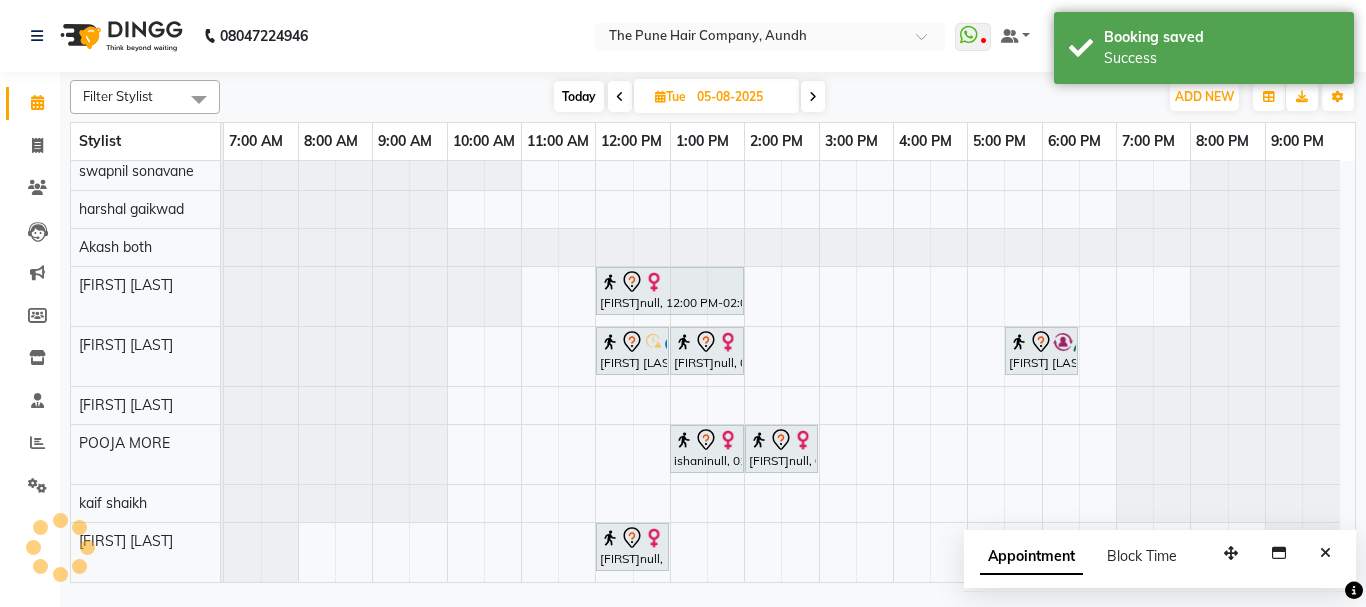scroll, scrollTop: 264, scrollLeft: 0, axis: vertical 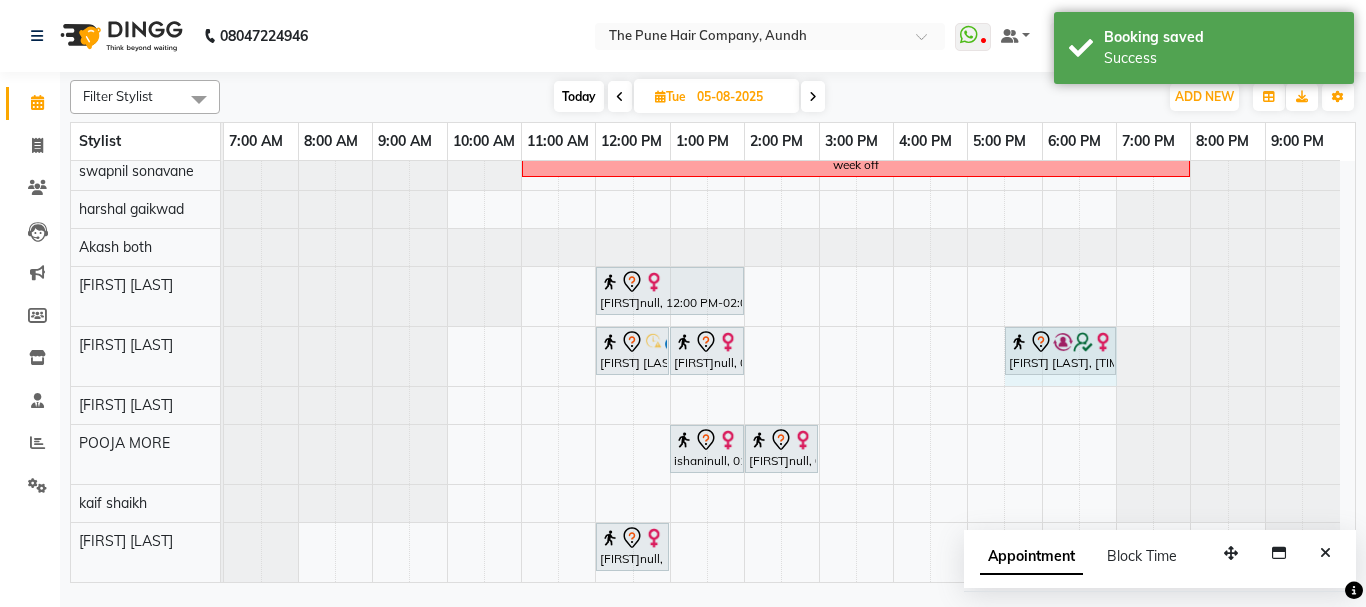 drag, startPoint x: 1077, startPoint y: 343, endPoint x: 1086, endPoint y: 337, distance: 10.816654 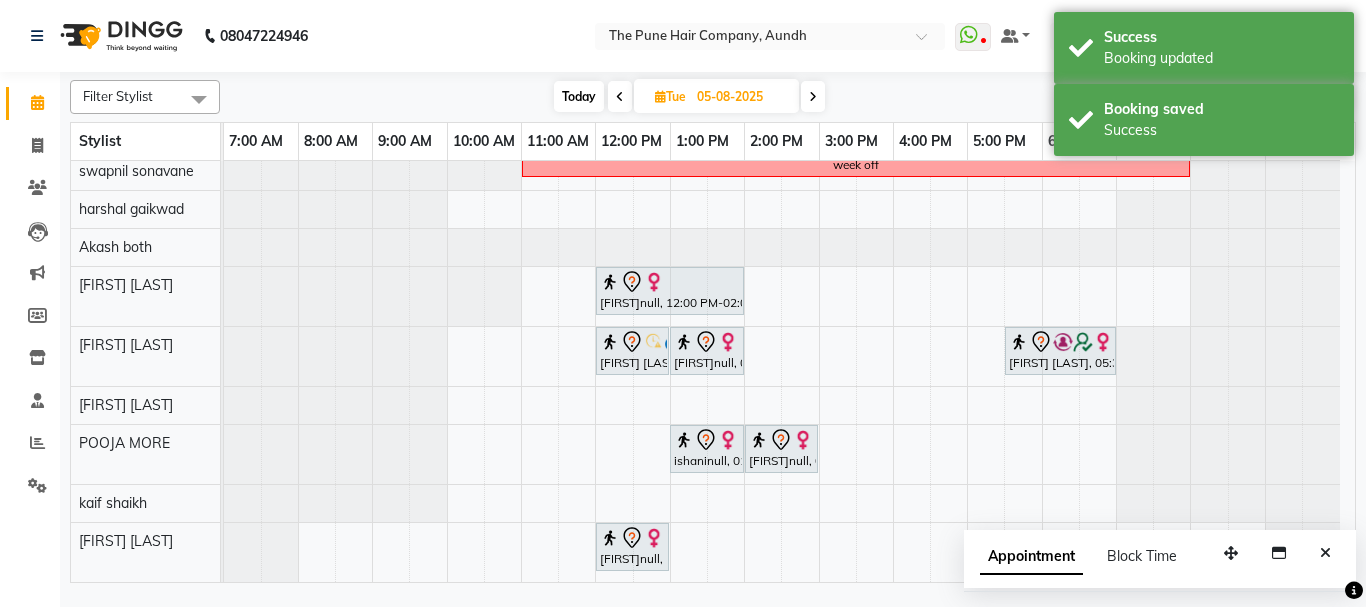 click on "Today" at bounding box center [579, 96] 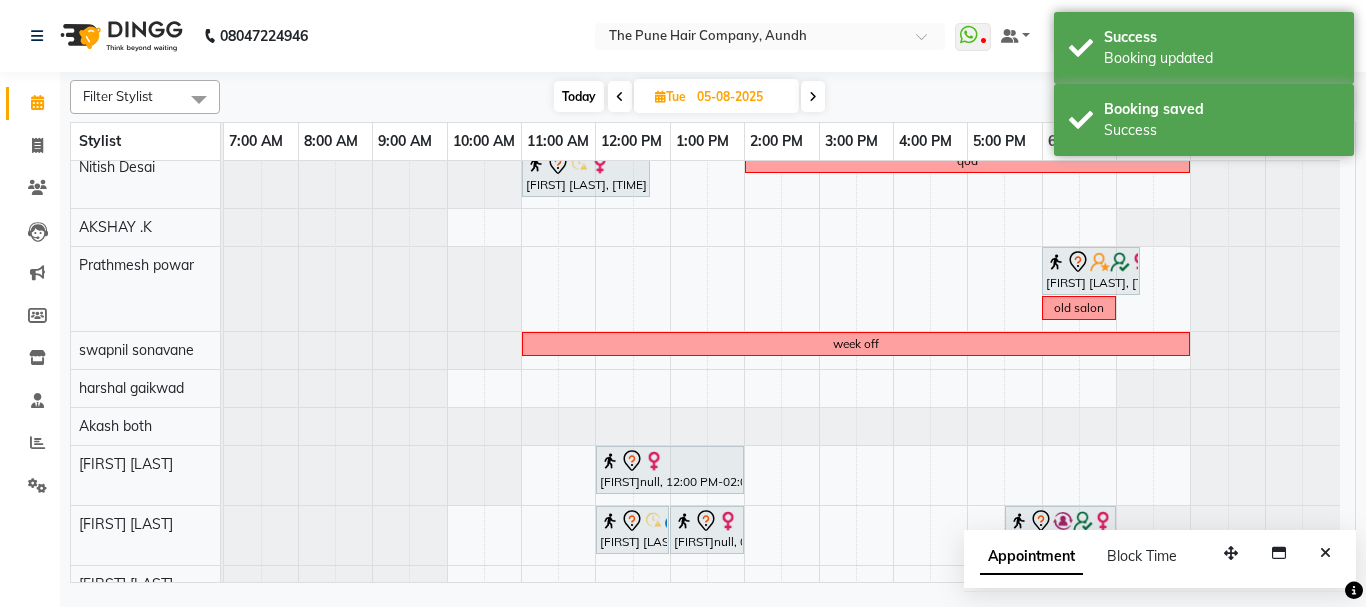 type on "03-08-2025" 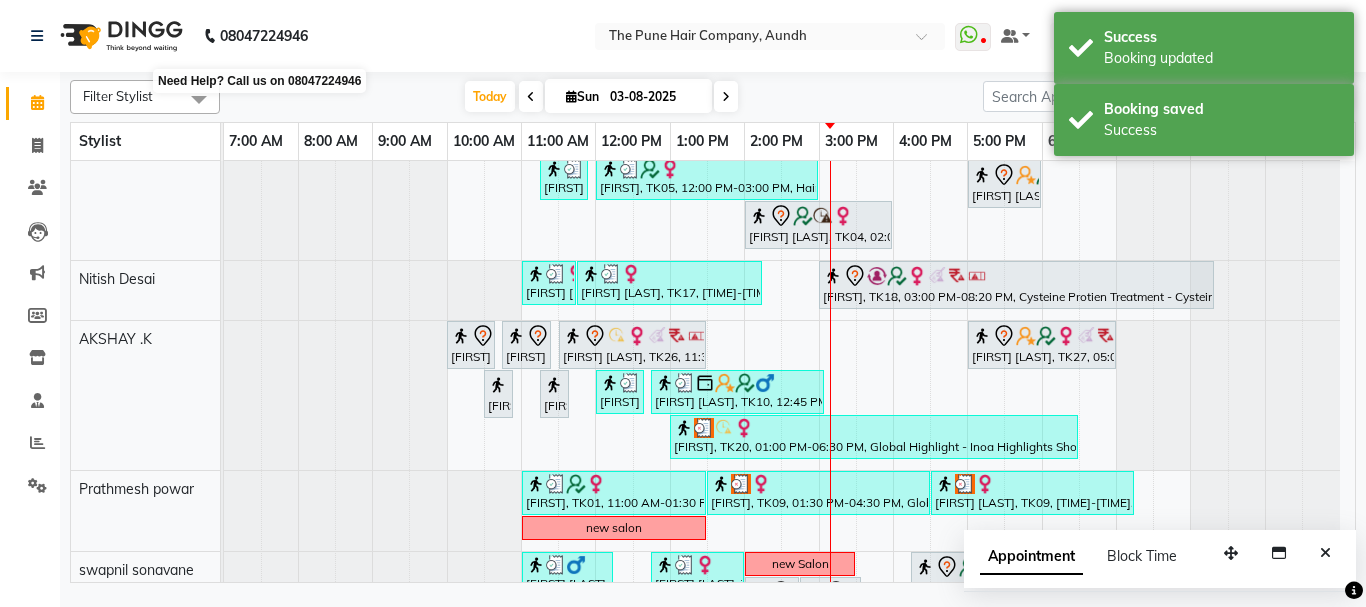 scroll, scrollTop: 289, scrollLeft: 0, axis: vertical 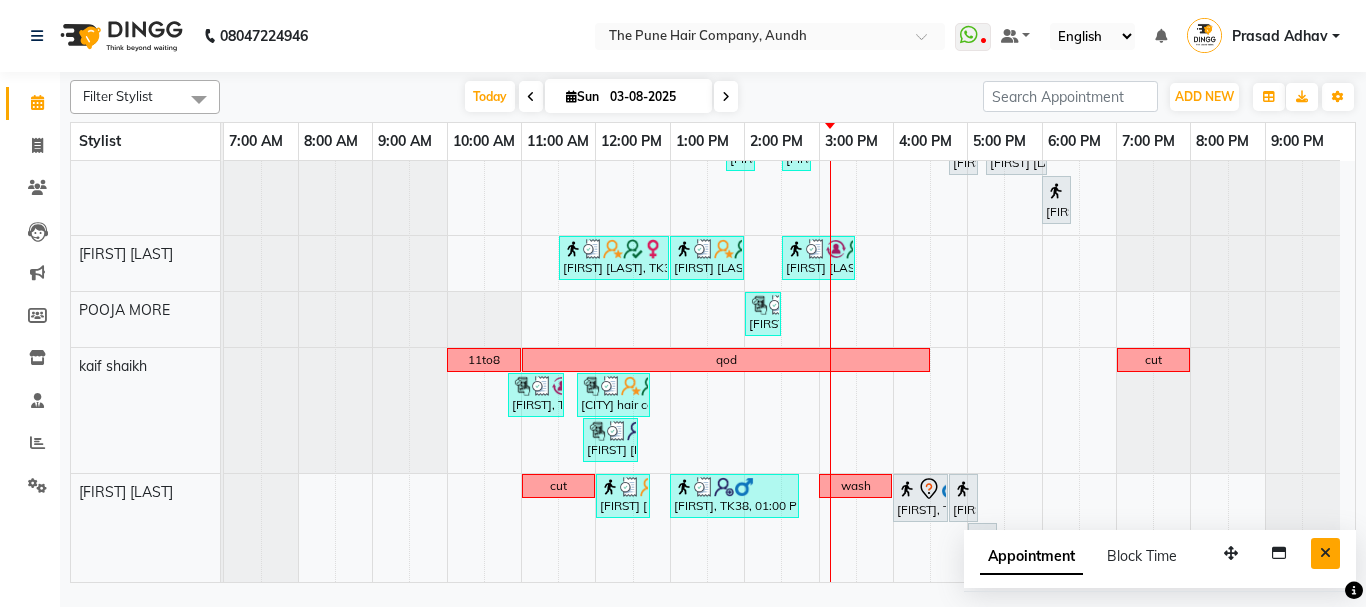 click at bounding box center (1325, 553) 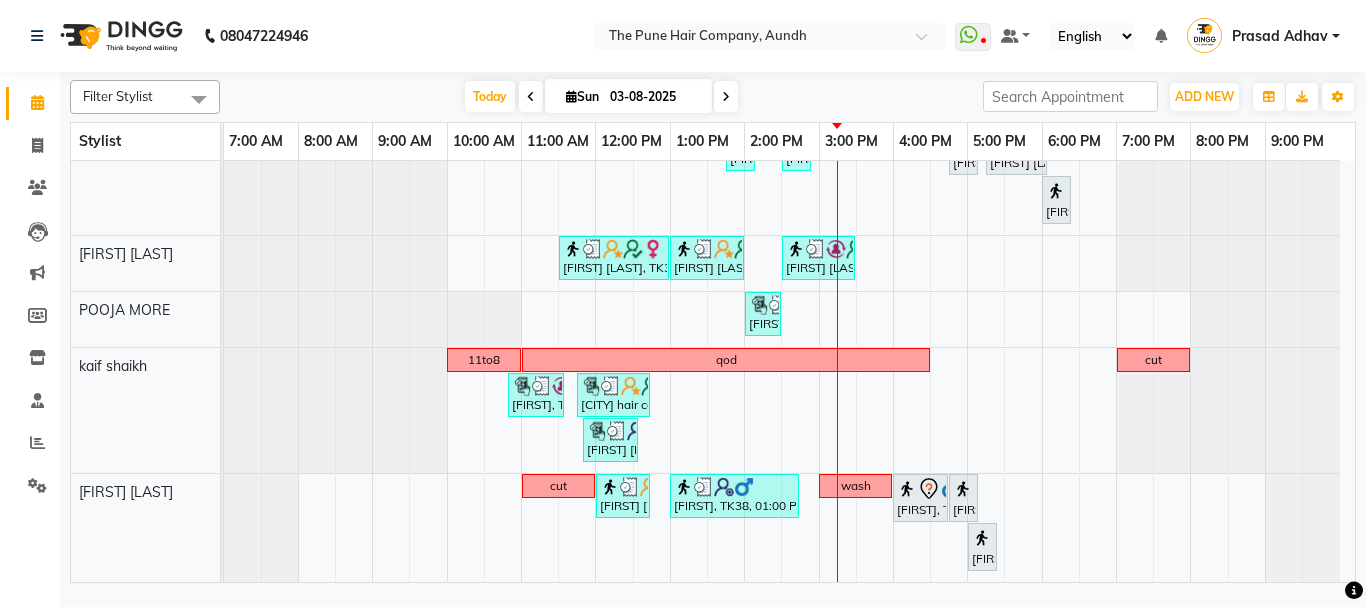 scroll, scrollTop: 767, scrollLeft: 0, axis: vertical 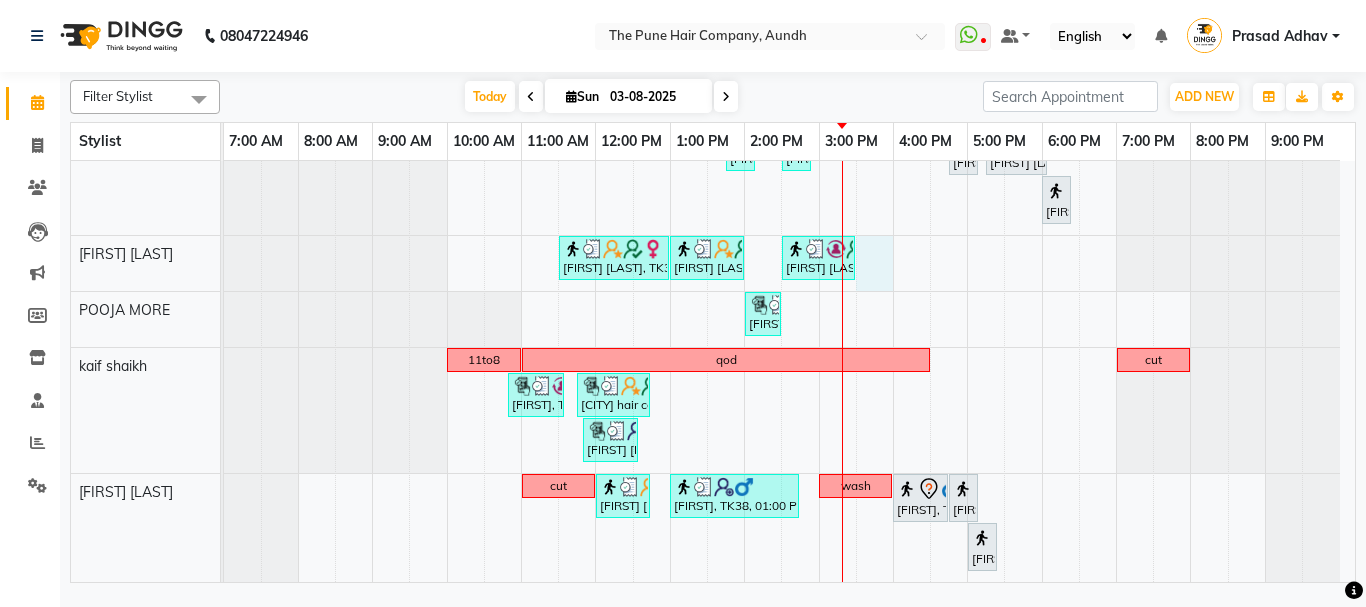 click on "break 10va      Prachi sonde, TK23, 11:30 AM-12:30 PM,  Hair wash long     Amita kulkarni, TK14, 12:30 PM-02:30 PM, Hair Color Inoa - Inoa Touchup 2 Inch     Amita kulkarni, TK14, 02:30 PM-03:00 PM, Cut Female ( Top Stylist )             adarsh, TK12, 03:00 PM-04:00 PM, Cut Male ( Top Stylist )             adarsh, TK12, 04:00 PM-04:20 PM,  Beard Crafting             preeti salvi, TK19, 04:30 PM-07:30 PM, Hair Color Inoa - Inoa Touchup 2 Inch     MEHER, TK25, 10:00 AM-10:40 AM, Cut male (Expert)     MEHER, TK25, 10:45 AM-12:05 PM,  Beard Crafting             aditi shignan, TK04, 04:00 PM-05:10 PM, Cut male (Expert)             sudeep sawant, TK02, 06:00 PM-07:20 PM,  Beard Crafting     Sandeep Mehta, TK29, 11:15 AM-11:55 AM, Cut male (Expert)     Pranjali, TK05, 12:00 PM-03:00 PM, Hair Color Inoa - Inoa Touchup 2 Inch,Fringe cut             Anu Shewani, TK03, 05:00 PM-06:00 PM, Hair wash & blow dry - long             aditi shignan, TK04, 02:00 PM-04:00 PM, Hair Color Inoa - Inoa Touchup 2 Inch" at bounding box center (789, -112) 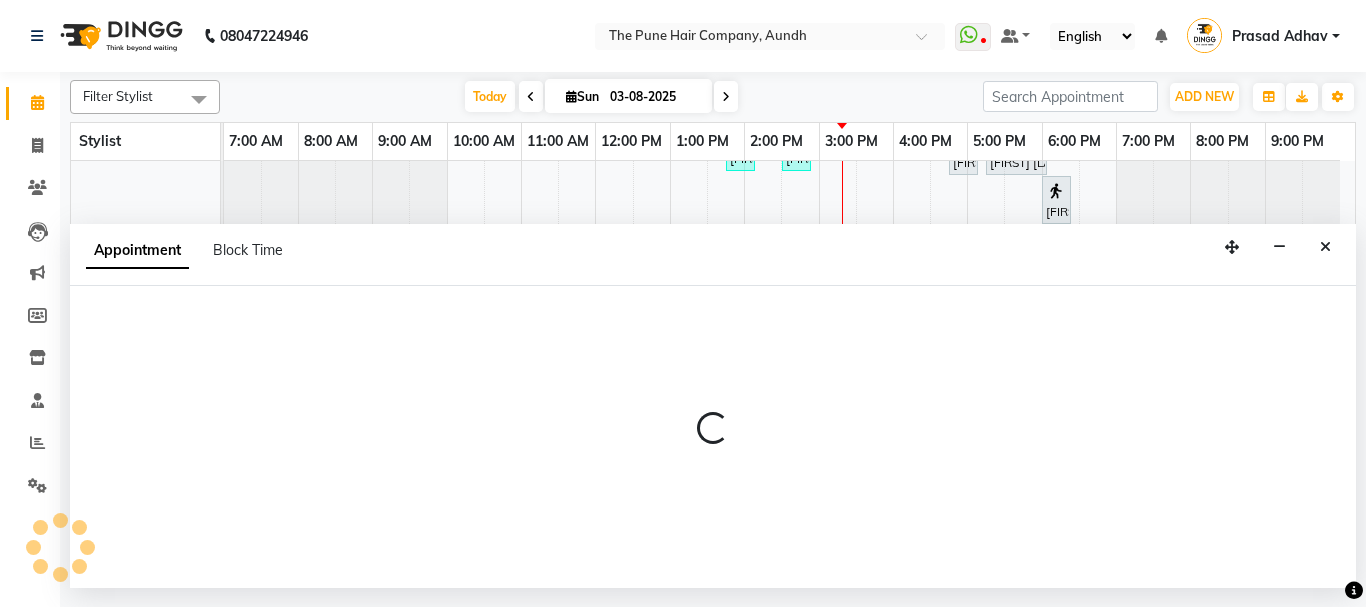 select on "49798" 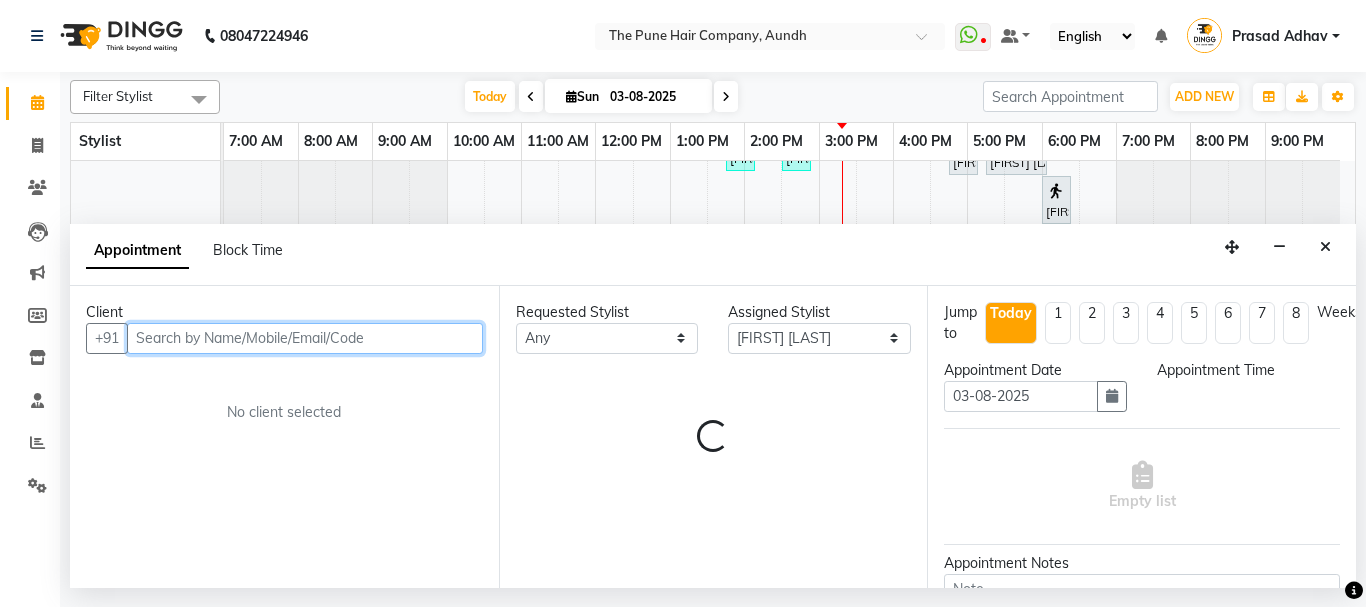 select on "930" 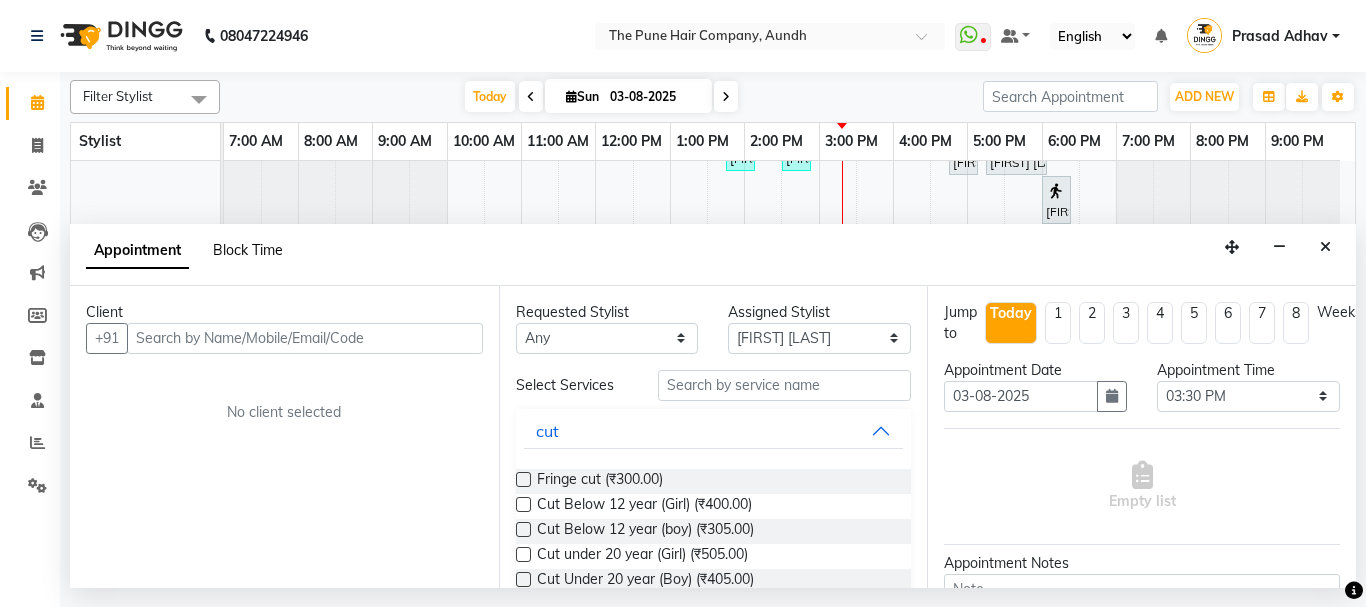 click on "Block Time" at bounding box center (248, 250) 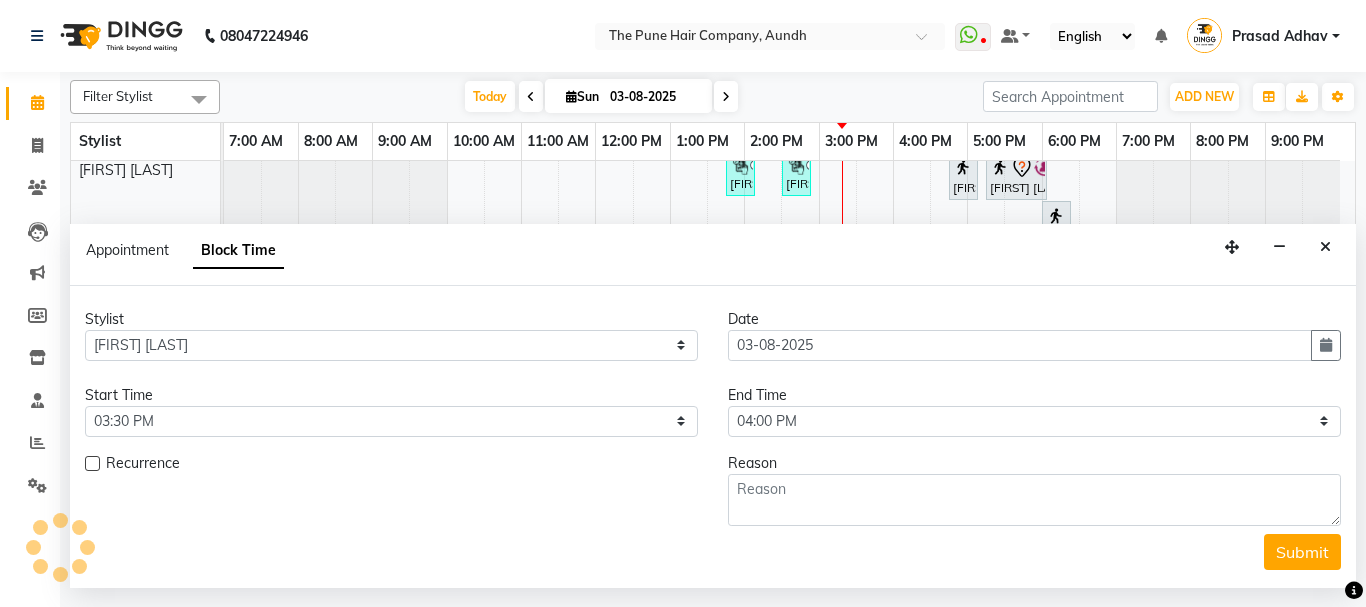 scroll, scrollTop: 891, scrollLeft: 0, axis: vertical 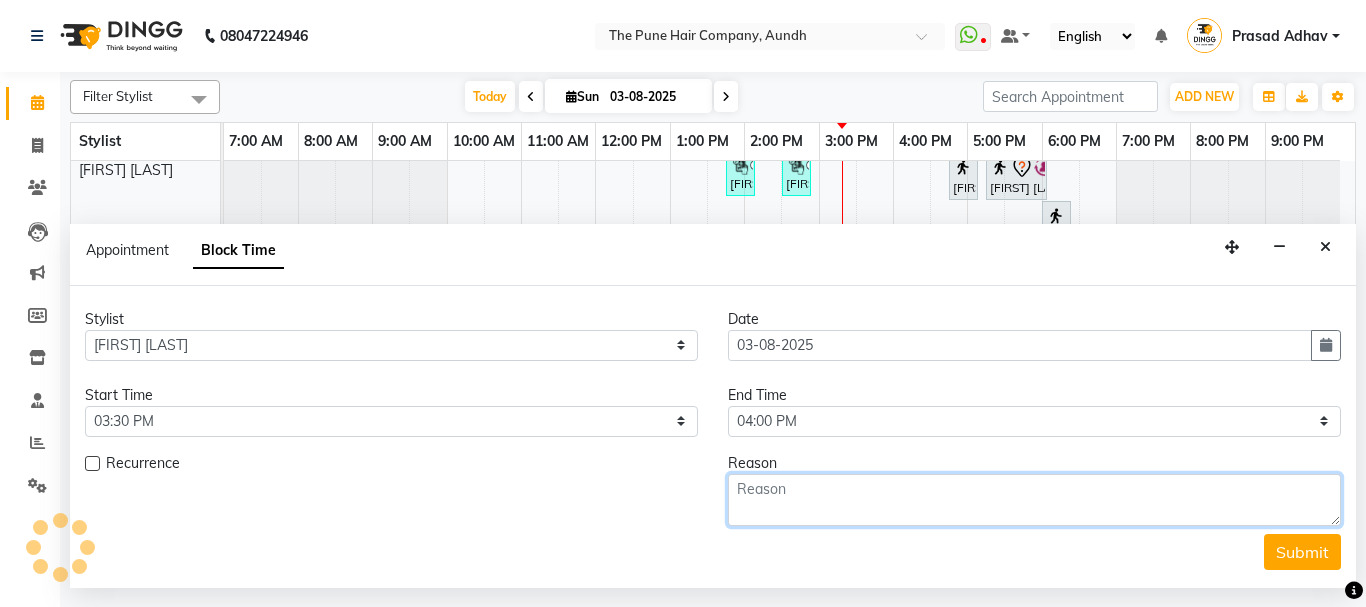 click at bounding box center [1034, 500] 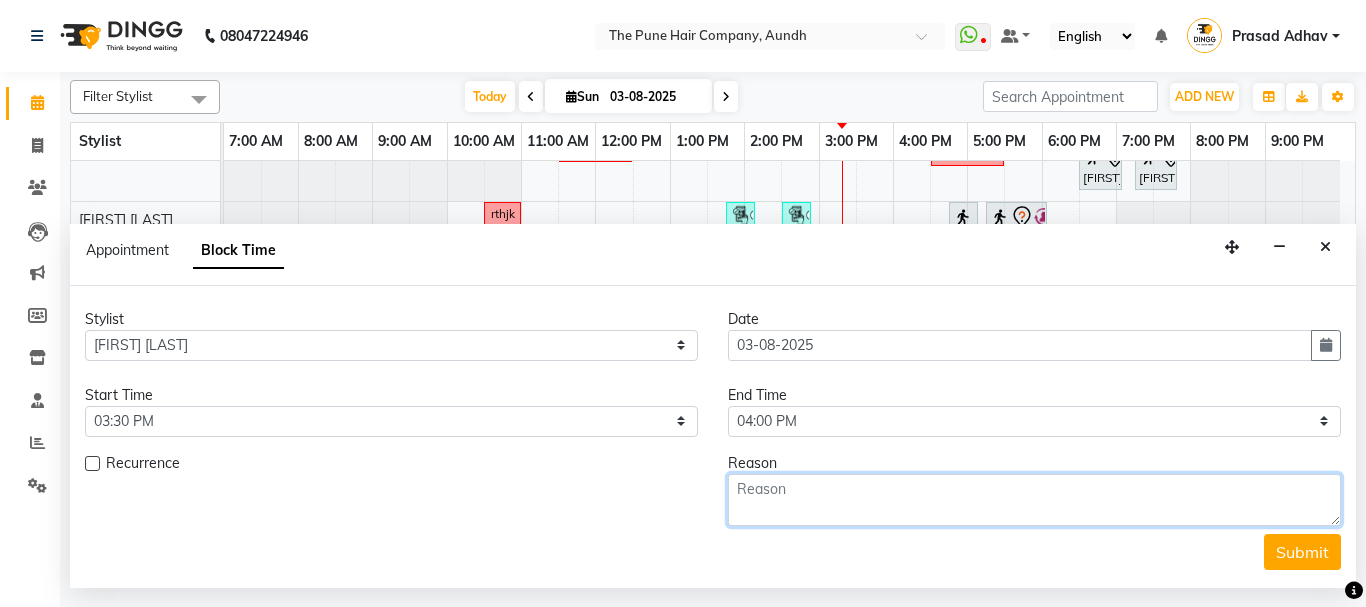 scroll, scrollTop: 966, scrollLeft: 0, axis: vertical 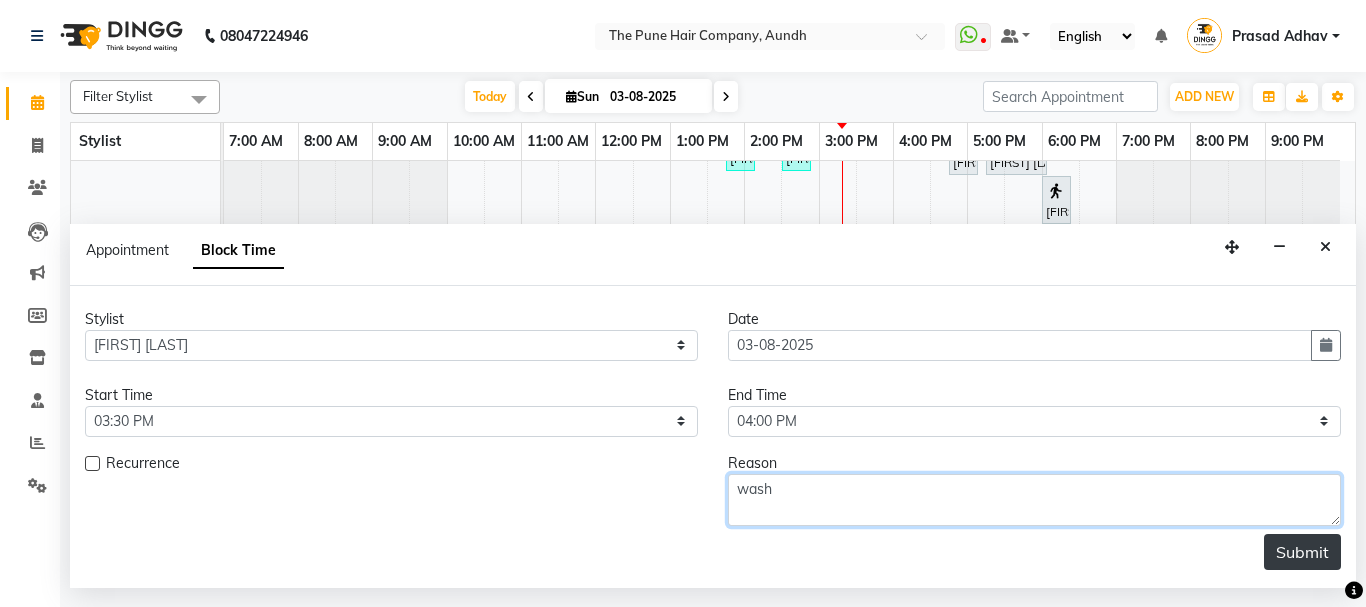 type on "wash" 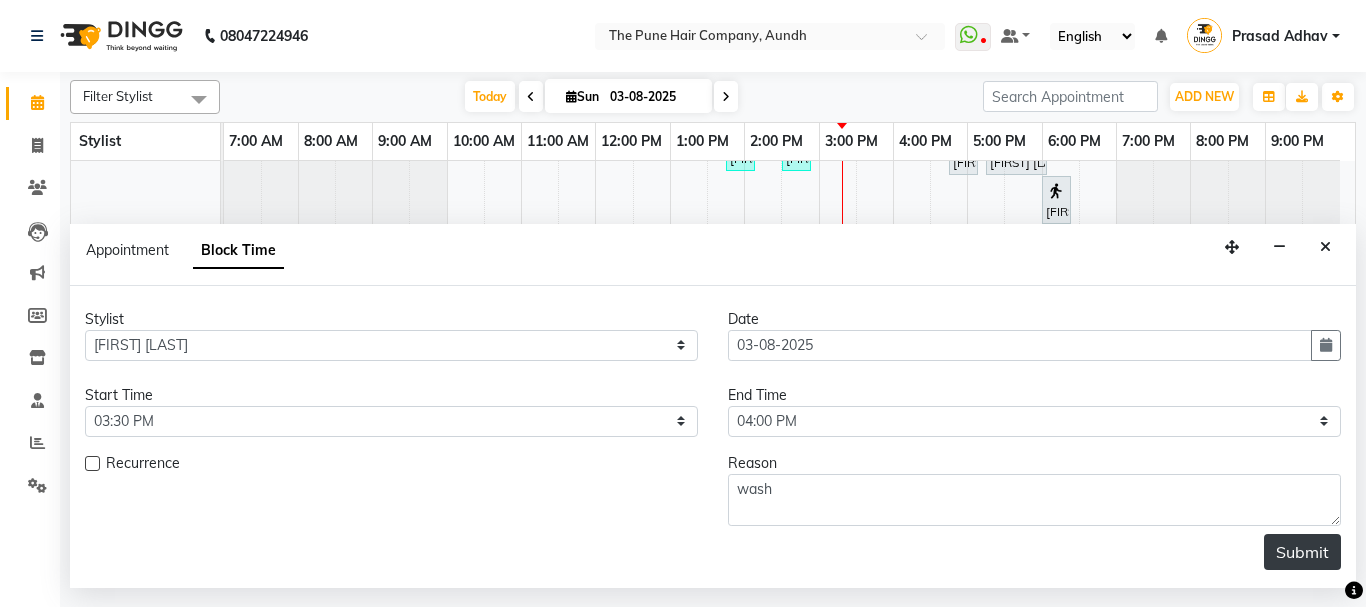 click on "Submit" at bounding box center (1302, 552) 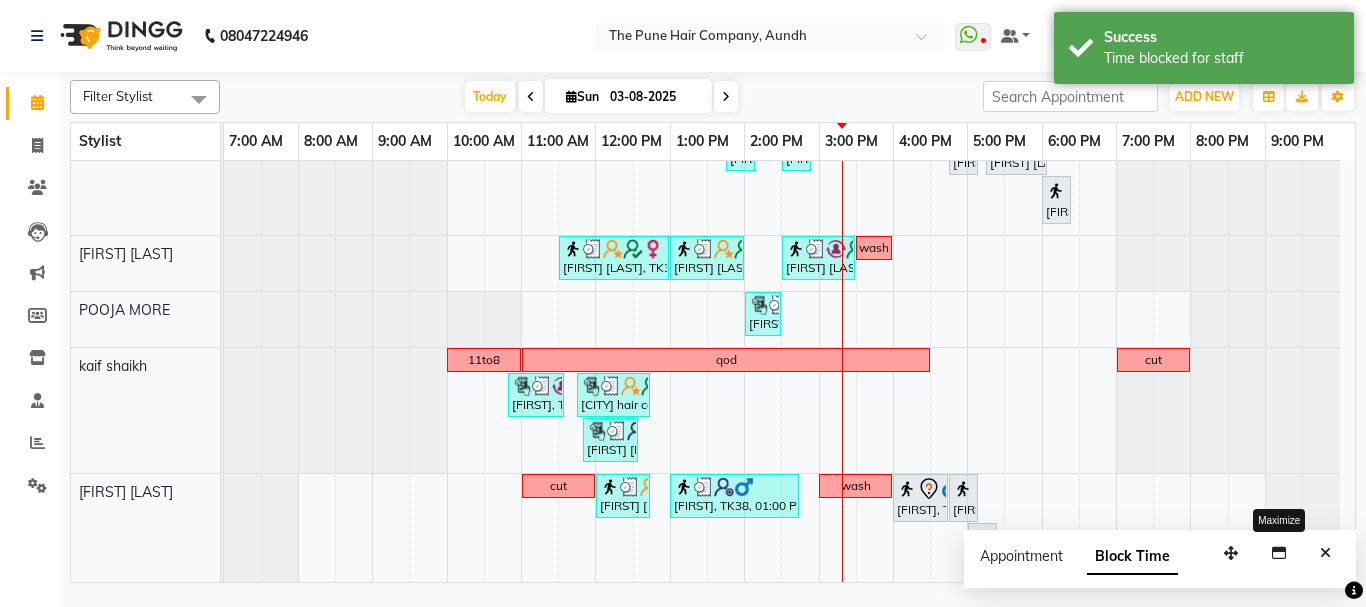 scroll, scrollTop: 966, scrollLeft: 0, axis: vertical 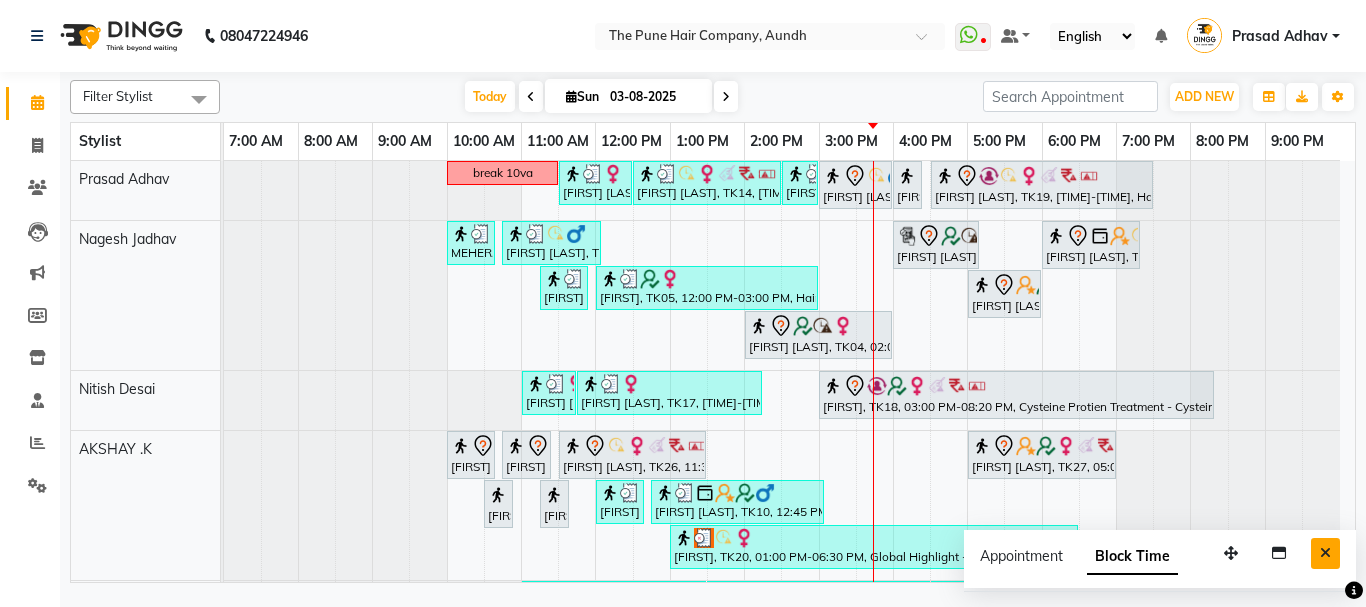 click at bounding box center [1325, 553] 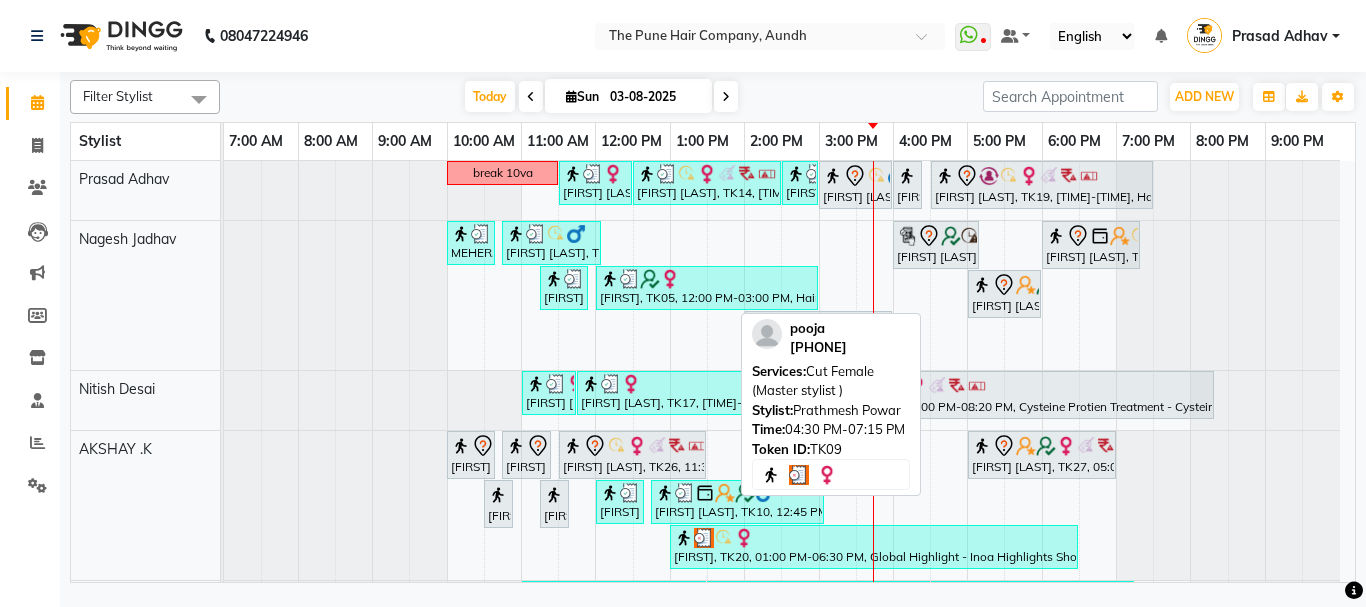 scroll, scrollTop: 201, scrollLeft: 0, axis: vertical 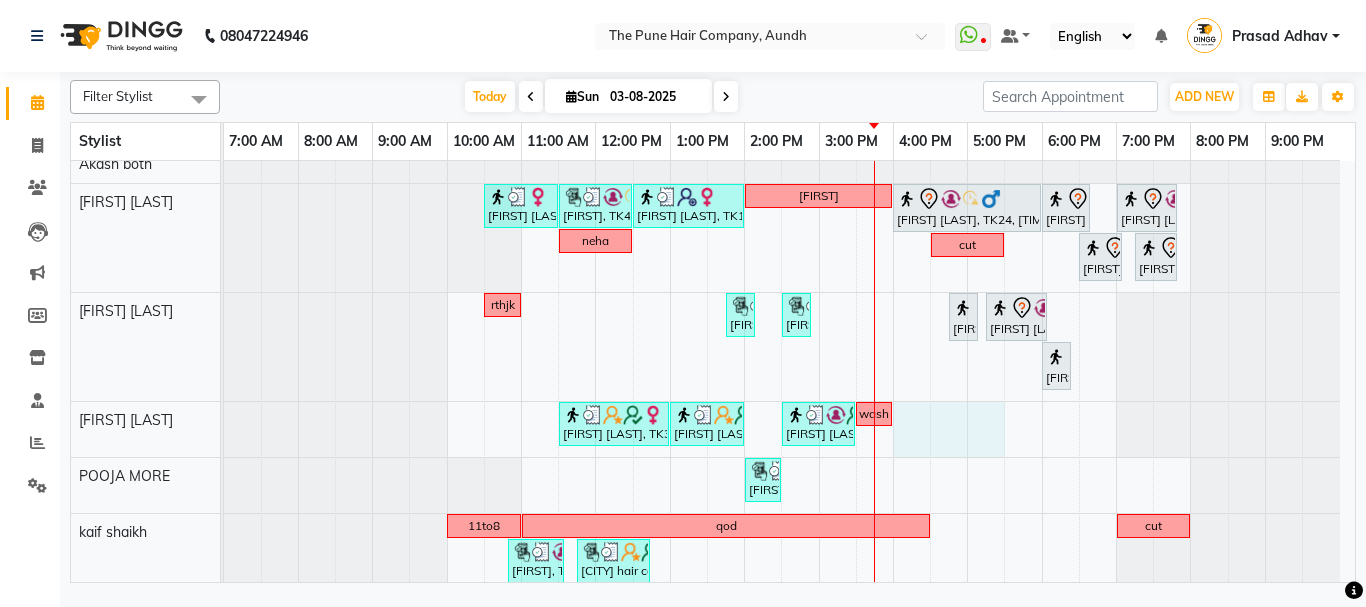 drag, startPoint x: 901, startPoint y: 443, endPoint x: 975, endPoint y: 435, distance: 74.431175 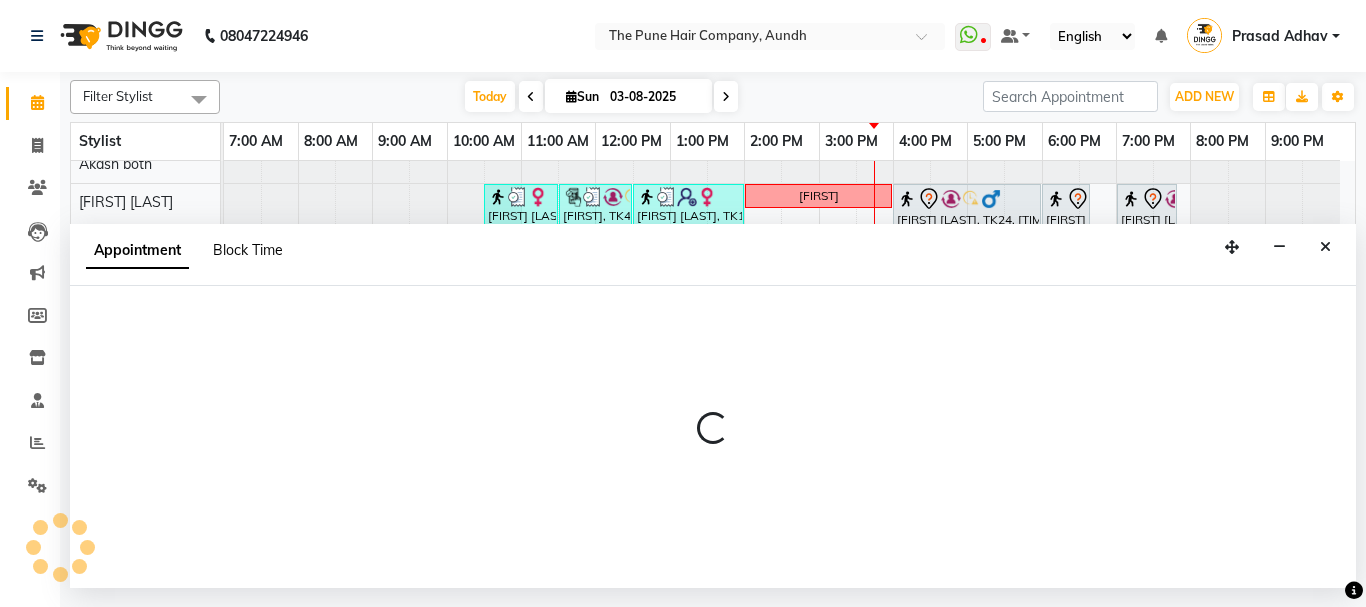click on "Block Time" at bounding box center (248, 250) 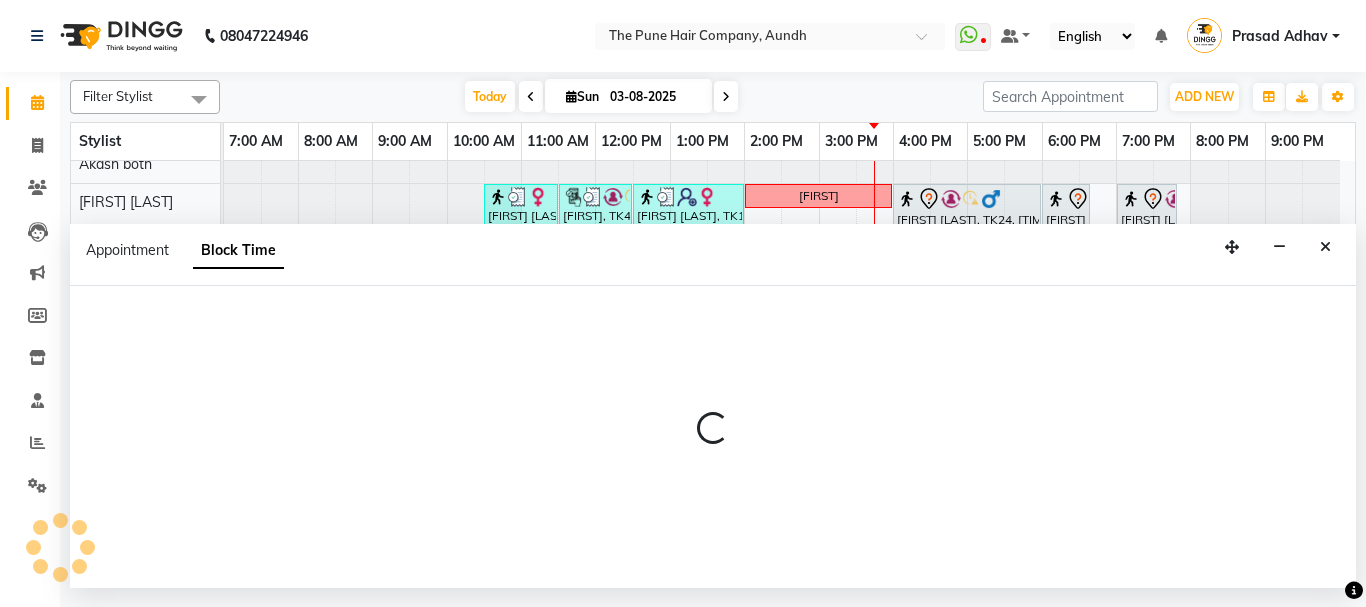 select on "49798" 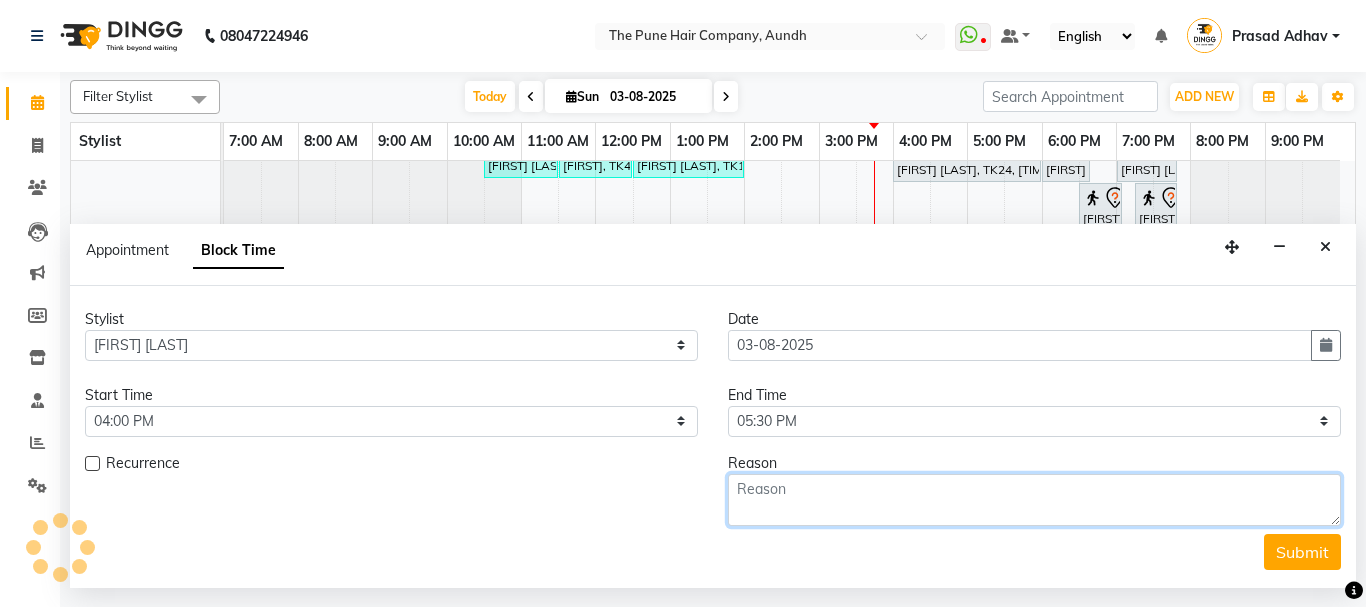 click at bounding box center [1034, 500] 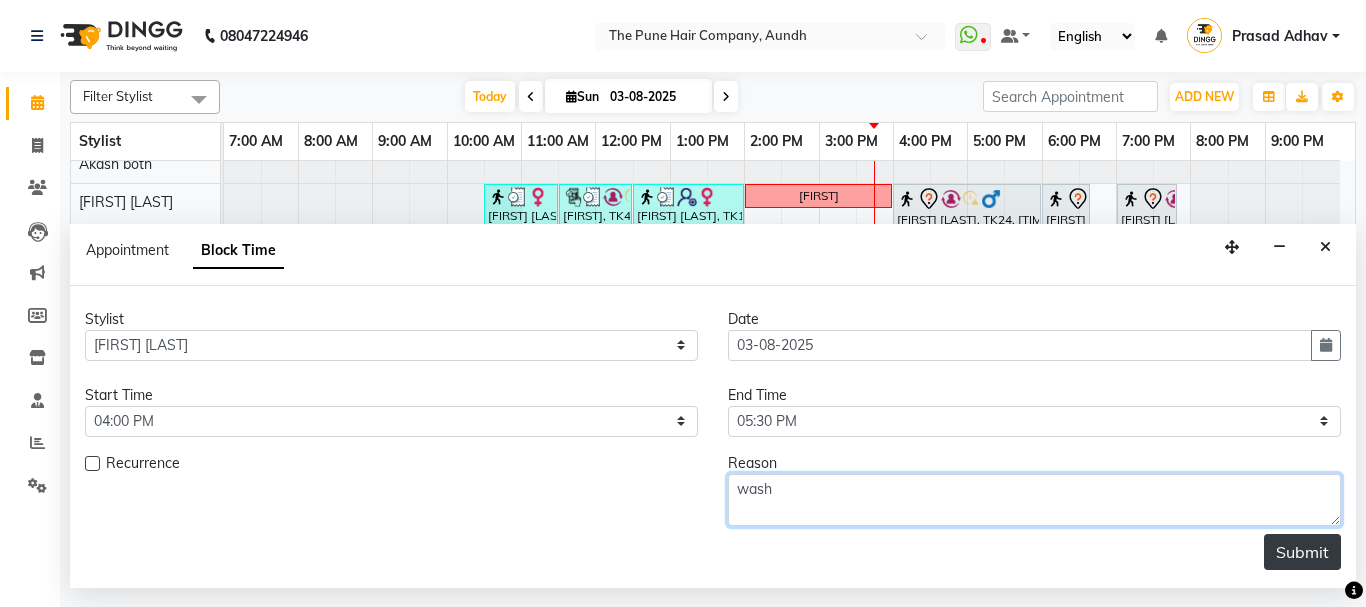 type on "wash" 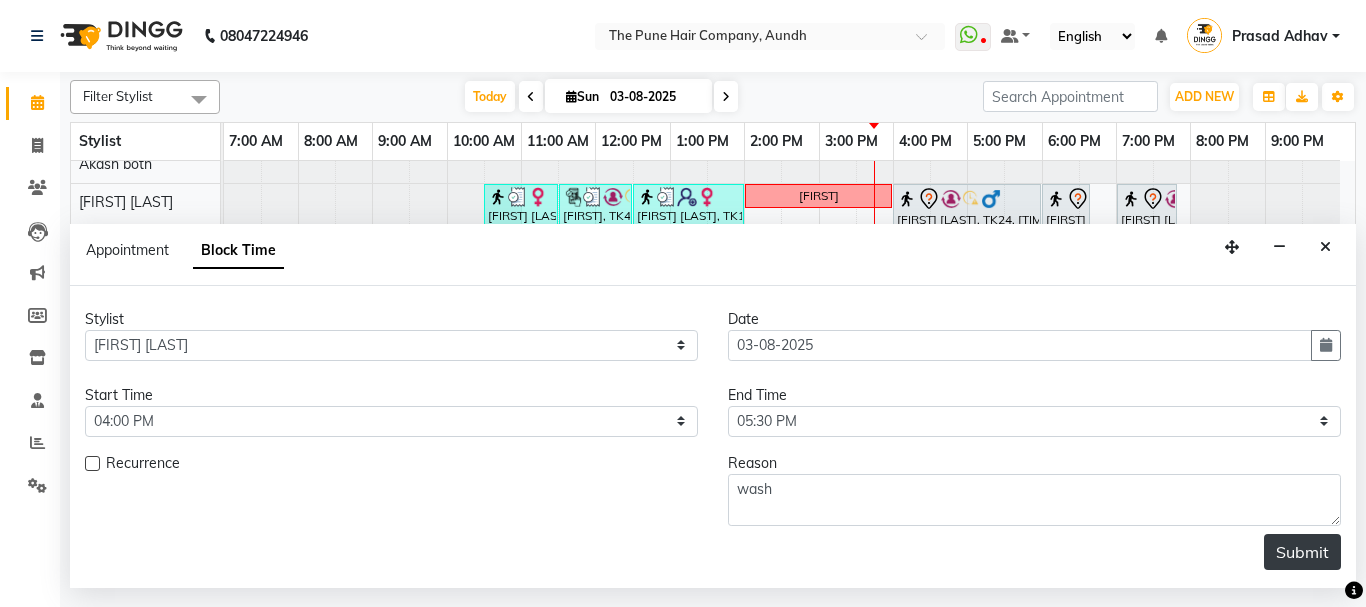click on "Submit" at bounding box center (1302, 552) 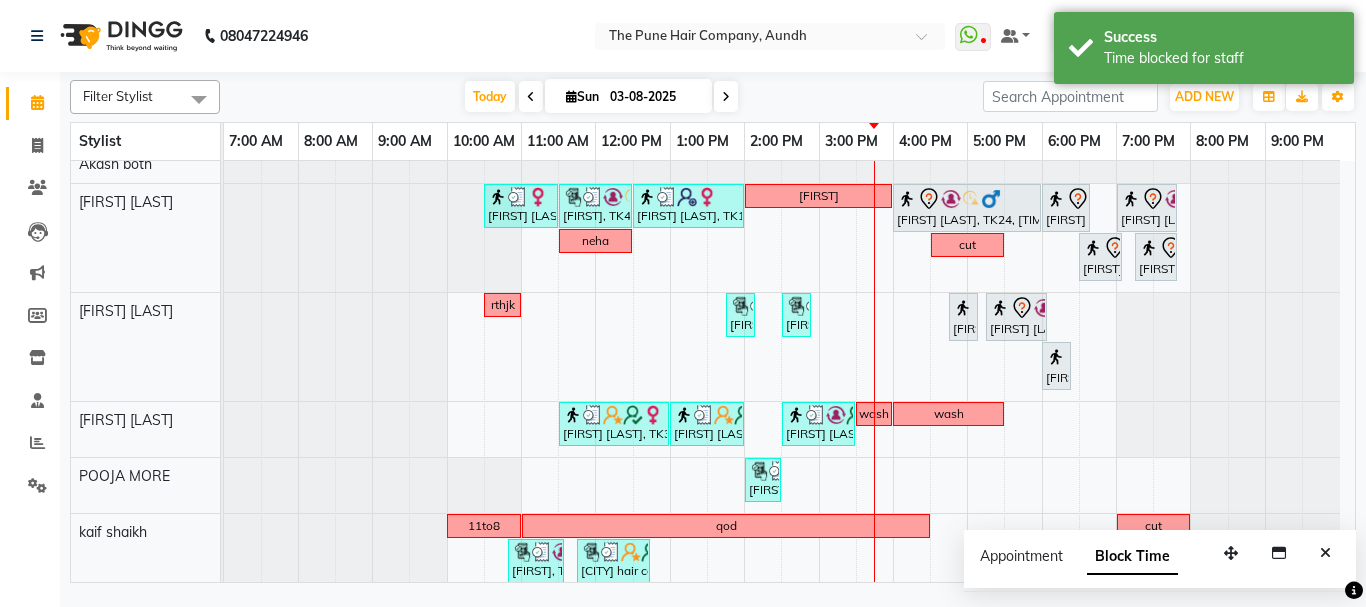 click at bounding box center [1325, 553] 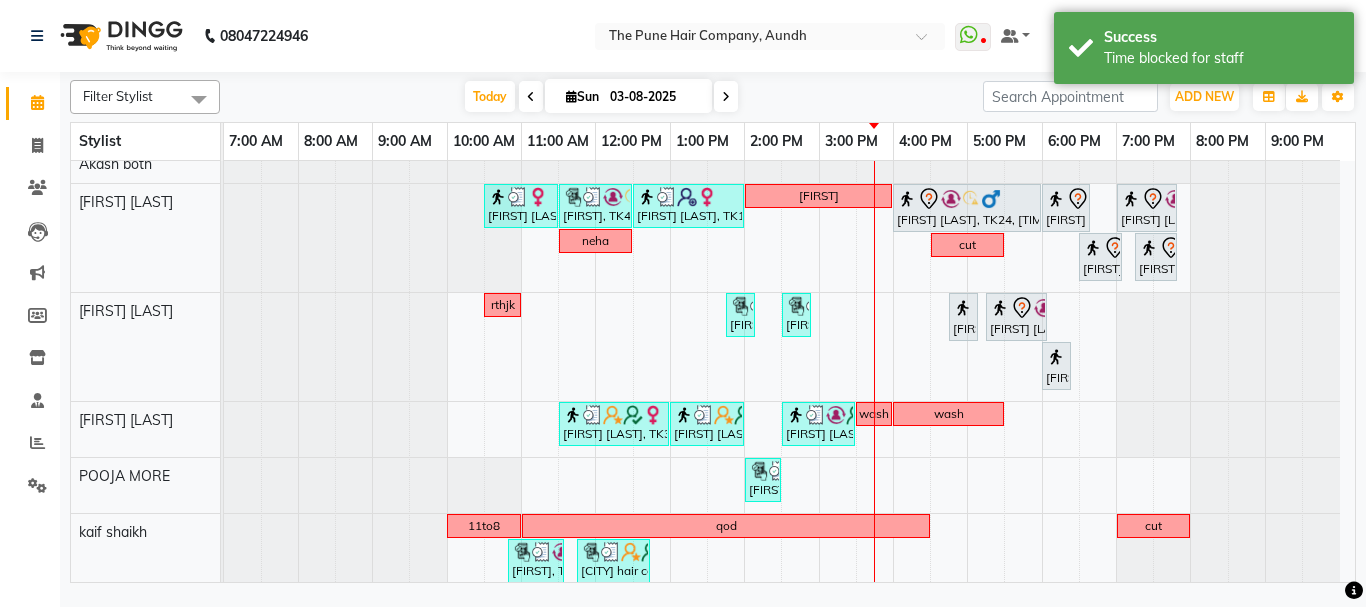 click on "Invoice" 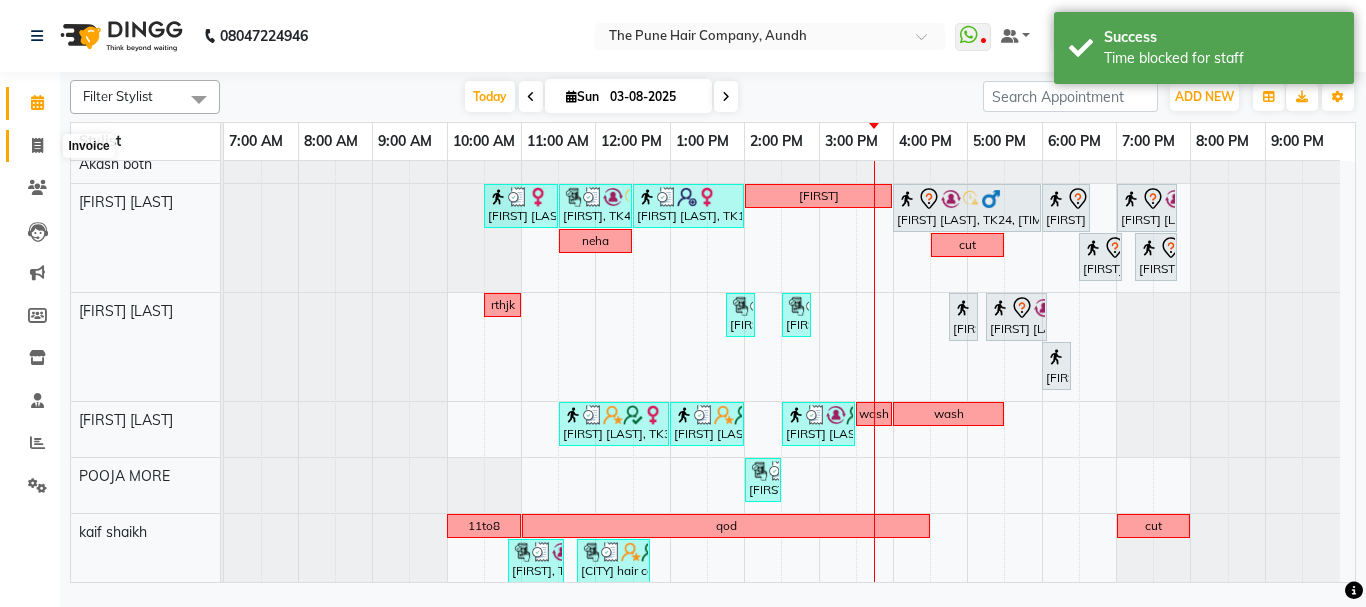 click 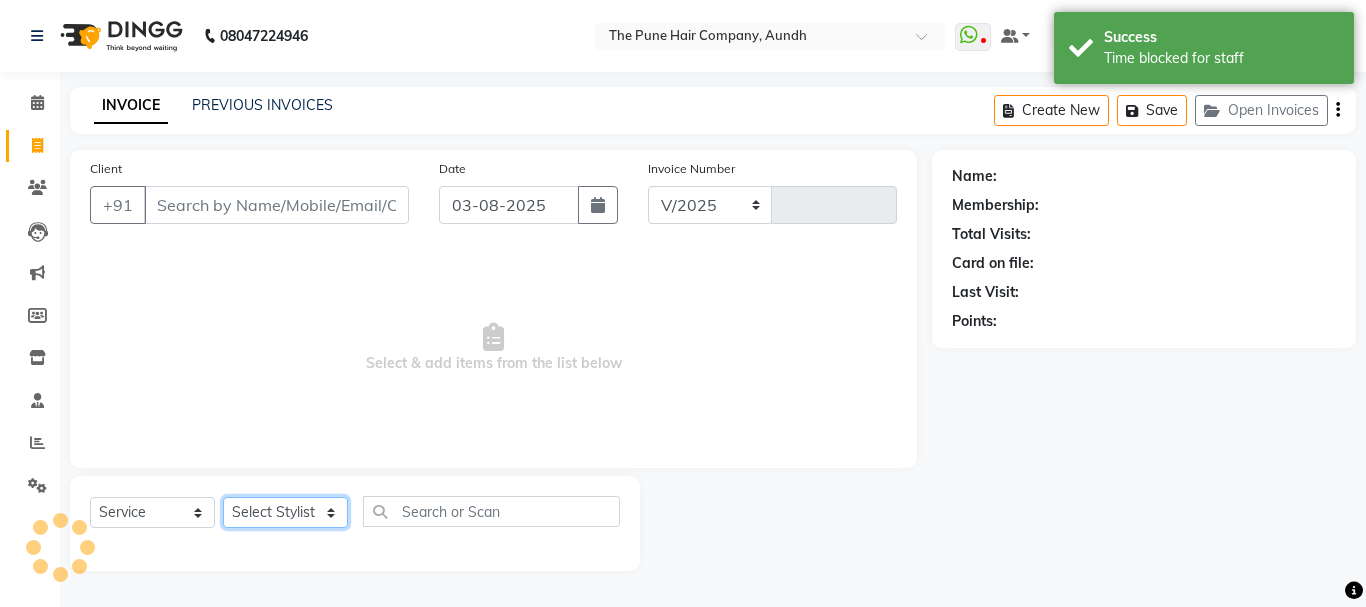 select on "106" 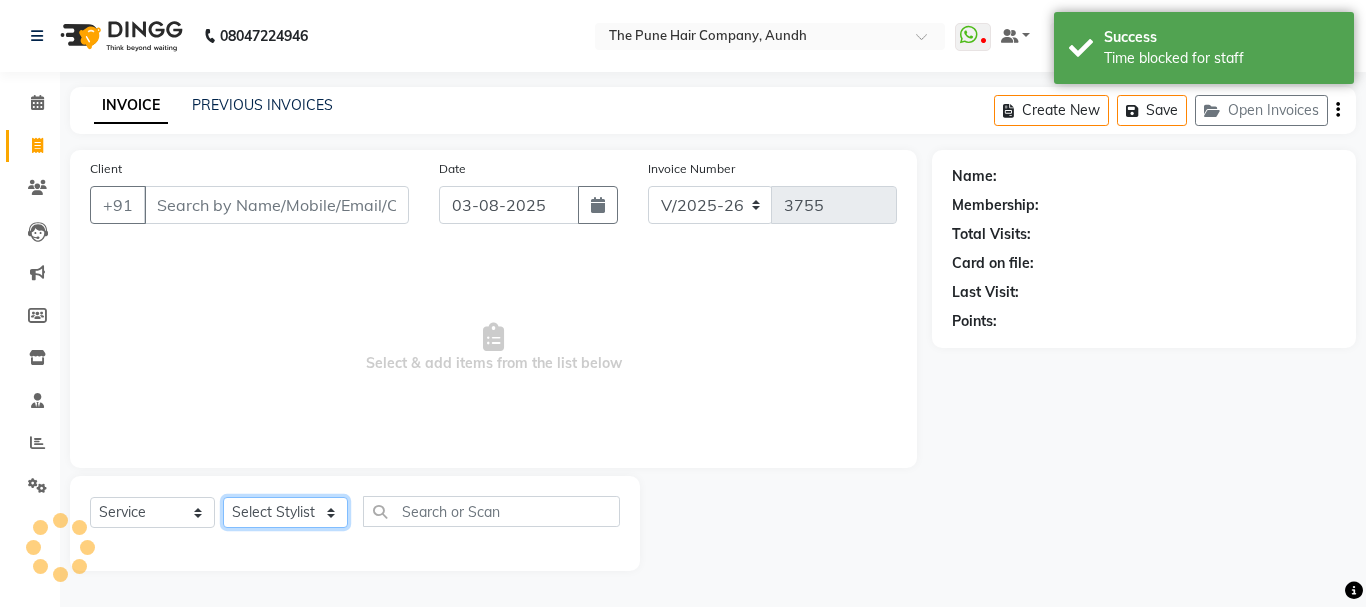 click on "Select Stylist" 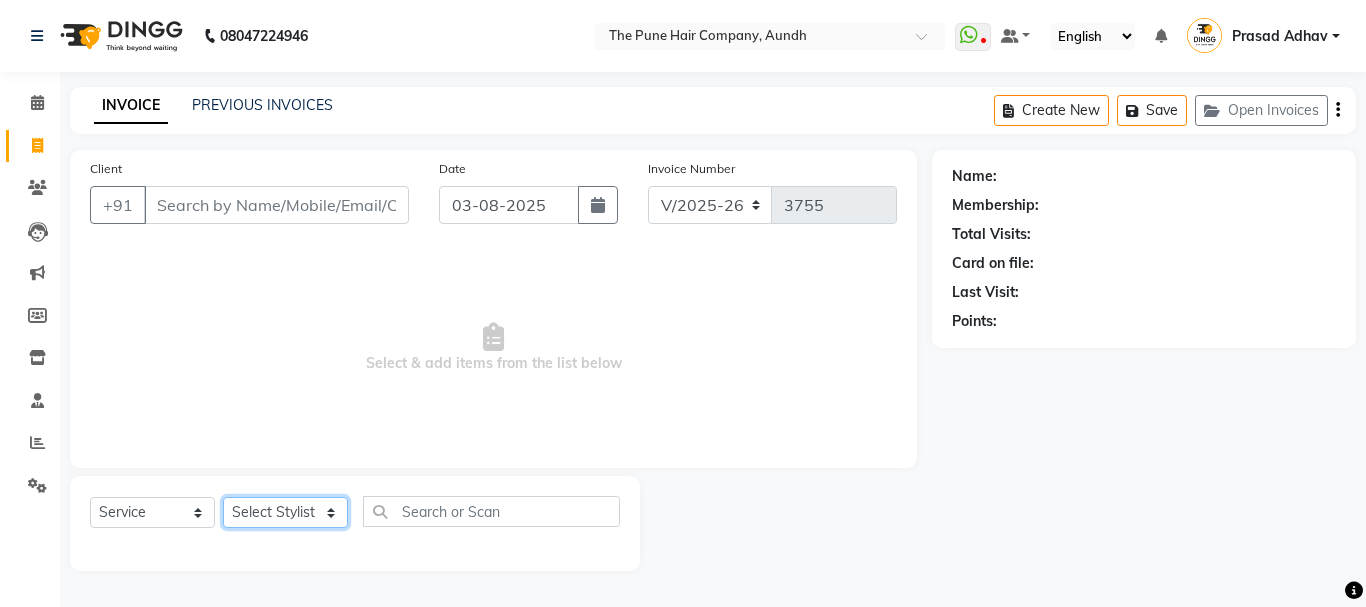 select on "49798" 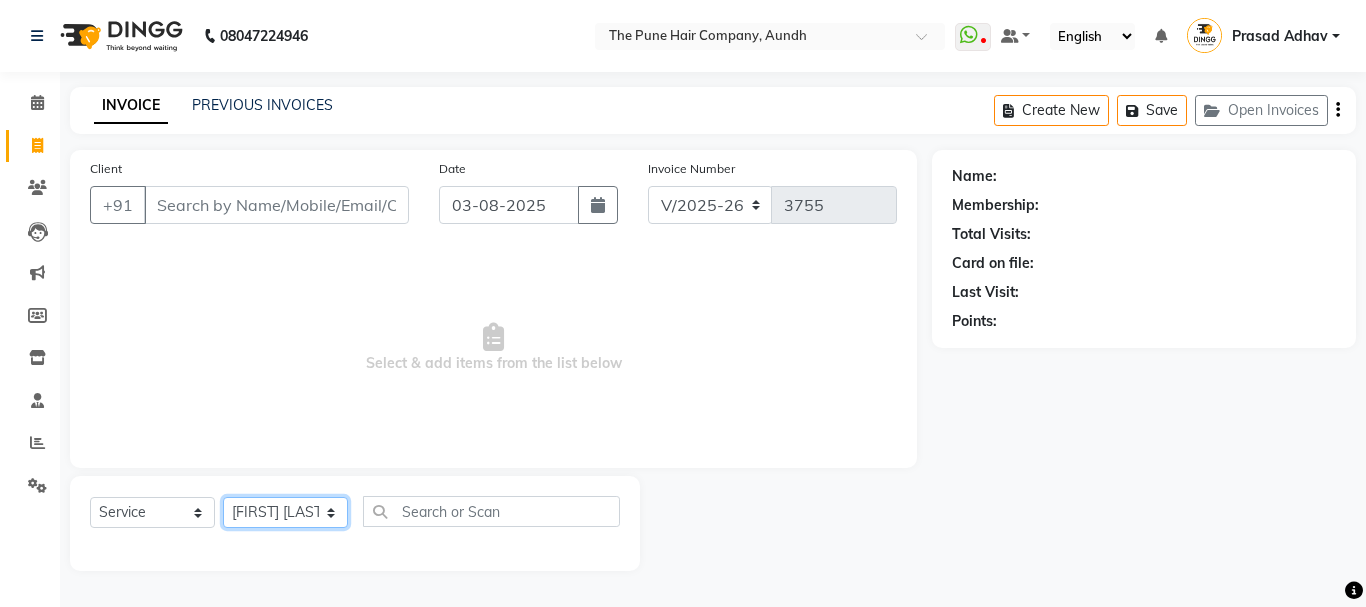 click on "Select Stylist Akash both AKSHAY .K harshal gaikwad kaif shaikh LAKKHAN SHINDE Nagesh Jadhav Nitish Desai  Pavan mane POOJA MORE Prasad Adhav  Prathmesh powar Shweta gotur Sonal saindane swapnil sonavane" 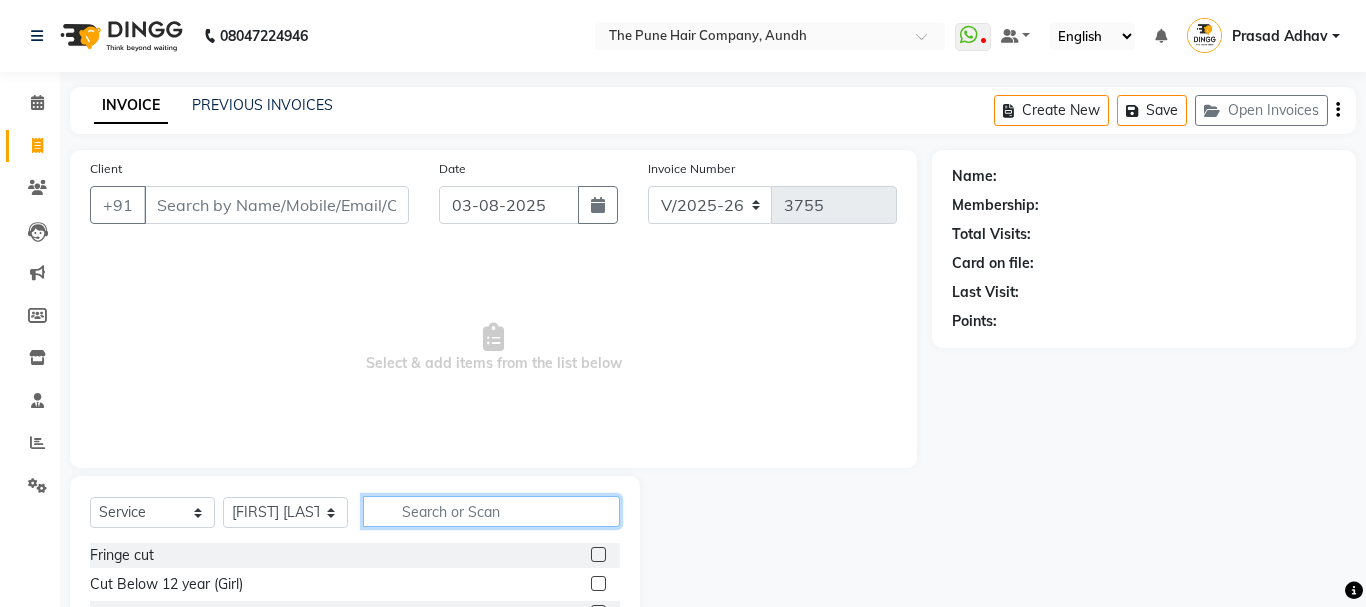 click 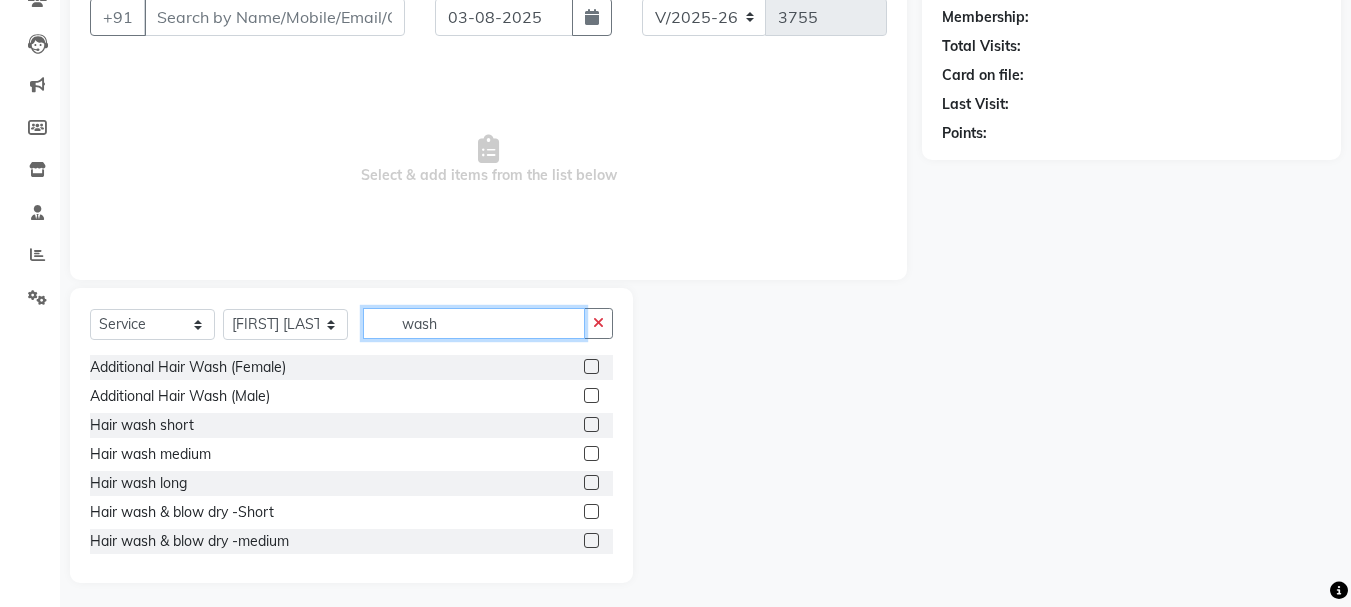scroll, scrollTop: 194, scrollLeft: 0, axis: vertical 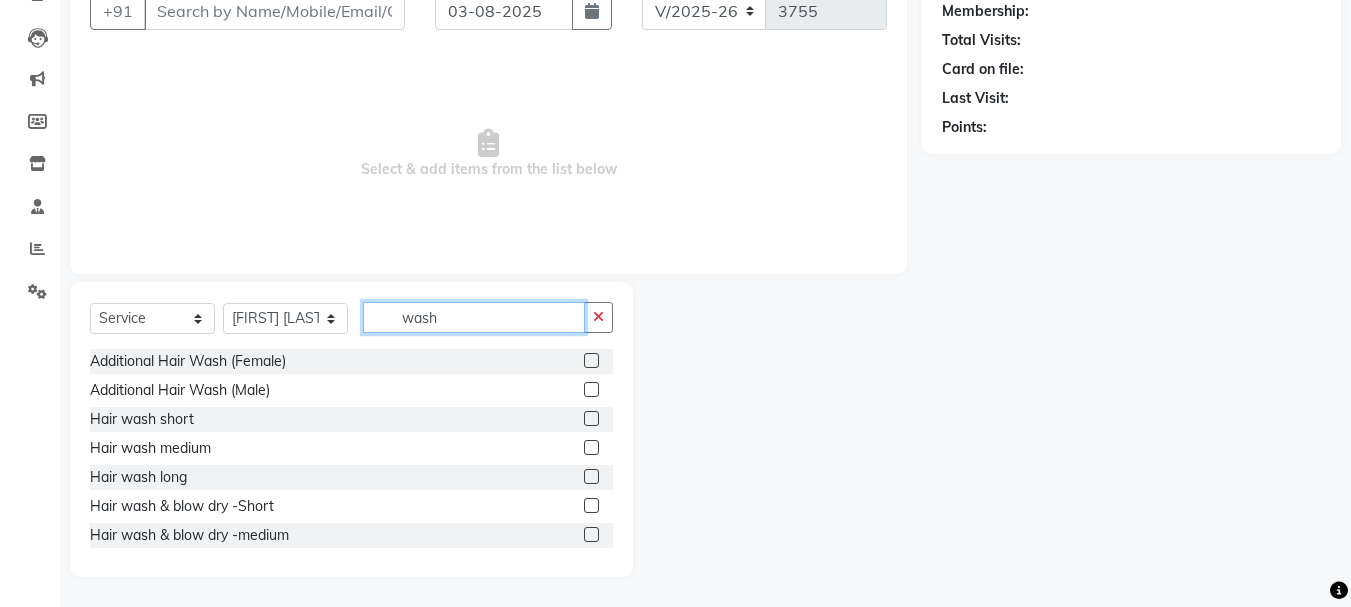 type on "wash" 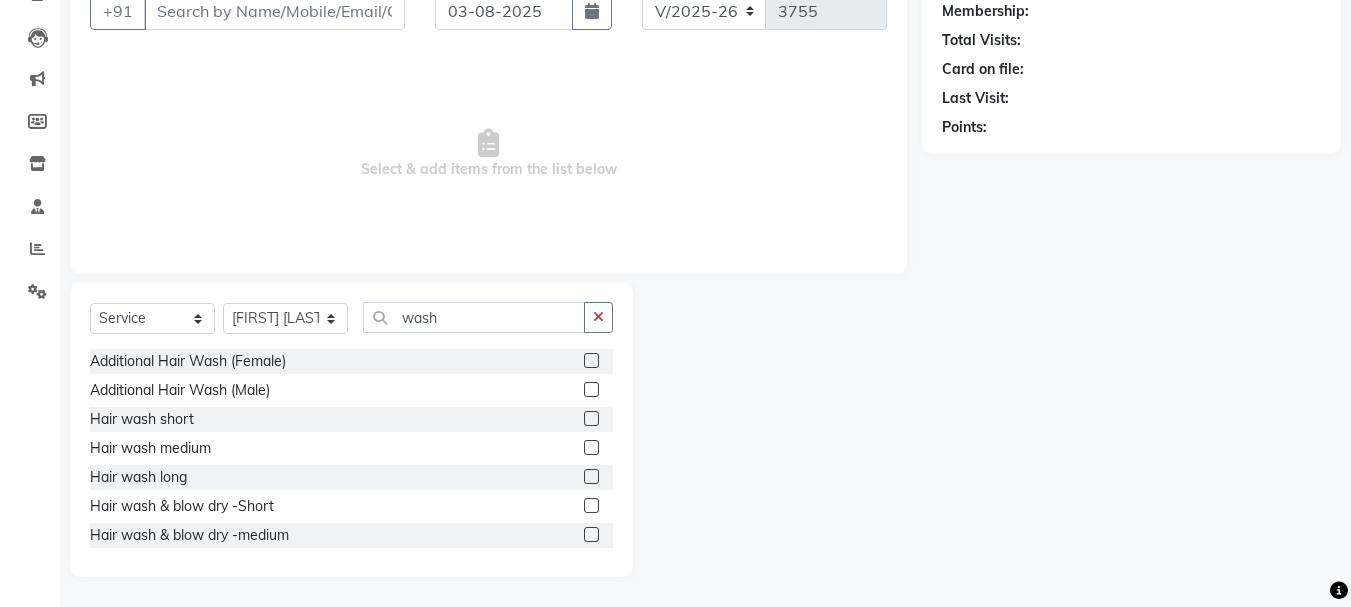 click 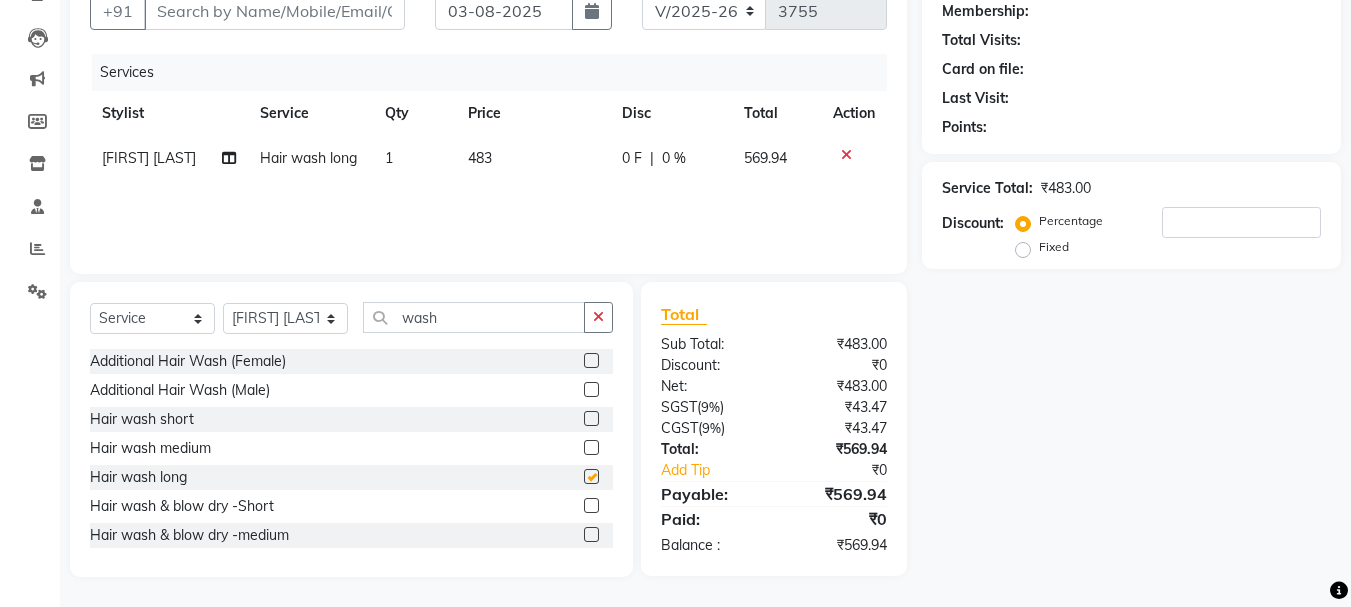 checkbox on "false" 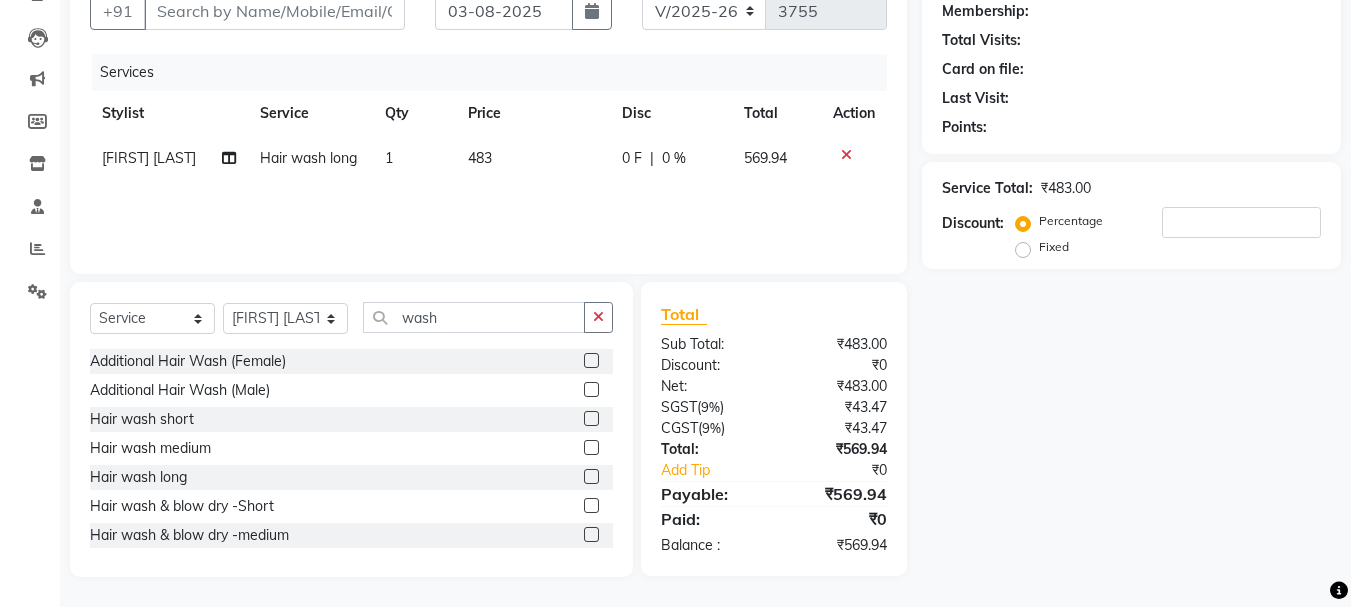 scroll, scrollTop: 94, scrollLeft: 0, axis: vertical 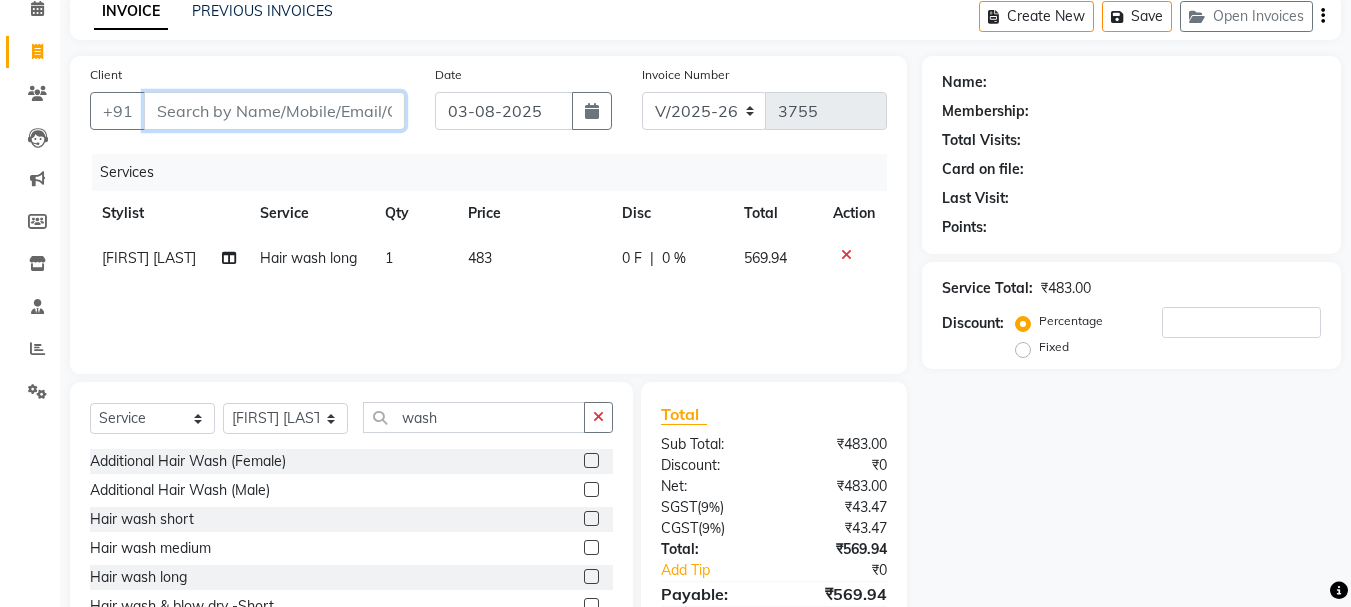 click on "Client" at bounding box center [274, 111] 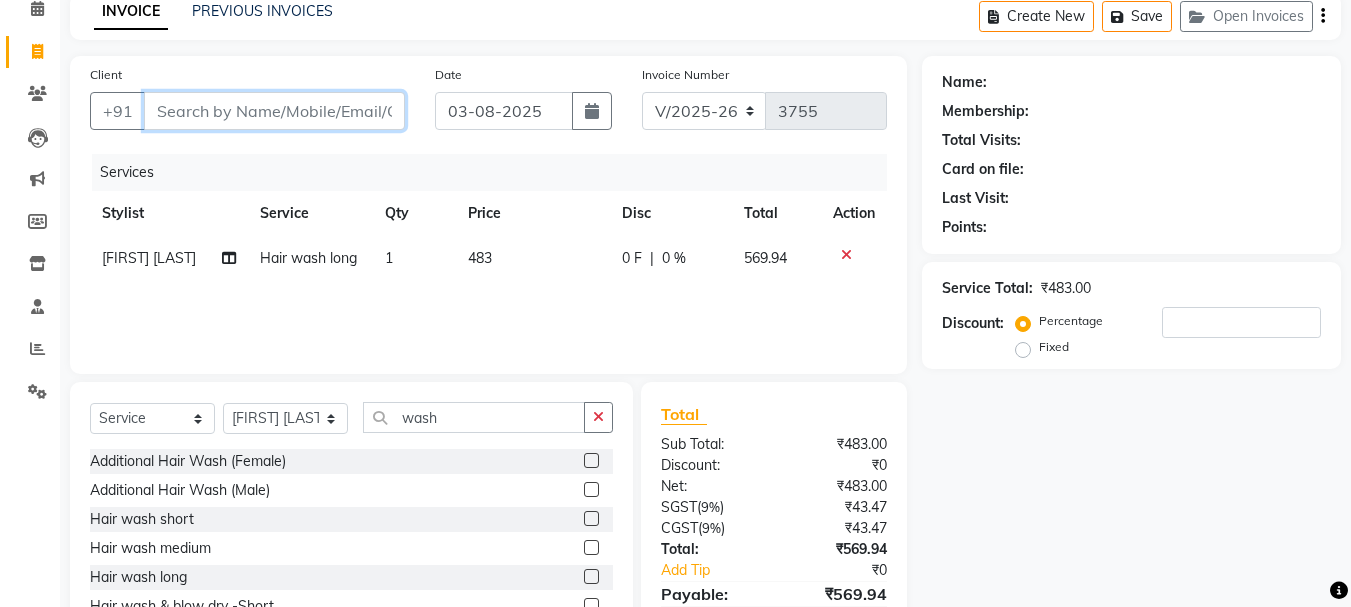 type on "9" 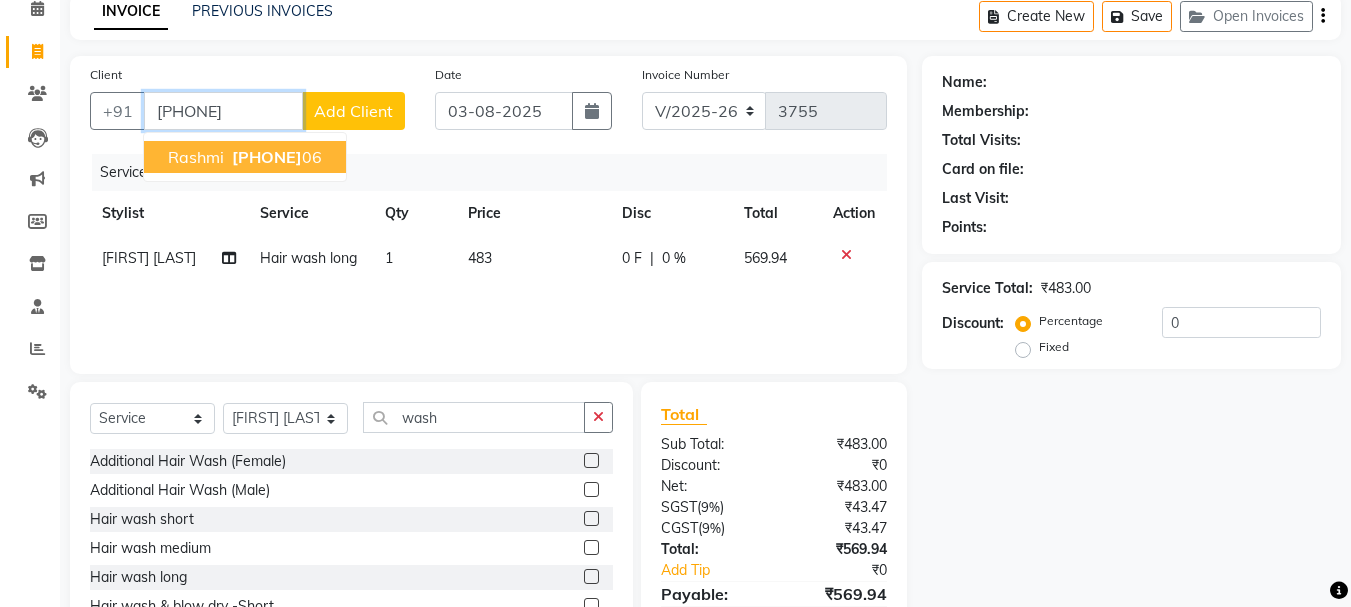 click on "97678327" at bounding box center [267, 157] 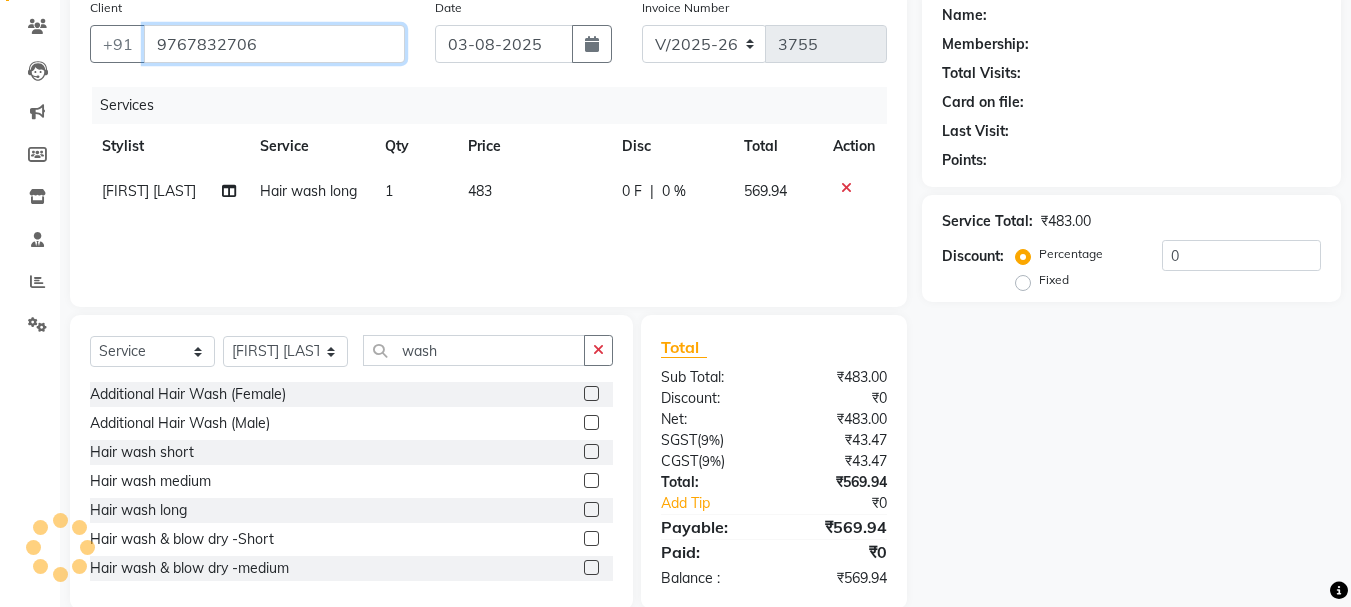 scroll, scrollTop: 194, scrollLeft: 0, axis: vertical 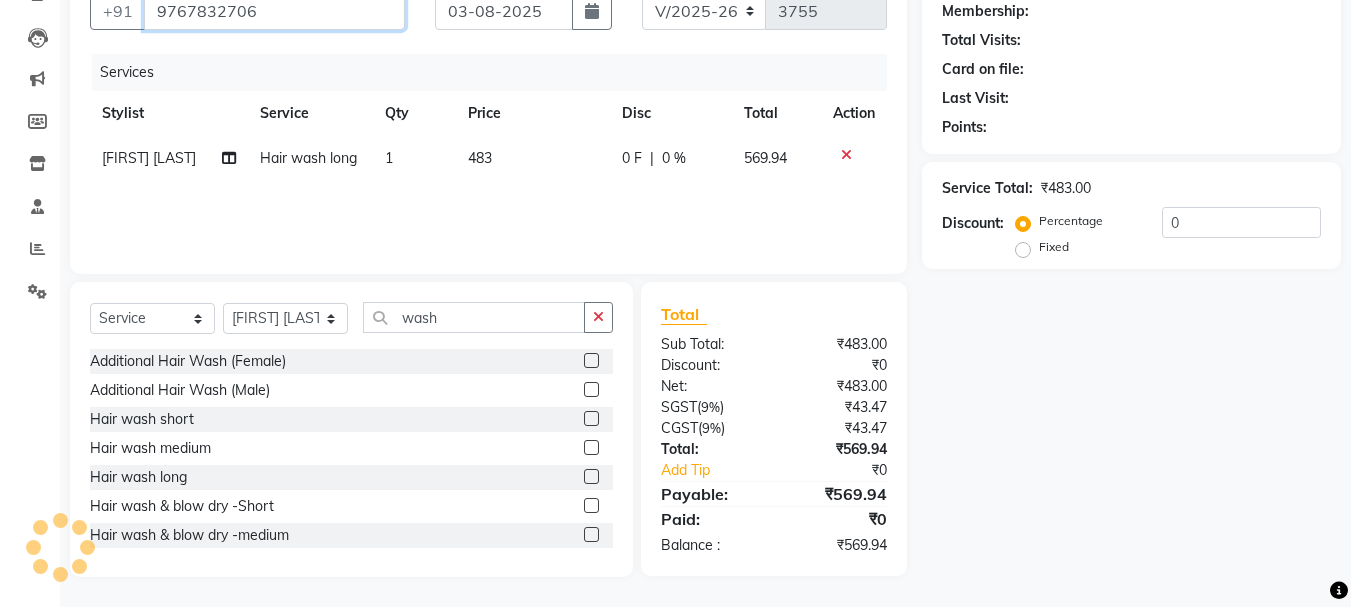 type on "9767832706" 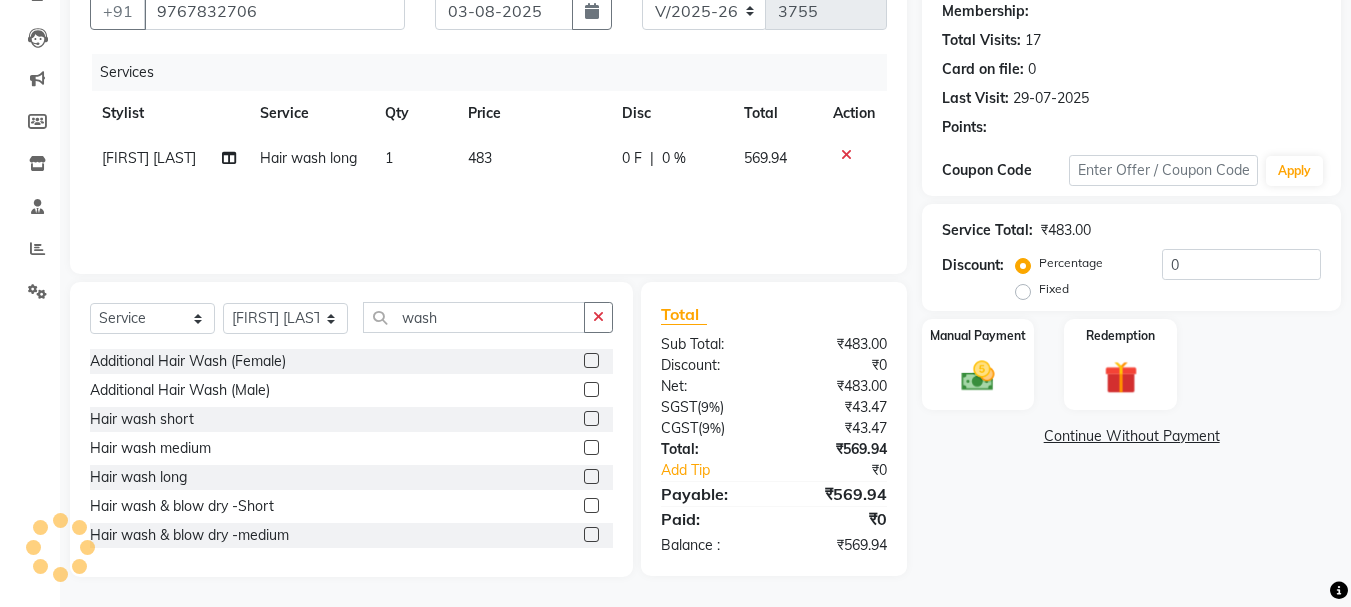 select on "1: Object" 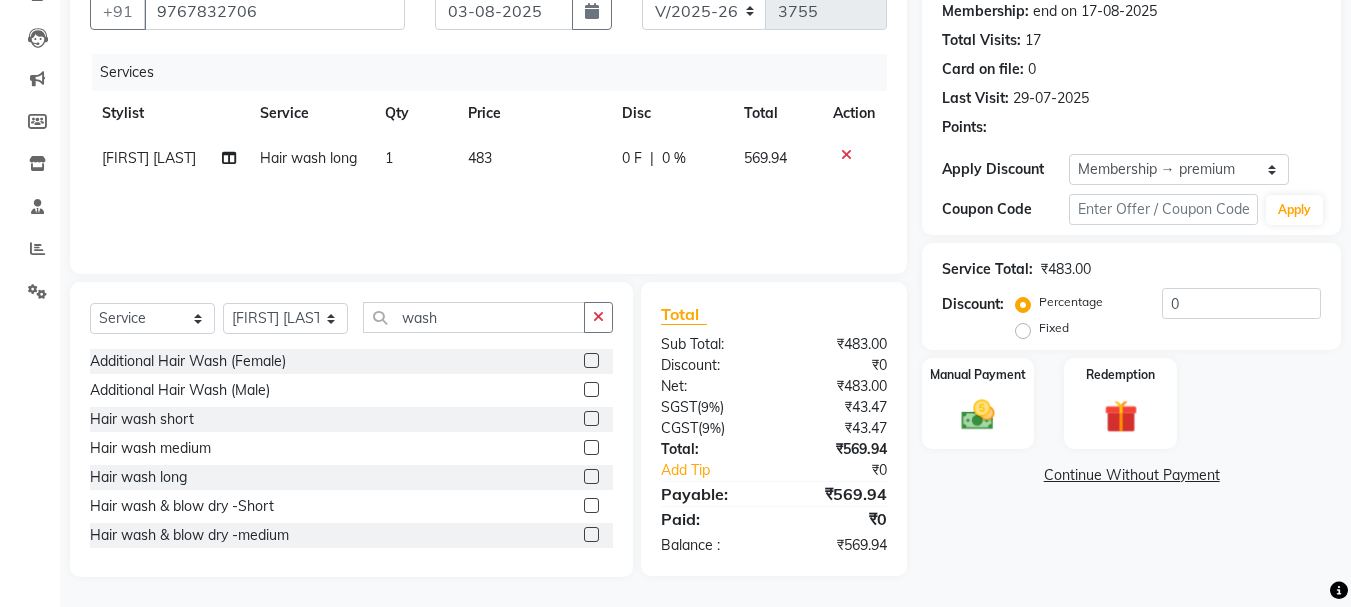 type on "20" 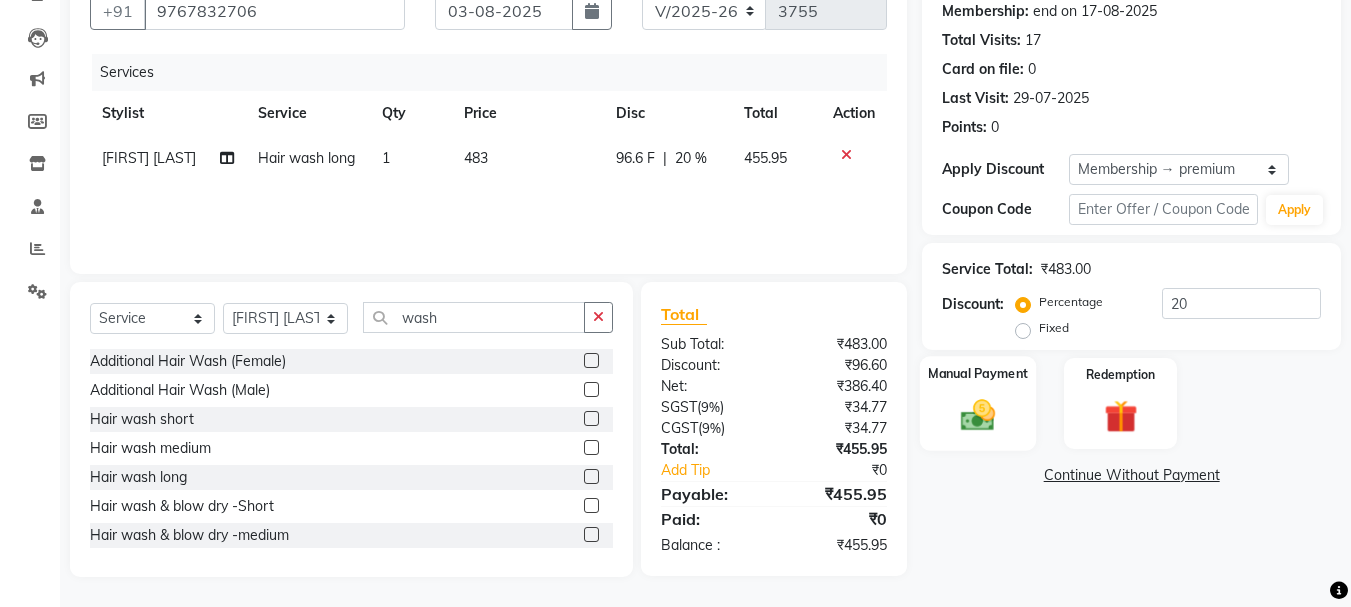 click 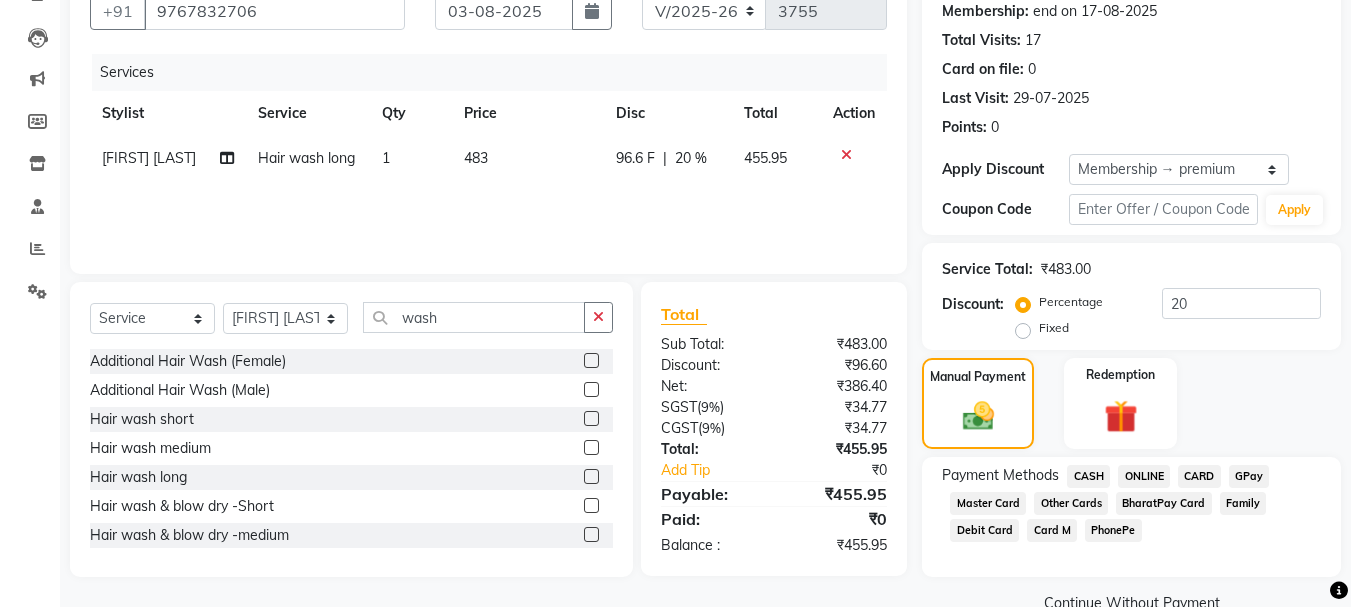click on "ONLINE" 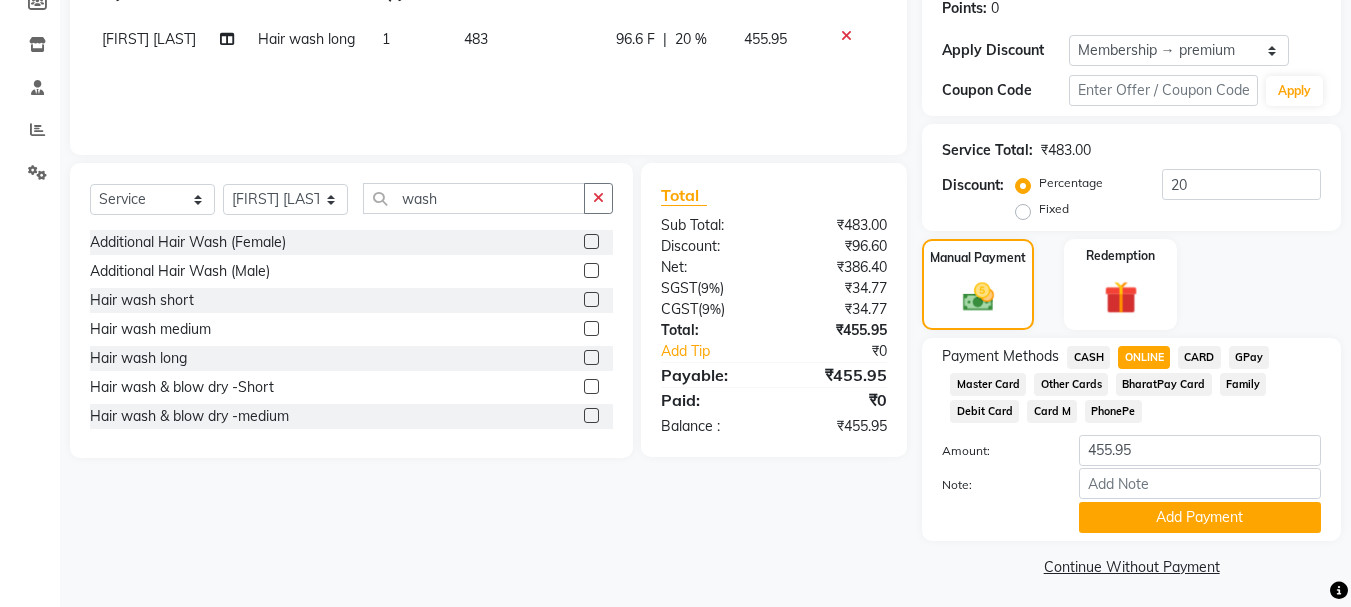 scroll, scrollTop: 318, scrollLeft: 0, axis: vertical 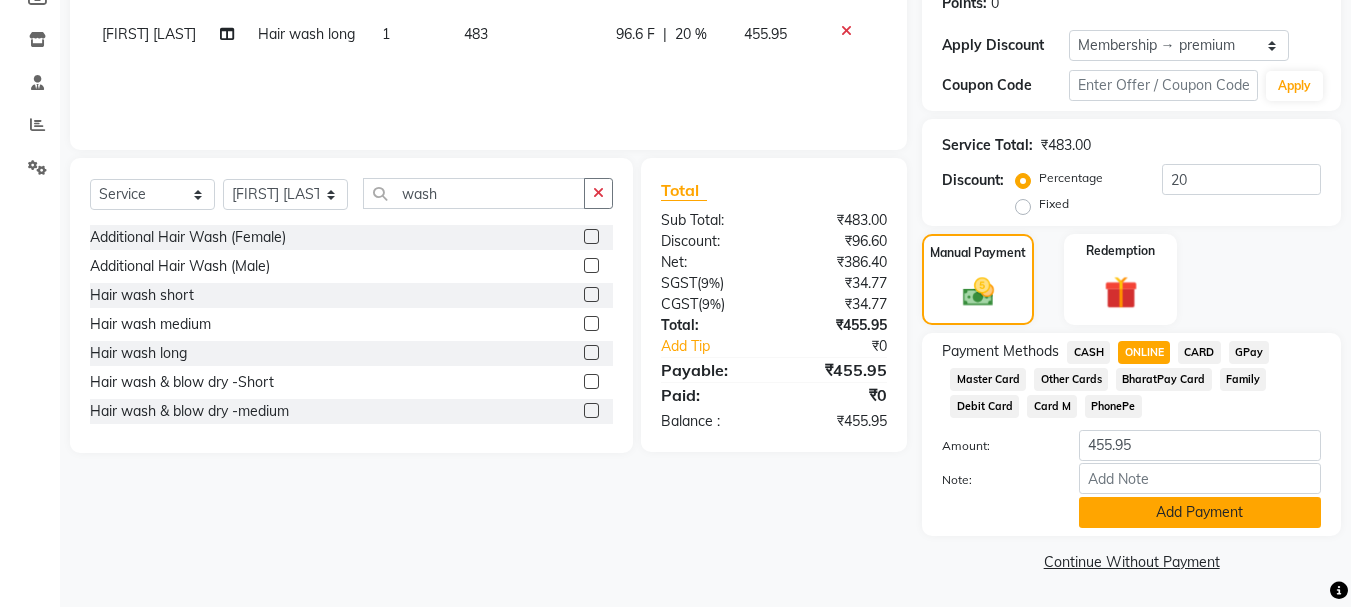 click on "Add Payment" 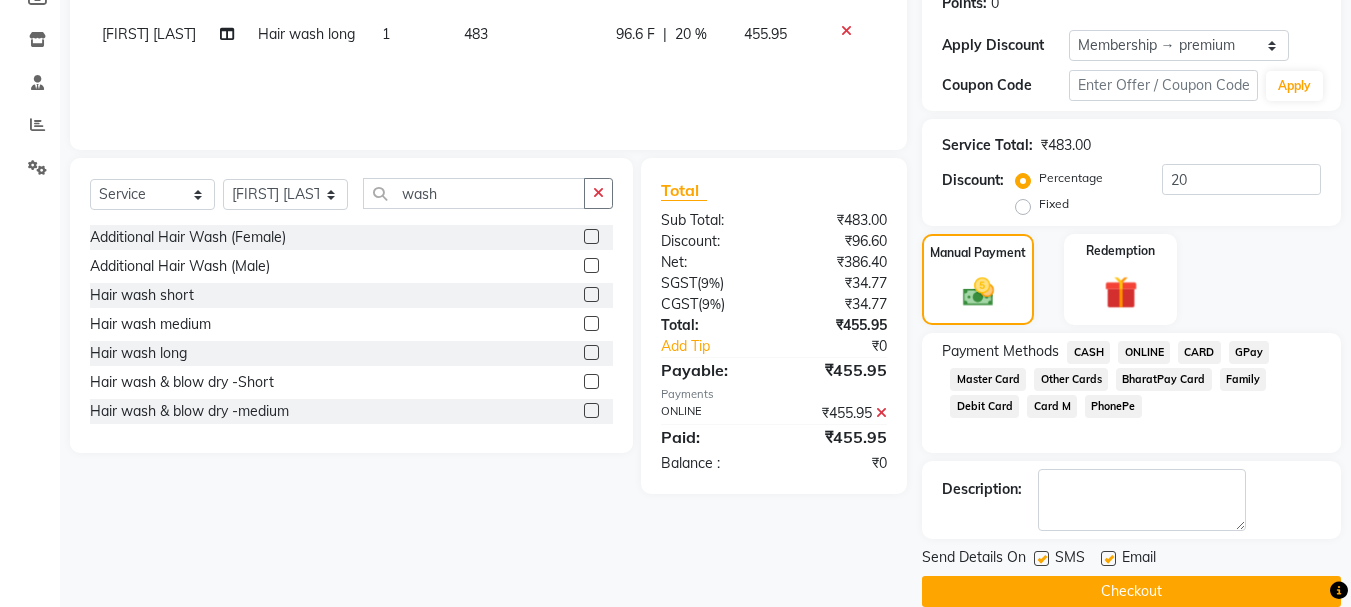 click on "Checkout" 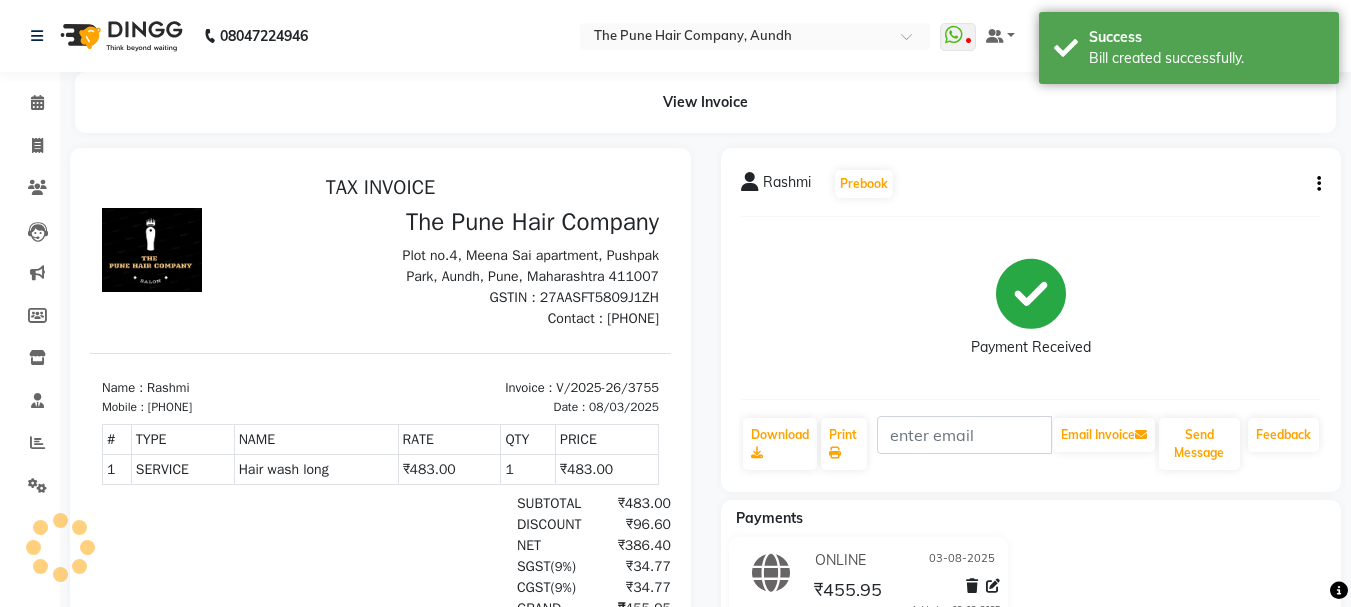scroll, scrollTop: 0, scrollLeft: 0, axis: both 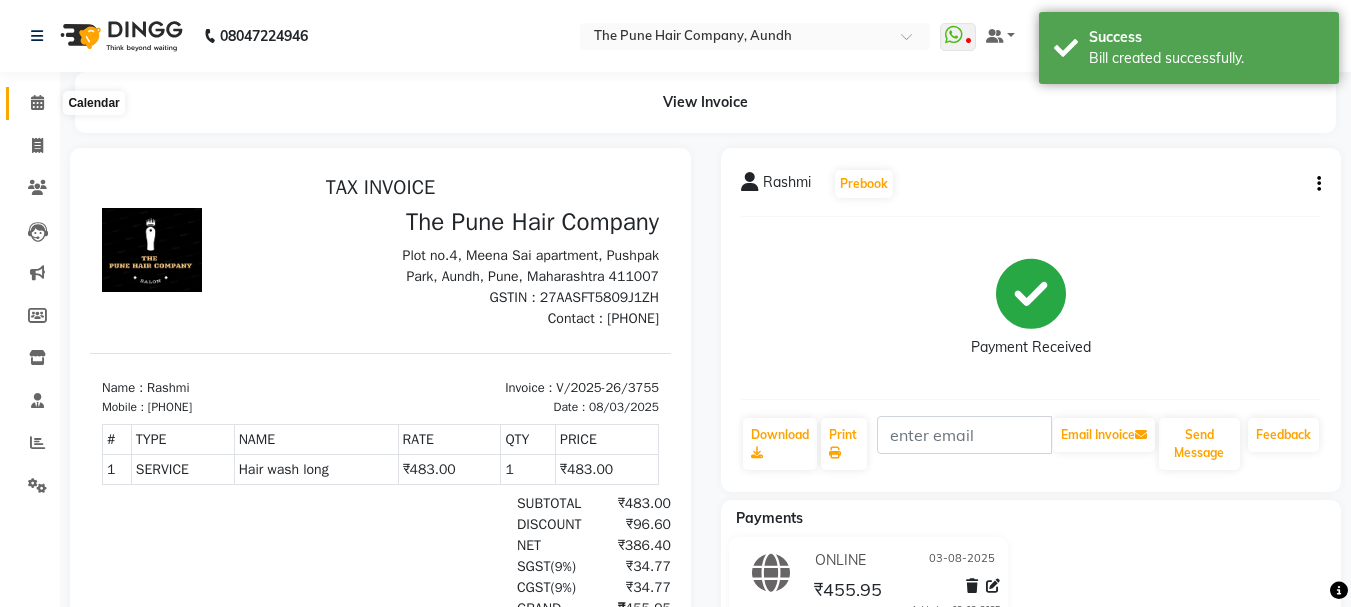 click 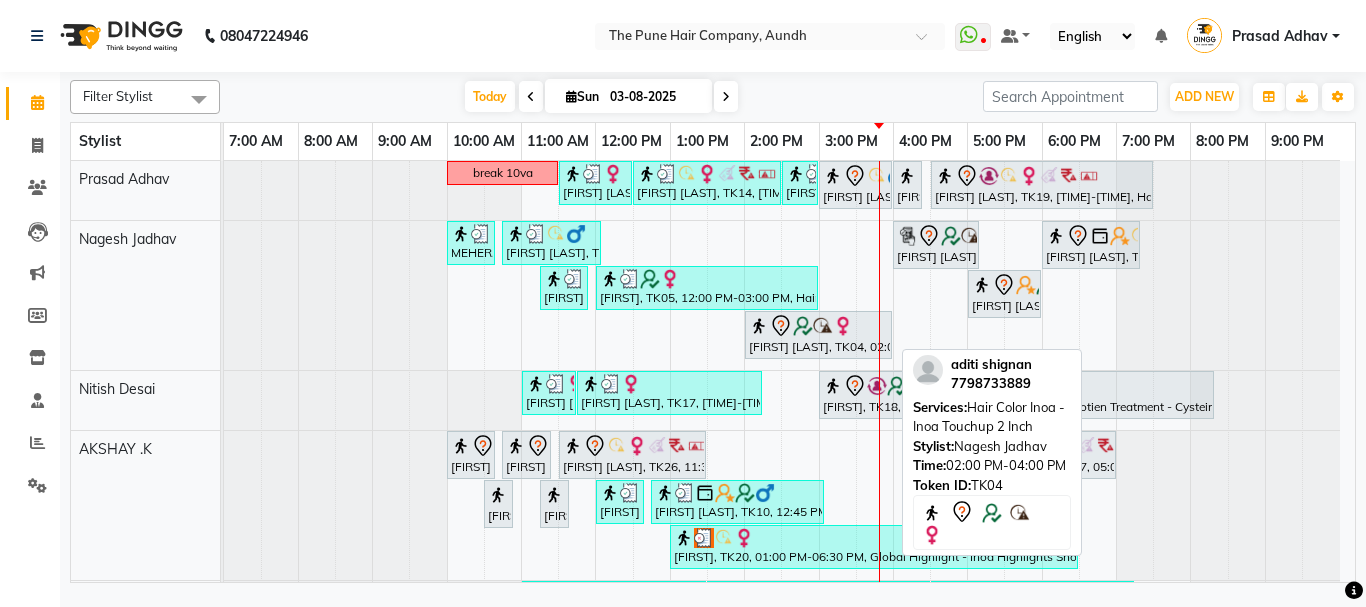 click on "[FIRST] [LAST], TK04, 02:00 PM-04:00 PM, Hair Color Inoa - Inoa Touchup 2 Inch" at bounding box center [818, 335] 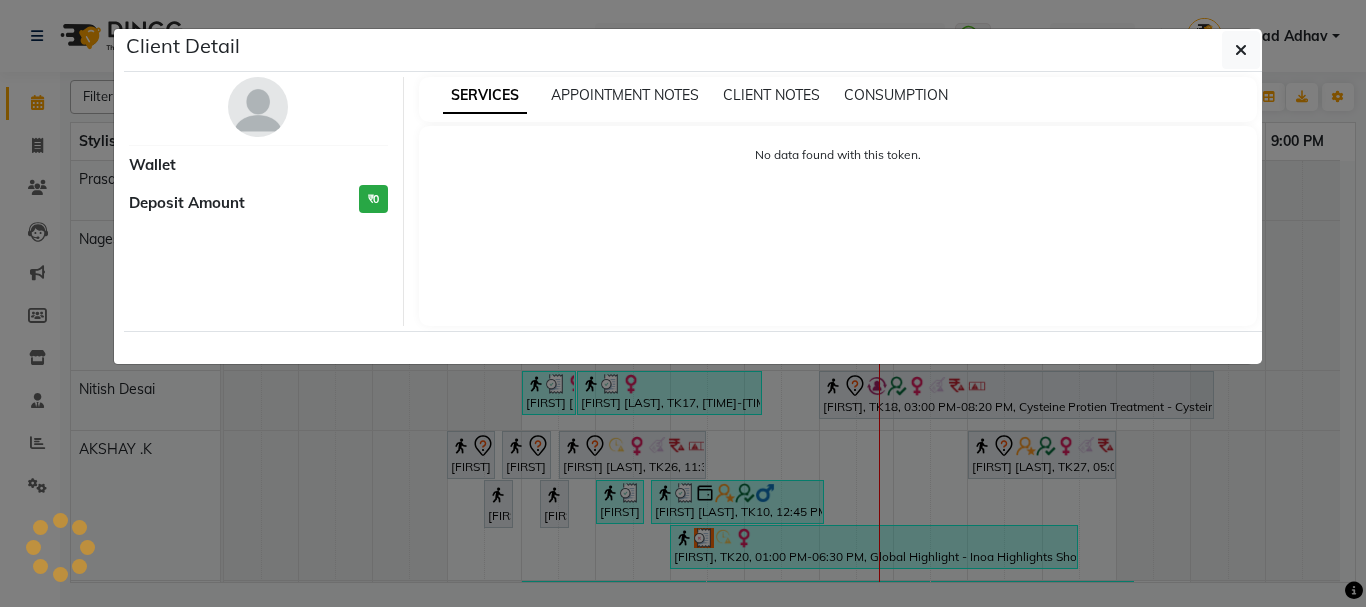 select on "7" 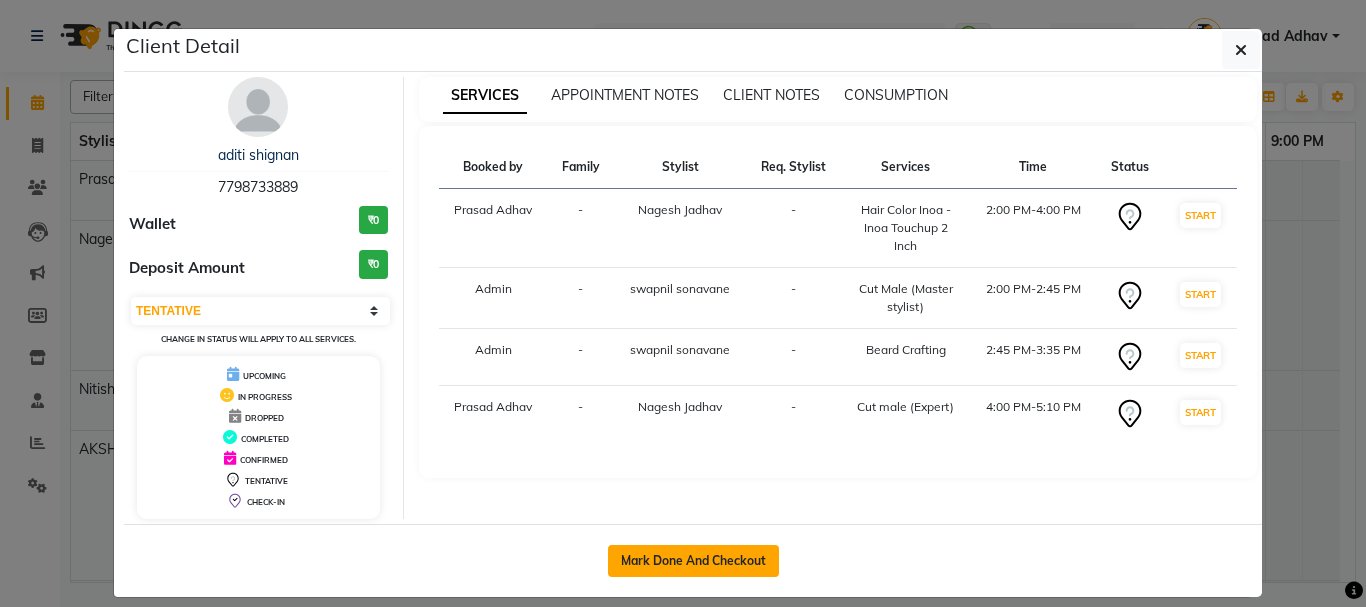 click on "Mark Done And Checkout" 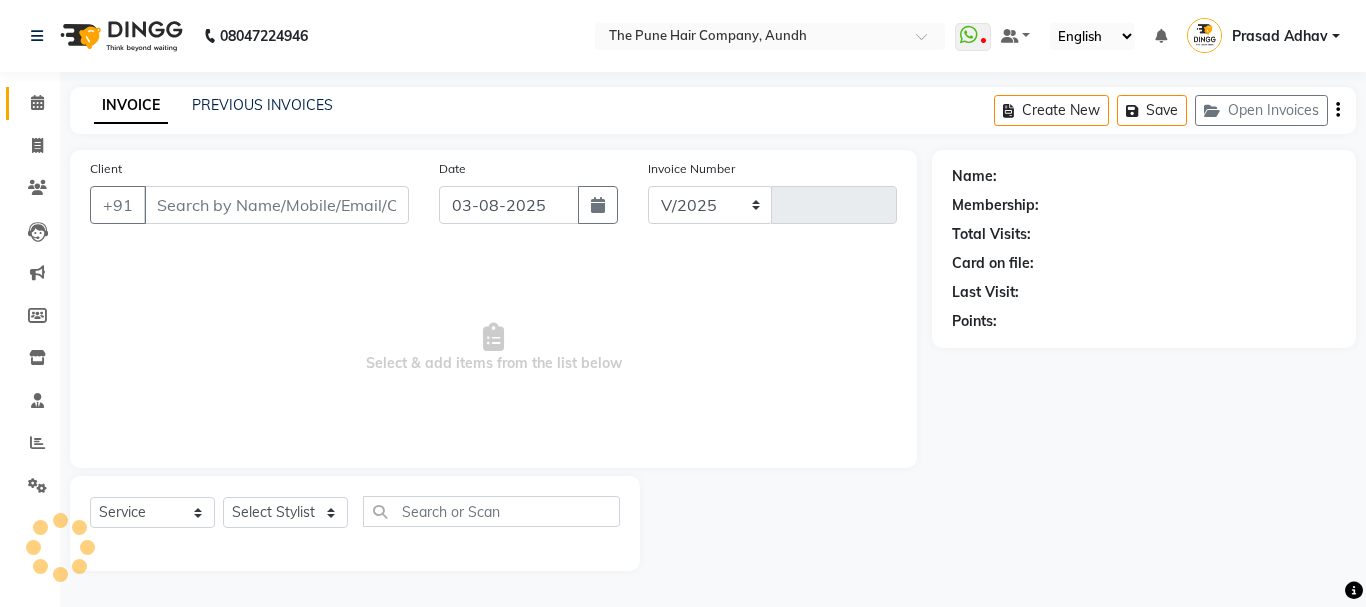 select on "106" 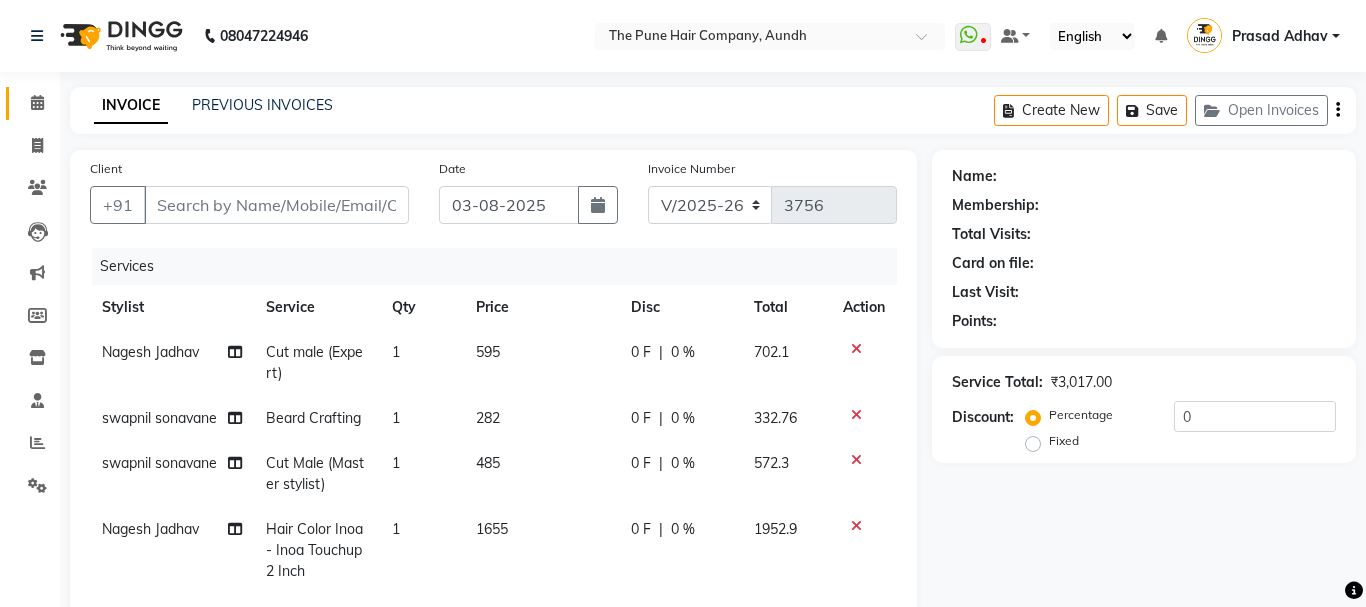 type on "7798733889" 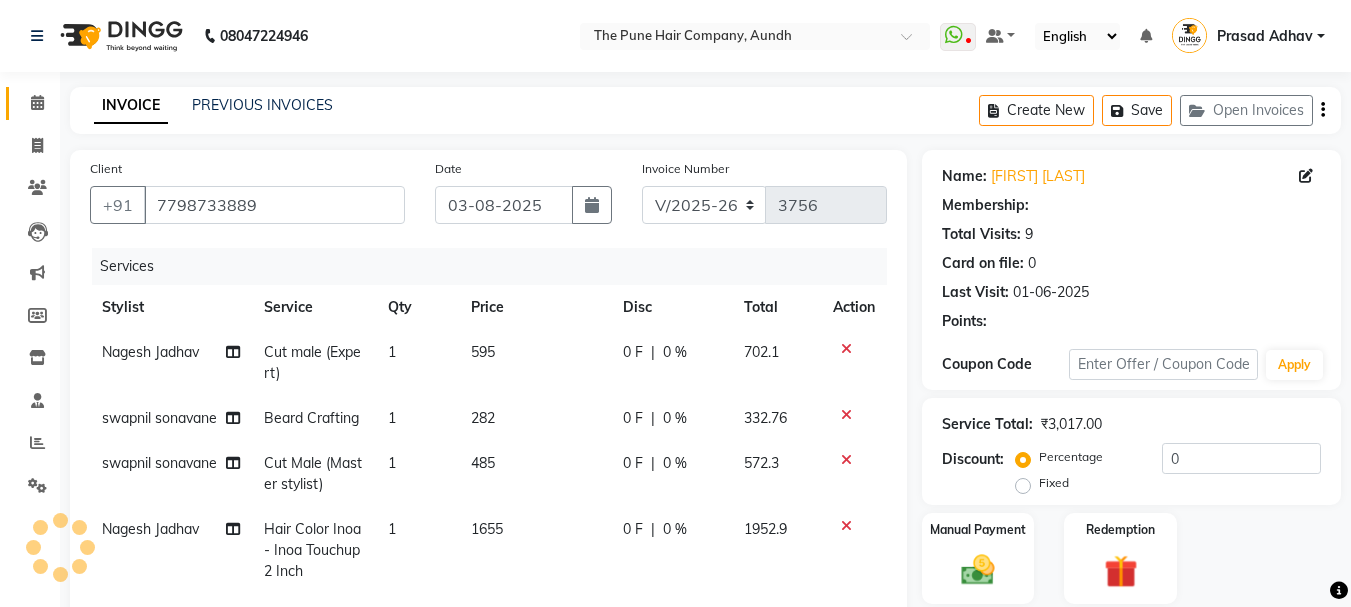 select on "1: Object" 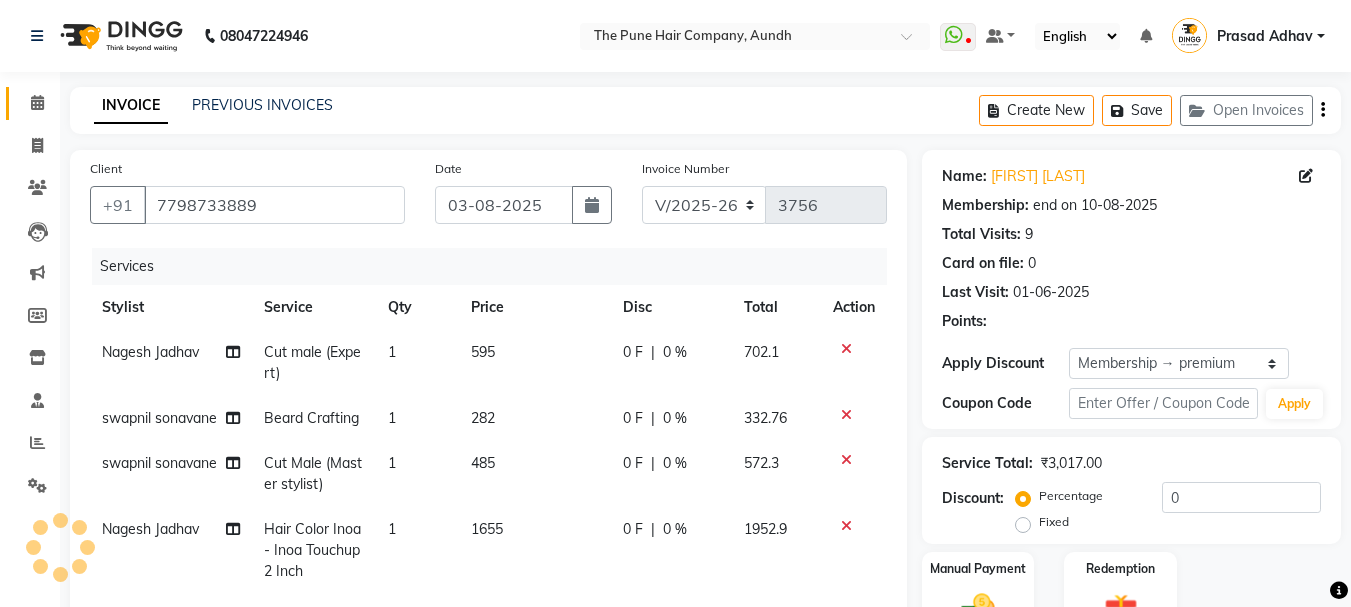 type on "20" 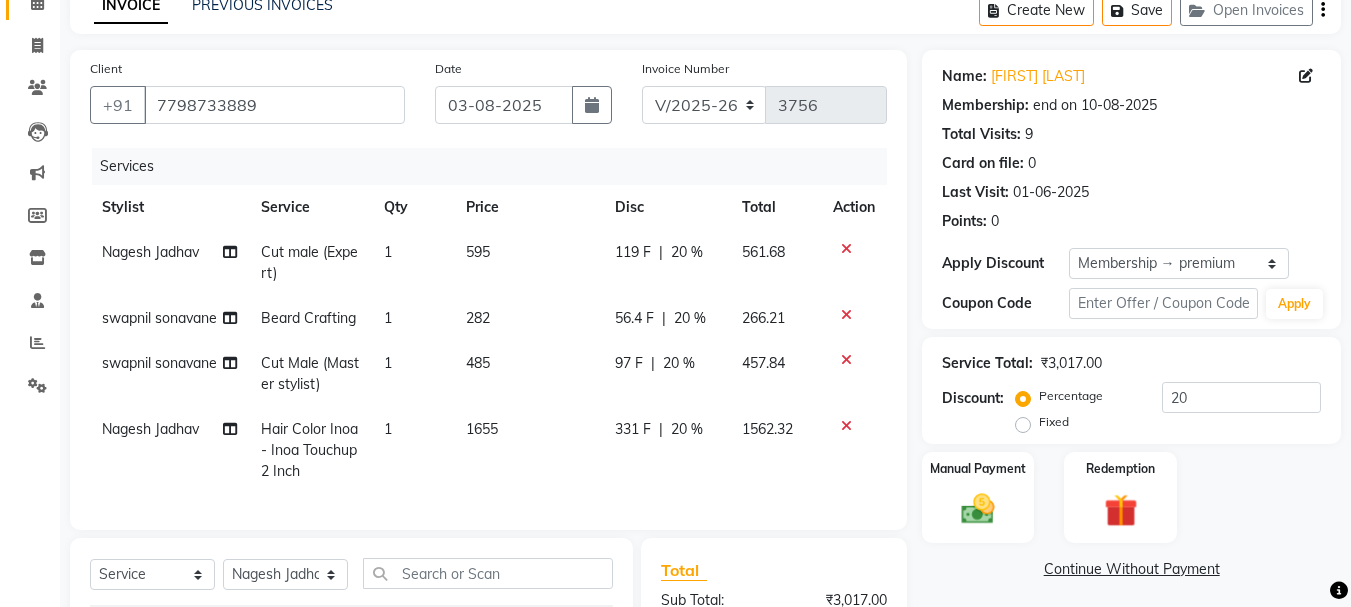 scroll, scrollTop: 200, scrollLeft: 0, axis: vertical 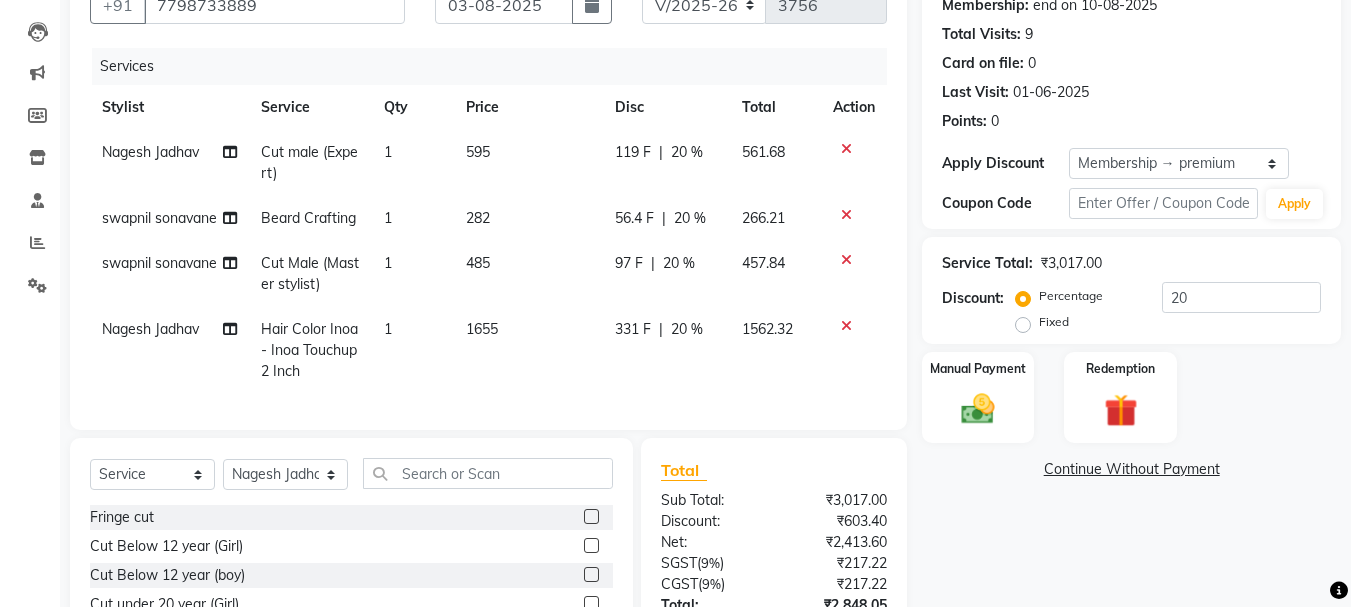 click 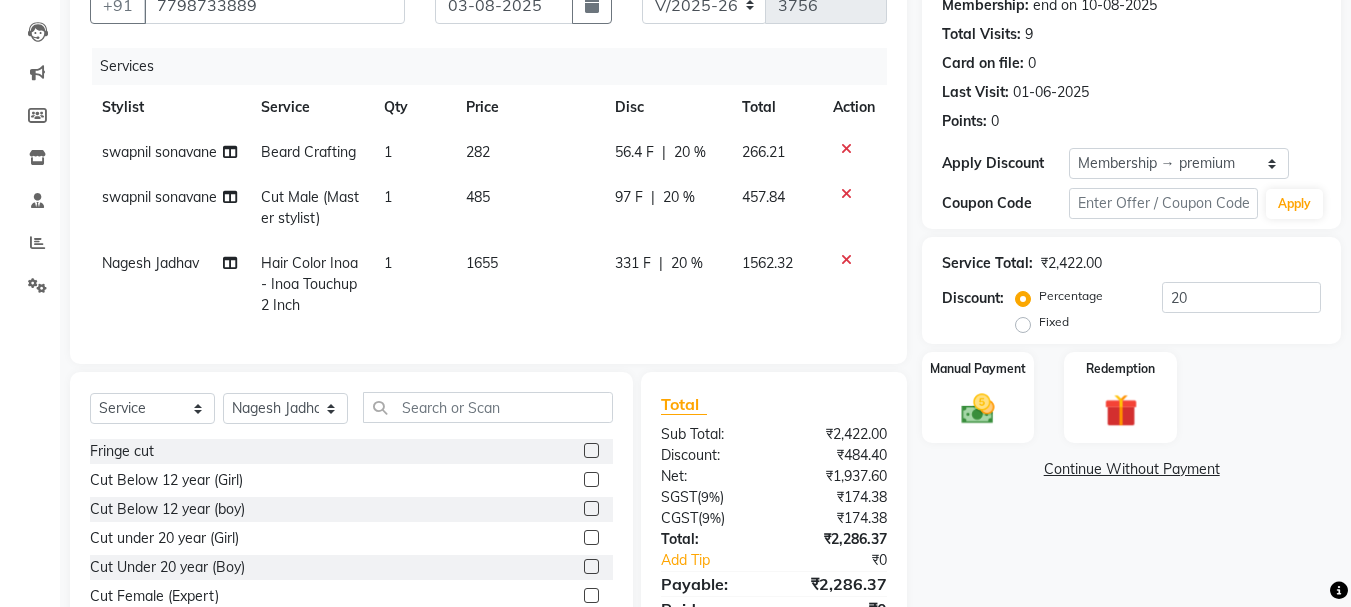 scroll, scrollTop: 305, scrollLeft: 0, axis: vertical 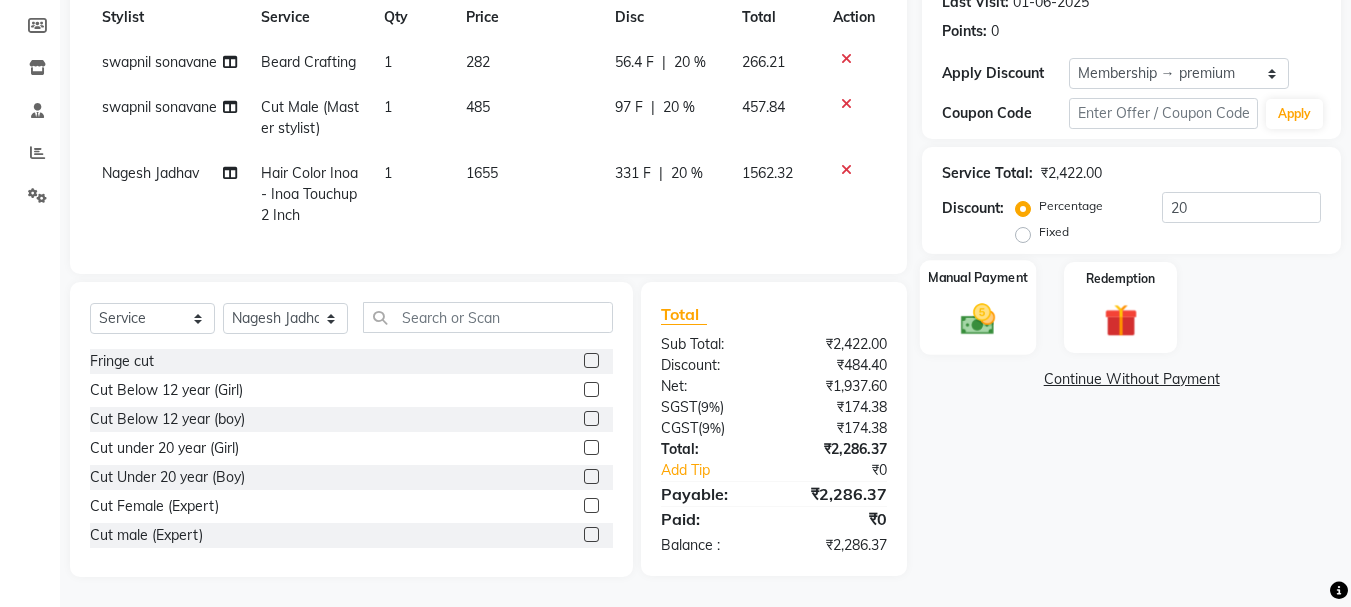 click 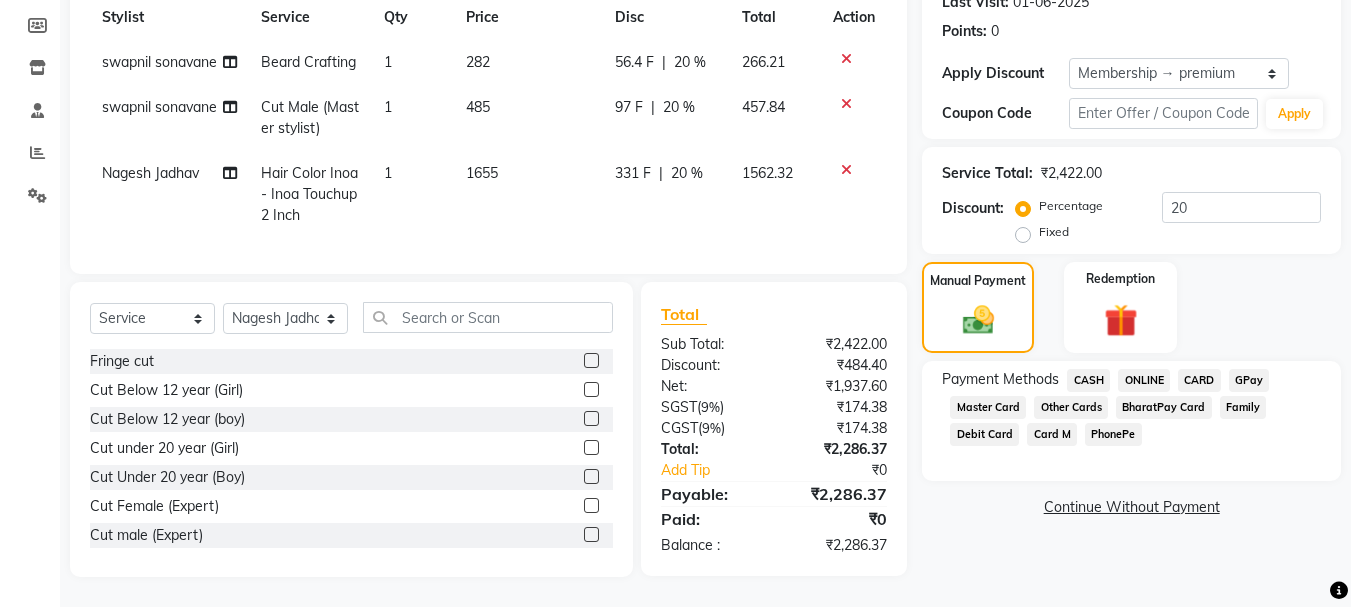 click on "ONLINE" 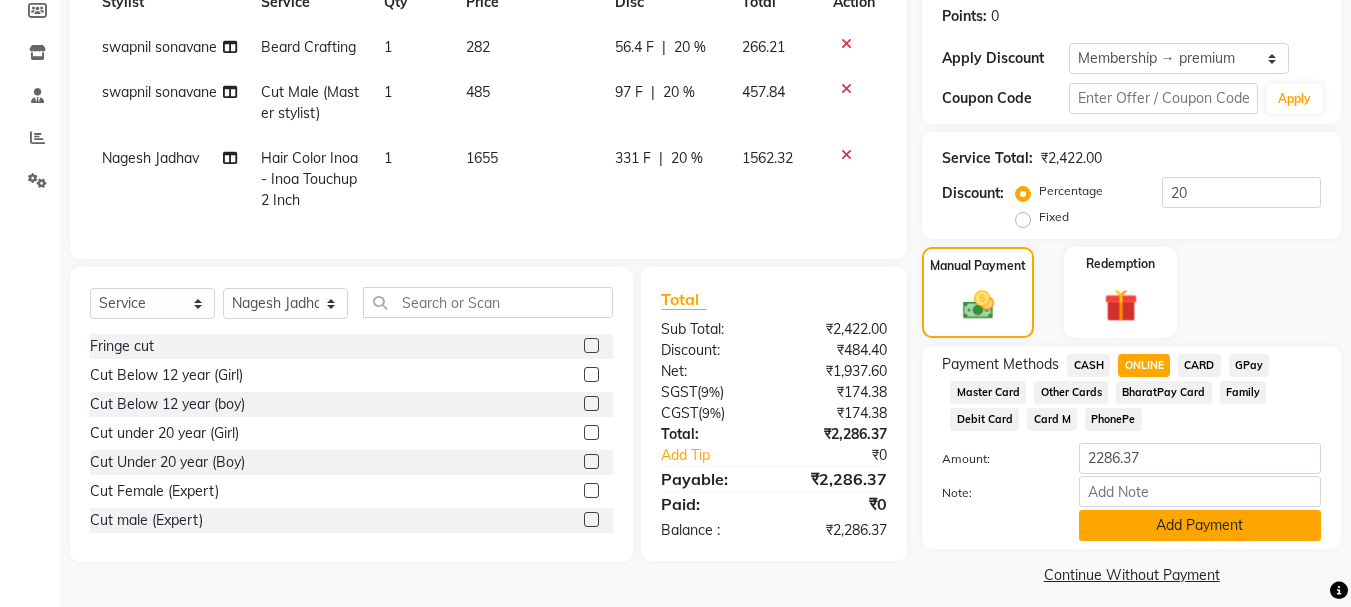 click on "Add Payment" 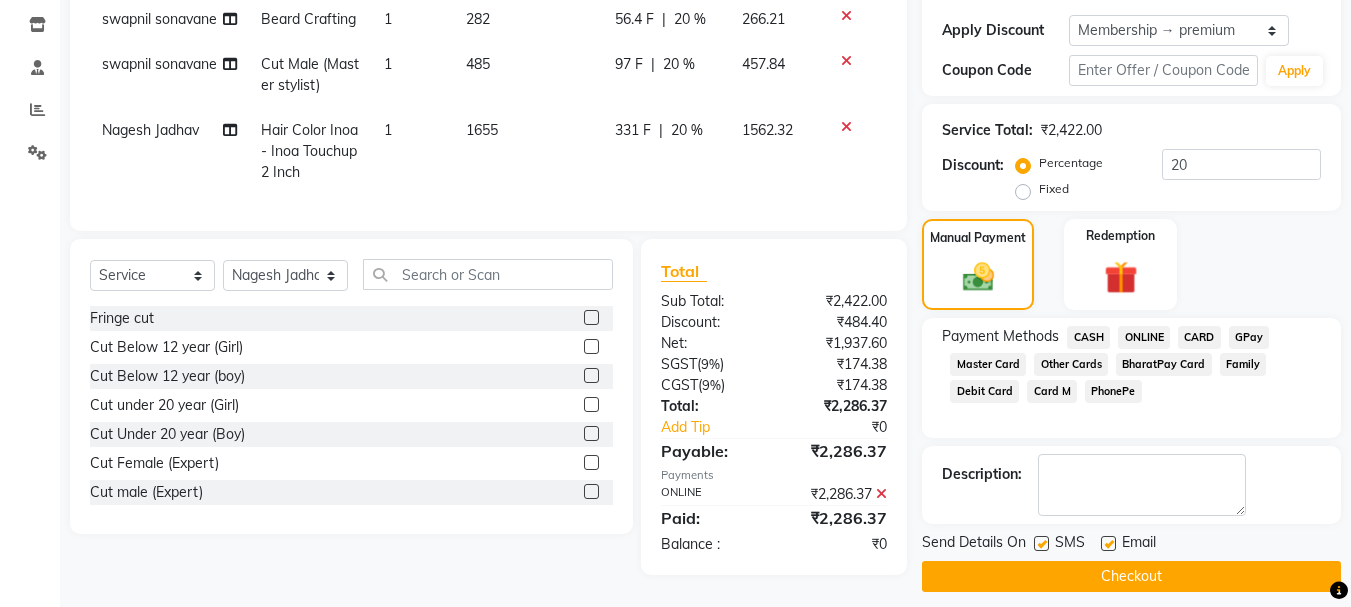 scroll, scrollTop: 348, scrollLeft: 0, axis: vertical 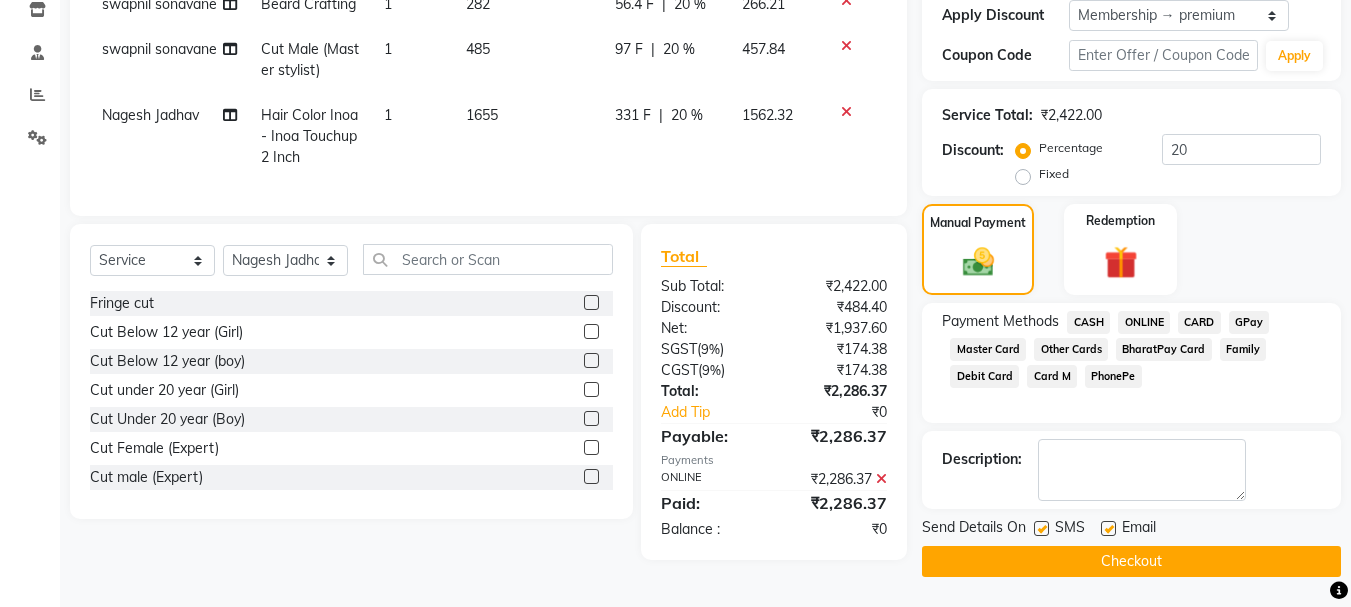 click on "Checkout" 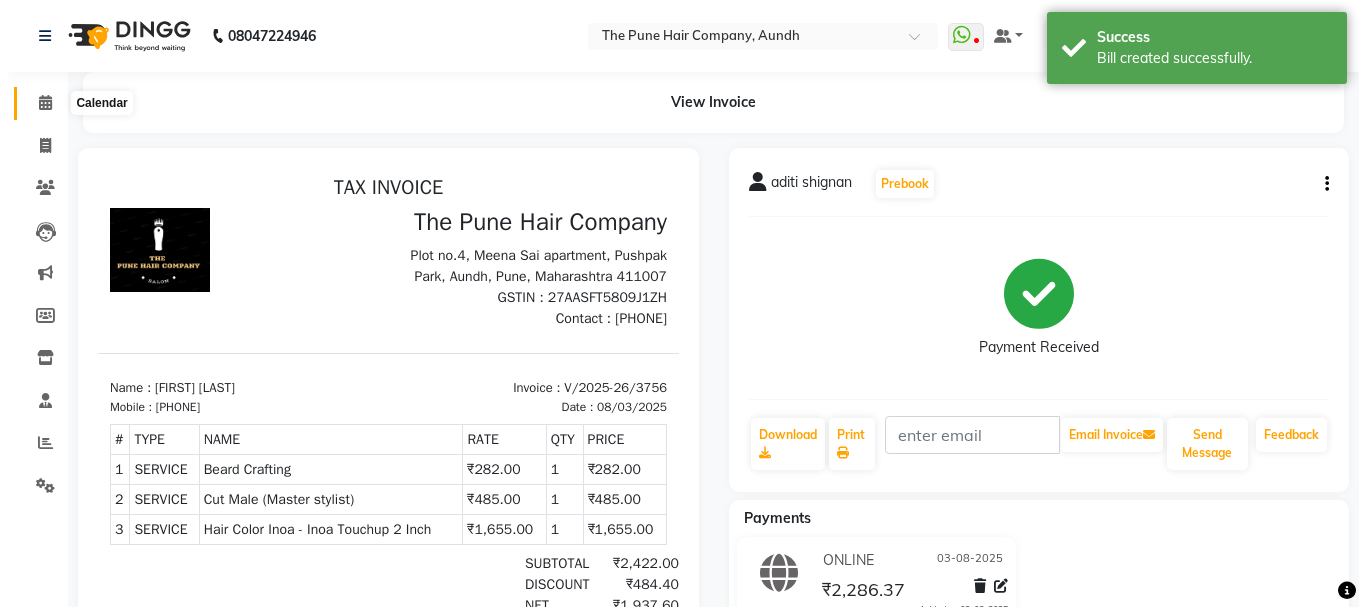 scroll, scrollTop: 0, scrollLeft: 0, axis: both 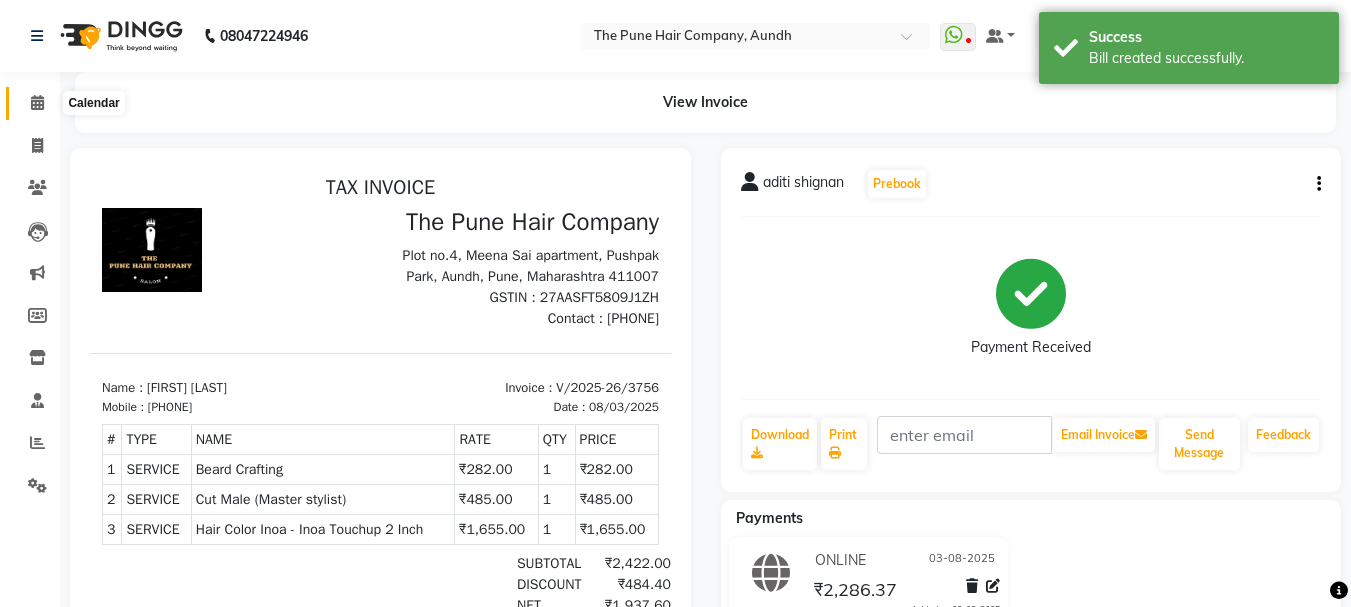 click 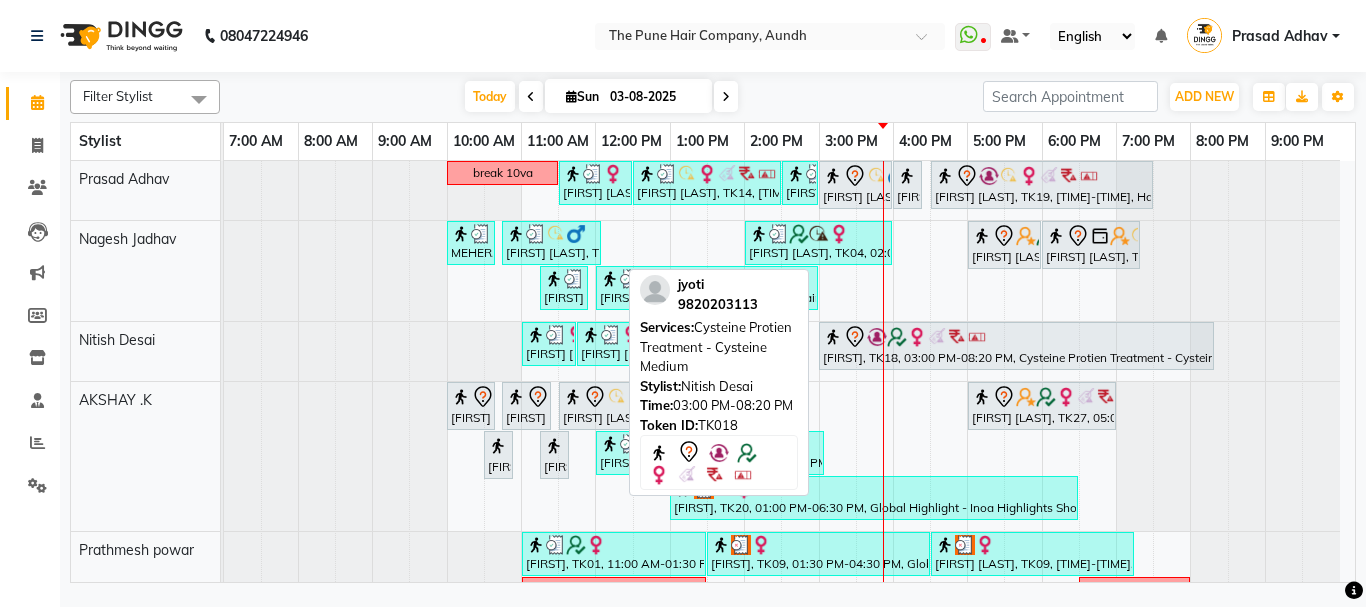 scroll, scrollTop: 100, scrollLeft: 0, axis: vertical 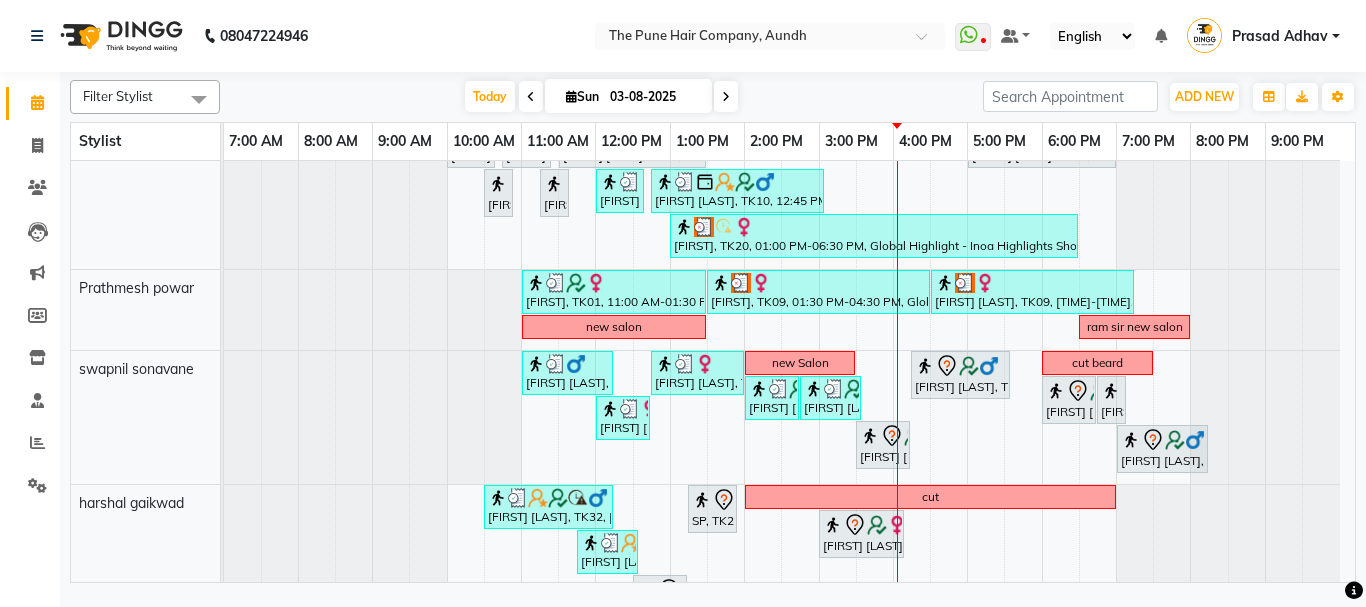 click at bounding box center [726, 96] 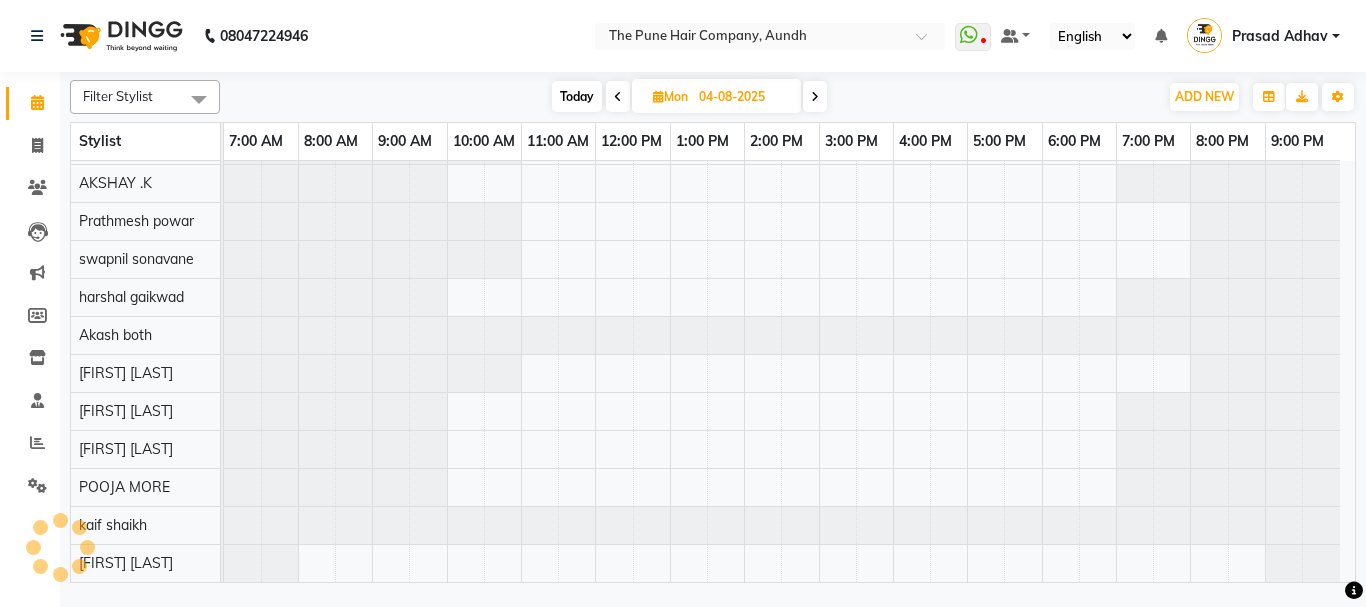 scroll, scrollTop: 110, scrollLeft: 0, axis: vertical 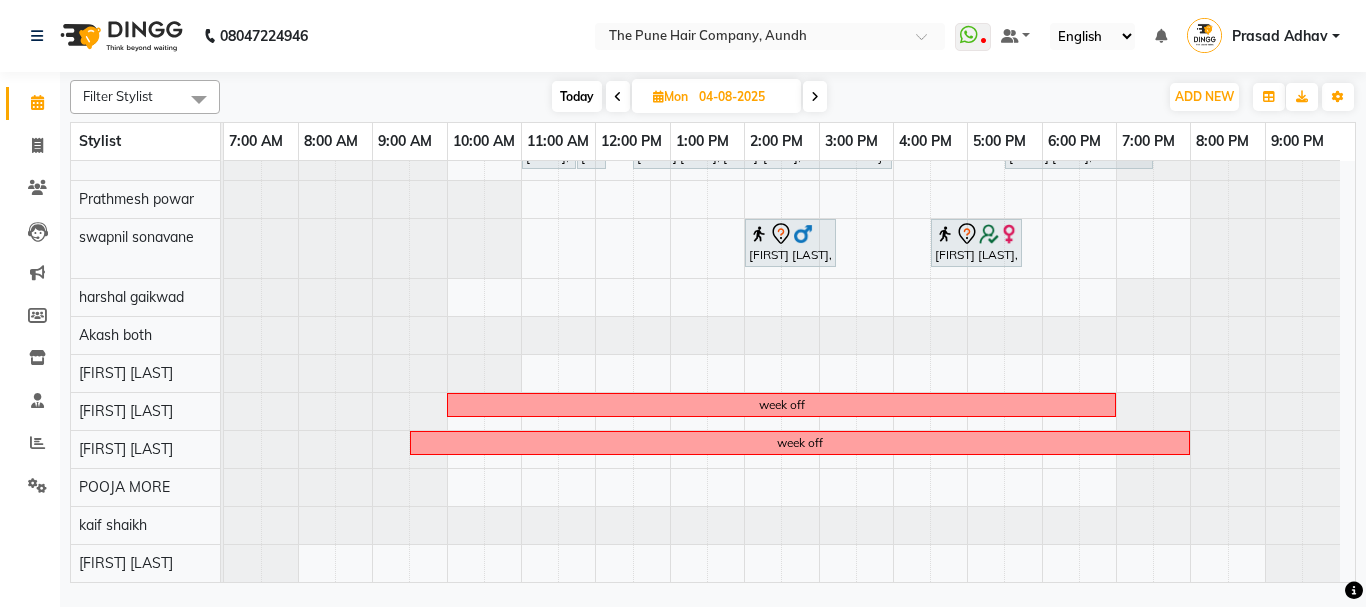 click on "Today" at bounding box center [577, 96] 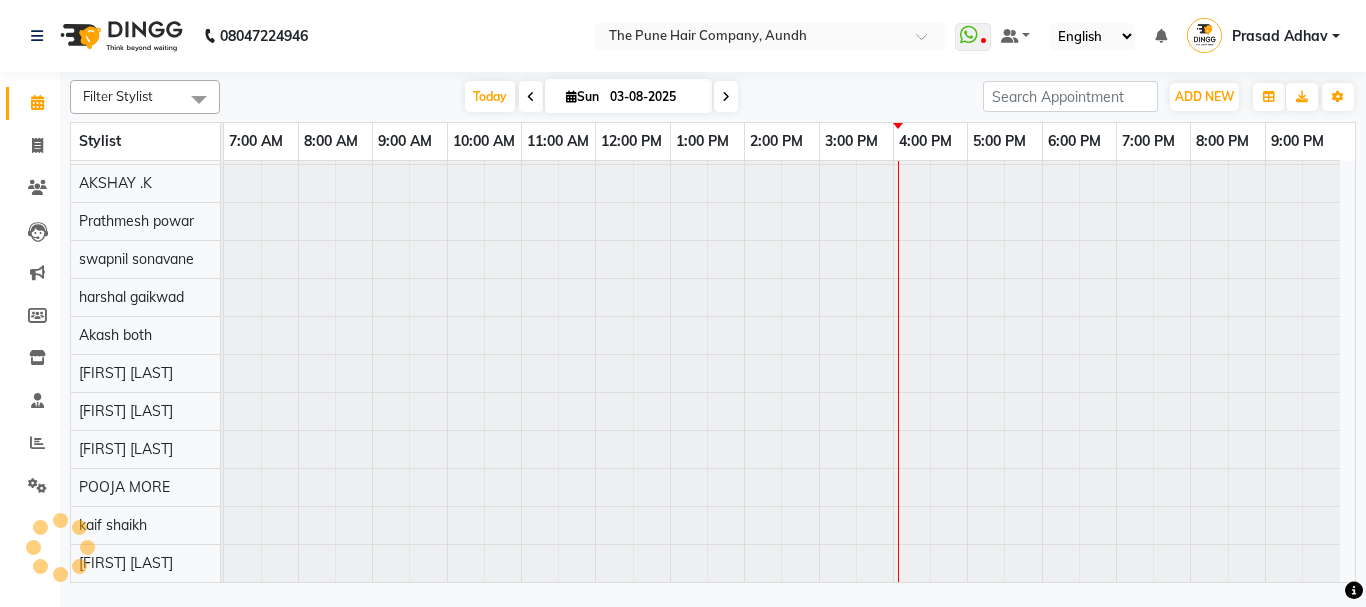 scroll, scrollTop: 110, scrollLeft: 0, axis: vertical 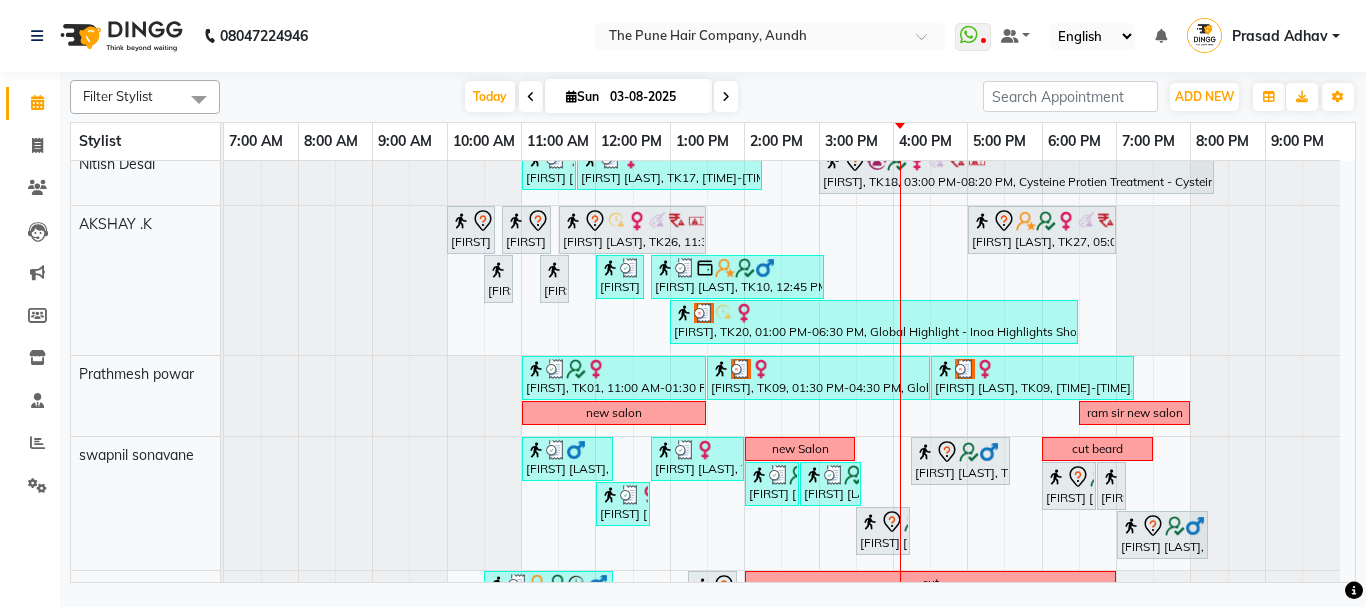 click at bounding box center [726, 96] 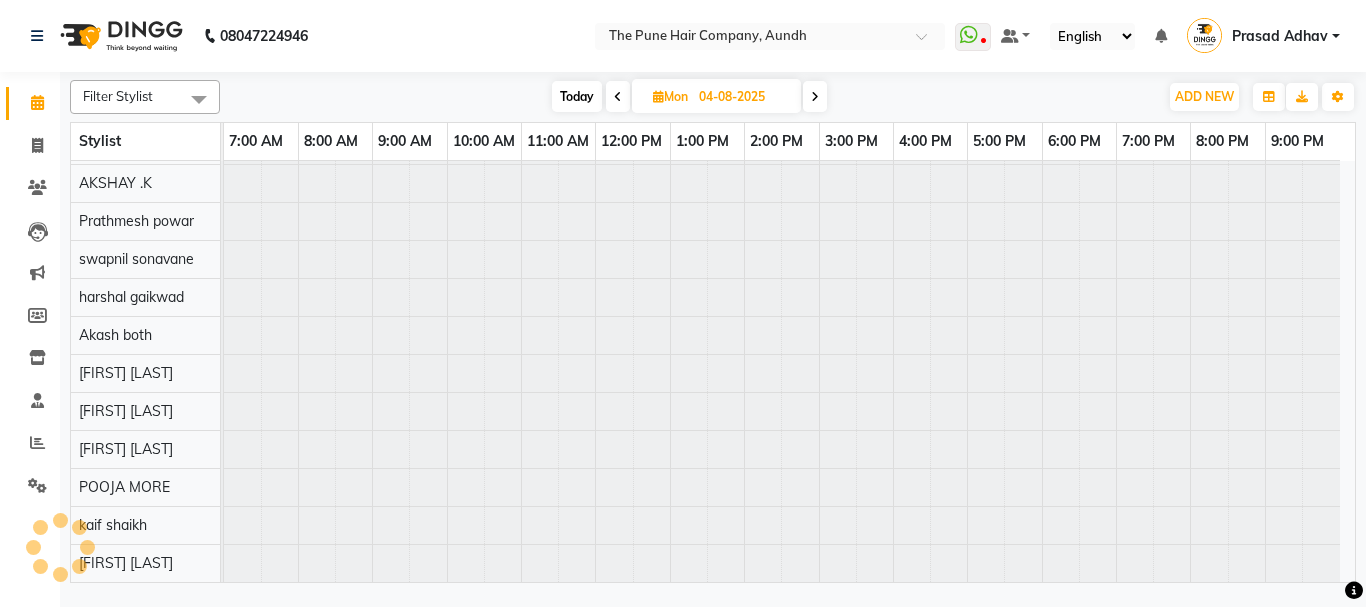 scroll, scrollTop: 110, scrollLeft: 0, axis: vertical 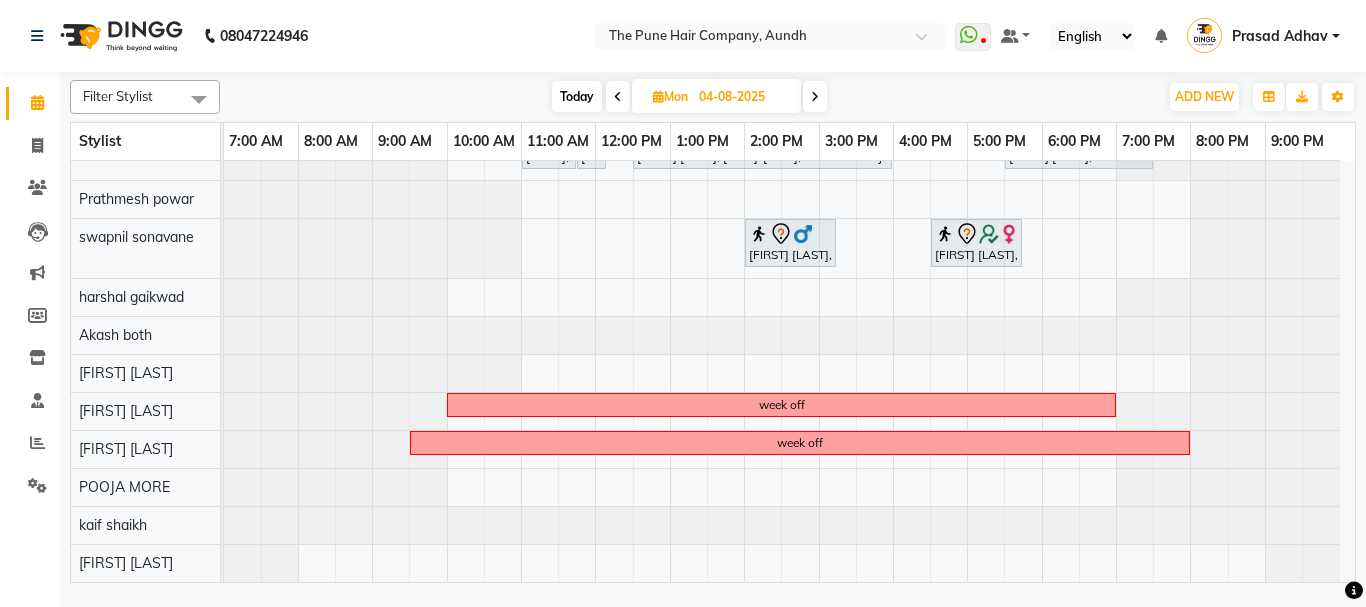 click at bounding box center [815, 97] 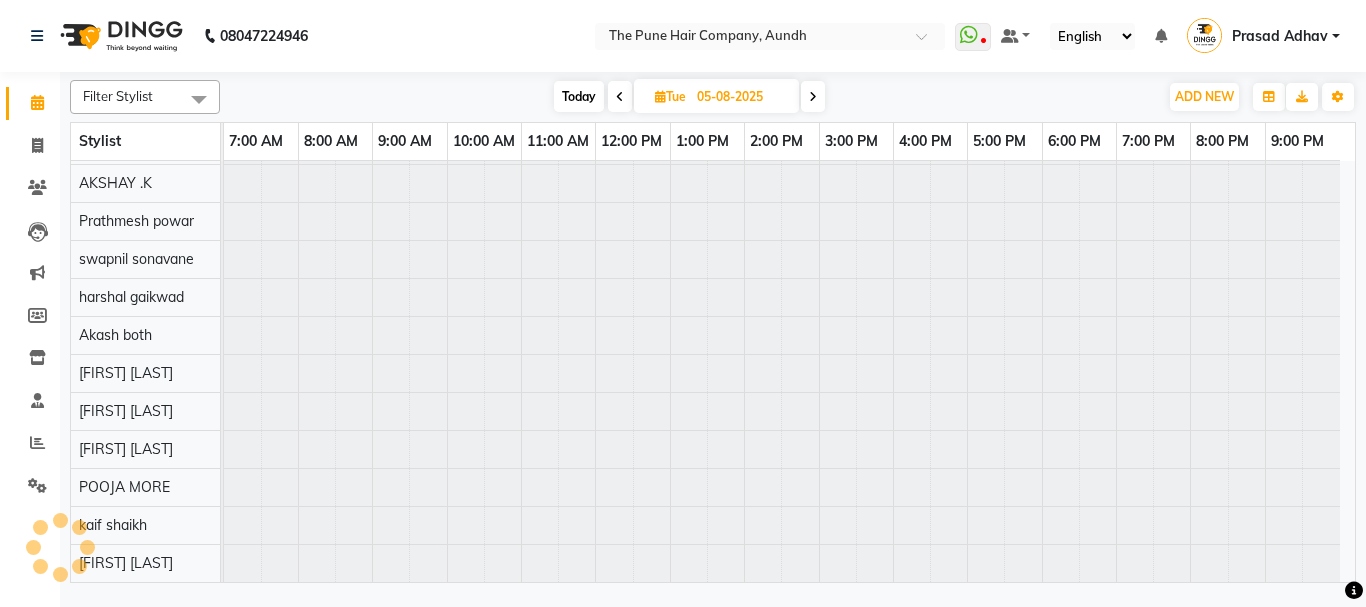 scroll, scrollTop: 110, scrollLeft: 0, axis: vertical 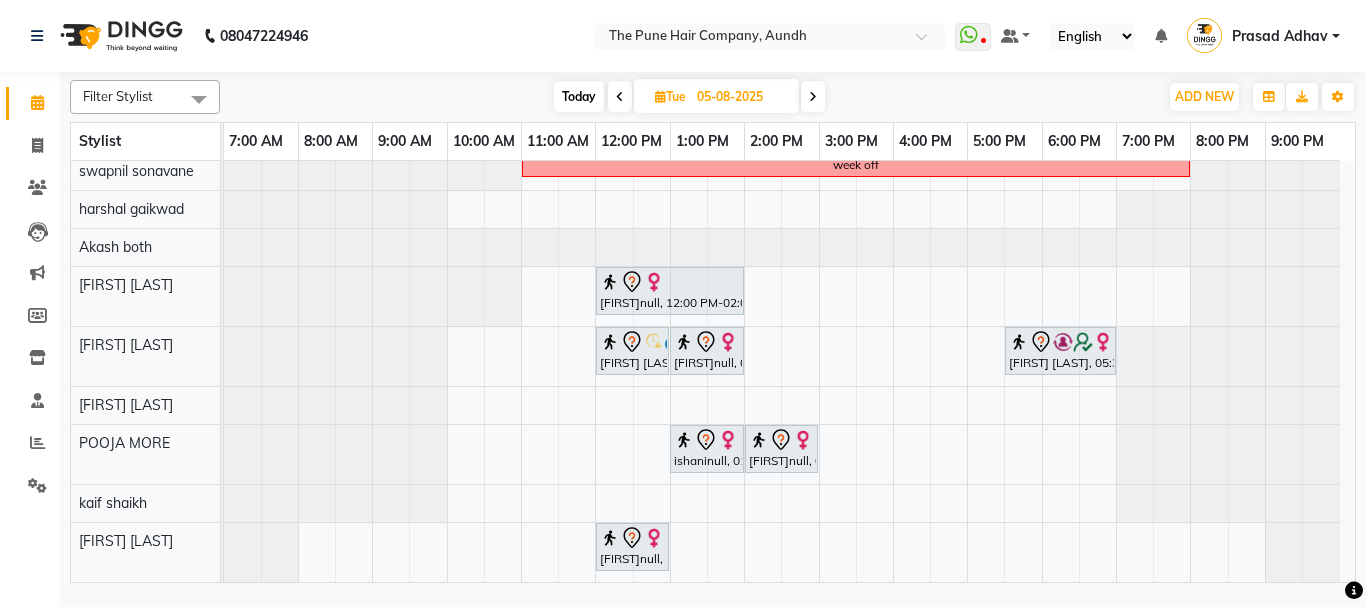 click at bounding box center [813, 97] 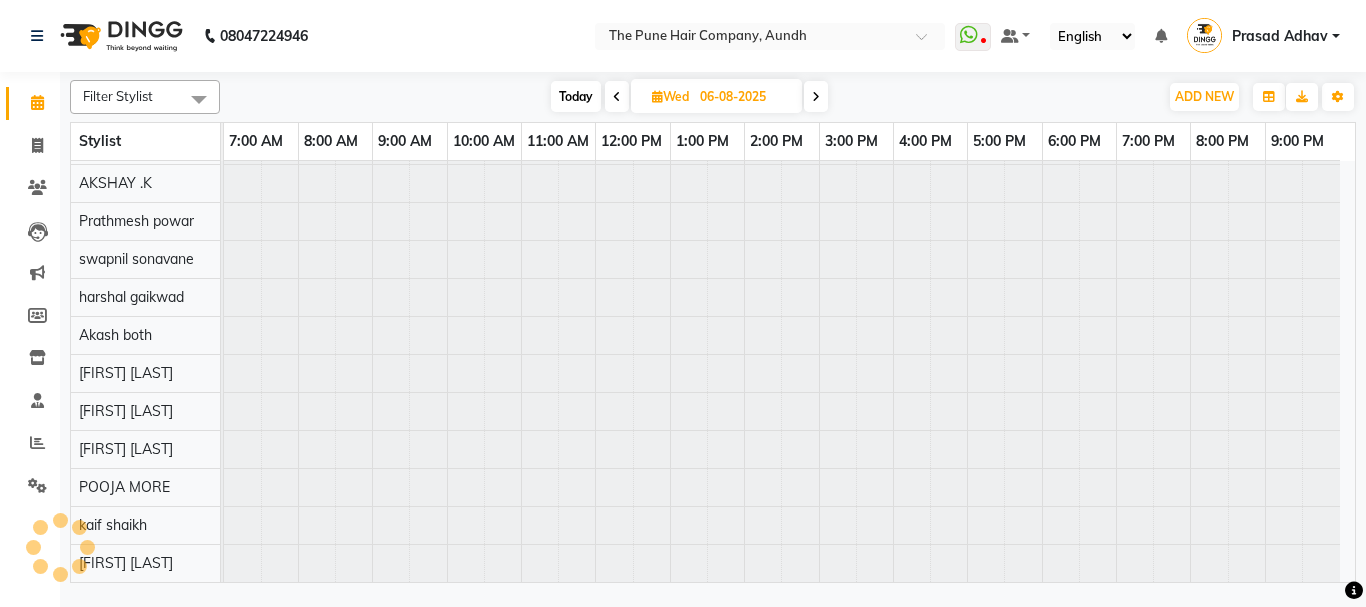 scroll, scrollTop: 110, scrollLeft: 0, axis: vertical 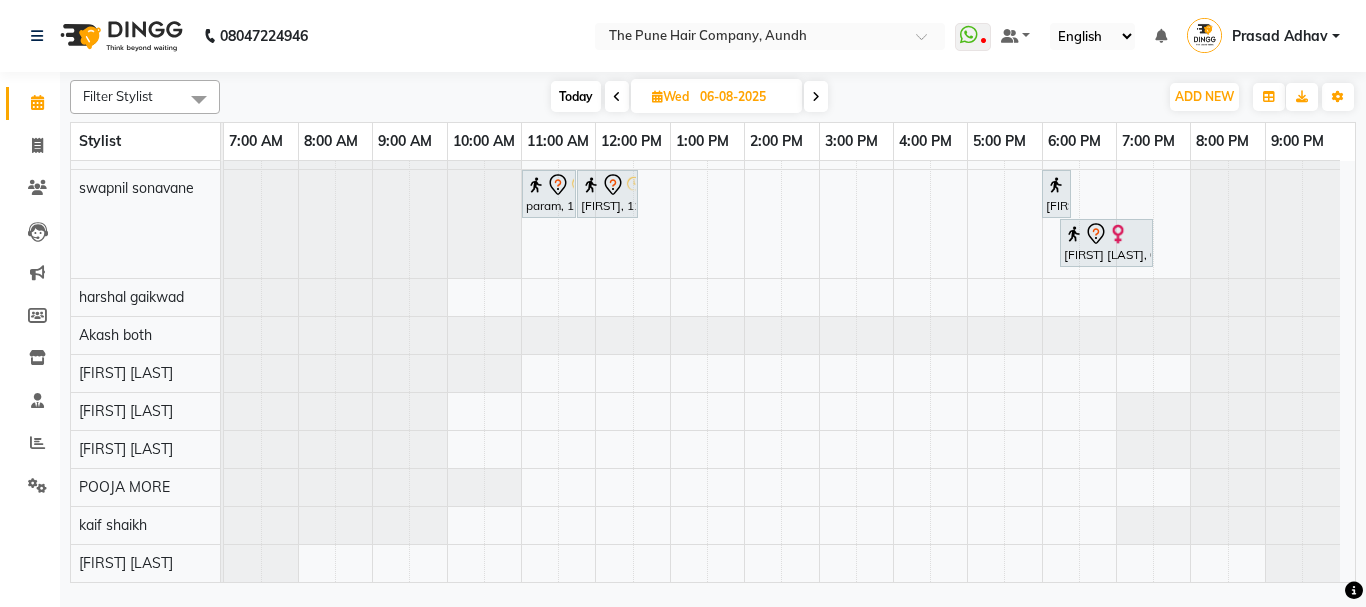 click at bounding box center (816, 96) 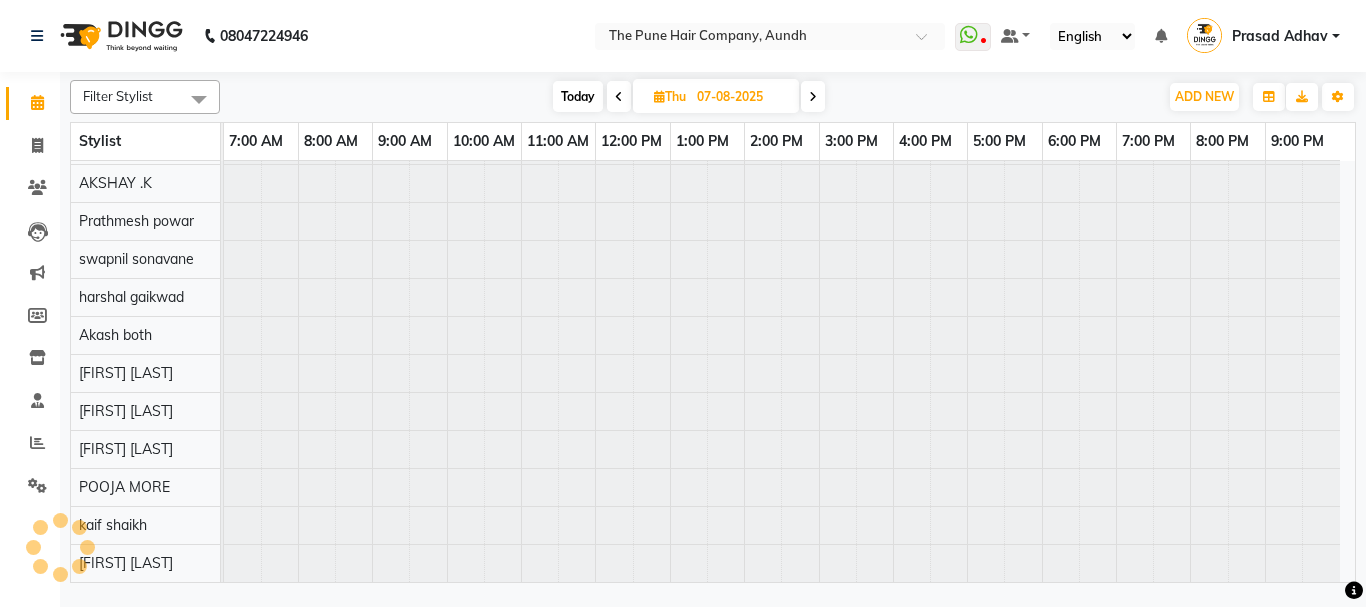 scroll, scrollTop: 110, scrollLeft: 0, axis: vertical 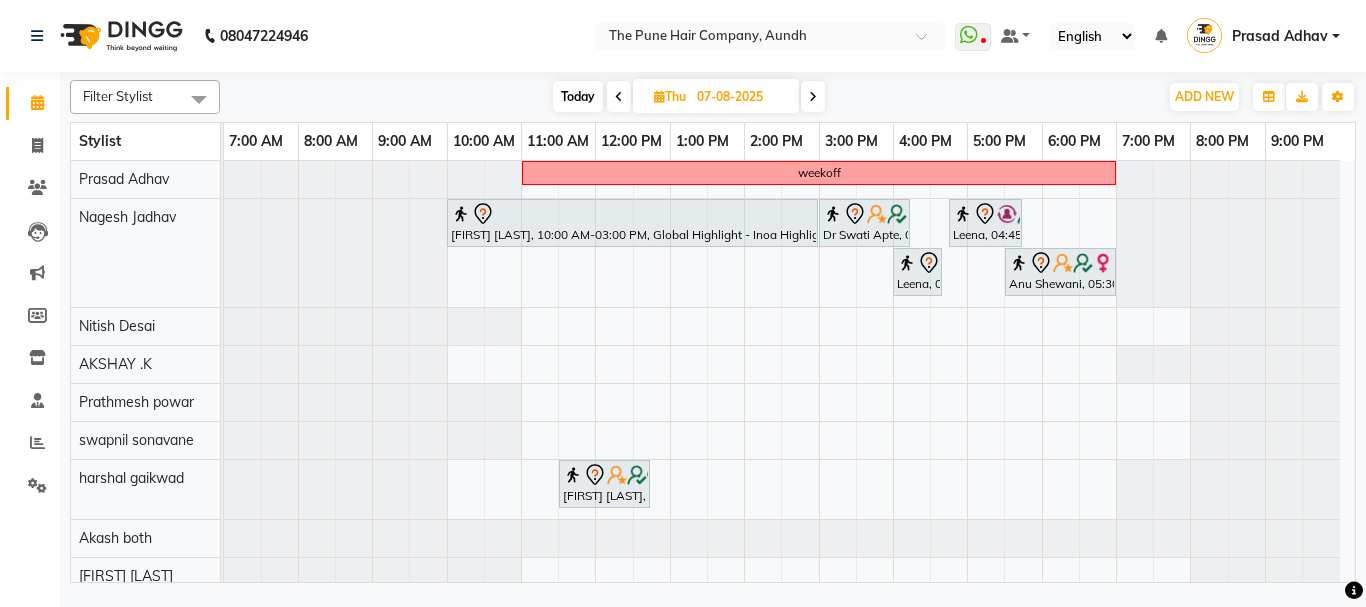 click on "Today" at bounding box center (578, 96) 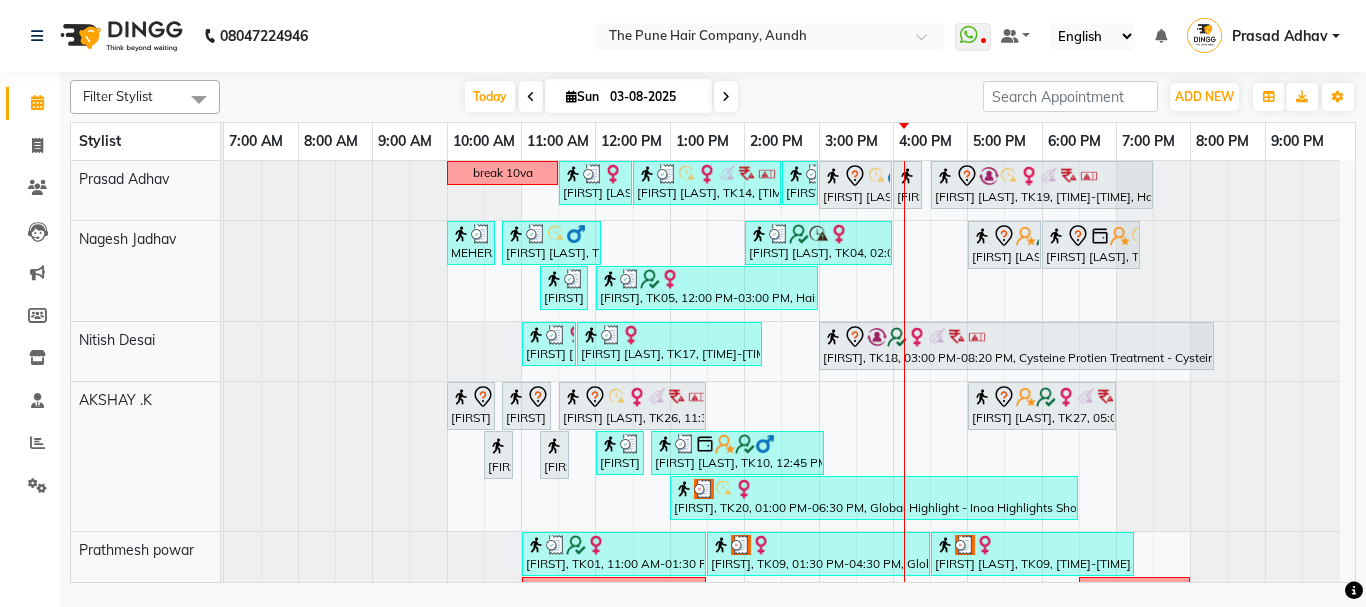 scroll, scrollTop: 800, scrollLeft: 0, axis: vertical 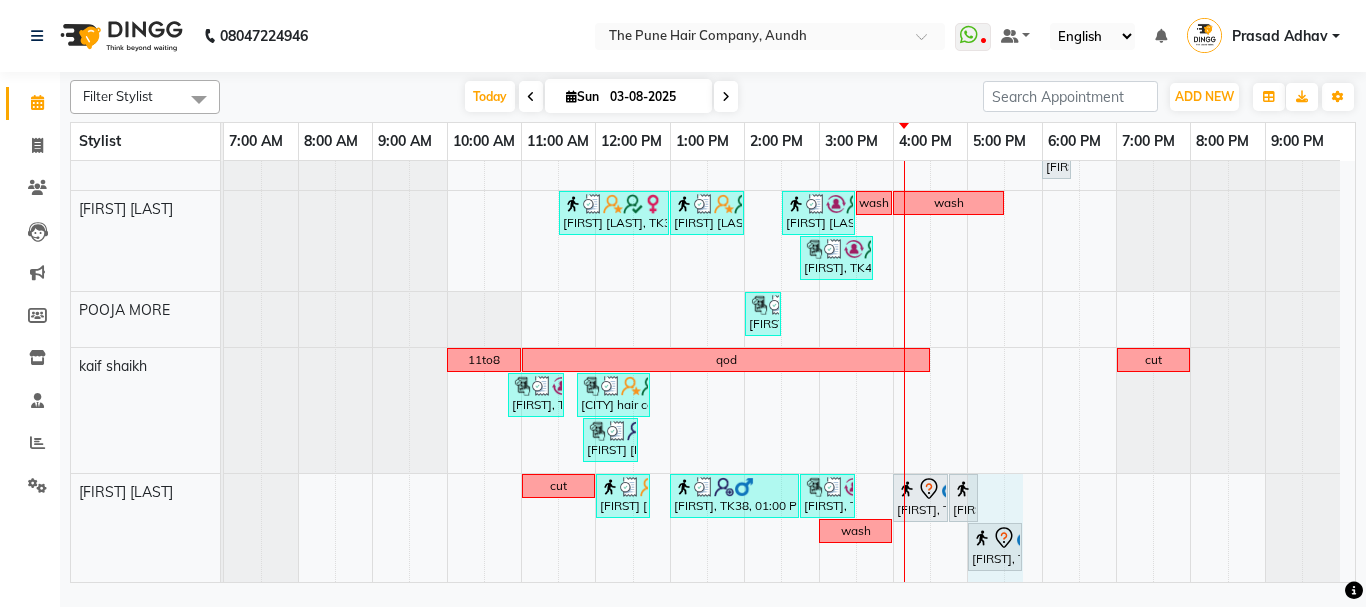 click on "cut      manju gupta, TK36, 12:00 PM-12:45 PM, Cut Under 20 year (Boy)     Sumit, TK38, 01:00 PM-02:45 PM, Global Color - Inoa Global Male ,Cut Male (Master stylist)     JAYA, TK46, 02:45 PM-03:30 PM,  Hair wash medium             ashitosh, TK07, 04:00 PM-04:45 PM, Cut Male (Master stylist)             ashitosh, TK07, 04:45 PM-05:05 PM,  Beard Crafting  wash              ashitosh, TK07, 05:00 PM-05:15 PM, Additional Hair Wash (Male)             ashitosh, TK07, 05:00 PM-05:15 PM, Additional Hair Wash (Male)" at bounding box center (224, 528) 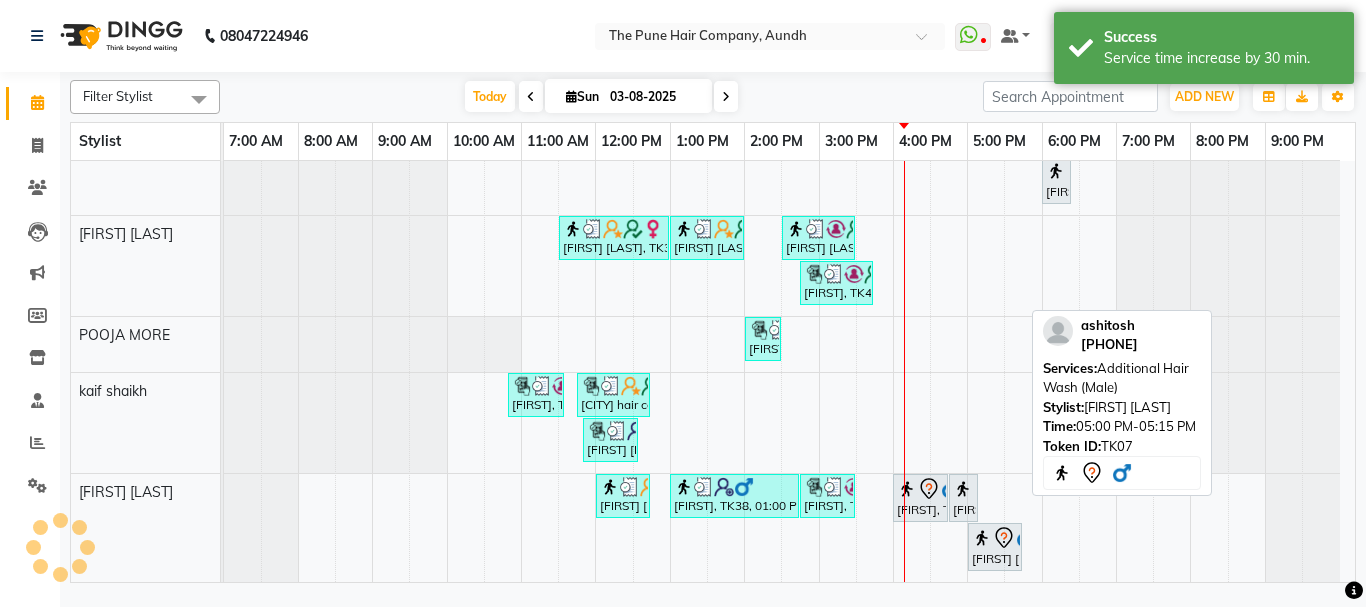 scroll, scrollTop: 887, scrollLeft: 0, axis: vertical 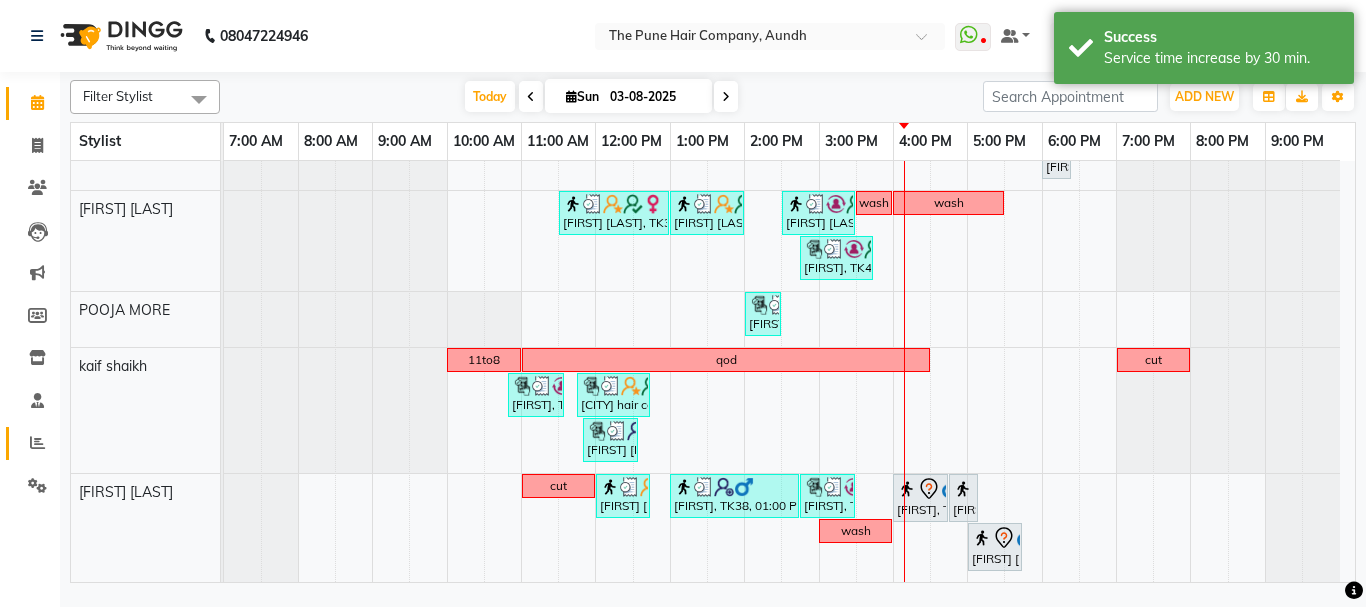 click 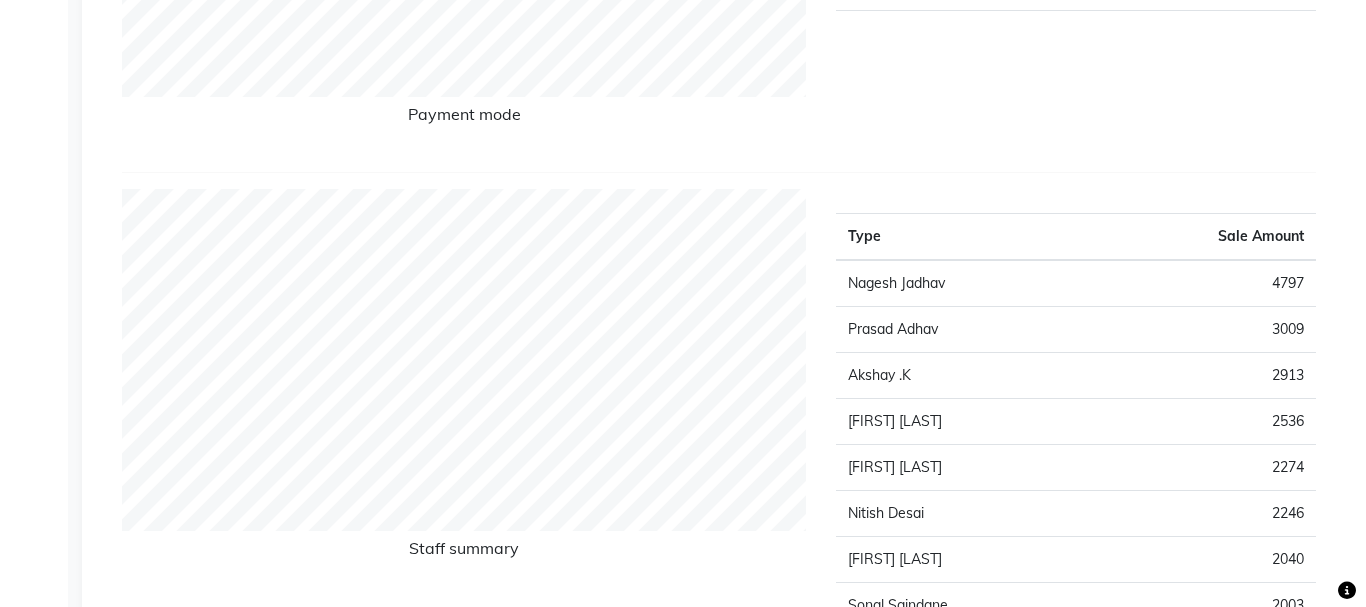 scroll, scrollTop: 0, scrollLeft: 0, axis: both 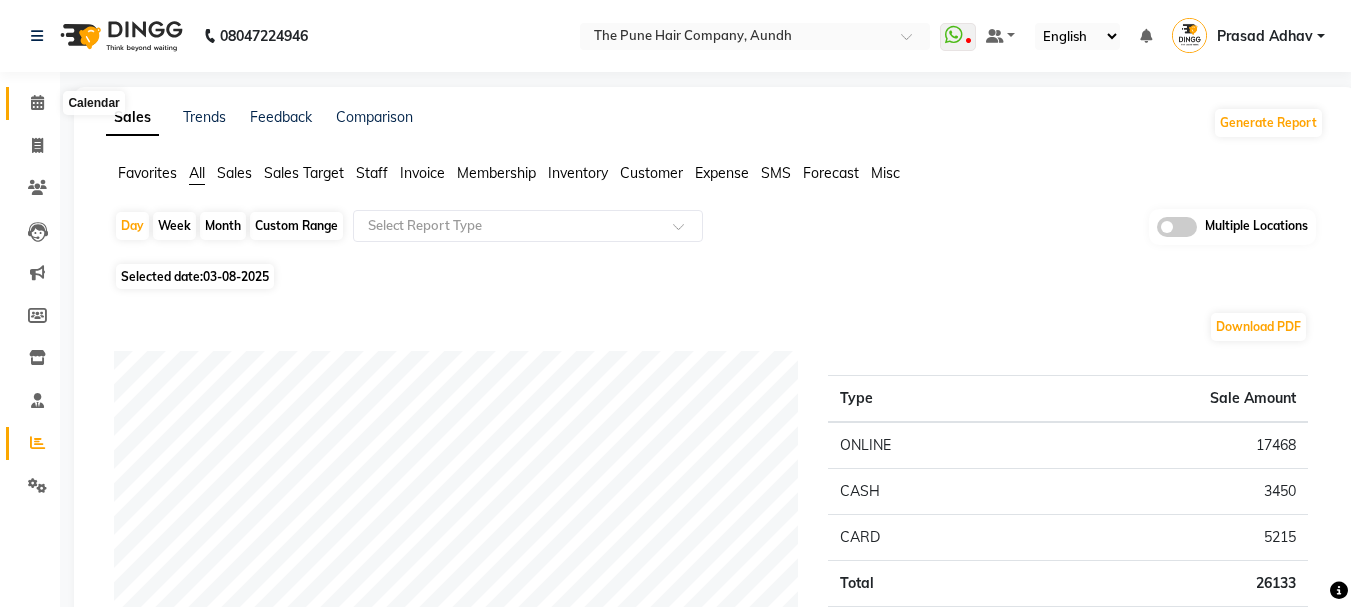 click 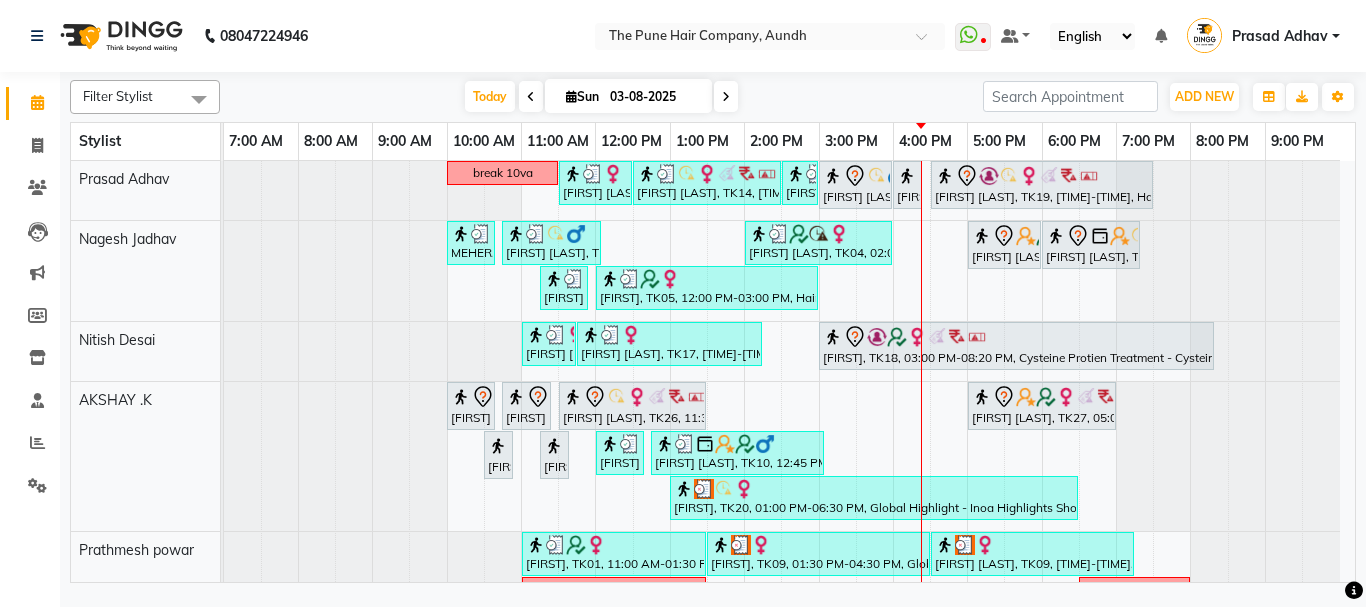 scroll, scrollTop: 200, scrollLeft: 0, axis: vertical 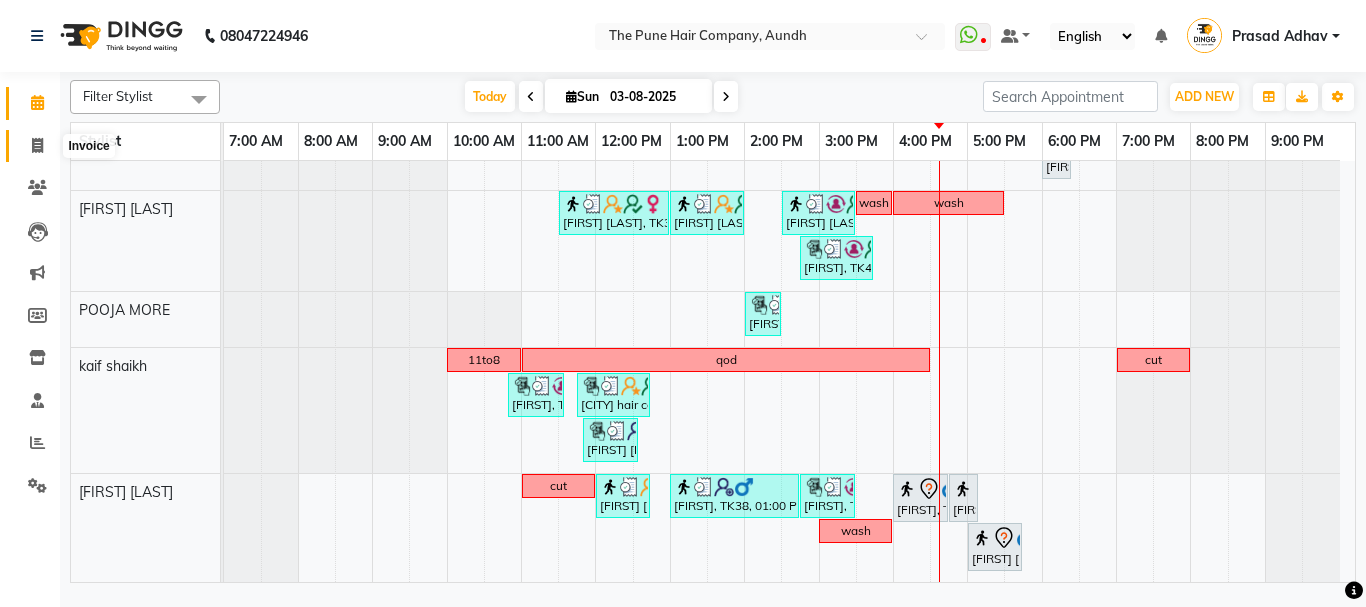 click 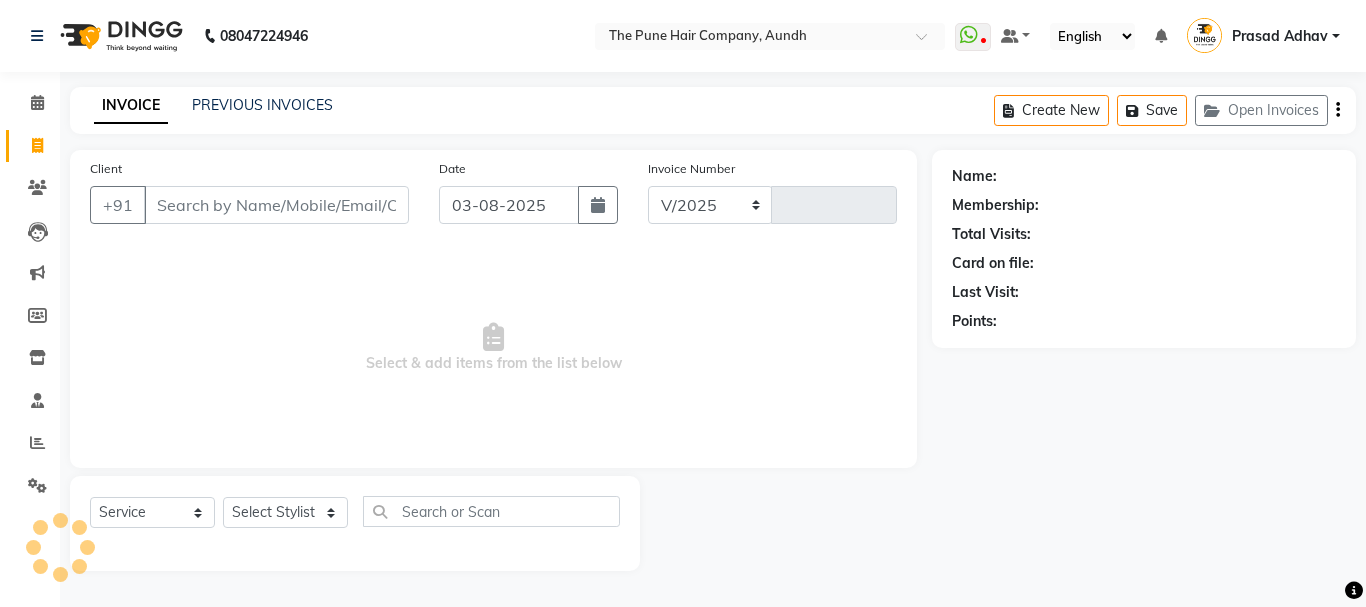 select on "106" 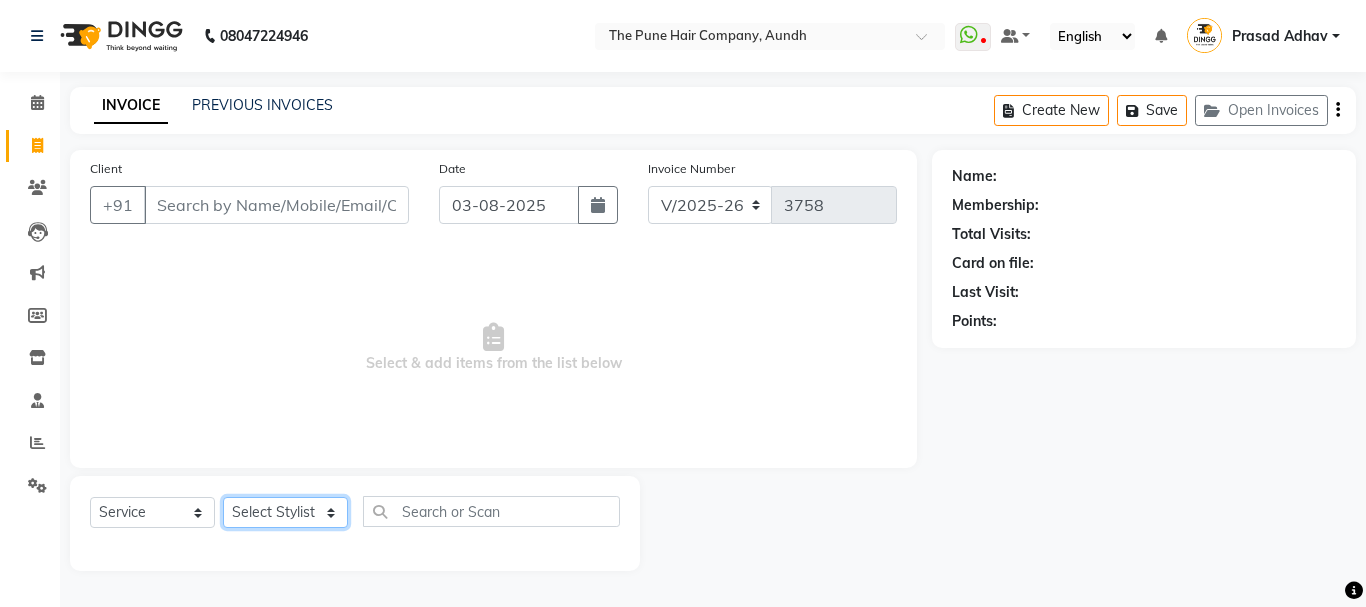 click on "Select Stylist Akash both AKSHAY .K harshal gaikwad kaif shaikh LAKKHAN SHINDE Nagesh Jadhav Nitish Desai  Pavan mane POOJA MORE Prasad Adhav  Prathmesh powar Shweta gotur Sonal saindane swapnil sonavane" 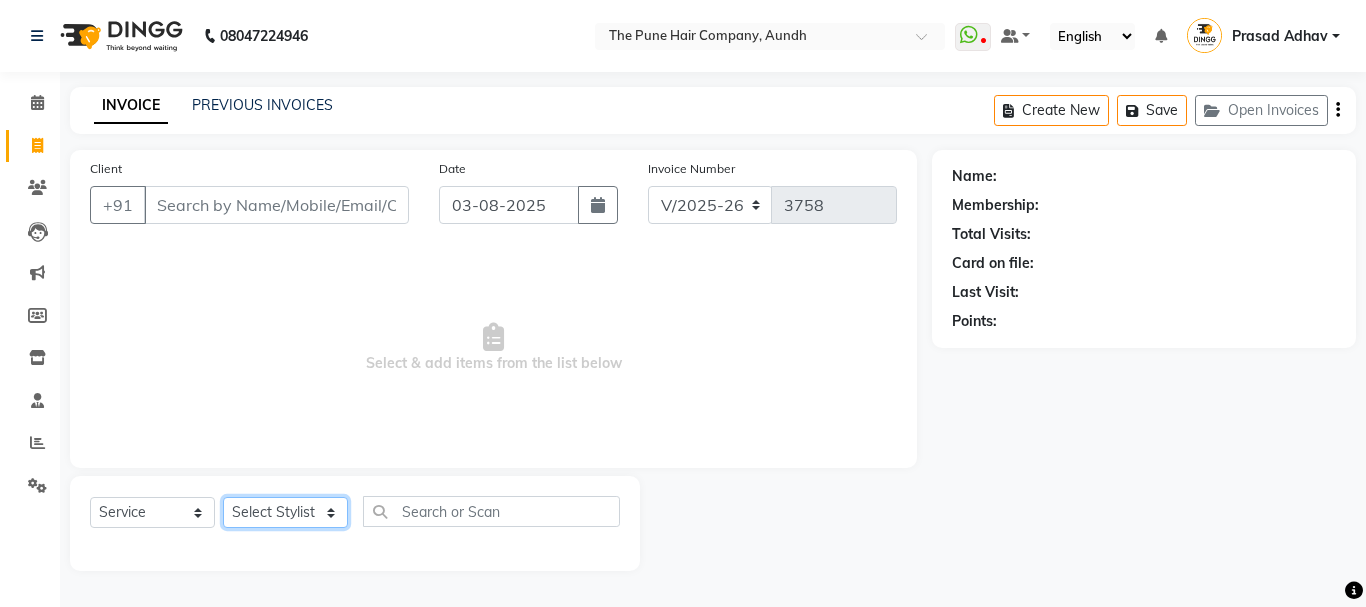 select on "49798" 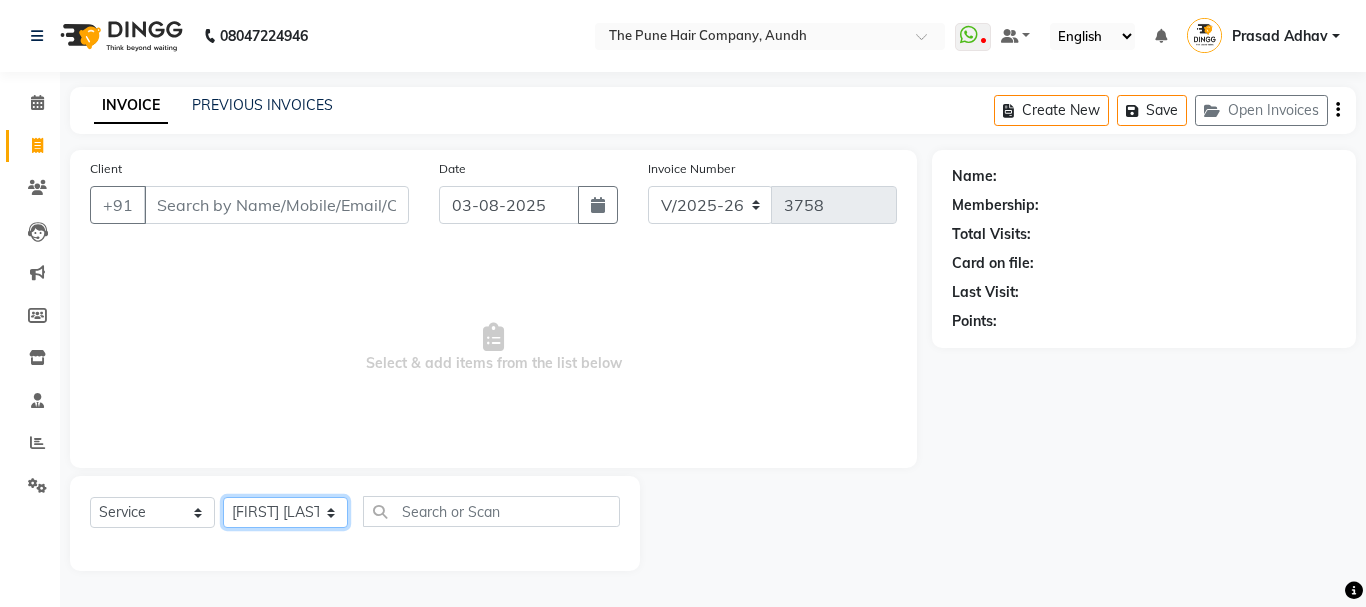 click on "Select Stylist Akash both AKSHAY .K harshal gaikwad kaif shaikh LAKKHAN SHINDE Nagesh Jadhav Nitish Desai  Pavan mane POOJA MORE Prasad Adhav  Prathmesh powar Shweta gotur Sonal saindane swapnil sonavane" 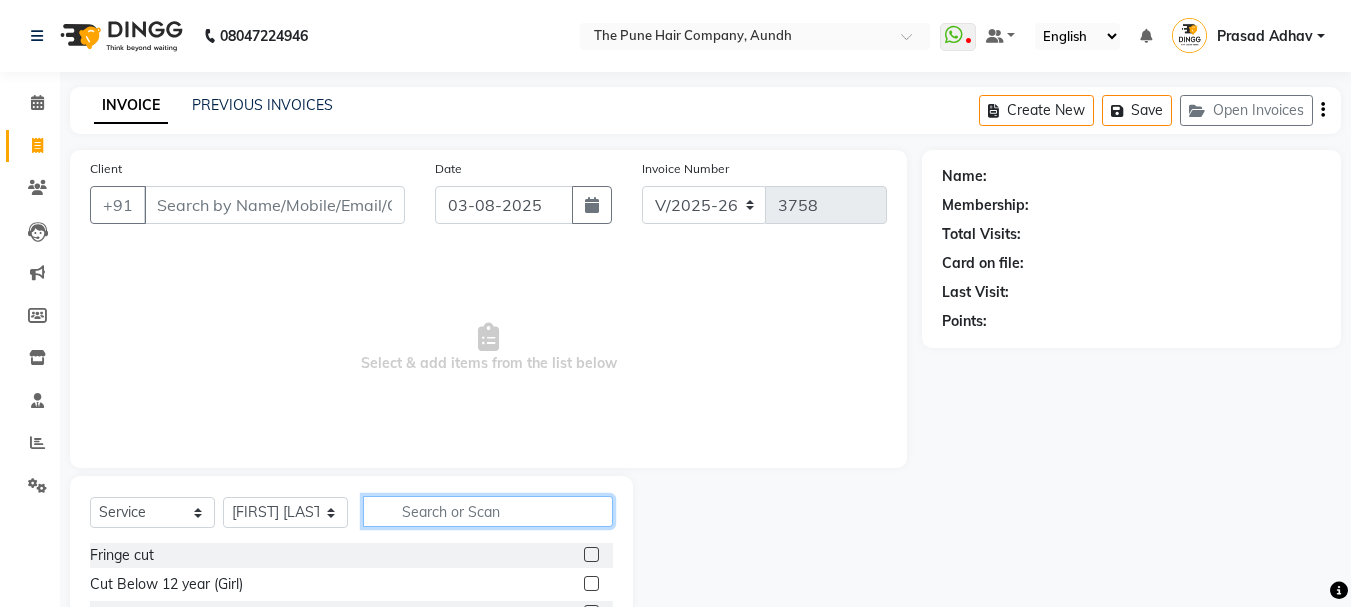 click 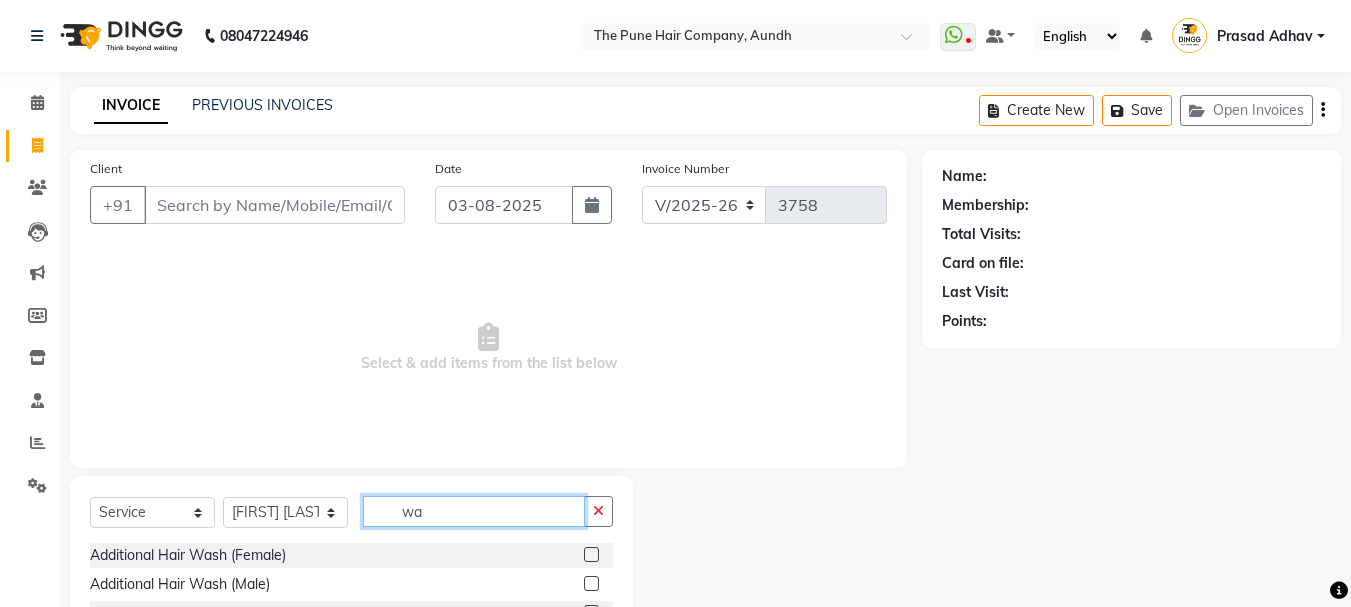 type on "was" 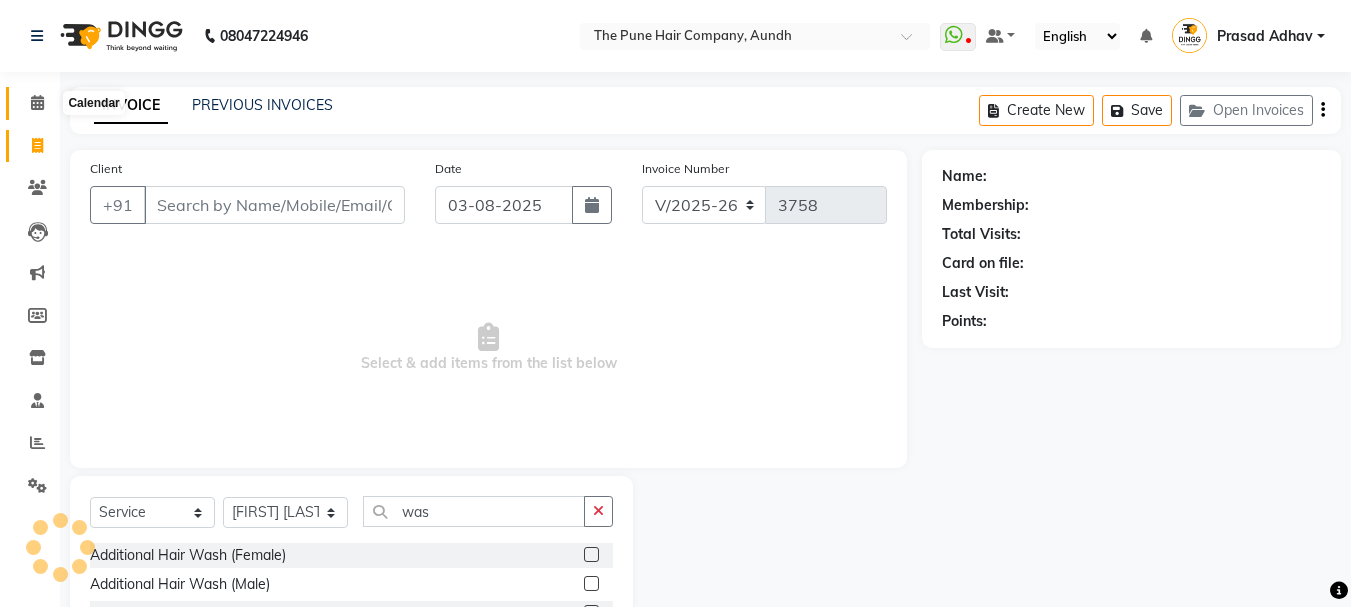 click 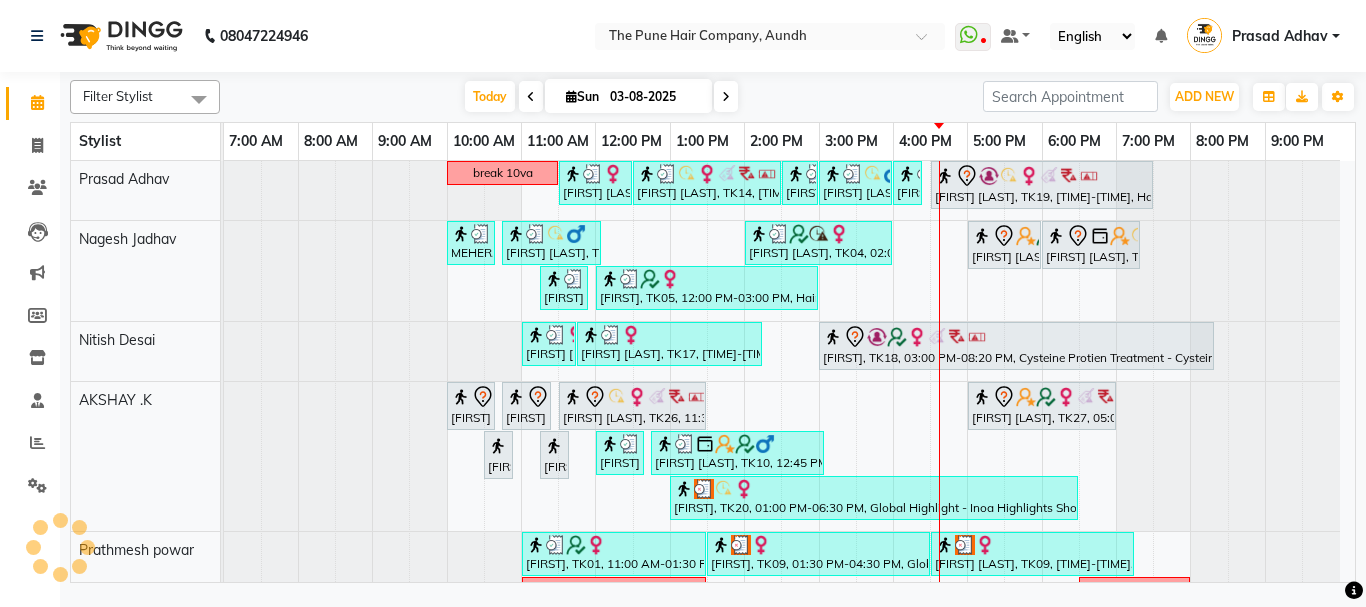 scroll, scrollTop: 887, scrollLeft: 0, axis: vertical 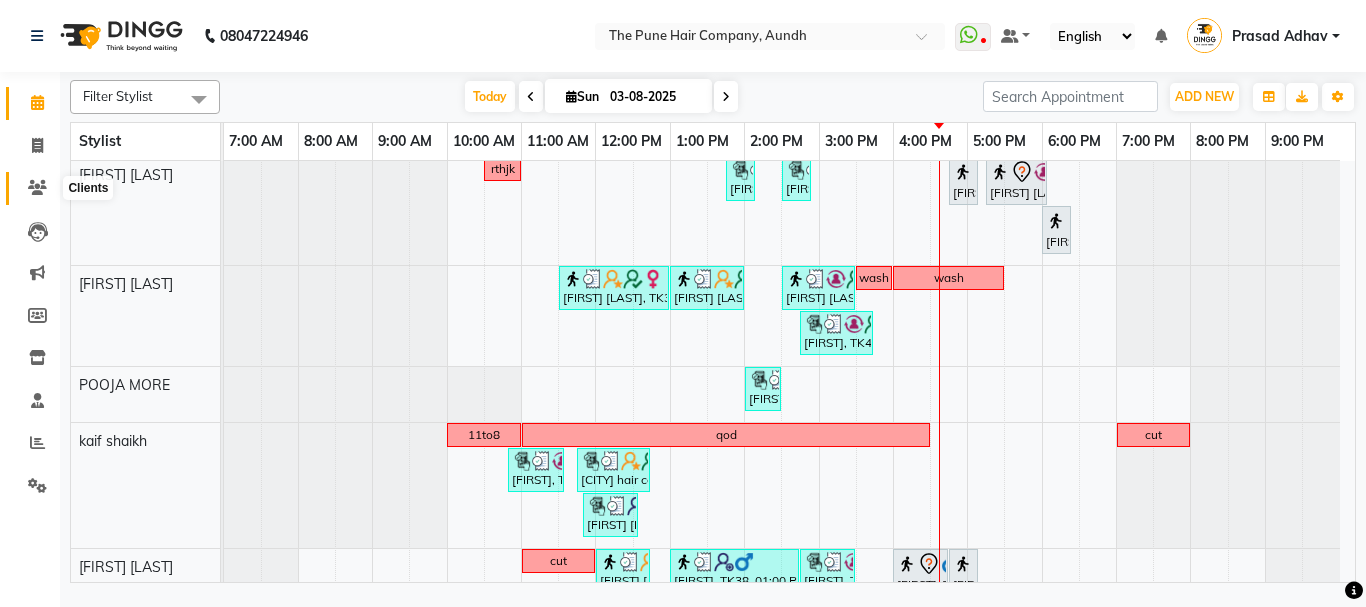 click 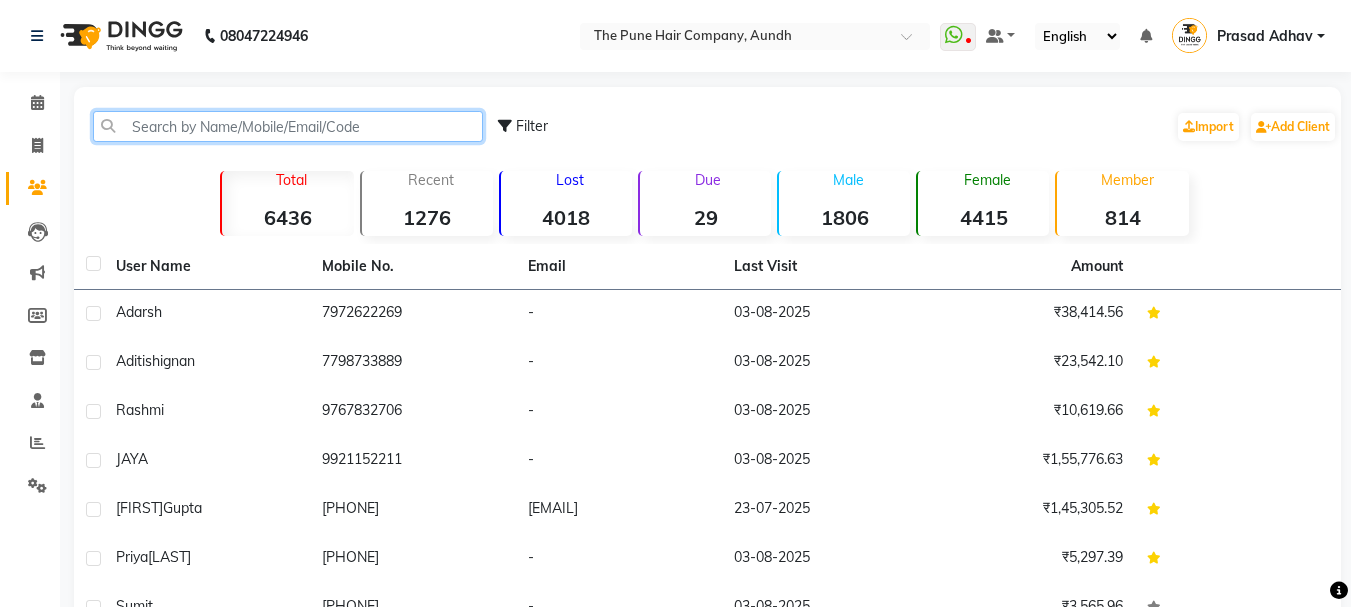click 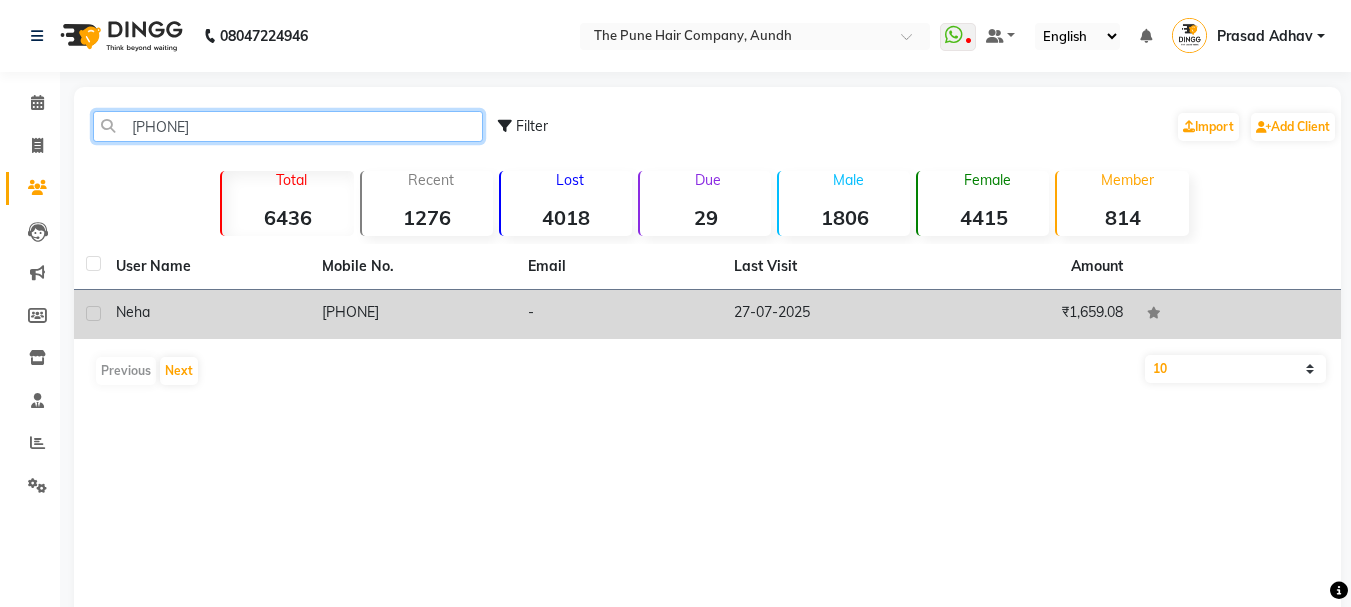 type on "776809" 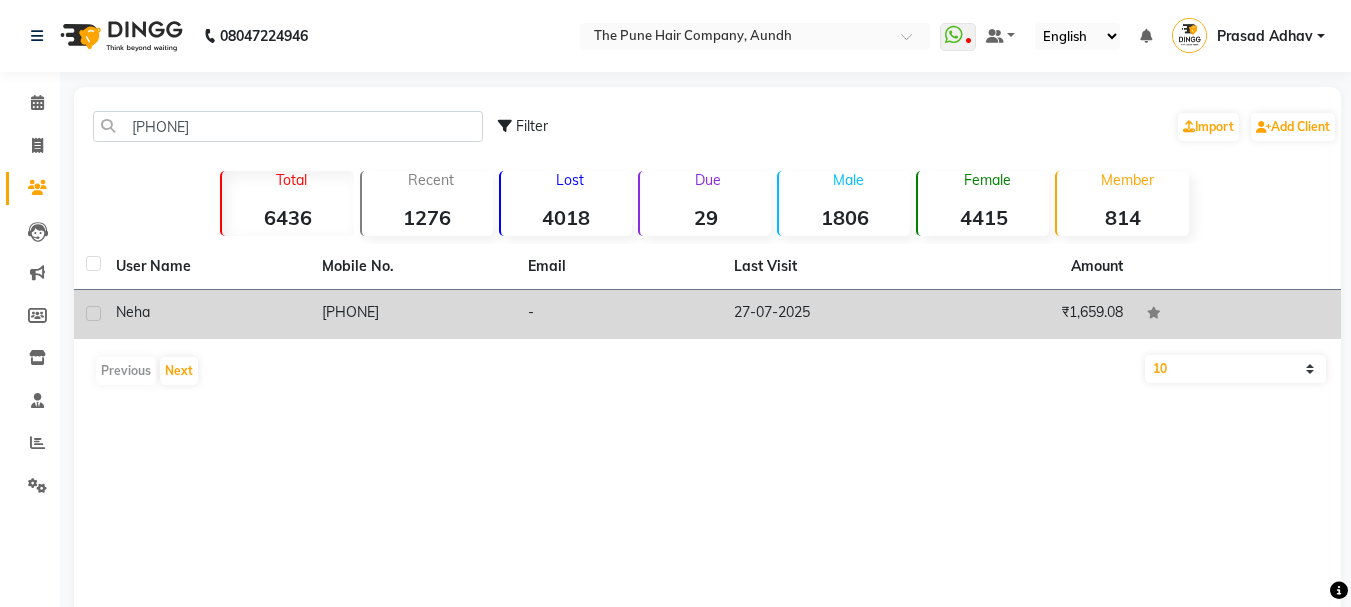 click on "neha" 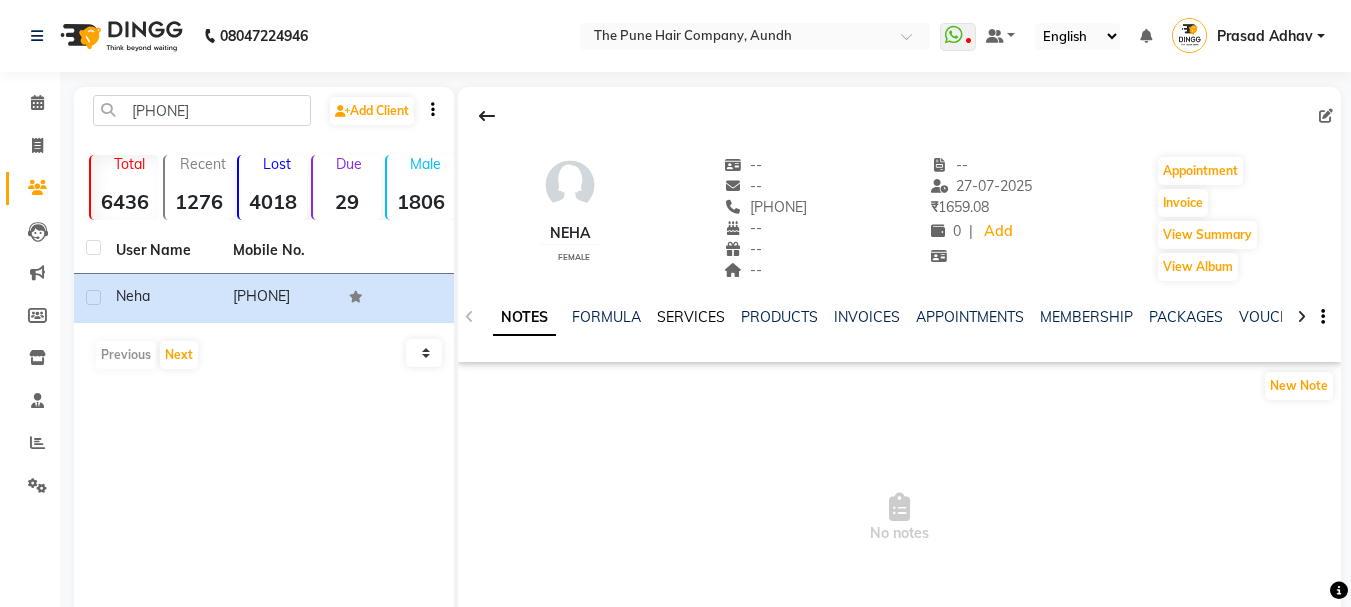 click on "SERVICES" 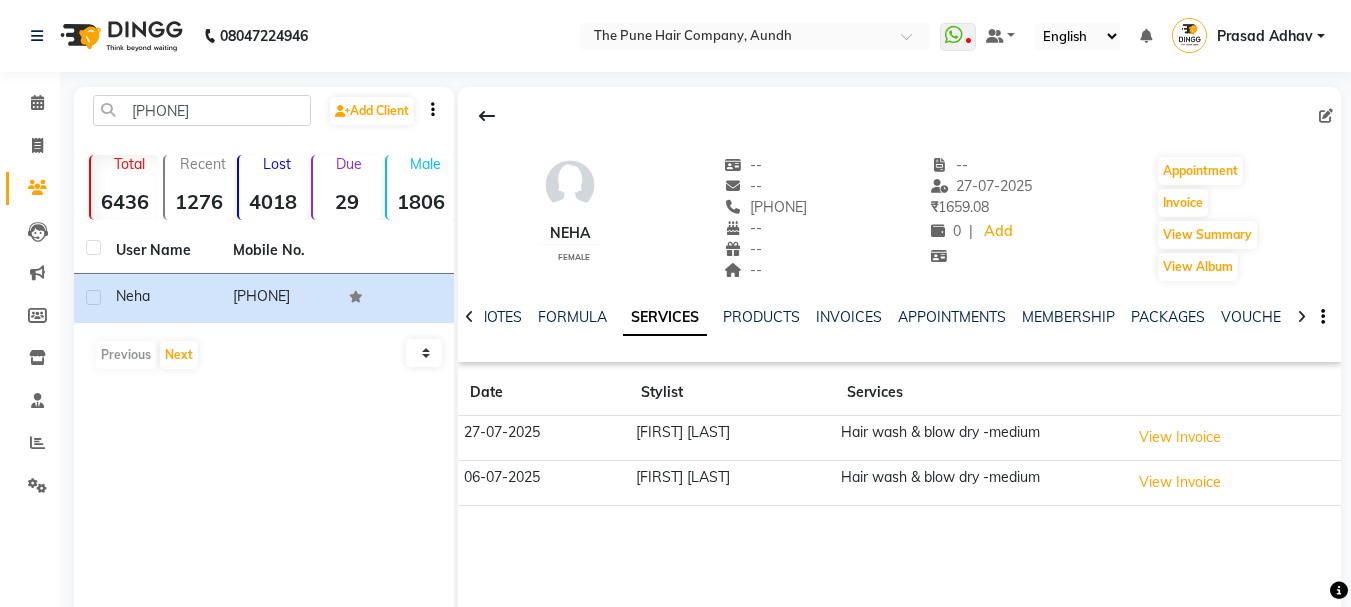 drag, startPoint x: 738, startPoint y: 201, endPoint x: 841, endPoint y: 191, distance: 103.4843 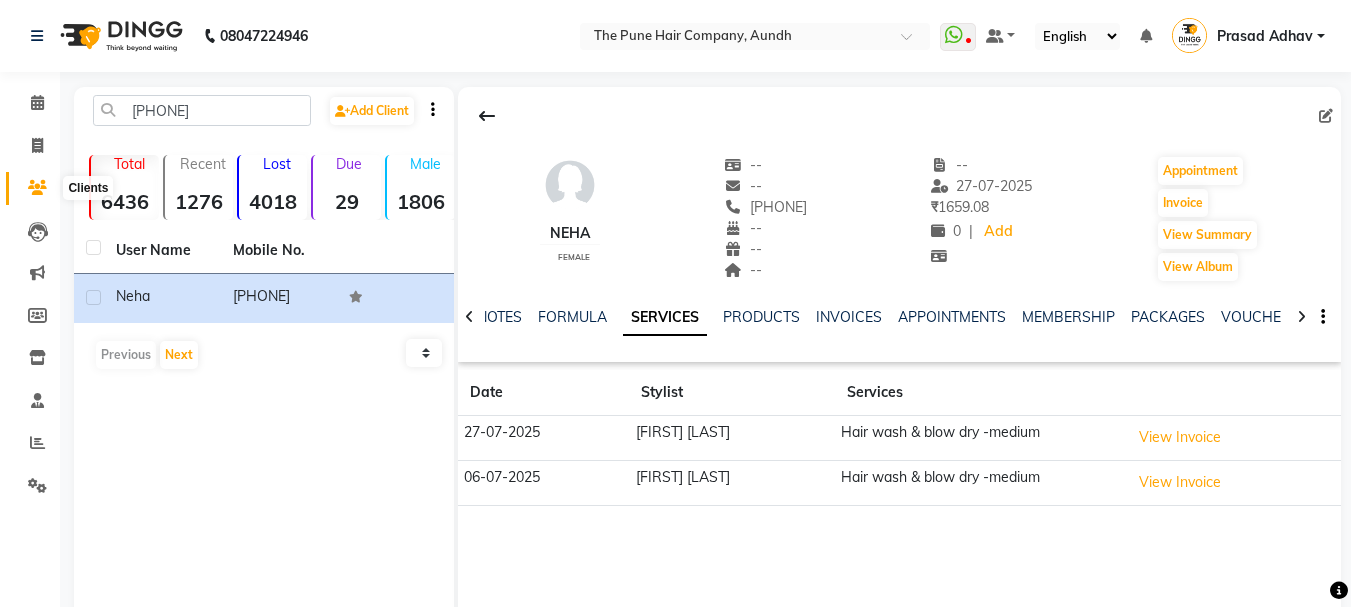click 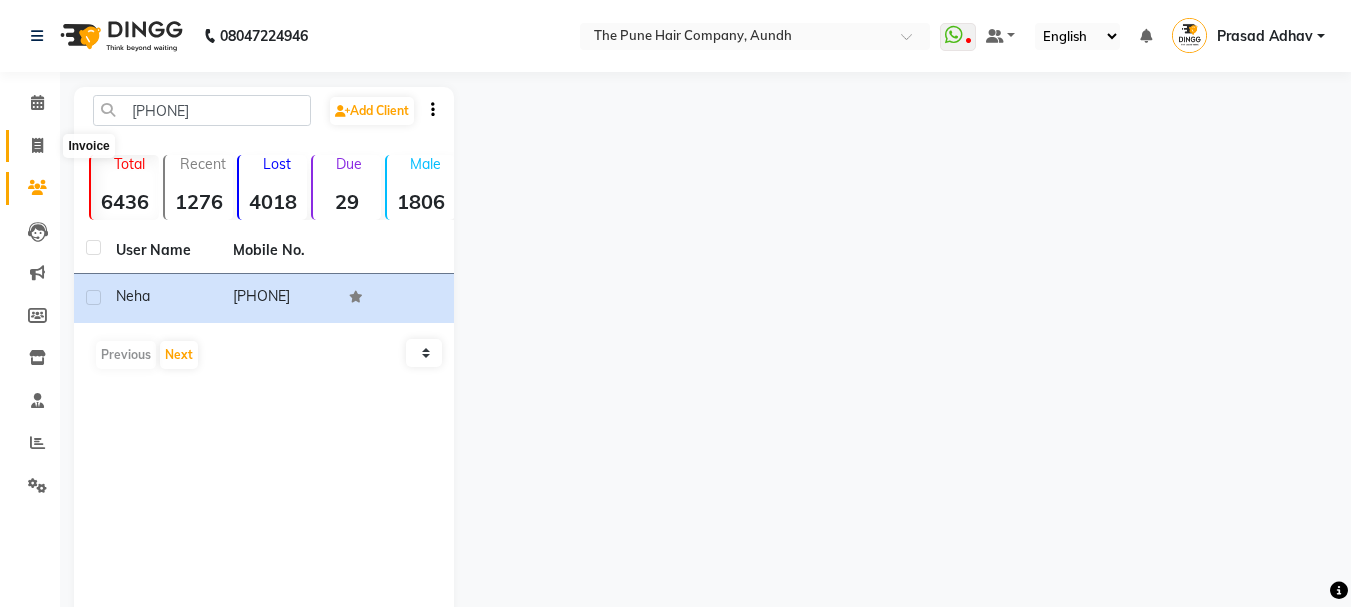 click 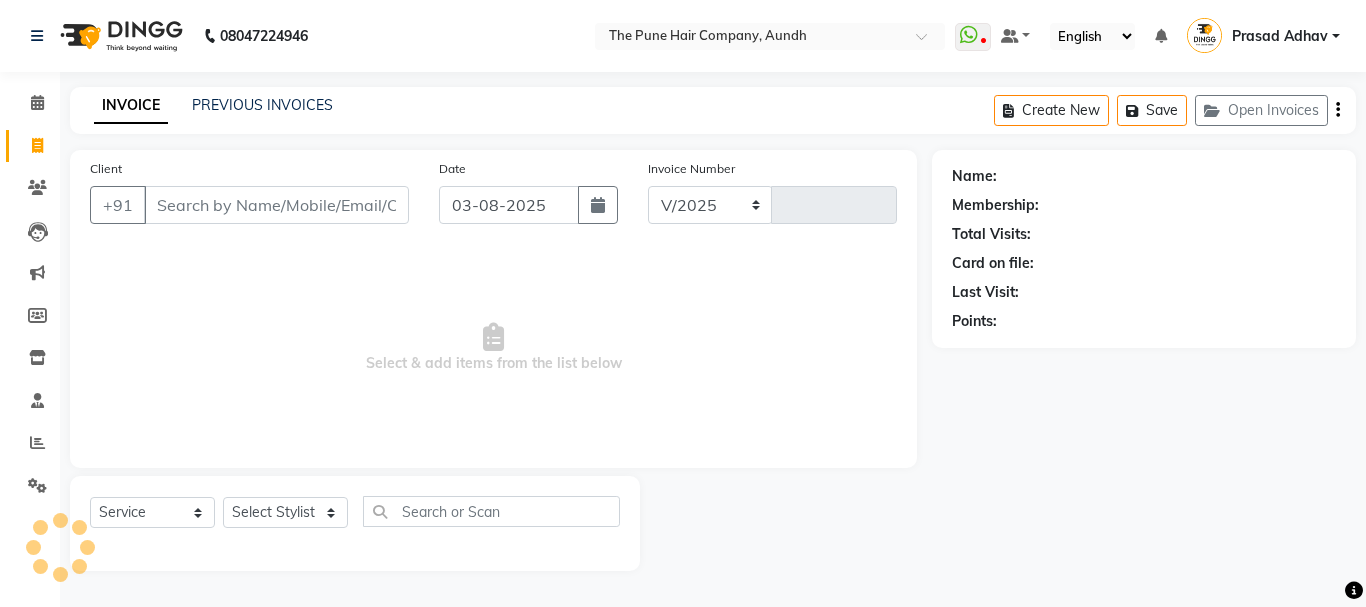 select on "106" 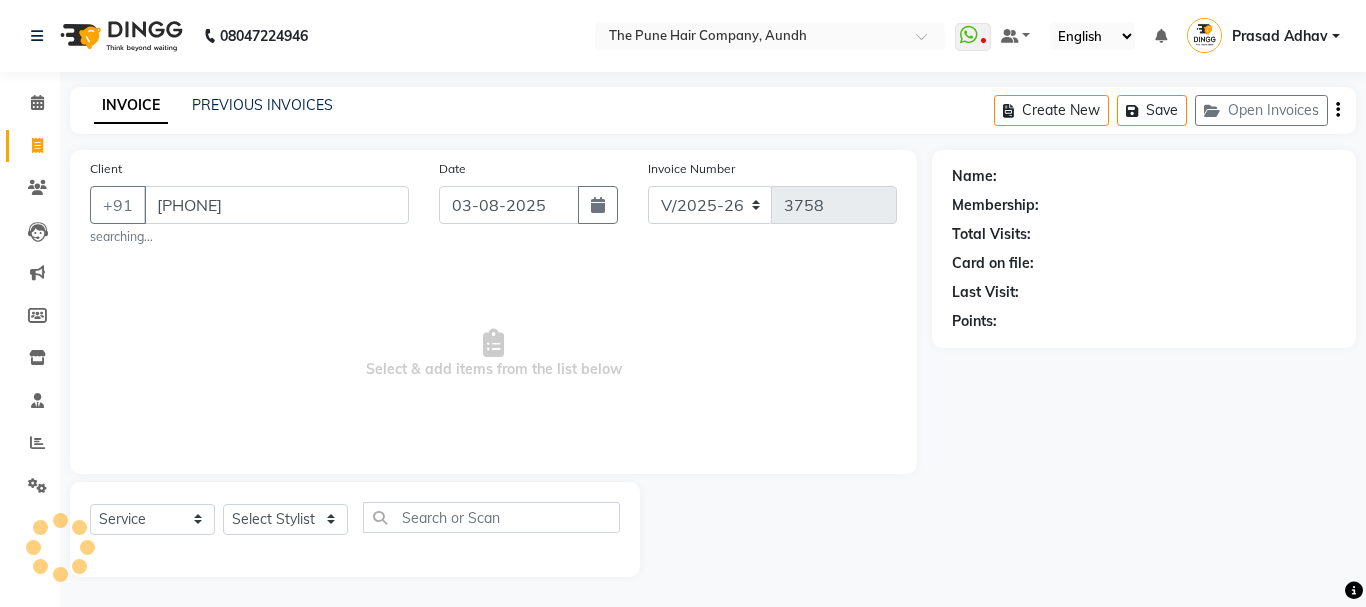 type on "[PHONE]" 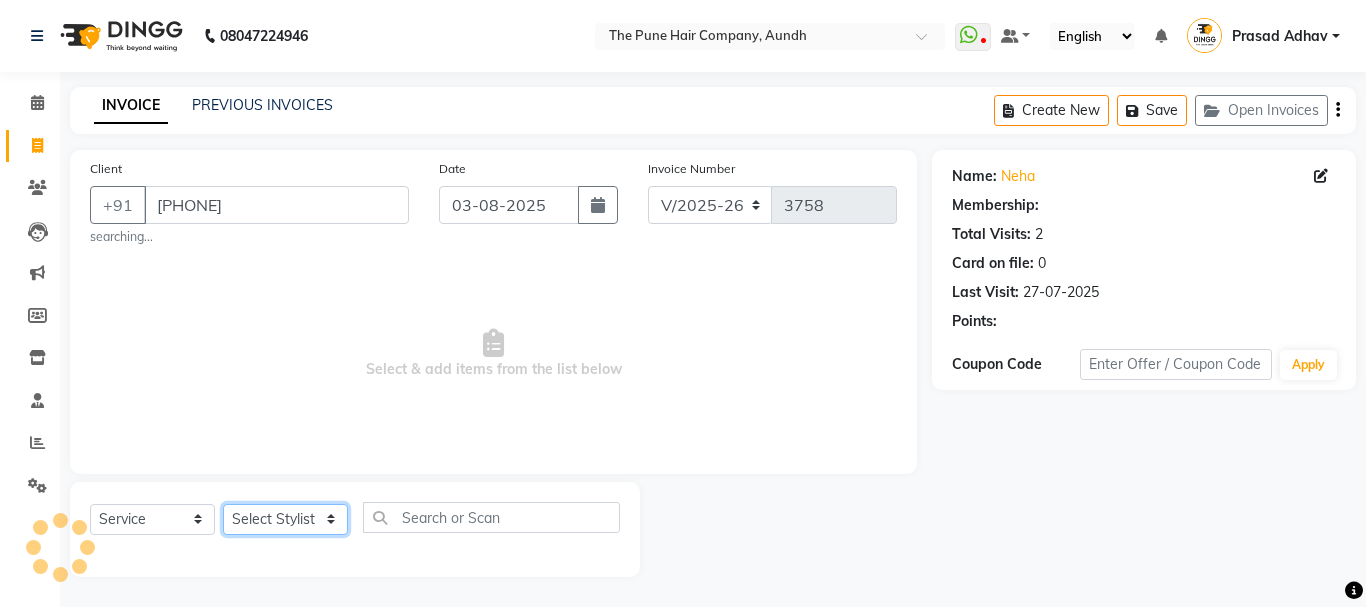 click on "Select Stylist Akash both AKSHAY .K harshal gaikwad kaif shaikh LAKKHAN SHINDE Nagesh Jadhav Nitish Desai  Pavan mane POOJA MORE Prasad Adhav  Prathmesh powar Shweta gotur Sonal saindane swapnil sonavane" 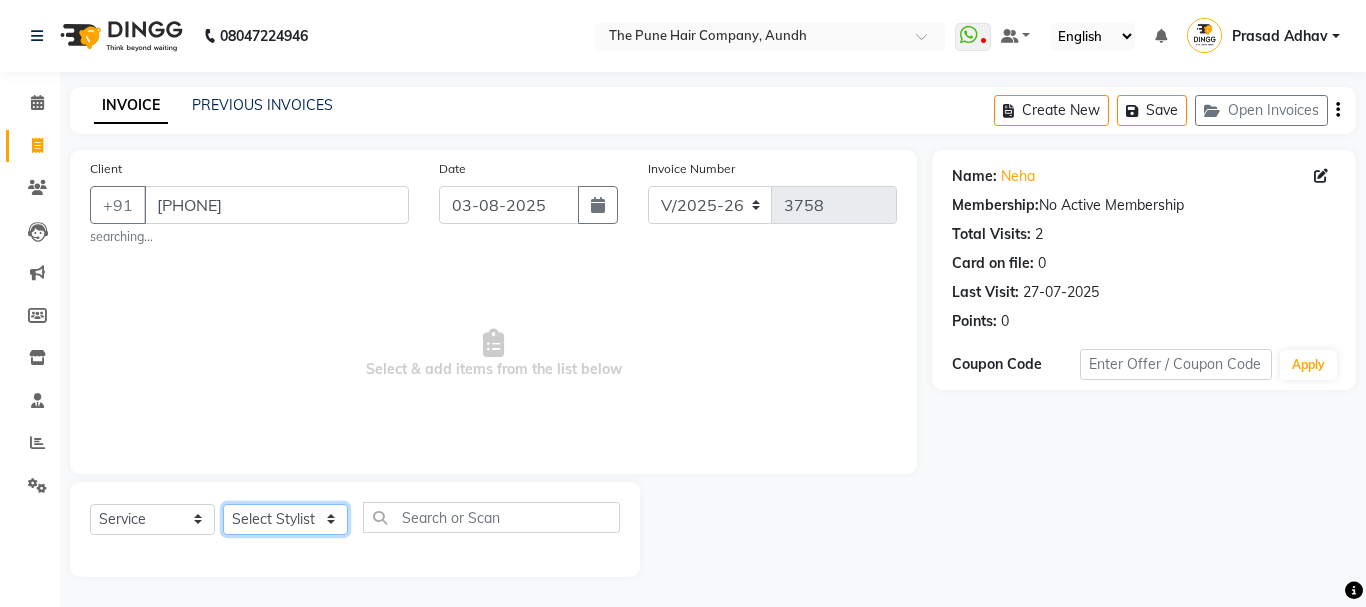select on "49798" 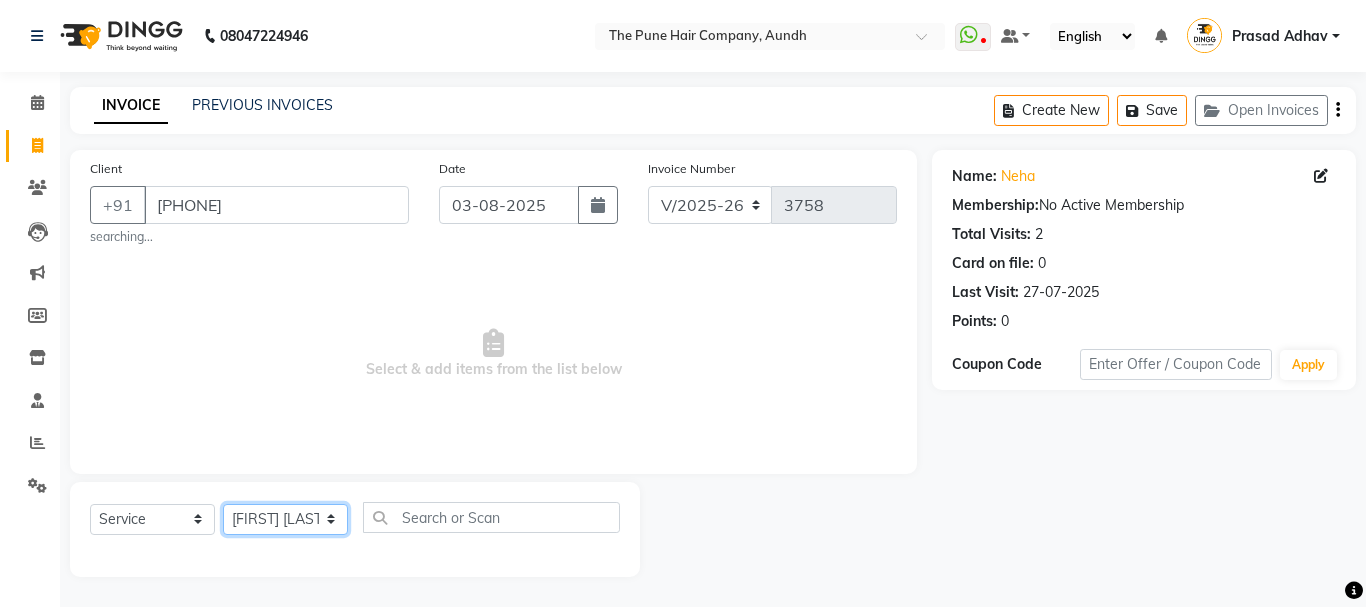 click on "Select Stylist Akash both AKSHAY .K harshal gaikwad kaif shaikh LAKKHAN SHINDE Nagesh Jadhav Nitish Desai  Pavan mane POOJA MORE Prasad Adhav  Prathmesh powar Shweta gotur Sonal saindane swapnil sonavane" 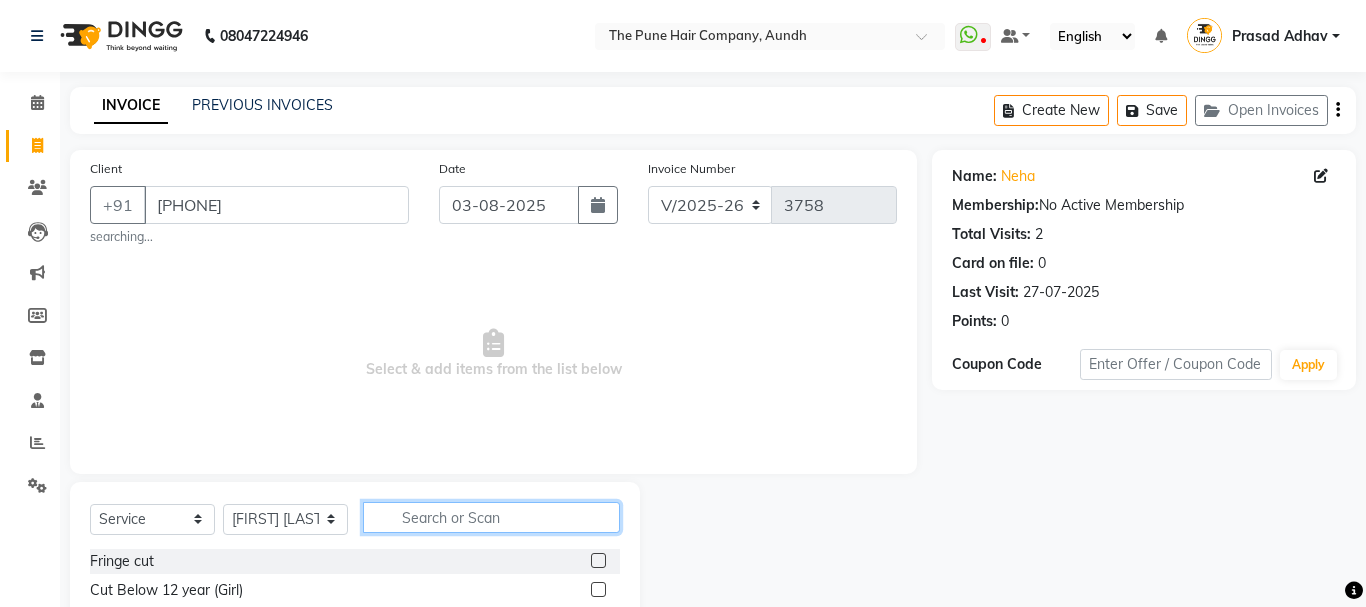 click 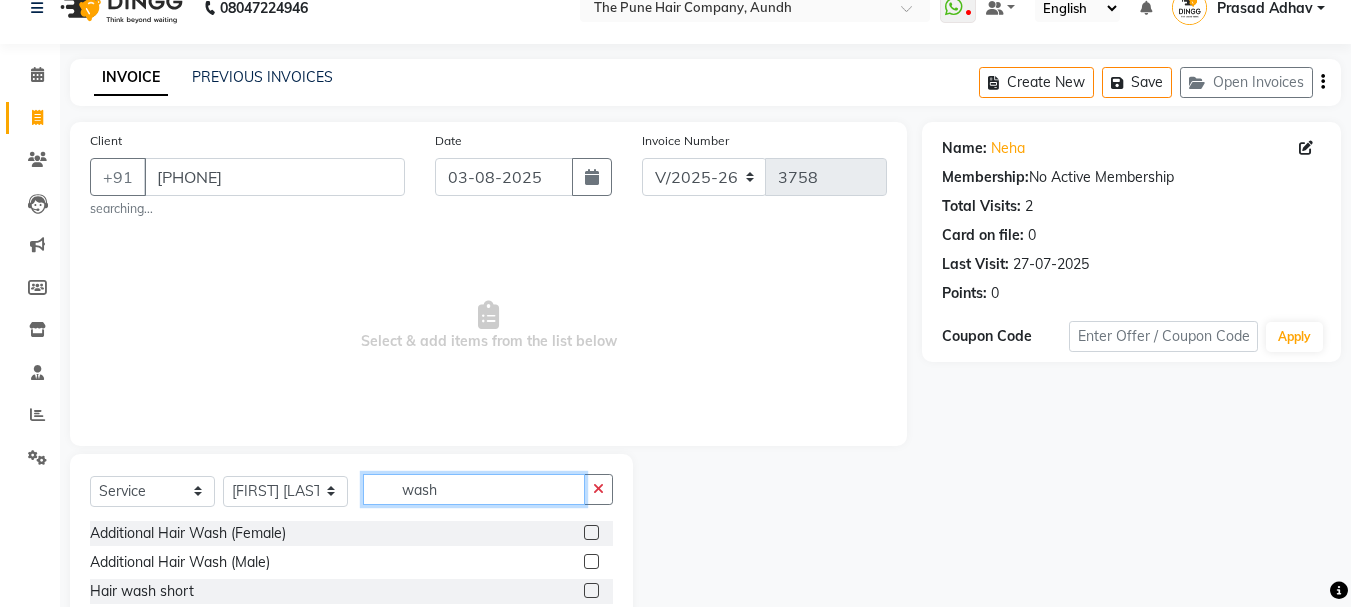 scroll, scrollTop: 200, scrollLeft: 0, axis: vertical 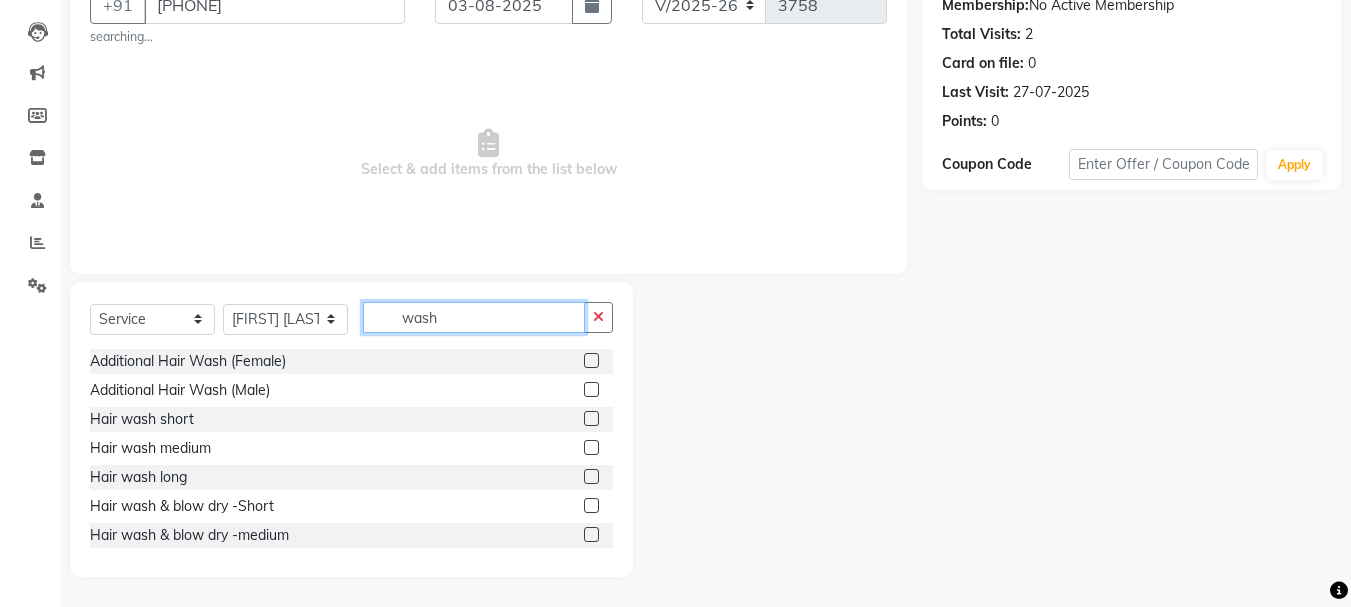 type on "wash" 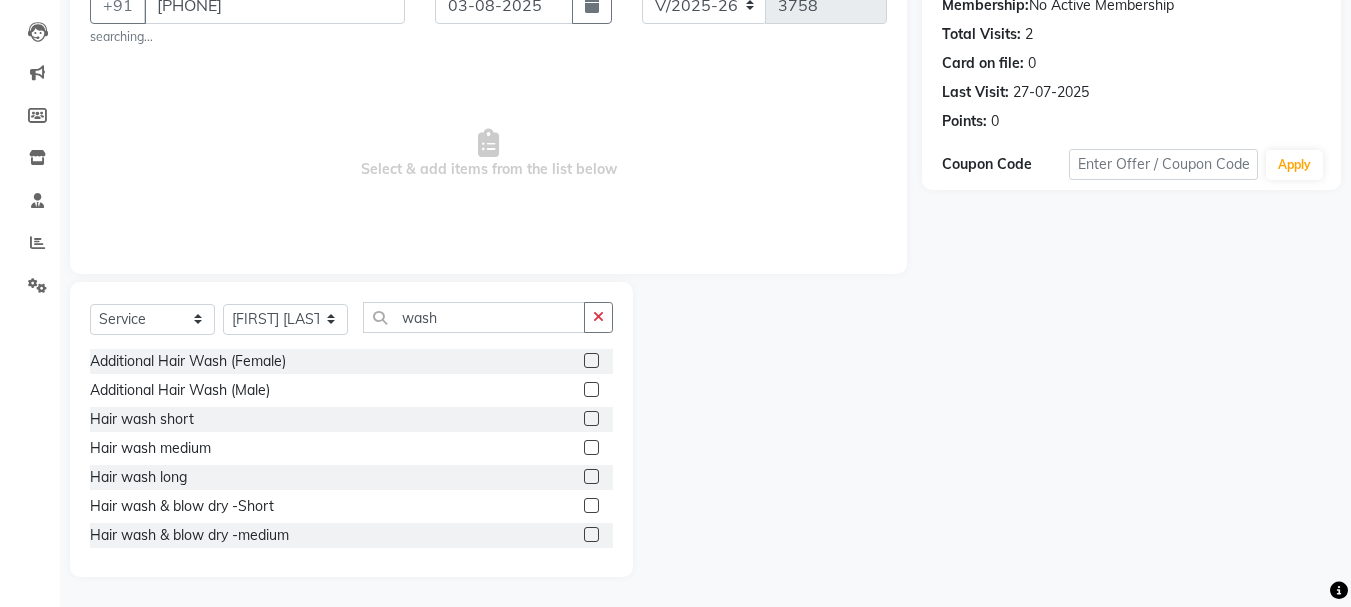 click 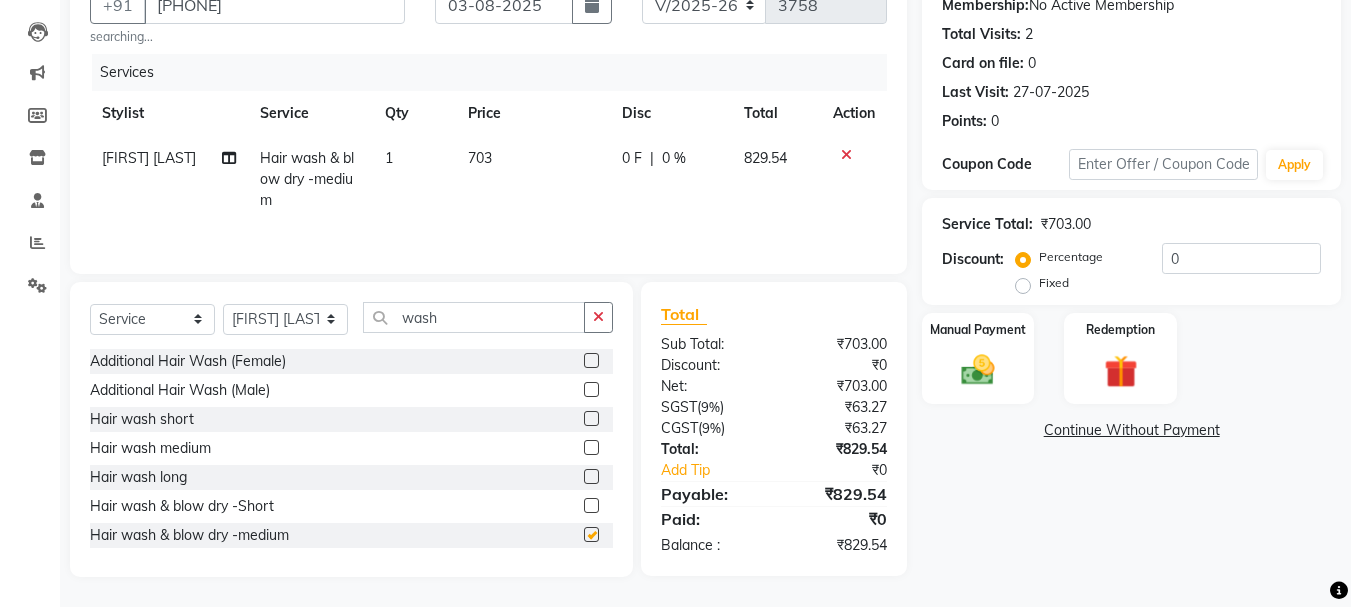 checkbox on "false" 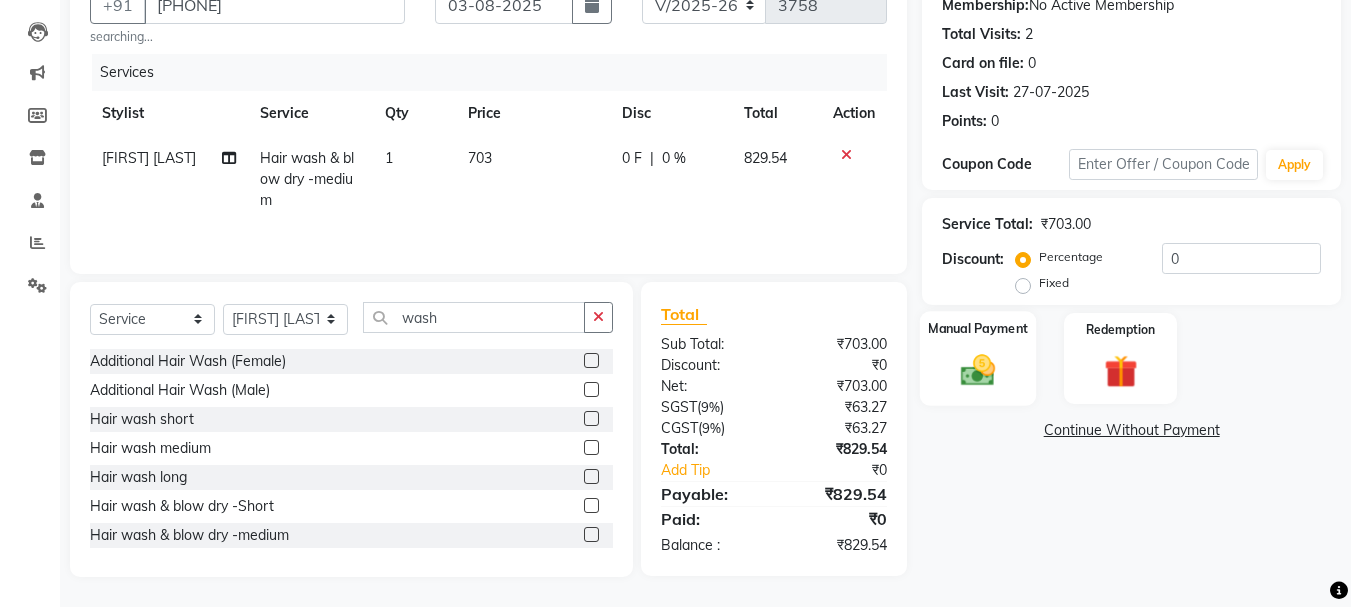 click 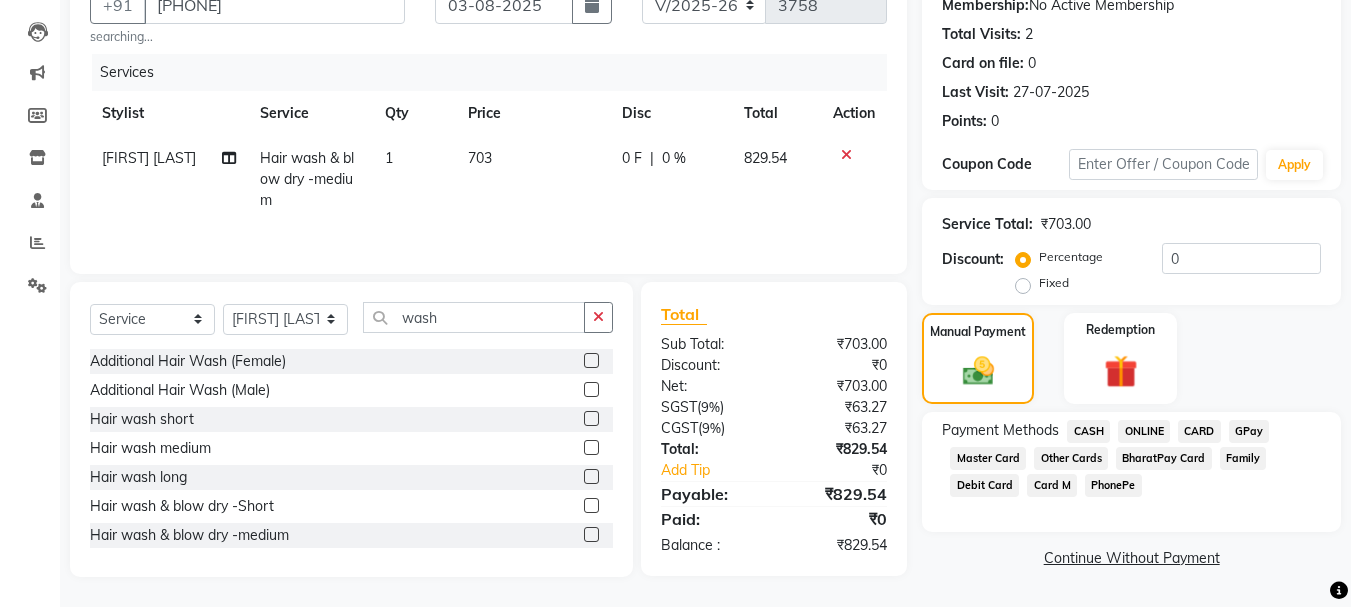 click on "ONLINE" 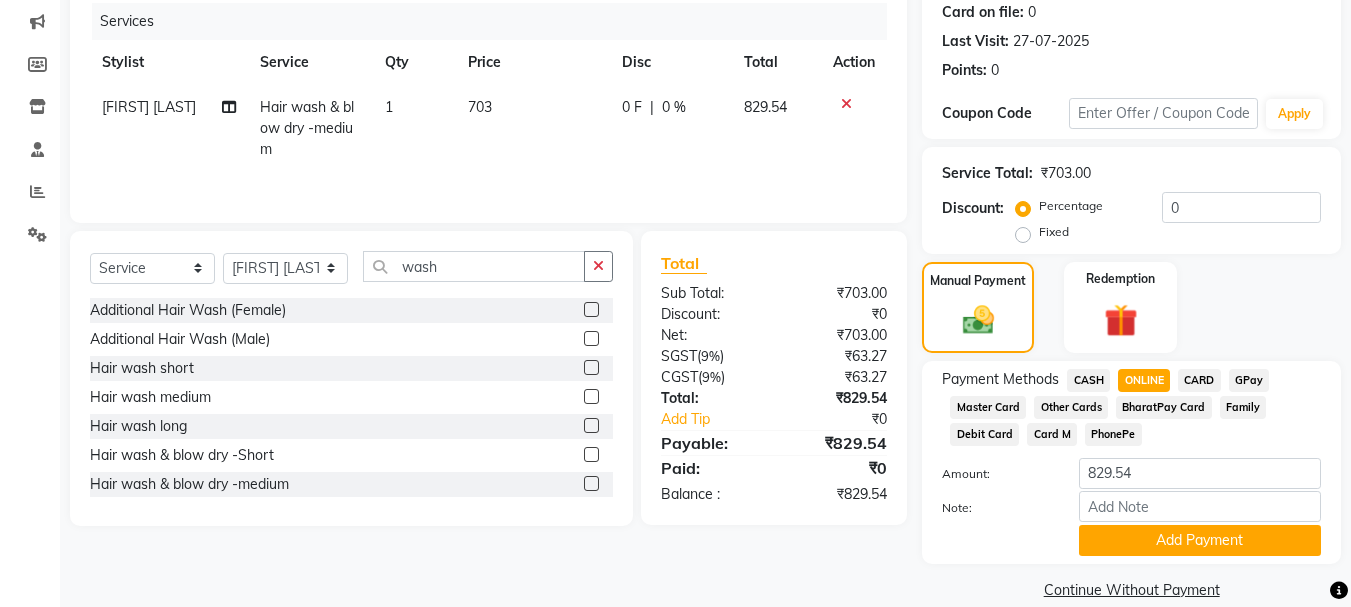 scroll, scrollTop: 279, scrollLeft: 0, axis: vertical 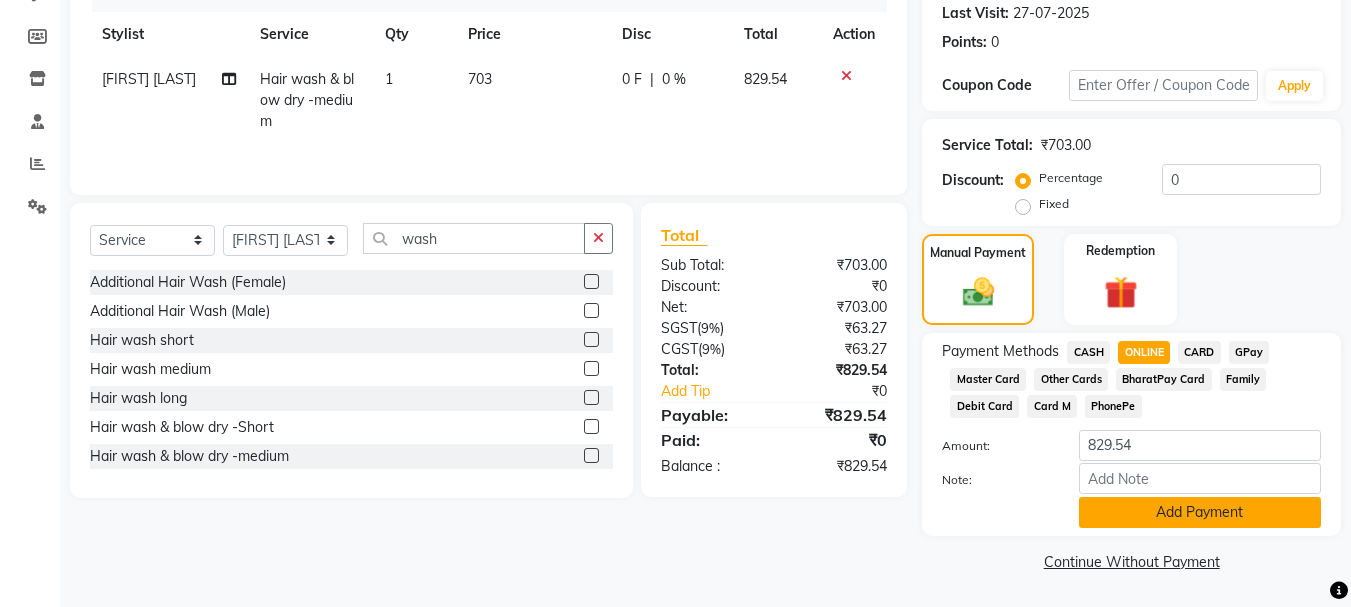 click on "Add Payment" 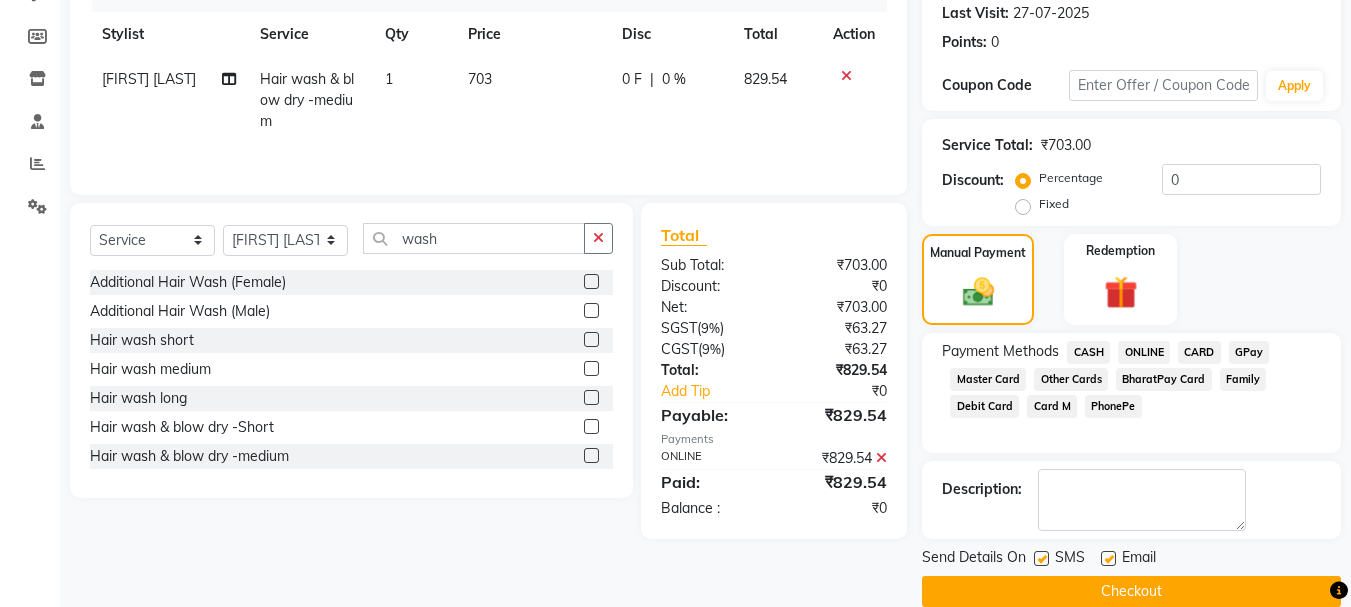 click on "Checkout" 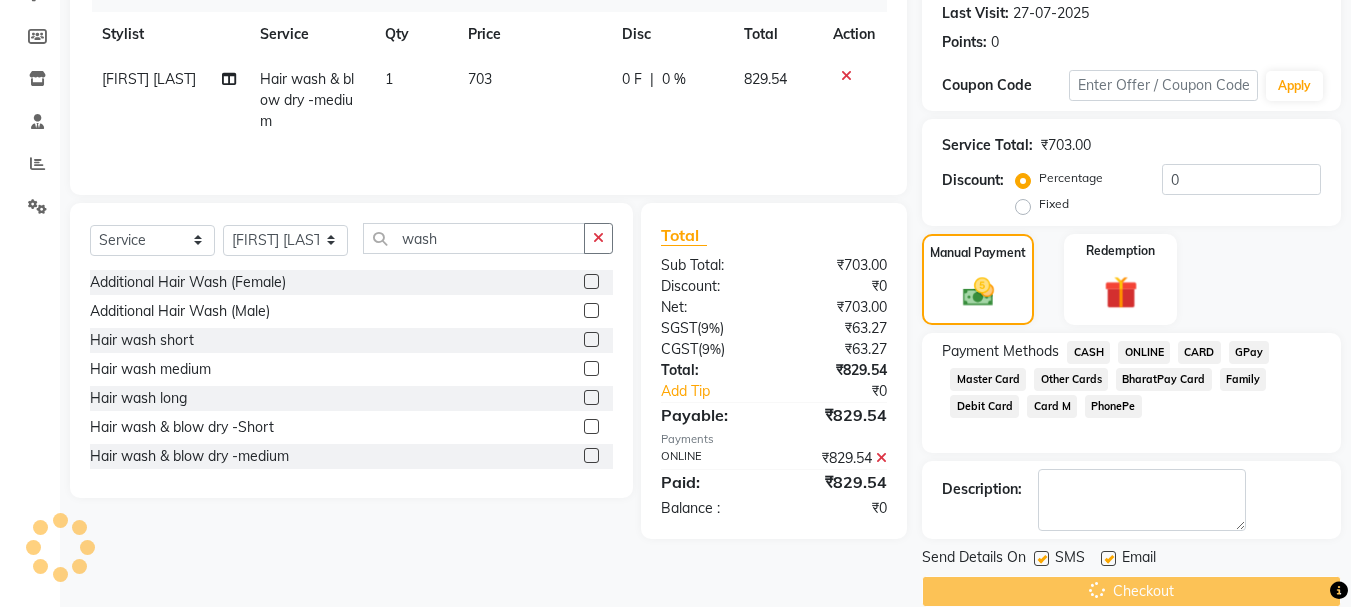 scroll, scrollTop: 79, scrollLeft: 0, axis: vertical 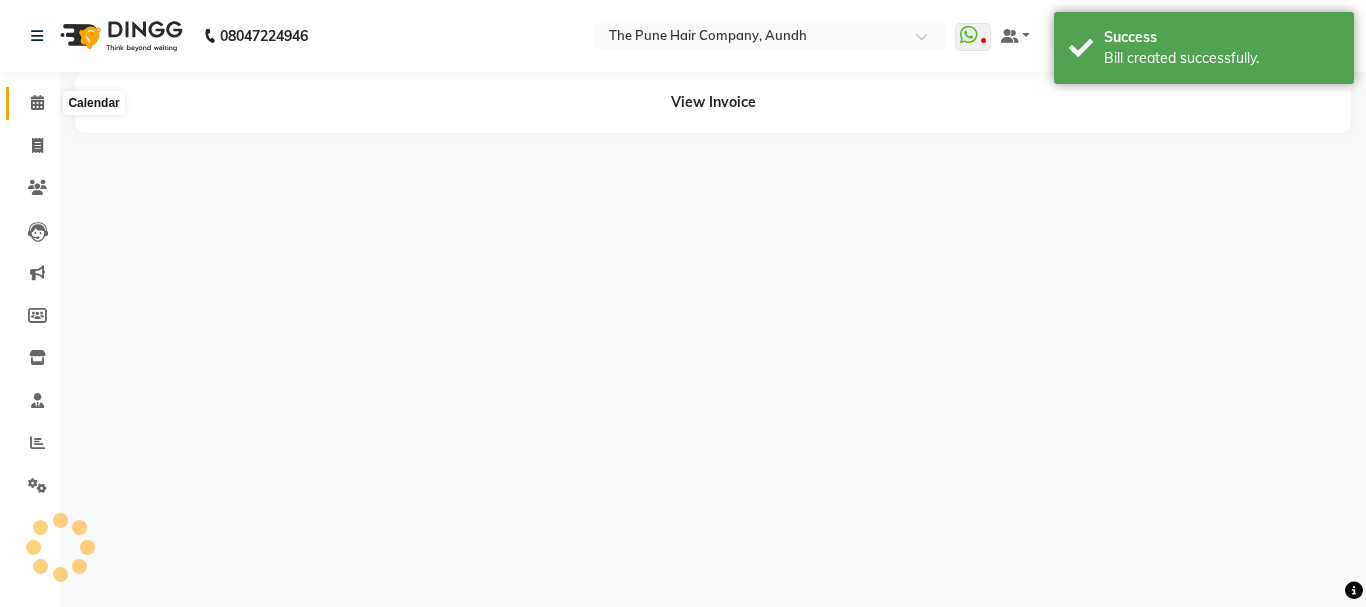 click 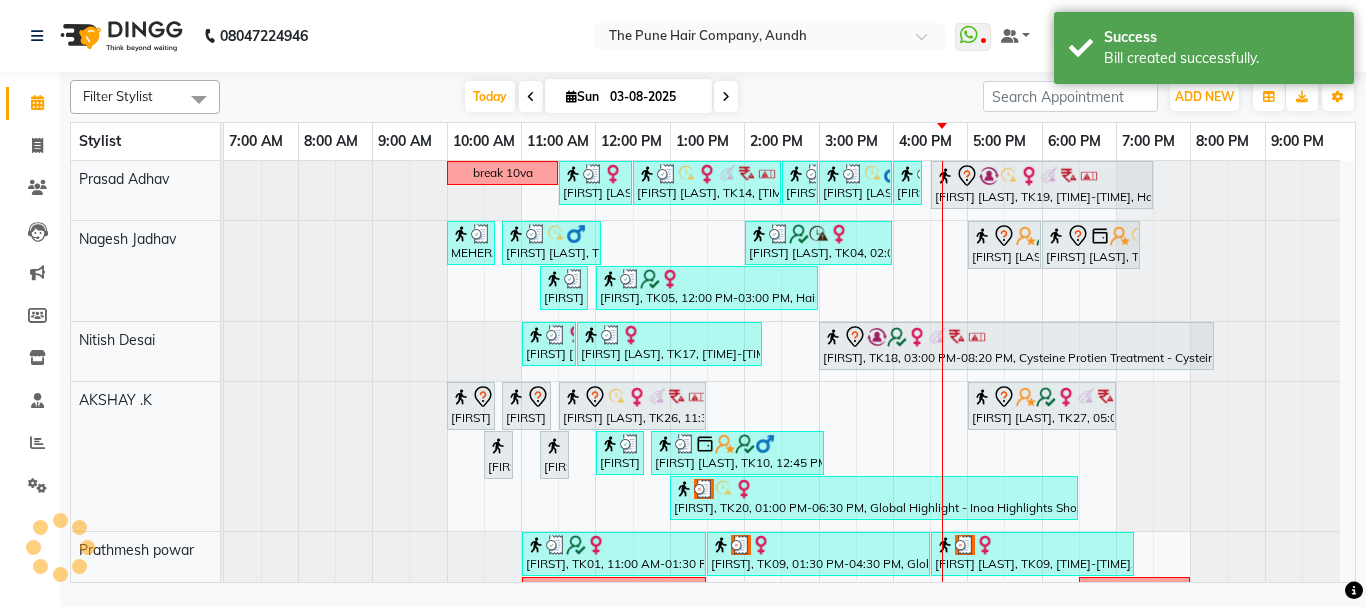 scroll, scrollTop: 251, scrollLeft: 0, axis: vertical 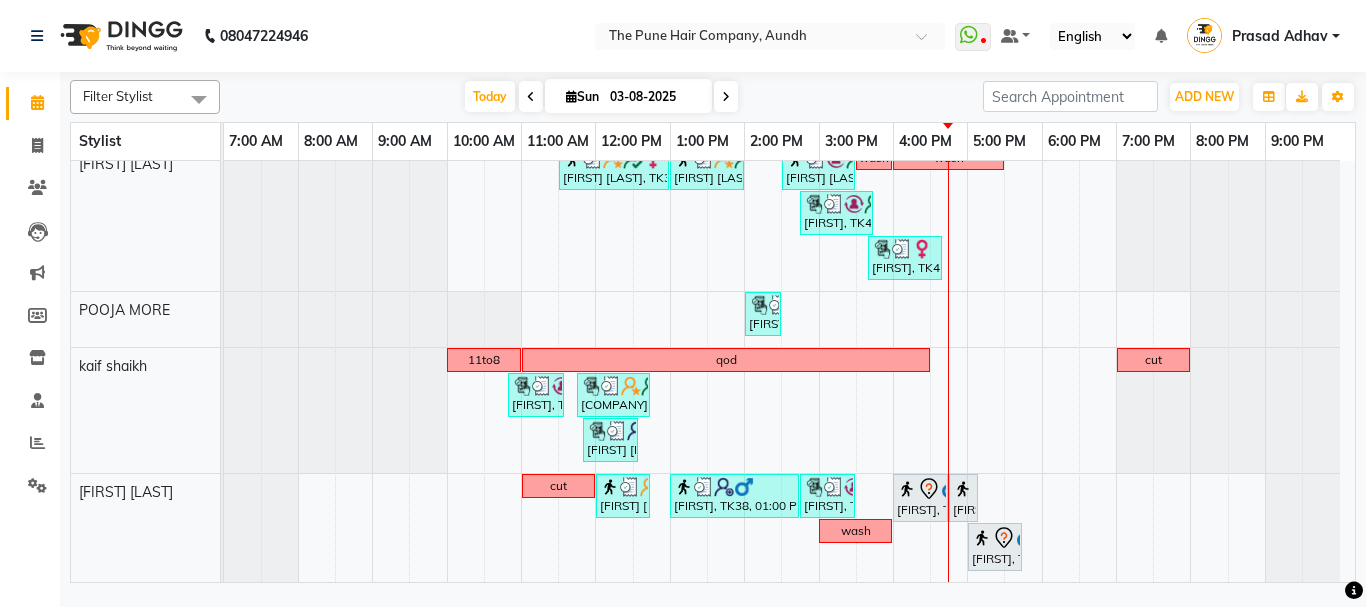 click on "break 10va      [FIRST] [LAST], TK23, 11:30 AM-12:30 PM,  Hair wash long     [FIRST] [LAST], TK14, 12:30 PM-02:30 PM, Hair Color Inoa - Inoa Touchup 2 Inch     [FIRST] [LAST], TK14, 02:30 PM-03:00 PM, Cut Female ( Top Stylist )     [FIRST], TK12, 03:00 PM-04:00 PM, Cut Male ( Top Stylist )     [FIRST], TK12, 04:00 PM-04:20 PM,  Beard Crafting             [FIRST] [LAST], TK19, 04:30 PM-07:30 PM, Hair Color Inoa - Inoa Touchup 2 Inch     [FIRST], TK25, 10:00 AM-10:40 AM, Cut male (Expert)     [FIRST], TK25, 10:45 AM-12:05 PM,  Beard Crafting     [FIRST] [LAST], TK04, 02:00 PM-04:00 PM, Hair Color Inoa - Inoa Touchup 2 Inch             [FIRST] [LAST], TK03, 05:00 PM-06:00 PM, Hair wash & blow dry - long             [FIRST] [LAST], TK02, 06:00 PM-07:20 PM,  Beard Crafting     [FIRST] [LAST], TK29, 11:15 AM-11:55 AM, Cut male (Expert)     [FIRST], TK05, 12:00 PM-03:00 PM, Hair Color Inoa - Inoa Touchup 2 Inch,Fringe cut     [FIRST] [LAST], TK17, 11:00 AM-11:45 AM, Cut Female (Sr.stylist)" at bounding box center [789, -132] 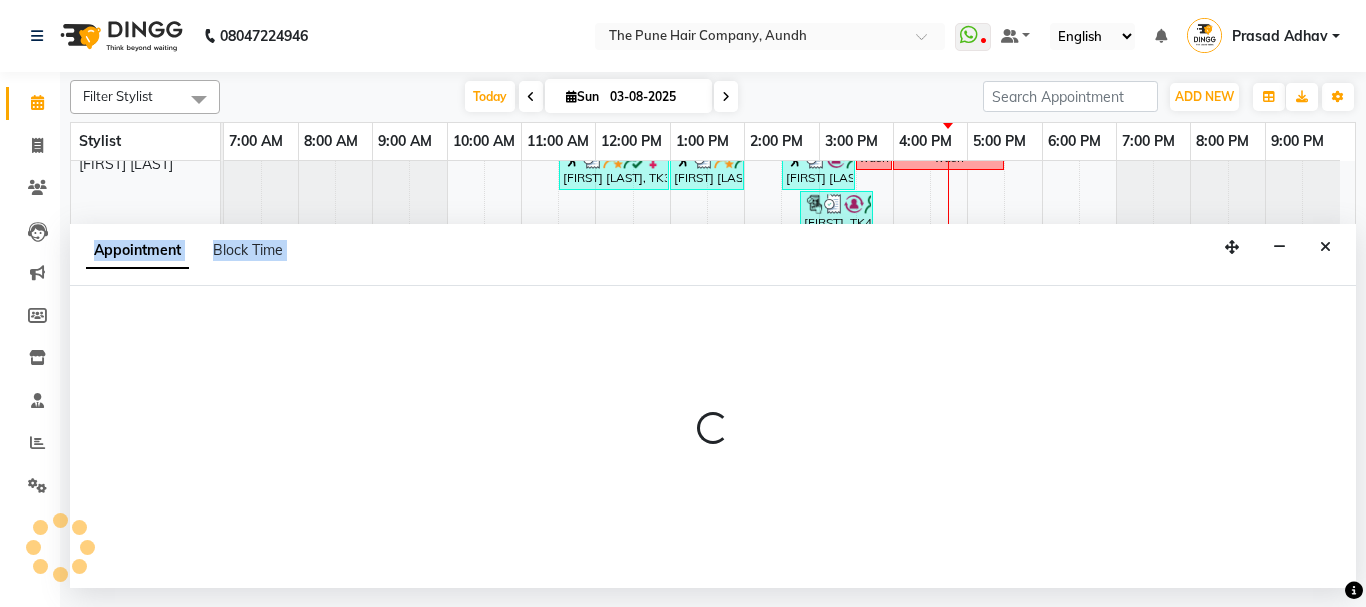 select on "78334" 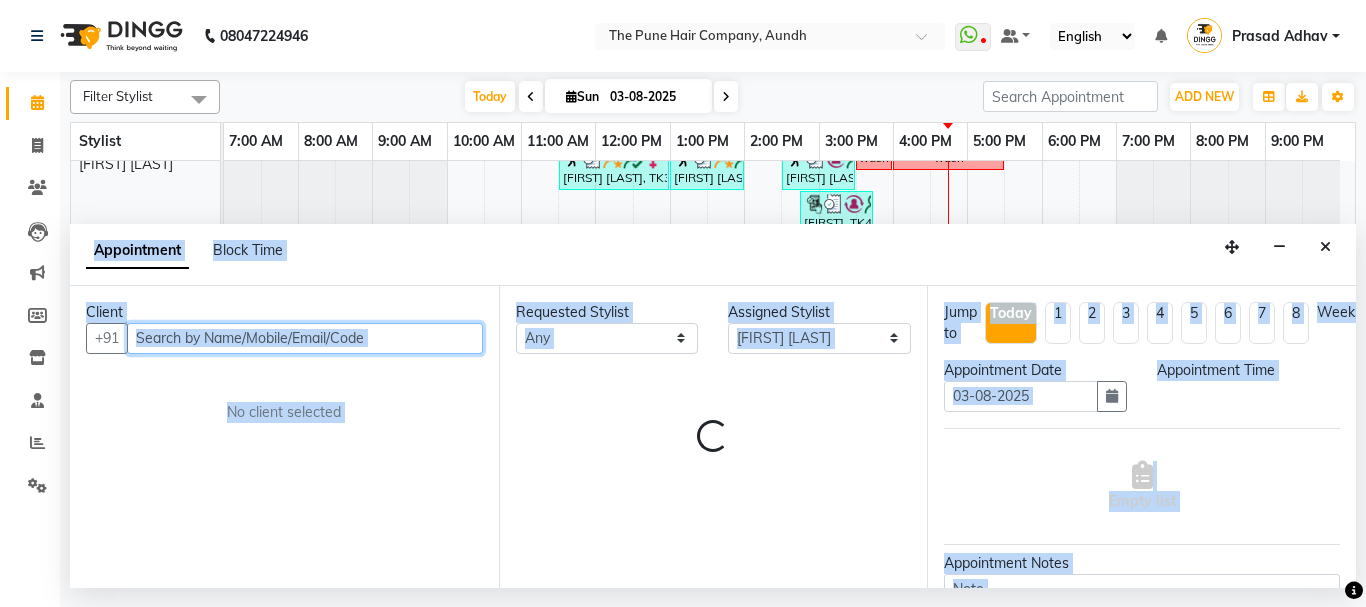 select on "1080" 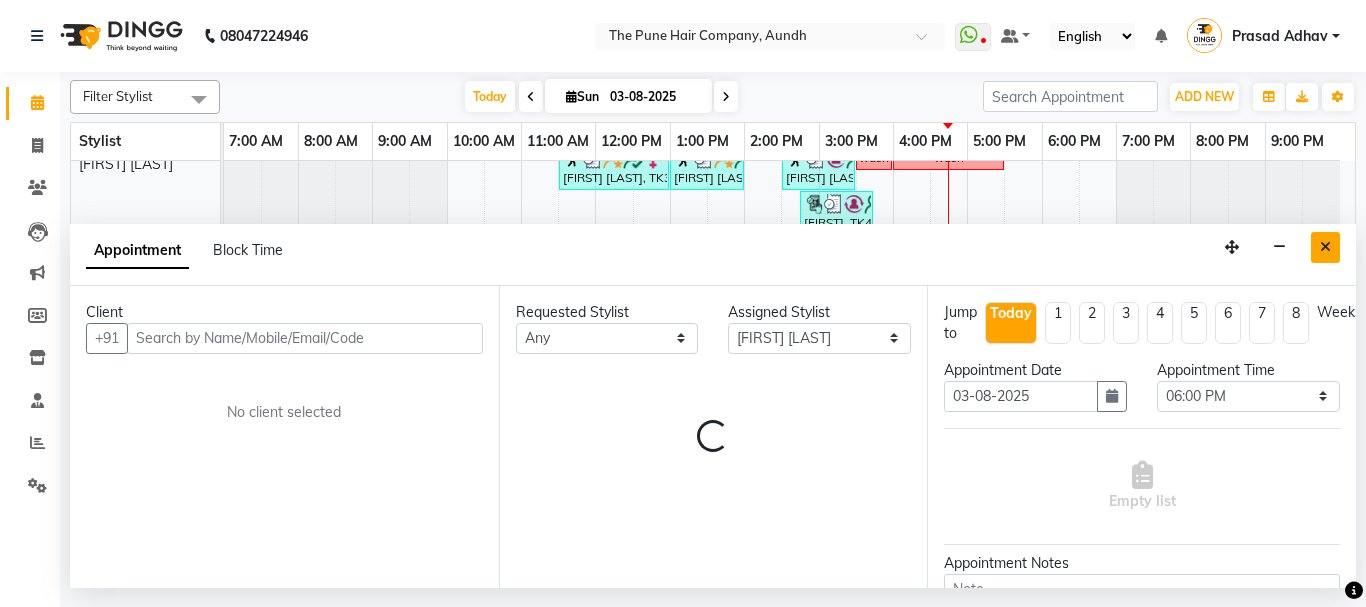 click at bounding box center (1325, 247) 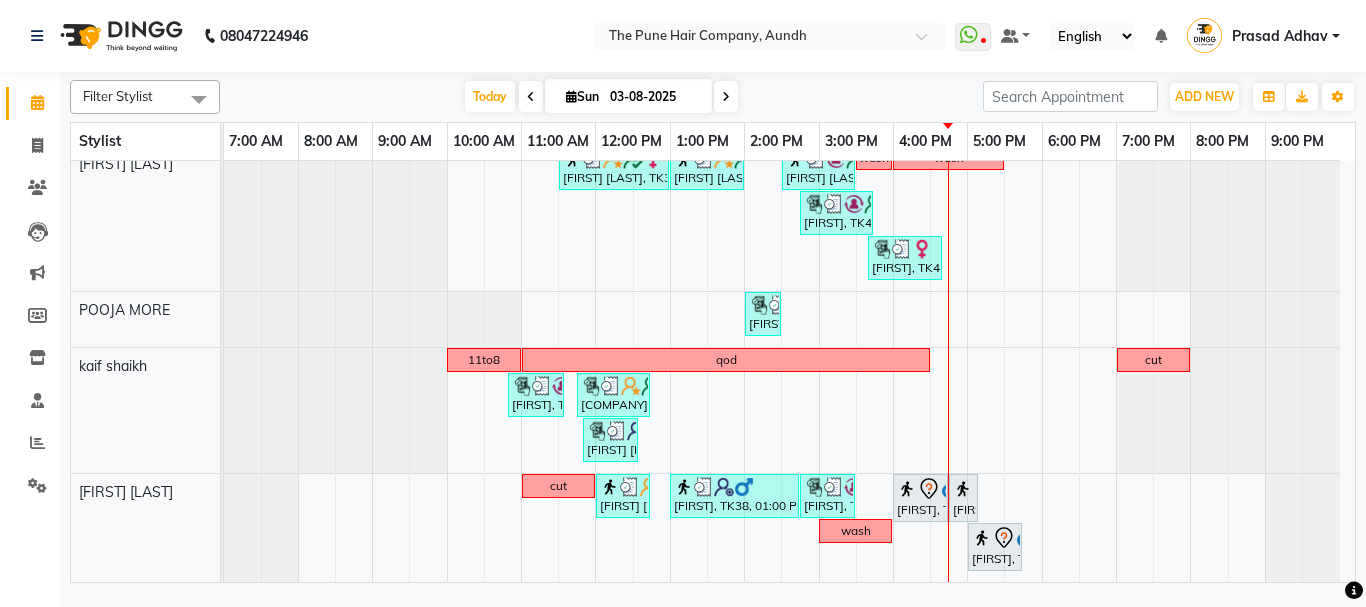scroll, scrollTop: 807, scrollLeft: 0, axis: vertical 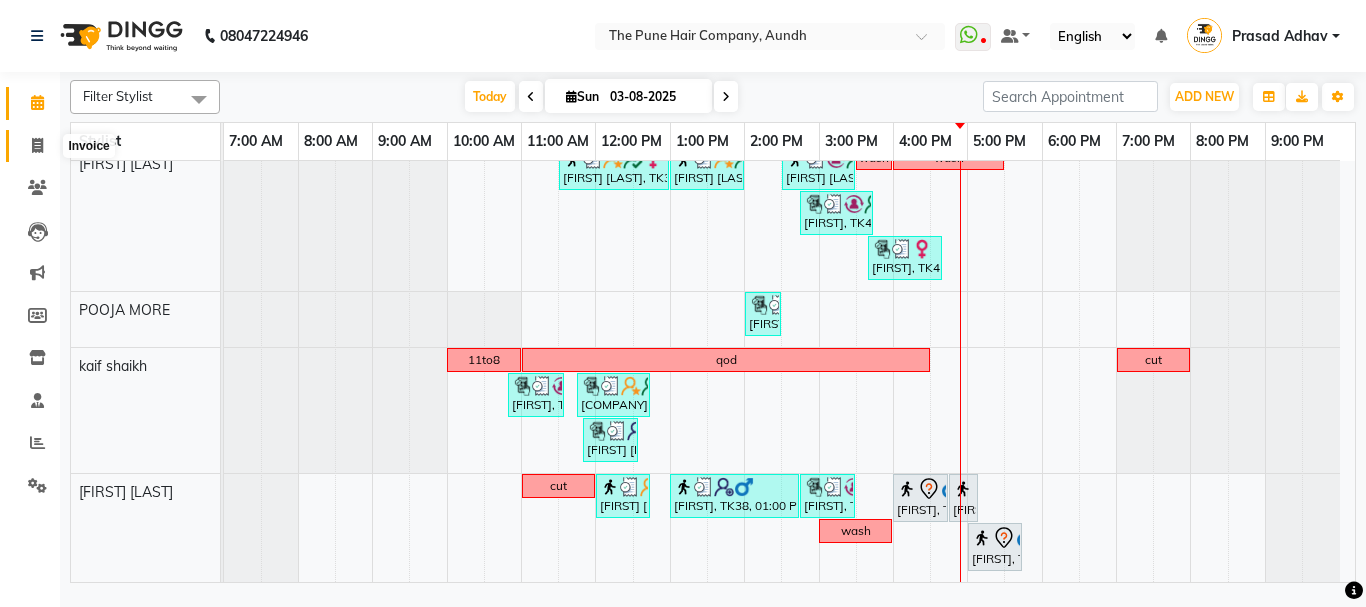 click 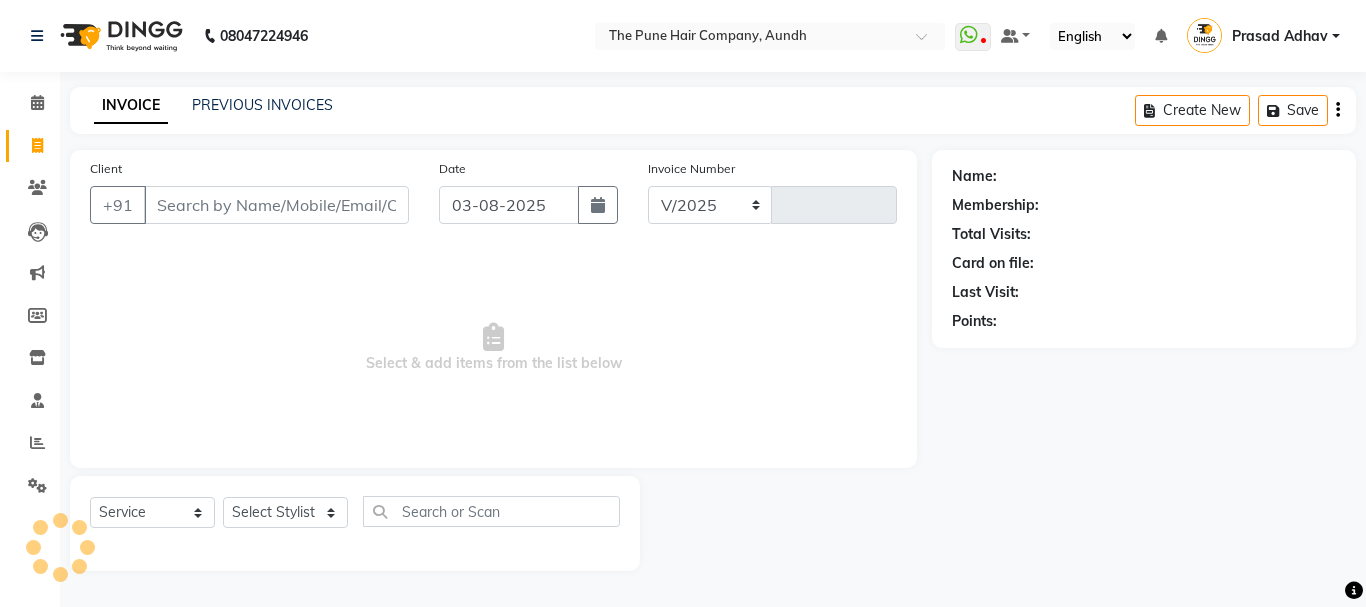 select on "106" 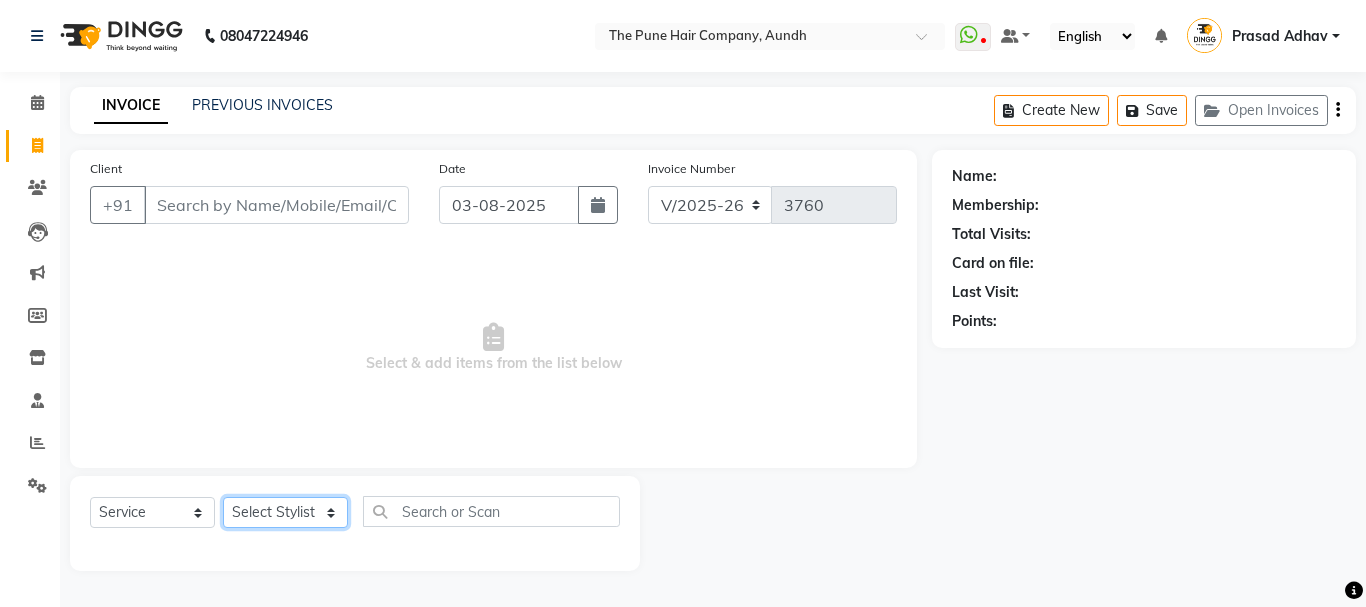 click on "Select Stylist Akash both AKSHAY .K harshal gaikwad kaif shaikh LAKKHAN SHINDE Nagesh Jadhav Nitish Desai  Pavan mane POOJA MORE Prasad Adhav  Prathmesh powar Shweta gotur Sonal saindane swapnil sonavane" 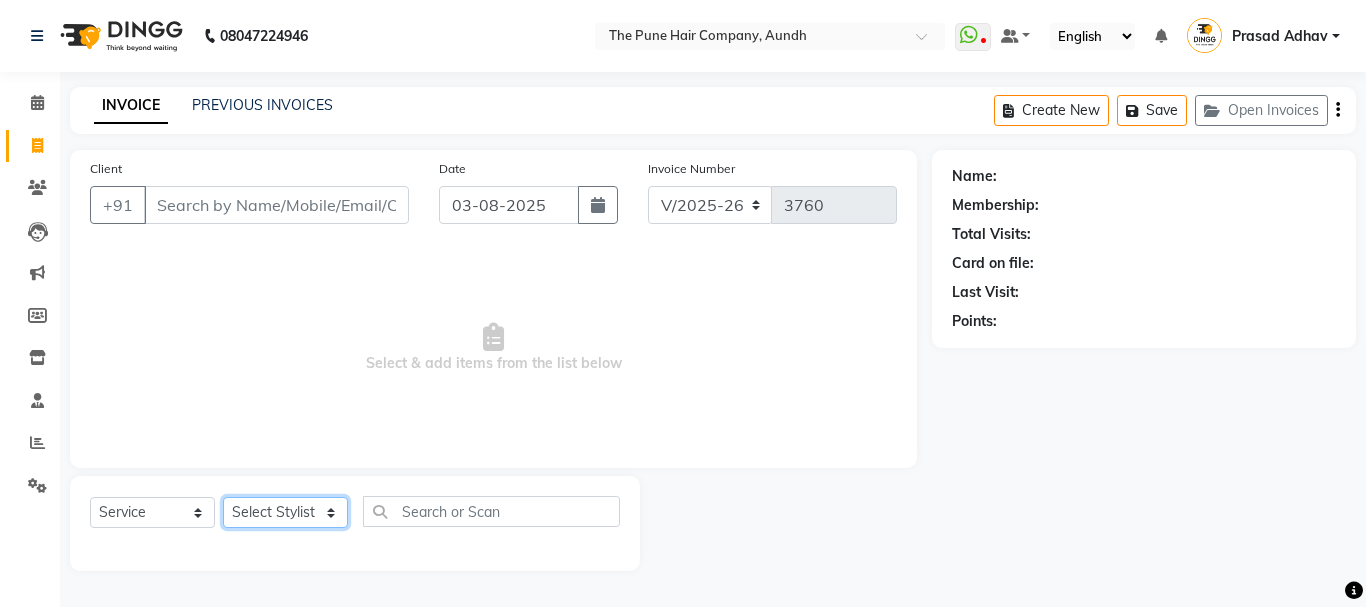 select on "50093" 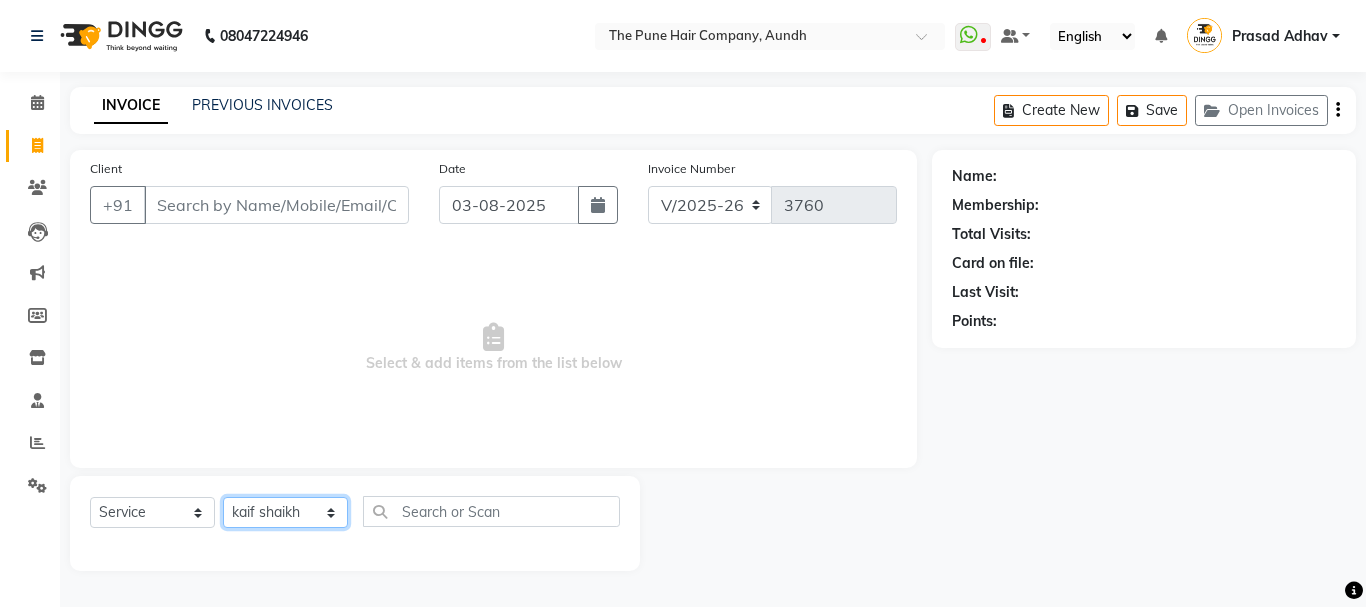 click on "Select Stylist Akash both AKSHAY .K harshal gaikwad kaif shaikh LAKKHAN SHINDE Nagesh Jadhav Nitish Desai  Pavan mane POOJA MORE Prasad Adhav  Prathmesh powar Shweta gotur Sonal saindane swapnil sonavane" 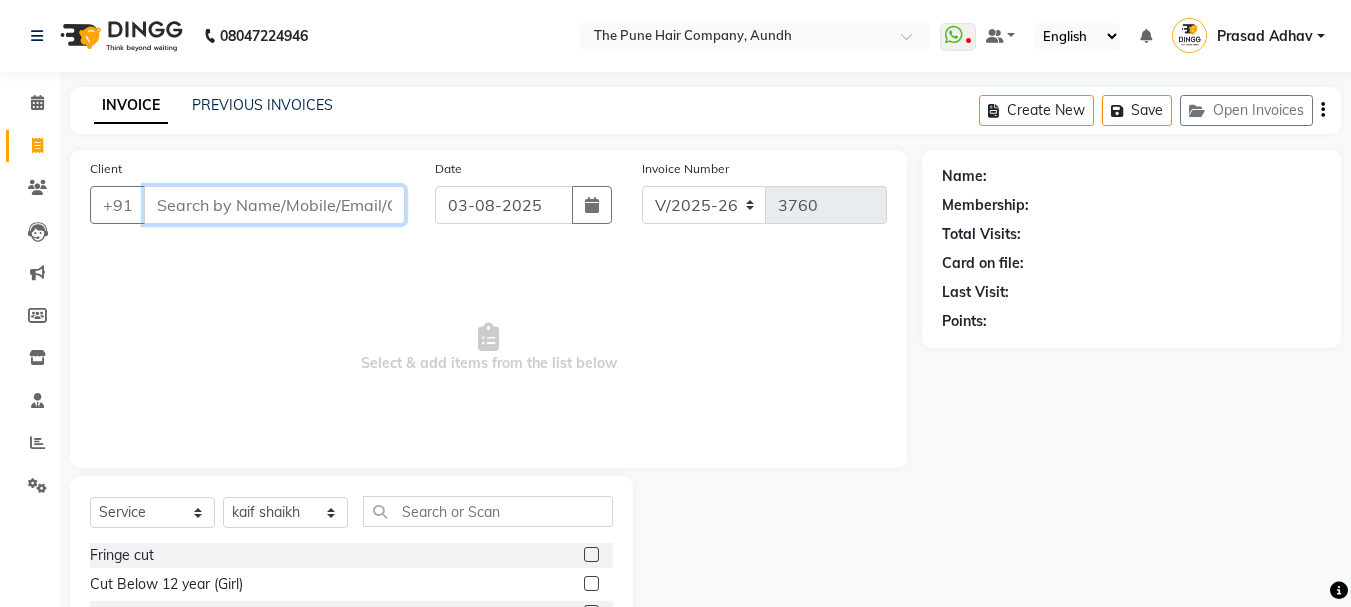 click on "Client" at bounding box center [274, 205] 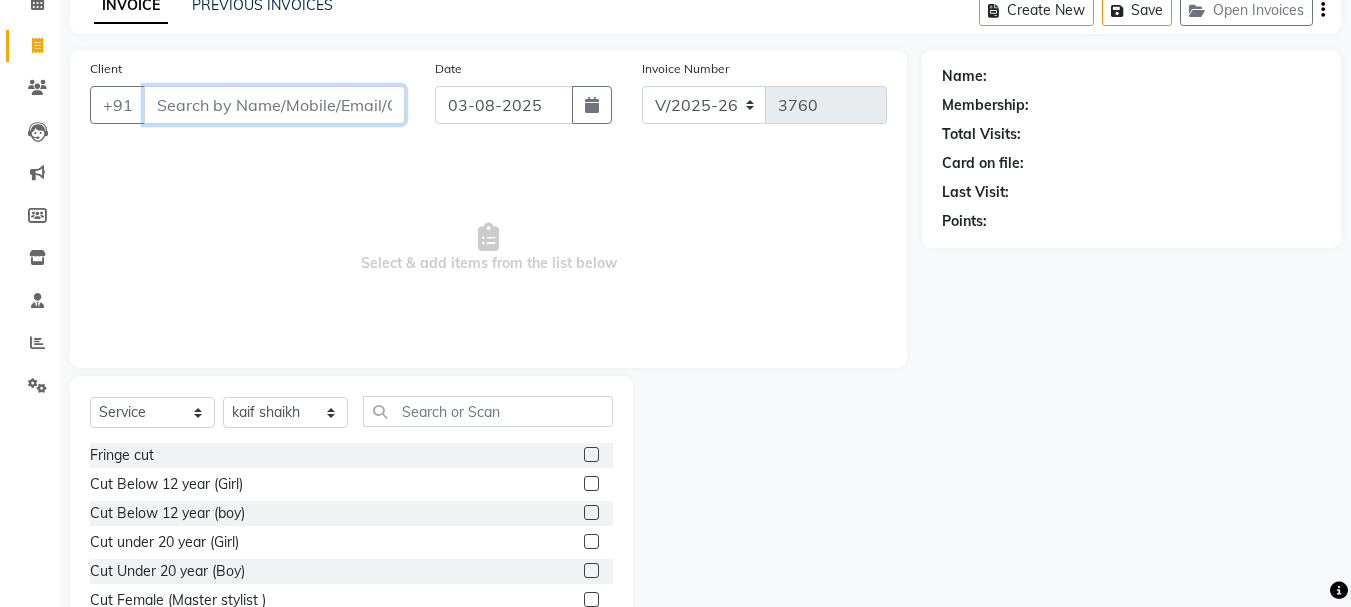 scroll, scrollTop: 194, scrollLeft: 0, axis: vertical 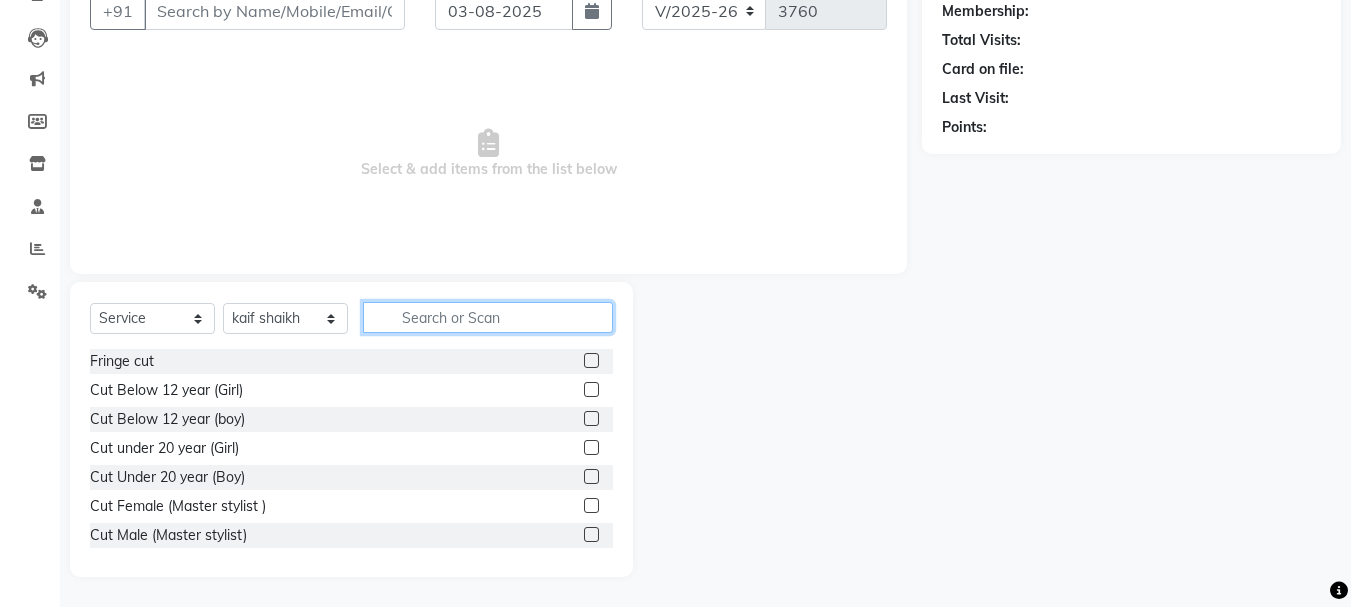 click 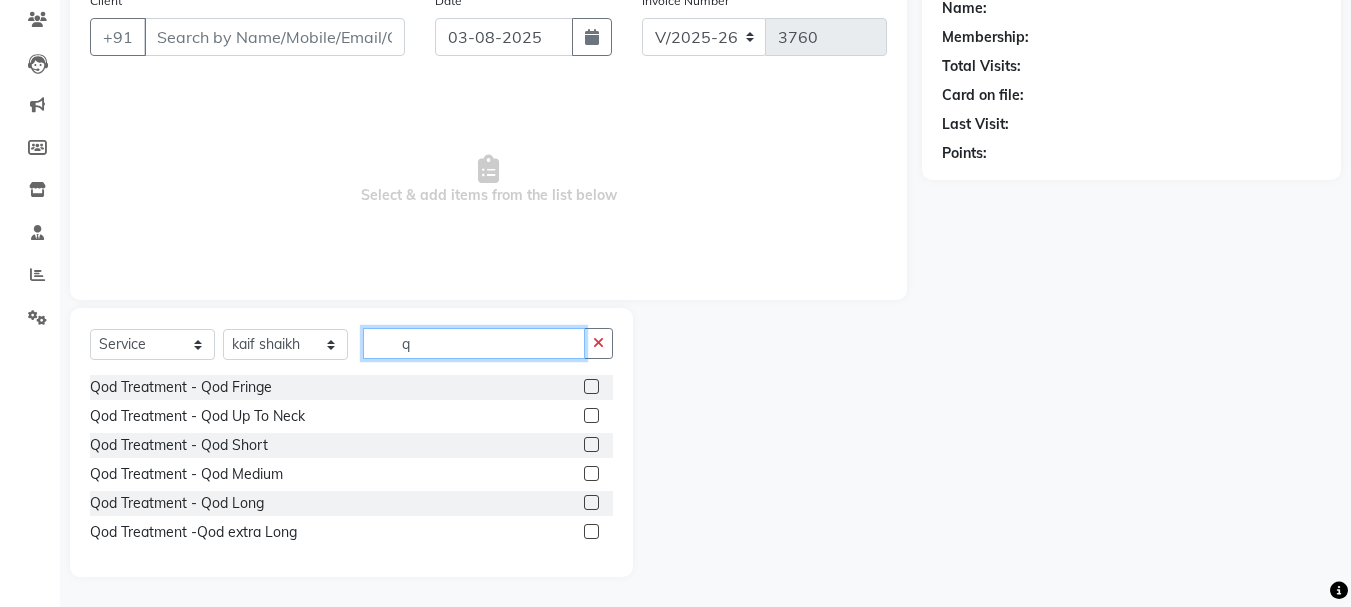 scroll, scrollTop: 168, scrollLeft: 0, axis: vertical 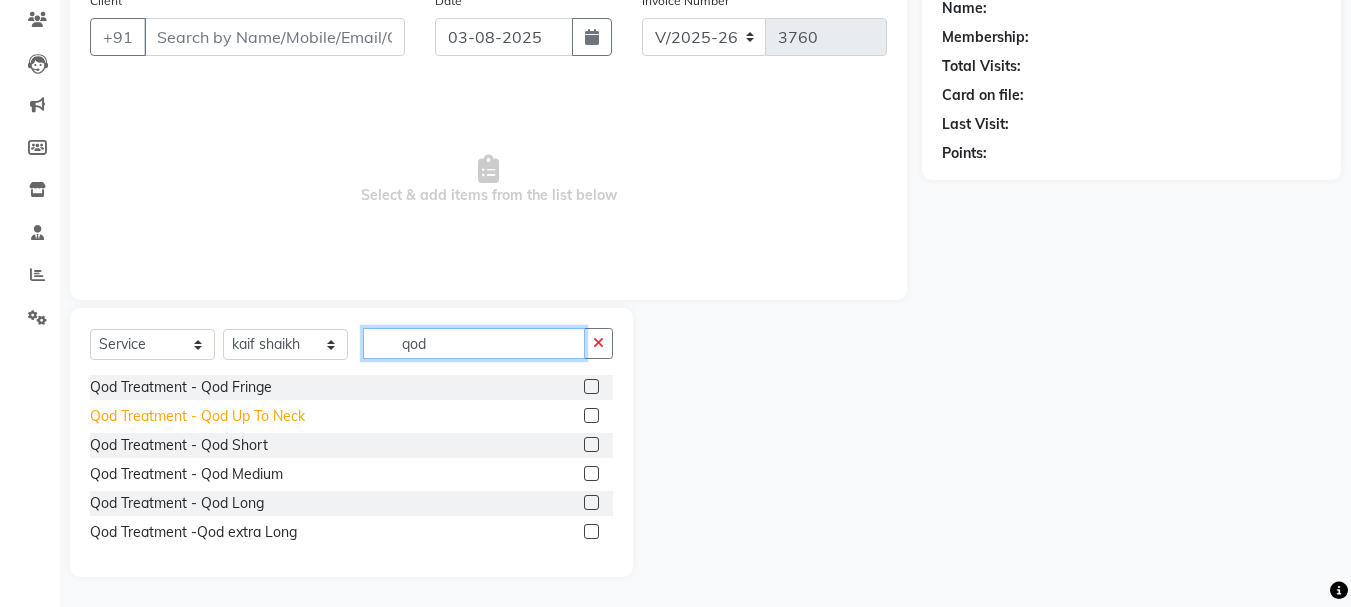 type on "qod" 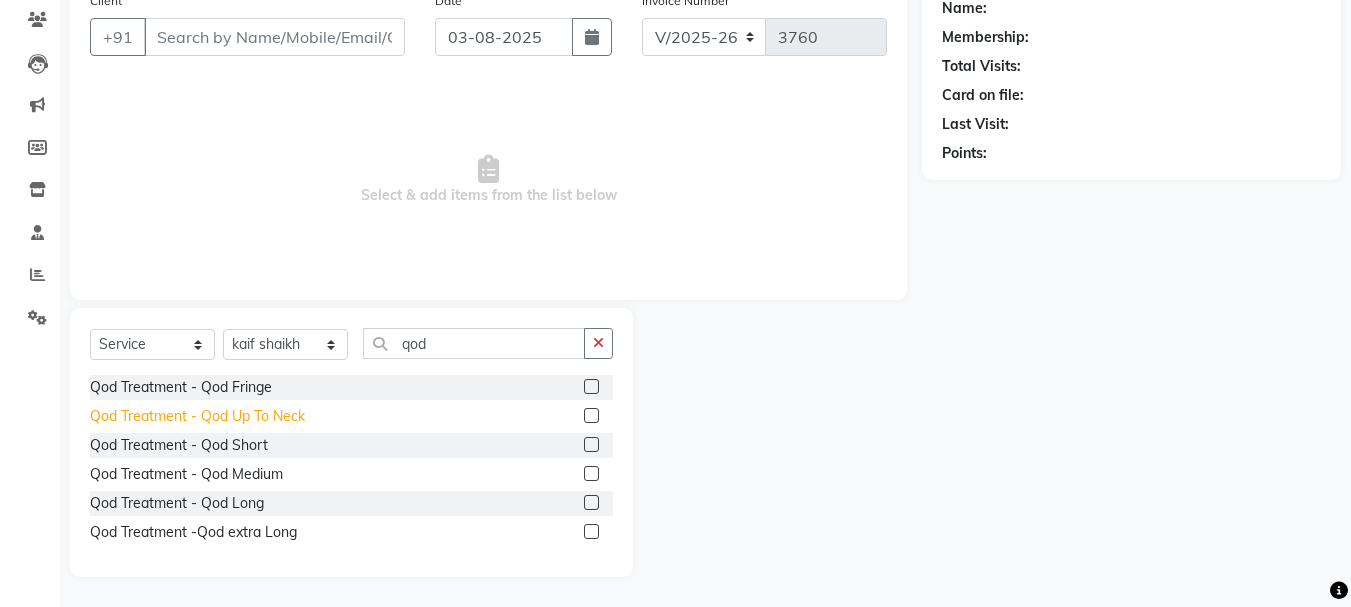 click on "Qod Treatment - Qod Up To Neck" 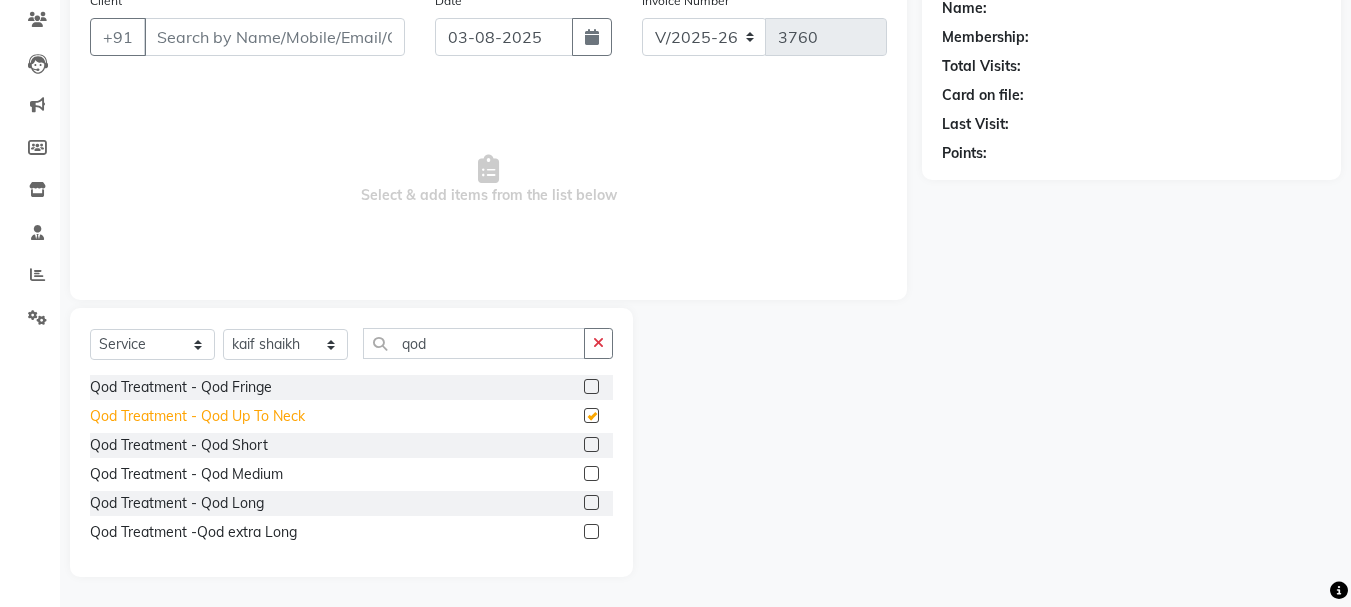 checkbox on "false" 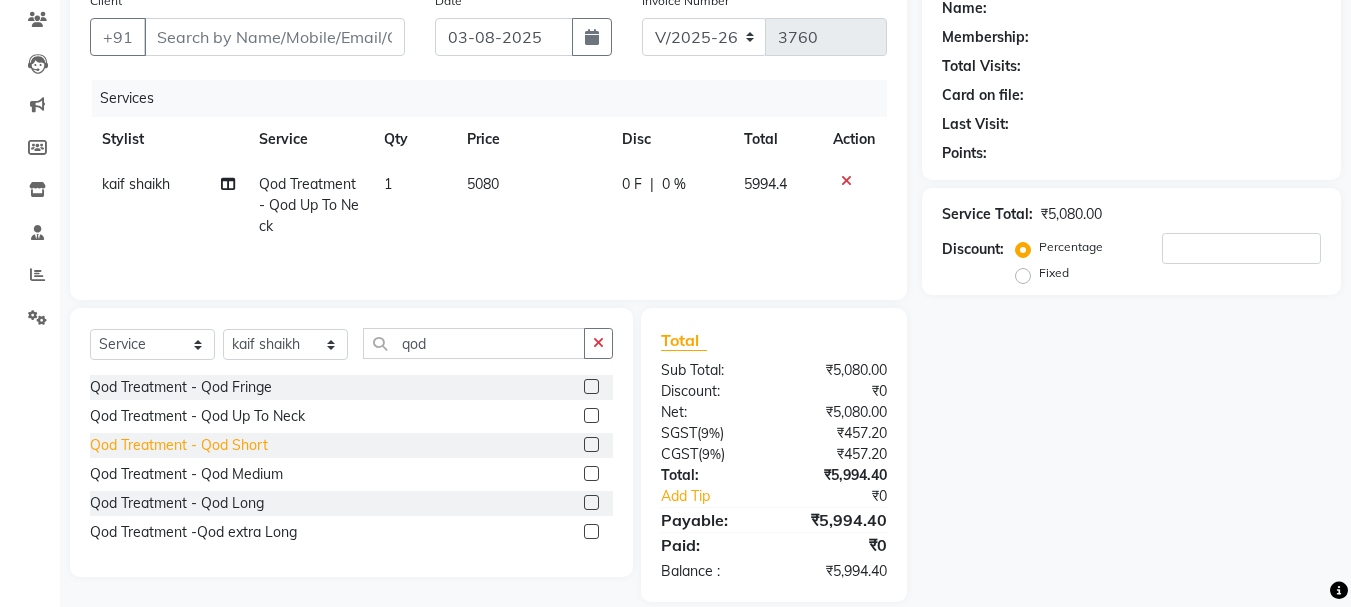 click on "Qod Treatment - Qod Short" 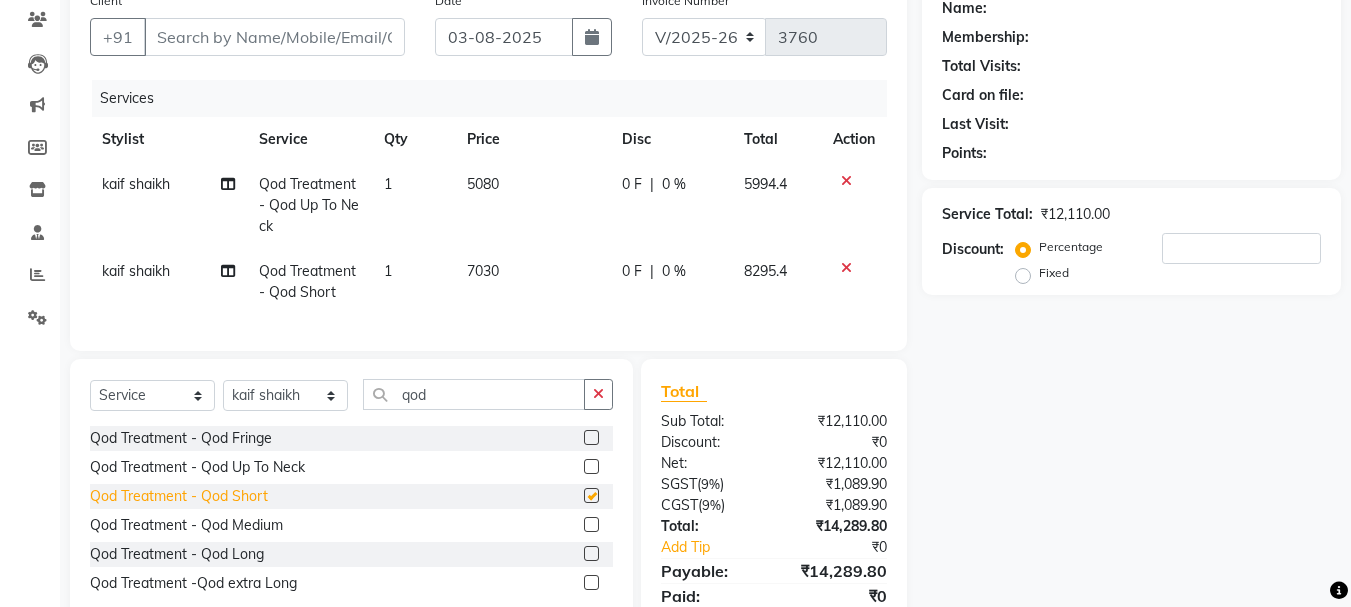 checkbox on "false" 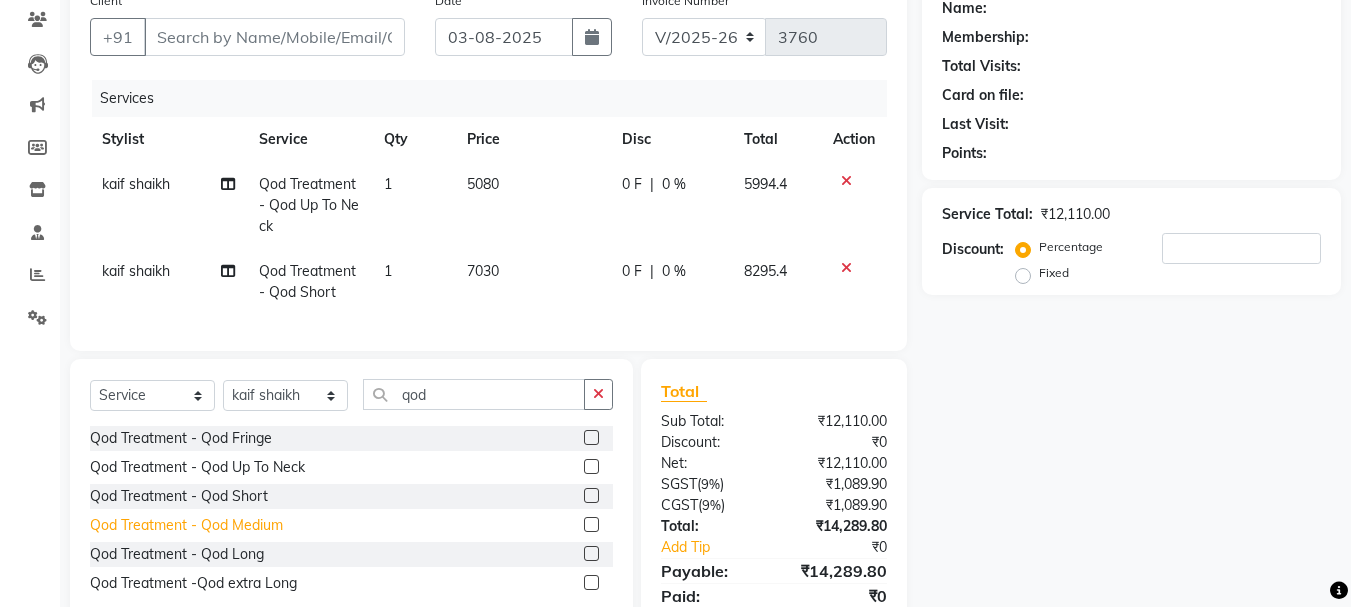 click on "Qod Treatment - Qod Medium" 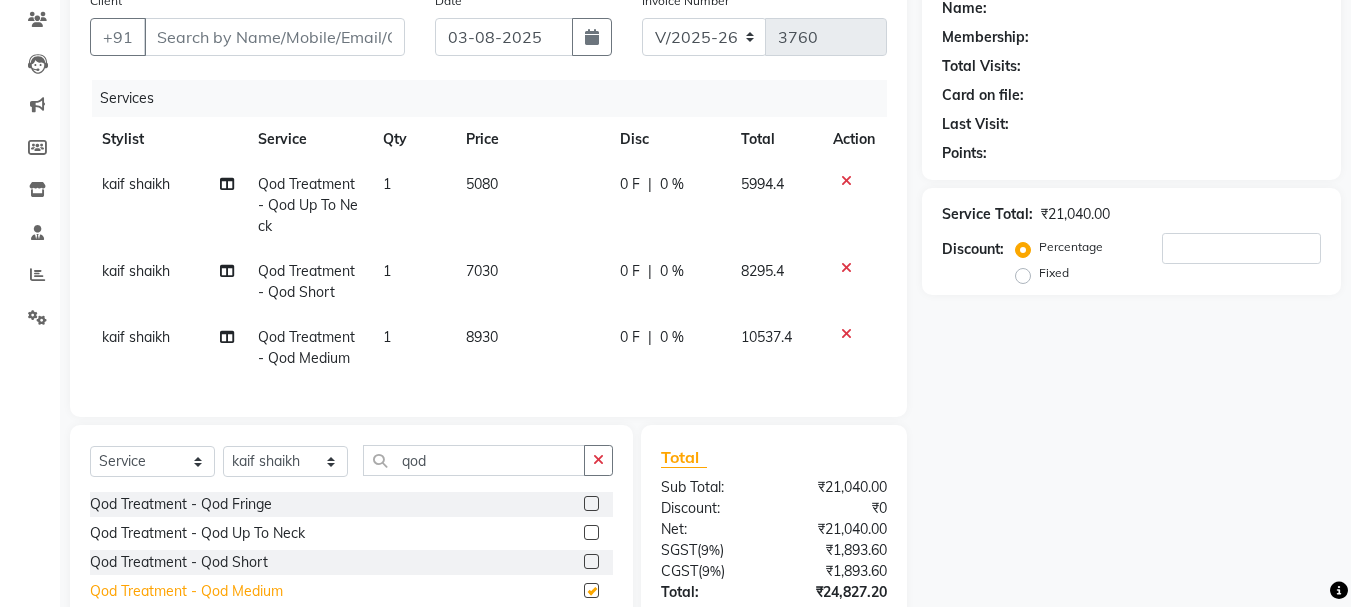 checkbox on "false" 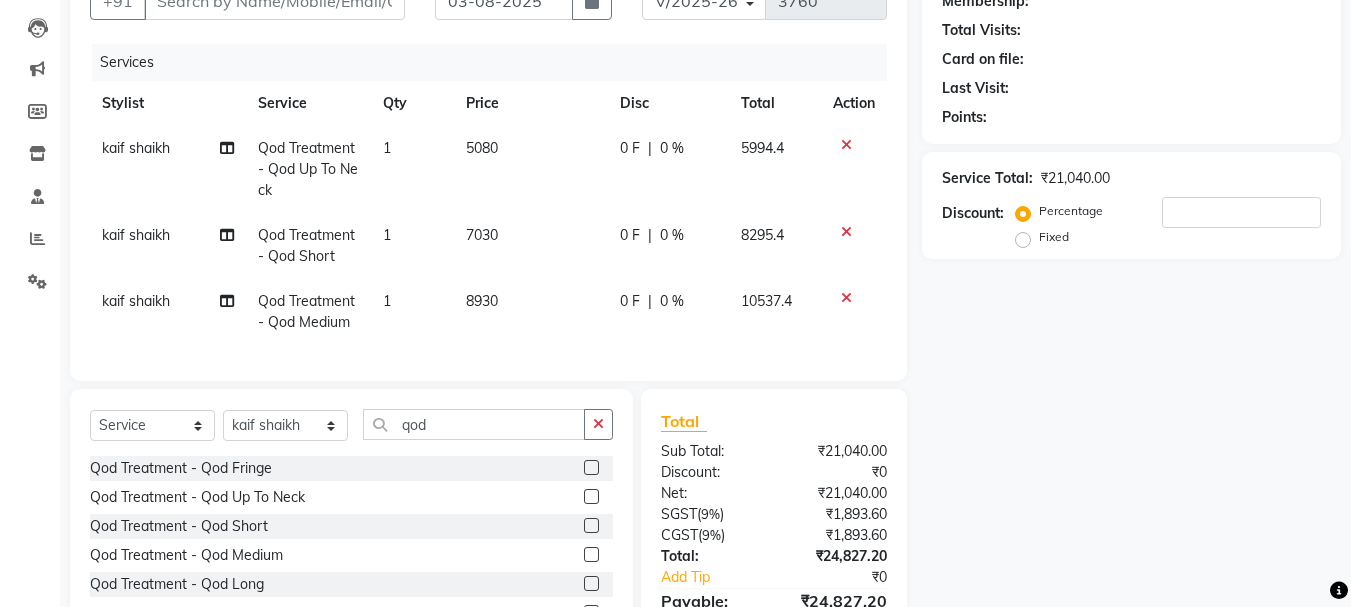 scroll, scrollTop: 268, scrollLeft: 0, axis: vertical 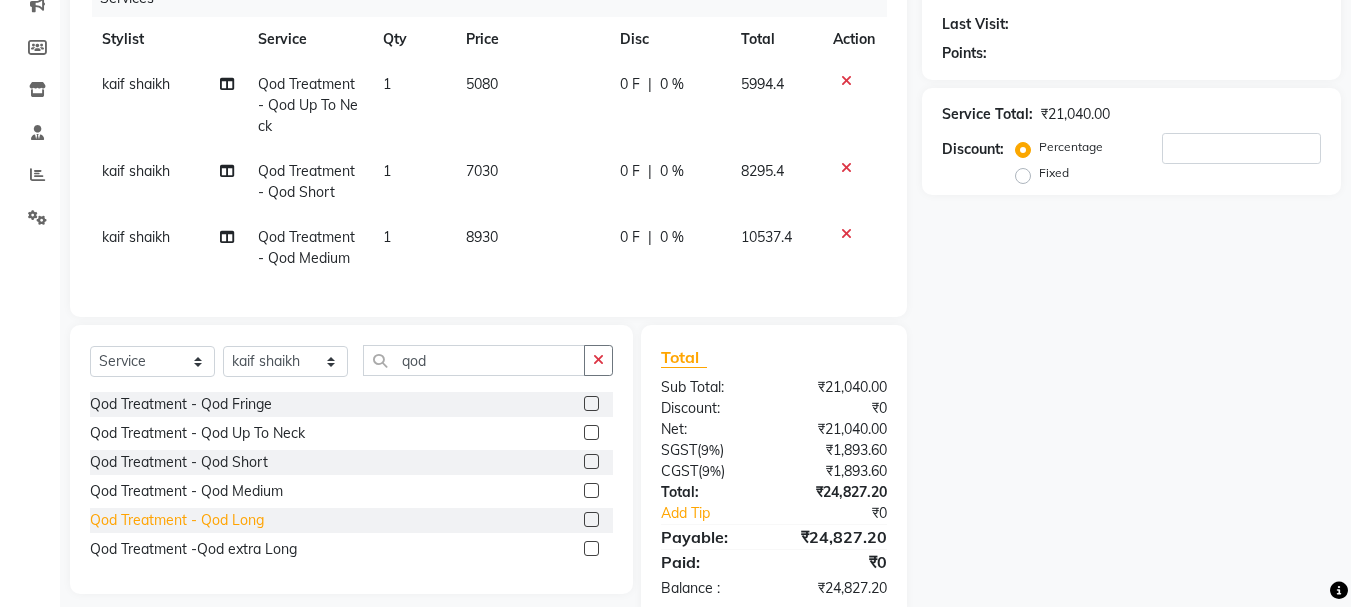 click on "Qod Treatment - Qod Long" 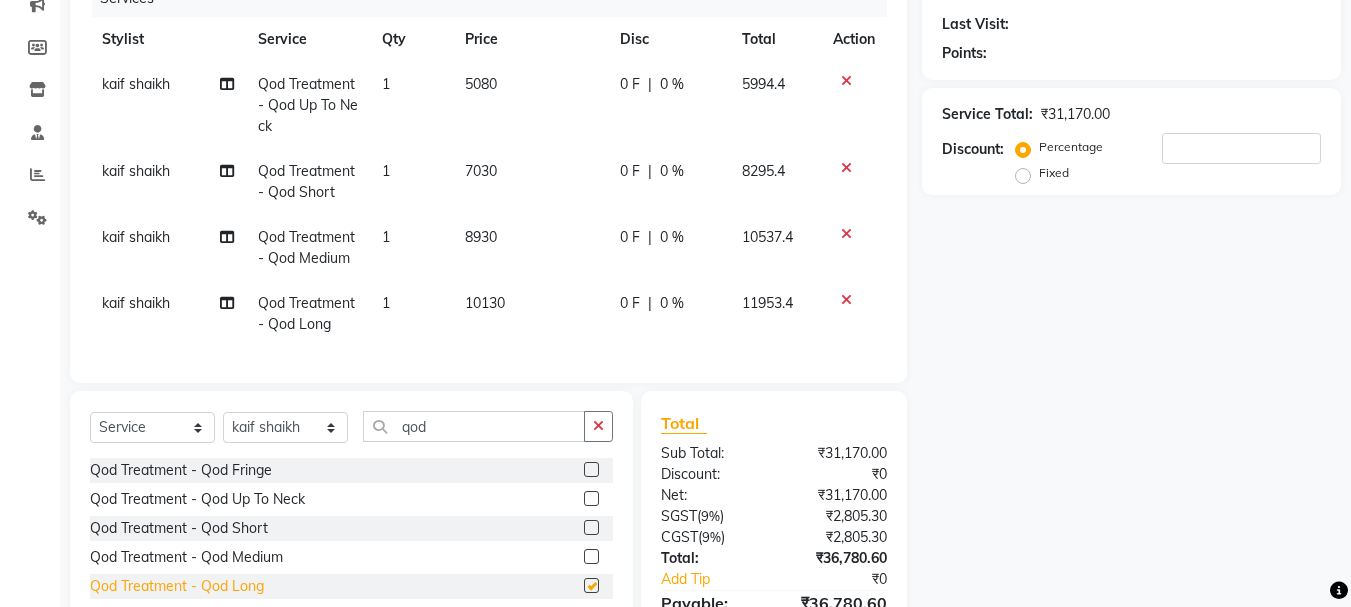 checkbox on "false" 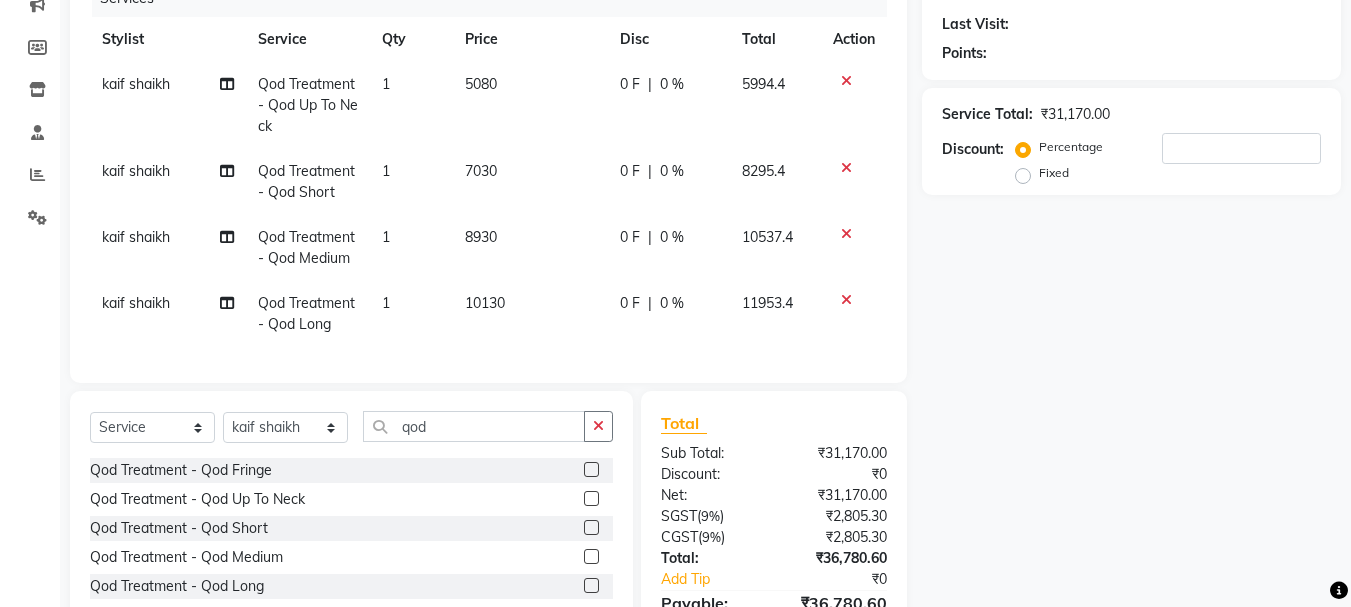click 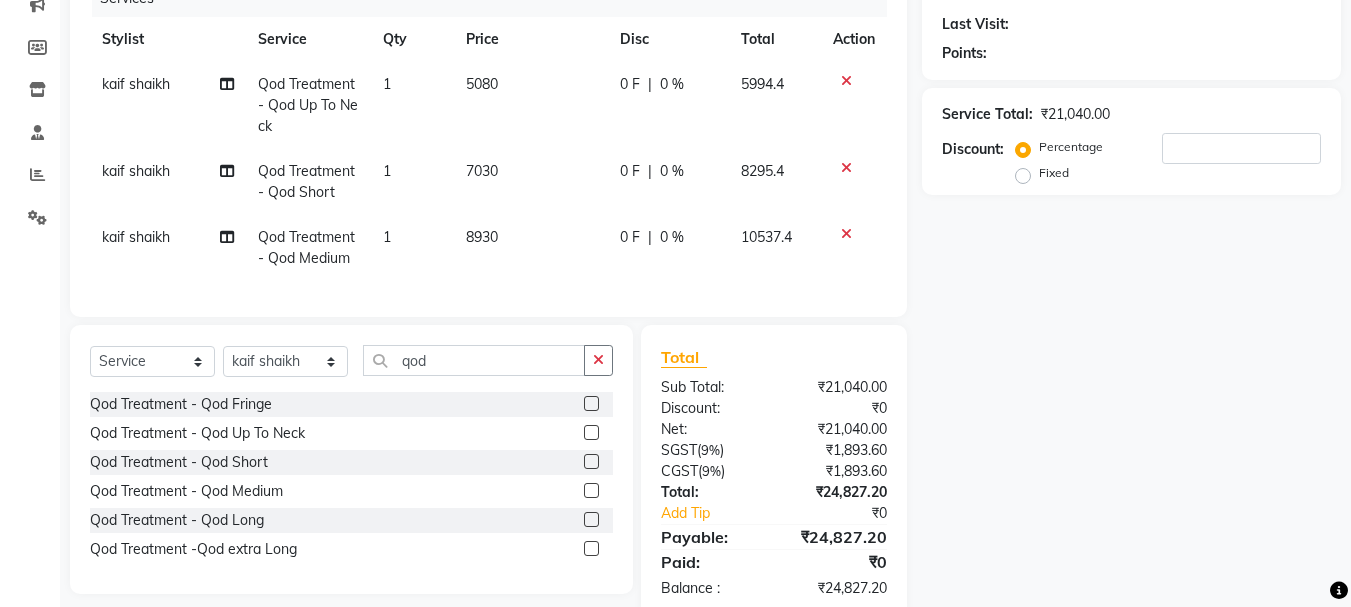 click 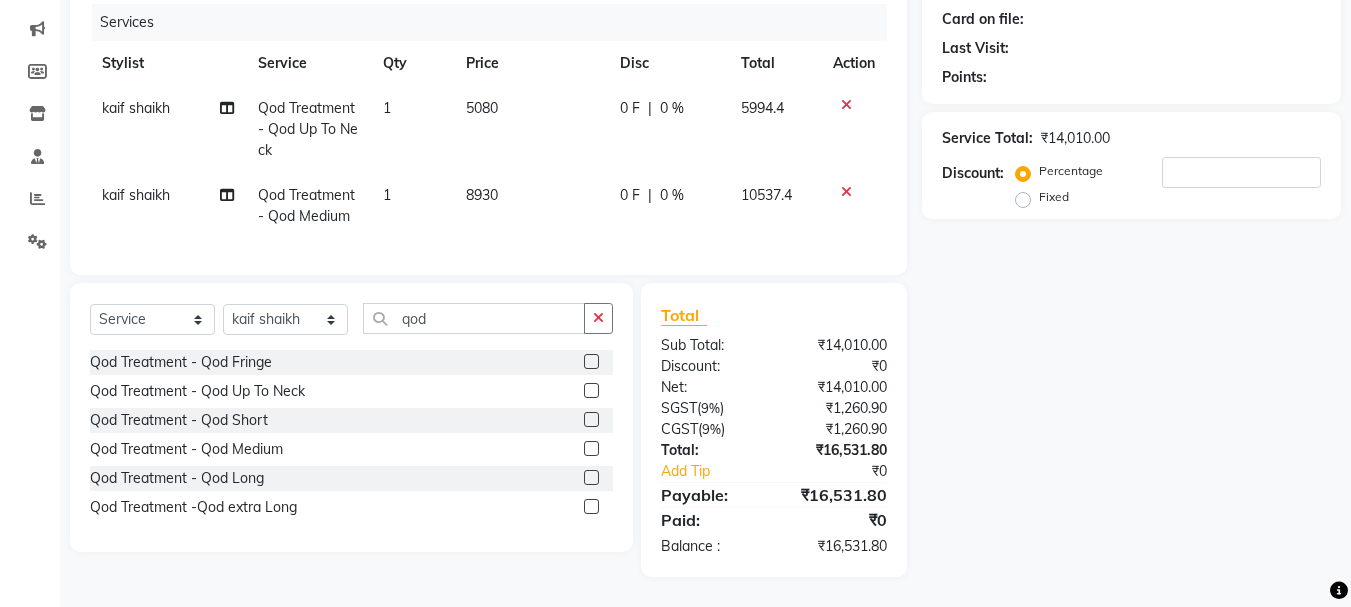click 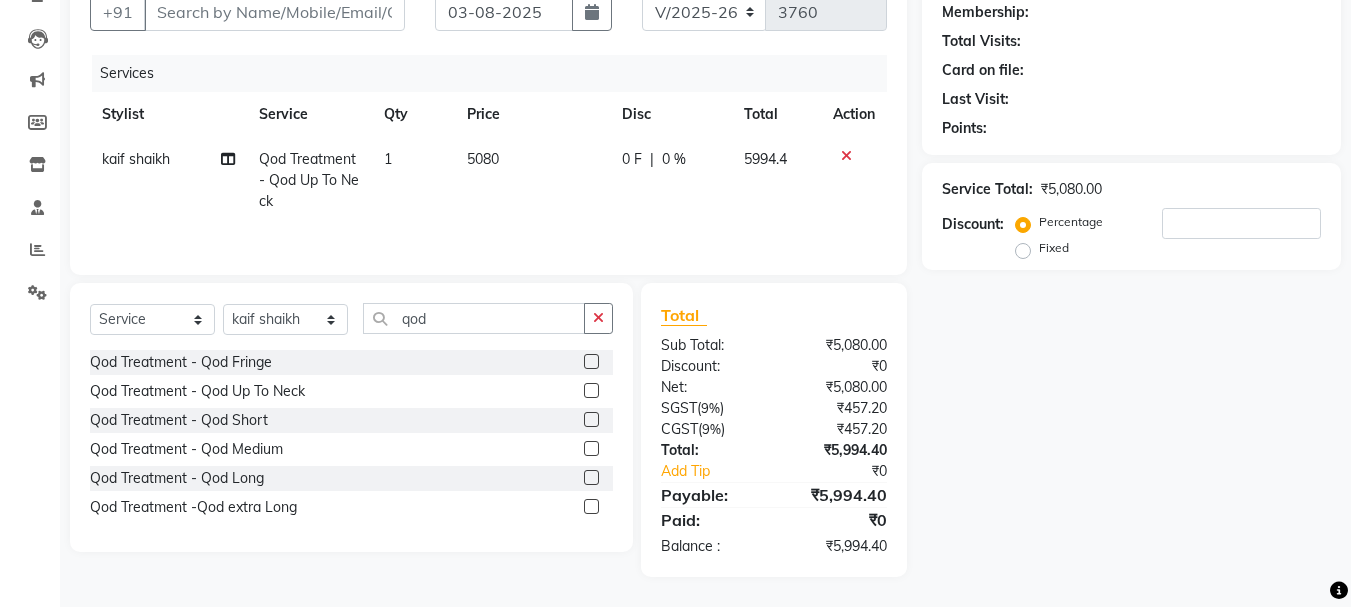 scroll, scrollTop: 193, scrollLeft: 0, axis: vertical 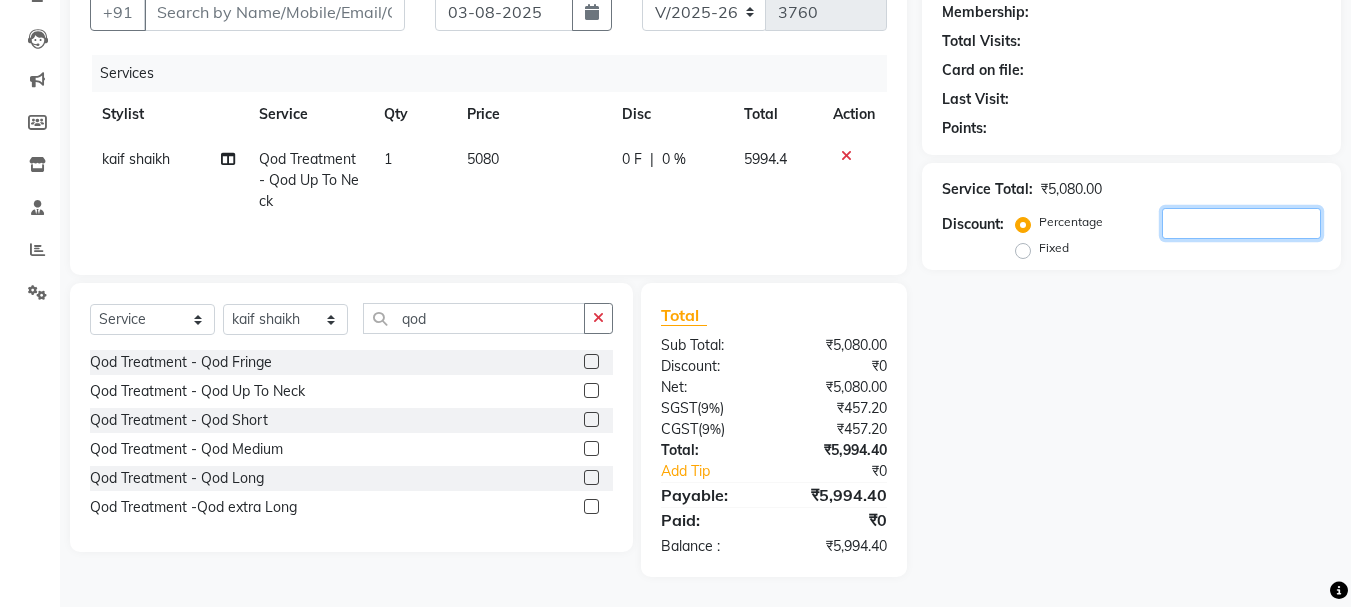 click 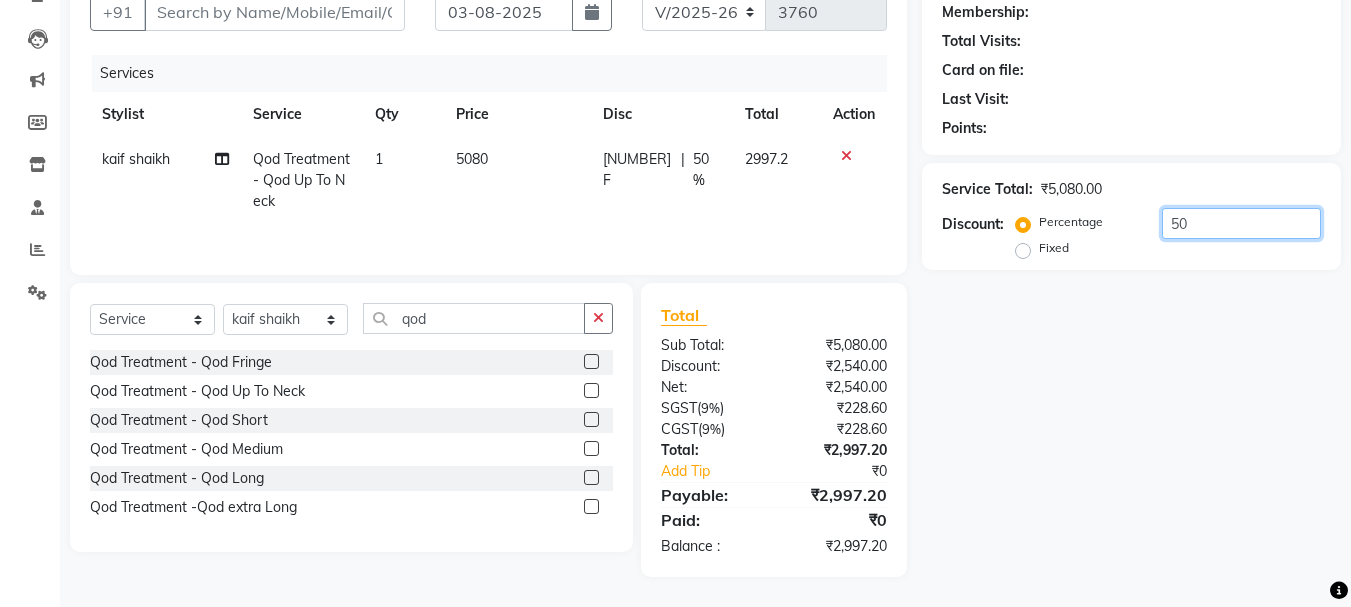 type on "5" 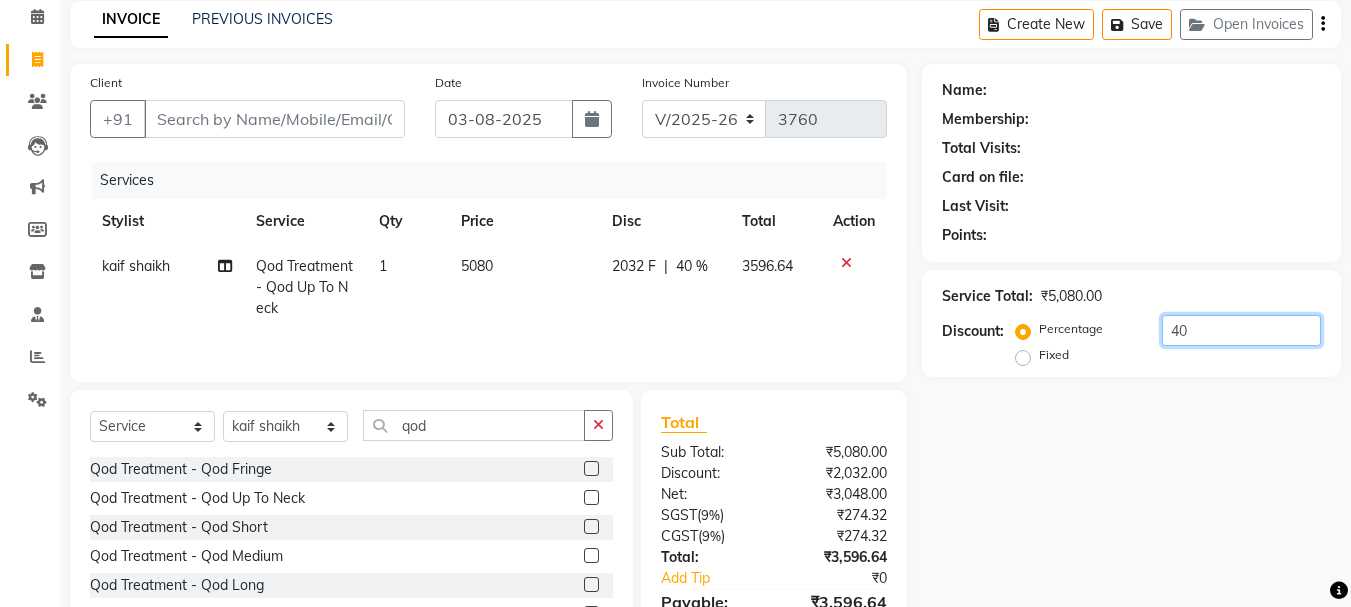 scroll, scrollTop: 0, scrollLeft: 0, axis: both 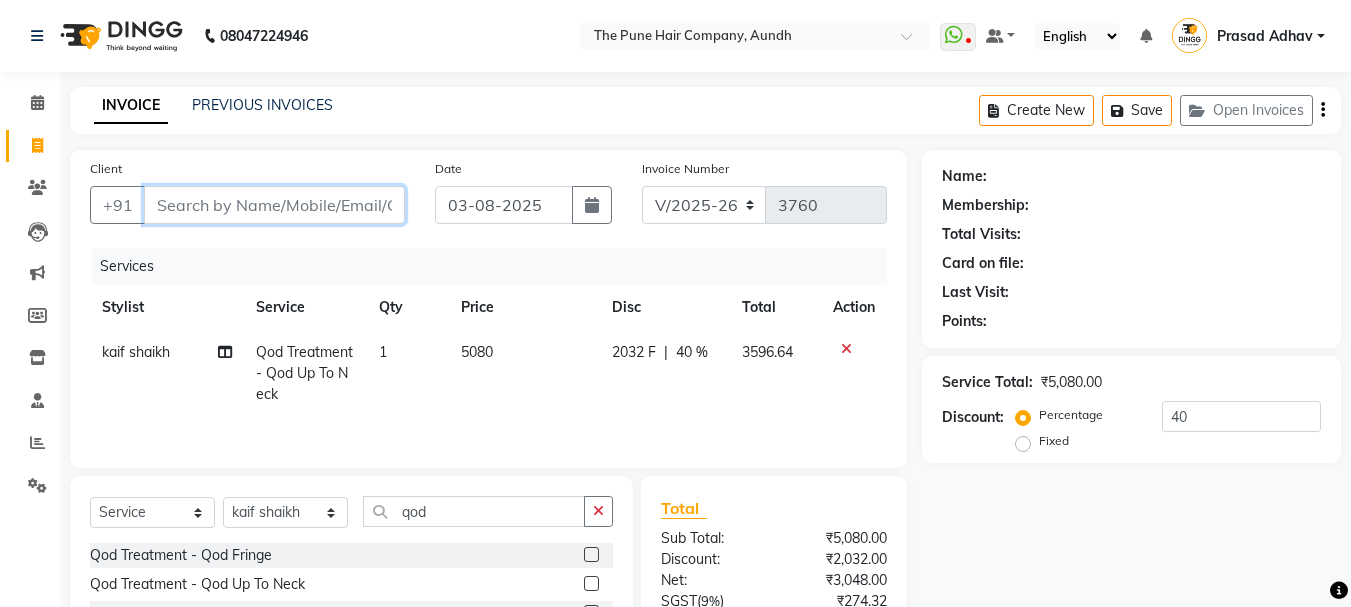 click on "Client" at bounding box center (274, 205) 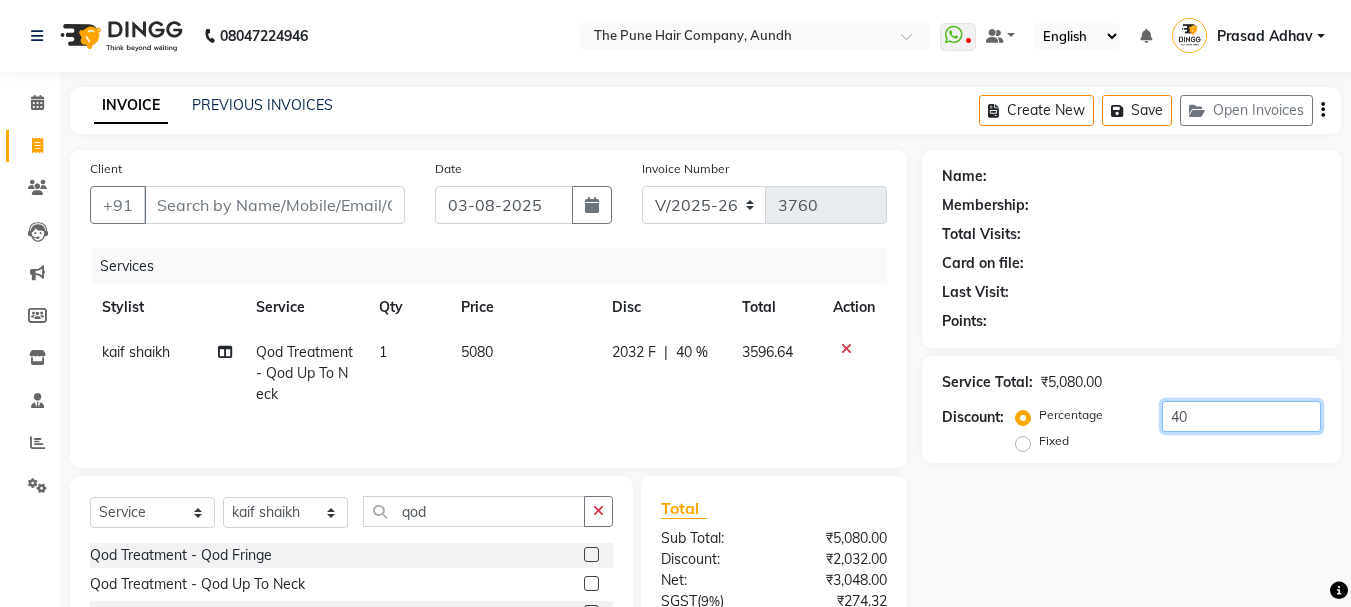 click on "40" 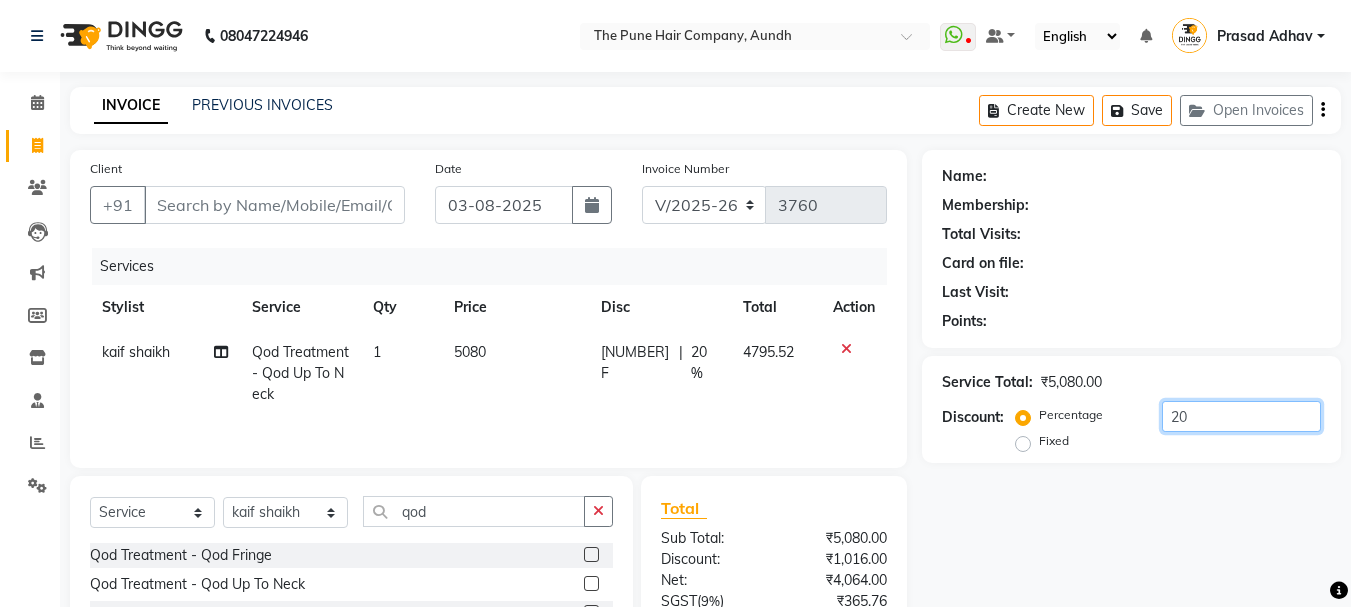 type on "2" 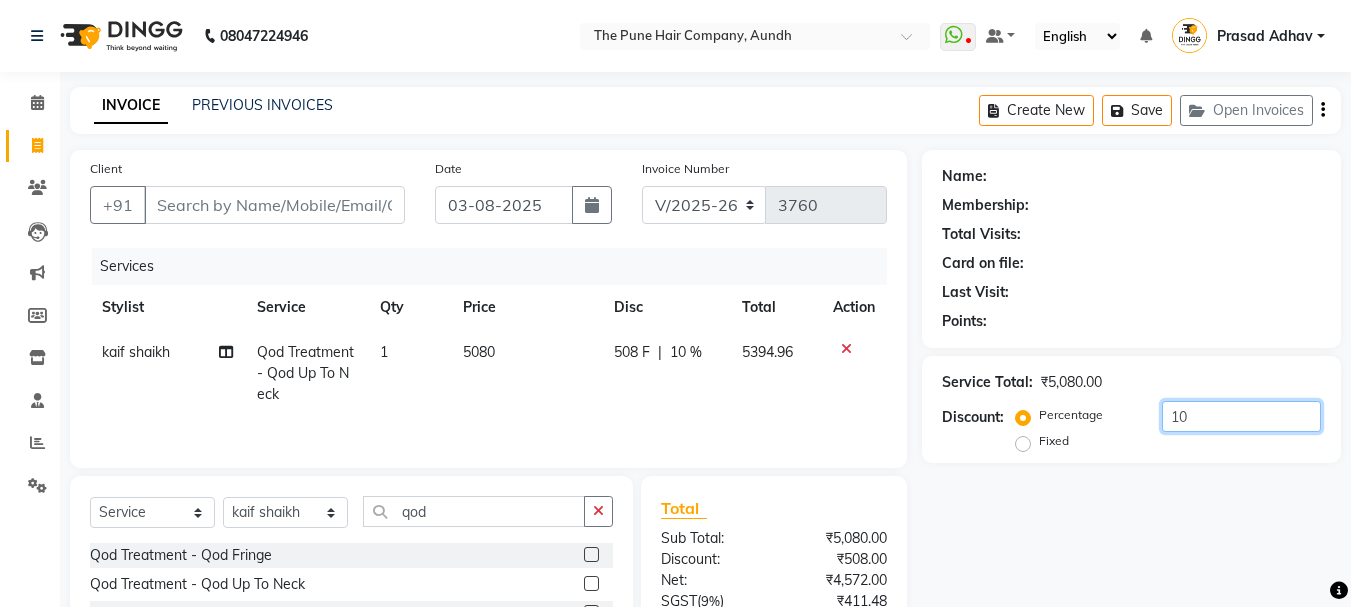 type on "1" 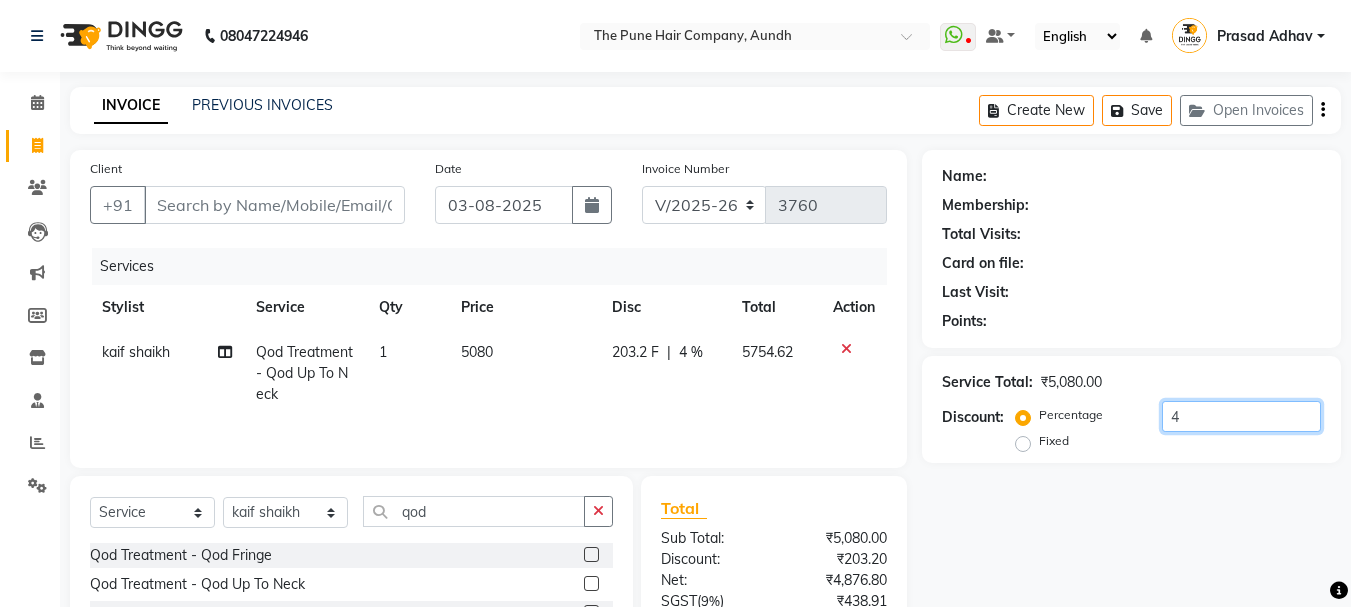 type on "40" 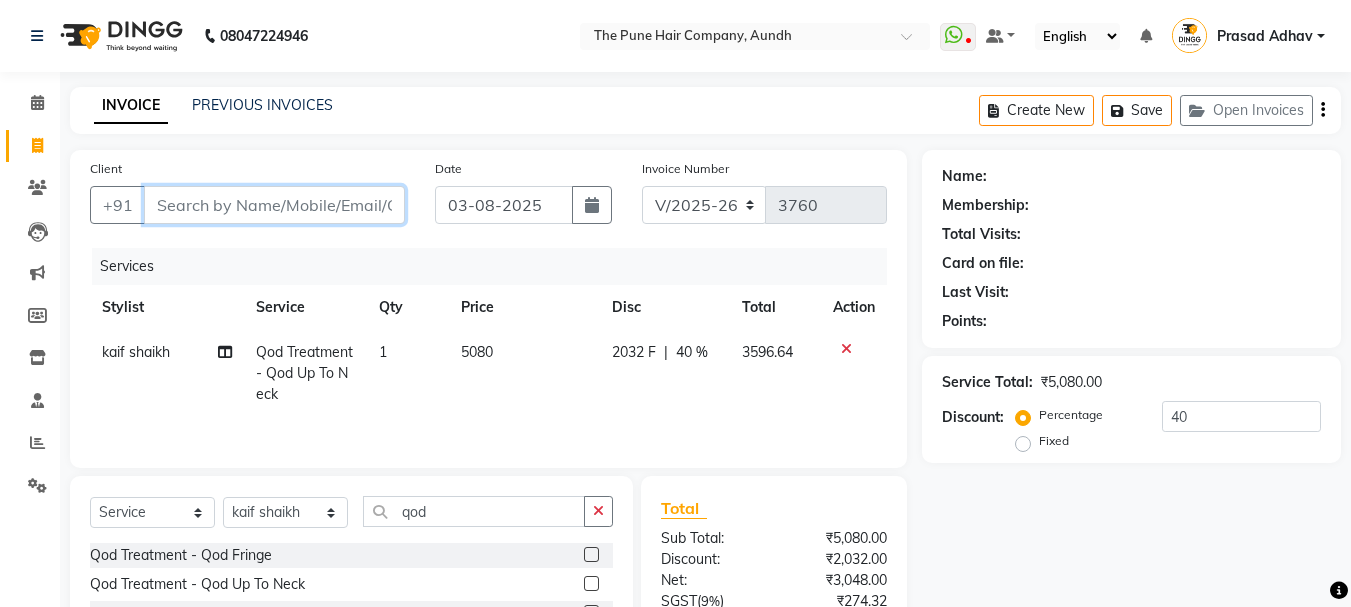 click on "Client" at bounding box center (274, 205) 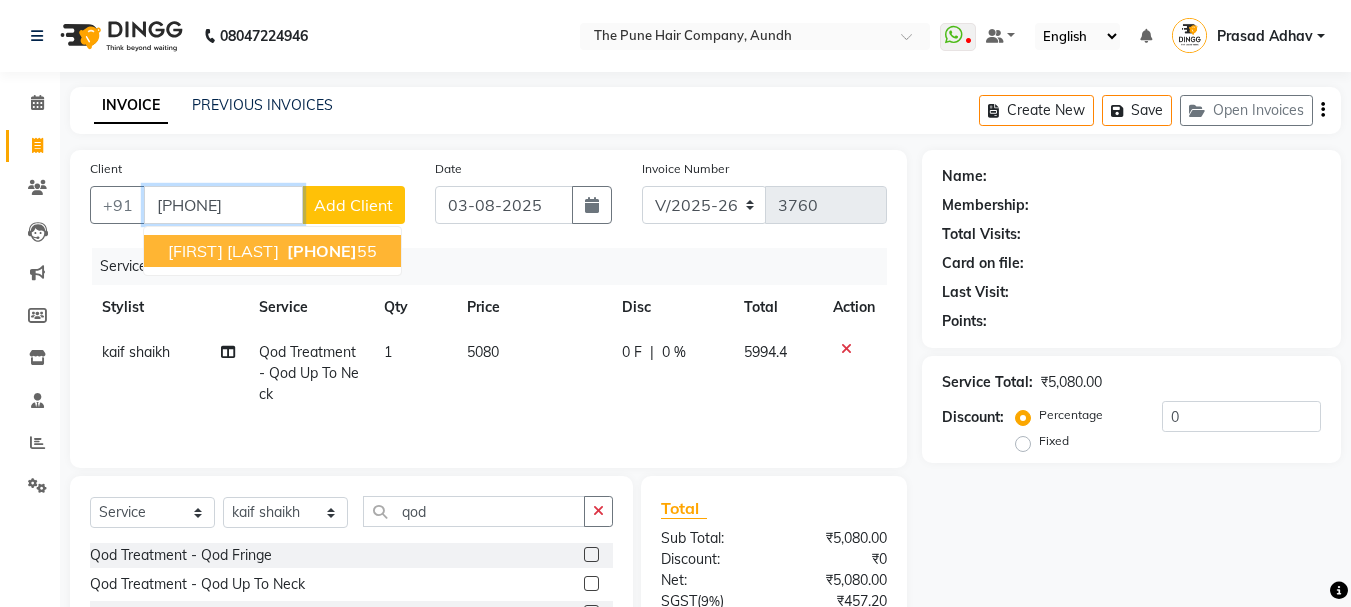 click on "[PHONE]" at bounding box center (330, 251) 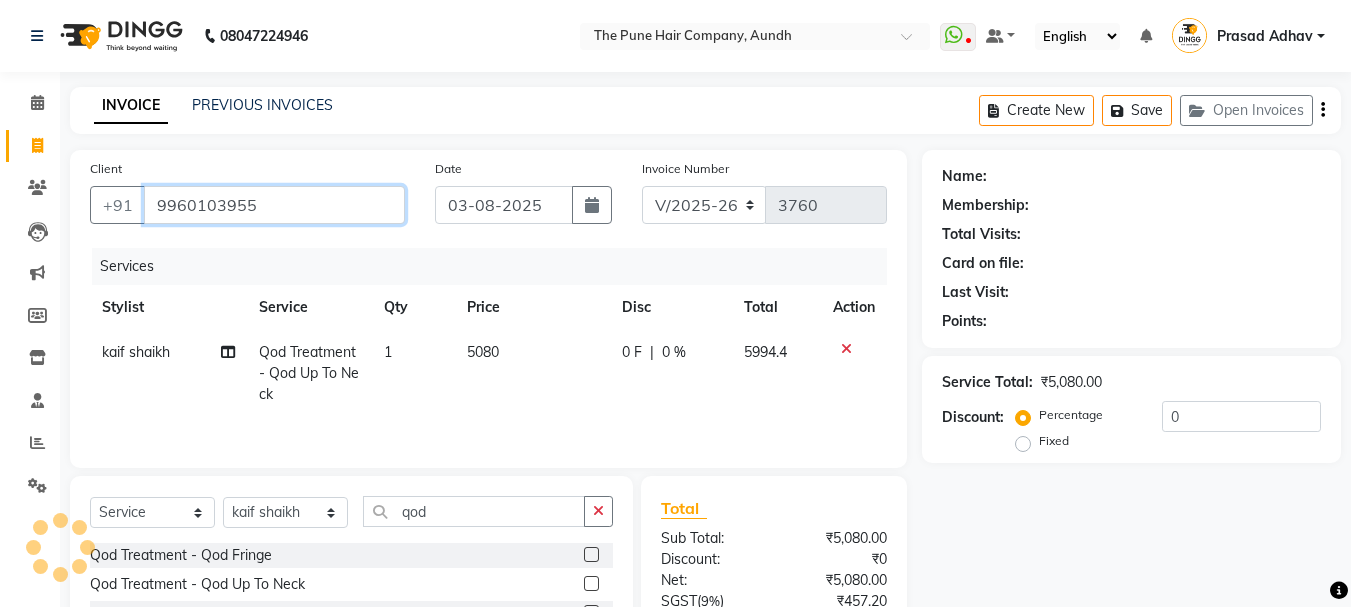 type on "9960103955" 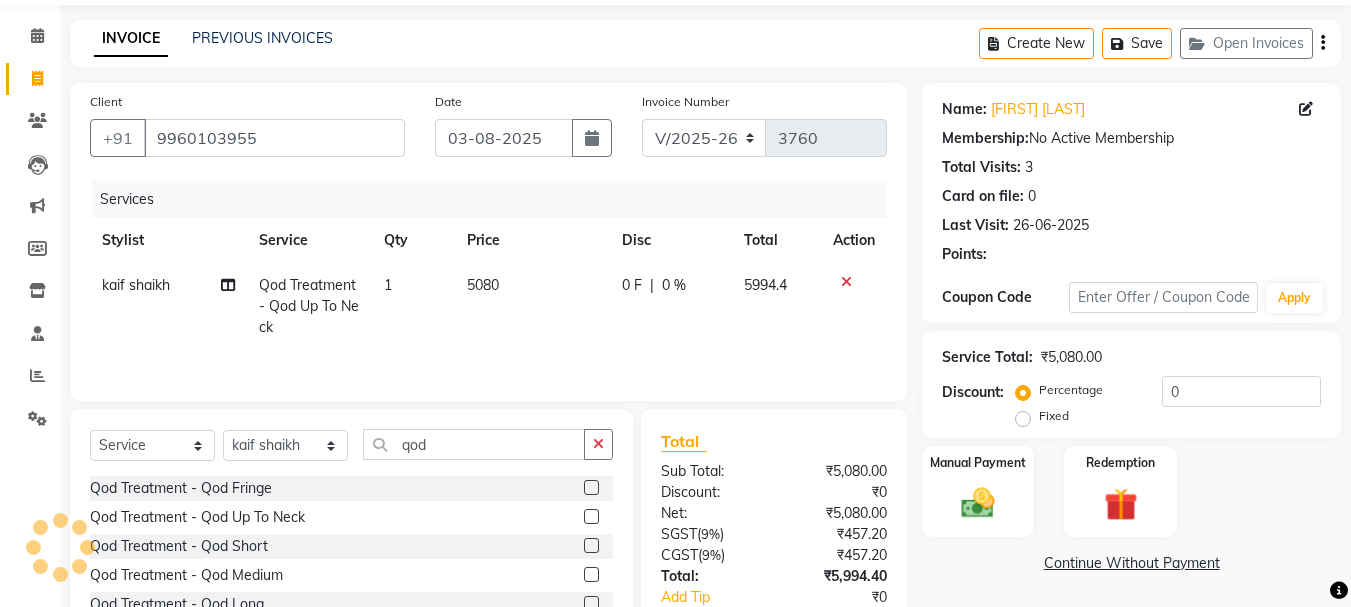scroll, scrollTop: 193, scrollLeft: 0, axis: vertical 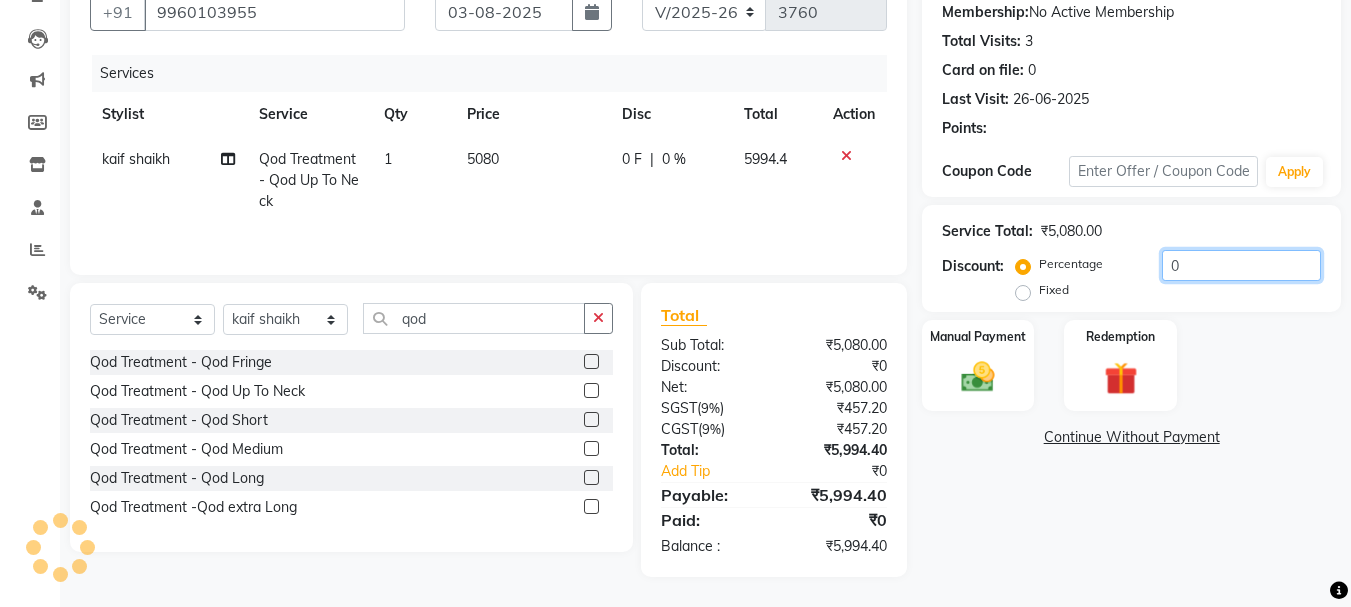 click on "0" 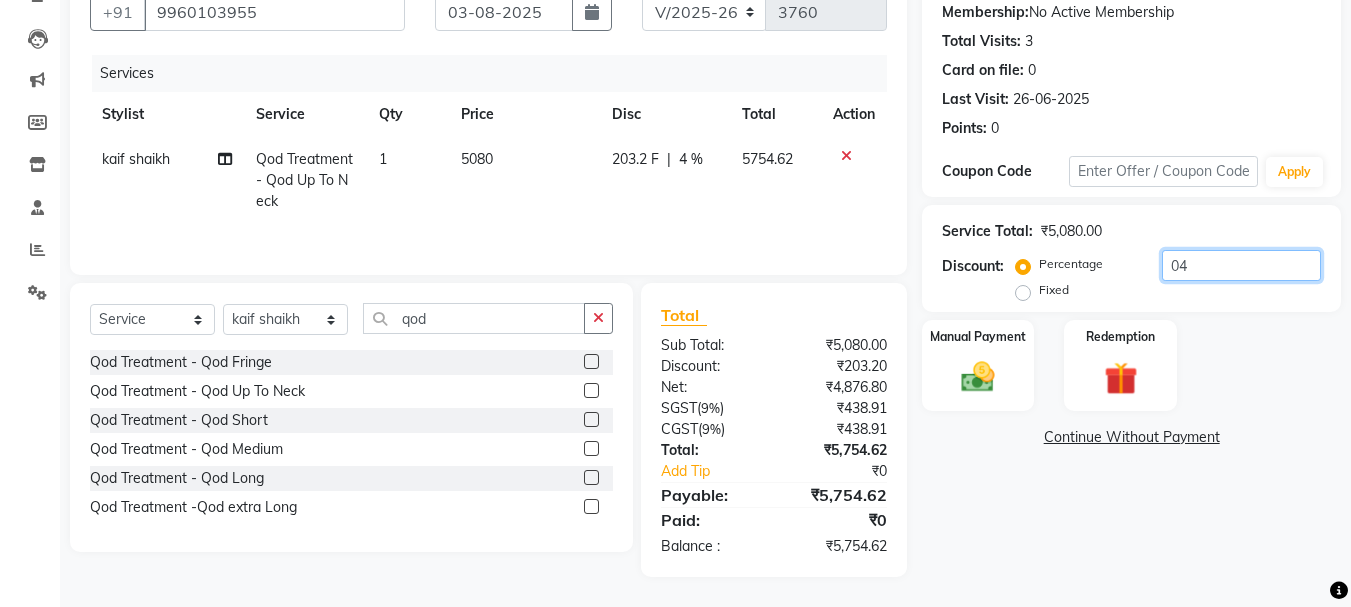 type on "0" 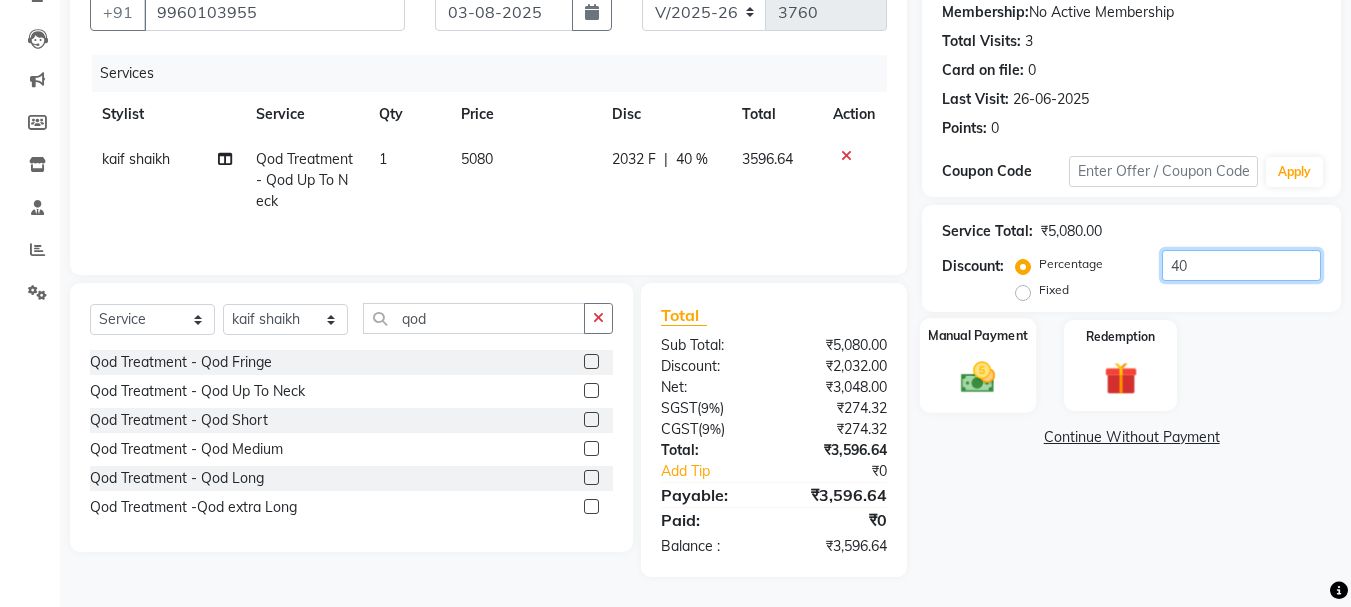 type on "40" 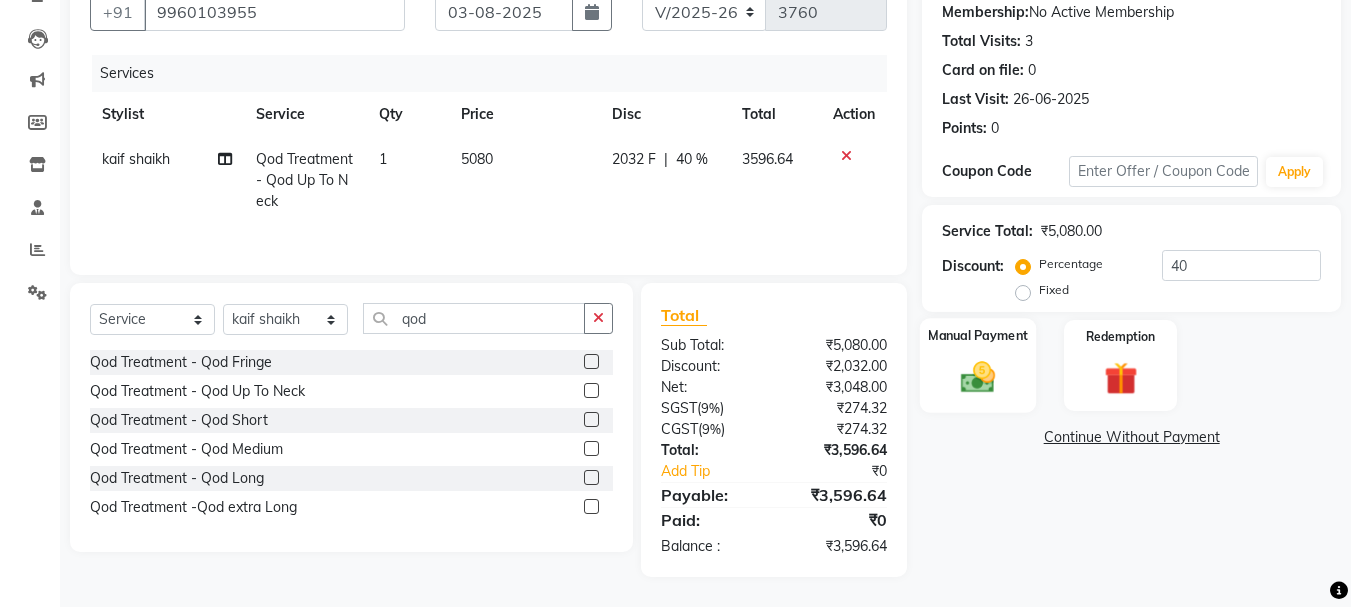 click 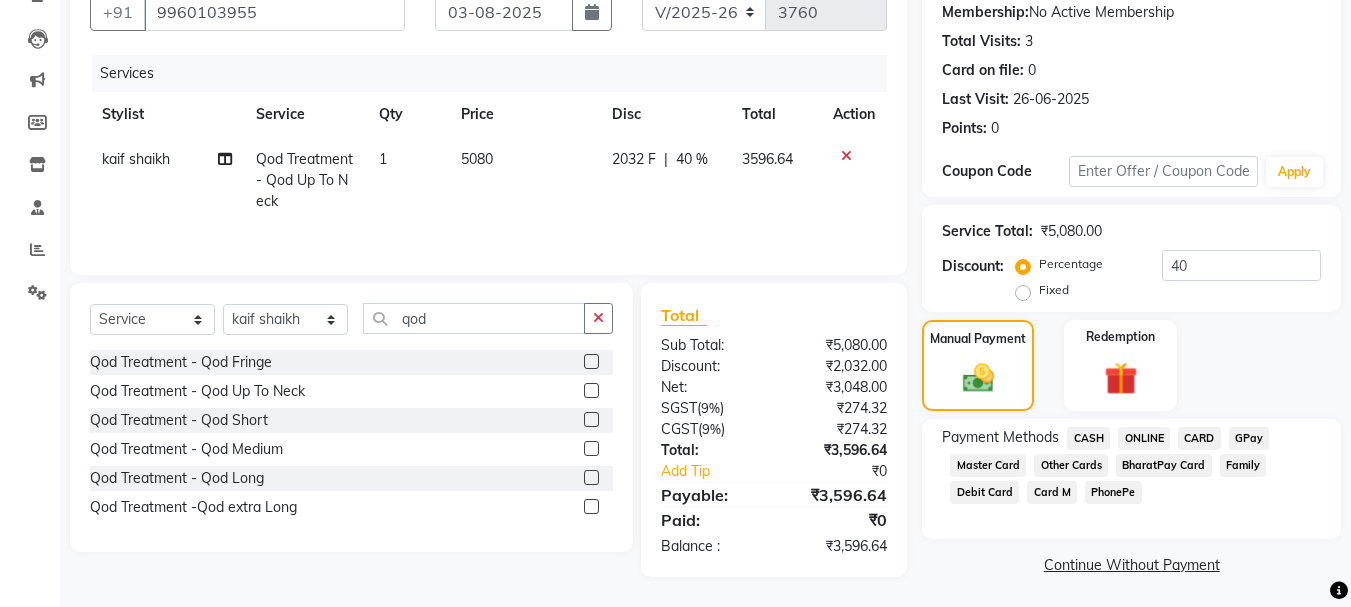 click on "ONLINE" 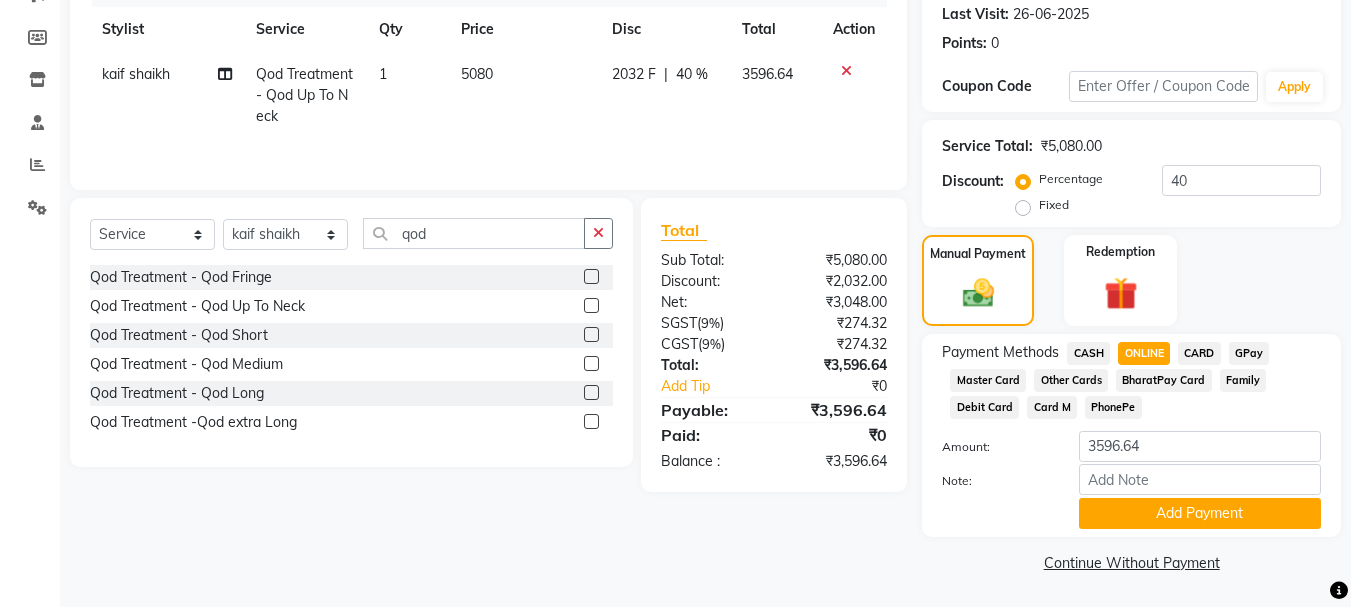 scroll, scrollTop: 279, scrollLeft: 0, axis: vertical 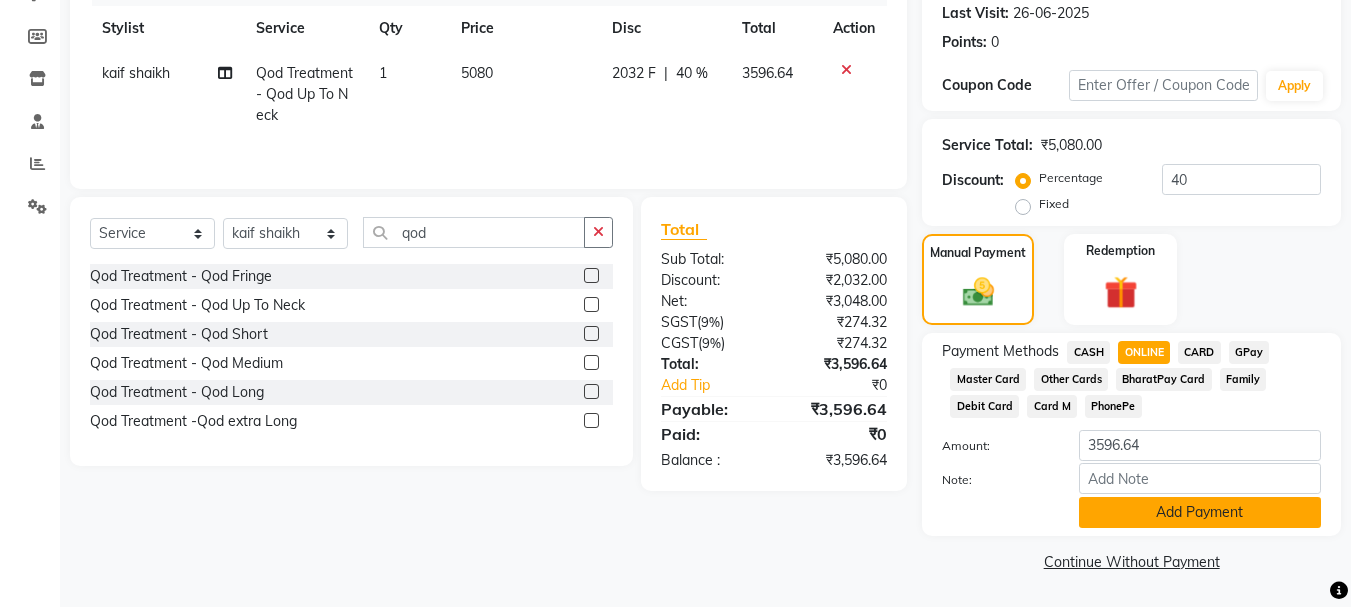 click on "Add Payment" 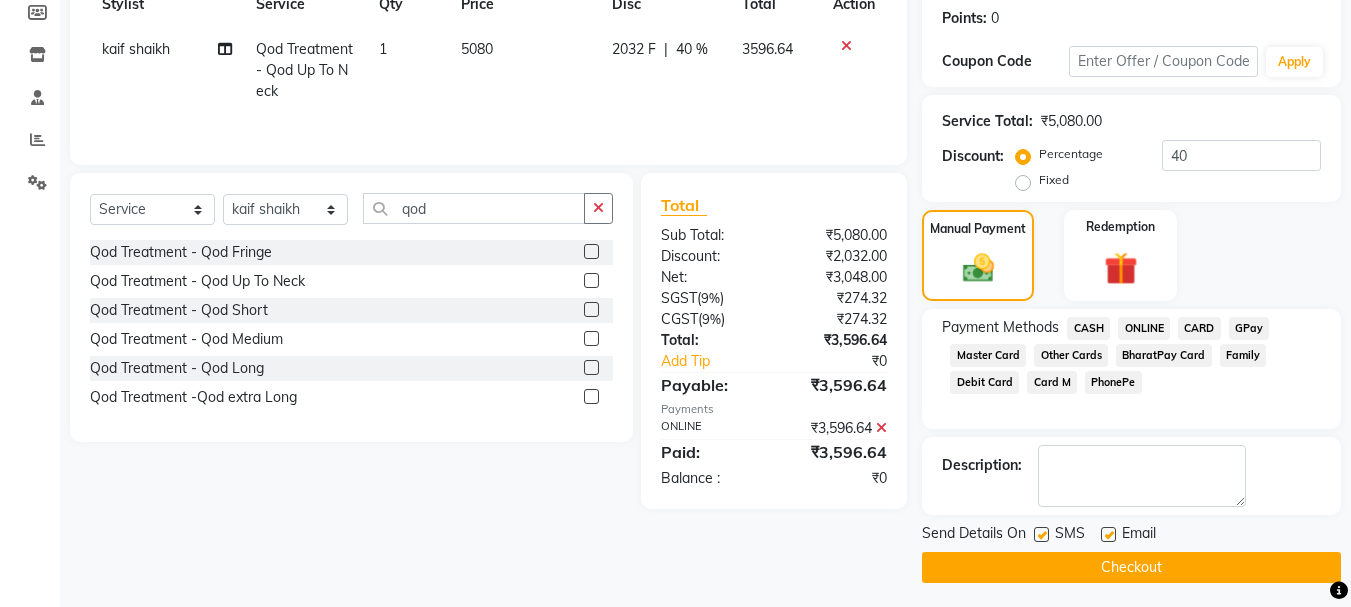 scroll, scrollTop: 309, scrollLeft: 0, axis: vertical 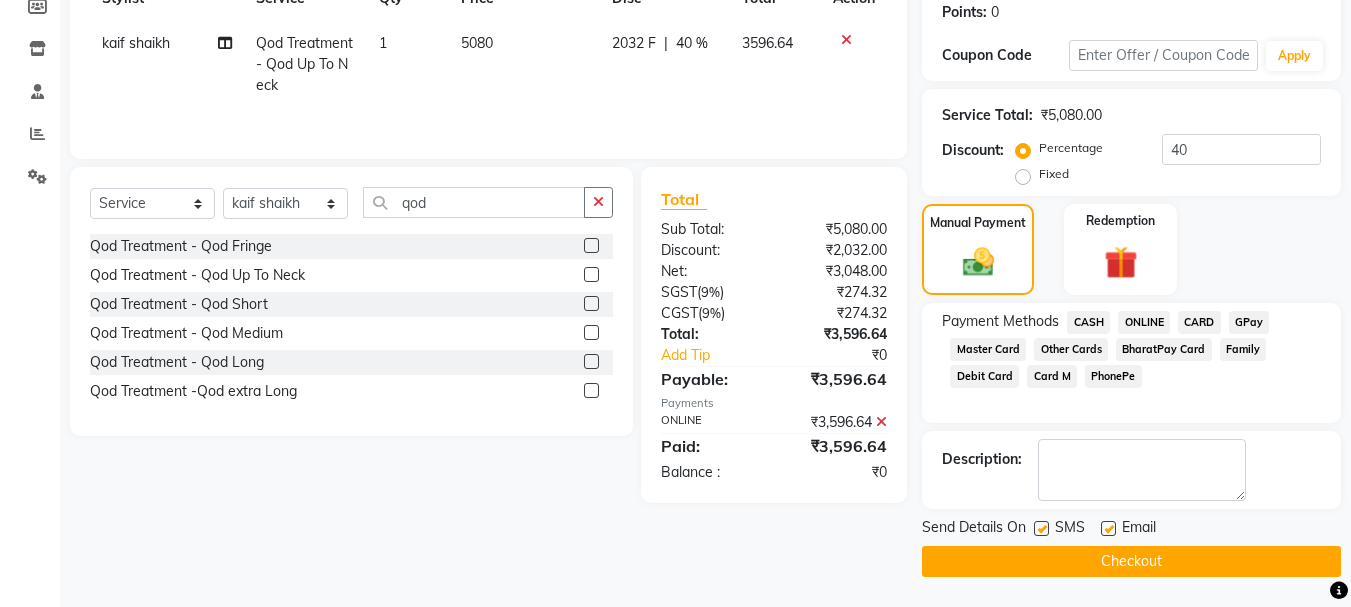 click on "Checkout" 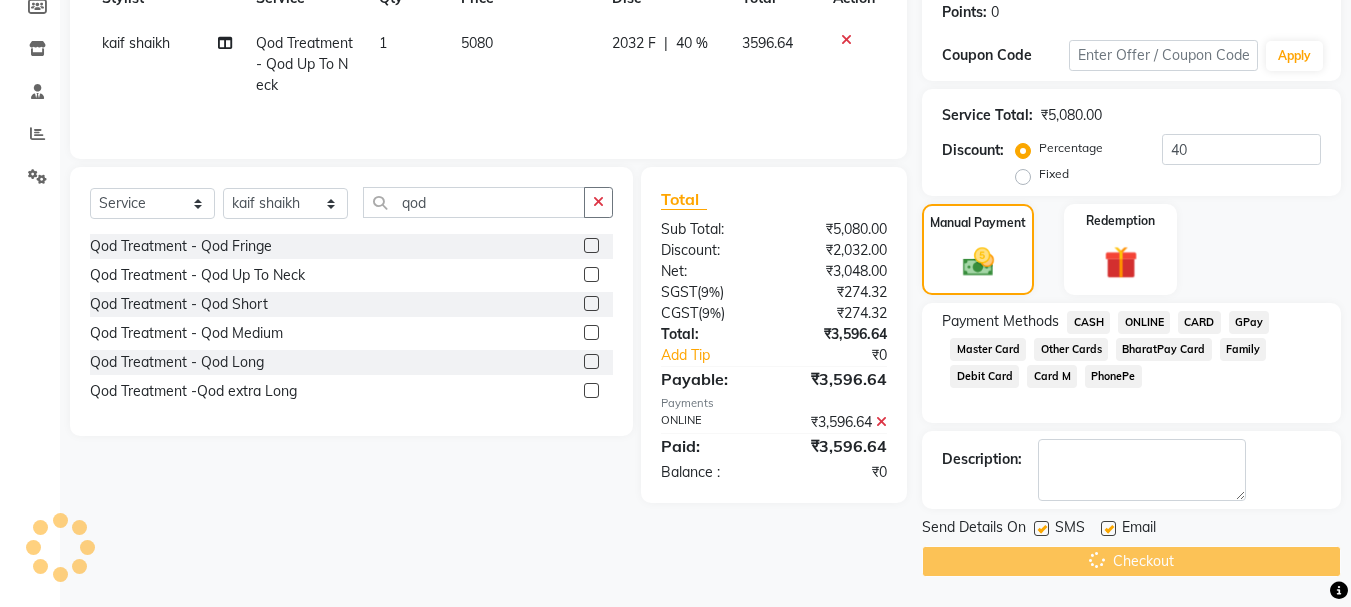 scroll, scrollTop: 177, scrollLeft: 0, axis: vertical 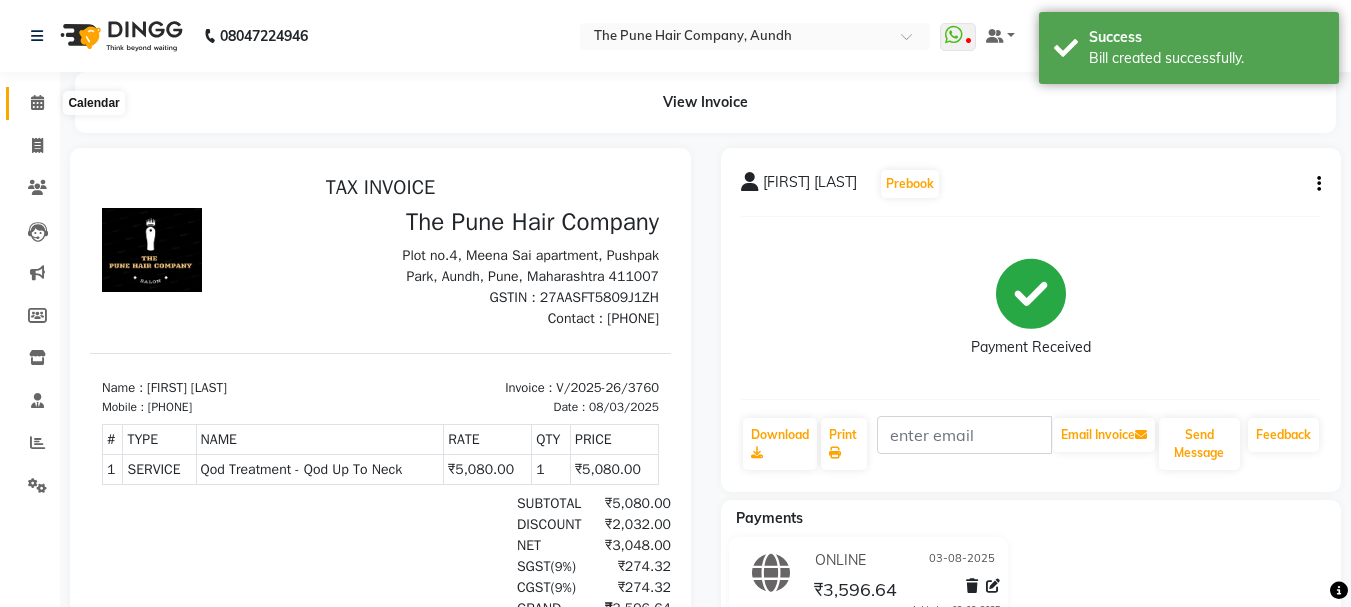 click 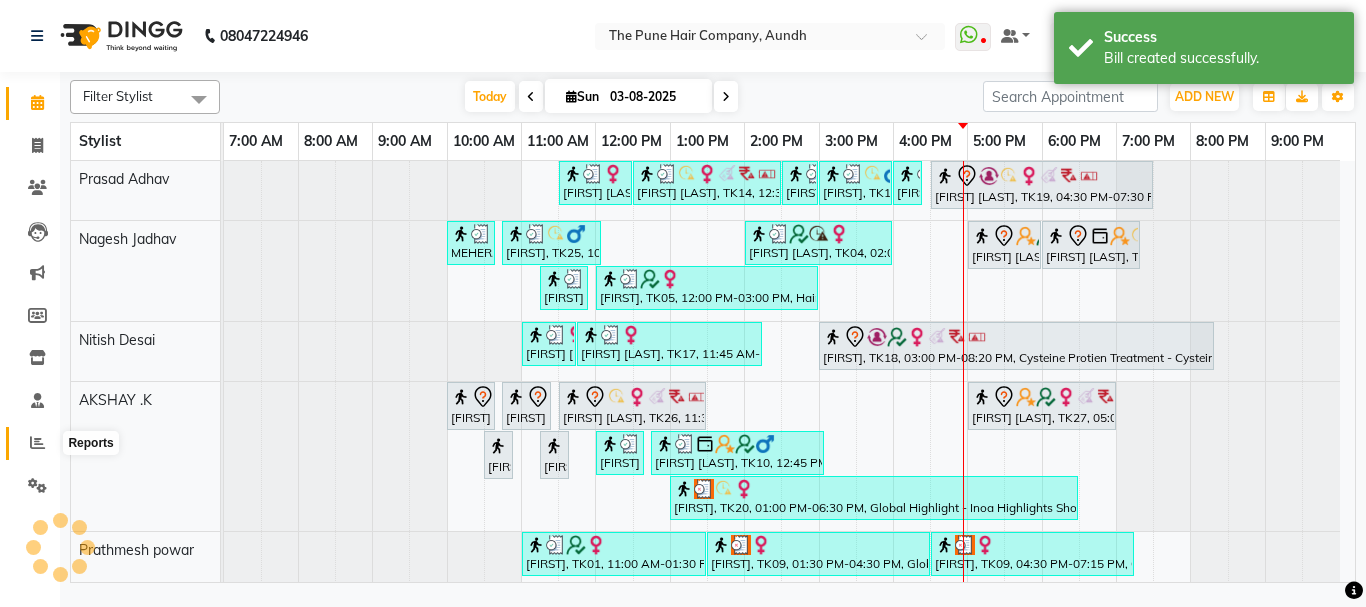 click 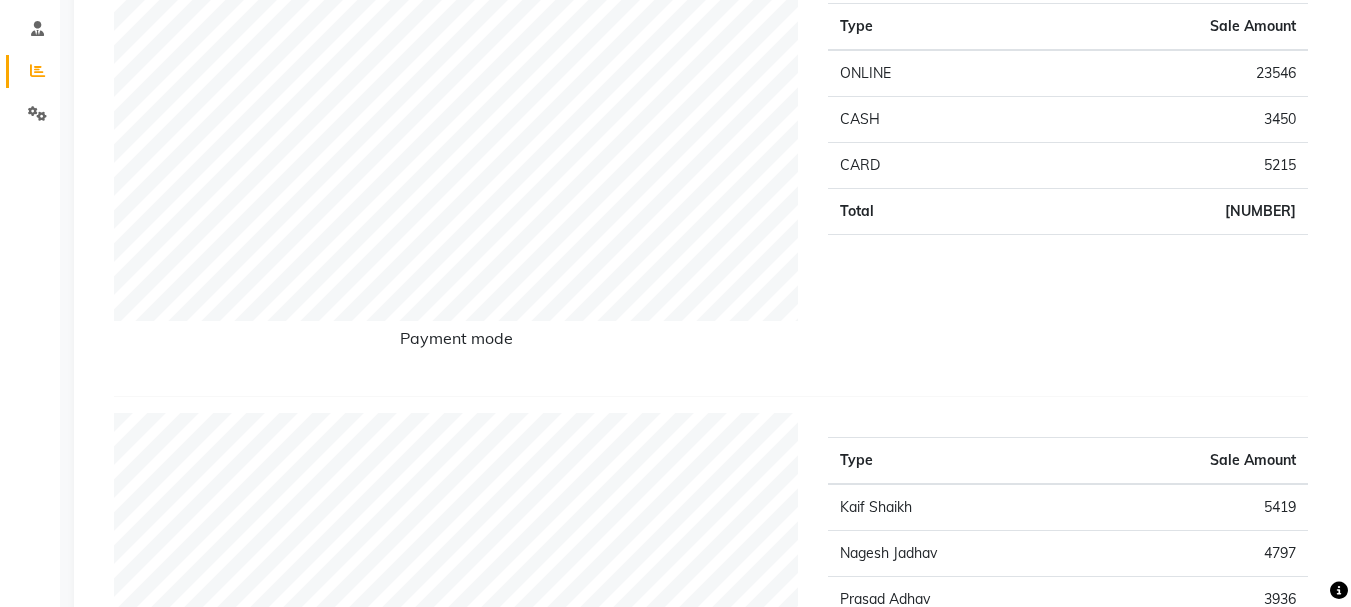 scroll, scrollTop: 0, scrollLeft: 0, axis: both 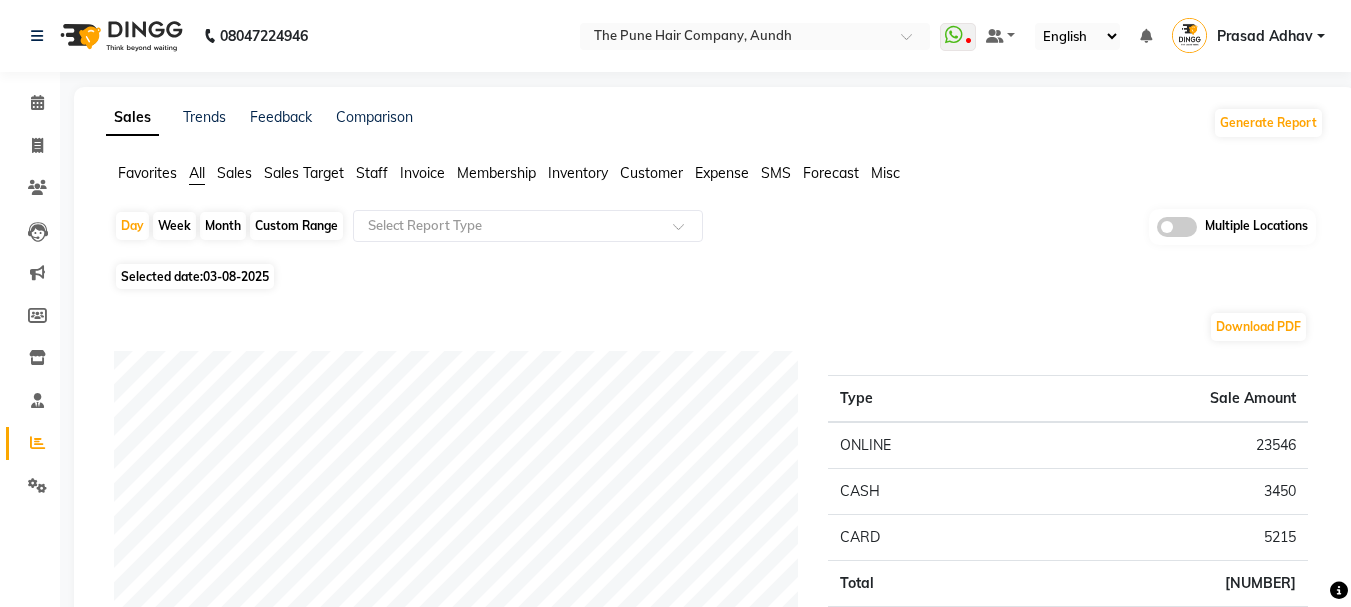 click on "Month" 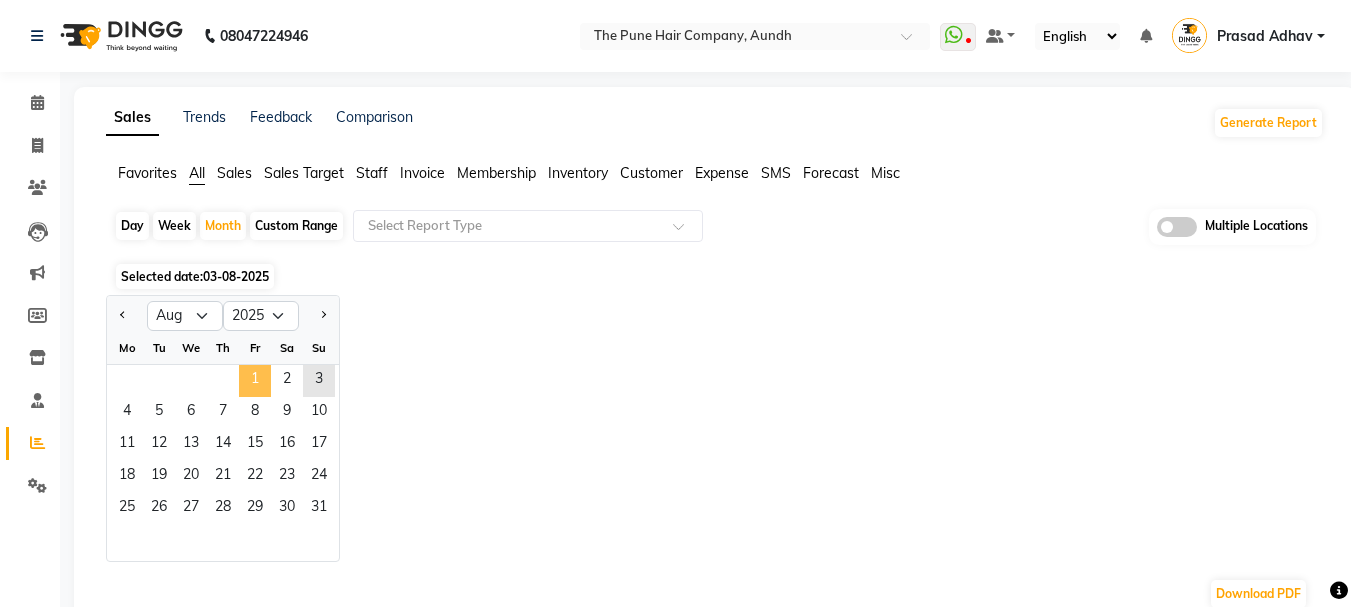 click on "1" 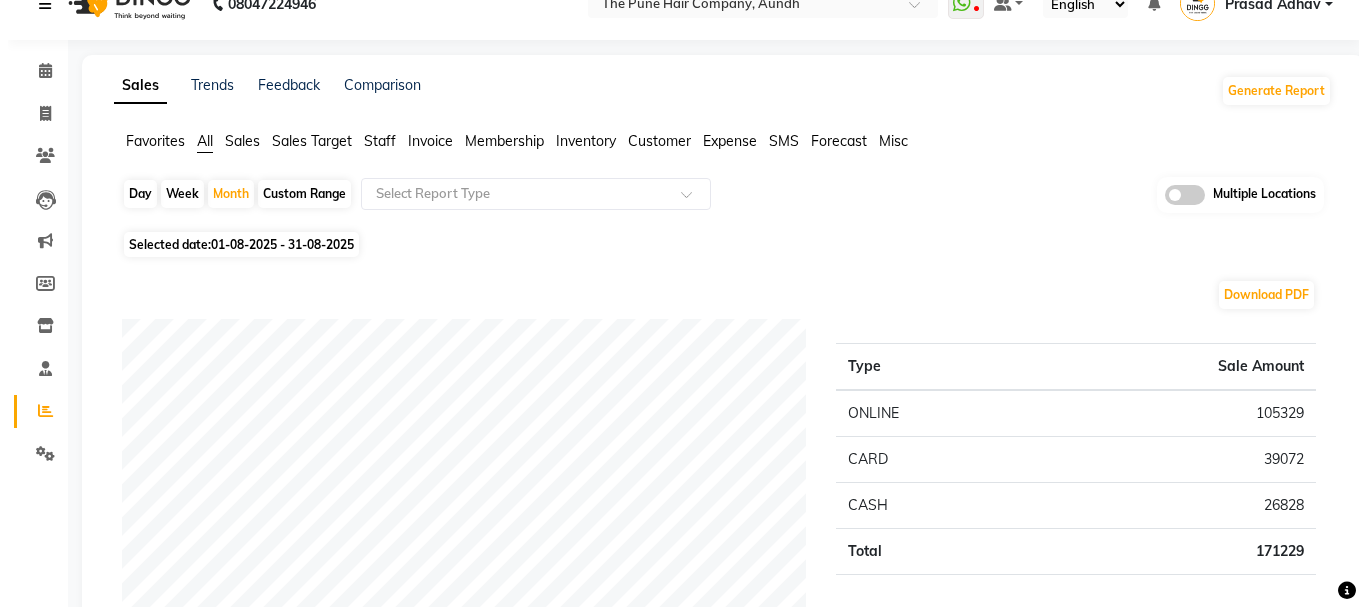 scroll, scrollTop: 0, scrollLeft: 0, axis: both 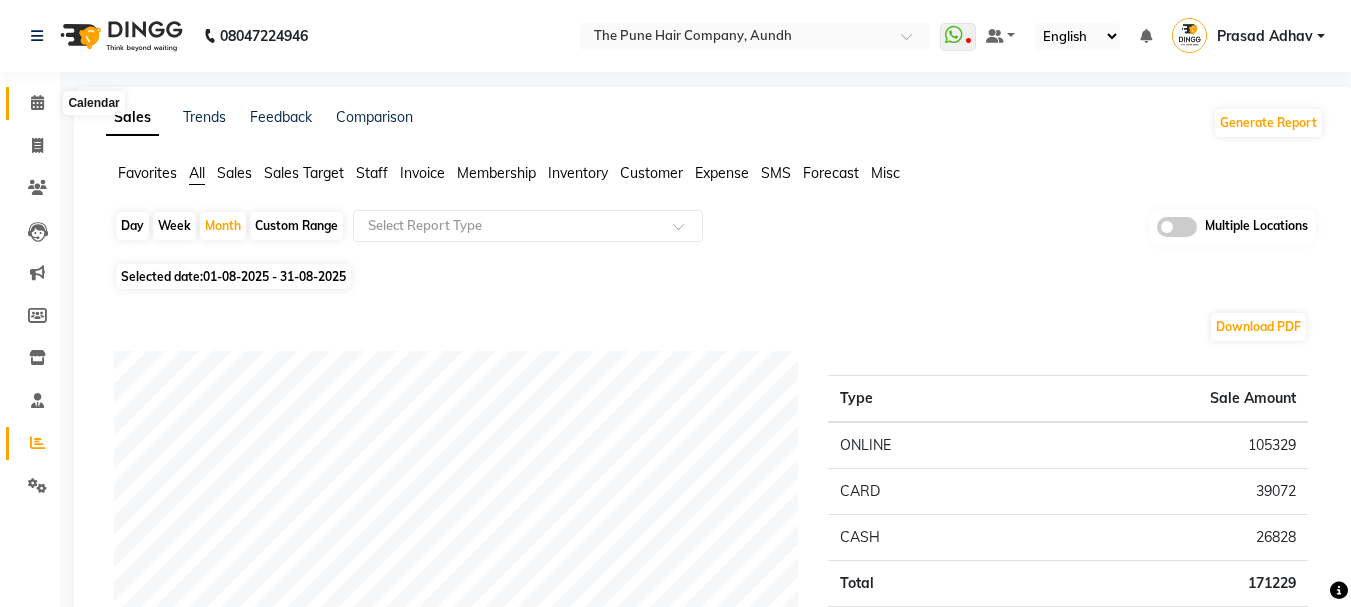 click 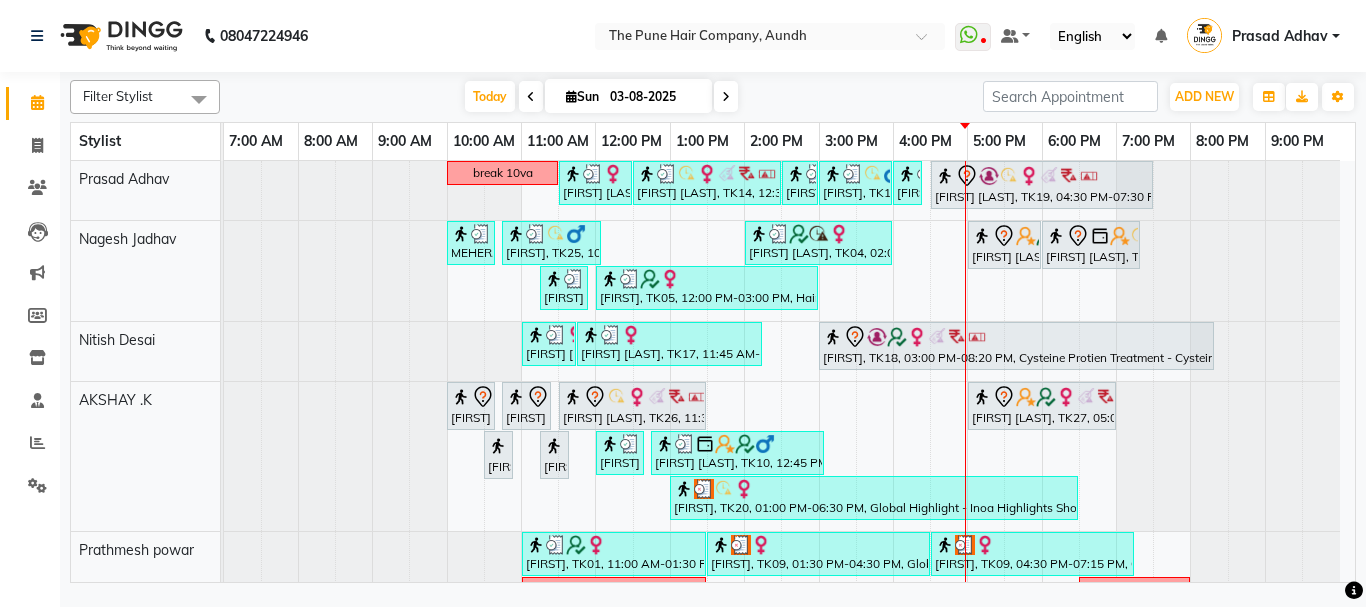scroll, scrollTop: 200, scrollLeft: 0, axis: vertical 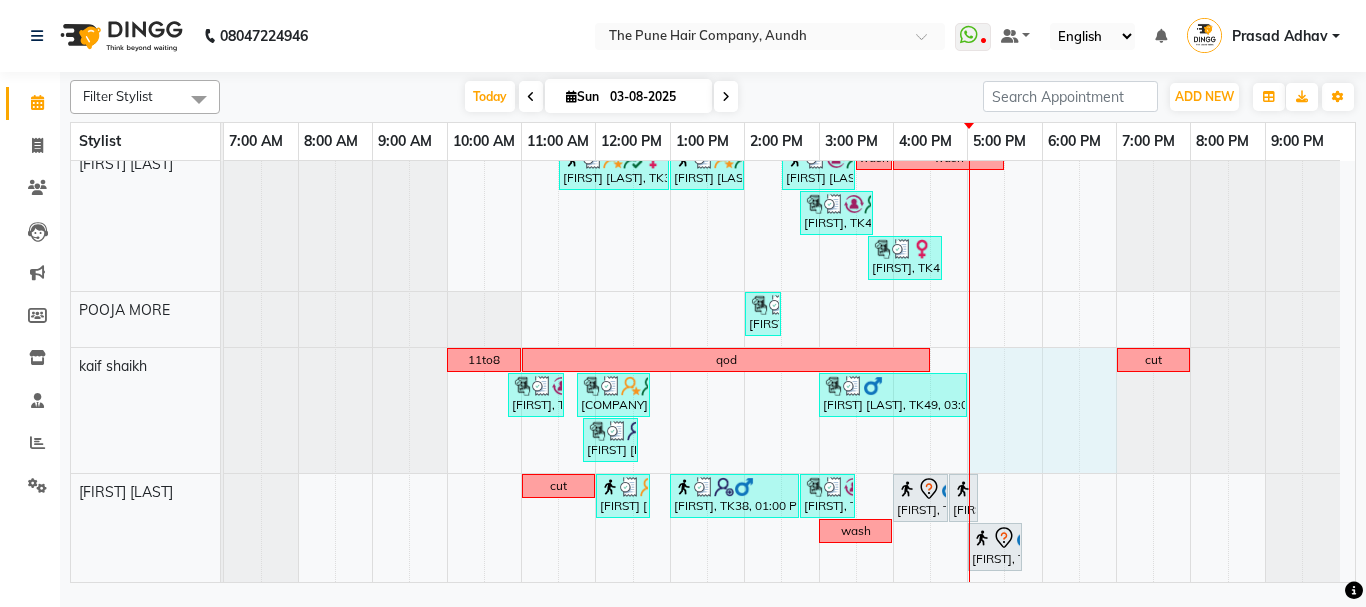 drag, startPoint x: 990, startPoint y: 371, endPoint x: 1111, endPoint y: 378, distance: 121.20231 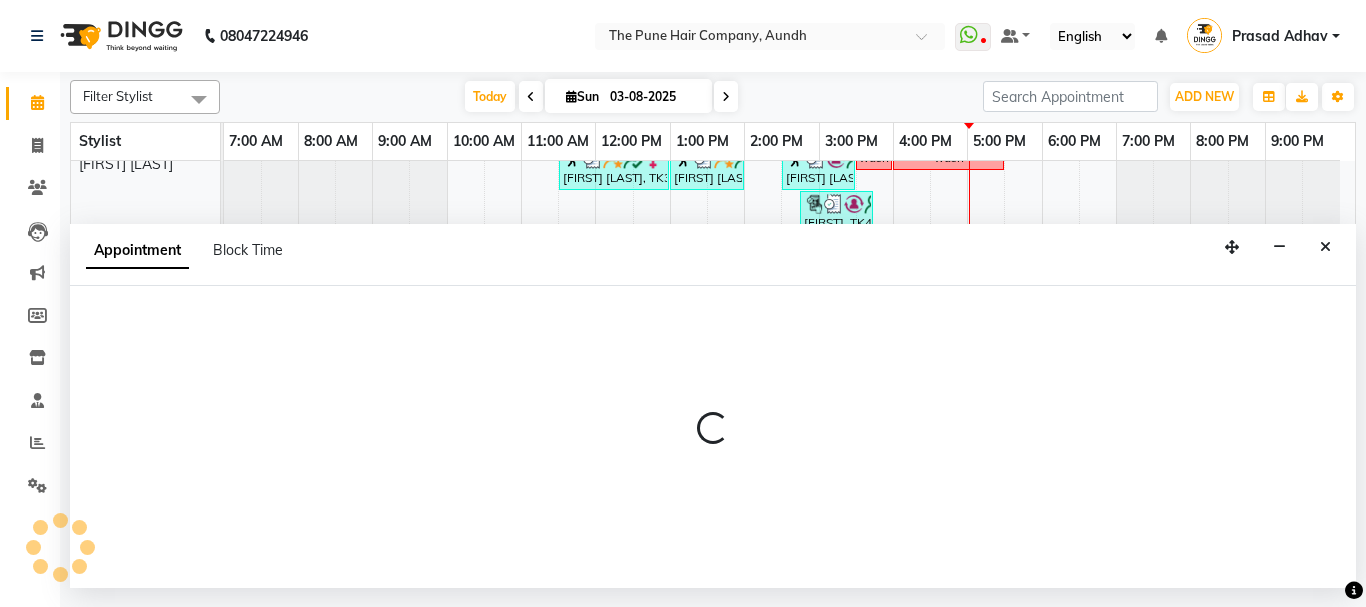 select on "50093" 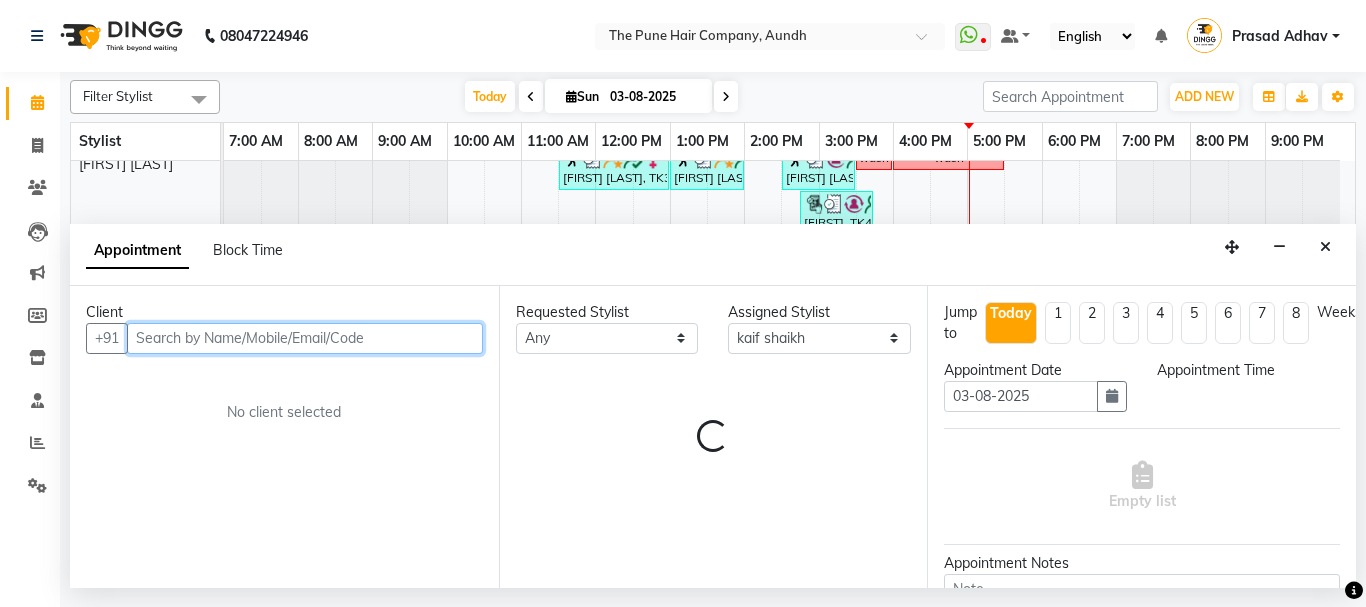 select on "1020" 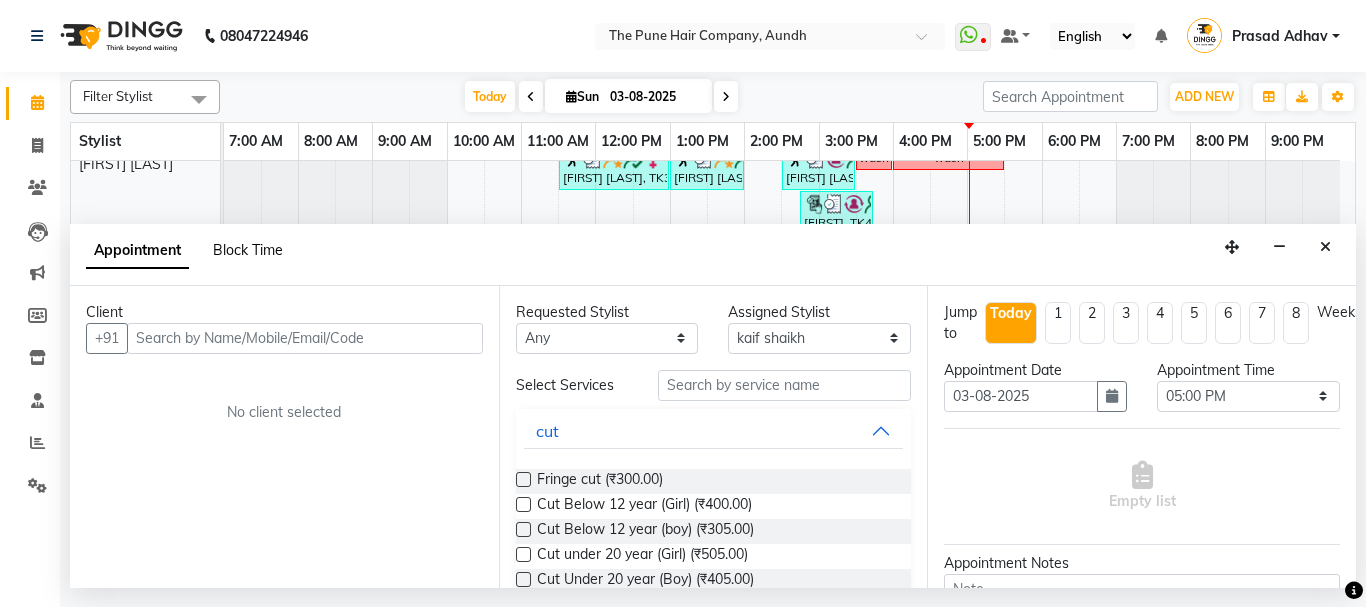 click on "Block Time" at bounding box center [248, 250] 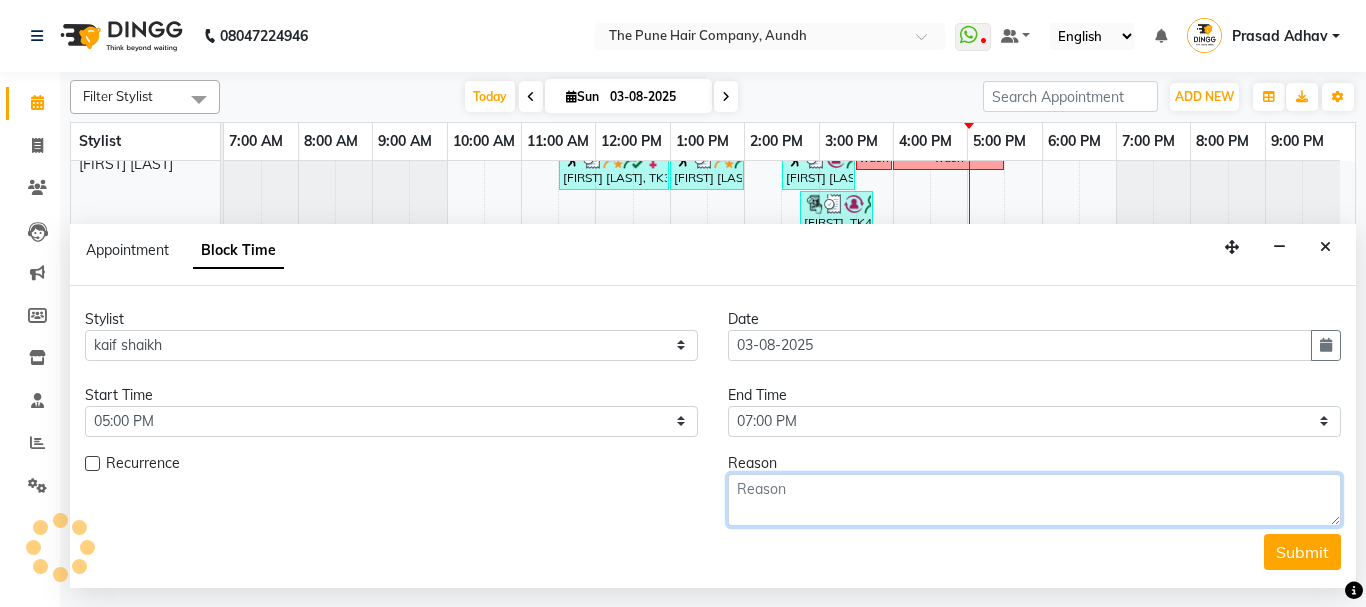 click at bounding box center (1034, 500) 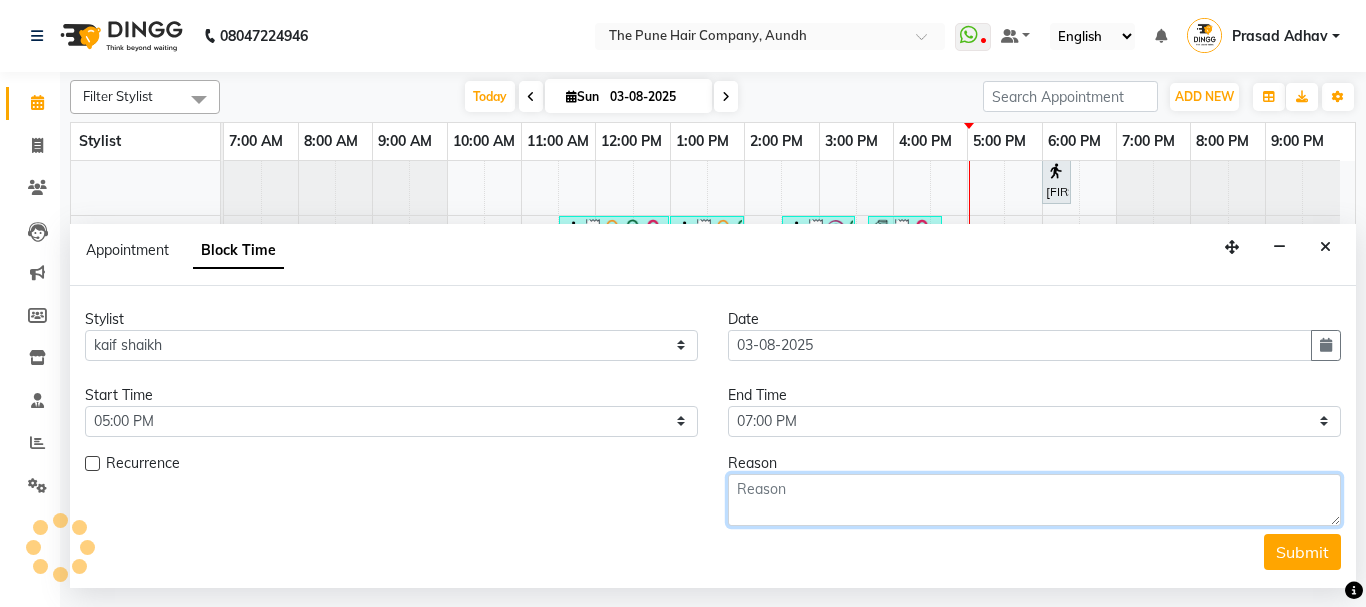 scroll, scrollTop: 887, scrollLeft: 0, axis: vertical 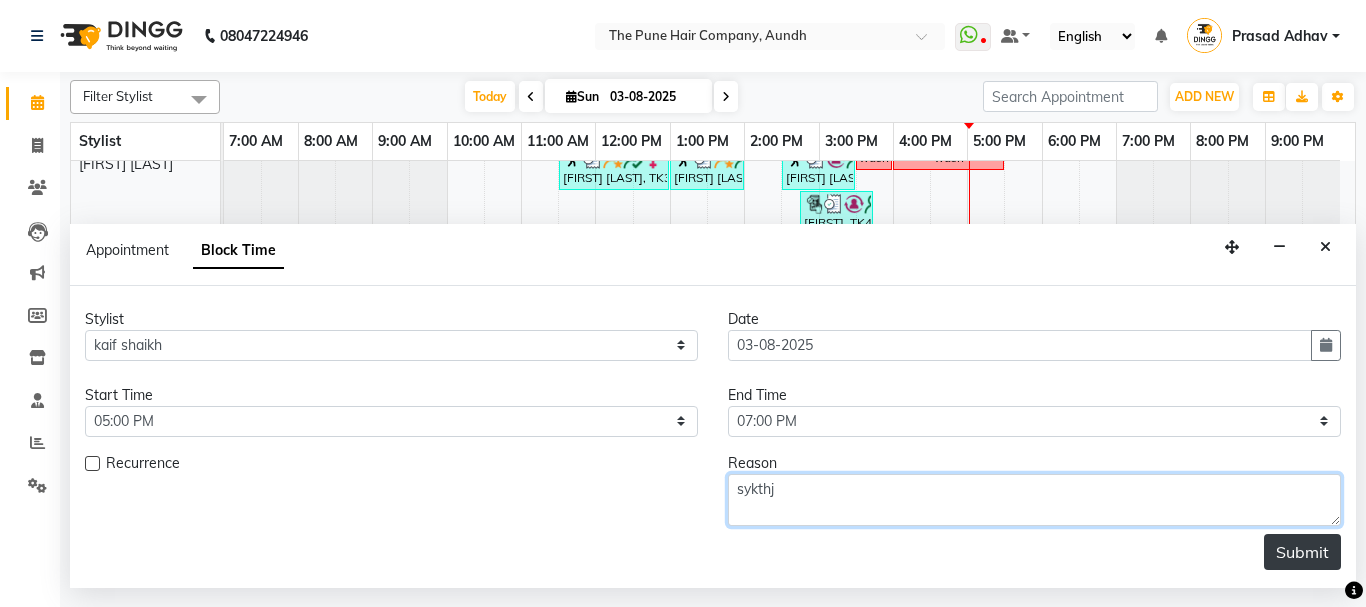 type on "sykthj" 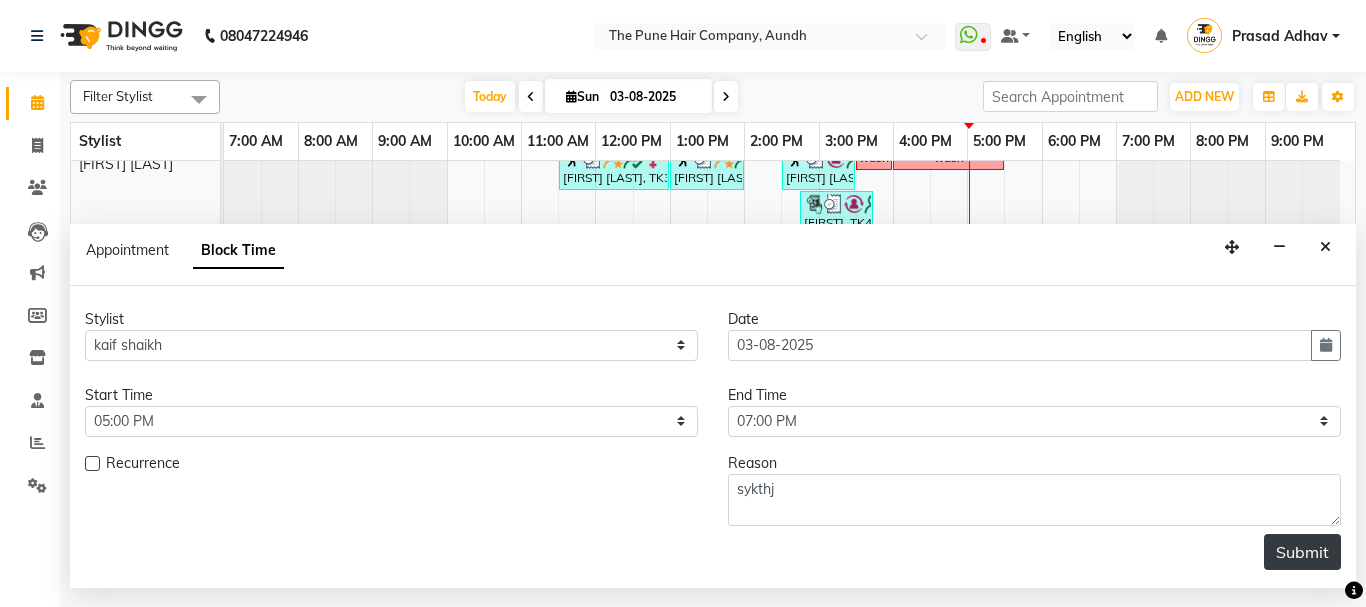 click on "Submit" at bounding box center (1302, 552) 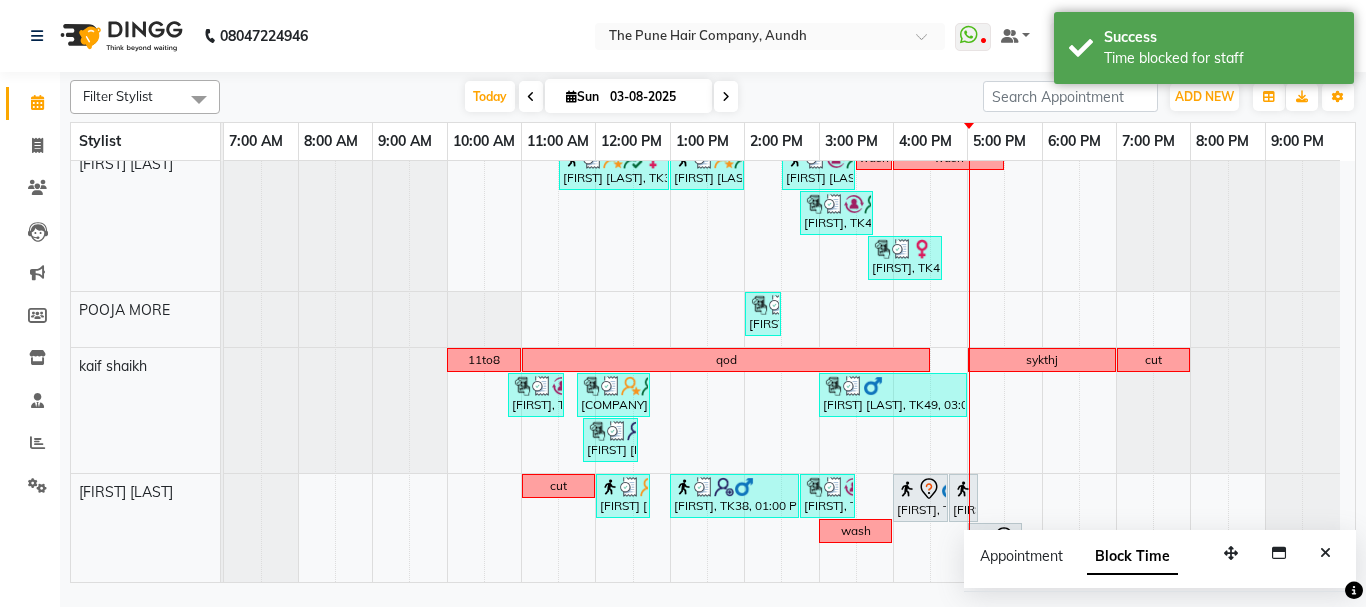 scroll, scrollTop: 1007, scrollLeft: 0, axis: vertical 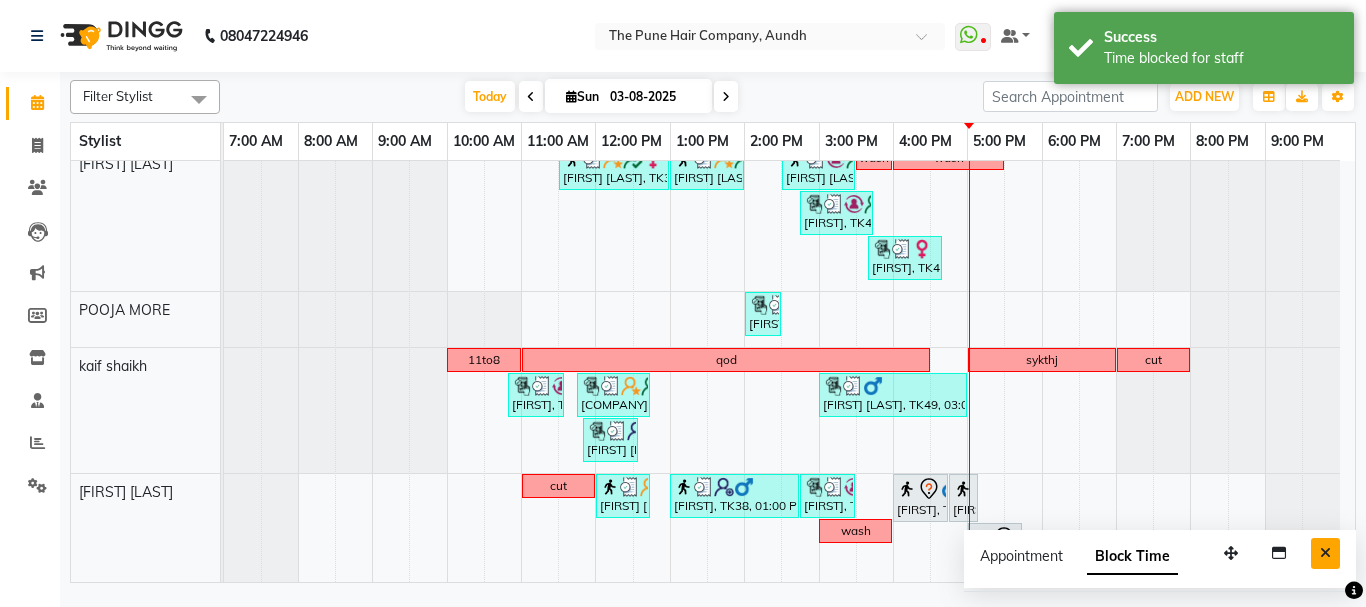 click at bounding box center (1325, 553) 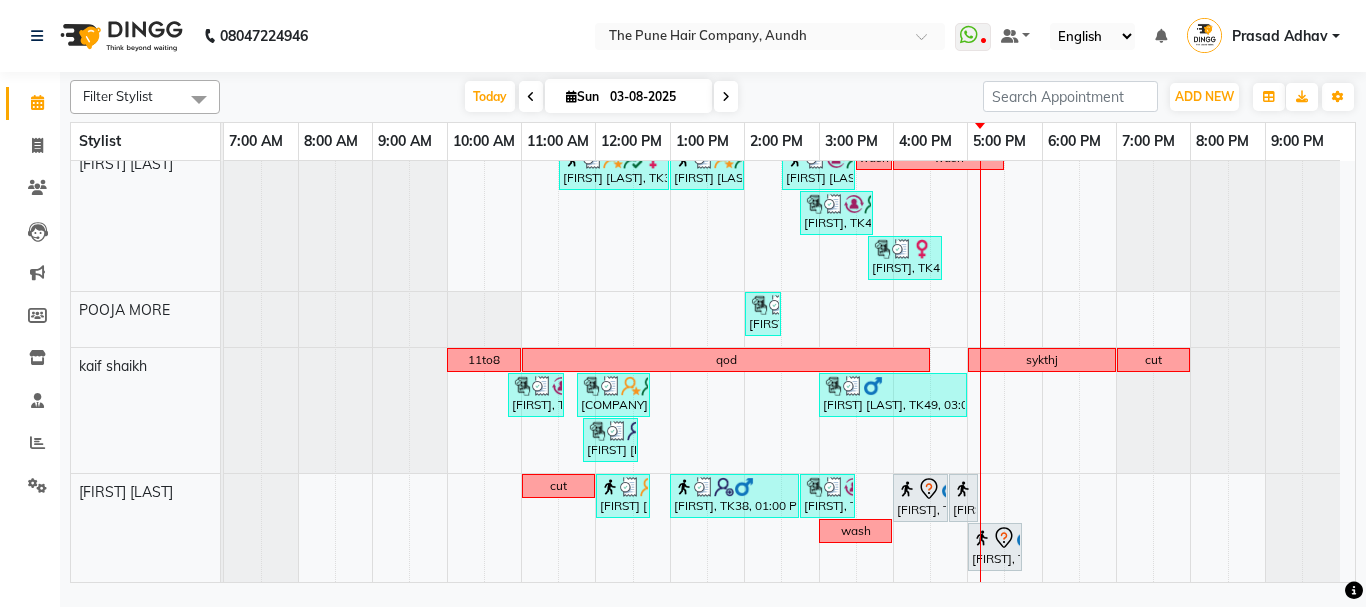 scroll, scrollTop: 520, scrollLeft: 0, axis: vertical 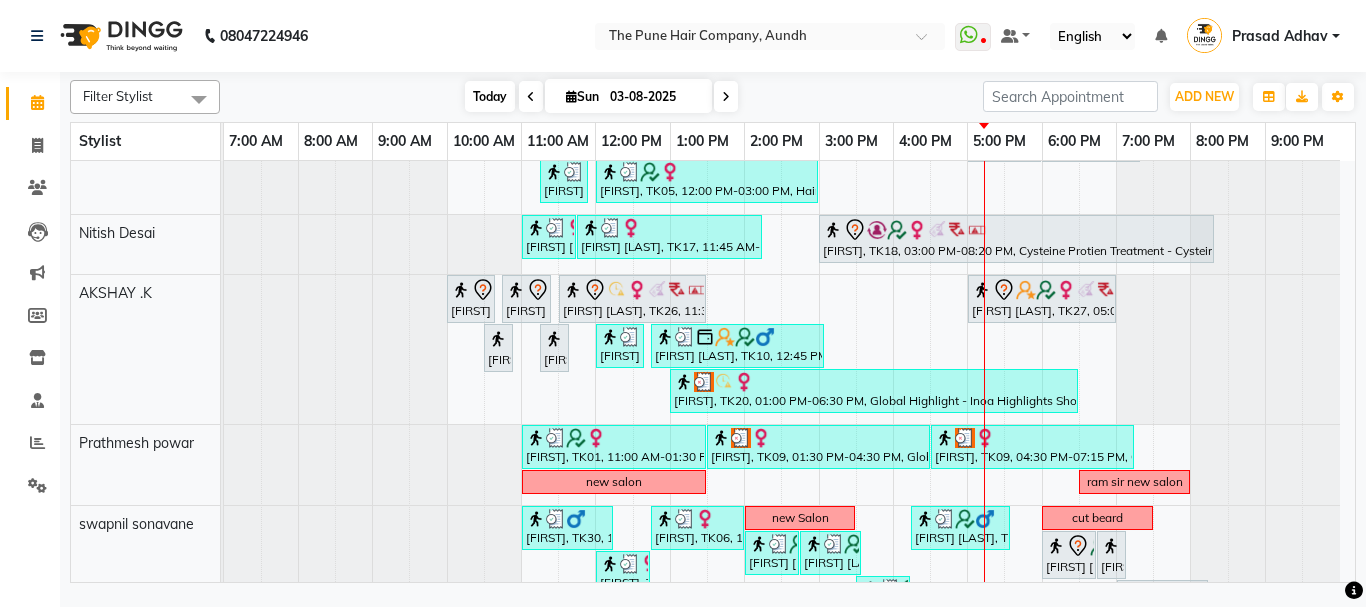 click on "Today" at bounding box center [490, 96] 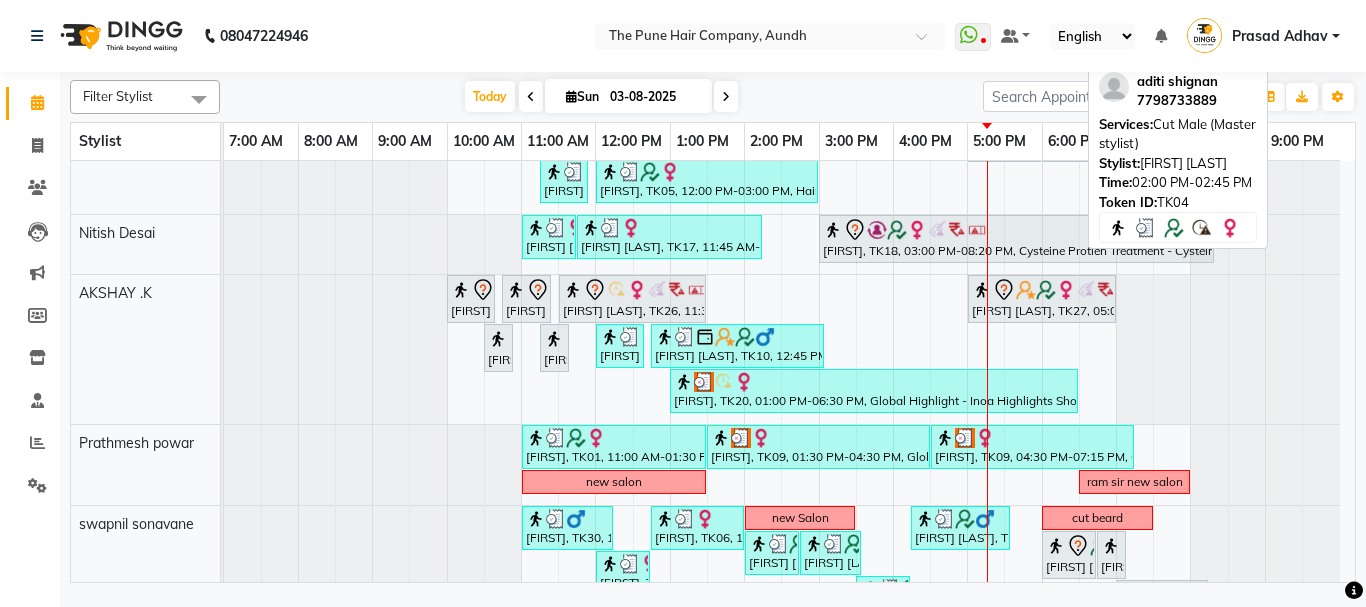 scroll, scrollTop: 507, scrollLeft: 0, axis: vertical 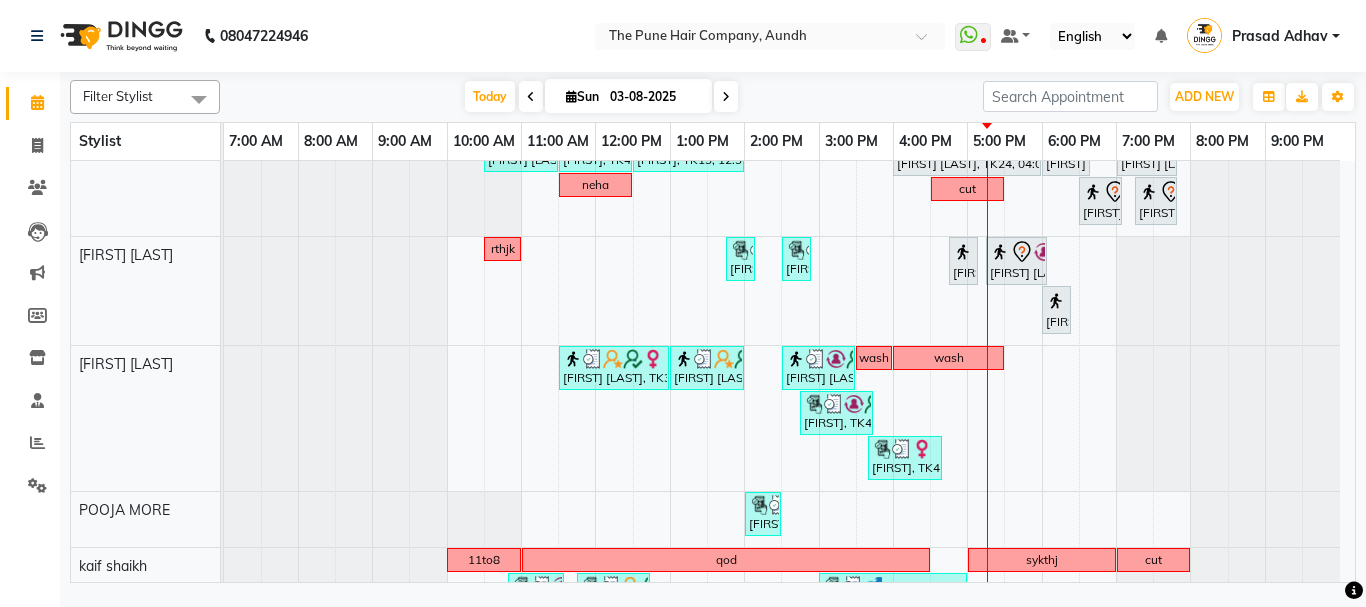 click on "break 10va      [FIRST] [LAST], TK23, 11:30 AM-12:30 PM,  Hair wash long     [FIRST] [LAST], TK14, 12:30 PM-02:30 PM, Hair Color Inoa - Inoa Touchup 2 Inch     [FIRST] [LAST], TK14, 02:30 PM-03:00 PM, Cut Female ( Top Stylist )     [FIRST], TK12, 03:00 PM-04:00 PM, Cut Male ( Top Stylist )     [FIRST], TK12, 04:00 PM-04:20 PM,  Beard Crafting             [FIRST] [LAST], TK19, 04:30 PM-07:30 PM, Hair Color Inoa - Inoa Touchup 2 Inch     [FIRST], TK25, 10:00 AM-10:40 AM, Cut male (Expert)     [FIRST], TK25, 10:45 AM-12:05 PM,  Beard Crafting     [FIRST] [LAST], TK04, 02:00 PM-04:00 PM, Hair Color Inoa - Inoa Touchup 2 Inch             [FIRST] [LAST], TK03, 05:00 PM-06:00 PM, Hair wash & blow dry - long             [FIRST] [LAST], TK02, 06:00 PM-07:20 PM,  Beard Crafting     [FIRST] [LAST], TK29, 11:15 AM-11:55 AM, Cut male (Expert)     [FIRST], TK05, 12:00 PM-03:00 PM, Hair Color Inoa - Inoa Touchup 2 Inch,Fringe cut     [FIRST] [LAST], TK17, 11:00 AM-11:45 AM, Cut Female (Sr.stylist)" at bounding box center [789, 68] 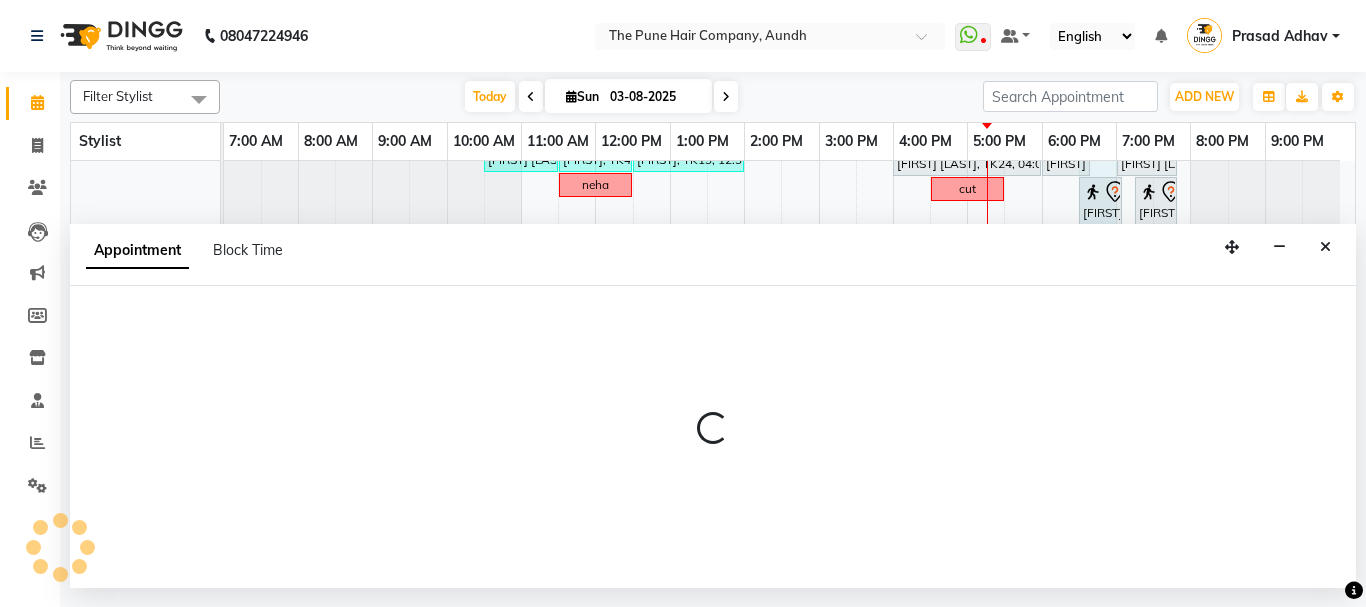 select on "49441" 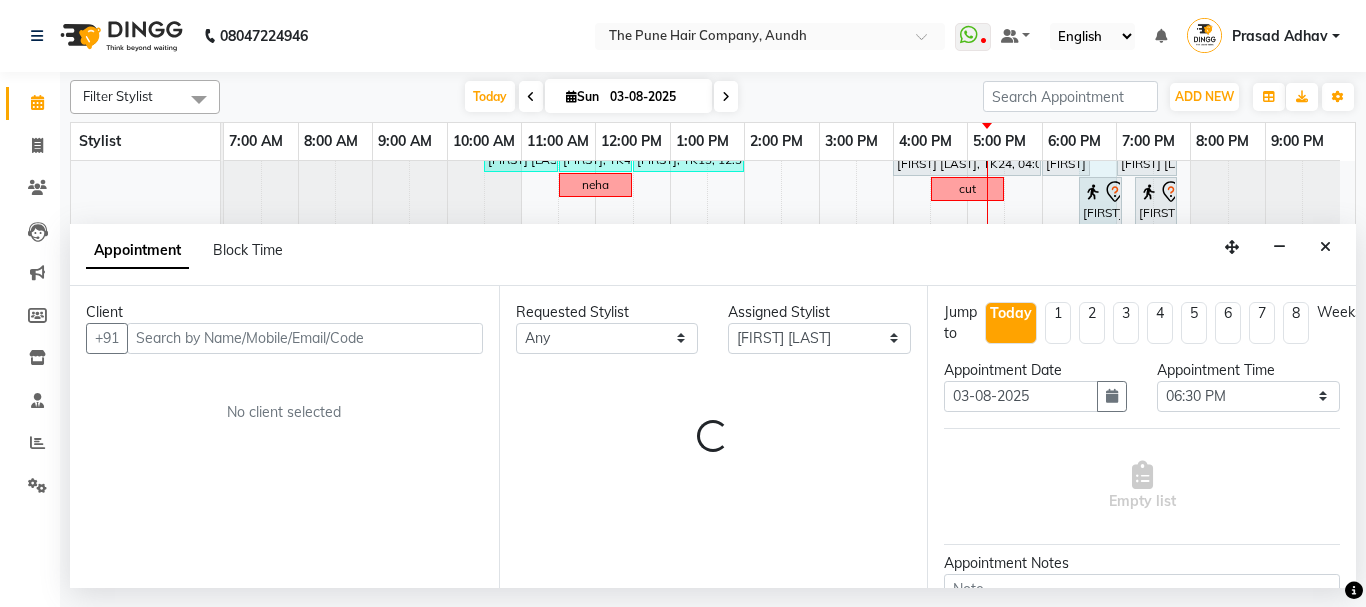 click on "Appointment Block Time" at bounding box center [713, 255] 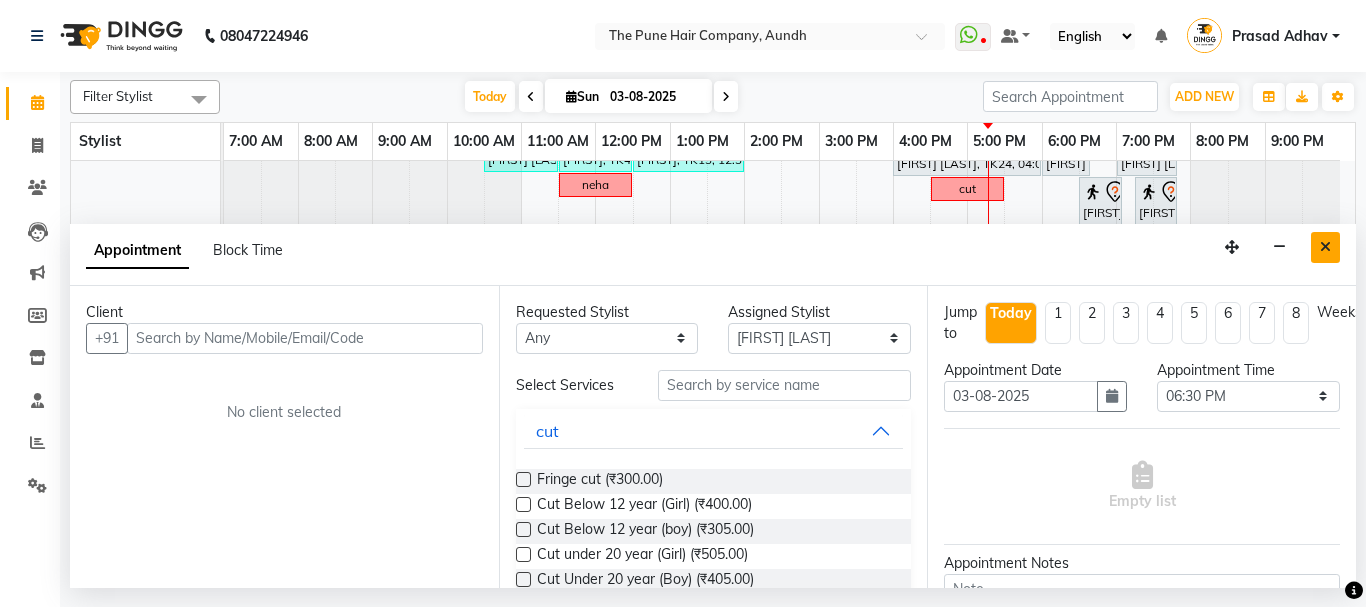 click at bounding box center (1325, 247) 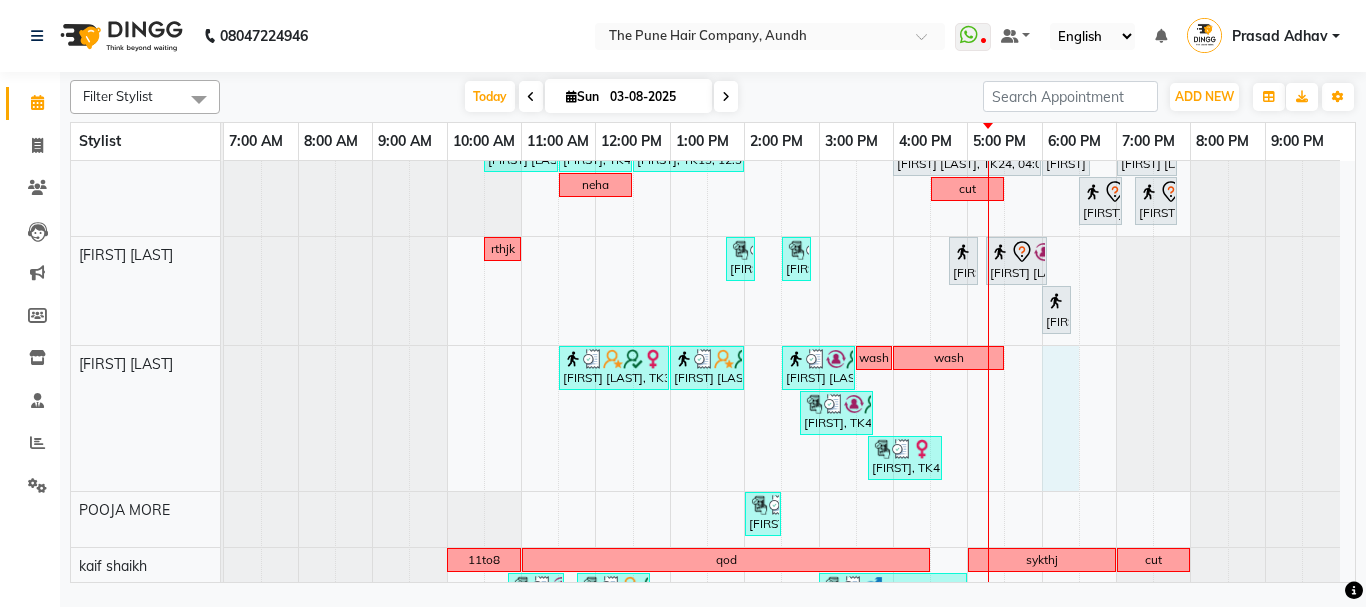 click on "break 10va      [FIRST] [LAST], TK23, 11:30 AM-12:30 PM,  Hair wash long     [FIRST] [LAST], TK14, 12:30 PM-02:30 PM, Hair Color Inoa - Inoa Touchup 2 Inch     [FIRST] [LAST], TK14, 02:30 PM-03:00 PM, Cut Female ( Top Stylist )     [FIRST], TK12, 03:00 PM-04:00 PM, Cut Male ( Top Stylist )     [FIRST], TK12, 04:00 PM-04:20 PM,  Beard Crafting             [FIRST] [LAST], TK19, 04:30 PM-07:30 PM, Hair Color Inoa - Inoa Touchup 2 Inch     [FIRST], TK25, 10:00 AM-10:40 AM, Cut male (Expert)     [FIRST], TK25, 10:45 AM-12:05 PM,  Beard Crafting     [FIRST] [LAST], TK04, 02:00 PM-04:00 PM, Hair Color Inoa - Inoa Touchup 2 Inch             [FIRST] [LAST], TK03, 05:00 PM-06:00 PM, Hair wash & blow dry - long             [FIRST] [LAST], TK02, 06:00 PM-07:20 PM,  Beard Crafting     [FIRST] [LAST], TK29, 11:15 AM-11:55 AM, Cut male (Expert)     [FIRST], TK05, 12:00 PM-03:00 PM, Hair Color Inoa - Inoa Touchup 2 Inch,Fringe cut     [FIRST] [LAST], TK17, 11:00 AM-11:45 AM, Cut Female (Sr.stylist)" at bounding box center [789, 68] 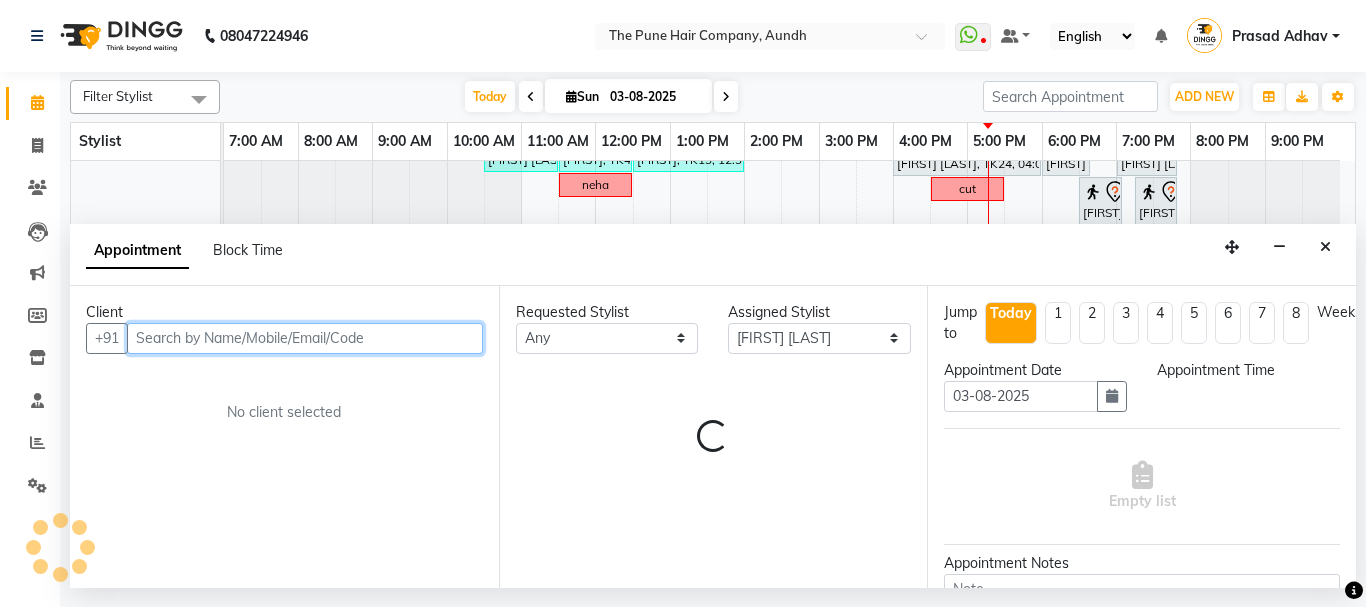 select on "1080" 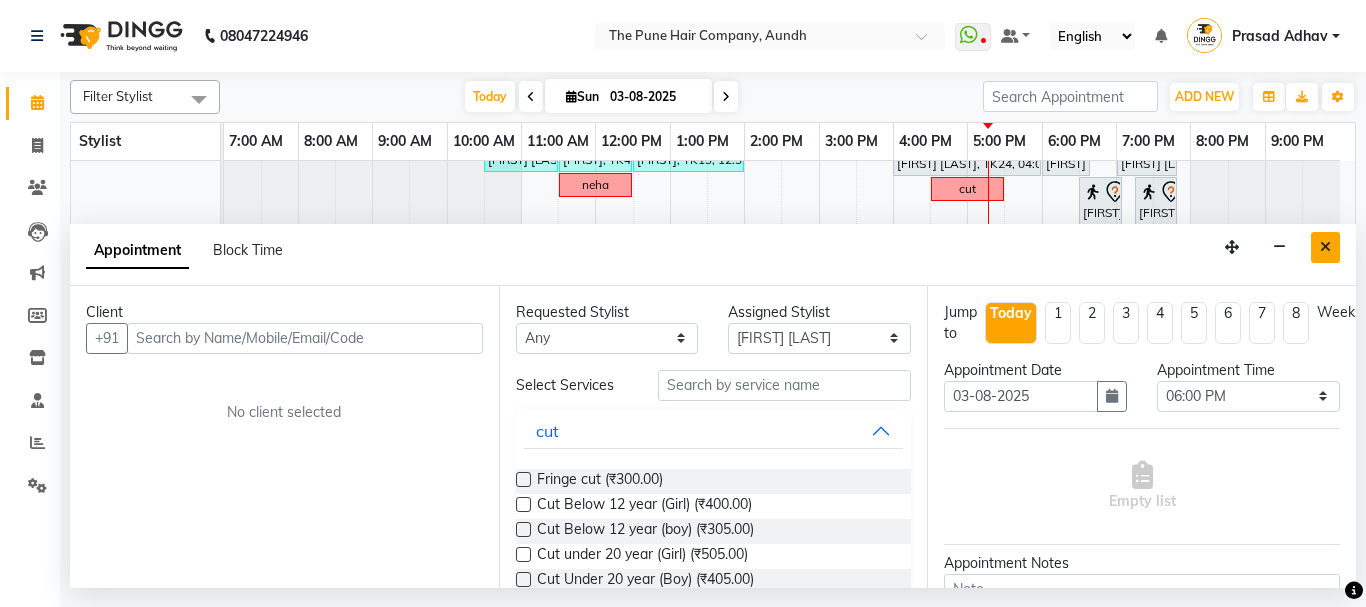 click at bounding box center (1325, 247) 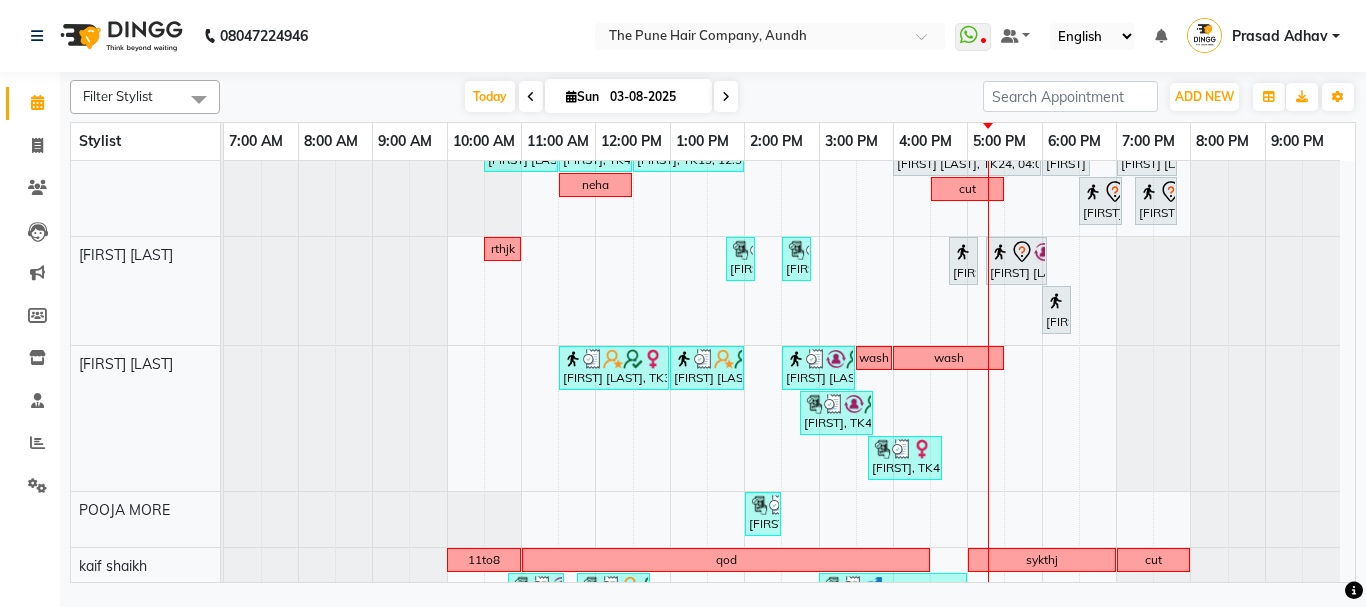 click on "break 10va      [FIRST] [LAST], TK23, 11:30 AM-12:30 PM,  Hair wash long     [FIRST] [LAST], TK14, 12:30 PM-02:30 PM, Hair Color Inoa - Inoa Touchup 2 Inch     [FIRST] [LAST], TK14, 02:30 PM-03:00 PM, Cut Female ( Top Stylist )     [FIRST], TK12, 03:00 PM-04:00 PM, Cut Male ( Top Stylist )     [FIRST], TK12, 04:00 PM-04:20 PM,  Beard Crafting             [FIRST] [LAST], TK19, 04:30 PM-07:30 PM, Hair Color Inoa - Inoa Touchup 2 Inch     [FIRST], TK25, 10:00 AM-10:40 AM, Cut male (Expert)     [FIRST], TK25, 10:45 AM-12:05 PM,  Beard Crafting     [FIRST] [LAST], TK04, 02:00 PM-04:00 PM, Hair Color Inoa - Inoa Touchup 2 Inch             [FIRST] [LAST], TK03, 05:00 PM-06:00 PM, Hair wash & blow dry - long             [FIRST] [LAST], TK02, 06:00 PM-07:20 PM,  Beard Crafting     [FIRST] [LAST], TK29, 11:15 AM-11:55 AM, Cut male (Expert)     [FIRST], TK05, 12:00 PM-03:00 PM, Hair Color Inoa - Inoa Touchup 2 Inch,Fringe cut     [FIRST] [LAST], TK17, 11:00 AM-11:45 AM, Cut Female (Sr.stylist)" at bounding box center (789, 68) 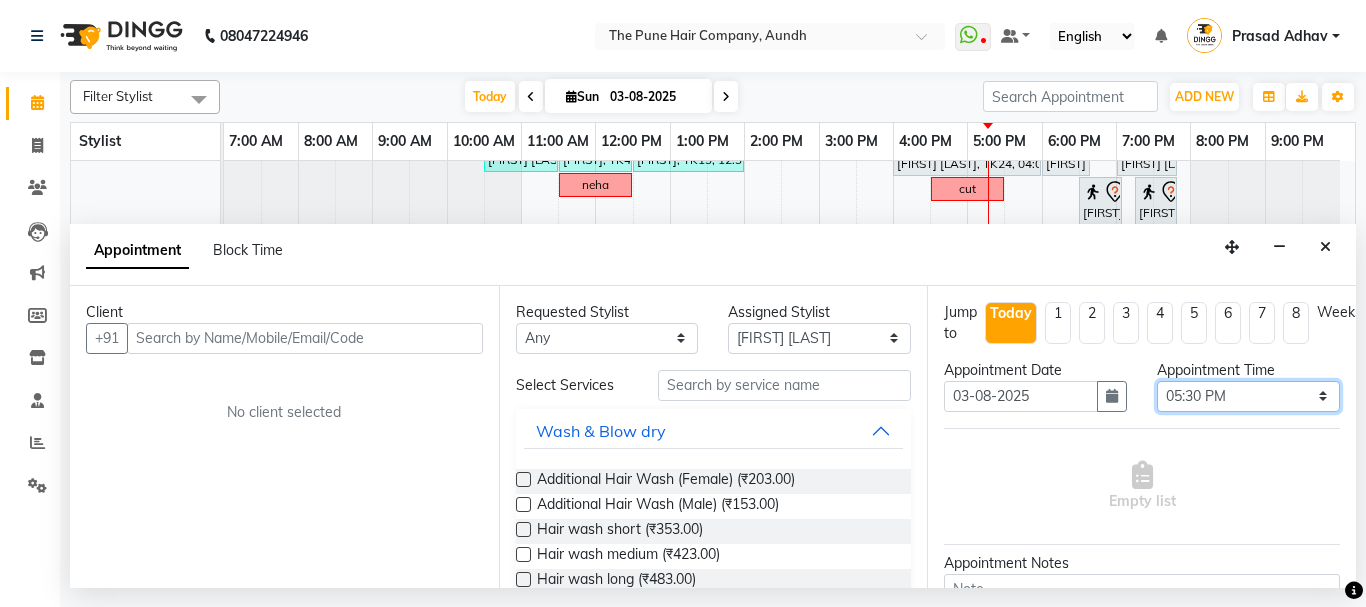 click on "Select 08:00 AM 08:15 AM 08:30 AM 08:45 AM 09:00 AM 09:15 AM 09:30 AM 09:45 AM 10:00 AM 10:15 AM 10:30 AM 10:45 AM 11:00 AM 11:15 AM 11:30 AM 11:45 AM 12:00 PM 12:15 PM 12:30 PM 12:45 PM 01:00 PM 01:15 PM 01:30 PM 01:45 PM 02:00 PM 02:15 PM 02:30 PM 02:45 PM 03:00 PM 03:15 PM 03:30 PM 03:45 PM 04:00 PM 04:15 PM 04:30 PM 04:45 PM 05:00 PM 05:15 PM 05:30 PM 05:45 PM 06:00 PM 06:15 PM 06:30 PM 06:45 PM 07:00 PM 07:15 PM 07:30 PM 07:45 PM 08:00 PM 08:15 PM 08:30 PM 08:45 PM 09:00 PM" at bounding box center [1248, 396] 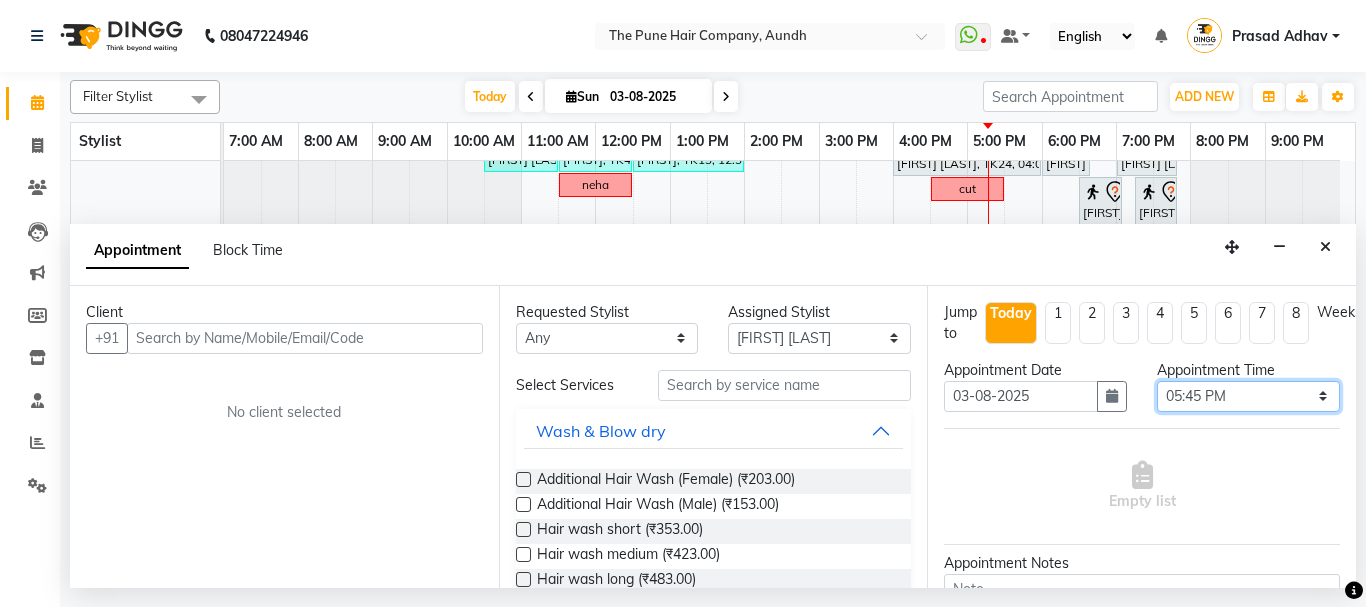 click on "Select 08:00 AM 08:15 AM 08:30 AM 08:45 AM 09:00 AM 09:15 AM 09:30 AM 09:45 AM 10:00 AM 10:15 AM 10:30 AM 10:45 AM 11:00 AM 11:15 AM 11:30 AM 11:45 AM 12:00 PM 12:15 PM 12:30 PM 12:45 PM 01:00 PM 01:15 PM 01:30 PM 01:45 PM 02:00 PM 02:15 PM 02:30 PM 02:45 PM 03:00 PM 03:15 PM 03:30 PM 03:45 PM 04:00 PM 04:15 PM 04:30 PM 04:45 PM 05:00 PM 05:15 PM 05:30 PM 05:45 PM 06:00 PM 06:15 PM 06:30 PM 06:45 PM 07:00 PM 07:15 PM 07:30 PM 07:45 PM 08:00 PM 08:15 PM 08:30 PM 08:45 PM 09:00 PM" at bounding box center [1248, 396] 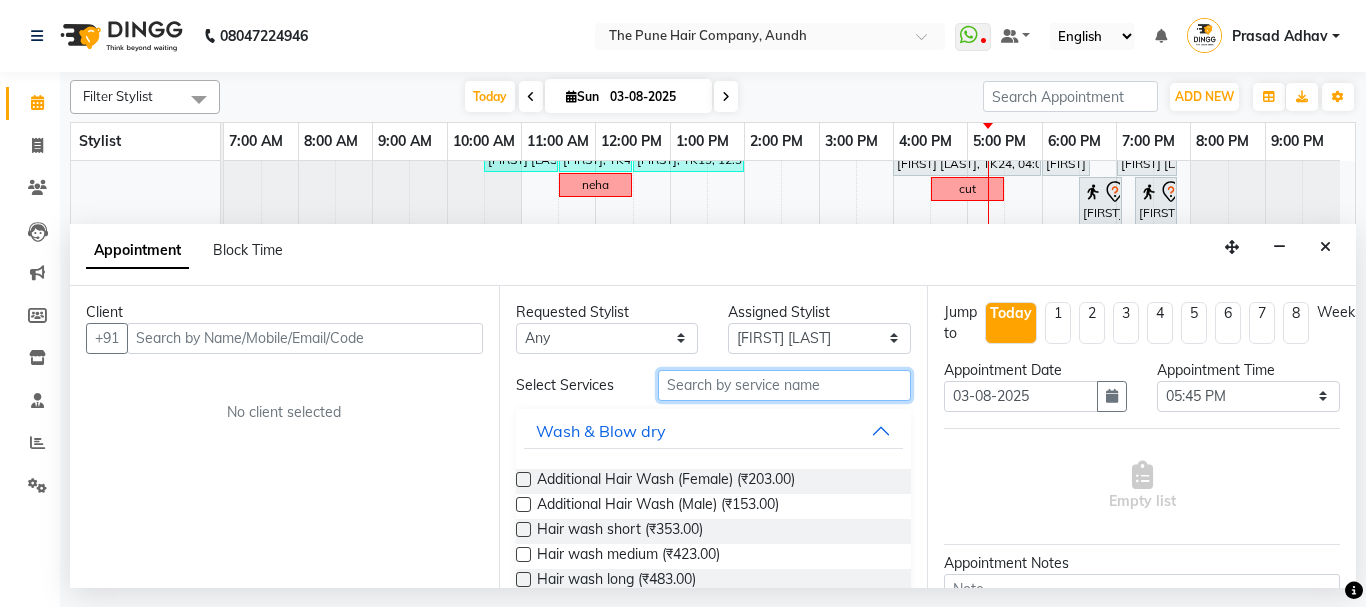 click at bounding box center (785, 385) 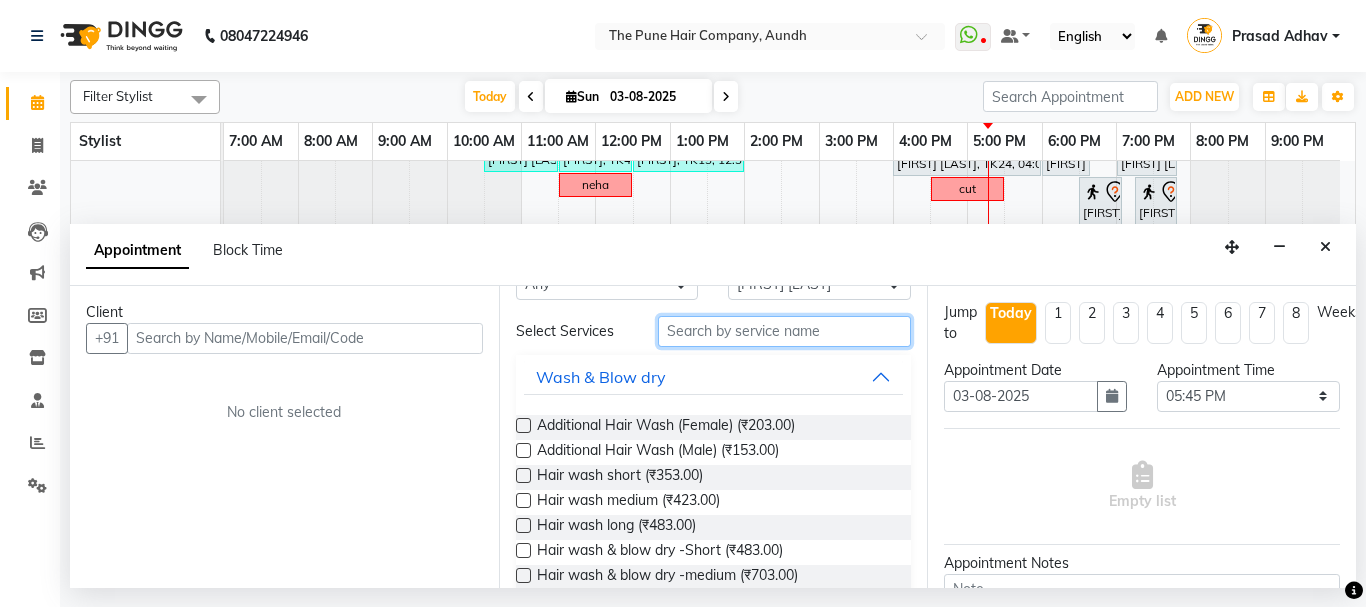 scroll, scrollTop: 0, scrollLeft: 0, axis: both 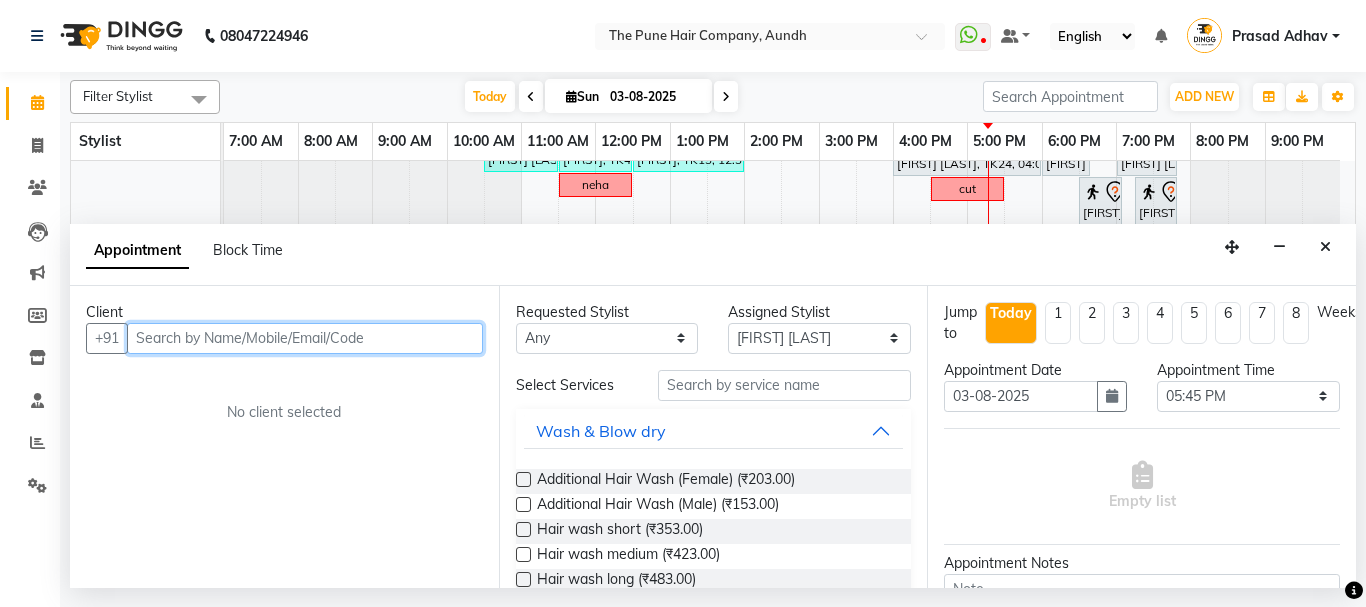 click at bounding box center (305, 338) 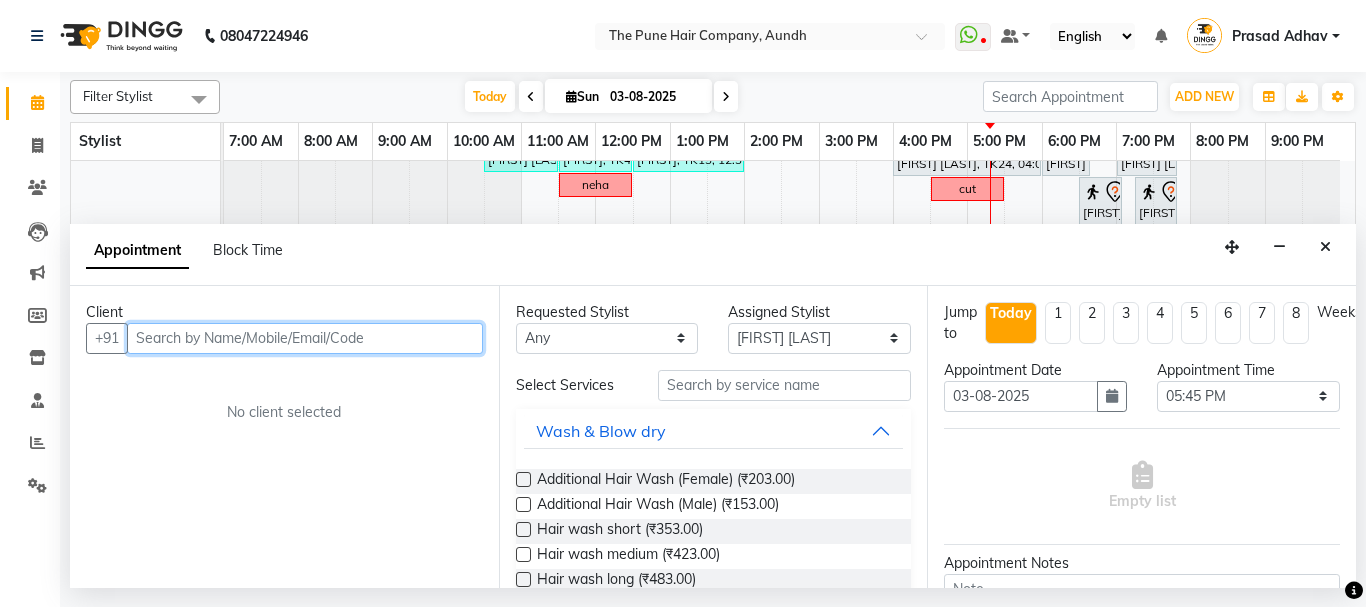 click at bounding box center (305, 338) 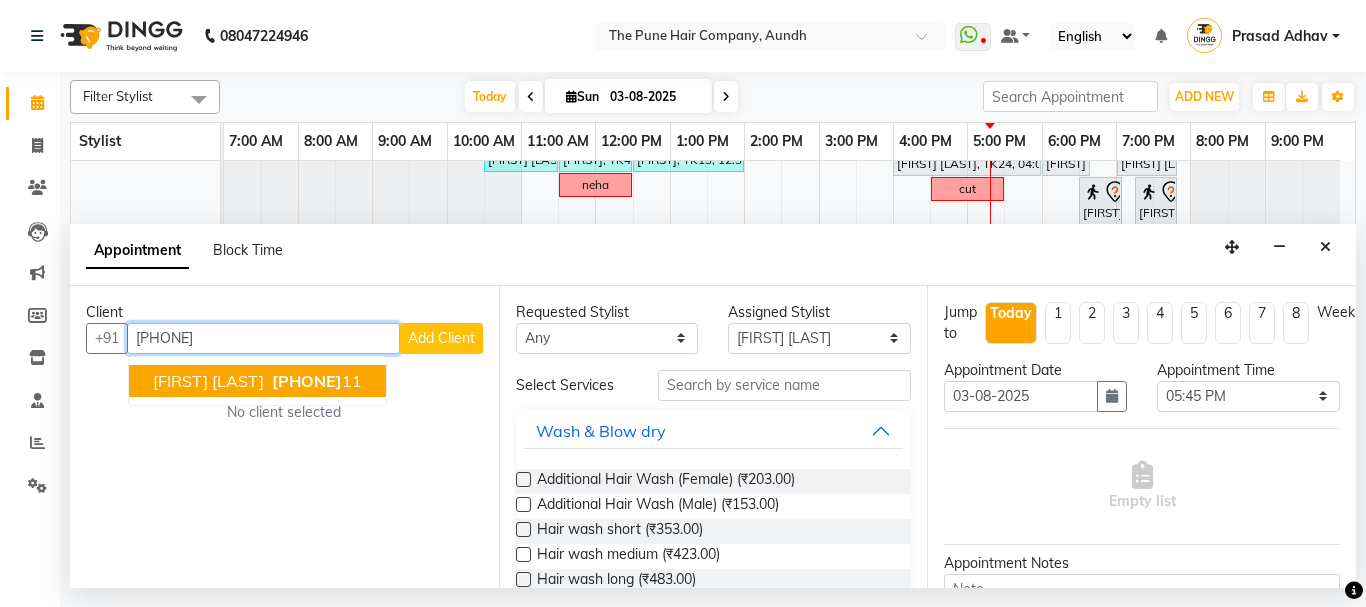 click on "[PHONE]" at bounding box center [307, 381] 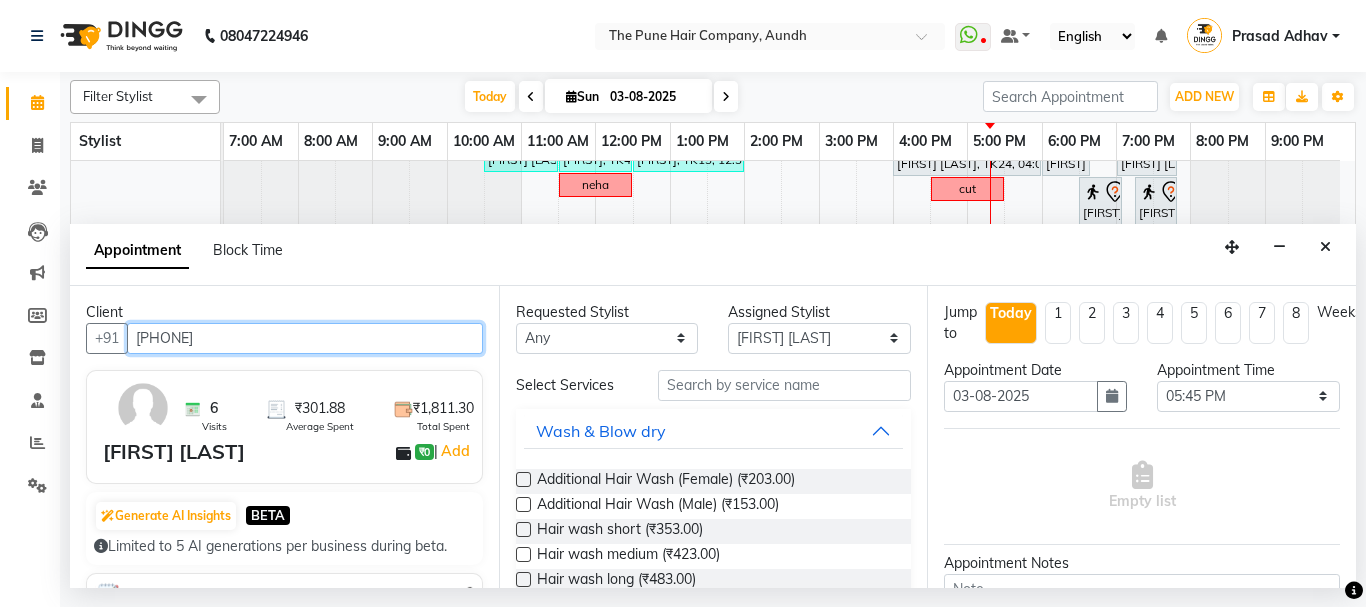 type on "[PHONE]" 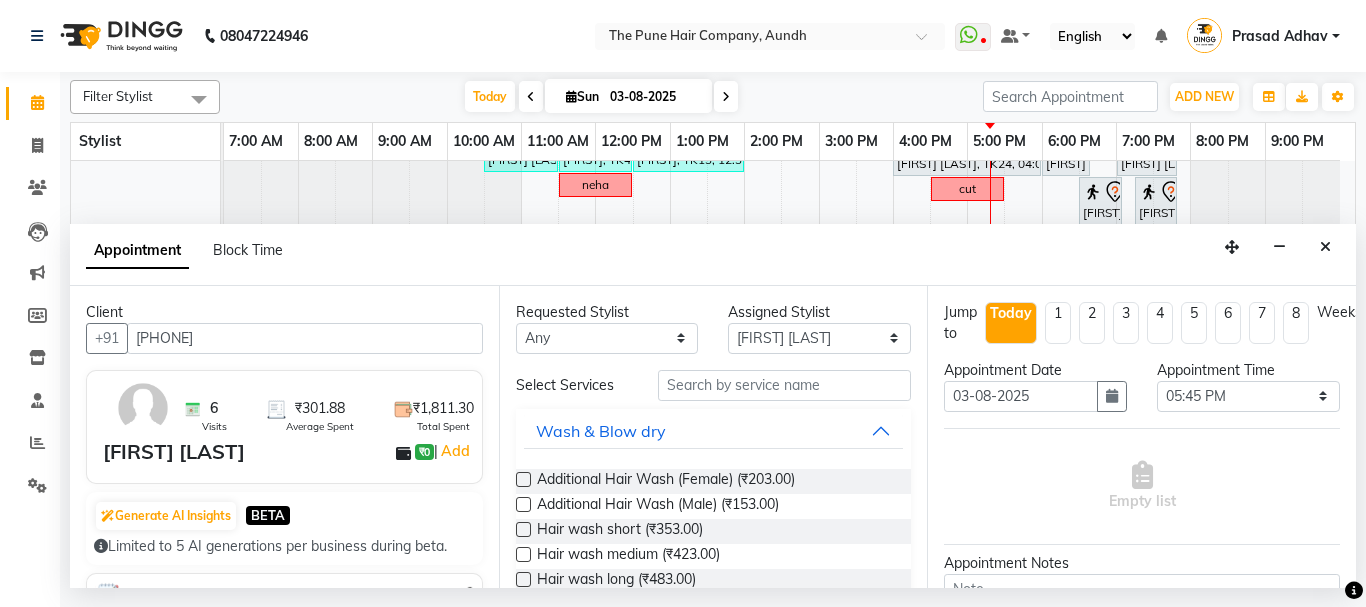 click on "Additional Hair Wash (Female) (₹203.00) Additional Hair Wash (Male) (₹153.00) Hair wash short (₹353.00)  Hair wash medium (₹423.00)  Hair wash long (₹483.00) Hair wash & blow dry -Short (₹483.00) Hair wash & blow dry -medium (₹703.00) Hair wash & blow dry - long (₹803.00) Blow dry short (₹353.00) Blow dry medium  (₹453.00) Blow dry long (₹553.00)" at bounding box center (714, 606) 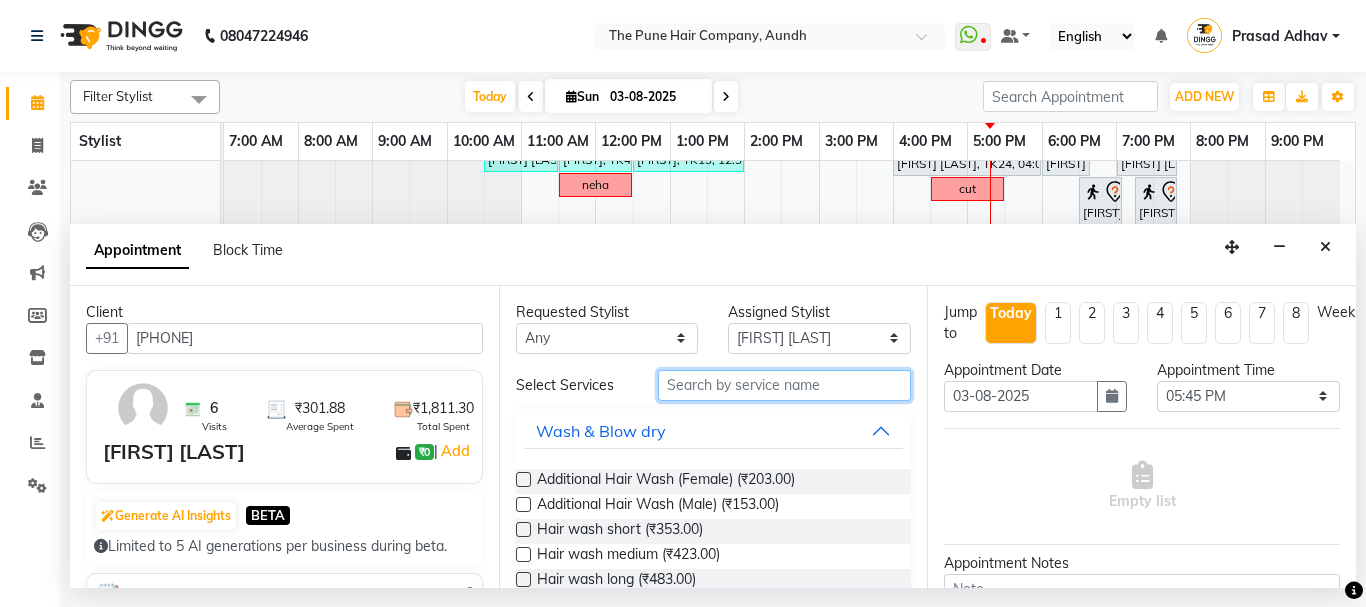 click at bounding box center (785, 385) 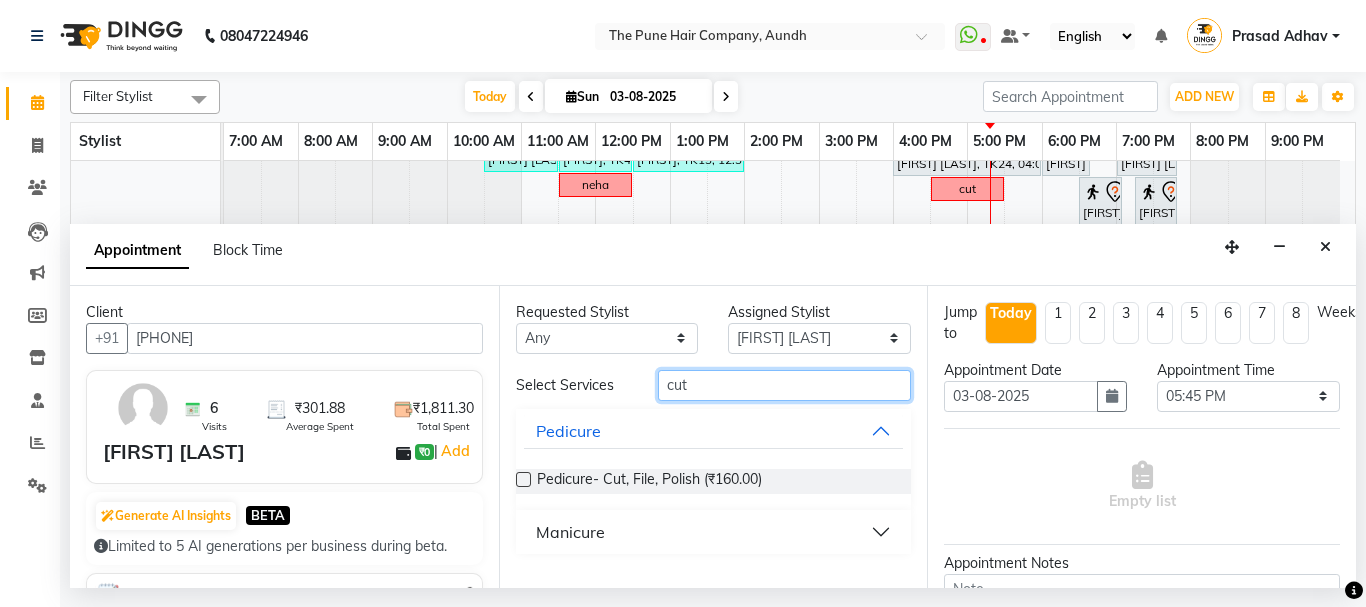 type on "cut" 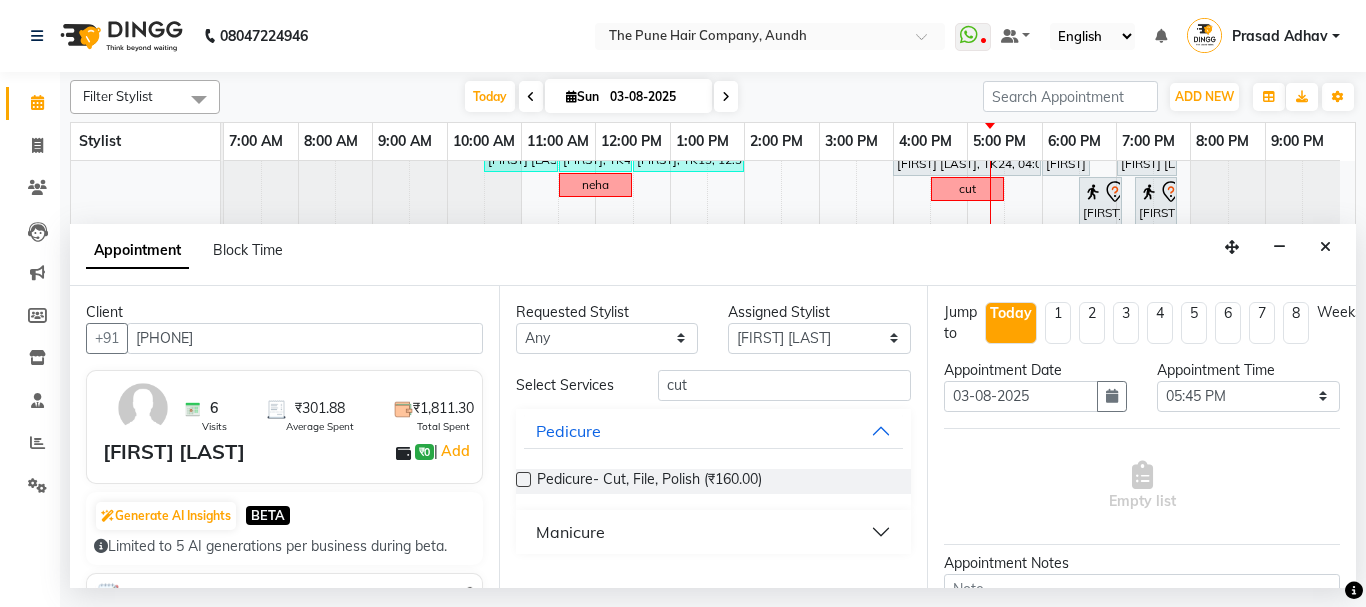 click on "Manicure" at bounding box center (714, 532) 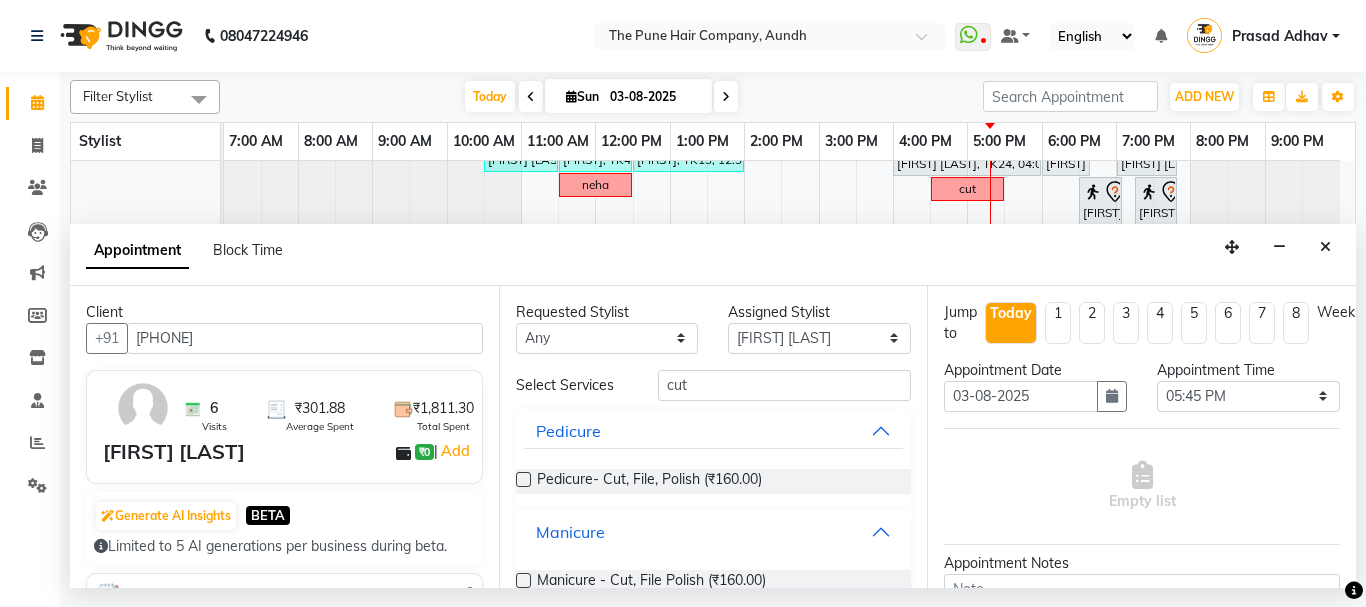 scroll, scrollTop: 26, scrollLeft: 0, axis: vertical 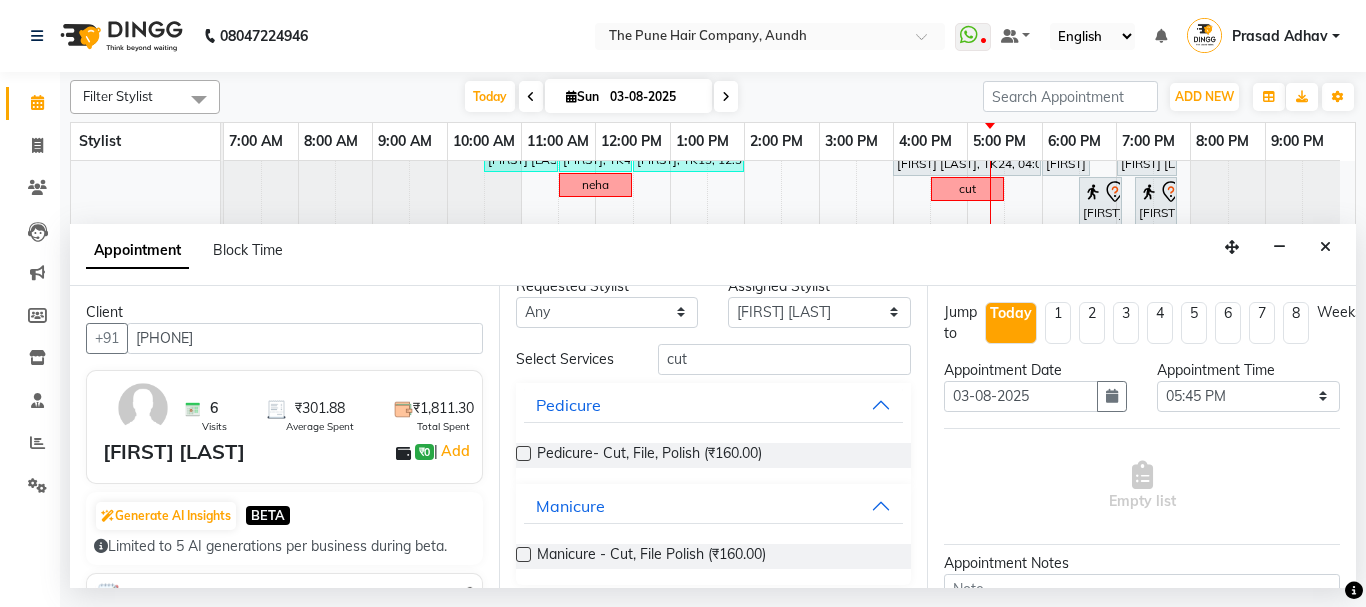 click at bounding box center (523, 554) 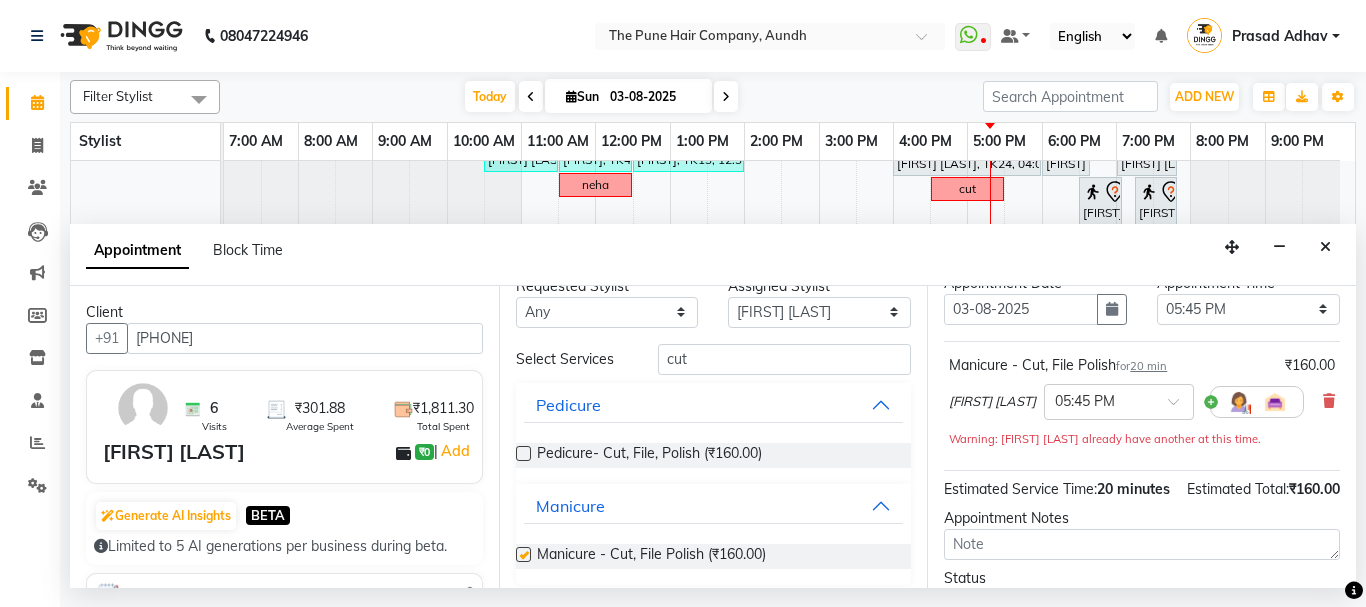 checkbox on "false" 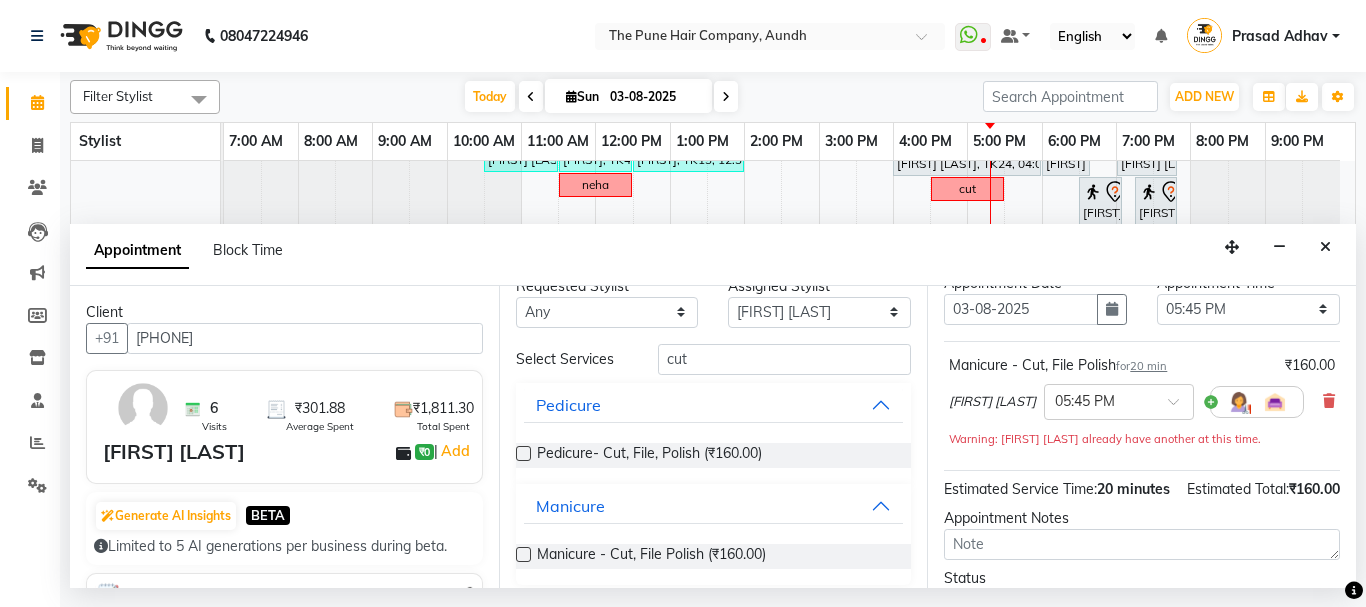 scroll, scrollTop: 281, scrollLeft: 0, axis: vertical 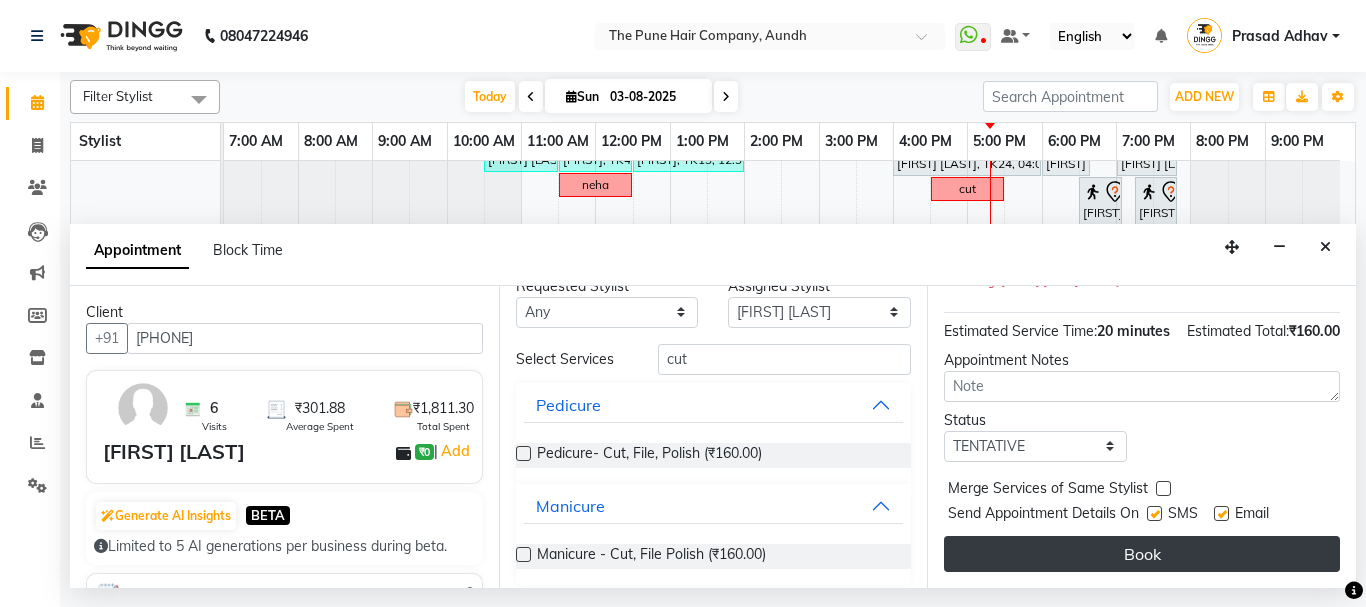 click on "Book" at bounding box center (1142, 554) 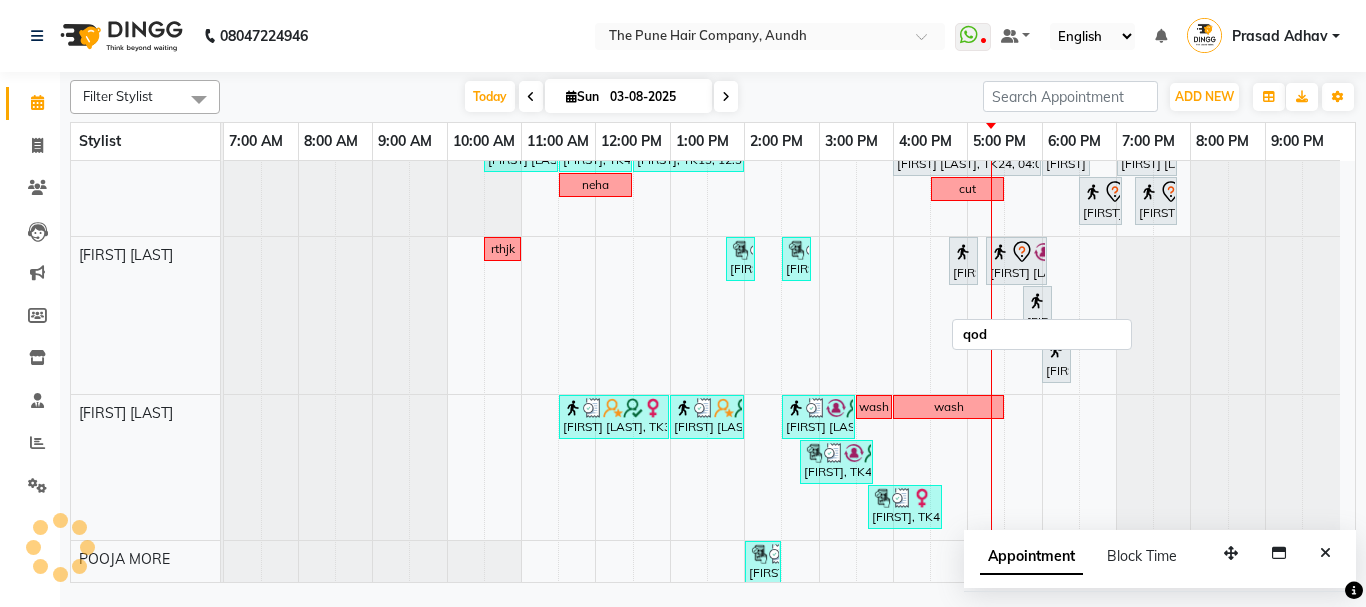 scroll, scrollTop: 1007, scrollLeft: 0, axis: vertical 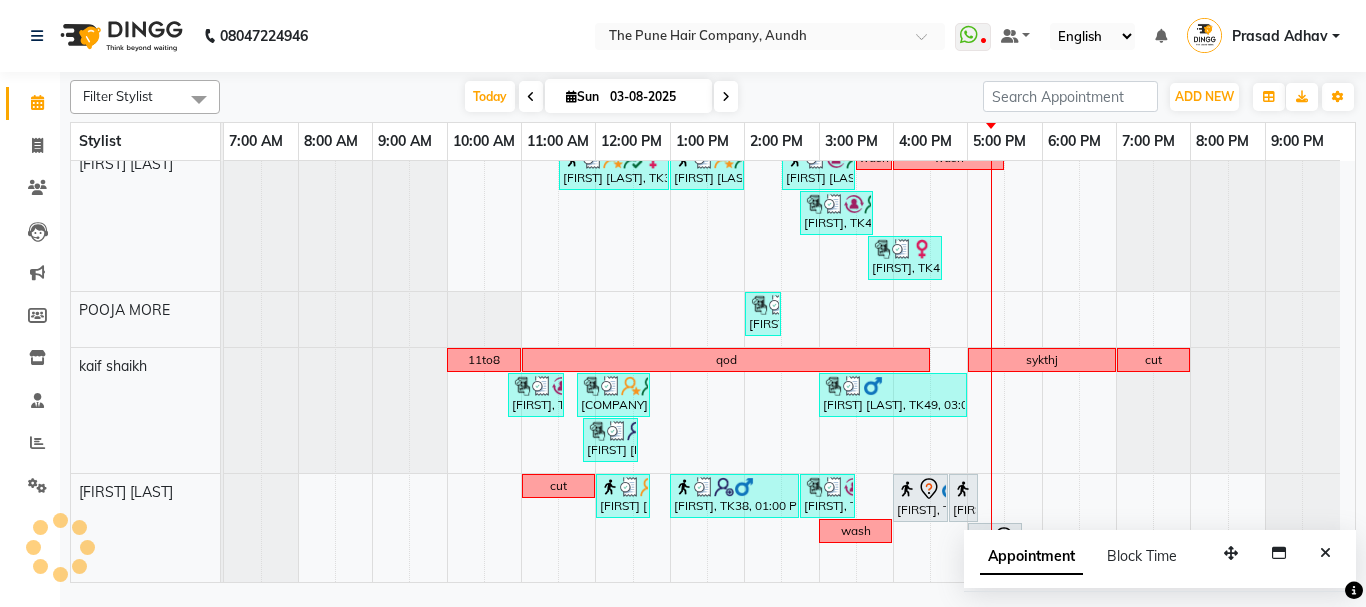 click on "break 10va      [FIRST] [LAST], TK23, 11:30 AM-12:30 PM,  Hair wash long     [FIRST] [LAST], TK14, 12:30 PM-02:30 PM, Hair Color Inoa - Inoa Touchup 2 Inch     [FIRST] [LAST], TK14, 02:30 PM-03:00 PM, Cut Female ( Top Stylist )     [FIRST], TK12, 03:00 PM-04:00 PM, Cut Male ( Top Stylist )     [FIRST], TK12, 04:00 PM-04:20 PM,  Beard Crafting             [FIRST] [LAST], TK19, 04:30 PM-07:30 PM, Hair Color Inoa - Inoa Touchup 2 Inch     [FIRST], TK25, 10:00 AM-10:40 AM, Cut male (Expert)     [FIRST], TK25, 10:45 AM-12:05 PM,  Beard Crafting     [FIRST] [LAST], TK04, 02:00 PM-04:00 PM, Hair Color Inoa - Inoa Touchup 2 Inch             [FIRST] [LAST], TK03, 05:00 PM-06:00 PM, Hair wash & blow dry - long             [FIRST] [LAST], TK02, 06:00 PM-07:20 PM,  Beard Crafting     [FIRST] [LAST], TK29, 11:15 AM-11:55 AM, Cut male (Expert)     [FIRST], TK05, 12:00 PM-03:00 PM, Hair Color Inoa - Inoa Touchup 2 Inch,Fringe cut     [FIRST] [LAST], TK17, 11:00 AM-11:45 AM, Cut Female (Sr.stylist)" at bounding box center [789, -157] 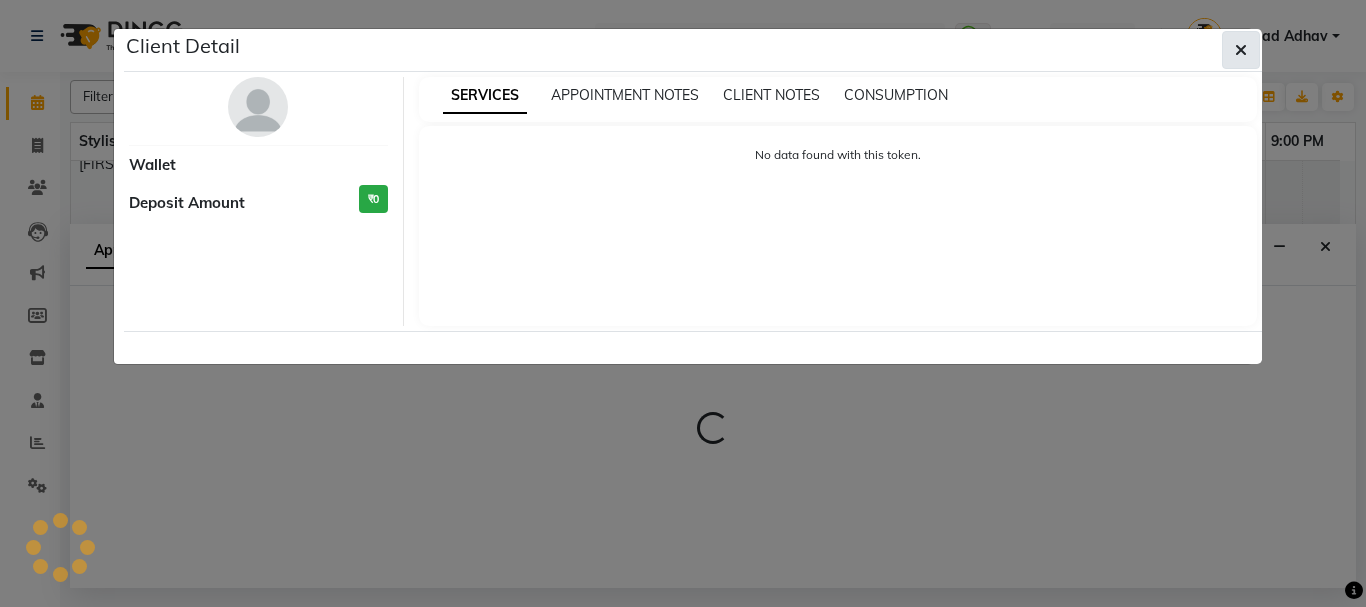click 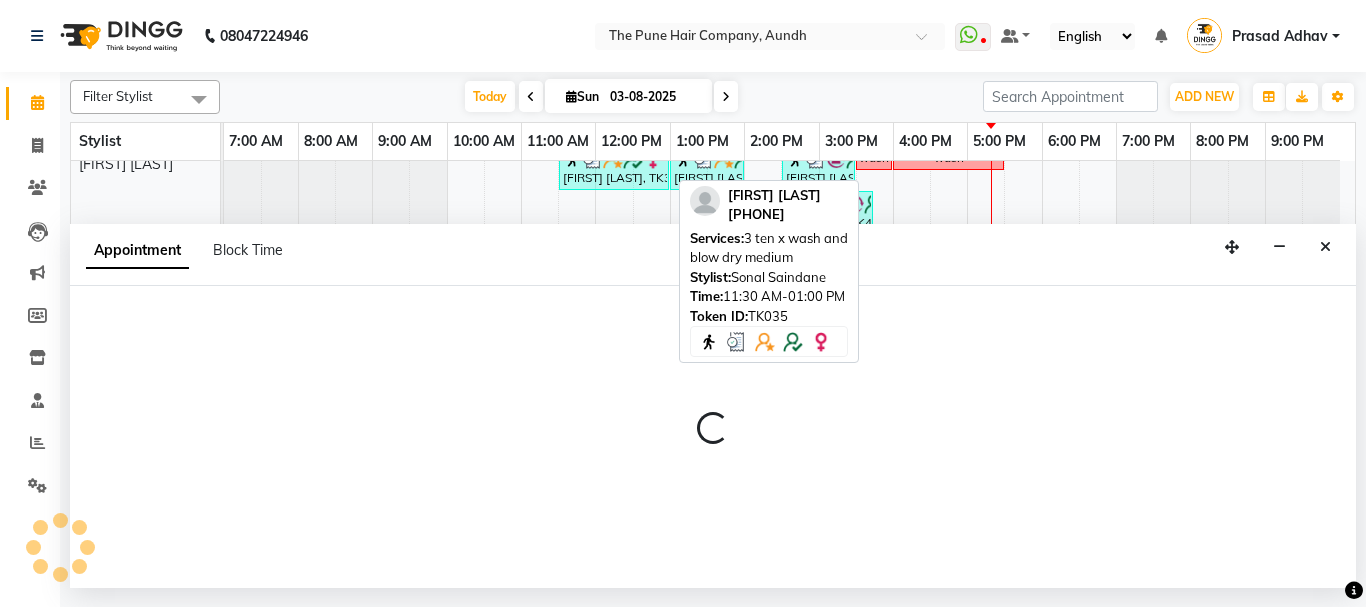 select on "78334" 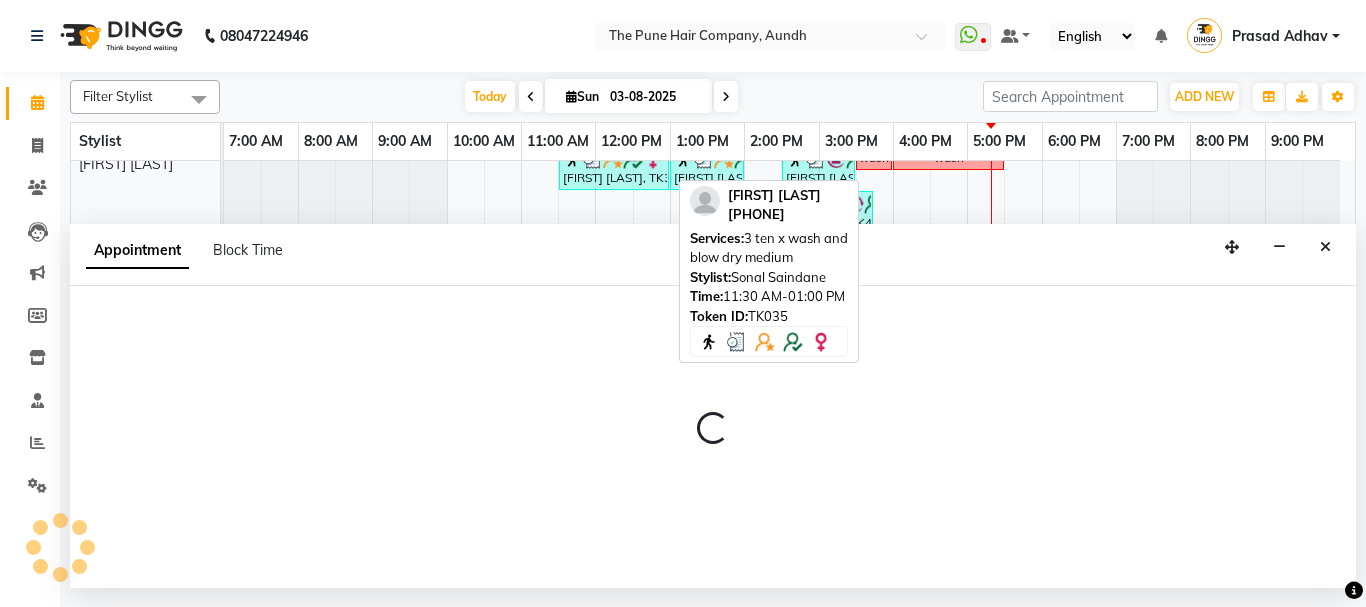 select on "tentative" 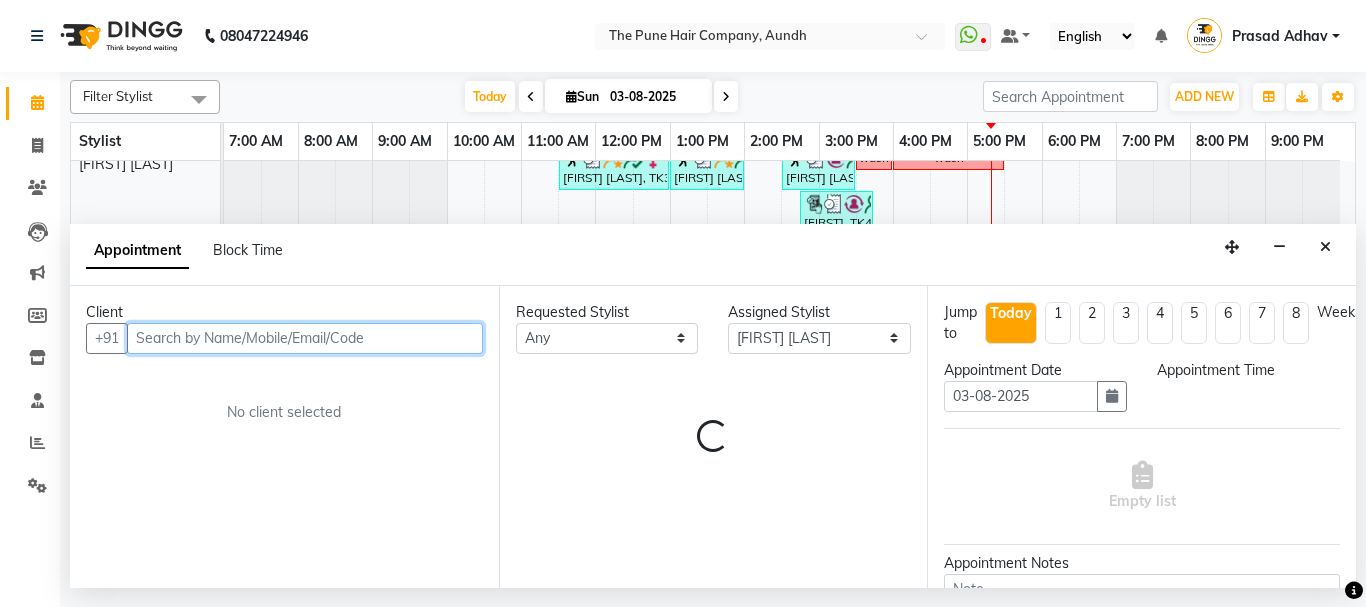 select on "930" 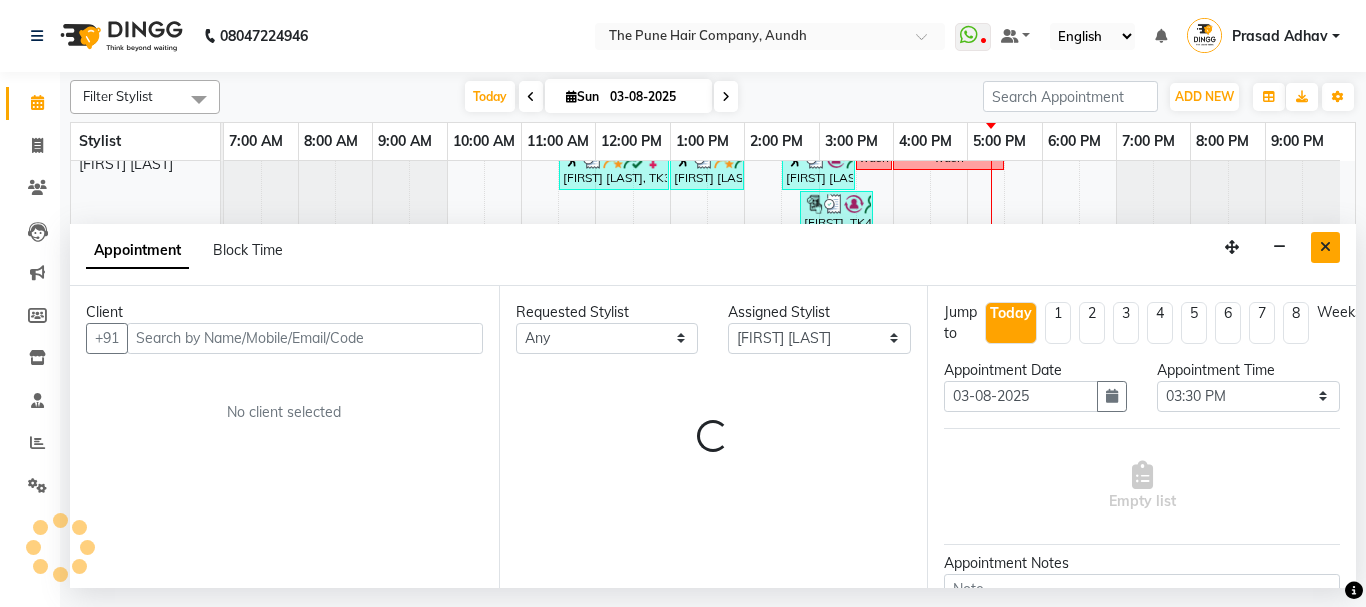 click at bounding box center (1325, 247) 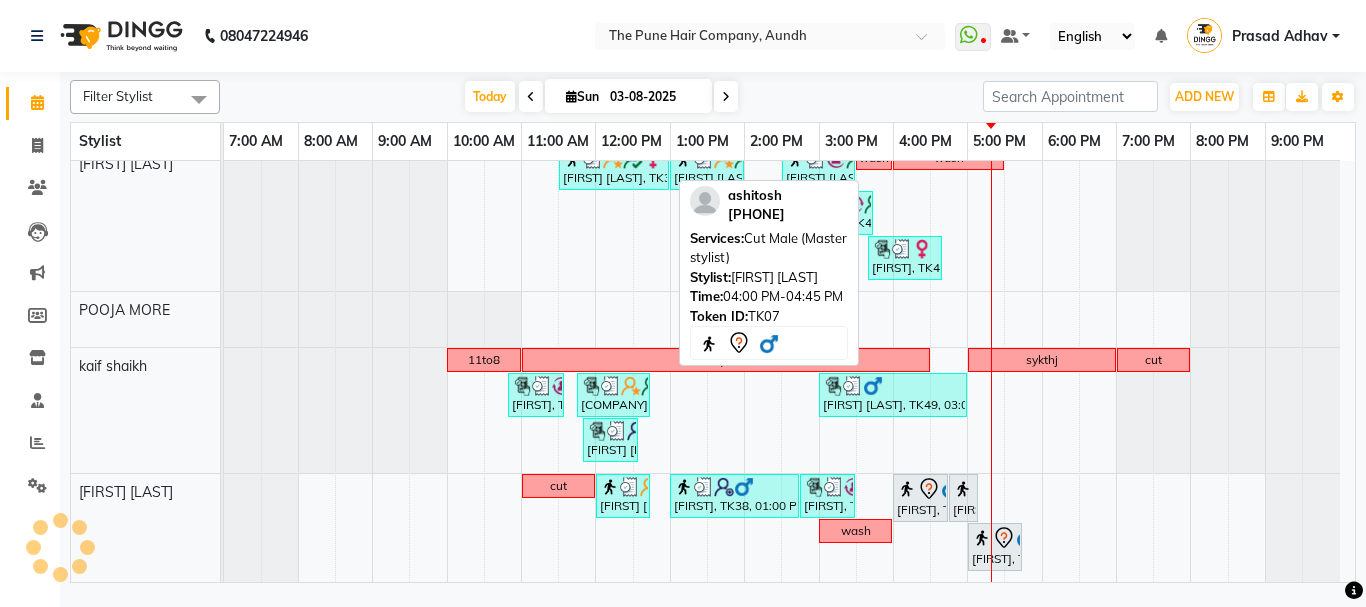 click 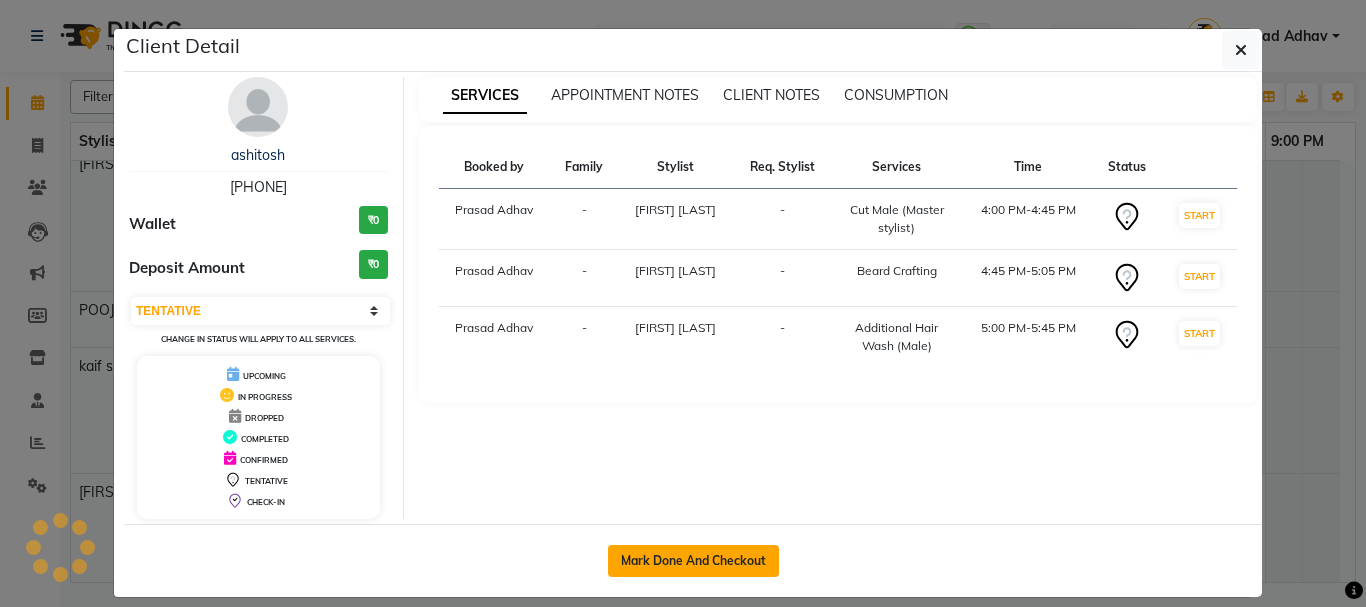 click on "Mark Done And Checkout" 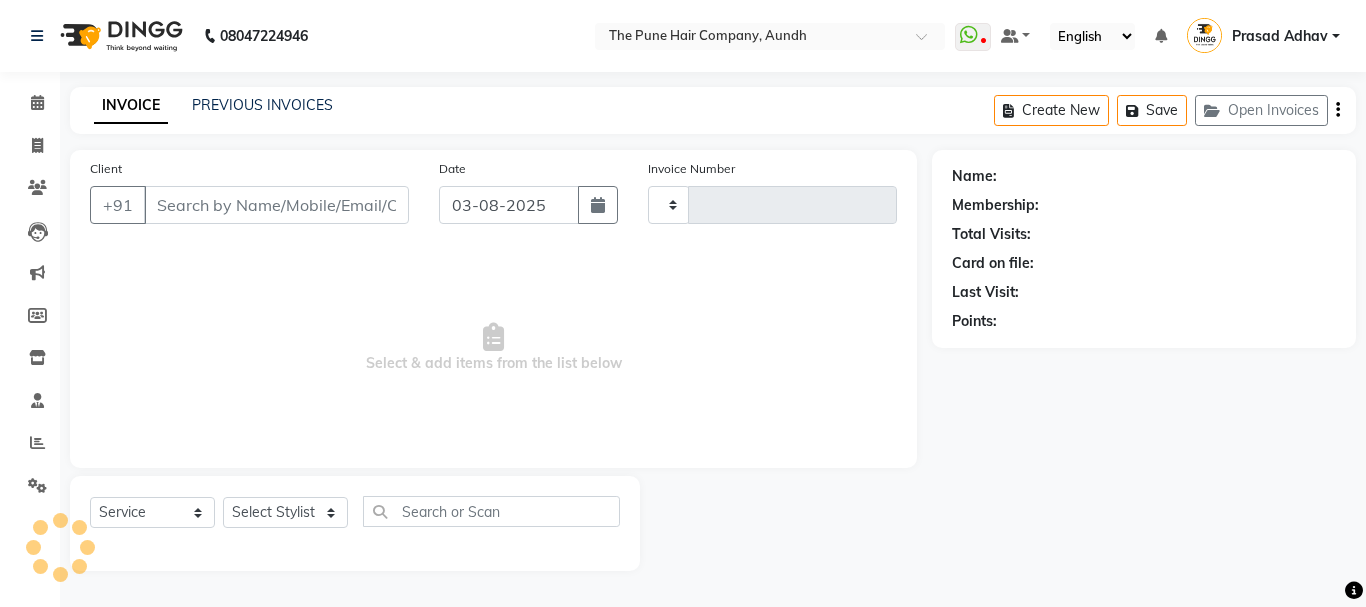 type on "3761" 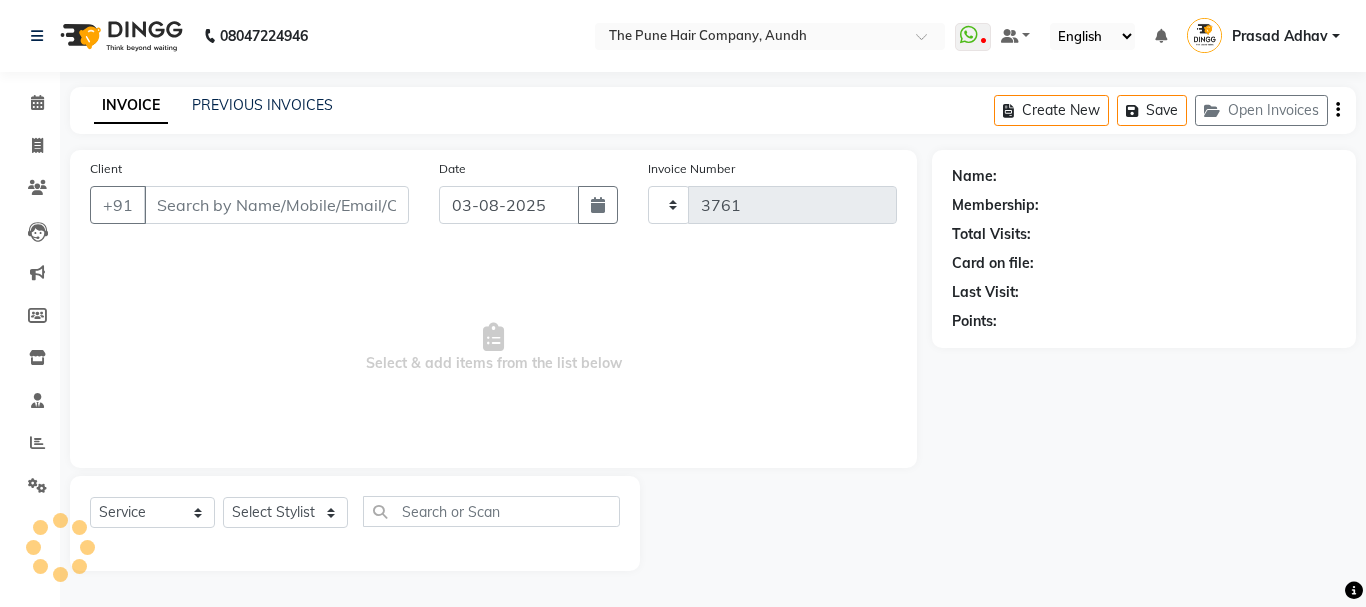 select on "106" 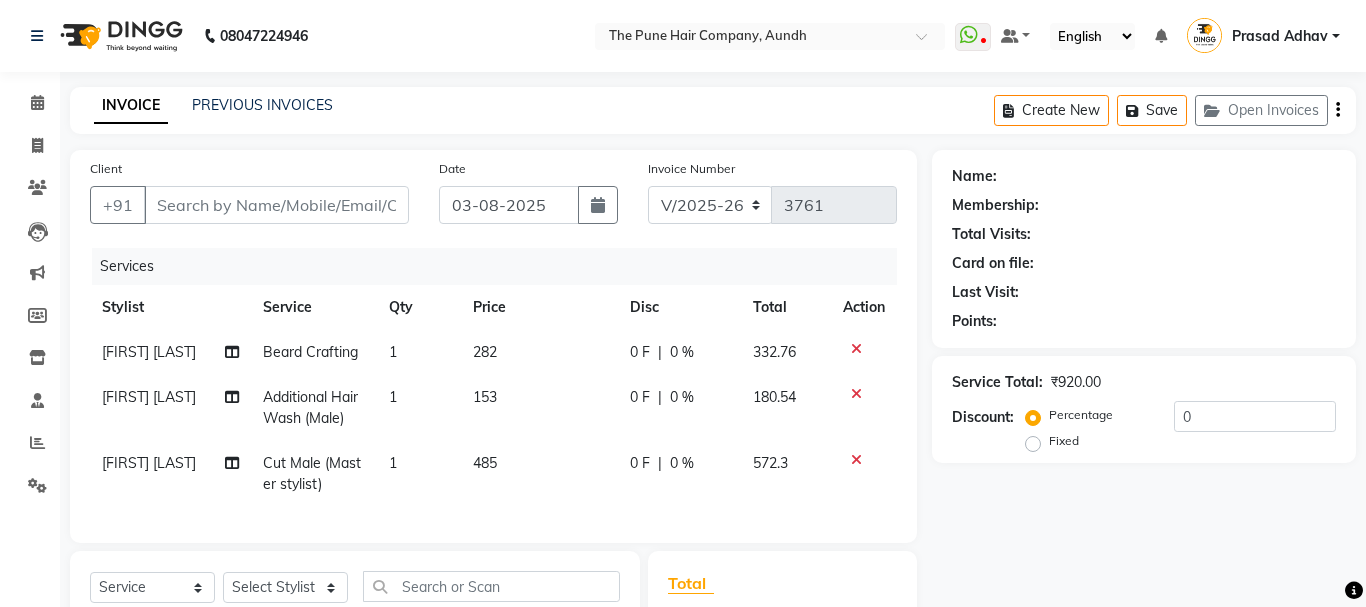 type on "[PHONE]" 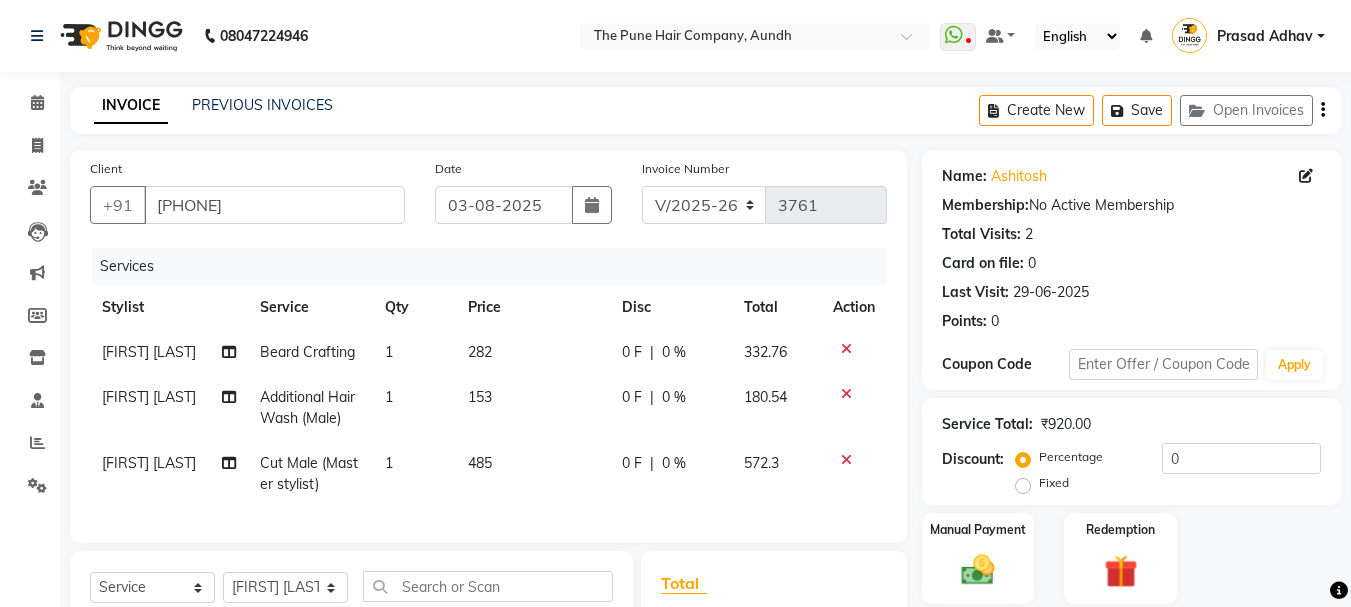 scroll, scrollTop: 284, scrollLeft: 0, axis: vertical 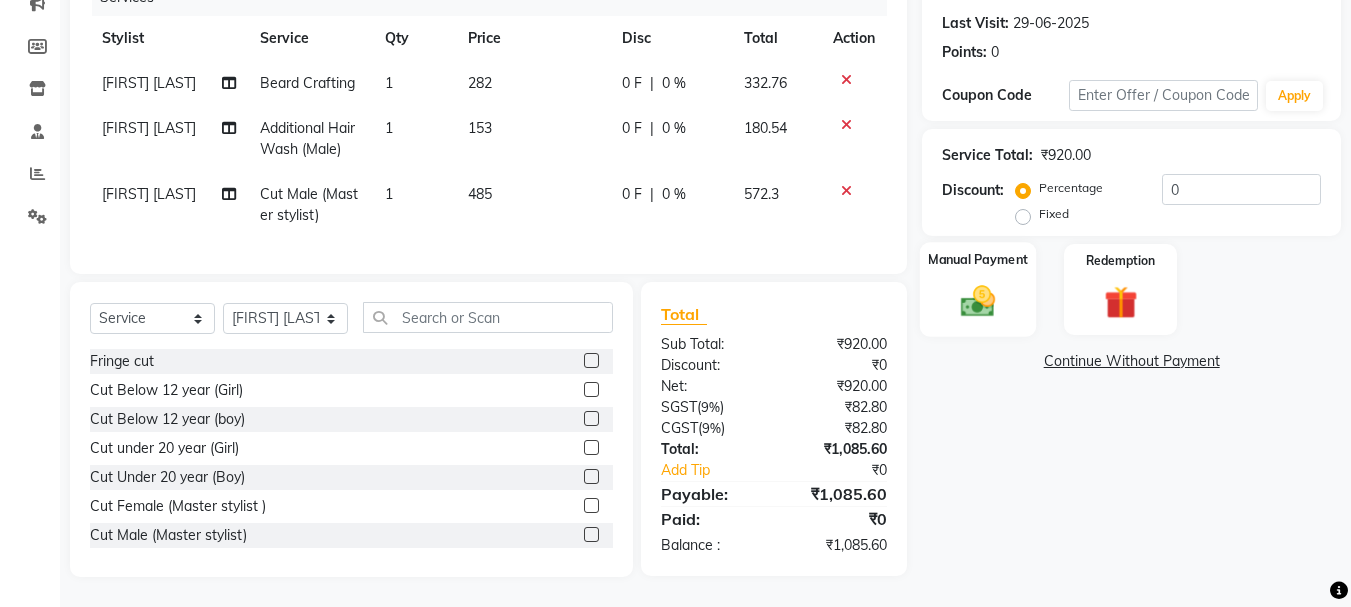 click on "Manual Payment" 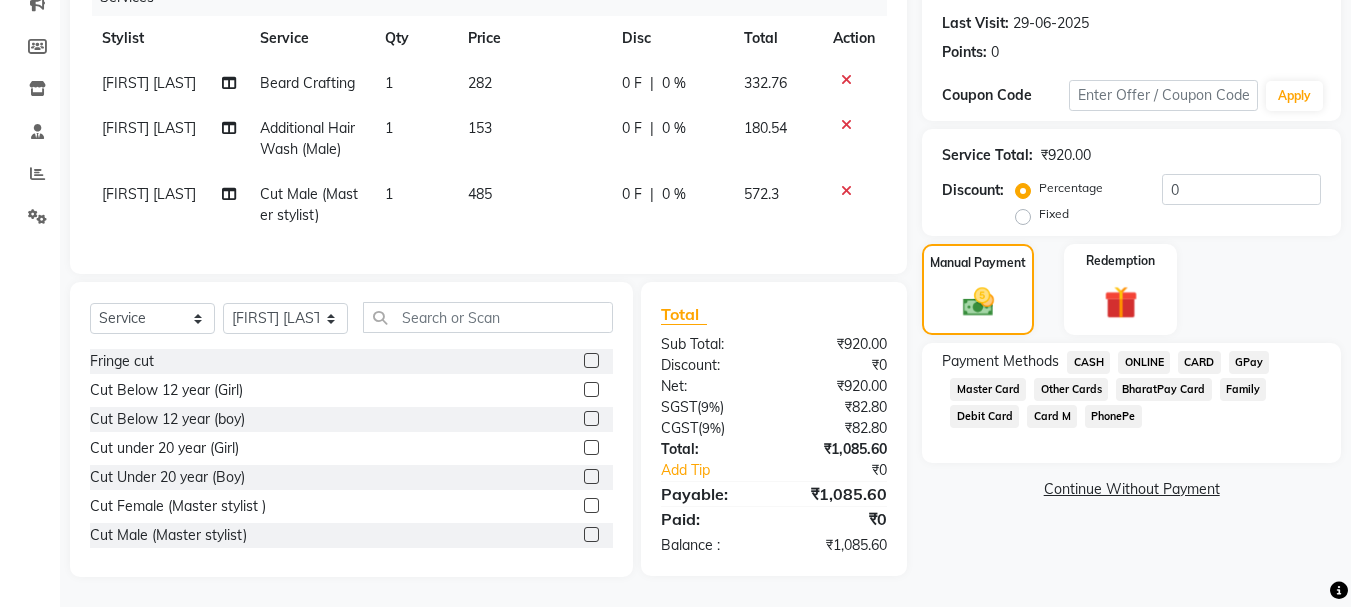 scroll, scrollTop: 284, scrollLeft: 0, axis: vertical 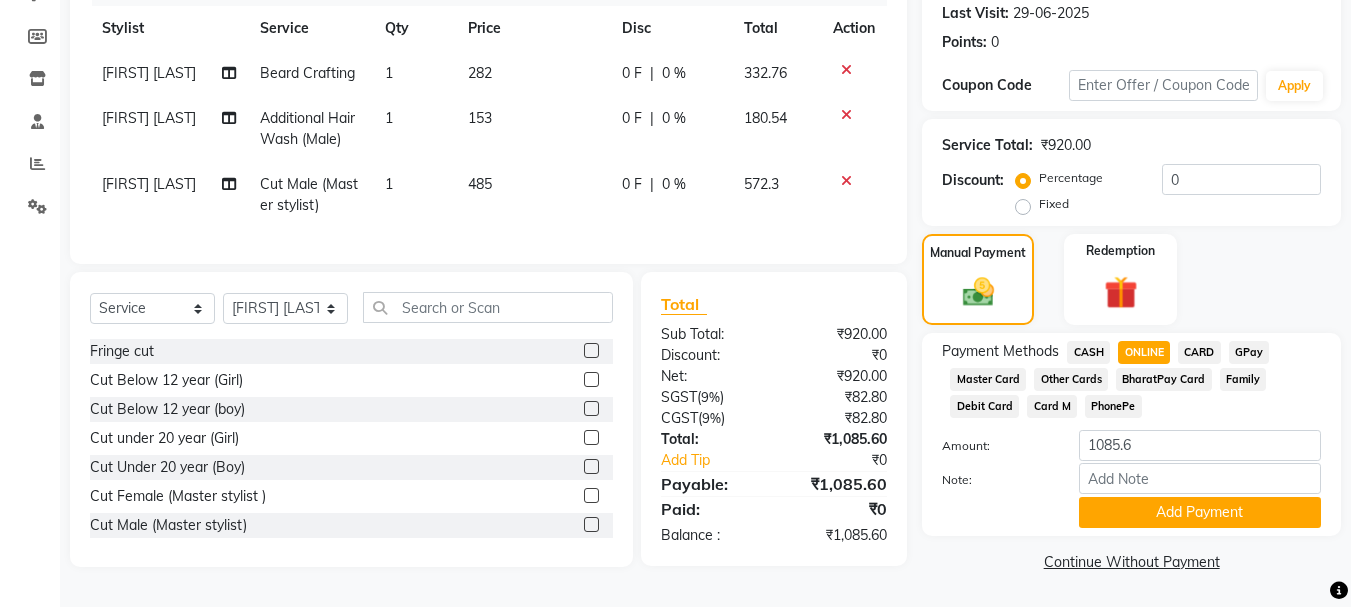 click on "[PHONE] Select Location × The Pune Hair Company, Aundh WhatsApp Status ✕ Status: Disconnected Most Recent Message: [DATE] [TIME] Recent Service Activity: [DATE] [TIME] [PHONE] Whatsapp Settings Default Panel My Panel English ENGLISH Español العربية मराठी हिंदी ગુજરાતી தமிழ் 中文 Notifications nothing to show [FIRST] [LAST] Manage Profile Change Password Sign out Version:3.15.11 ☀ The Pune Hair Company, Aundh ☀ The Pune hair company, Wakad ☀ Pune Hair Company , Wanawarie Calendar Invoice Clients Leads Marketing Members Inventory Staff Reports Settings Completed InProgress Upcoming Dropped Tentative Check-In Confirm Bookings Generate Report Segments Page Builder INVOICE PREVIOUS INVOICES Create New Save Open Invoices Client [PHONE] Date [DATE] Invoice Number V/2025 V/2025-26 3761 Services Stylist Service Qty Price Disc Total Action [FIRST] [LAST] Beard Crafting 1 282 0 F | 0 % 1" at bounding box center (675, 24) 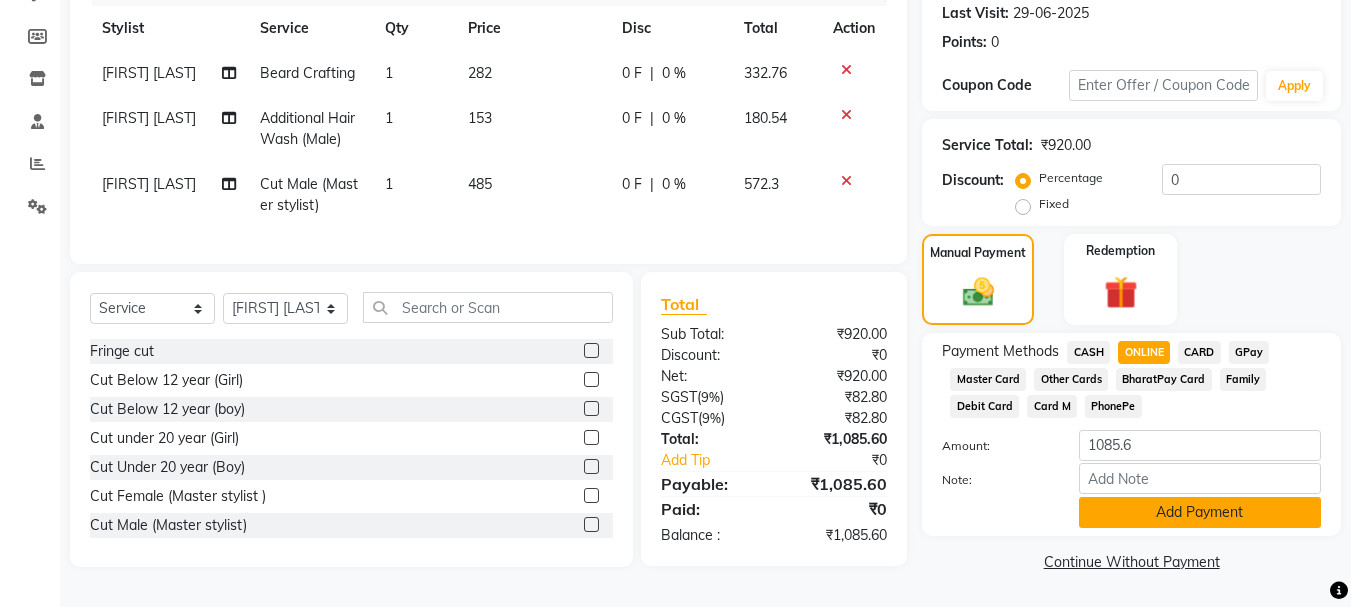 click on "Add Payment" 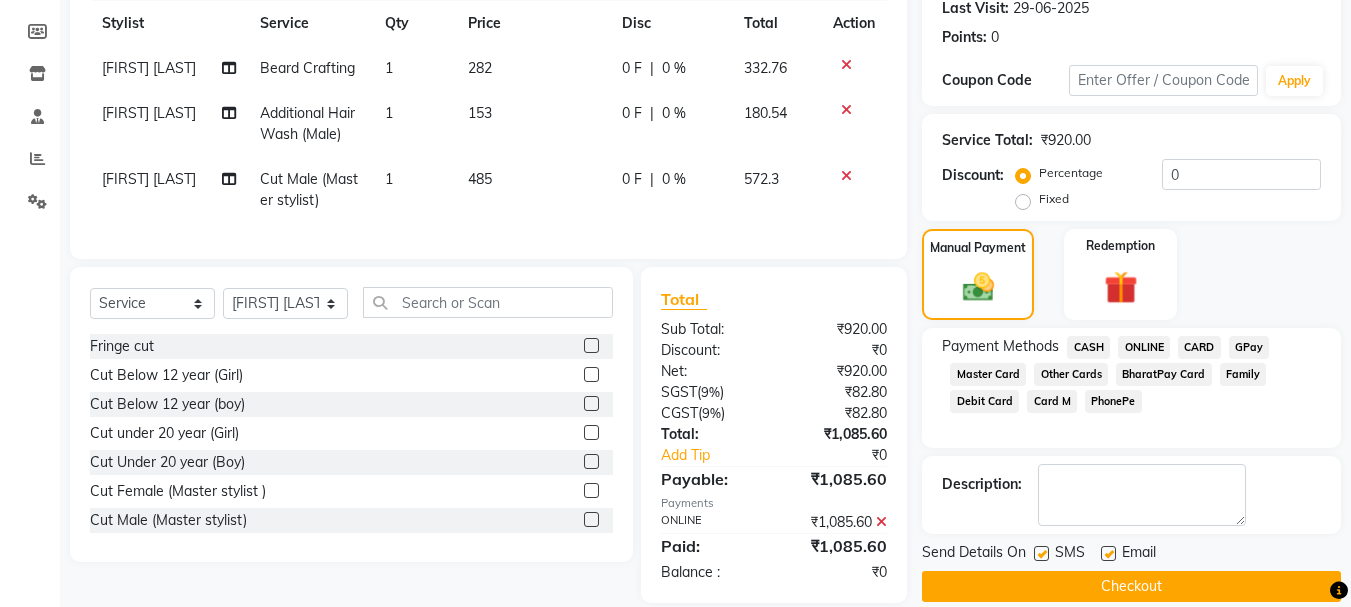 click on "Checkout" 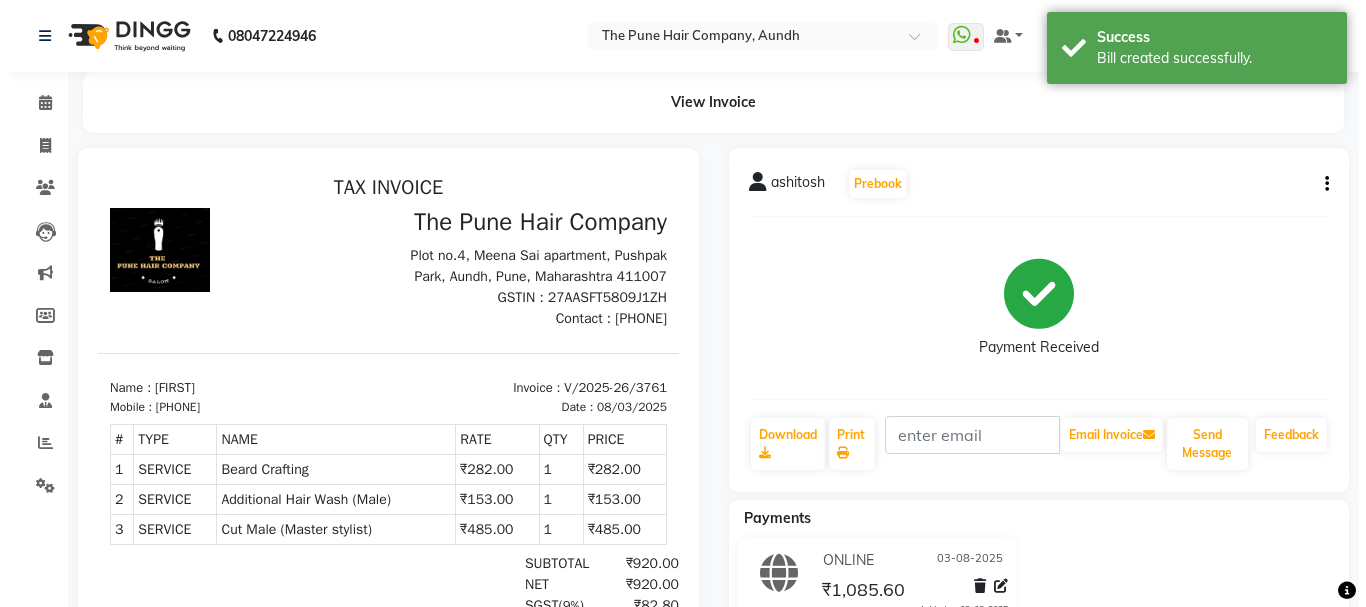 scroll, scrollTop: 0, scrollLeft: 0, axis: both 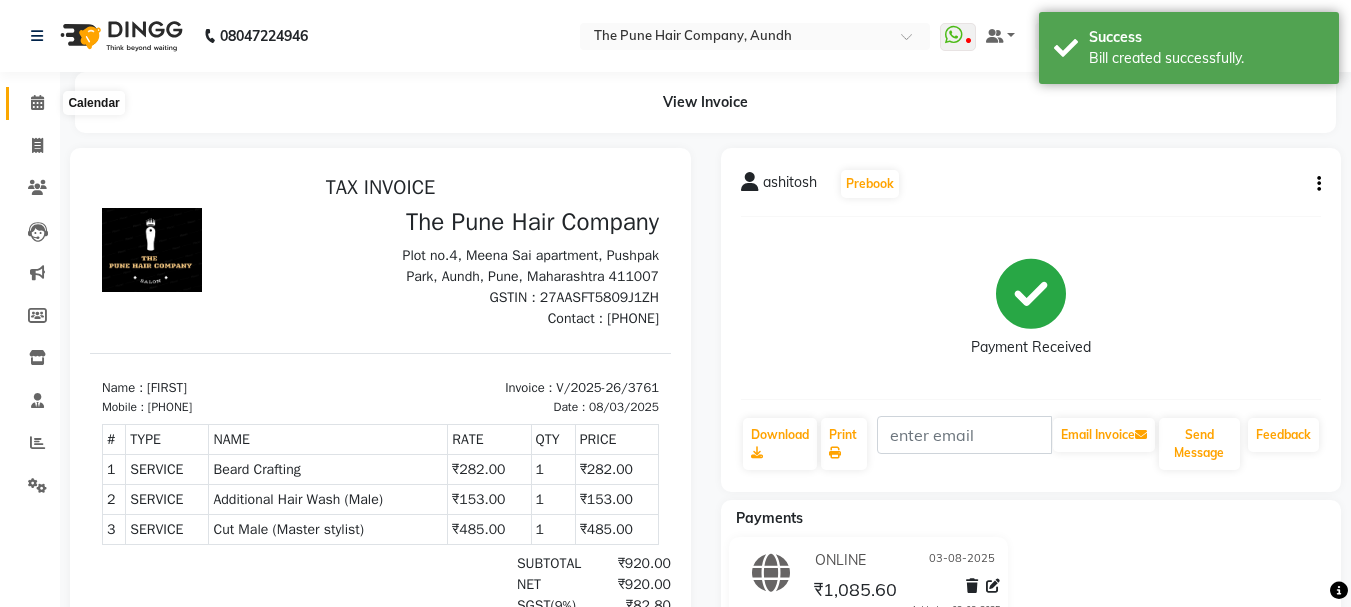 click 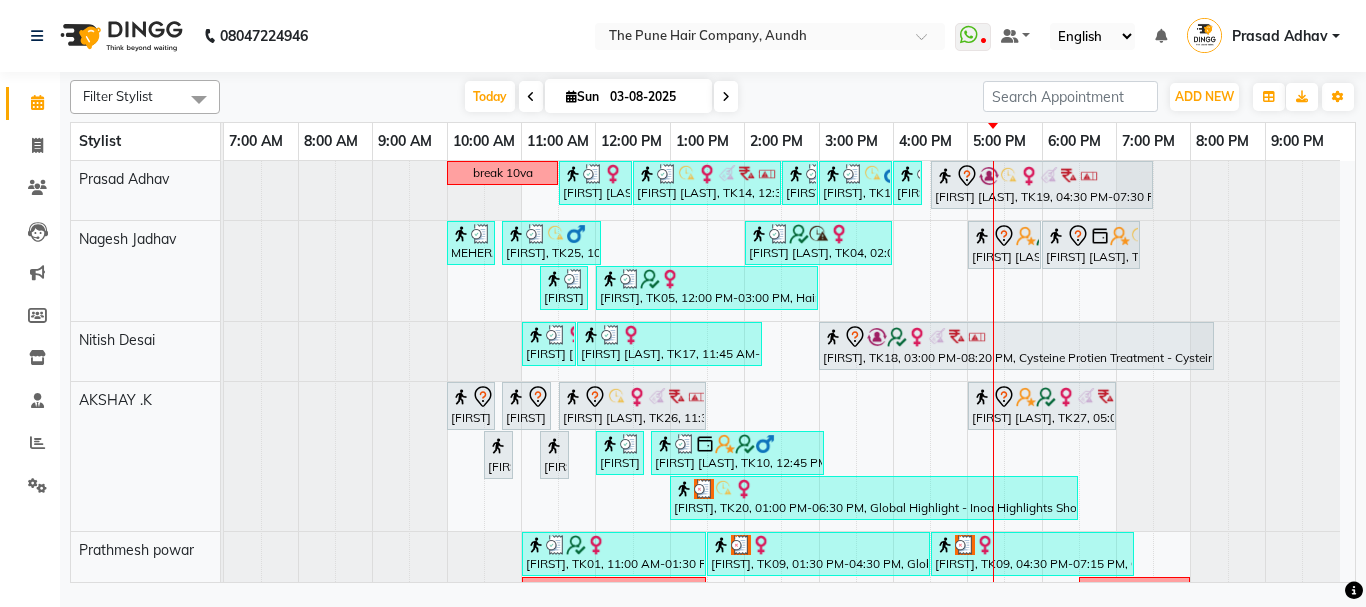 scroll, scrollTop: 500, scrollLeft: 0, axis: vertical 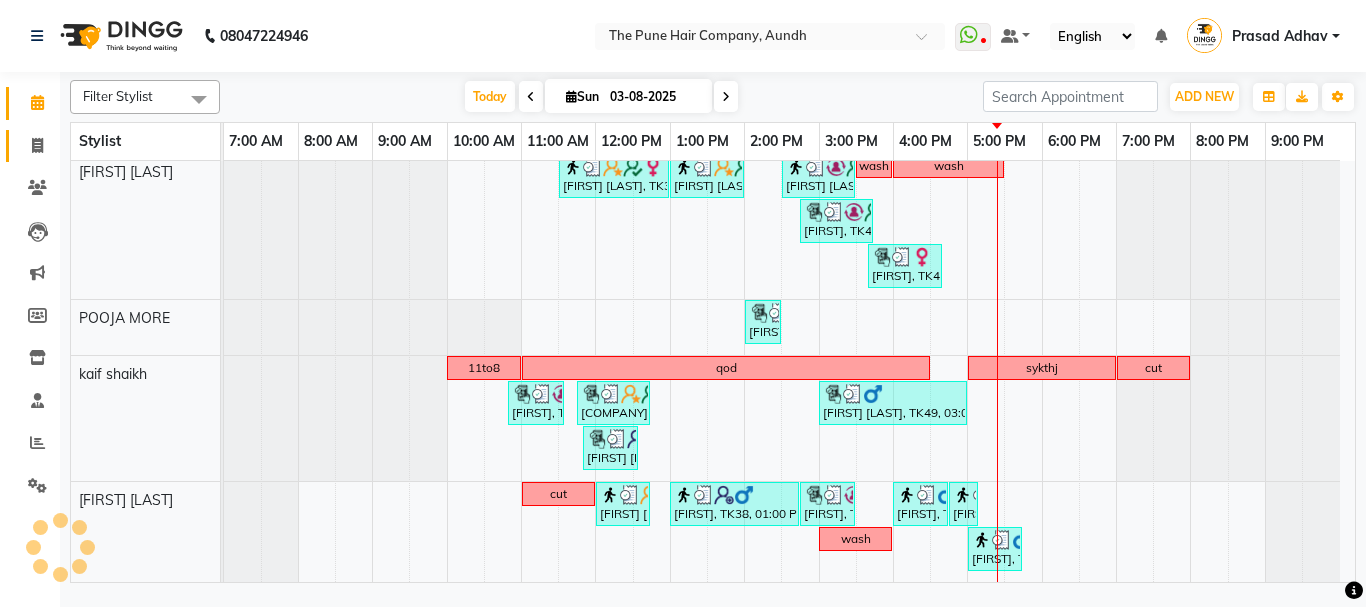click 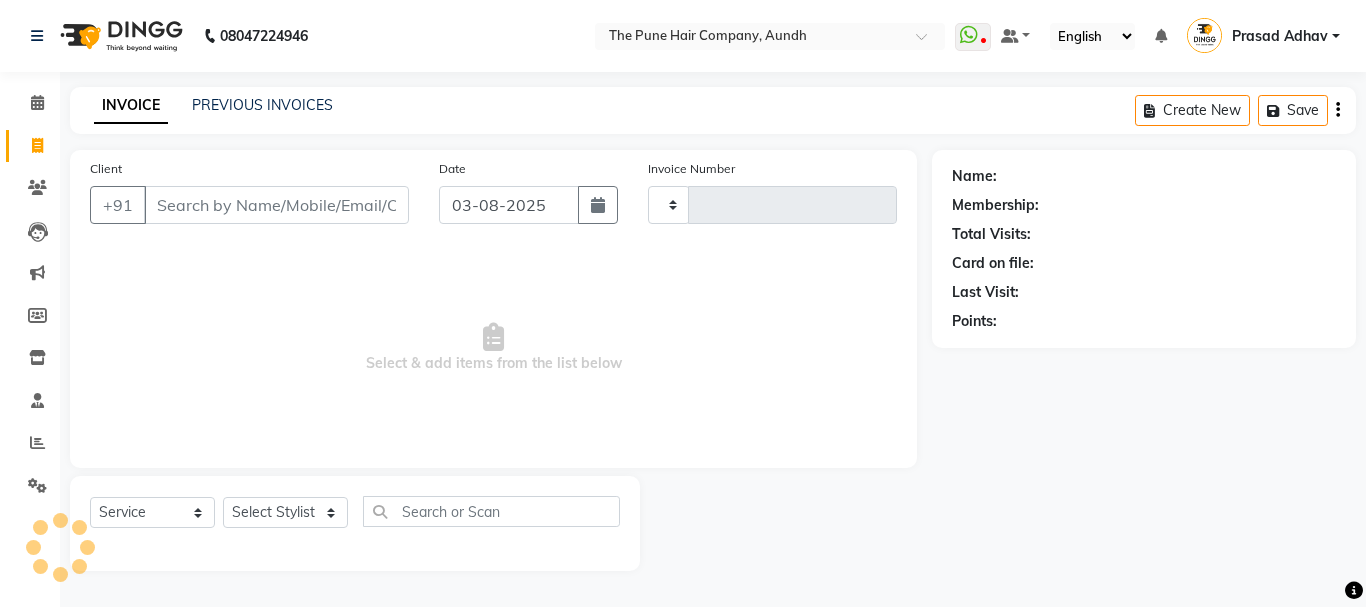 click on "Client" at bounding box center (276, 205) 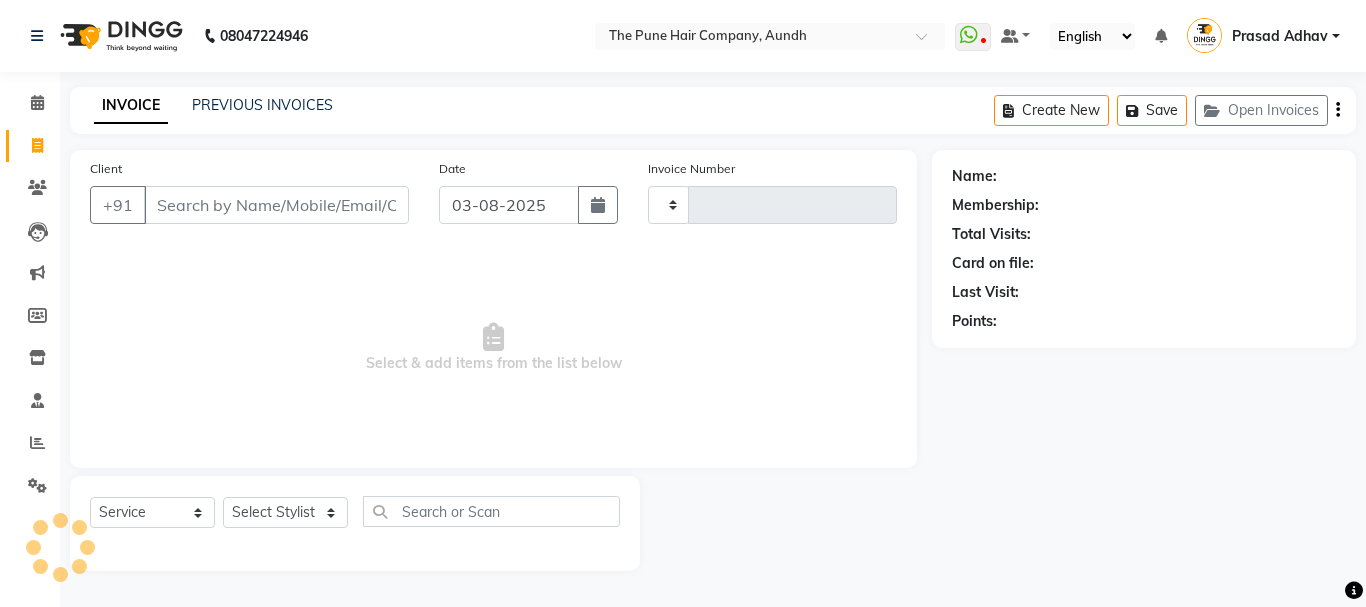 type on "3762" 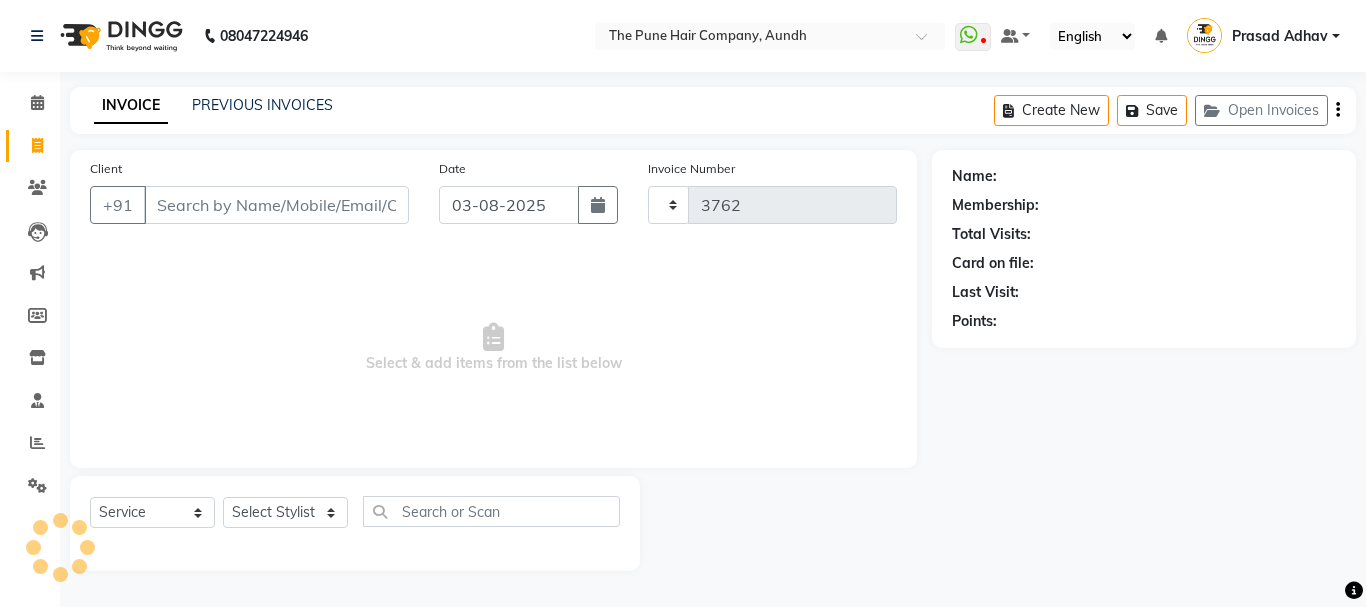 select on "106" 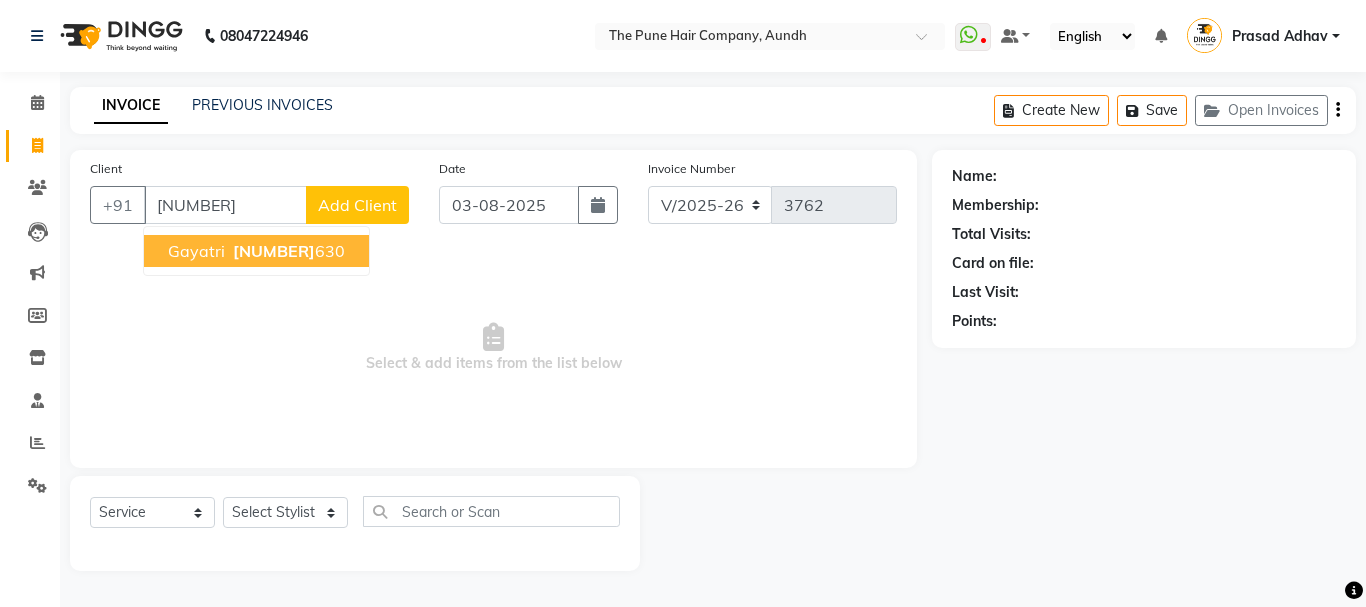 click on "[PHONE]" at bounding box center (287, 251) 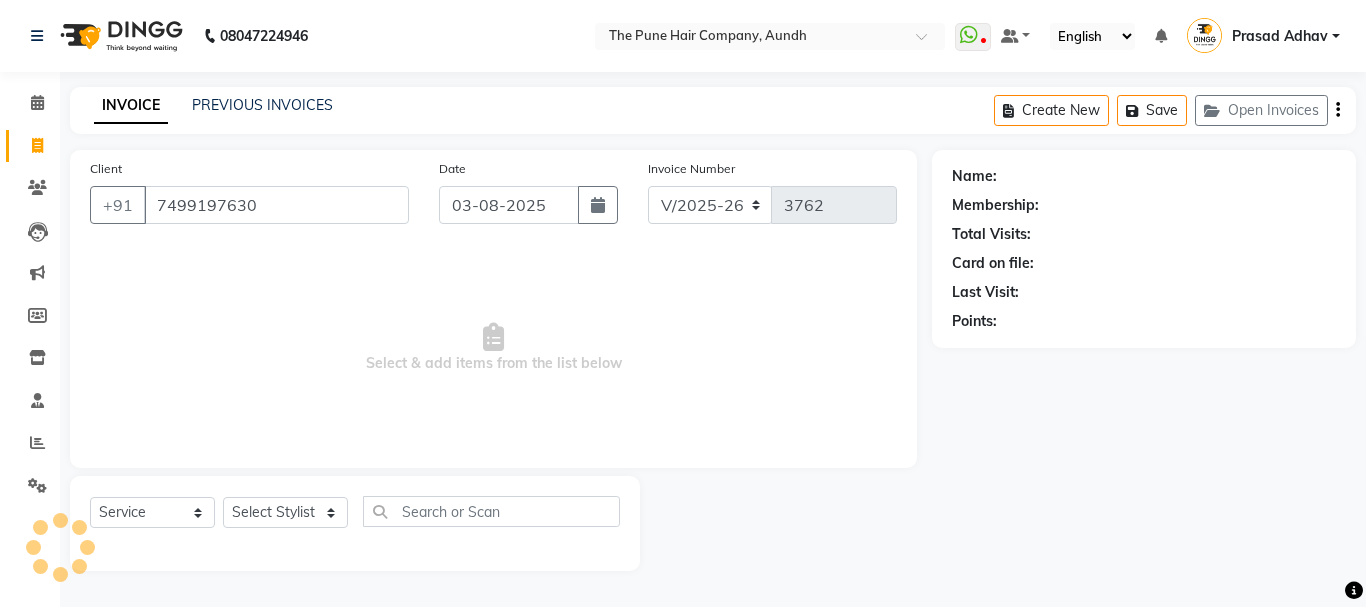 type on "7499197630" 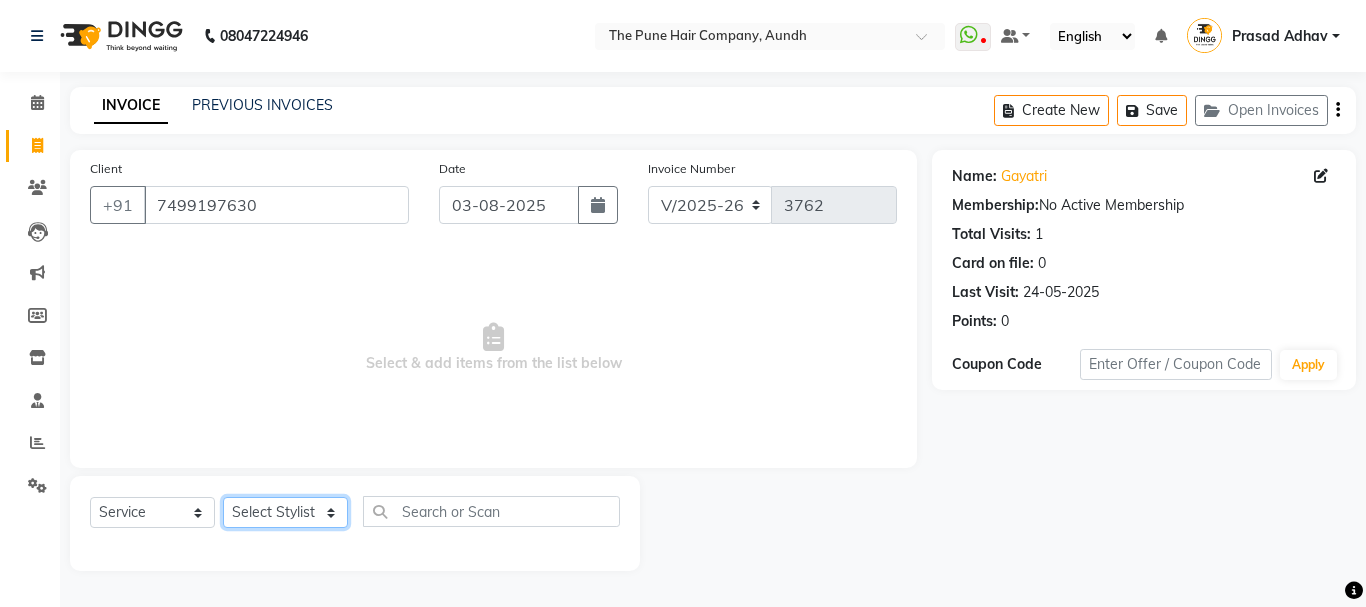 click on "Select Stylist Akash both AKSHAY .K harshal gaikwad kaif shaikh LAKKHAN SHINDE Nagesh Jadhav Nitish Desai  Pavan mane POOJA MORE Prasad Adhav  Prathmesh powar Shweta gotur Sonal saindane swapnil sonavane" 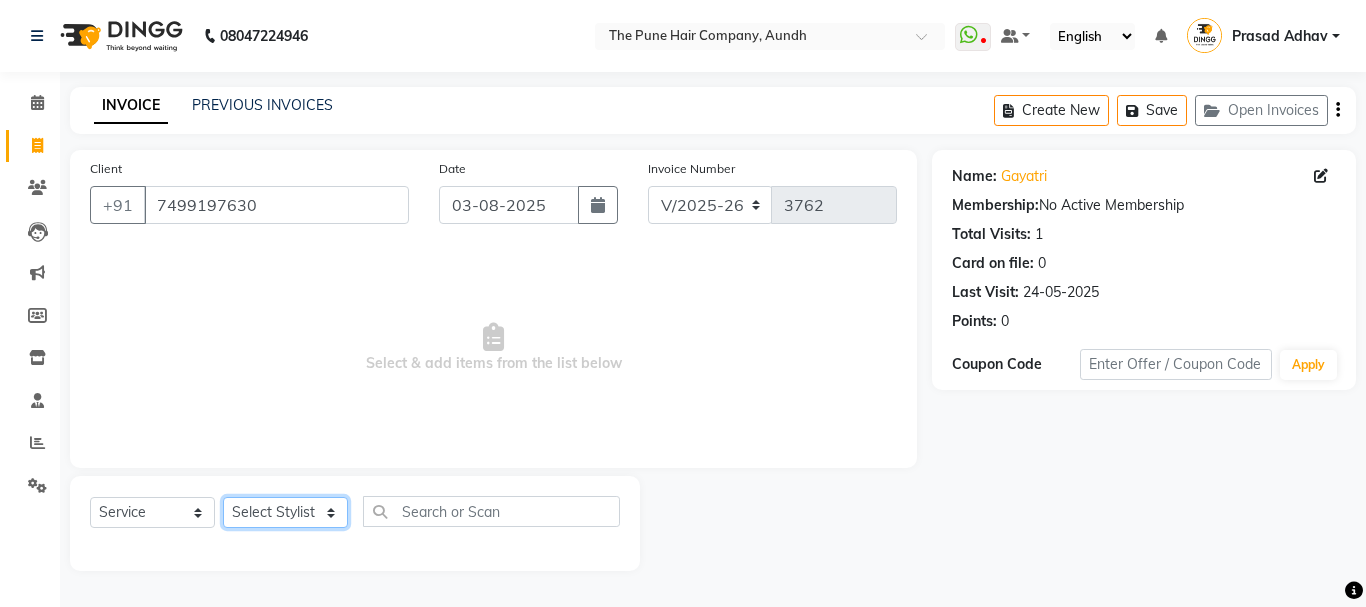 select on "49797" 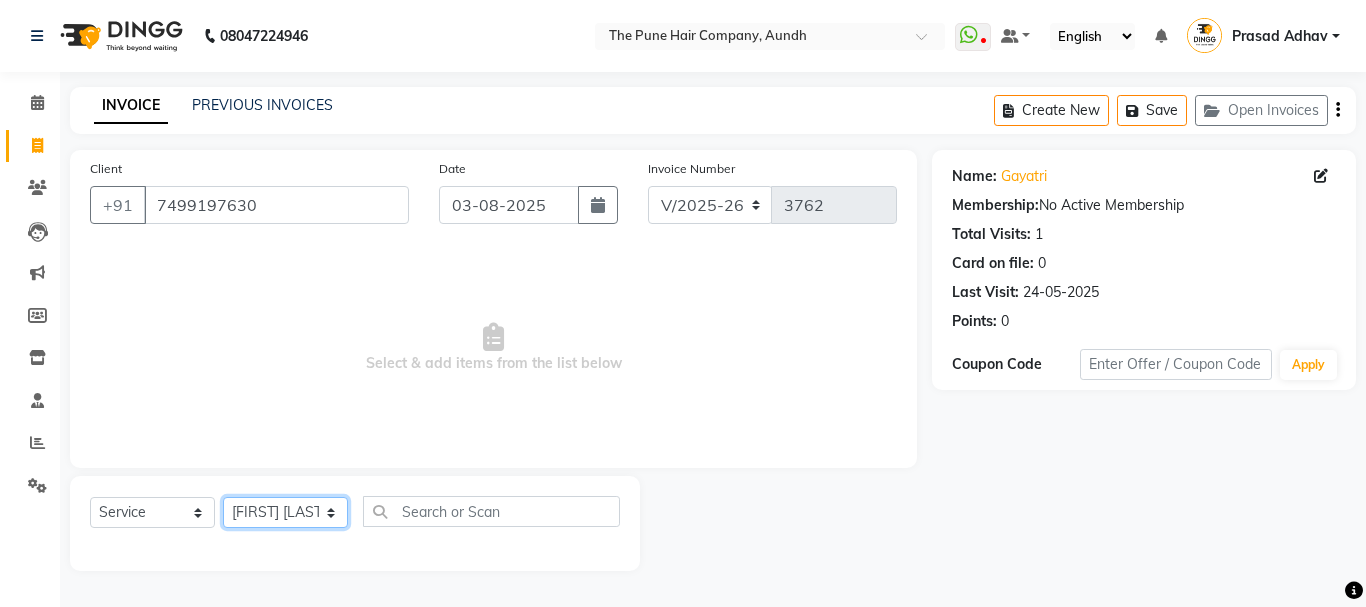 click on "Select Stylist Akash both AKSHAY .K harshal gaikwad kaif shaikh LAKKHAN SHINDE Nagesh Jadhav Nitish Desai  Pavan mane POOJA MORE Prasad Adhav  Prathmesh powar Shweta gotur Sonal saindane swapnil sonavane" 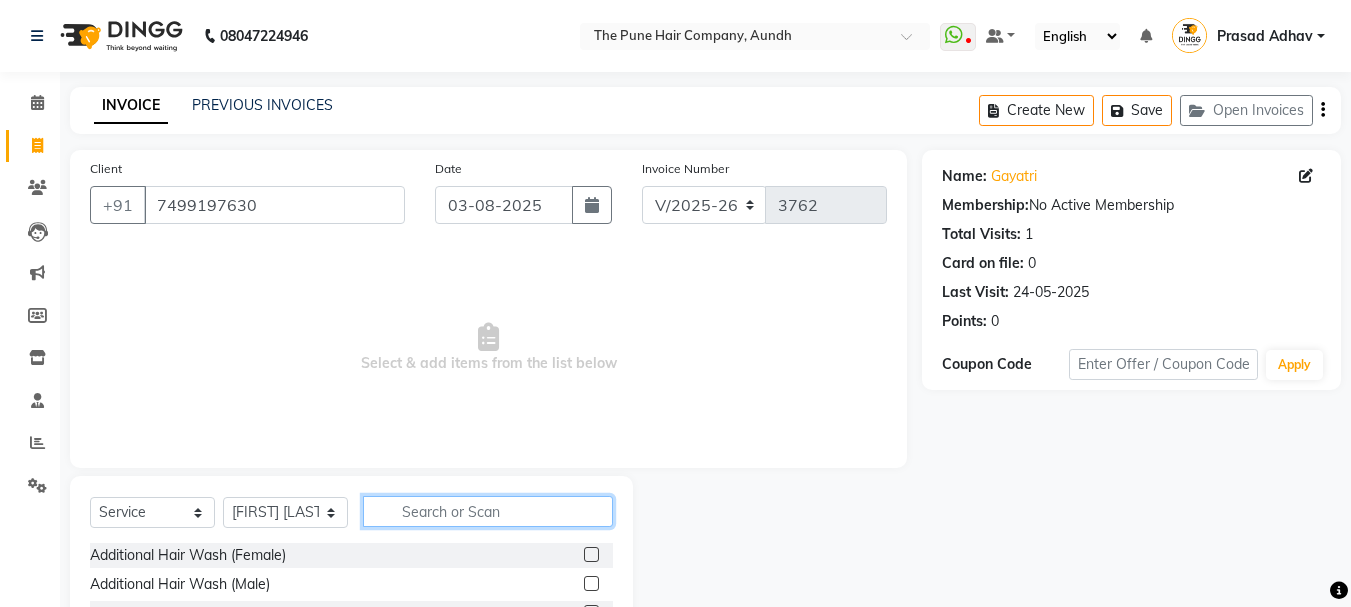click 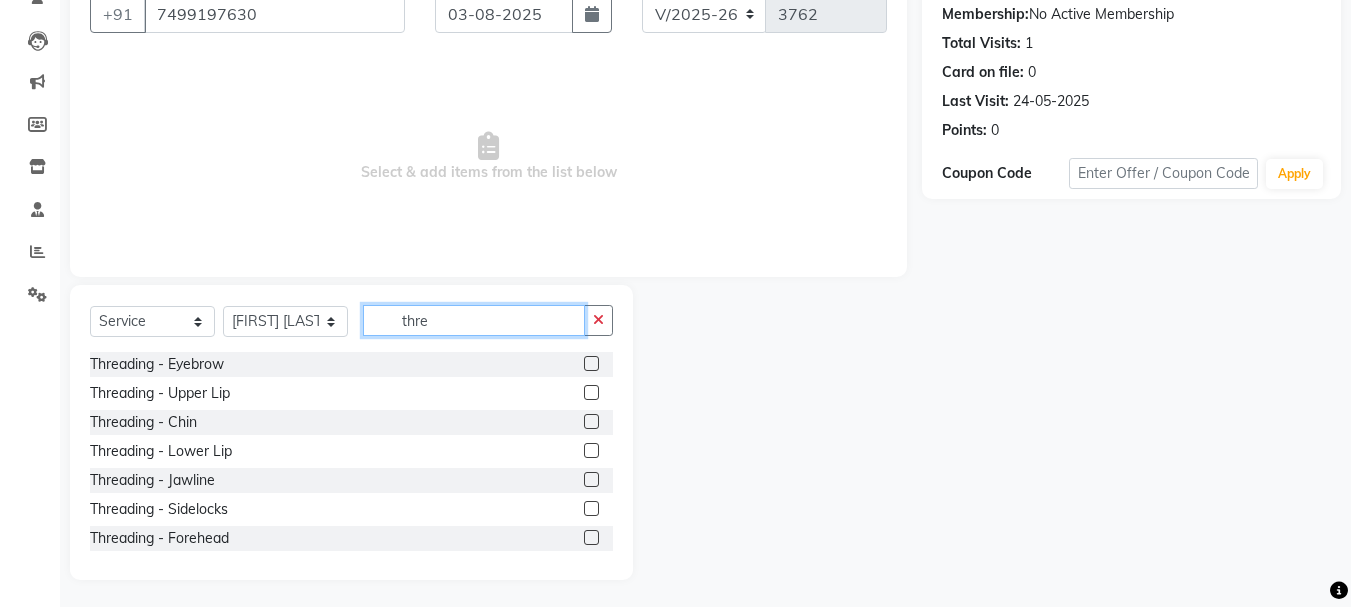scroll, scrollTop: 194, scrollLeft: 0, axis: vertical 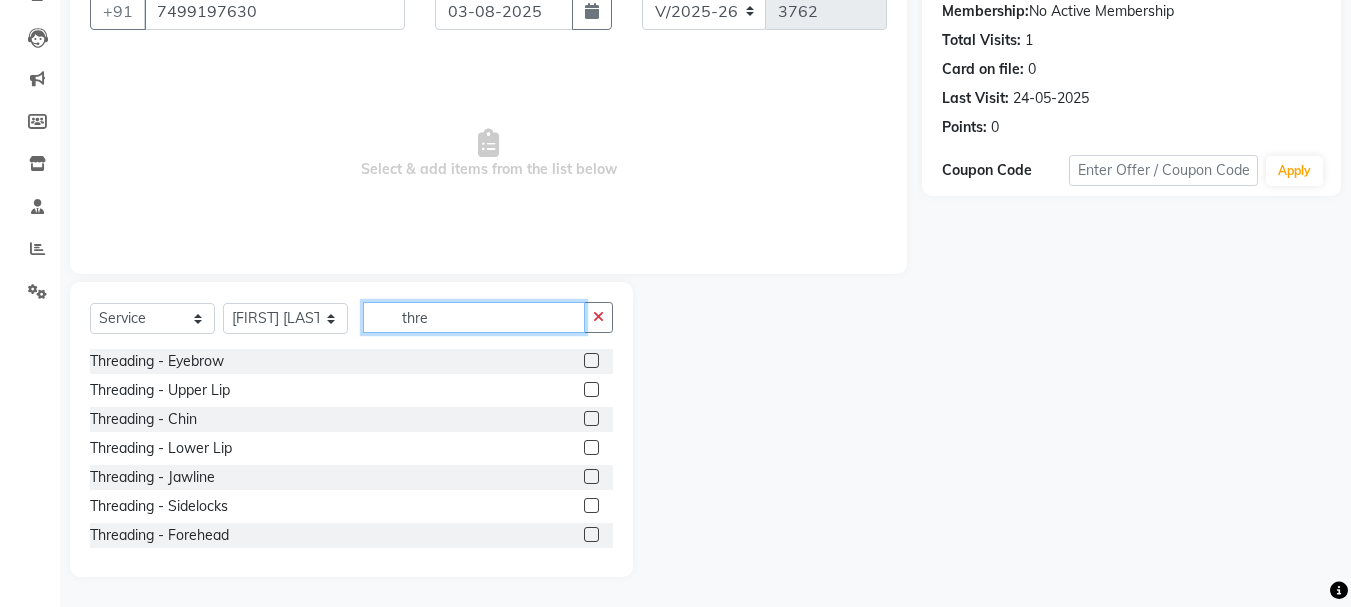 type on "thre" 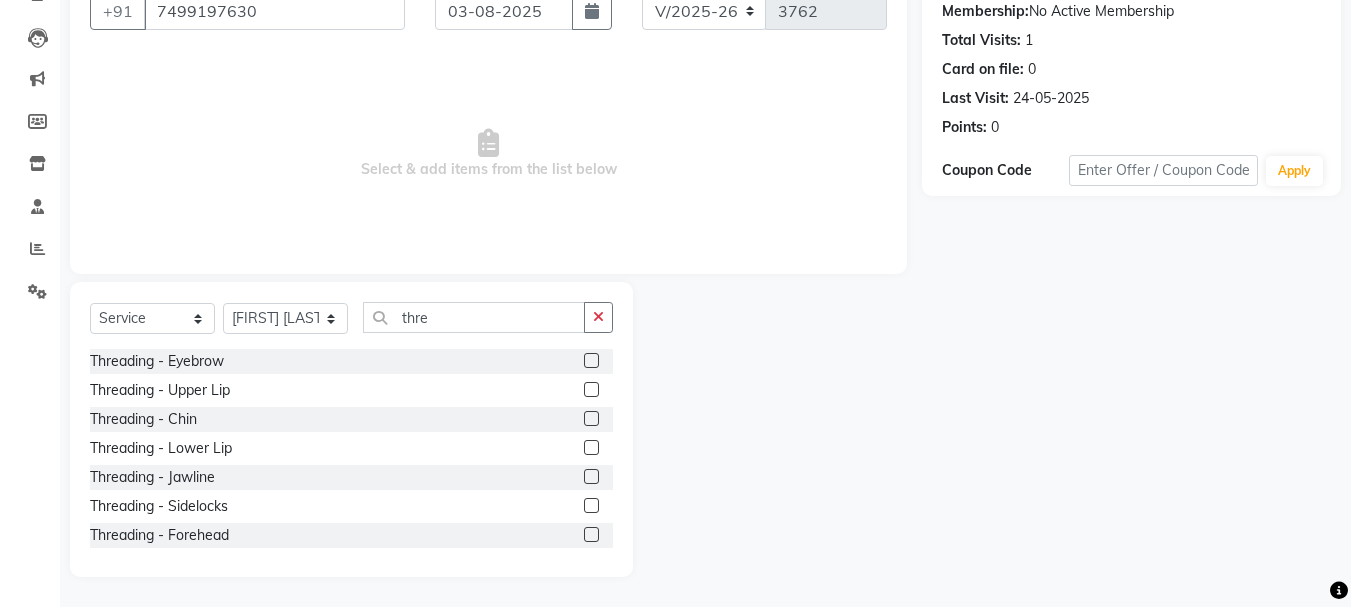 click 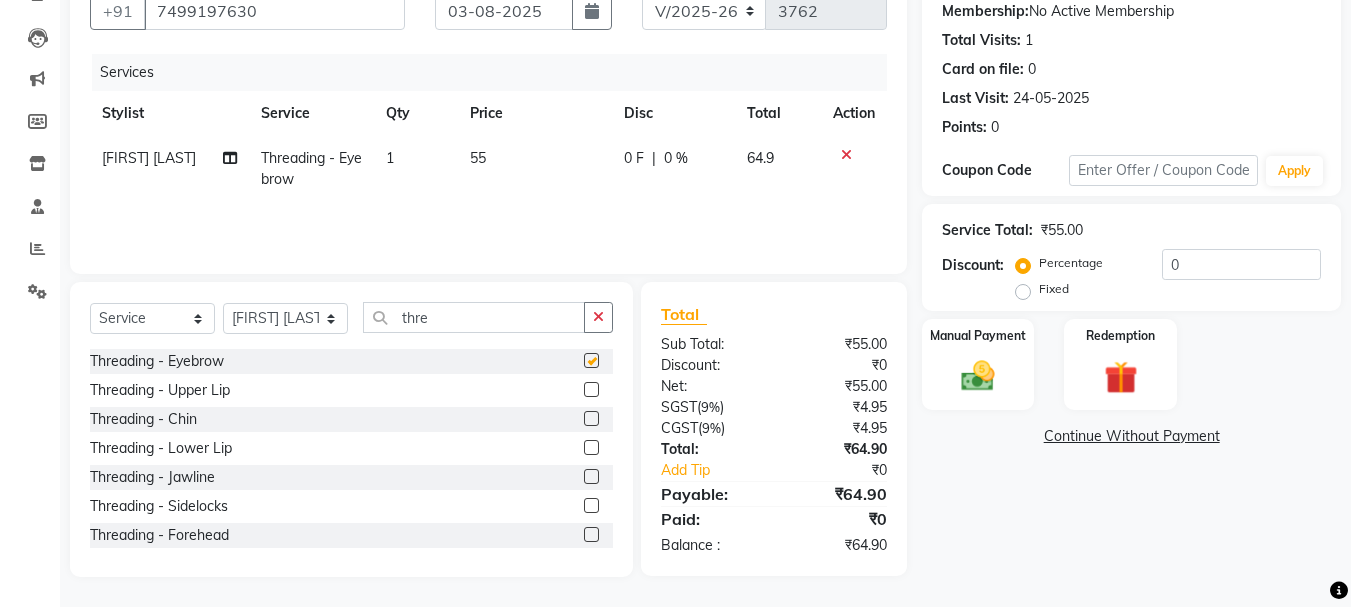 checkbox on "false" 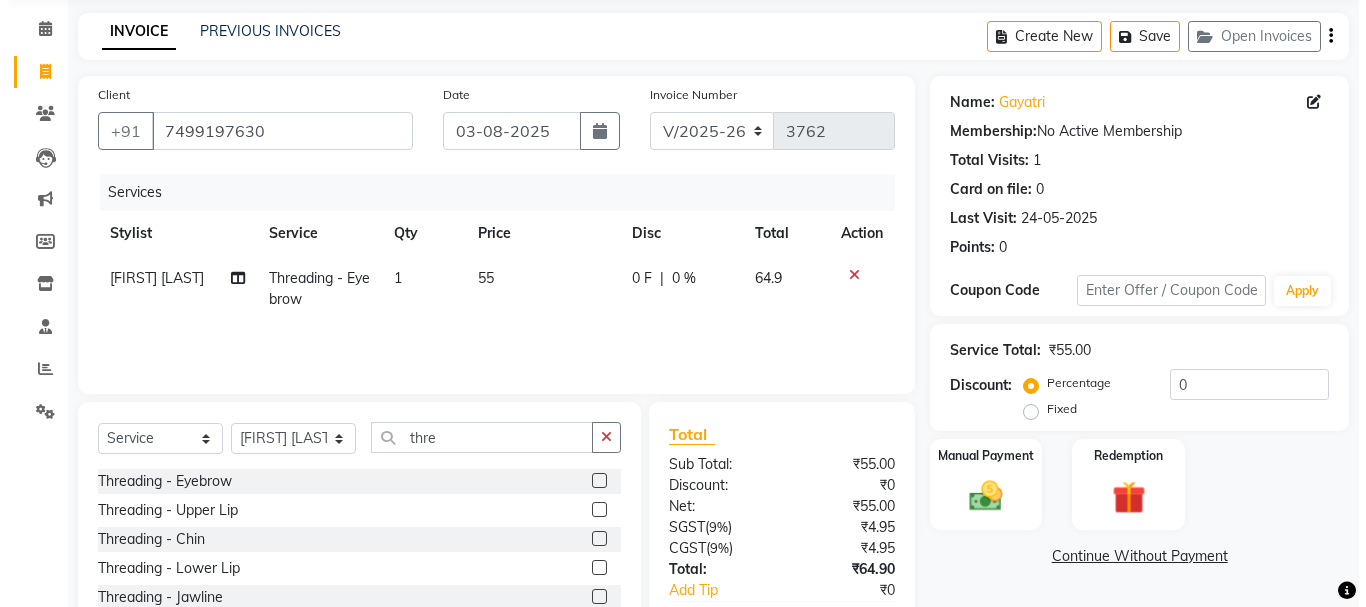 scroll, scrollTop: 0, scrollLeft: 0, axis: both 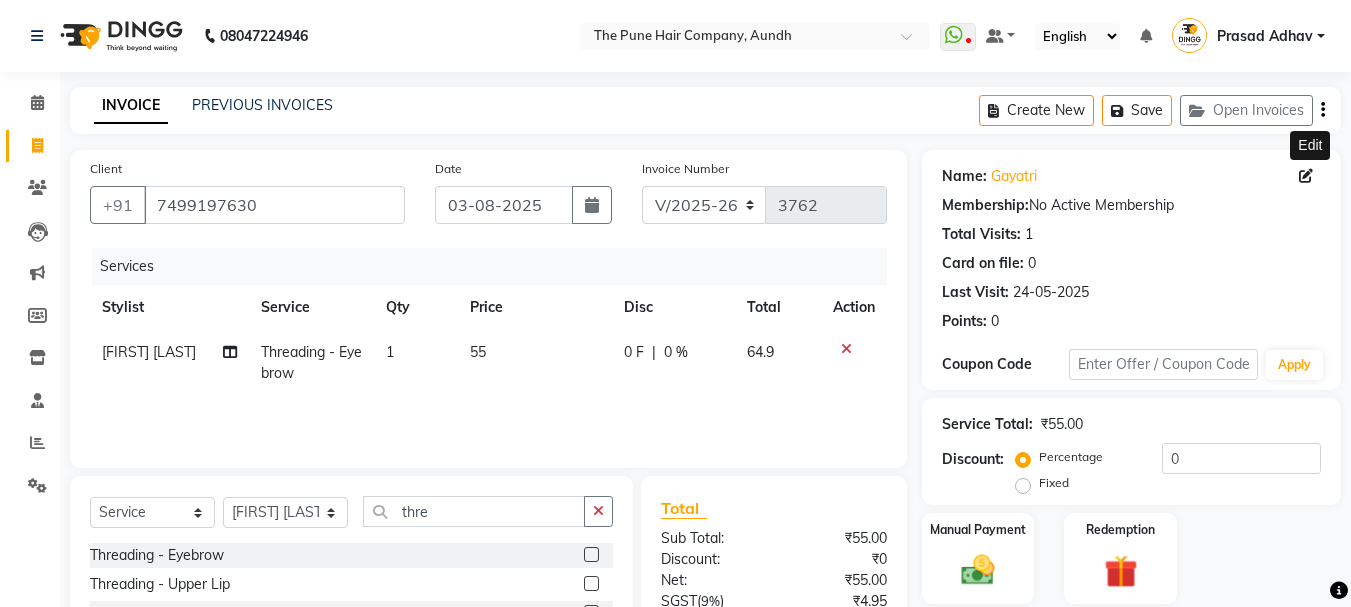 click 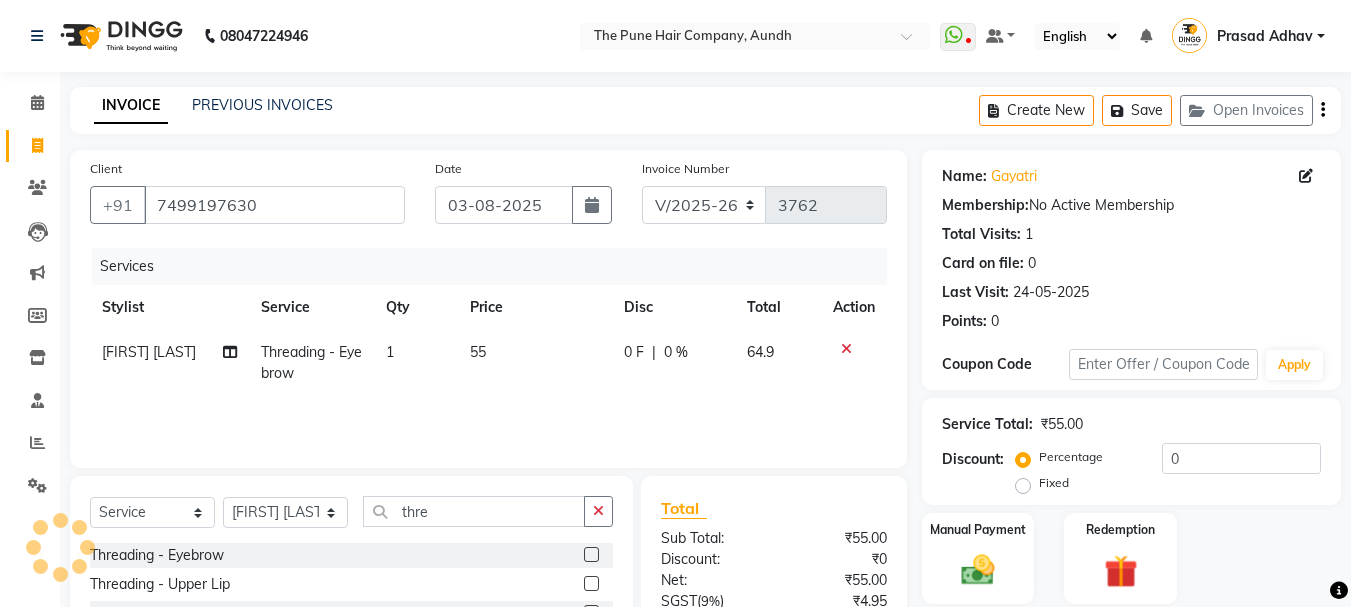 select 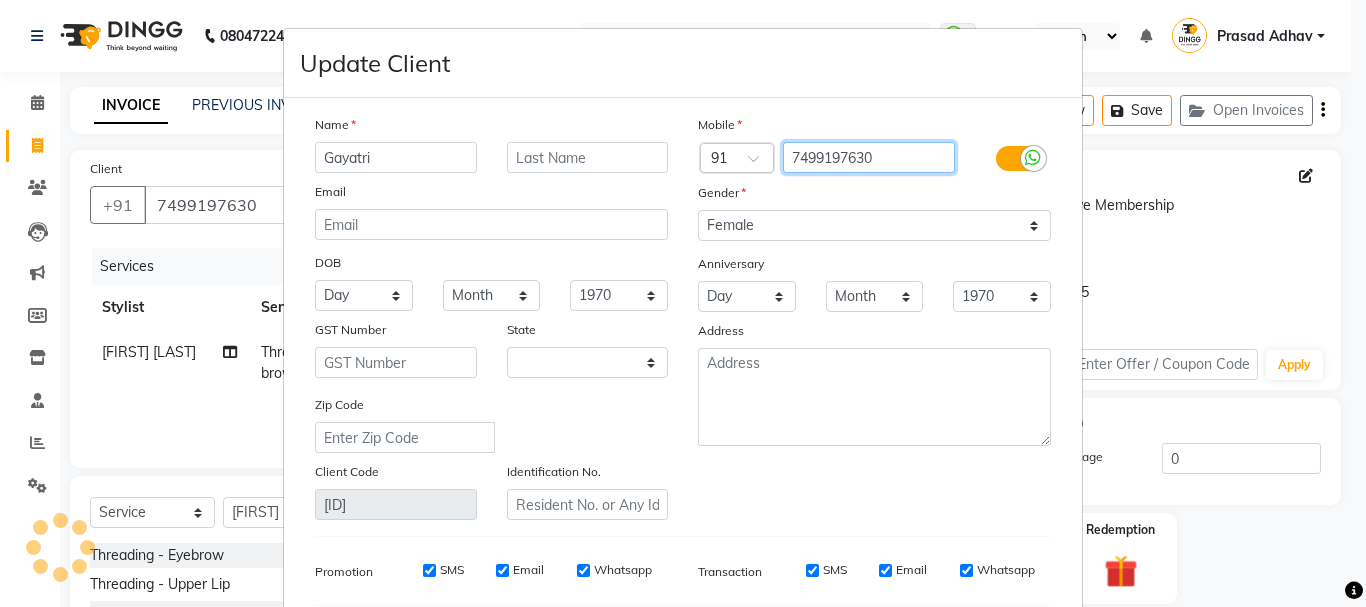 click on "7499197630" at bounding box center [869, 157] 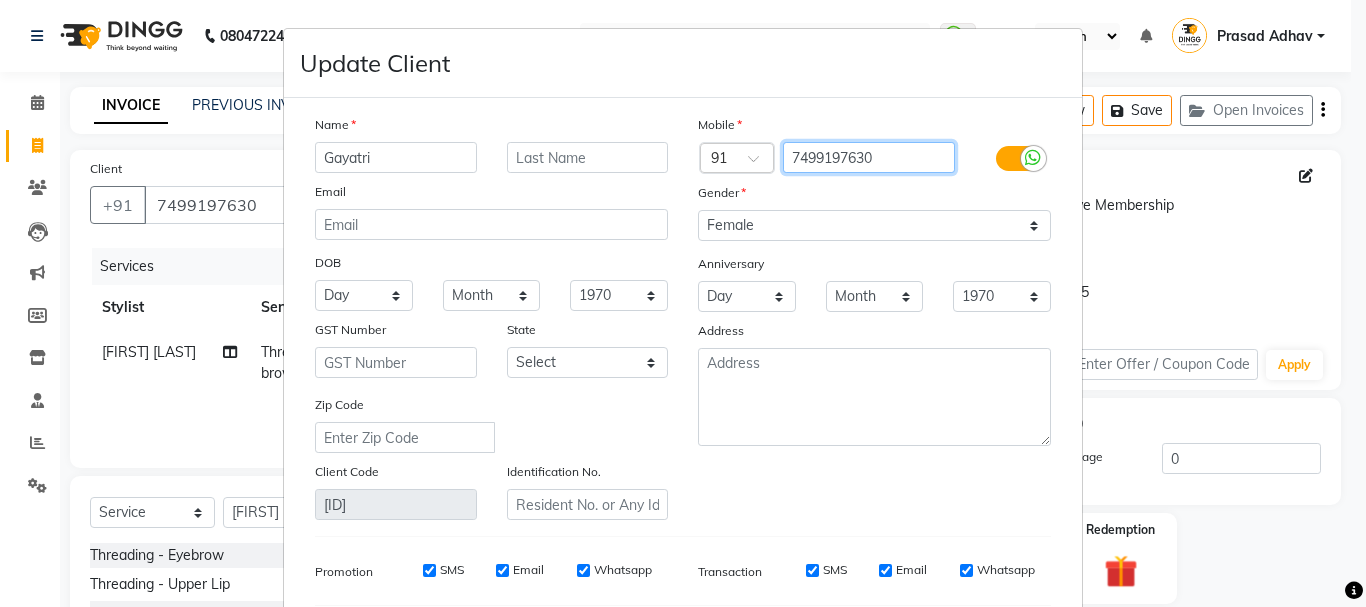 select on "22" 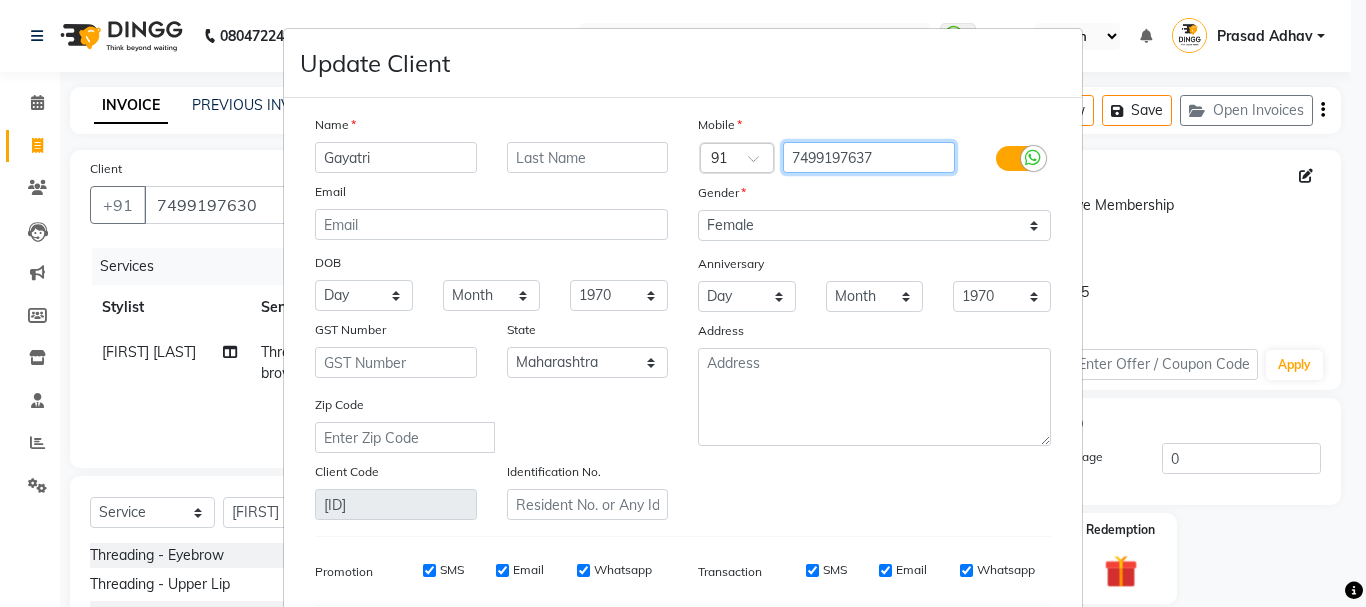 scroll, scrollTop: 280, scrollLeft: 0, axis: vertical 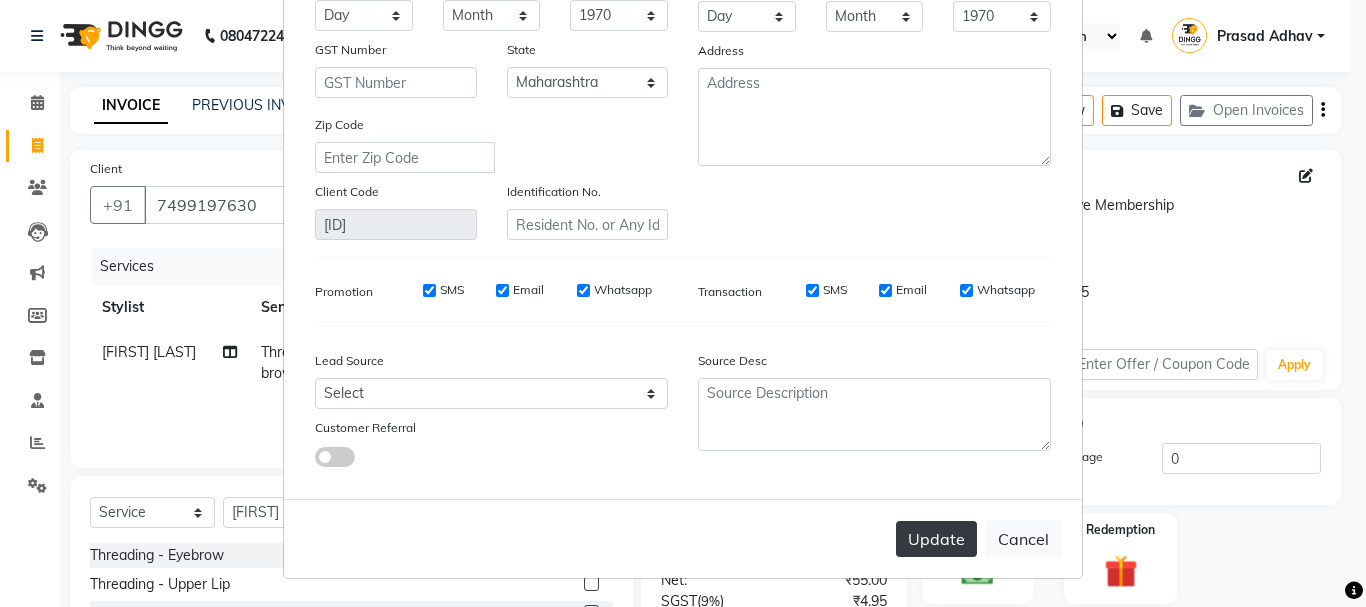 type on "7499197637" 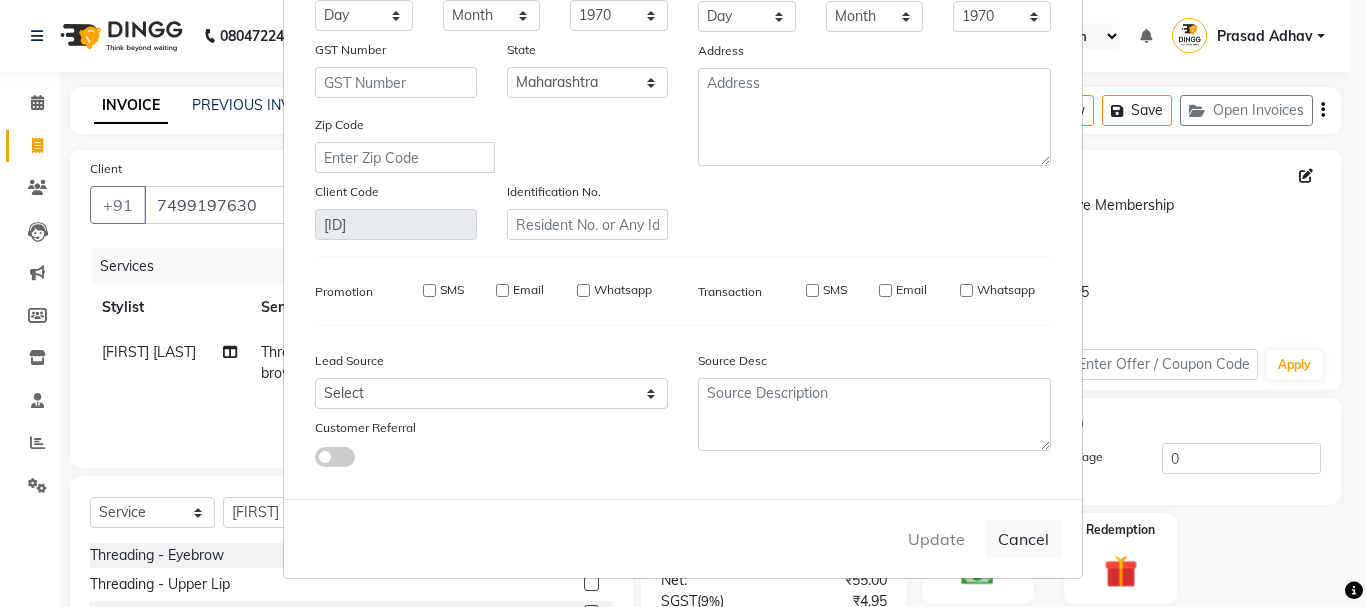 type on "7499197637" 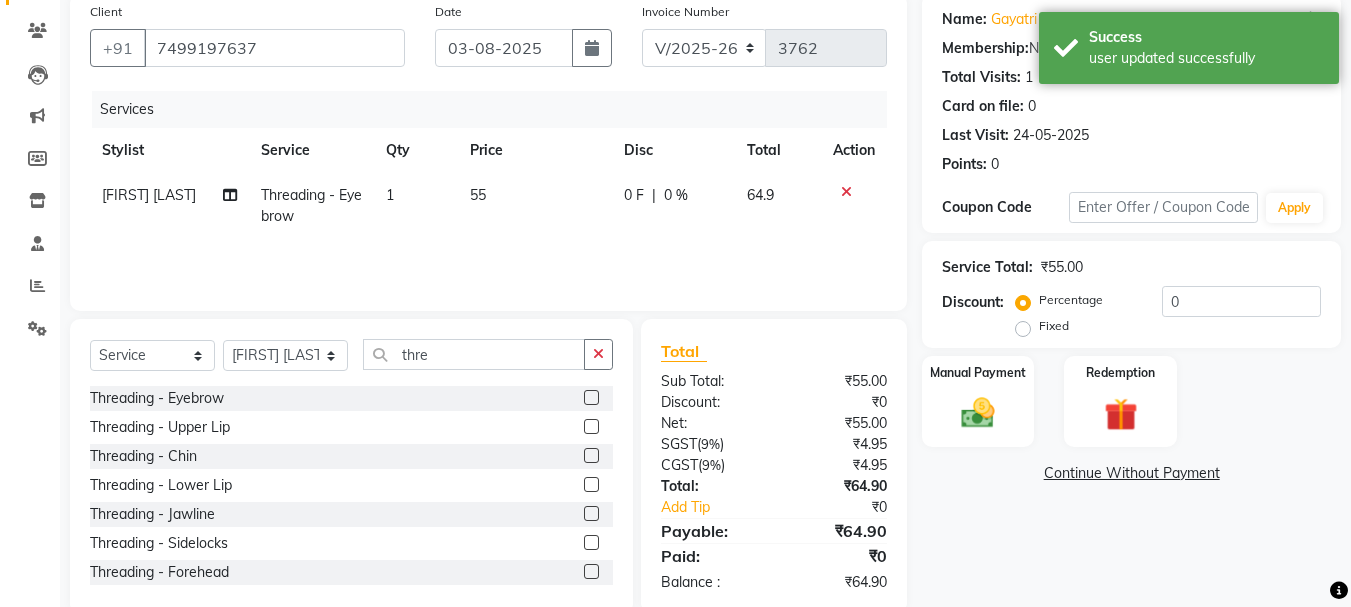 scroll, scrollTop: 194, scrollLeft: 0, axis: vertical 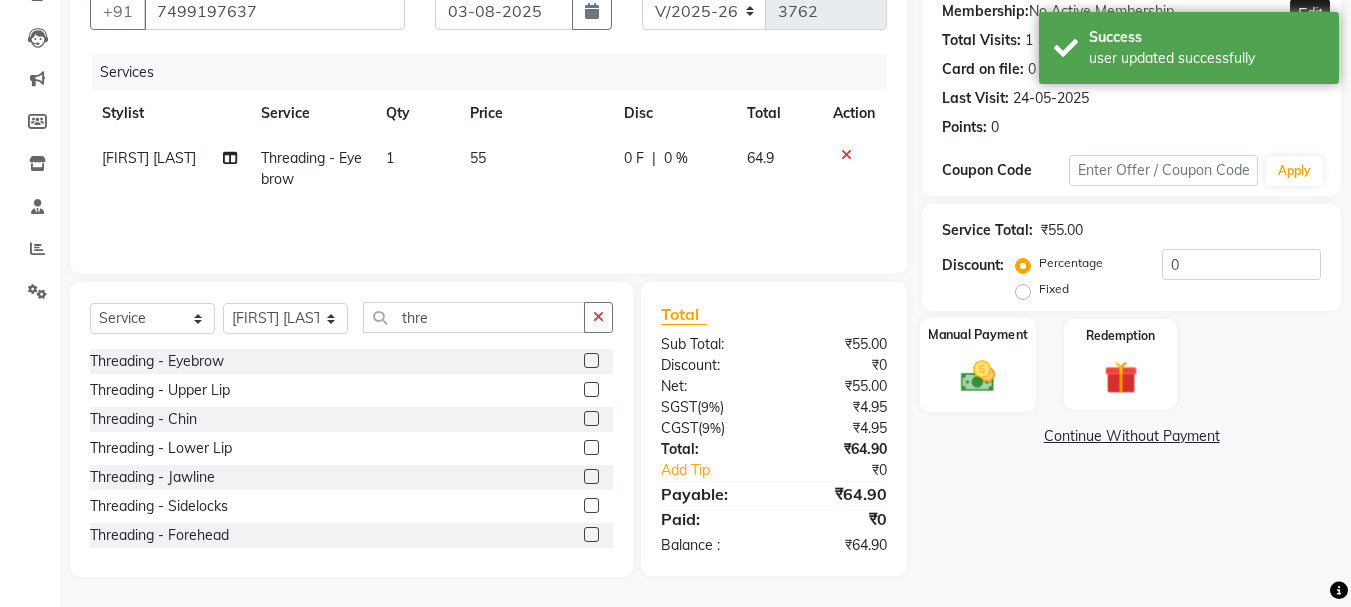 click on "Manual Payment" 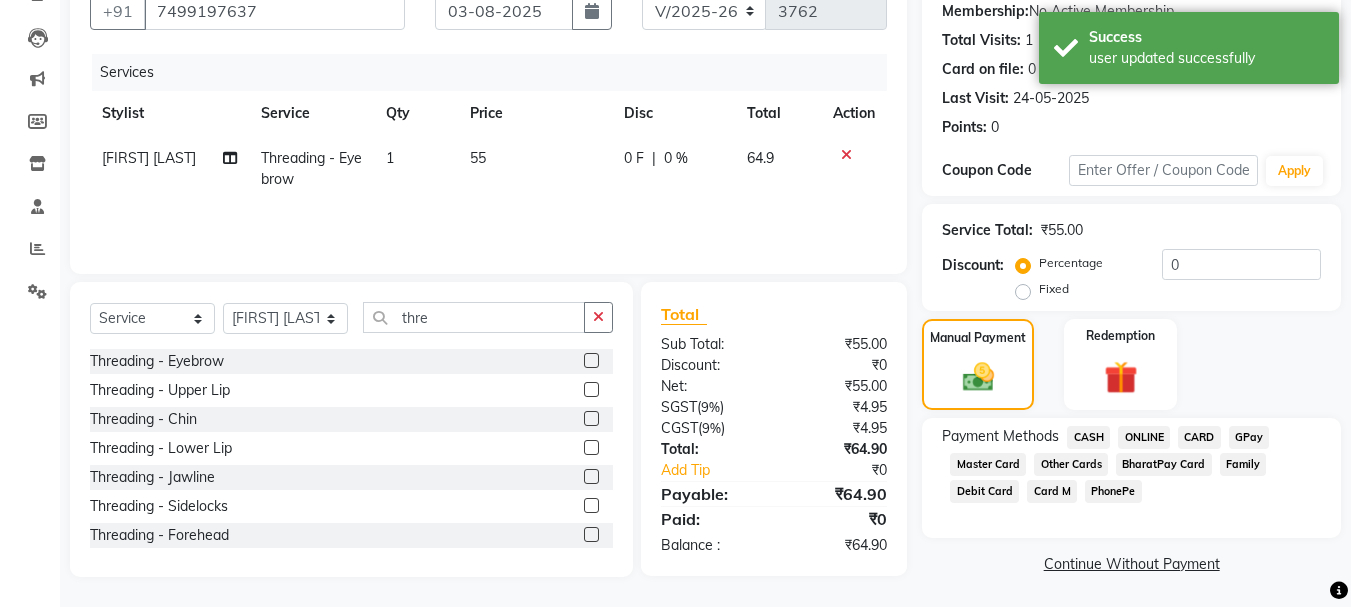 click on "ONLINE" 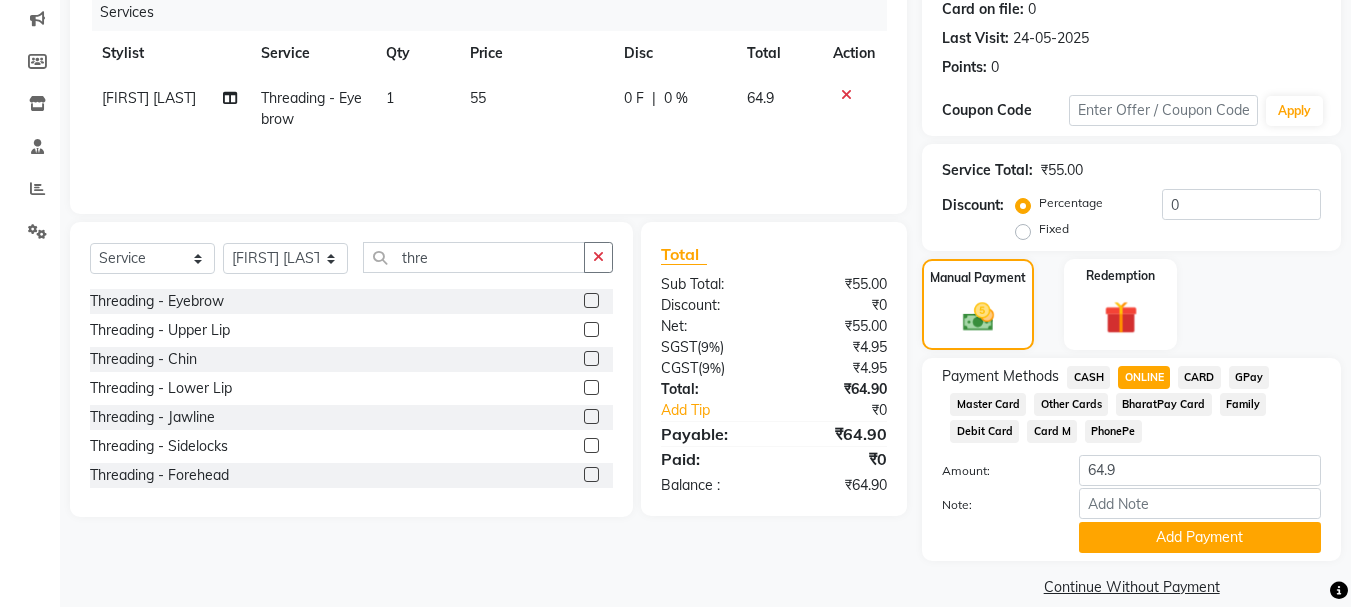 scroll, scrollTop: 279, scrollLeft: 0, axis: vertical 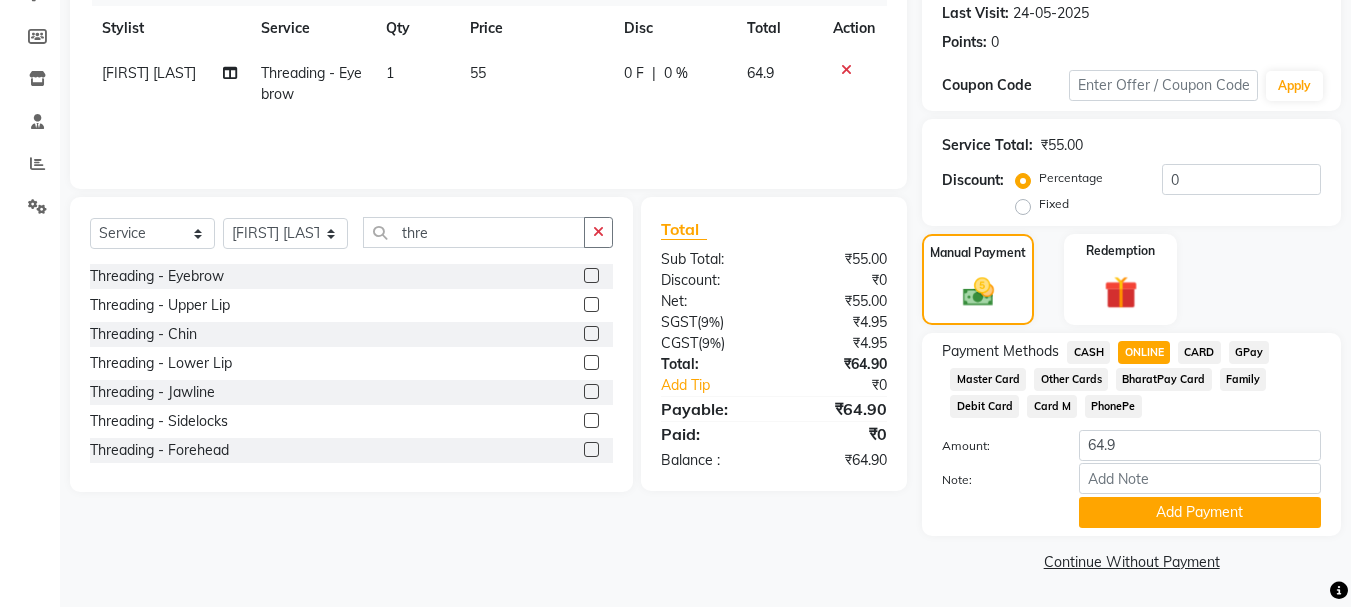 click on "Payment Methods  CASH   ONLINE   CARD   GPay   Master Card   Other Cards   BharatPay Card   Family   Debit Card   Card M   PhonePe  Amount: 64.9 Note: Add Payment" 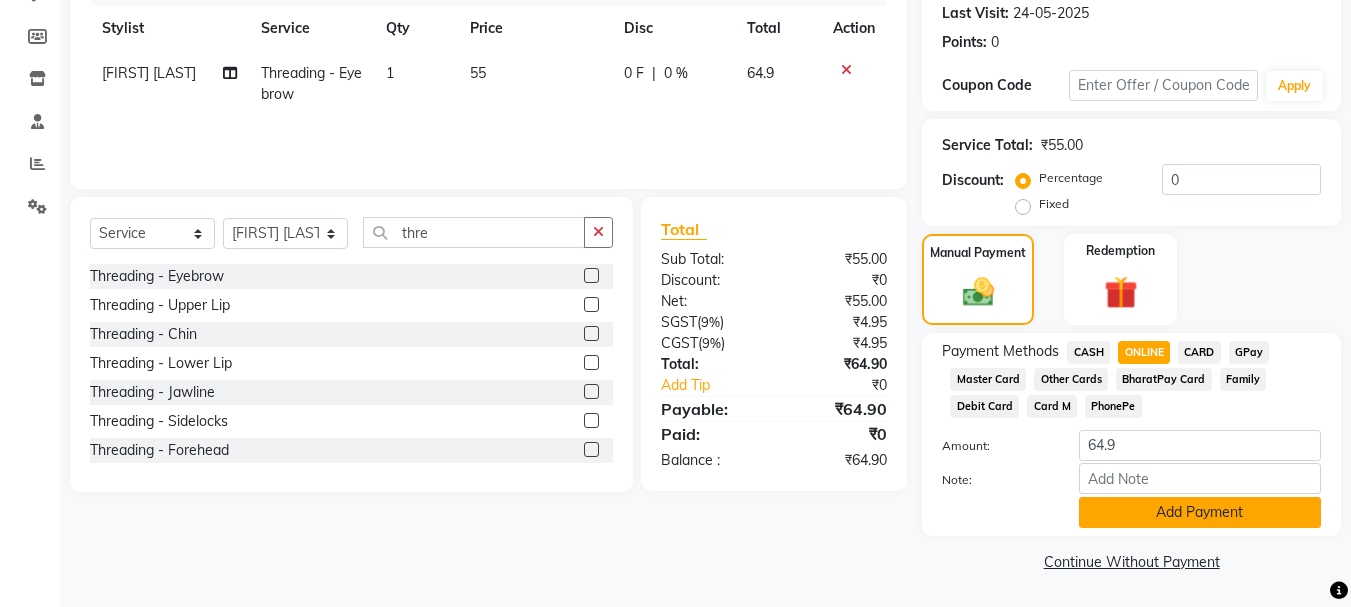 click on "Add Payment" 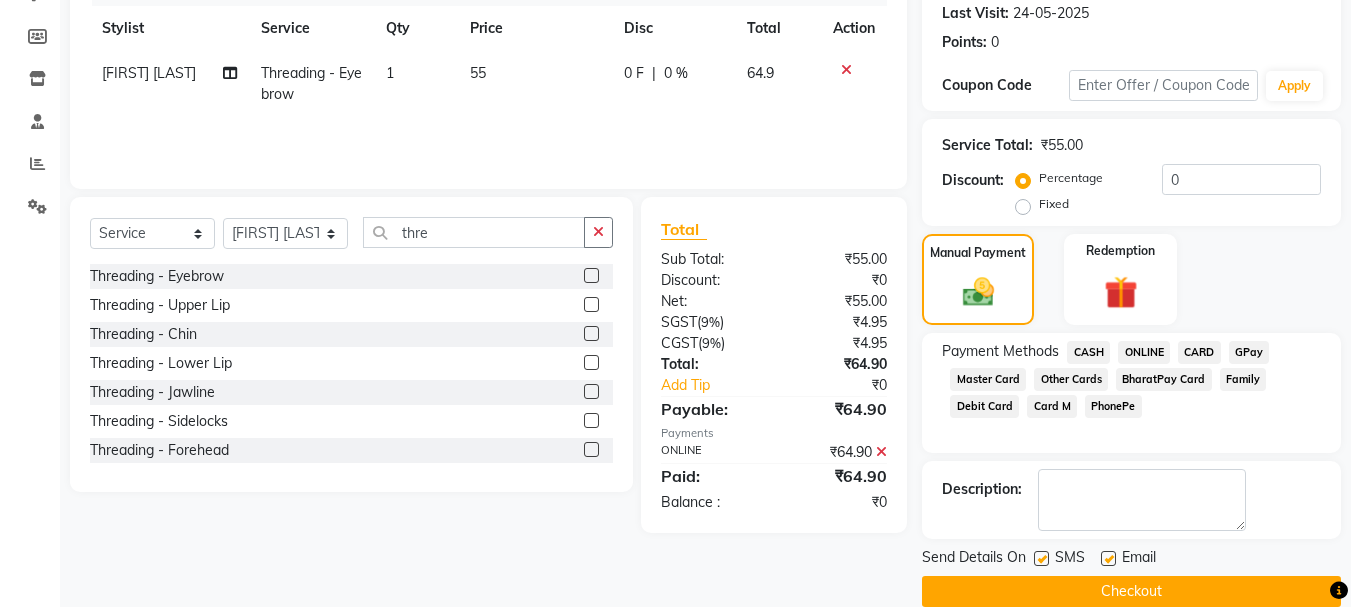 click on "Checkout" 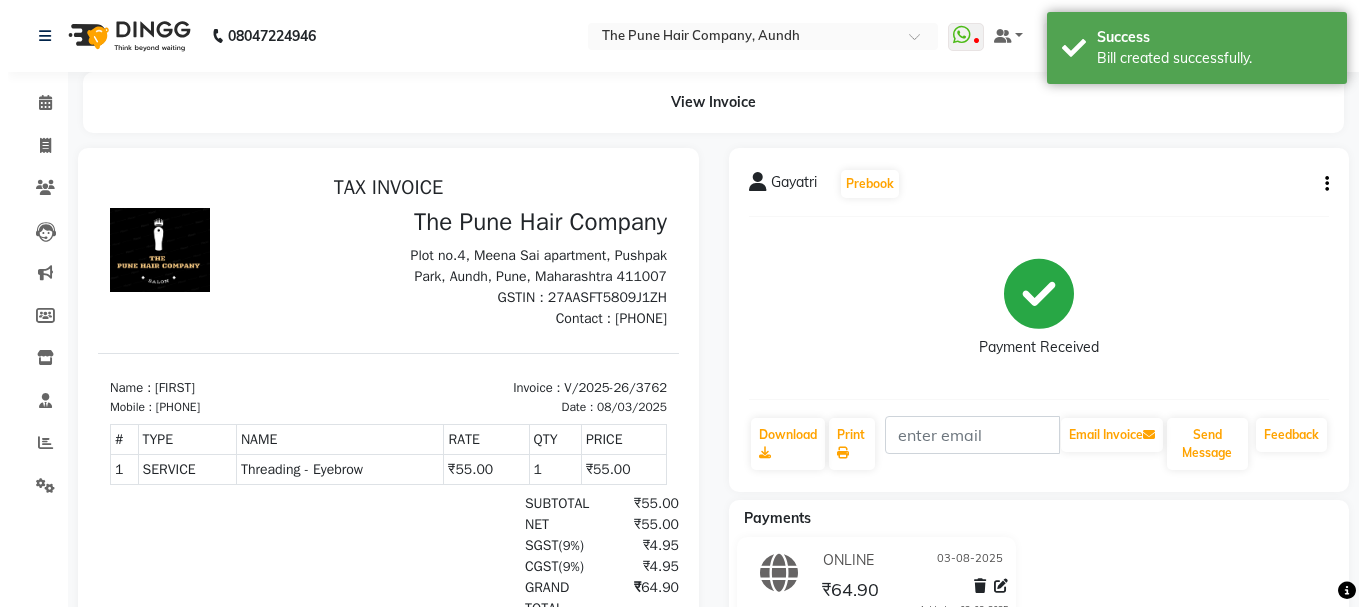 scroll, scrollTop: 0, scrollLeft: 0, axis: both 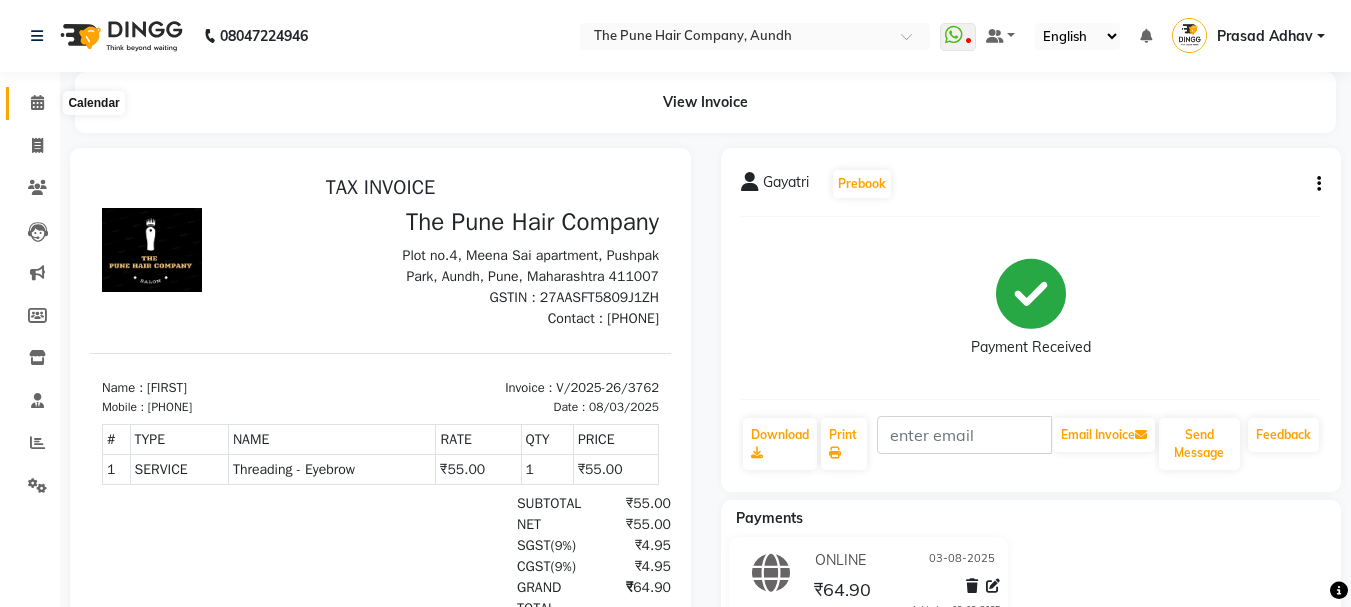 click 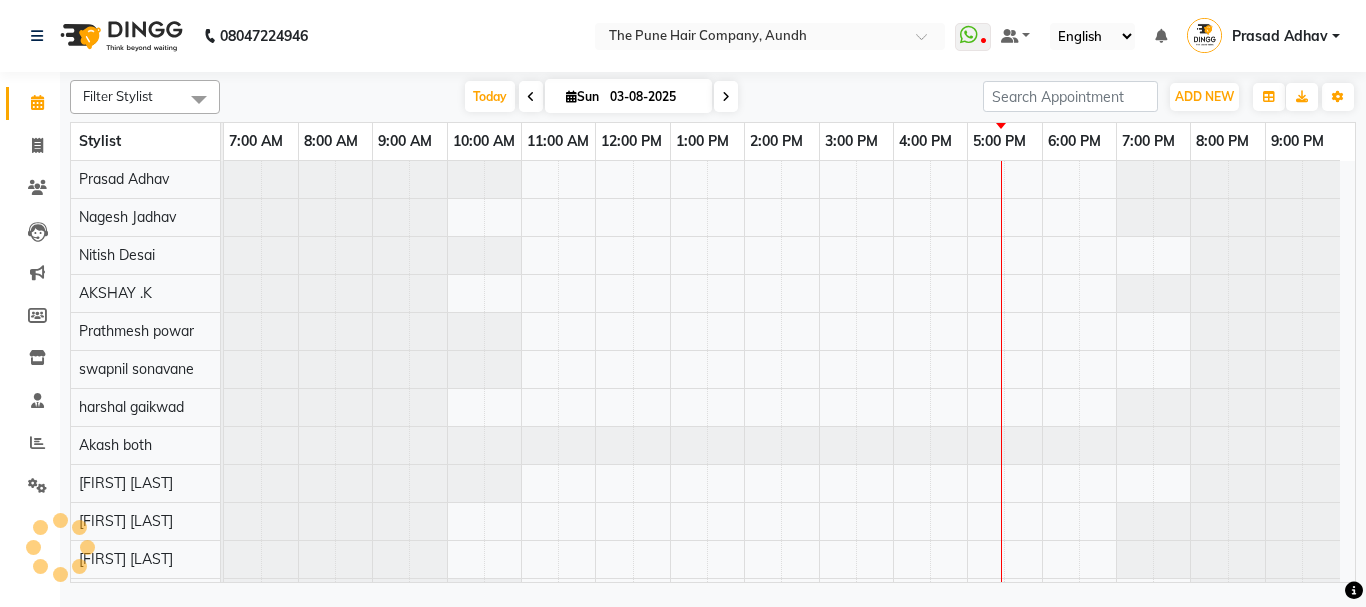 scroll, scrollTop: 100, scrollLeft: 0, axis: vertical 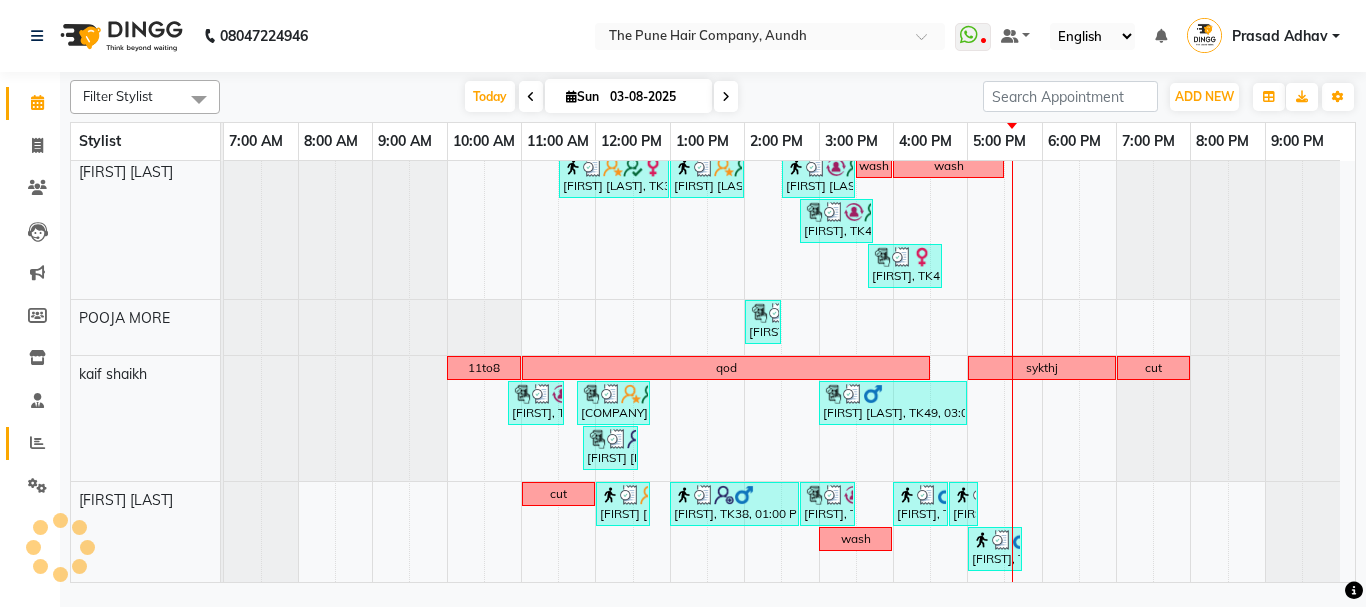 click 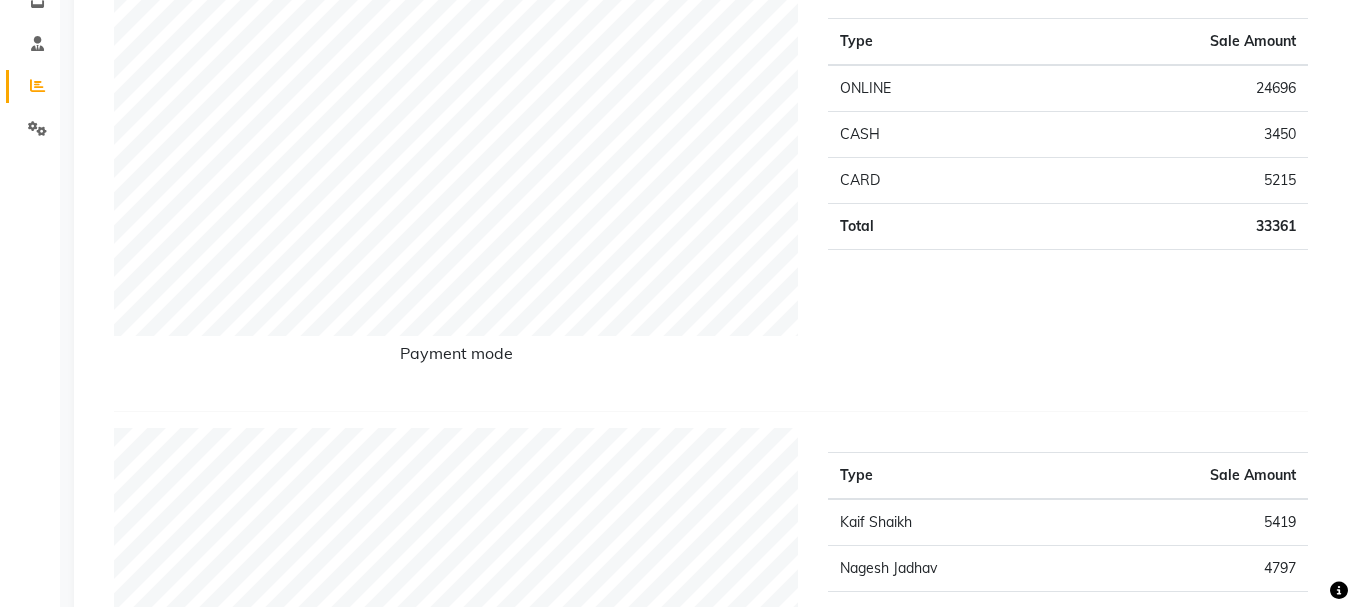 scroll, scrollTop: 0, scrollLeft: 0, axis: both 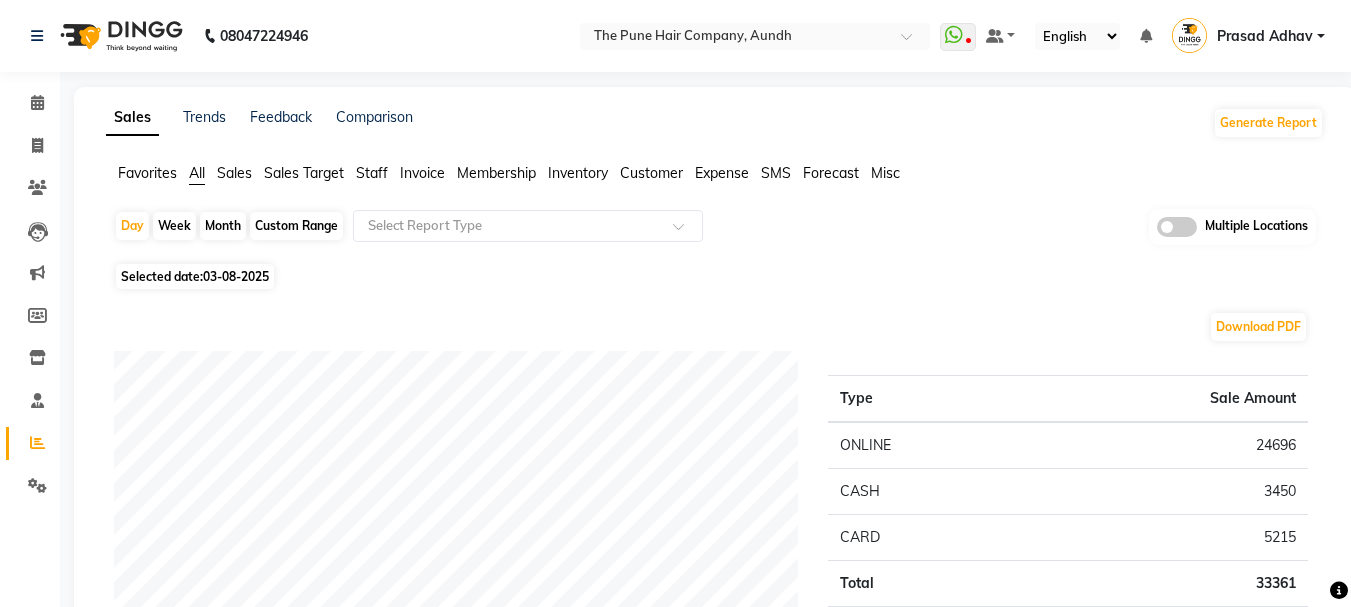 click on "Month" 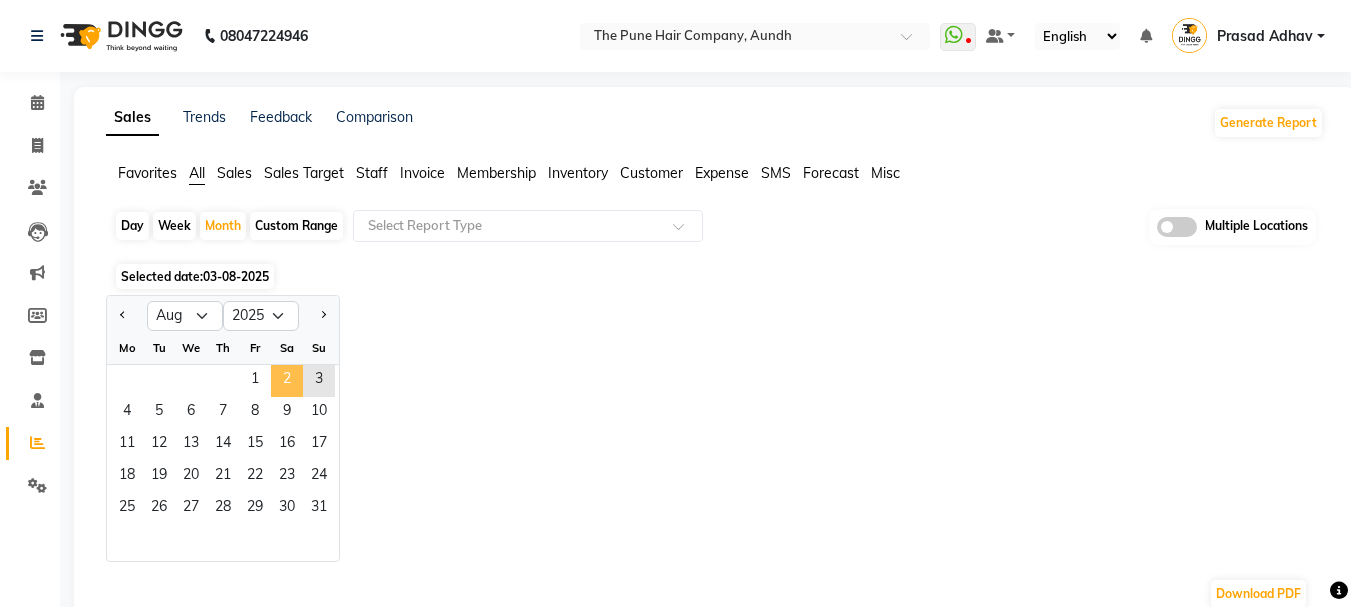 click on "2" 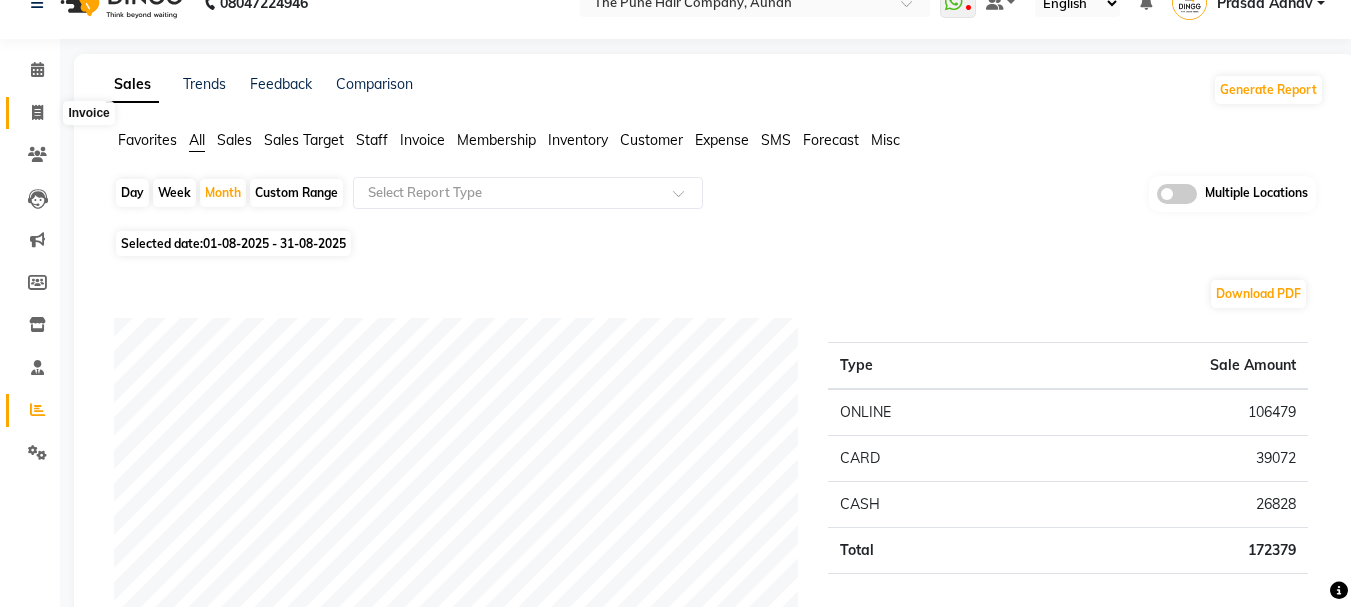 scroll, scrollTop: 0, scrollLeft: 0, axis: both 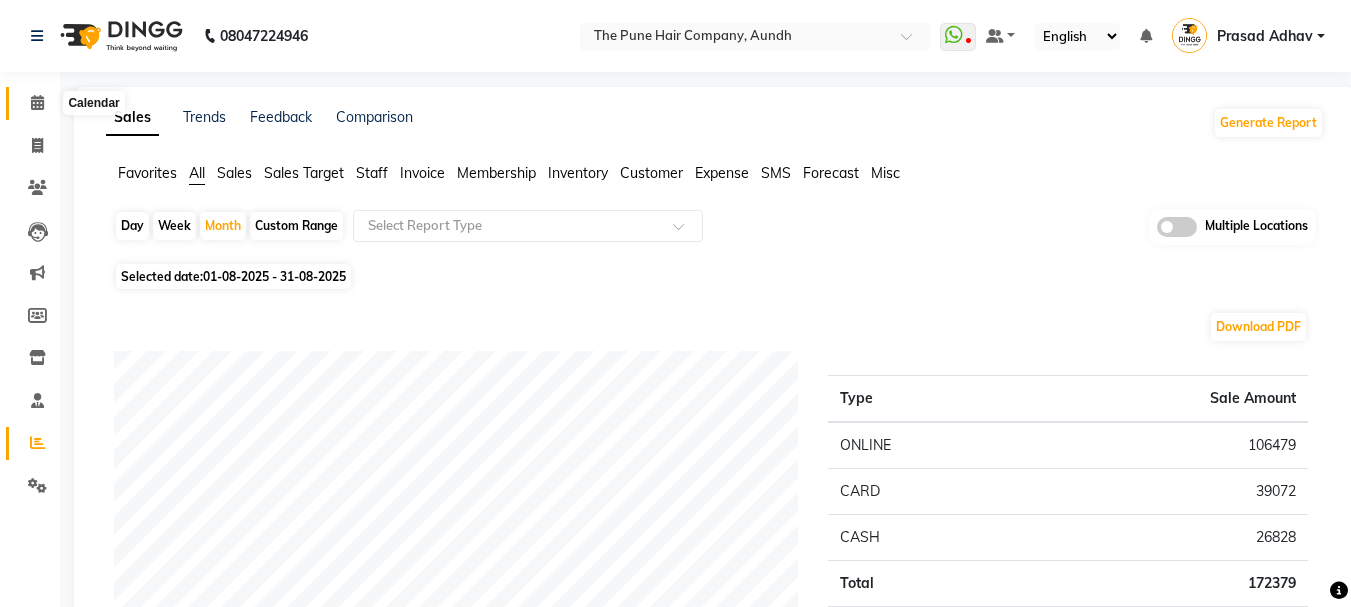 click 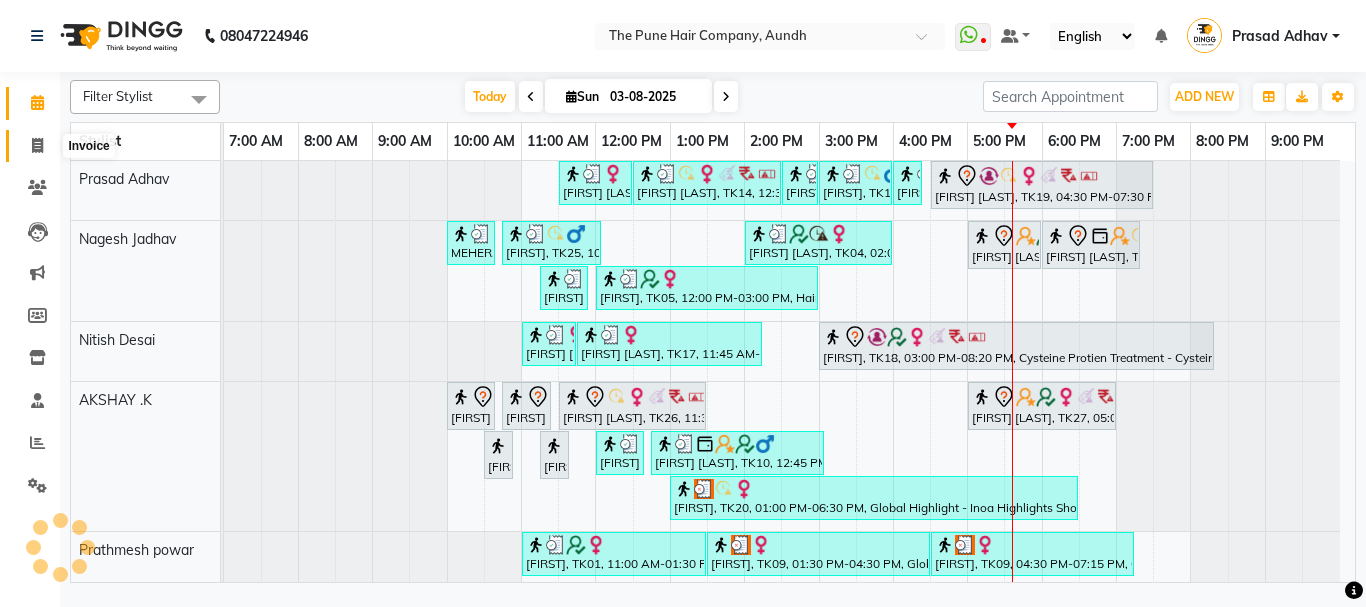 click 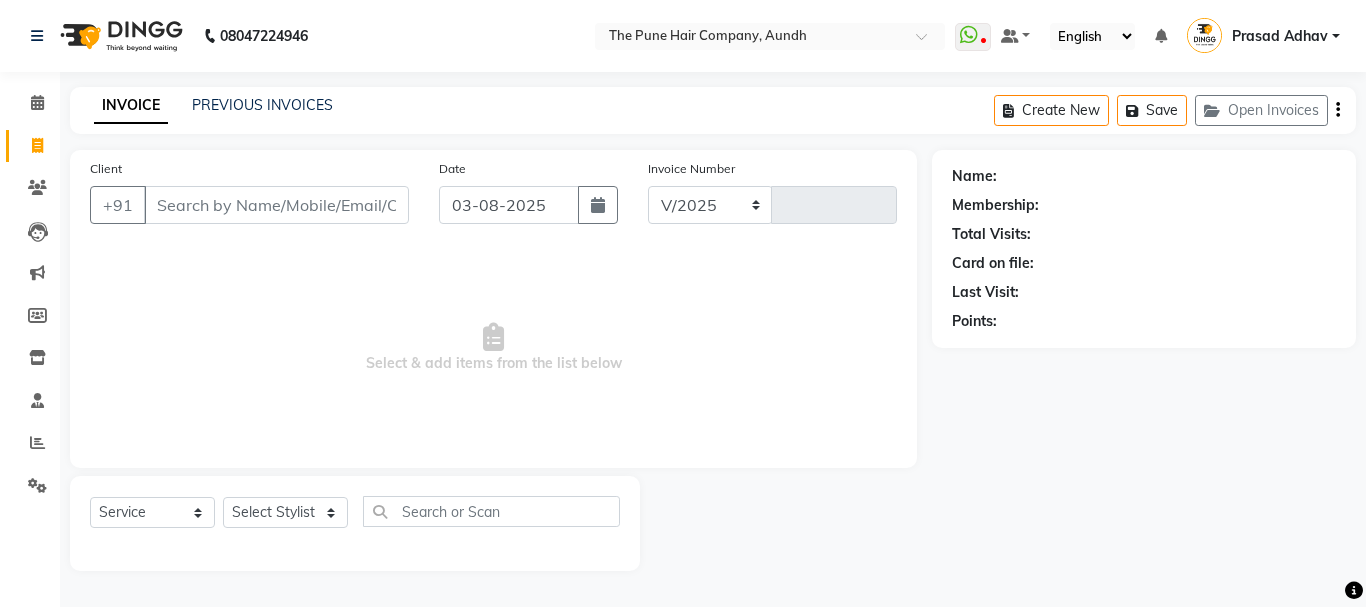 select on "106" 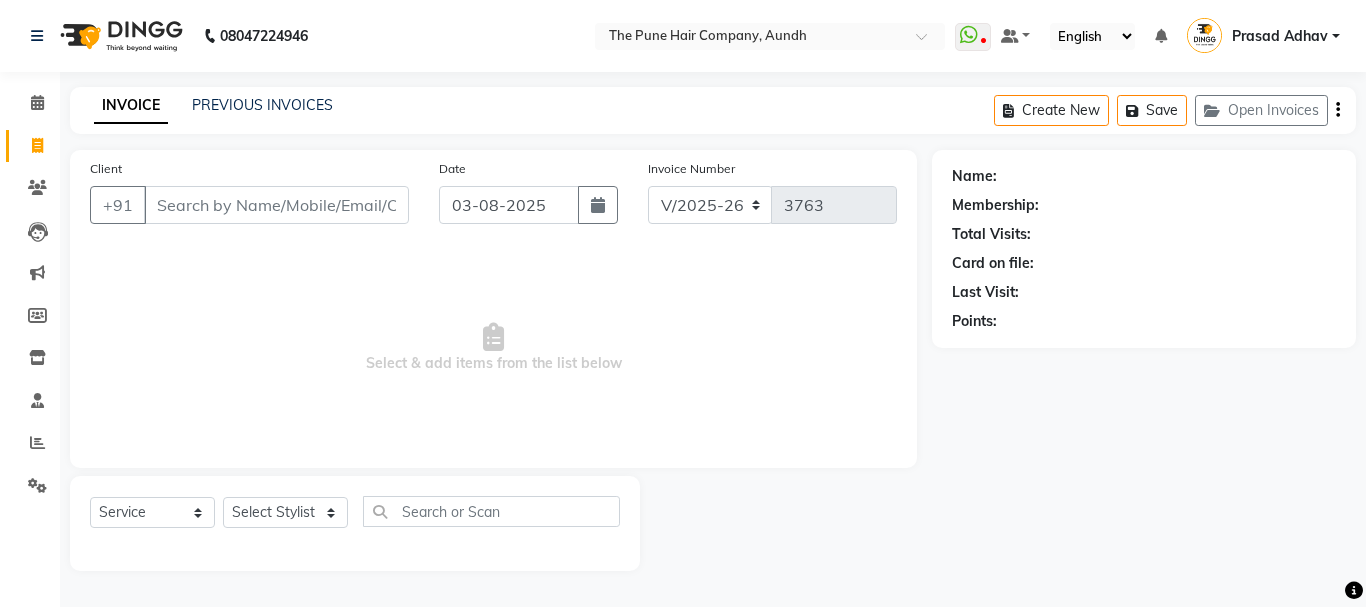drag, startPoint x: 384, startPoint y: 646, endPoint x: 12, endPoint y: 523, distance: 391.80734 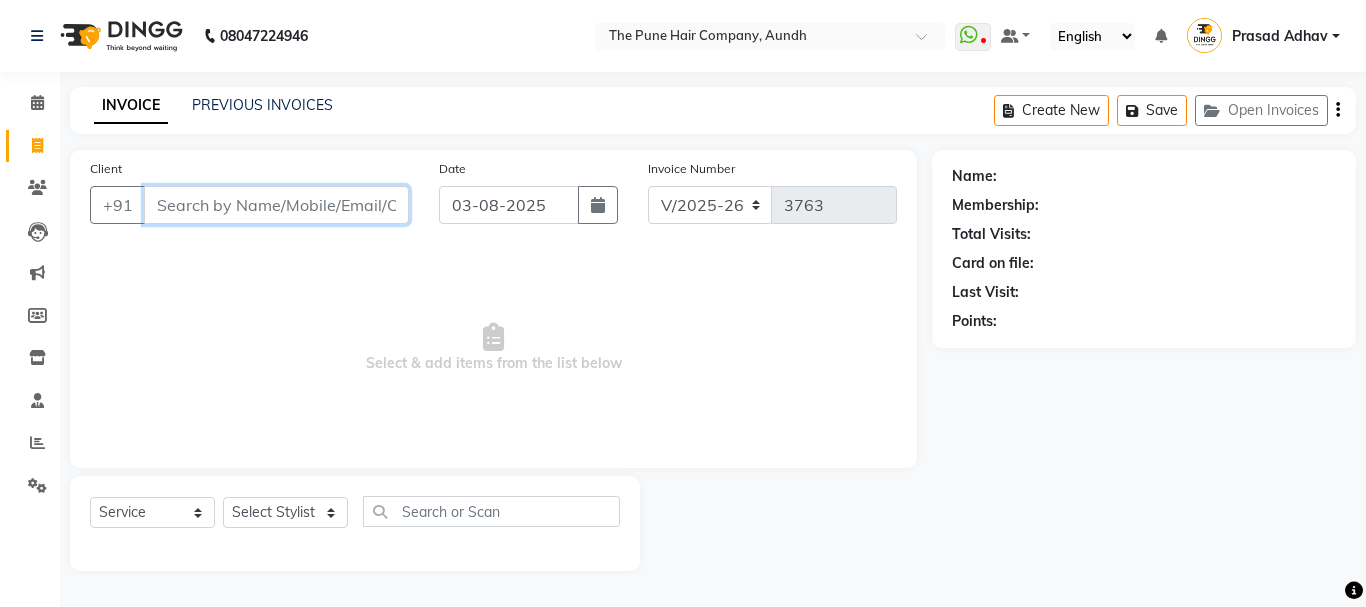 click on "Client" at bounding box center (276, 205) 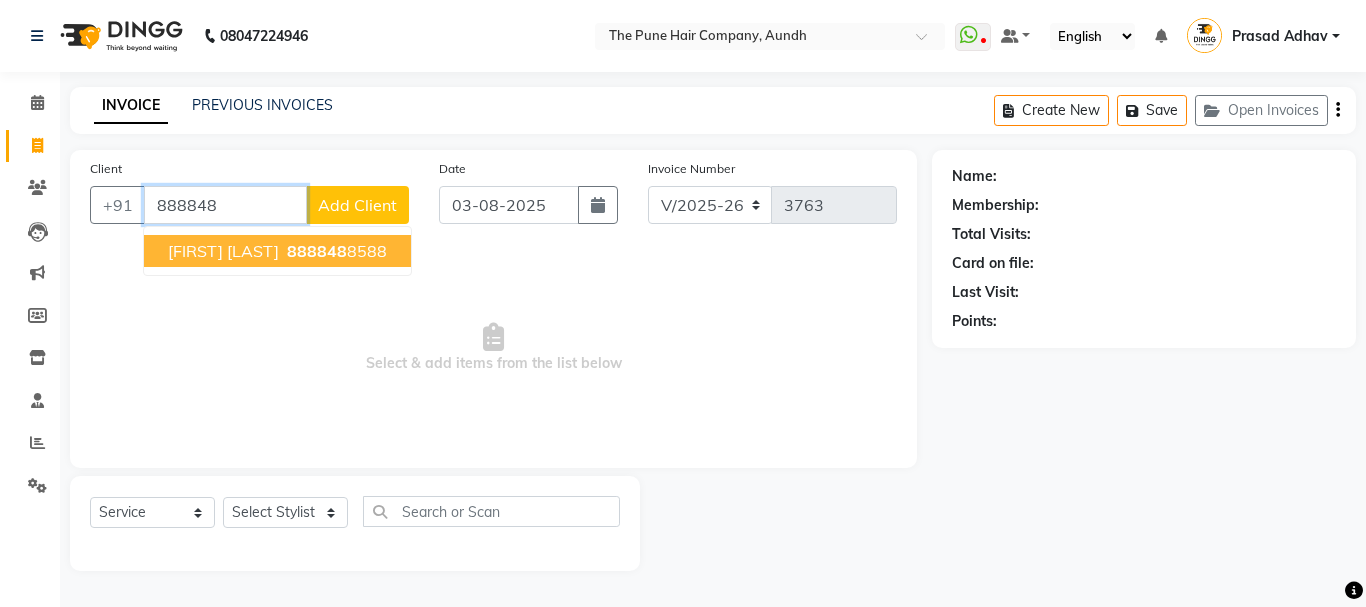 click on "888848" at bounding box center [317, 251] 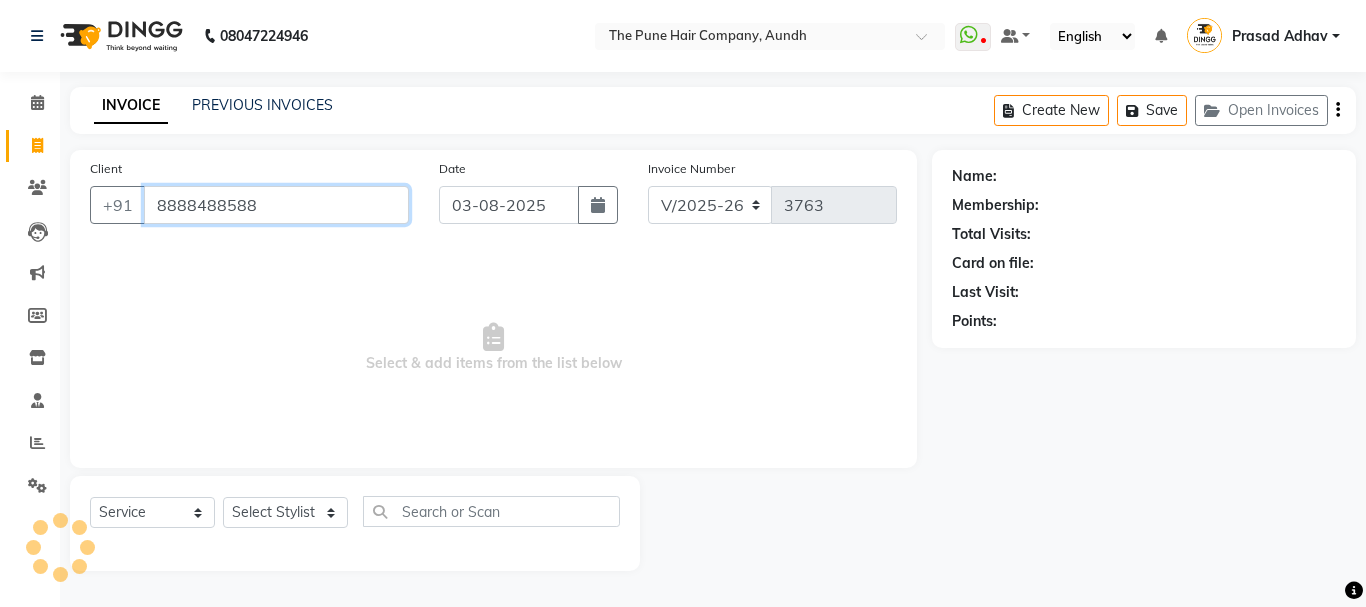 type on "8888488588" 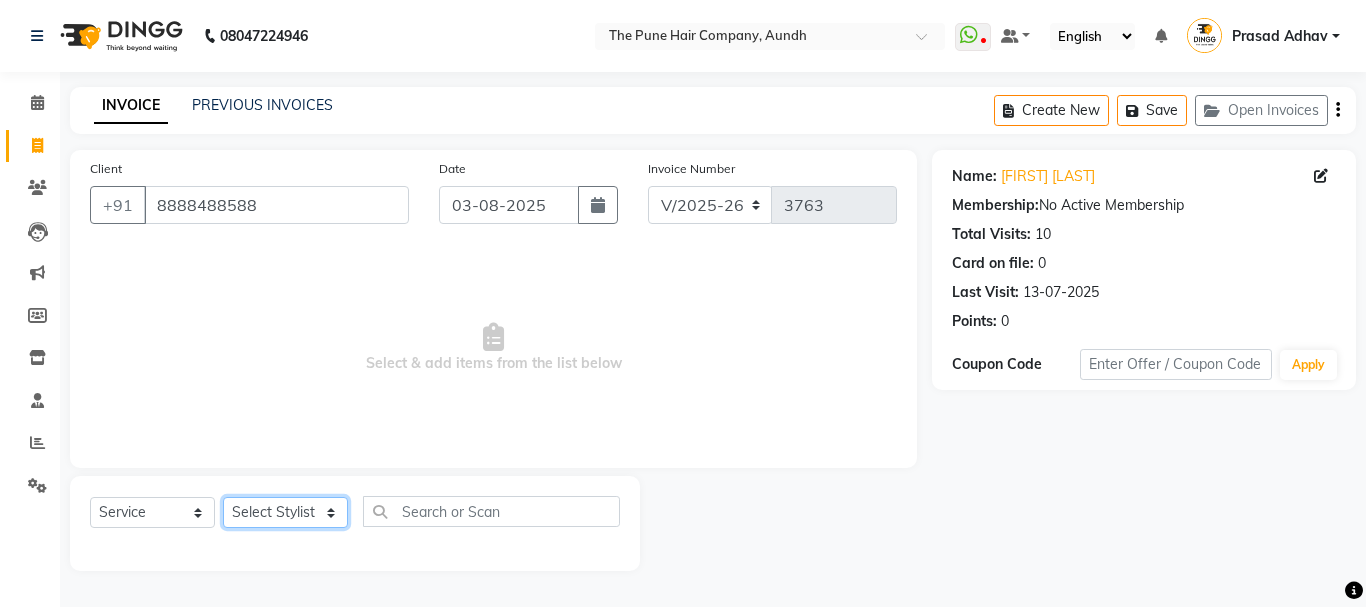 click on "Select Stylist Akash both AKSHAY .K harshal gaikwad kaif shaikh LAKKHAN SHINDE Nagesh Jadhav Nitish Desai  Pavan mane POOJA MORE Prasad Adhav  Prathmesh powar Shweta gotur Sonal saindane swapnil sonavane" 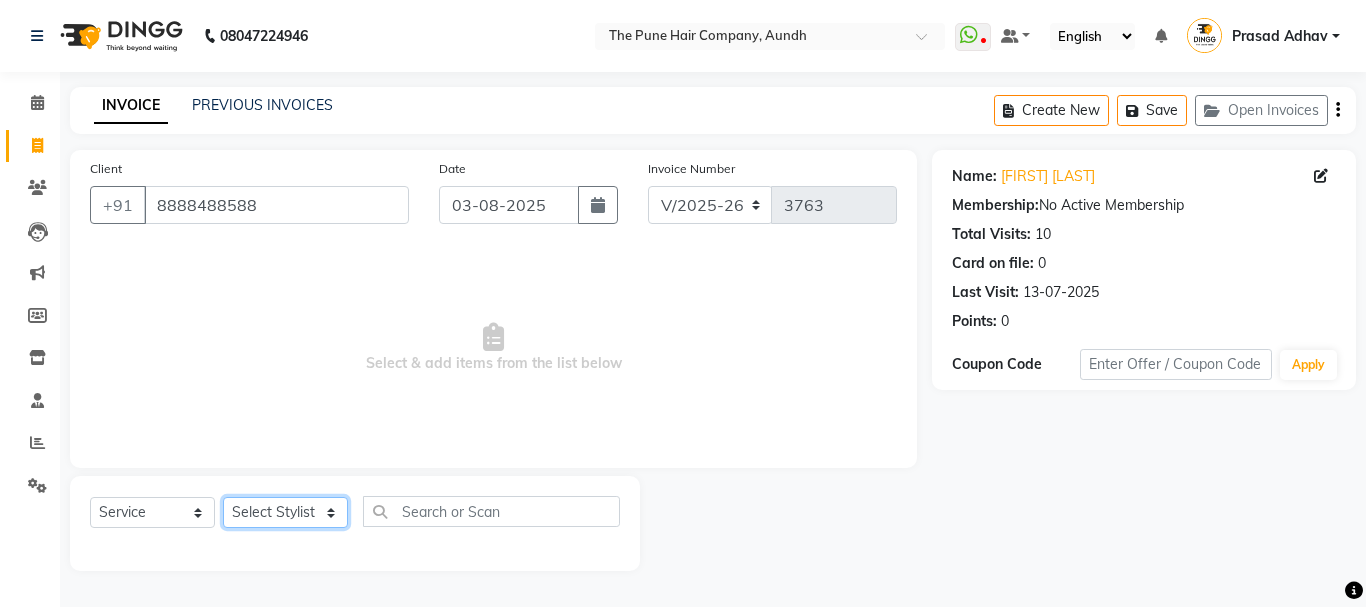 select on "78334" 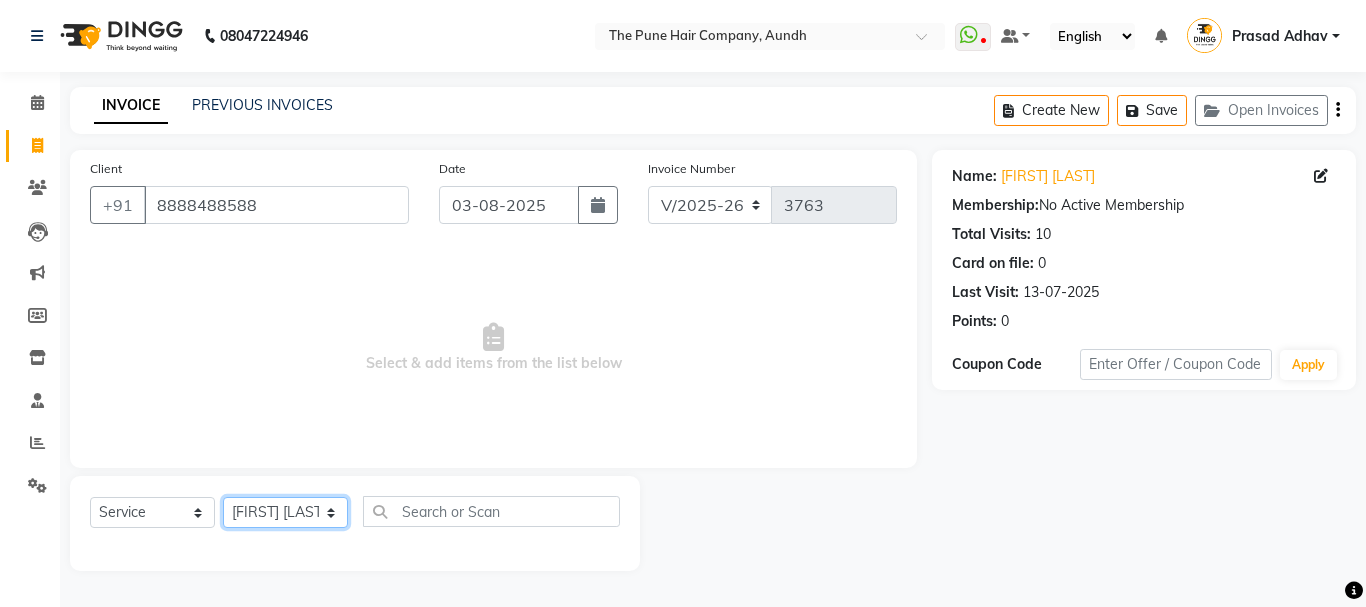 click on "Select Stylist Akash both AKSHAY .K harshal gaikwad kaif shaikh LAKKHAN SHINDE Nagesh Jadhav Nitish Desai  Pavan mane POOJA MORE Prasad Adhav  Prathmesh powar Shweta gotur Sonal saindane swapnil sonavane" 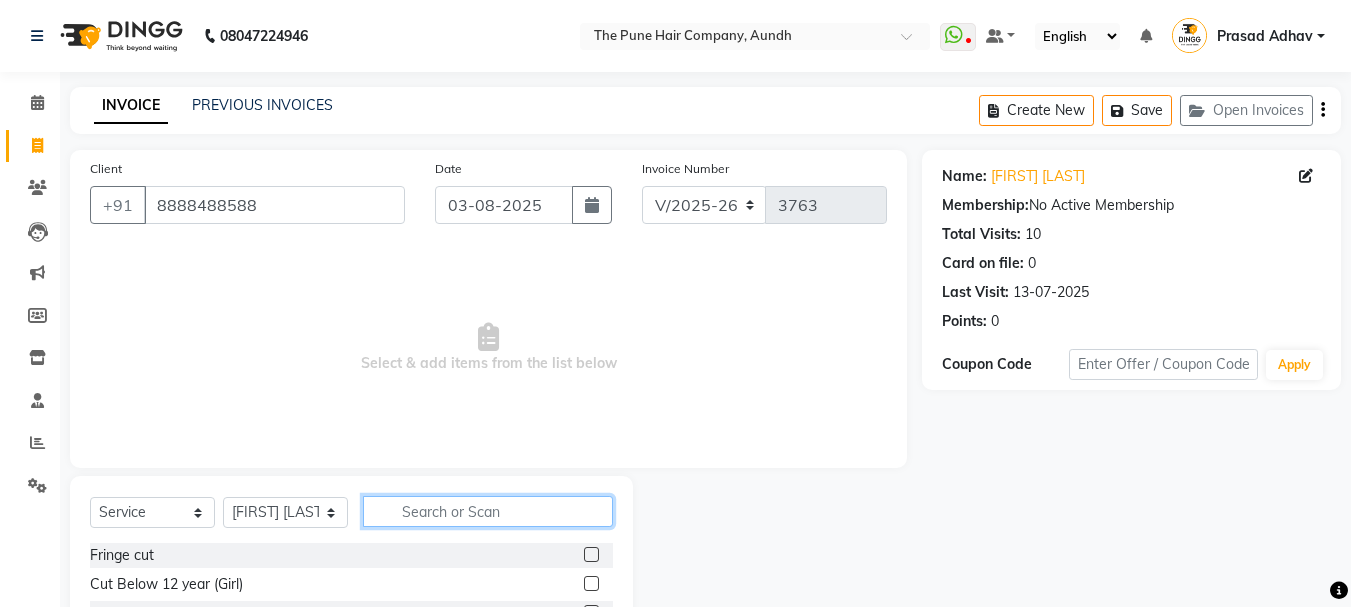 click 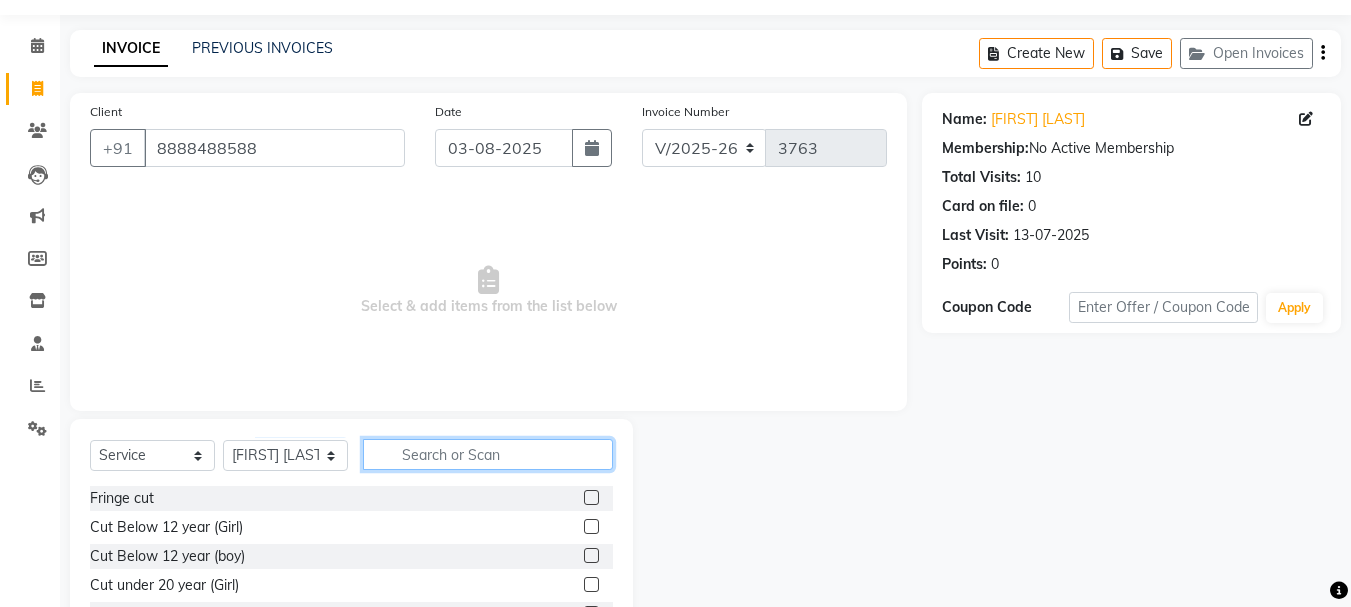 scroll, scrollTop: 100, scrollLeft: 0, axis: vertical 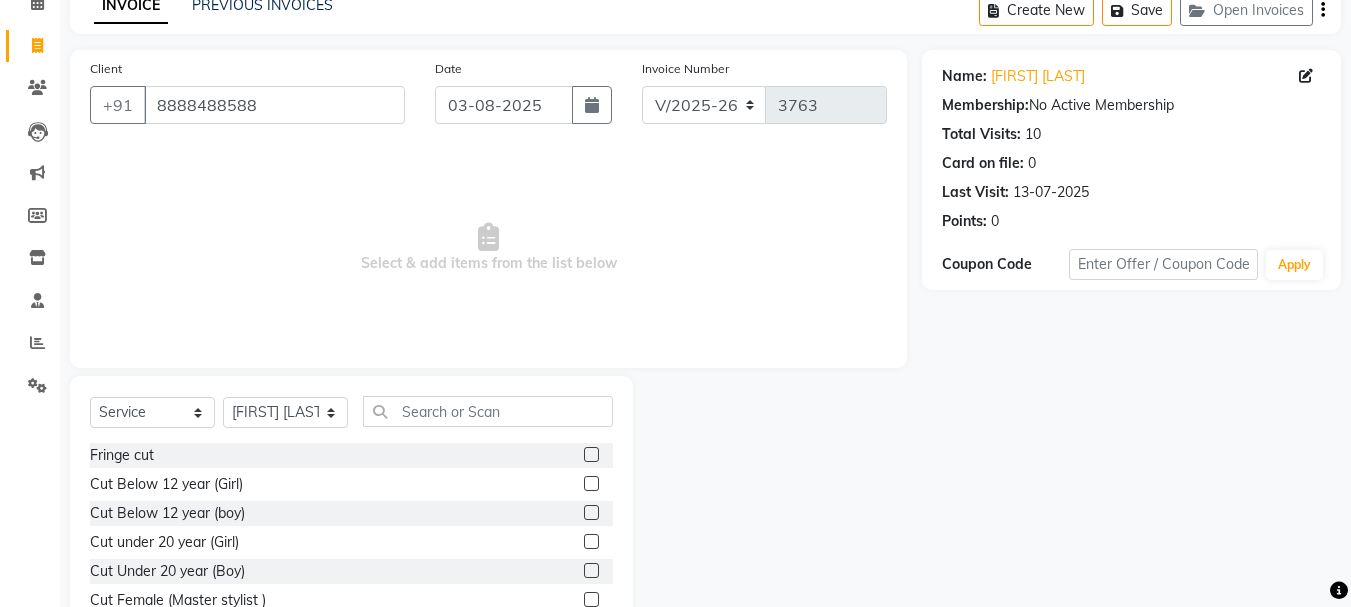 click 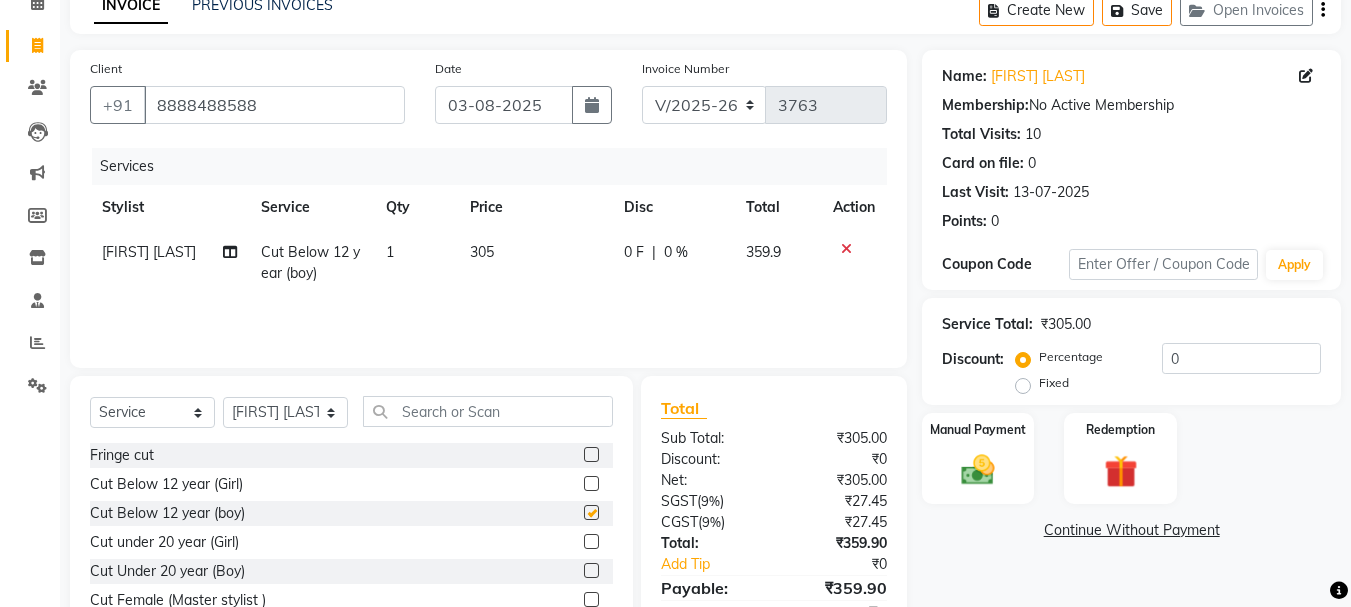 checkbox on "false" 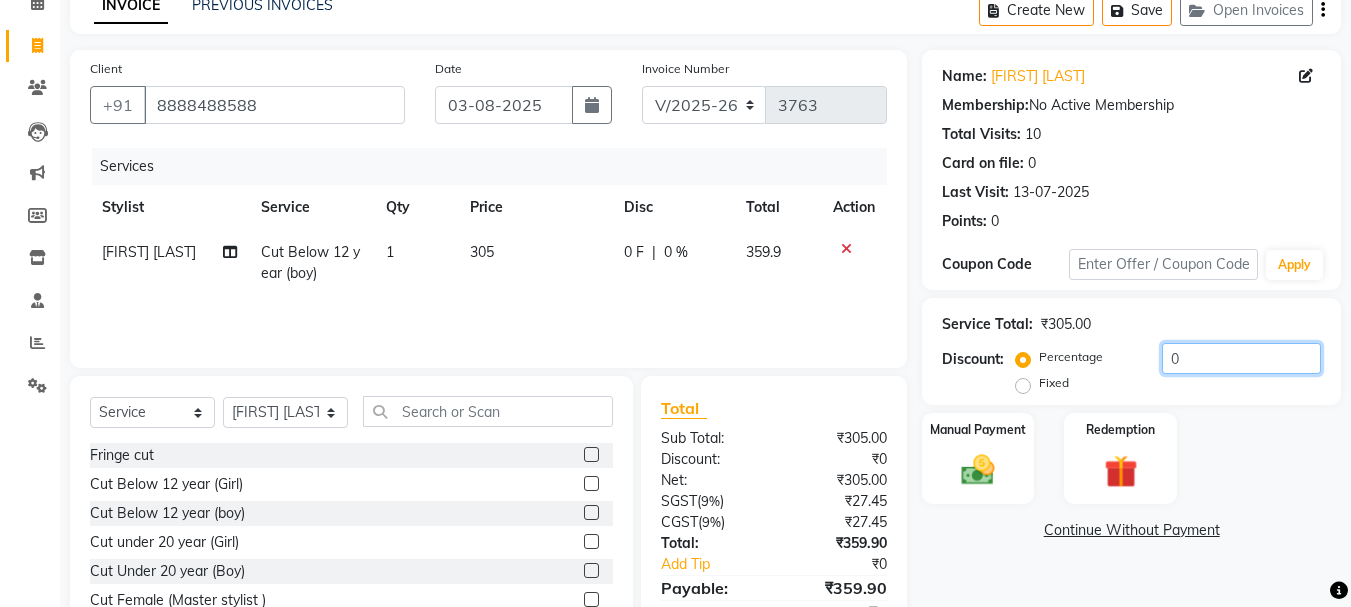 click on "0" 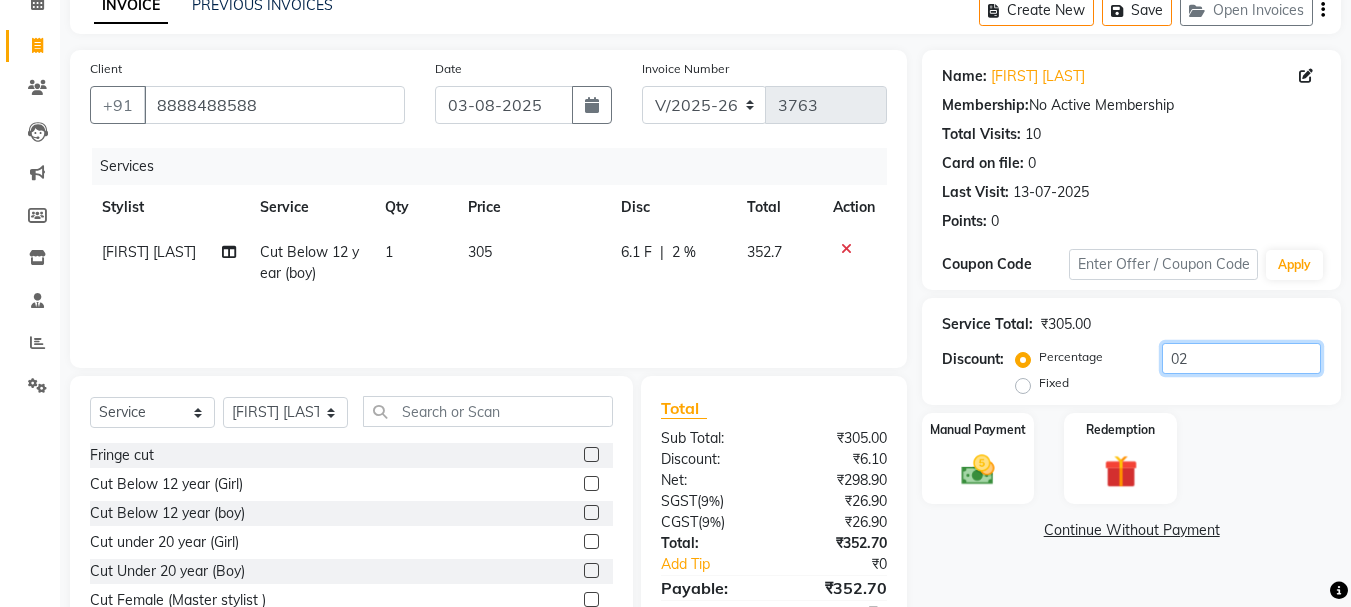 type on "0" 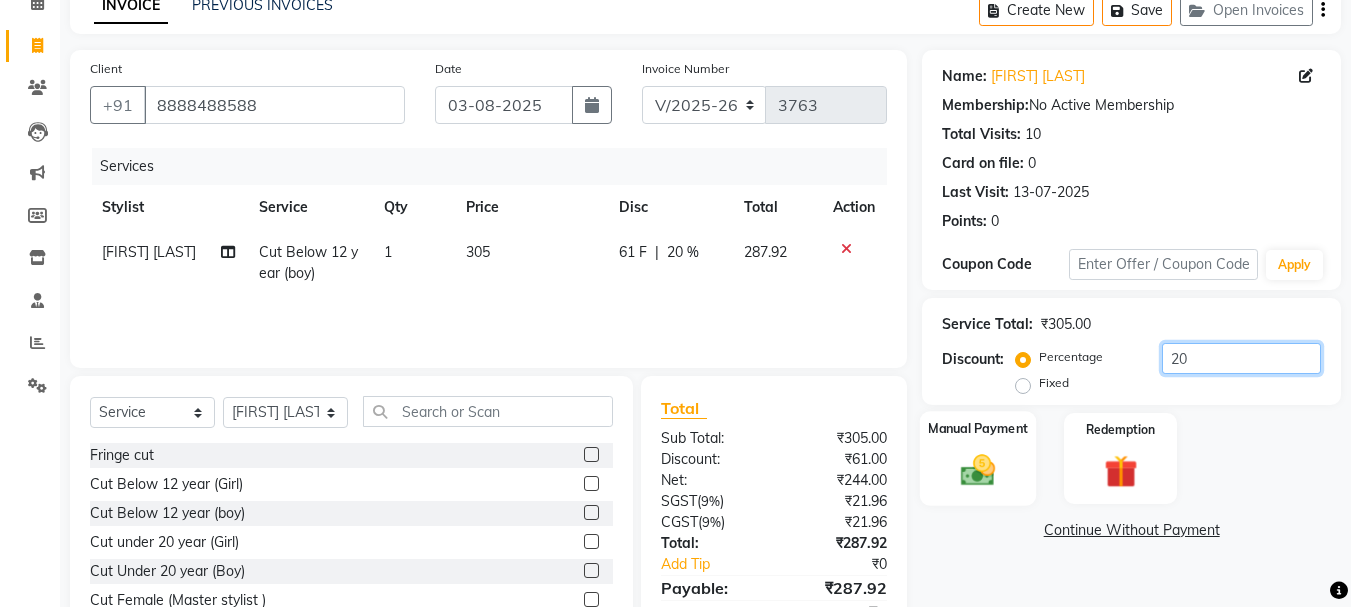type on "20" 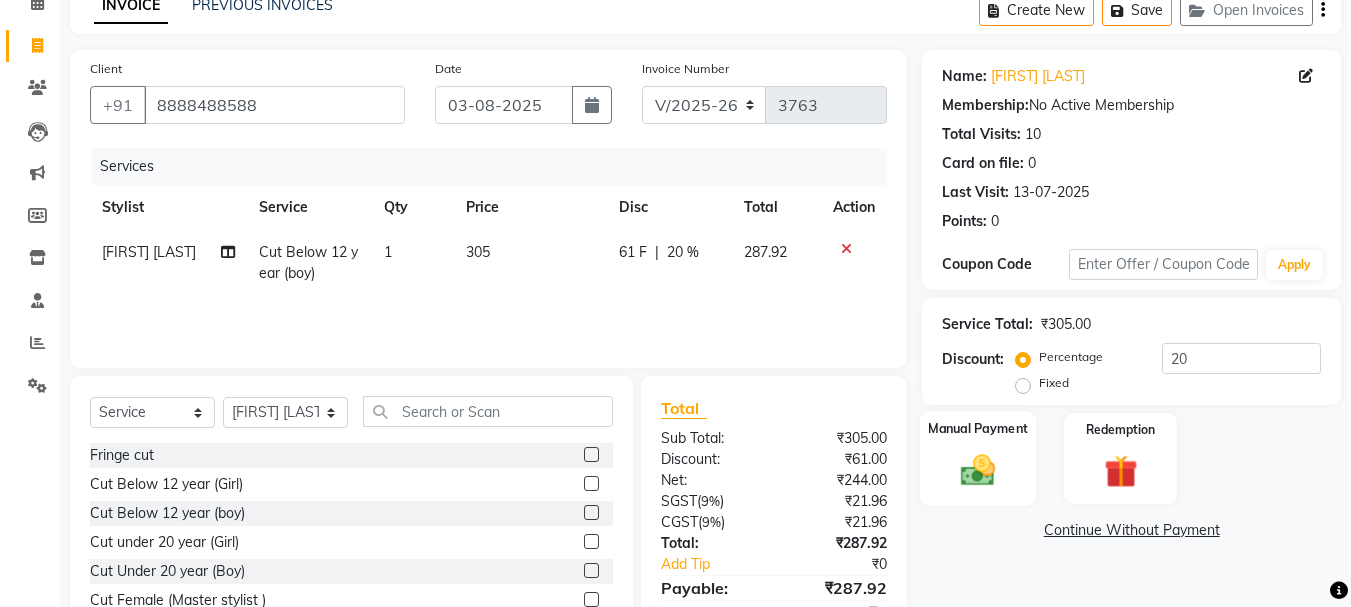click on "Manual Payment" 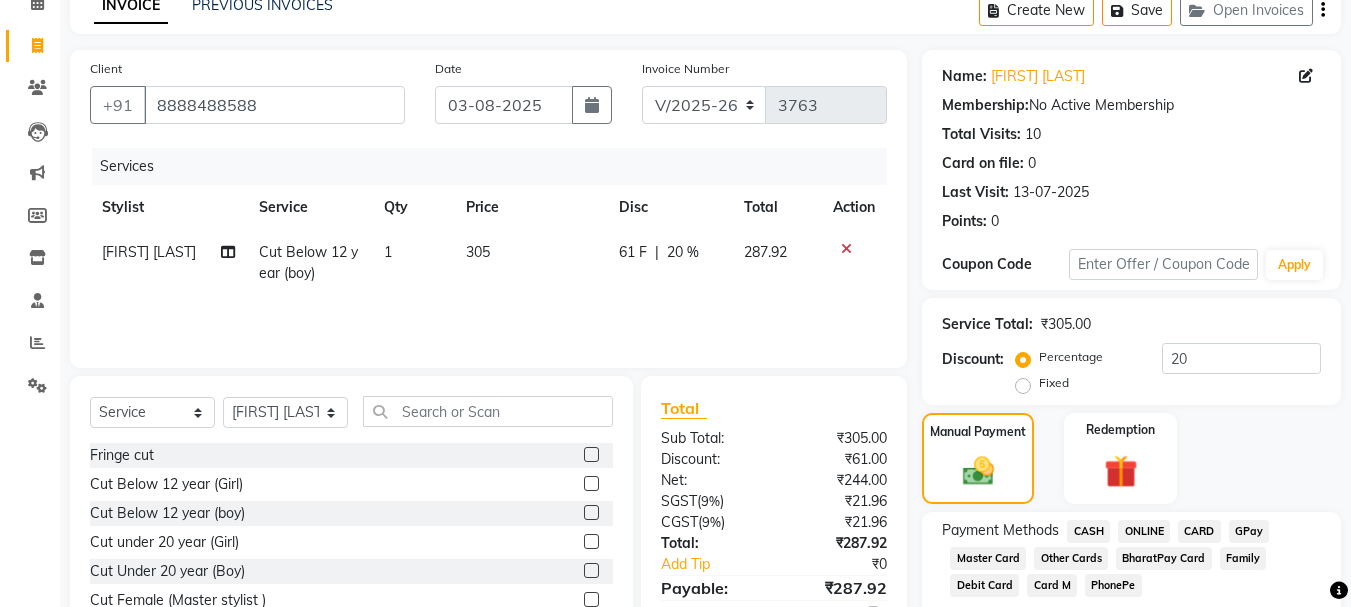 click on "ONLINE" 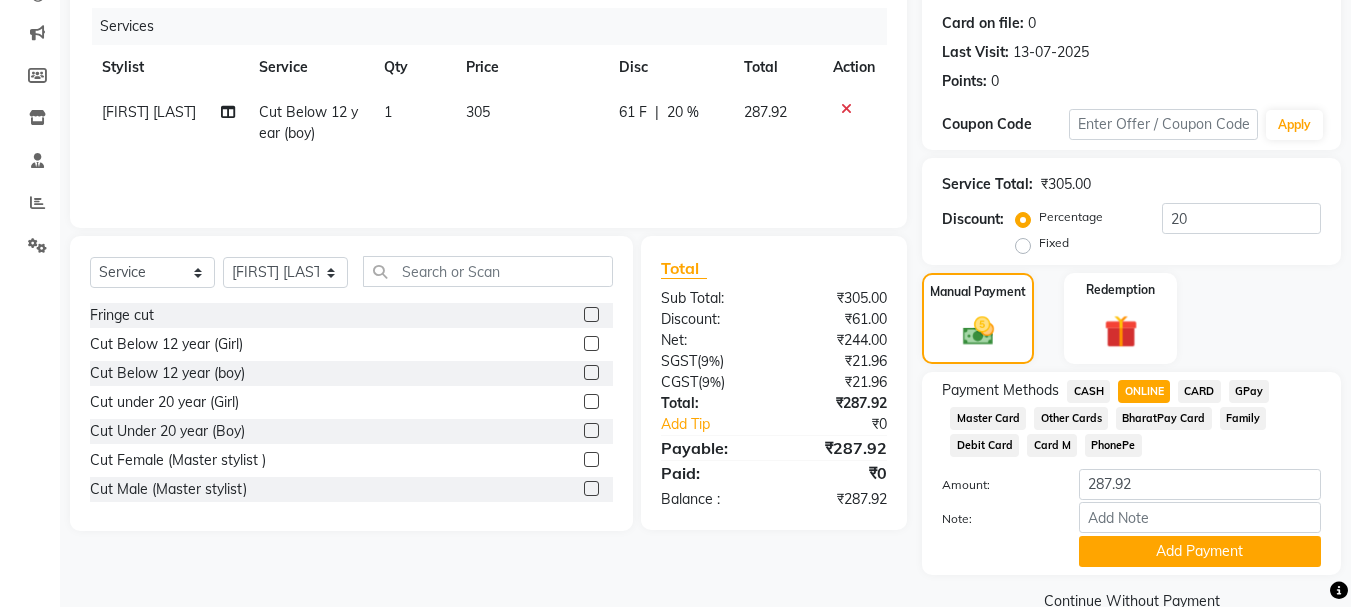 scroll, scrollTop: 279, scrollLeft: 0, axis: vertical 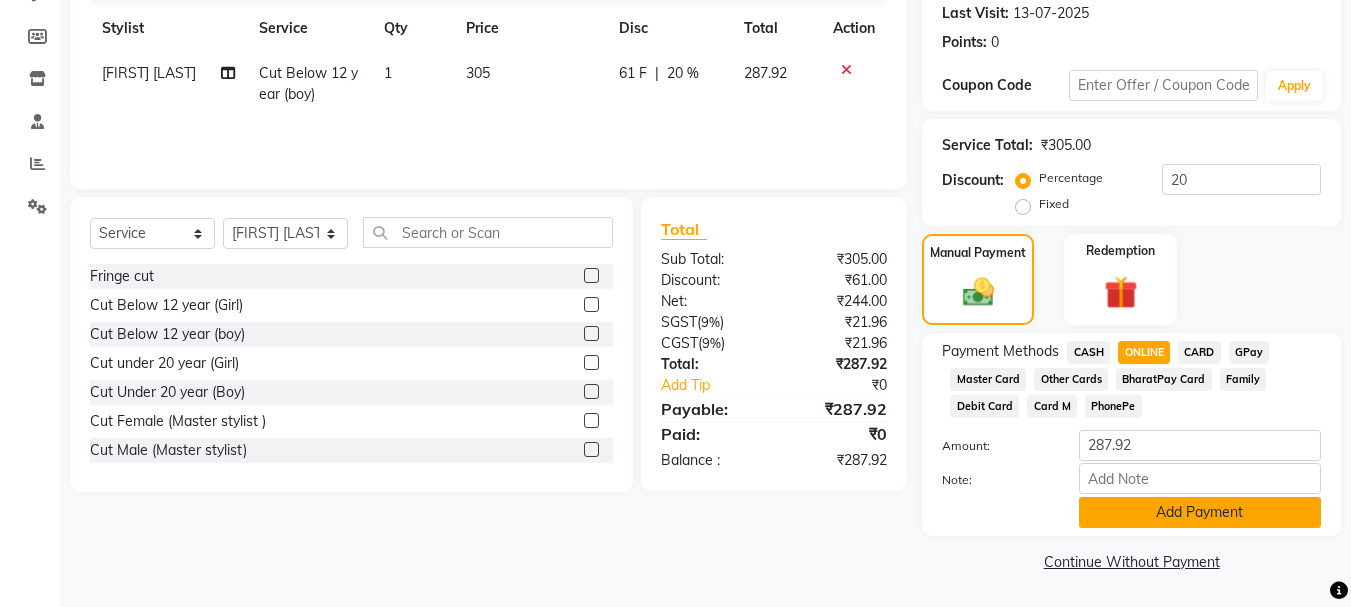 click on "Add Payment" 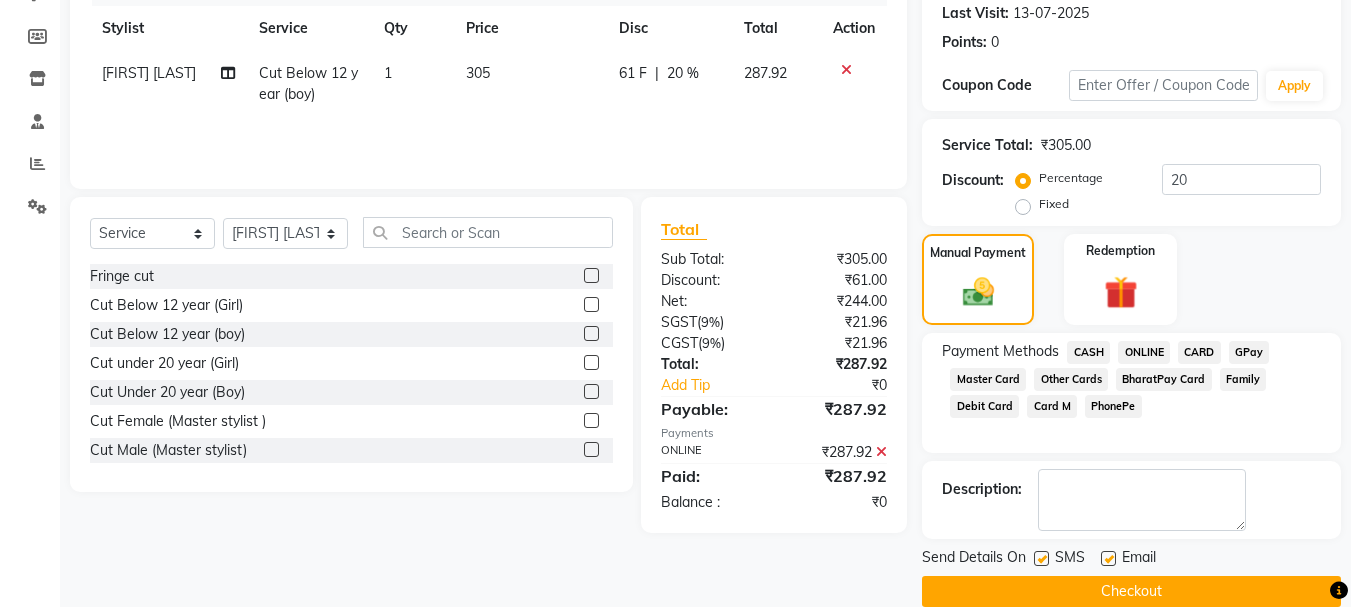click on "Checkout" 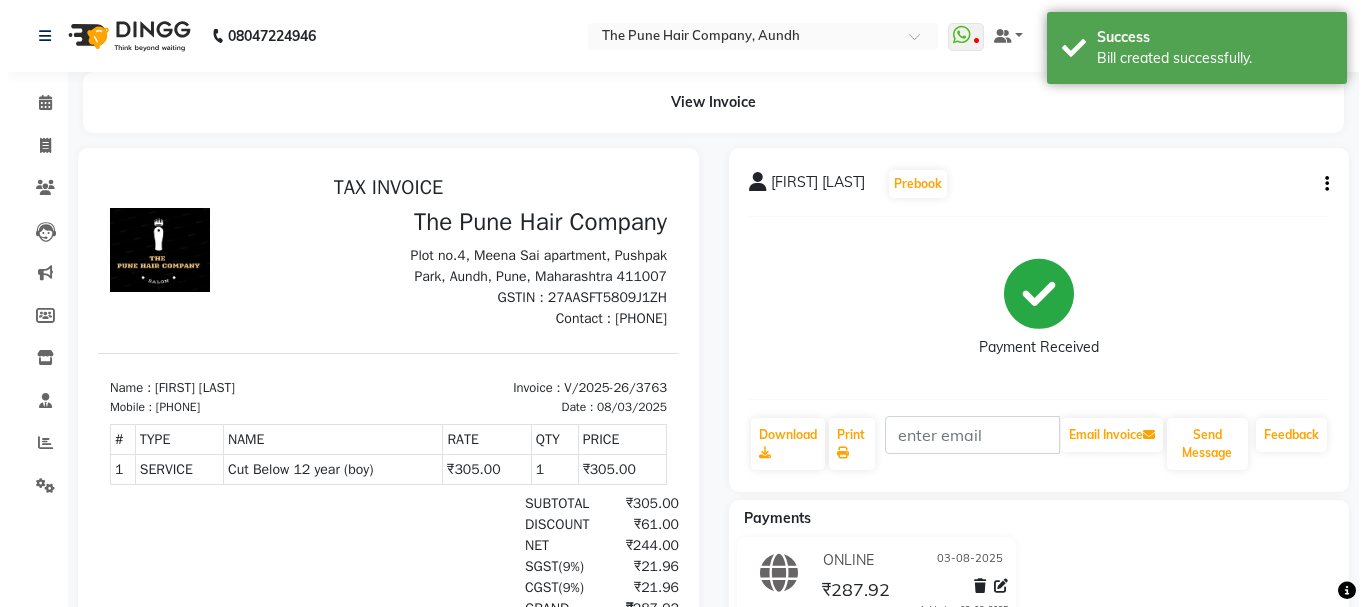scroll, scrollTop: 0, scrollLeft: 0, axis: both 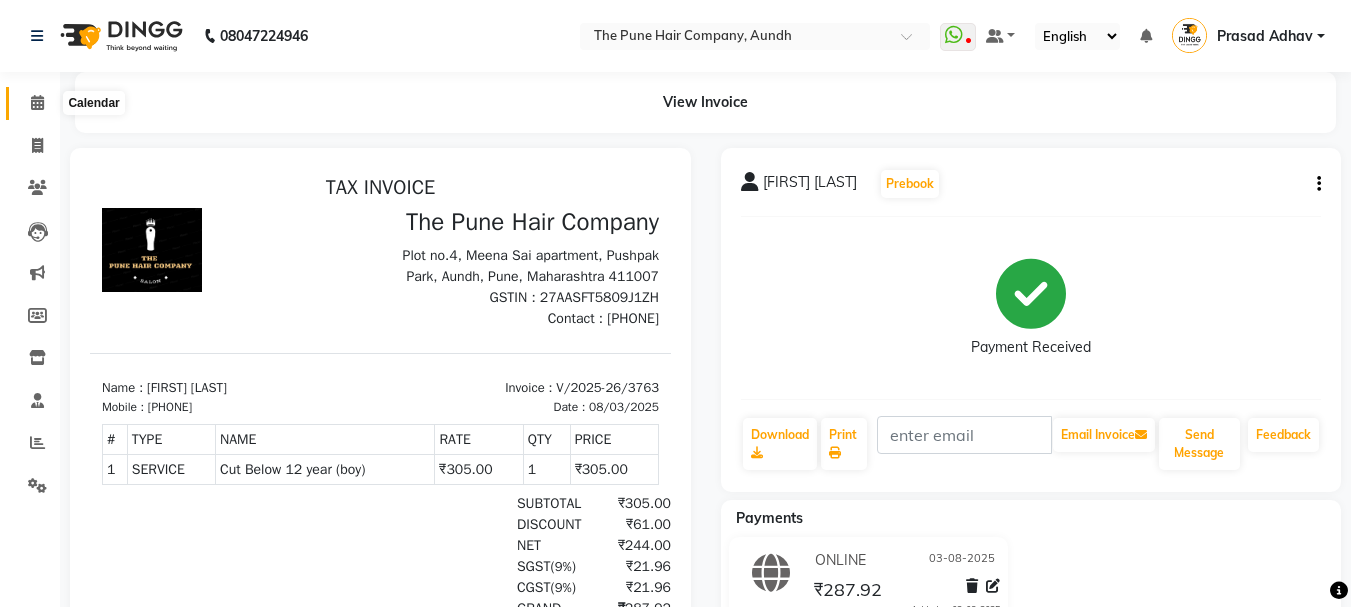 click 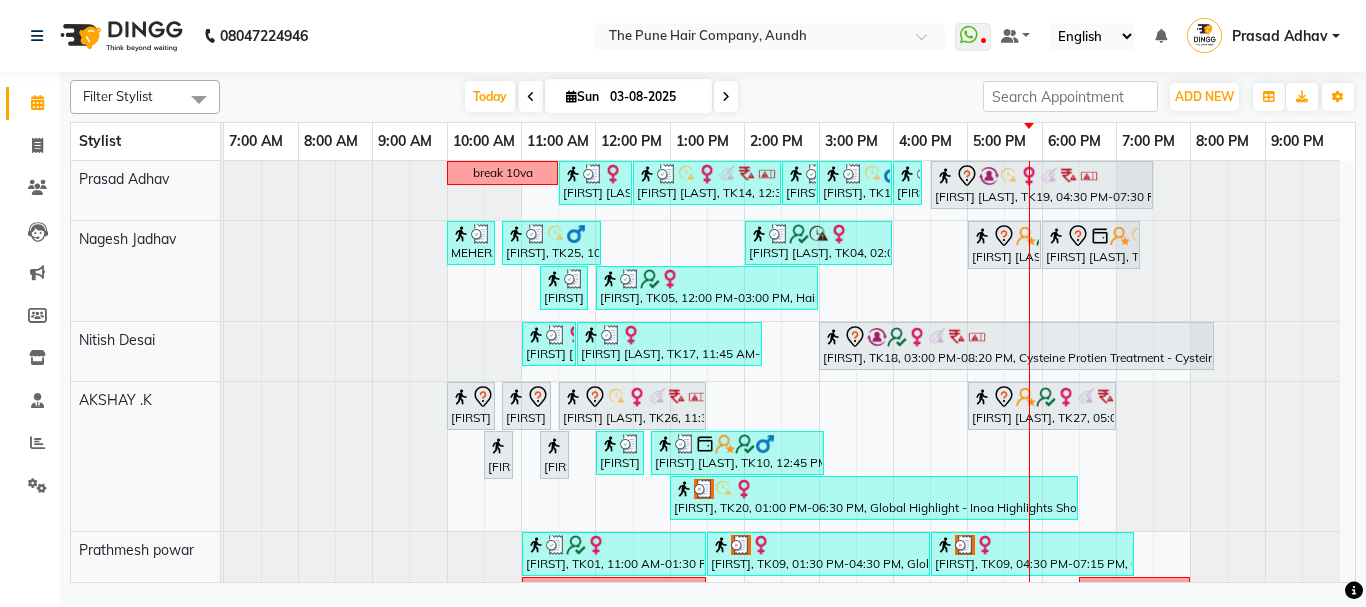scroll, scrollTop: 1138, scrollLeft: 0, axis: vertical 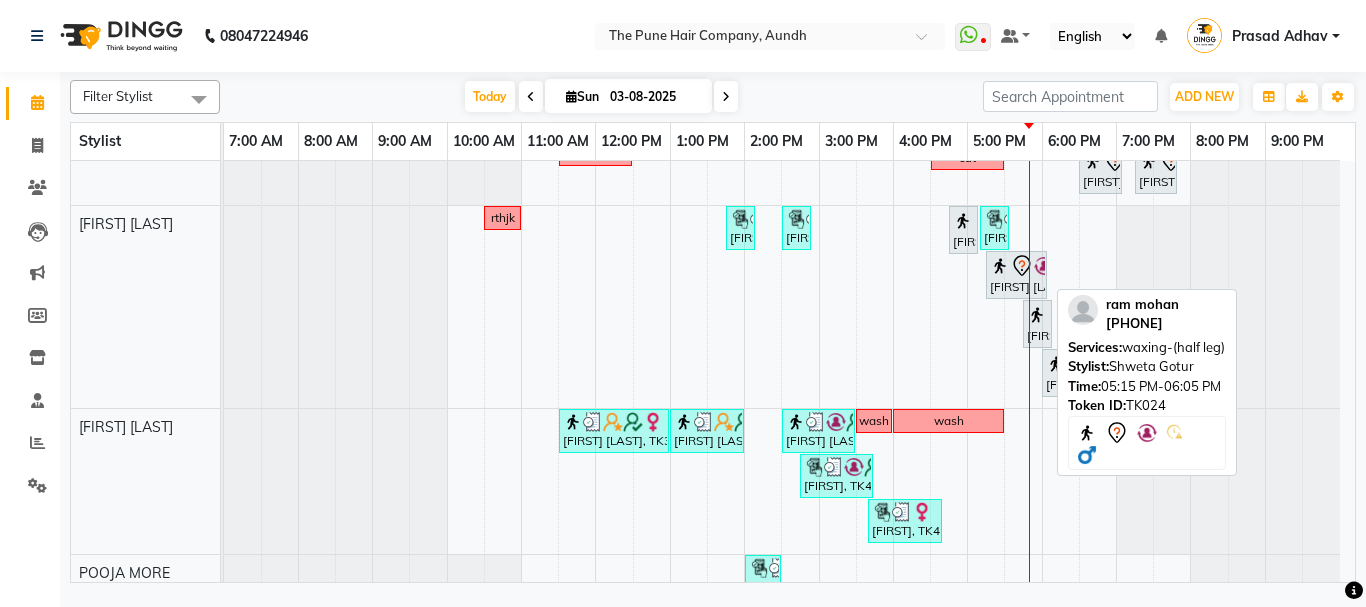 click on "[FIRST] [LAST], TK24, 05:15 PM-06:05 PM, waxing-(half leg)" at bounding box center [1016, 275] 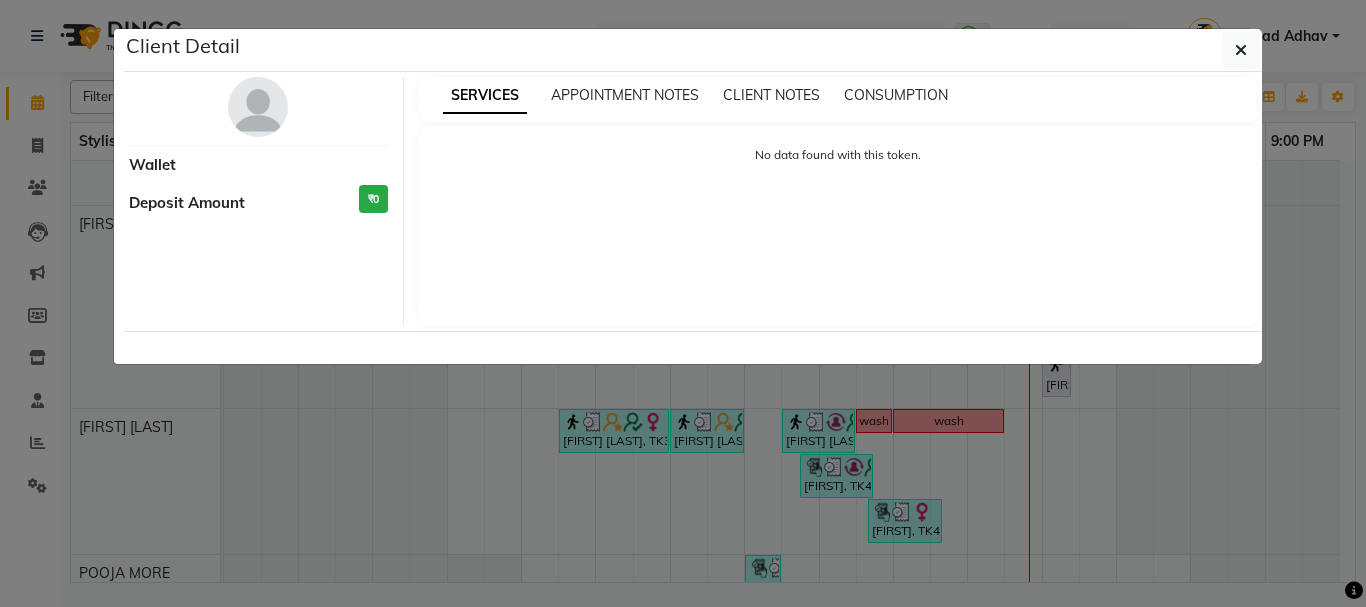 select on "7" 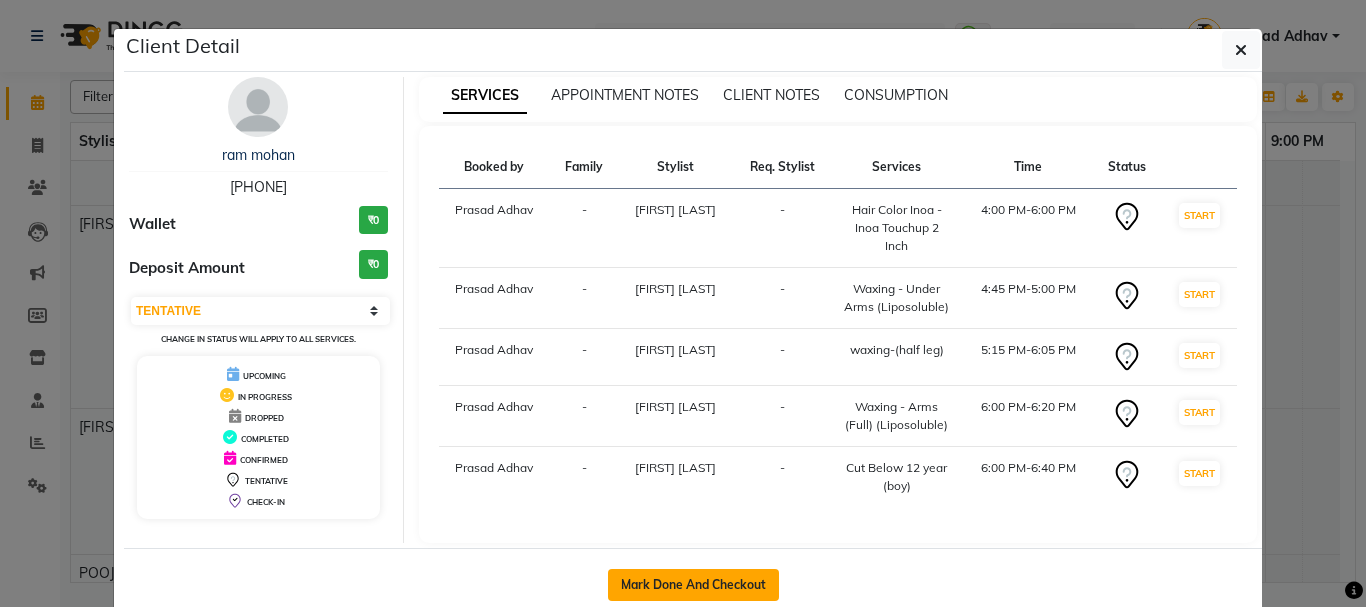 click on "Mark Done And Checkout" 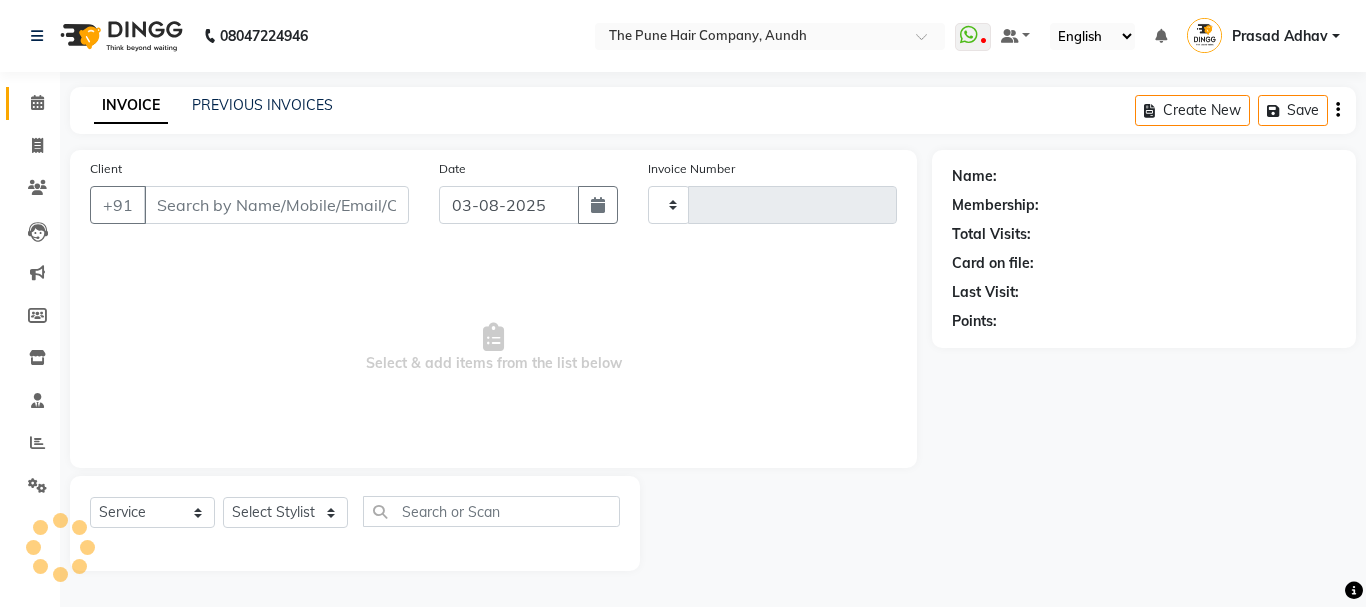type on "3764" 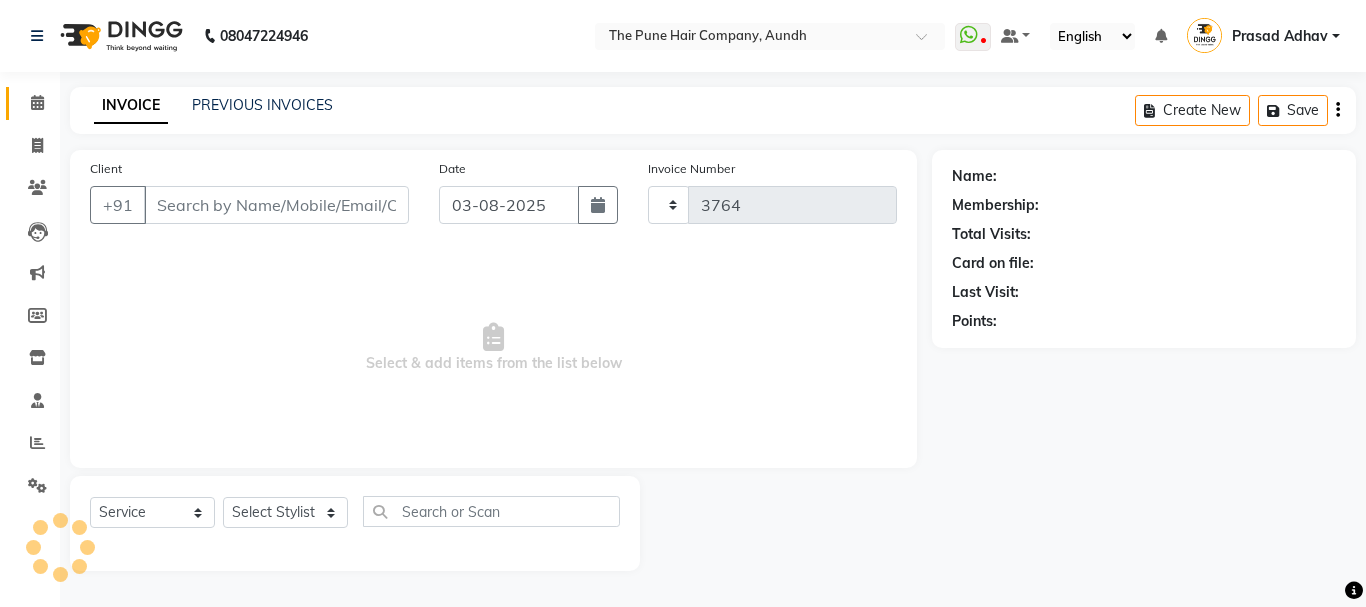 select on "106" 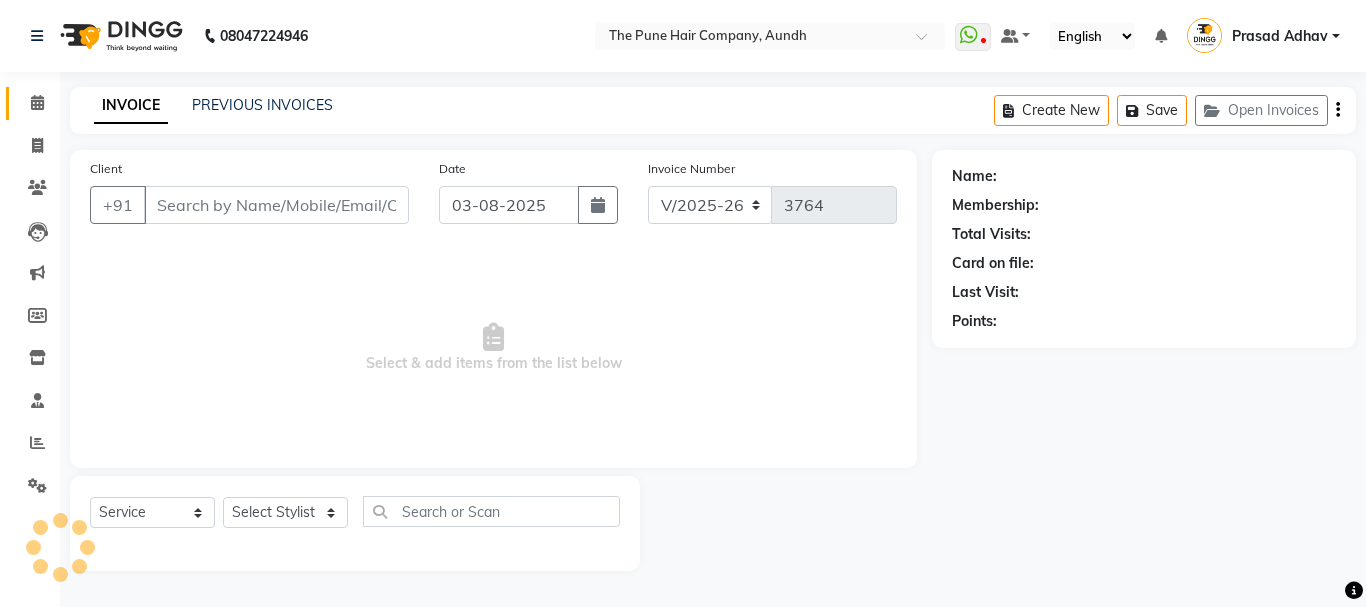 type on "[PHONE]" 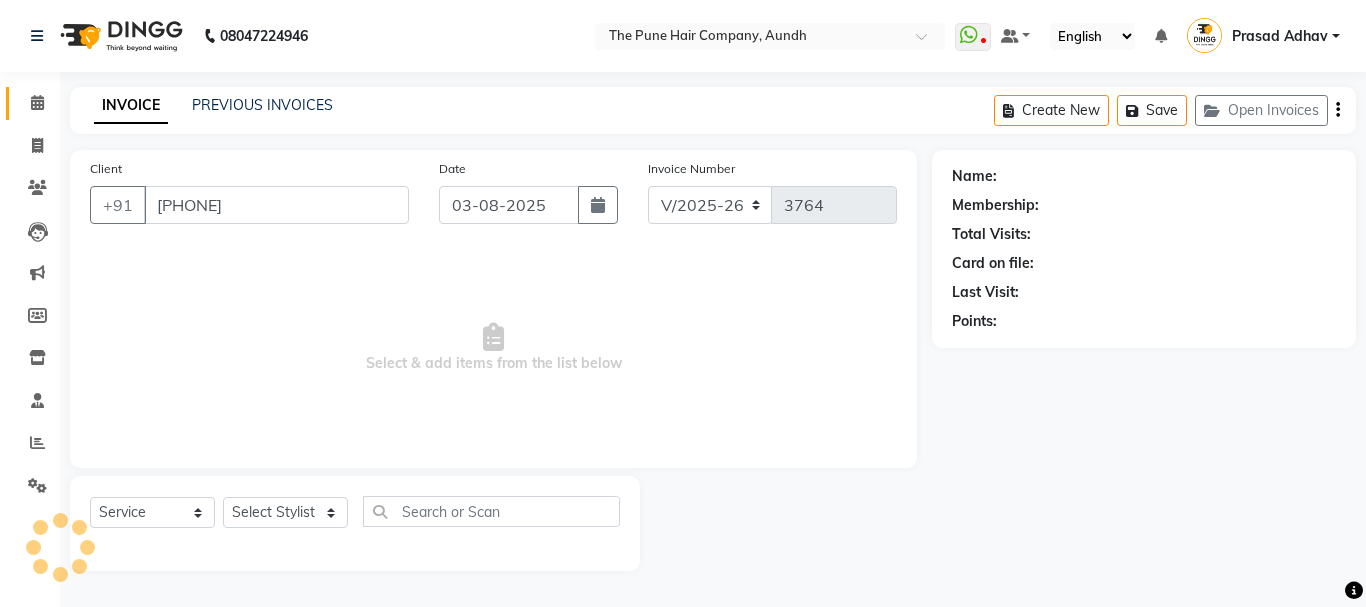 select on "49797" 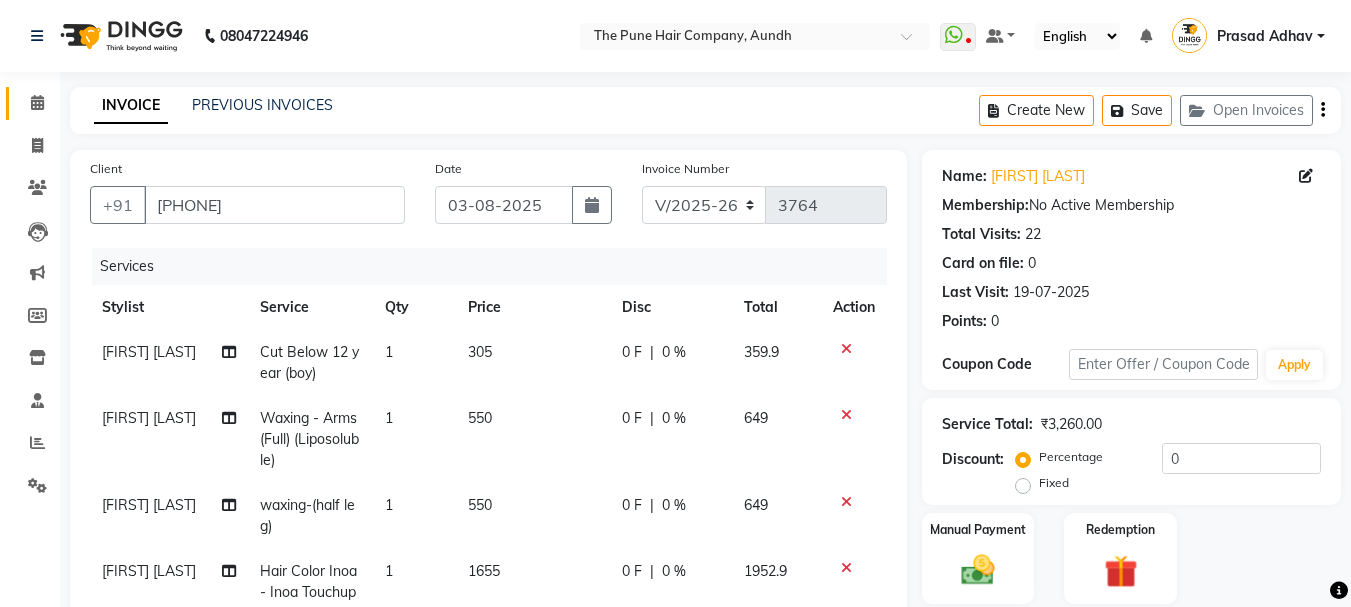 scroll, scrollTop: 6, scrollLeft: 0, axis: vertical 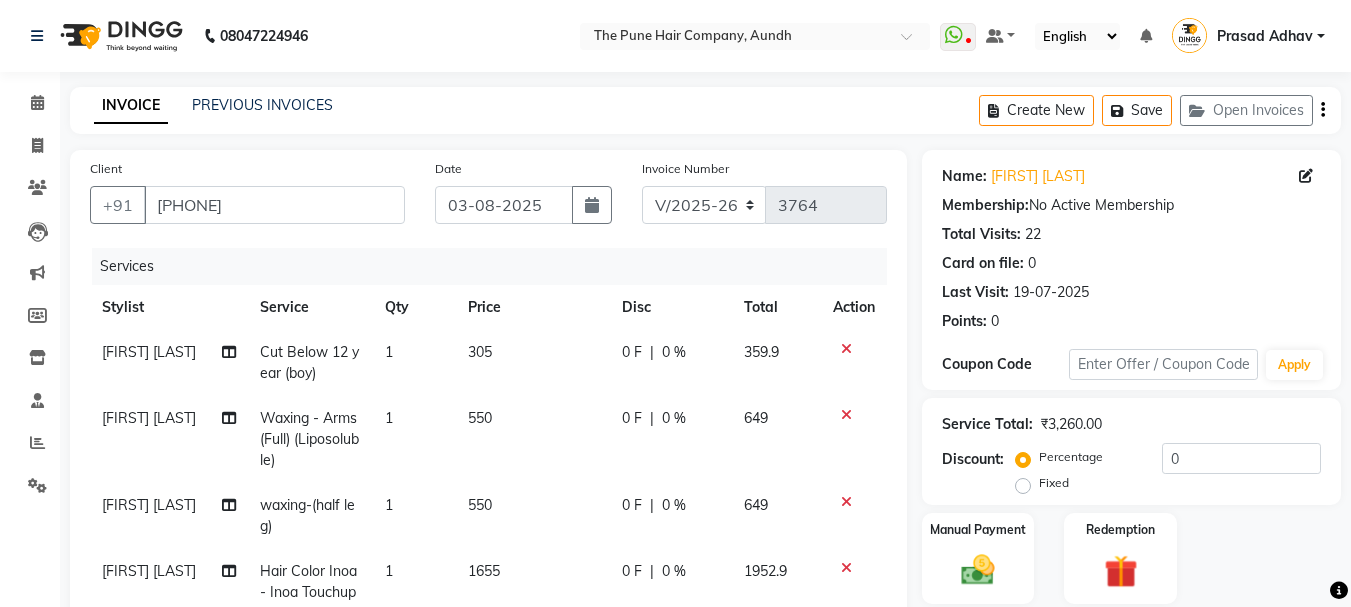 click 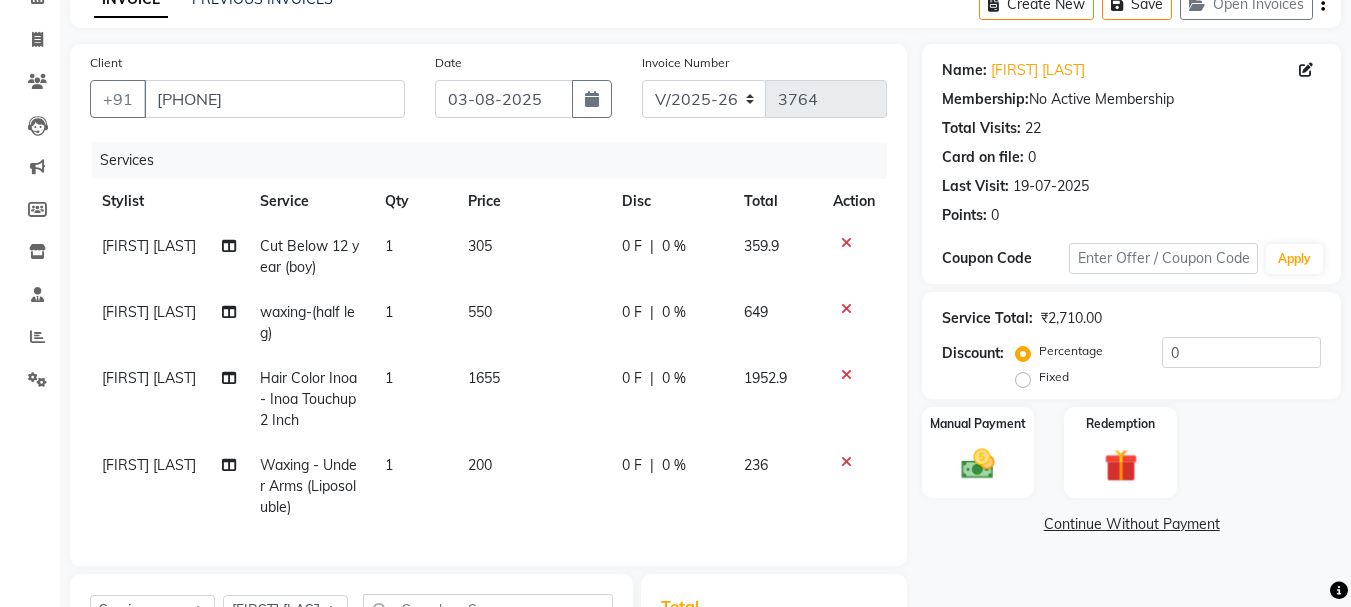 scroll, scrollTop: 413, scrollLeft: 0, axis: vertical 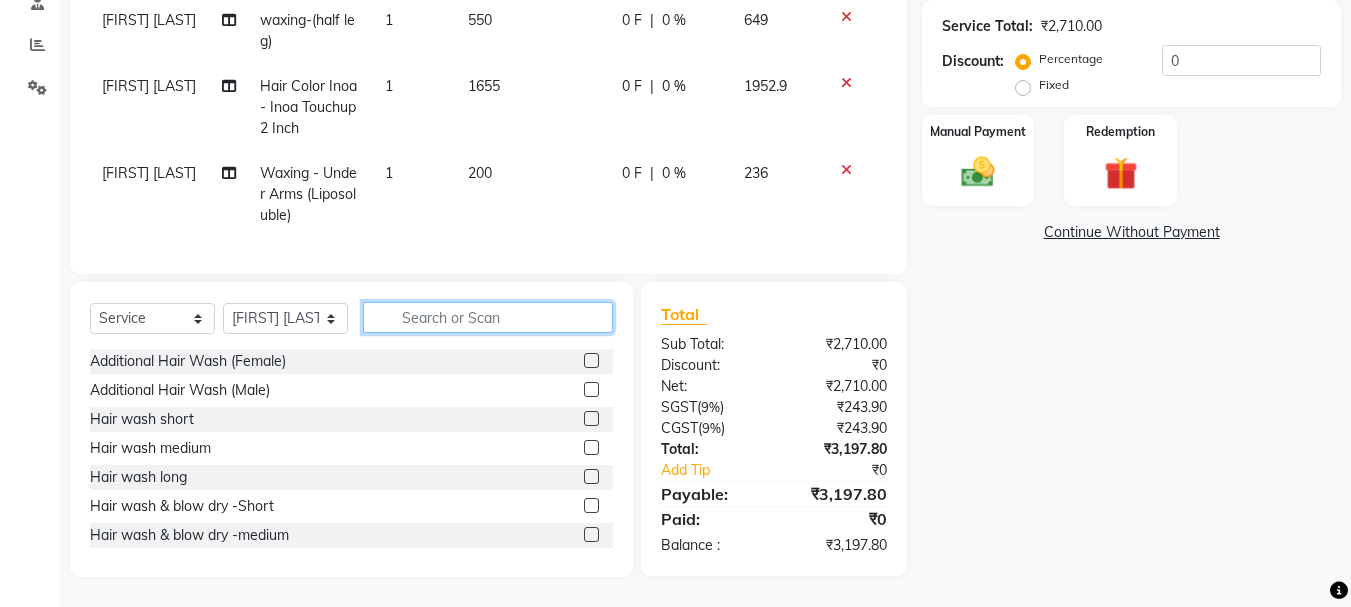click 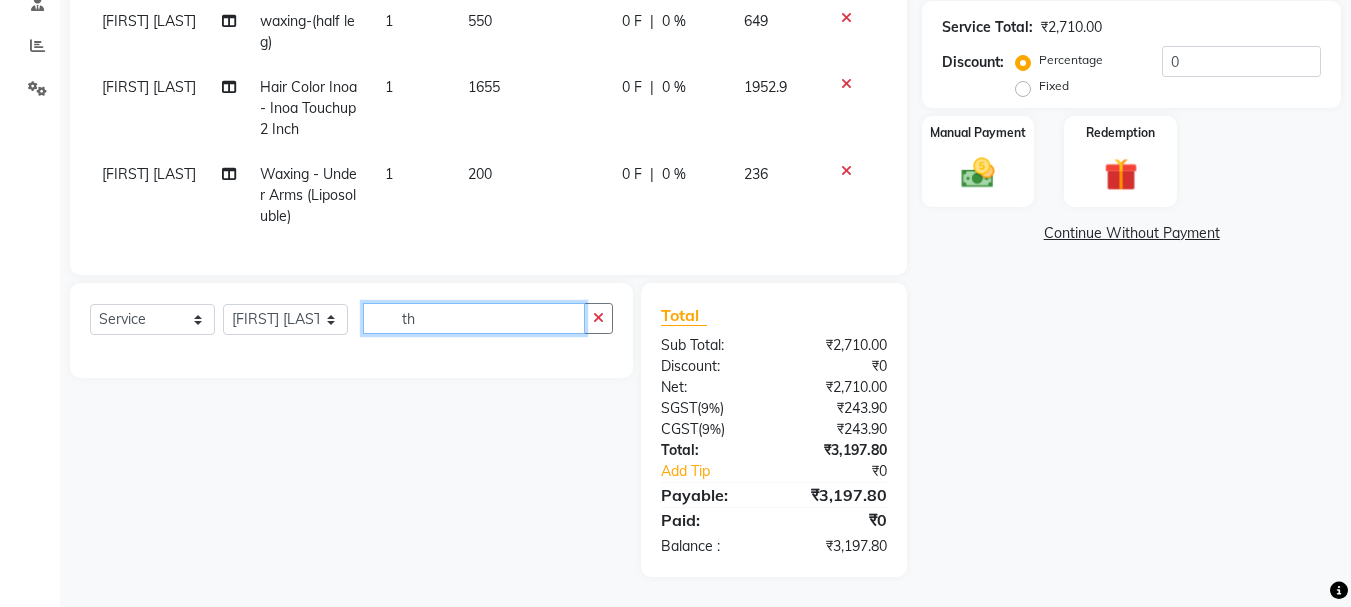scroll, scrollTop: 413, scrollLeft: 0, axis: vertical 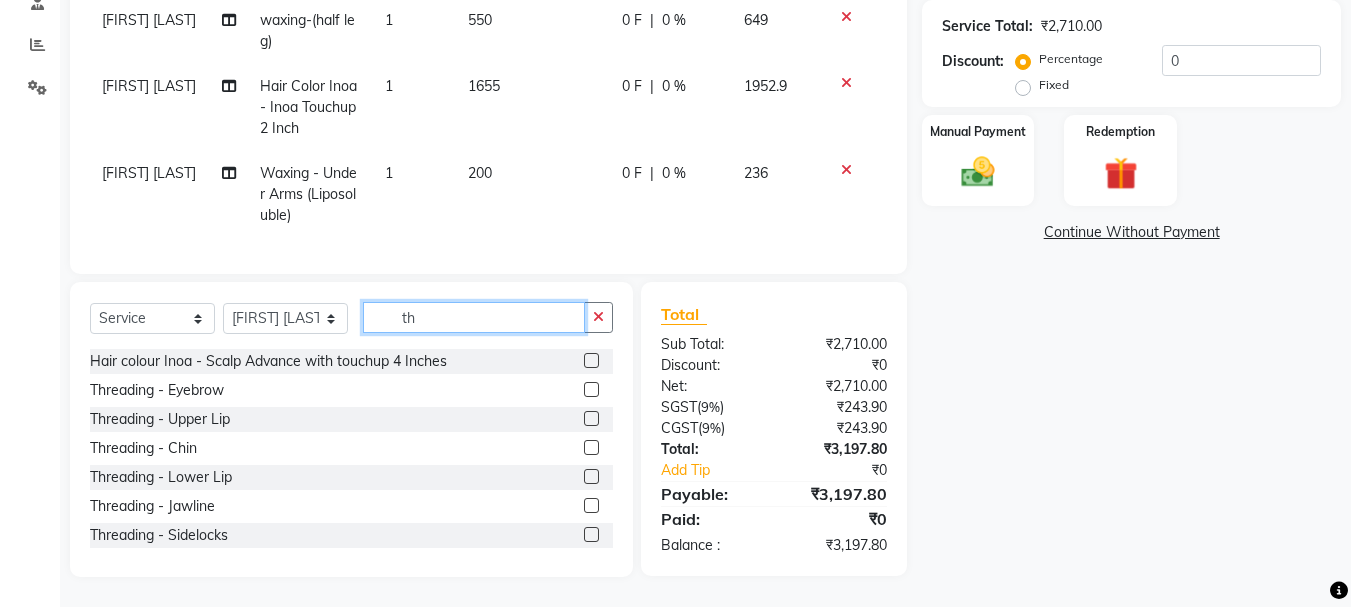 type on "th" 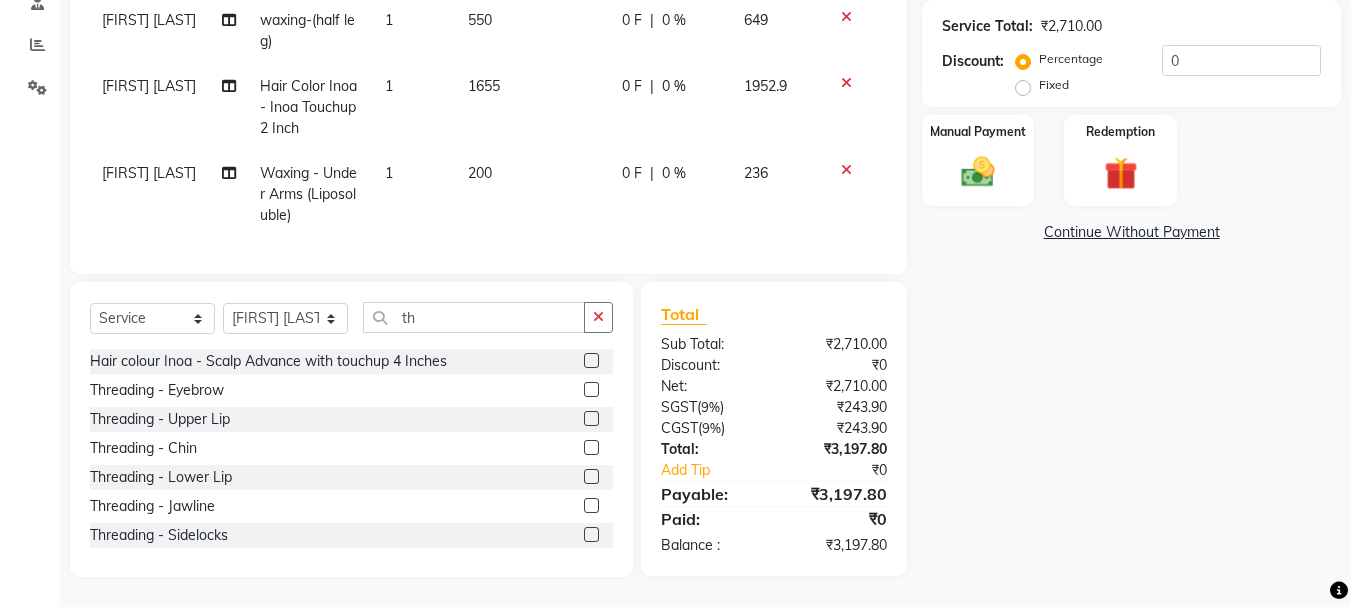 click on "Threading - Eyebrow" 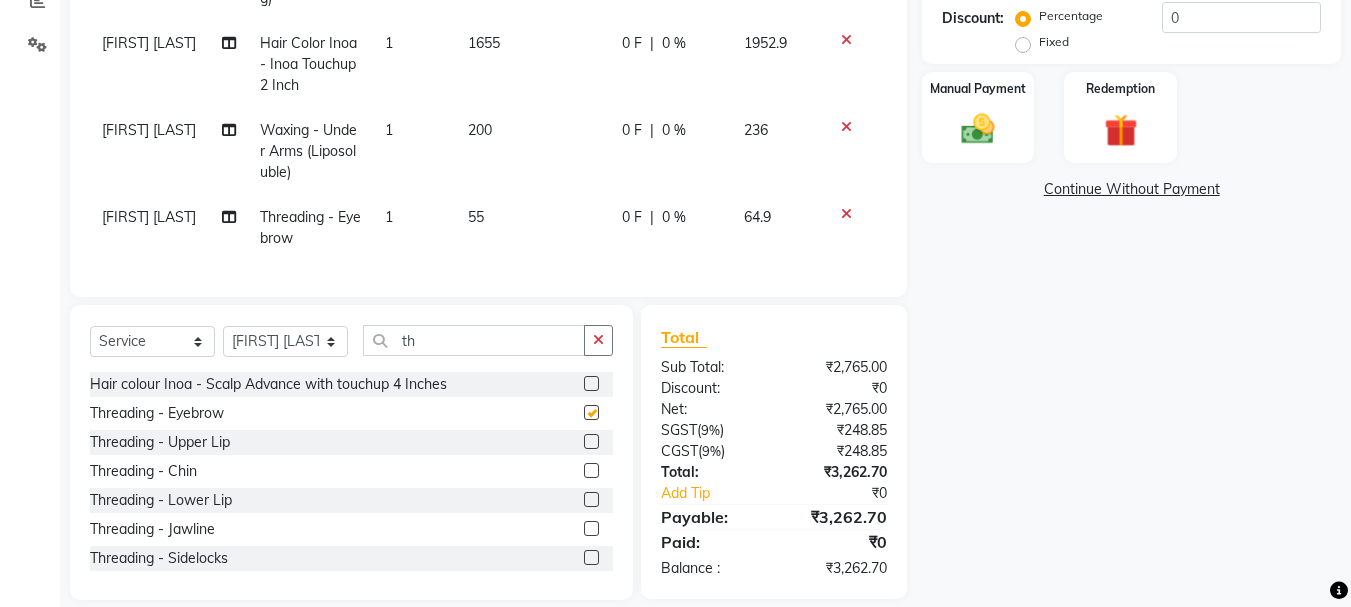checkbox on "false" 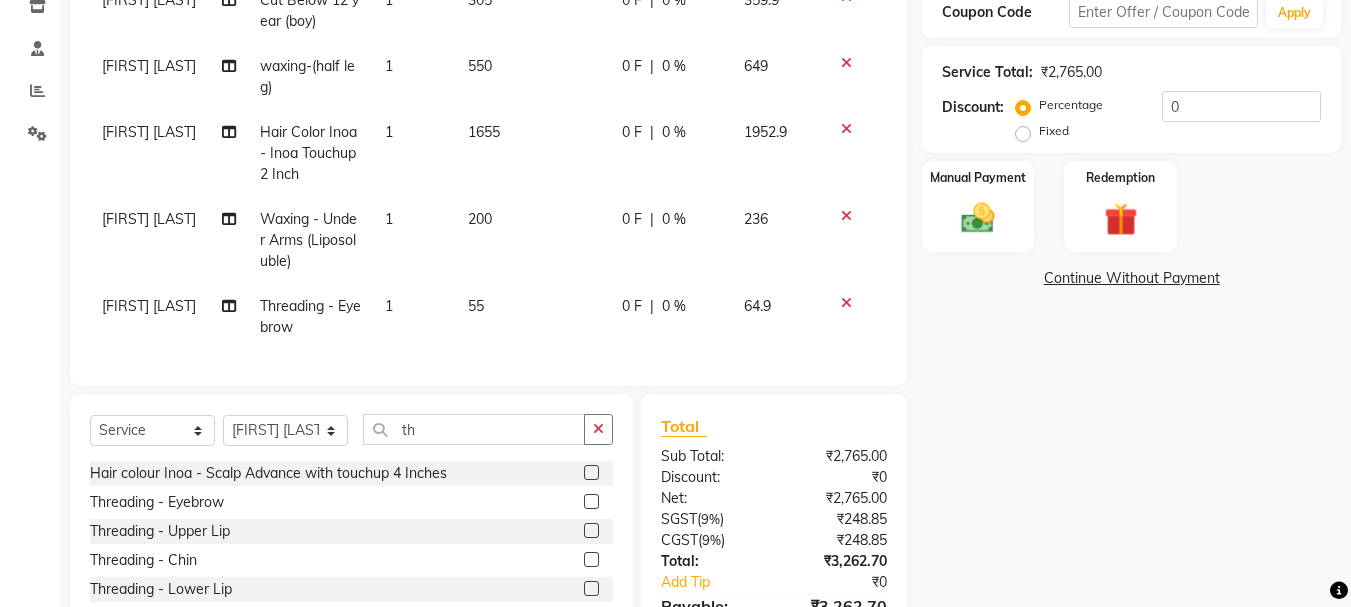 scroll, scrollTop: 279, scrollLeft: 0, axis: vertical 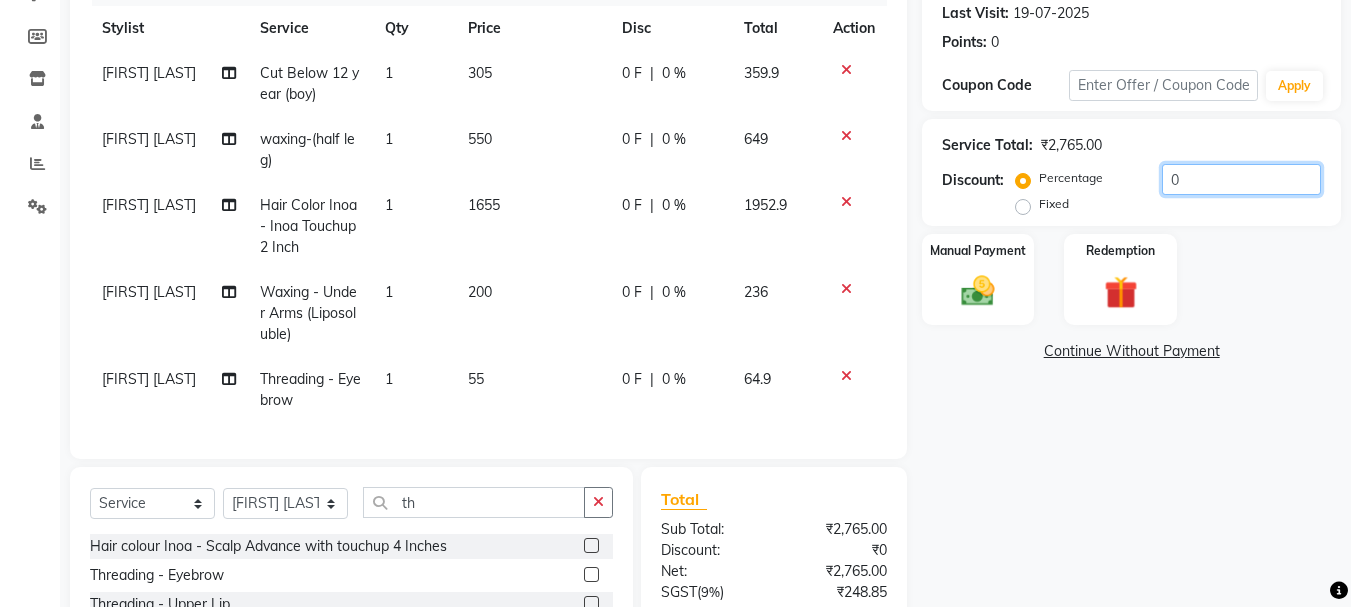 click on "0" 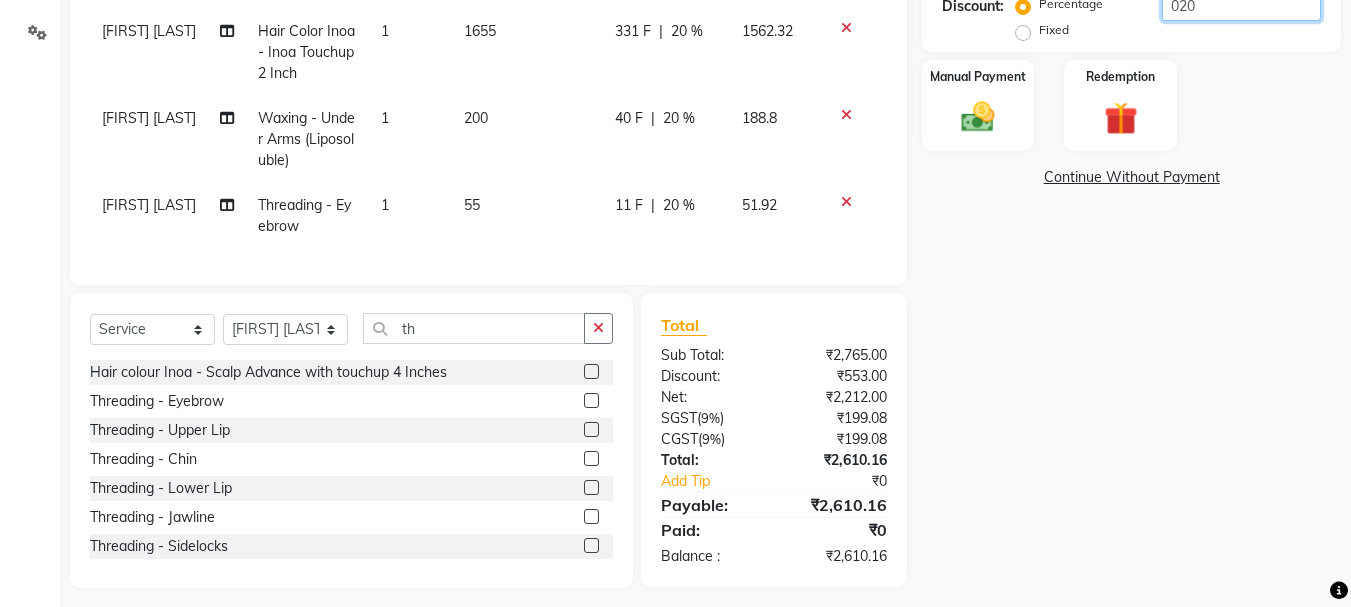 scroll, scrollTop: 479, scrollLeft: 0, axis: vertical 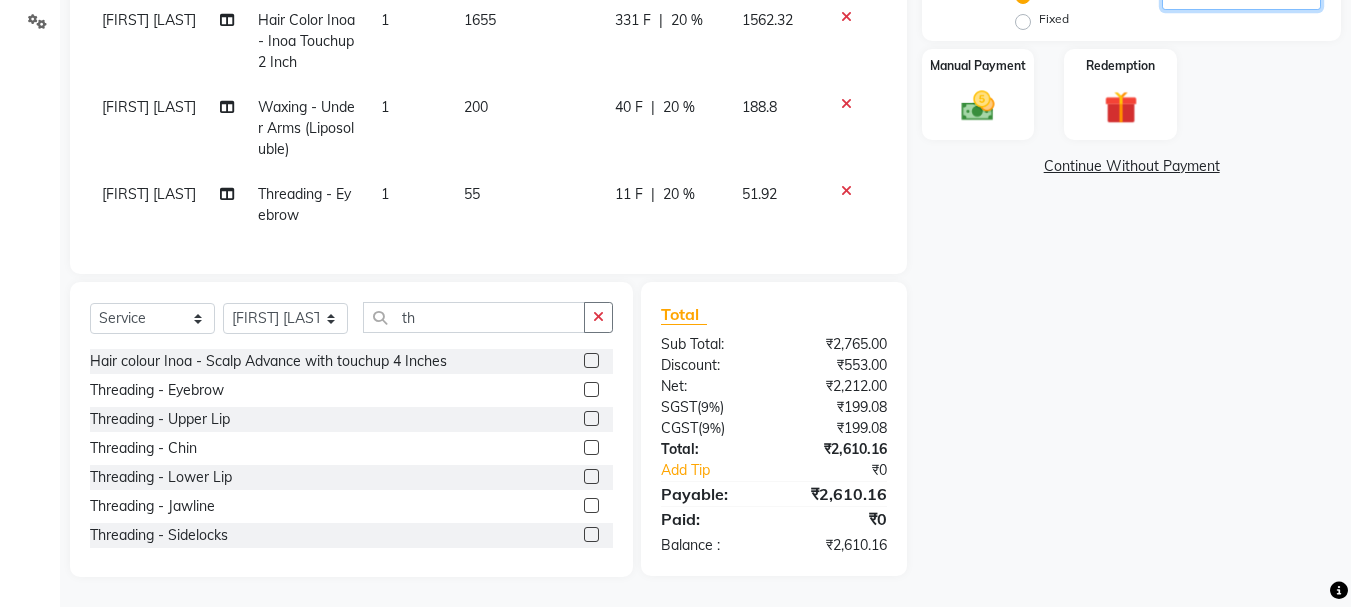 type on "020" 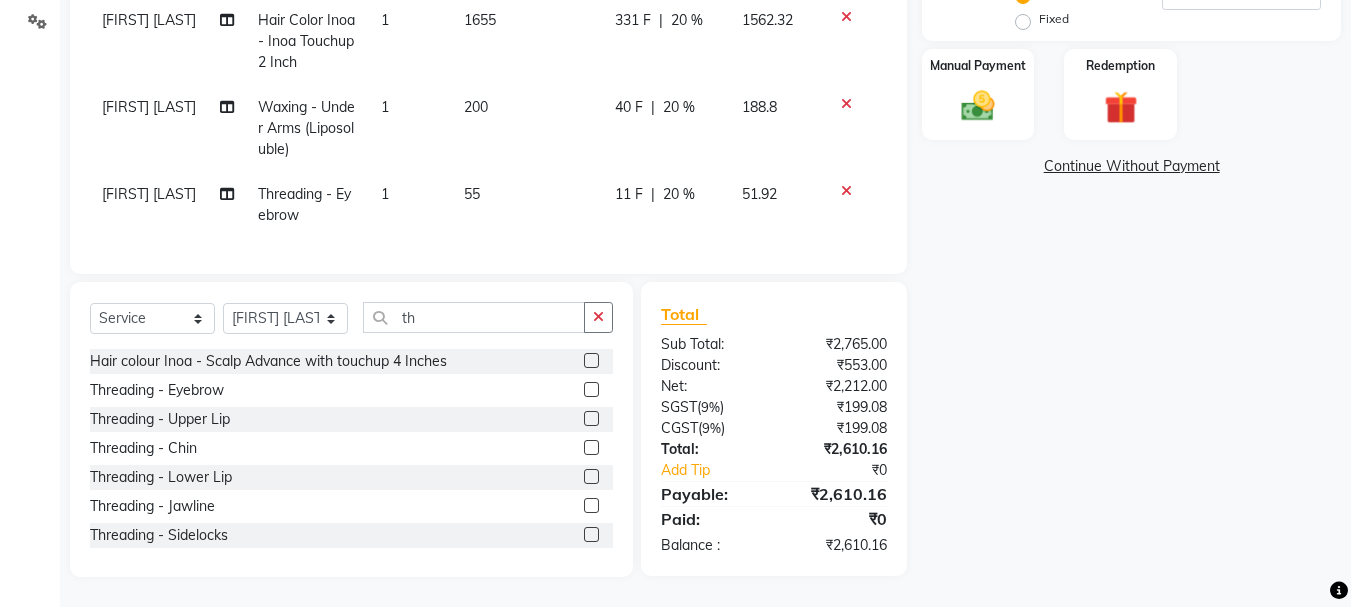 click on "Manual Payment Redemption" 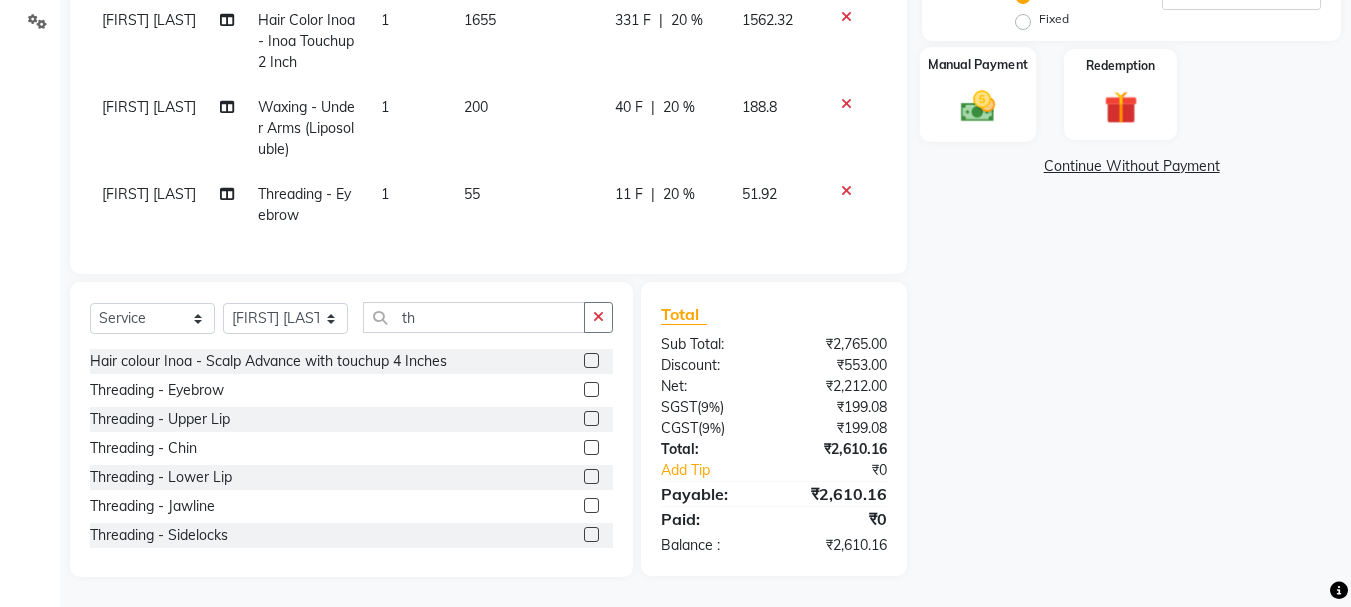 click on "Manual Payment" 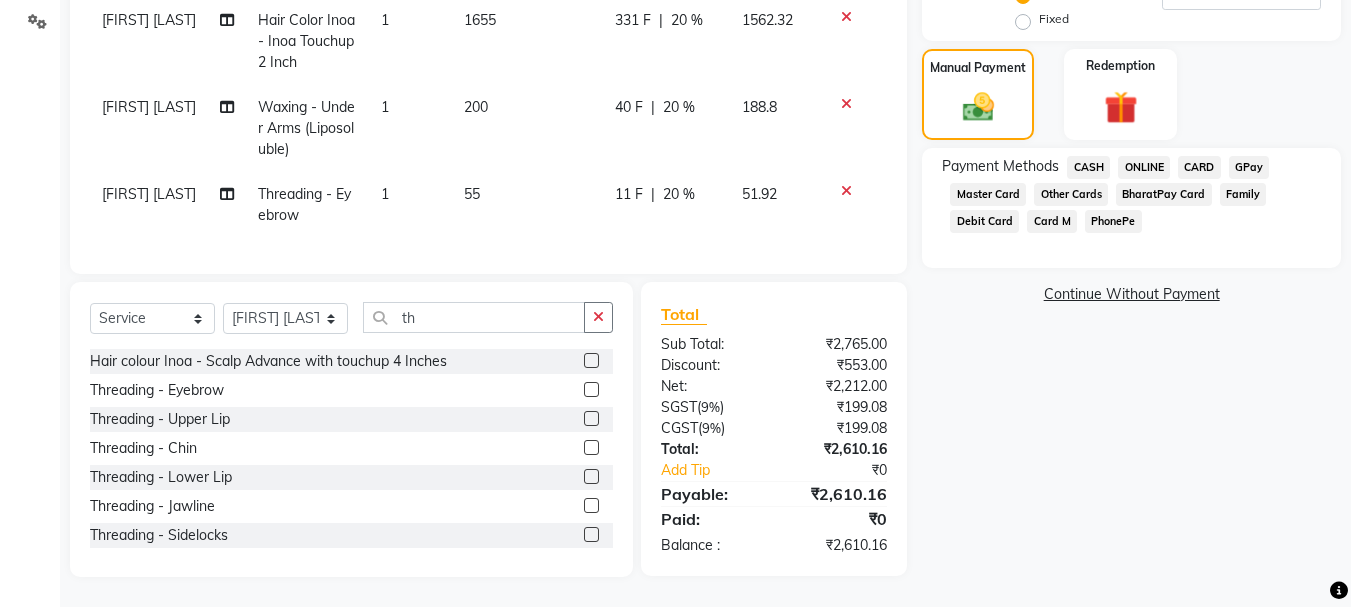 click on "ONLINE" 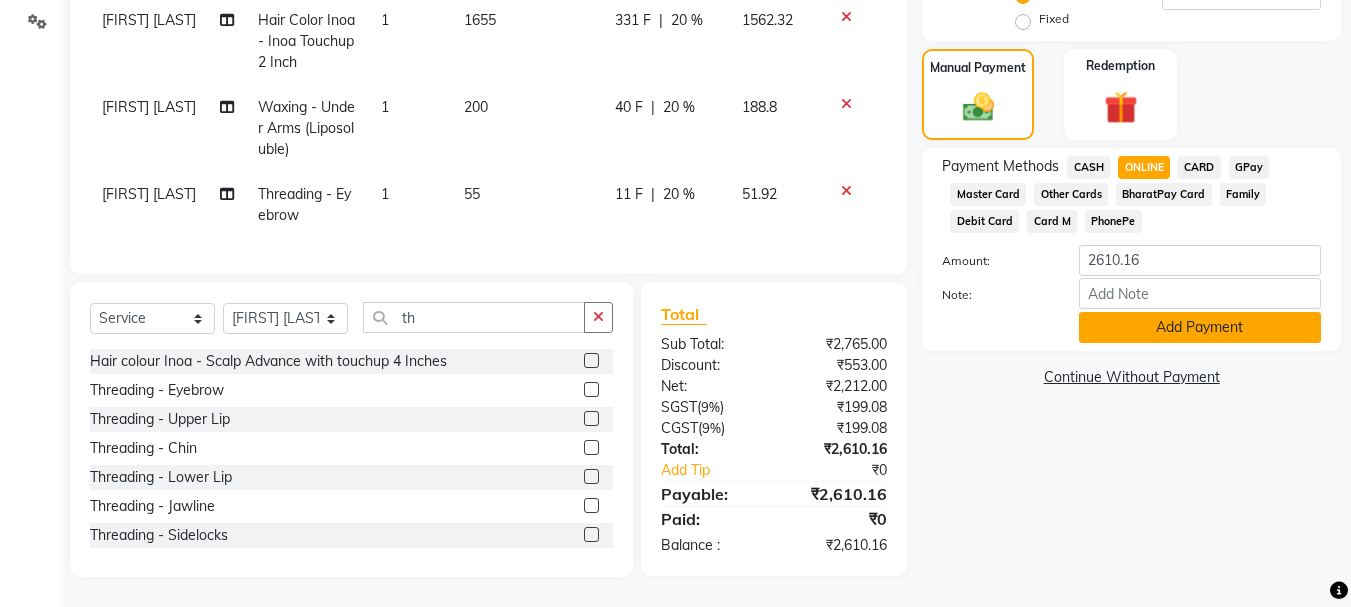 click on "Add Payment" 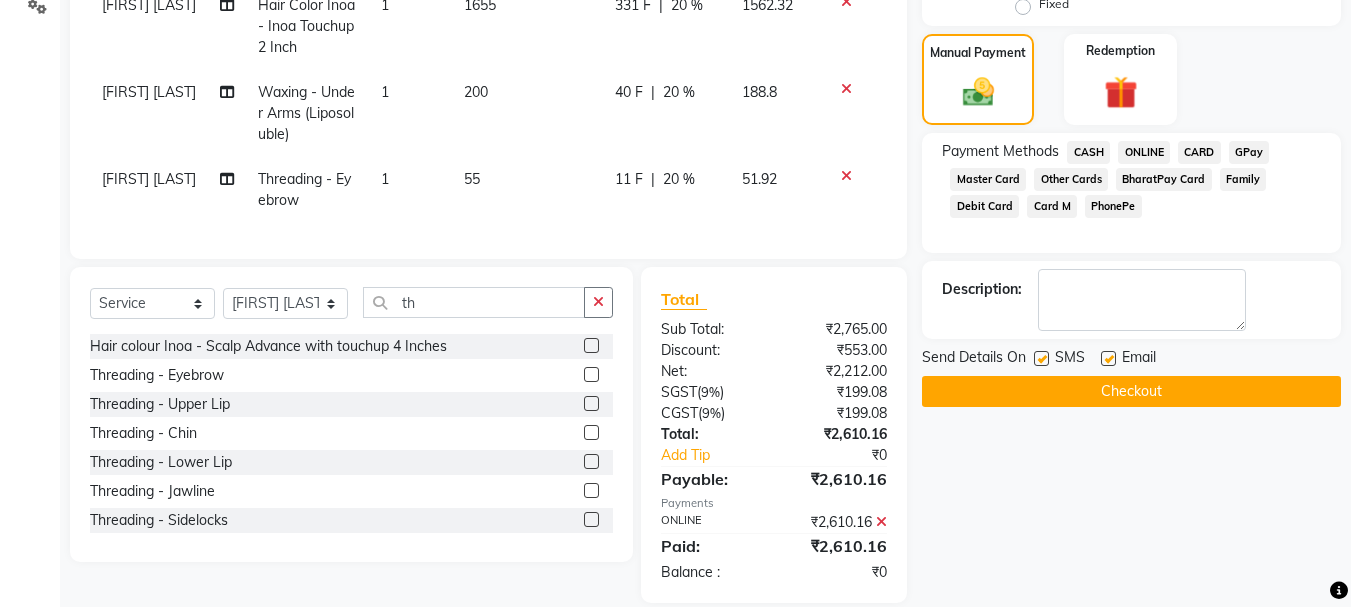 click on "Checkout" 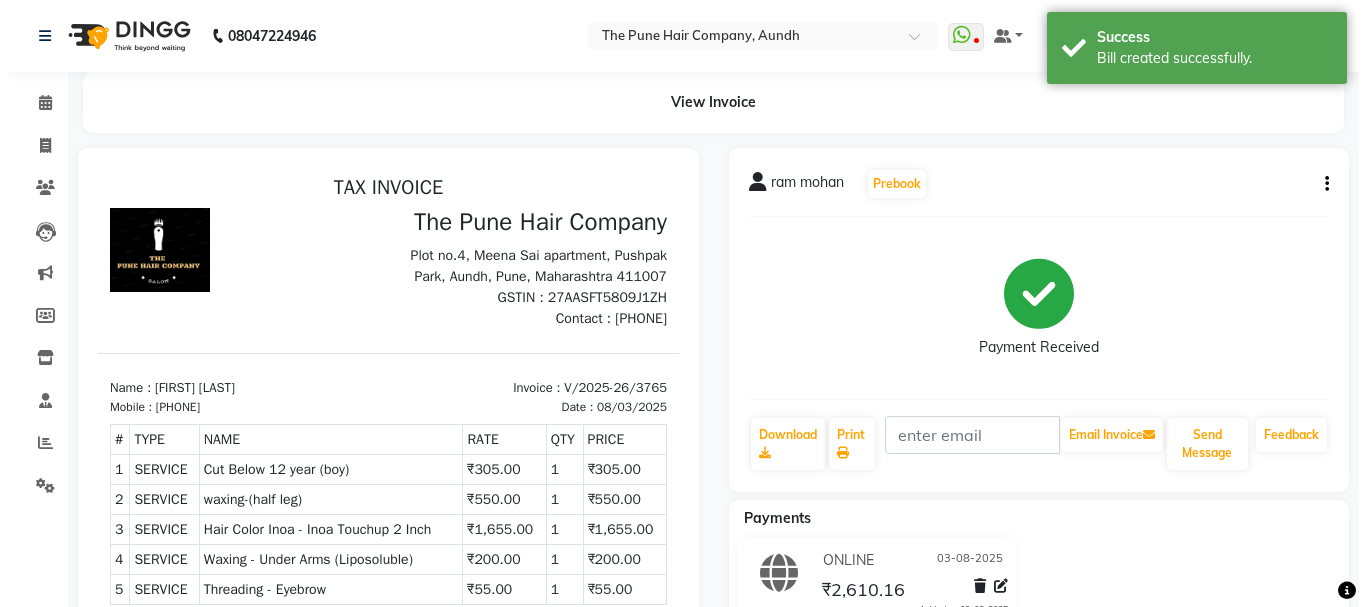 scroll, scrollTop: 0, scrollLeft: 0, axis: both 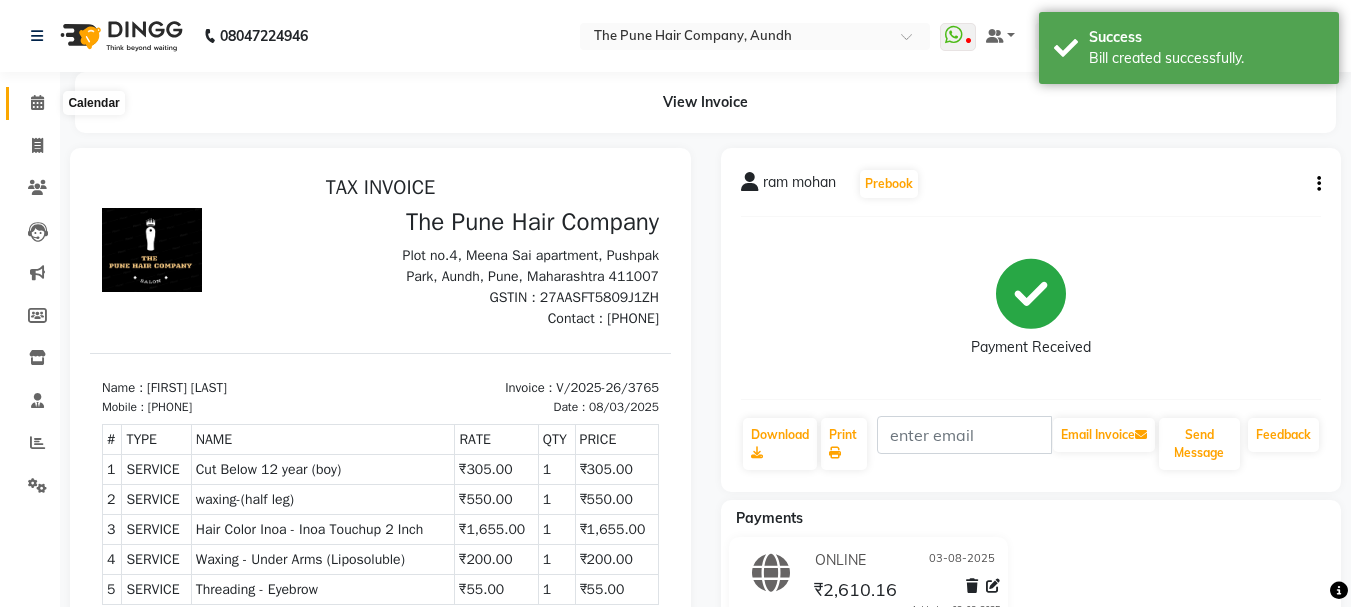click 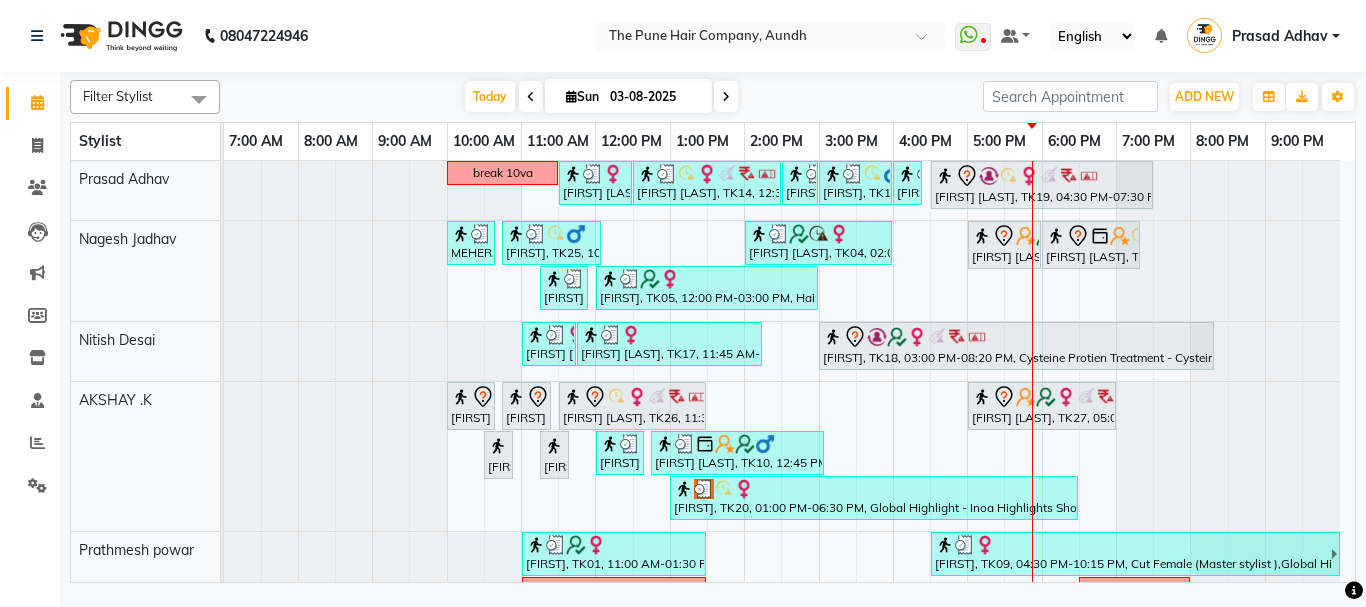 click at bounding box center (726, 97) 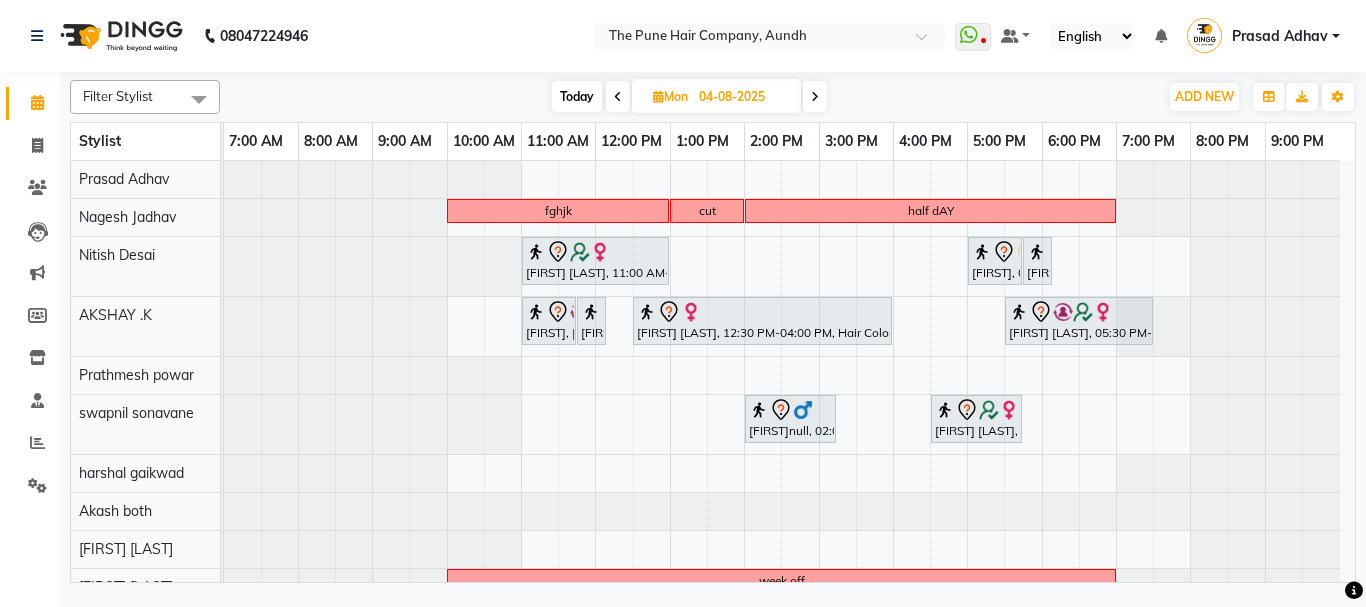 scroll, scrollTop: 100, scrollLeft: 0, axis: vertical 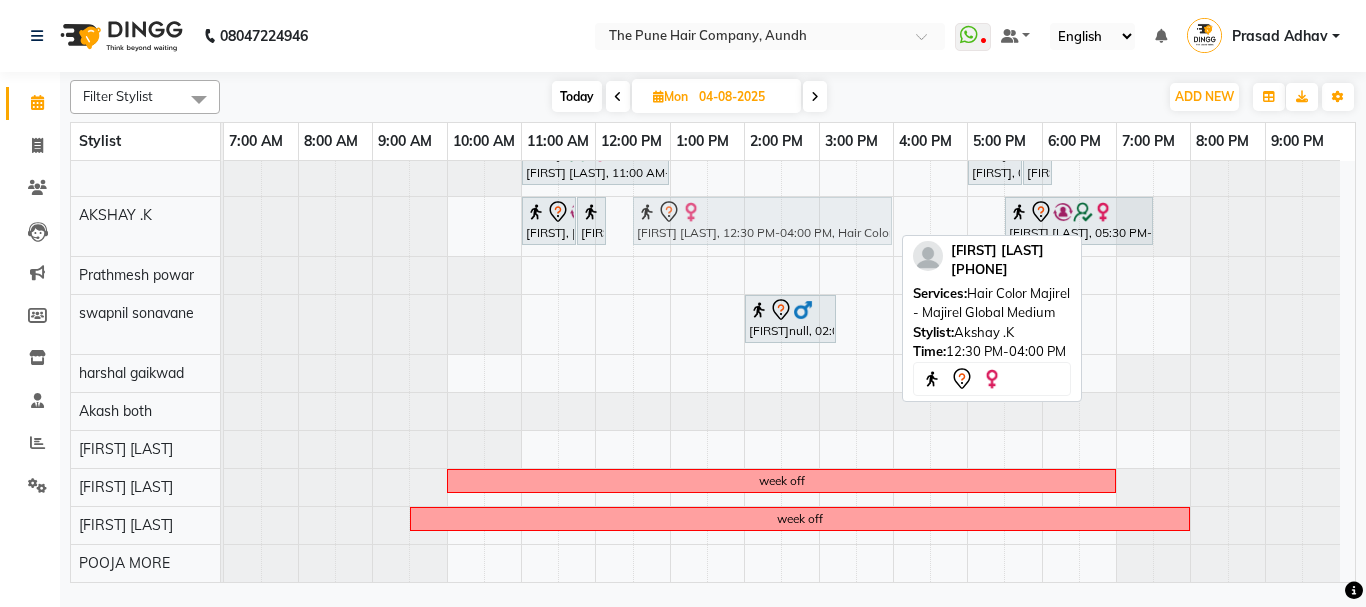 click on "Priyanka, 11:00 AM-11:45 AM, Cut Female (Expert)             Priyanka, 11:45 AM-12:00 PM,  Additional Hair Wash (Female)             tanvi kadam, 12:30 PM-04:00 PM, Hair Color Majirel - Majirel Global Medium             Samvidha Gupta, 05:30 PM-07:30 PM, Hair Color Inoa - Inoa Touchup 2 Inch             tanvi kadam, 12:30 PM-04:00 PM, Hair Color Majirel - Majirel Global Medium" at bounding box center [224, 226] 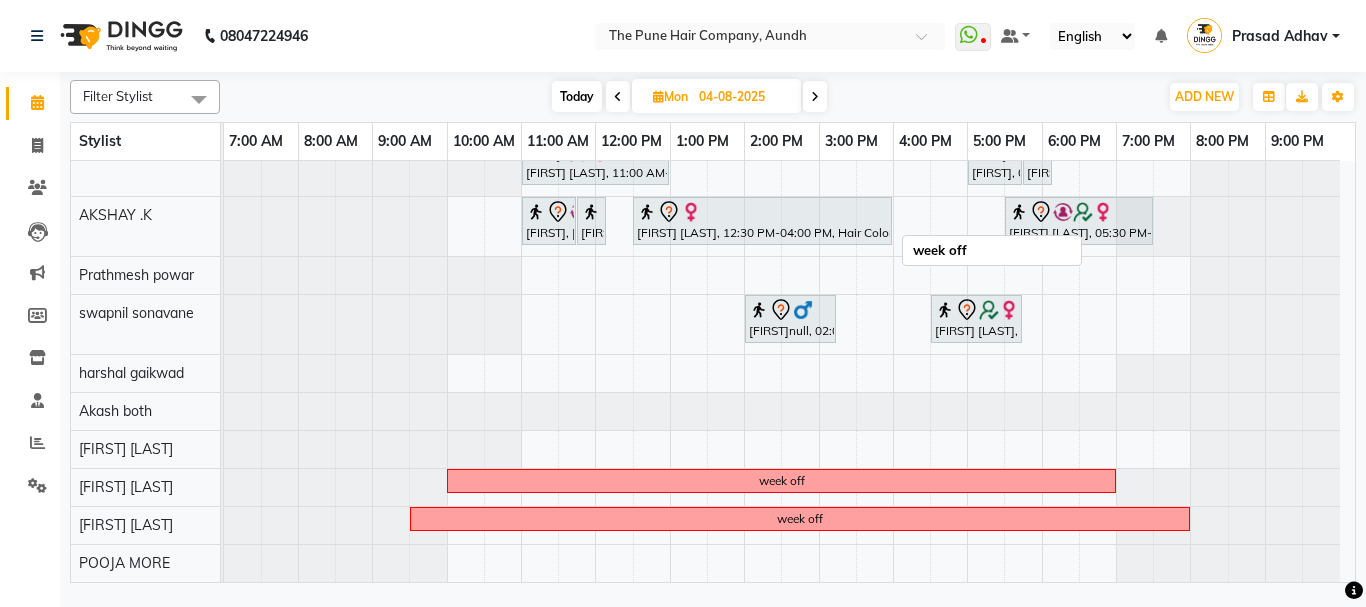 scroll, scrollTop: 176, scrollLeft: 0, axis: vertical 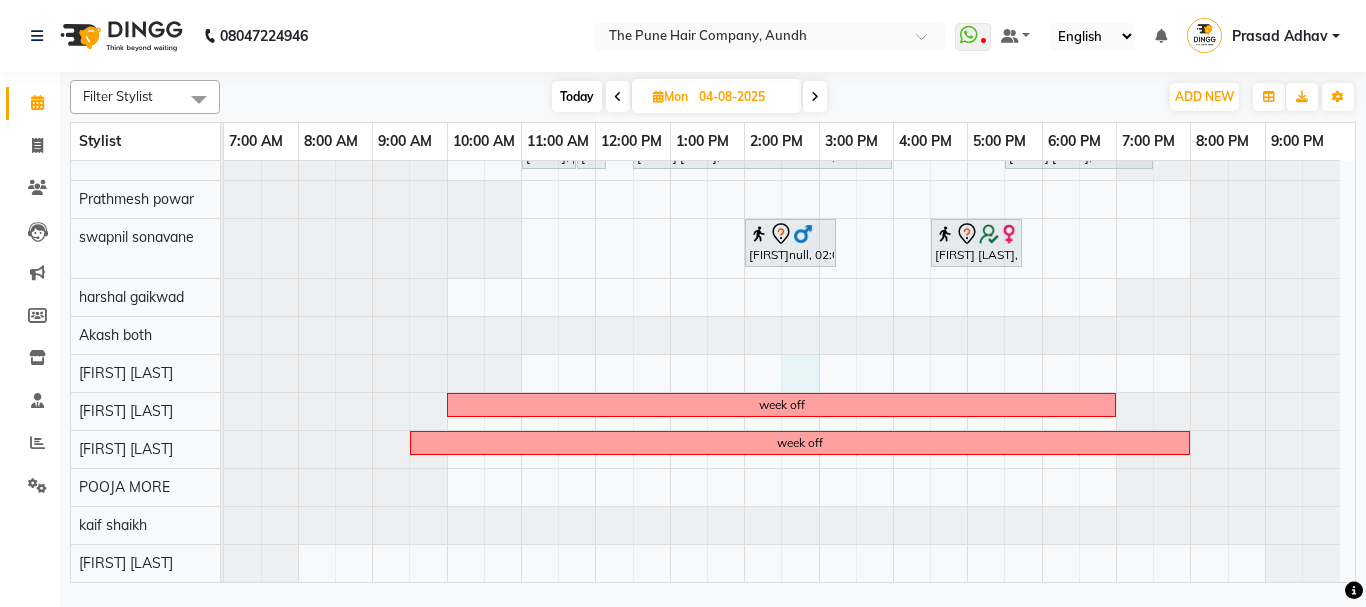 click on "fghjk   cut   half dAY              somya PANDE, 11:00 AM-01:00 PM, Hair Color Inoa - Inoa Touchup 2 Inch             viday, 05:00 PM-05:45 PM, Cut Female (Sr.stylist)             viday, 05:45 PM-06:00 PM,  Additional Hair Wash (Female)             Priyanka, 11:00 AM-11:45 AM, Cut Female (Expert)             Priyanka, 11:45 AM-12:00 PM,  Additional Hair Wash (Female)             tanvi kadam, 12:30 PM-04:00 PM, Hair Color Majirel - Majirel Global Medium             Samvidha Gupta, 05:30 PM-07:30 PM, Hair Color Inoa - Inoa Touchup 2 Inch             Mayurnull, 02:00 PM-03:15 PM, Cut Male (Master stylist)             Nutan Jadhav, 04:30 PM-05:45 PM, Cut Under 20 year (Boy)  week off   week off" at bounding box center [789, 283] 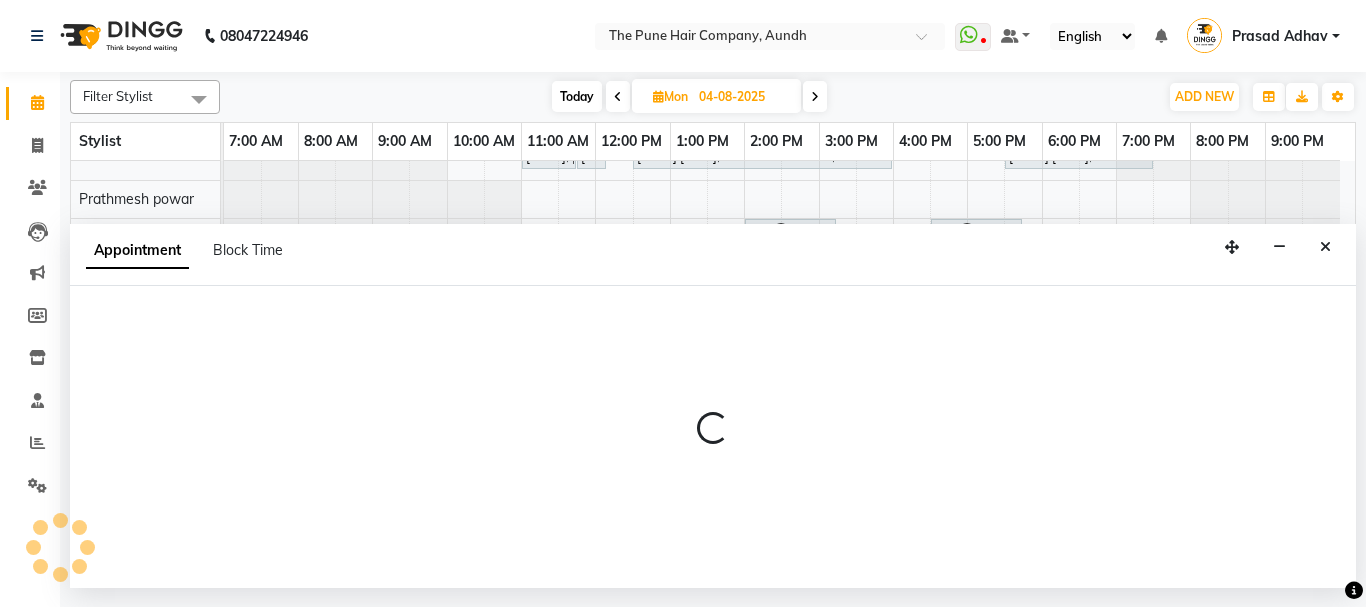 select on "49441" 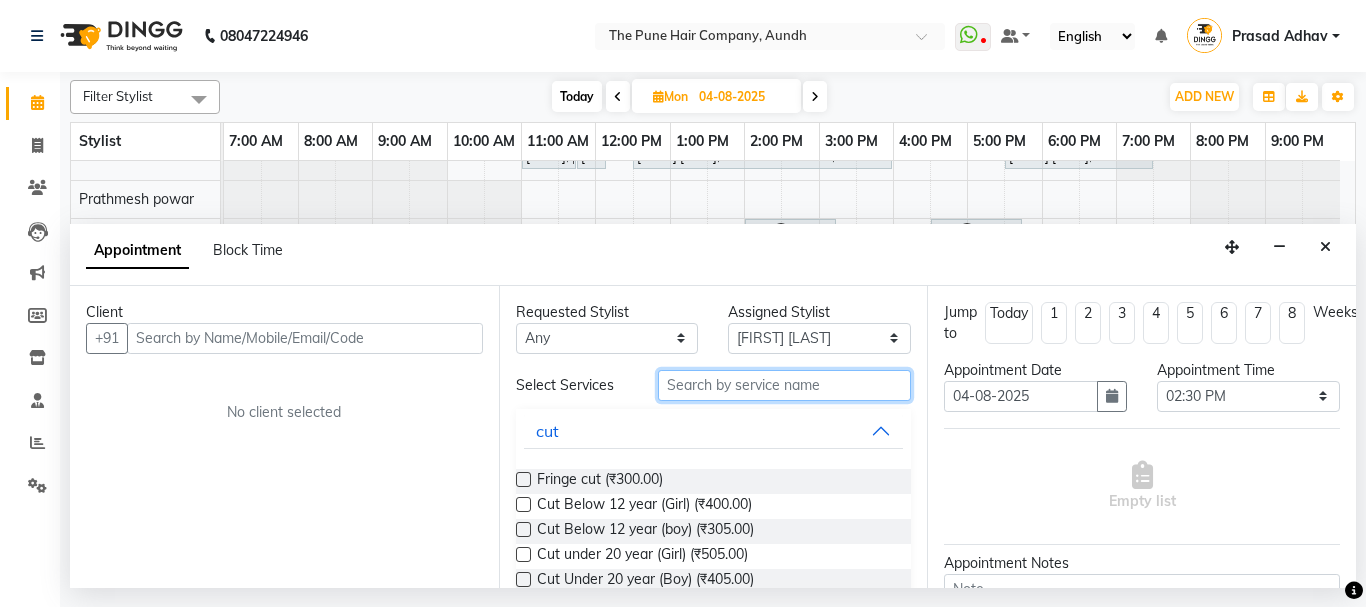 click at bounding box center (785, 385) 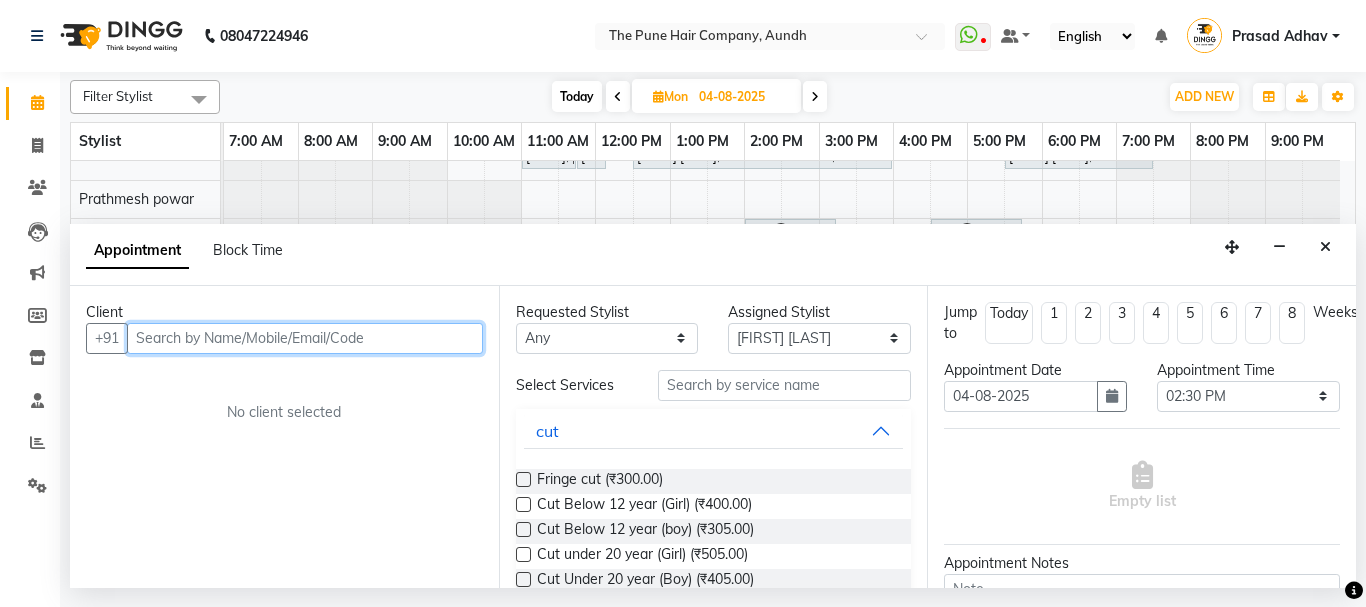 click at bounding box center (305, 338) 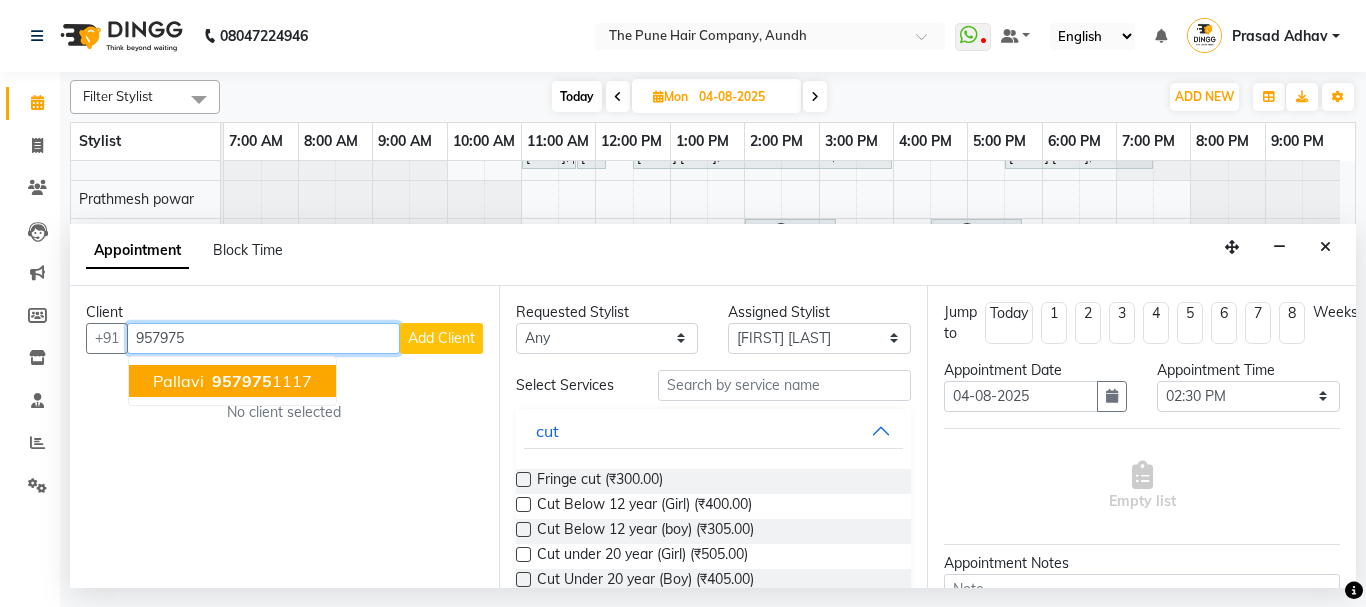 click on "957975" at bounding box center [242, 381] 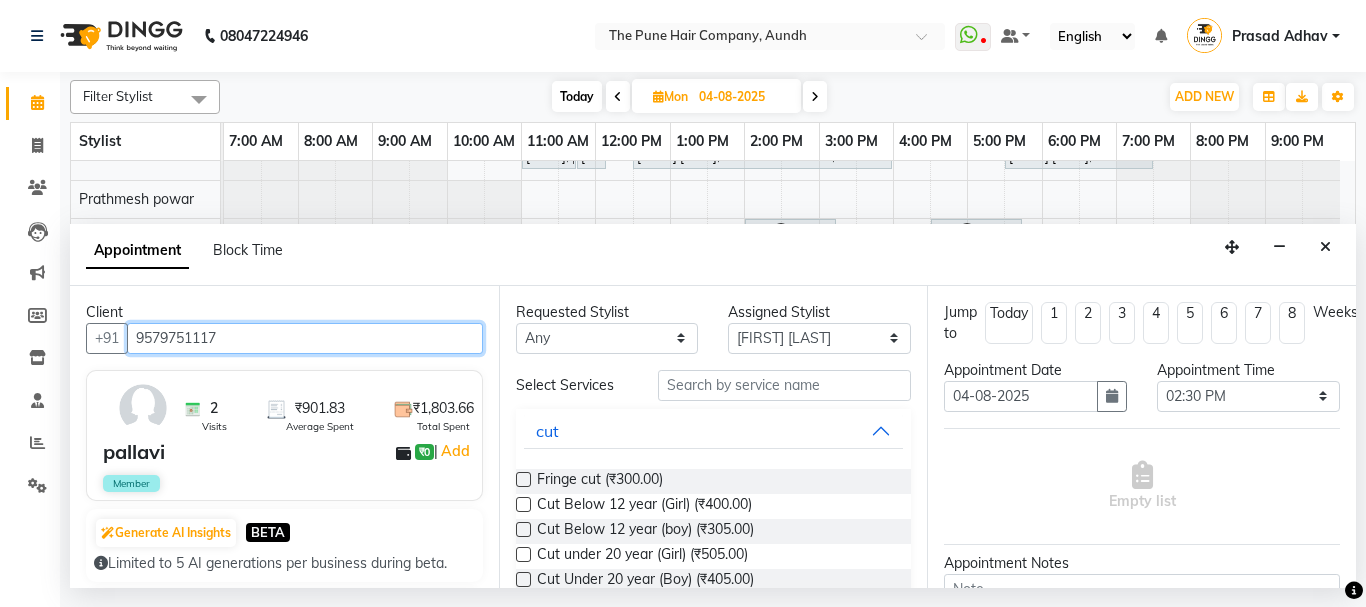 type on "9579751117" 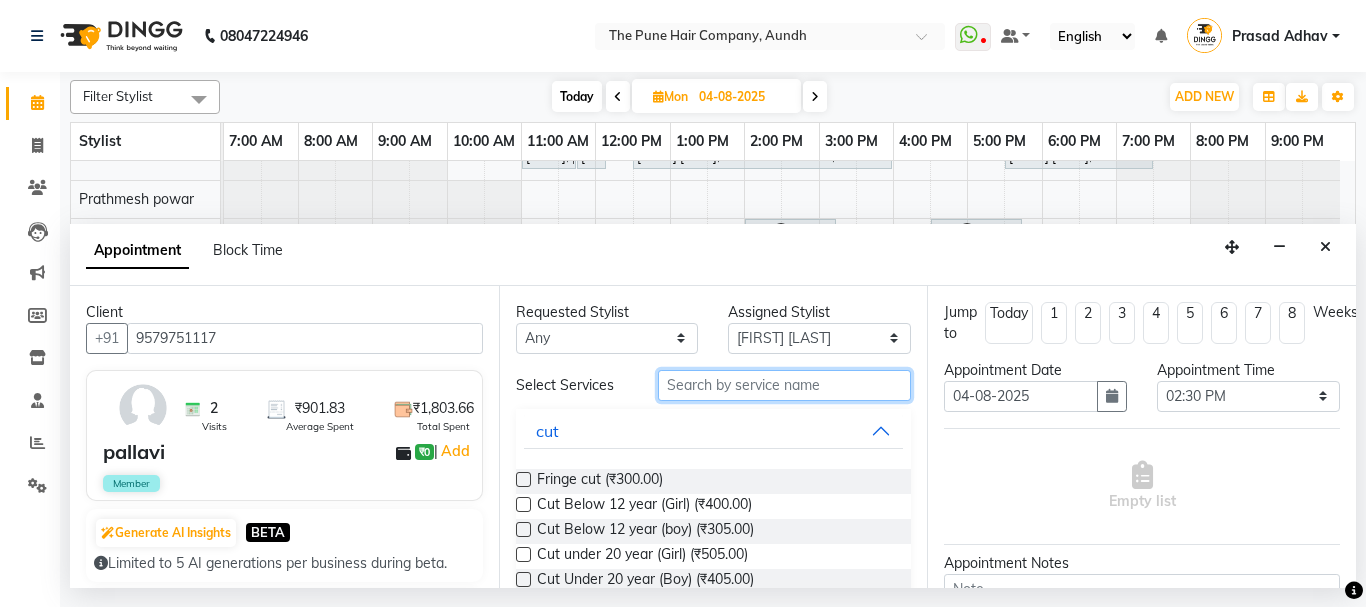 click at bounding box center [785, 385] 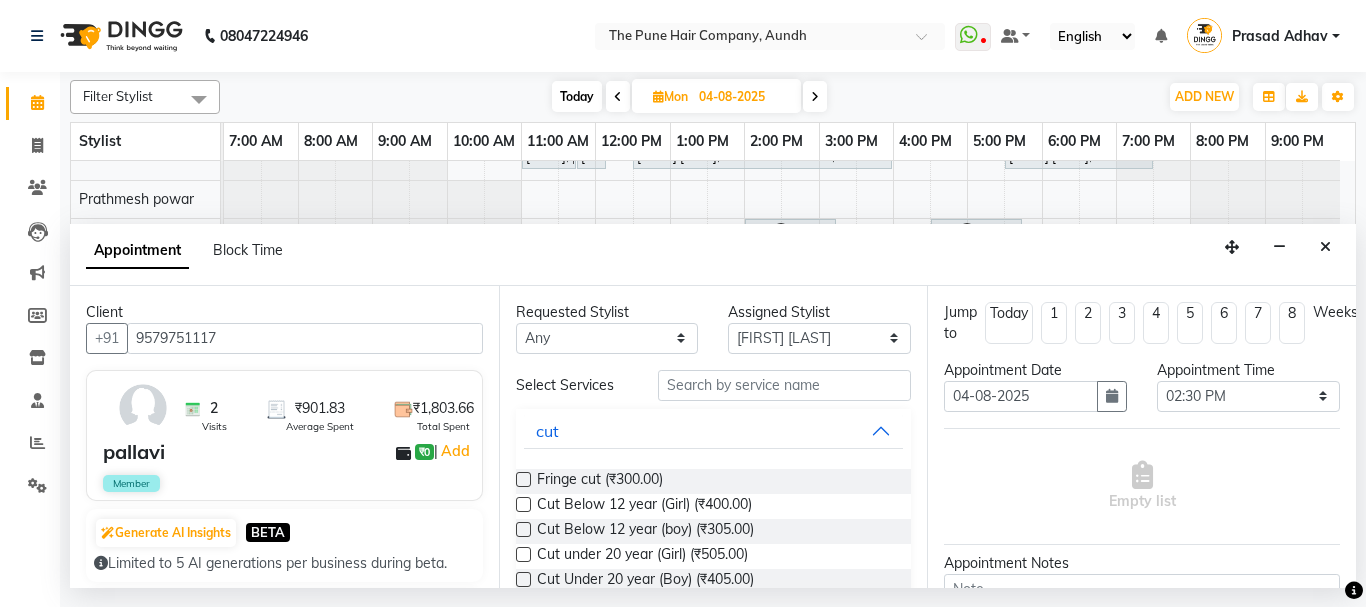 click on "Requested Stylist" at bounding box center (607, 312) 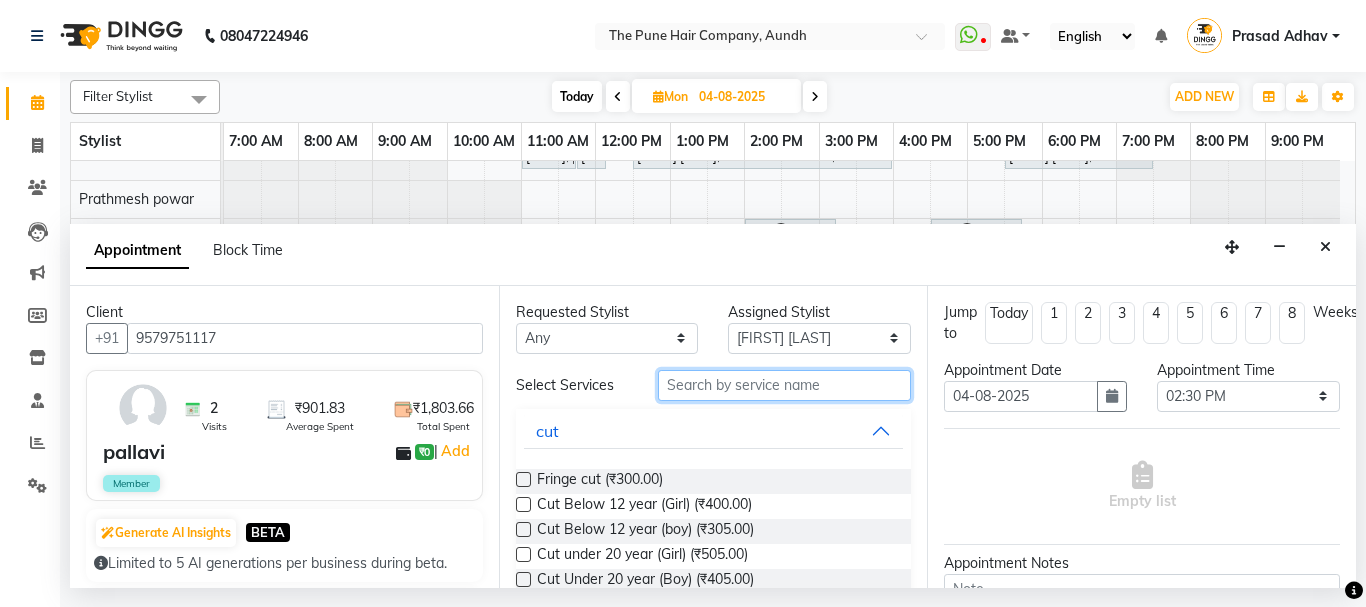 click at bounding box center [785, 385] 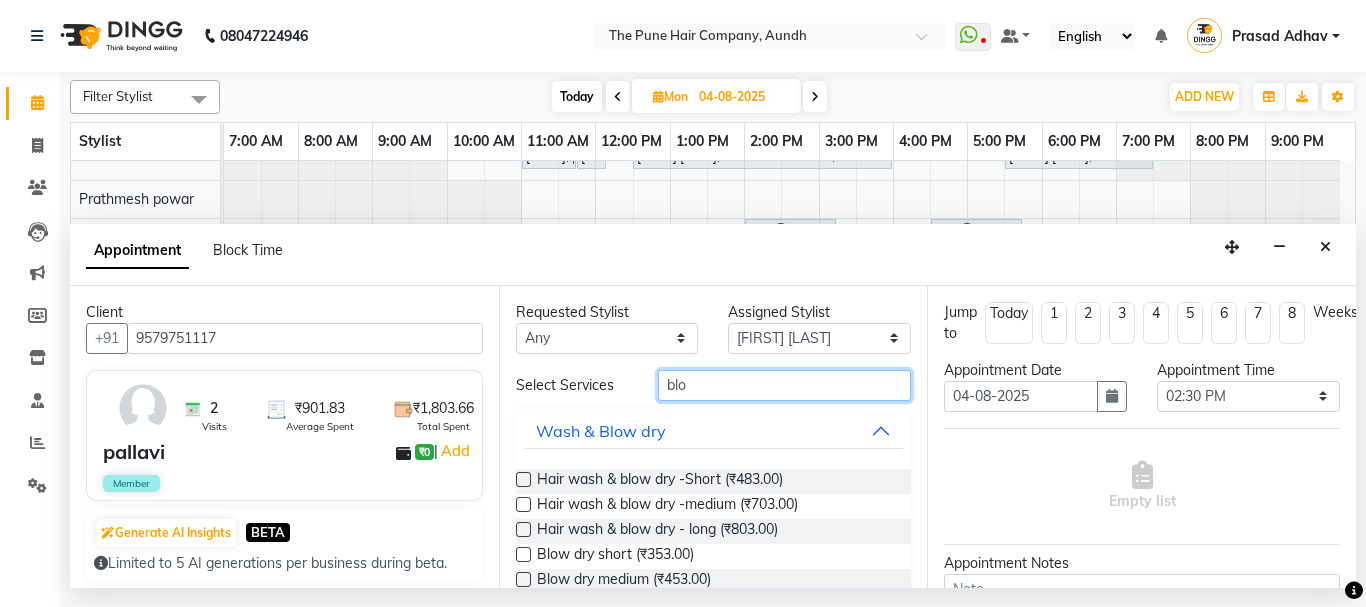 type on "blo" 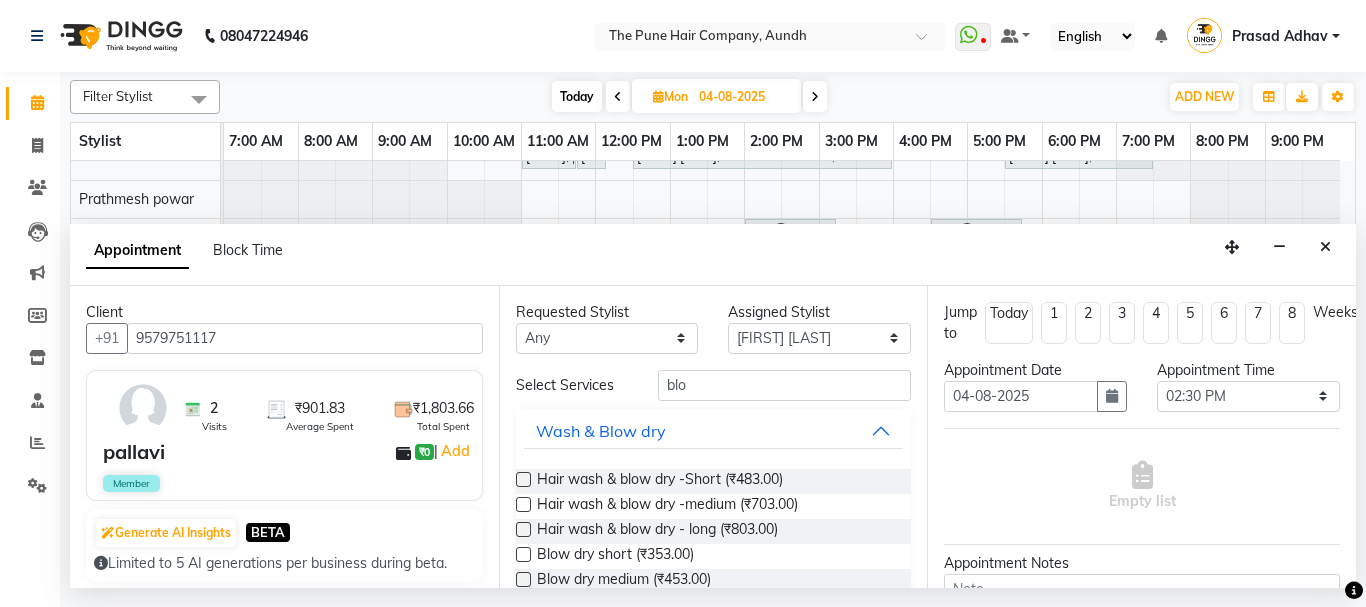 click at bounding box center (523, 554) 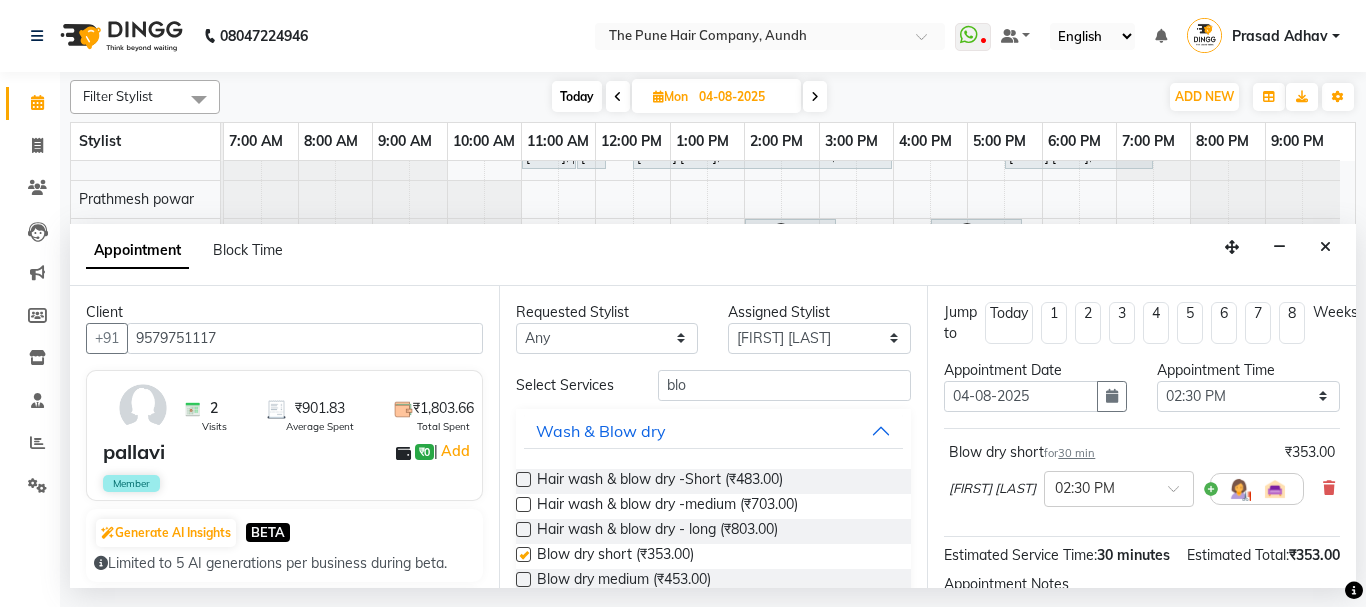 checkbox on "false" 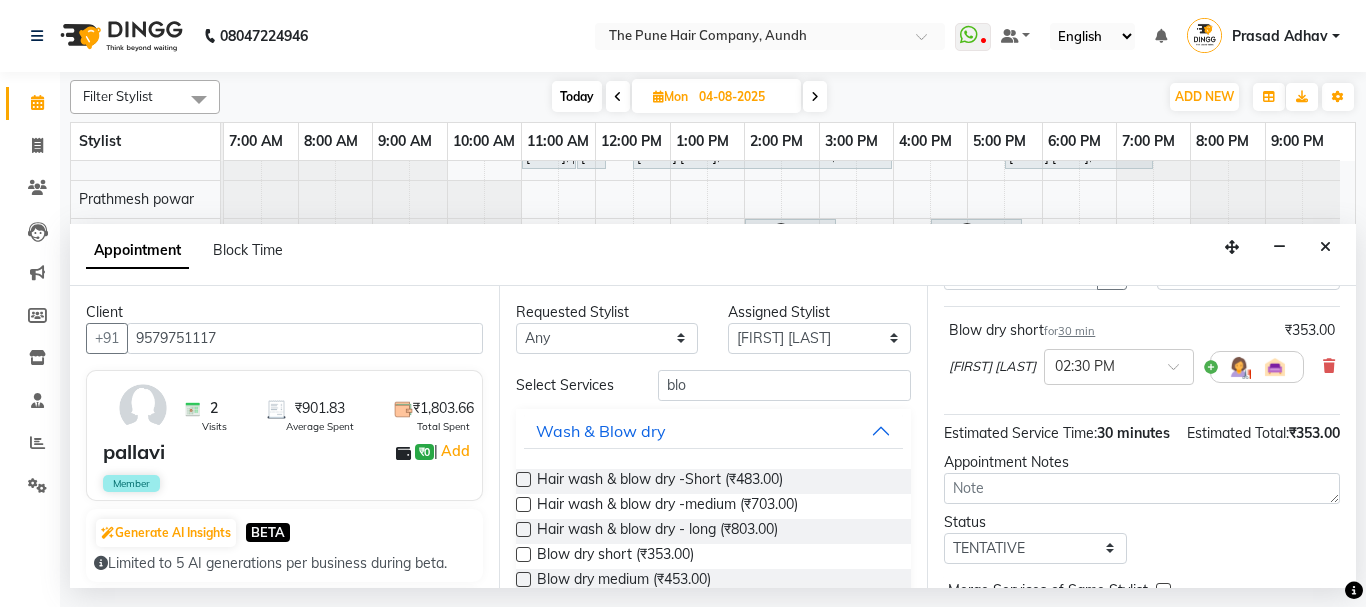 scroll, scrollTop: 263, scrollLeft: 0, axis: vertical 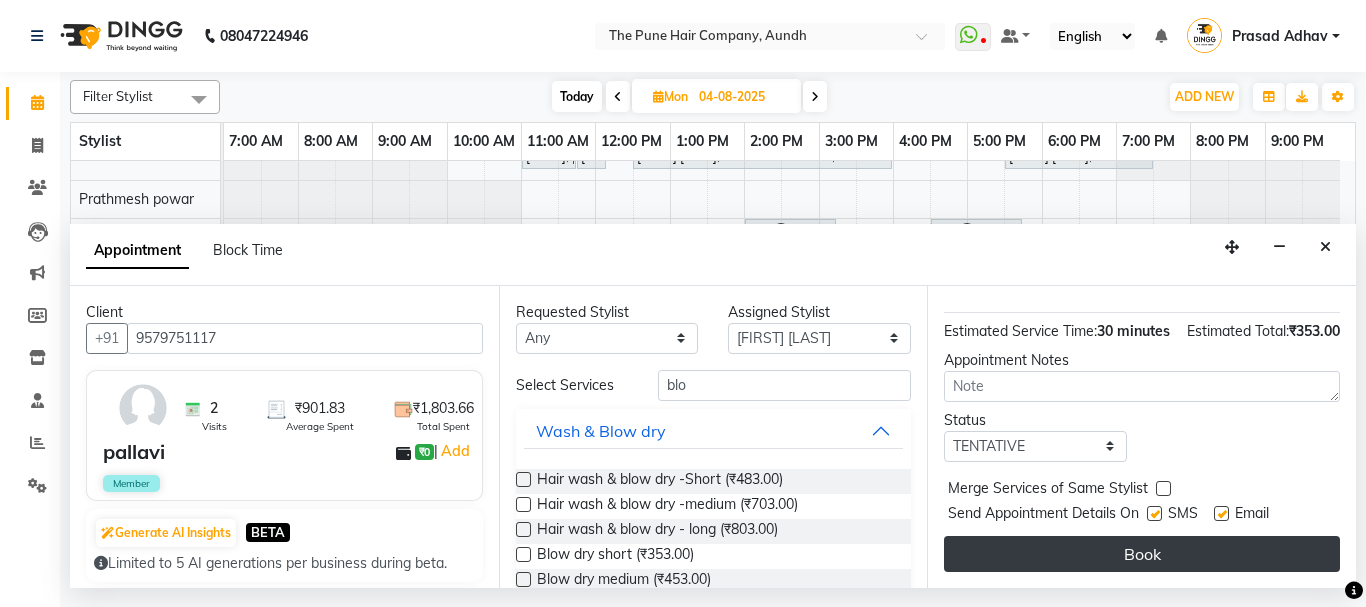 click on "Book" at bounding box center (1142, 554) 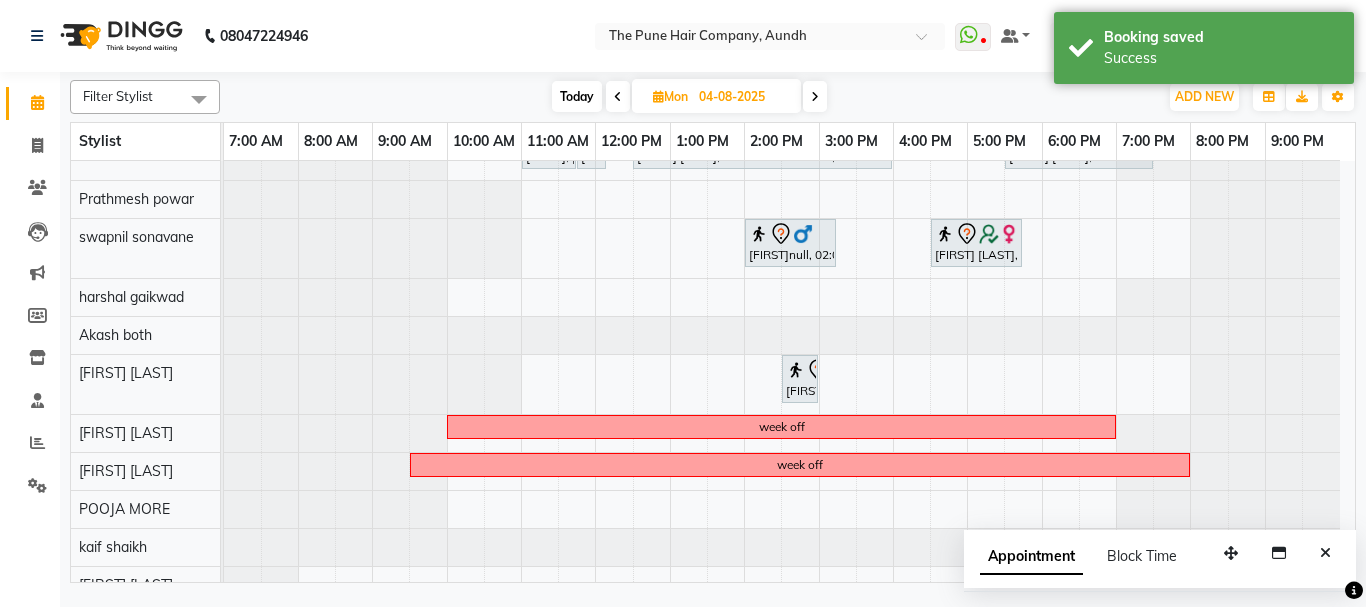 scroll, scrollTop: 76, scrollLeft: 0, axis: vertical 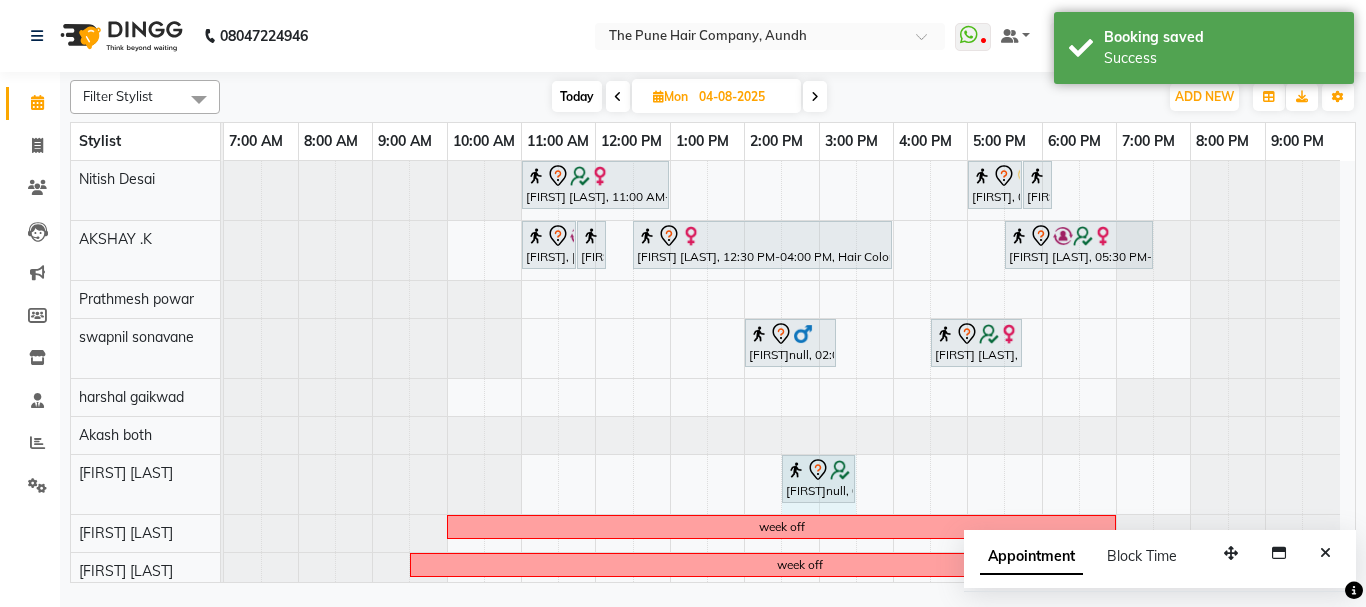 drag, startPoint x: 817, startPoint y: 477, endPoint x: 847, endPoint y: 477, distance: 30 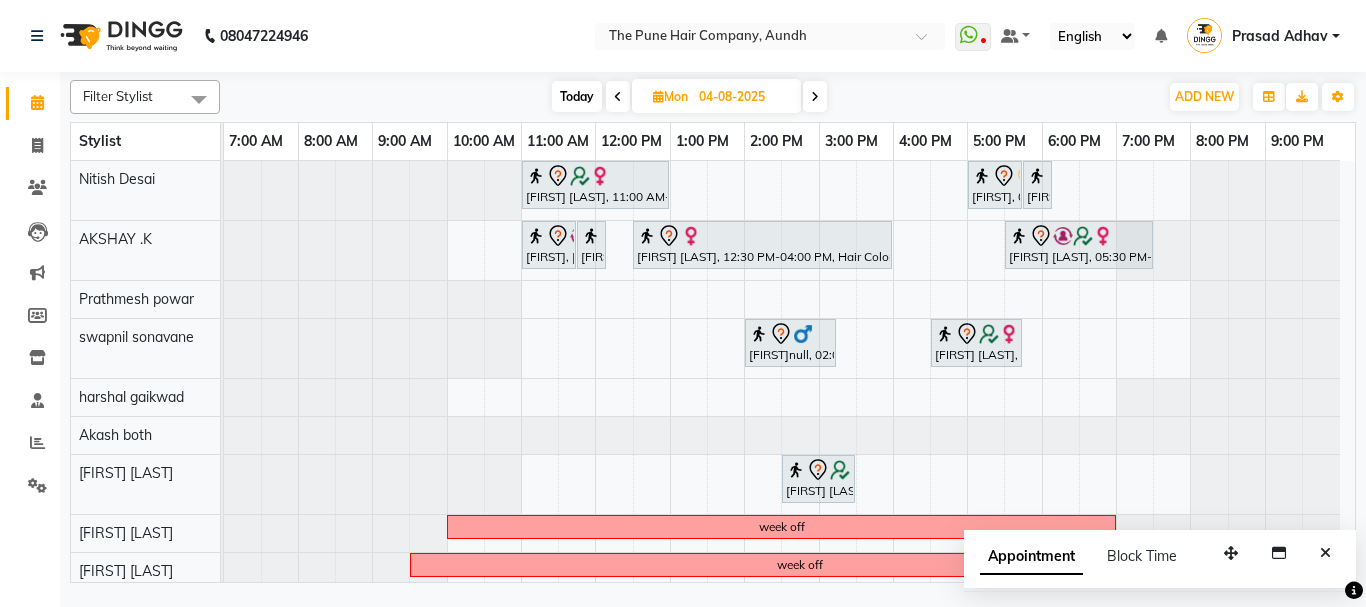 scroll, scrollTop: 198, scrollLeft: 0, axis: vertical 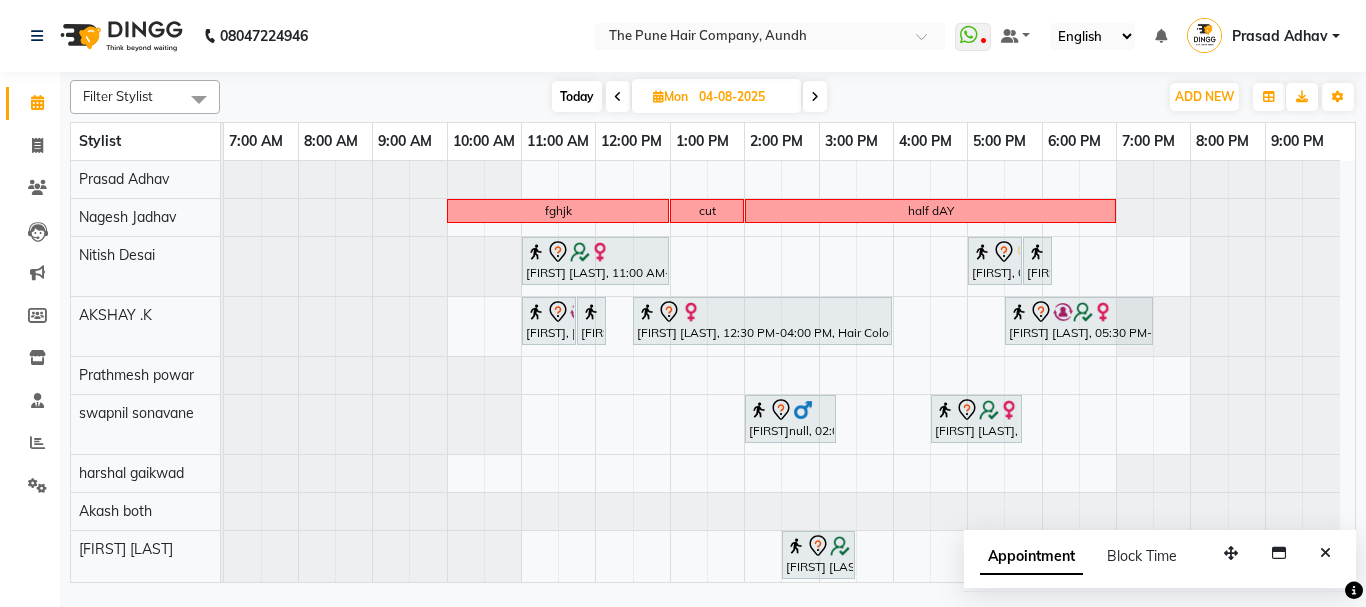 click on "Today" at bounding box center [577, 96] 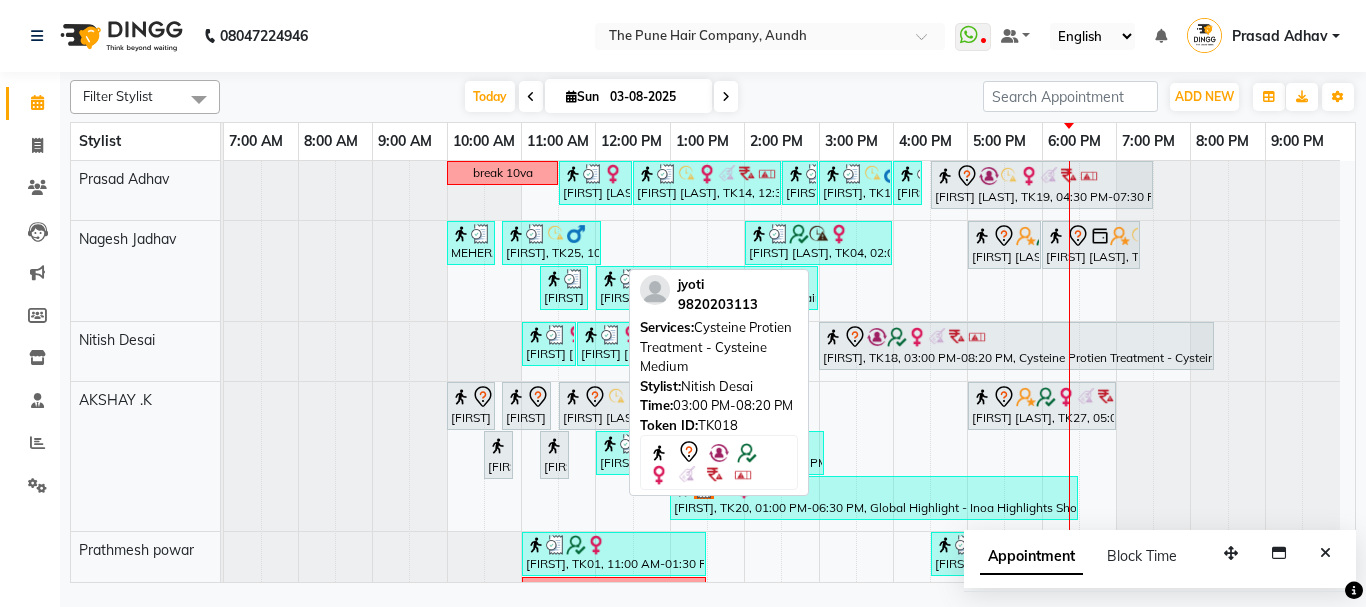 scroll, scrollTop: 600, scrollLeft: 0, axis: vertical 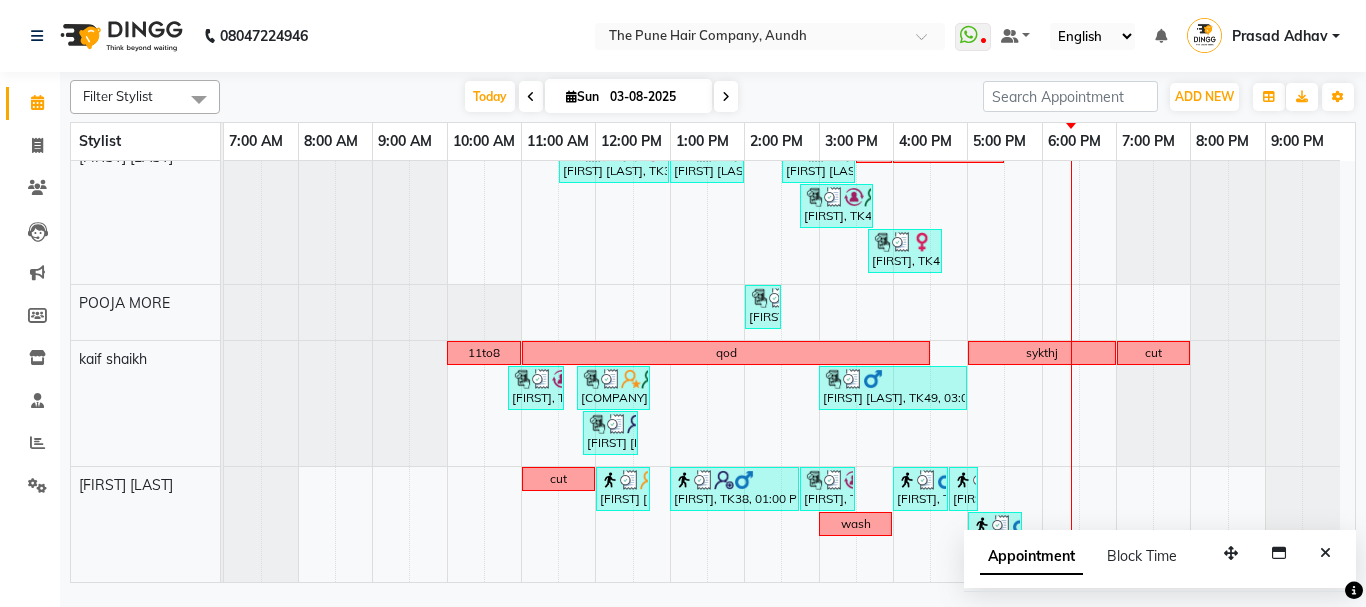 click at bounding box center [726, 96] 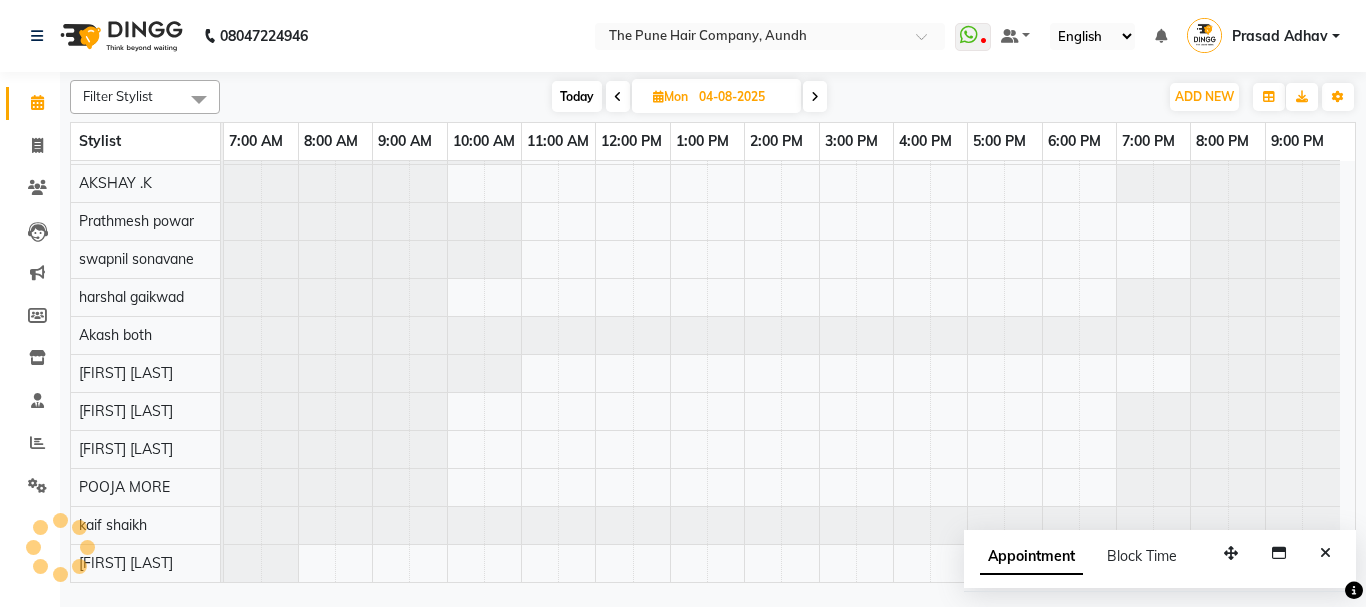 scroll, scrollTop: 110, scrollLeft: 0, axis: vertical 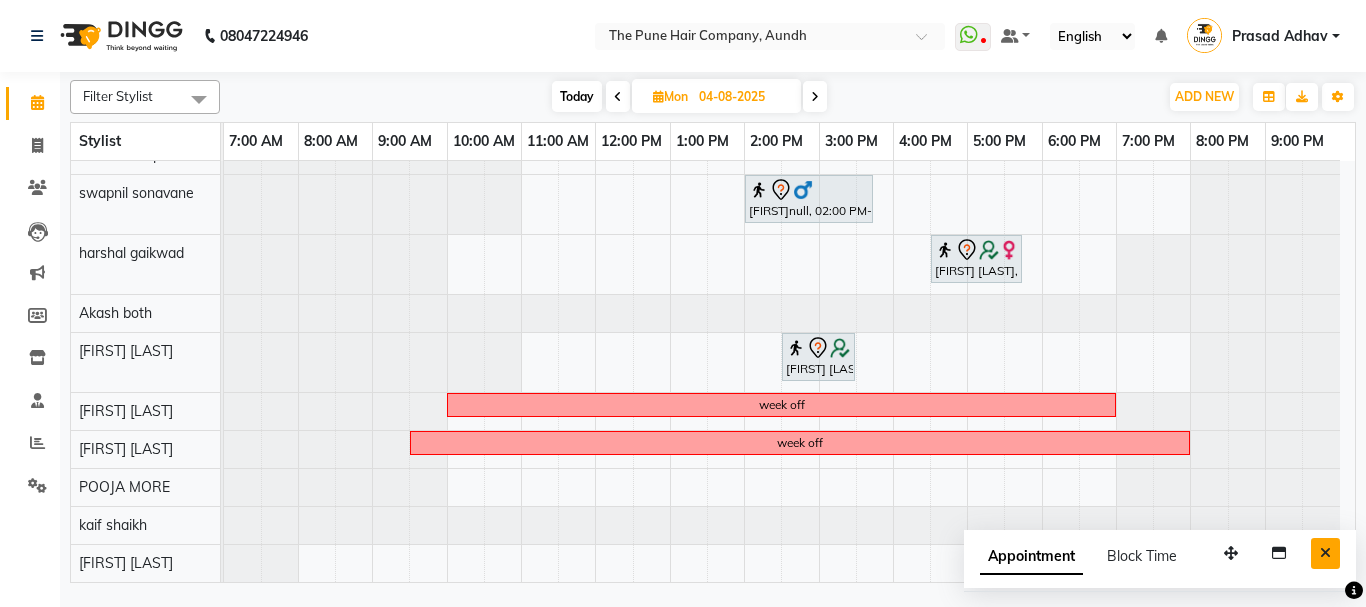 click at bounding box center [1325, 553] 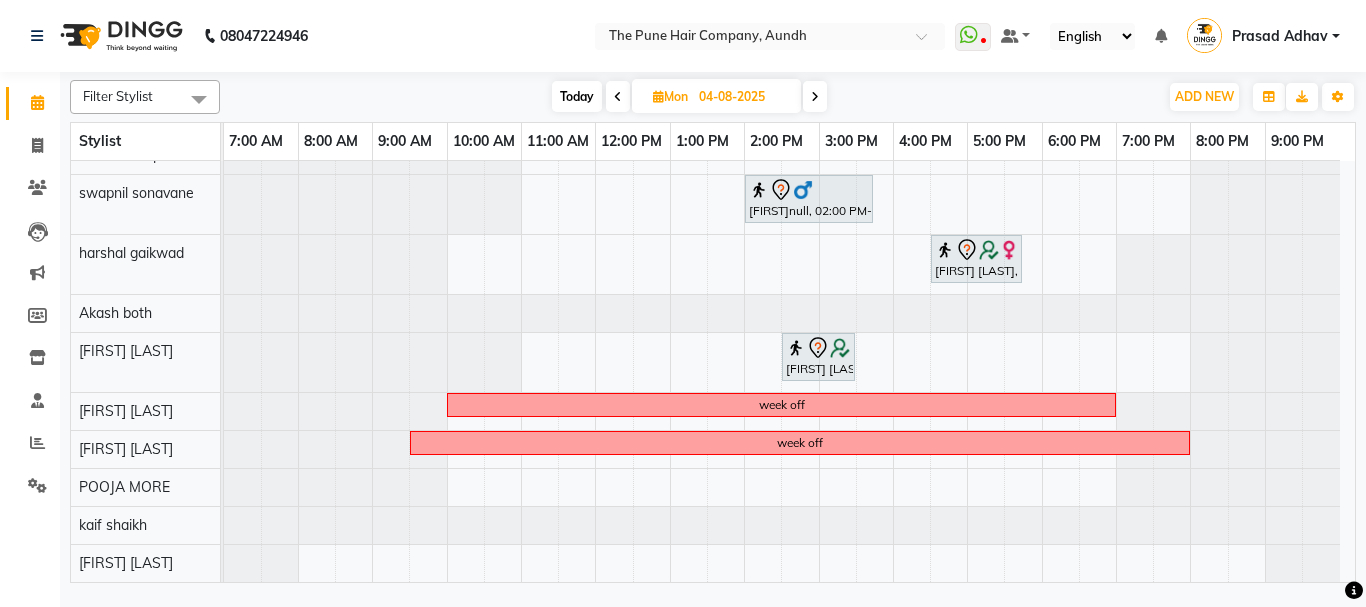 scroll, scrollTop: 0, scrollLeft: 0, axis: both 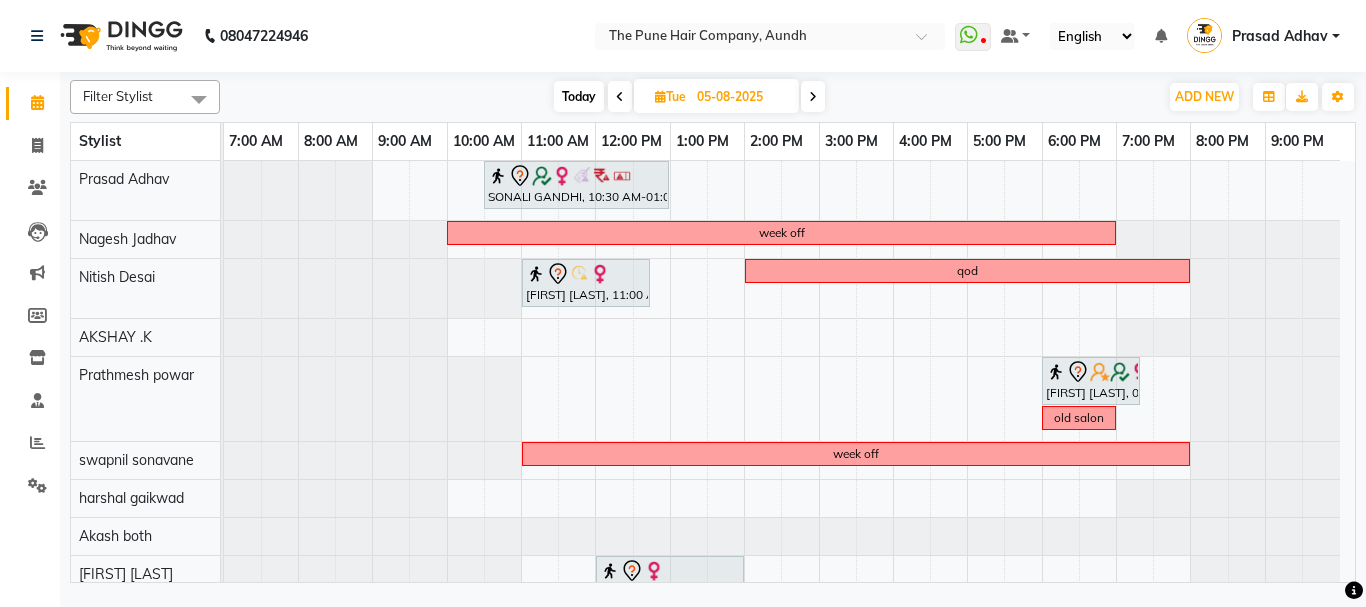 click on "Today" at bounding box center [579, 96] 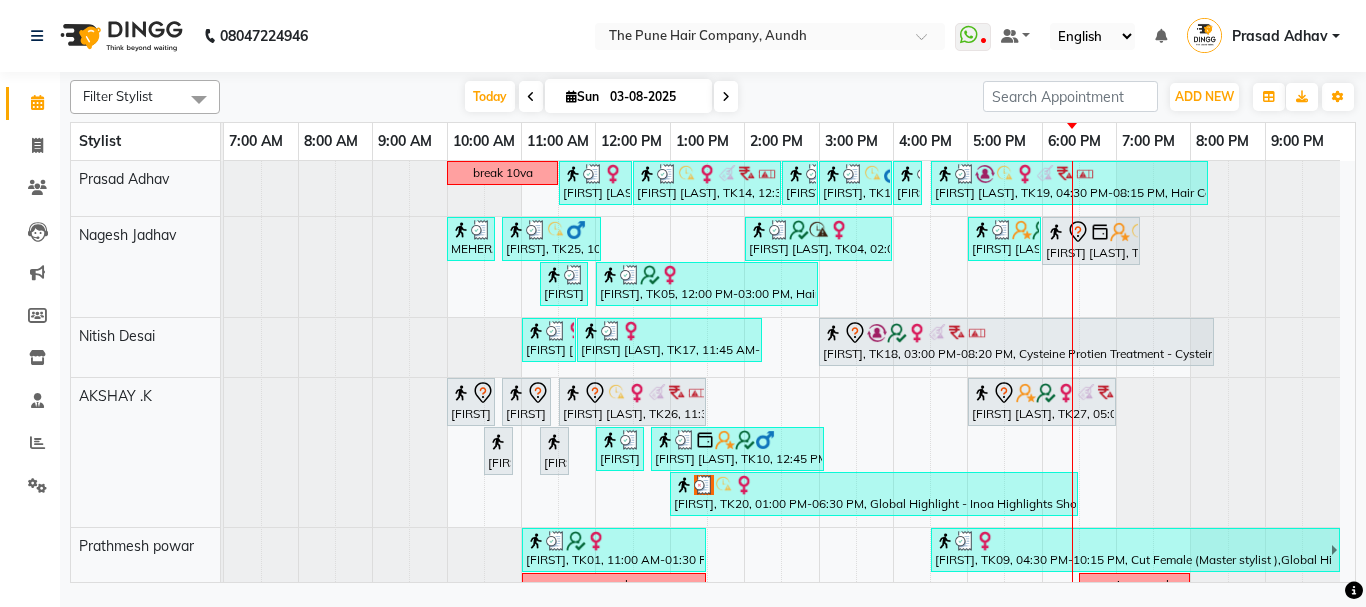 click at bounding box center (726, 97) 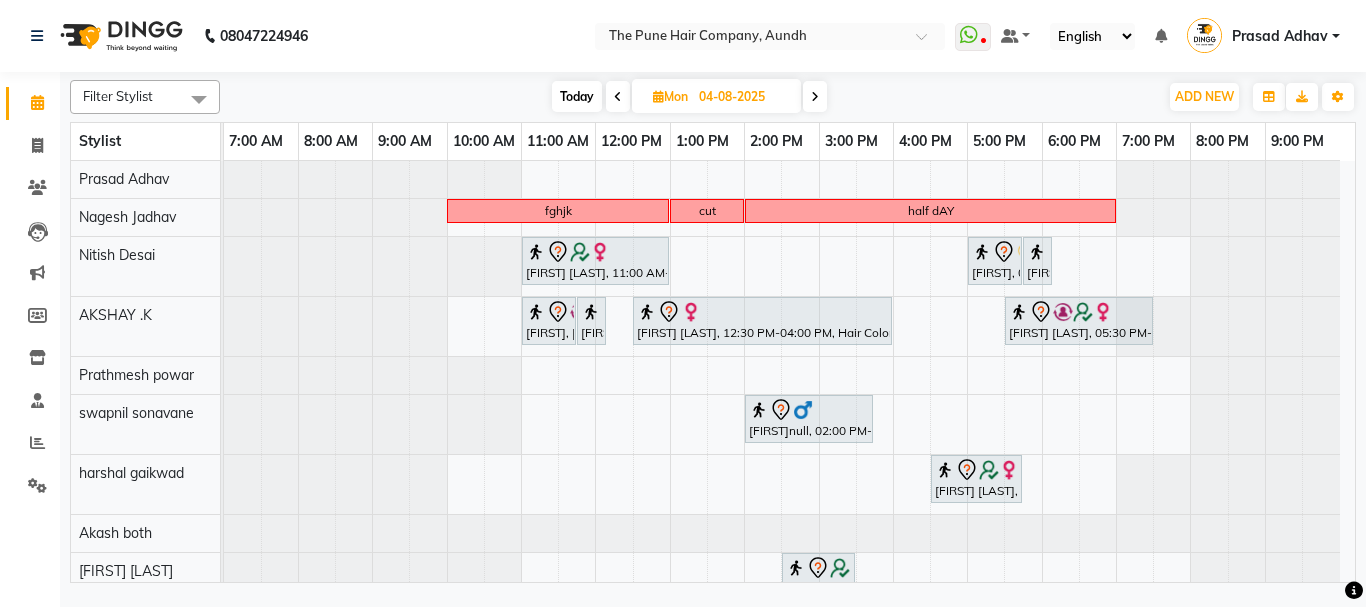 scroll, scrollTop: 220, scrollLeft: 0, axis: vertical 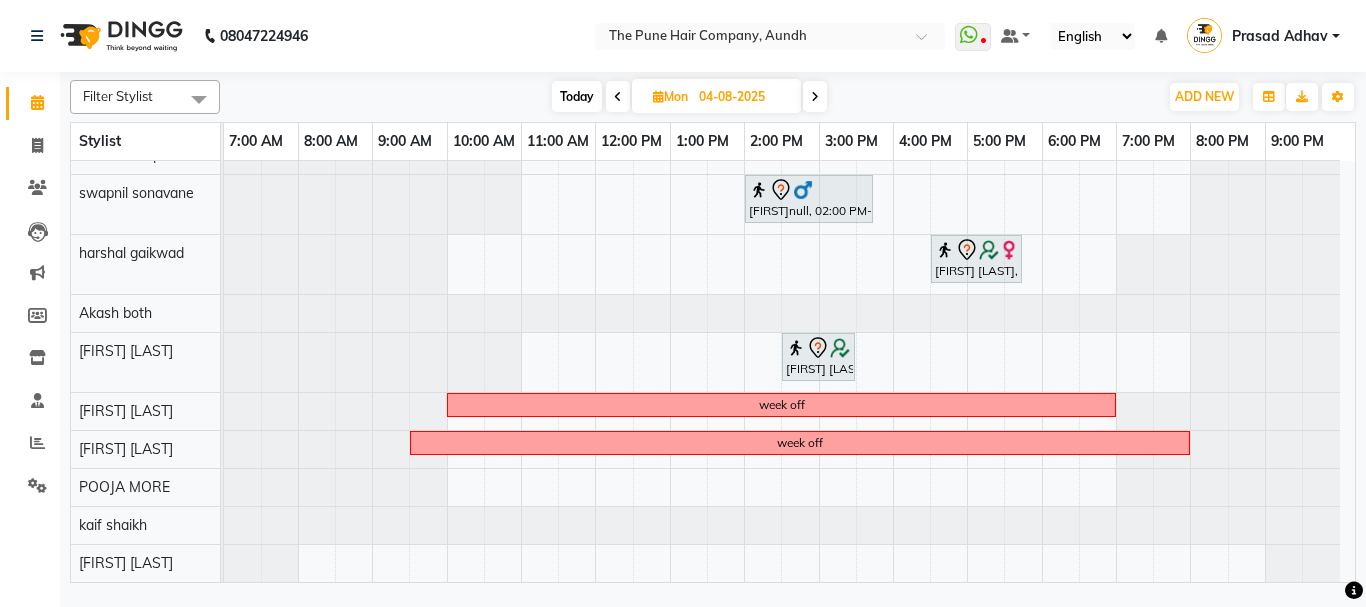 click at bounding box center (815, 96) 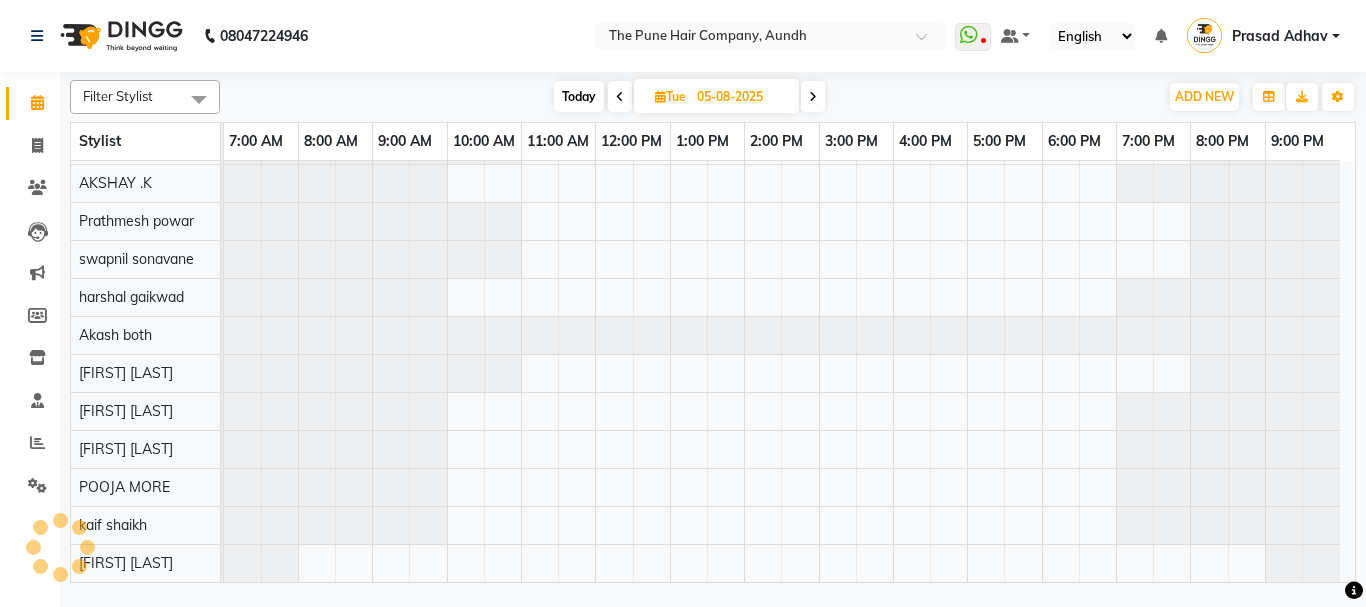 scroll, scrollTop: 110, scrollLeft: 0, axis: vertical 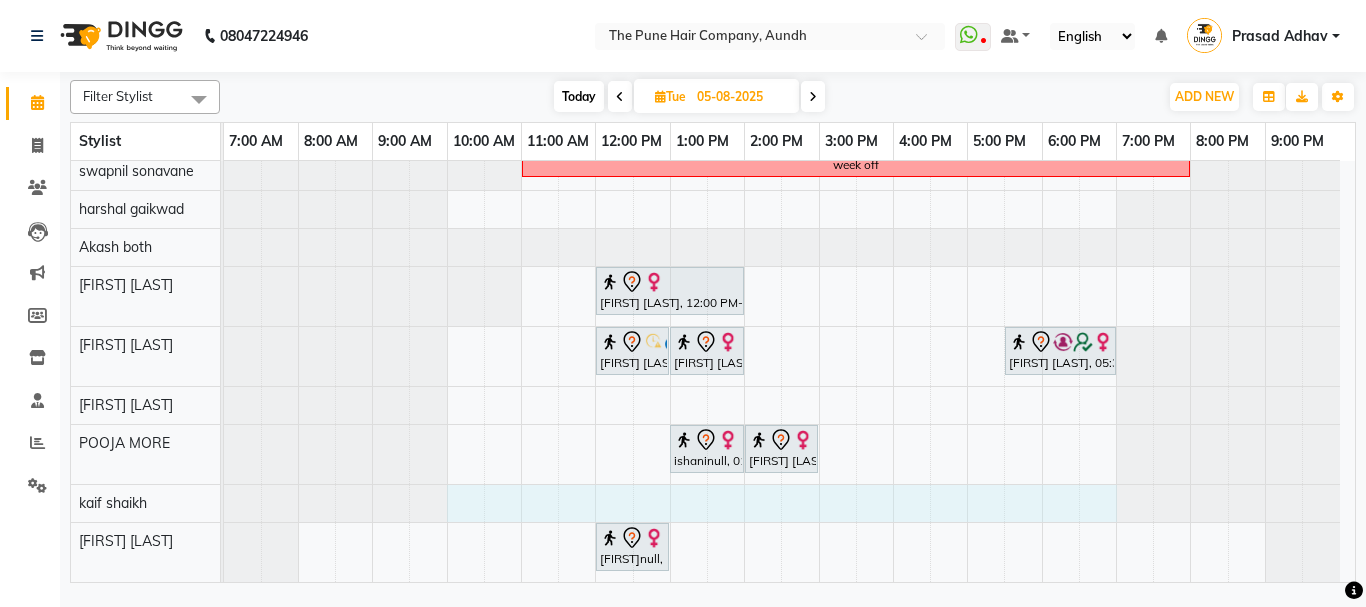drag, startPoint x: 450, startPoint y: 505, endPoint x: 1088, endPoint y: 500, distance: 638.0196 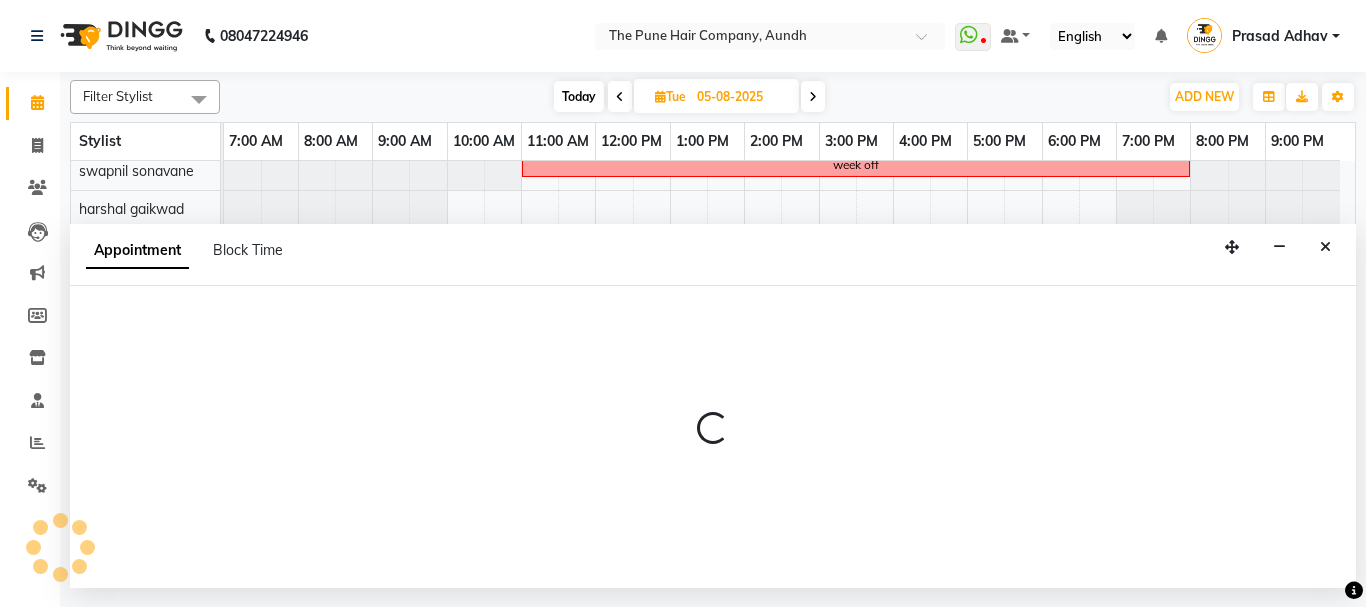 select on "50093" 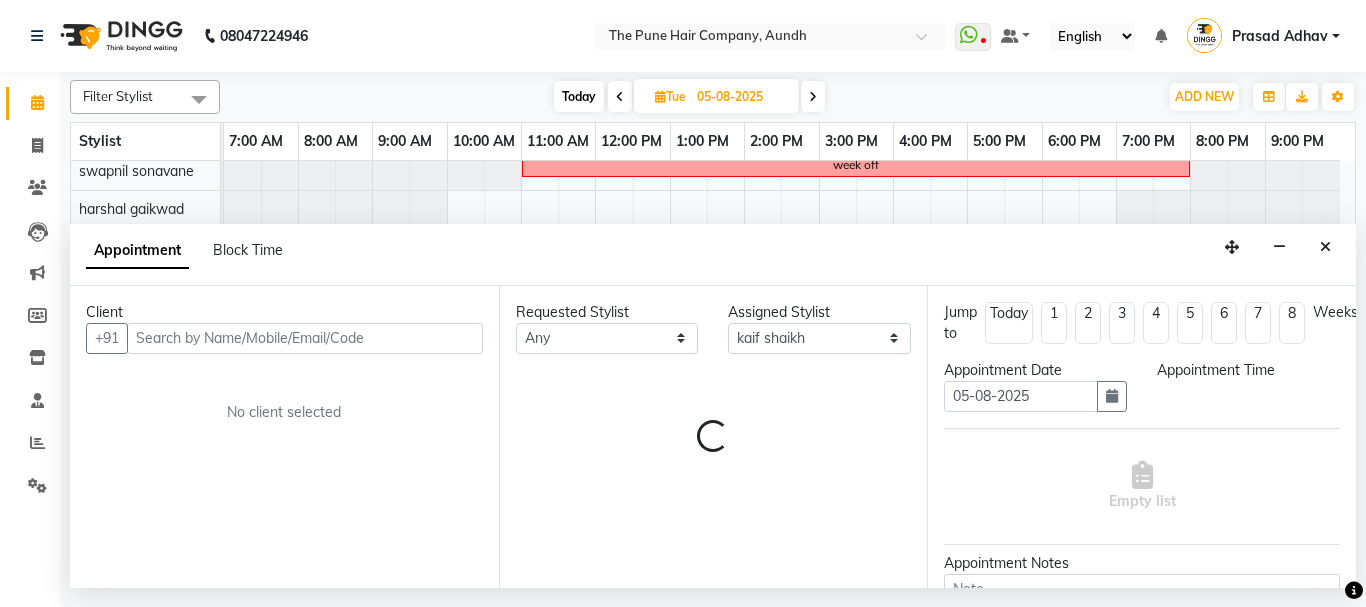 click on "Appointment Block Time" at bounding box center (184, 250) 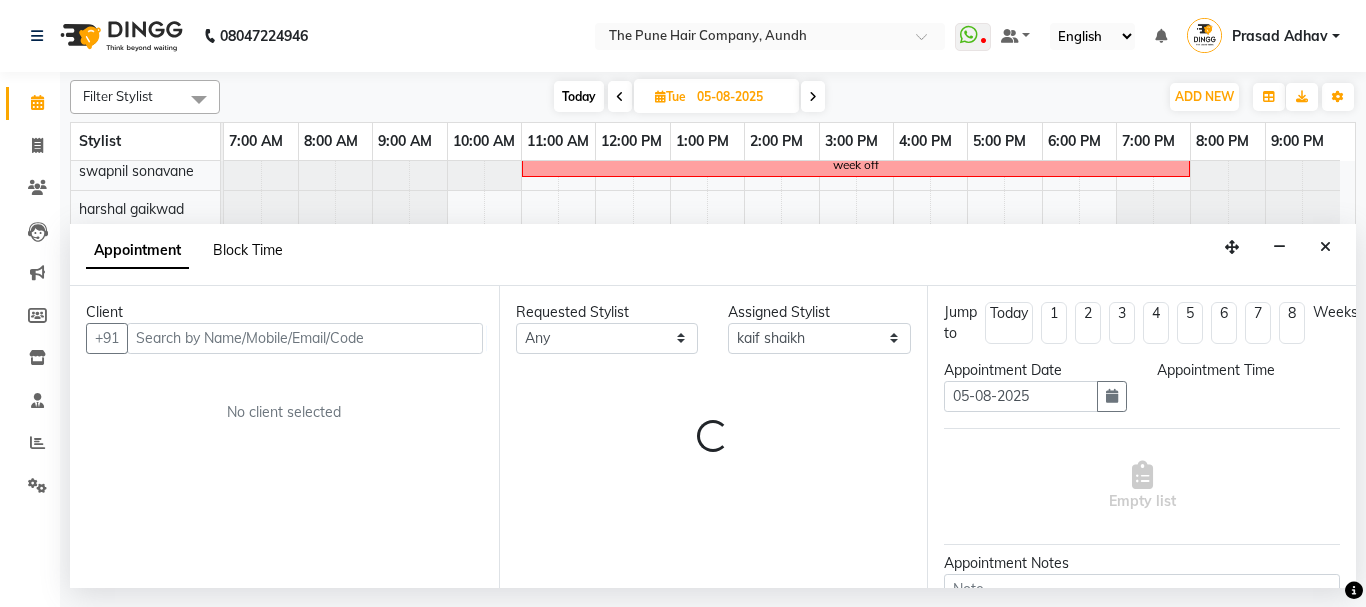 select on "600" 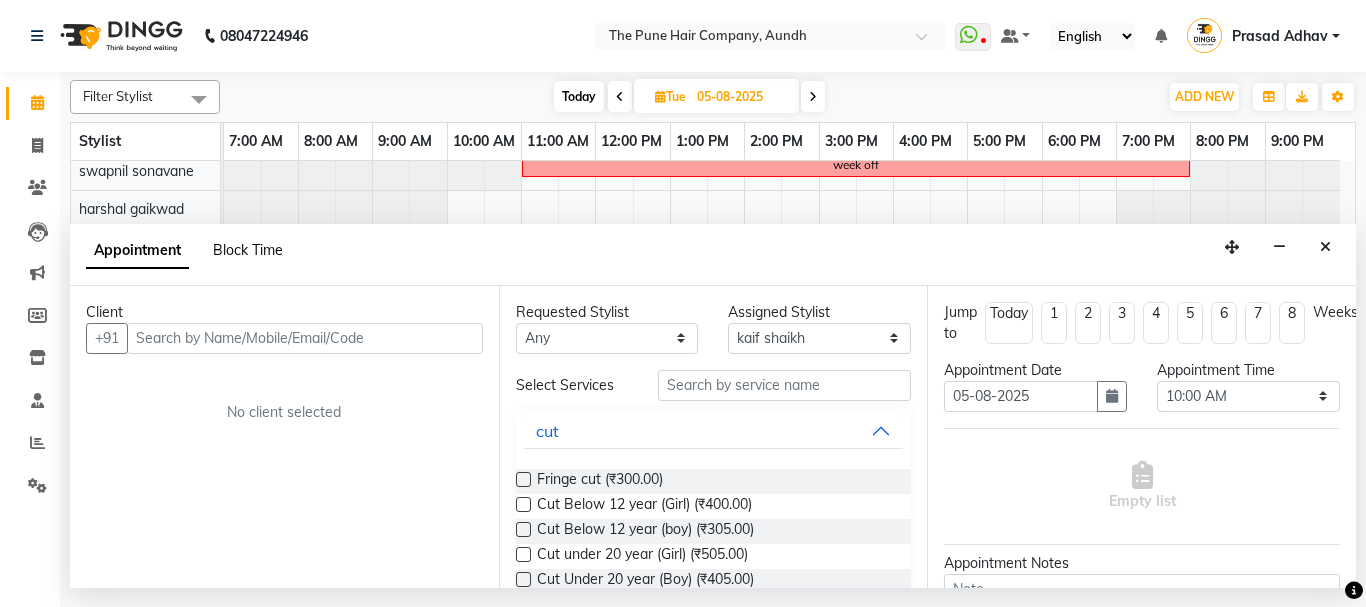 click on "Block Time" at bounding box center [248, 250] 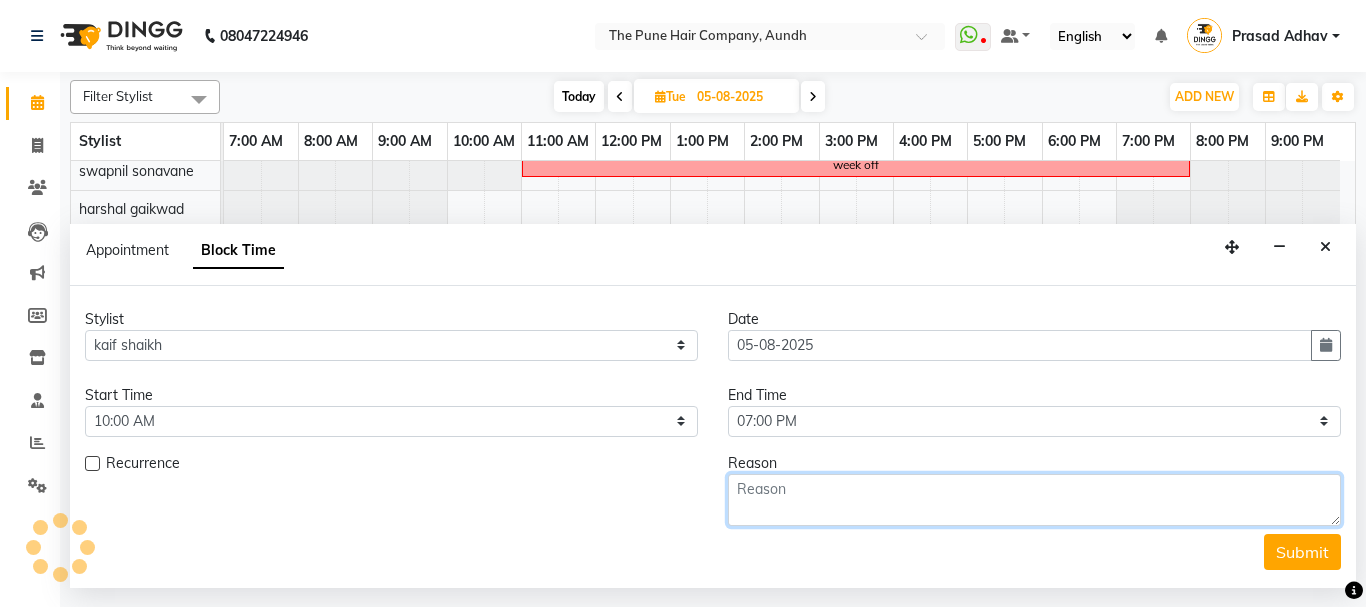 click at bounding box center [1034, 500] 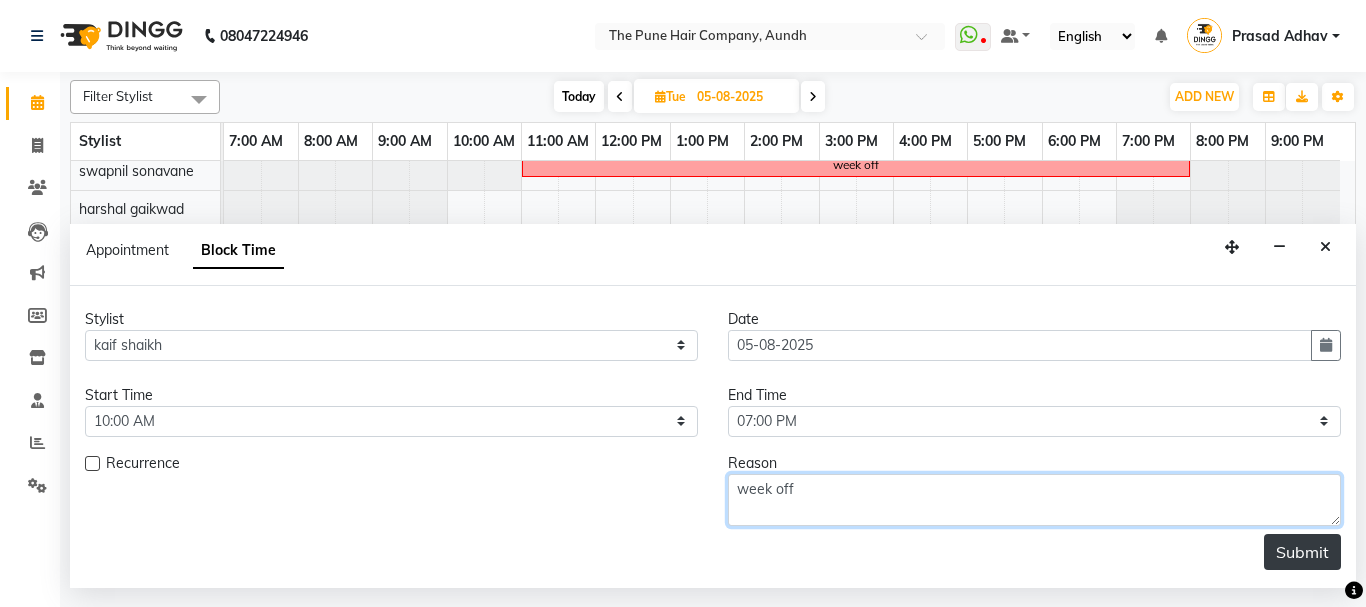 type on "week off" 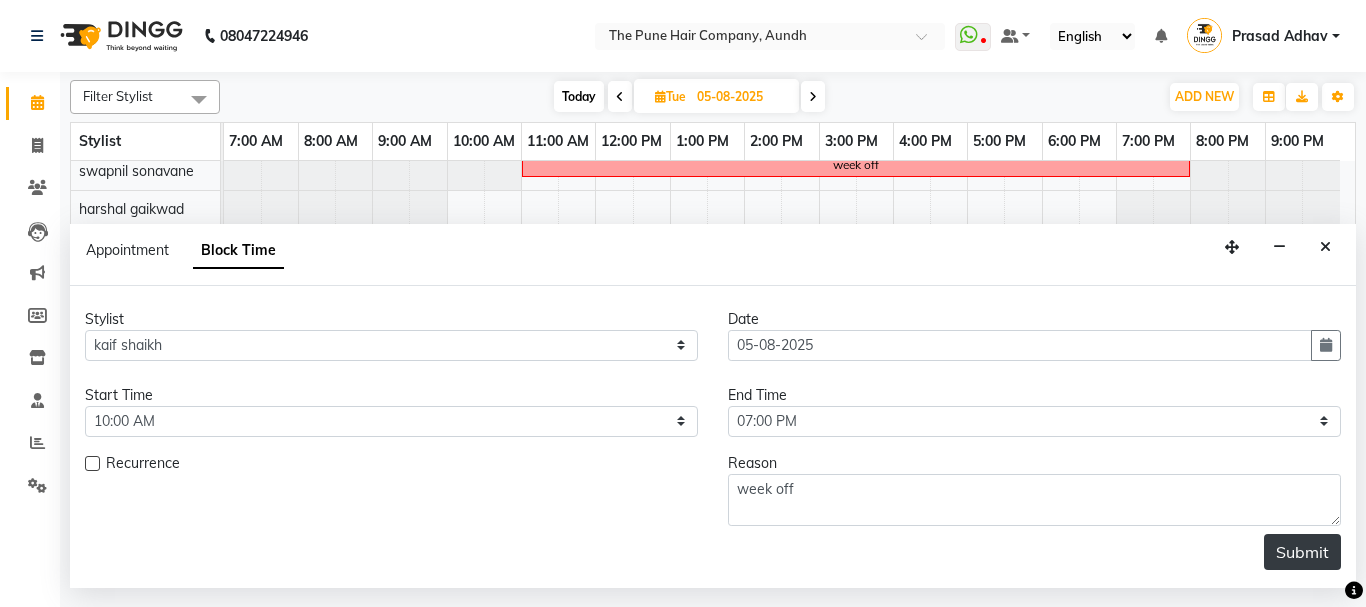 click on "Submit" at bounding box center [1302, 552] 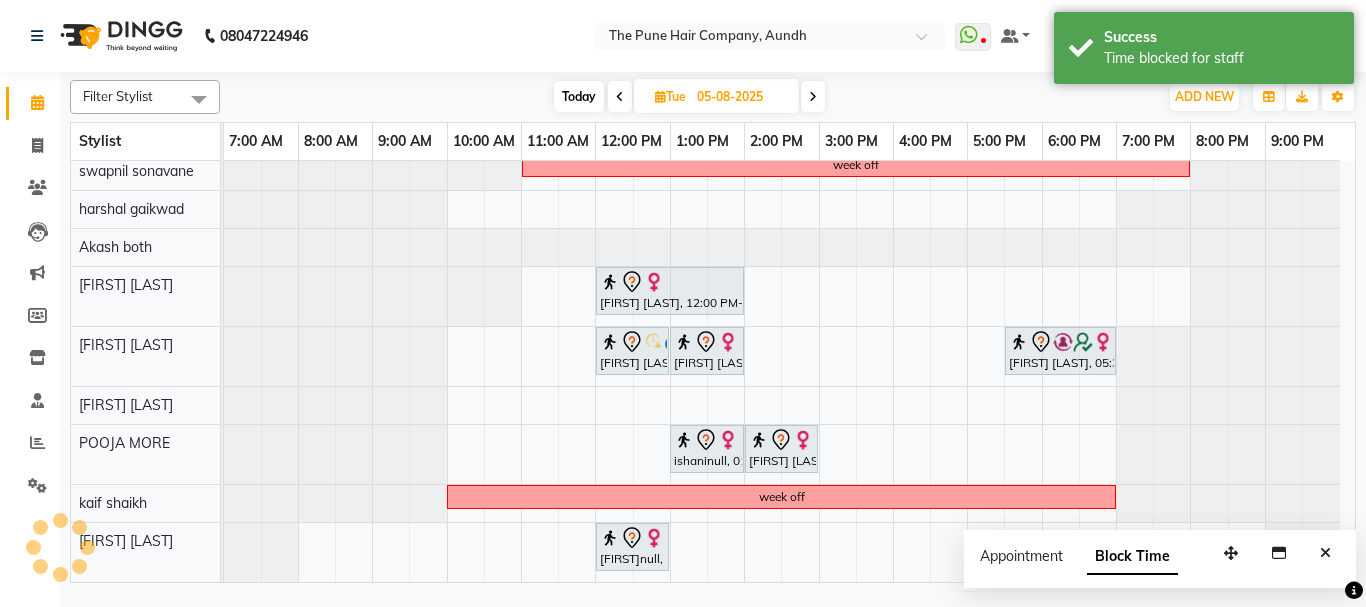 scroll, scrollTop: 289, scrollLeft: 0, axis: vertical 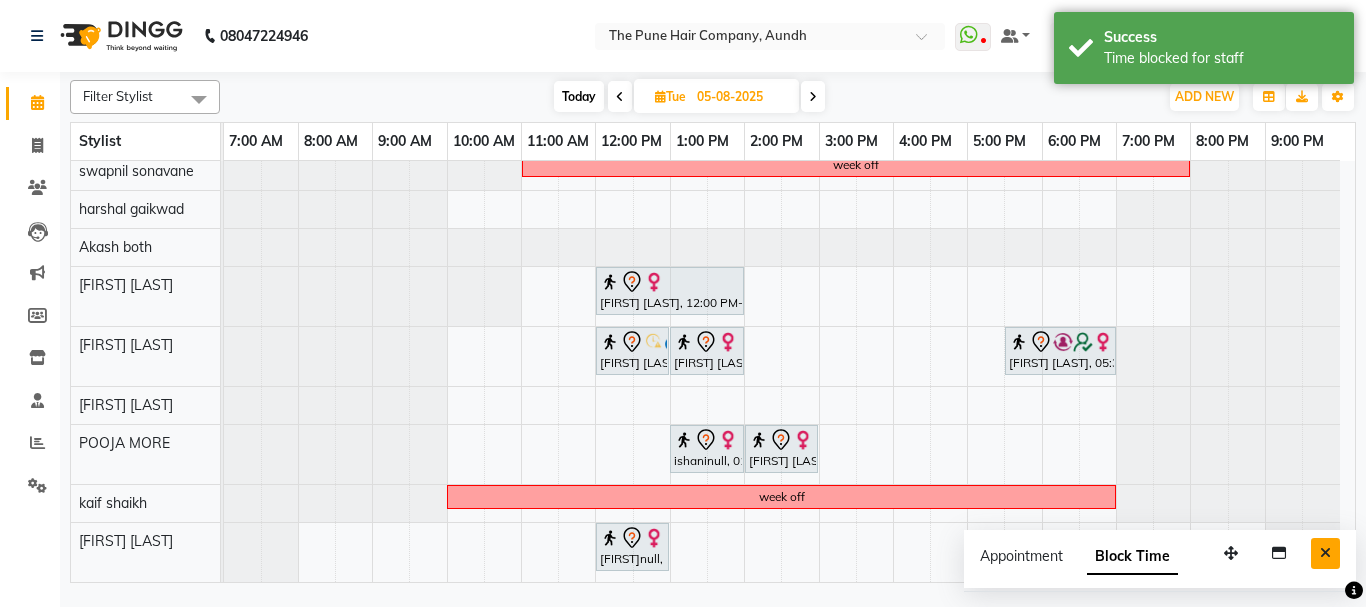 click at bounding box center (1325, 553) 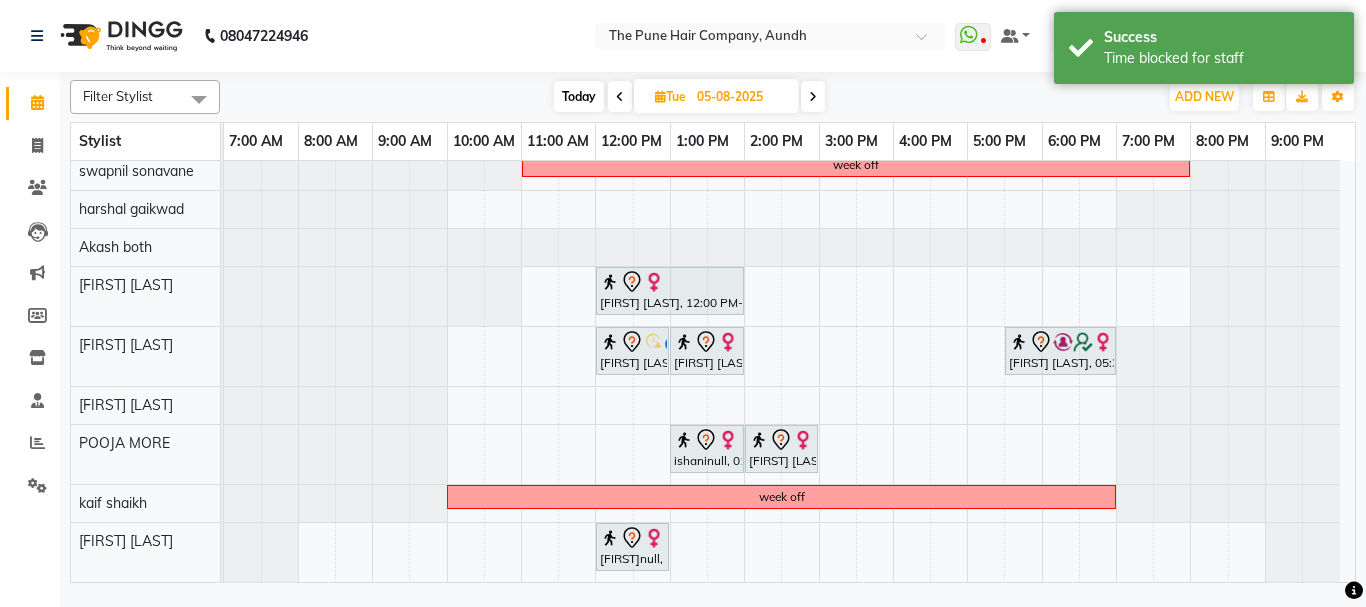 click at bounding box center [813, 96] 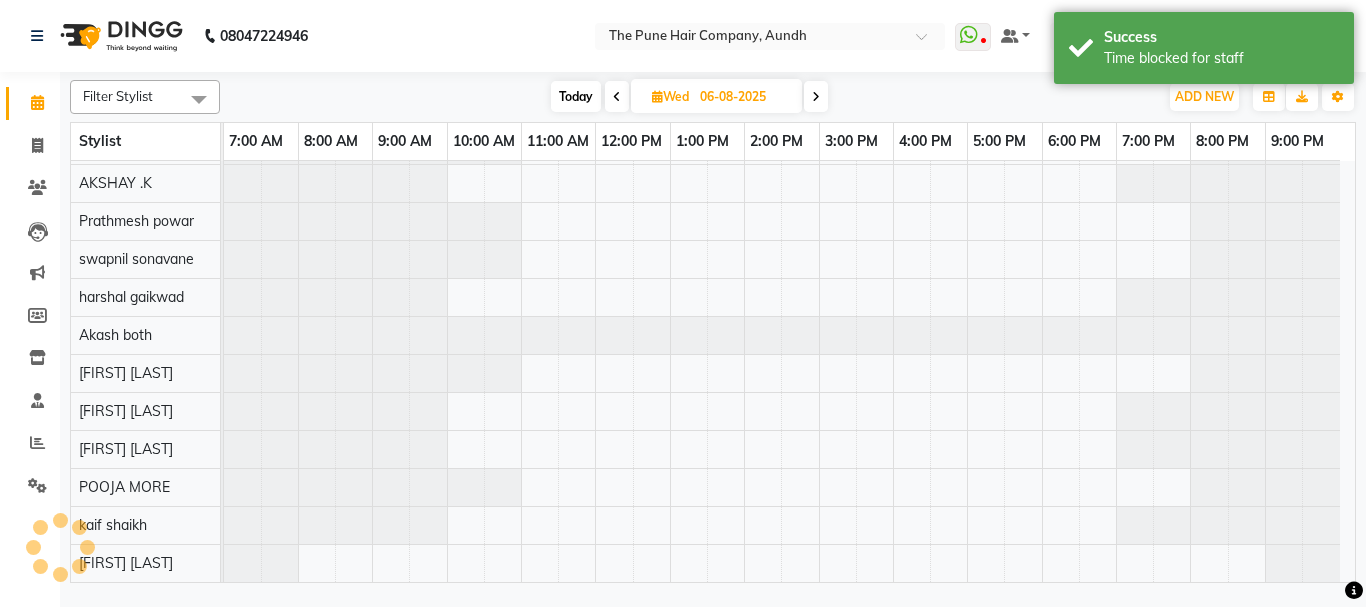 scroll, scrollTop: 110, scrollLeft: 0, axis: vertical 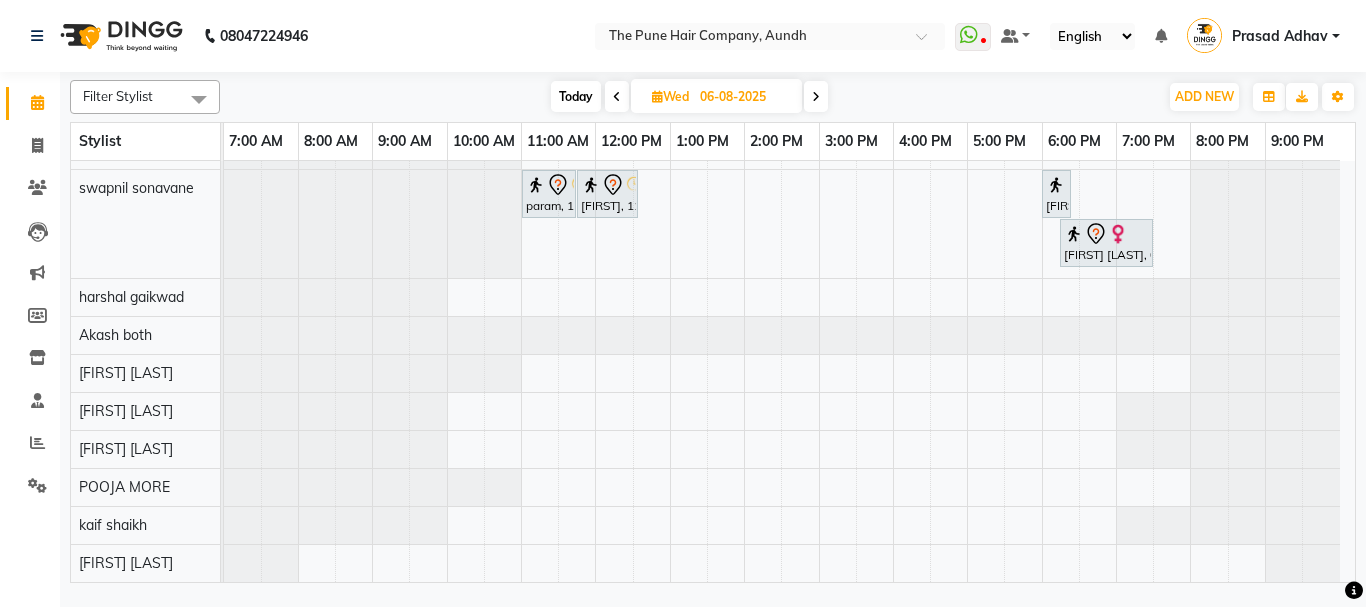 click on "Today" at bounding box center (576, 96) 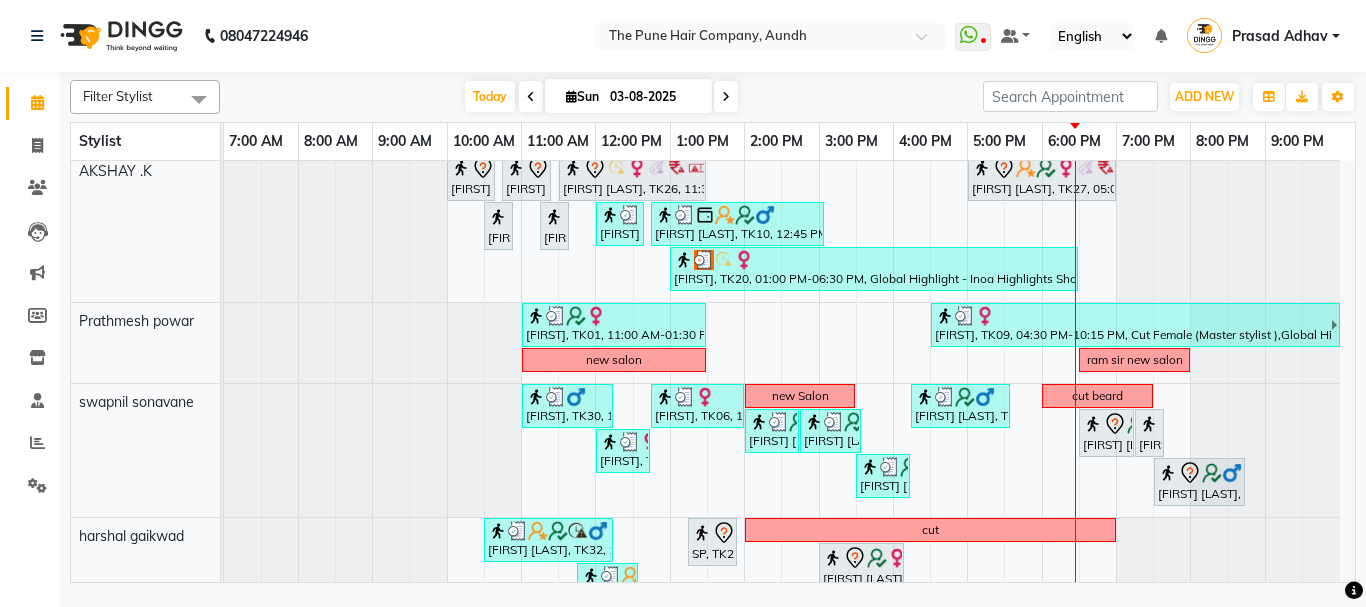 scroll, scrollTop: 325, scrollLeft: 0, axis: vertical 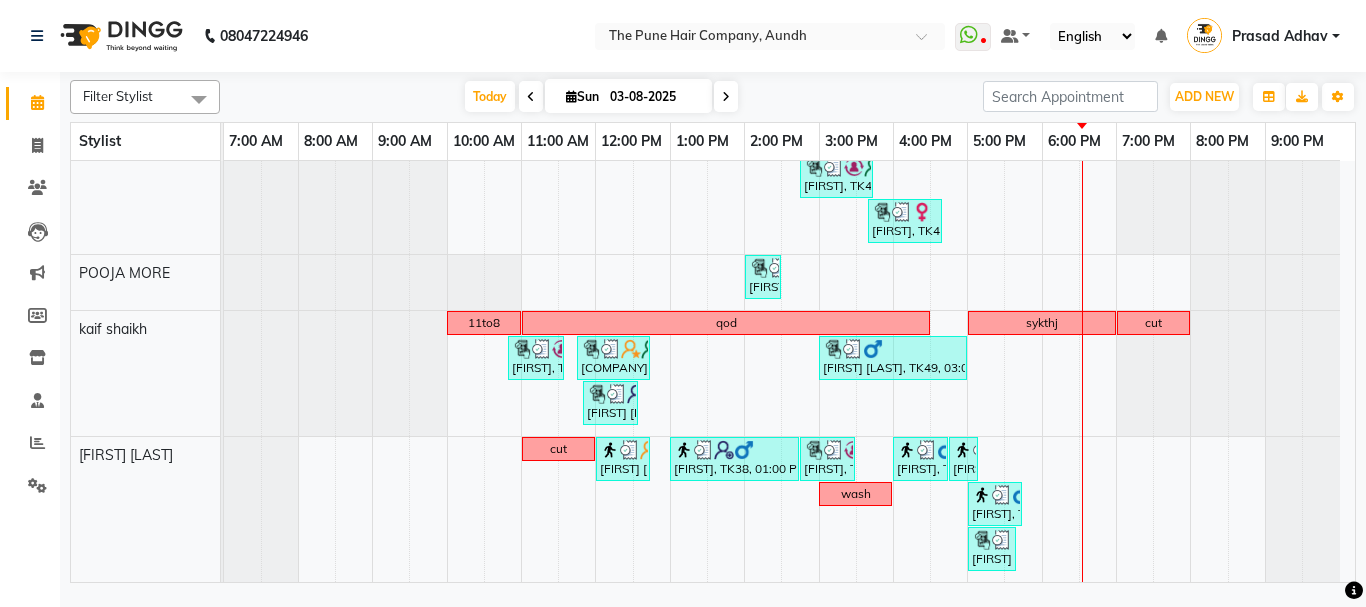 click at bounding box center (571, 96) 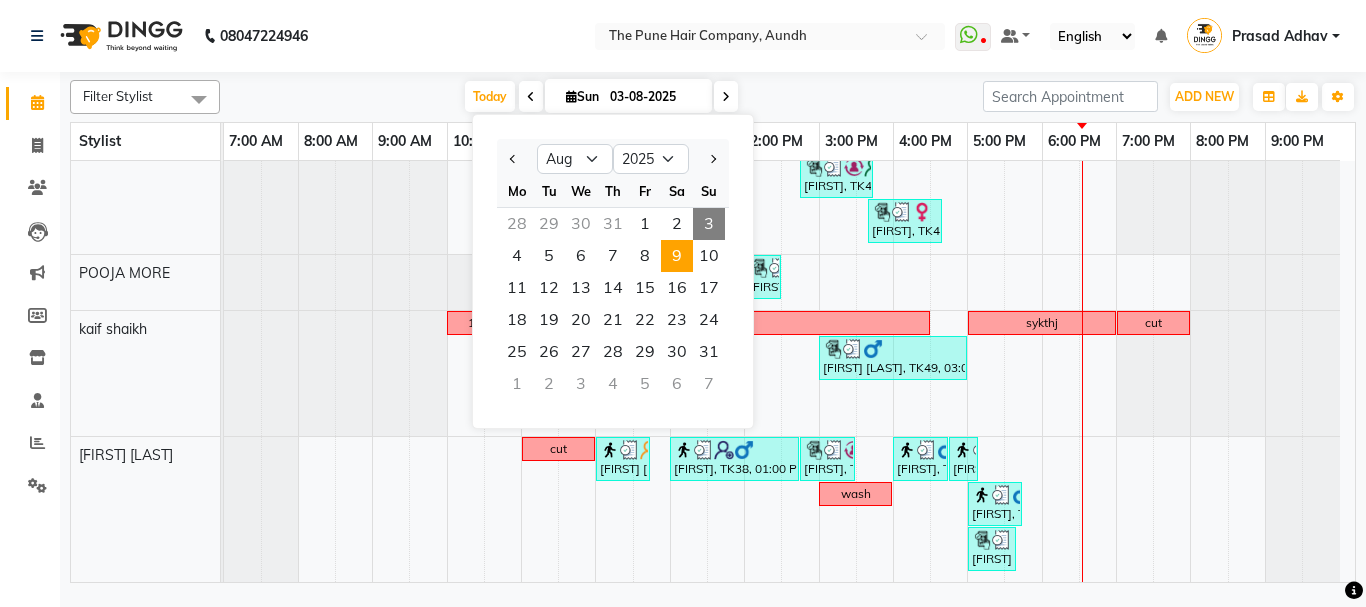 click on "9" at bounding box center (677, 256) 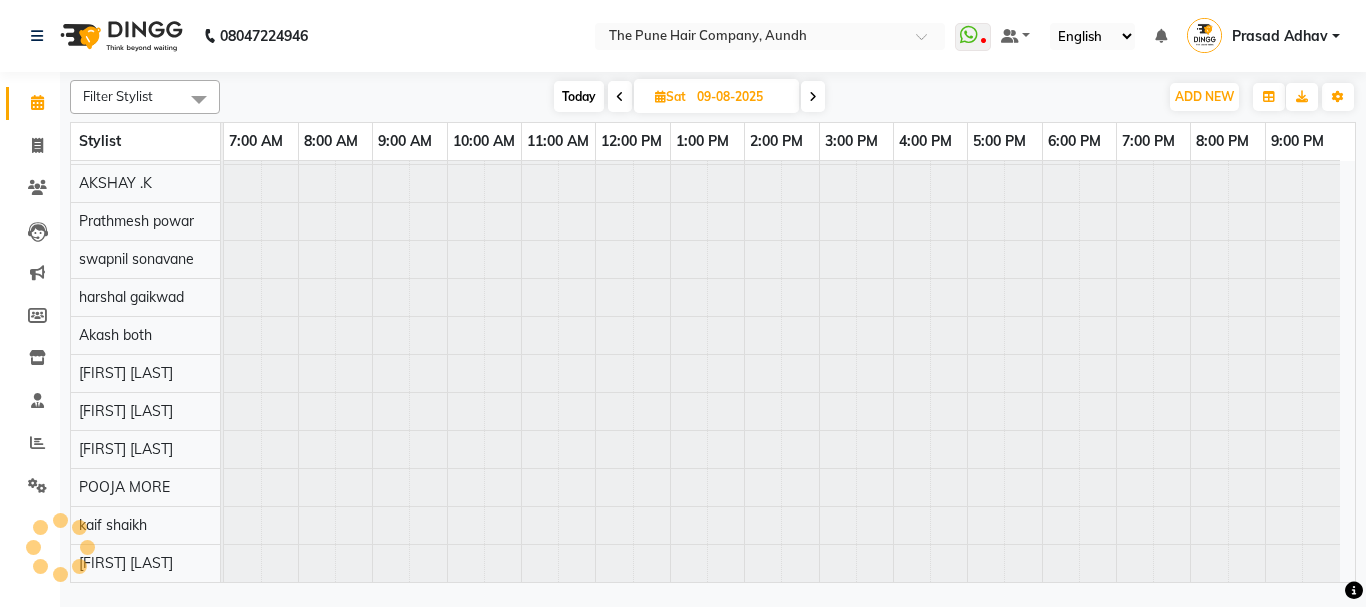 scroll, scrollTop: 110, scrollLeft: 0, axis: vertical 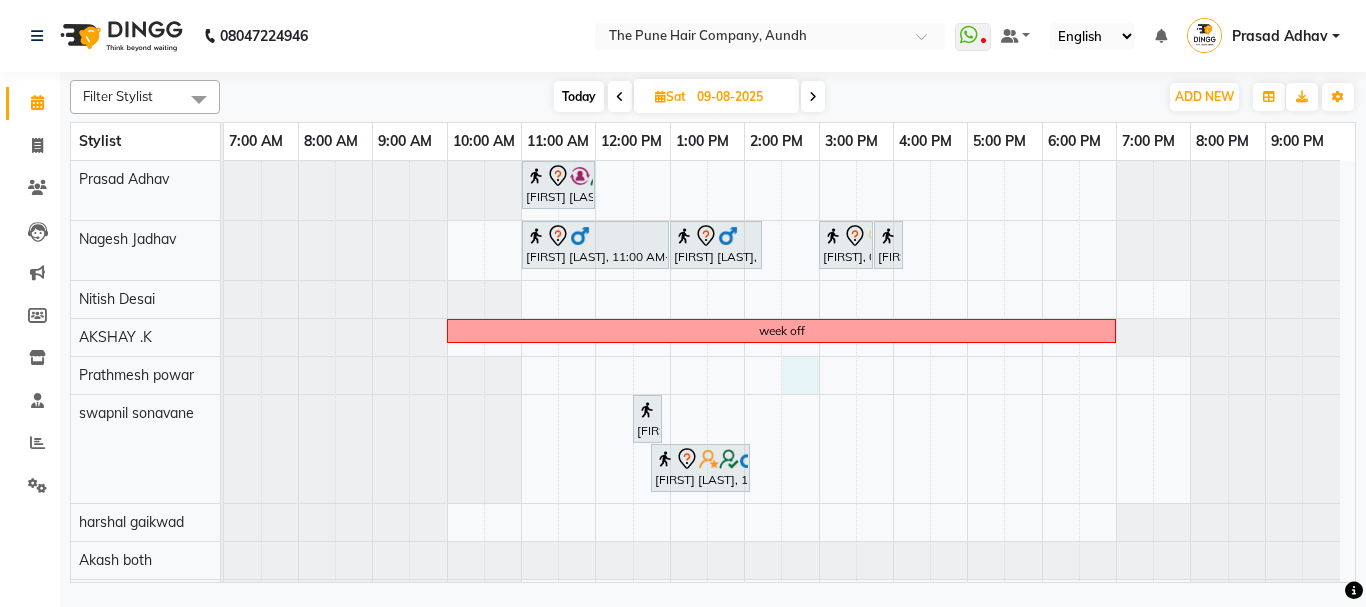 click on "aditiraje, 11:00 AM-12:00 PM, Cut Male ( Top Stylist )             Poonam valke, 11:00 AM-01:00 PM, Hair Color Inoa - Inoa Touchup 2 Inch             Poonam valke, 01:00 PM-02:15 PM, Cut Female (Expert)             SHREYA, 03:00 PM-03:45 PM, Cut Below 12 year (Girl)             SHREYA, 03:45 PM-04:00 PM,  Additional Hair Wash (Female)  week off              Vedang Deshmukh, 12:30 PM-12:50 PM,  Beard Crafting             Vedang Deshmukh, 12:45 PM-02:05 PM,  Beard Crafting" at bounding box center (789, 484) 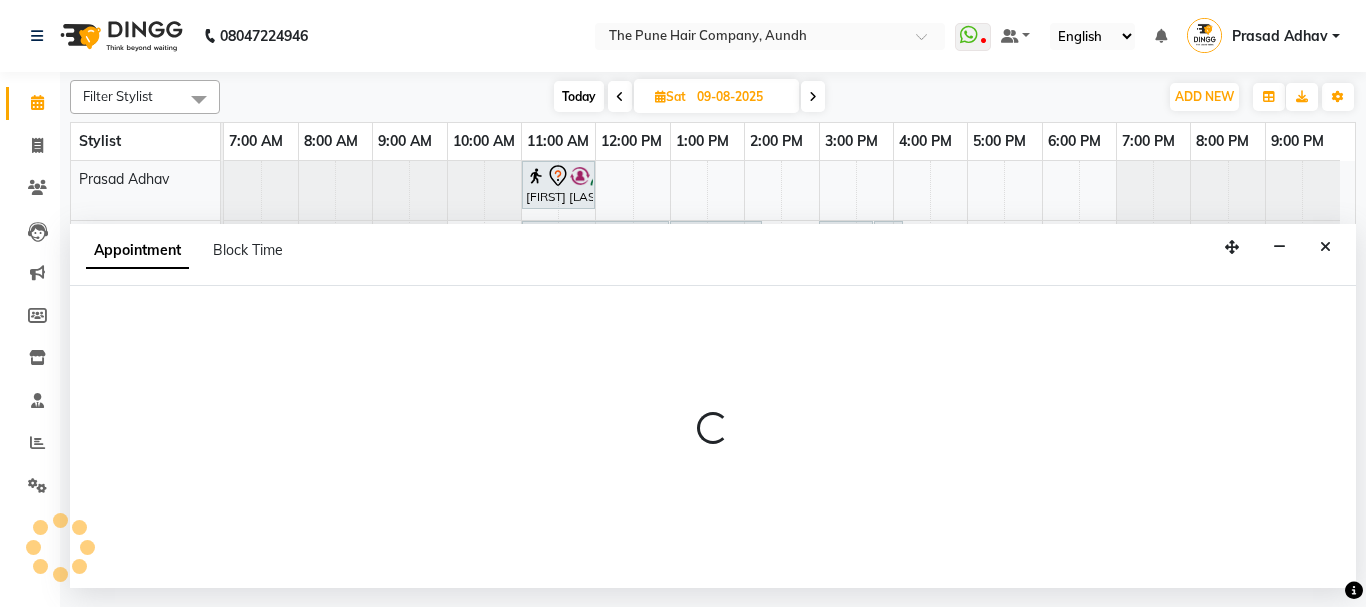 select on "12769" 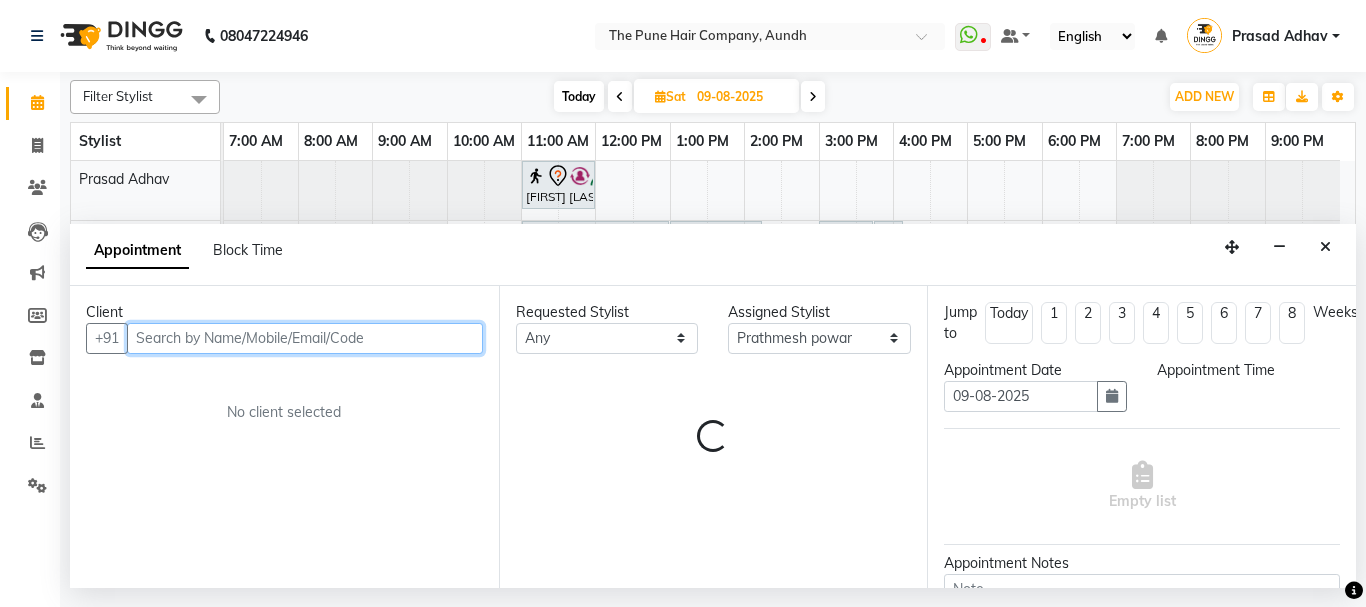 select on "870" 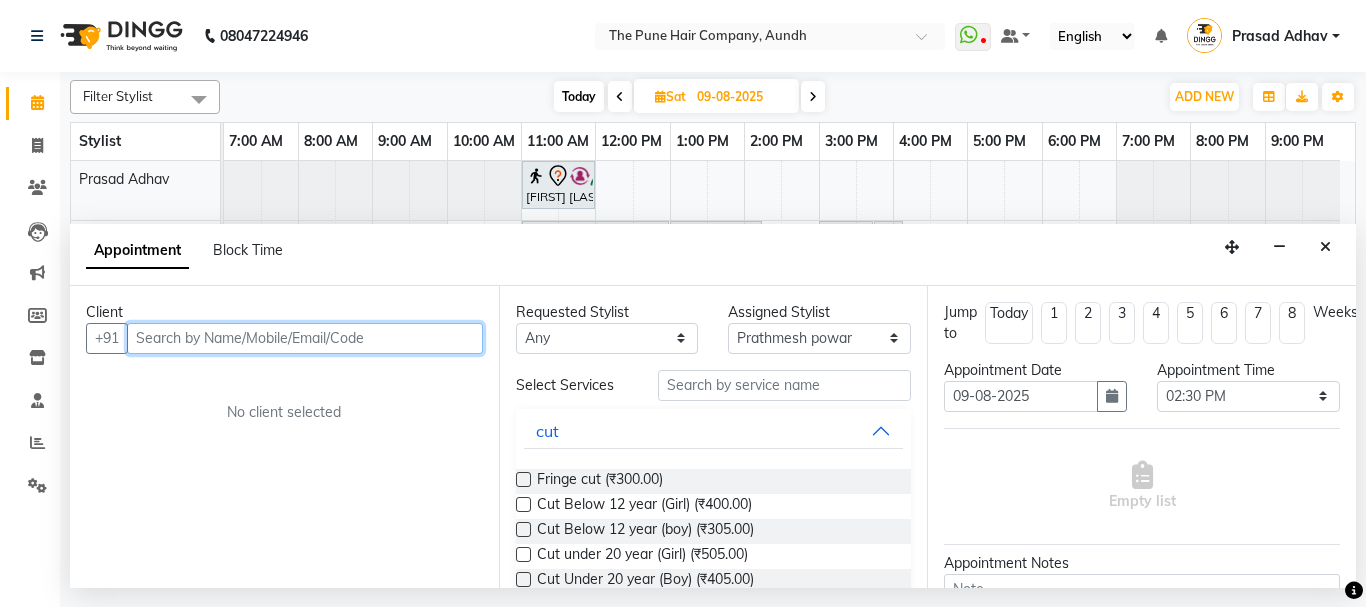 click at bounding box center (305, 338) 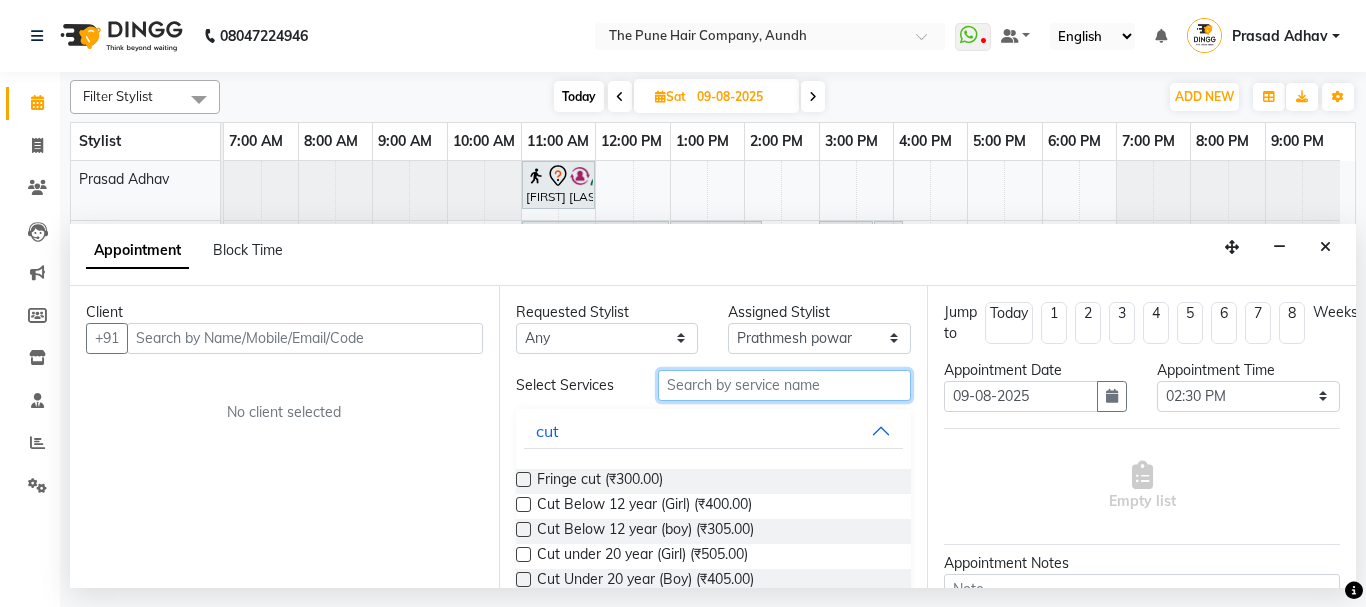click at bounding box center [785, 385] 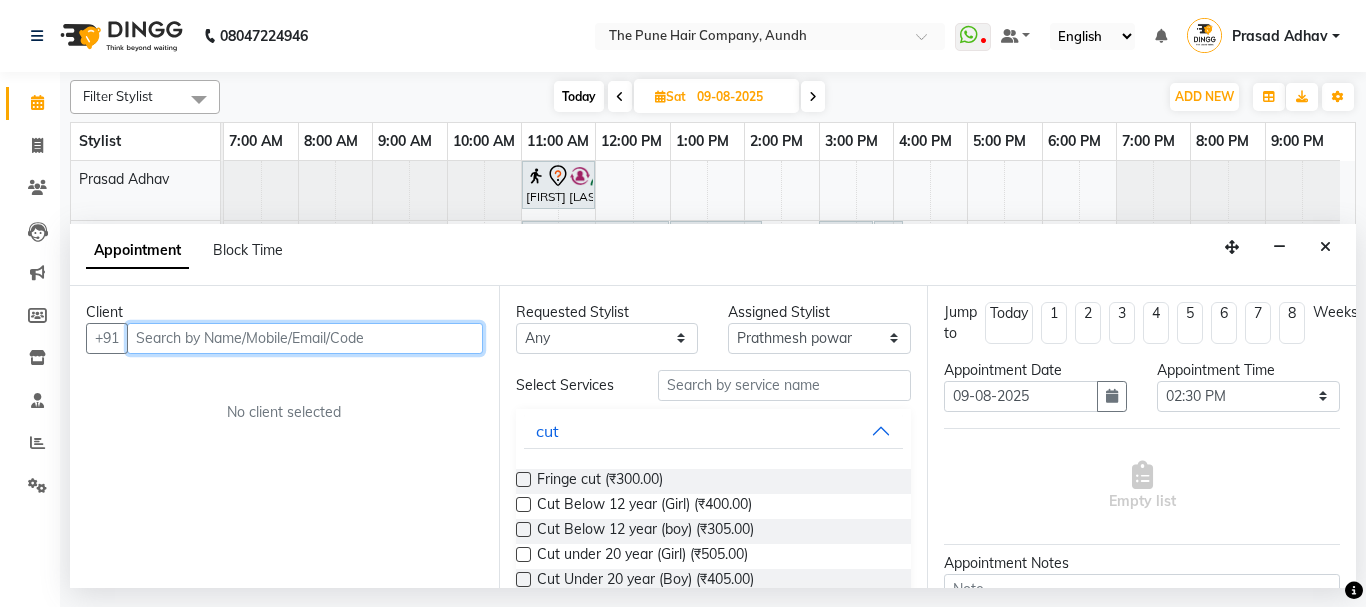 click at bounding box center [305, 338] 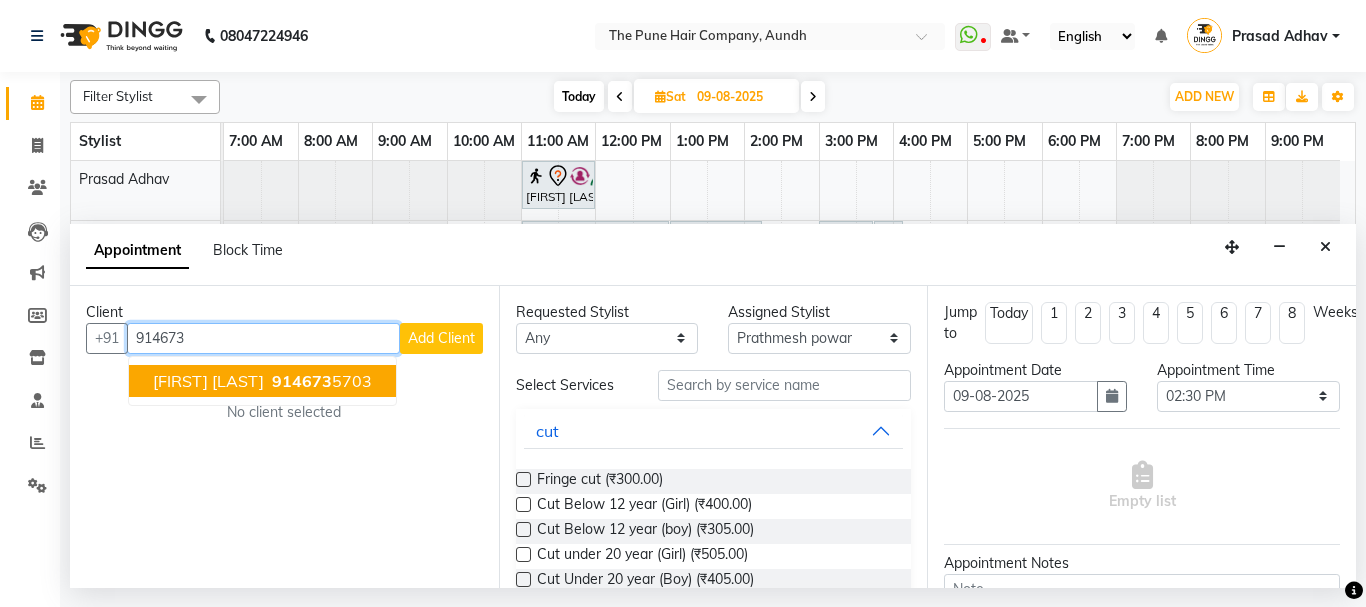 click on "914673 5703" at bounding box center [320, 381] 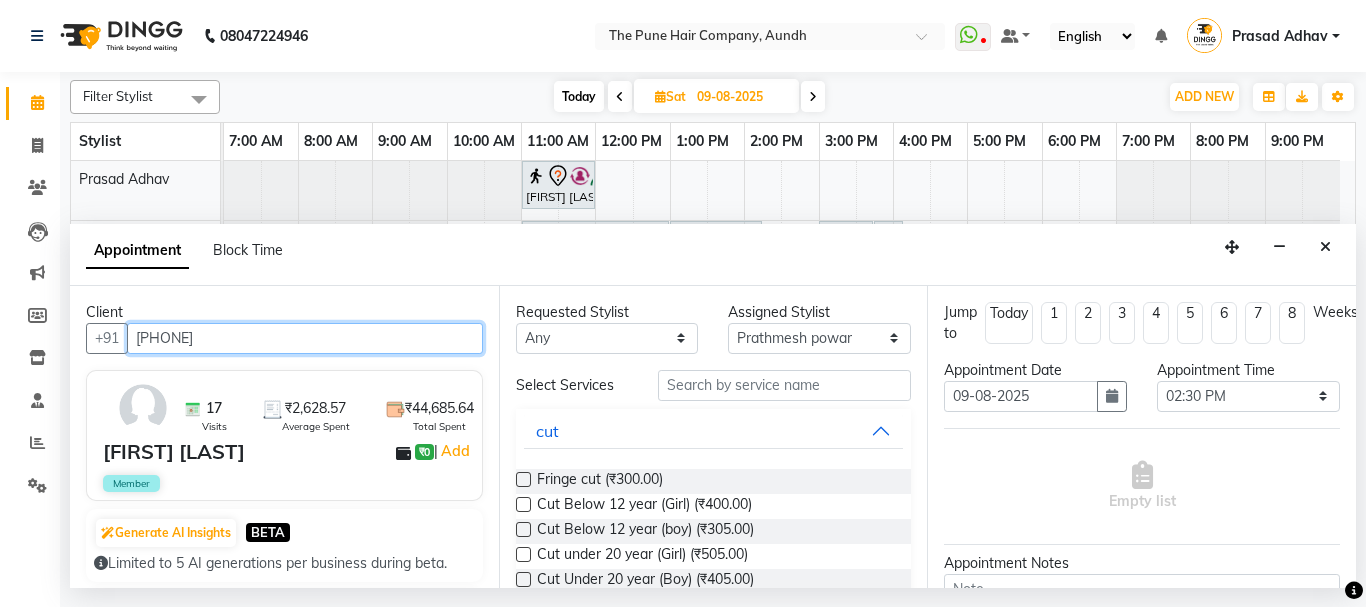 type on "[PHONE]" 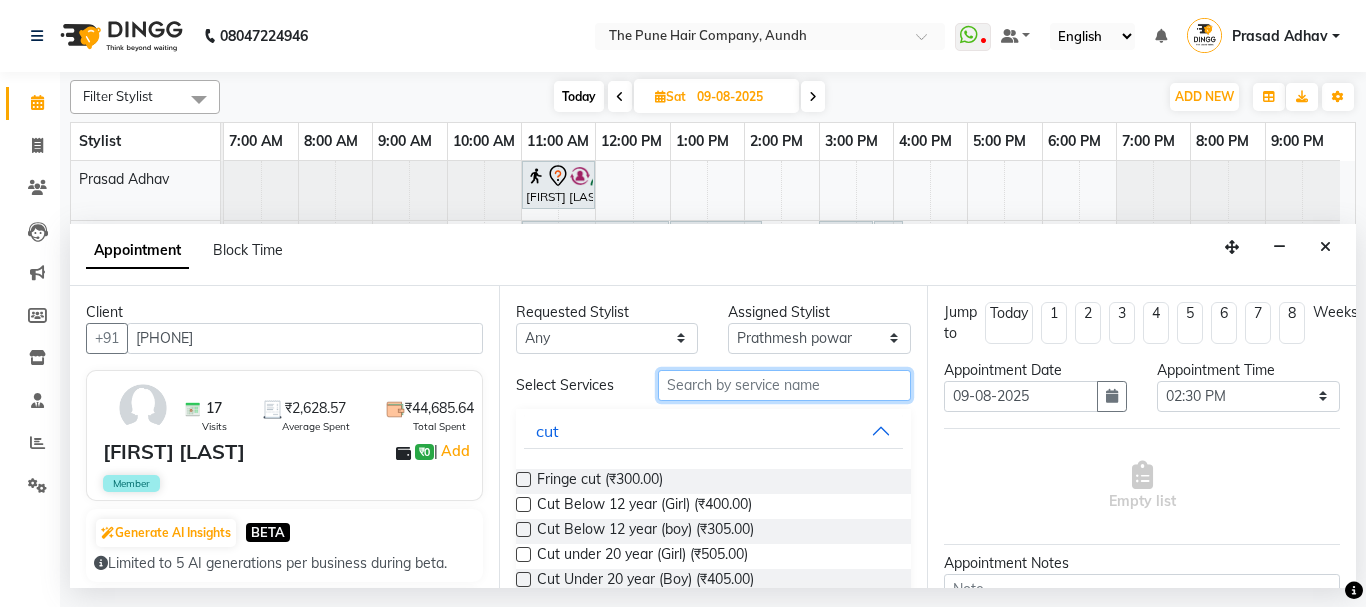 click at bounding box center [785, 385] 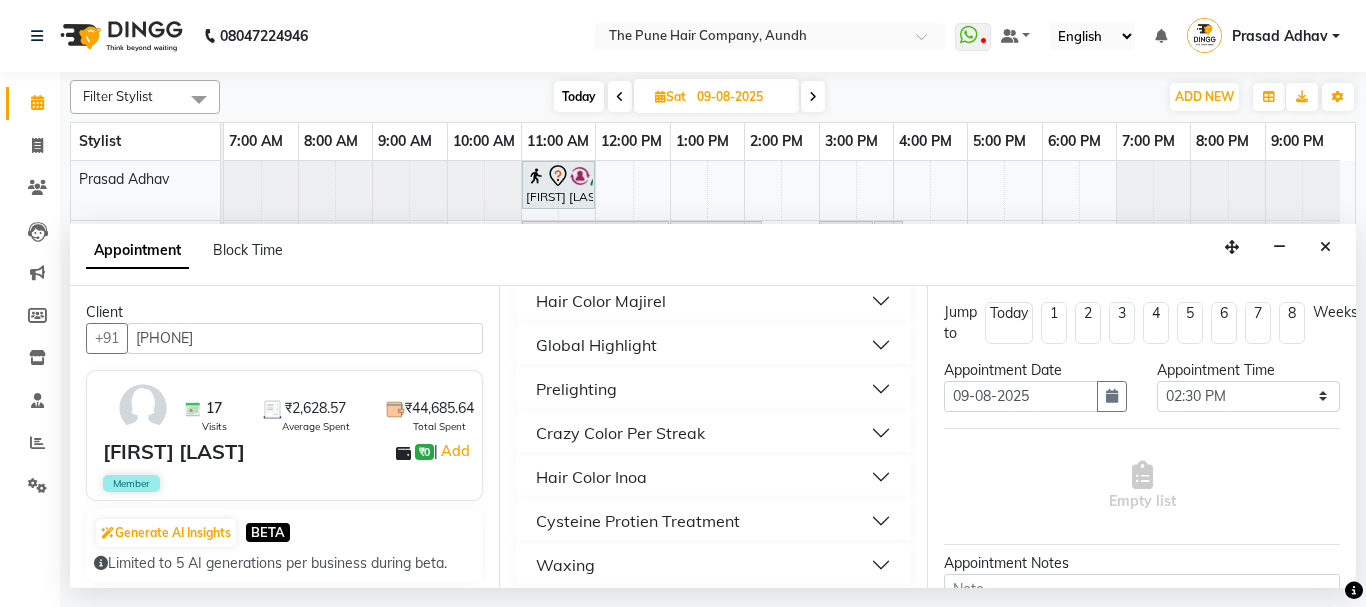 scroll, scrollTop: 600, scrollLeft: 0, axis: vertical 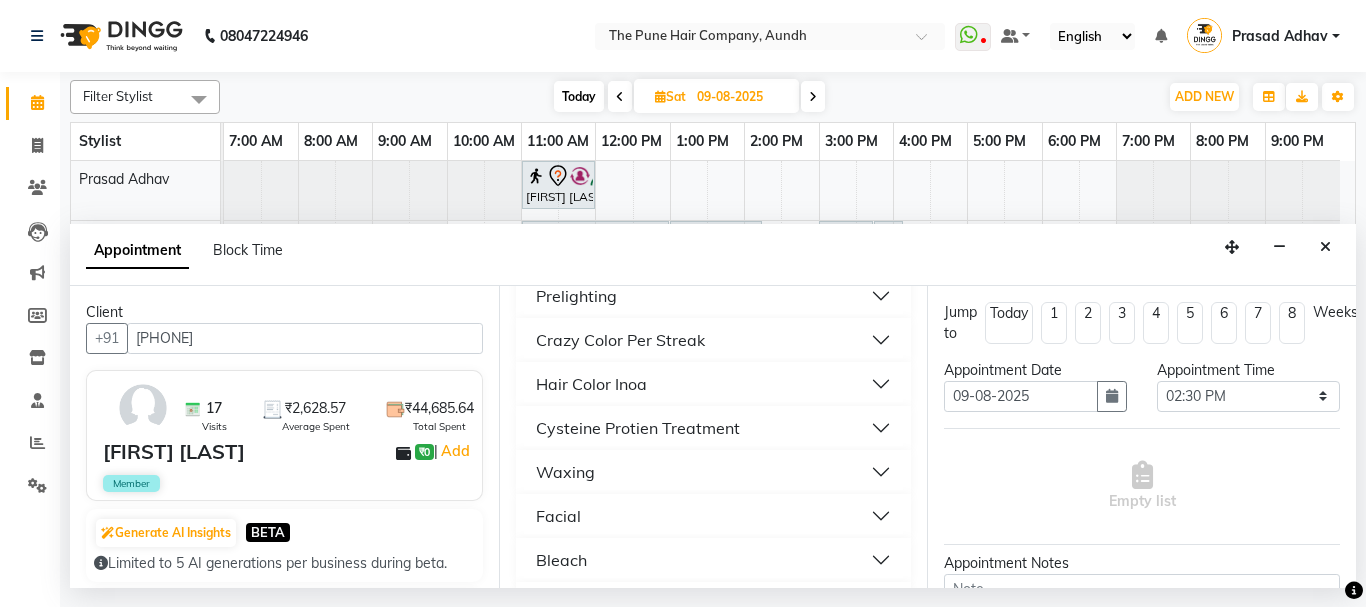 type on "2" 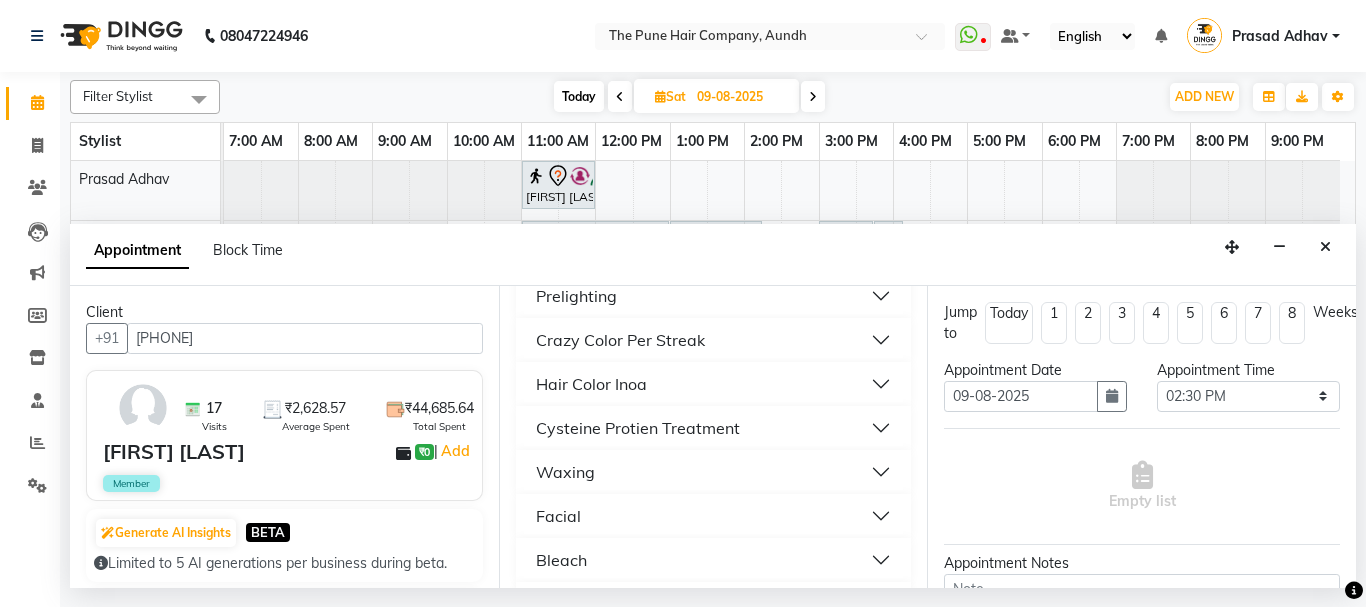 click on "Hair Color Inoa" at bounding box center (714, 384) 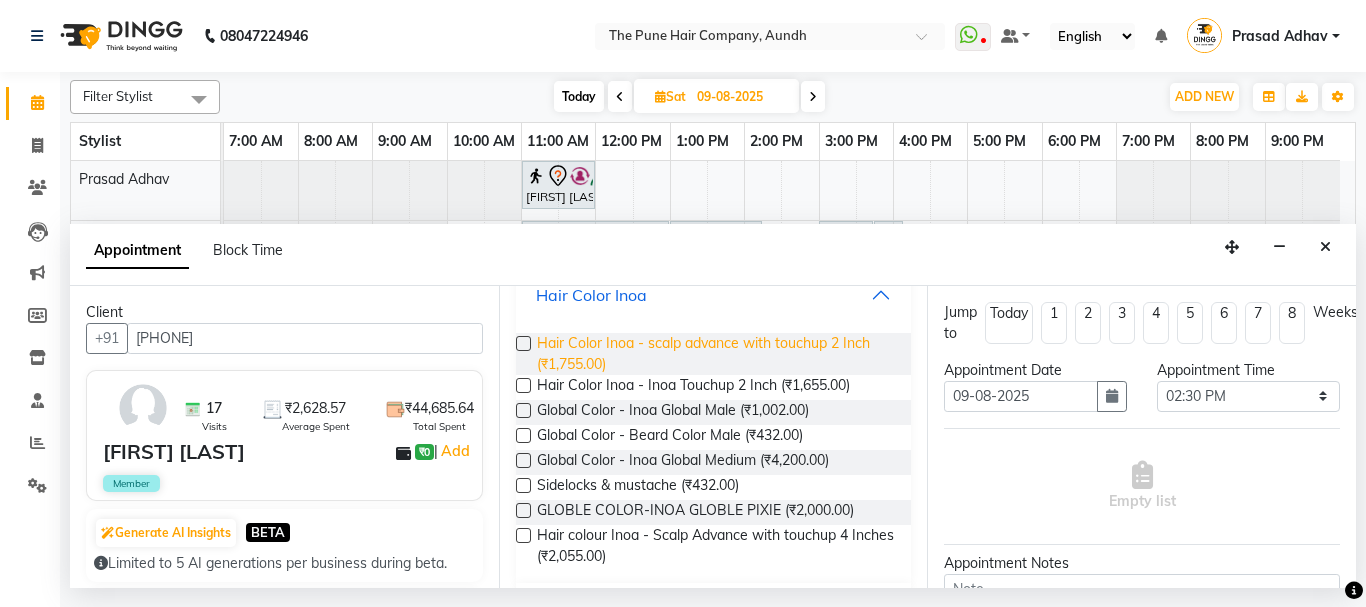 scroll, scrollTop: 700, scrollLeft: 0, axis: vertical 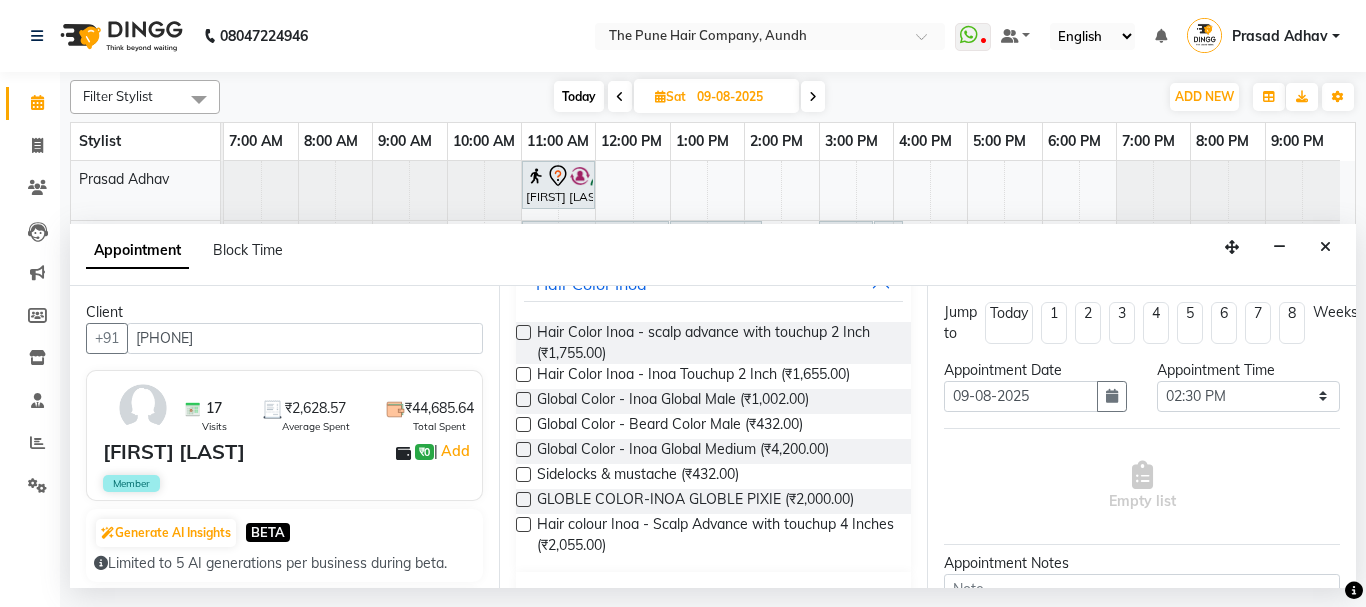 click at bounding box center (523, 374) 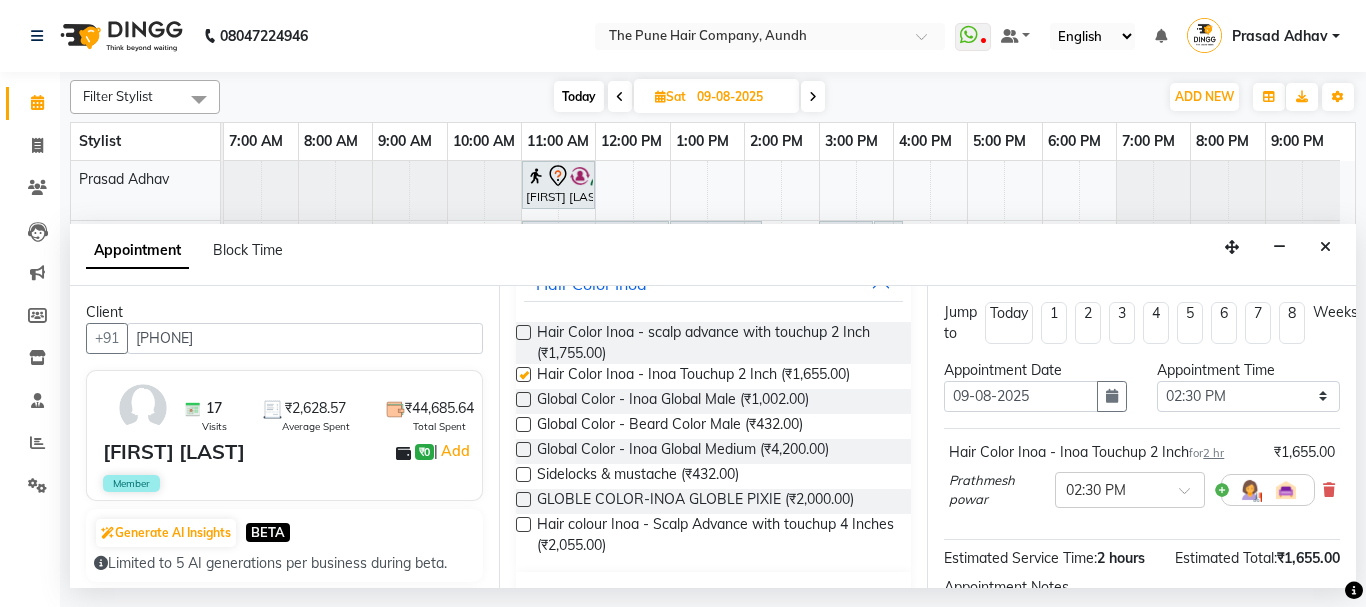 checkbox on "false" 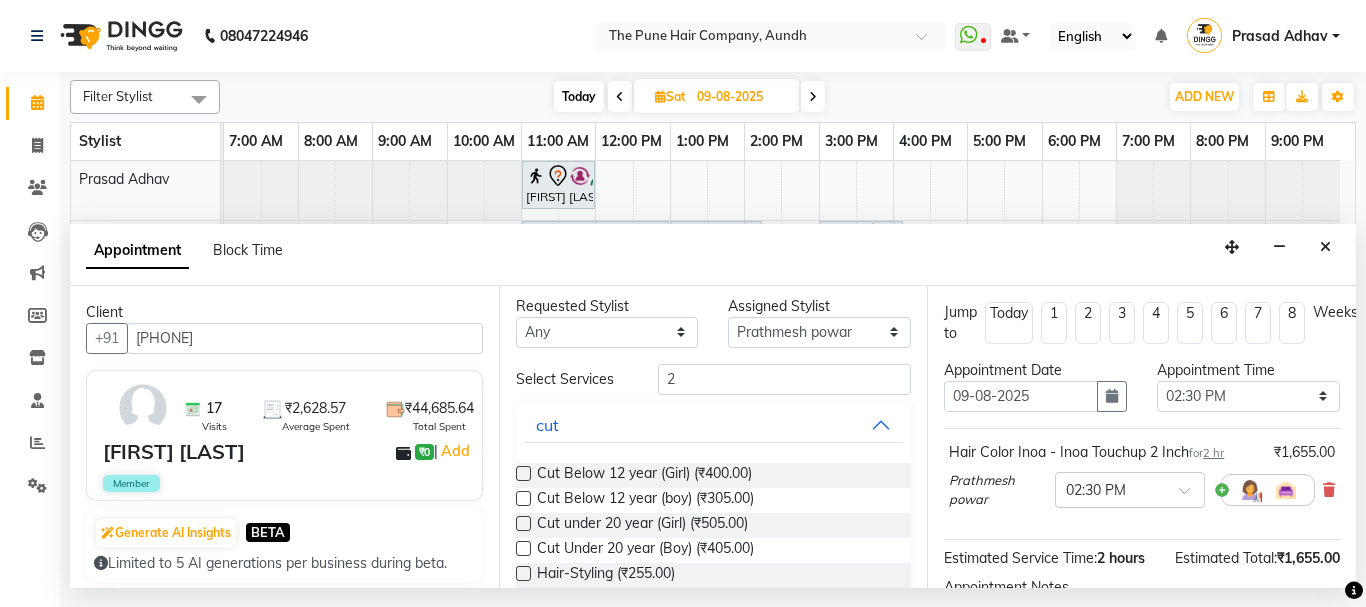 scroll, scrollTop: 0, scrollLeft: 0, axis: both 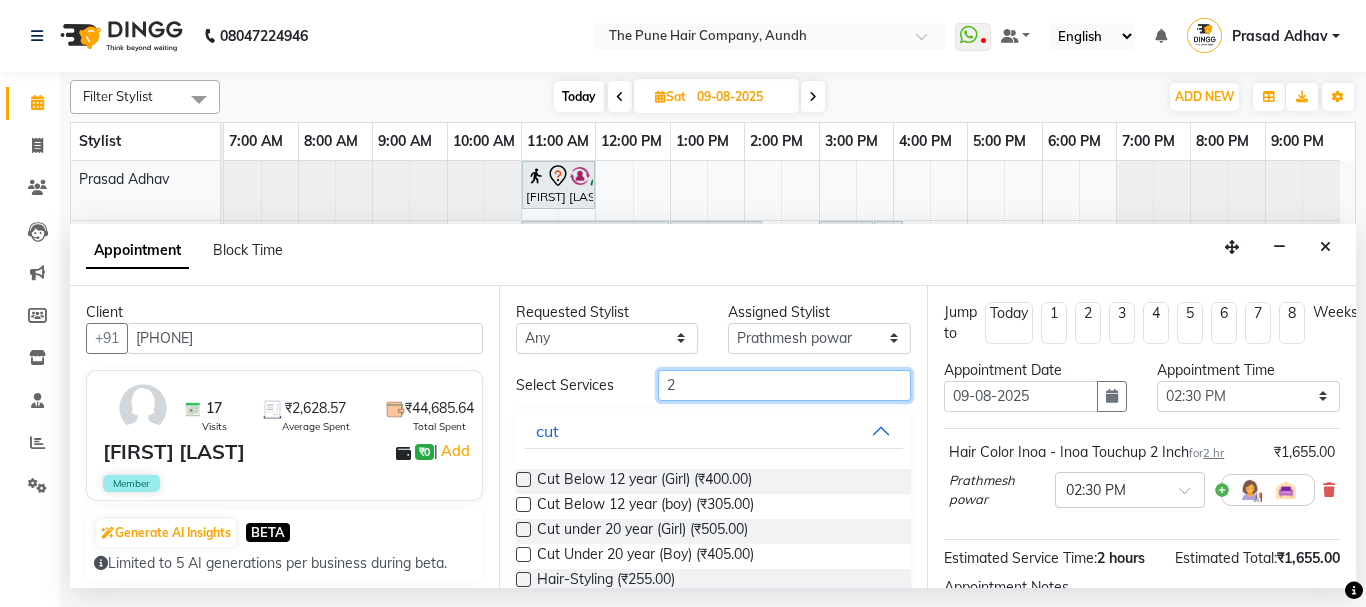 click on "2" at bounding box center (785, 385) 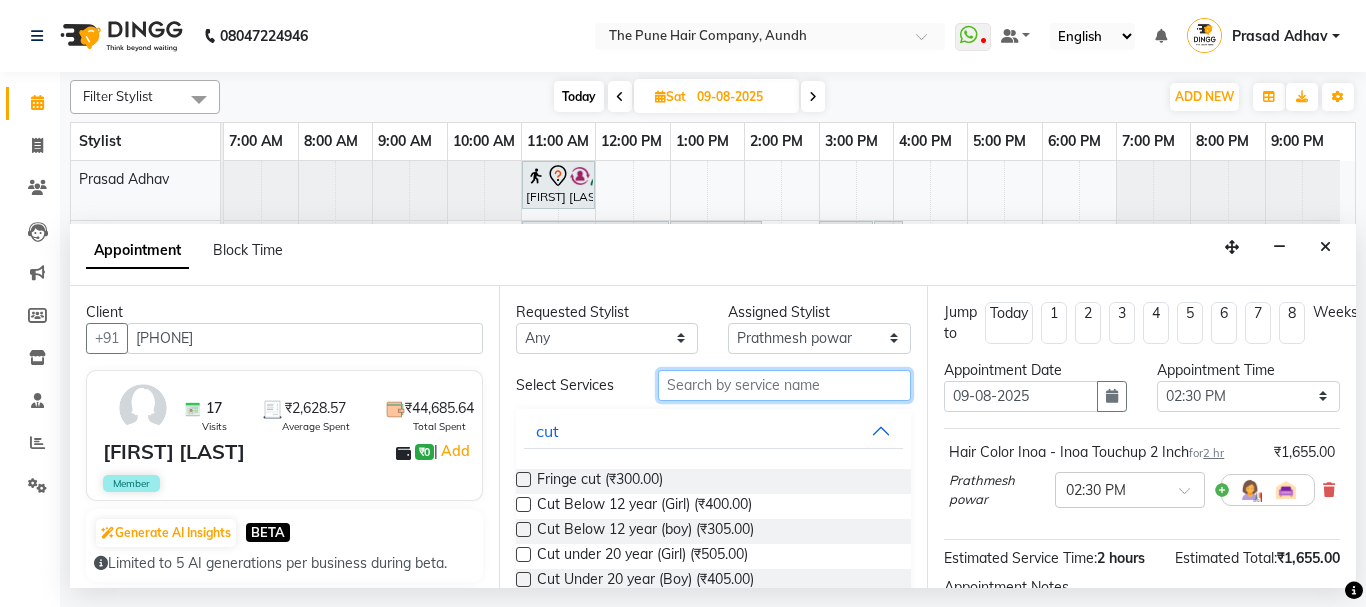 type 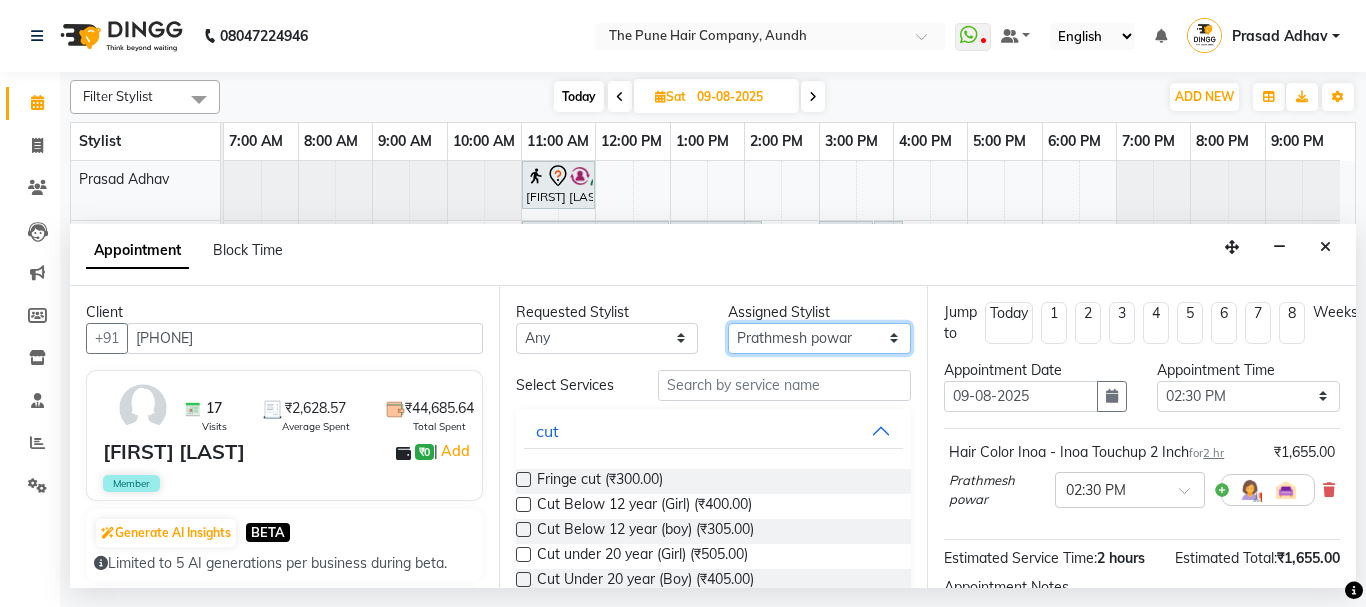 click on "Select Akash both AKSHAY .K harshal gaikwad kaif shaikh LAKKHAN SHINDE Nagesh Jadhav Nitish Desai  Pavan mane POOJA MORE Prasad Adhav  Prathmesh powar Shweta gotur Sonal saindane swapnil sonavane" at bounding box center [819, 338] 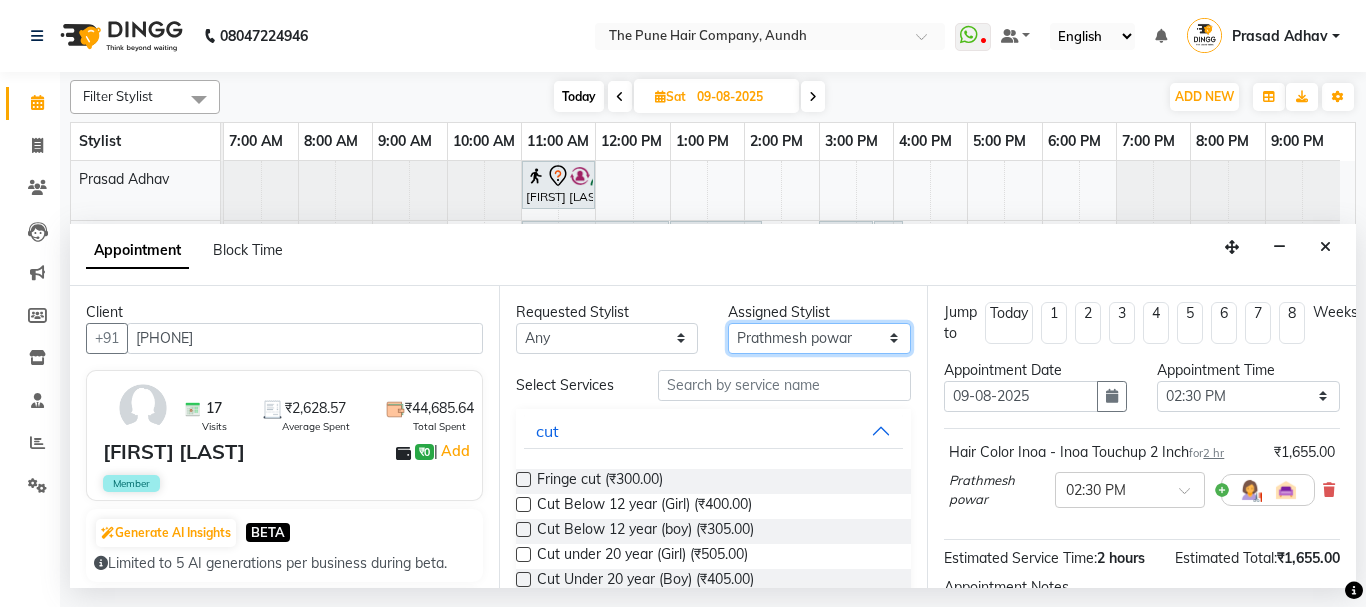 select on "49797" 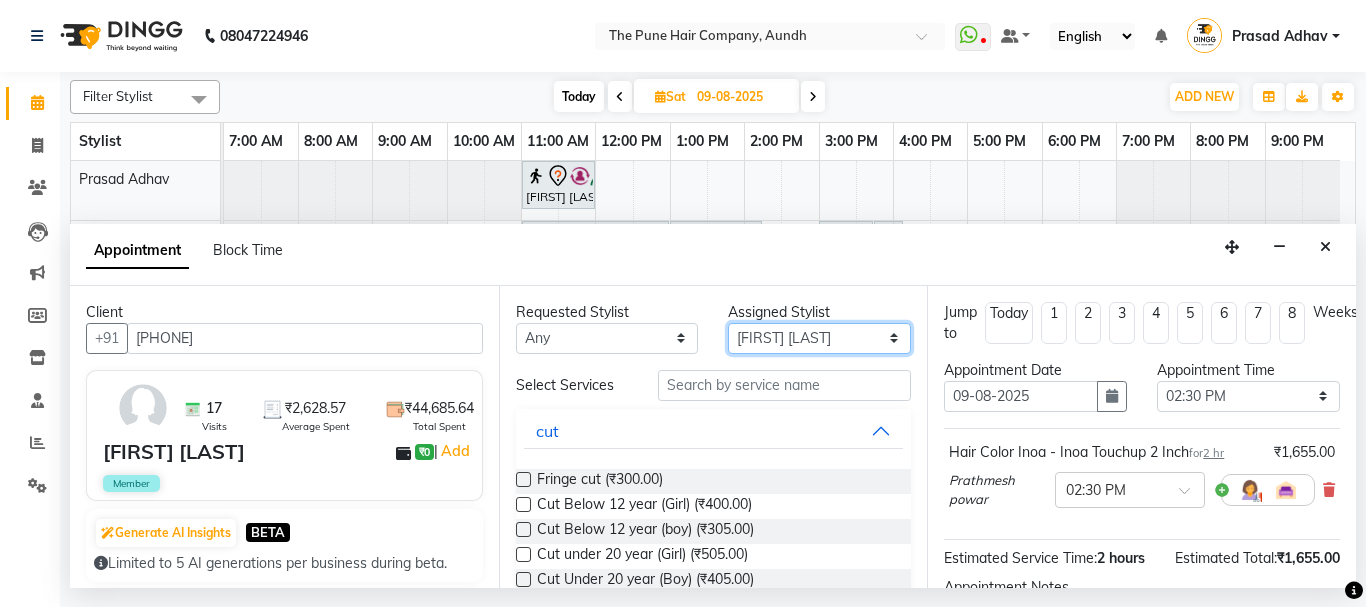 click on "Select Akash both AKSHAY .K harshal gaikwad kaif shaikh LAKKHAN SHINDE Nagesh Jadhav Nitish Desai  Pavan mane POOJA MORE Prasad Adhav  Prathmesh powar Shweta gotur Sonal saindane swapnil sonavane" at bounding box center (819, 338) 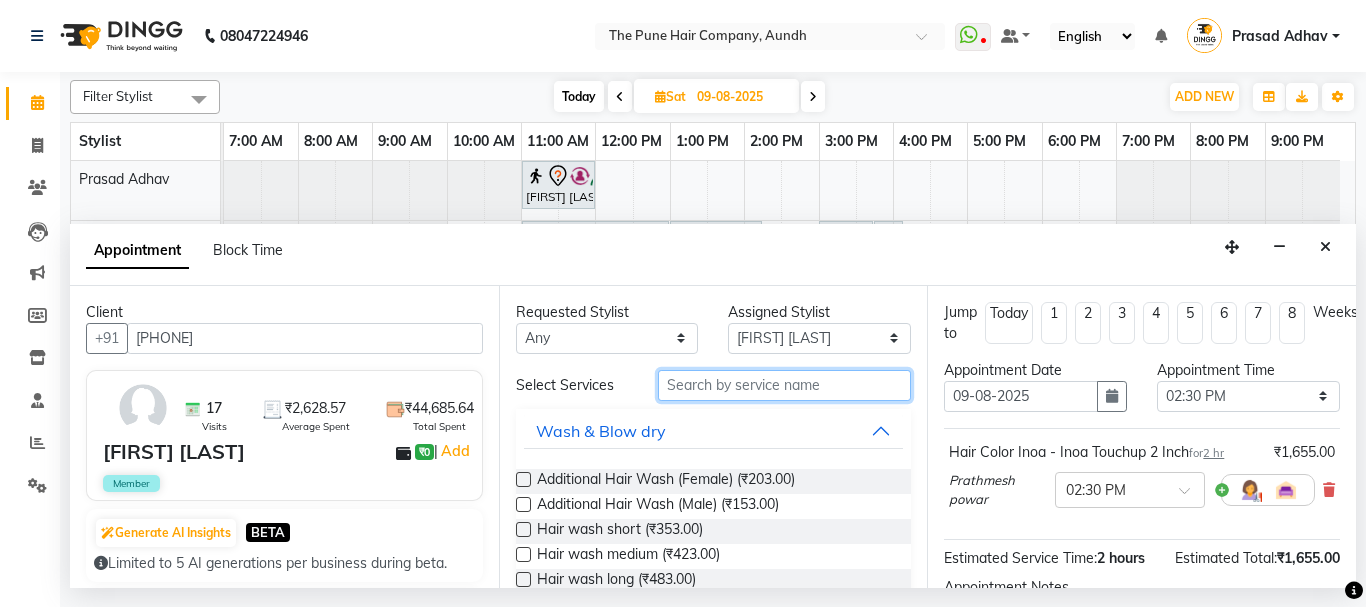 click at bounding box center [785, 385] 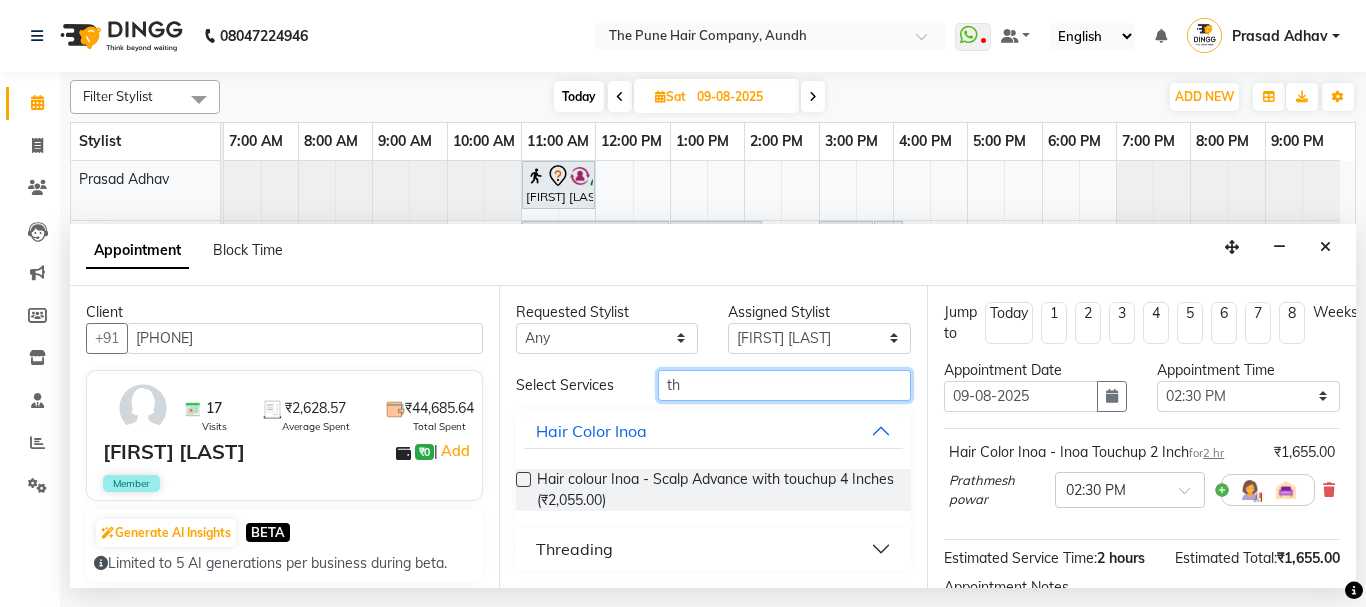 type on "th" 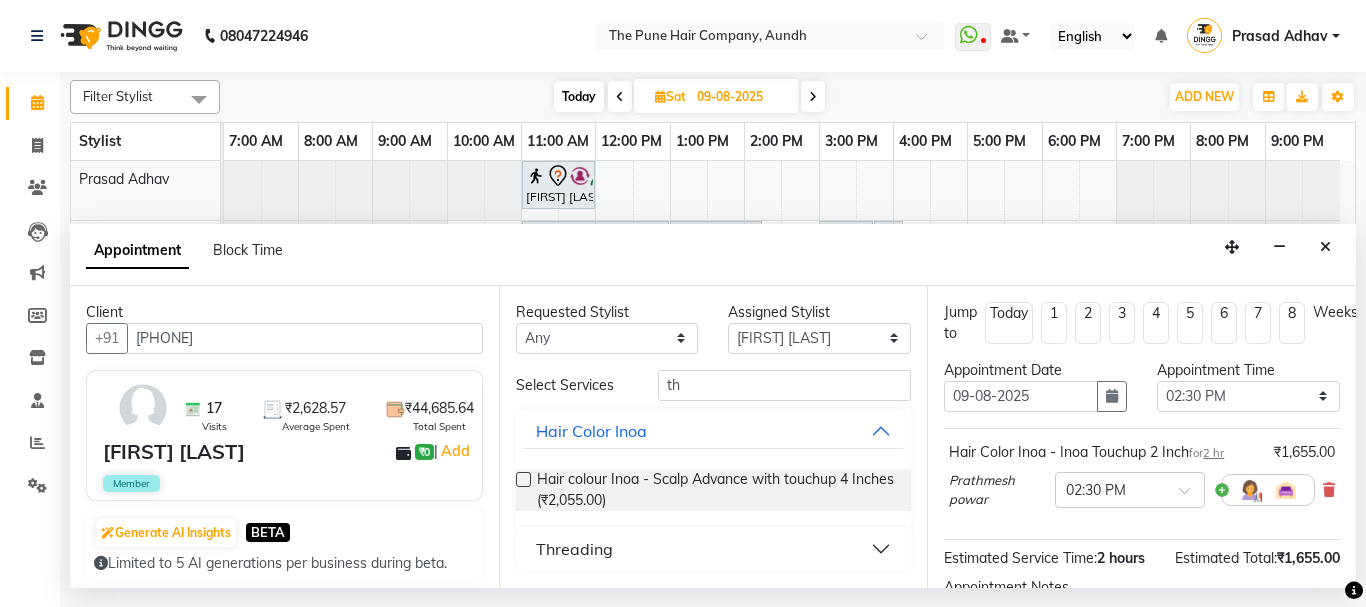 click on "Threading" at bounding box center [714, 549] 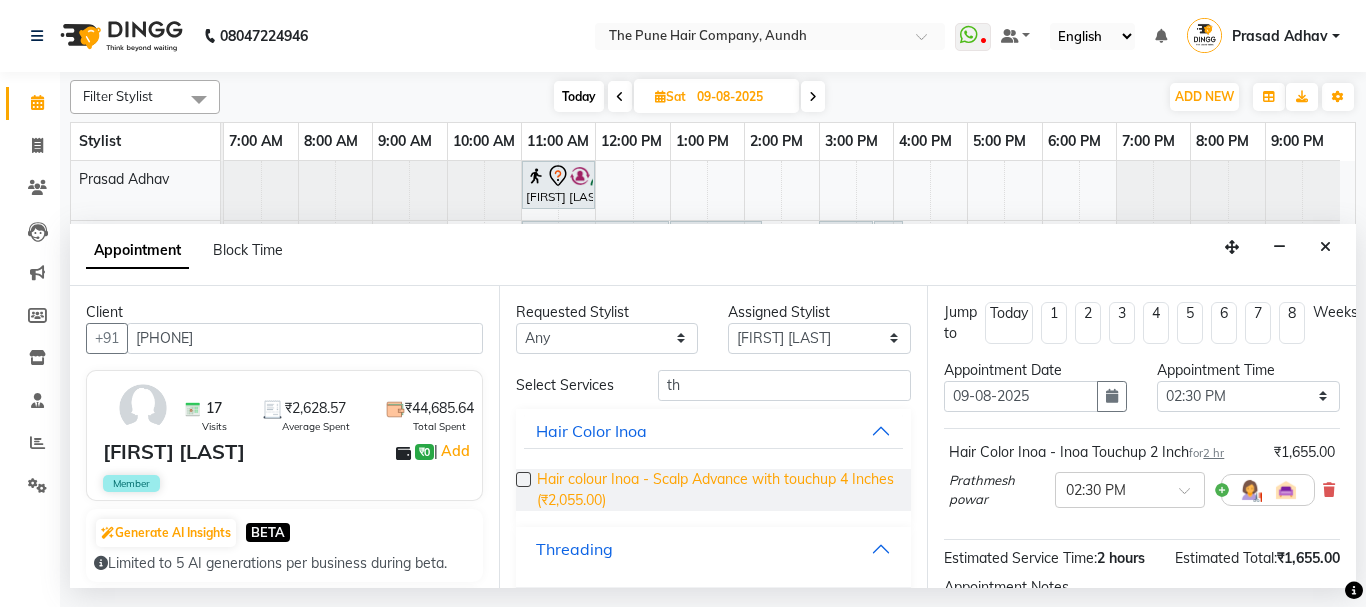 scroll, scrollTop: 100, scrollLeft: 0, axis: vertical 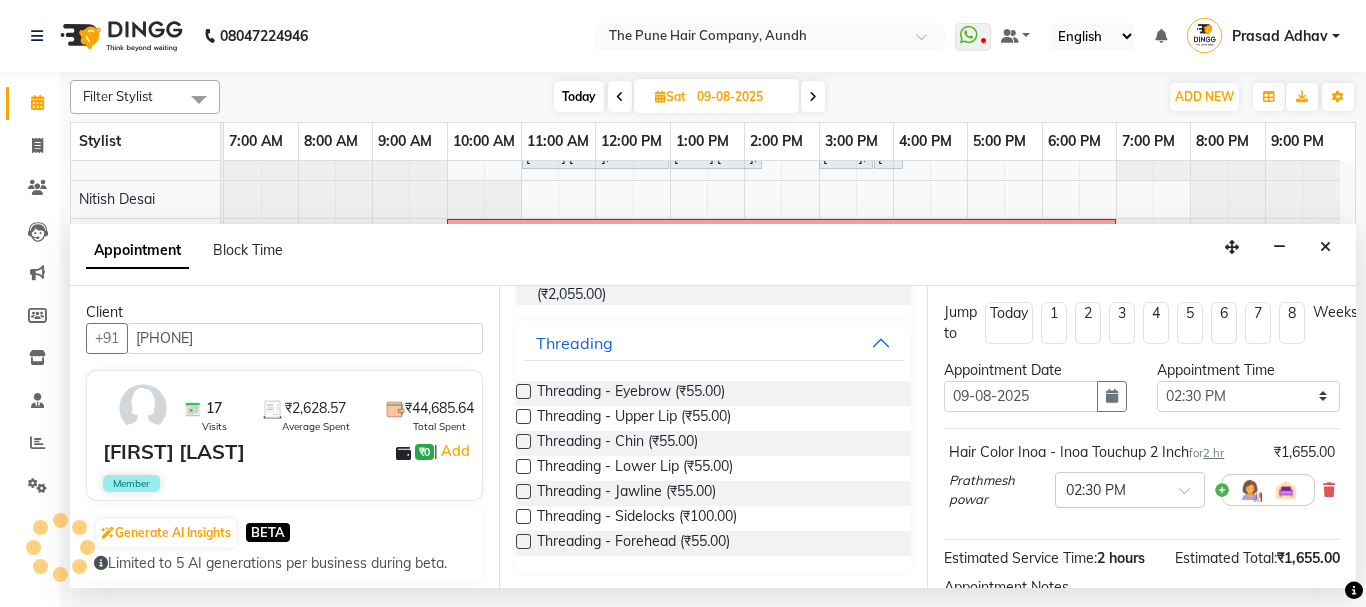 click at bounding box center (523, 391) 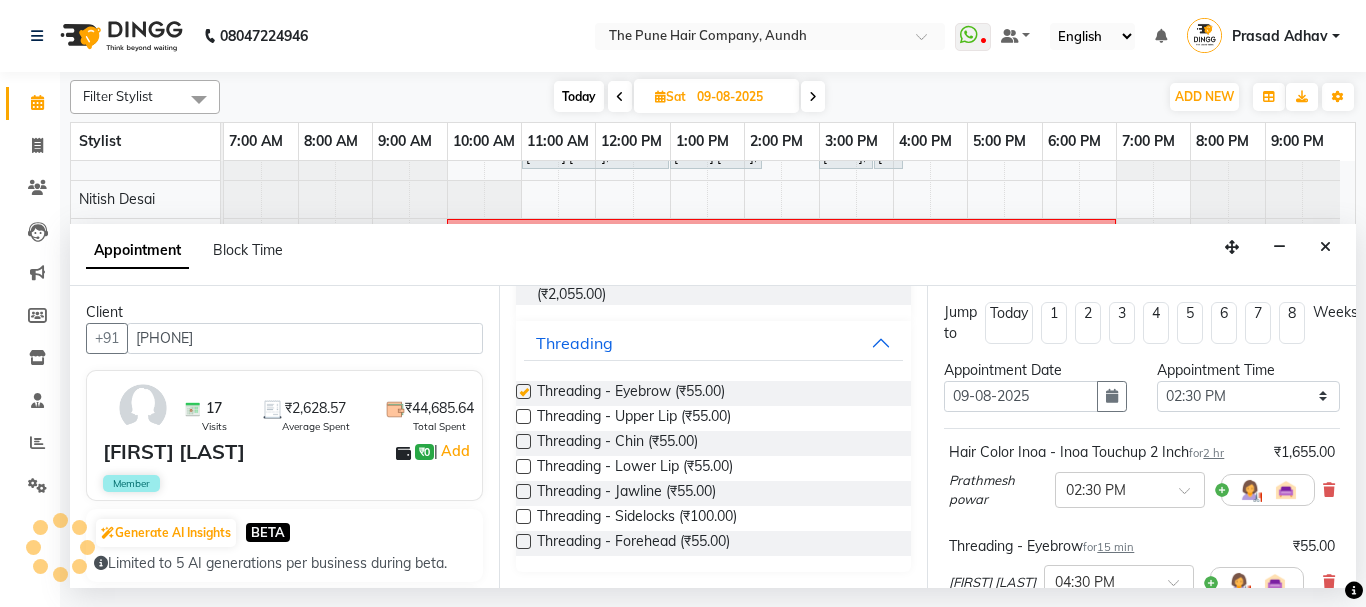 checkbox on "false" 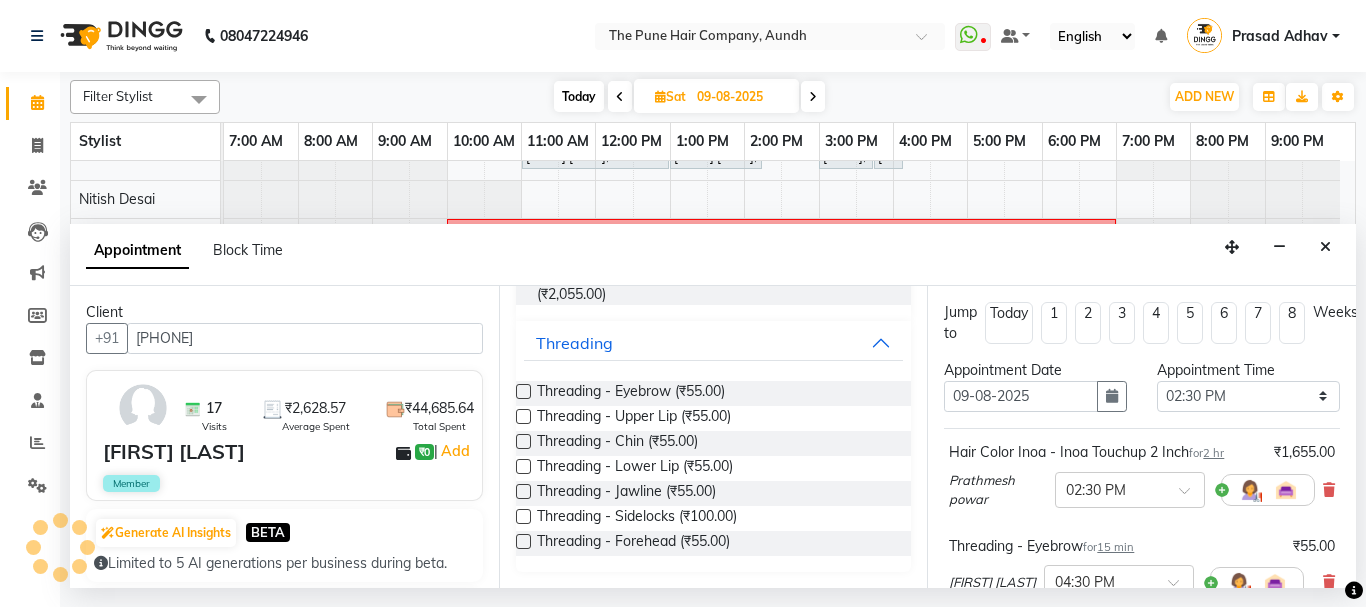 click at bounding box center [523, 416] 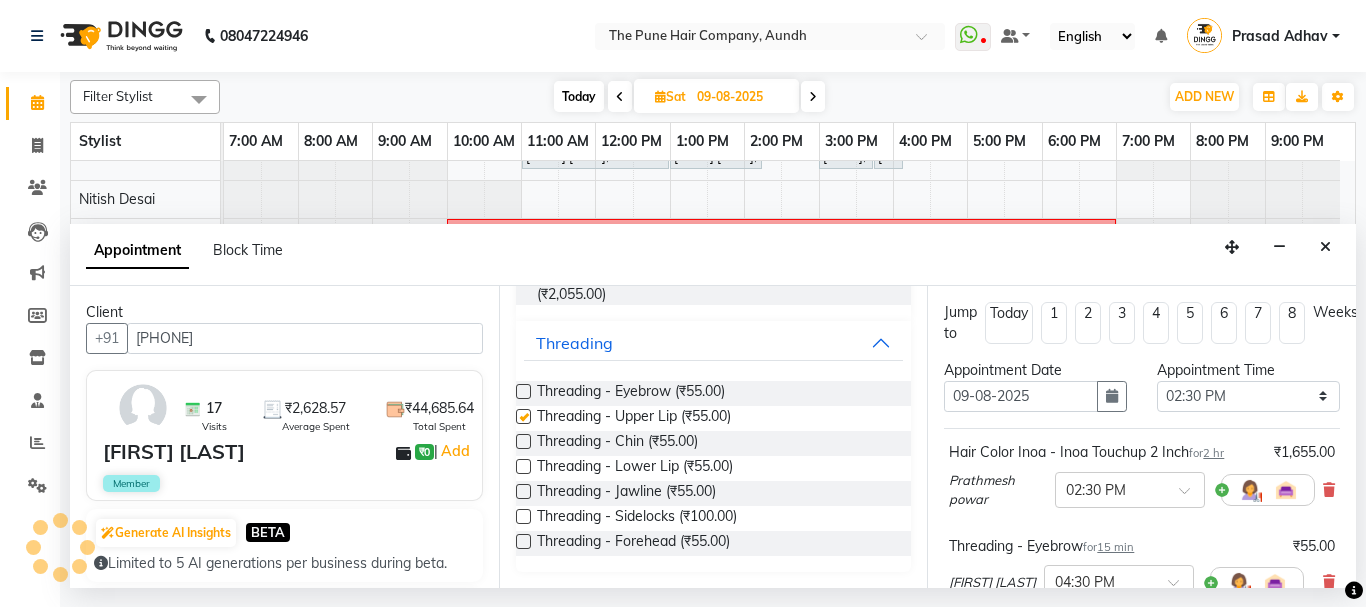 checkbox on "false" 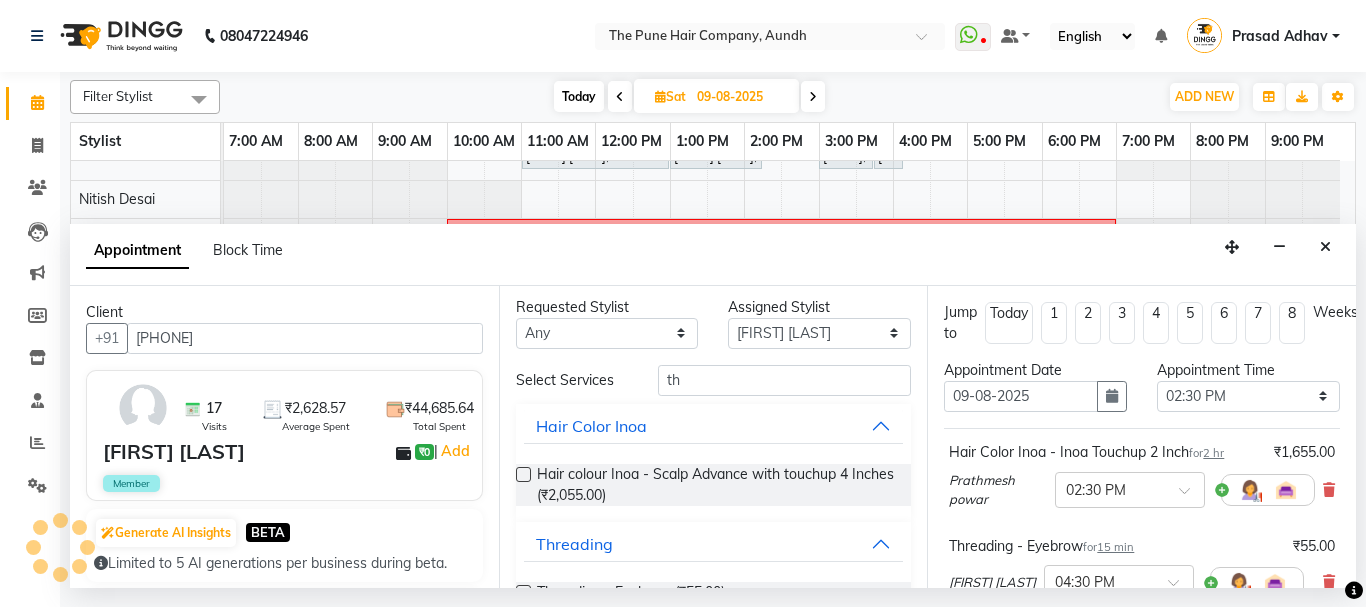 scroll, scrollTop: 0, scrollLeft: 0, axis: both 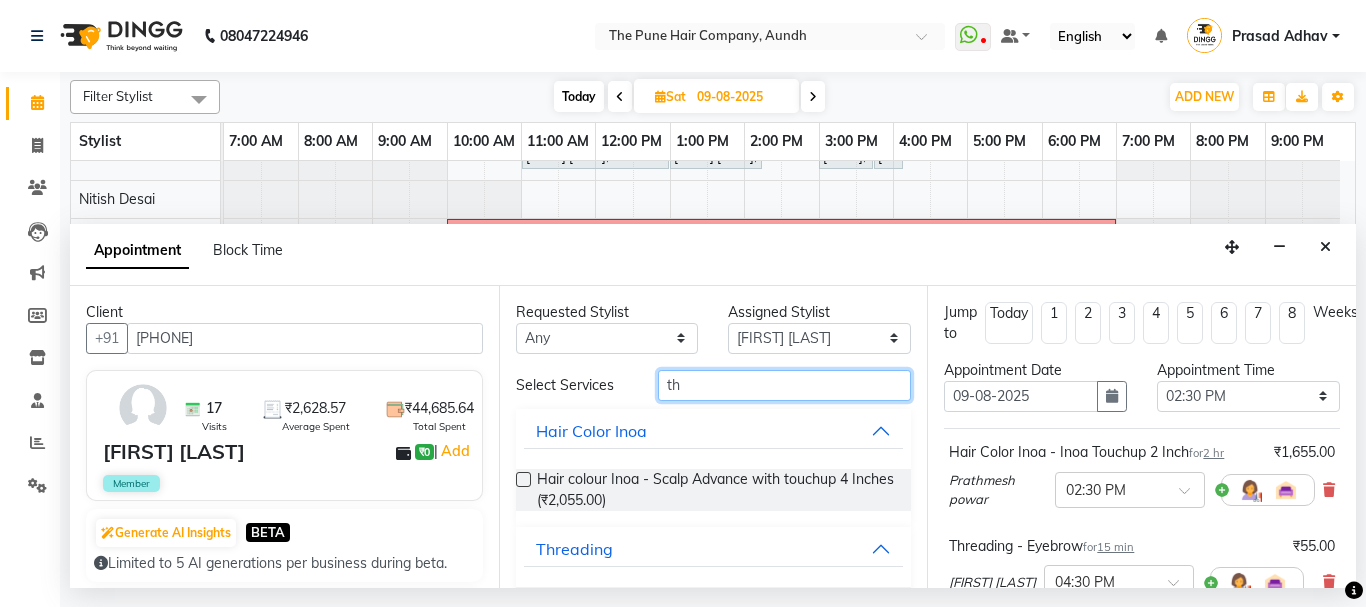 click on "th" at bounding box center [785, 385] 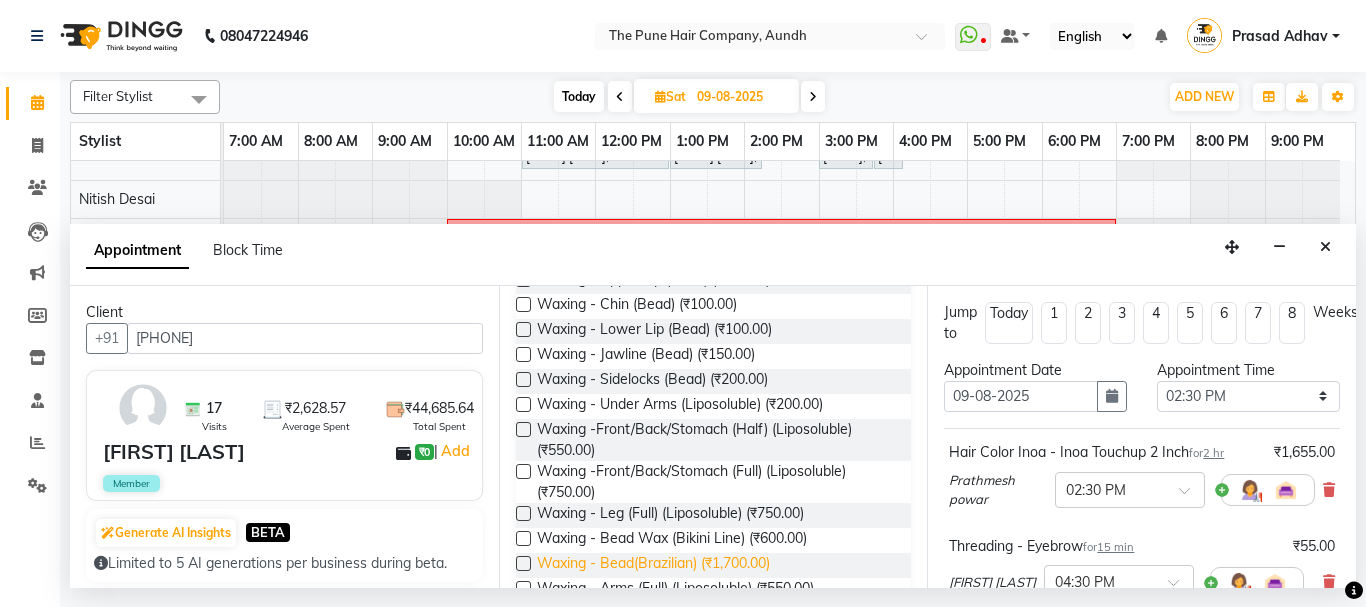 scroll, scrollTop: 297, scrollLeft: 0, axis: vertical 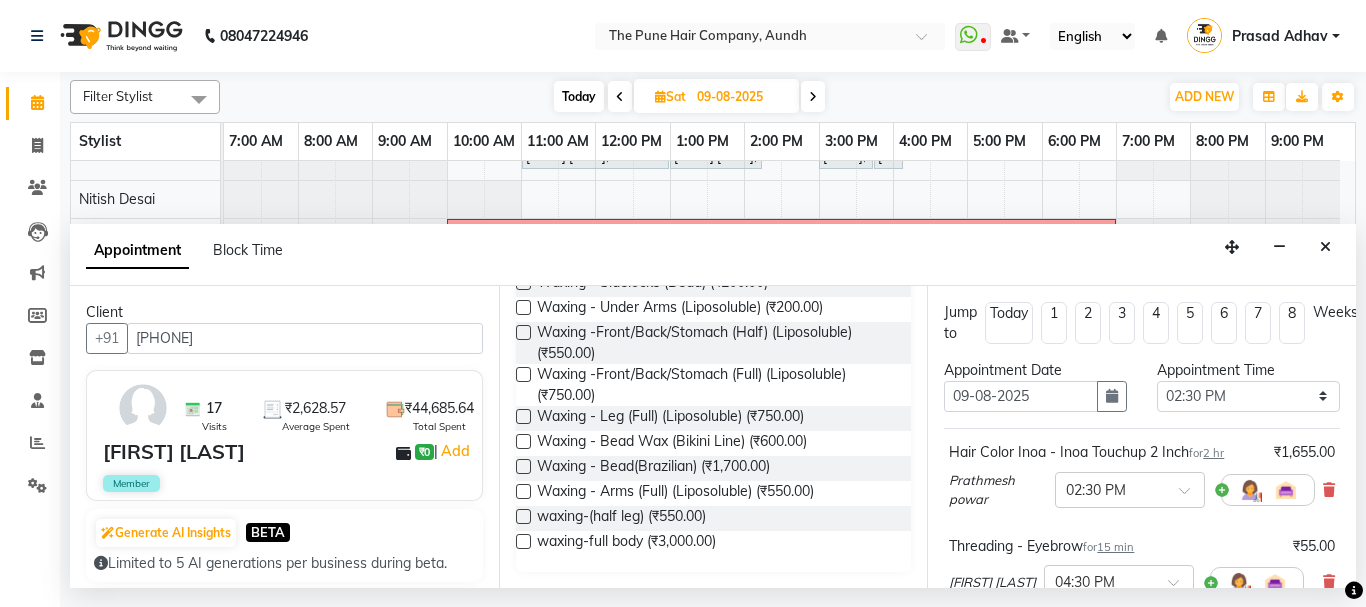 type on "wax" 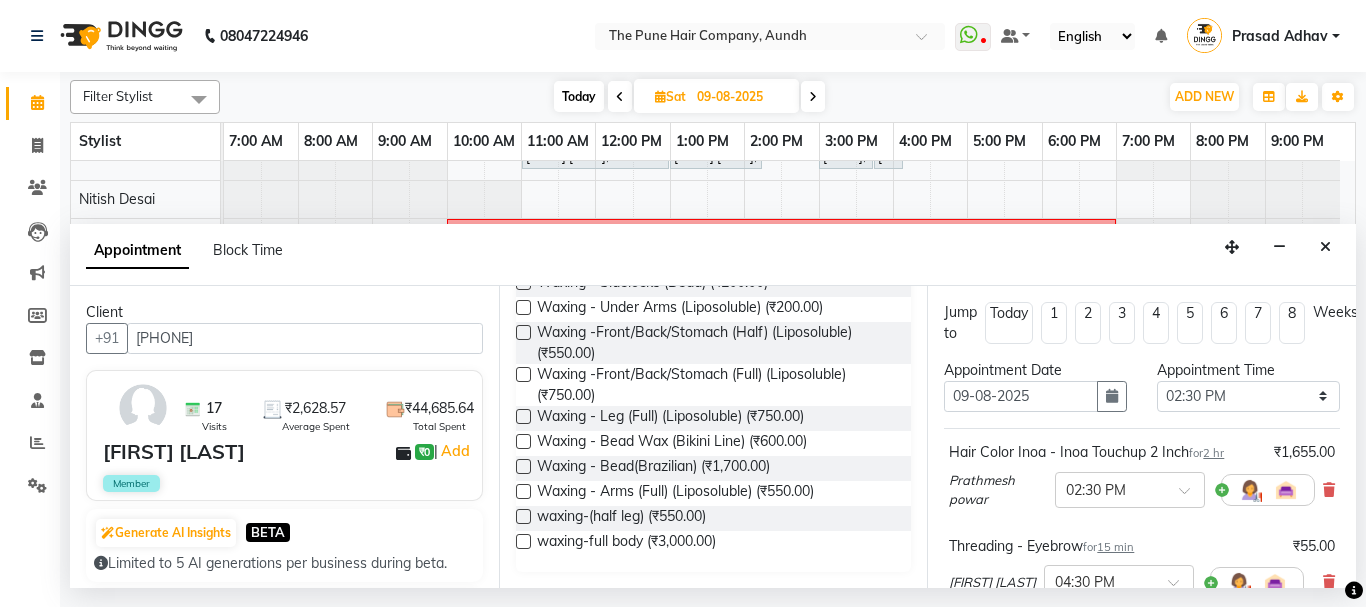 click at bounding box center [523, 491] 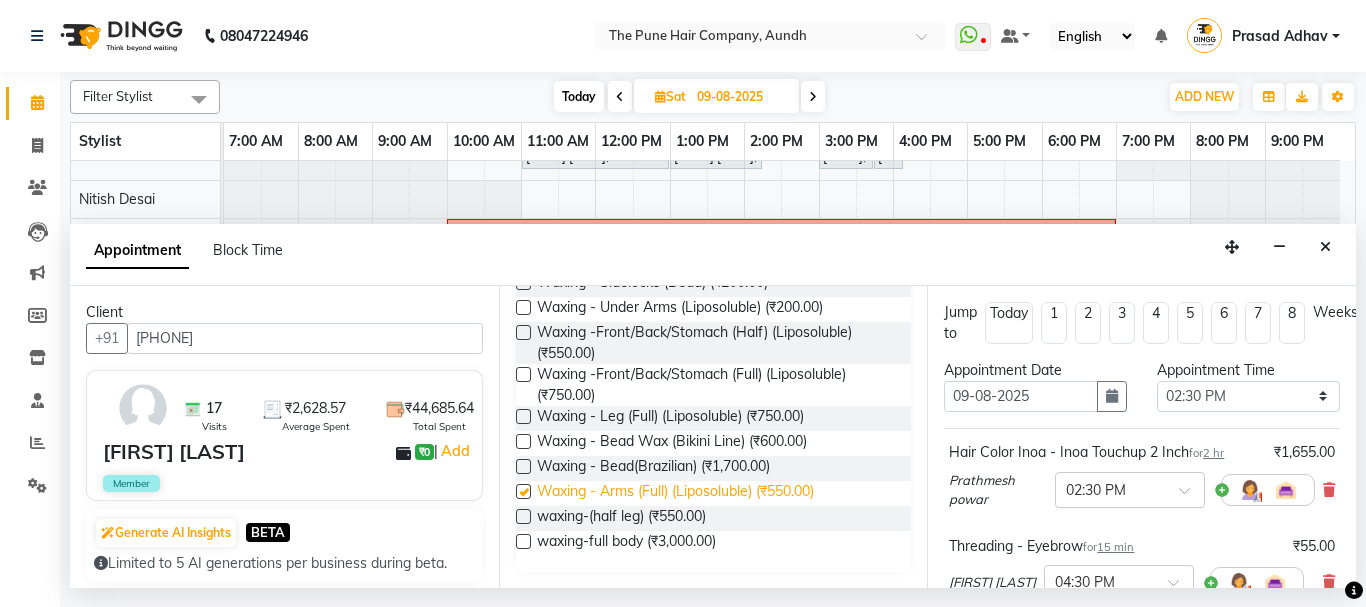 checkbox on "false" 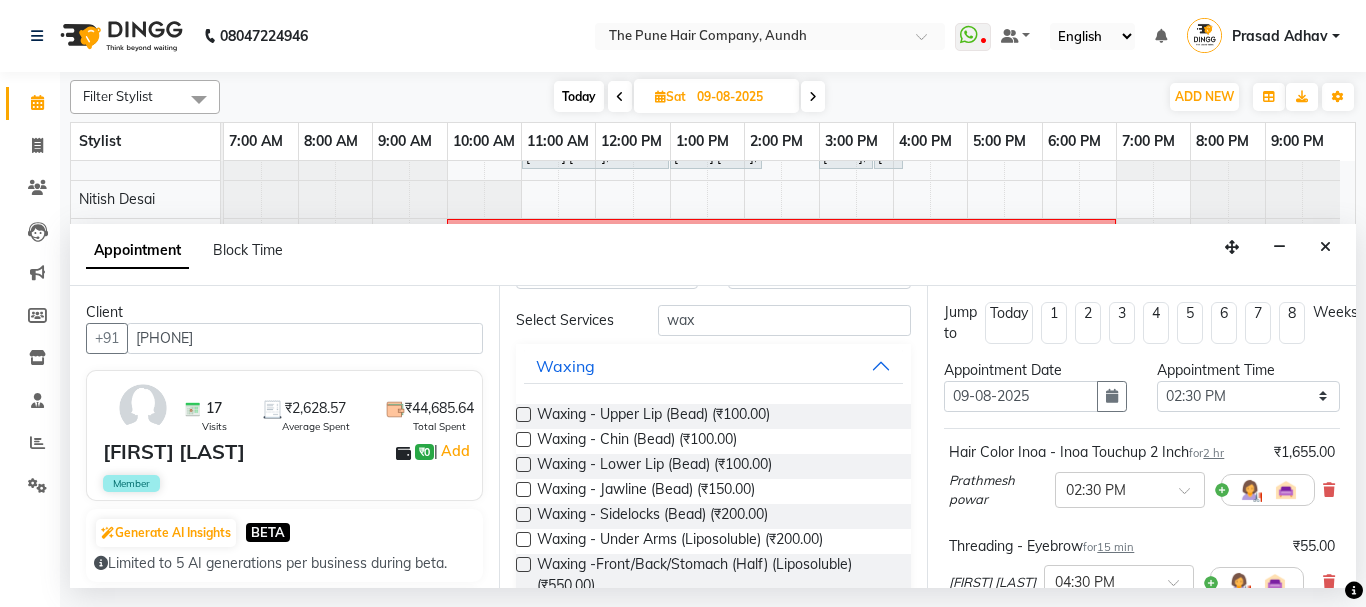 scroll, scrollTop: 100, scrollLeft: 0, axis: vertical 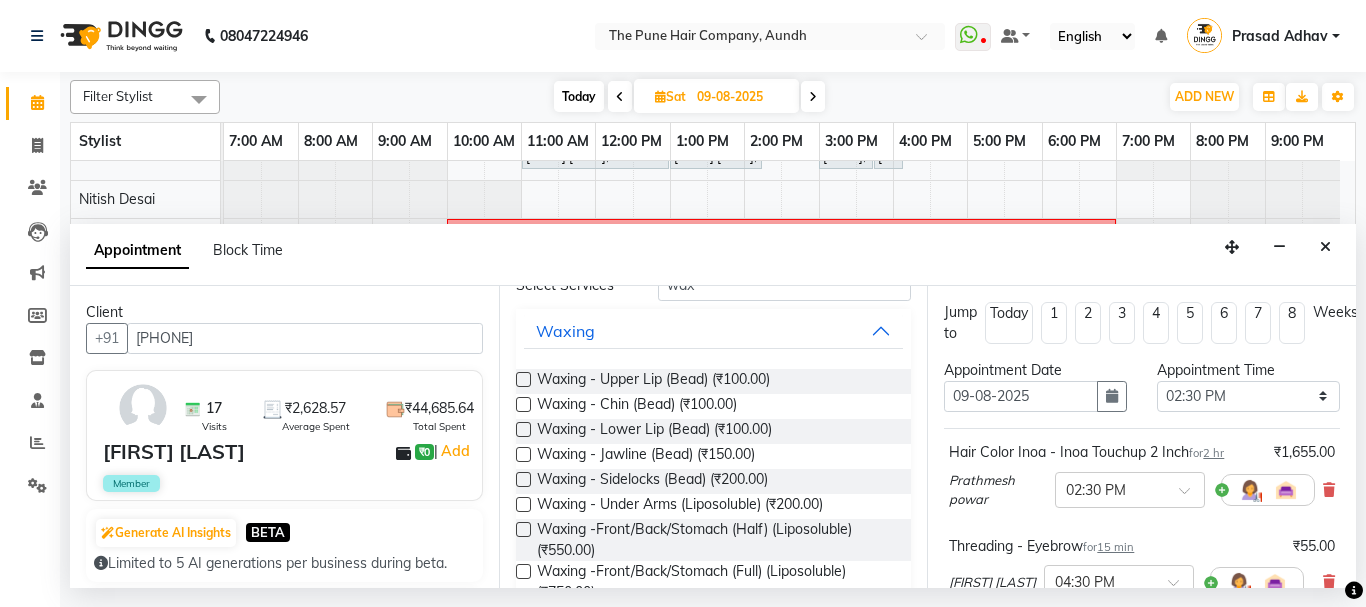 click at bounding box center (523, 504) 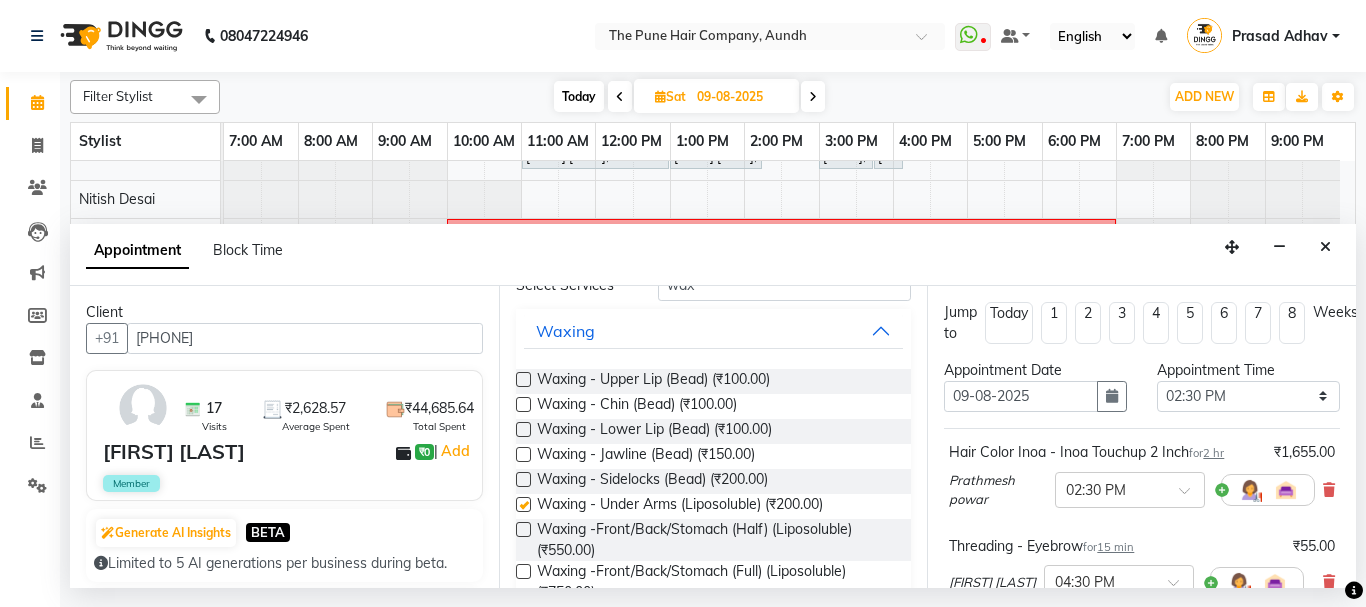 checkbox on "false" 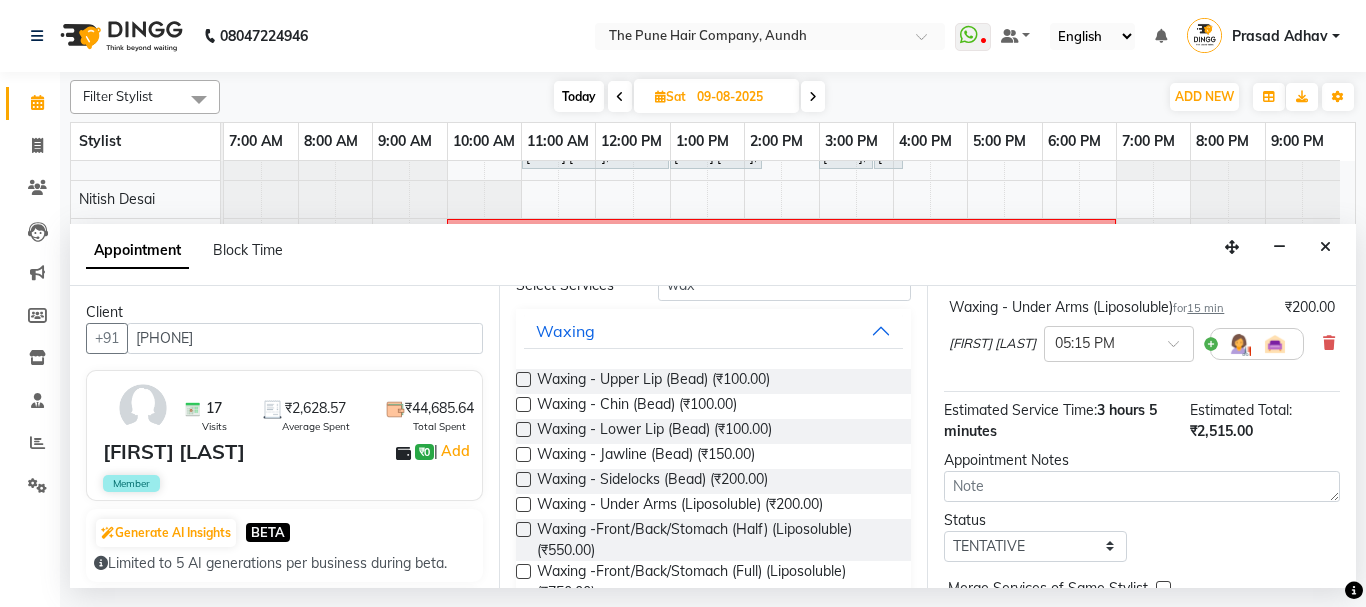 scroll, scrollTop: 627, scrollLeft: 0, axis: vertical 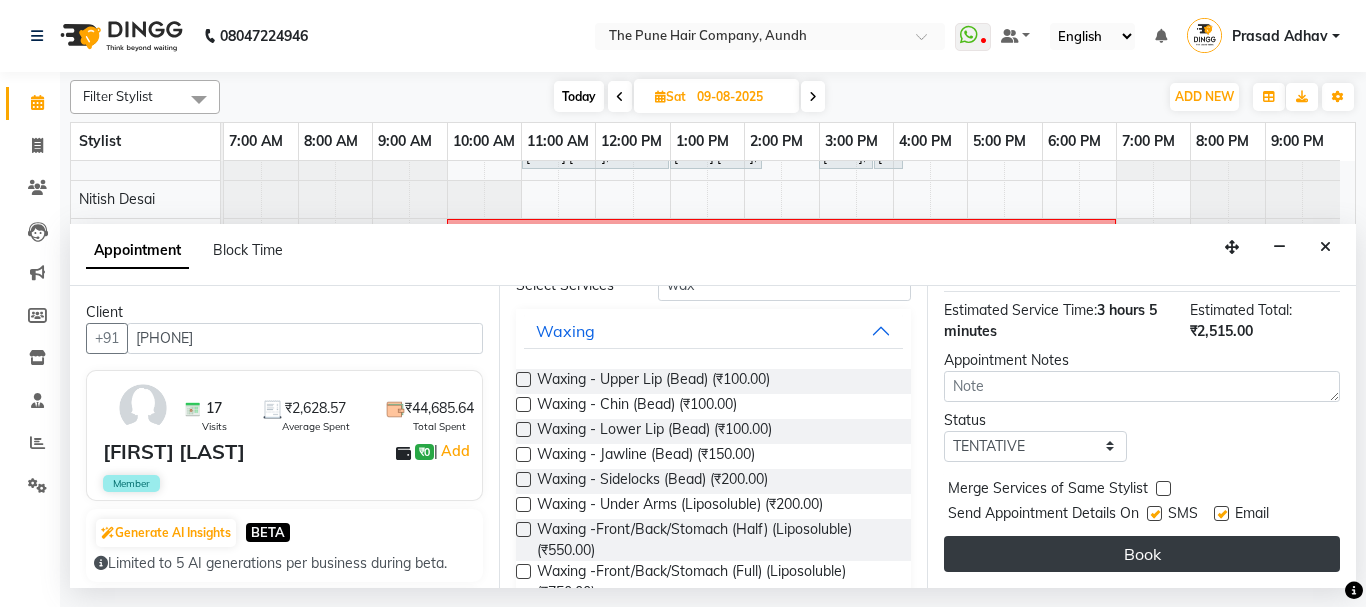click on "Book" at bounding box center [1142, 554] 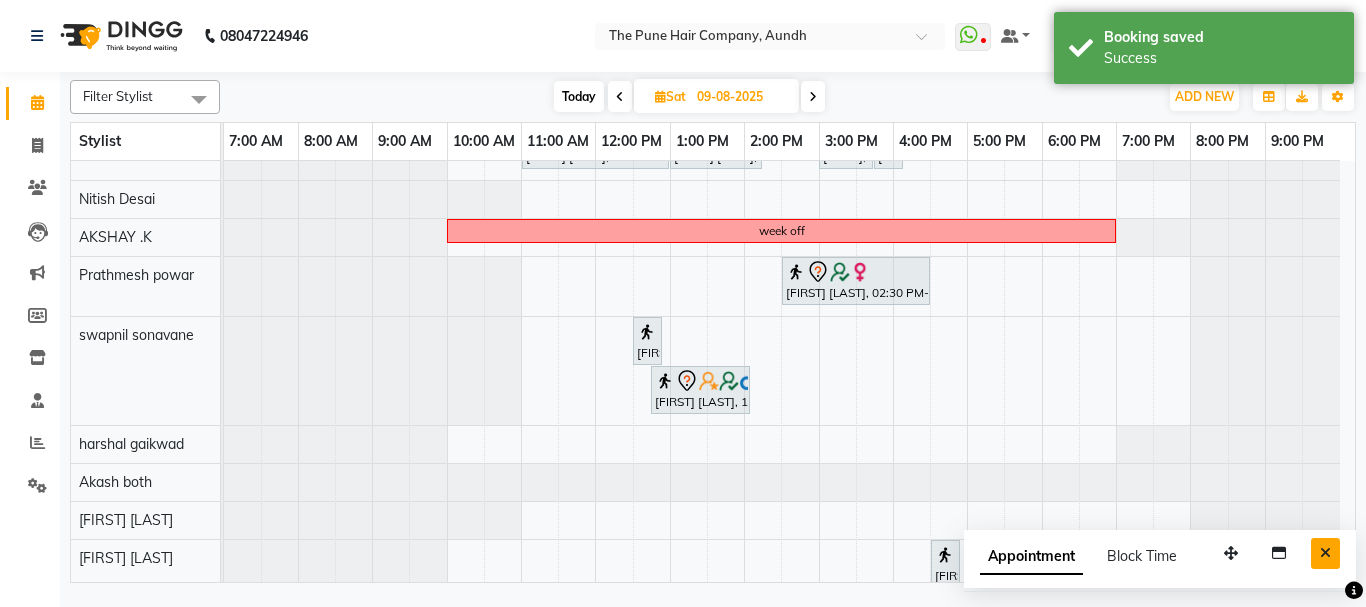 click at bounding box center [1325, 553] 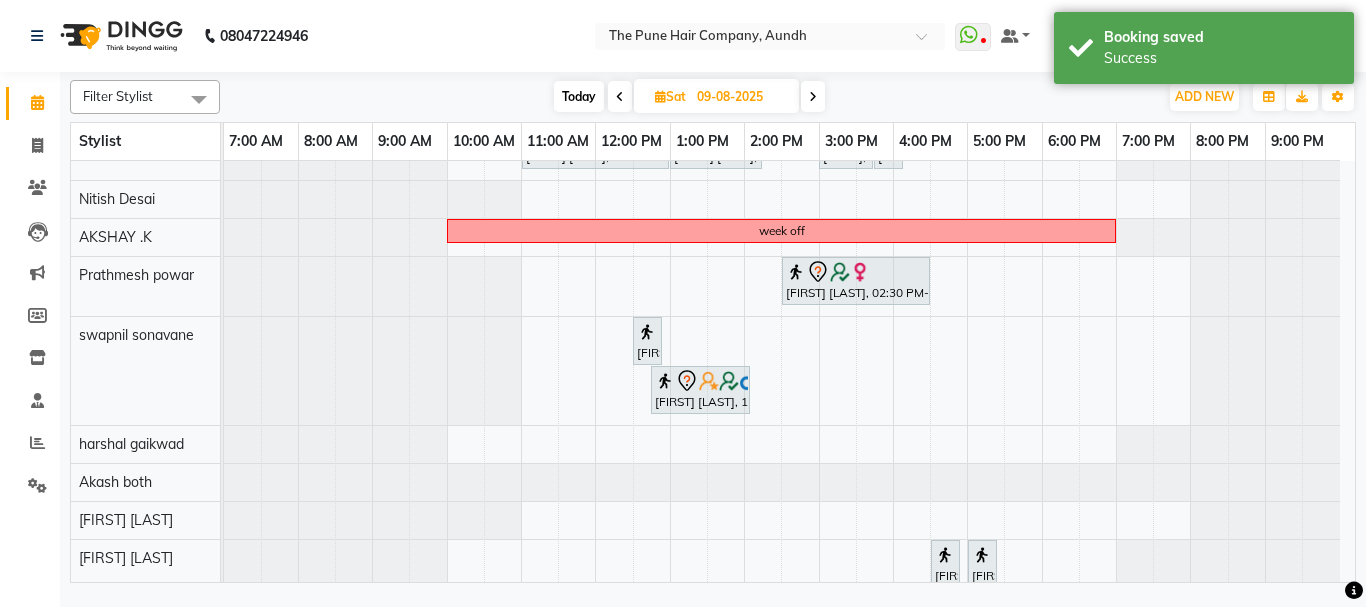scroll, scrollTop: 300, scrollLeft: 0, axis: vertical 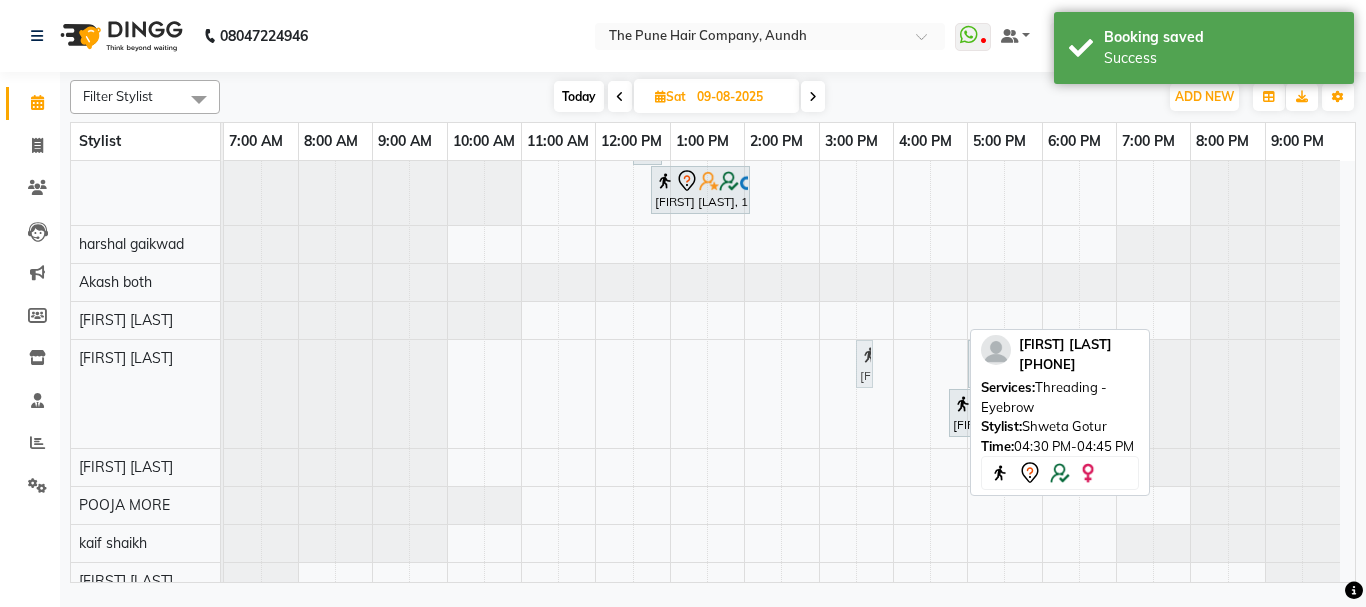drag, startPoint x: 942, startPoint y: 368, endPoint x: 882, endPoint y: 381, distance: 61.39218 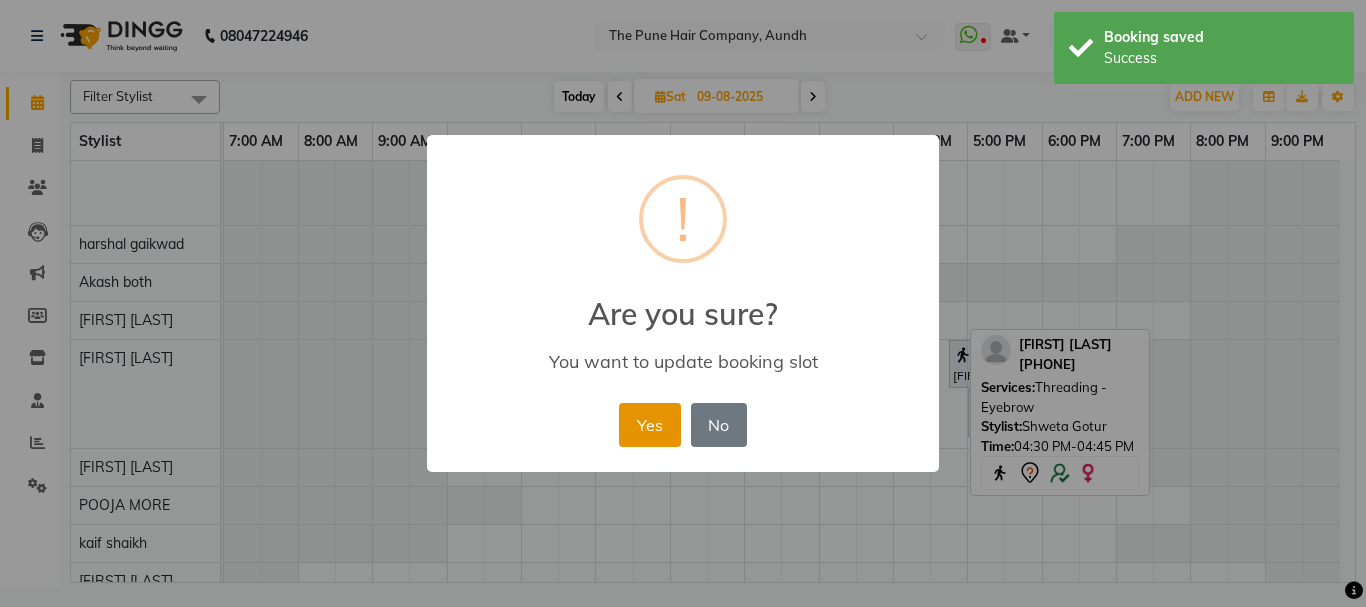 click on "Yes" at bounding box center [649, 425] 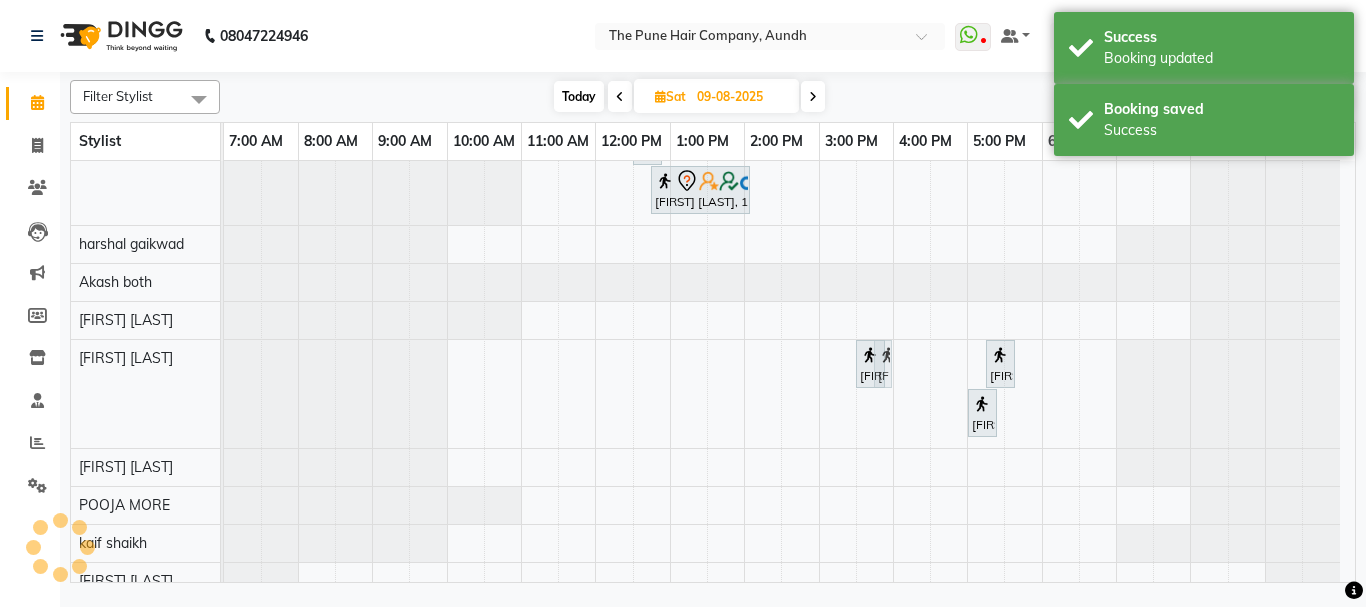 drag, startPoint x: 958, startPoint y: 375, endPoint x: 889, endPoint y: 393, distance: 71.30919 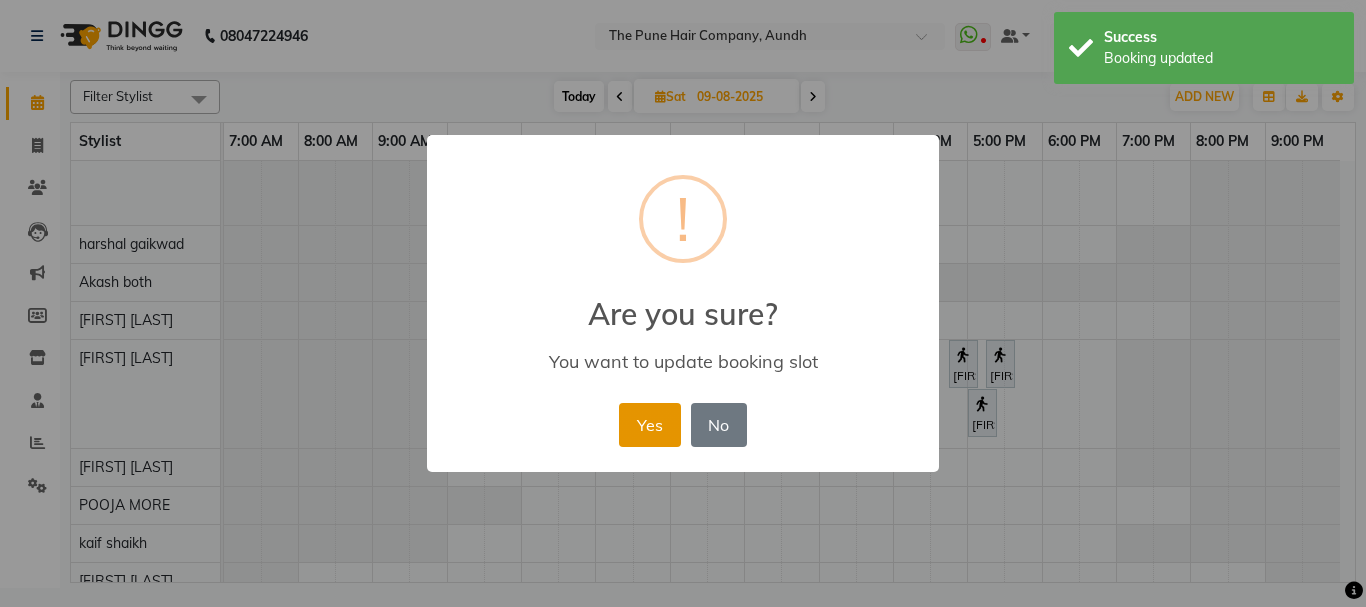 click on "Yes" at bounding box center [649, 425] 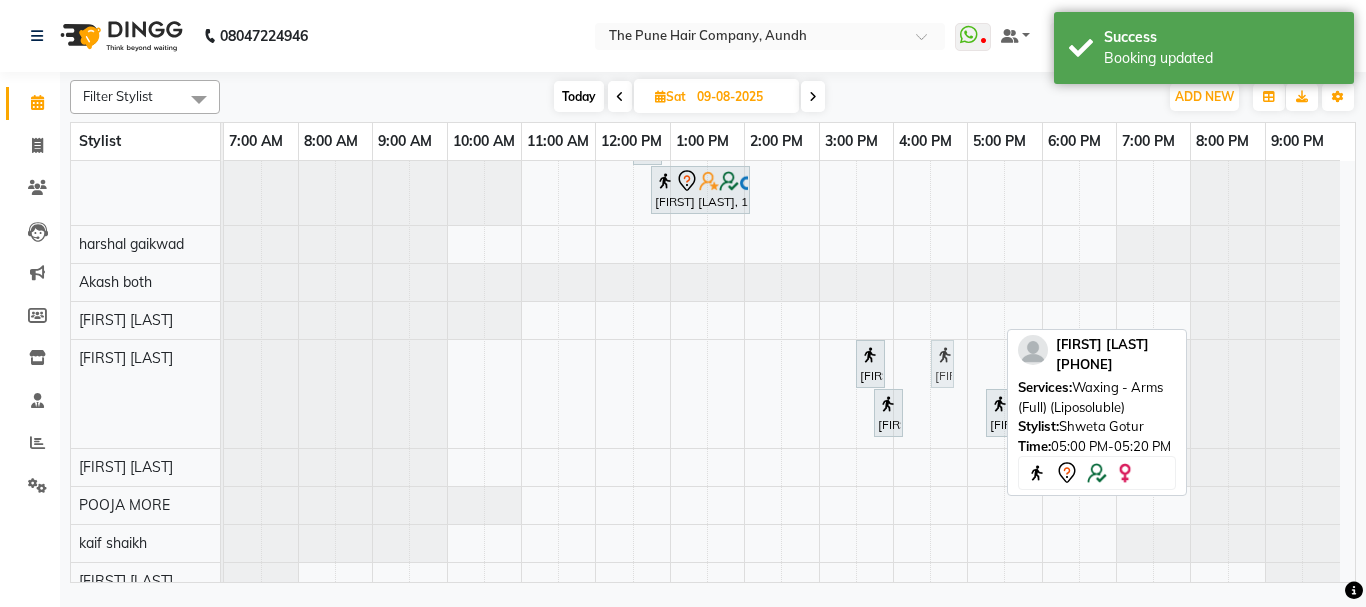 drag, startPoint x: 979, startPoint y: 377, endPoint x: 937, endPoint y: 383, distance: 42.426407 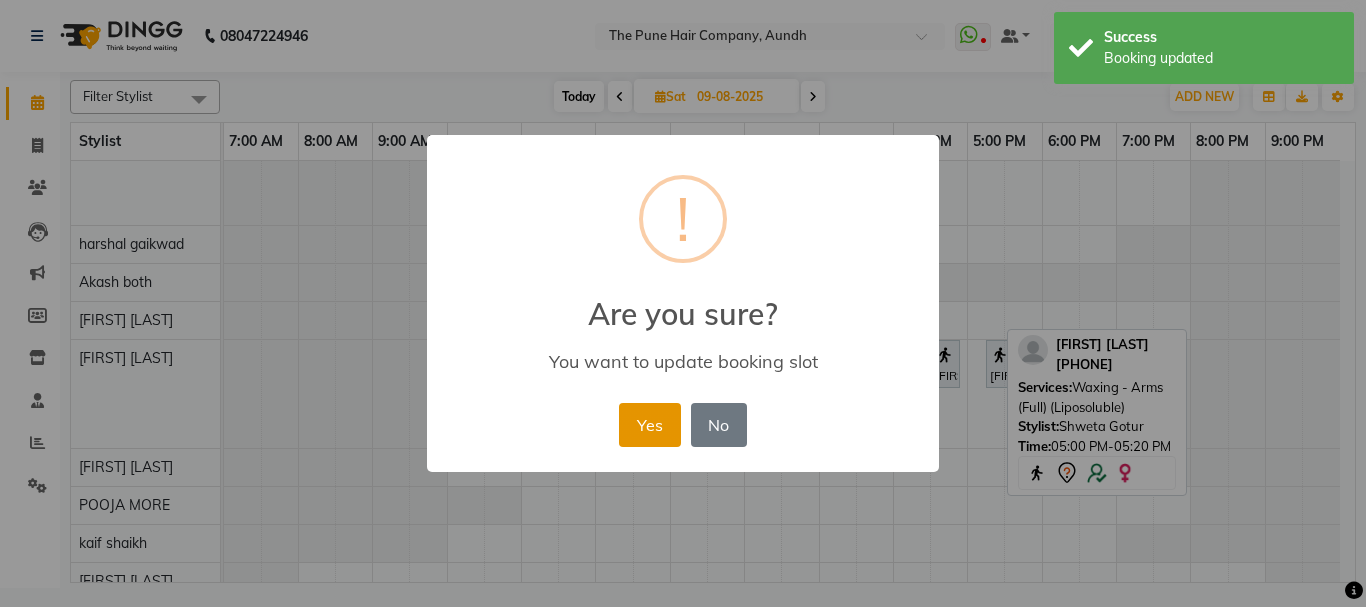 click on "Yes" at bounding box center [649, 425] 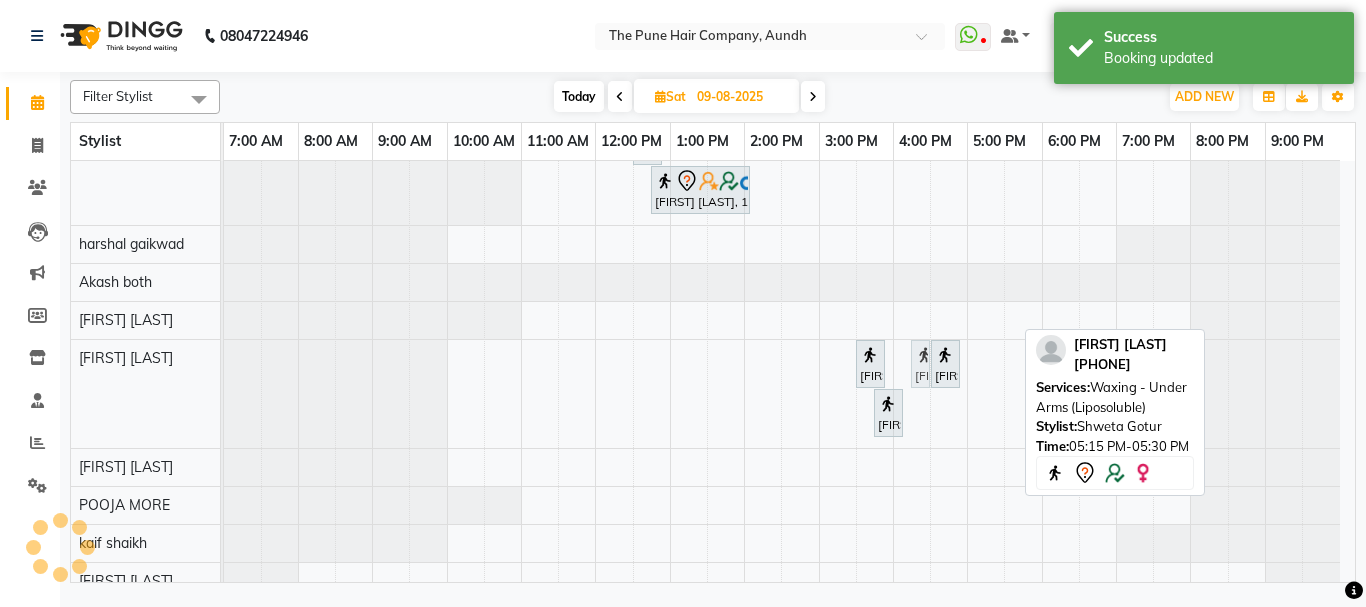 drag, startPoint x: 995, startPoint y: 379, endPoint x: 911, endPoint y: 416, distance: 91.787796 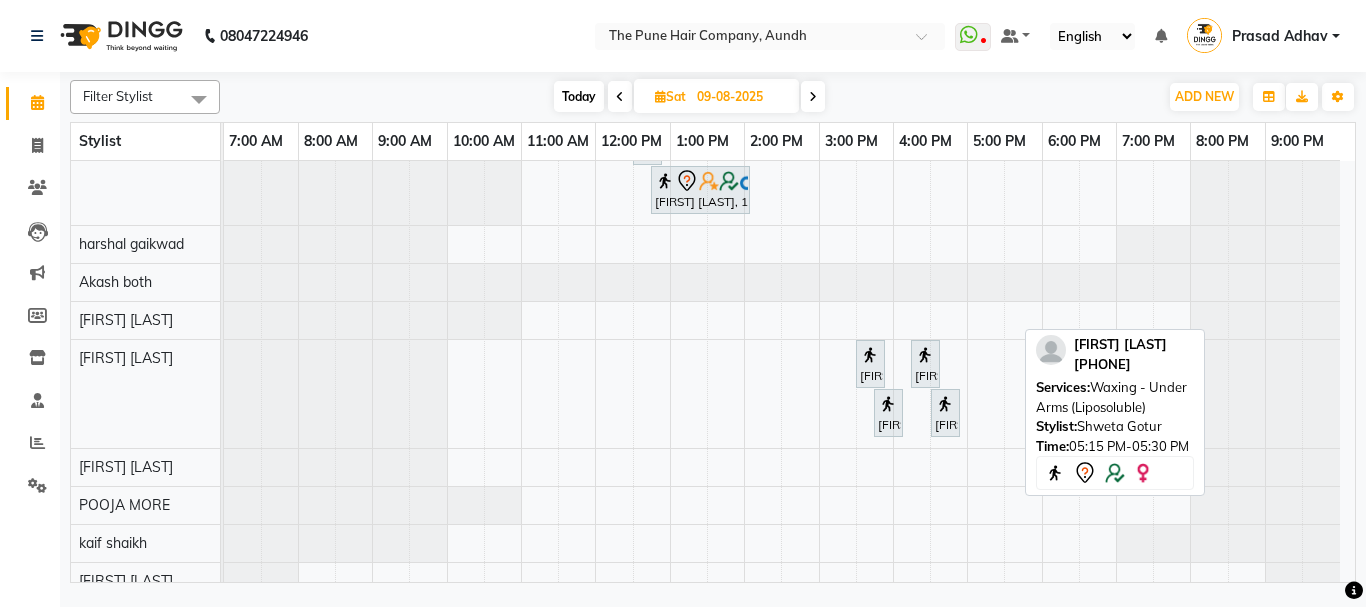 click on "Today" at bounding box center [579, 96] 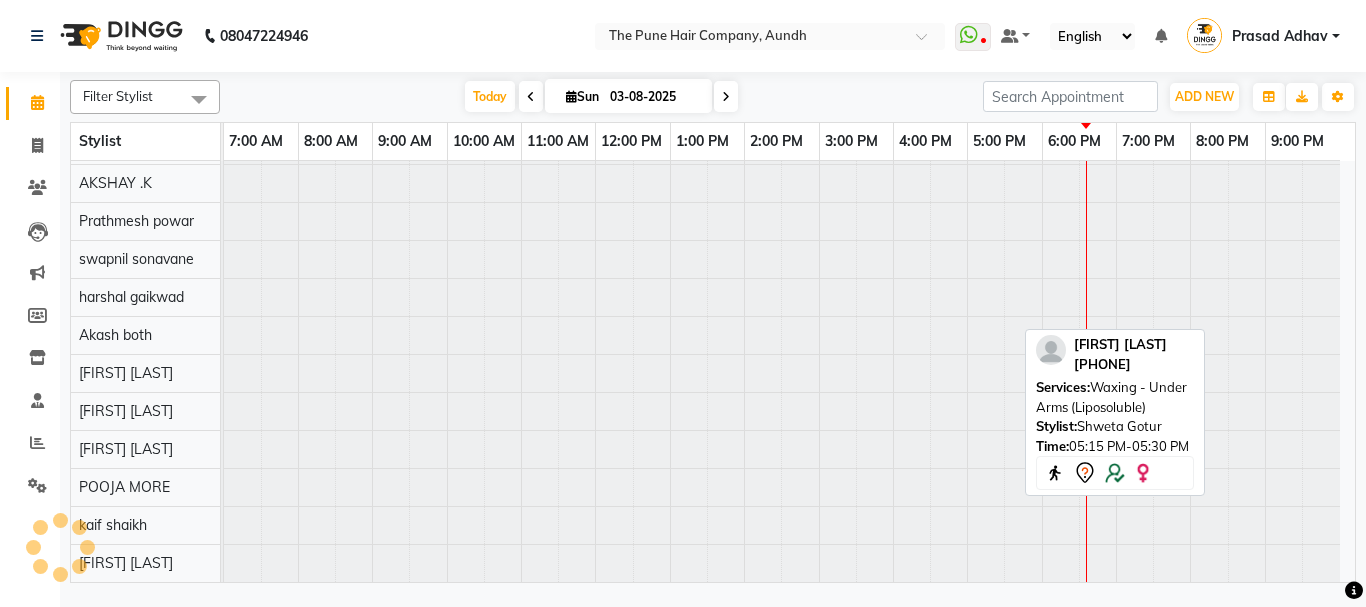 scroll, scrollTop: 110, scrollLeft: 0, axis: vertical 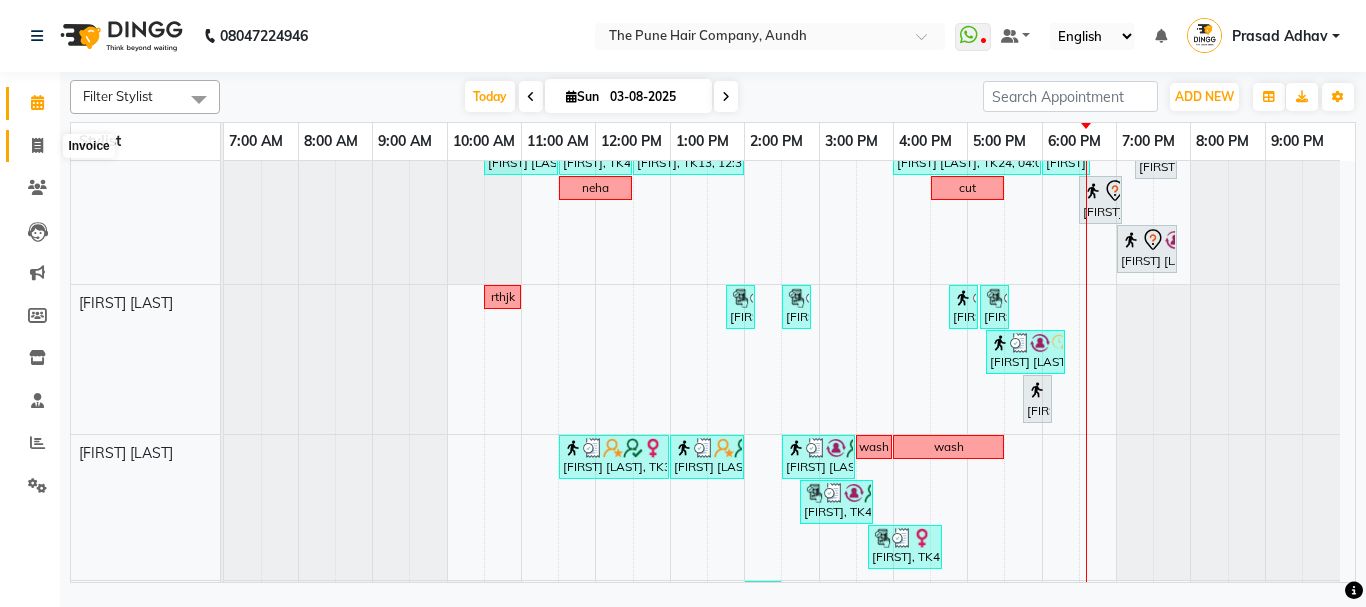 click 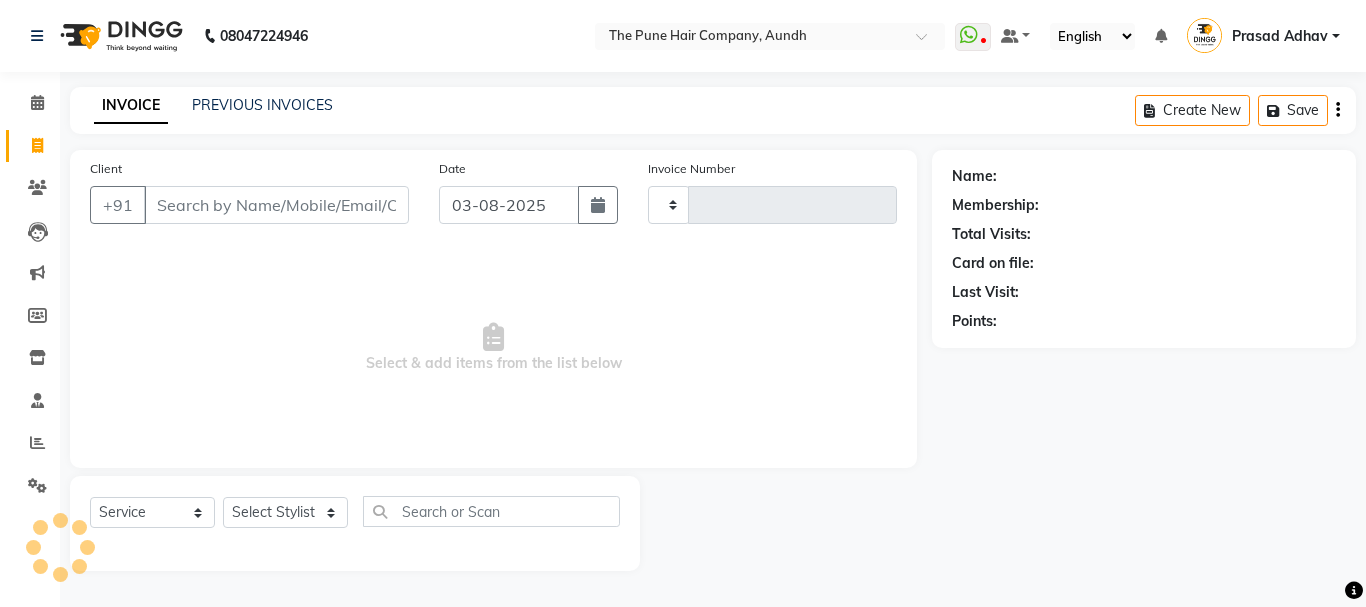 click on "Client" at bounding box center [276, 205] 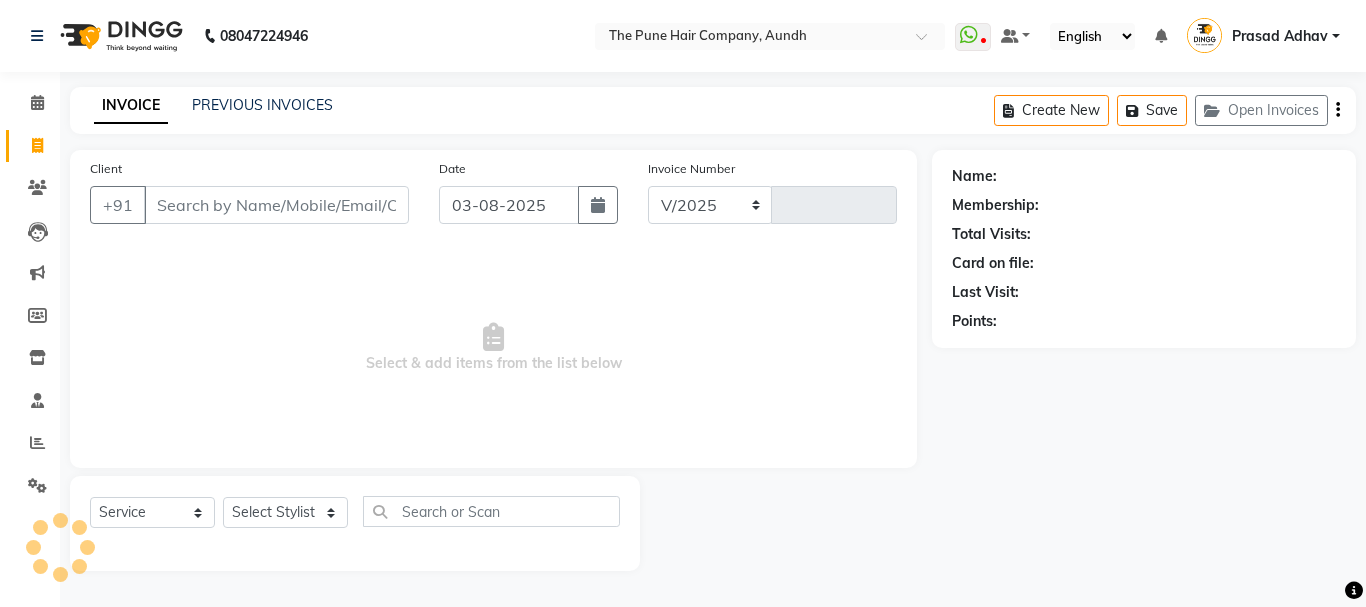 select on "106" 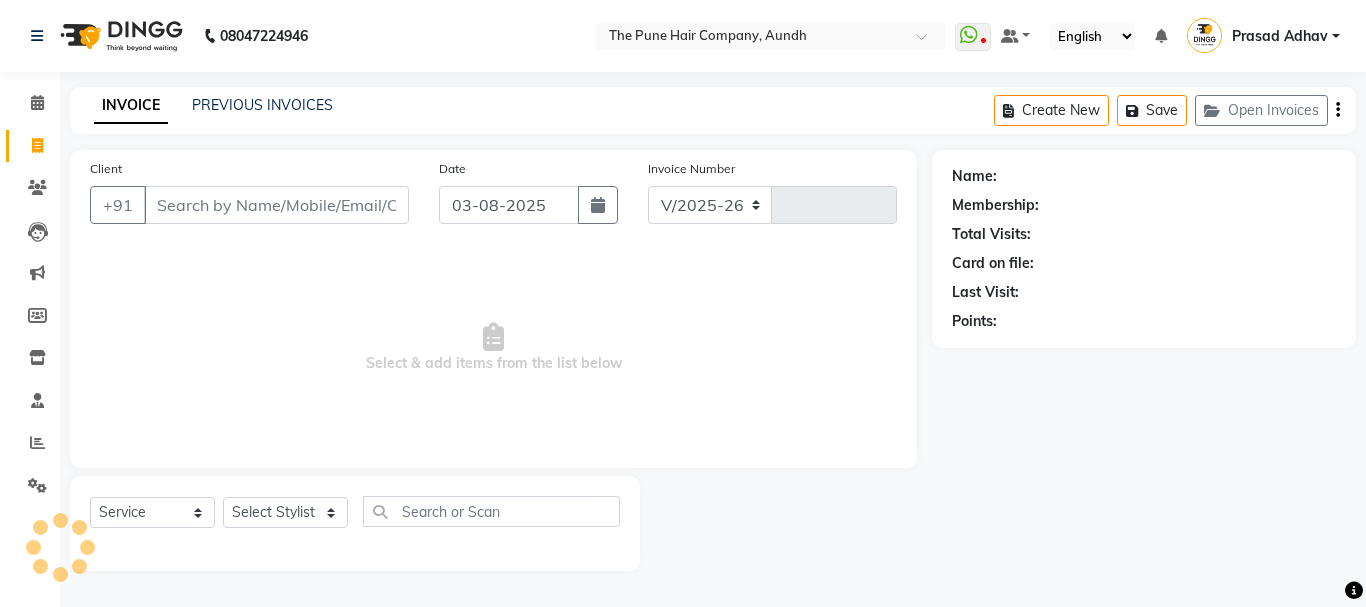 type on "3768" 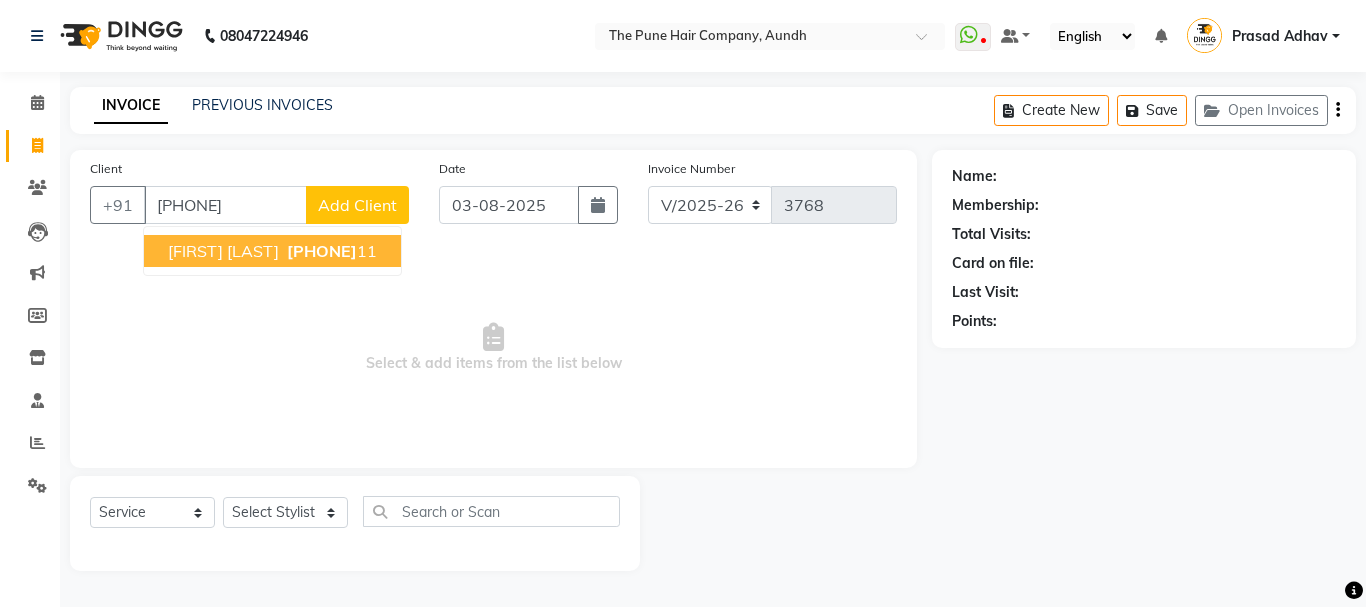 click on "82380144" at bounding box center (322, 251) 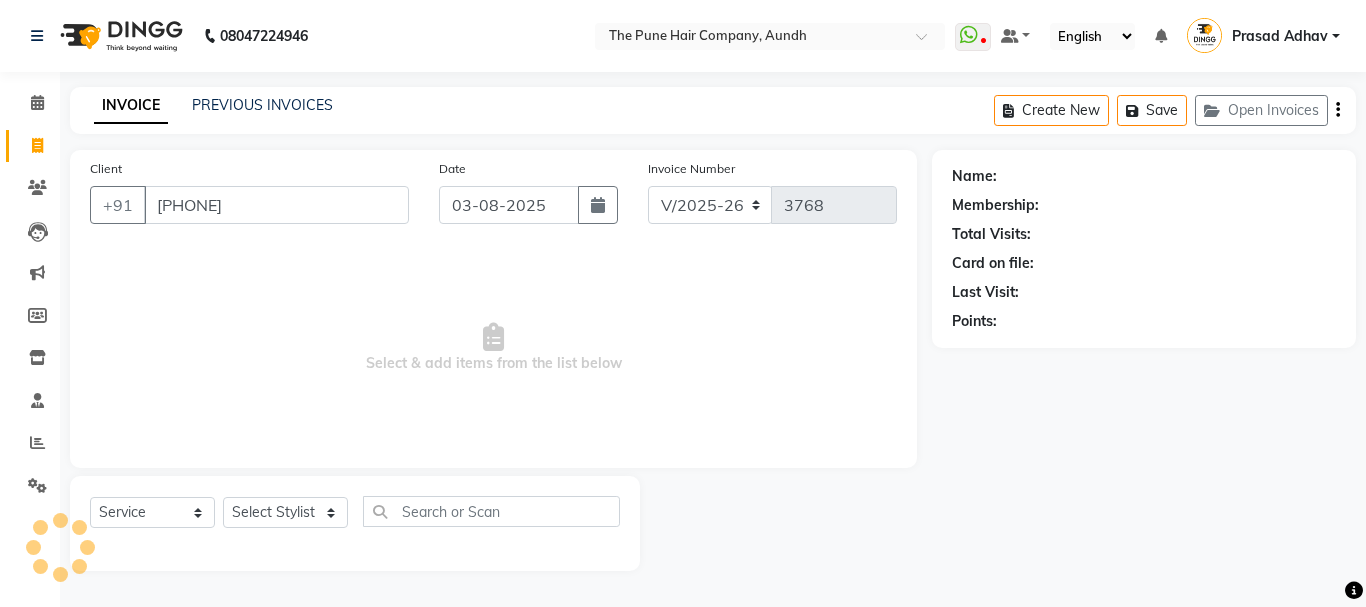 type on "[PHONE]" 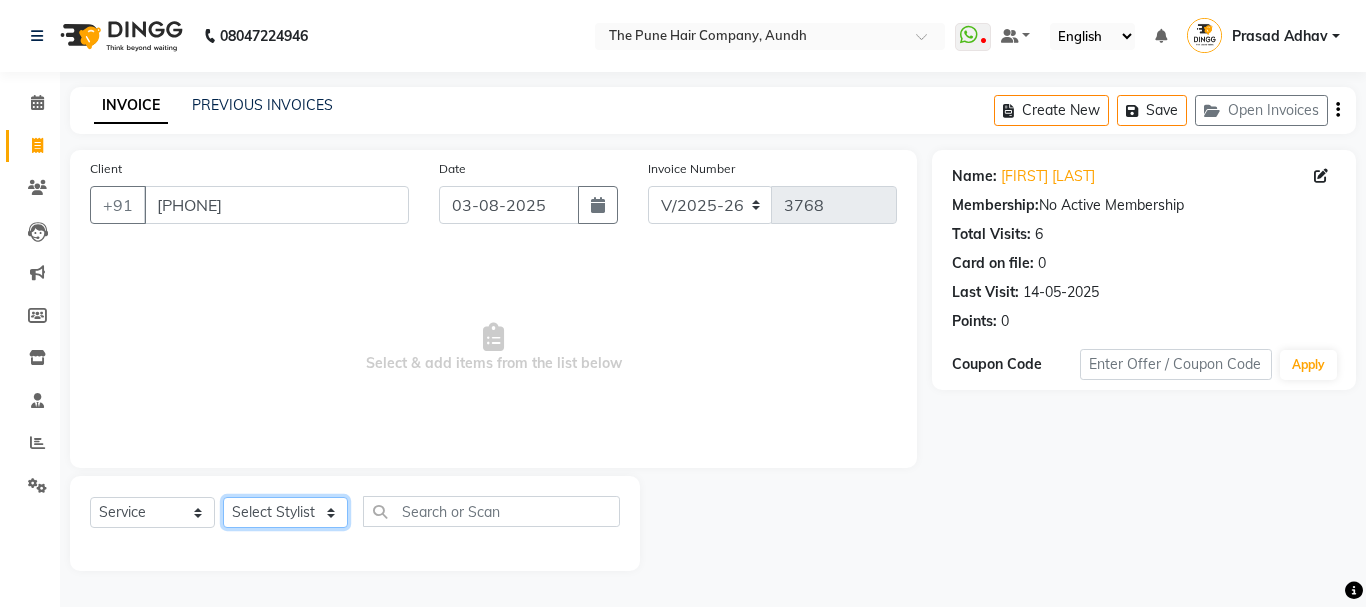 click on "Select Stylist Akash both AKSHAY .K harshal gaikwad kaif shaikh LAKKHAN SHINDE Nagesh Jadhav Nitish Desai  Pavan mane POOJA MORE Prasad Adhav  Prathmesh powar Shweta gotur Sonal saindane swapnil sonavane" 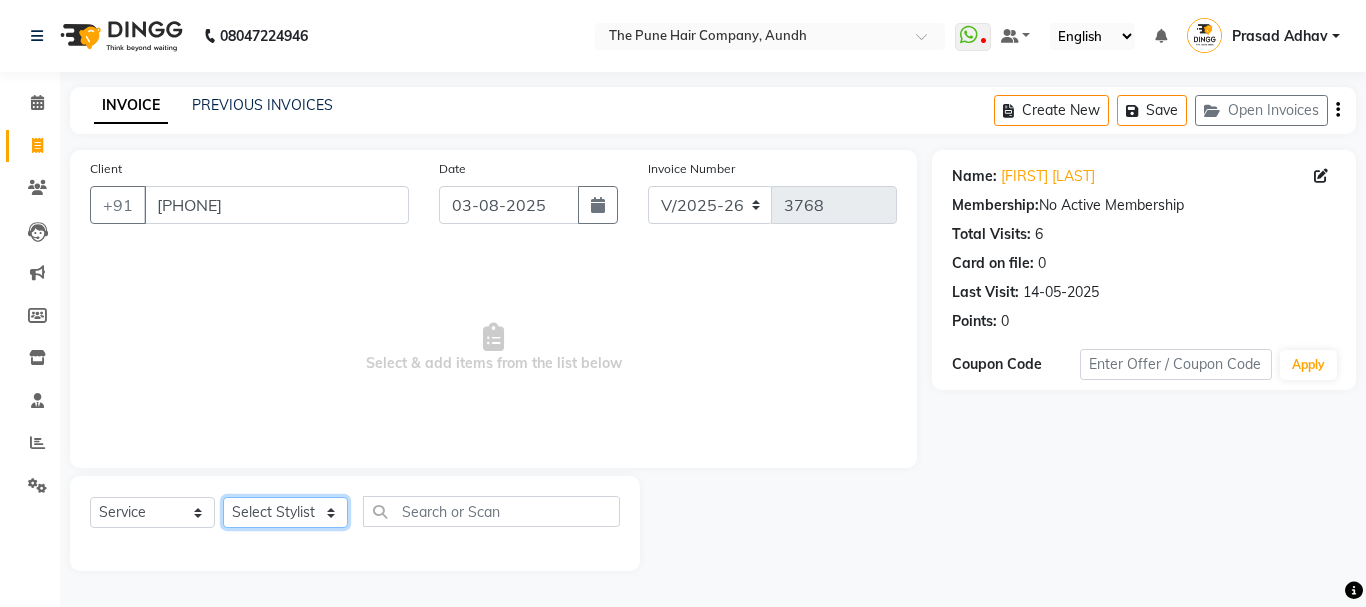 select on "49797" 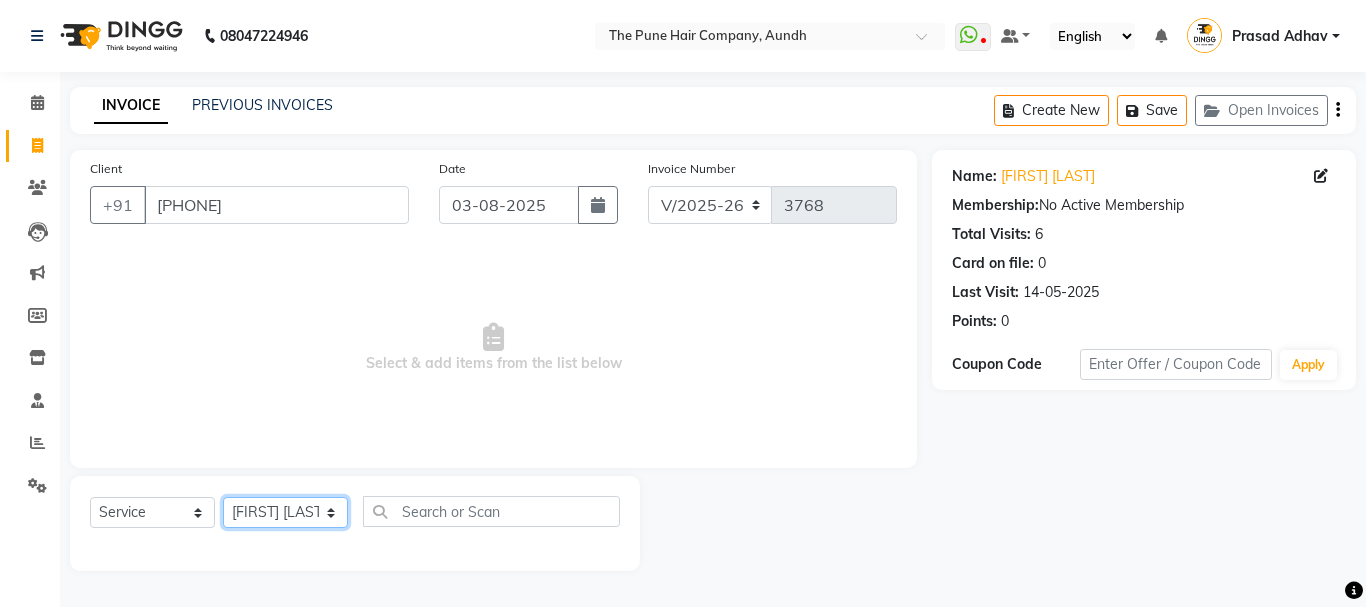 click on "Select Stylist Akash both AKSHAY .K harshal gaikwad kaif shaikh LAKKHAN SHINDE Nagesh Jadhav Nitish Desai  Pavan mane POOJA MORE Prasad Adhav  Prathmesh powar Shweta gotur Sonal saindane swapnil sonavane" 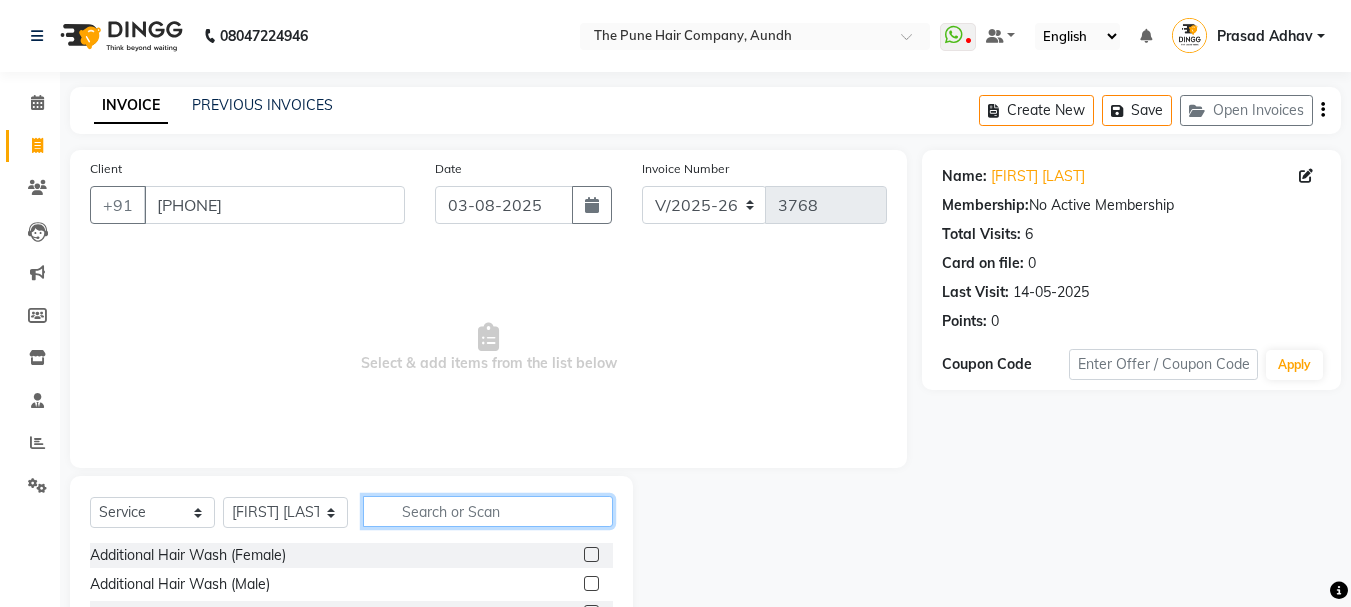 click 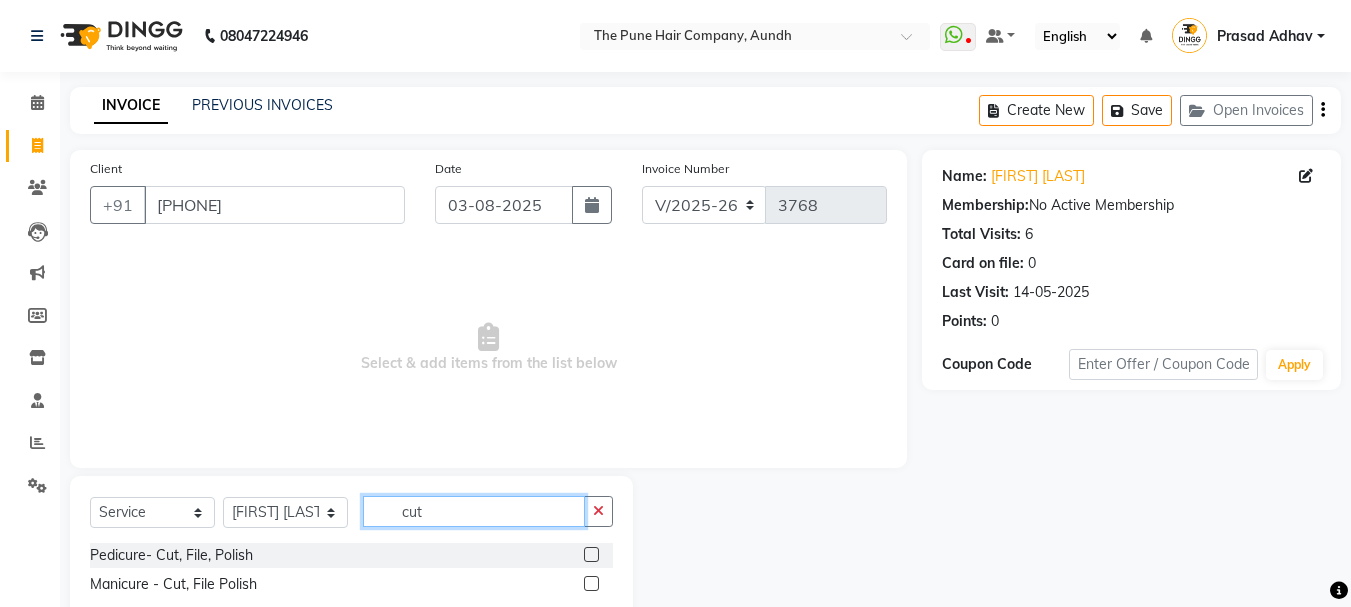 scroll, scrollTop: 52, scrollLeft: 0, axis: vertical 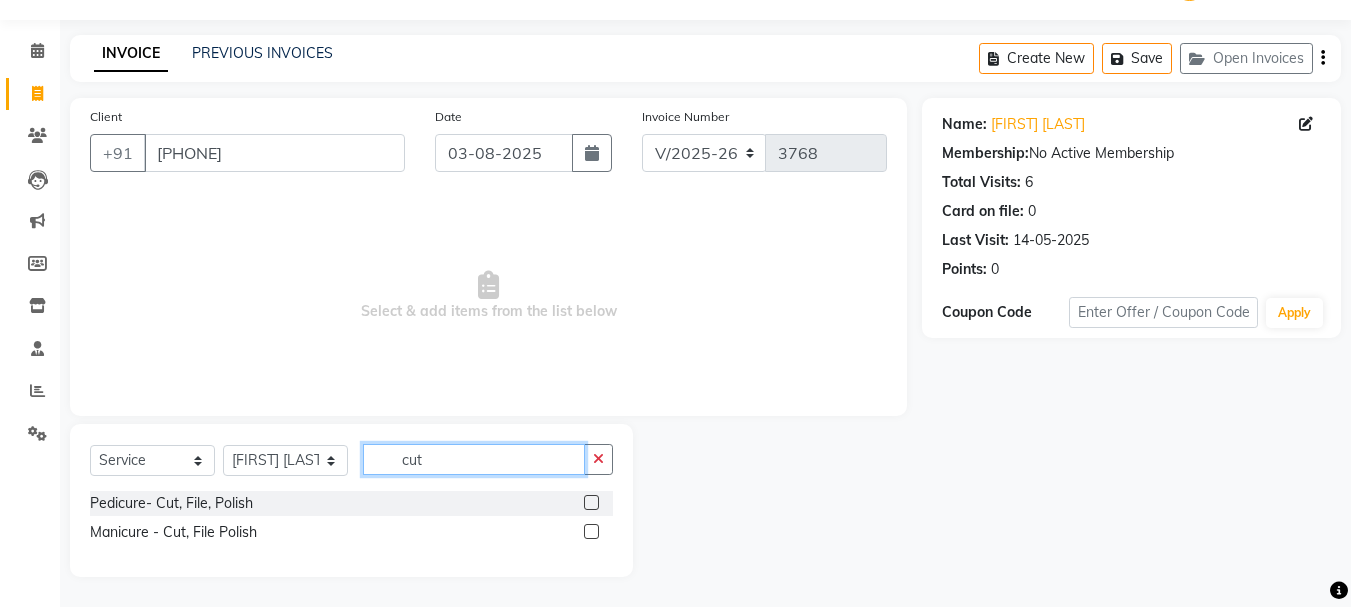 type on "cut" 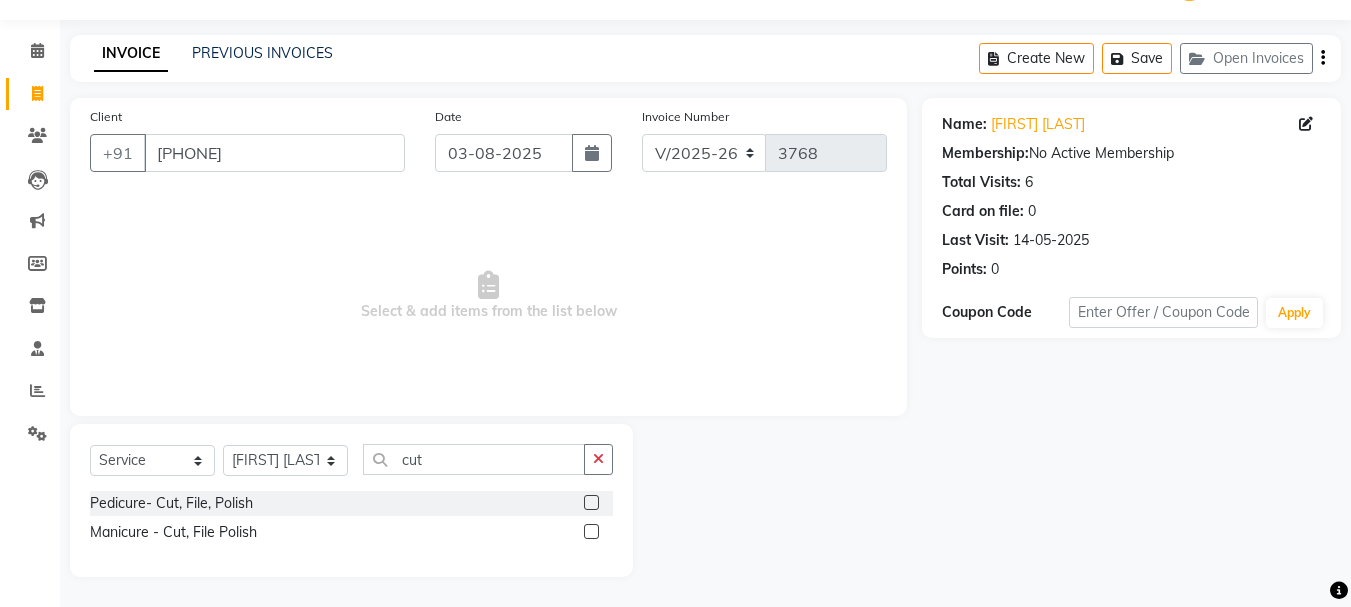 click 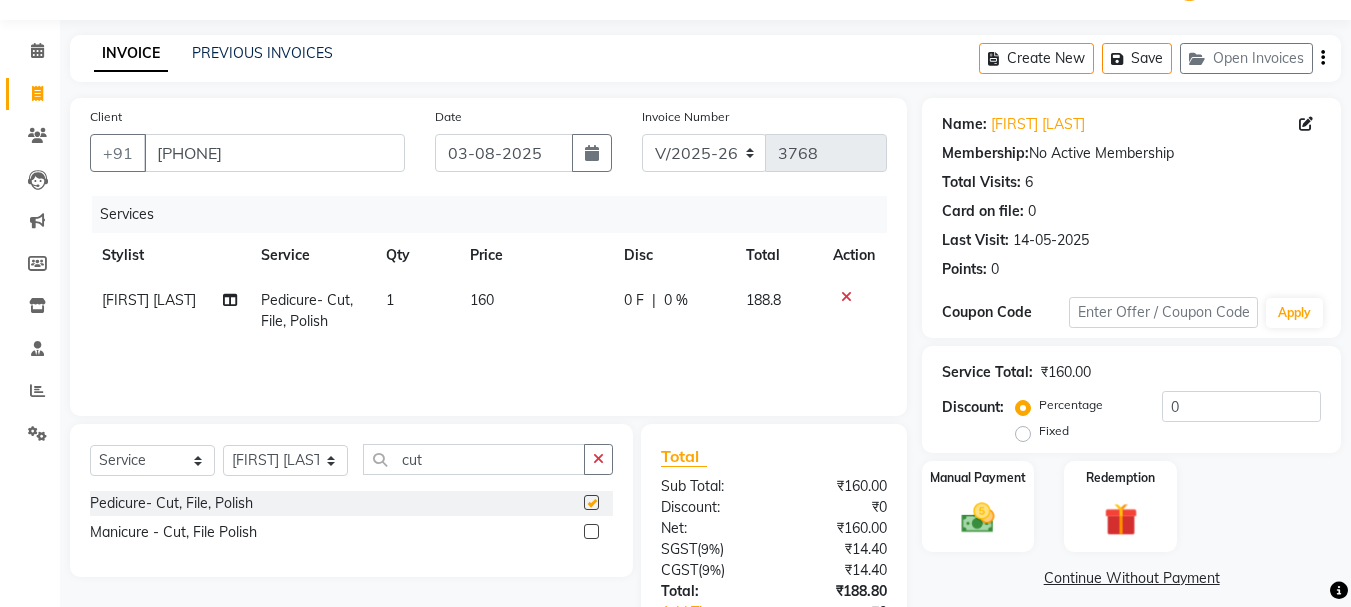 checkbox on "false" 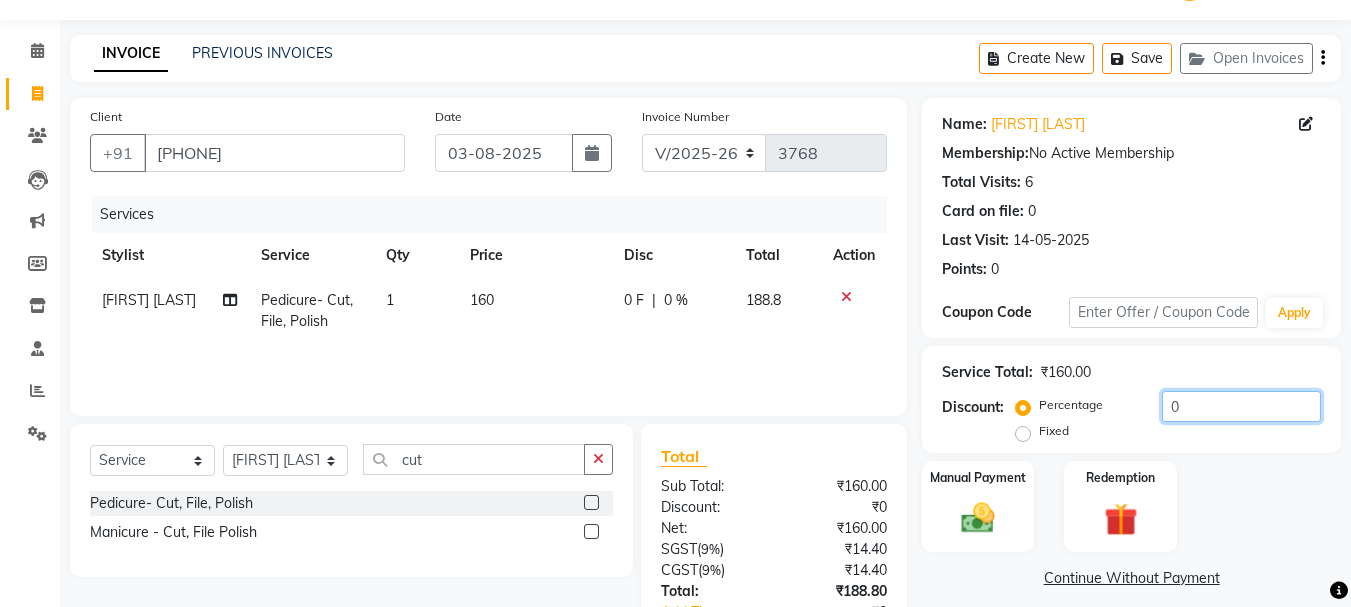click on "0" 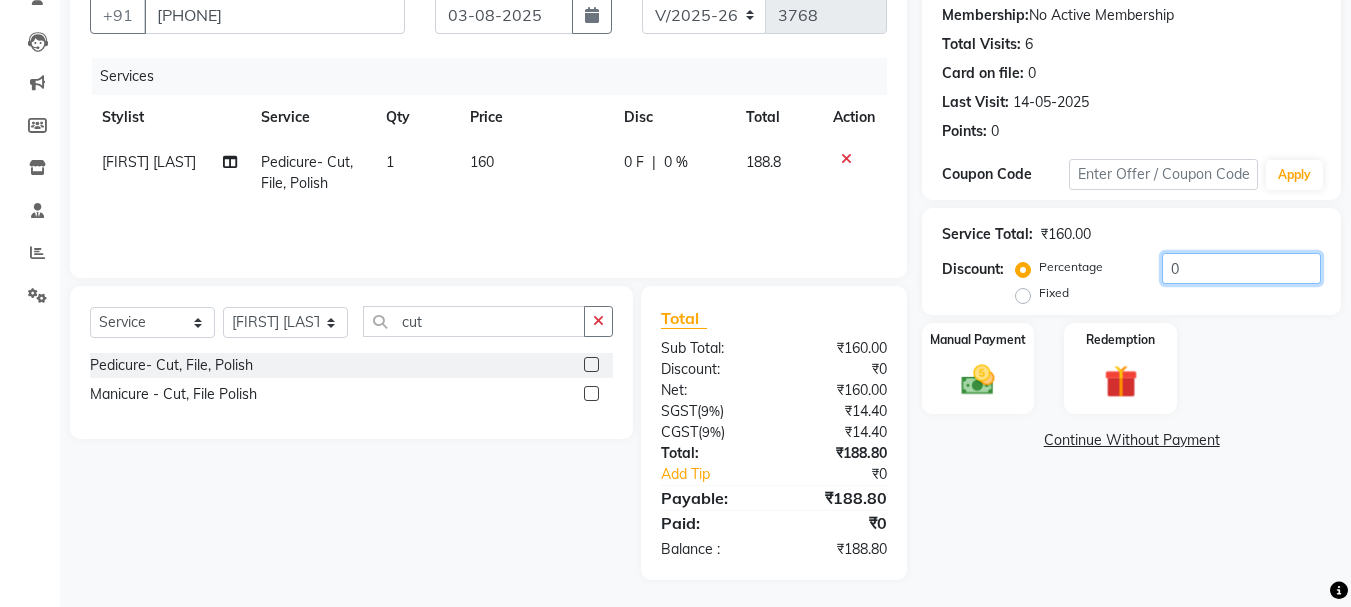 scroll, scrollTop: 193, scrollLeft: 0, axis: vertical 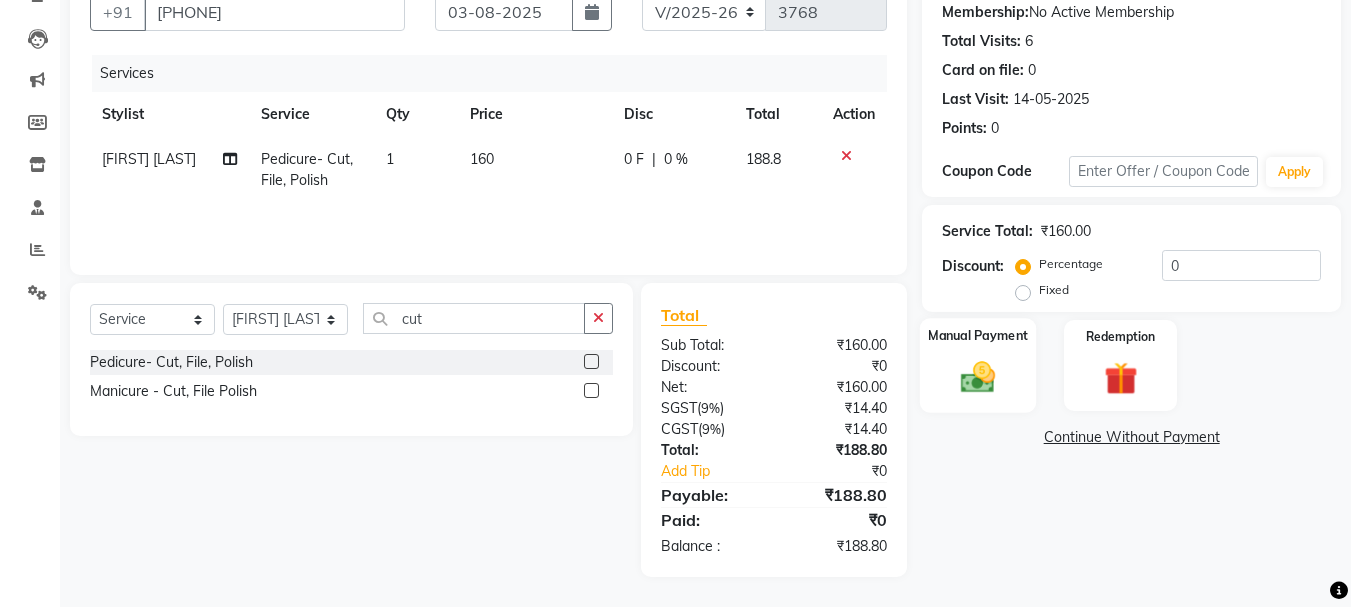 click 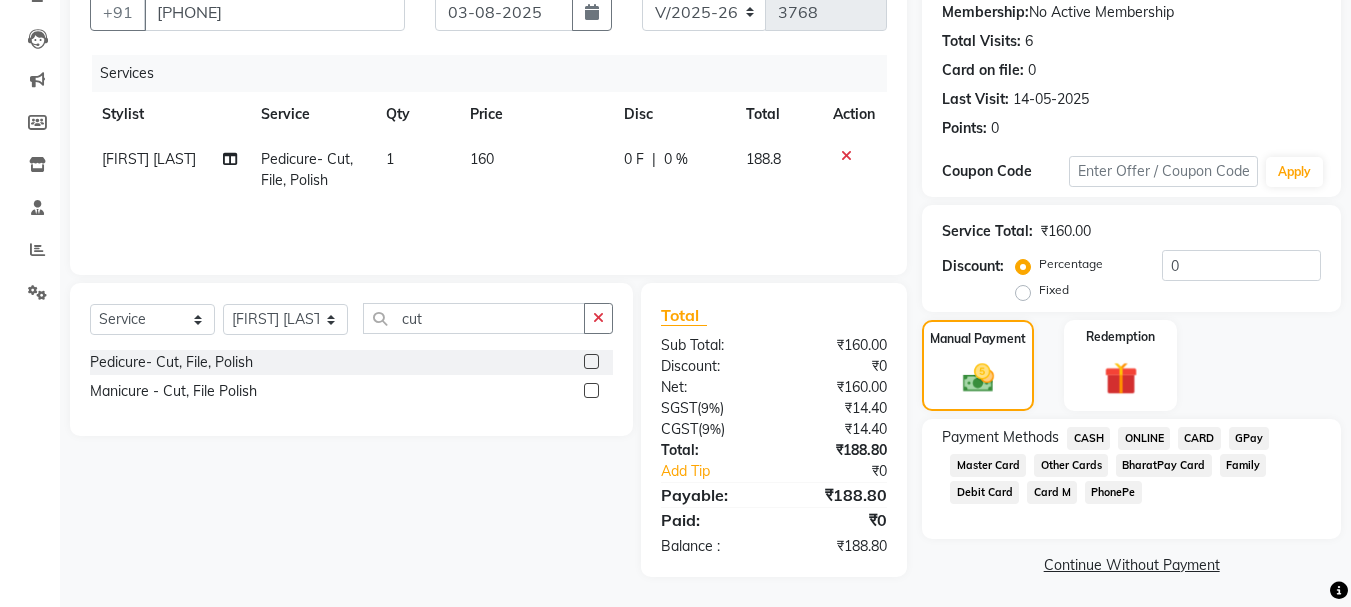 click on "ONLINE" 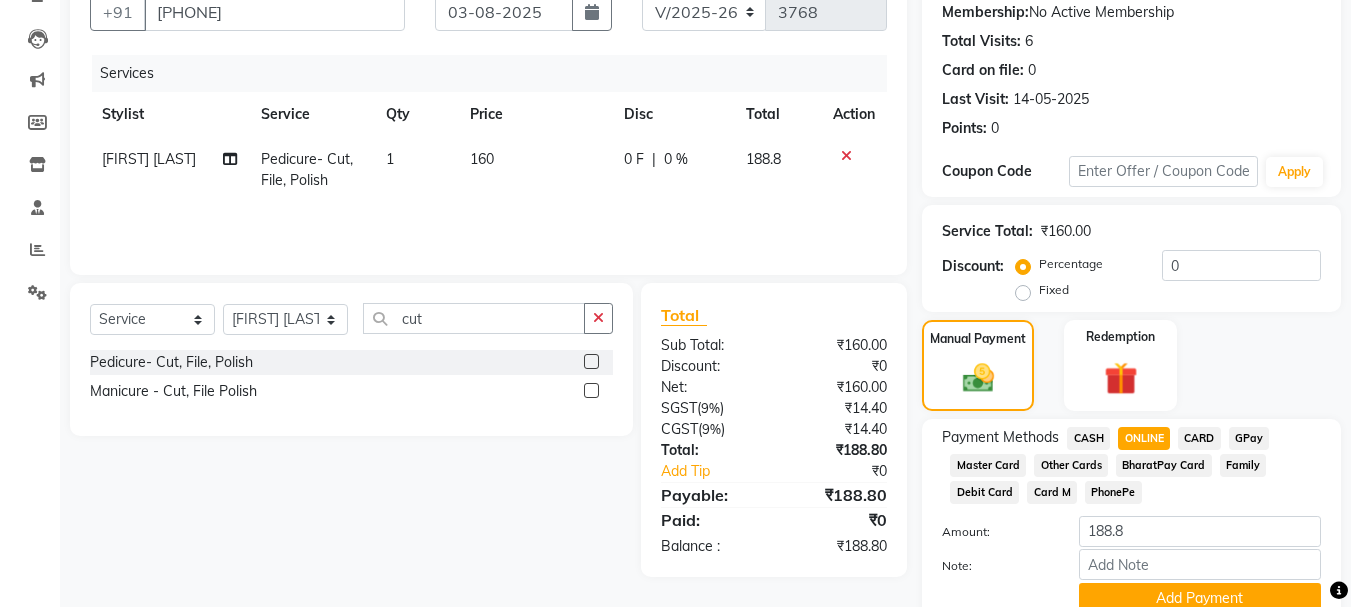 scroll, scrollTop: 279, scrollLeft: 0, axis: vertical 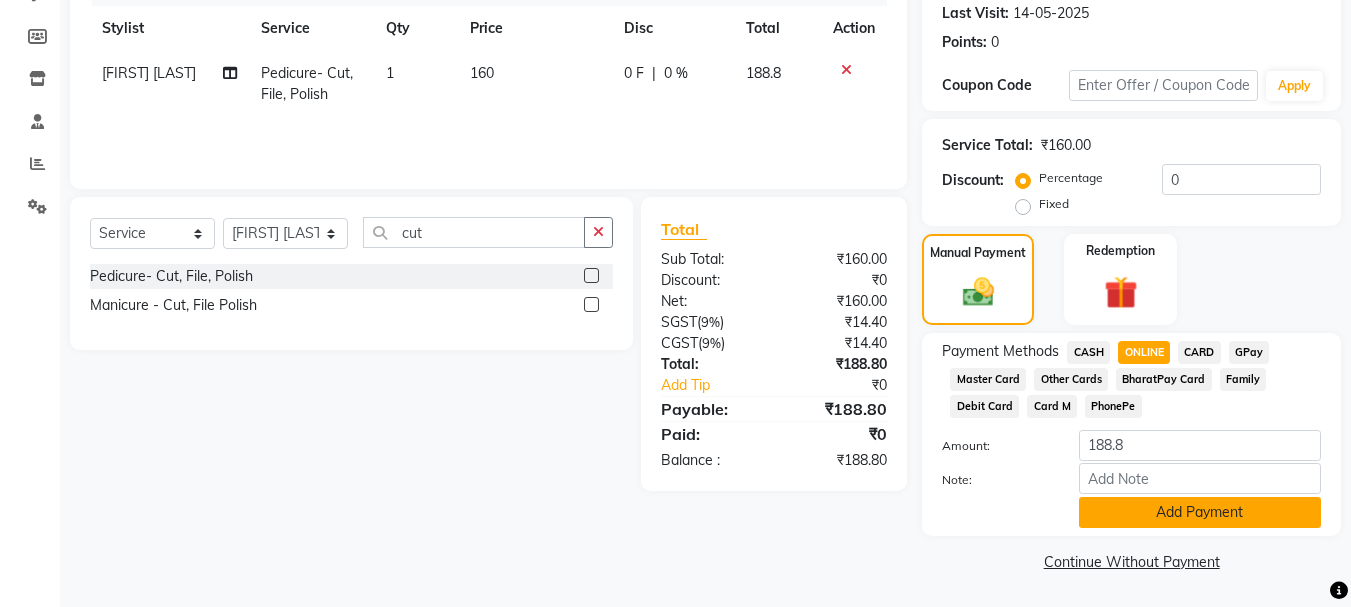 click on "Add Payment" 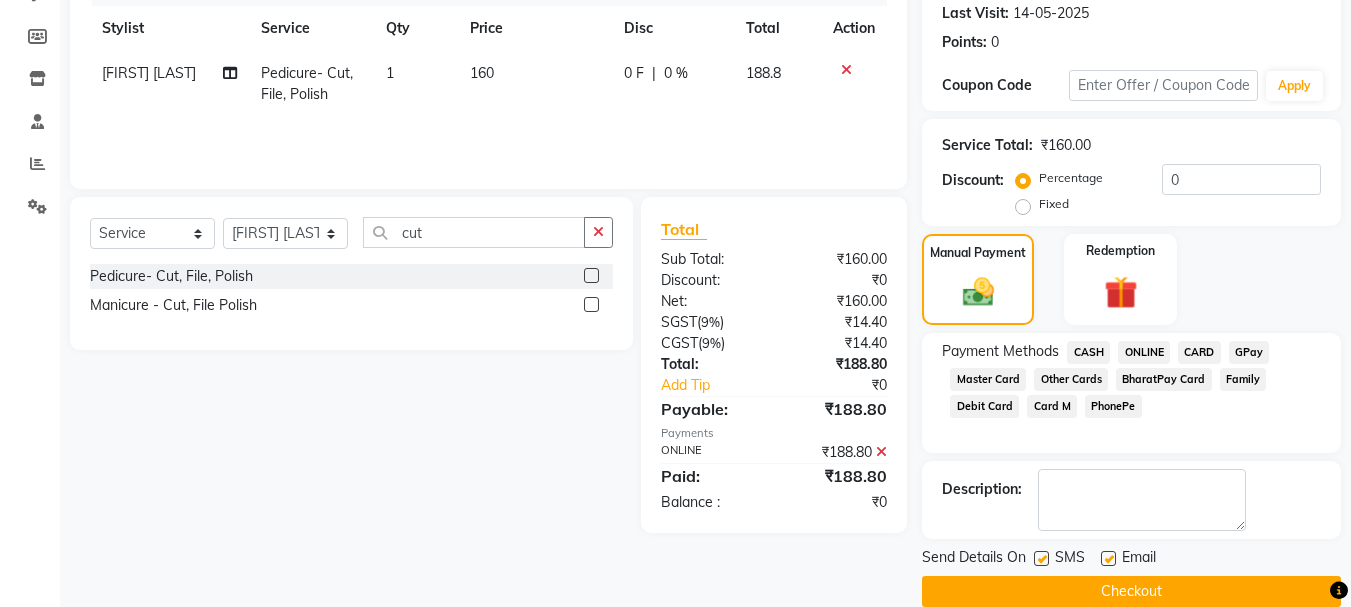 click on "Checkout" 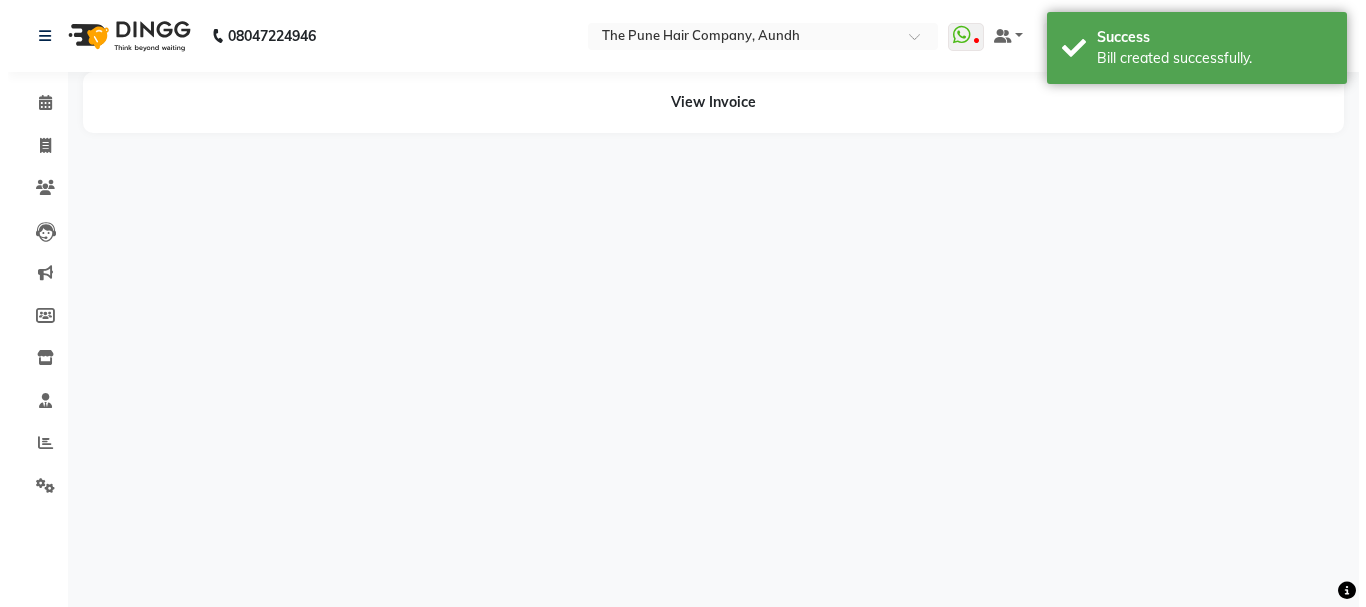 scroll, scrollTop: 0, scrollLeft: 0, axis: both 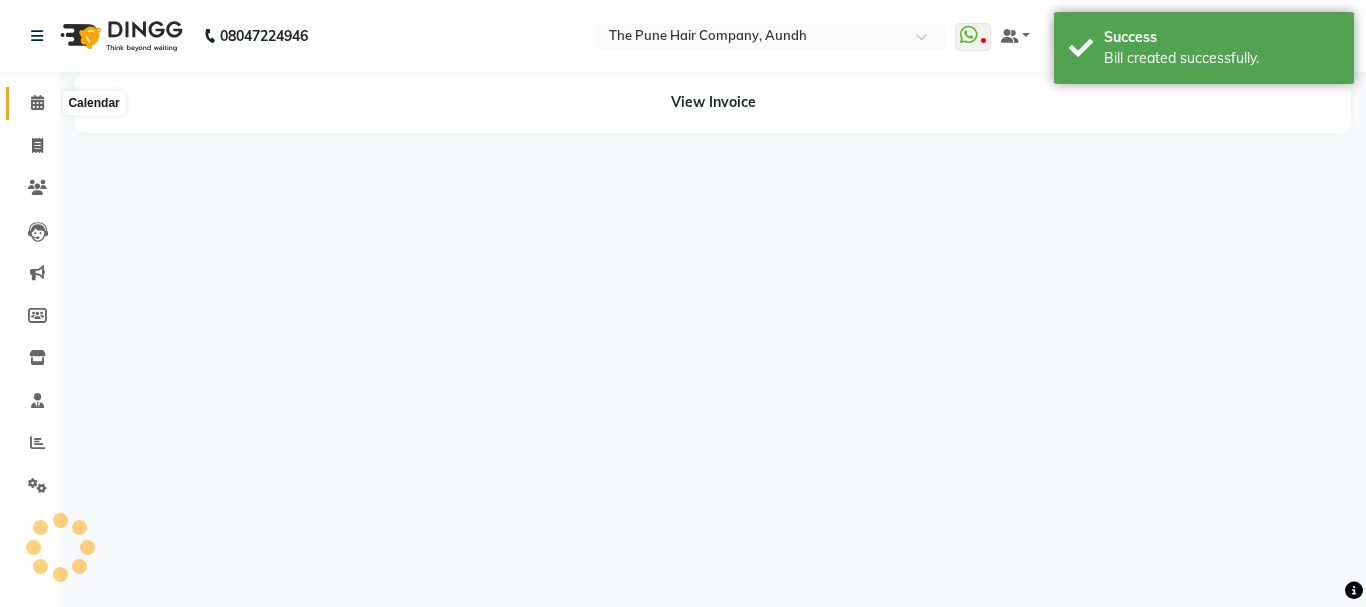 click 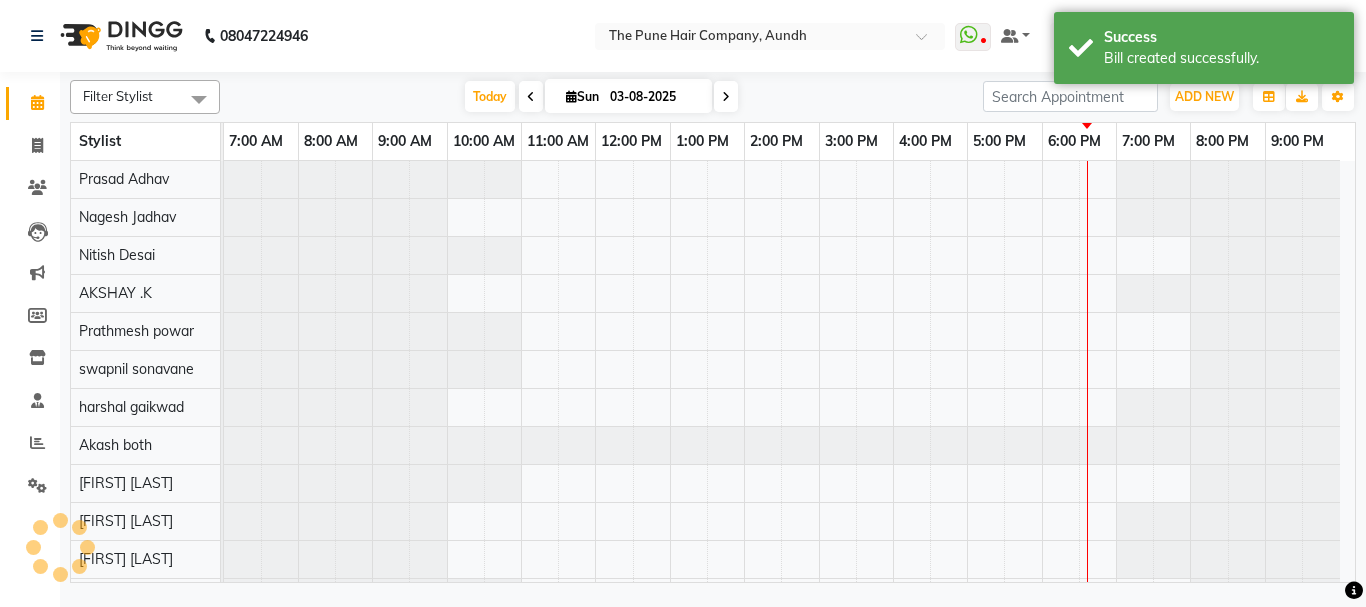scroll, scrollTop: 110, scrollLeft: 0, axis: vertical 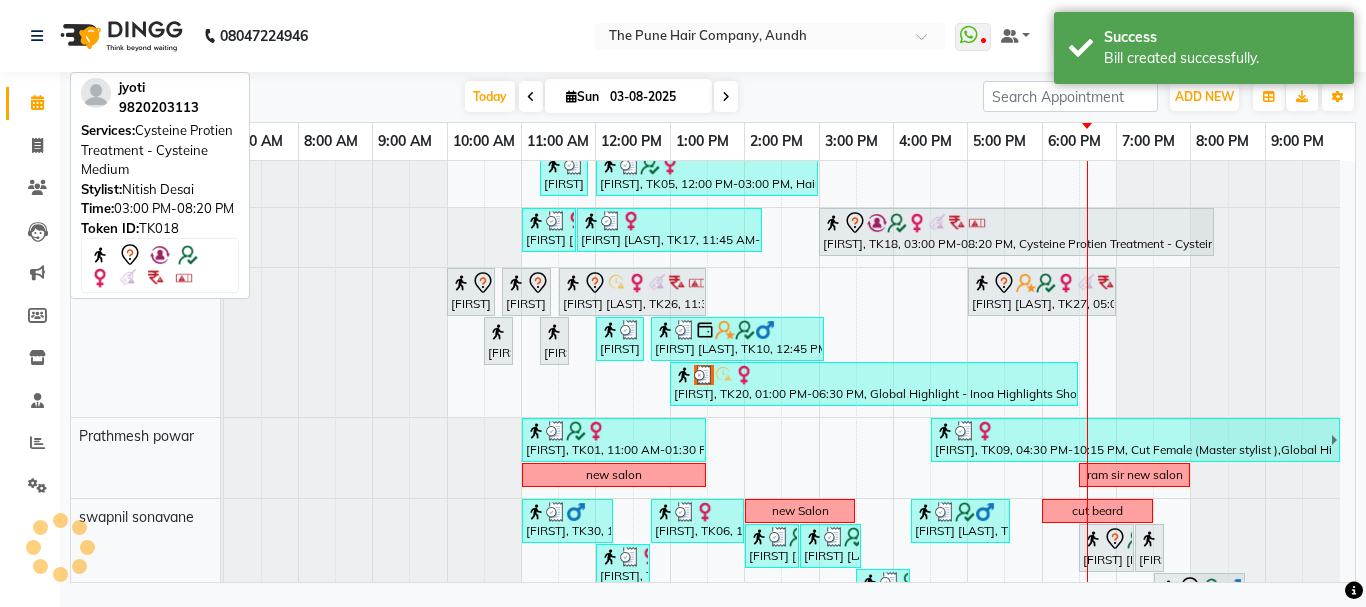click at bounding box center [1026, 283] 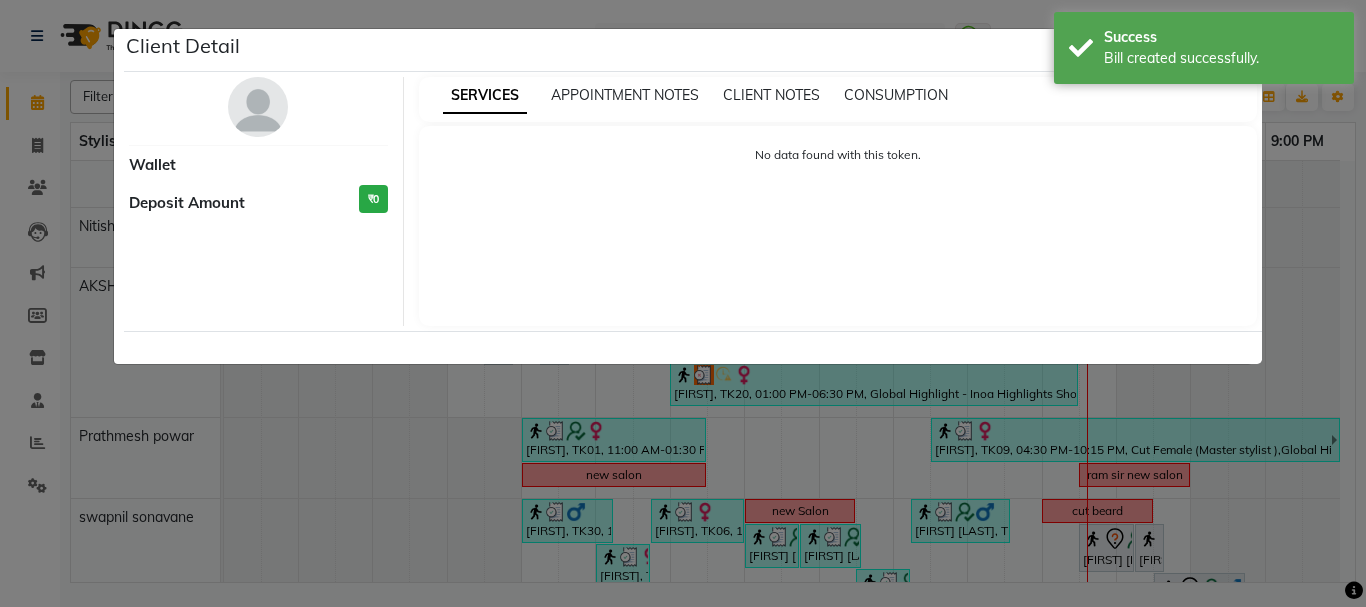 scroll, scrollTop: 10, scrollLeft: 0, axis: vertical 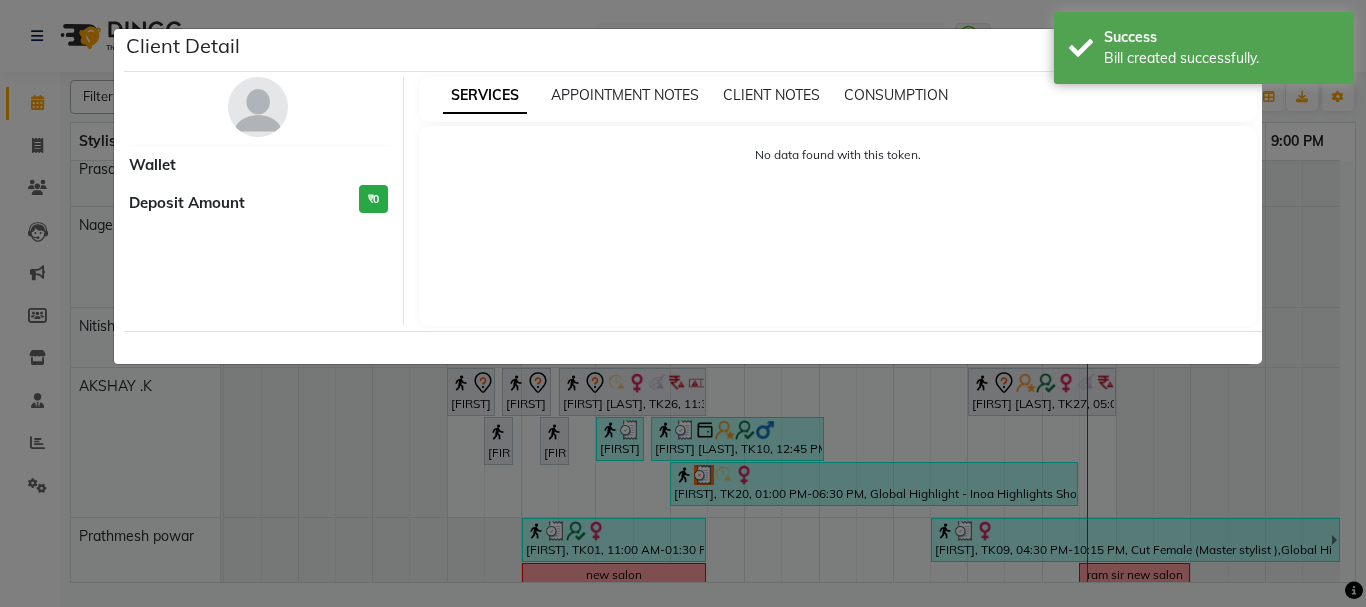 select on "7" 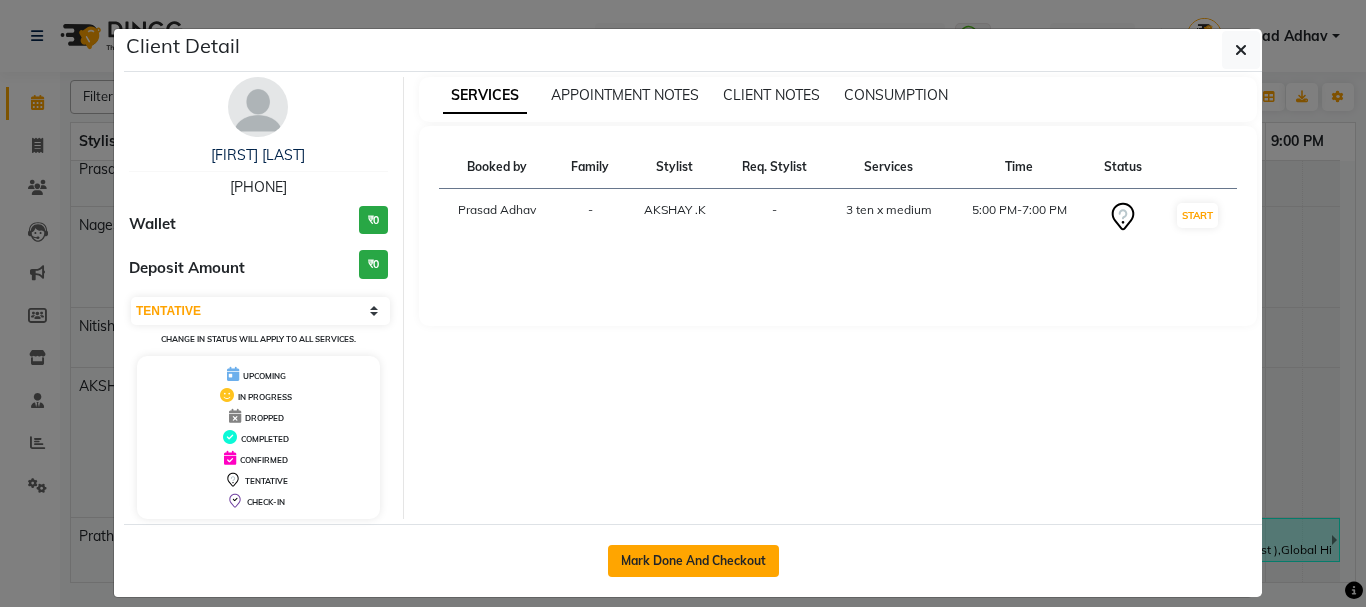 click on "Mark Done And Checkout" 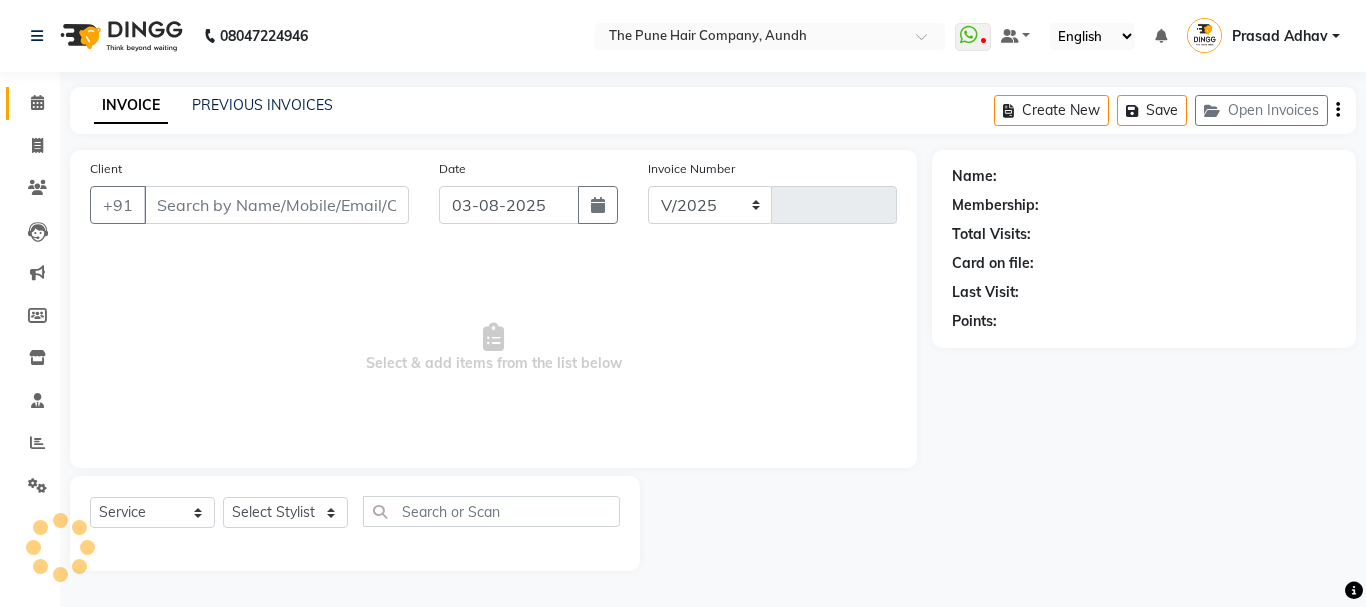 select on "106" 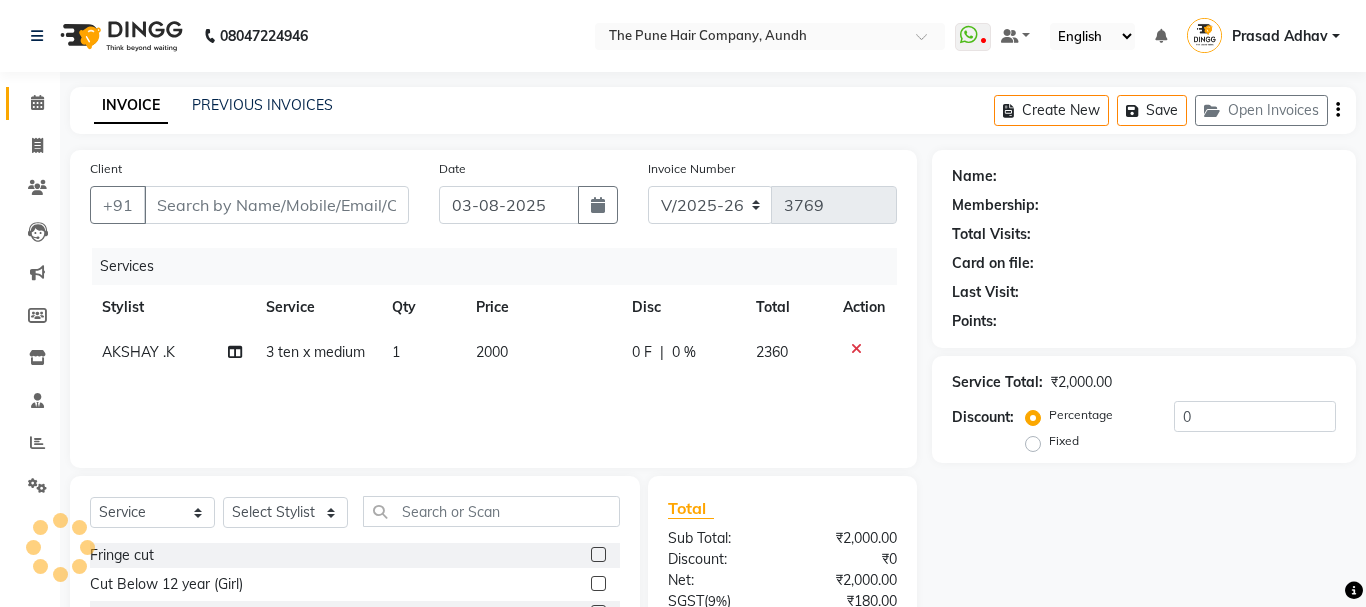 type on "[PHONE]" 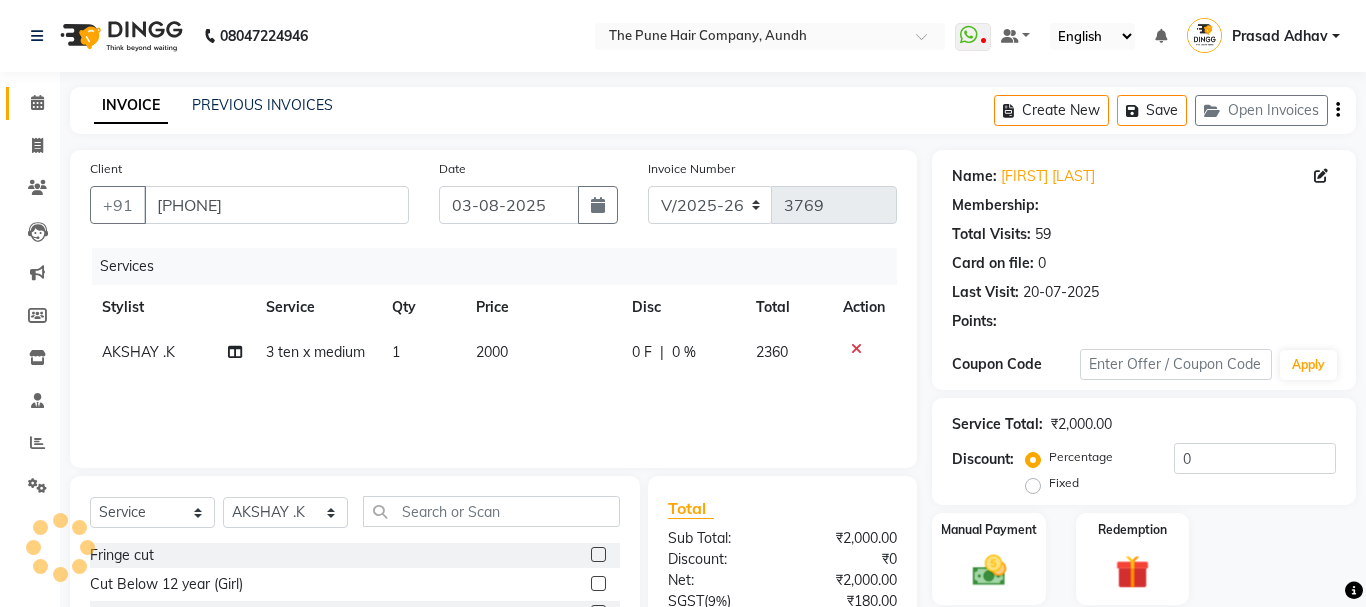 select on "1: Object" 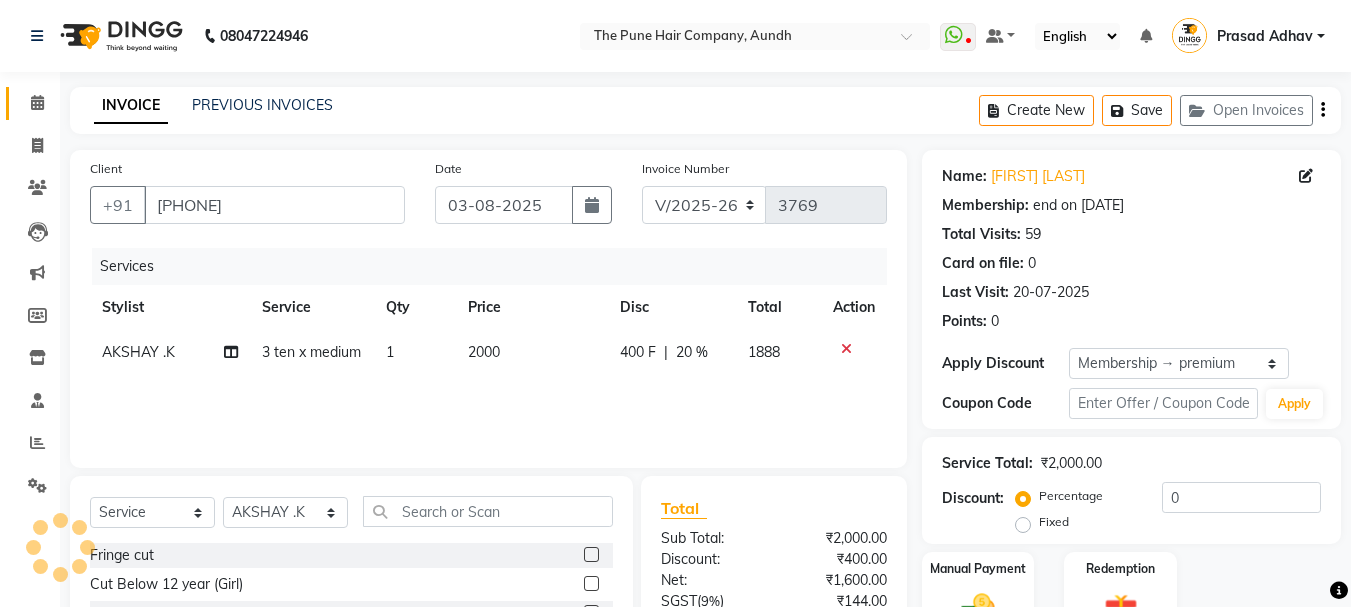type on "20" 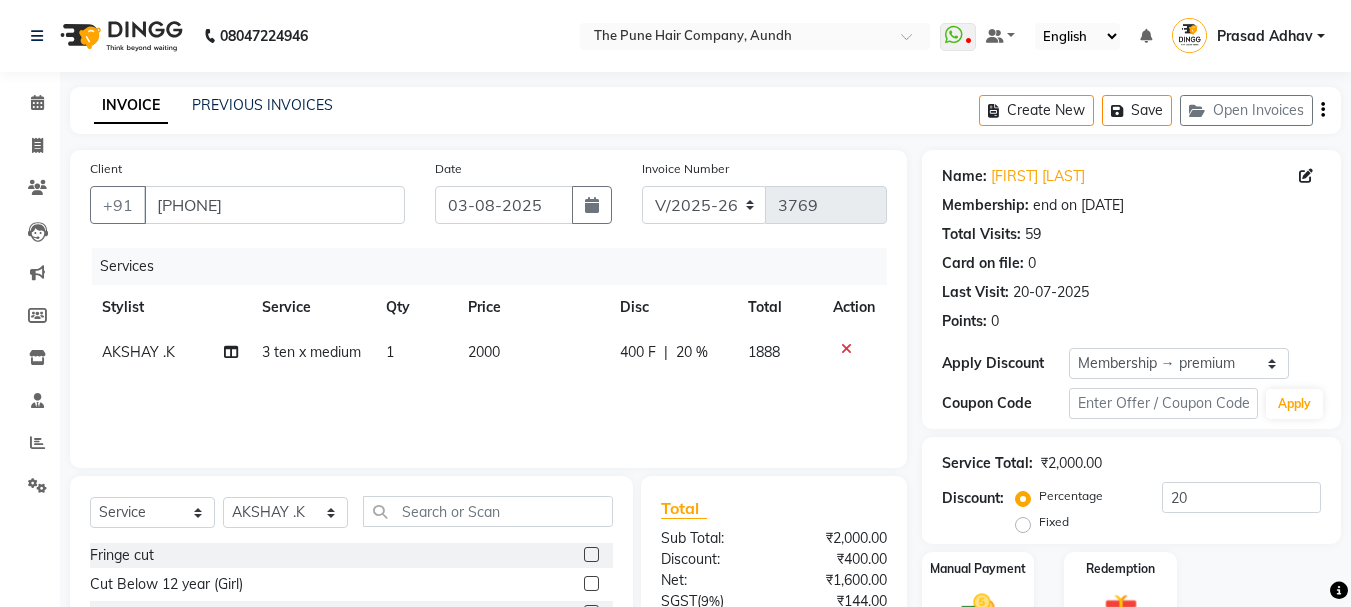 click on "3 ten x medium" 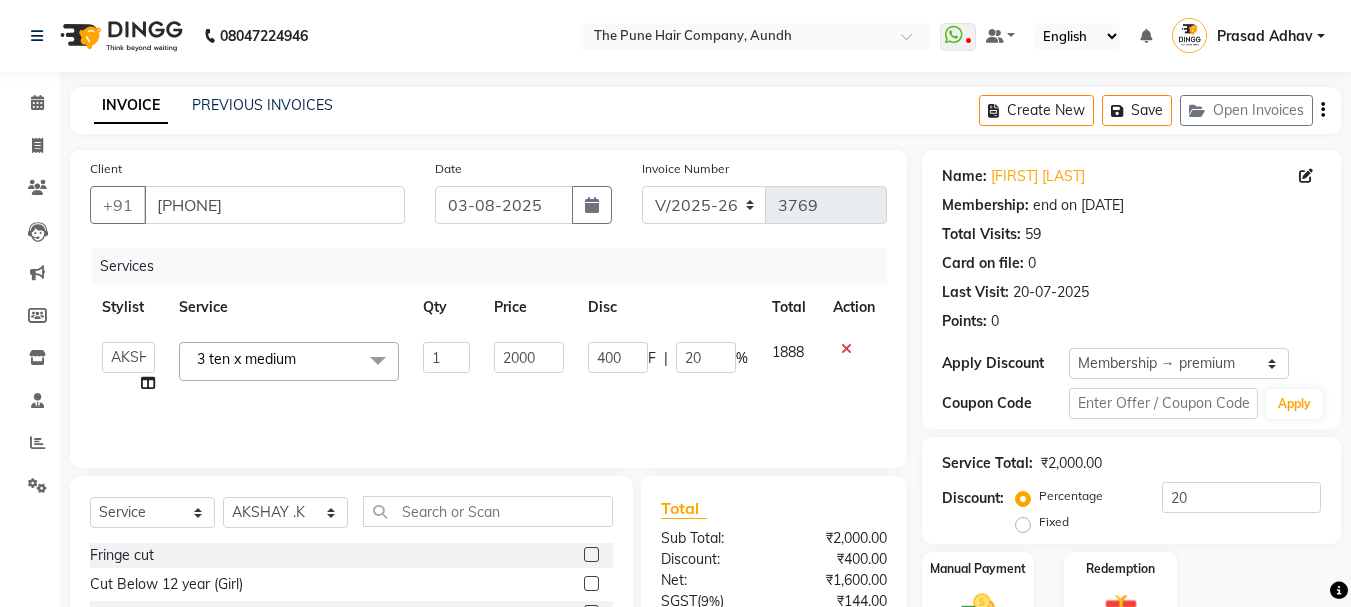 click on "x" 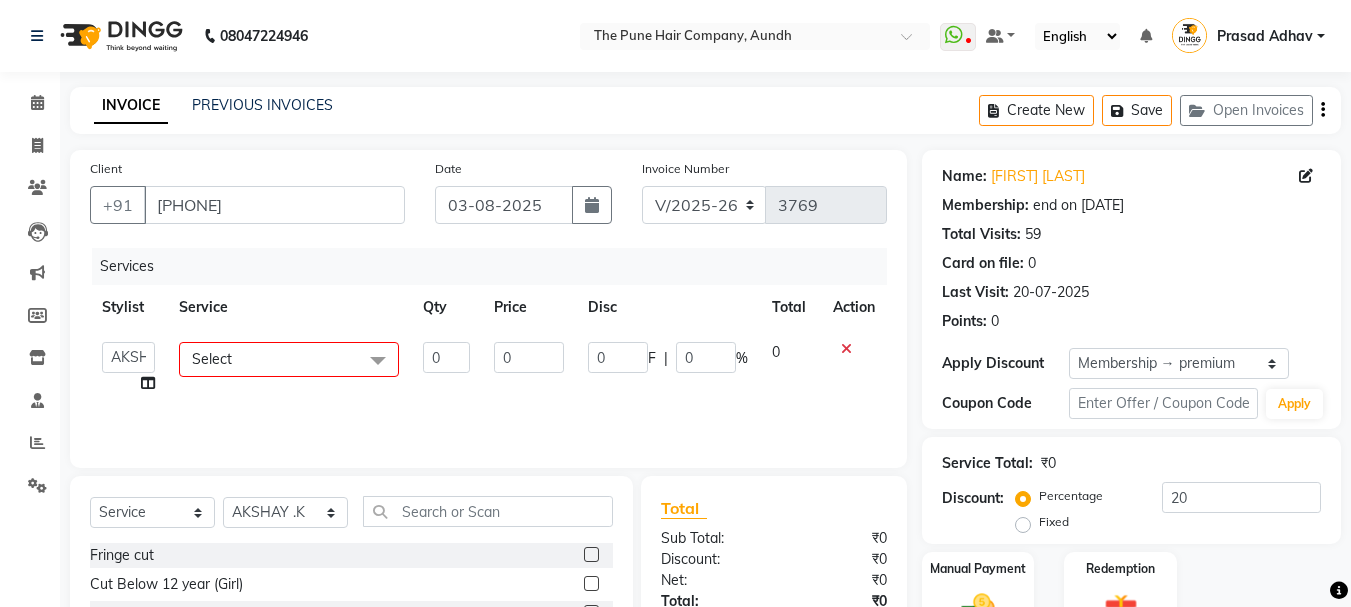 click on "Select" 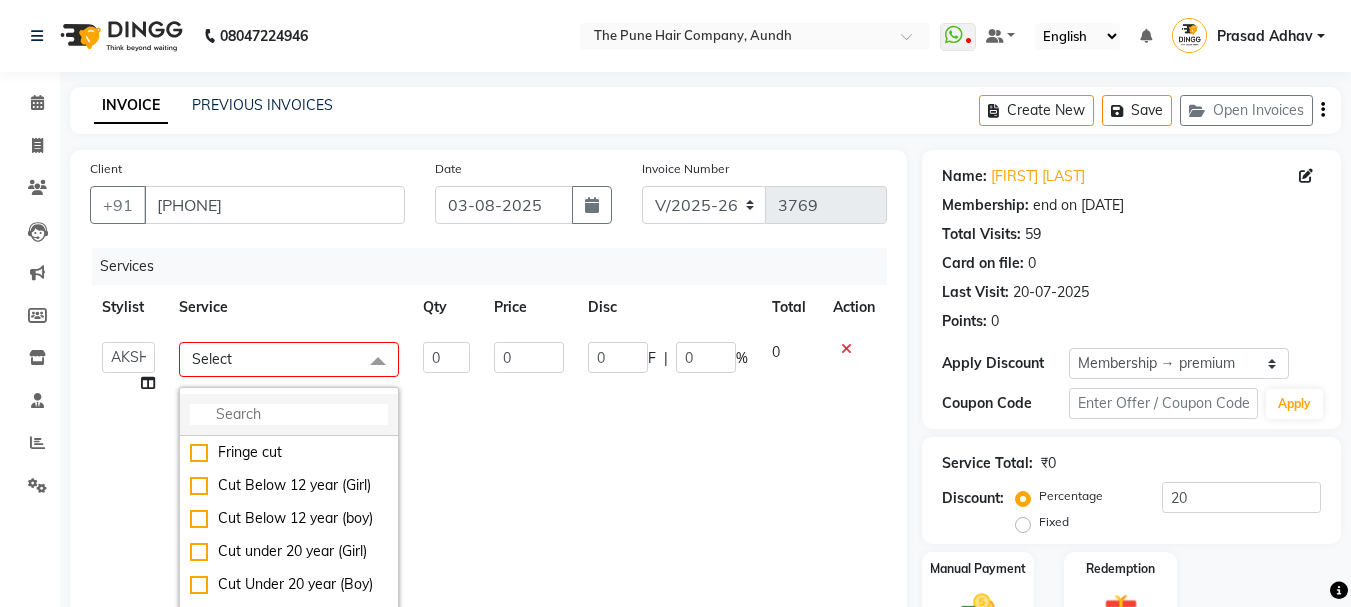 click 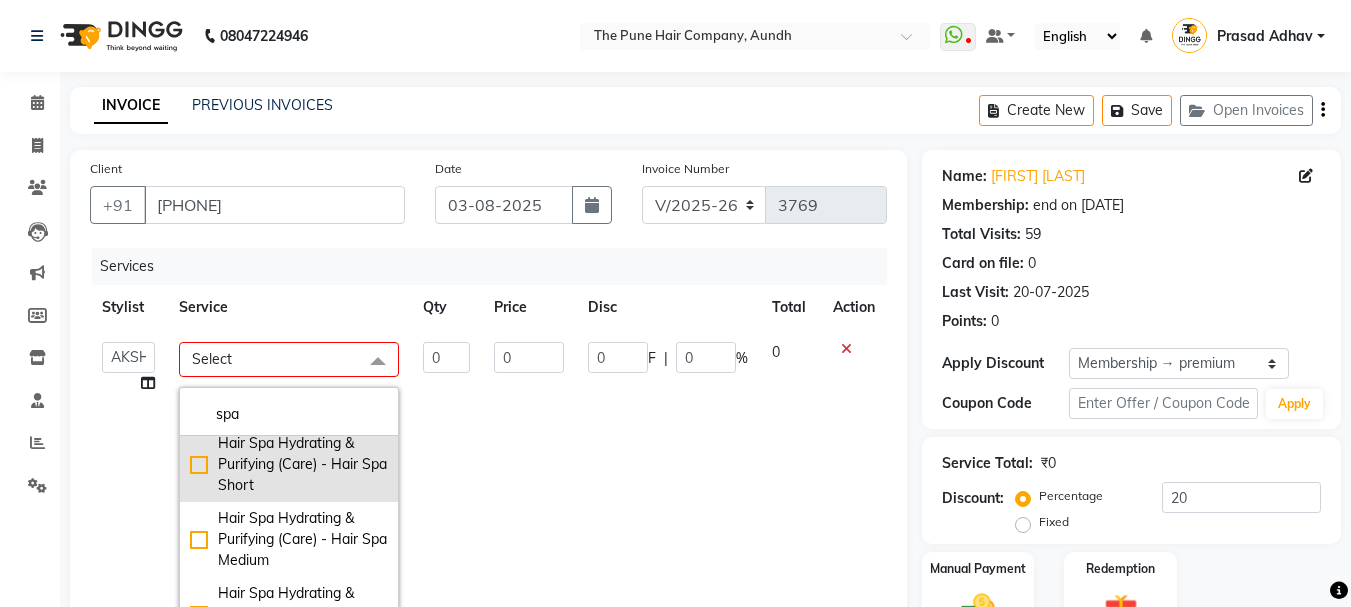 scroll, scrollTop: 100, scrollLeft: 0, axis: vertical 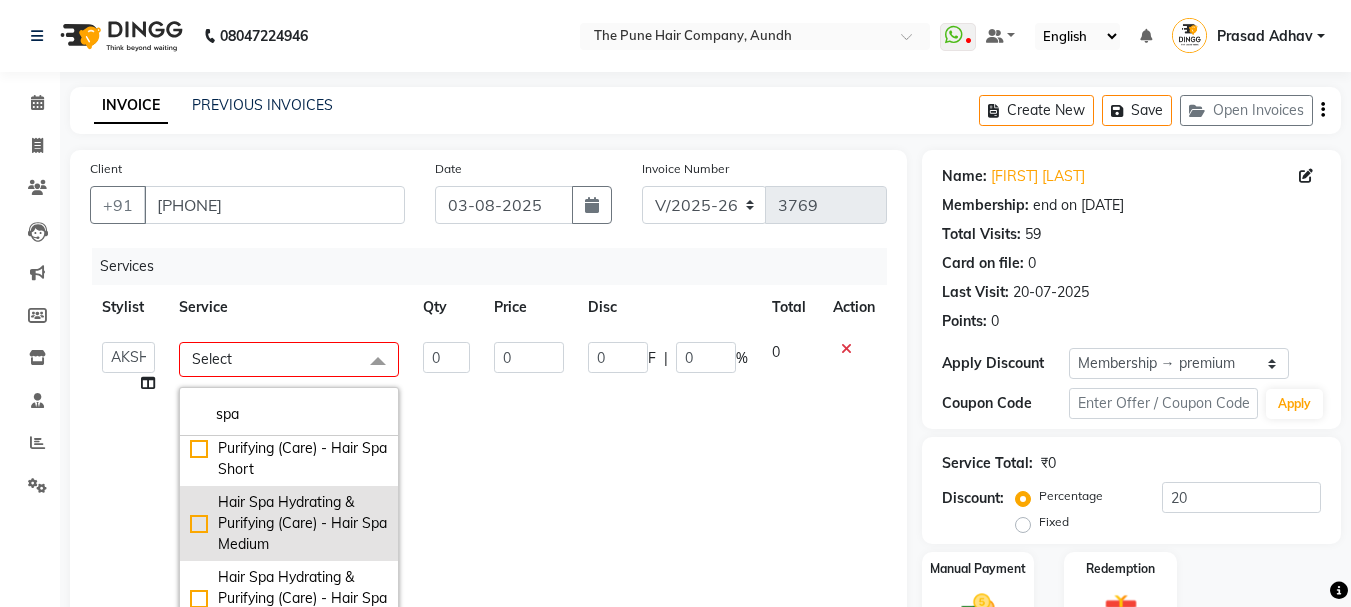 type on "spa" 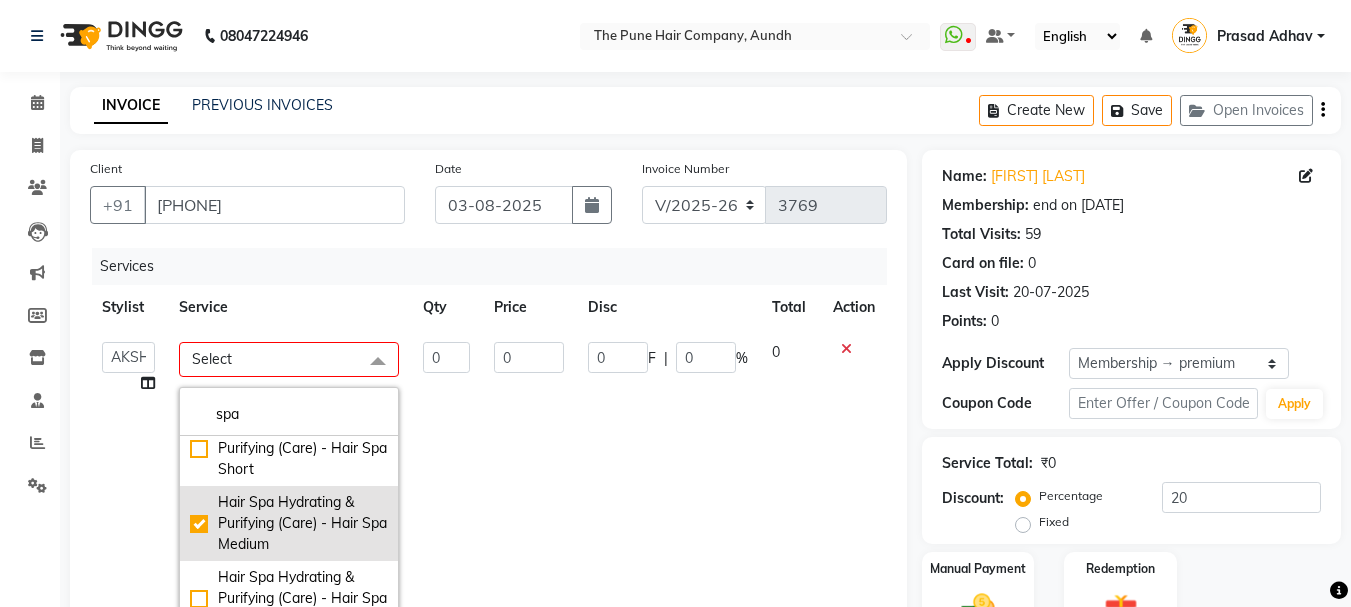 checkbox on "true" 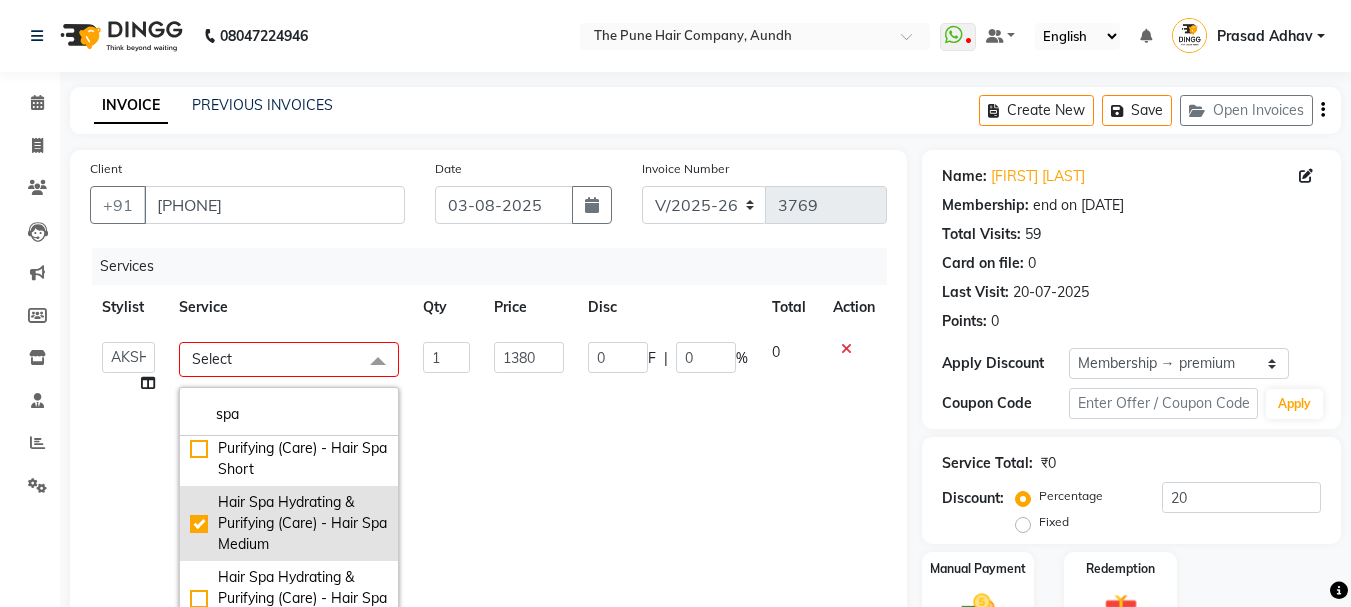 type on "276" 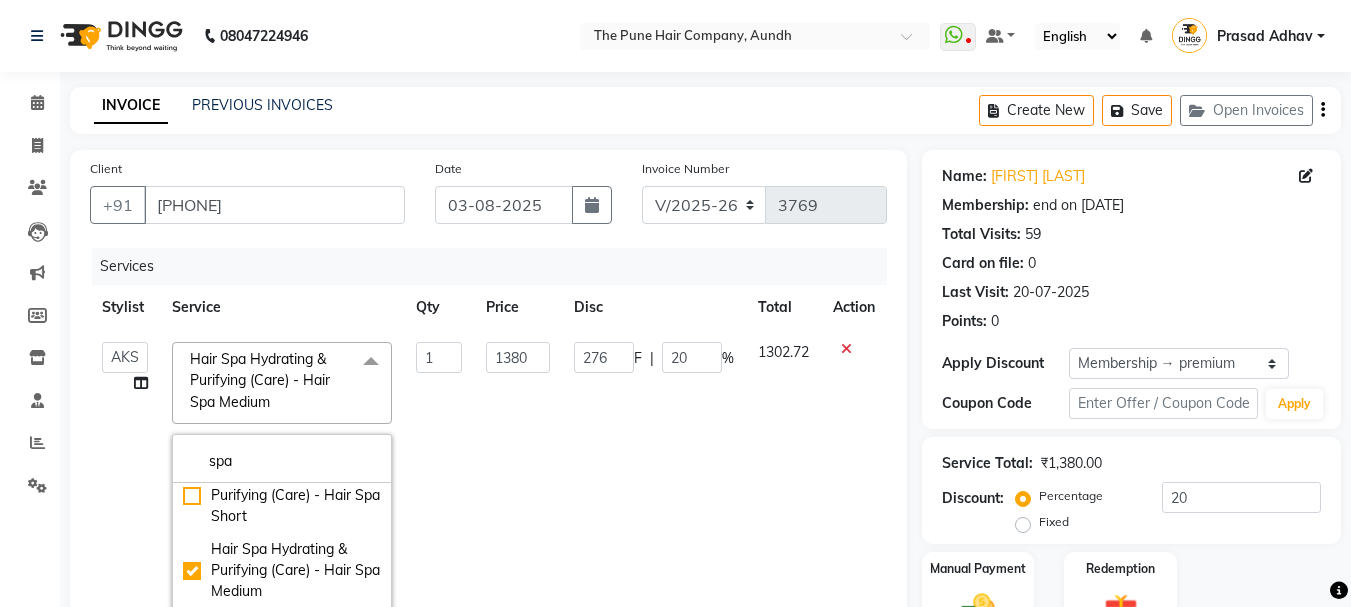 scroll, scrollTop: 400, scrollLeft: 0, axis: vertical 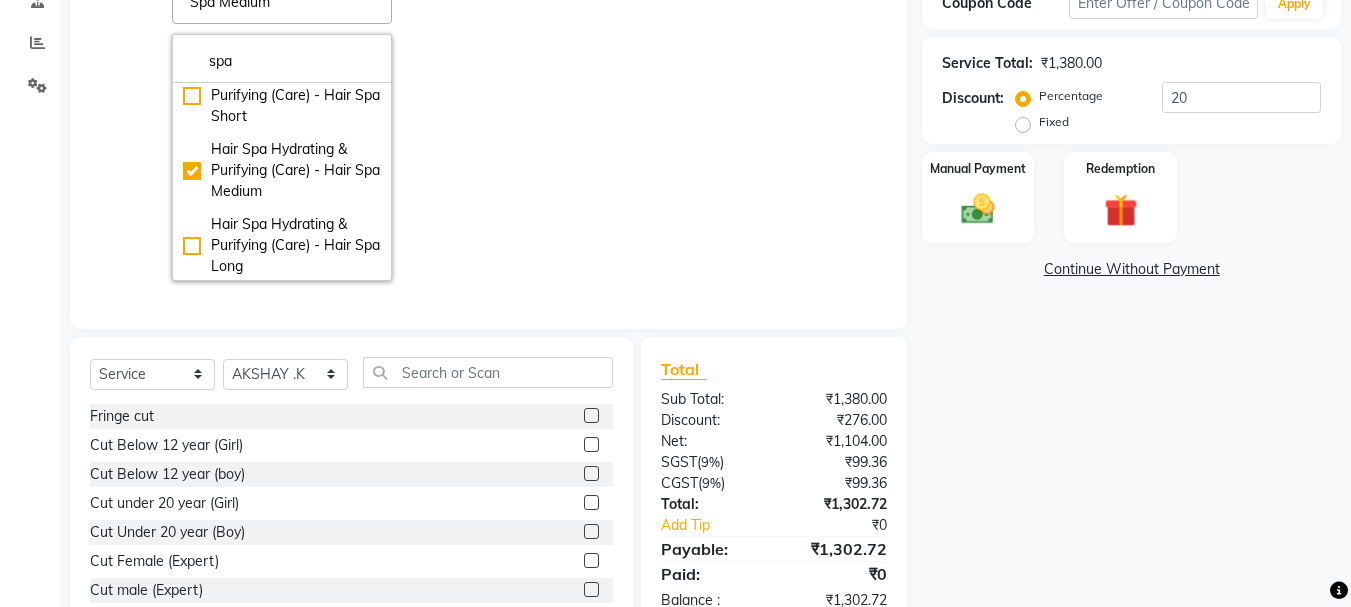click 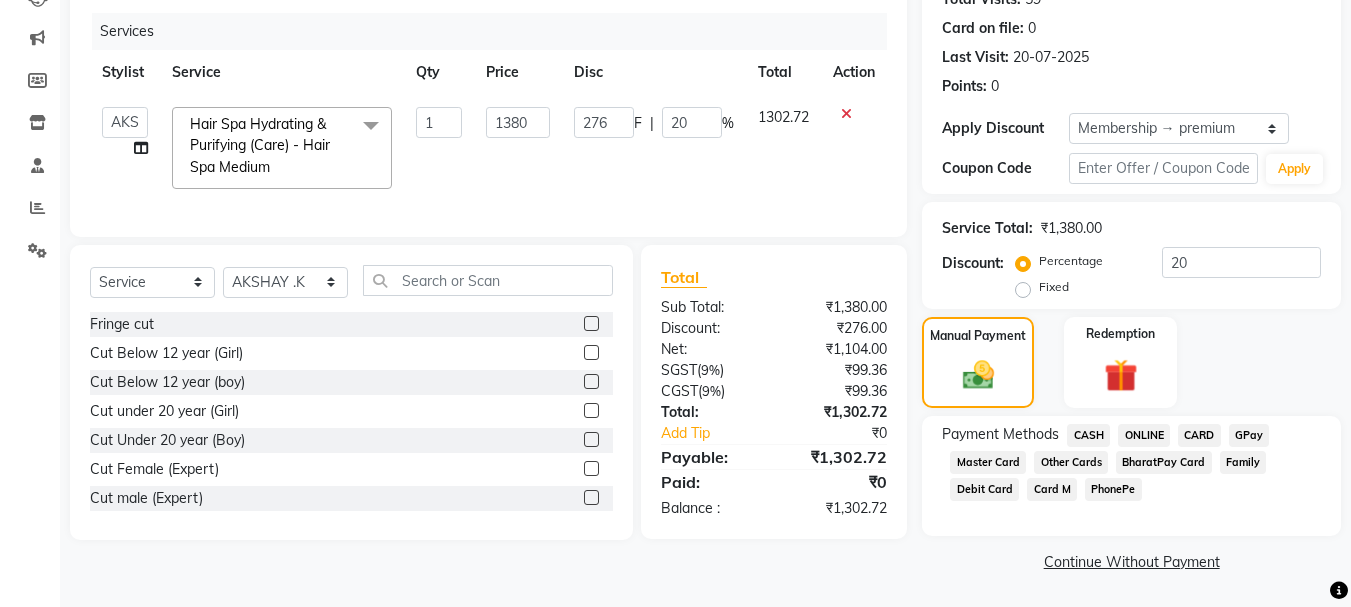 scroll, scrollTop: 235, scrollLeft: 0, axis: vertical 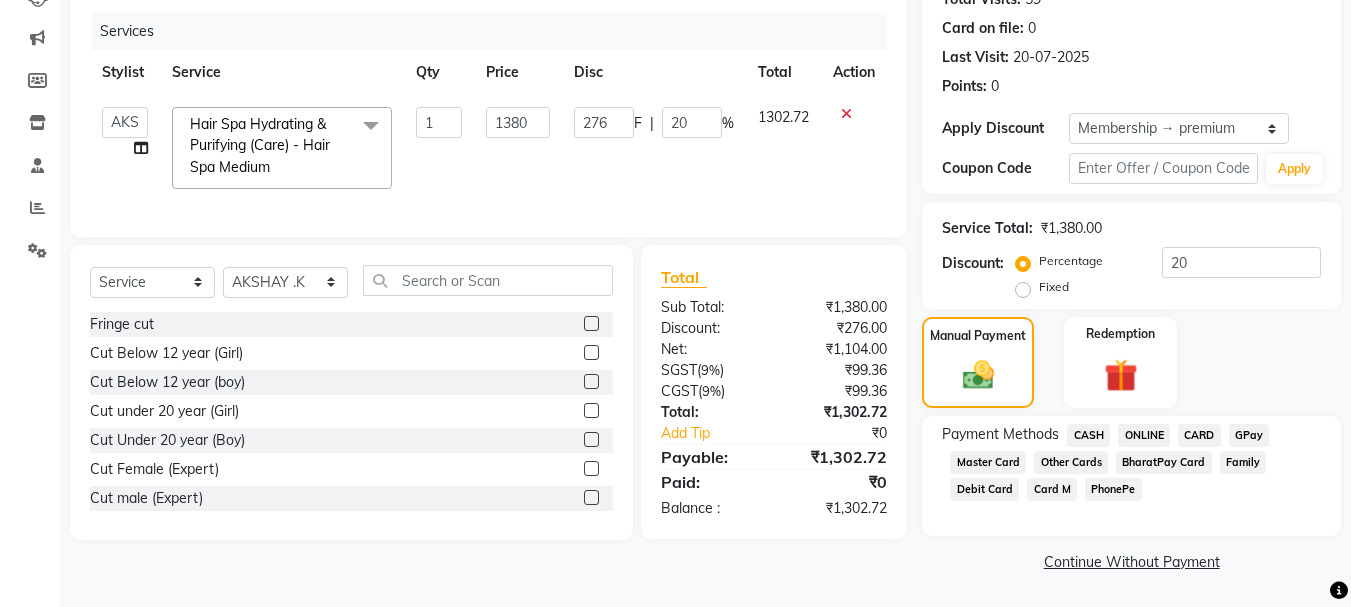 click on "CARD" 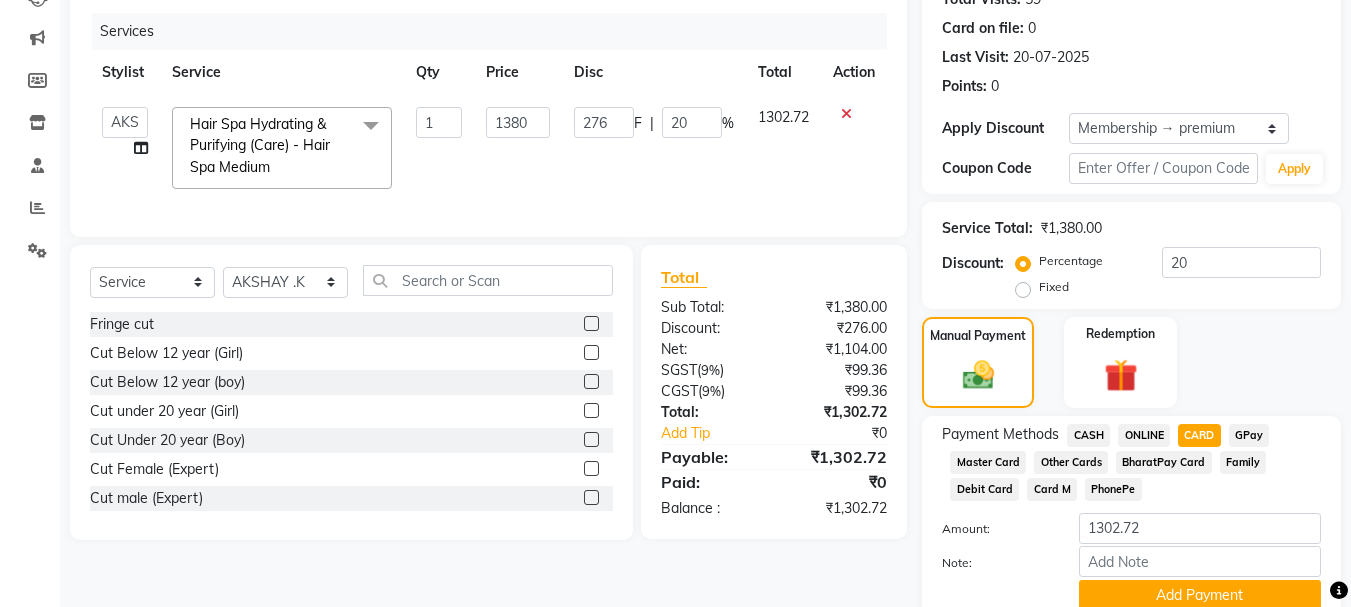 scroll, scrollTop: 318, scrollLeft: 0, axis: vertical 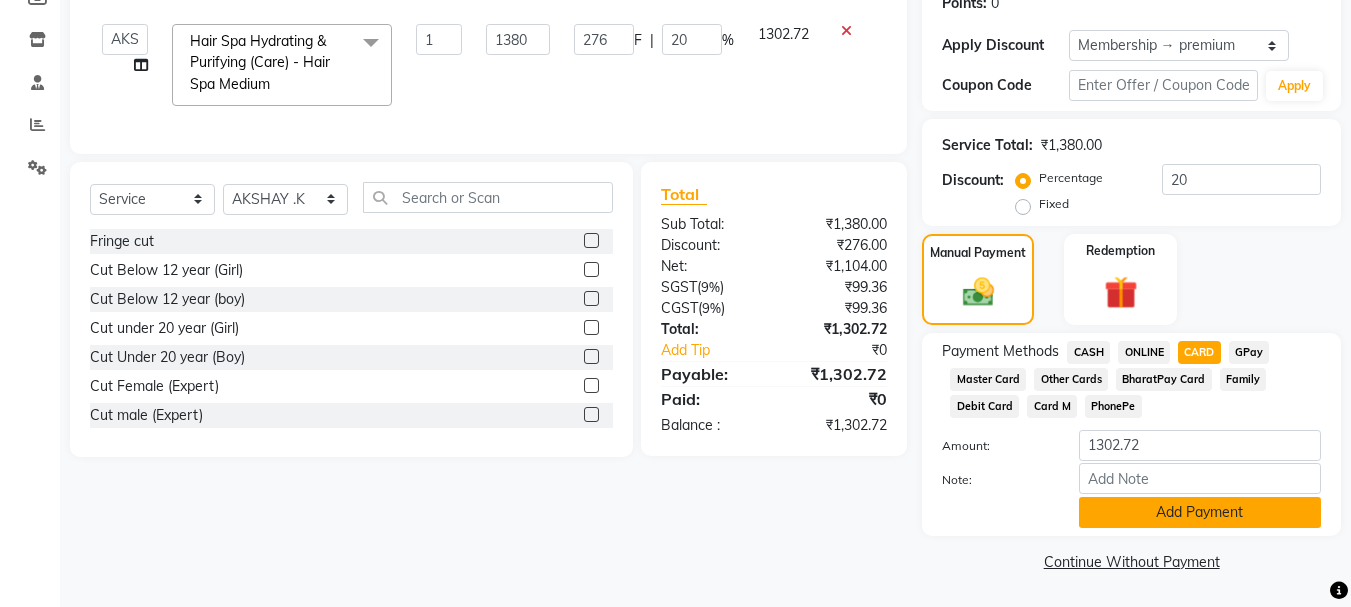 click on "Add Payment" 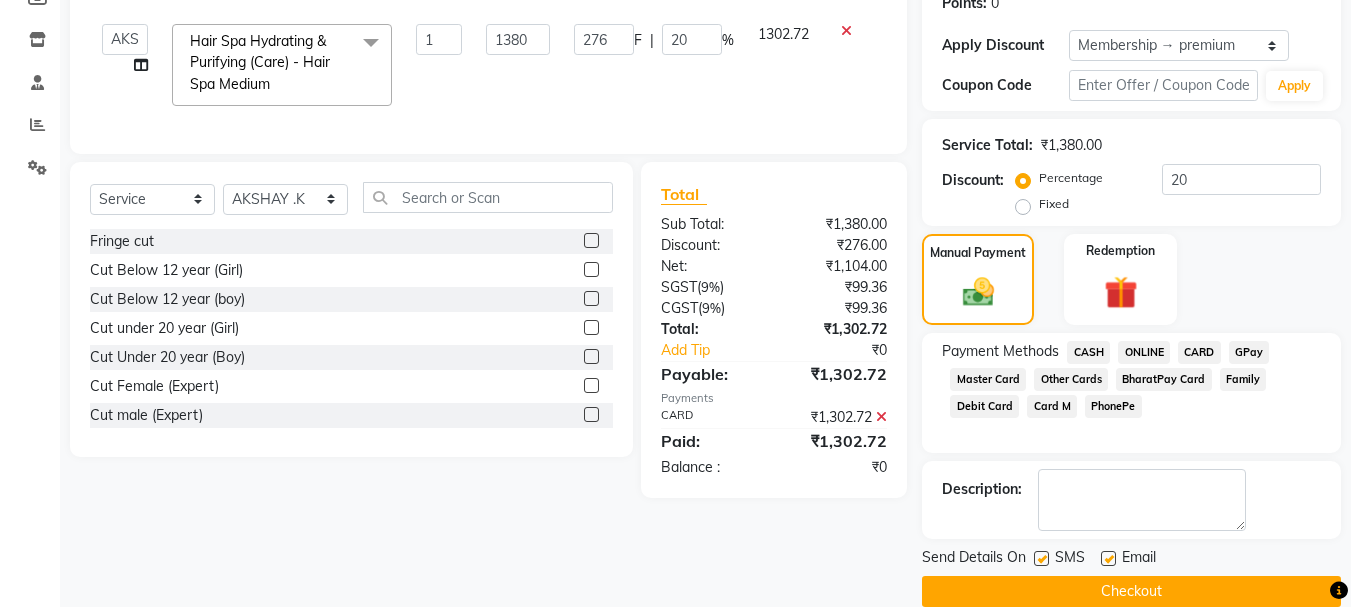 click on "Checkout" 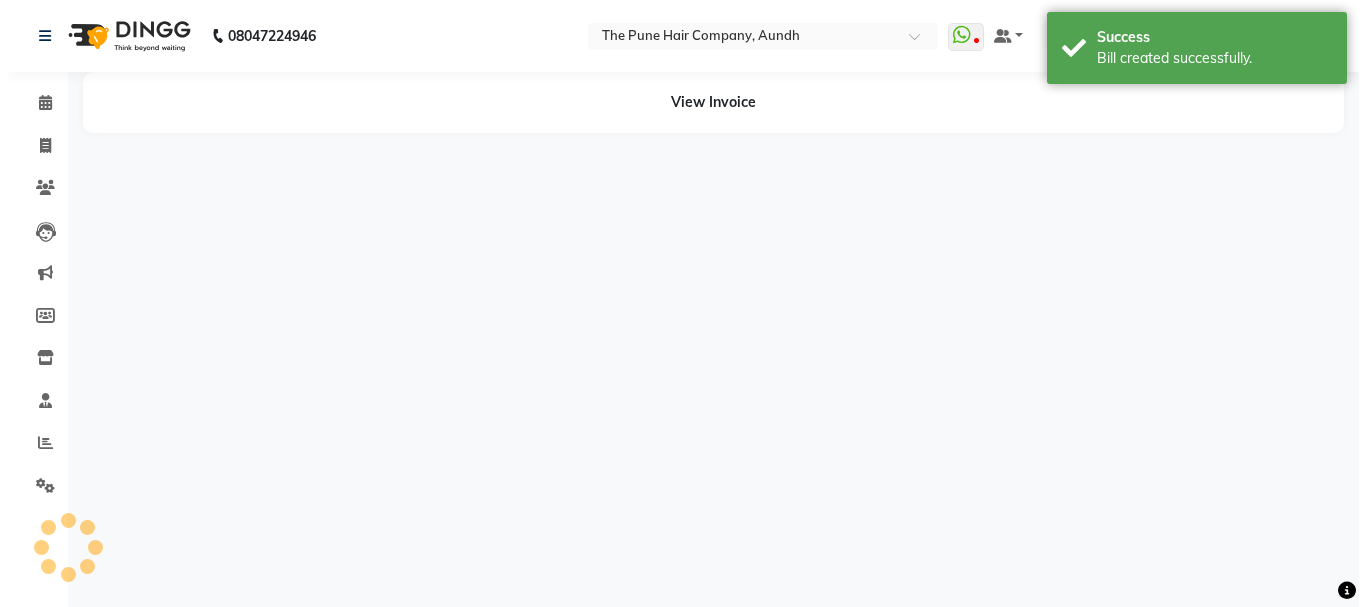 scroll, scrollTop: 0, scrollLeft: 0, axis: both 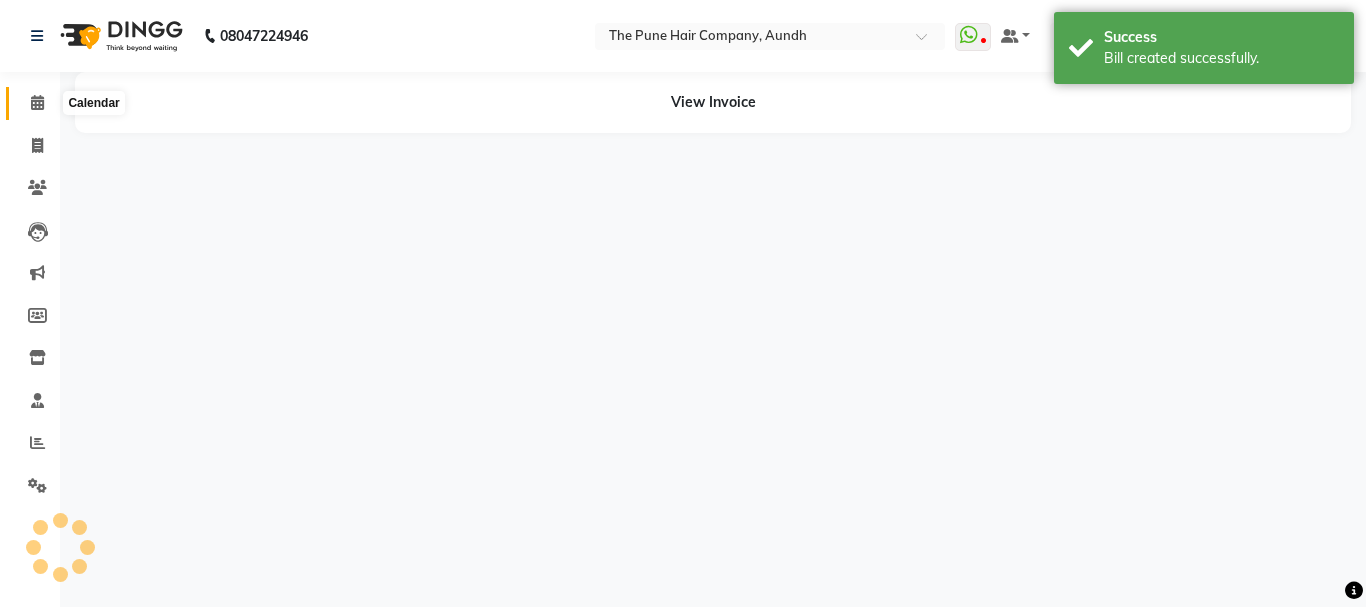 click 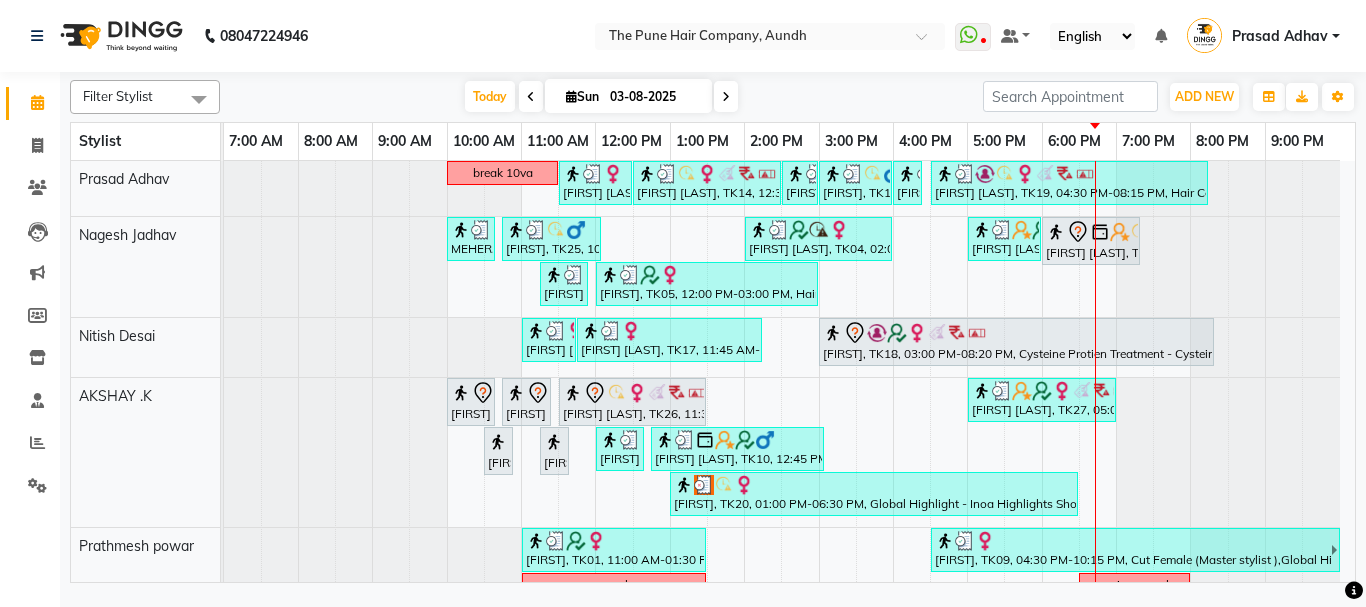 click at bounding box center (726, 97) 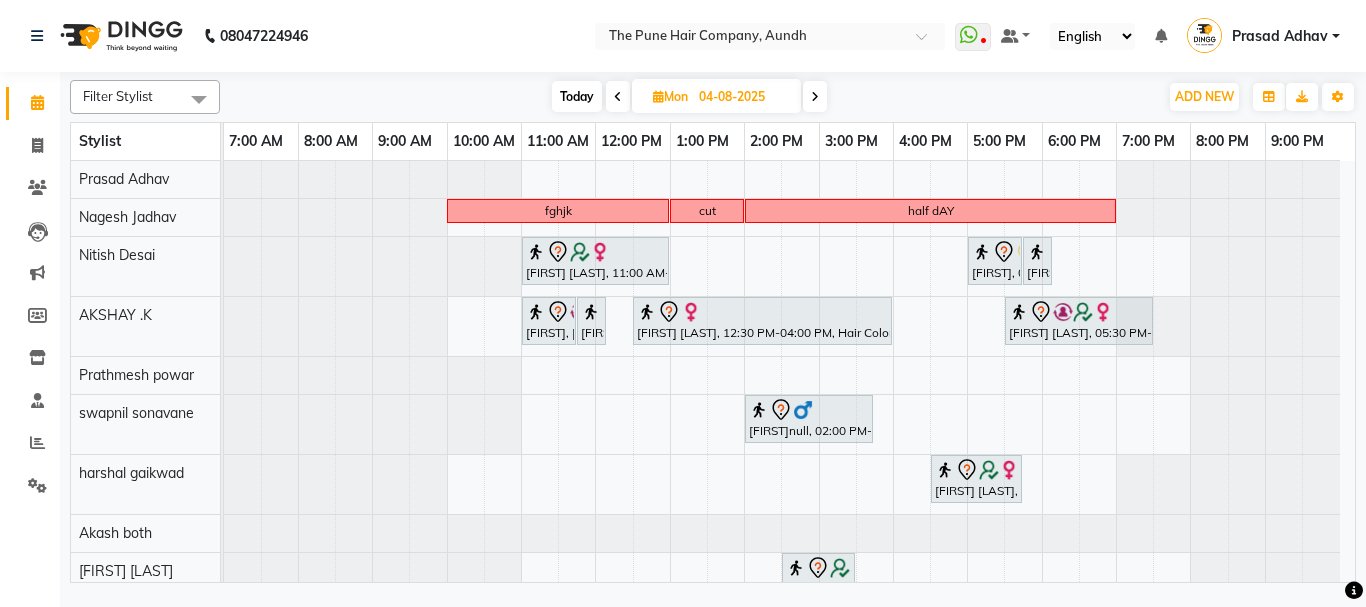 click on "Today" at bounding box center (577, 96) 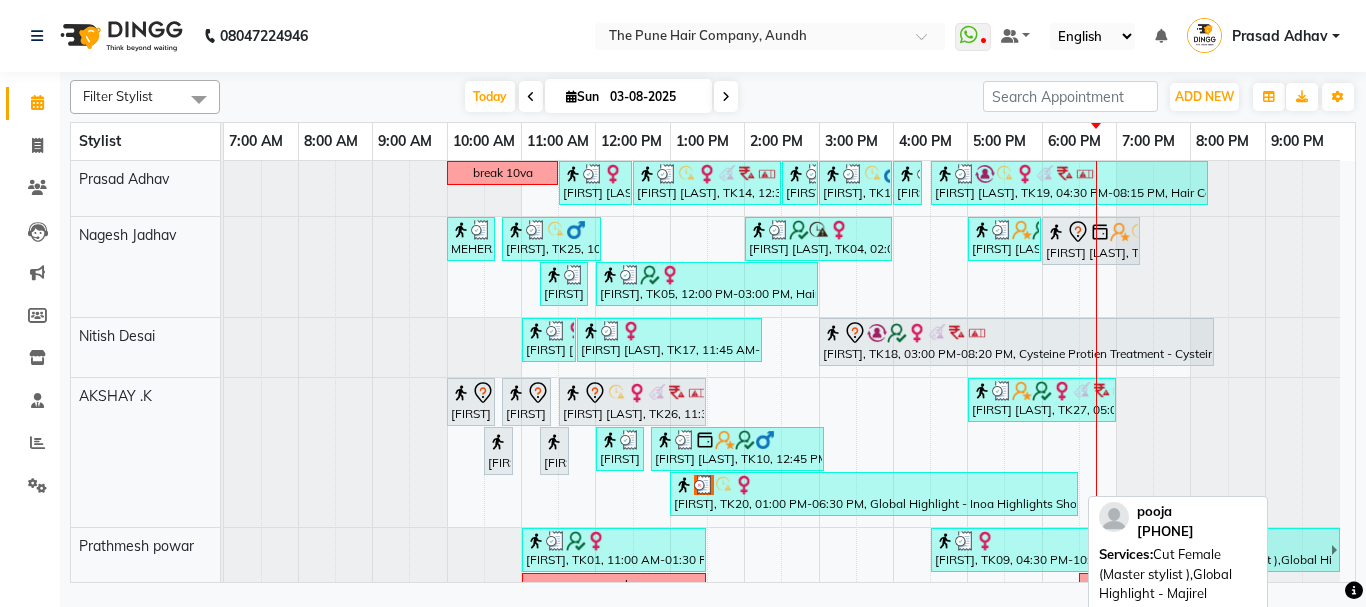 scroll, scrollTop: 200, scrollLeft: 0, axis: vertical 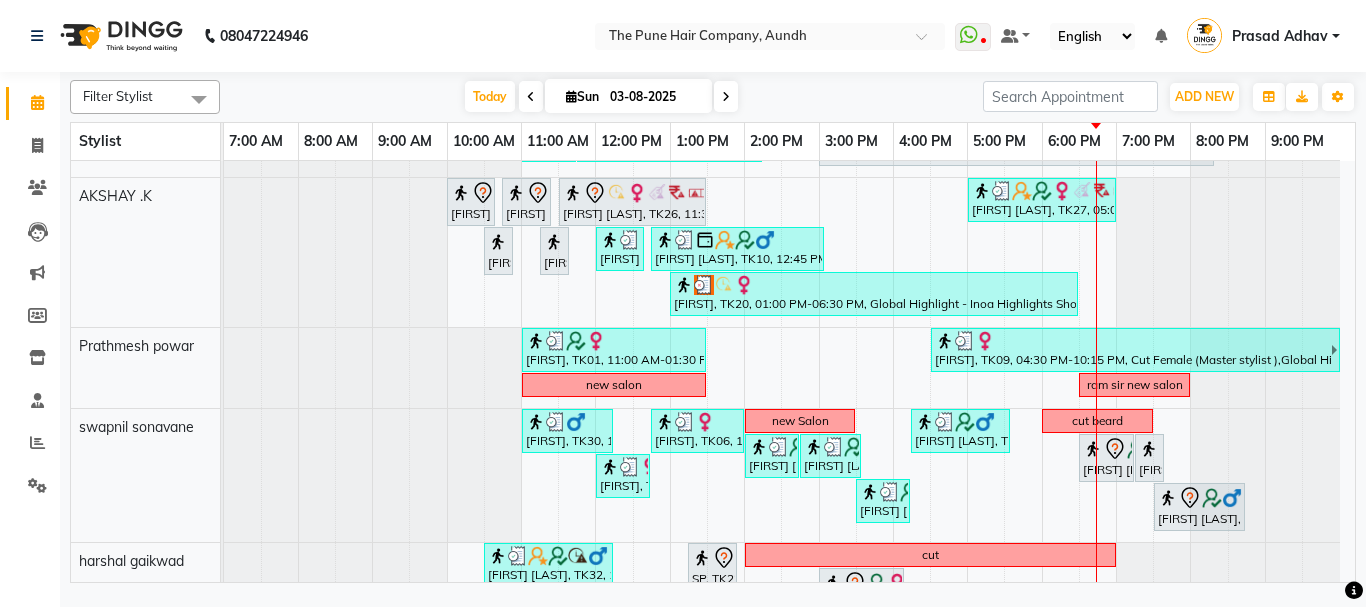 click at bounding box center [726, 97] 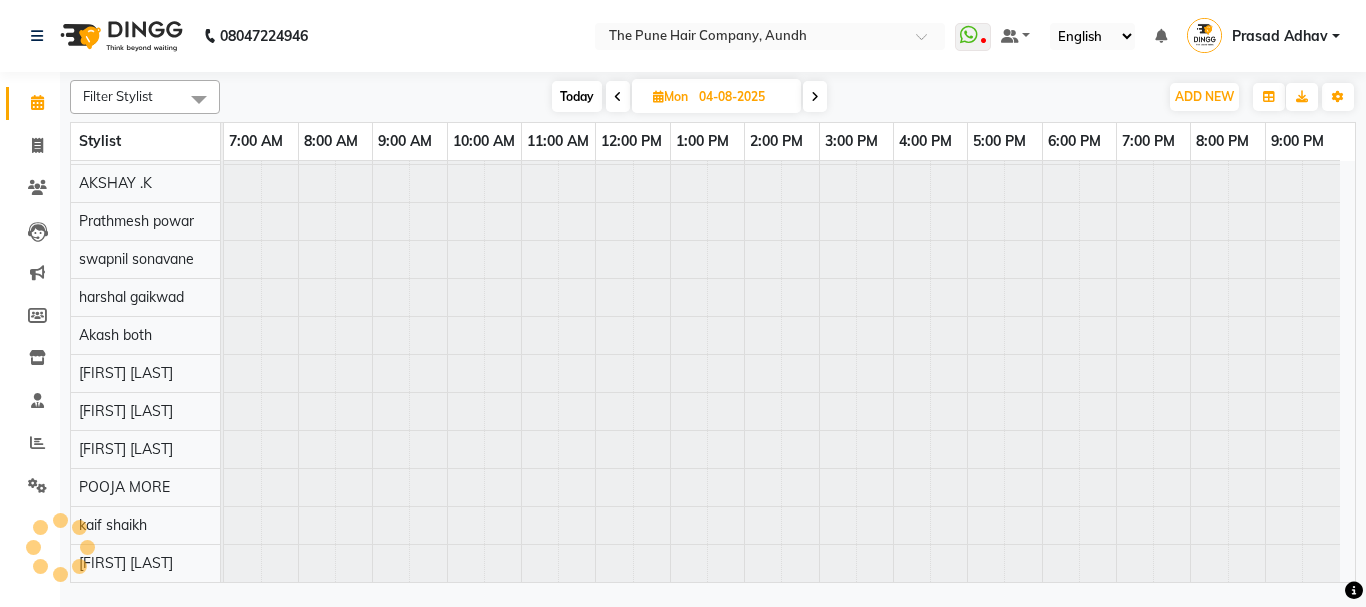 scroll, scrollTop: 110, scrollLeft: 0, axis: vertical 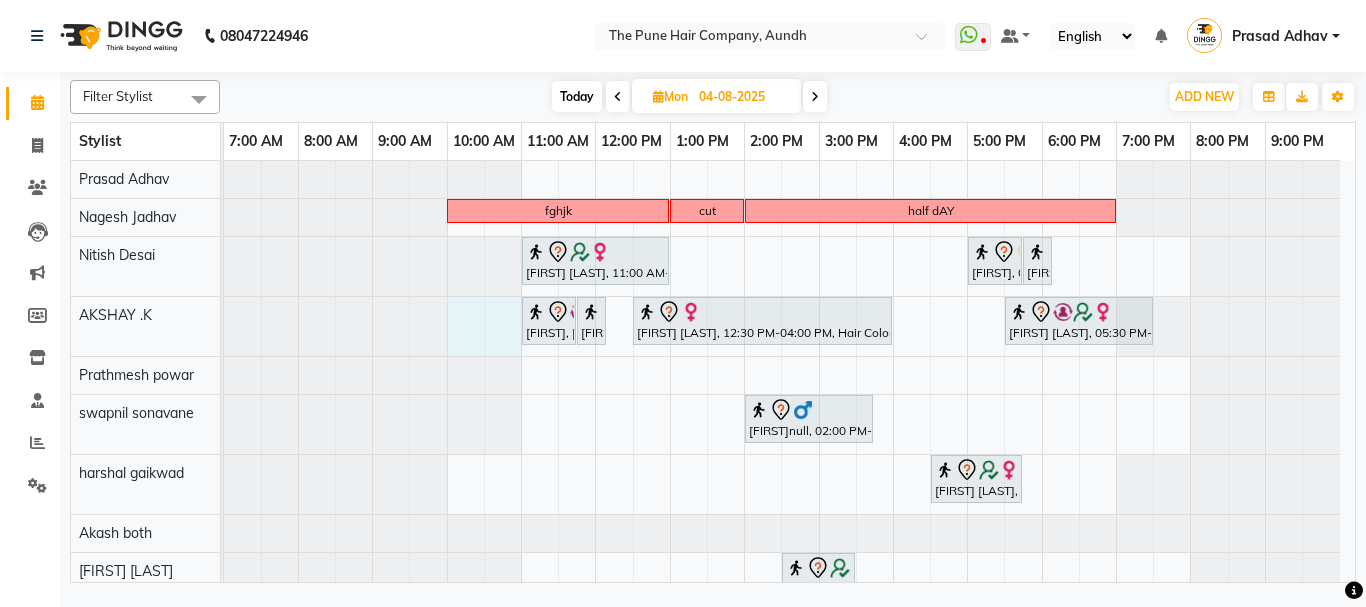 drag, startPoint x: 461, startPoint y: 327, endPoint x: 502, endPoint y: 323, distance: 41.19466 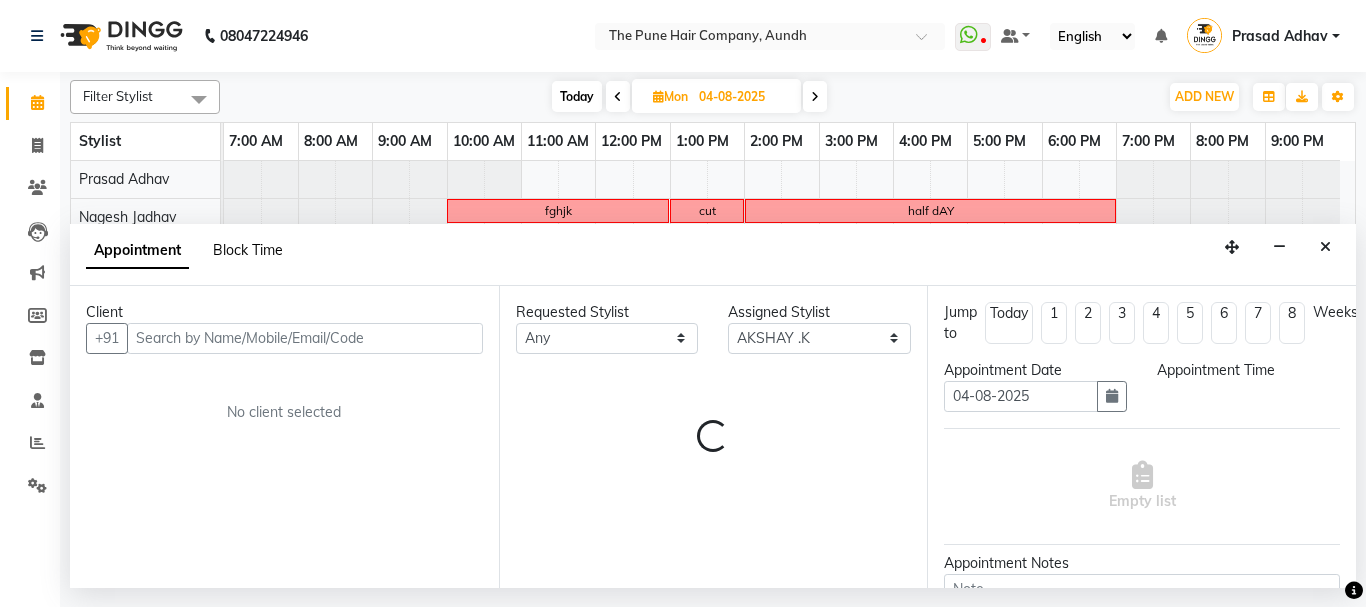 click on "Block Time" at bounding box center [248, 250] 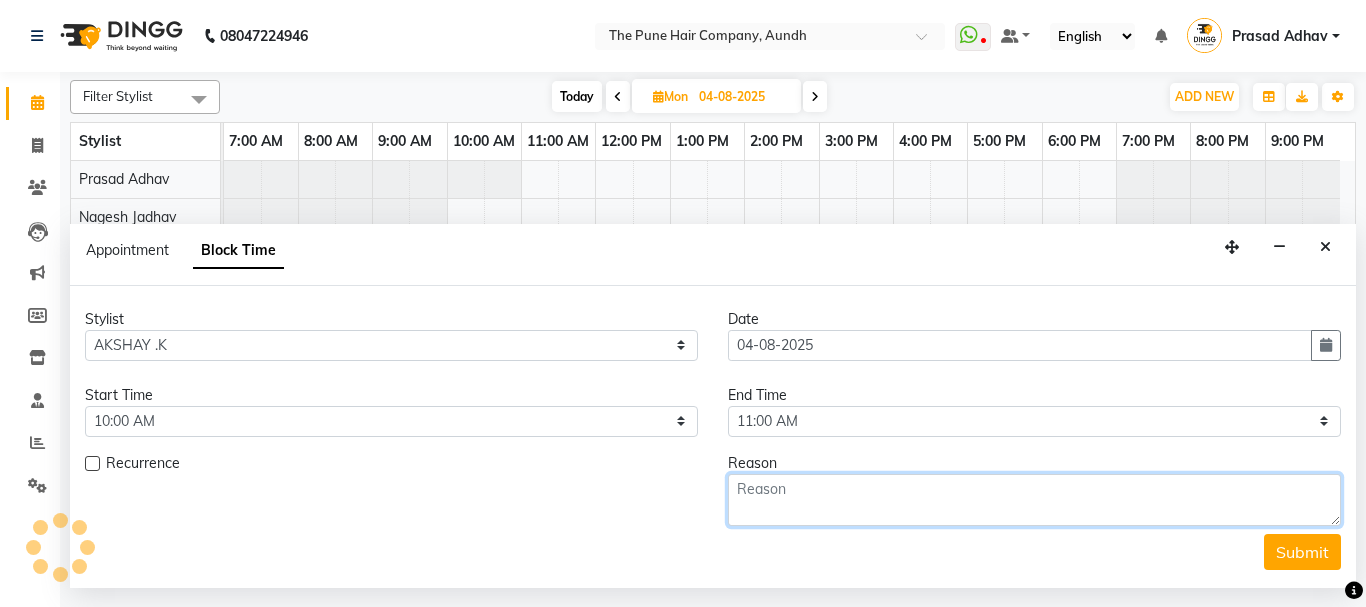 click at bounding box center [1034, 500] 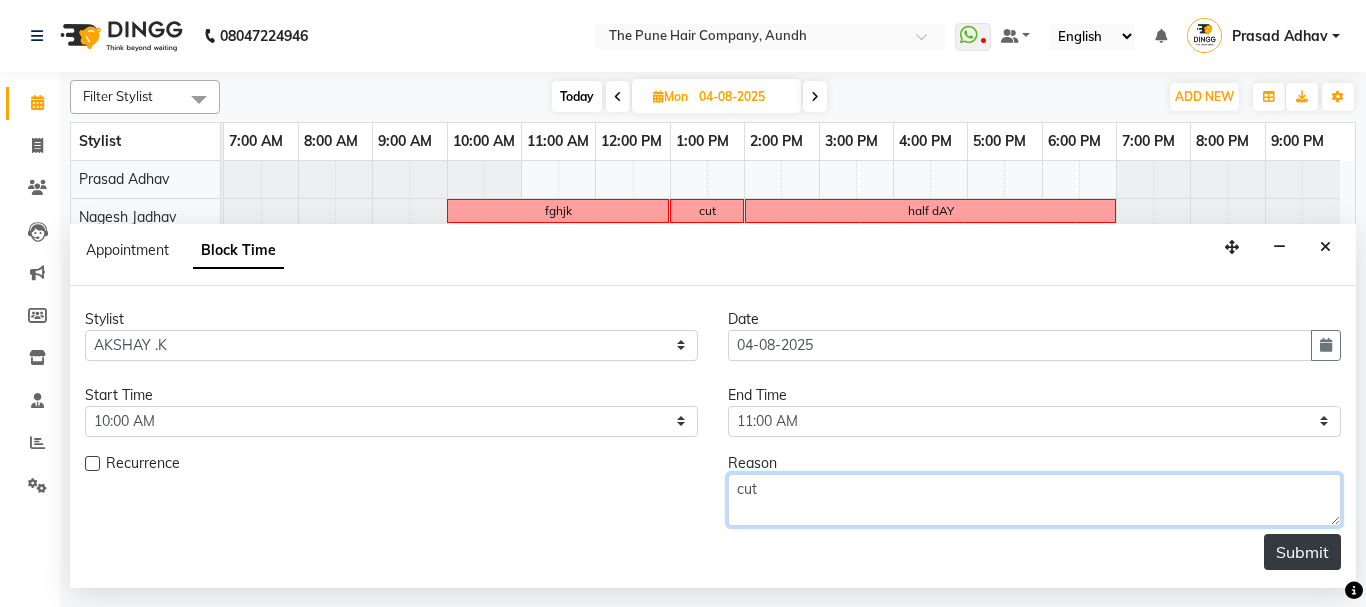 type on "cut" 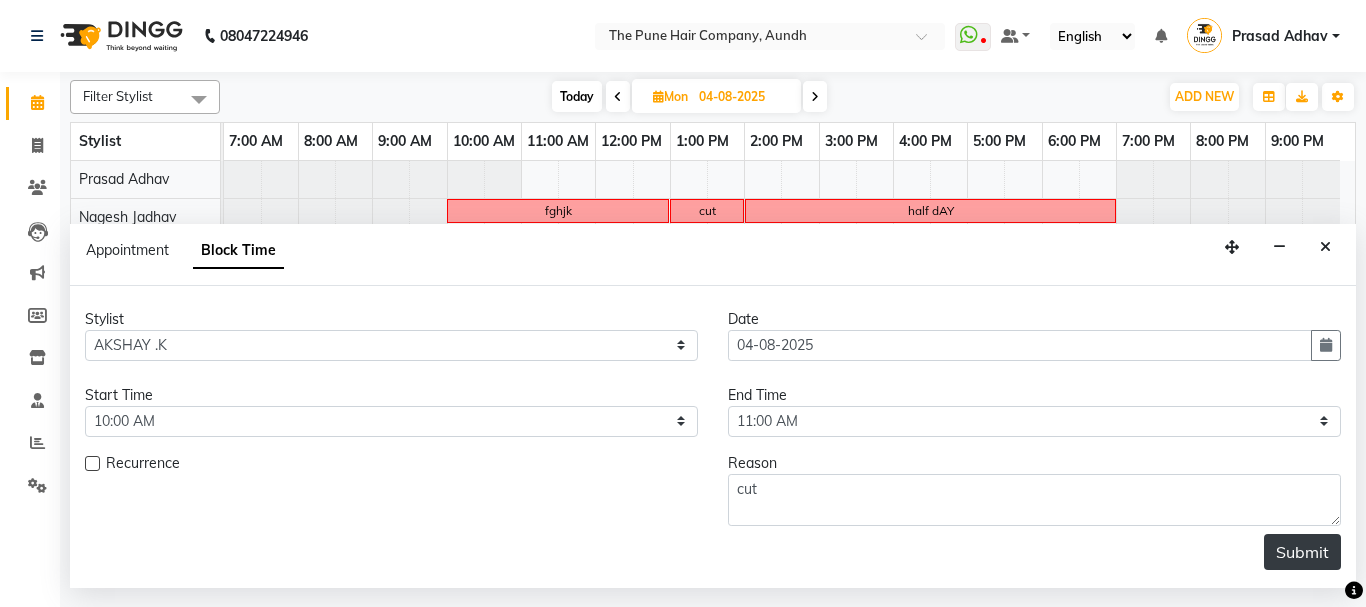 click on "Submit" at bounding box center [1302, 552] 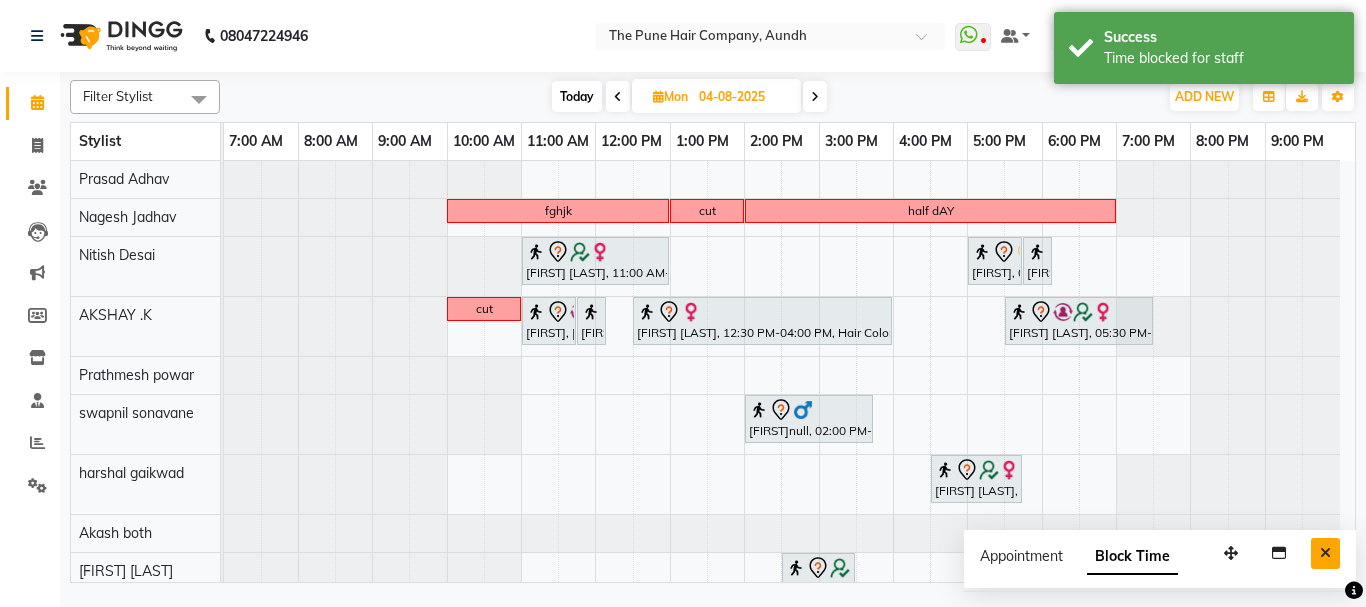 click at bounding box center [1325, 553] 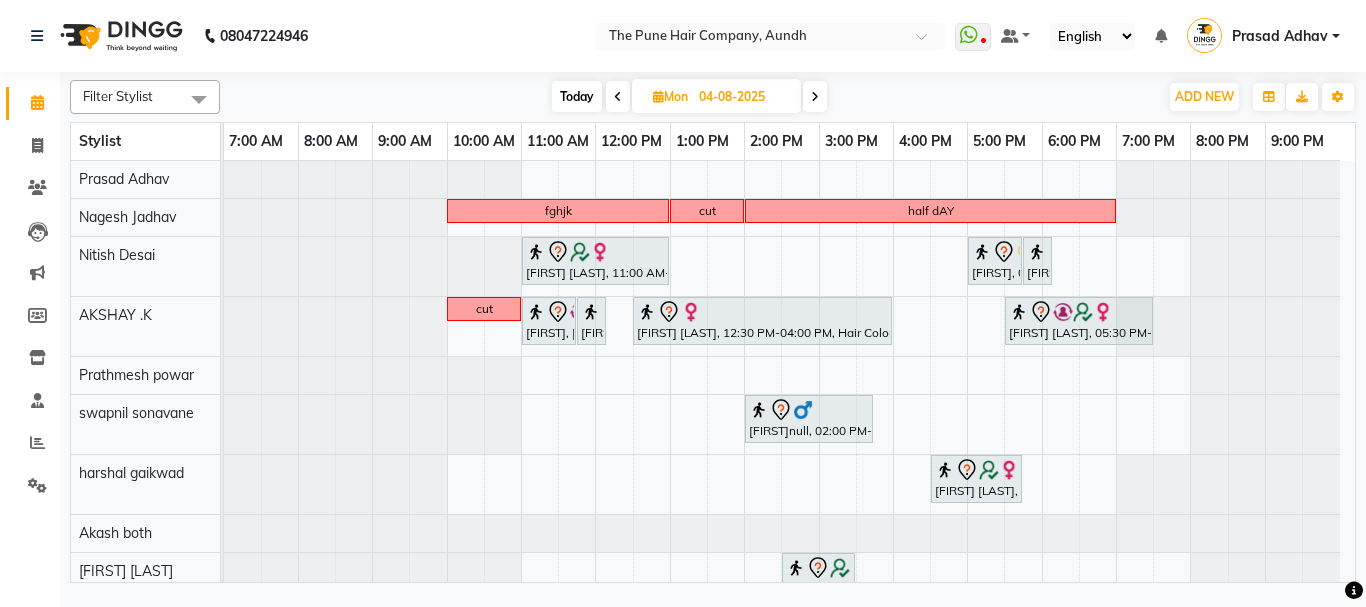 click on "Today" at bounding box center (577, 96) 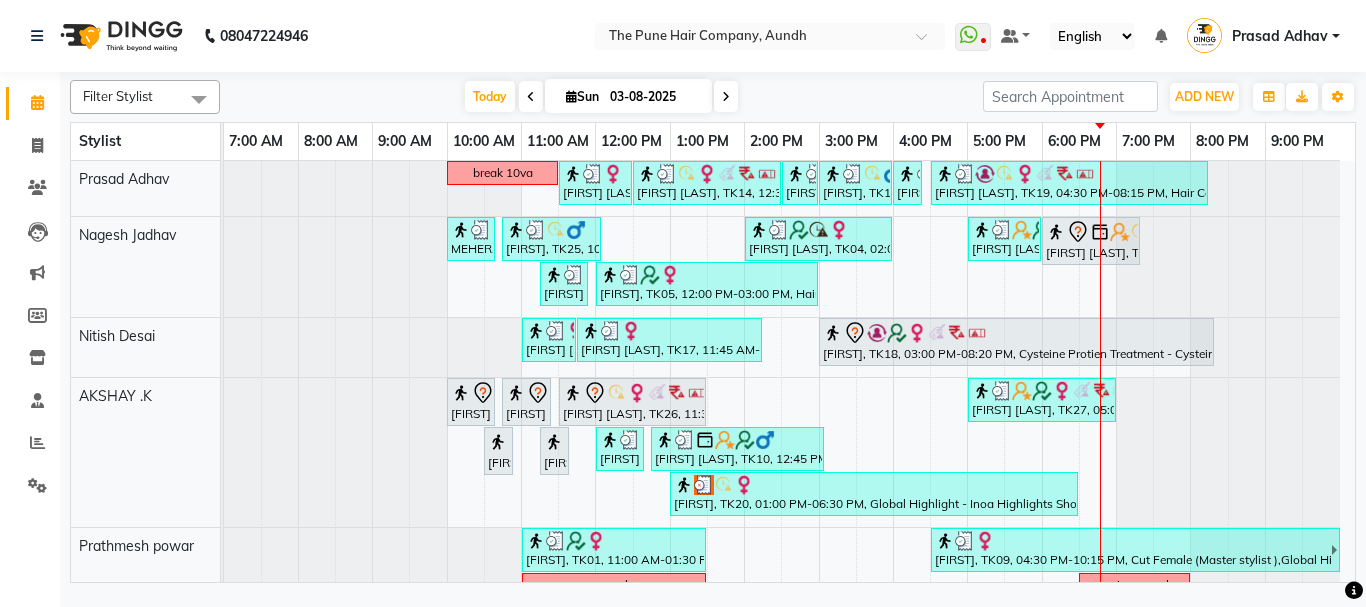 scroll, scrollTop: 84, scrollLeft: 0, axis: vertical 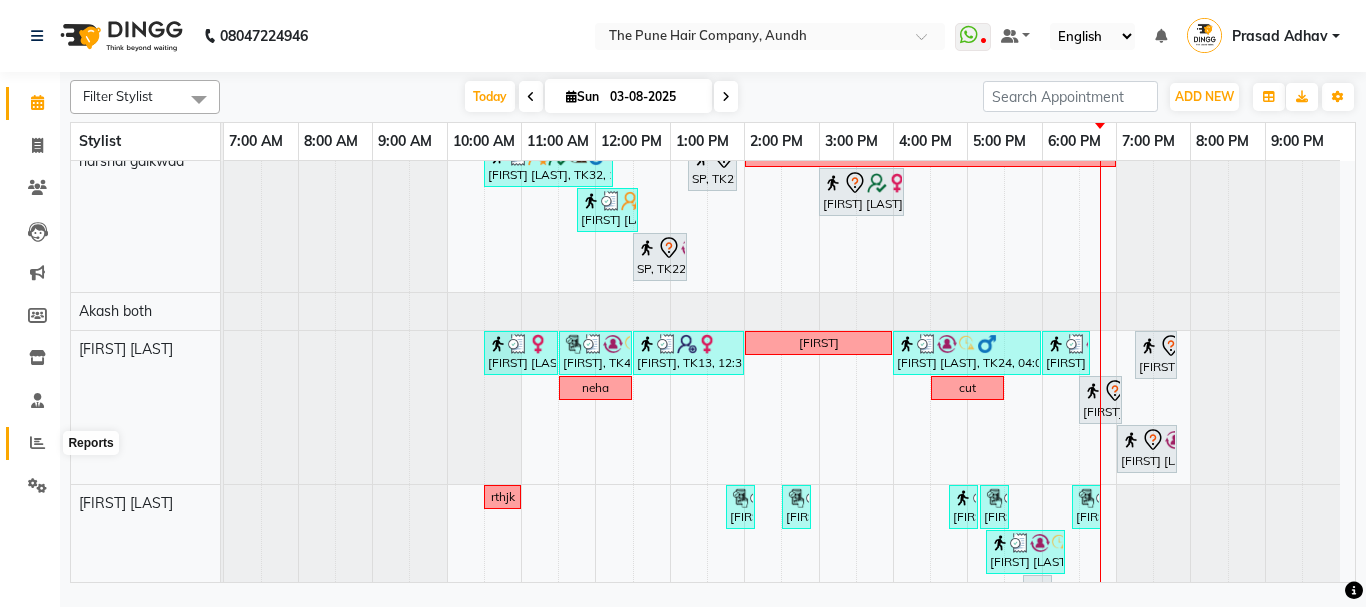 click 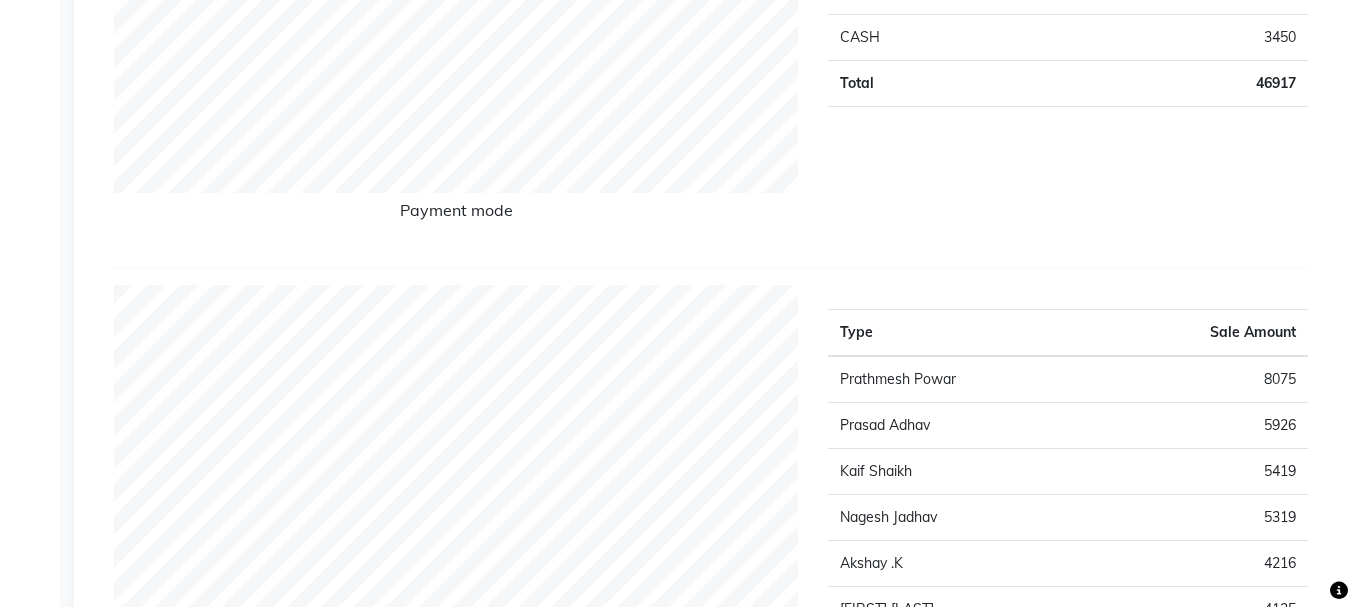 scroll, scrollTop: 0, scrollLeft: 0, axis: both 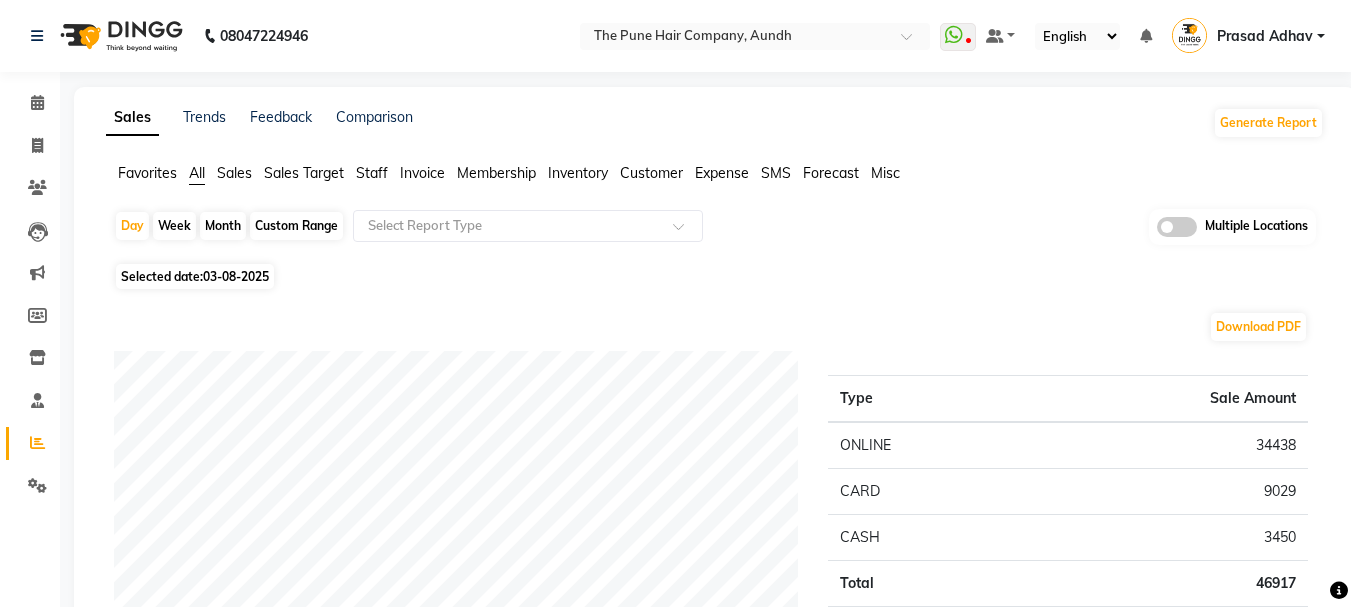 click on "Month" 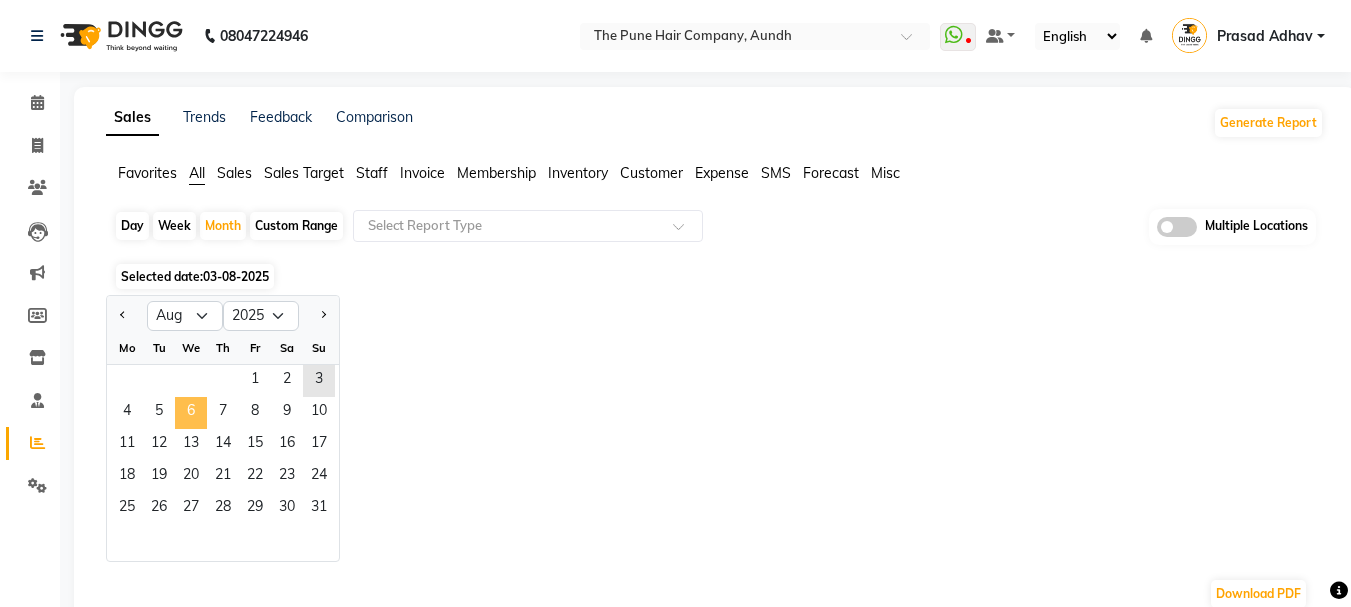 click on "6" 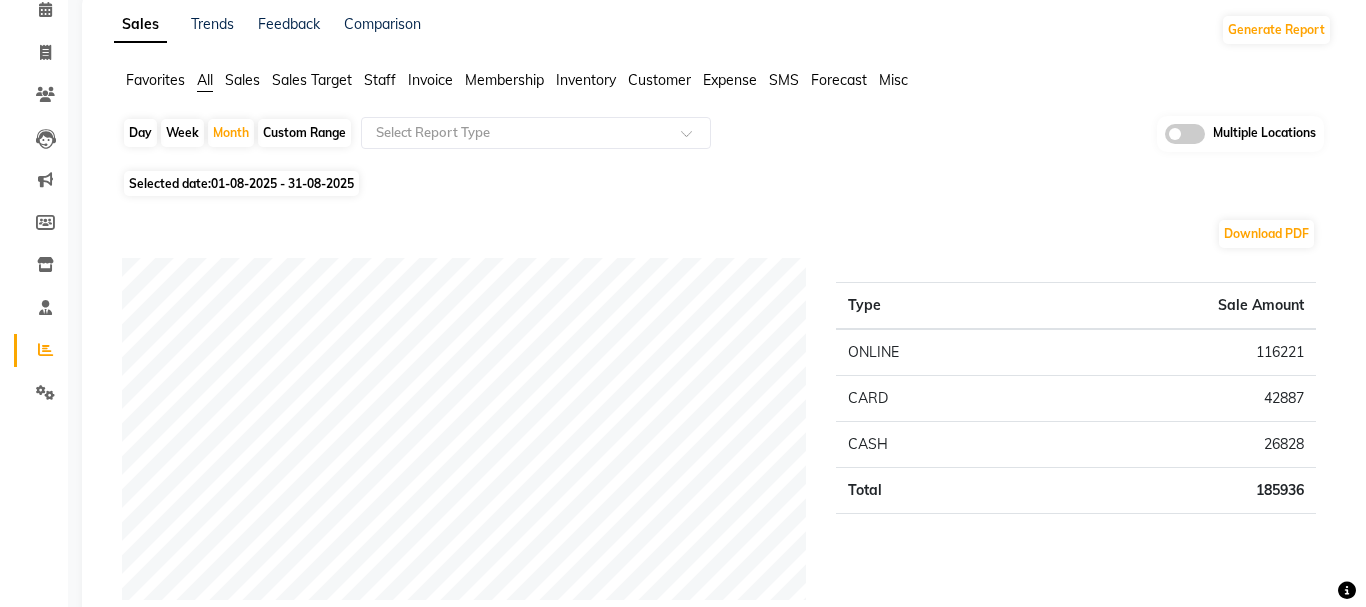 scroll, scrollTop: 0, scrollLeft: 0, axis: both 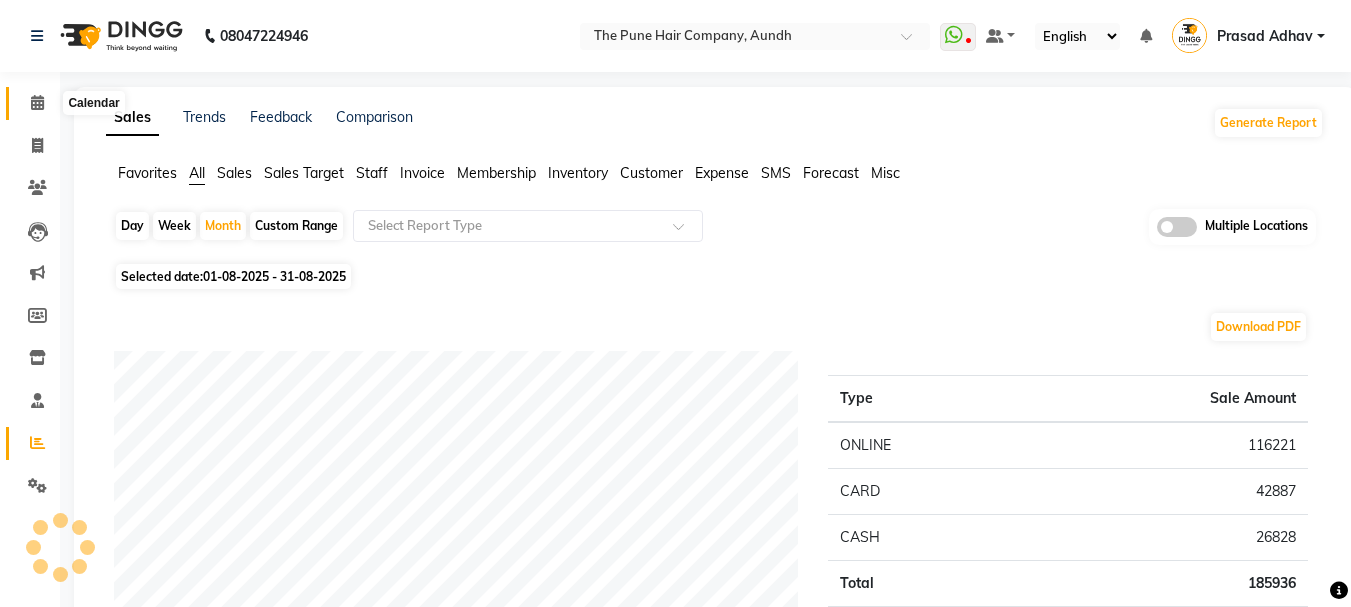 click 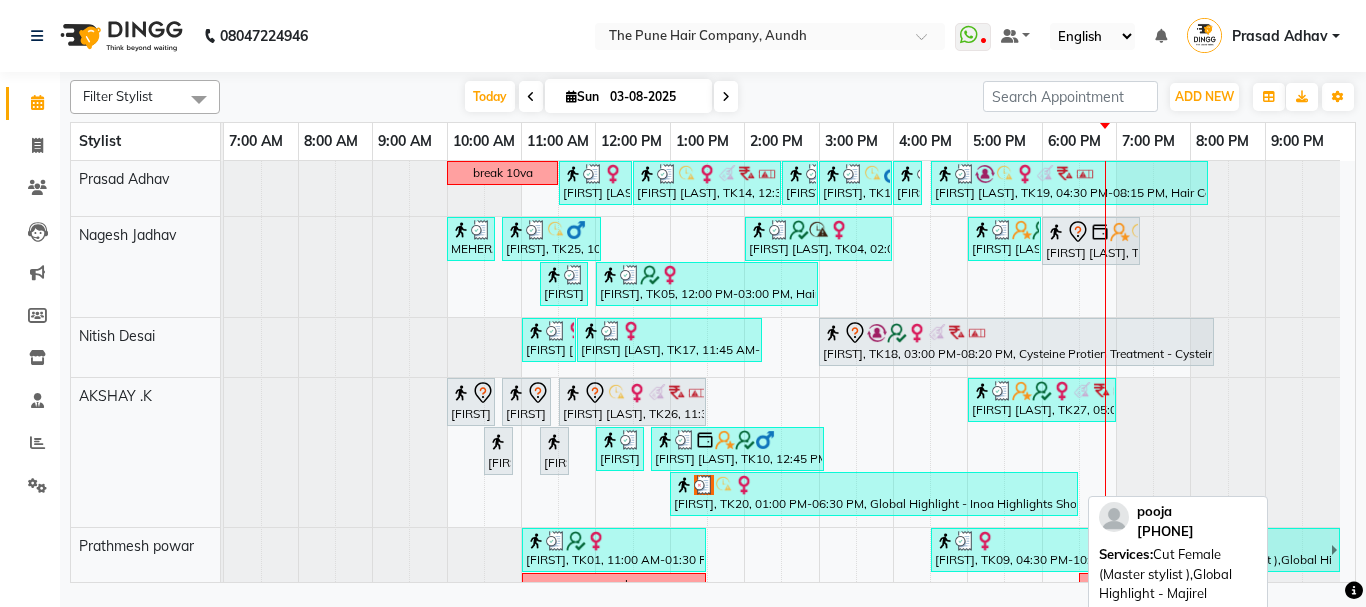 scroll, scrollTop: 200, scrollLeft: 0, axis: vertical 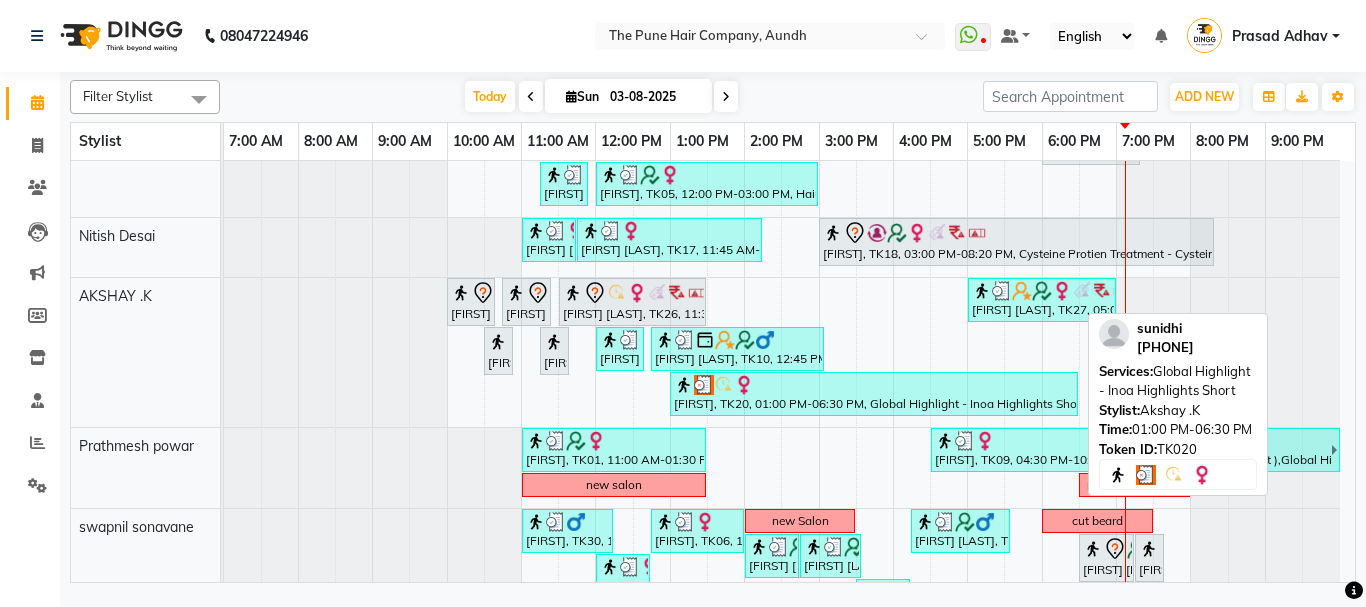 click on "sunidhi, TK20, 01:00 PM-06:30 PM, Global Highlight - Inoa Highlights Short" at bounding box center (874, 394) 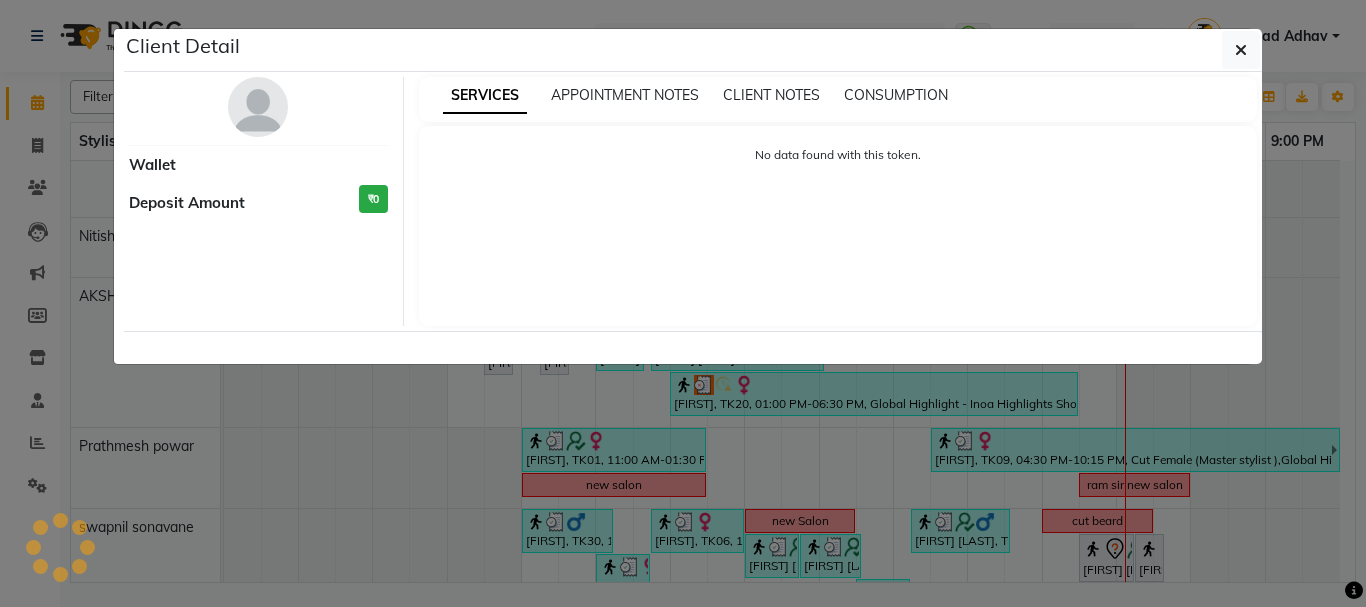 select on "3" 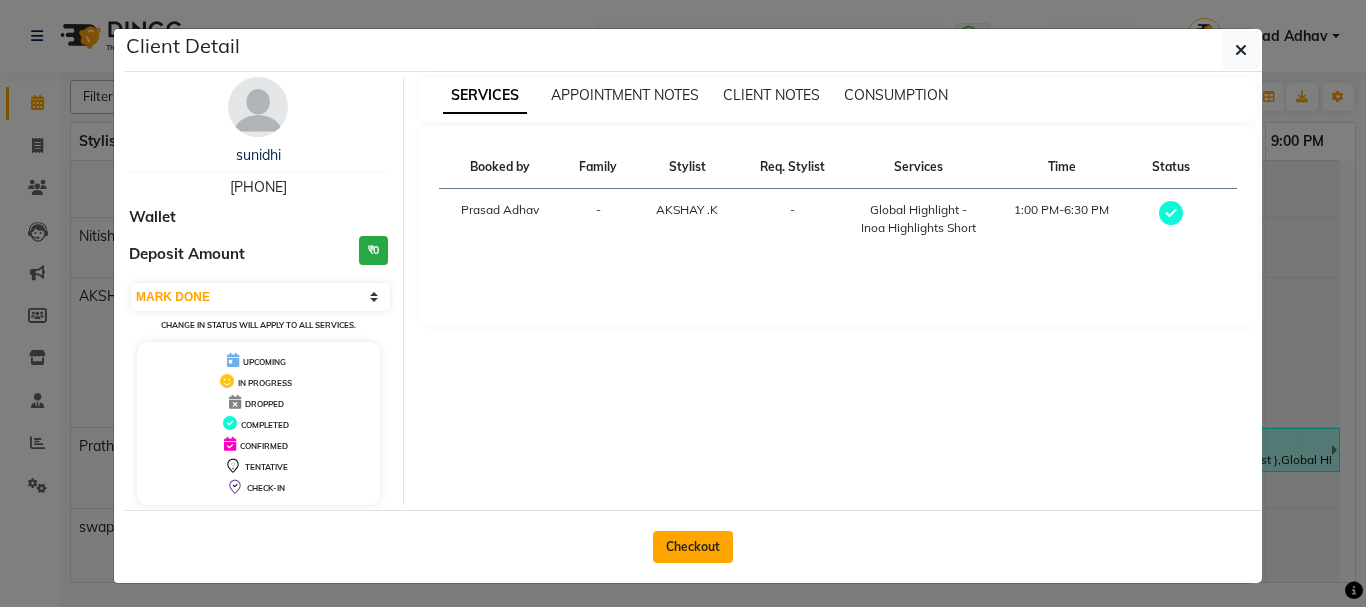 click on "Checkout" 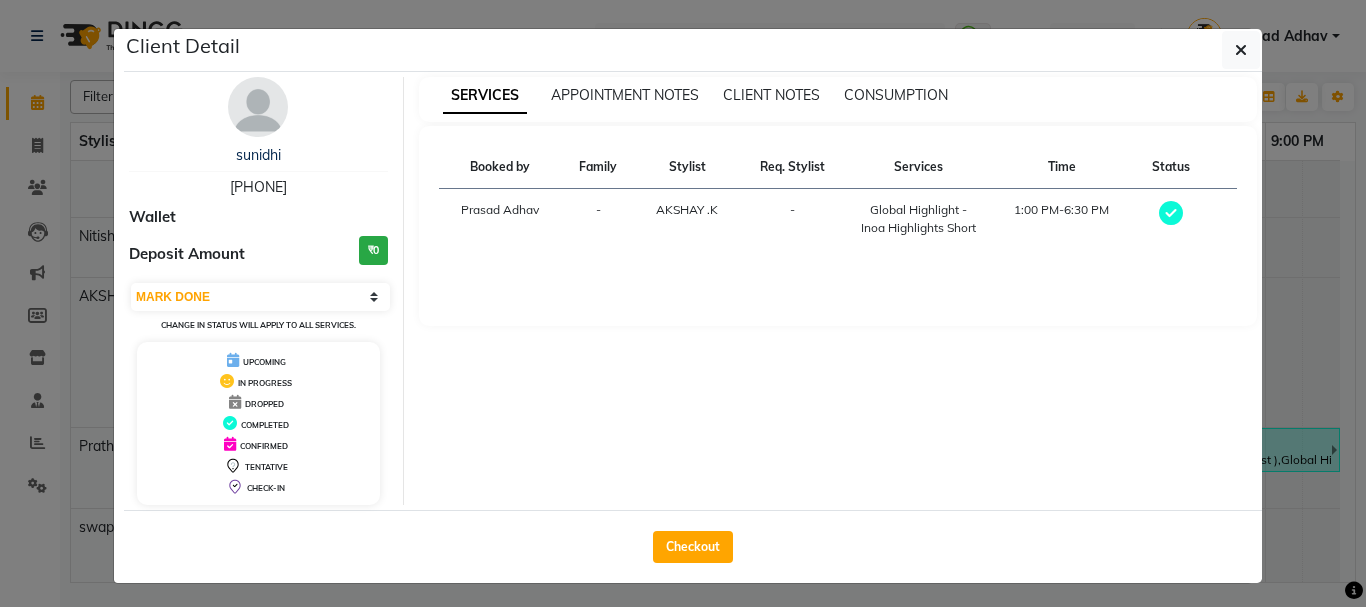 select on "service" 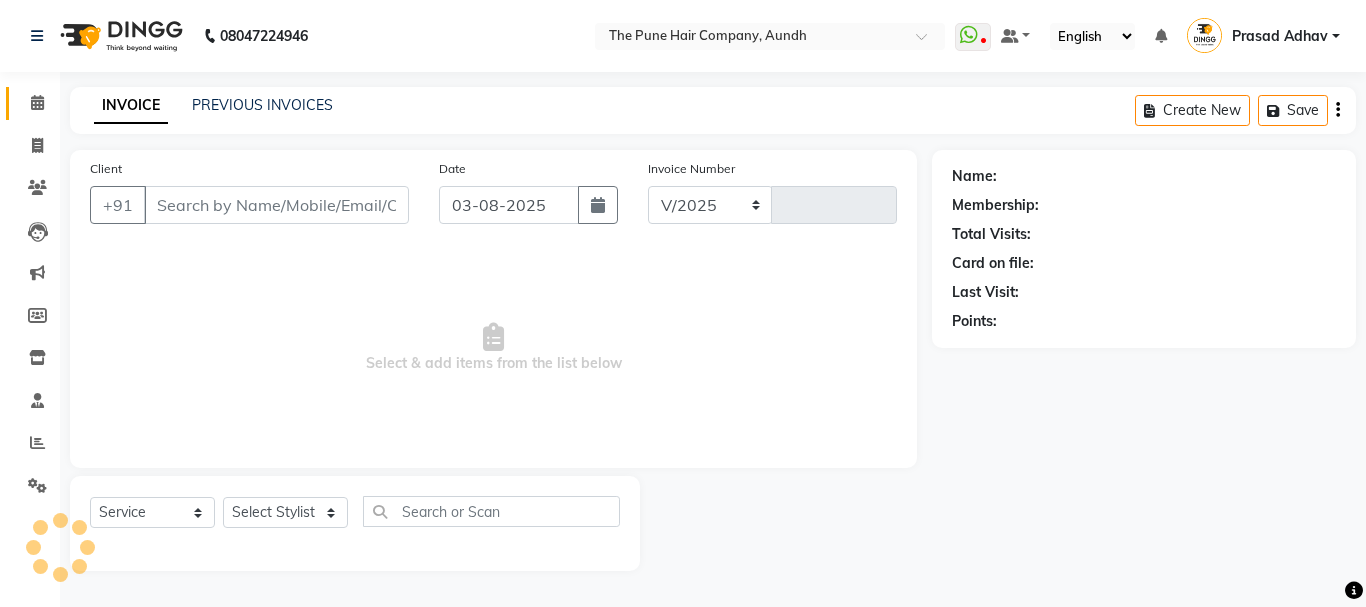 select on "106" 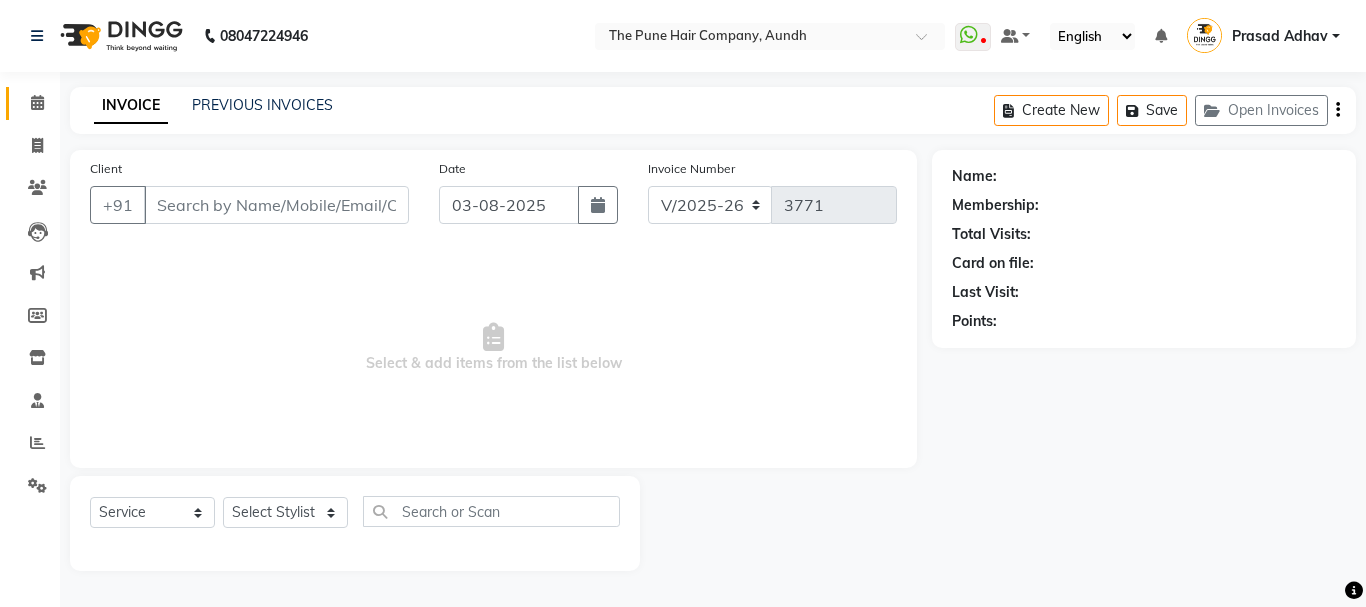 type on "7066508218" 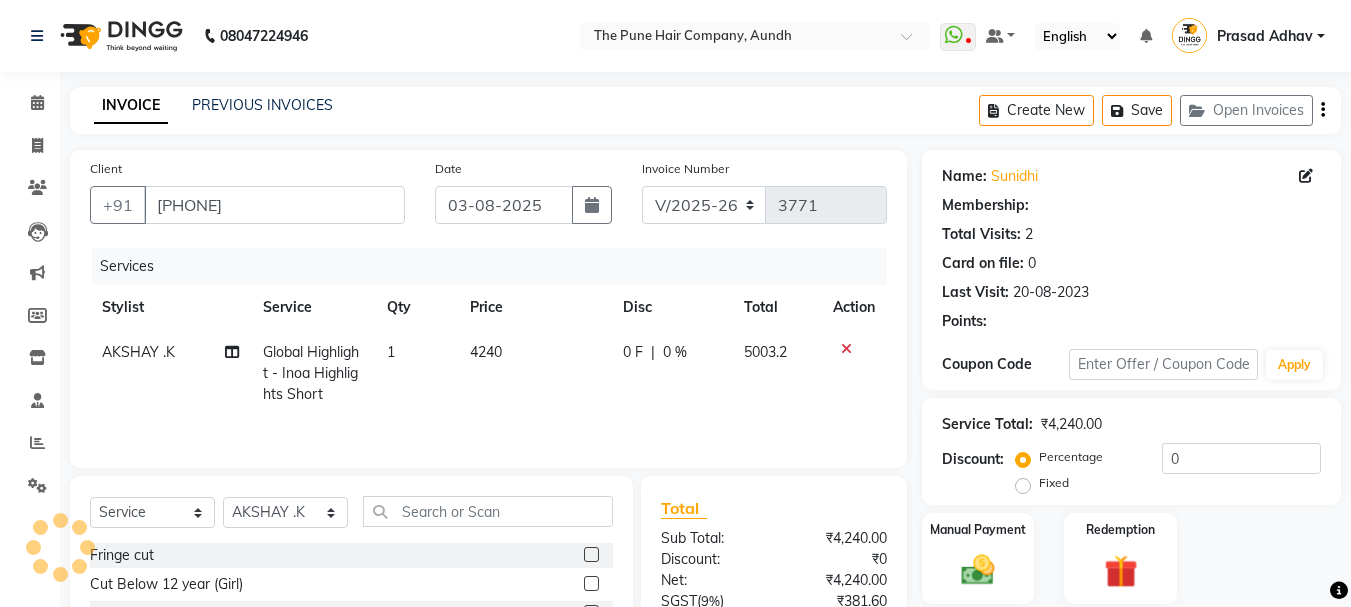 click on "Global Highlight - Inoa Highlights Short" 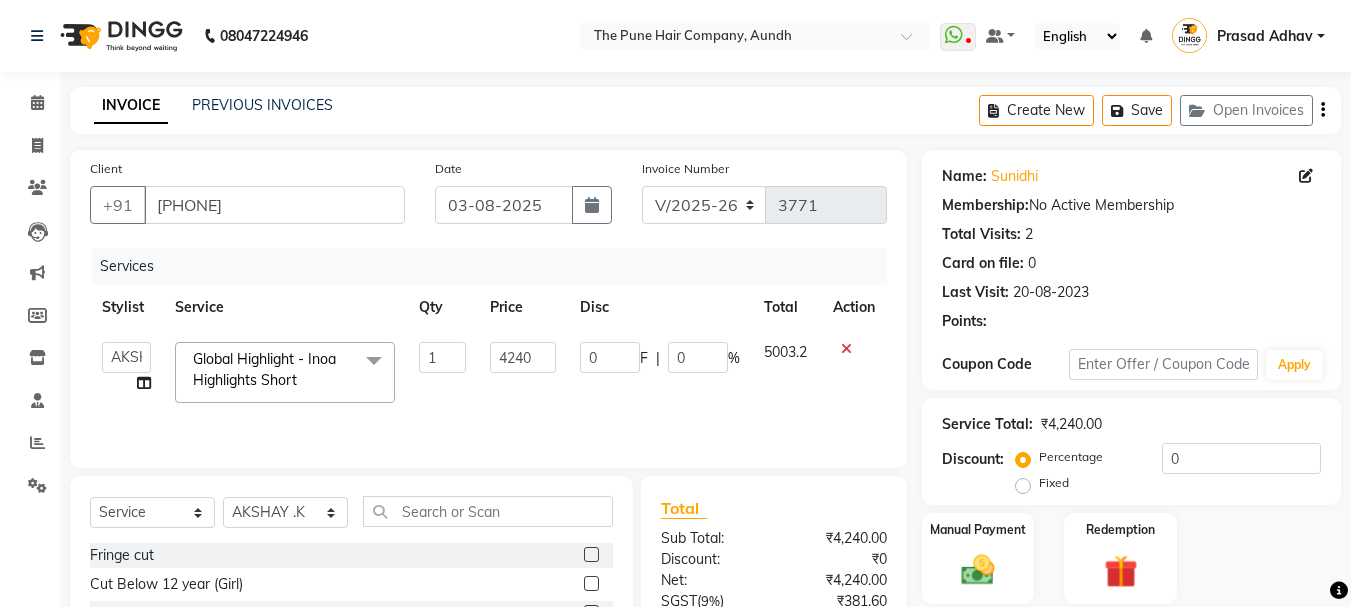 click on "x" 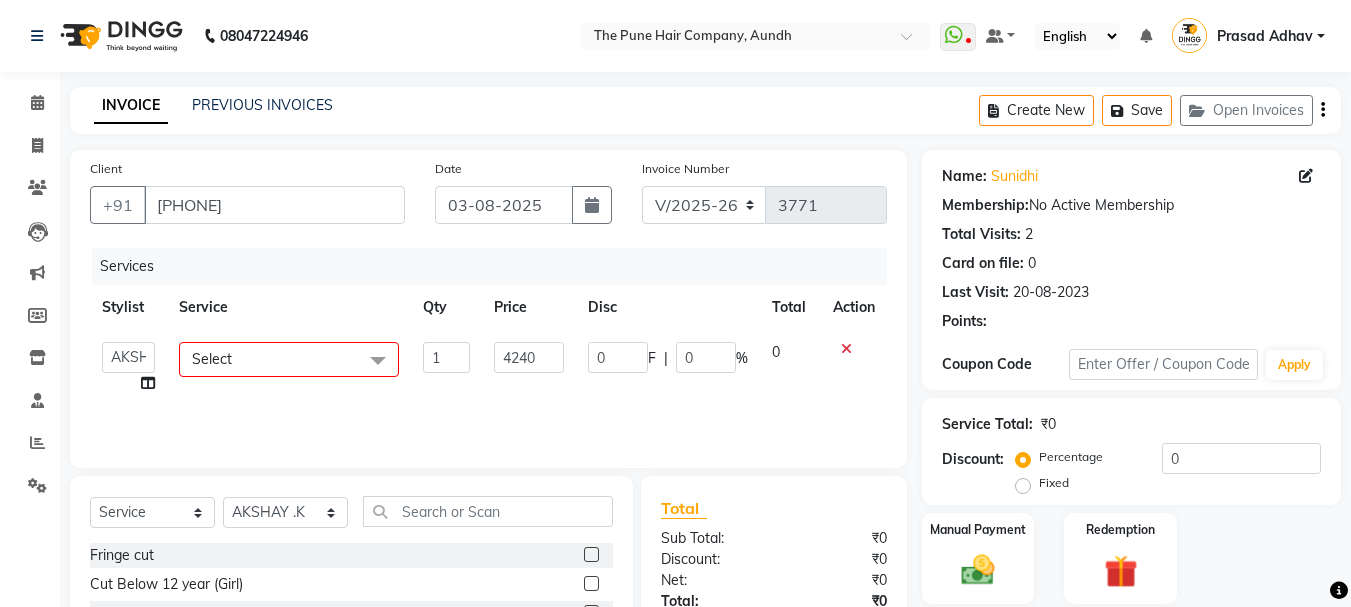 type on "0" 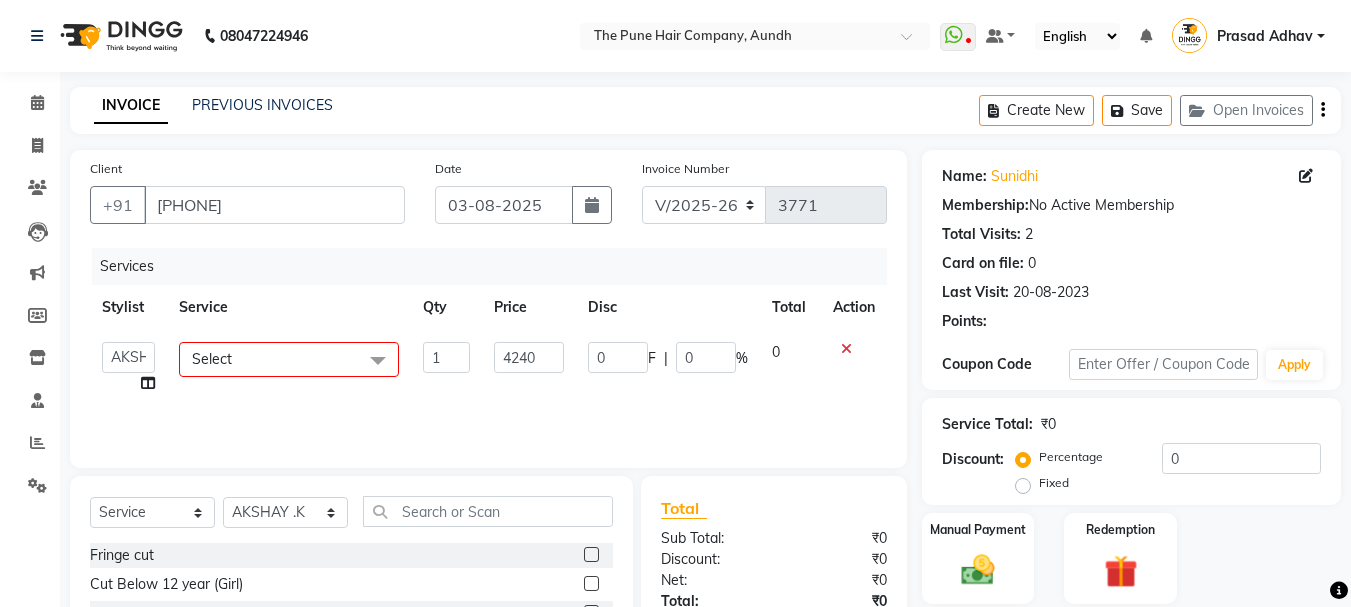 type on "0" 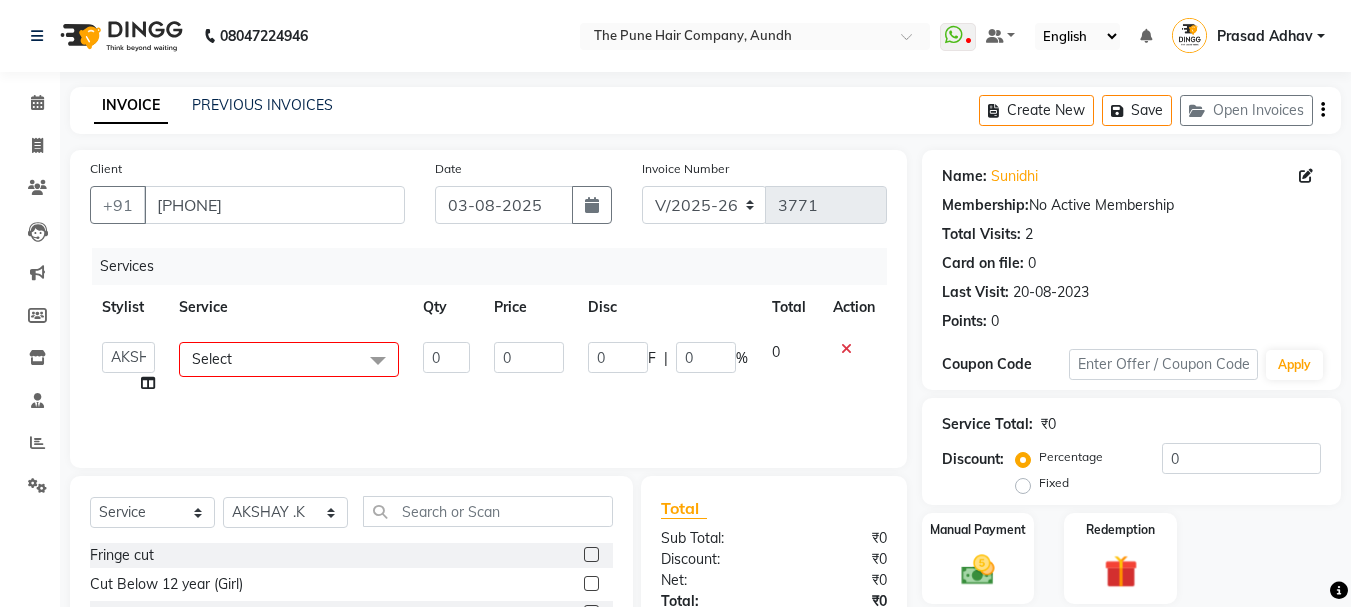 click on "Select" 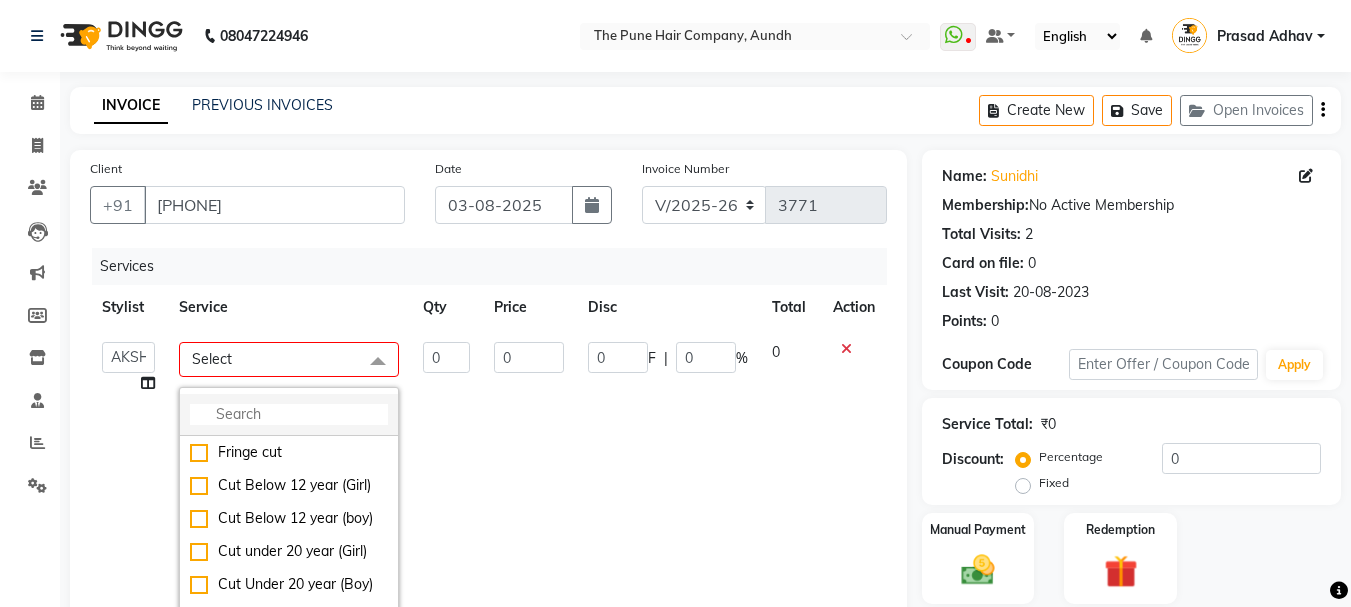 click 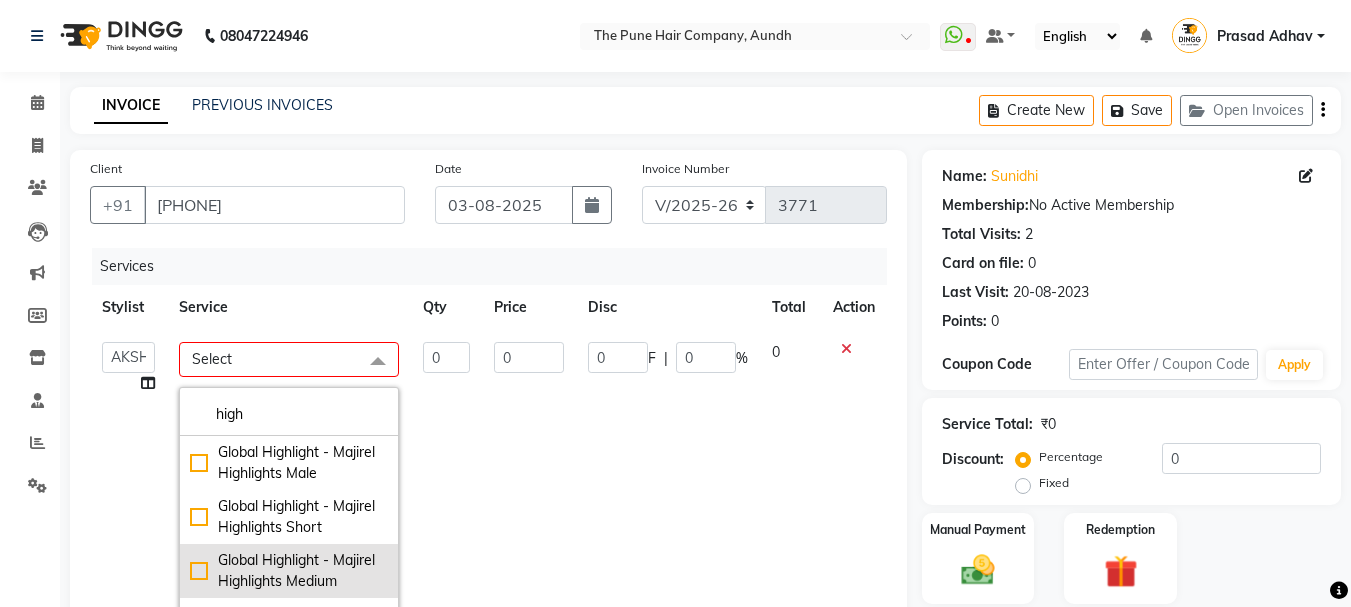 type on "high" 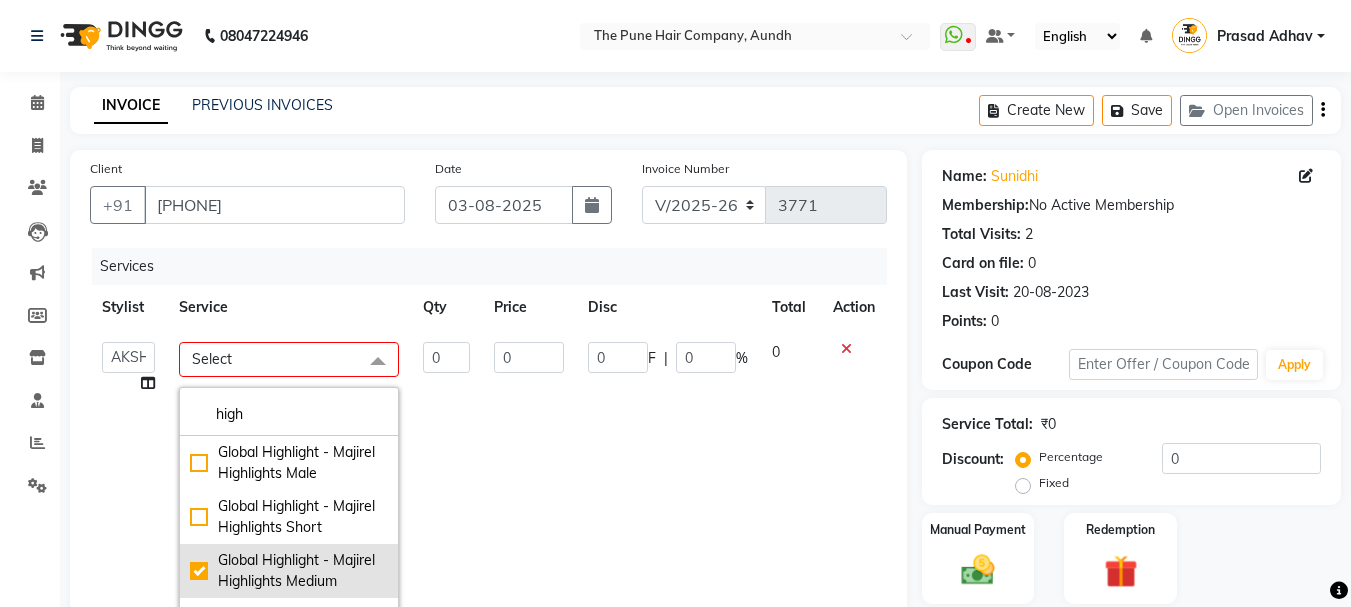 checkbox on "true" 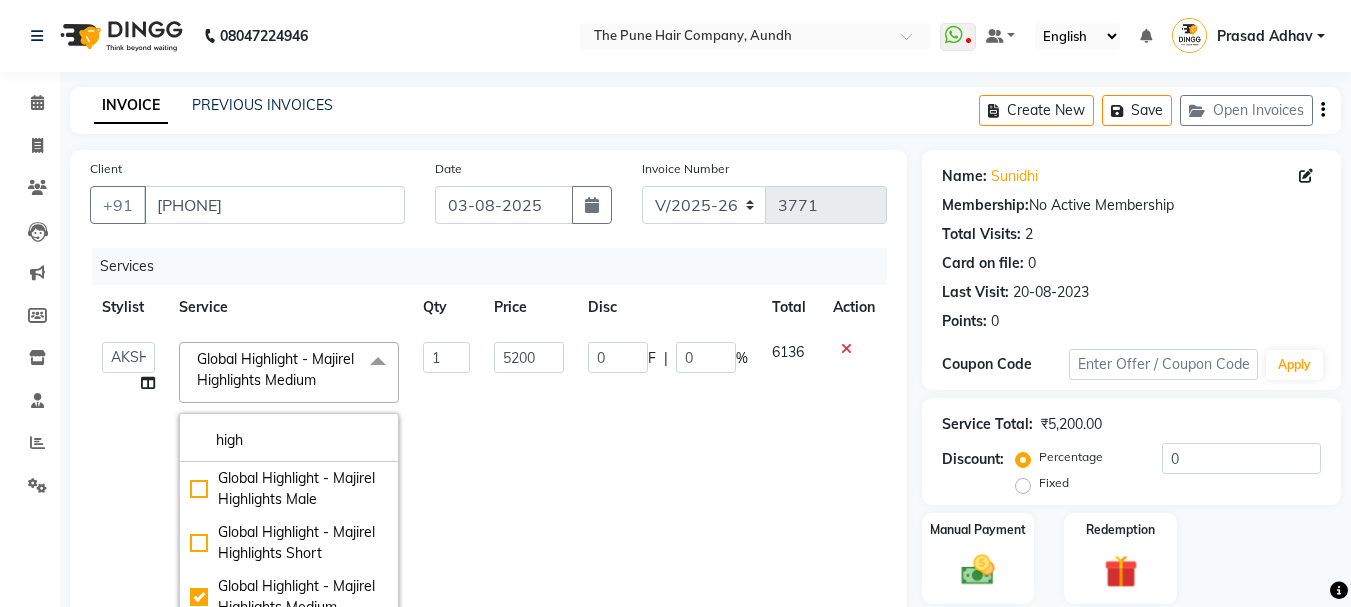 click on "Card on file:  0" 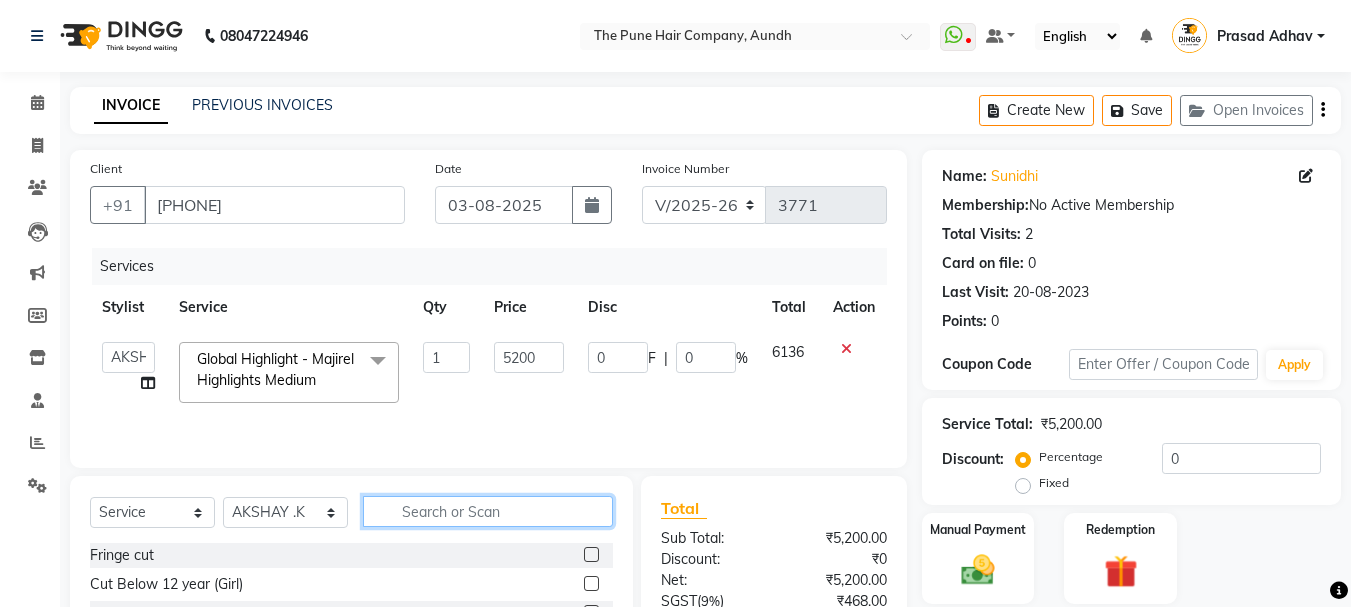 click 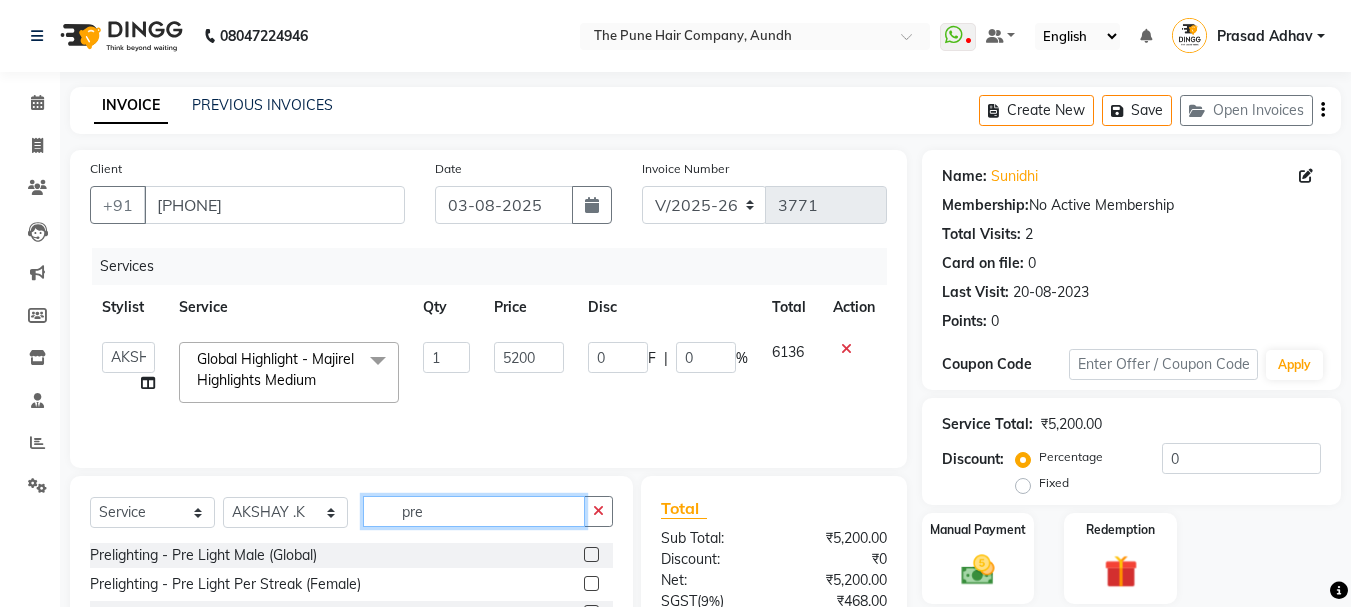 scroll, scrollTop: 194, scrollLeft: 0, axis: vertical 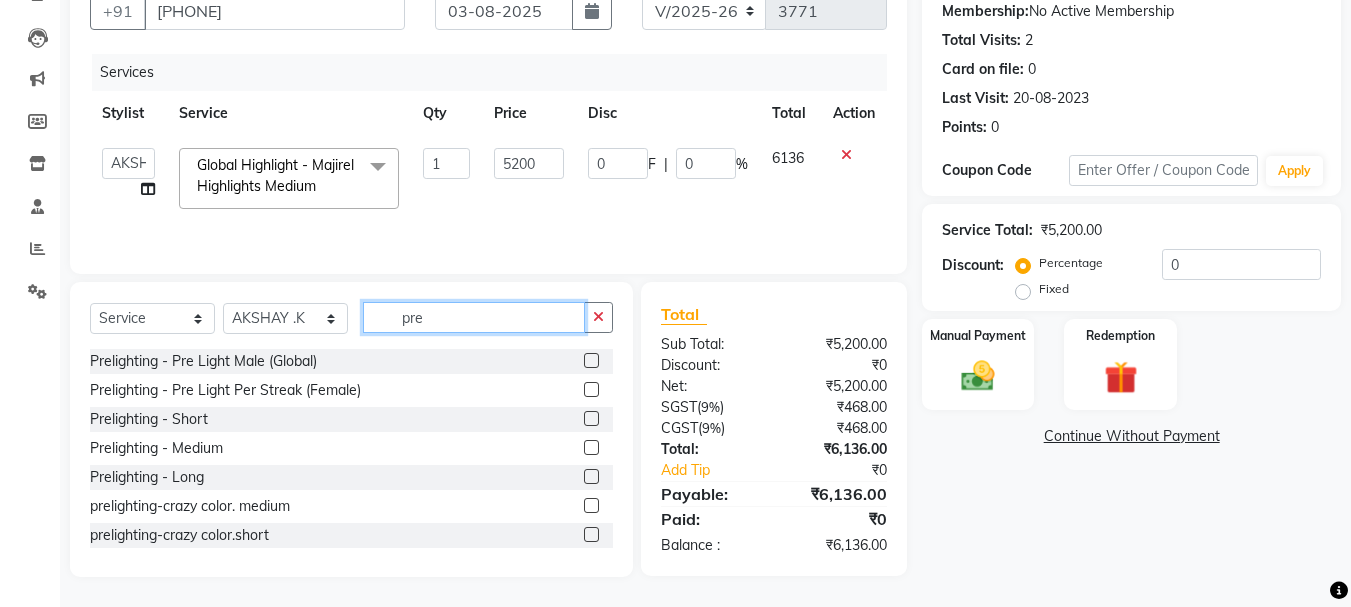 type on "pre" 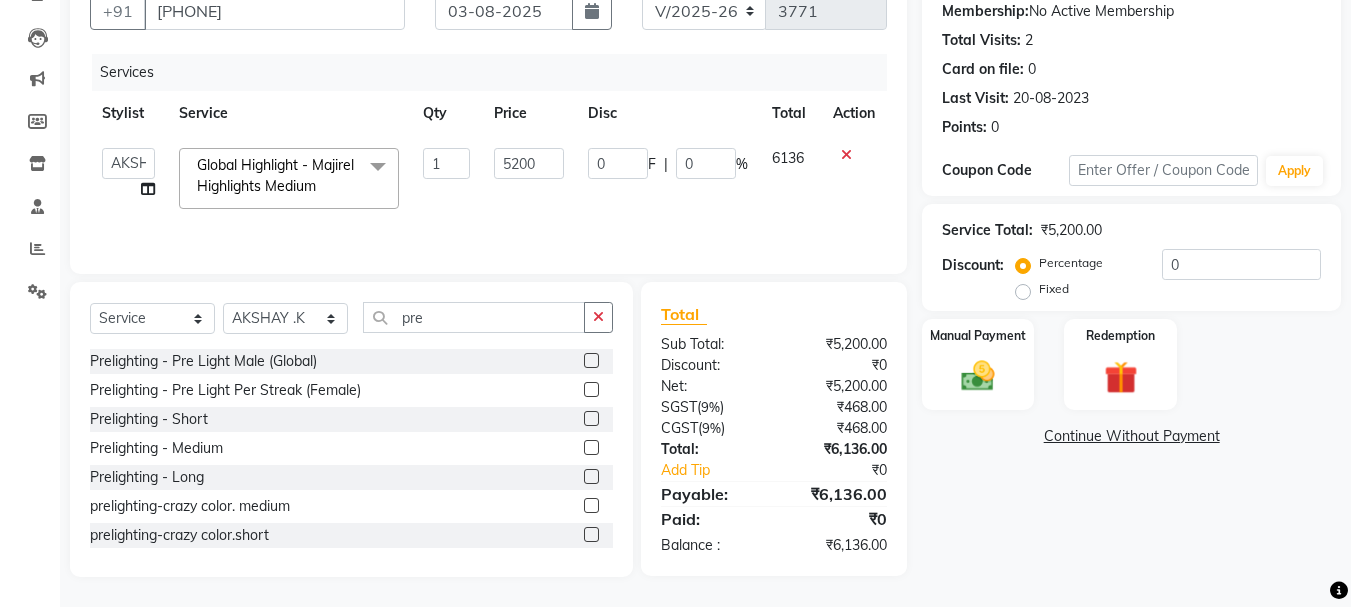 click 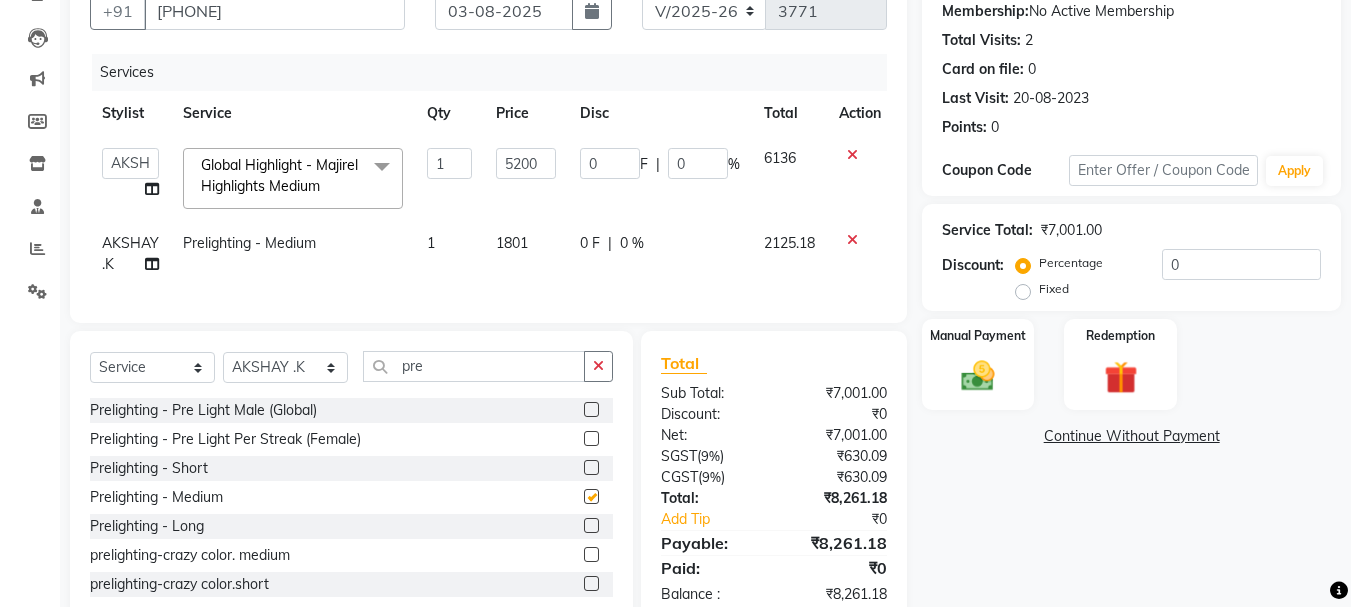 checkbox on "false" 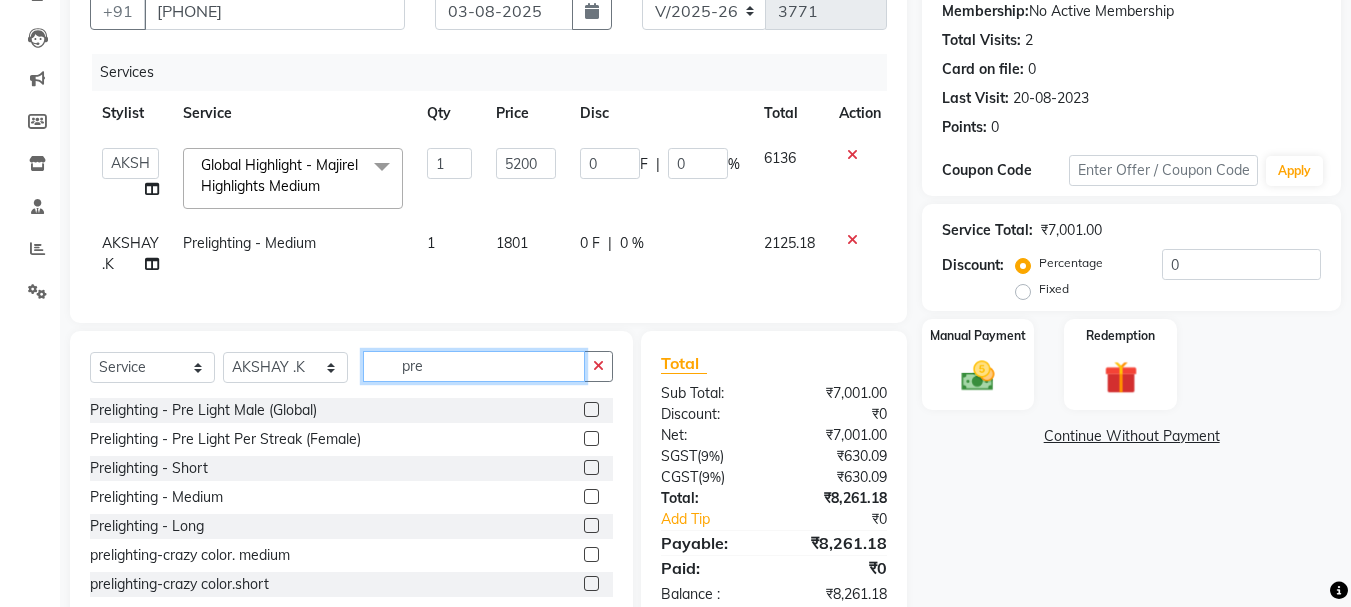 click on "pre" 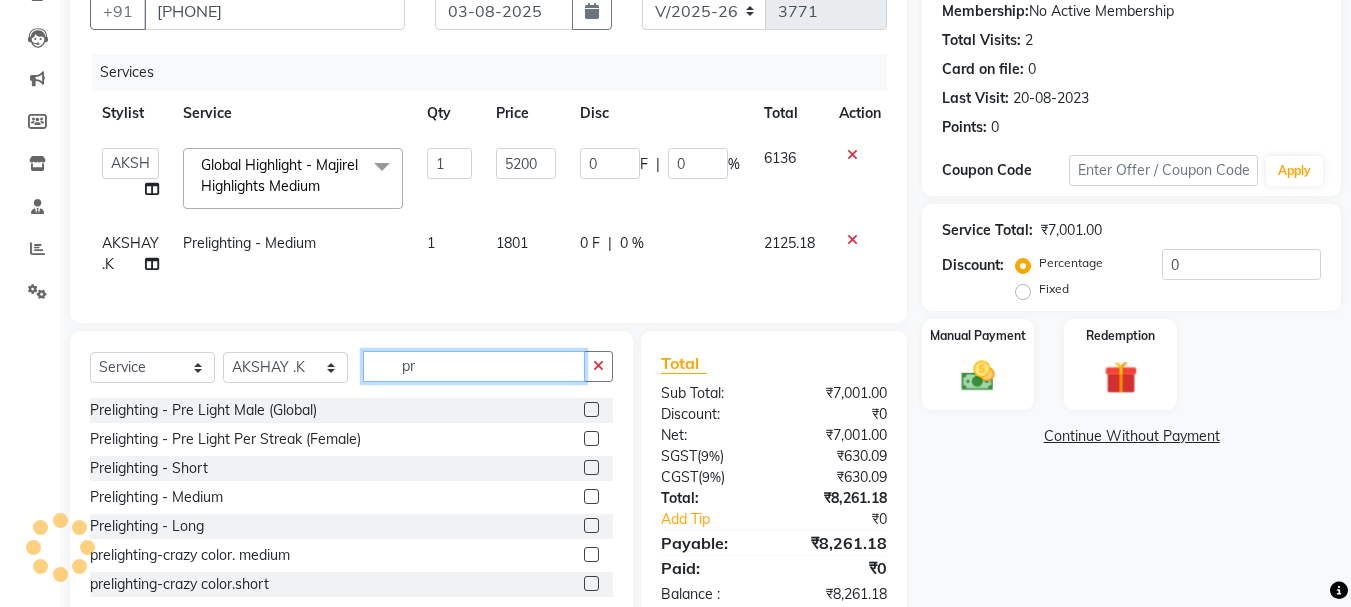 type on "p" 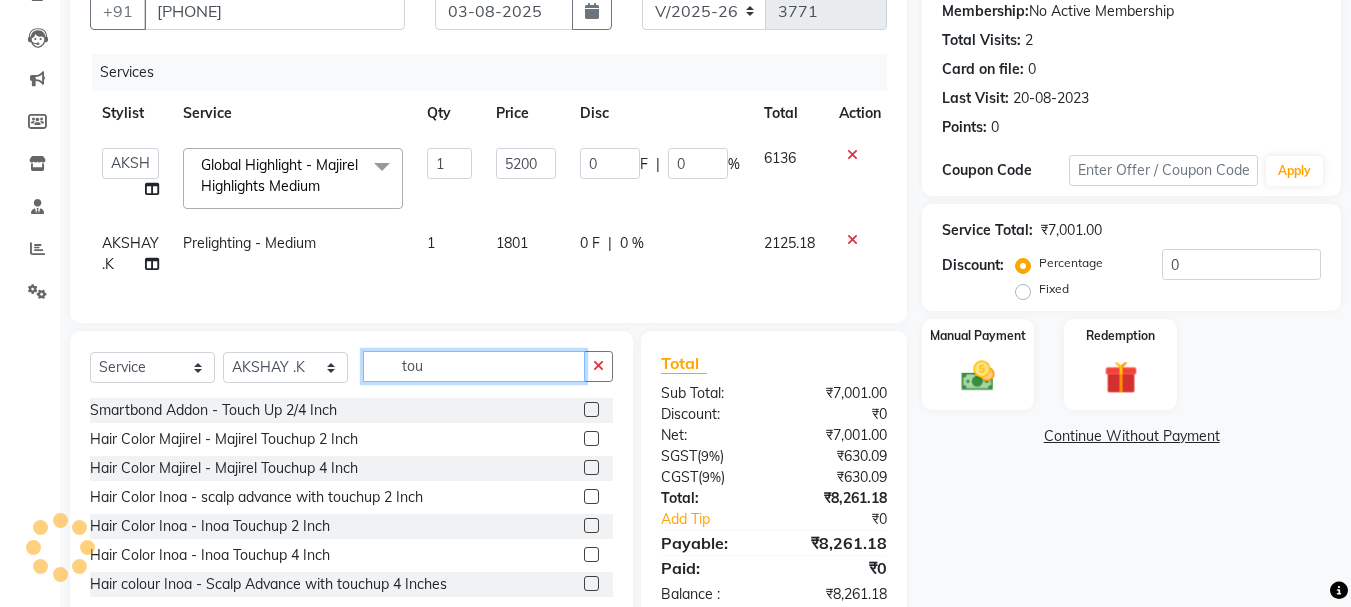 type on "tou" 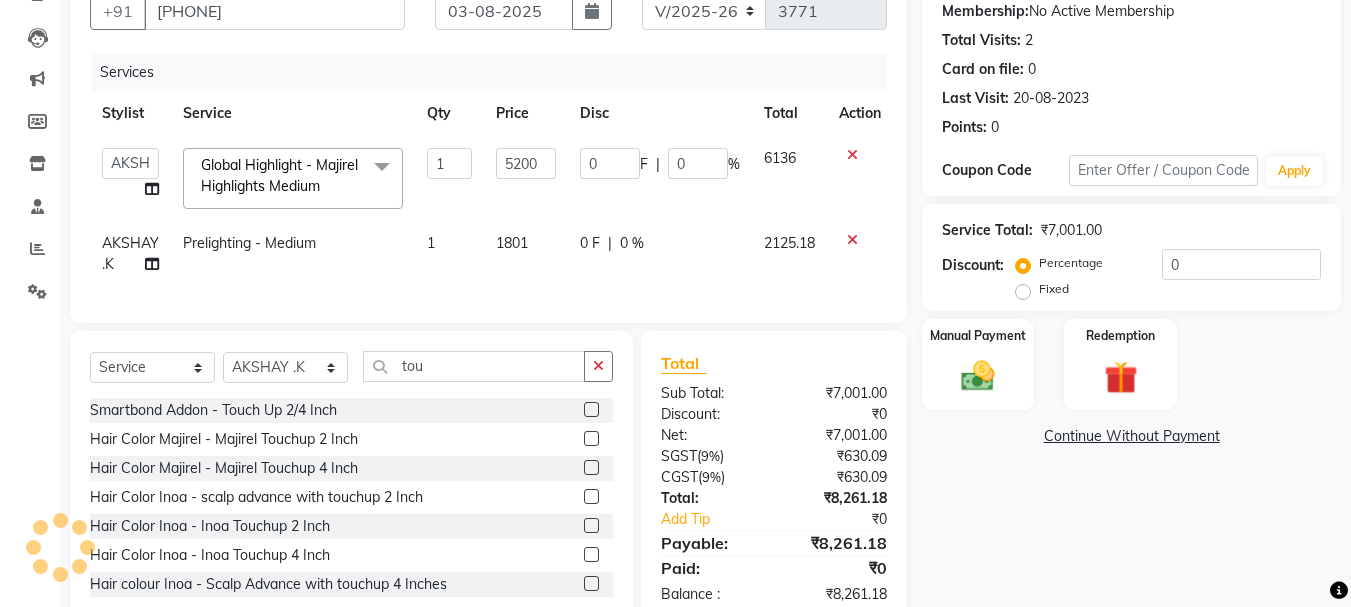click 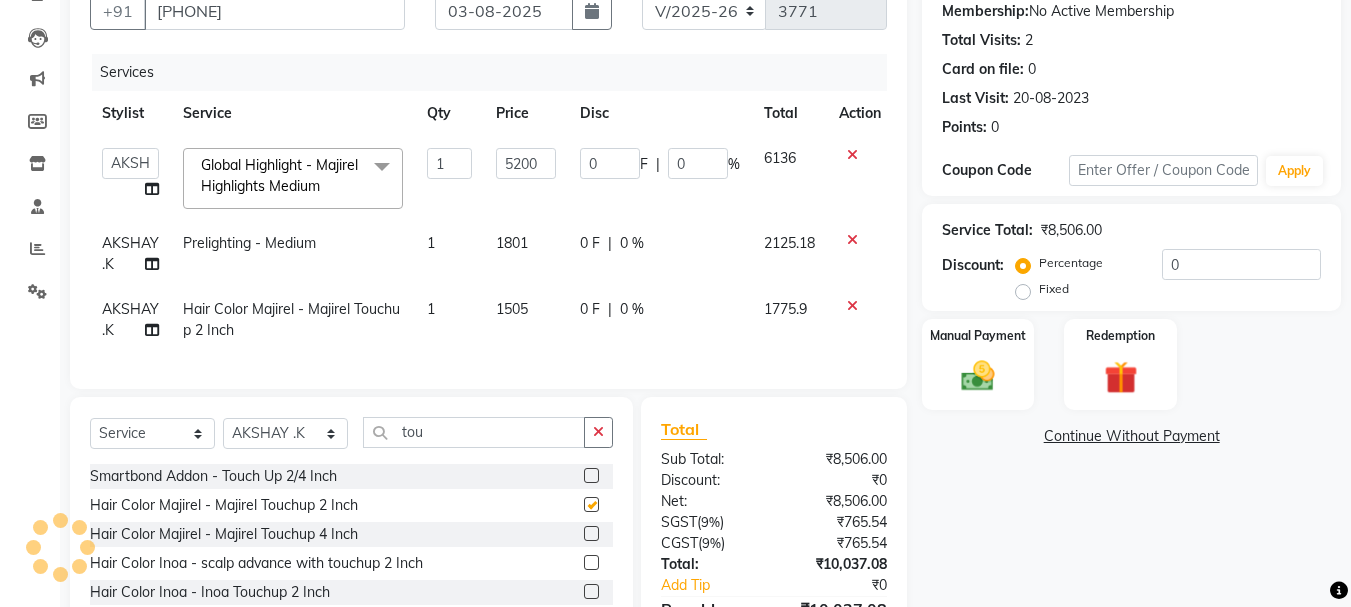 checkbox on "false" 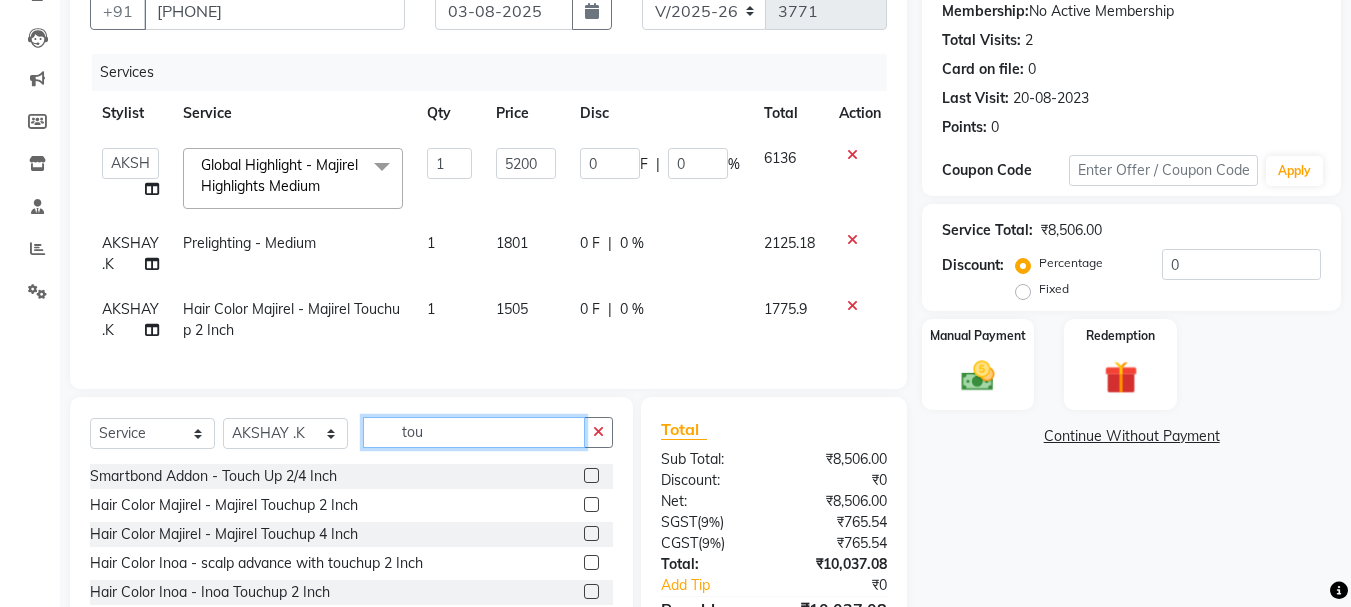 click on "tou" 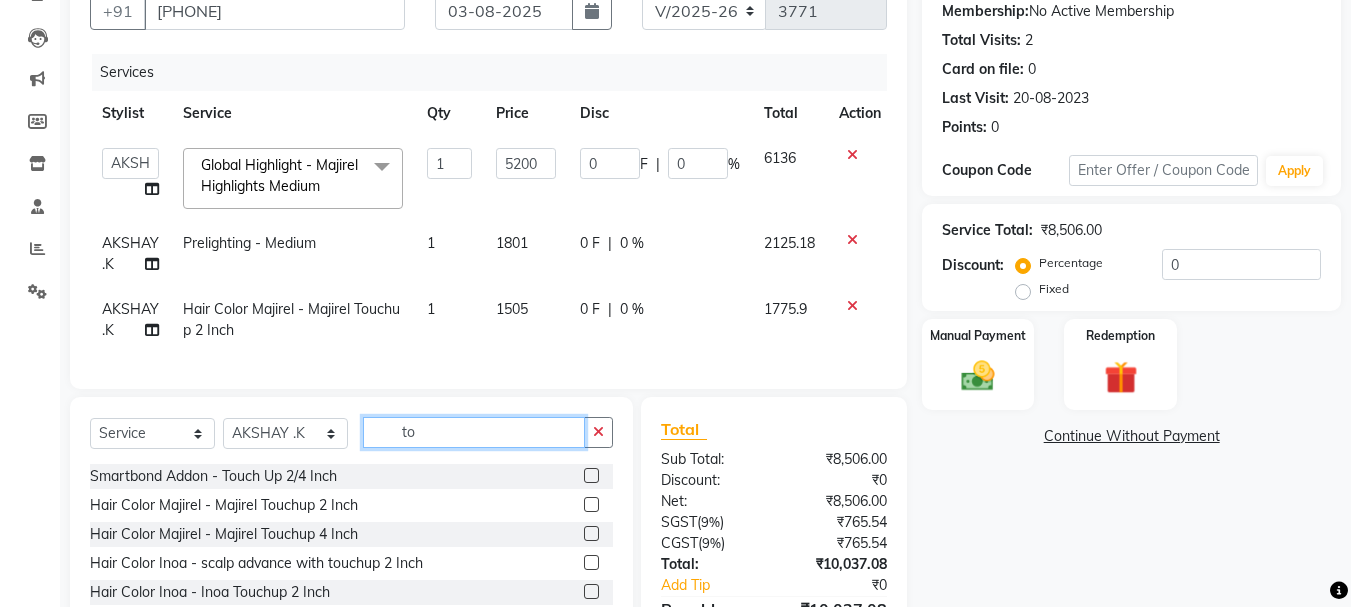 type on "t" 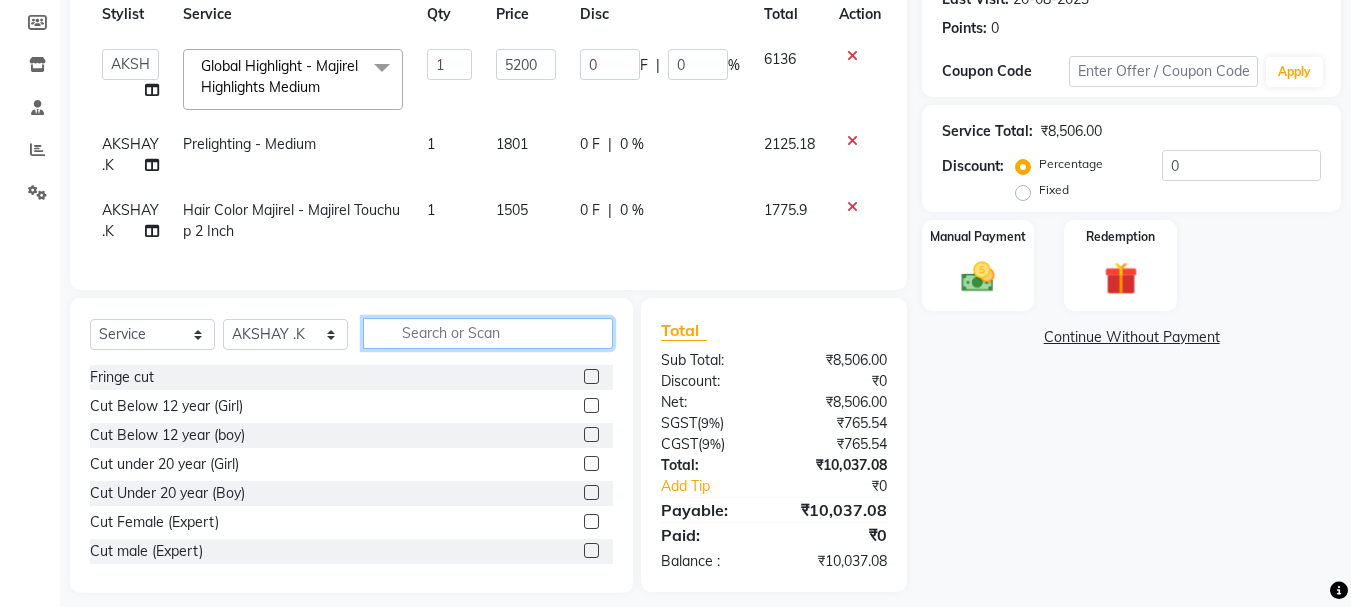 scroll, scrollTop: 294, scrollLeft: 0, axis: vertical 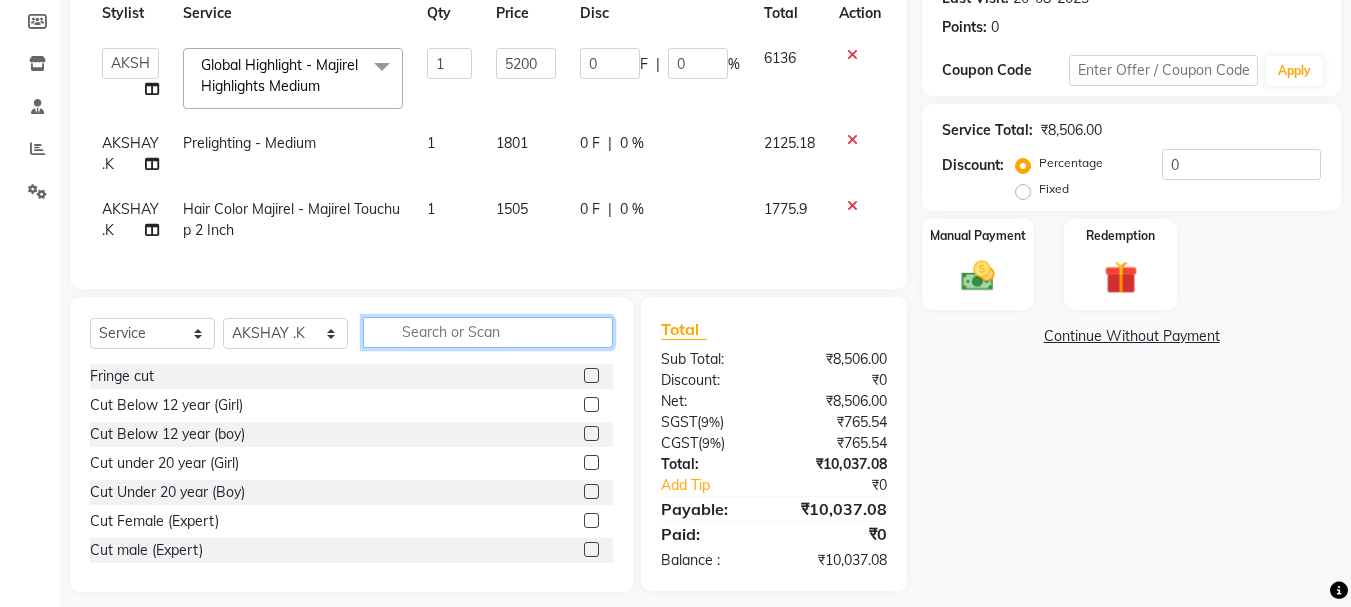 type 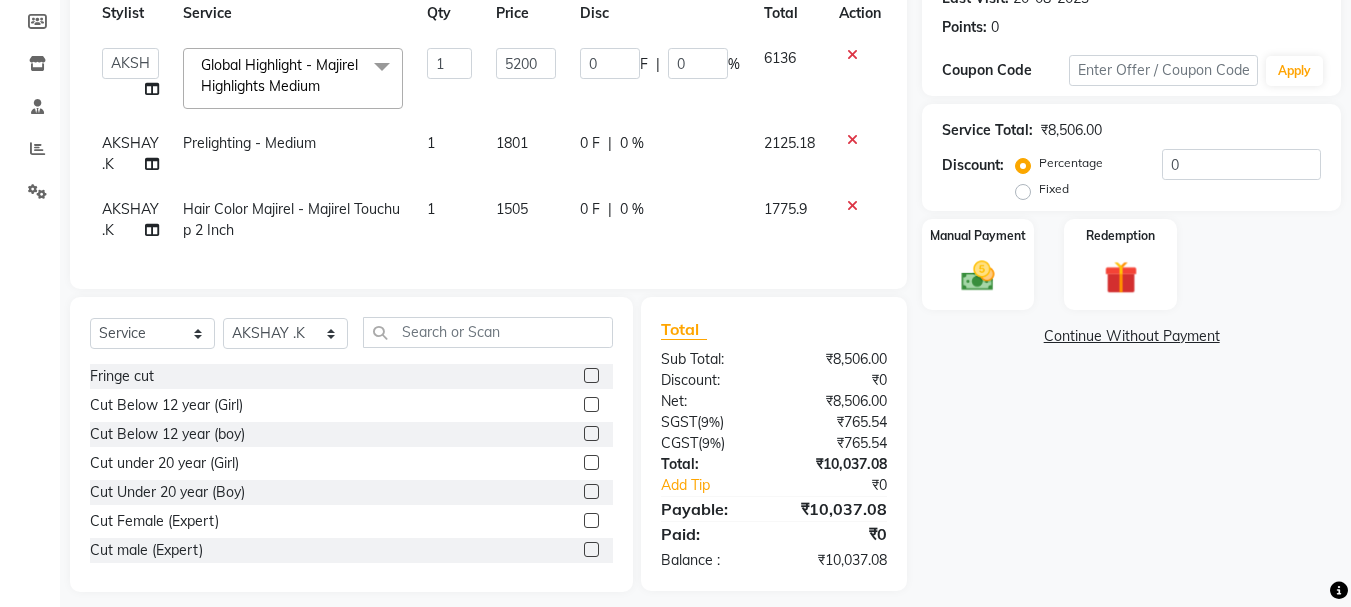 click 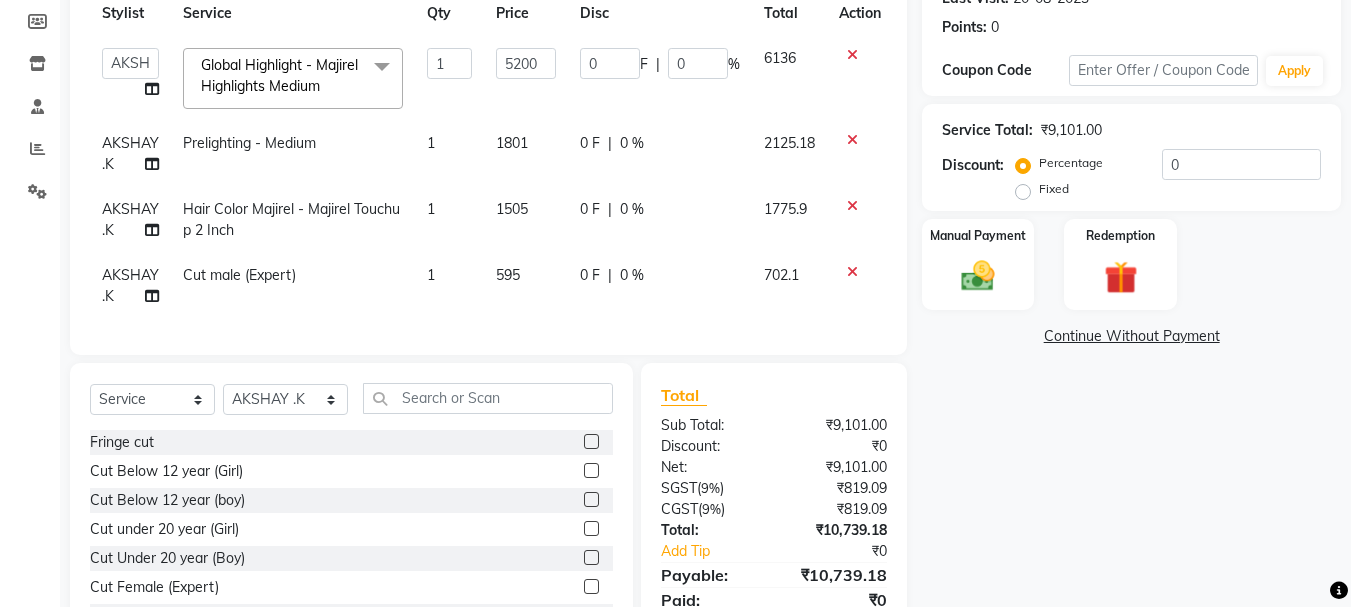 checkbox on "false" 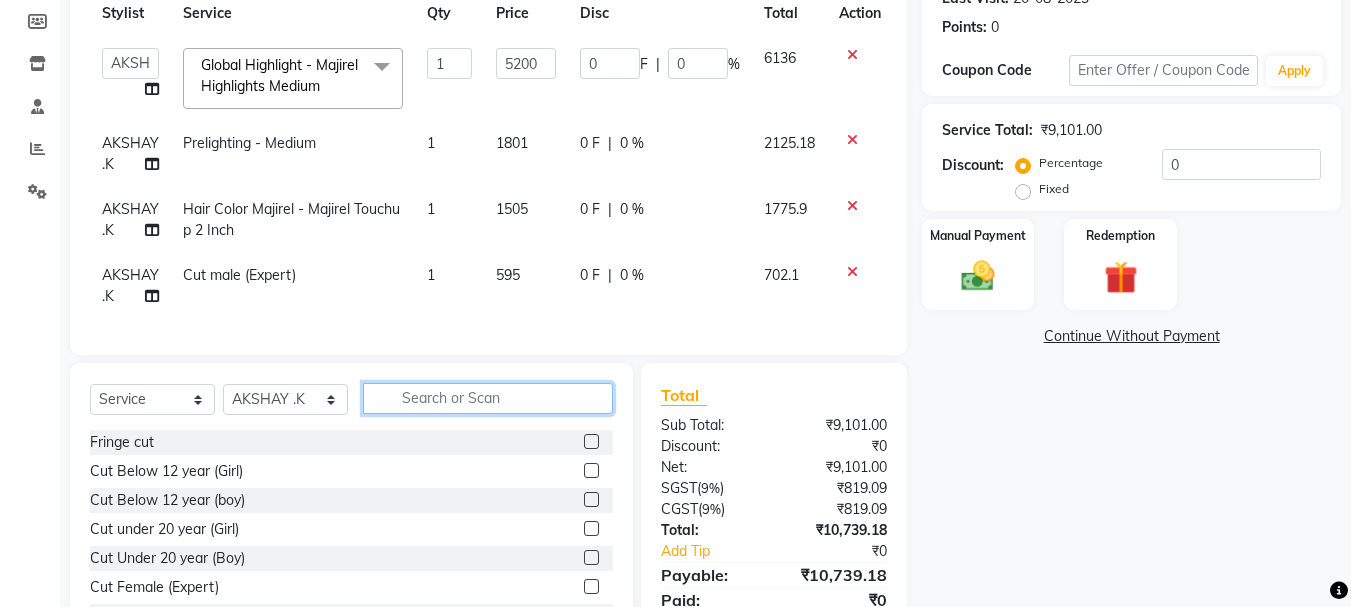 click 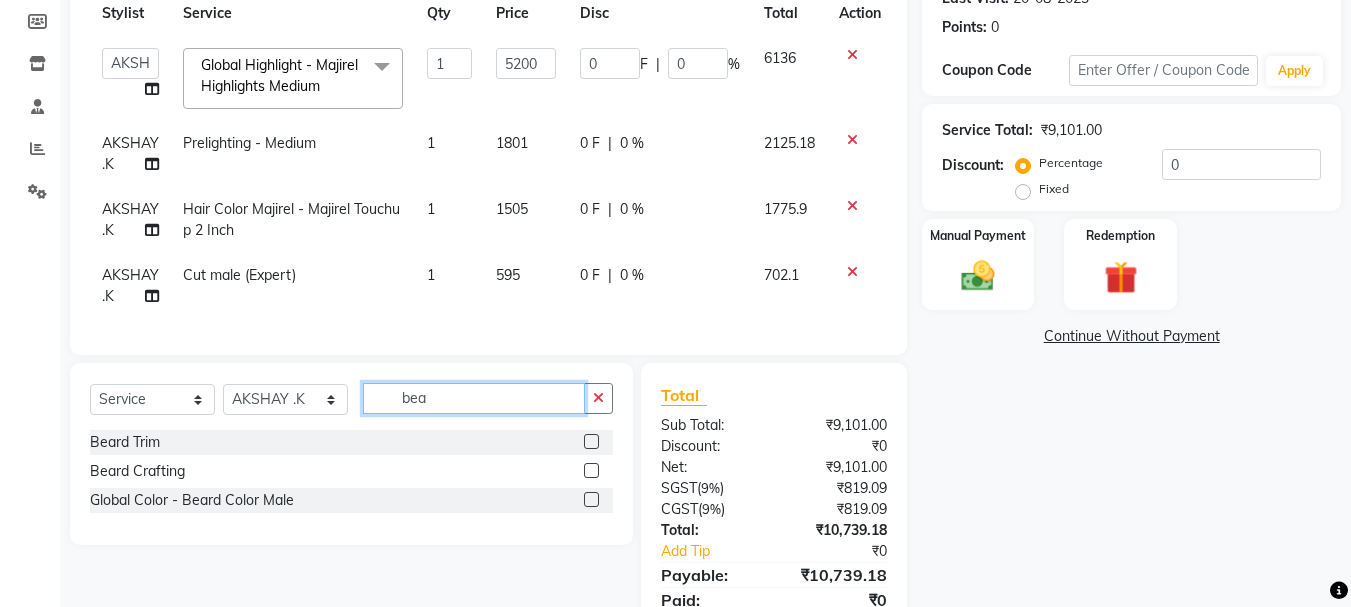 type on "bea" 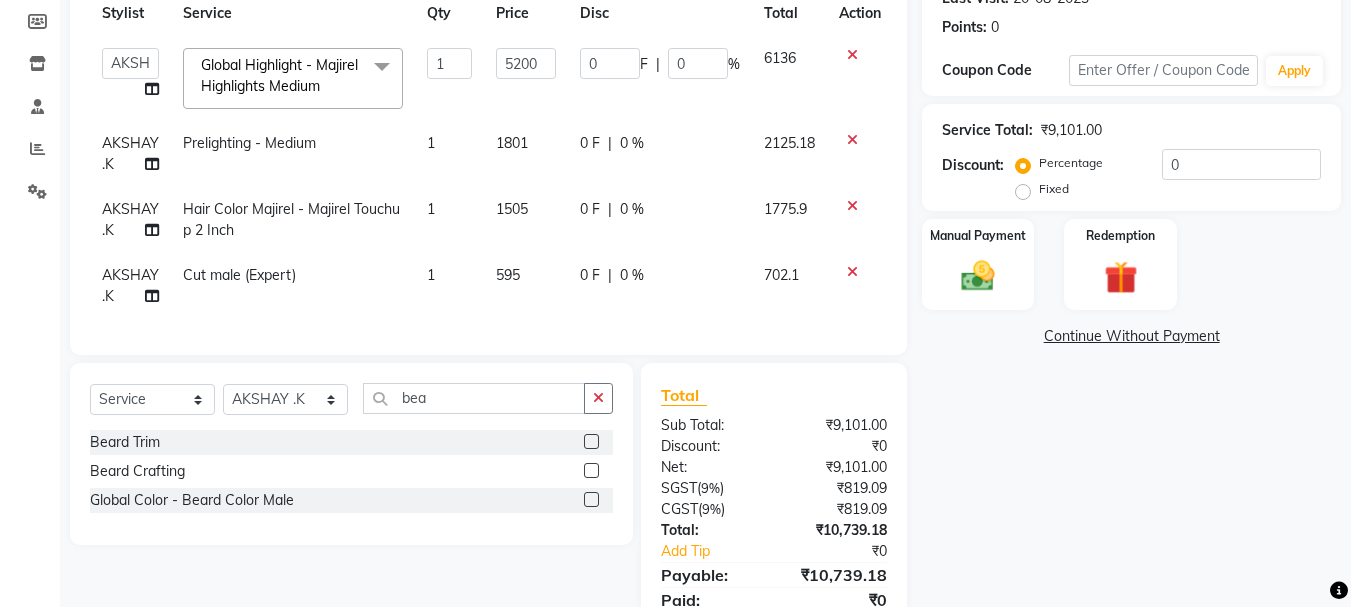click 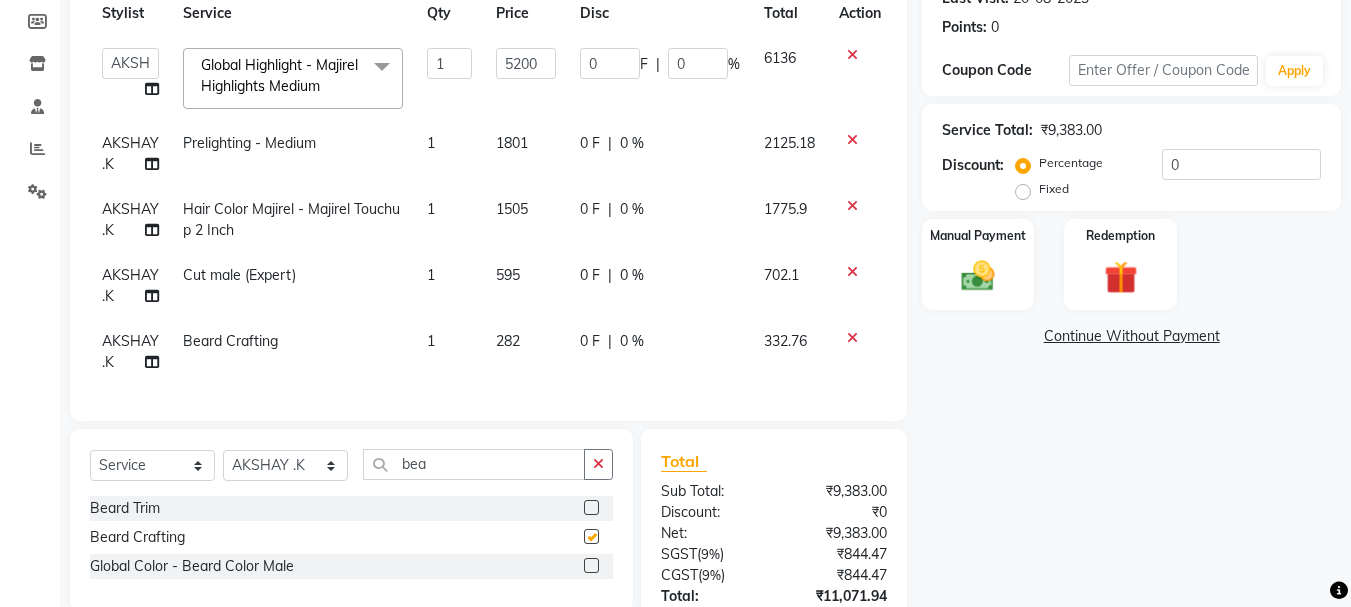 checkbox on "false" 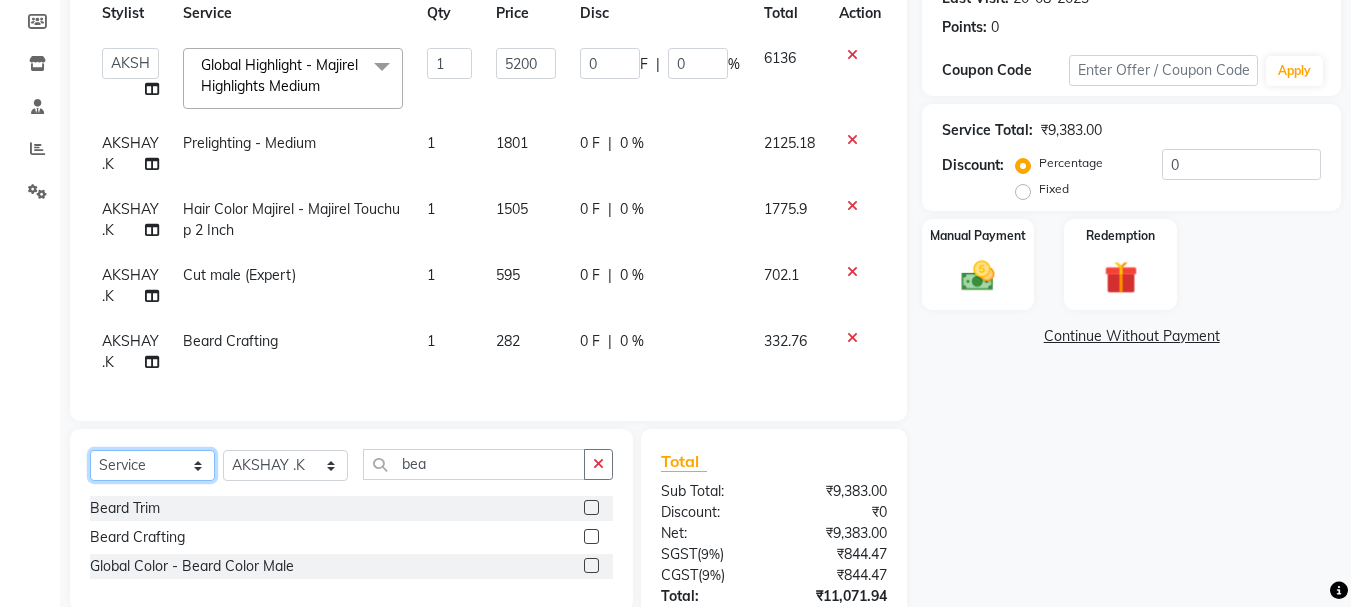 click on "Select  Service  Product  Membership  Package Voucher Prepaid Gift Card" 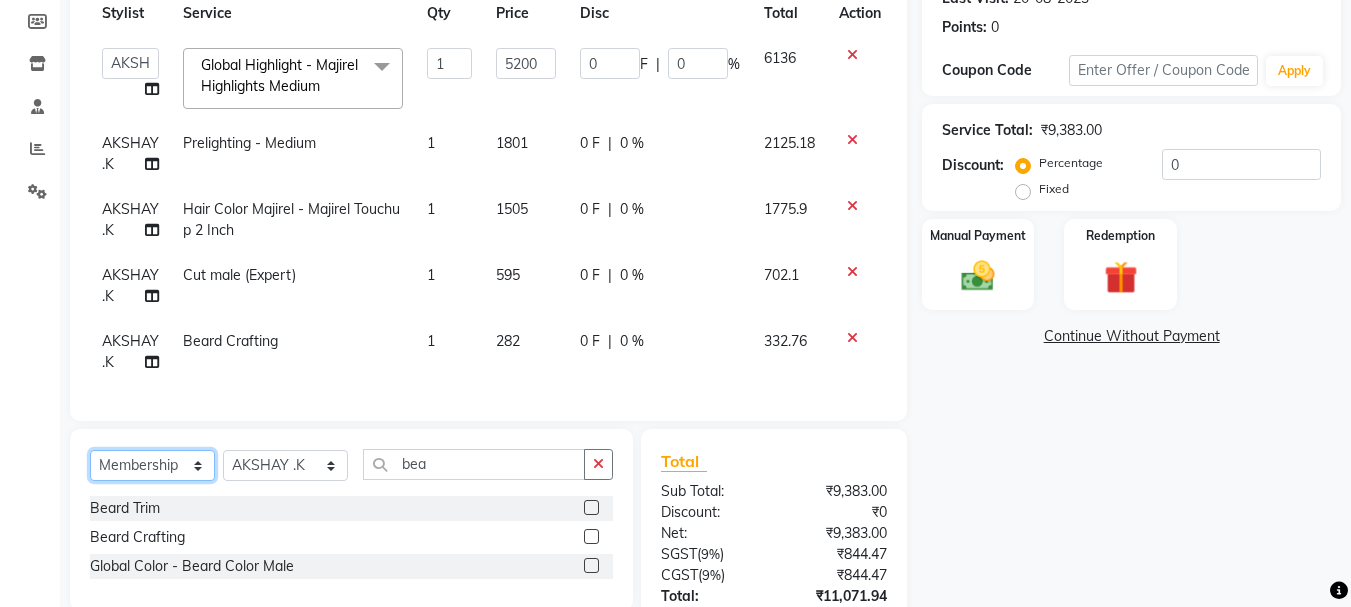 click on "Select  Service  Product  Membership  Package Voucher Prepaid Gift Card" 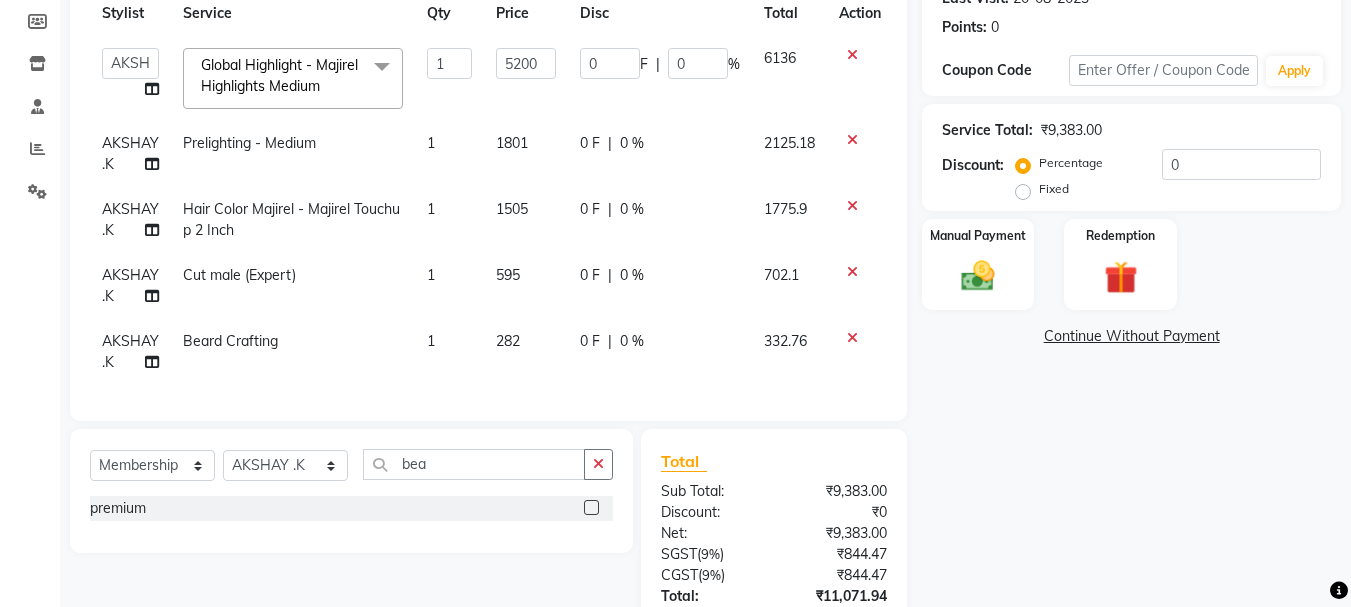 click 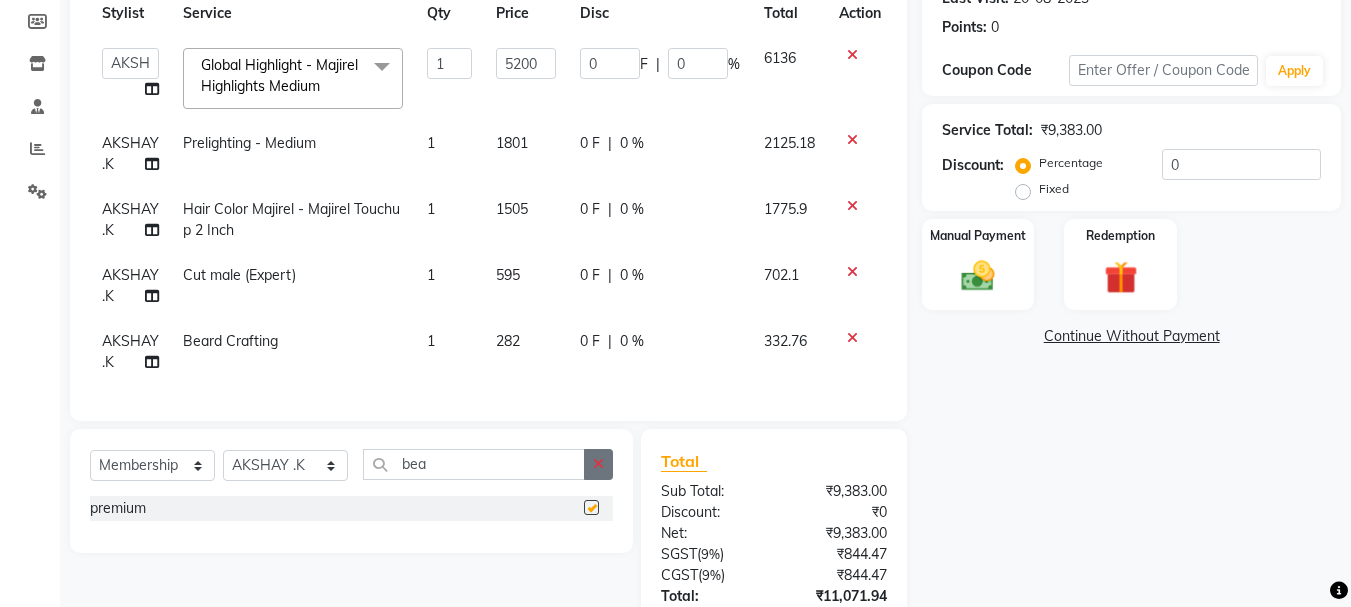 select on "select" 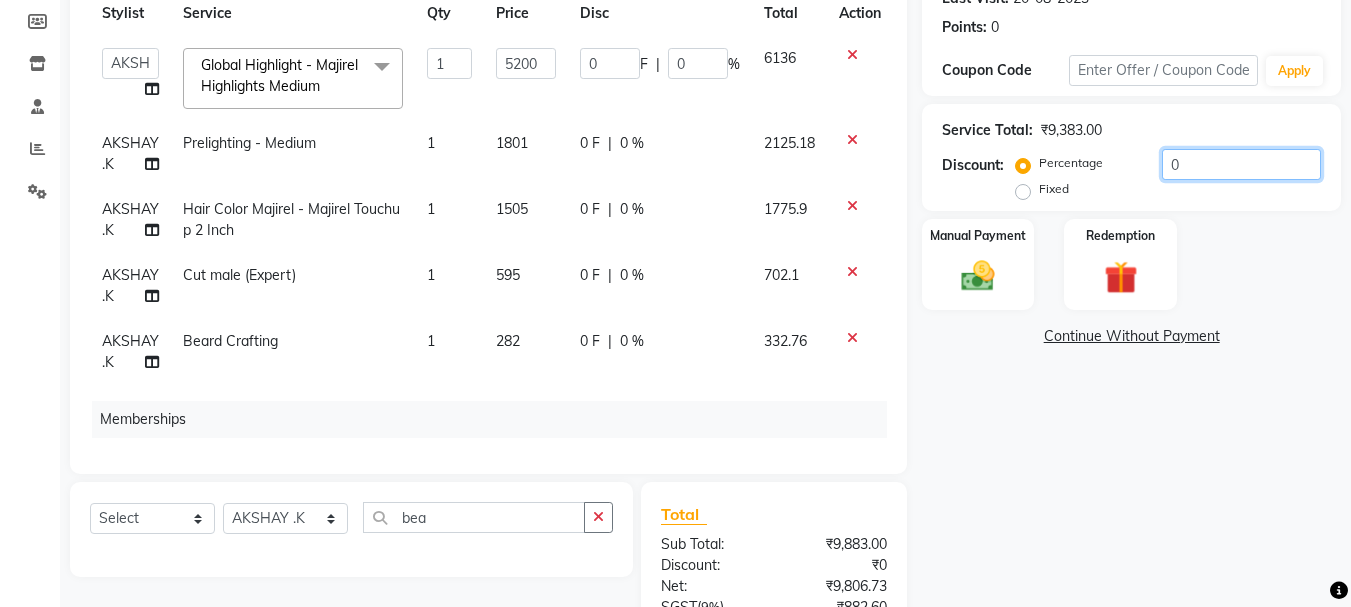 click on "0" 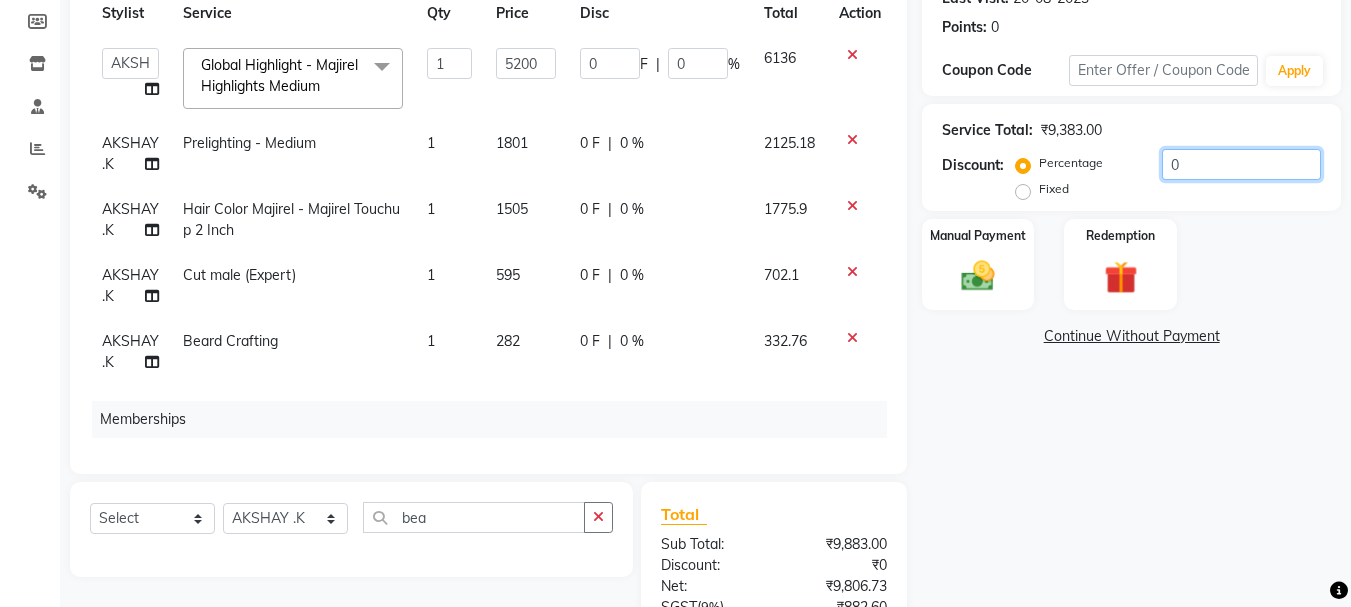 type on "02" 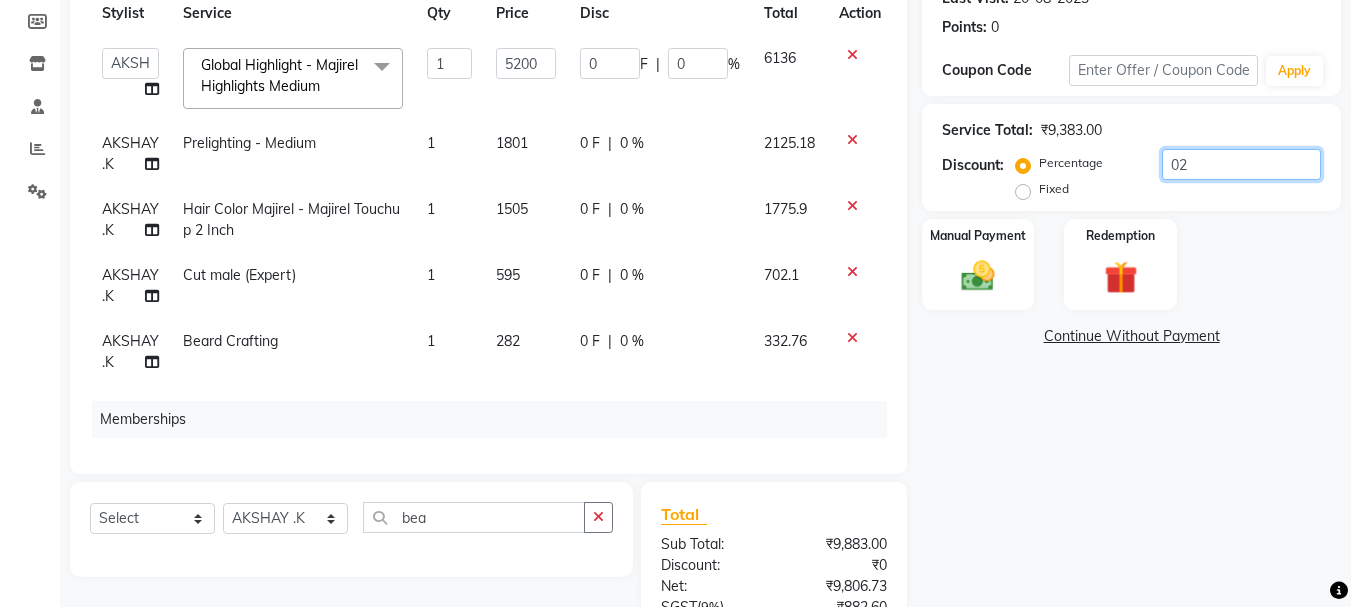type on "104" 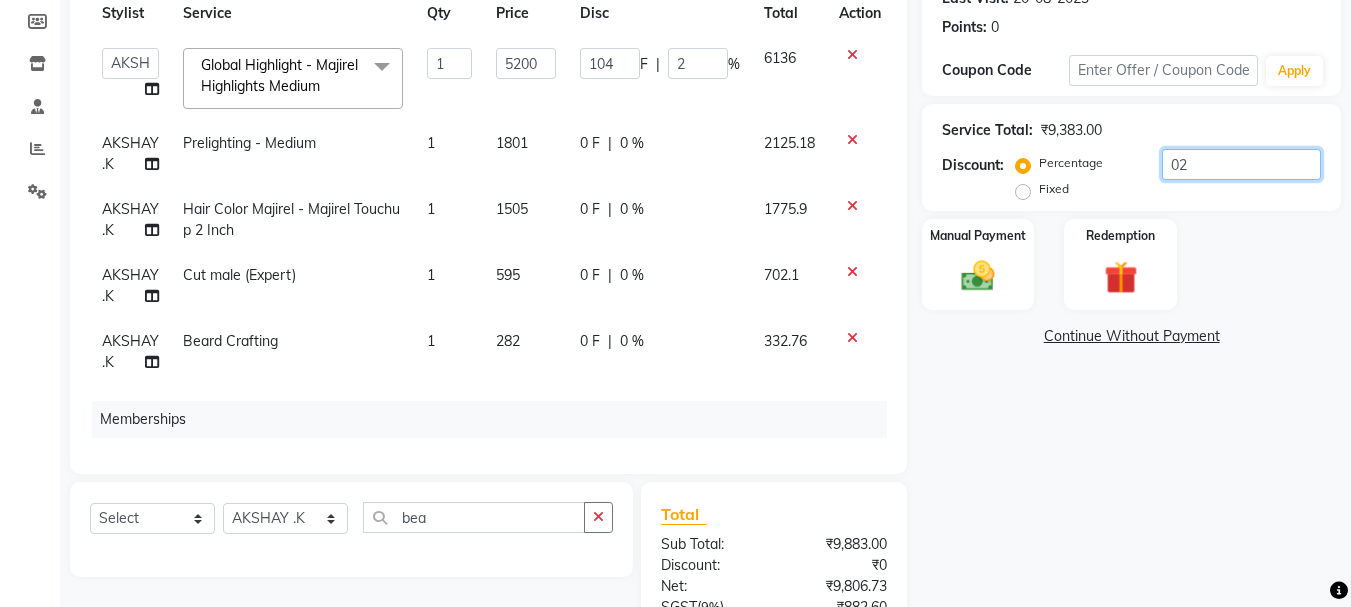 type on "020" 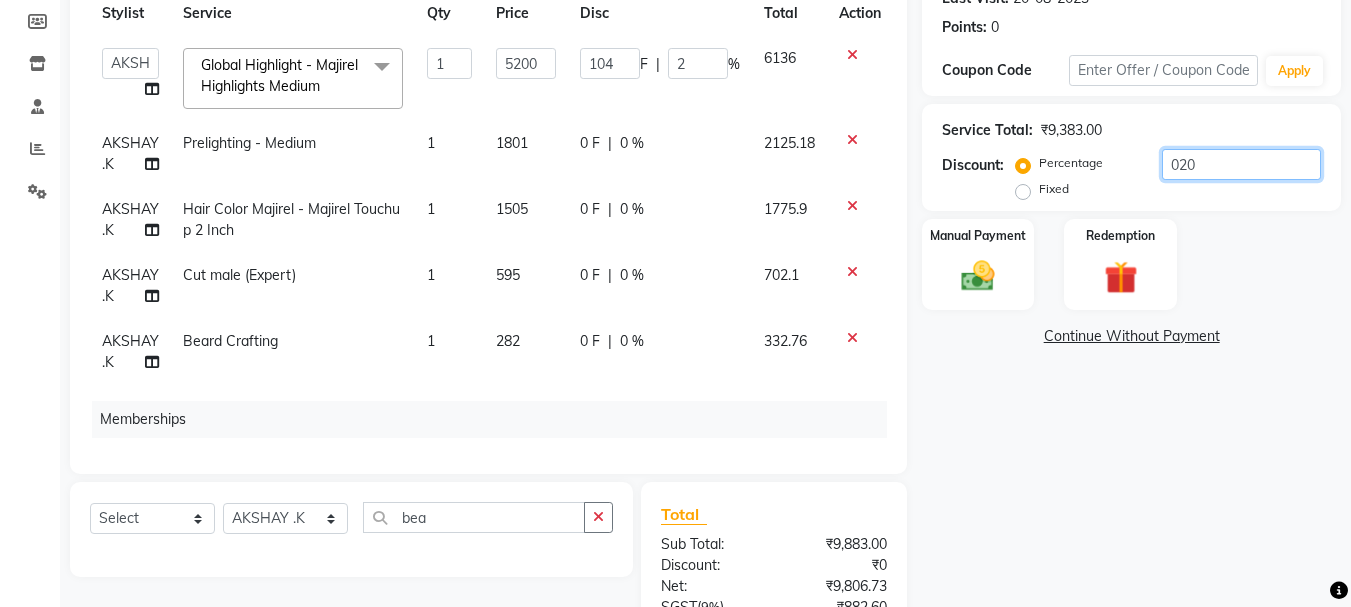 type on "1040" 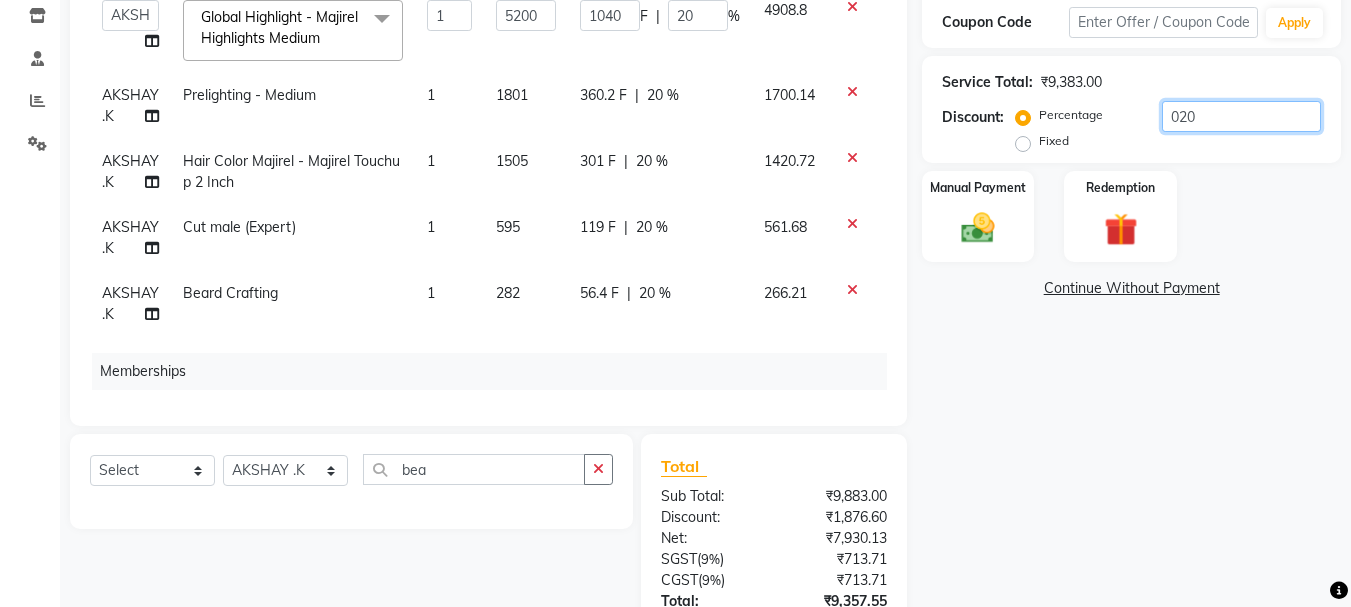 scroll, scrollTop: 293, scrollLeft: 0, axis: vertical 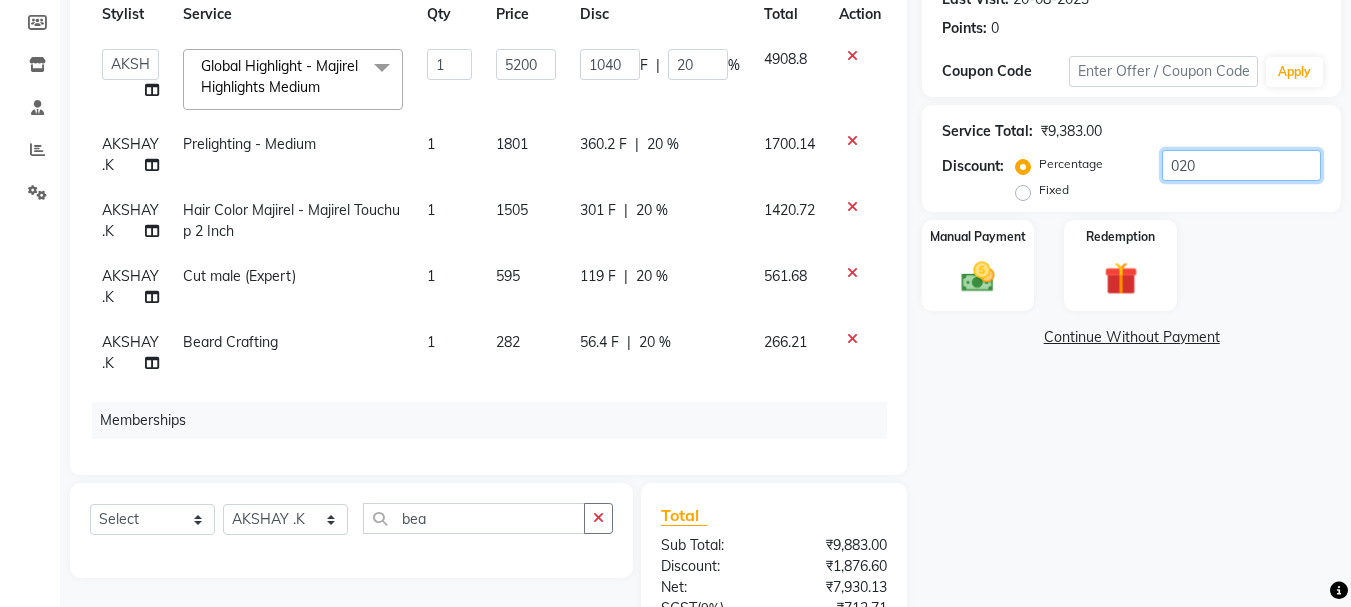 type on "020" 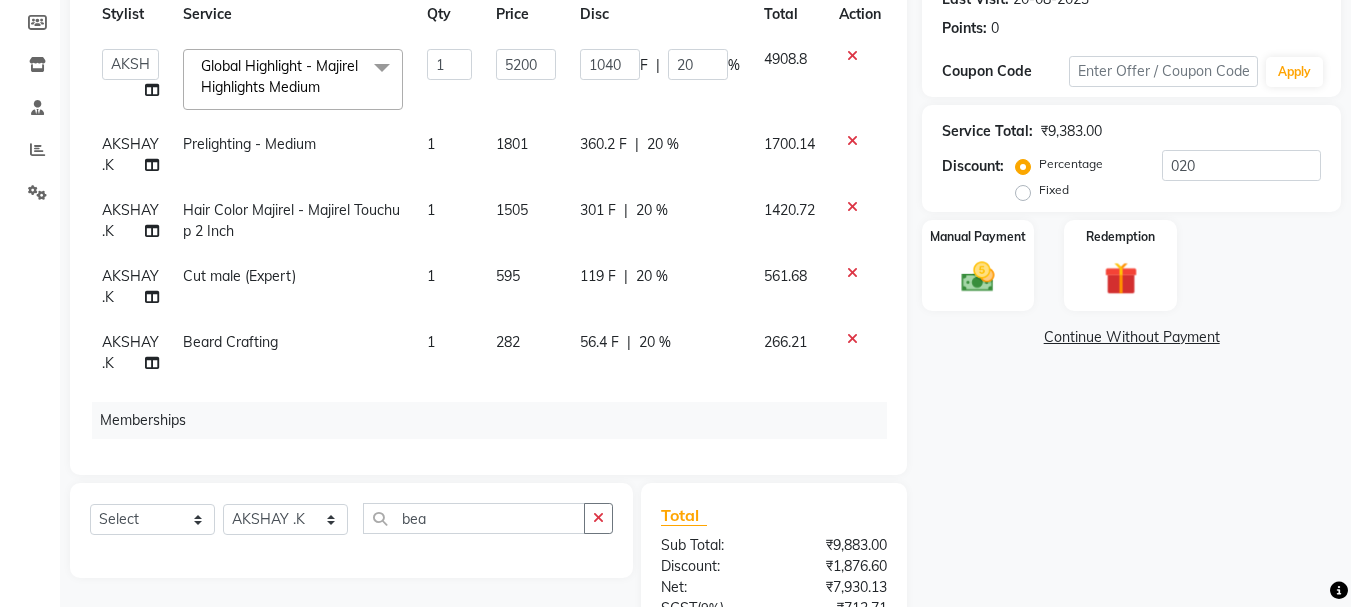 click 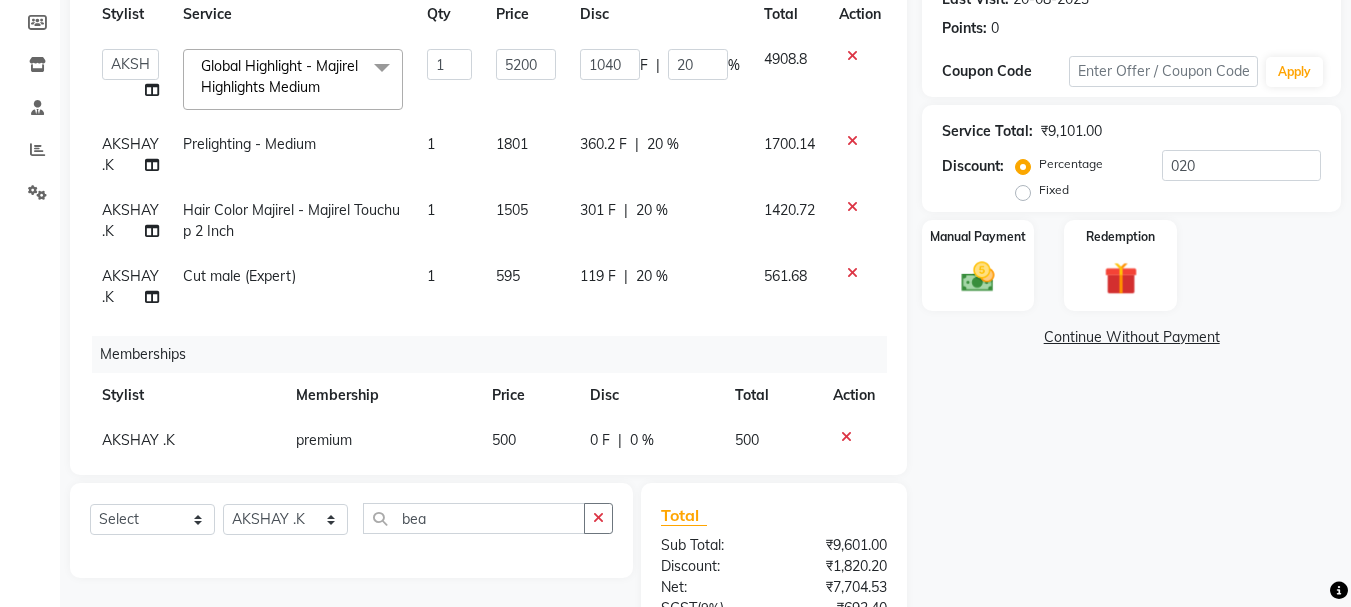 click 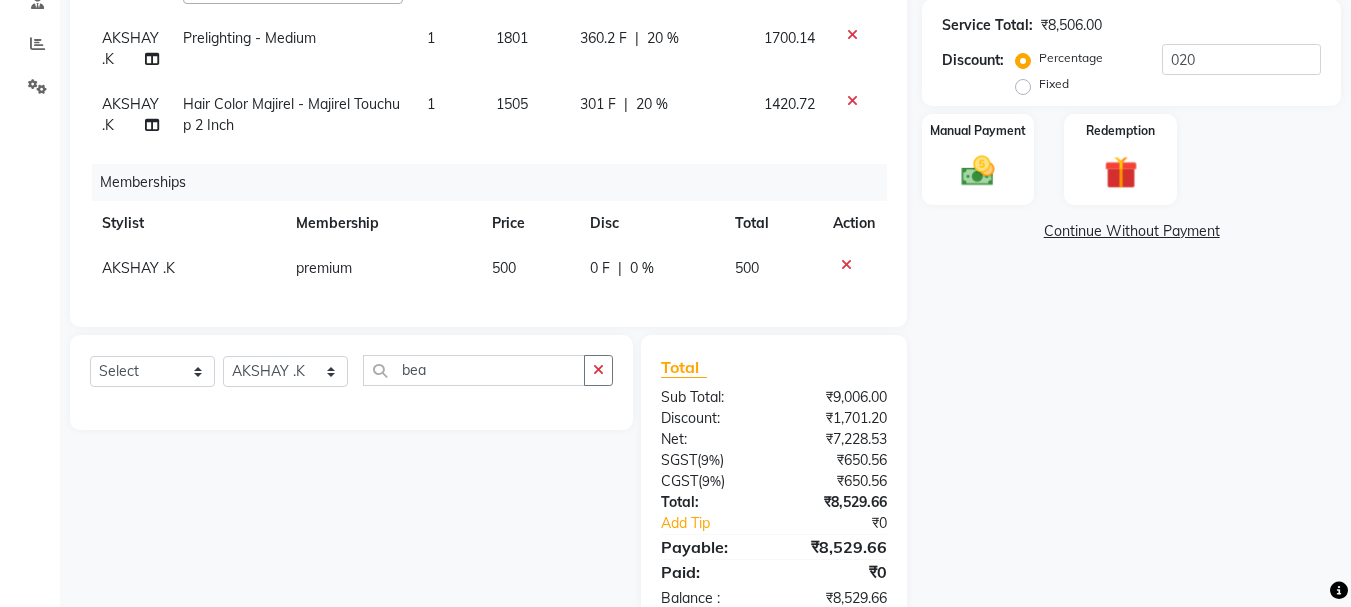 scroll, scrollTop: 466, scrollLeft: 0, axis: vertical 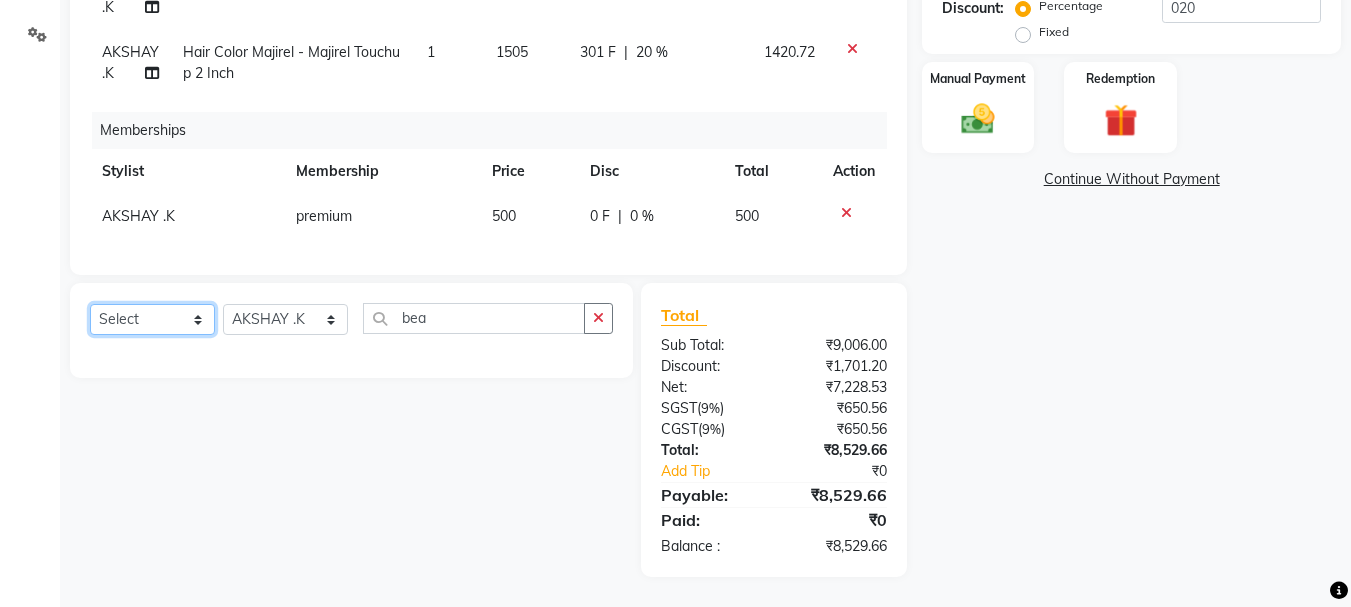click on "Select  Service  Product  Package Voucher Prepaid Gift Card" 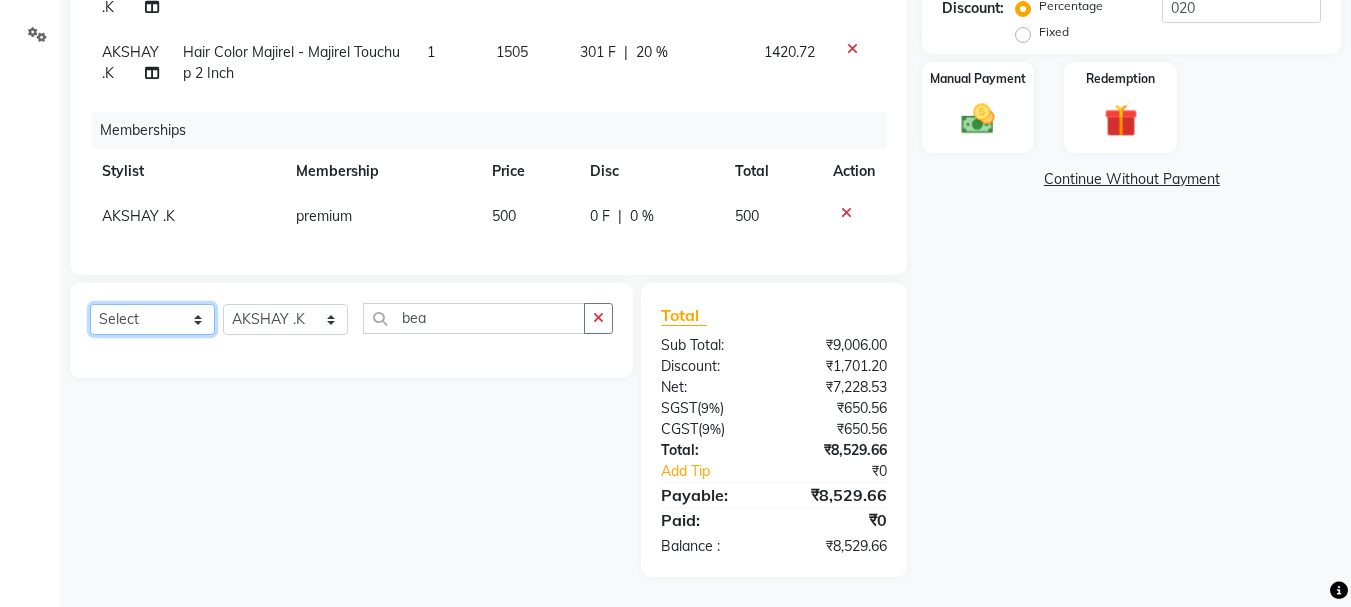 select on "service" 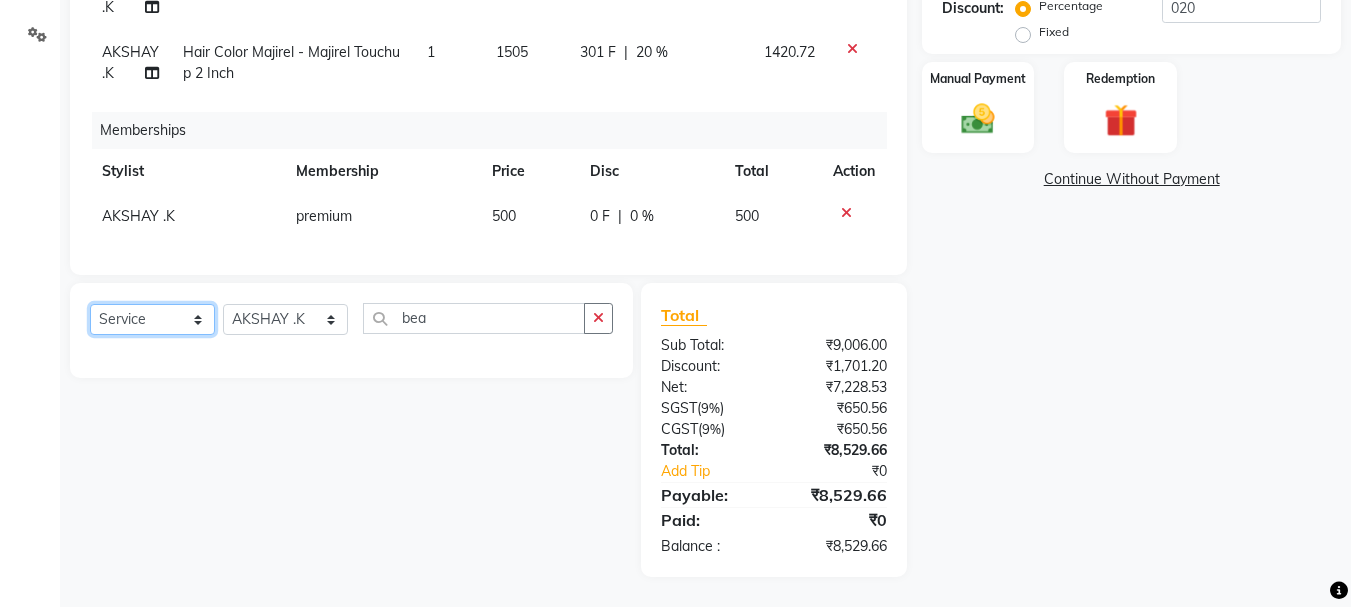 click on "Select  Service  Product  Package Voucher Prepaid Gift Card" 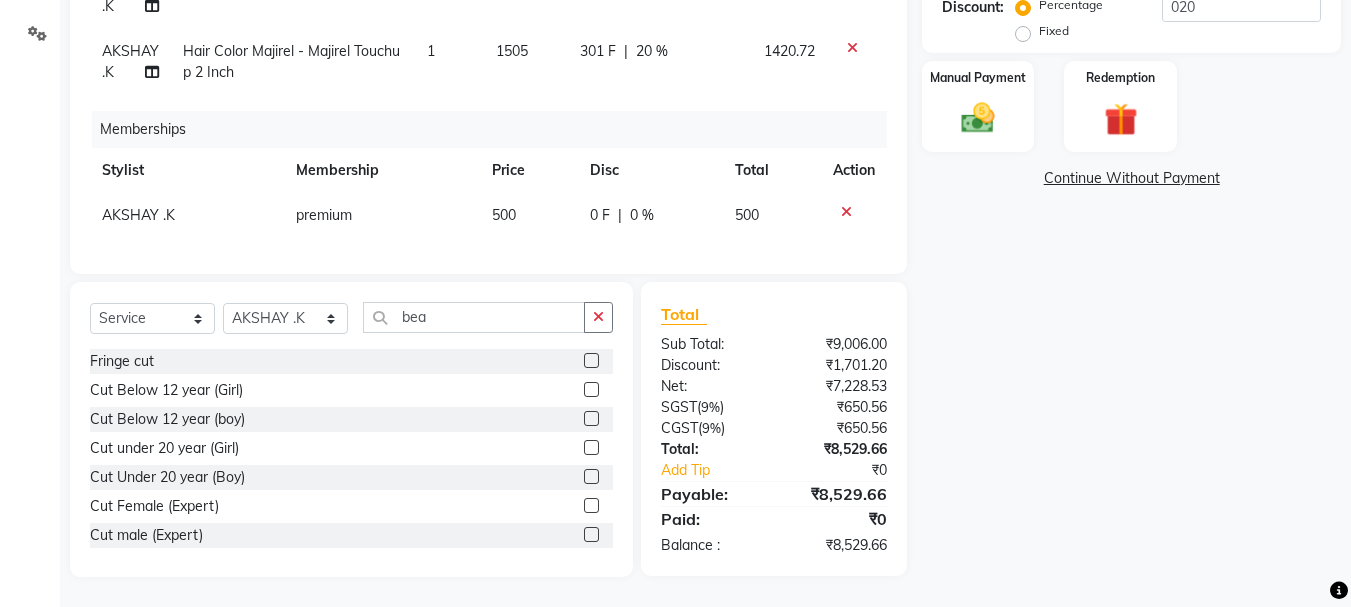 click 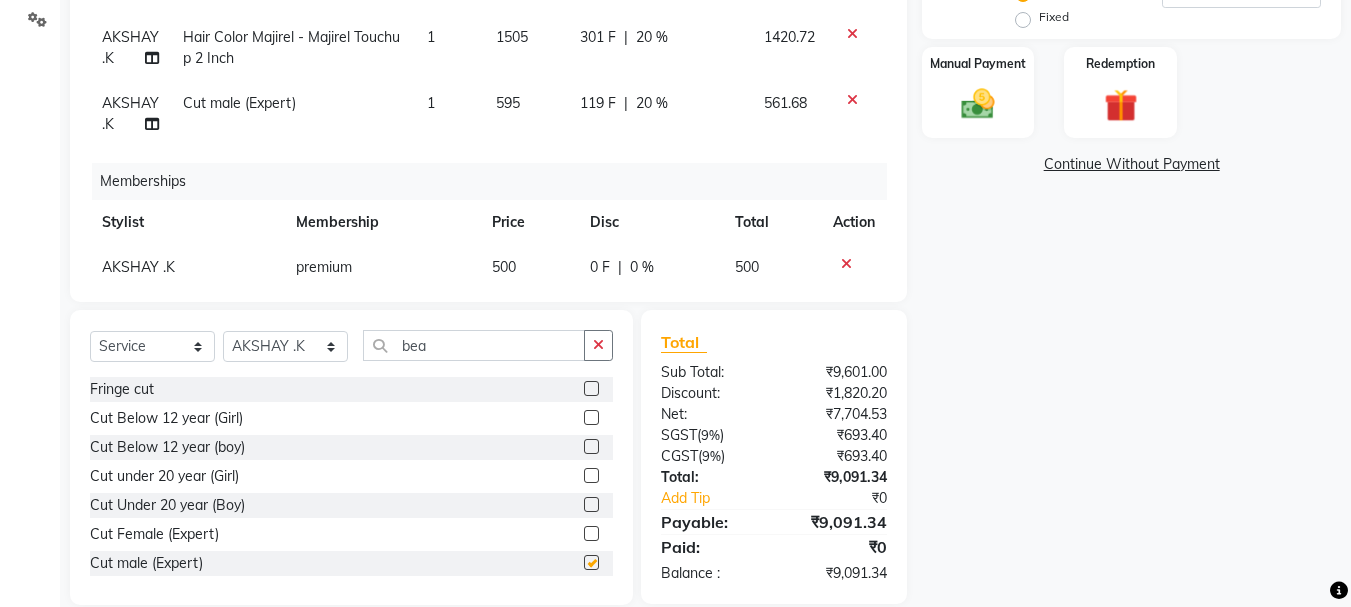 checkbox on "false" 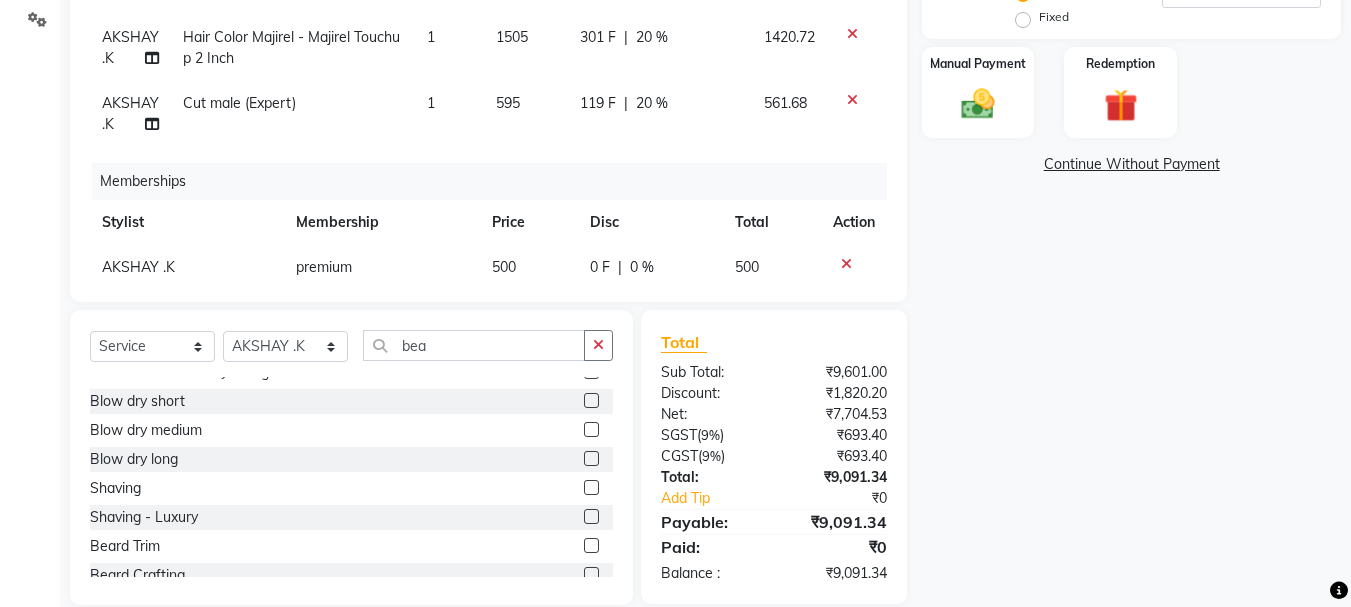 scroll, scrollTop: 500, scrollLeft: 0, axis: vertical 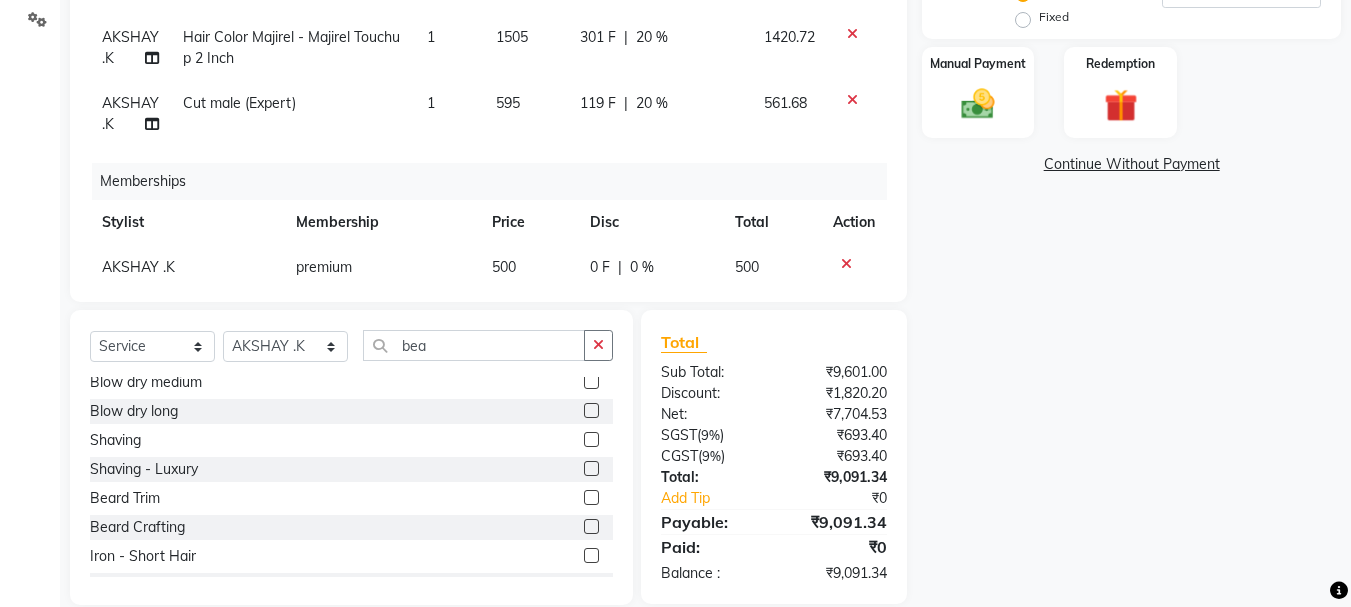 click 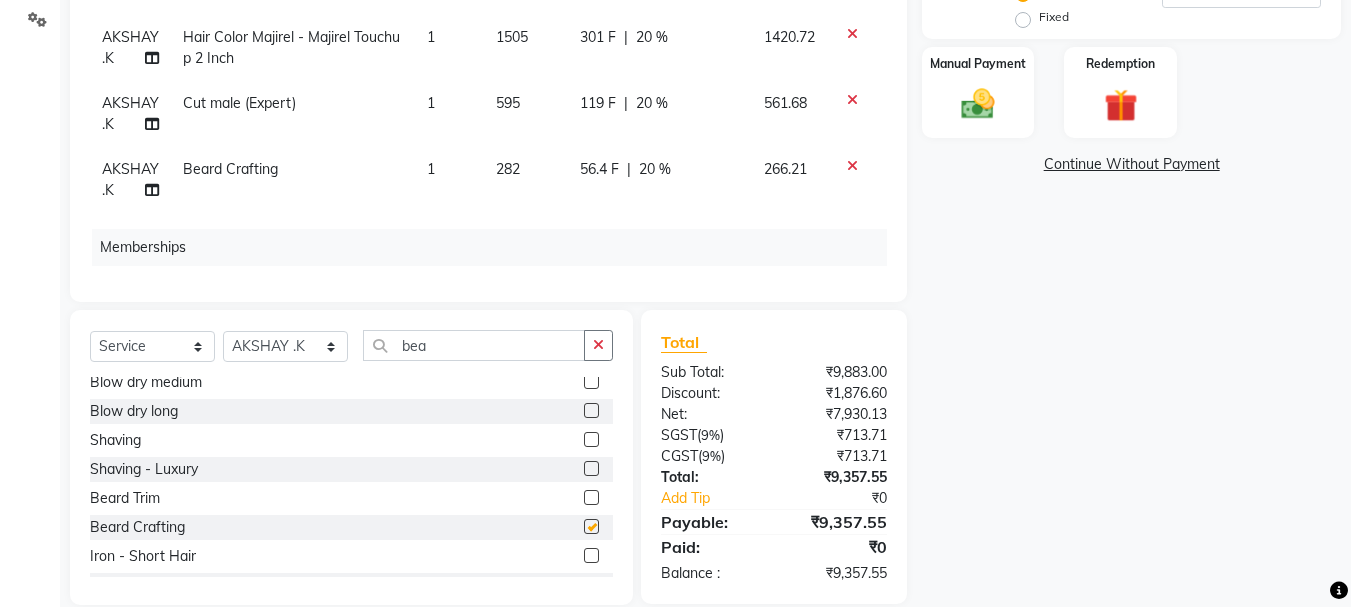 checkbox on "false" 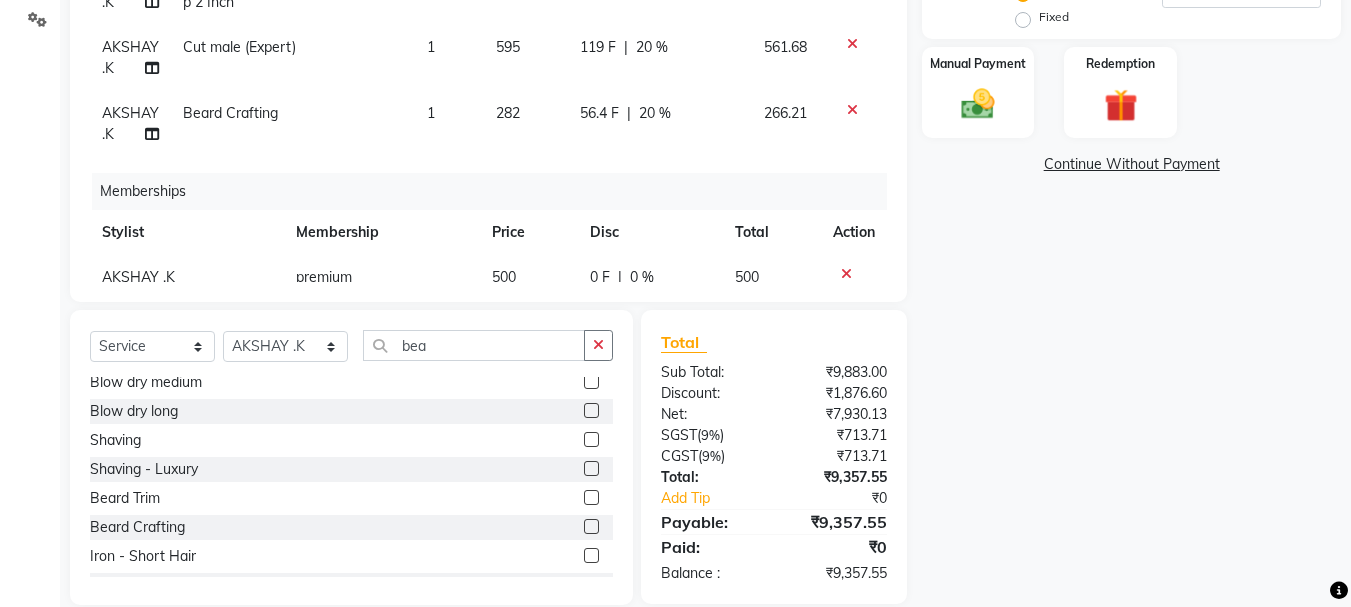 scroll, scrollTop: 105, scrollLeft: 0, axis: vertical 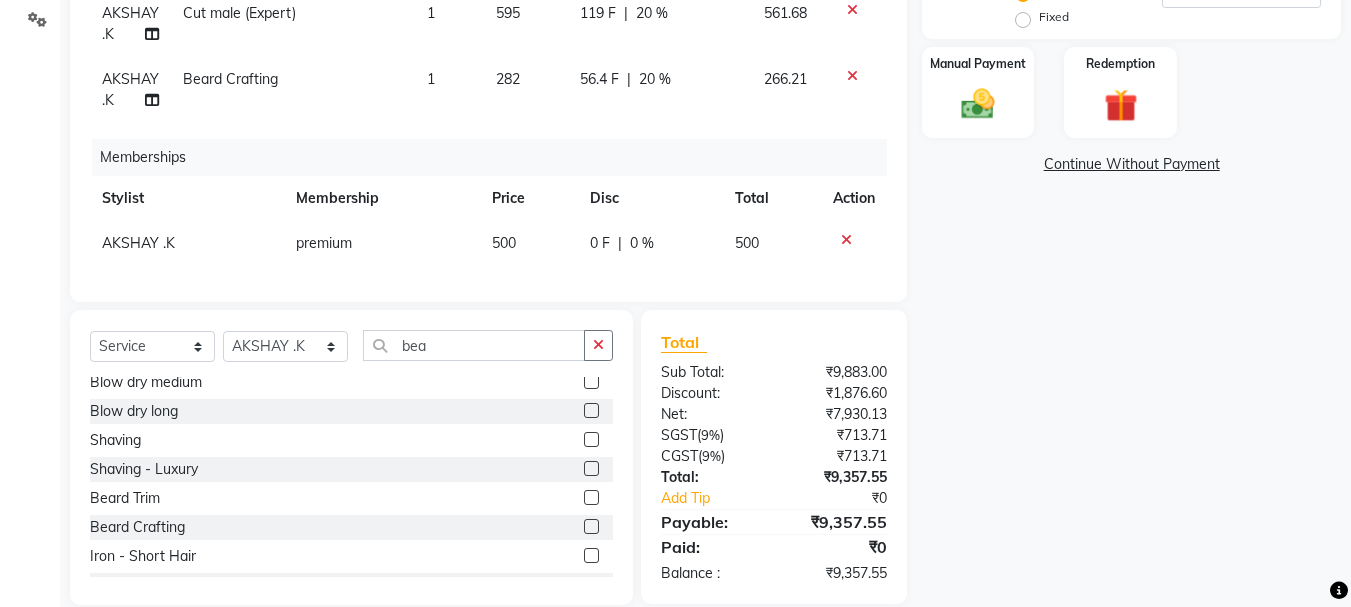 click on "500" 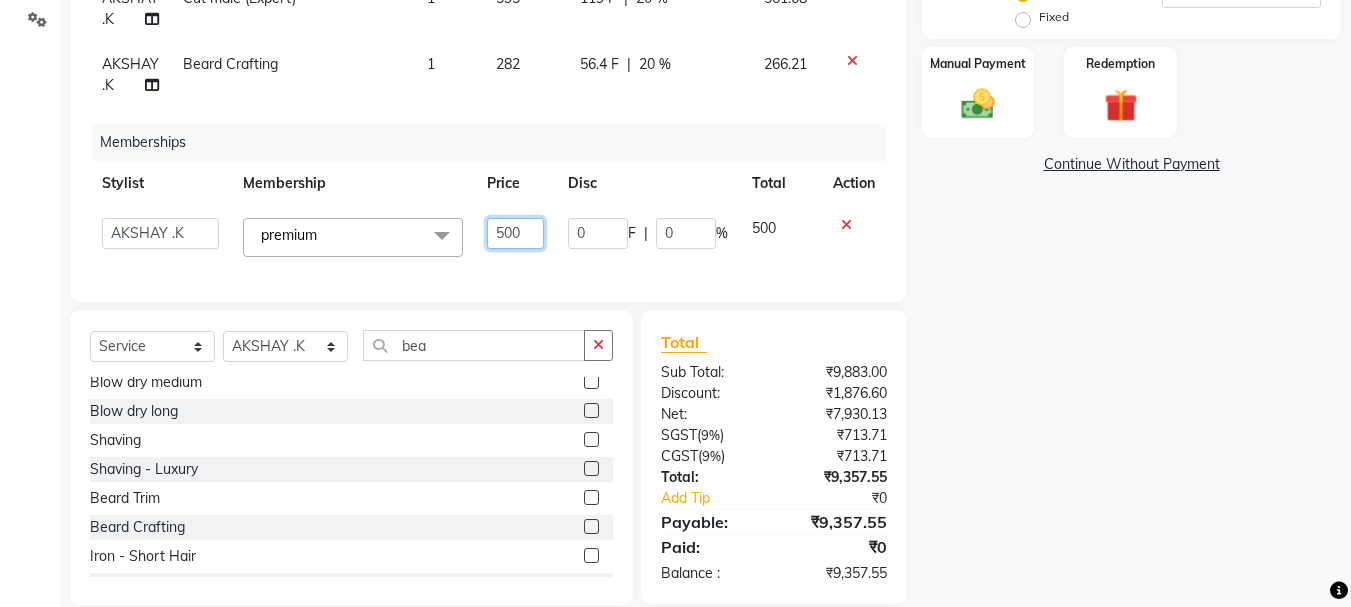 click on "500" 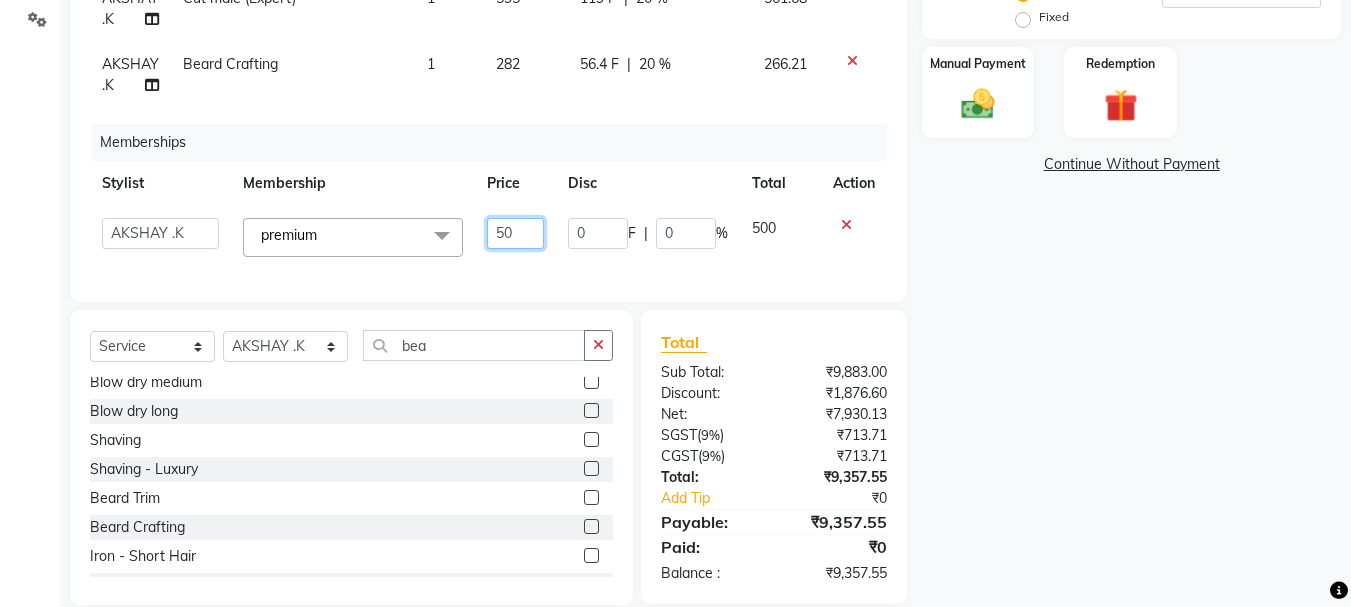 type on "5" 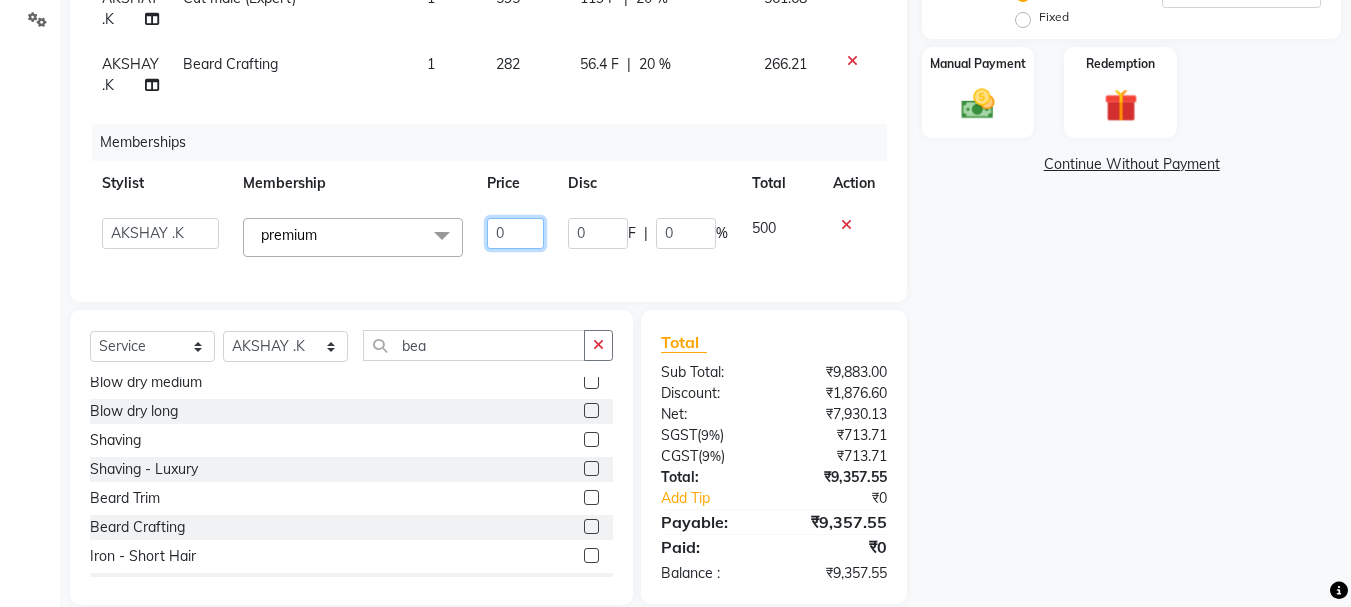 type on "00" 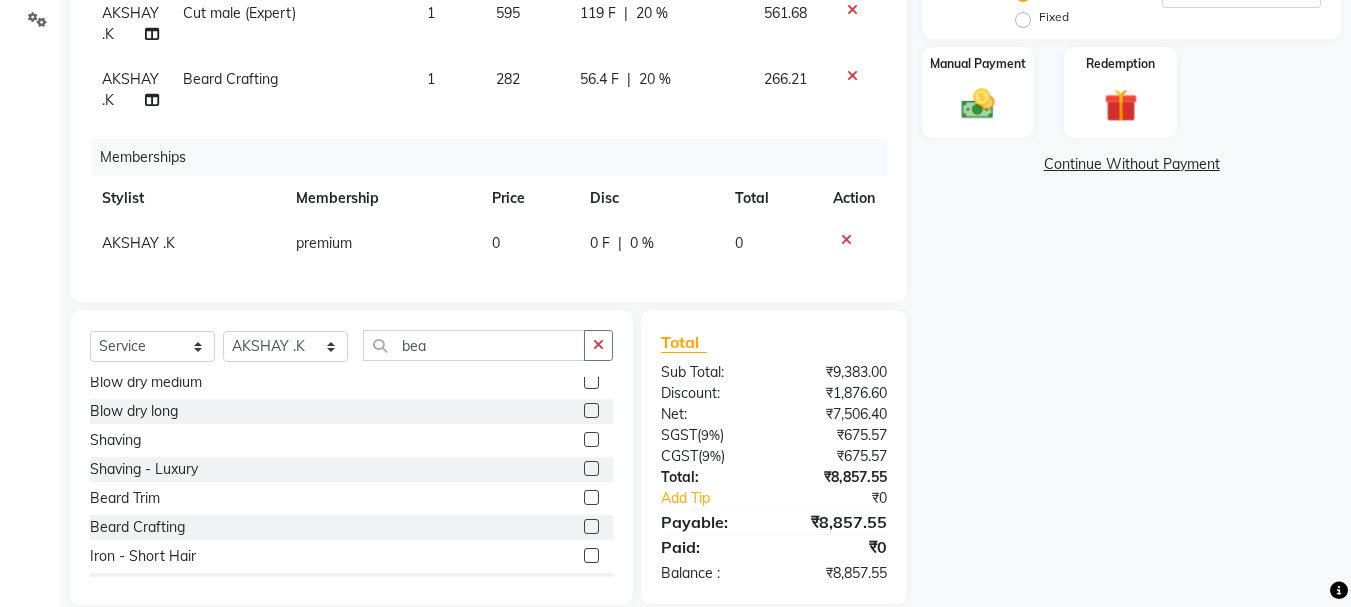 click on "Name: Sunidhi  Membership:  No Active Membership  Total Visits:  2 Card on file:  0 Last Visit:   20-08-2023 Points:   0  Coupon Code Apply Service Total:  ₹9,383.00  Discount:  Percentage   Fixed  020 Manual Payment Redemption  Continue Without Payment" 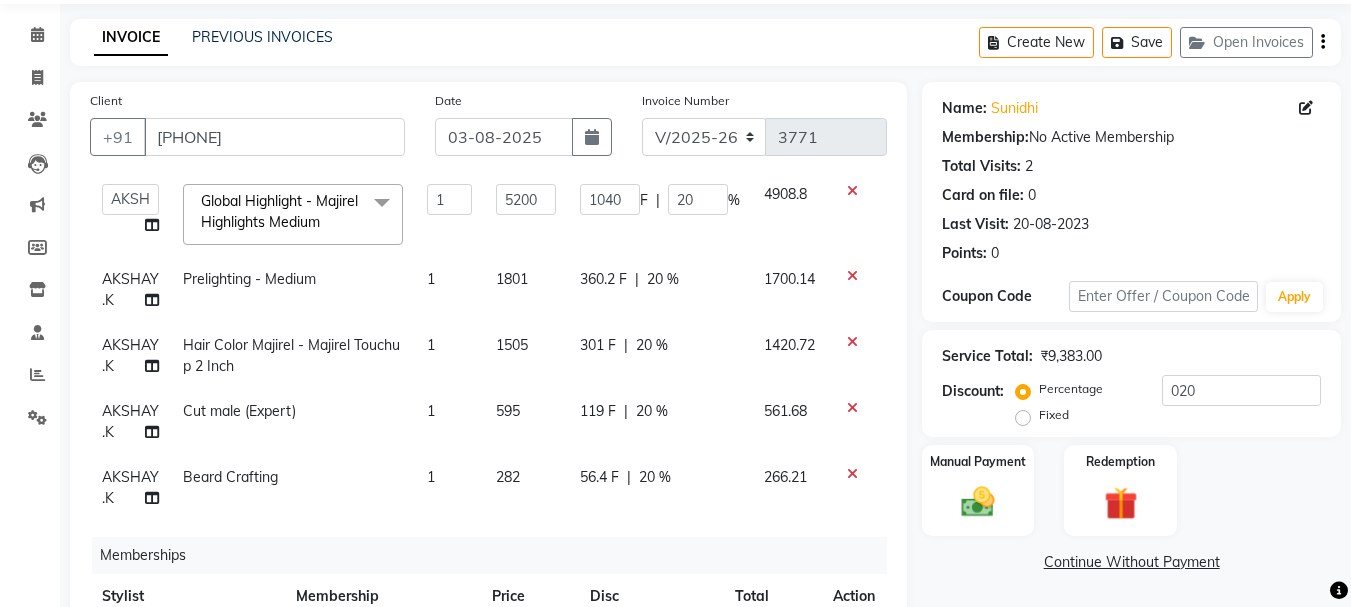 scroll, scrollTop: 200, scrollLeft: 0, axis: vertical 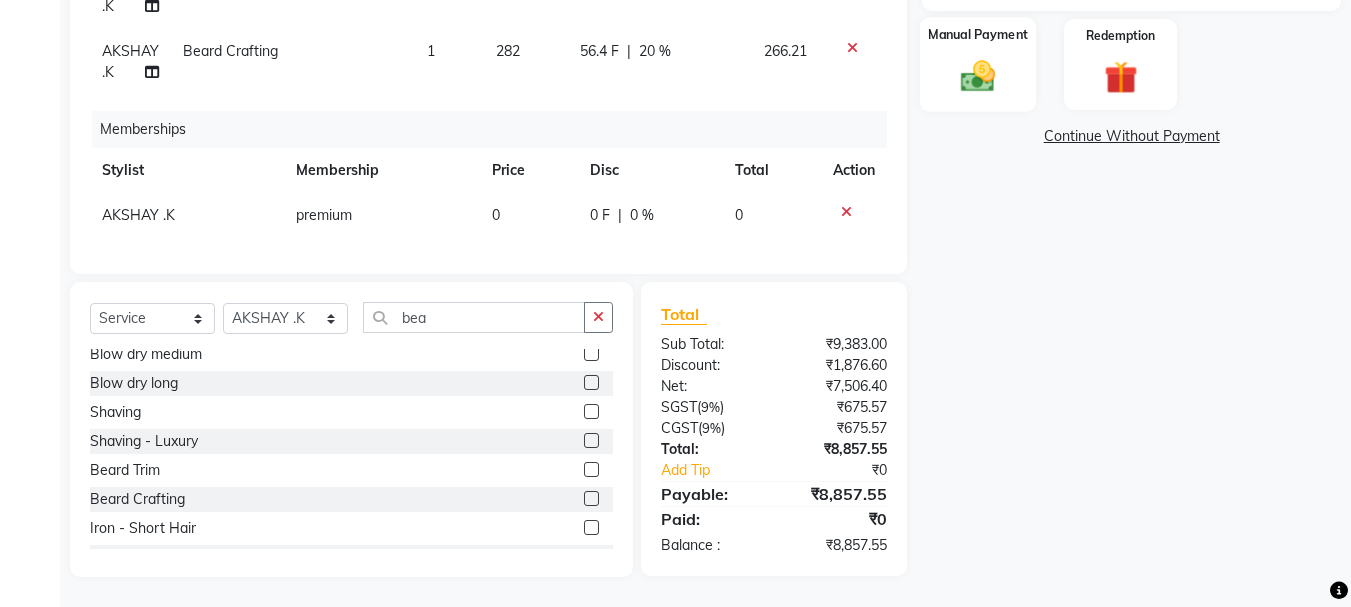 click 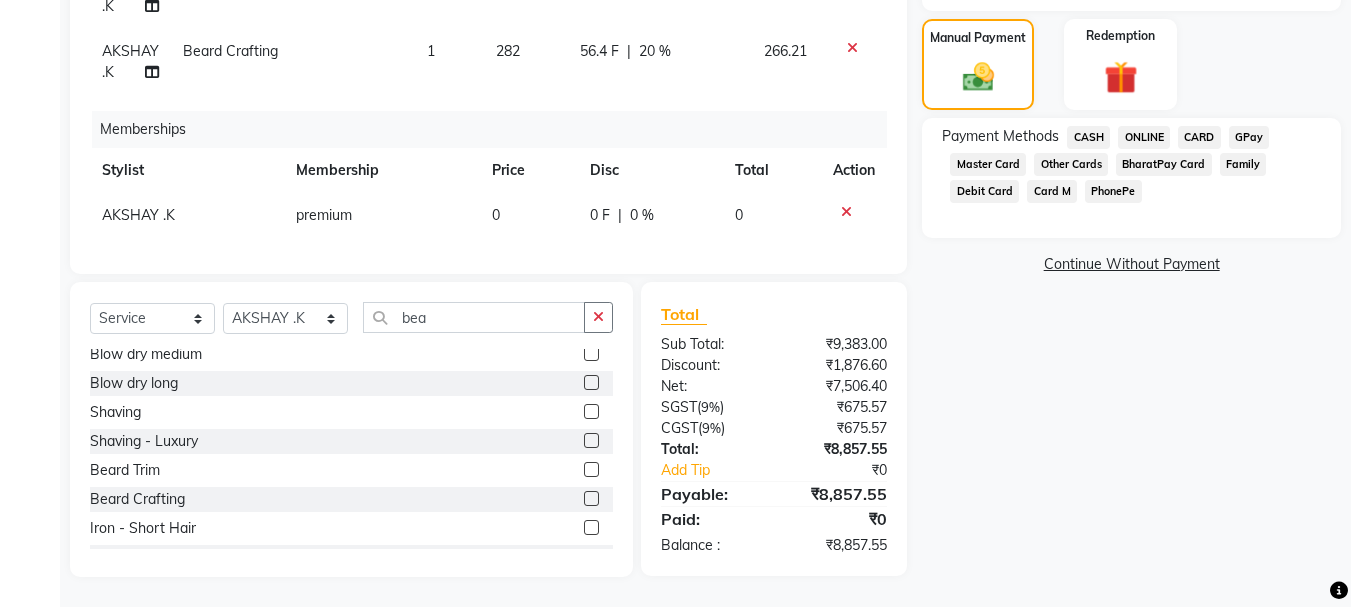 click on "CARD" 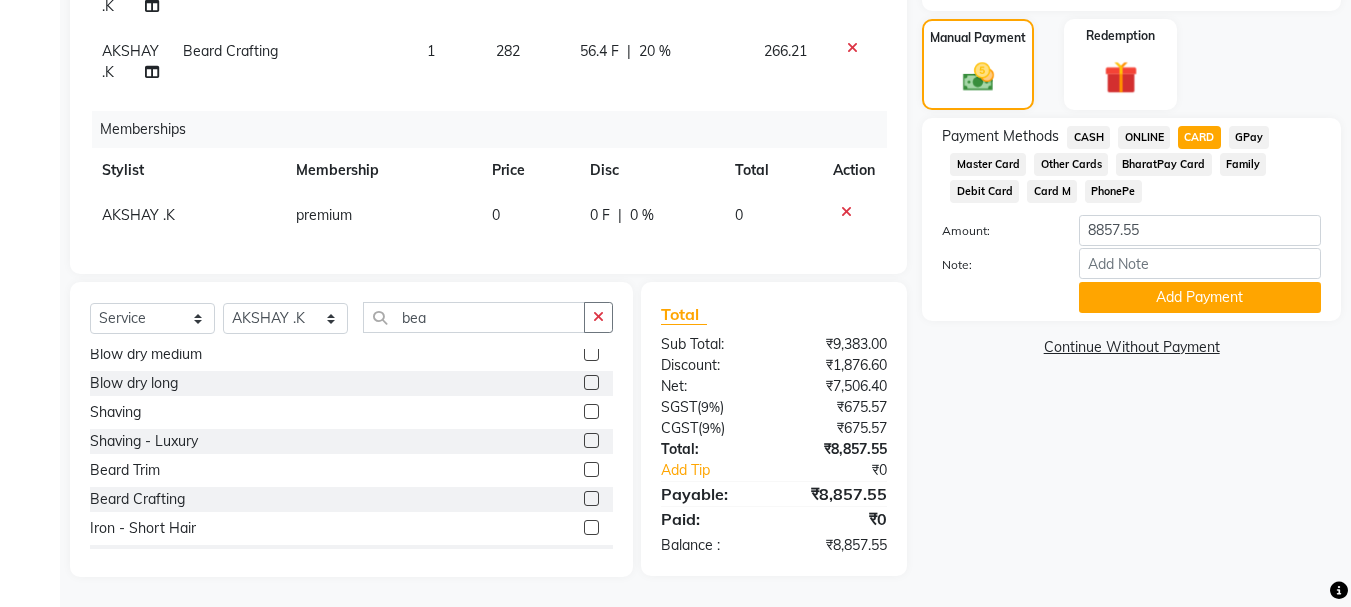 click on "ONLINE" 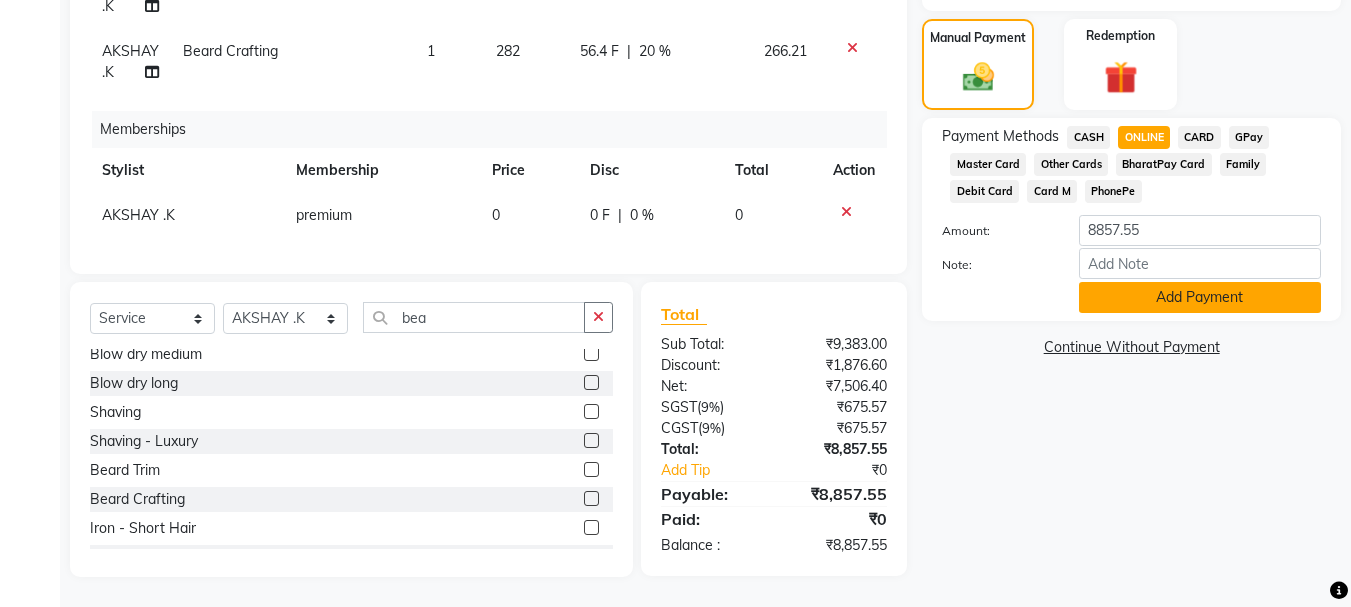 click on "Add Payment" 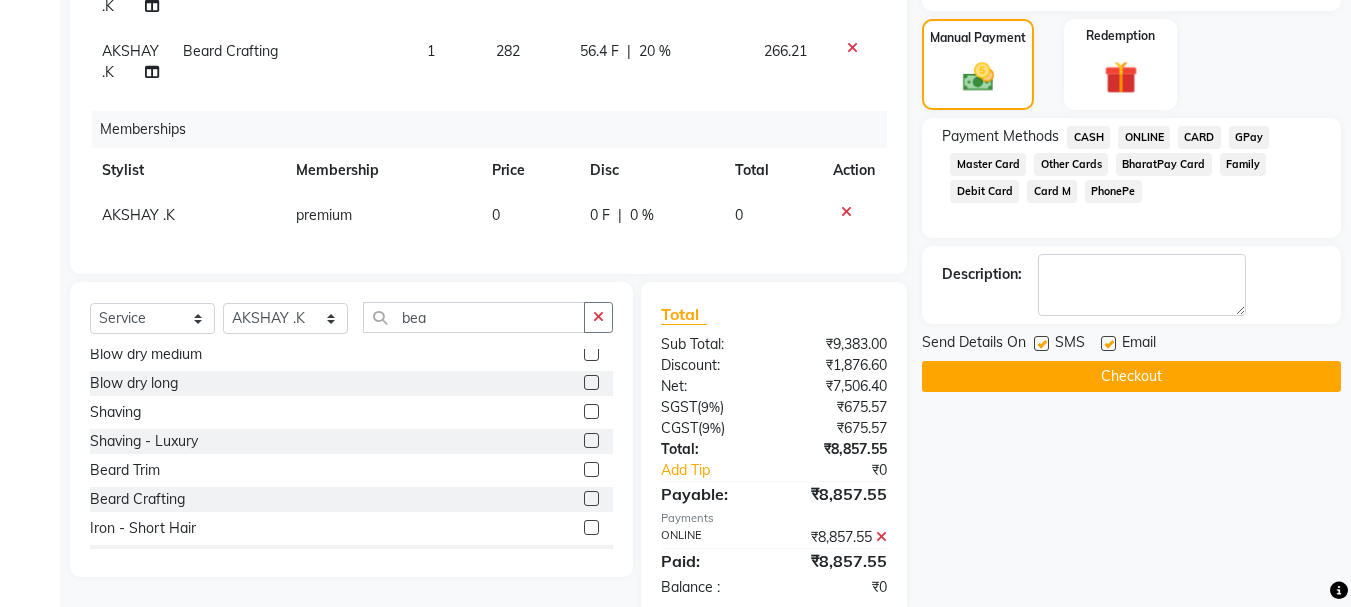 click on "Checkout" 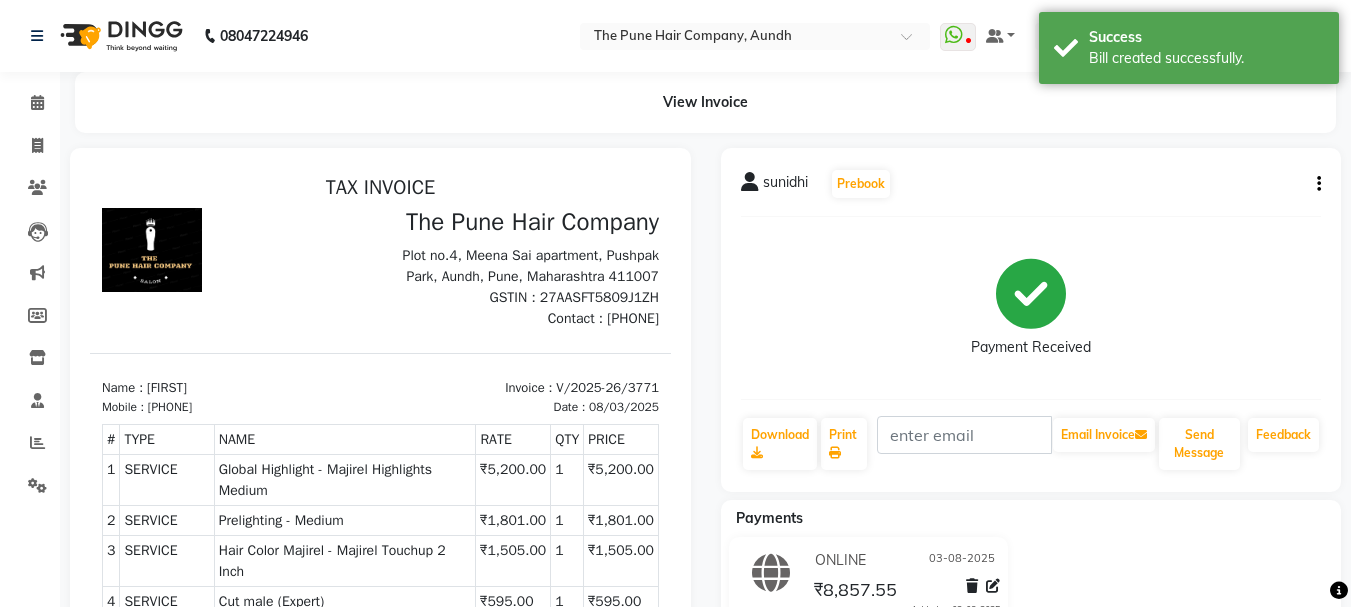 scroll, scrollTop: 0, scrollLeft: 0, axis: both 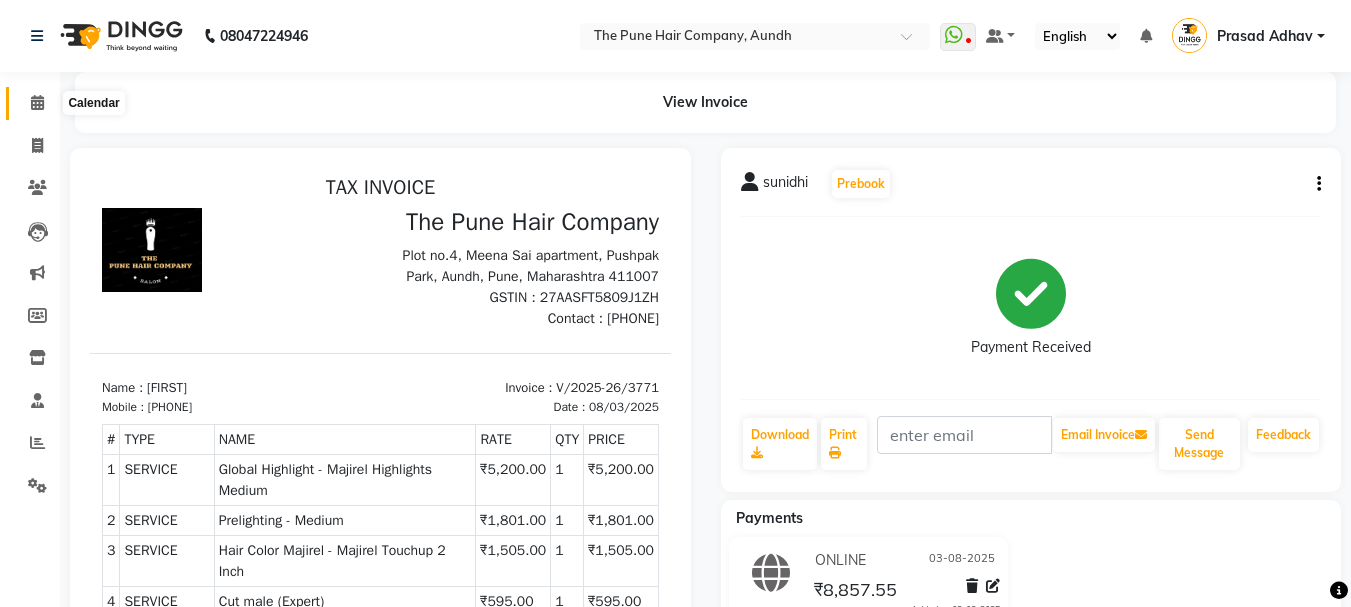 click 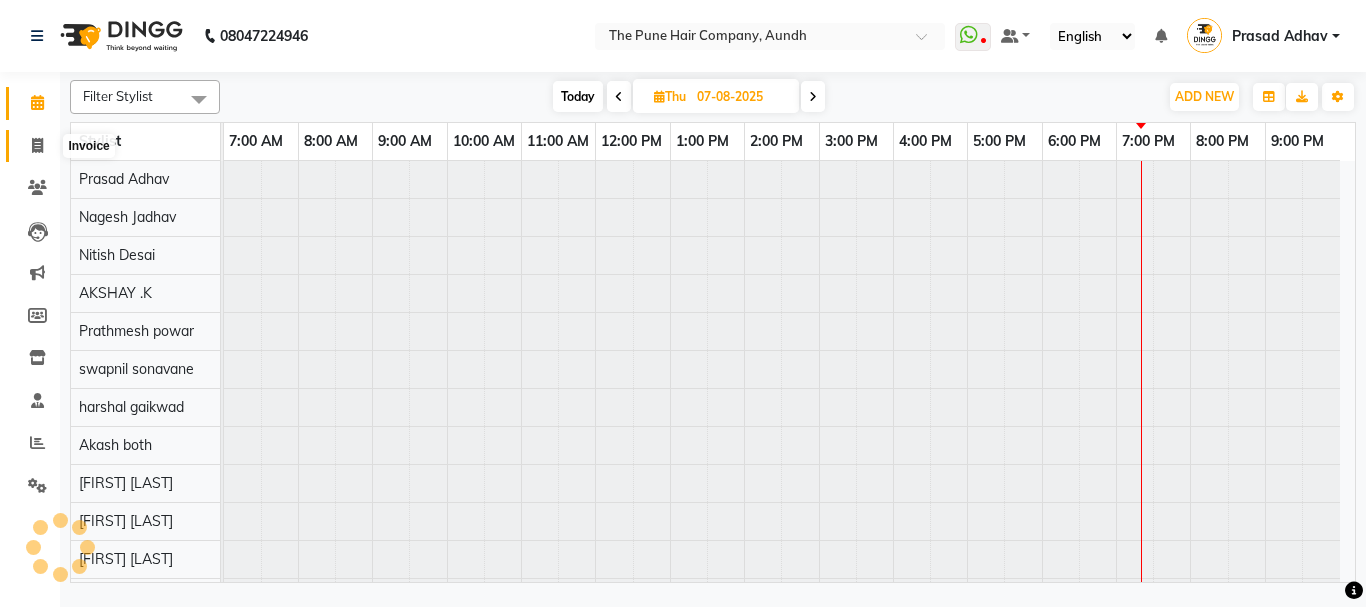 click 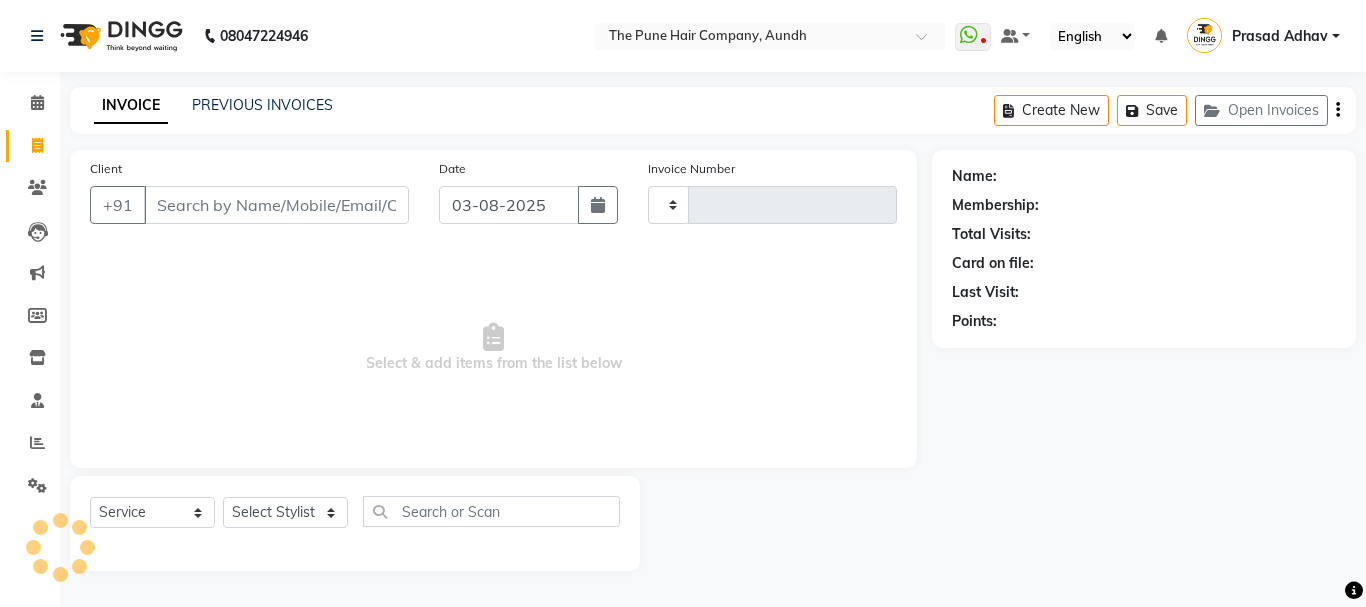 type on "3772" 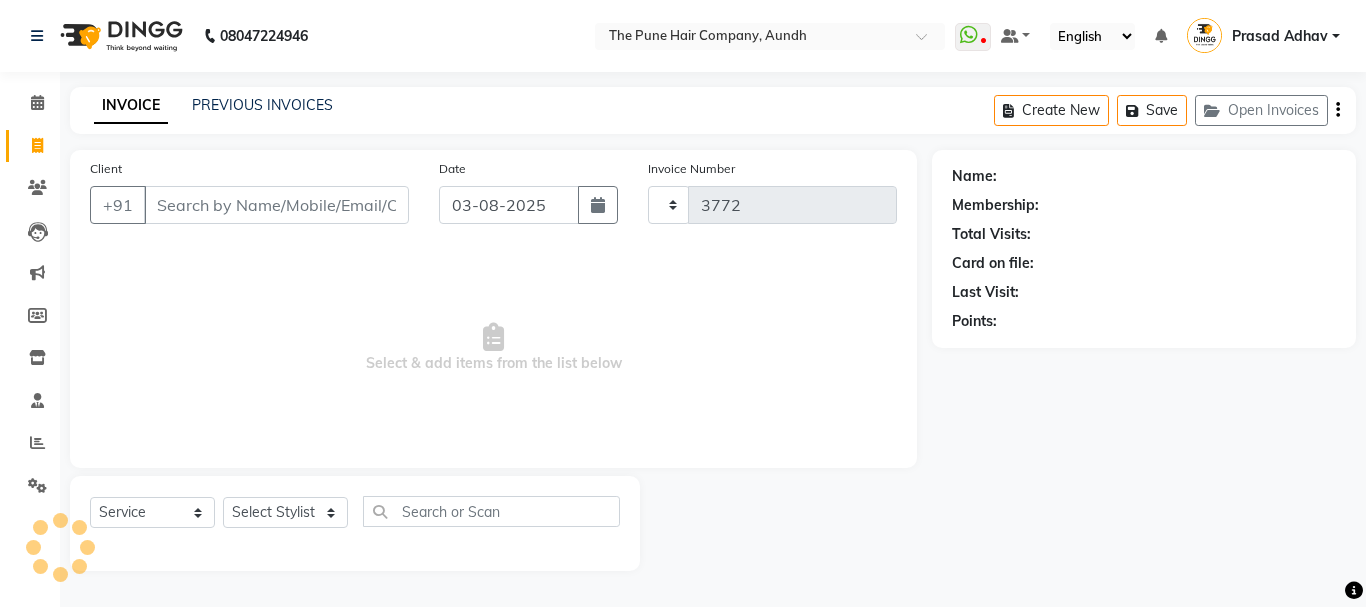 select on "106" 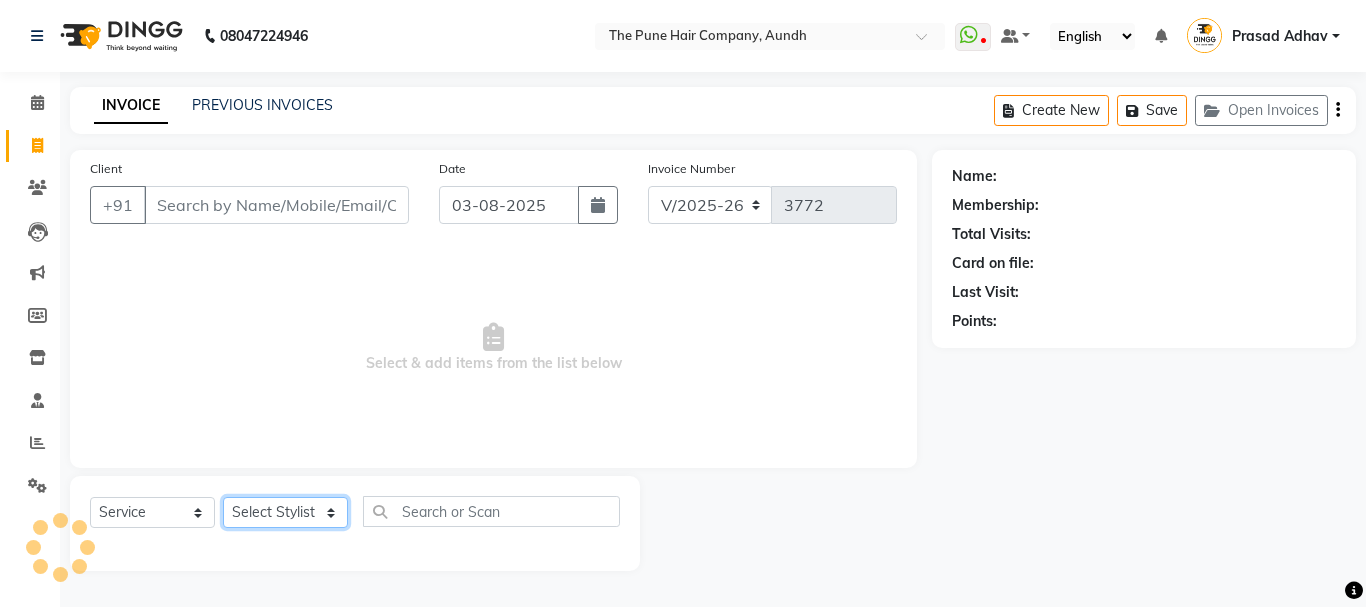 click on "Select Stylist" 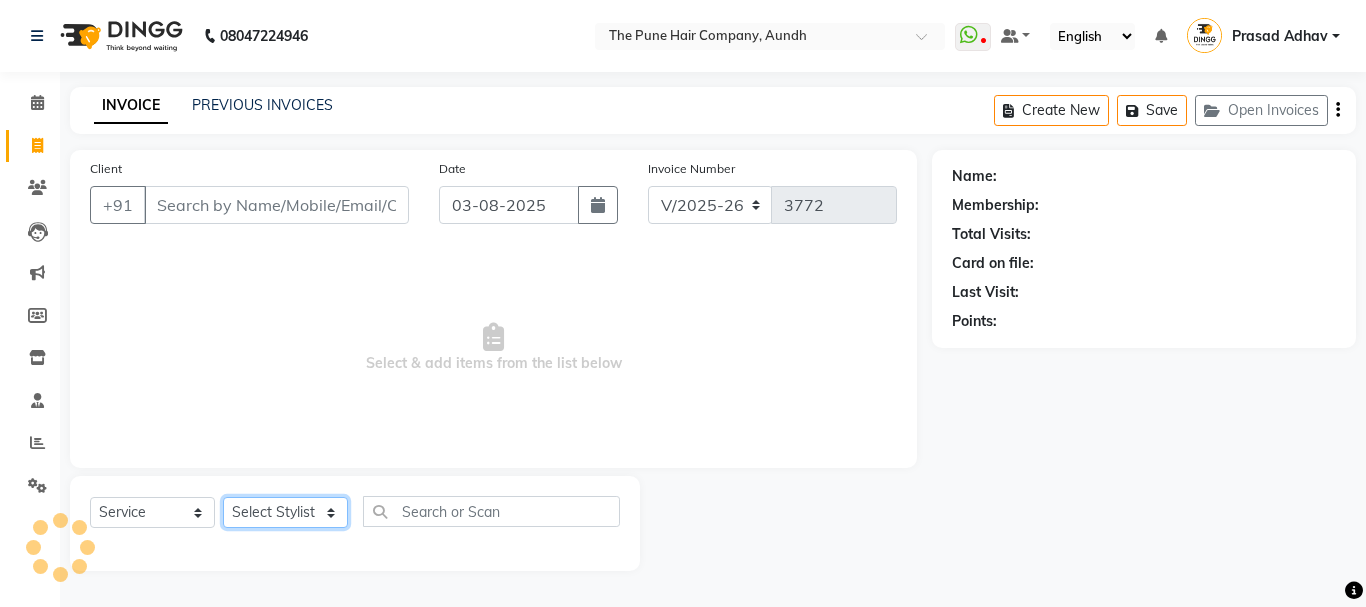 click on "Select Stylist" 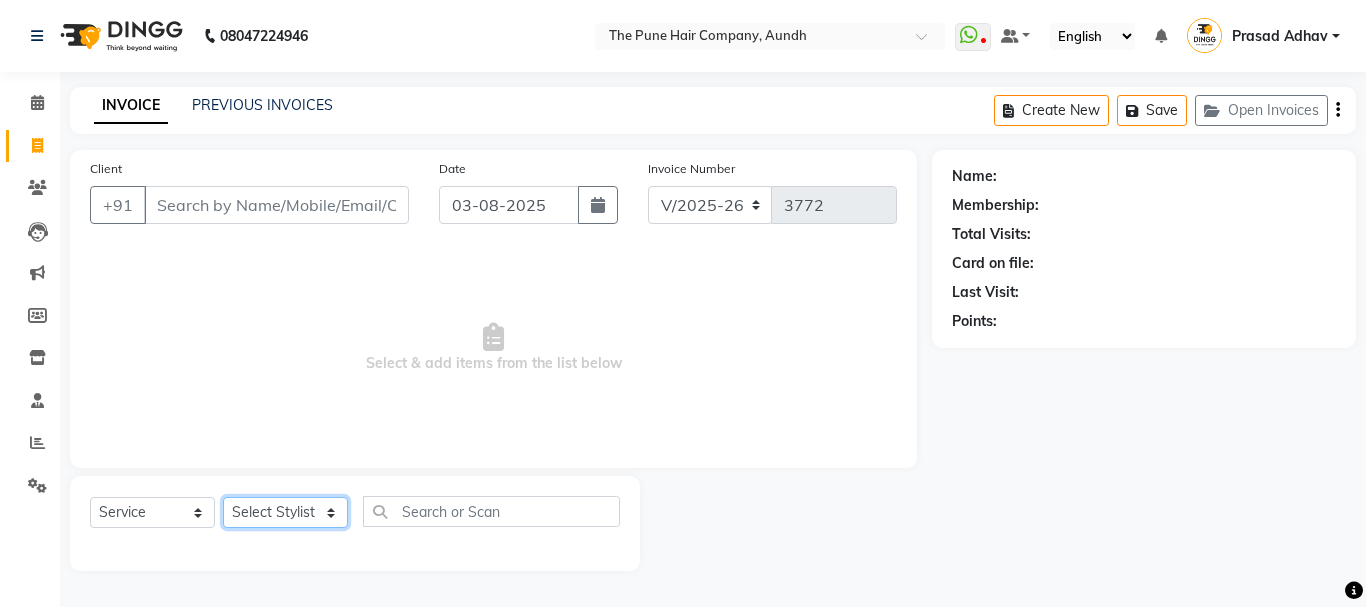 click on "Select Stylist Akash both AKSHAY .K harshal gaikwad kaif shaikh LAKKHAN SHINDE Nagesh Jadhav Nitish Desai  Pavan mane POOJA MORE Prasad Adhav  Prathmesh powar Shweta gotur Sonal saindane swapnil sonavane" 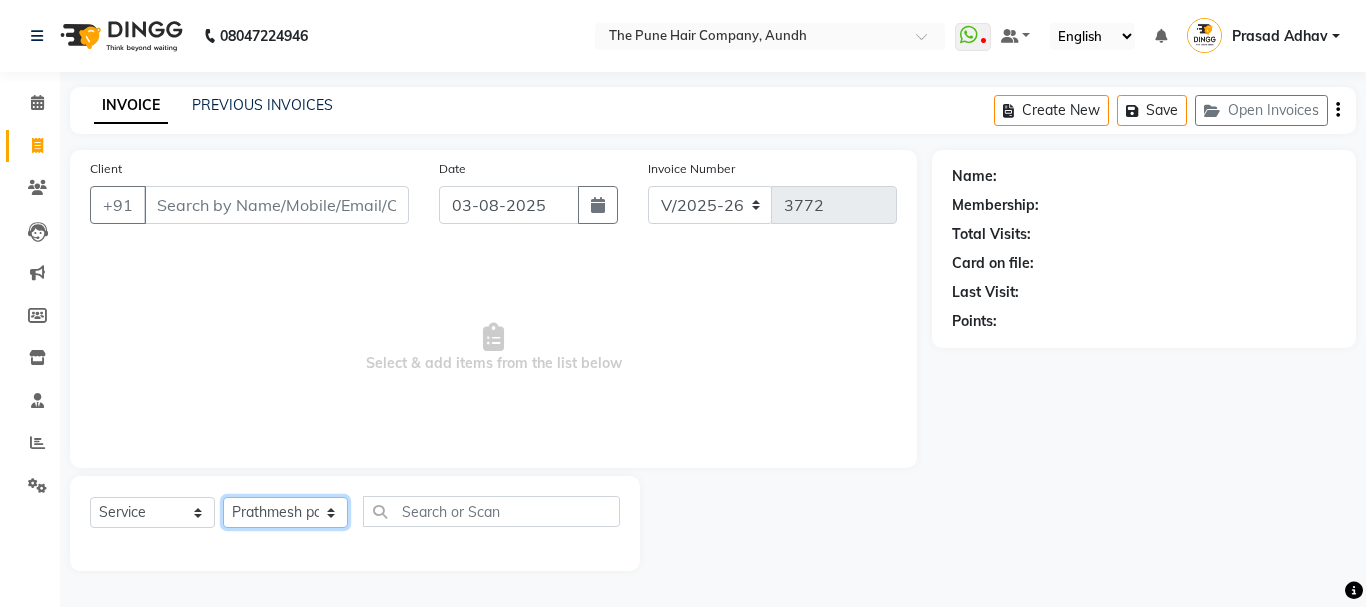 click on "Select Stylist Akash both AKSHAY .K harshal gaikwad kaif shaikh LAKKHAN SHINDE Nagesh Jadhav Nitish Desai  Pavan mane POOJA MORE Prasad Adhav  Prathmesh powar Shweta gotur Sonal saindane swapnil sonavane" 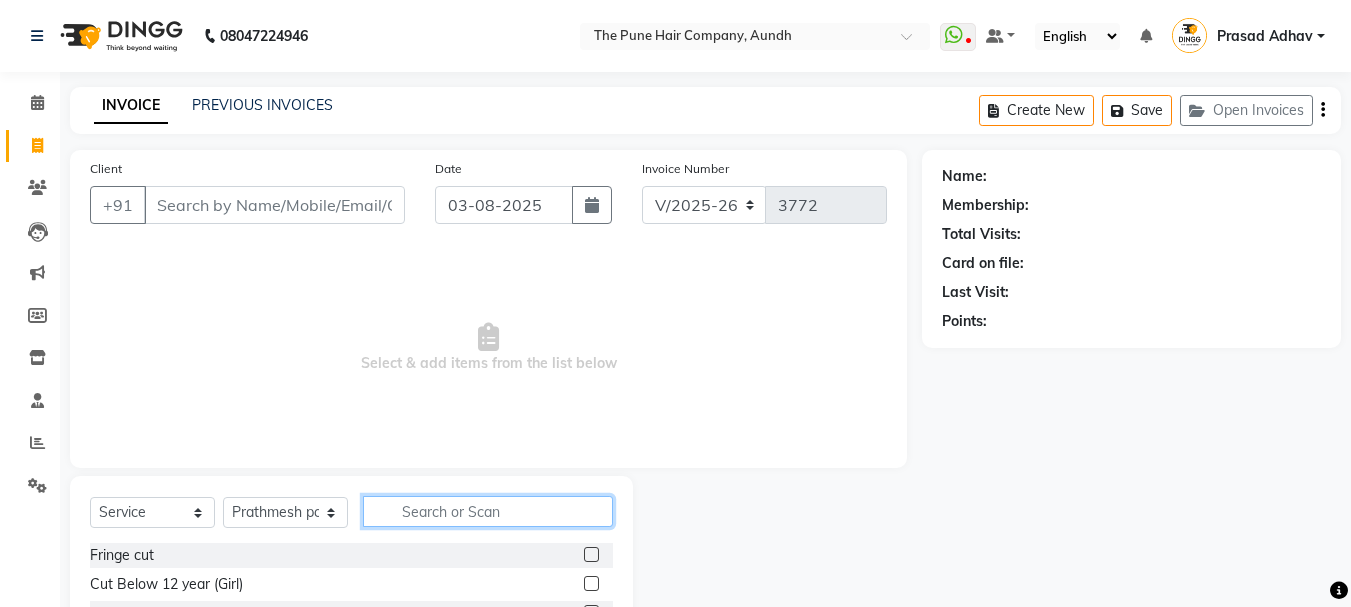click 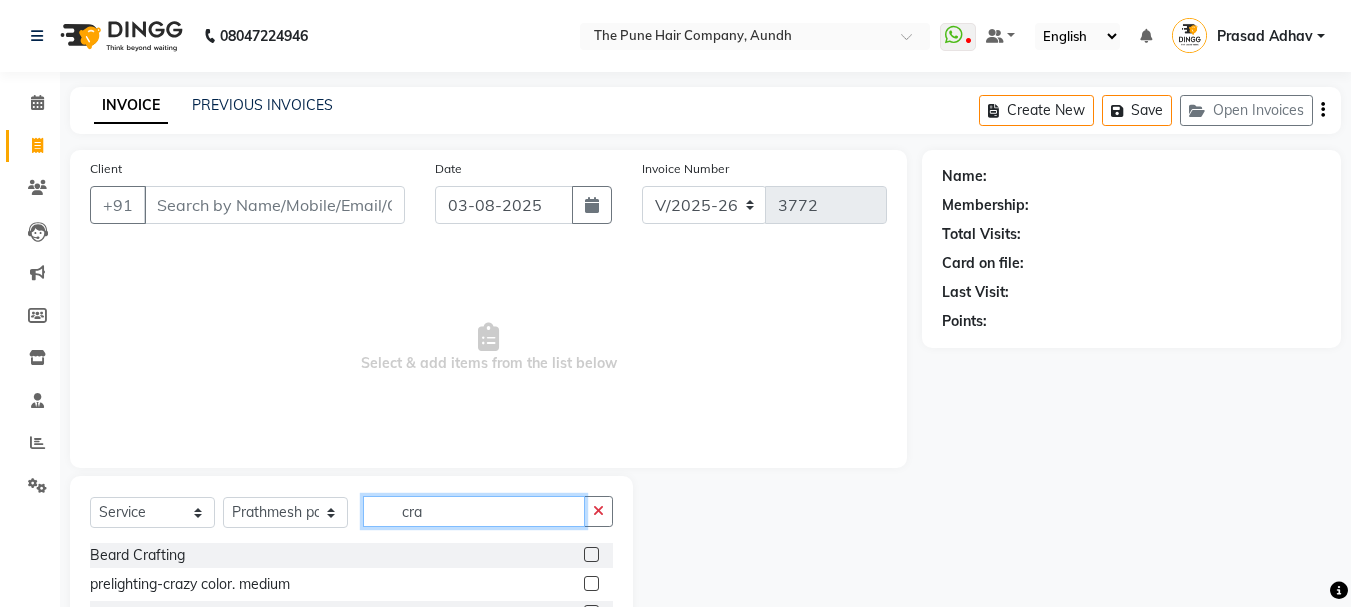 type on "cra" 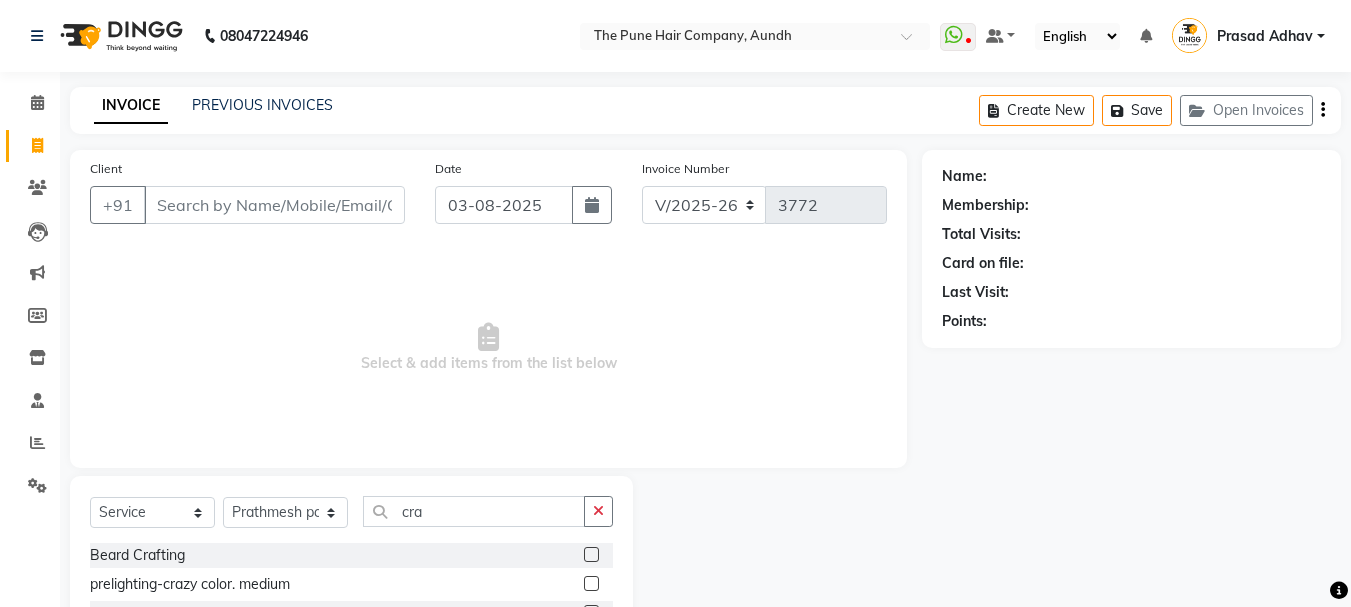 click 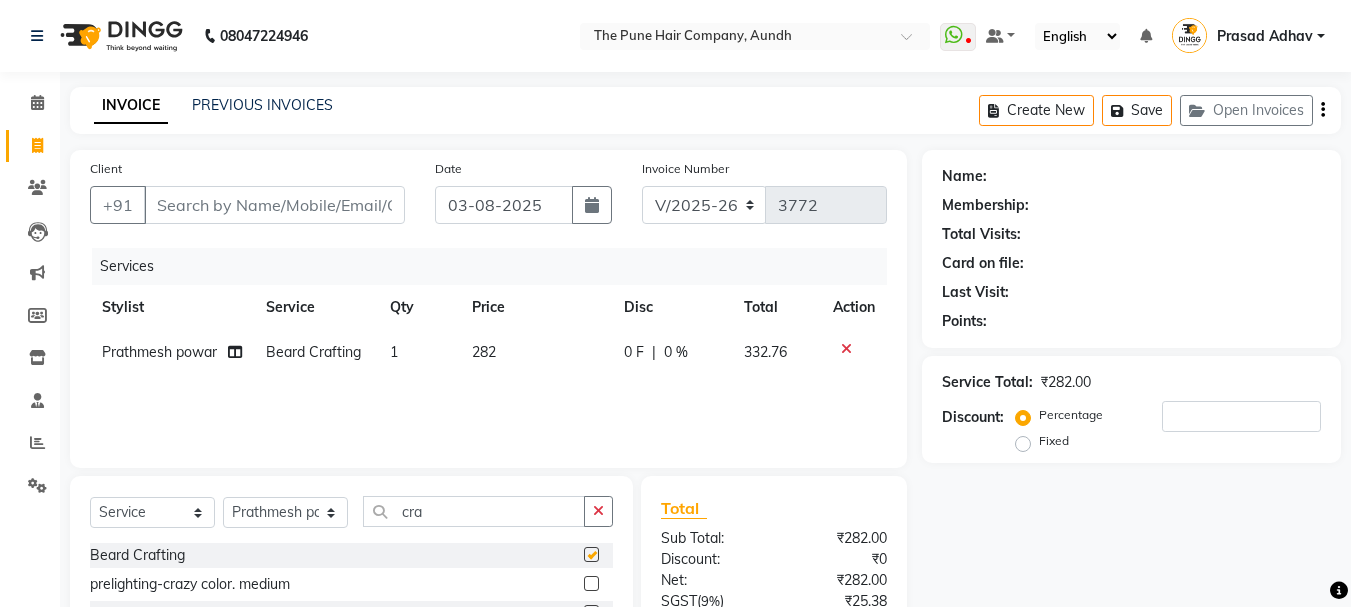checkbox on "false" 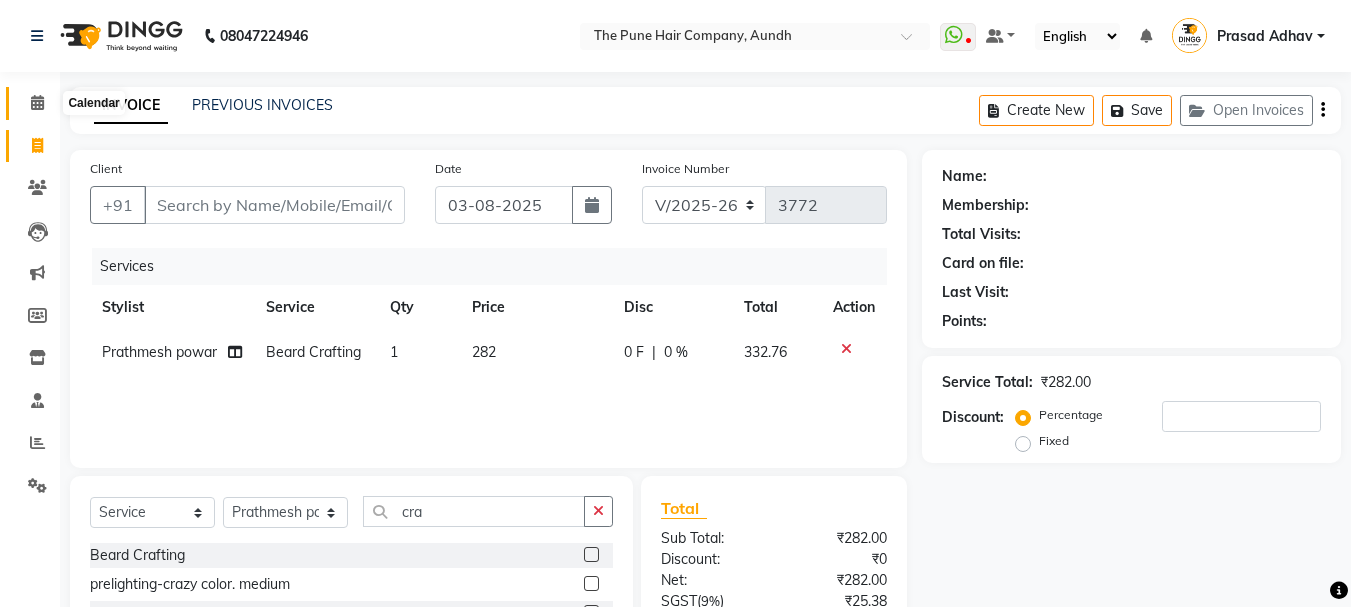 click 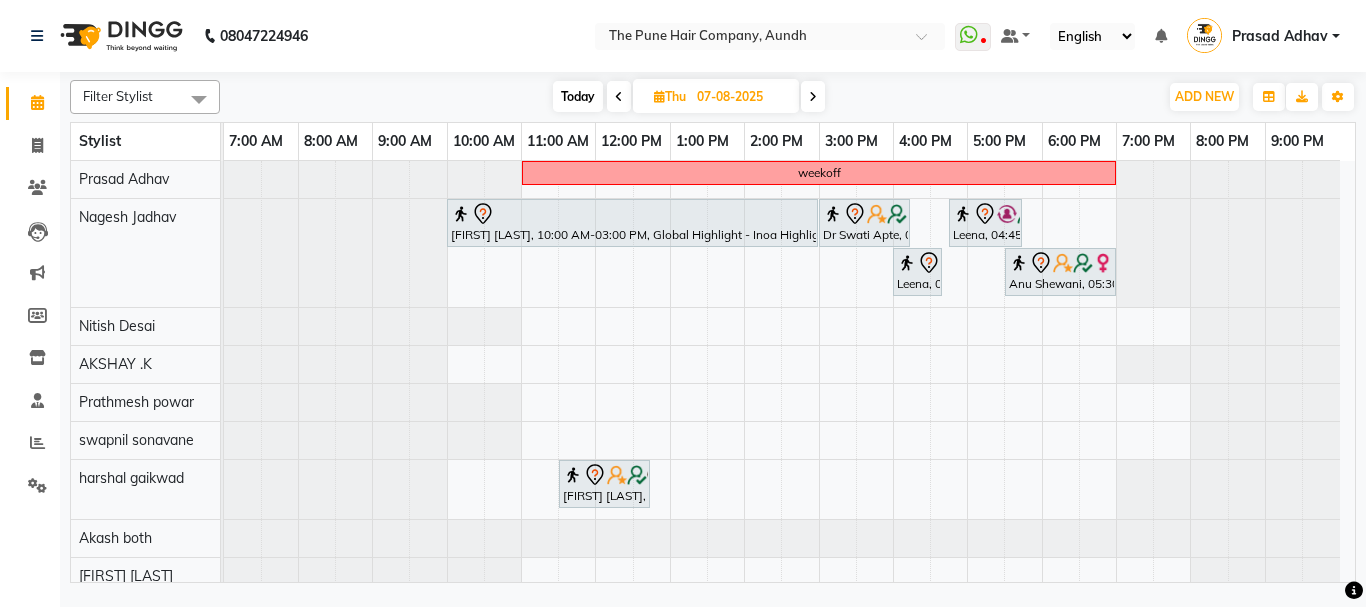 click at bounding box center (619, 97) 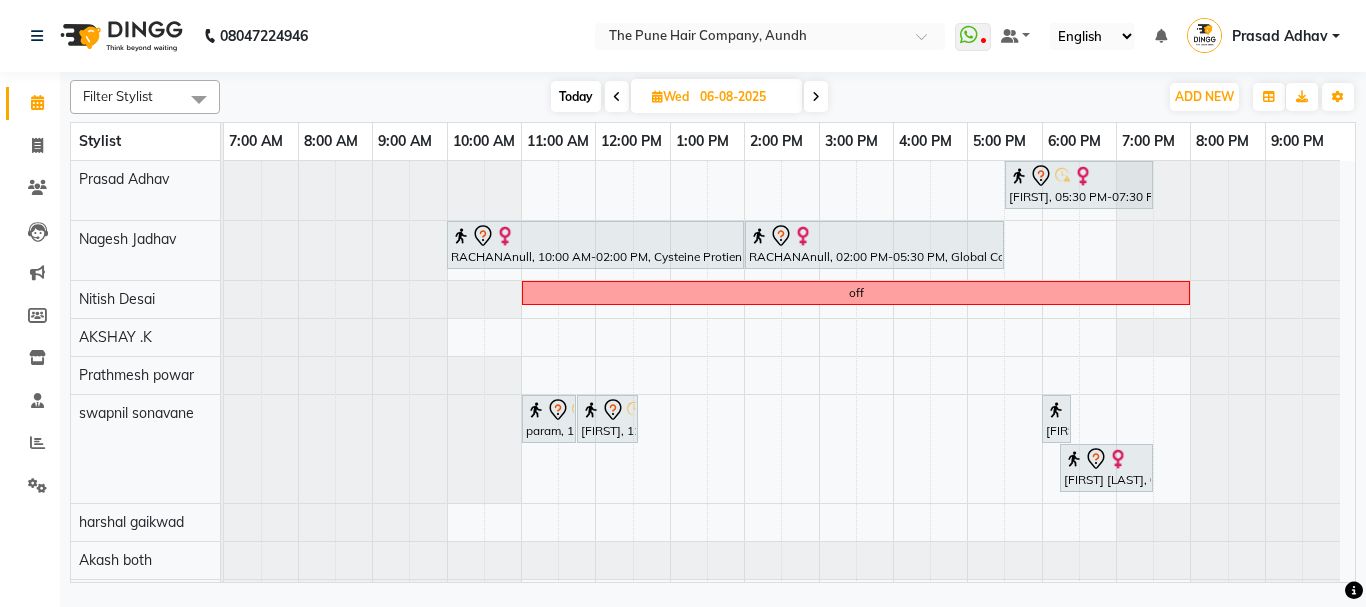 click at bounding box center (617, 96) 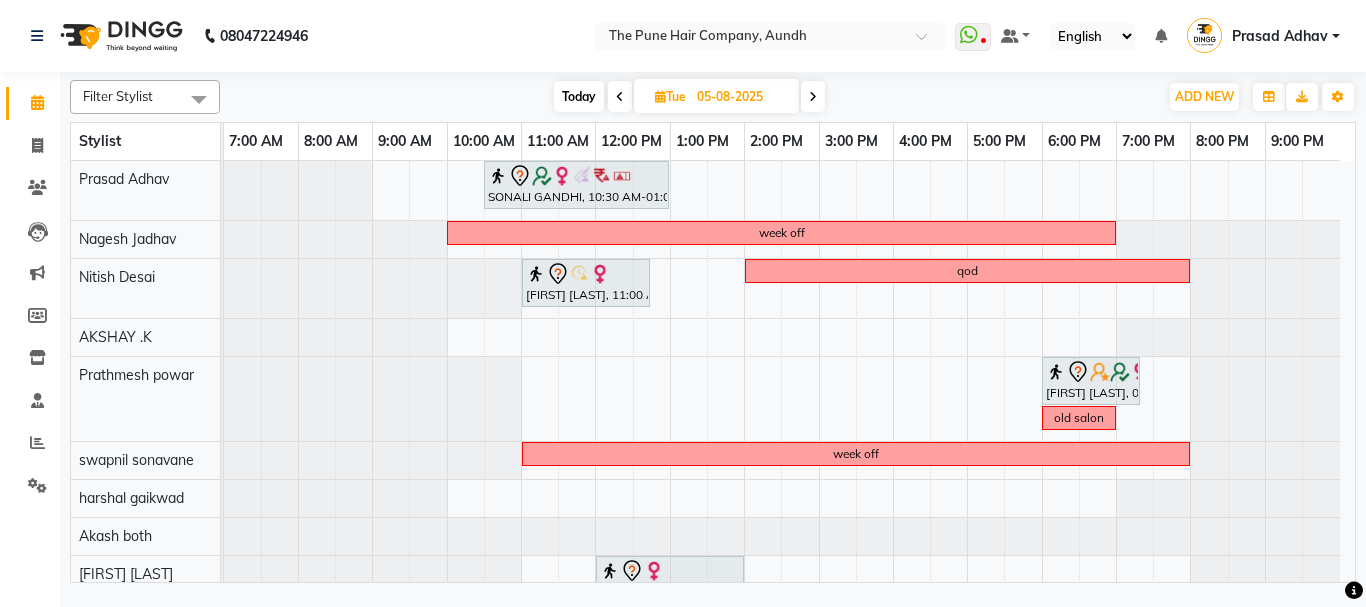 click on "SONALI GANDHI, 10:30 AM-01:00 PM, Hair Color Inoa - Inoa Touchup 2 Inch  week off              ritu harish, 11:00 AM-12:45 PM, Cut Female (Sr.stylist)  qod              Pravin Jain, 06:00 PM-07:20 PM,  Beard Crafting  old salon   week off              ishaninull, 12:00 PM-02:00 PM, Global Color - Inoa Global Medium             prasad nagre, 12:00 PM-01:00 PM, pedicure-Basic             ishaninull, 01:00 PM-02:00 PM, Manicure- Premium              Samvidha Gupta, 05:30 PM-07:00 PM, Pedicure - Premium              ishaninull, 01:00 PM-02:00 PM, Pedicure - Premium              ishaninull, 02:00 PM-03:00 PM, Manicure- Premium   week off              ishaninull, 12:00 PM-01:00 PM, Head Massage - Head Massage With Shampoo Female" at bounding box center [789, 516] 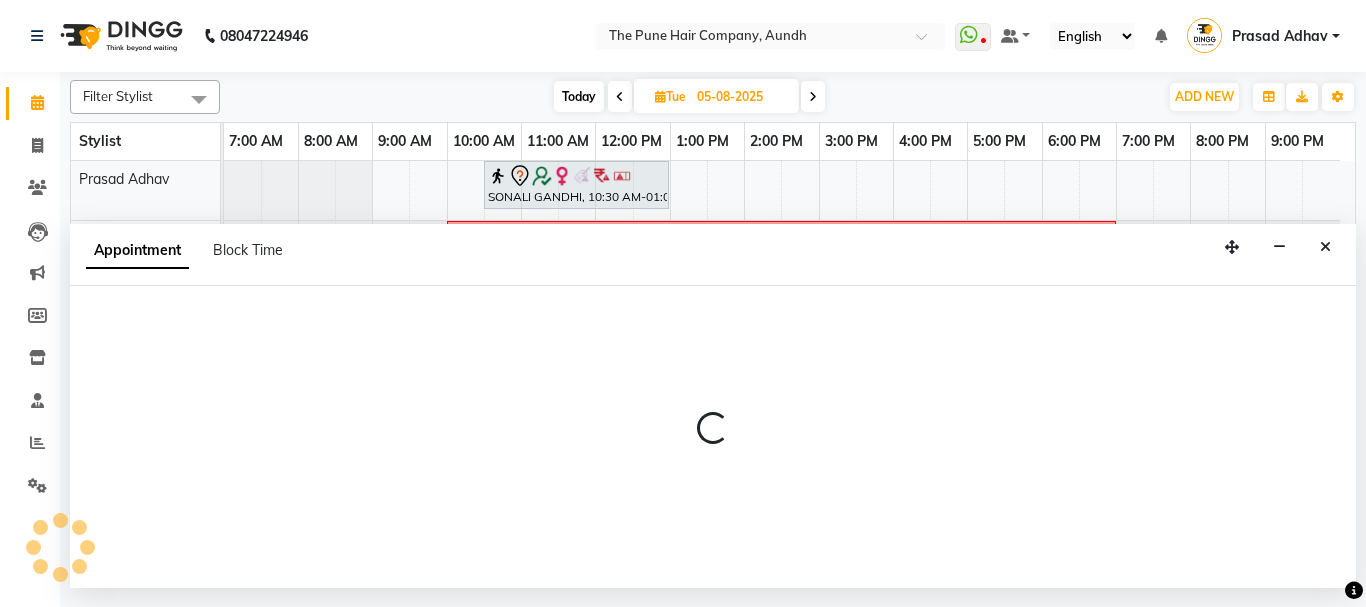 select on "6746" 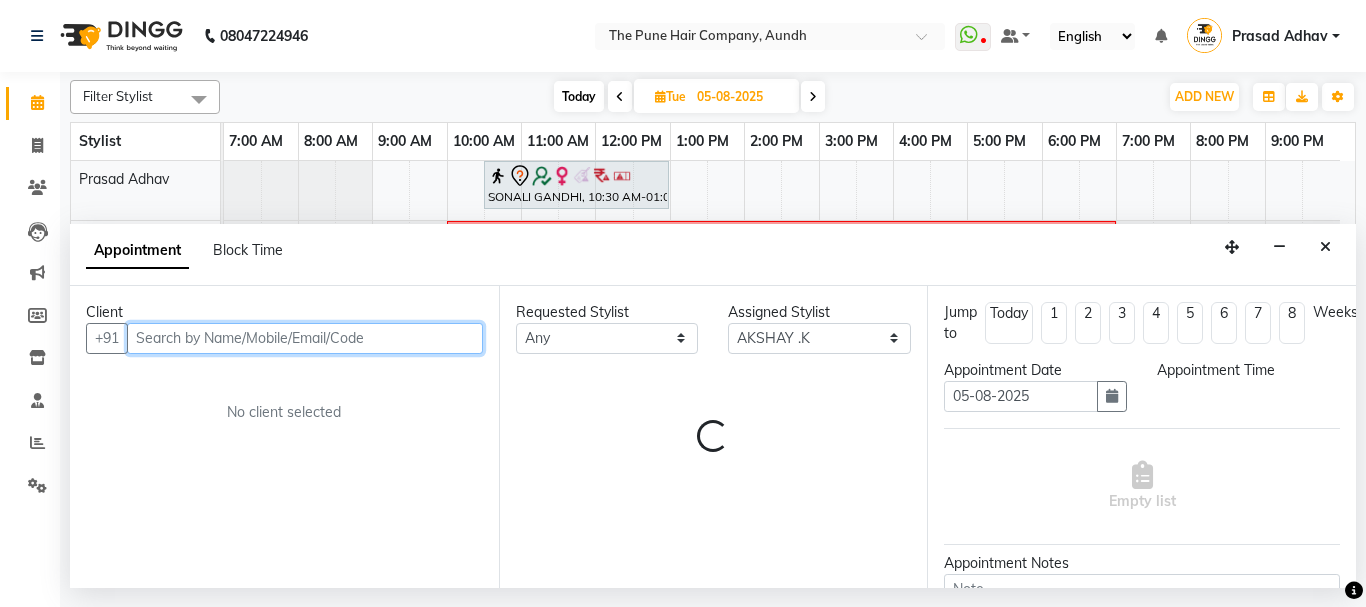 select on "600" 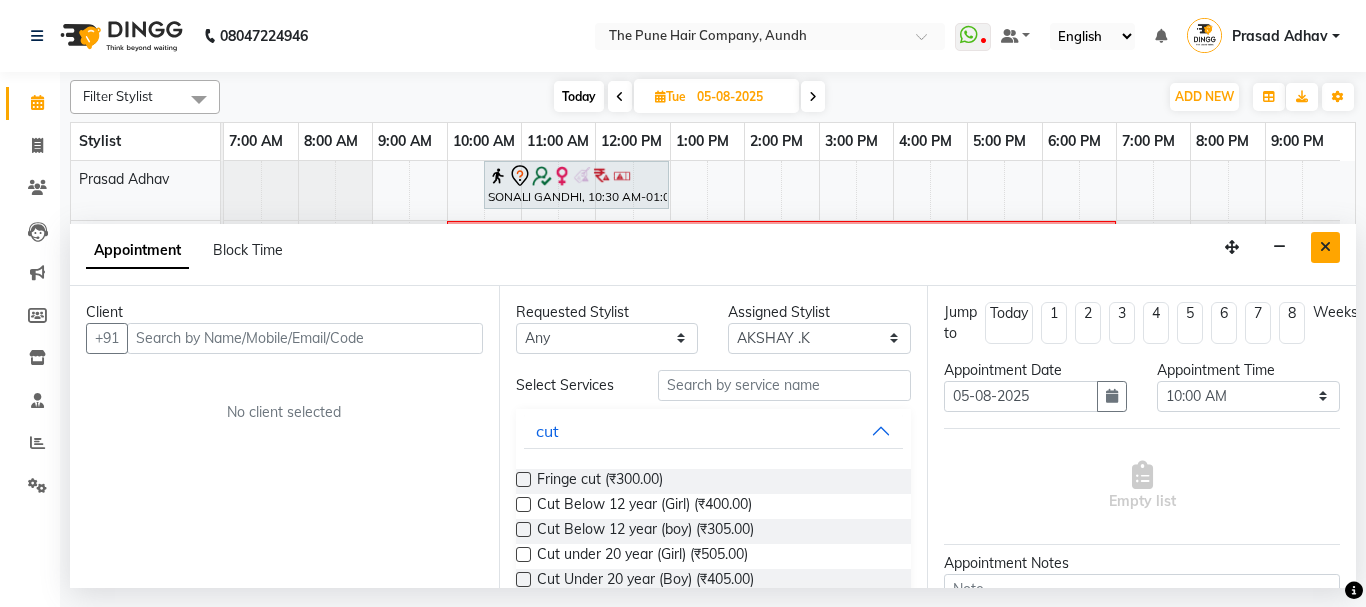 click at bounding box center [1325, 247] 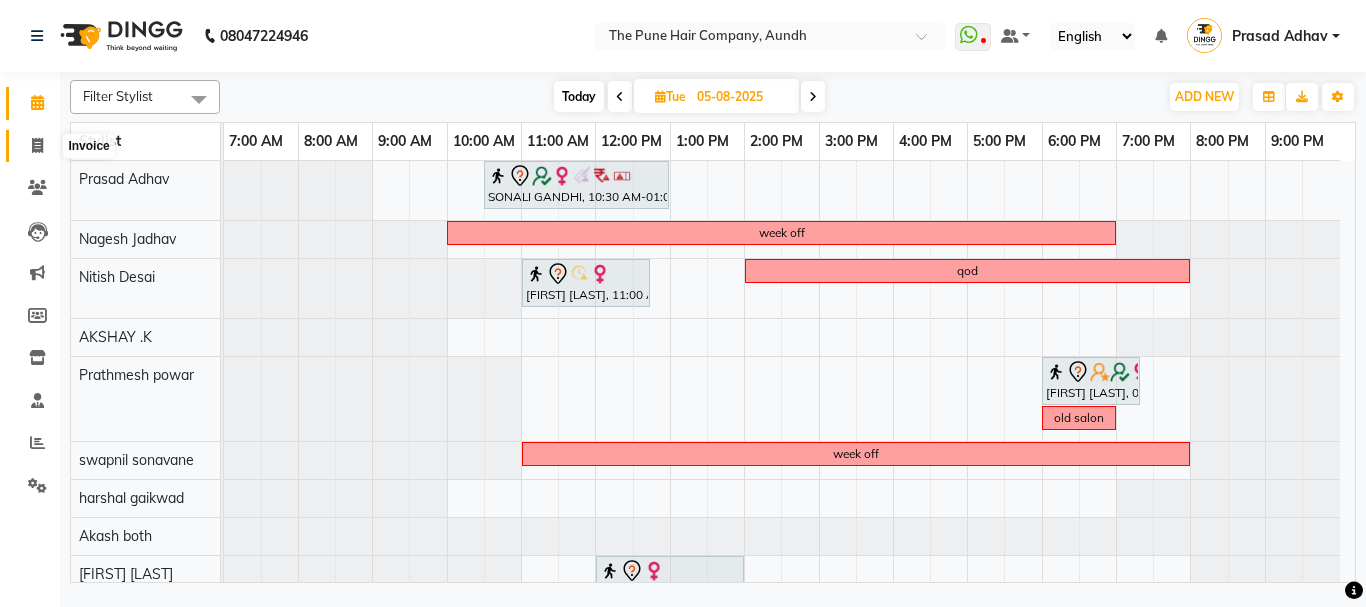 click 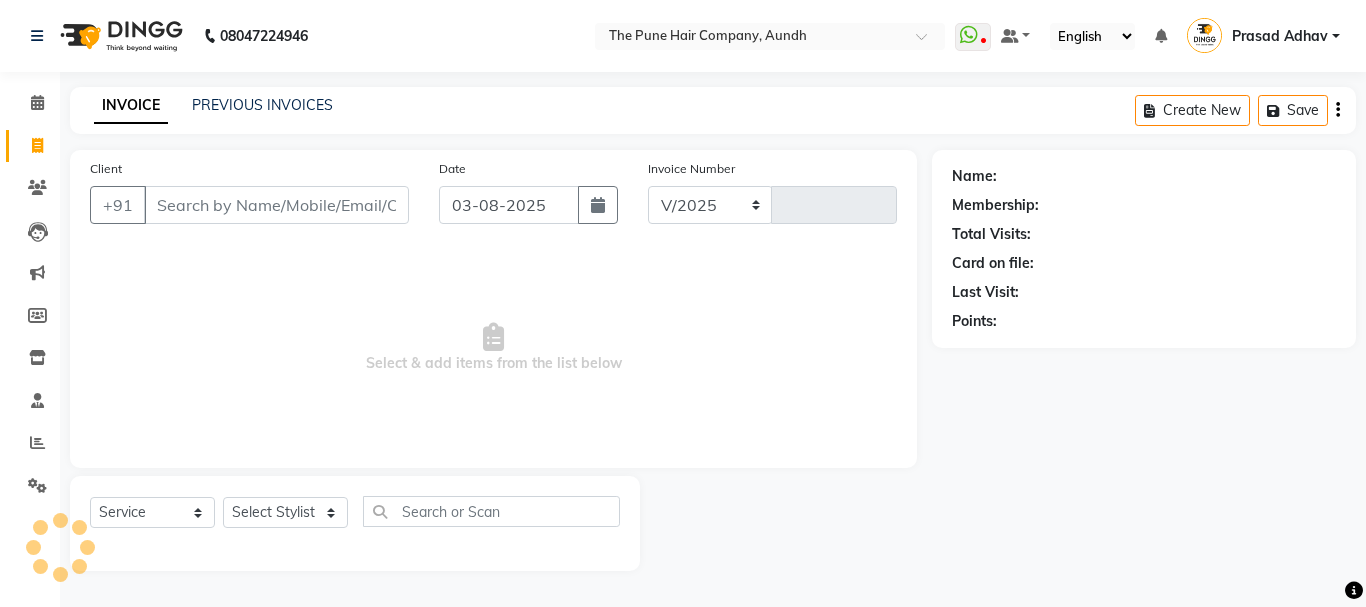 type 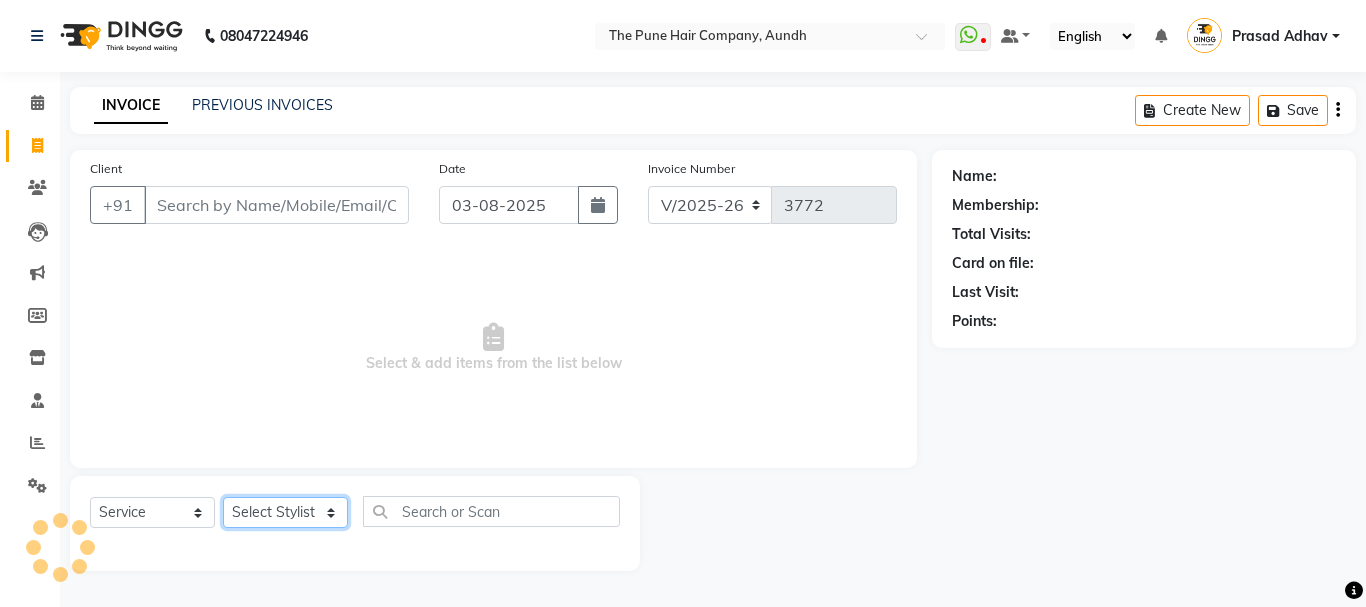 click on "Select Stylist" 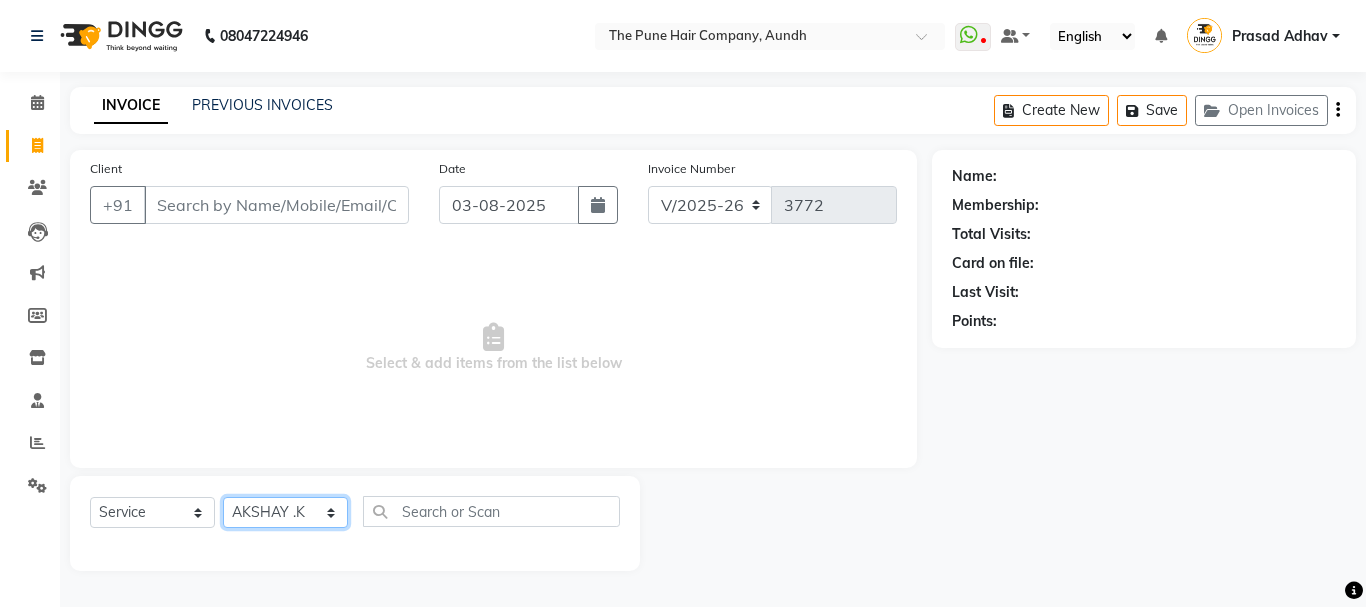 click on "Select Stylist Akash both AKSHAY .K harshal gaikwad kaif shaikh LAKKHAN SHINDE Nagesh Jadhav Nitish Desai  Pavan mane POOJA MORE Prasad Adhav  Prathmesh powar Shweta gotur Sonal saindane swapnil sonavane" 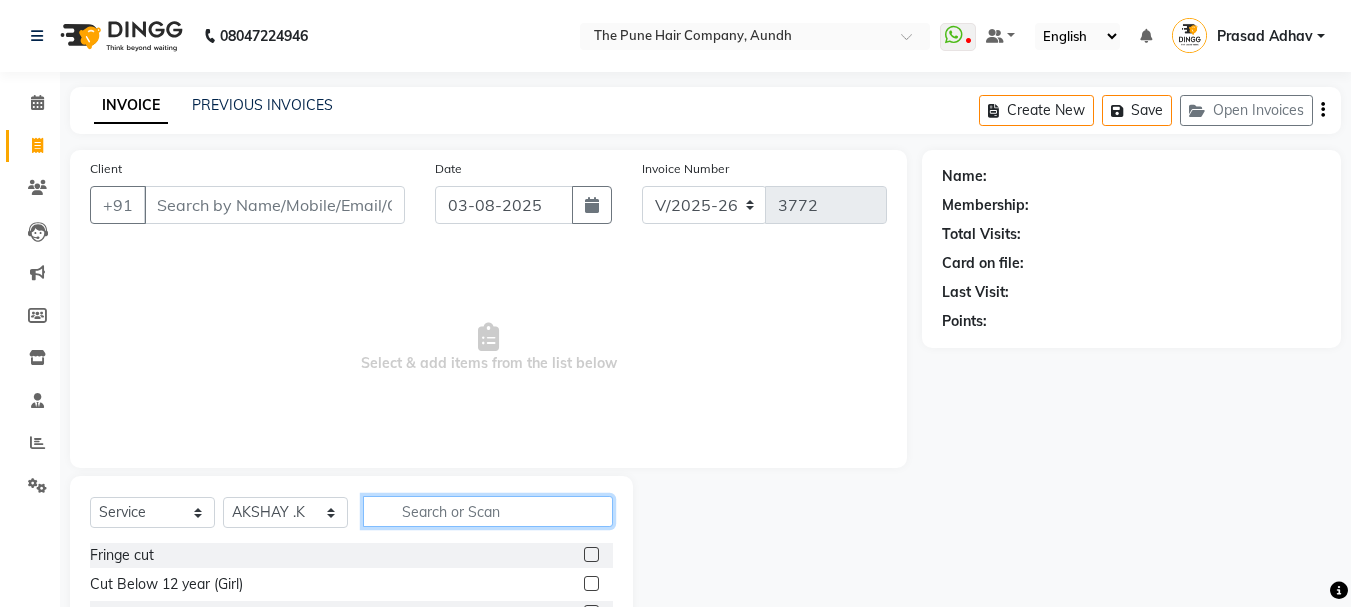 click 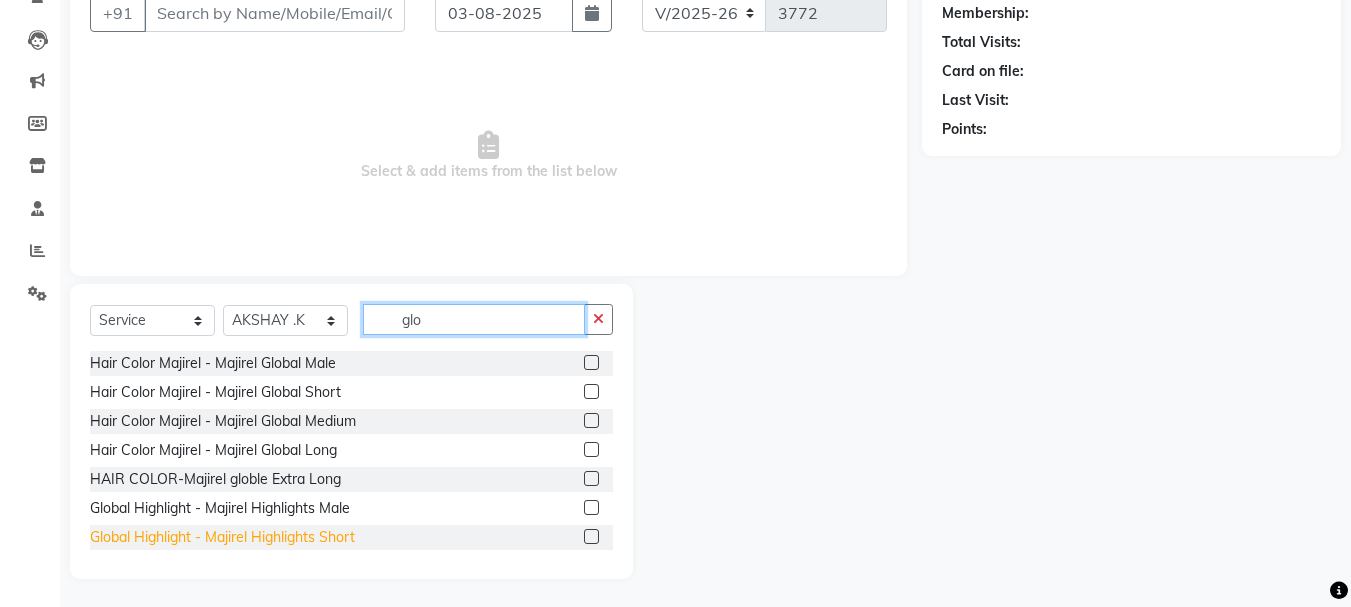 scroll, scrollTop: 194, scrollLeft: 0, axis: vertical 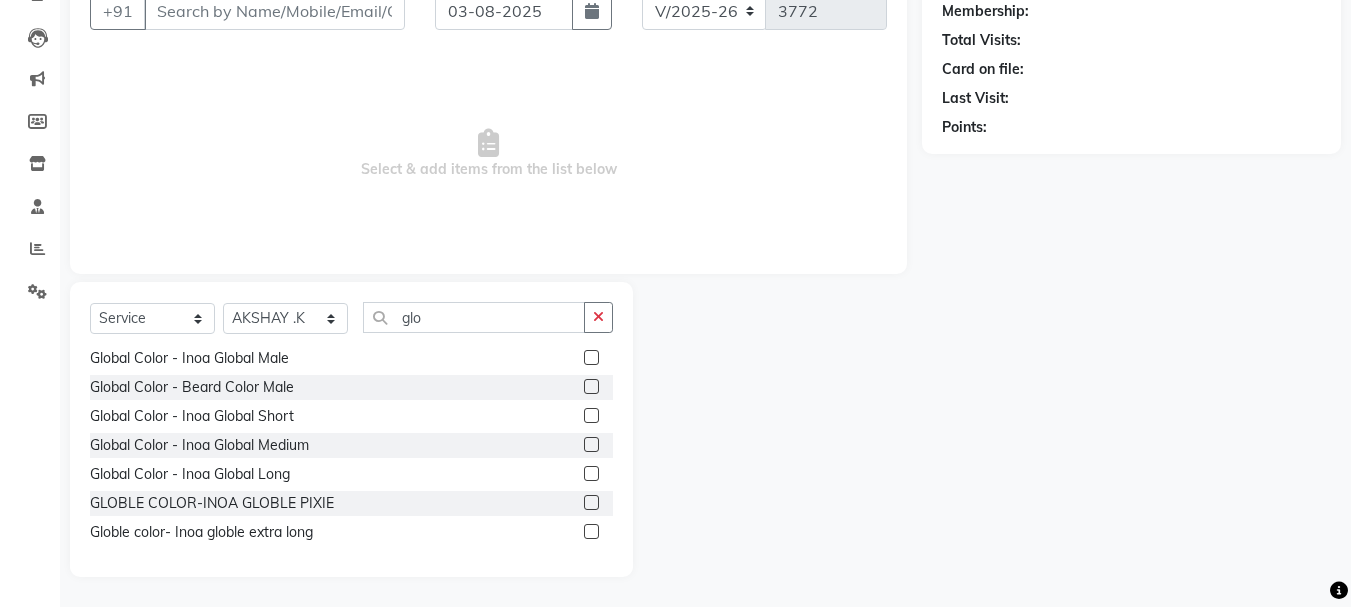 click 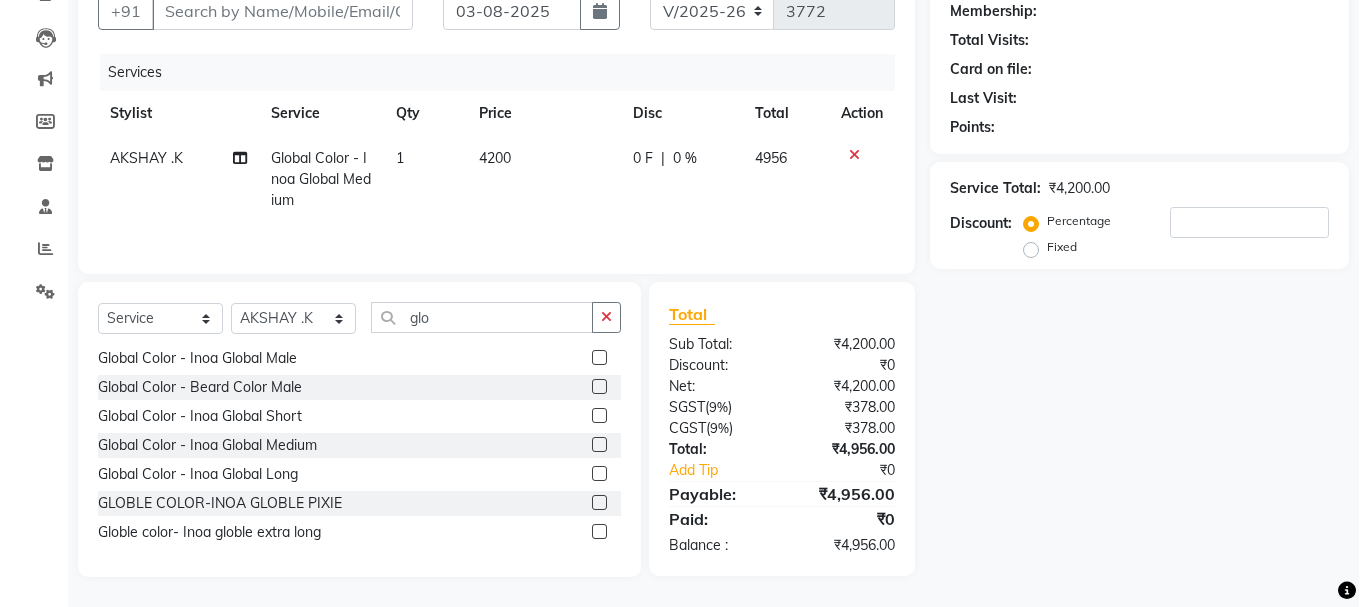 scroll, scrollTop: 0, scrollLeft: 0, axis: both 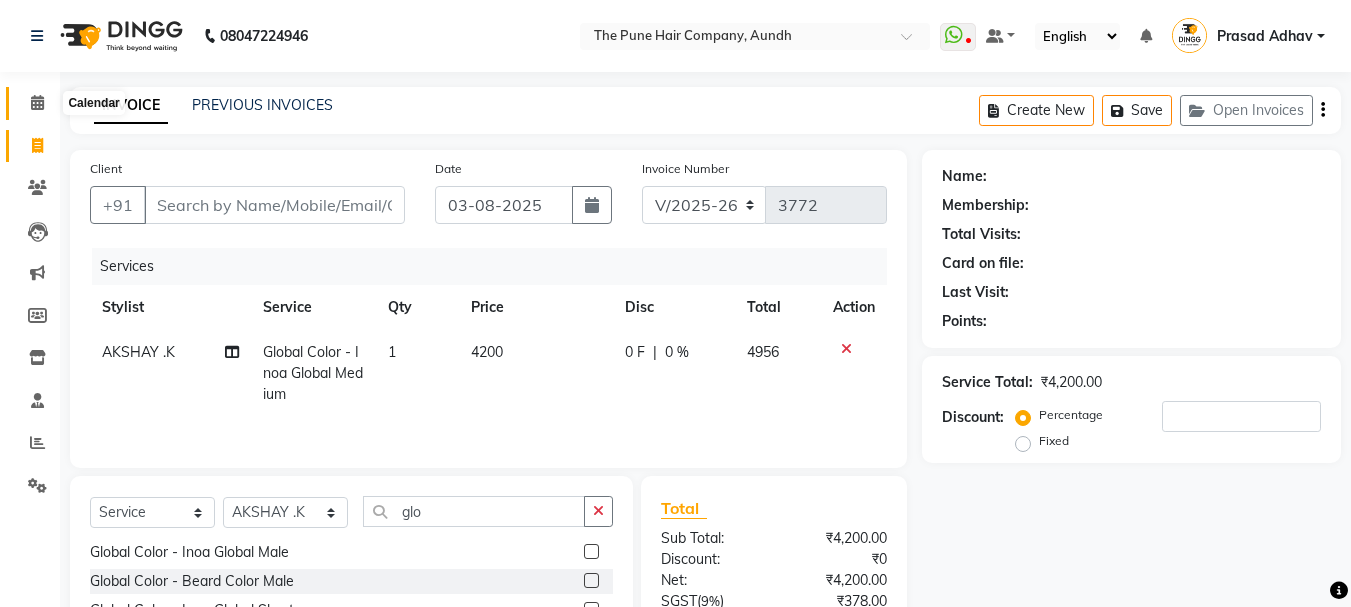 click 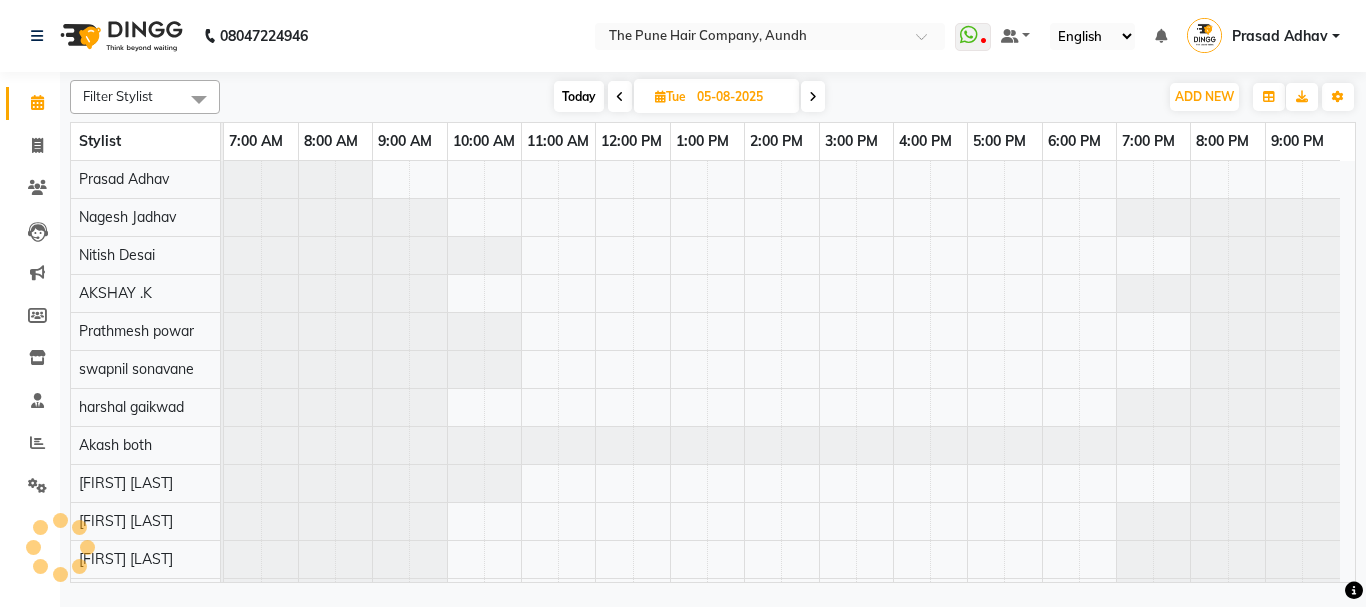 click at bounding box center (224, 255) 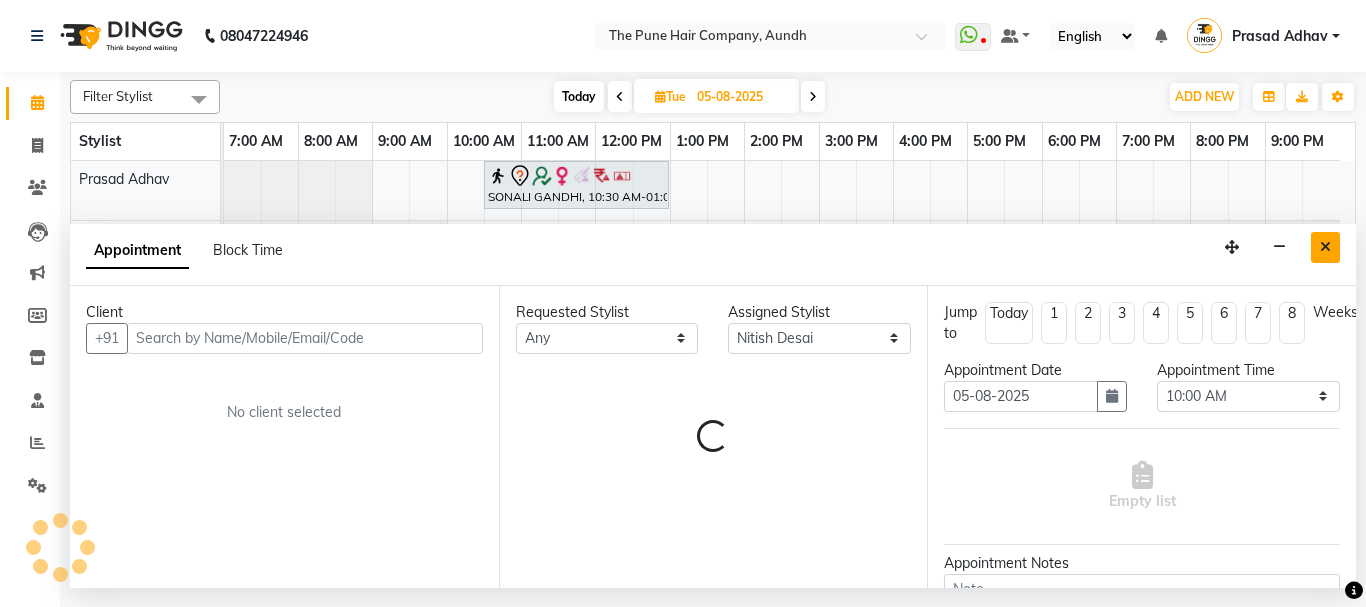 click at bounding box center [1325, 247] 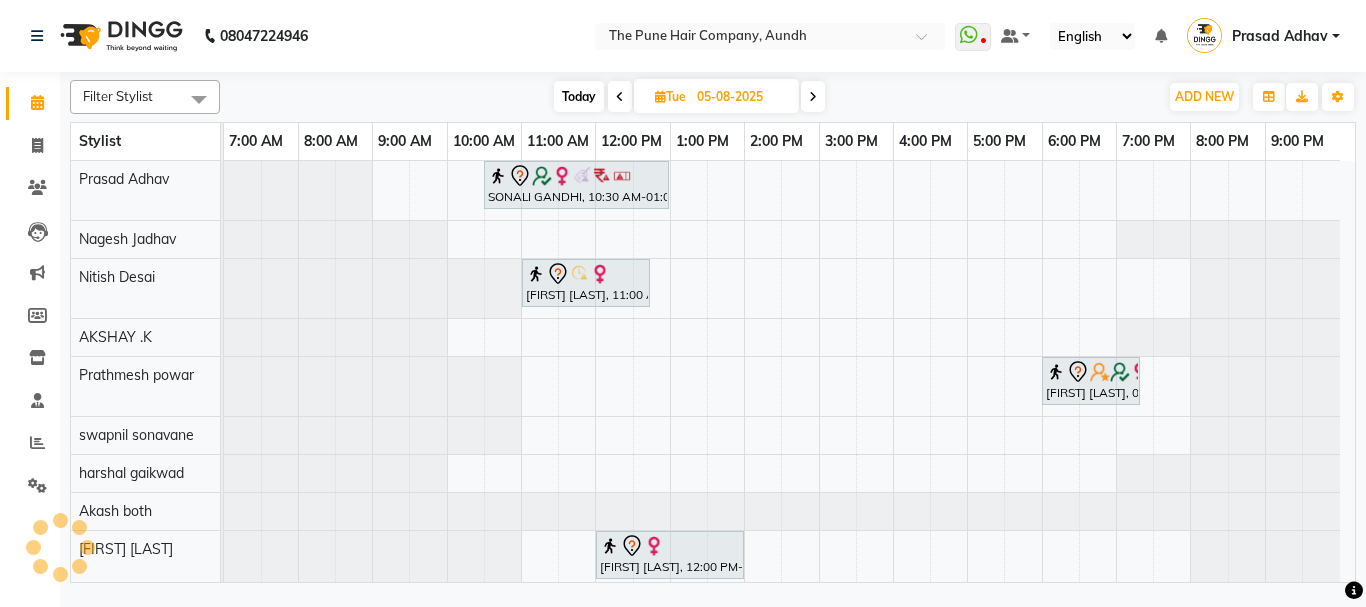 click on "SONALI GANDHI, 10:30 AM-01:00 PM, Hair Color Inoa - Inoa Touchup 2 Inch             ritu harish, 11:00 AM-12:45 PM, Cut Female (Sr.stylist)             Pravin Jain, 06:00 PM-07:20 PM,  Beard Crafting             ishaninull, 12:00 PM-02:00 PM, Global Color - Inoa Global Medium             prasad nagre, 12:00 PM-01:00 PM, pedicure-Basic             ishaninull, 01:00 PM-02:00 PM, Manicure- Premium              Samvidha Gupta, 05:30 PM-07:00 PM, Pedicure - Premium              ishaninull, 01:00 PM-02:00 PM, Pedicure - Premium              ishaninull, 02:00 PM-03:00 PM, Manicure- Premium              ishaninull, 12:00 PM-01:00 PM, Head Massage - Head Massage With Shampoo Female" at bounding box center [789, 503] 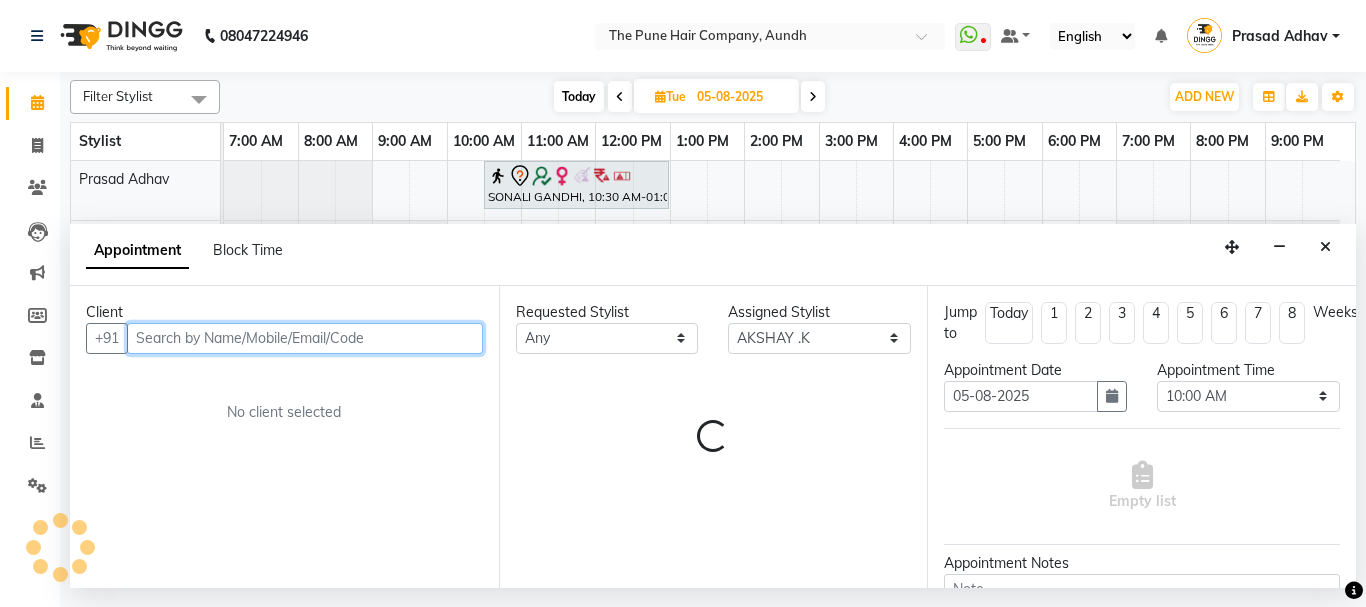 click at bounding box center [305, 338] 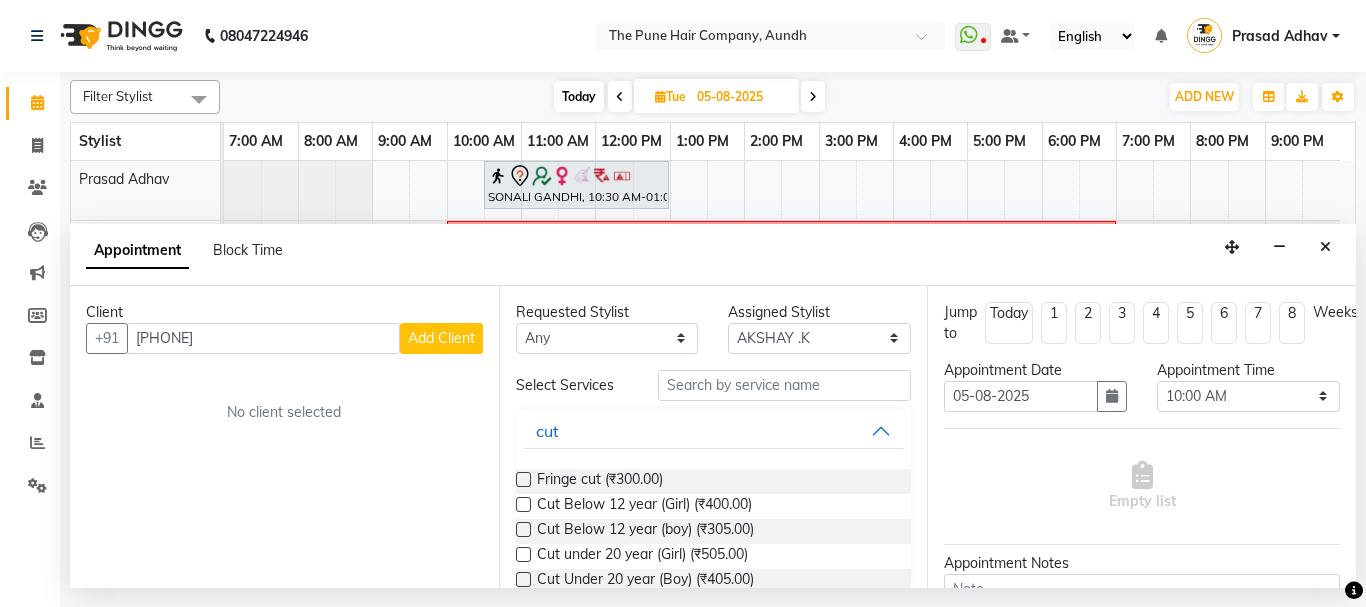 click on "Add Client" at bounding box center [441, 338] 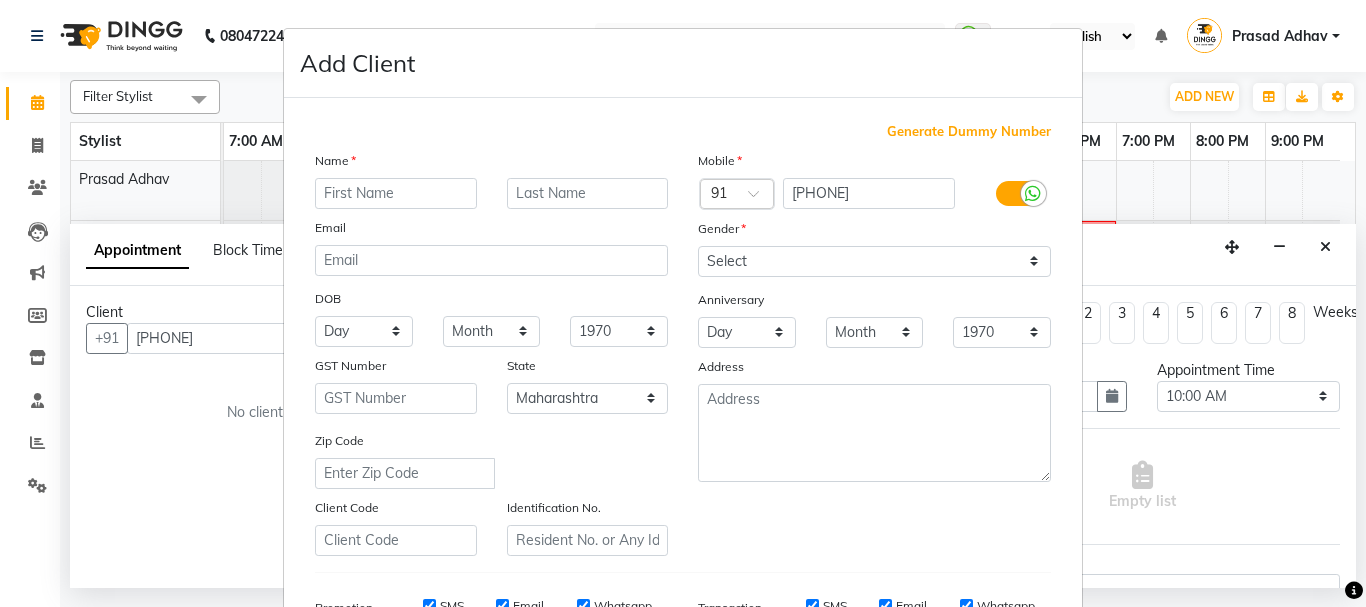 click at bounding box center (396, 193) 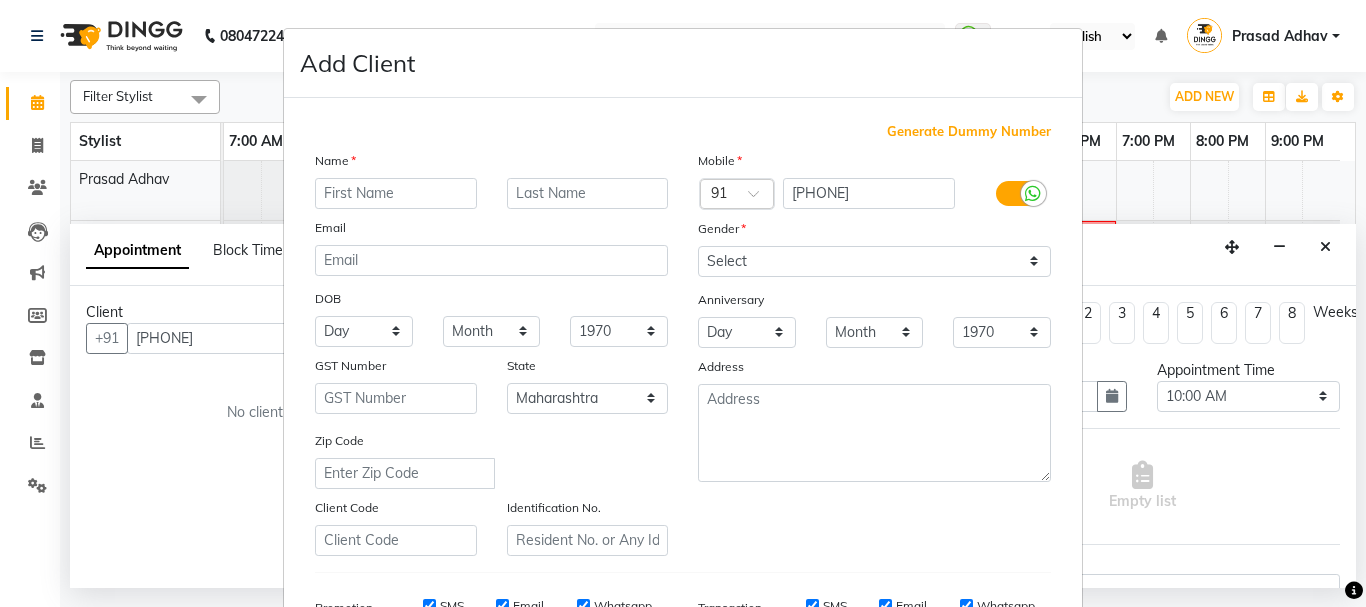 click at bounding box center [396, 193] 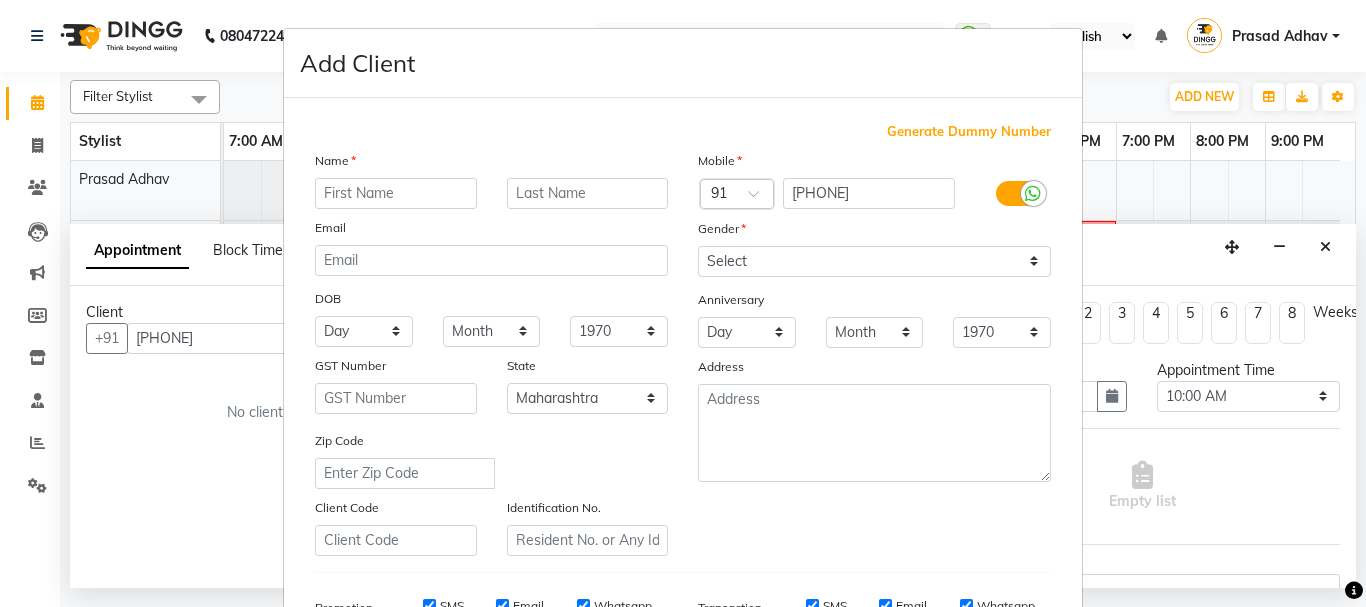 click at bounding box center [396, 193] 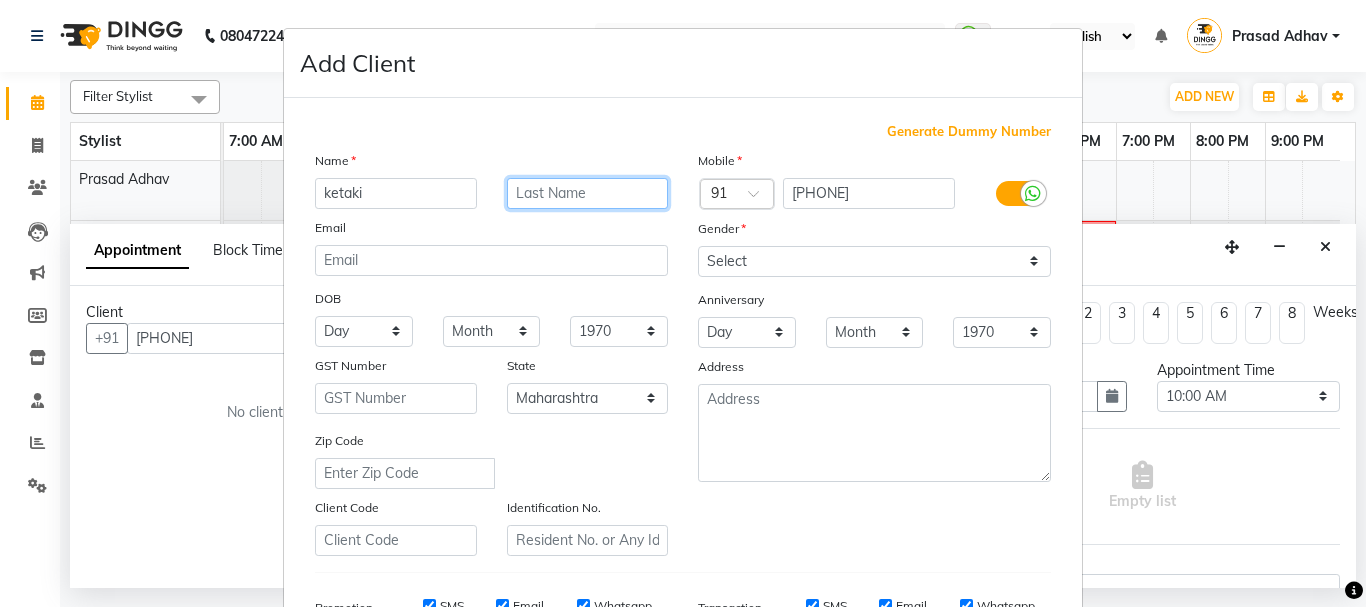 click at bounding box center (588, 193) 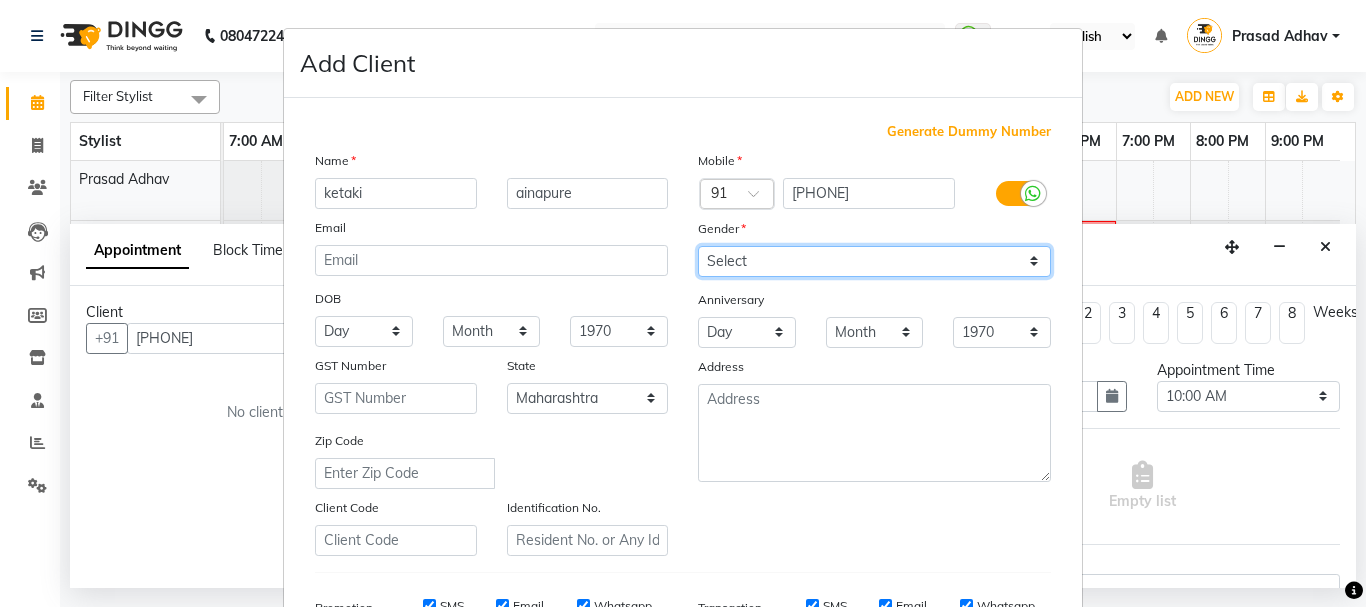 click on "Select Male Female Other Prefer Not To Say" at bounding box center [874, 261] 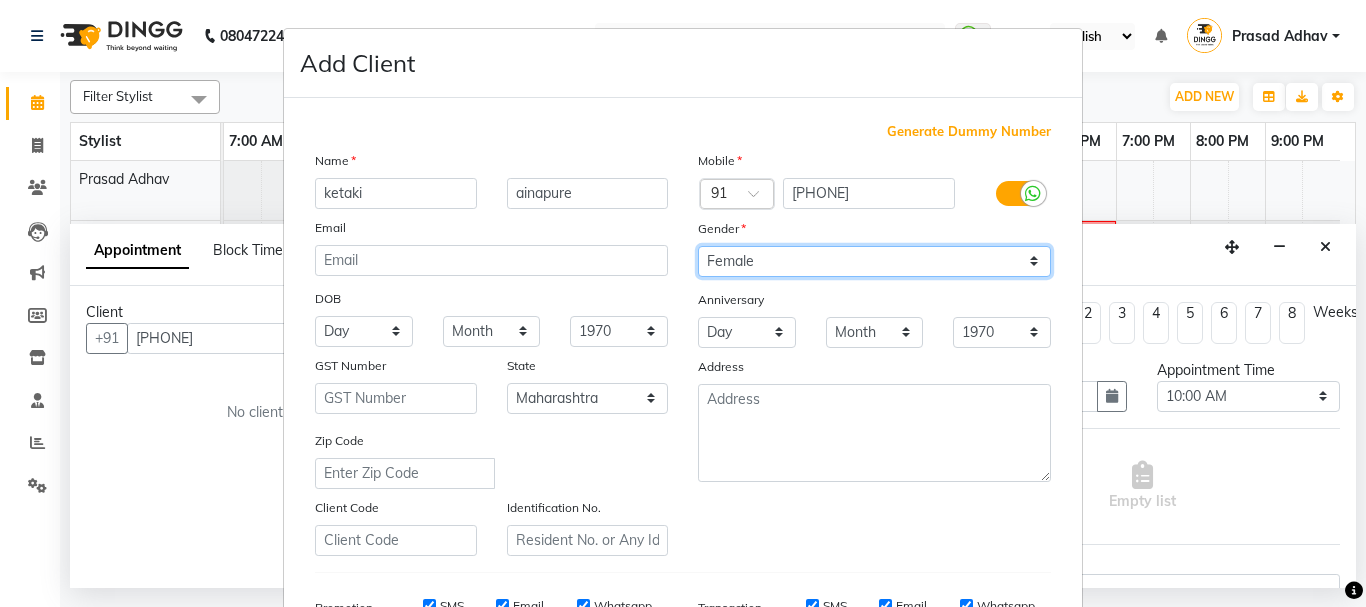 click on "Select Male Female Other Prefer Not To Say" at bounding box center (874, 261) 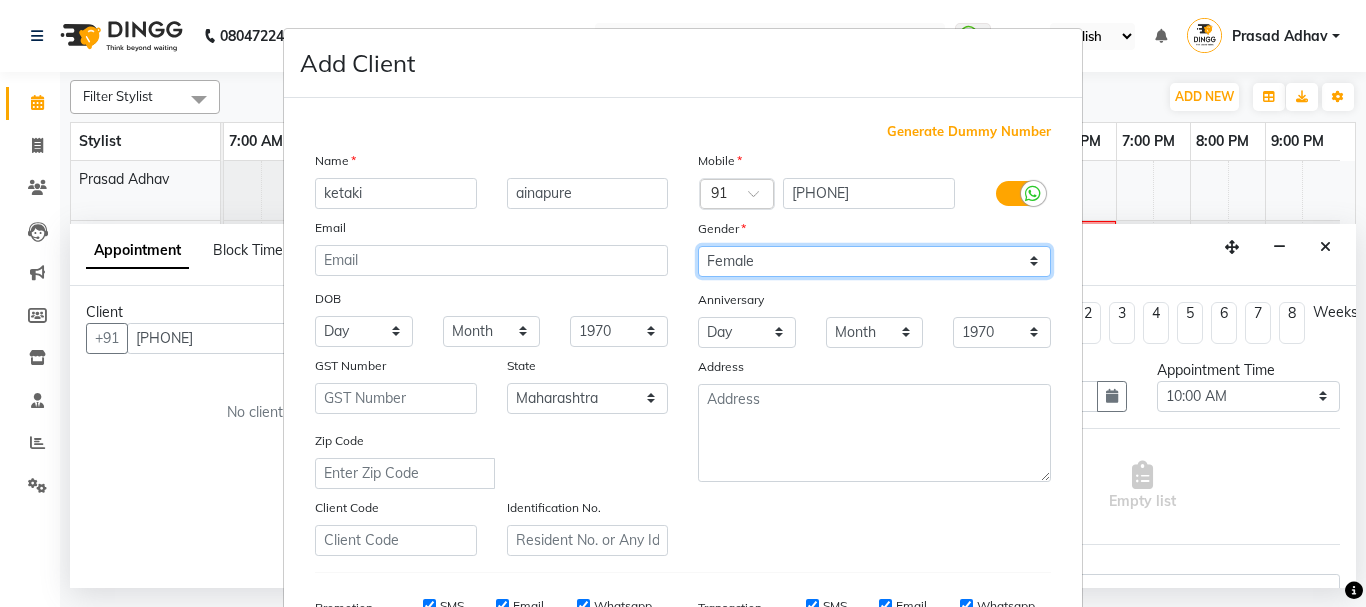 scroll, scrollTop: 316, scrollLeft: 0, axis: vertical 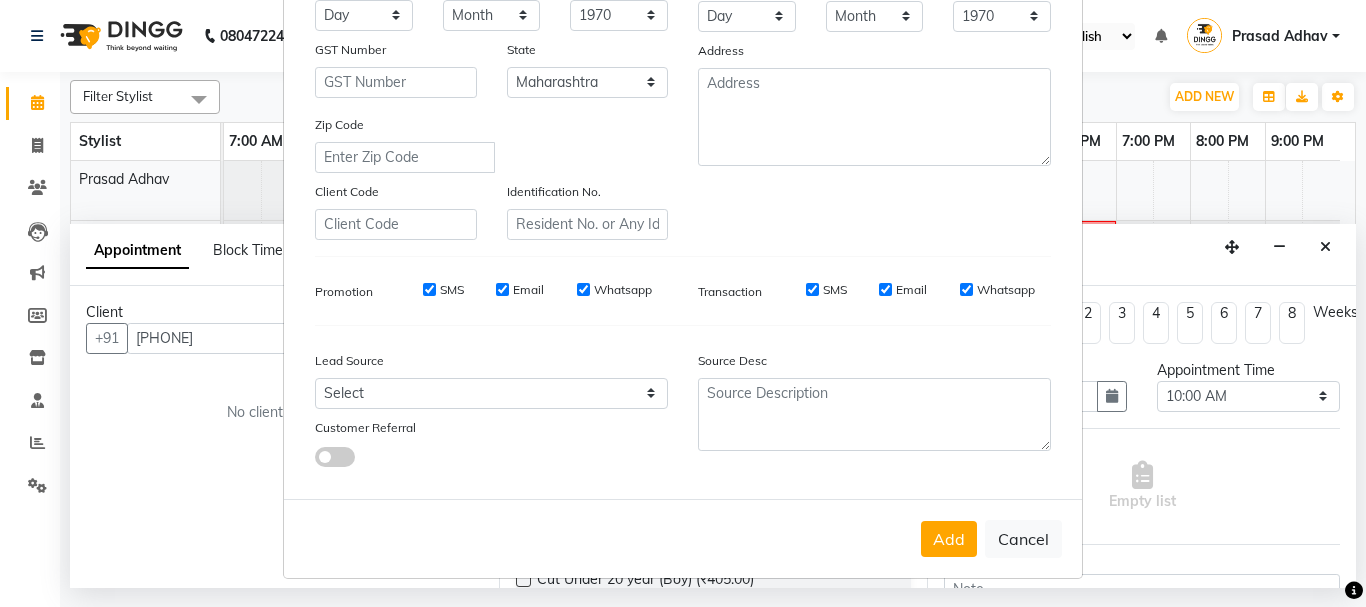 click on "Add" at bounding box center (949, 539) 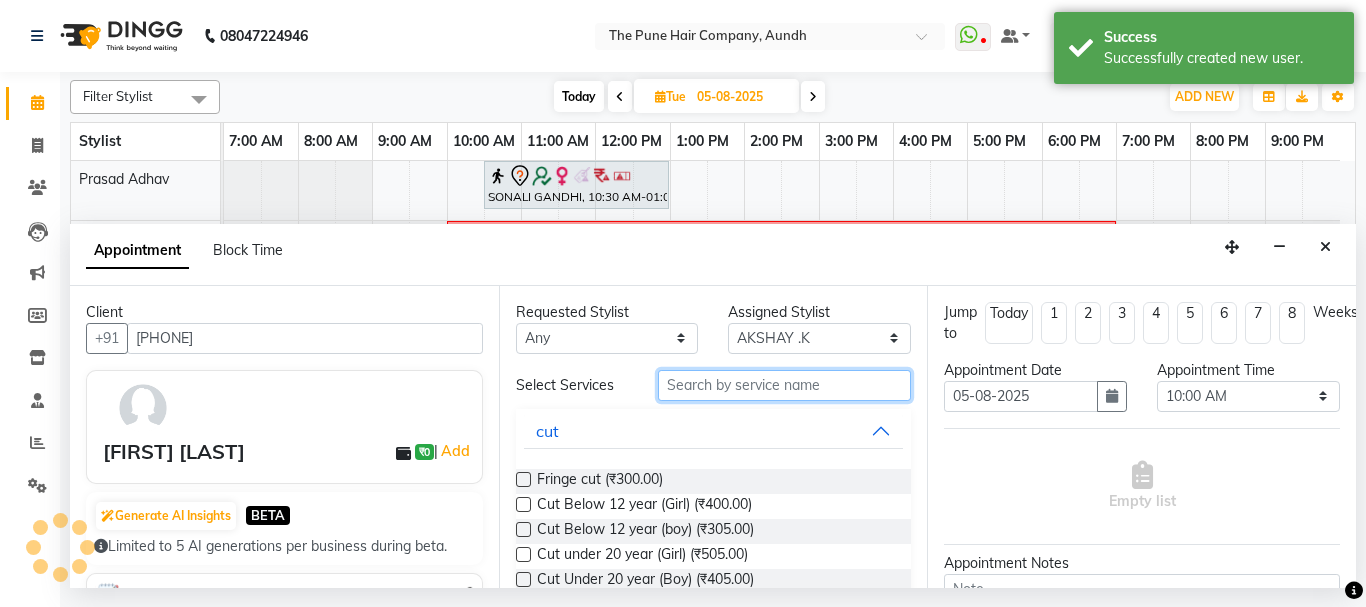 click at bounding box center [785, 385] 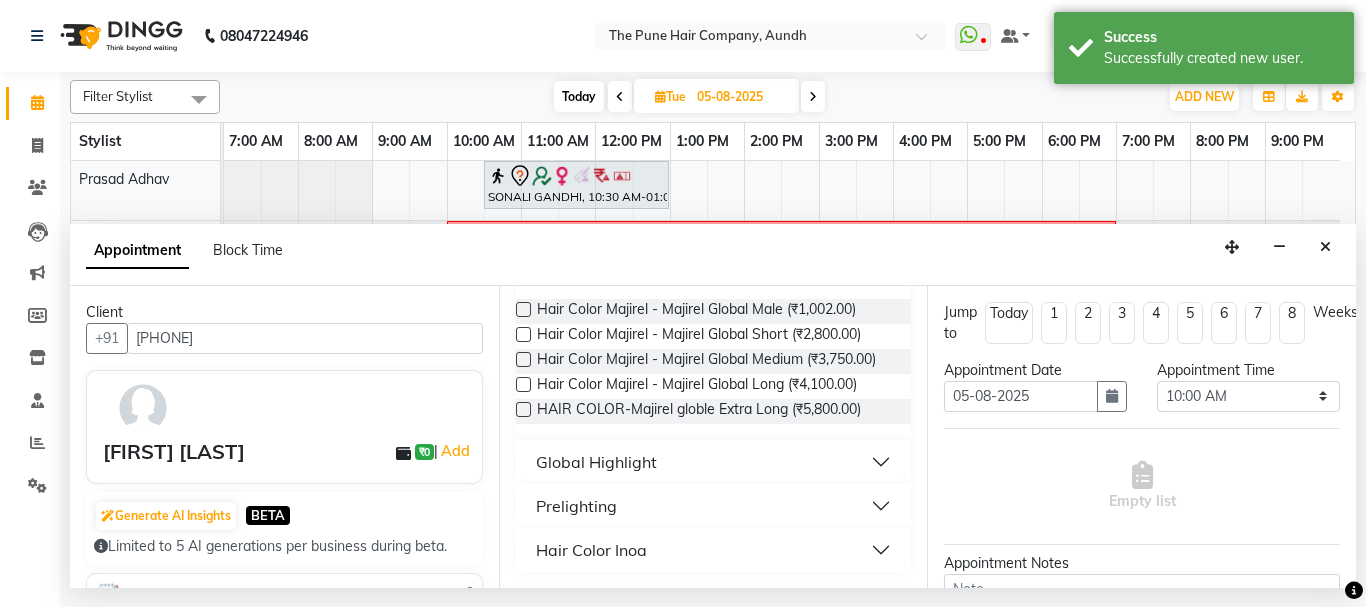 scroll, scrollTop: 187, scrollLeft: 0, axis: vertical 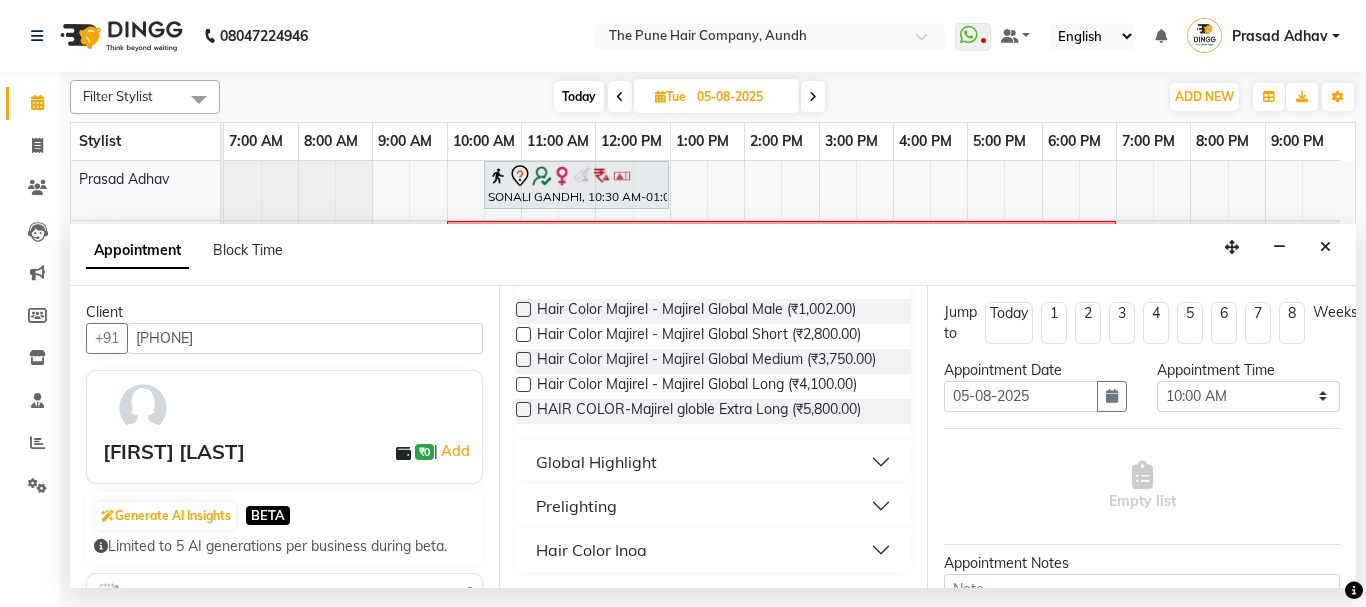 click on "Hair Color Inoa" at bounding box center [591, 550] 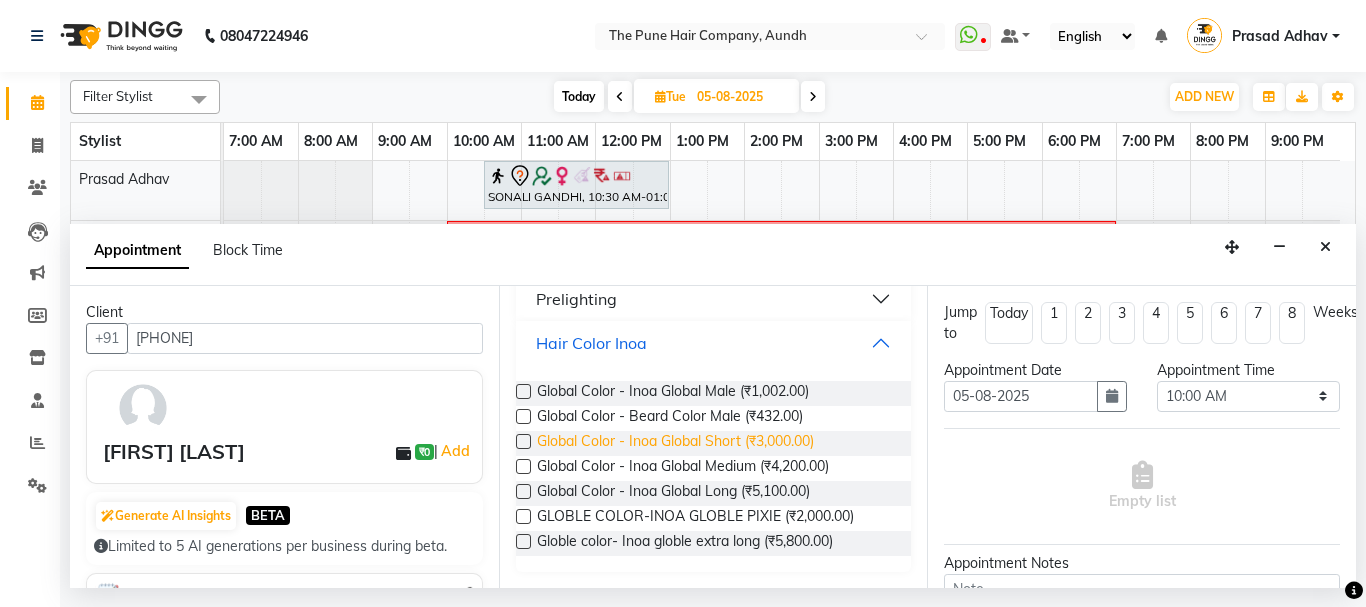 scroll, scrollTop: 394, scrollLeft: 0, axis: vertical 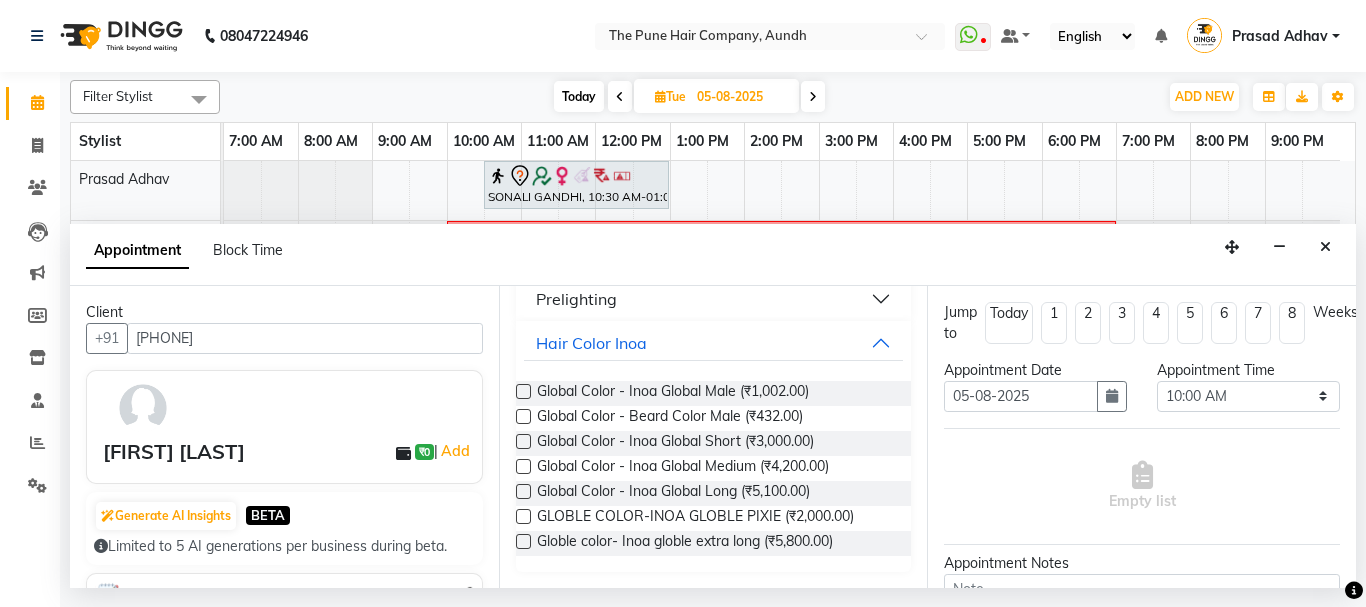 click at bounding box center (523, 466) 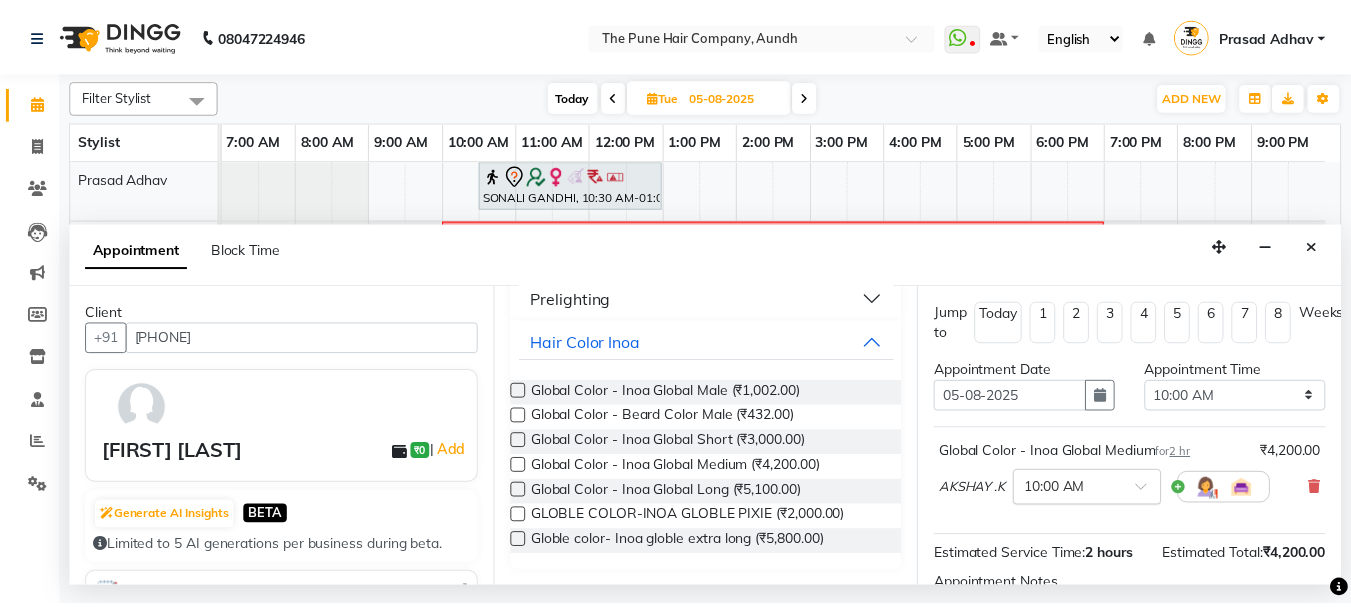 scroll, scrollTop: 260, scrollLeft: 0, axis: vertical 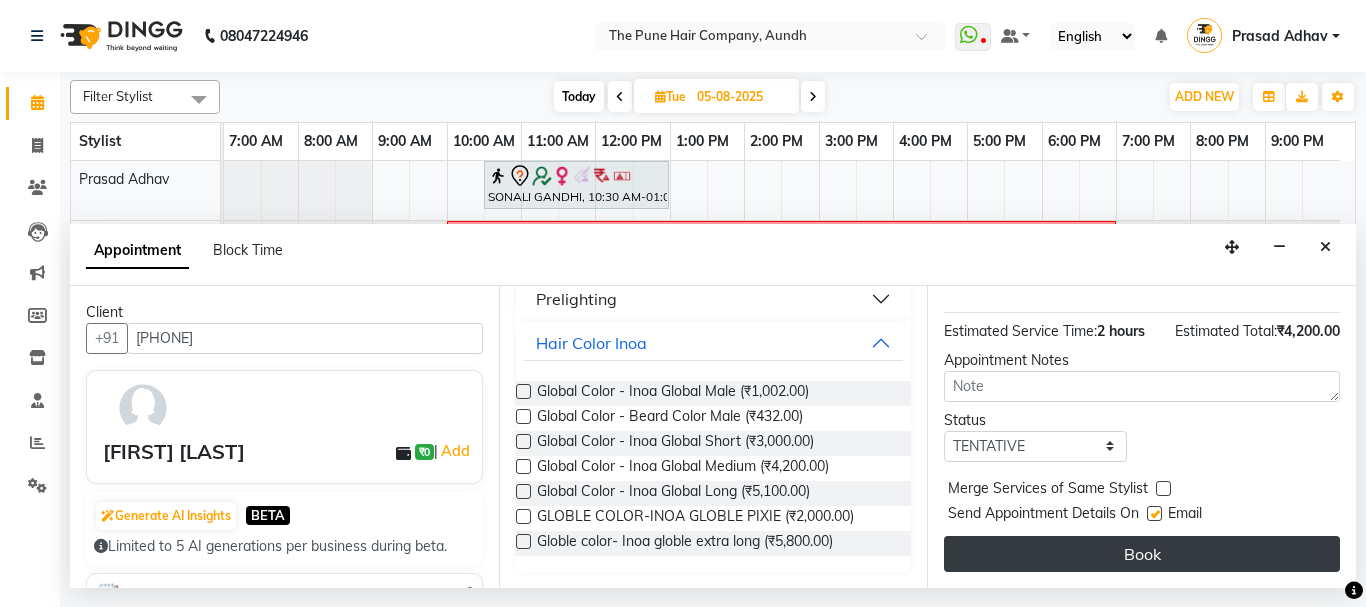 click on "Book" at bounding box center (1142, 554) 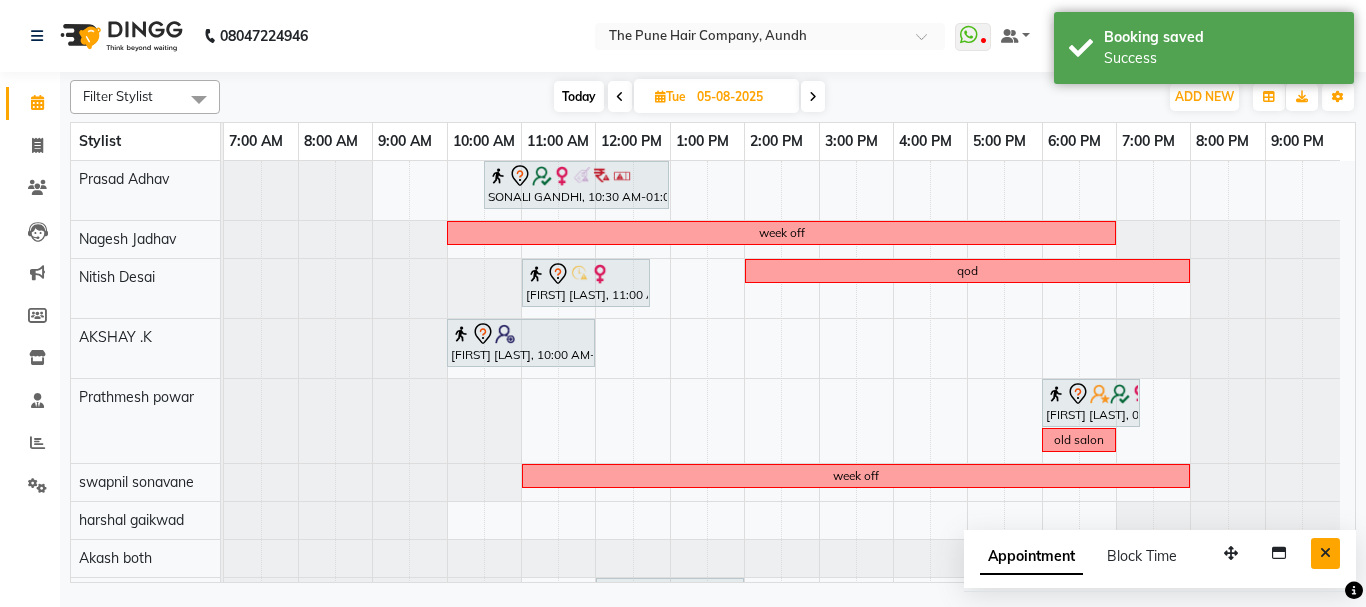 click at bounding box center (1325, 553) 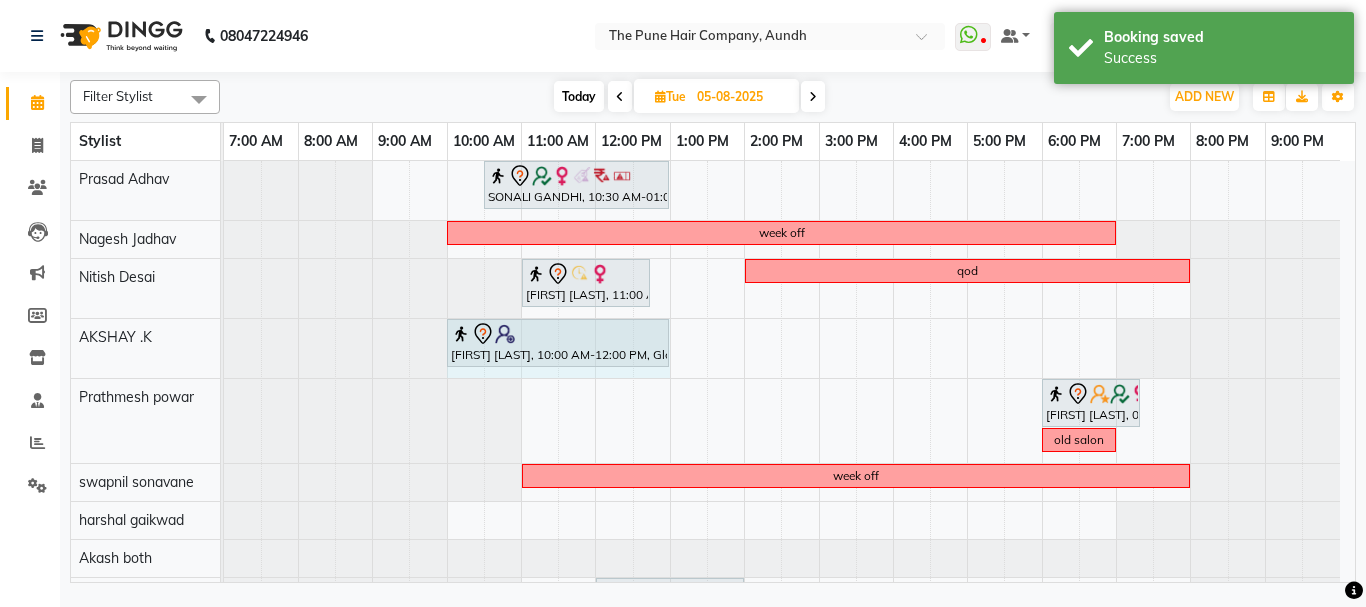 drag, startPoint x: 592, startPoint y: 340, endPoint x: 637, endPoint y: 339, distance: 45.01111 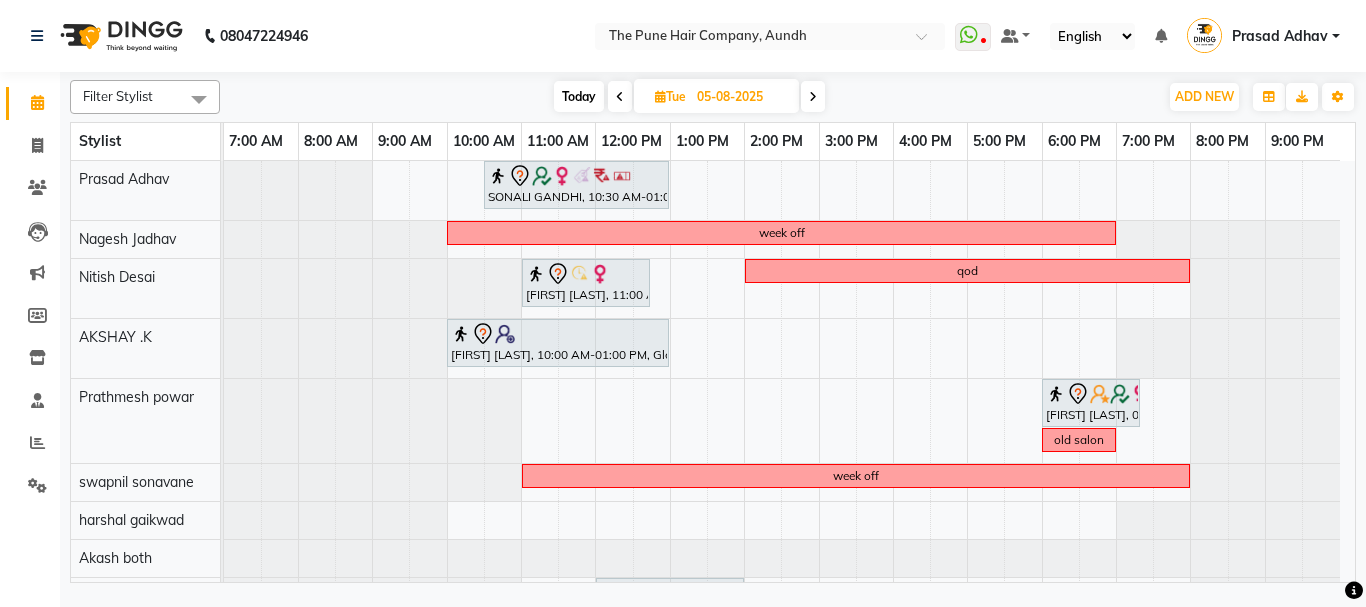 click on "Today" at bounding box center [579, 96] 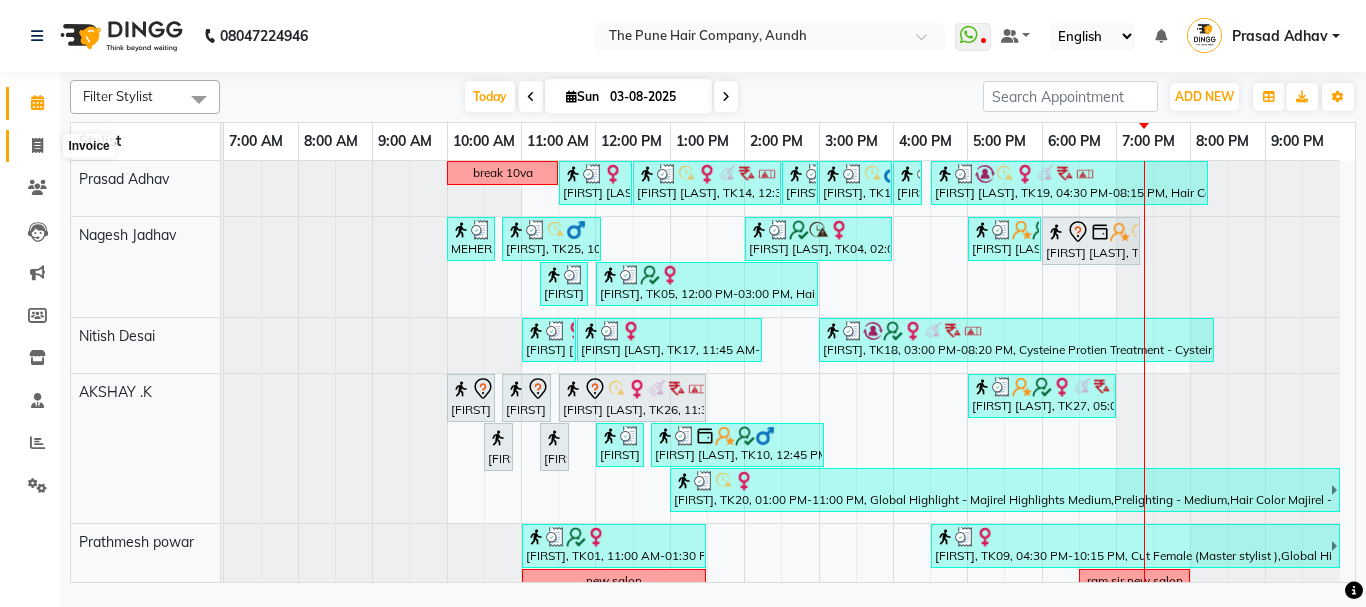 click 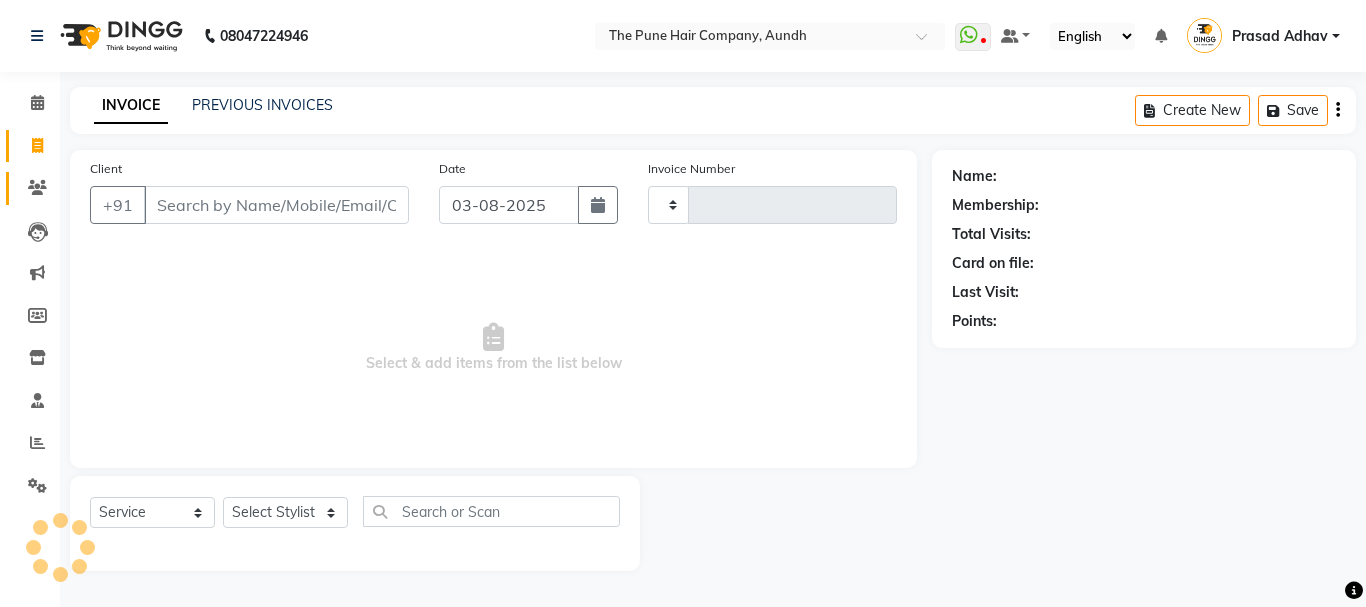 click 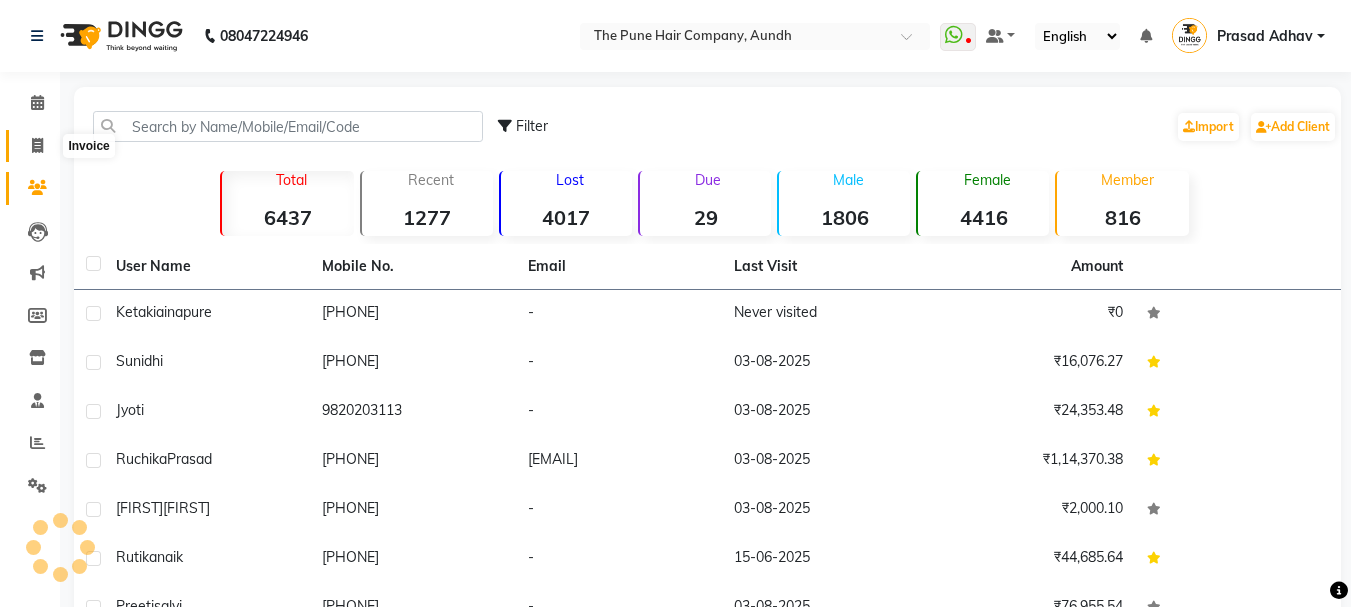 click 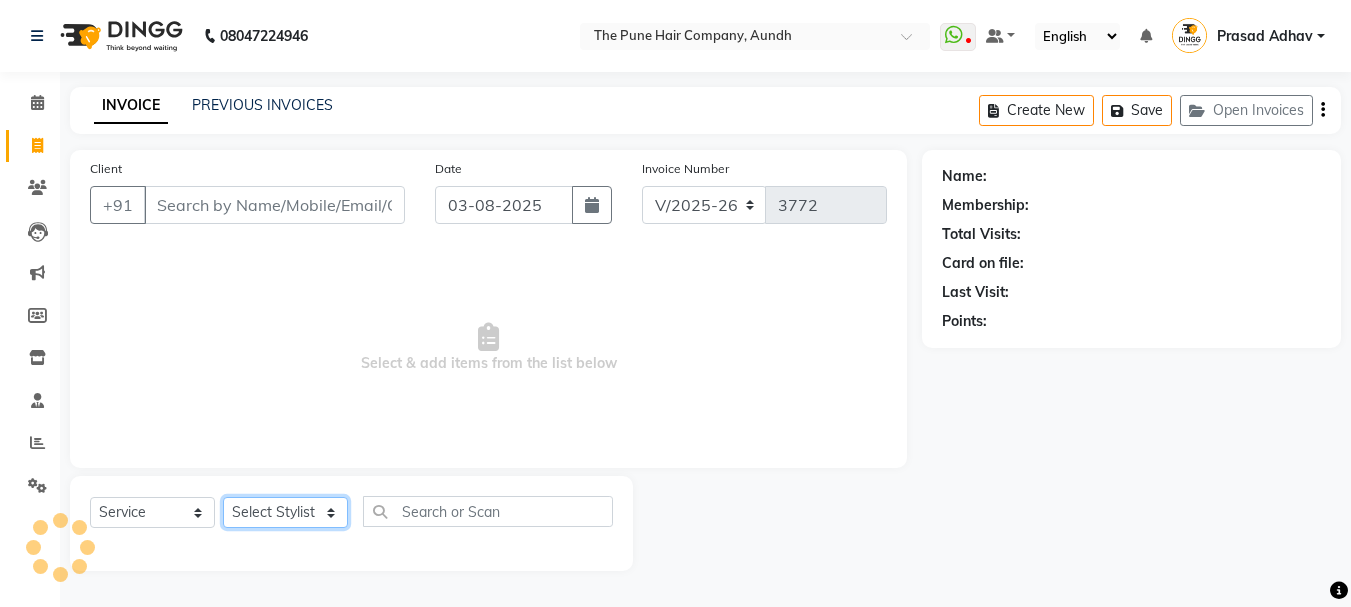 click on "Select Stylist" 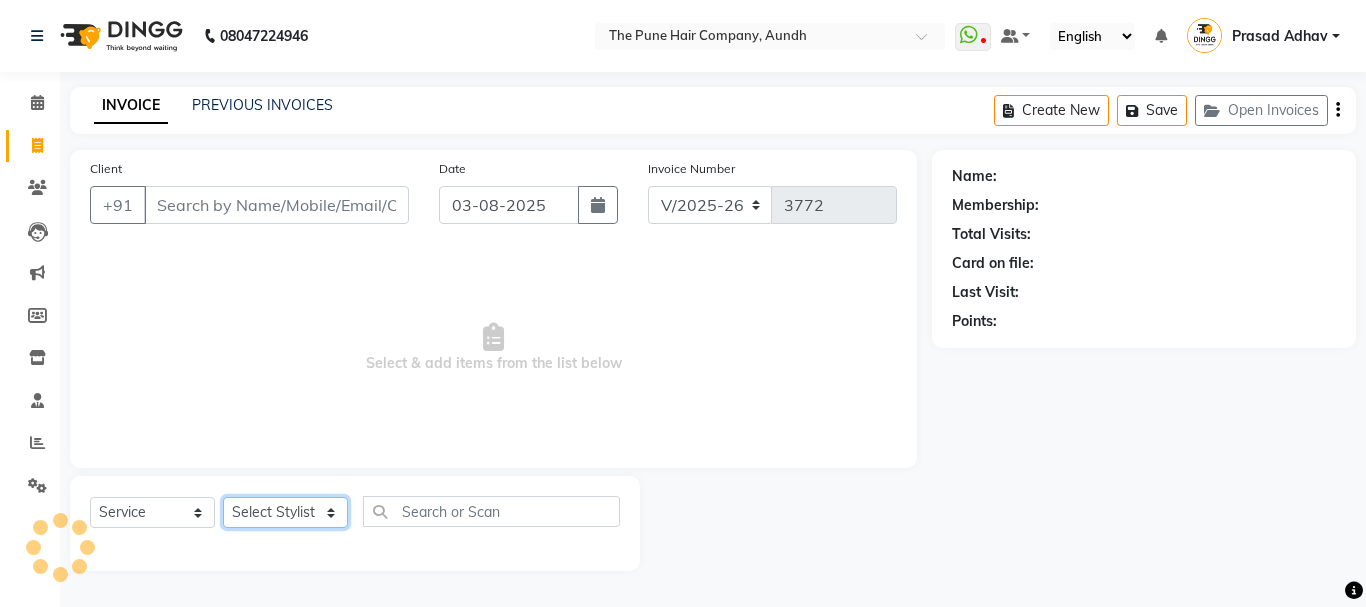 click on "Select Stylist" 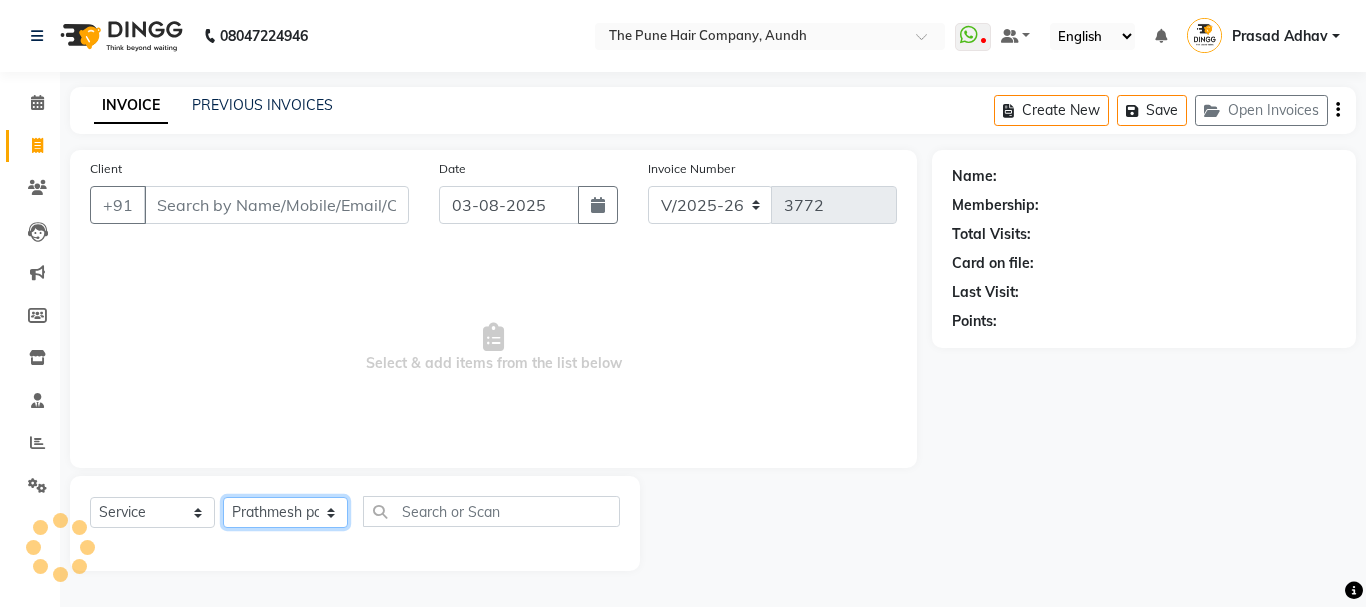 click on "Select Stylist Akash both AKSHAY .K harshal gaikwad kaif shaikh LAKKHAN SHINDE Nagesh Jadhav Nitish Desai  Pavan mane POOJA MORE Prasad Adhav  Prathmesh powar Shweta gotur Sonal saindane swapnil sonavane" 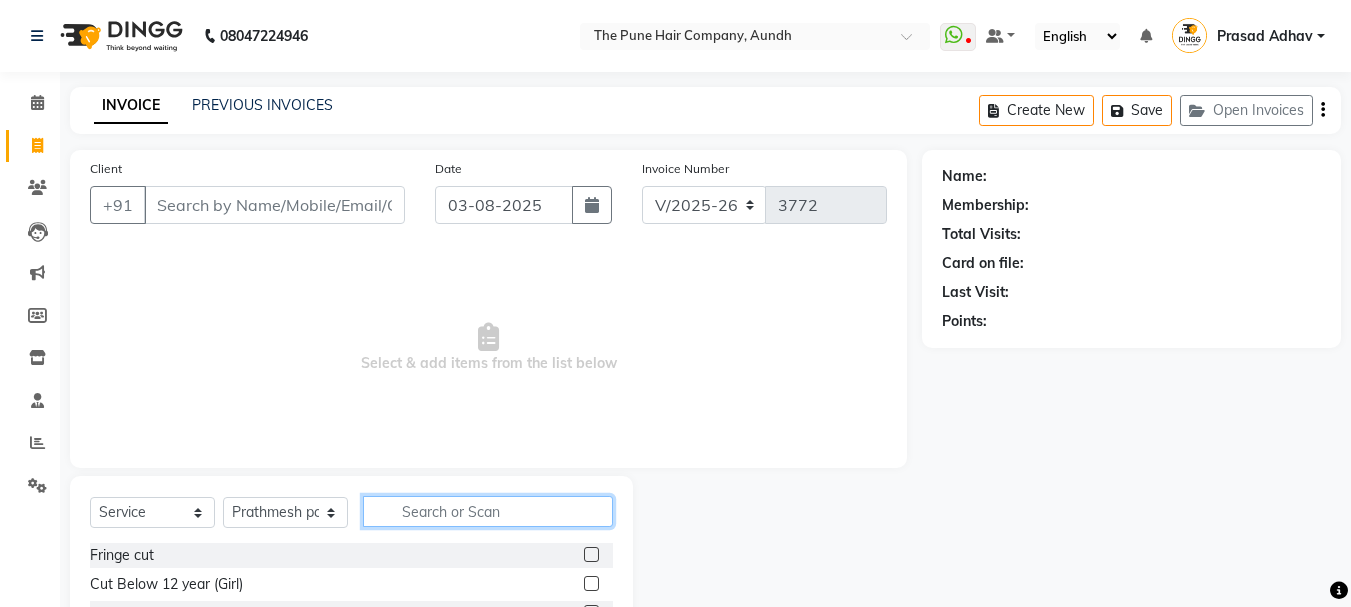 click 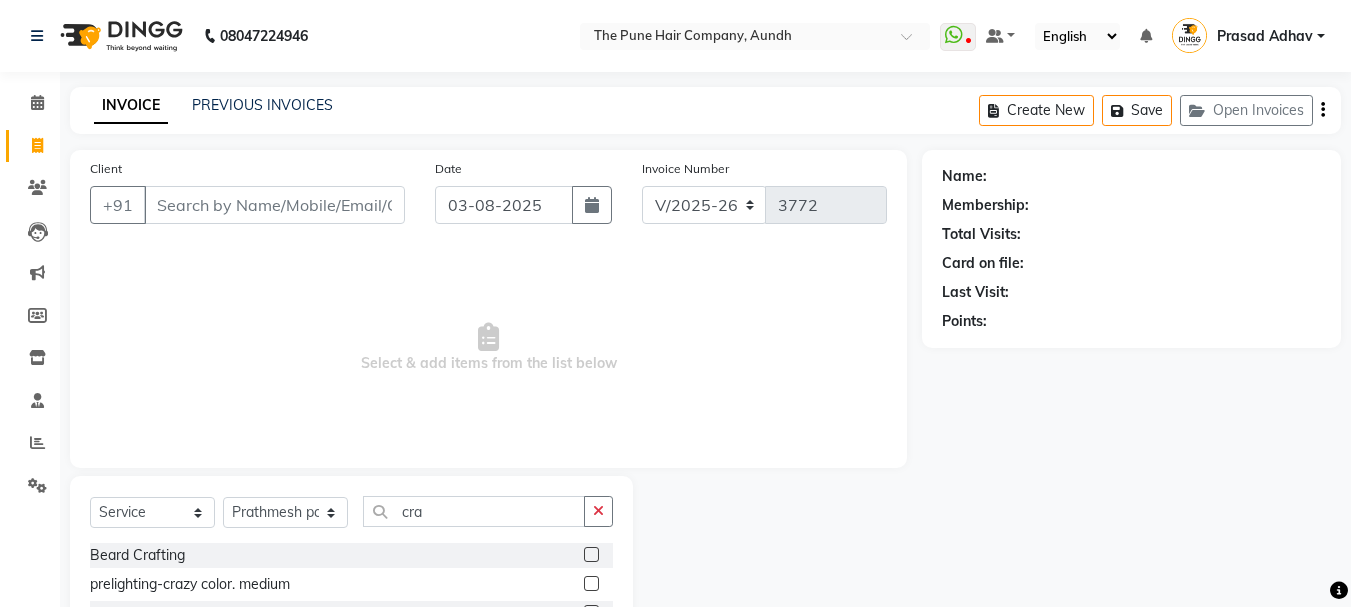 click 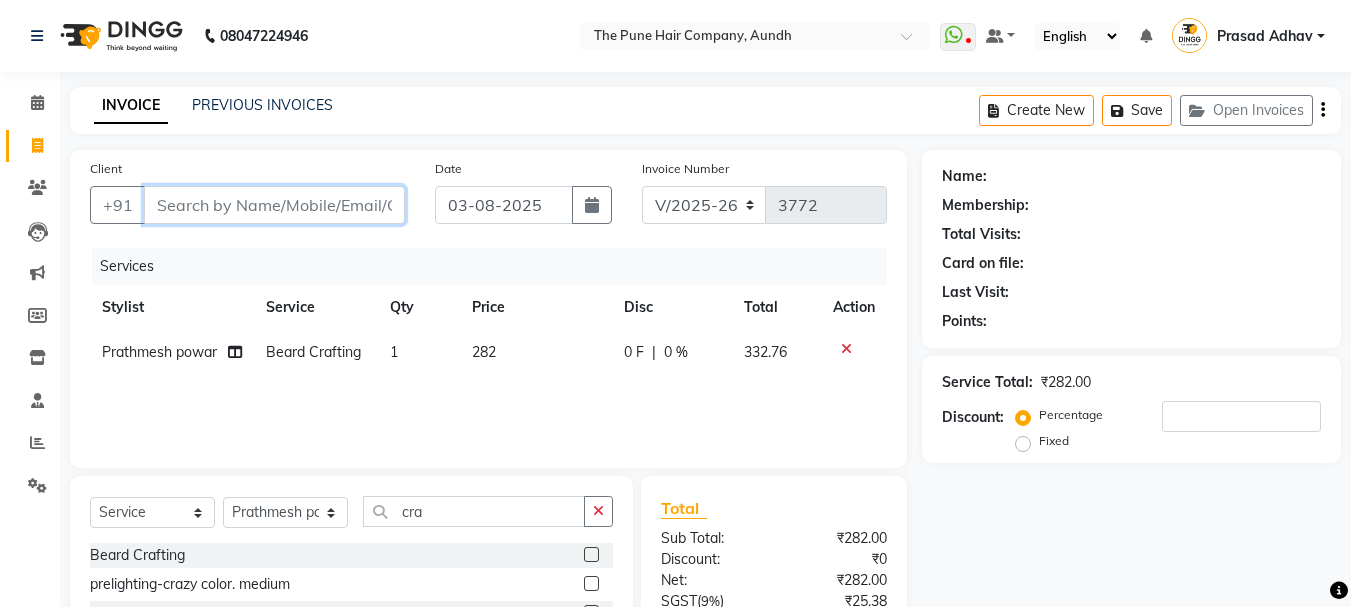 click on "Client" at bounding box center [274, 205] 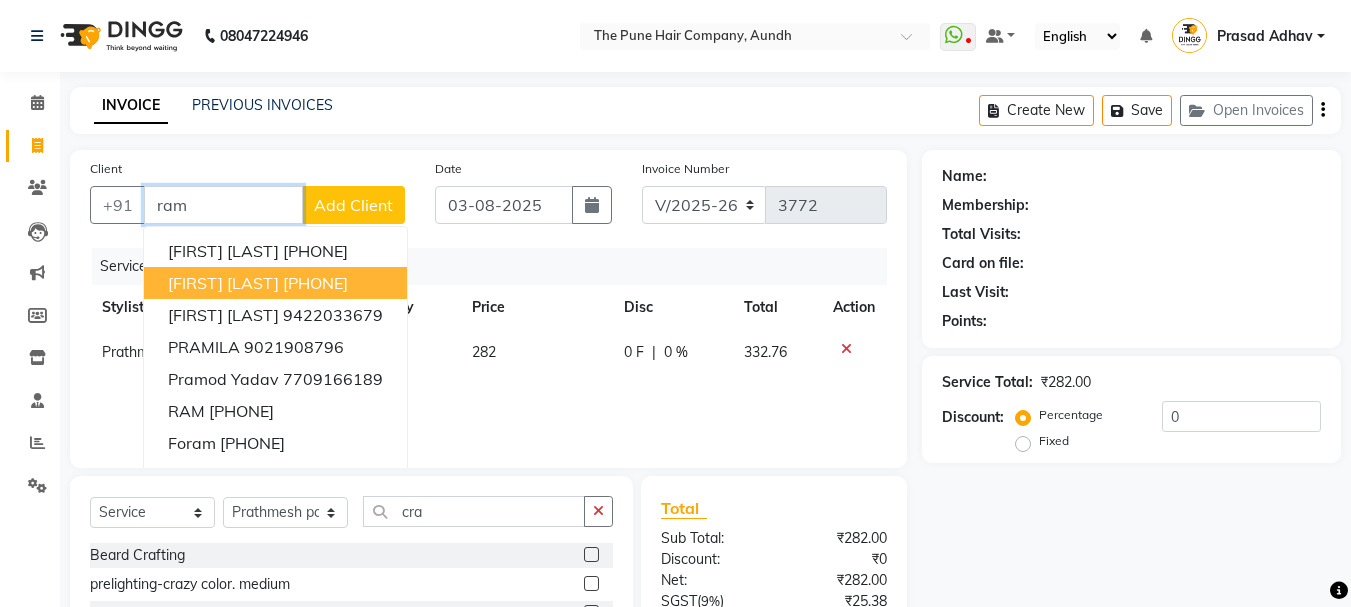 click on "[PHONE]" at bounding box center [315, 283] 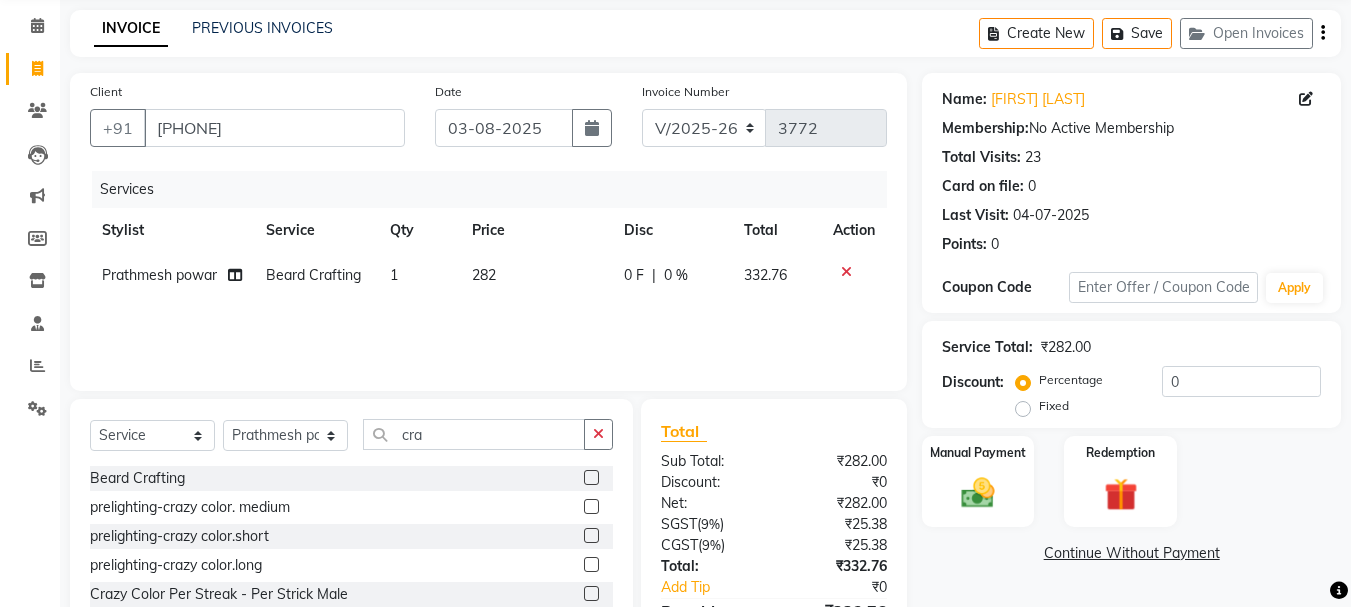 scroll, scrollTop: 193, scrollLeft: 0, axis: vertical 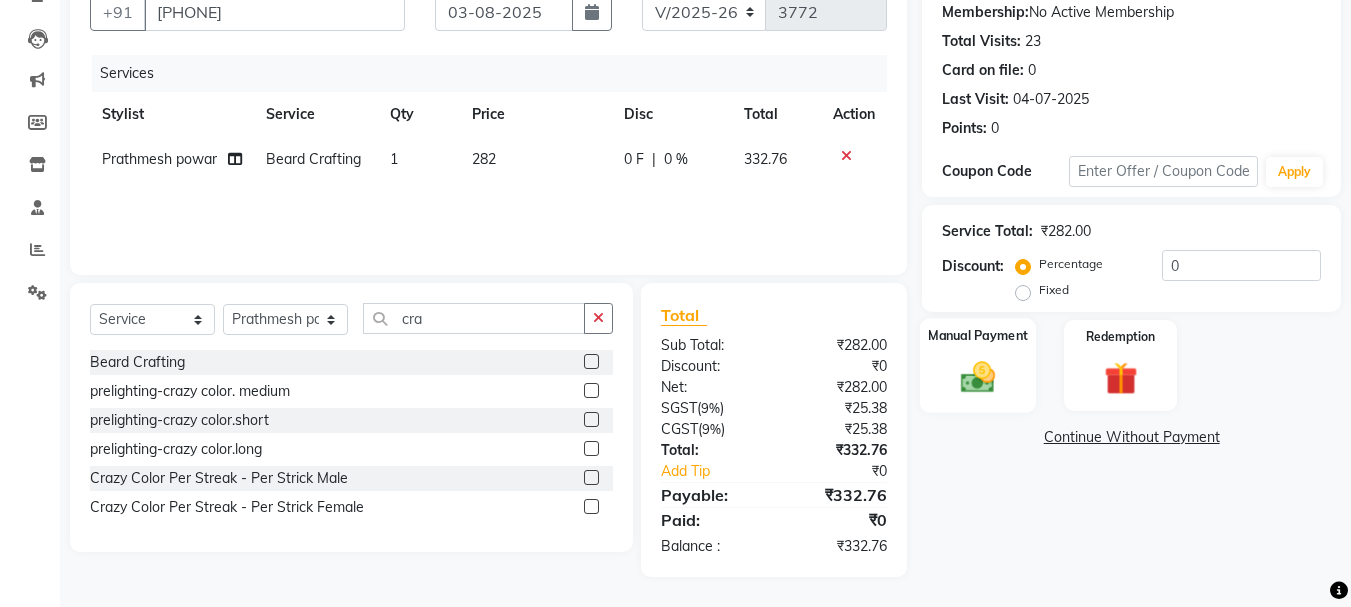 click 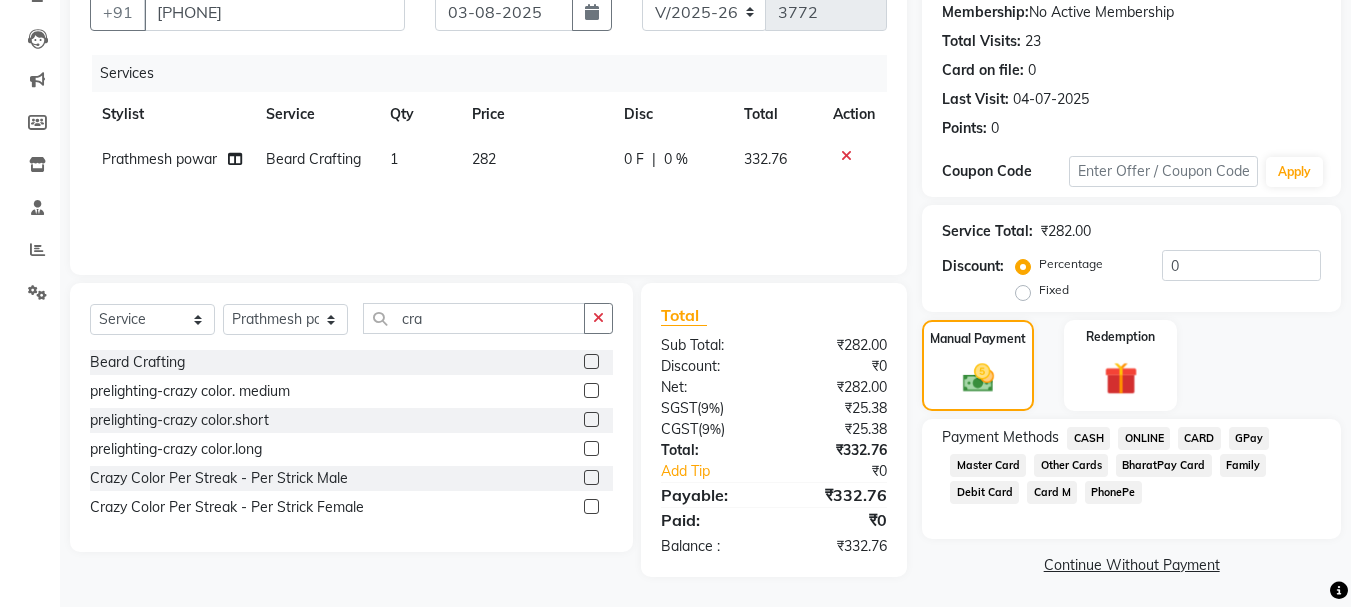 click on "CASH" 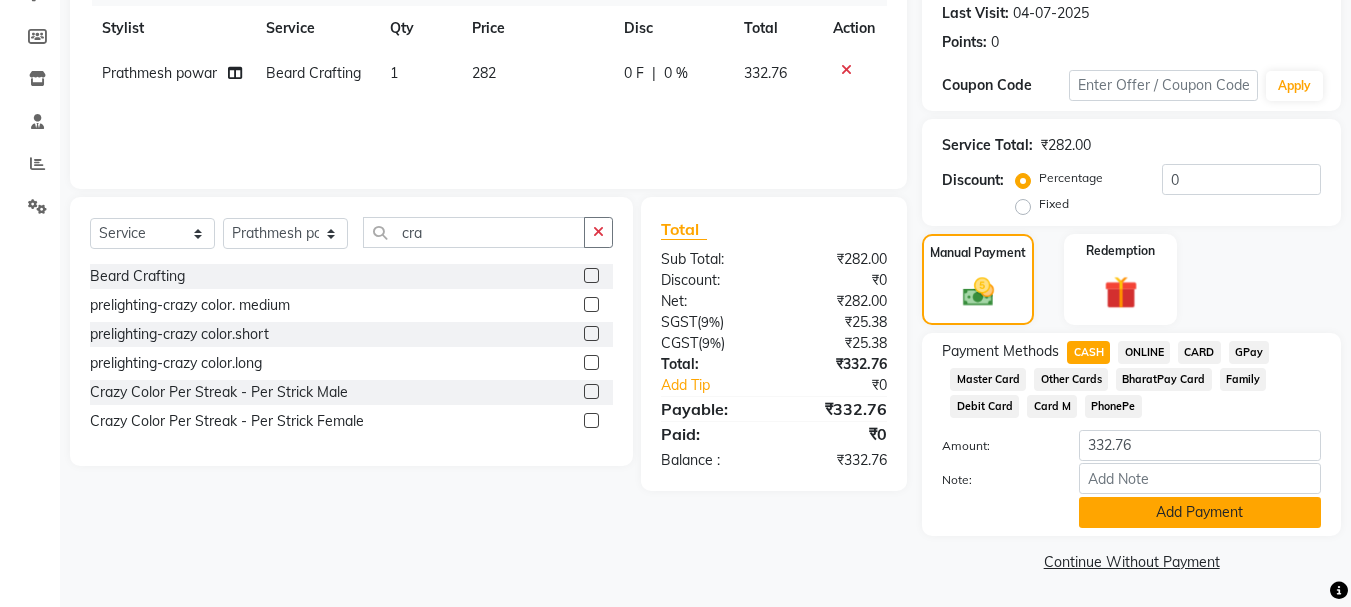 click on "Add Payment" 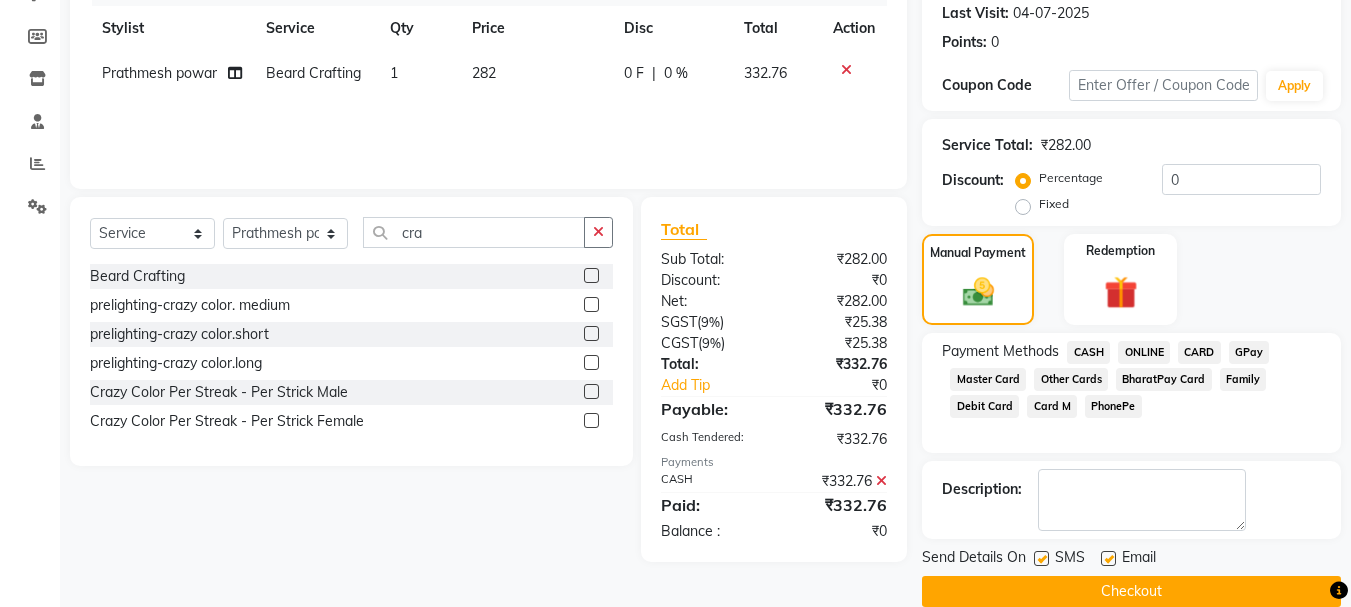 scroll, scrollTop: 309, scrollLeft: 0, axis: vertical 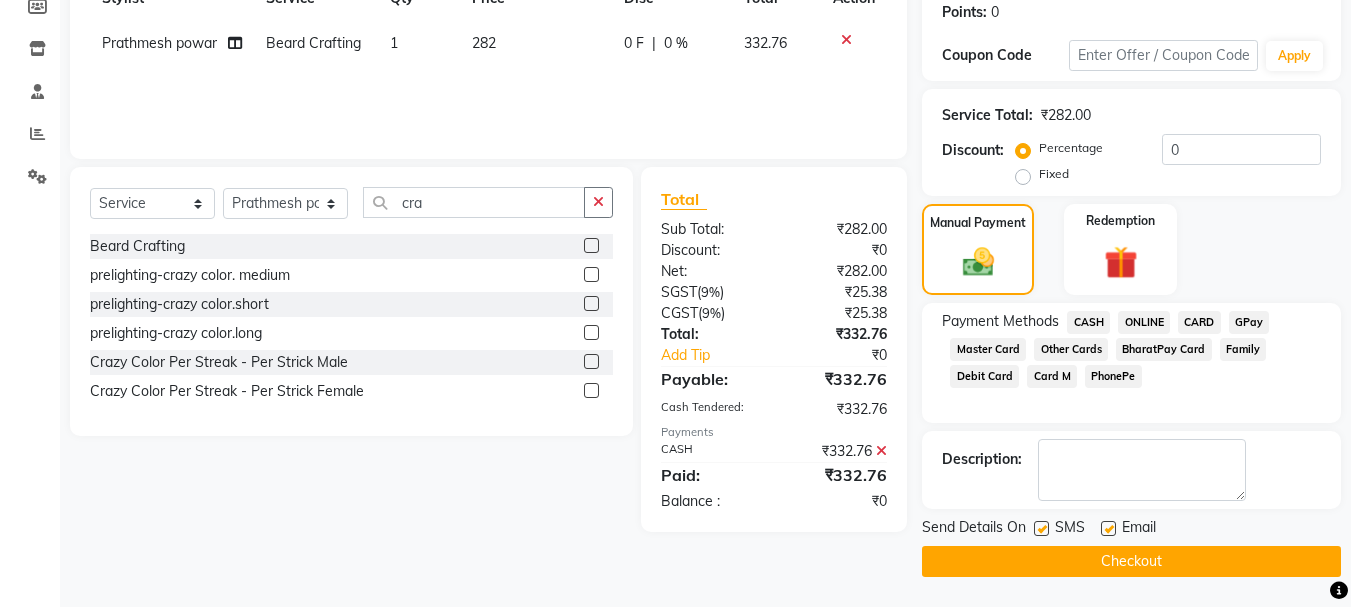 click 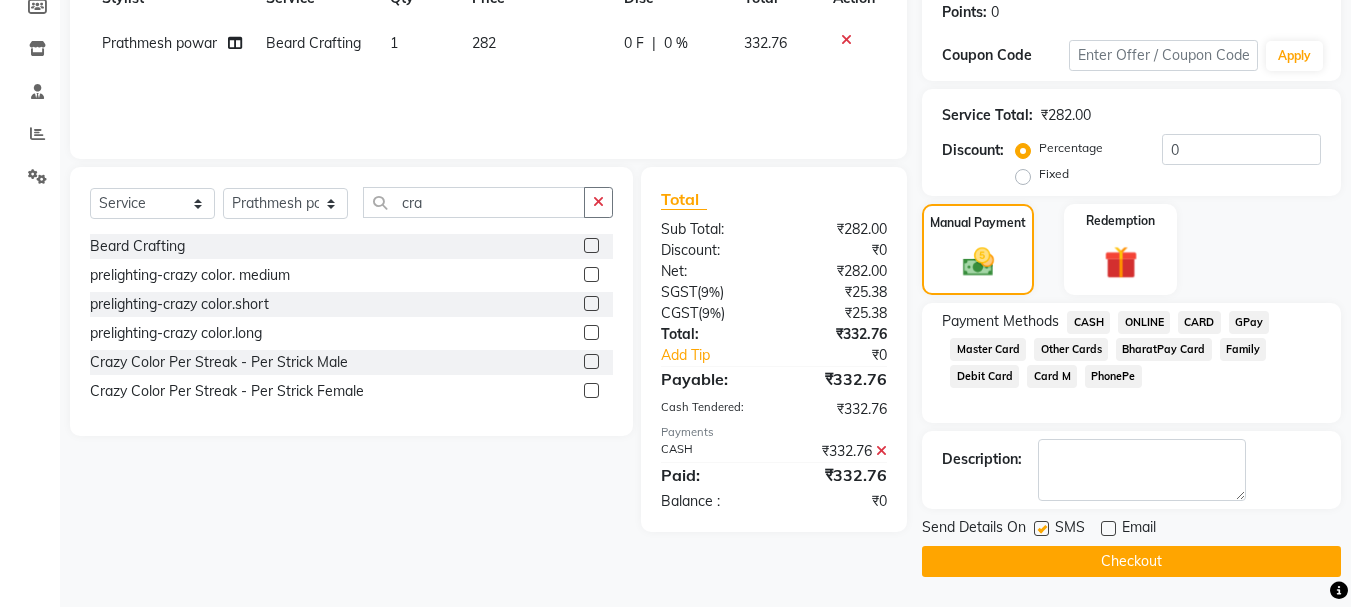 click 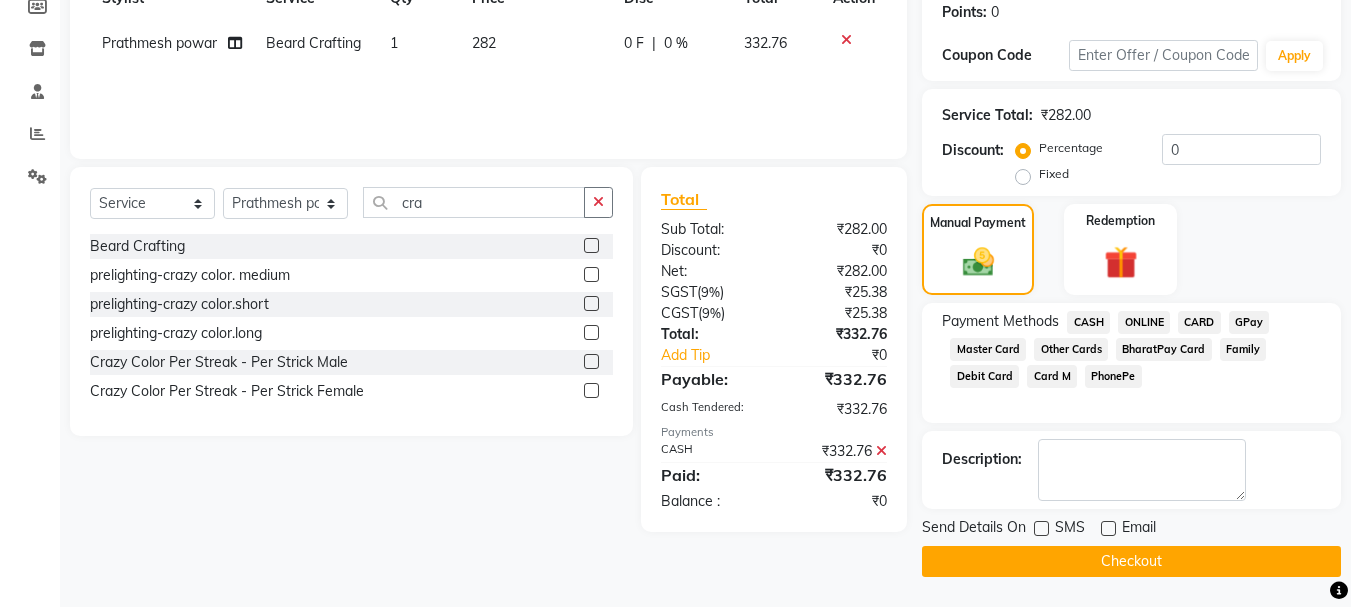 click on "Checkout" 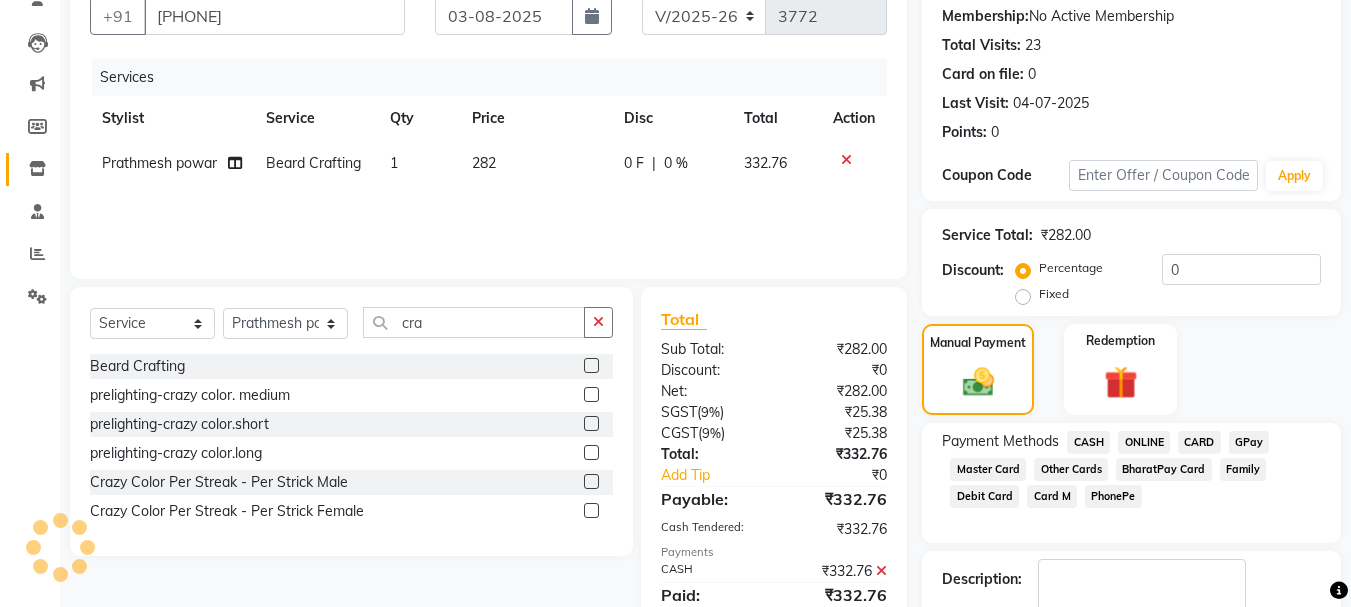 scroll, scrollTop: 9, scrollLeft: 0, axis: vertical 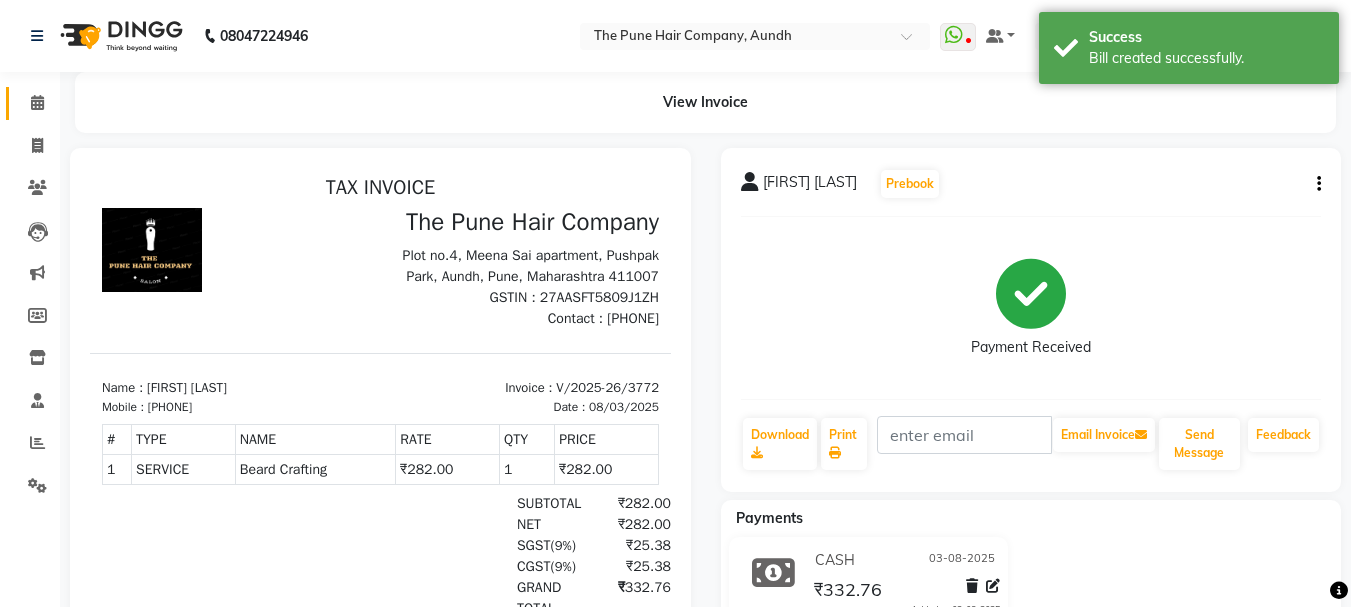 click on "Calendar" 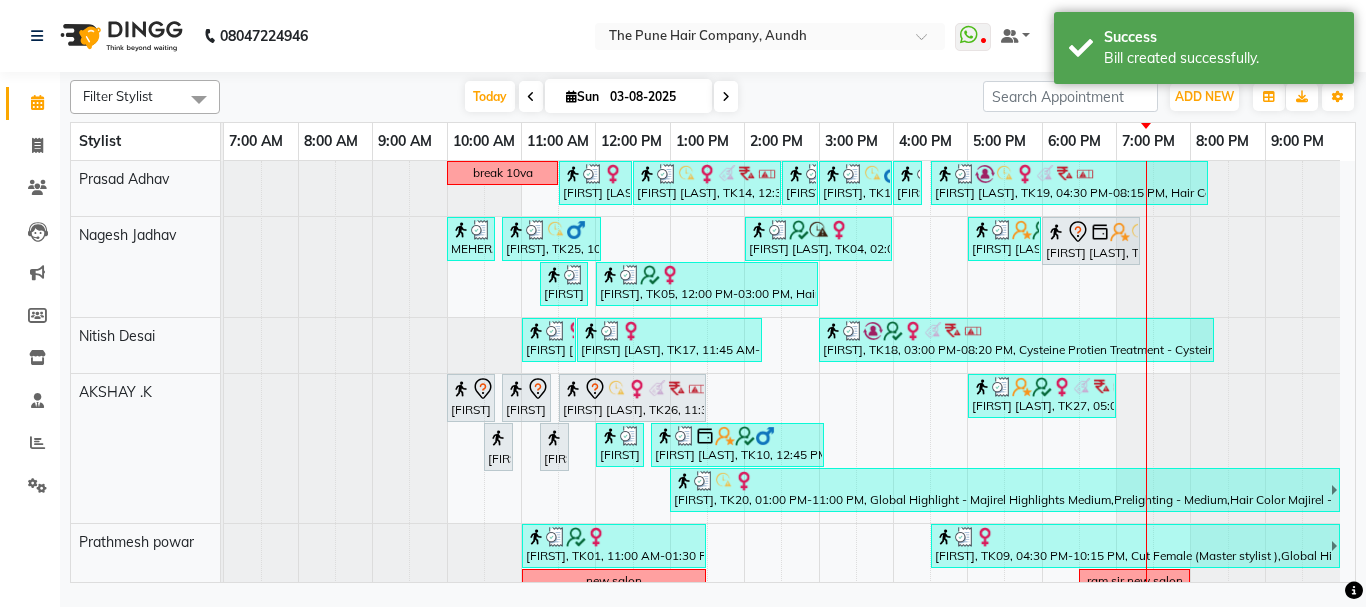 scroll, scrollTop: 300, scrollLeft: 0, axis: vertical 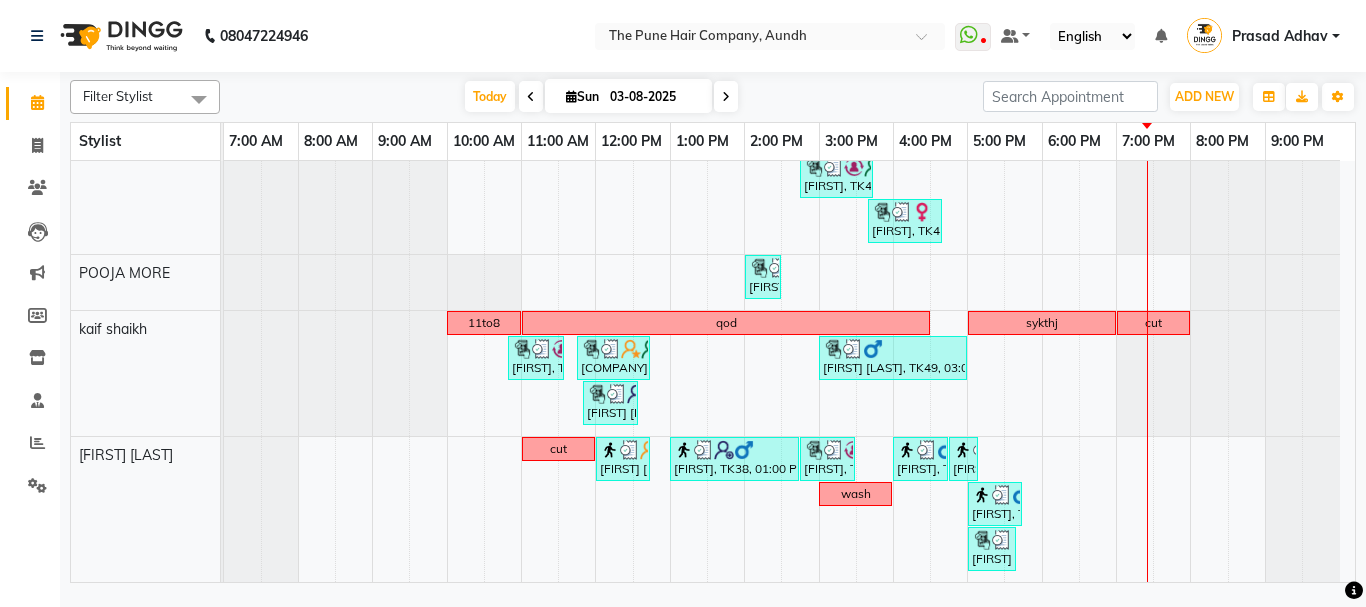 click at bounding box center (726, 96) 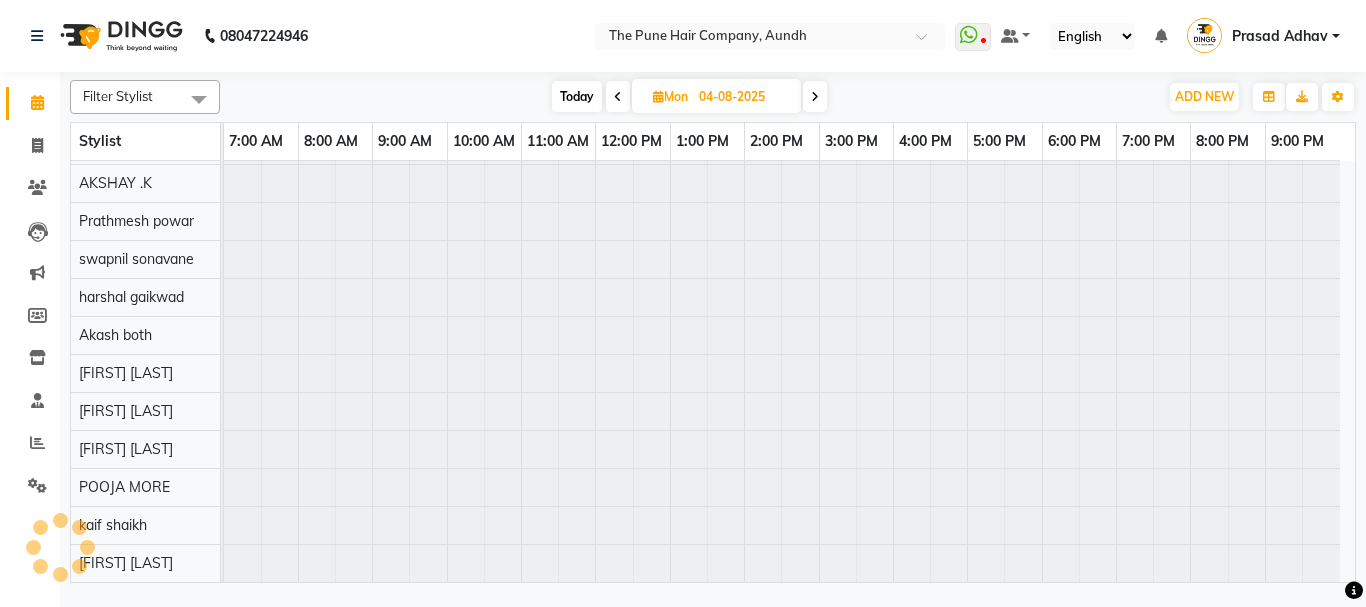 scroll, scrollTop: 110, scrollLeft: 0, axis: vertical 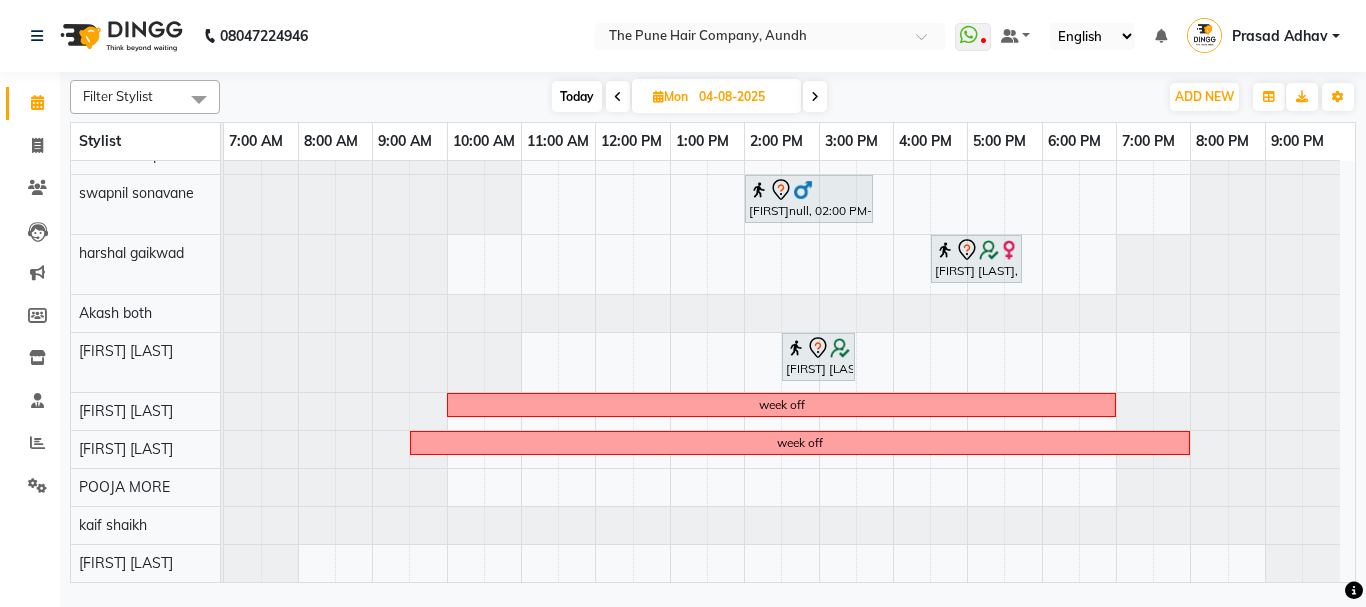 click on "Today" at bounding box center (577, 96) 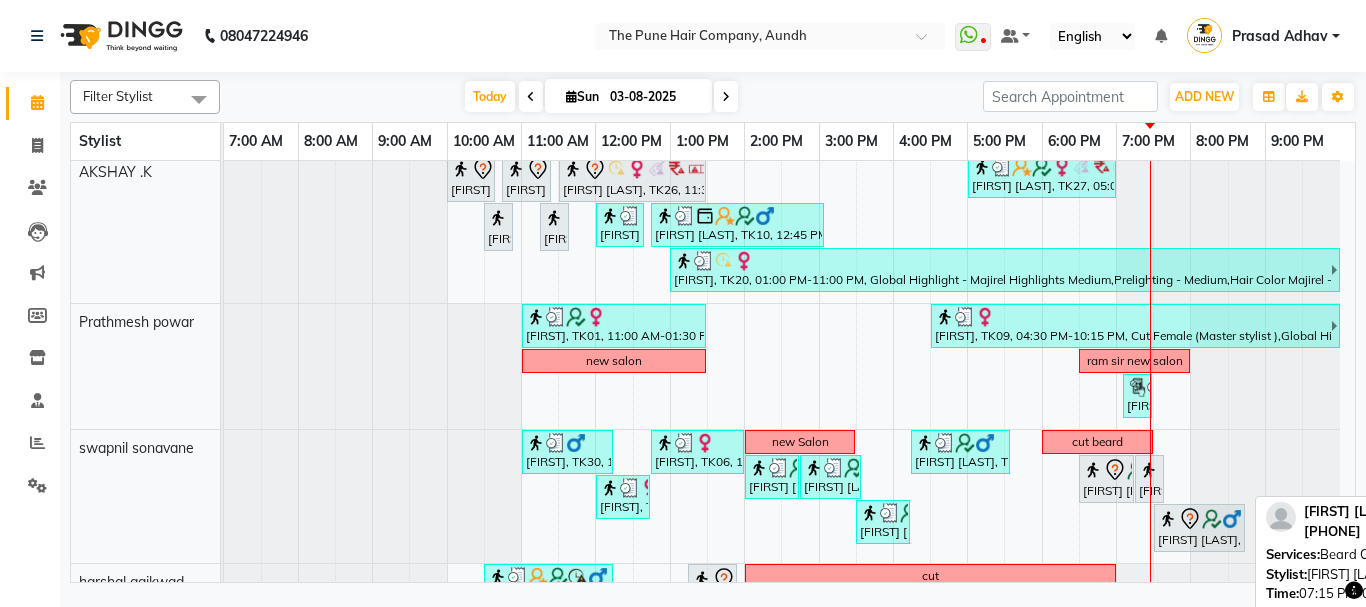 scroll, scrollTop: 446, scrollLeft: 0, axis: vertical 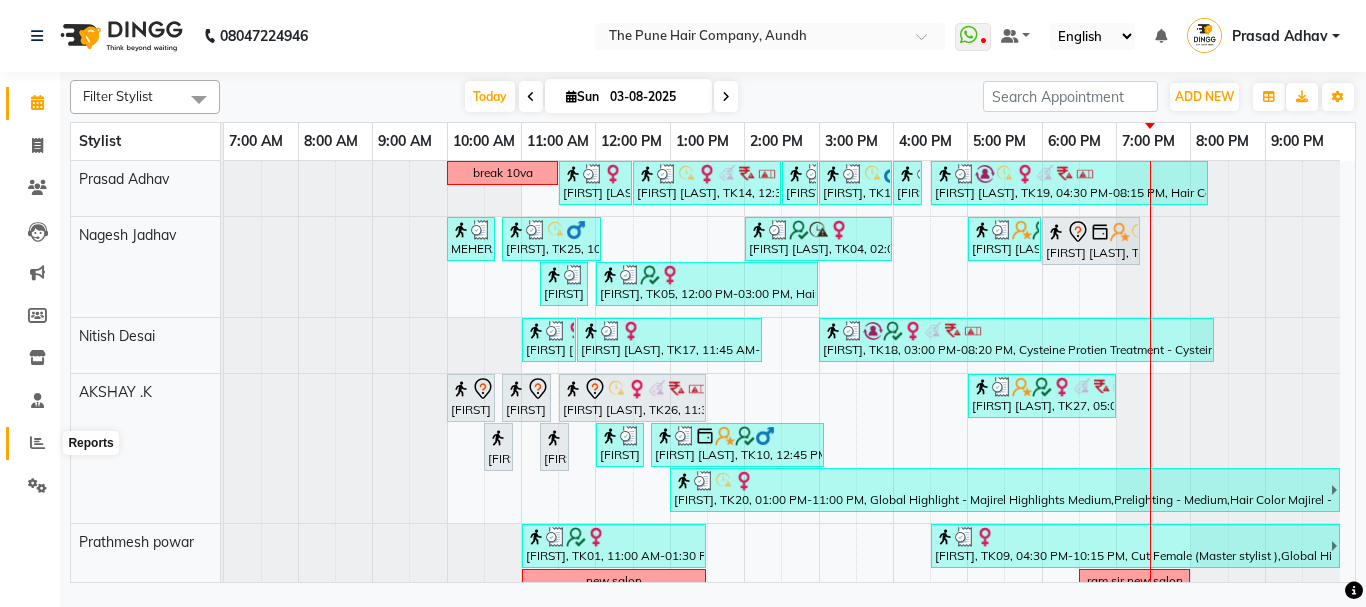 click 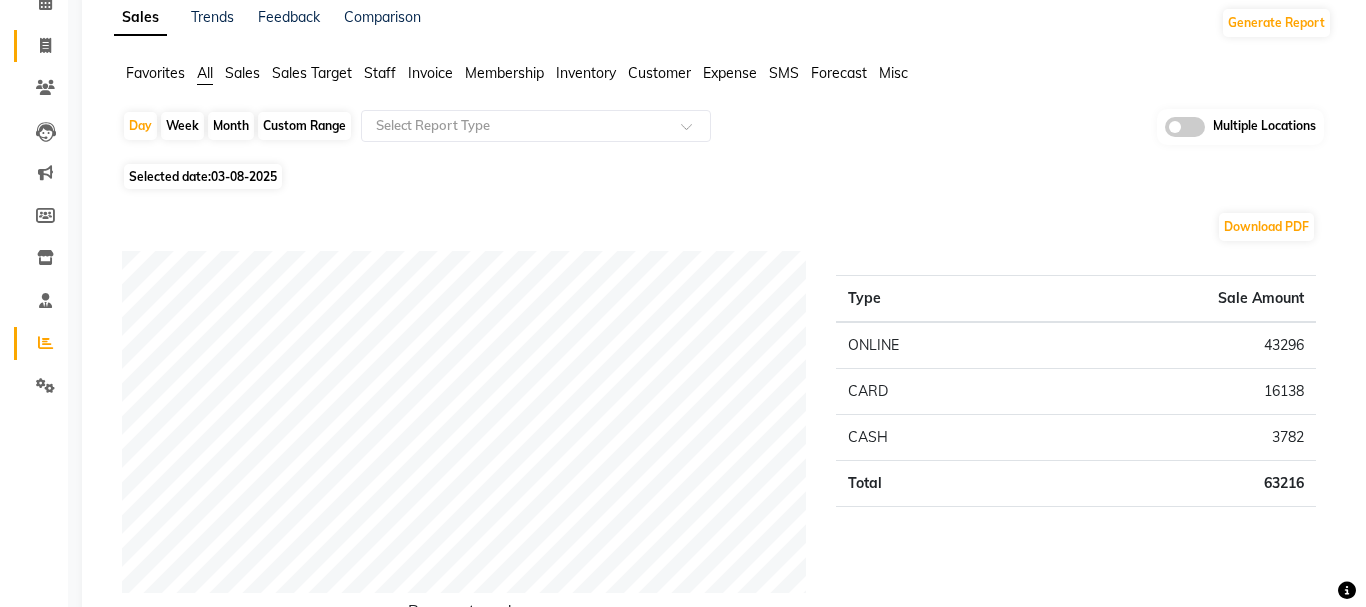 scroll, scrollTop: 0, scrollLeft: 0, axis: both 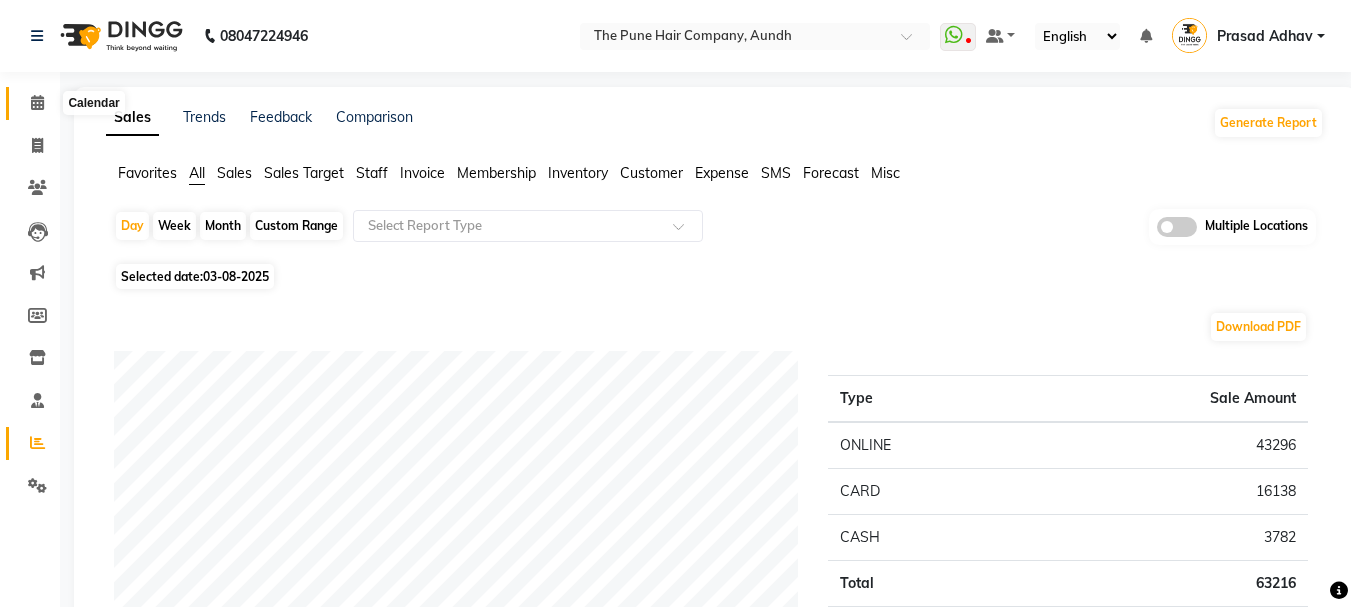 click 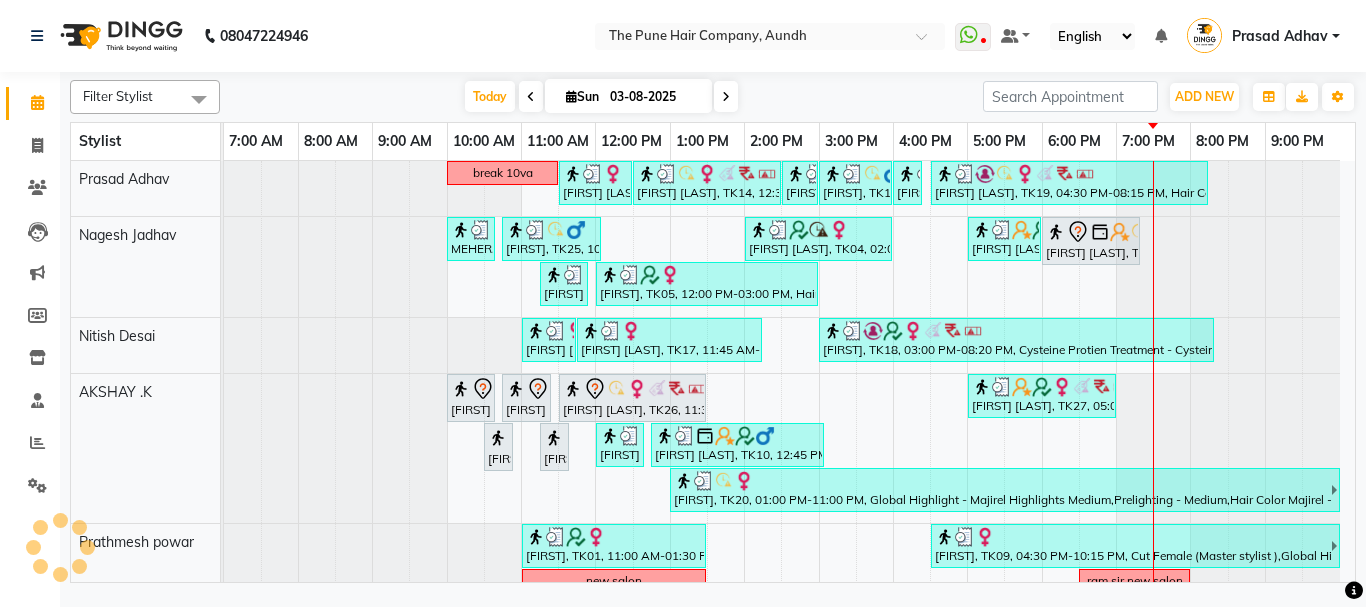 click at bounding box center [726, 97] 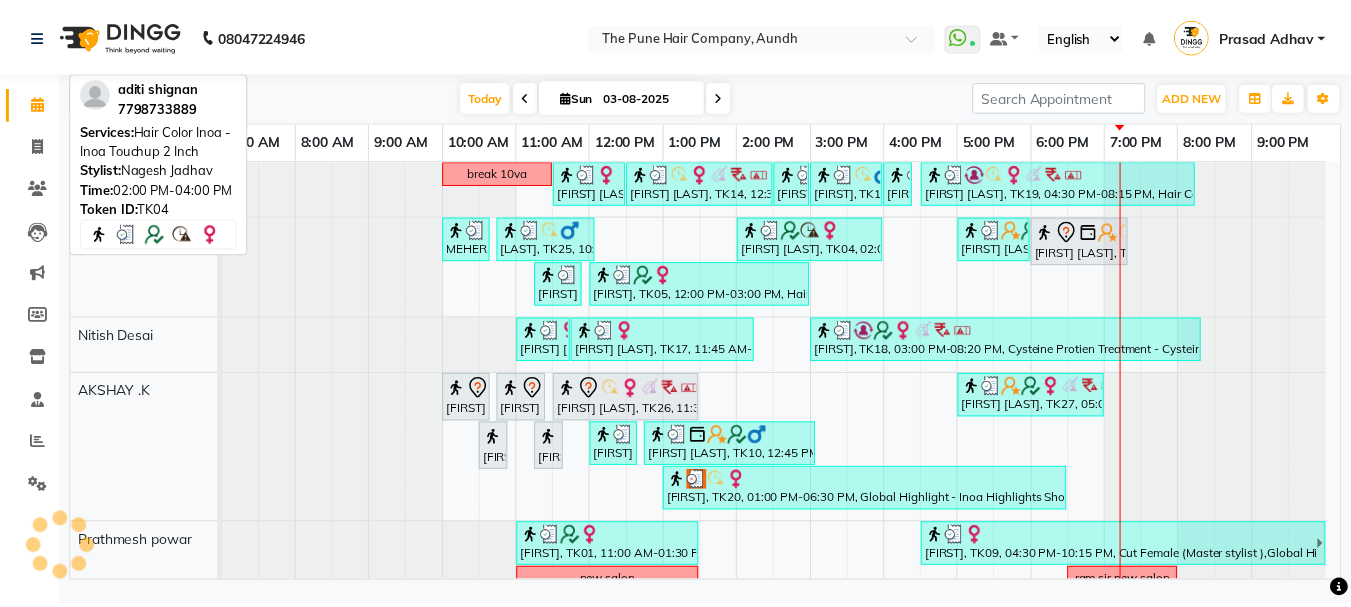 scroll, scrollTop: 0, scrollLeft: 0, axis: both 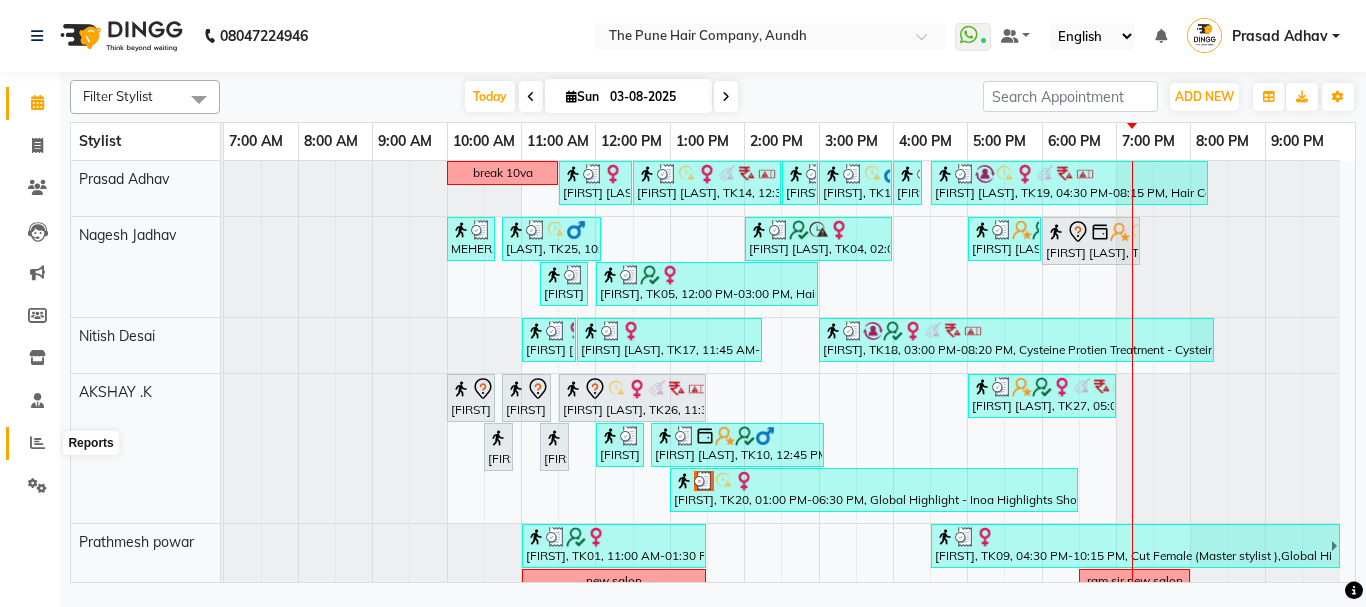 click 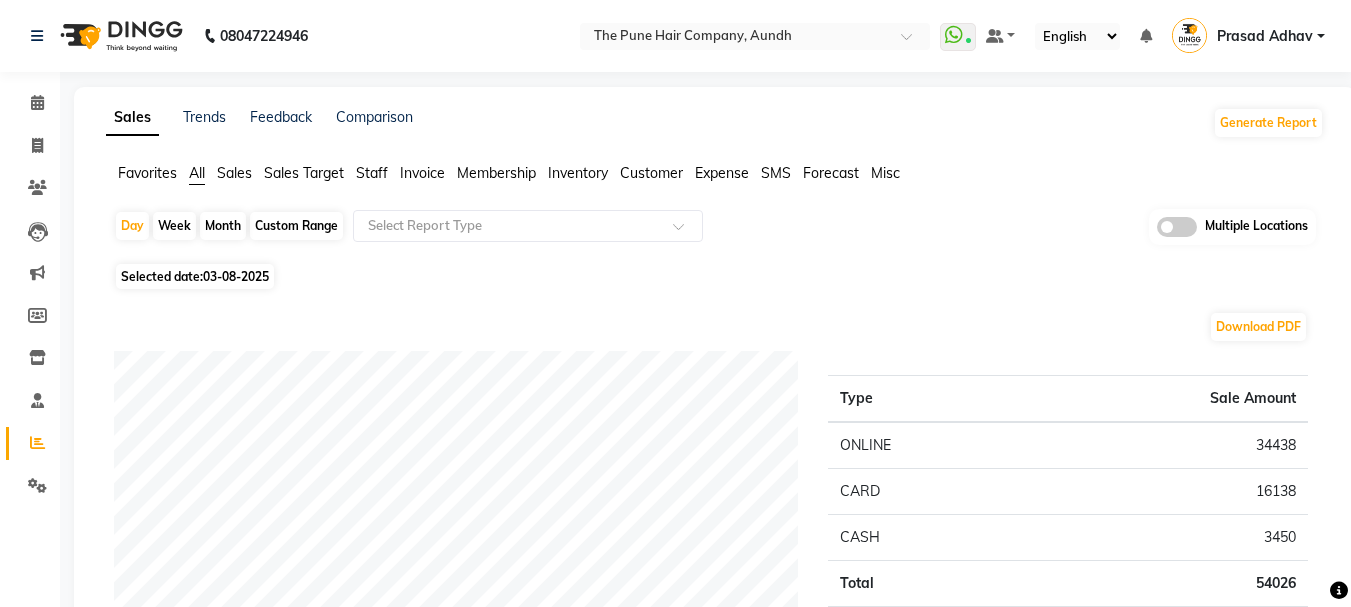 scroll, scrollTop: 0, scrollLeft: 0, axis: both 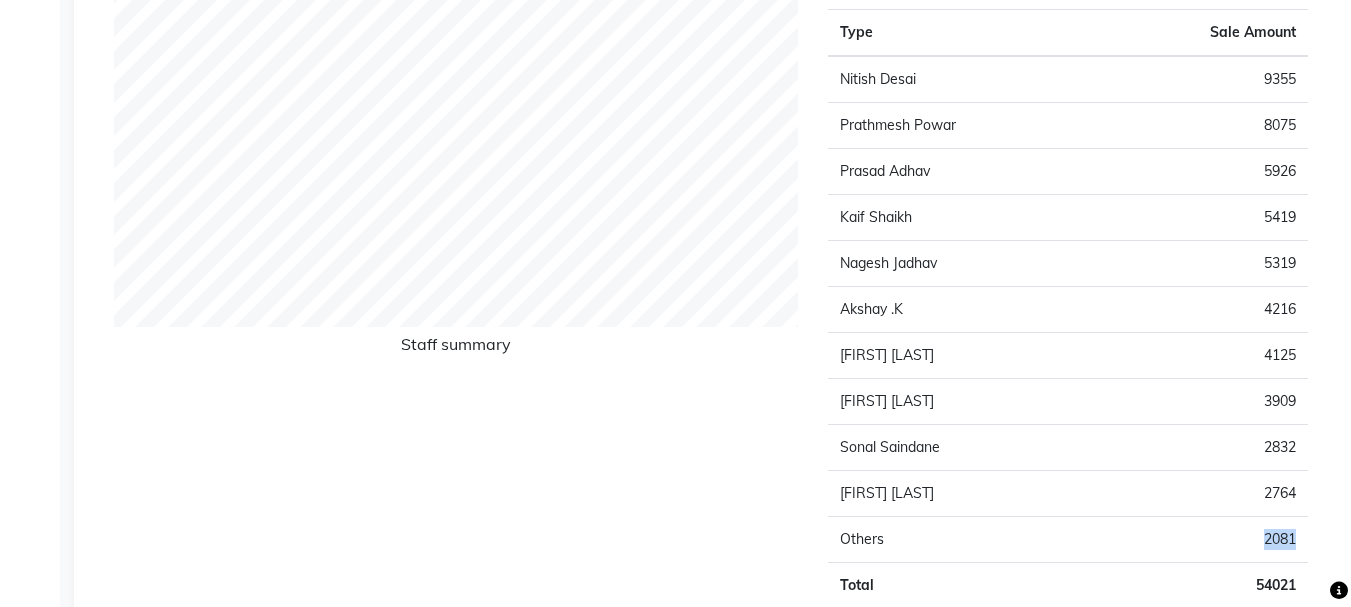 drag, startPoint x: 1295, startPoint y: 537, endPoint x: 1148, endPoint y: 532, distance: 147.085 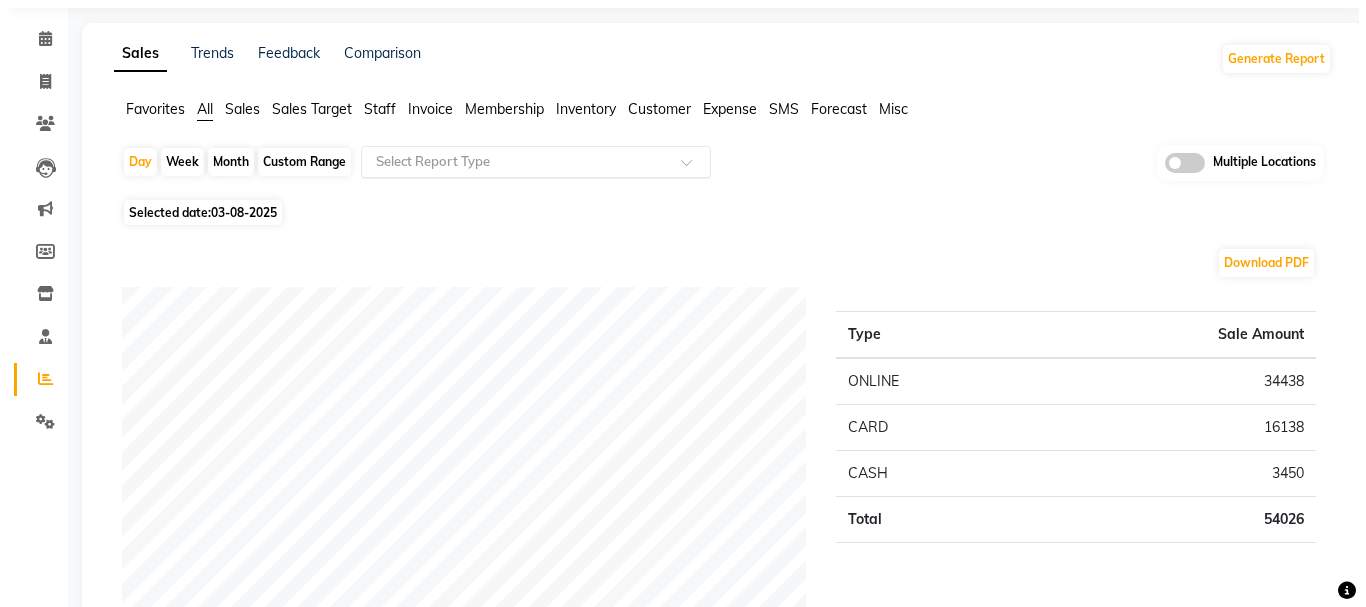 scroll, scrollTop: 0, scrollLeft: 0, axis: both 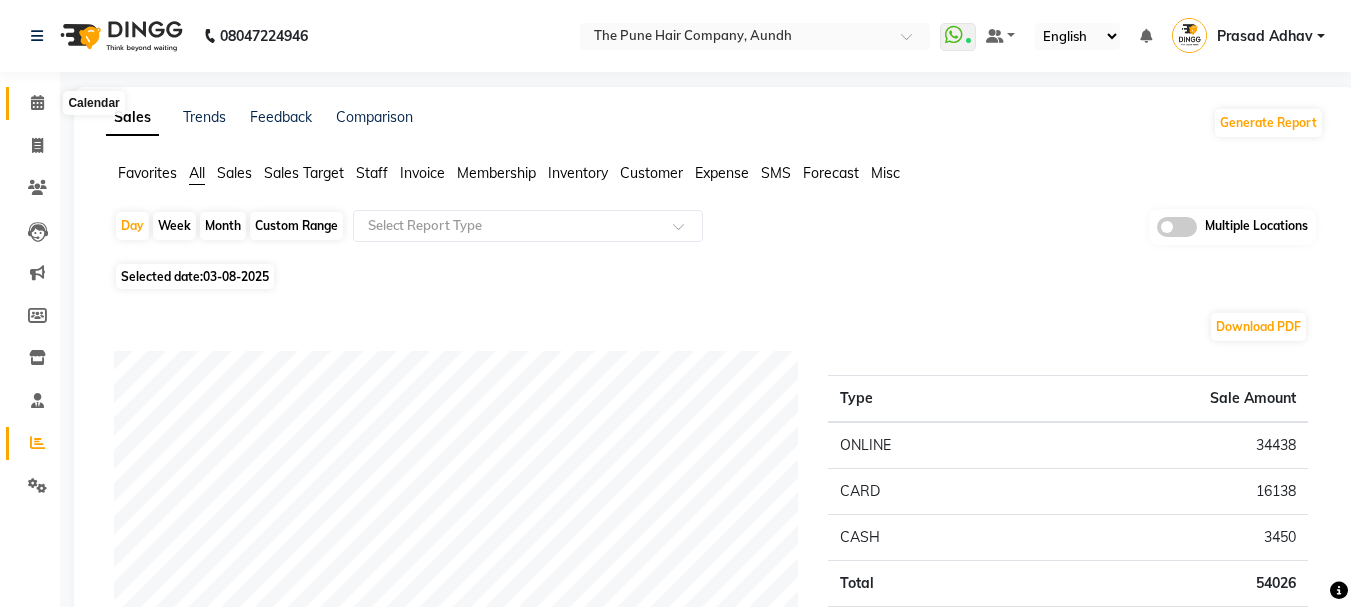 click 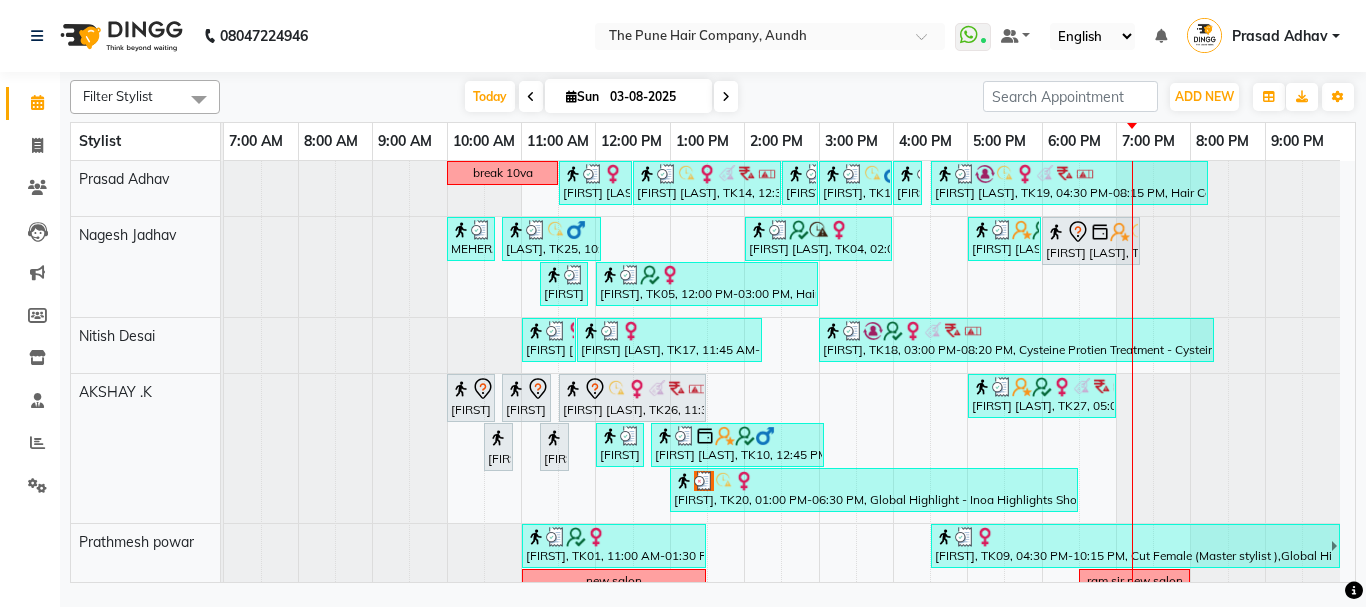 scroll, scrollTop: 600, scrollLeft: 0, axis: vertical 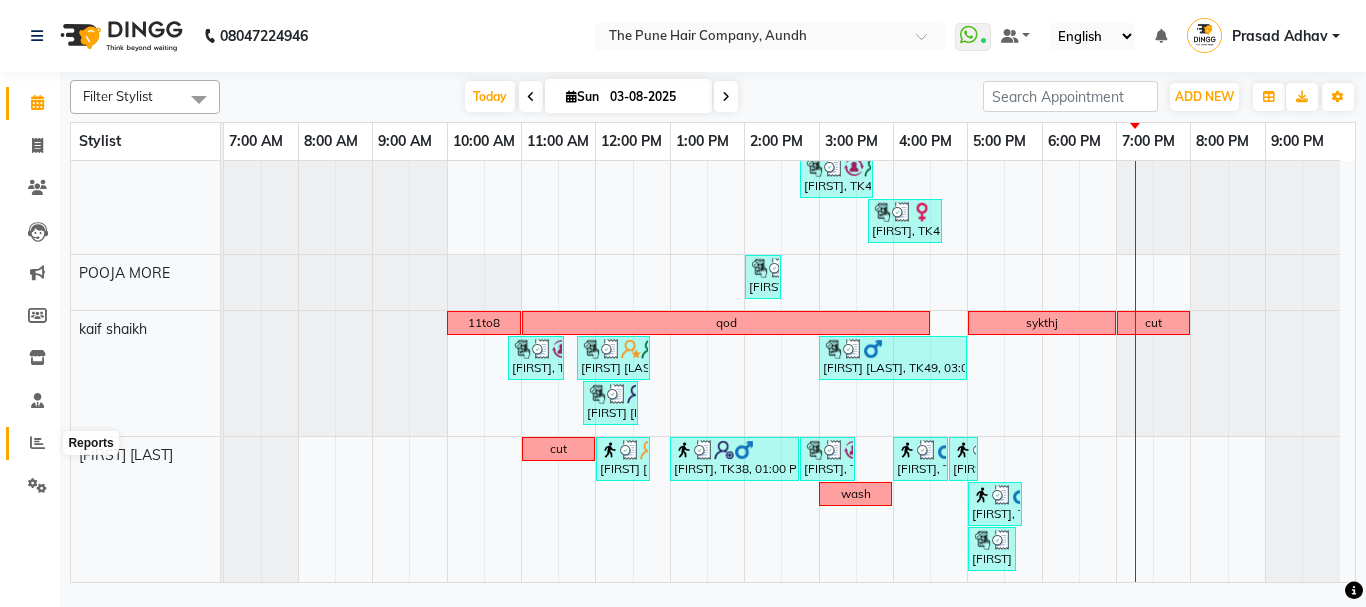 click 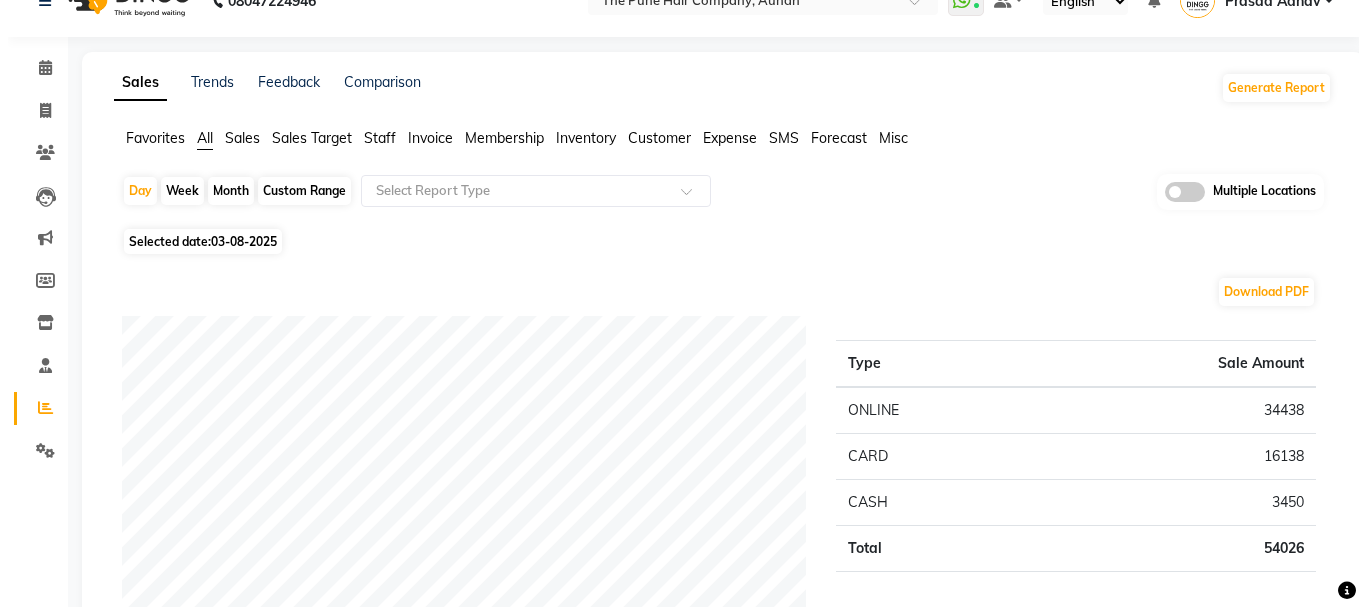 scroll, scrollTop: 0, scrollLeft: 0, axis: both 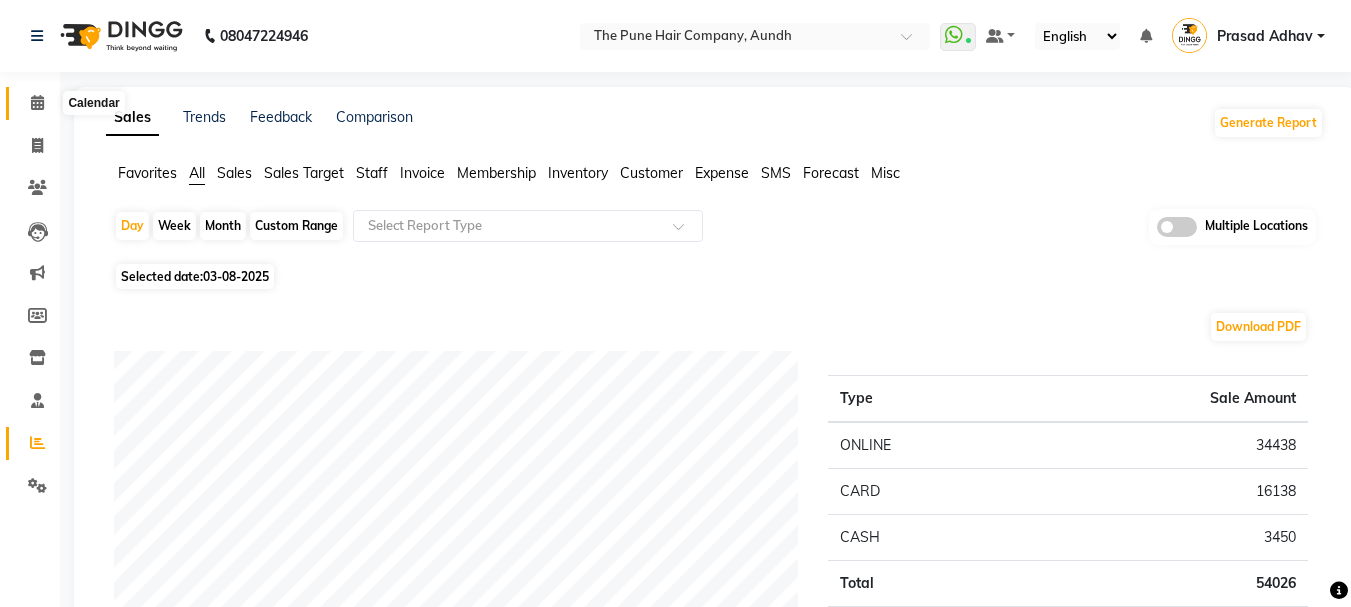 click 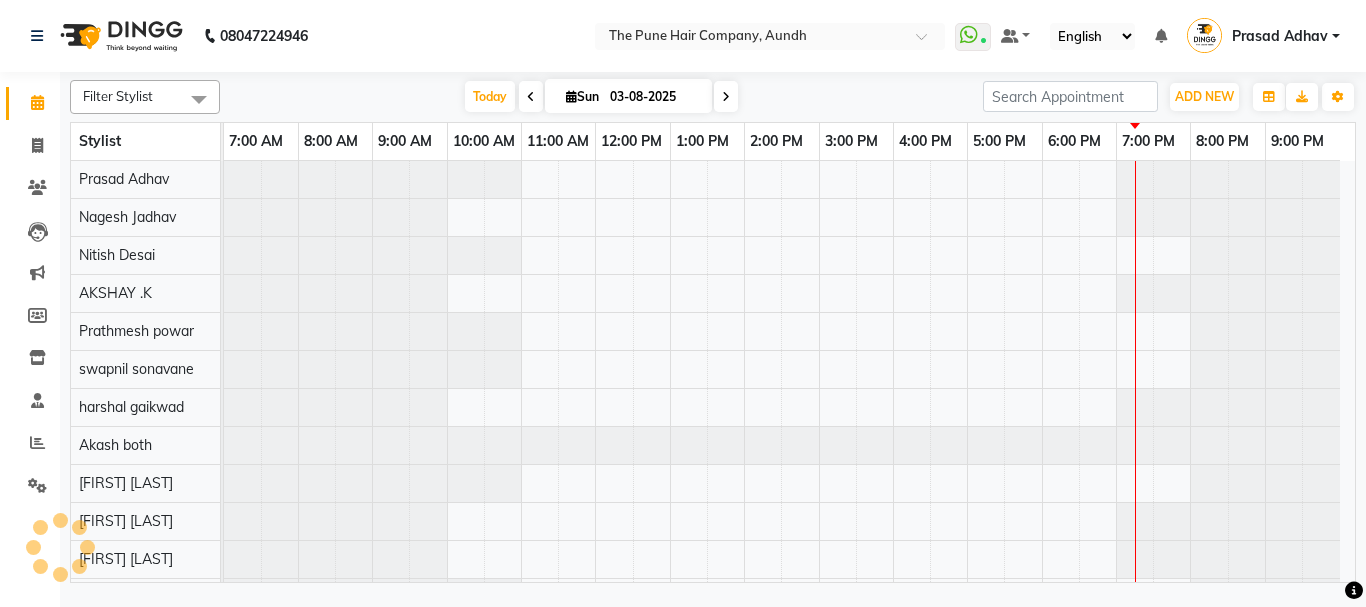 click at bounding box center (726, 97) 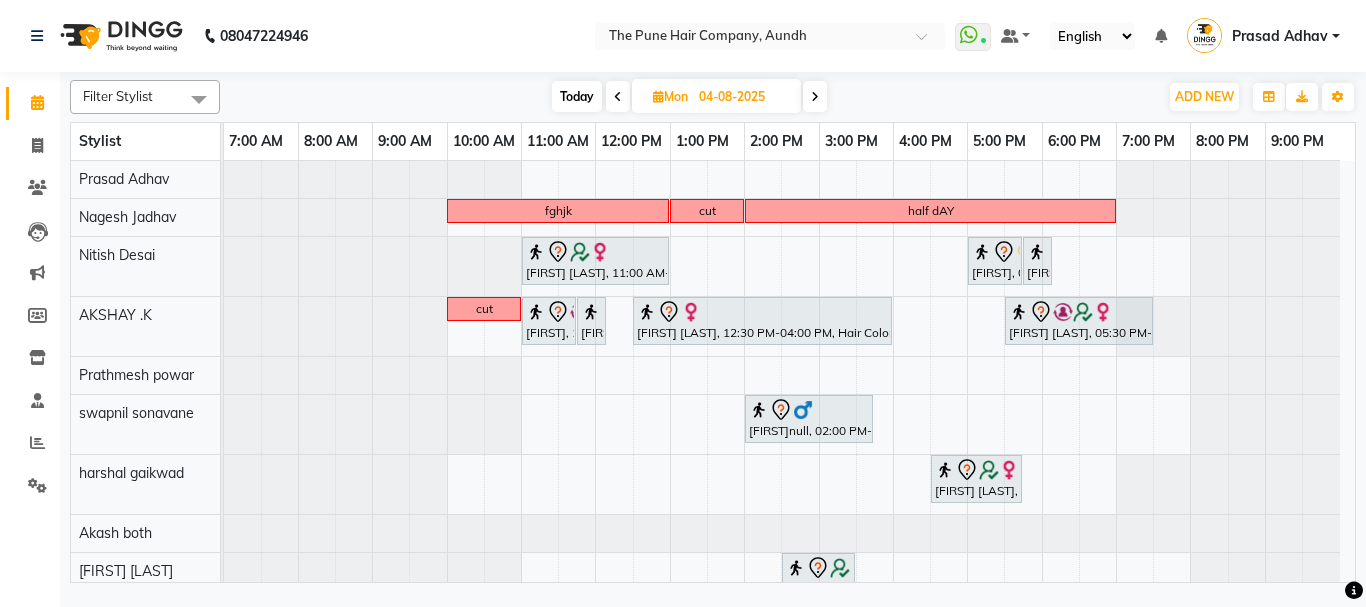 click at bounding box center [815, 96] 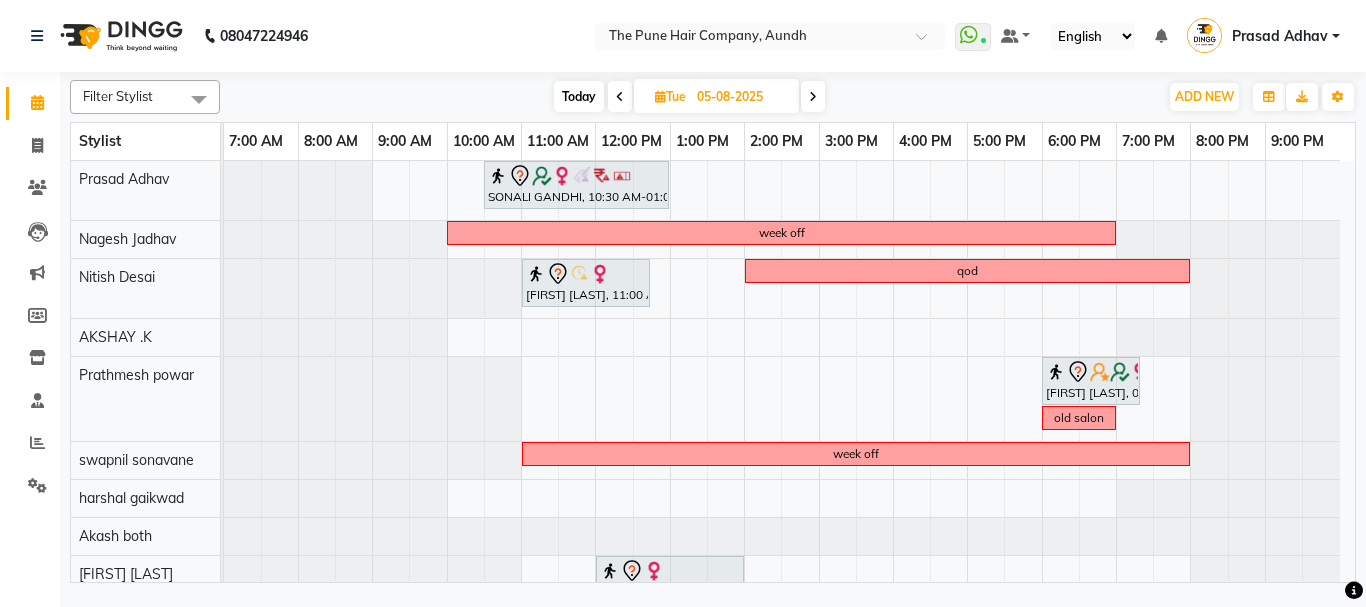 click at bounding box center [813, 96] 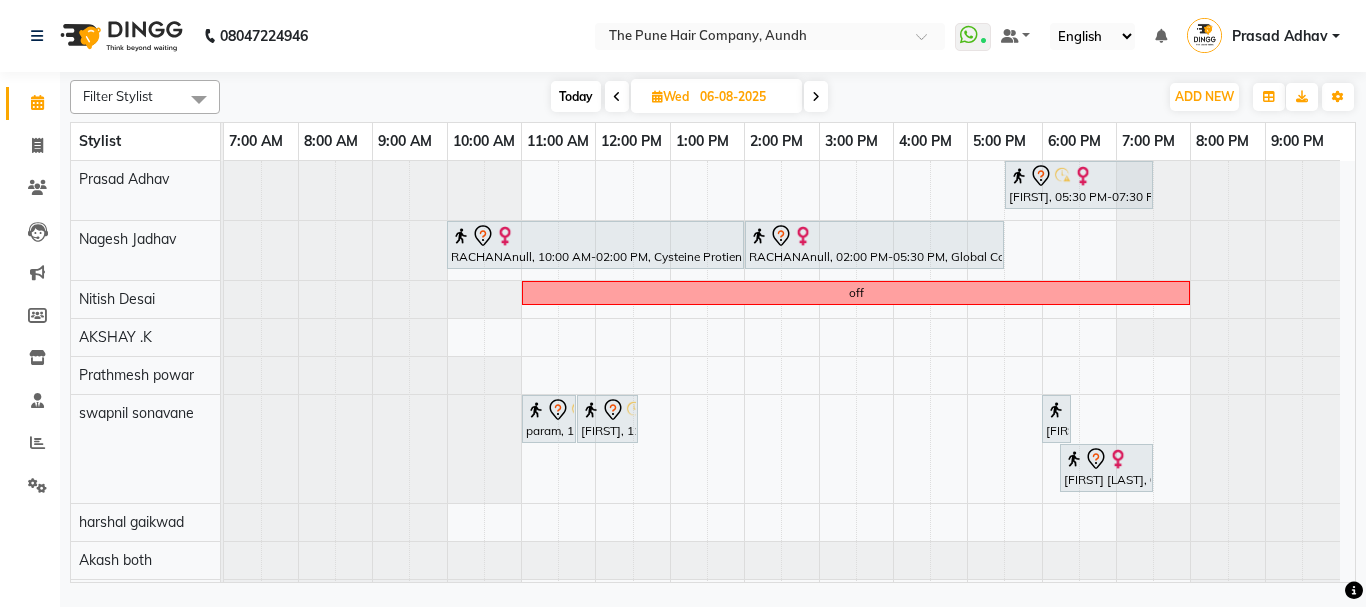 click at bounding box center (816, 97) 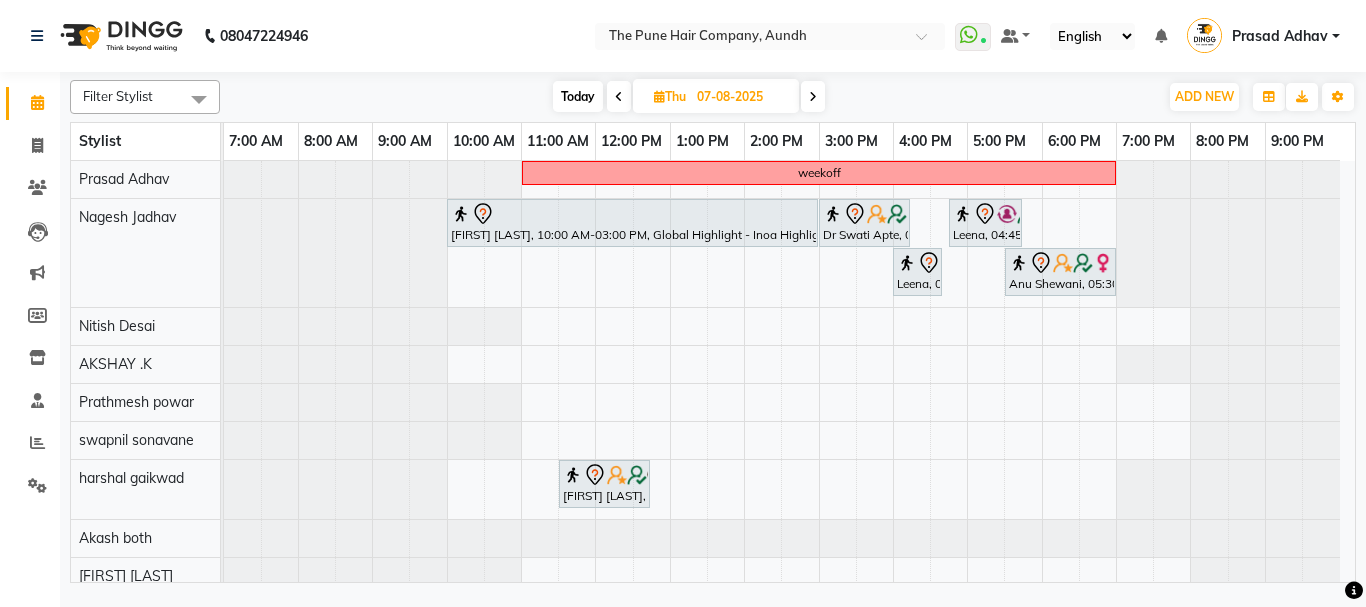 scroll, scrollTop: 203, scrollLeft: 0, axis: vertical 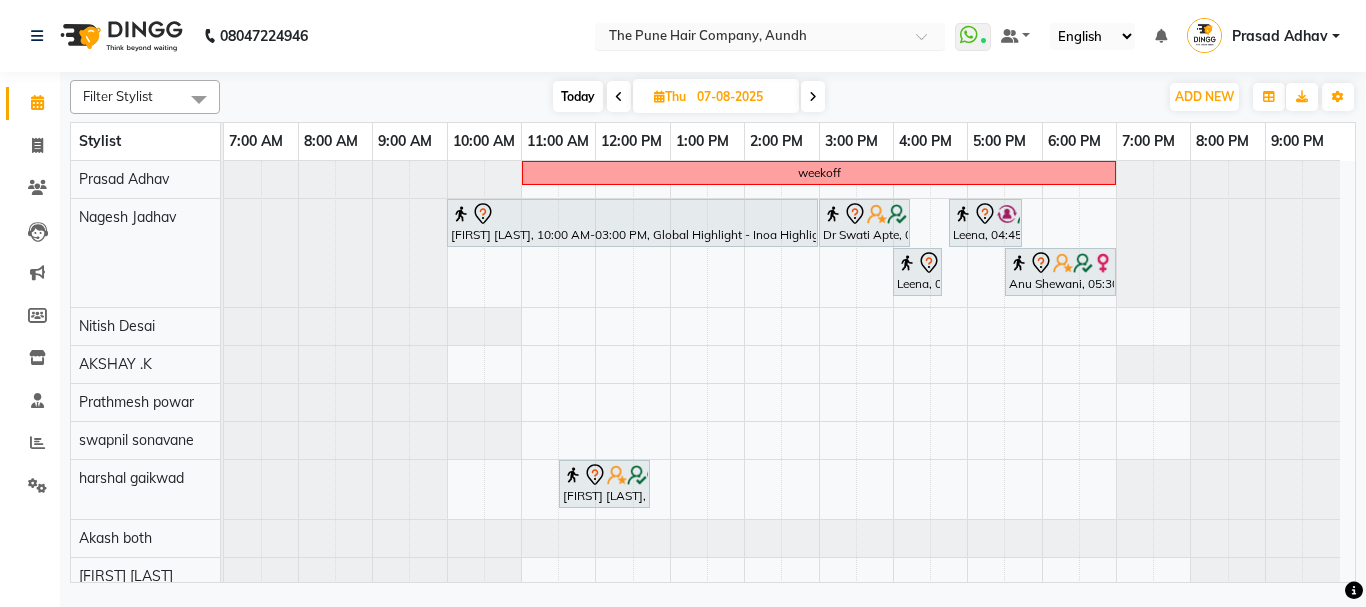 click at bounding box center (928, 42) 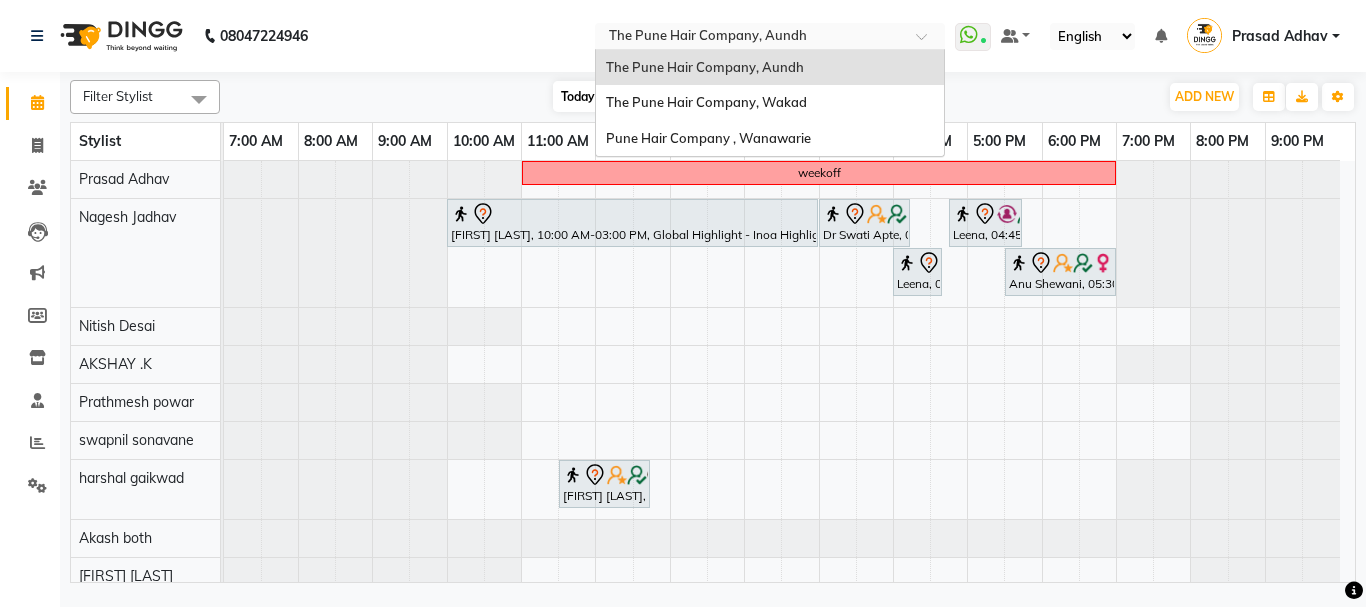 click at bounding box center (928, 42) 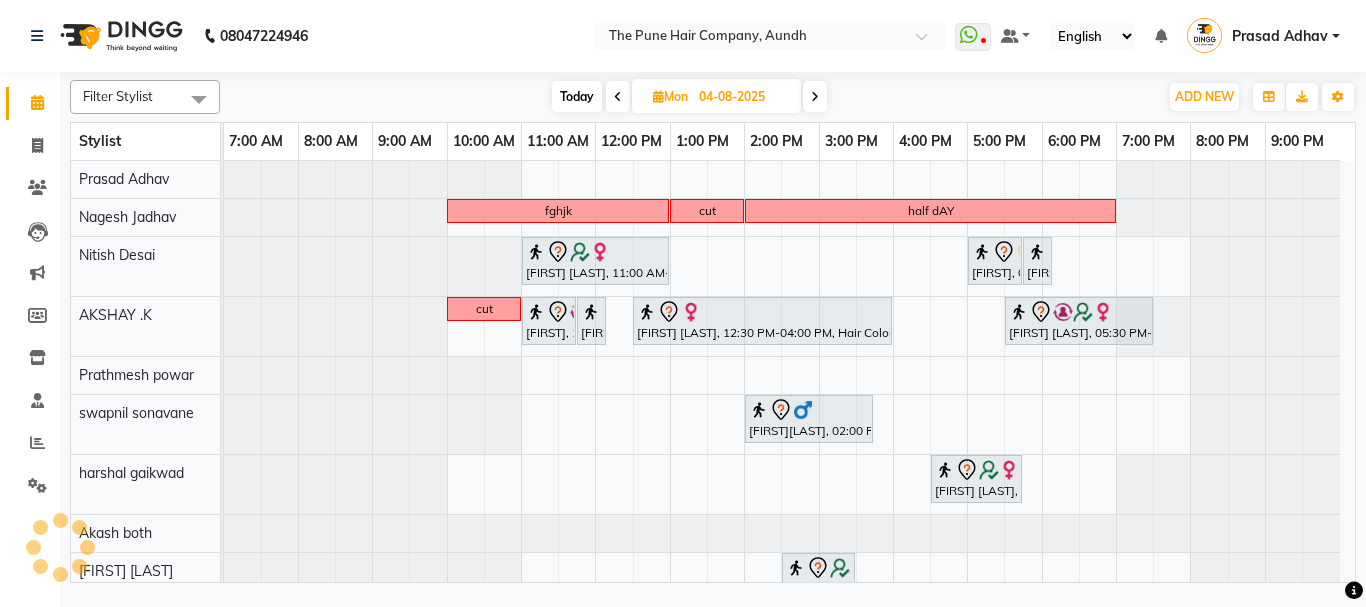 scroll, scrollTop: 0, scrollLeft: 0, axis: both 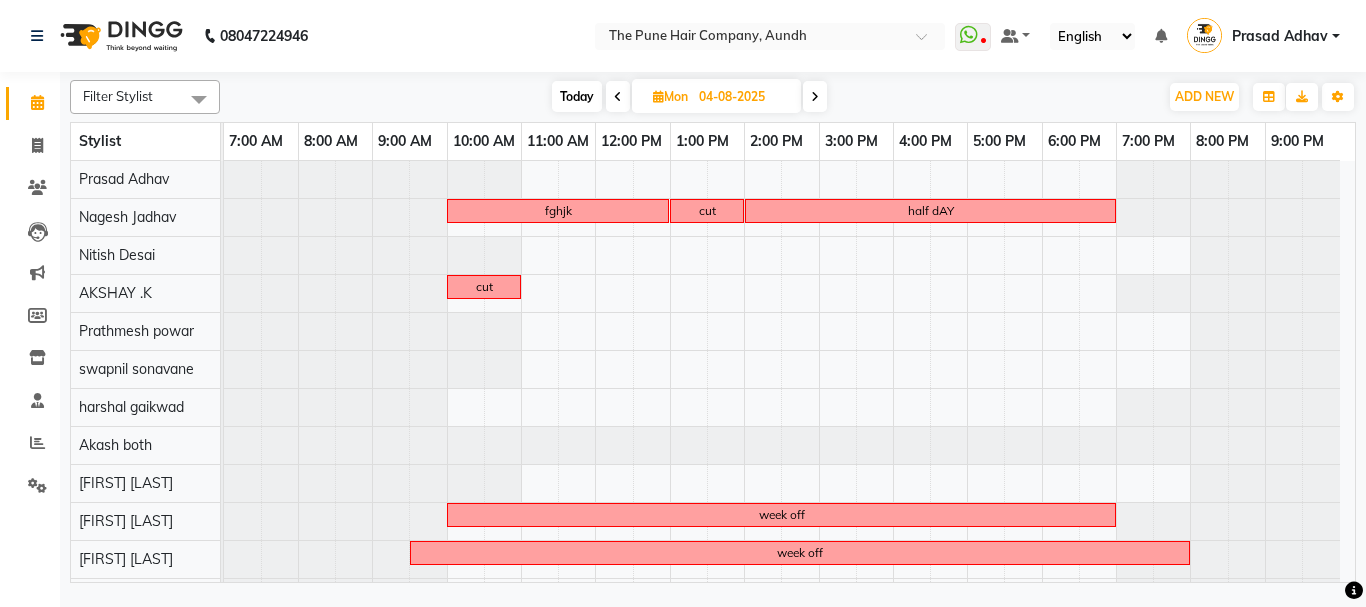click at bounding box center (815, 96) 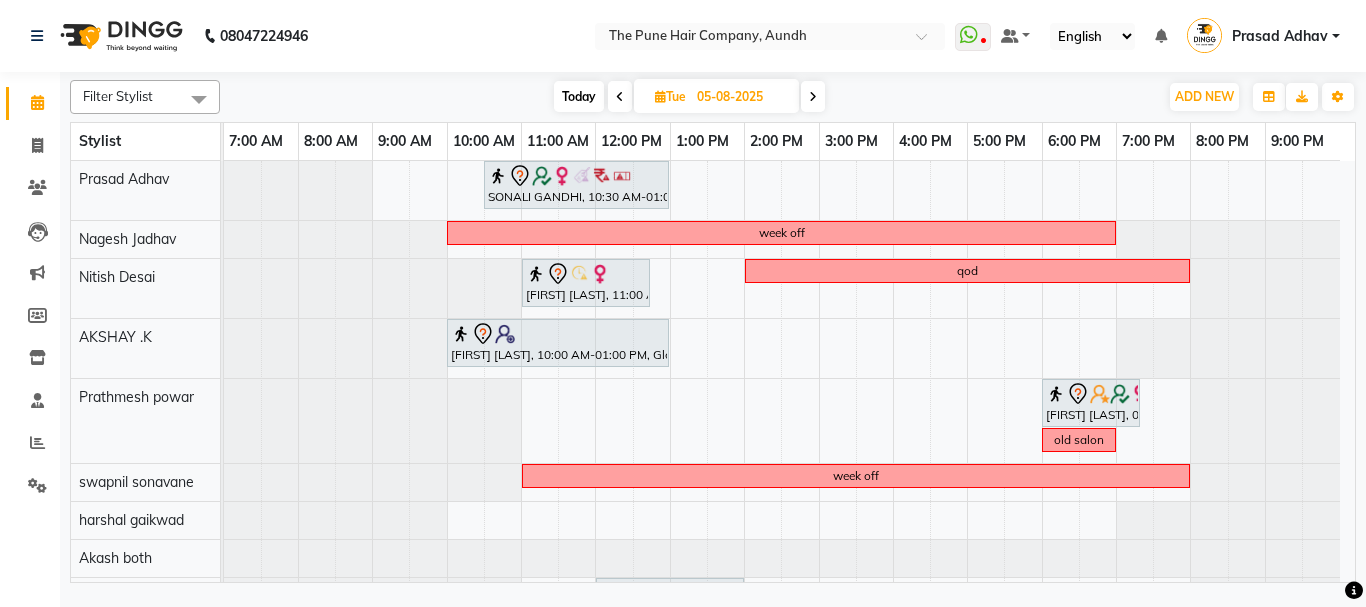 scroll, scrollTop: 311, scrollLeft: 0, axis: vertical 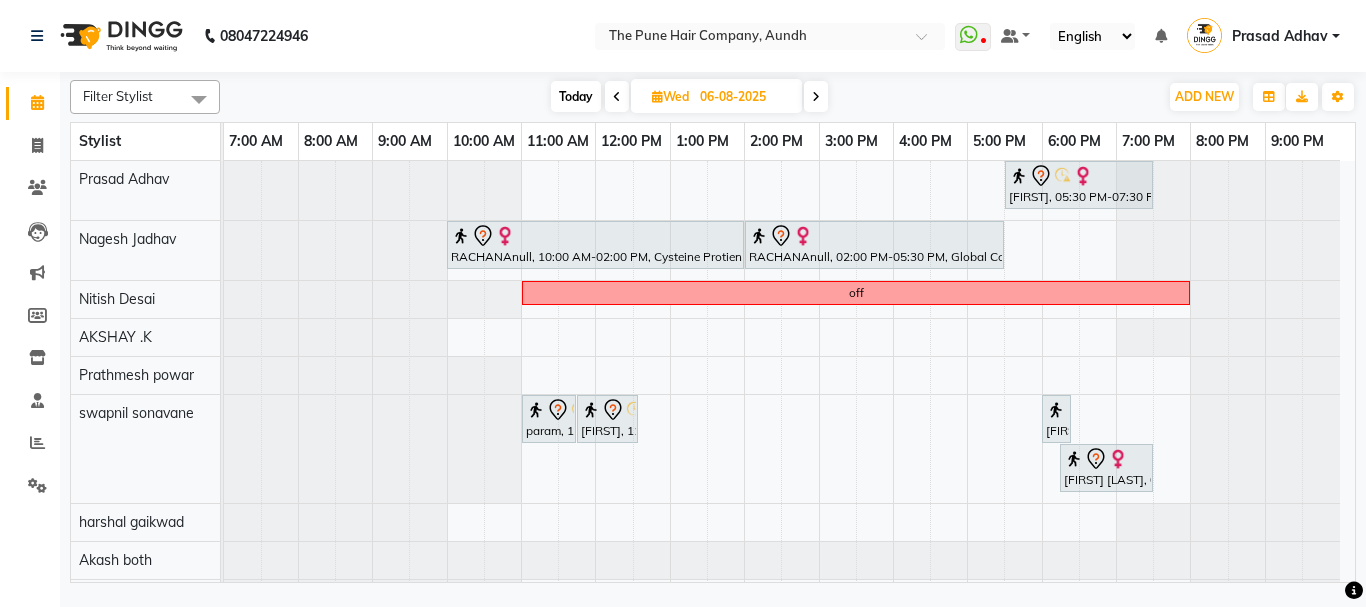click at bounding box center (816, 96) 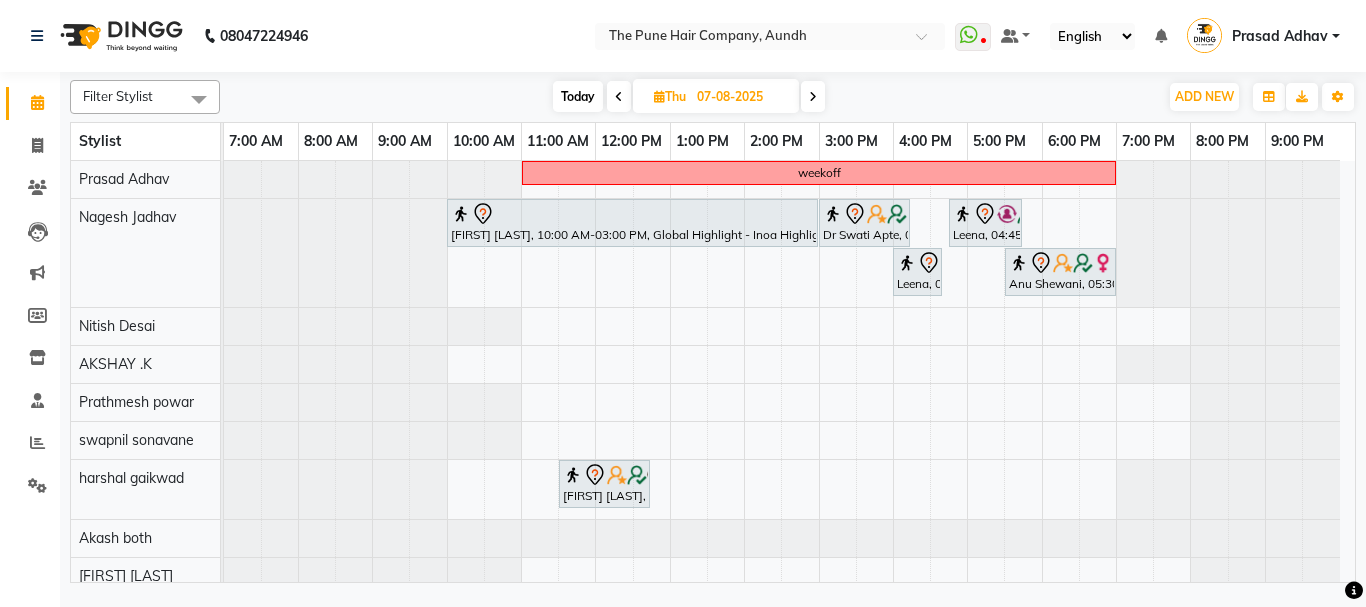 scroll, scrollTop: 115, scrollLeft: 0, axis: vertical 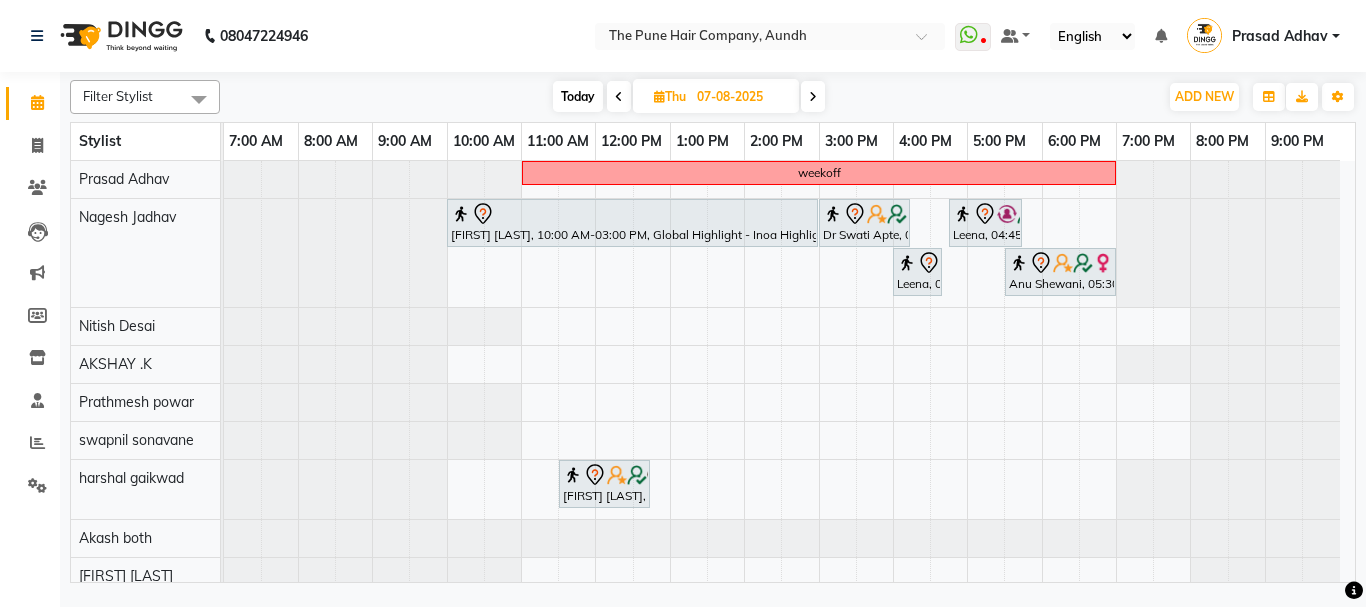 click at bounding box center (619, 97) 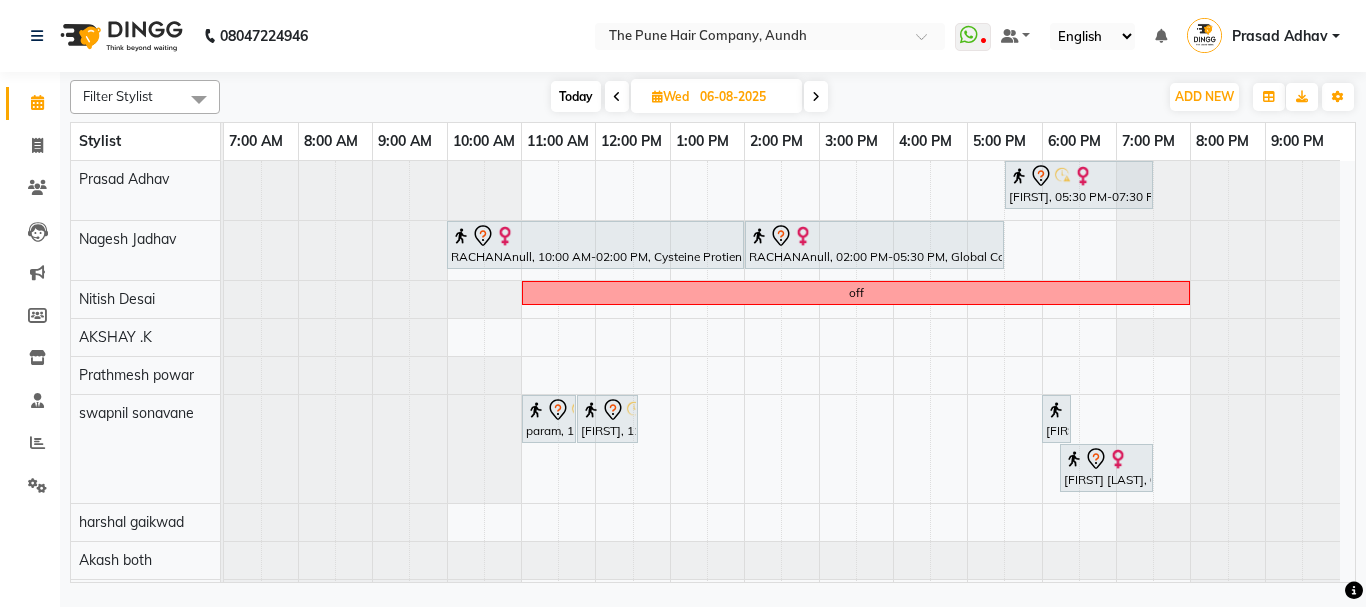 click at bounding box center (617, 96) 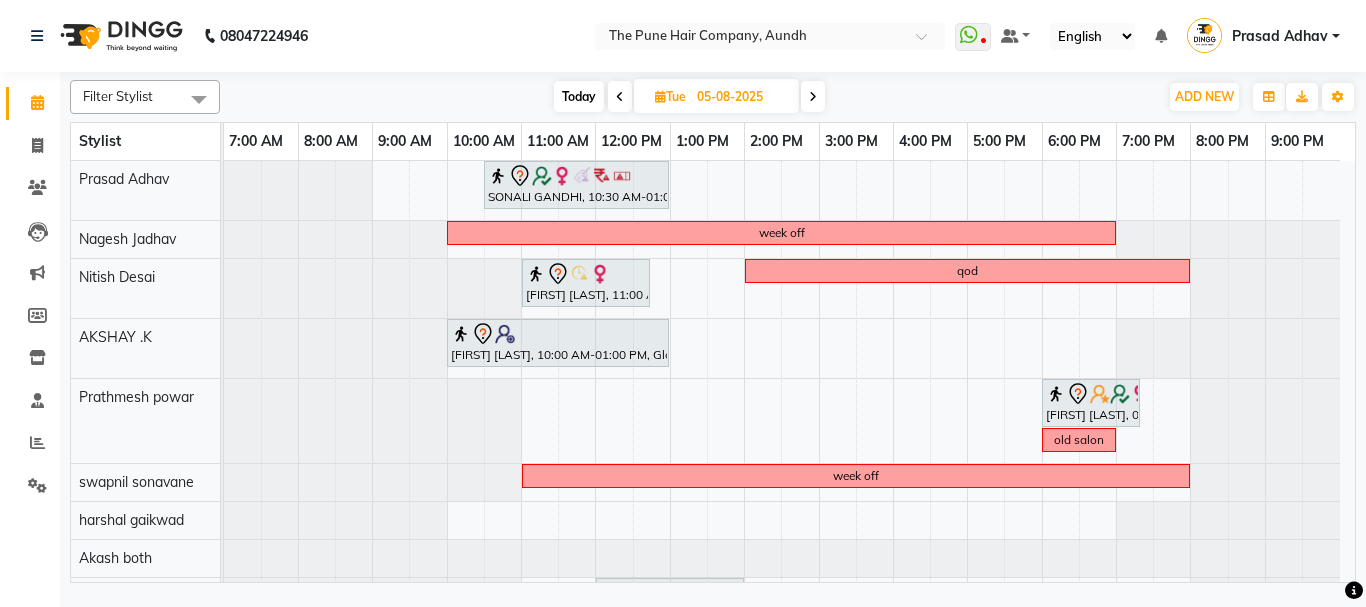scroll, scrollTop: 311, scrollLeft: 0, axis: vertical 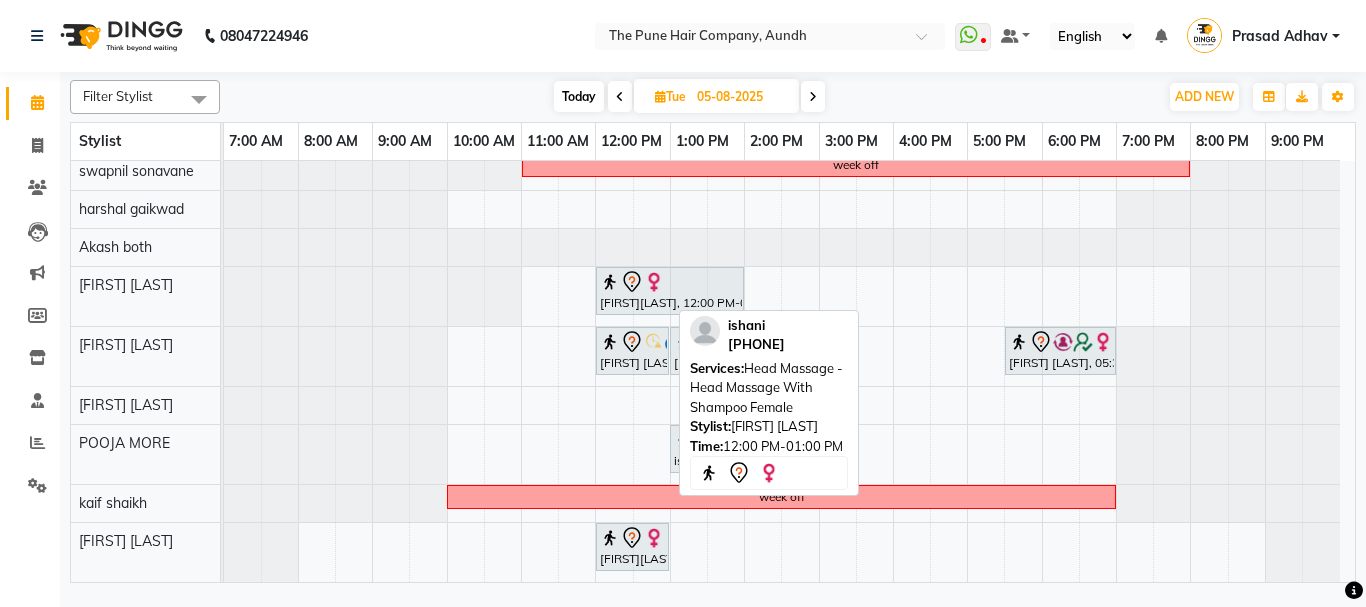 click on "[FIRST][LAST], 12:00 PM-01:00 PM, Head Massage - Head Massage With Shampoo Female" at bounding box center [632, 547] 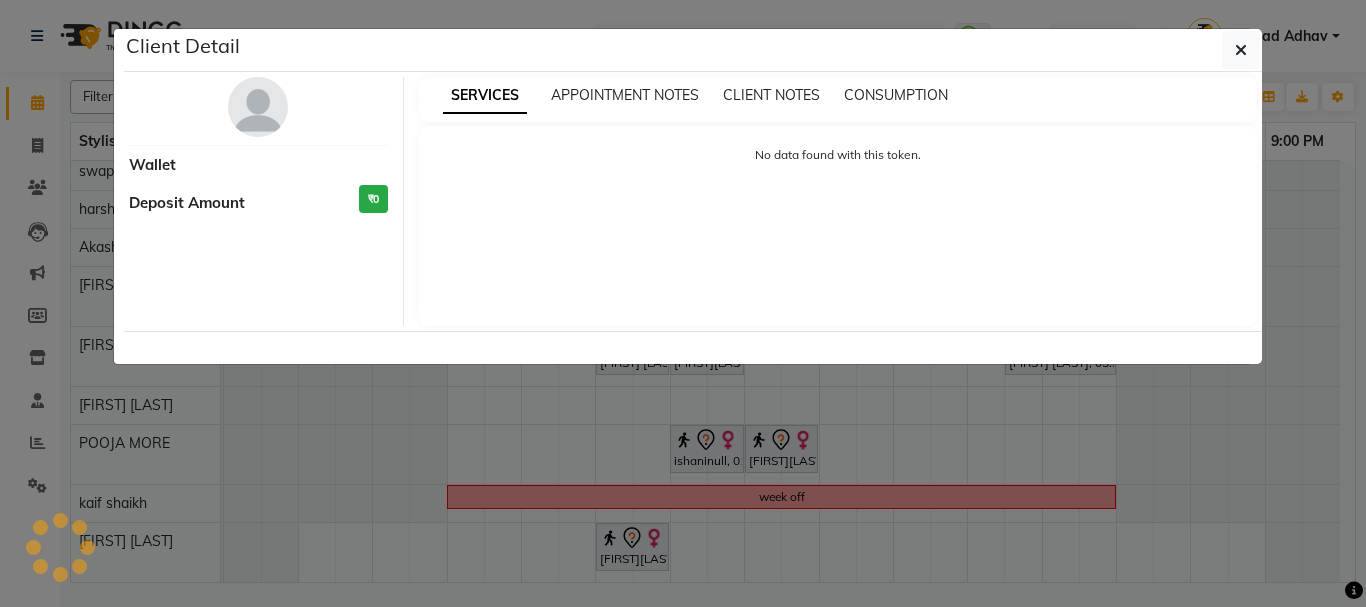 select on "7" 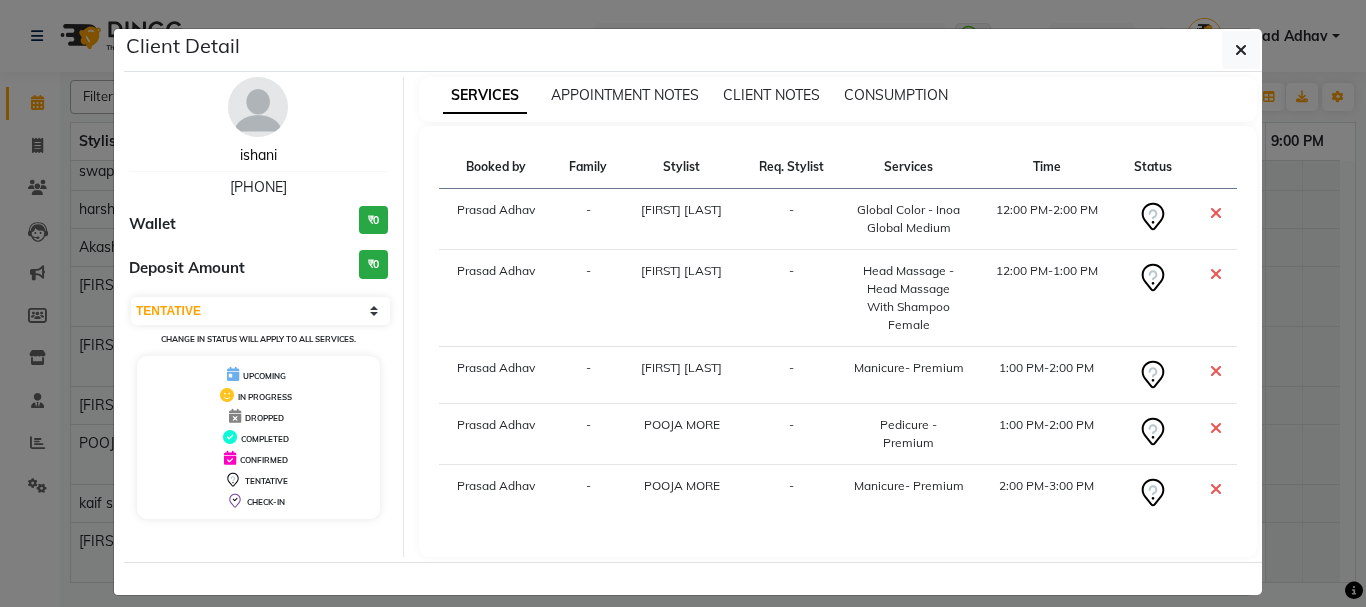 click on "ishani" at bounding box center (258, 155) 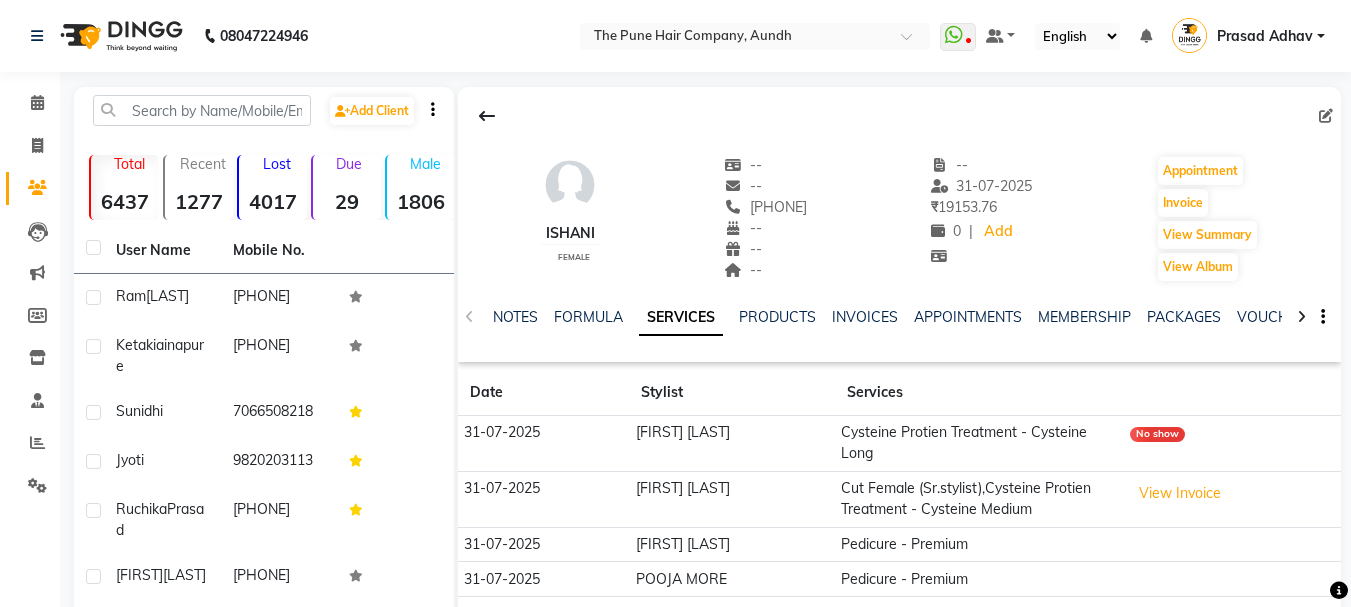 scroll, scrollTop: 100, scrollLeft: 0, axis: vertical 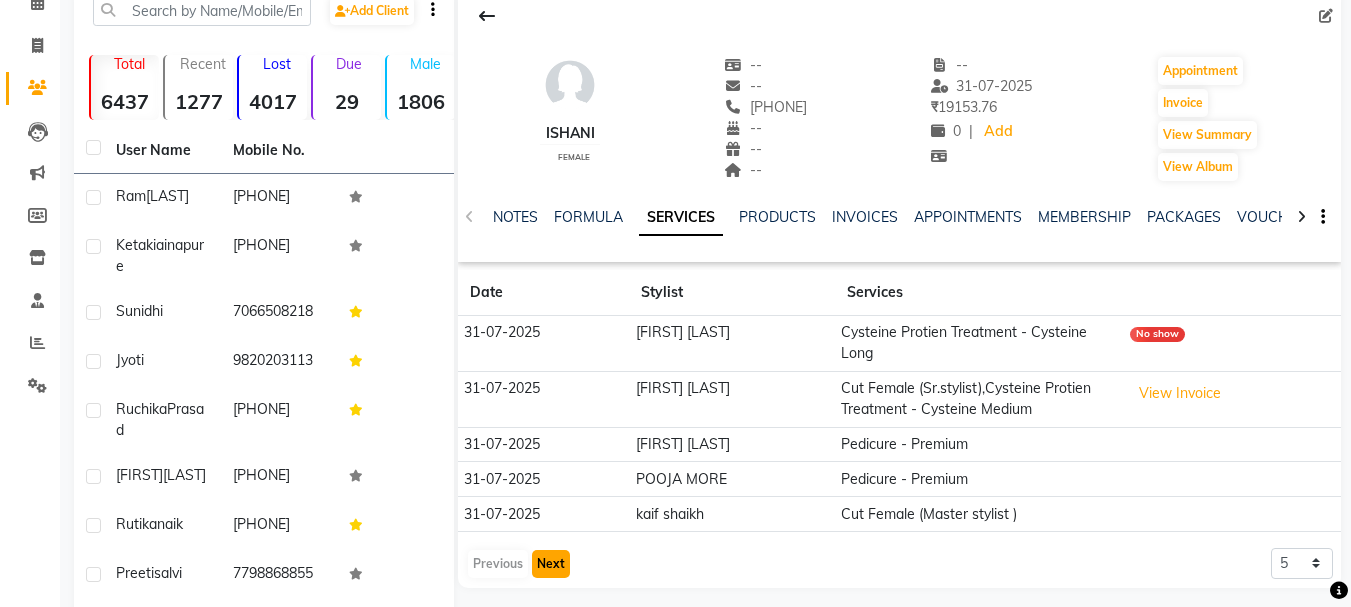 click on "Next" 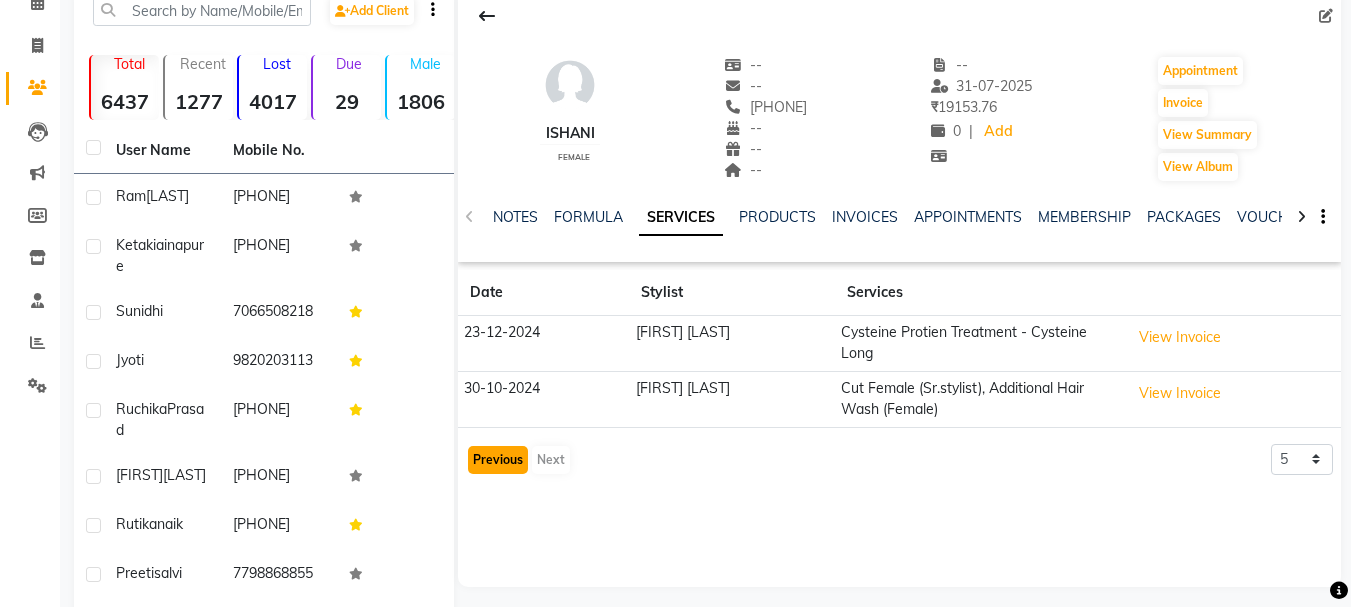 click on "Previous" 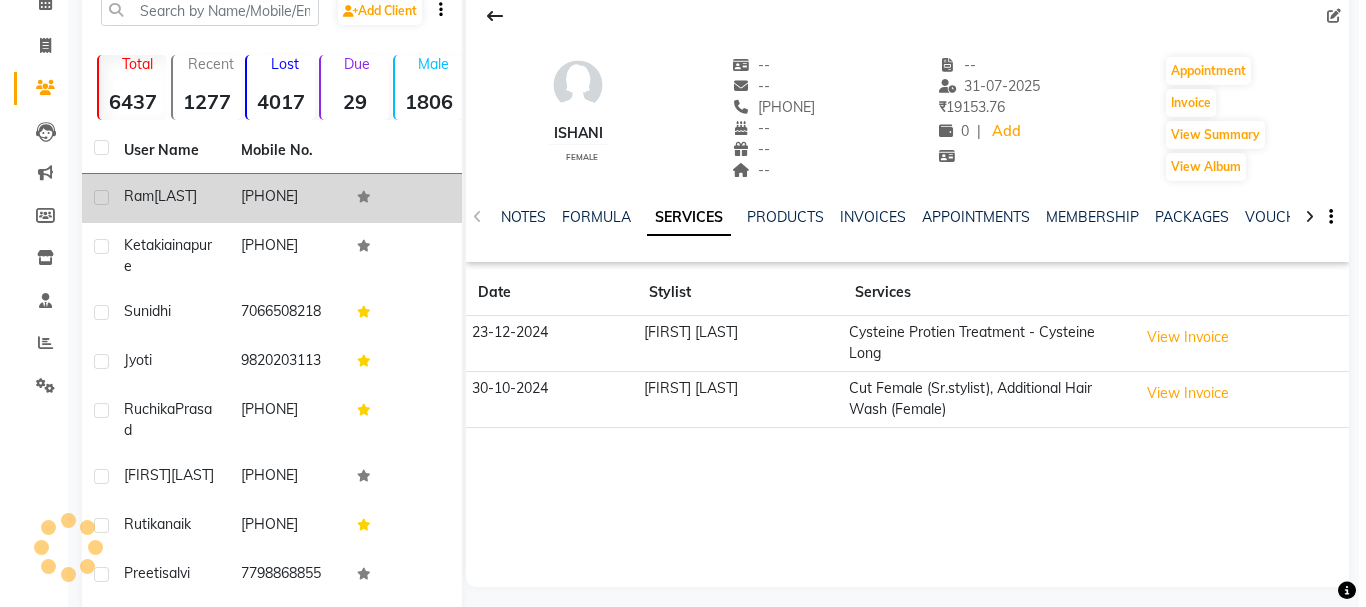 scroll, scrollTop: 0, scrollLeft: 0, axis: both 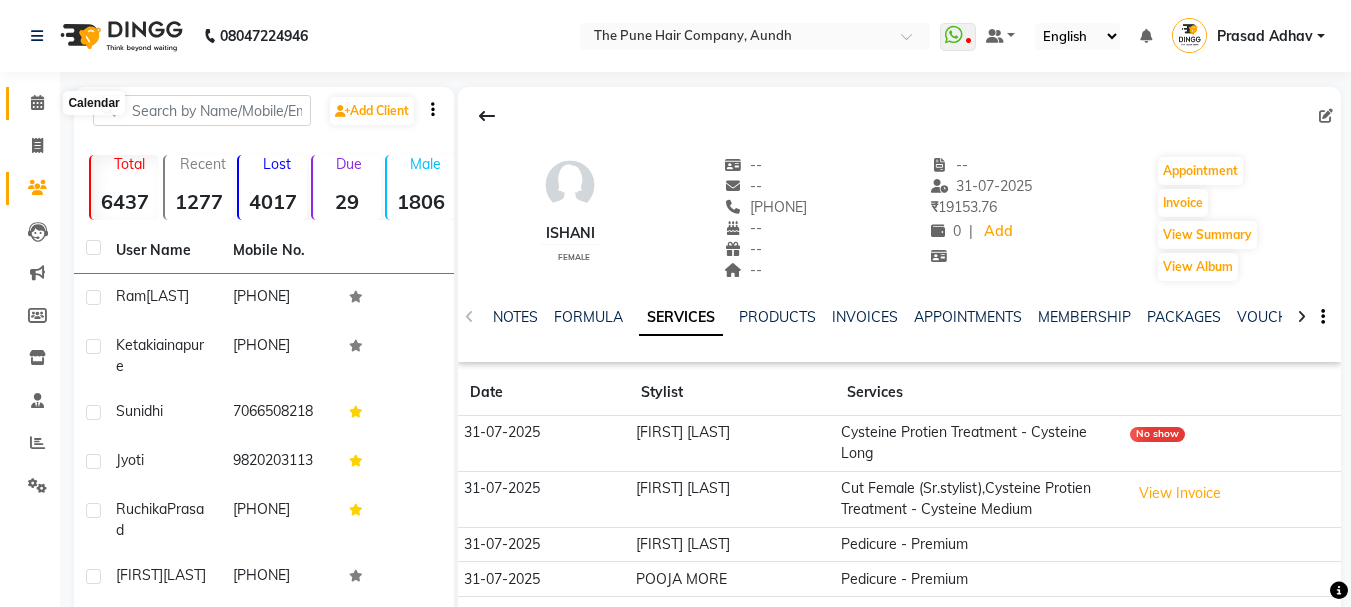 click 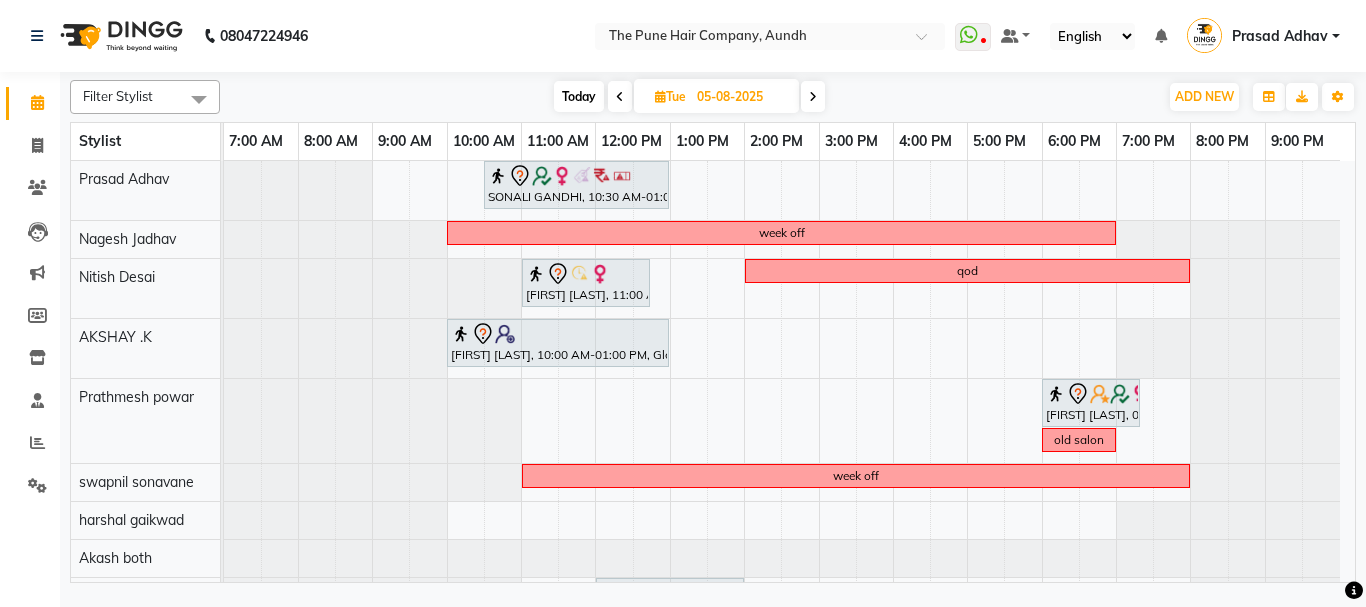 scroll, scrollTop: 311, scrollLeft: 0, axis: vertical 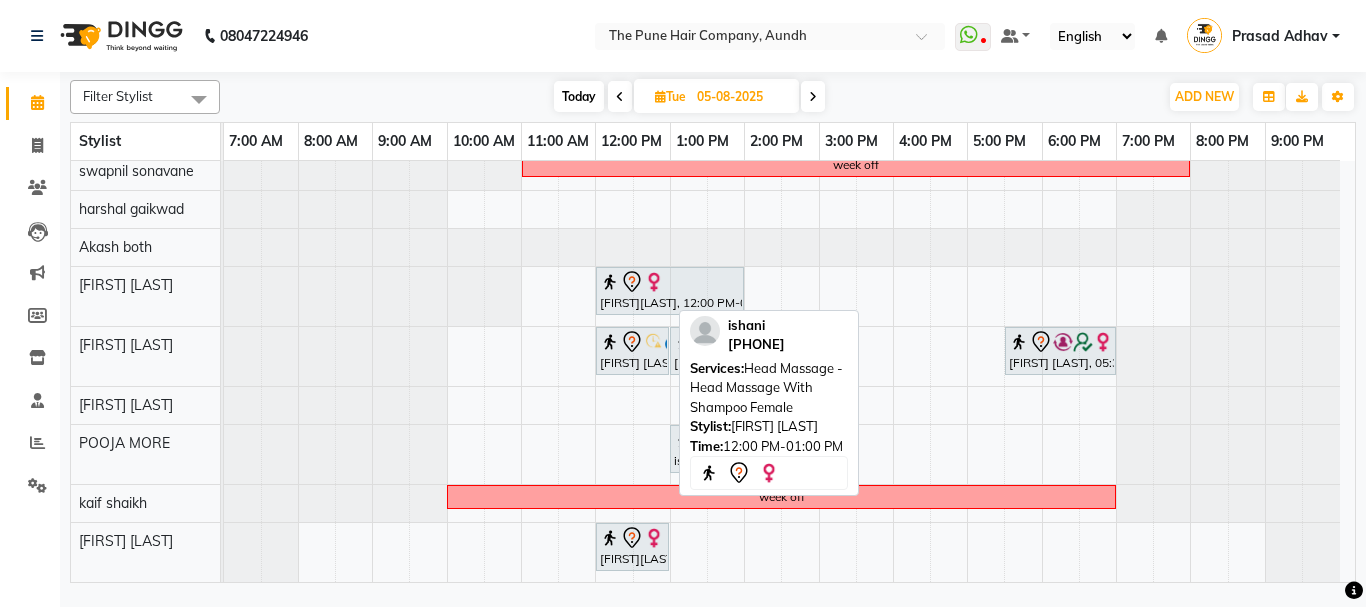 click on "[FIRST][LAST], 12:00 PM-01:00 PM, Head Massage - Head Massage With Shampoo Female" at bounding box center [632, 547] 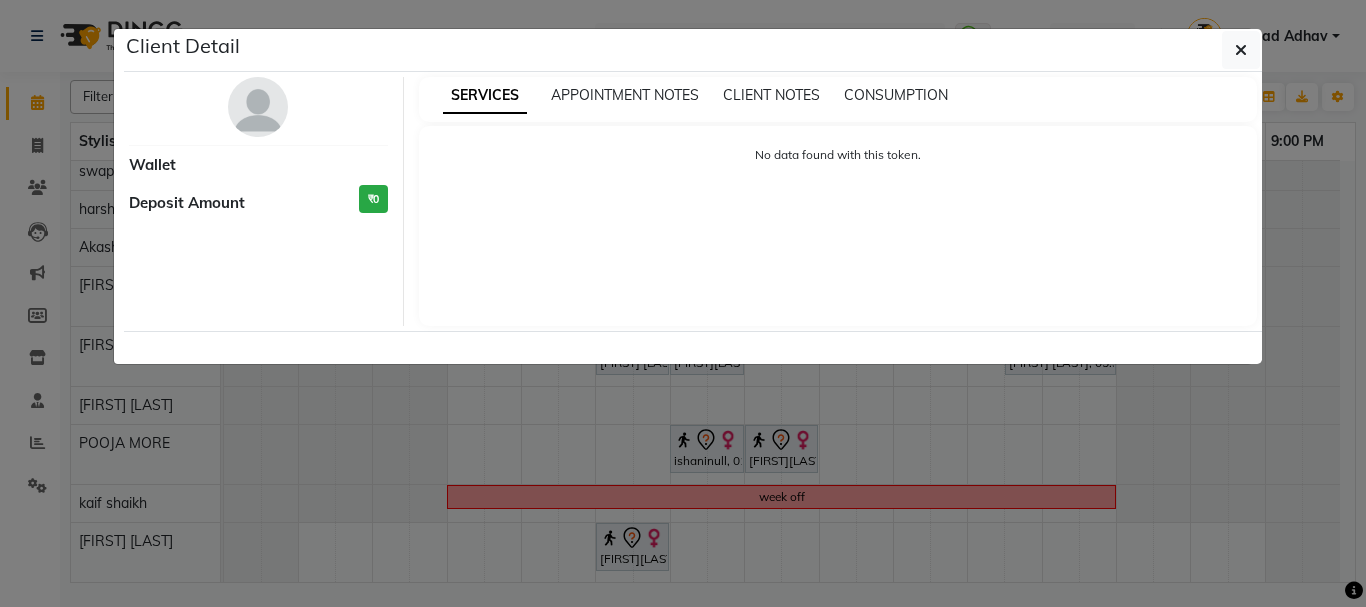 select on "7" 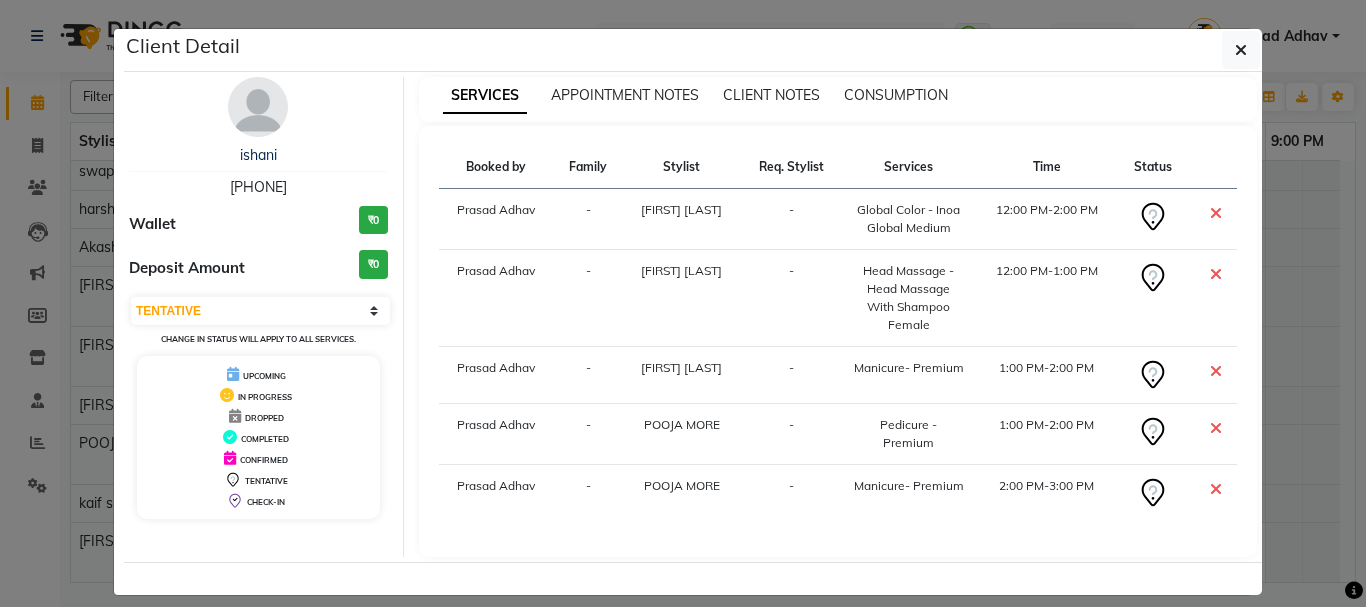 scroll, scrollTop: 25, scrollLeft: 0, axis: vertical 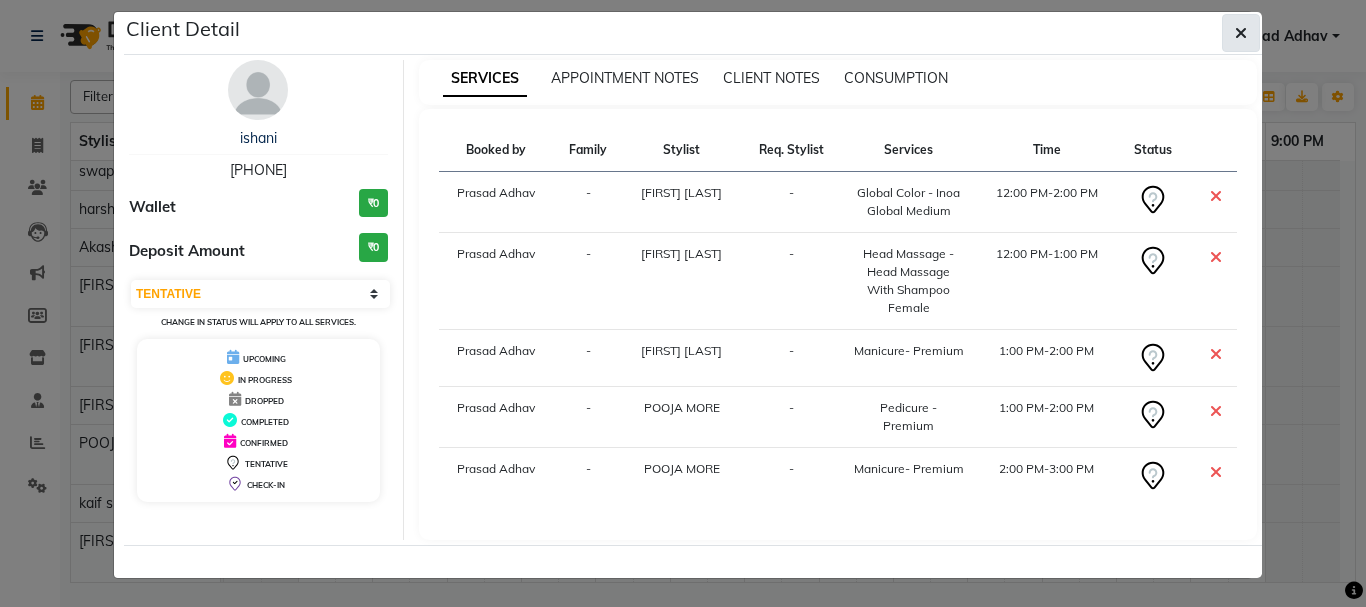 click 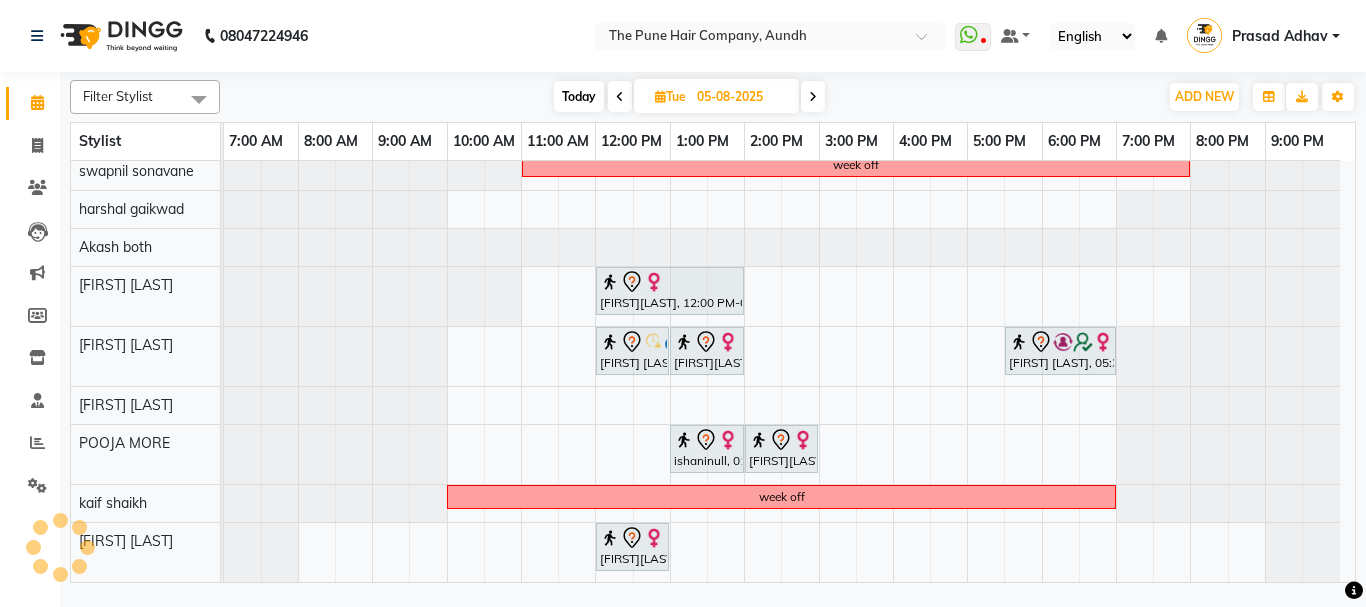 scroll, scrollTop: 0, scrollLeft: 0, axis: both 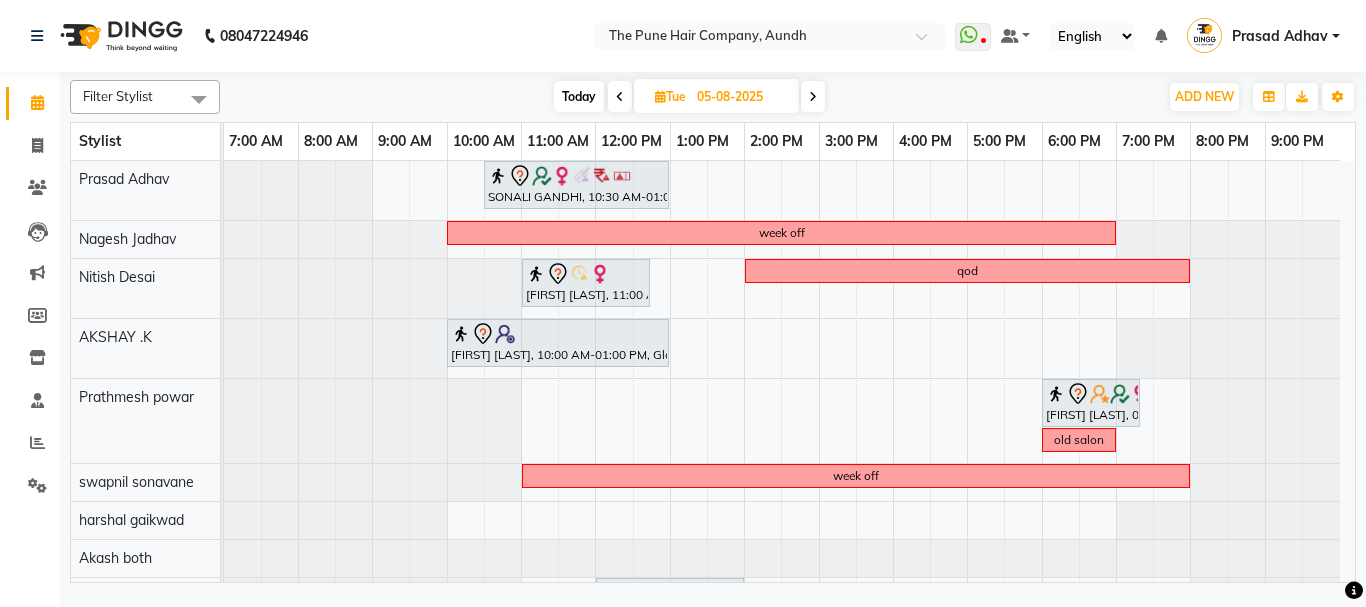 click on "Today" at bounding box center (579, 96) 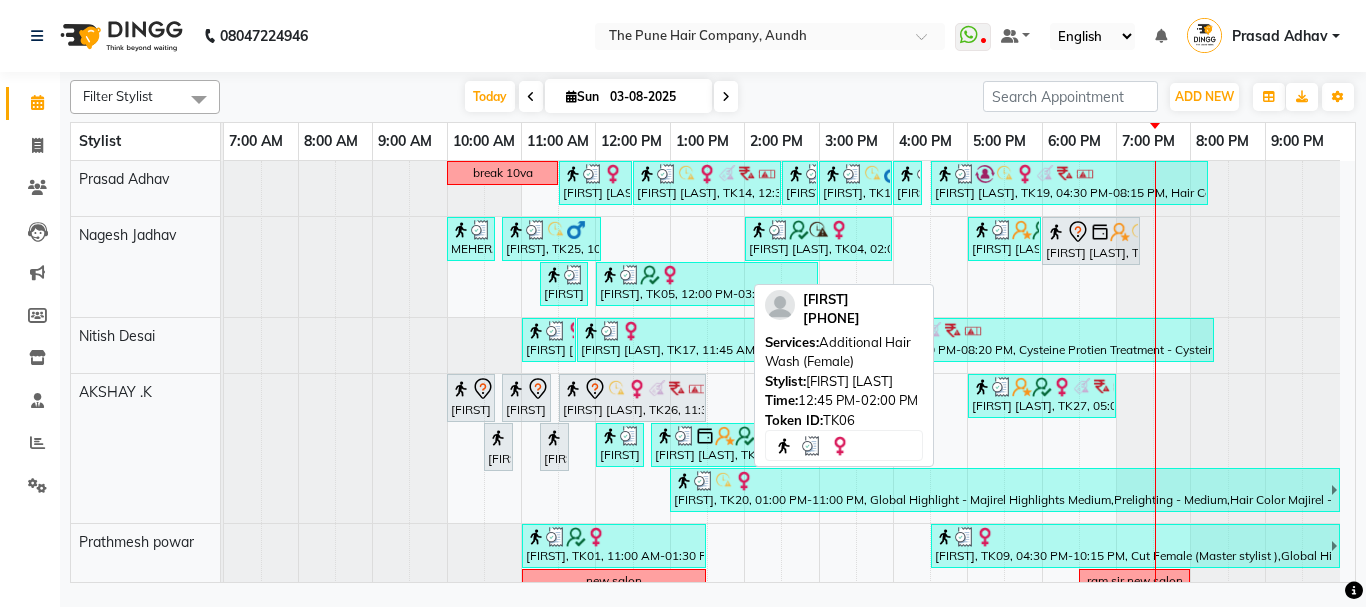 scroll, scrollTop: 400, scrollLeft: 0, axis: vertical 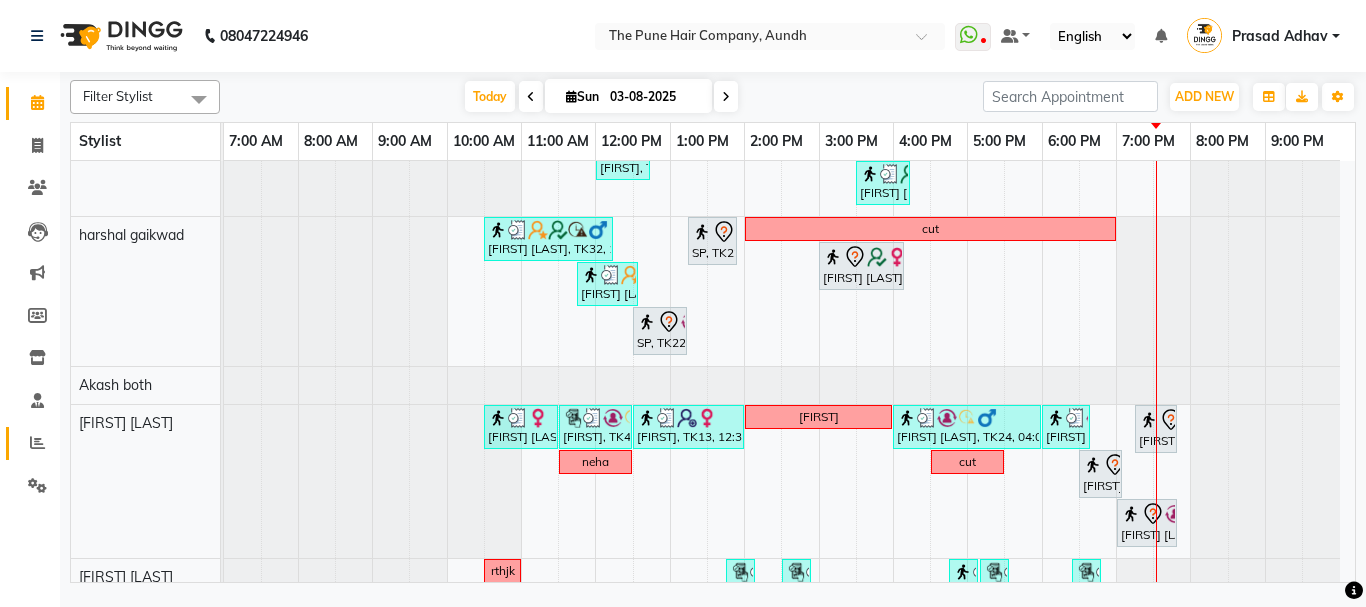 click 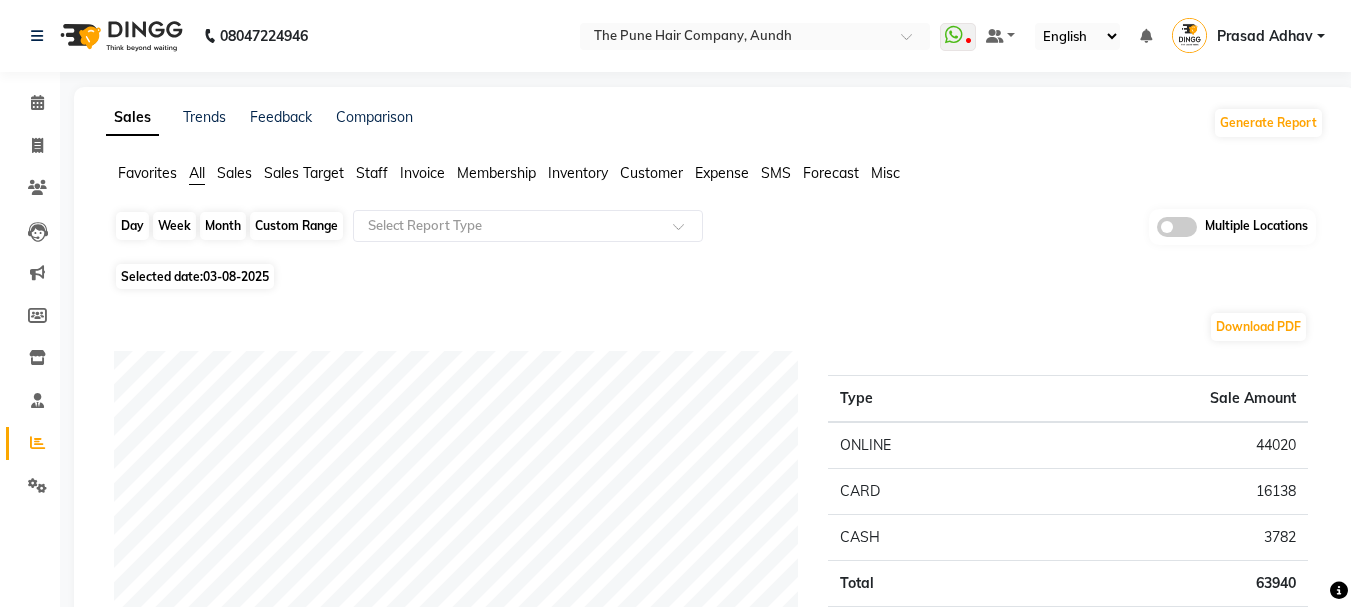 click on "Day" 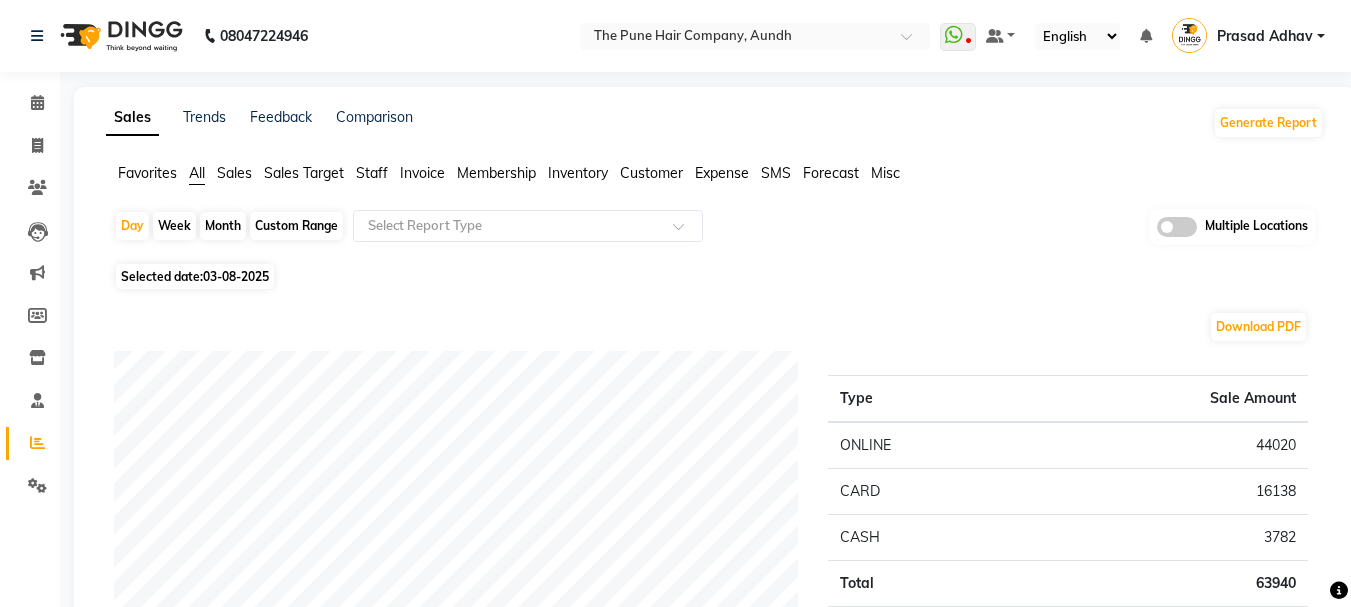 select on "8" 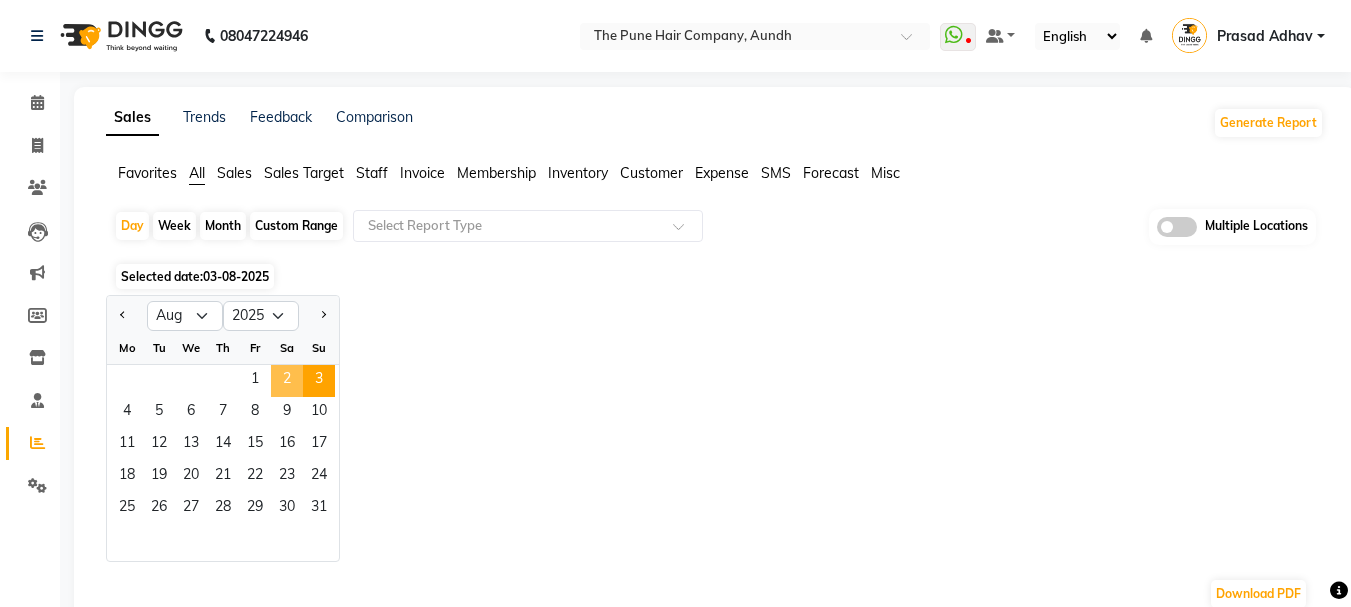 click on "2" 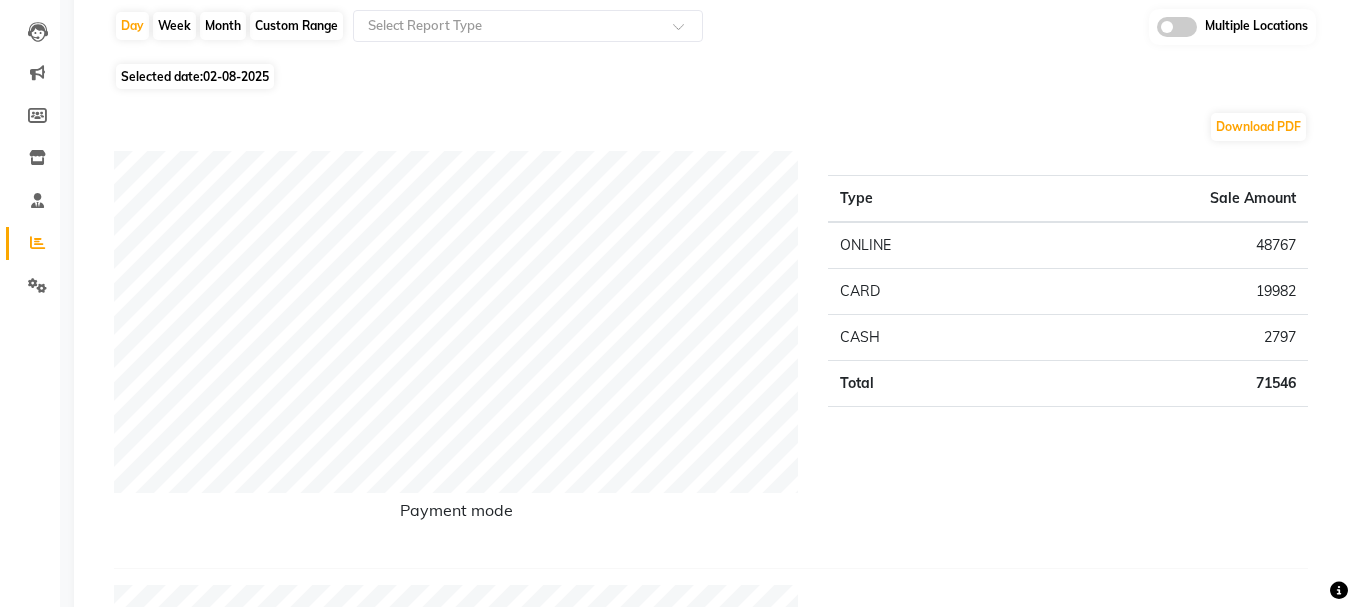 scroll, scrollTop: 0, scrollLeft: 0, axis: both 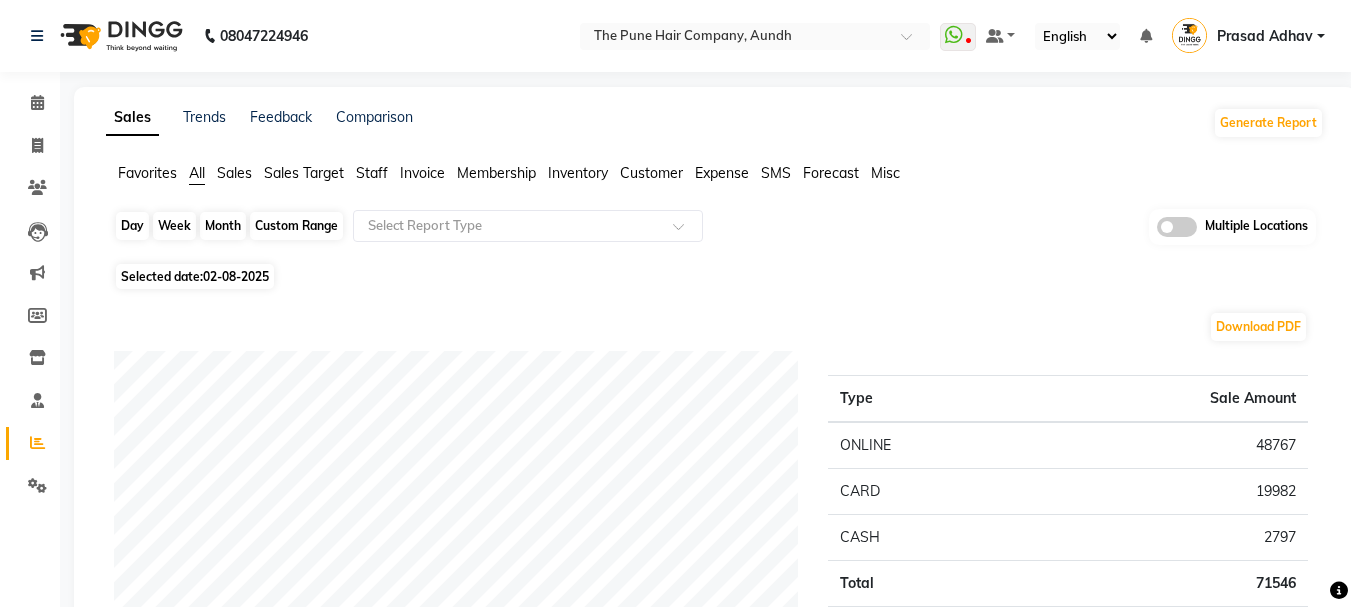 click on "Day" 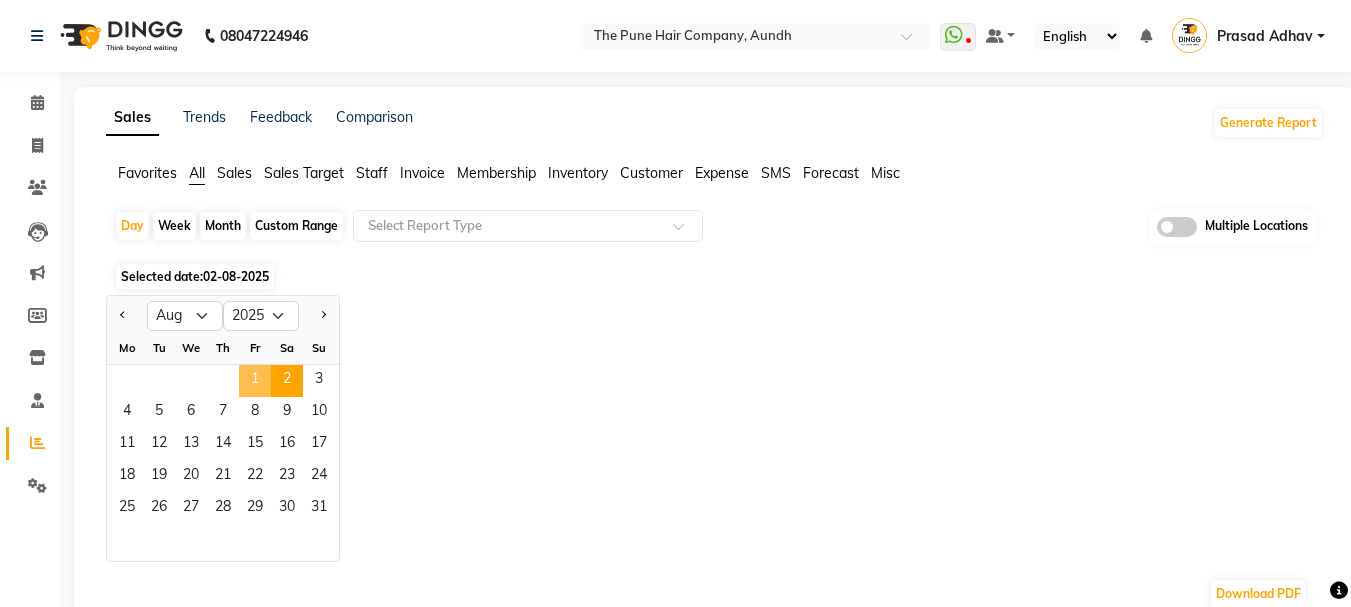 click on "1" 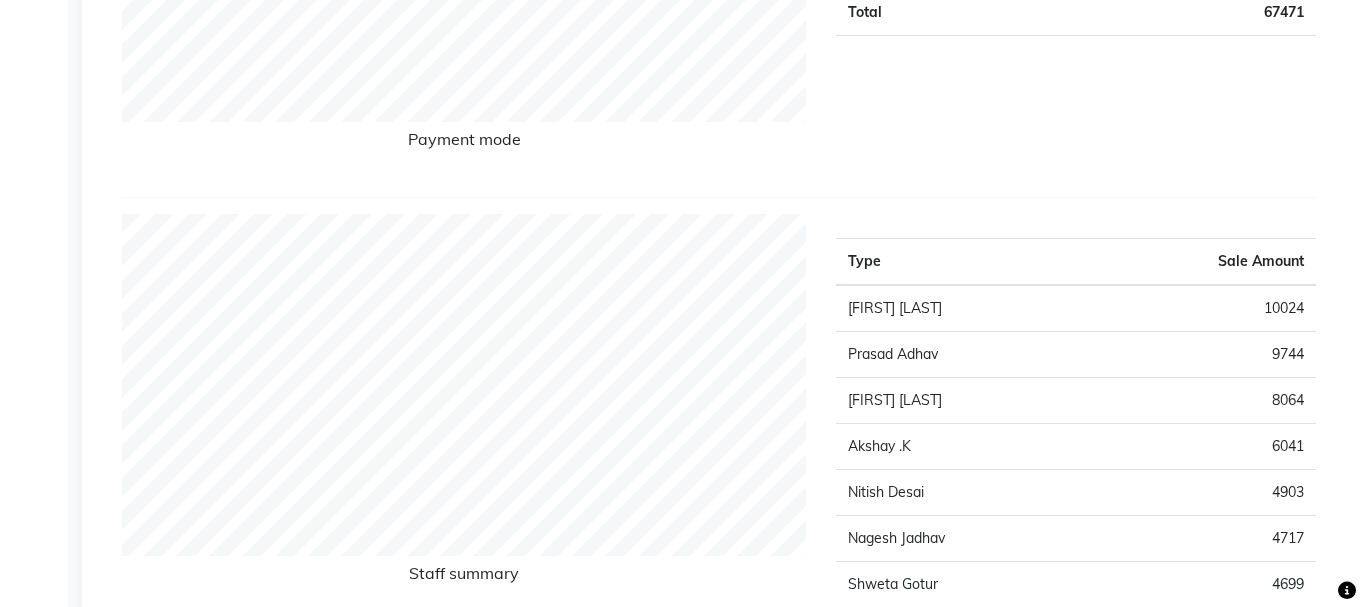 scroll, scrollTop: 0, scrollLeft: 0, axis: both 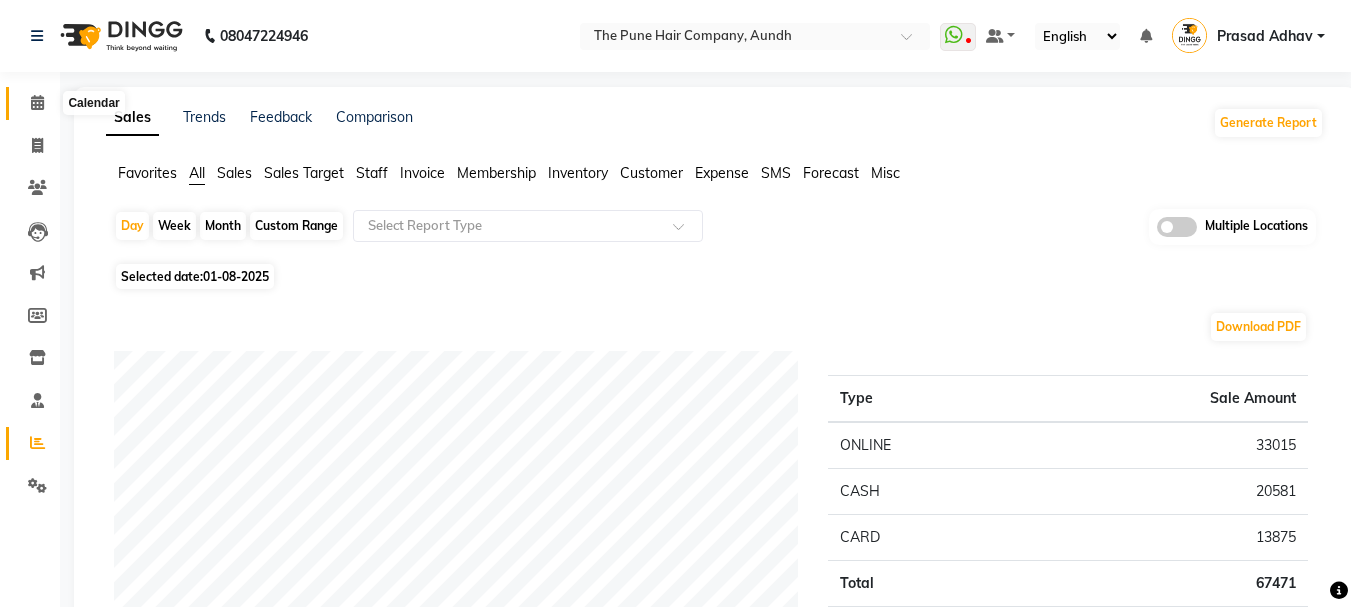 click 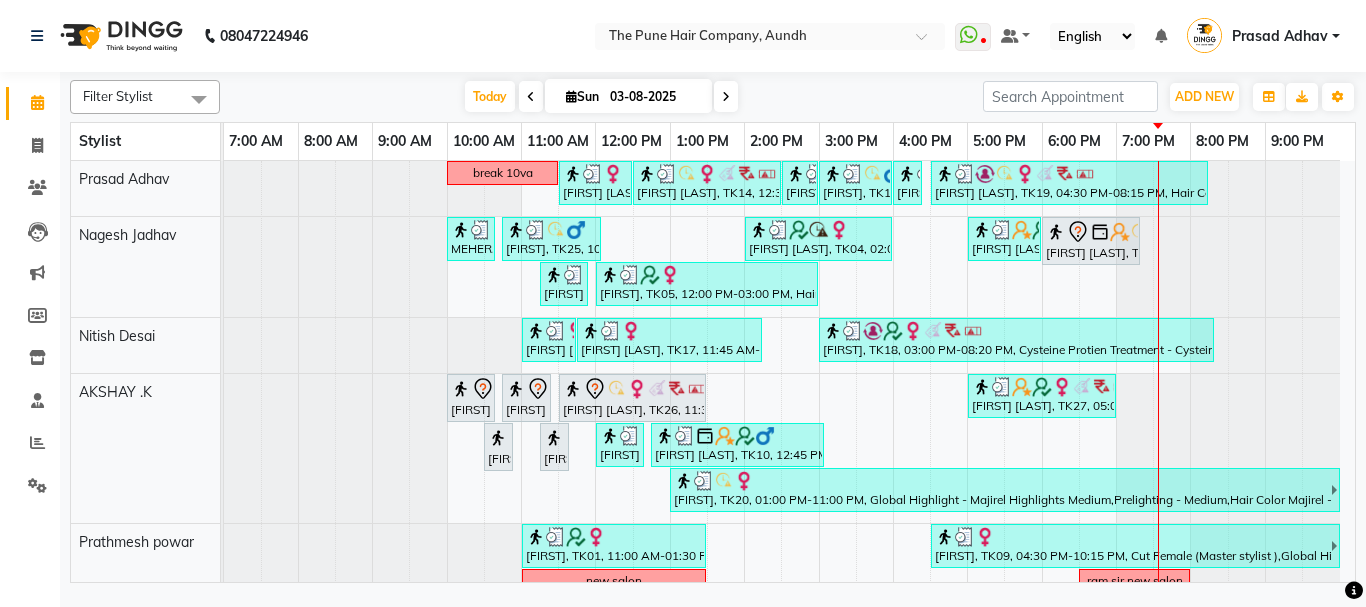 click at bounding box center (531, 97) 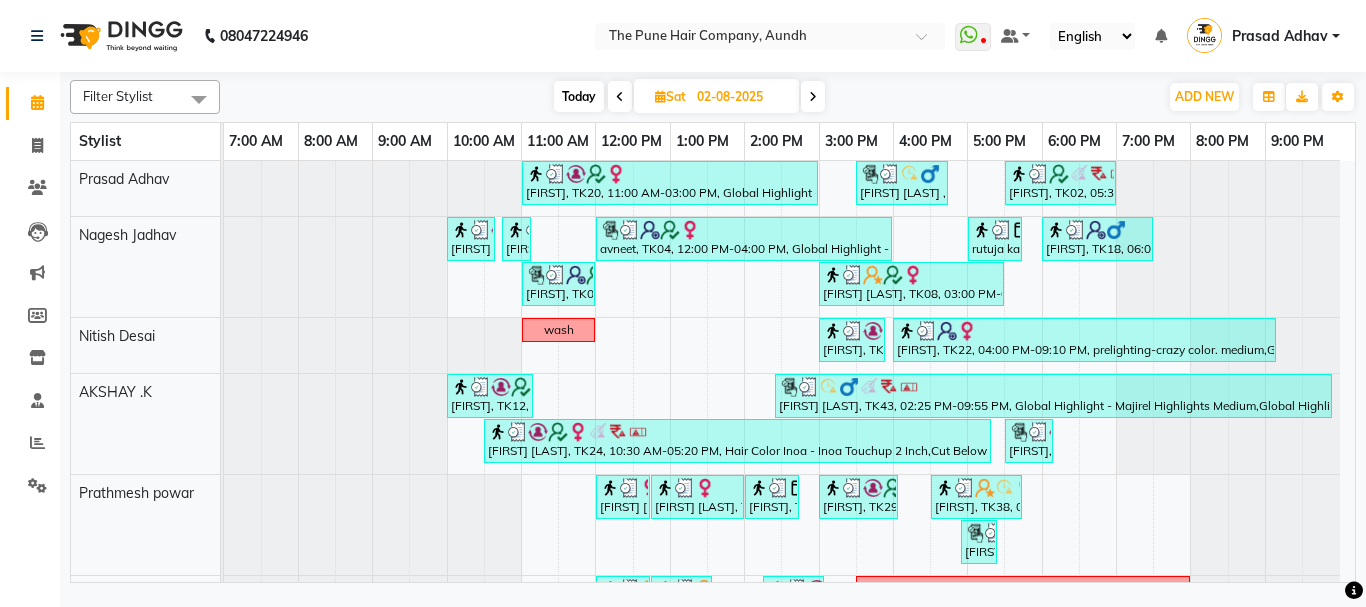 scroll, scrollTop: 230, scrollLeft: 0, axis: vertical 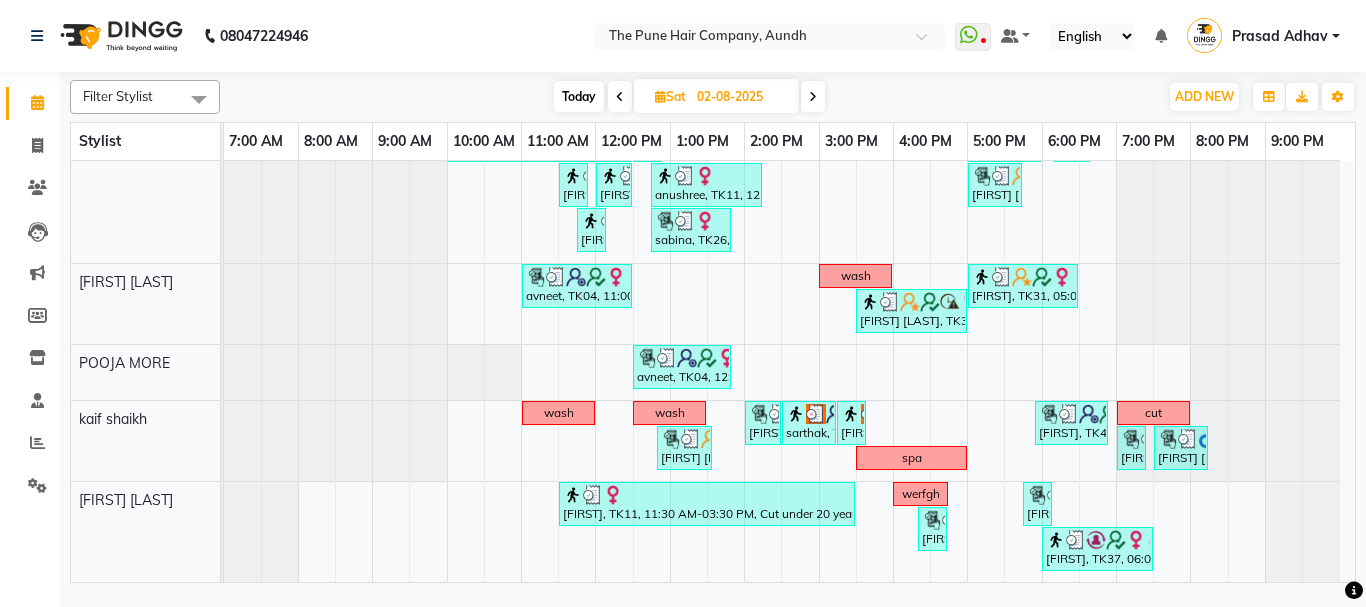 click on "Today" at bounding box center (579, 96) 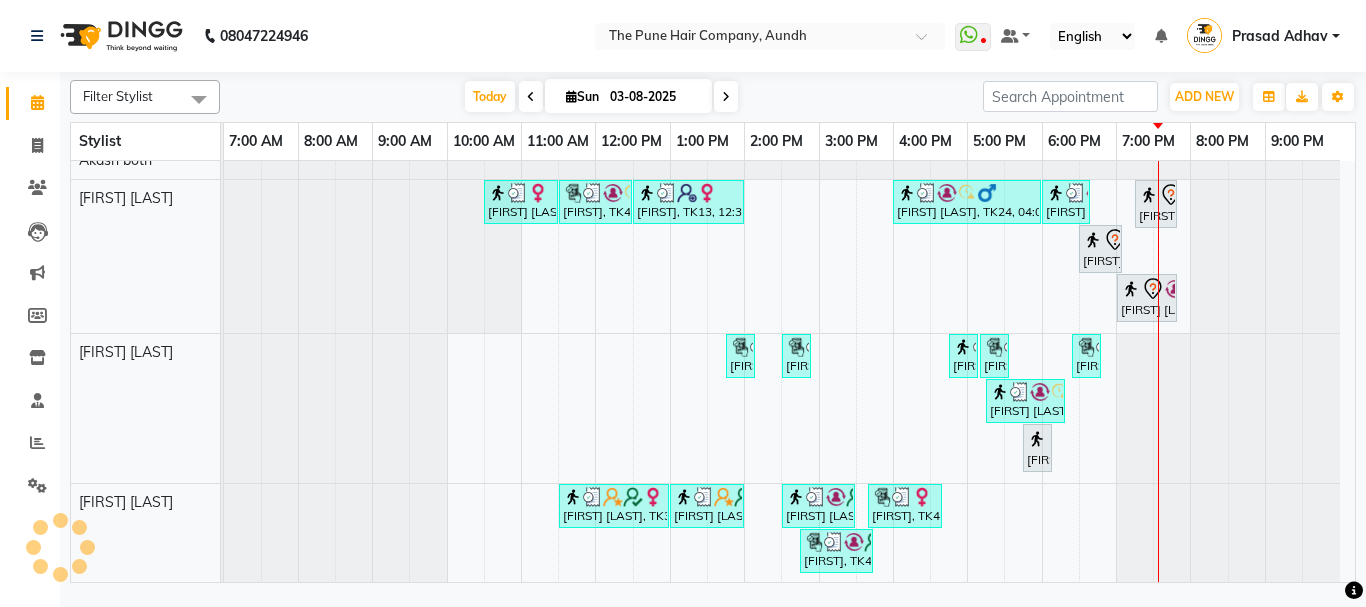 scroll, scrollTop: 734, scrollLeft: 0, axis: vertical 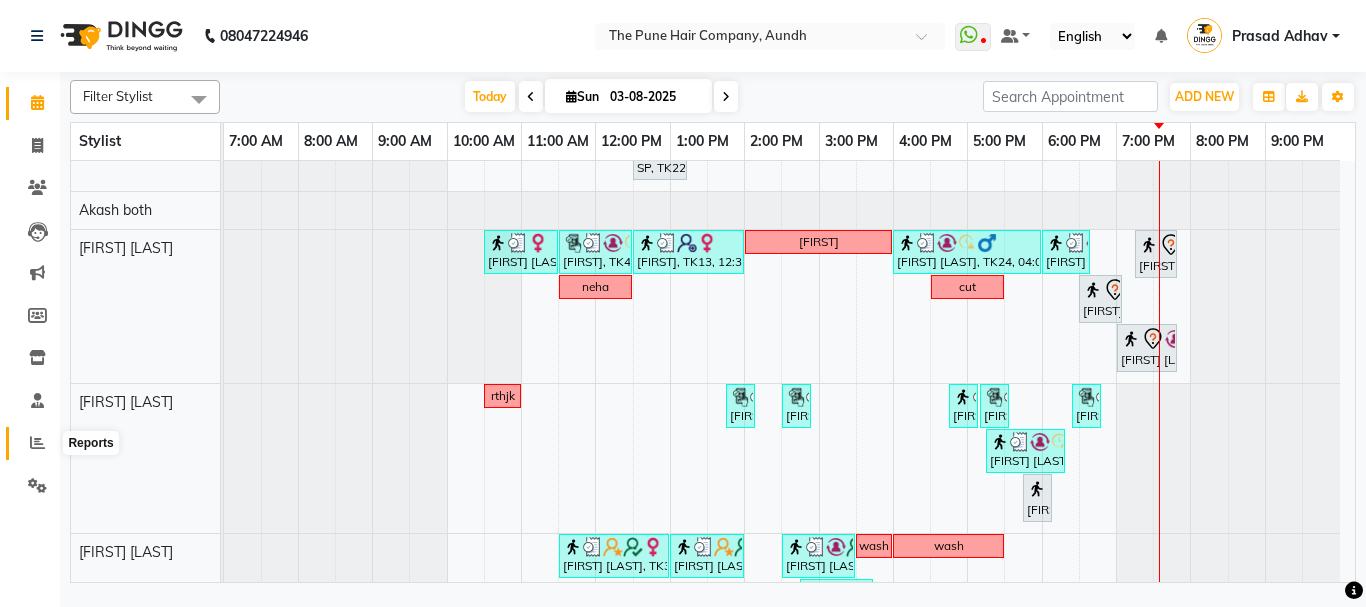 drag, startPoint x: 33, startPoint y: 442, endPoint x: 35, endPoint y: 428, distance: 14.142136 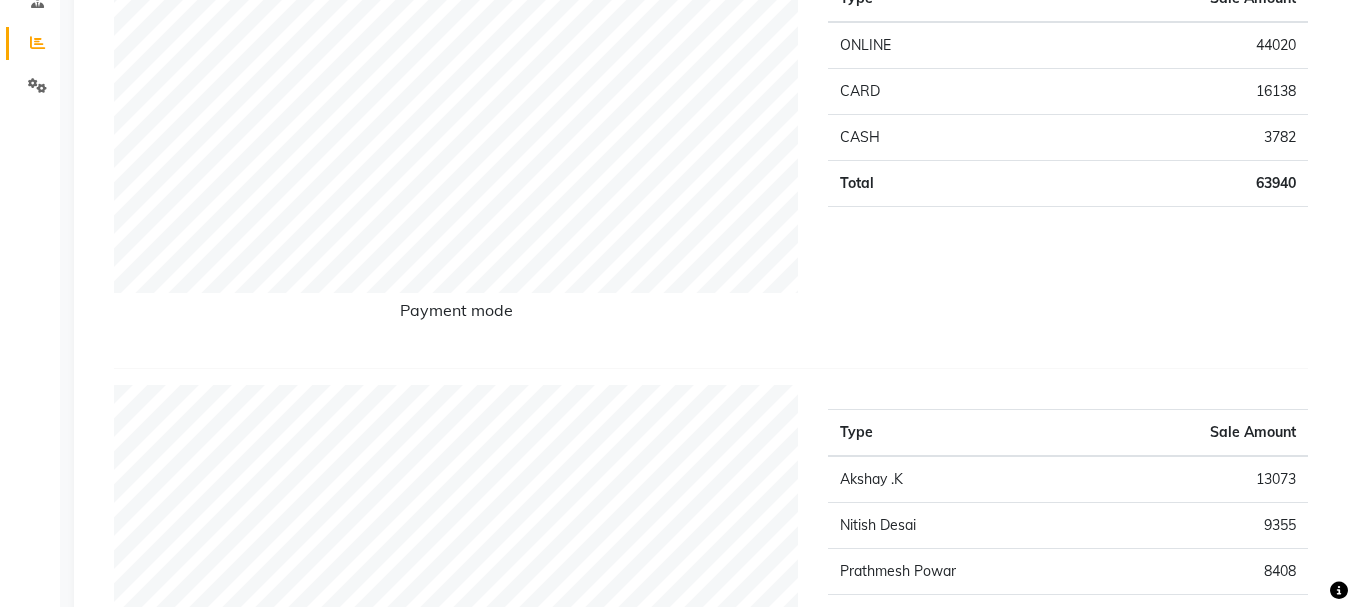scroll, scrollTop: 0, scrollLeft: 0, axis: both 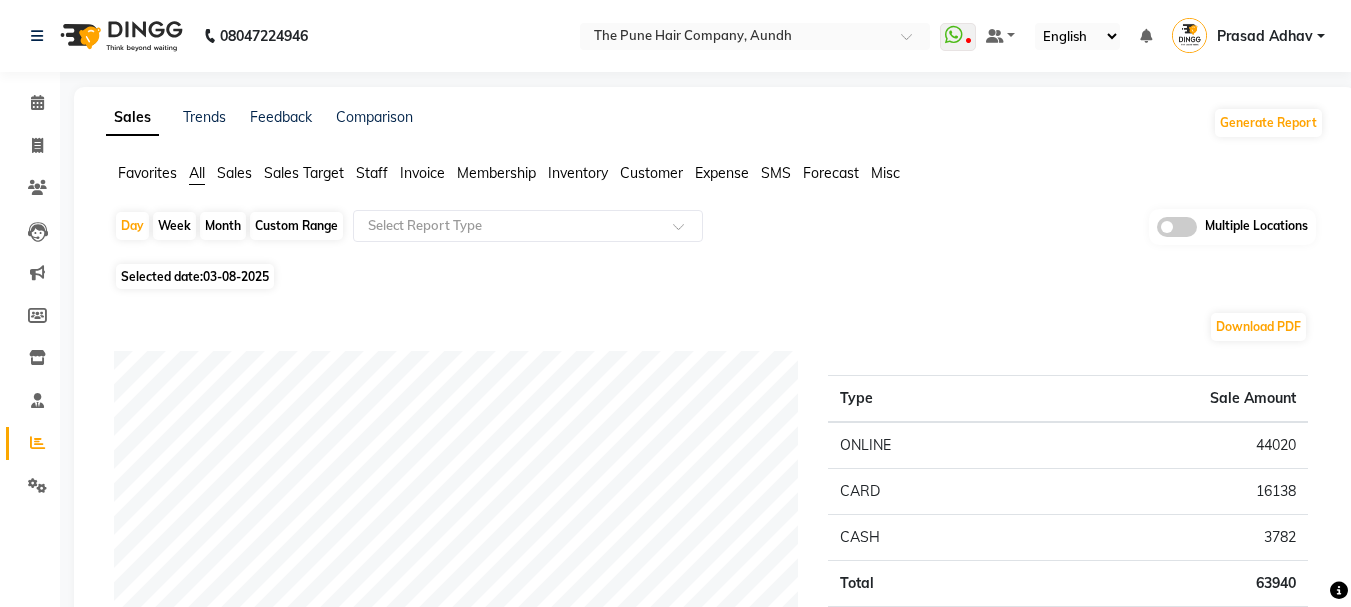 click on "Month" 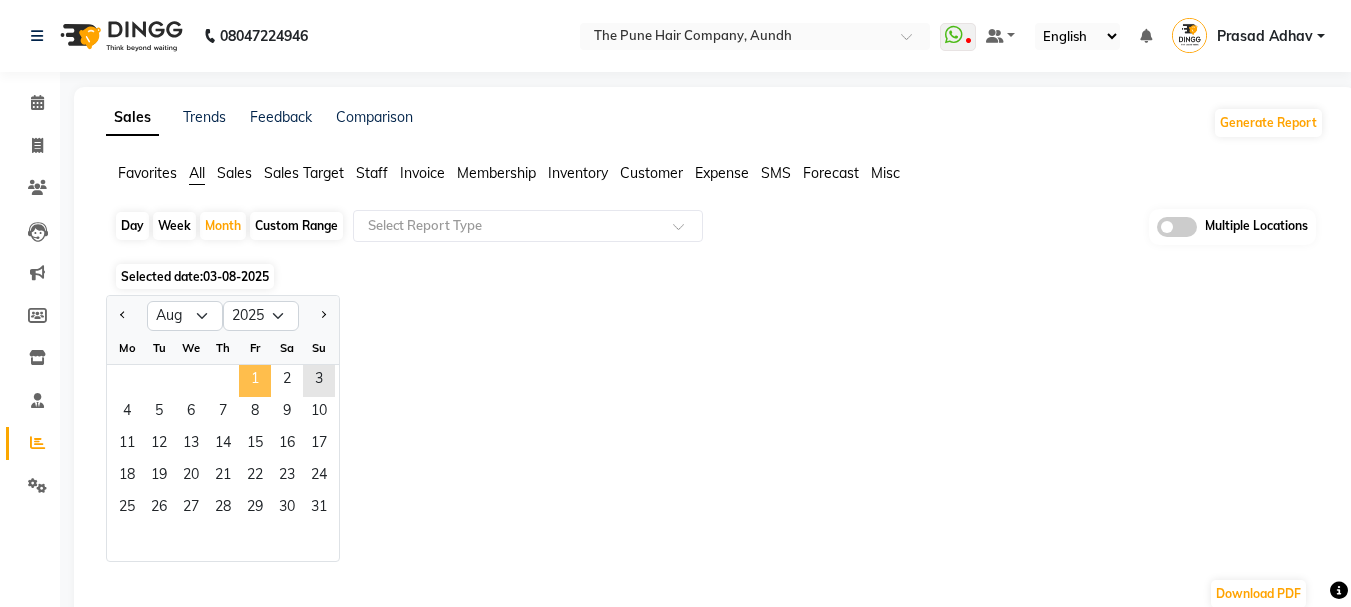 click on "1" 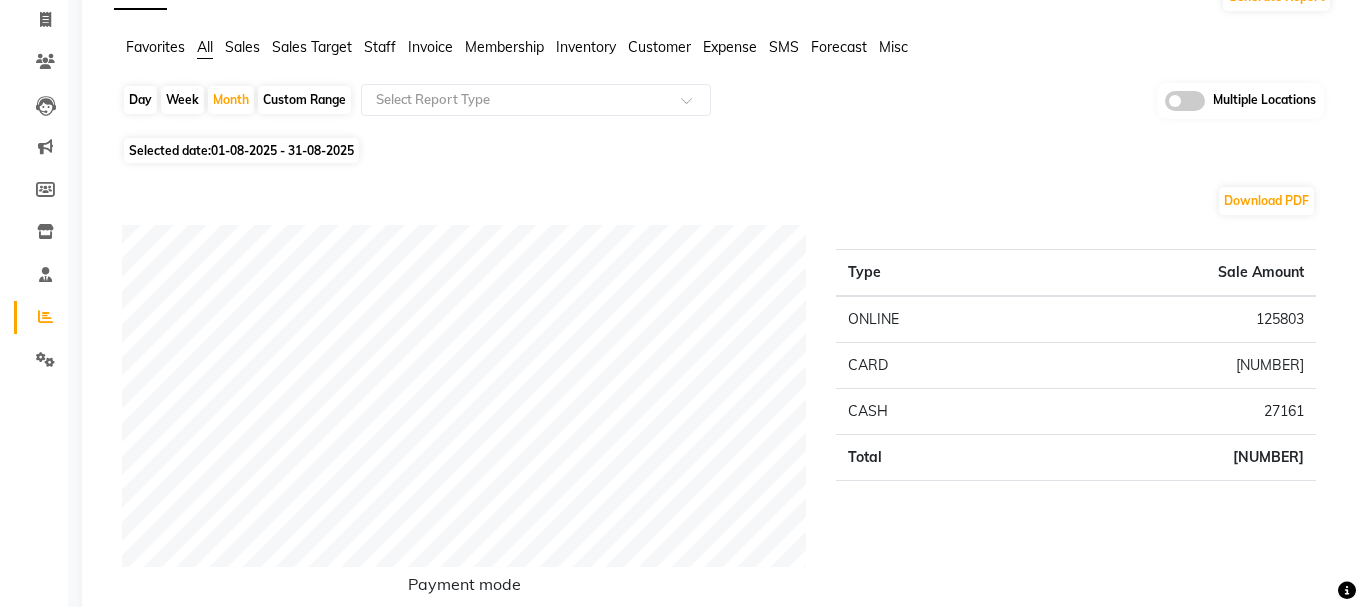 scroll, scrollTop: 0, scrollLeft: 0, axis: both 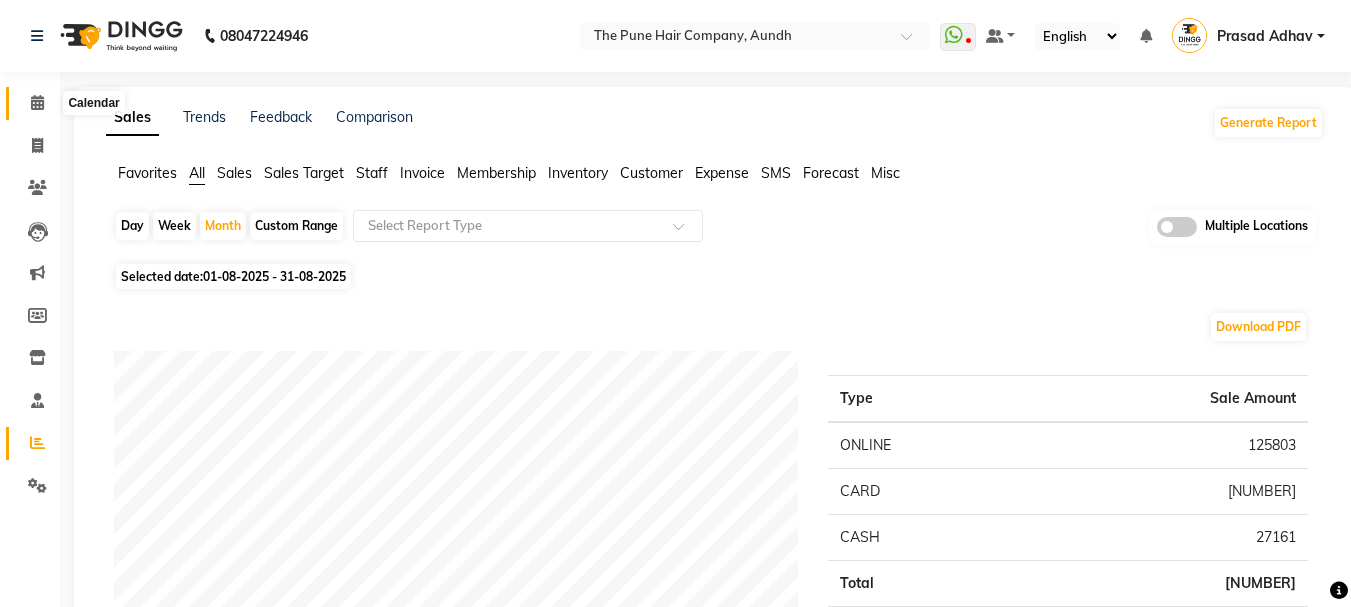 click 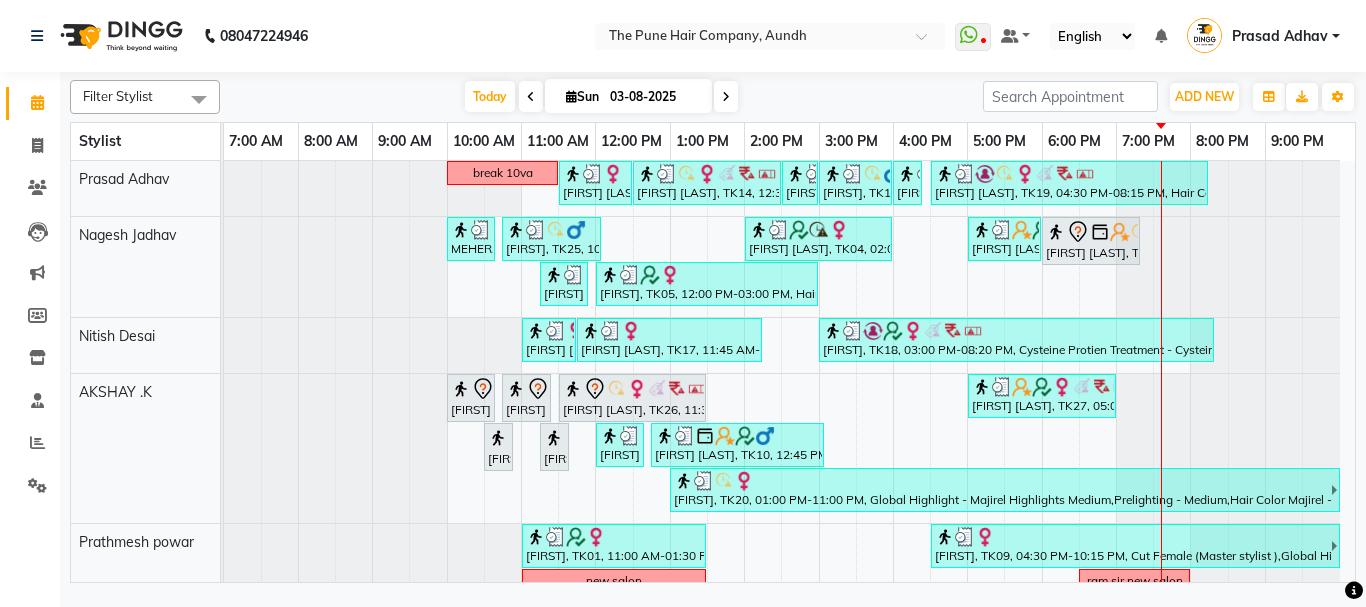 scroll, scrollTop: 500, scrollLeft: 0, axis: vertical 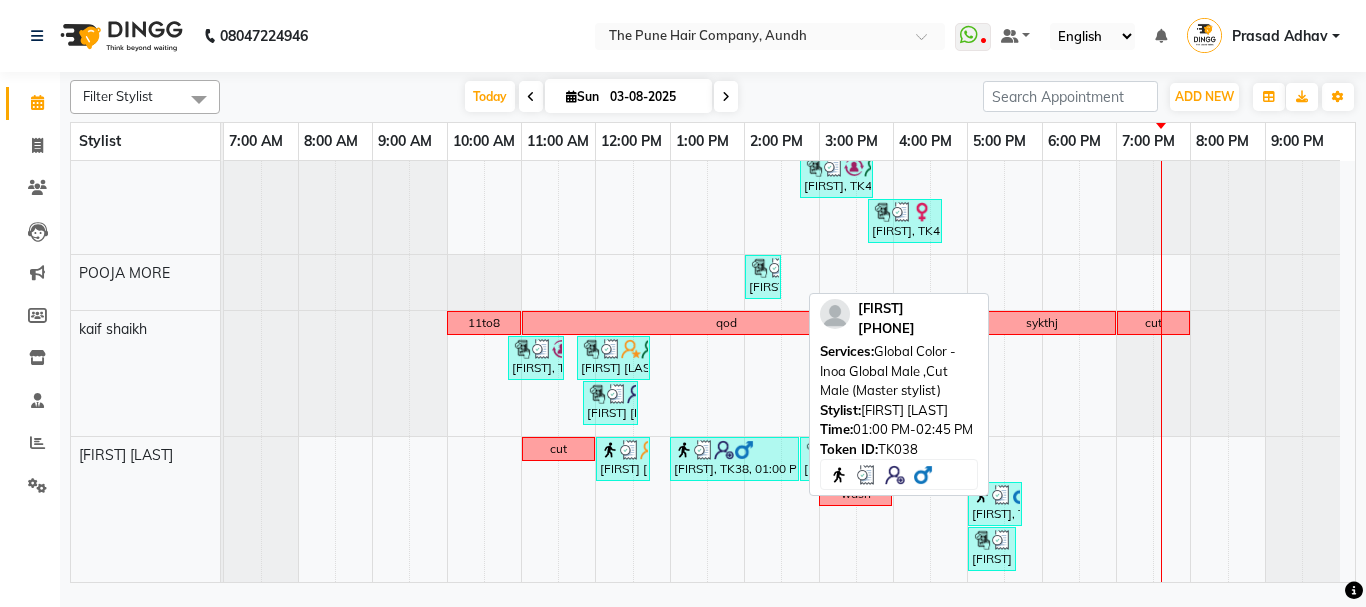 click on "[FIRST], TK38, 01:00 PM-02:45 PM, Global Color - Inoa Global Male ,Cut Male (Master stylist)" at bounding box center (734, 459) 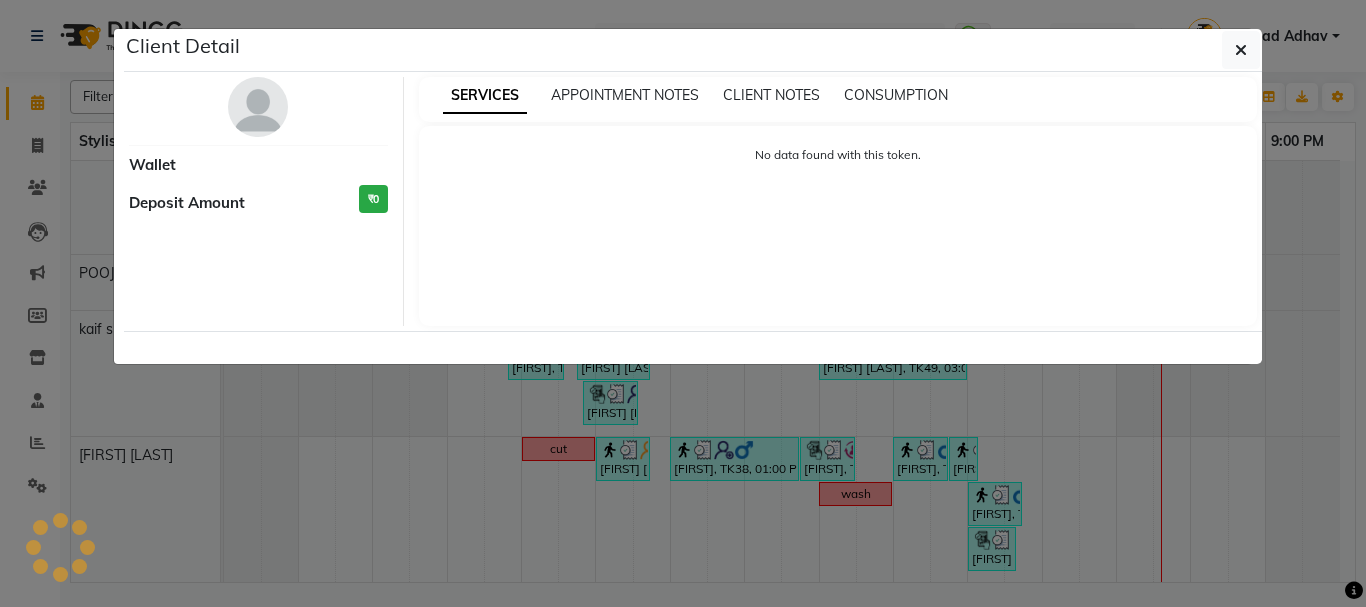 select on "3" 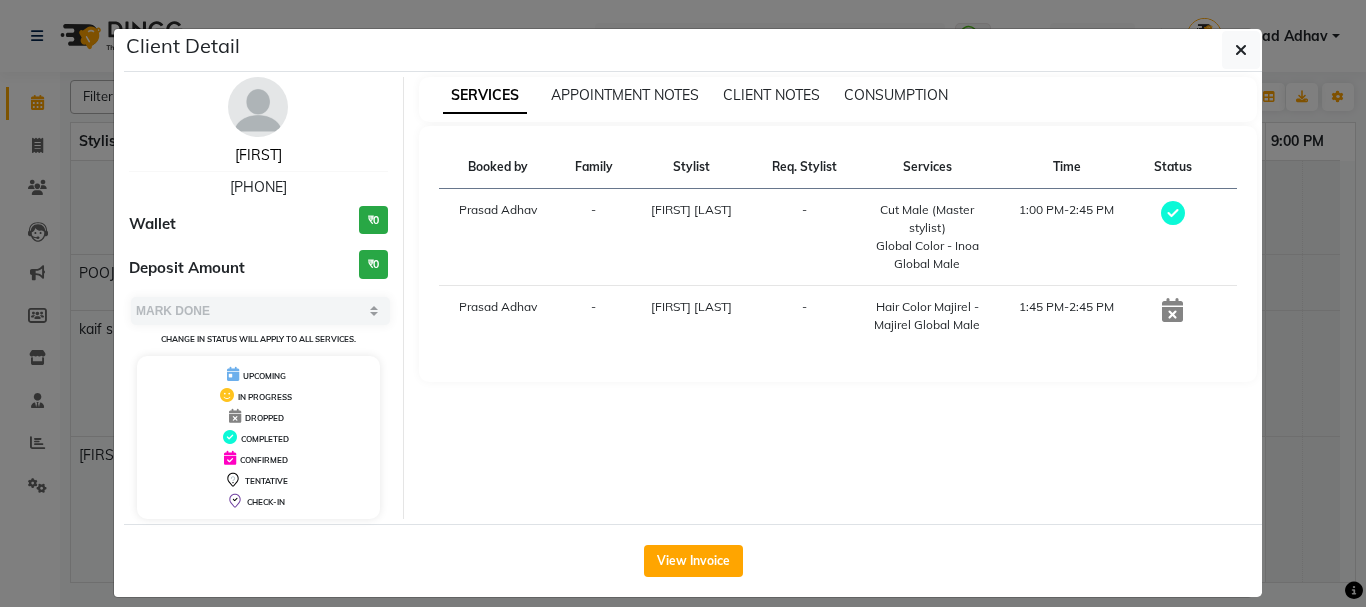 click on "[FIRST]" at bounding box center (258, 155) 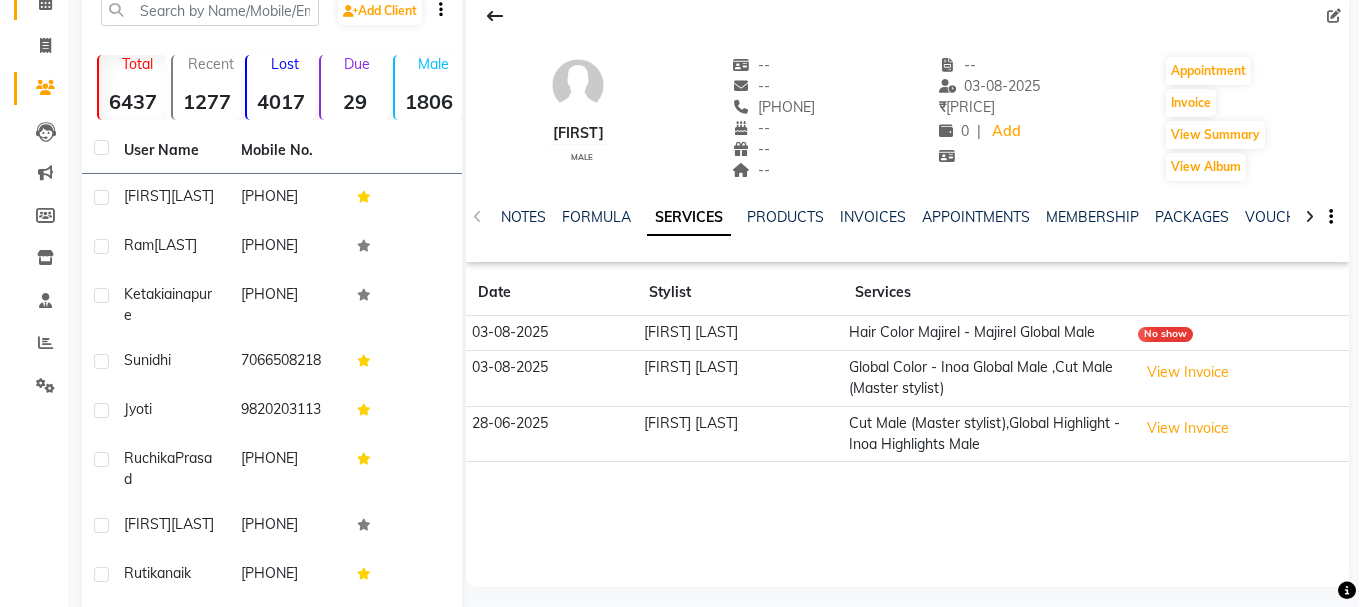 scroll, scrollTop: 0, scrollLeft: 0, axis: both 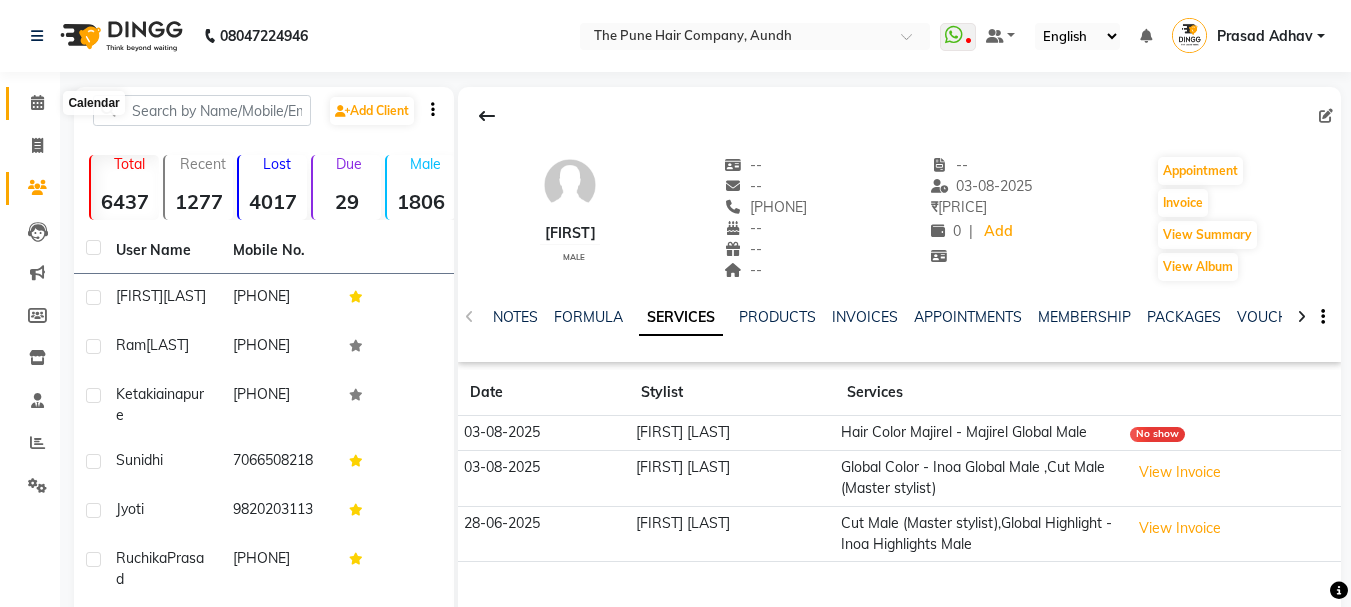 click 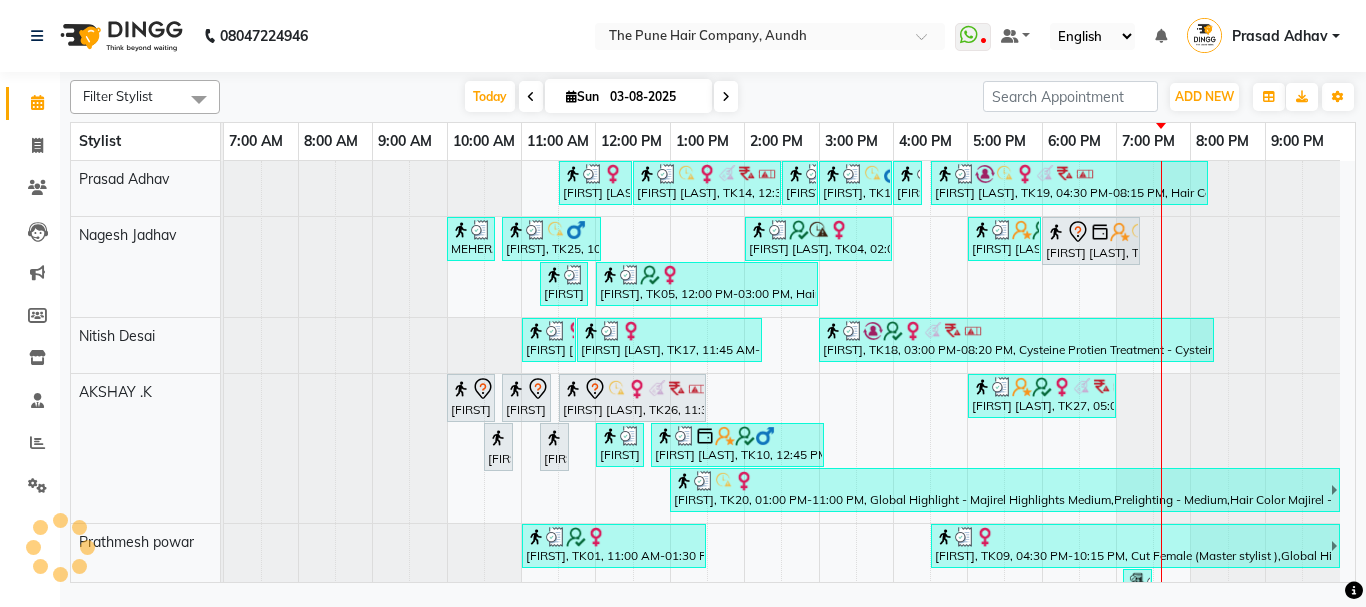 scroll, scrollTop: 110, scrollLeft: 0, axis: vertical 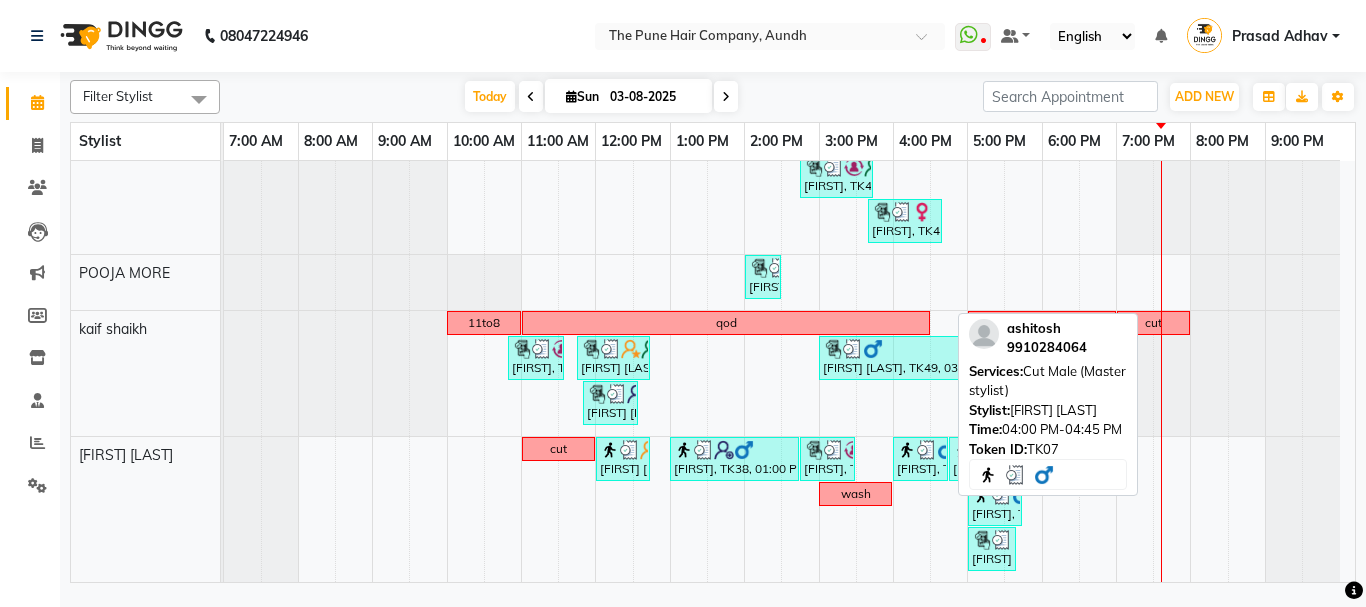 click on "[FIRST], TK07, 04:00 PM-04:45 PM, Cut Male (Master stylist)" at bounding box center [920, 459] 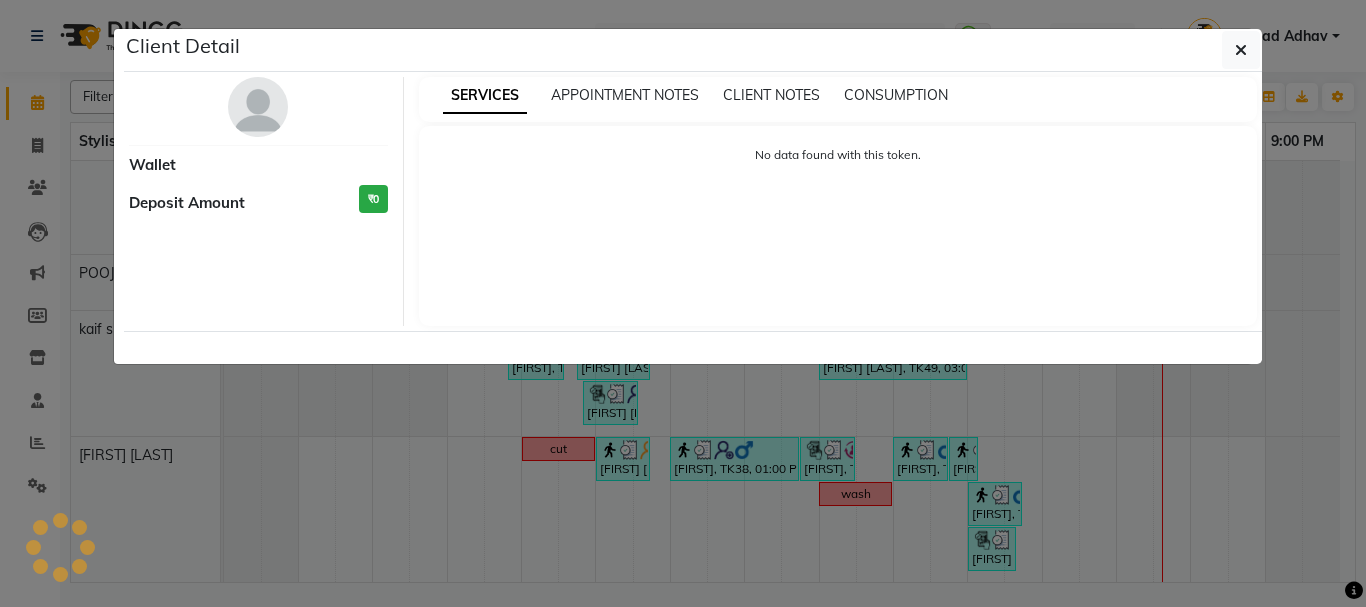 select on "3" 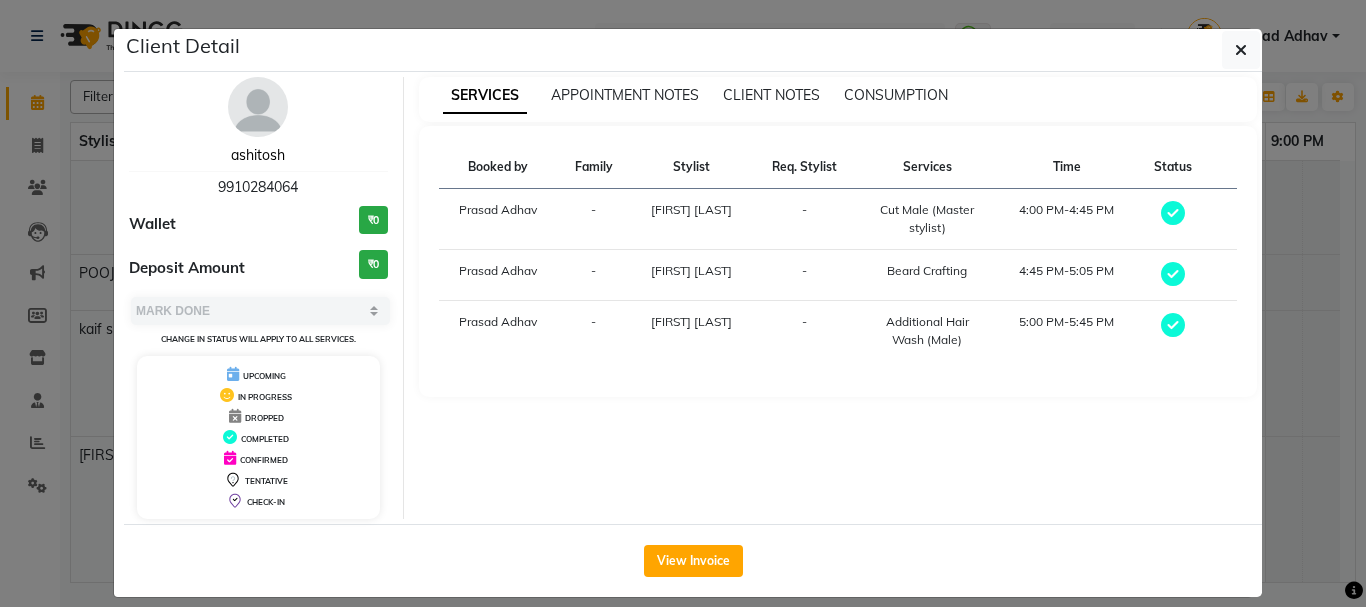 click on "ashitosh" at bounding box center (258, 155) 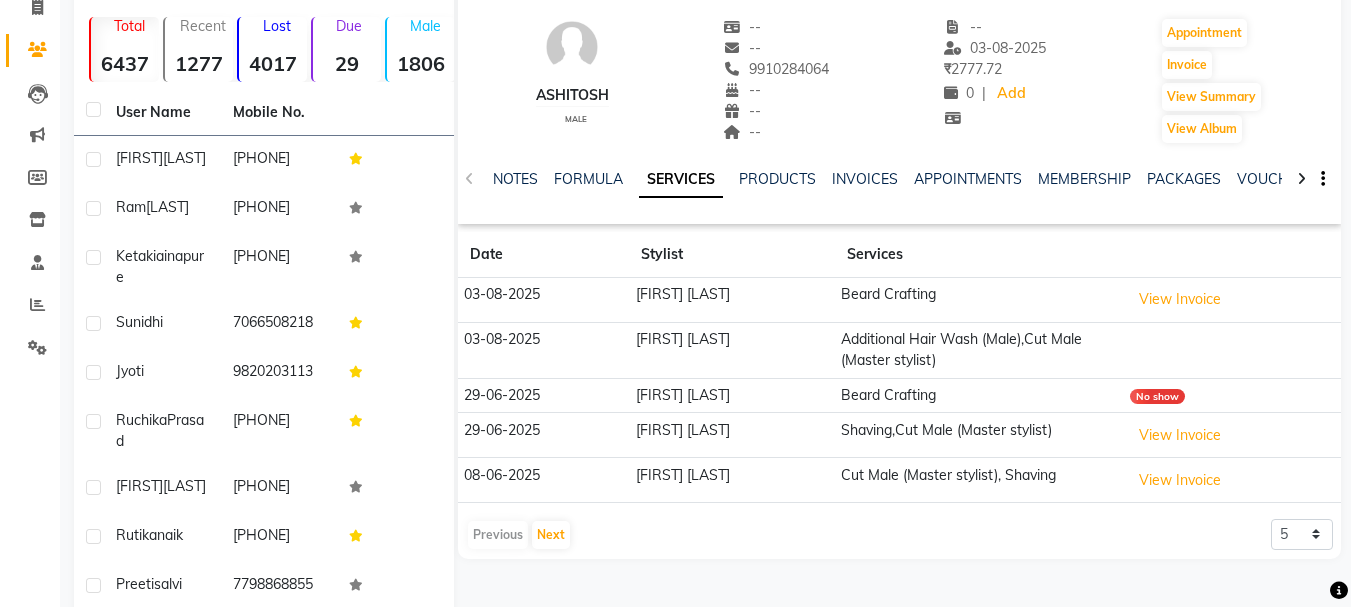 scroll, scrollTop: 200, scrollLeft: 0, axis: vertical 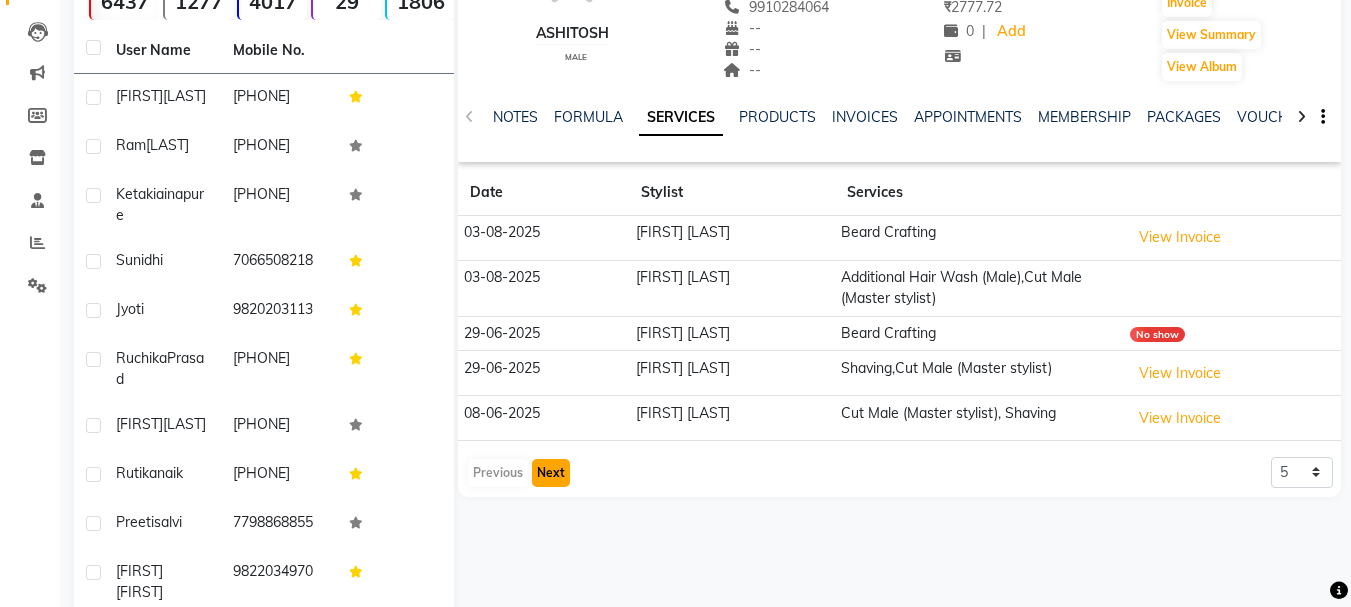 click on "Next" 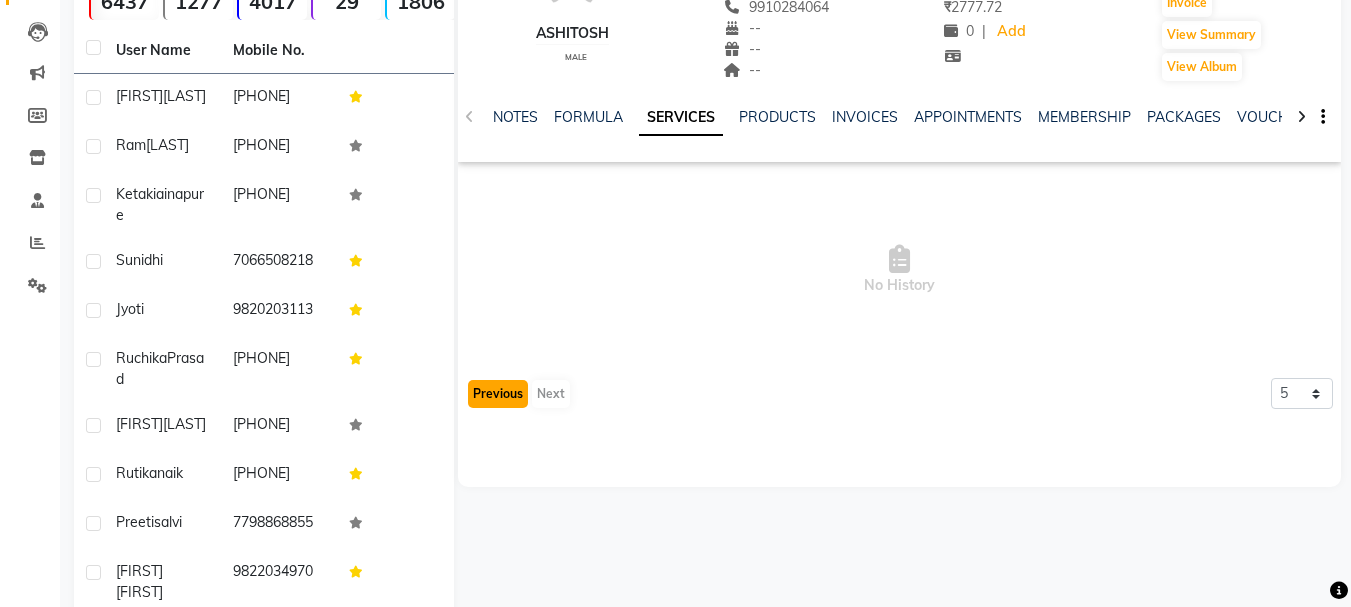 click on "Previous" 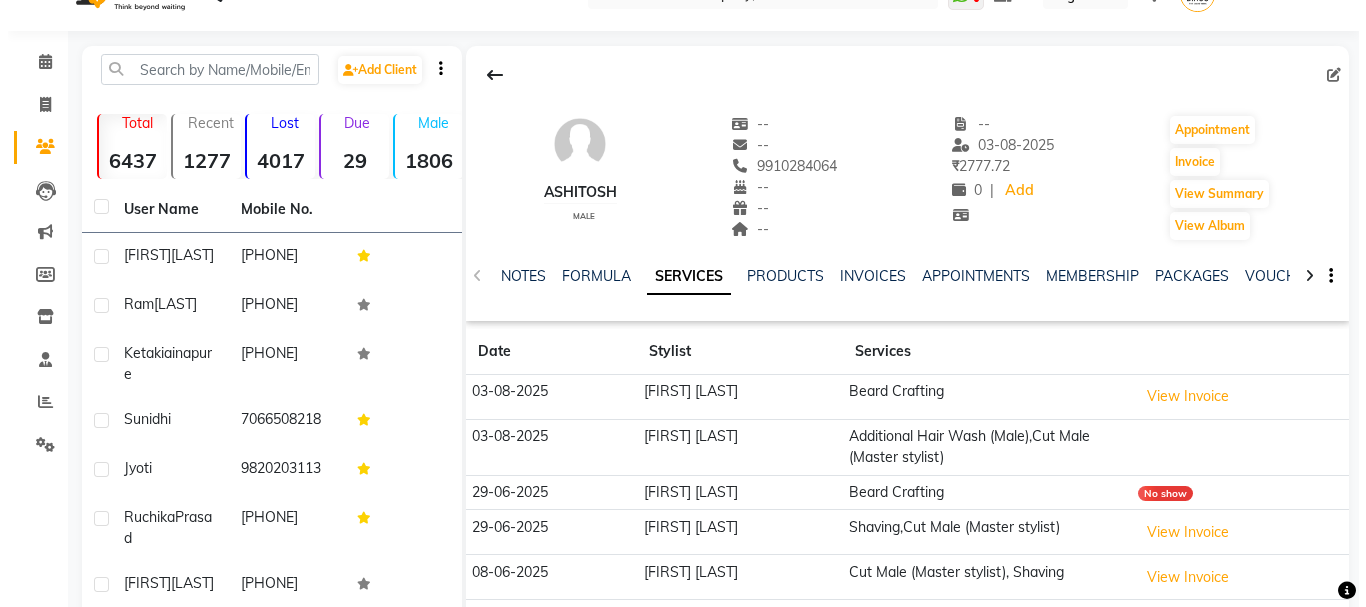 scroll, scrollTop: 0, scrollLeft: 0, axis: both 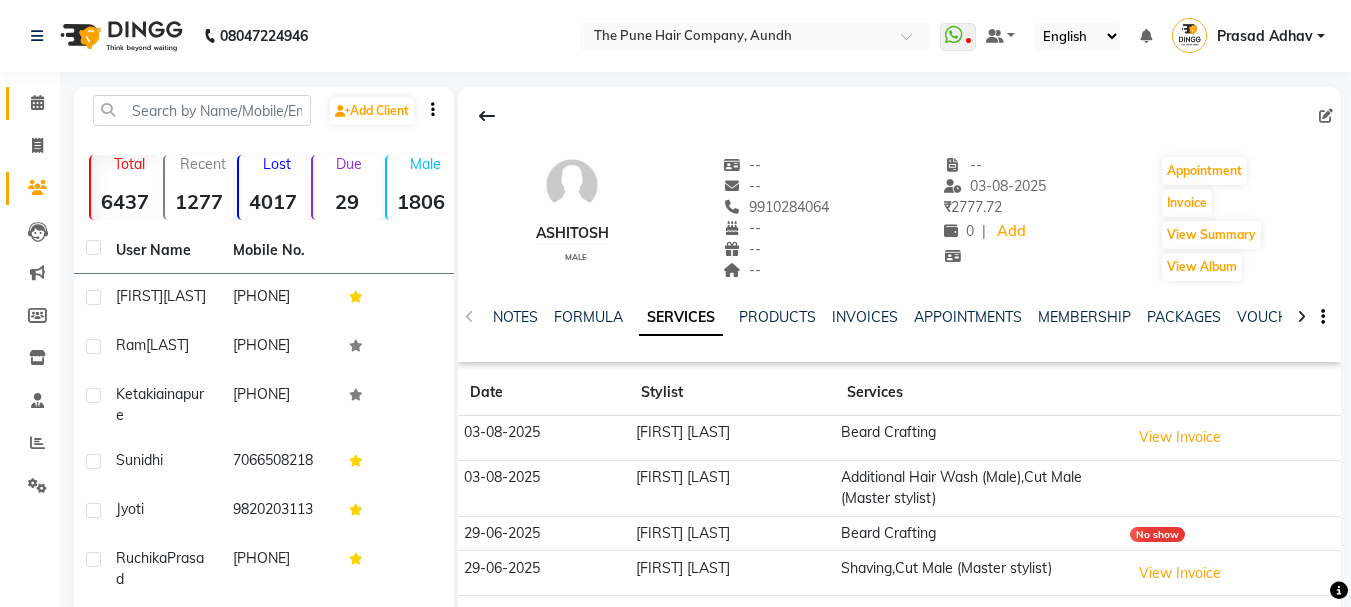 click 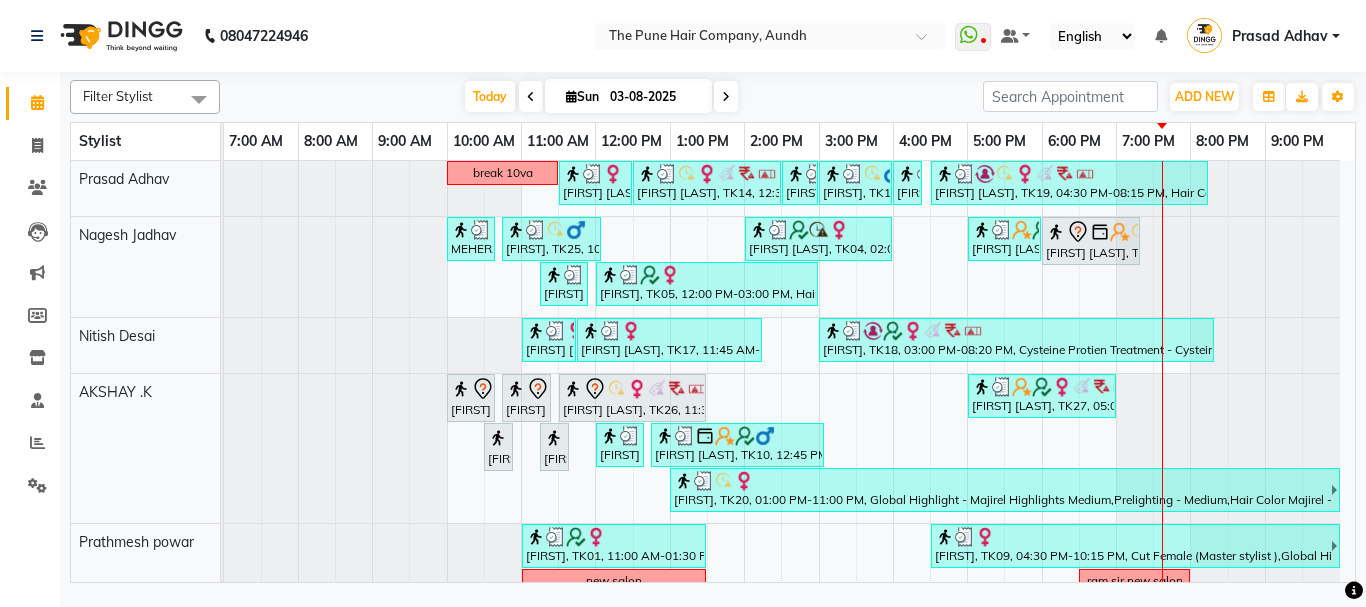 scroll, scrollTop: 1121, scrollLeft: 0, axis: vertical 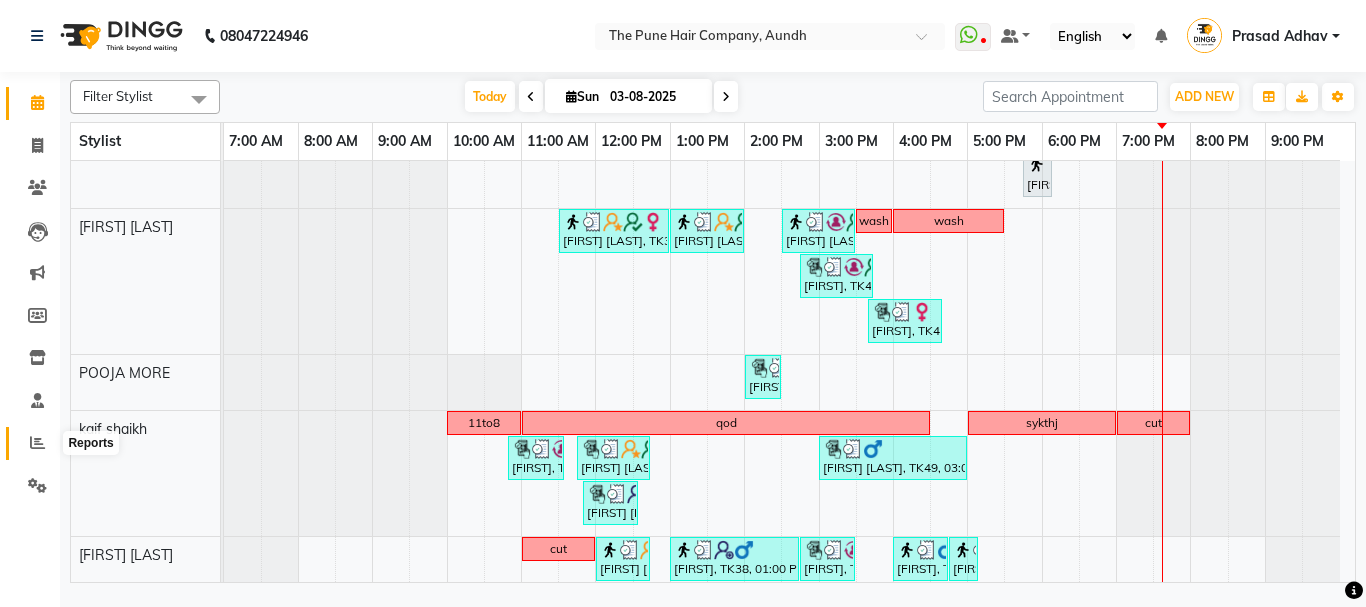 click 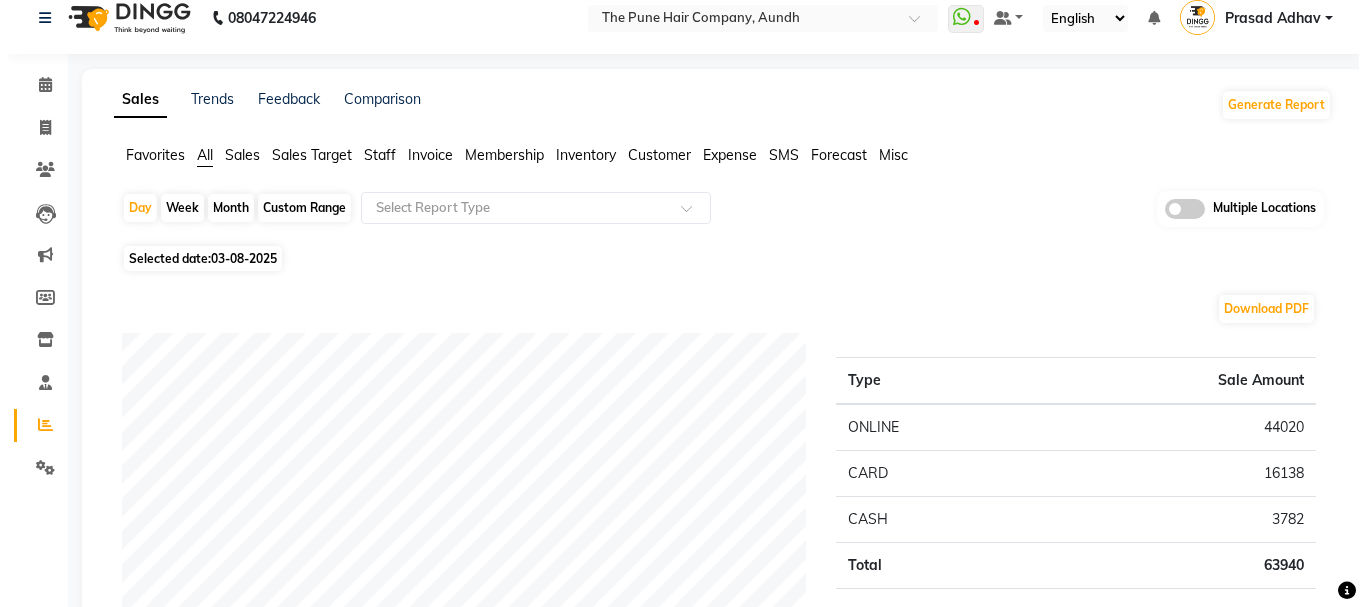 scroll, scrollTop: 0, scrollLeft: 0, axis: both 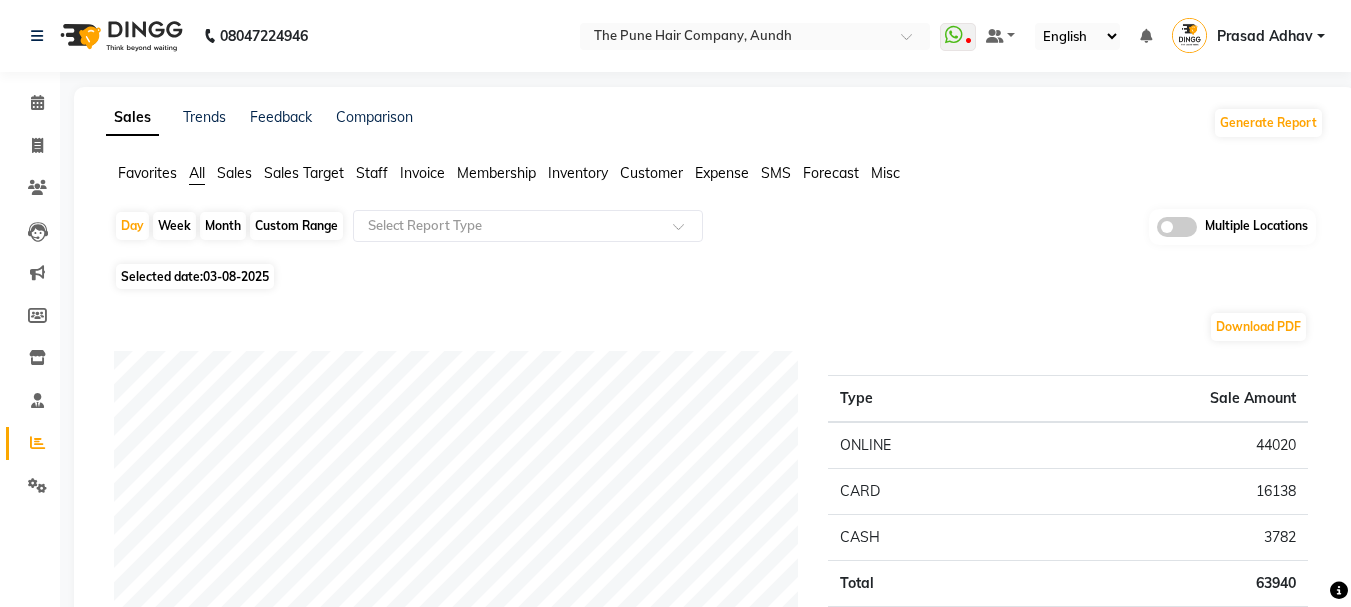 click on "Staff" 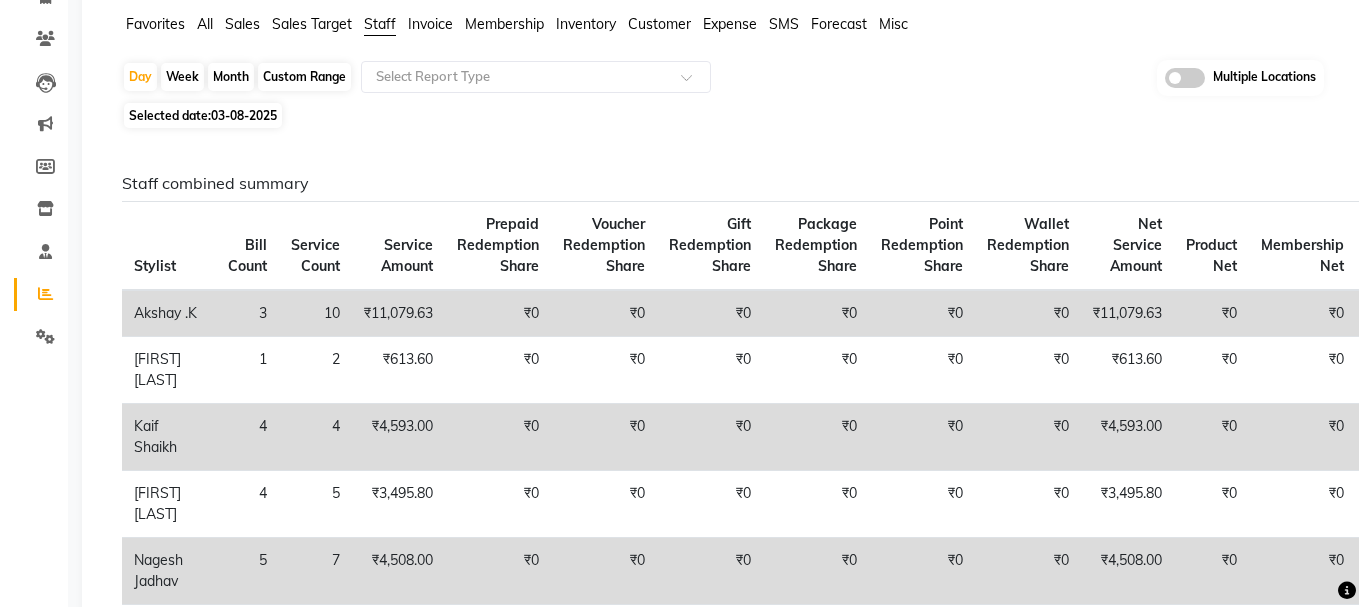 scroll, scrollTop: 0, scrollLeft: 0, axis: both 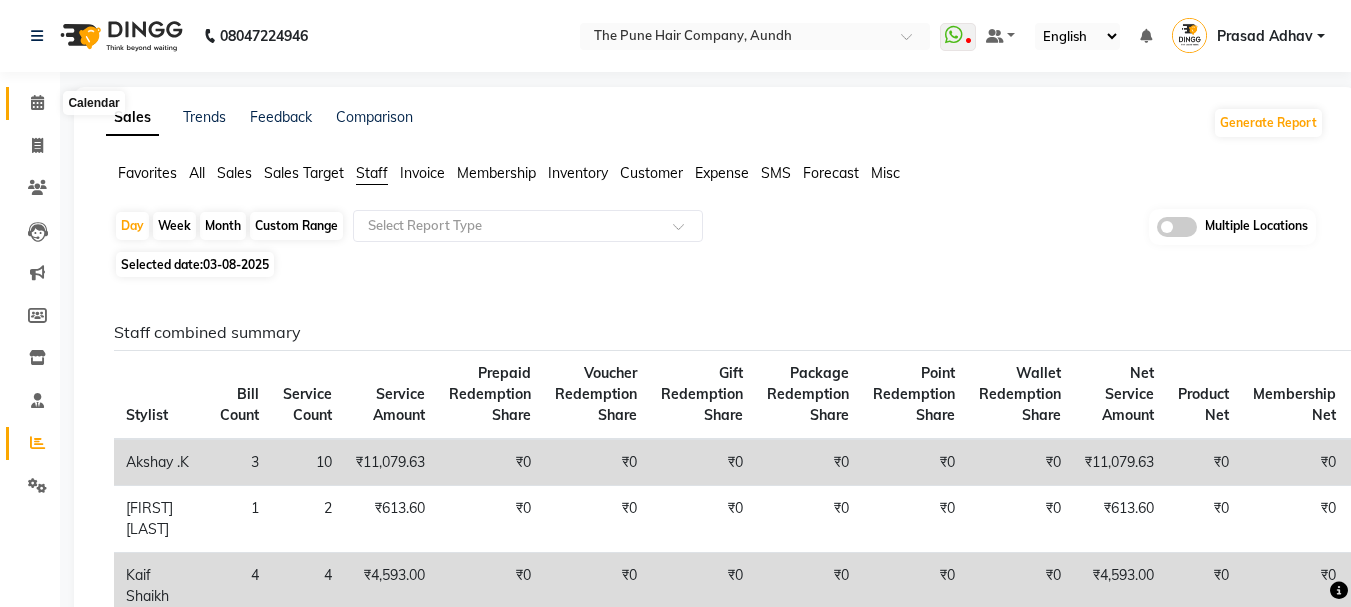 click 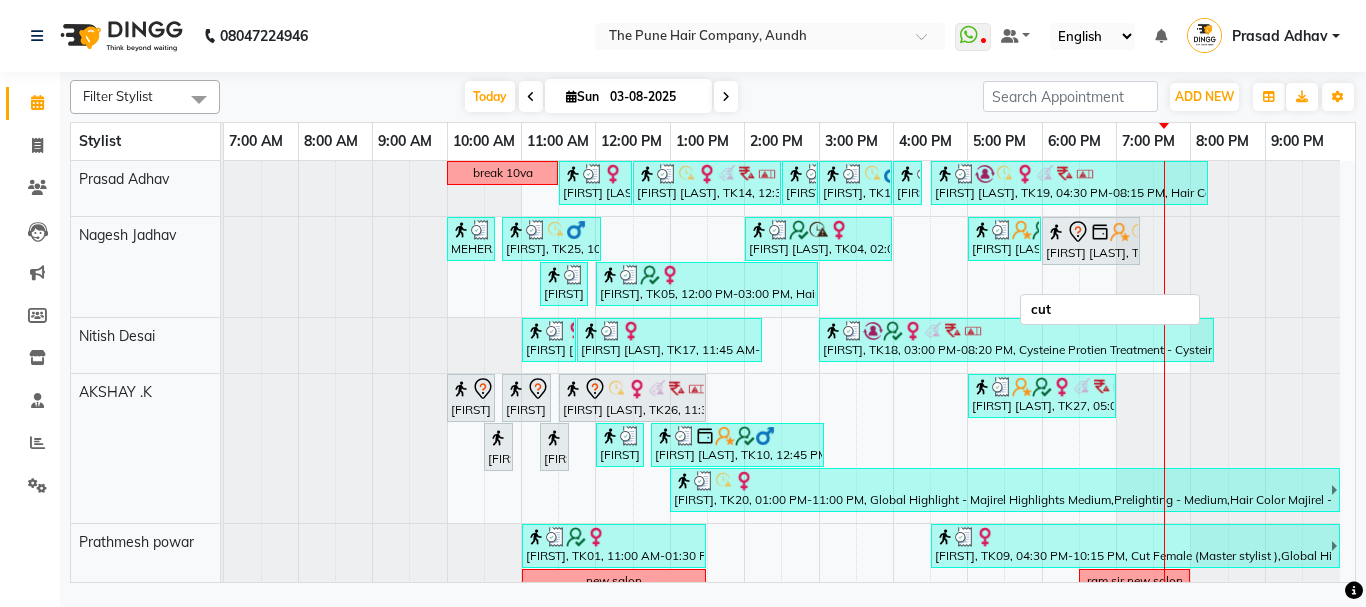 scroll, scrollTop: 400, scrollLeft: 0, axis: vertical 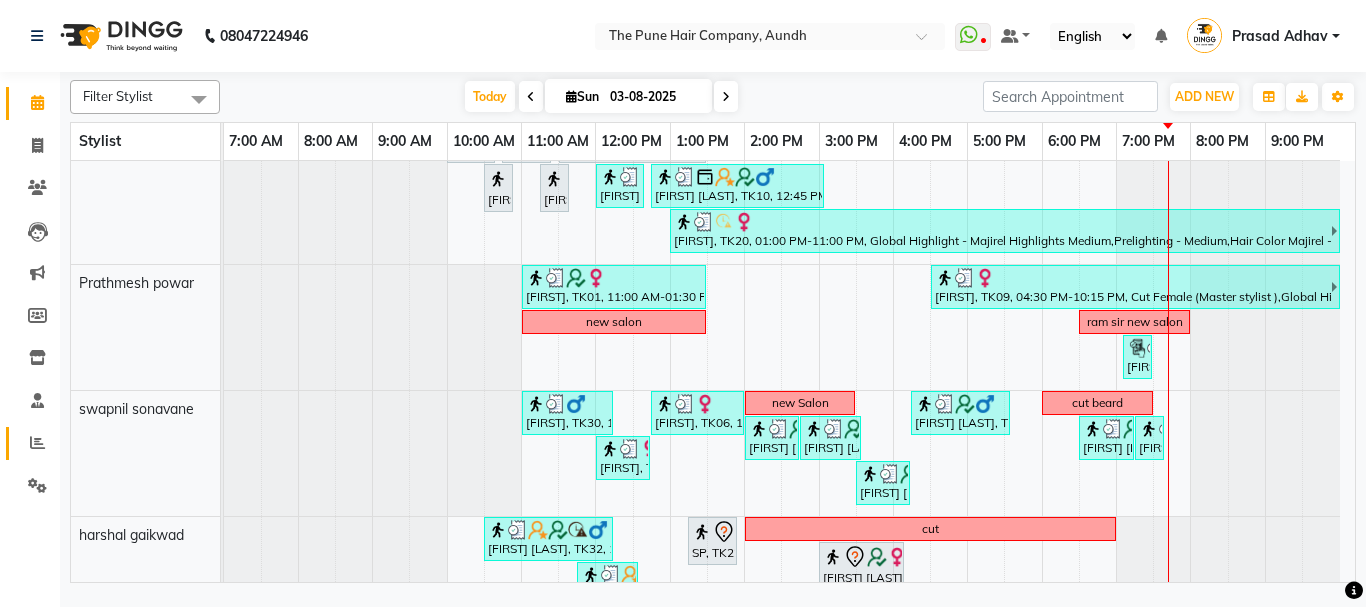 click 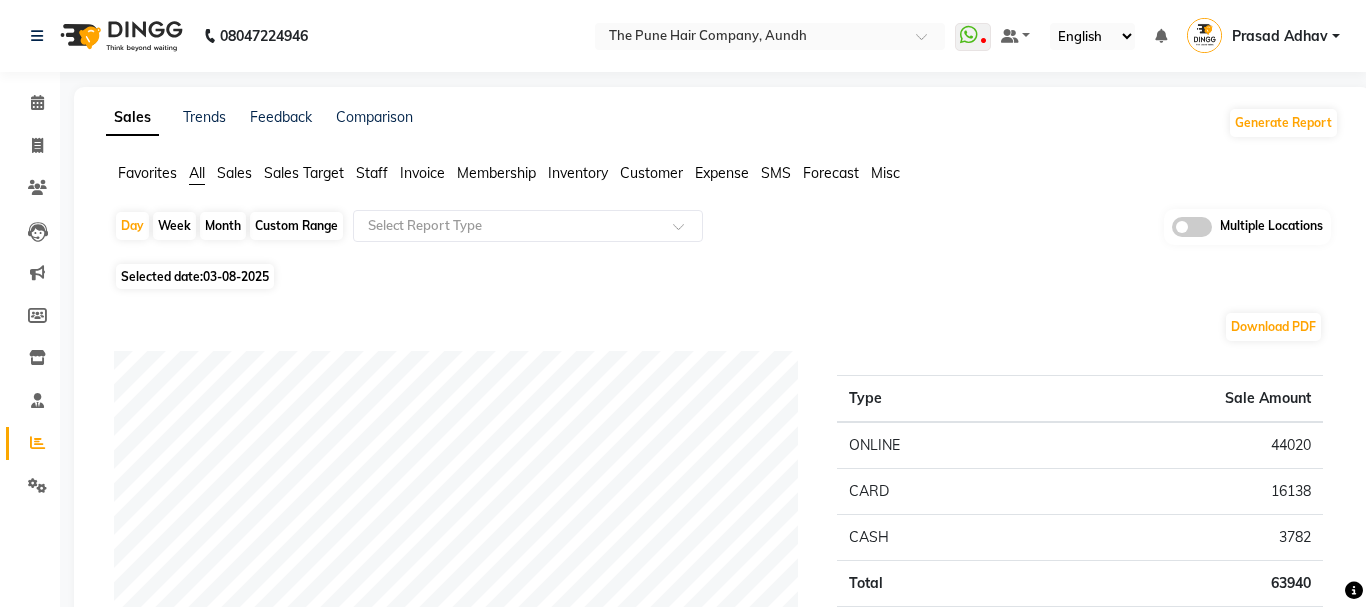 click on "Month" 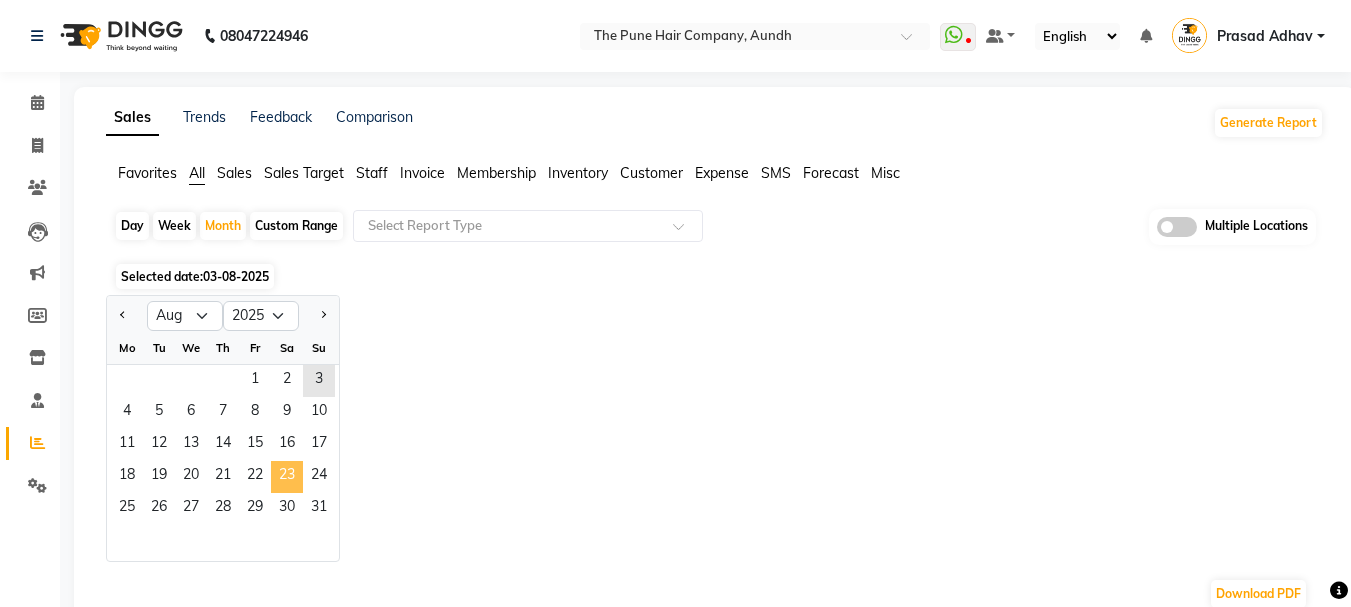 click on "23" 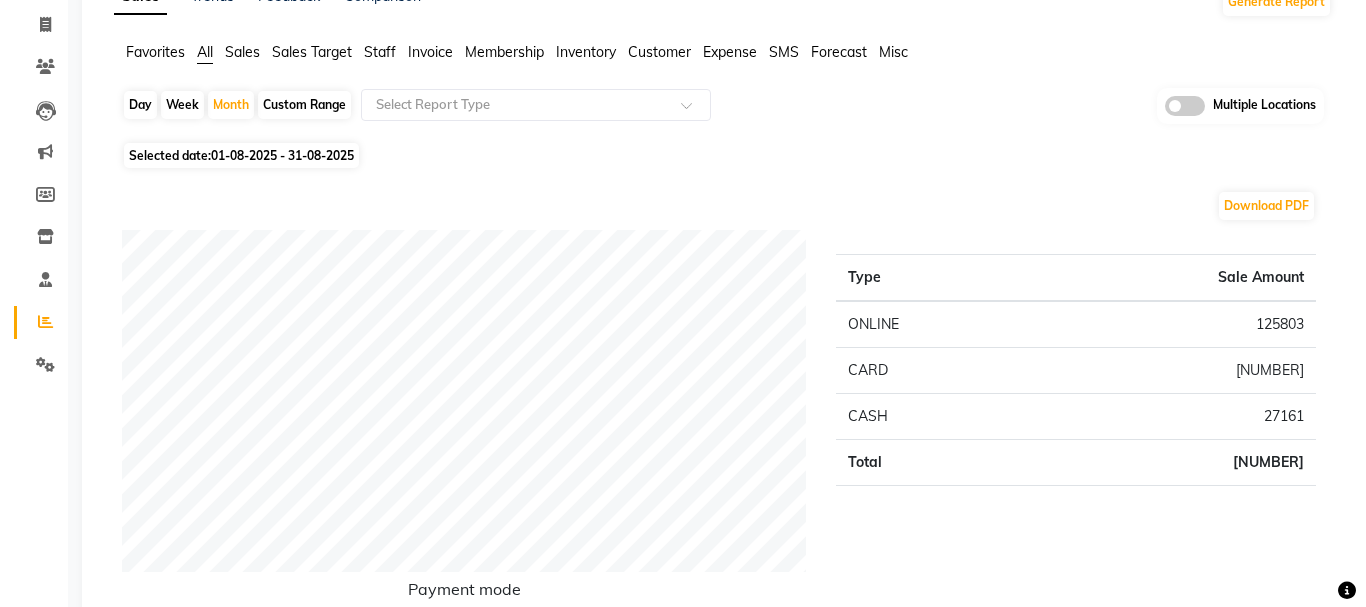 scroll, scrollTop: 0, scrollLeft: 0, axis: both 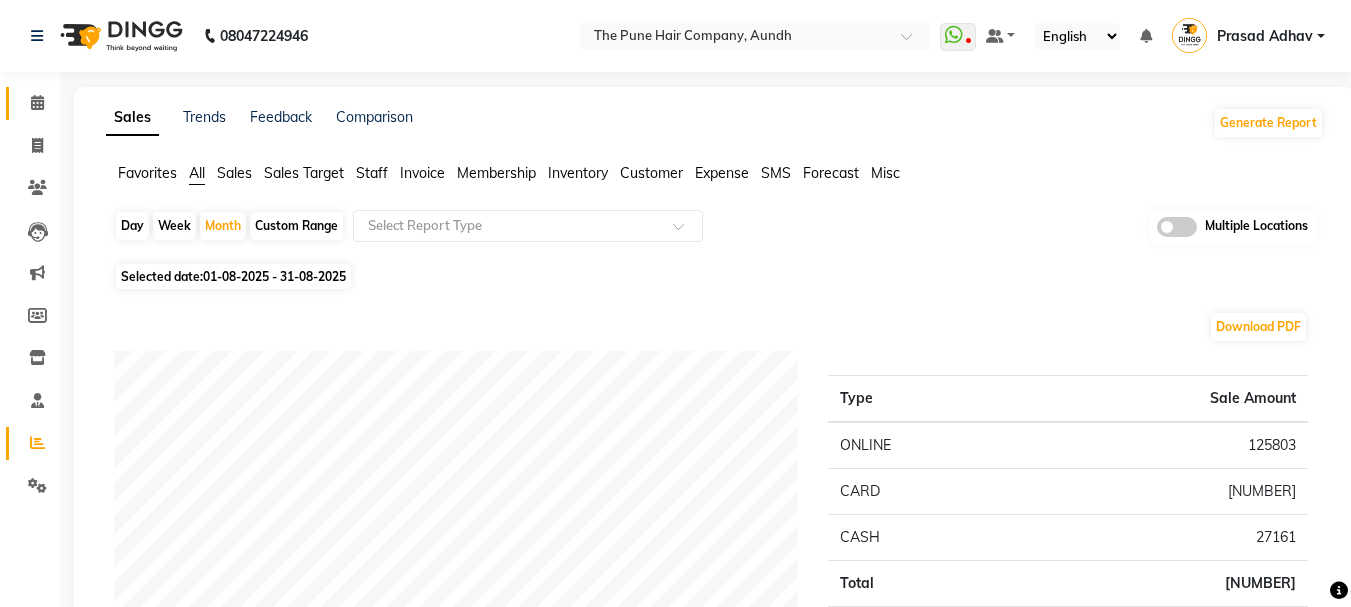 click on "Calendar" 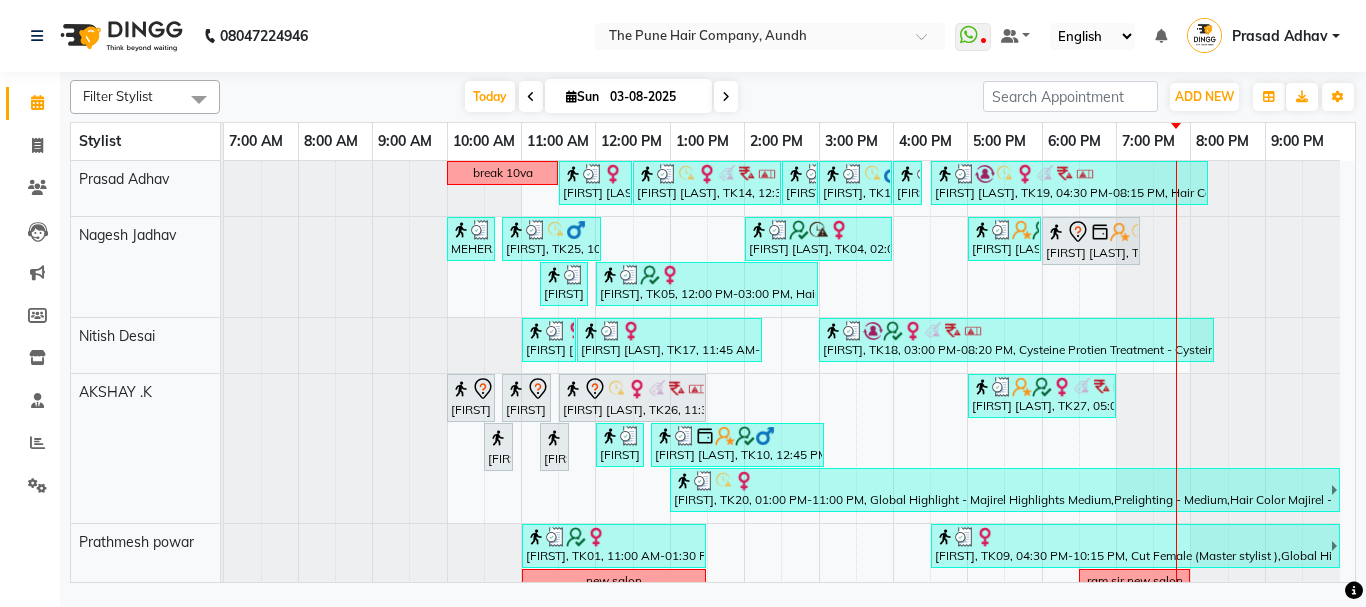 scroll, scrollTop: 600, scrollLeft: 0, axis: vertical 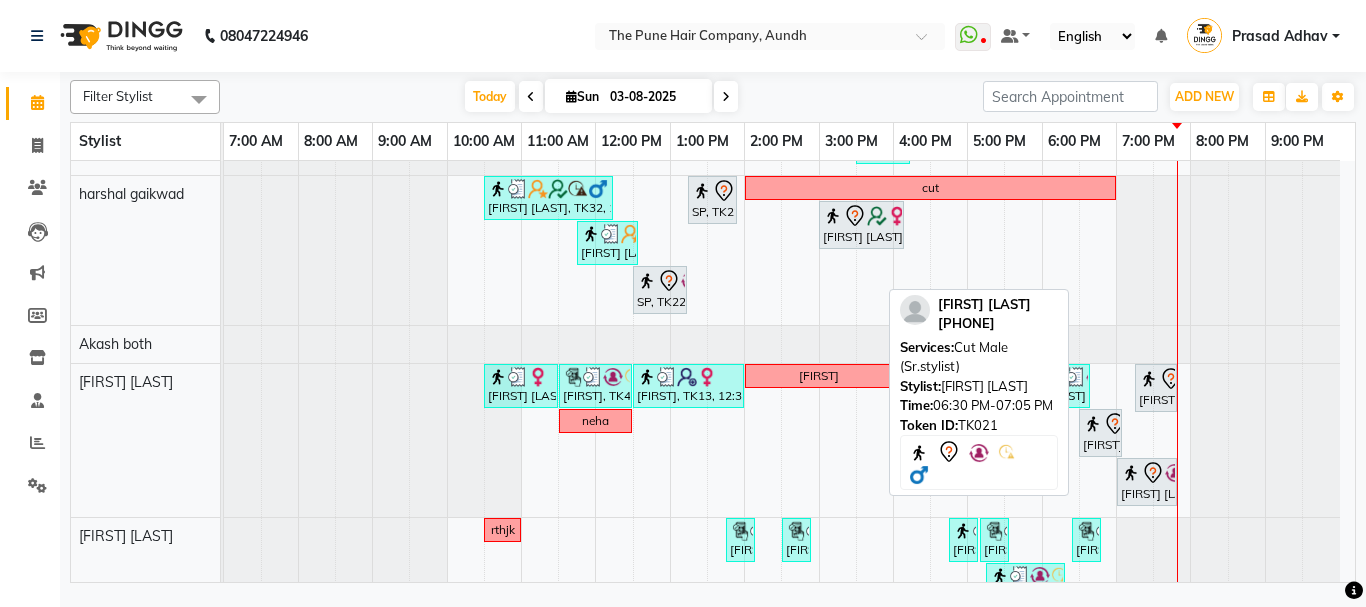 click at bounding box center [1093, 424] 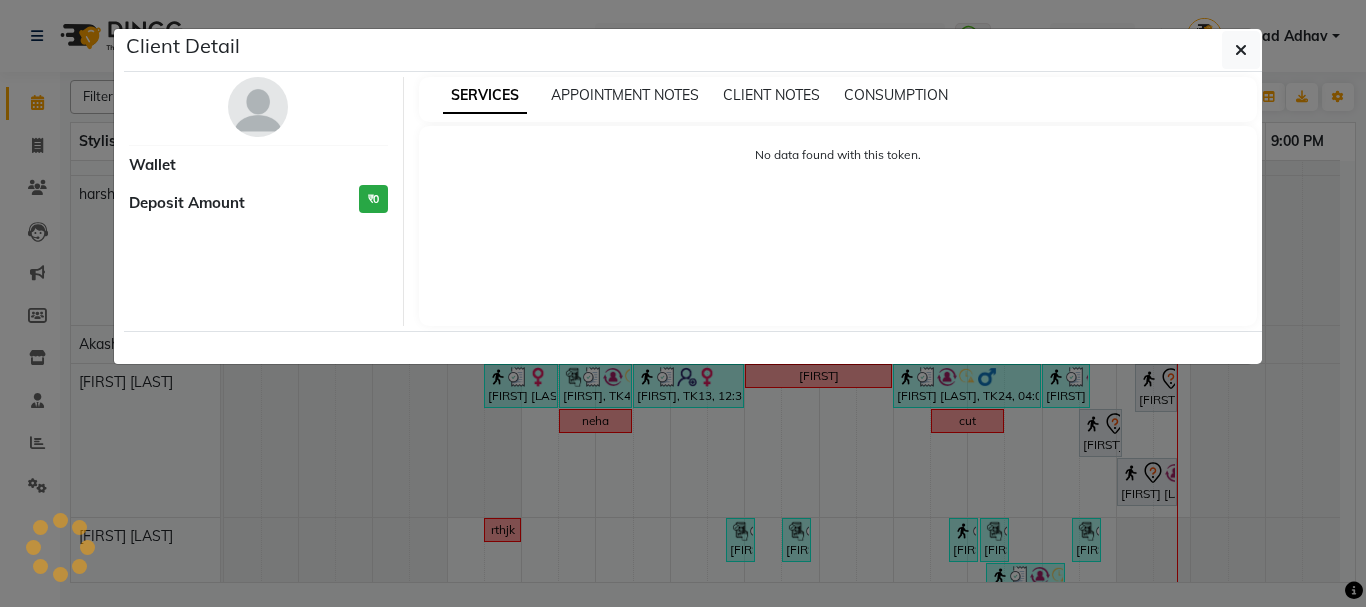 select on "7" 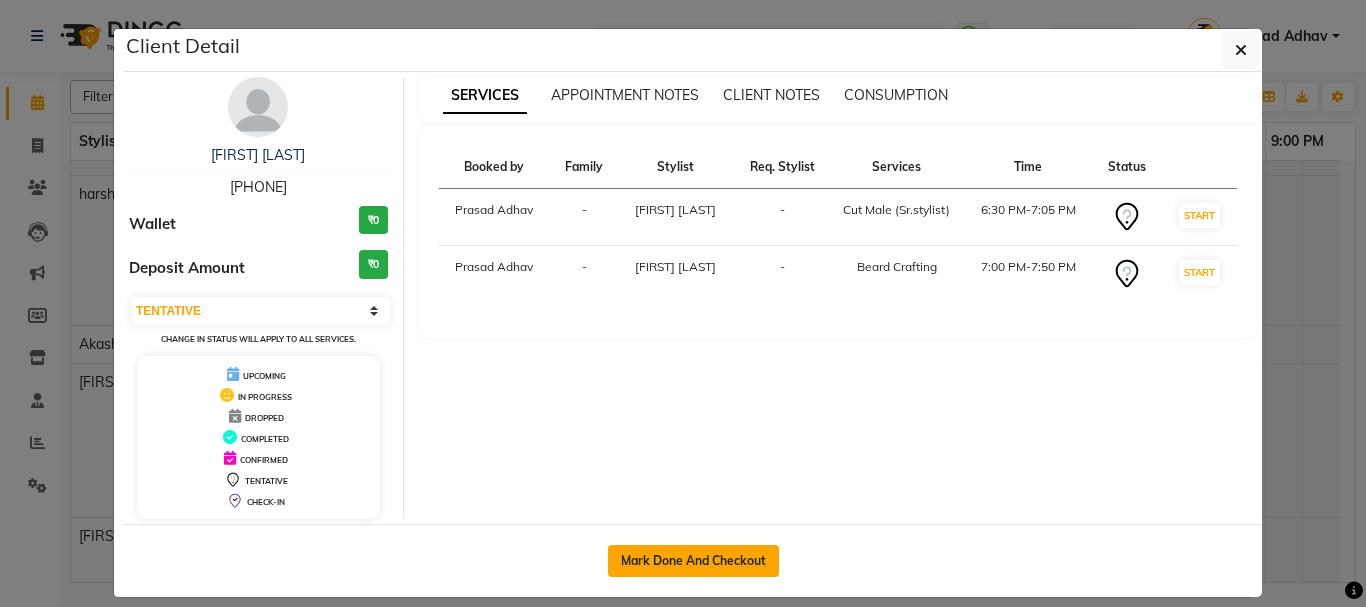 click on "Mark Done And Checkout" 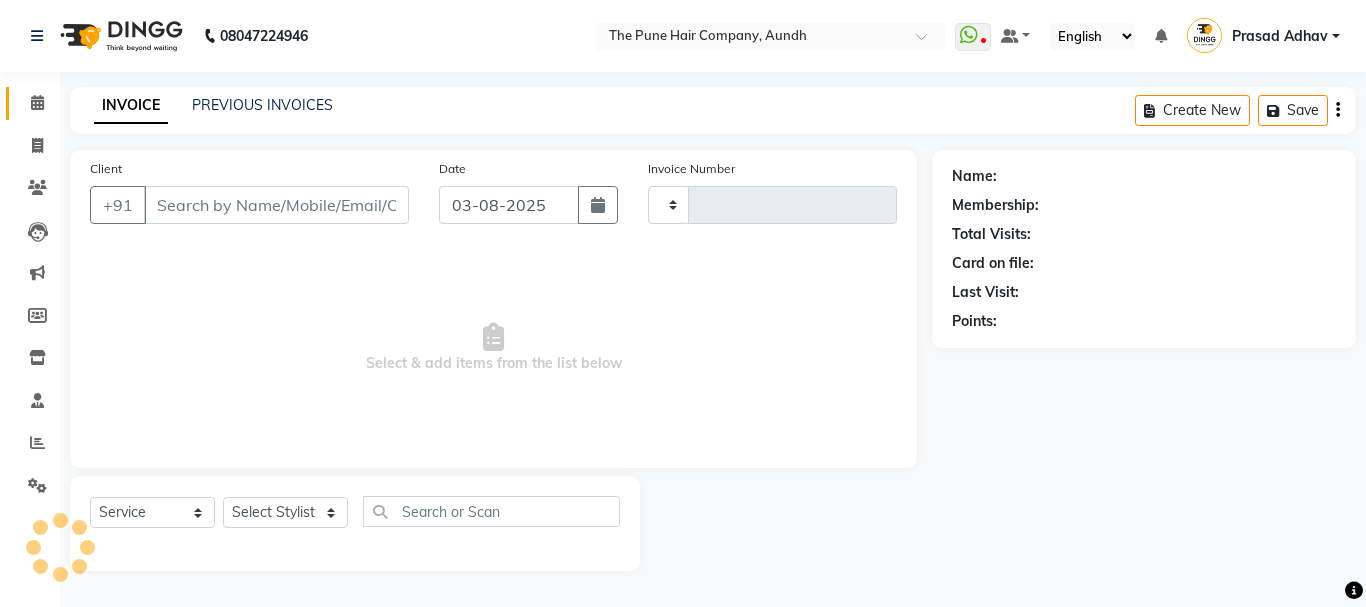 type on "3774" 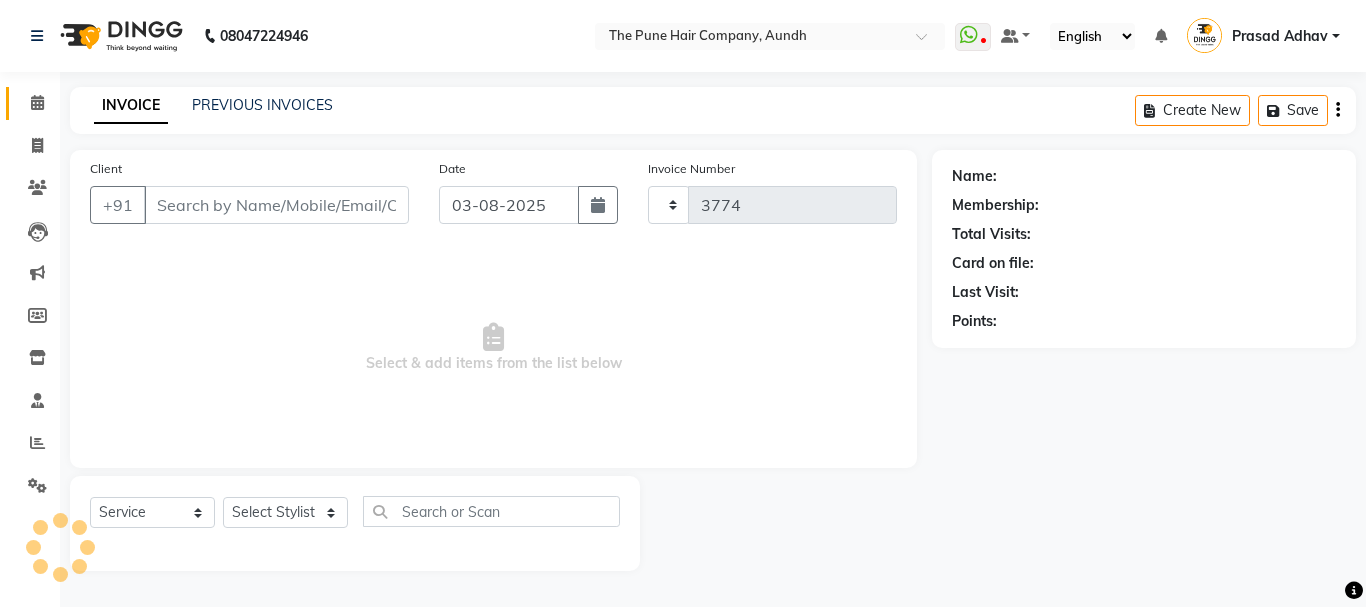 select on "106" 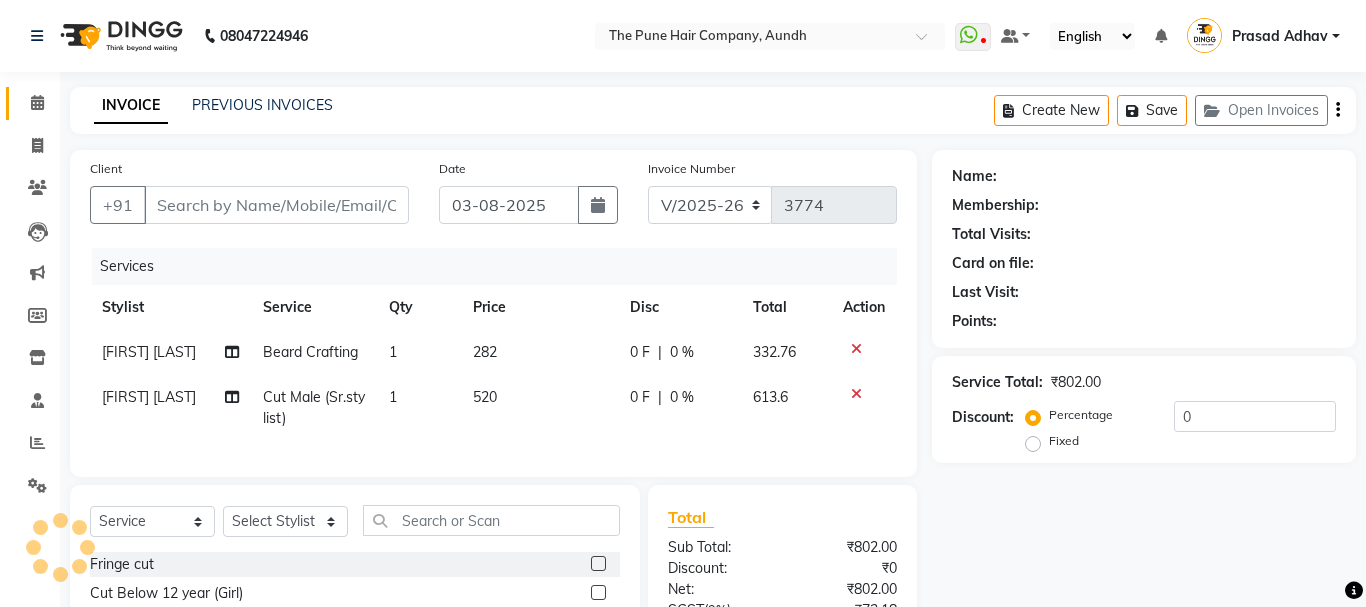 type on "[PHONE]" 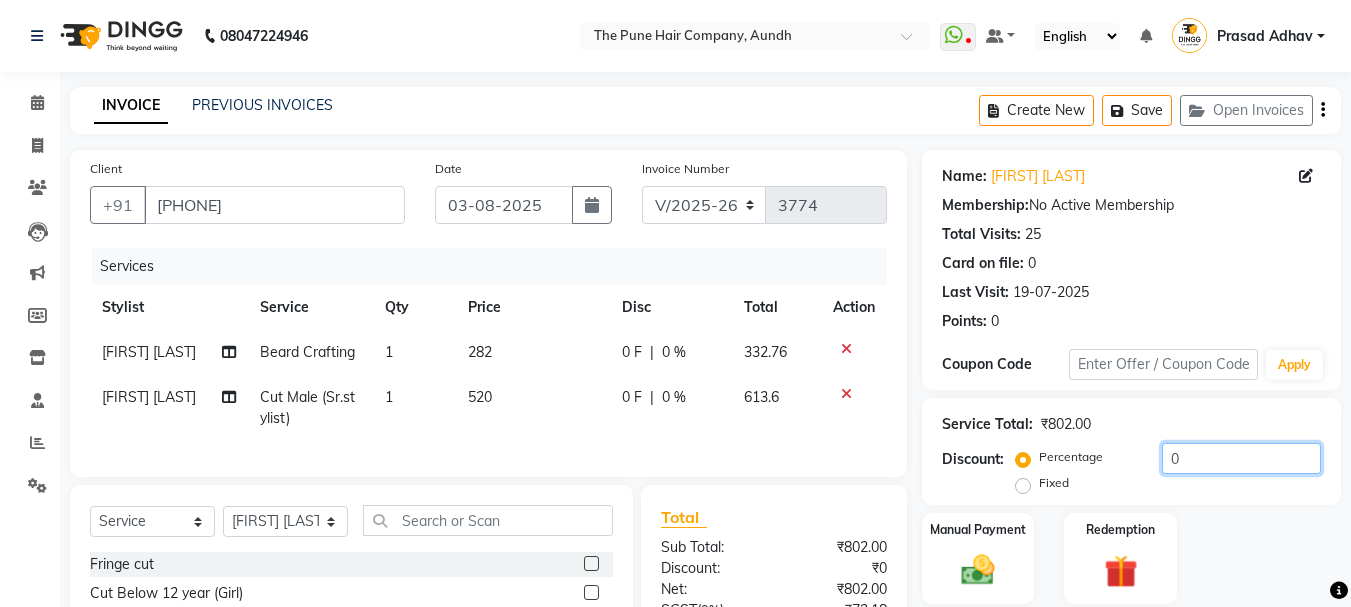 drag, startPoint x: 1189, startPoint y: 456, endPoint x: 1074, endPoint y: 435, distance: 116.901665 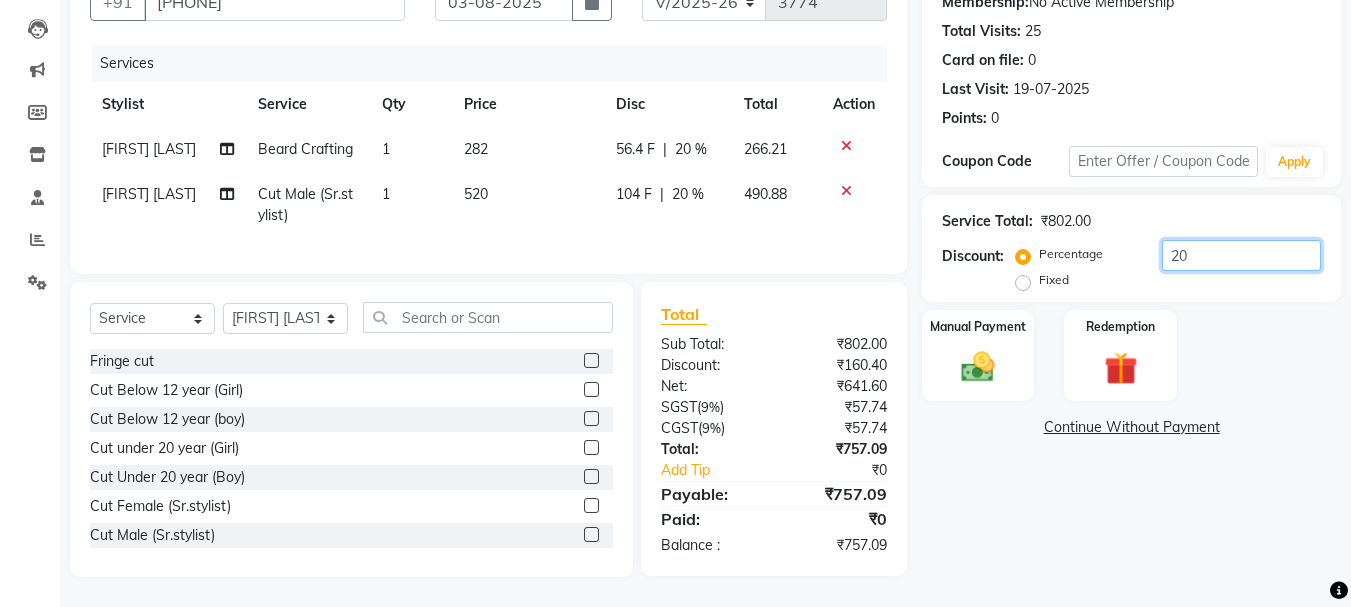 scroll, scrollTop: 218, scrollLeft: 0, axis: vertical 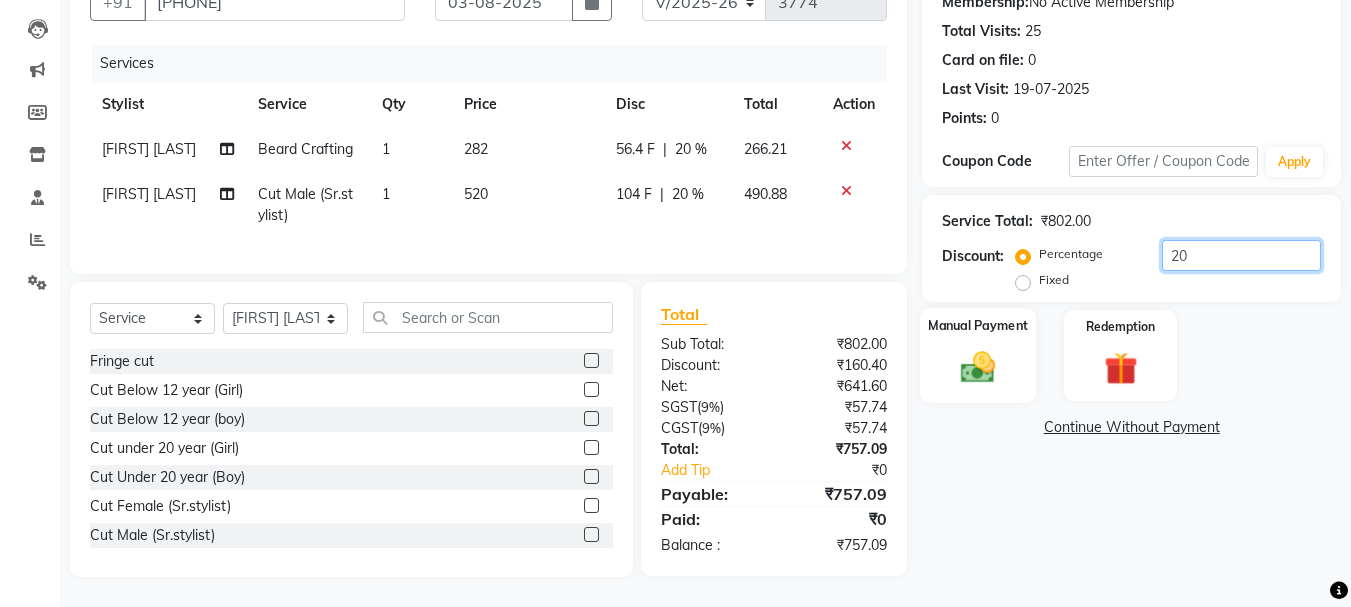 type on "20" 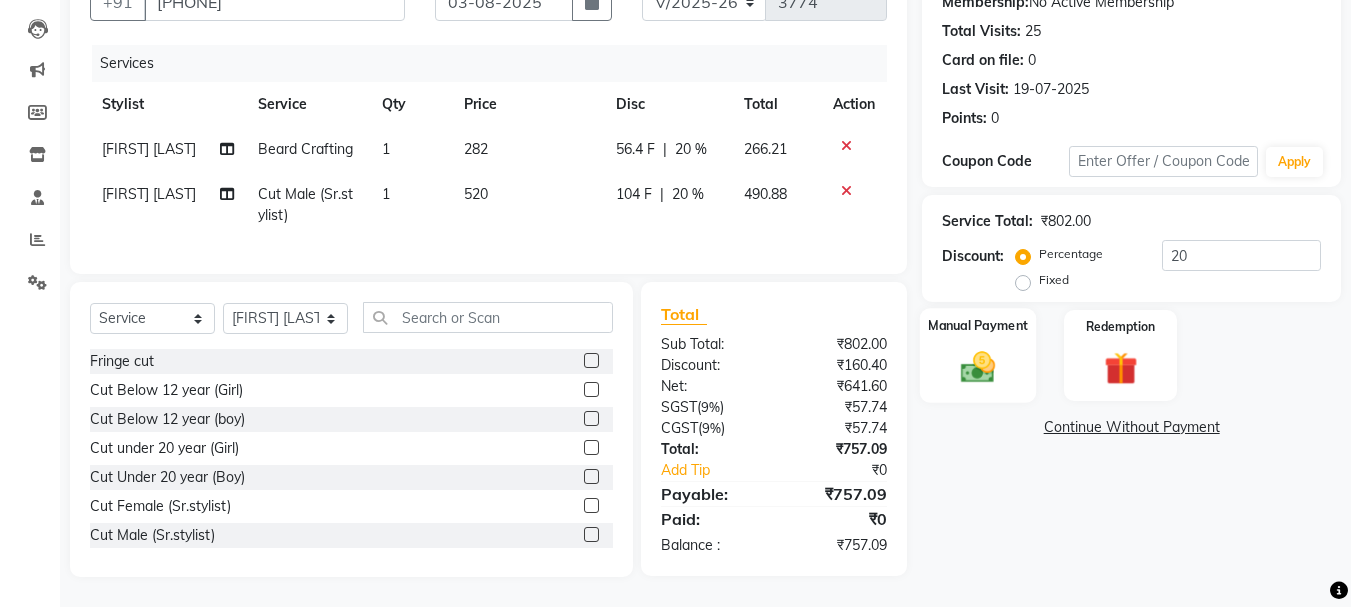 click on "Manual Payment" 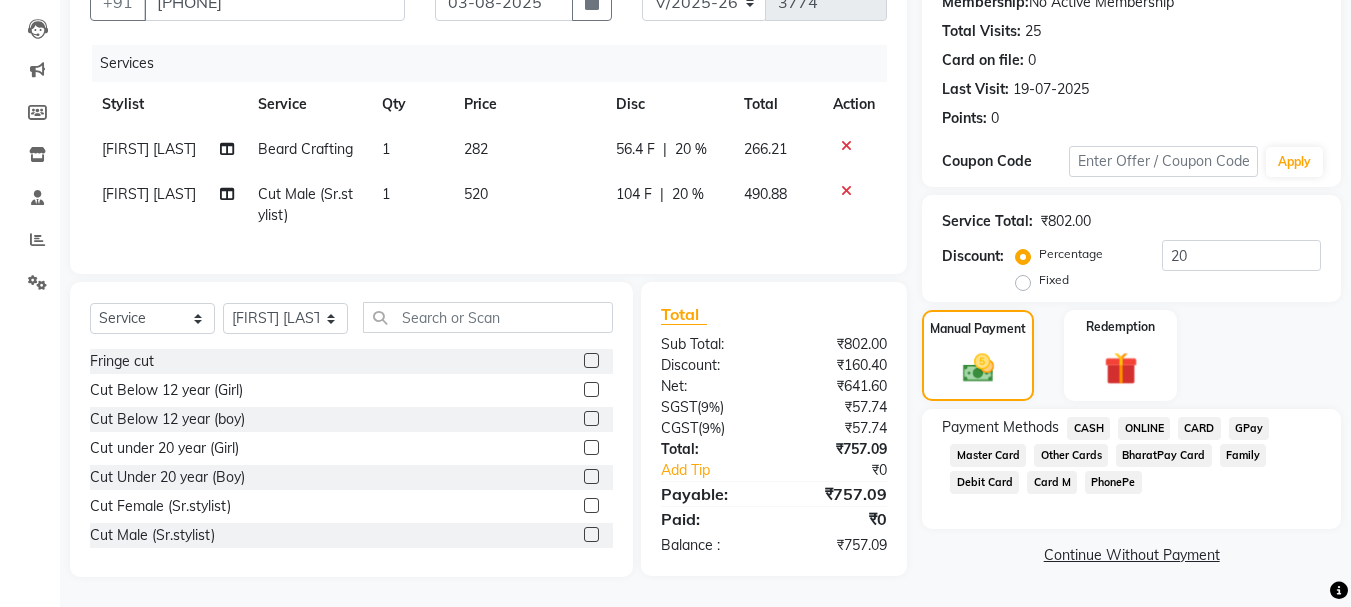 click on "ONLINE" 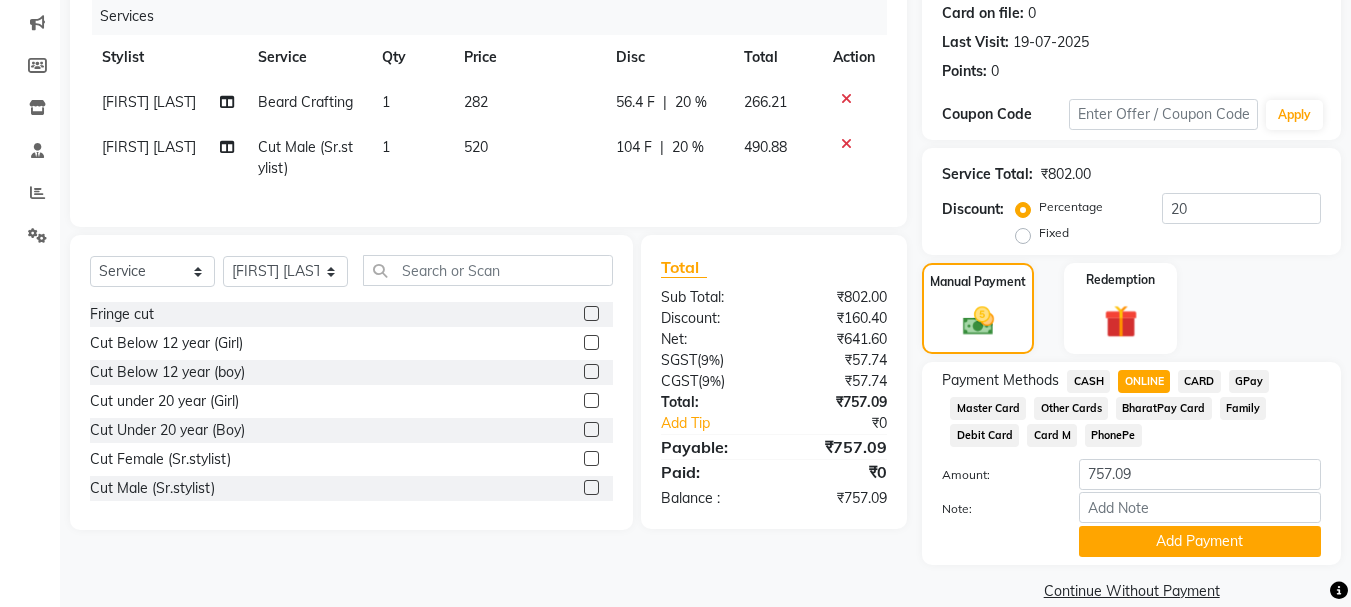 scroll, scrollTop: 279, scrollLeft: 0, axis: vertical 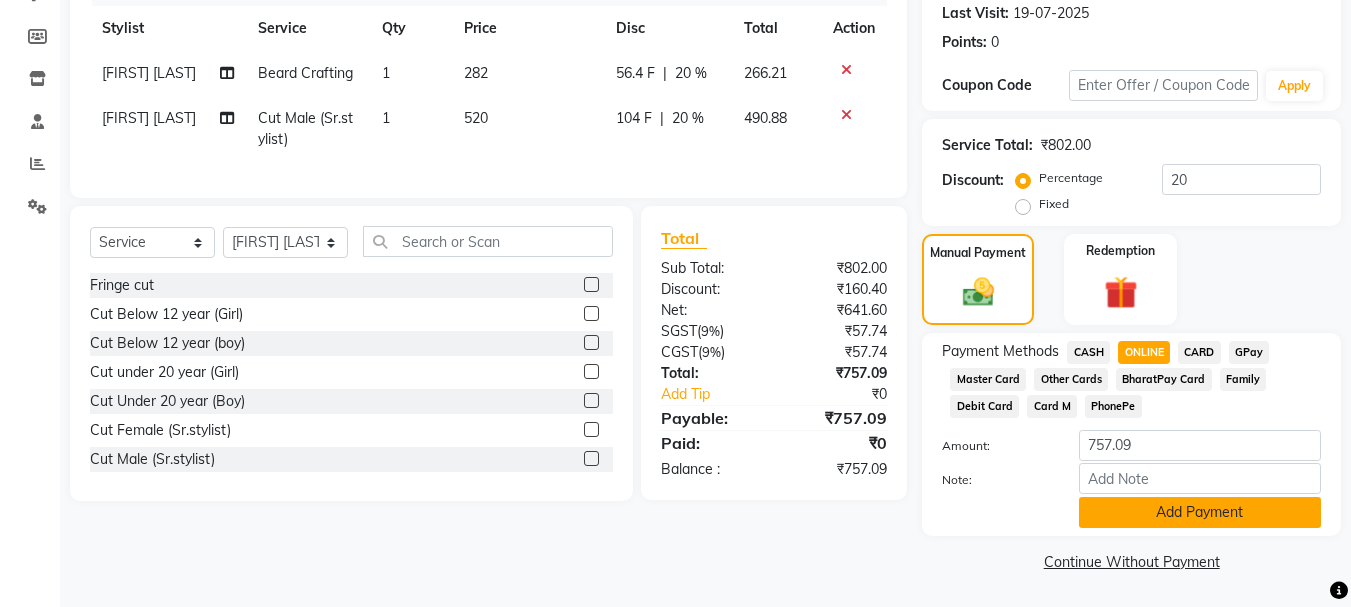 click on "Add Payment" 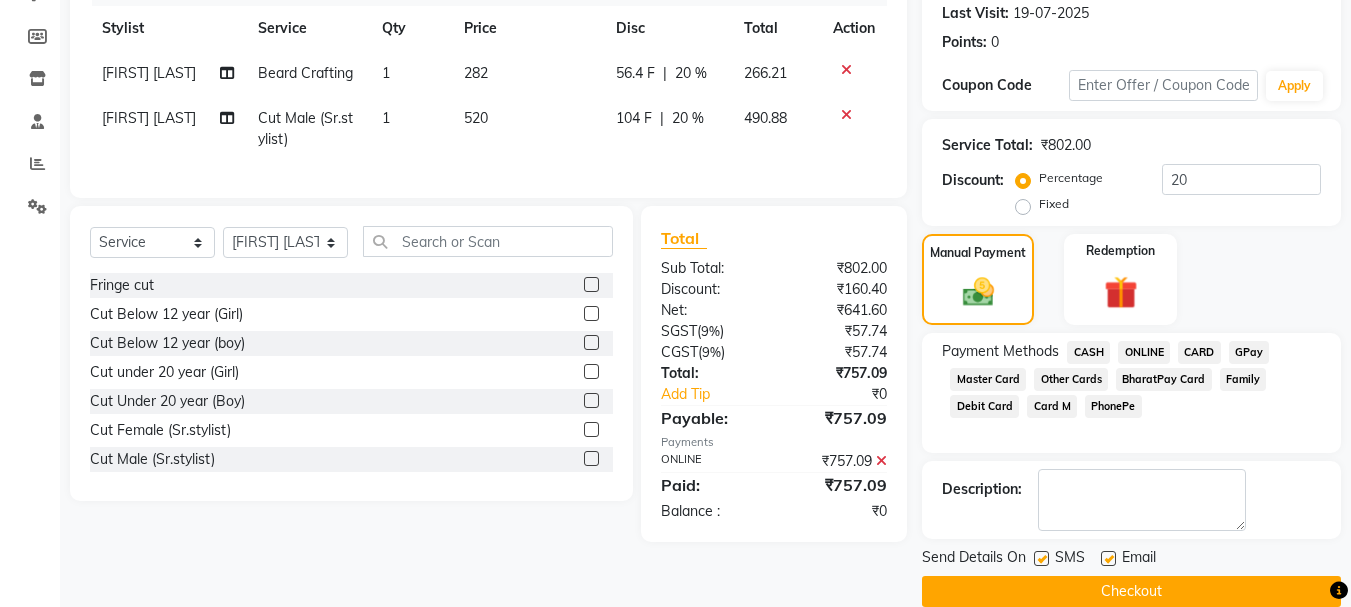 scroll, scrollTop: 309, scrollLeft: 0, axis: vertical 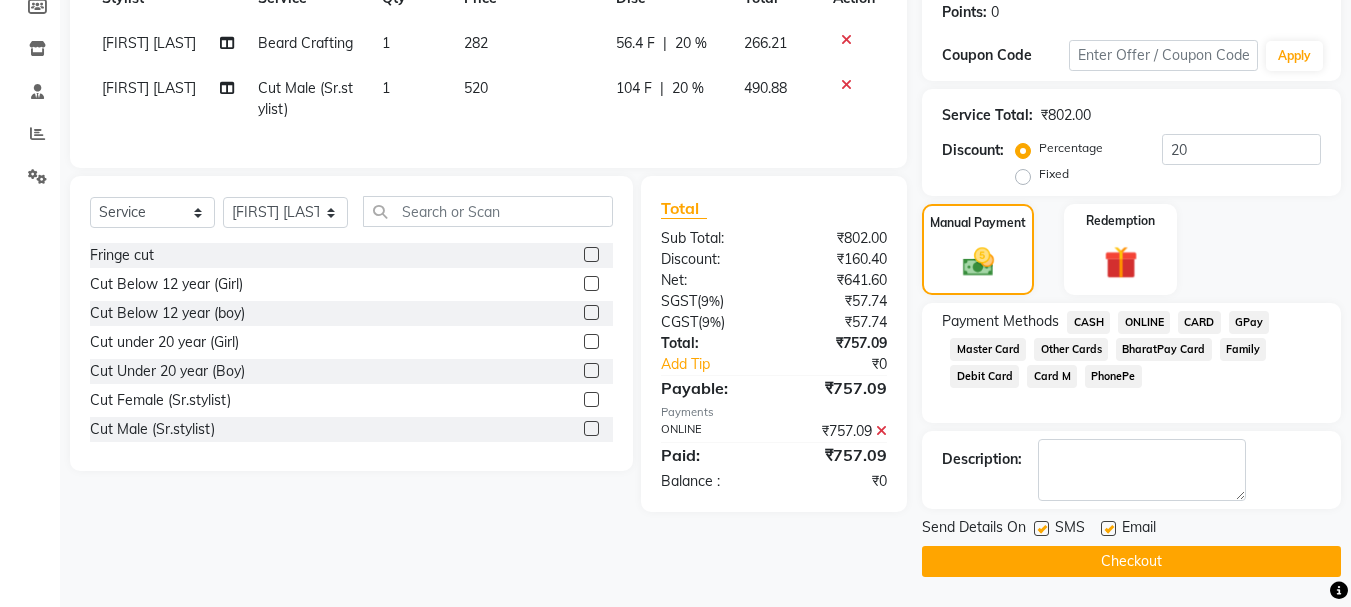 click on "Checkout" 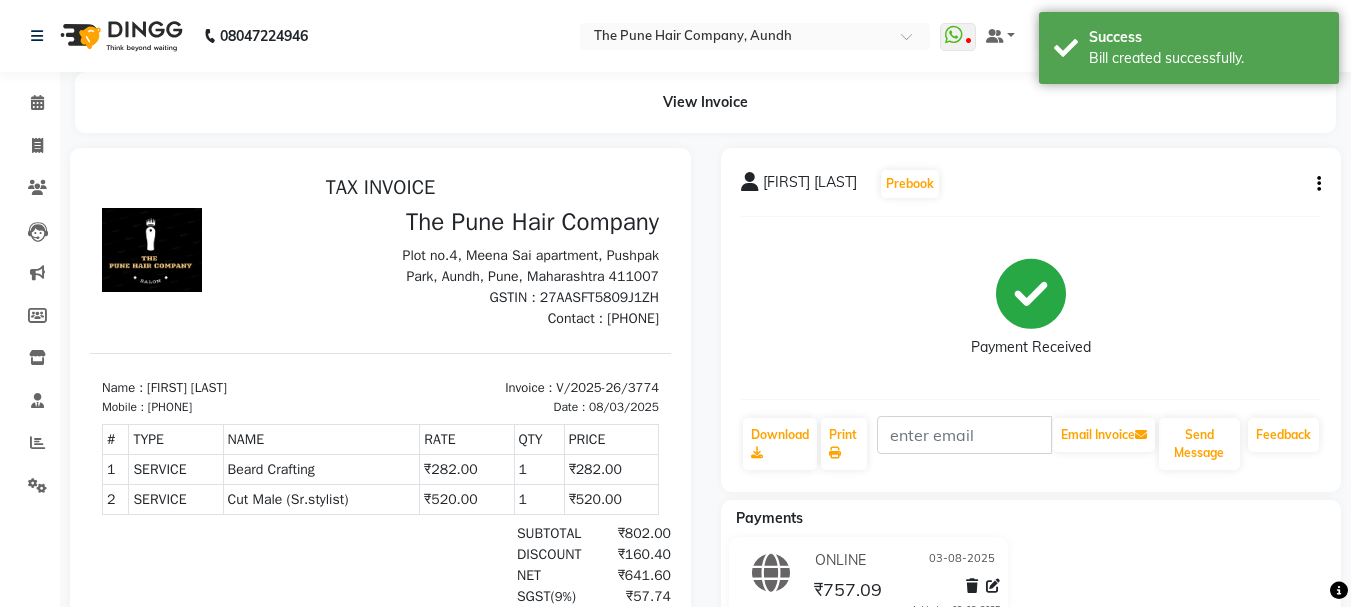 scroll, scrollTop: 0, scrollLeft: 0, axis: both 